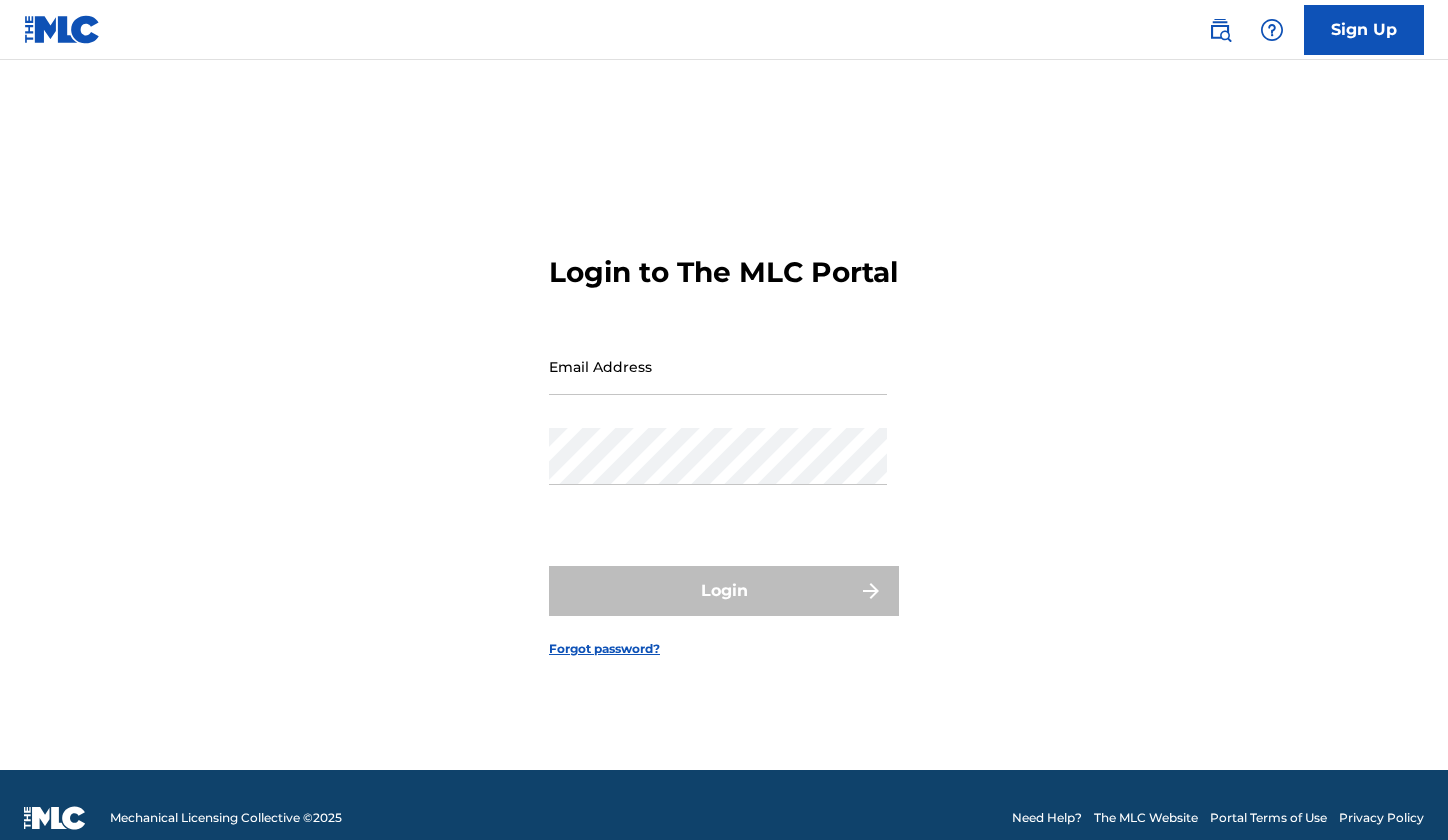 scroll, scrollTop: 0, scrollLeft: 0, axis: both 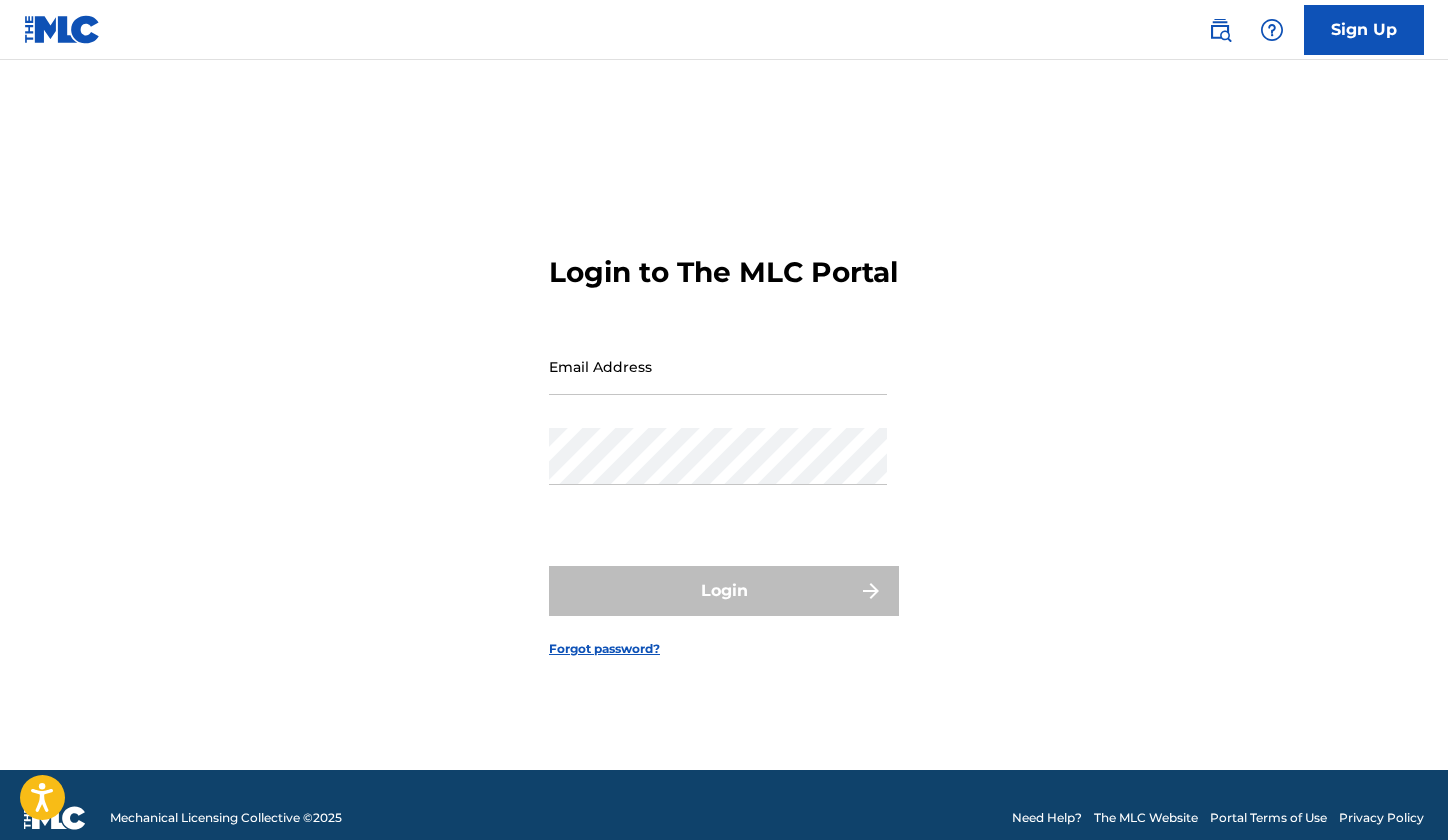 click on "Email Address" at bounding box center (718, 366) 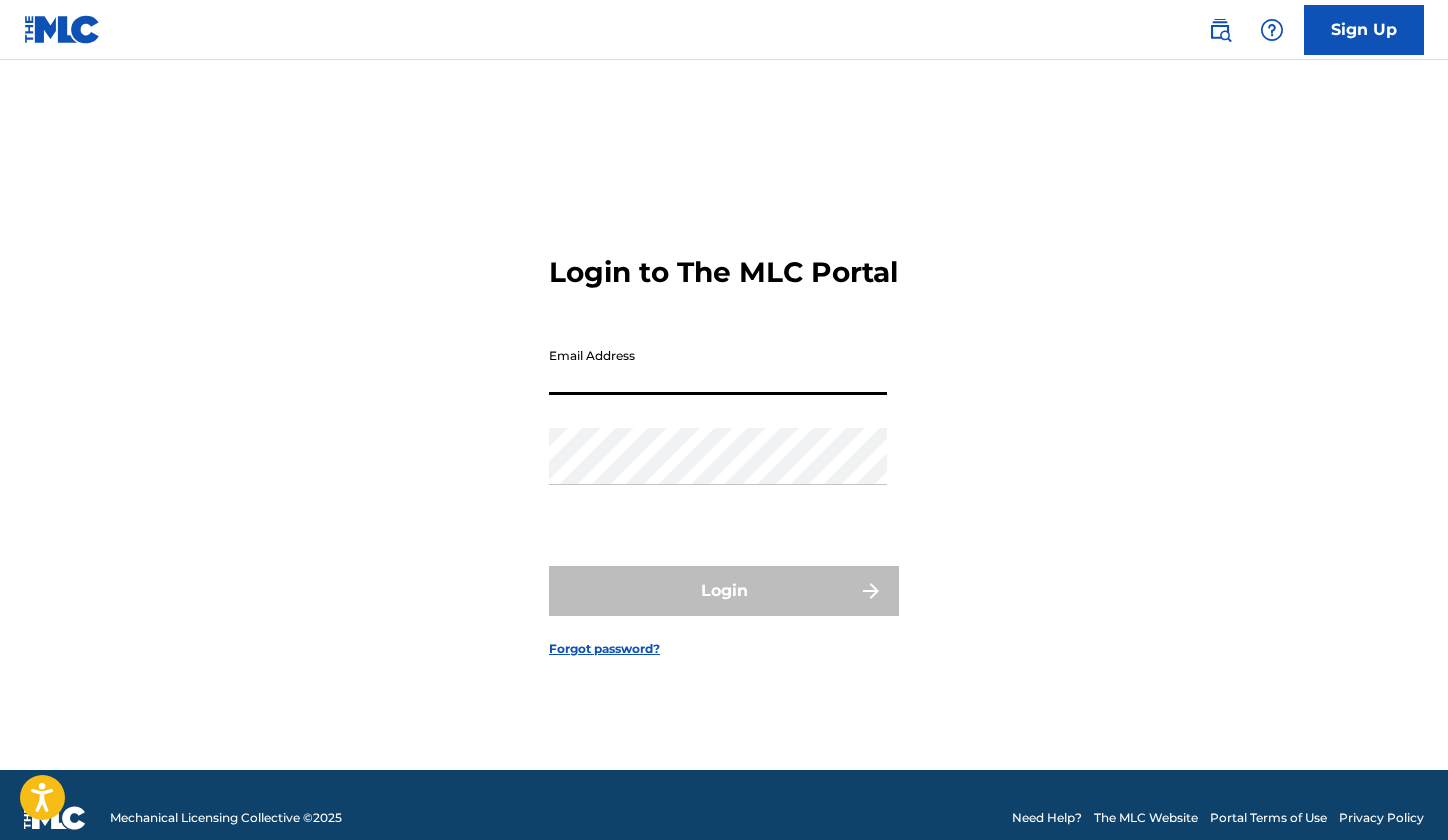 type on "[EMAIL]" 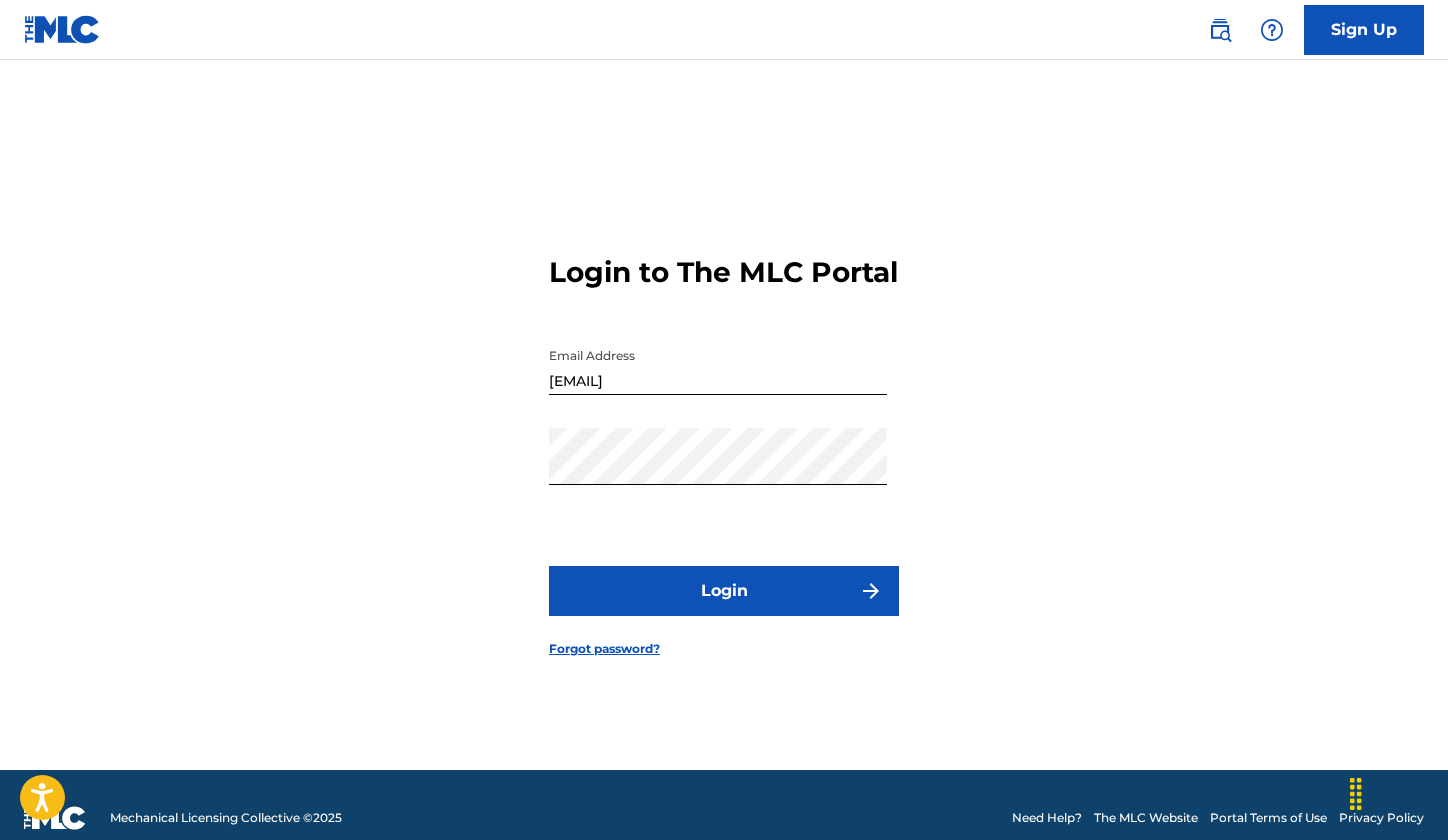 click on "Login to The MLC Portal Email Address [EMAIL] Password Login Forgot password?" at bounding box center (724, 440) 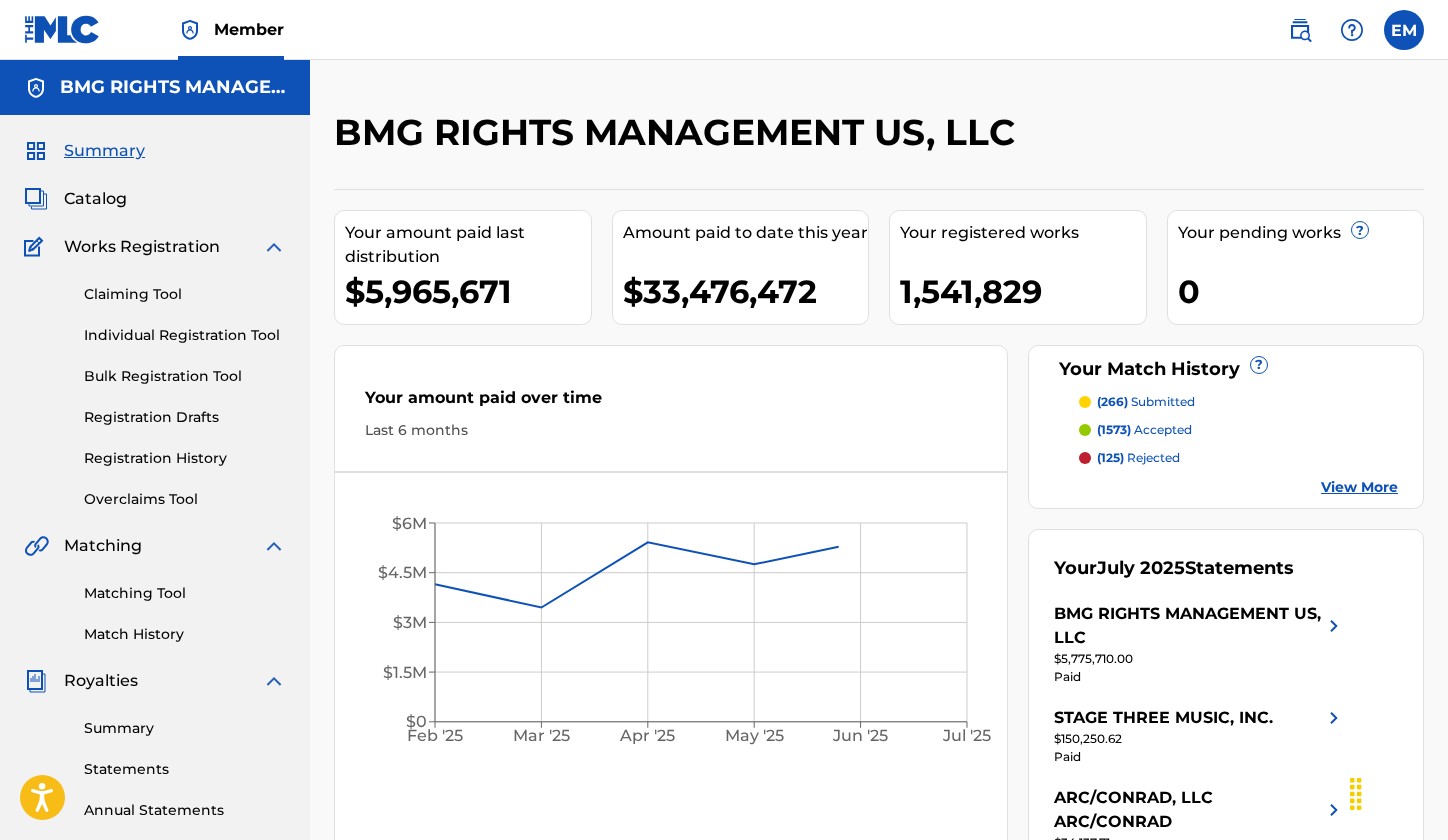 scroll, scrollTop: 0, scrollLeft: 0, axis: both 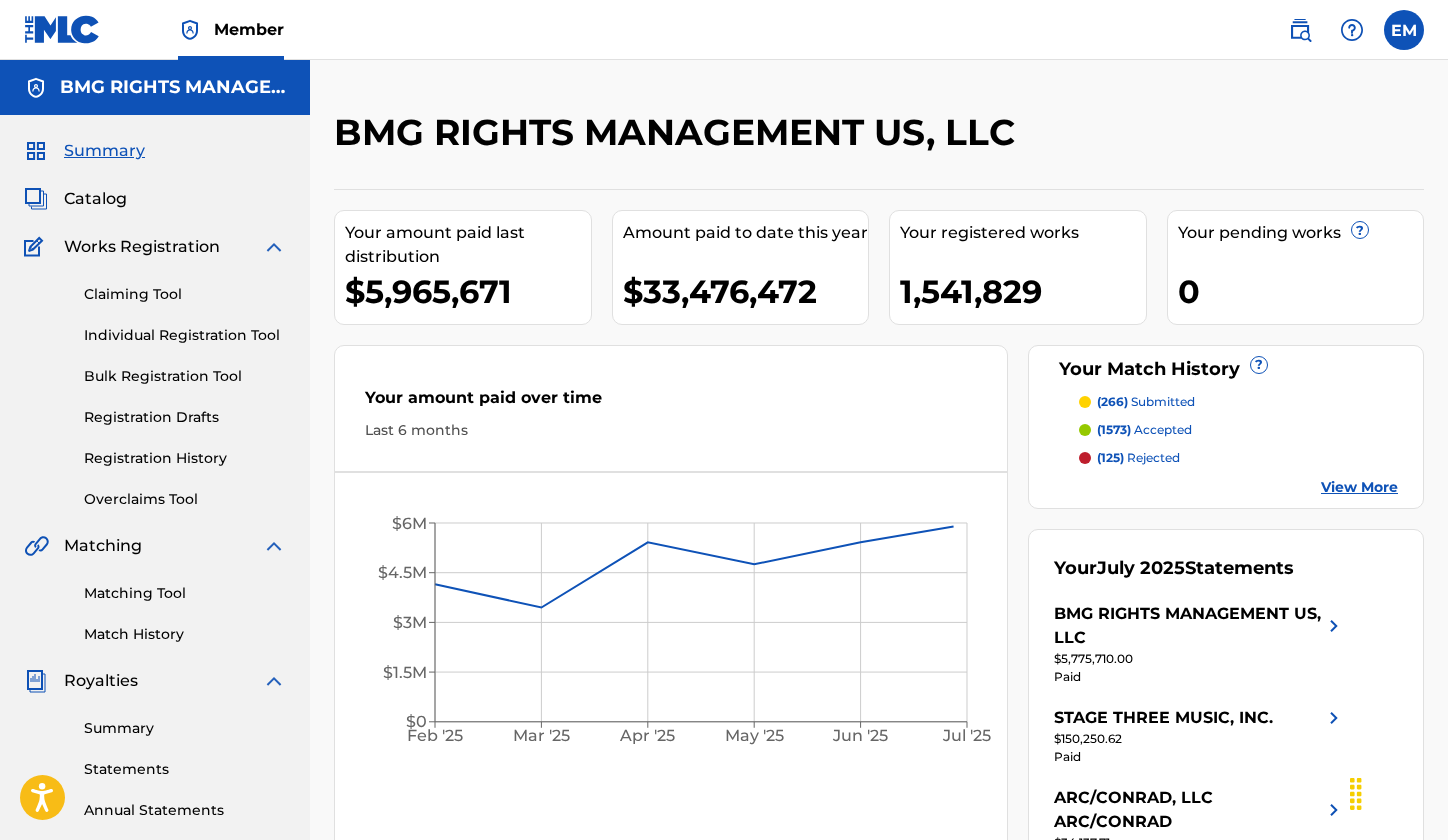 click at bounding box center (1326, 30) 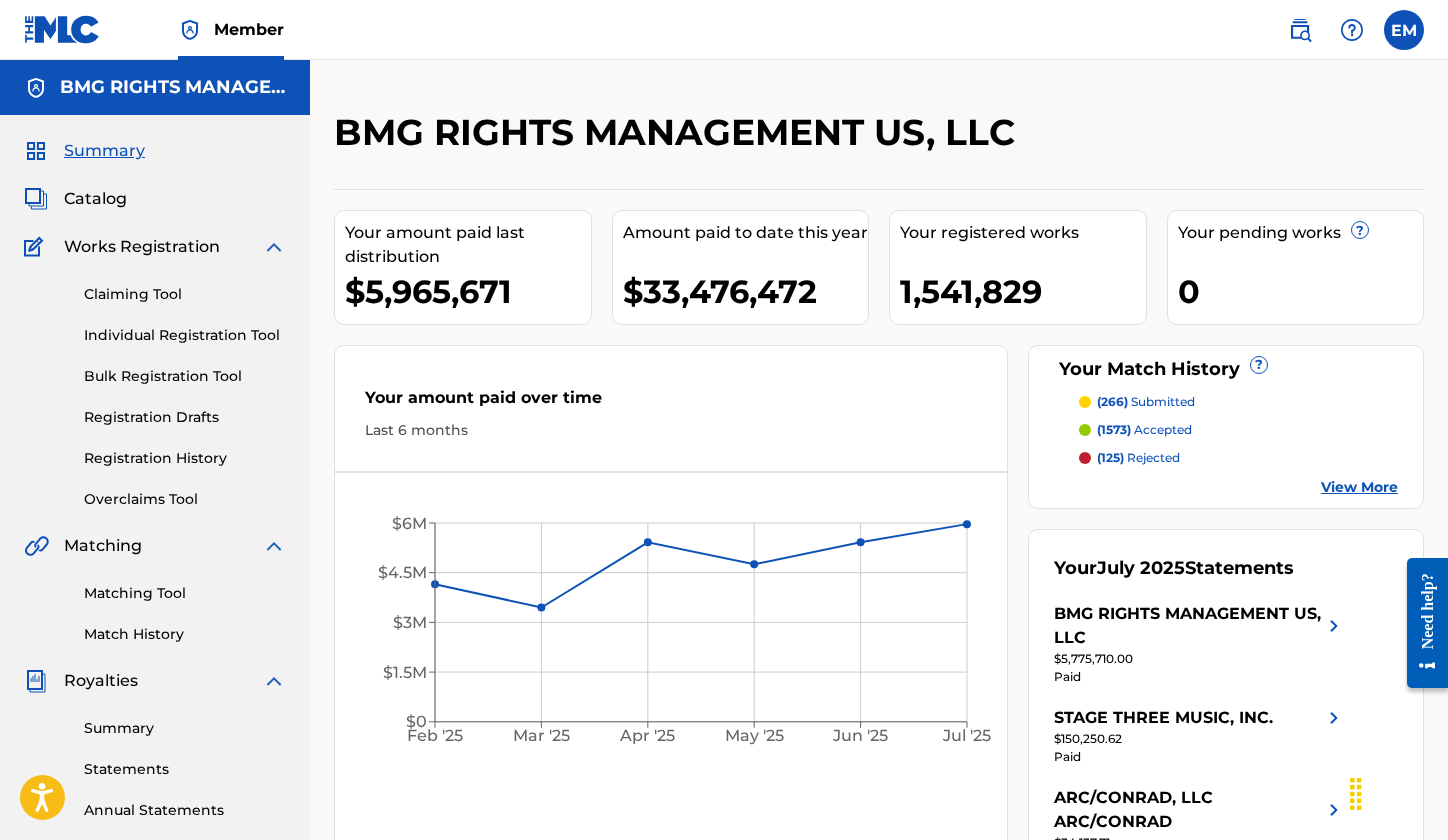 click at bounding box center (1300, 30) 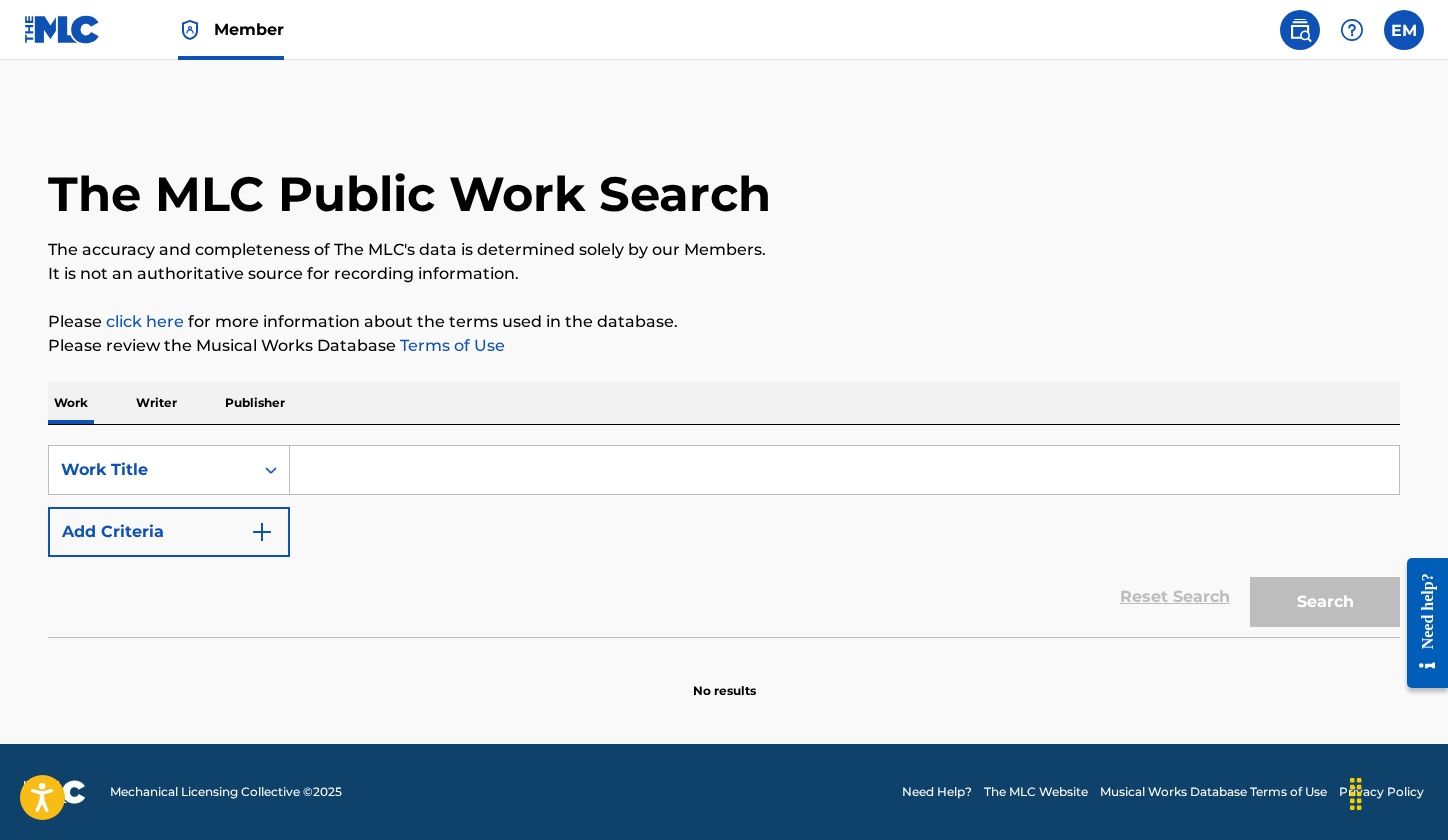 click on "Add Criteria" at bounding box center (169, 532) 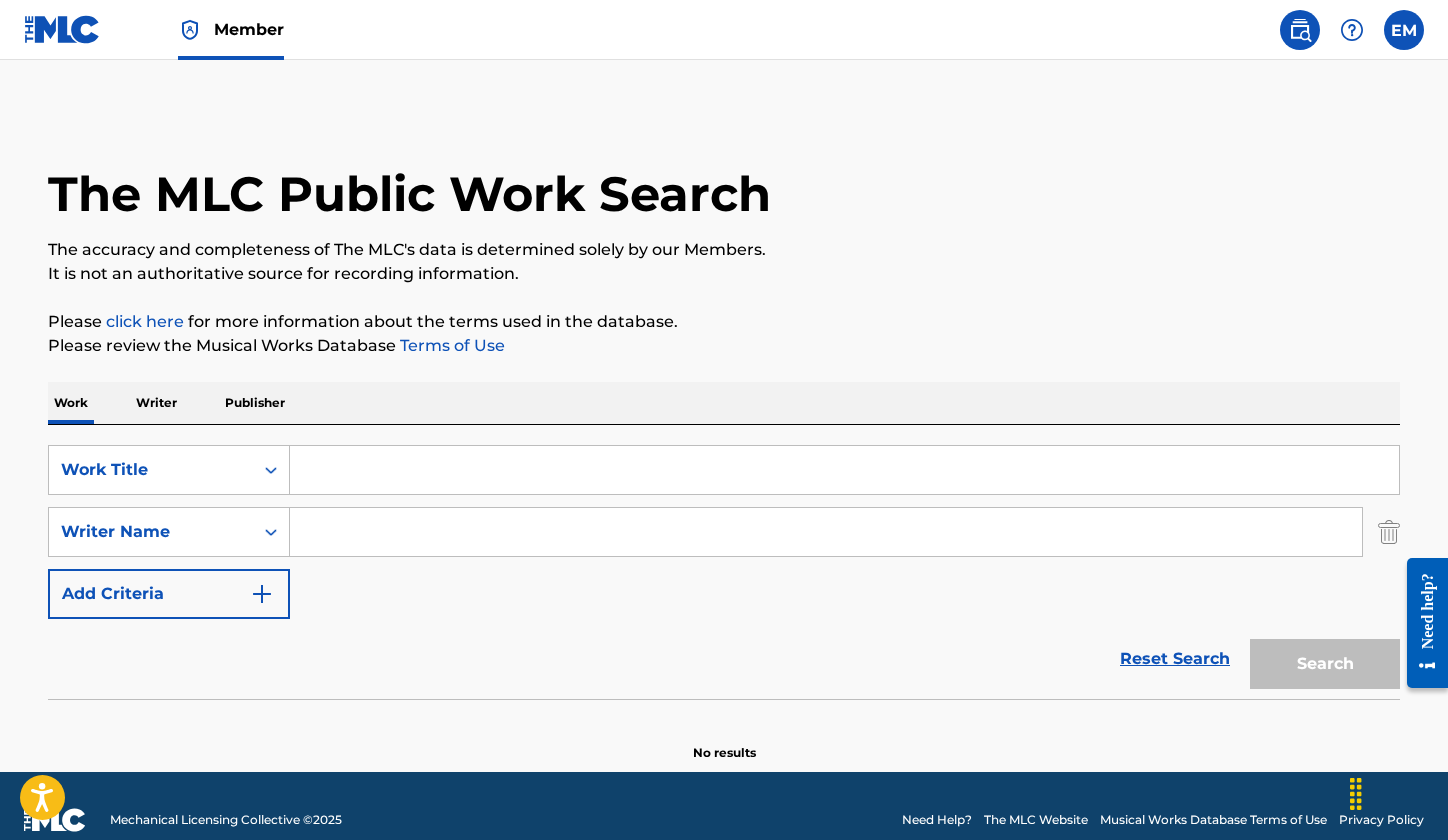 click at bounding box center (844, 470) 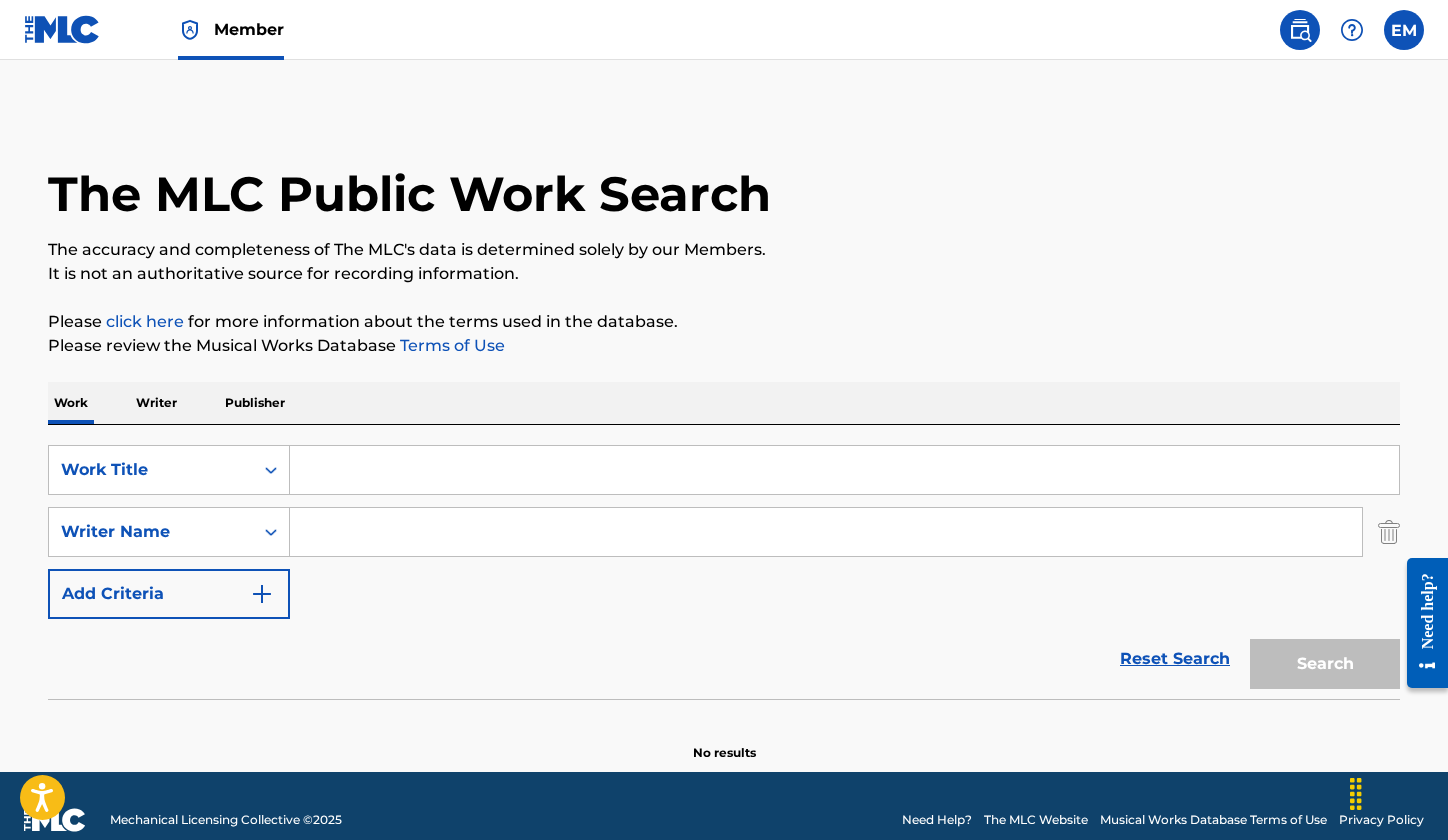 type on "frederic blais" 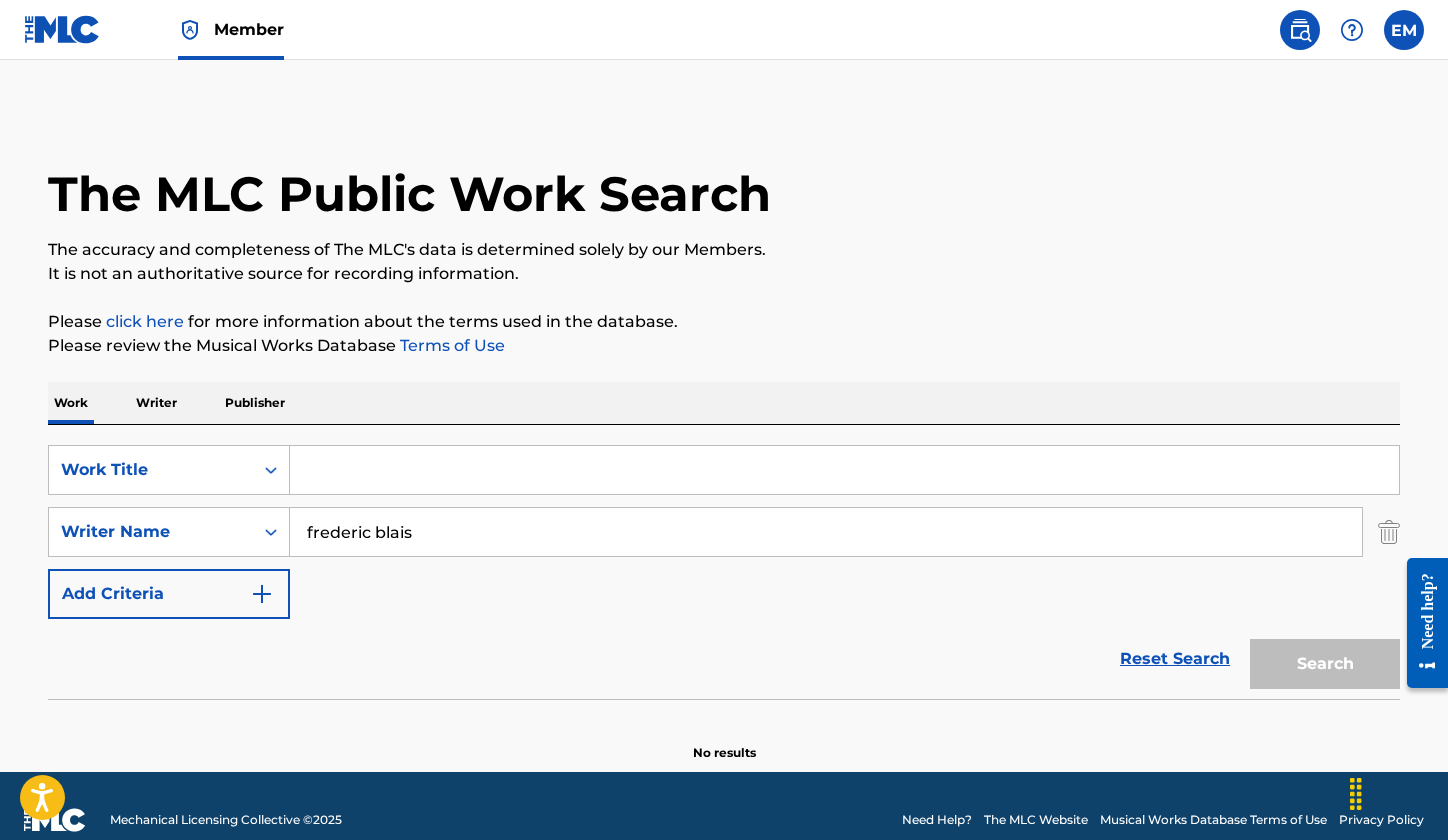 click at bounding box center (844, 470) 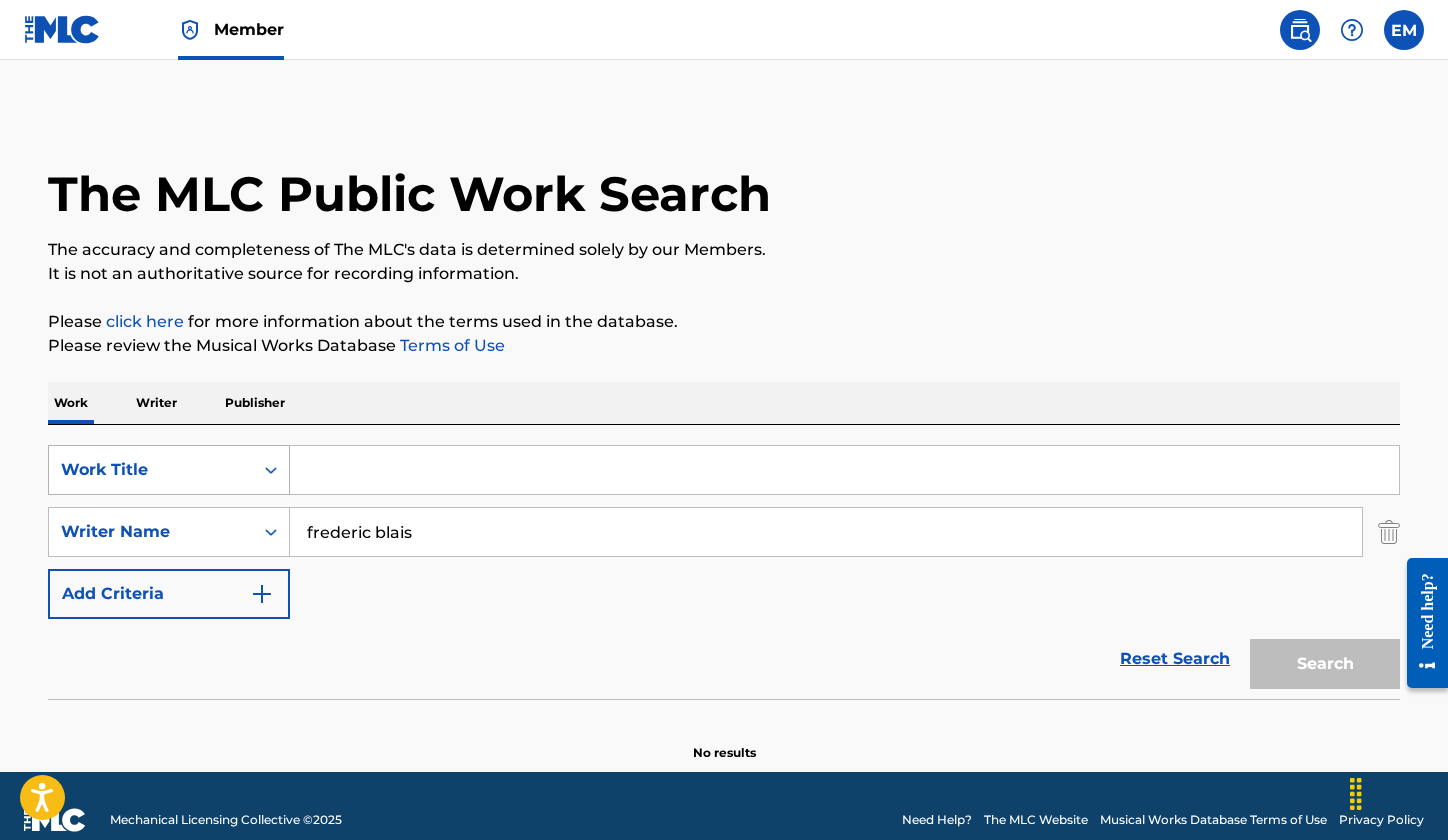 drag, startPoint x: 350, startPoint y: 474, endPoint x: 274, endPoint y: 489, distance: 77.46612 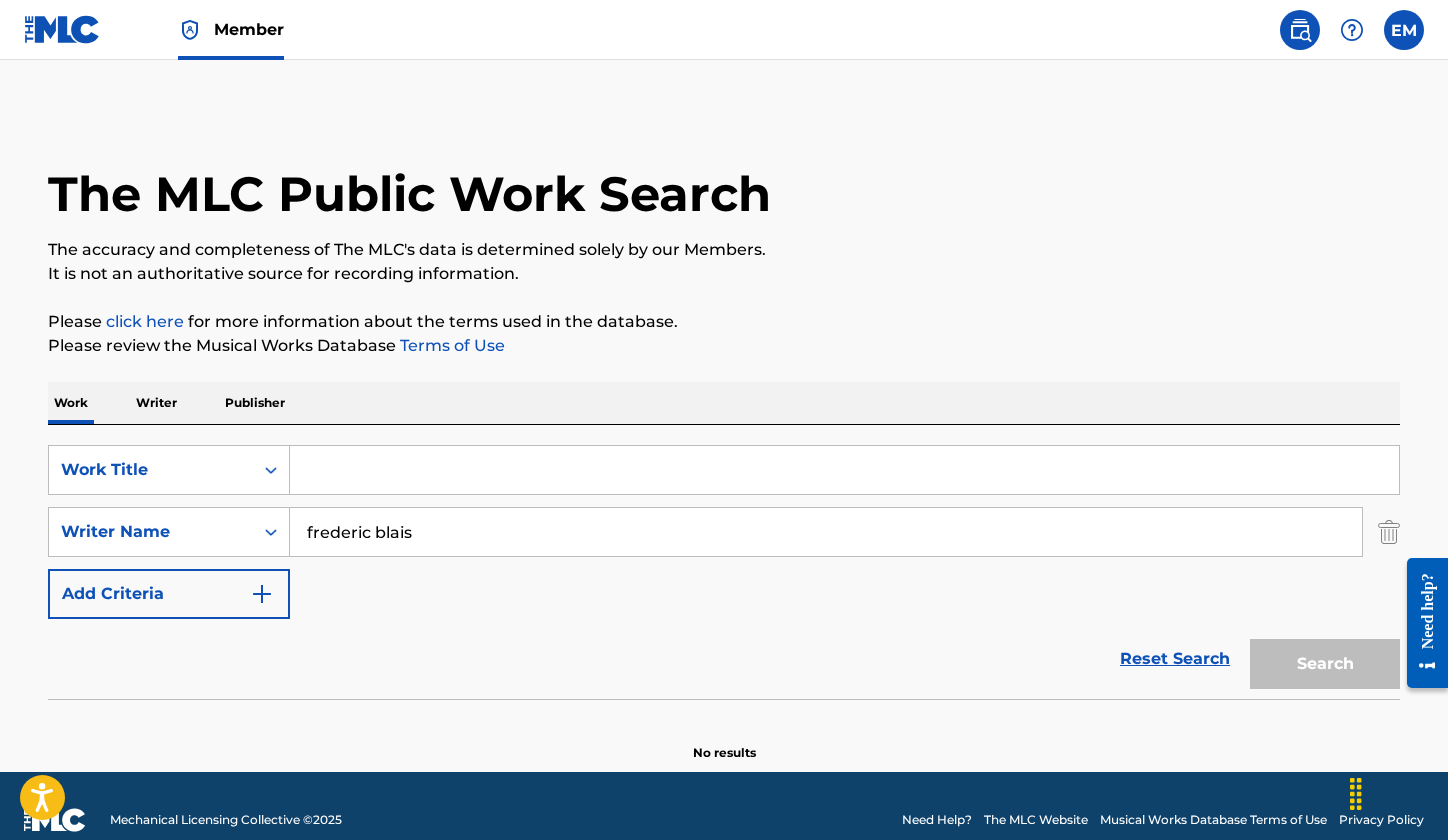 click at bounding box center (844, 470) 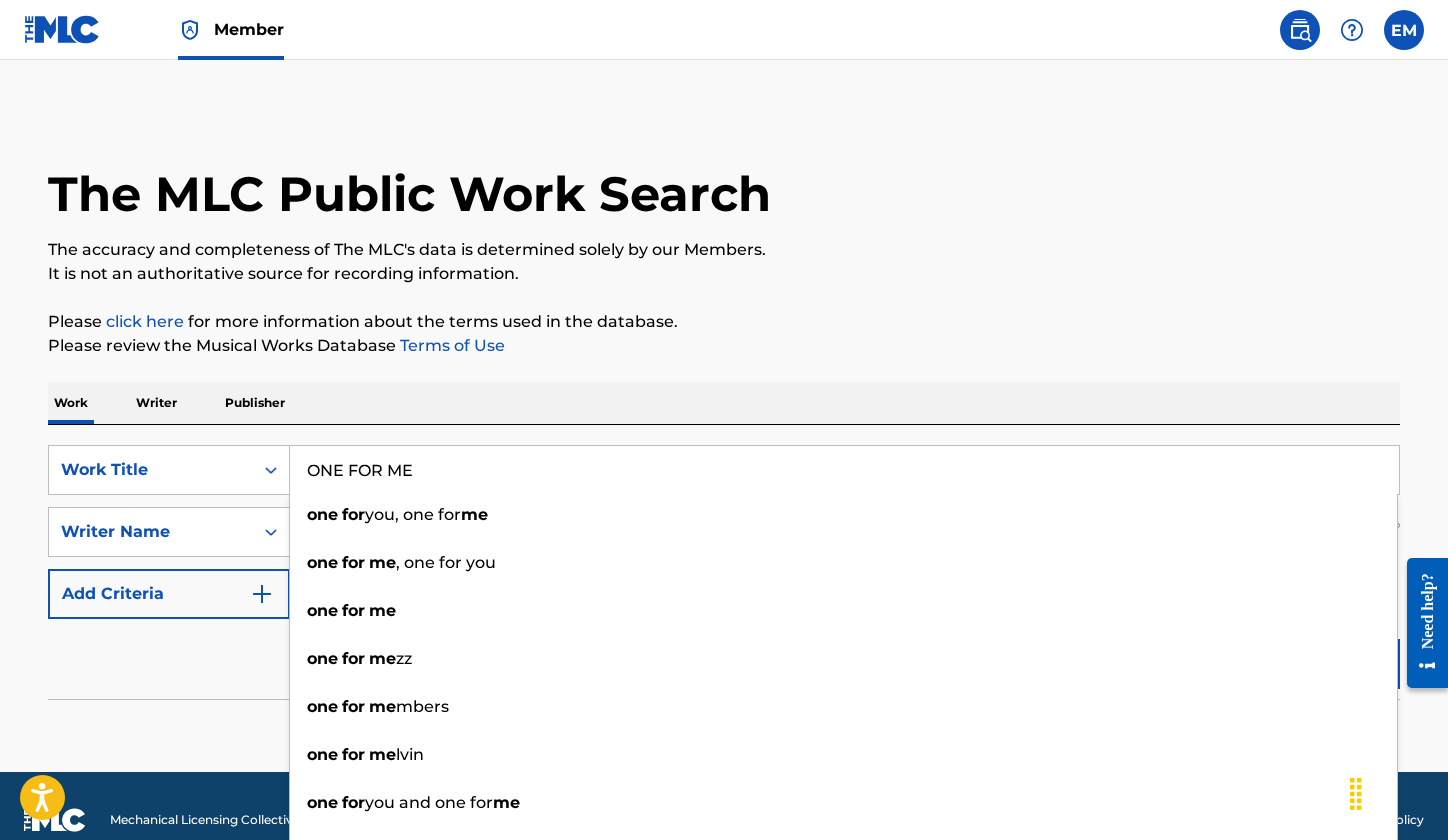 type on "ONE FOR ME" 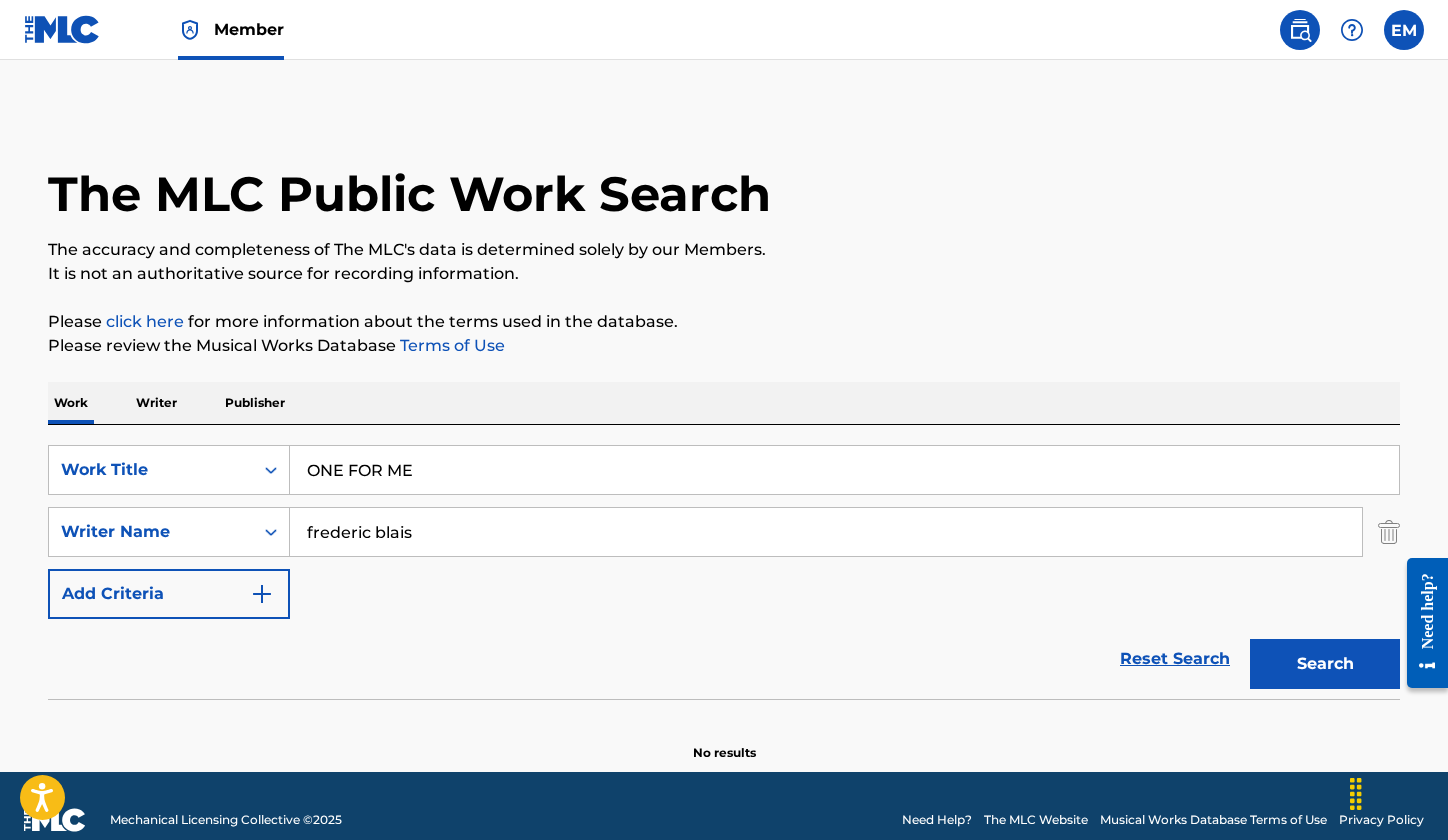 click on "Search" at bounding box center [1325, 664] 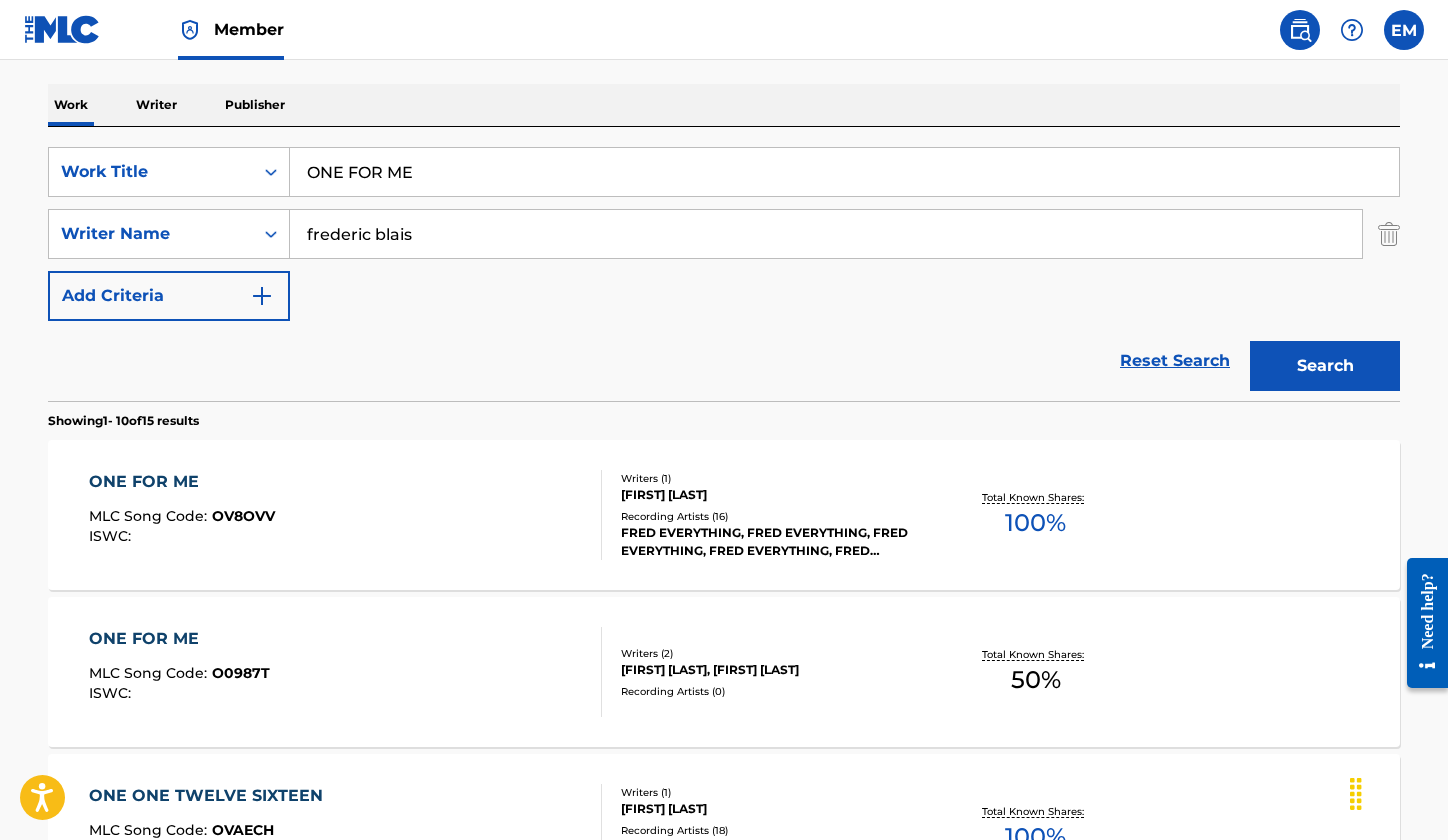 scroll, scrollTop: 300, scrollLeft: 0, axis: vertical 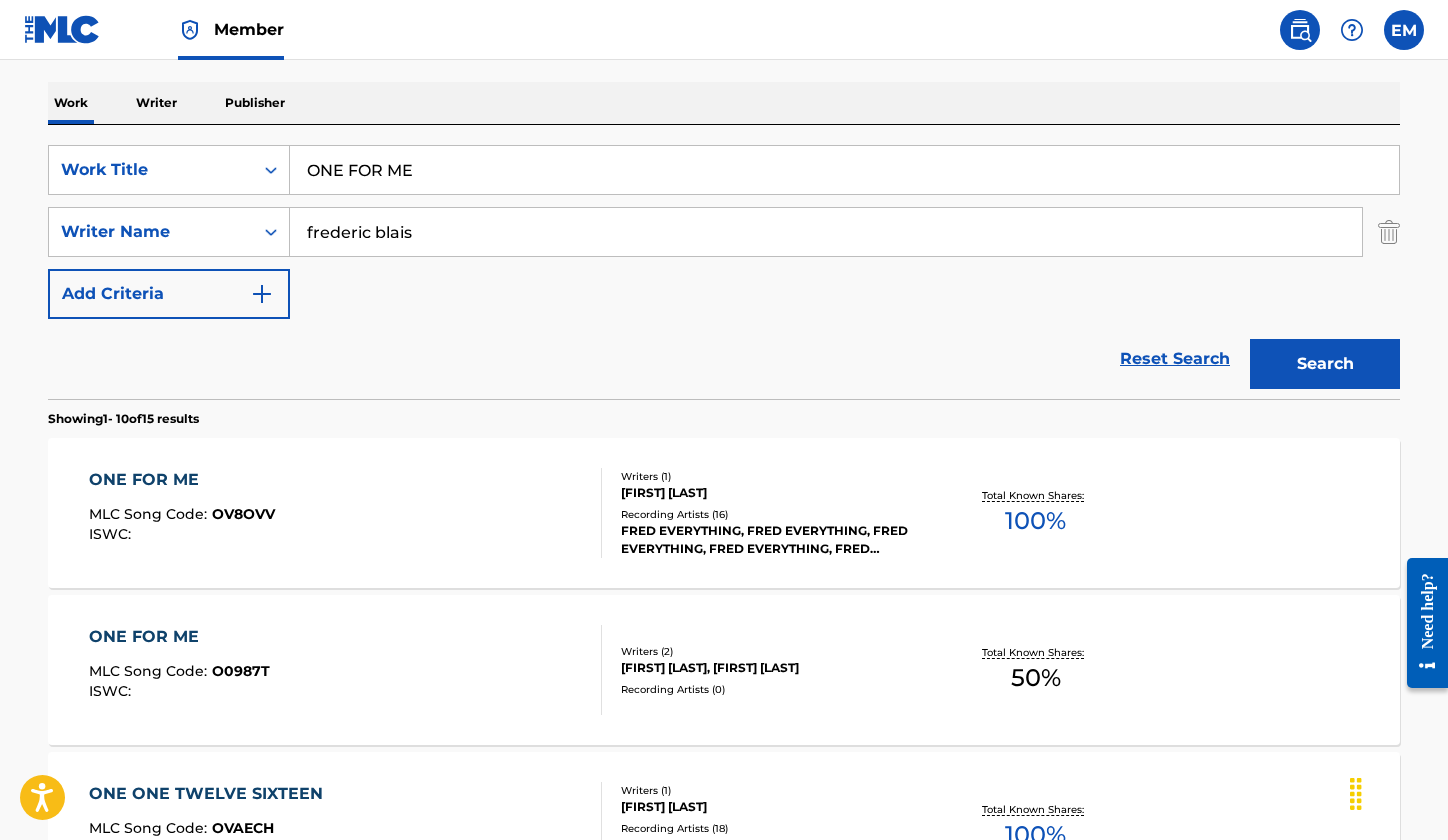 click on "ONE FOR ME MLC Song Code : [LICENSE] ISWC :" at bounding box center (346, 513) 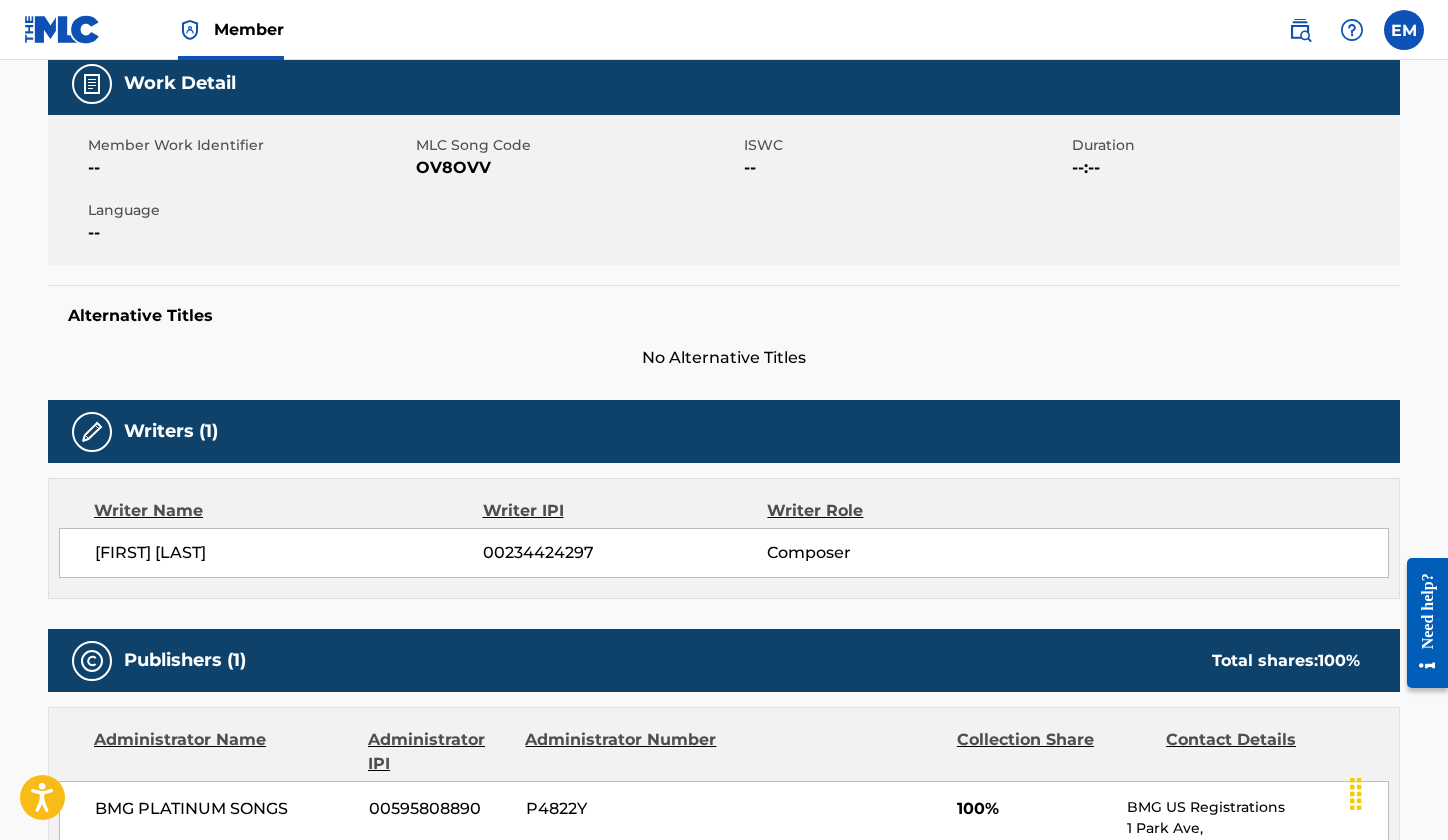 scroll, scrollTop: 300, scrollLeft: 0, axis: vertical 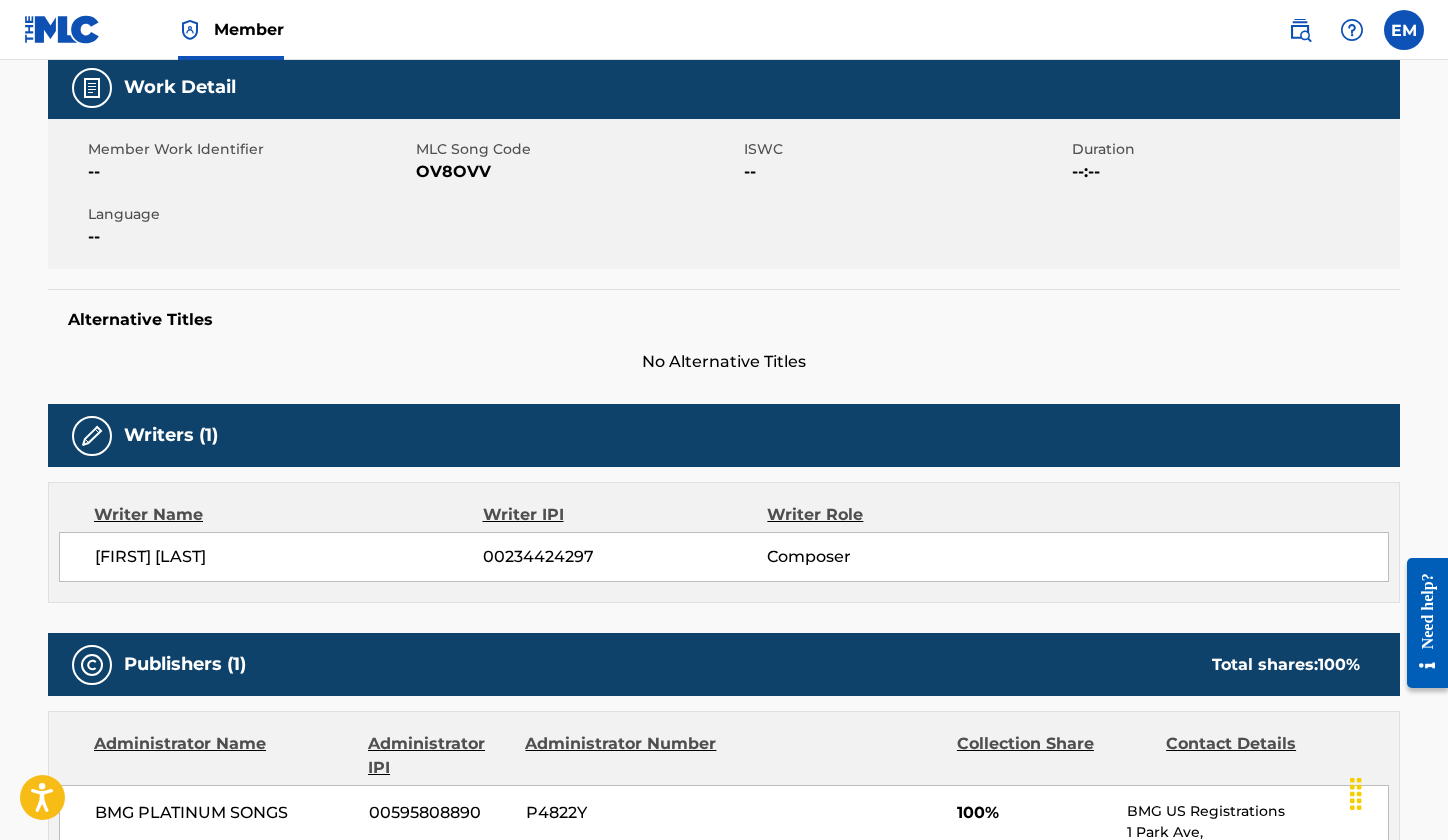 click on "OV8OVV" at bounding box center (577, 172) 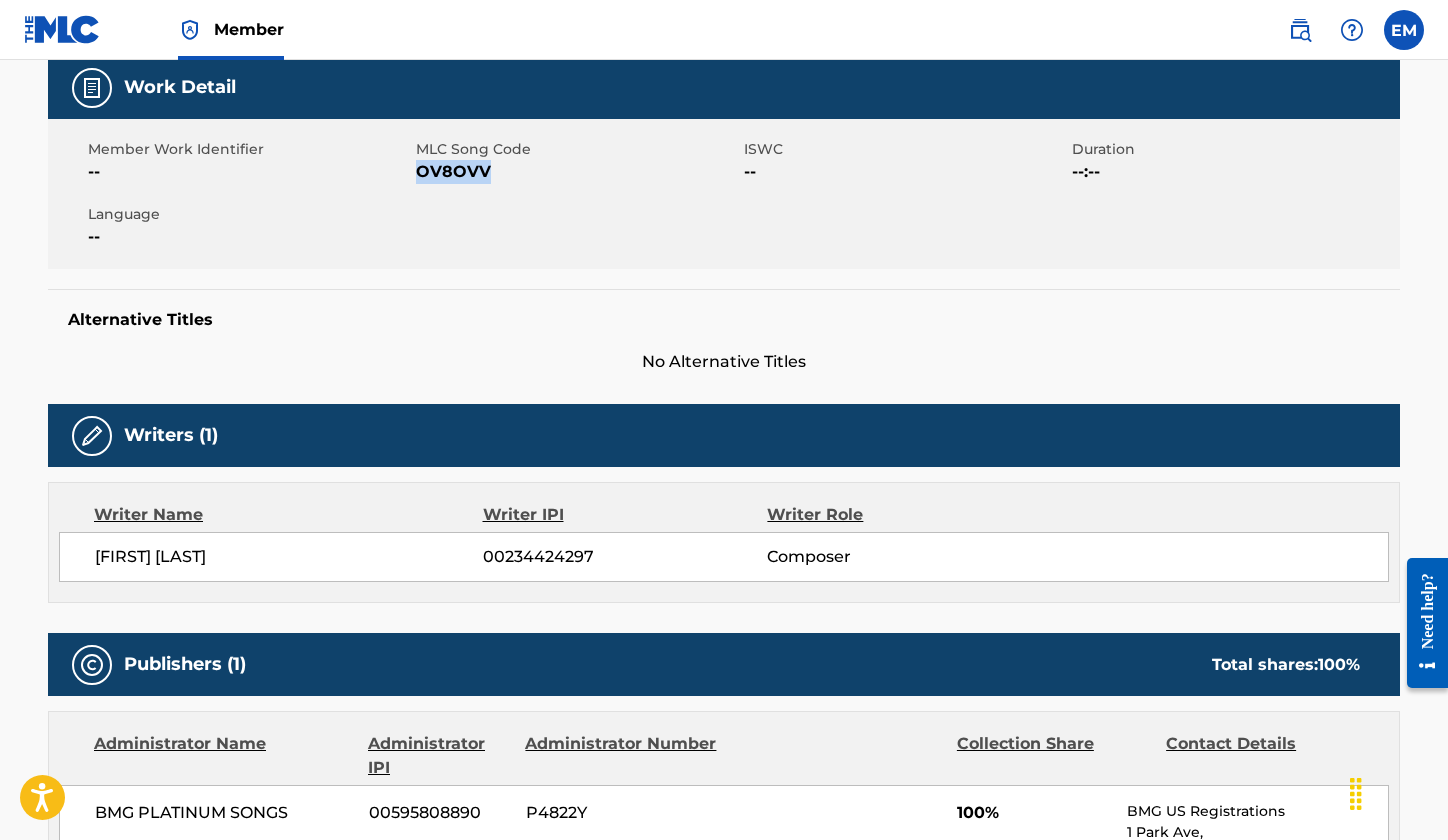 click on "OV8OVV" at bounding box center (577, 172) 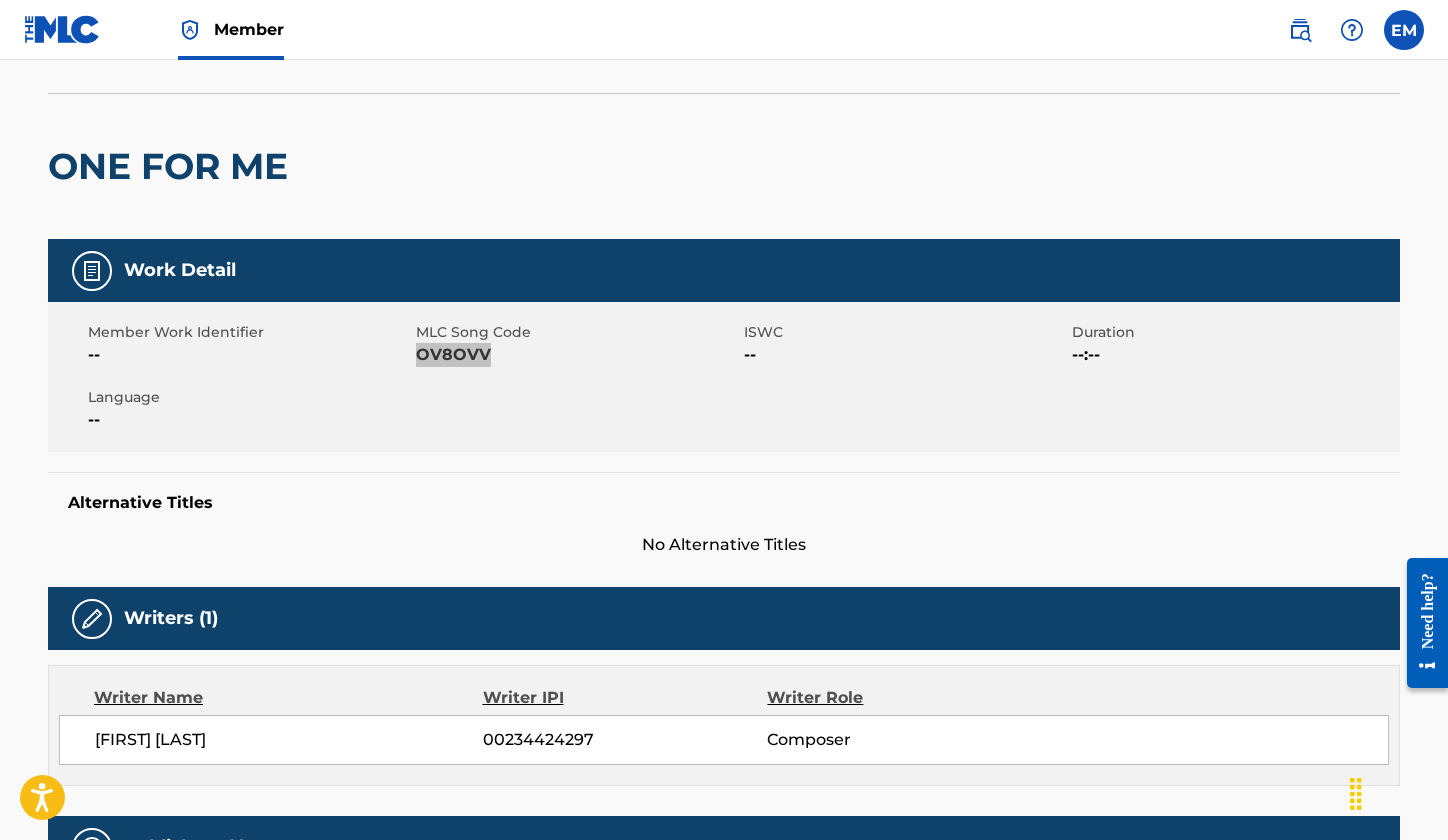 scroll, scrollTop: 0, scrollLeft: 0, axis: both 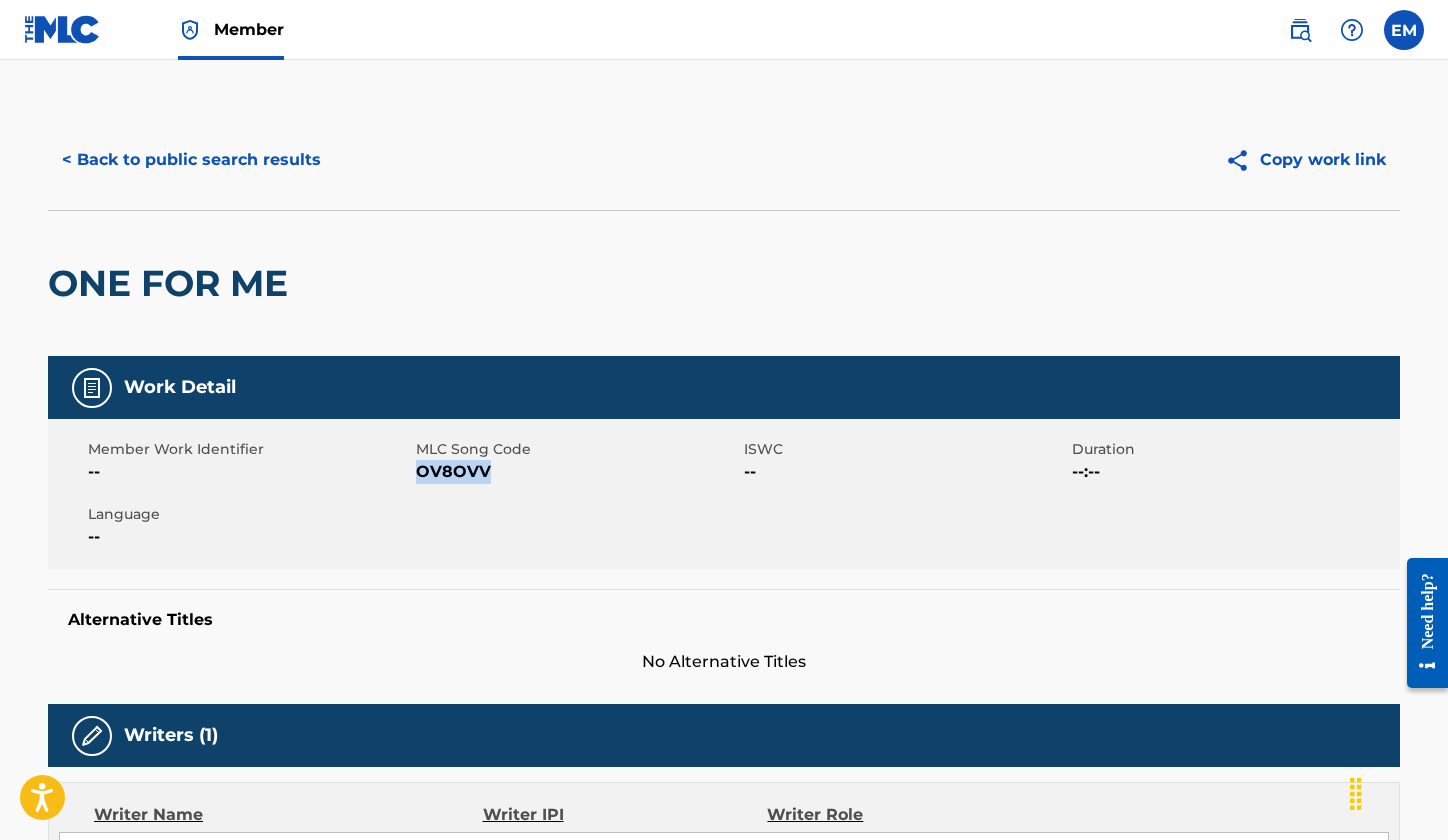 click on "< Back to public search results" at bounding box center (191, 160) 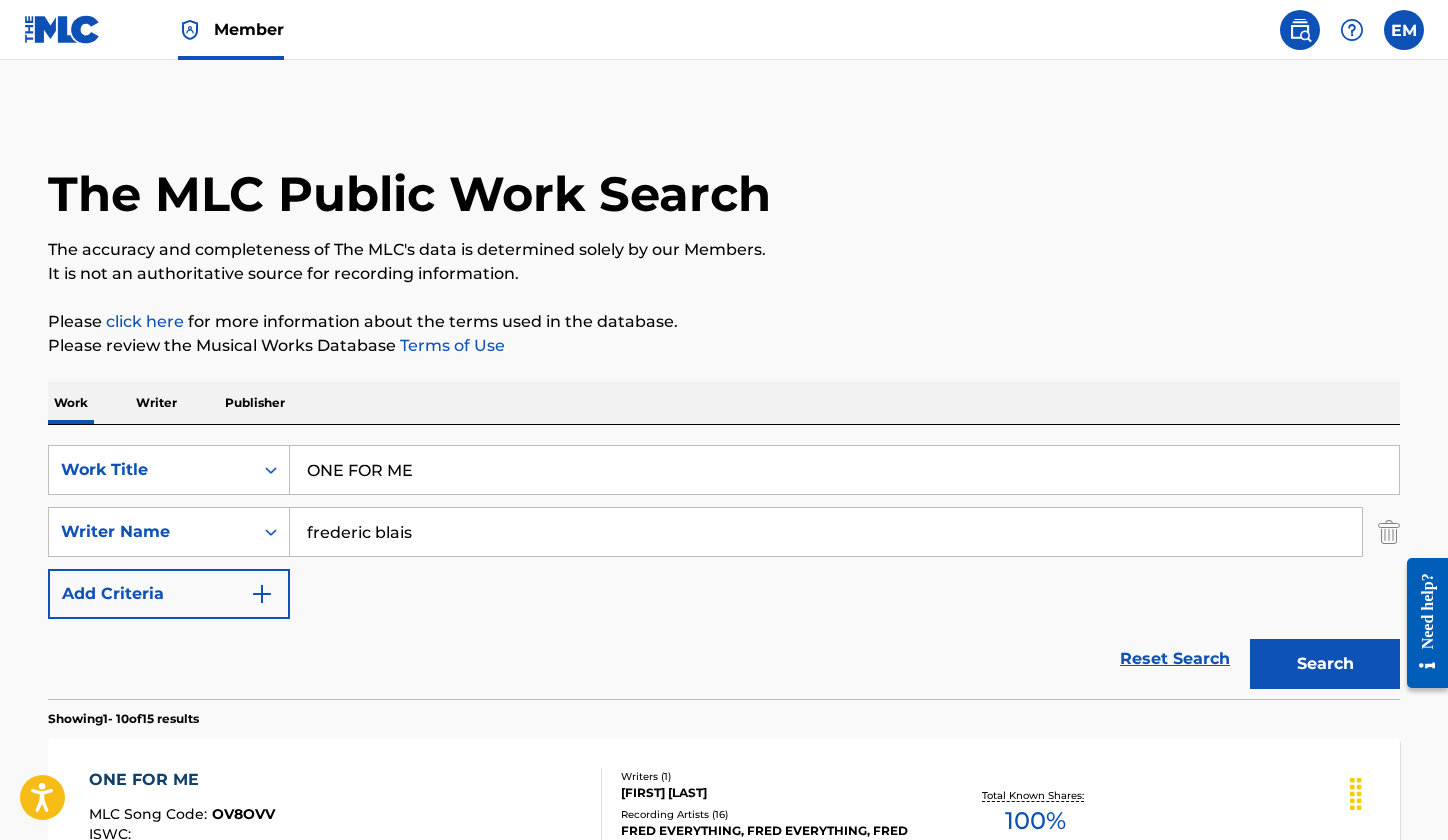 scroll, scrollTop: 300, scrollLeft: 0, axis: vertical 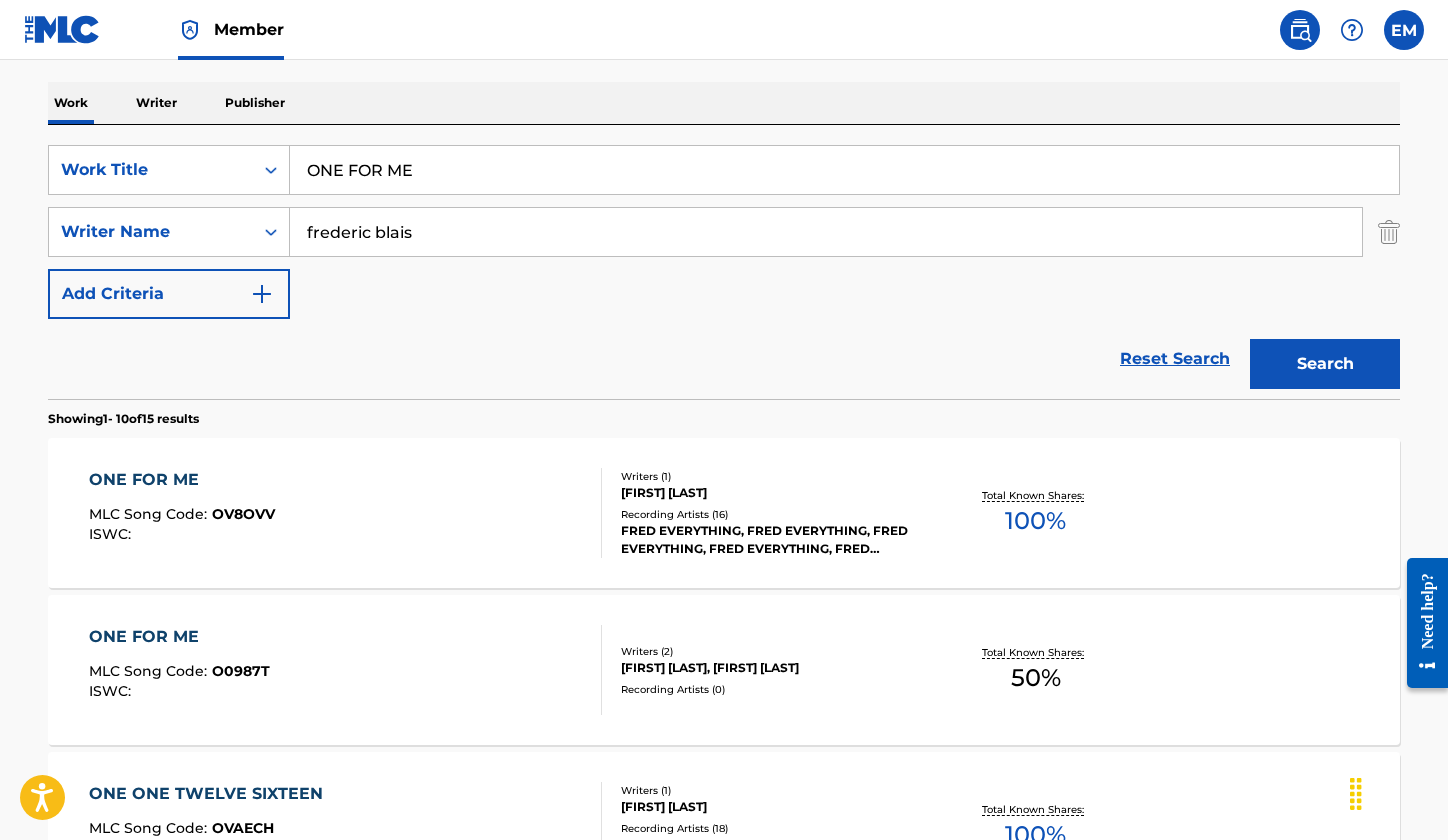 click on "ONE FOR ME MLC Song Code : O0987T ISWC :" at bounding box center [346, 670] 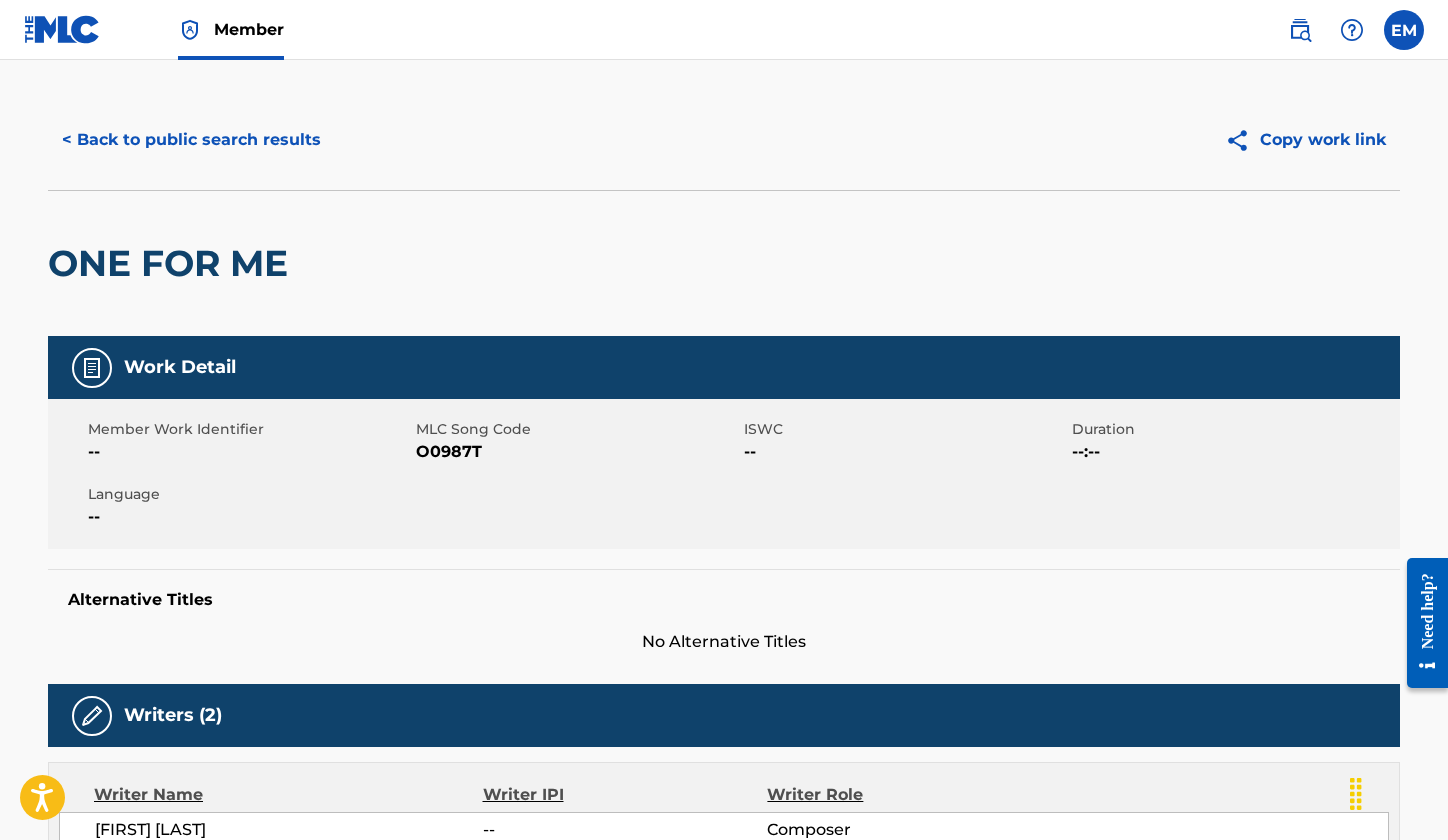 scroll, scrollTop: 0, scrollLeft: 0, axis: both 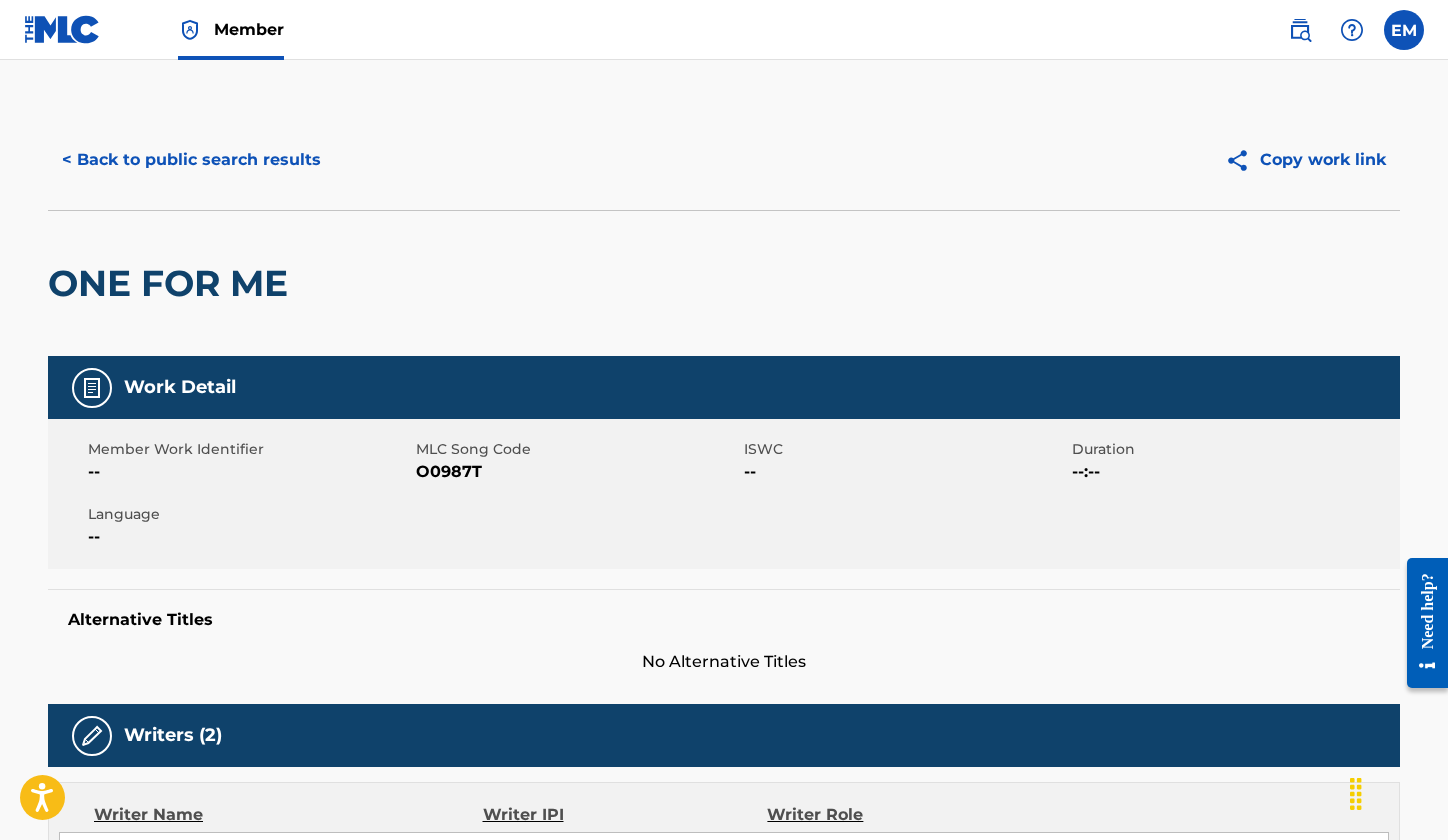 click on "< Back to public search results" at bounding box center (191, 160) 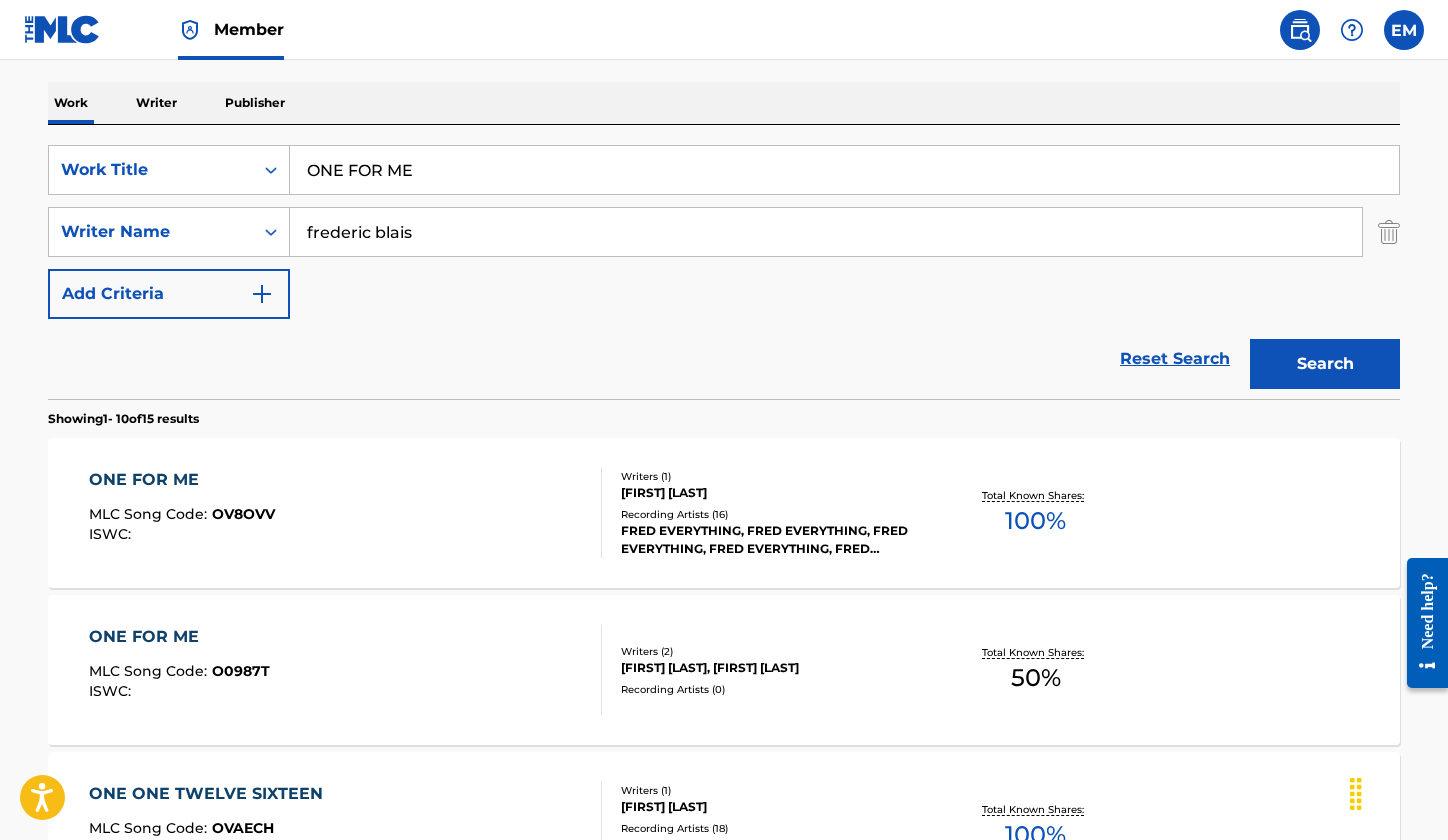click on "ONE FOR ME" at bounding box center (844, 170) 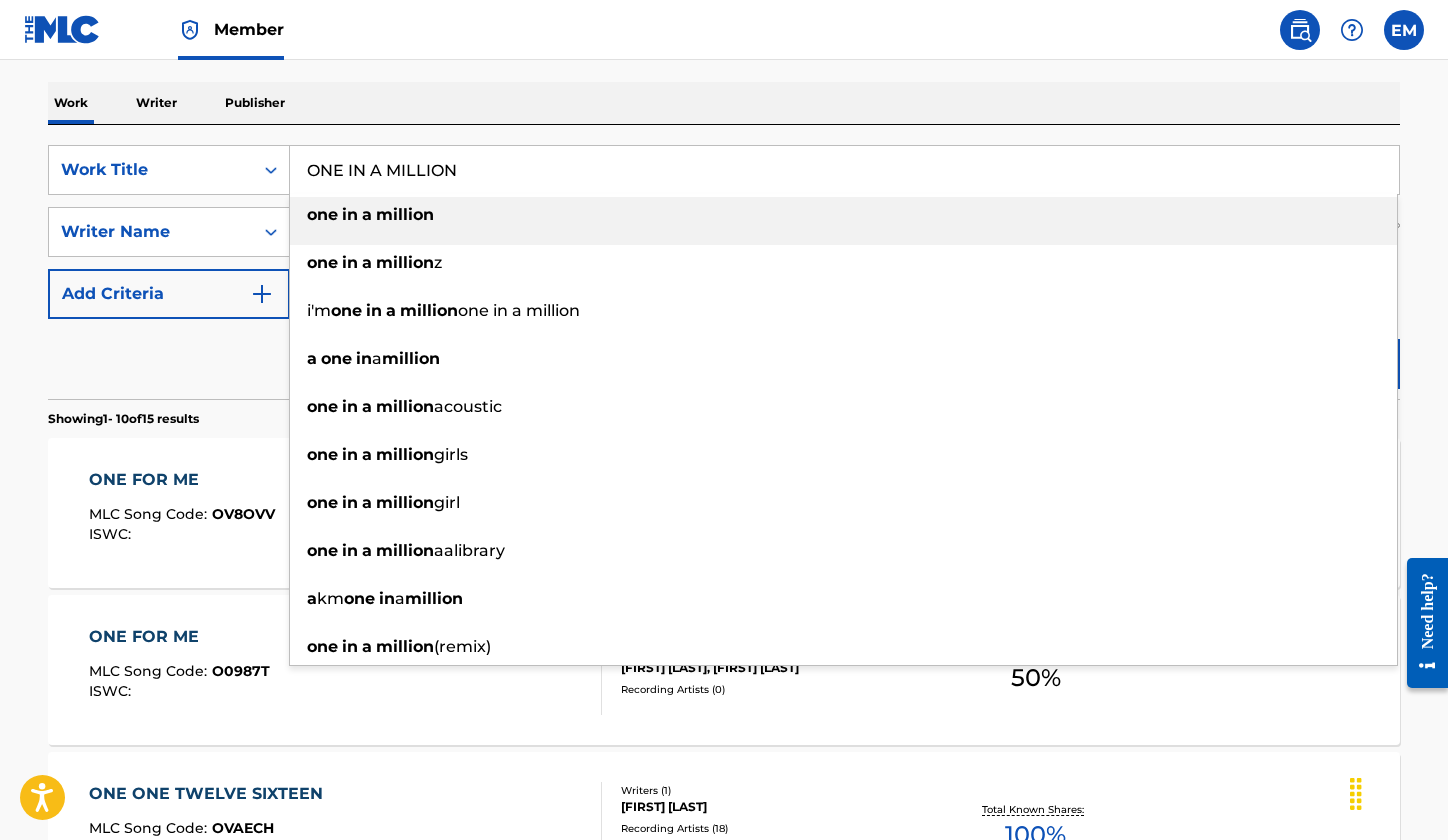 type on "ONE IN A MILLION" 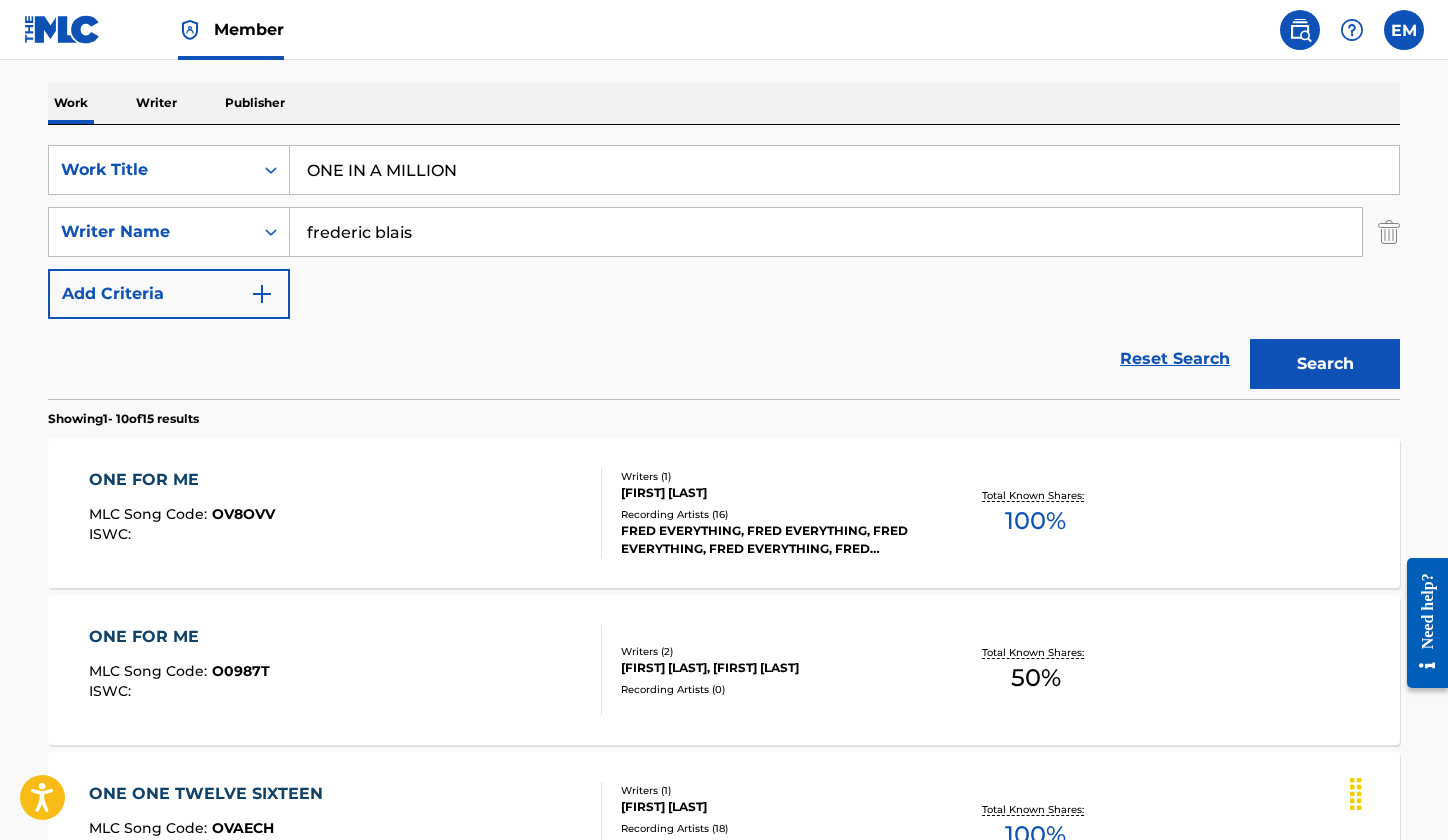 click on "Search" at bounding box center [1325, 364] 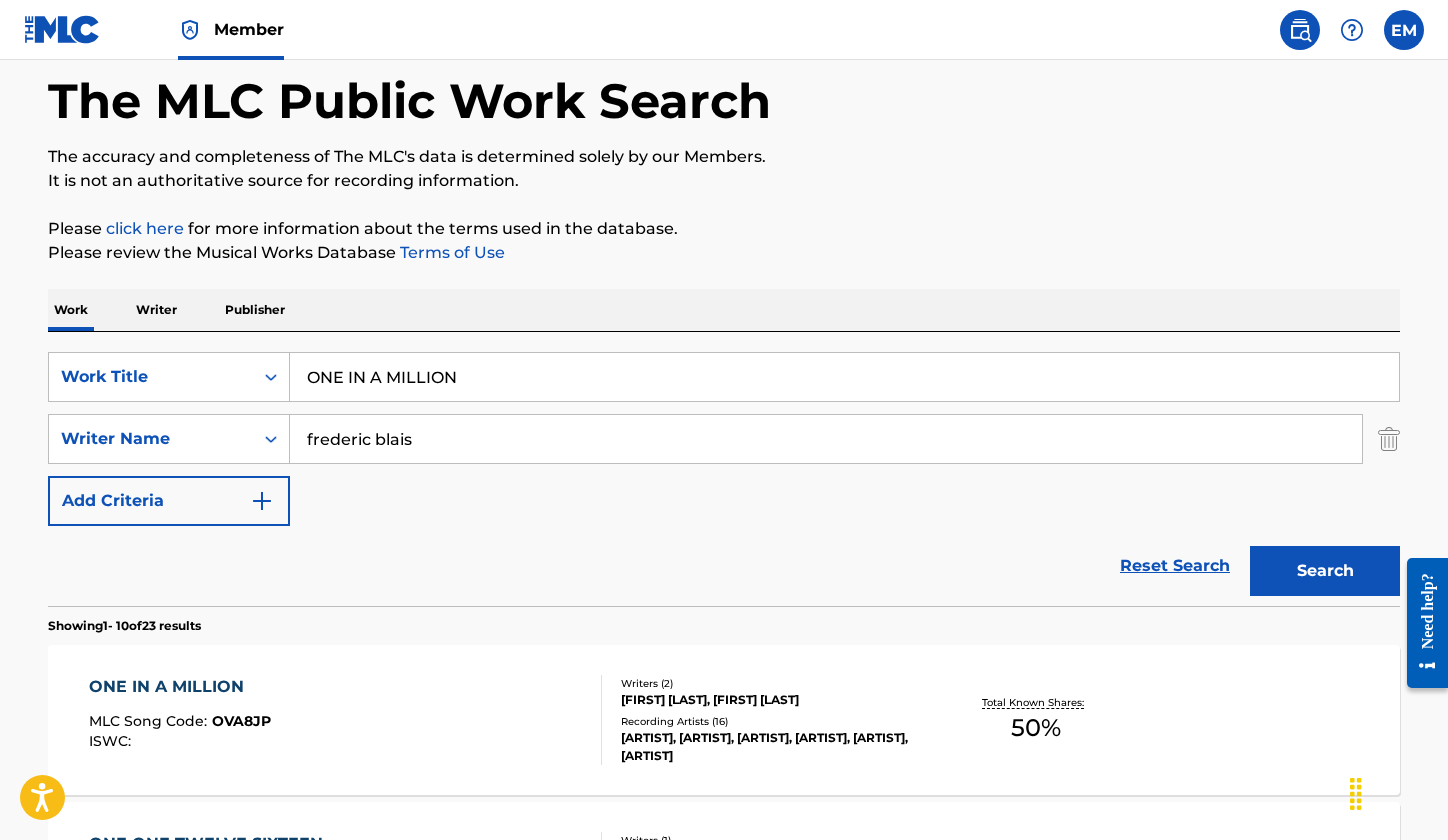 scroll, scrollTop: 300, scrollLeft: 0, axis: vertical 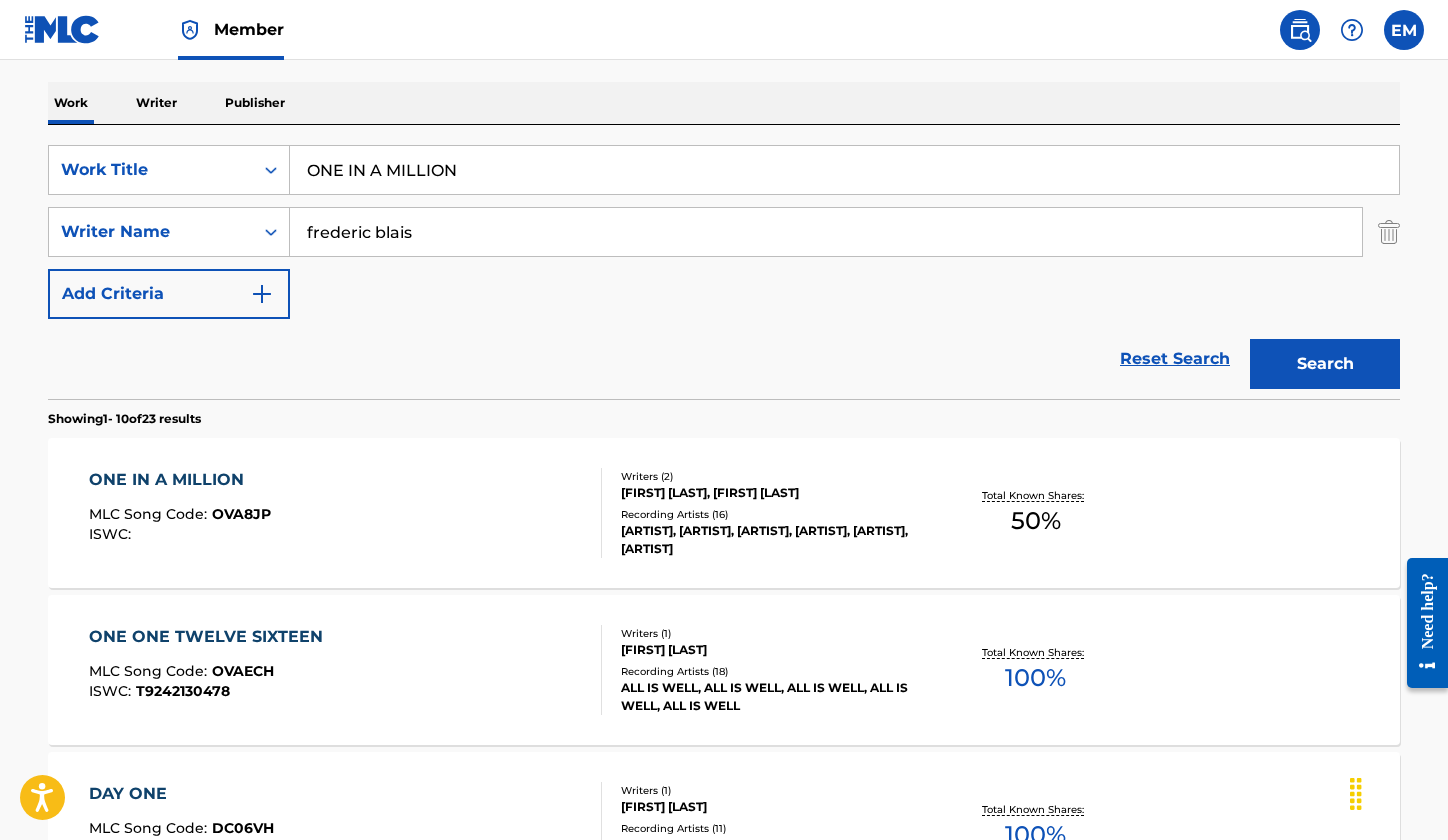 click on "ONE IN A MILLION MLC Song Code : OVA8JP ISWC :" at bounding box center [346, 513] 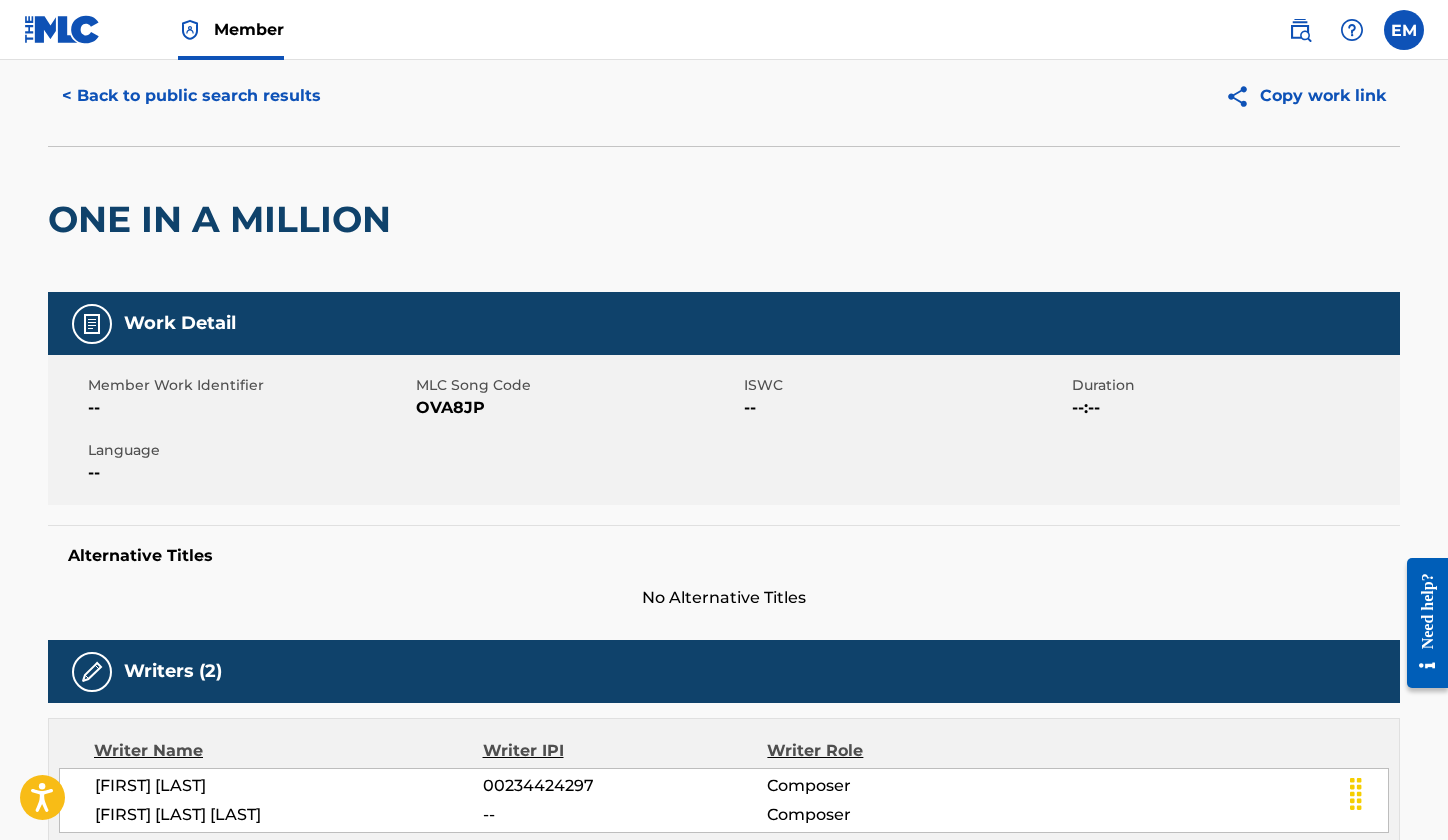 scroll, scrollTop: 24, scrollLeft: 0, axis: vertical 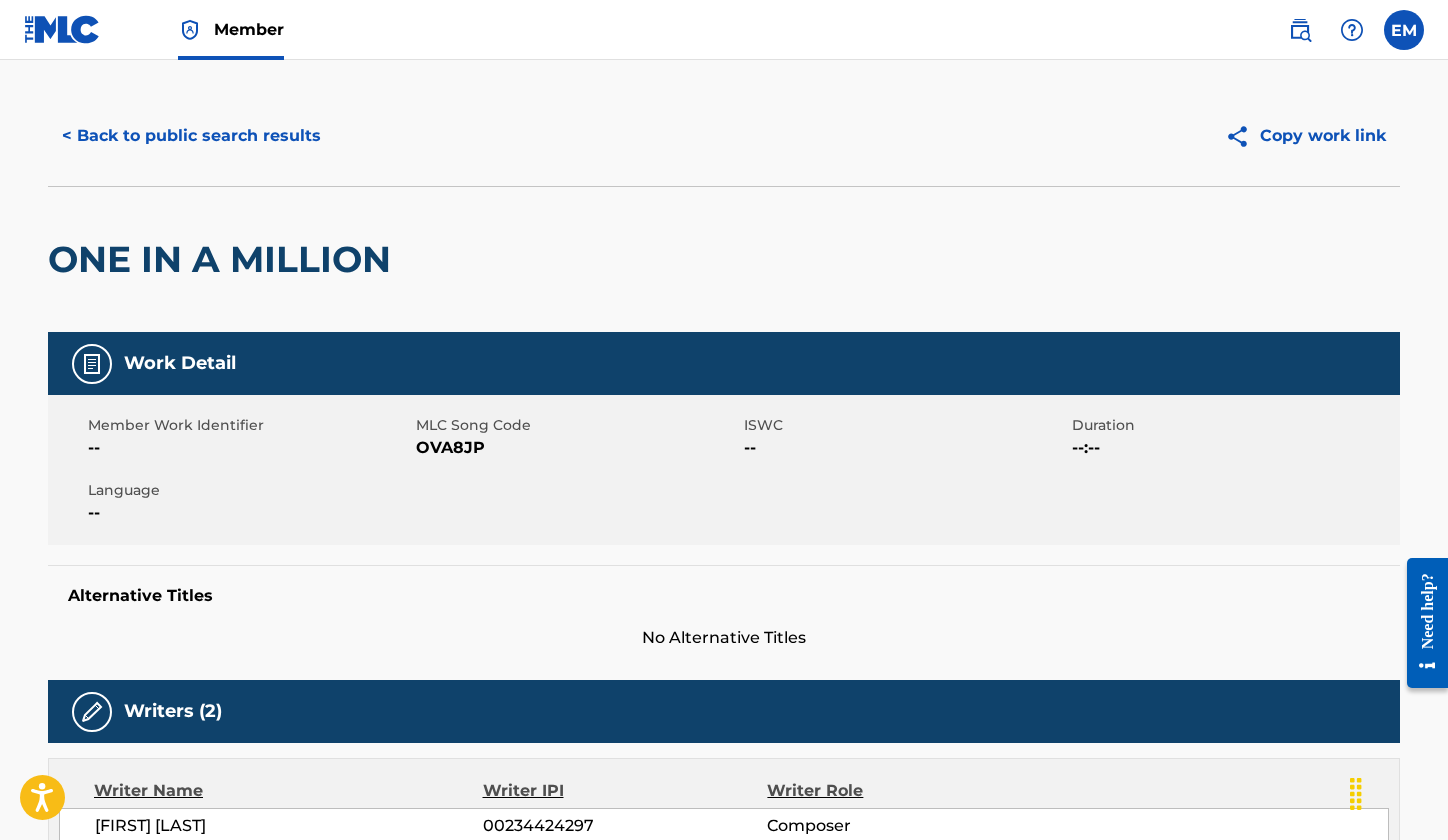 click on "OVA8JP" at bounding box center (577, 448) 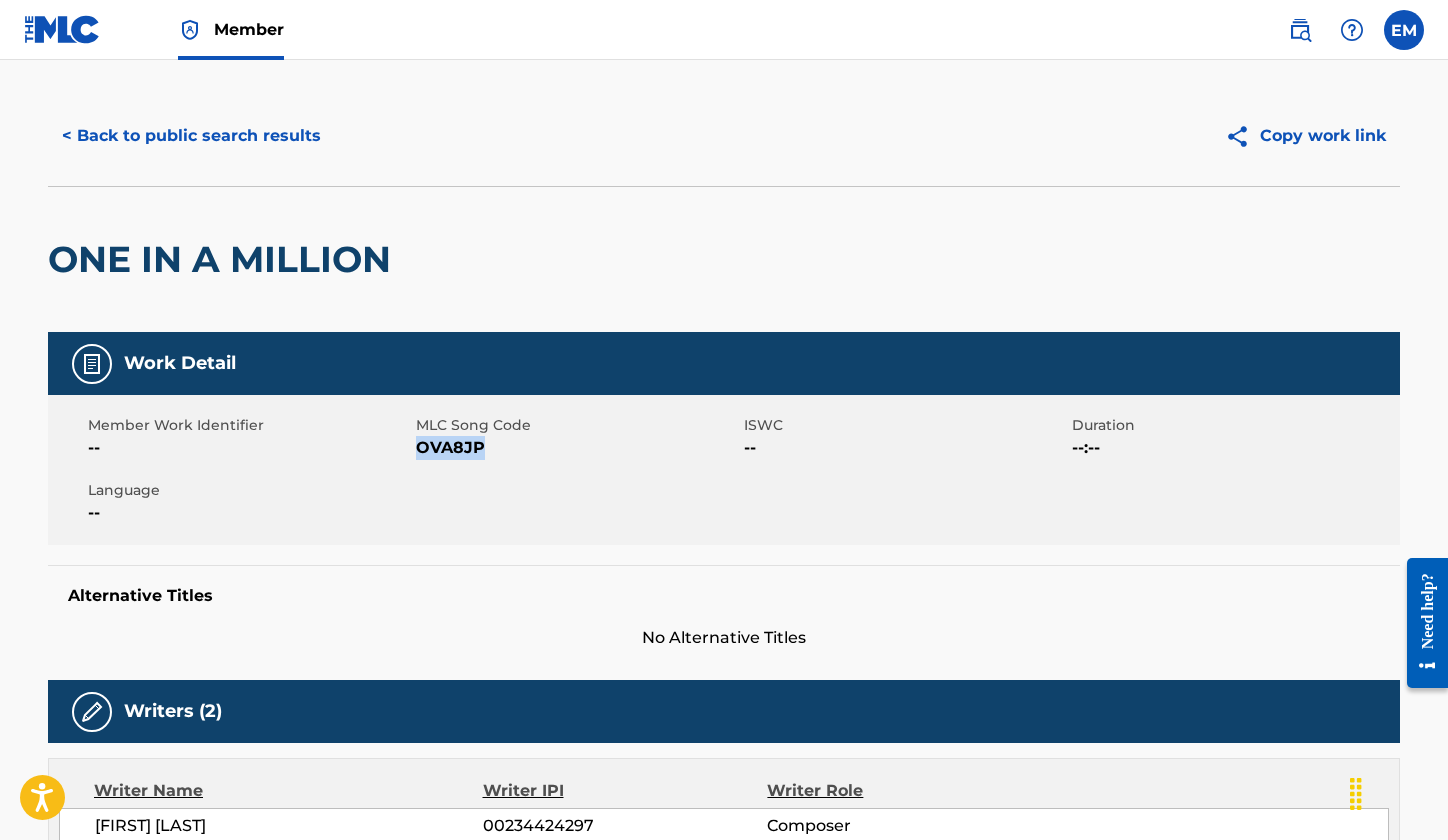 click on "OVA8JP" at bounding box center (577, 448) 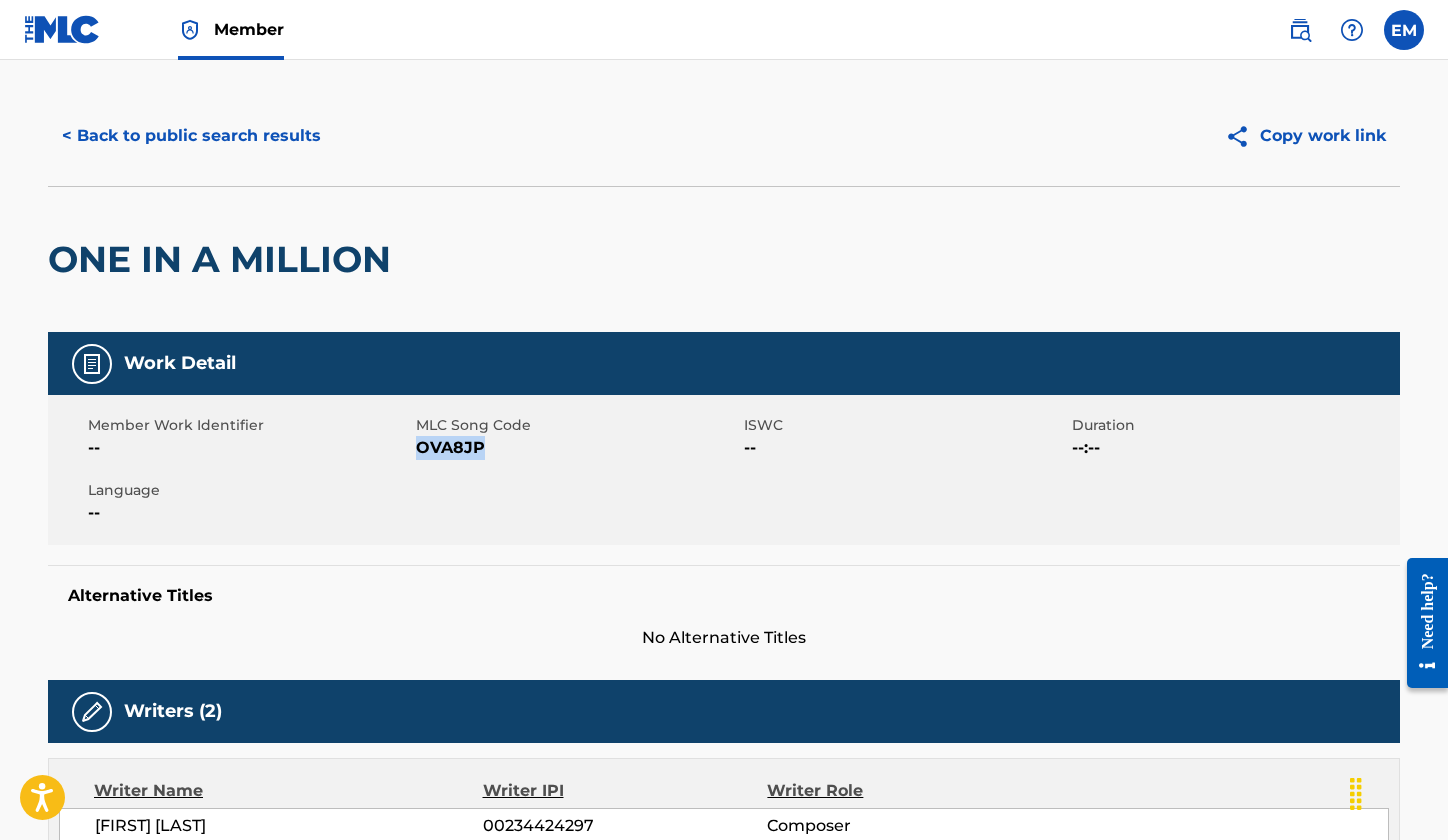 click on "< Back to public search results" at bounding box center [191, 136] 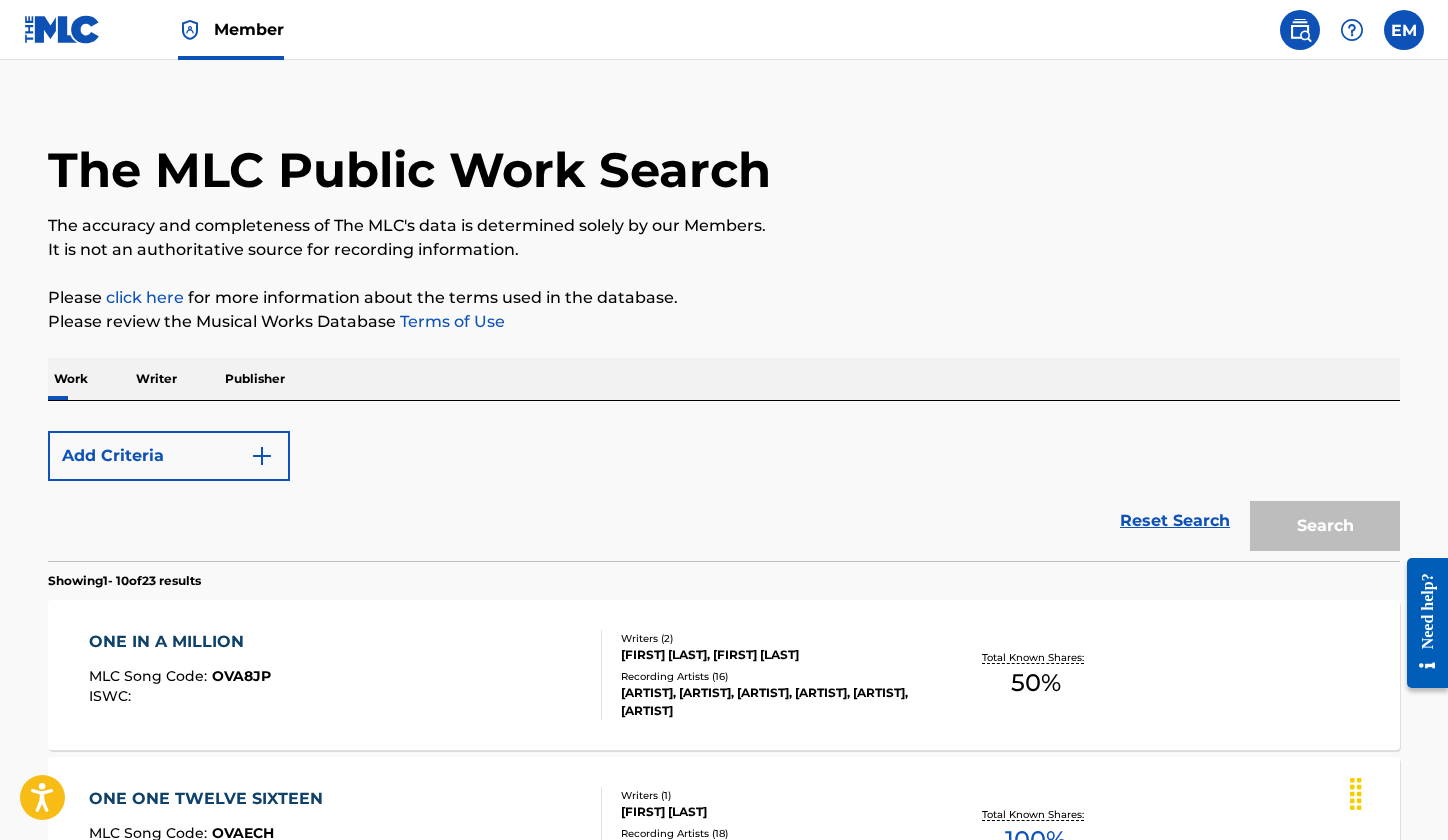 scroll, scrollTop: 300, scrollLeft: 0, axis: vertical 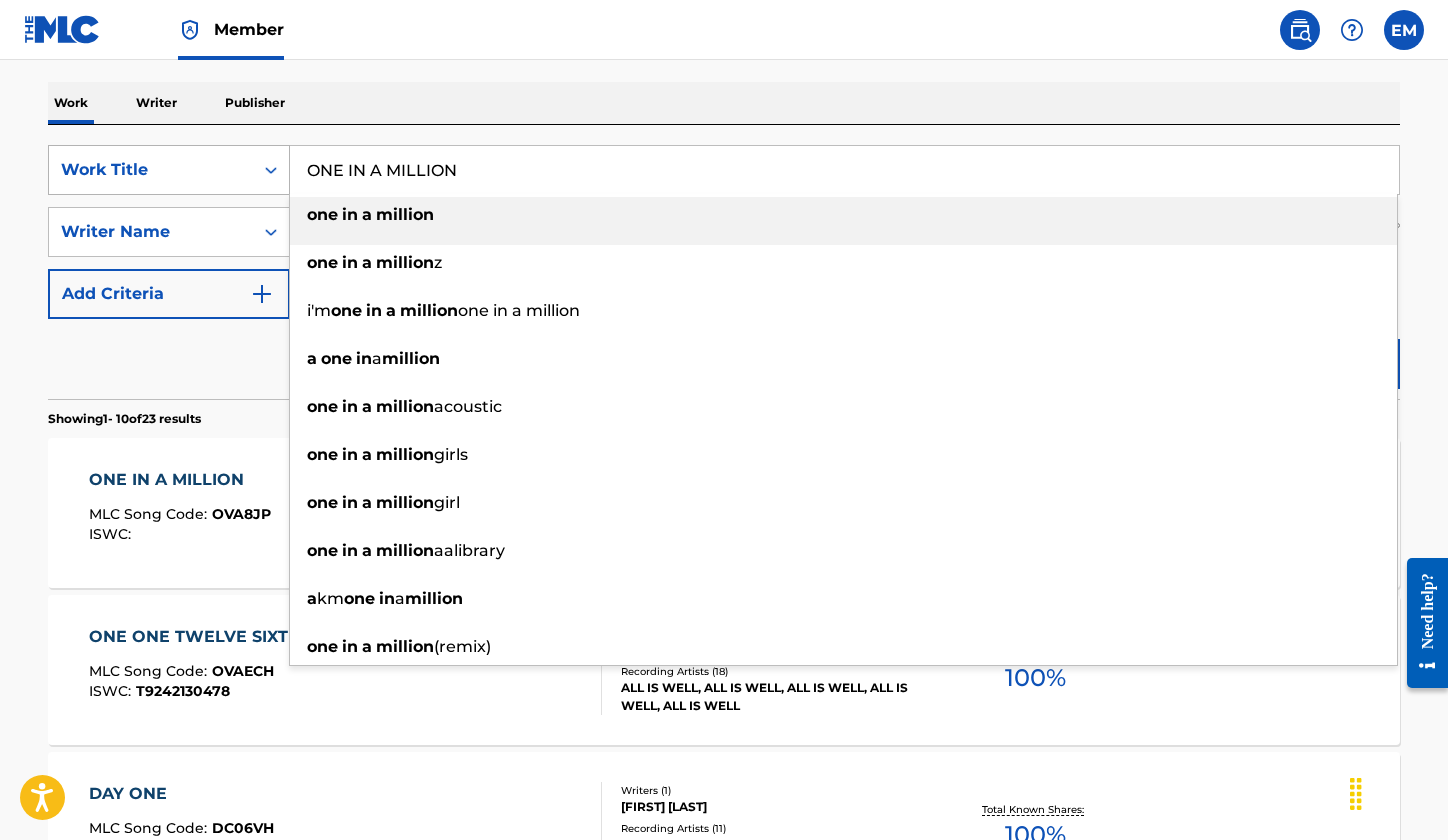 drag, startPoint x: 486, startPoint y: 163, endPoint x: 218, endPoint y: 150, distance: 268.31512 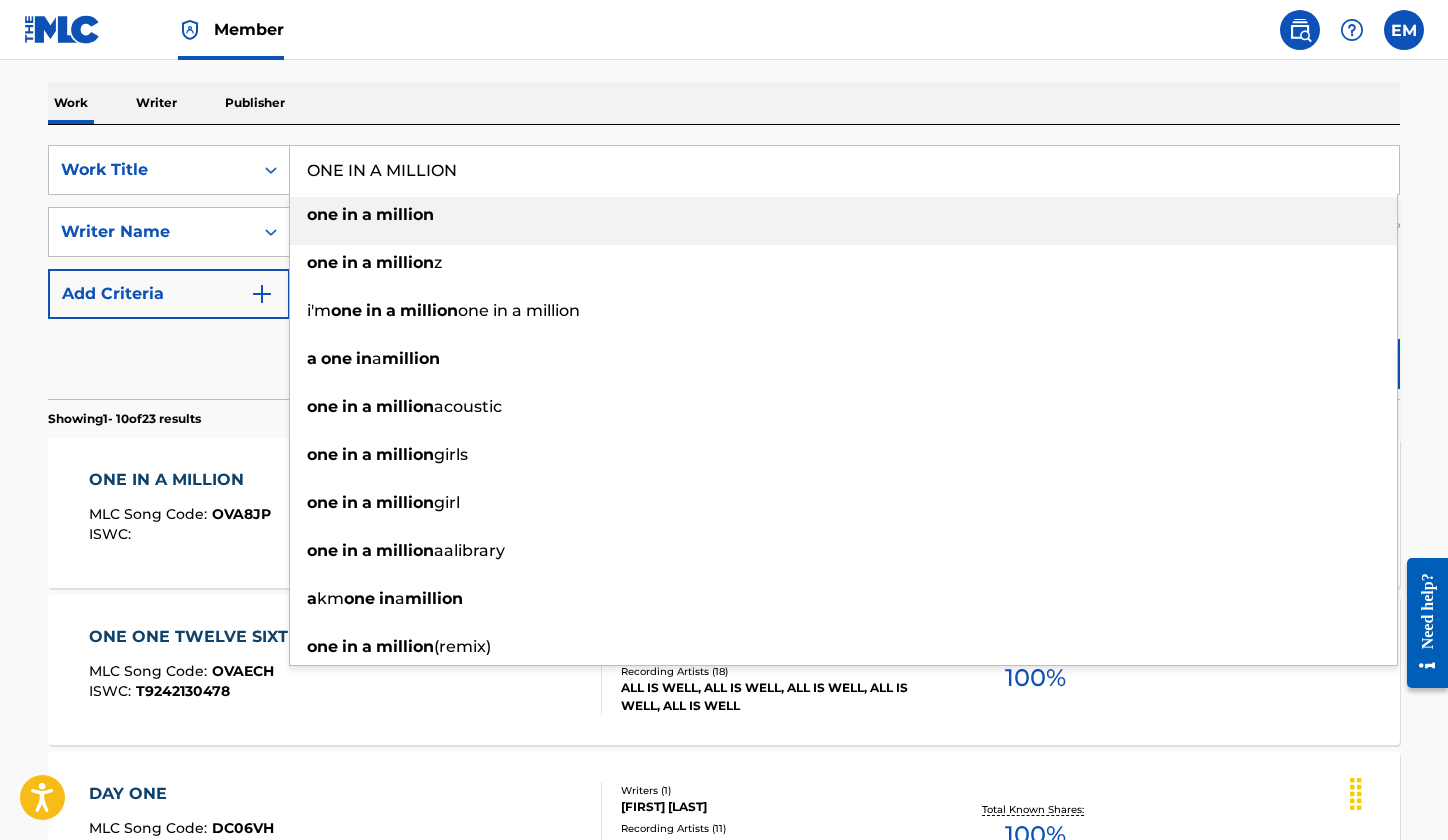 paste on "ONE TWELVE SIXTEE" 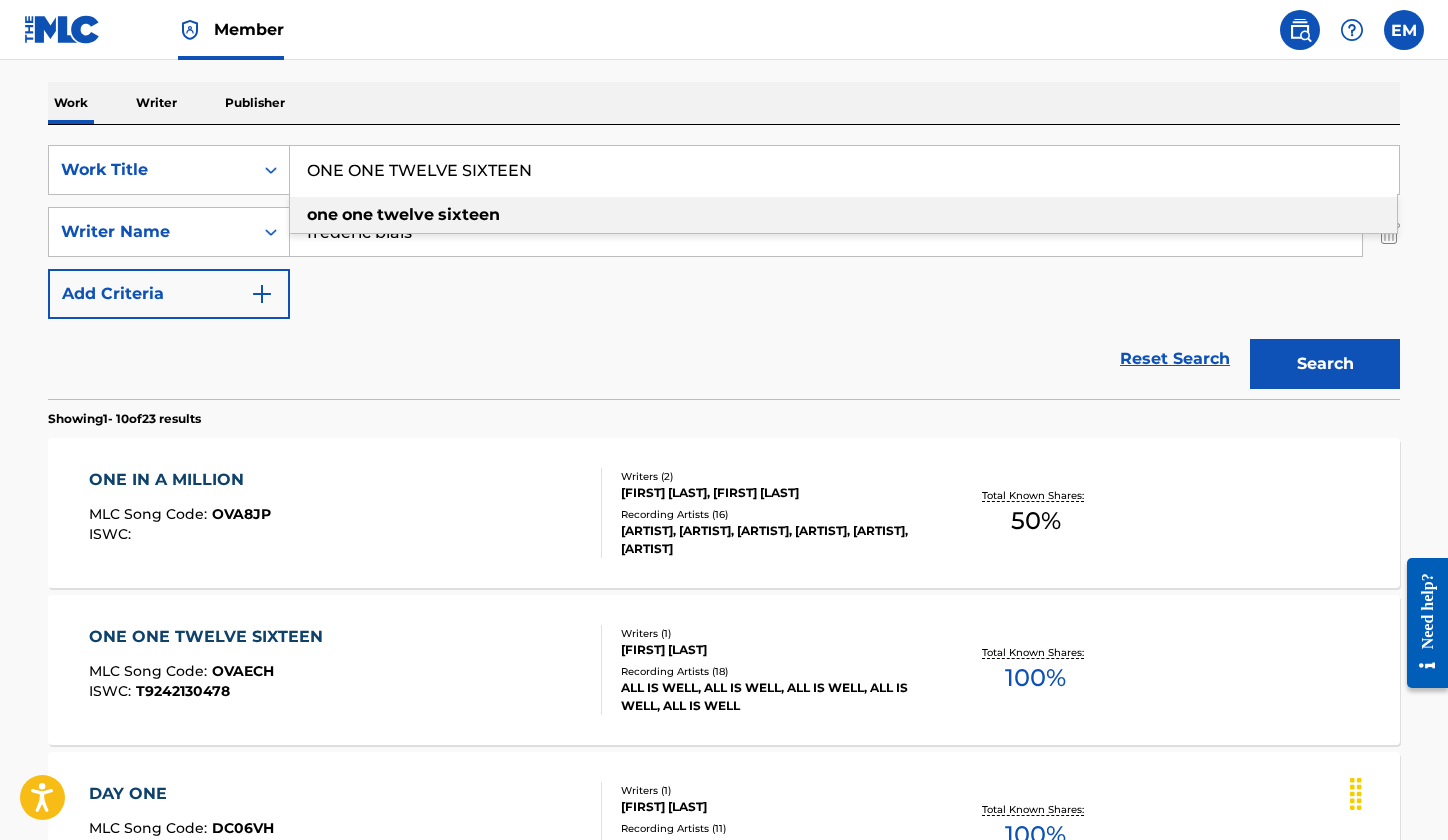 type on "ONE ONE TWELVE SIXTEEN" 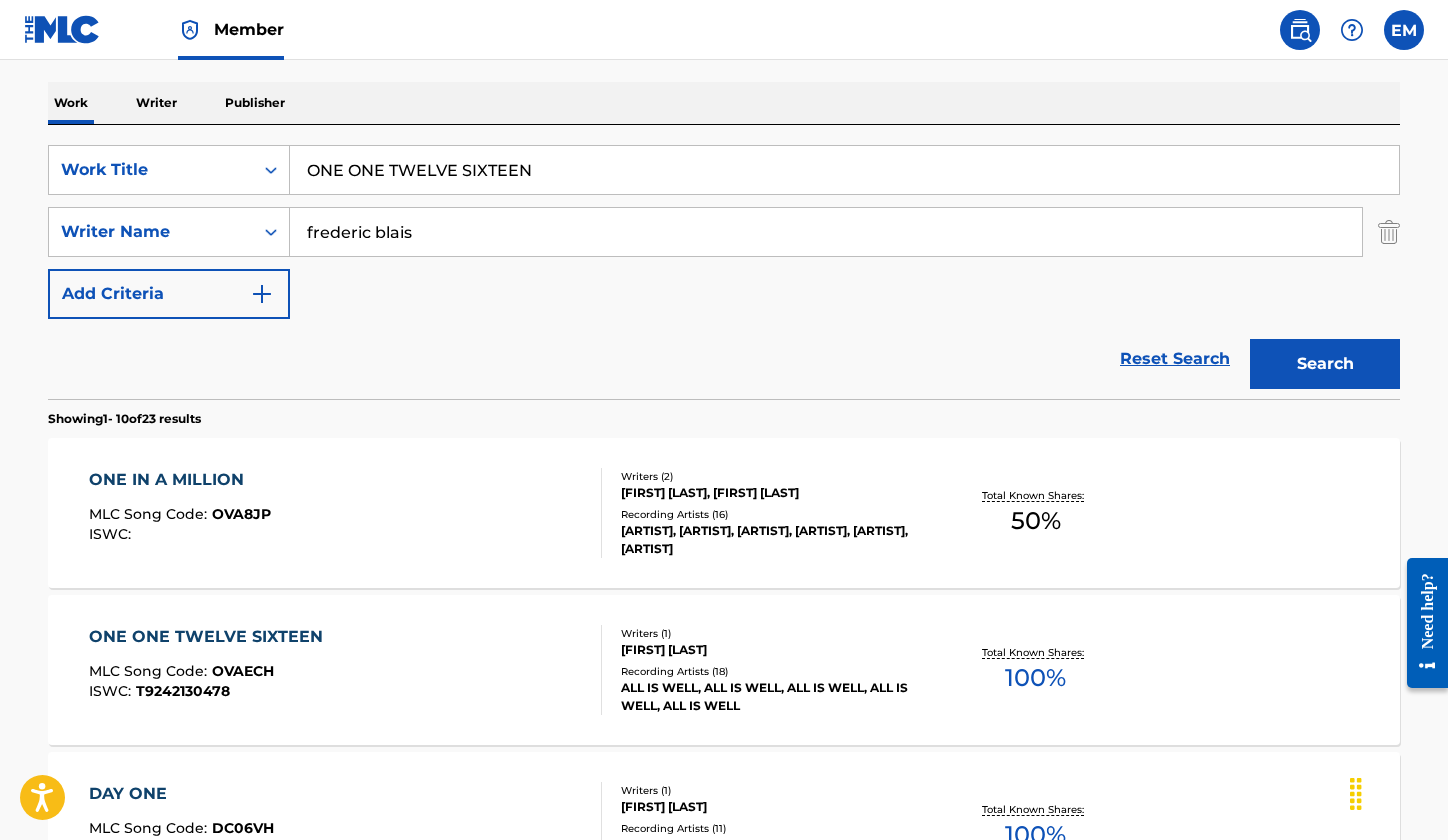 click on "Search" at bounding box center [1325, 364] 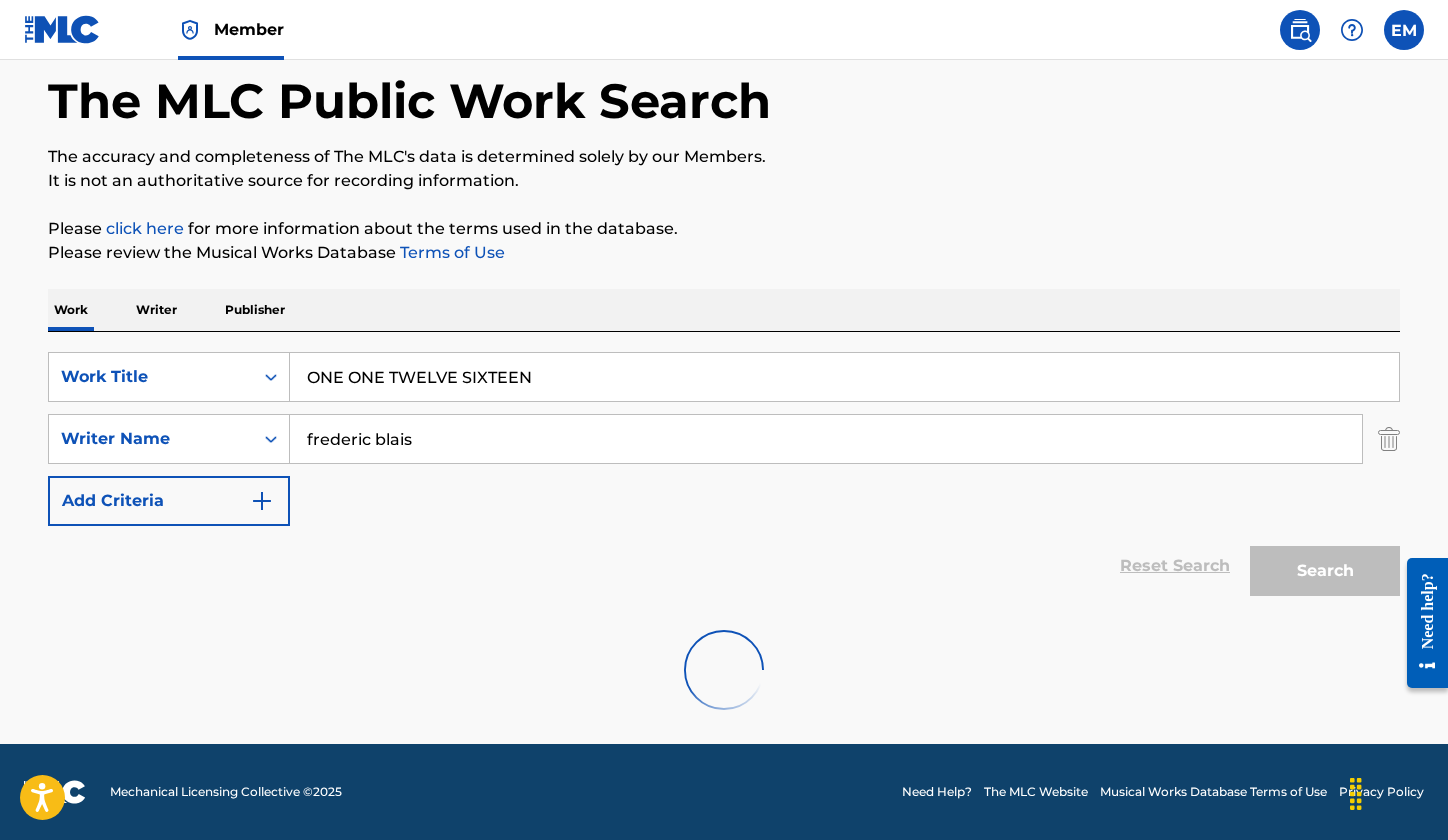 scroll, scrollTop: 300, scrollLeft: 0, axis: vertical 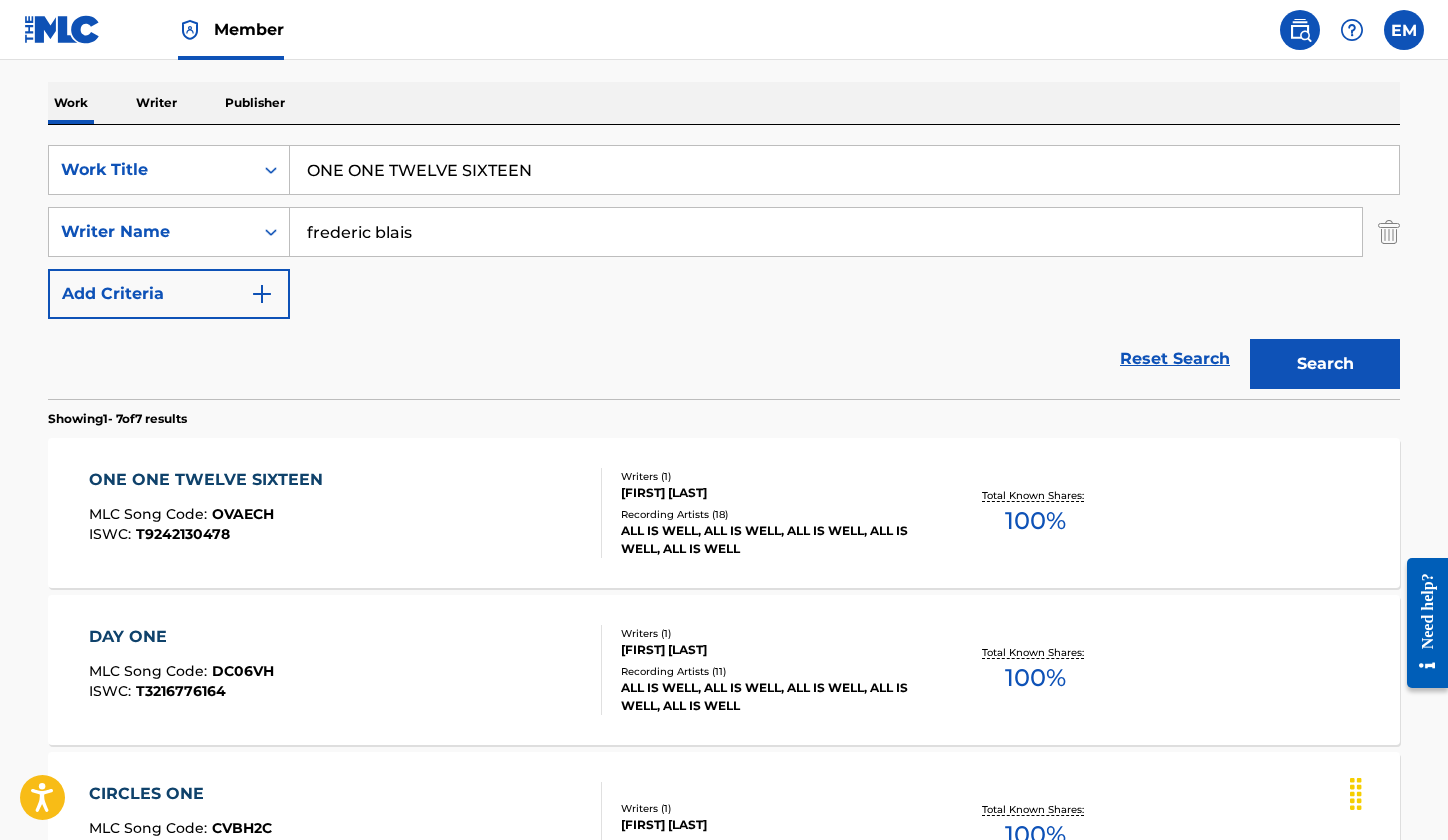 click on "ONE ONE TWELVE SIXTEEN MLC Song Code : OVAECH ISWC : T9242130478" at bounding box center (346, 513) 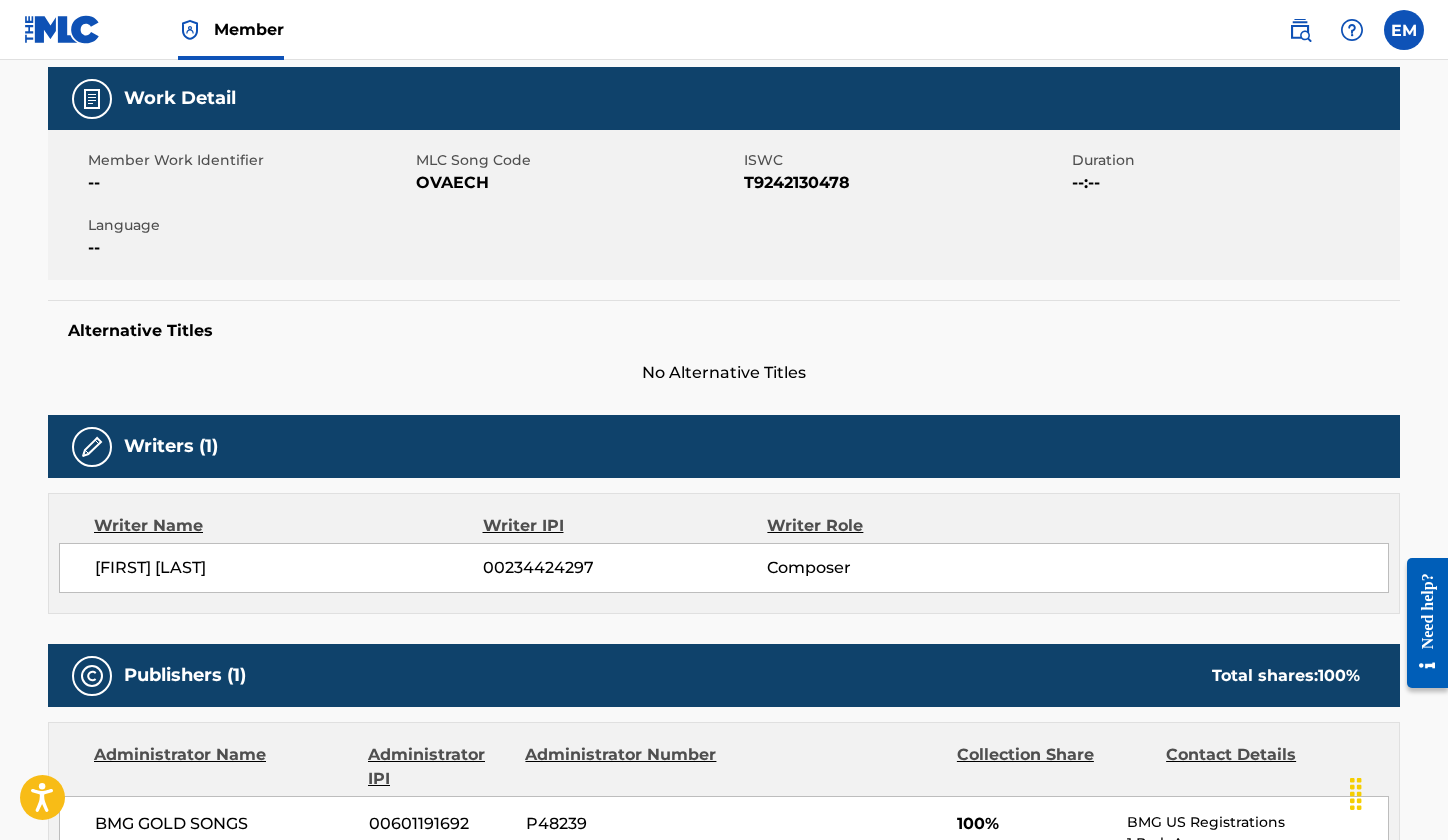 scroll, scrollTop: 100, scrollLeft: 0, axis: vertical 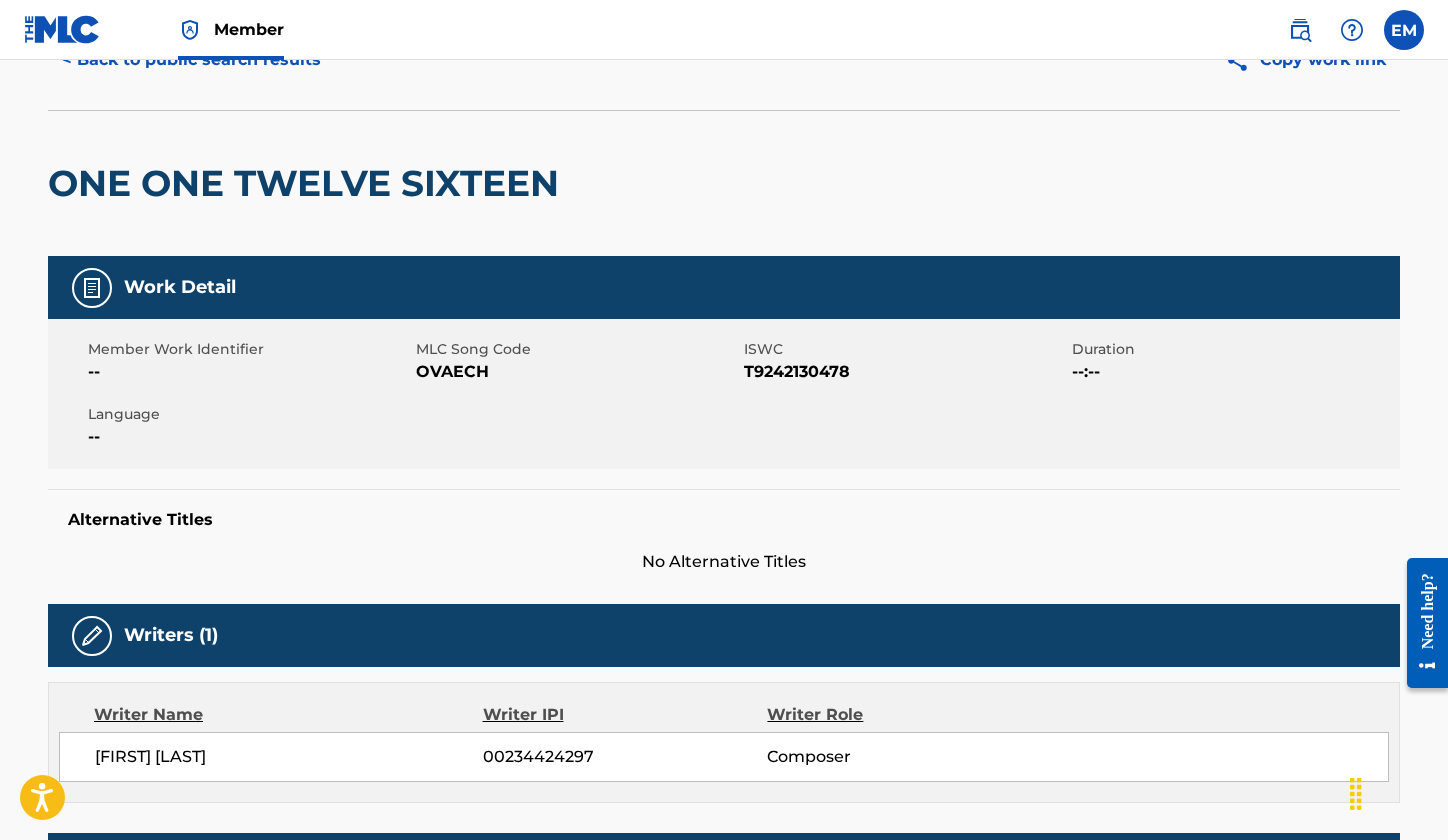 click on "OVAECH" at bounding box center (577, 372) 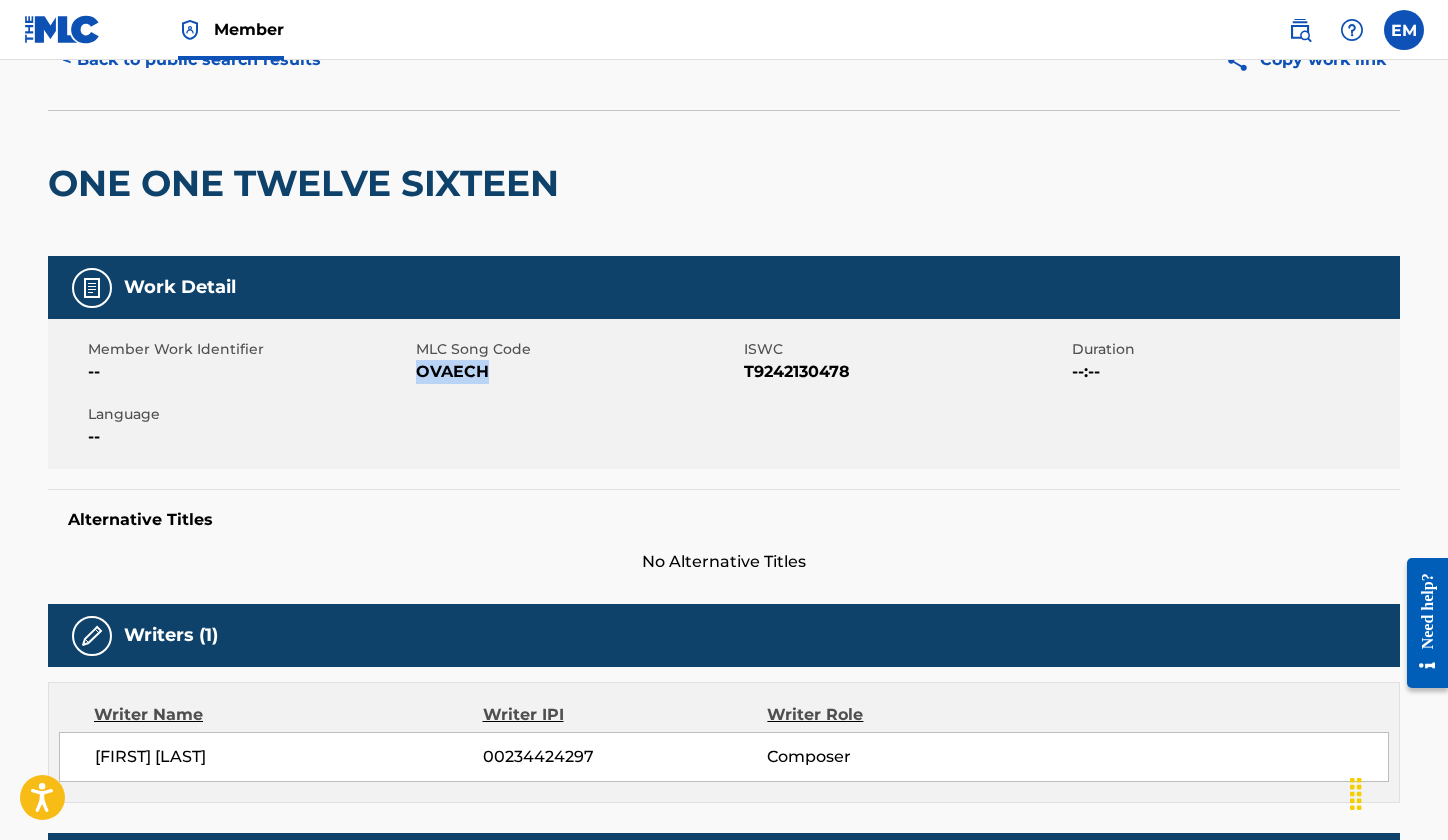 click on "OVAECH" at bounding box center (577, 372) 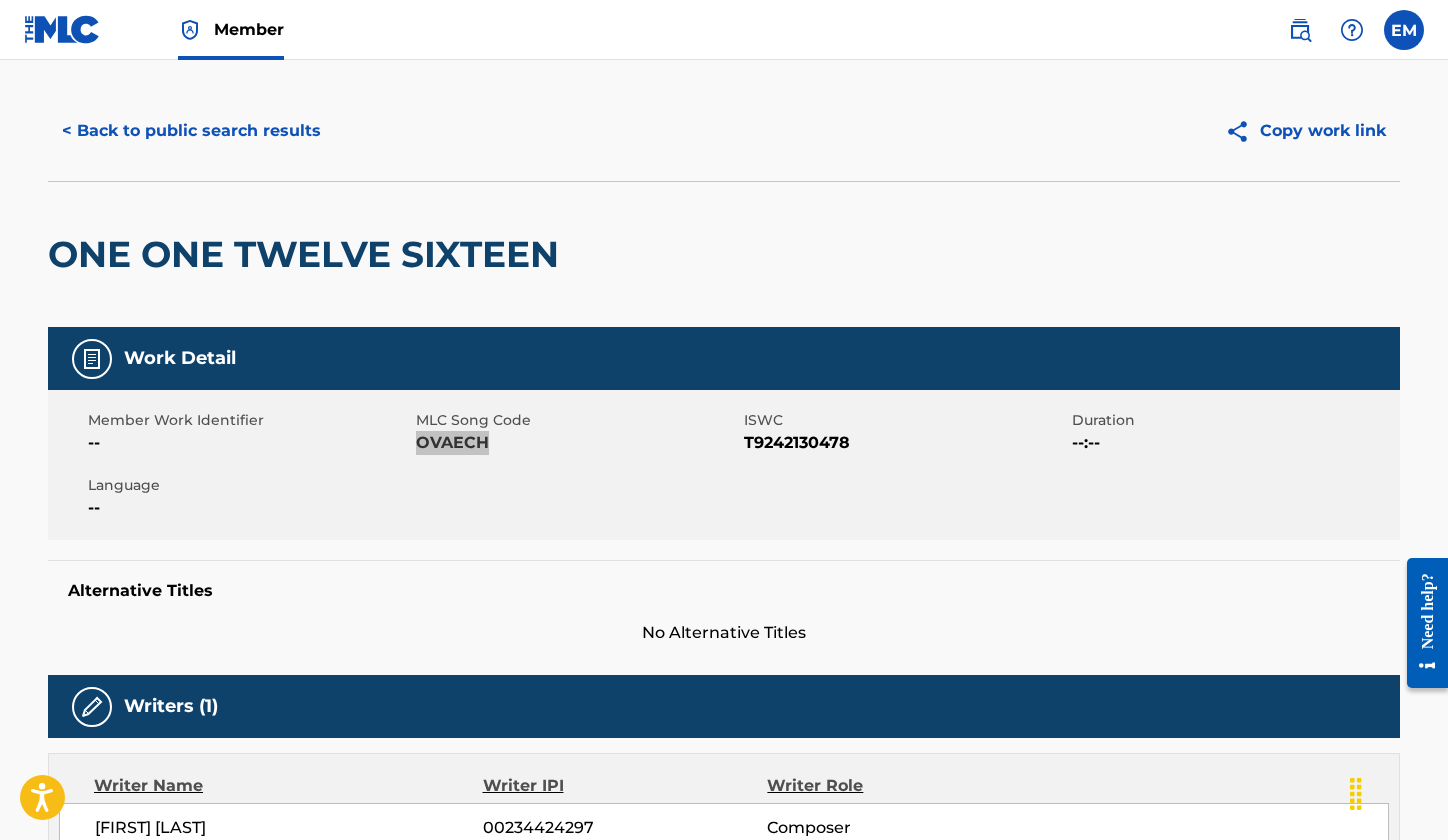 scroll, scrollTop: 0, scrollLeft: 0, axis: both 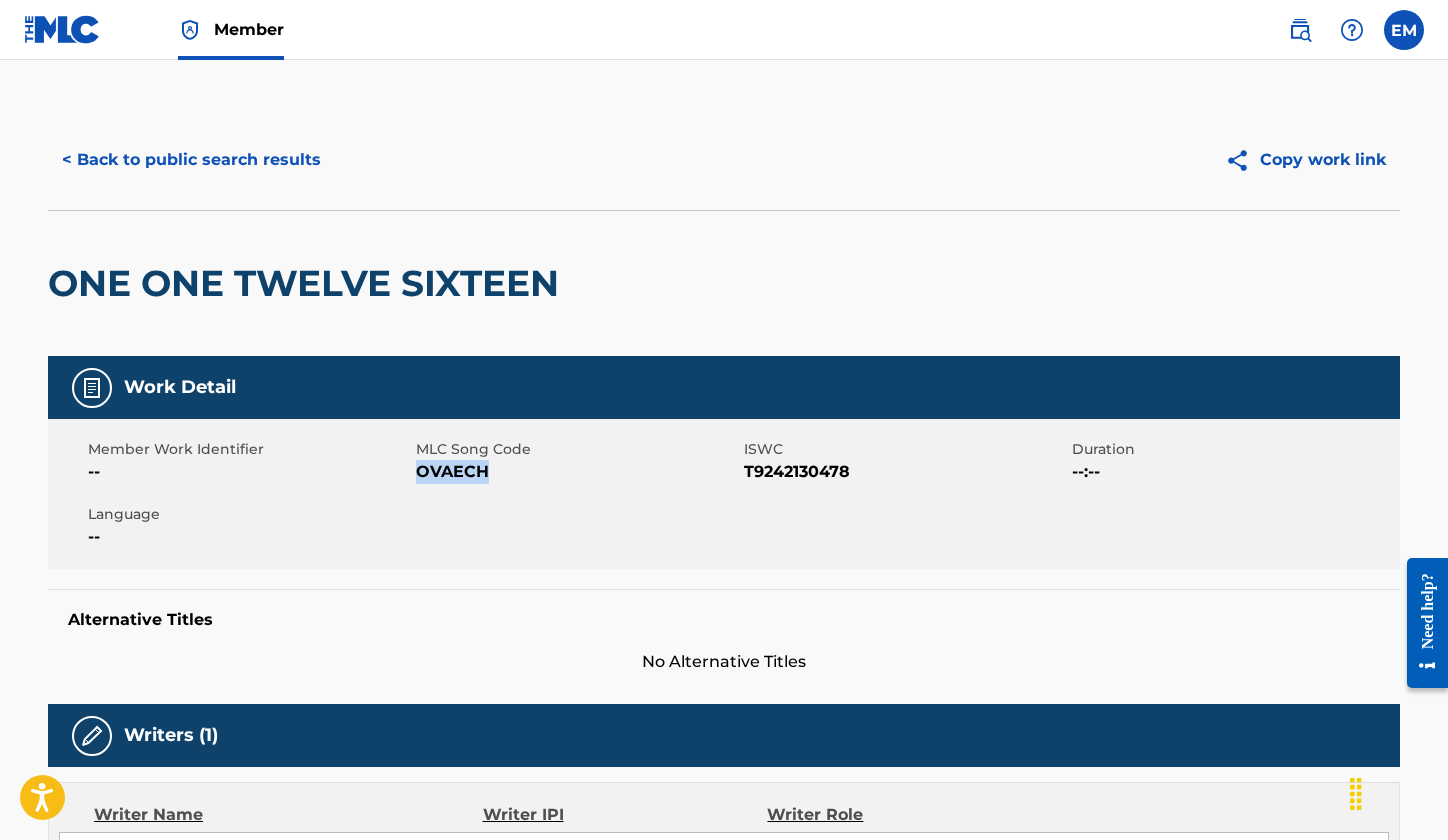 click on "< Back to public search results" at bounding box center (191, 160) 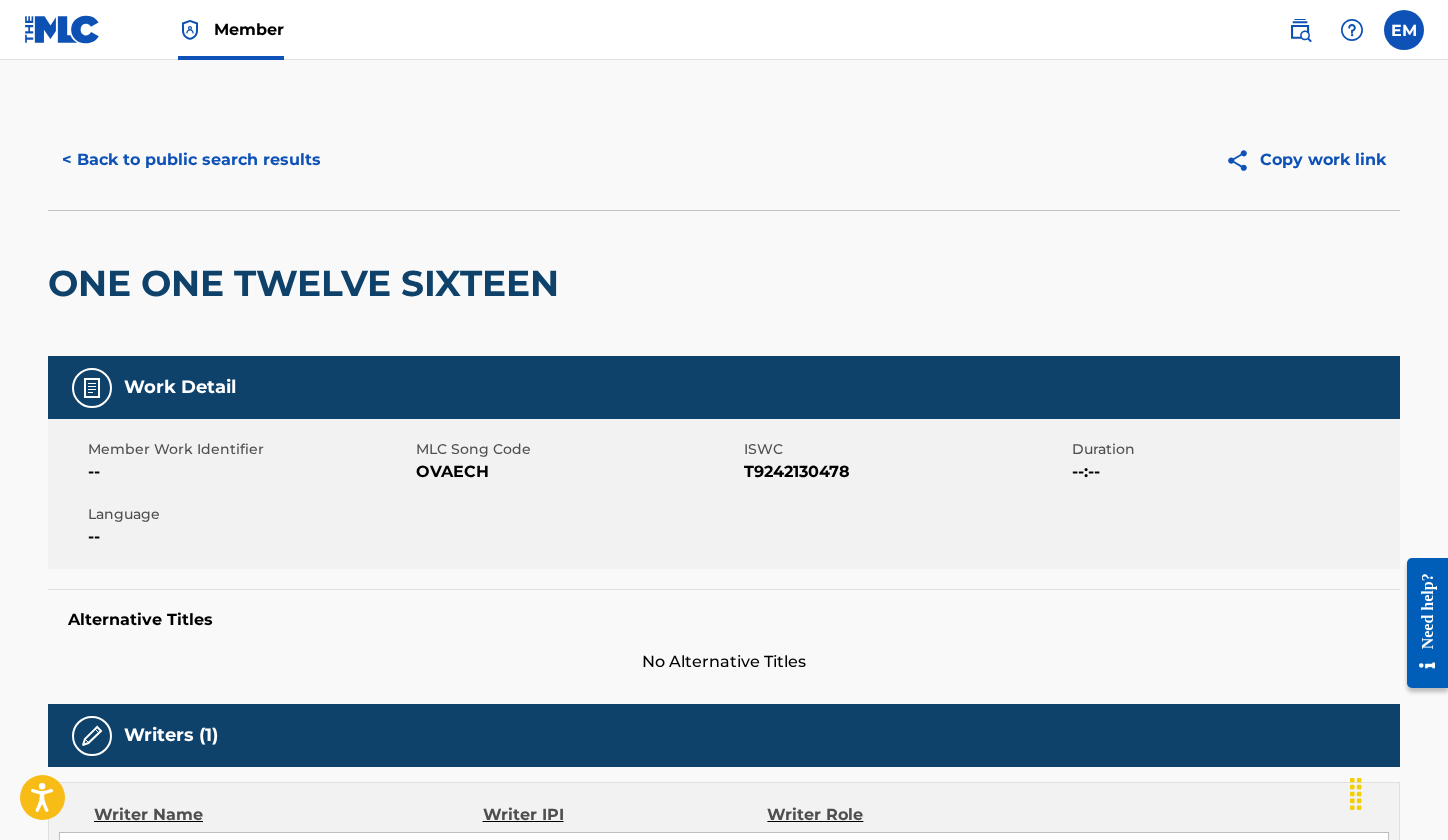 scroll, scrollTop: 300, scrollLeft: 0, axis: vertical 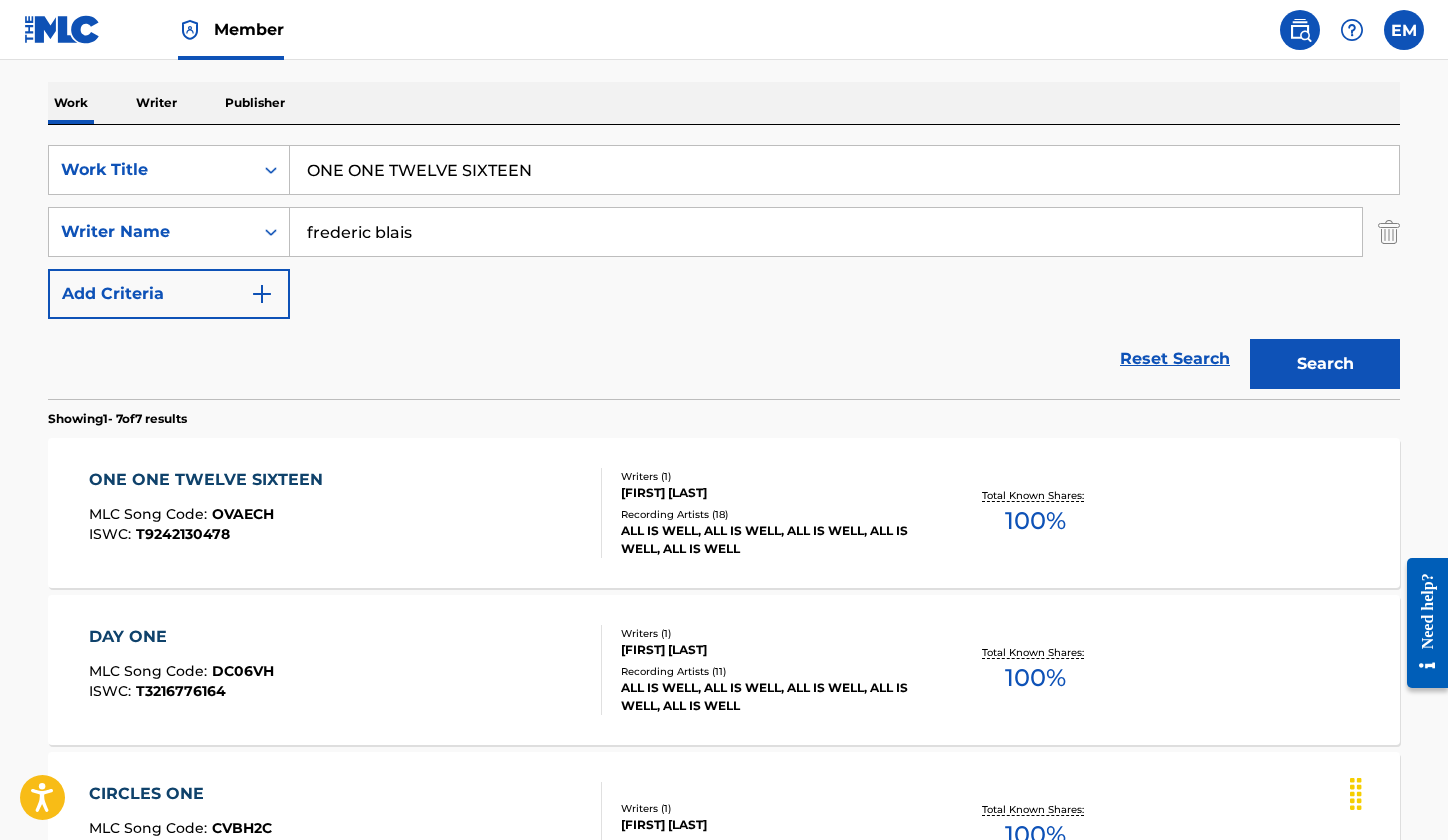 click on "ONE ONE TWELVE SIXTEEN" at bounding box center [844, 170] 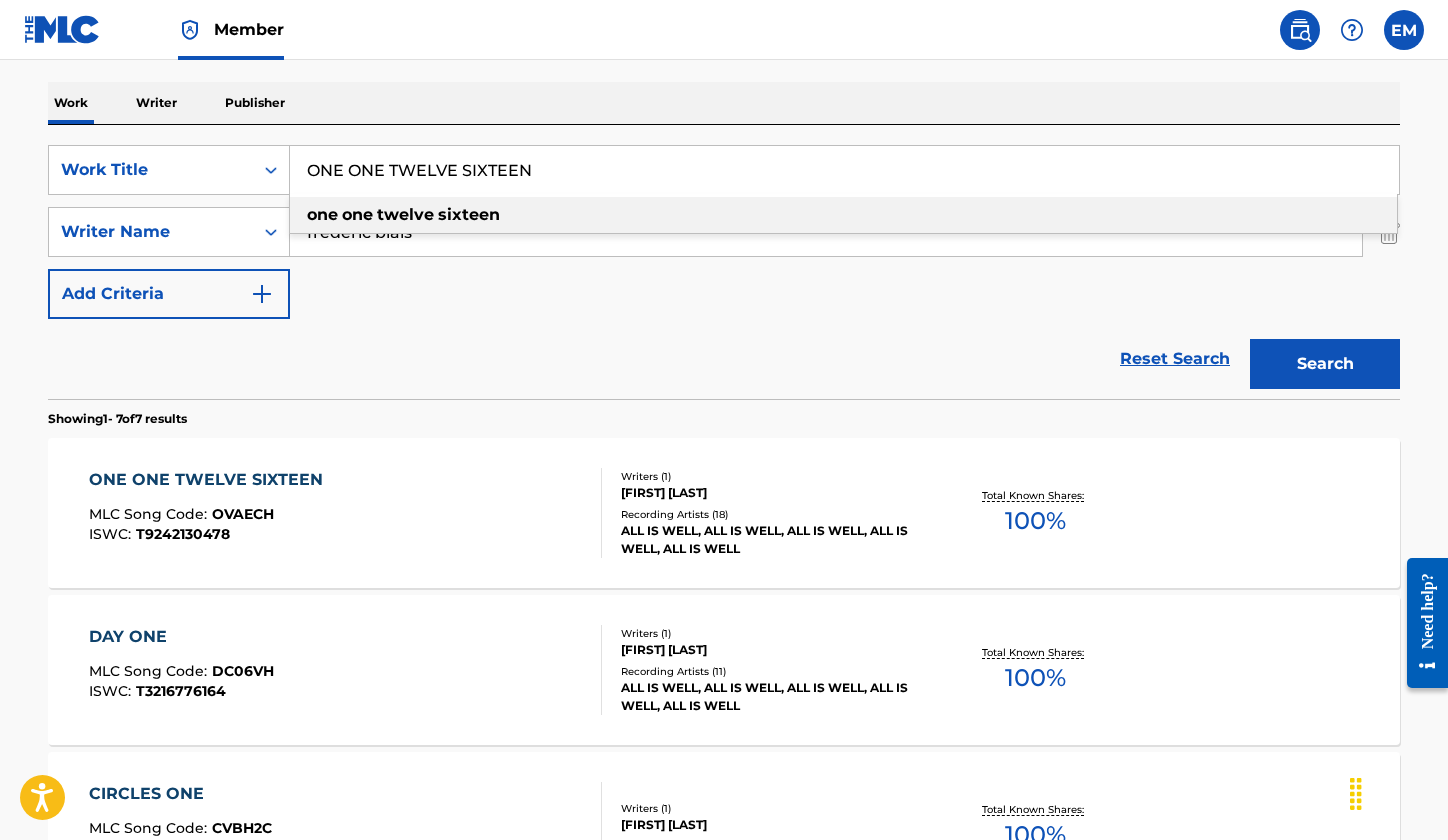 click on "ONE ONE TWELVE SIXTEEN" at bounding box center (844, 170) 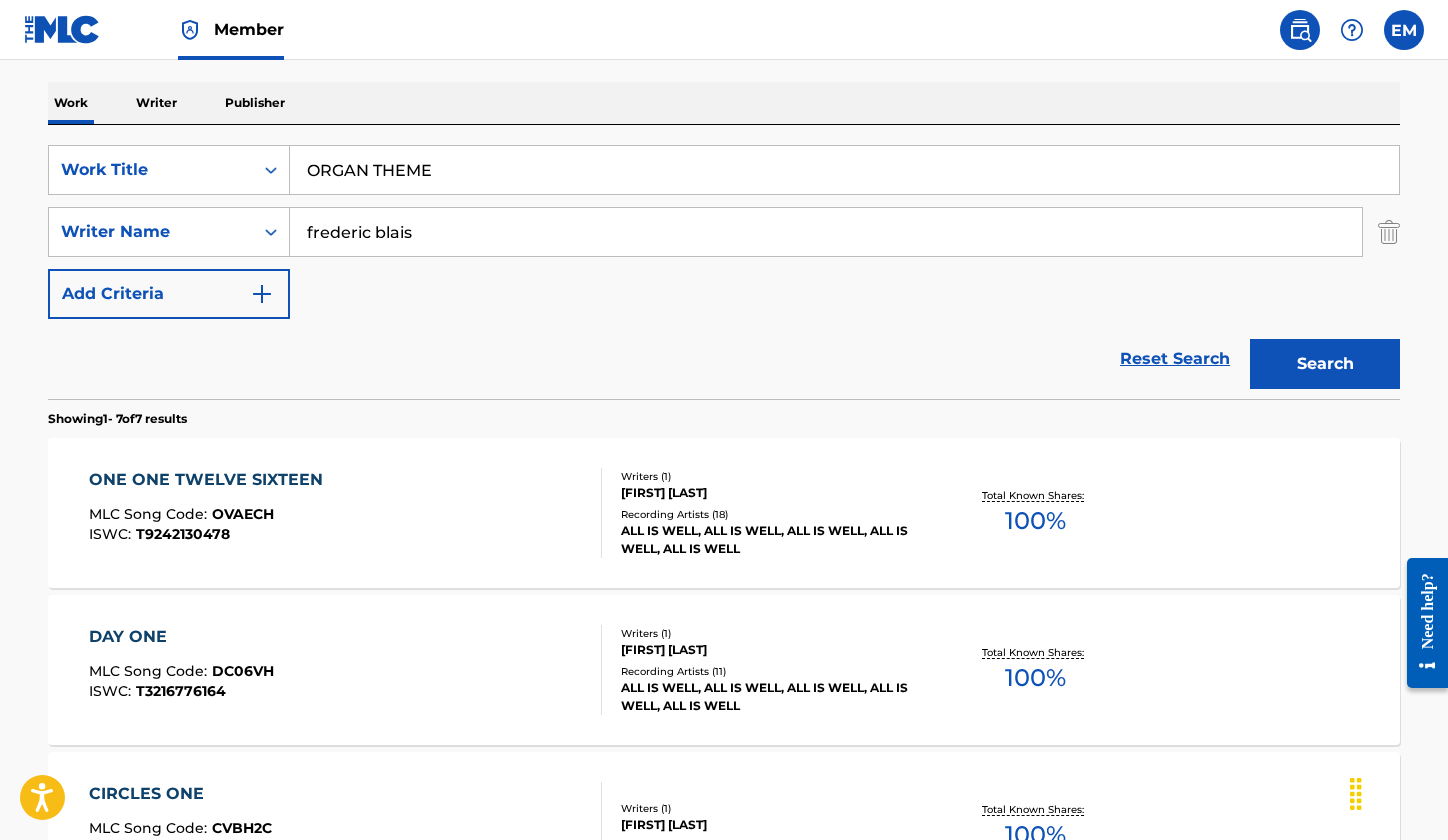 click on "Work Writer Publisher" at bounding box center [724, 103] 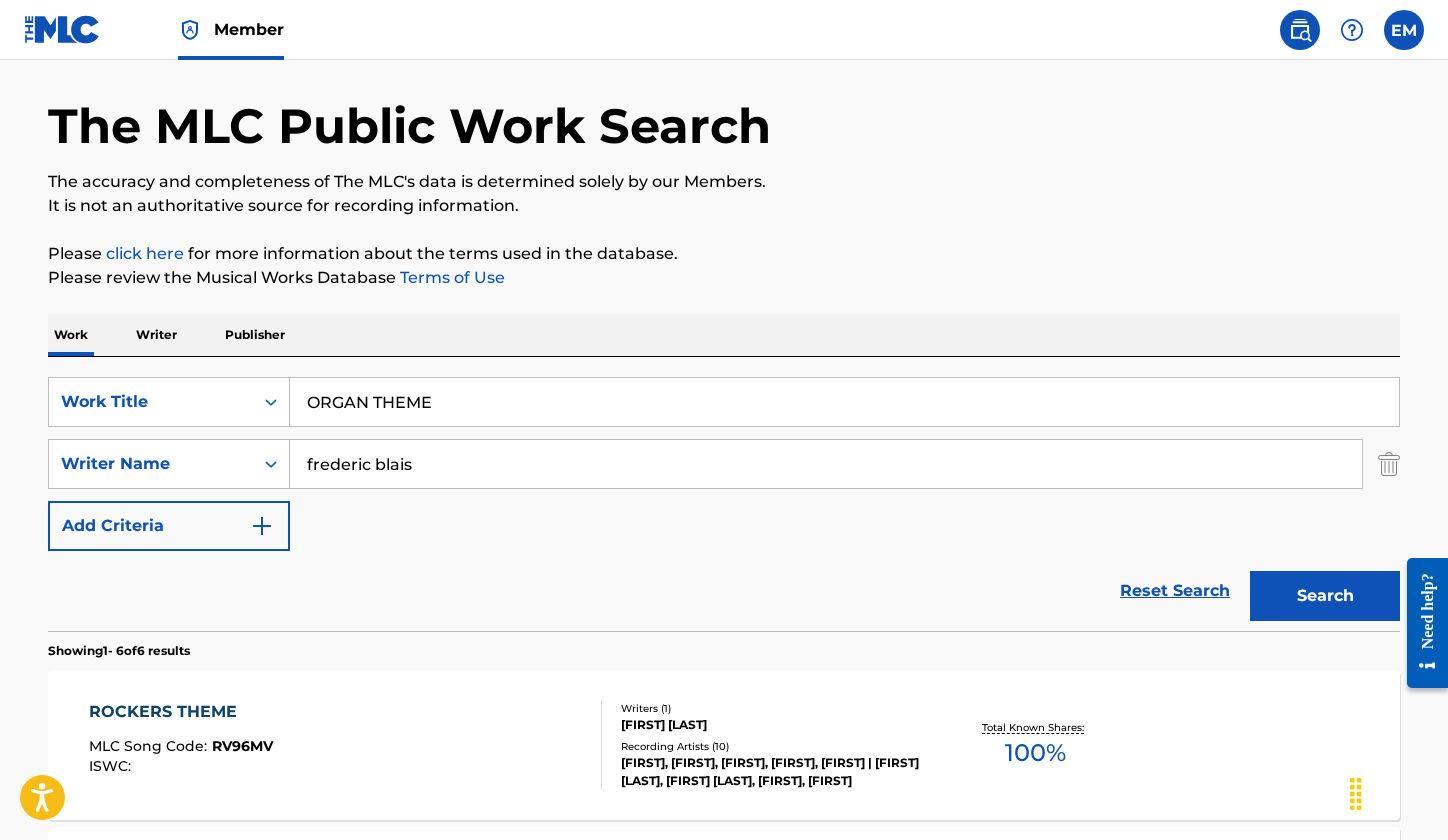 scroll, scrollTop: 0, scrollLeft: 0, axis: both 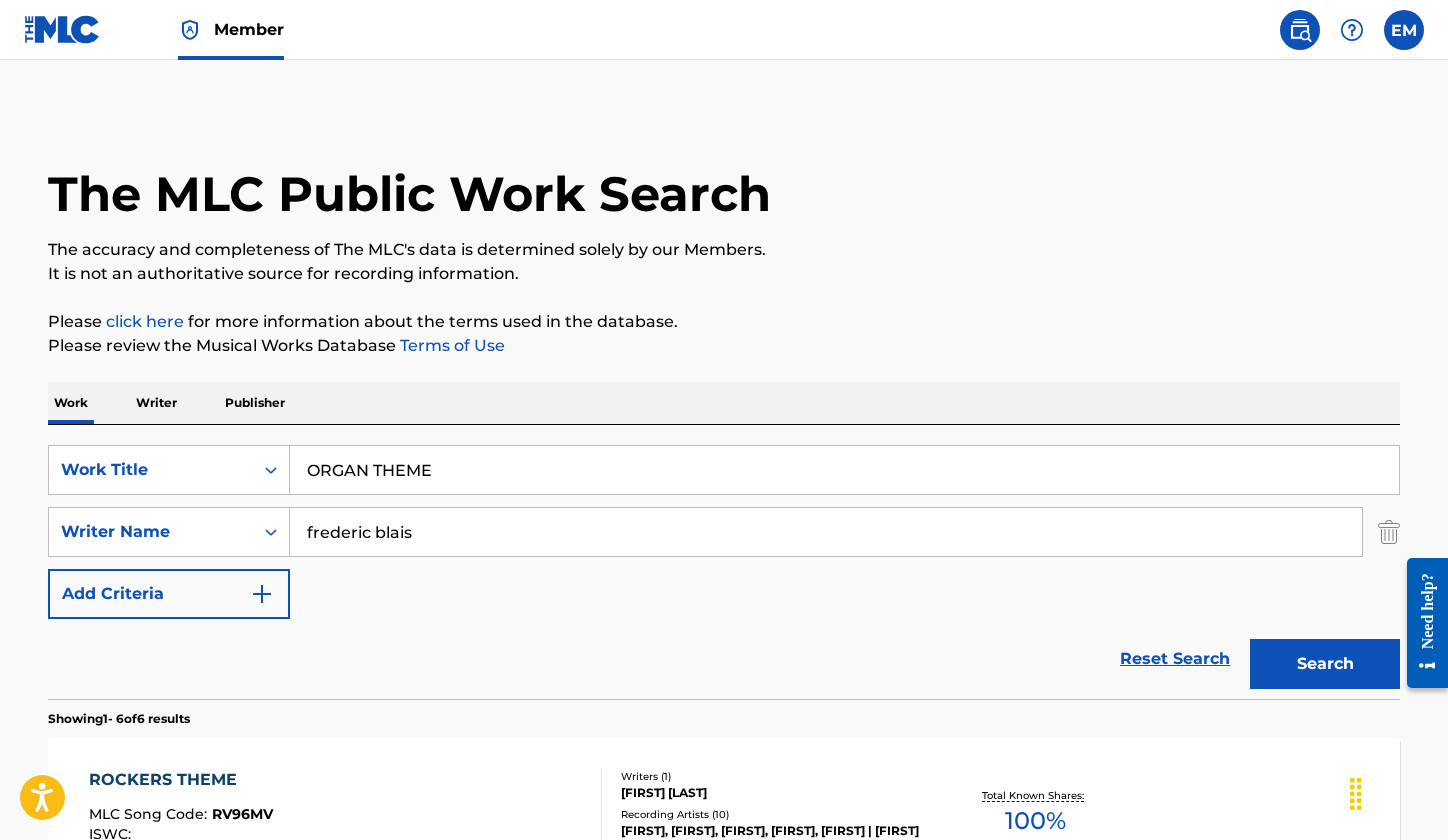 click on "ORGAN THEME" at bounding box center (844, 470) 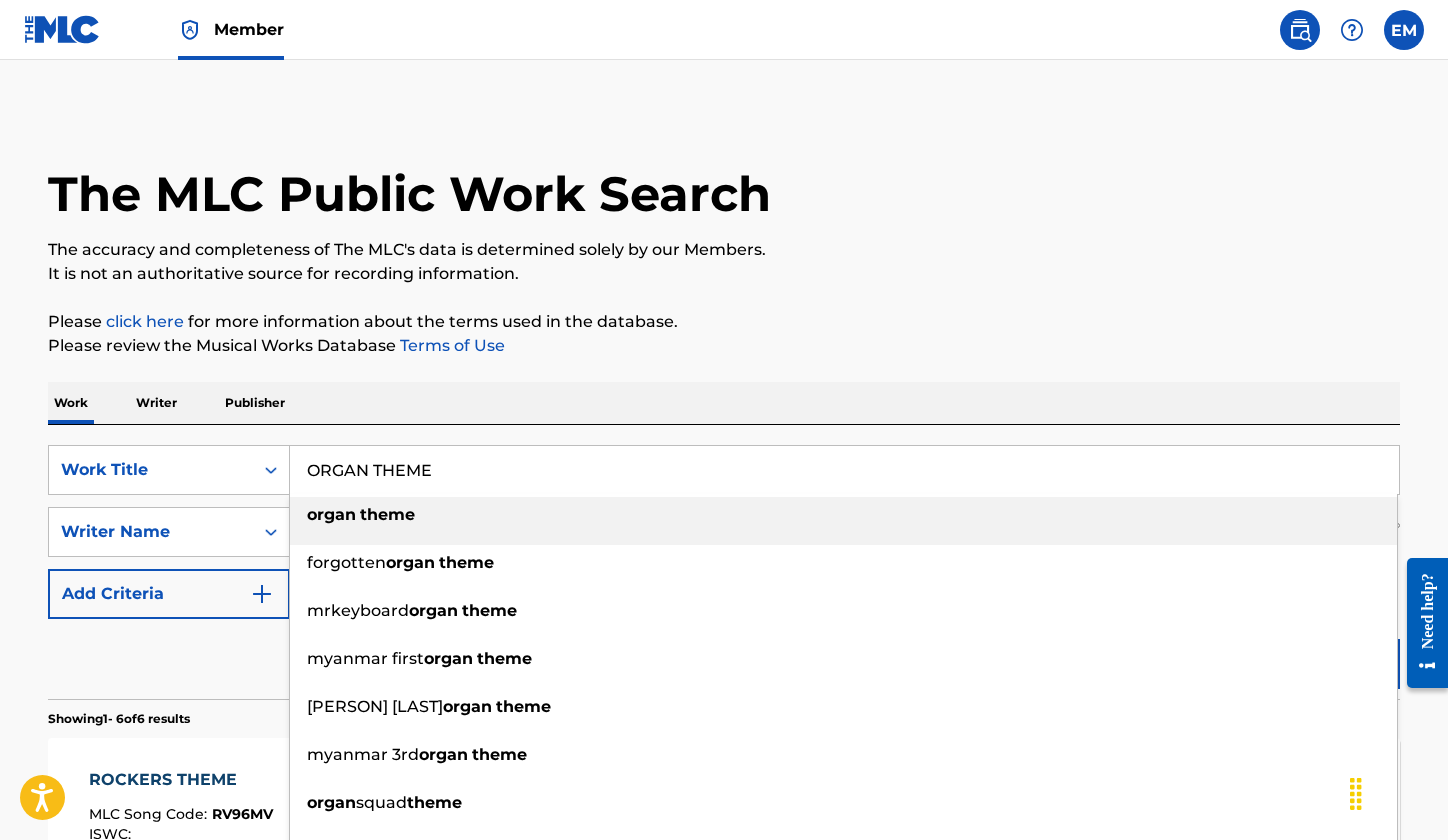 click on "ORGAN THEME" at bounding box center (844, 470) 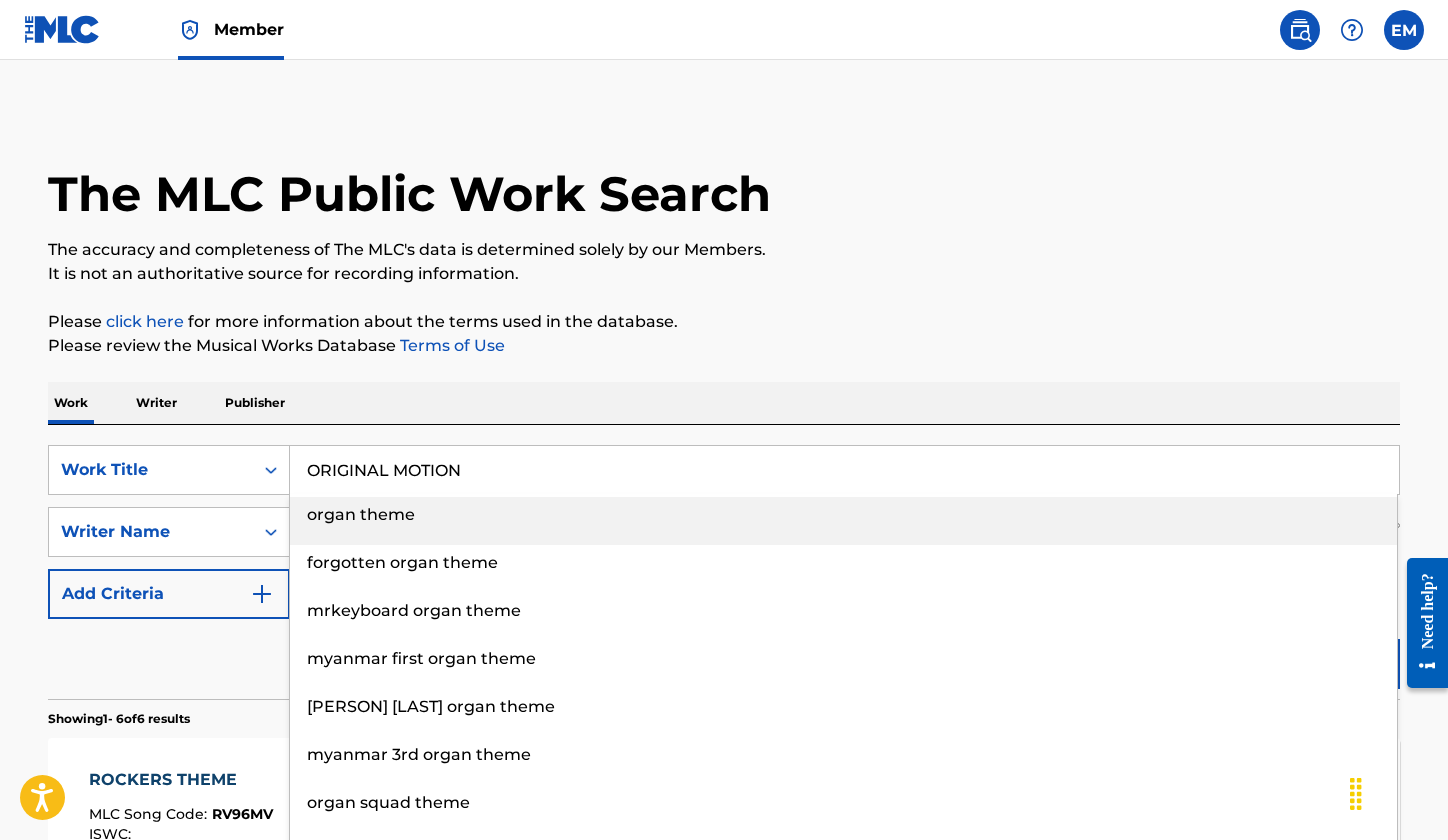 type on "ORIGINAL MOTION" 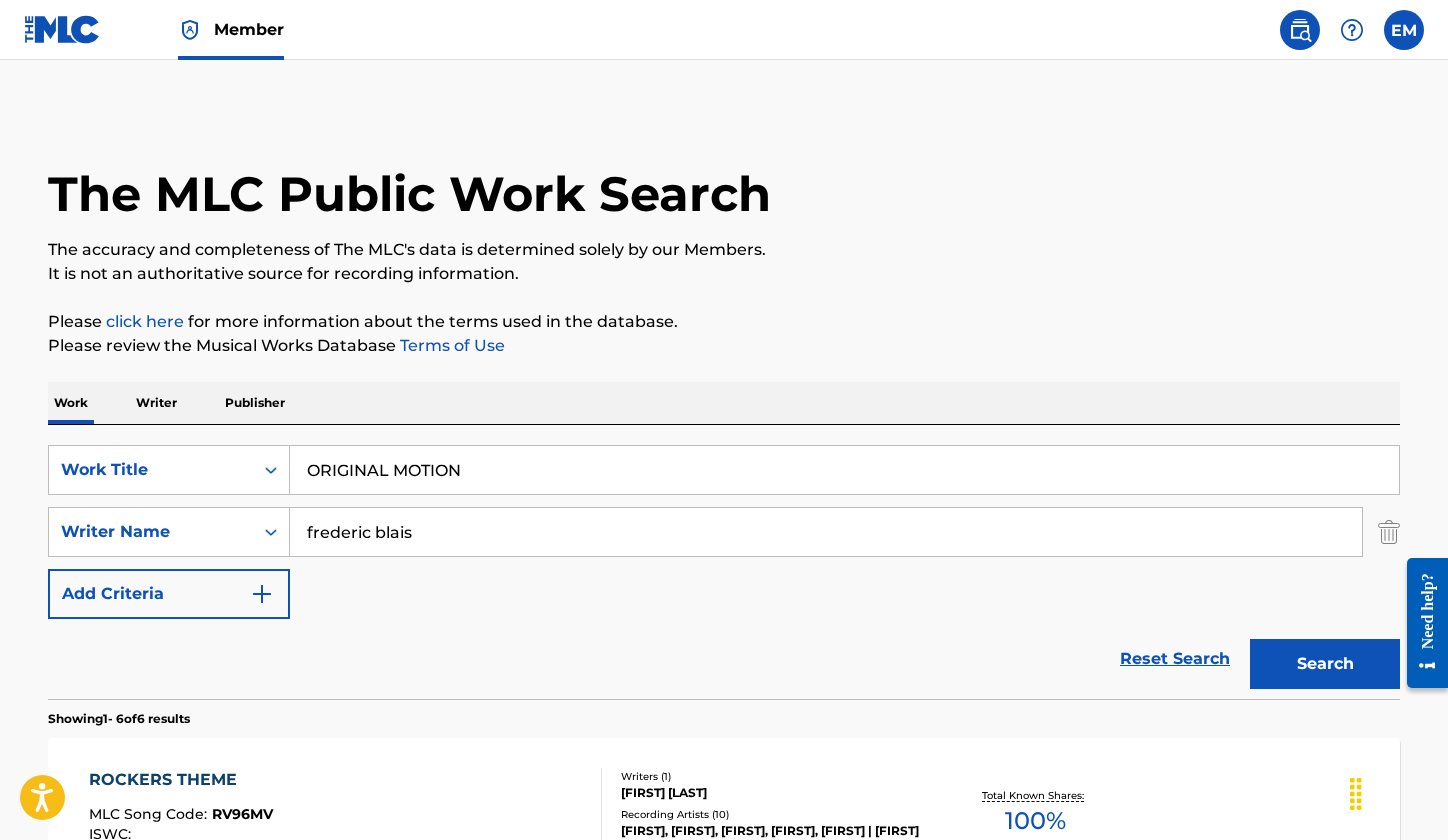 click on "Search" at bounding box center [1325, 664] 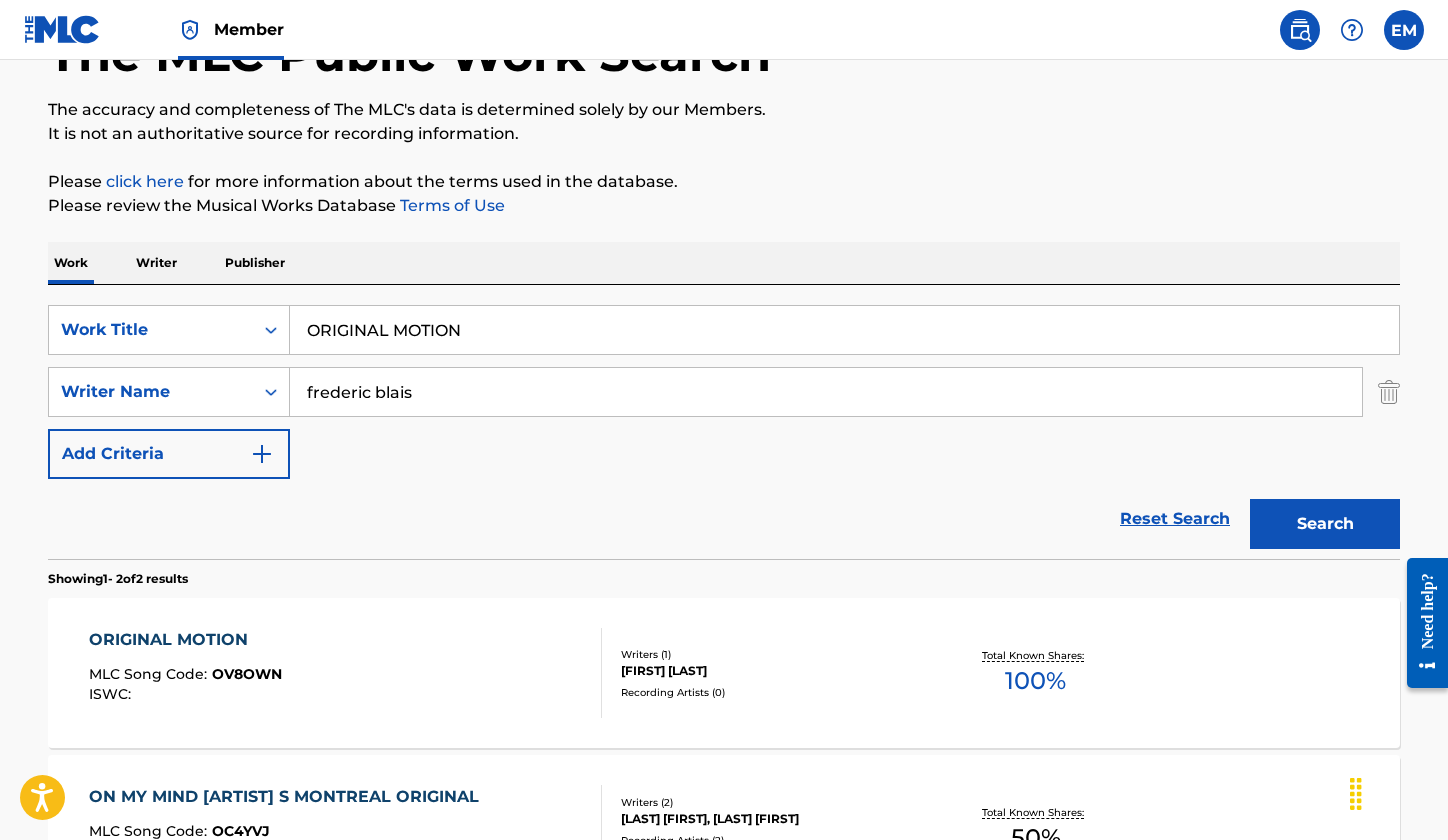 scroll, scrollTop: 300, scrollLeft: 0, axis: vertical 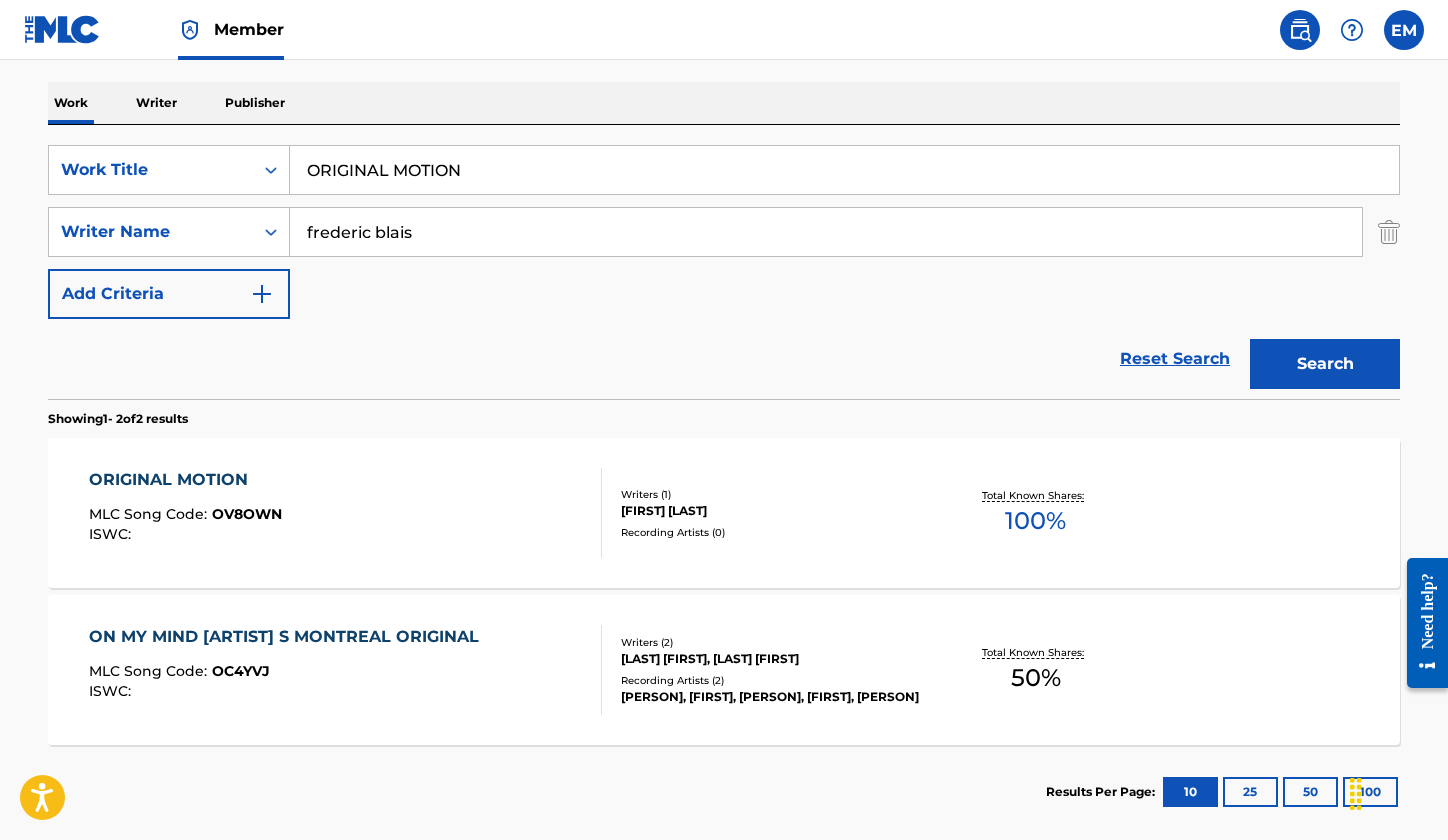 click on "ORIGINAL MOTION MLC Song Code : OV8OWN ISWC :" at bounding box center (346, 513) 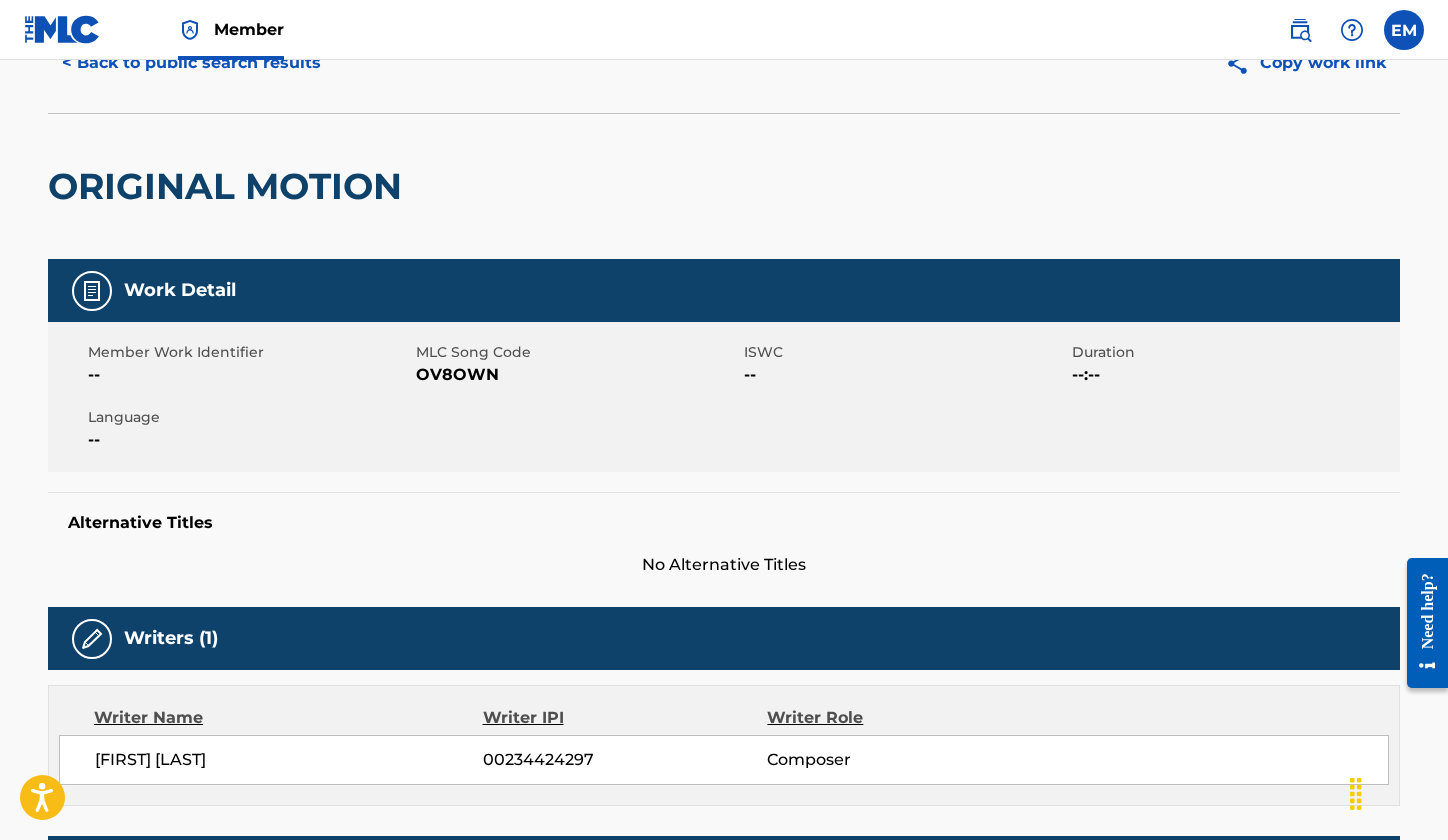 scroll, scrollTop: 0, scrollLeft: 0, axis: both 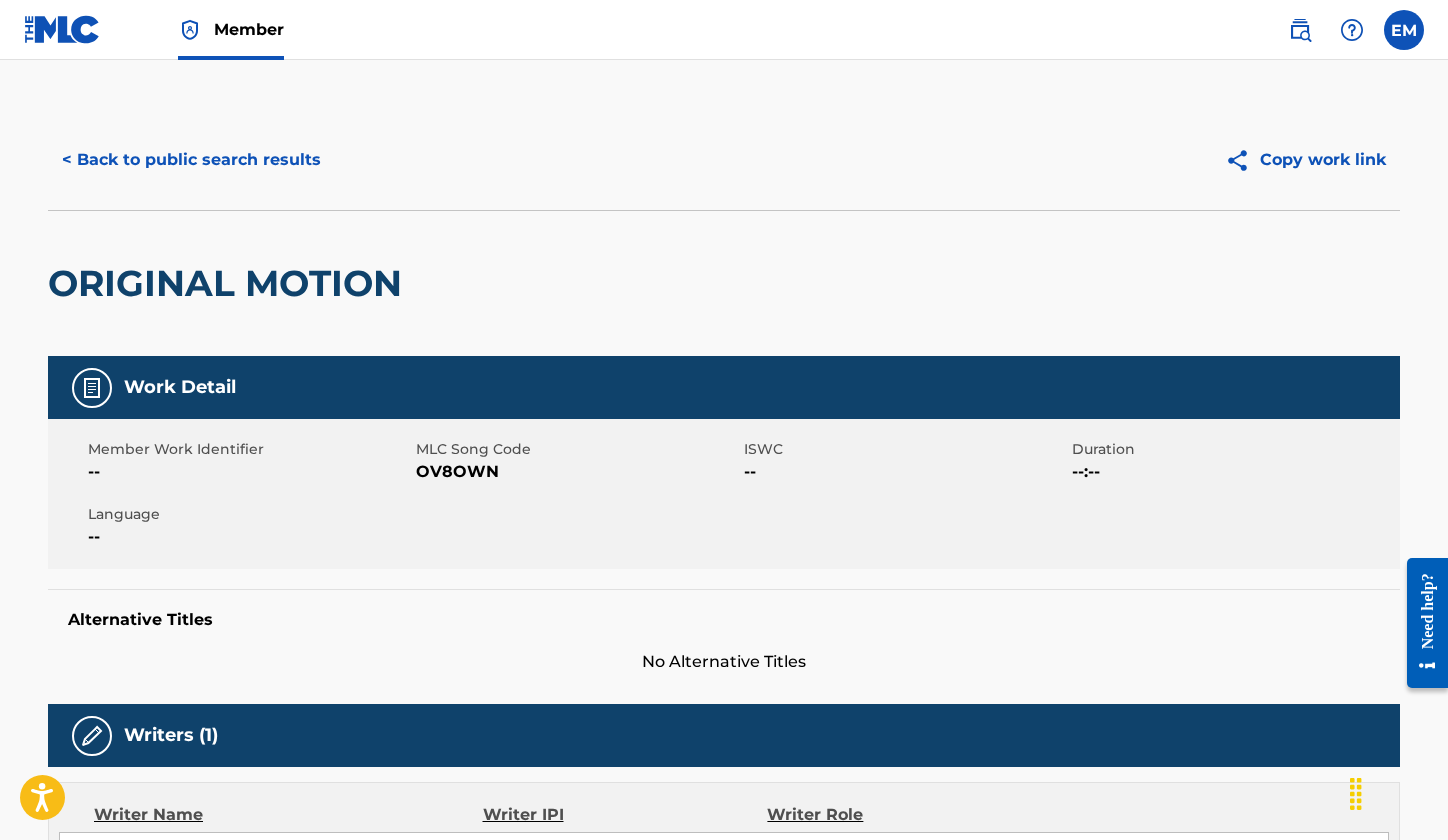 click on "OV8OWN" at bounding box center (577, 472) 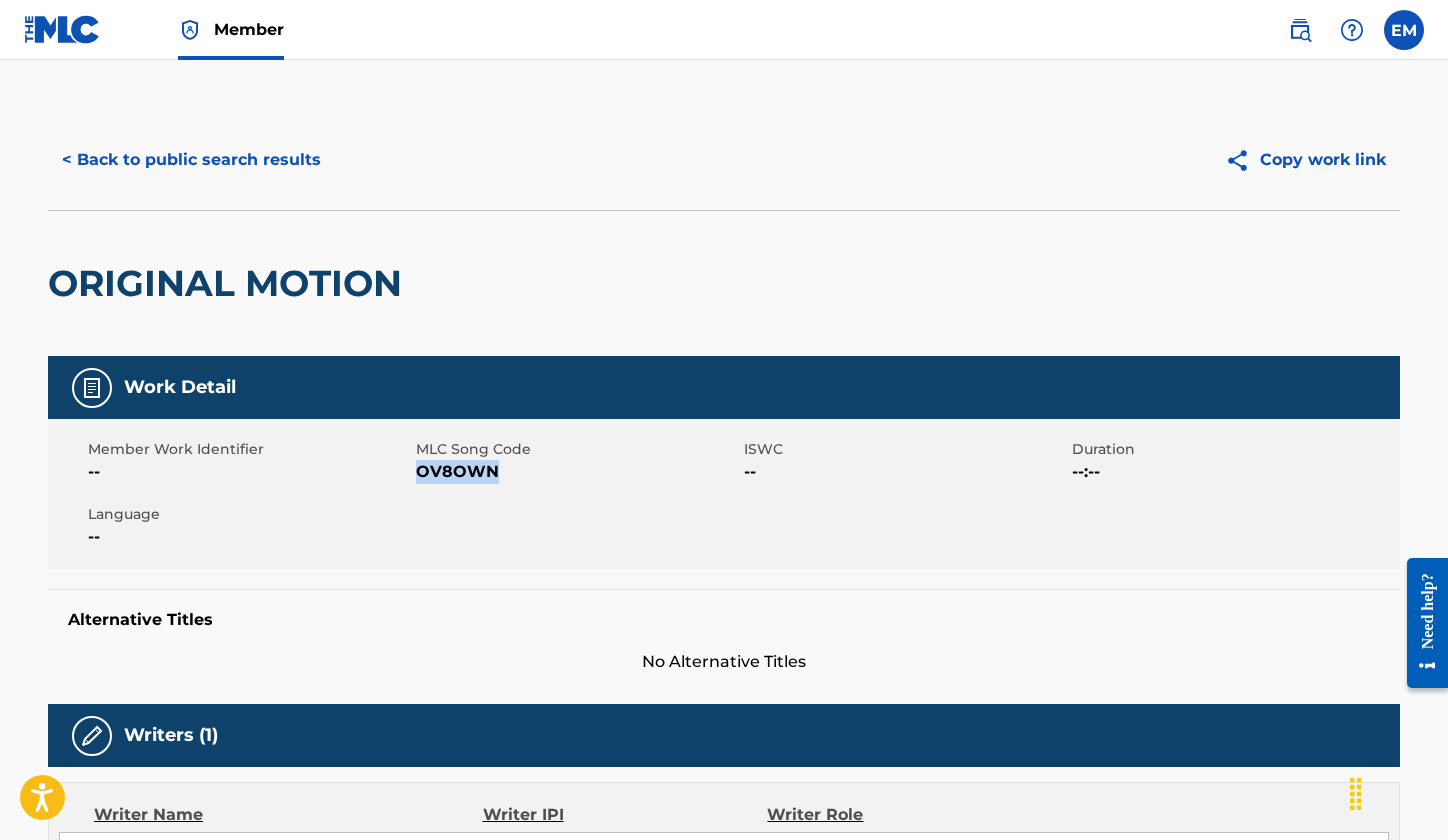 click on "OV8OWN" at bounding box center [577, 472] 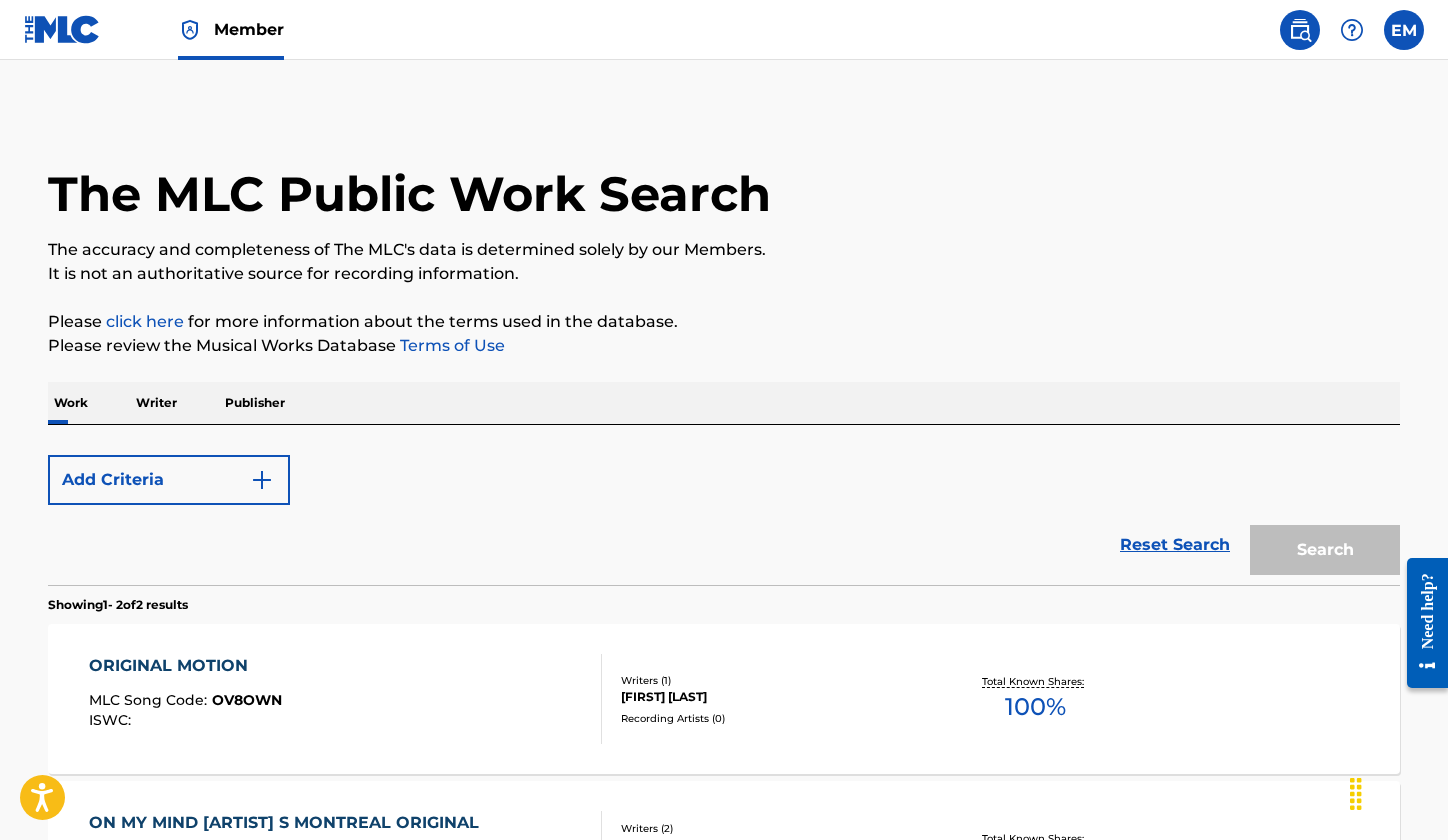 scroll, scrollTop: 291, scrollLeft: 0, axis: vertical 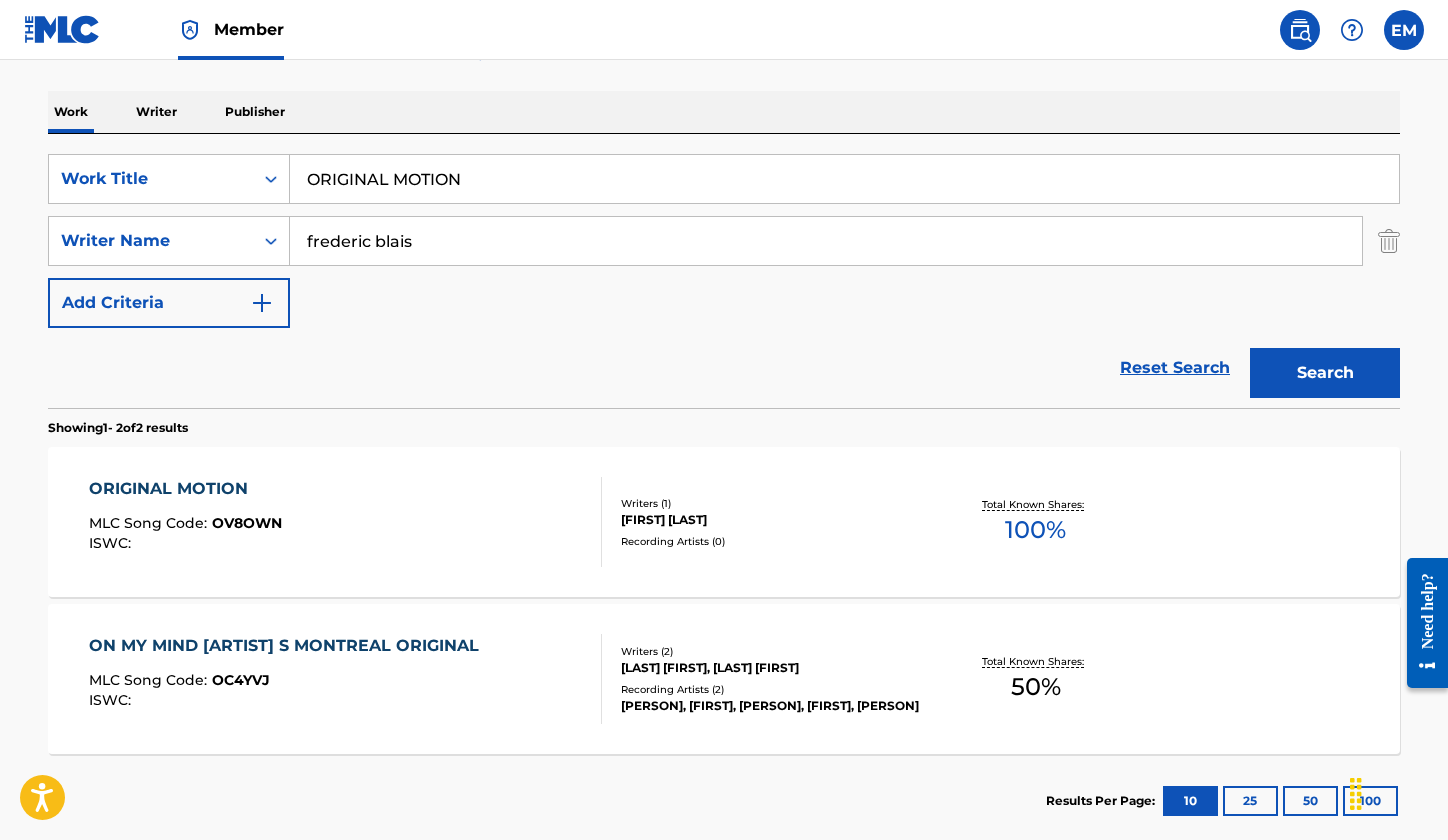 click on "ORIGINAL MOTION" at bounding box center (844, 179) 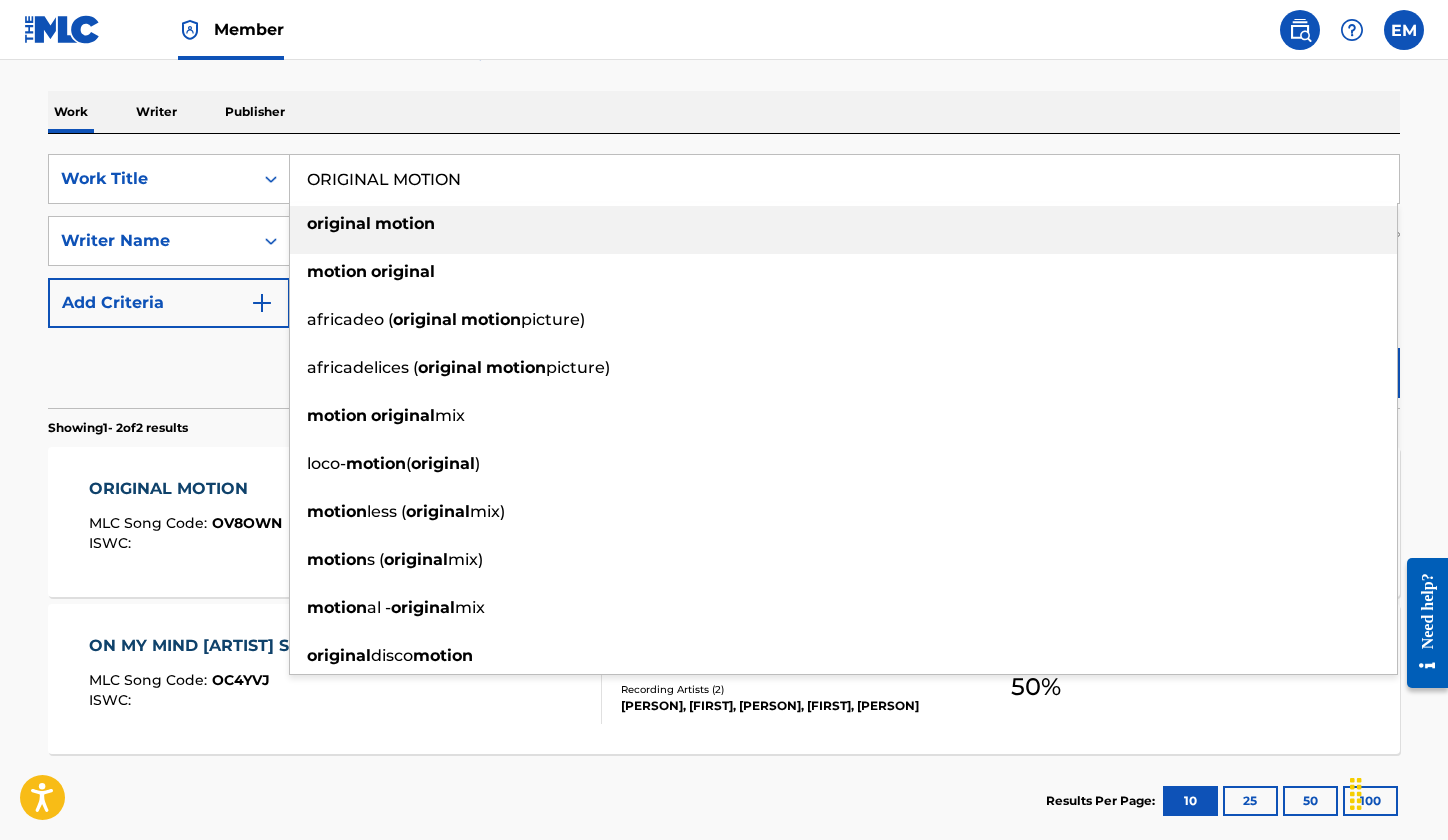 click on "ORIGINAL MOTION" at bounding box center (844, 179) 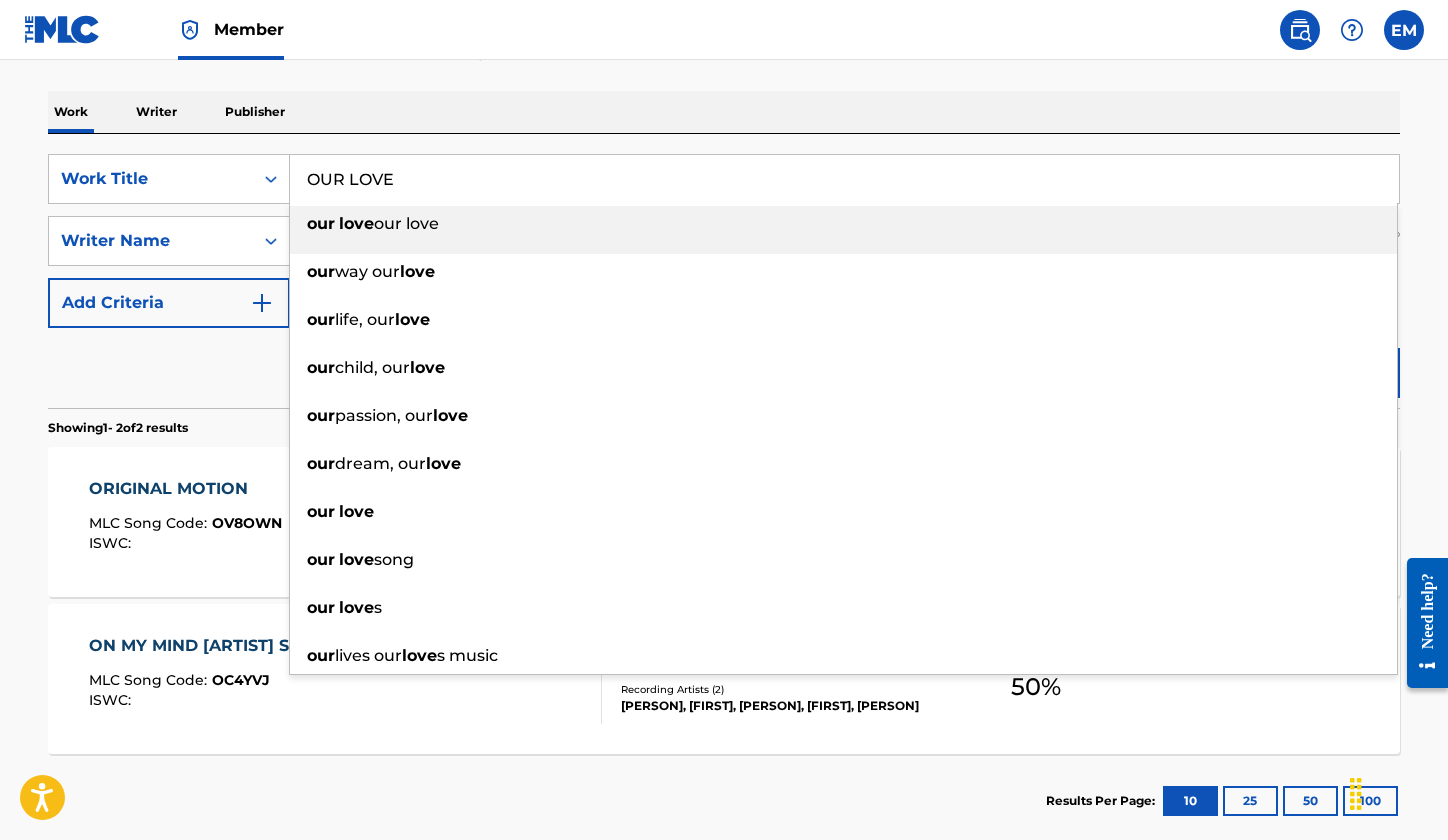 type on "OUR LOVE" 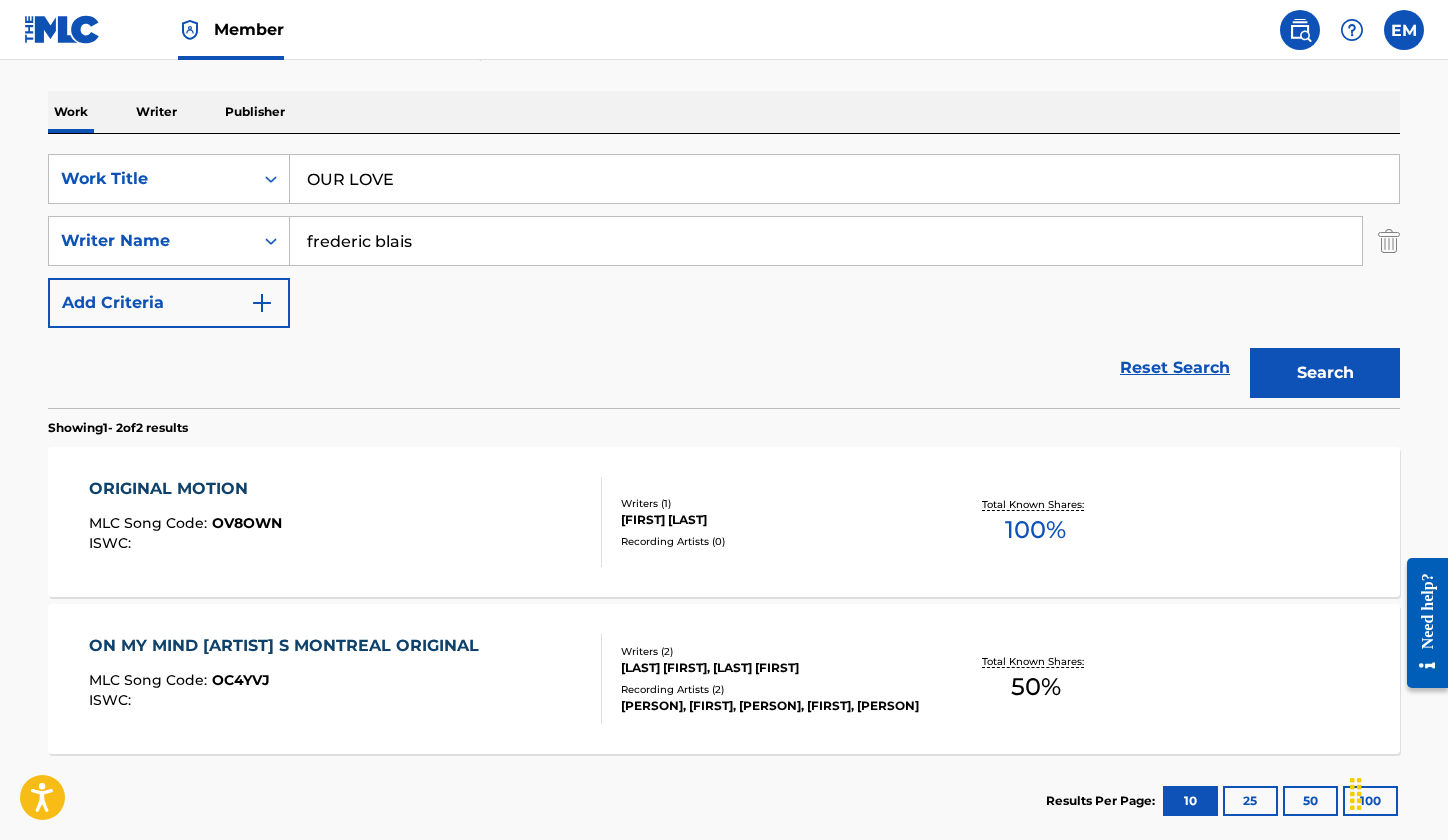 click on "Search" at bounding box center (1325, 373) 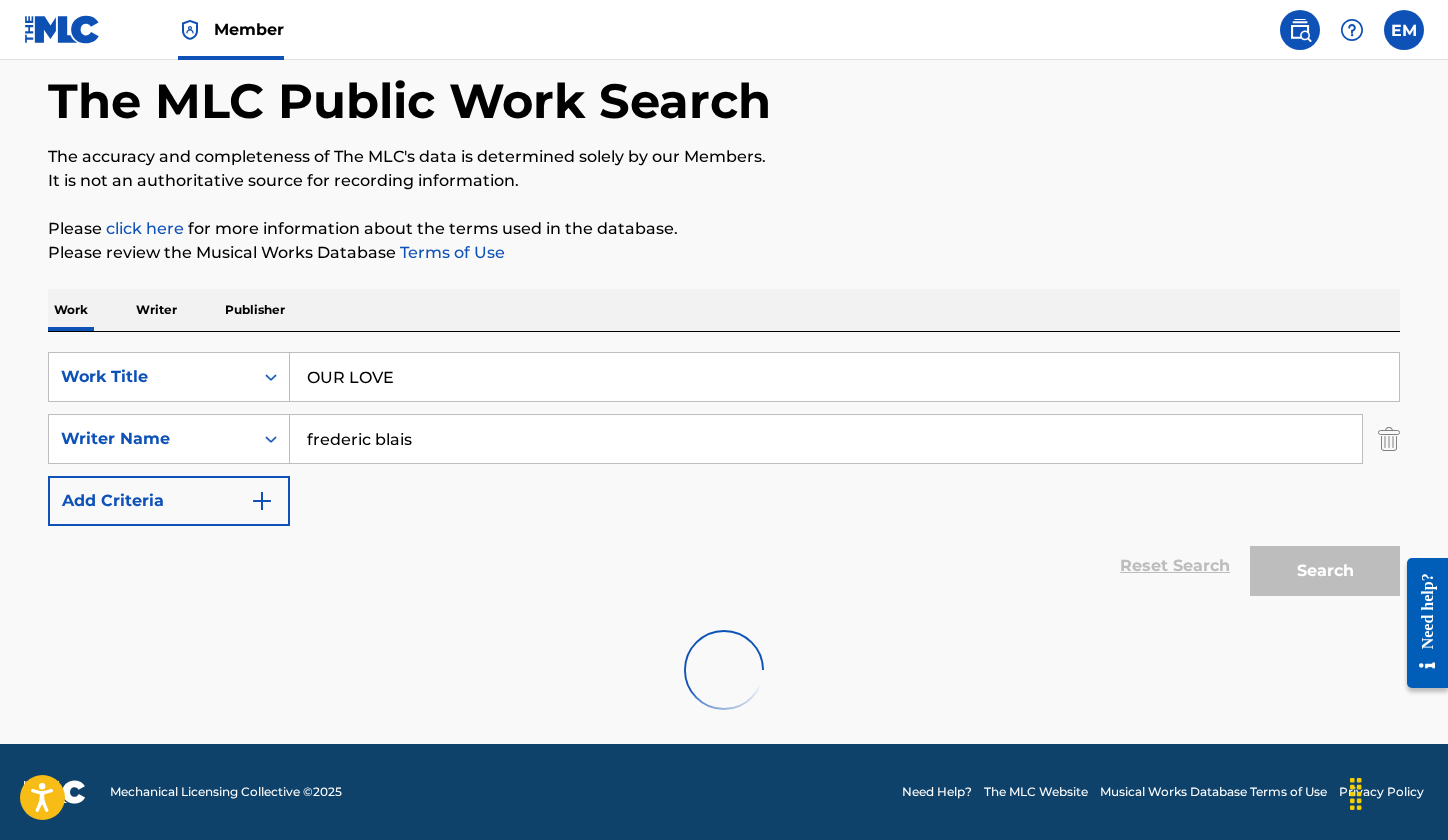scroll, scrollTop: 291, scrollLeft: 0, axis: vertical 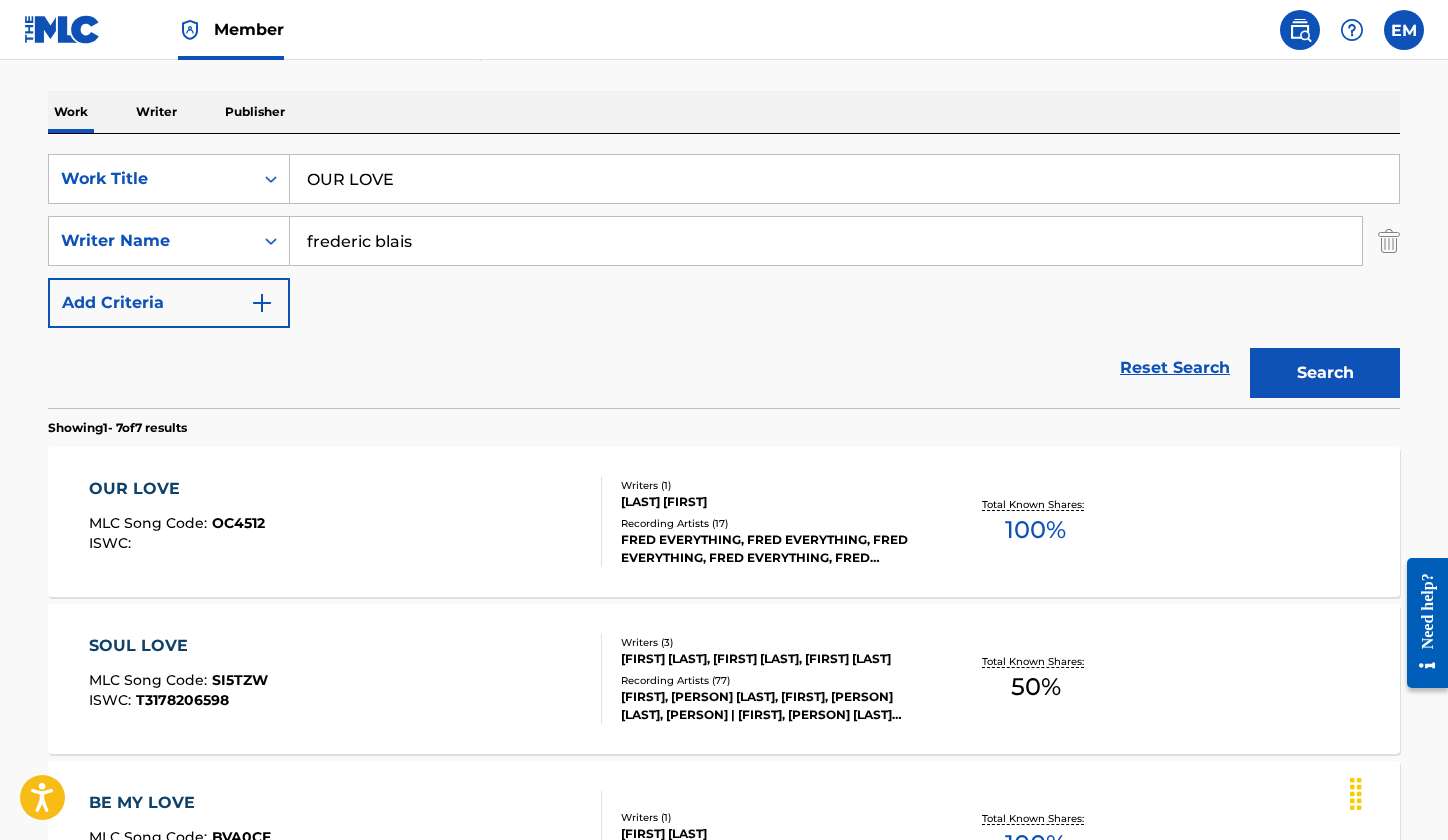 click on "OUR LOVE MLC Song Code : OC4512 ISWC :" at bounding box center (346, 522) 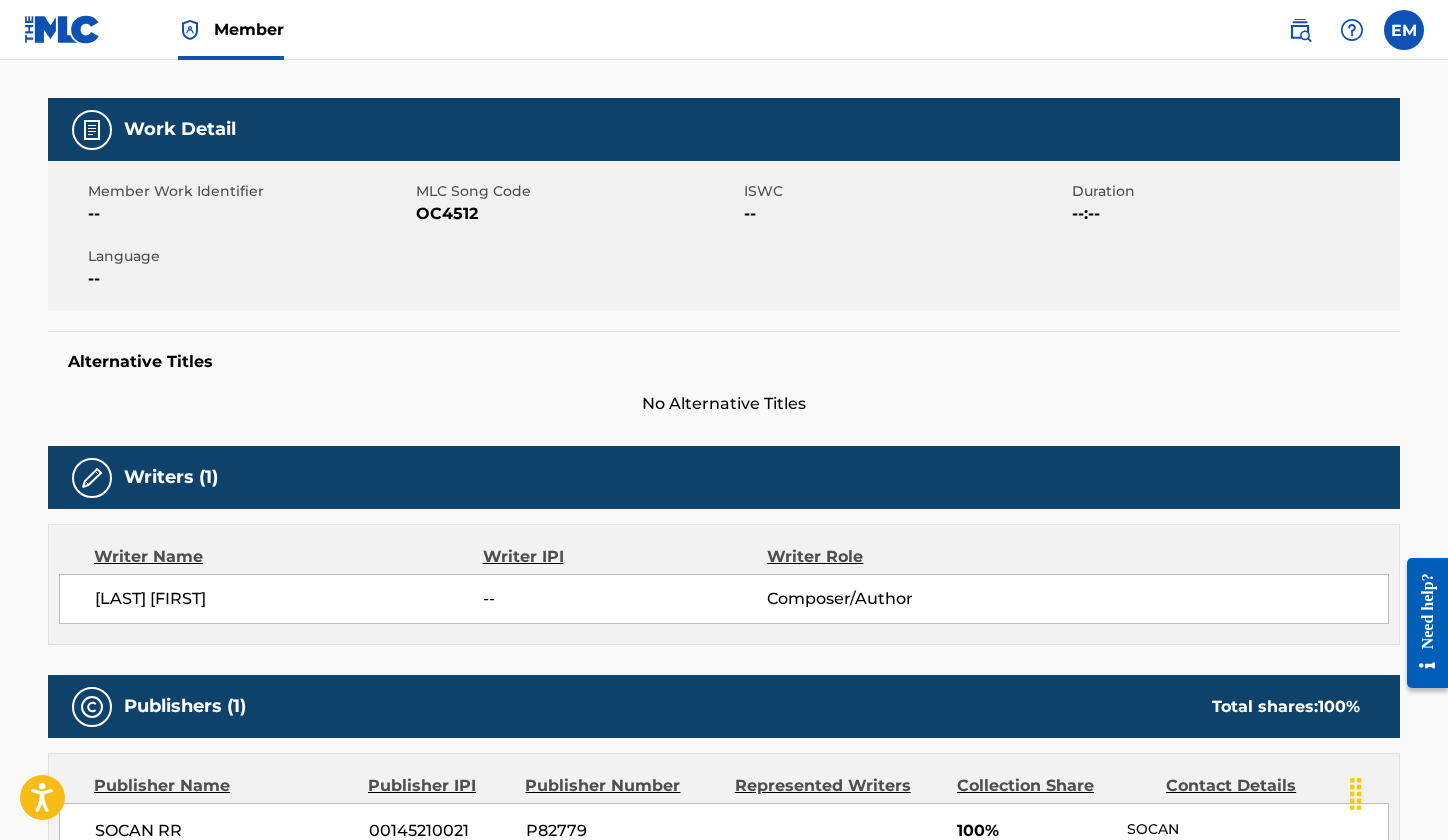 scroll, scrollTop: 0, scrollLeft: 0, axis: both 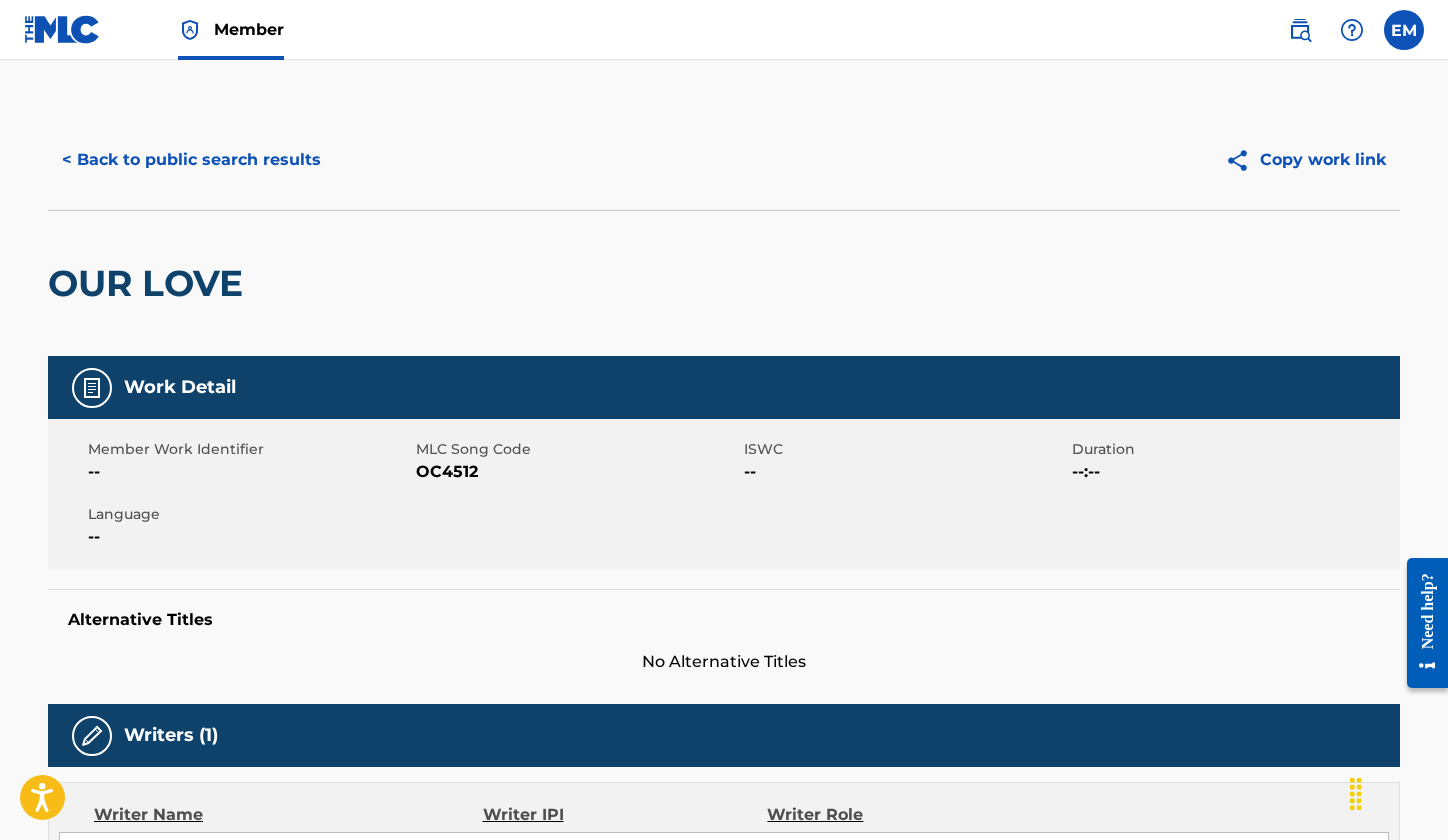 click on "OC4512" at bounding box center [577, 472] 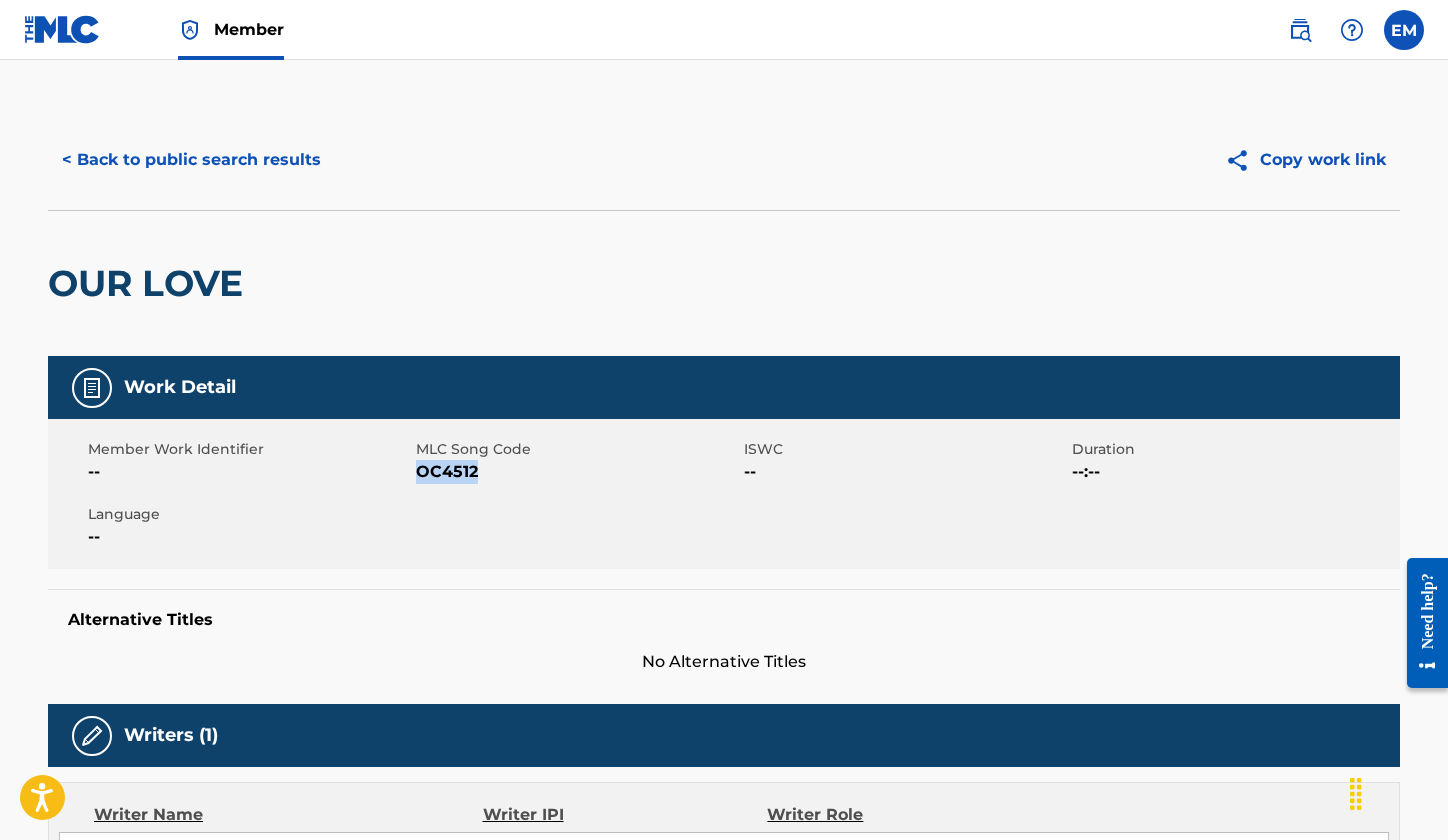 click on "OC4512" at bounding box center (577, 472) 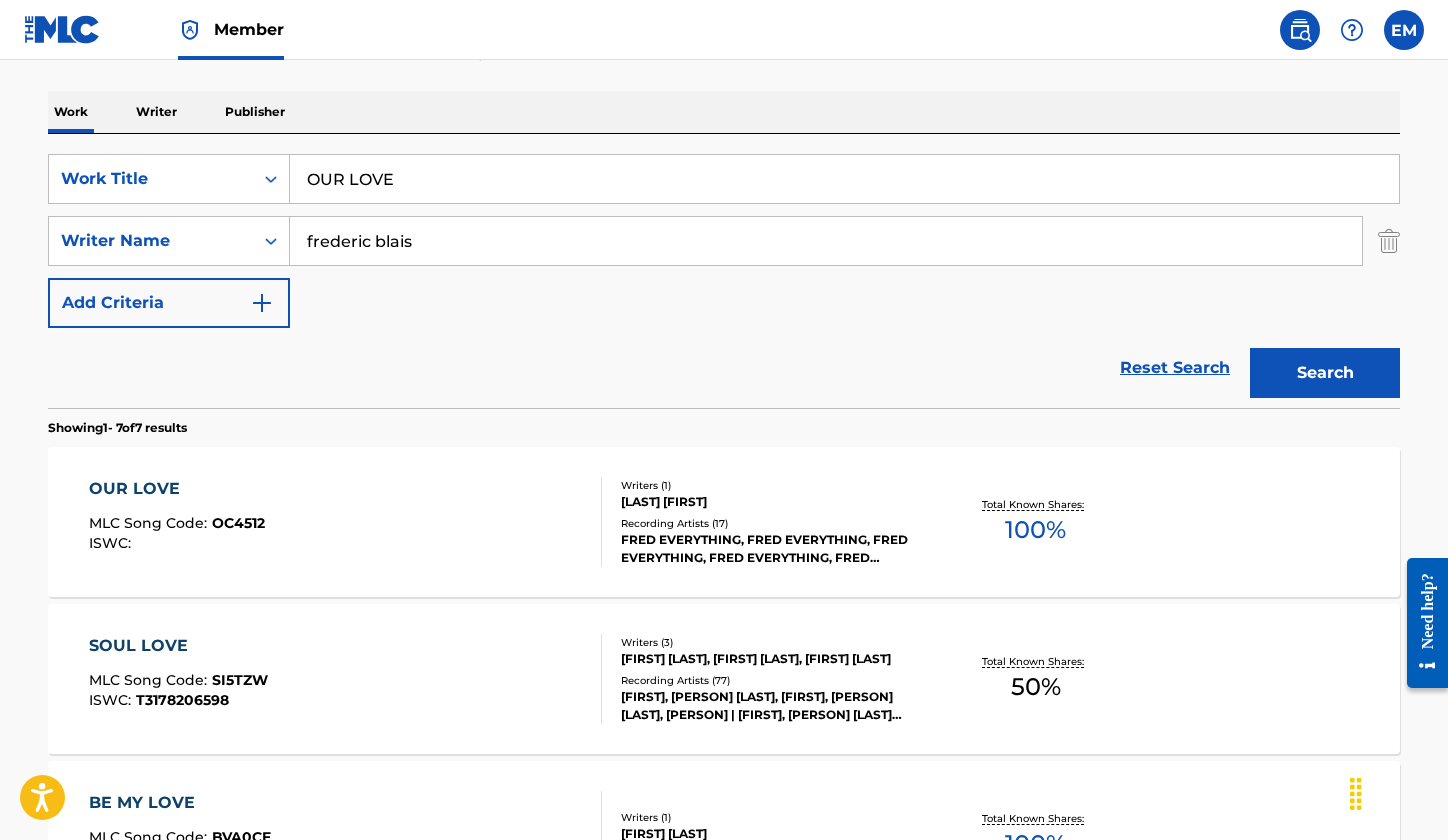click on "OUR LOVE" at bounding box center (844, 179) 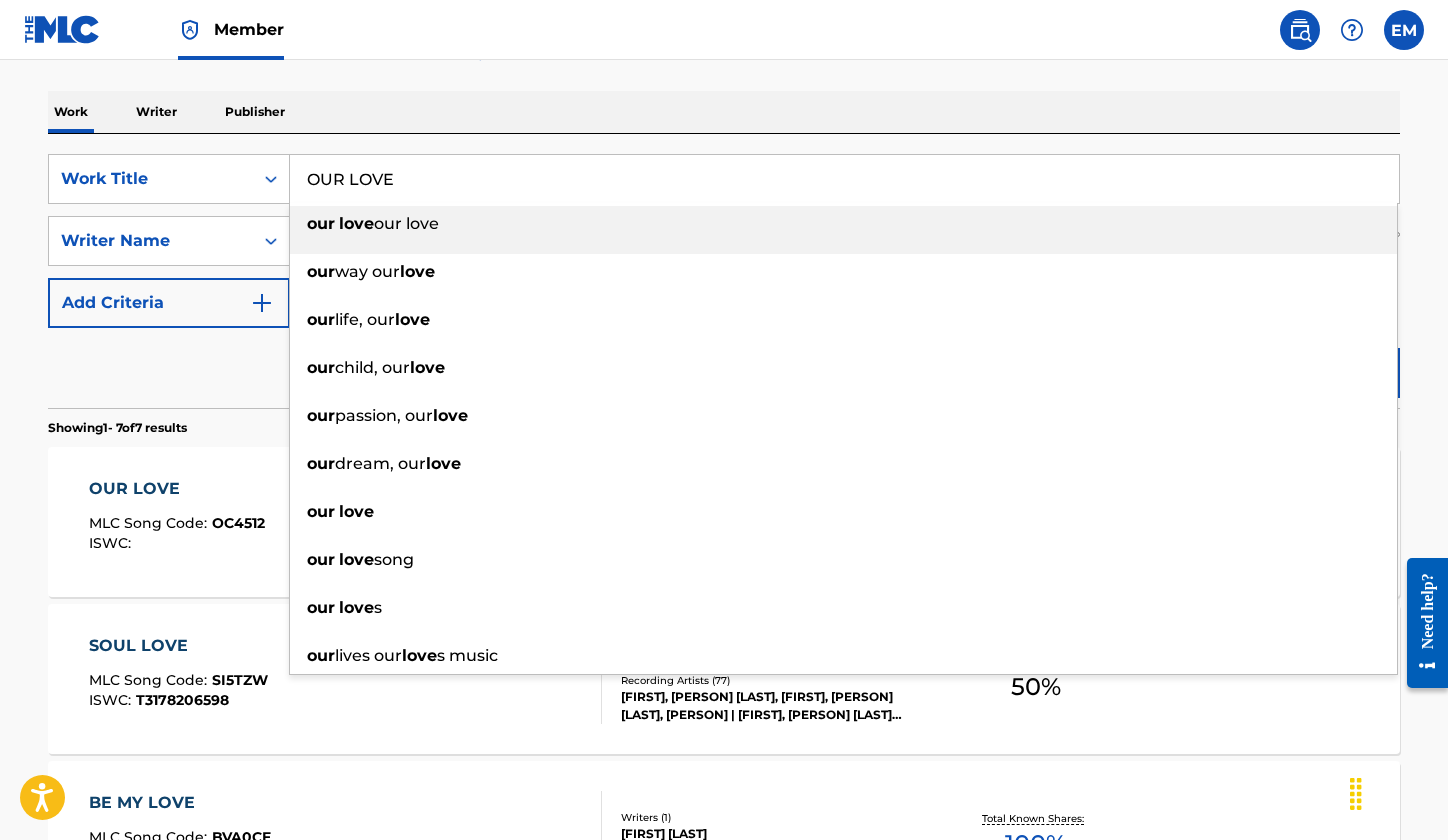 click on "OUR LOVE" at bounding box center [844, 179] 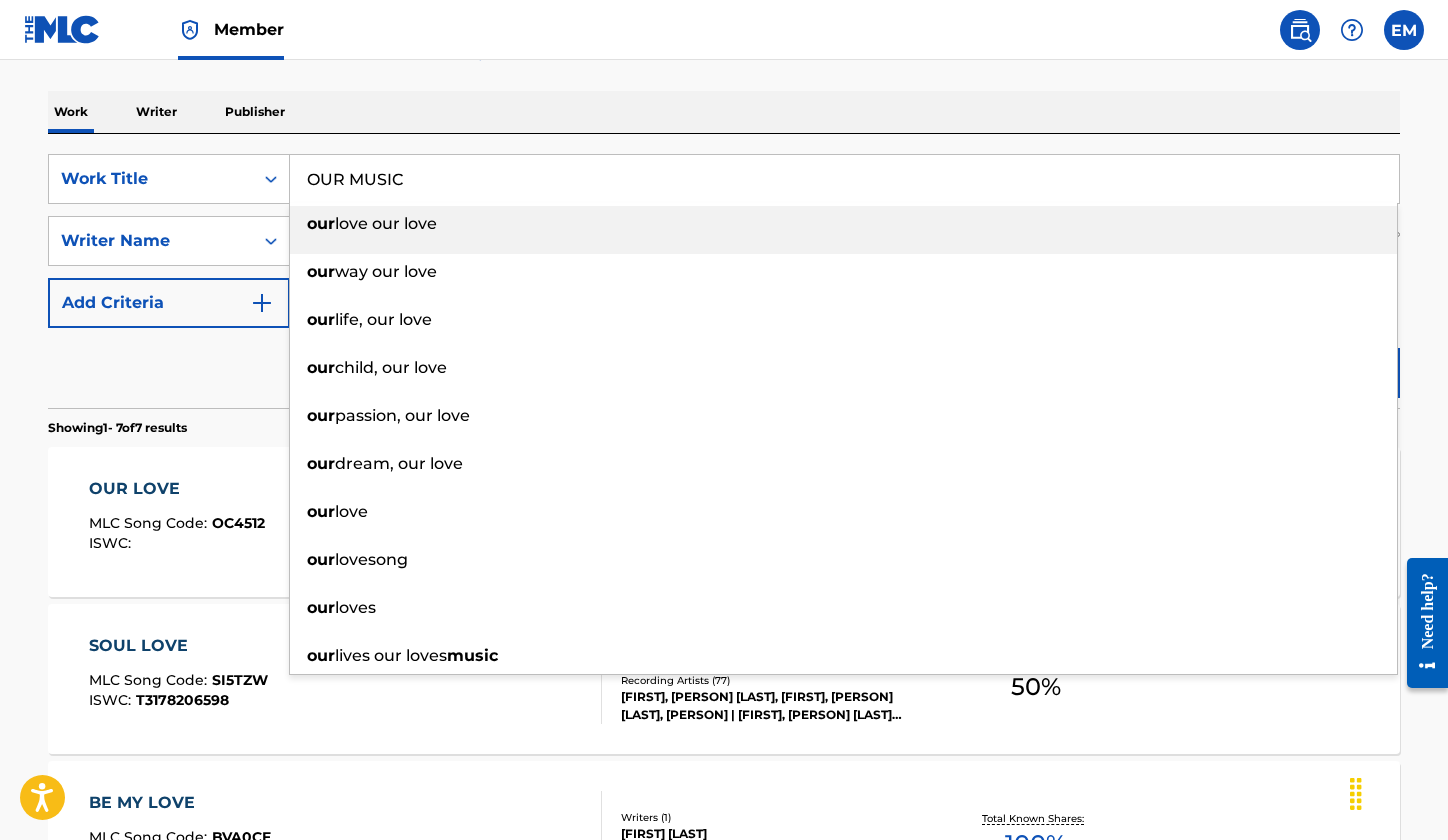 type on "OUR MUSIC" 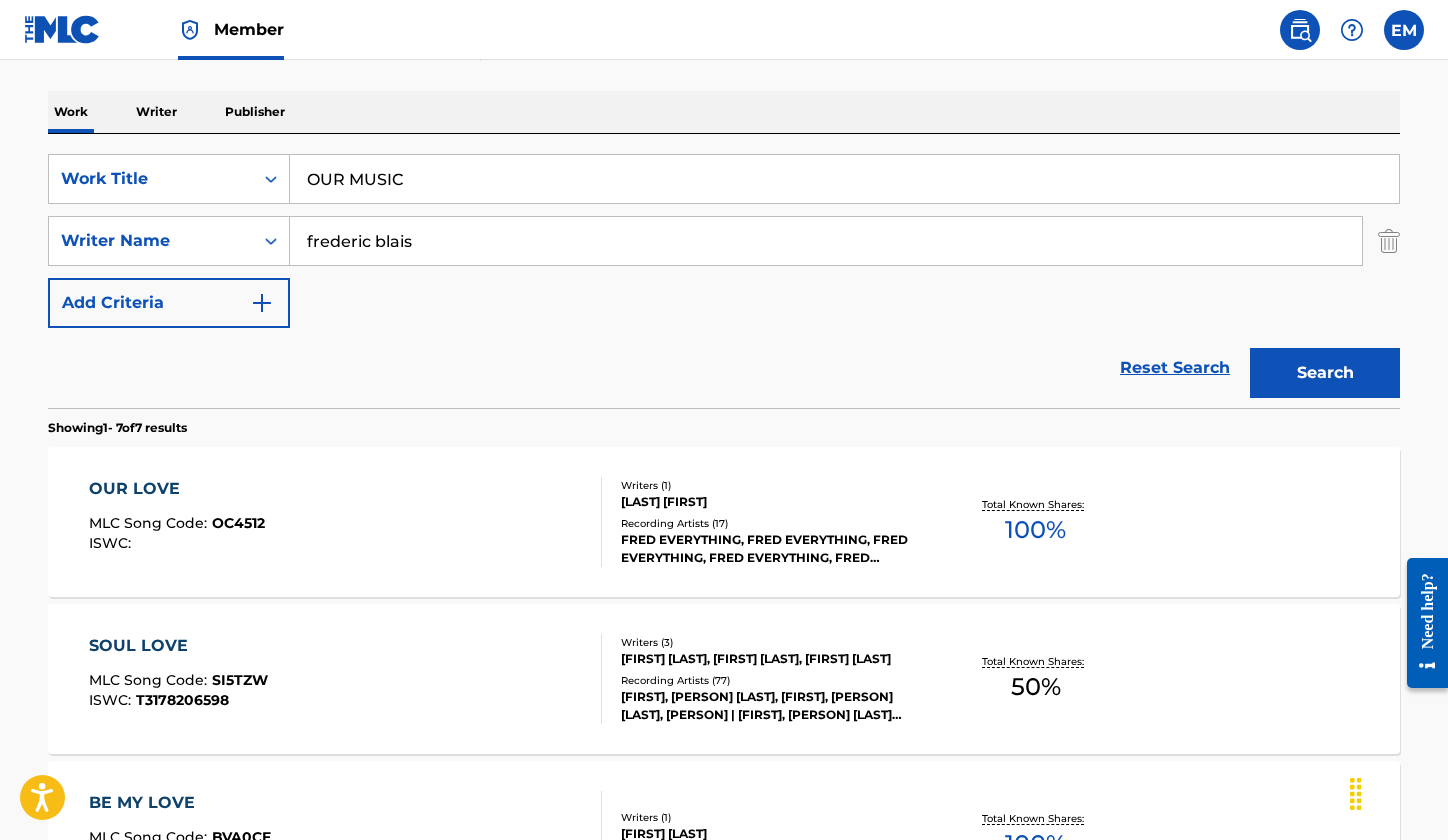 drag, startPoint x: 486, startPoint y: 127, endPoint x: 501, endPoint y: 131, distance: 15.524175 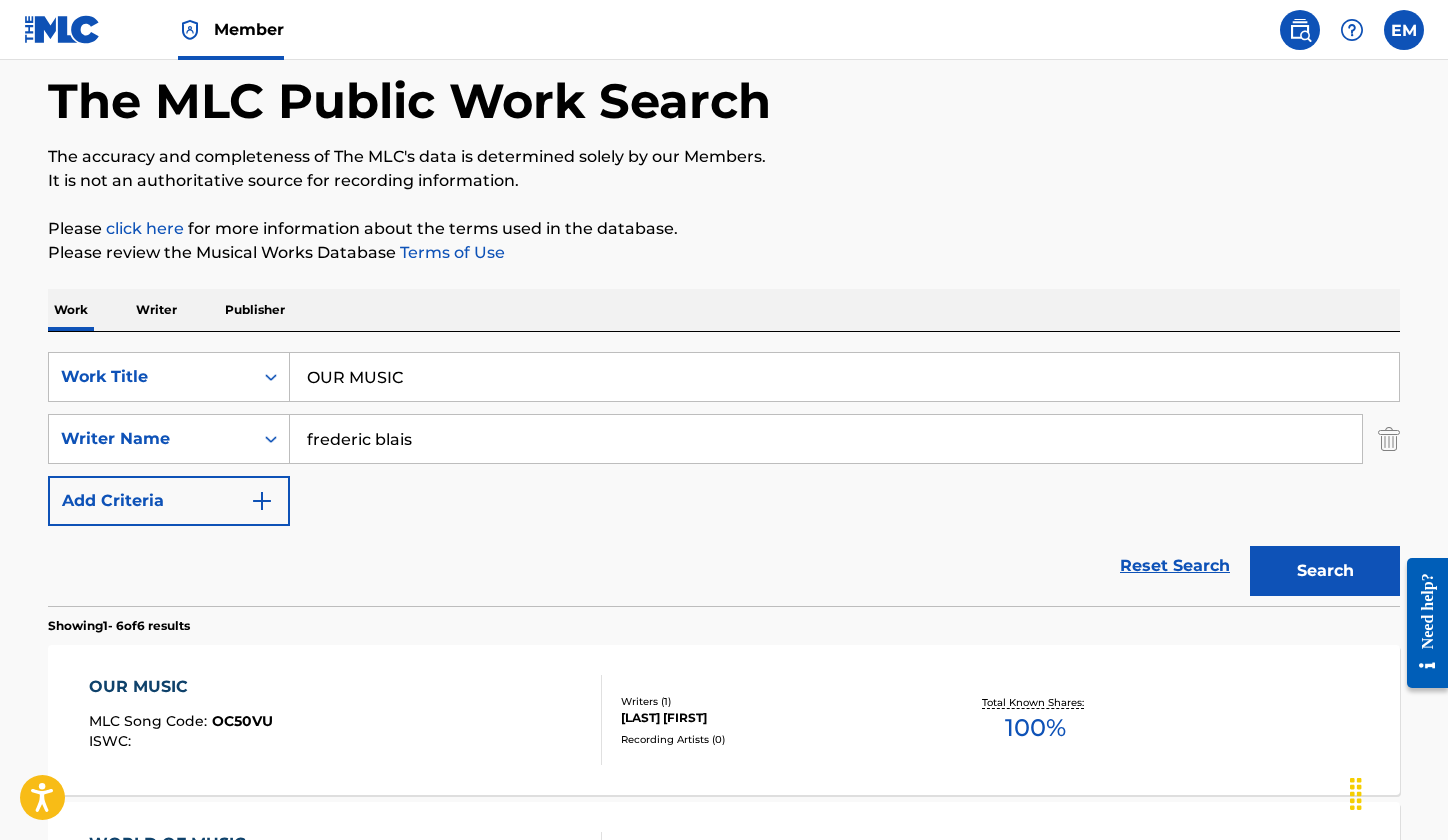 scroll, scrollTop: 291, scrollLeft: 0, axis: vertical 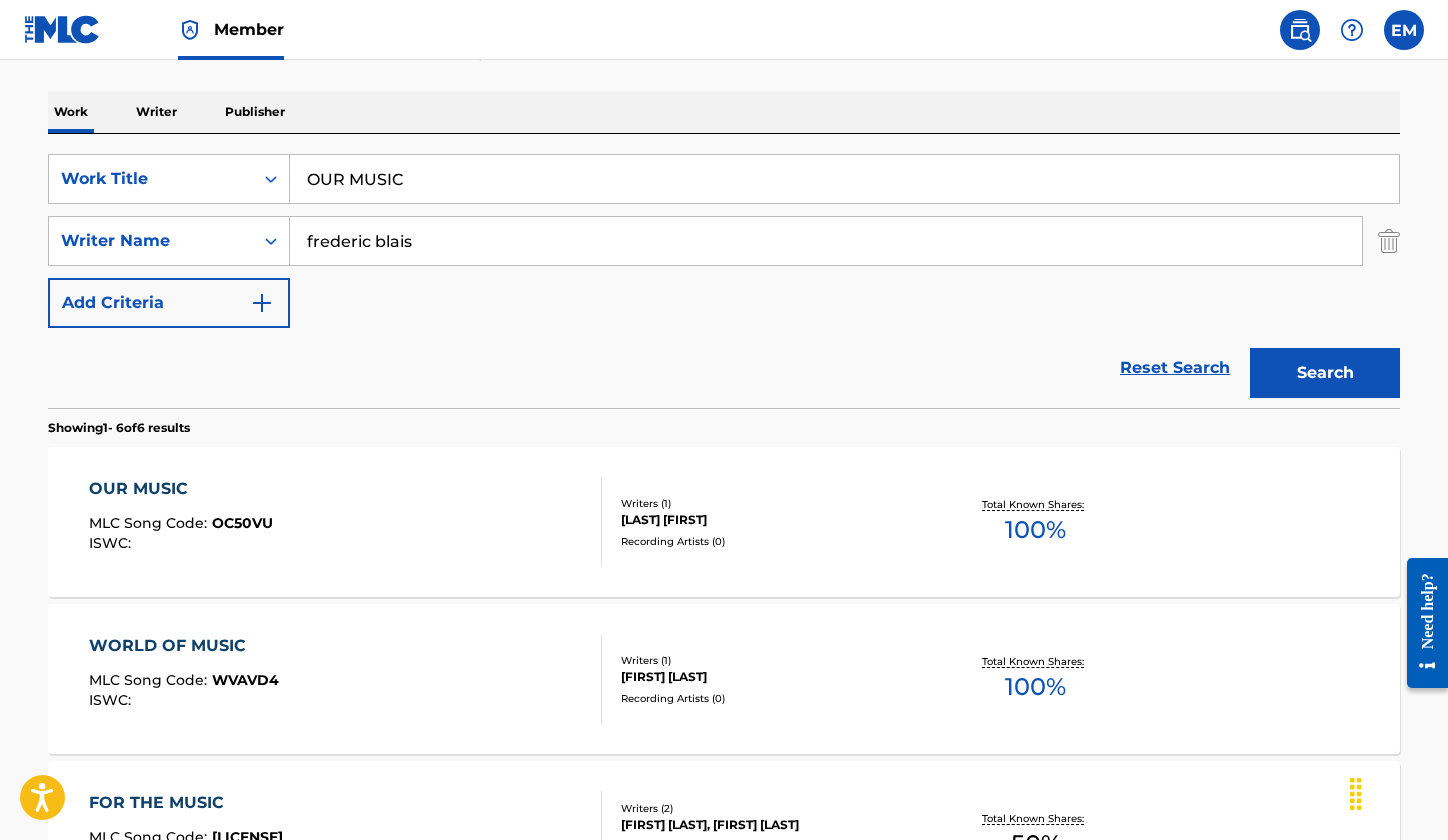 click on "OUR MUSIC MLC Song Code : OC50VU ISWC :" at bounding box center (346, 522) 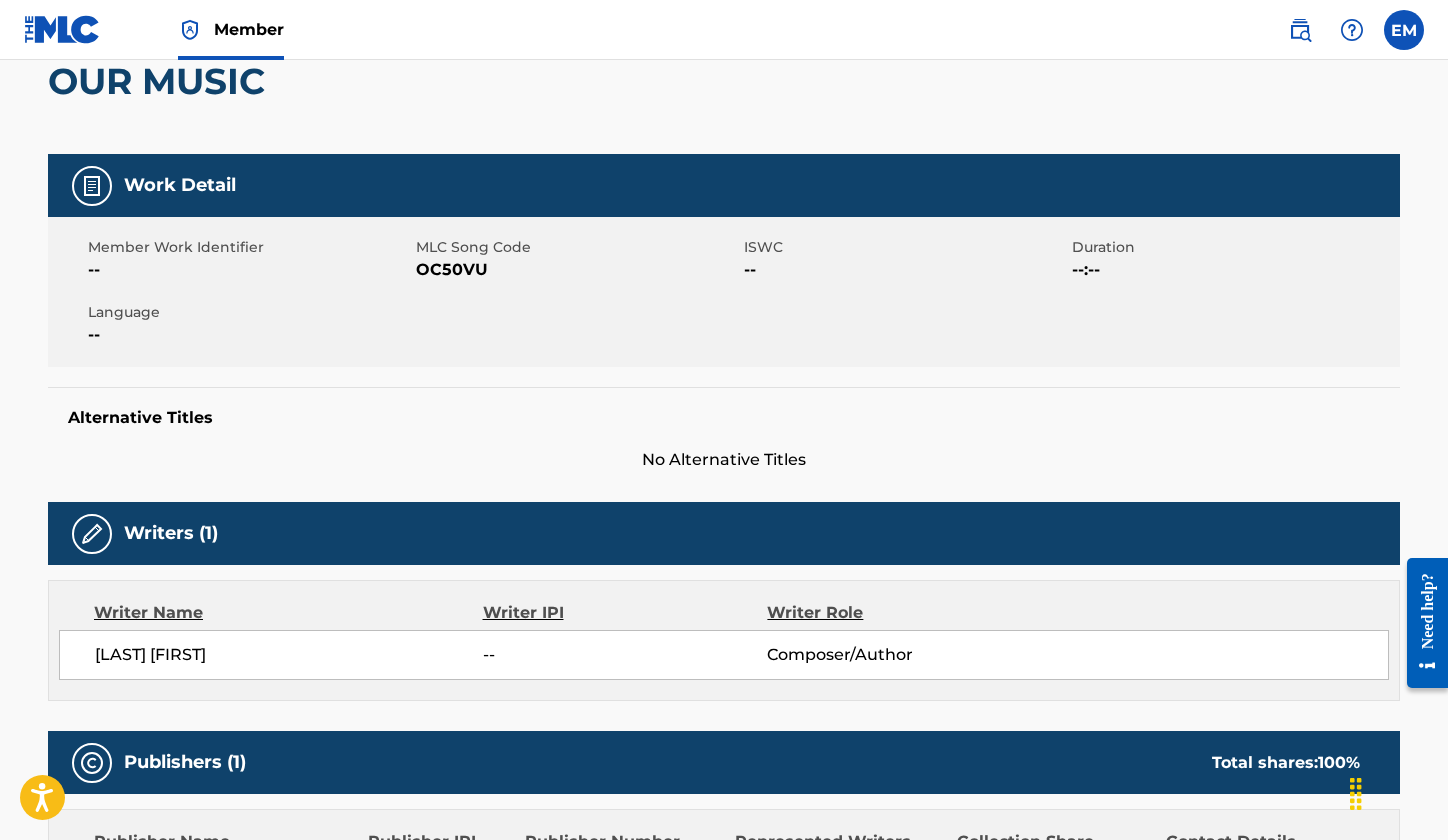 scroll, scrollTop: 200, scrollLeft: 0, axis: vertical 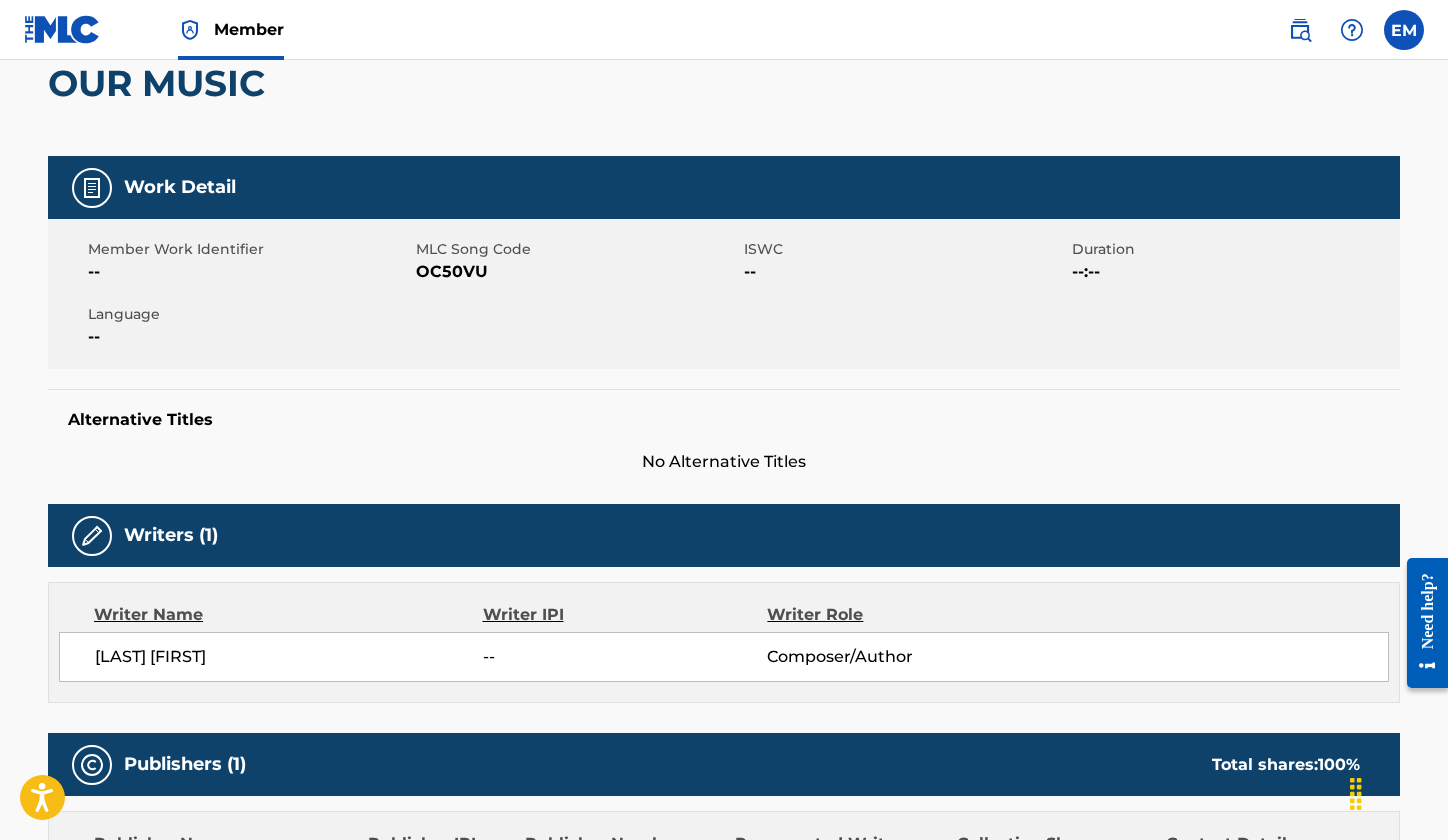 click on "OC50VU" at bounding box center [577, 272] 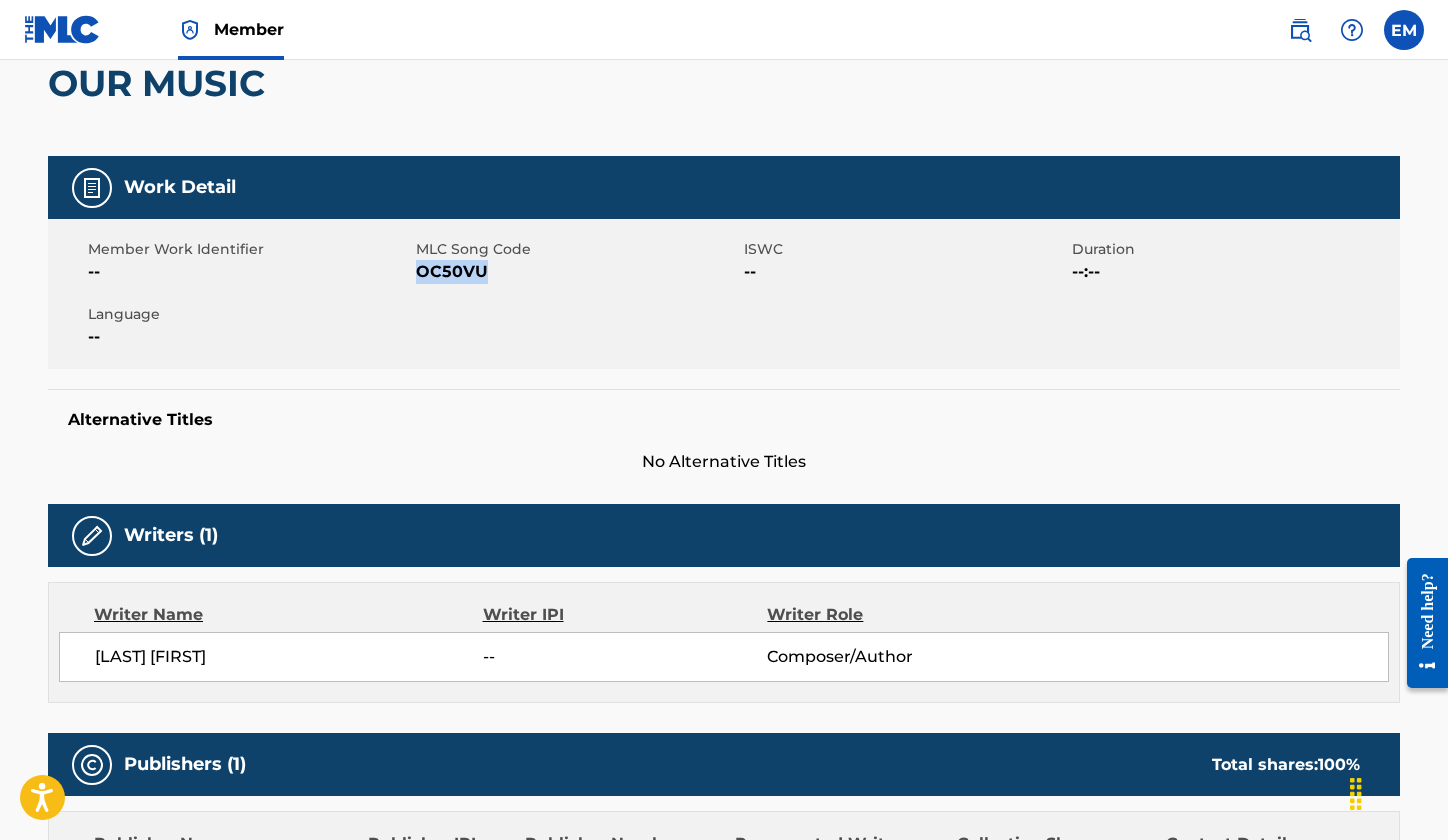 click on "OC50VU" at bounding box center (577, 272) 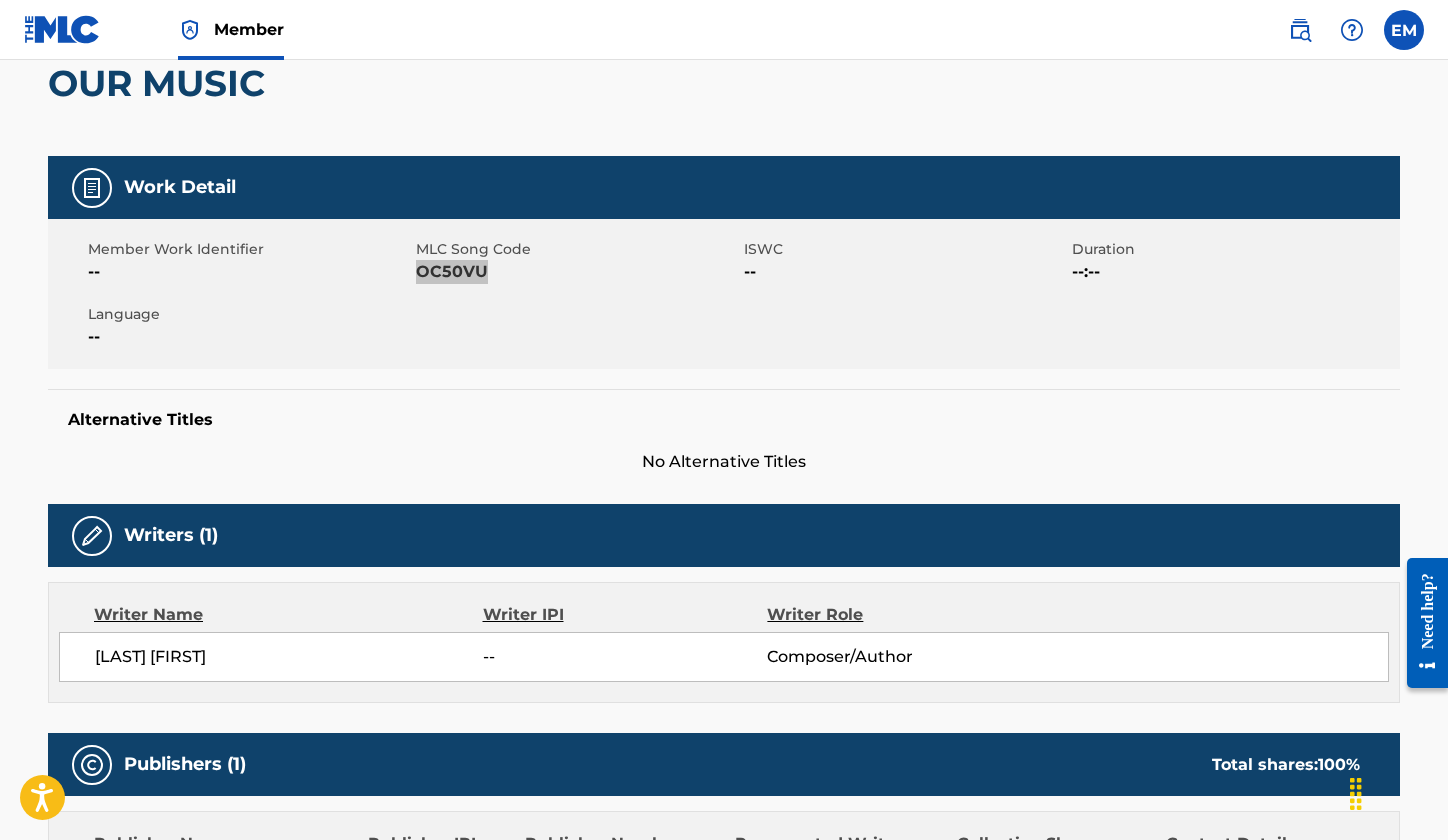 scroll, scrollTop: 0, scrollLeft: 0, axis: both 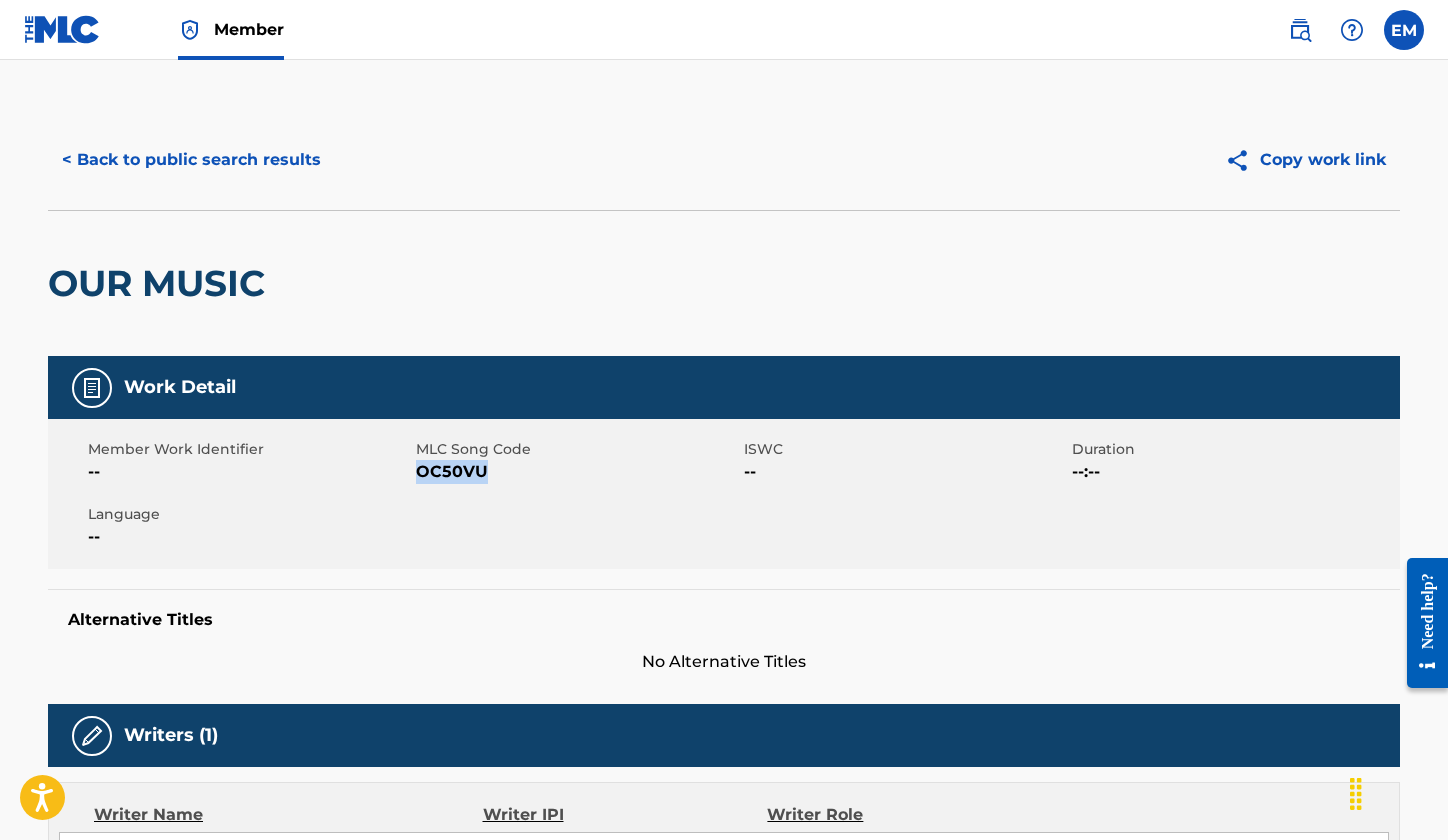 click on "< Back to public search results" at bounding box center [191, 160] 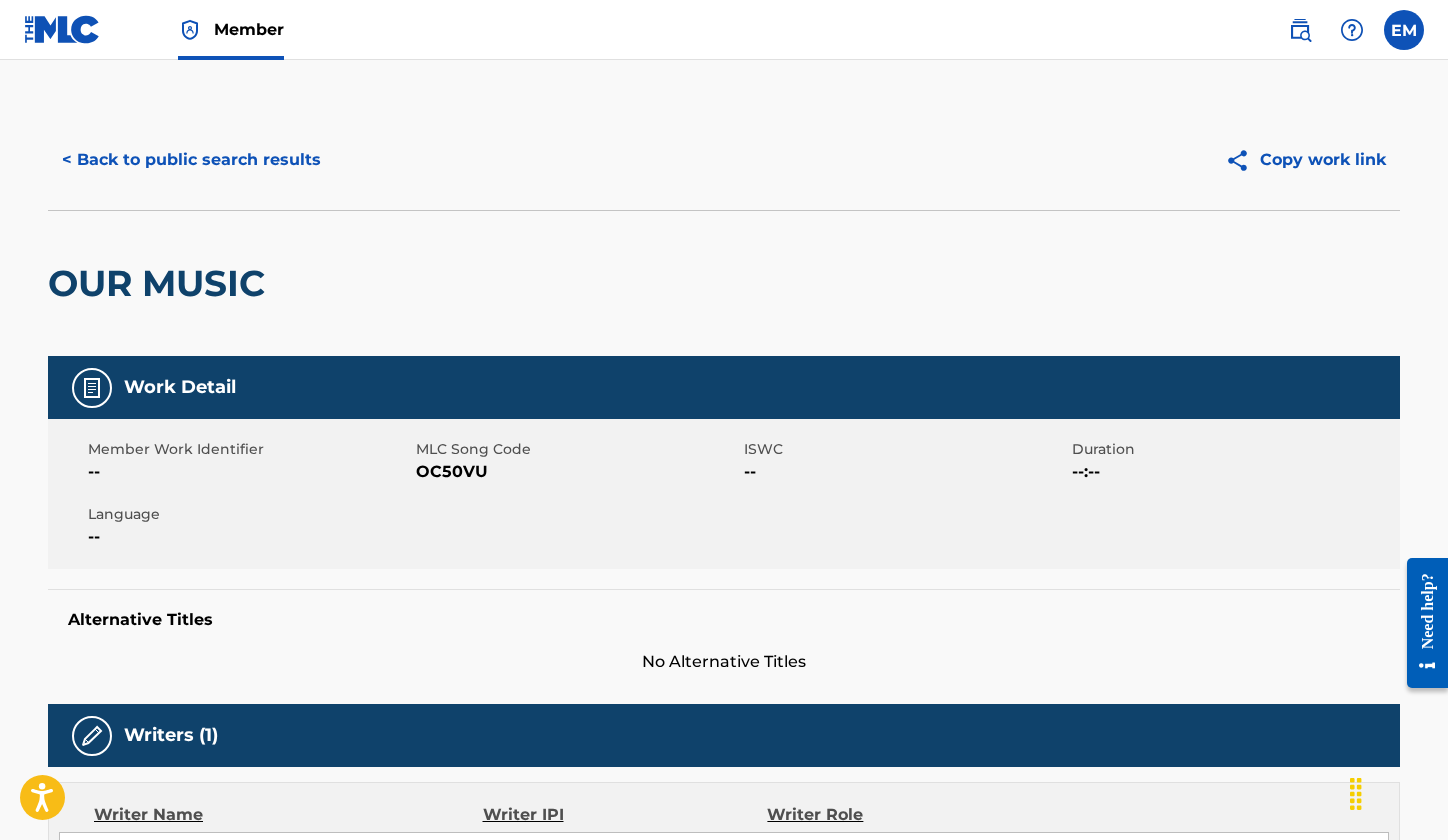 scroll, scrollTop: 291, scrollLeft: 0, axis: vertical 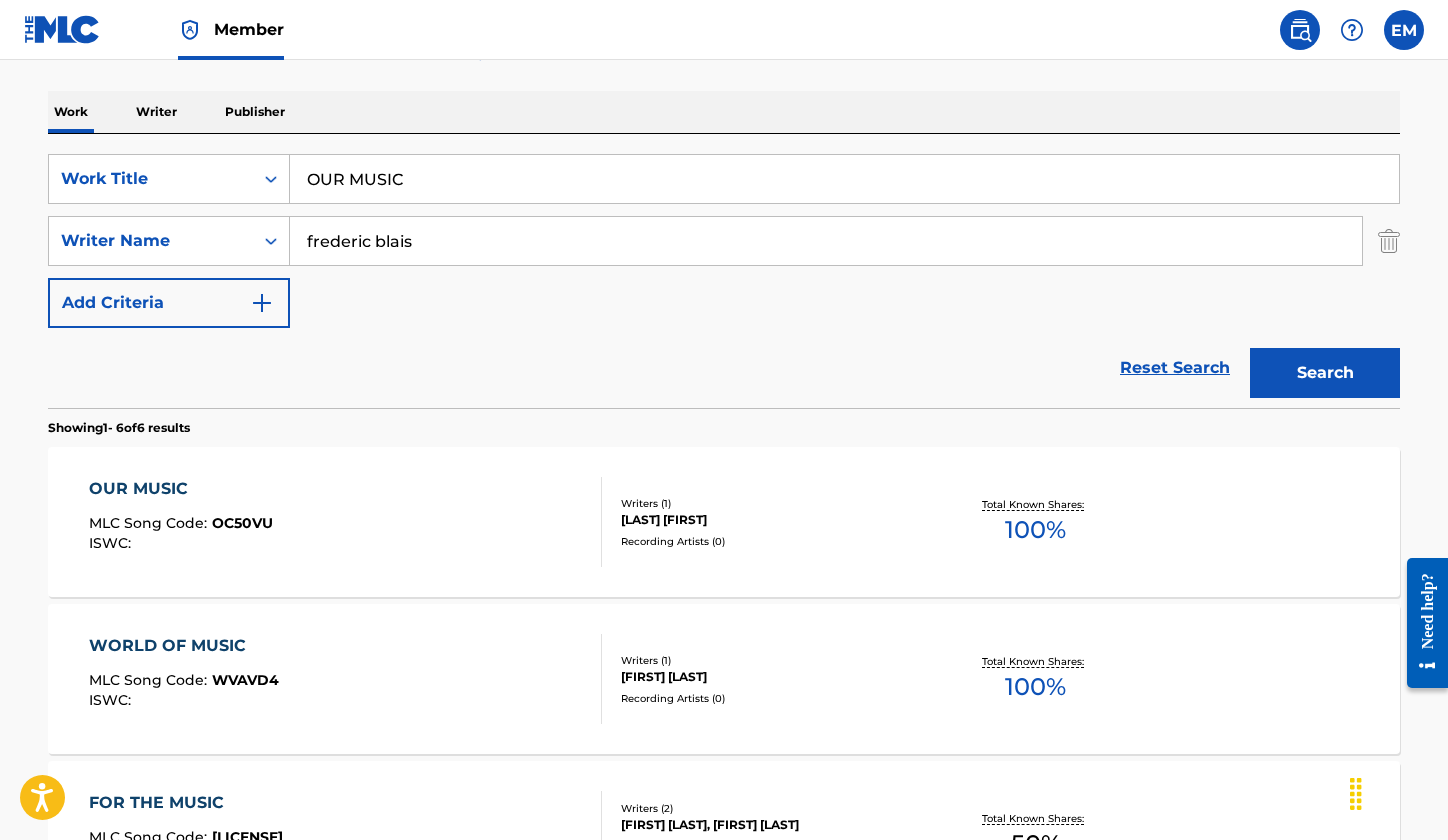 click on "OUR MUSIC" at bounding box center (844, 179) 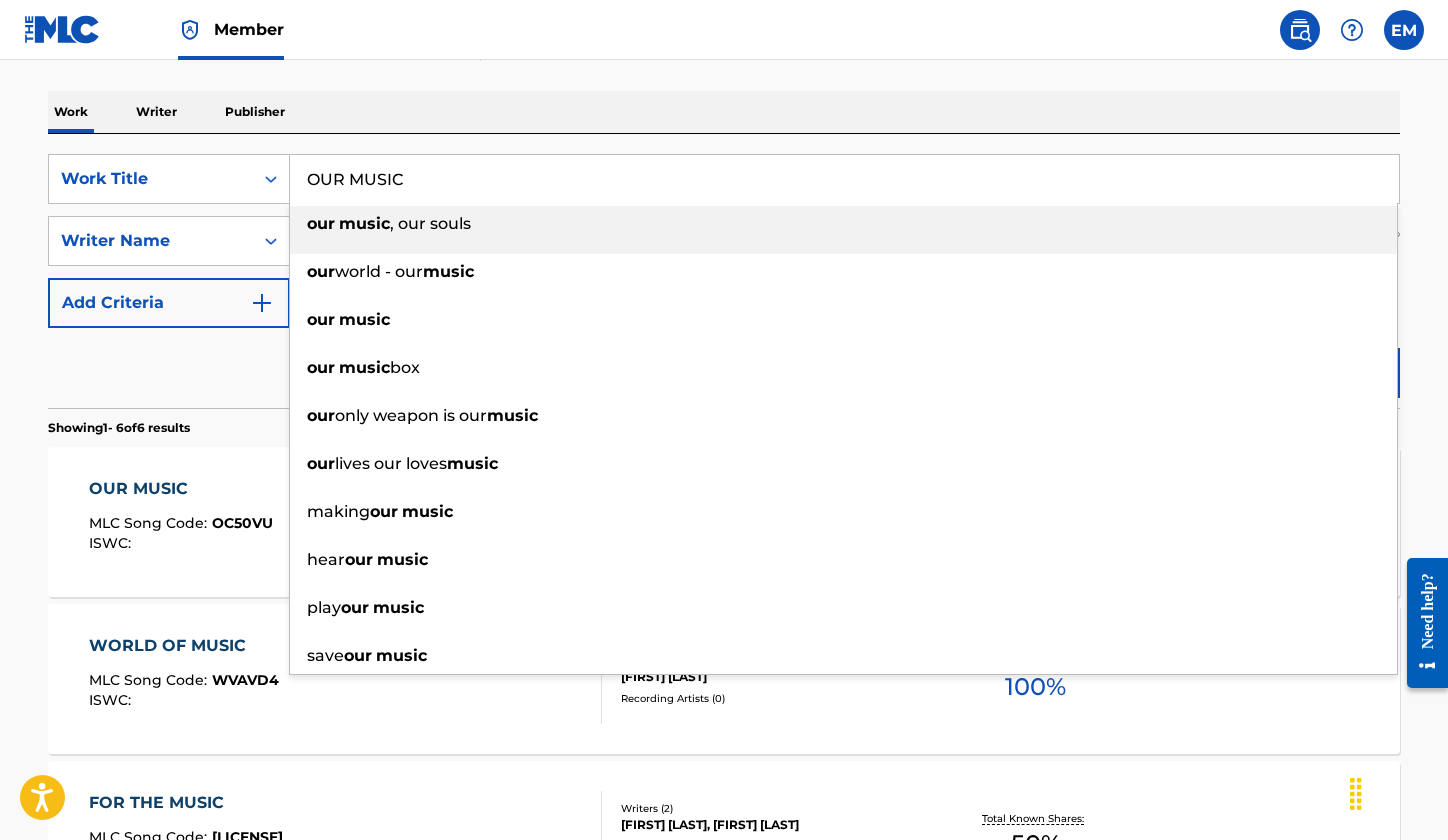 paste on "VER YOU" 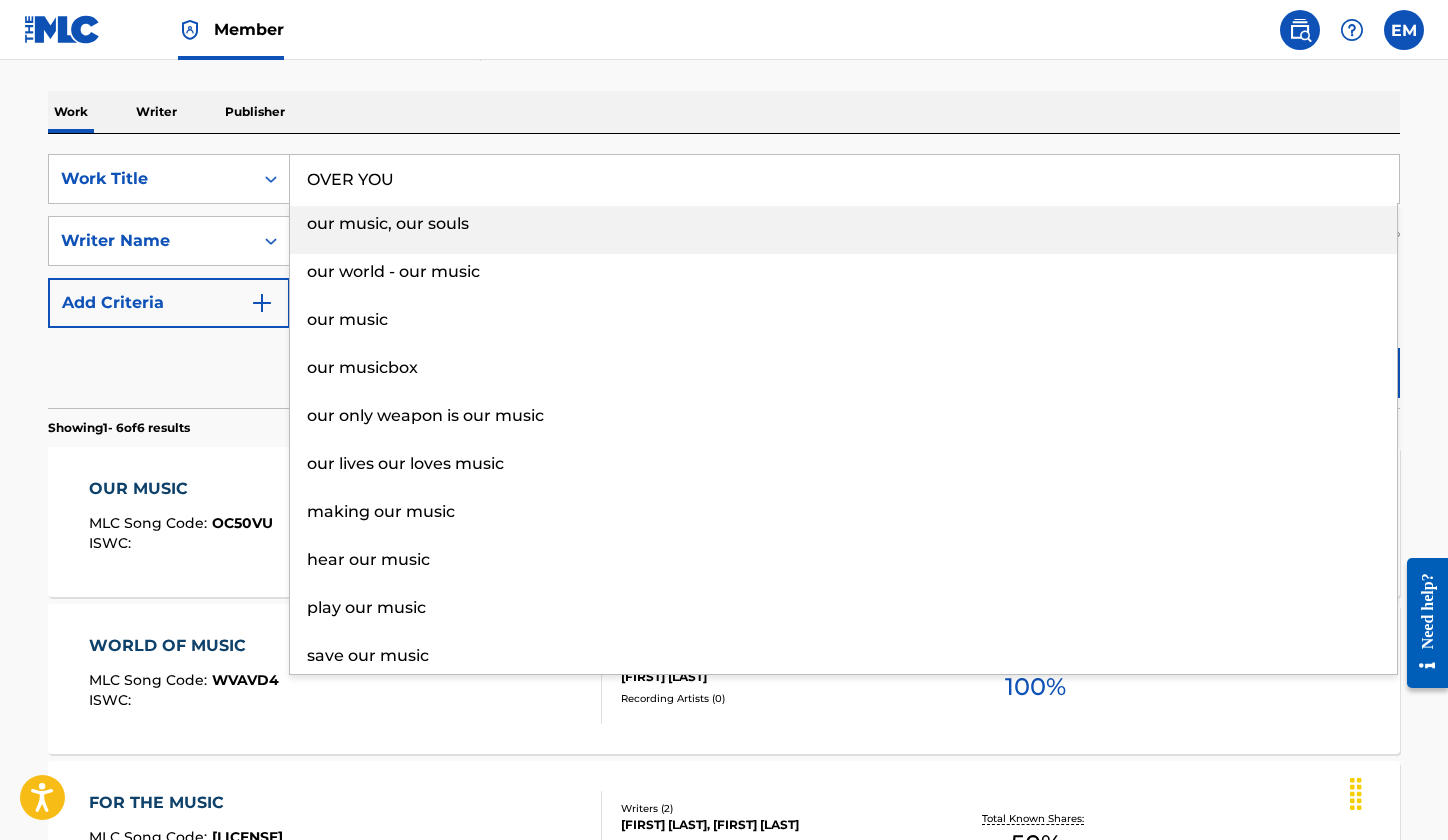 type on "OVER YOU" 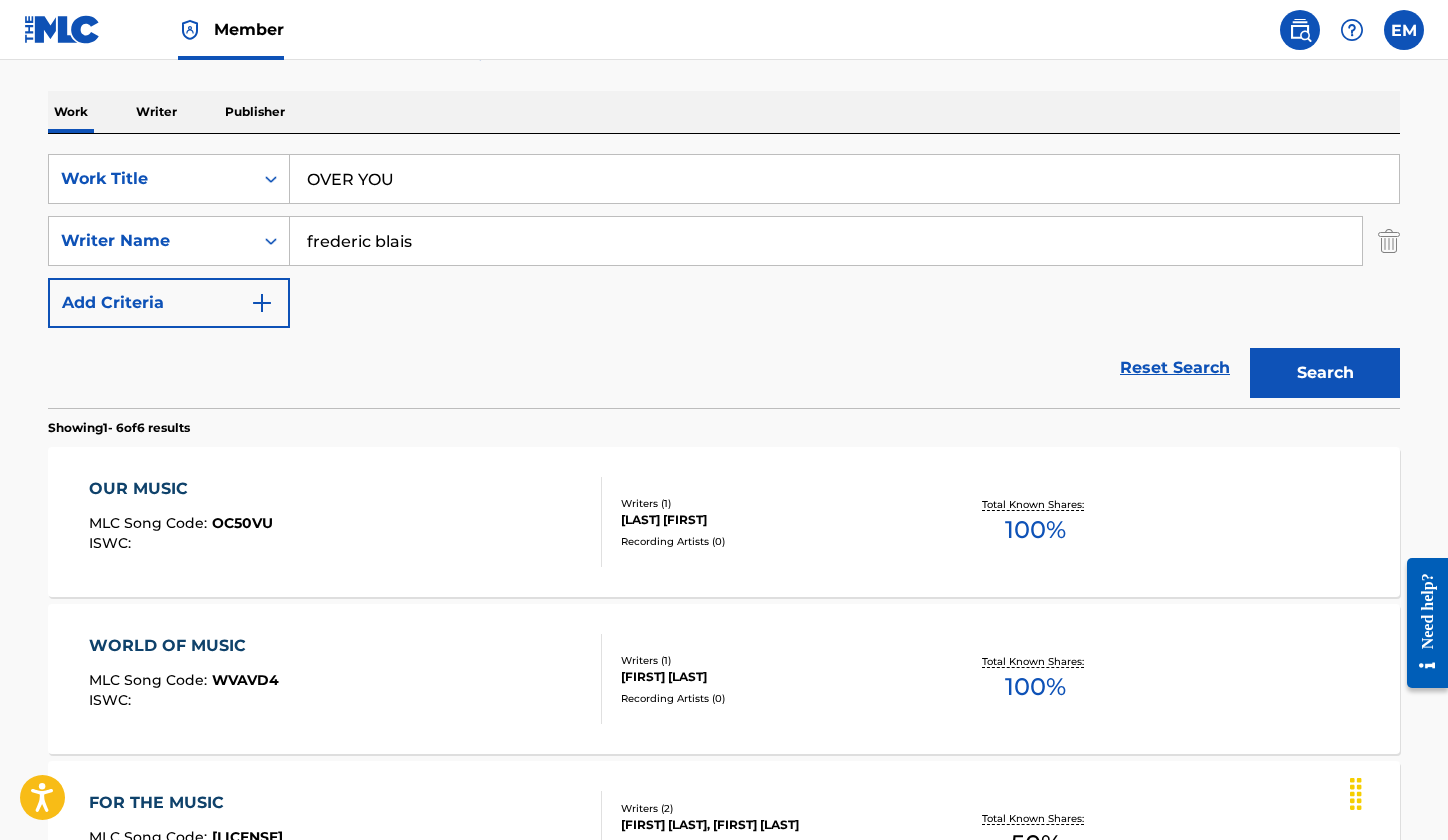 click on "SearchWithCriteriad078f8b8-69cd-4764-a79e-5775a2dd2ed0 Work Title OVER YOU SearchWithCriteria612ba557-fb75-4f29-a773-c92e9e388389 Writer Name frederic blais Add Criteria Reset Search Search" at bounding box center (724, 271) 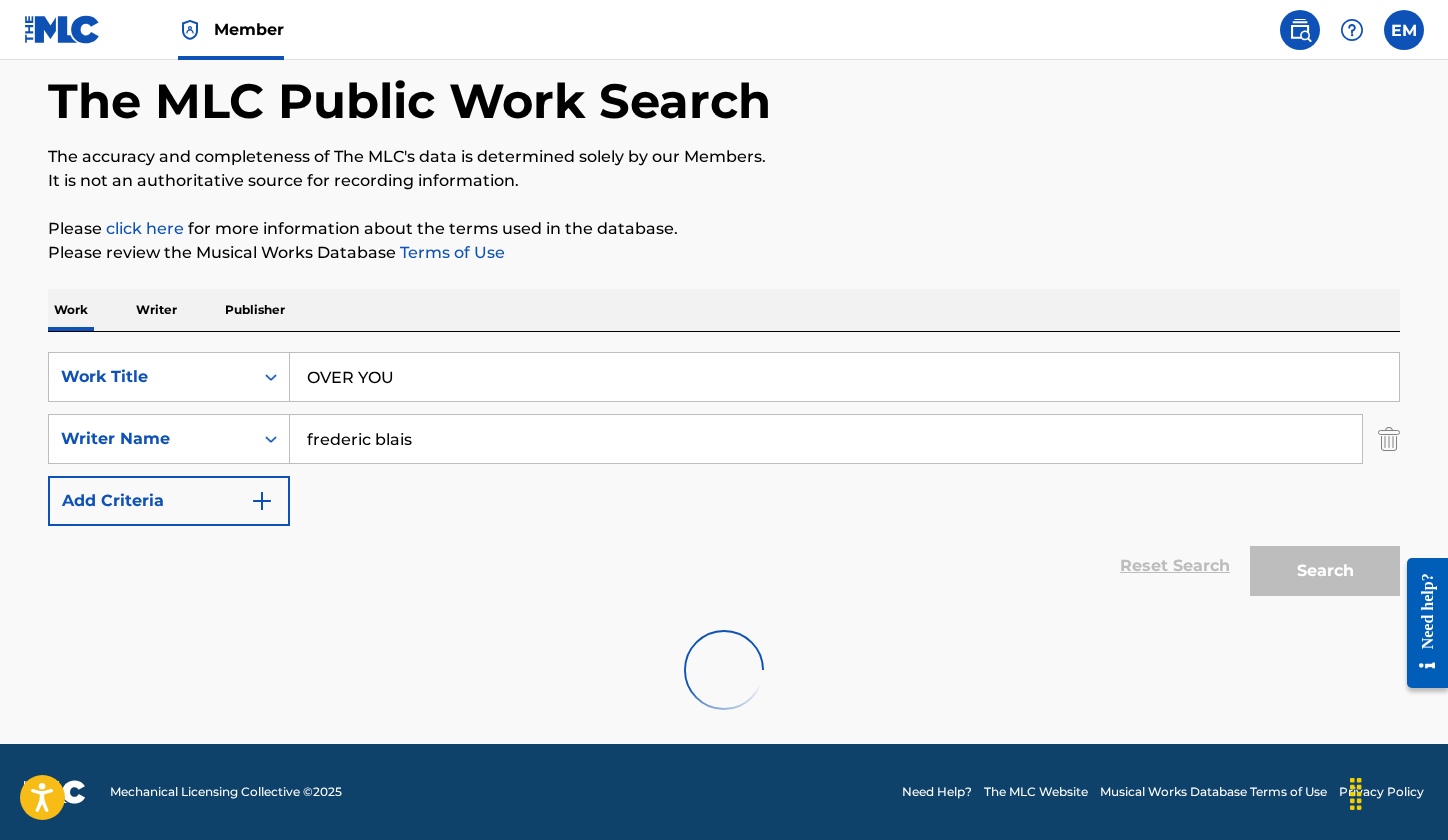 scroll, scrollTop: 291, scrollLeft: 0, axis: vertical 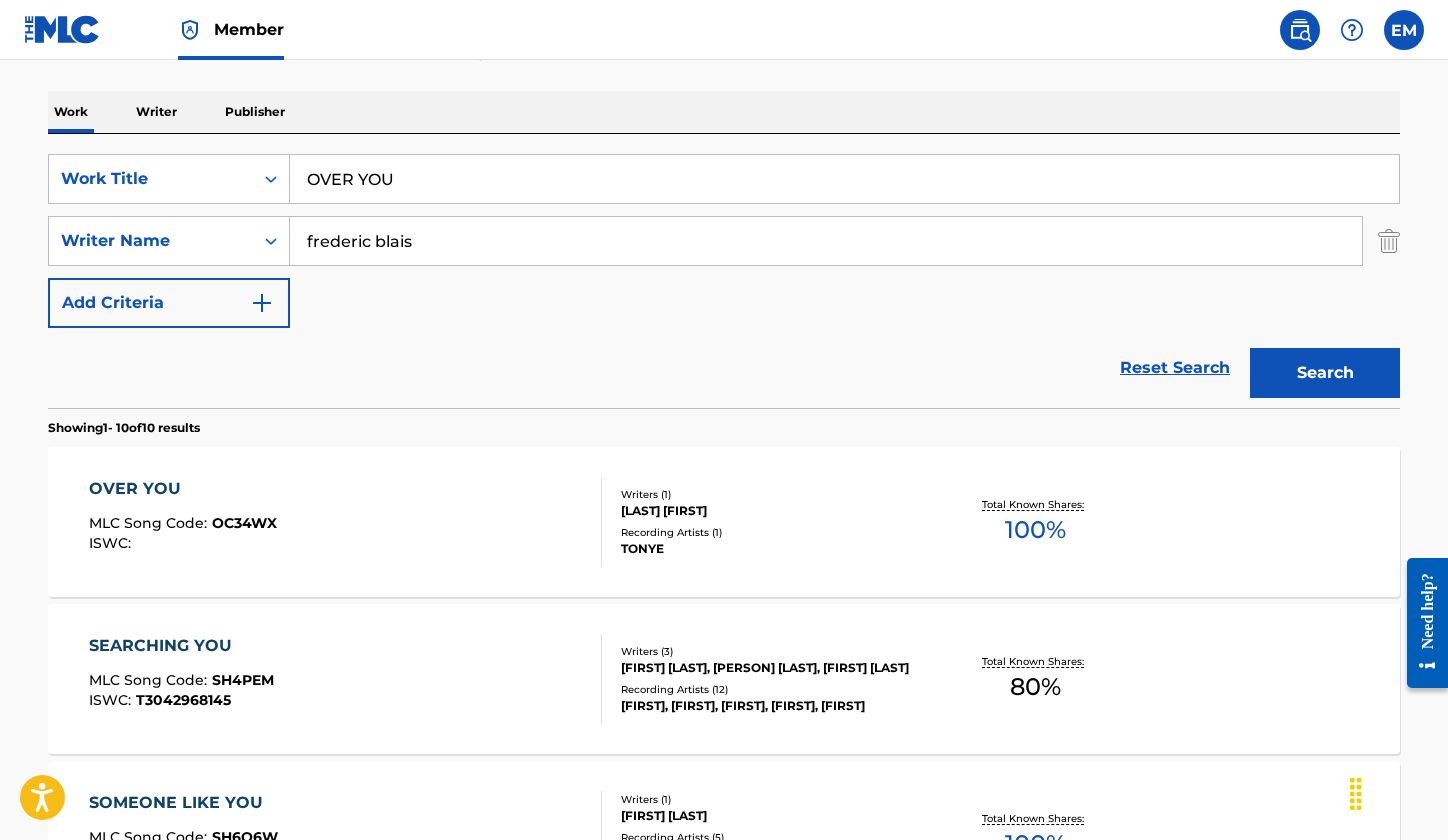 click on "OVER YOU MLC Song Code : OC34WX ISWC :" at bounding box center [346, 522] 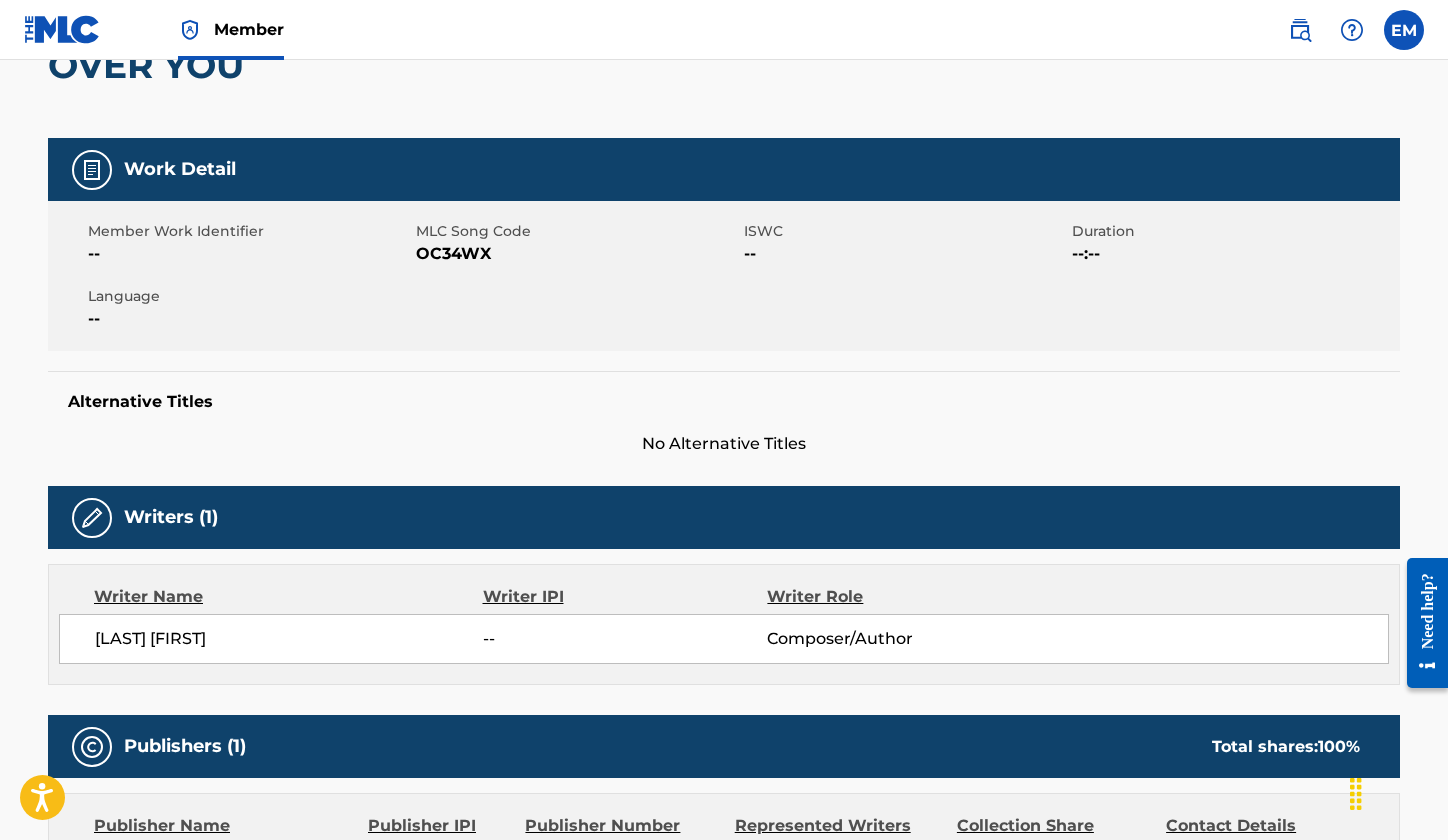 scroll, scrollTop: 200, scrollLeft: 0, axis: vertical 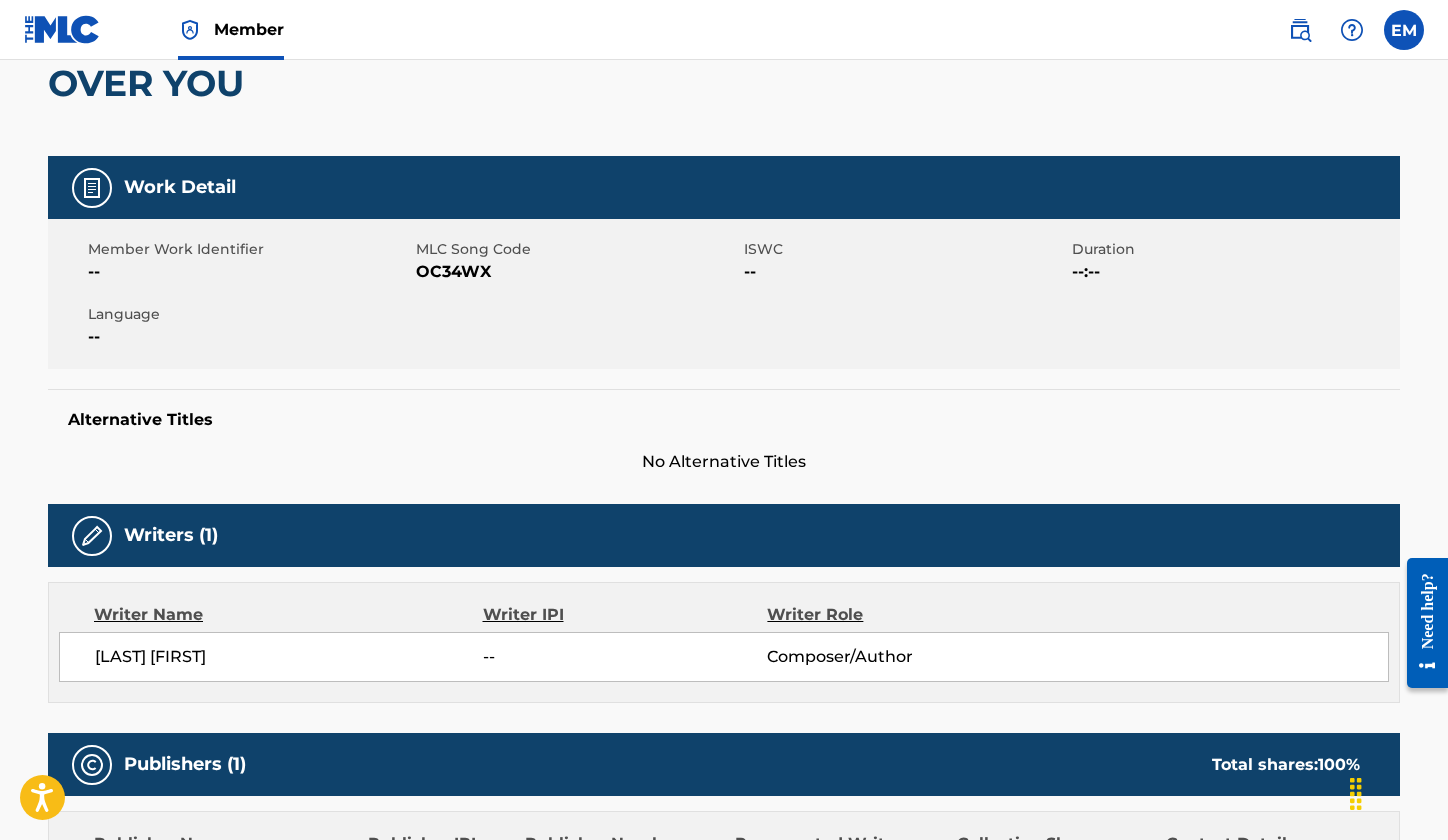 click on "OC34WX" at bounding box center [577, 272] 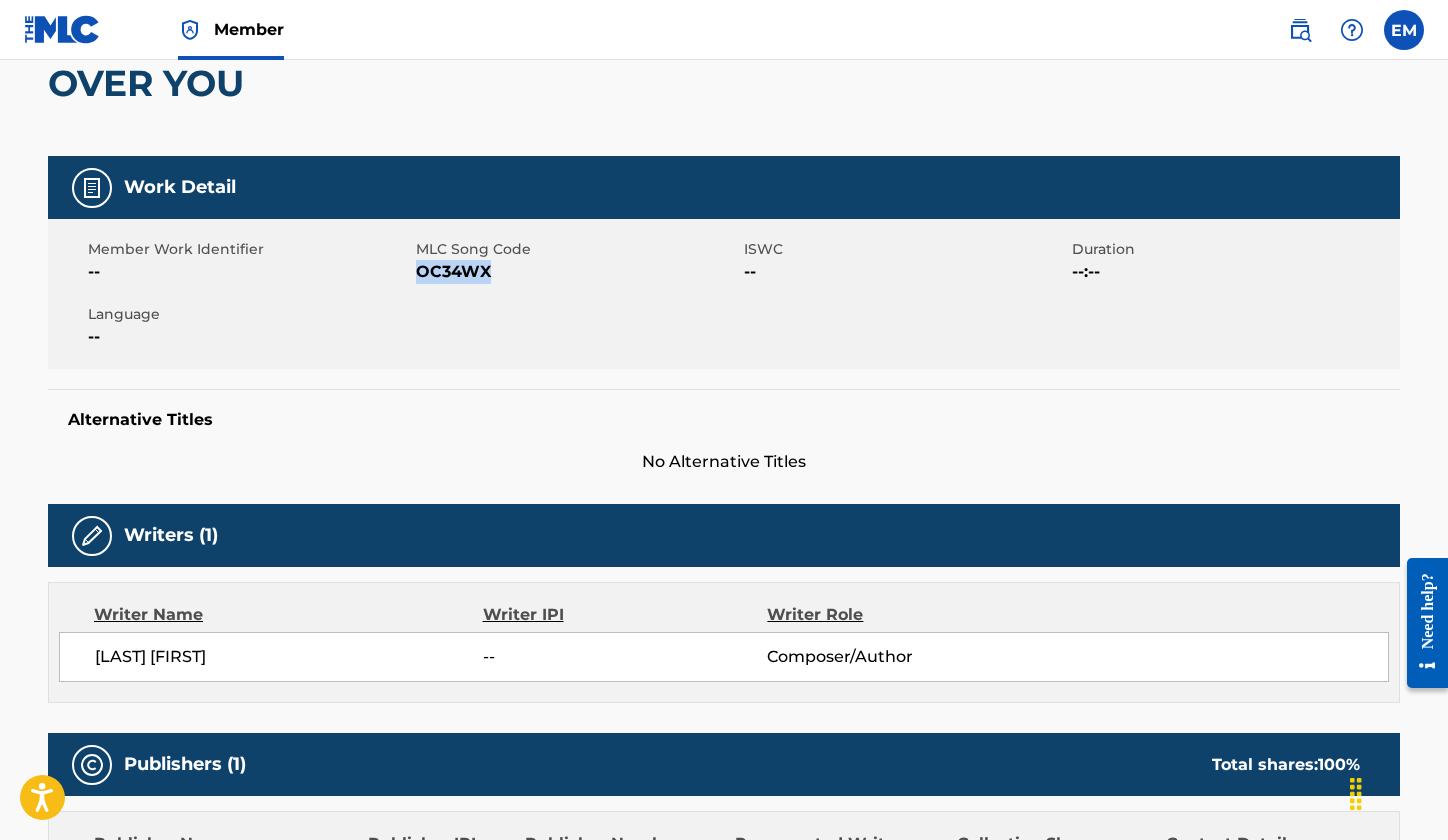 click on "OC34WX" at bounding box center [577, 272] 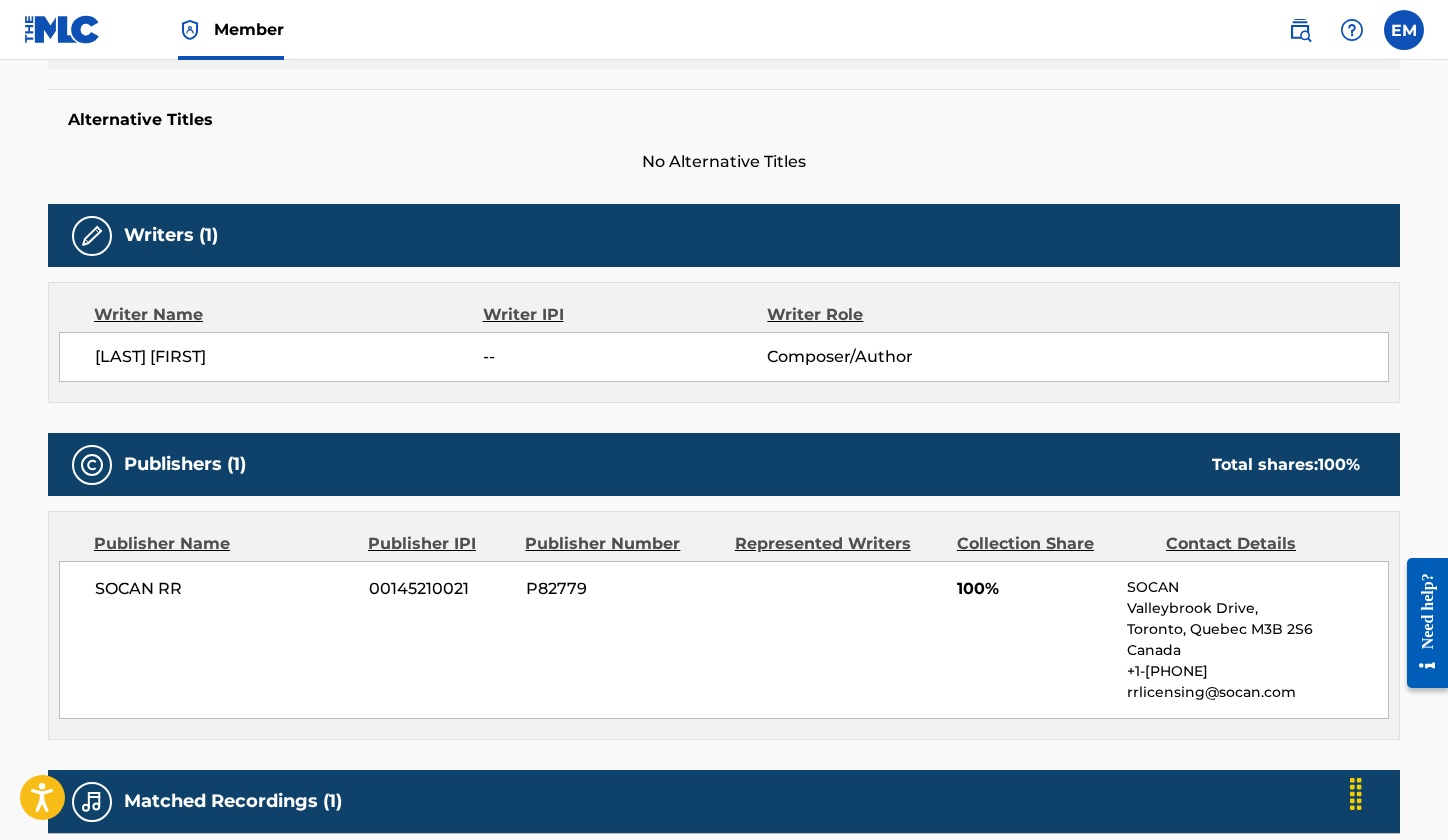 scroll, scrollTop: 0, scrollLeft: 0, axis: both 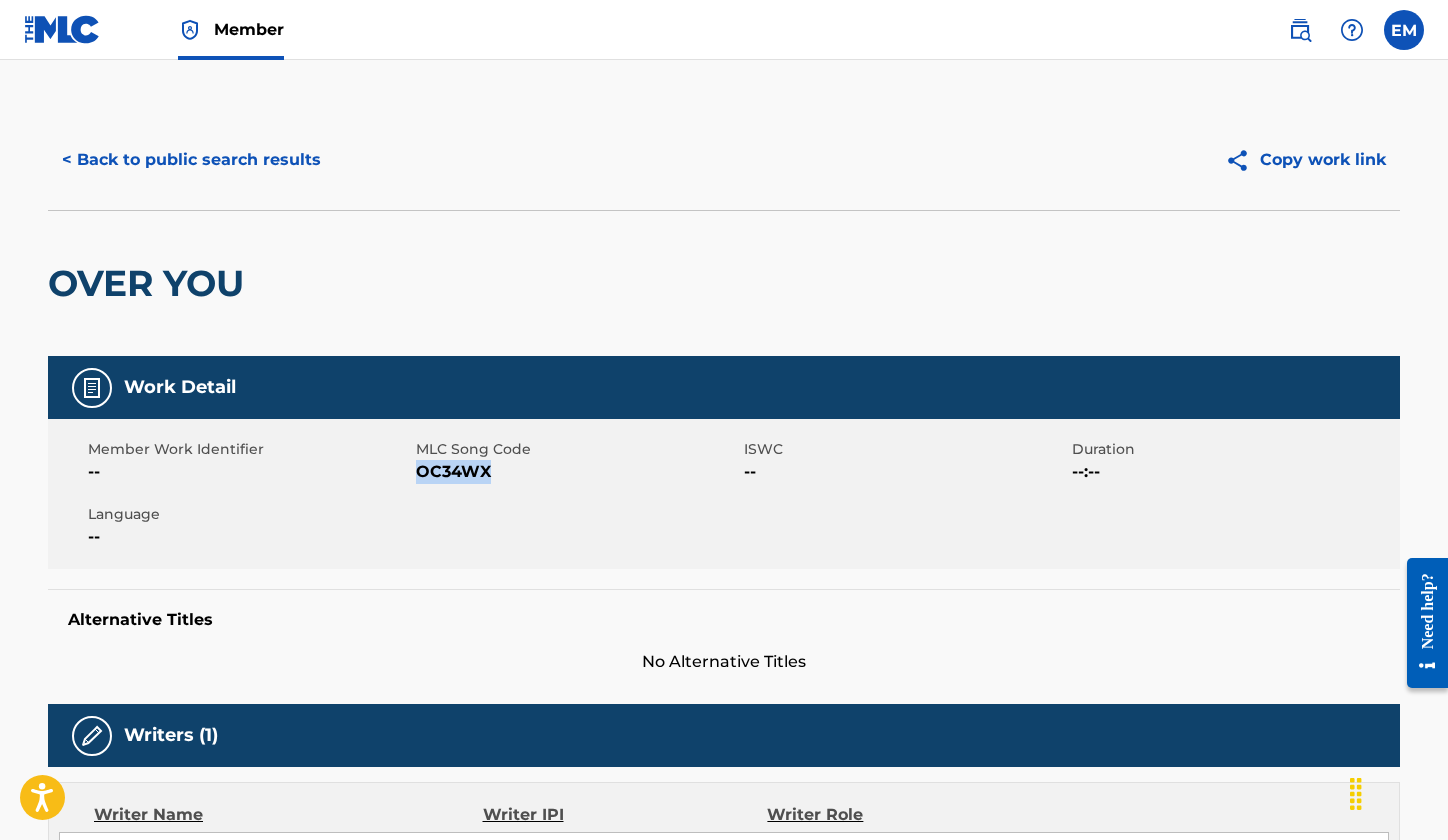 click on "< Back to public search results" at bounding box center (191, 160) 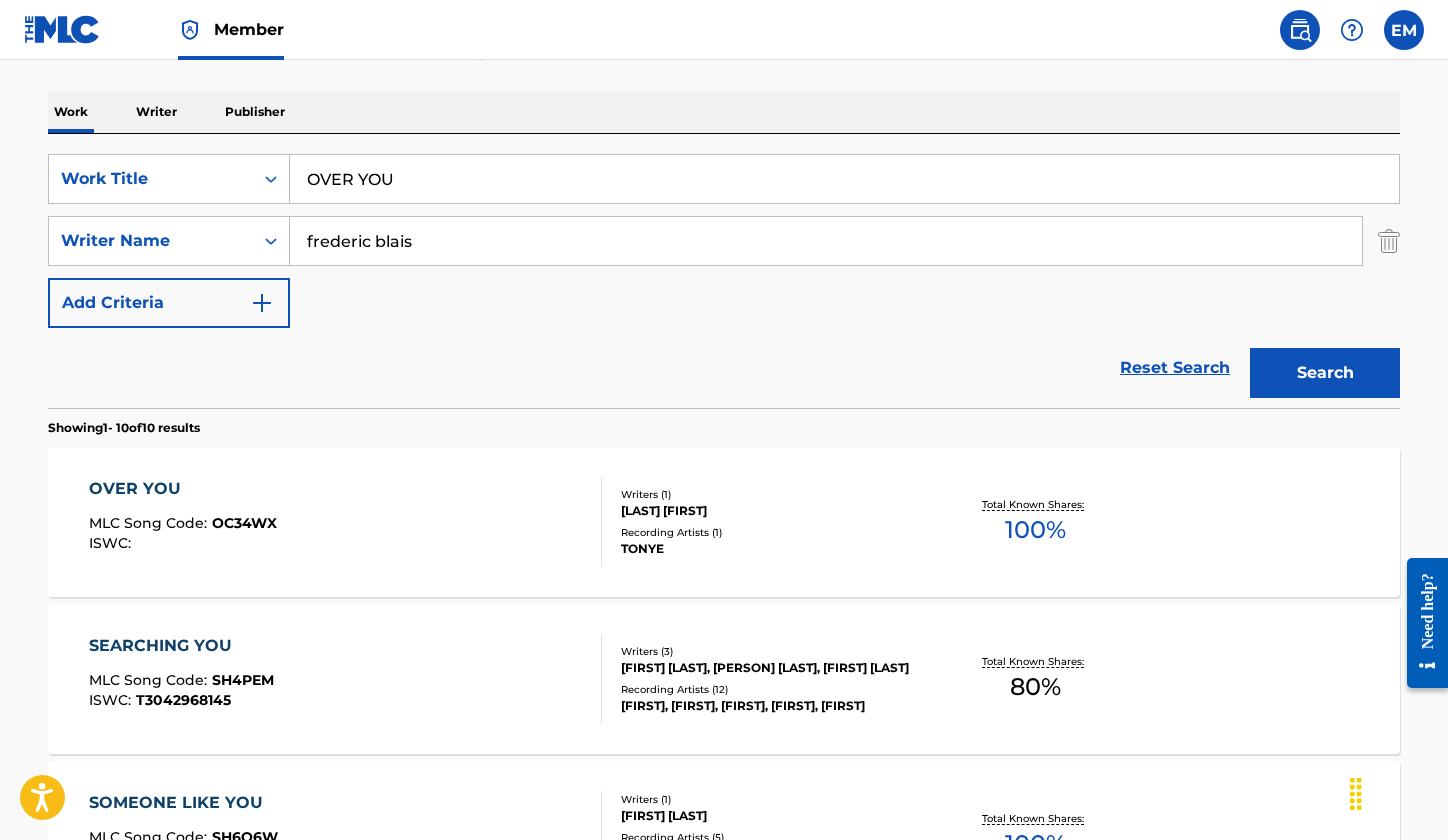 click on "OVER YOU" at bounding box center [844, 179] 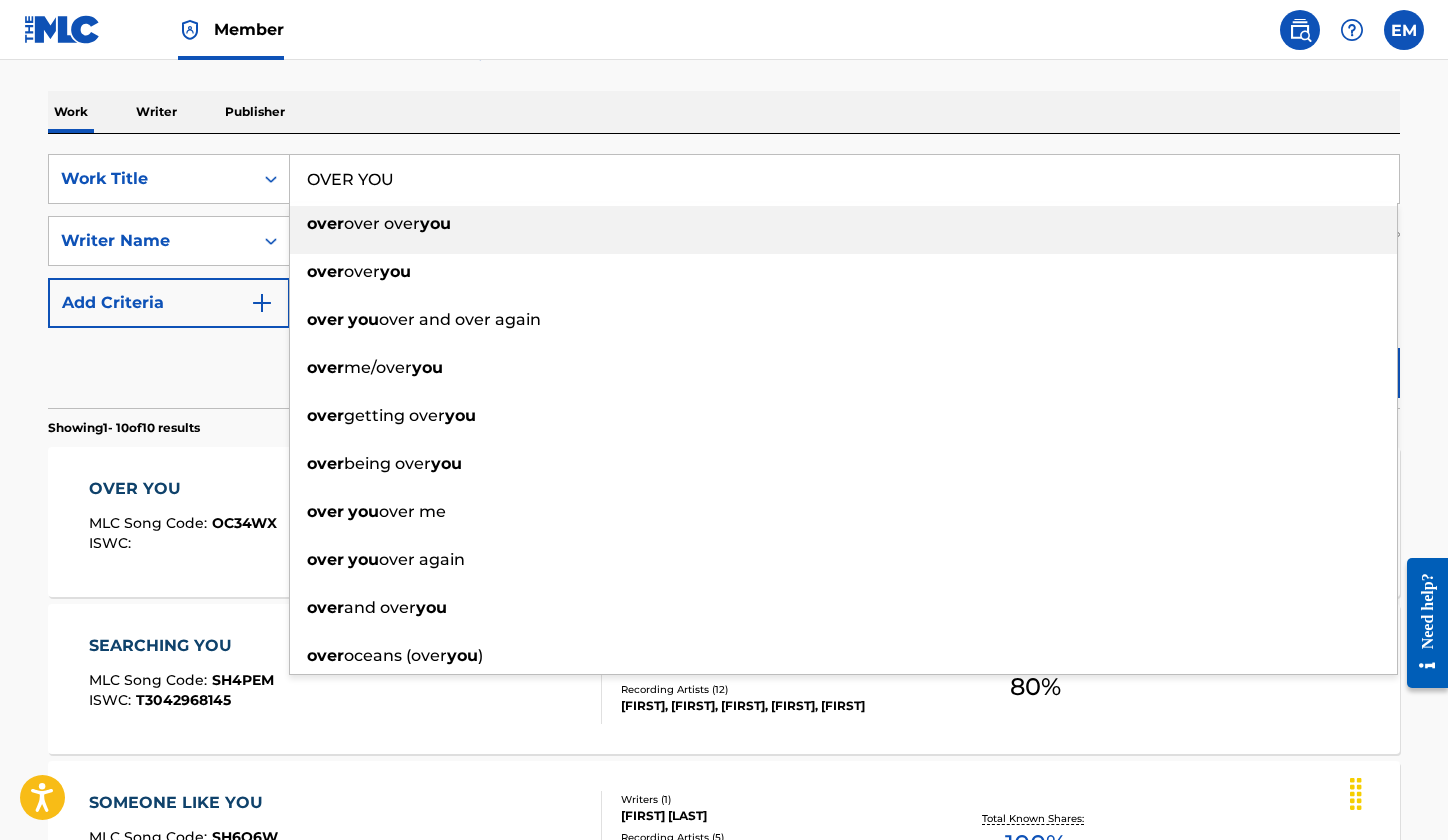 click on "OVER YOU" at bounding box center (844, 179) 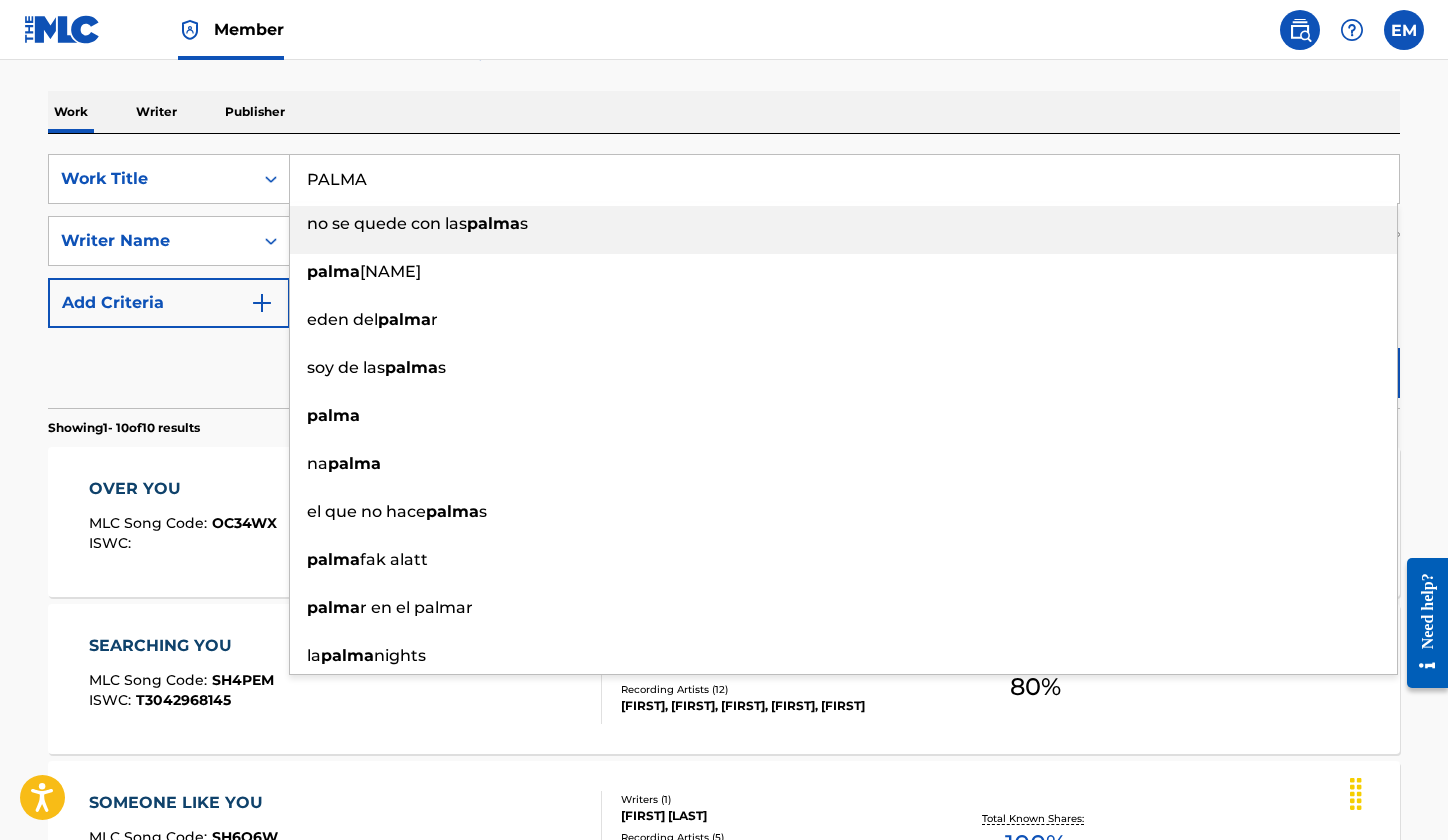 type on "PALMA" 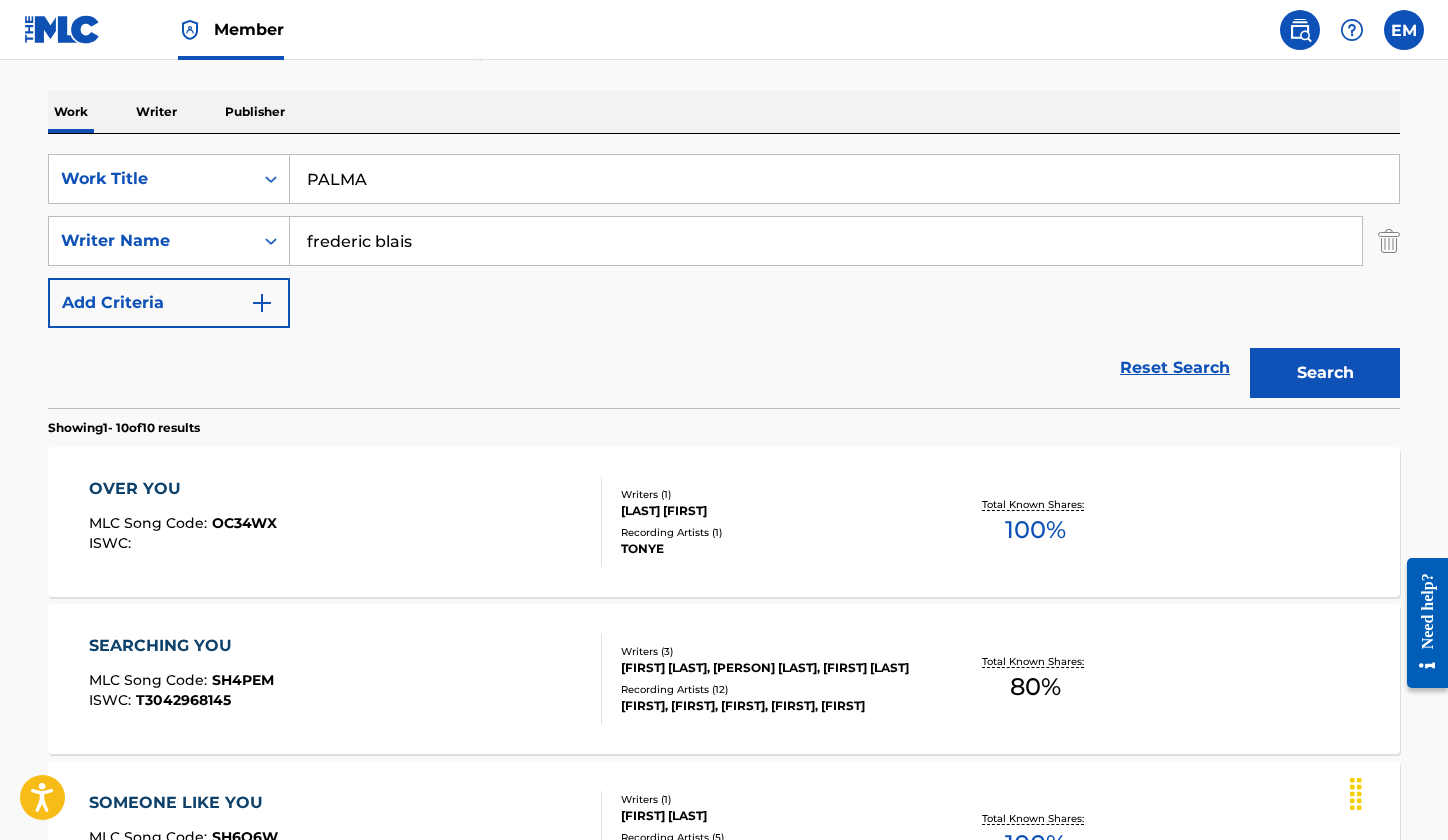 click on "Search" at bounding box center (1325, 373) 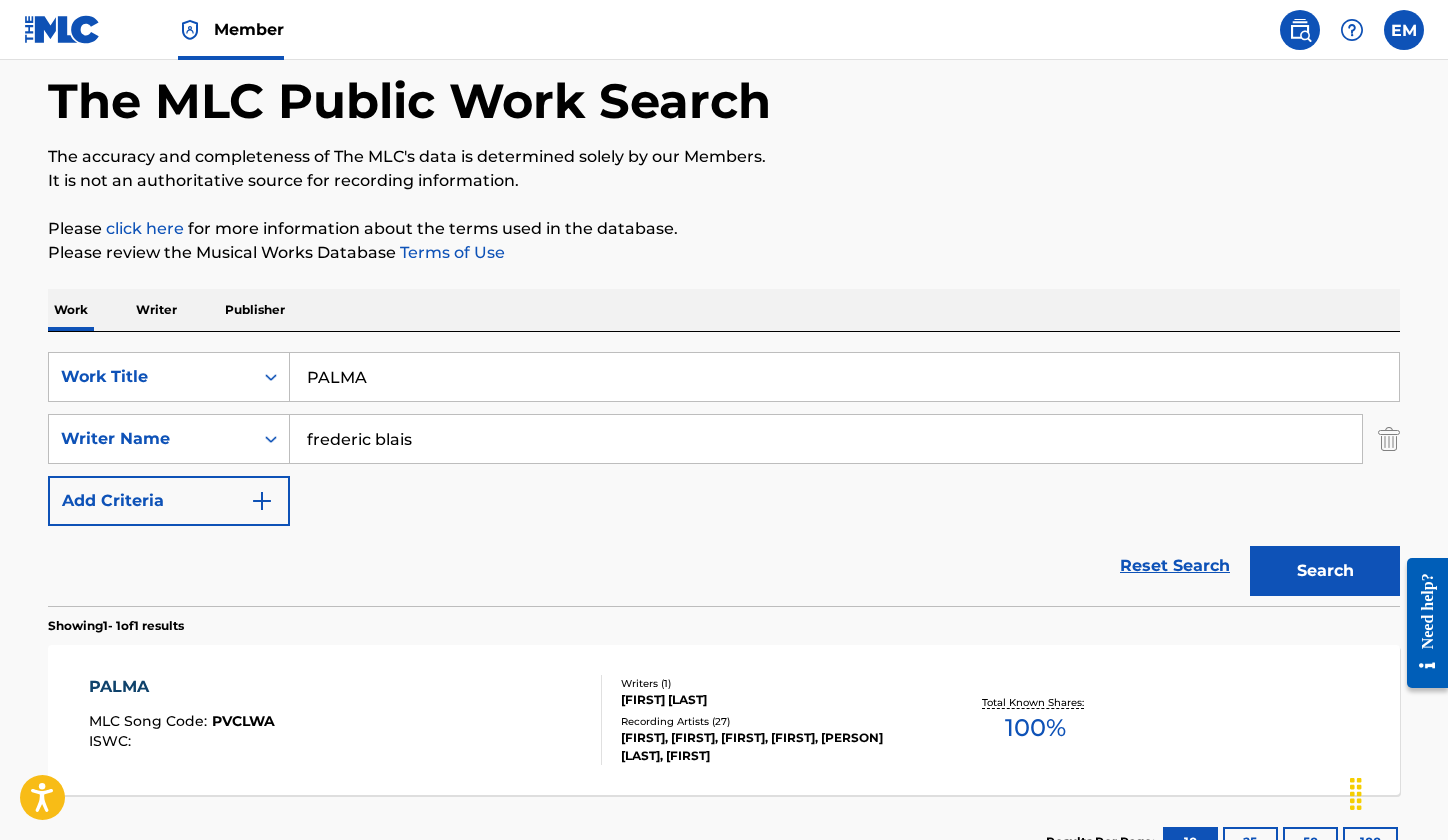 scroll, scrollTop: 248, scrollLeft: 0, axis: vertical 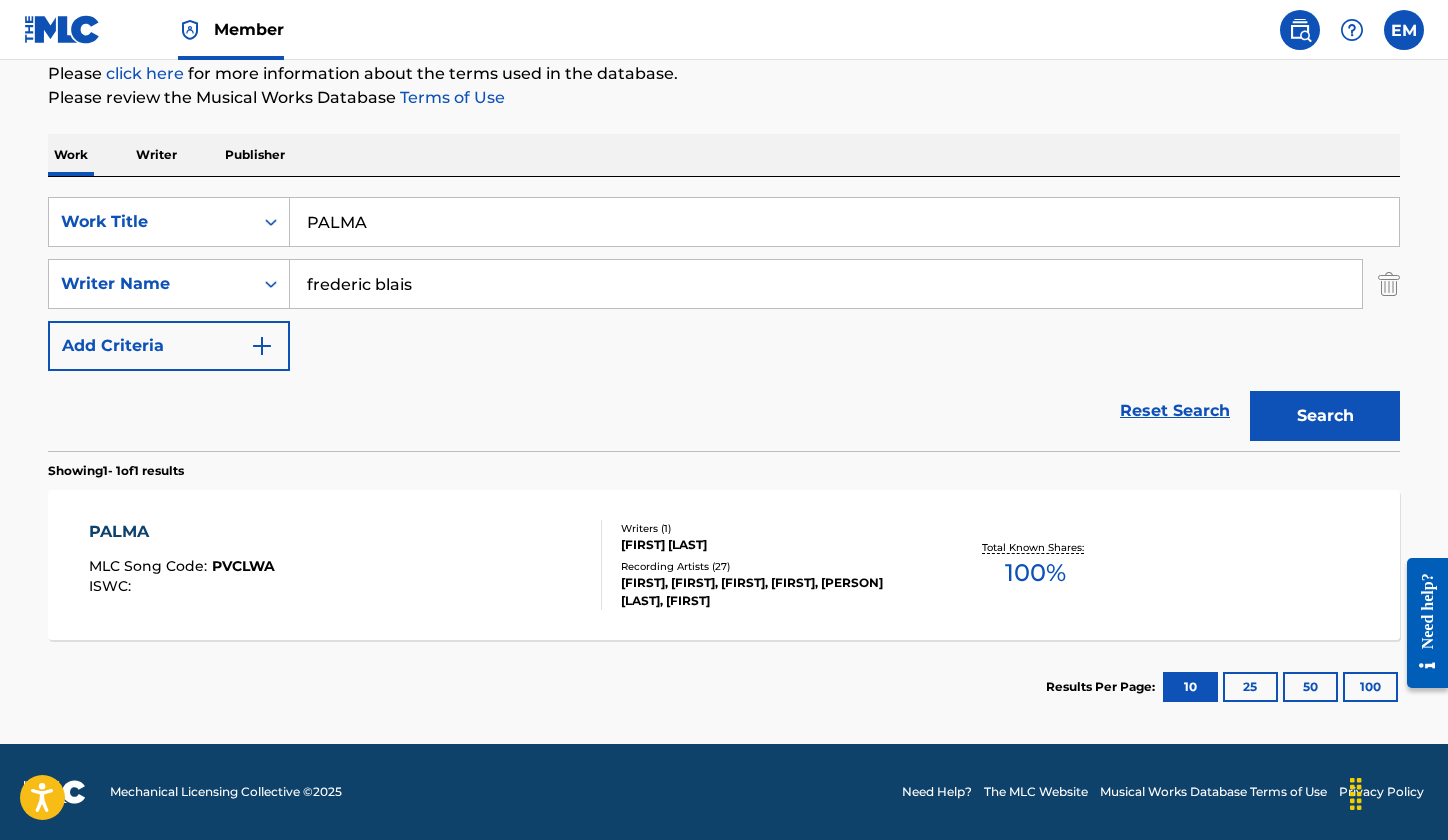 click on "PALMA MLC Song Code : PVCLWA ISWC :" at bounding box center [346, 565] 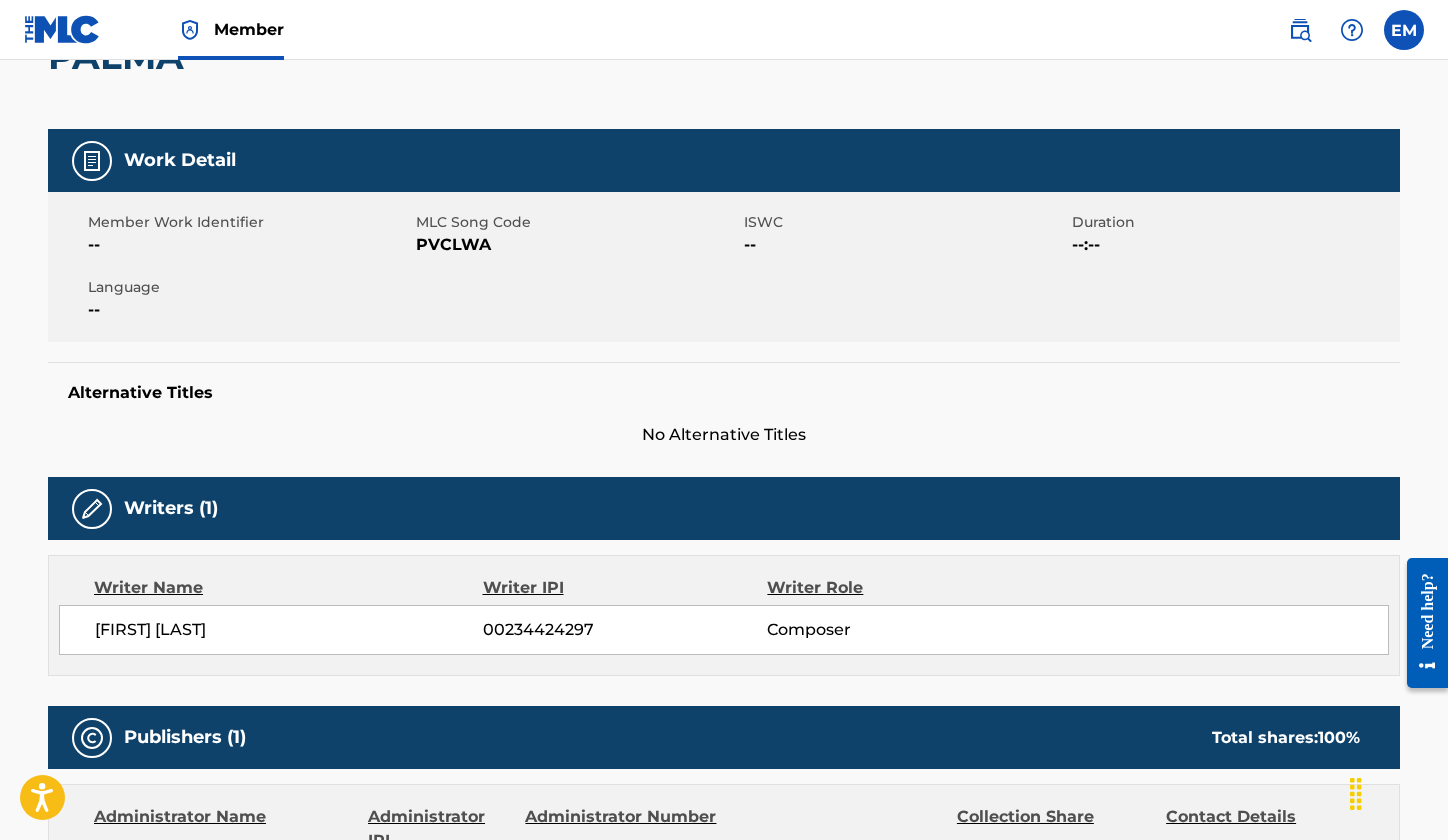 scroll, scrollTop: 200, scrollLeft: 0, axis: vertical 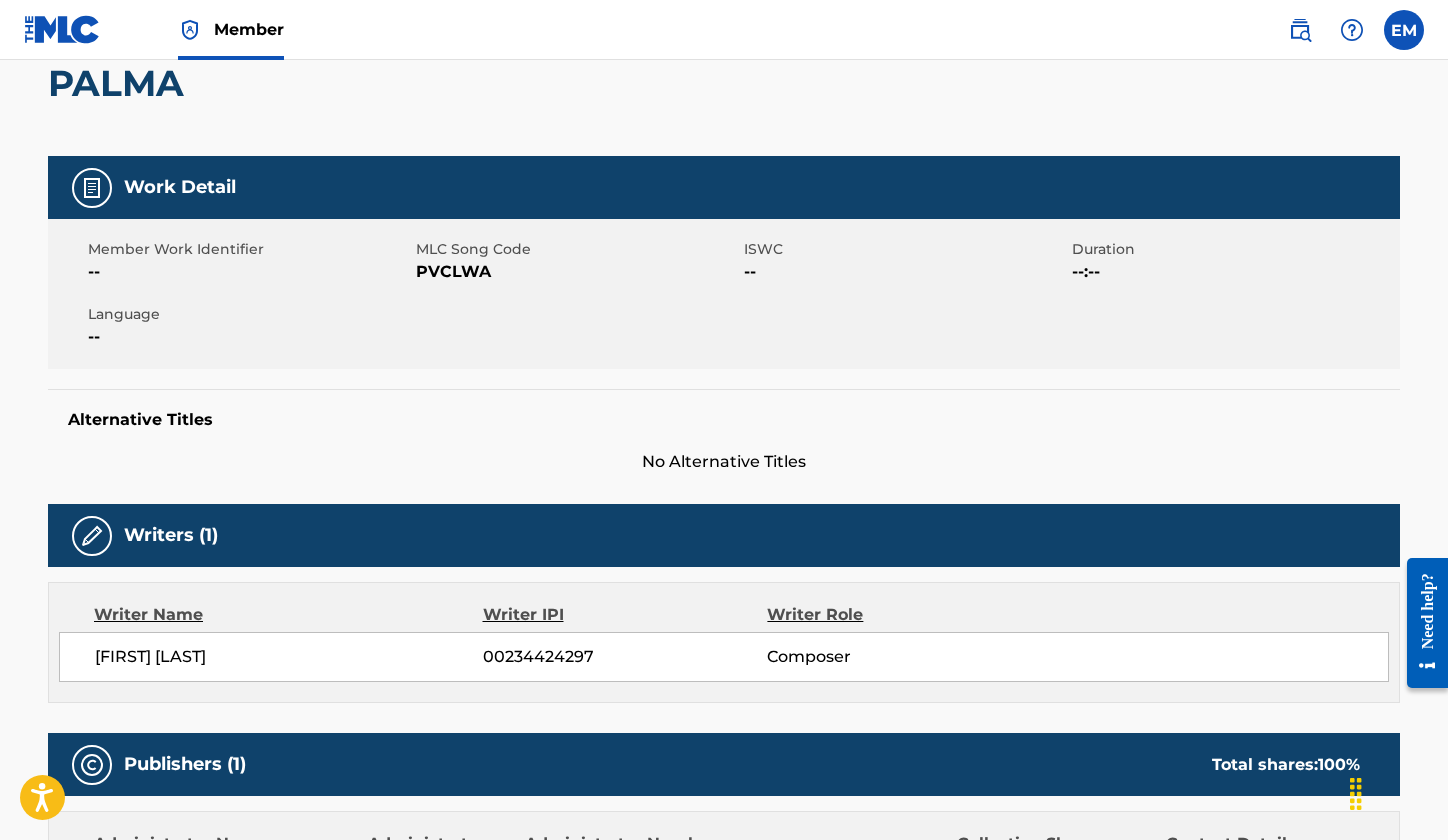 click on "PVCLWA" at bounding box center (577, 272) 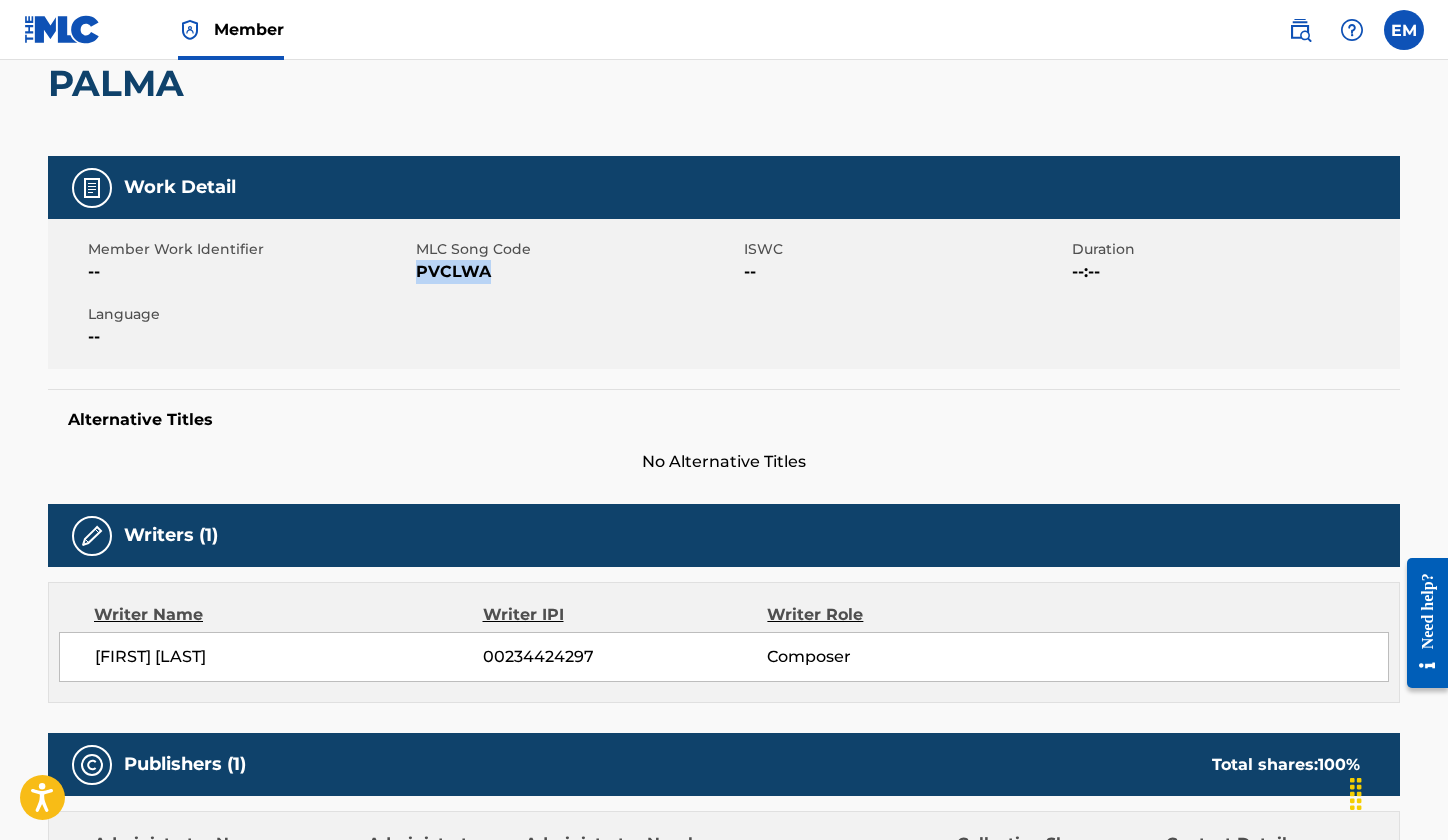 click on "PVCLWA" at bounding box center (577, 272) 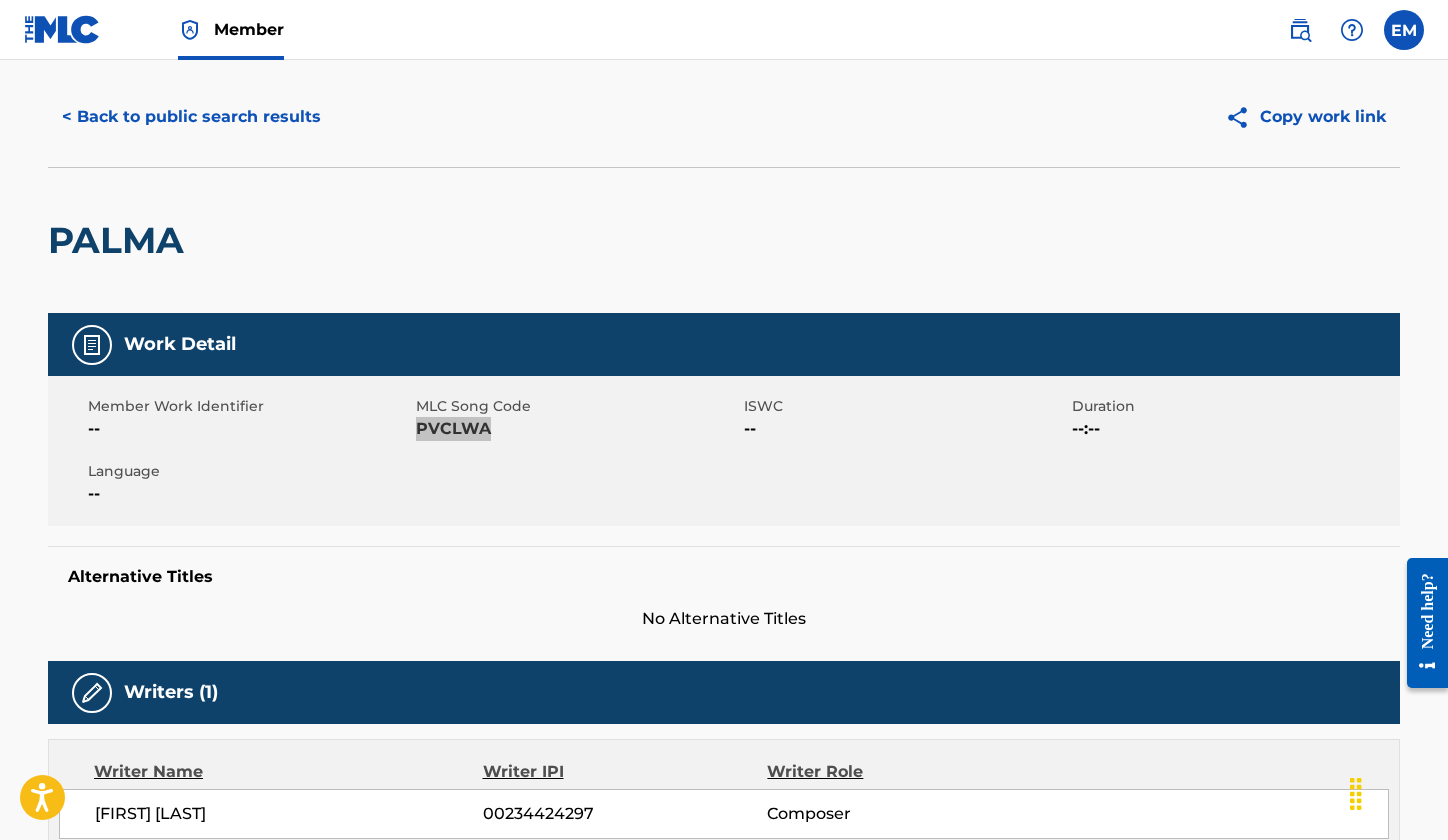 scroll, scrollTop: 0, scrollLeft: 0, axis: both 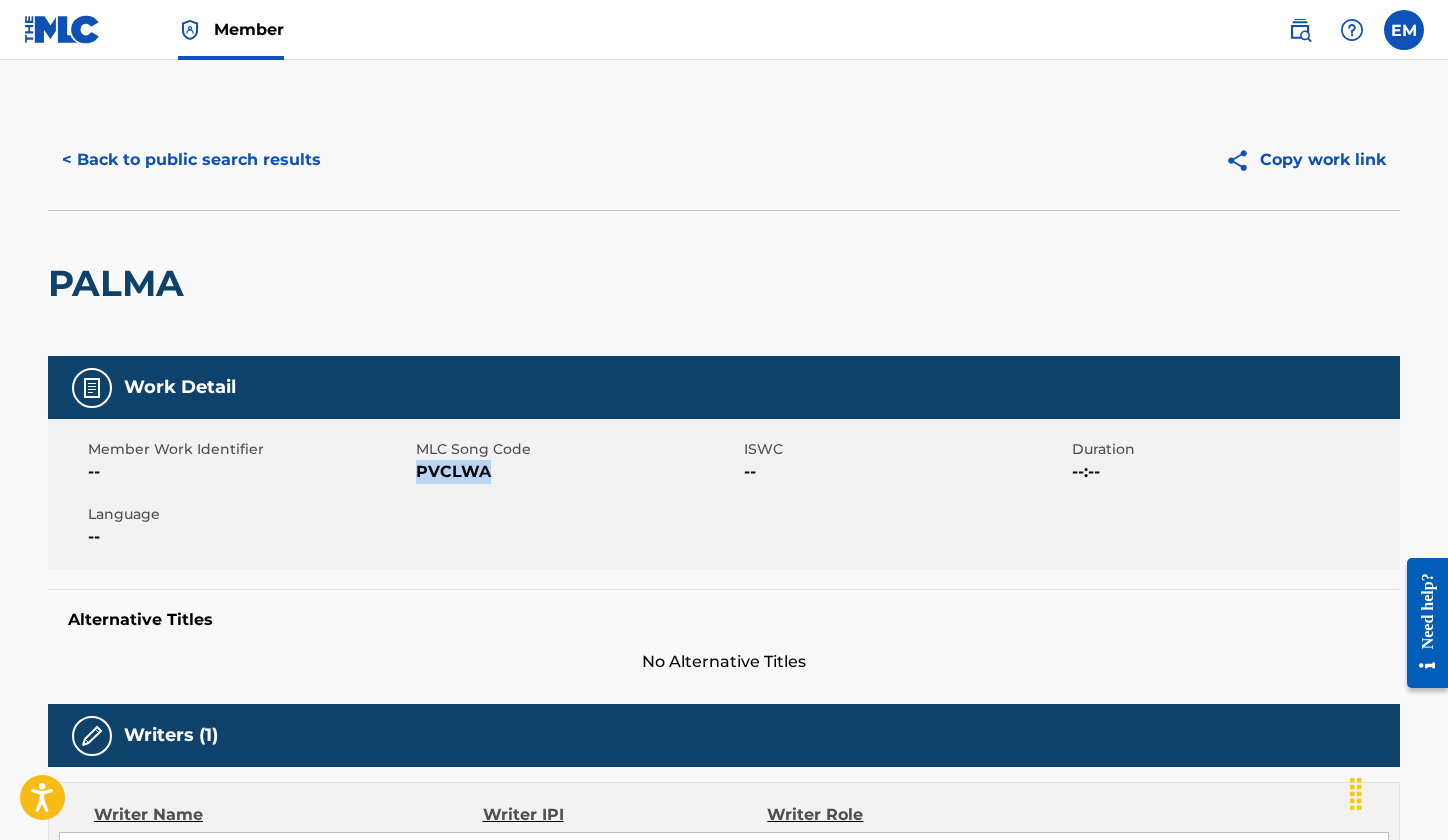 click on "< Back to public search results" at bounding box center (191, 160) 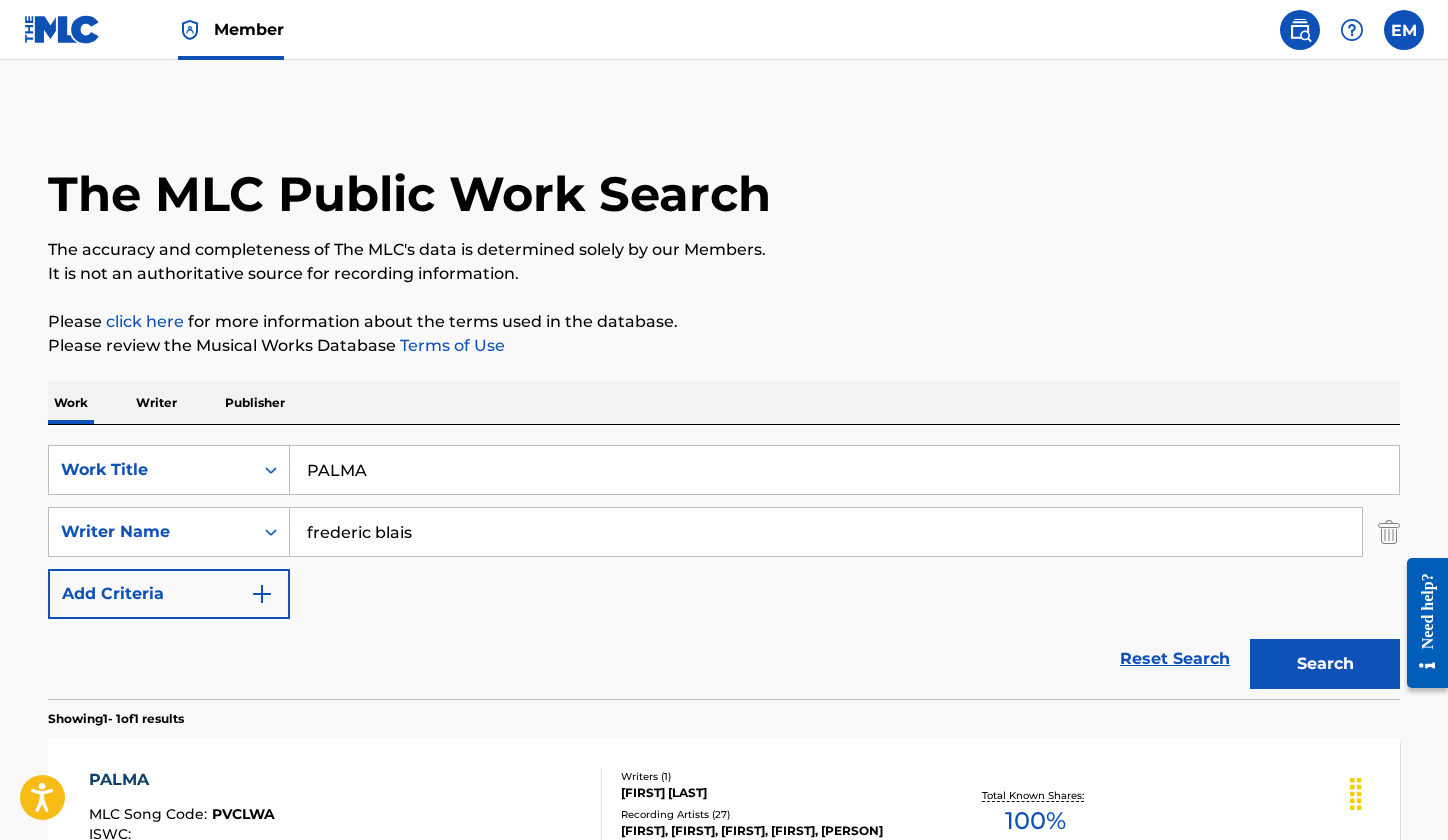 scroll, scrollTop: 134, scrollLeft: 0, axis: vertical 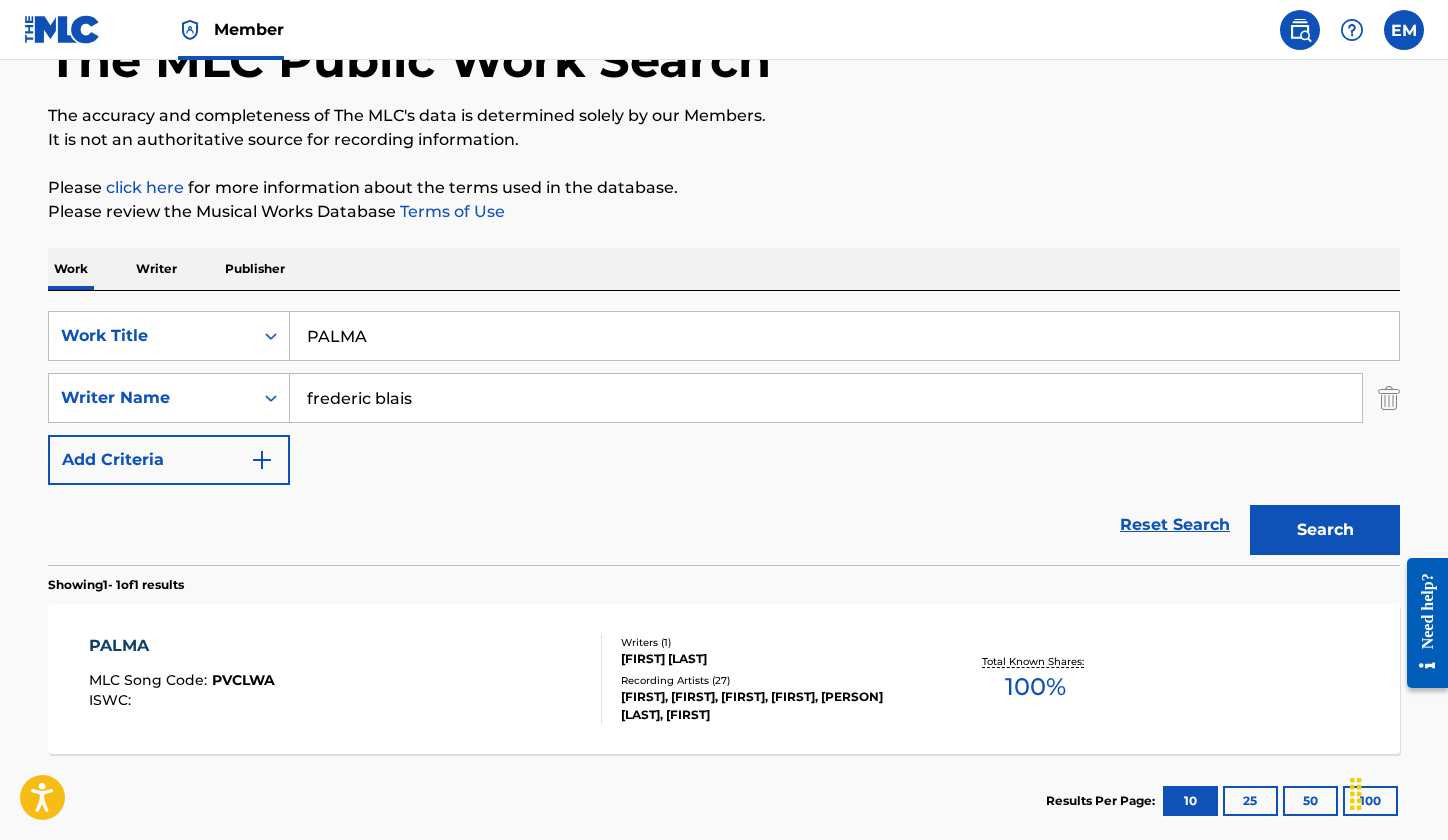 click on "PALMA" at bounding box center [844, 336] 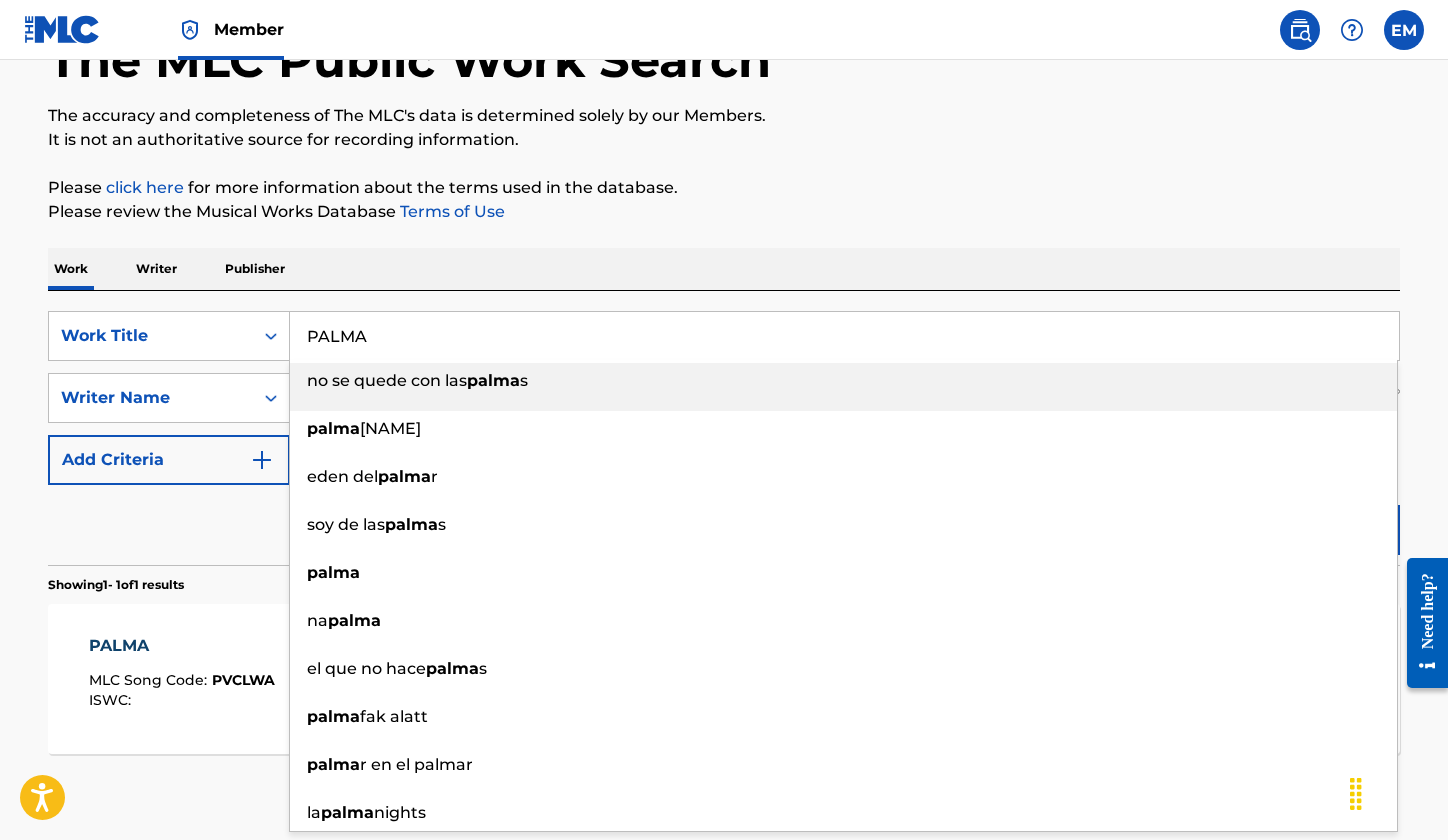 click on "PALMA" at bounding box center (844, 336) 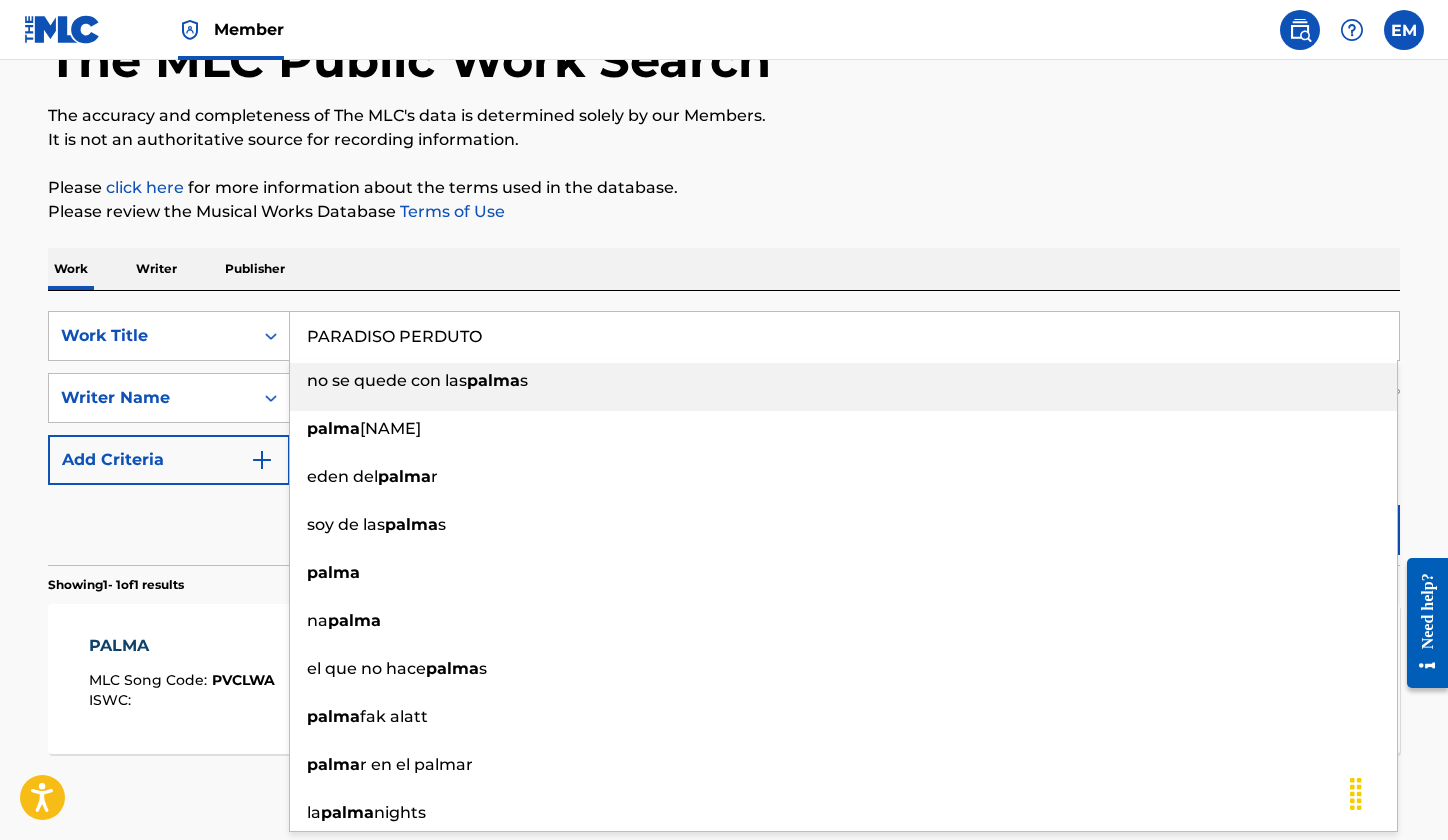 type on "PARADISO PERDUTO" 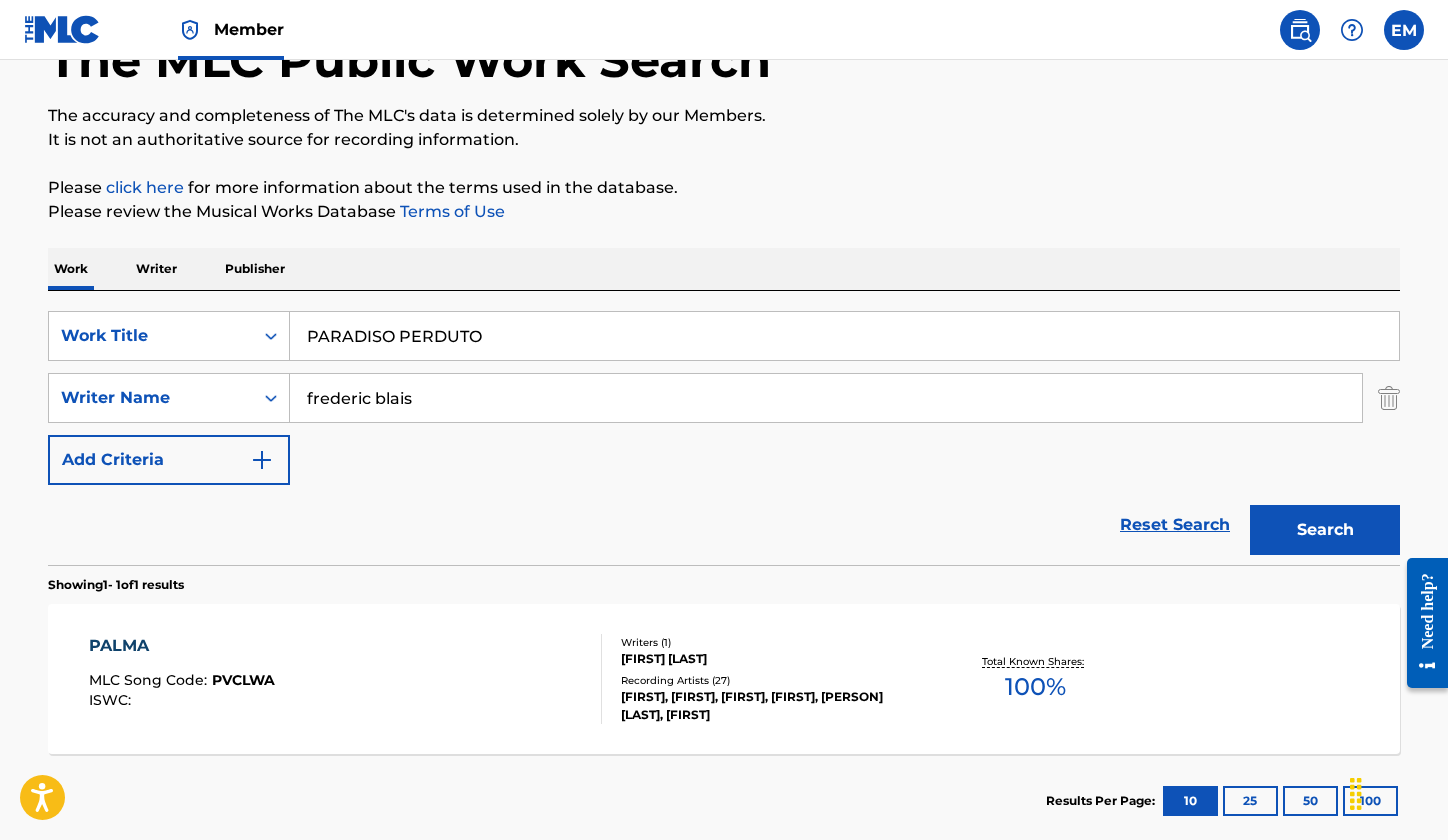 click on "Work Writer Publisher" at bounding box center [724, 269] 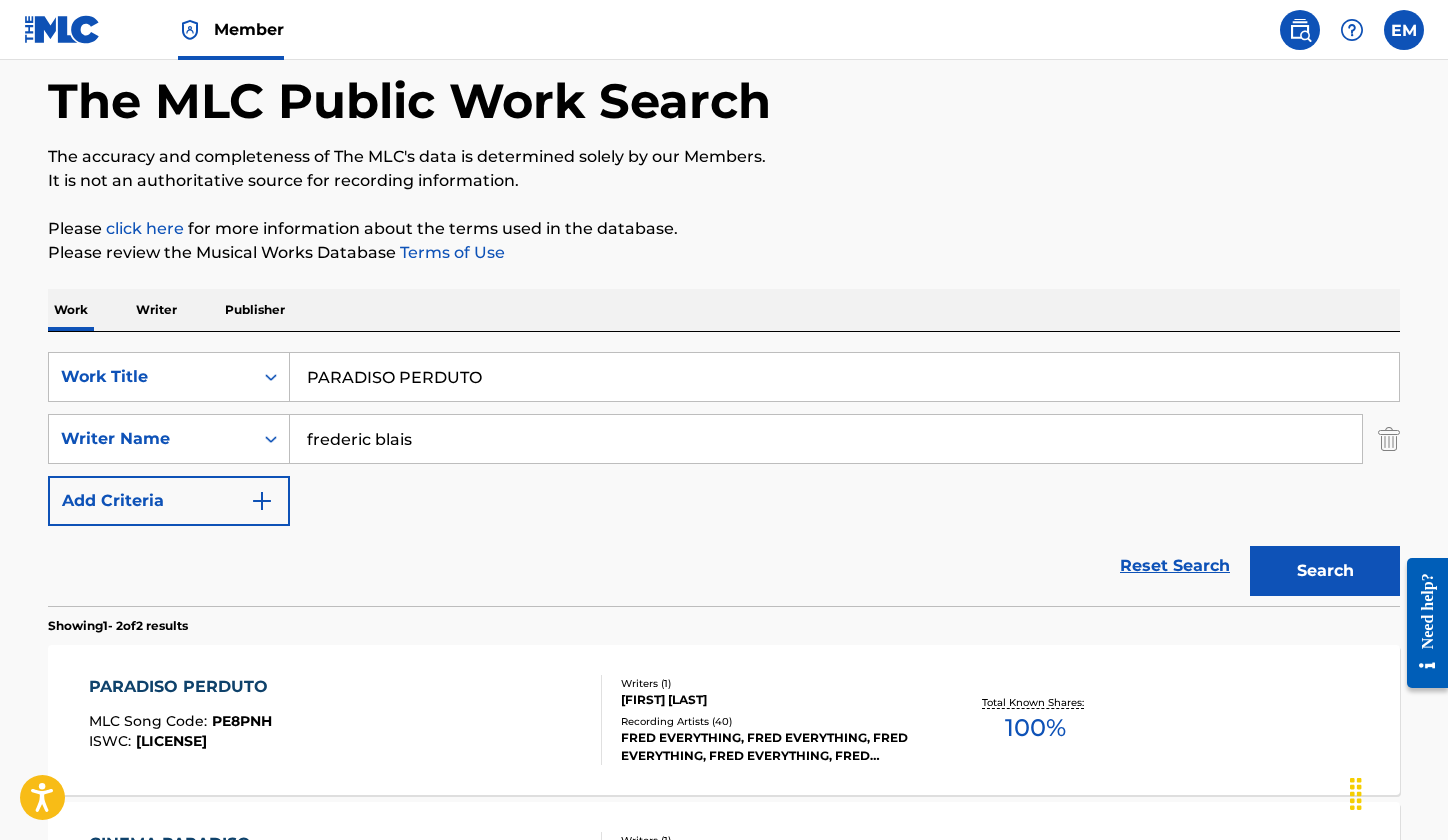 scroll, scrollTop: 134, scrollLeft: 0, axis: vertical 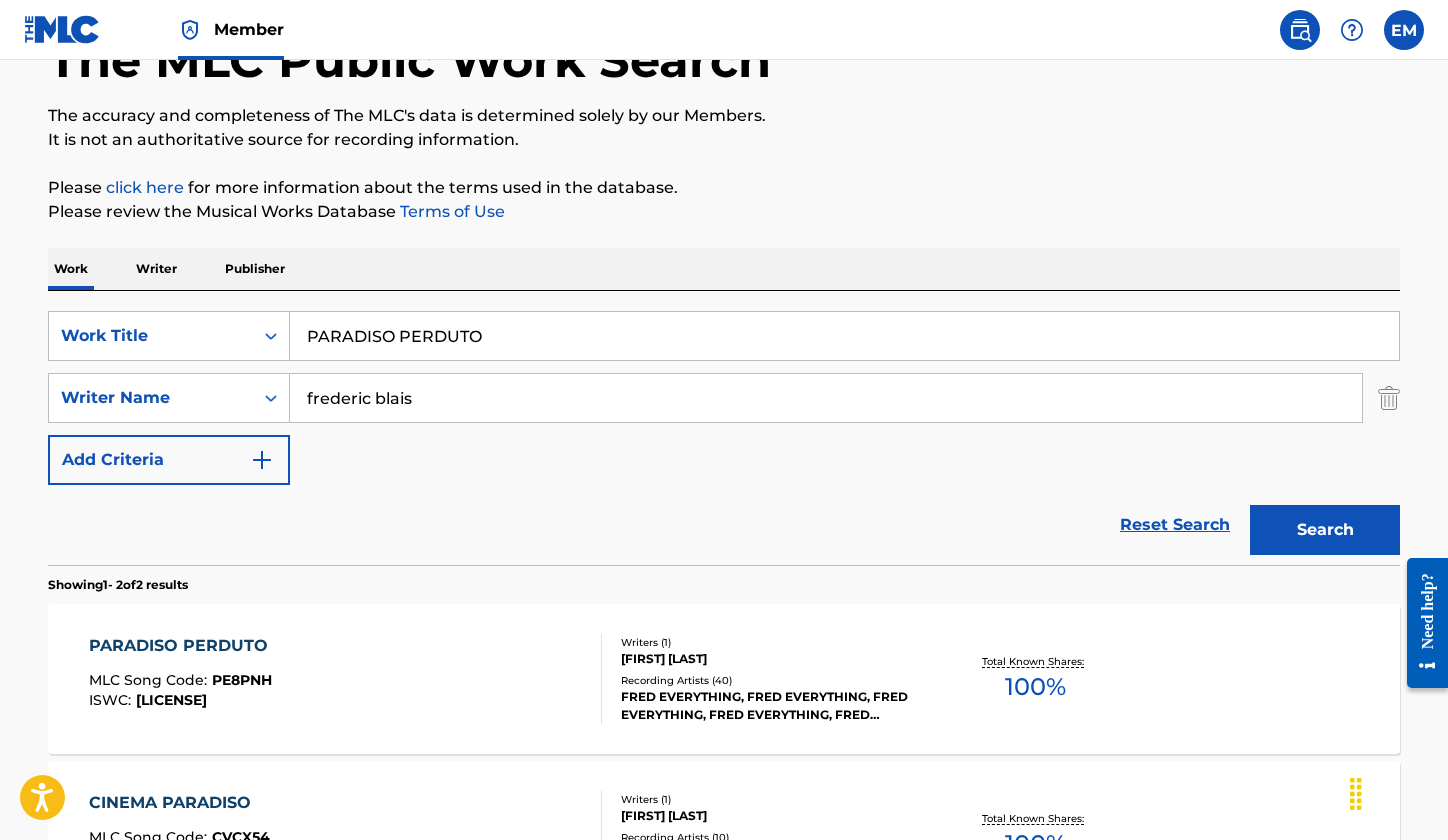 click on "PARADISO PERDUTO MLC Song Code : PE8PNH ISWC : T3032094416" at bounding box center (183, 679) 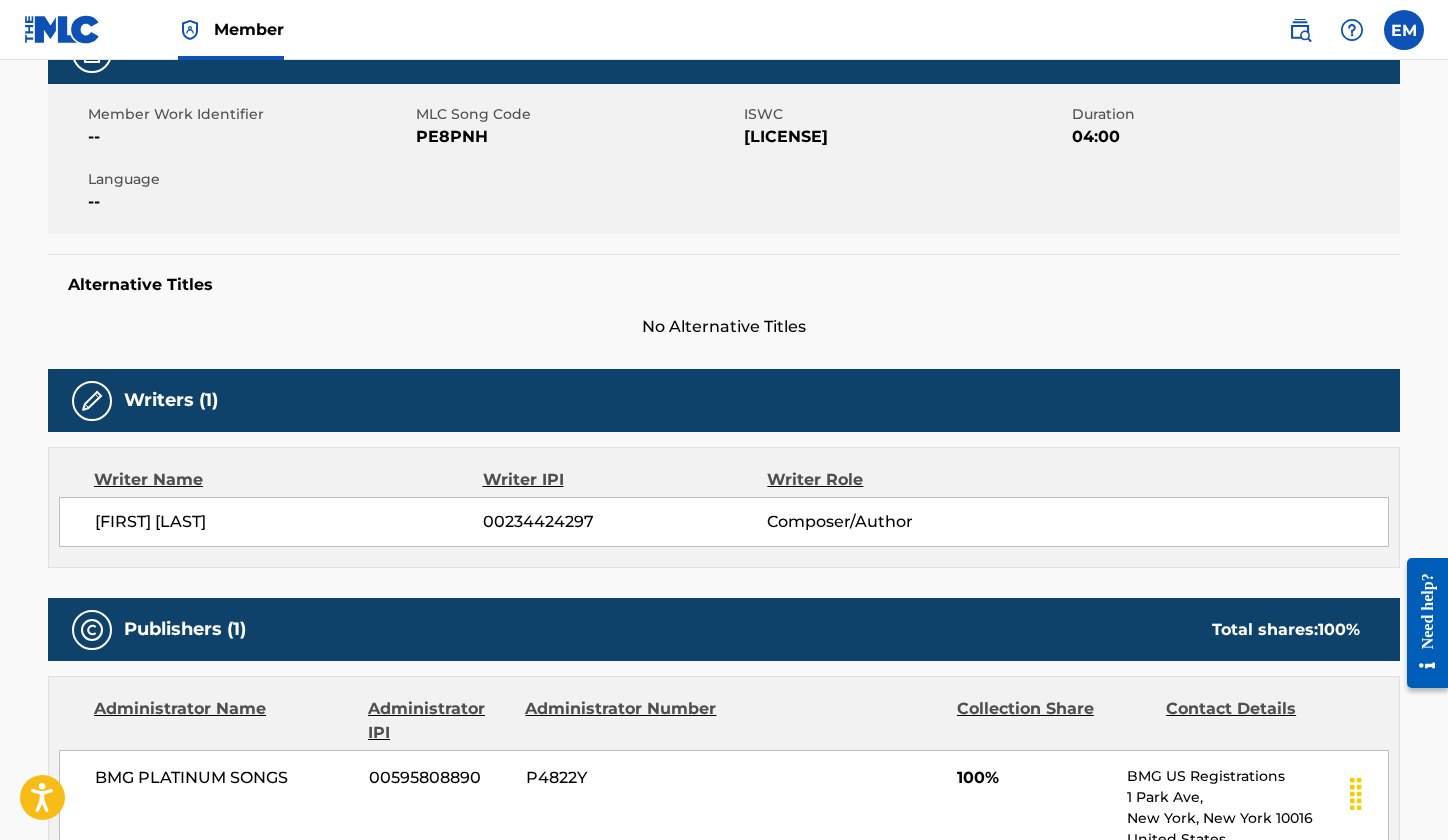 scroll, scrollTop: 100, scrollLeft: 0, axis: vertical 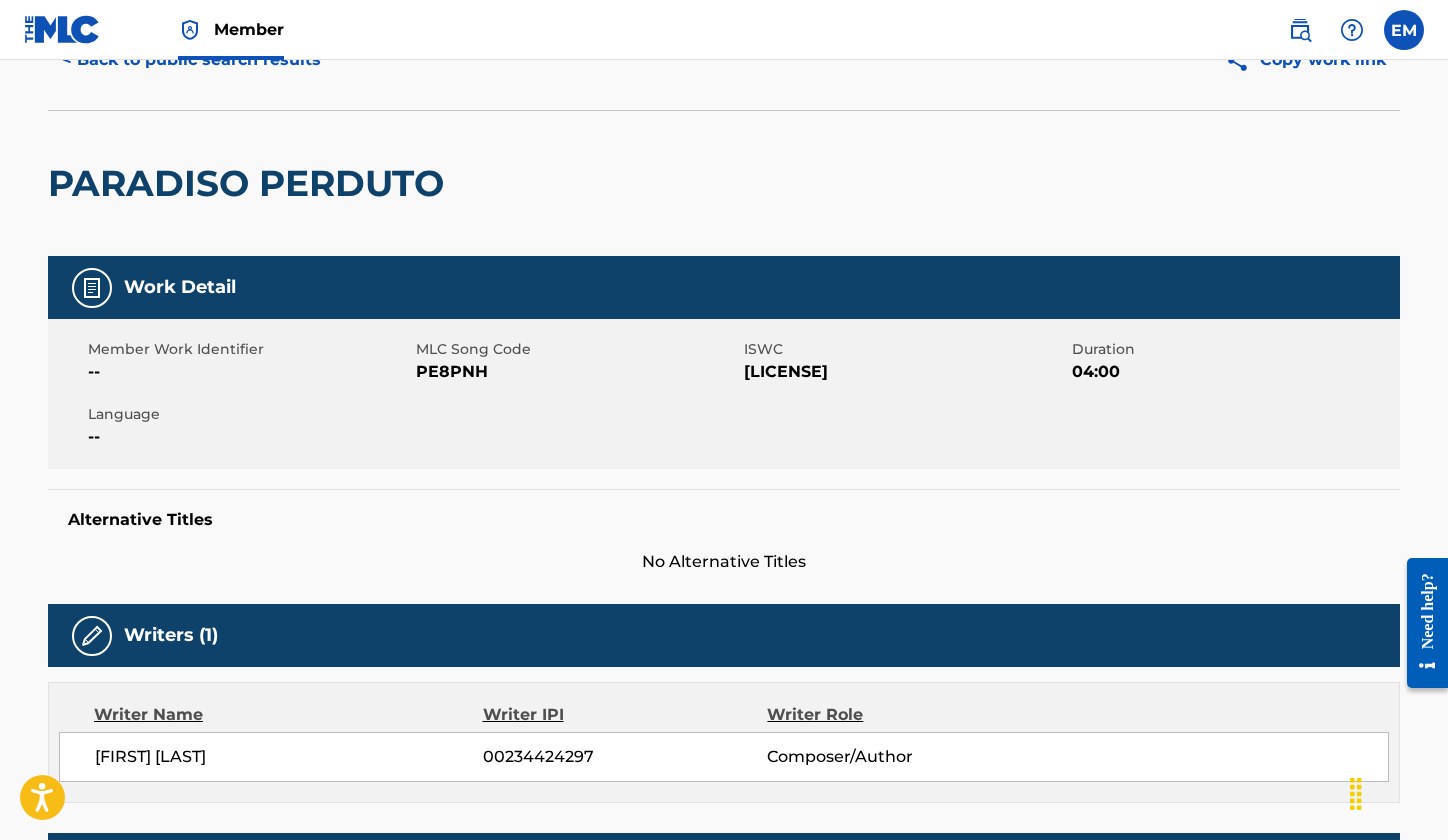 click on "PE8PNH" at bounding box center (577, 372) 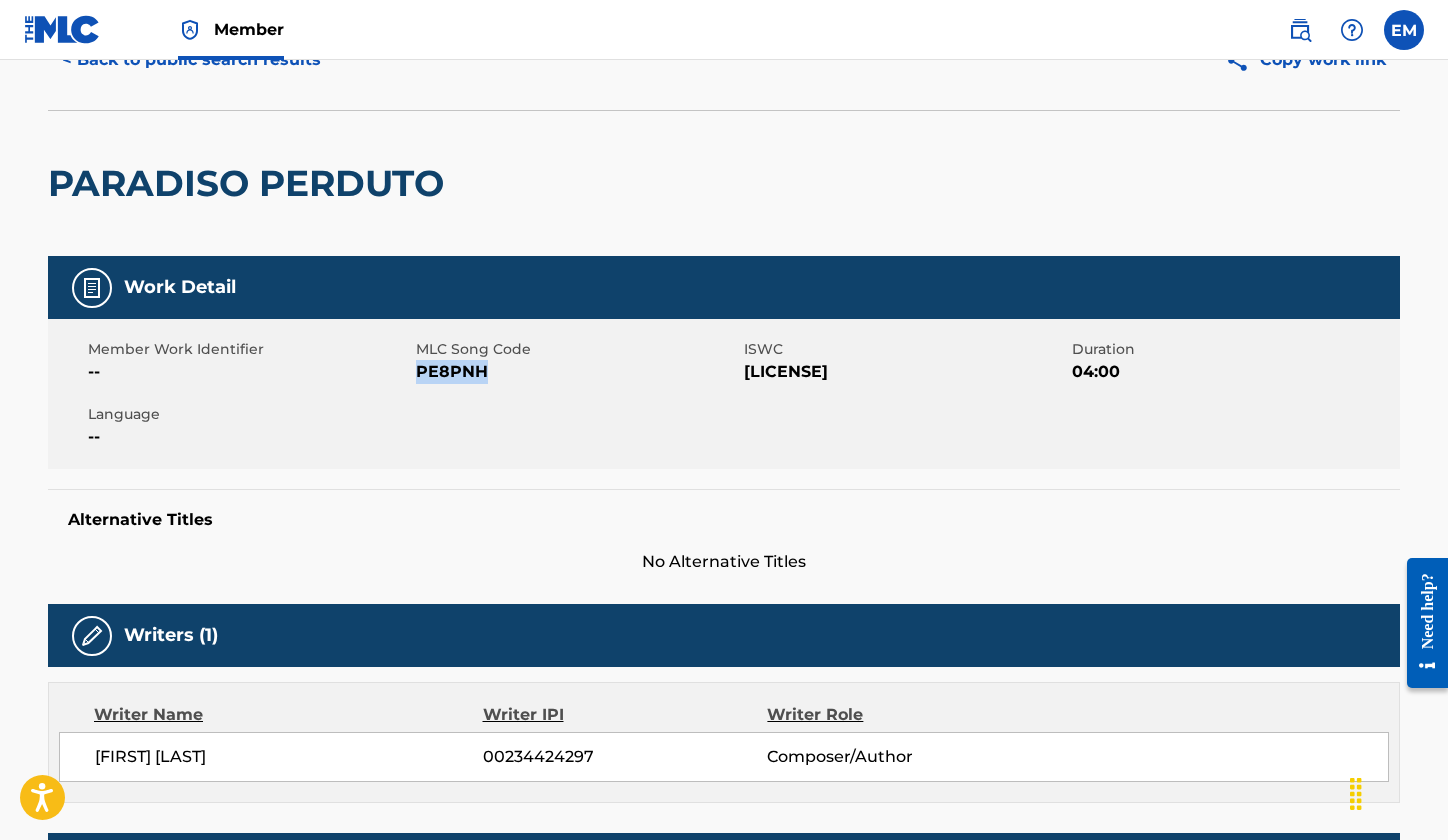 click on "PE8PNH" at bounding box center [577, 372] 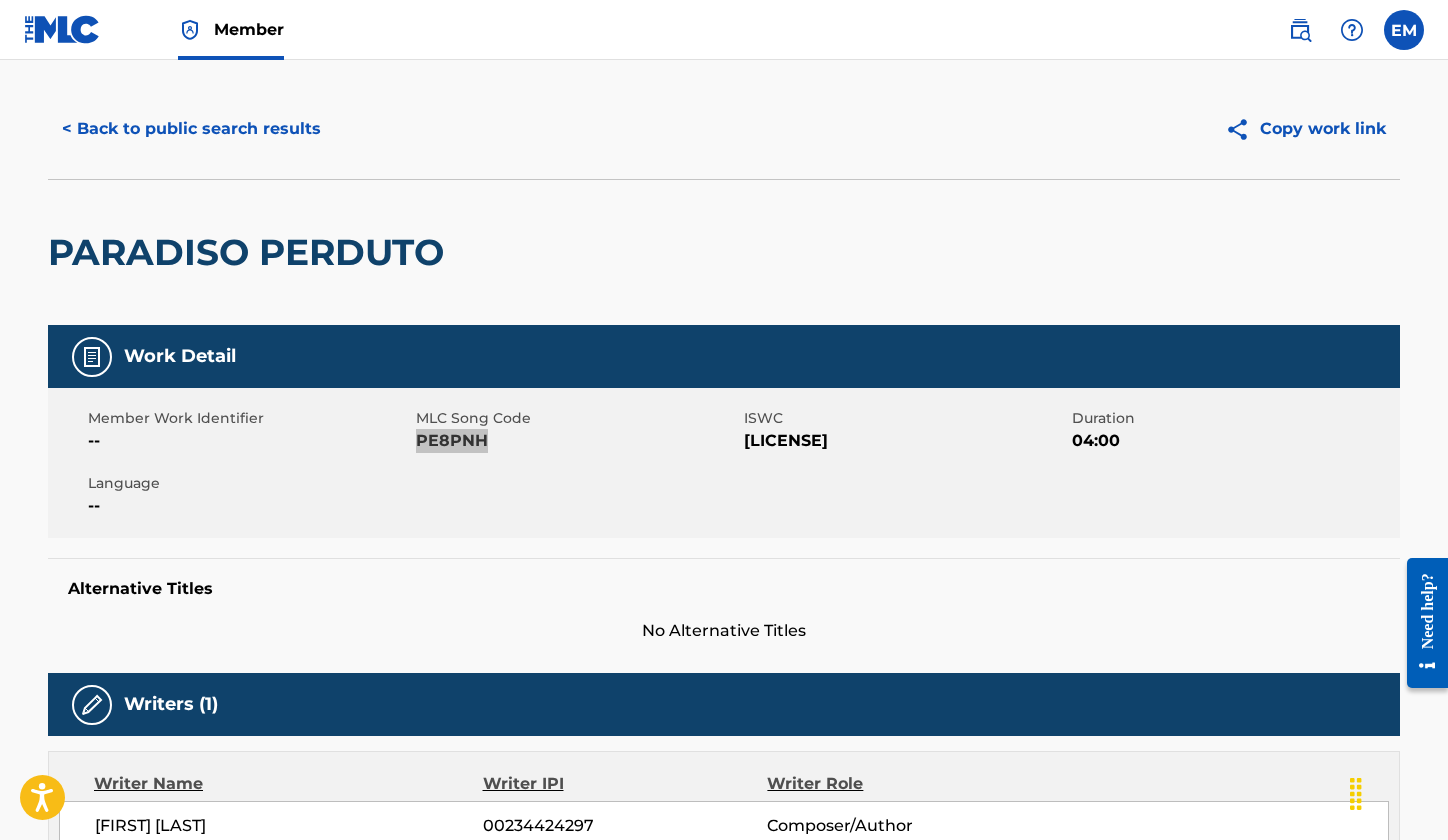 scroll, scrollTop: 0, scrollLeft: 0, axis: both 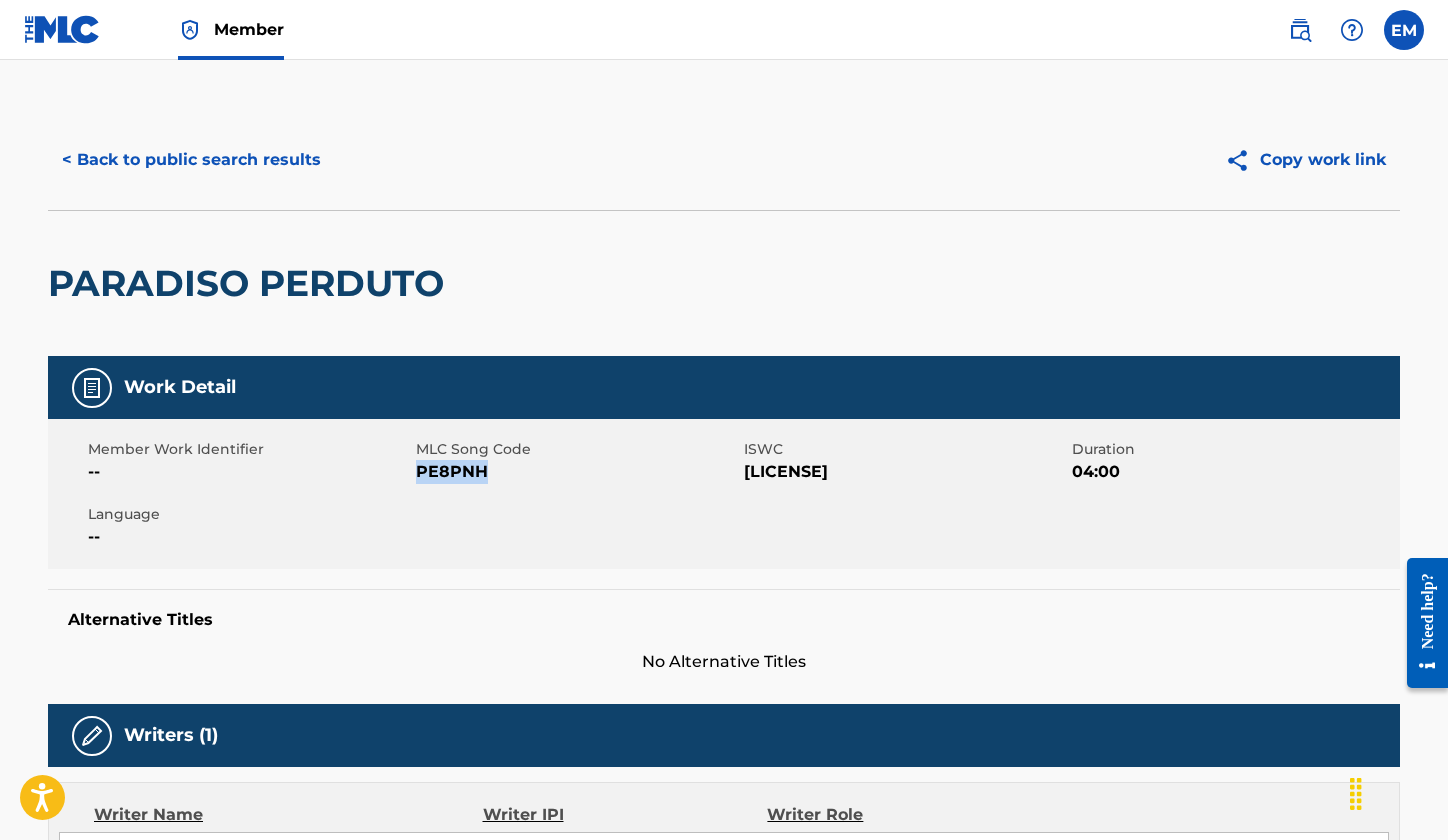 click on "< Back to public search results" at bounding box center (191, 160) 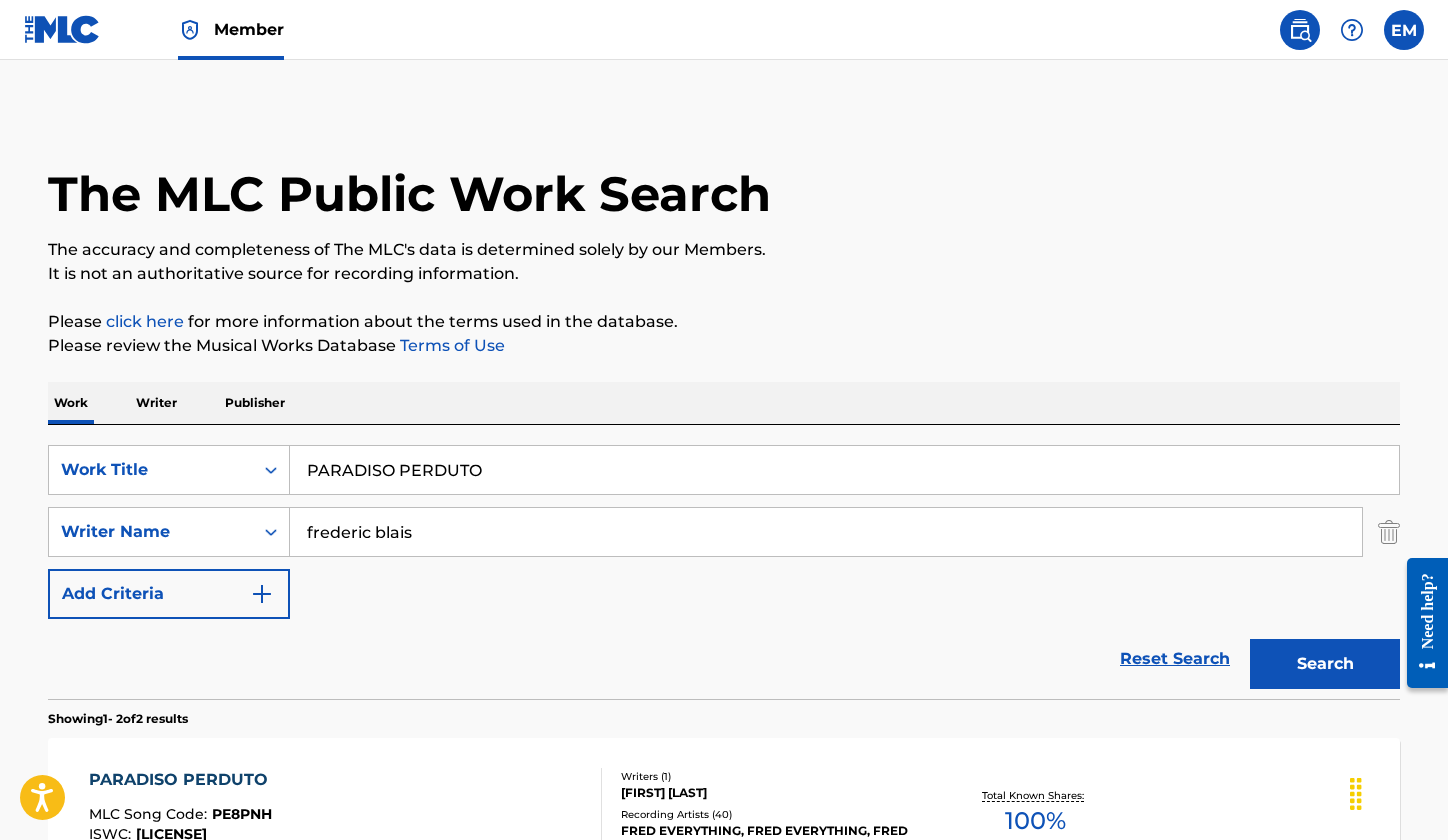scroll, scrollTop: 134, scrollLeft: 0, axis: vertical 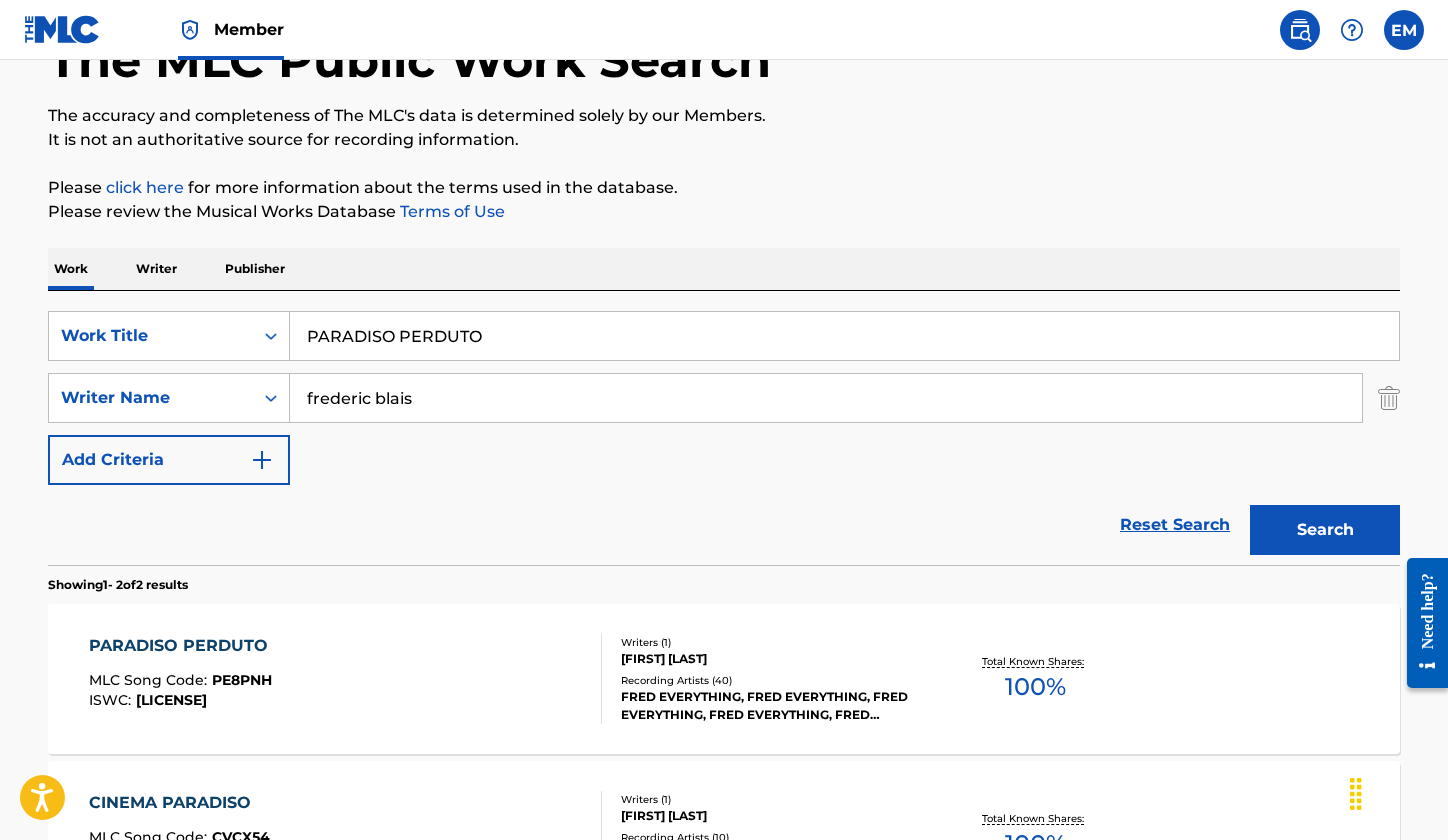 click on "PARADISO PERDUTO" at bounding box center (844, 336) 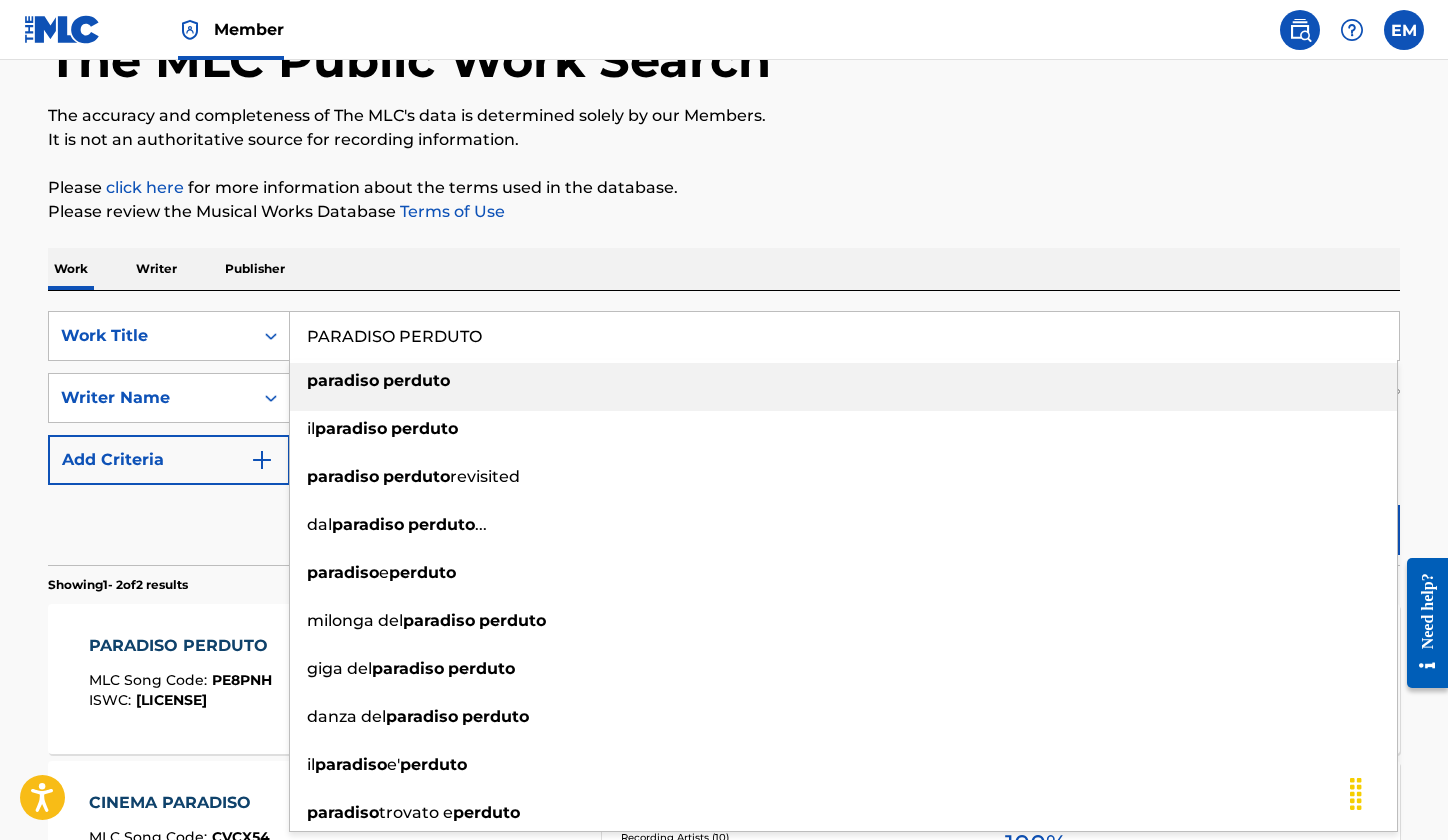 click on "PARADISO PERDUTO" at bounding box center [844, 336] 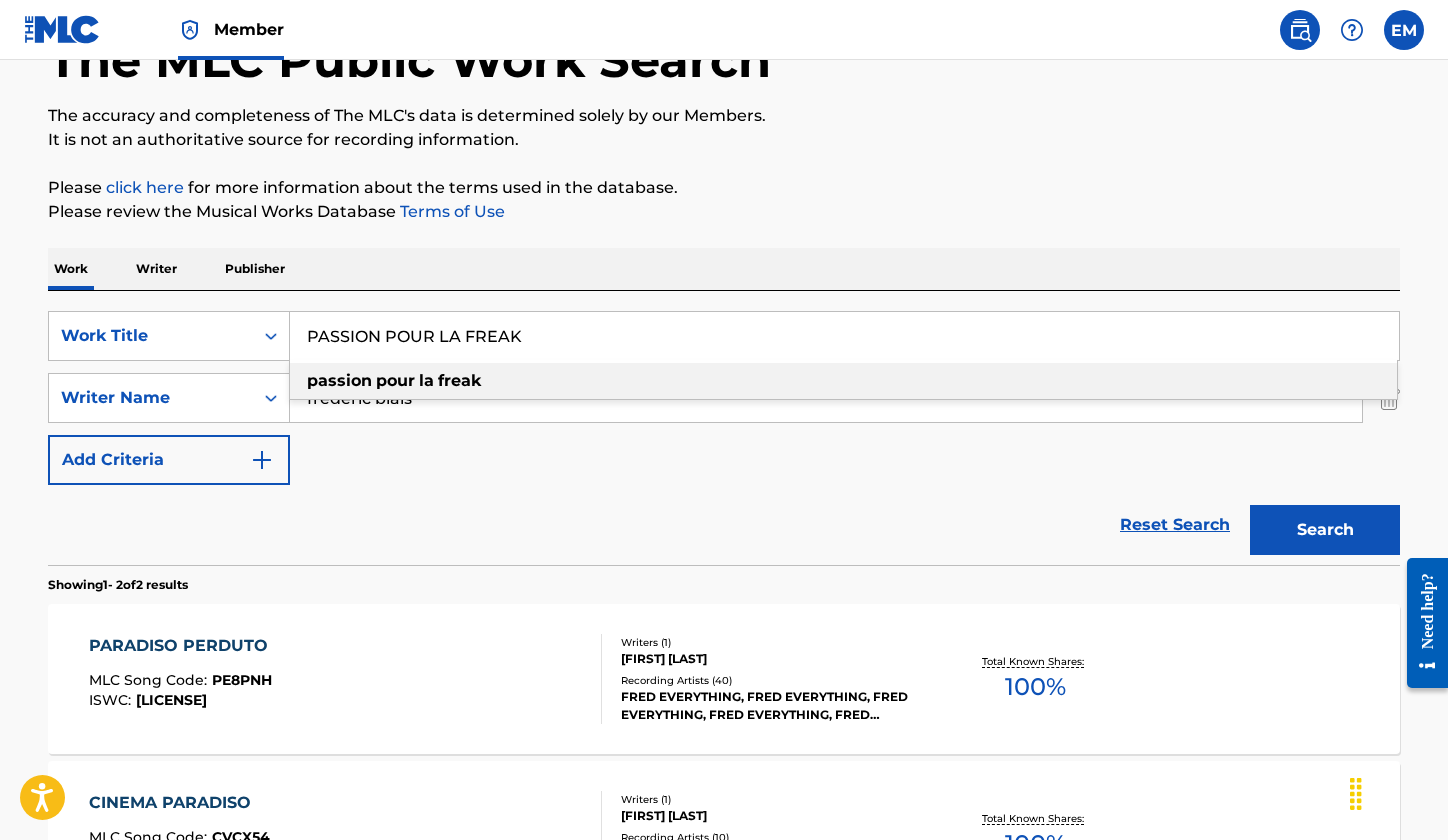type on "PASSION POUR LA FREAK" 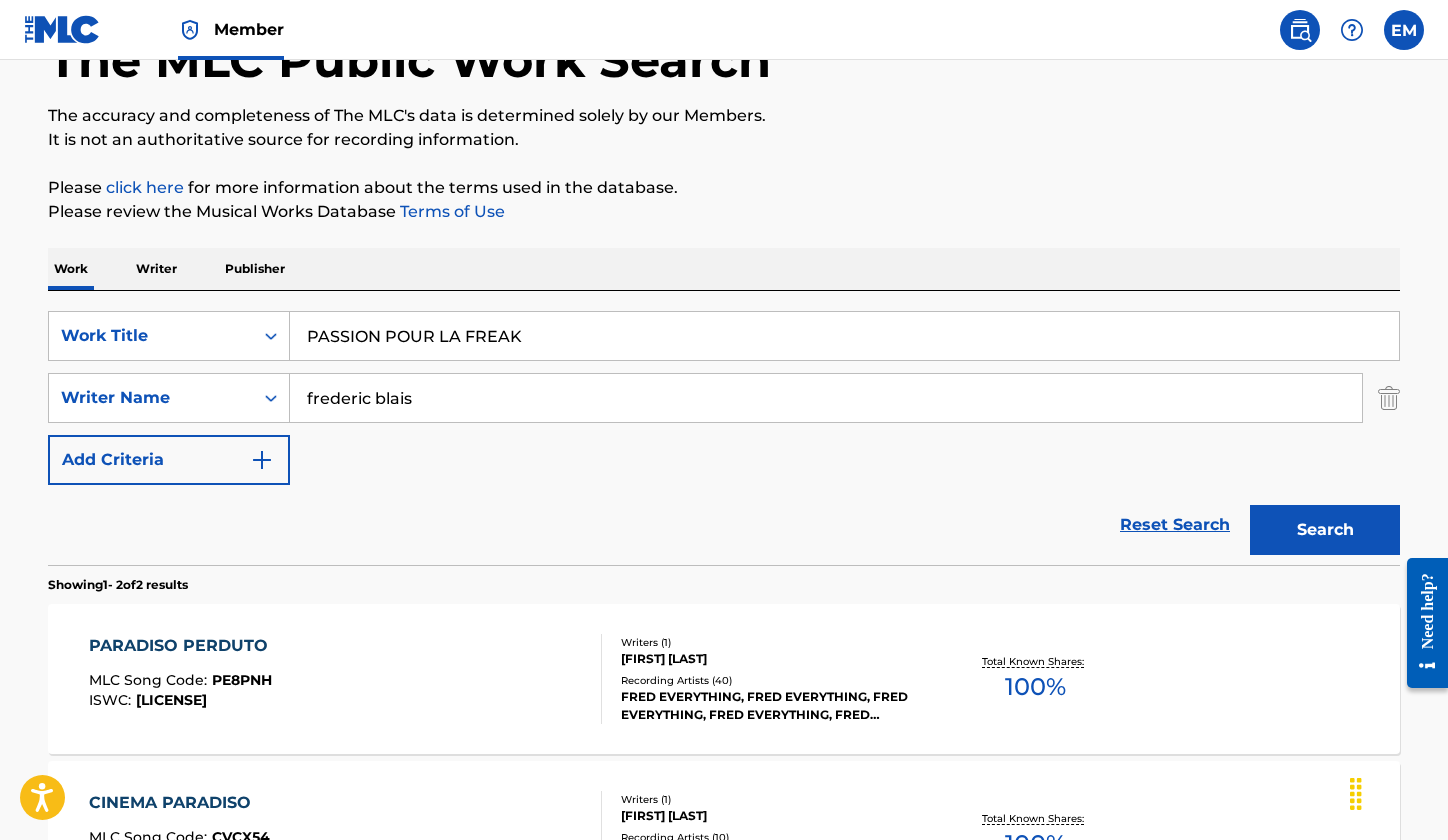 click on "Search" at bounding box center (1325, 530) 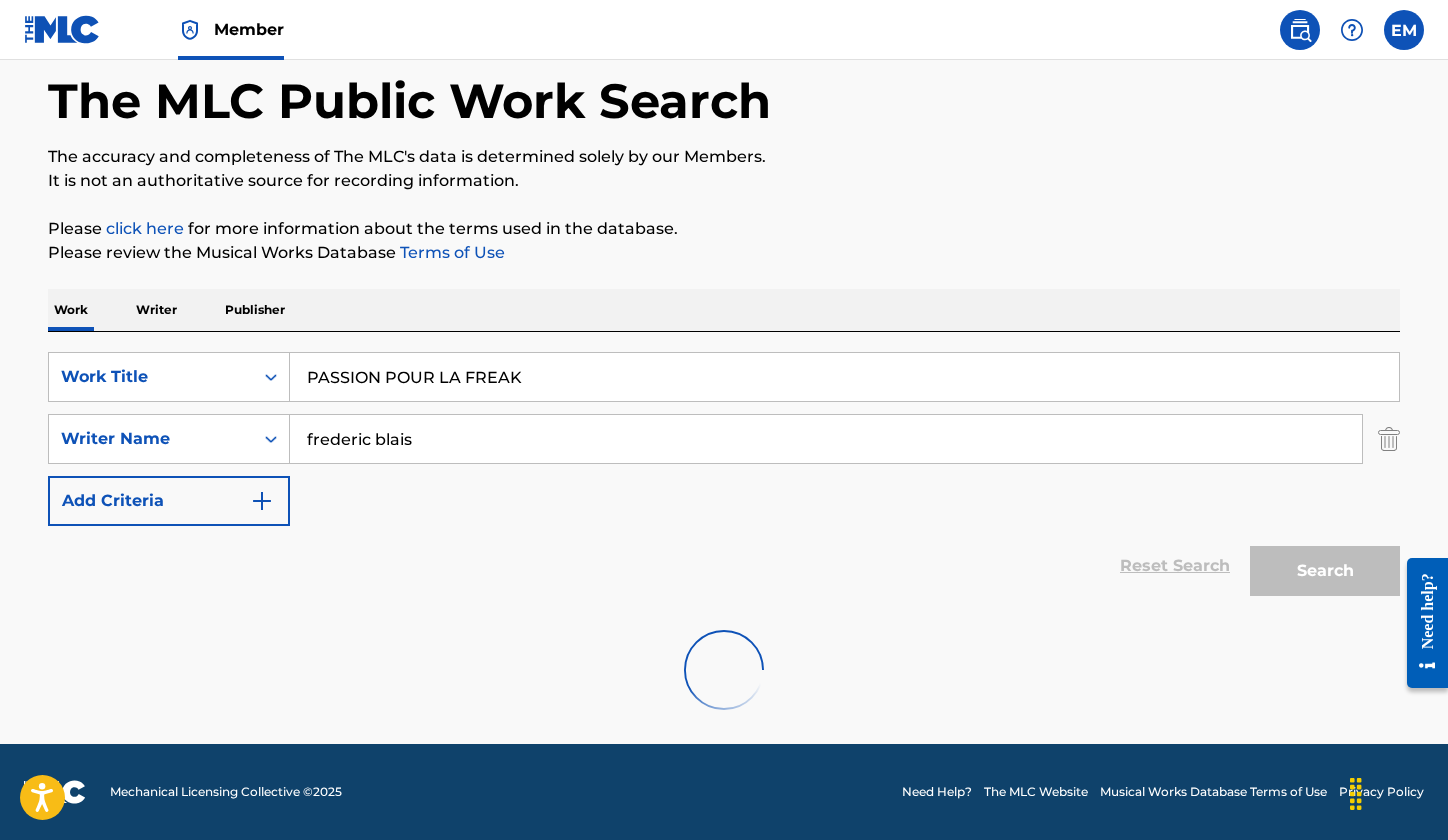 scroll, scrollTop: 134, scrollLeft: 0, axis: vertical 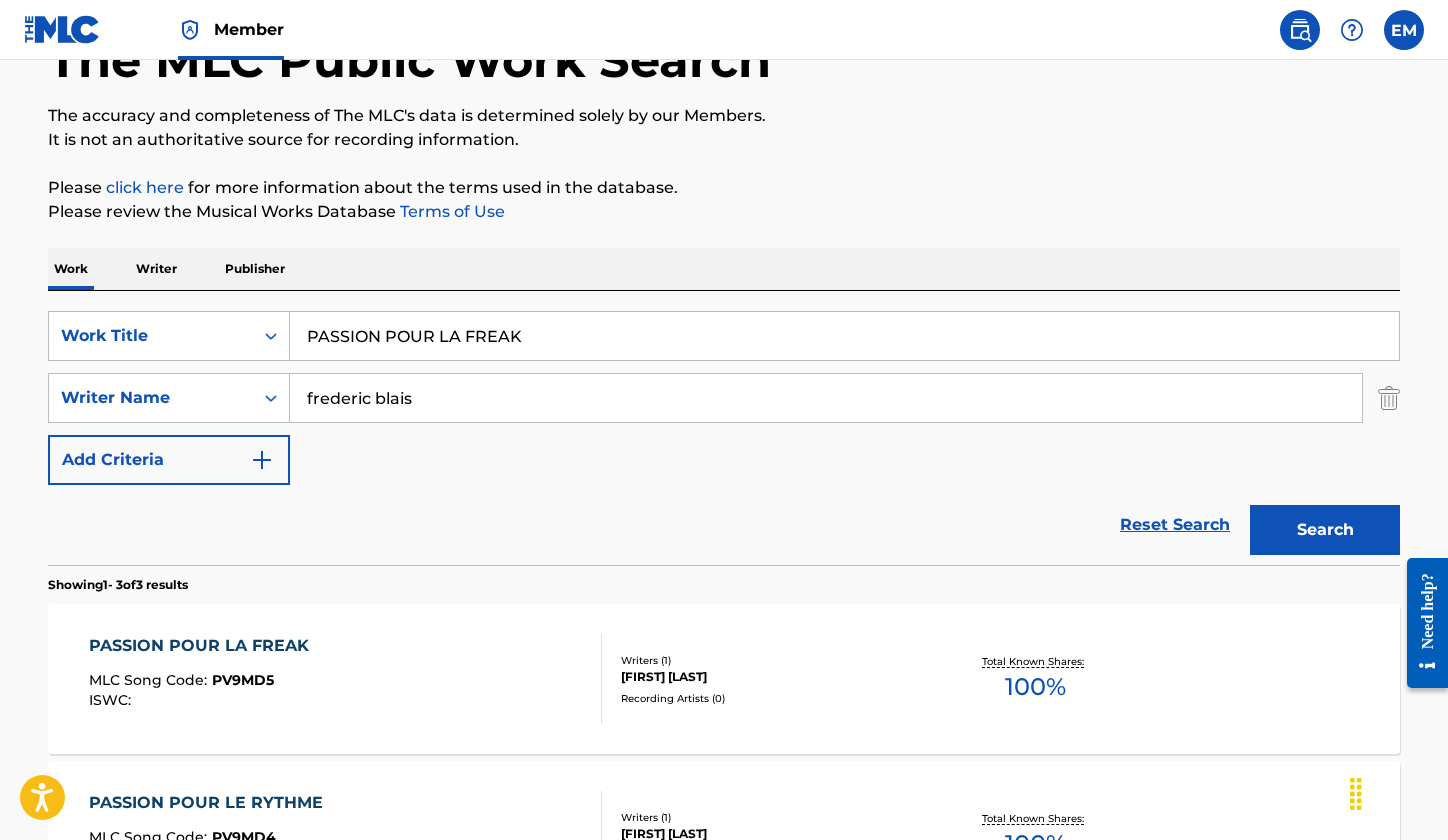 click on "PASSION POUR LA FREAK MLC Song Code : PV9MD5 ISWC :" at bounding box center [346, 679] 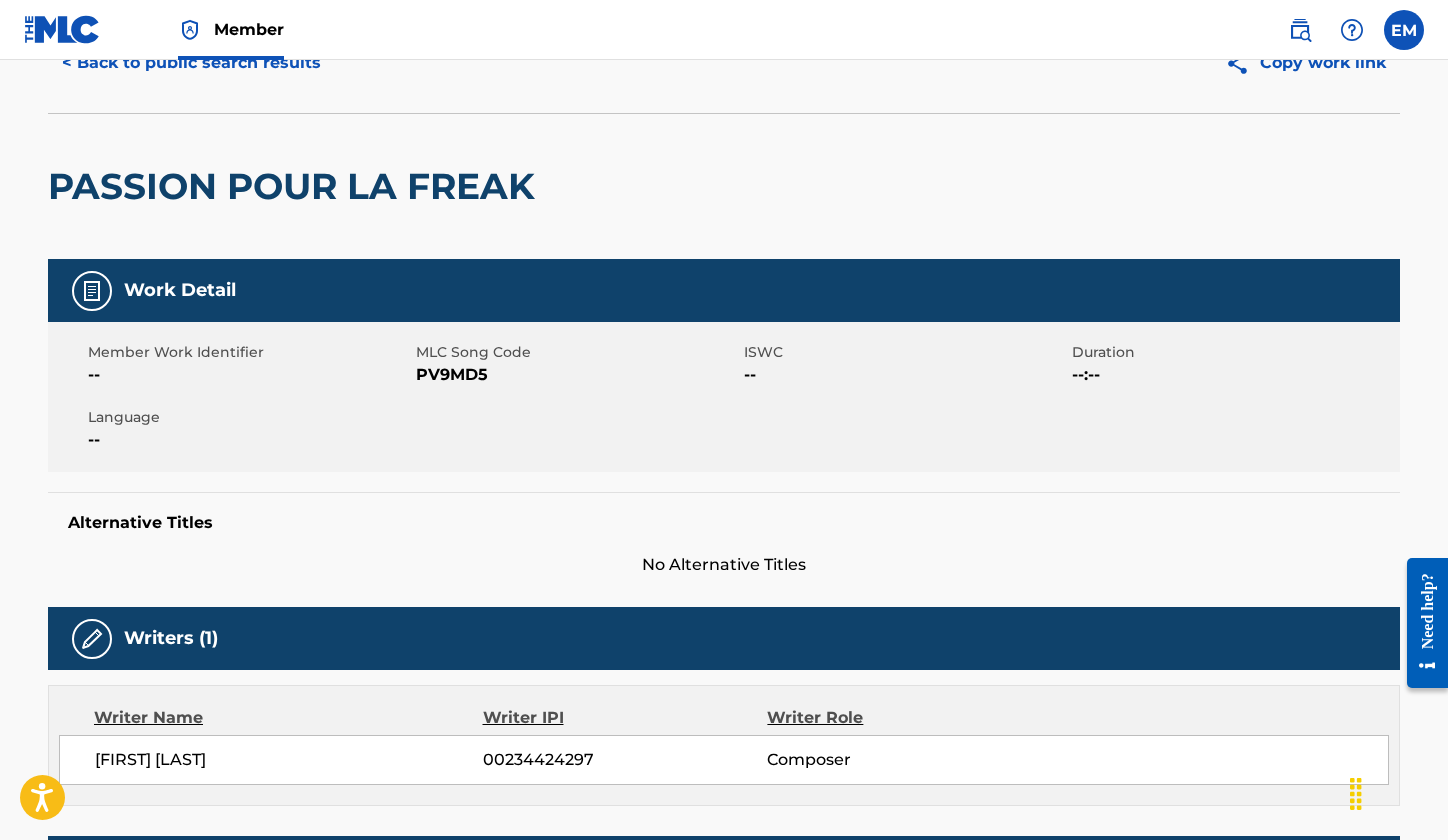 scroll, scrollTop: 0, scrollLeft: 0, axis: both 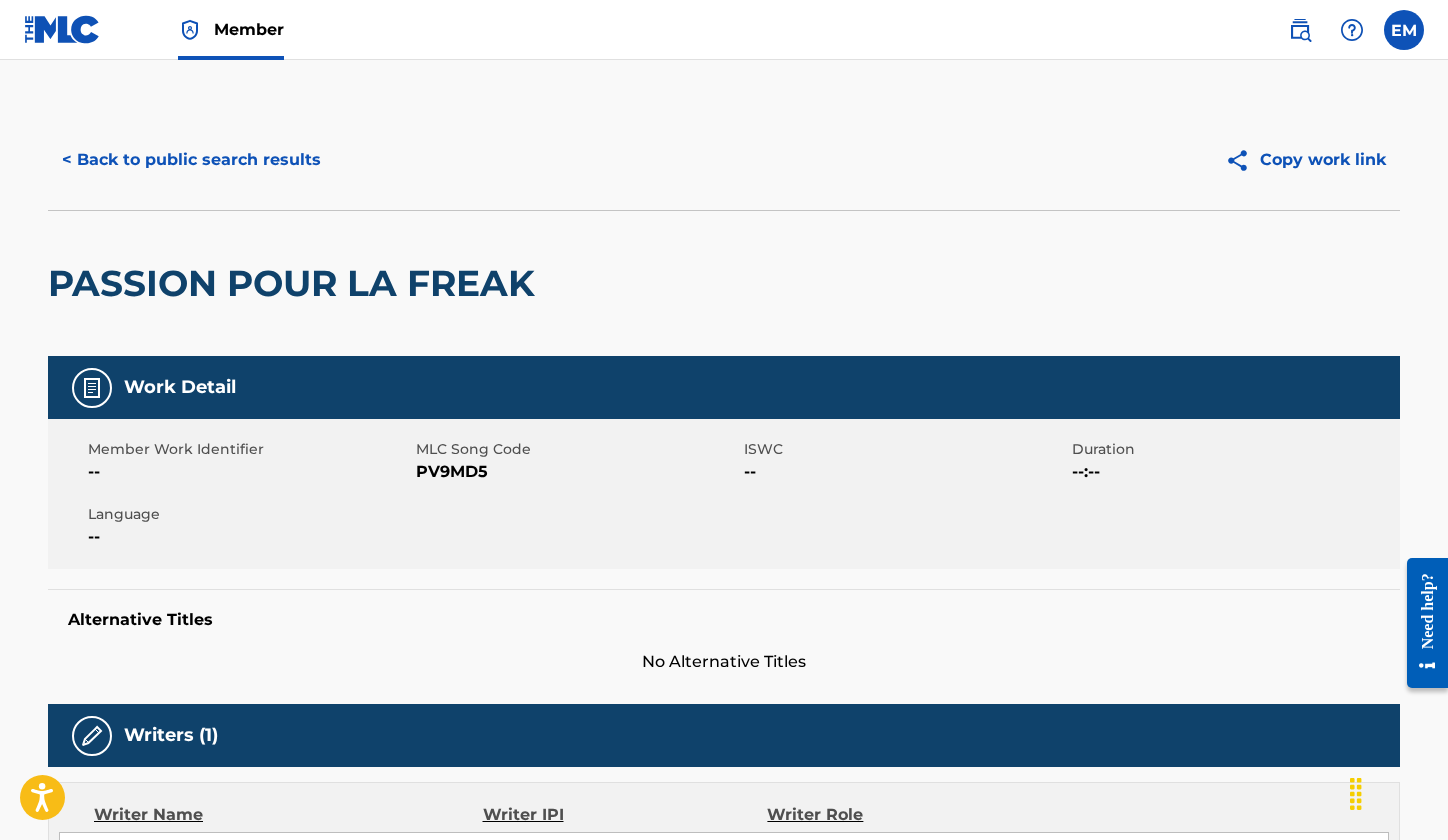 click on "PV9MD5" at bounding box center (577, 472) 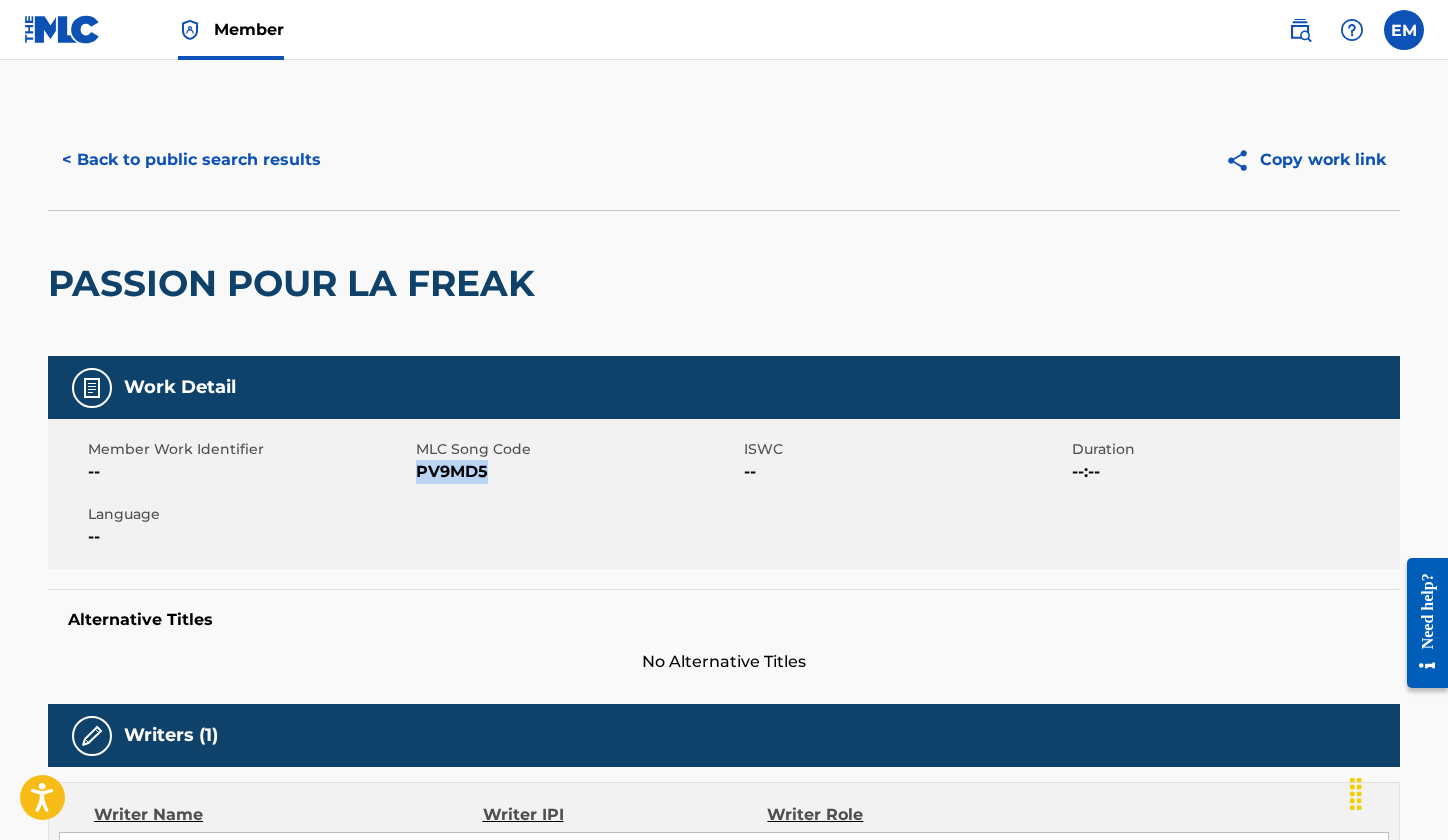 click on "PV9MD5" at bounding box center (577, 472) 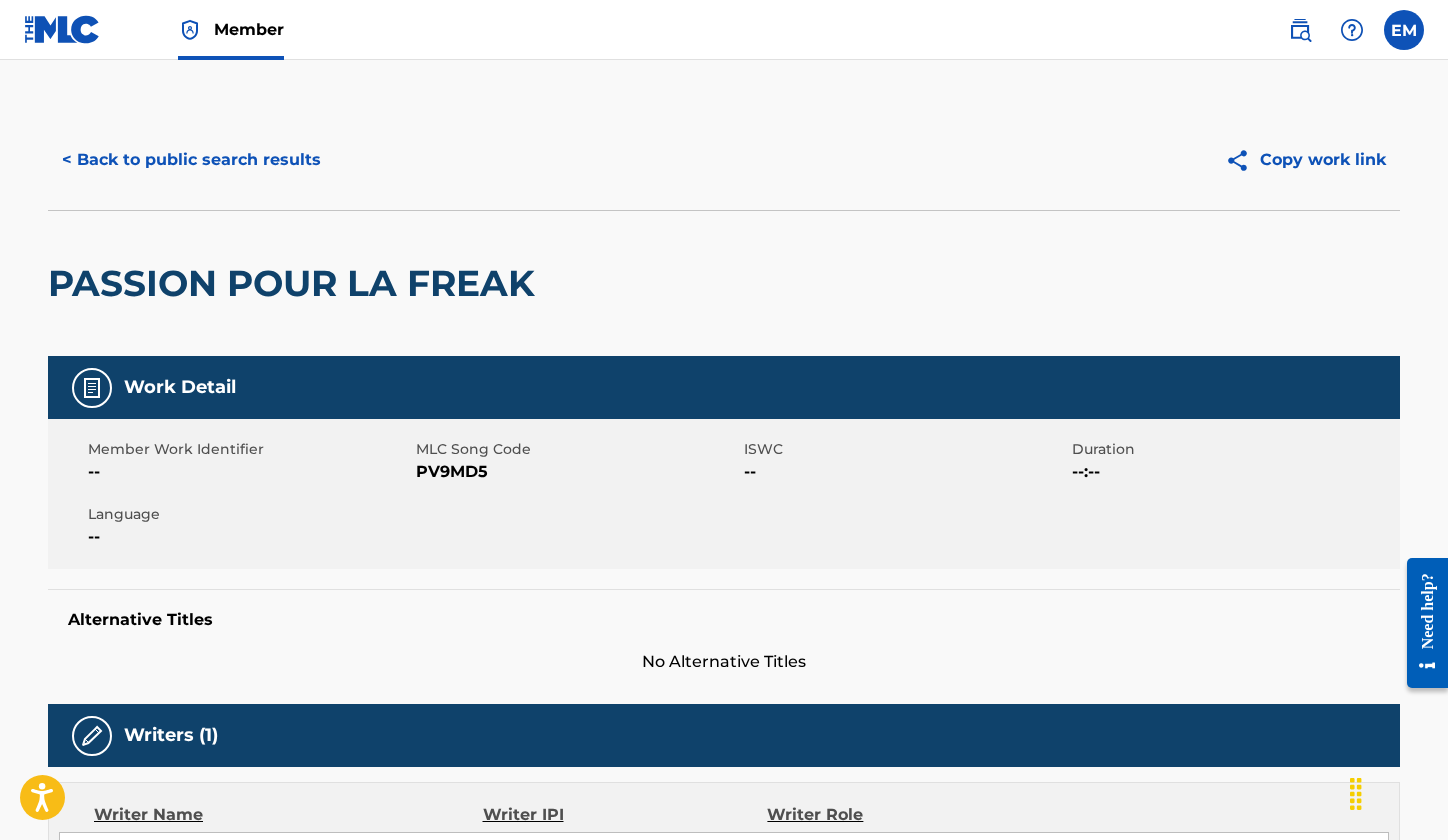 click on "< Back to public search results Copy work link" at bounding box center (724, 160) 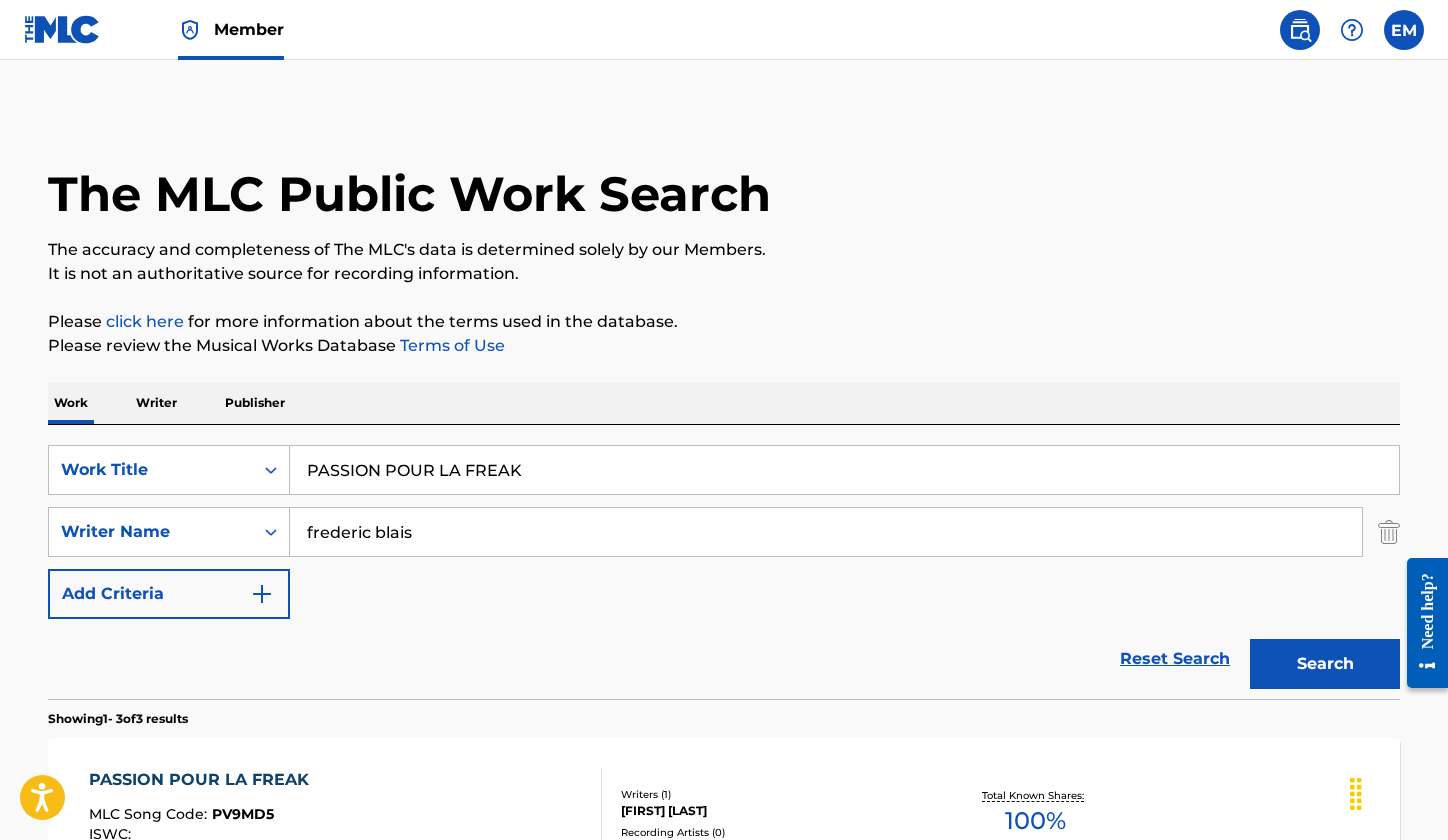 scroll, scrollTop: 134, scrollLeft: 0, axis: vertical 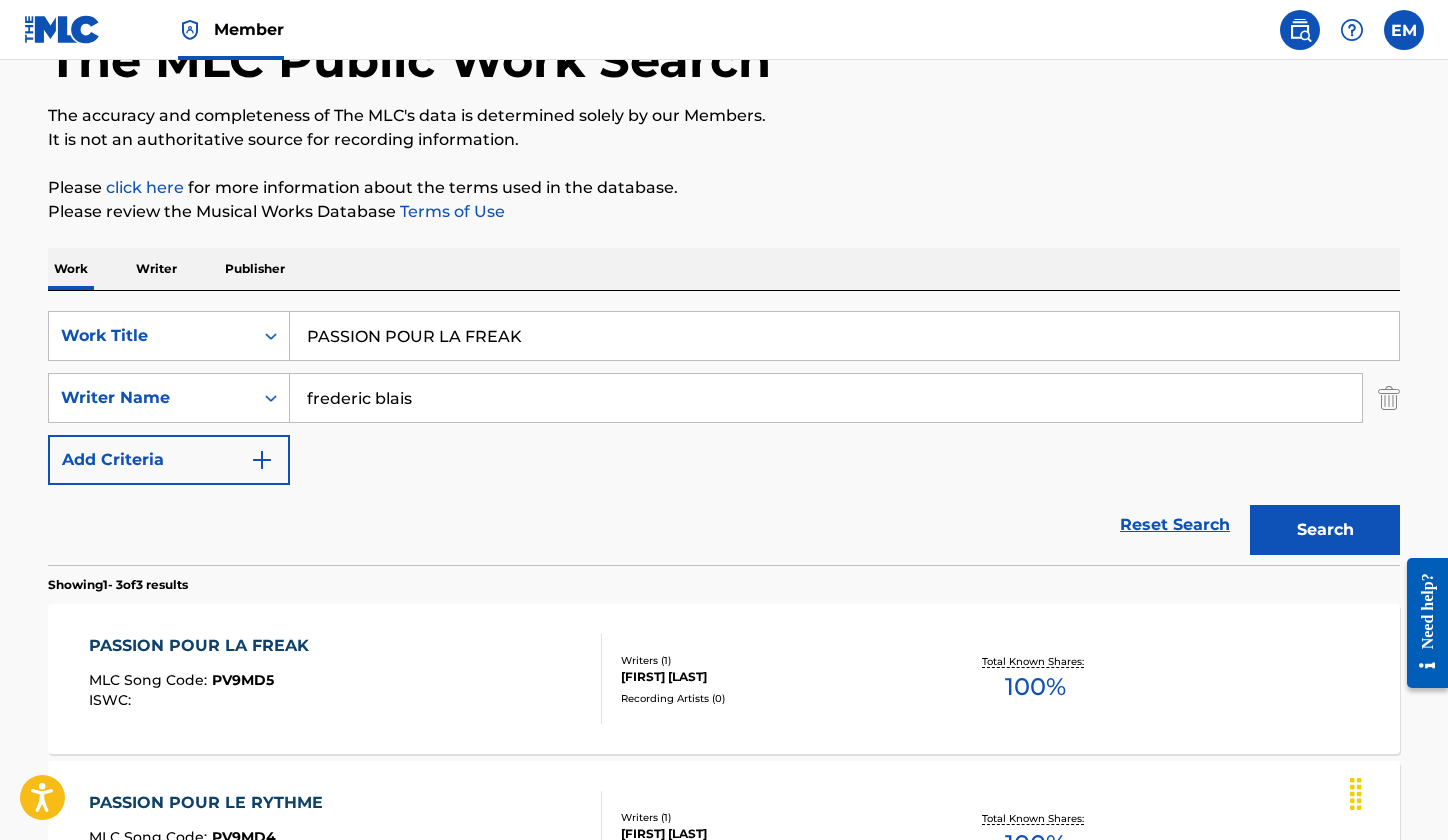 click on "PASSION POUR LA FREAK" at bounding box center (844, 336) 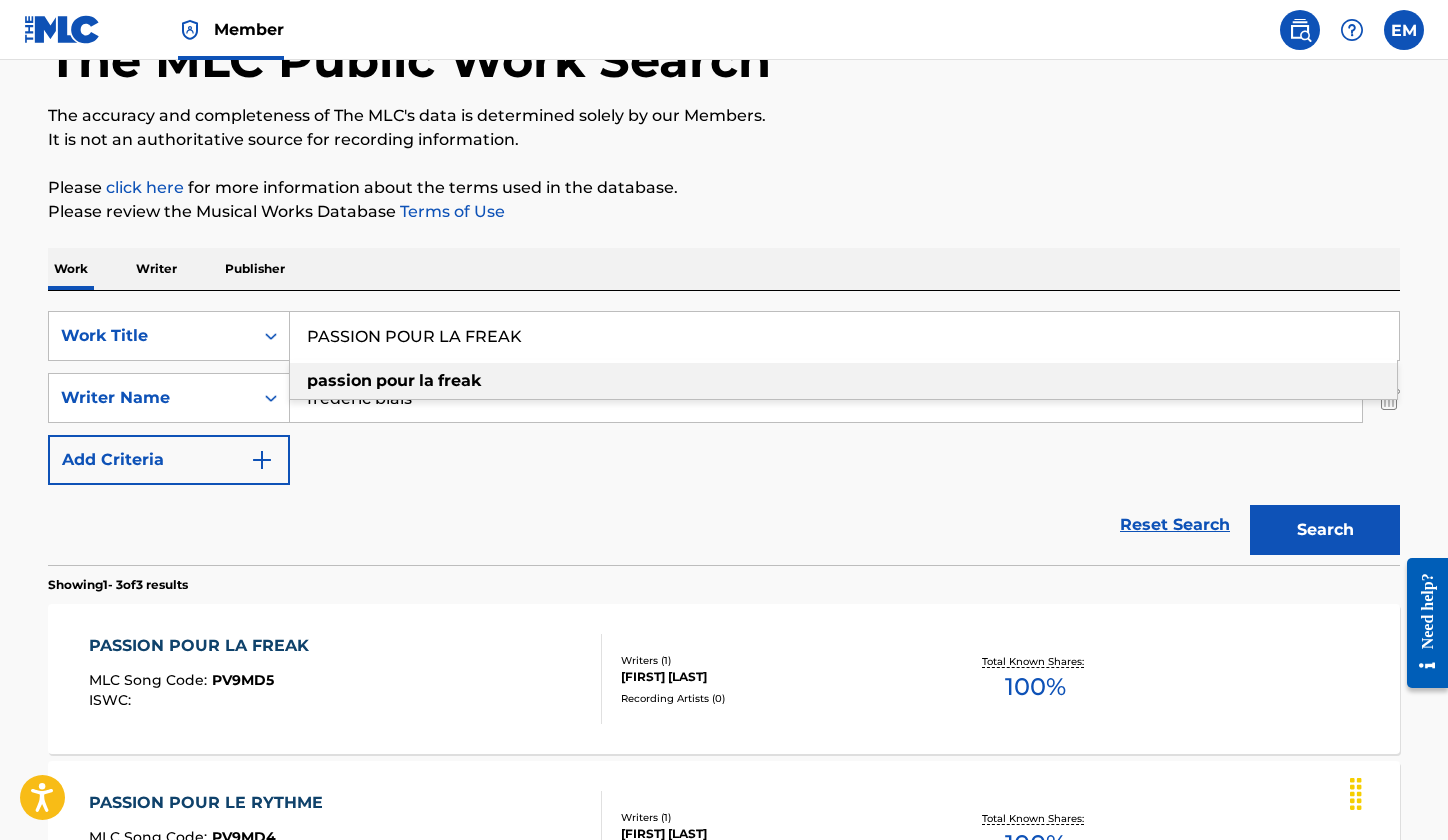 click on "PASSION POUR LA FREAK" at bounding box center [844, 336] 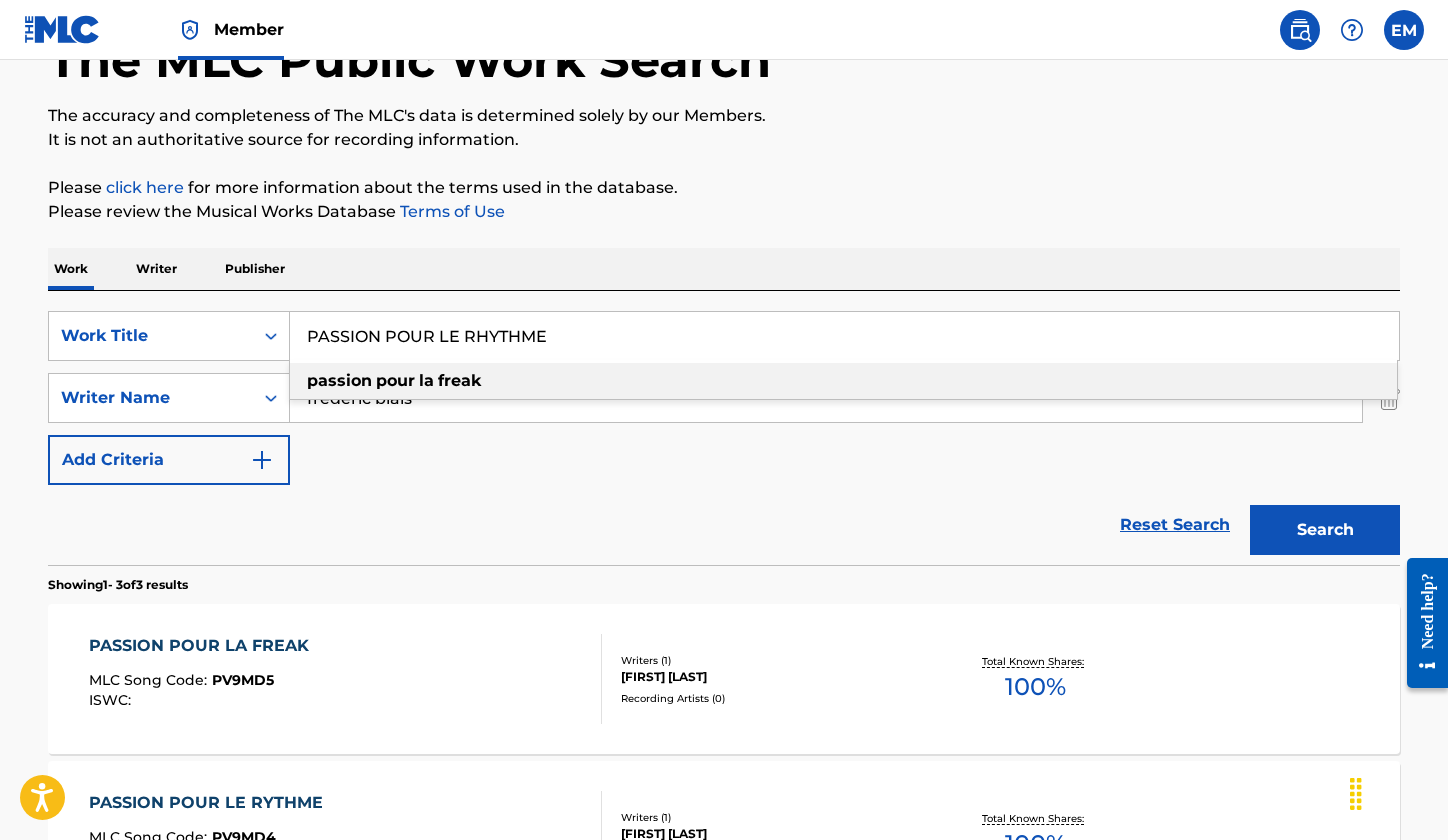 type on "PASSION POUR LE RHYTHME" 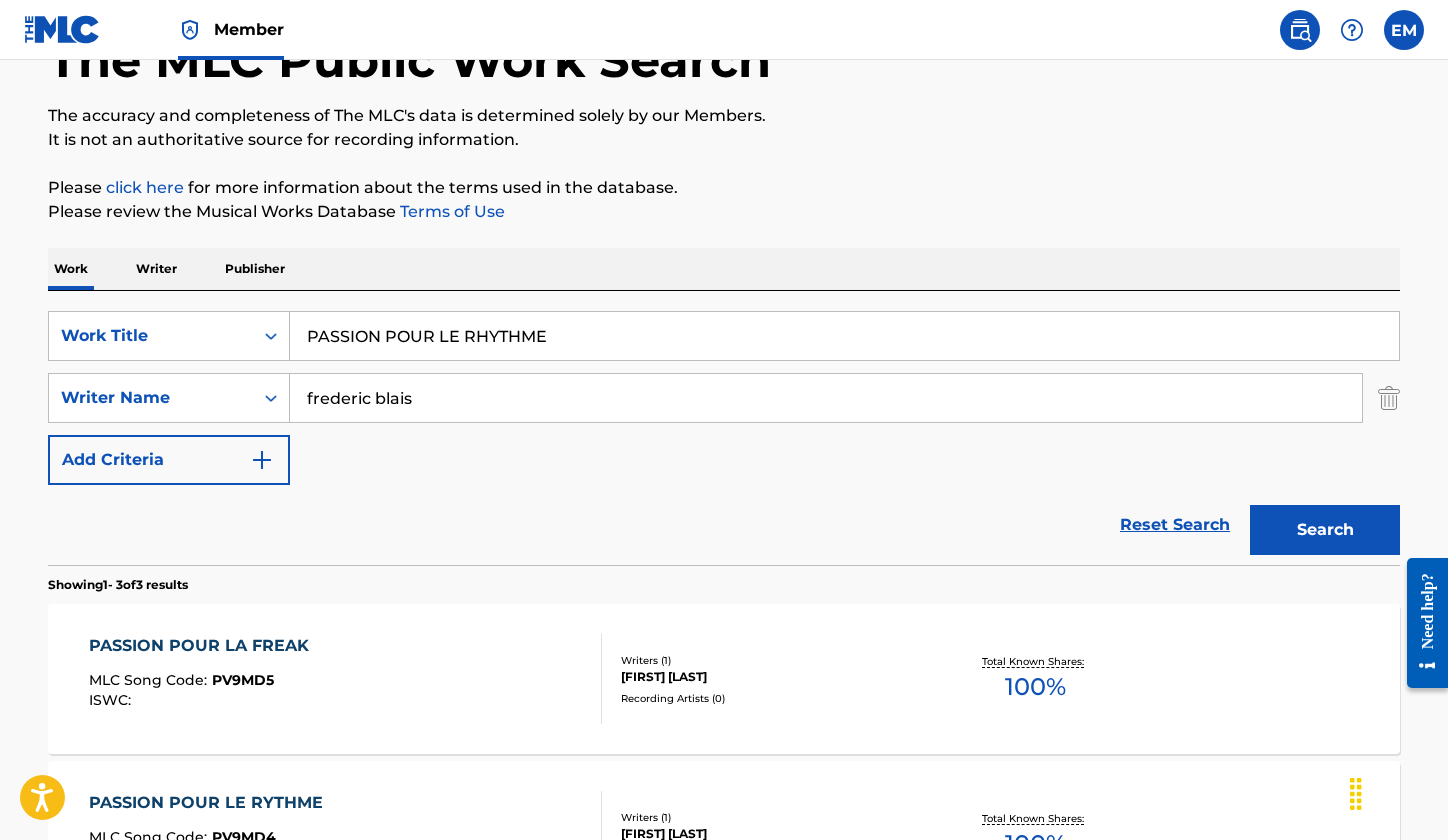 click on "Please review the Musical Works Database   Terms of Use" at bounding box center [724, 212] 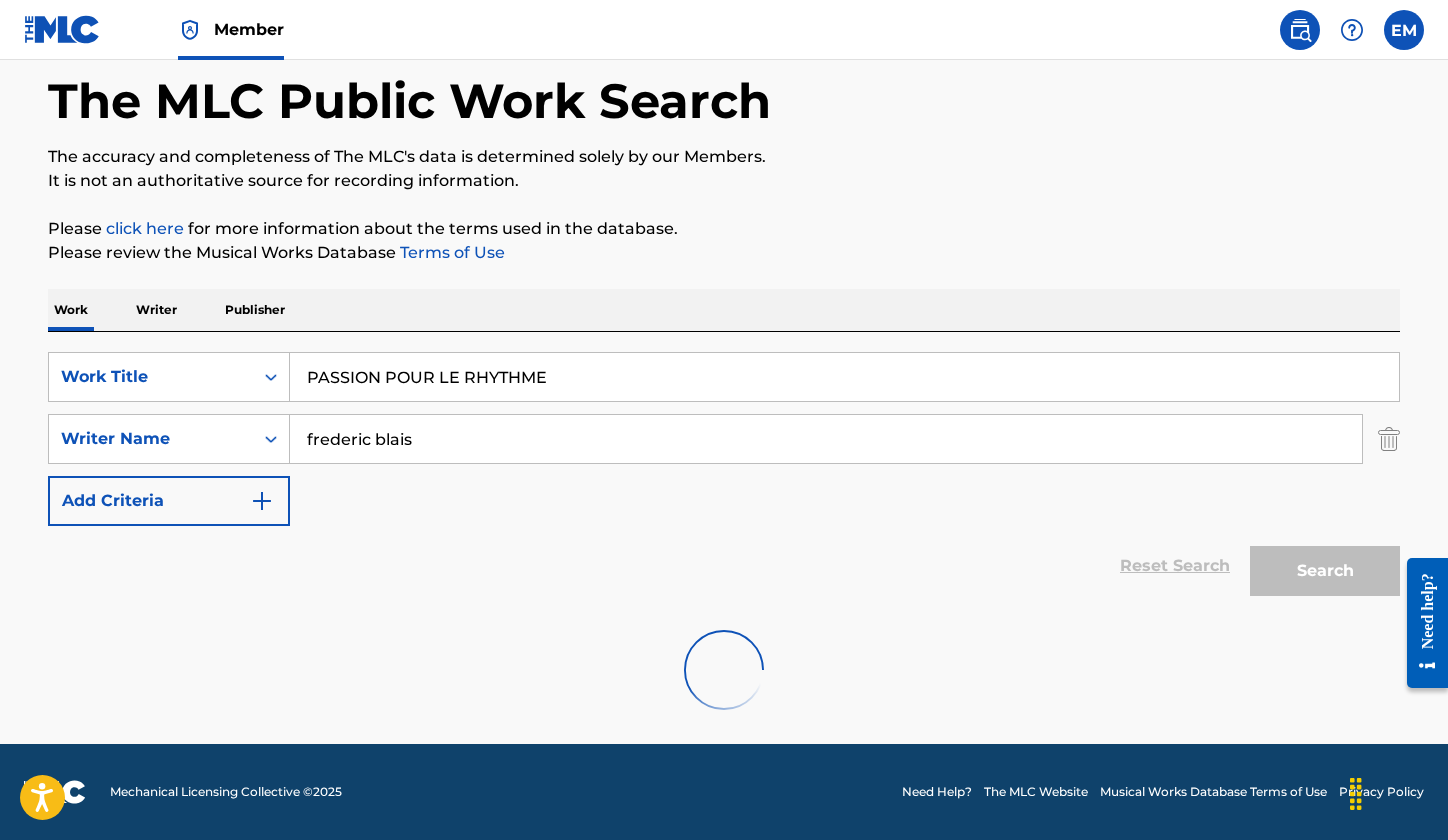 scroll, scrollTop: 134, scrollLeft: 0, axis: vertical 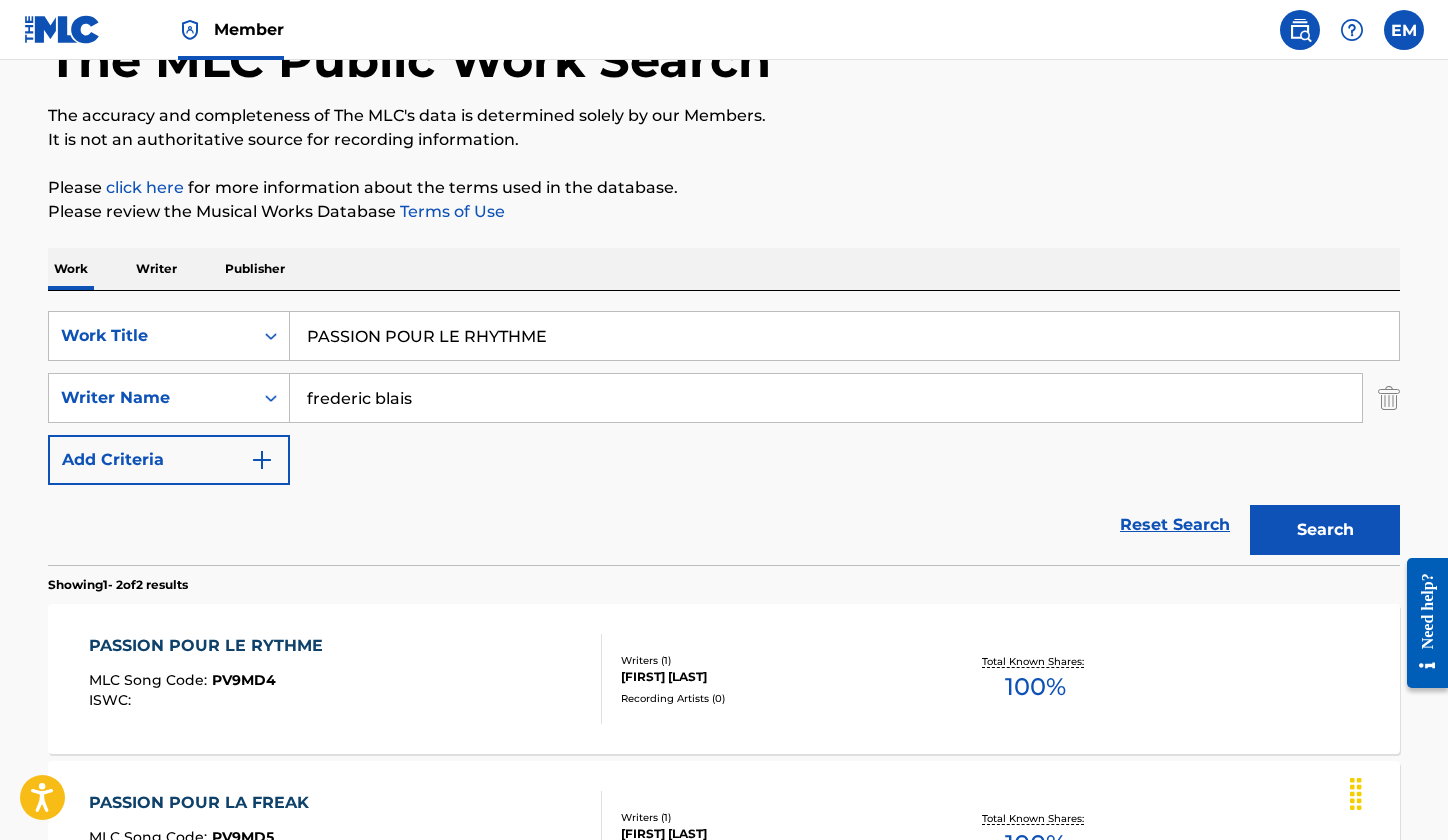 click on "PASSION POUR LE RYTHME MLC Song Code : PV9MD4 ISWC :" at bounding box center [346, 679] 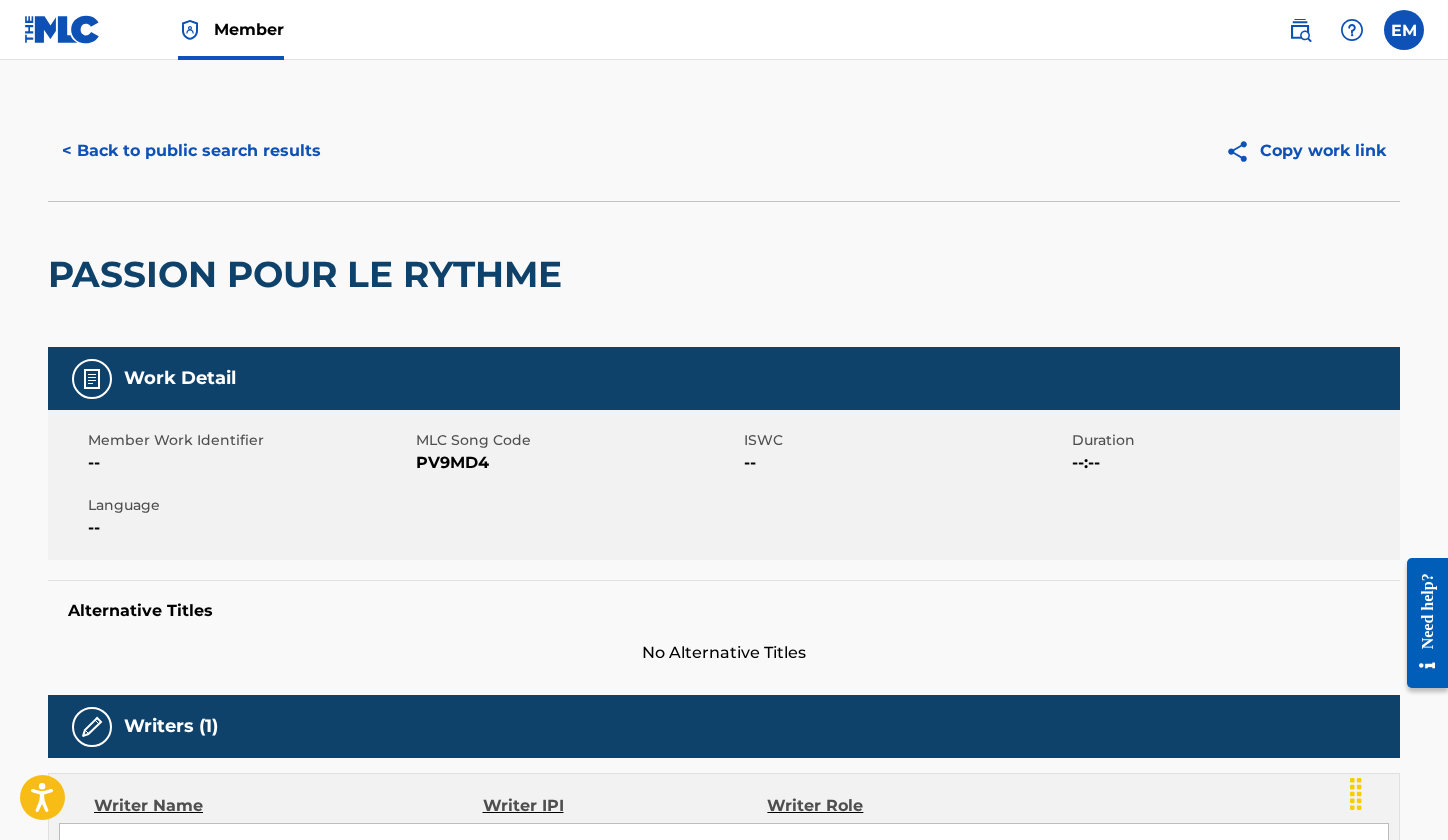 scroll, scrollTop: 0, scrollLeft: 0, axis: both 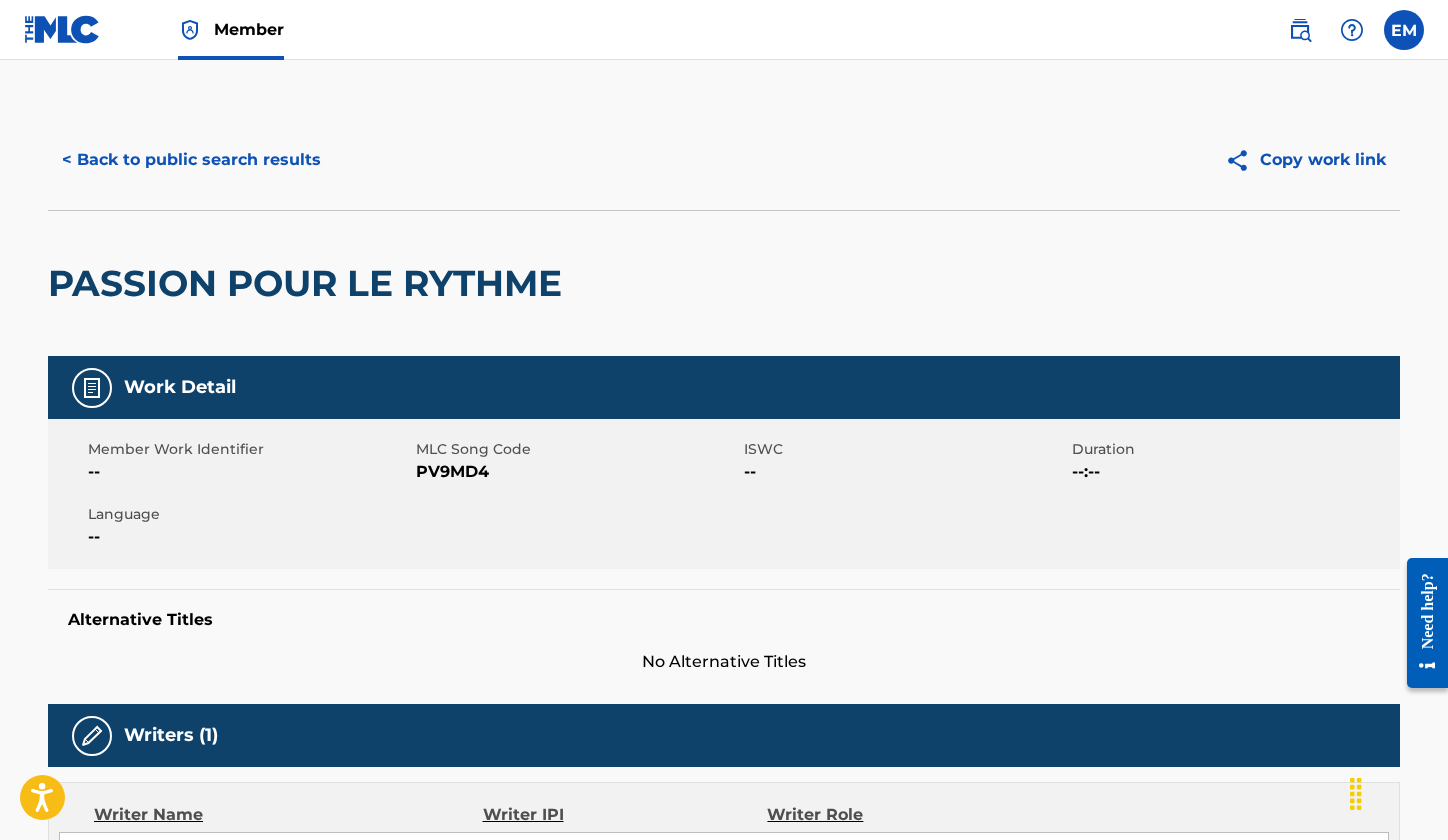 click on "PV9MD4" at bounding box center (577, 472) 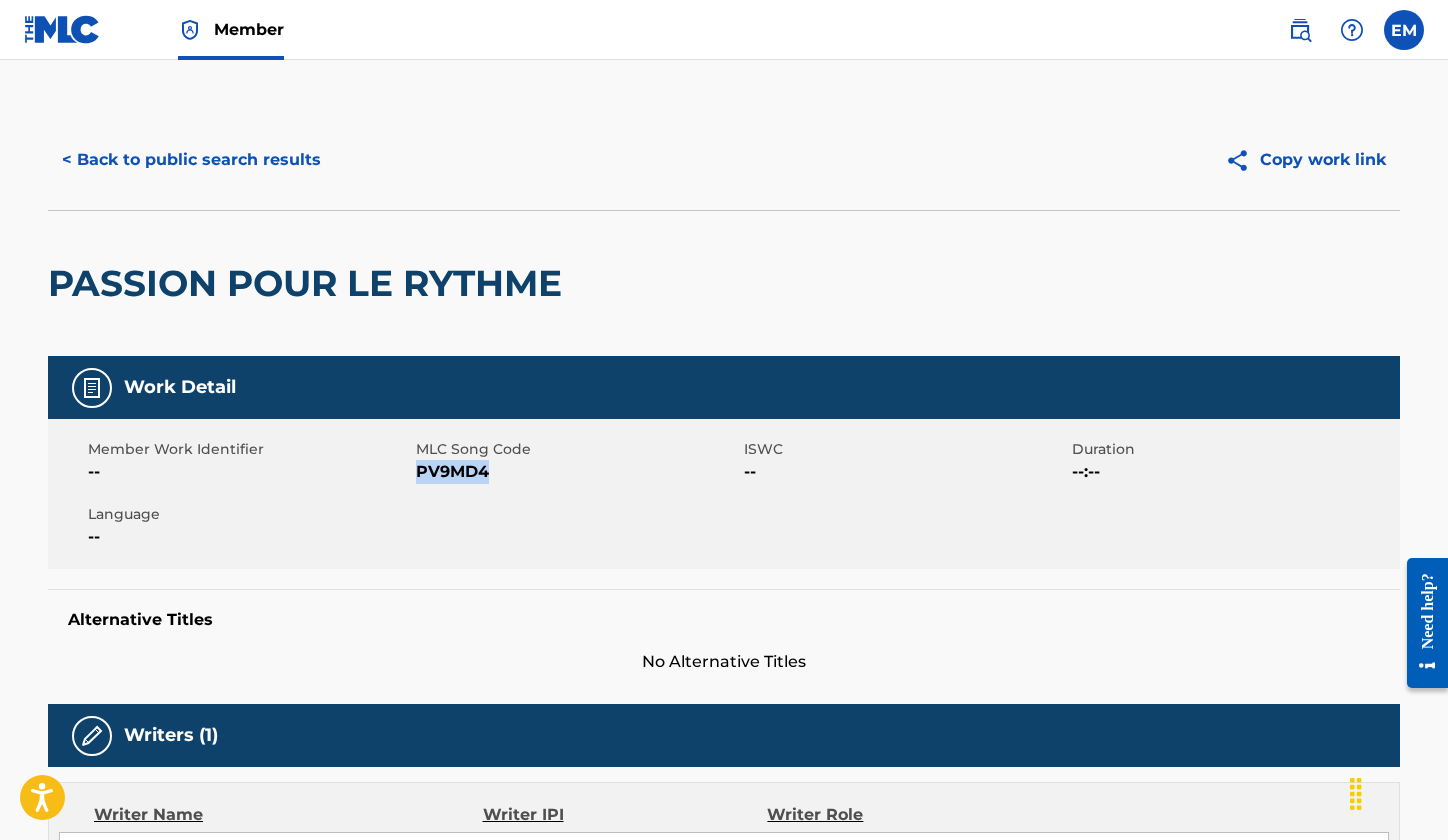 click on "PV9MD4" at bounding box center [577, 472] 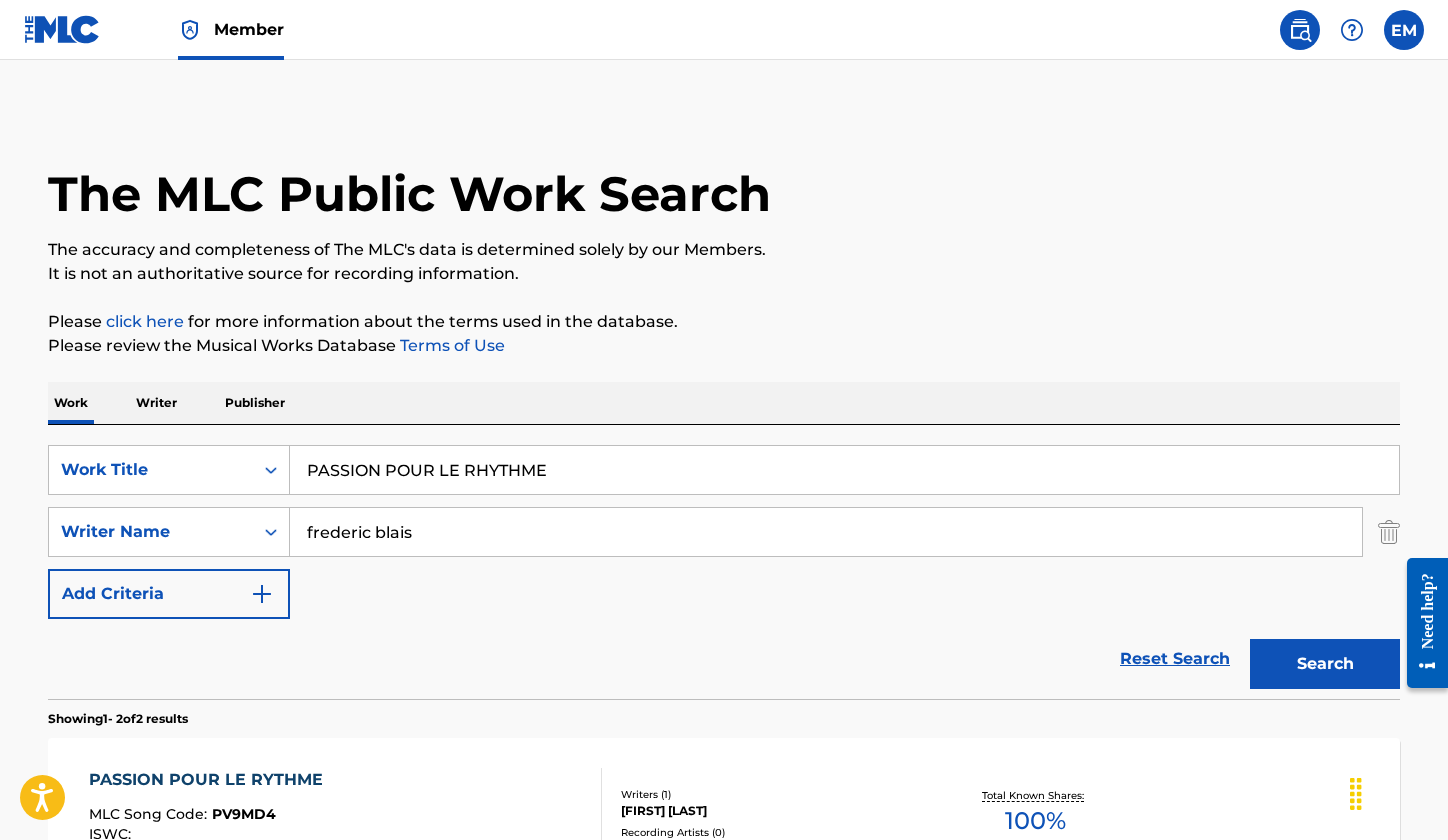scroll, scrollTop: 134, scrollLeft: 0, axis: vertical 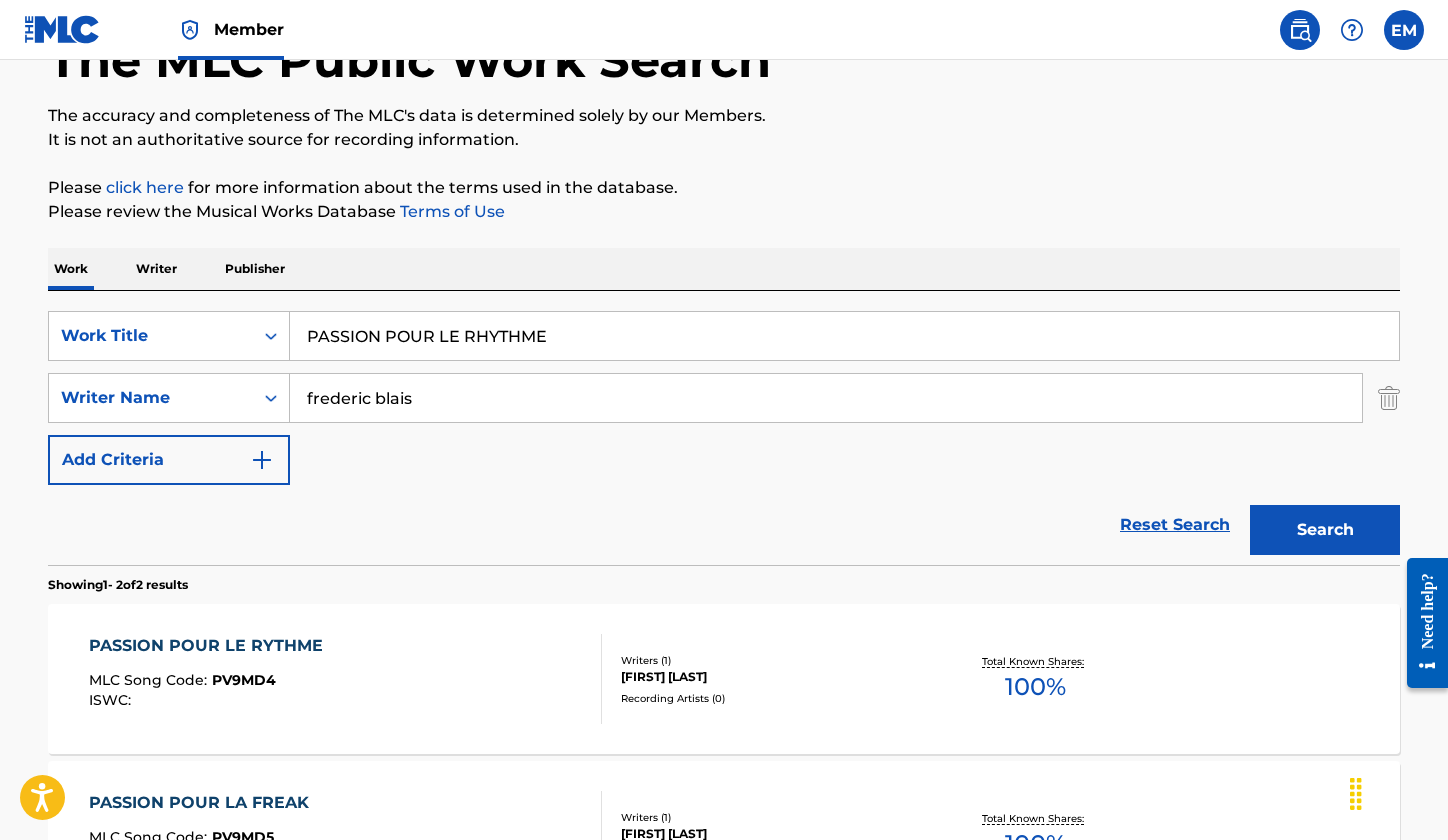 click on "PASSION POUR LE RHYTHME" at bounding box center [844, 336] 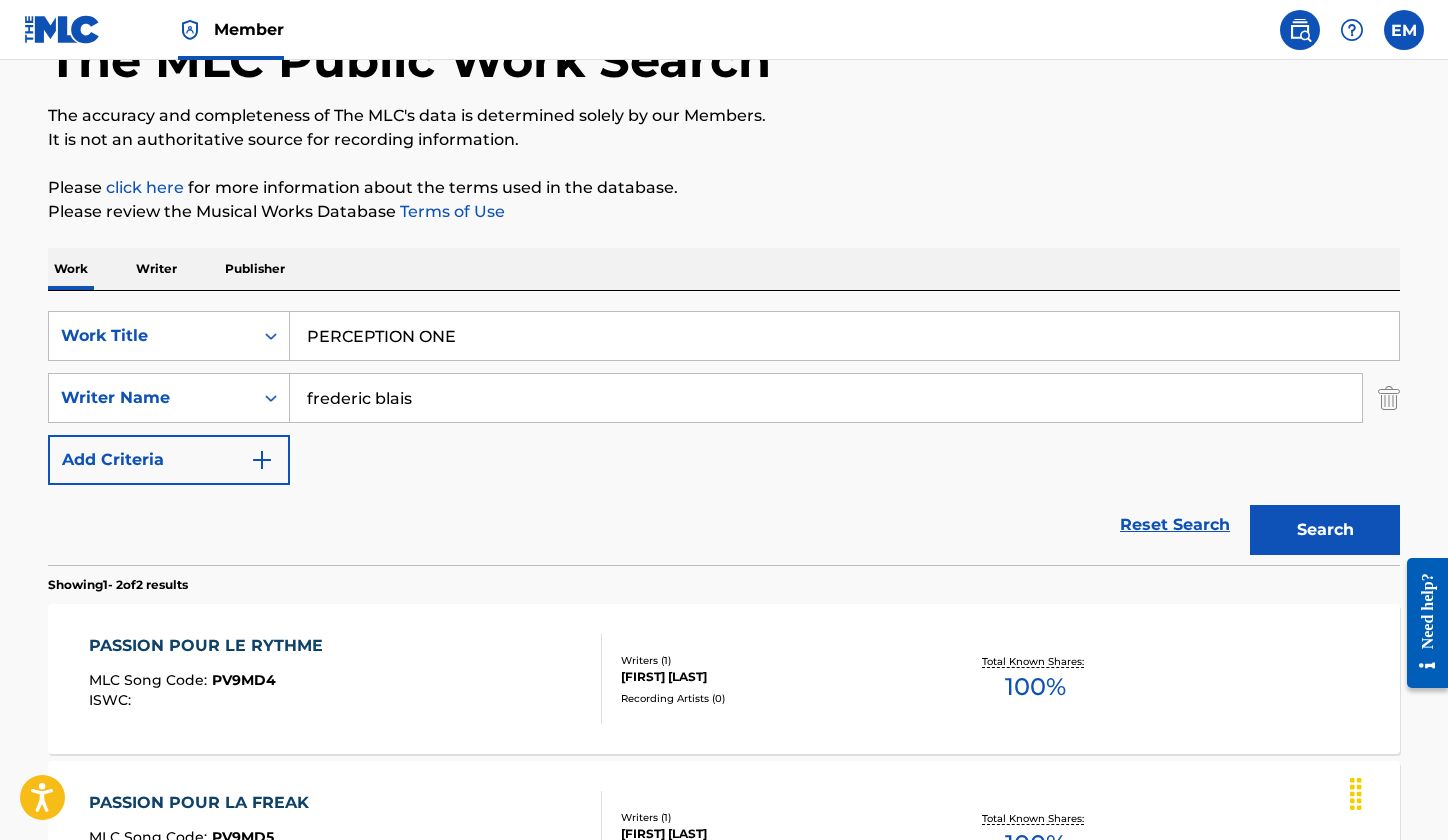 type on "PERCEPTION ONE" 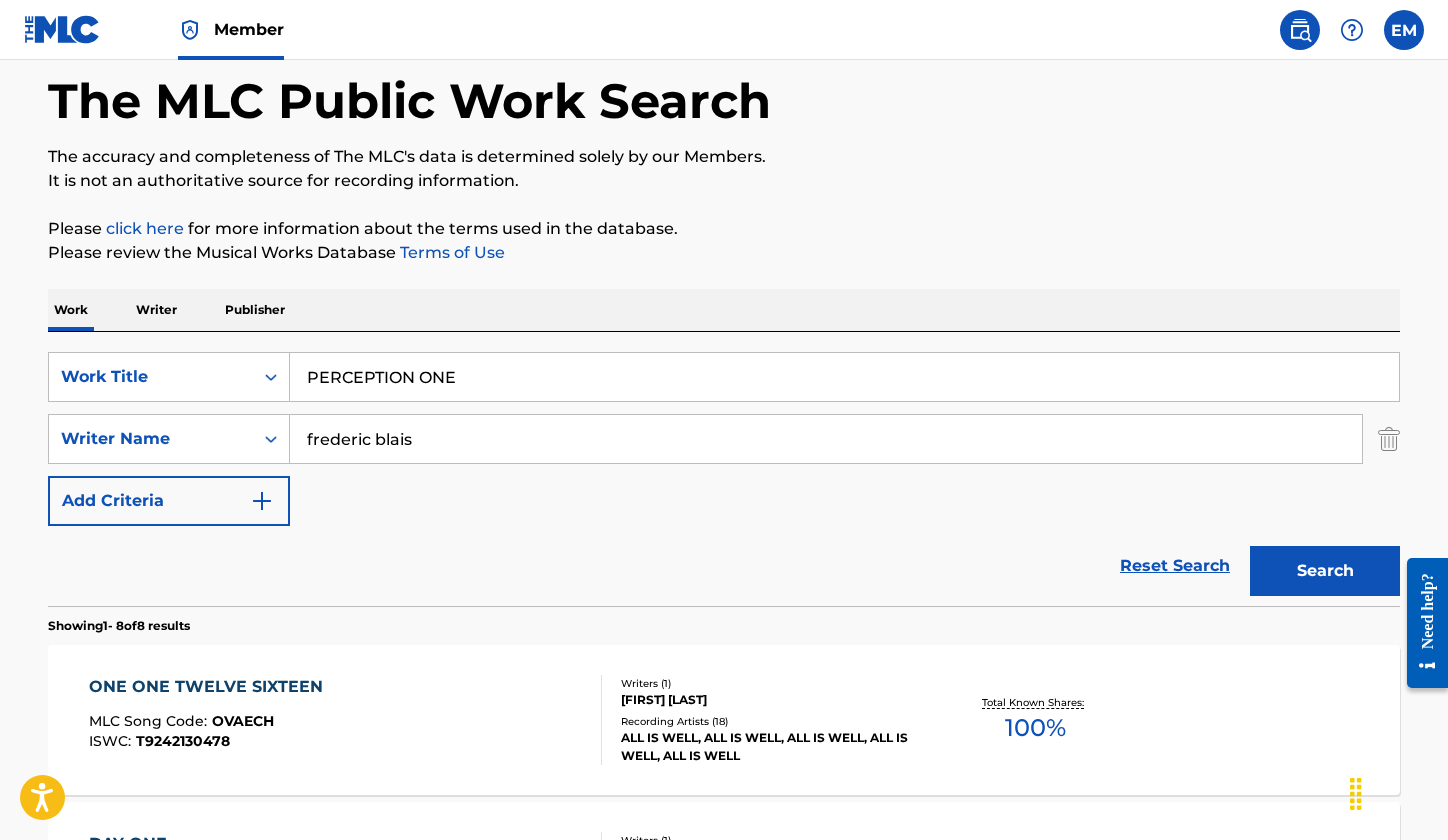scroll, scrollTop: 134, scrollLeft: 0, axis: vertical 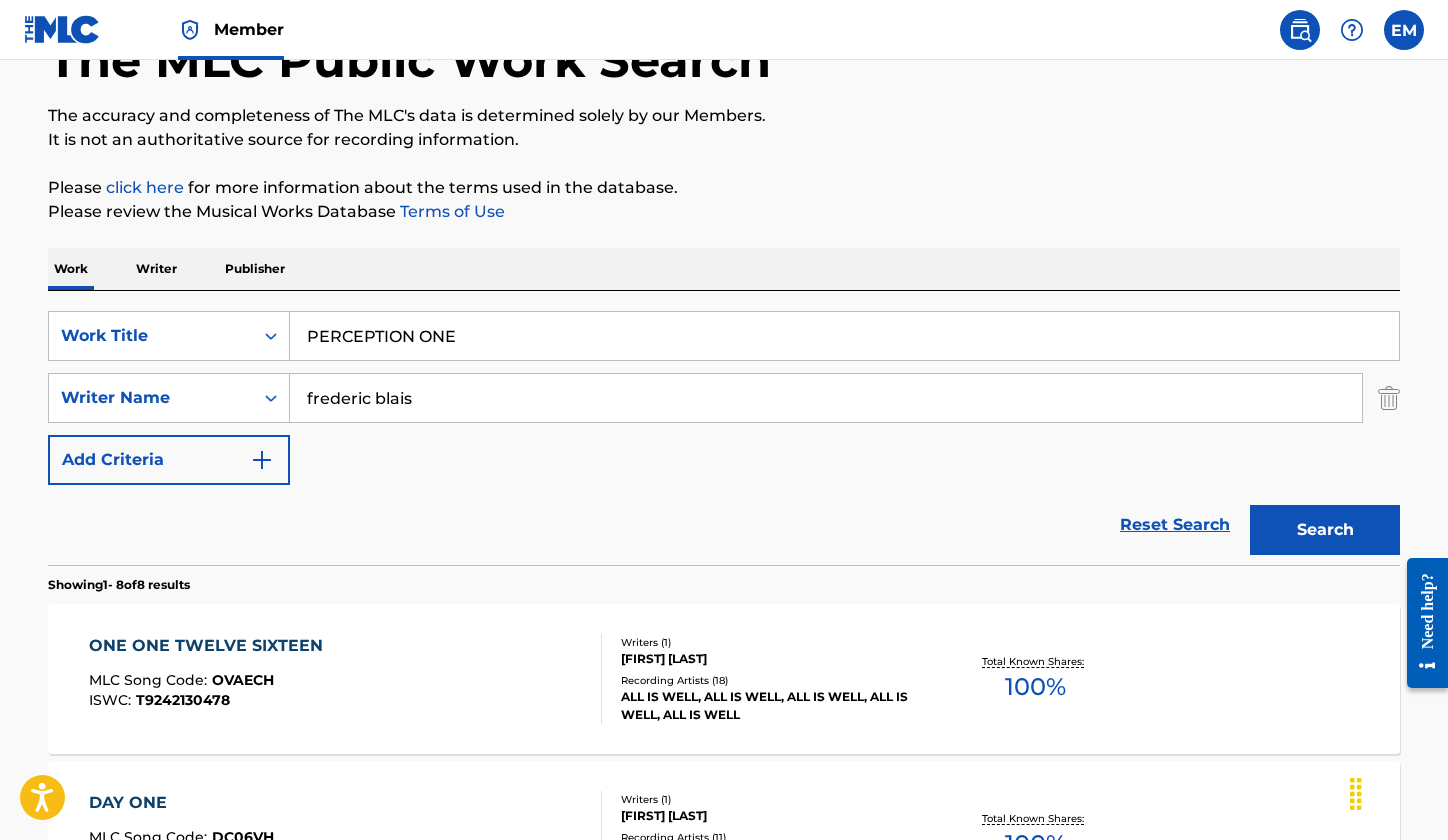 click on "ONE ONE TWELVE SIXTEEN MLC Song Code : OVAECH ISWC : T9242130478" at bounding box center [346, 679] 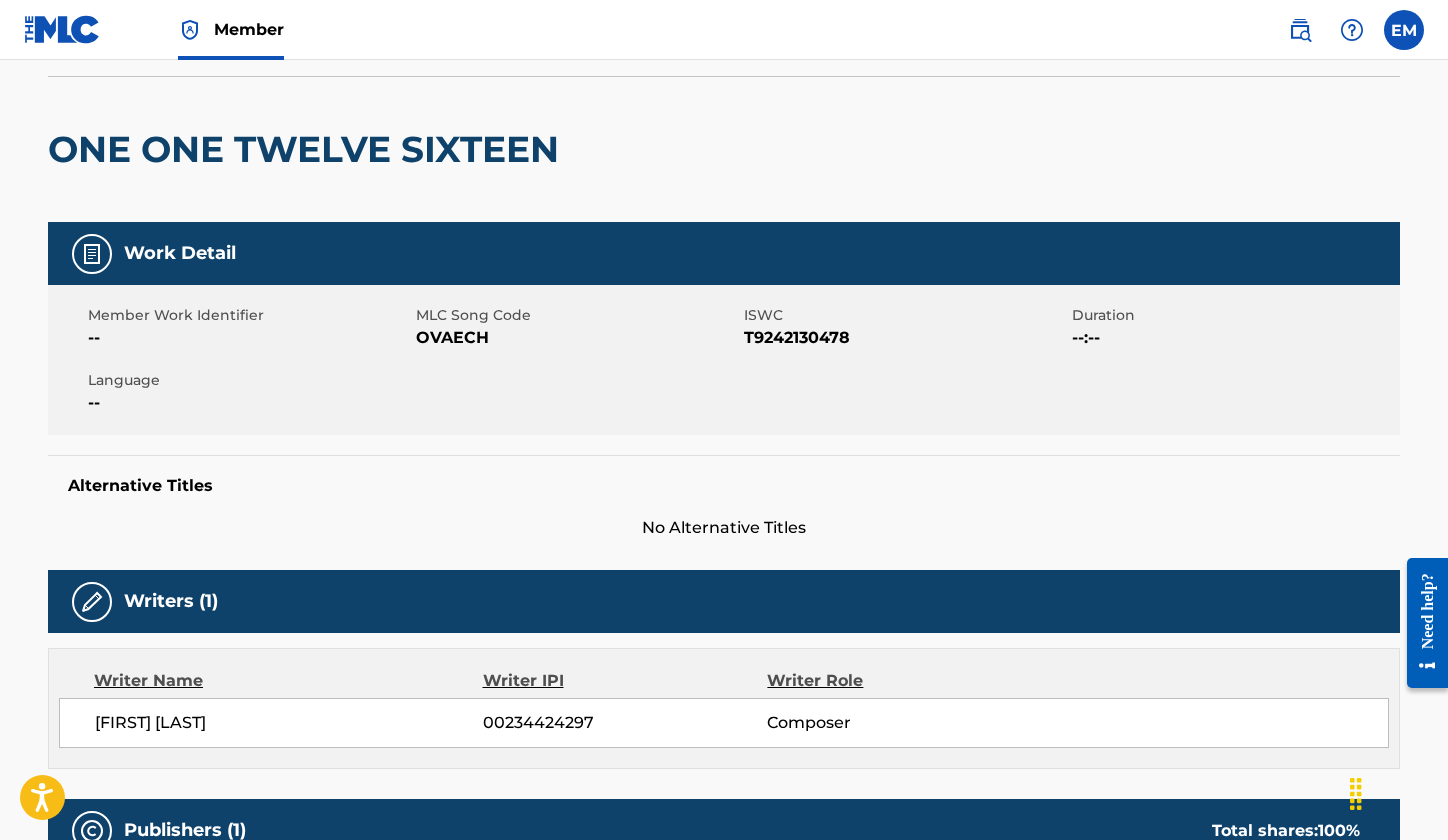 scroll, scrollTop: 0, scrollLeft: 0, axis: both 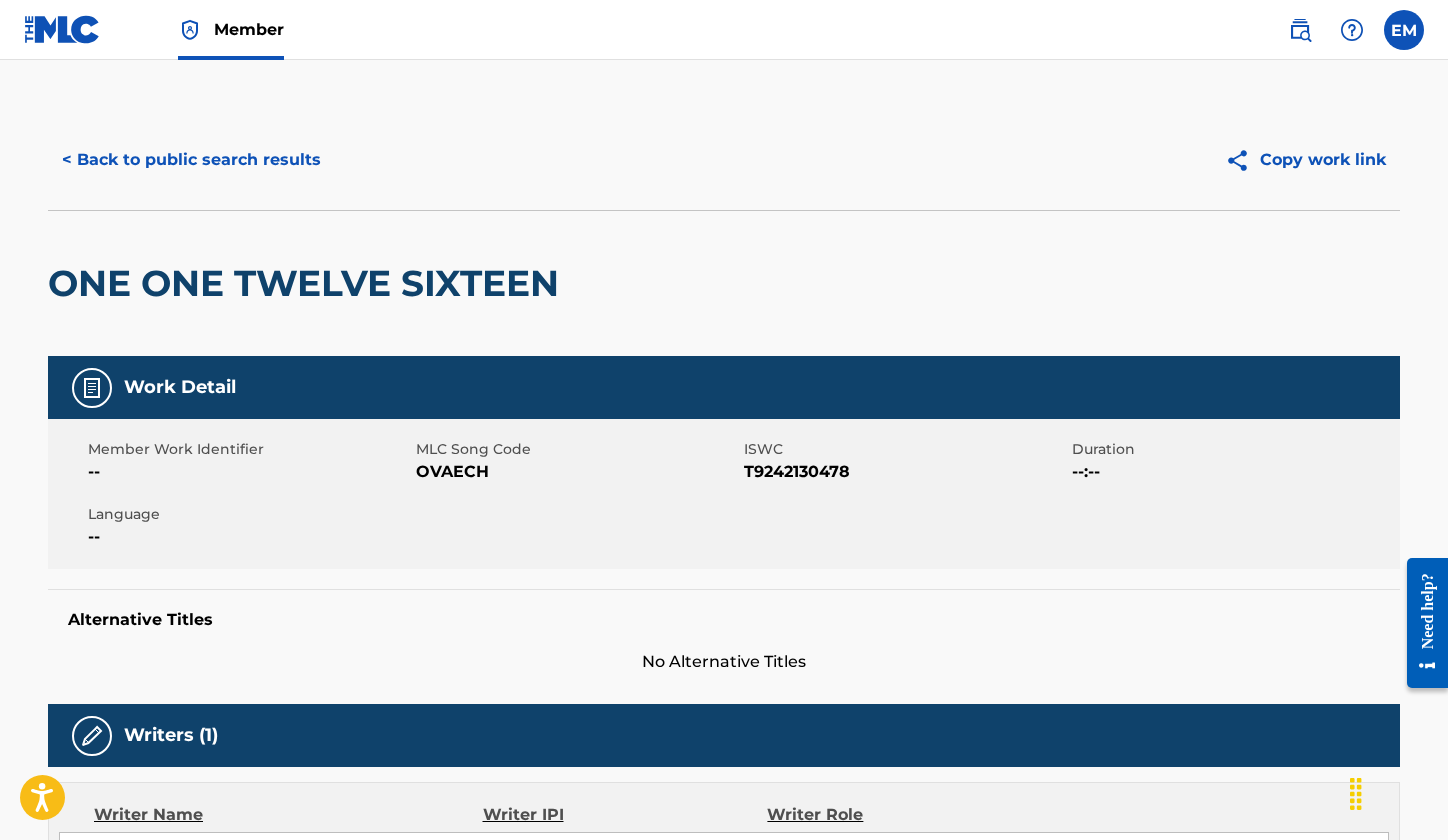 click on "< Back to public search results" at bounding box center [191, 160] 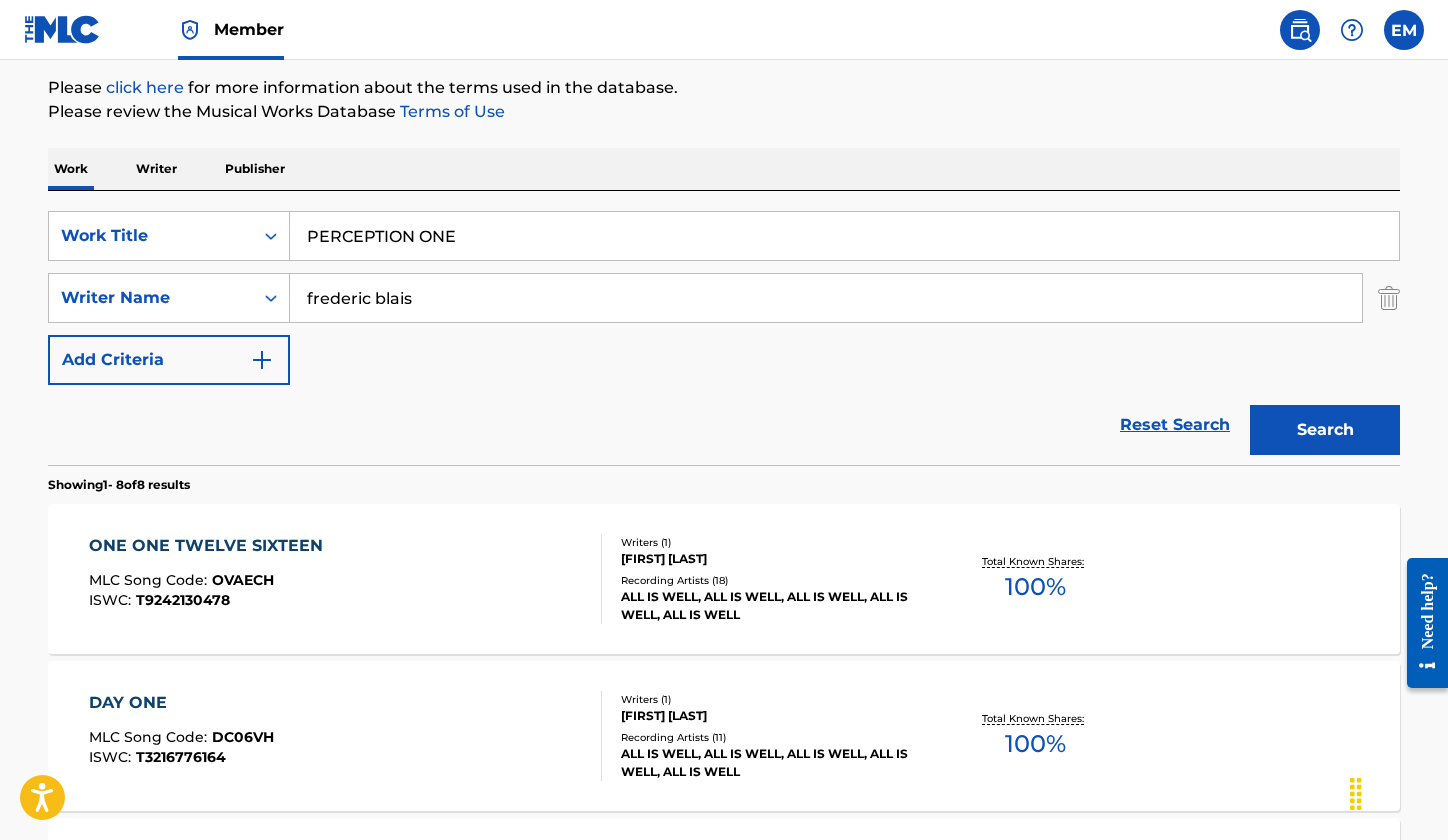 scroll, scrollTop: 0, scrollLeft: 0, axis: both 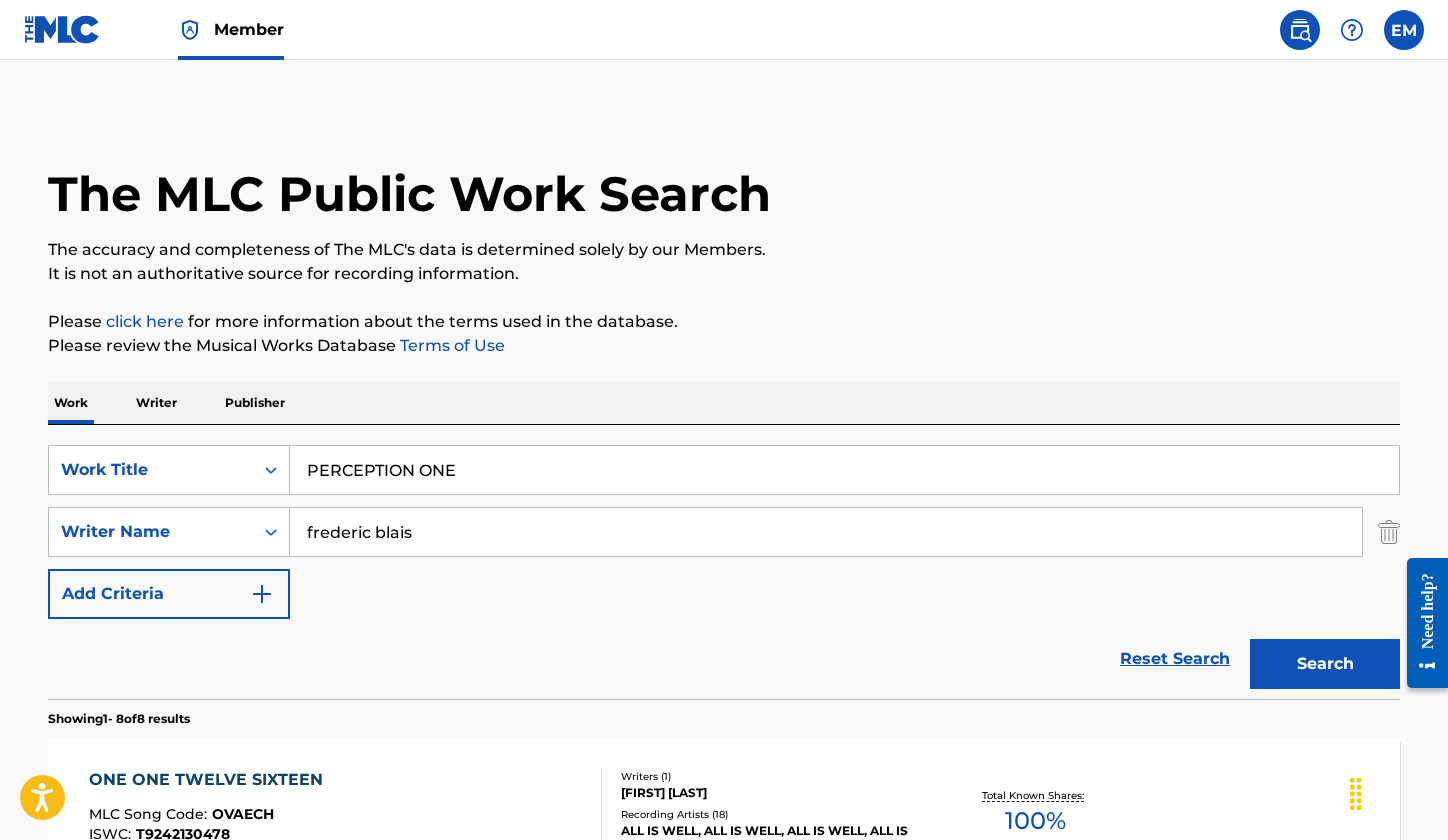 click on "PERCEPTION ONE" at bounding box center (844, 470) 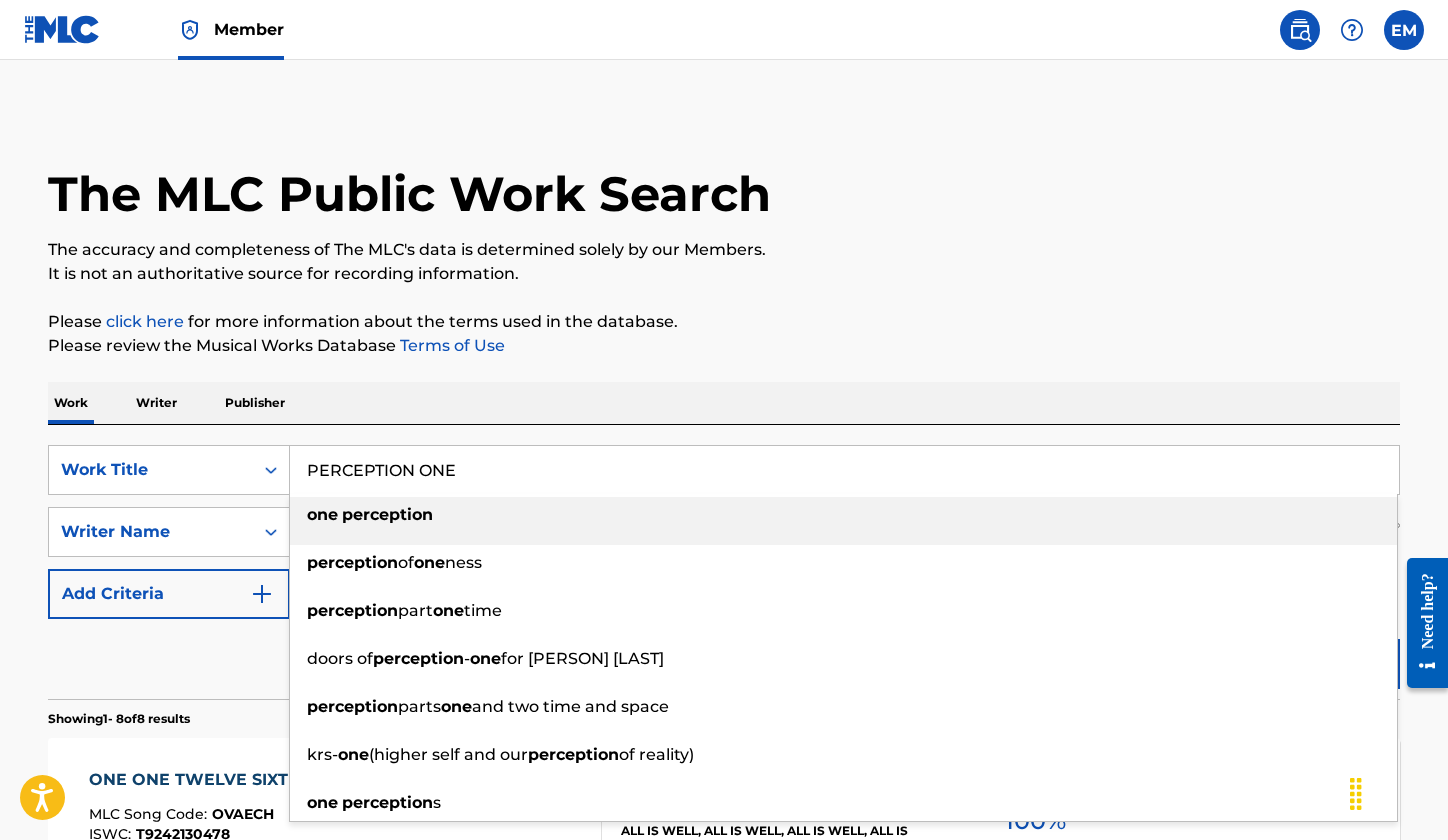 click on "PERCEPTION ONE" at bounding box center (844, 470) 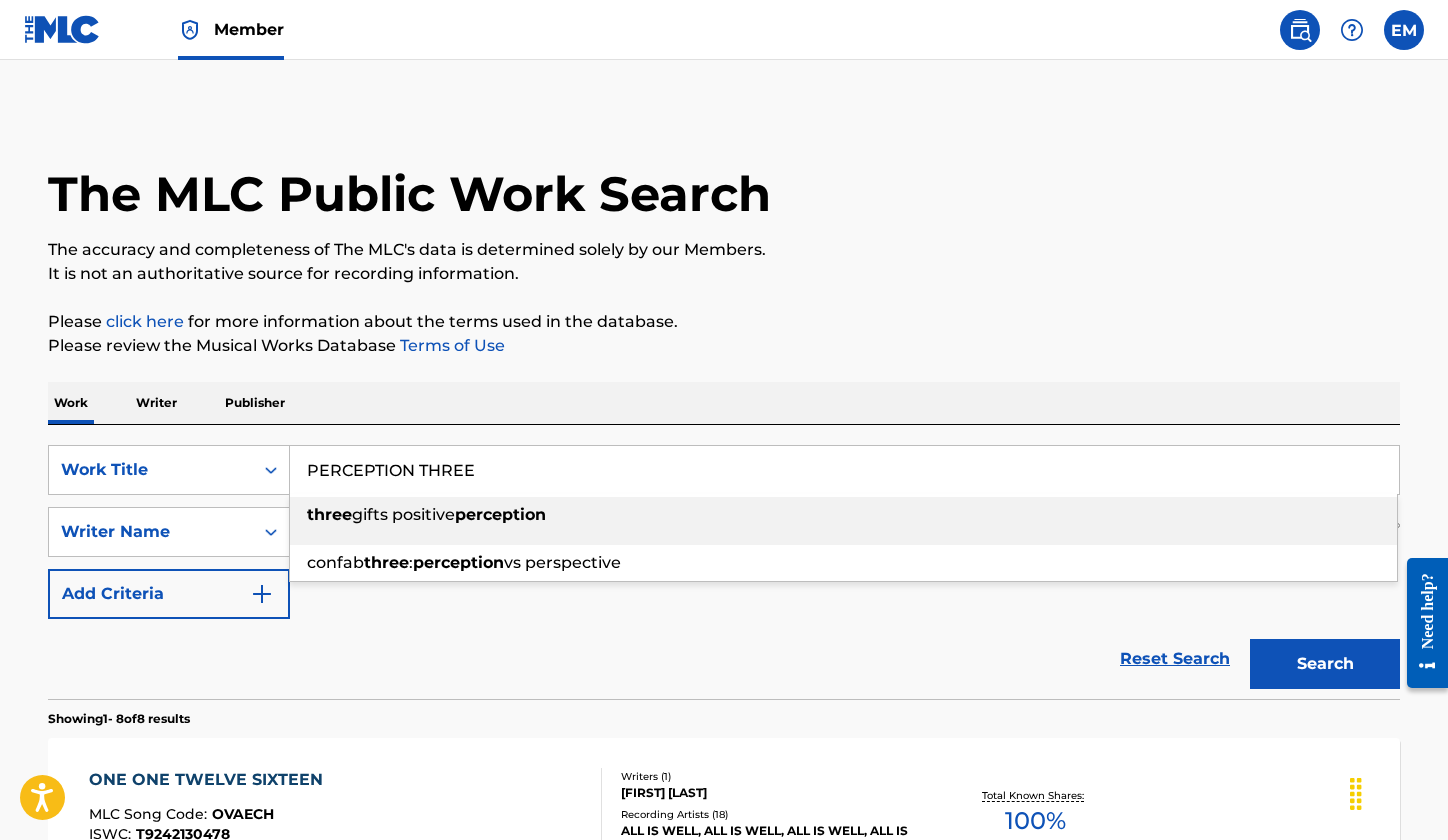 type on "PERCEPTION THREE" 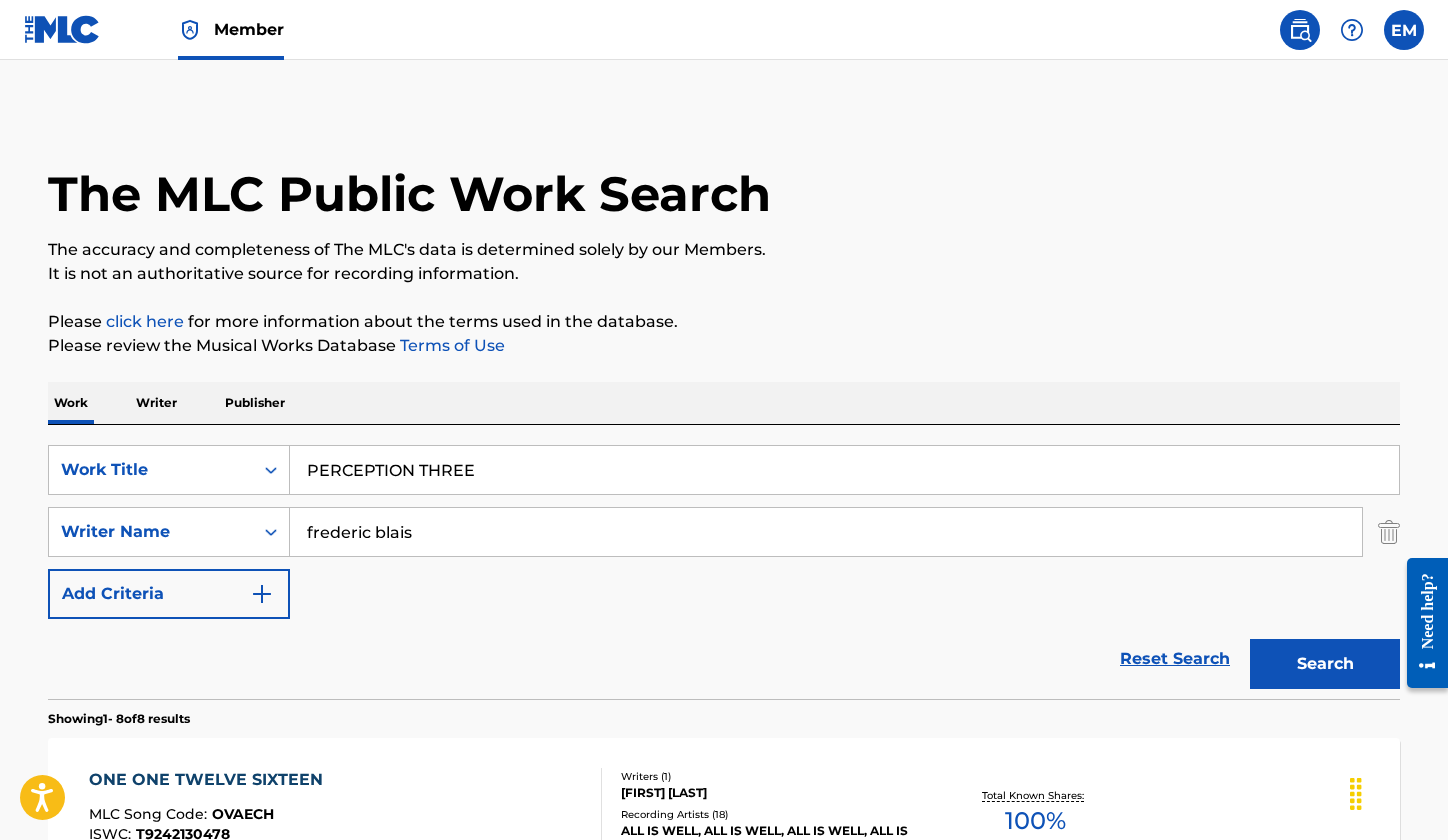 click on "Search" at bounding box center (1325, 664) 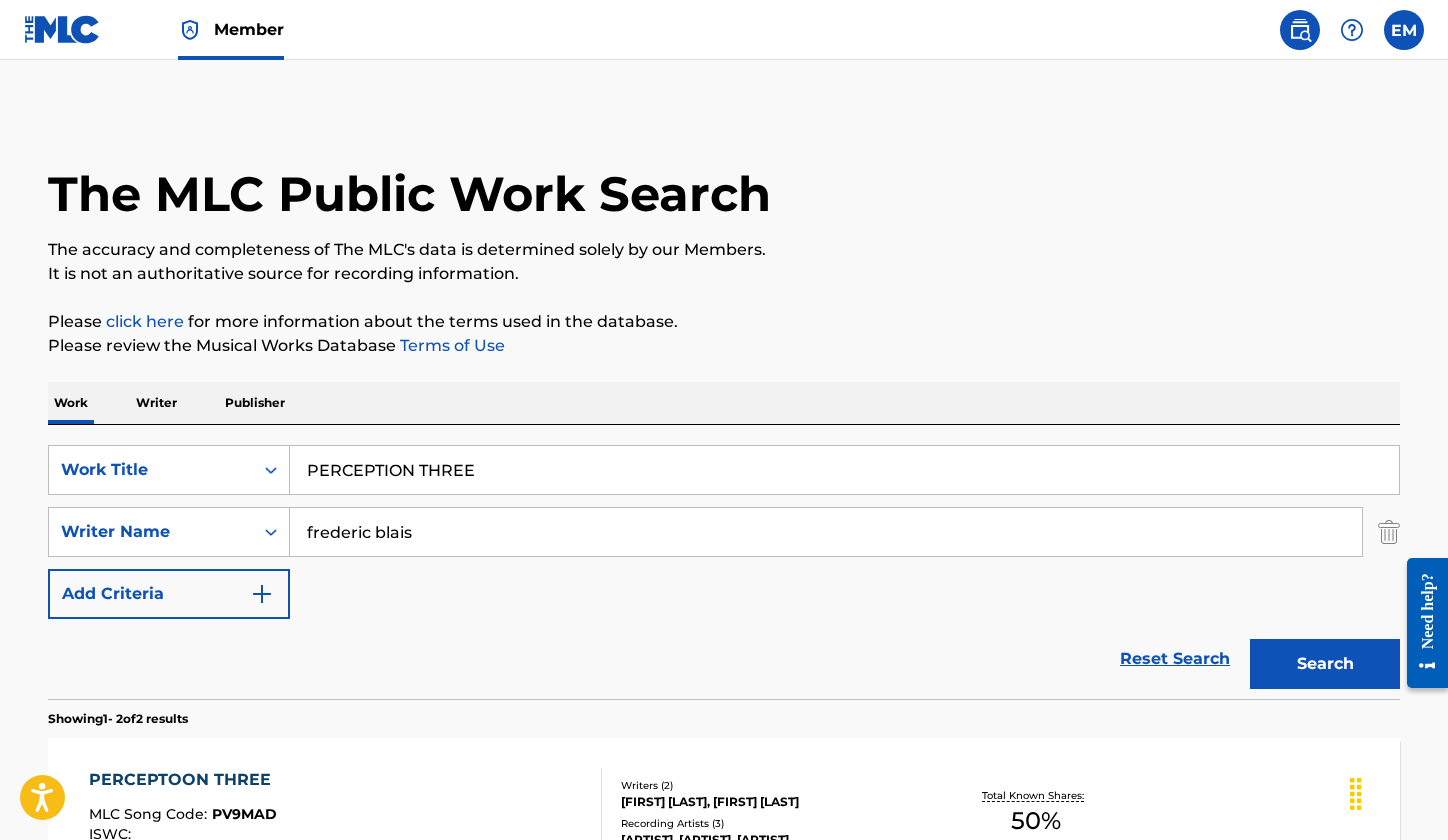 scroll, scrollTop: 200, scrollLeft: 0, axis: vertical 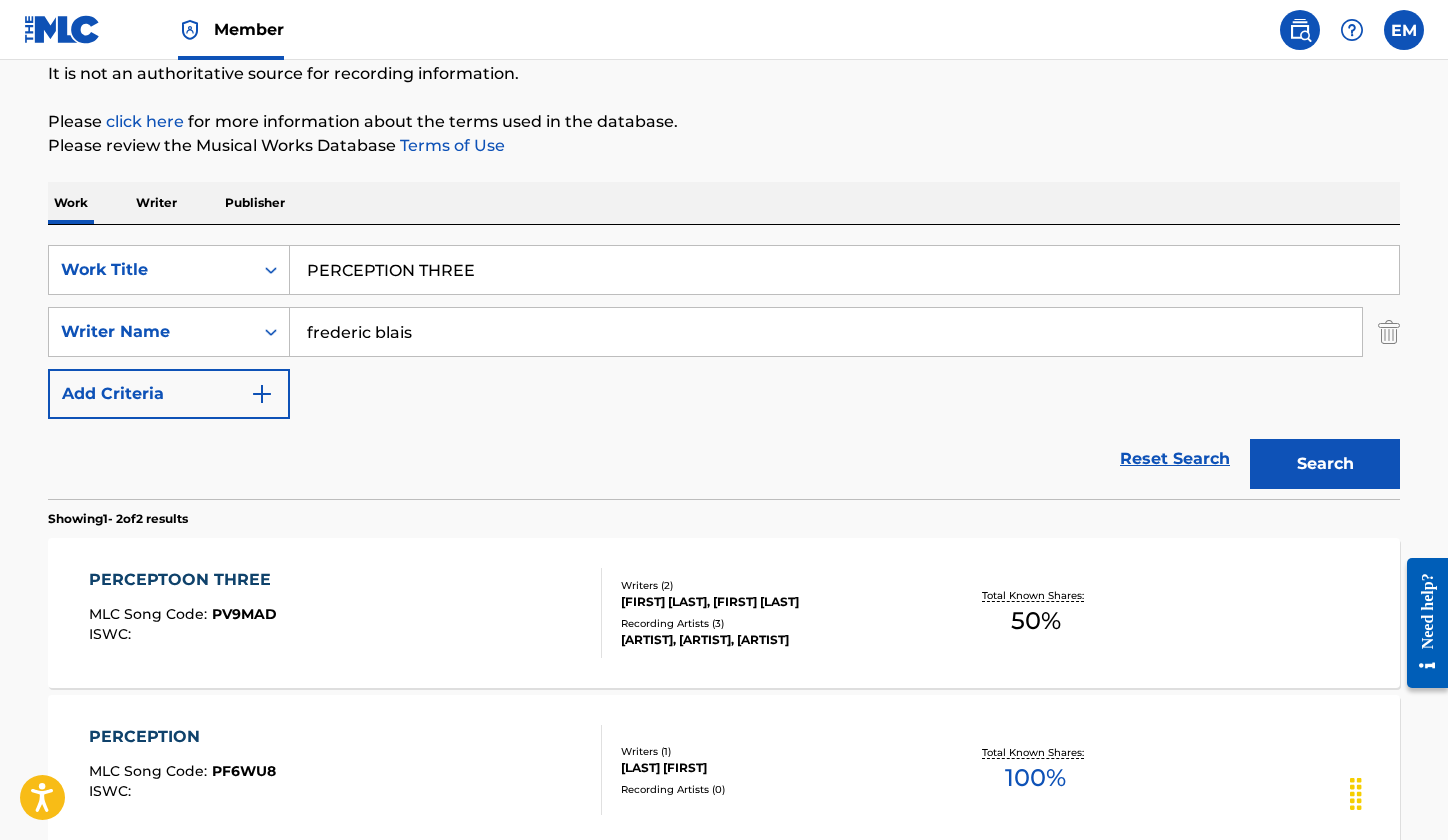 click on "PERCEPTOON THREE MLC Song Code : PV9MAD ISWC :" at bounding box center [346, 613] 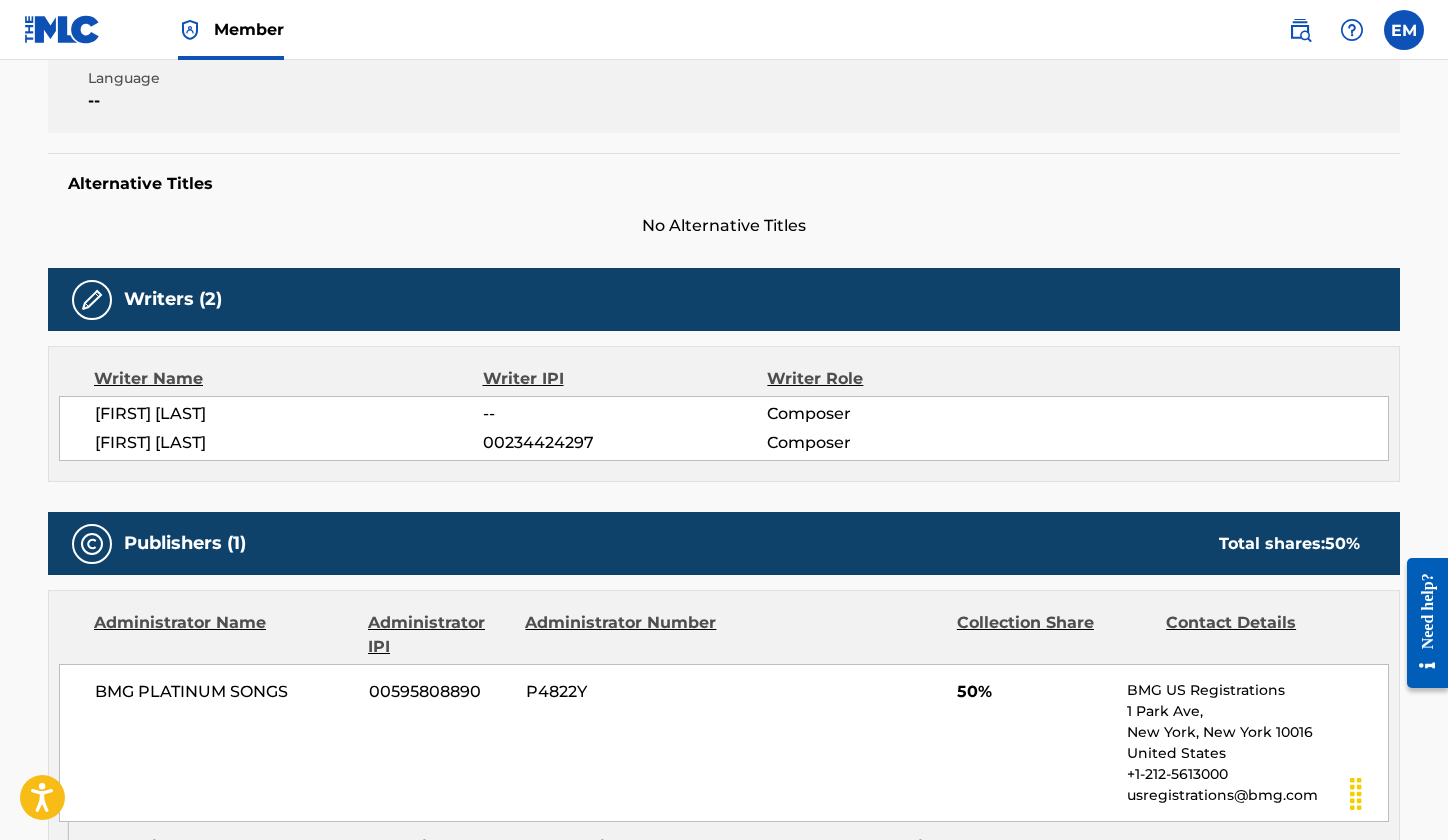 scroll, scrollTop: 300, scrollLeft: 0, axis: vertical 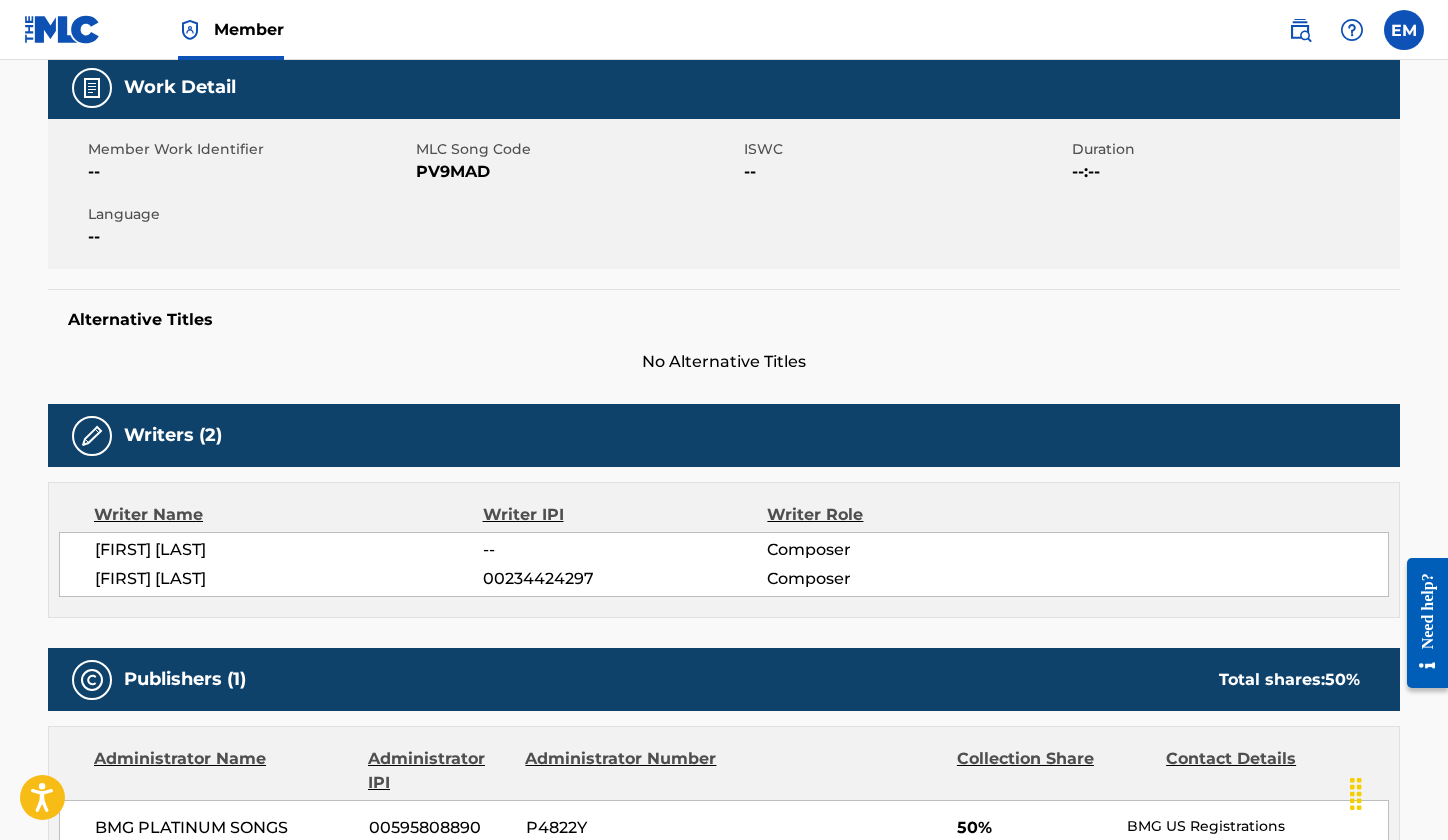 click on "PV9MAD" at bounding box center (577, 172) 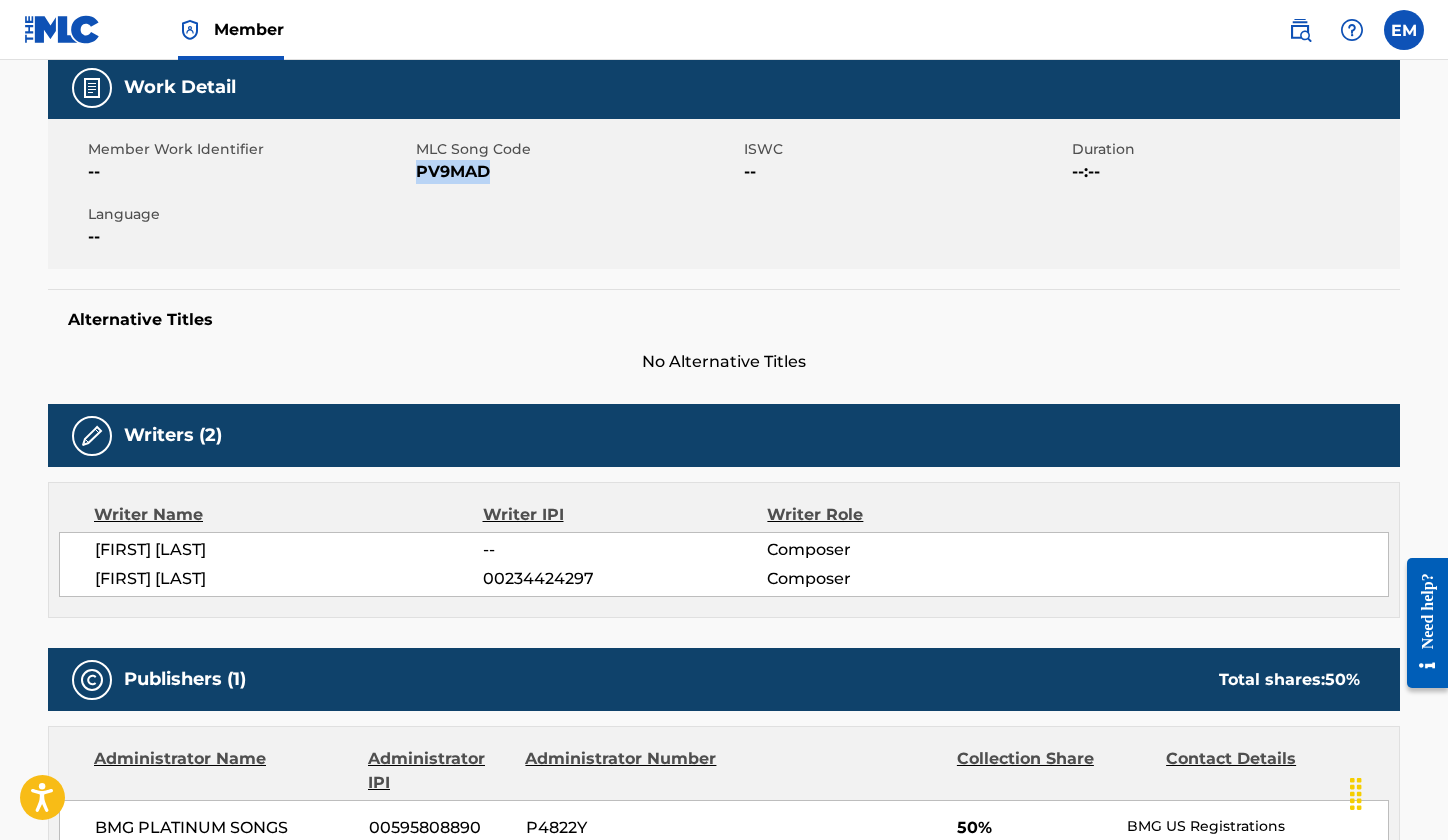 click on "PV9MAD" at bounding box center [577, 172] 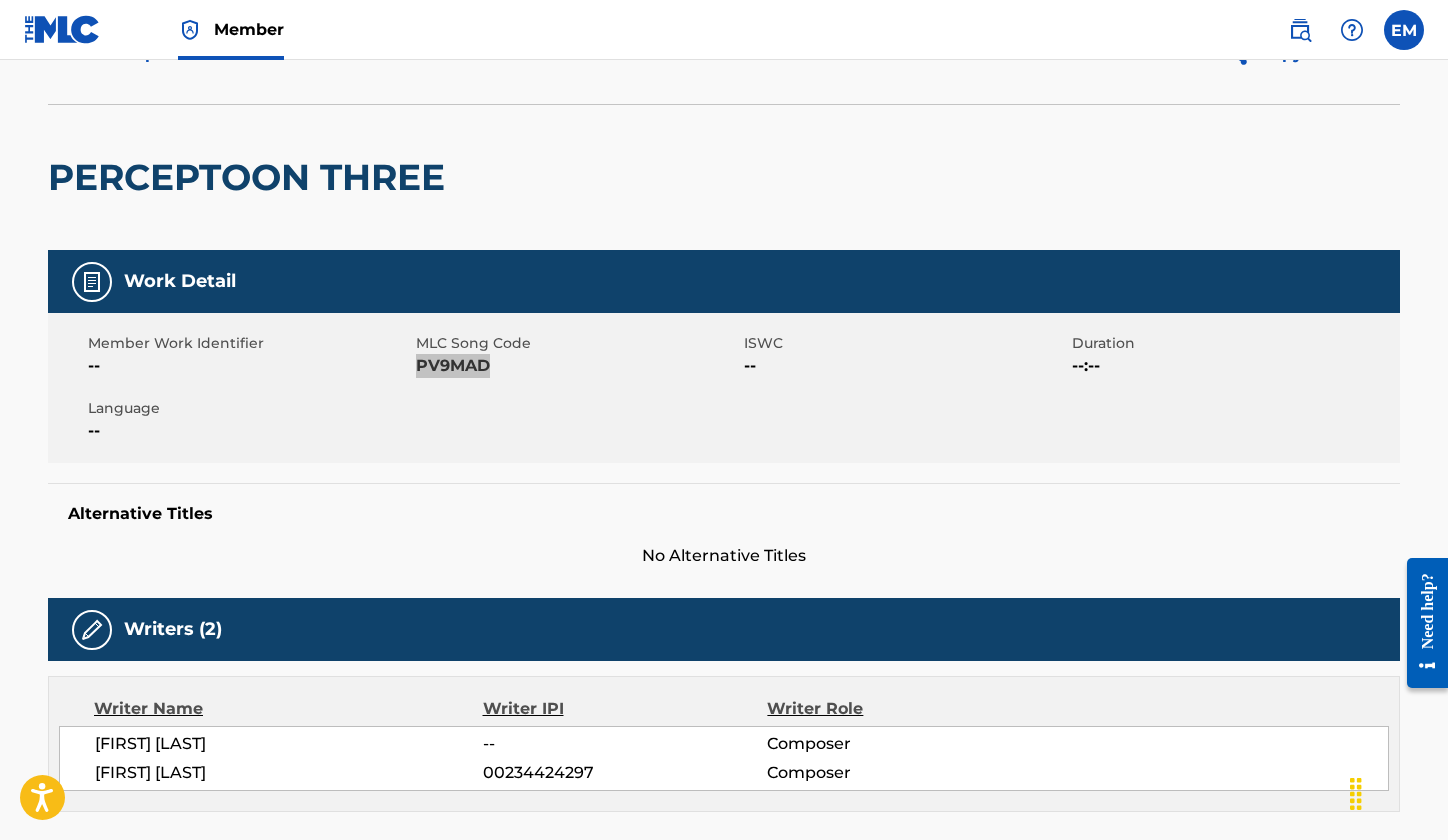 scroll, scrollTop: 0, scrollLeft: 0, axis: both 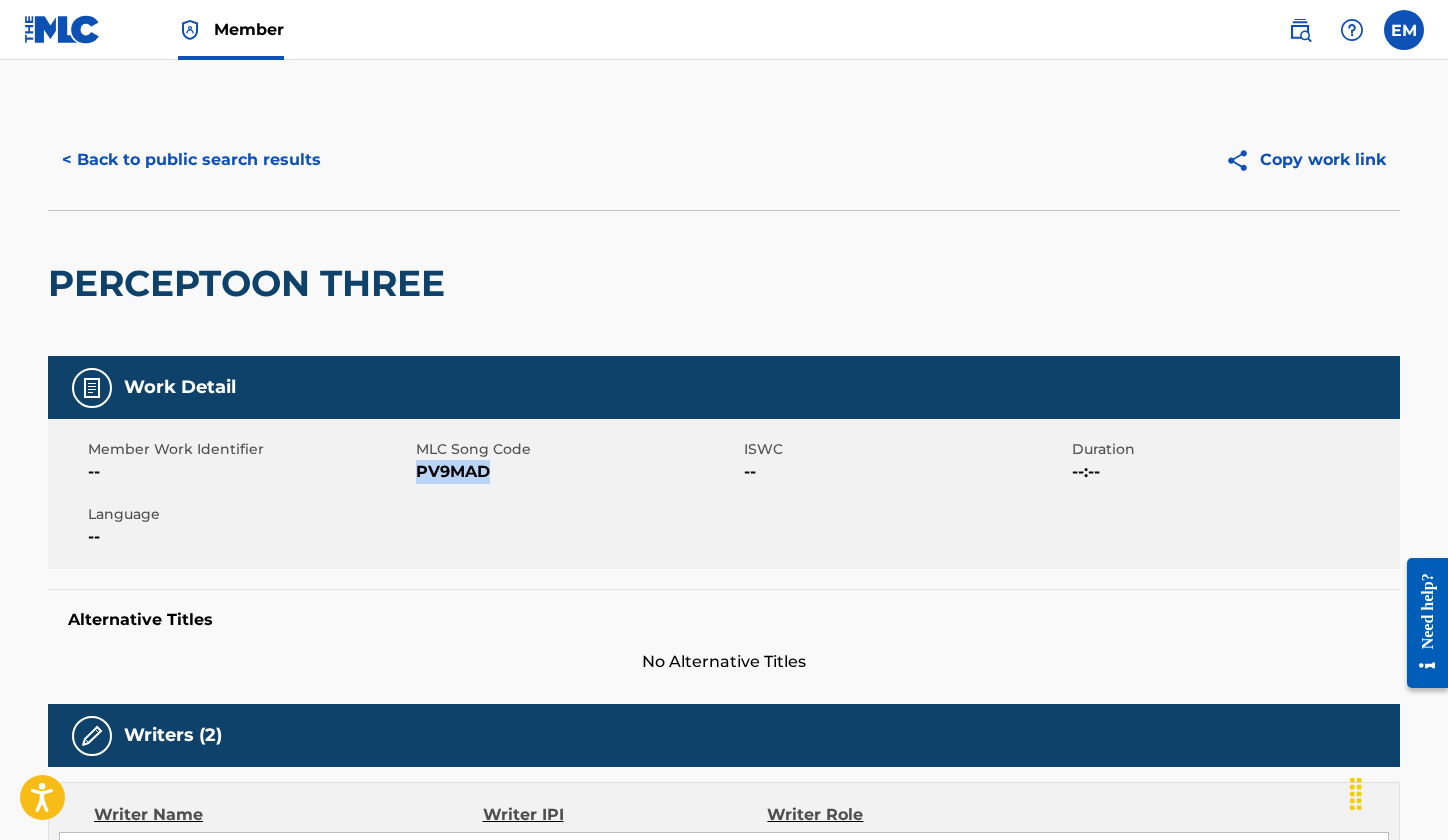 click on "< Back to public search results" at bounding box center (191, 160) 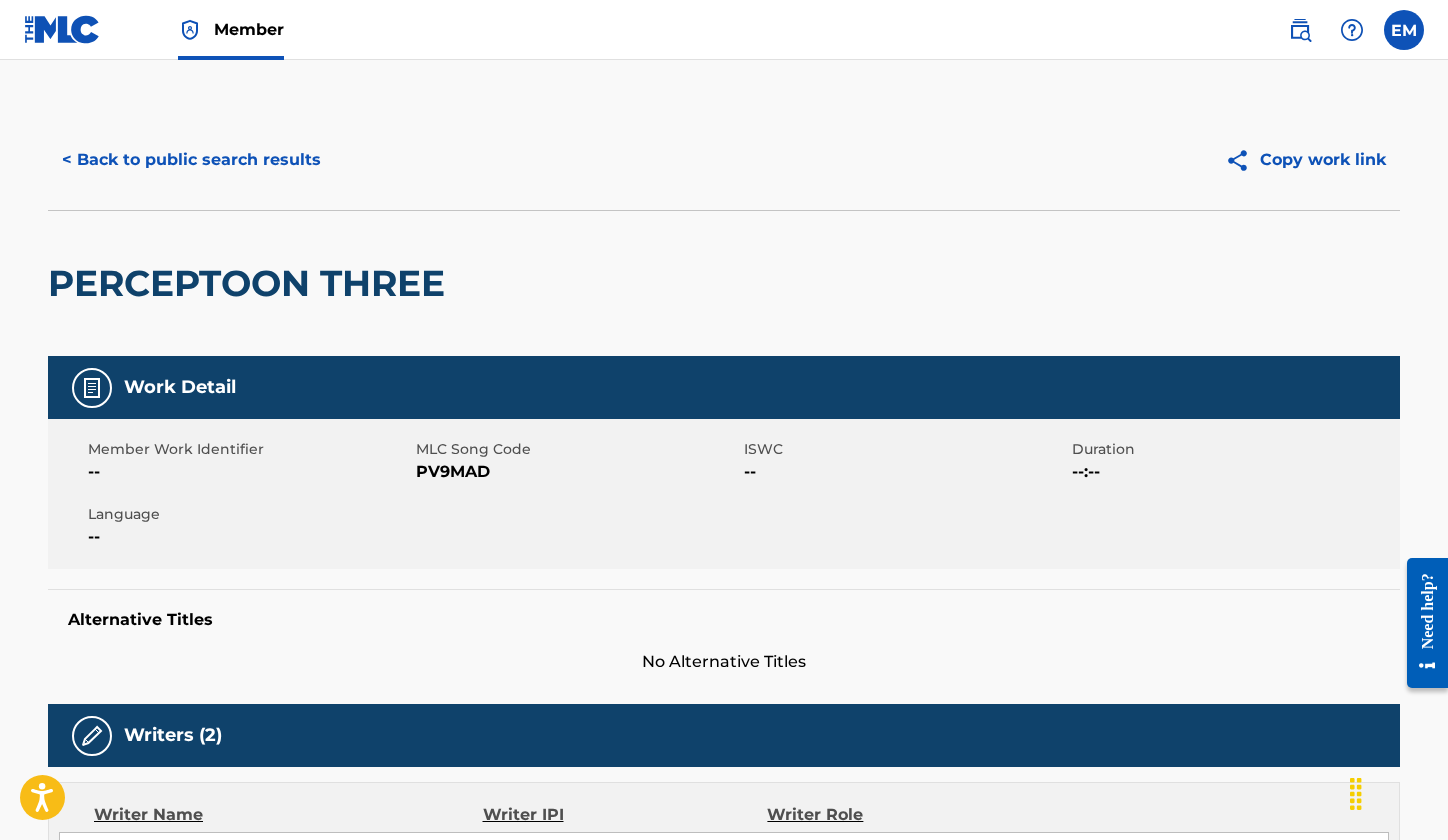 scroll, scrollTop: 200, scrollLeft: 0, axis: vertical 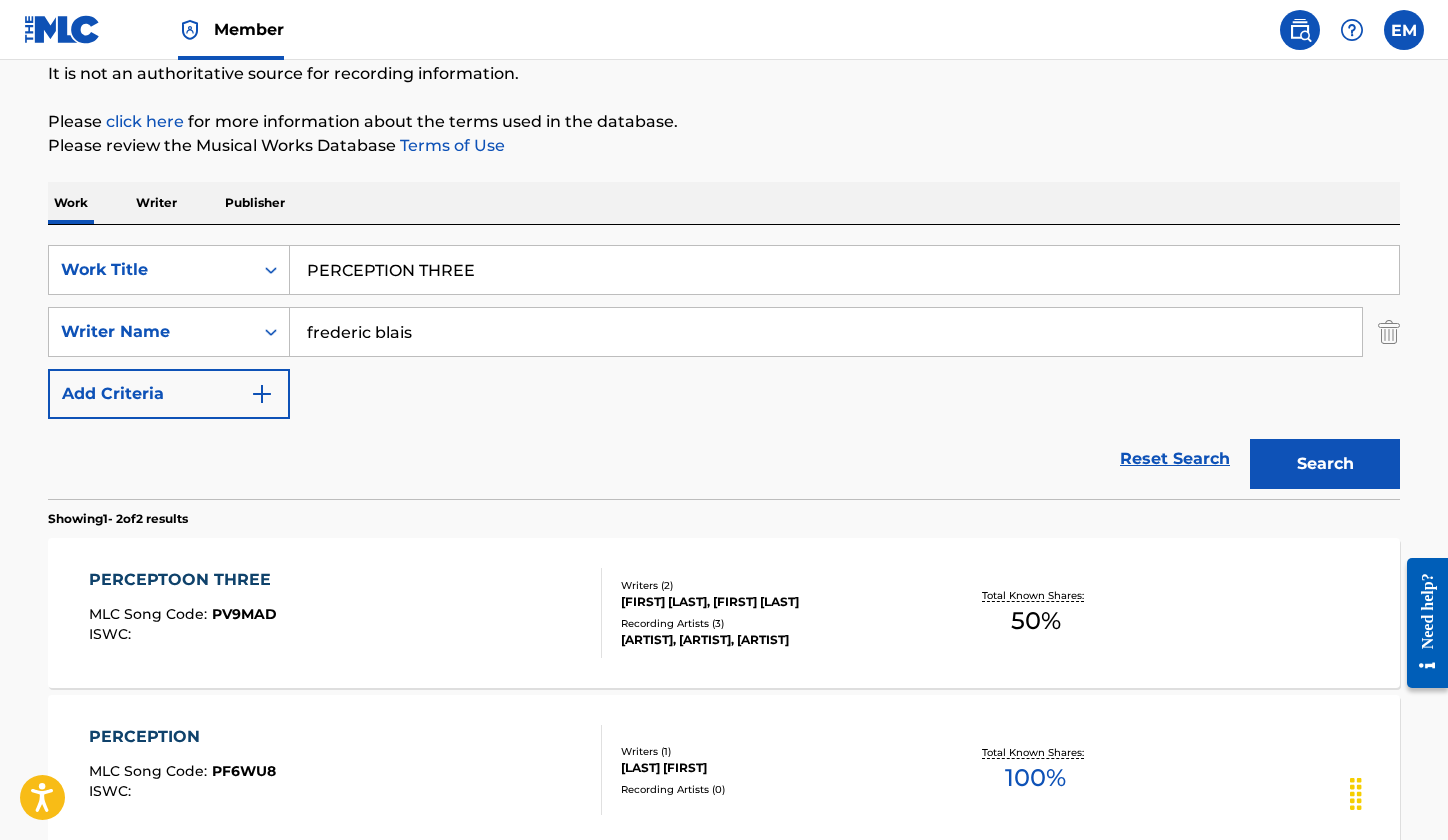 click on "PERCEPTION THREE" at bounding box center [844, 270] 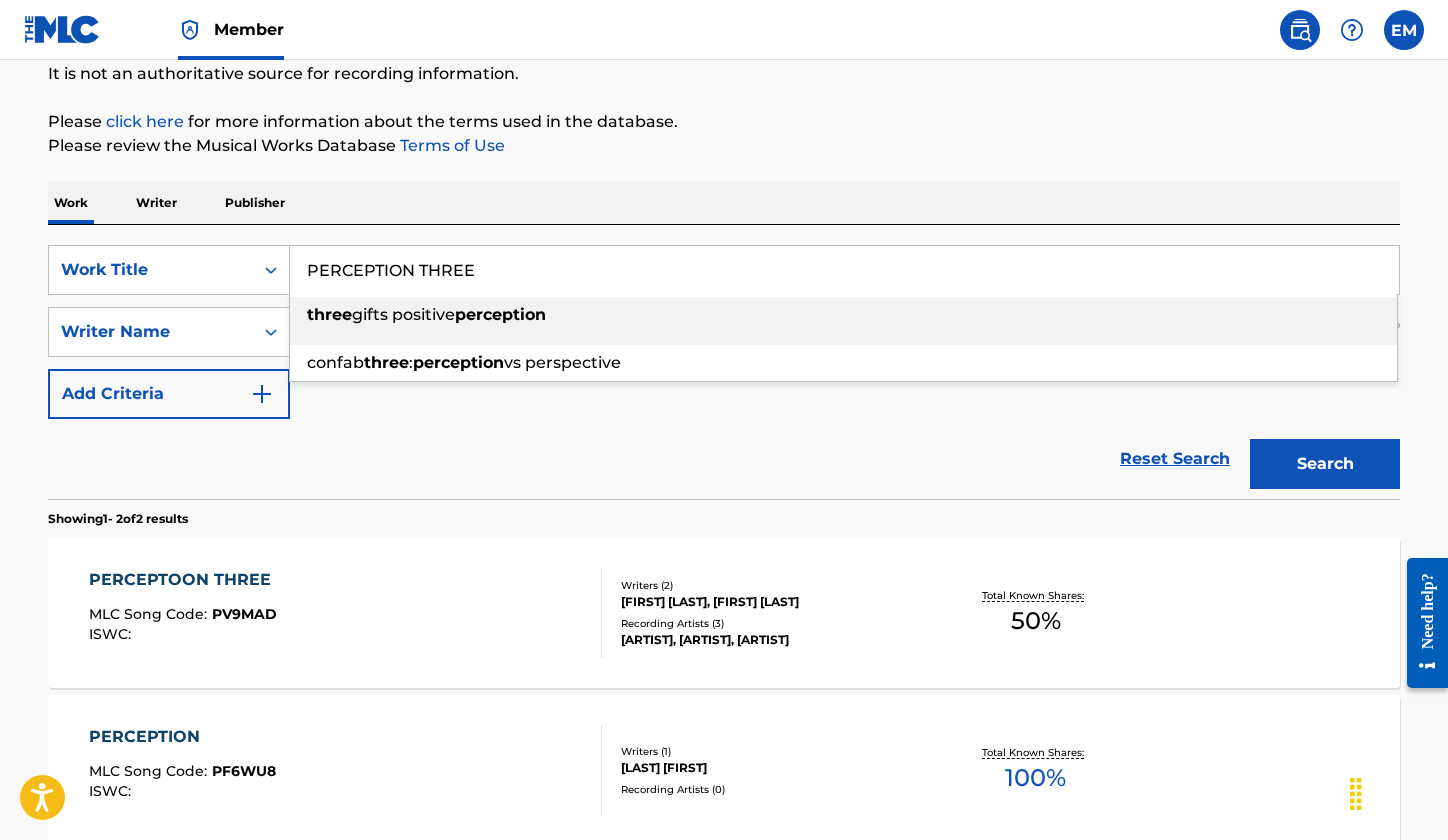 click on "PERCEPTION THREE" at bounding box center [844, 270] 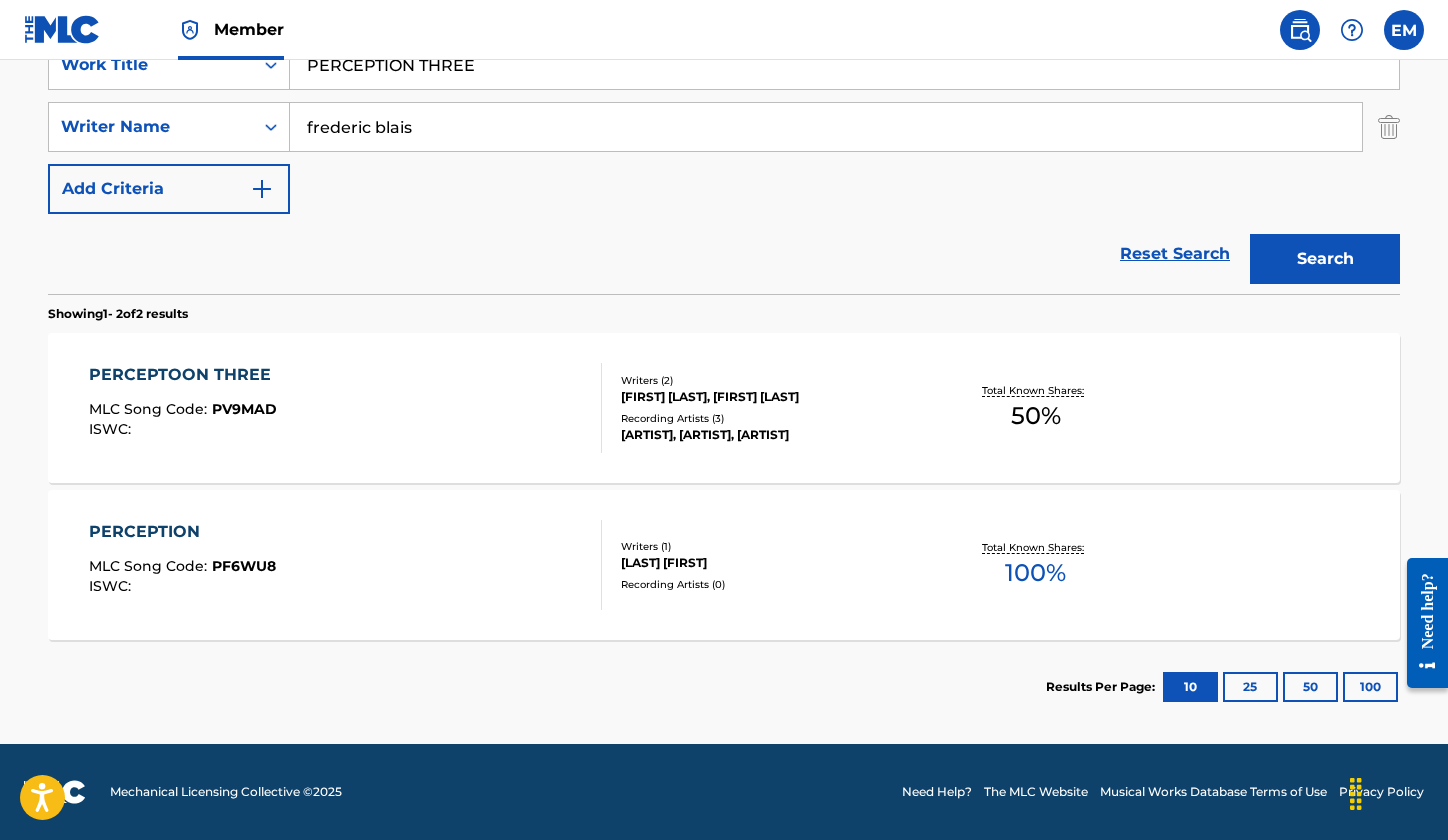 scroll, scrollTop: 205, scrollLeft: 0, axis: vertical 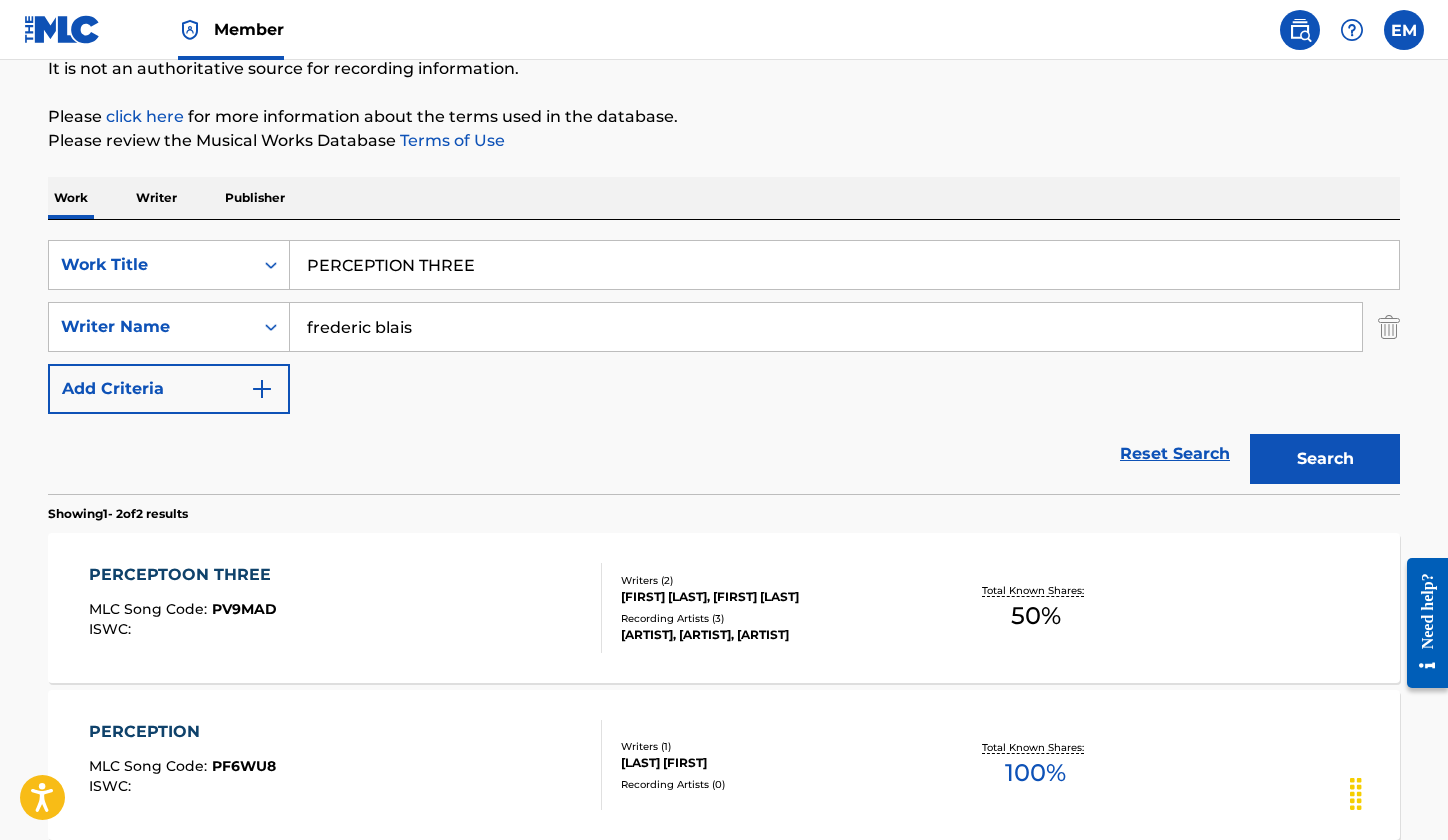 click on "PERCEPTION MLC Song Code : PF6WU8 ISWC :" at bounding box center [346, 765] 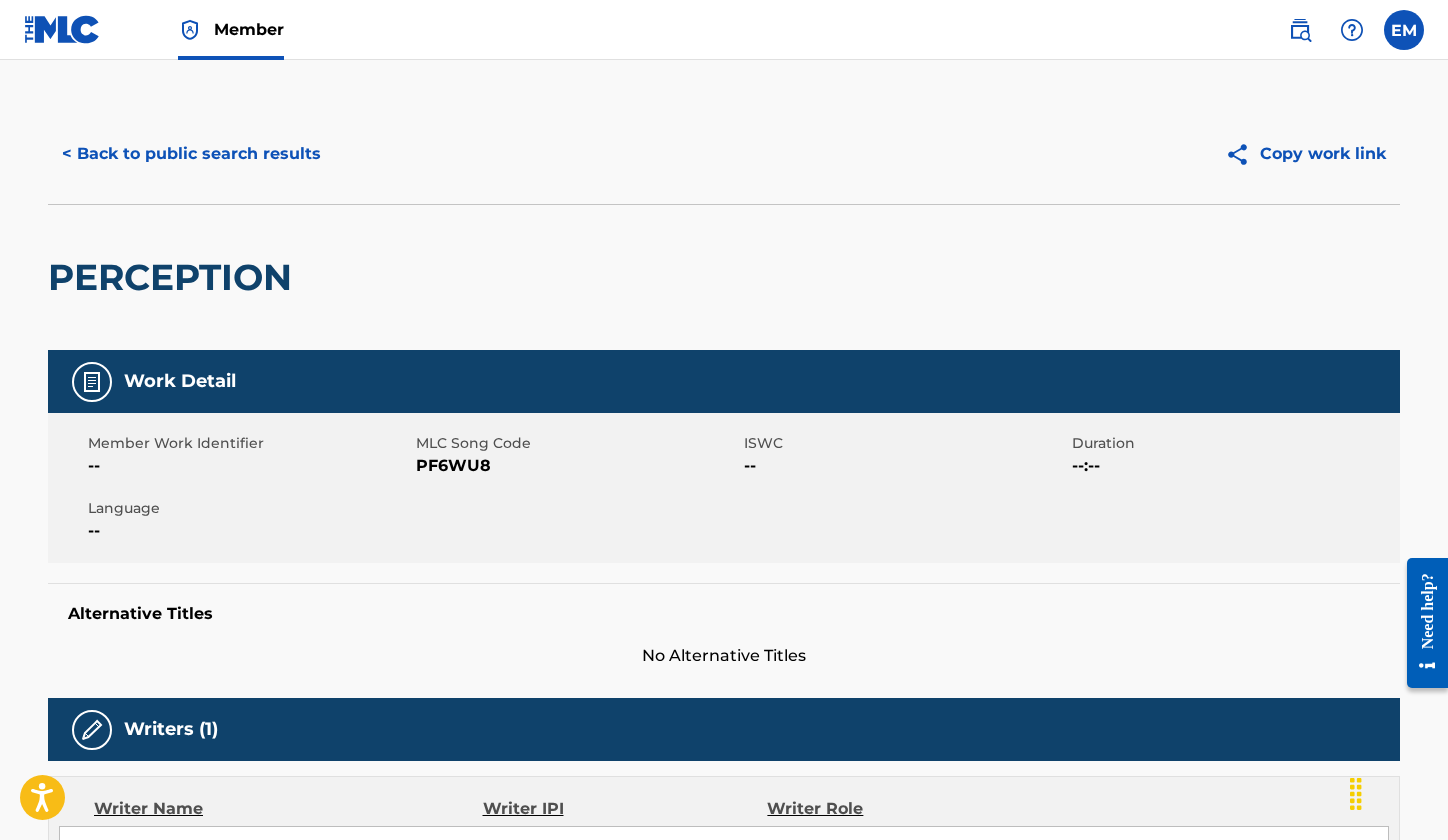 scroll, scrollTop: 0, scrollLeft: 0, axis: both 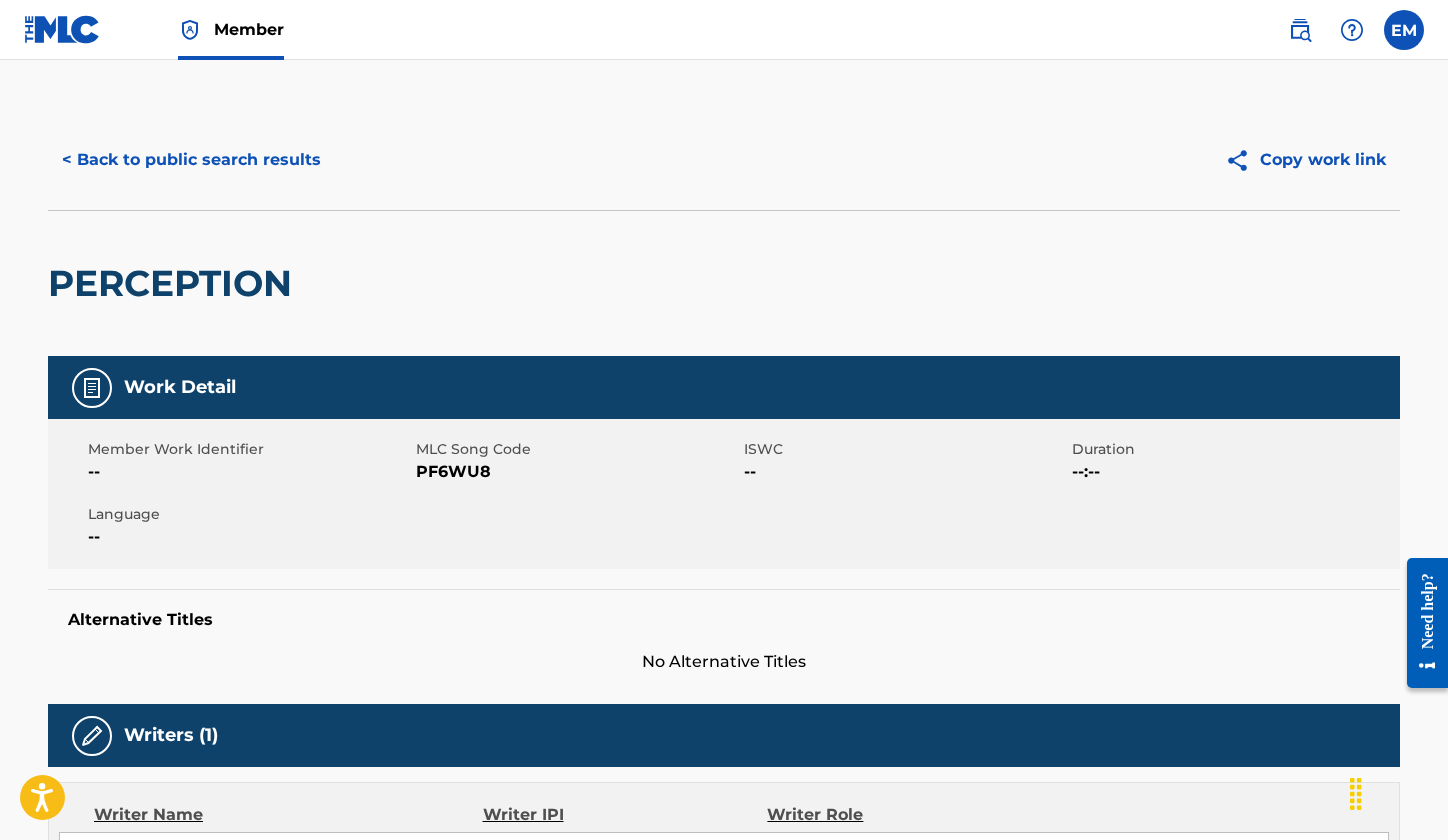 click on "PF6WU8" at bounding box center (577, 472) 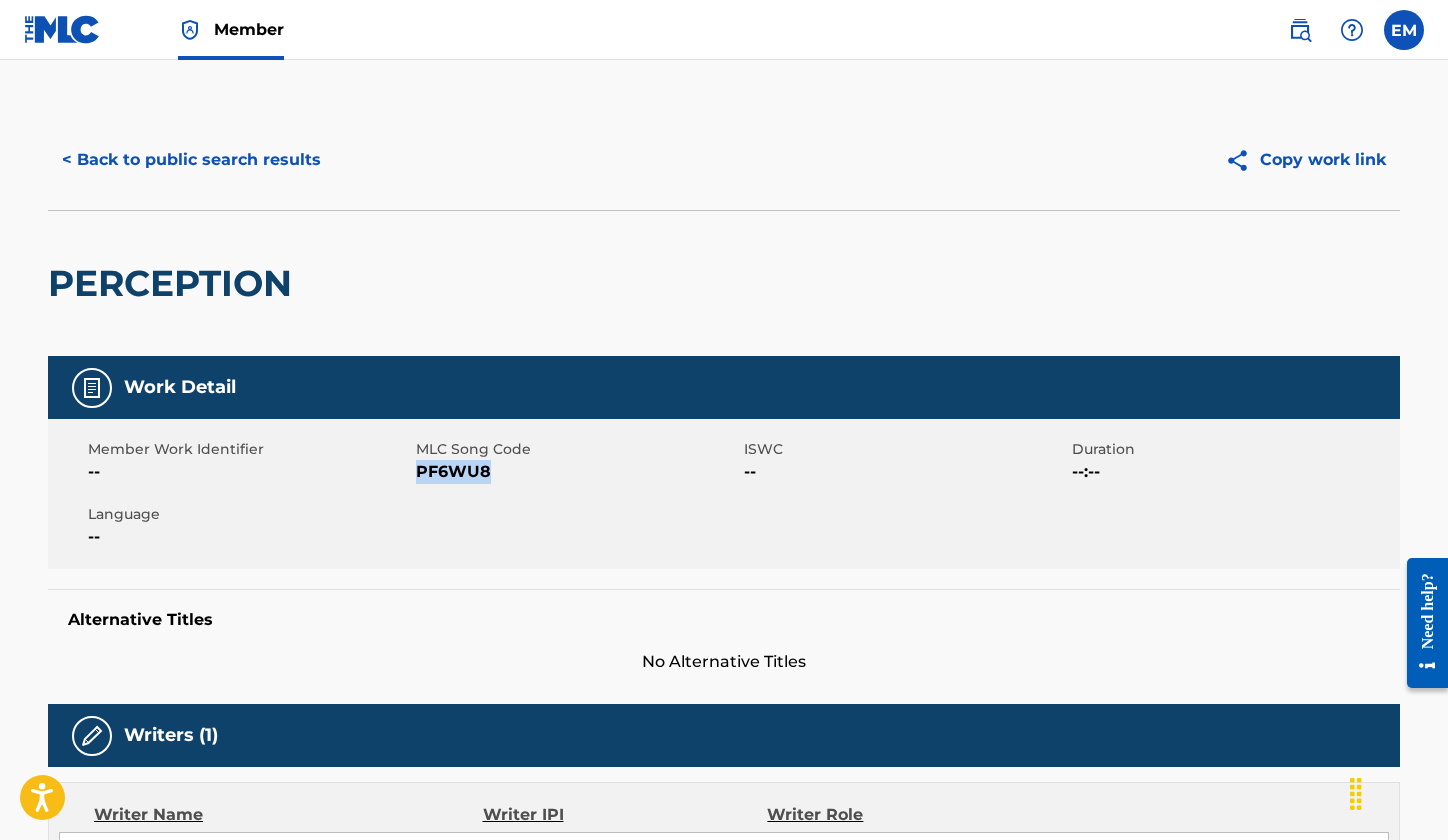 click on "PF6WU8" at bounding box center [577, 472] 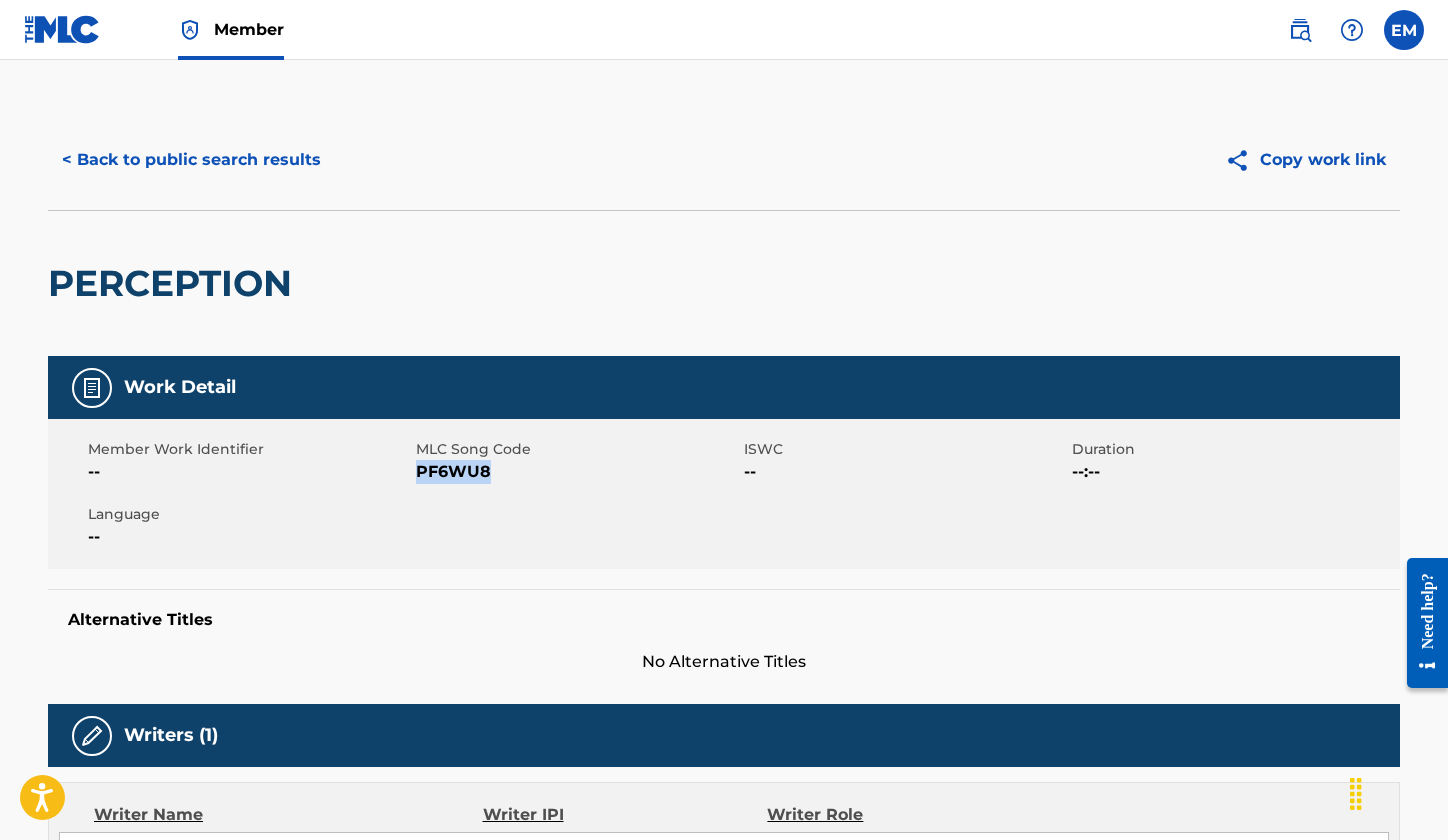 click on "< Back to public search results" at bounding box center (191, 160) 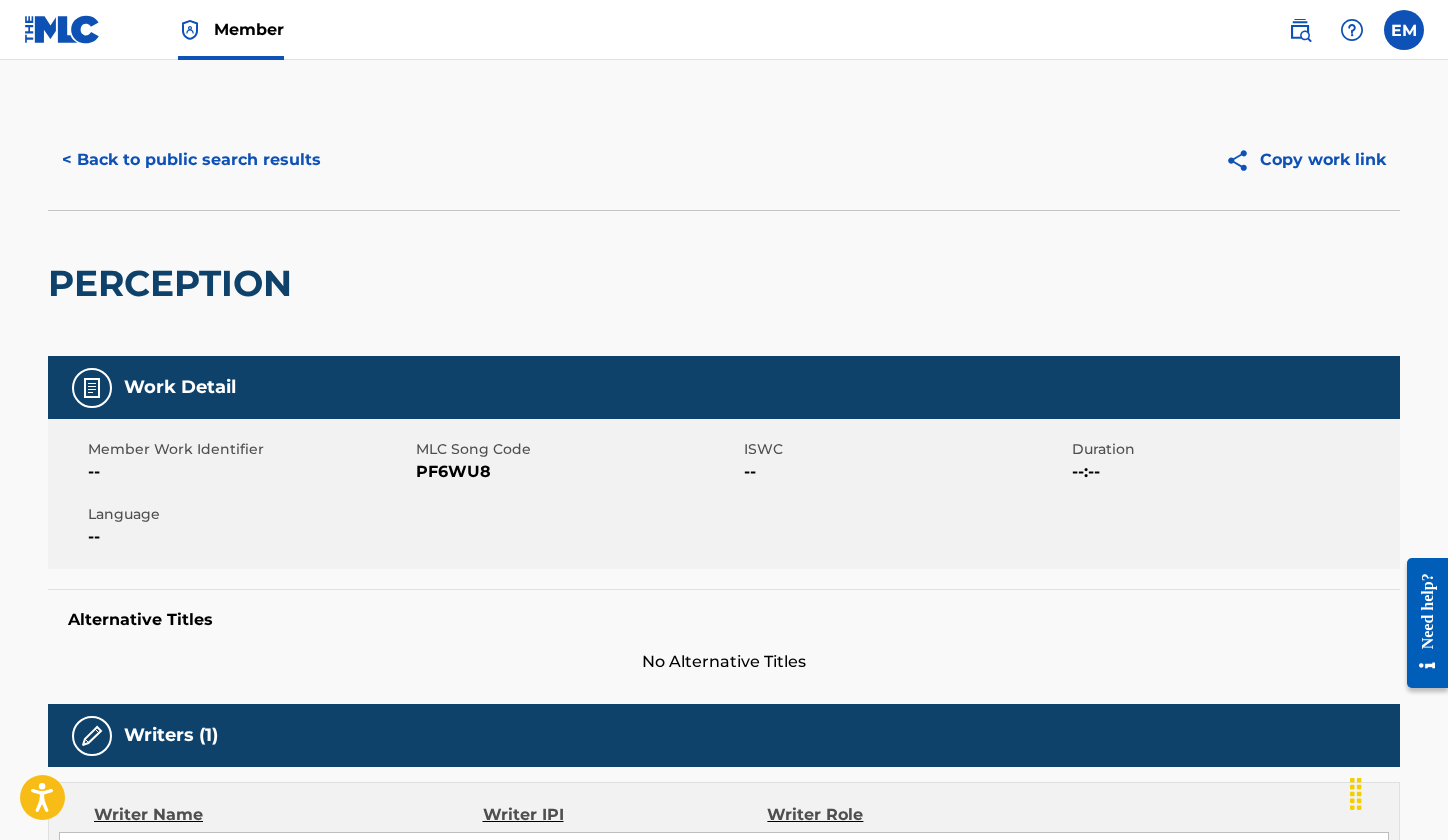 scroll, scrollTop: 205, scrollLeft: 0, axis: vertical 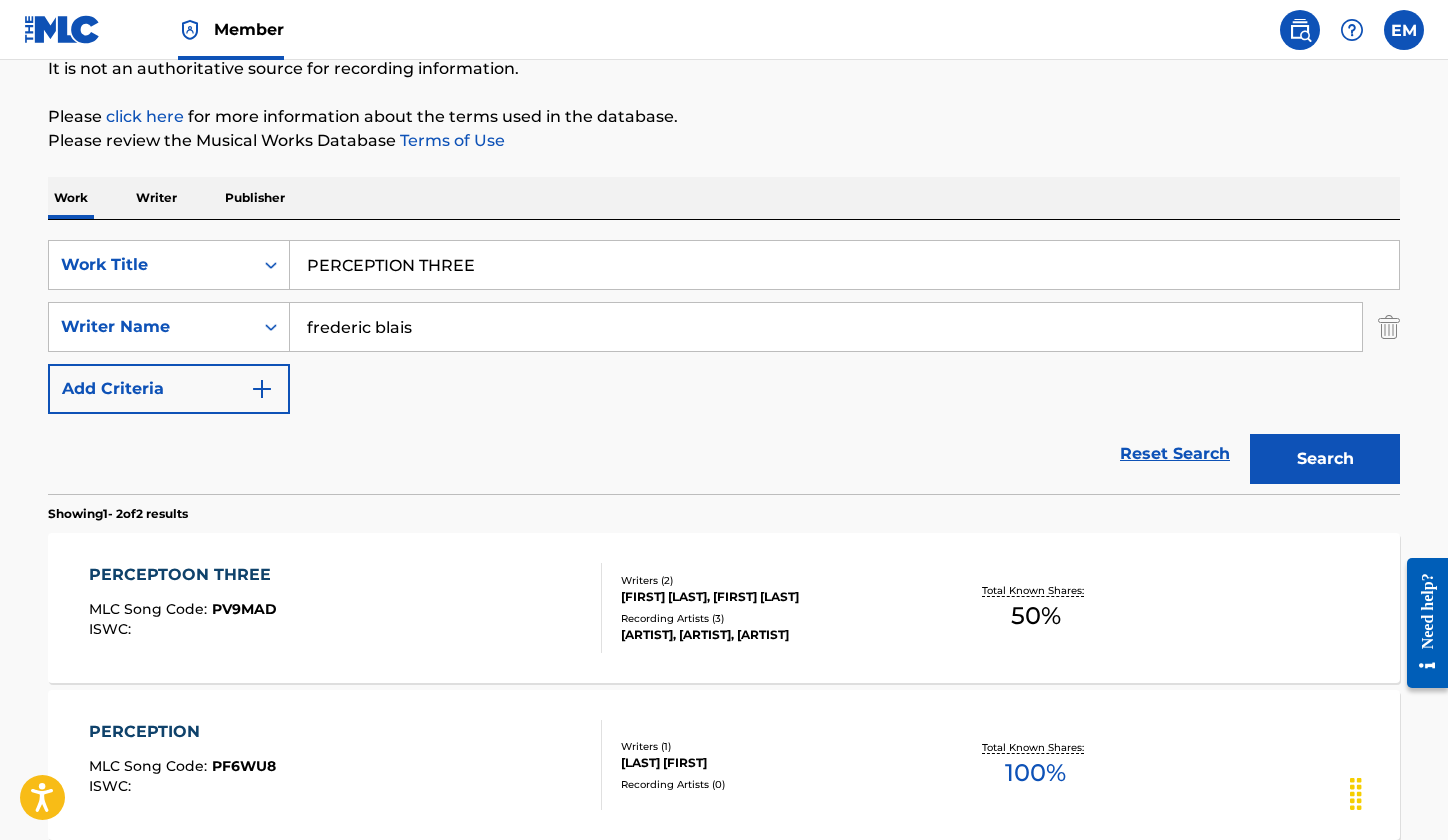 click on "PERCEPTION THREE" at bounding box center (844, 265) 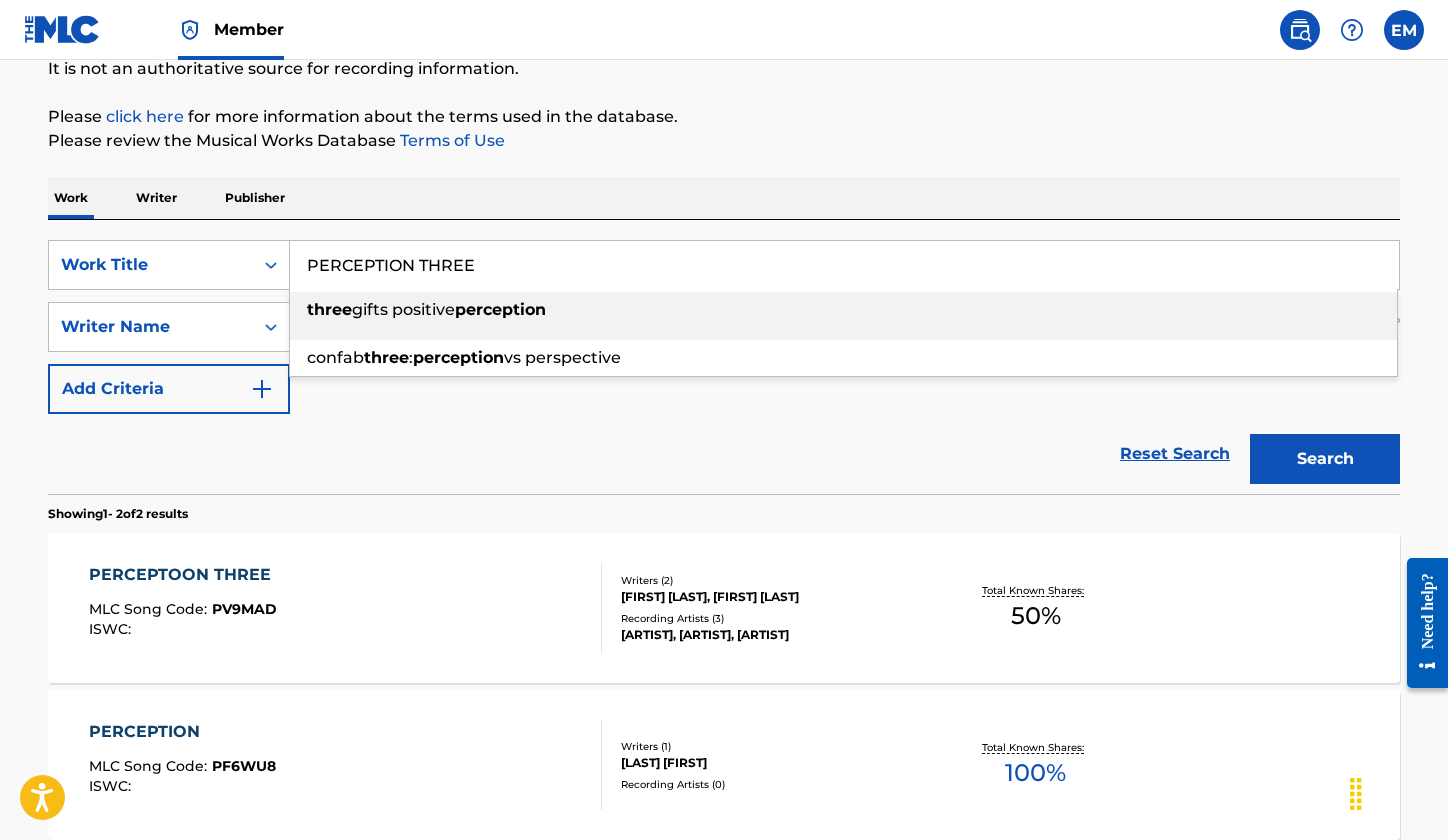 click on "PERCEPTION THREE" at bounding box center [844, 265] 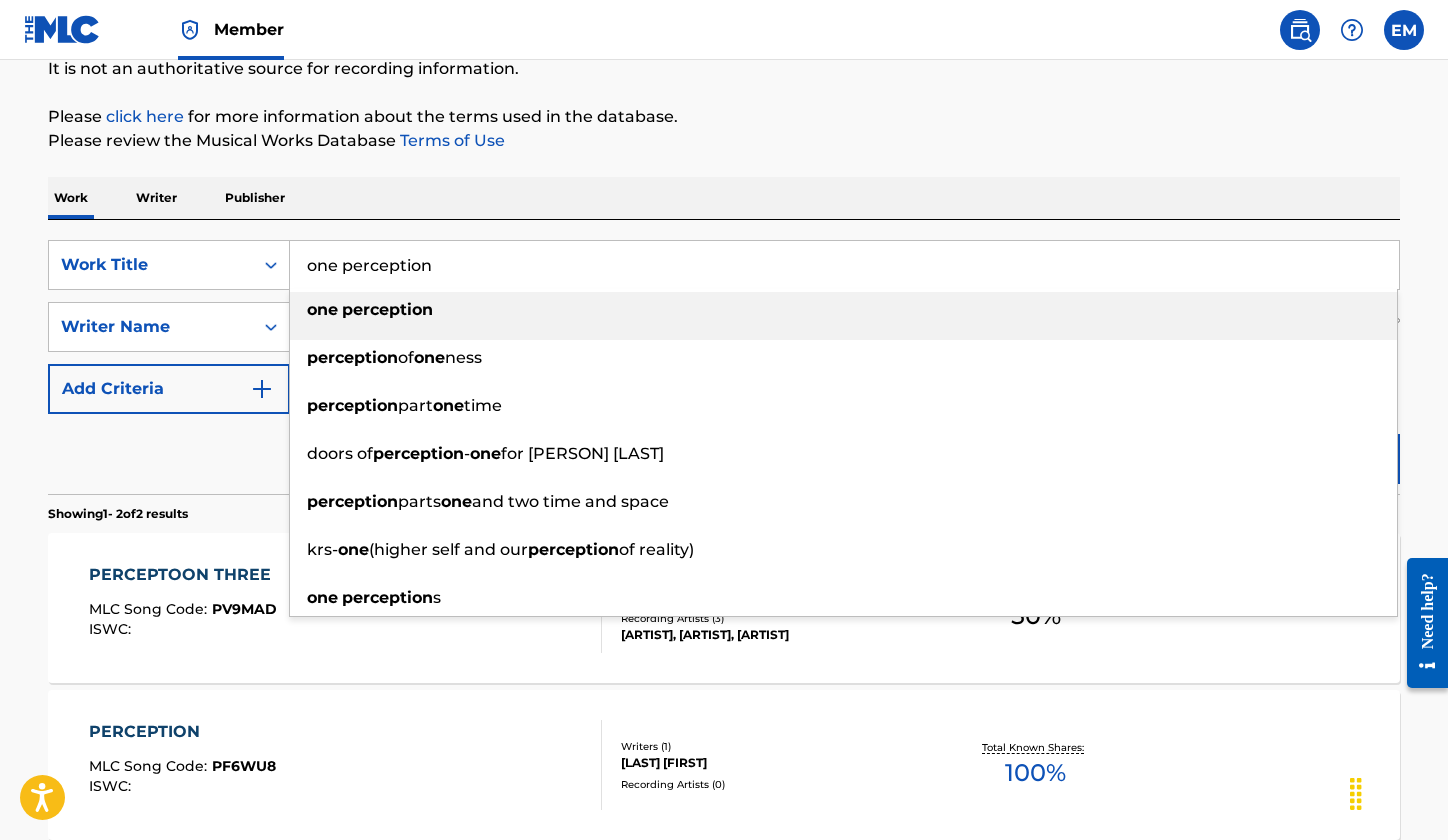 click on "one perception" at bounding box center [844, 265] 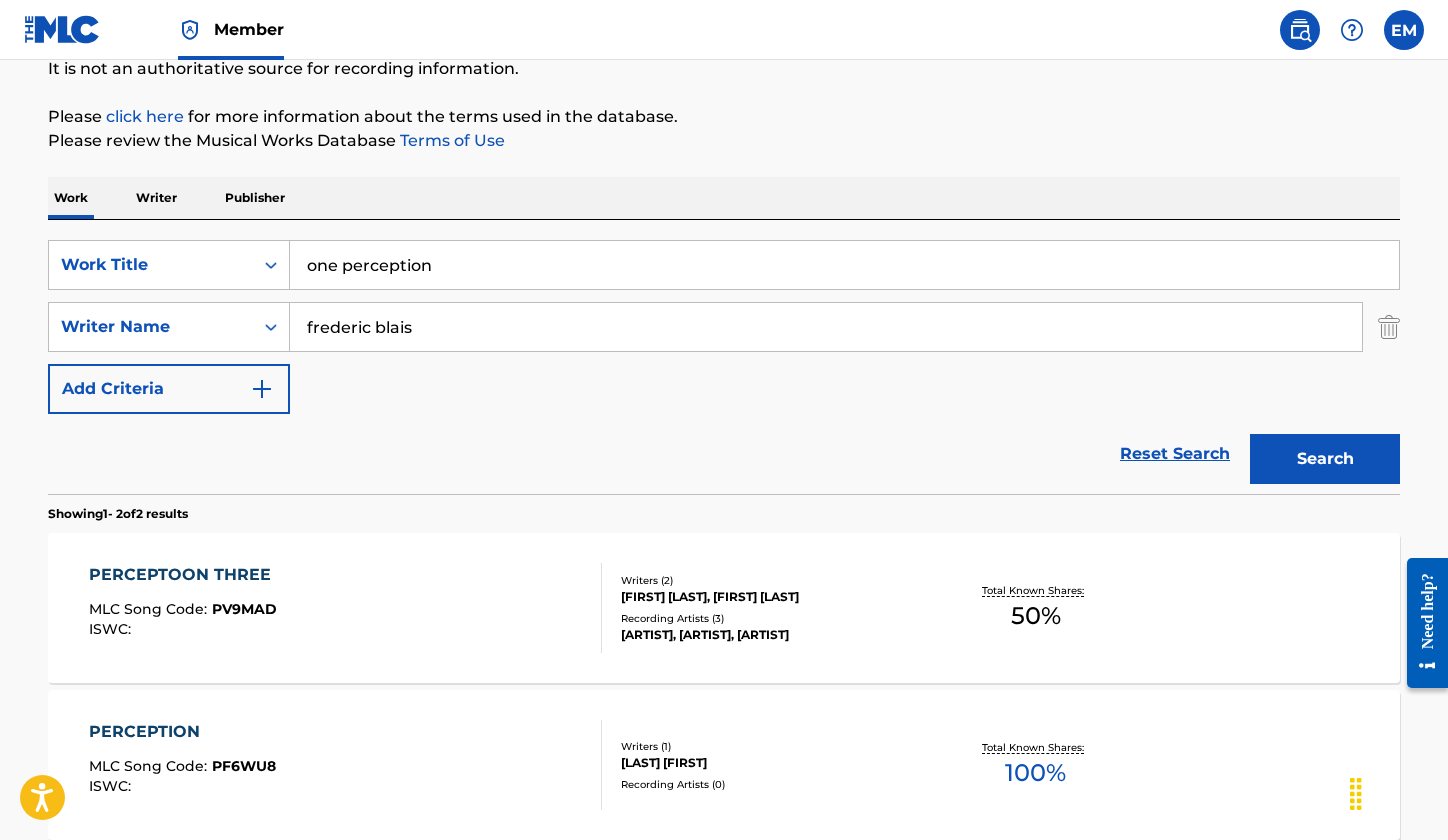 click on "one perception" at bounding box center (844, 265) 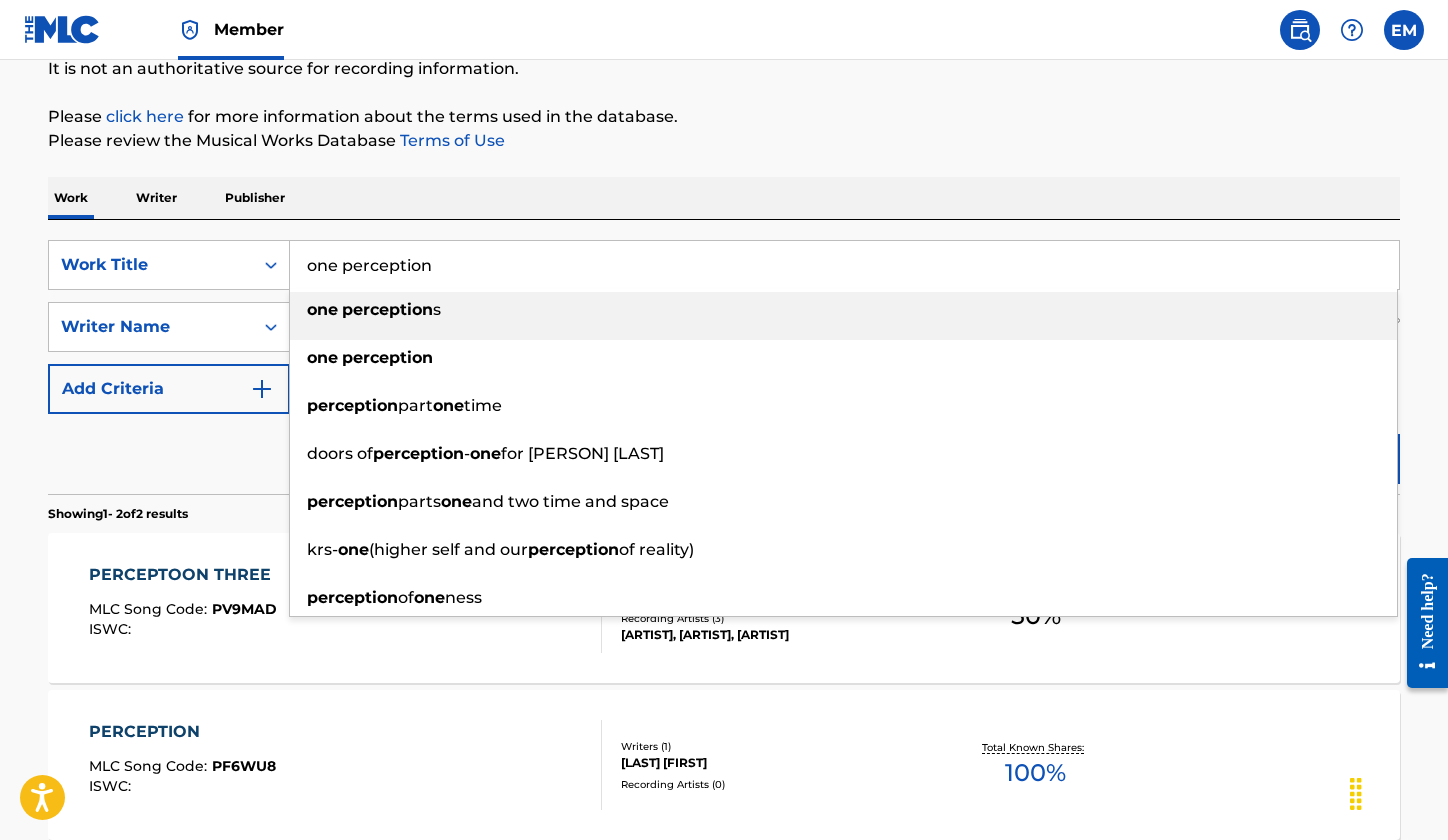 click on "one perception" at bounding box center [844, 265] 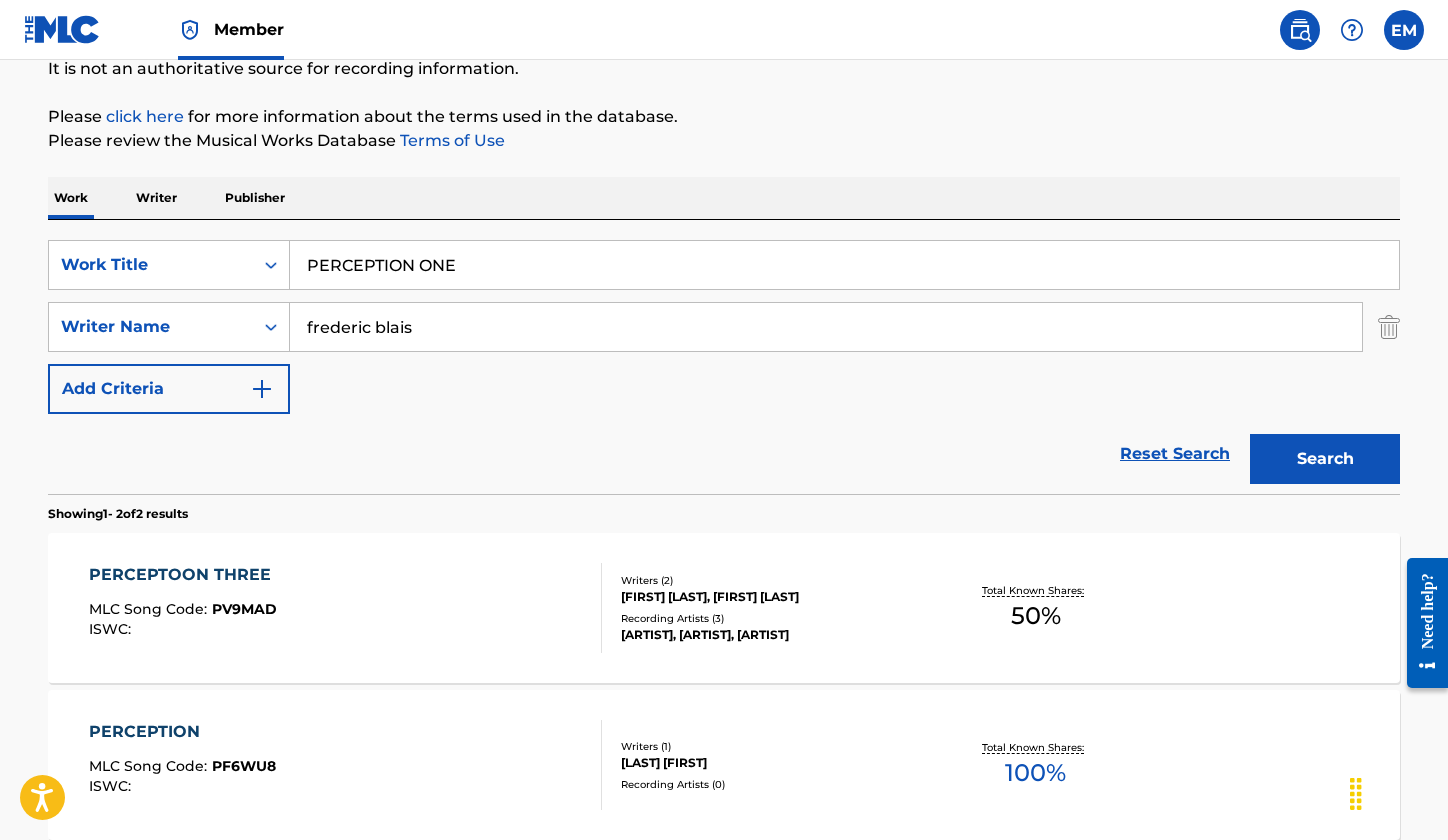 click on "Work Writer Publisher" at bounding box center (724, 198) 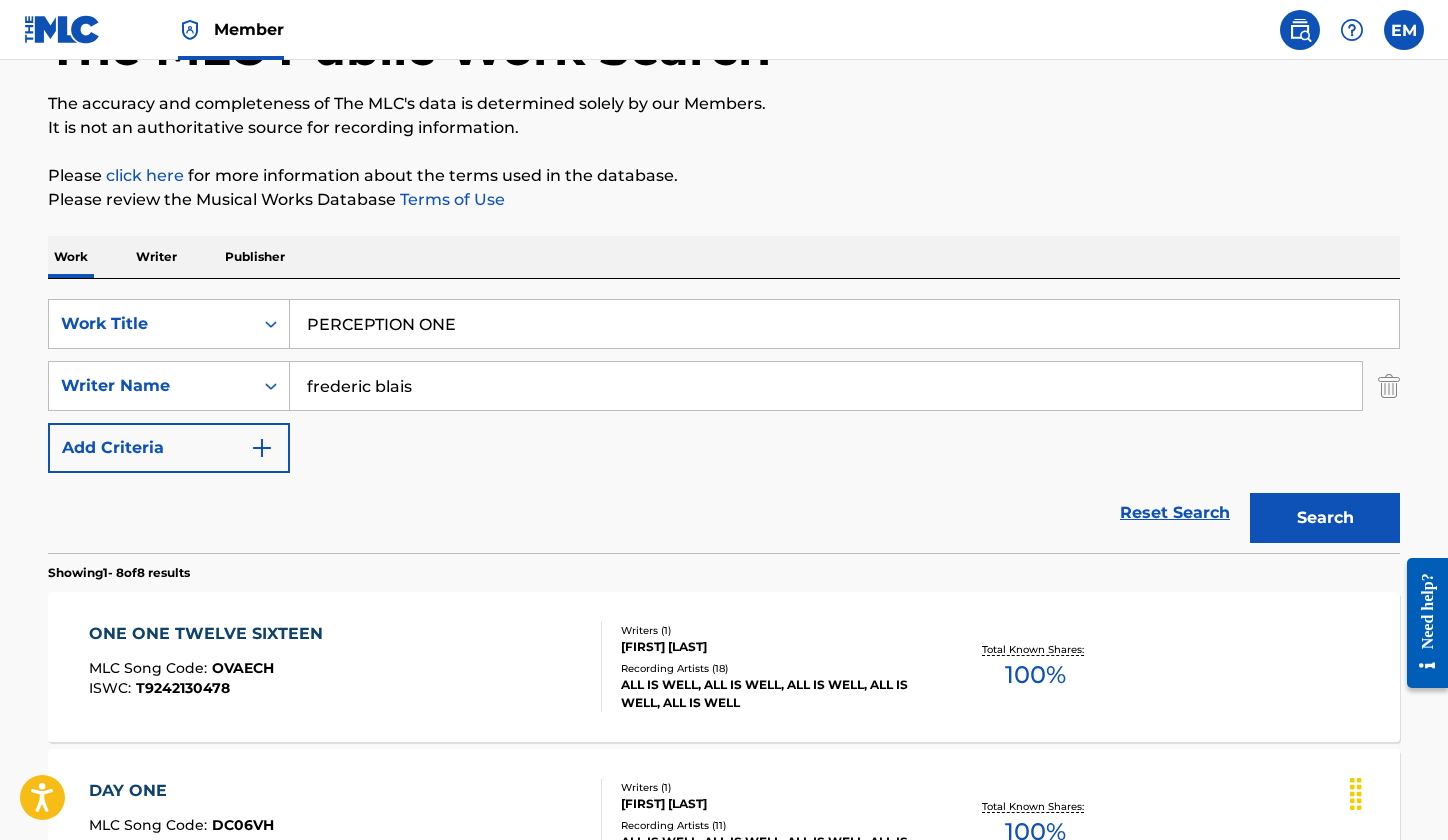 scroll, scrollTop: 0, scrollLeft: 0, axis: both 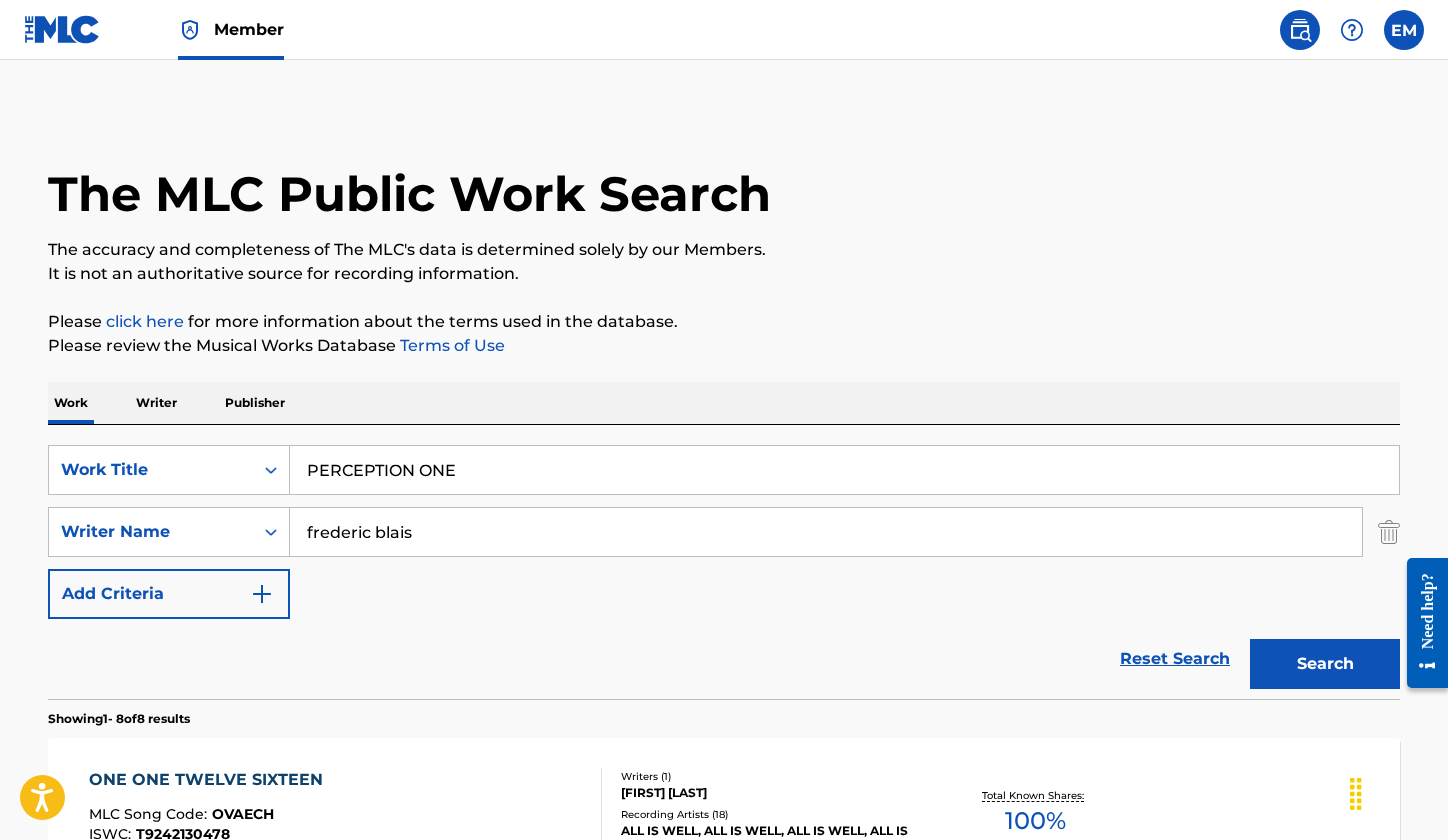 click on "PERCEPTION ONE" at bounding box center (844, 470) 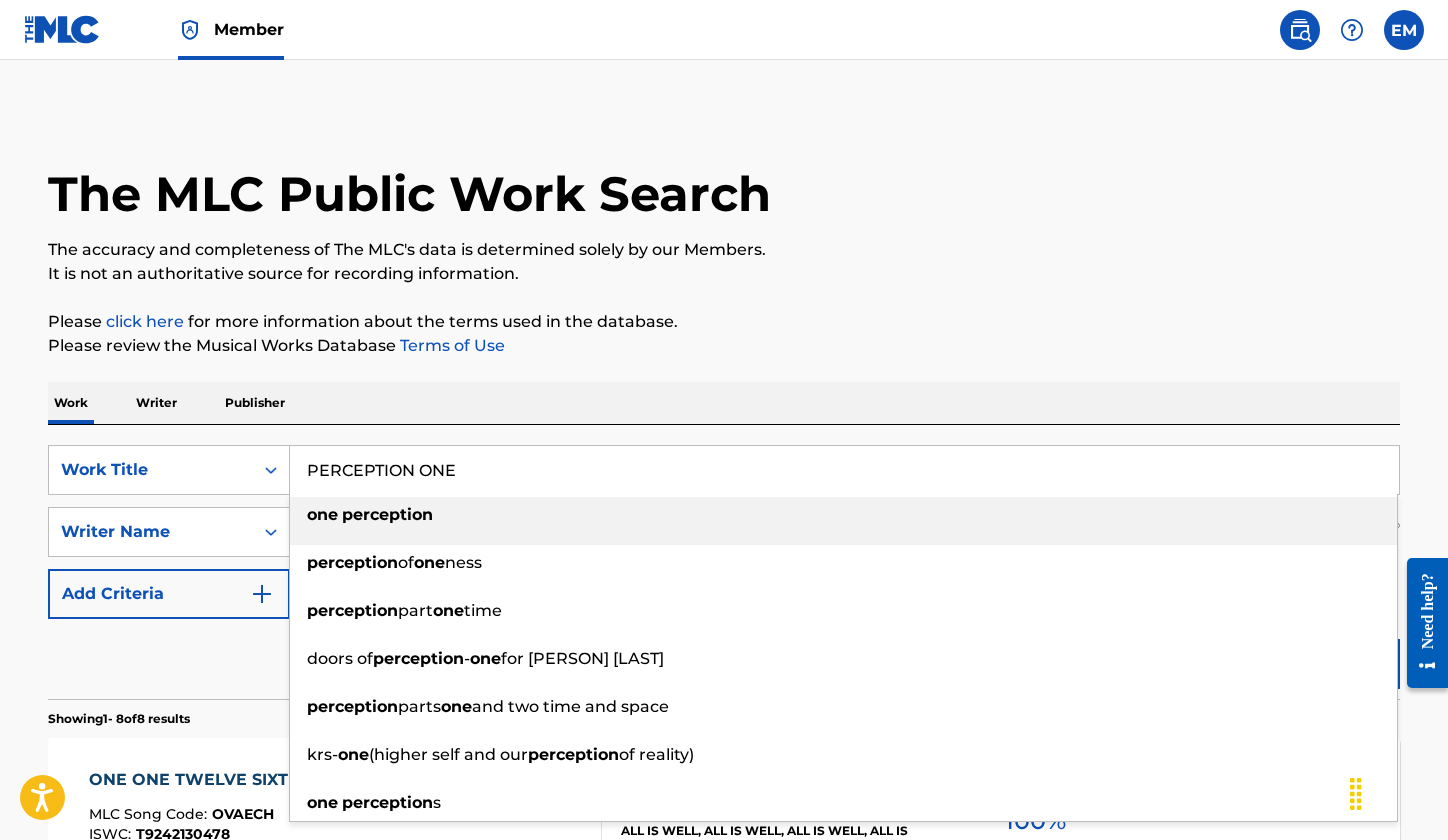 click on "PERCEPTION ONE" at bounding box center [844, 470] 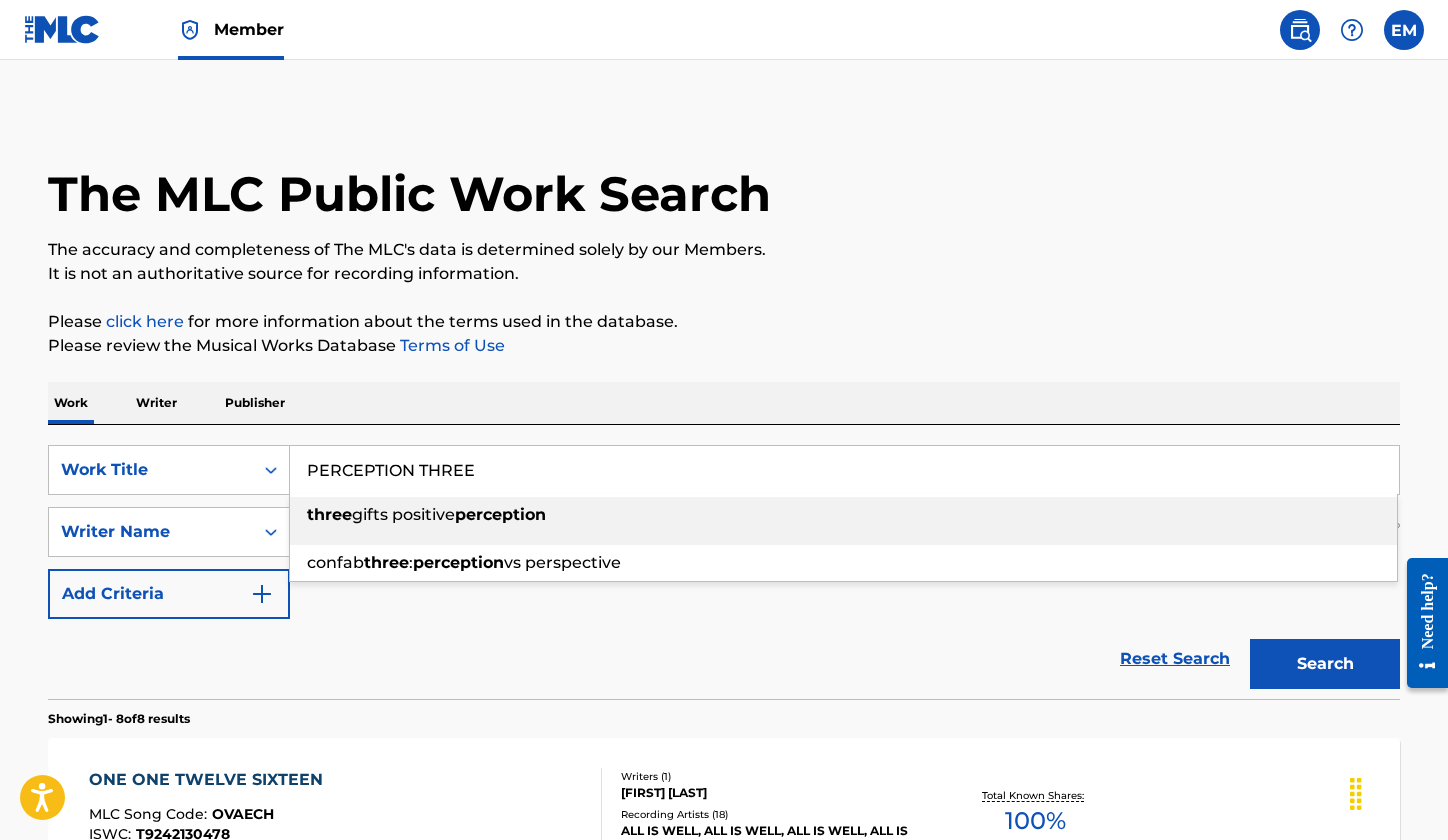 type on "PERCEPTION THREE" 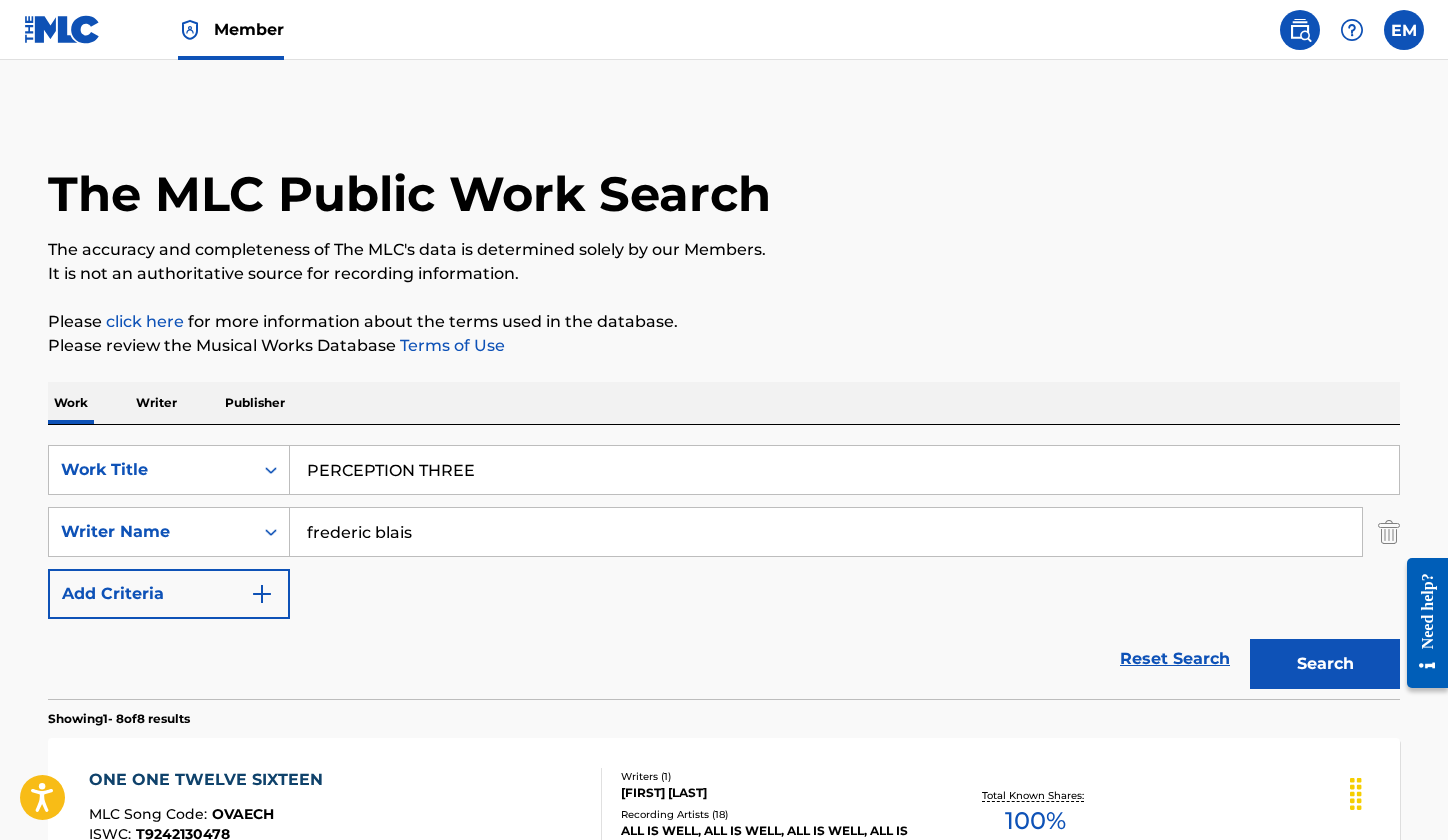 click on "Search" at bounding box center (1325, 664) 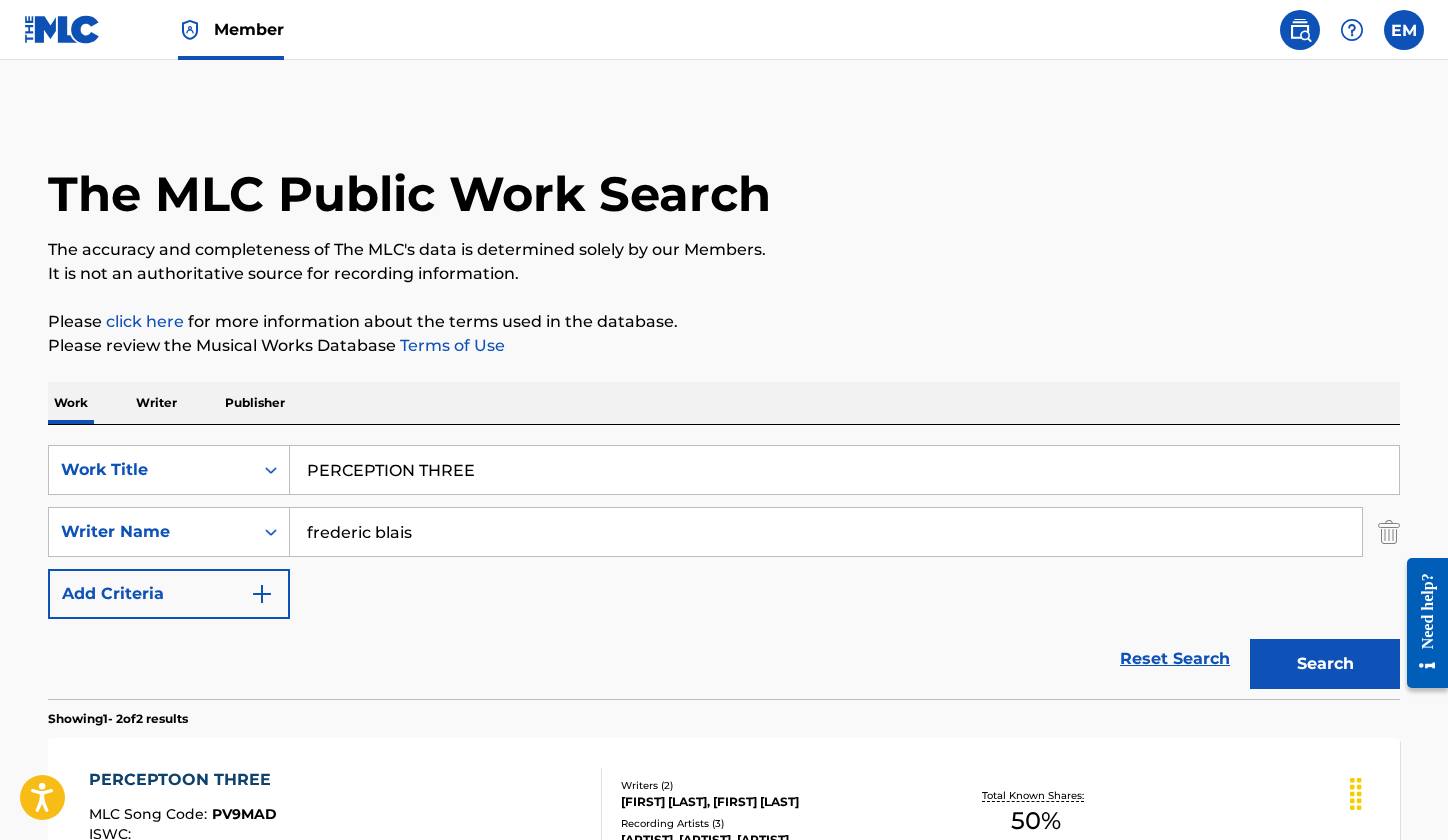 scroll, scrollTop: 400, scrollLeft: 0, axis: vertical 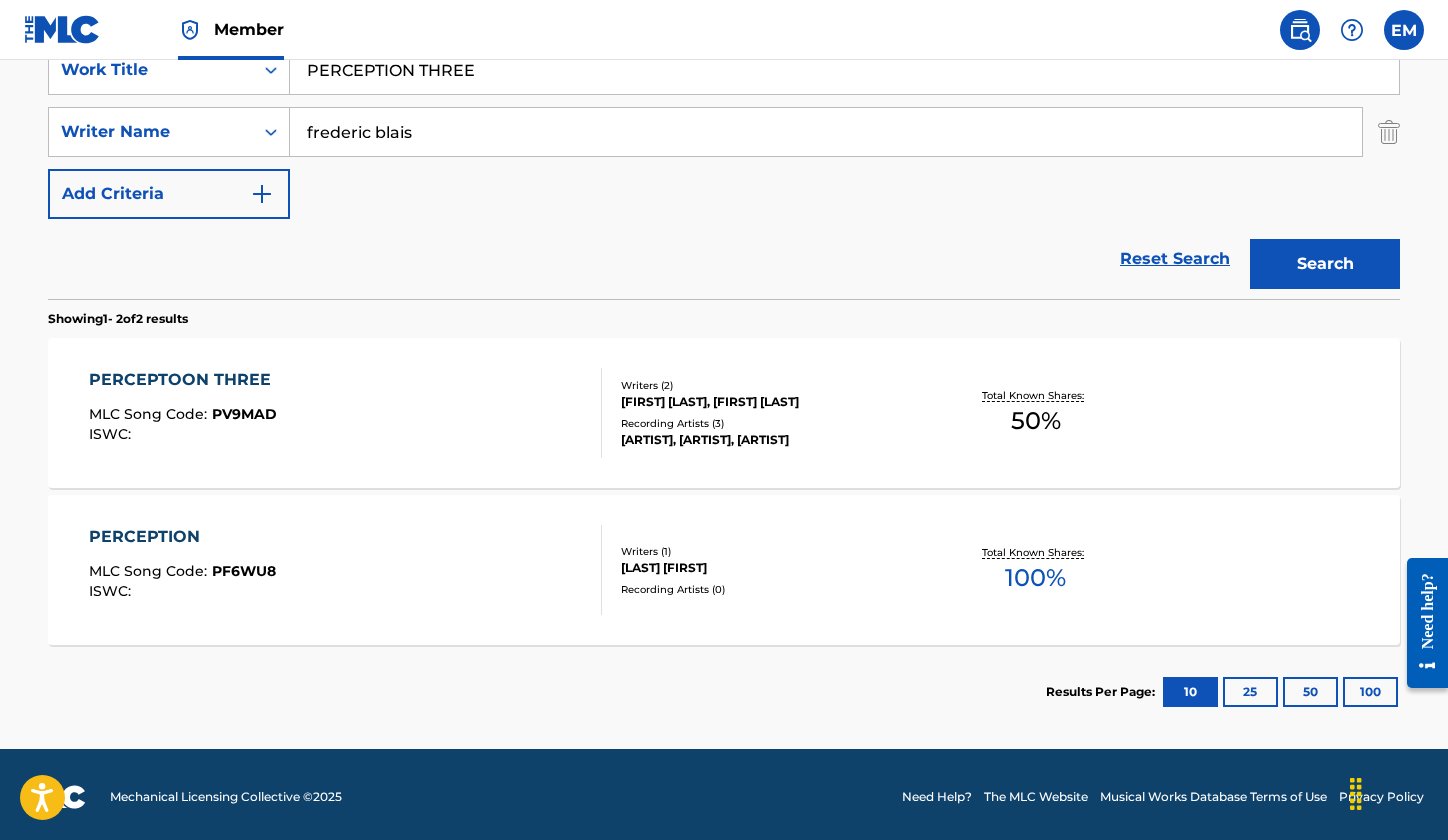 click on "PERCEPTOON THREE MLC Song Code : PV9MAD ISWC :" at bounding box center [346, 413] 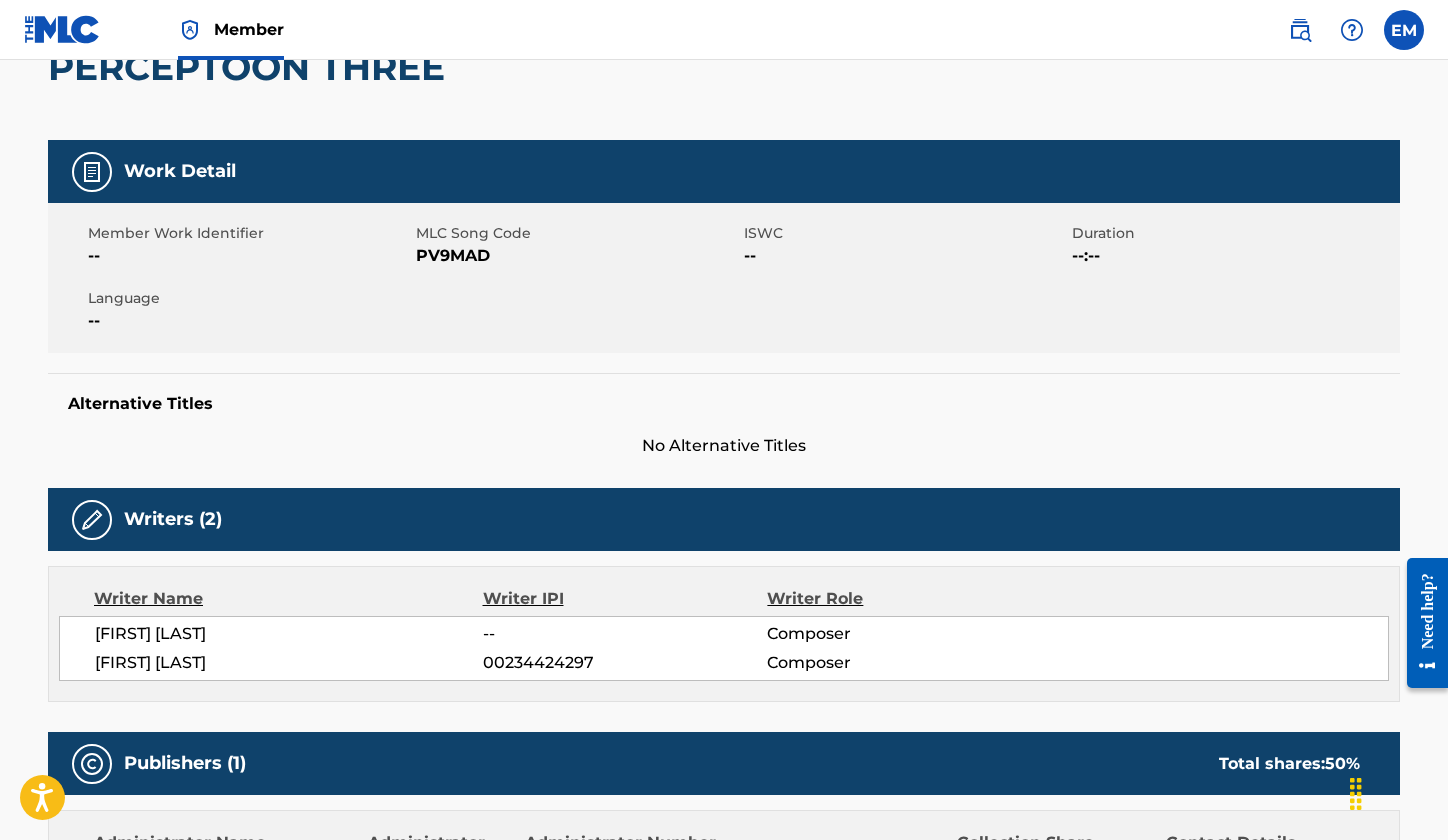scroll, scrollTop: 200, scrollLeft: 0, axis: vertical 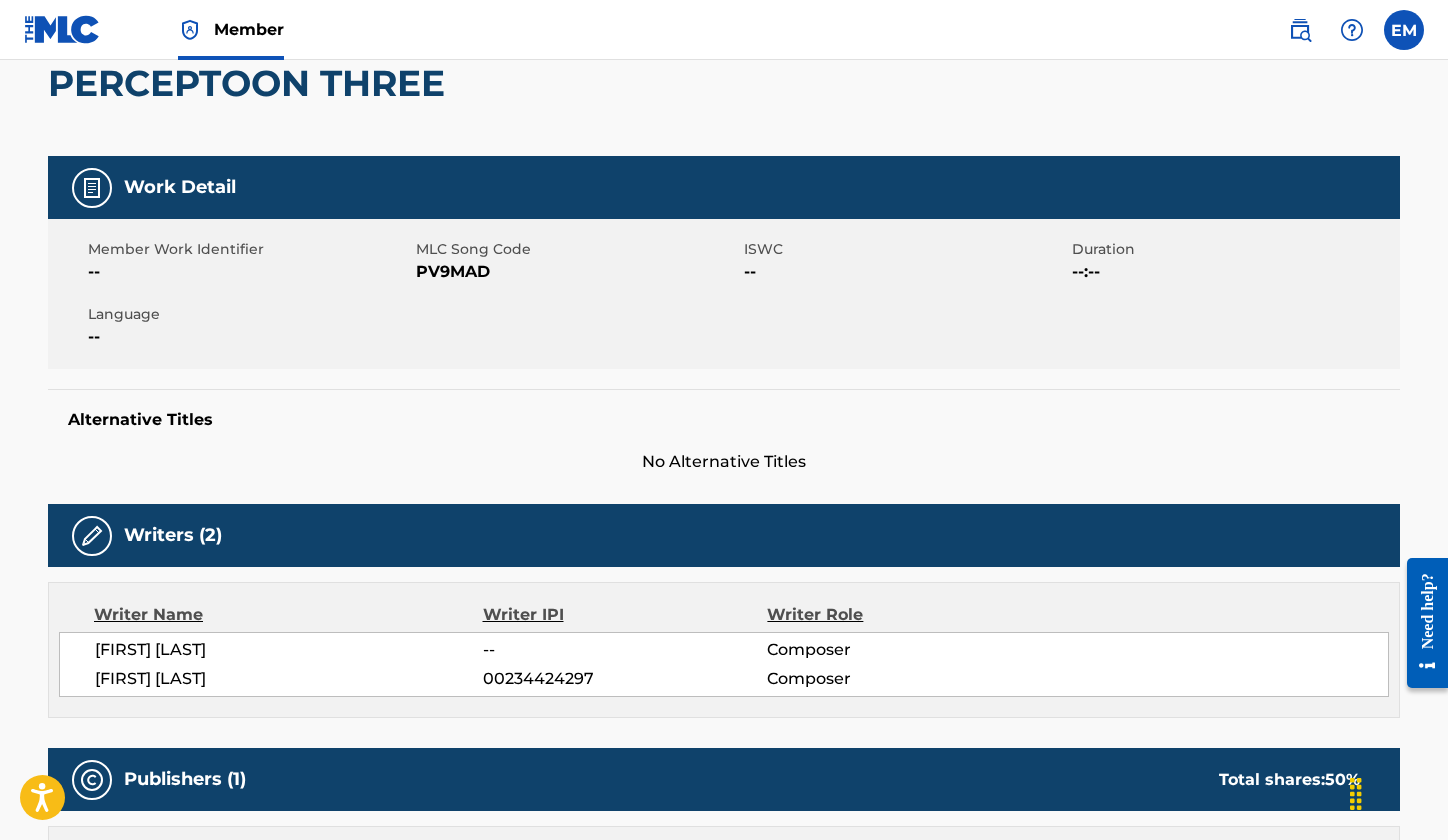 click on "PV9MAD" at bounding box center [577, 272] 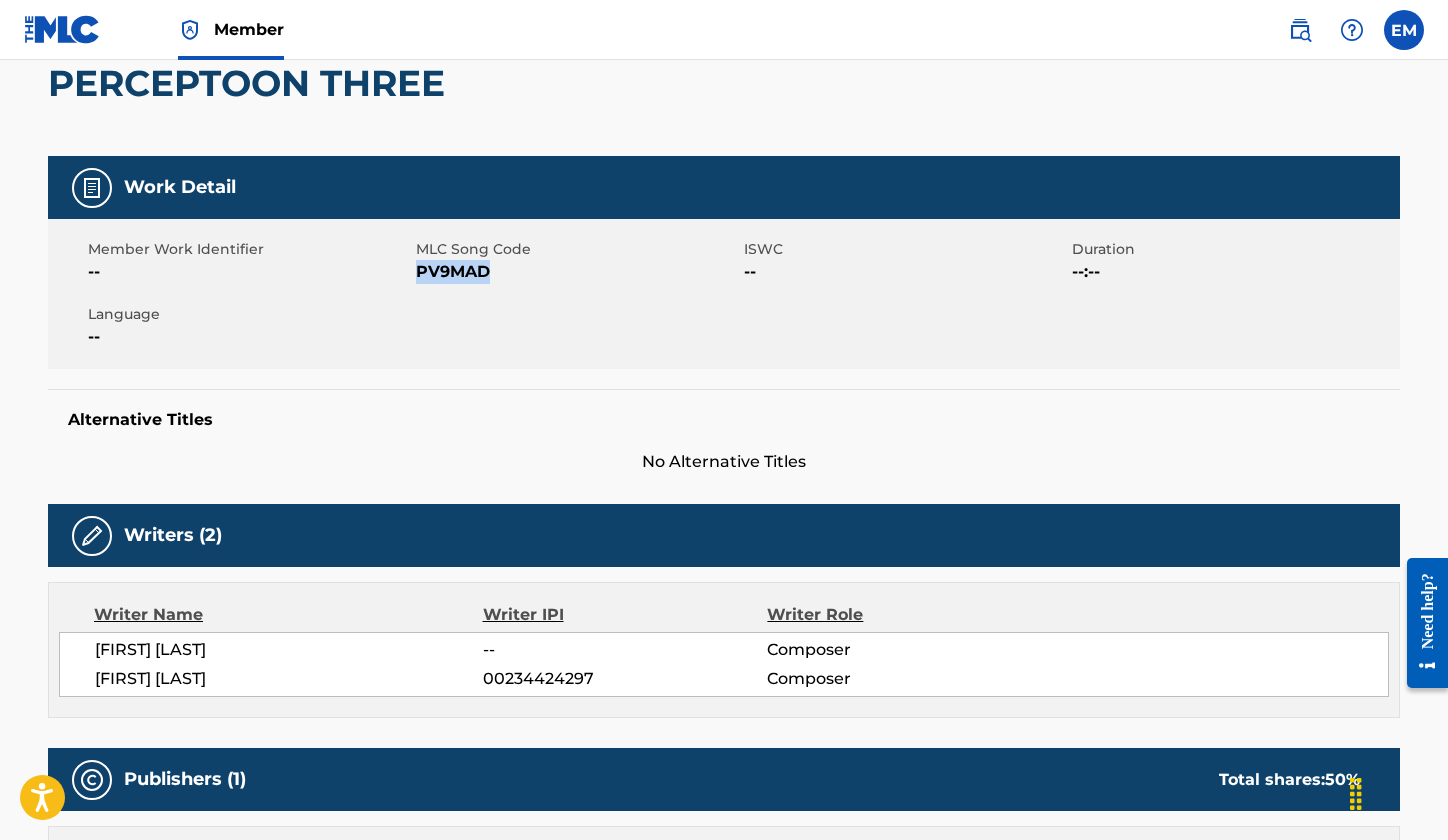 click on "PV9MAD" at bounding box center (577, 272) 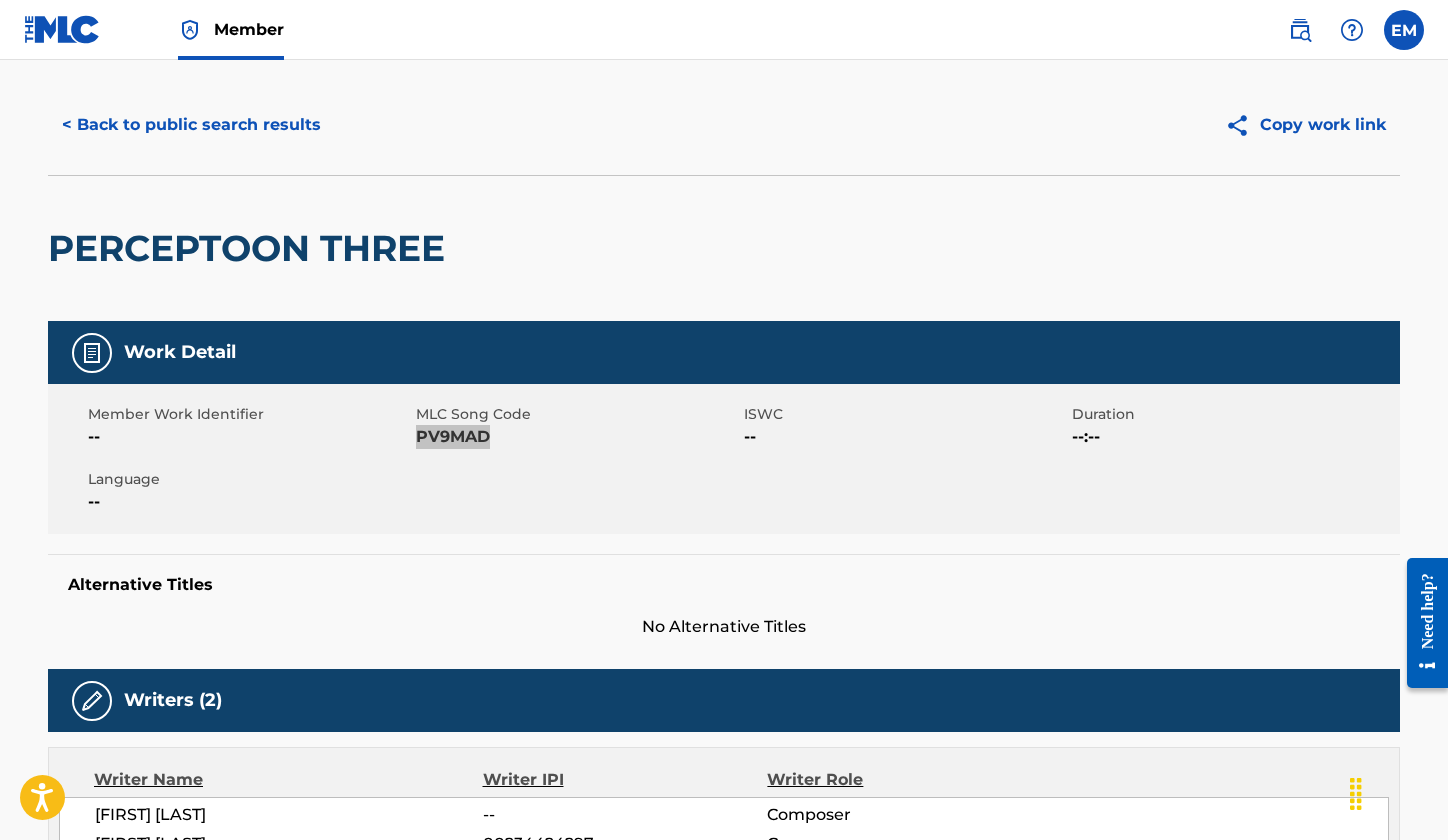 scroll, scrollTop: 0, scrollLeft: 0, axis: both 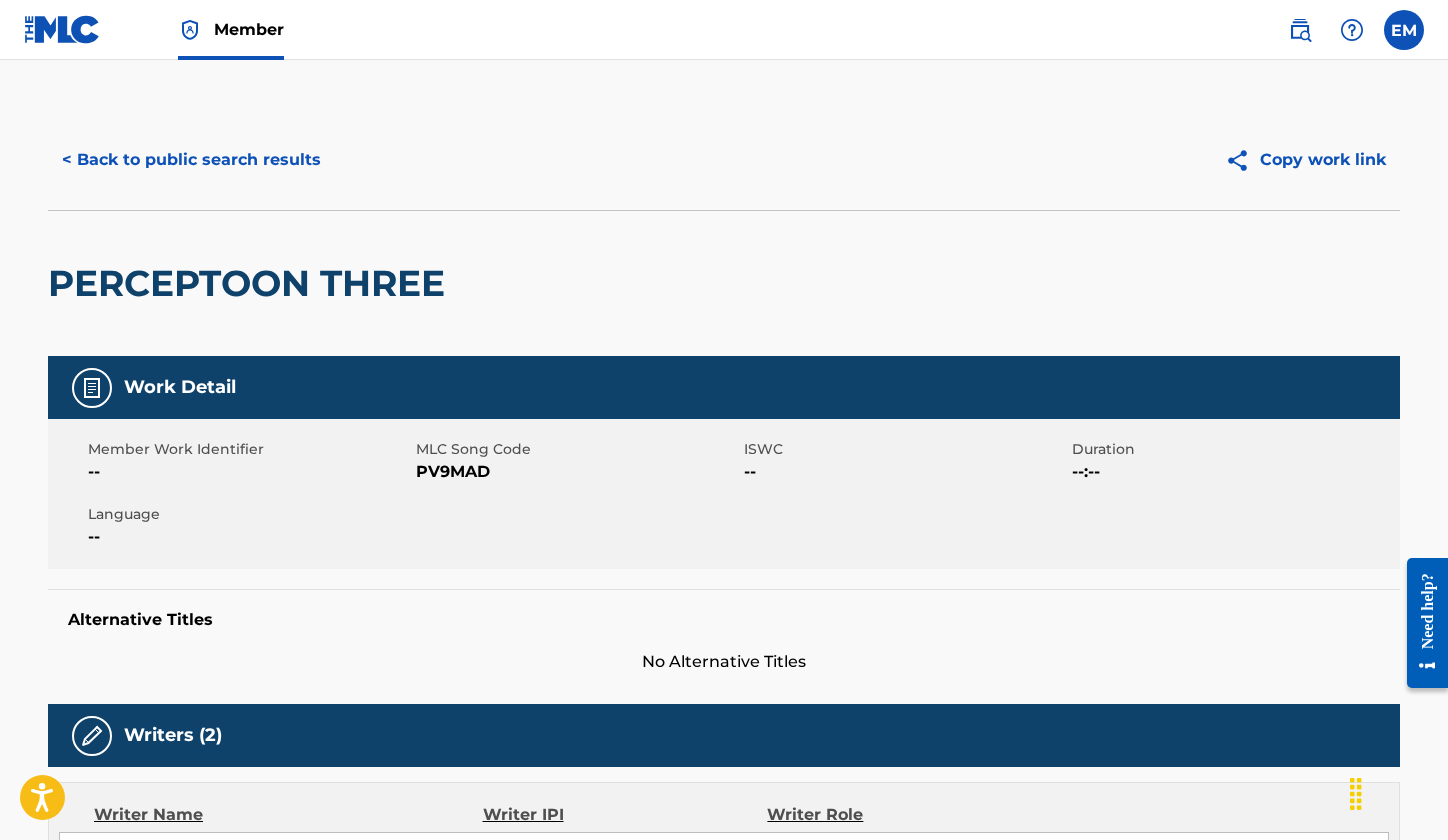 click on "< Back to public search results Copy work link" at bounding box center (724, 160) 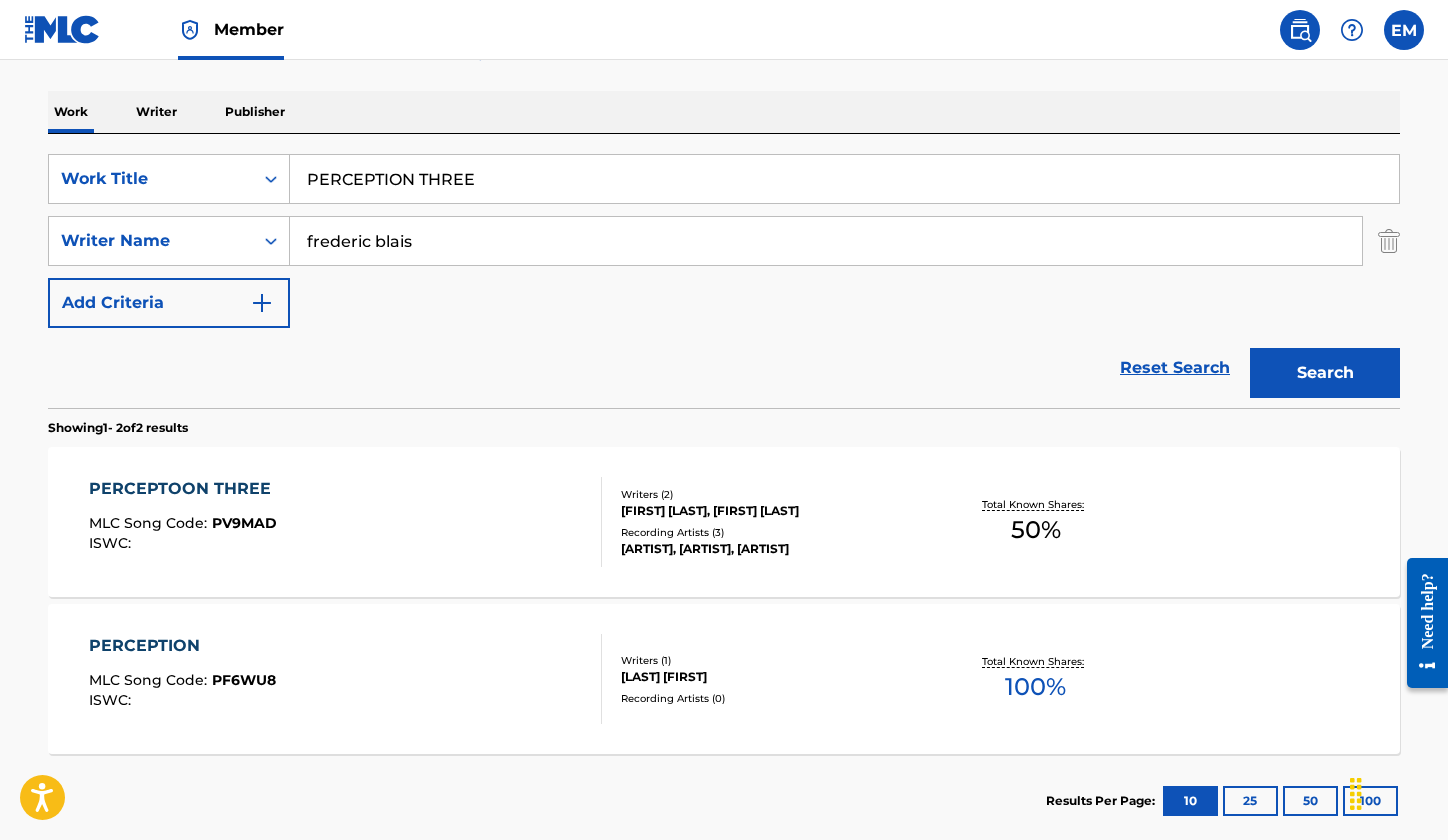 click on "PERCEPTION THREE" at bounding box center (844, 179) 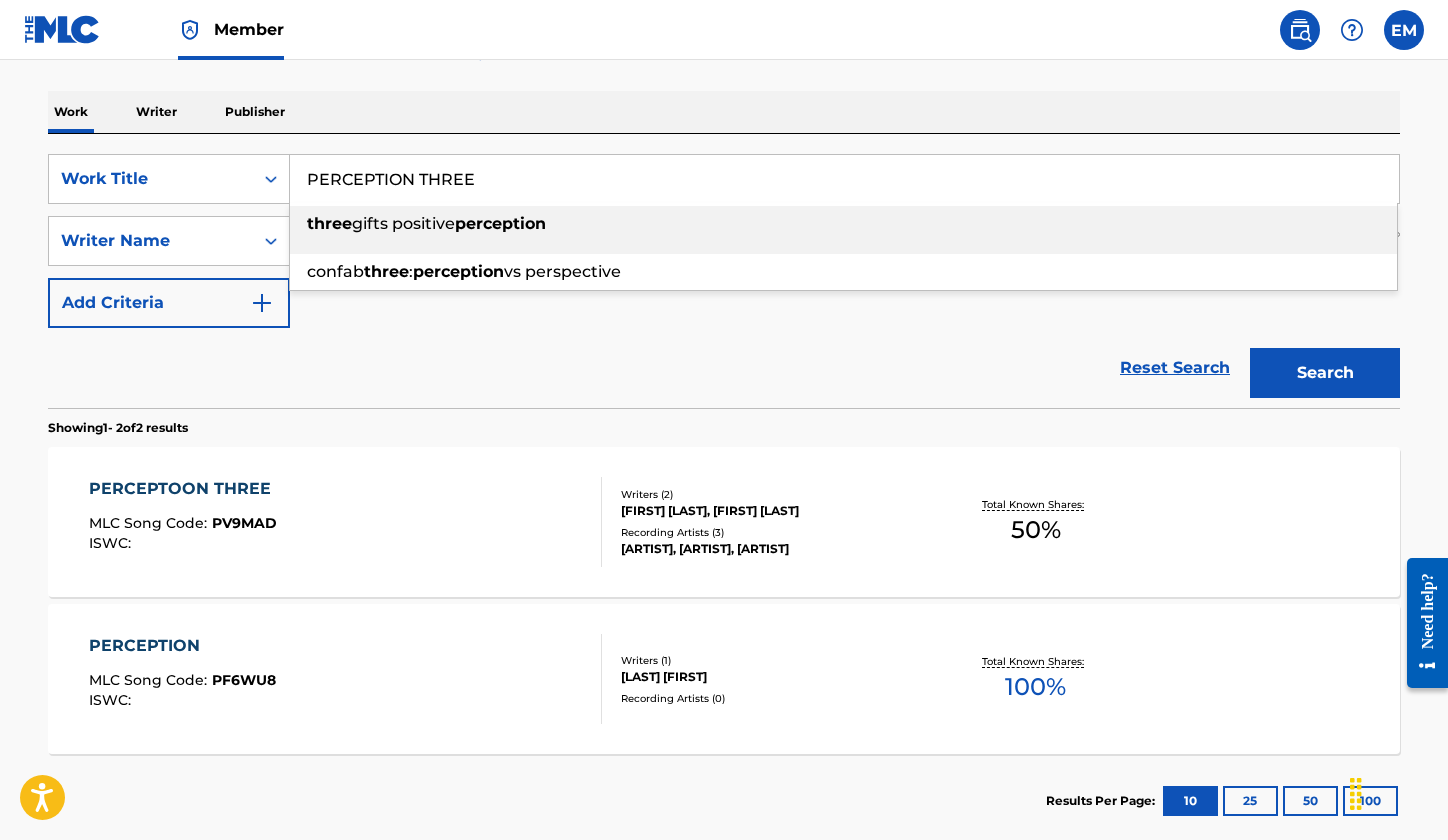 click on "PERCEPTION THREE" at bounding box center (844, 179) 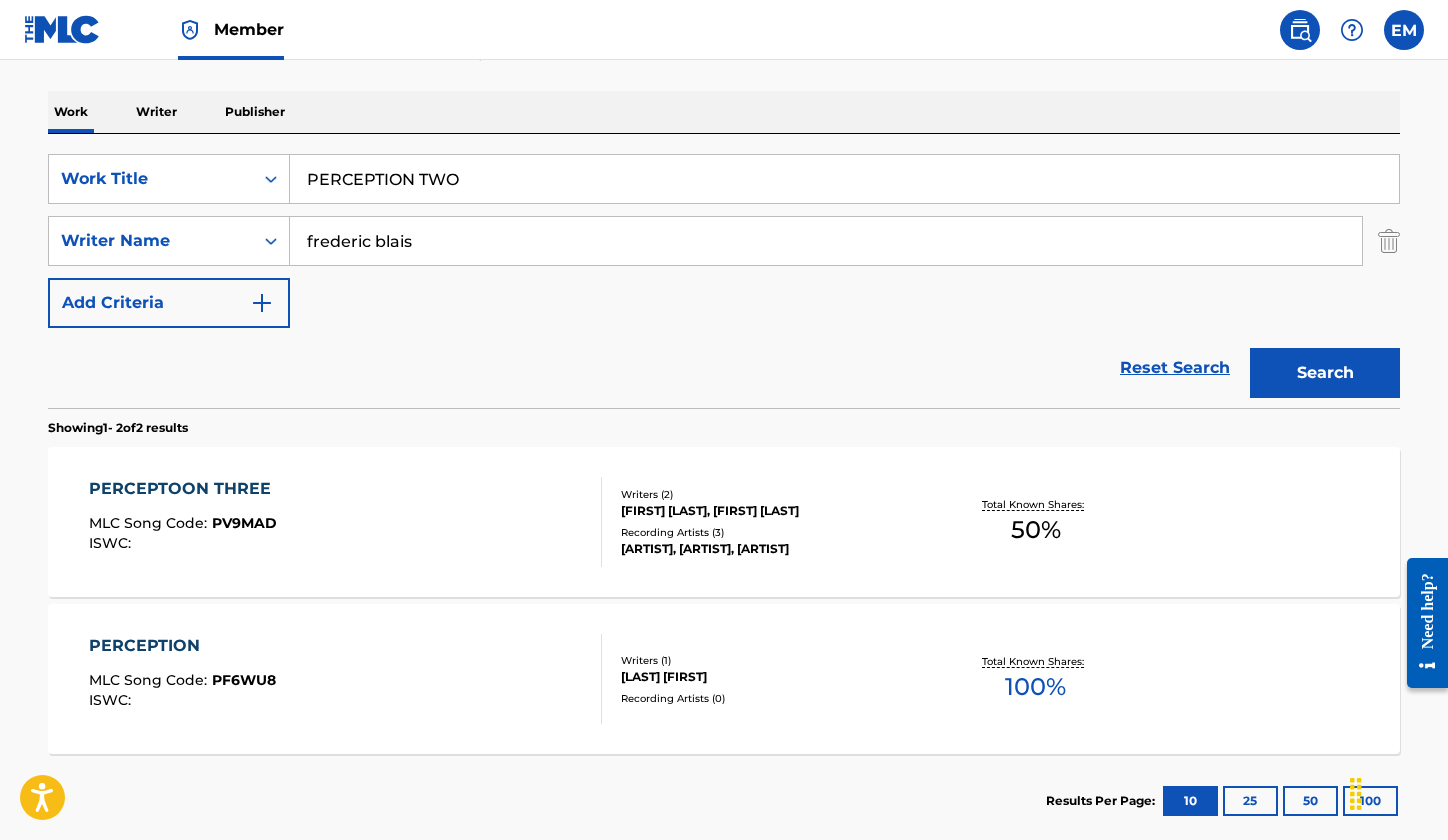 click on "Reset Search Search" at bounding box center [724, 368] 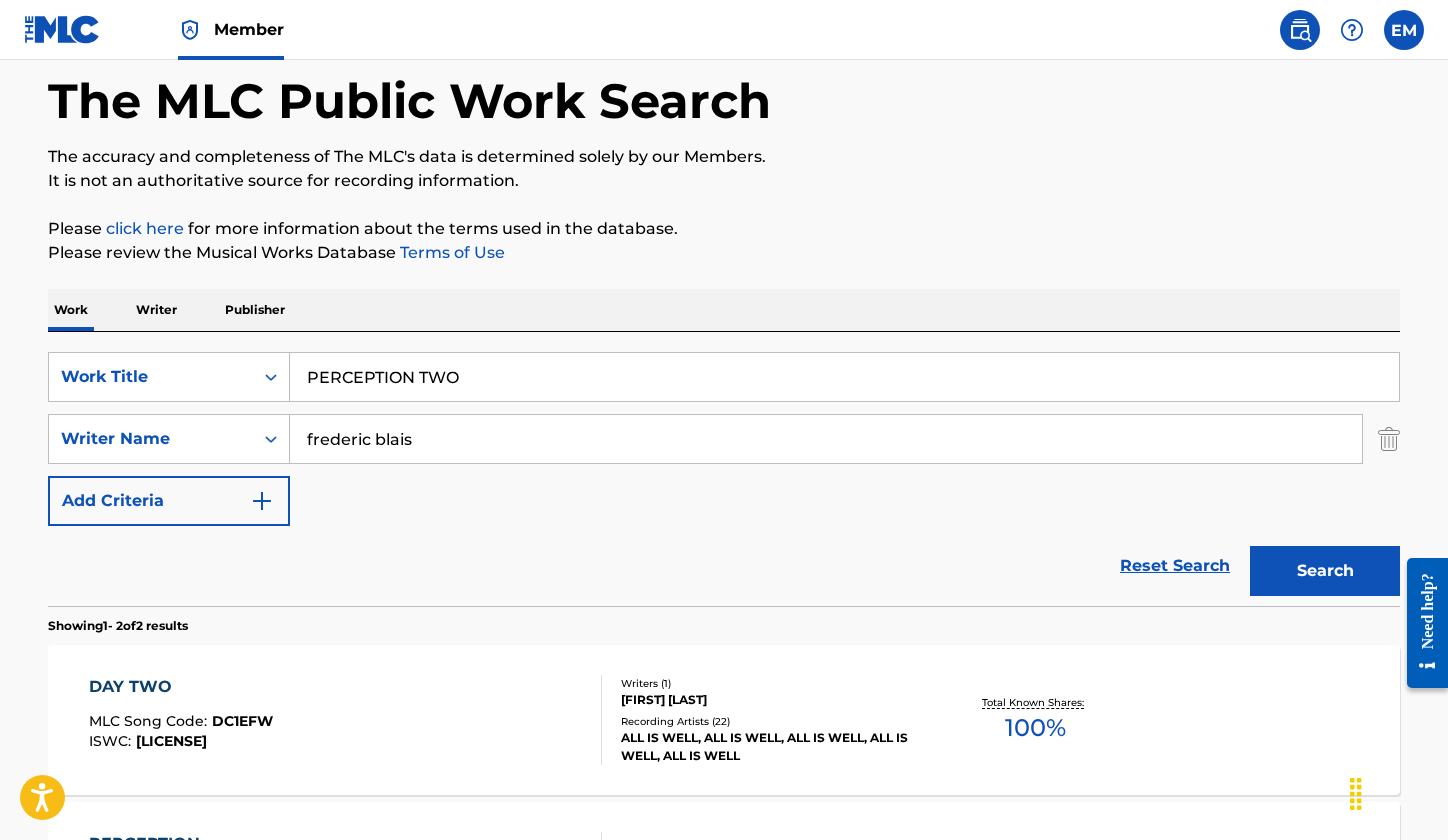 scroll, scrollTop: 291, scrollLeft: 0, axis: vertical 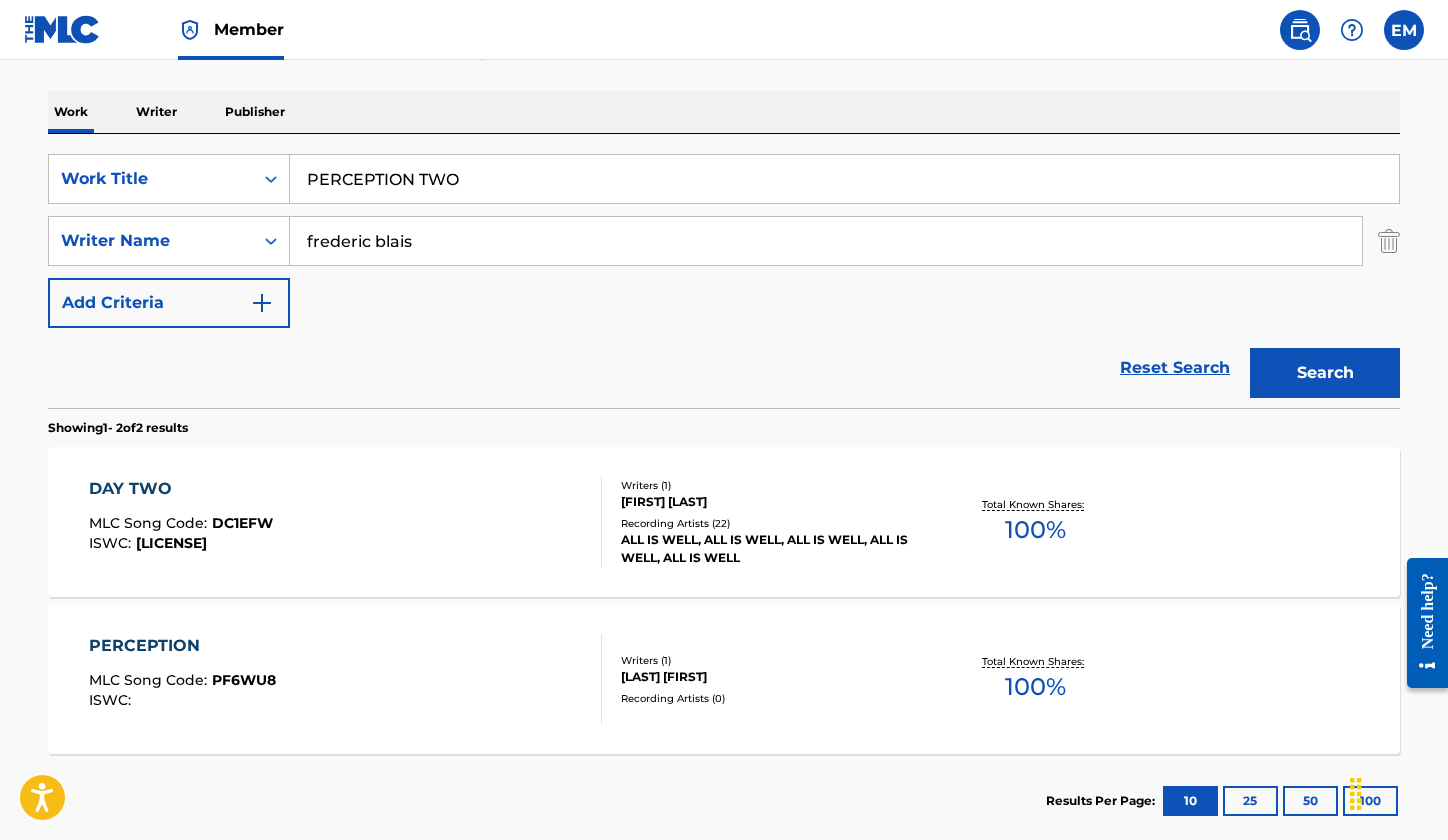 drag, startPoint x: 485, startPoint y: 175, endPoint x: 279, endPoint y: 153, distance: 207.17143 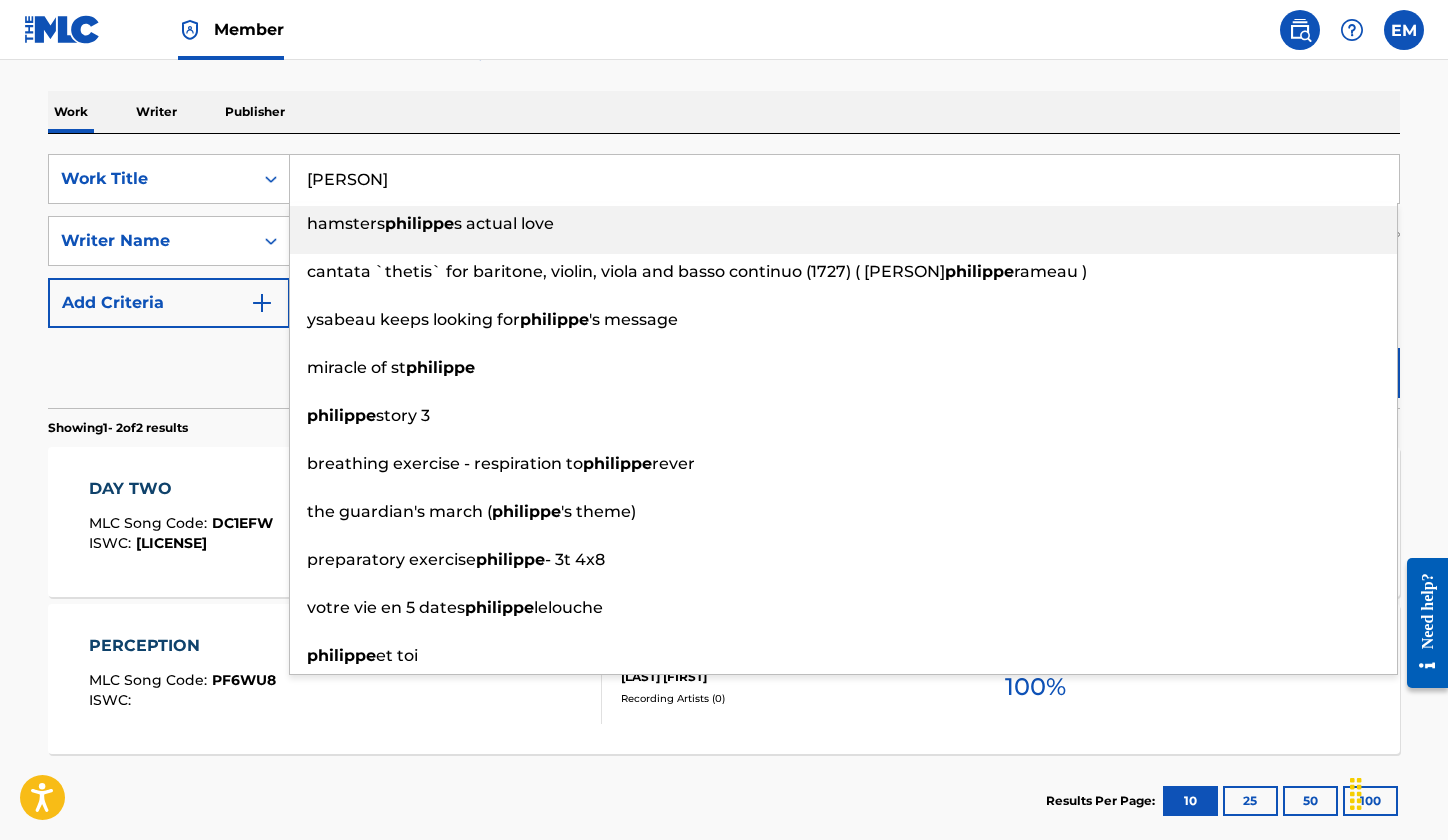 type on "PHILIPPE" 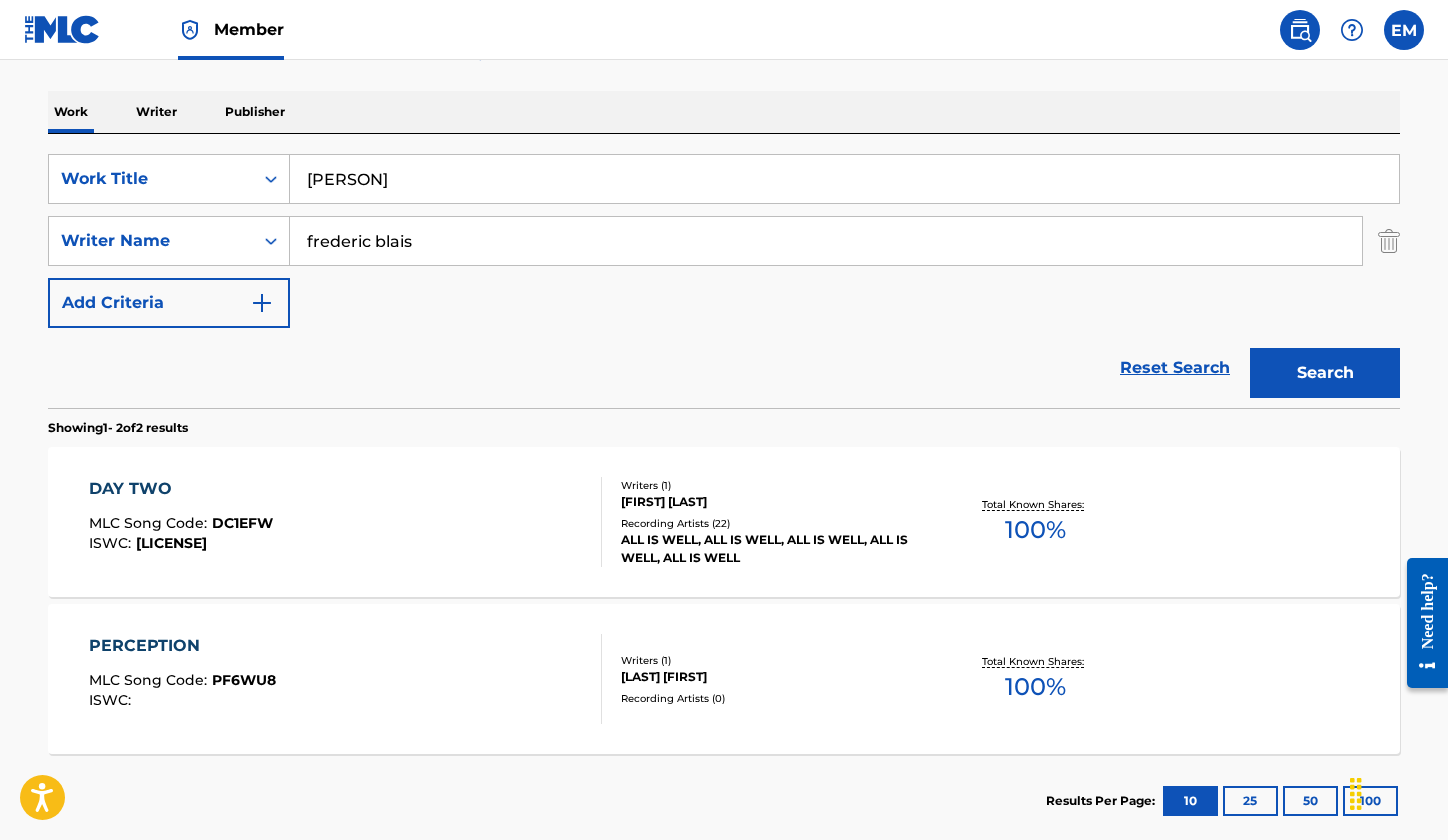 click on "Search" at bounding box center [1325, 373] 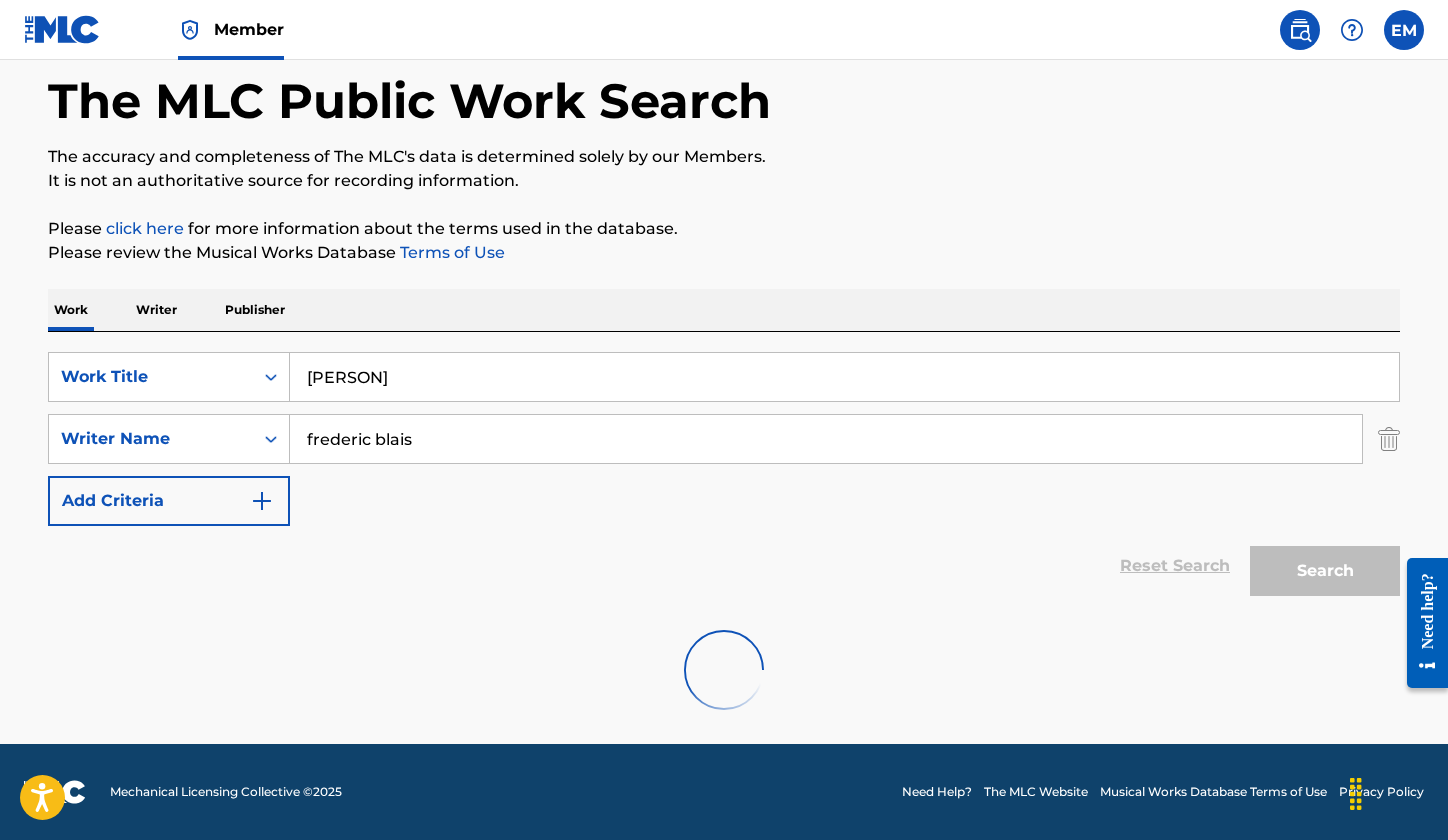 scroll, scrollTop: 248, scrollLeft: 0, axis: vertical 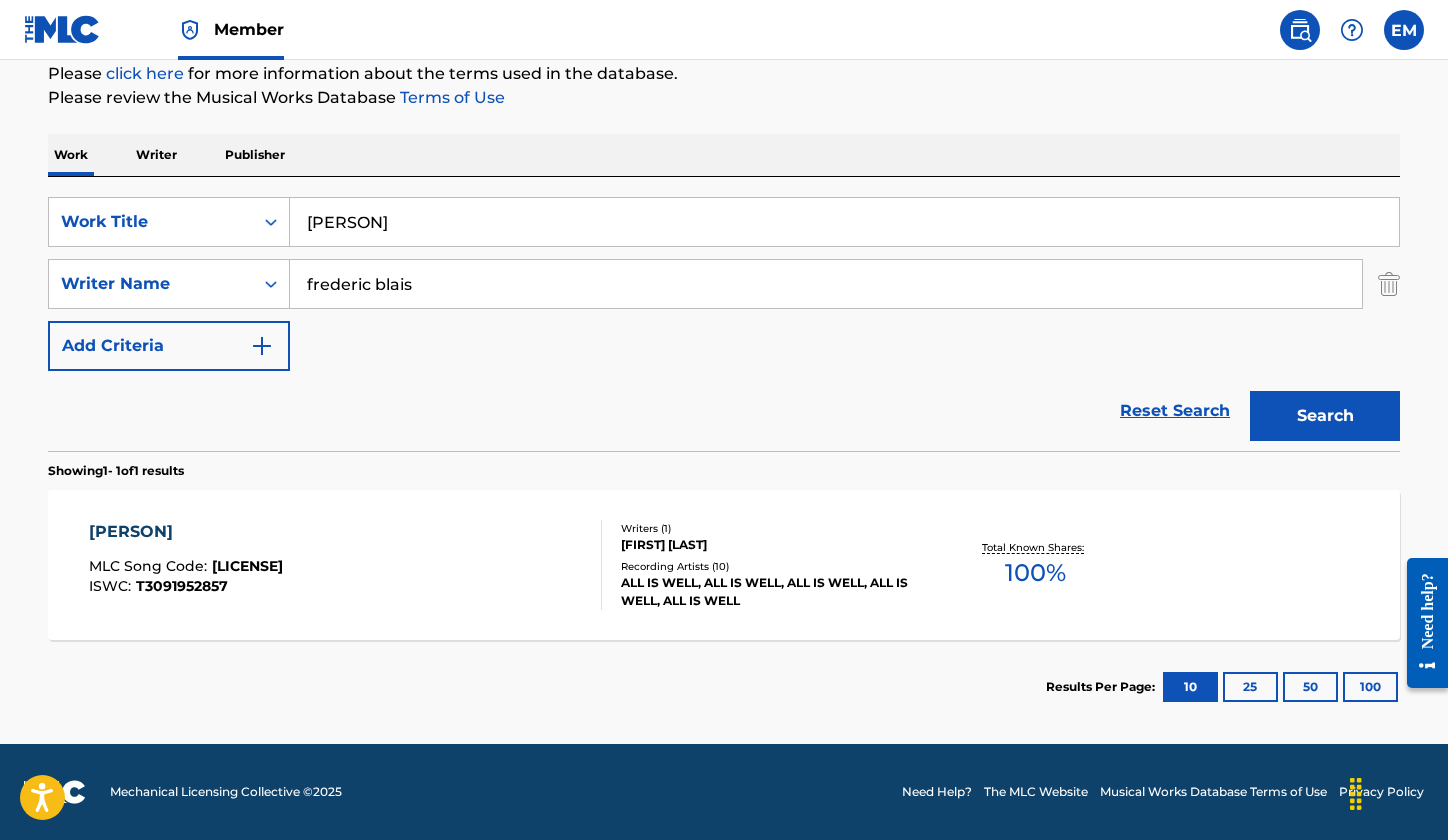 click on "PHILIPPE" at bounding box center (186, 532) 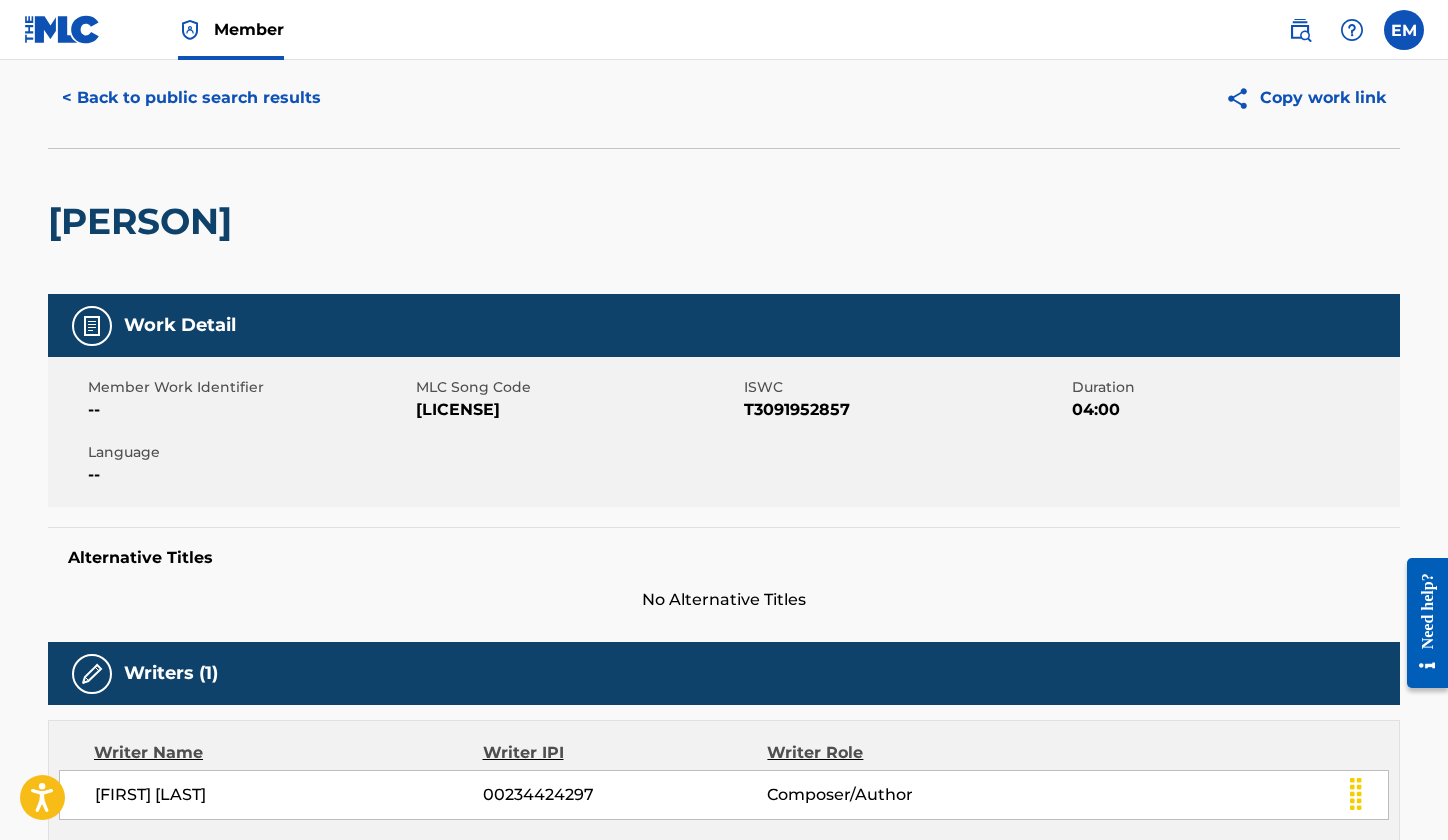 scroll, scrollTop: 0, scrollLeft: 0, axis: both 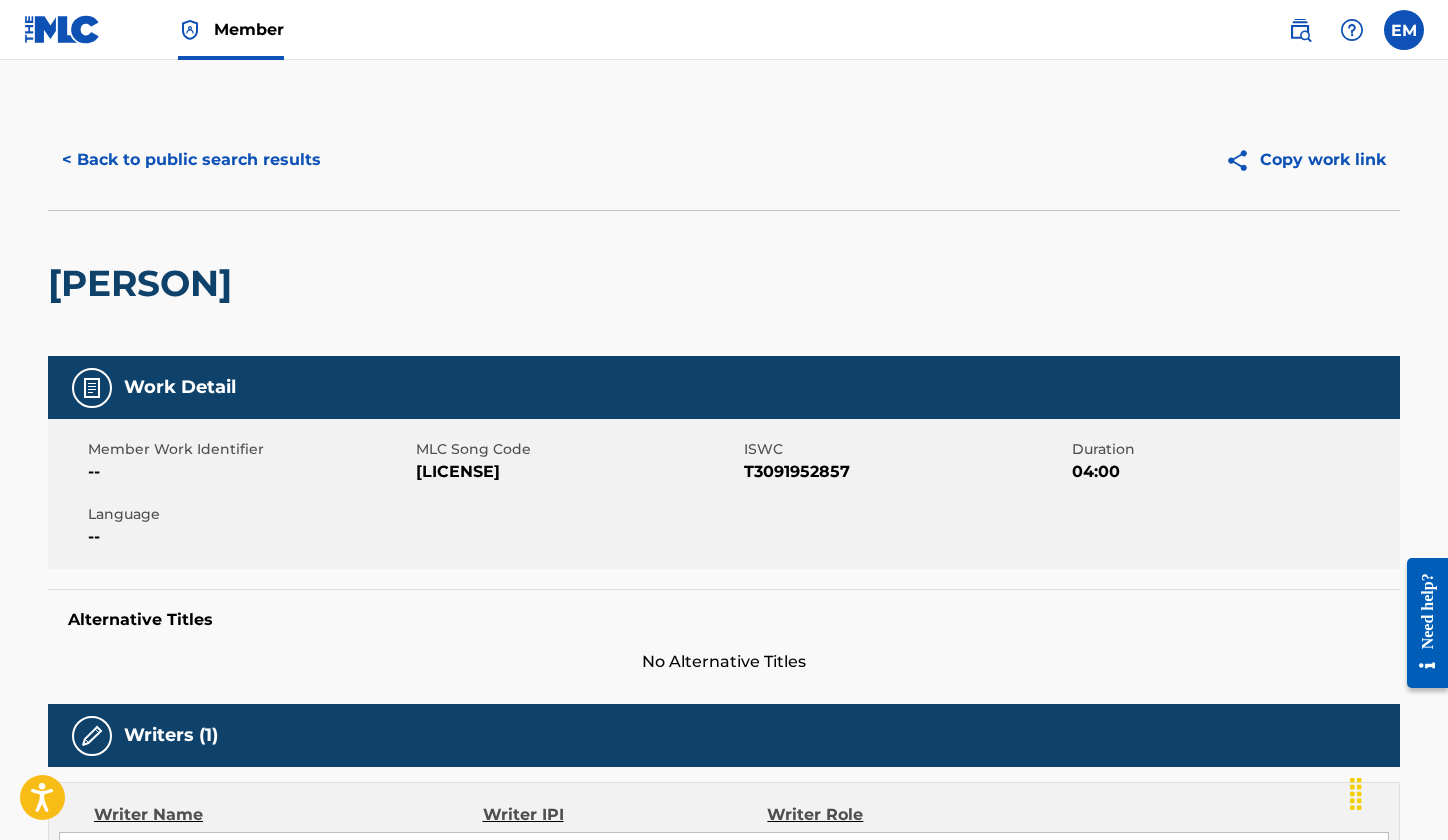 click on "PJ0B2R" at bounding box center [577, 472] 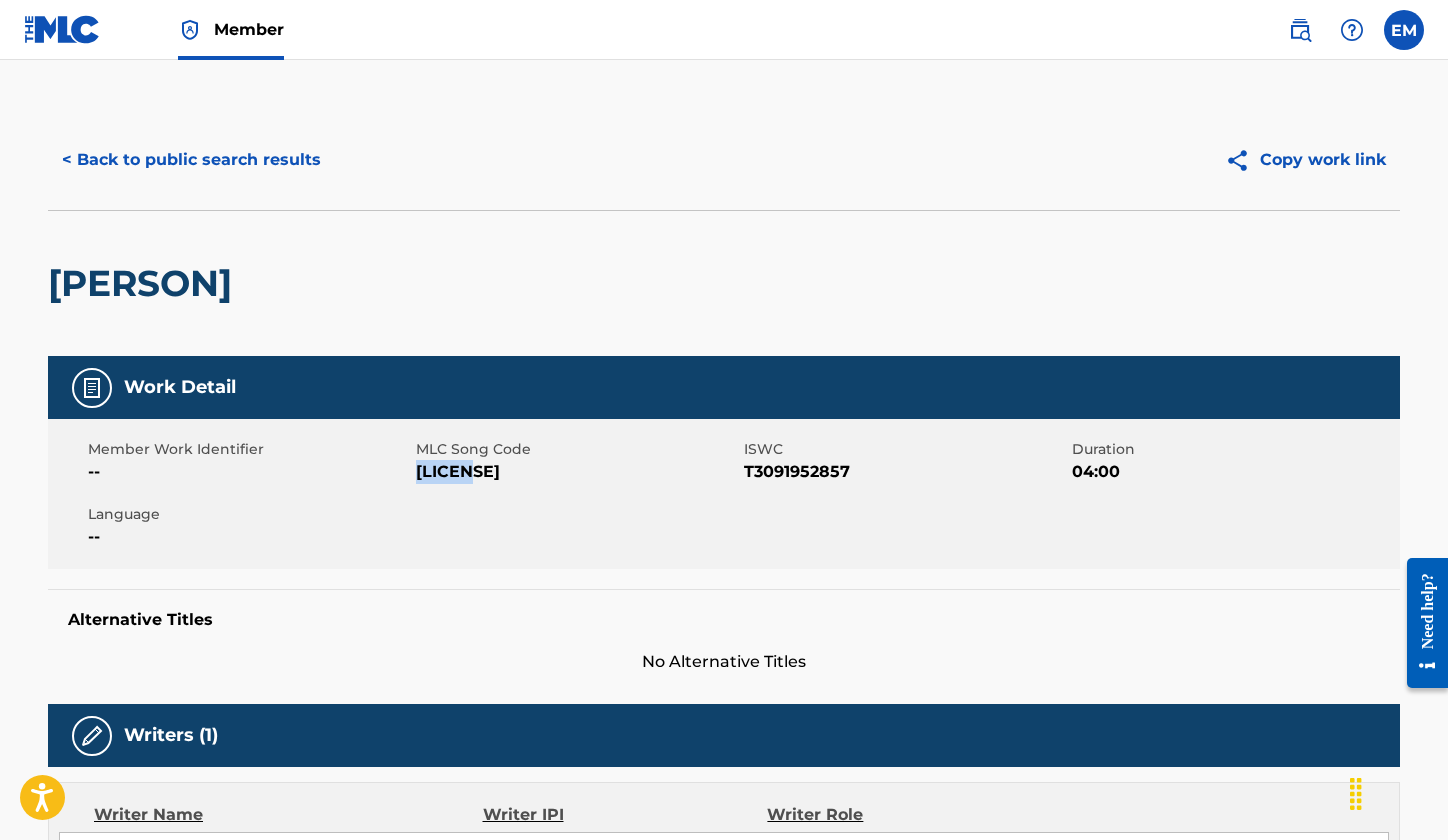click on "PJ0B2R" at bounding box center [577, 472] 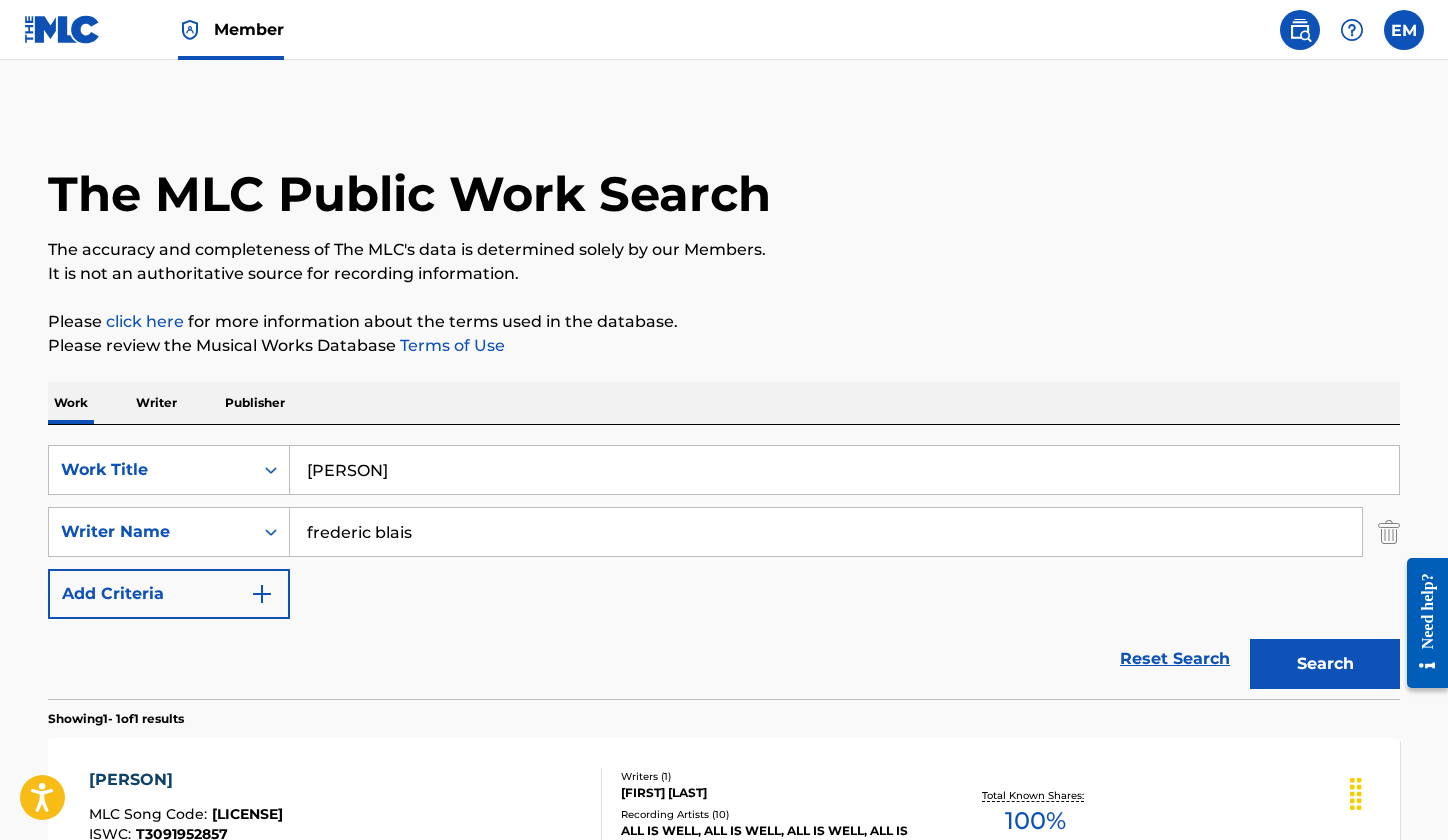 scroll, scrollTop: 134, scrollLeft: 0, axis: vertical 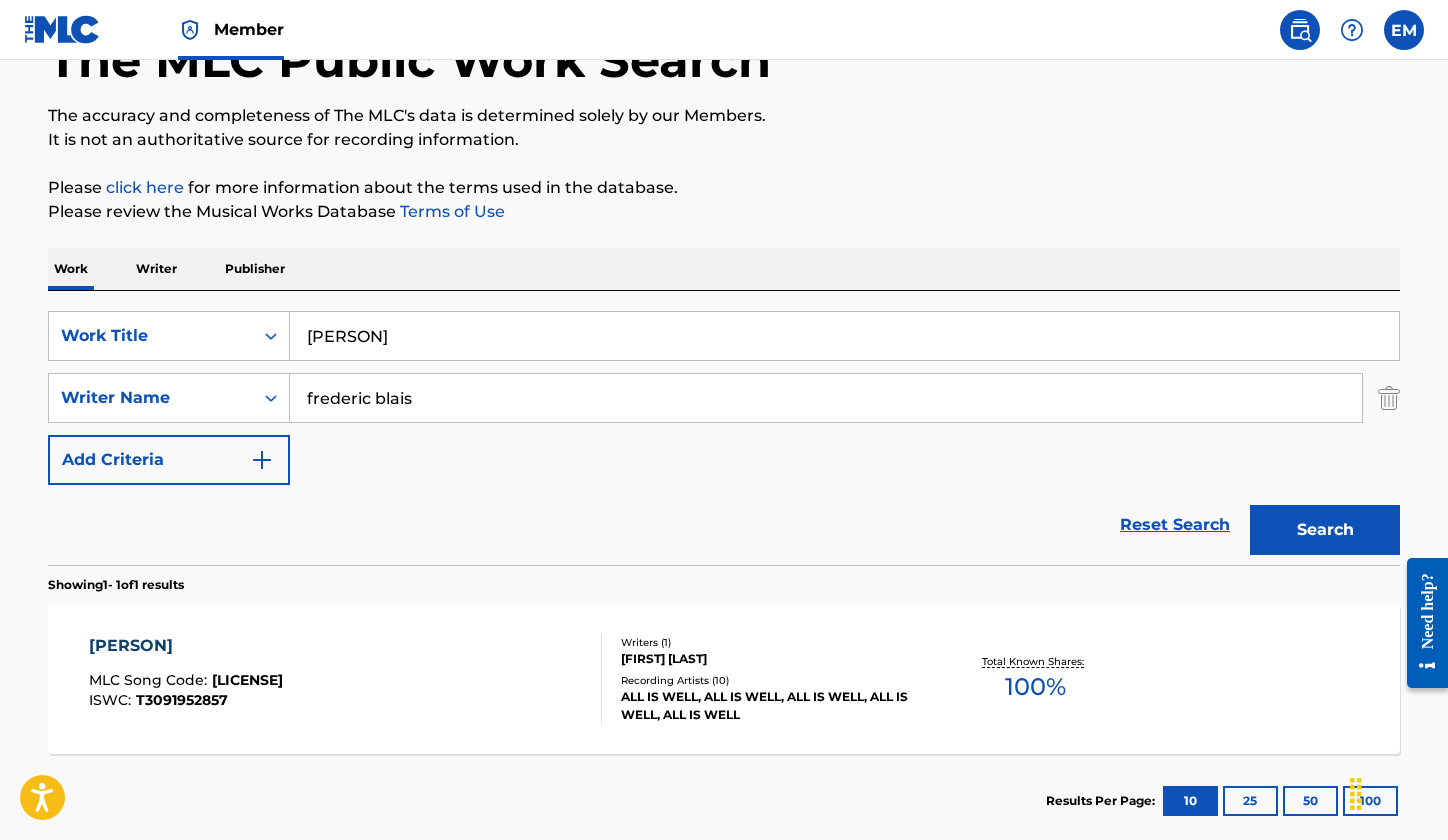 click on "PHILIPPE" at bounding box center [844, 336] 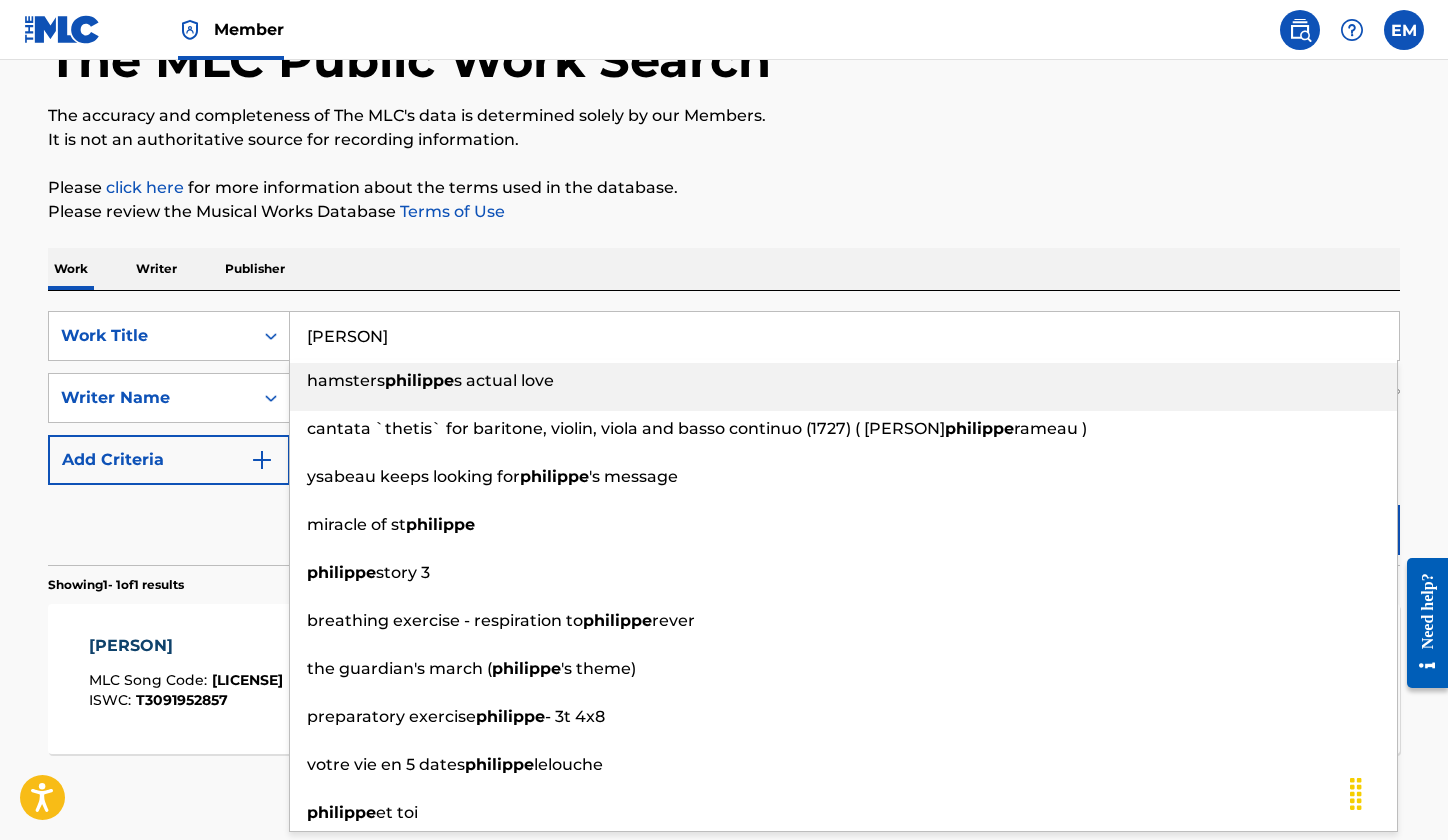 click on "PHILIPPE" at bounding box center [844, 336] 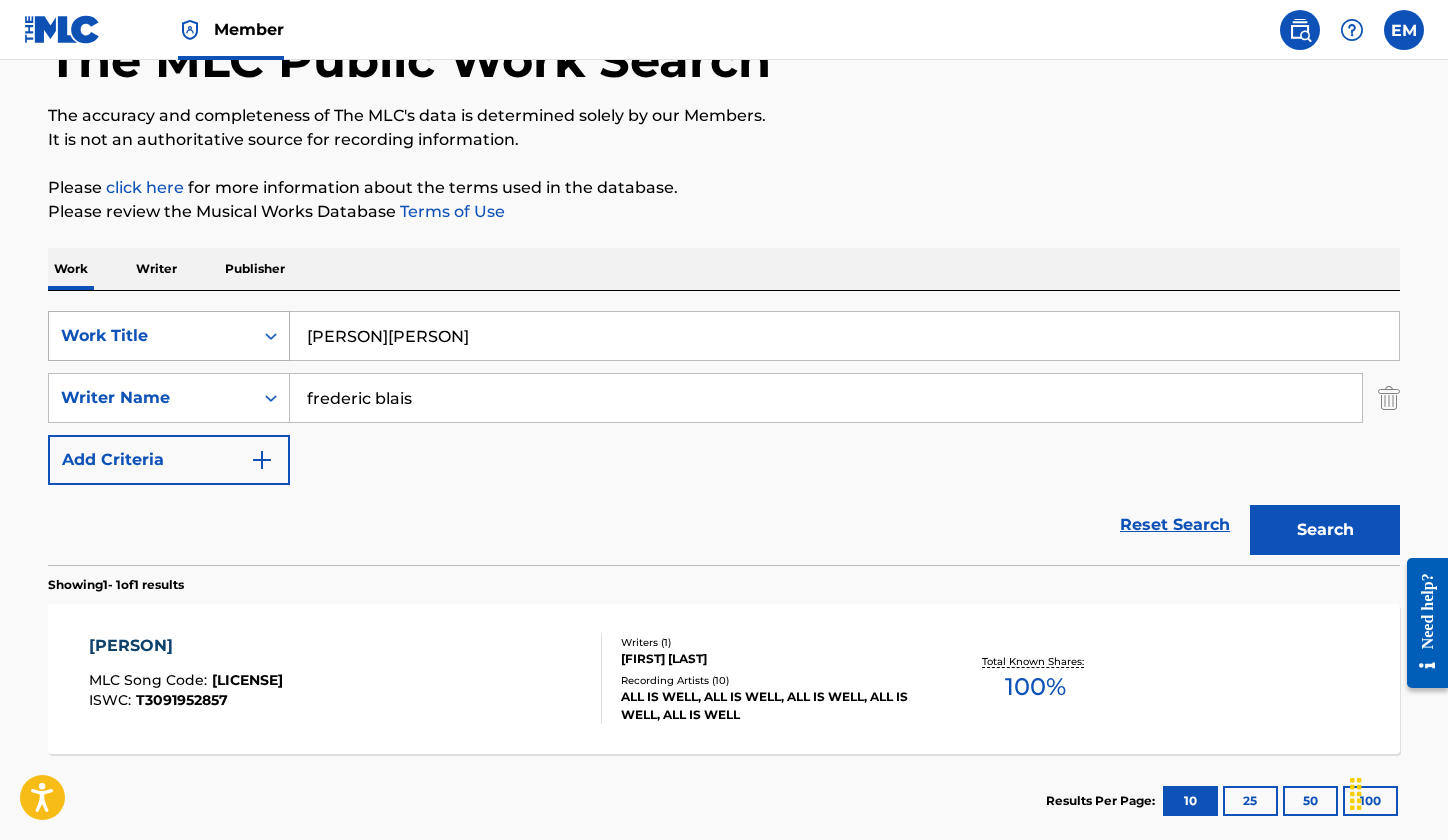 drag, startPoint x: 486, startPoint y: 318, endPoint x: 222, endPoint y: 330, distance: 264.27258 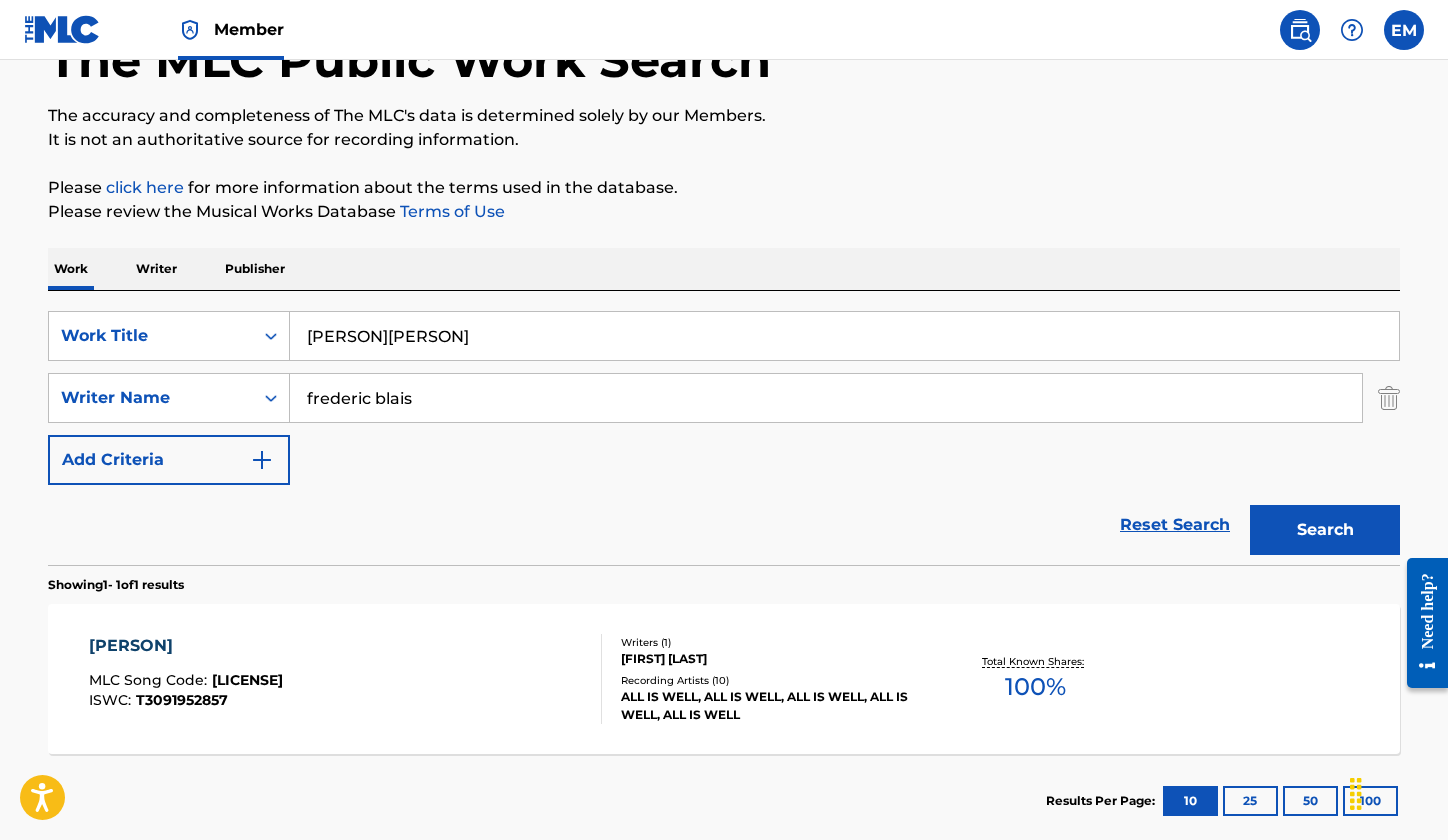 paste 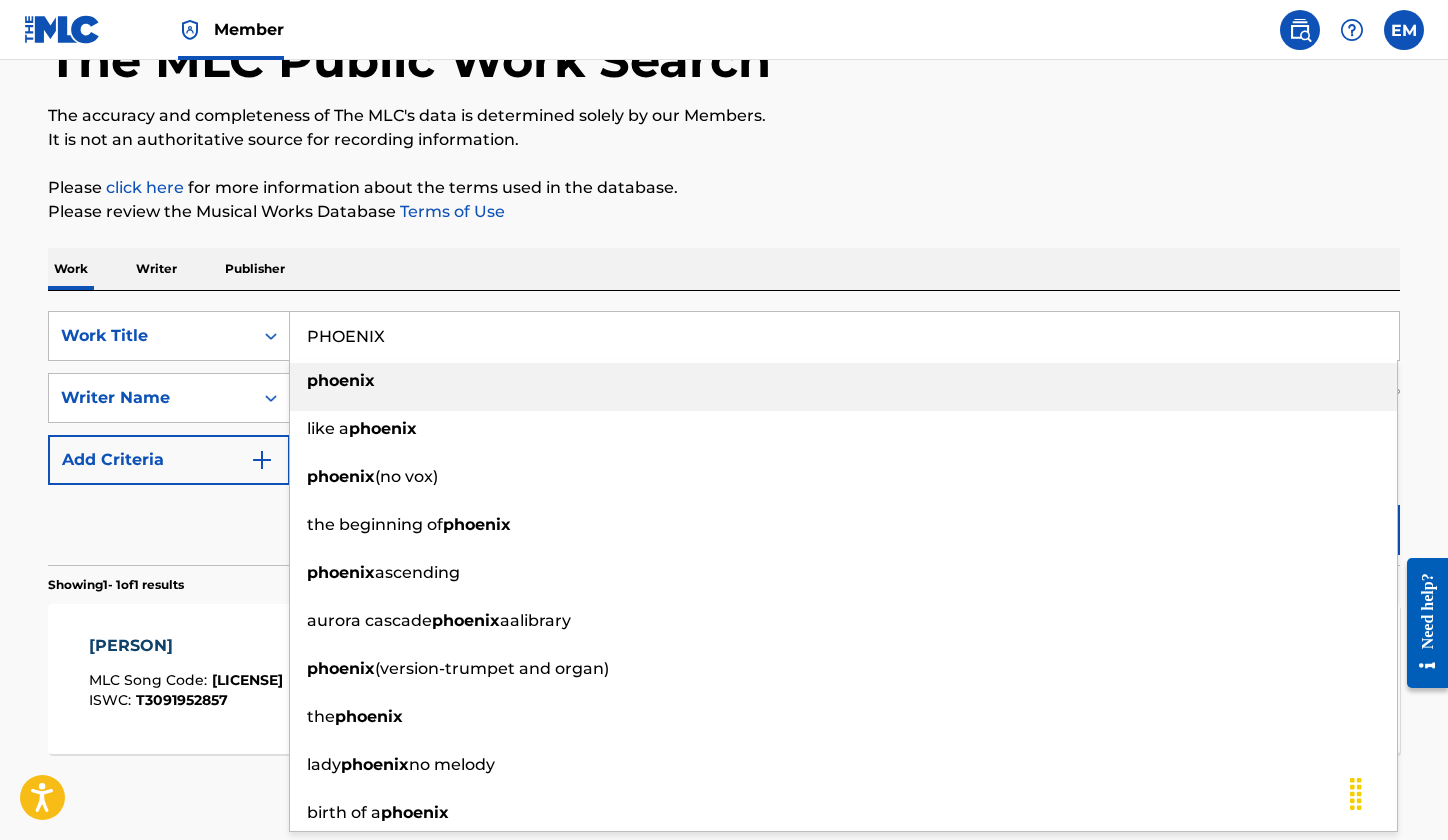 type on "PHOENIX" 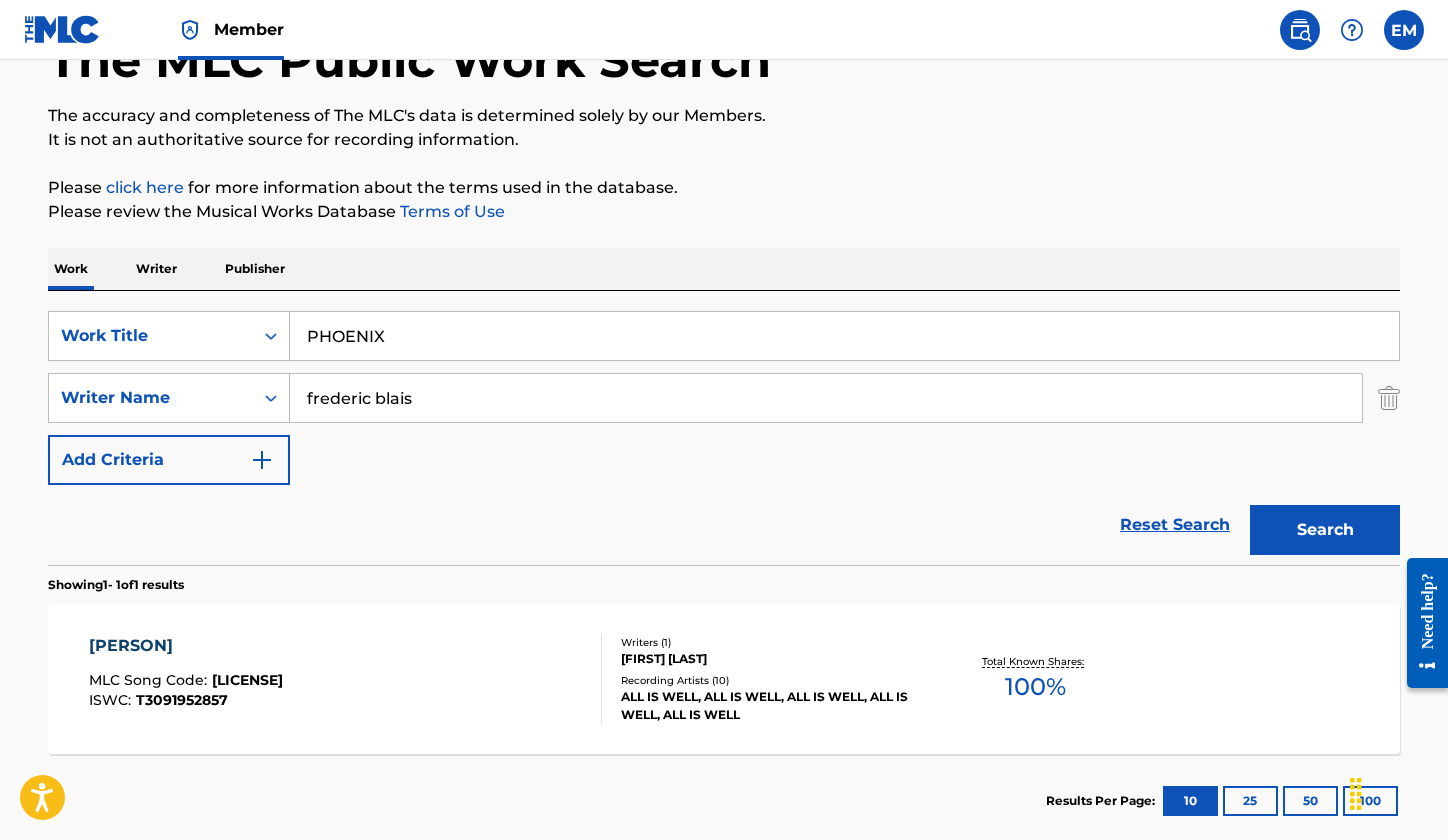 click on "Search" at bounding box center (1325, 530) 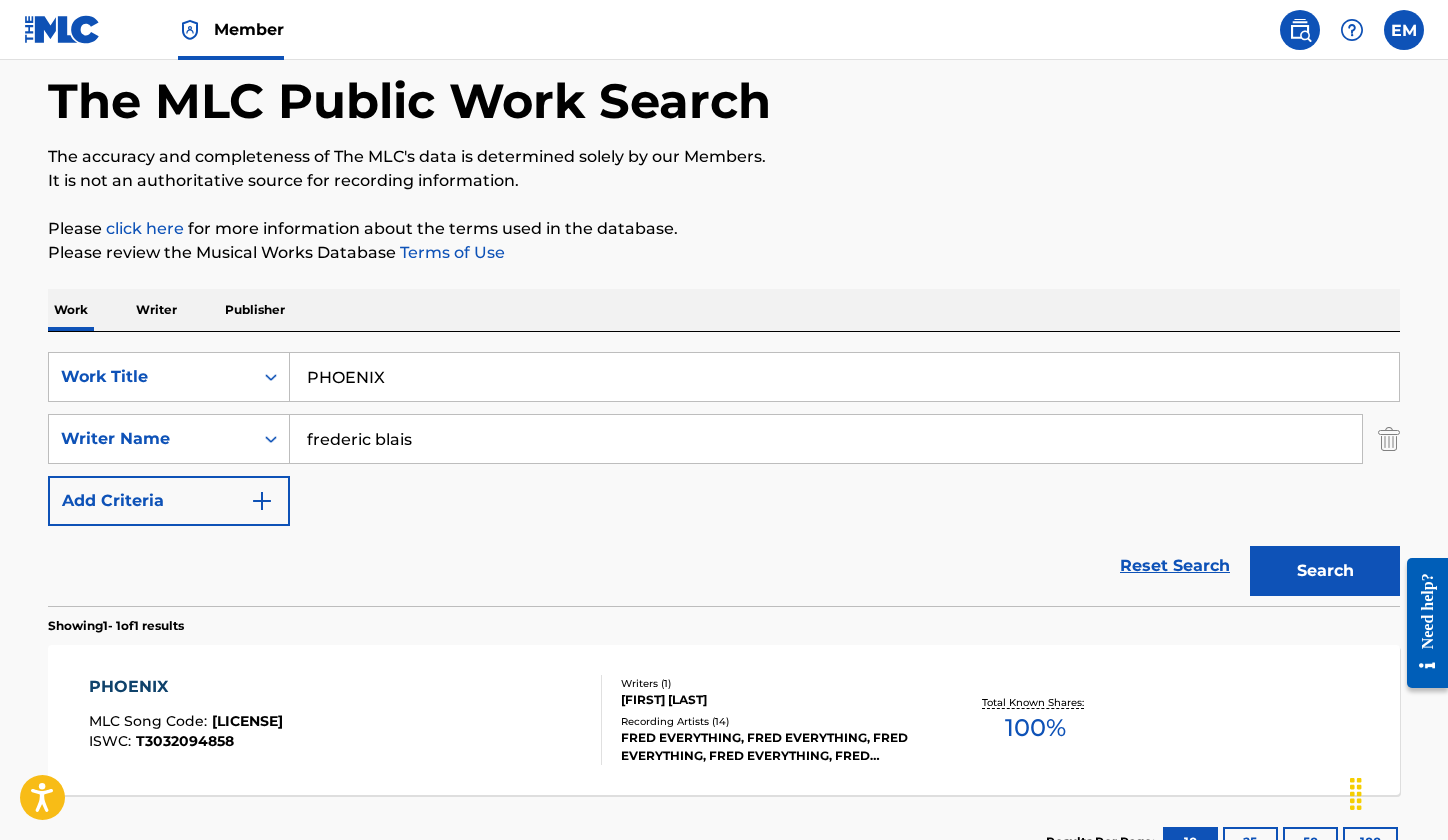 scroll, scrollTop: 134, scrollLeft: 0, axis: vertical 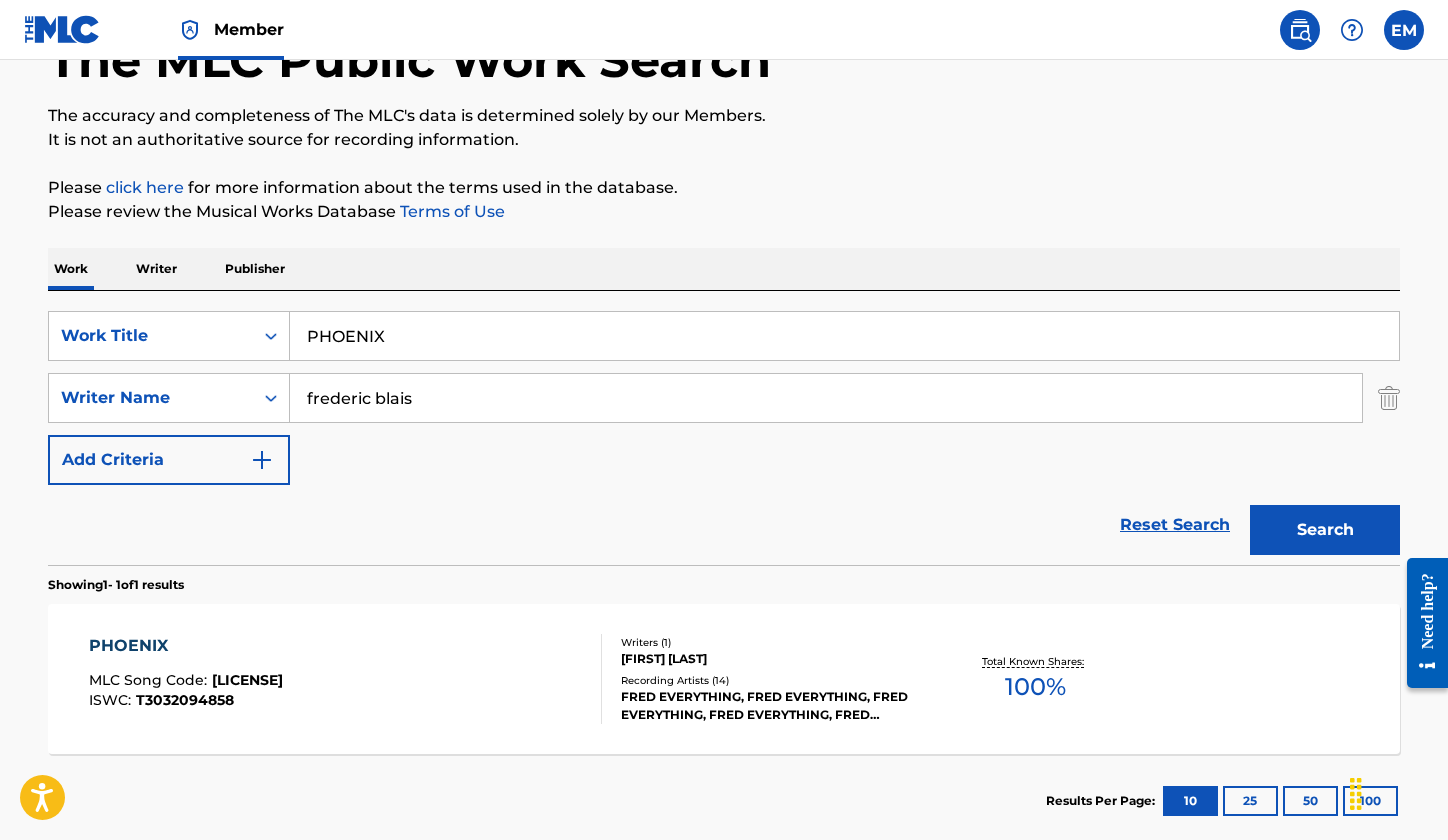 click on "PHOENIX MLC Song Code : PE8PMR ISWC : T3032094858" at bounding box center [346, 679] 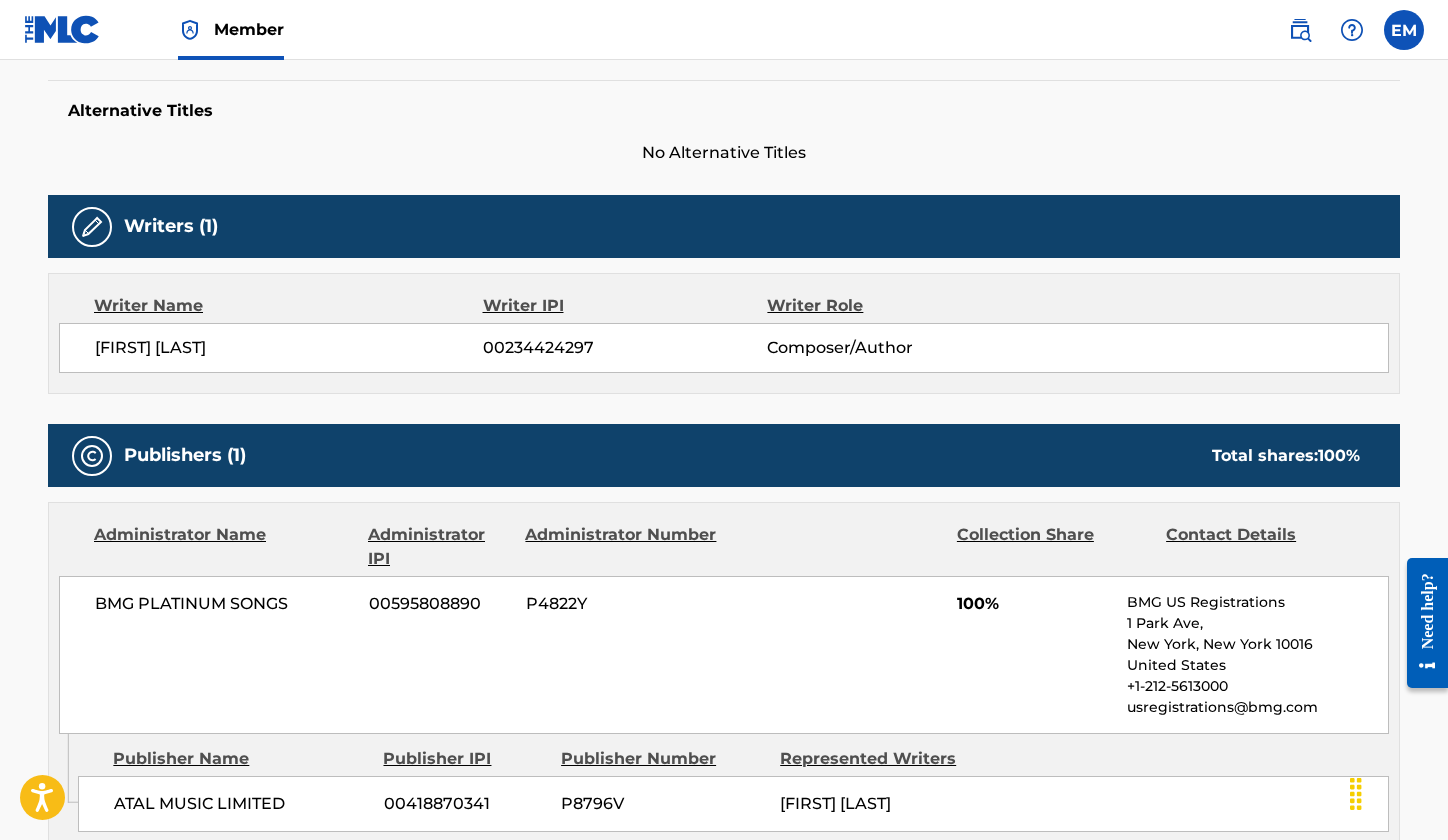 scroll, scrollTop: 100, scrollLeft: 0, axis: vertical 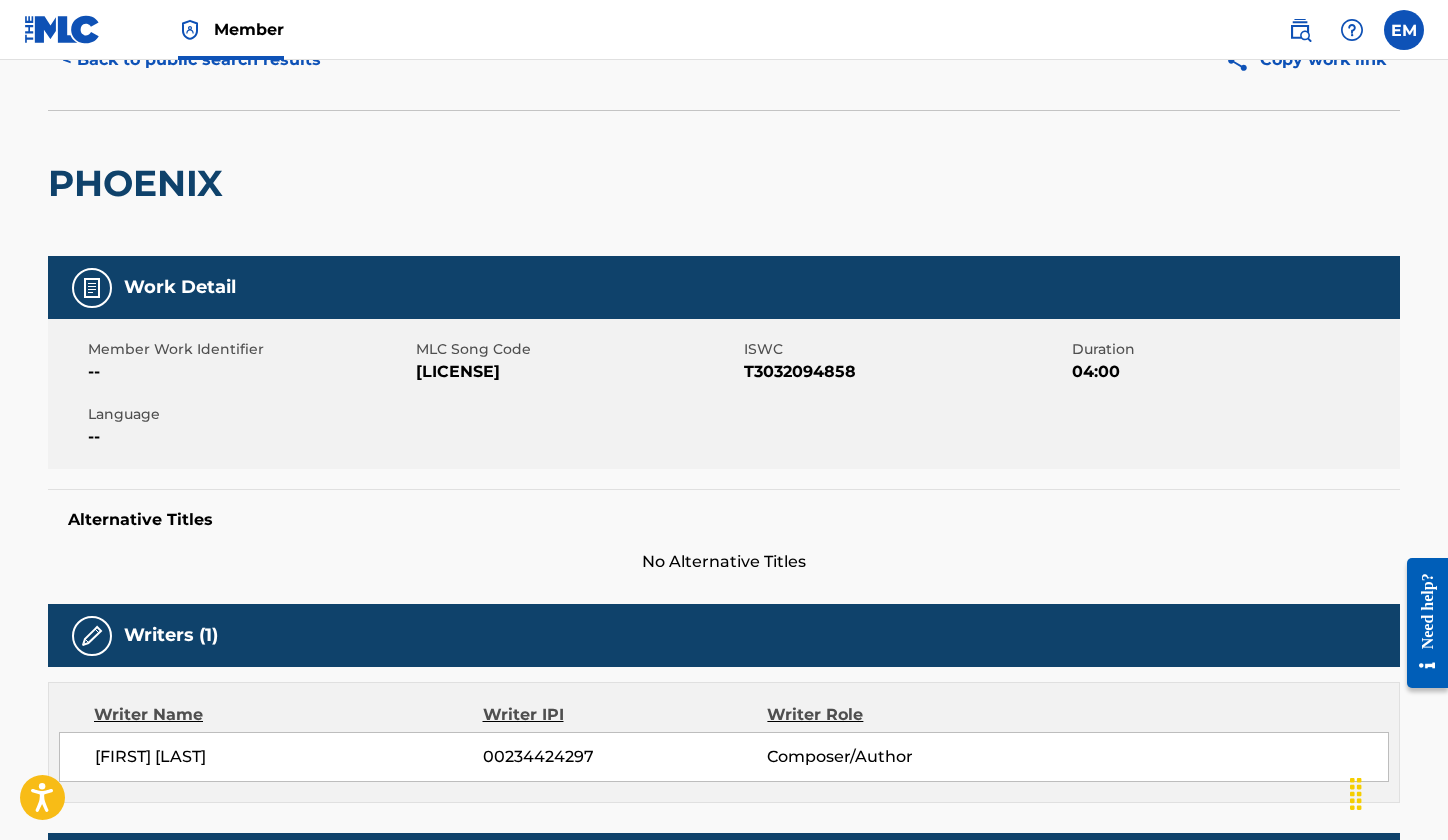 click on "PE8PMR" at bounding box center (577, 372) 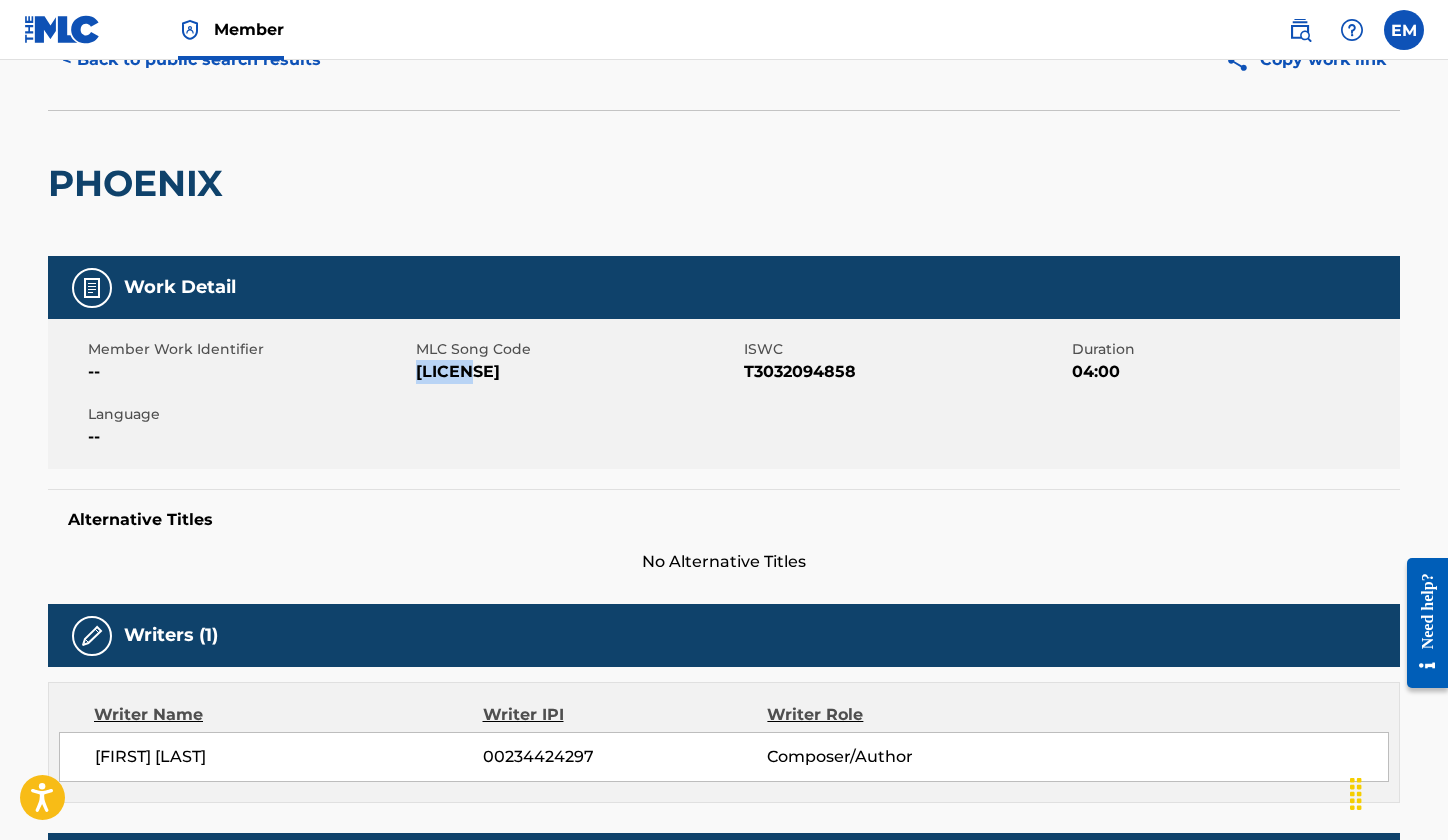 click on "PE8PMR" at bounding box center [577, 372] 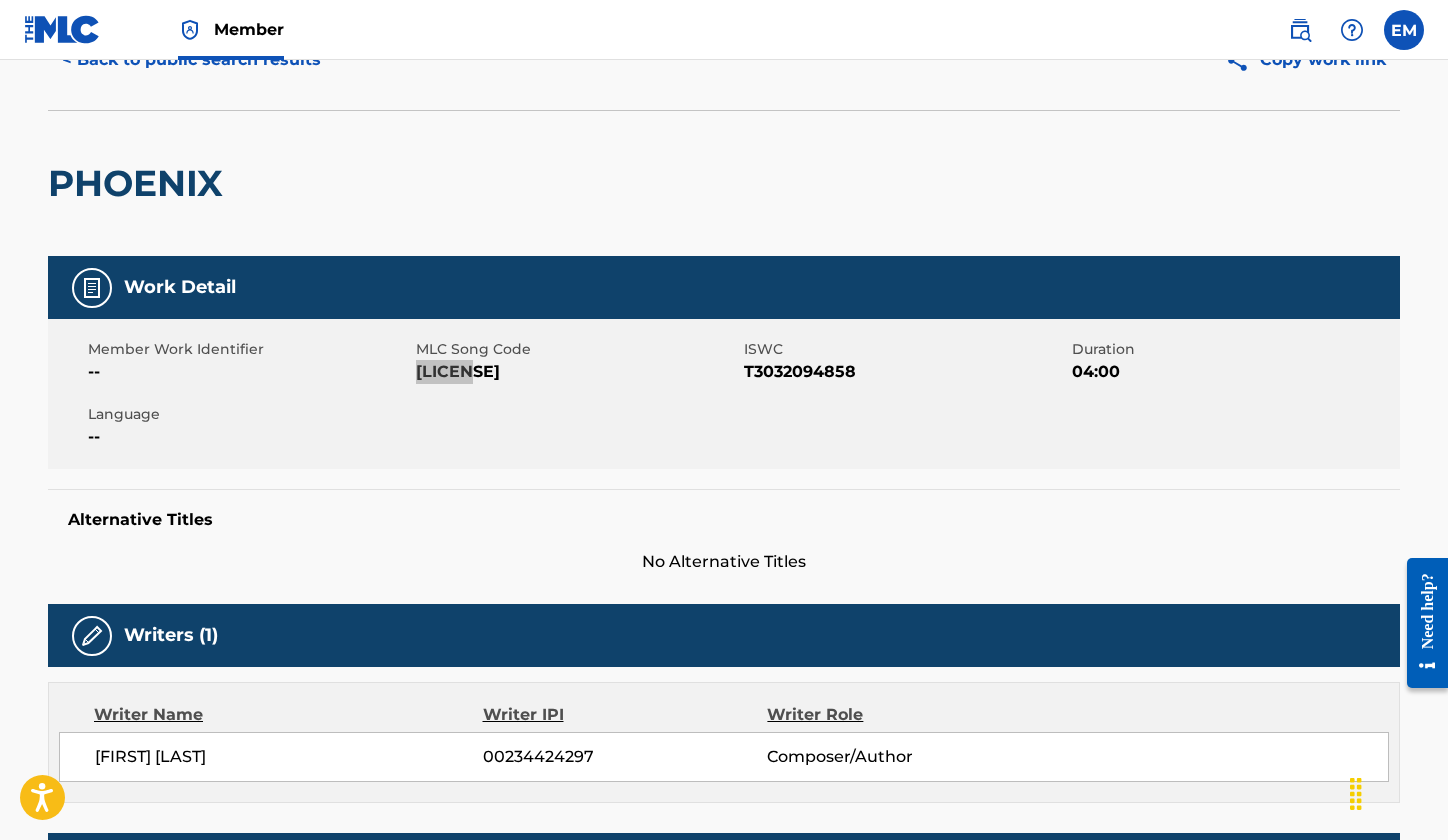 scroll, scrollTop: 0, scrollLeft: 0, axis: both 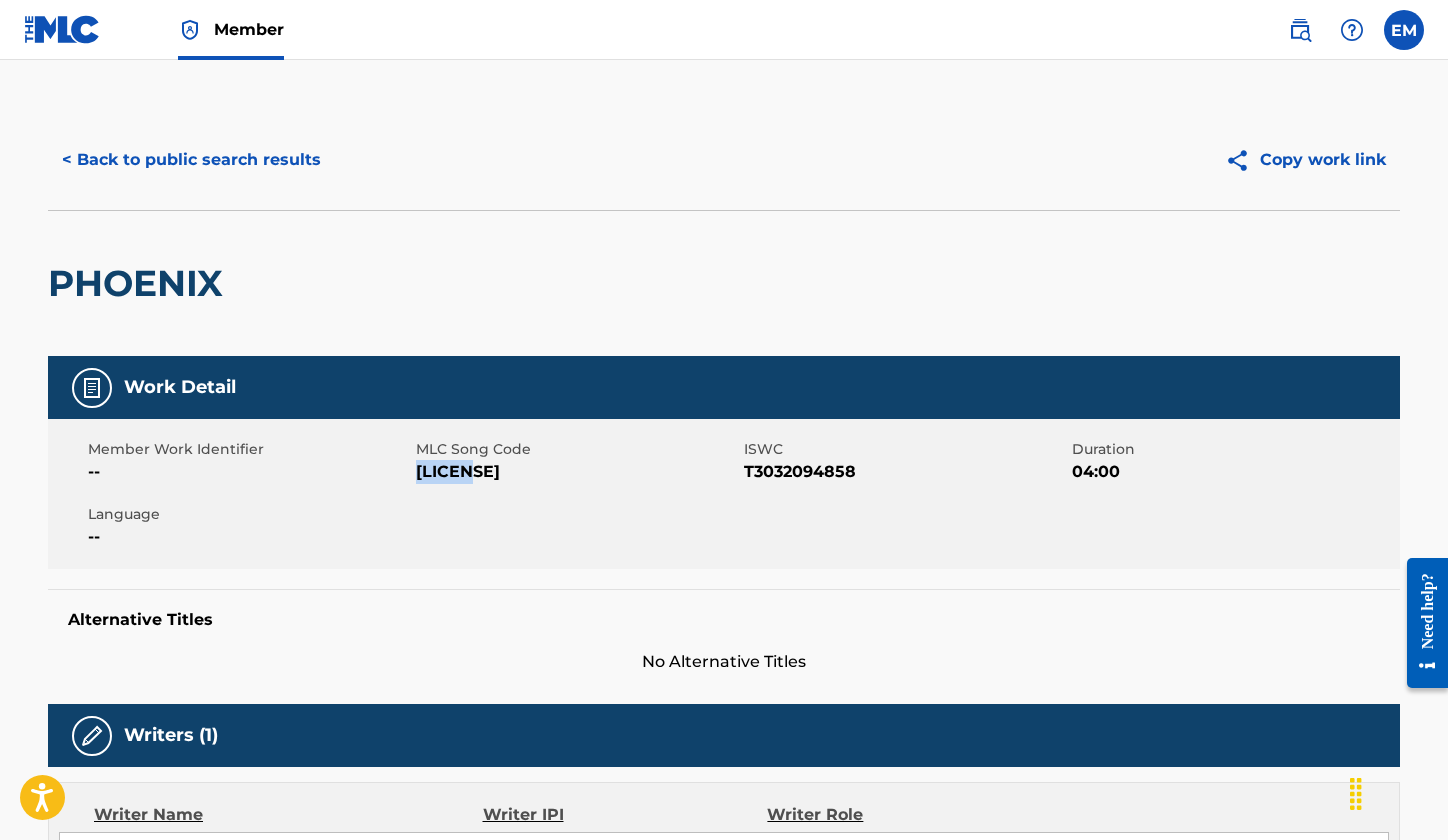 click on "< Back to public search results" at bounding box center (191, 160) 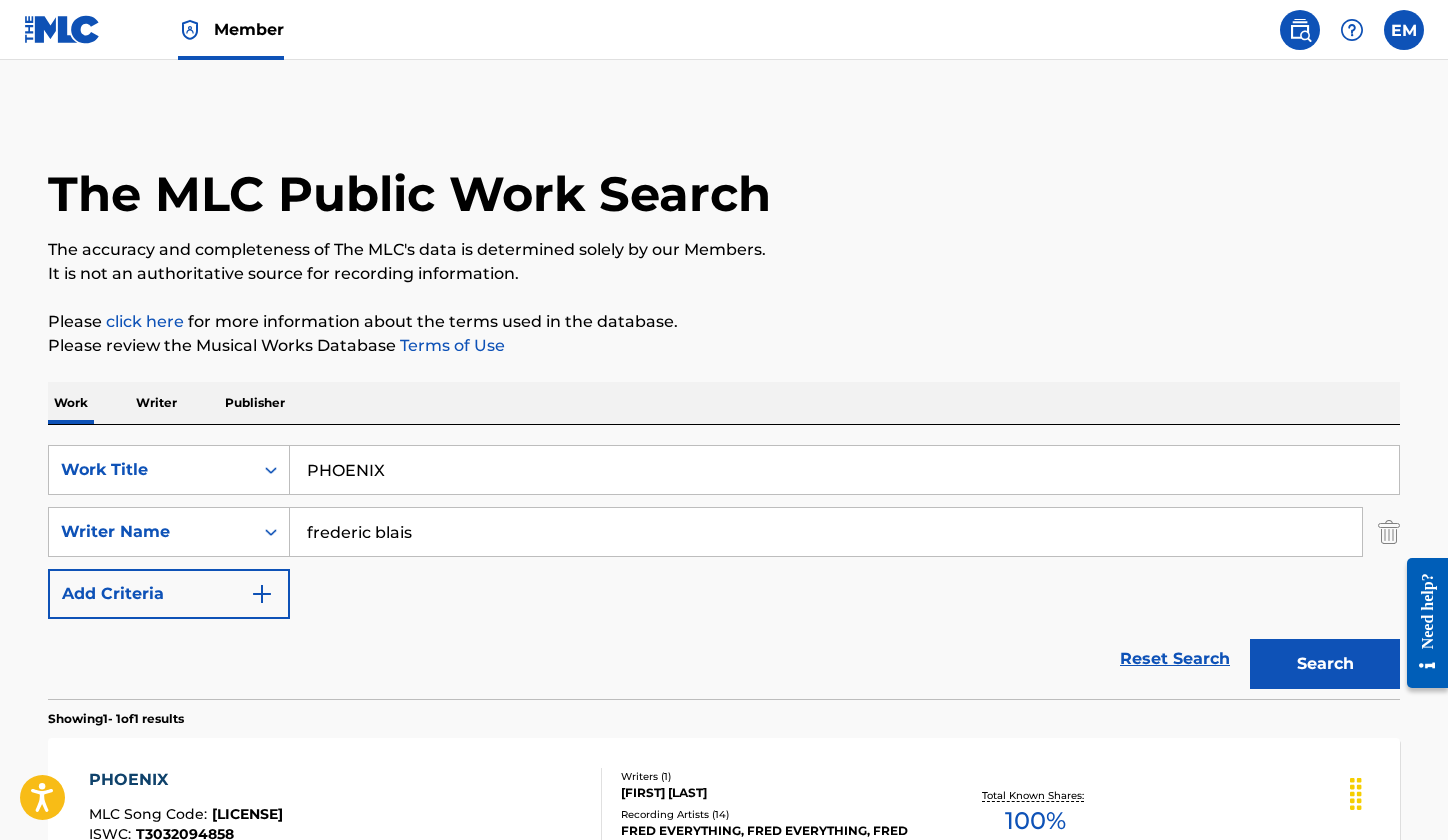 scroll, scrollTop: 134, scrollLeft: 0, axis: vertical 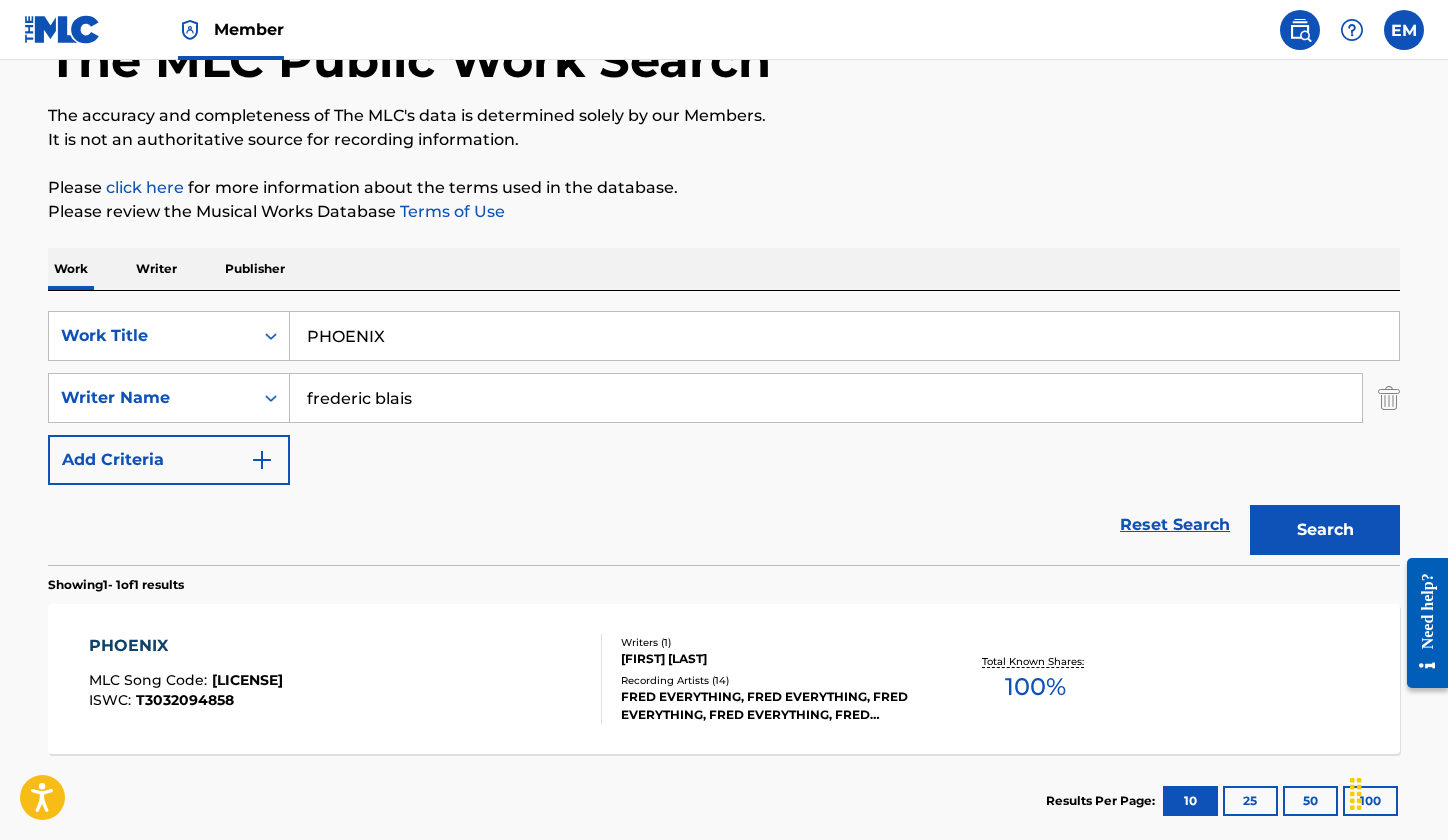 click on "PHOENIX" at bounding box center [844, 336] 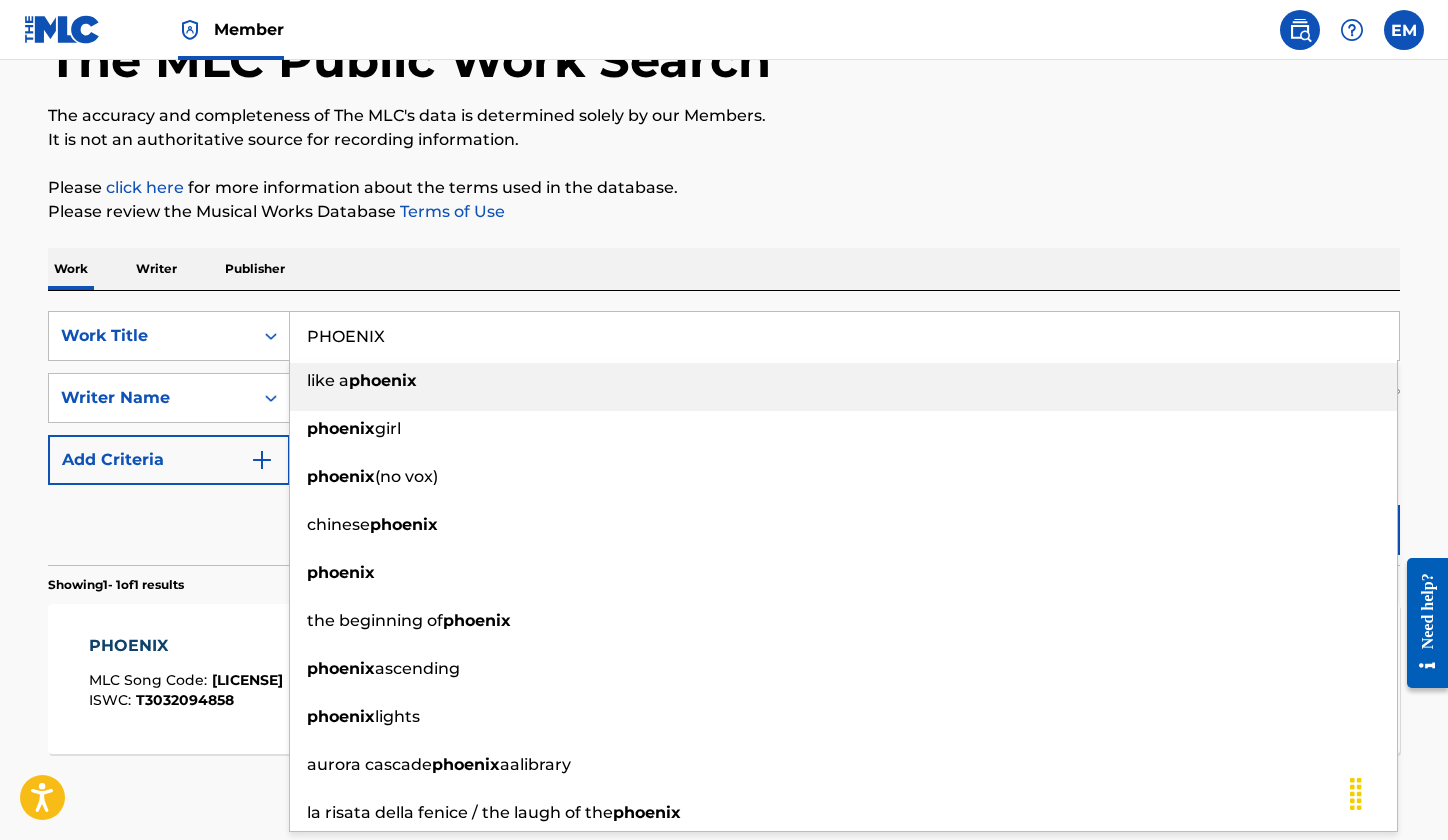 click on "PHOENIX" at bounding box center (844, 336) 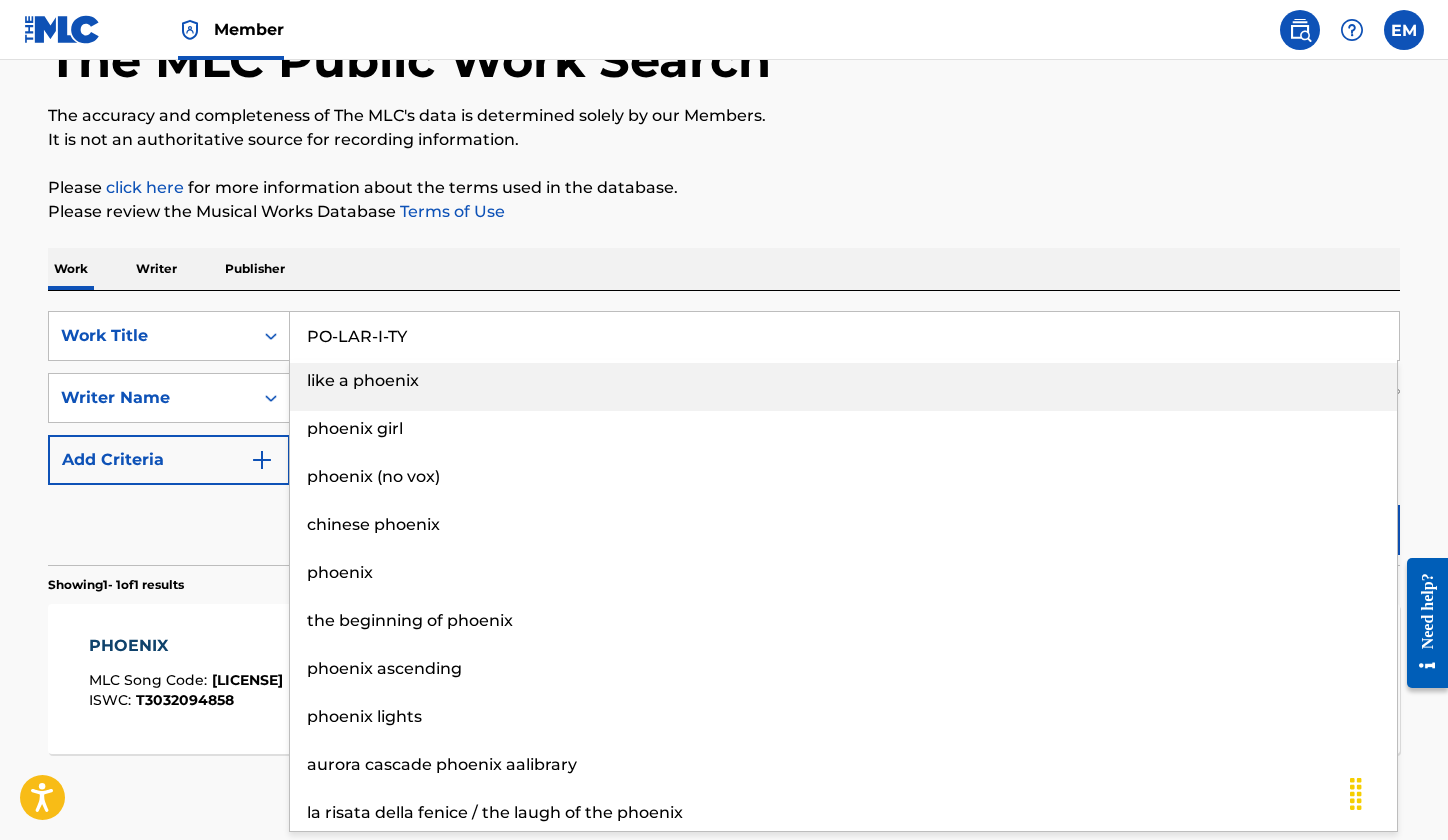 type on "PO-LAR-I-TY" 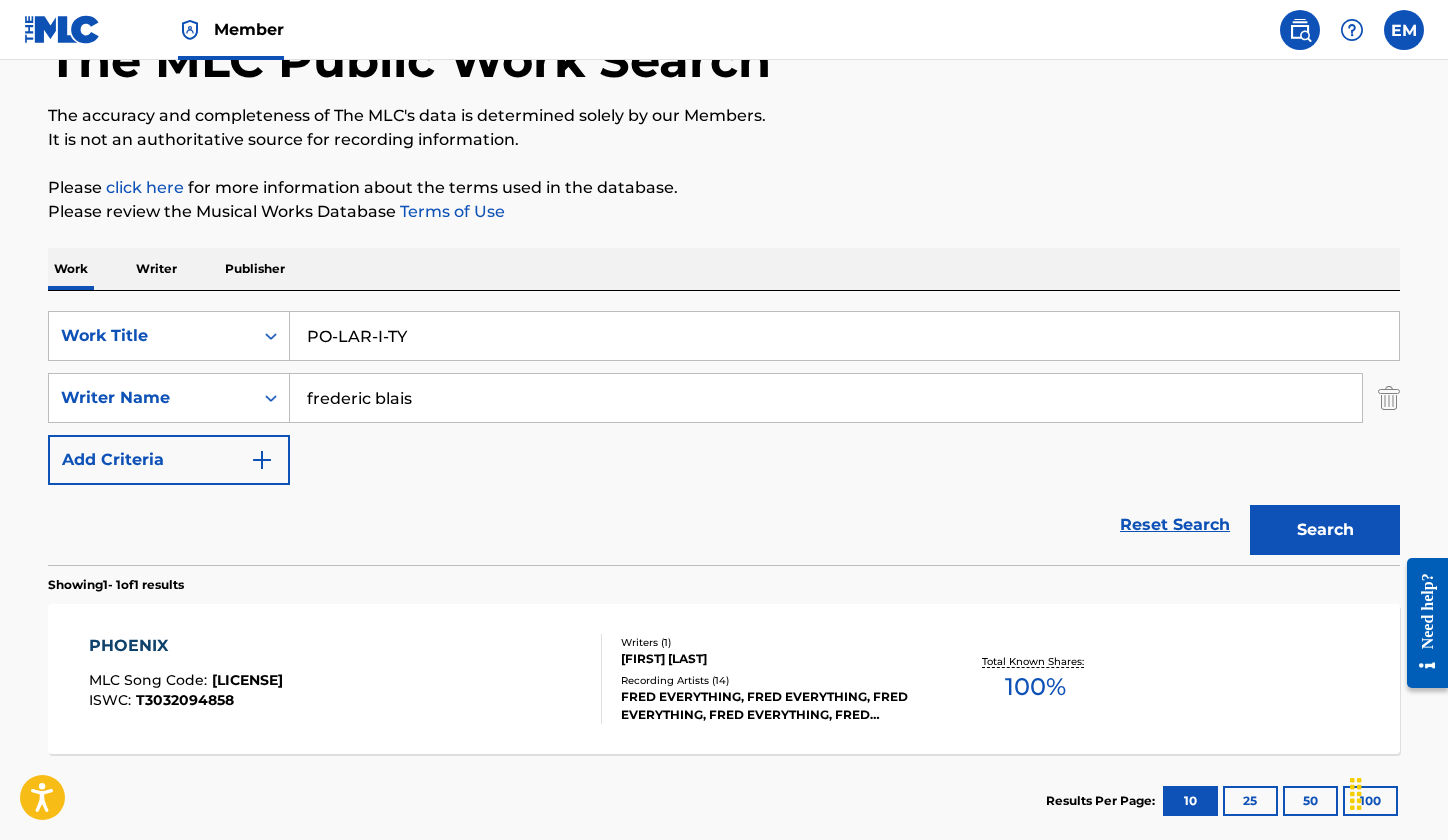click on "Search" at bounding box center [1325, 530] 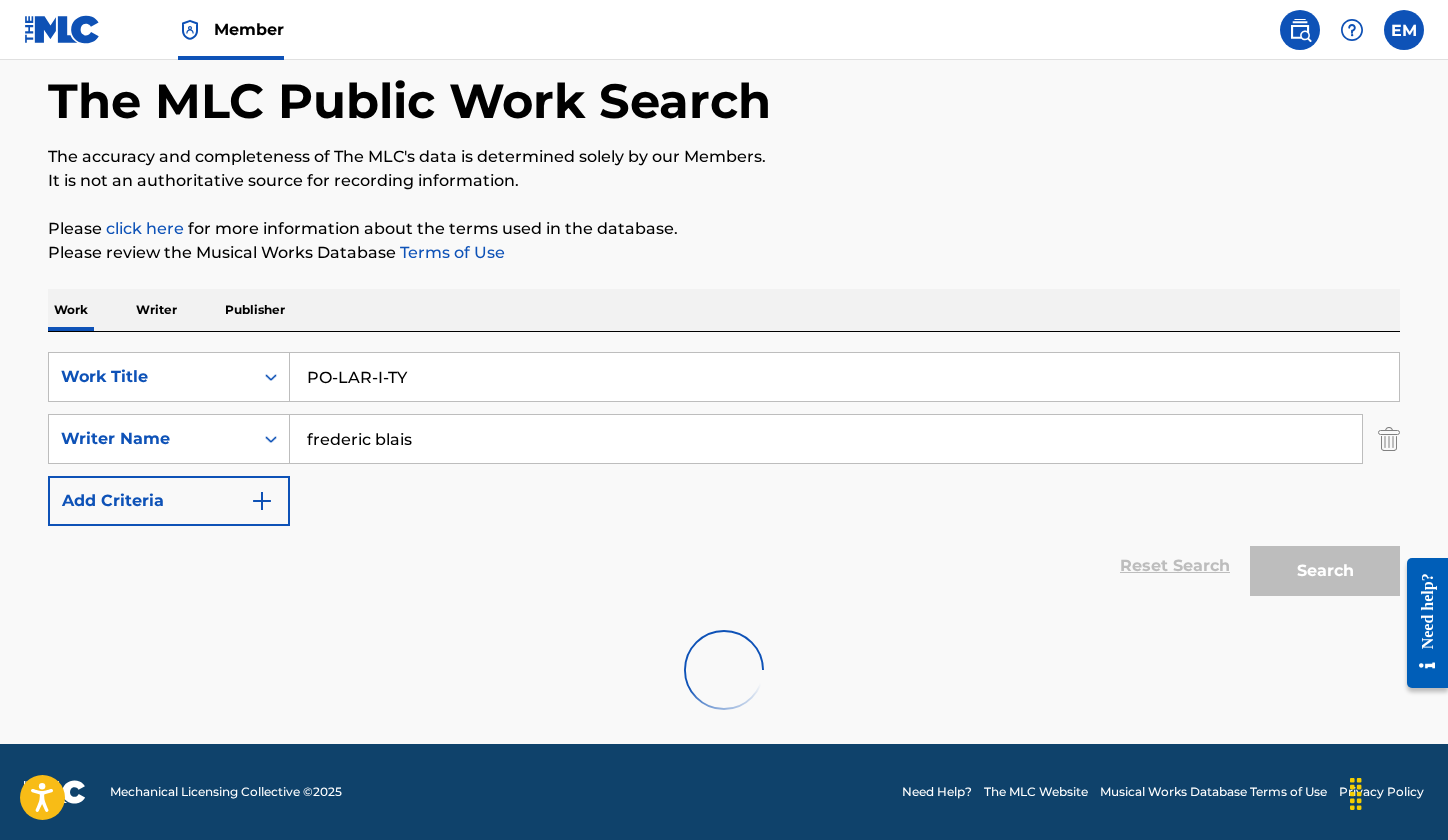 scroll, scrollTop: 134, scrollLeft: 0, axis: vertical 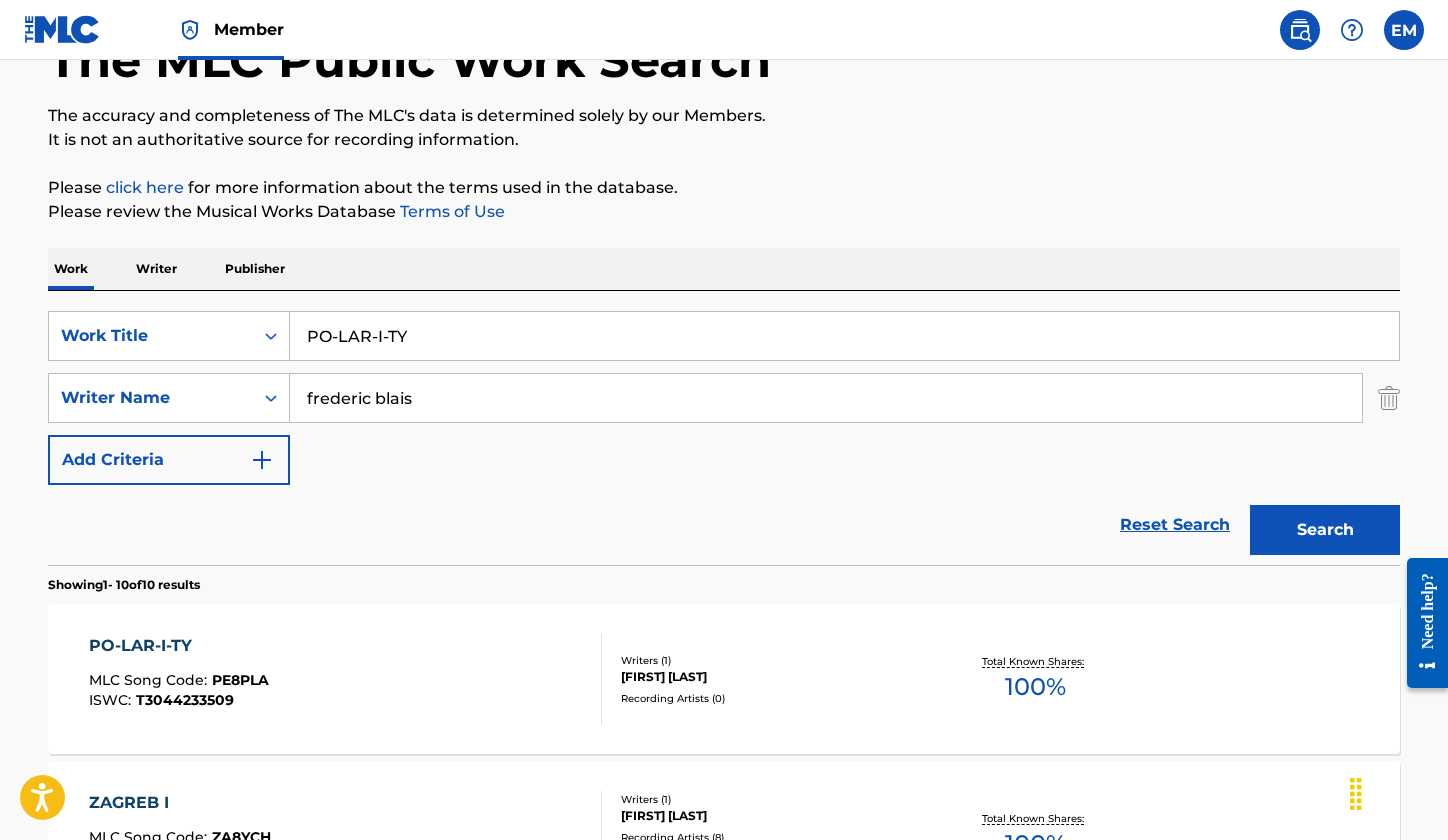 click on "PO-LAR-I-TY MLC Song Code : PE8PLA ISWC : T3044233509" at bounding box center [346, 679] 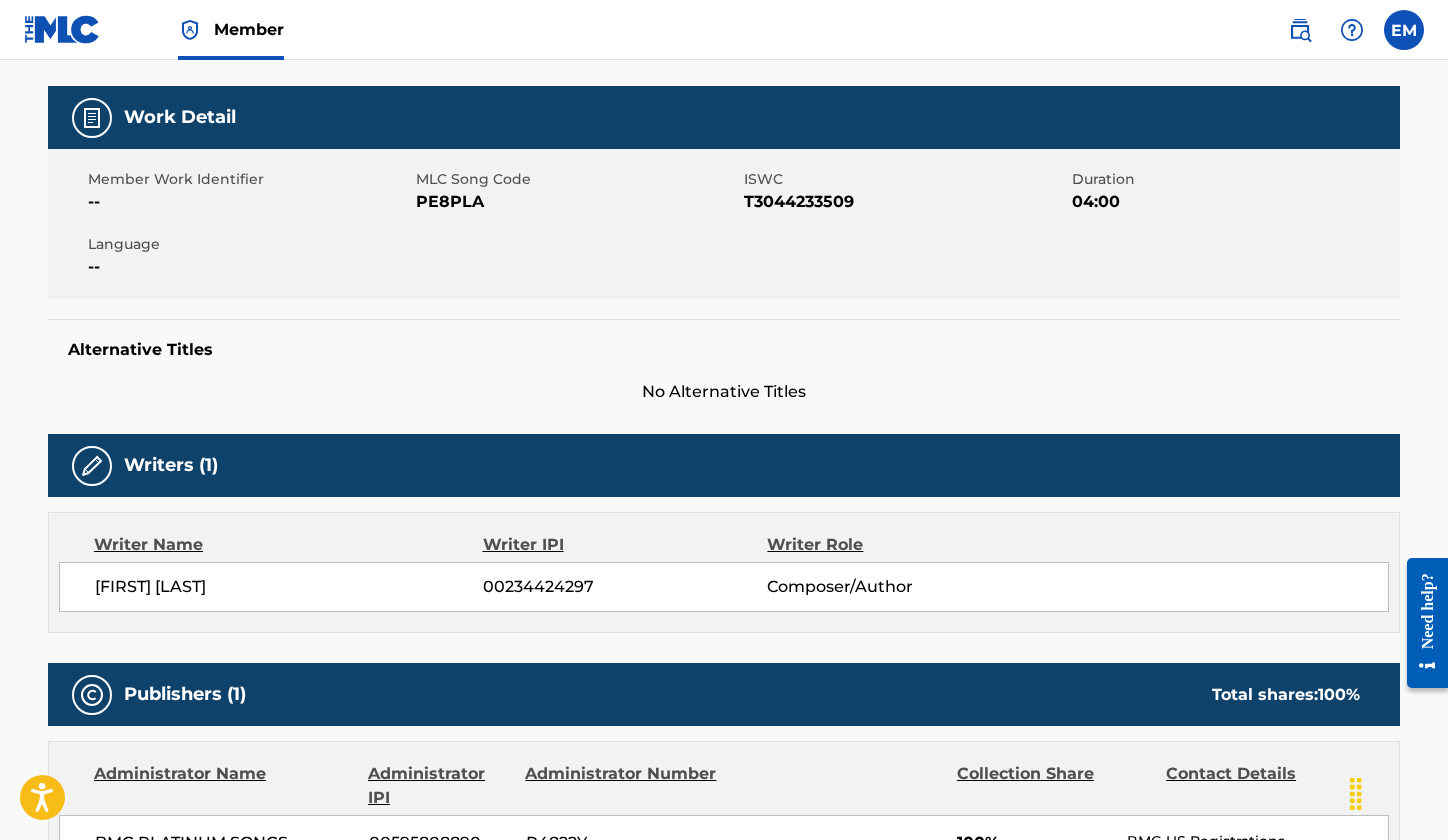 scroll, scrollTop: 100, scrollLeft: 0, axis: vertical 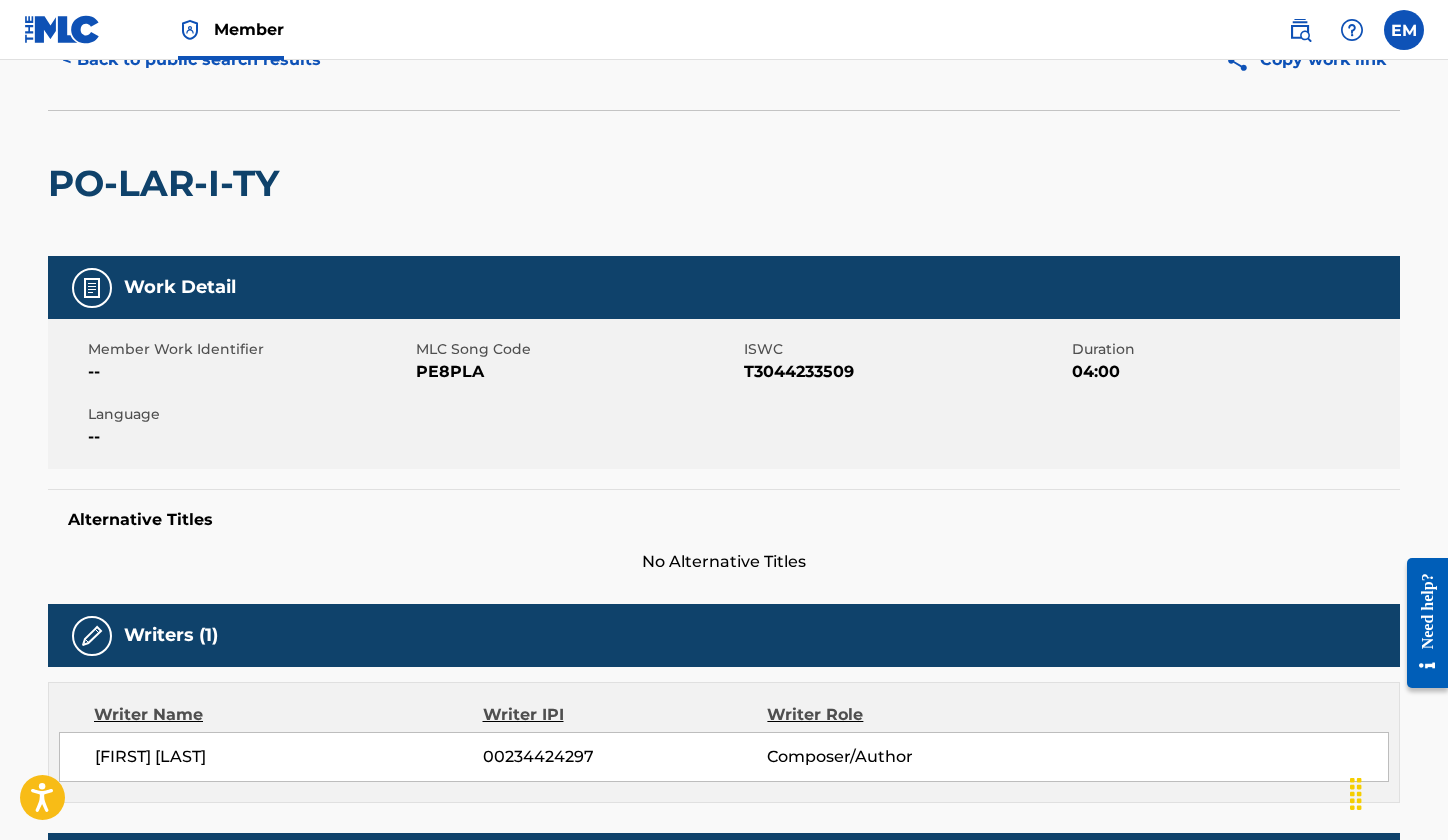 click on "PE8PLA" at bounding box center [577, 372] 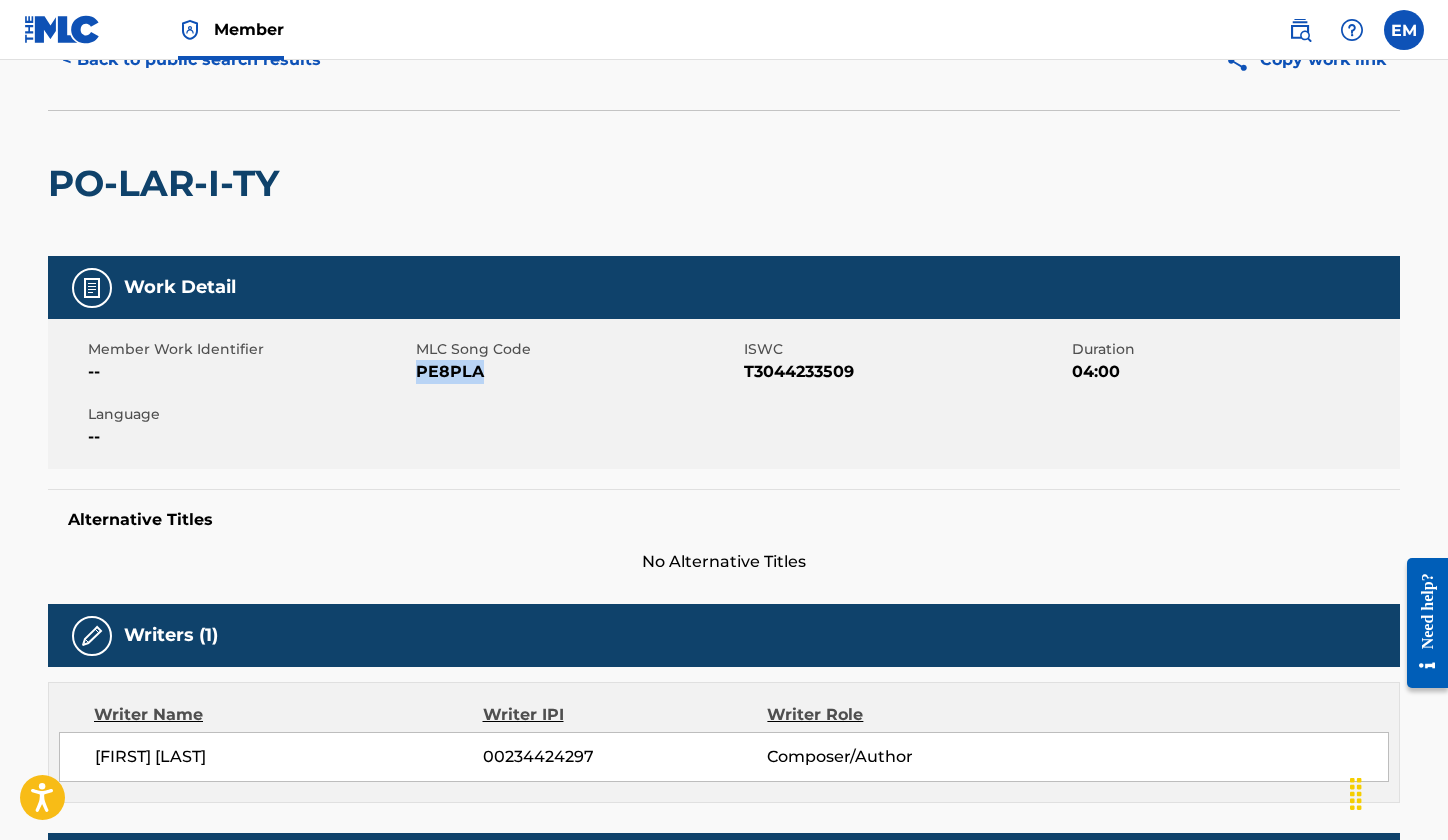 click on "PE8PLA" at bounding box center [577, 372] 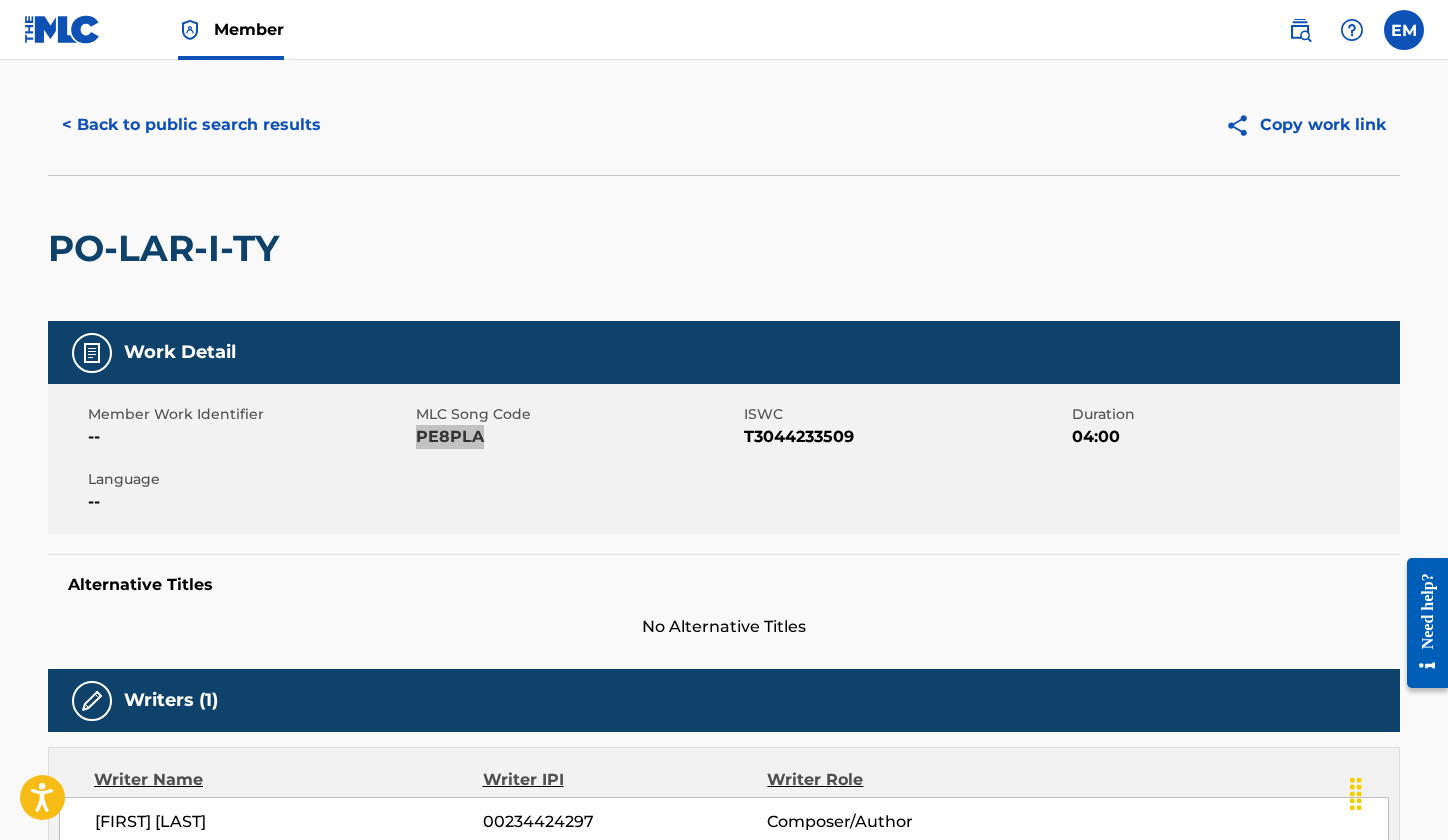 scroll, scrollTop: 0, scrollLeft: 0, axis: both 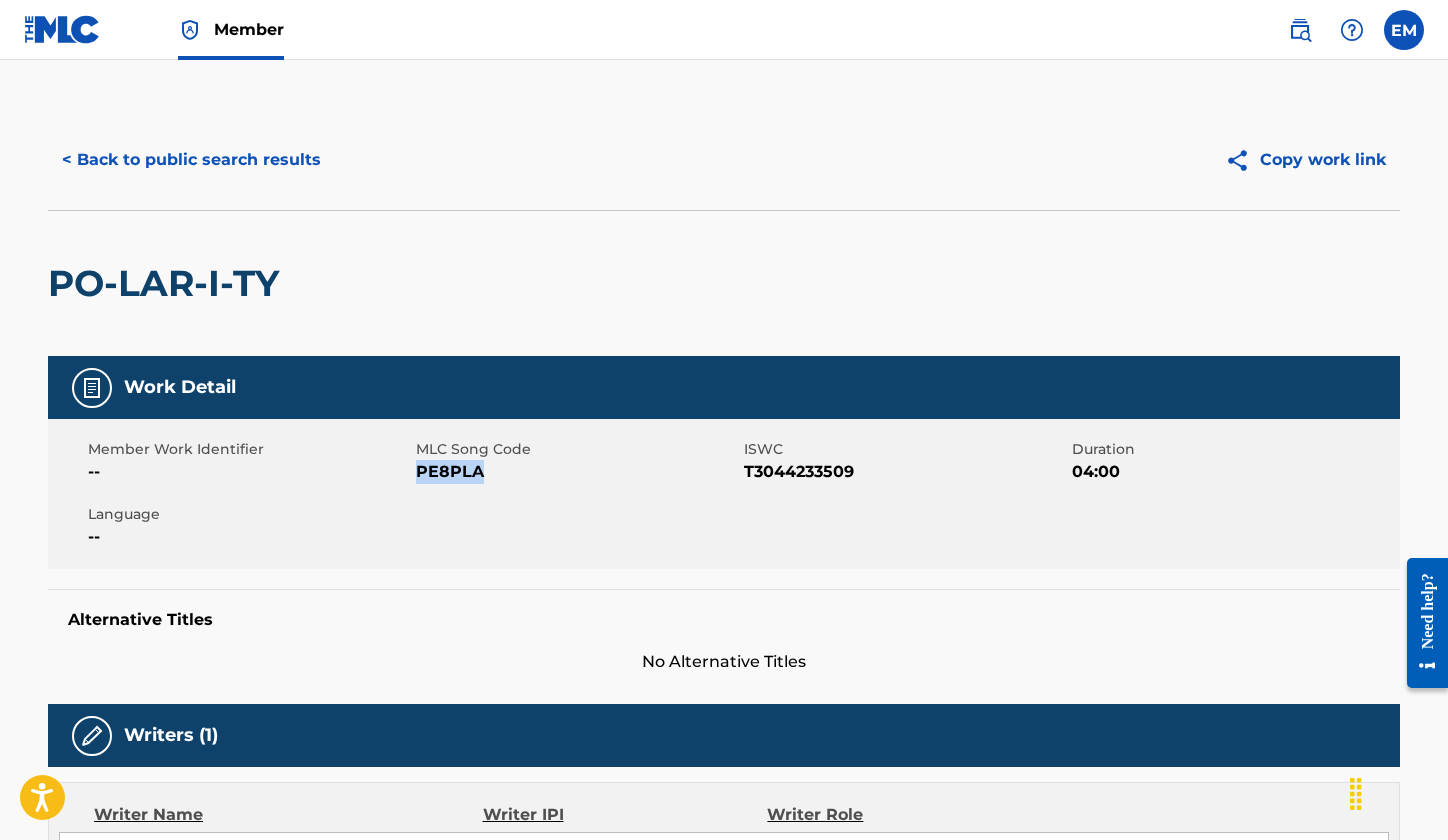 click on "< Back to public search results" at bounding box center (191, 160) 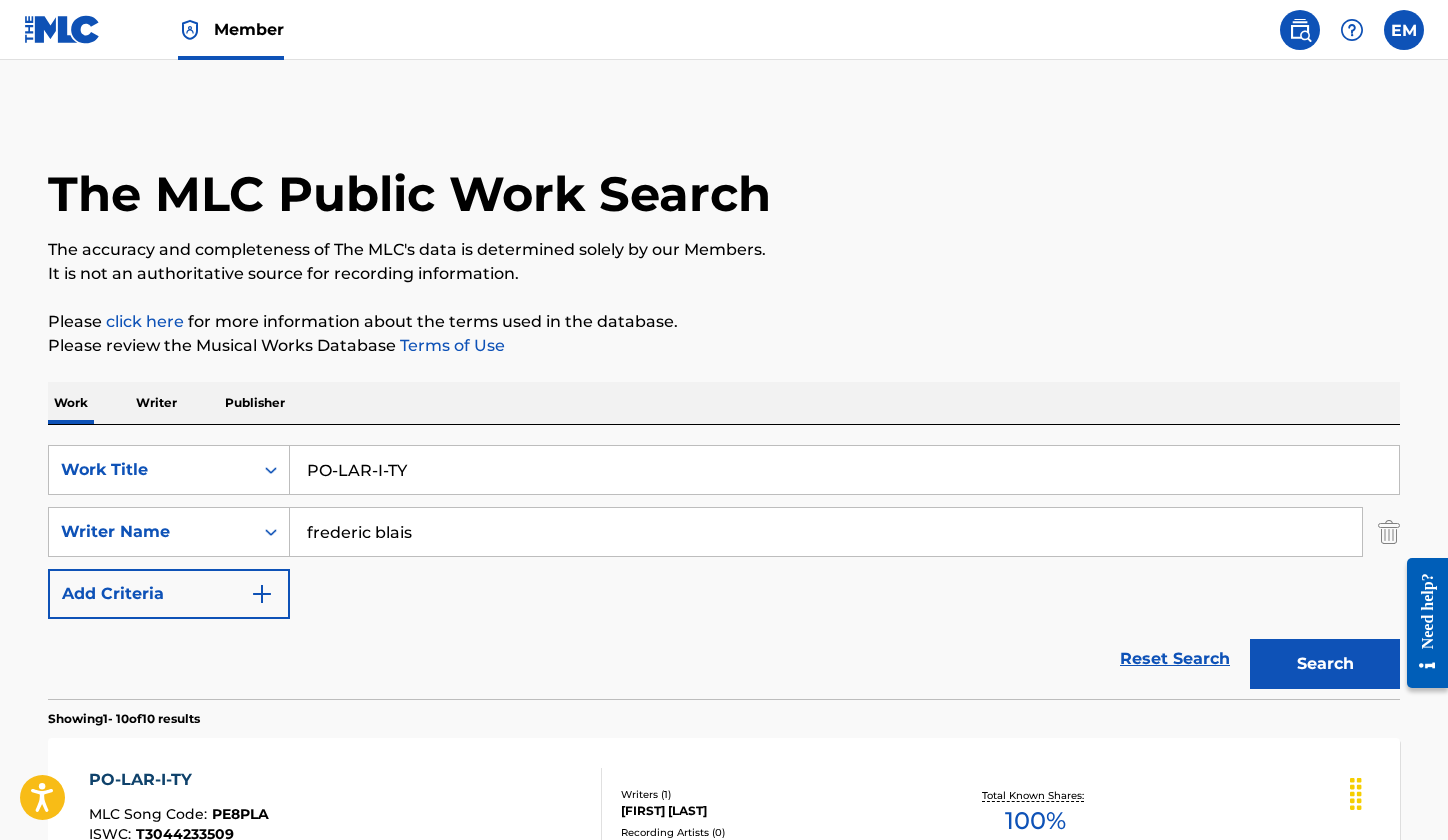 scroll, scrollTop: 134, scrollLeft: 0, axis: vertical 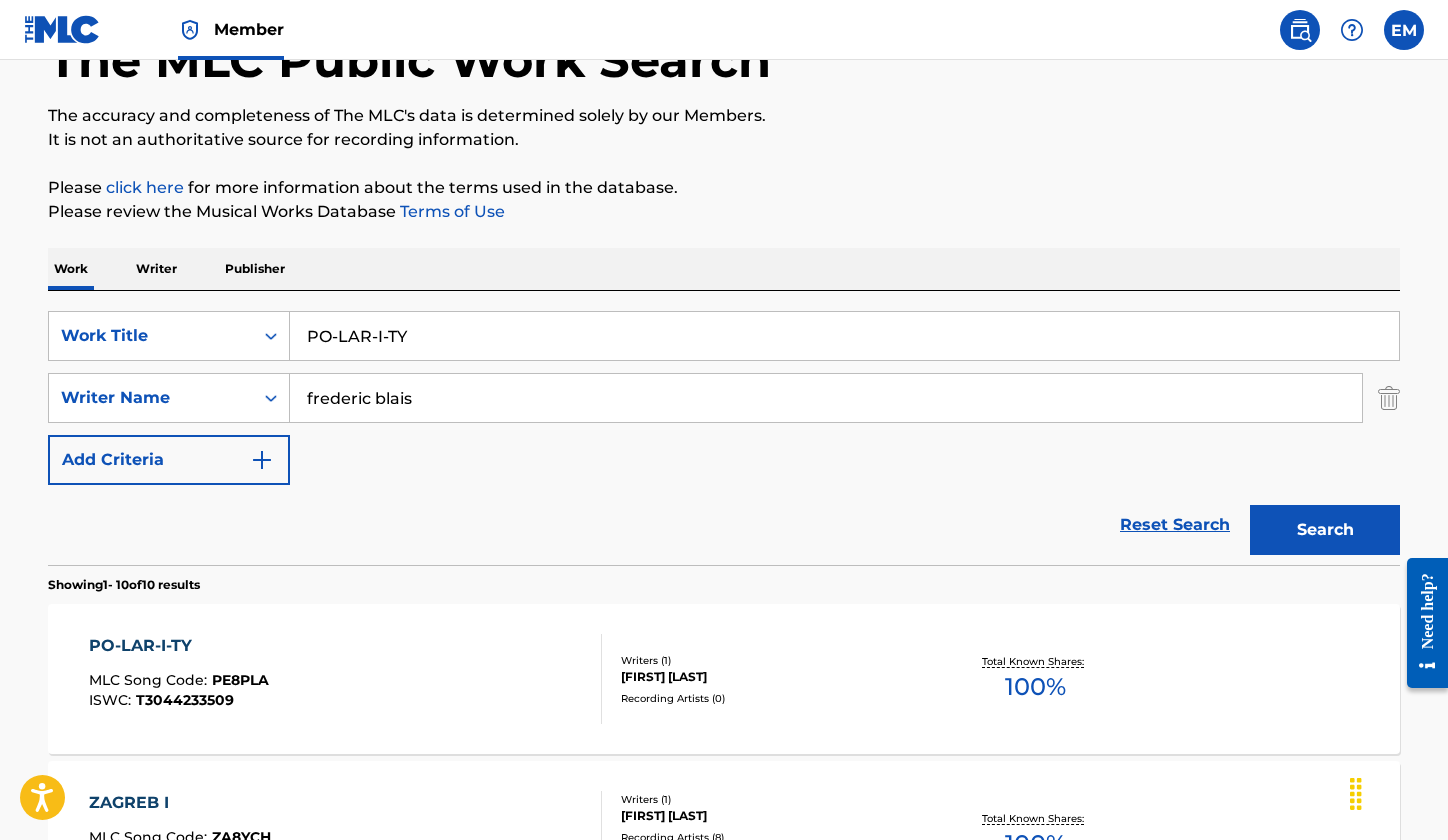 click on "PO-LAR-I-TY" at bounding box center (844, 336) 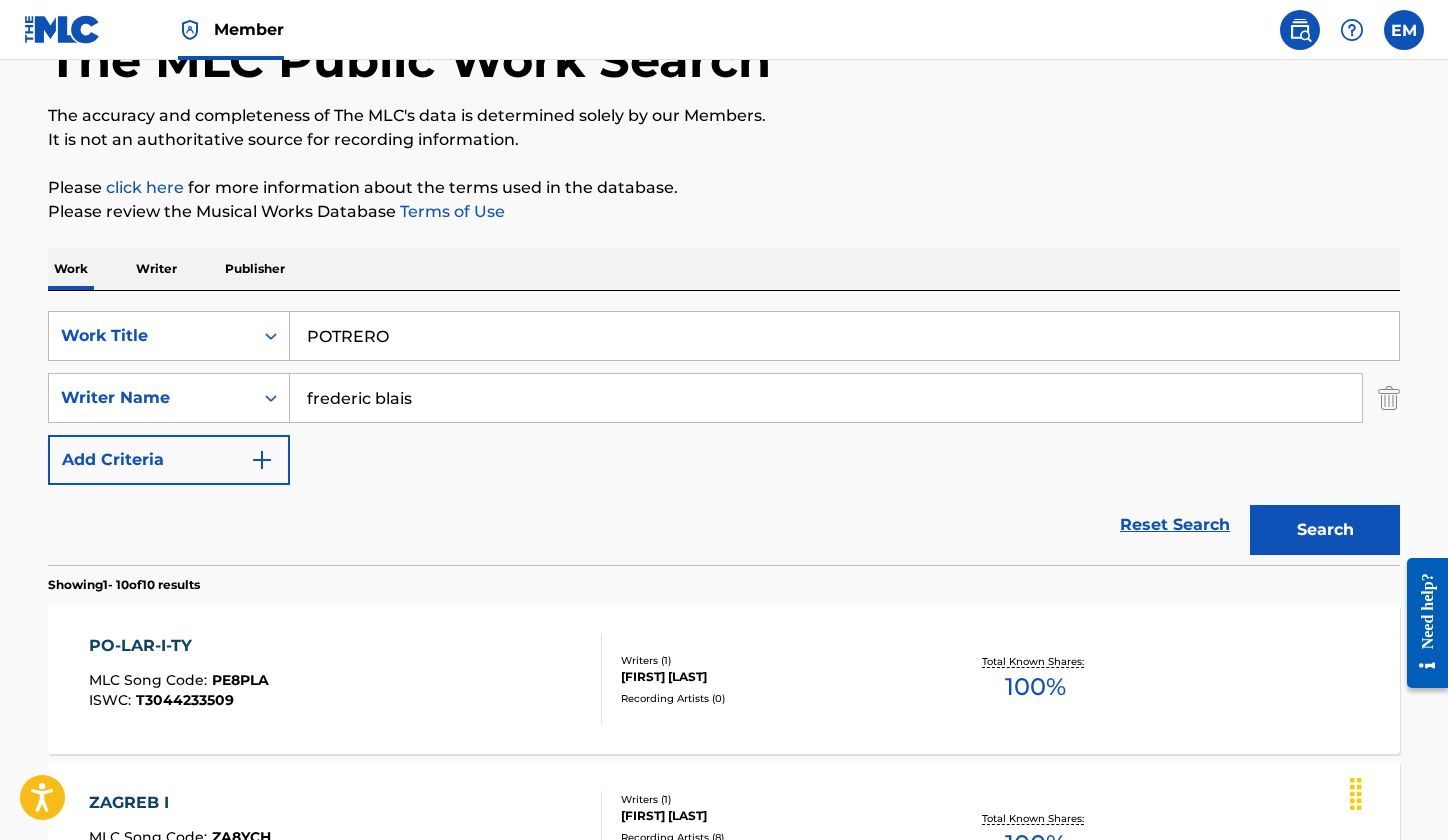 click on "Please review the Musical Works Database   Terms of Use" at bounding box center [724, 212] 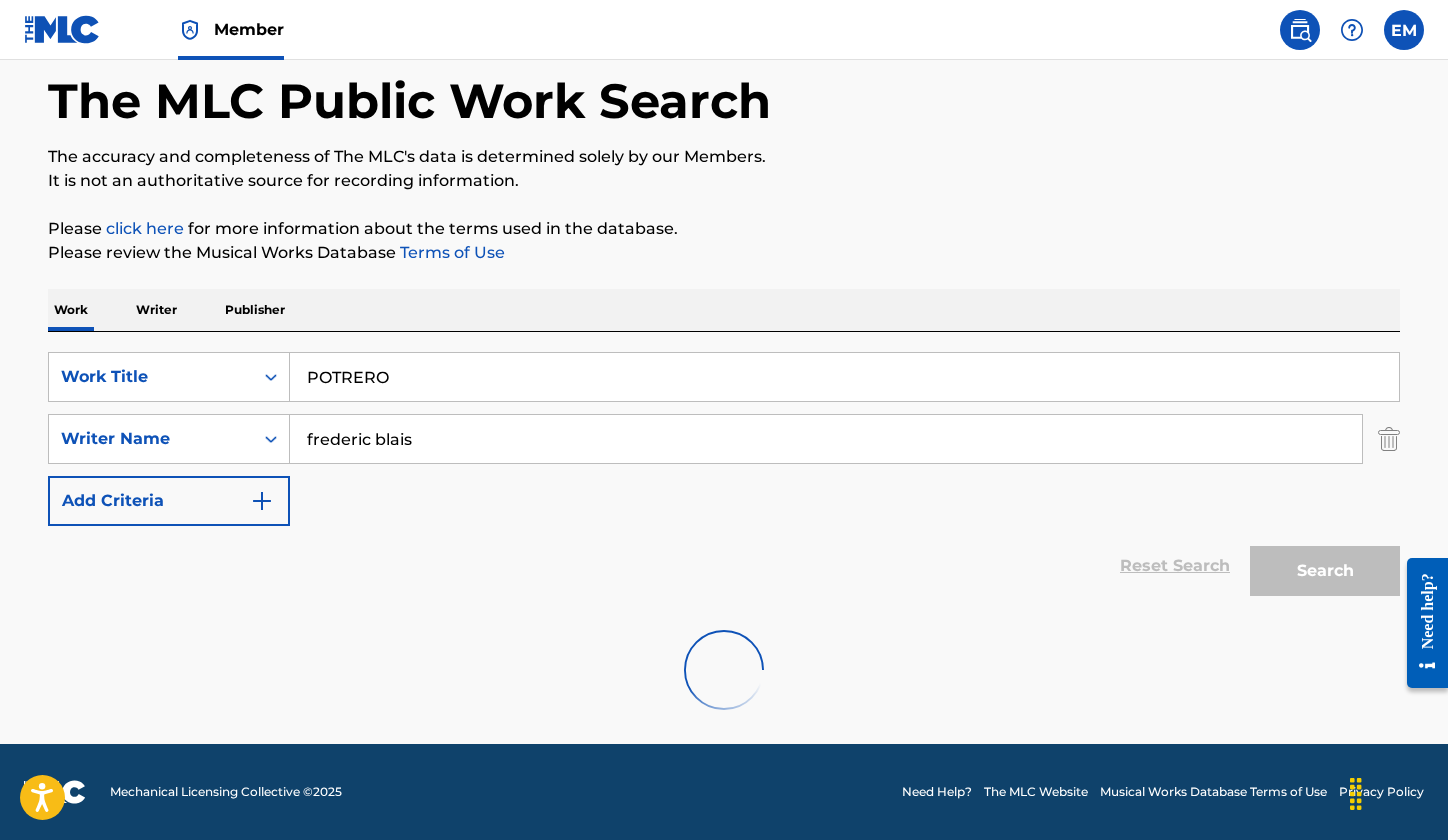scroll, scrollTop: 28, scrollLeft: 0, axis: vertical 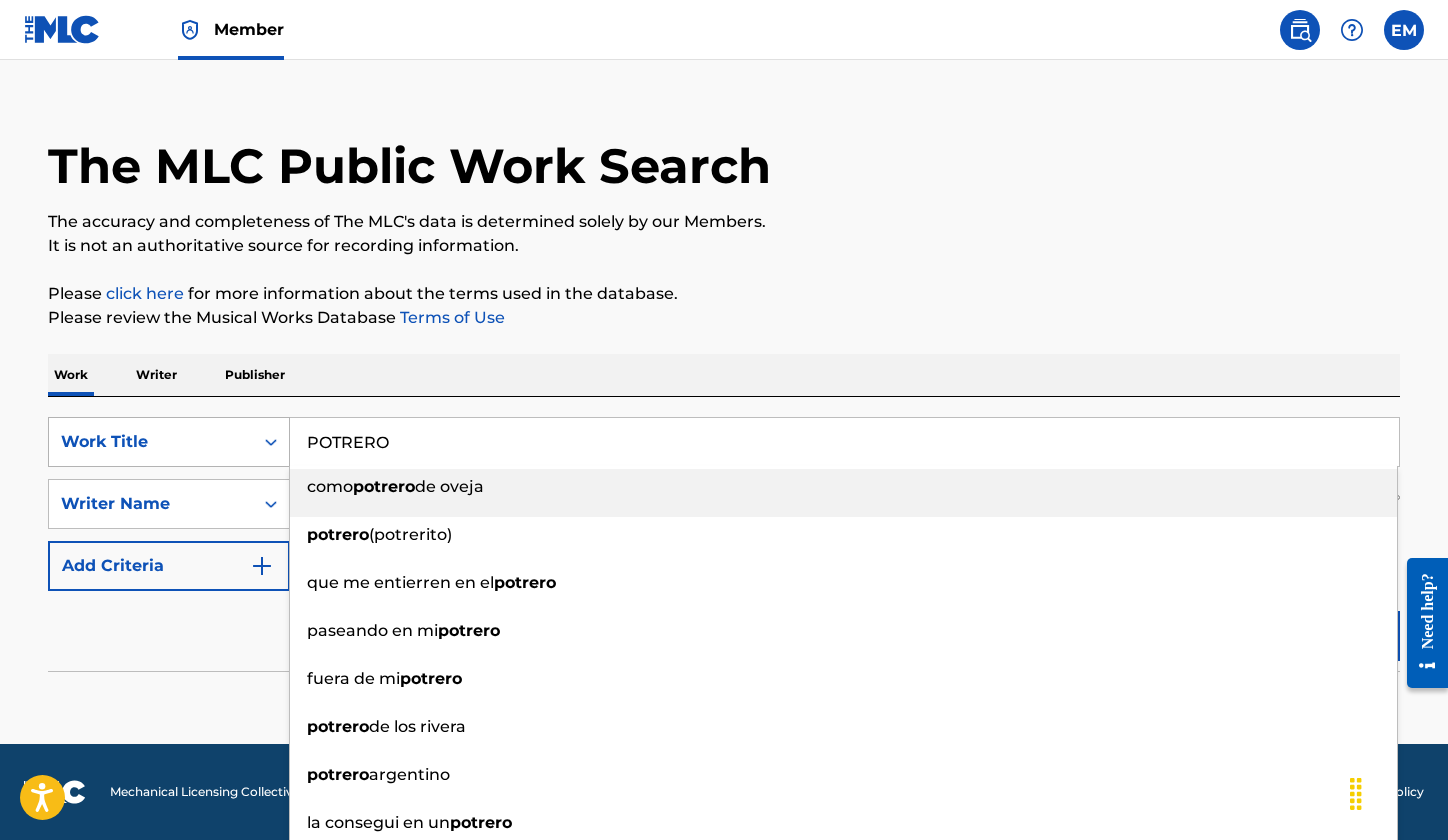 drag, startPoint x: 446, startPoint y: 446, endPoint x: 268, endPoint y: 428, distance: 178.90779 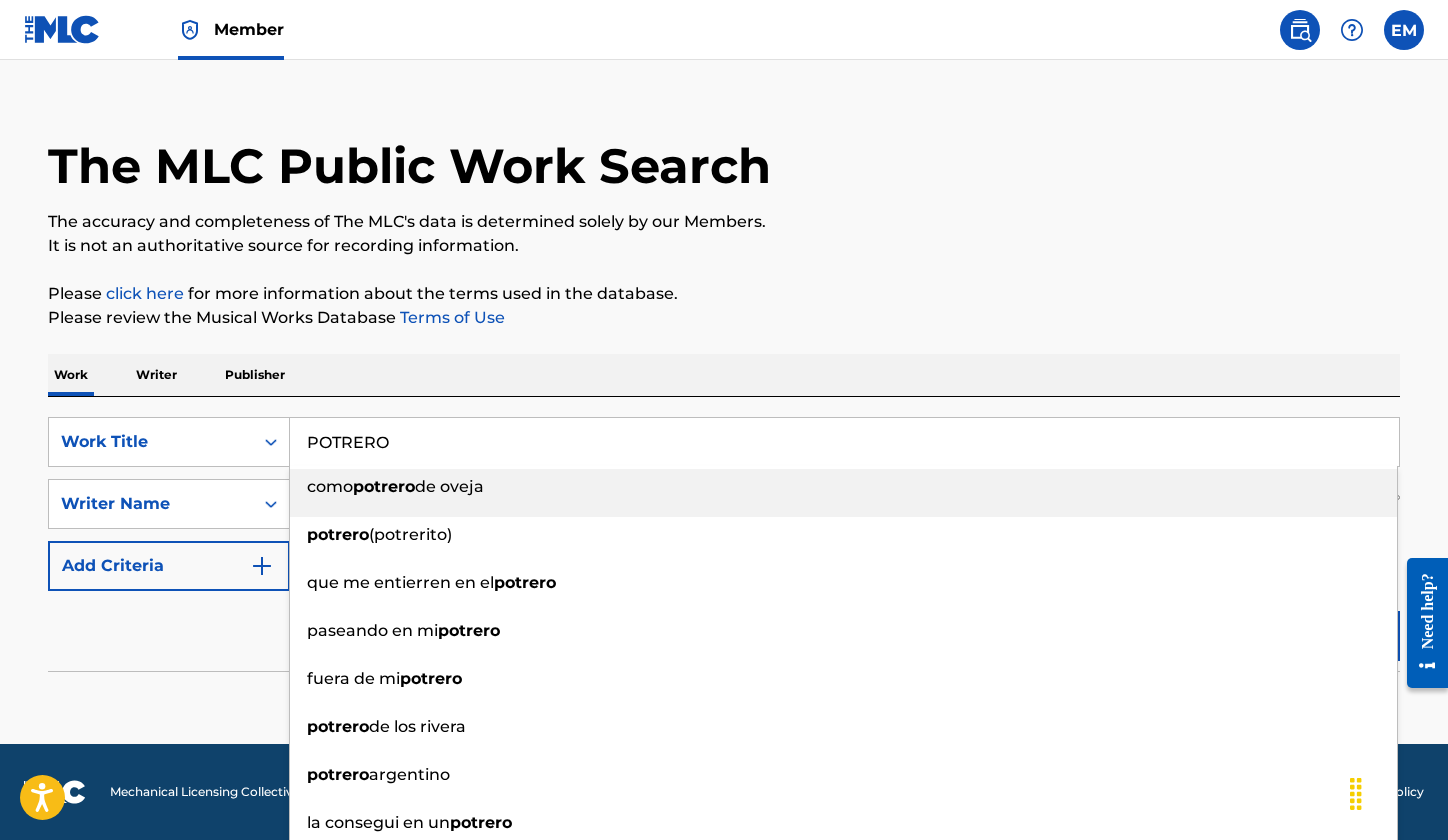 paste on "SUN" 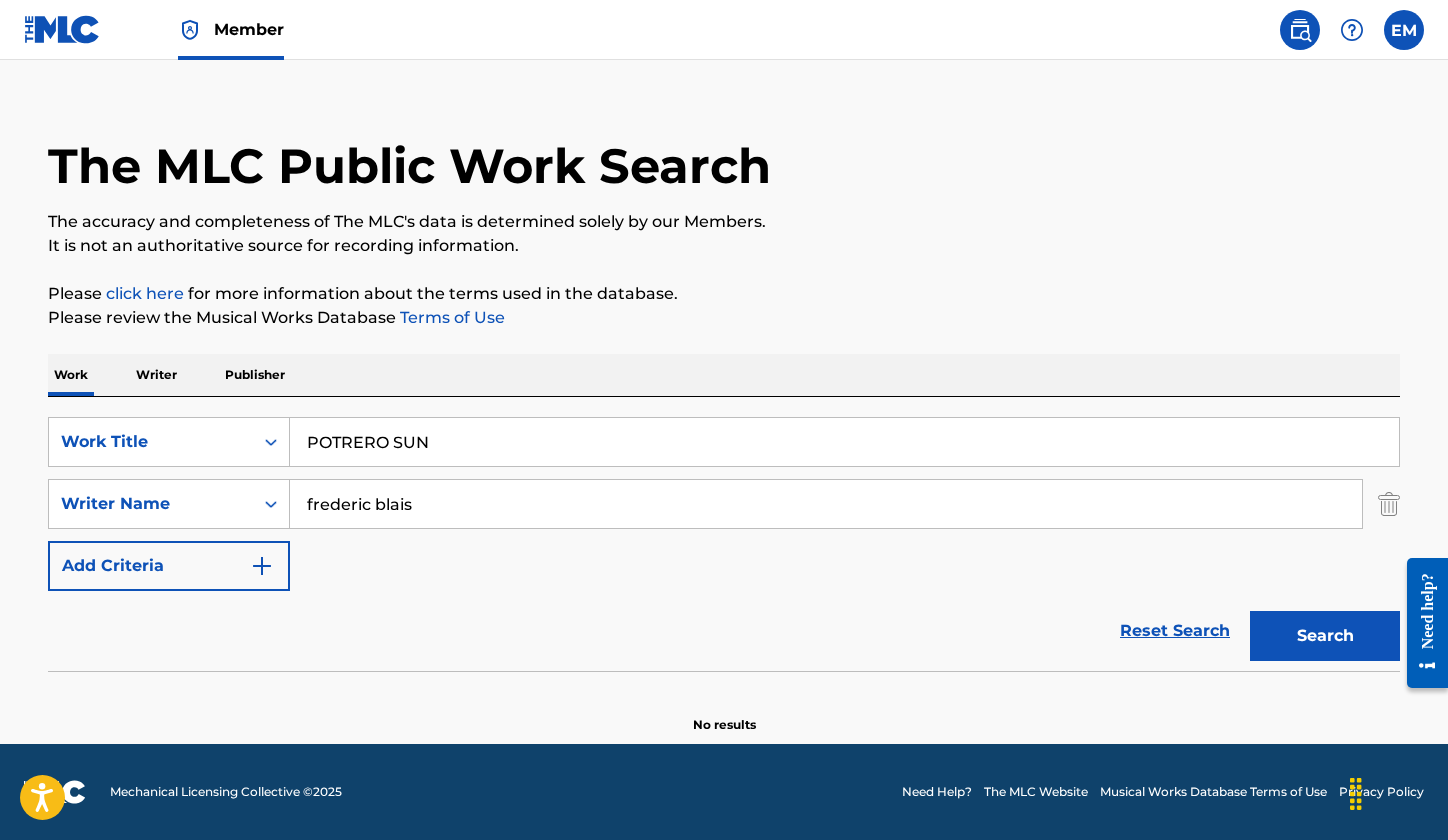 click on "Work Writer Publisher" at bounding box center [724, 375] 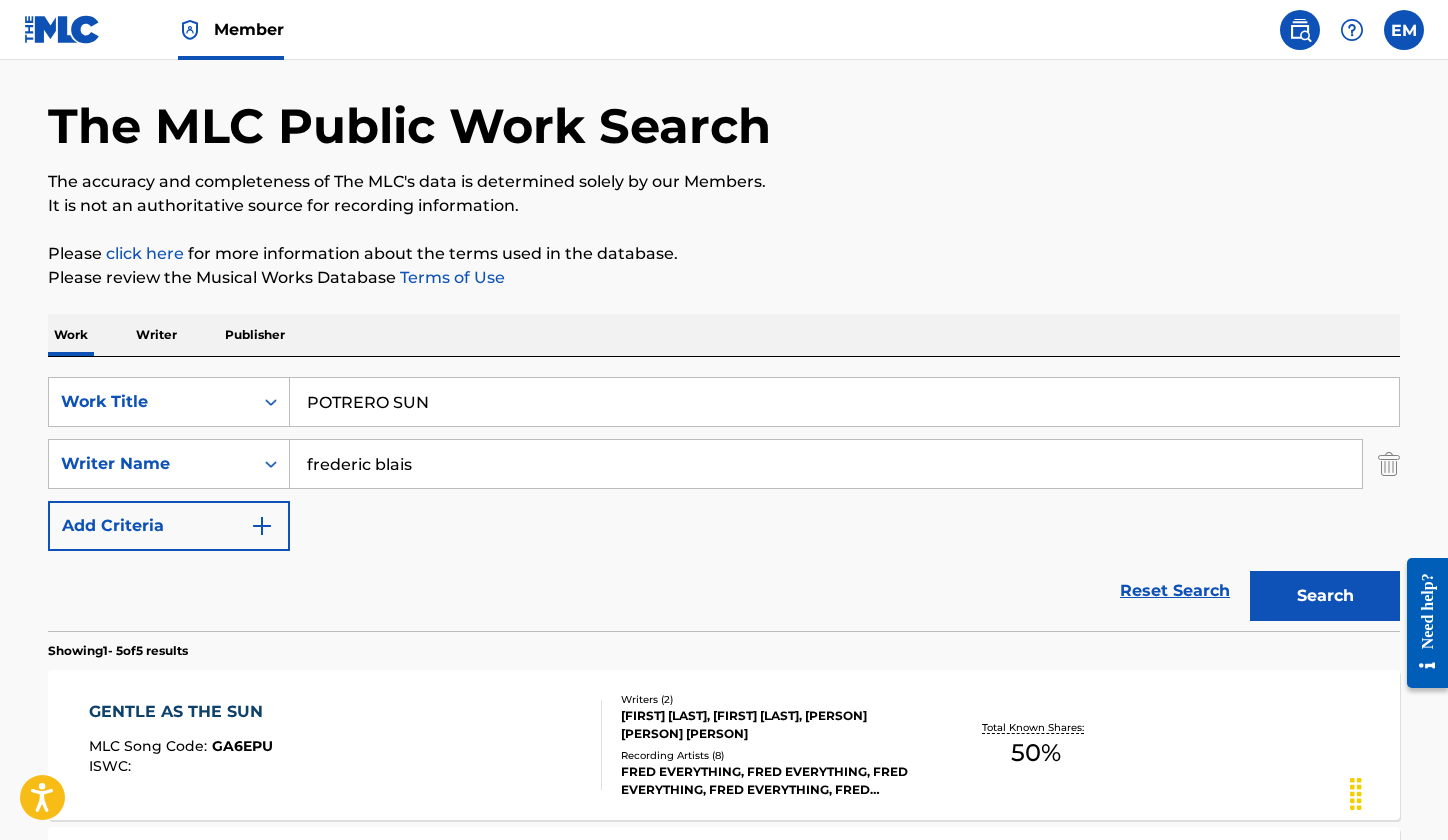 scroll, scrollTop: 0, scrollLeft: 0, axis: both 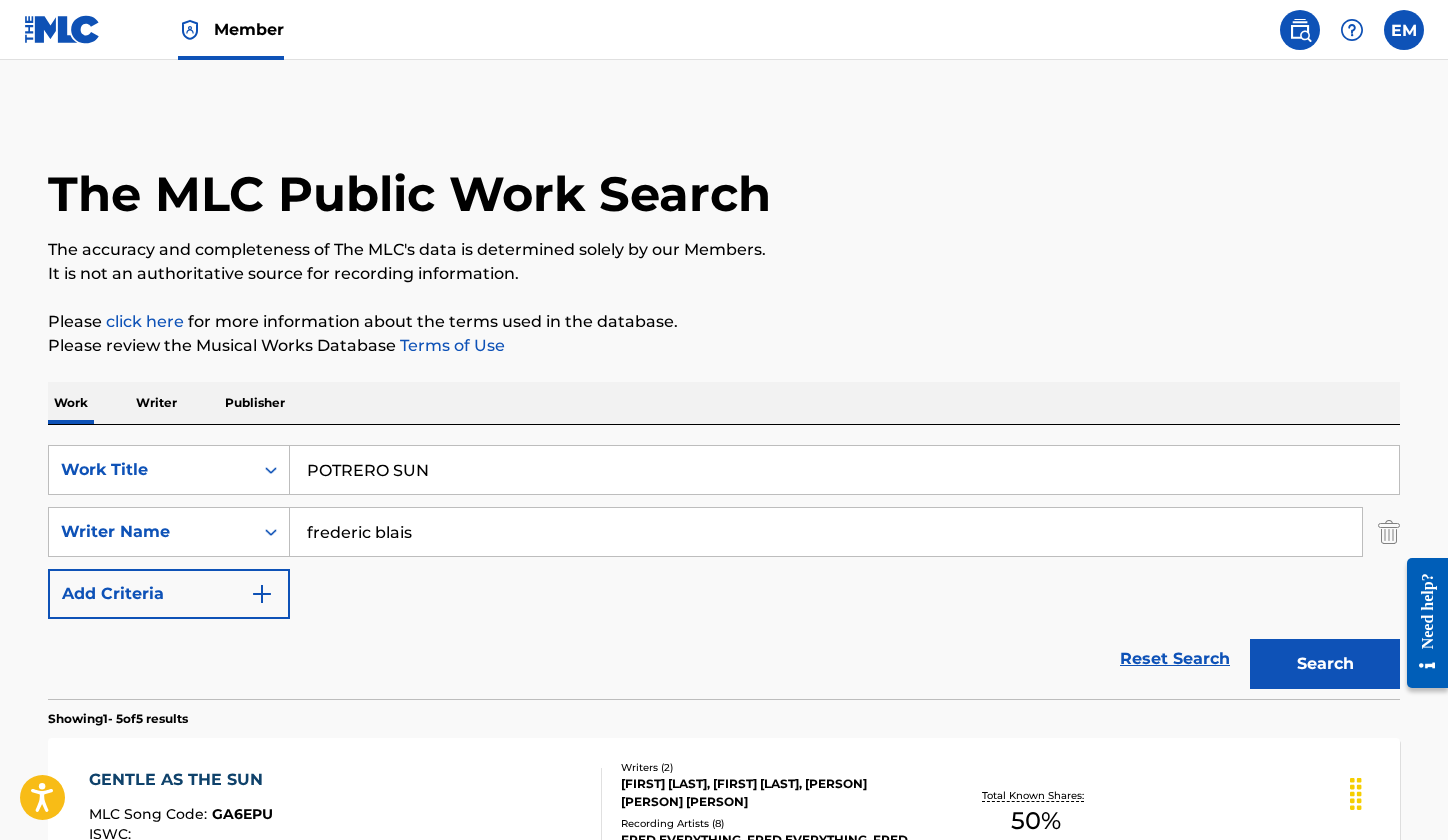 drag, startPoint x: 450, startPoint y: 478, endPoint x: 236, endPoint y: 436, distance: 218.08255 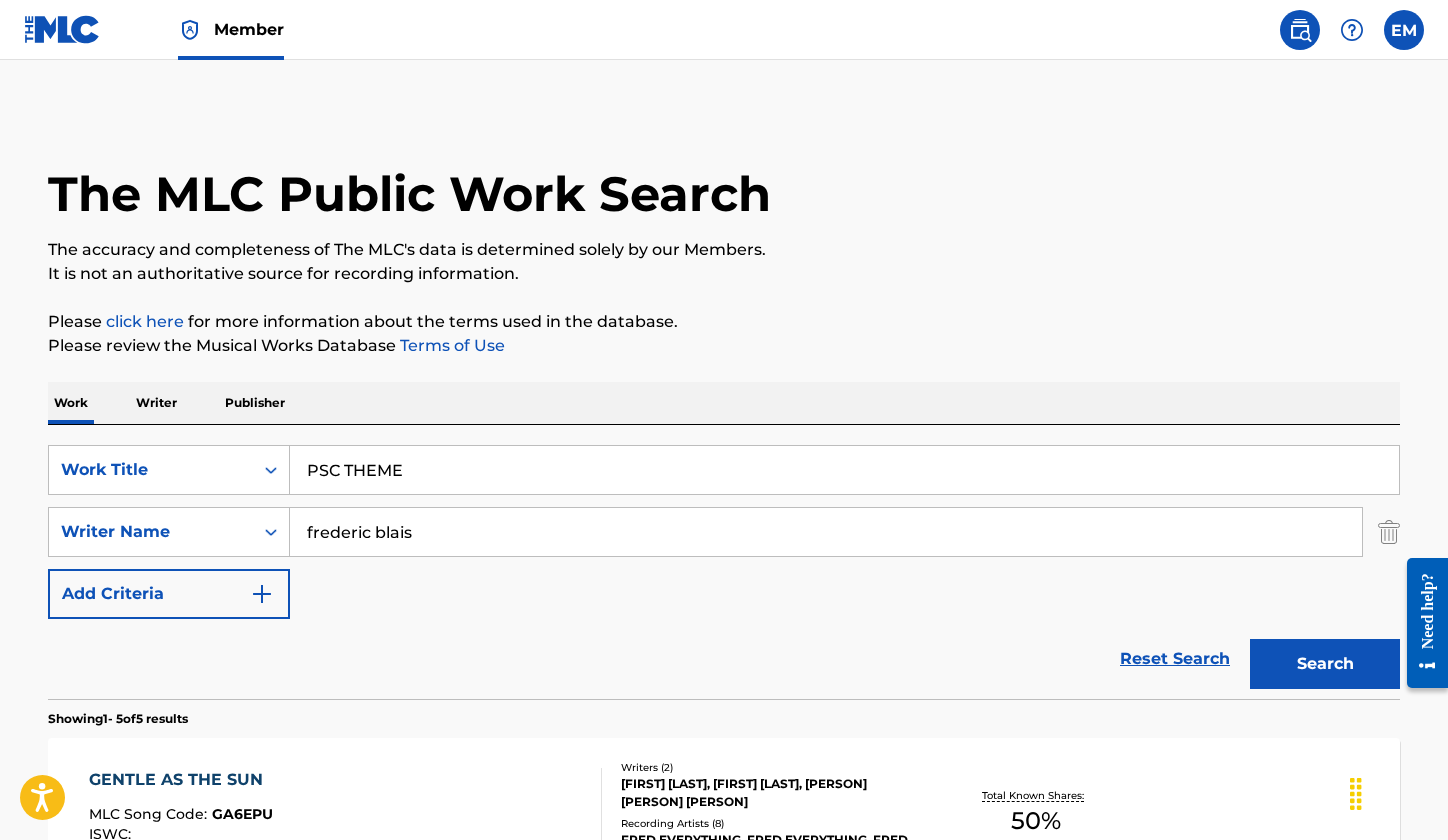 type on "PSC THEME" 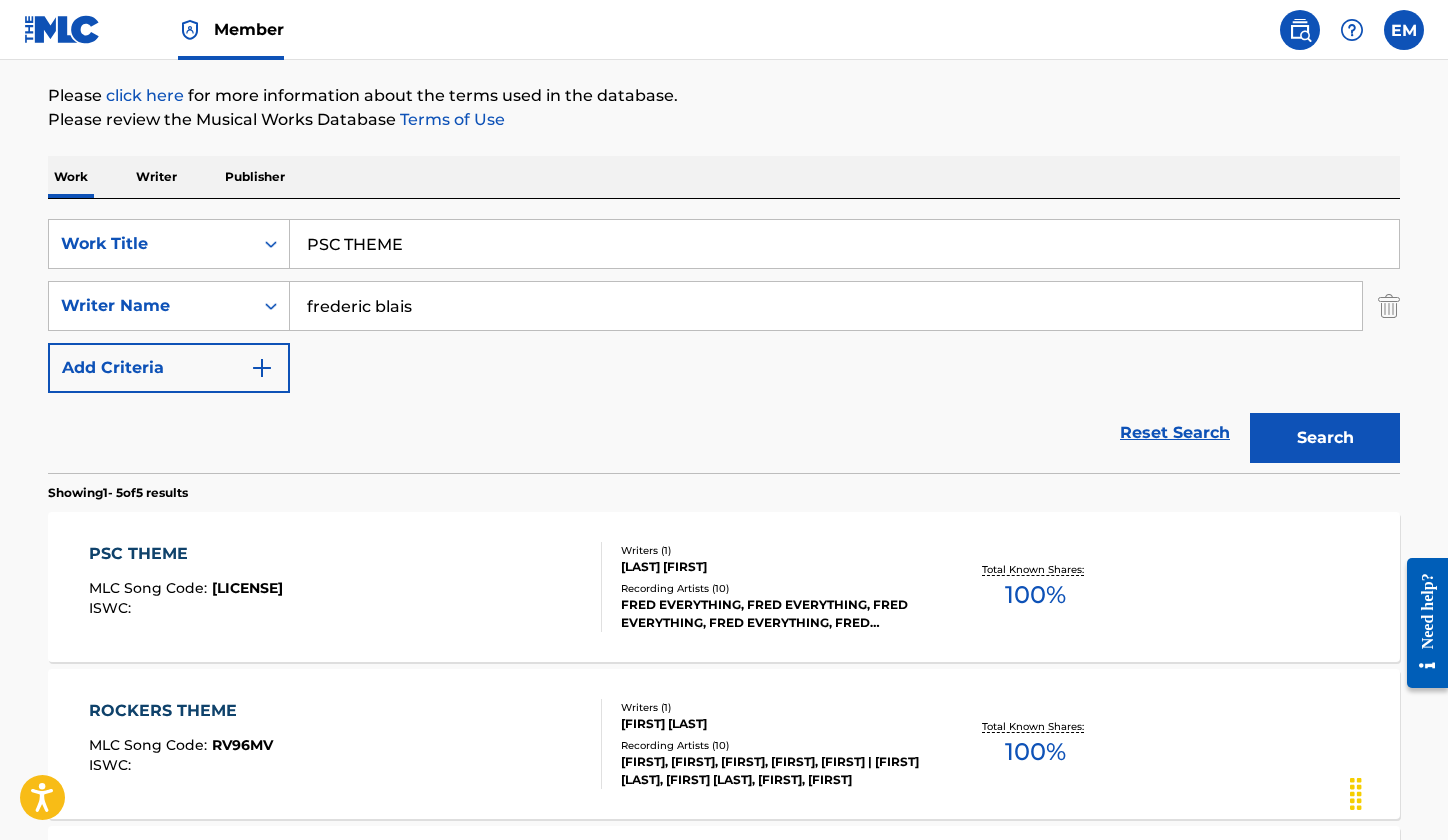 scroll, scrollTop: 400, scrollLeft: 0, axis: vertical 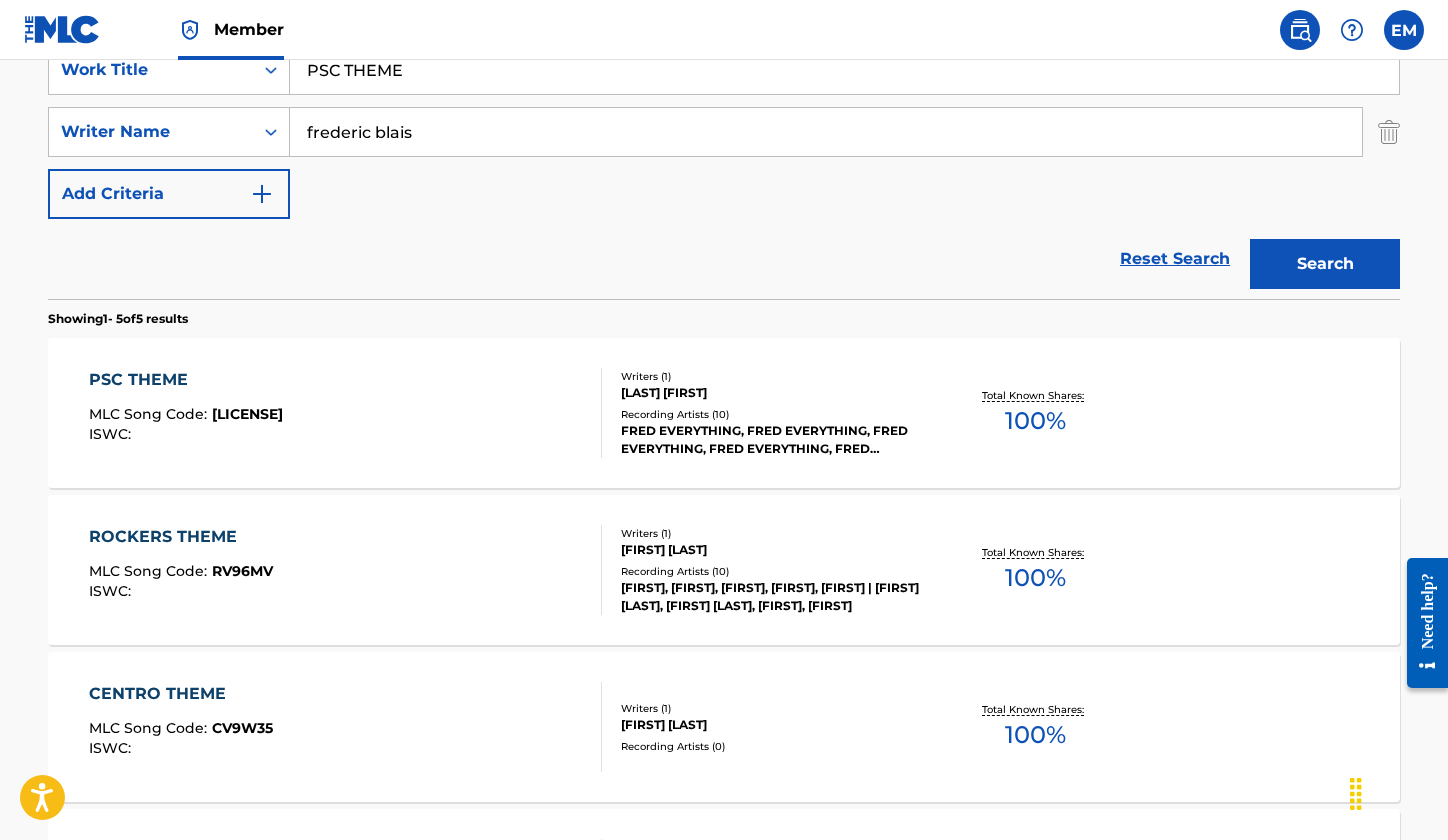 click on "PSC THEME" at bounding box center (186, 380) 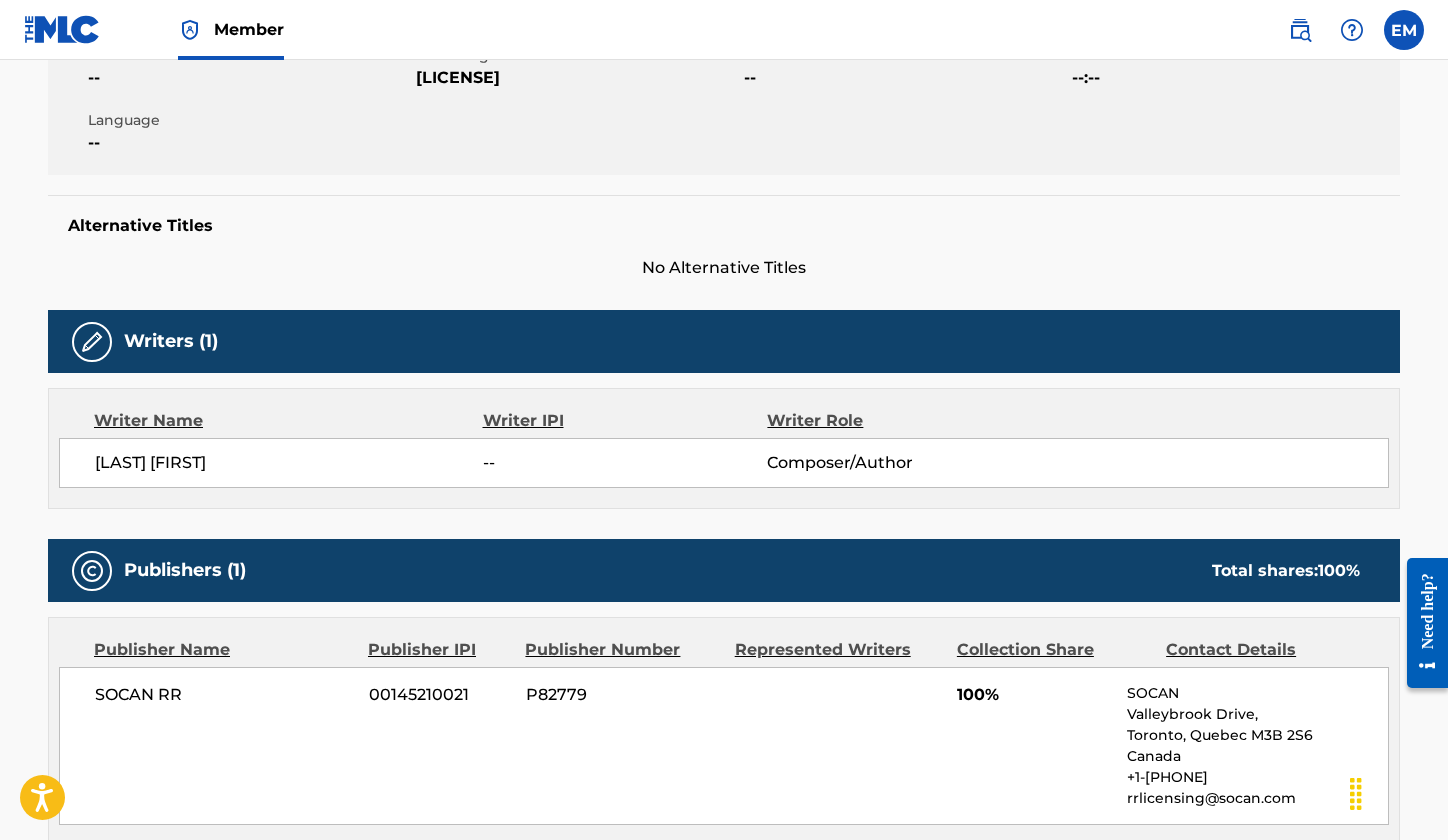 scroll, scrollTop: 200, scrollLeft: 0, axis: vertical 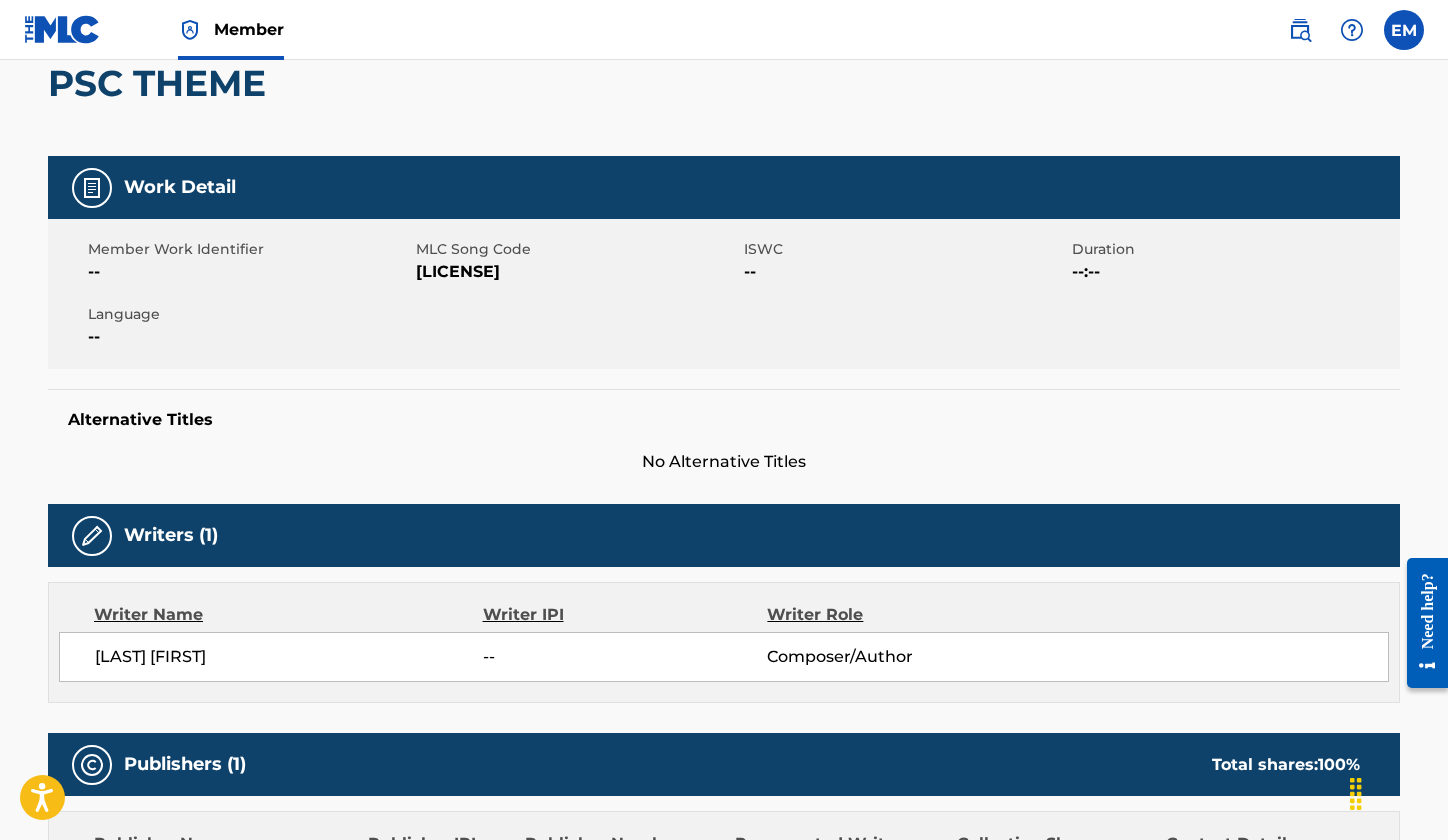 click on "[ID]" at bounding box center (577, 272) 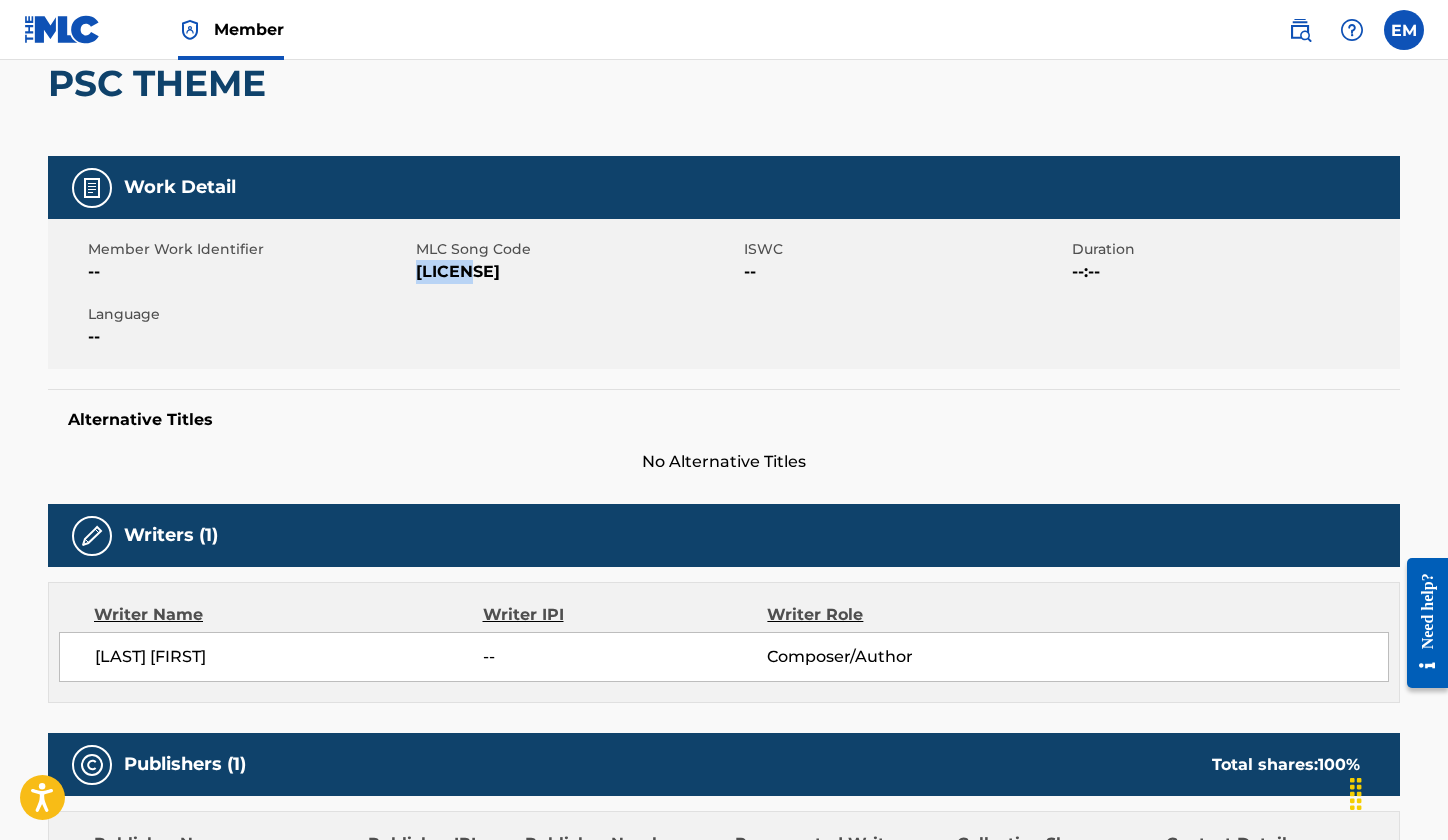 click on "[ID]" at bounding box center (577, 272) 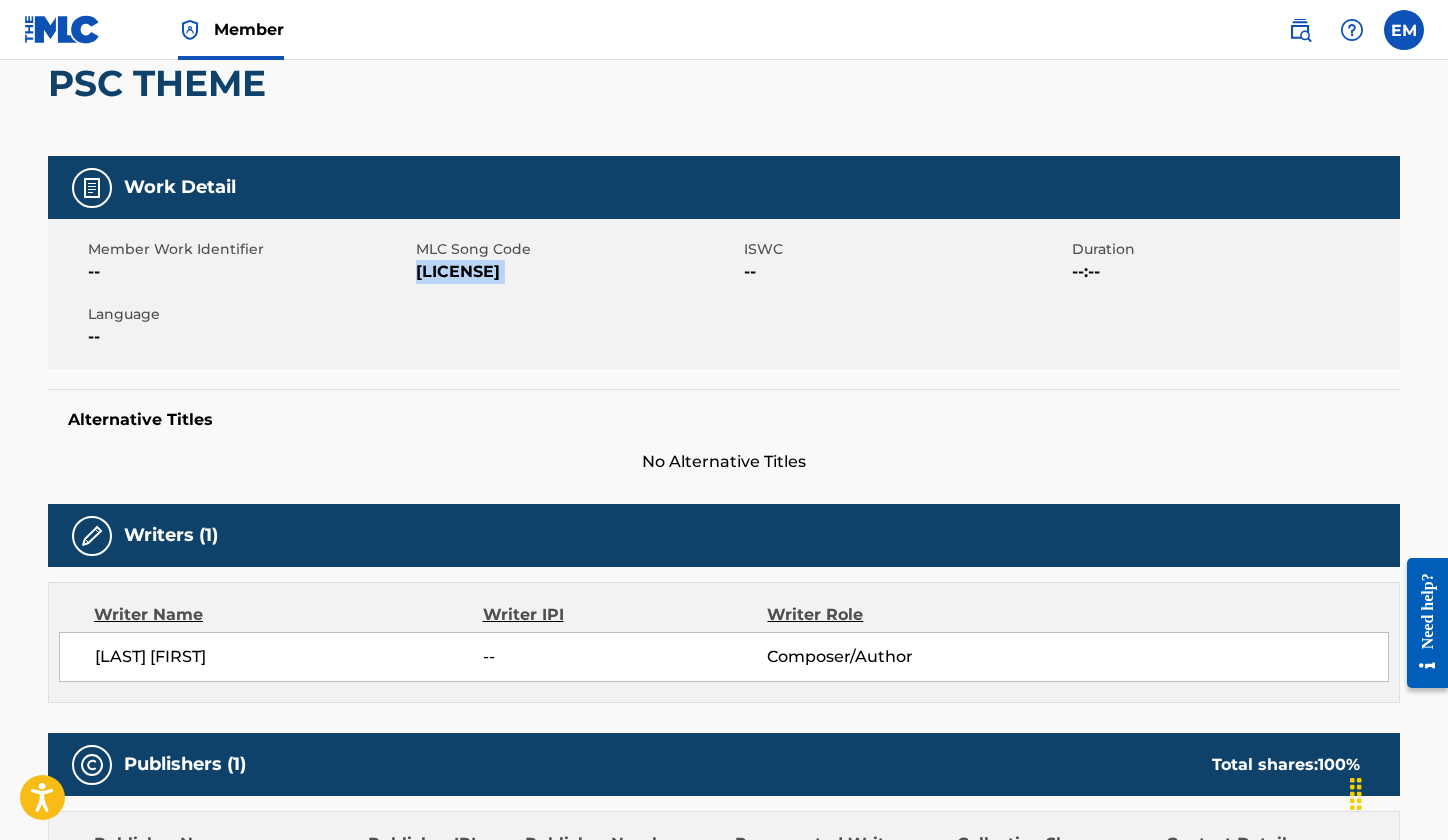click on "[ID]" at bounding box center [577, 272] 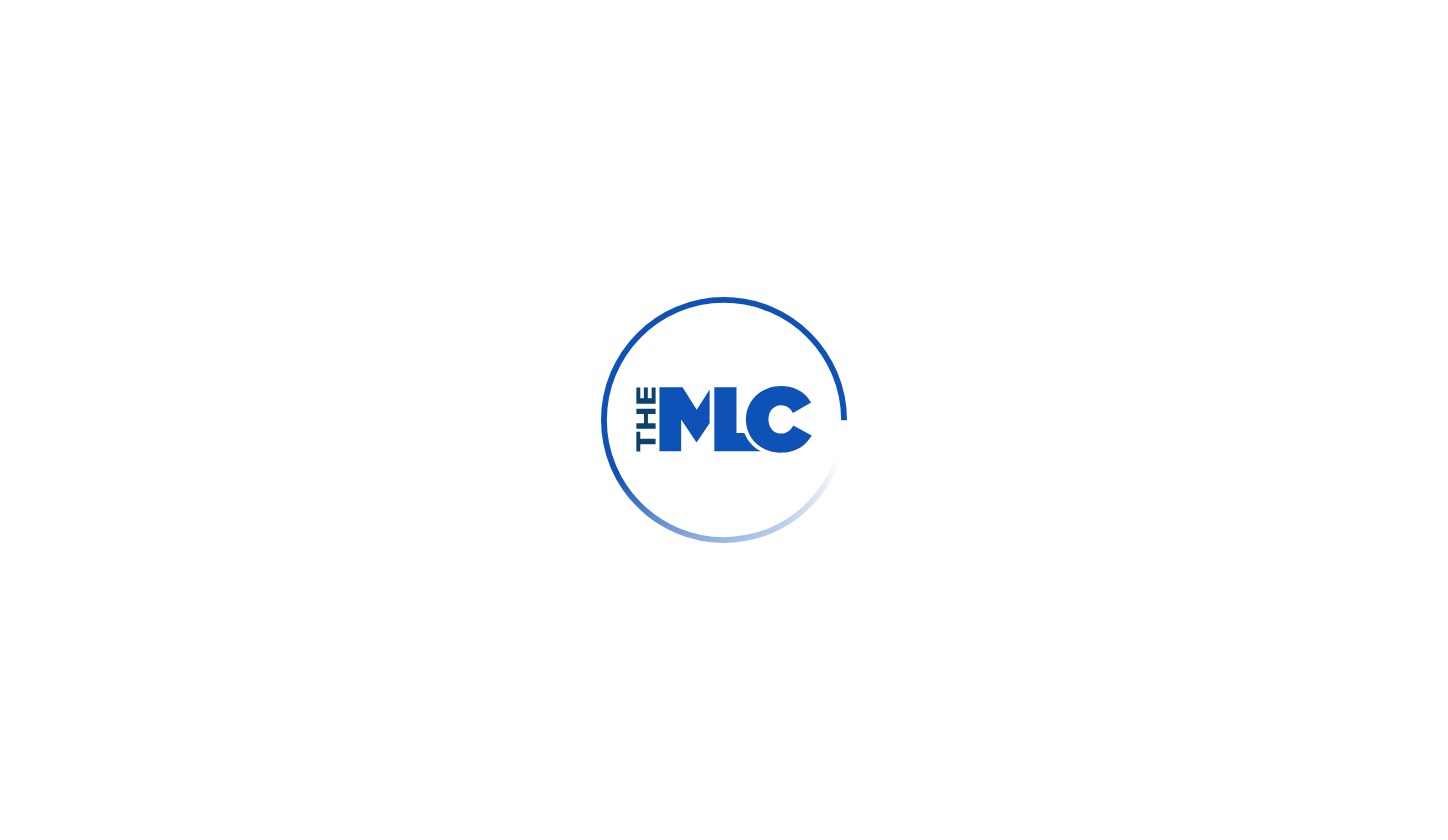 scroll, scrollTop: 0, scrollLeft: 0, axis: both 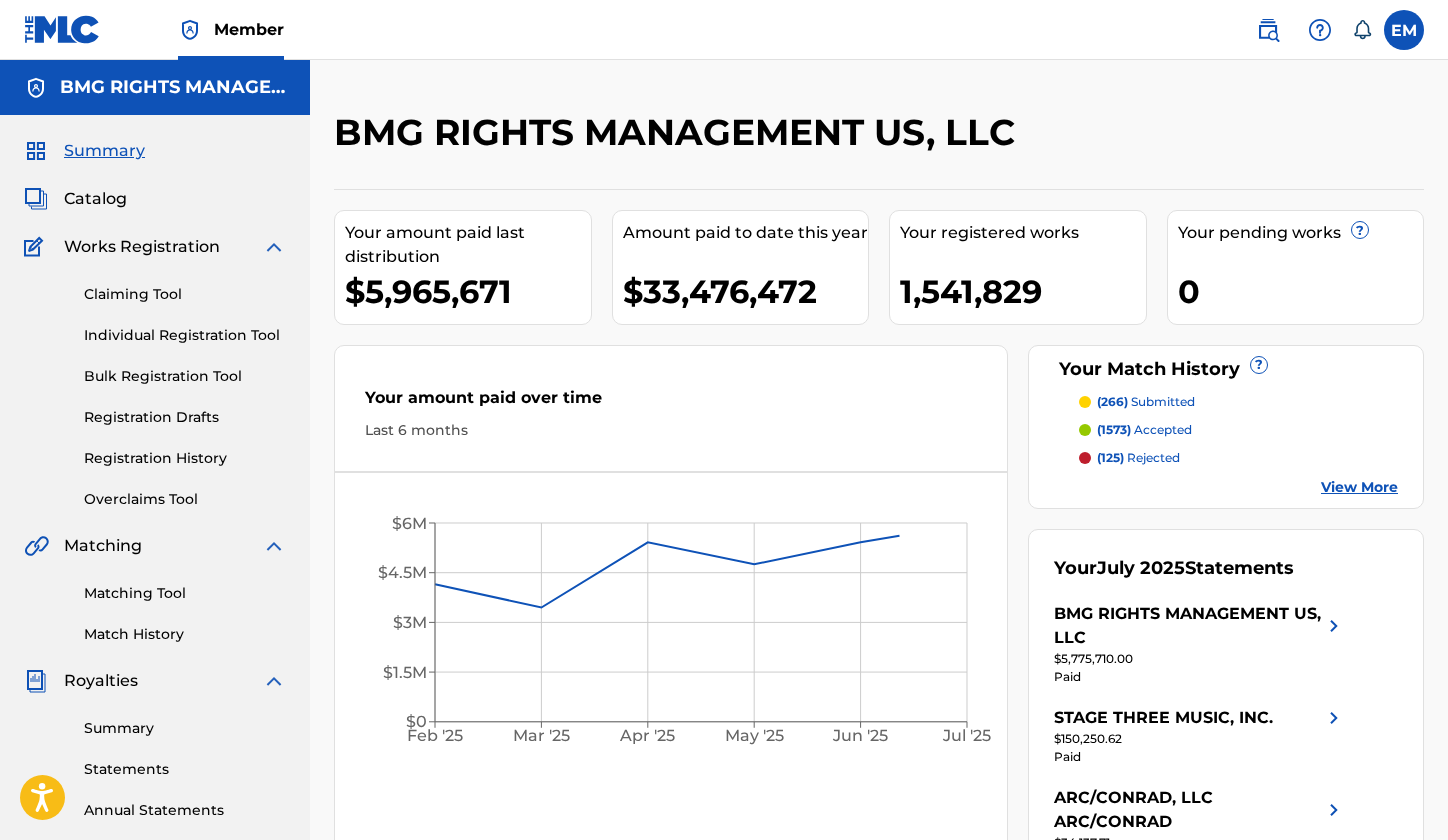 click at bounding box center (1268, 30) 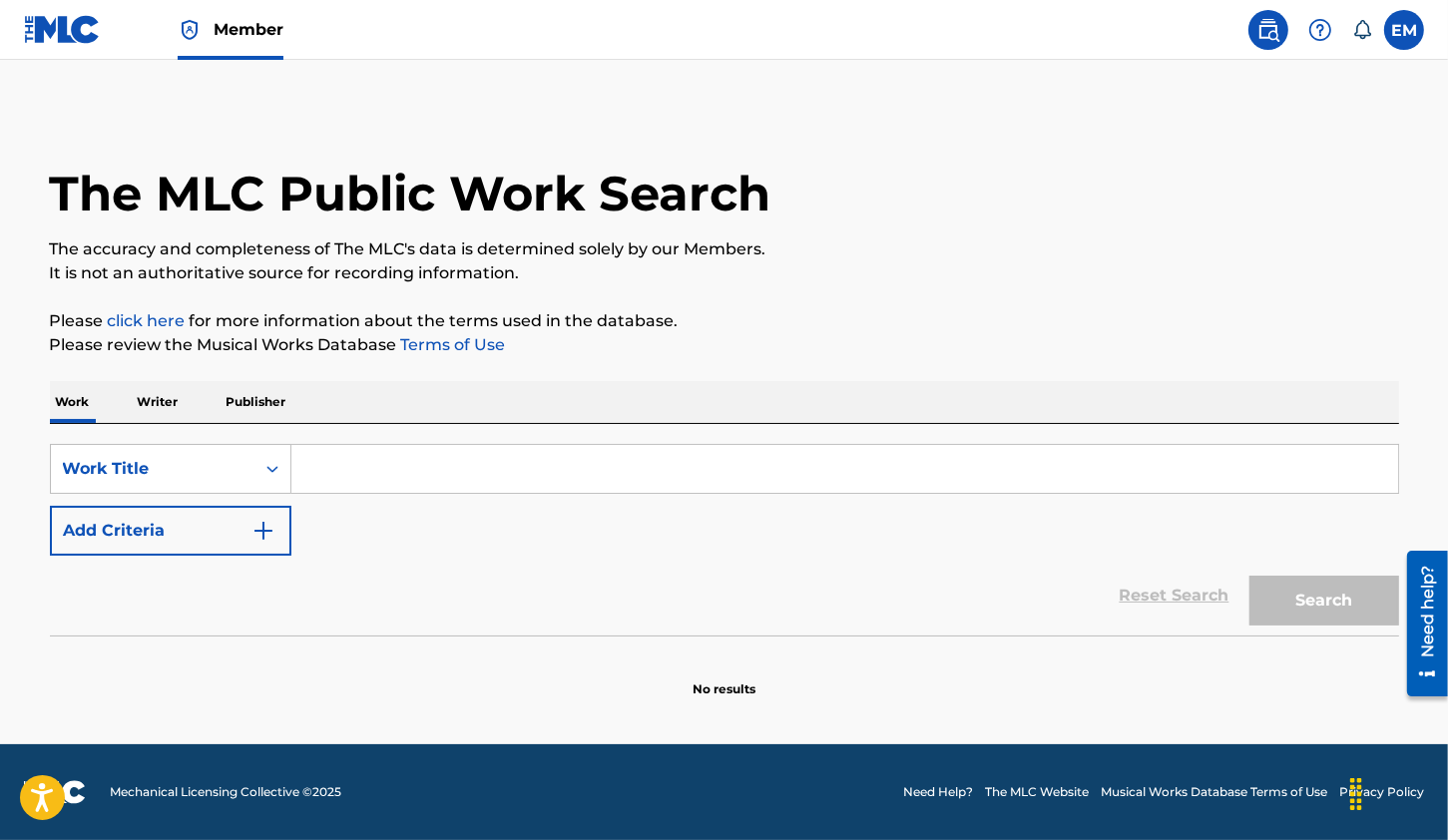 click at bounding box center (844, 469) 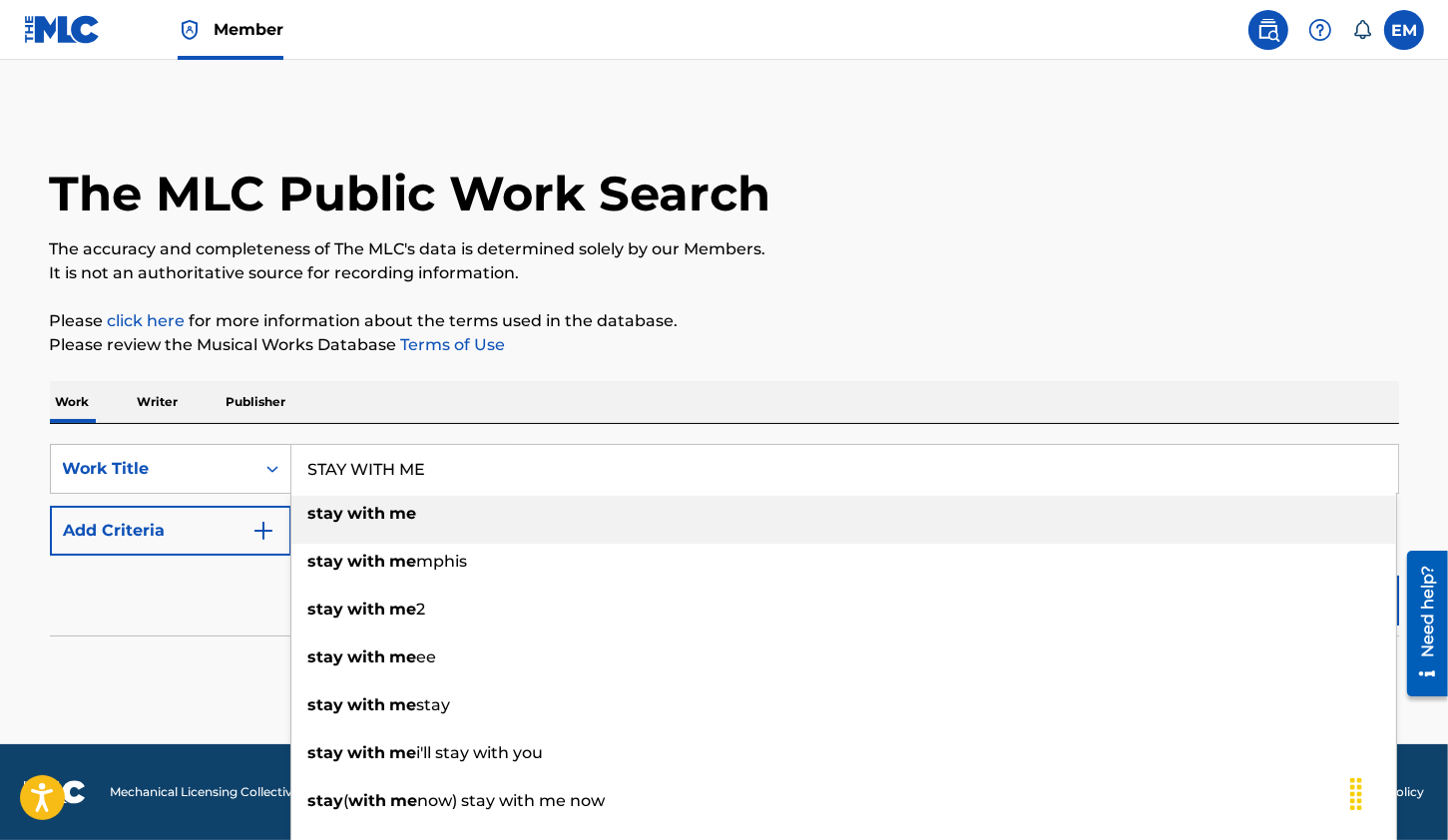 type on "STAY WITH ME" 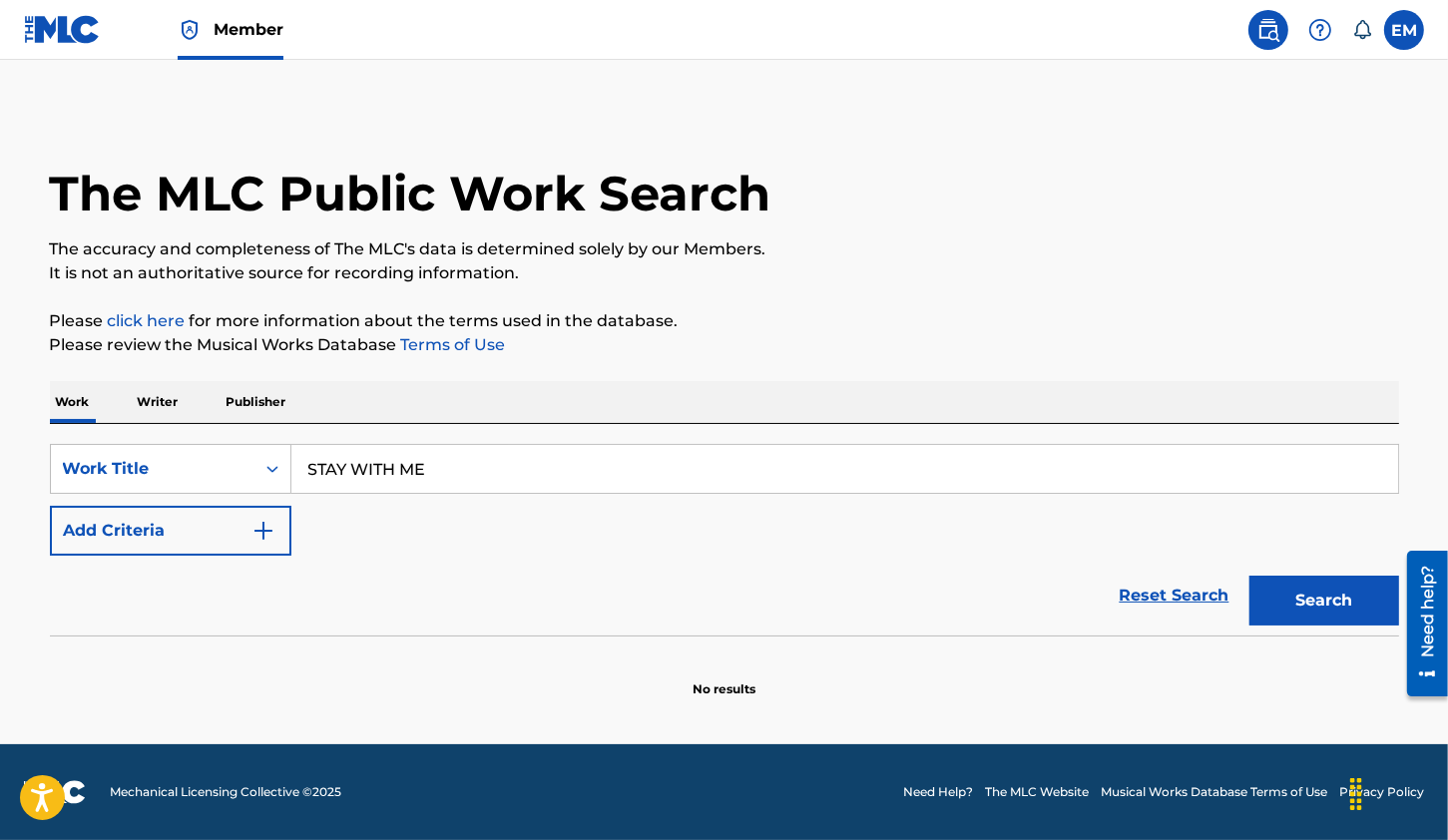 click on "Please review the Musical Works Database   Terms of Use" at bounding box center [724, 345] 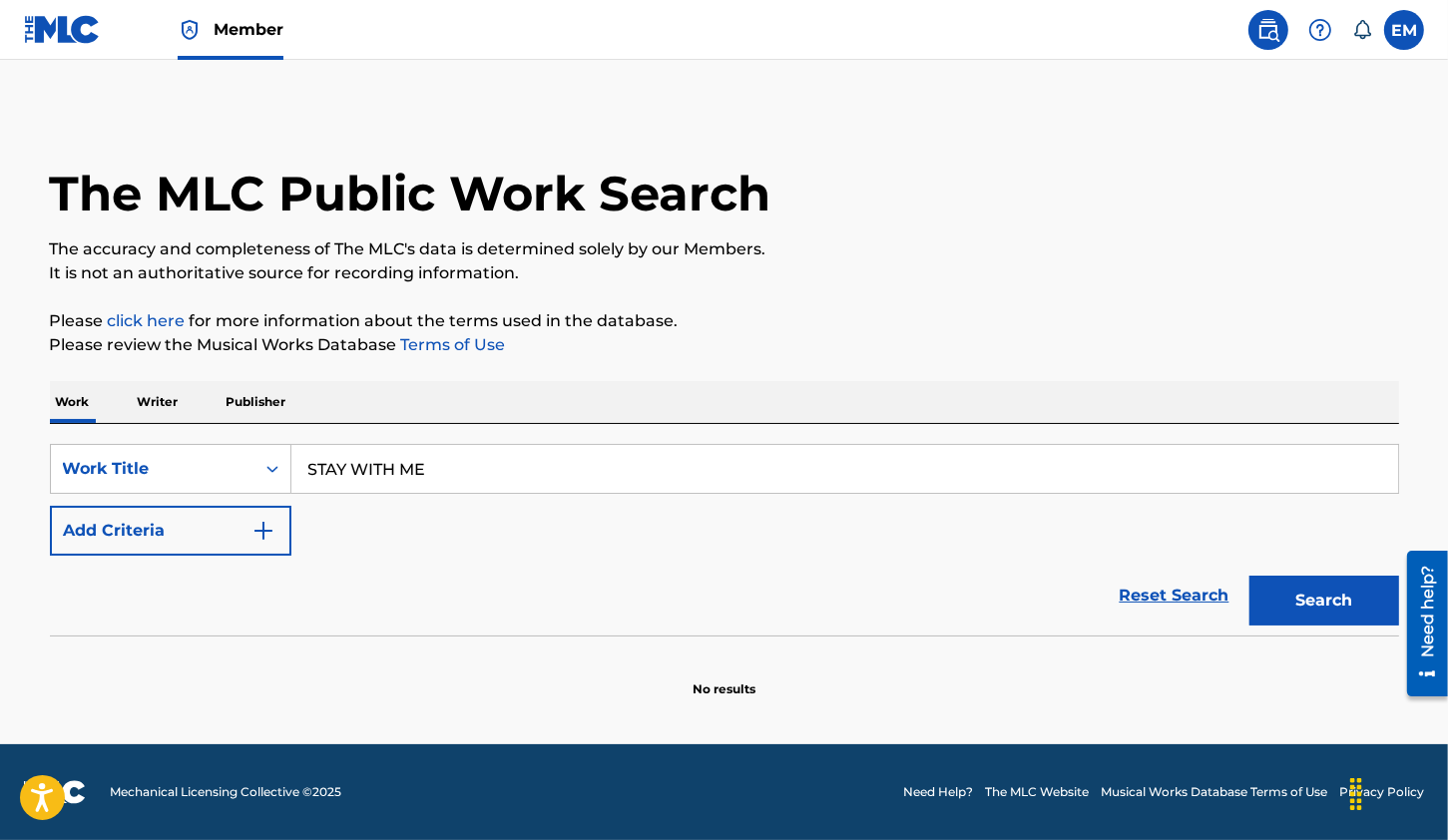click on "Search" at bounding box center [1324, 601] 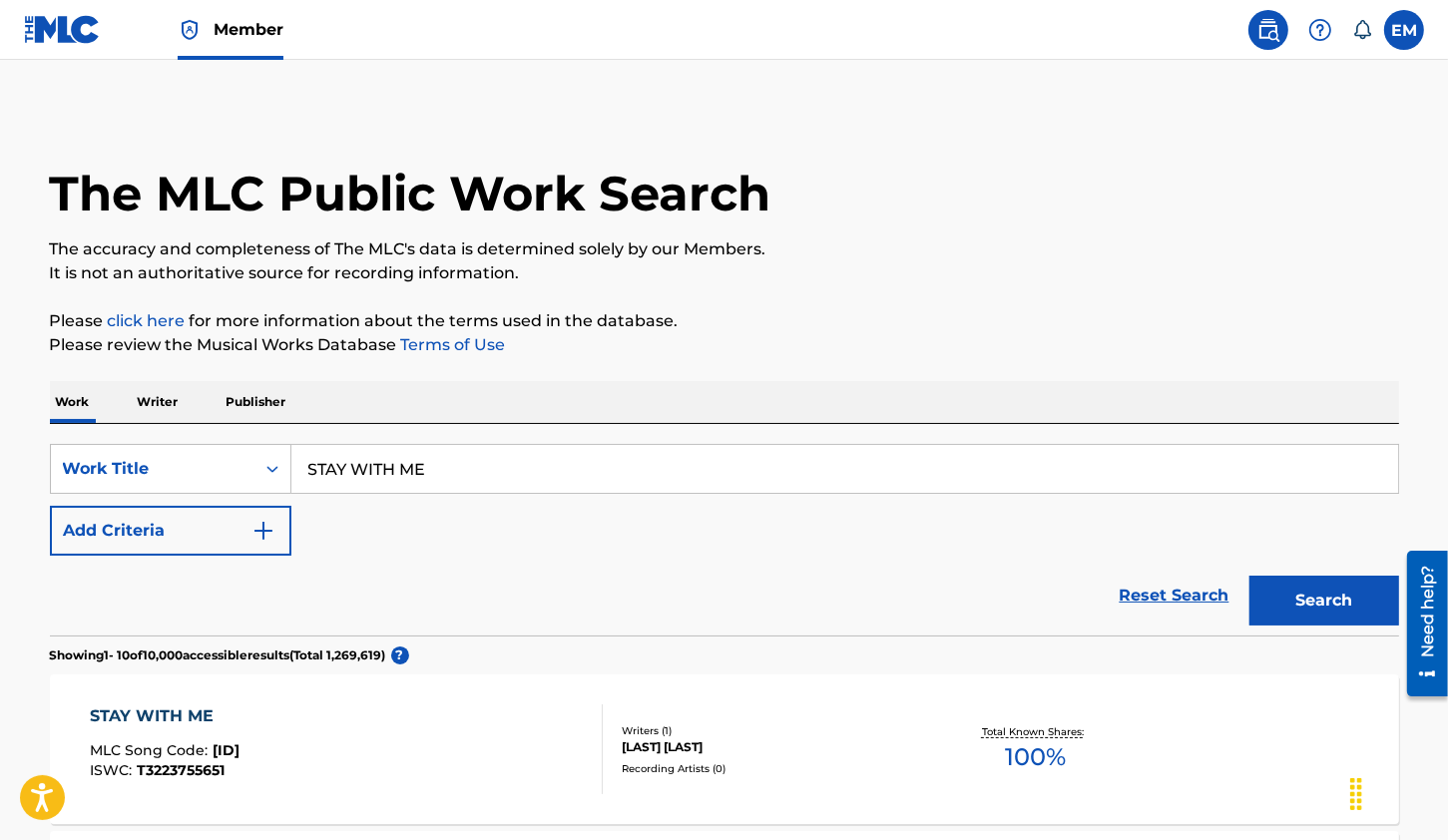 click on "Add Criteria" at bounding box center (171, 531) 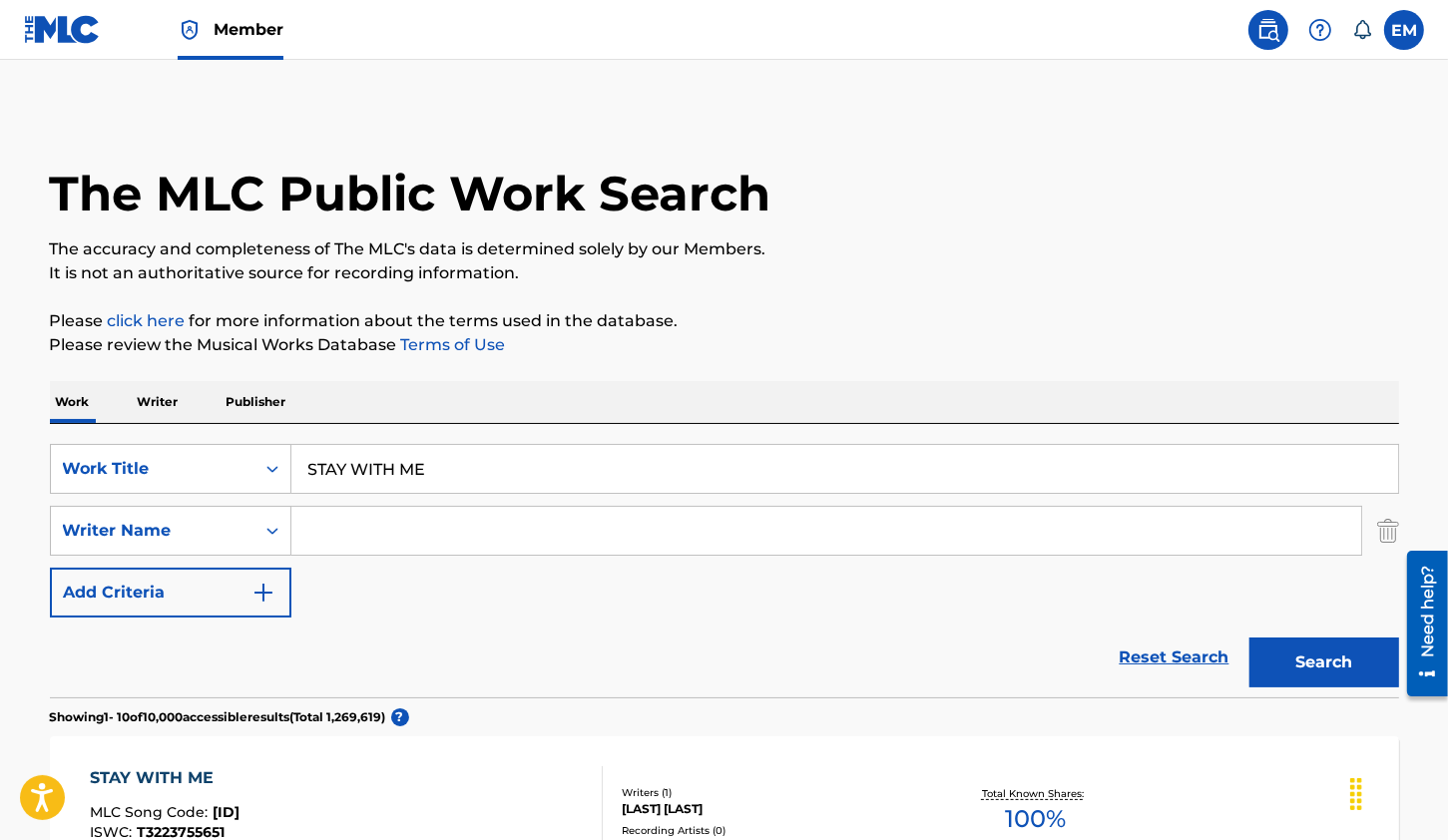 click at bounding box center (826, 531) 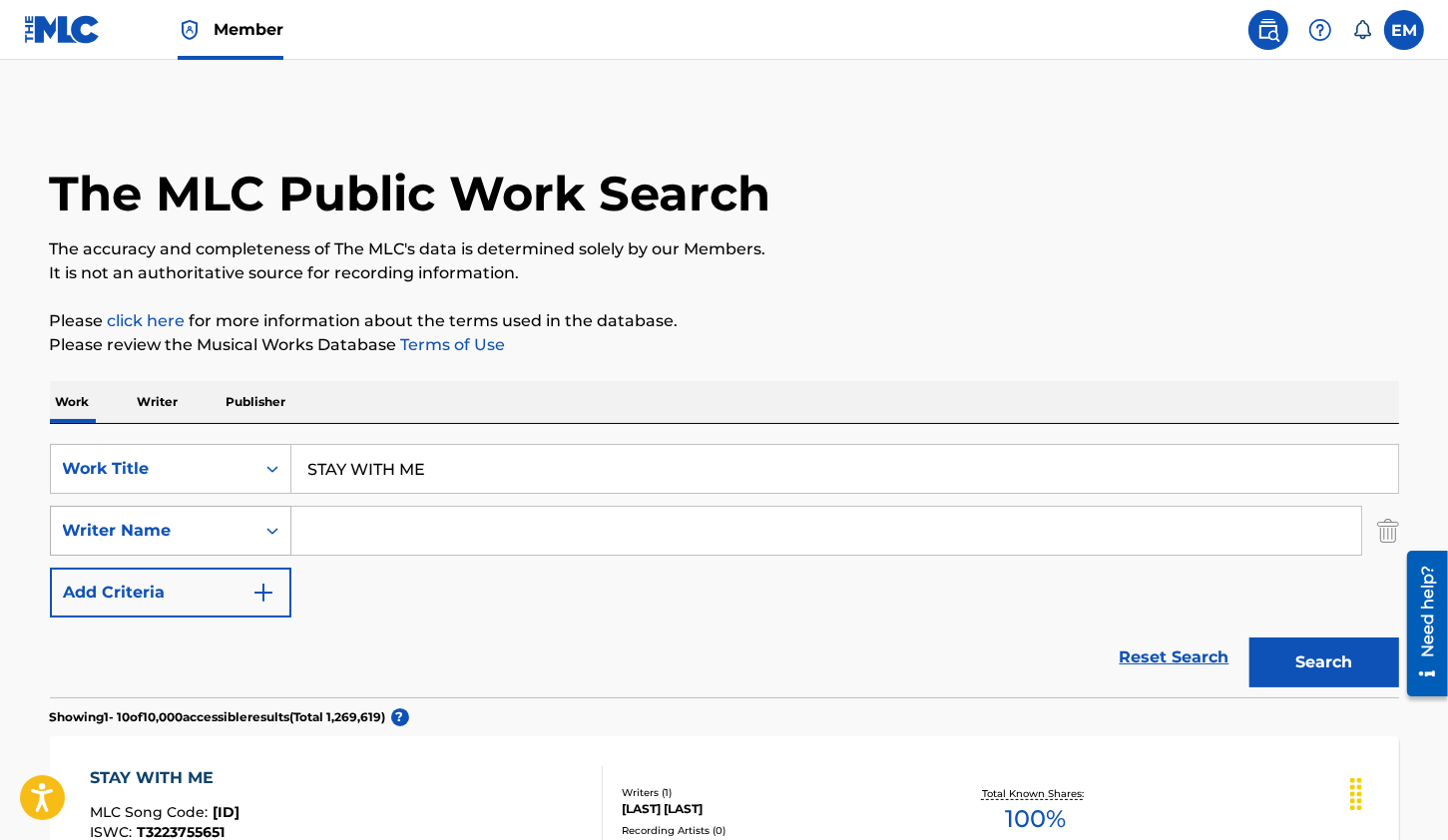 drag, startPoint x: 195, startPoint y: 519, endPoint x: 207, endPoint y: 507, distance: 16.970563 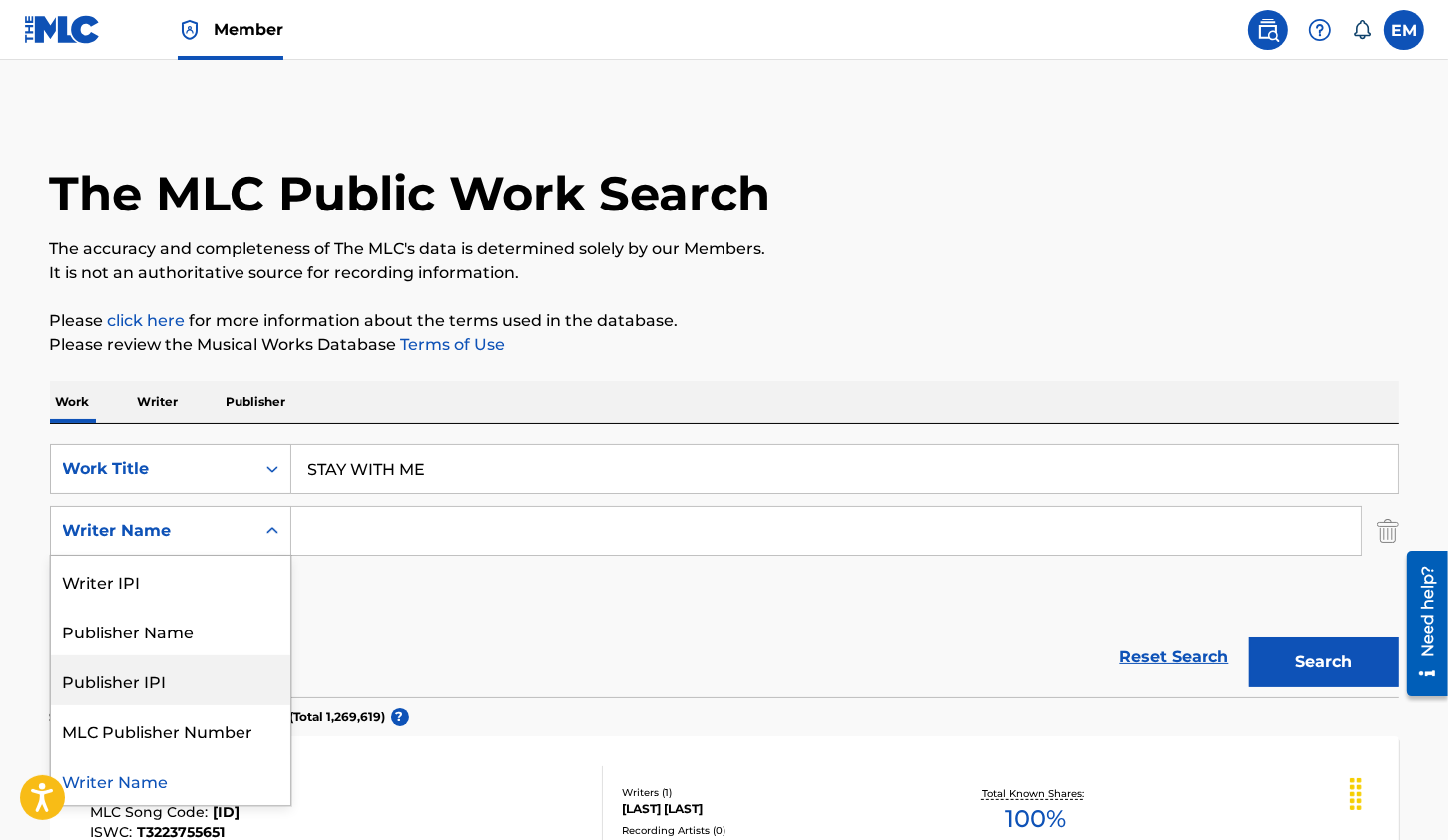 click on "SearchWithCriteriac06617bf-25ed-46f6-8ef3-ef93165479e7 Work Title STAY WITH ME SearchWithCriteria8a6f7509-8e48-4a87-8ba0-2e2f27098ad3 5 results available. Use Up and Down to choose options, press Enter to select the currently focused option, press Escape to exit the menu, press Tab to select the option and exit the menu. Writer Name Writer IPI Publisher Name Publisher IPI MLC Publisher Number Writer Name Add Criteria" at bounding box center [724, 531] 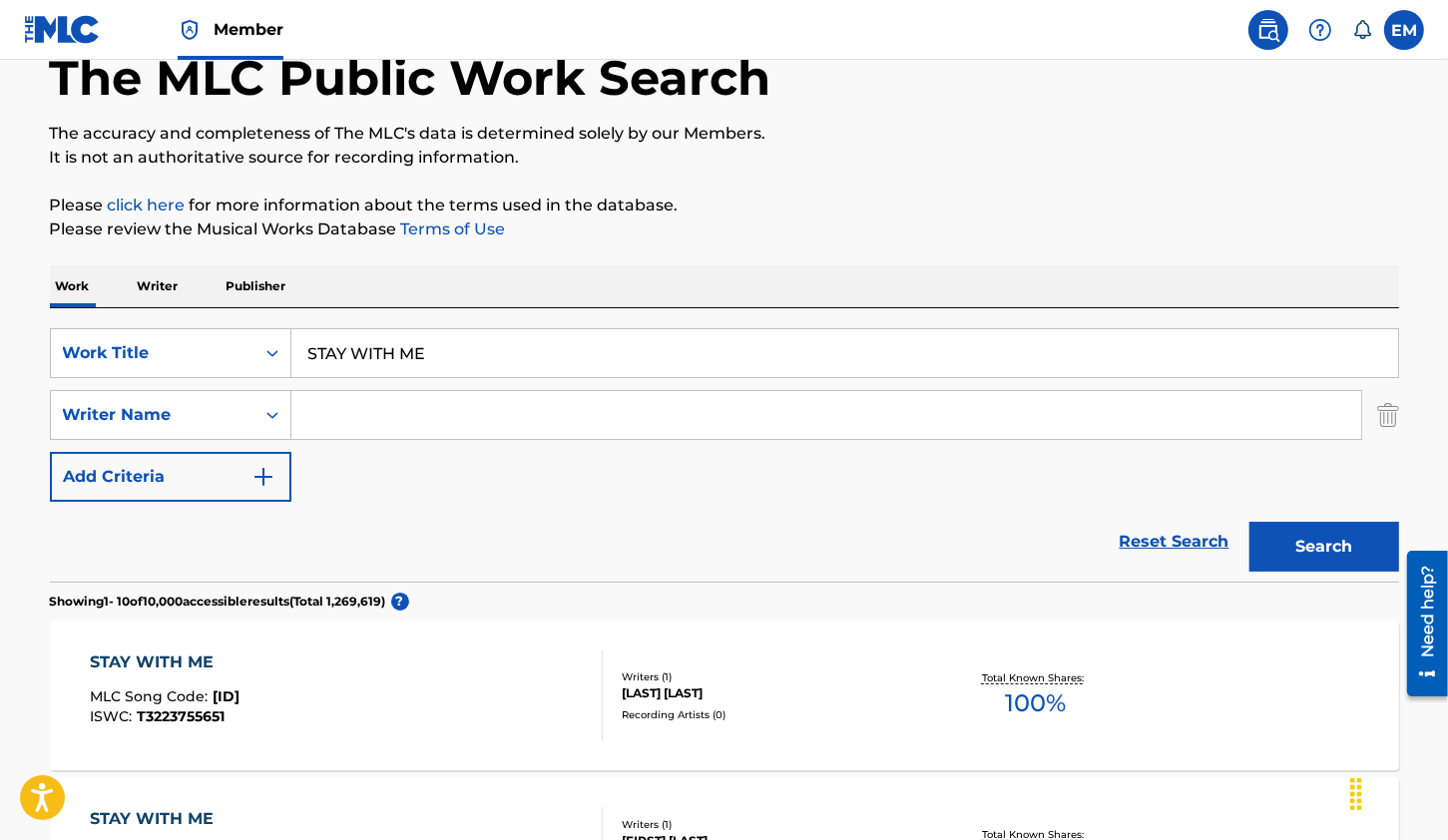 scroll, scrollTop: 200, scrollLeft: 0, axis: vertical 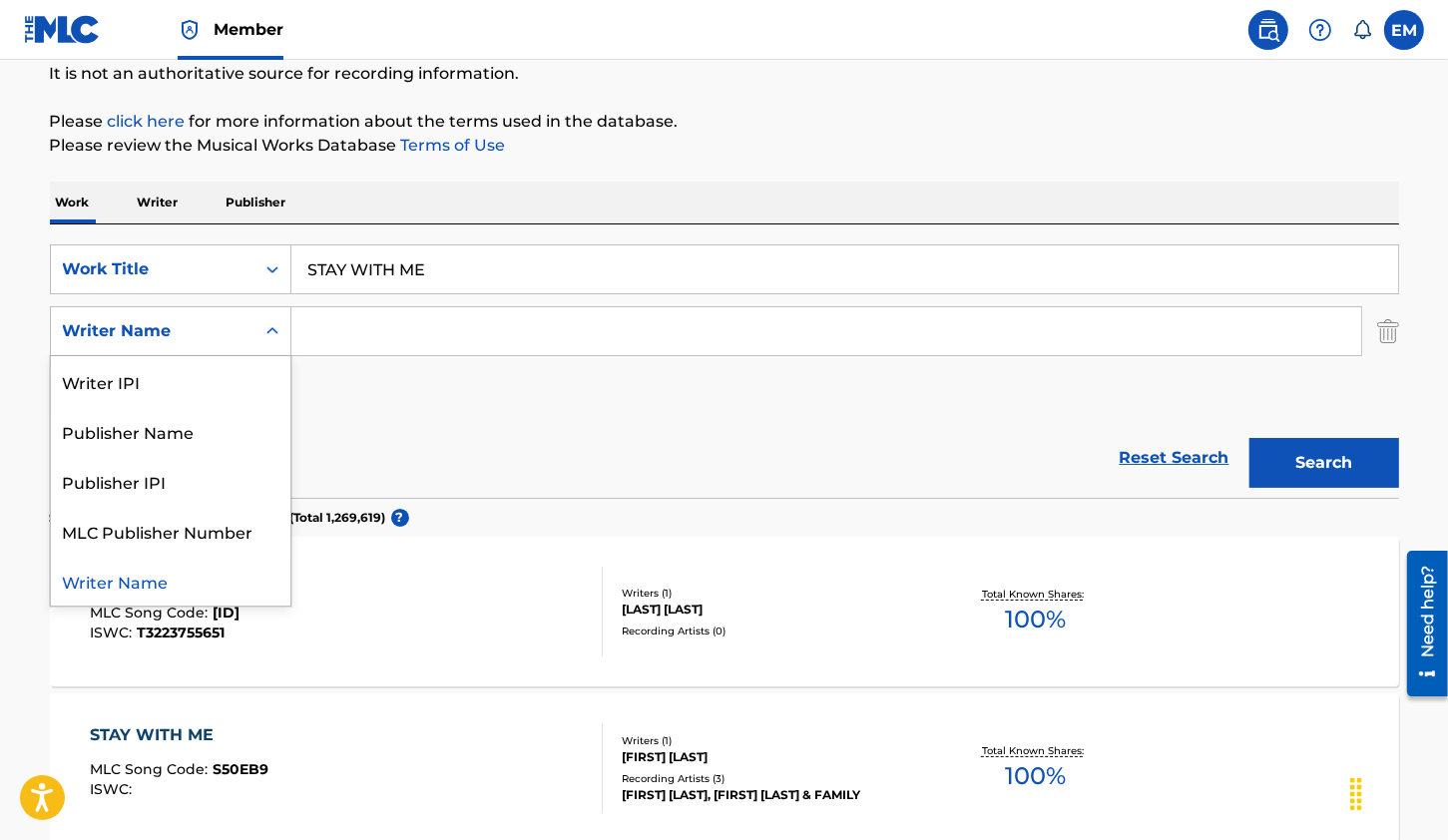 click on "Writer Name" at bounding box center (153, 331) 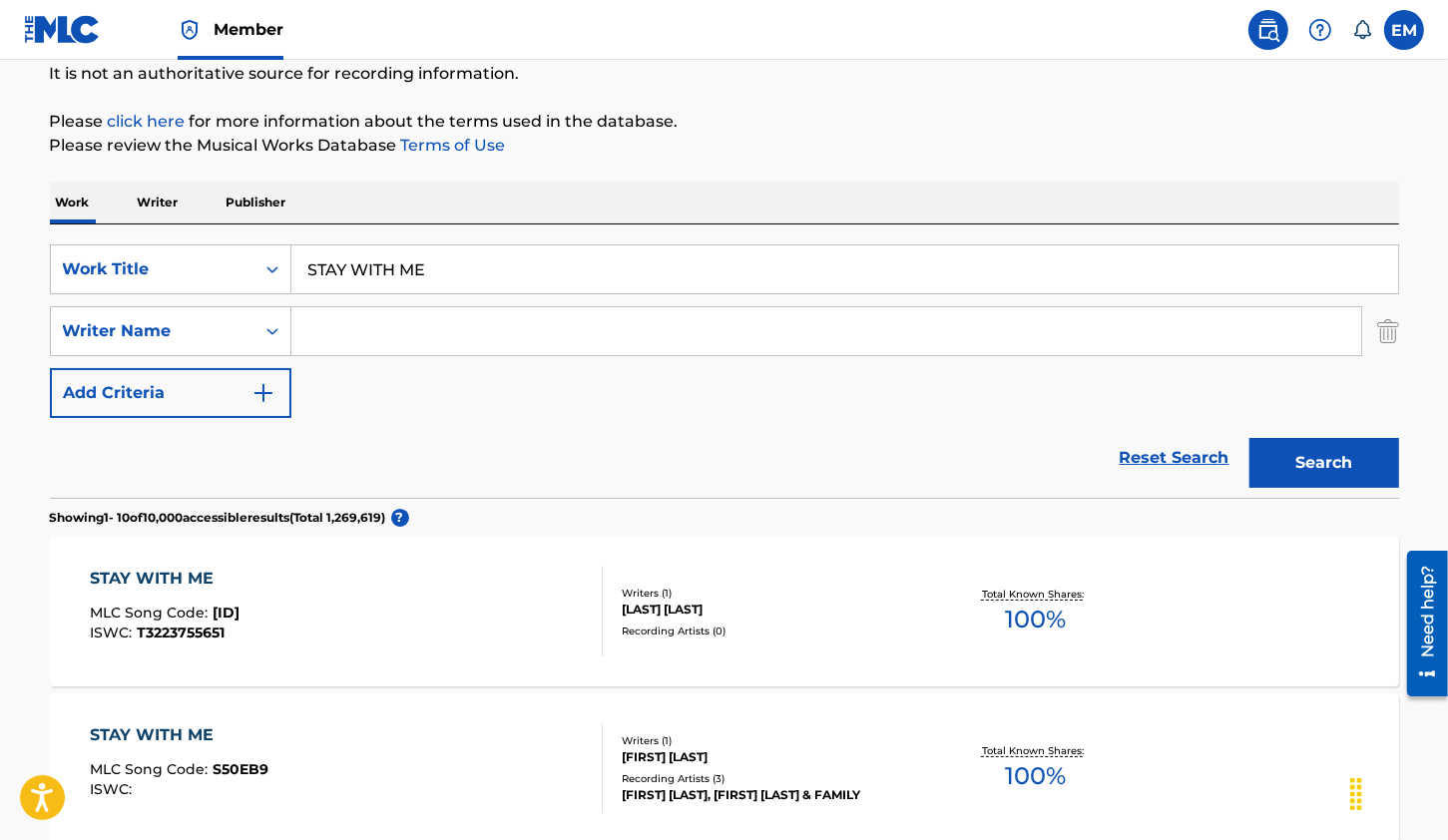 click on "Reset Search Search" at bounding box center [724, 458] 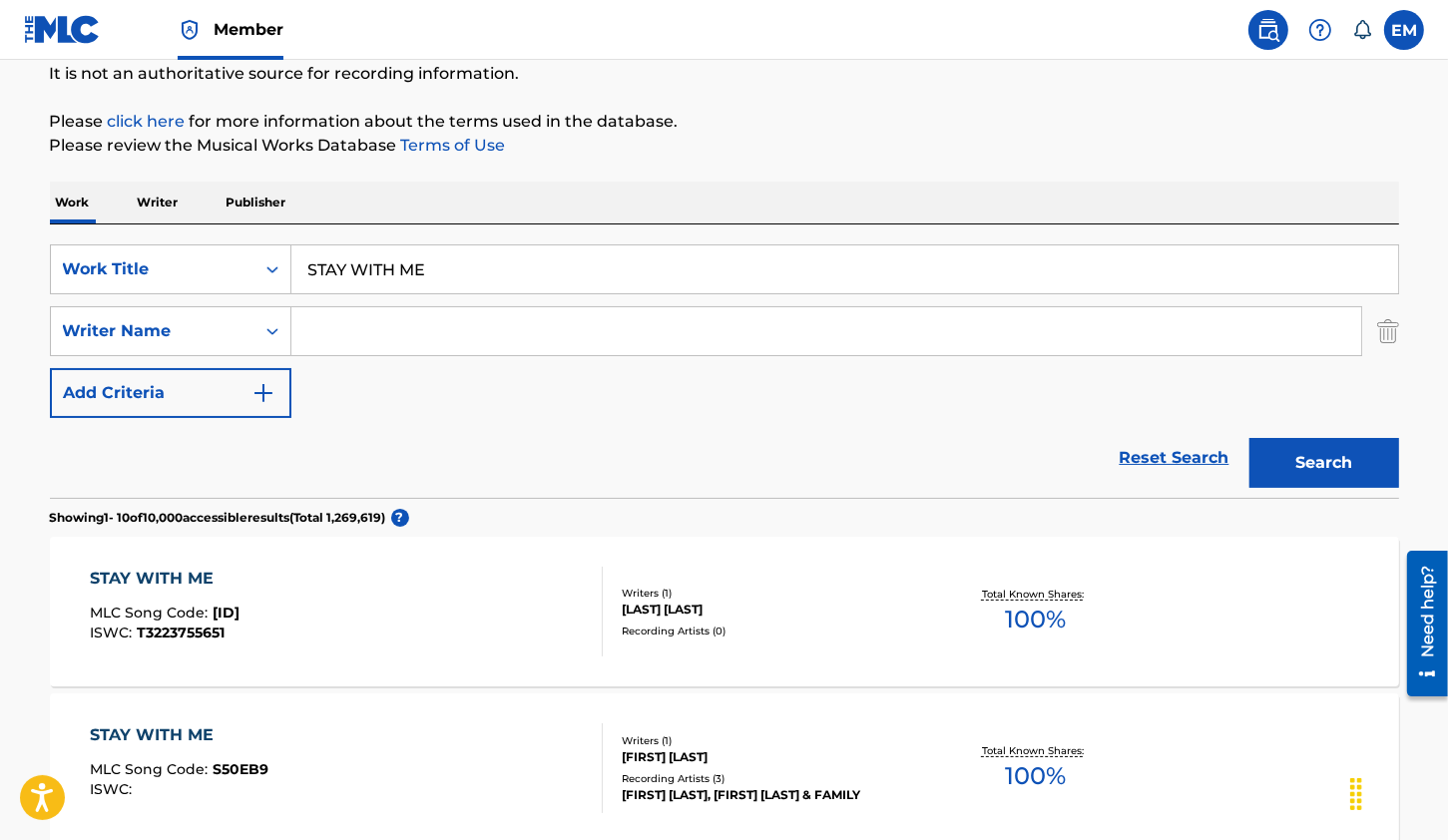 click at bounding box center (826, 331) 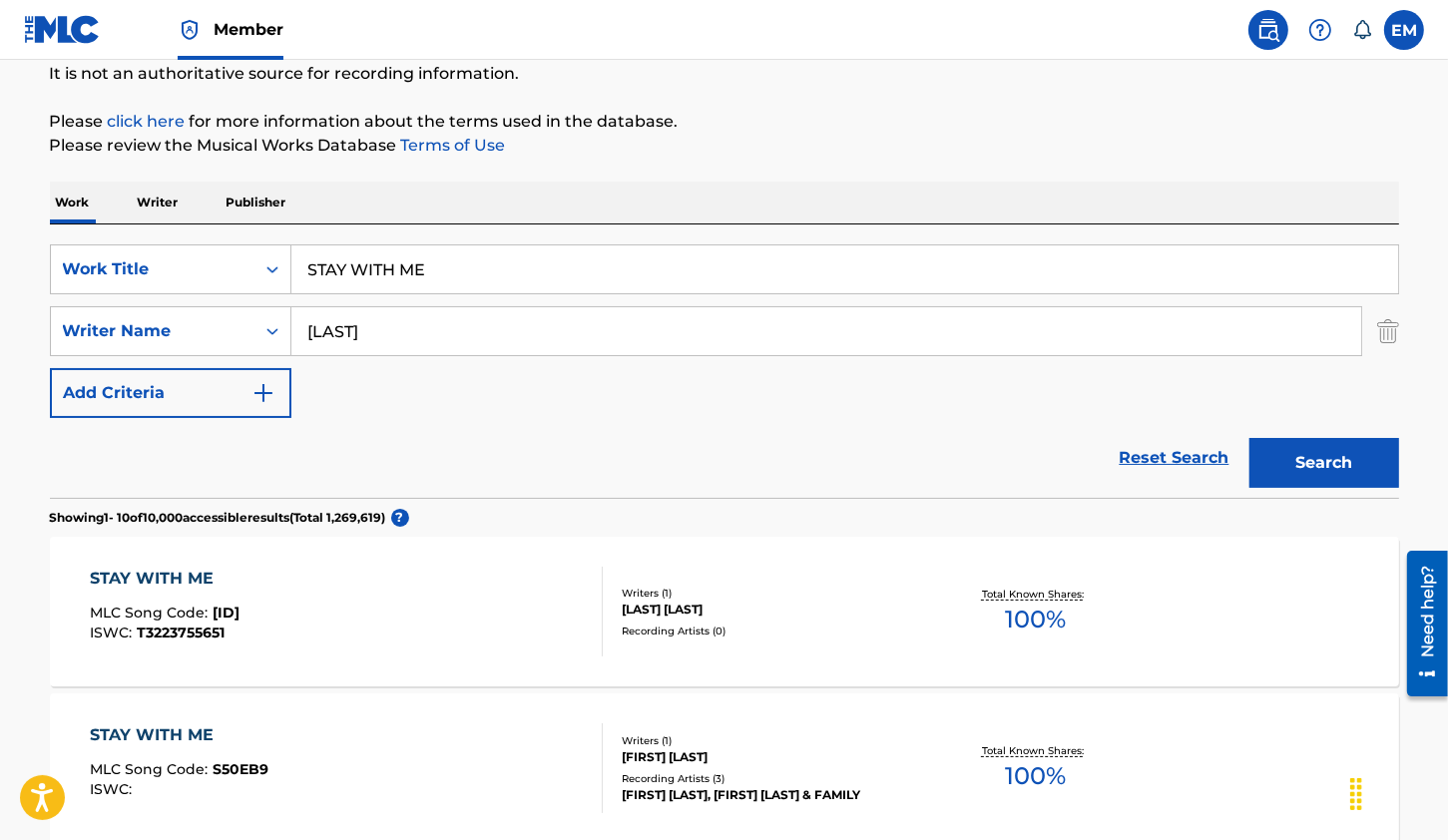 click on "Search" at bounding box center (1324, 463) 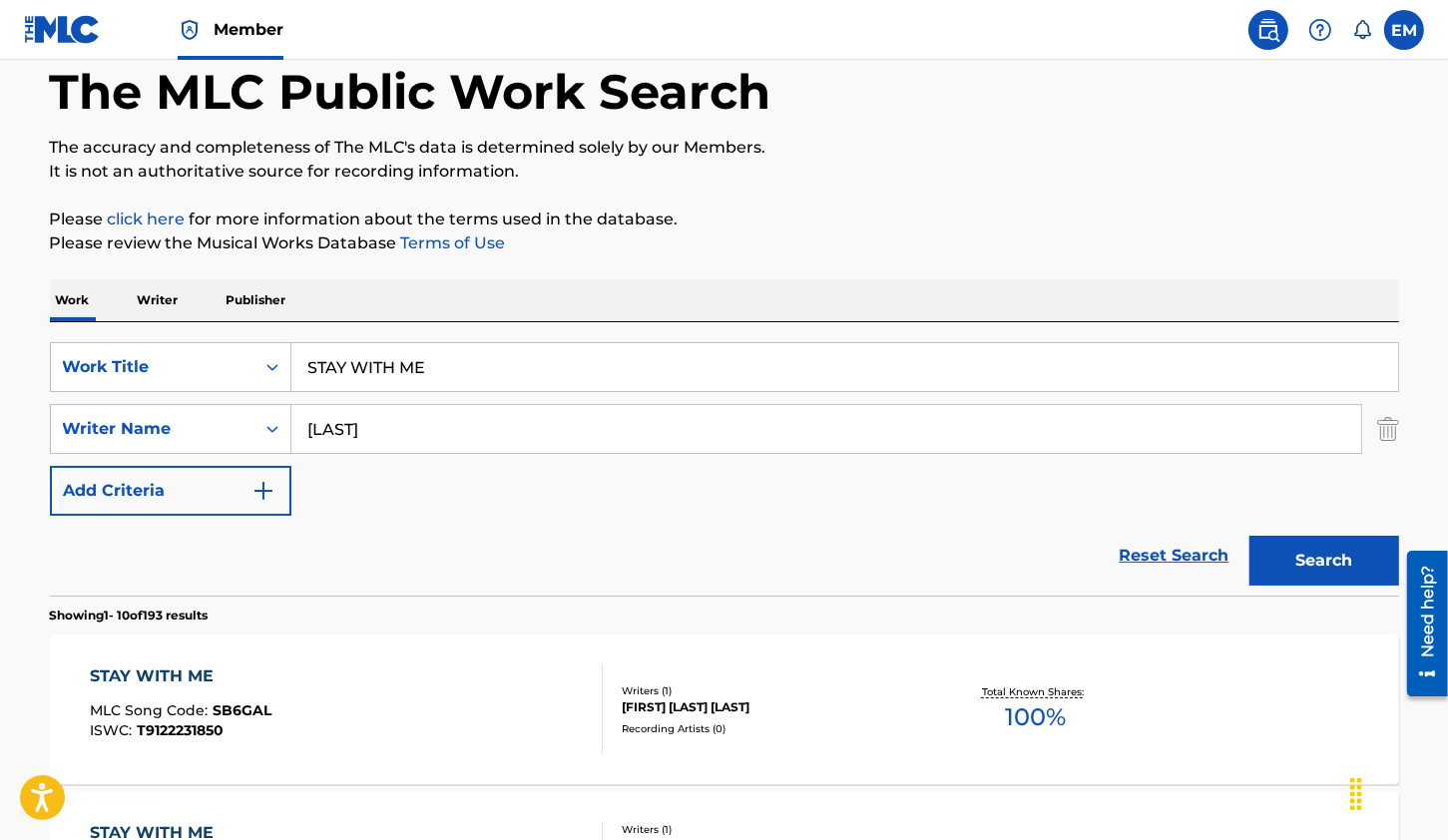 scroll, scrollTop: 100, scrollLeft: 0, axis: vertical 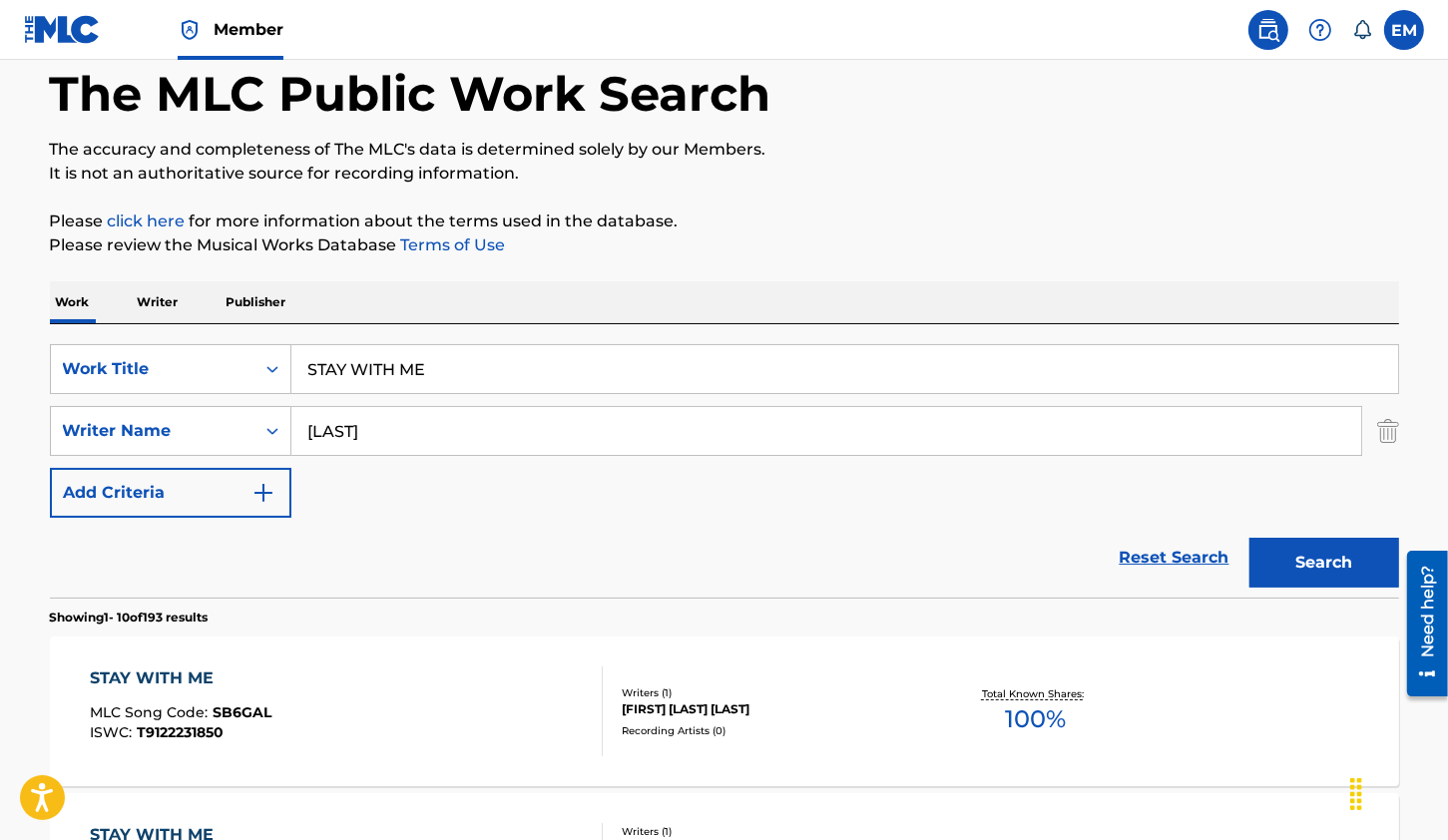 click on "[LAST]" at bounding box center [826, 431] 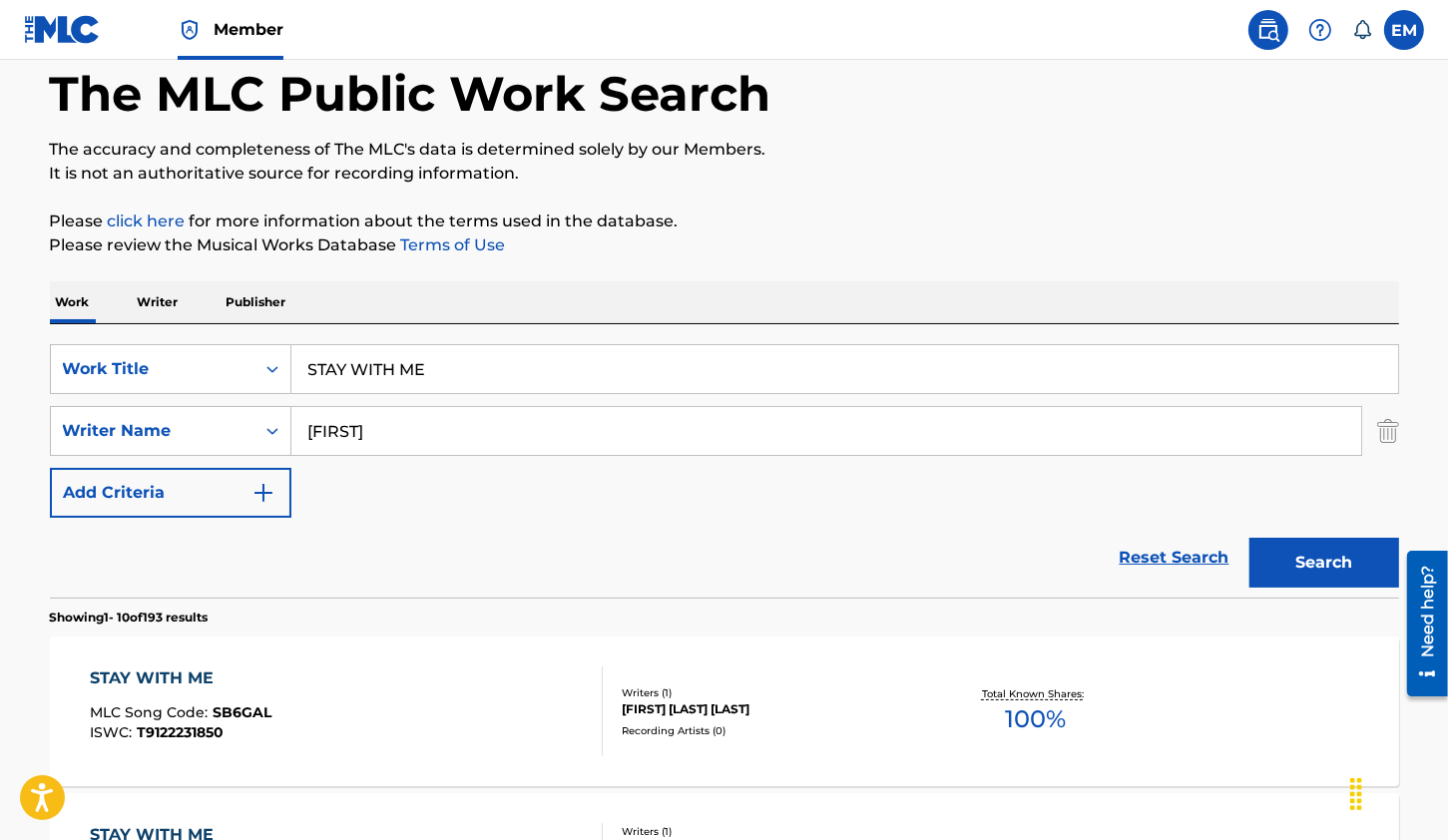 click on "Search" at bounding box center (1324, 563) 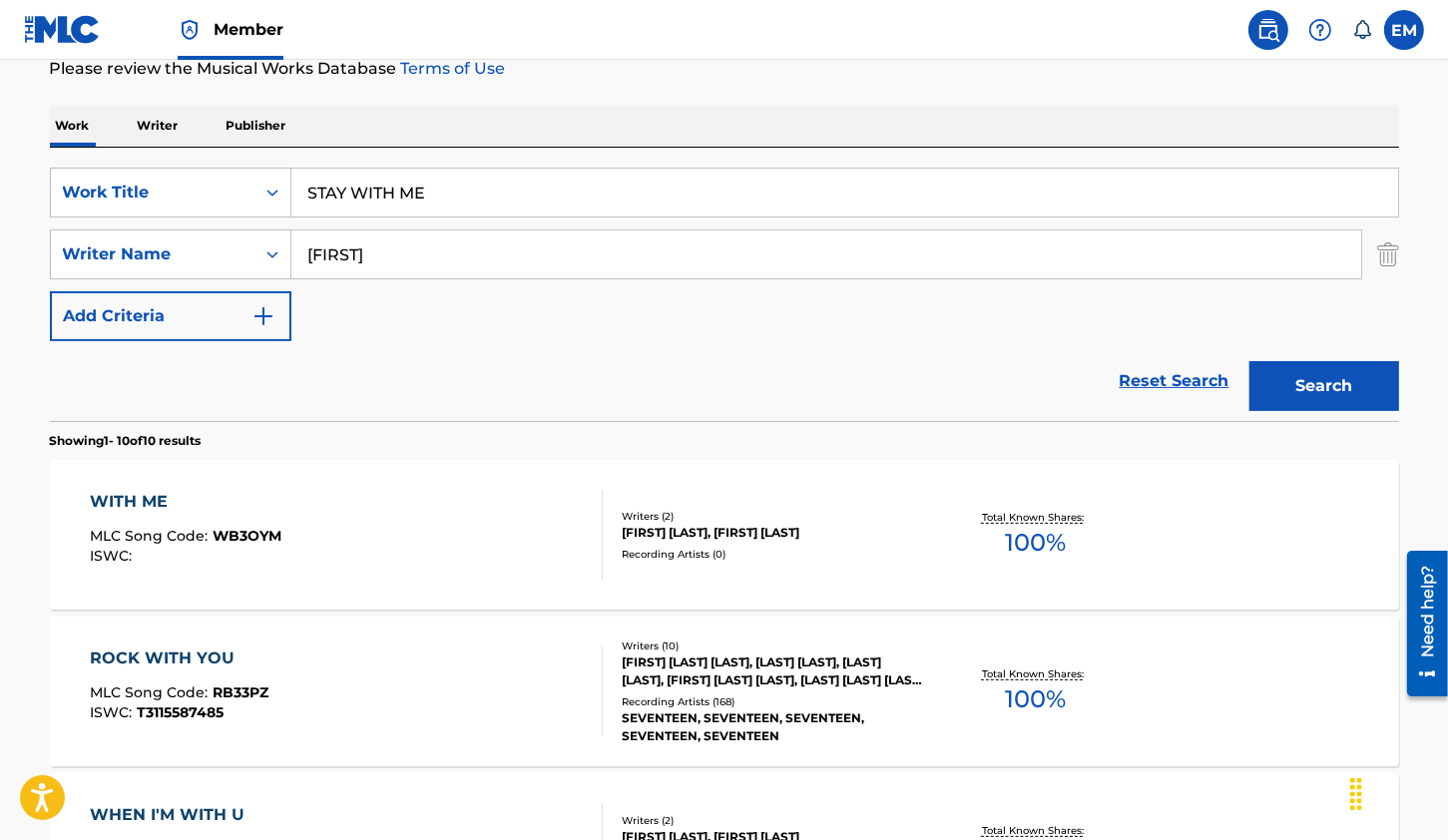scroll, scrollTop: 399, scrollLeft: 0, axis: vertical 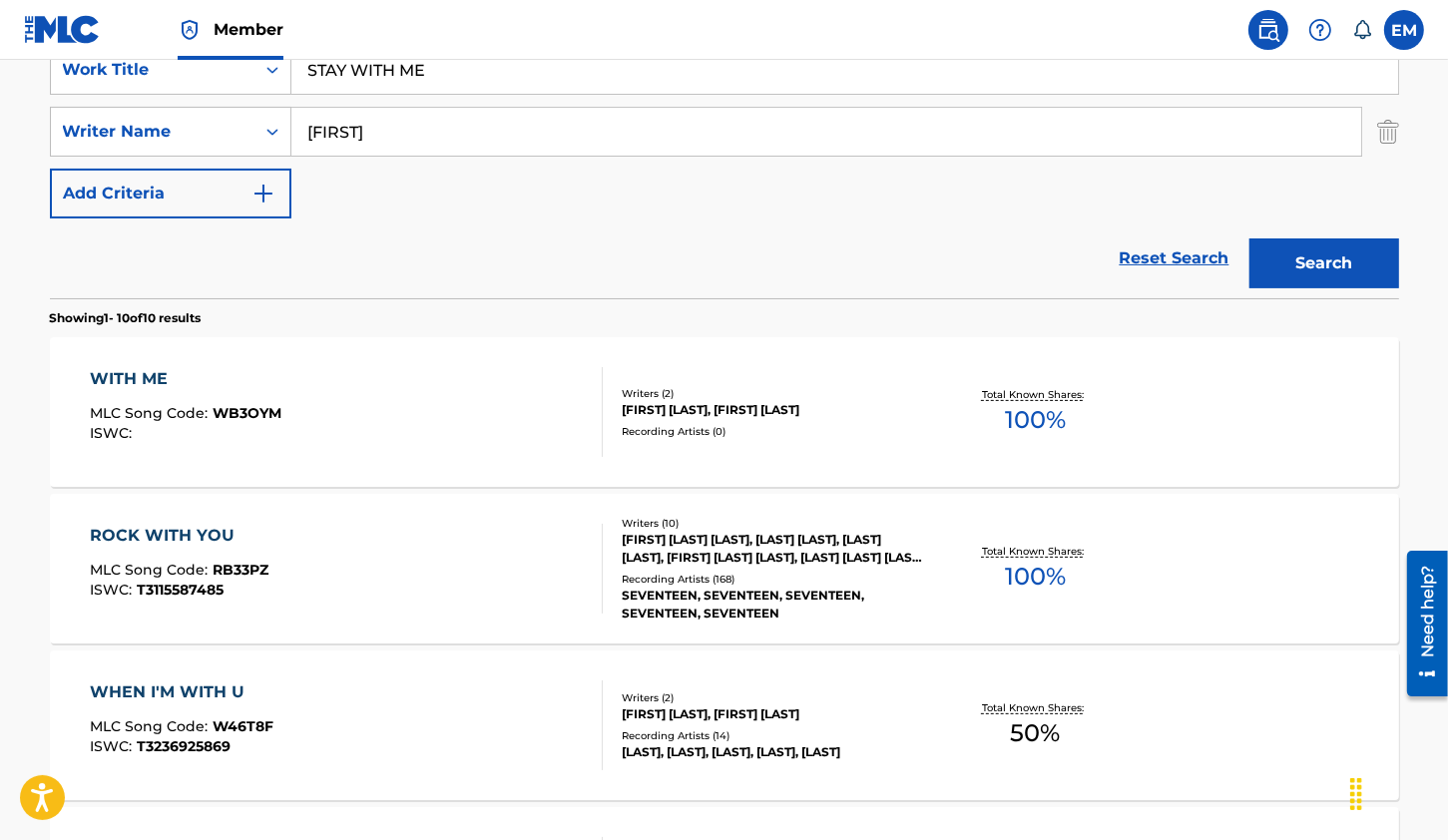 click on "[FIRST]" at bounding box center [826, 132] 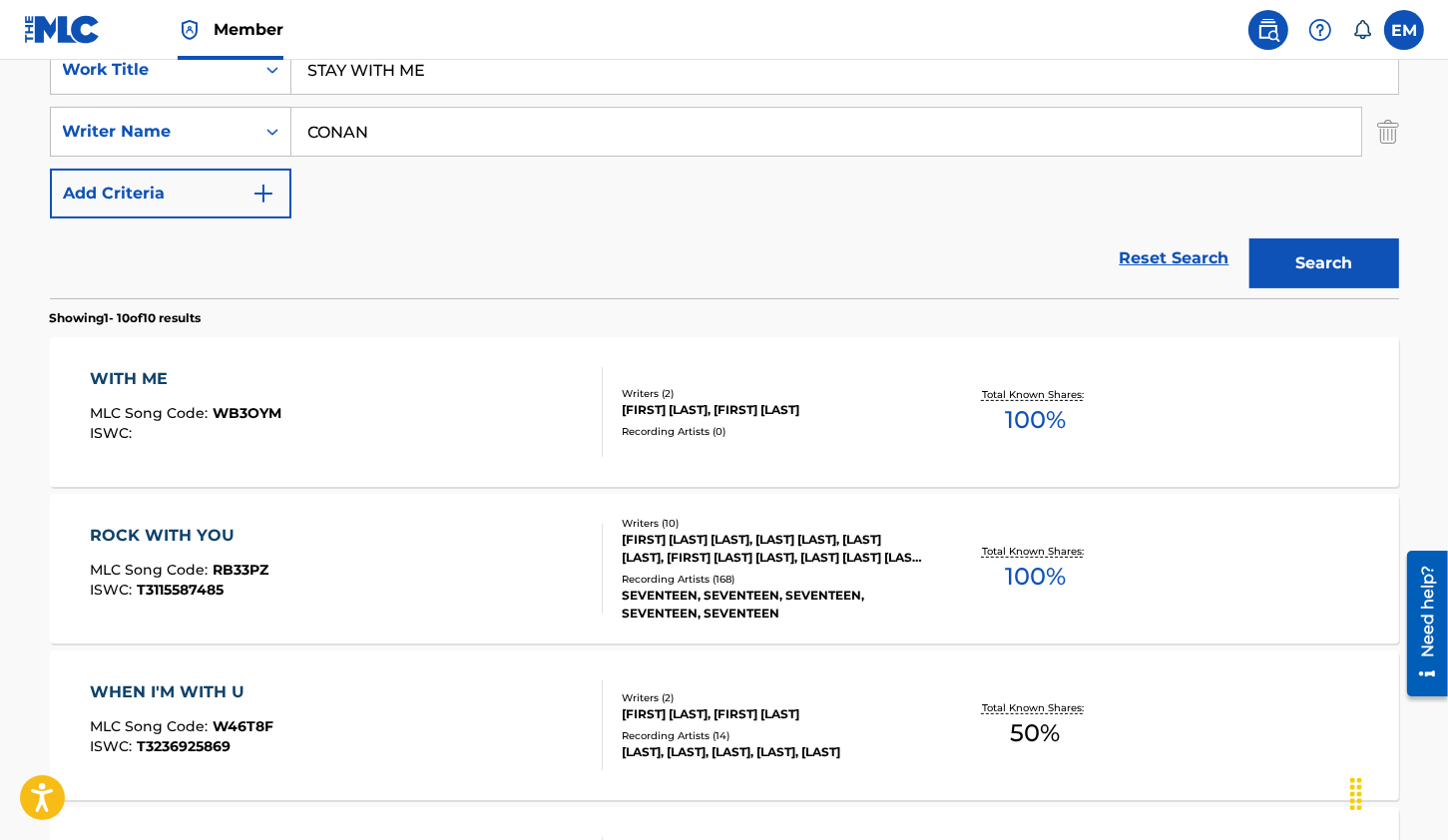 type on "CONAN" 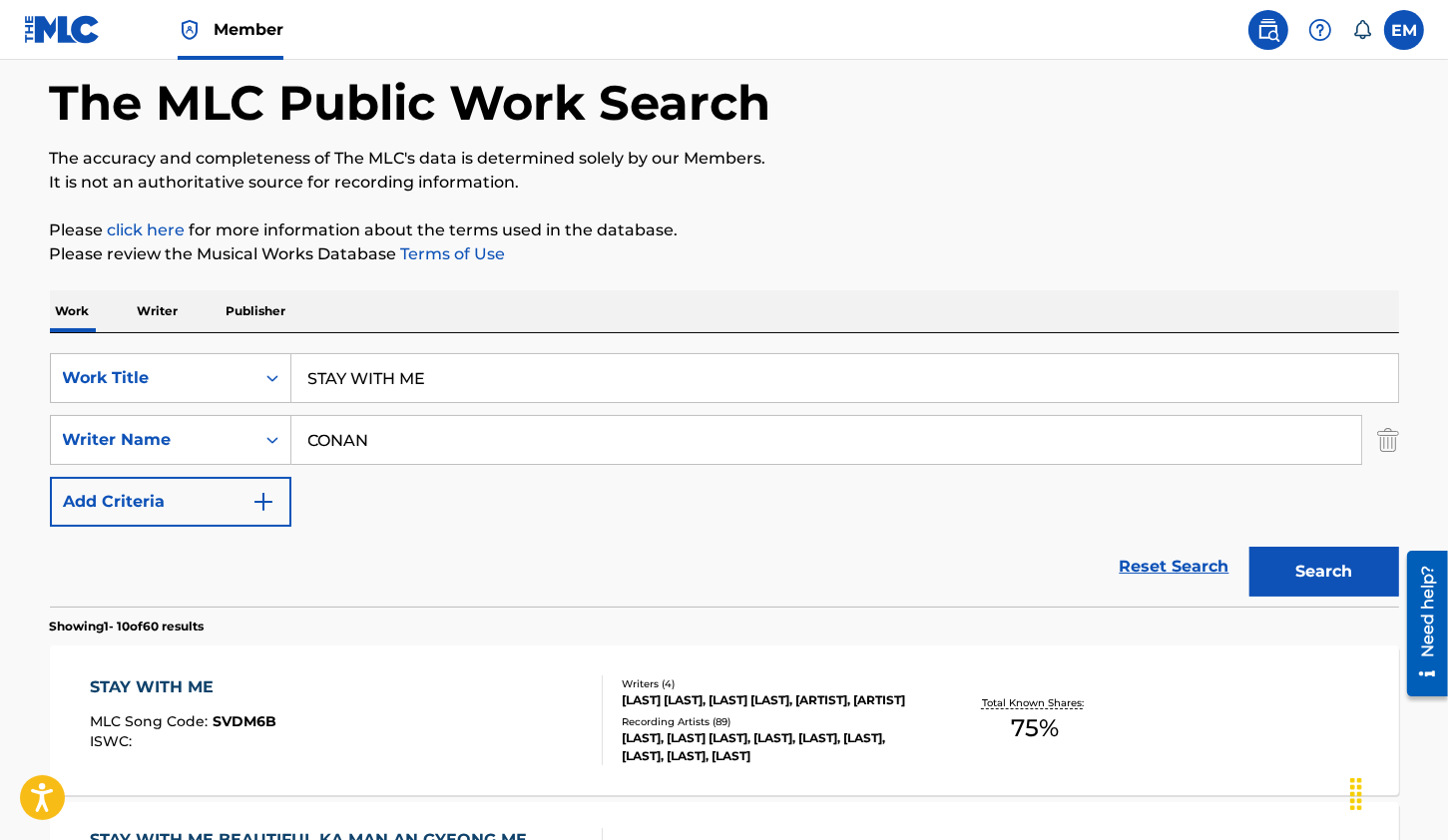 scroll, scrollTop: 399, scrollLeft: 0, axis: vertical 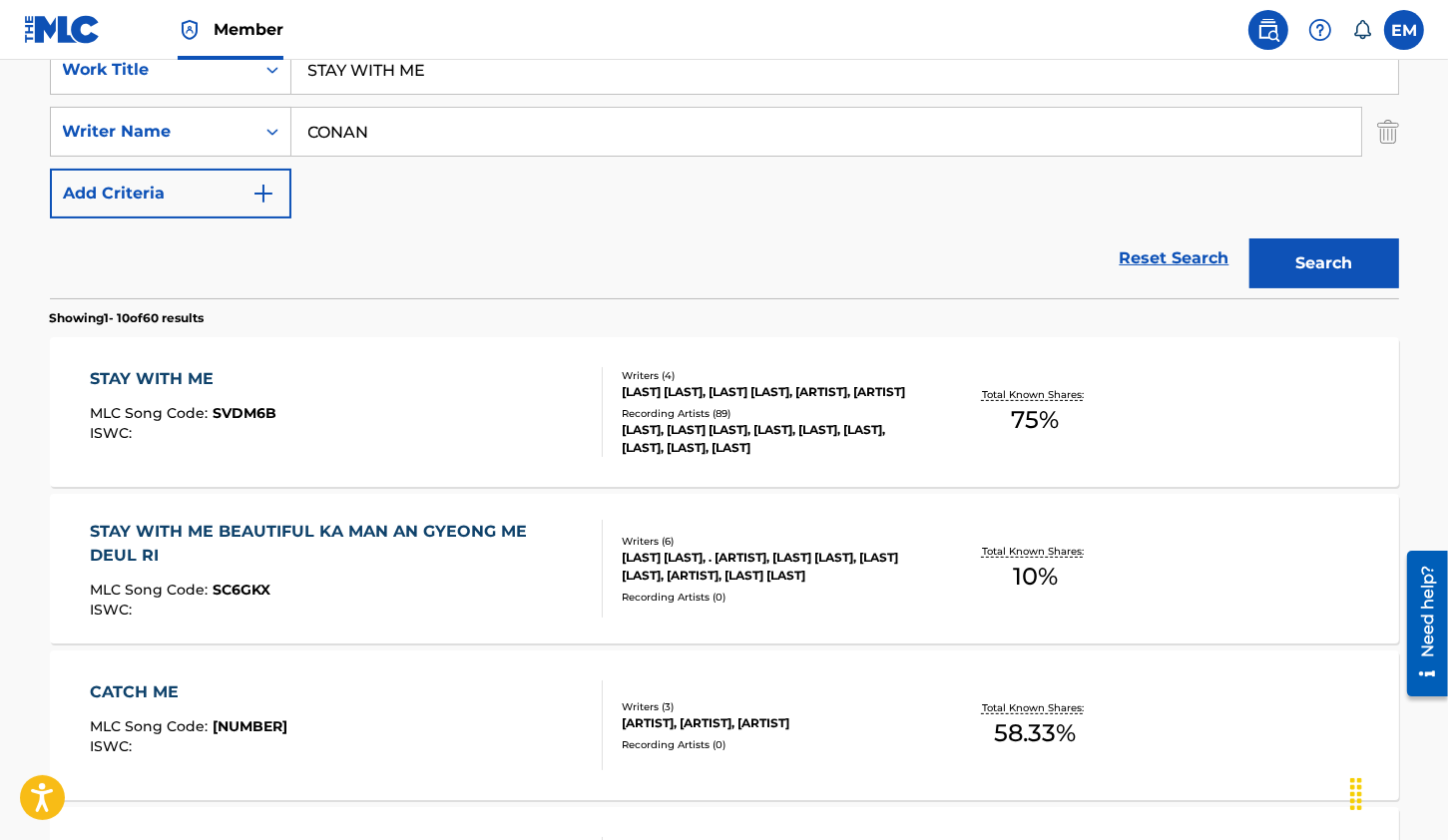 click on "STAY WITH ME MLC Song Code : SVDM6B ISWC :" at bounding box center [346, 412] 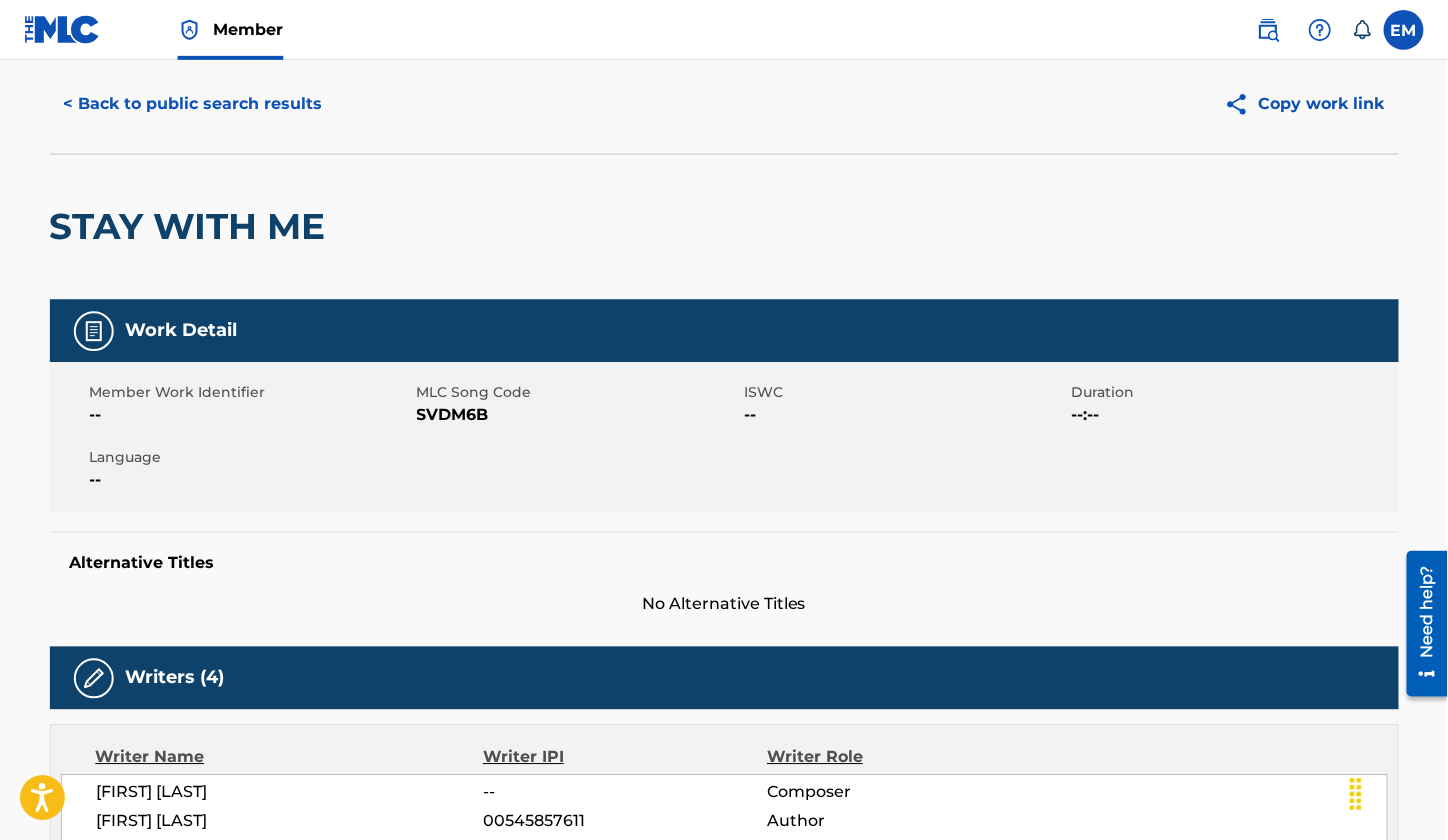 scroll, scrollTop: 0, scrollLeft: 0, axis: both 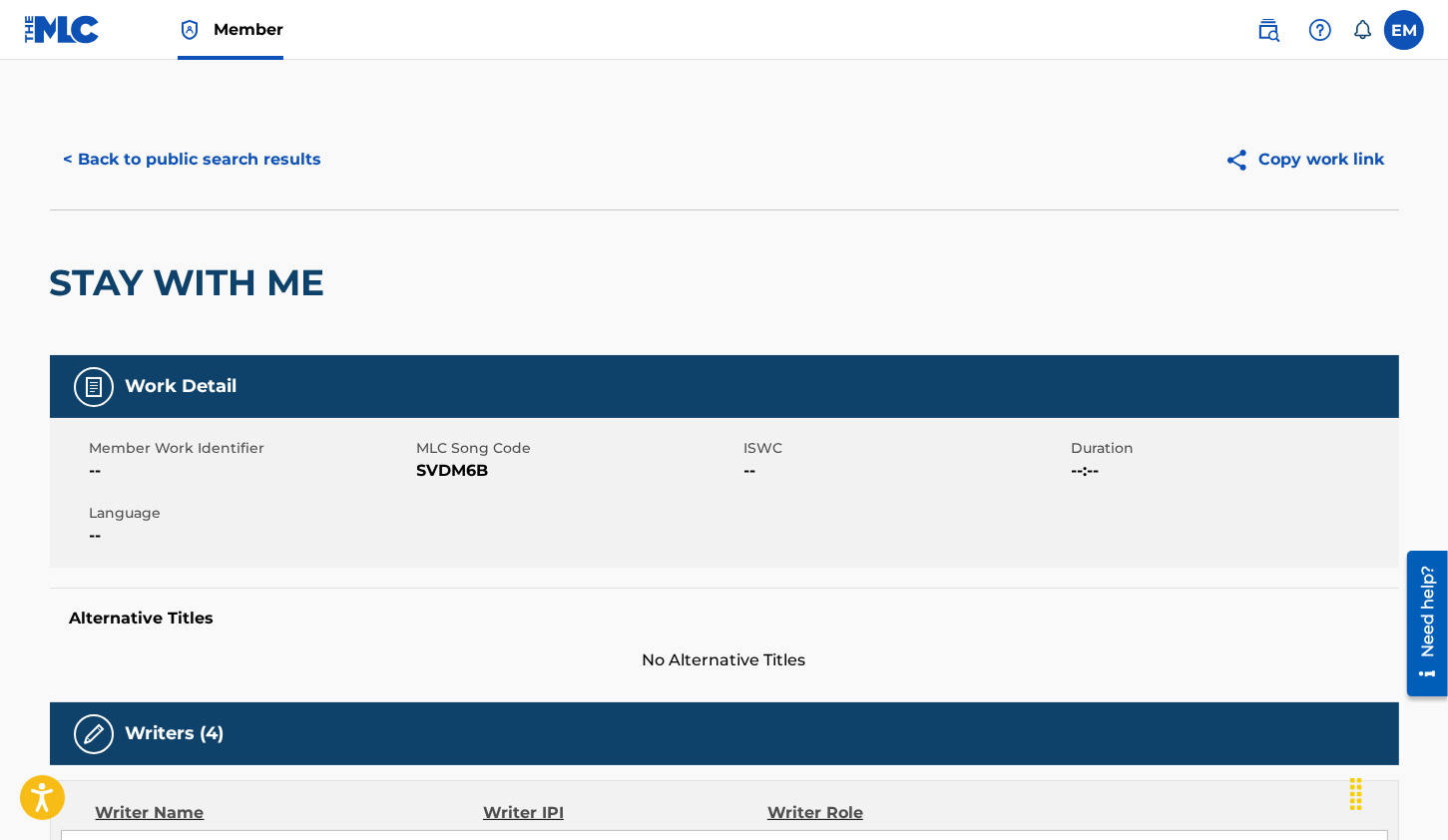 click on "SVDM6B" at bounding box center (578, 471) 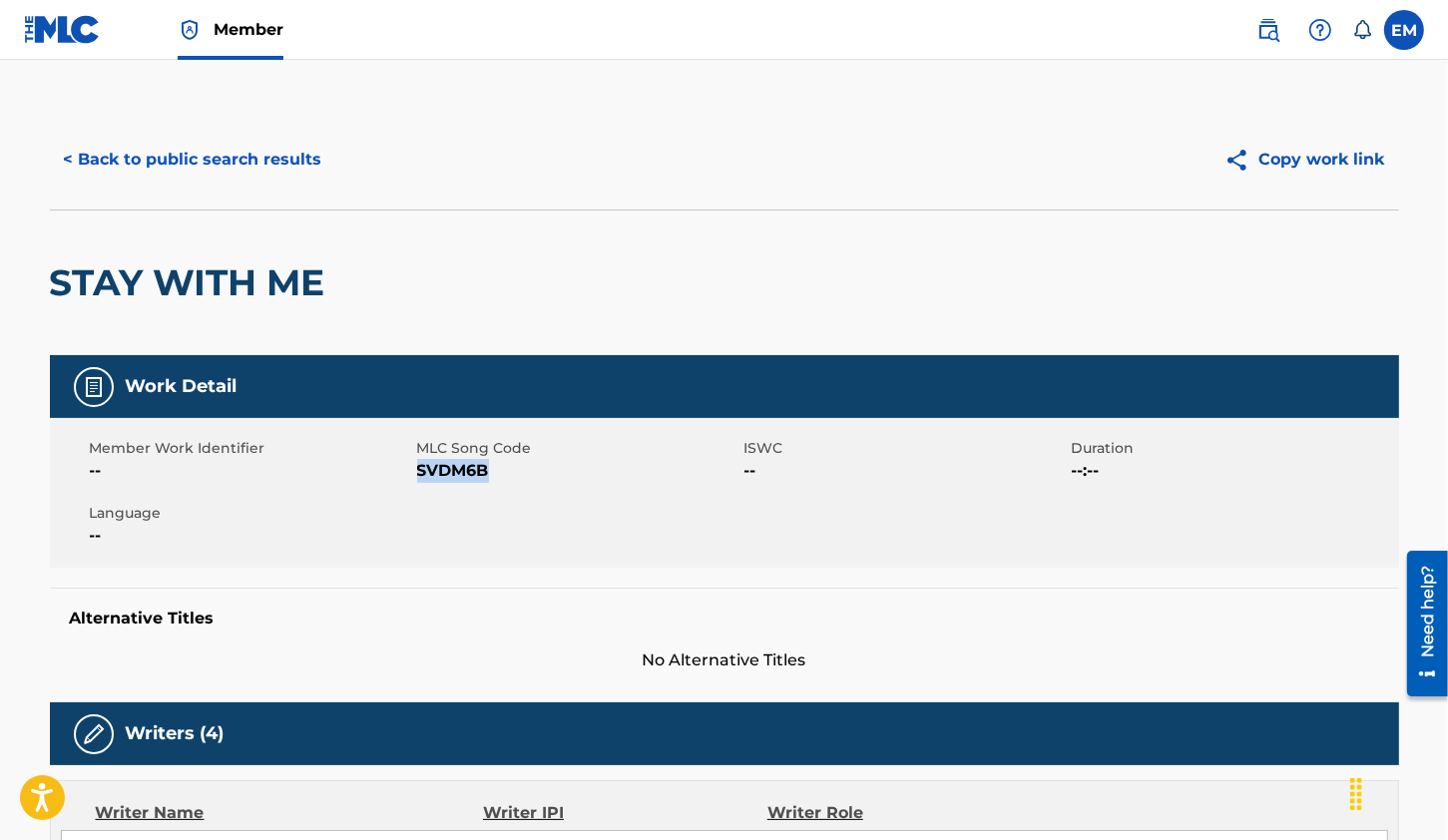 click on "SVDM6B" at bounding box center [578, 471] 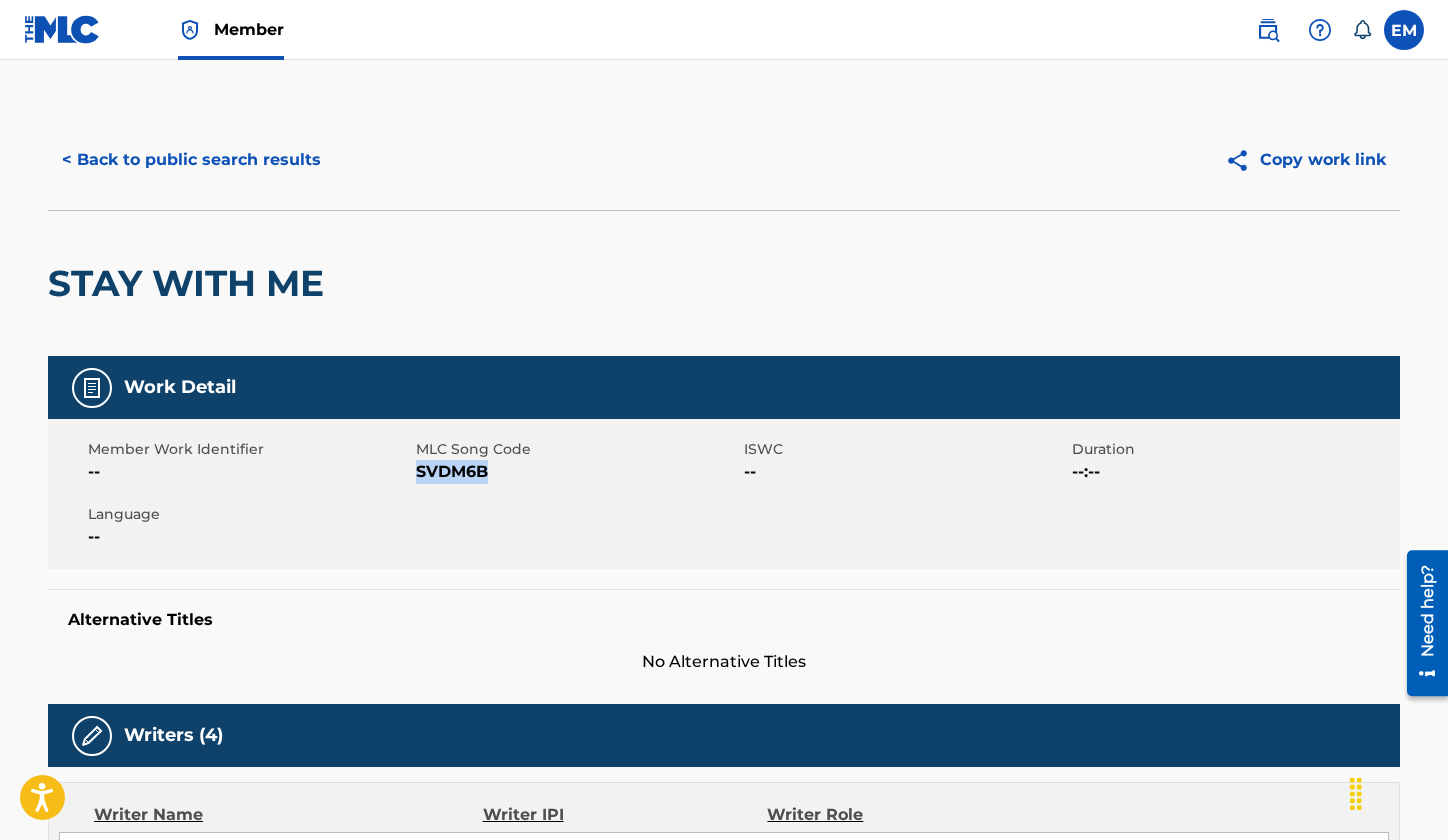 click at bounding box center (1268, 30) 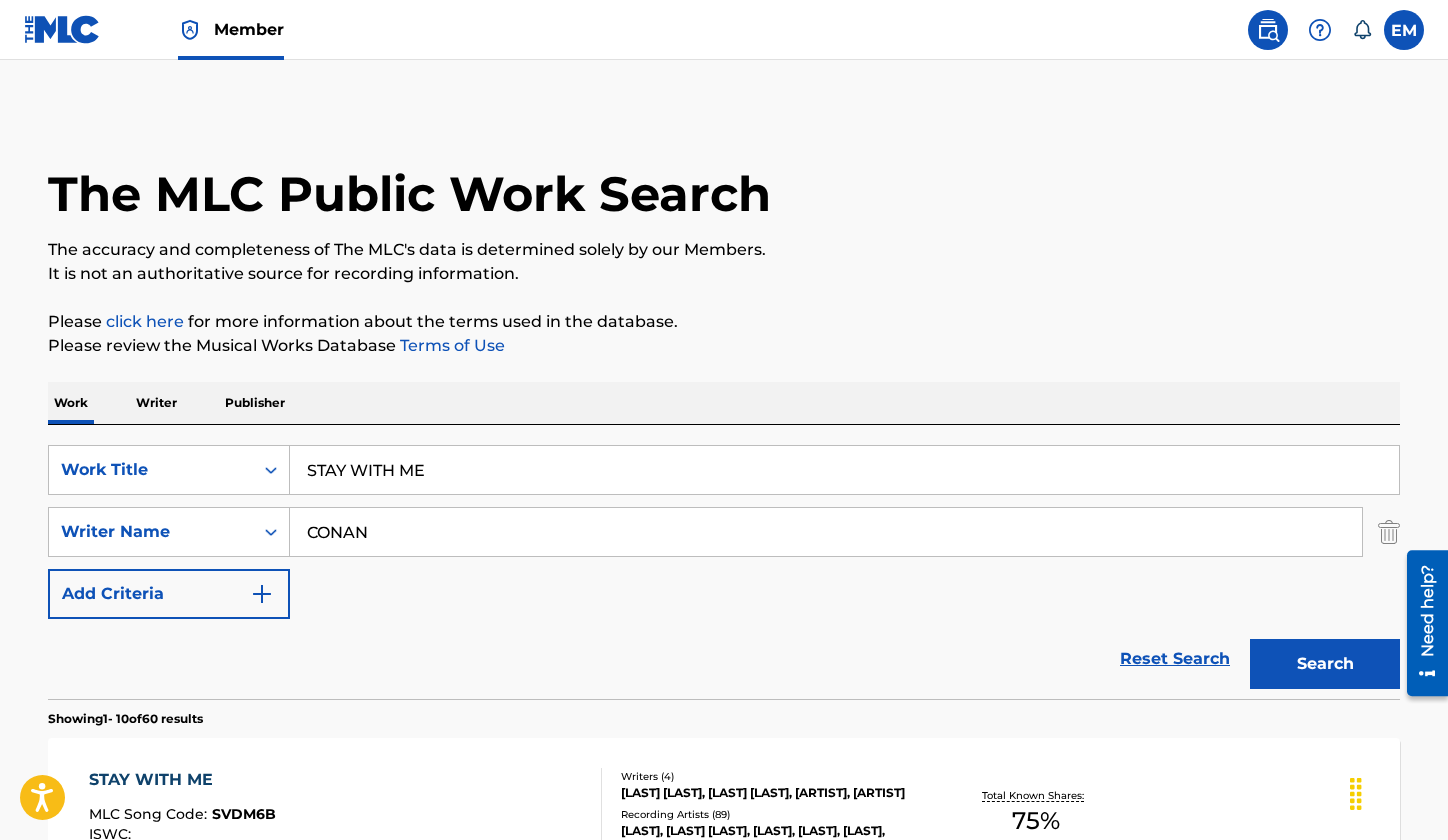 click on "STAY WITH ME" at bounding box center (844, 470) 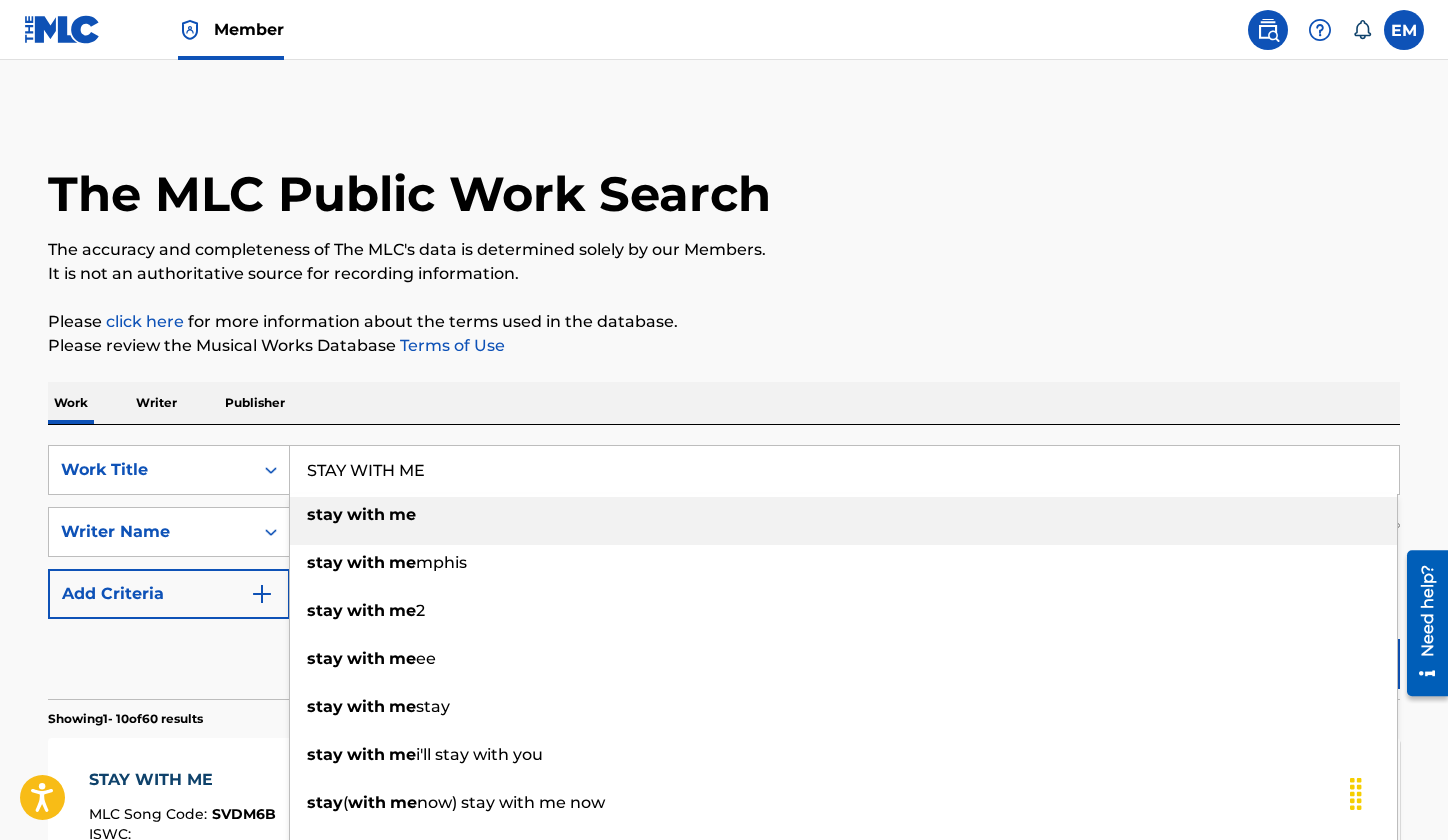 paste on "PLEASURE SHOP" 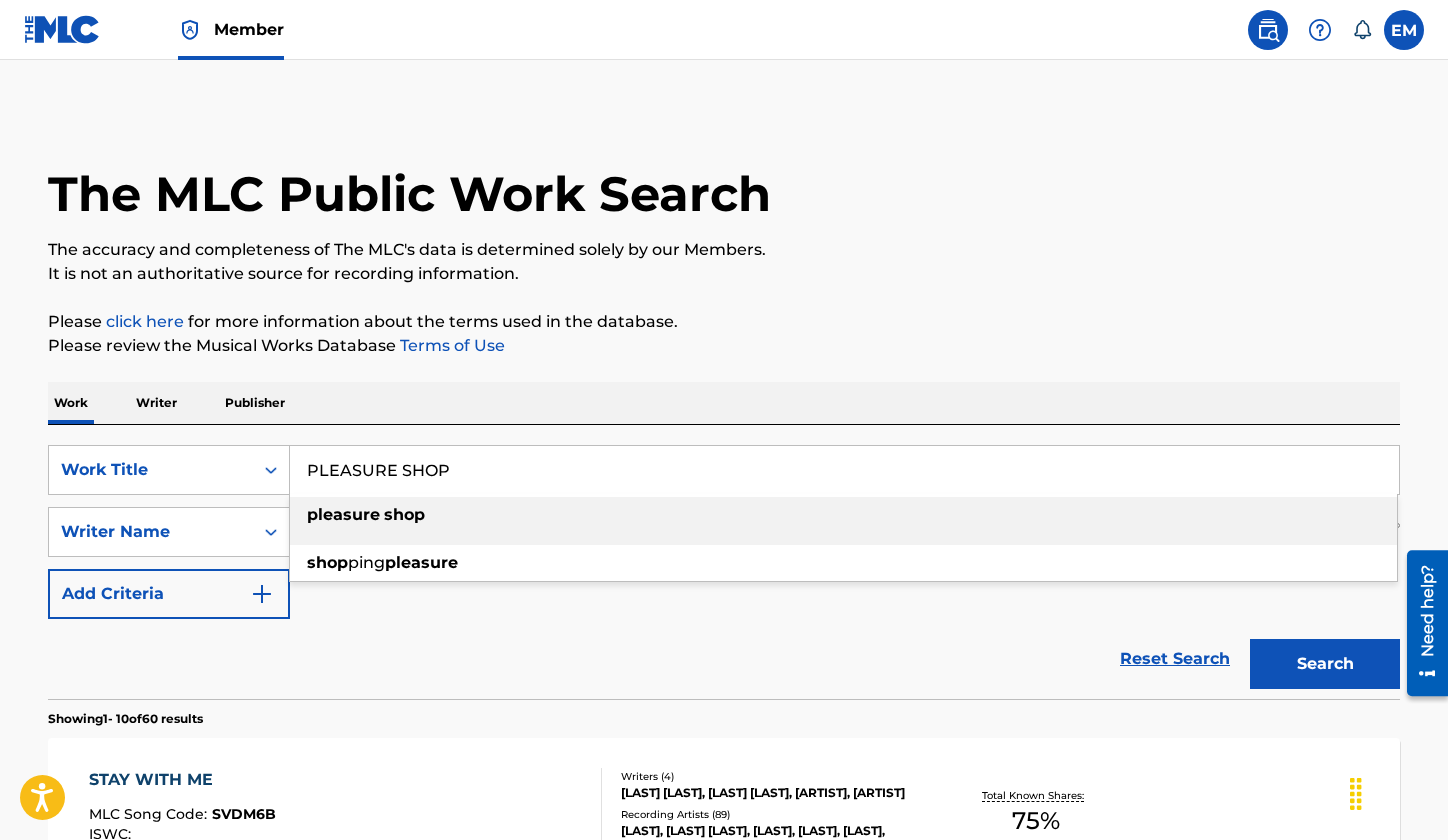 type on "PLEASURE SHOP" 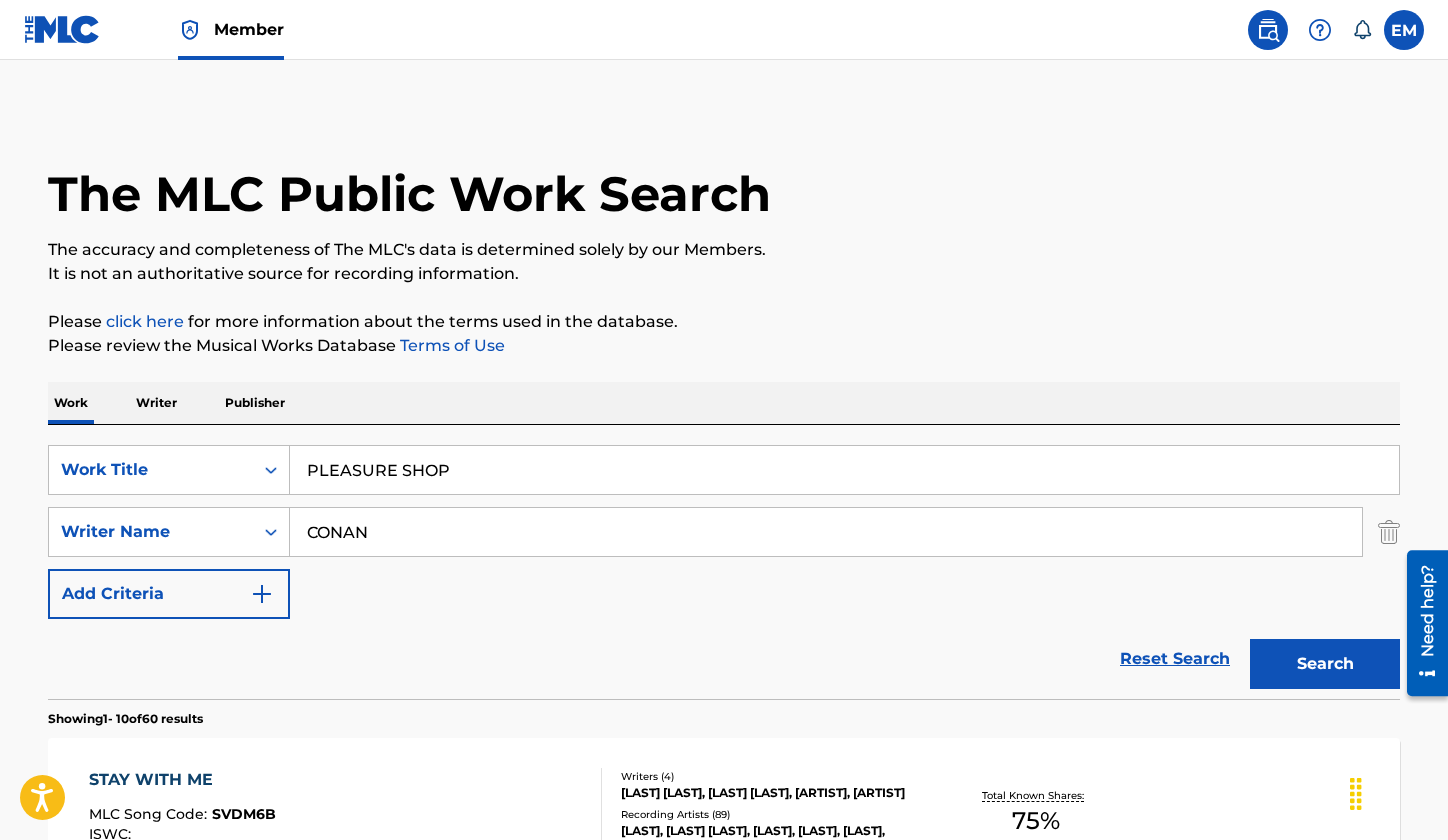 click on "Search" at bounding box center [1325, 664] 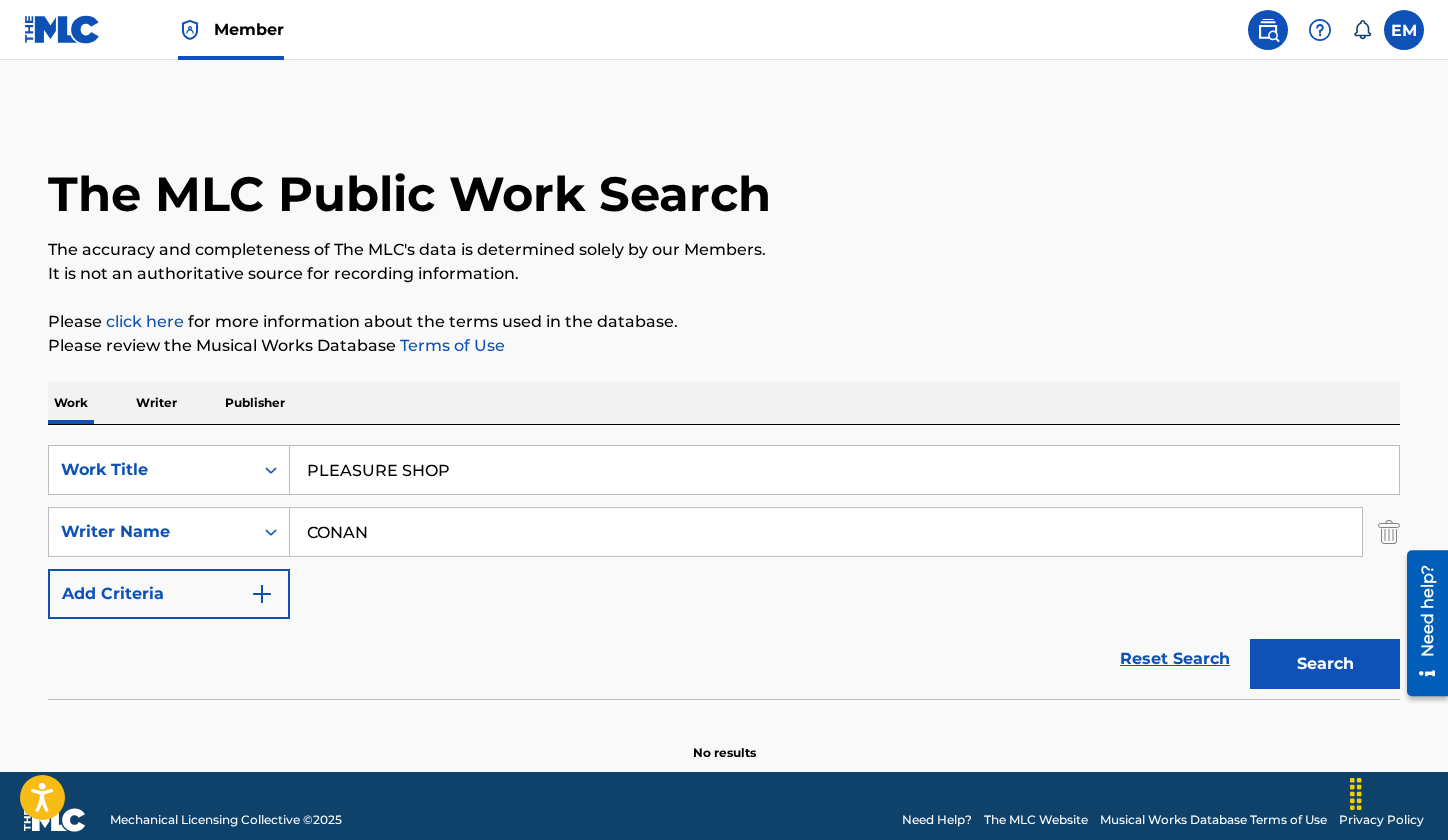 click on "PLEASURE SHOP" at bounding box center [845, 470] 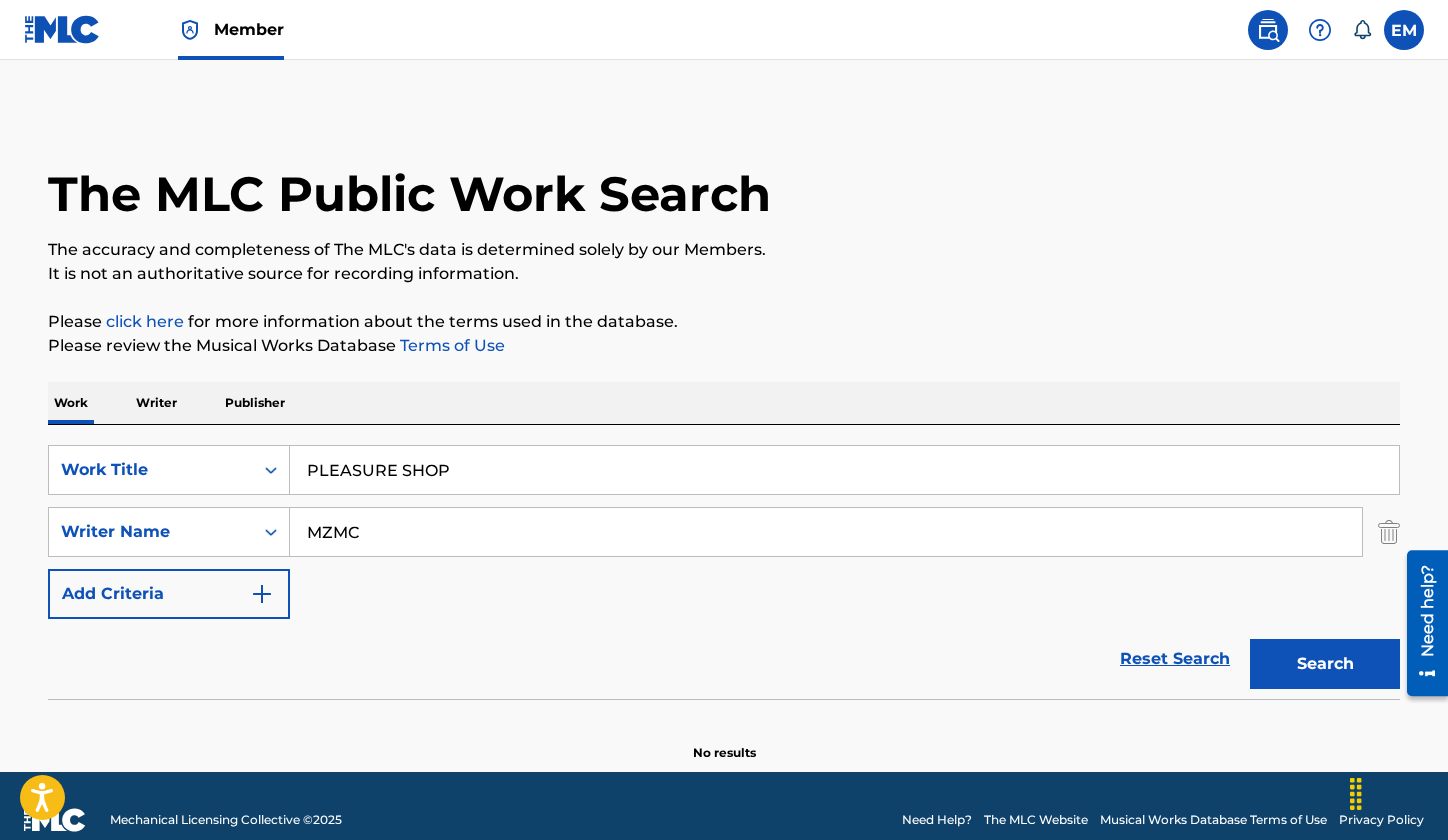 type on "MZMC" 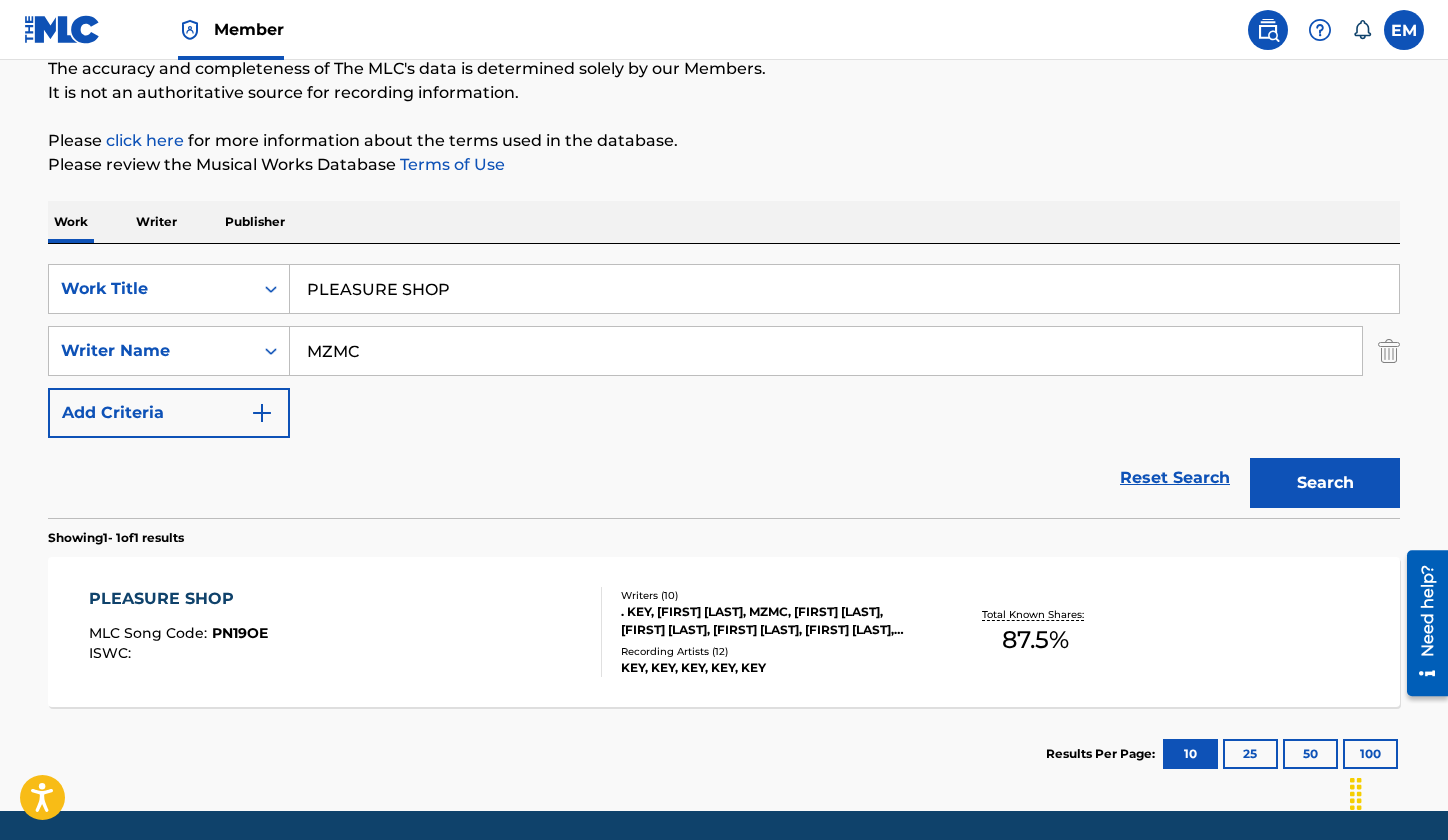 scroll, scrollTop: 200, scrollLeft: 0, axis: vertical 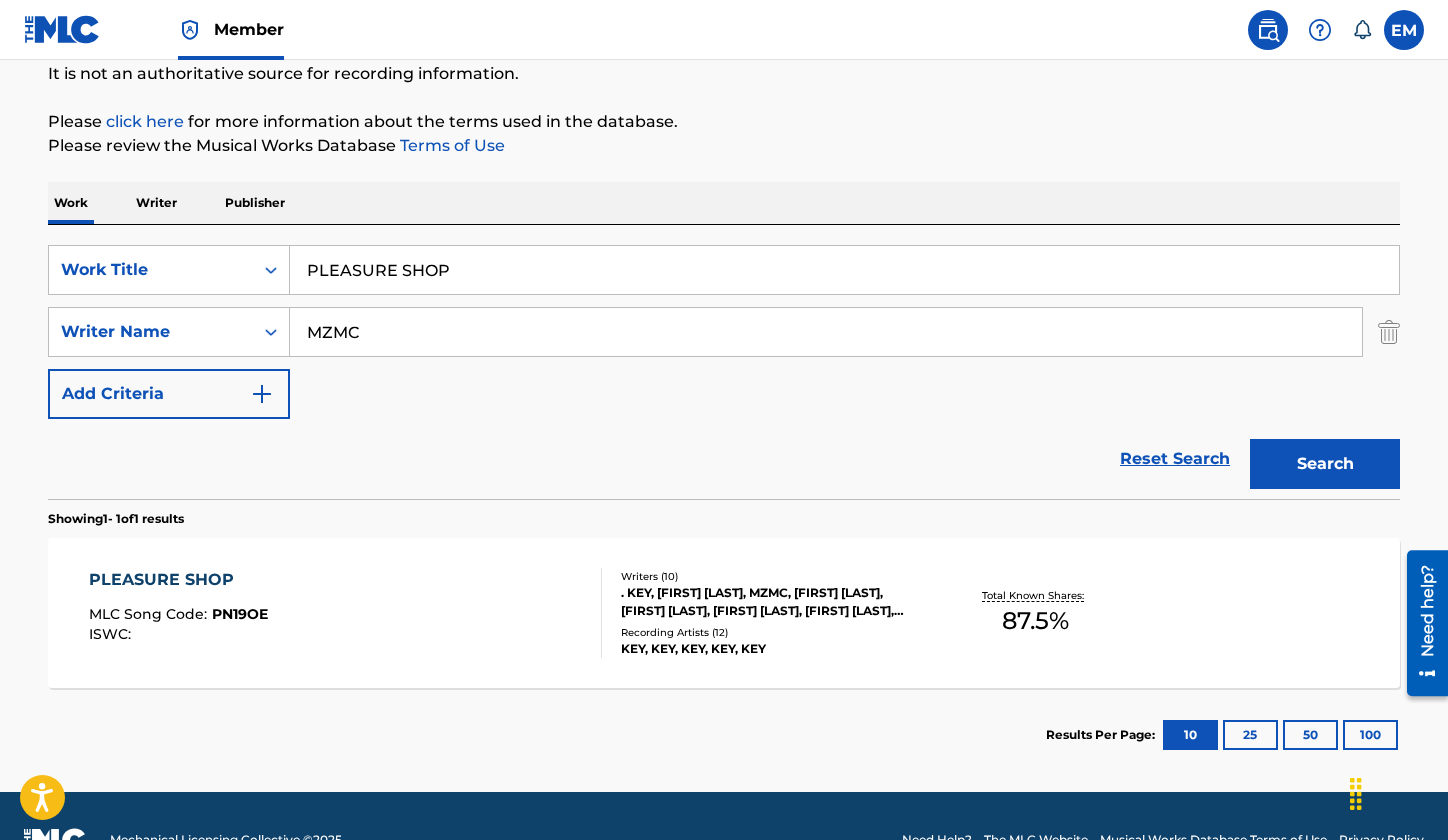 click on "PLEASURE SHOP MLC Song Code : PN19OE ISWC :" at bounding box center [346, 613] 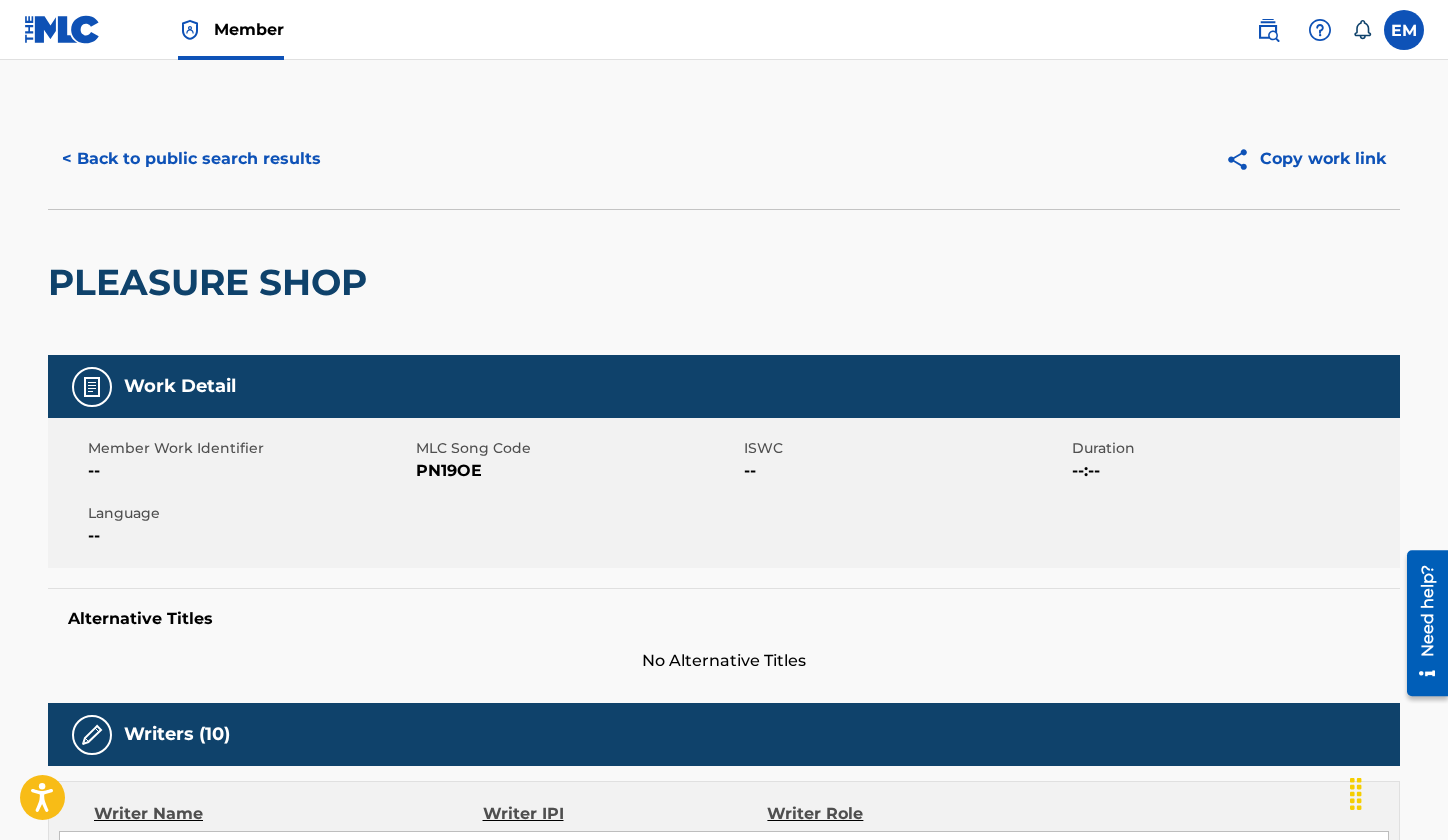 scroll, scrollTop: 0, scrollLeft: 0, axis: both 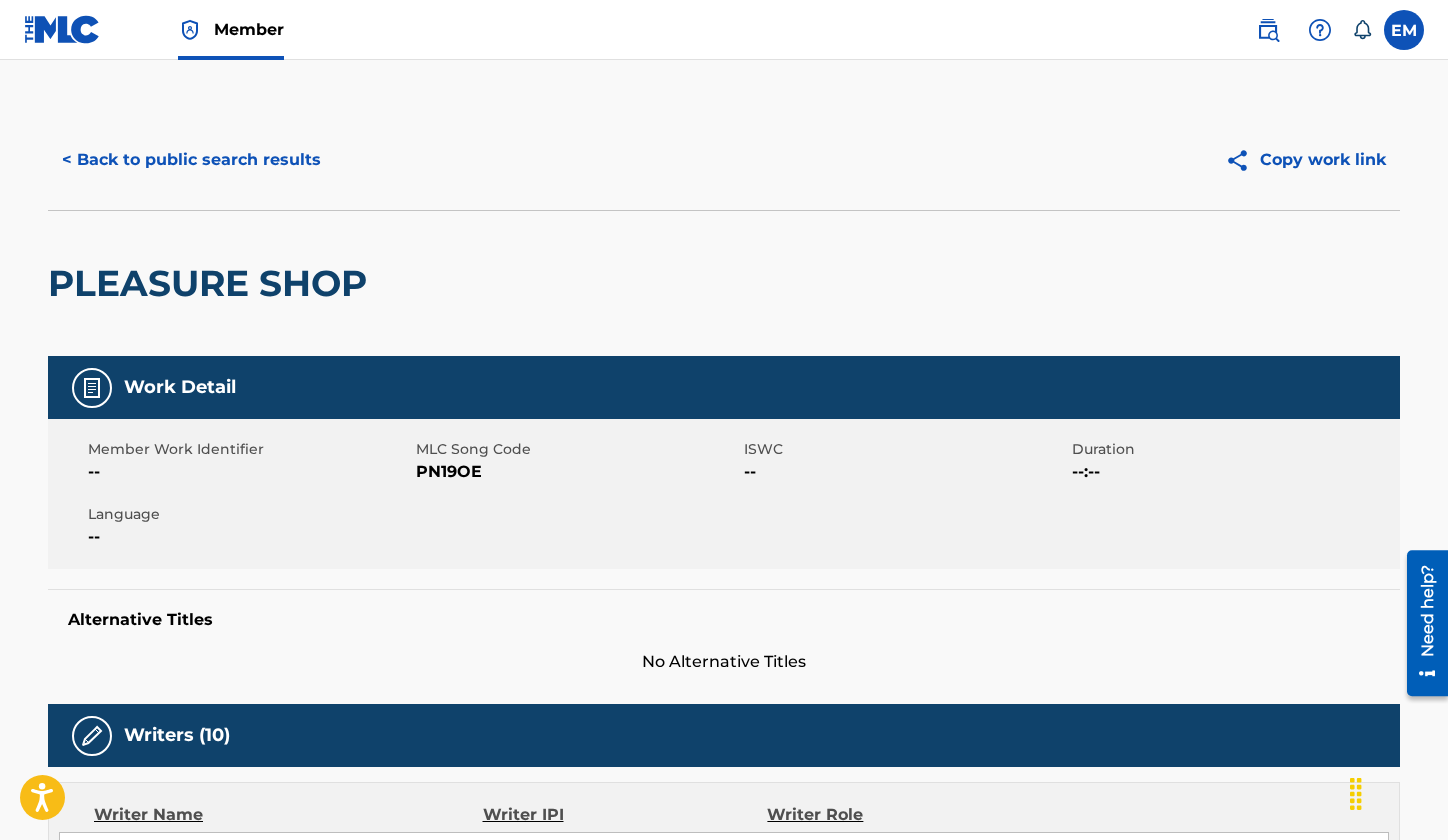 click on "< Back to public search results" at bounding box center [191, 160] 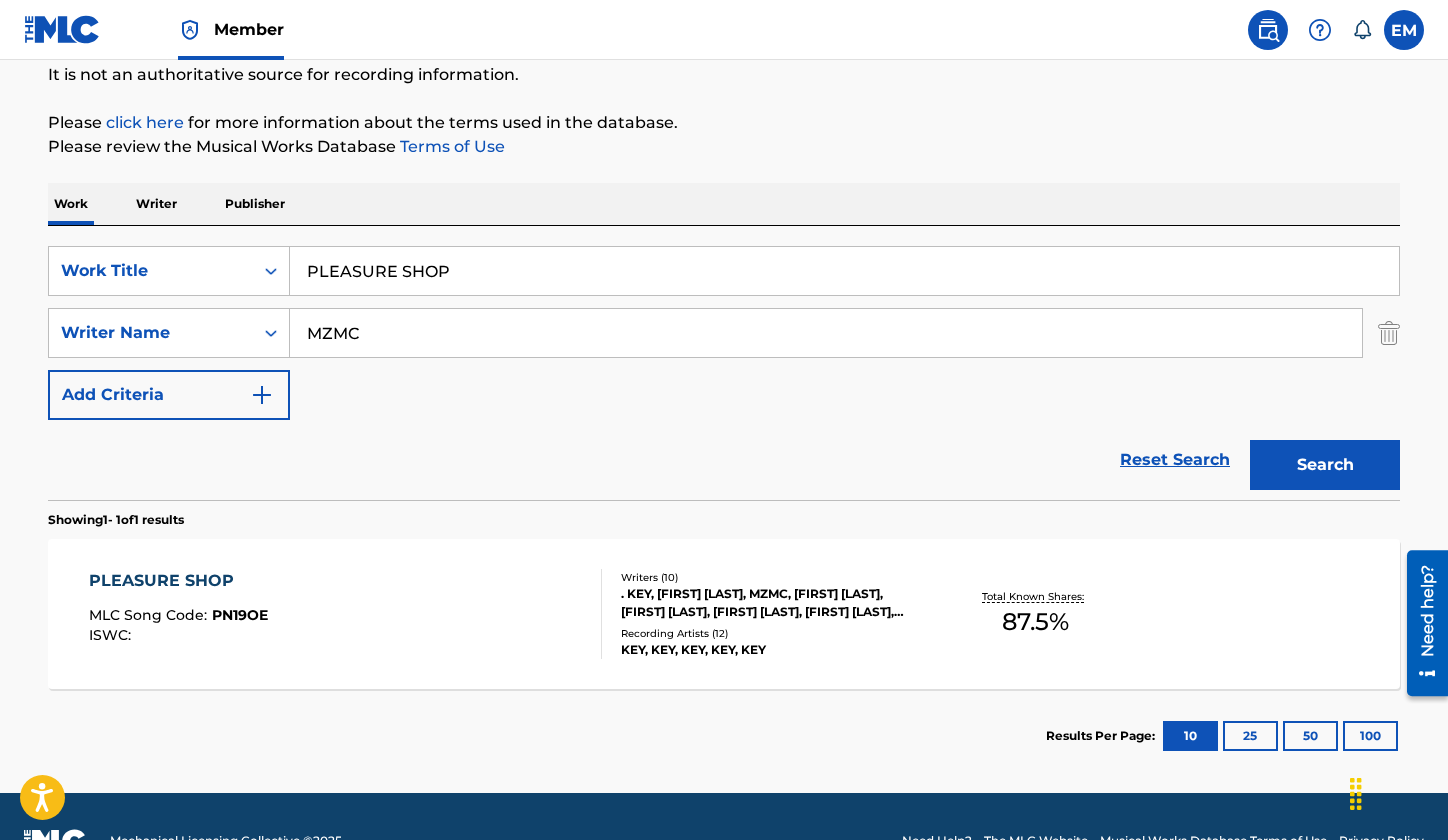scroll, scrollTop: 234, scrollLeft: 0, axis: vertical 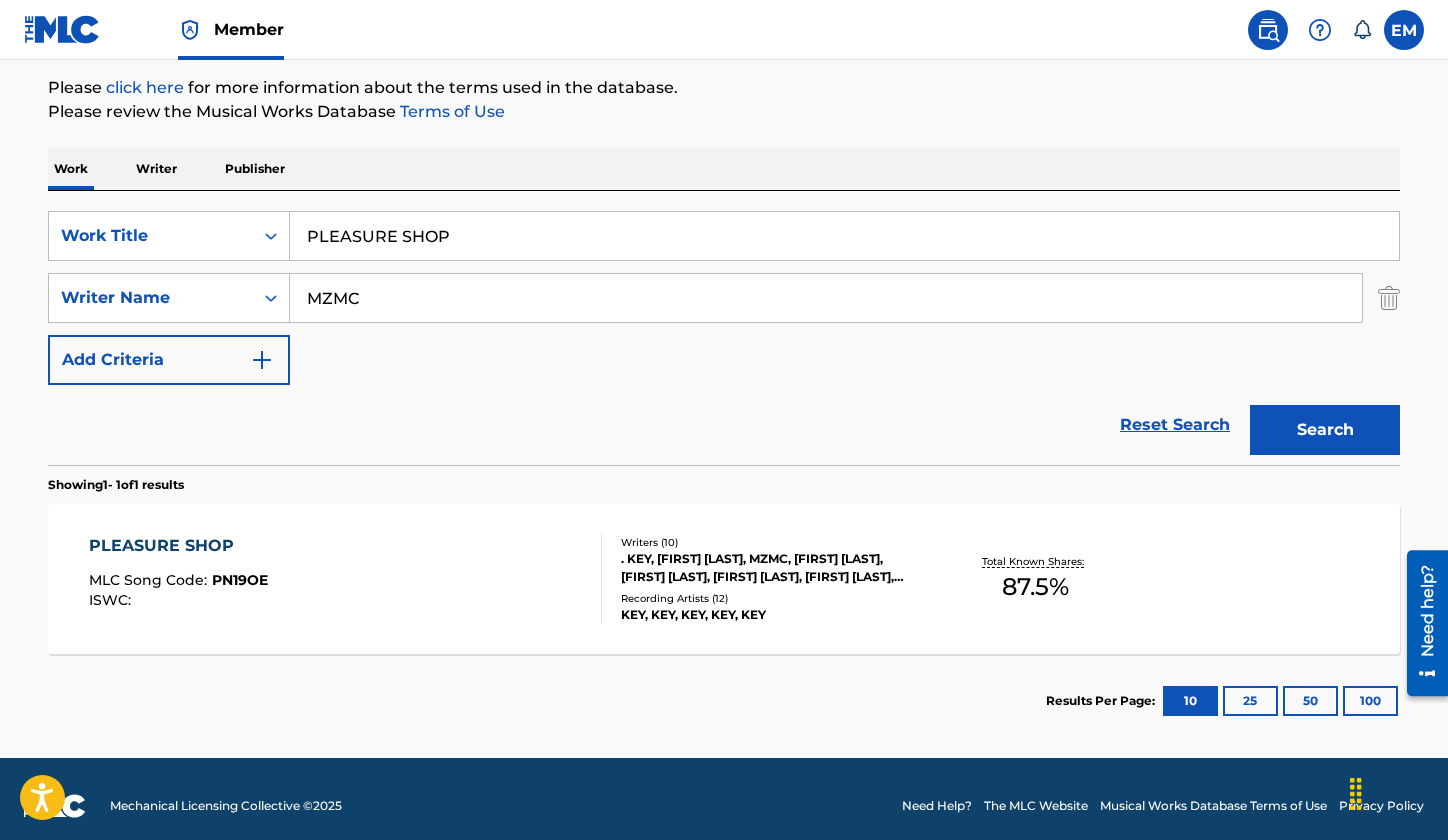 click on "PLEASURE SHOP MLC Song Code : PN19OE ISWC :" at bounding box center (346, 579) 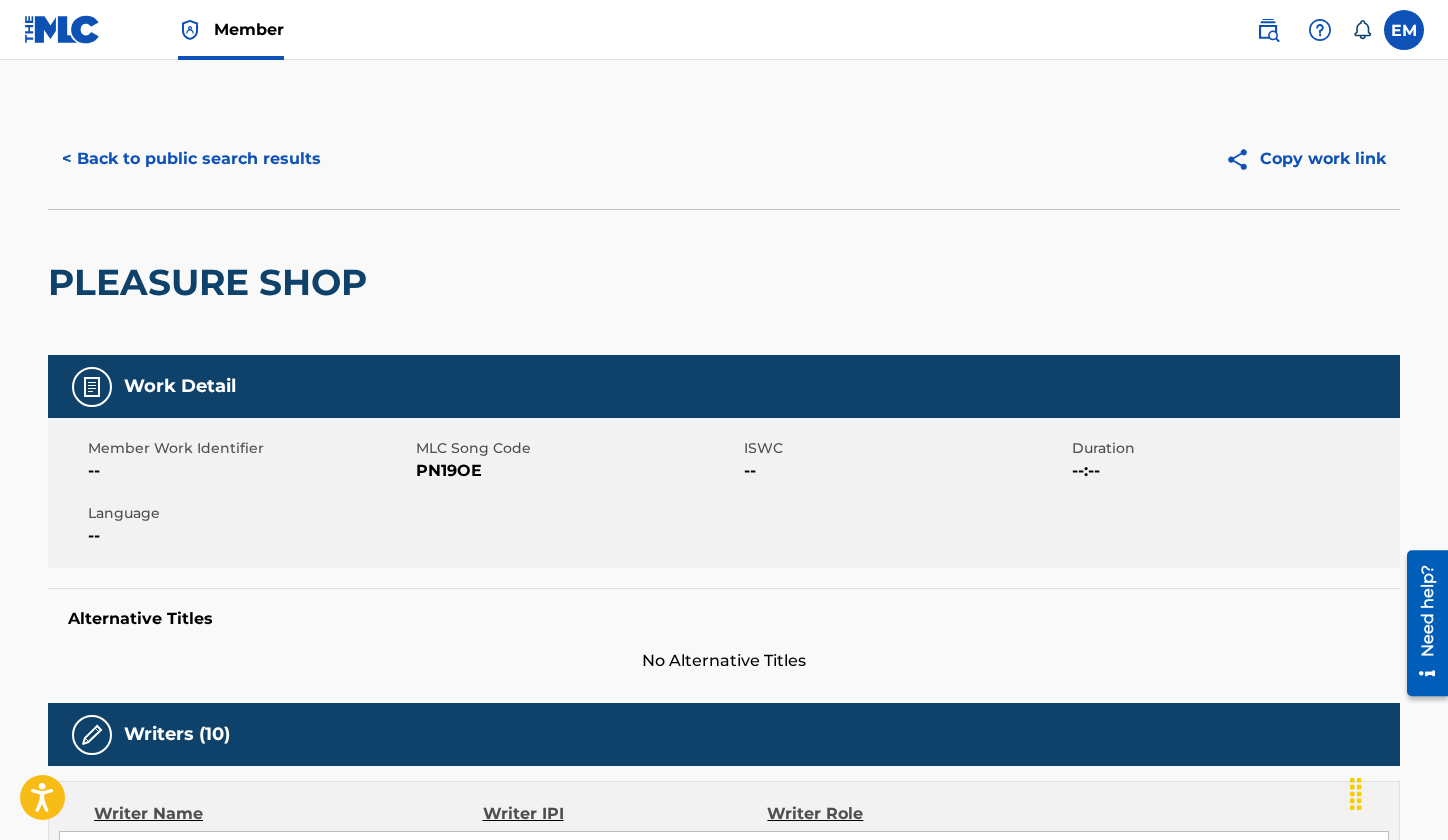 scroll, scrollTop: 0, scrollLeft: 0, axis: both 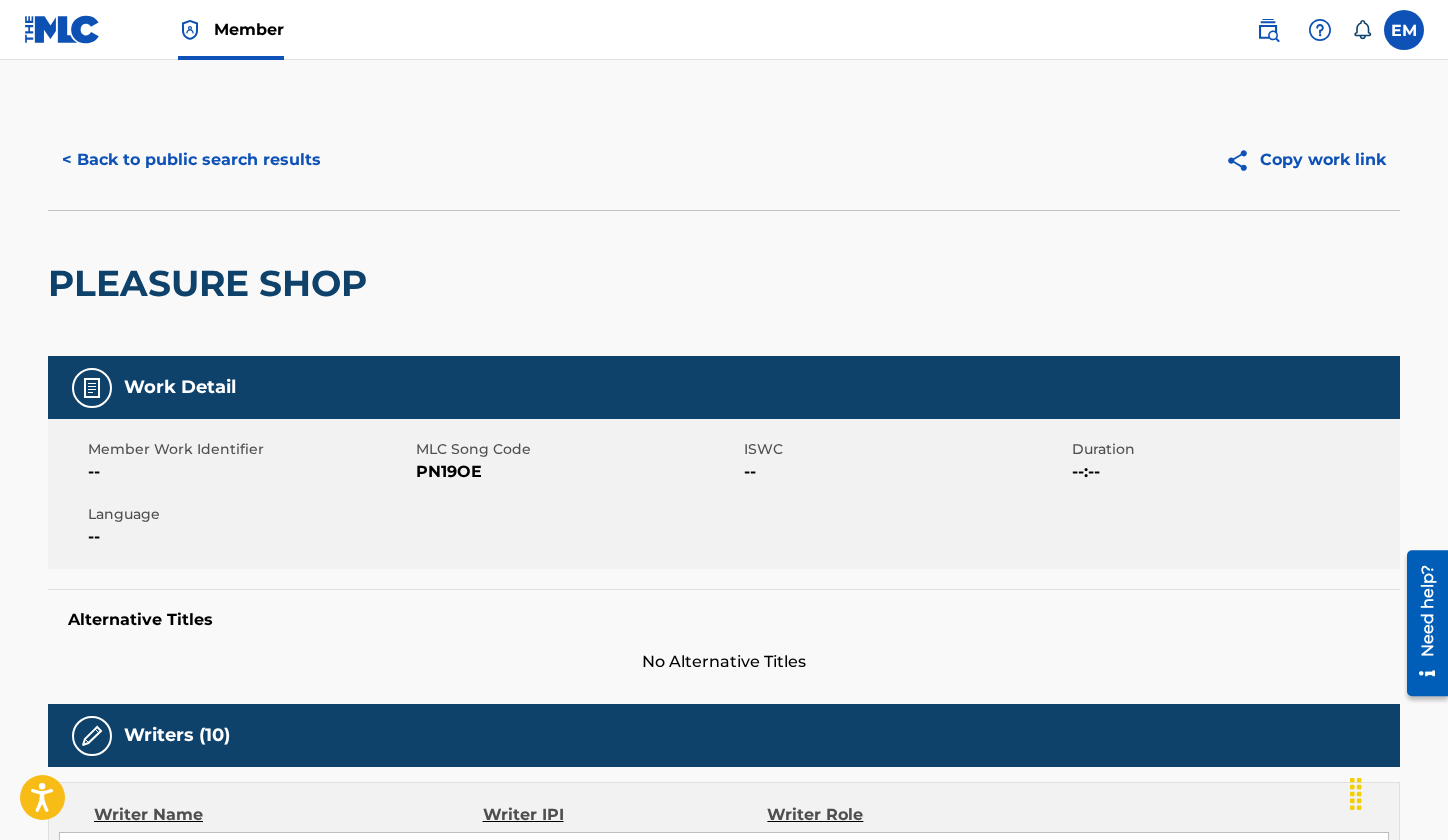 click on "Member Work Identifier -- MLC Song Code PN19OE ISWC -- Duration --:-- Language --" at bounding box center [724, 494] 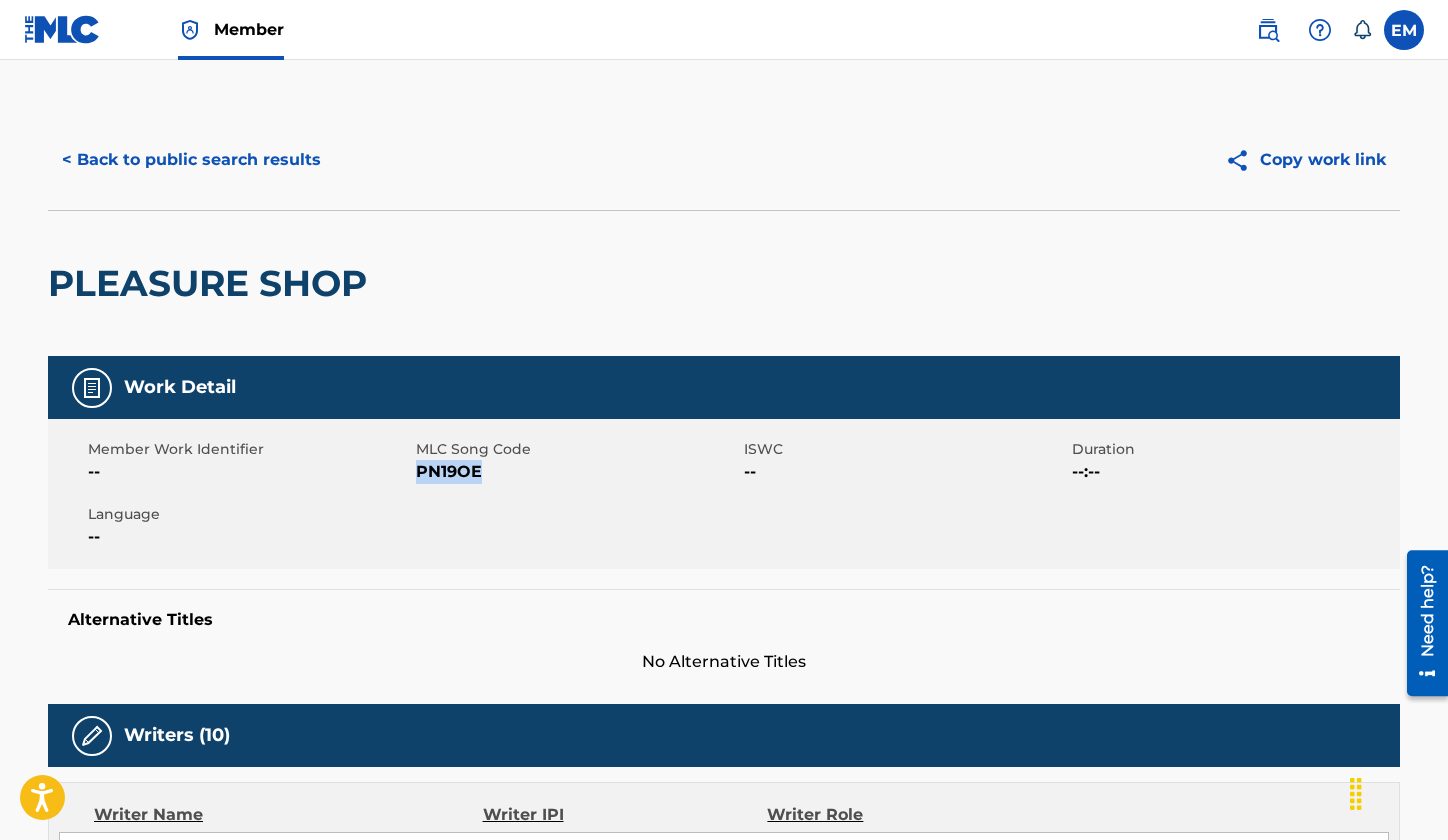 click on "PN19OE" at bounding box center [577, 472] 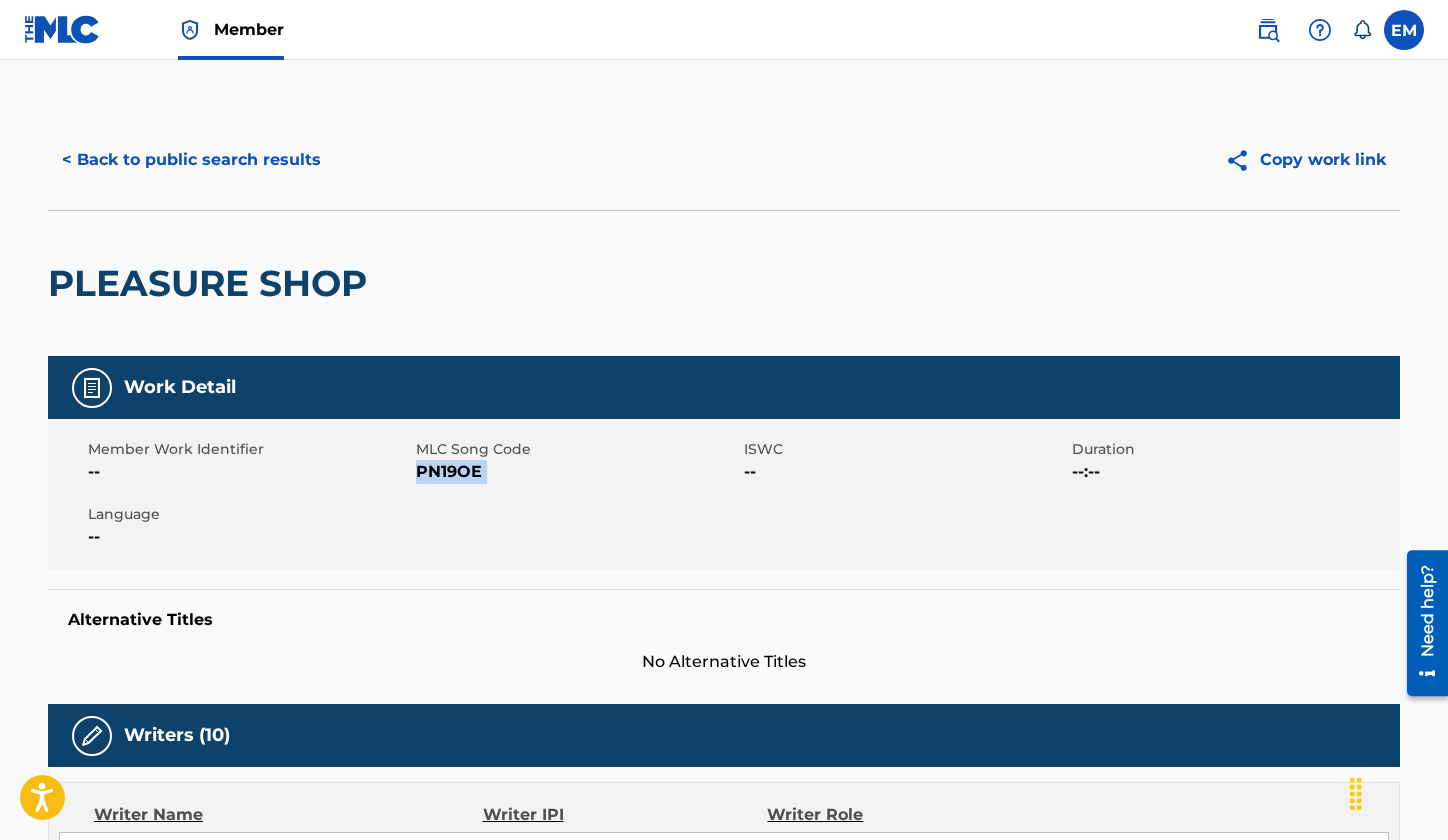click on "PN19OE" at bounding box center [577, 472] 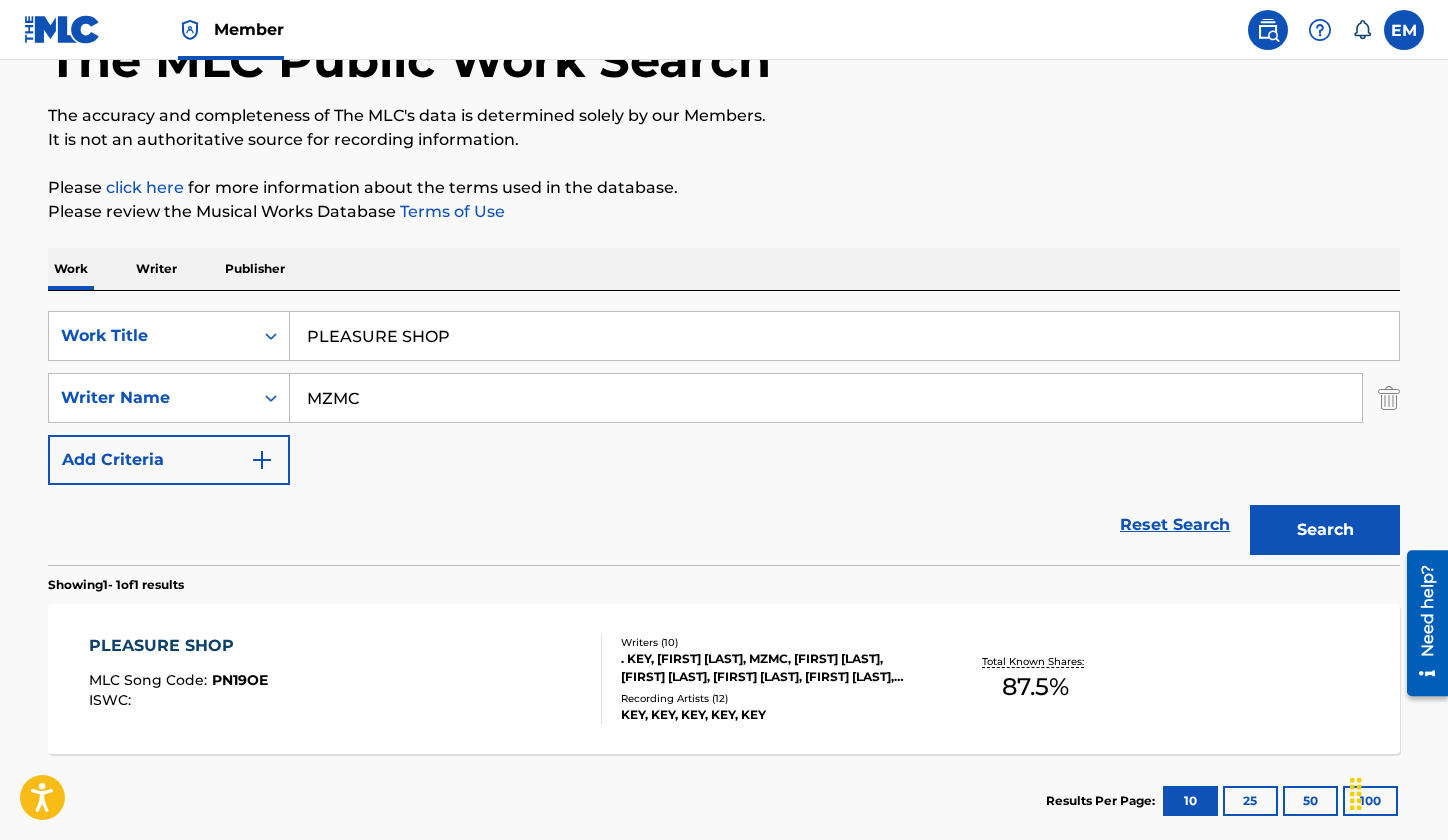 click on "PLEASURE SHOP" at bounding box center [844, 336] 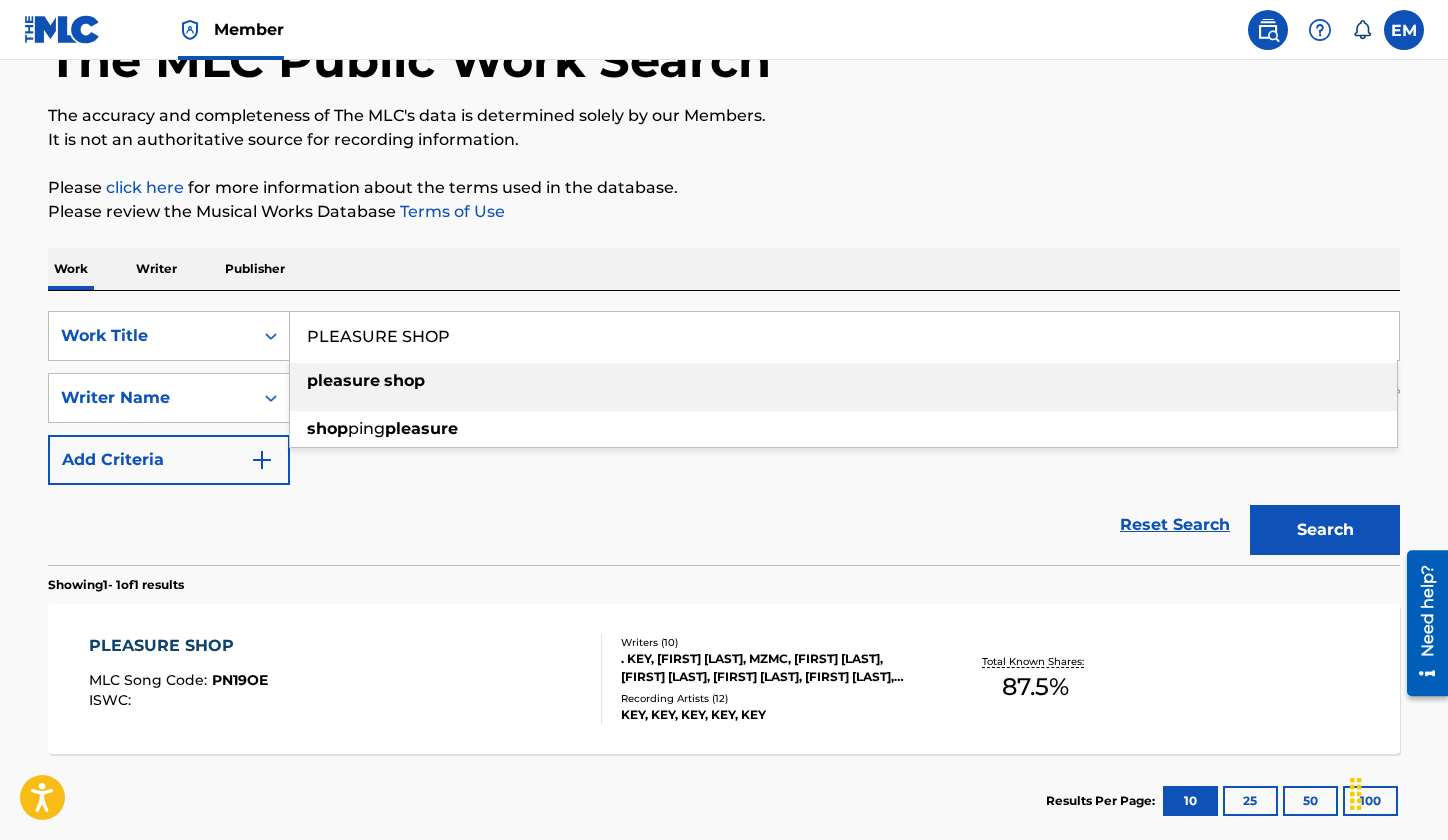 paste on "CHERISH (MY LOVE)" 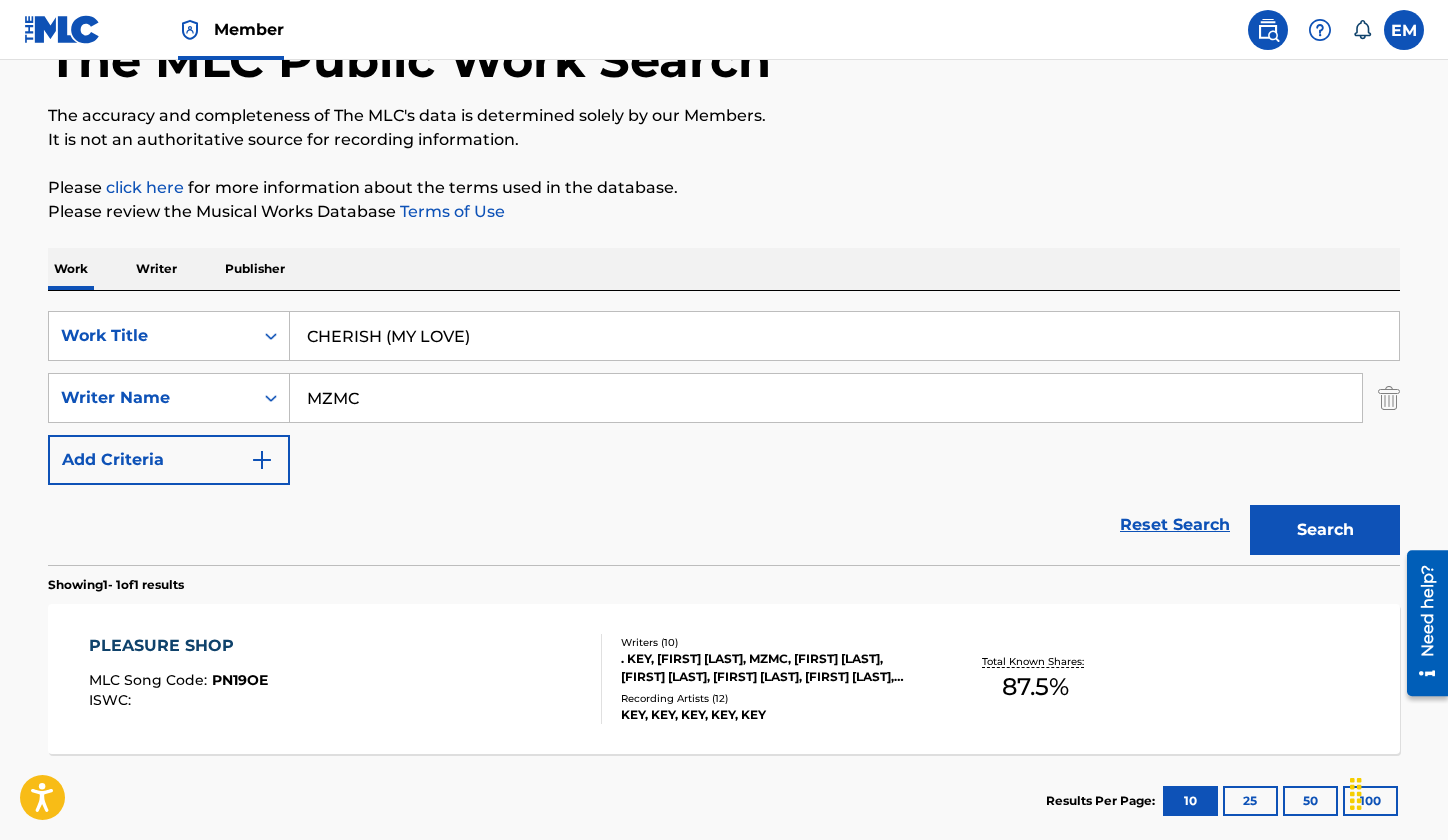 type on "CHERISH (MY LOVE)" 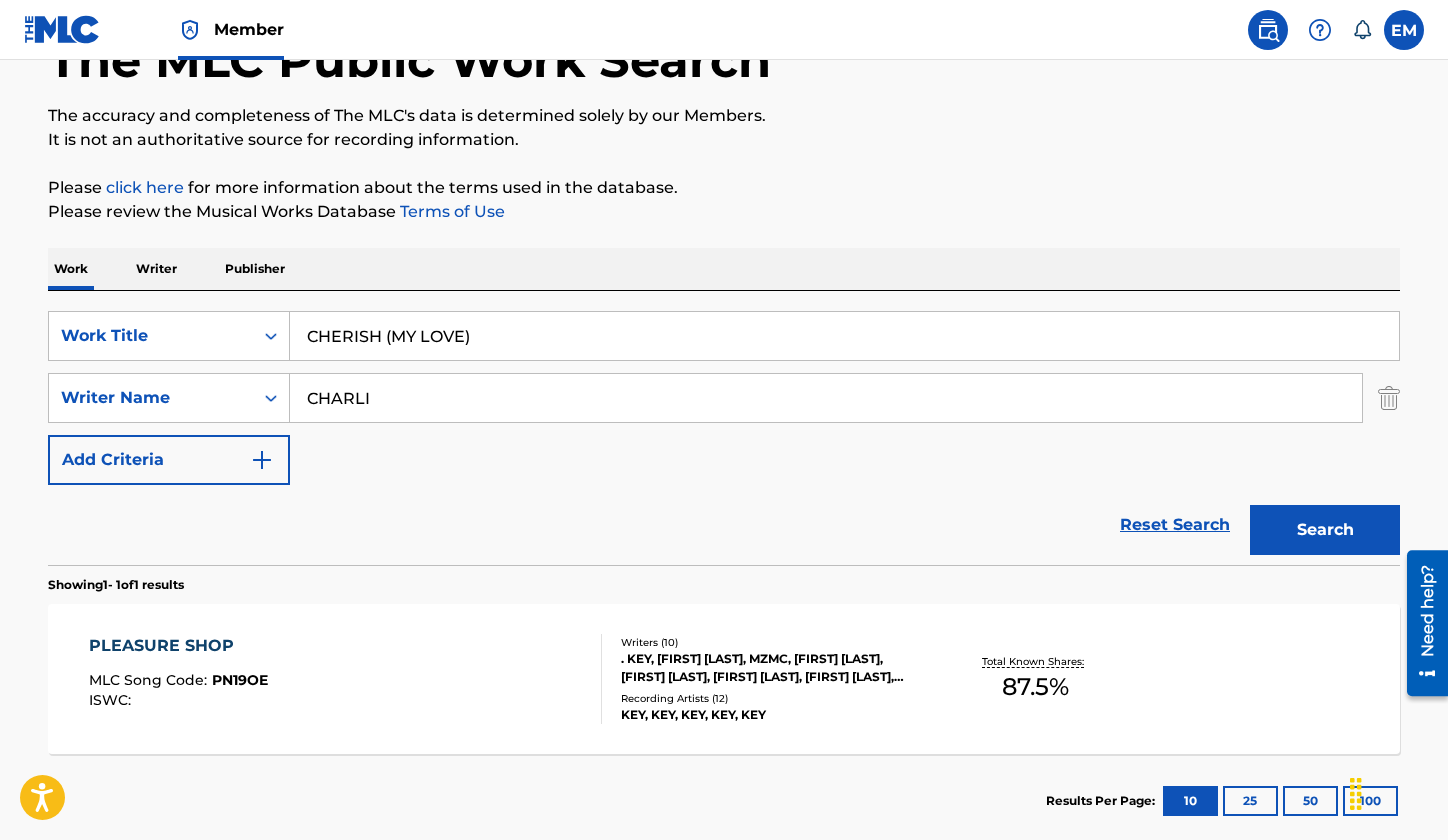 type on "CHARLI" 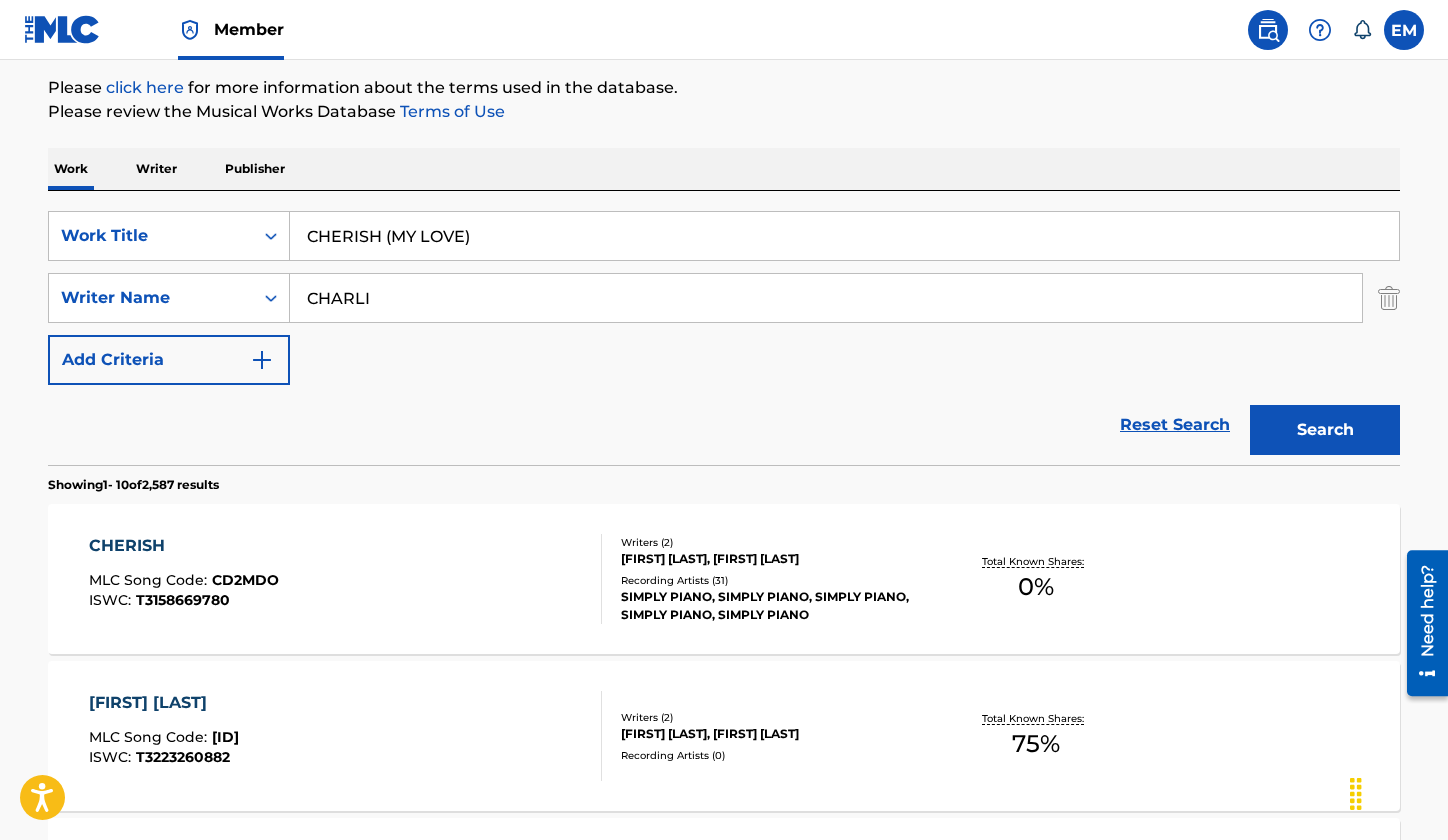 scroll, scrollTop: 0, scrollLeft: 0, axis: both 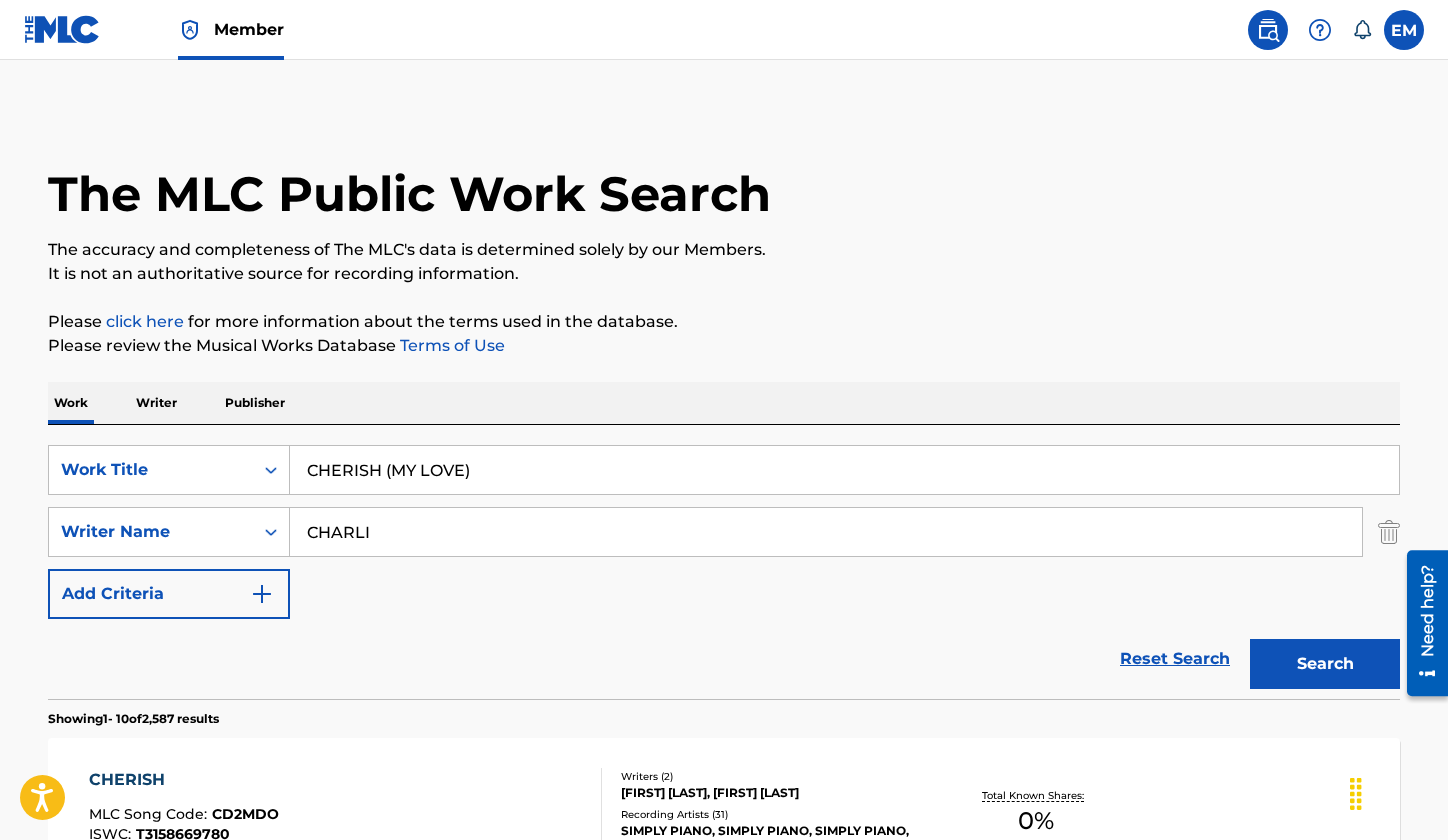 click on "CHARLI" at bounding box center (826, 532) 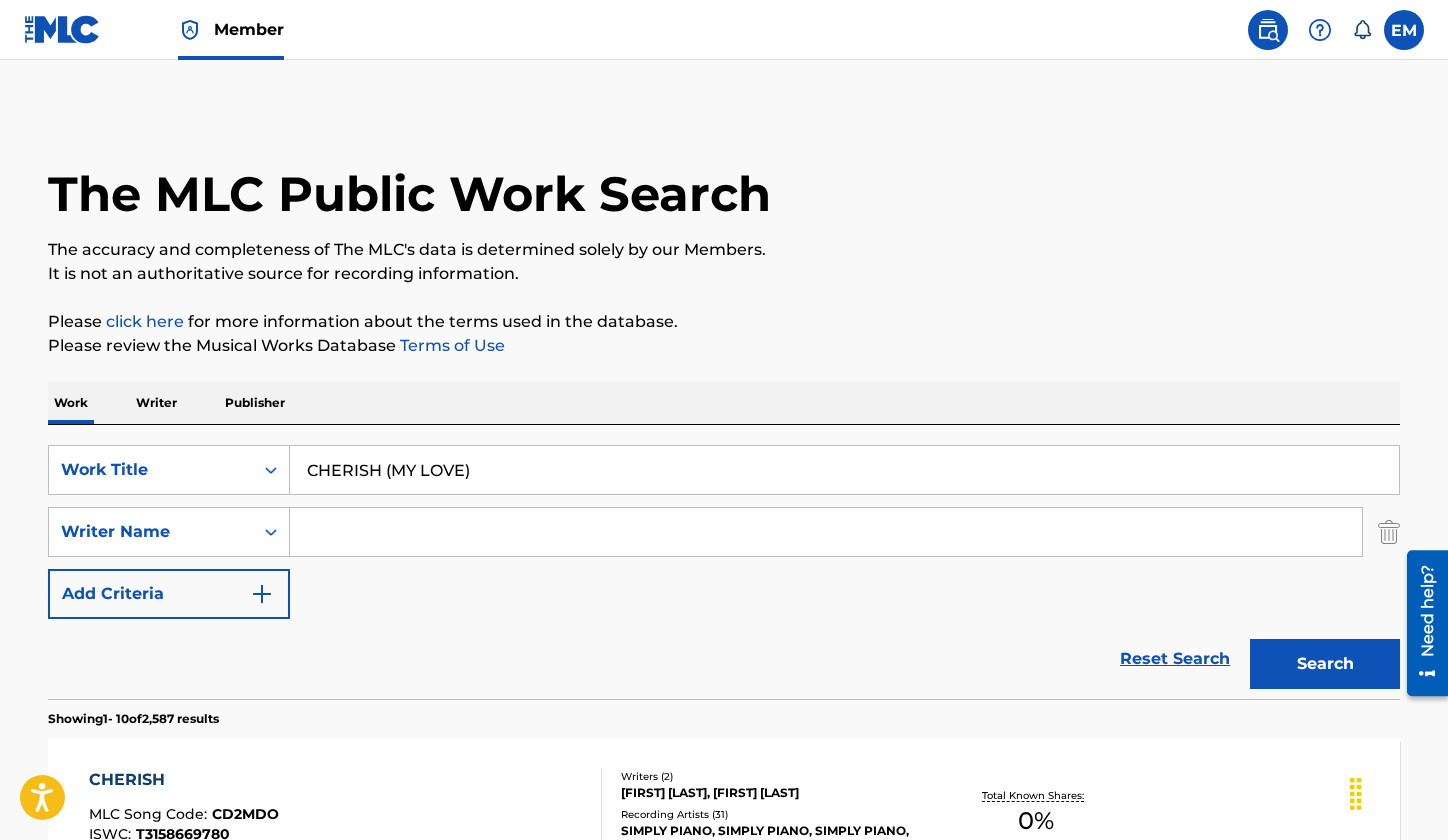 click at bounding box center [826, 532] 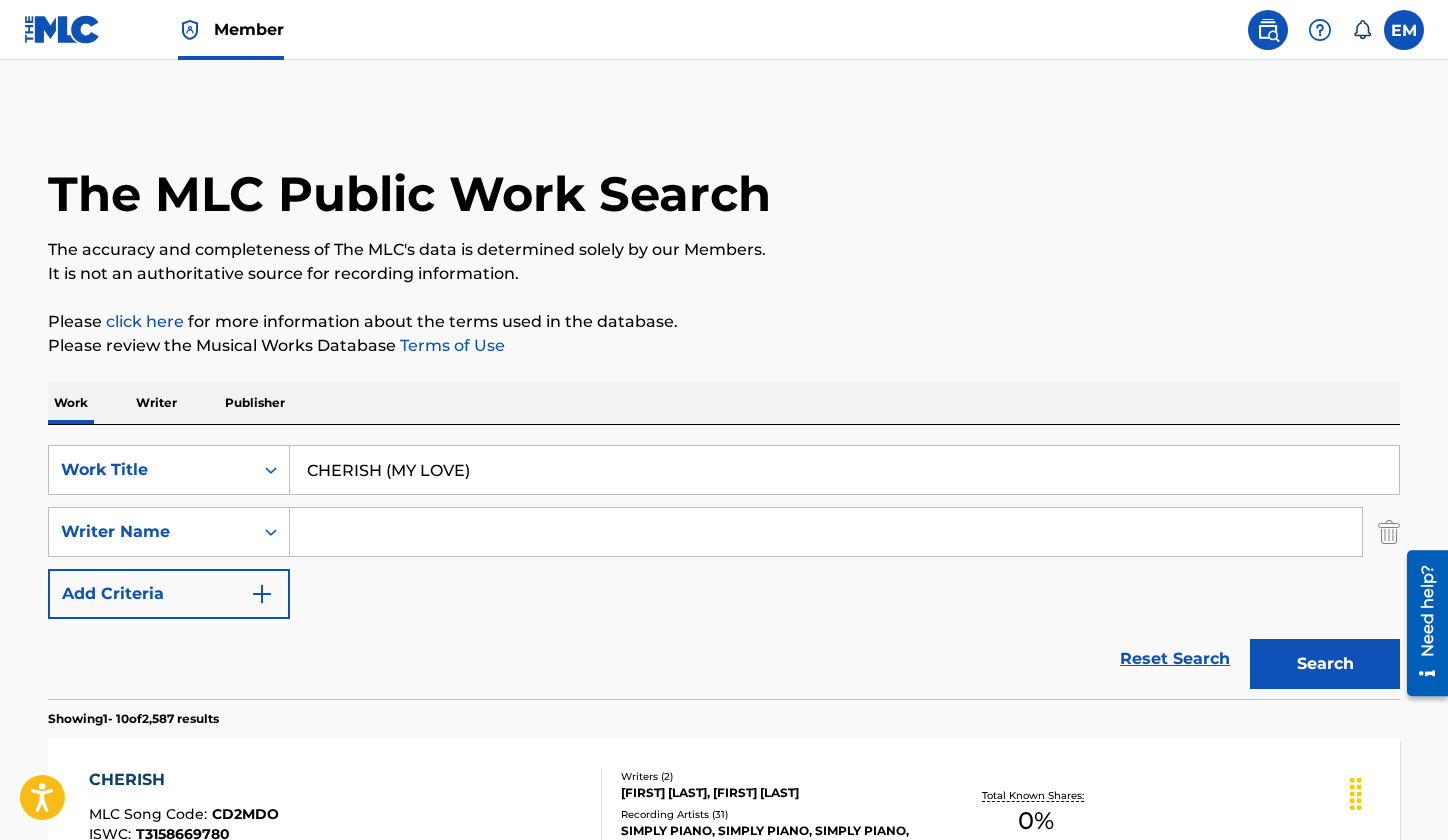 click at bounding box center [826, 532] 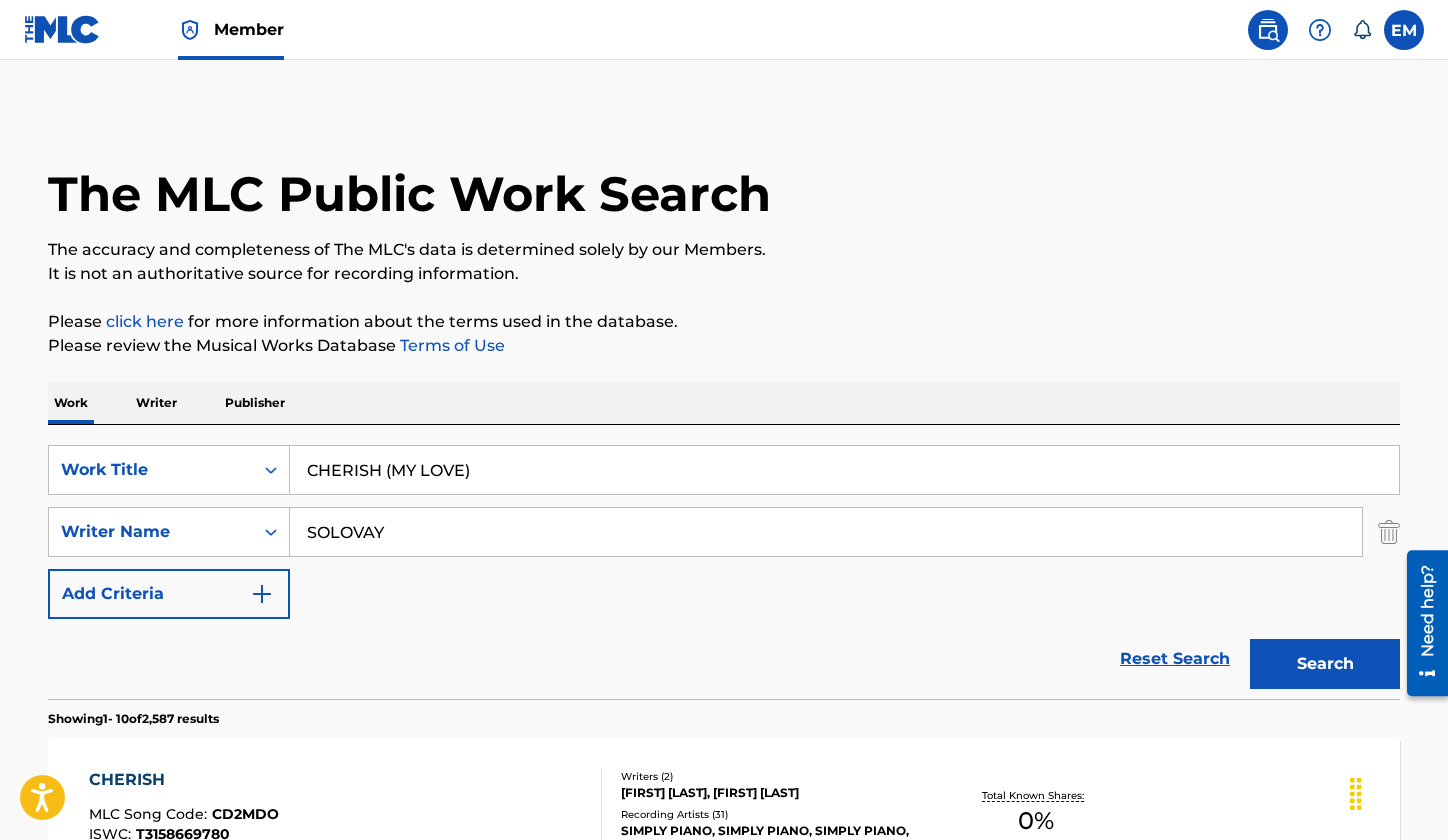 type on "SOLOVAY" 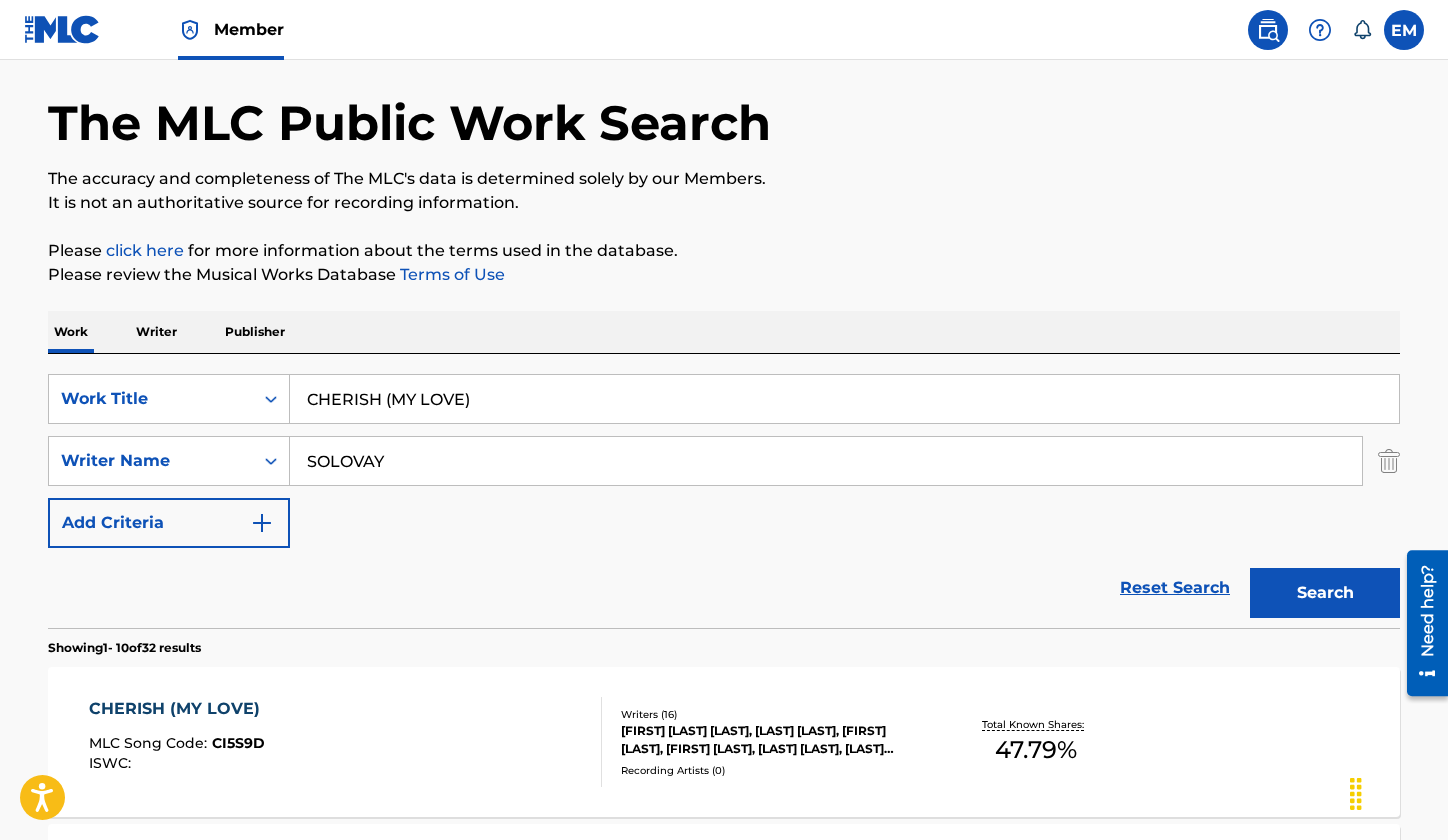 scroll, scrollTop: 200, scrollLeft: 0, axis: vertical 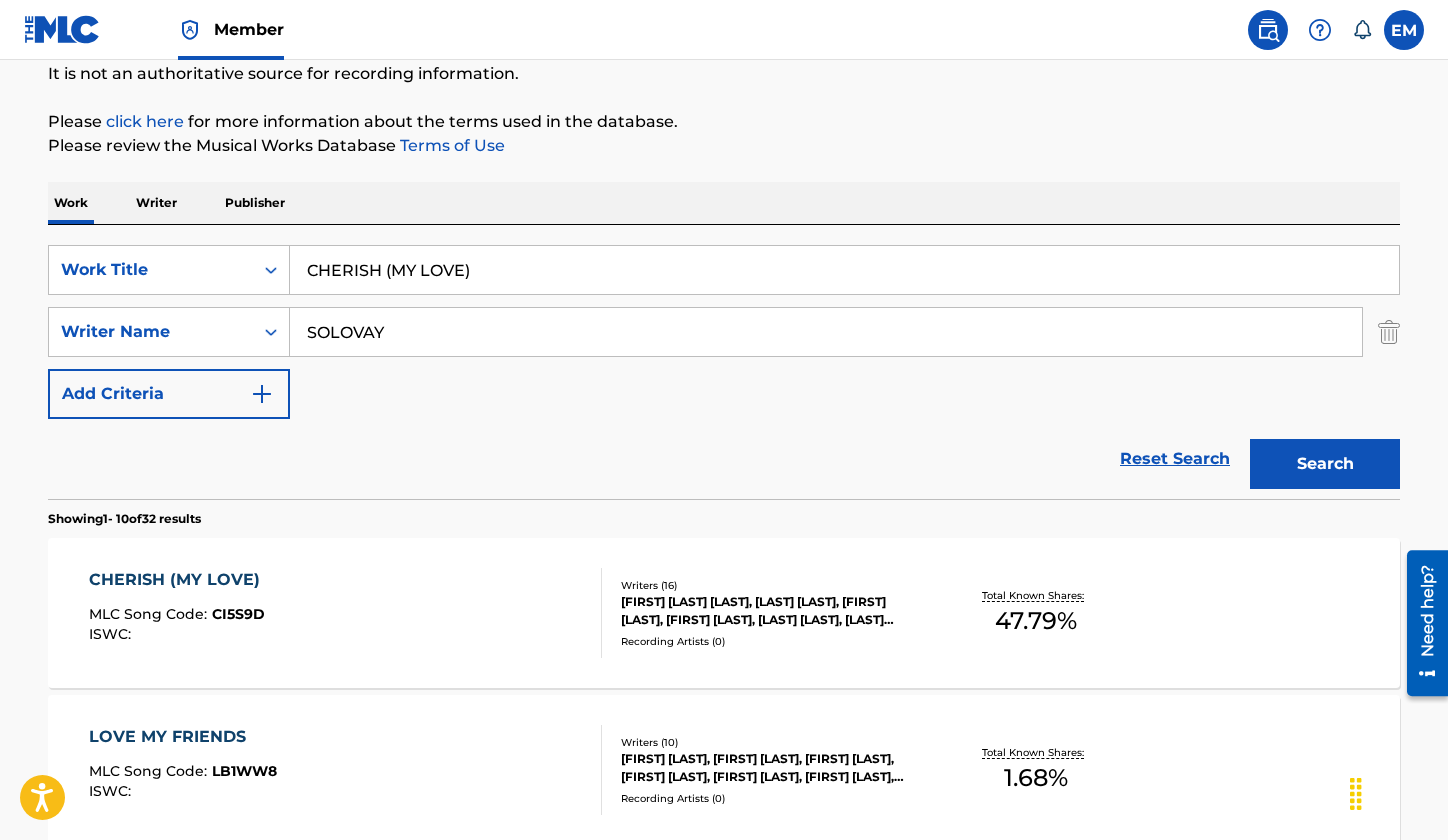 click on "CHERISH (MY LOVE) MLC Song Code : CI5S9D ISWC :" at bounding box center [346, 613] 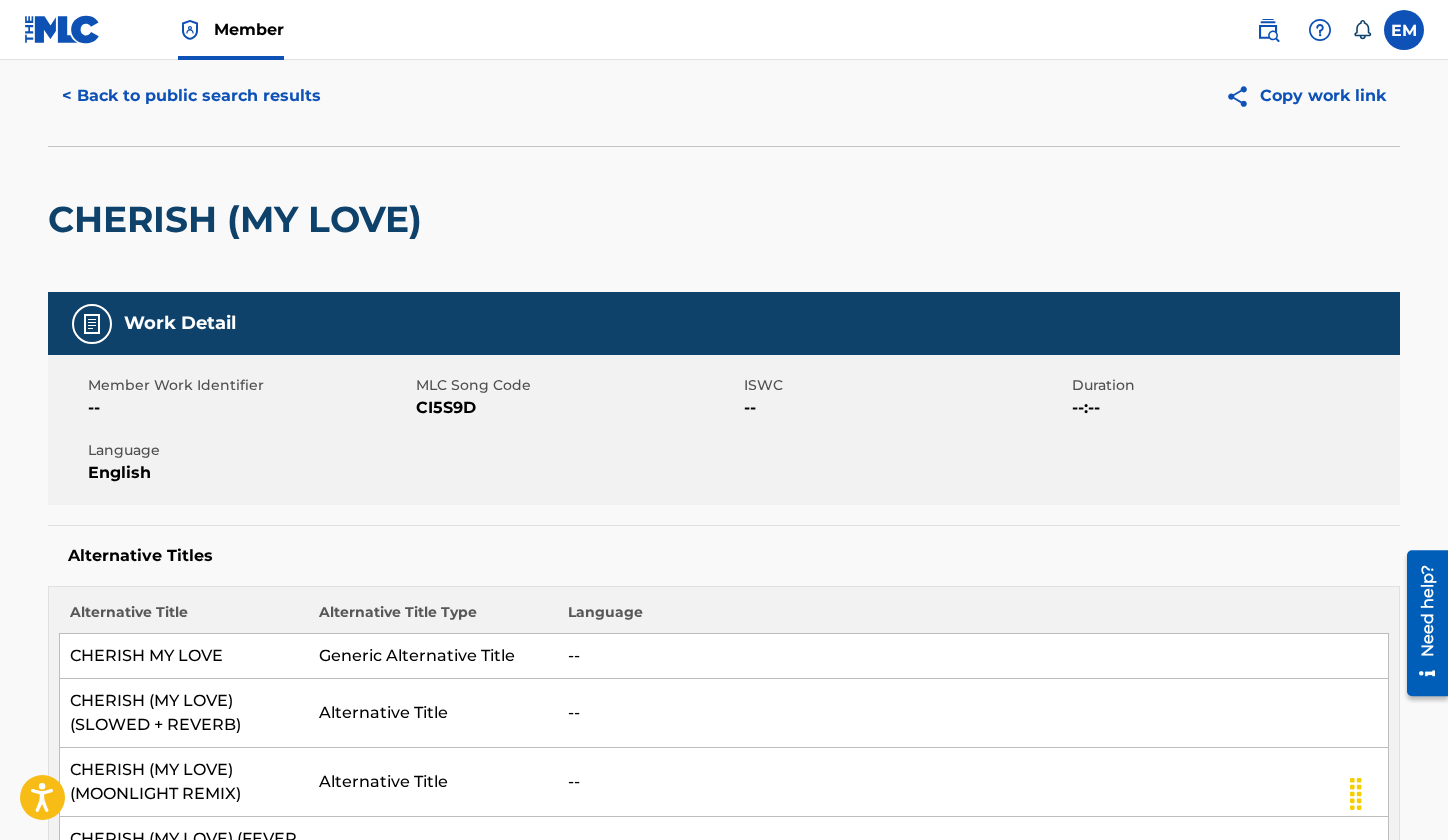 scroll, scrollTop: 0, scrollLeft: 0, axis: both 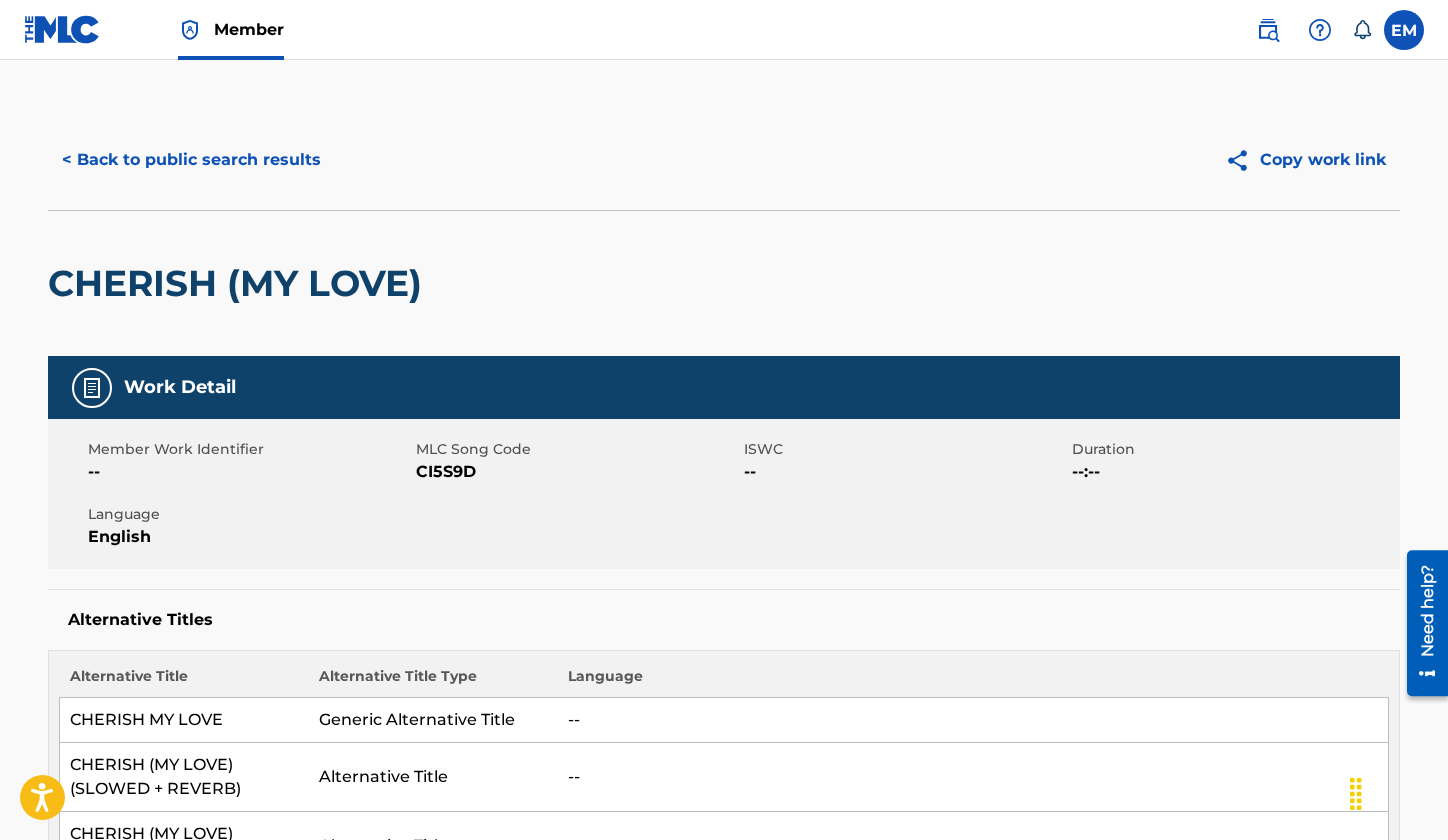 click on "CI5S9D" at bounding box center [577, 472] 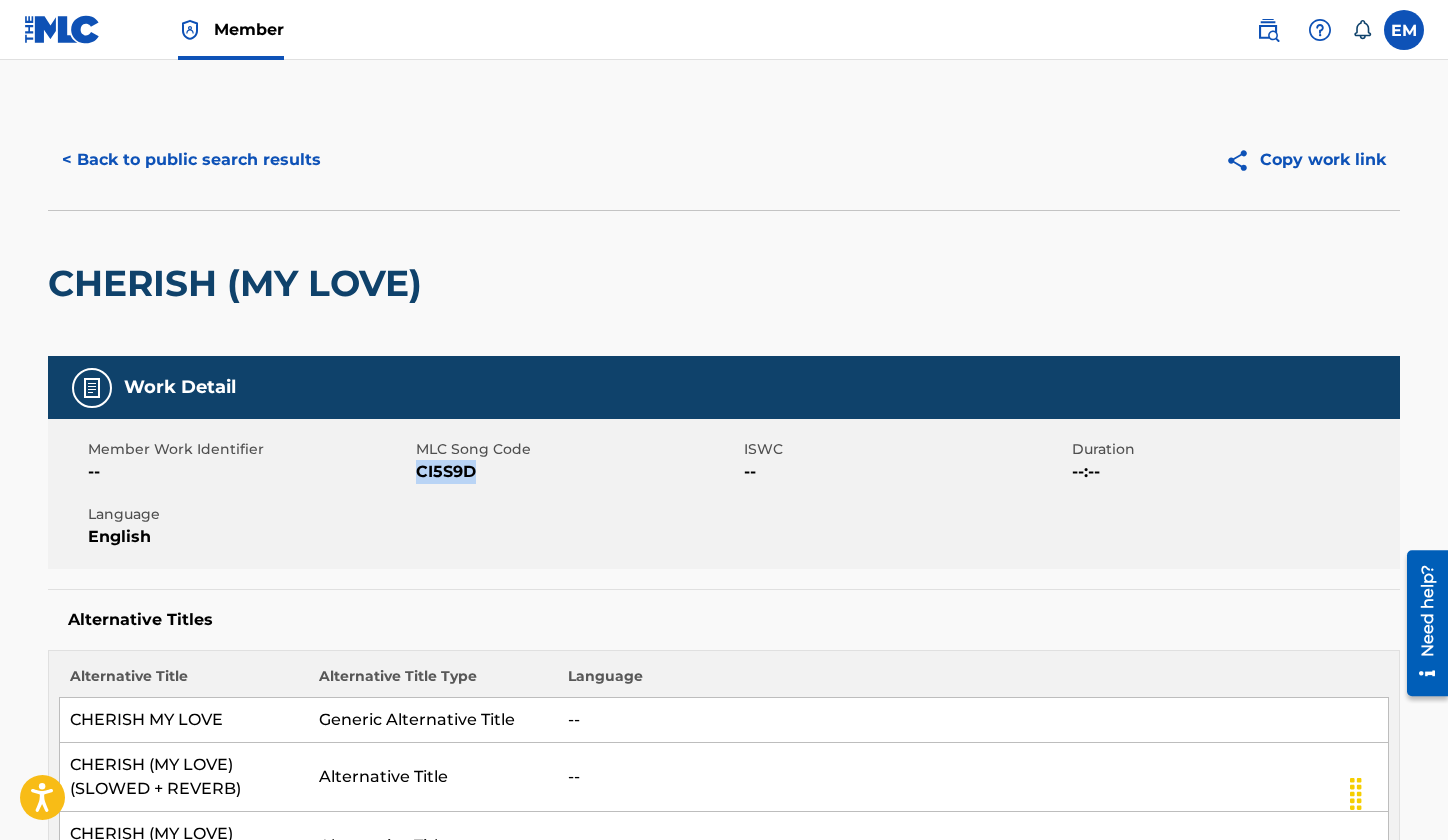 click on "CI5S9D" at bounding box center (577, 472) 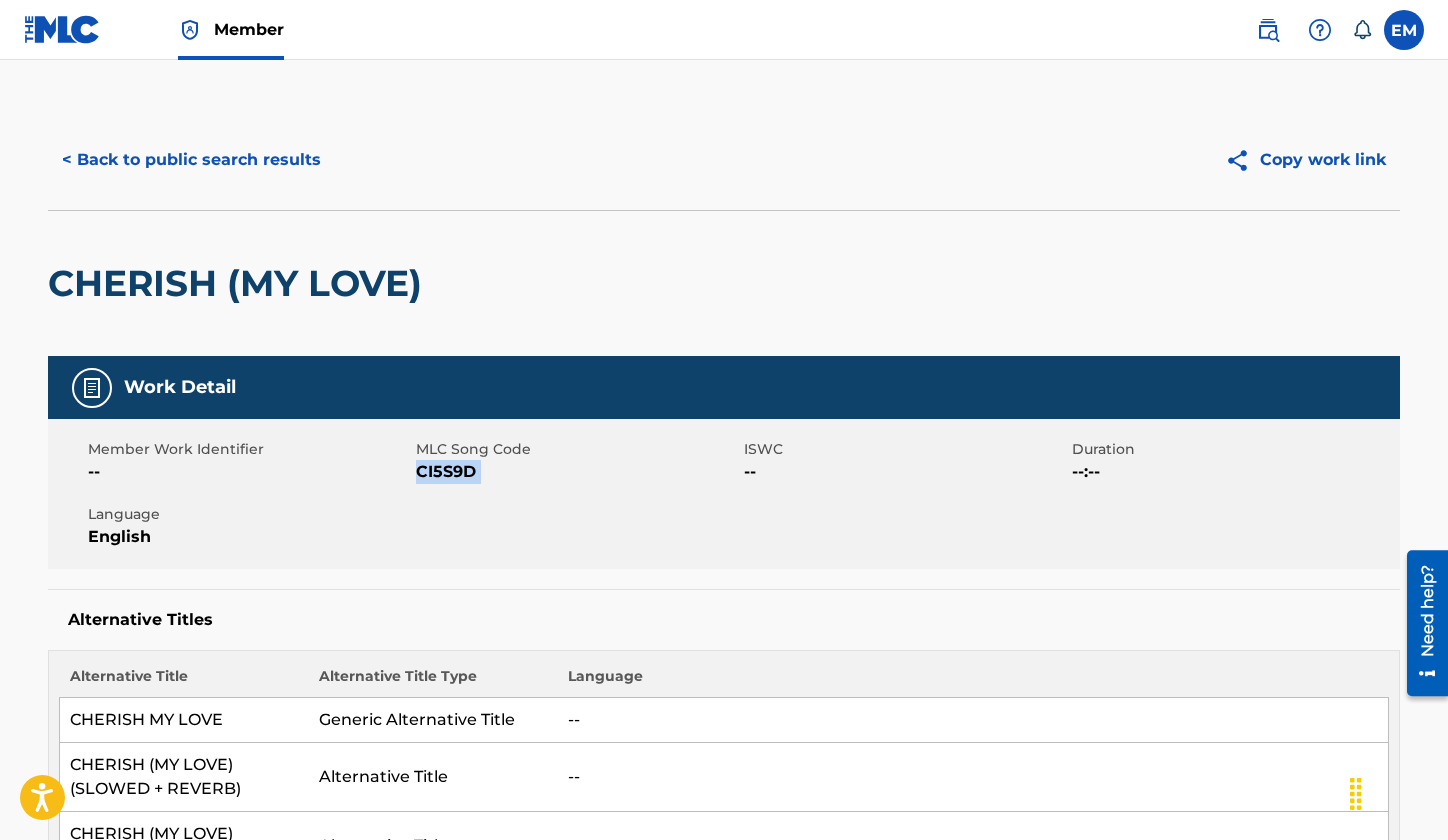 click on "CI5S9D" at bounding box center [577, 472] 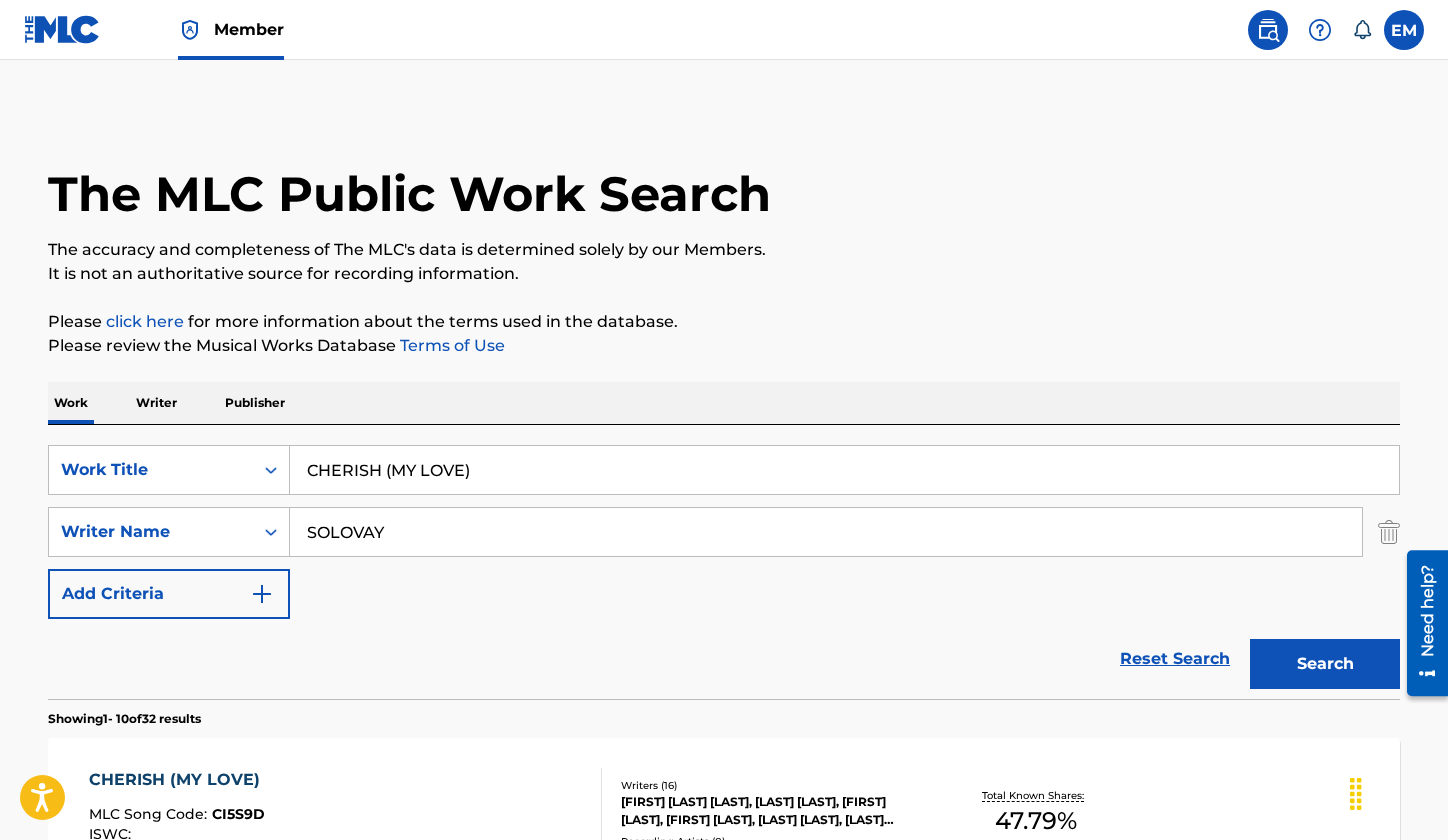 scroll, scrollTop: 200, scrollLeft: 0, axis: vertical 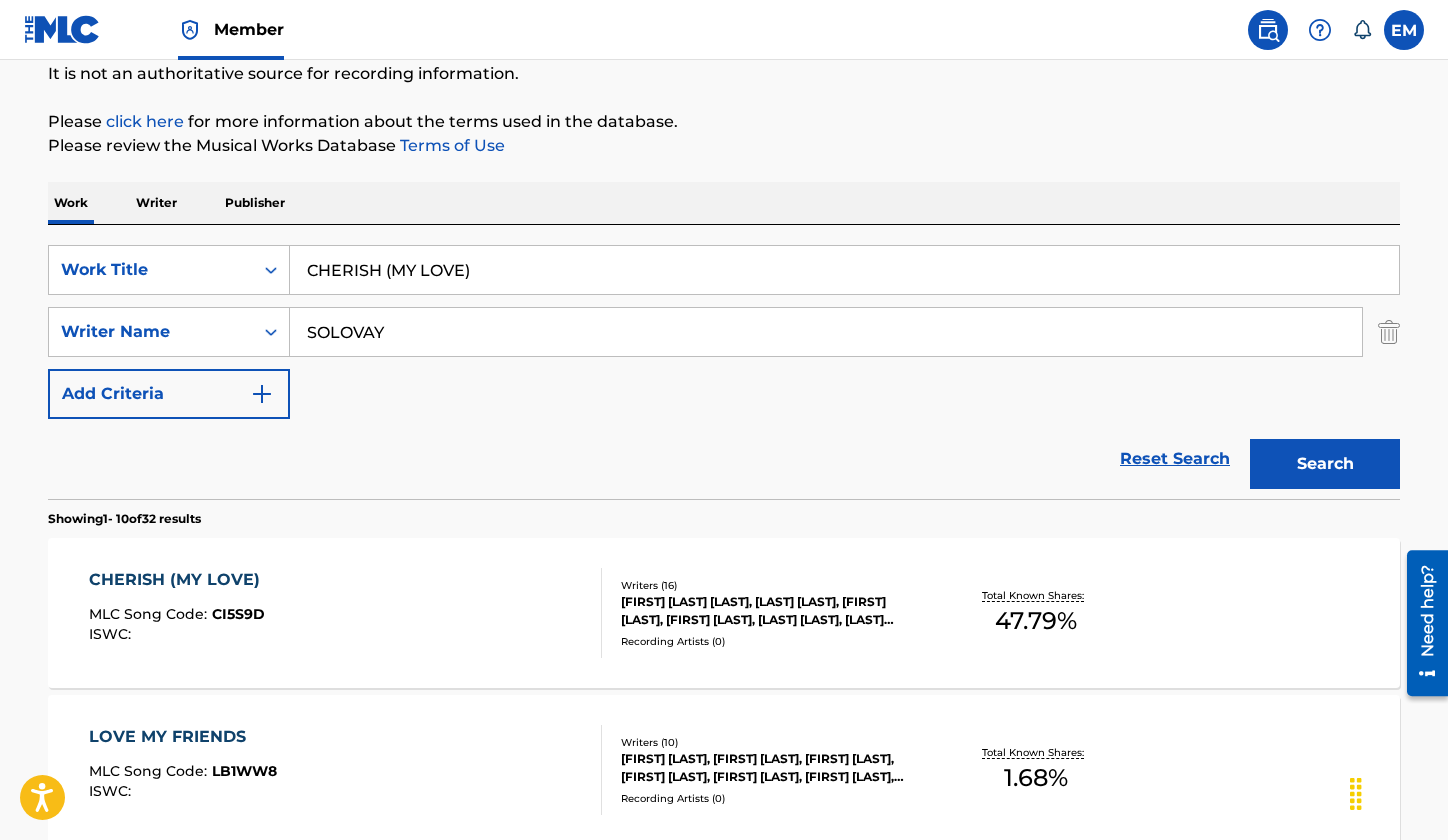 click on "CHERISH (MY LOVE)" at bounding box center (844, 270) 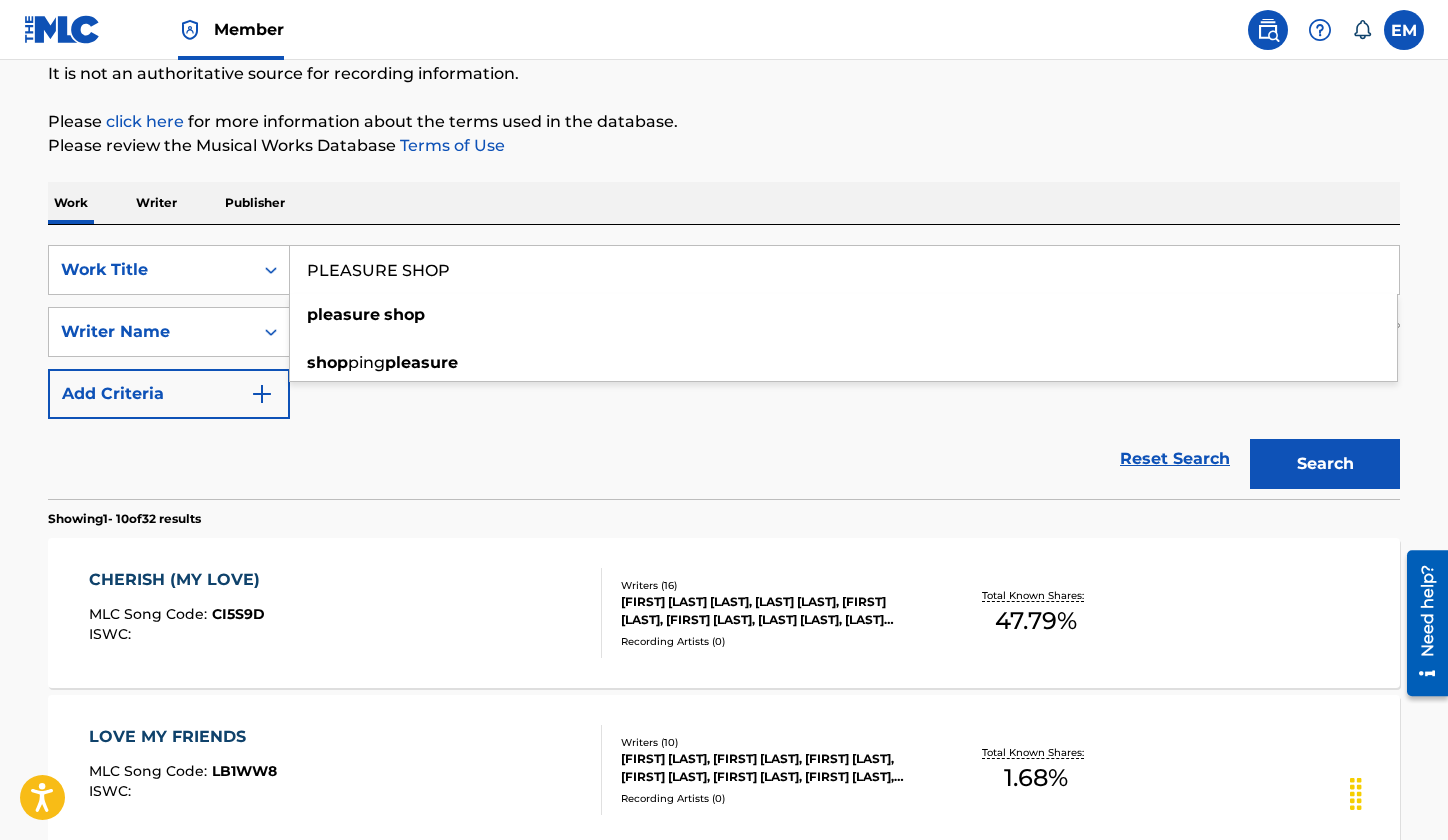 type on "PLEASURE SHOP" 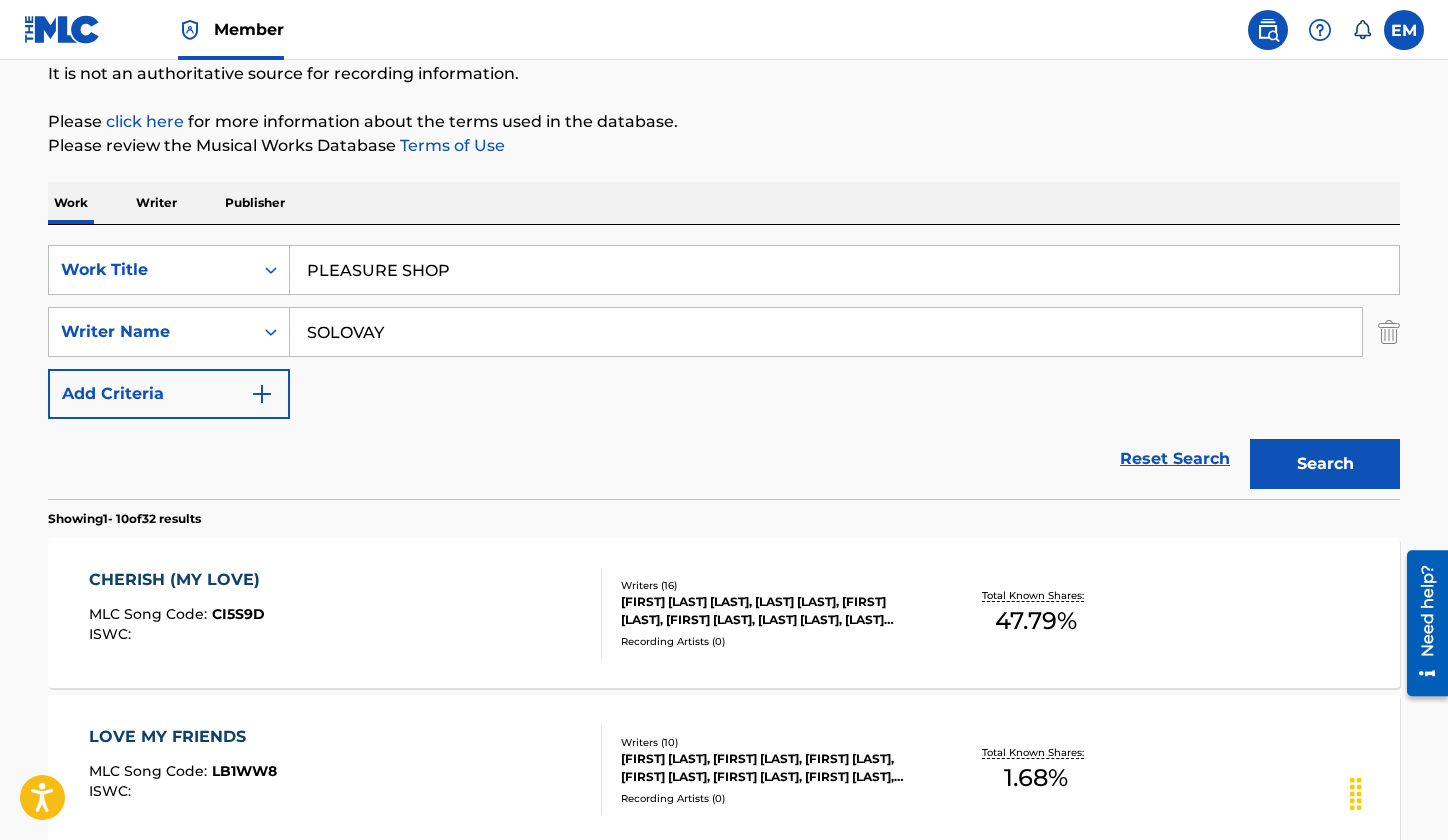 click on "SearchWithCriteriac06617bf-25ed-46f6-8ef3-ef93165479e7 Work Title PLEASURE SHOP SearchWithCriteria8a6f7509-8e48-4a87-8ba0-2e2f27098ad3 Writer Name [FIRST] Add Criteria" at bounding box center (724, 332) 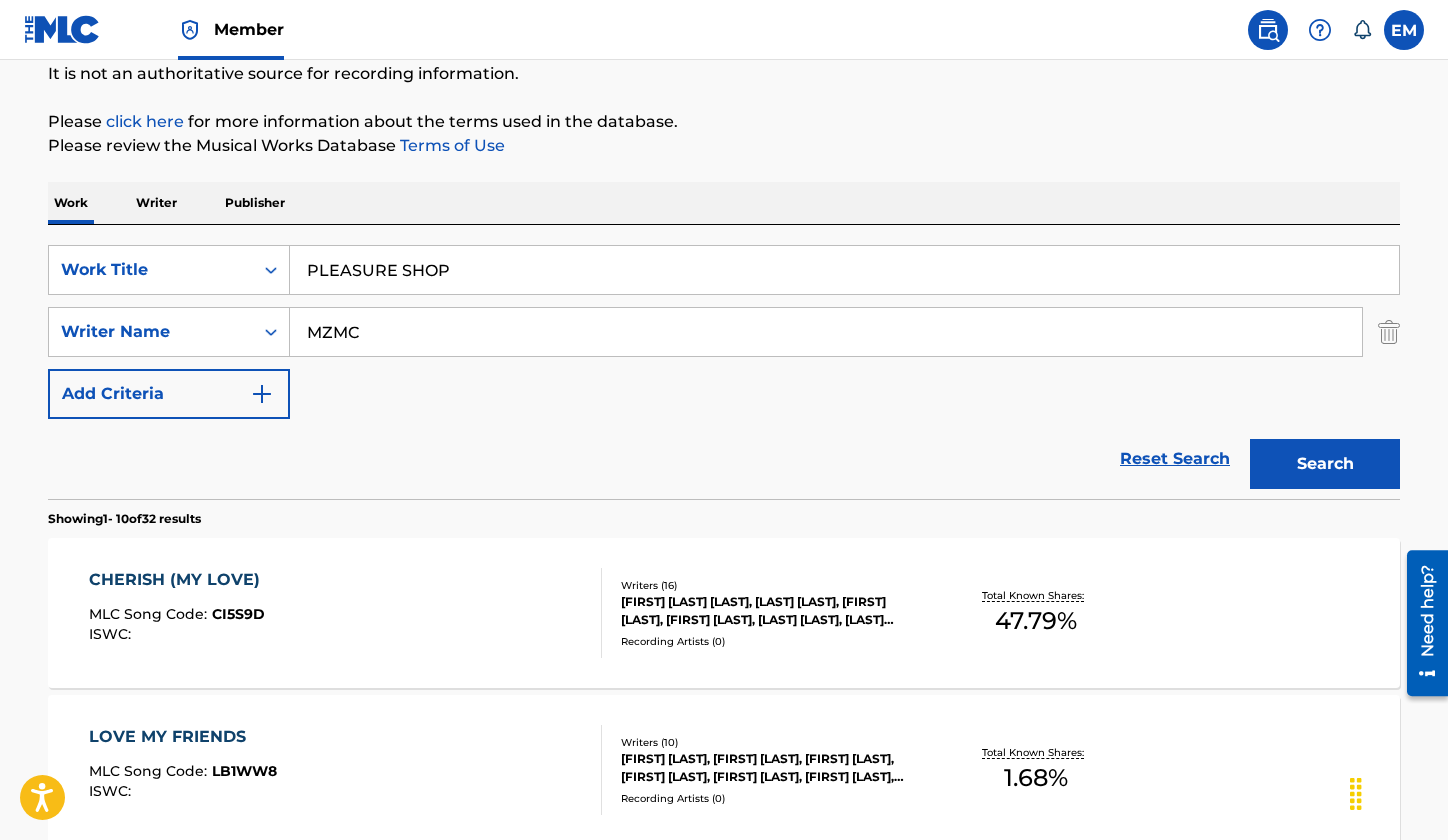 type on "MZMC" 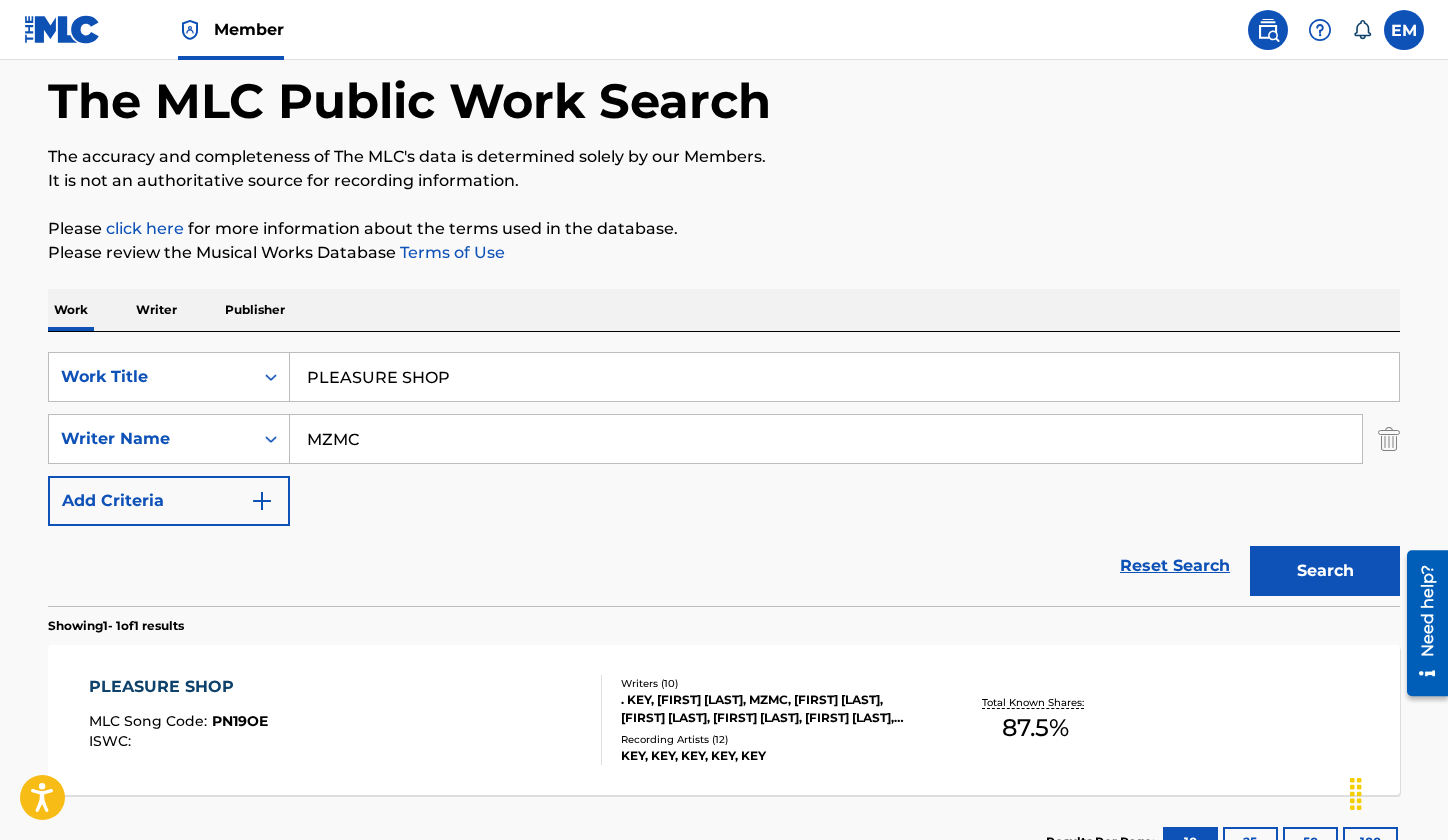 scroll, scrollTop: 200, scrollLeft: 0, axis: vertical 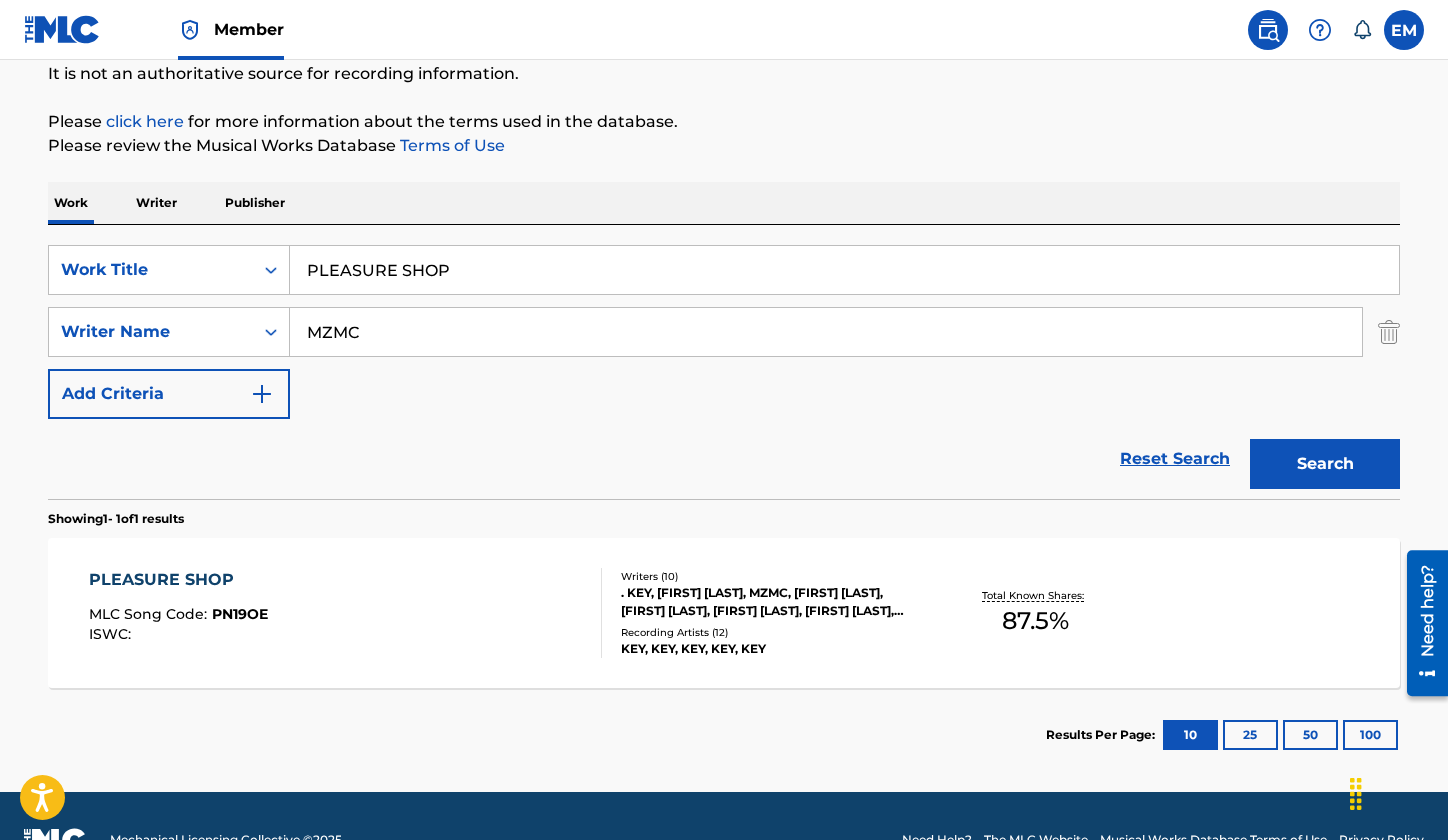 click on "PLEASURE SHOP MLC Song Code : PN19OE ISWC :" at bounding box center (346, 613) 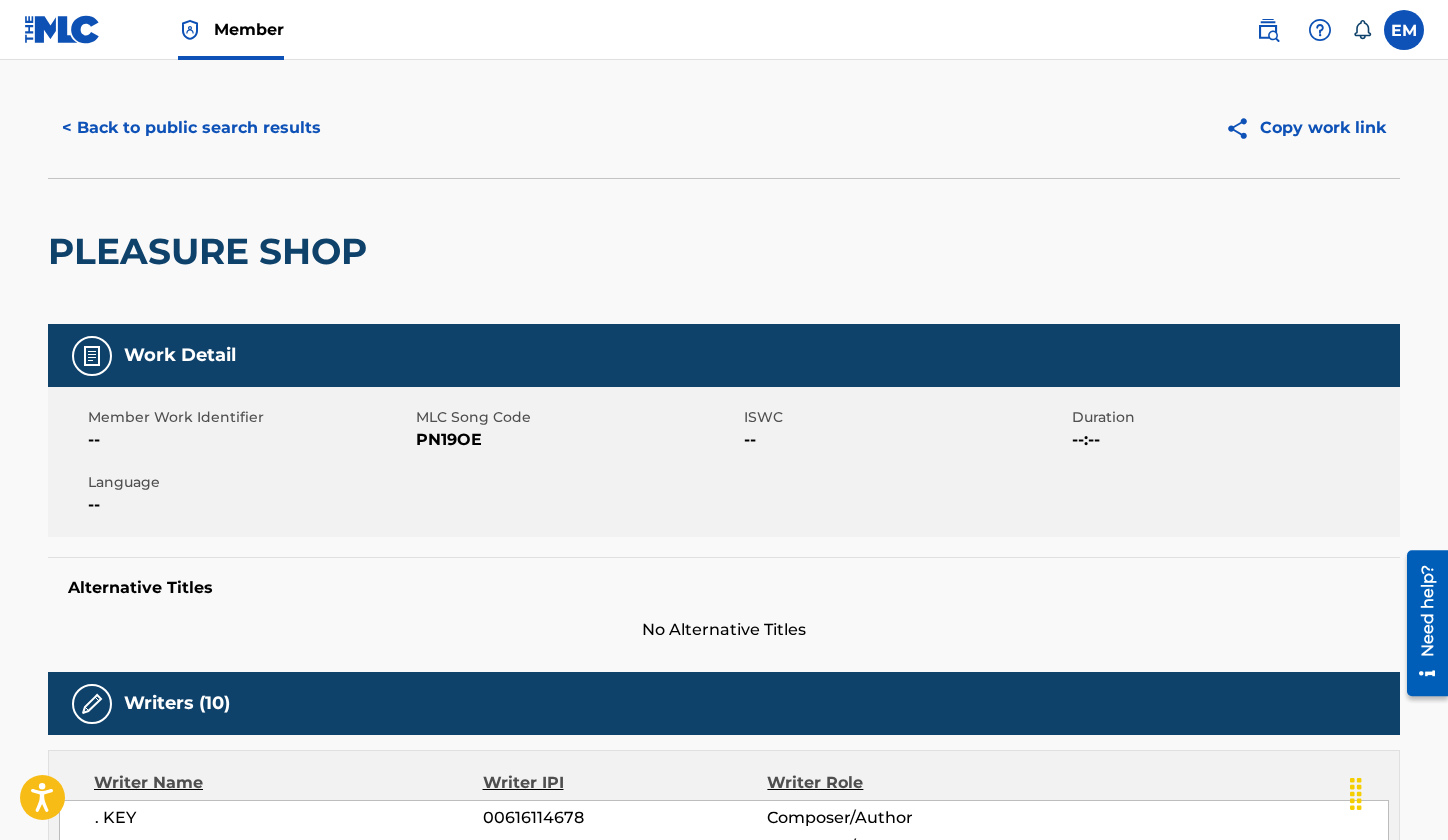 scroll, scrollTop: 0, scrollLeft: 0, axis: both 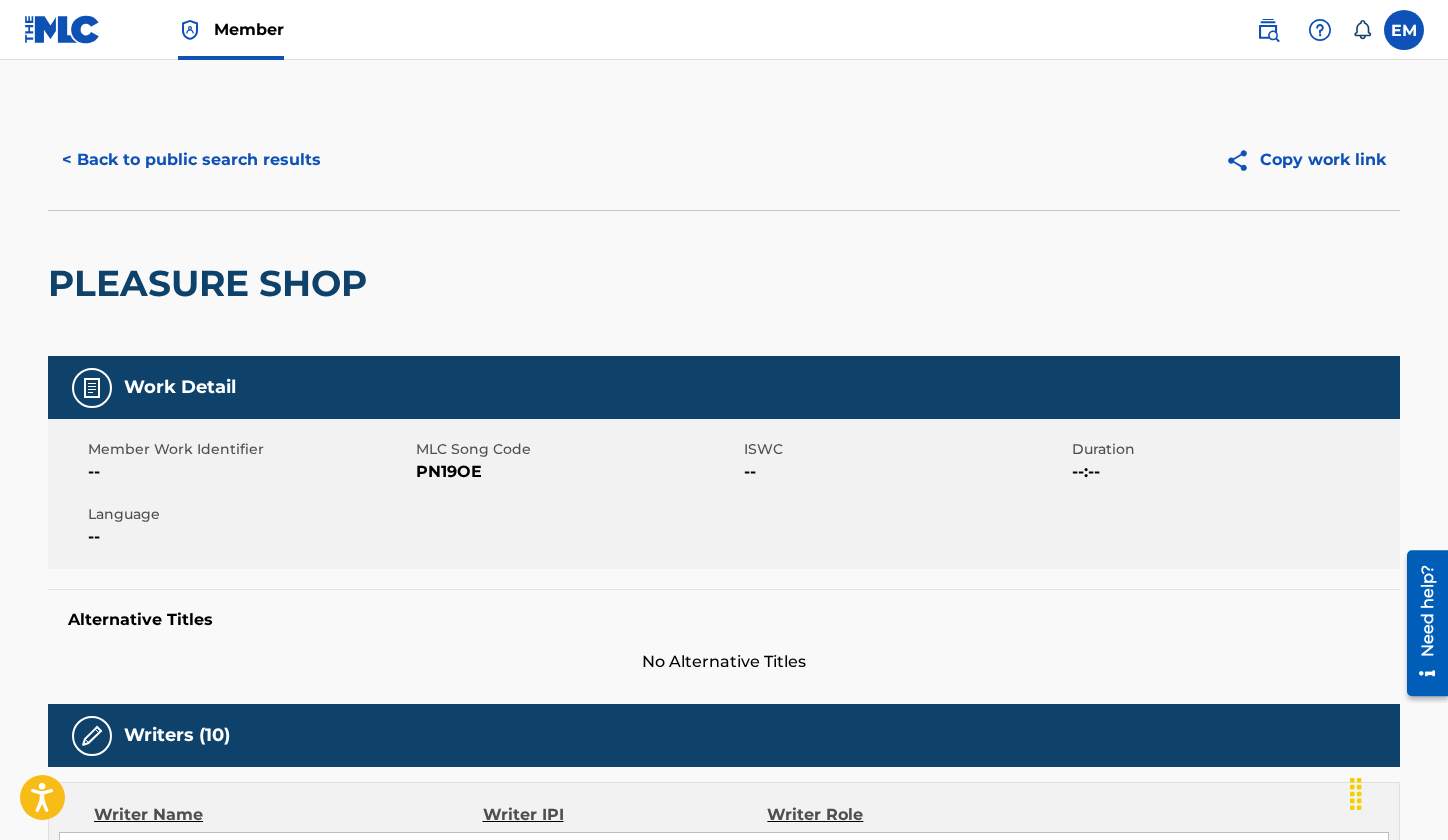 click on "PN19OE" at bounding box center [577, 472] 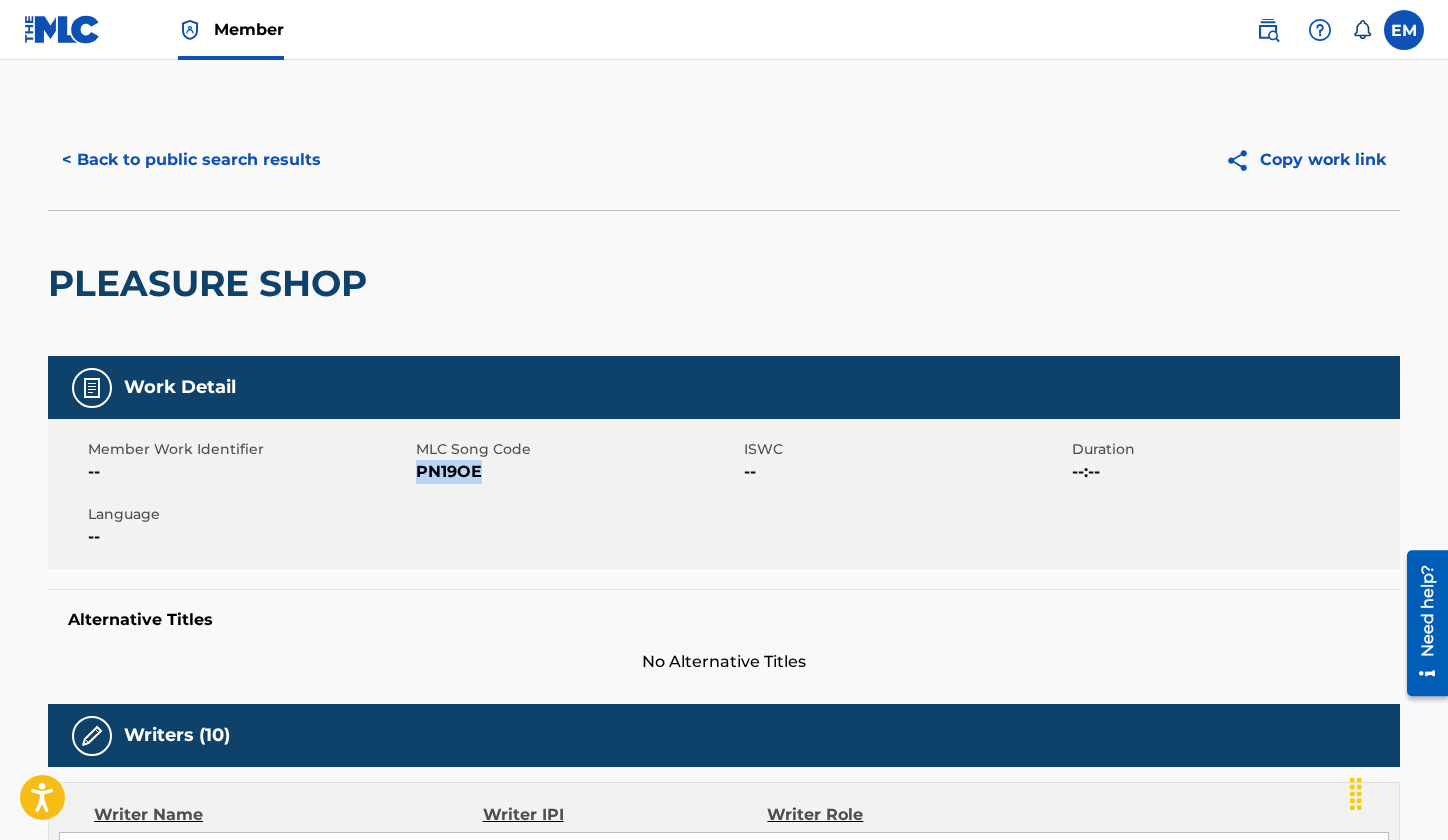 click on "PN19OE" at bounding box center (577, 472) 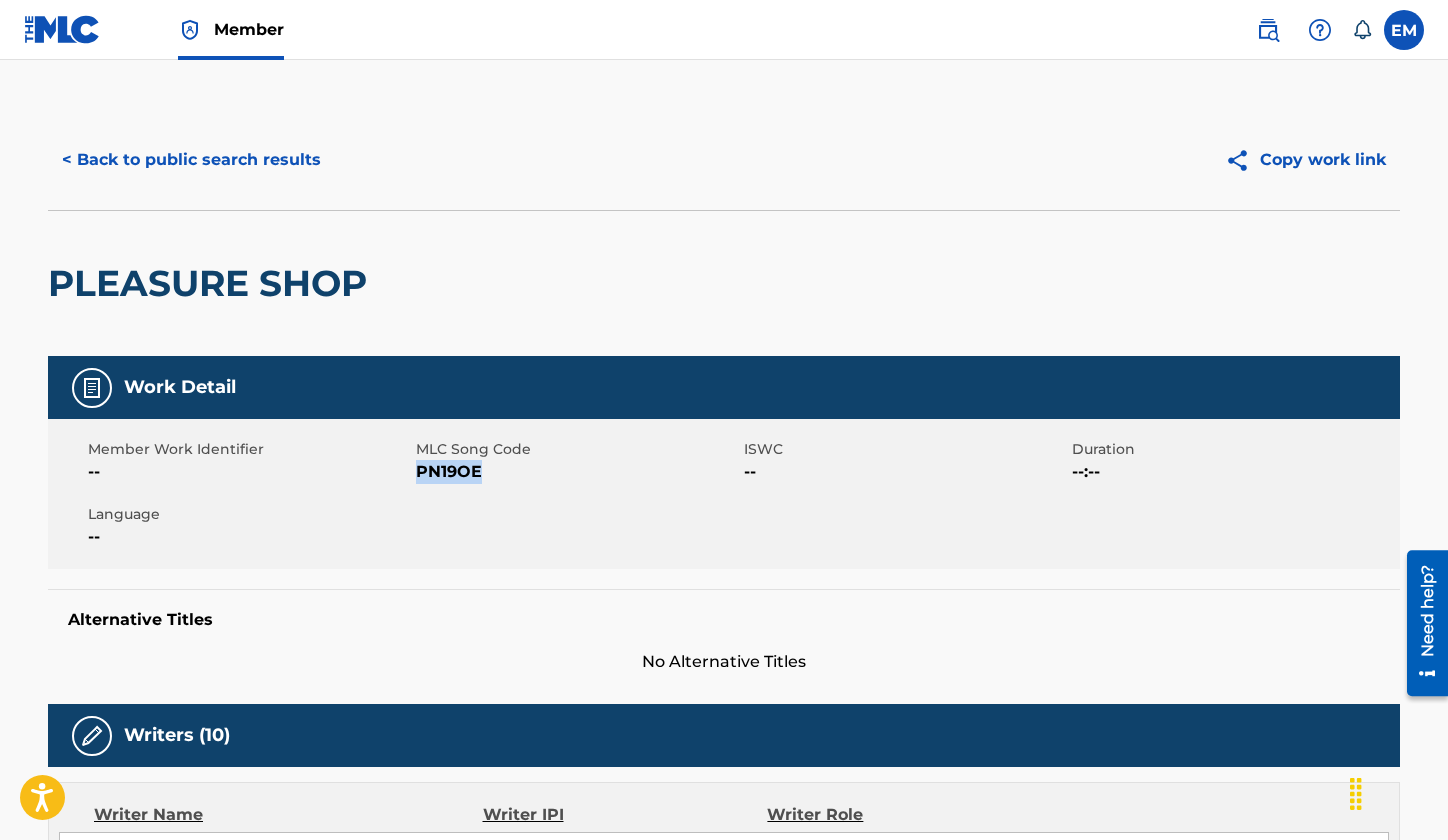 copy on "PN19OE" 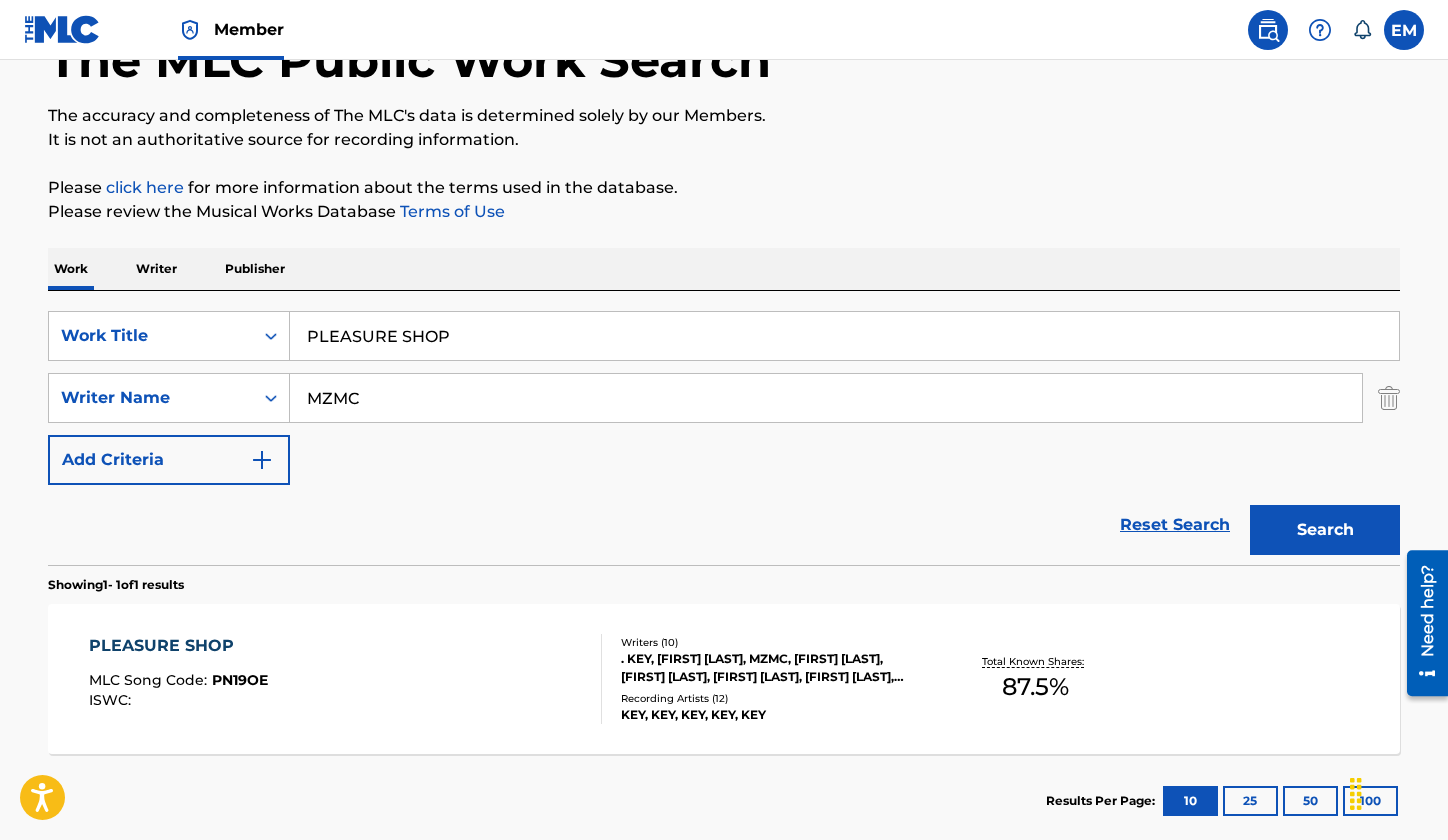 click on "PLEASURE SHOP" at bounding box center (844, 336) 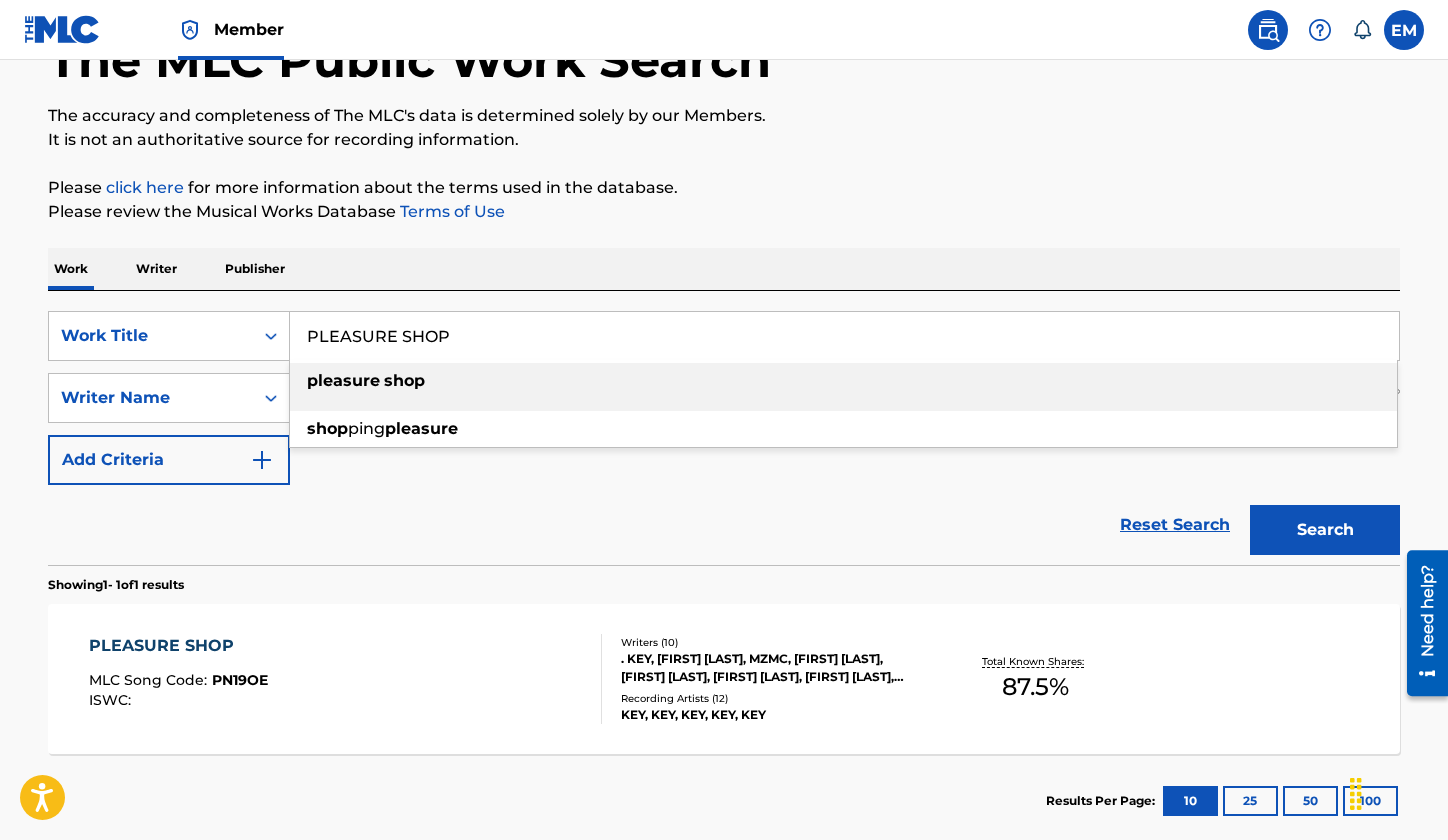 click on "PLEASURE SHOP" at bounding box center [844, 336] 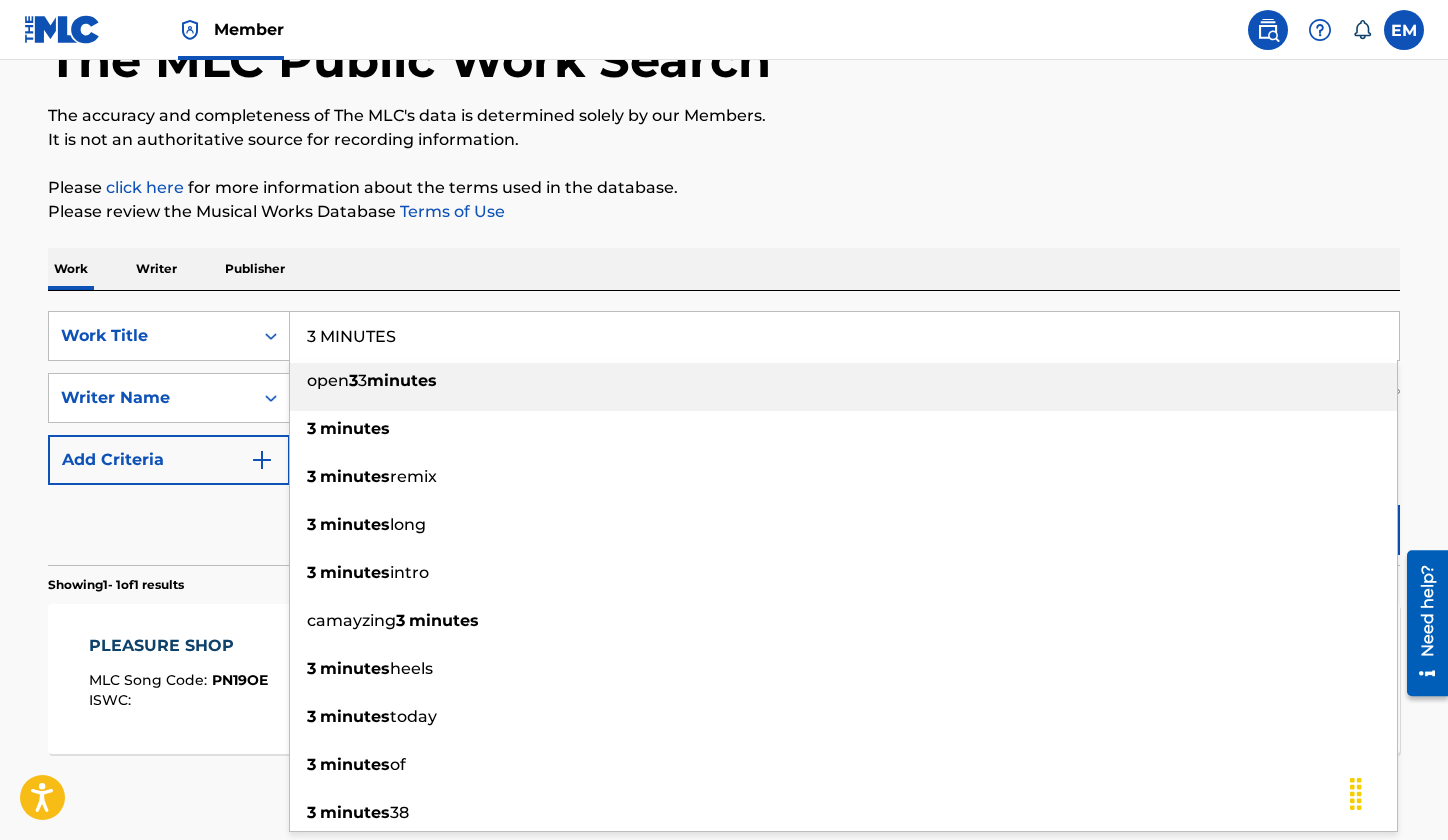 type on "3 MINUTES" 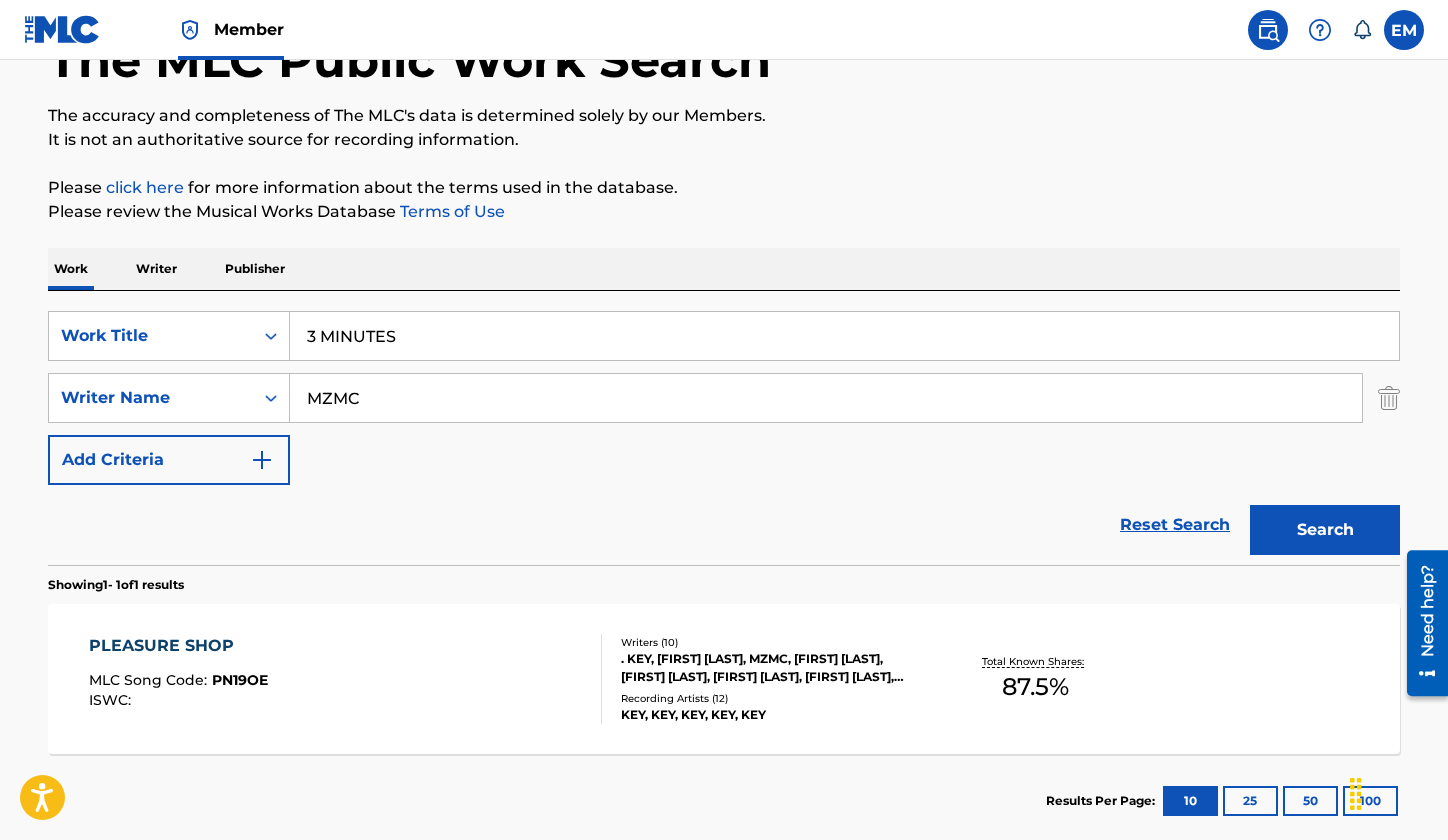 click on "The MLC Public Work Search The accuracy and completeness of The MLC's data is determined solely by our Members. It is not an authoritative source for recording information. Please   click here   for more information about the terms used in the database. Please review the Musical Works Database   Terms of Use Work Writer Publisher SearchWithCriteriac06617bf-25ed-46f6-8ef3-ef93165479e7 Work Title 3 MINUTES SearchWithCriteria8a6f7509-8e48-4a87-8ba0-2e2f27098ad3 Writer Name MZMC Add Criteria Reset Search Search Showing  1  -   1  of  1   results   PLEASURE SHOP MLC Song Code : PN19OE ISWC : Writers ( 10 ) . KEY, [FIRST] [LAST], MZMC, [FIRST]-[LAST] [LAST], [FIRST] [LAST], [FIRST] [LAST], [LAST] [LAST], [FIRST] [LAST], [FIRST] [LAST], [LAST] [LAST] Recording Artists ( 12 ) KEY, KEY, KEY, KEY, KEY Total Known Shares: 87.5 % Results Per Page: 10 25 50 100" at bounding box center [724, 412] 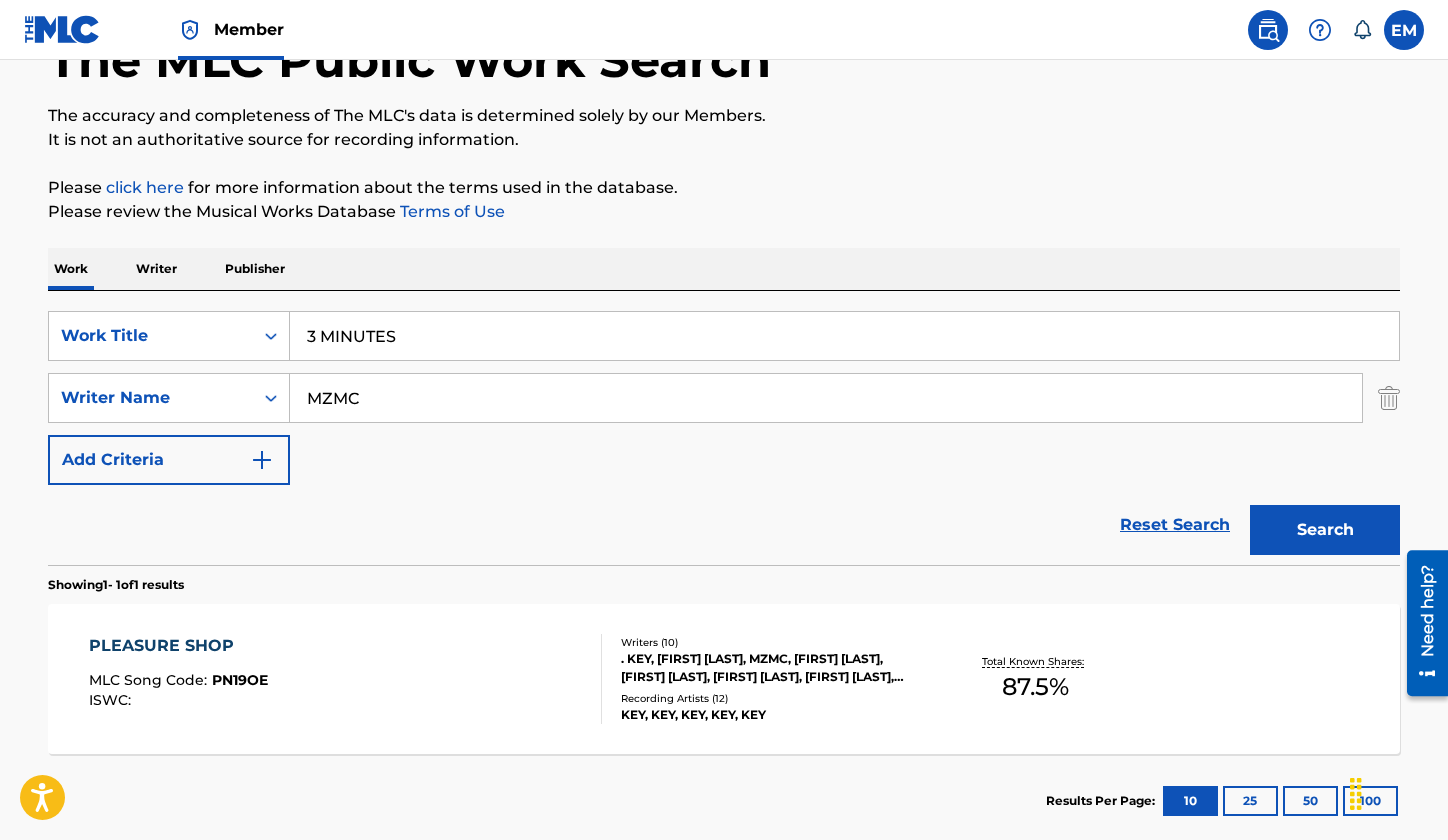 click on "SearchWithCriteriac06617bf-25ed-46f6-8ef3-ef93165479e7 Work Title 3 MINUTES SearchWithCriteria8a6f7509-8e48-4a87-8ba0-2e2f27098ad3 Writer Name MZMC Add Criteria" at bounding box center [724, 398] 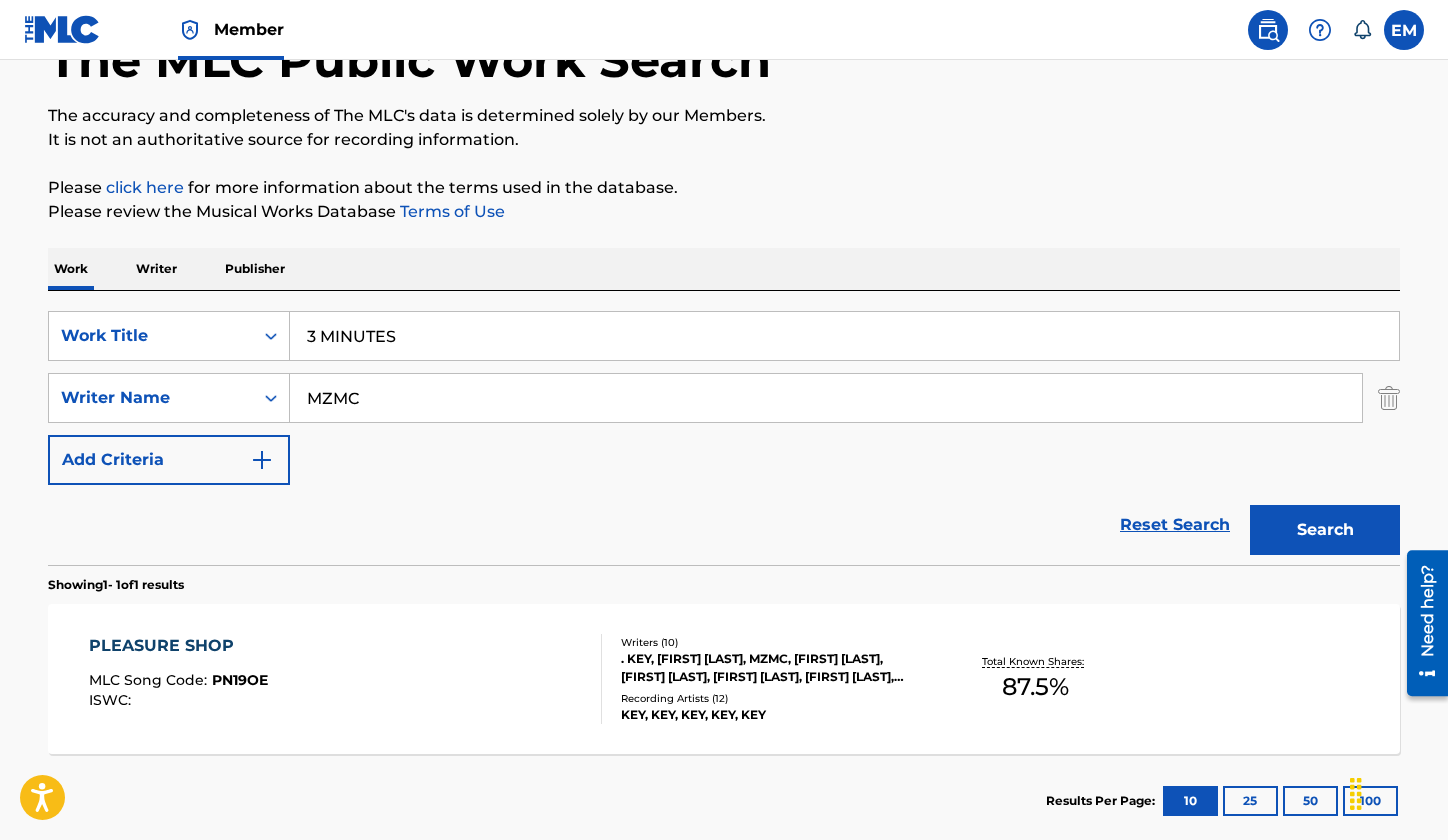 click on "MZMC" at bounding box center (826, 398) 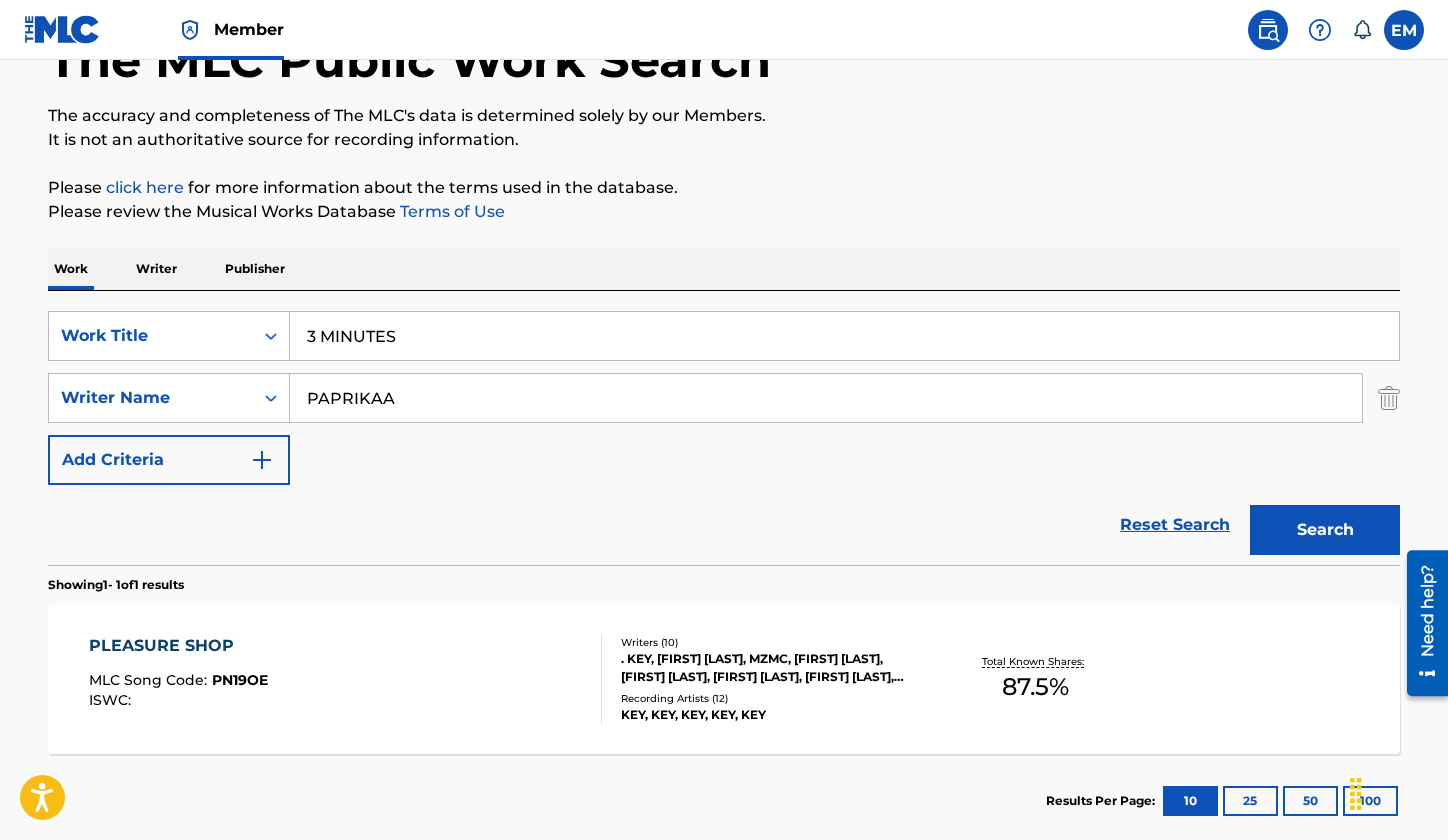 click on "Search" at bounding box center (1325, 530) 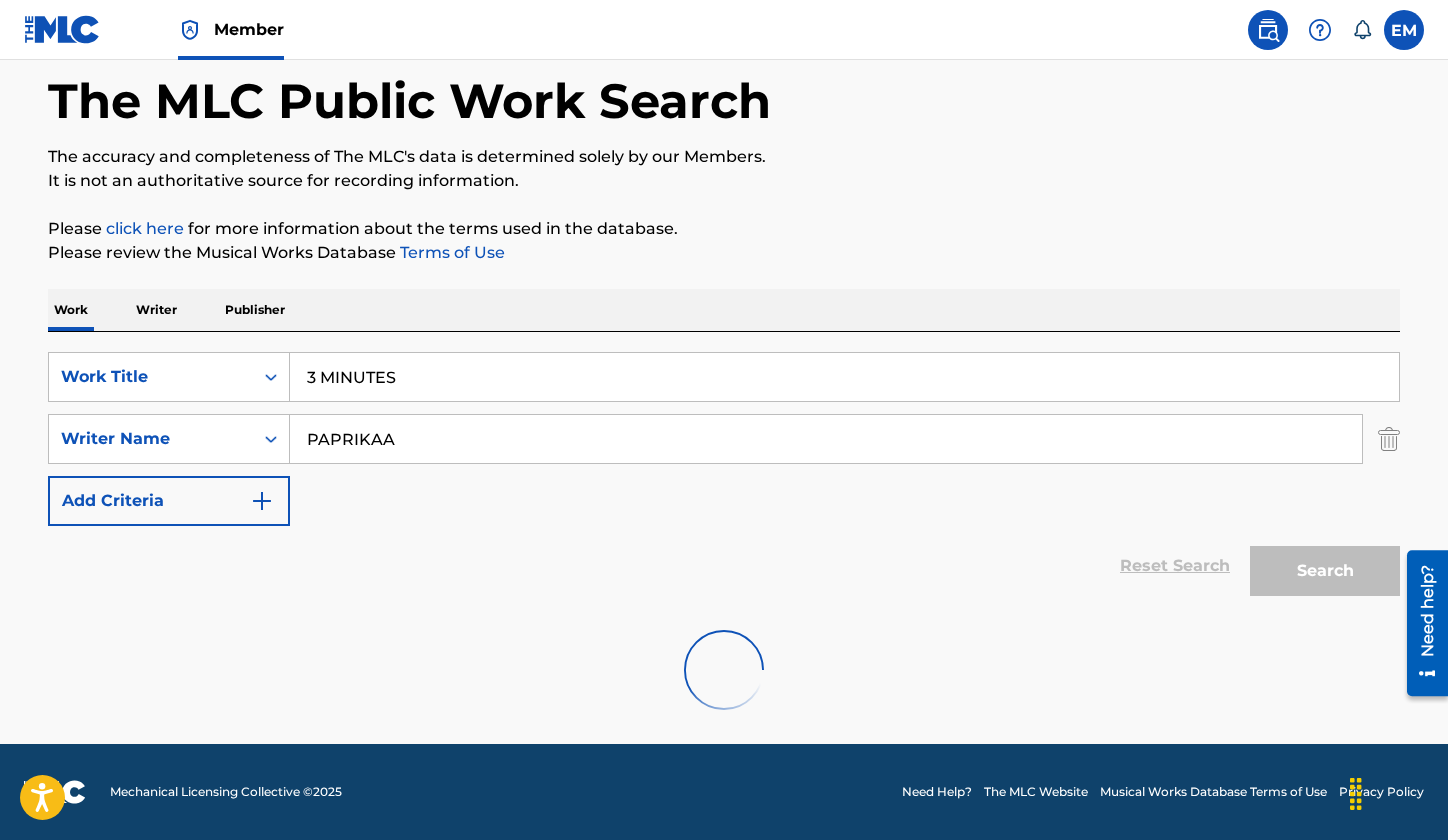 scroll, scrollTop: 28, scrollLeft: 0, axis: vertical 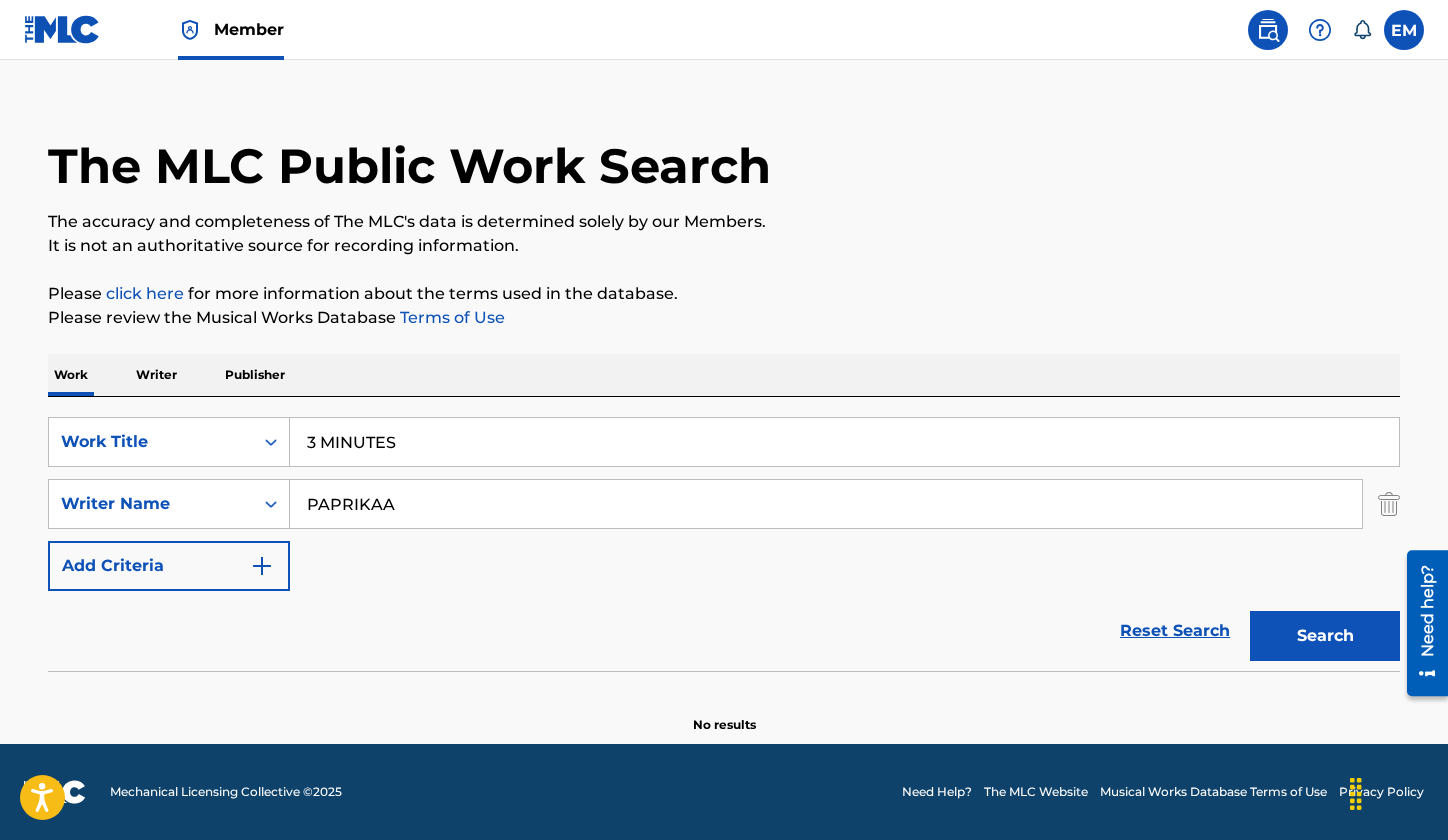 click on "PAPRIKAA" at bounding box center [826, 504] 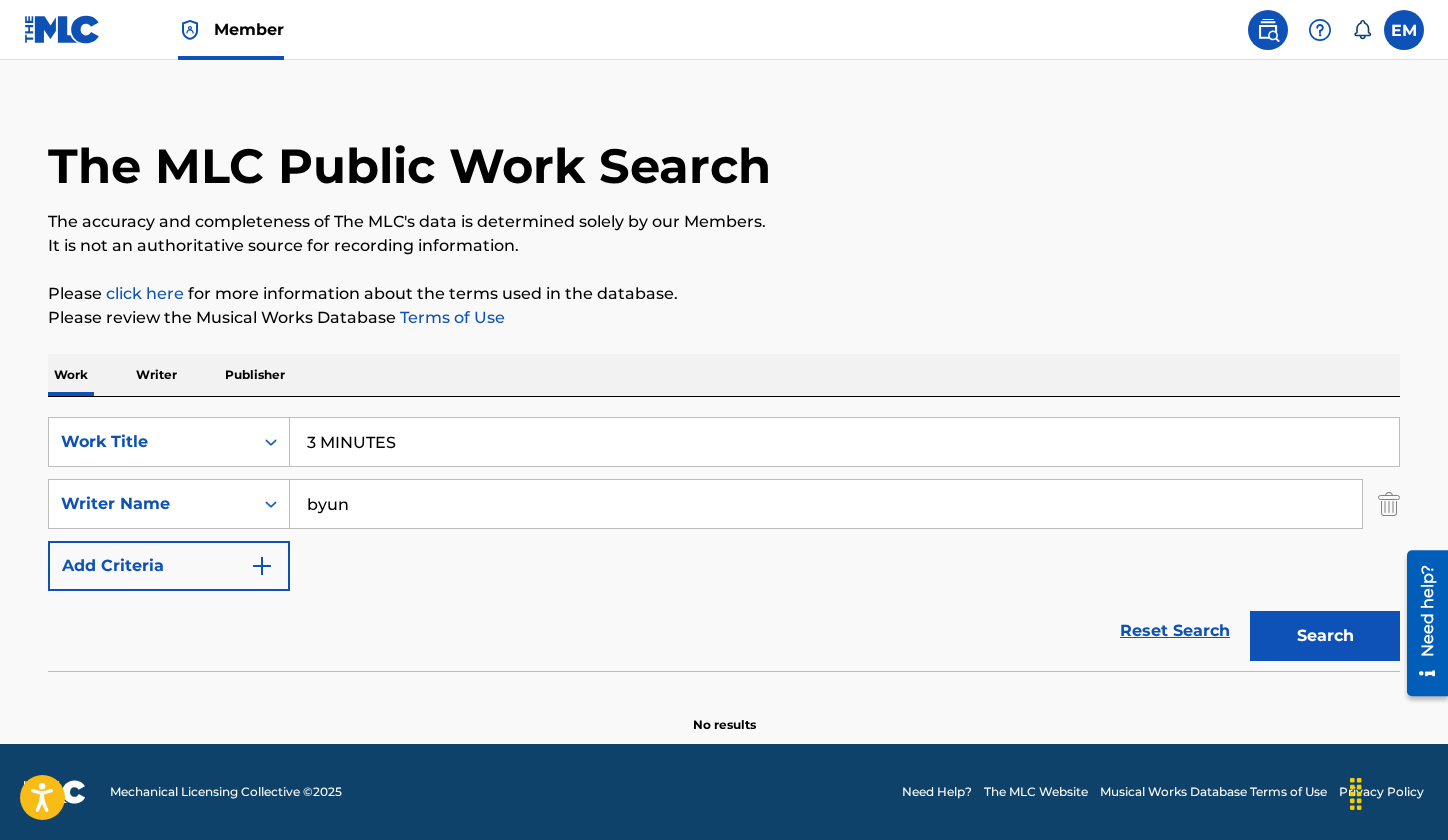 type on "byun" 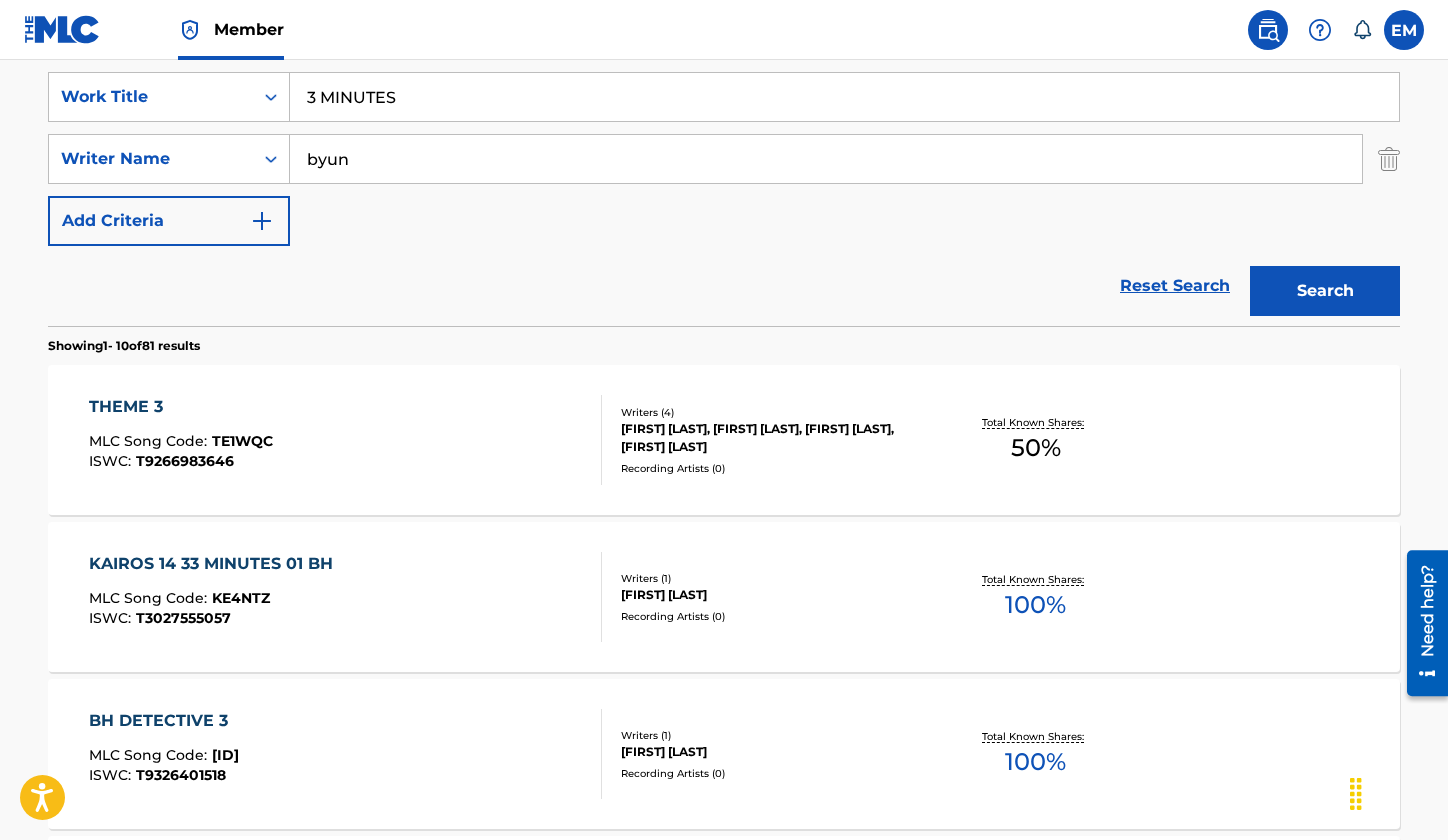 scroll, scrollTop: 228, scrollLeft: 0, axis: vertical 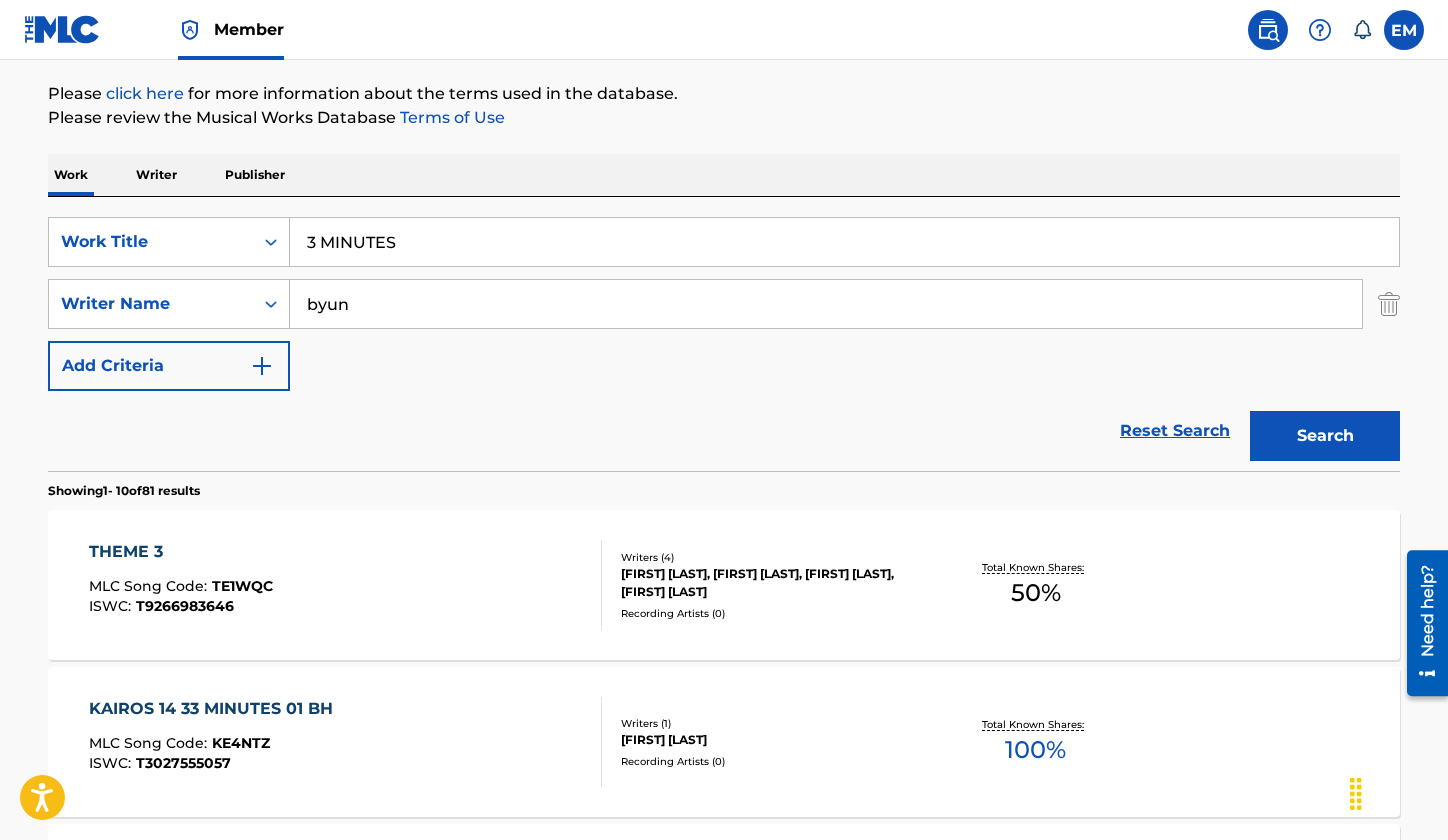 click on "3 MINUTES" at bounding box center [844, 242] 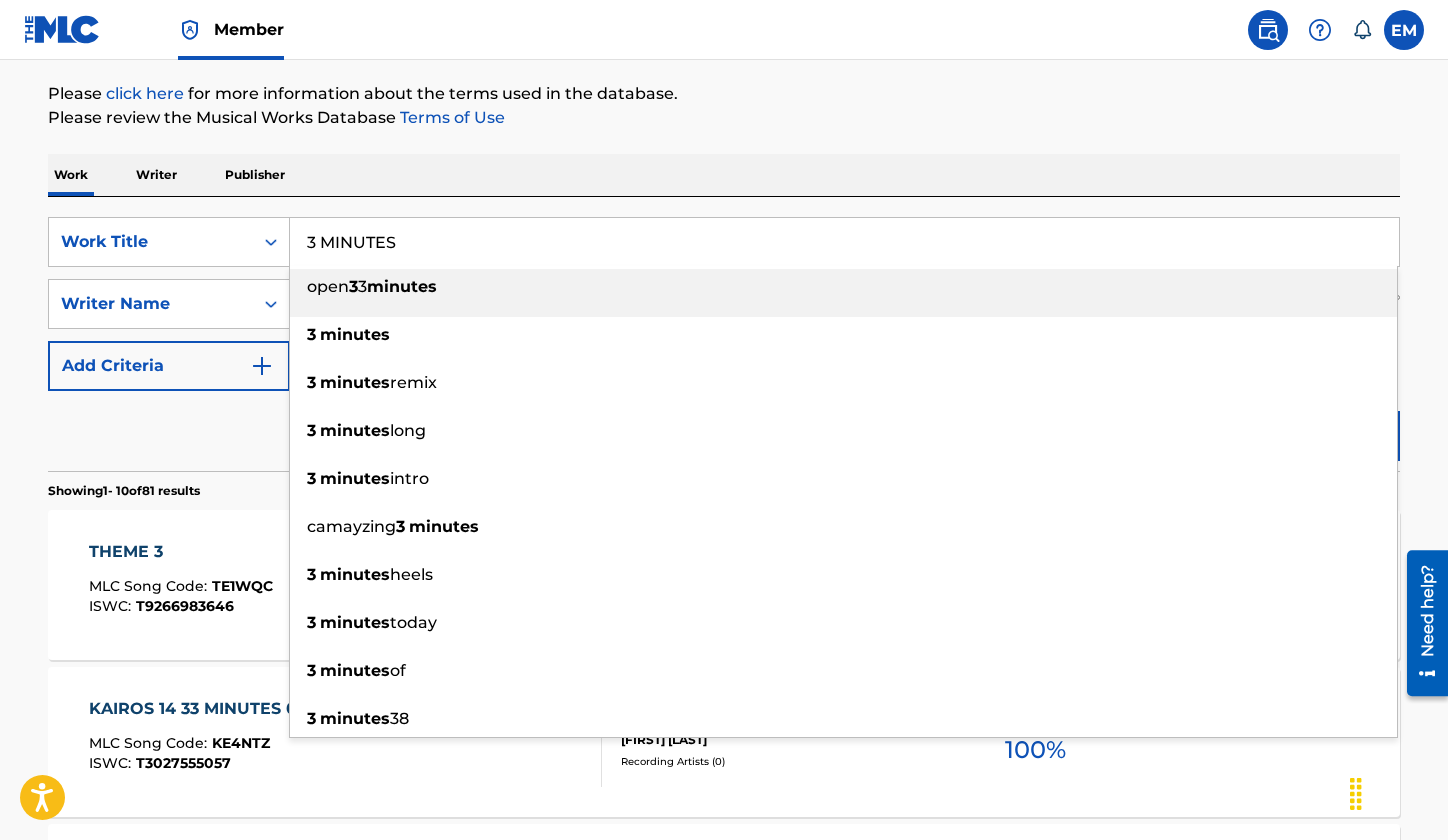 click on "3 MINUTES" at bounding box center [844, 242] 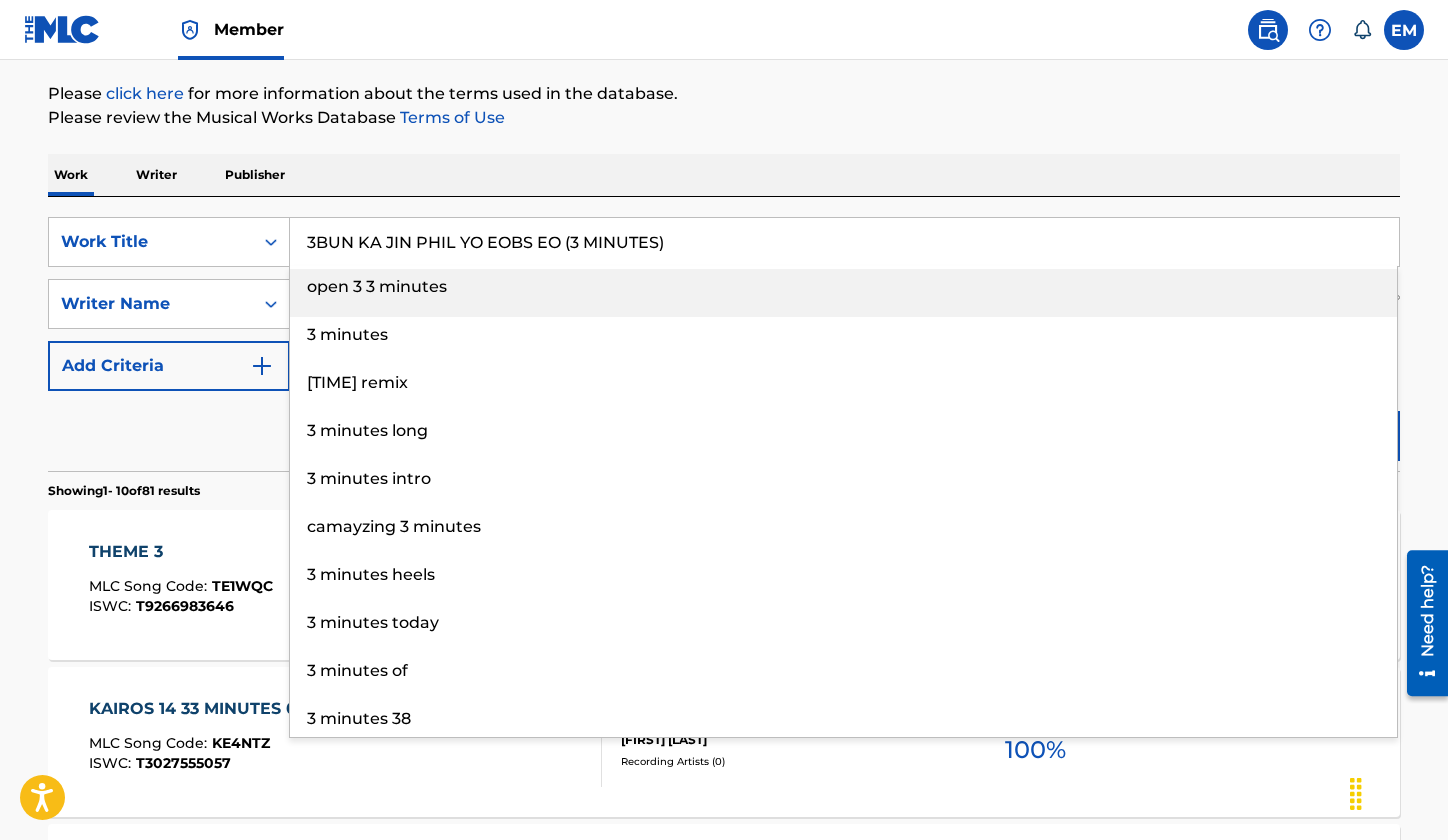 type on "3BUN KA JIN PHIL YO EOBS EO (3 MINUTES)" 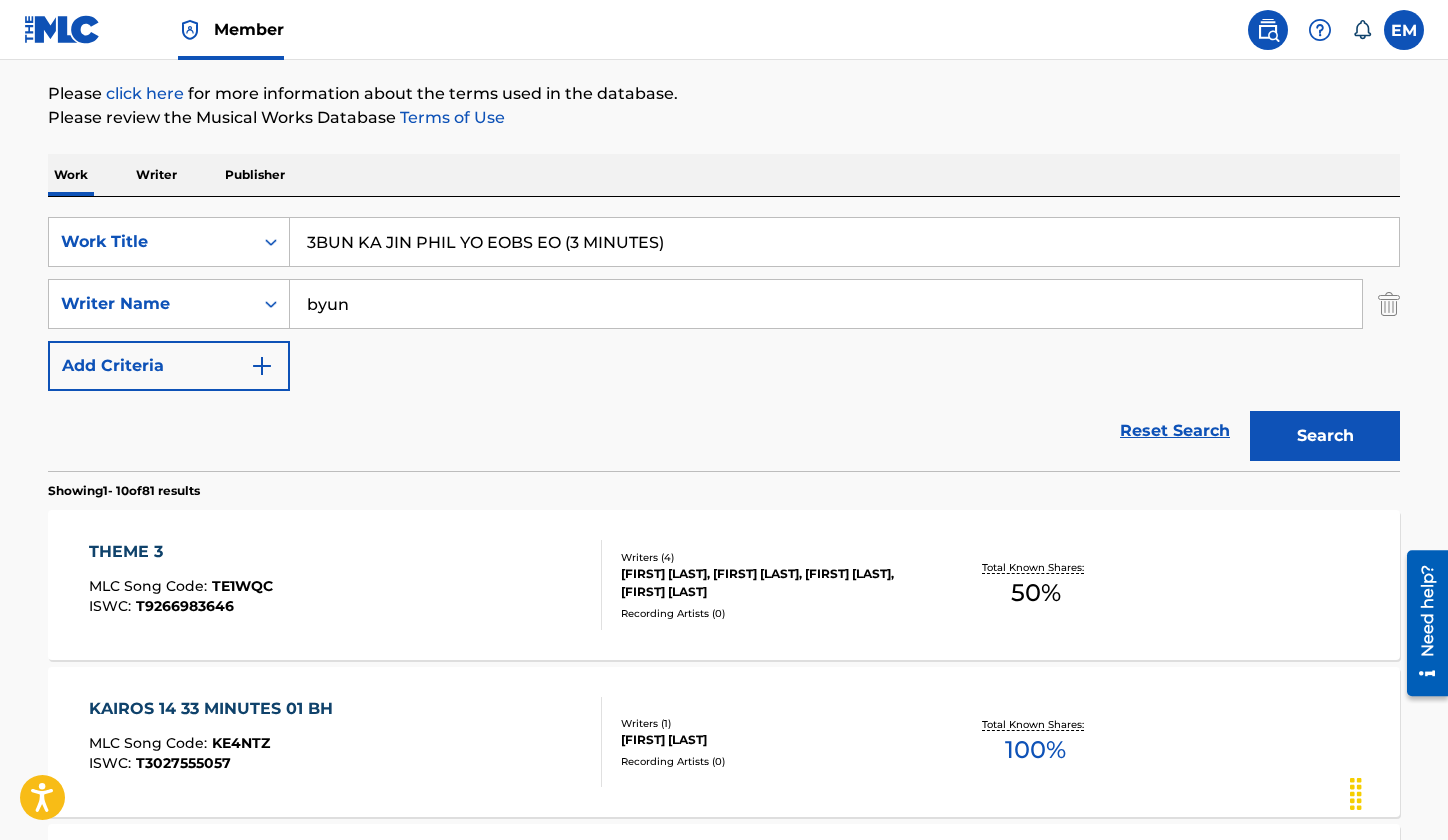 click on "Search" at bounding box center (1325, 436) 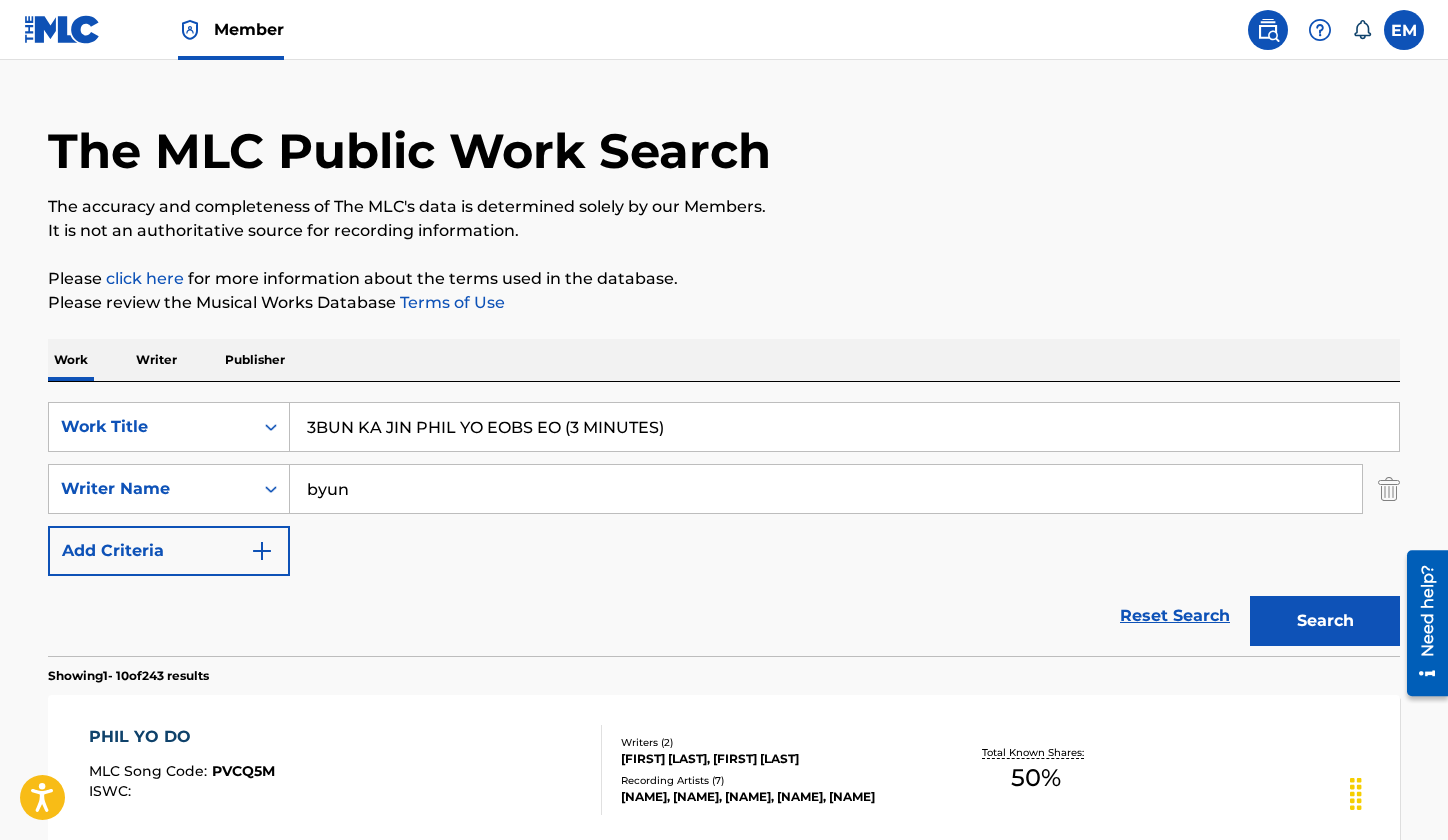 scroll, scrollTop: 0, scrollLeft: 0, axis: both 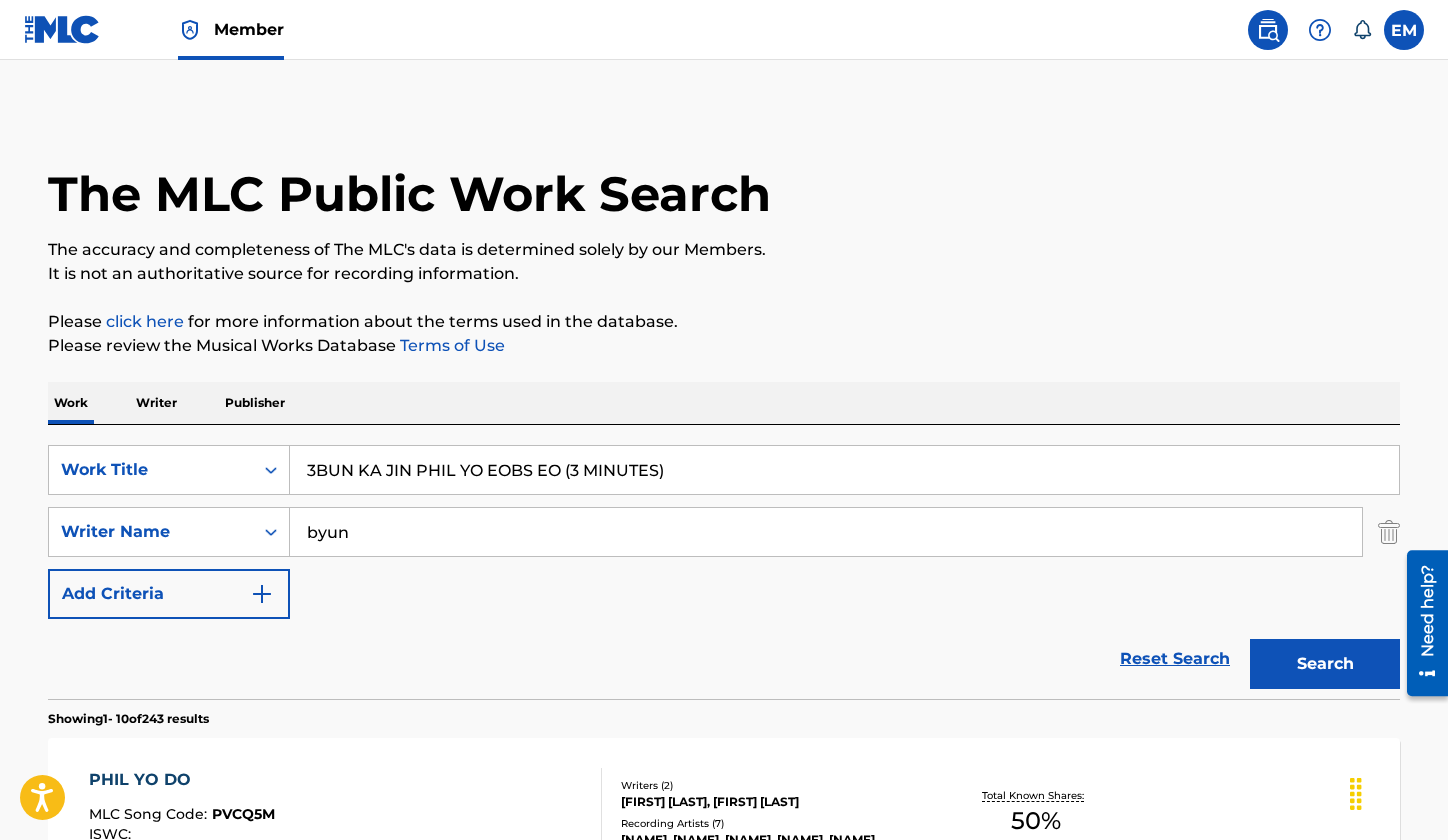 click on "3BUN KA JIN PHIL YO EOBS EO (3 MINUTES)" at bounding box center [845, 470] 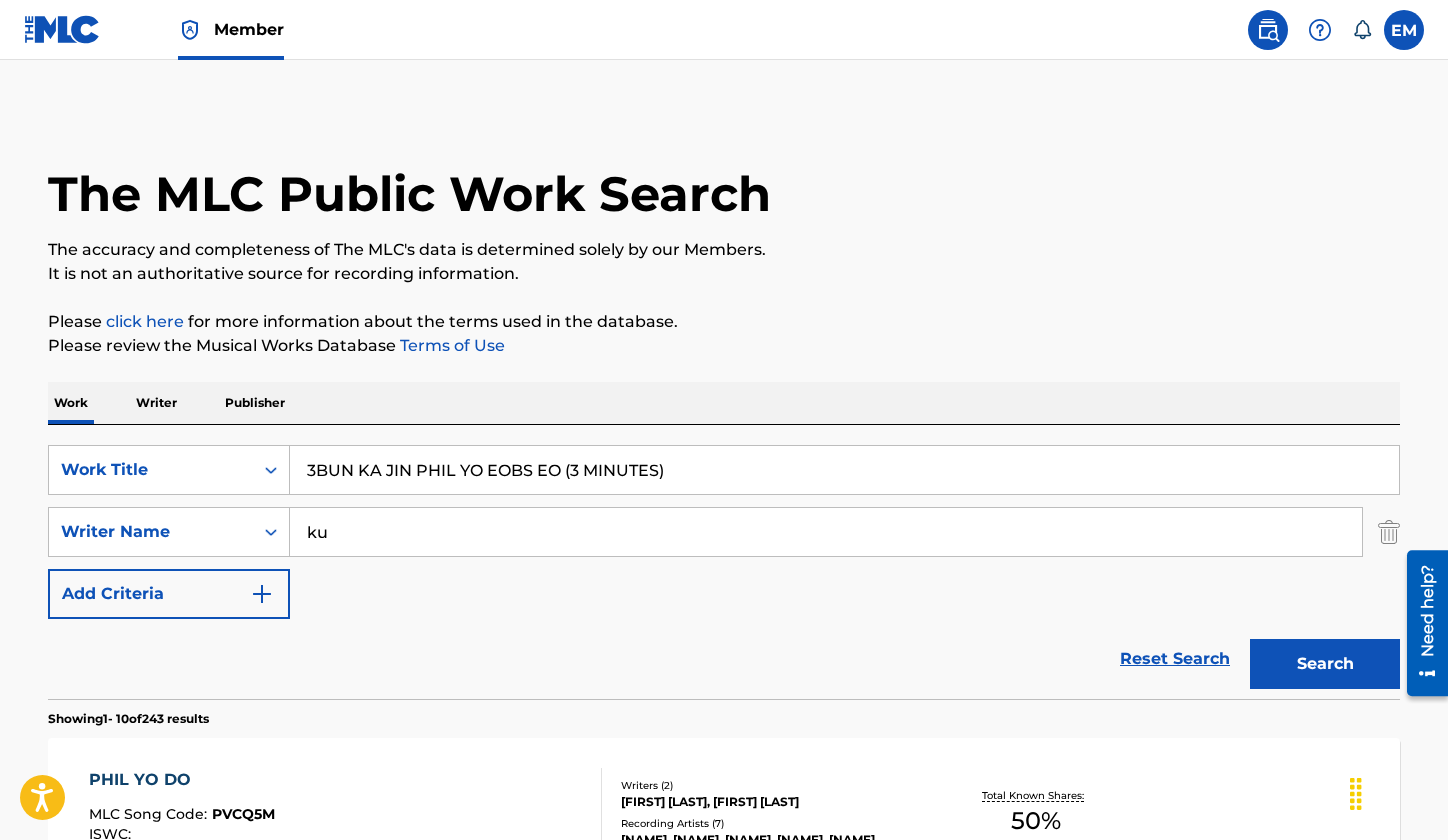 type on "ku" 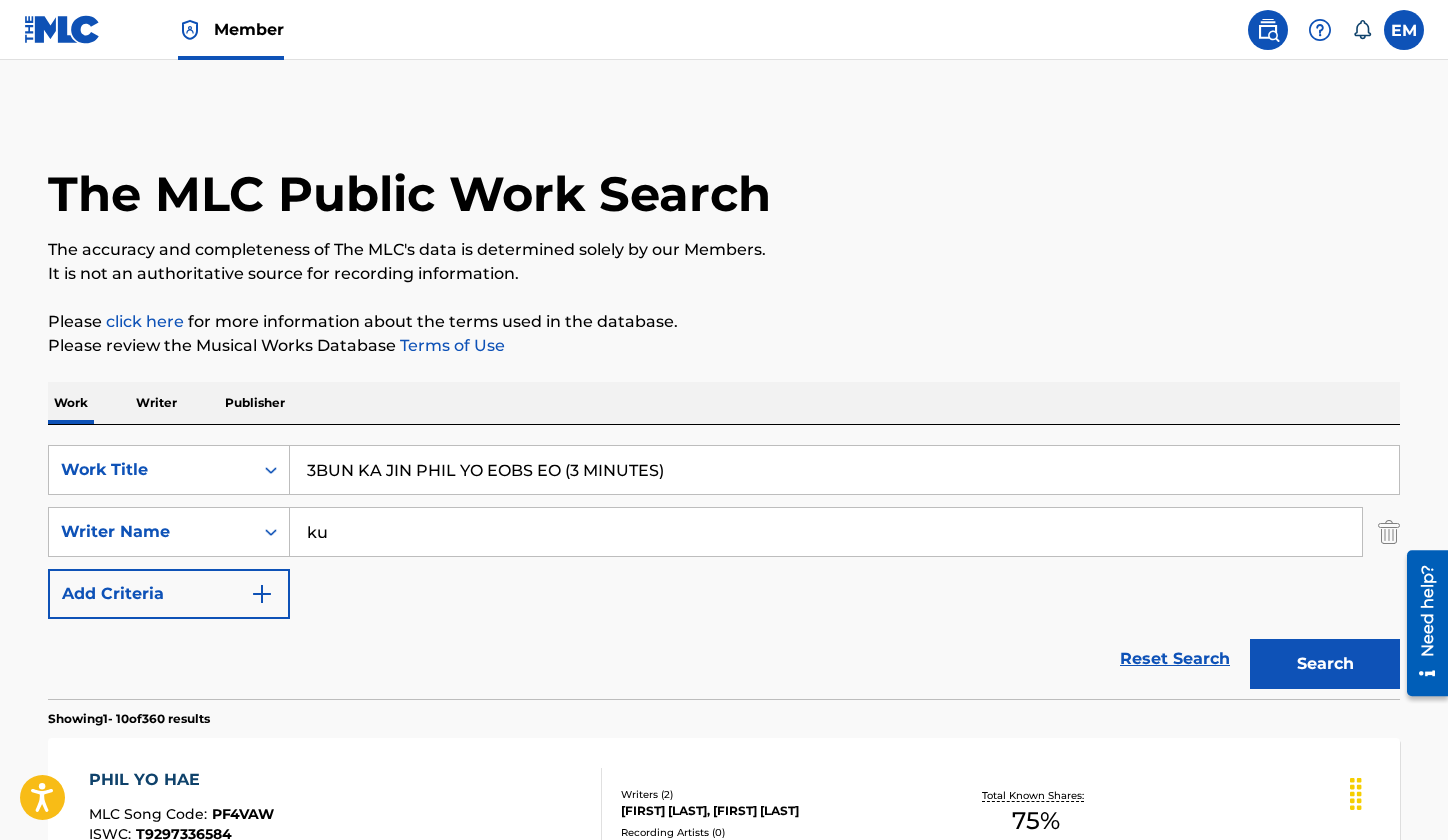 drag, startPoint x: 1006, startPoint y: 381, endPoint x: 985, endPoint y: 398, distance: 27.018513 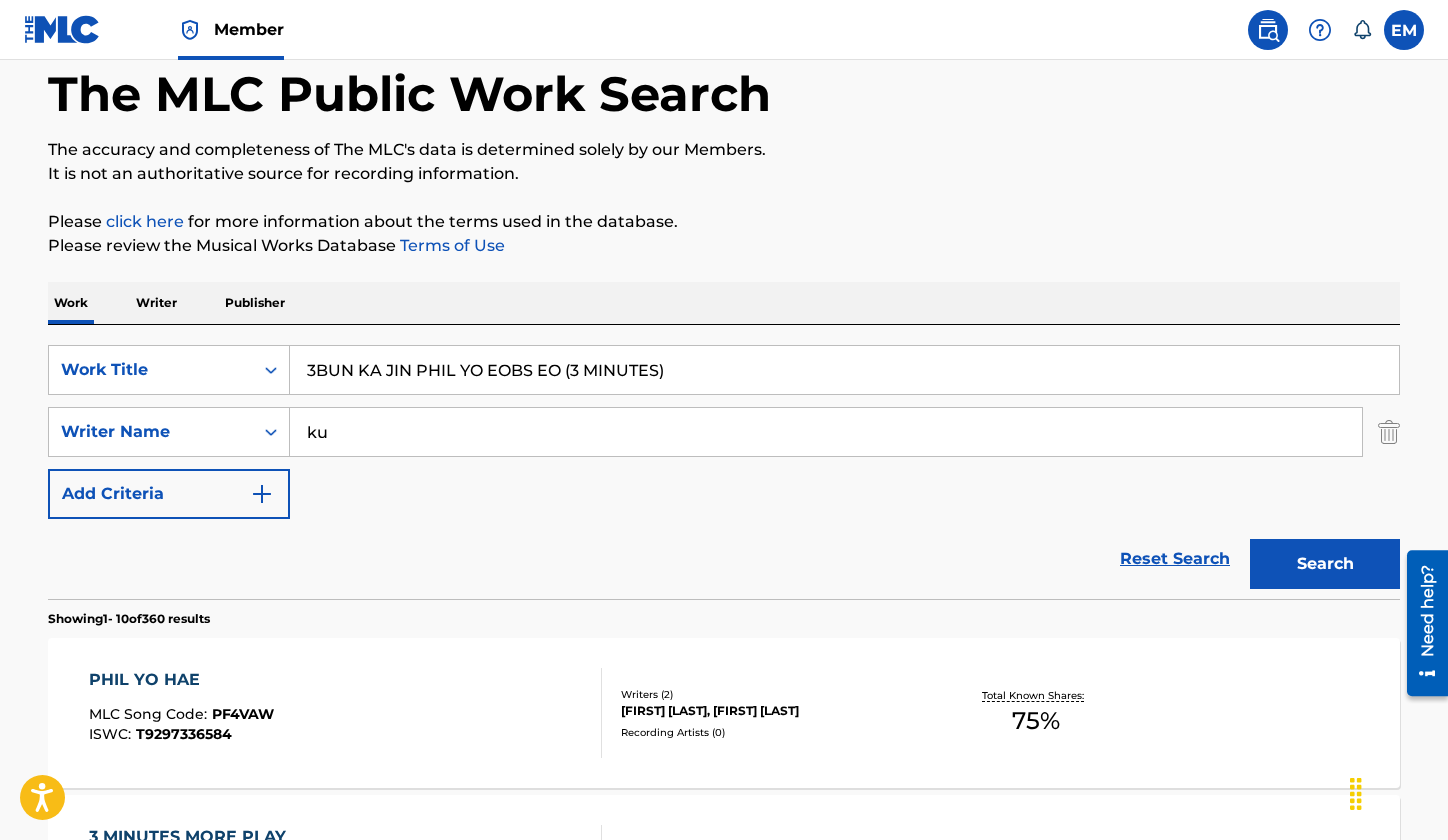 scroll, scrollTop: 0, scrollLeft: 0, axis: both 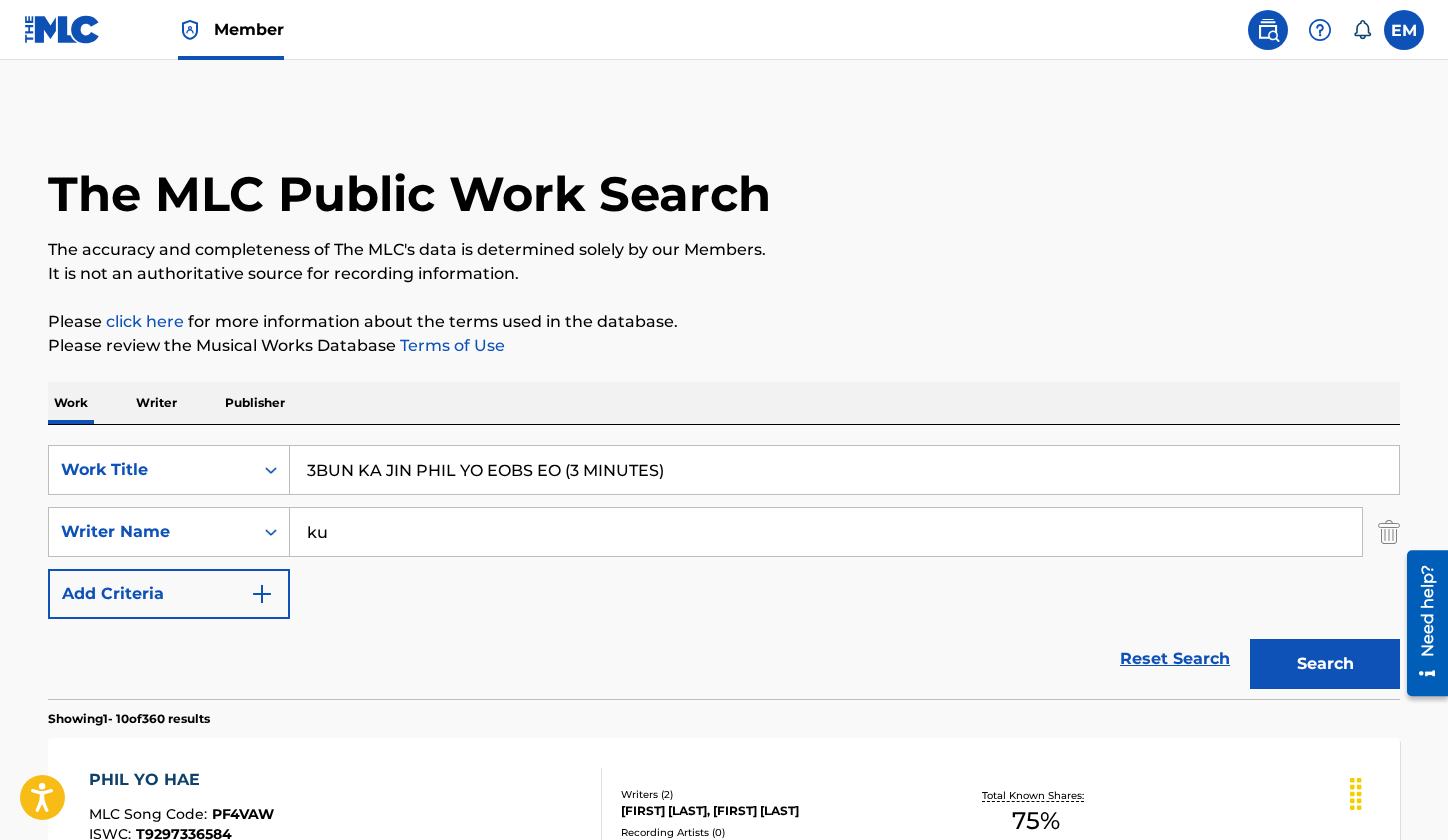 click on "3BUN KA JIN PHIL YO EOBS EO (3 MINUTES)" at bounding box center [844, 470] 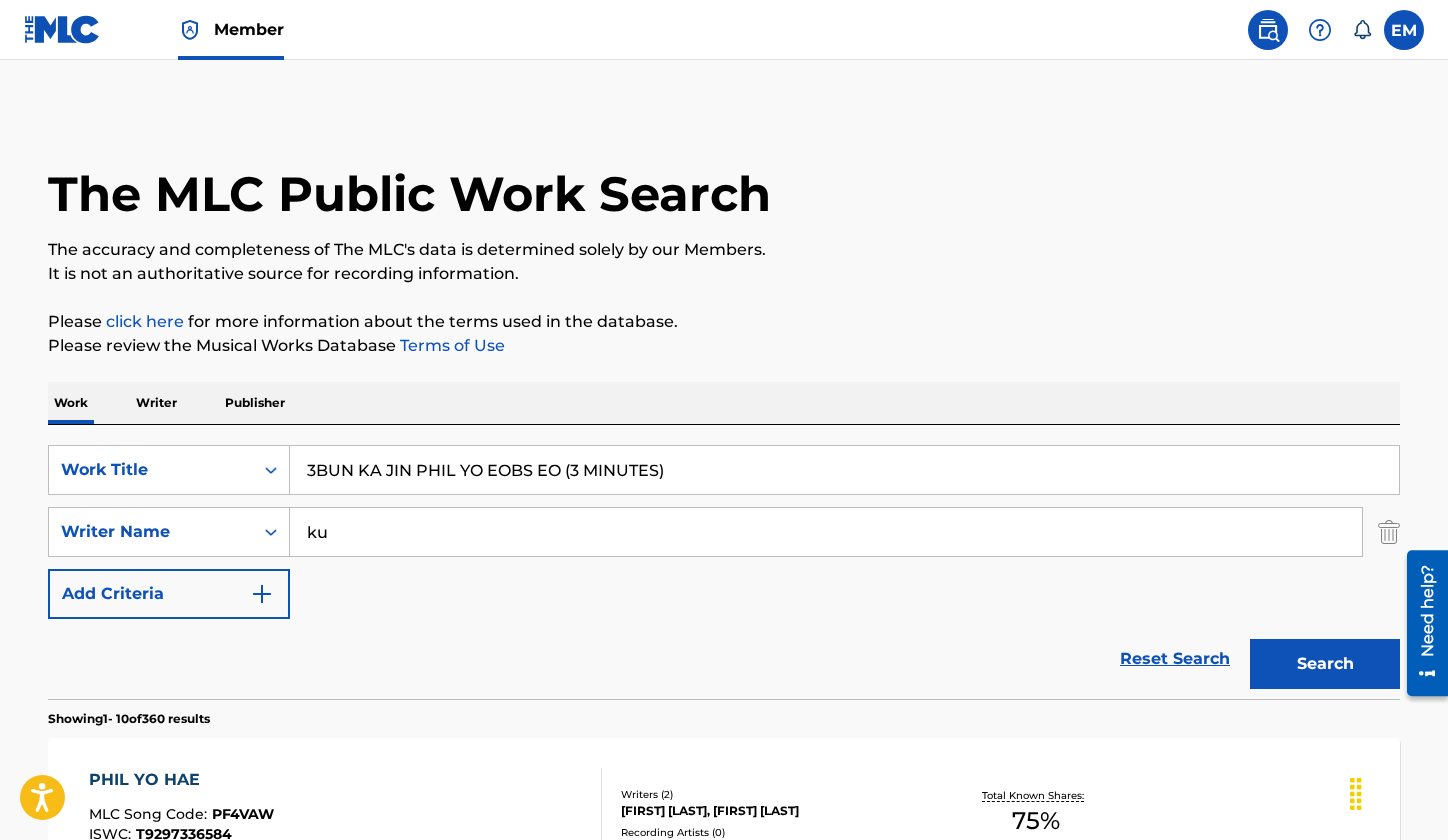 click on "3BUN KA JIN PHIL YO EOBS EO (3 MINUTES)" at bounding box center (844, 470) 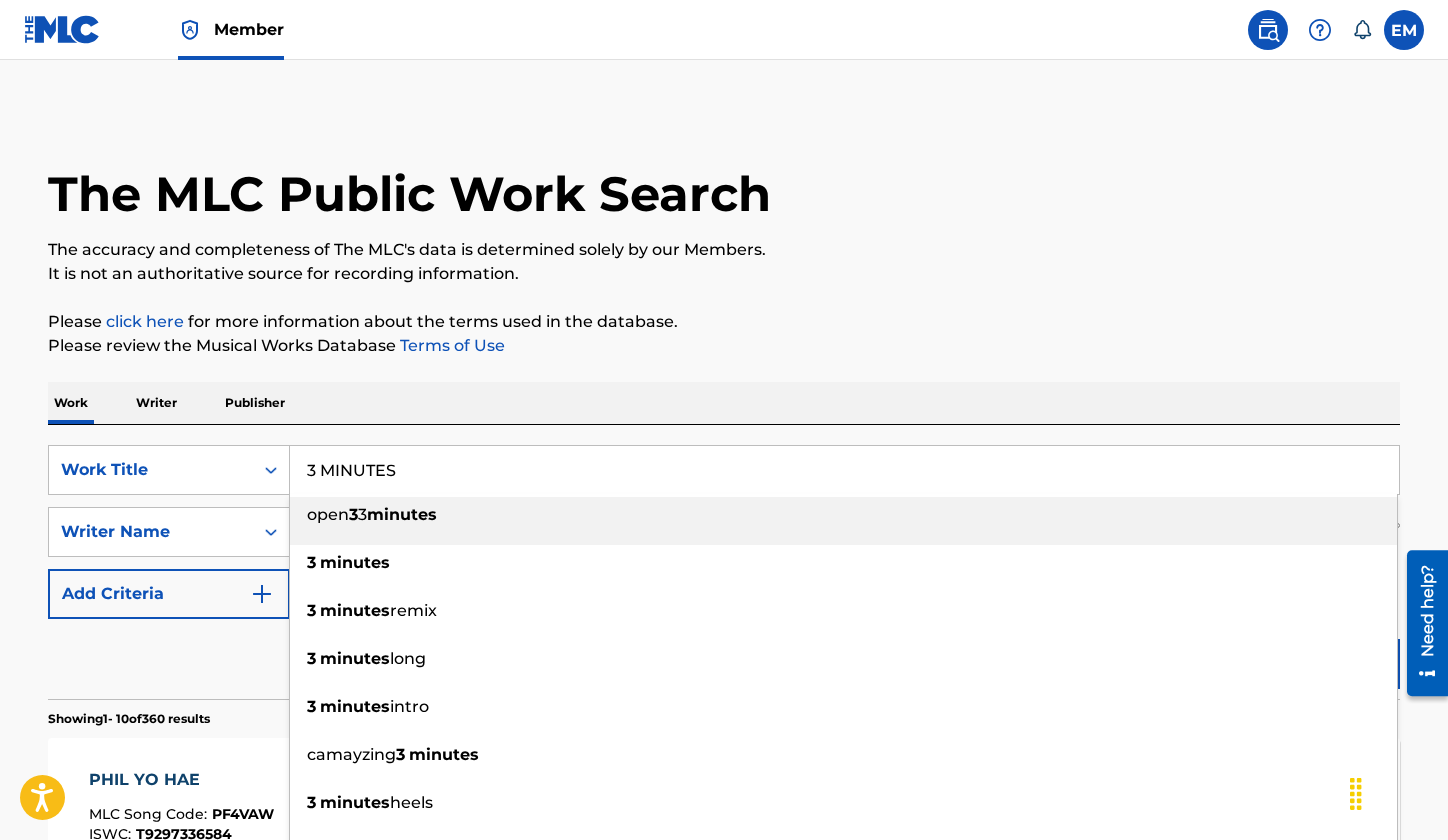click on "The MLC Public Work Search The accuracy and completeness of The MLC's data is determined solely by our Members. It is not an authoritative source for recording information. Please   click here   for more information about the terms used in the database. Please review the Musical Works Database   Terms of Use Work Writer Publisher SearchWithCriteriac06617bf-25ed-46f6-8ef3-ef93165479e7 Work Title 3 MINUTES open  3  3  minutes 3   minutes 3   minutes  remix 3   minutes  long 3   minutes  intro camayzing  3   minutes 3   minutes  heels 3   minutes  today 3   minutes  of 3   minutes  38 SearchWithCriteria8a6f7509-8e48-4a87-8ba0-2e2f27098ad3 Writer Name [LAST] Add Criteria Reset Search Search Showing  1  -   10  of  360   results   PHIL YO HAE MLC Song Code : PF4VAW ISWC : T9297336584 Writers ( 2 ) [FIRST] [LAST], [FIRST] [LAST] Recording Artists ( 0 ) Total Known Shares: 75 % 3 MINUTES MORE PLAY MLC Song Code : 3A6KWP ISWC : T9097158388 Writers ( 1 ) [LAST] [LAST] Recording Artists ( 0 ) Total Known Shares: 100 % 5 MINUTES :" at bounding box center (724, 1257) 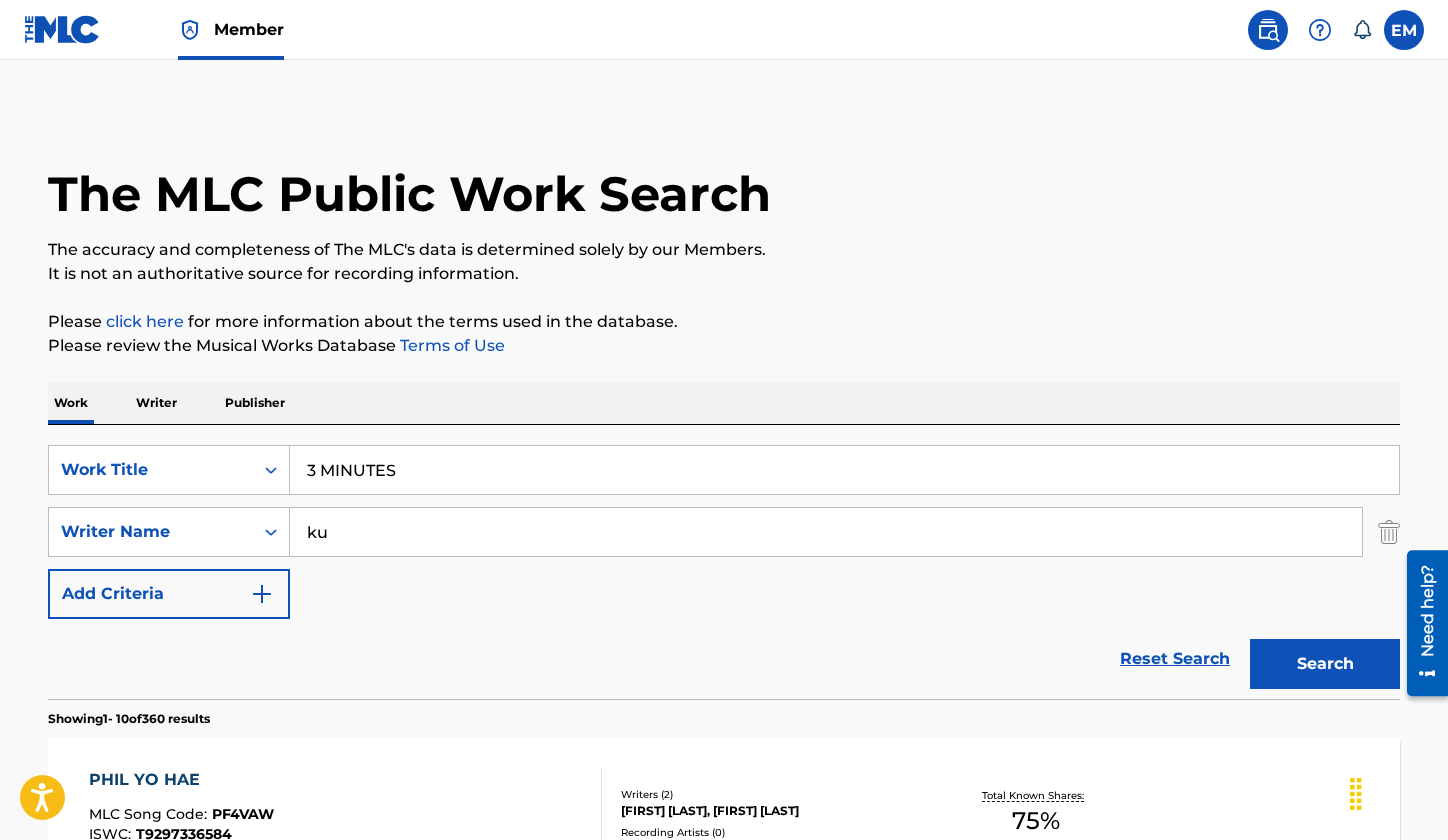 click on "Search" at bounding box center [1325, 664] 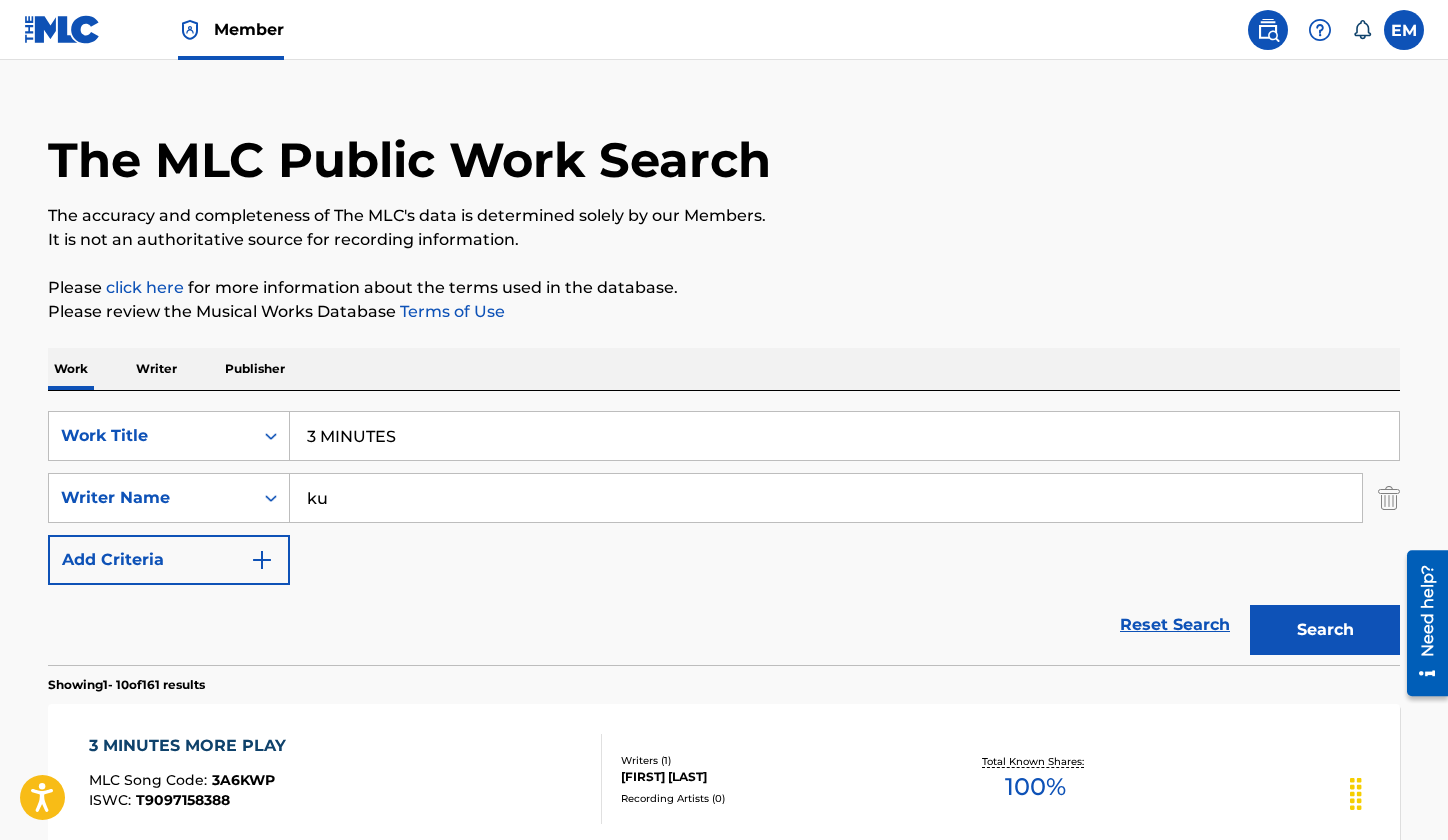 scroll, scrollTop: 0, scrollLeft: 0, axis: both 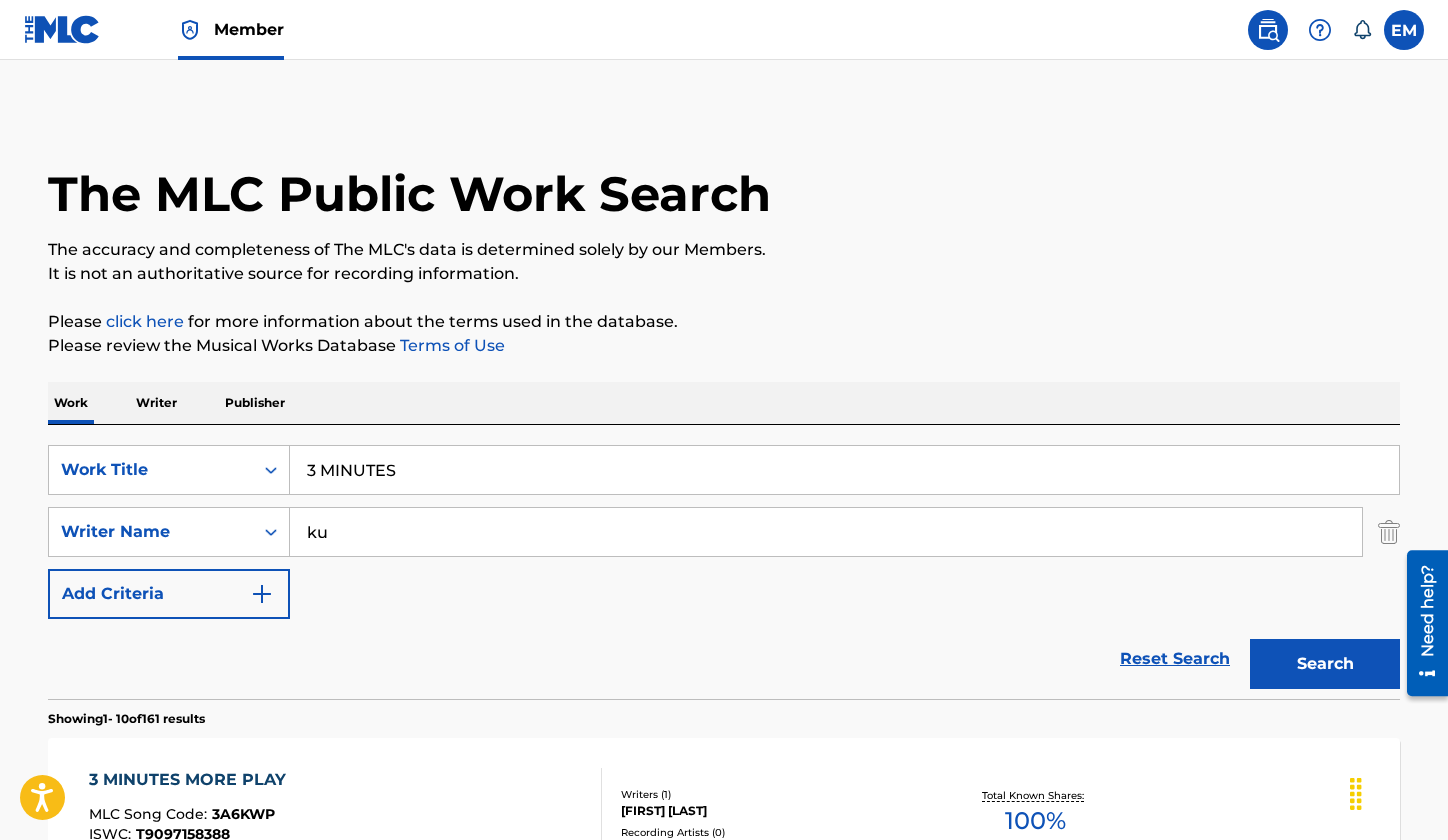 click on "3 MINUTES" at bounding box center [844, 470] 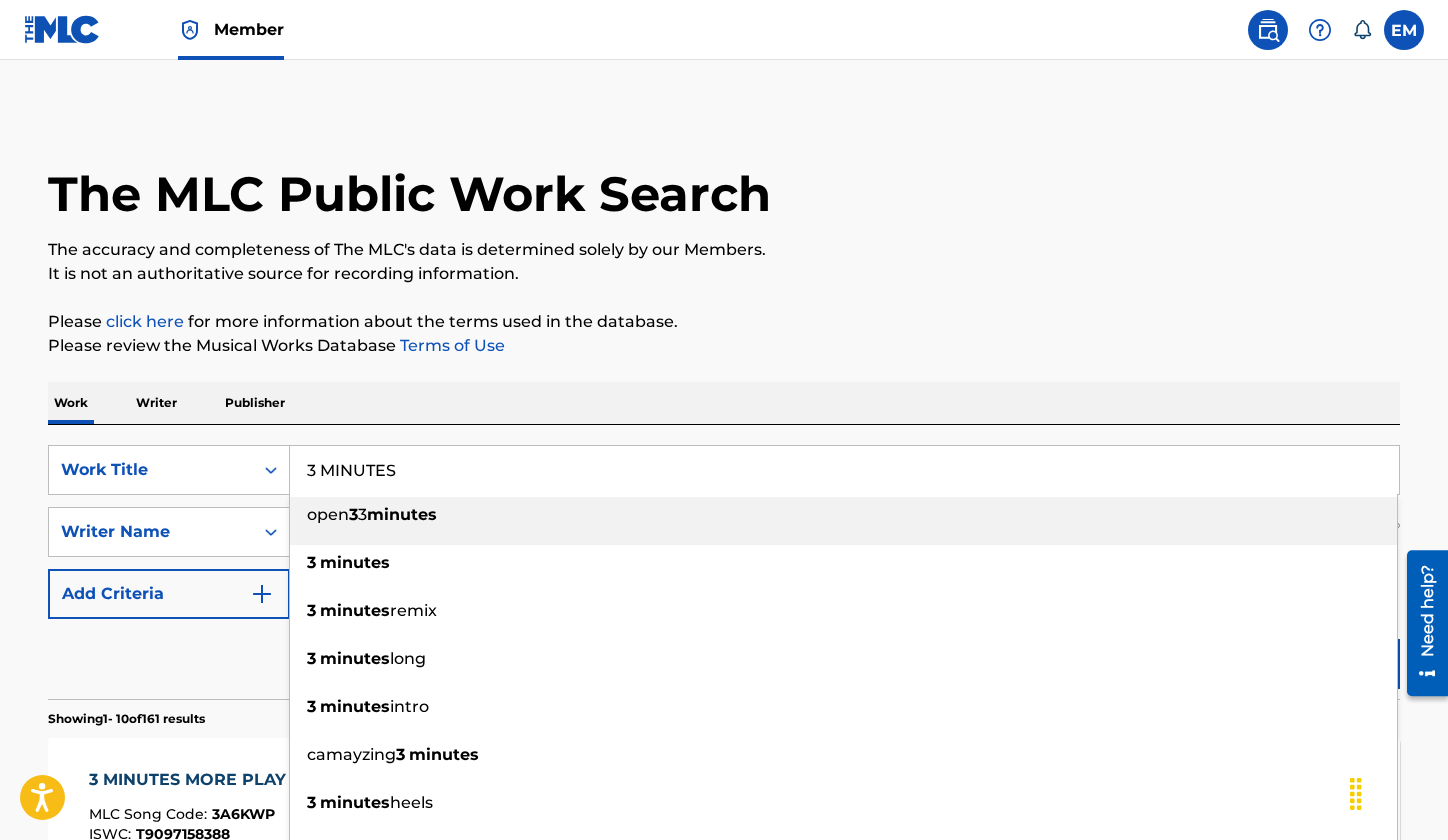click on "3 MINUTES" at bounding box center [844, 470] 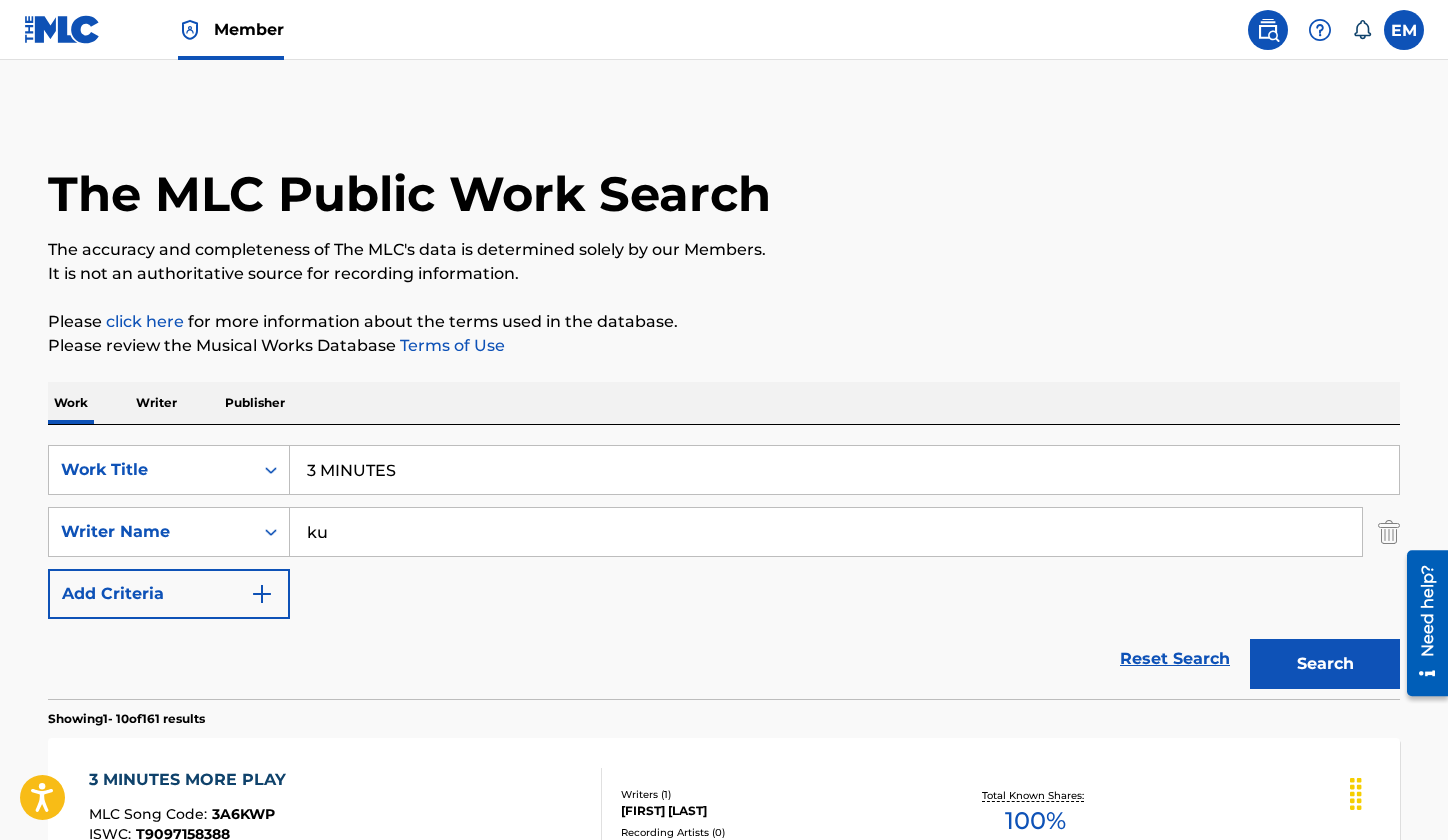 click on "SearchWithCriteriac06617bf-25ed-46f6-8ef3-ef93165479e7 Work Title 3 MINUTES SearchWithCriteria8a6f7509-8e48-4a87-8ba0-2e2f27098ad3 Writer Name ku Add Criteria Reset Search Search" at bounding box center [724, 562] 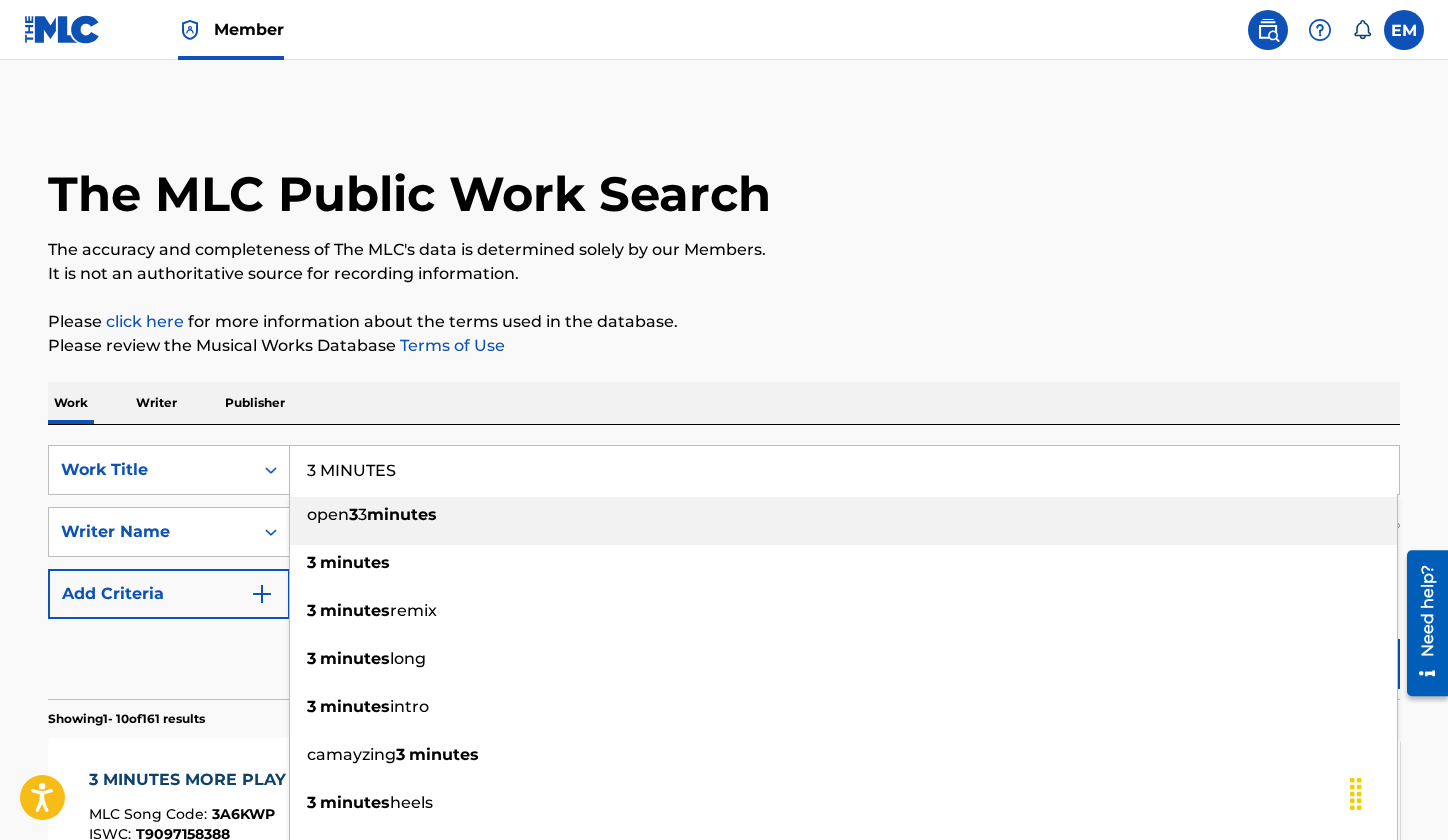 click on "3 MINUTES" at bounding box center [844, 470] 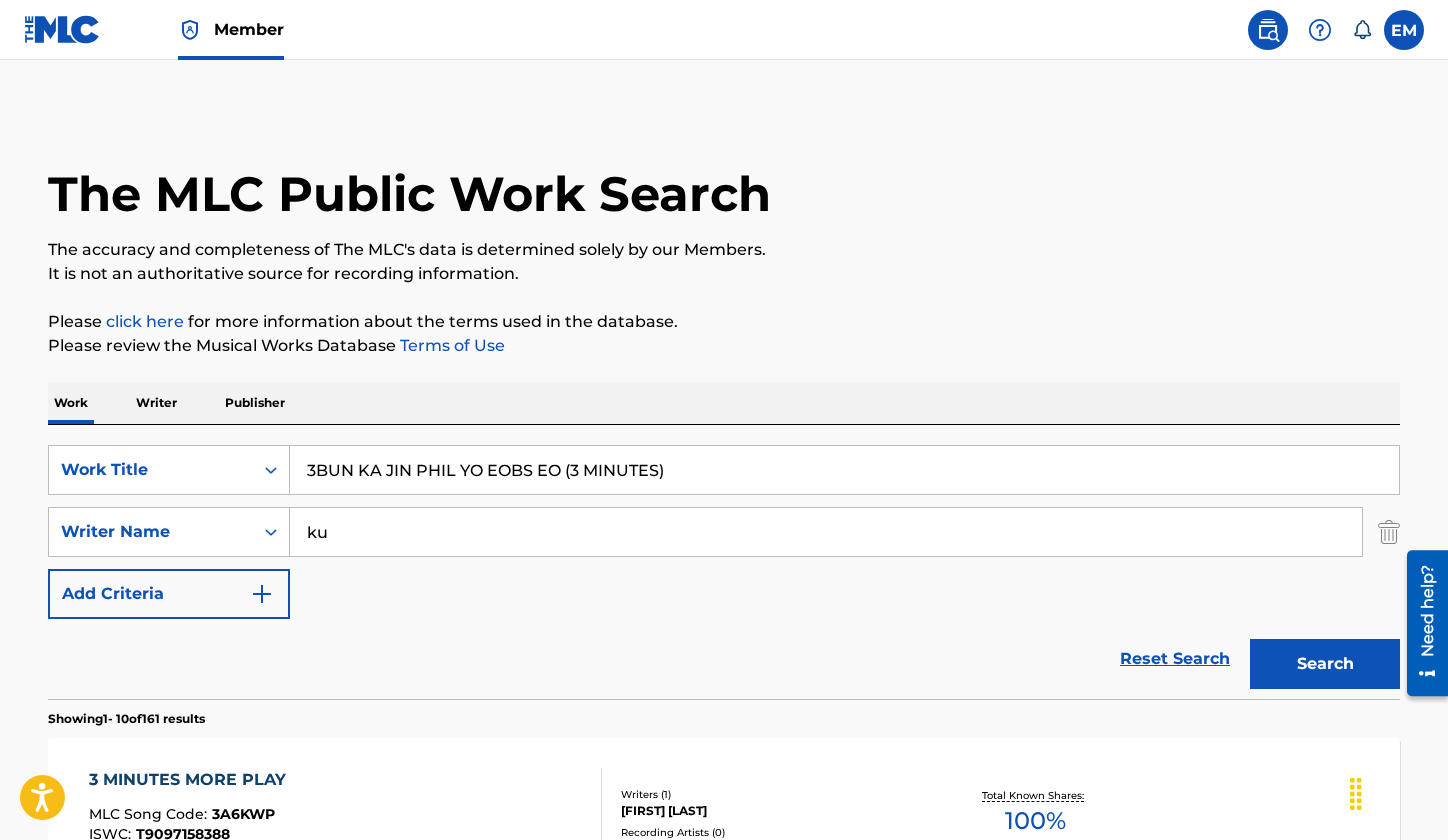 click on "SearchWithCriteriac06617bf-25ed-46f6-8ef3-ef93165479e7 Work Title 3BUN KA JIN PHIL YO EOBS EO (3 MINUTES) SearchWithCriteria8a6f7509-8e48-4a87-8ba0-2e2f27098ad3 Writer Name ku Add Criteria Reset Search Search" at bounding box center [724, 562] 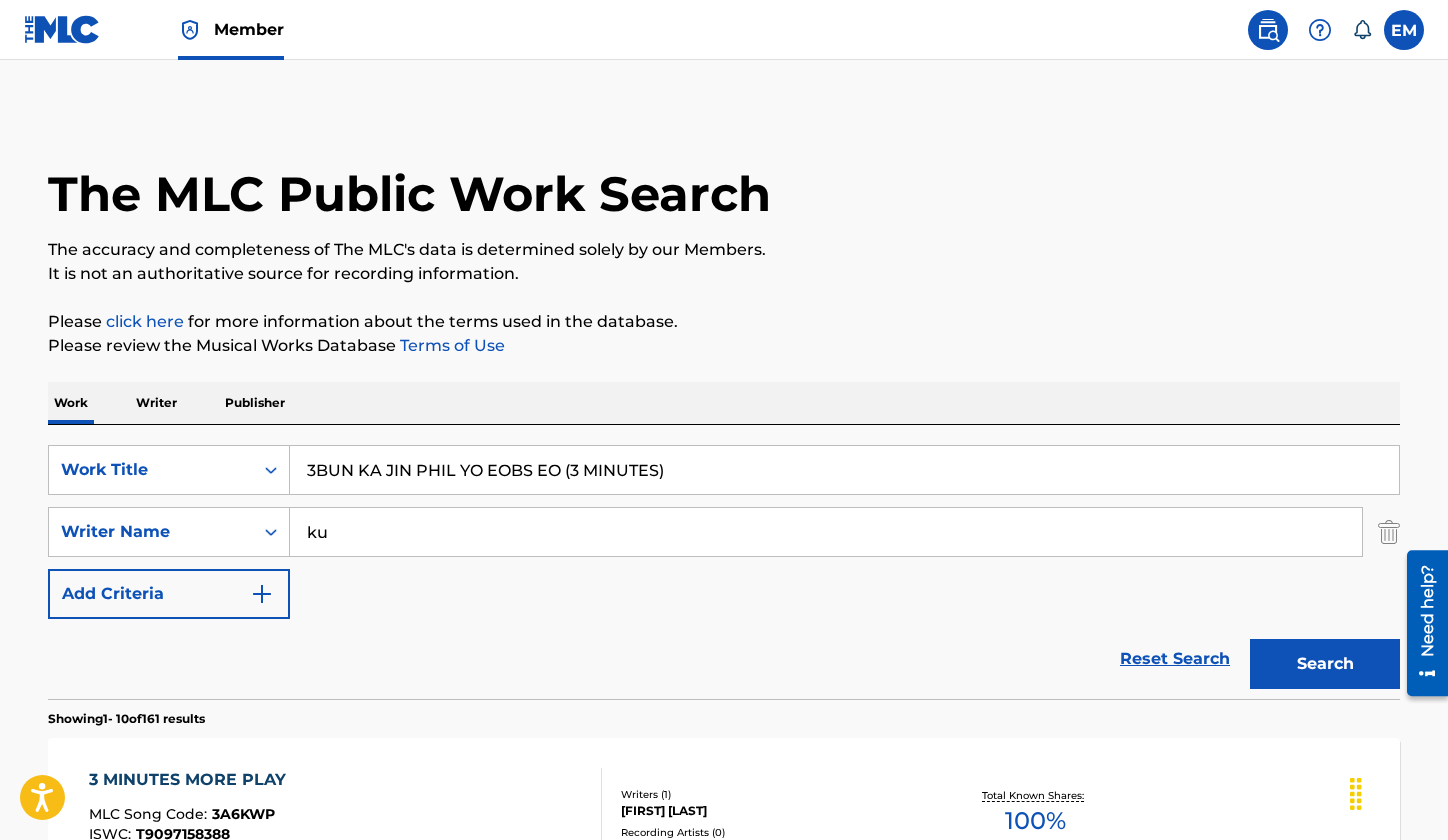 click on "3BUN KA JIN PHIL YO EOBS EO (3 MINUTES)" at bounding box center [844, 470] 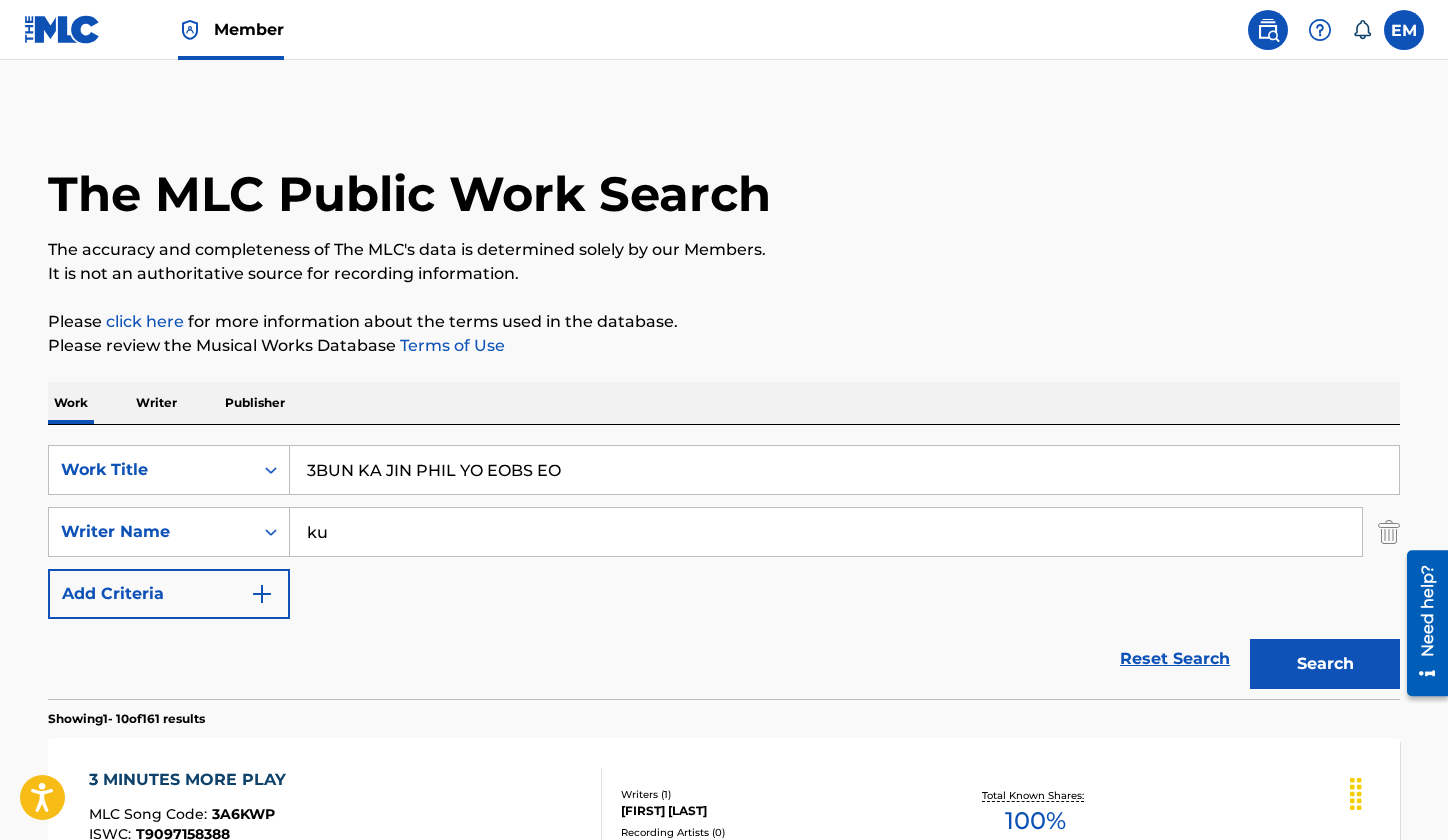 type on "3BUN KA JIN PHIL YO EOBS EO" 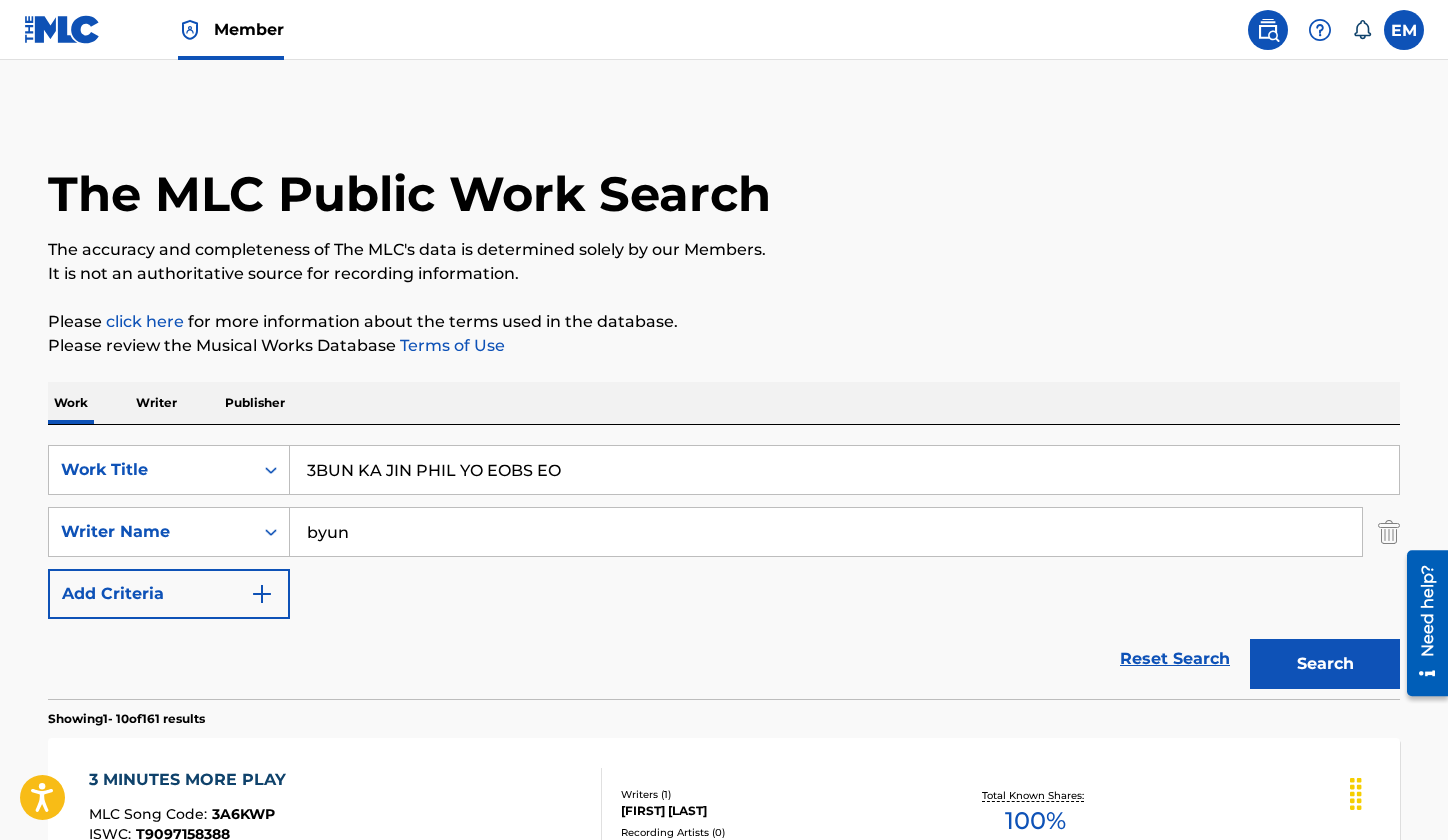 type on "byun" 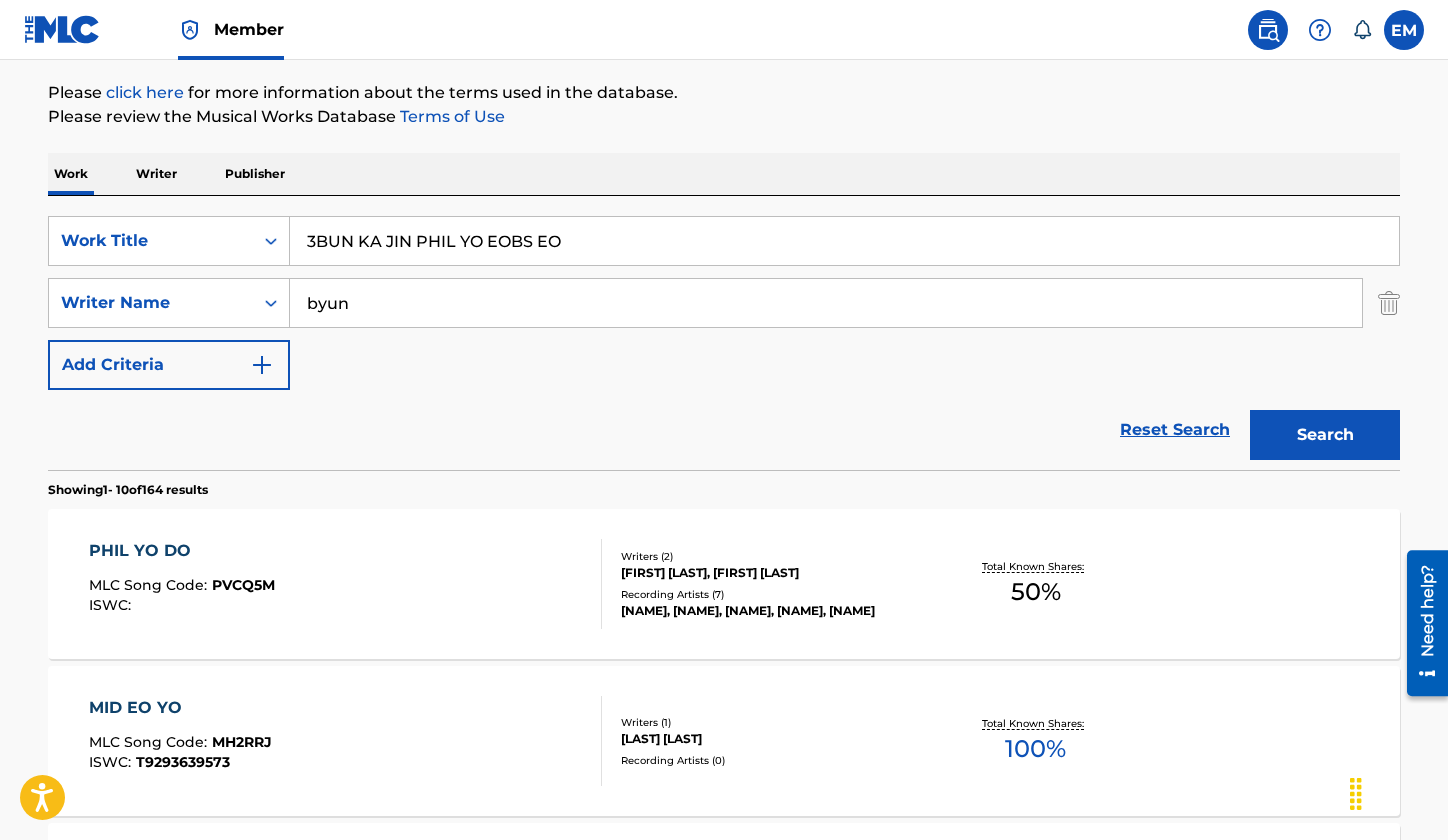 scroll, scrollTop: 0, scrollLeft: 0, axis: both 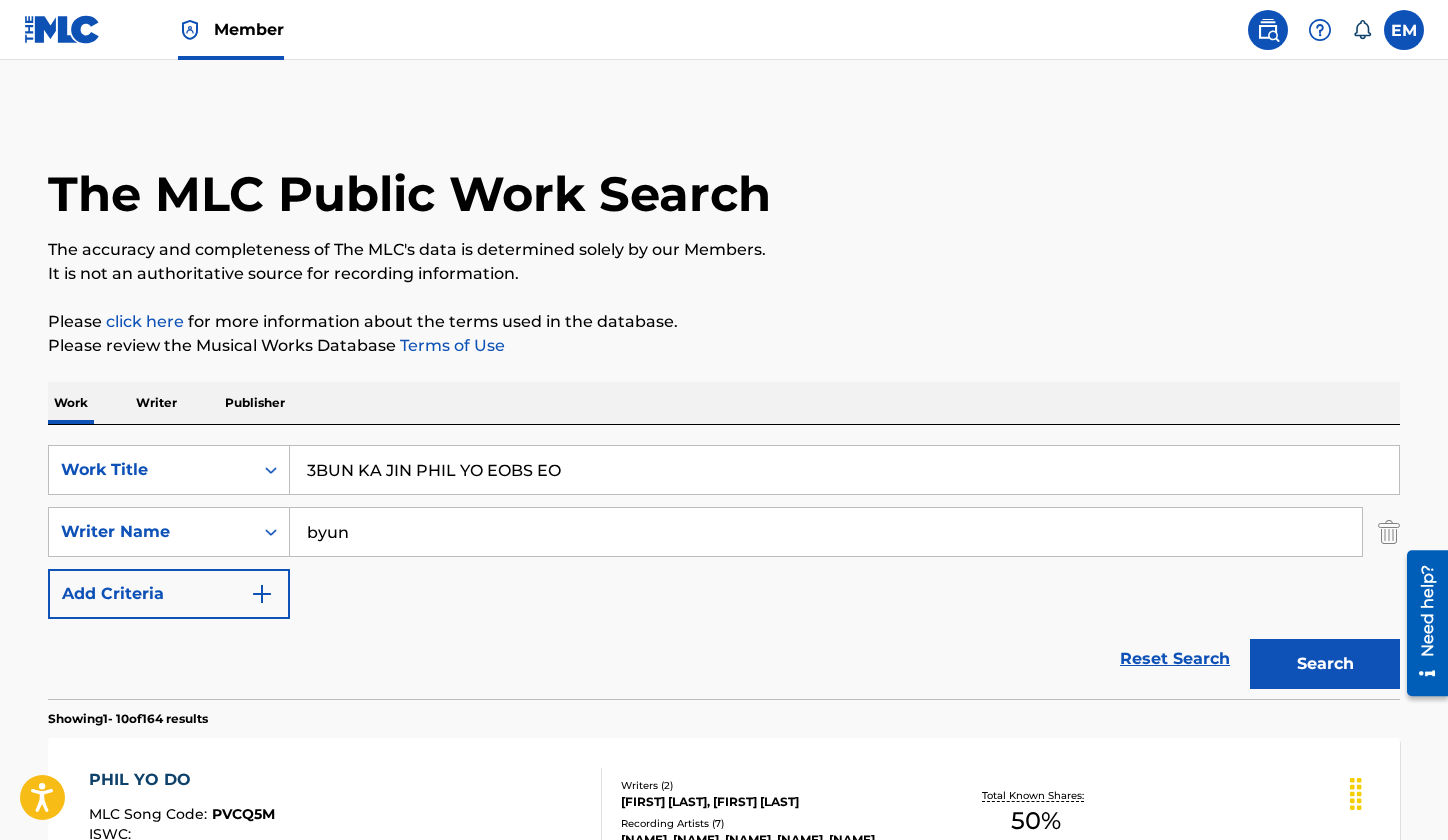 click on "3BUN KA JIN PHIL YO EOBS EO" at bounding box center (844, 470) 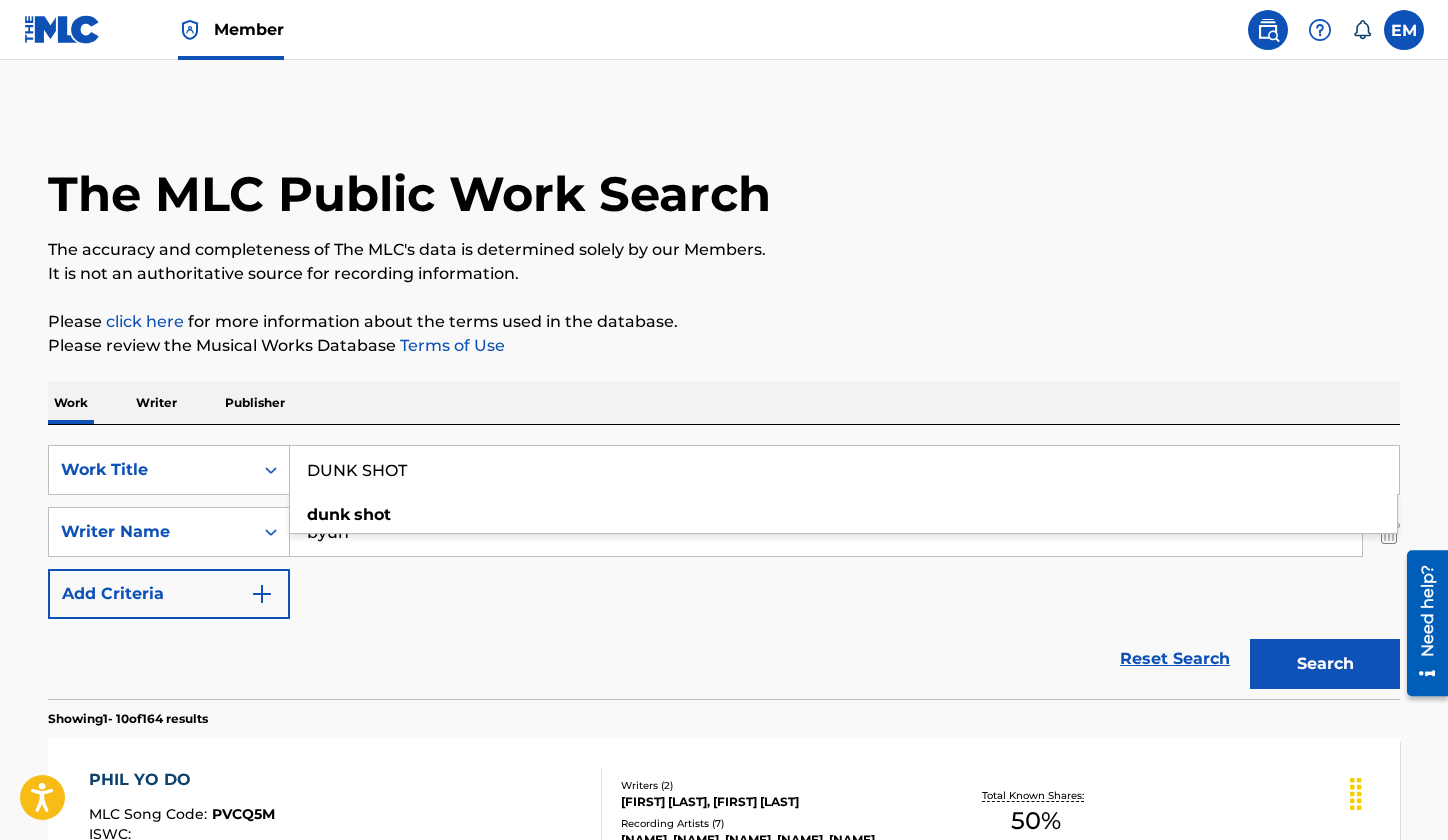 type on "DUNK SHOT" 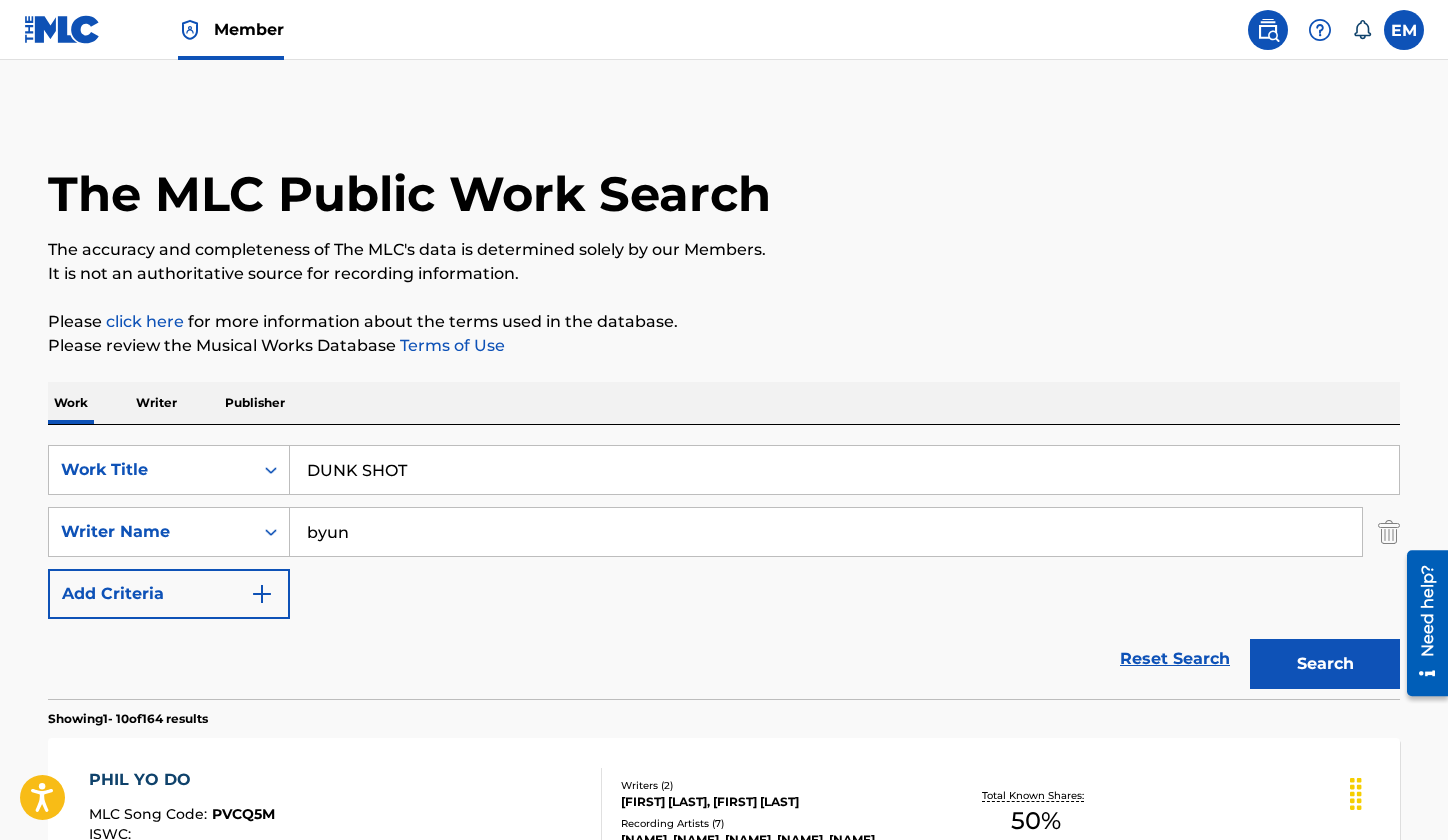 click on "Work Writer Publisher" at bounding box center [724, 403] 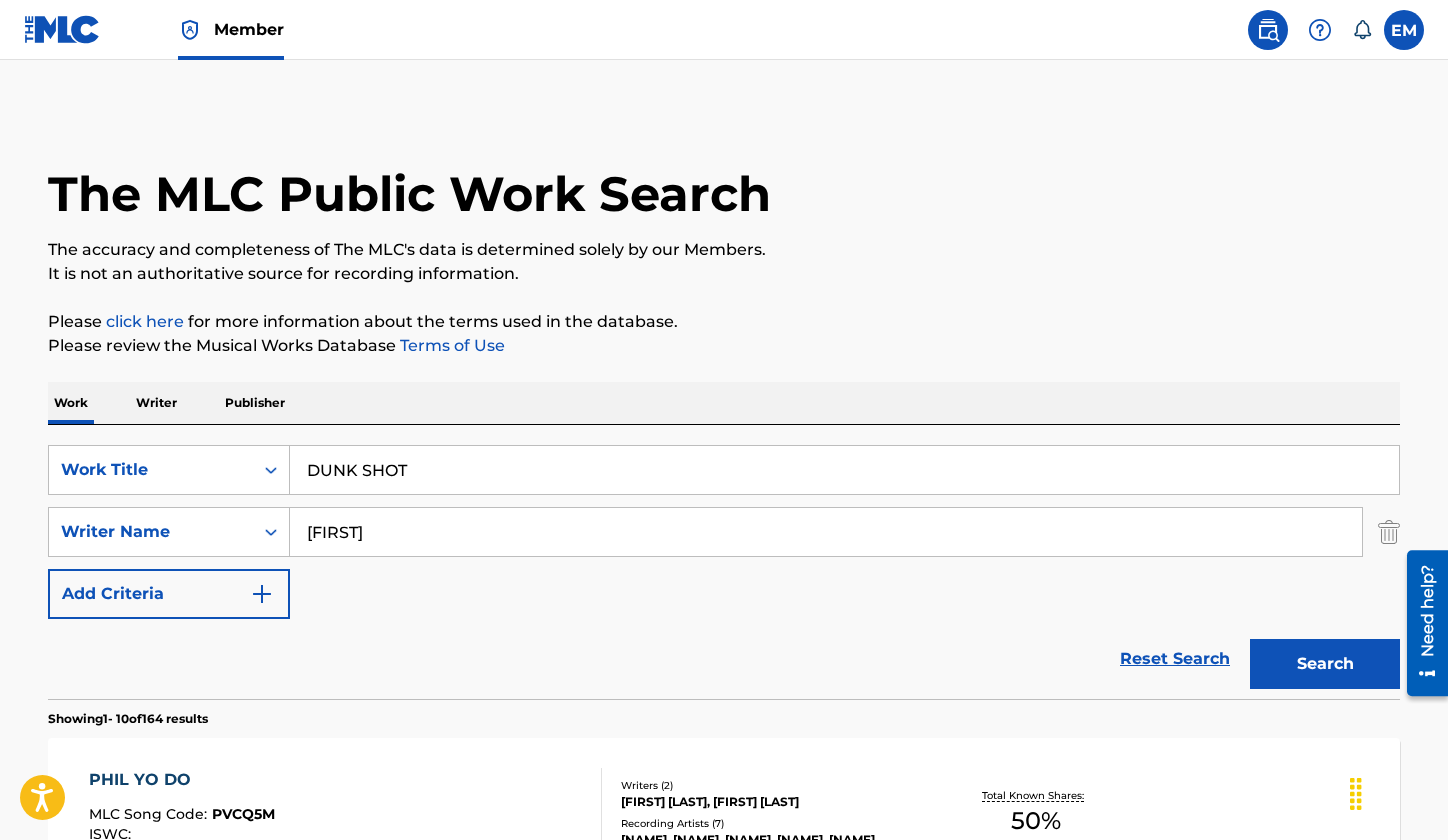 type on "[FIRST]" 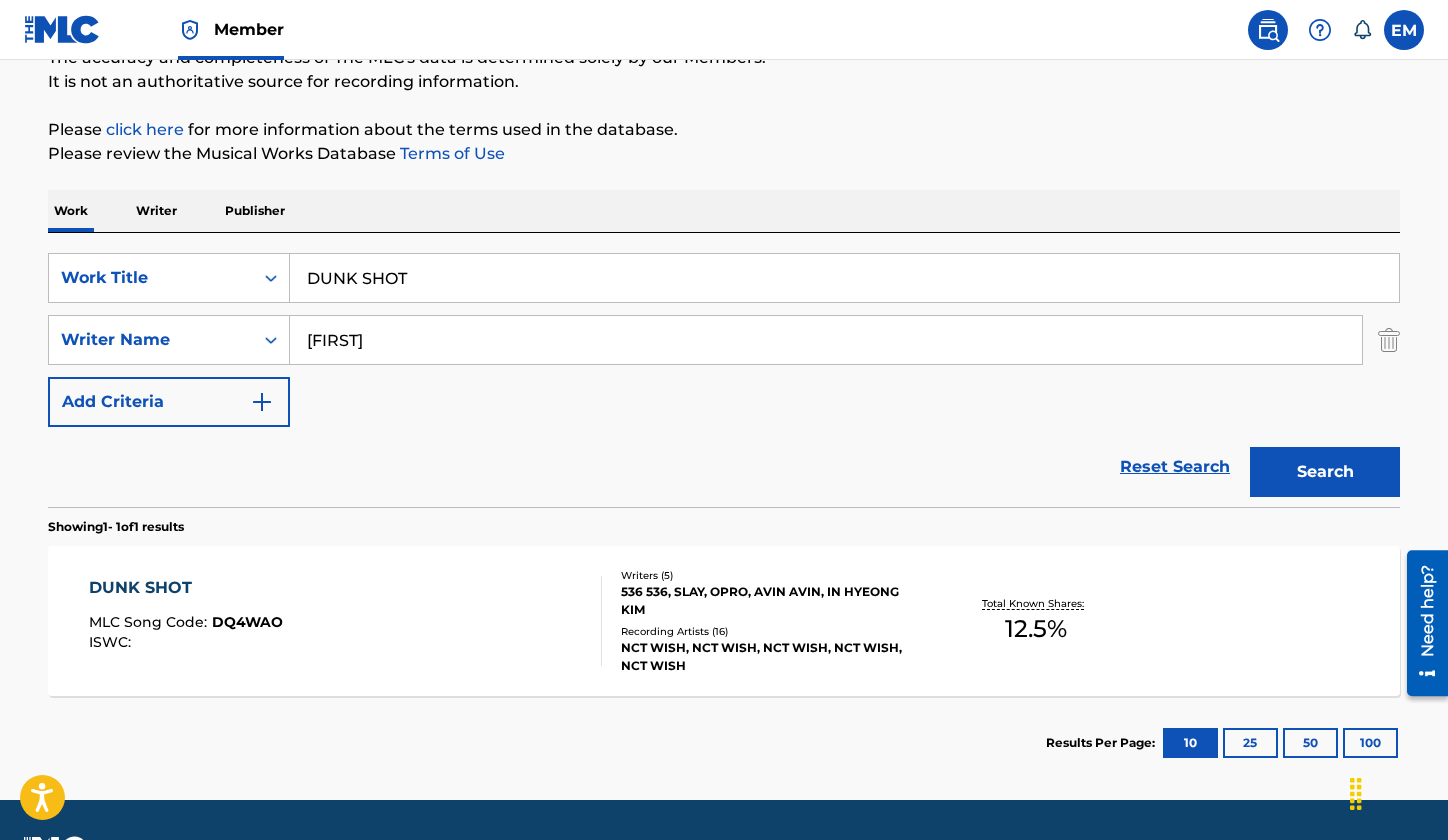 scroll, scrollTop: 200, scrollLeft: 0, axis: vertical 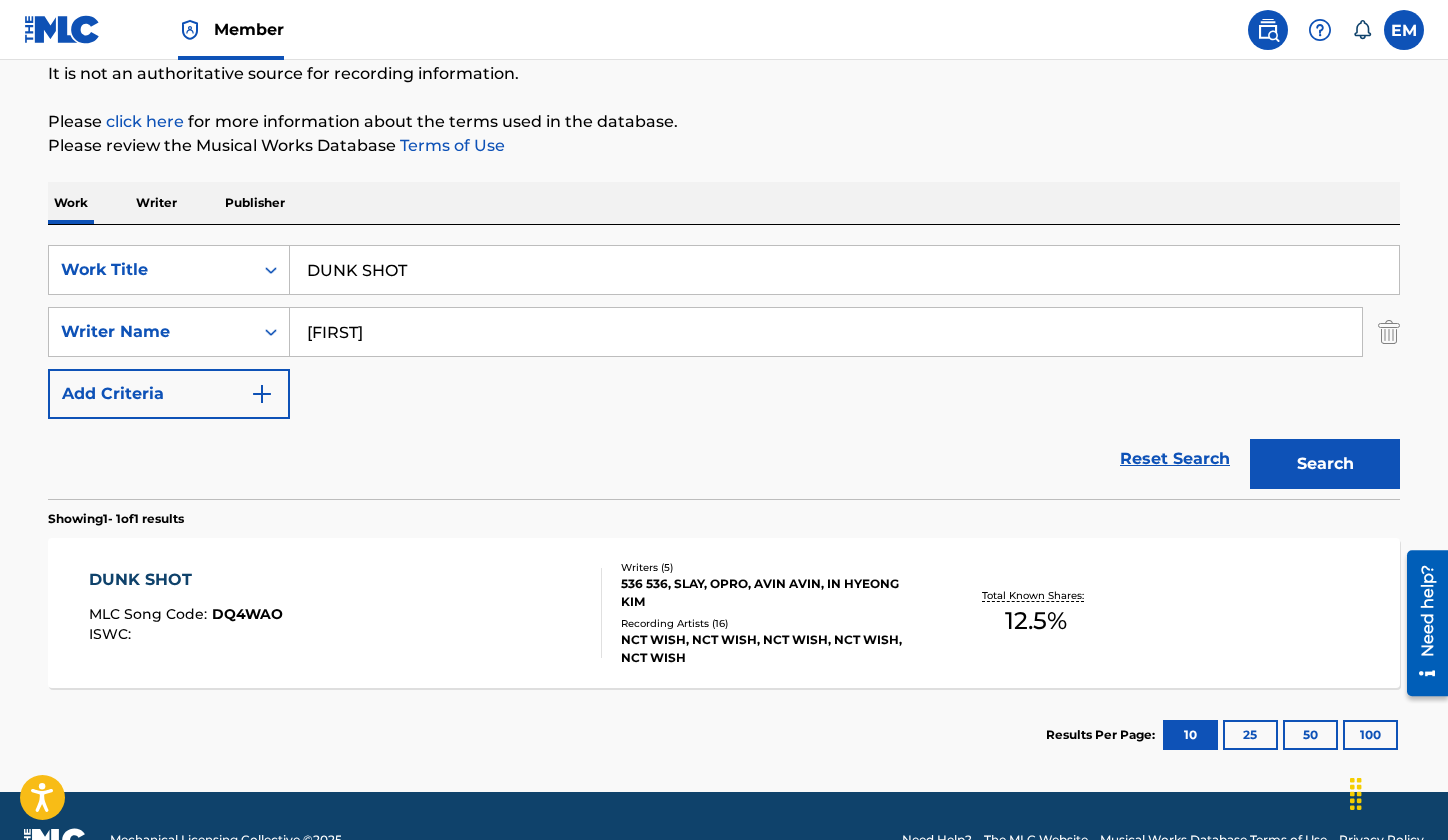 click on "DUNK SHOT MLC Song Code : DQ4WAO ISWC :" at bounding box center (346, 613) 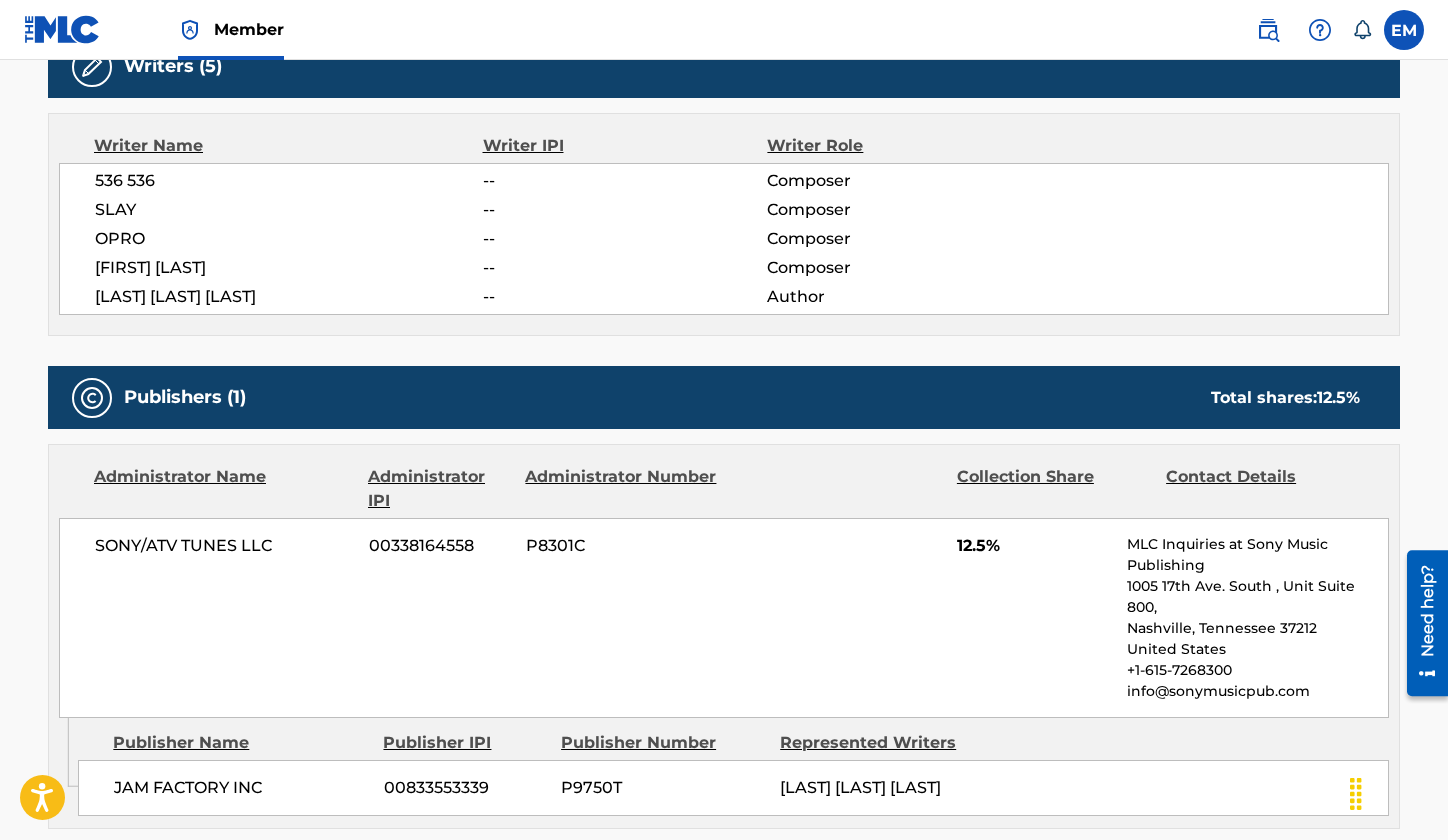 scroll, scrollTop: 500, scrollLeft: 0, axis: vertical 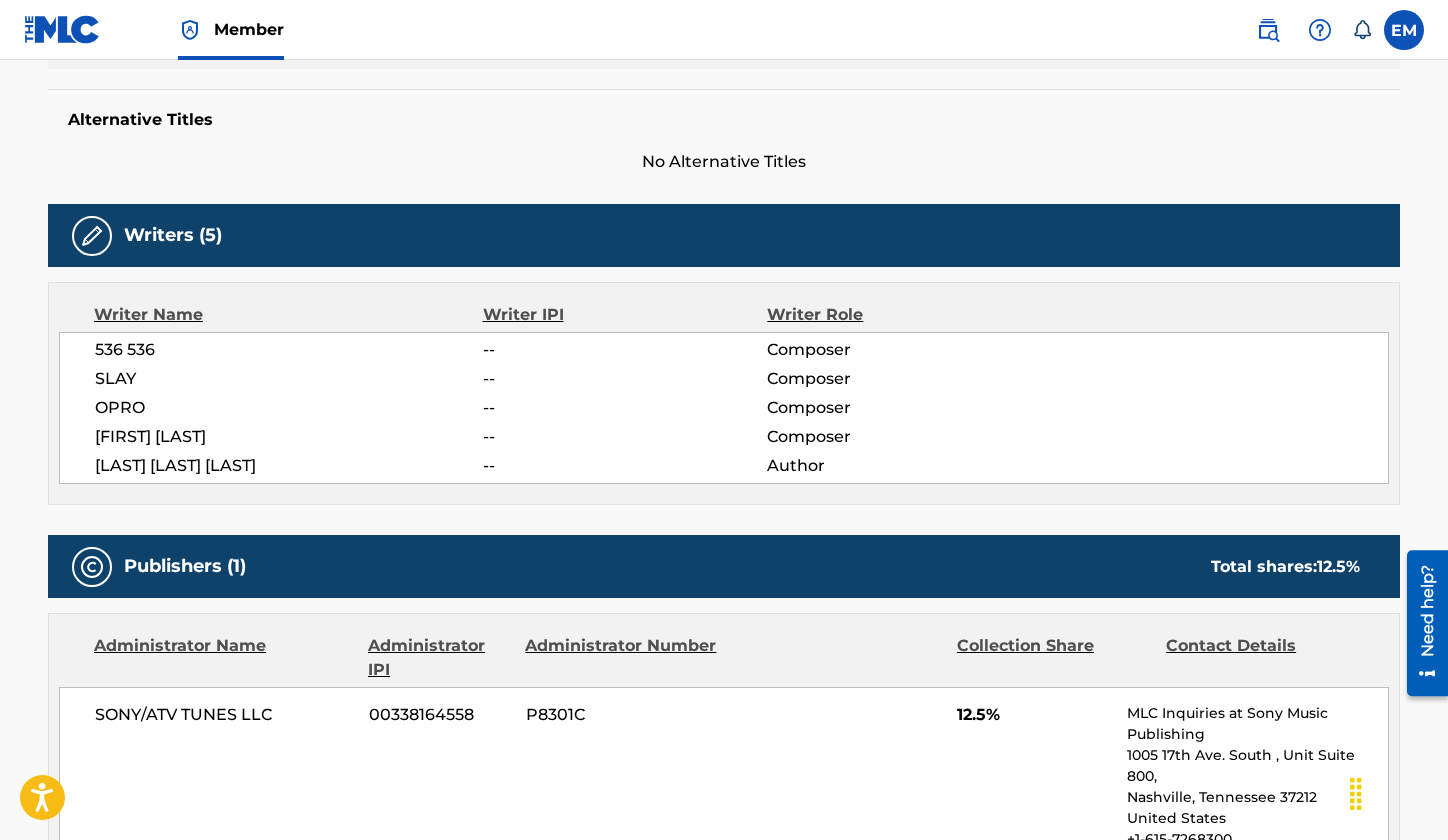 click on "Writer Name Writer IPI Writer Role 536 536 -- Composer SLAY -- Composer OPRO -- Composer AVIN AVIN -- Composer IN HYEONG KIM -- Author" at bounding box center [724, 393] 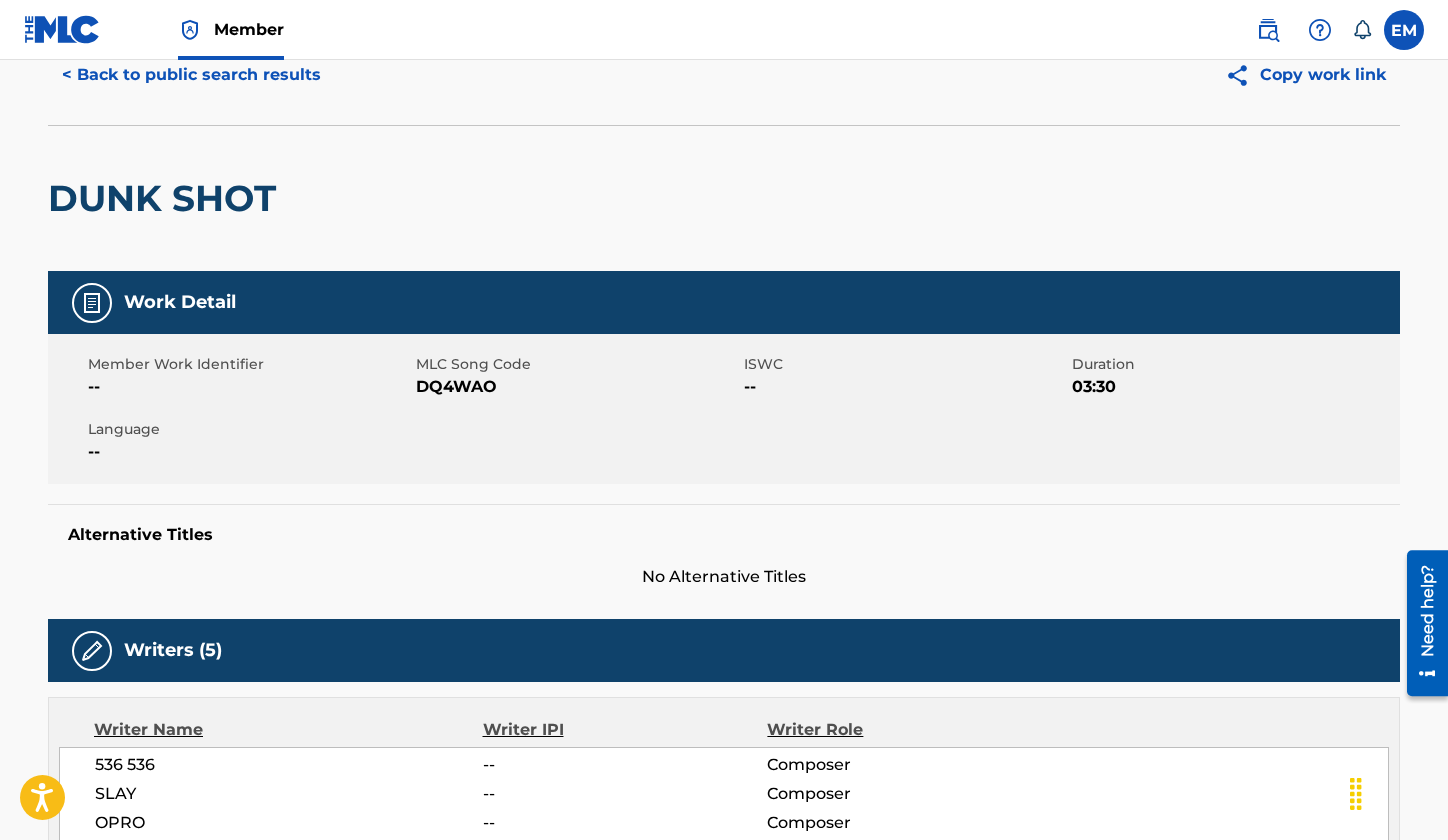 scroll, scrollTop: 0, scrollLeft: 0, axis: both 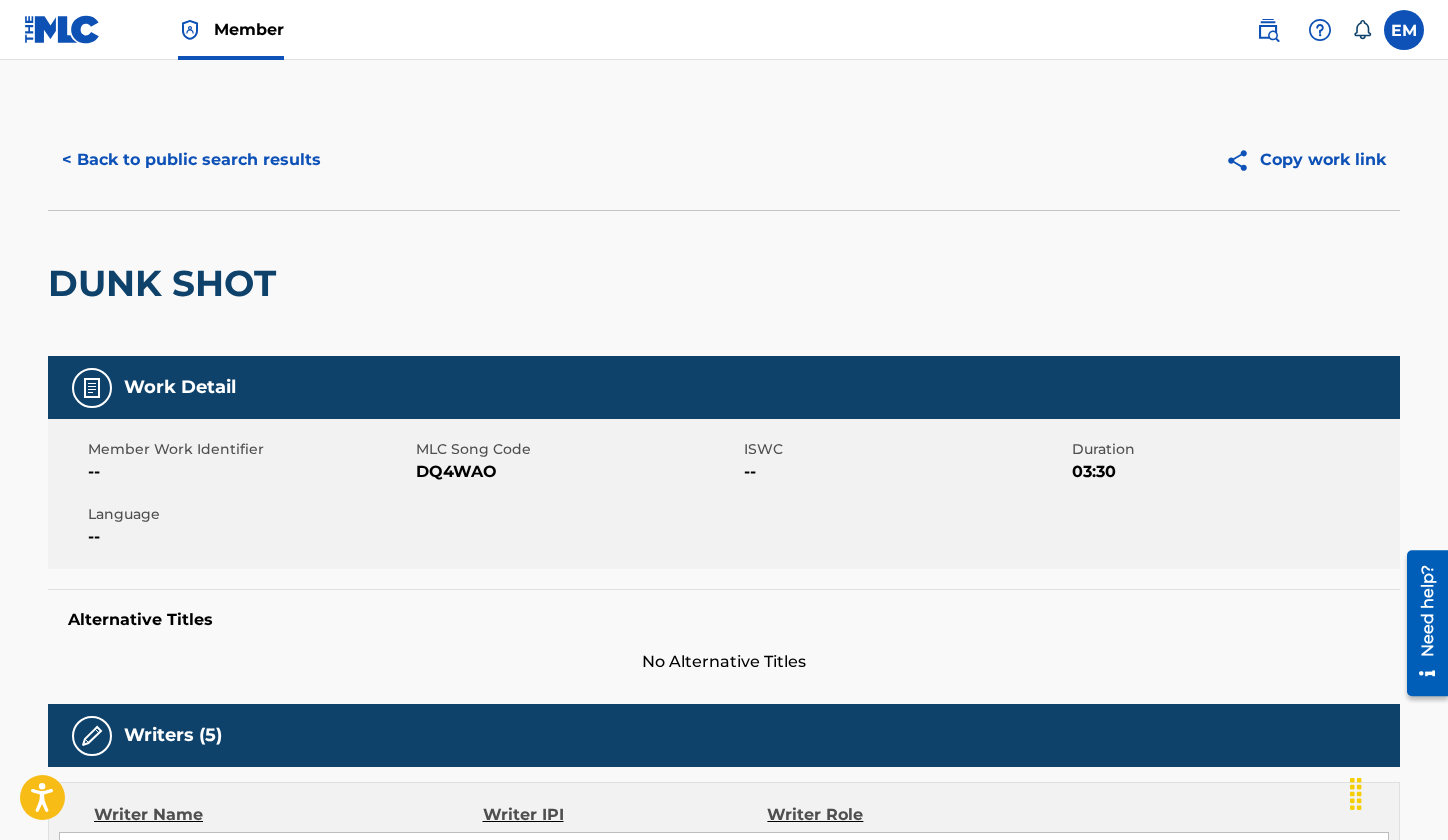 click on "DQ4WAO" at bounding box center (577, 472) 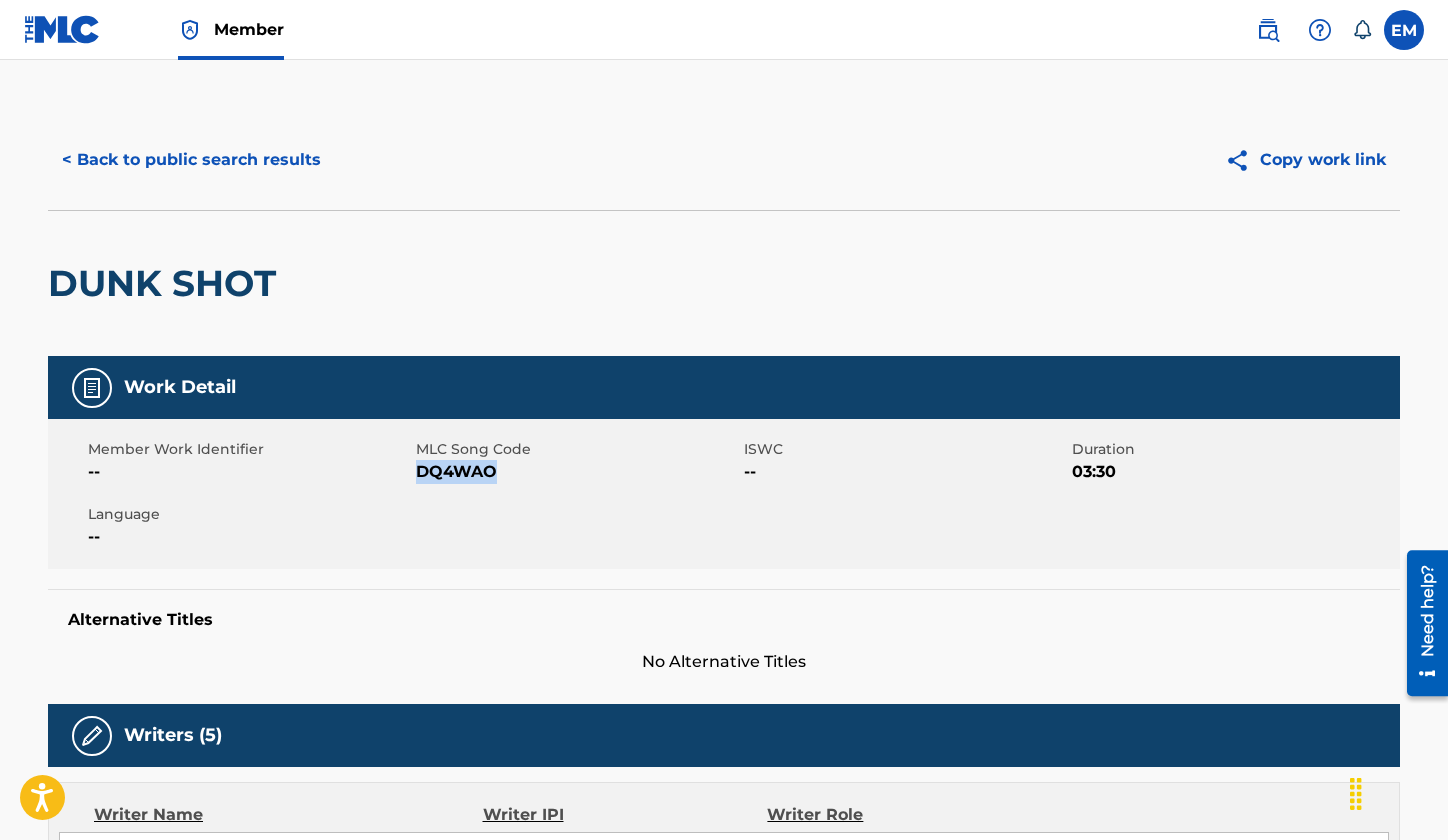 click on "DQ4WAO" at bounding box center [577, 472] 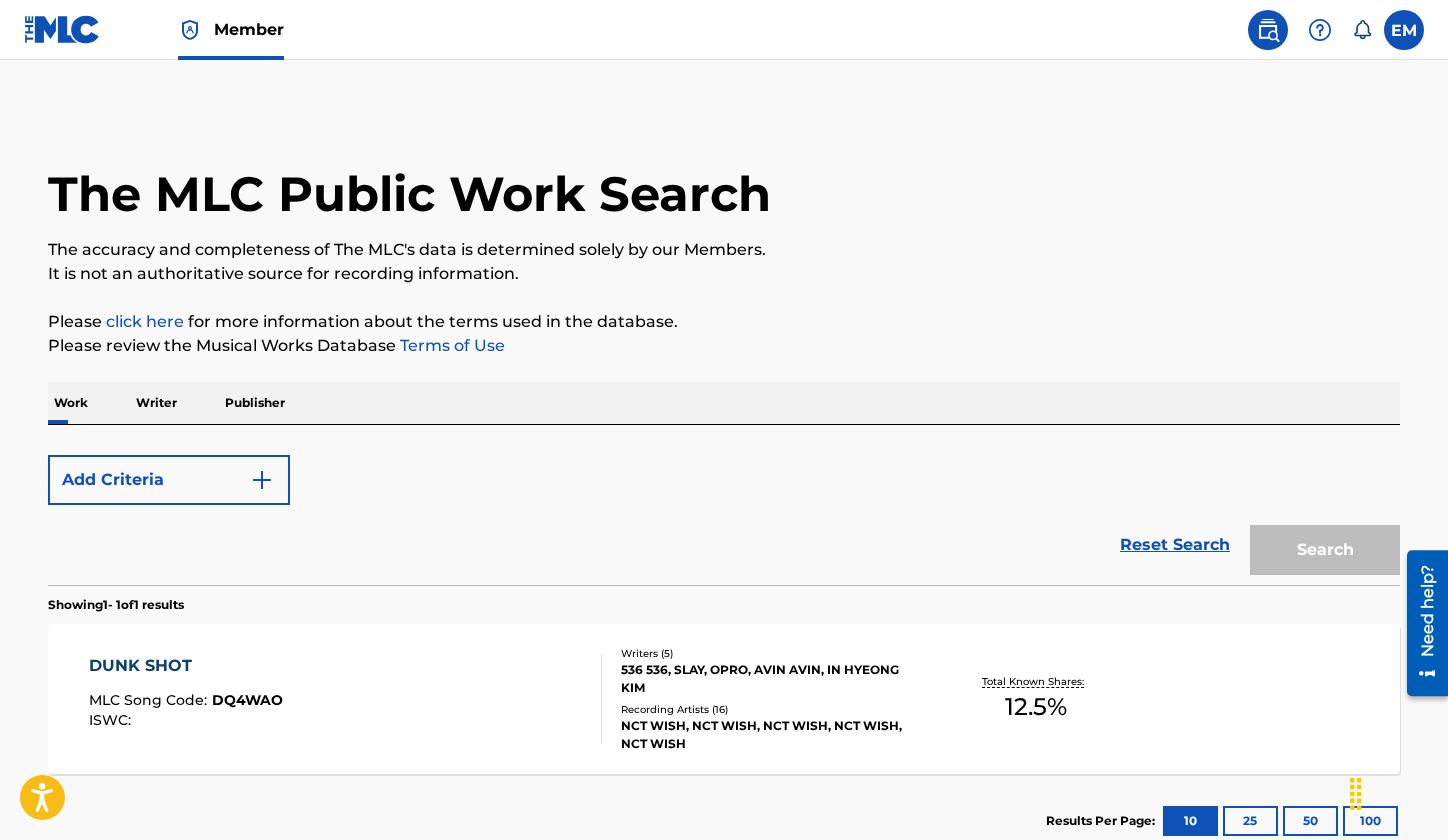 scroll, scrollTop: 134, scrollLeft: 0, axis: vertical 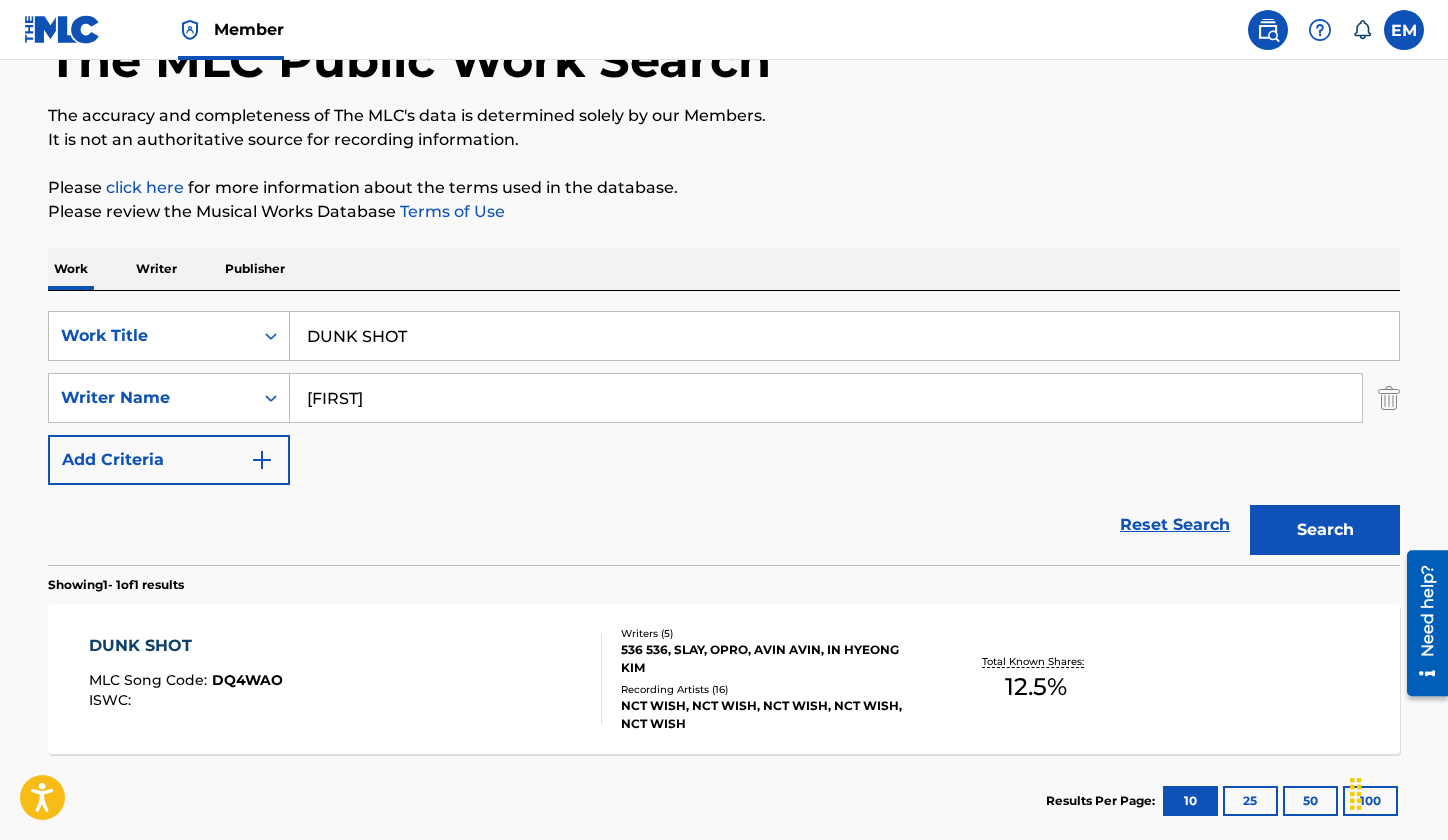 click on "DUNK SHOT" at bounding box center (844, 336) 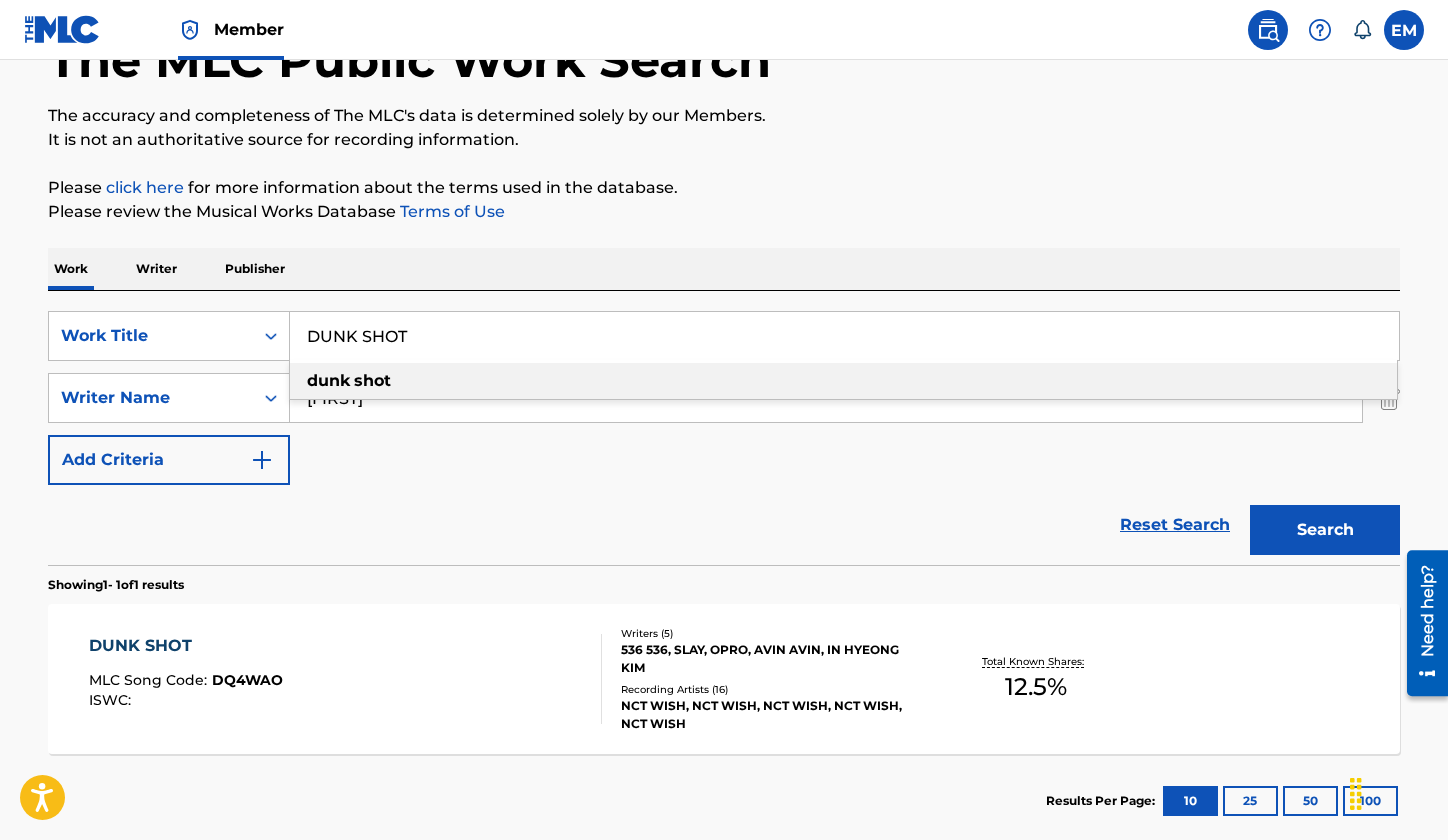paste on "HOLA!" 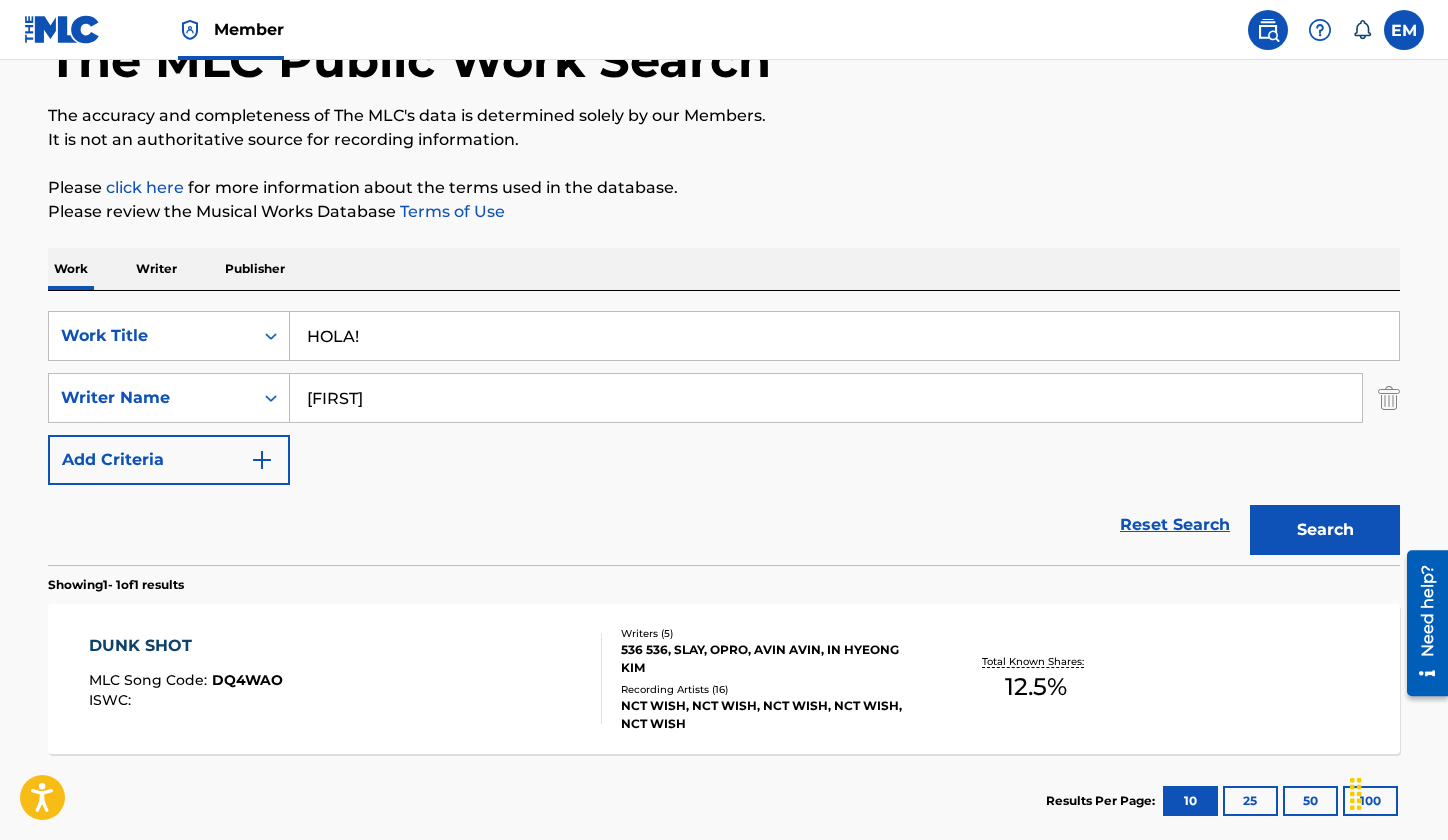 type on "HOLA!" 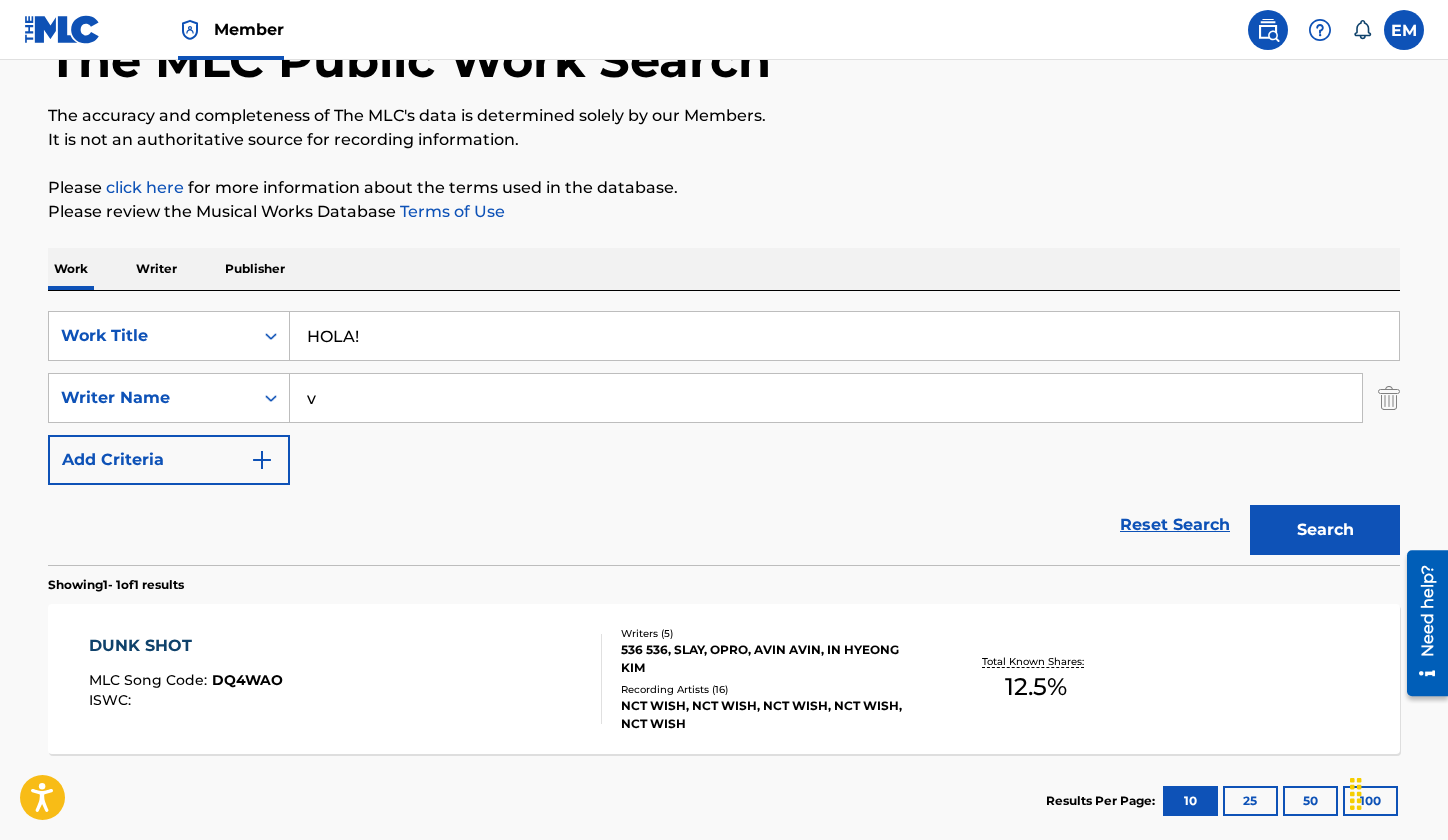 click on "v" at bounding box center (826, 398) 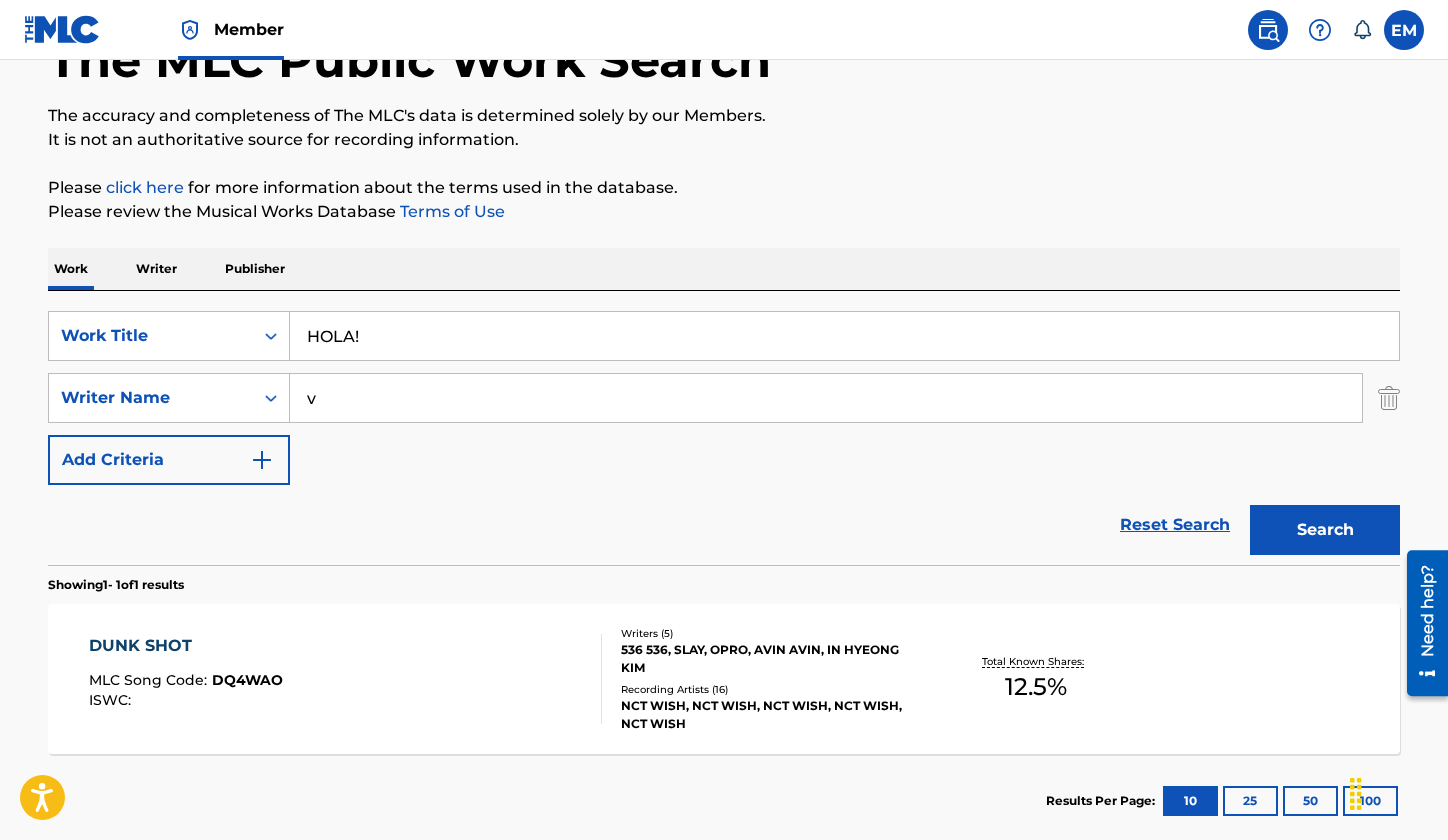 paste on "KIN" 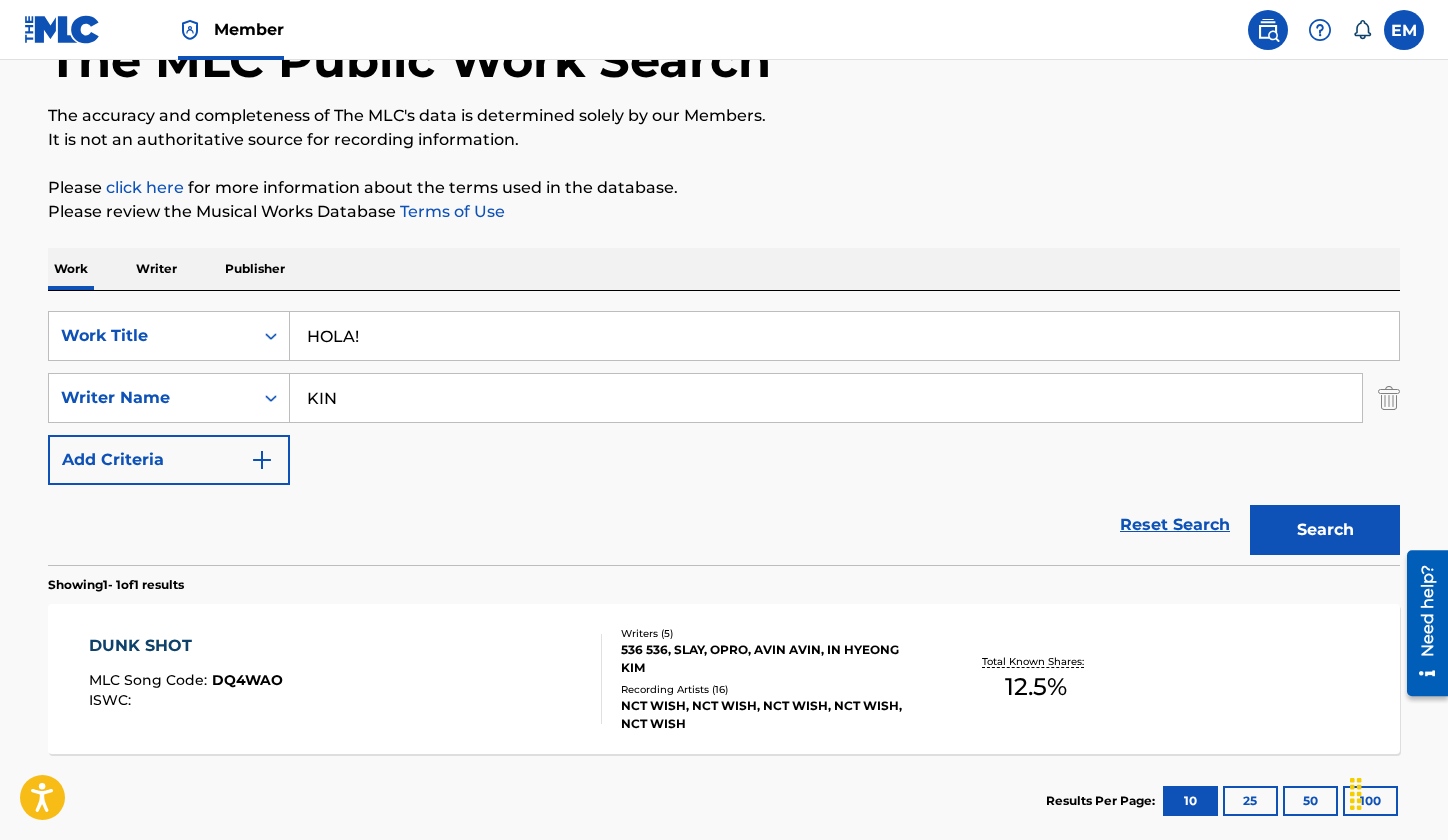 type on "KIN" 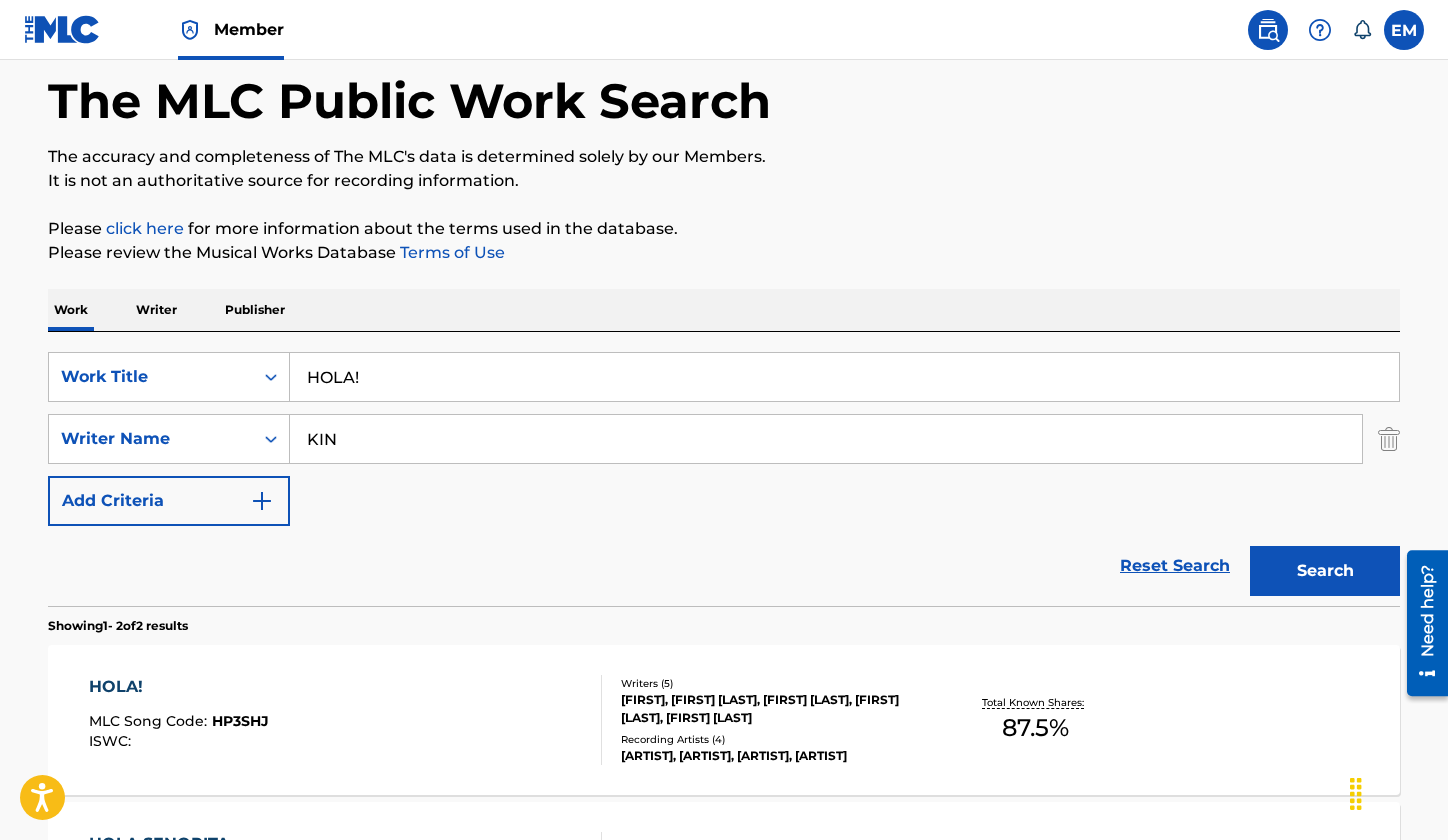 scroll, scrollTop: 134, scrollLeft: 0, axis: vertical 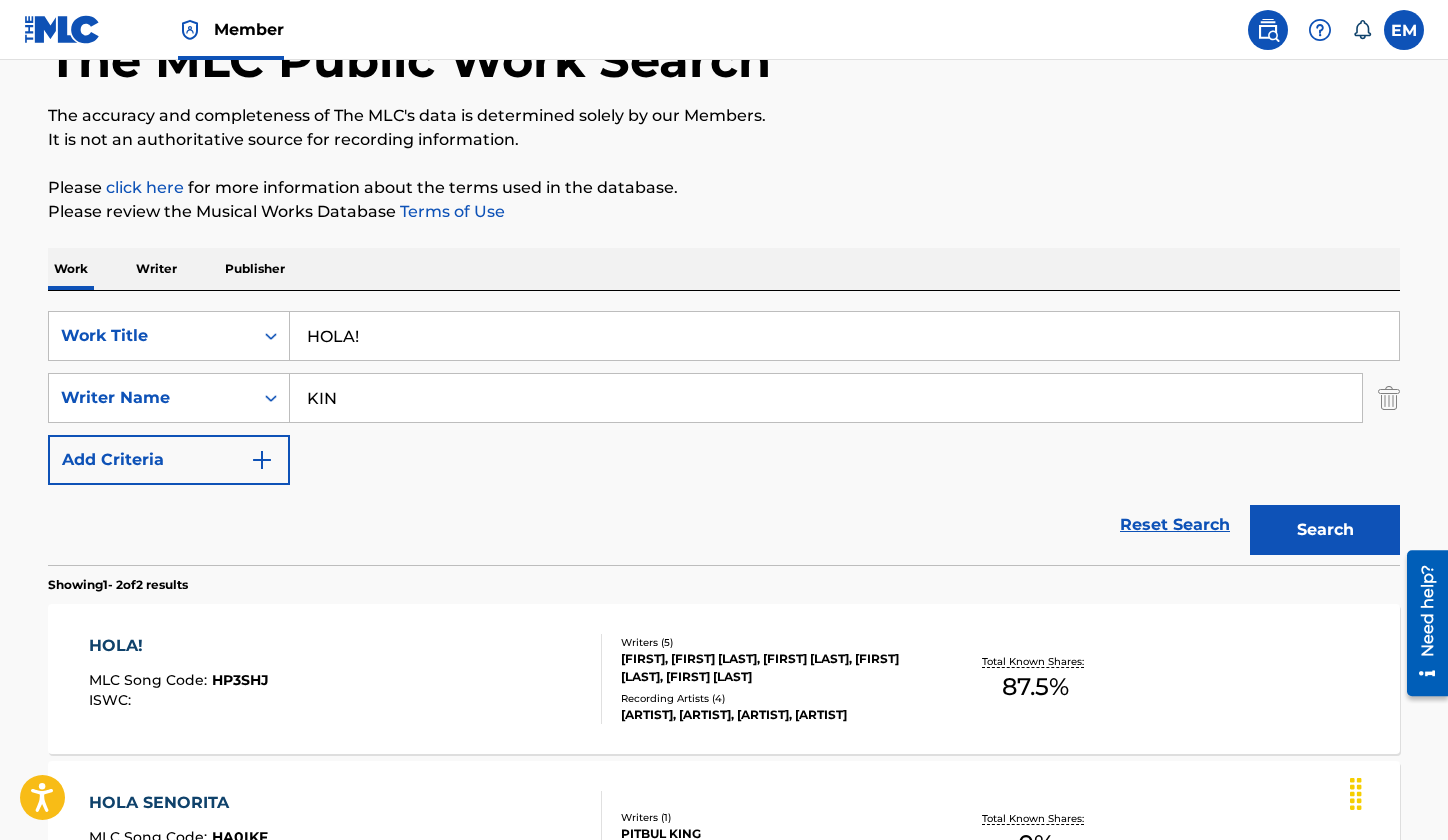 click on "HOLA! MLC Song Code : HP3SHJ ISWC :" at bounding box center (346, 679) 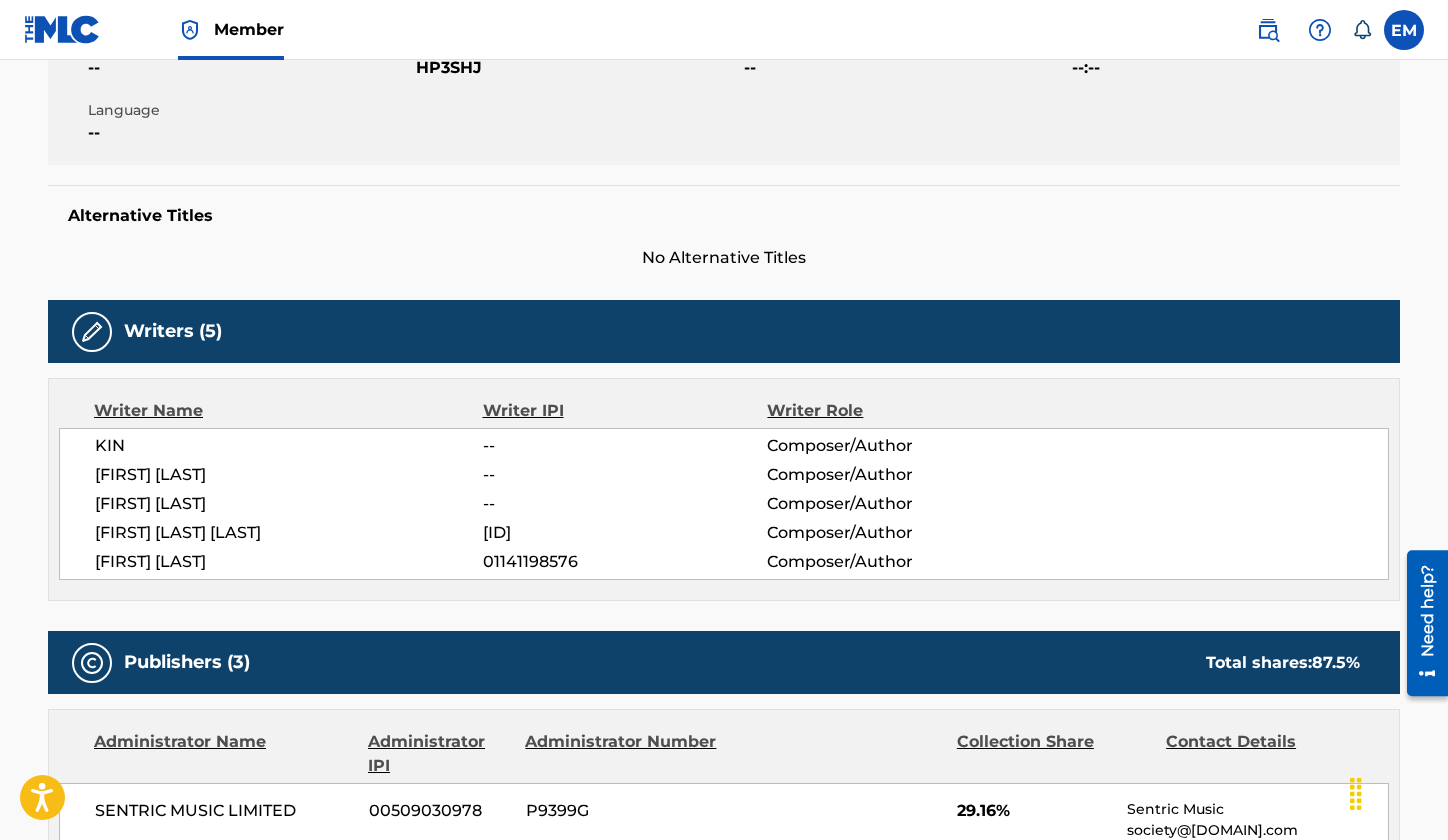 scroll, scrollTop: 400, scrollLeft: 0, axis: vertical 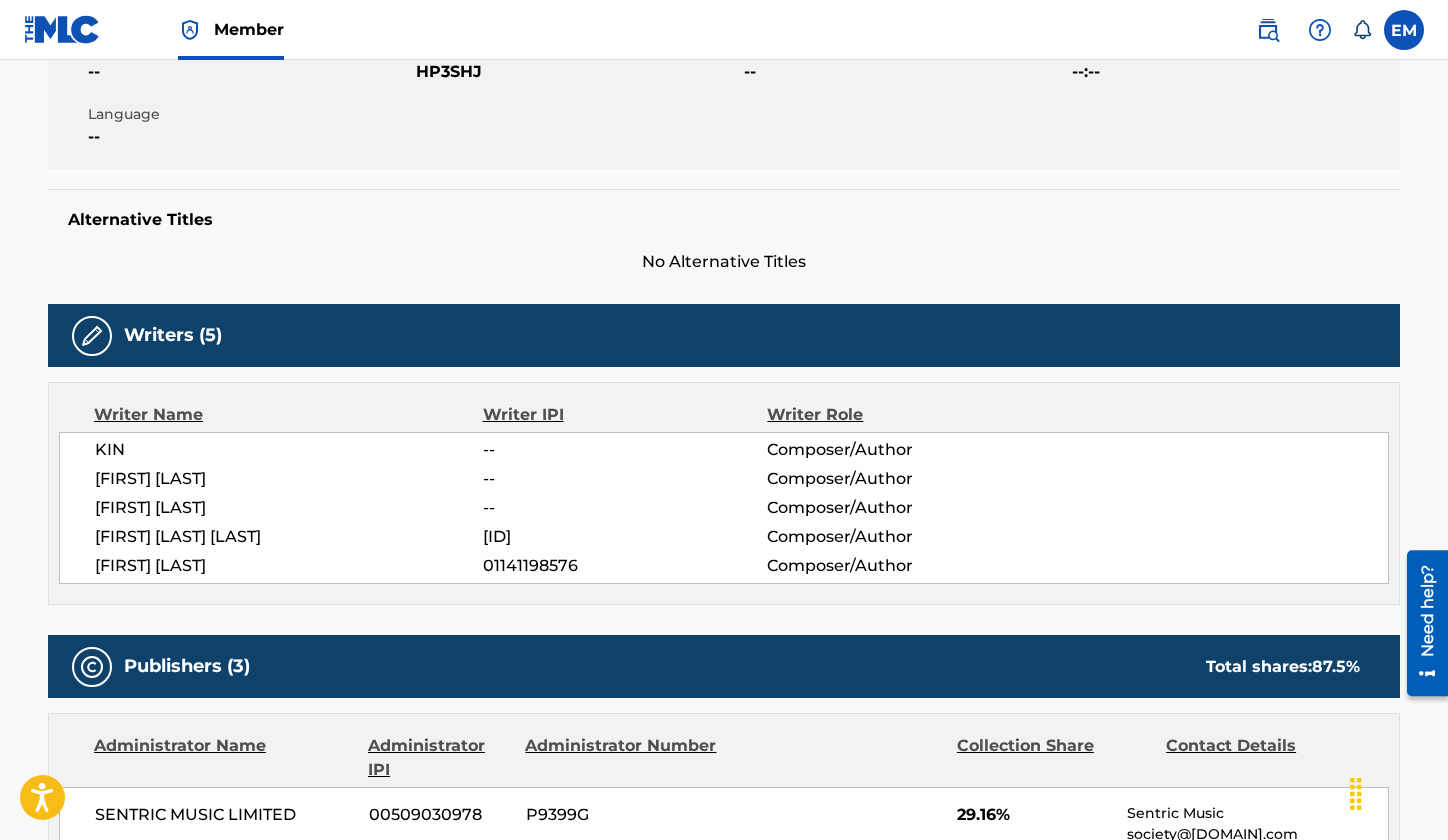 click on "HP3SHJ" at bounding box center (577, 72) 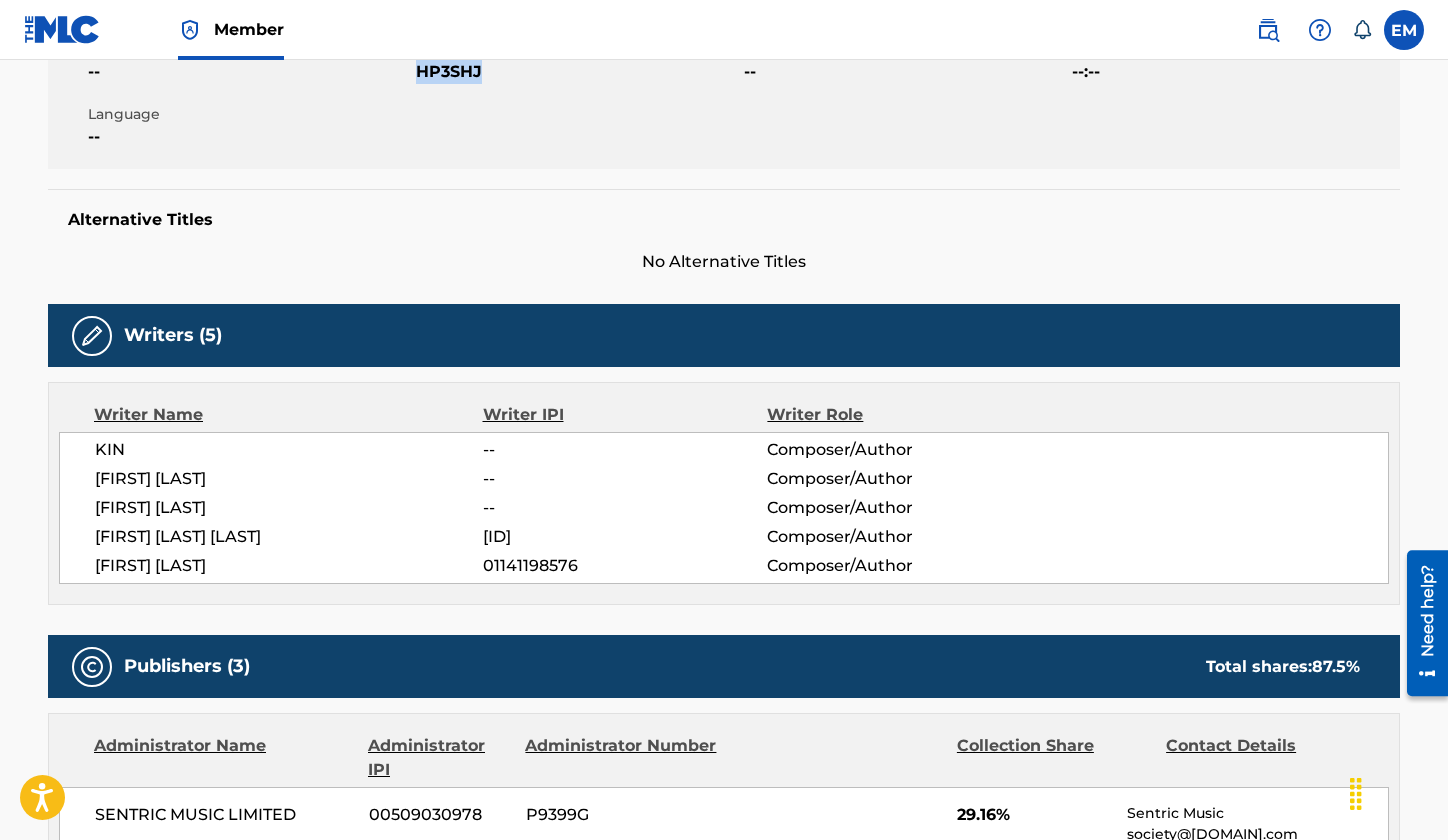 click on "HP3SHJ" at bounding box center (577, 72) 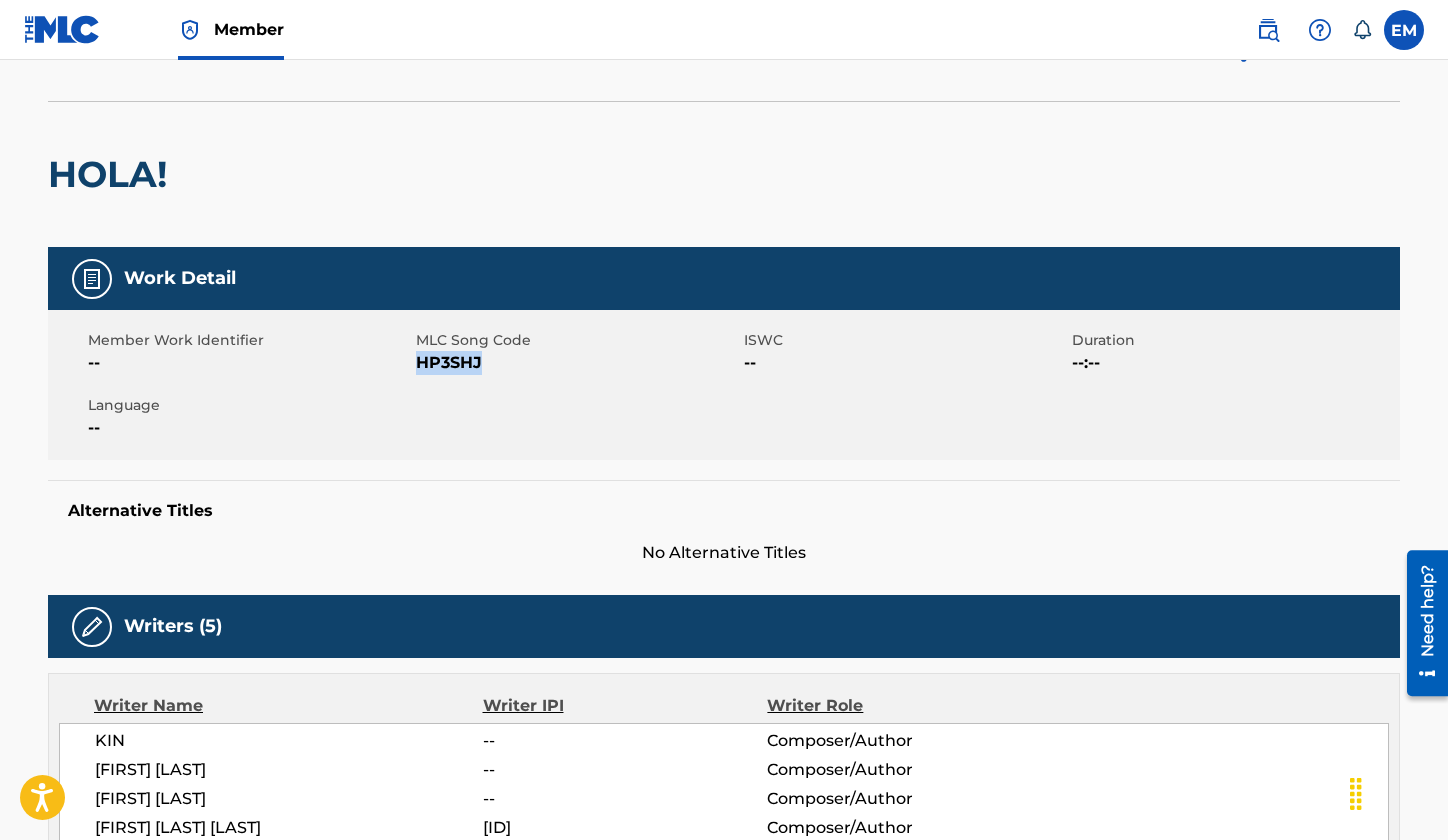 scroll, scrollTop: 0, scrollLeft: 0, axis: both 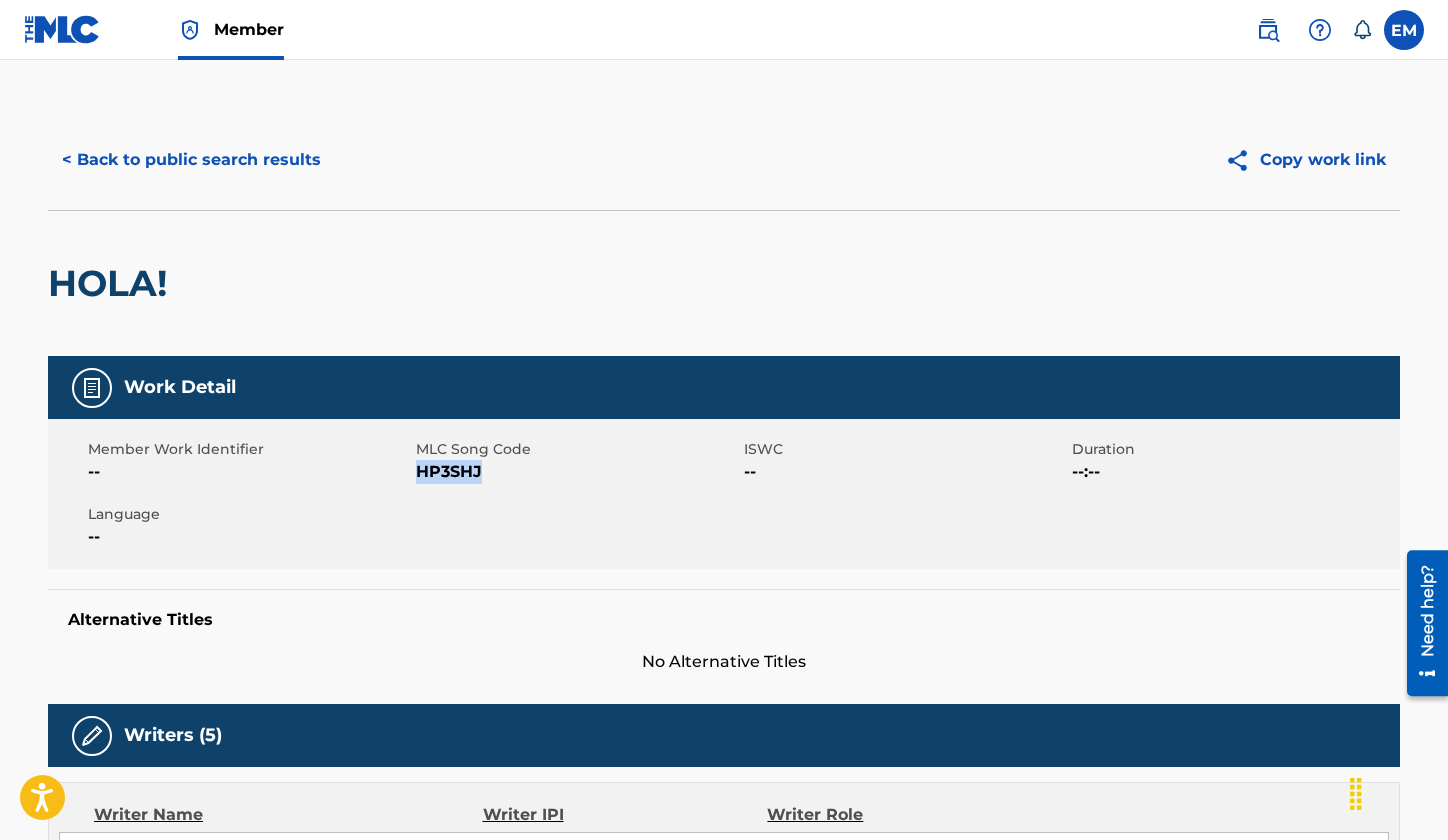 click on "< Back to public search results" at bounding box center (191, 160) 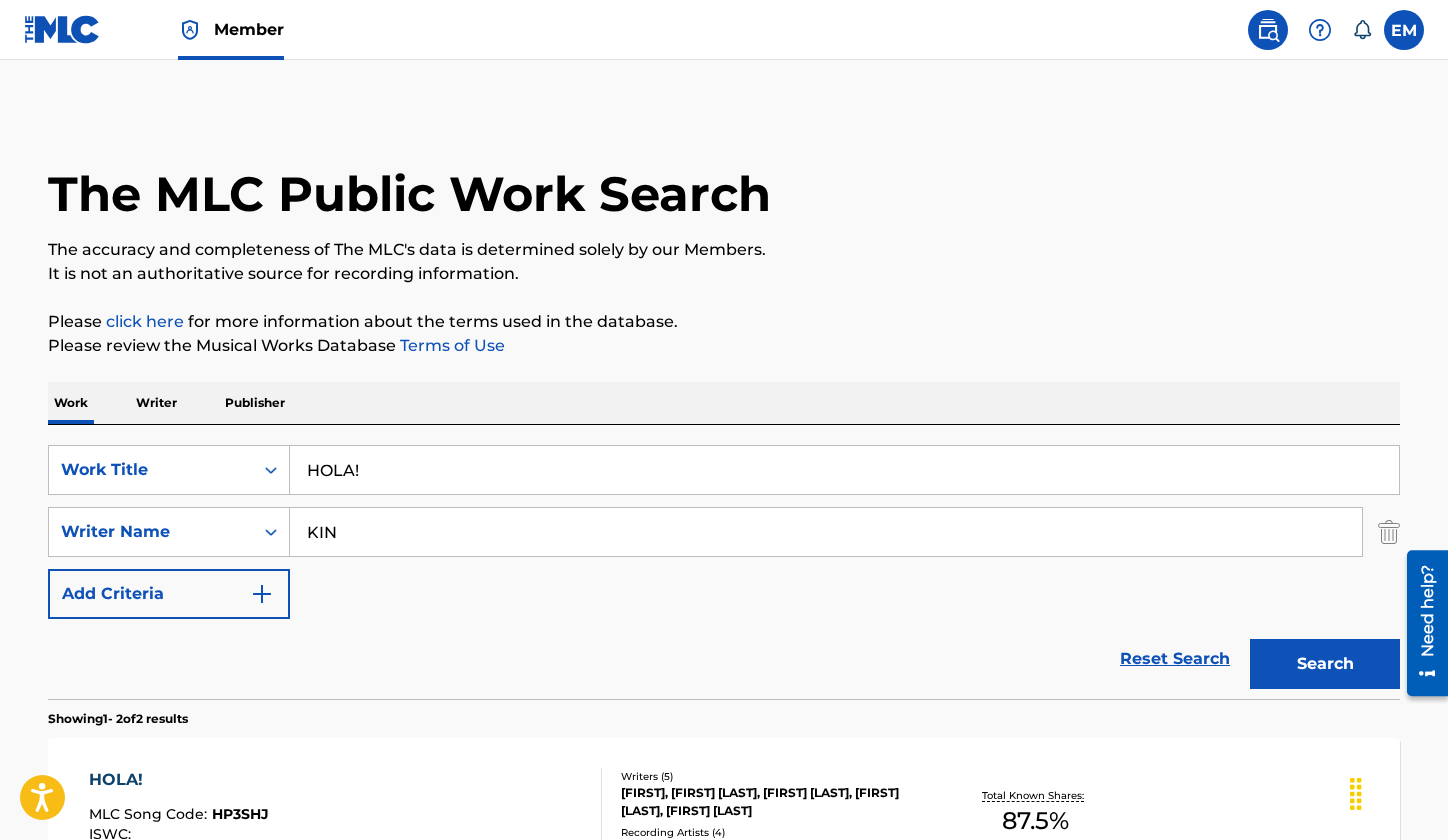 scroll, scrollTop: 134, scrollLeft: 0, axis: vertical 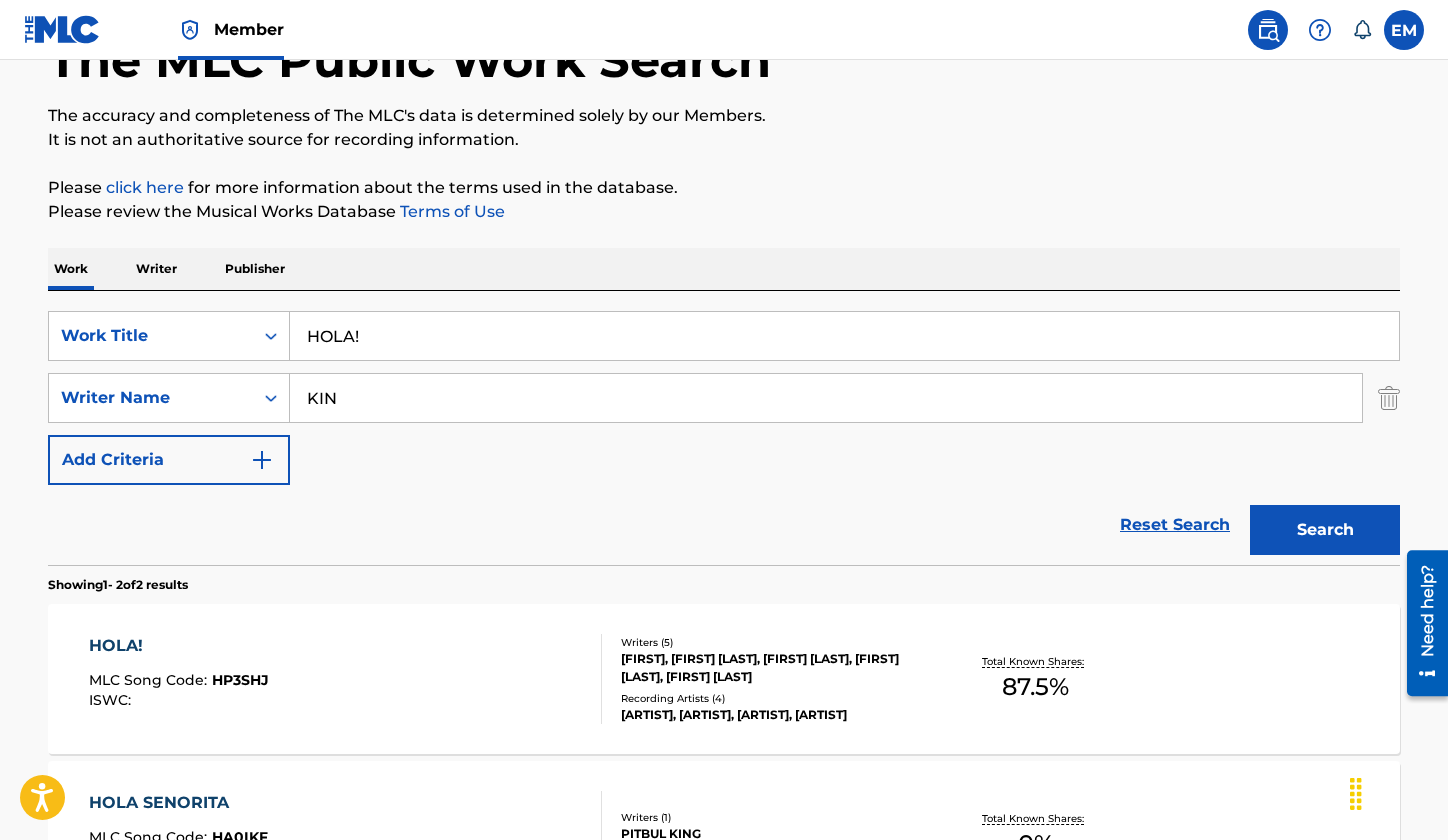 click on "HOLA!" at bounding box center (844, 336) 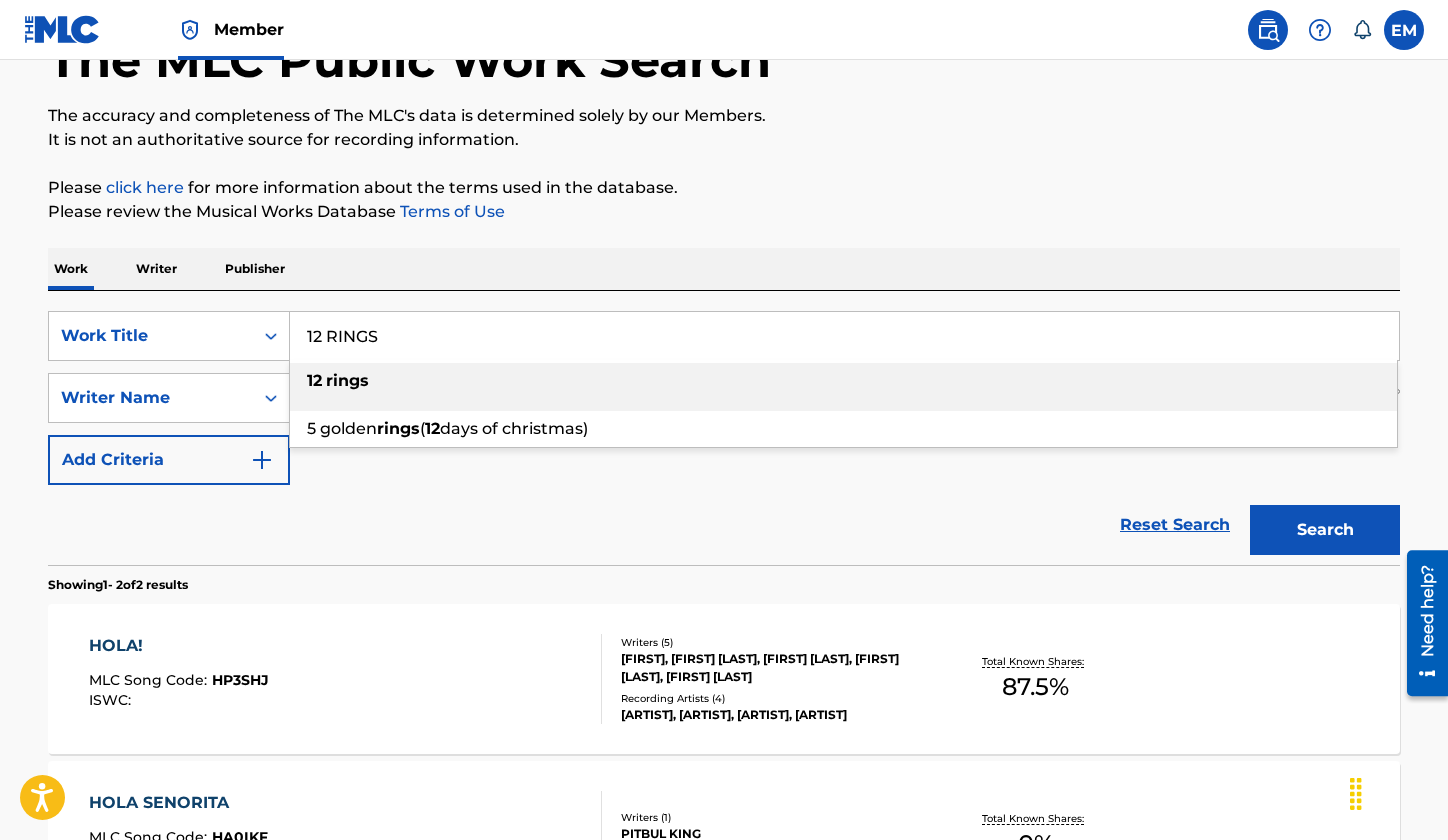 drag, startPoint x: 522, startPoint y: 313, endPoint x: 1243, endPoint y: 346, distance: 721.7548 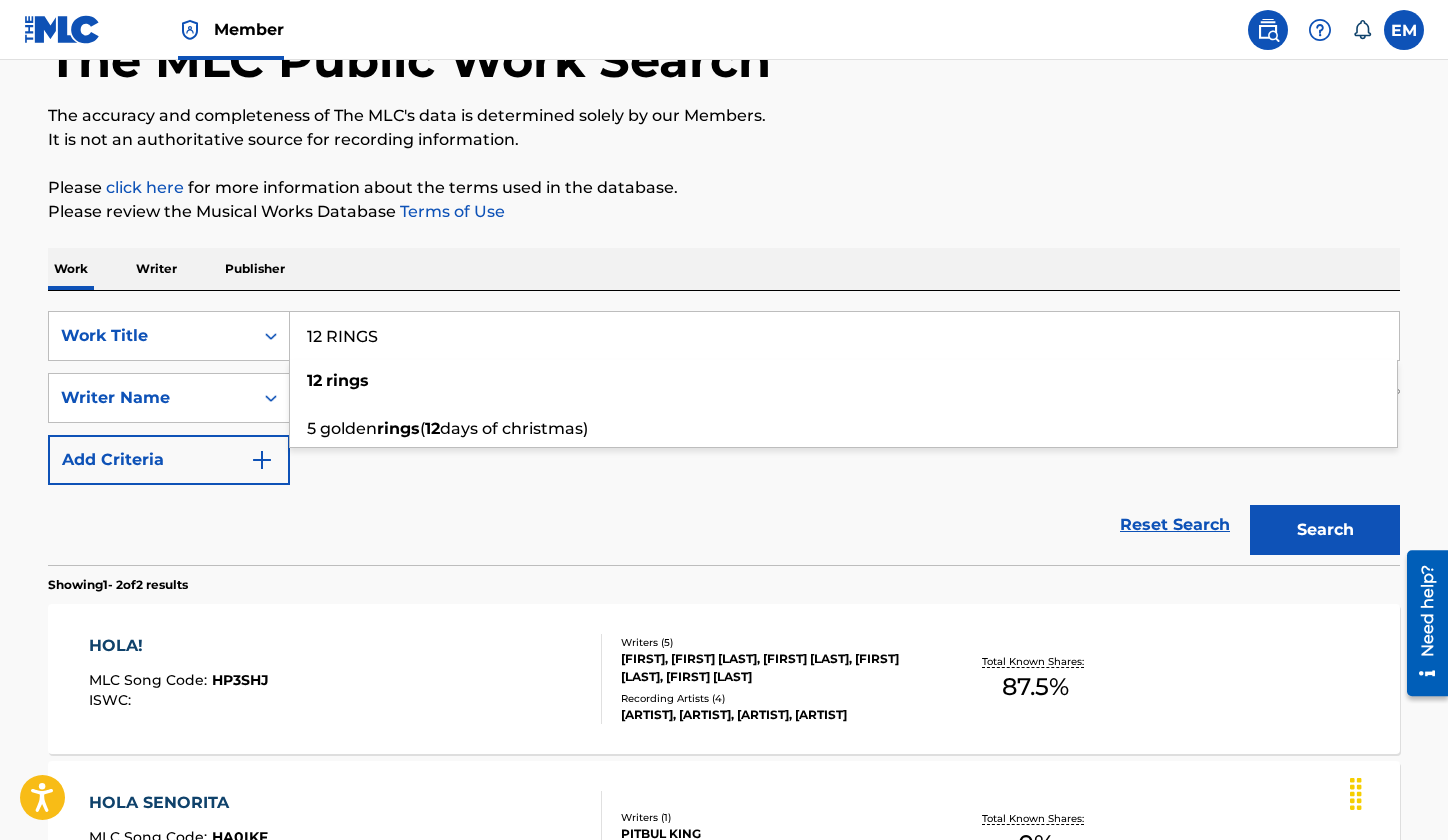 type on "12 RINGS" 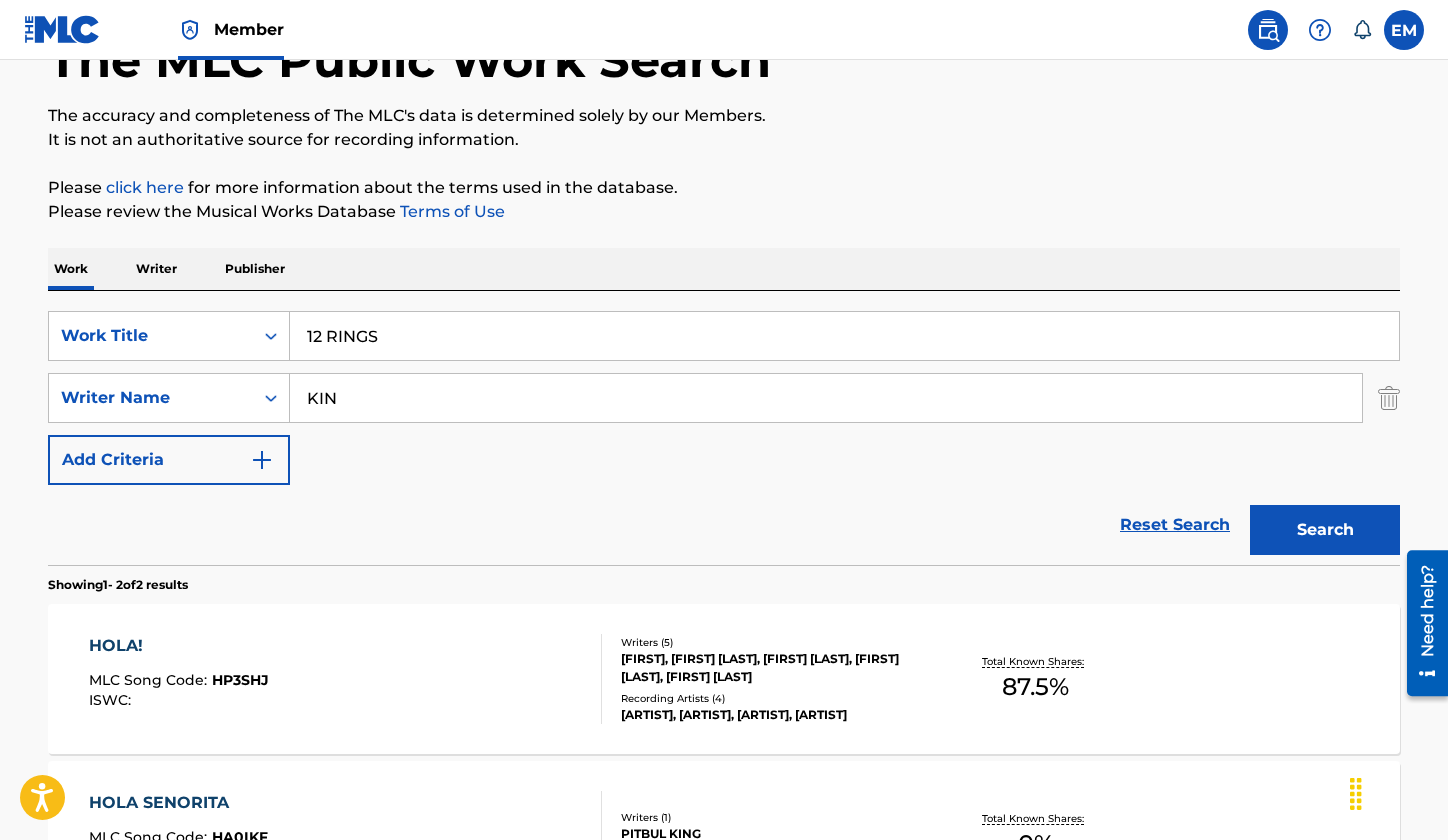 click on "Please review the Musical Works Database   Terms of Use" at bounding box center (724, 212) 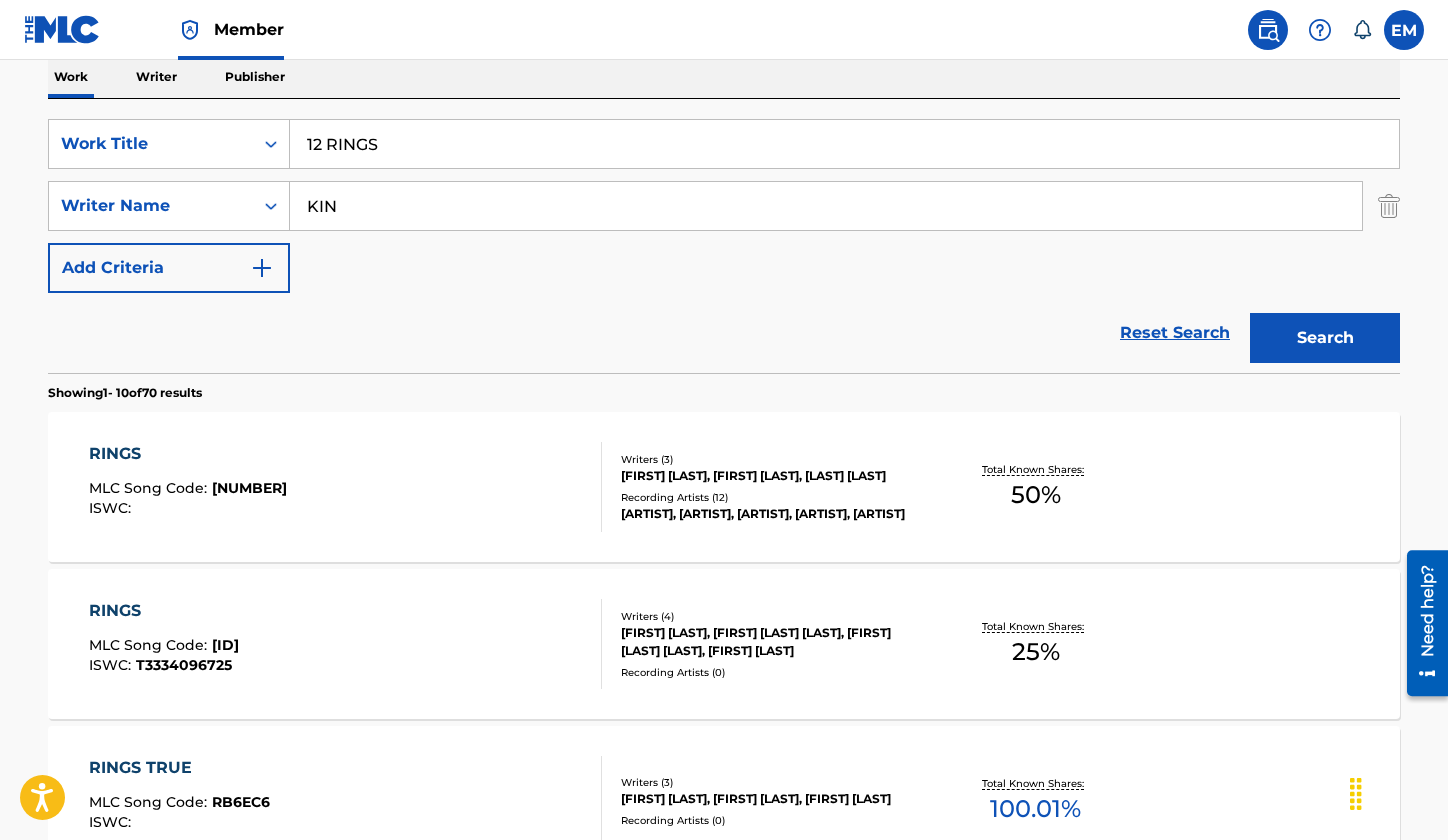 scroll, scrollTop: 134, scrollLeft: 0, axis: vertical 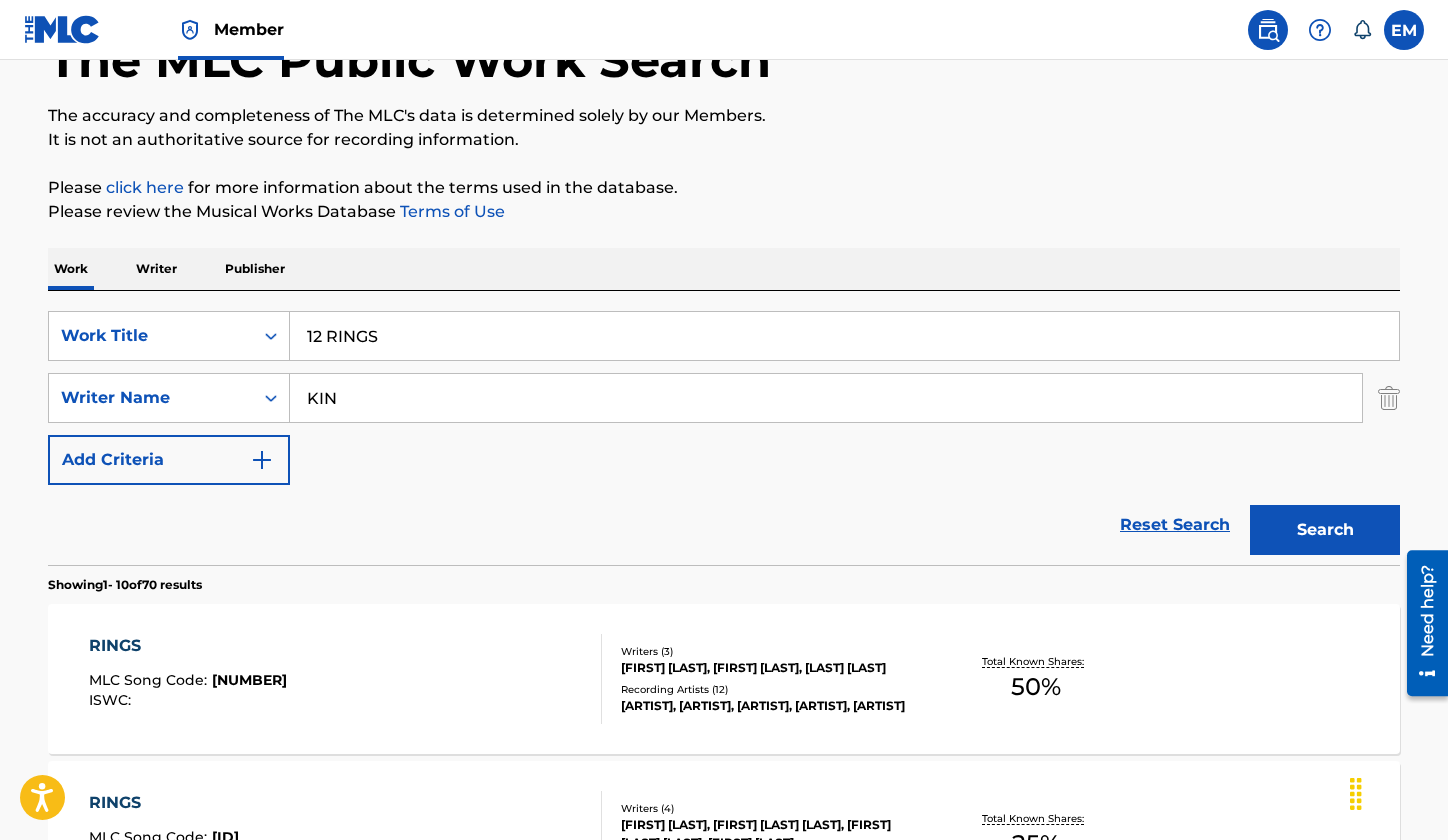 click on "KIN" at bounding box center [826, 398] 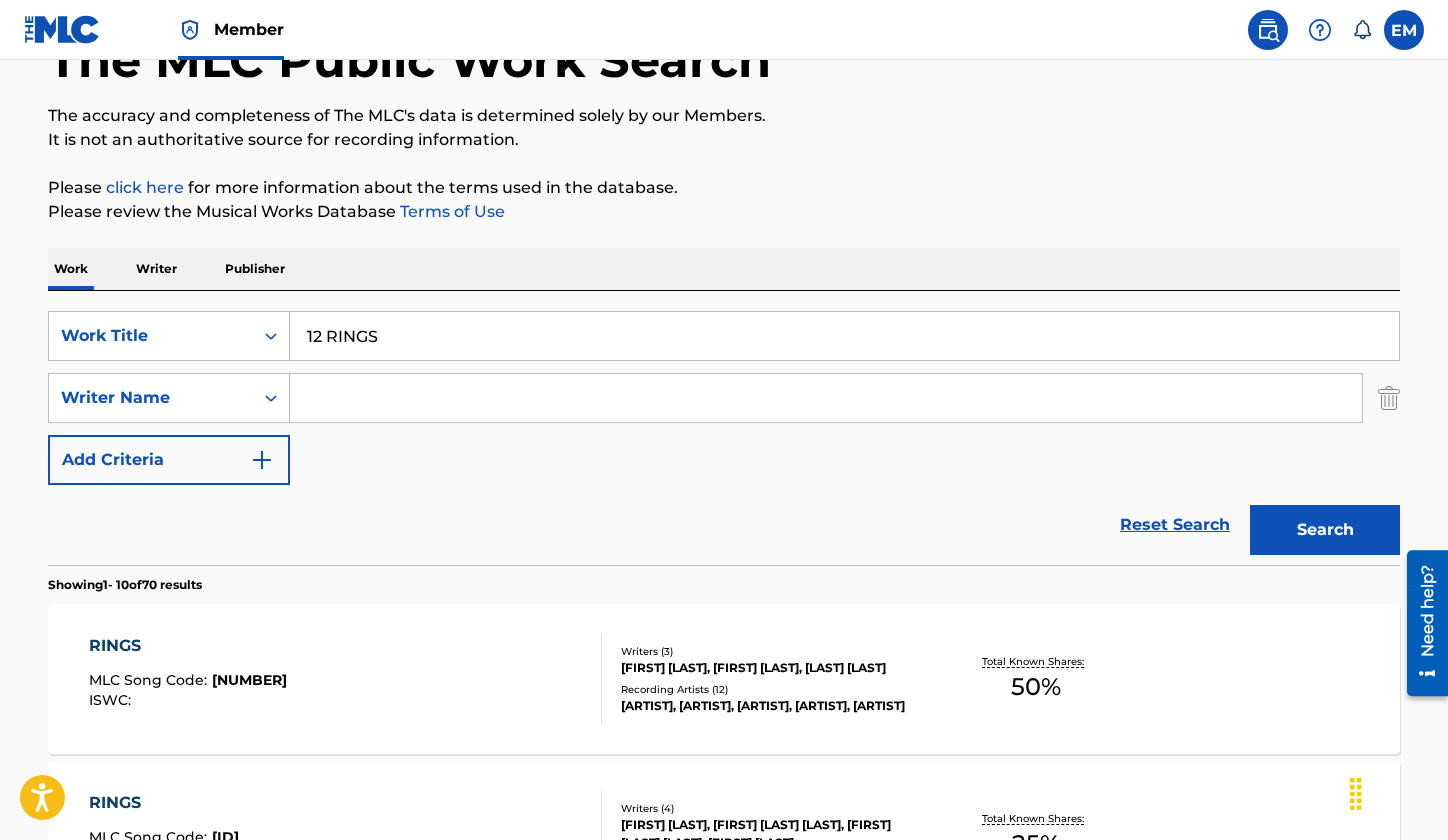 click at bounding box center [826, 398] 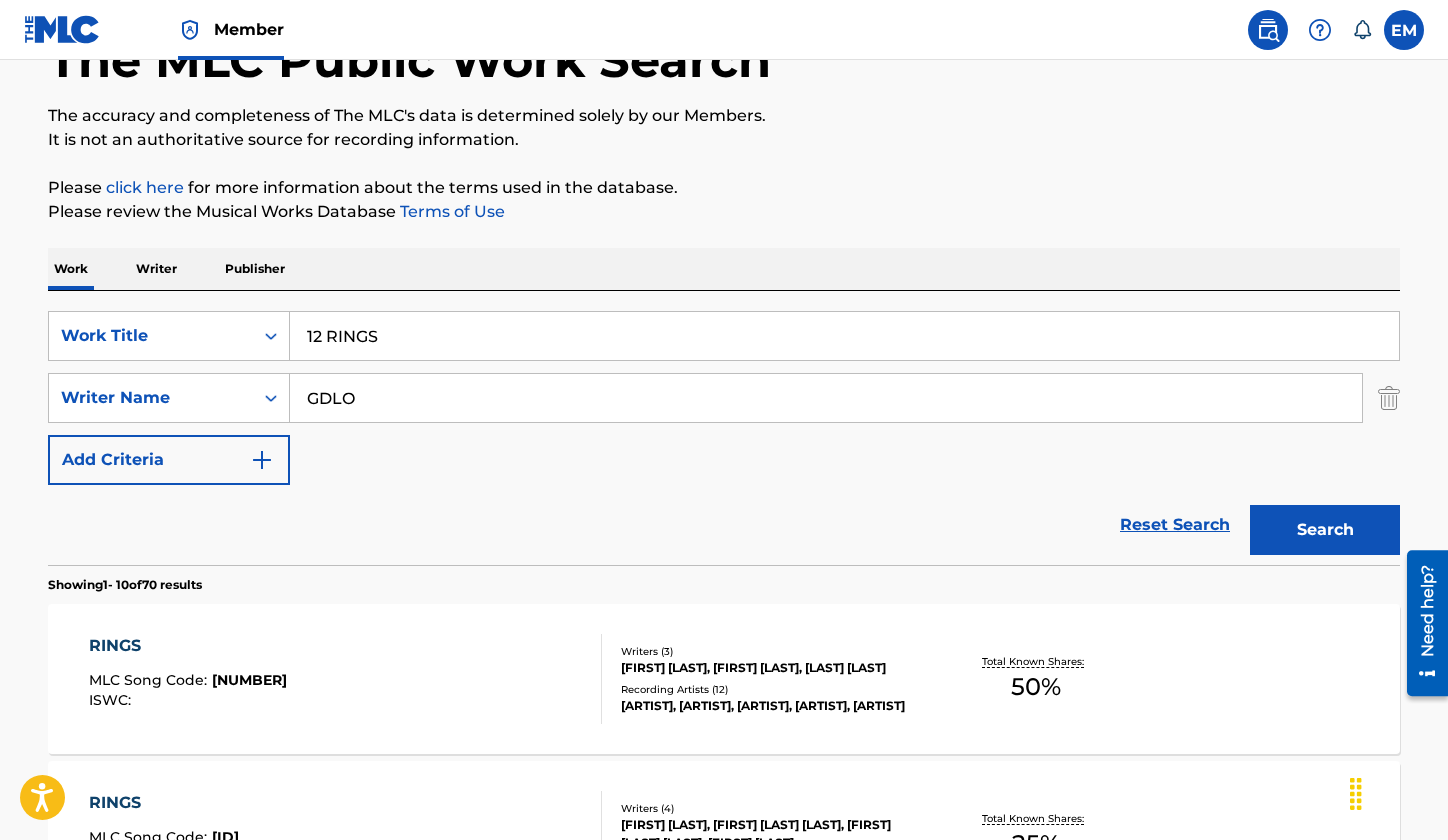 click on "Search" at bounding box center (1325, 530) 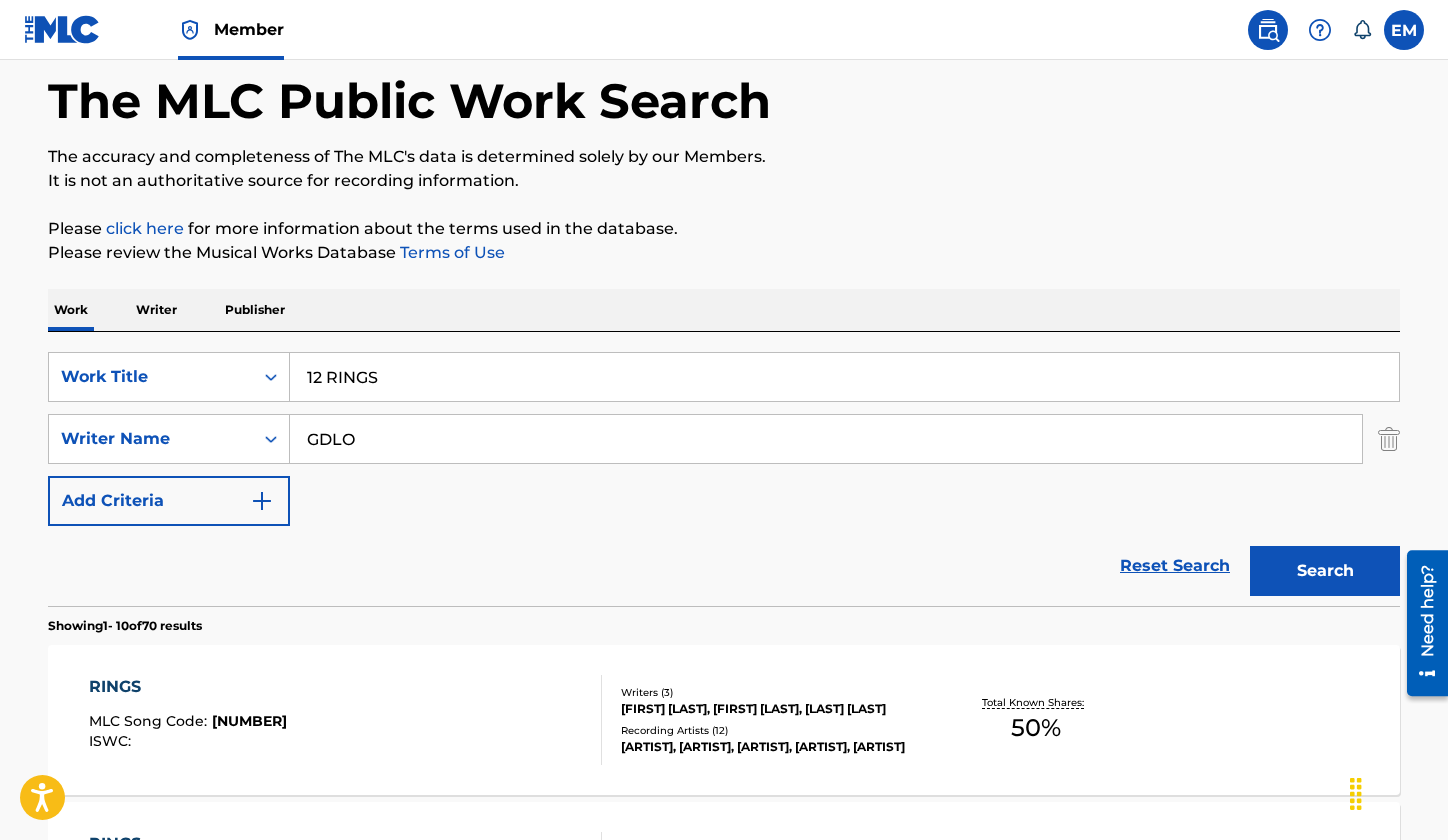 scroll, scrollTop: 28, scrollLeft: 0, axis: vertical 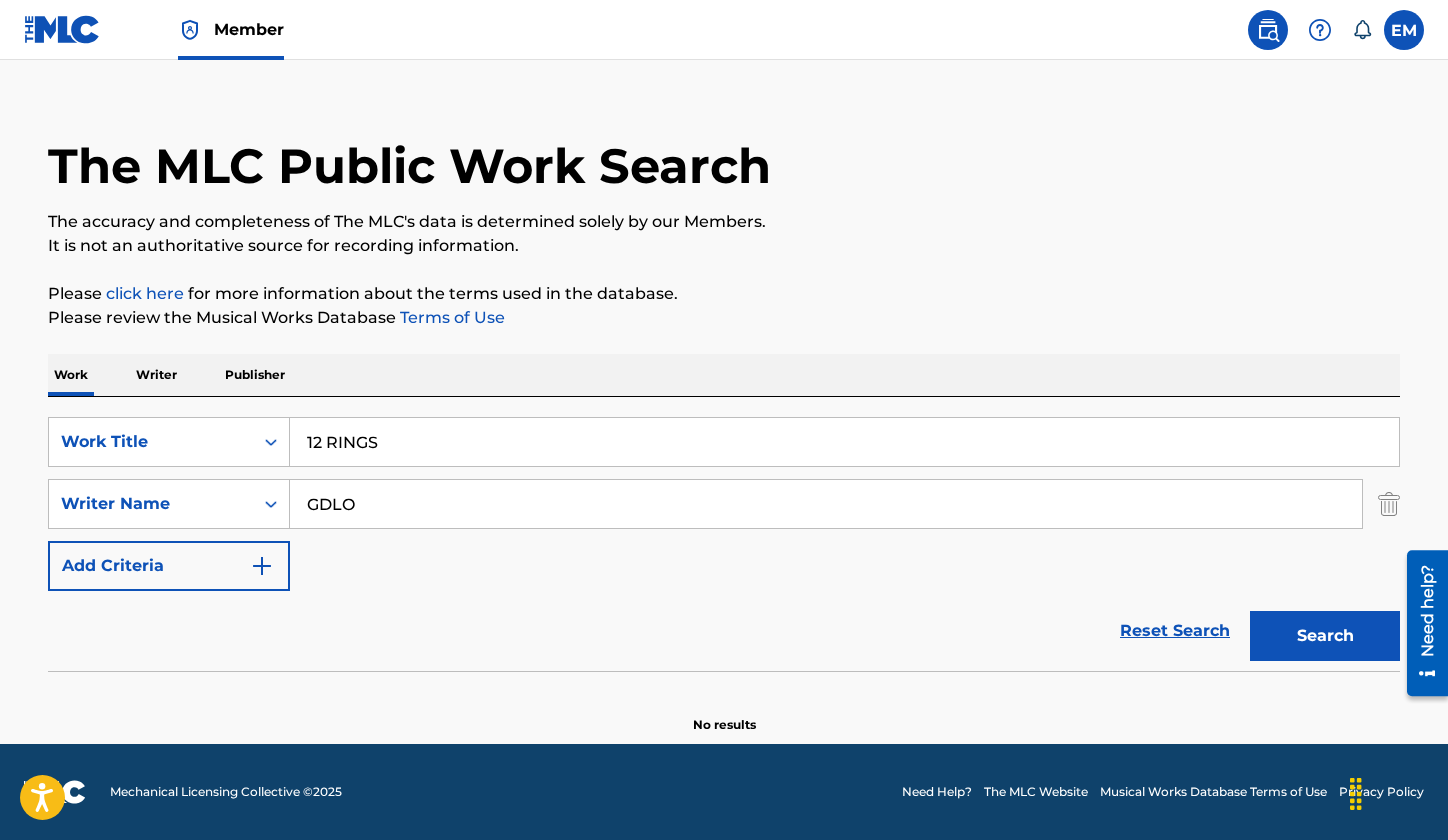 click on "GDLO" at bounding box center (826, 504) 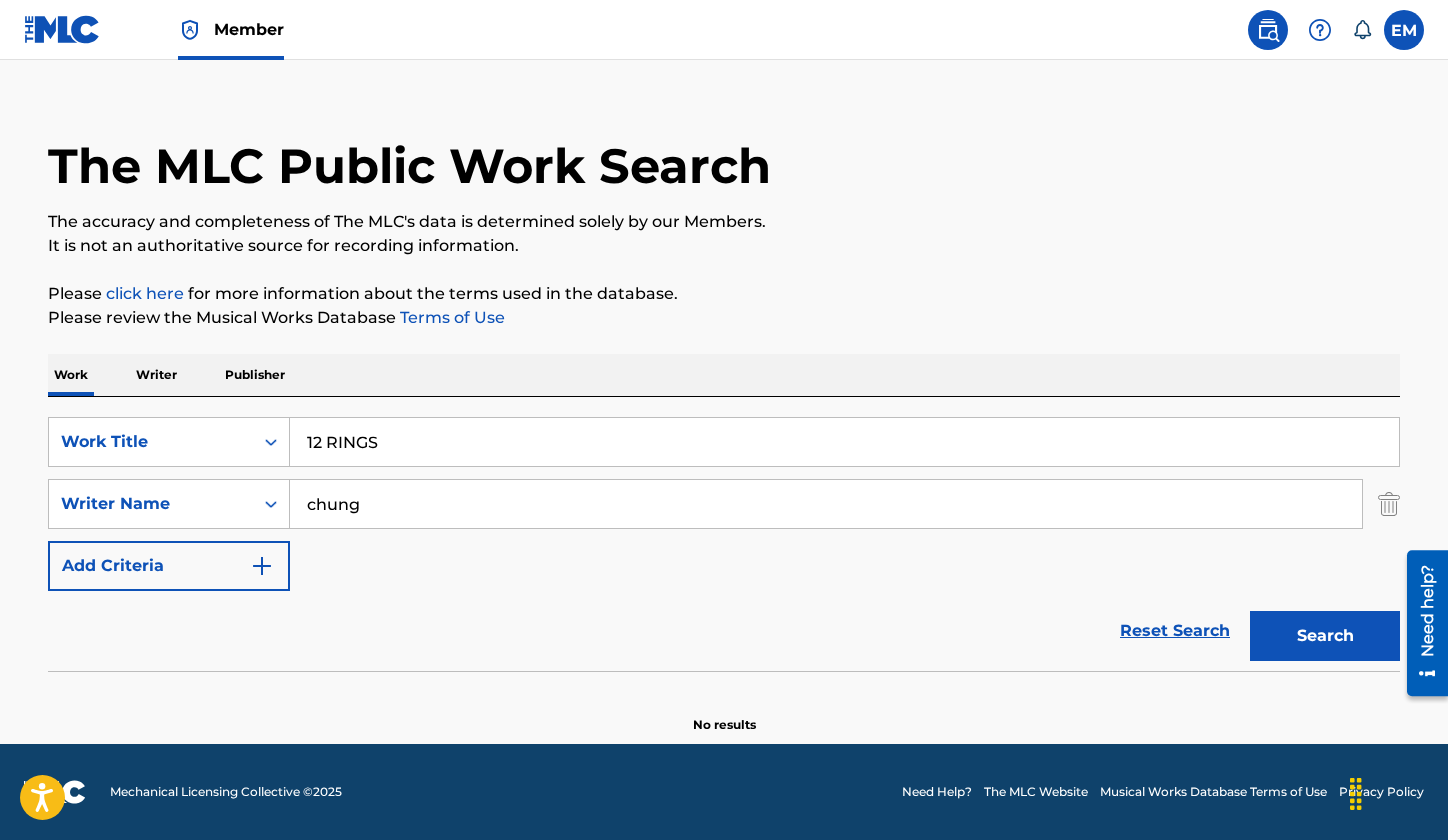 type on "chung" 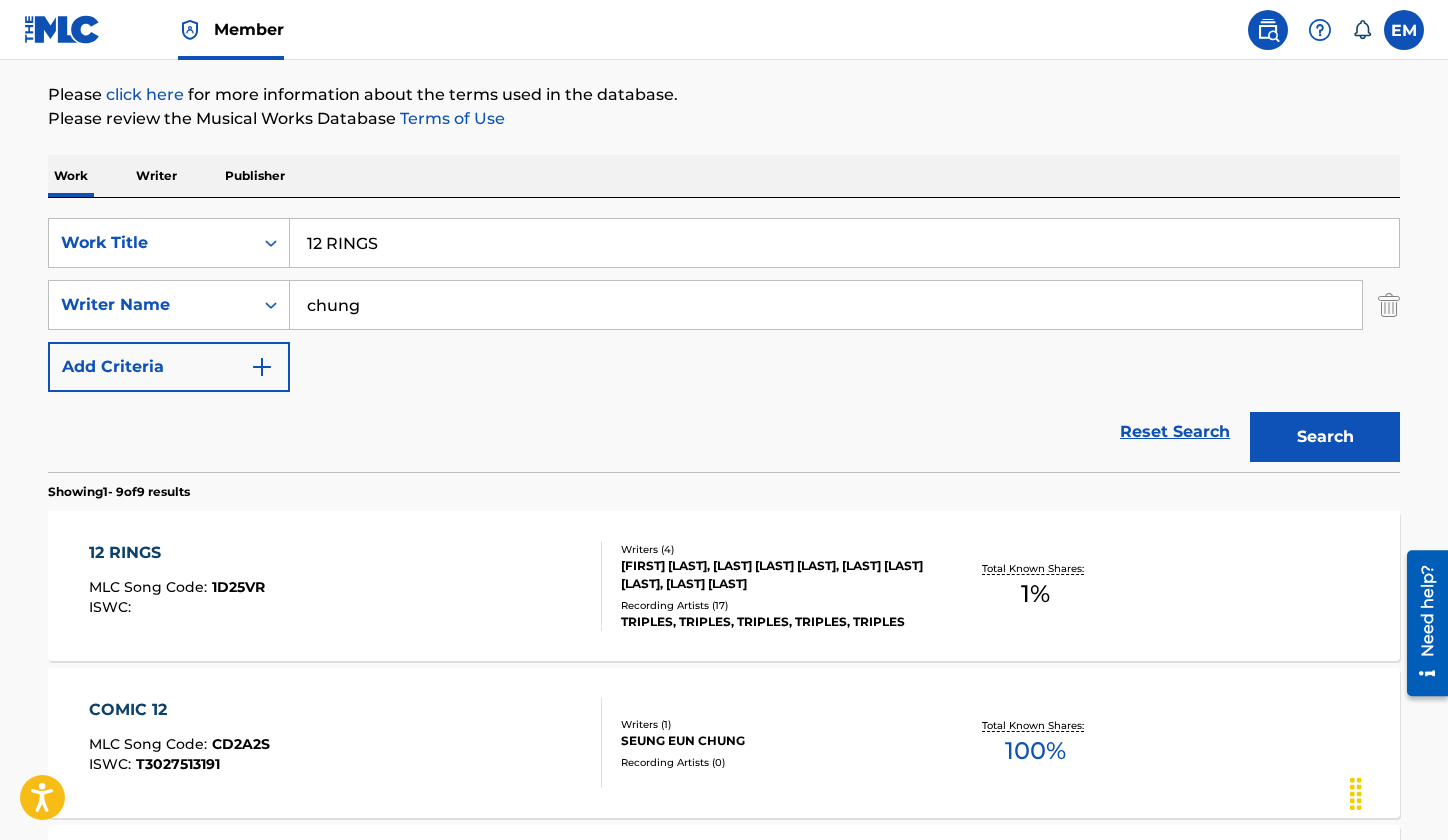 scroll, scrollTop: 228, scrollLeft: 0, axis: vertical 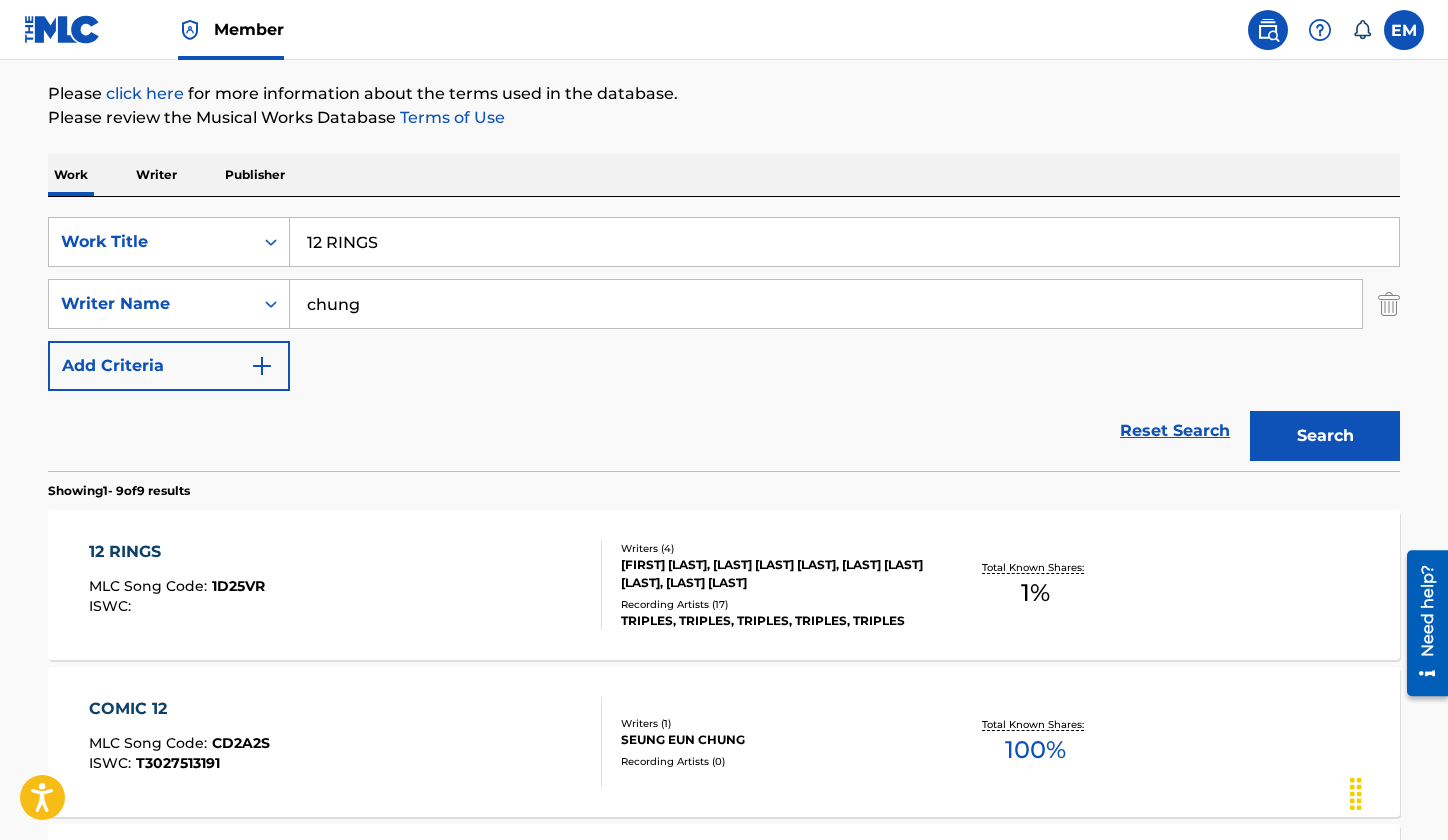 click on "12 RINGS MLC Song Code : 1D25VR ISWC :" at bounding box center (346, 585) 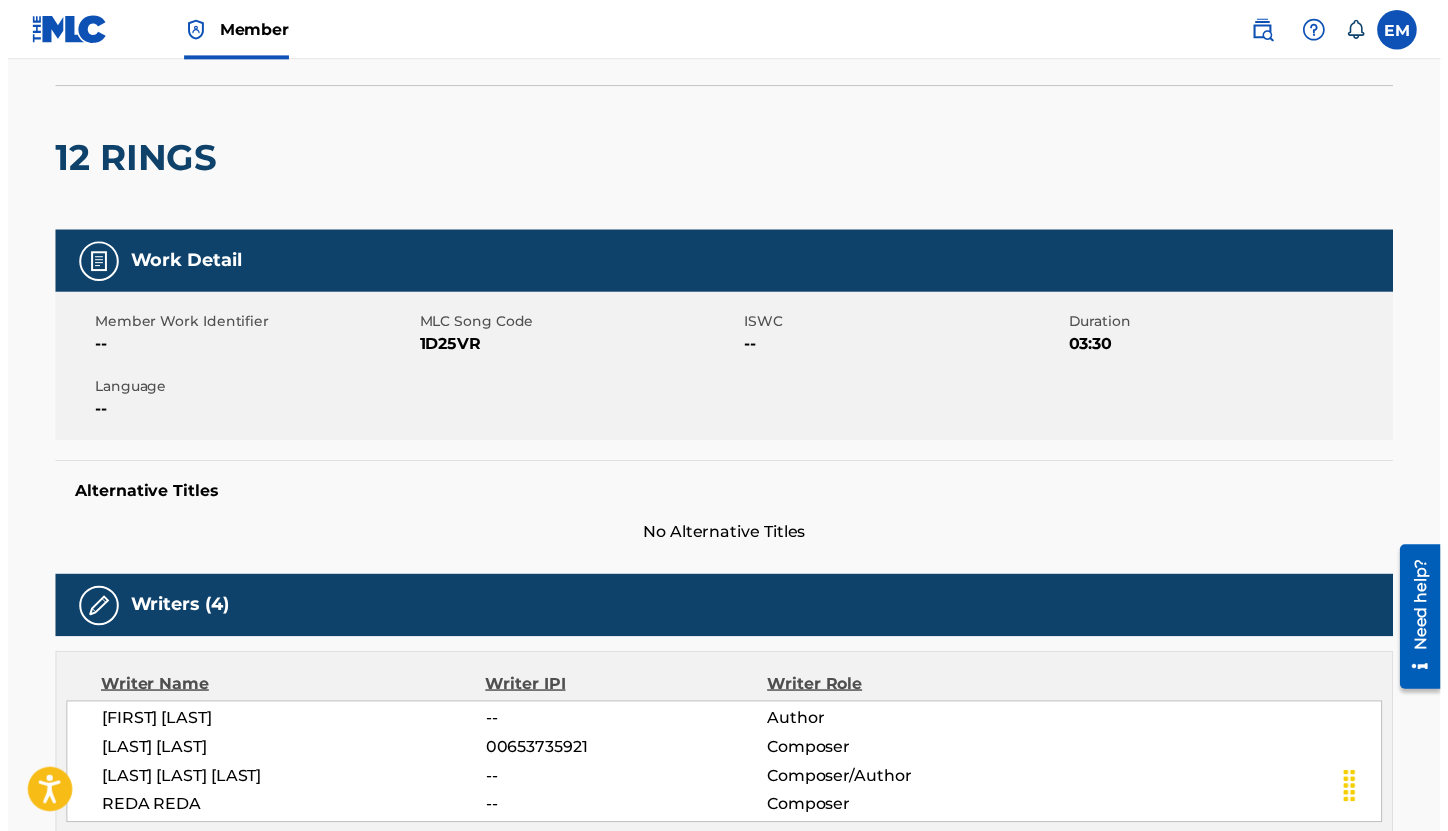 scroll, scrollTop: 0, scrollLeft: 0, axis: both 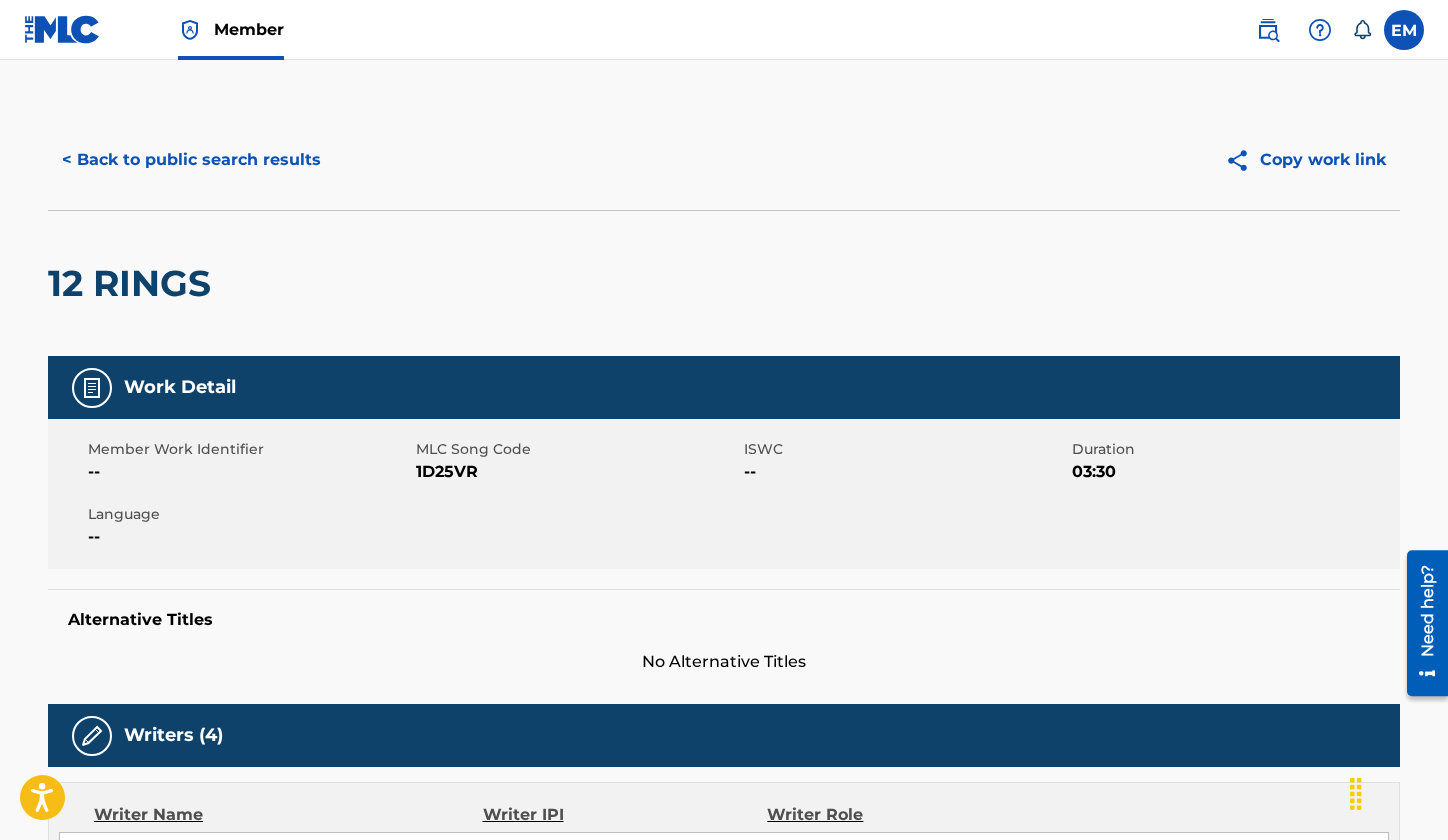 click on "1D25VR" at bounding box center [577, 472] 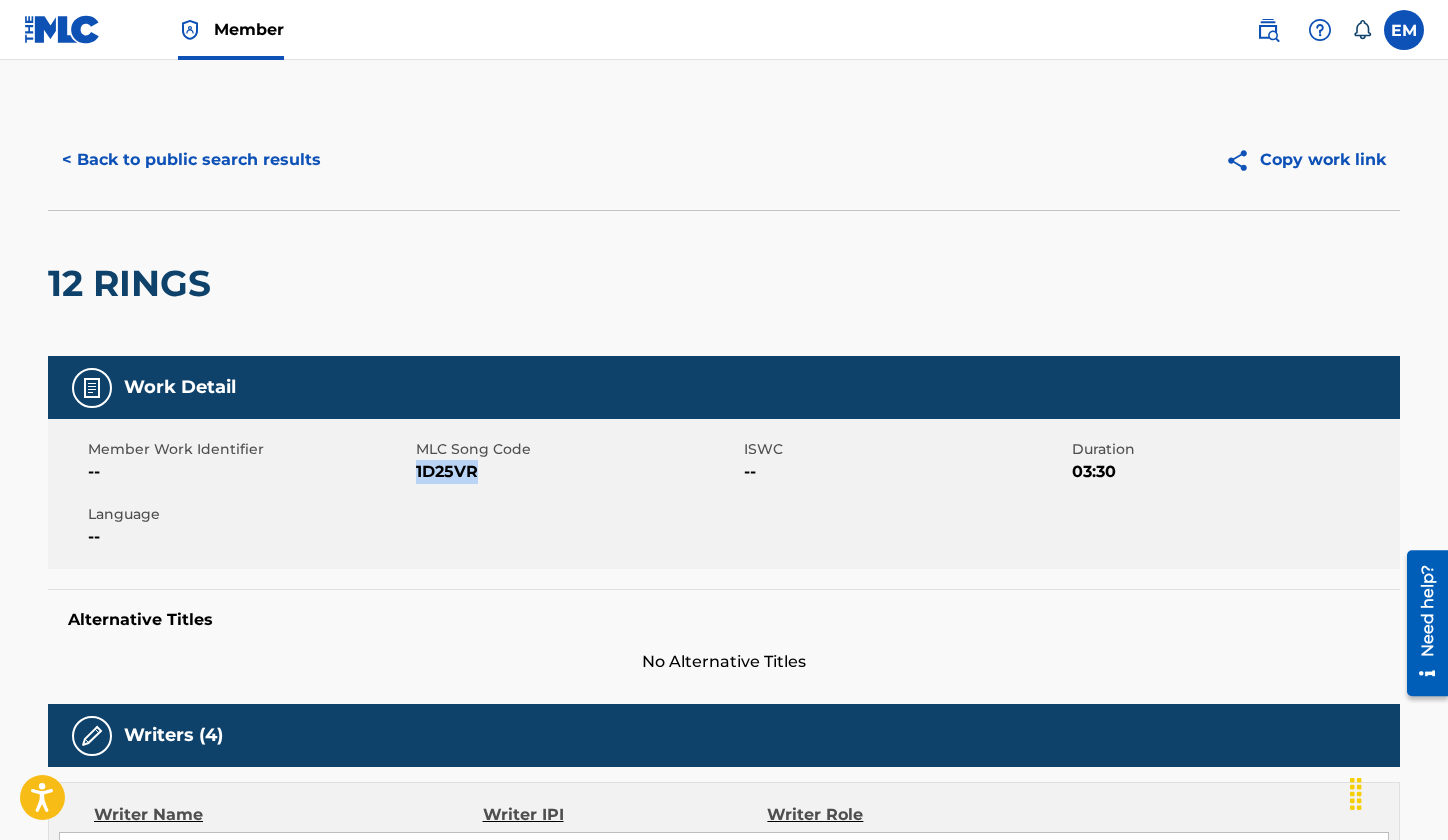 click on "1D25VR" at bounding box center [577, 472] 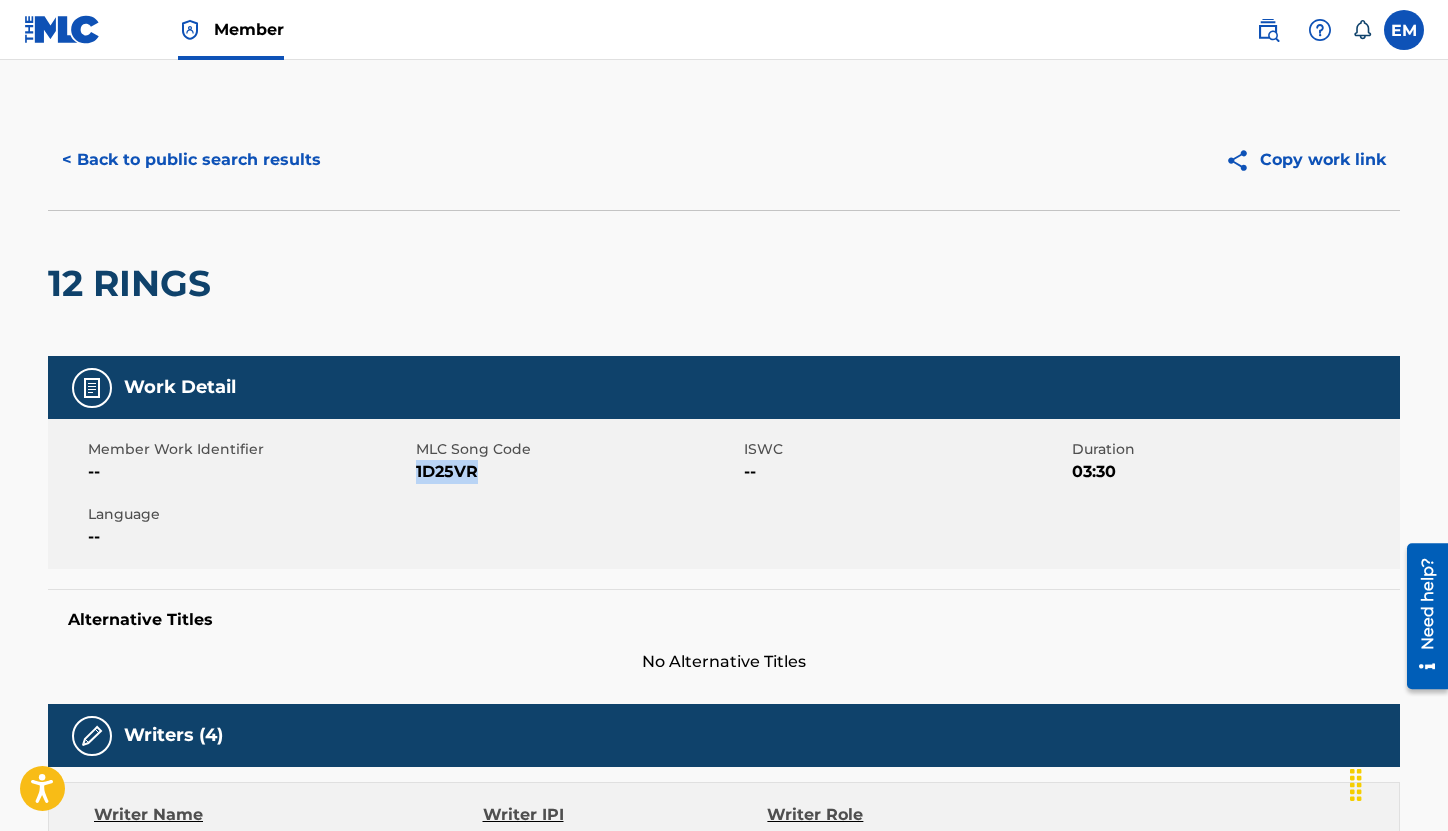 click on "< Back to public search results" at bounding box center (191, 160) 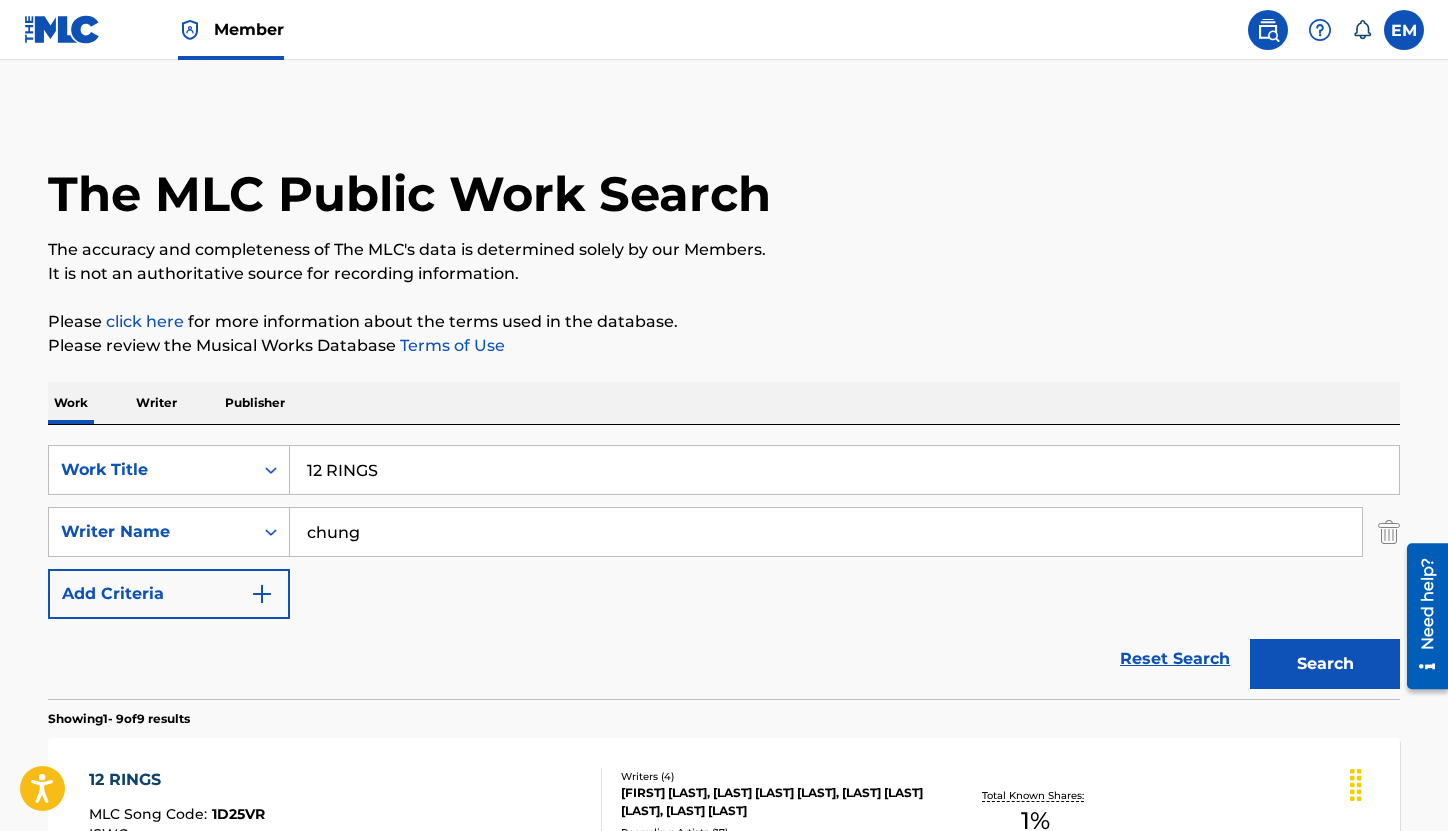 scroll, scrollTop: 228, scrollLeft: 0, axis: vertical 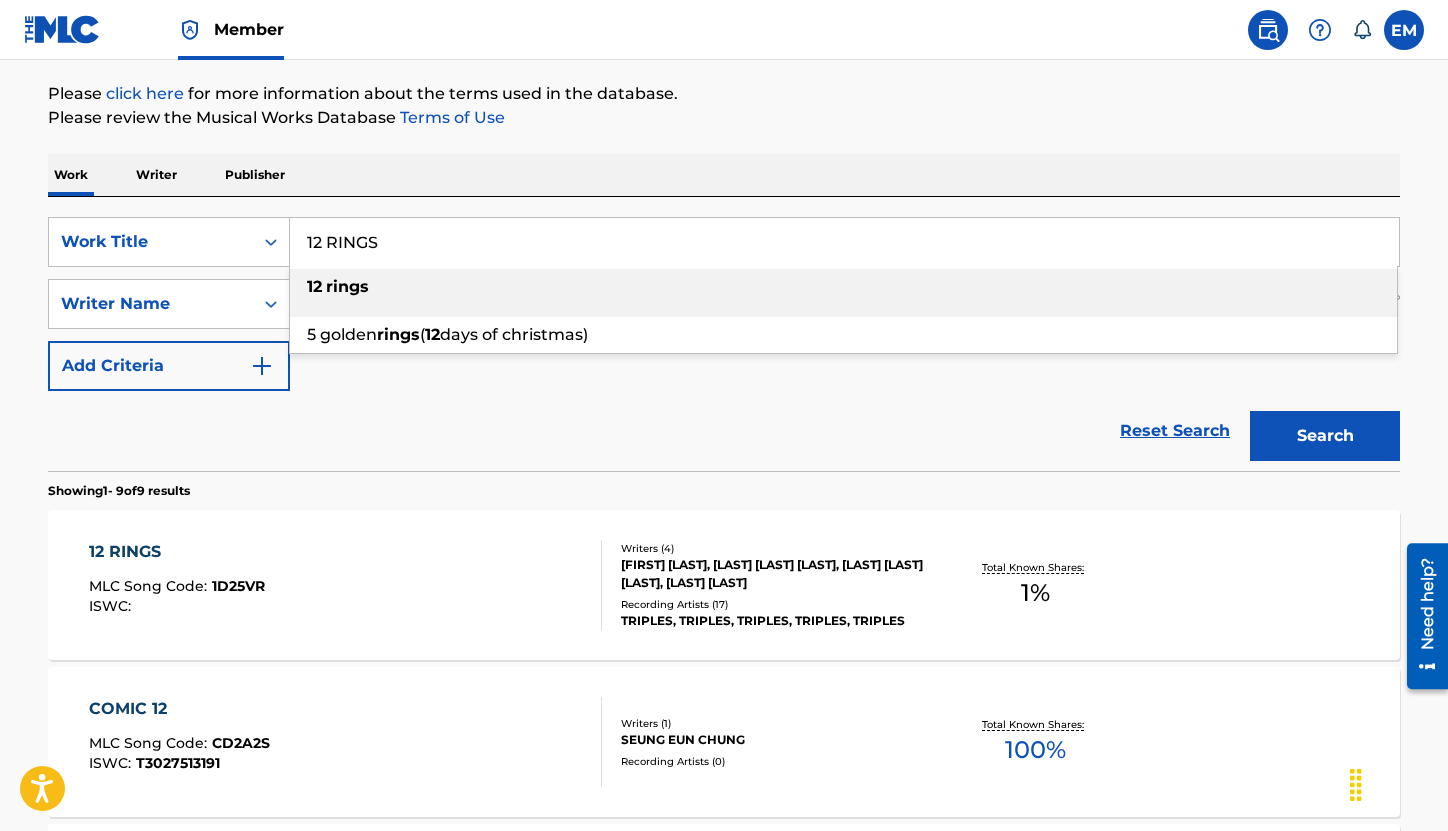 click on "12 RINGS" at bounding box center [844, 242] 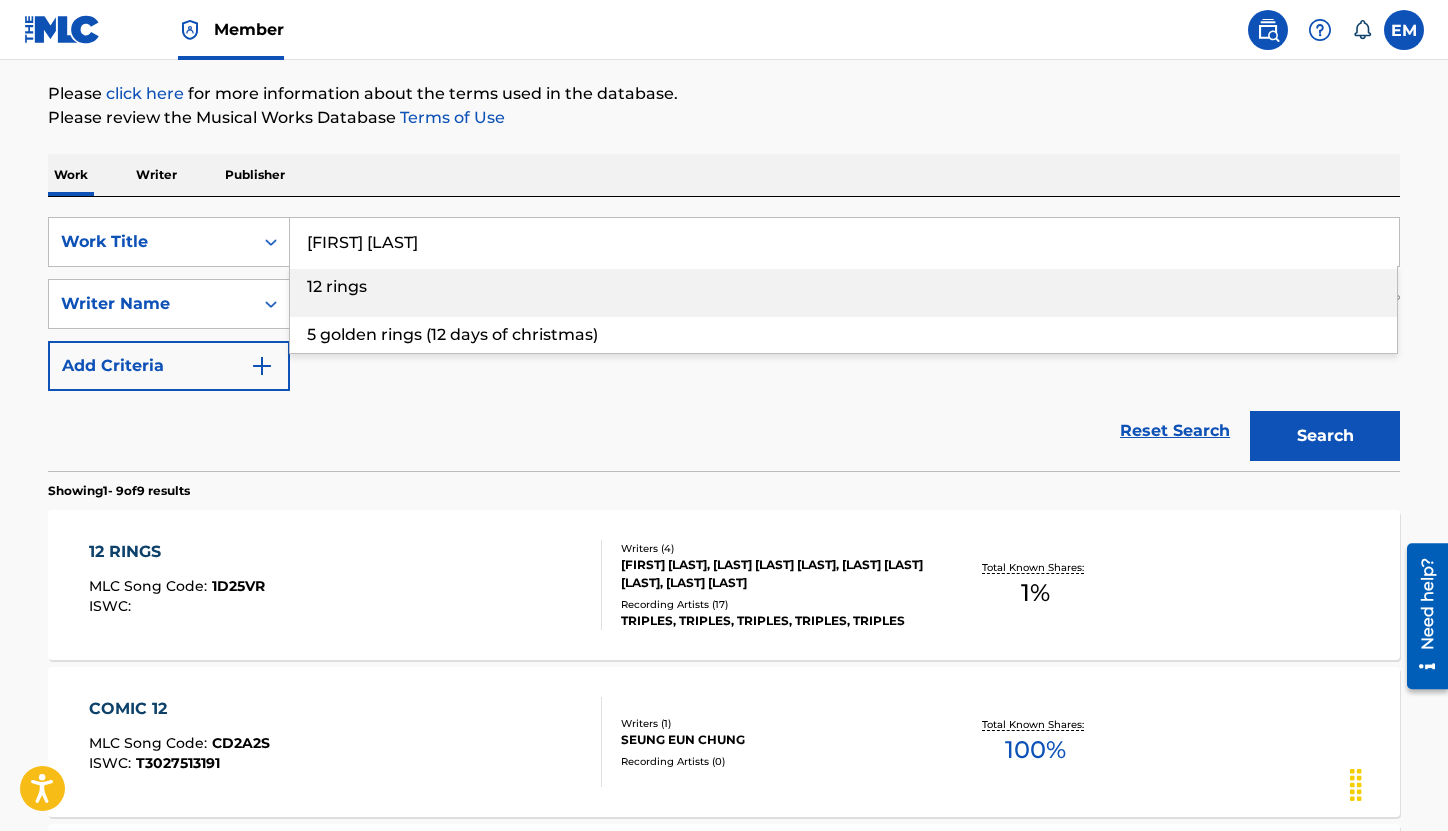 type on "[FIRST] [LAST]" 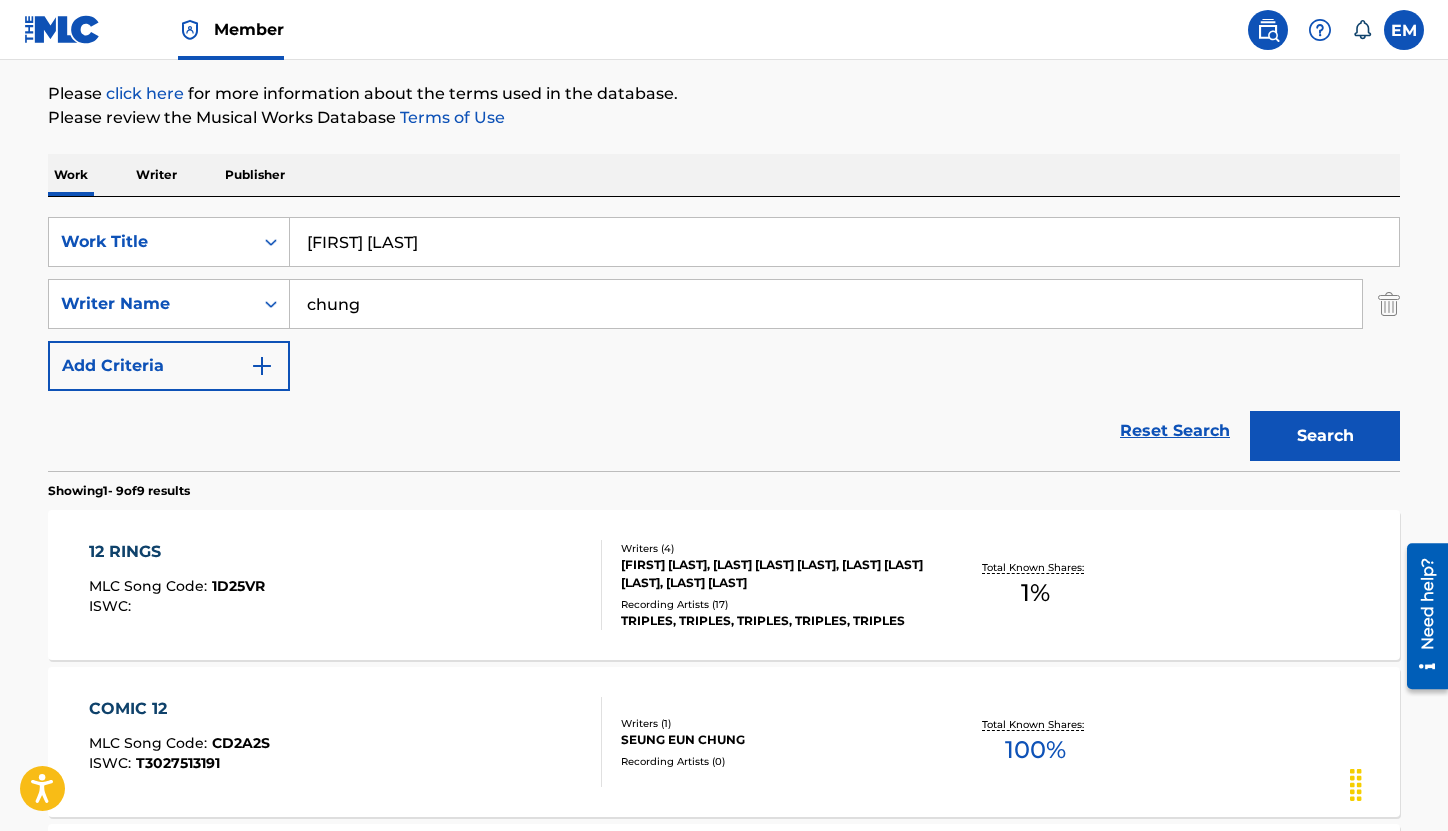 click on "chung" at bounding box center (826, 304) 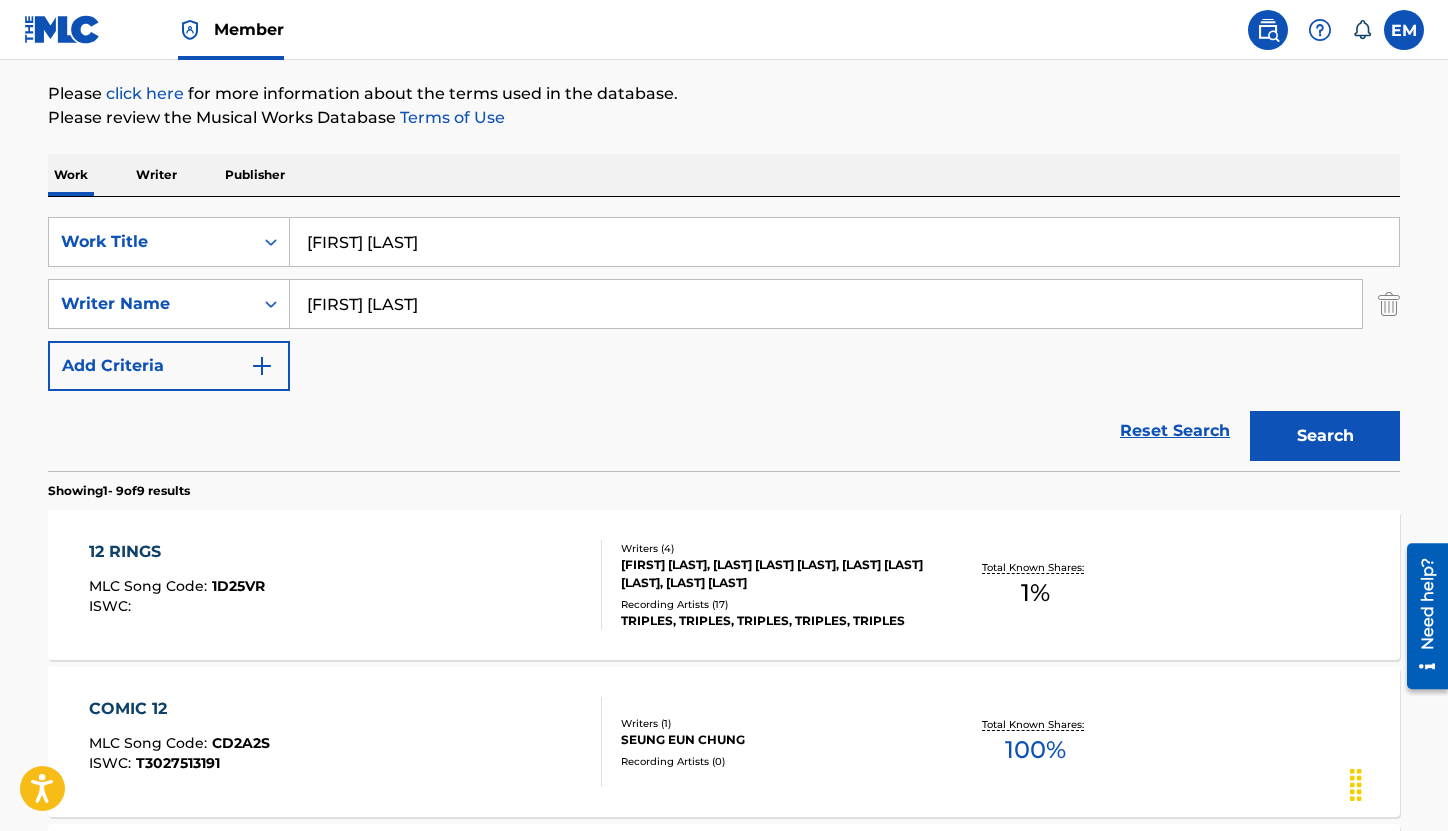 click on "Search" at bounding box center (1325, 436) 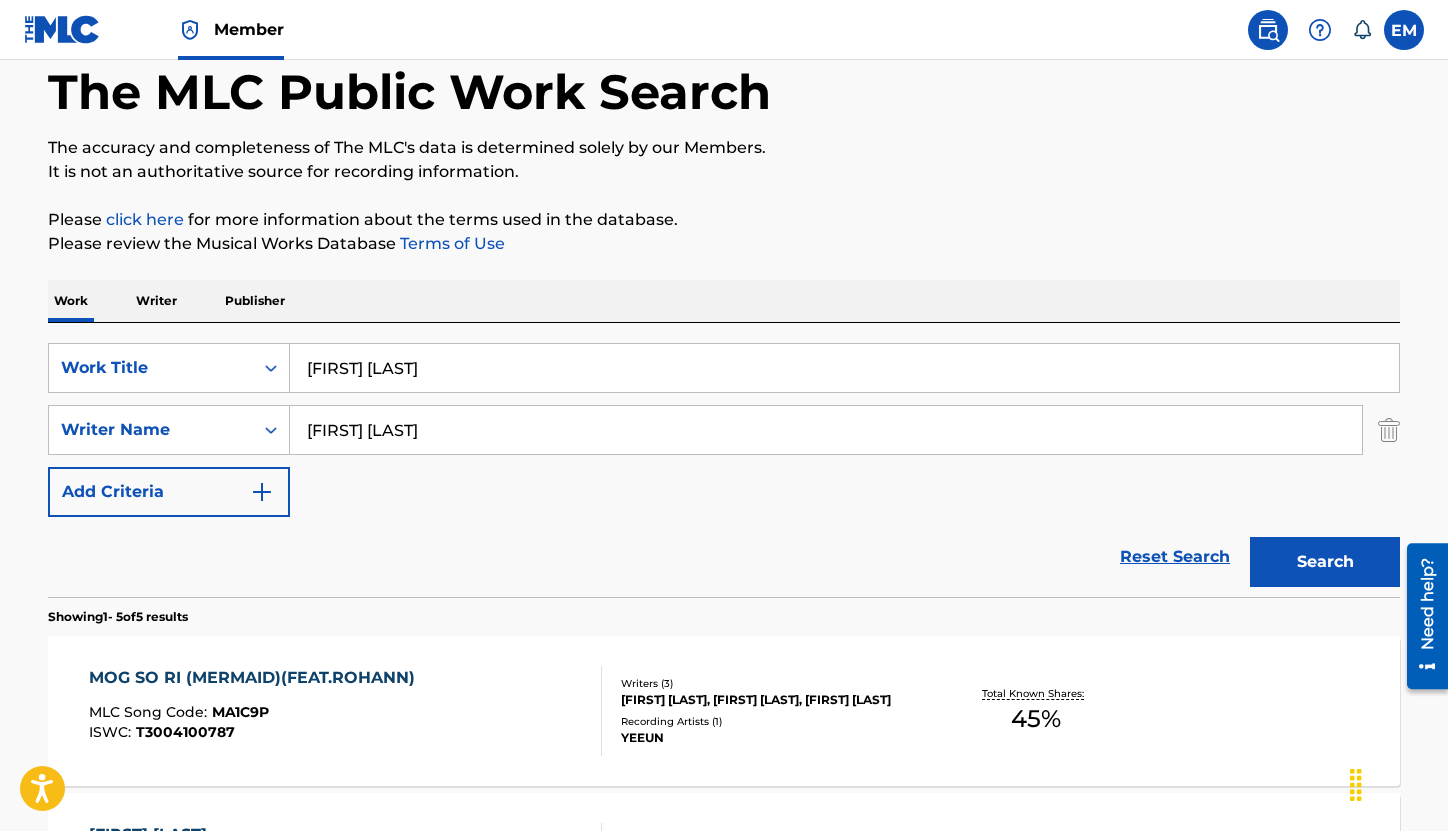 scroll, scrollTop: 228, scrollLeft: 0, axis: vertical 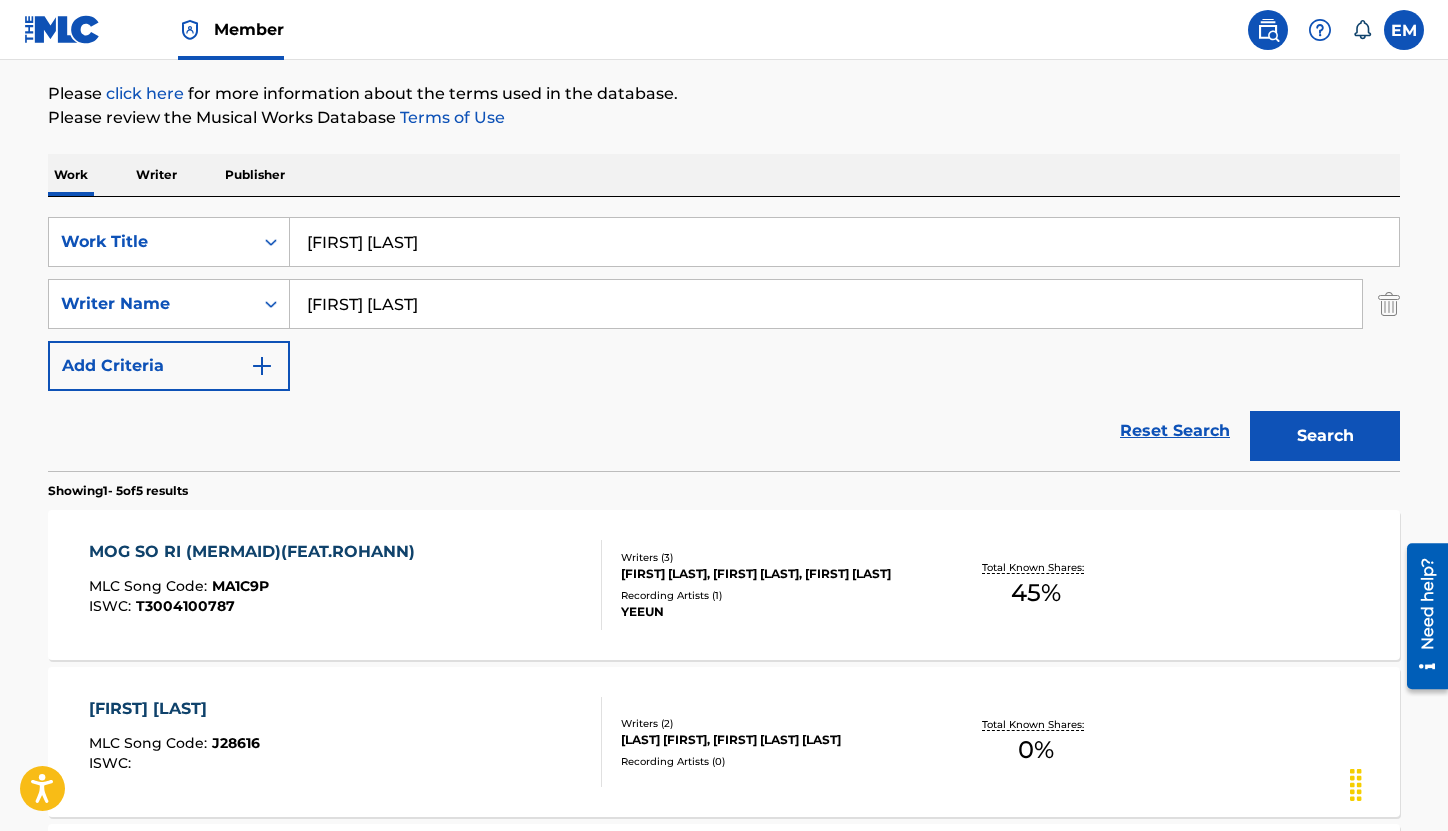 click on "[FIRST] [LAST]" at bounding box center [826, 304] 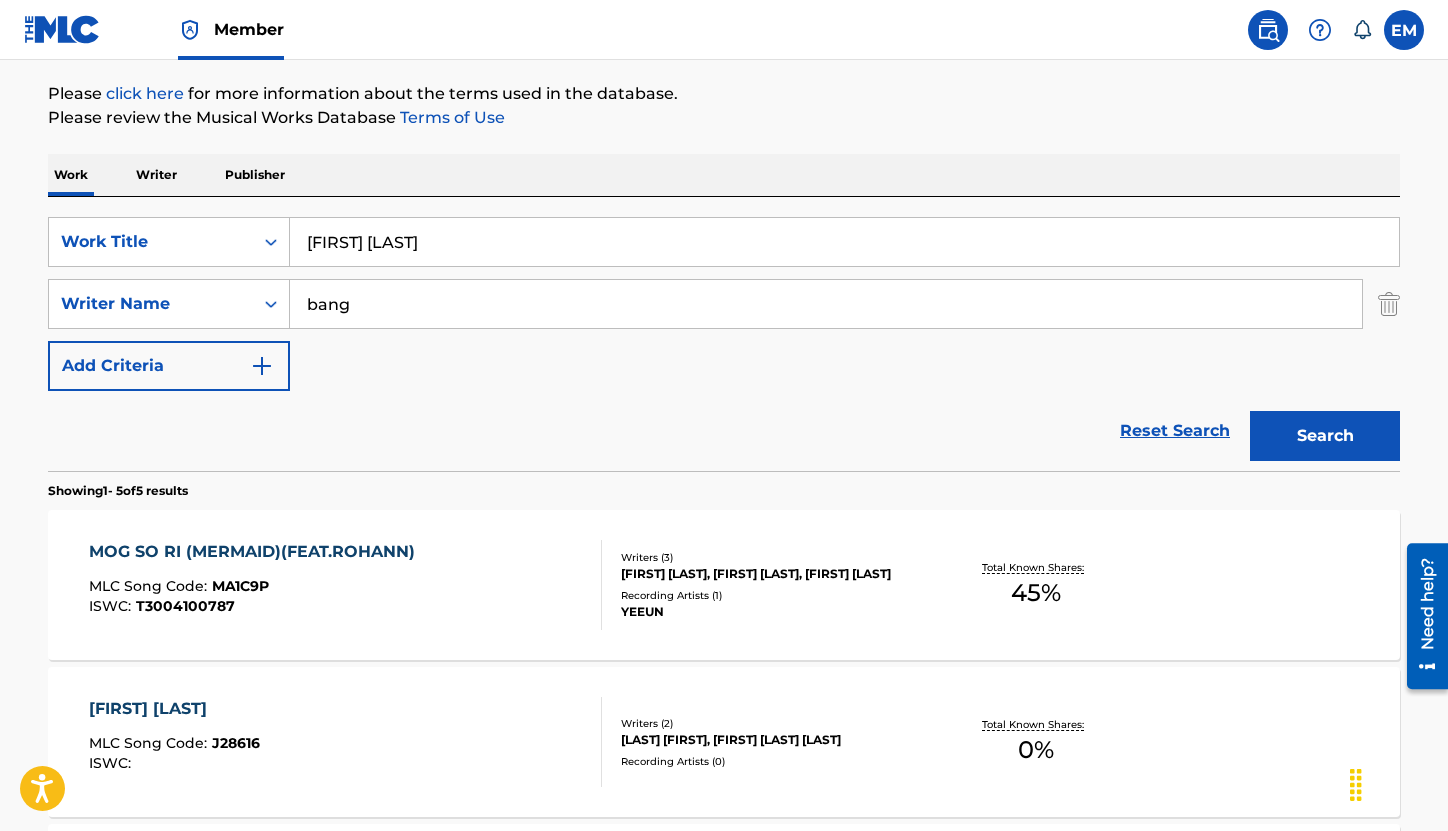type on "bang" 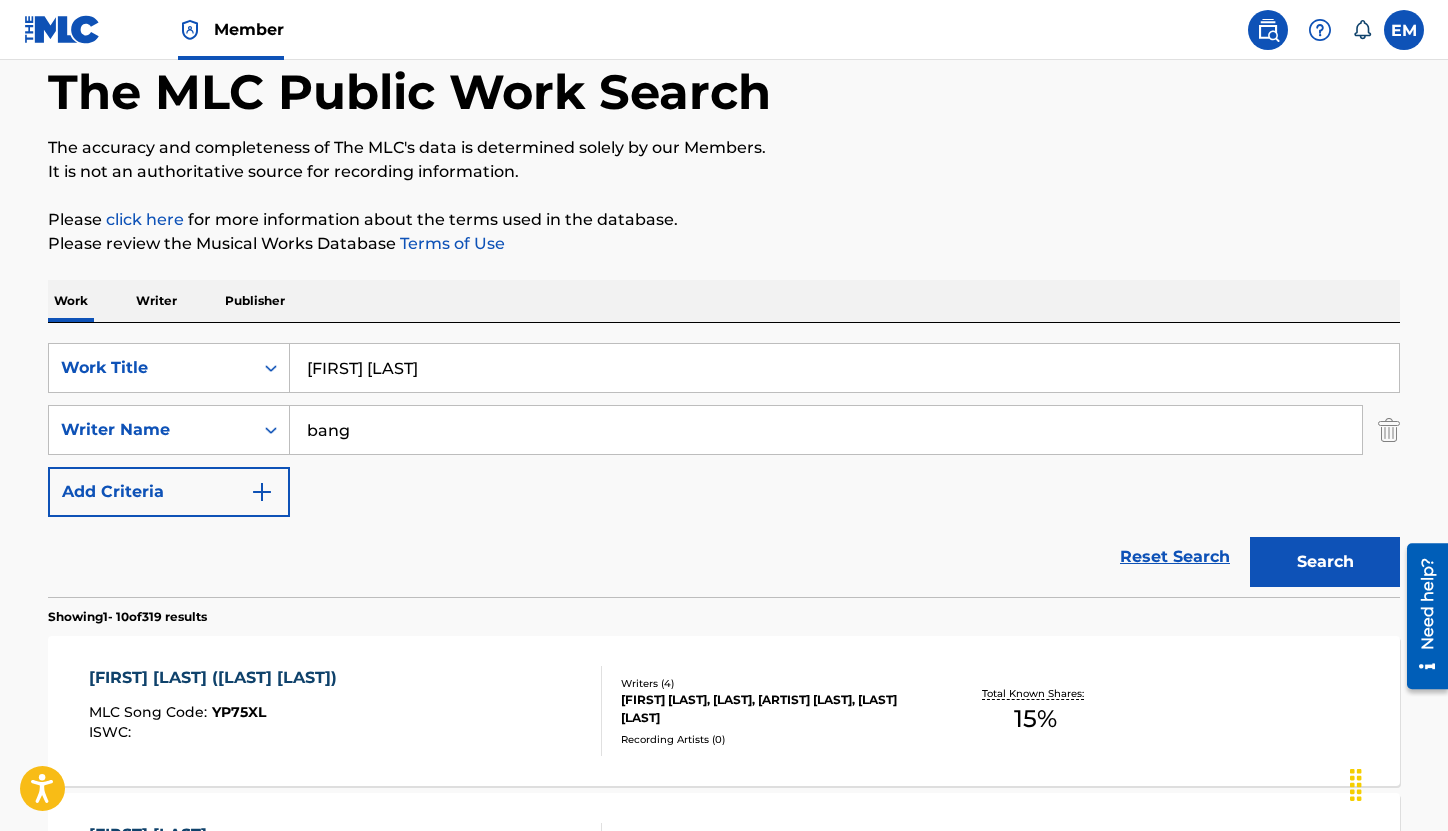 scroll, scrollTop: 228, scrollLeft: 0, axis: vertical 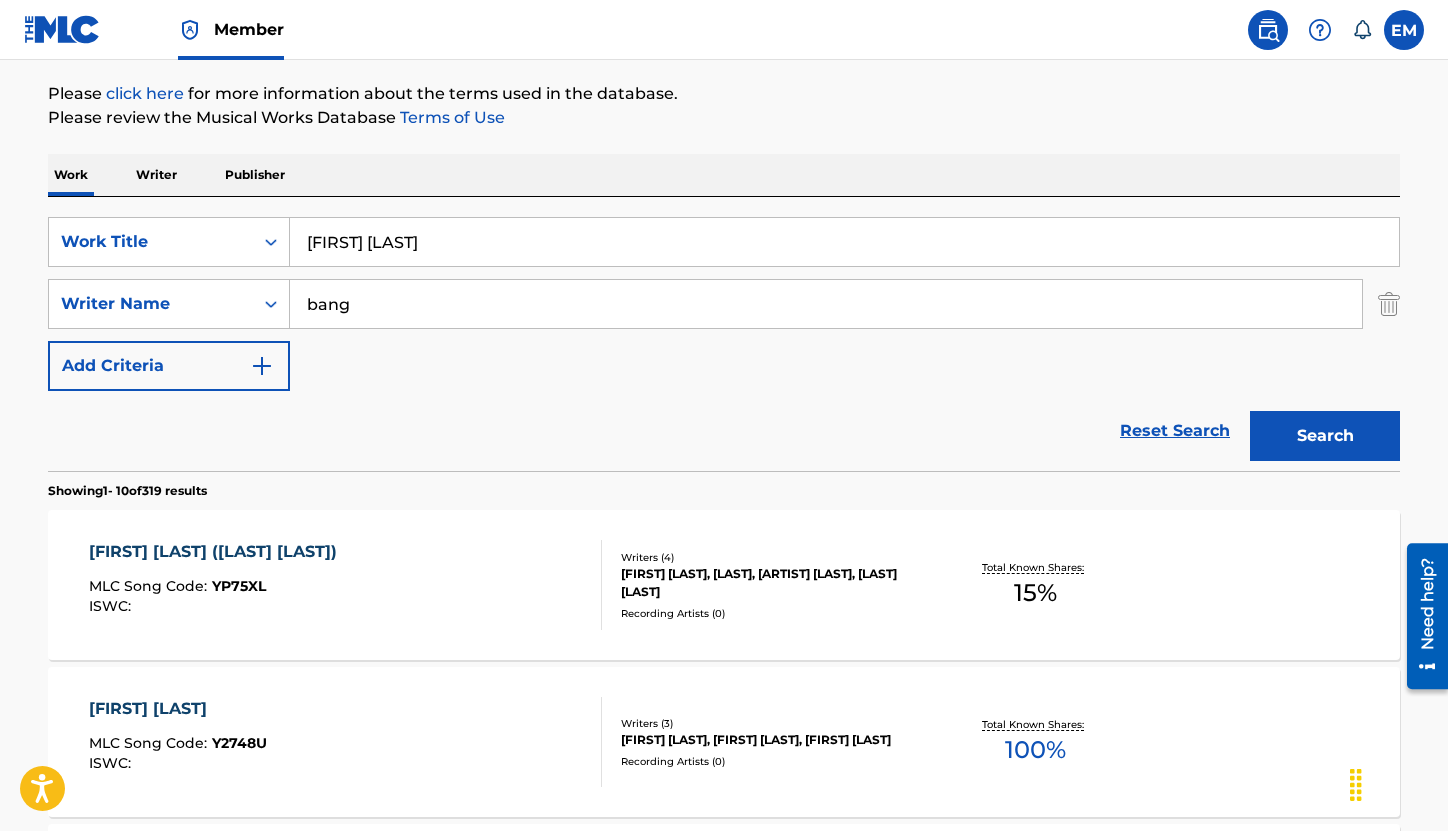 click on "YEON AI SO SEOL (LOVE SOSEOL) MLC Song Code : YP75XL ISWC :" at bounding box center [346, 585] 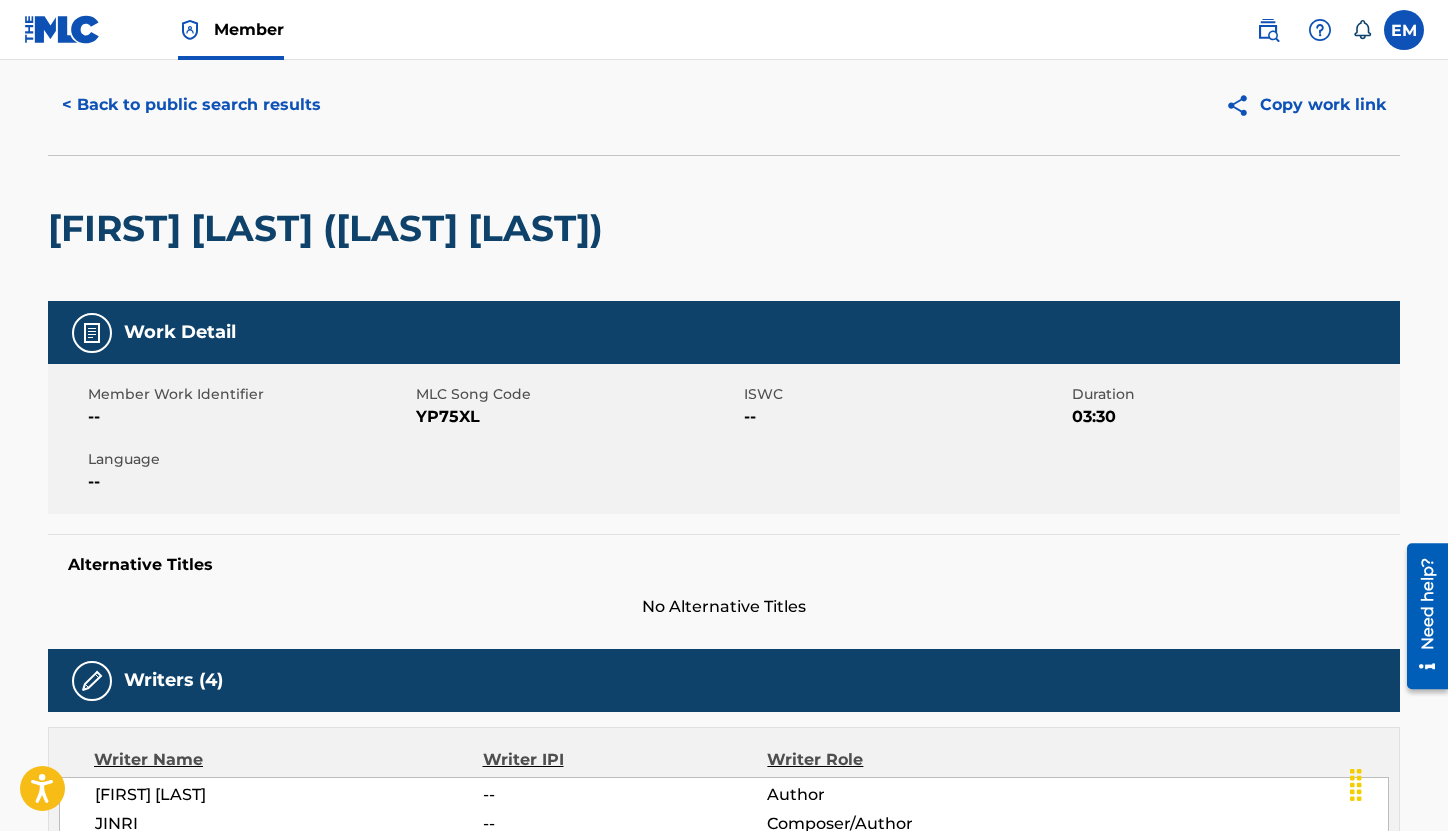 scroll, scrollTop: 19, scrollLeft: 0, axis: vertical 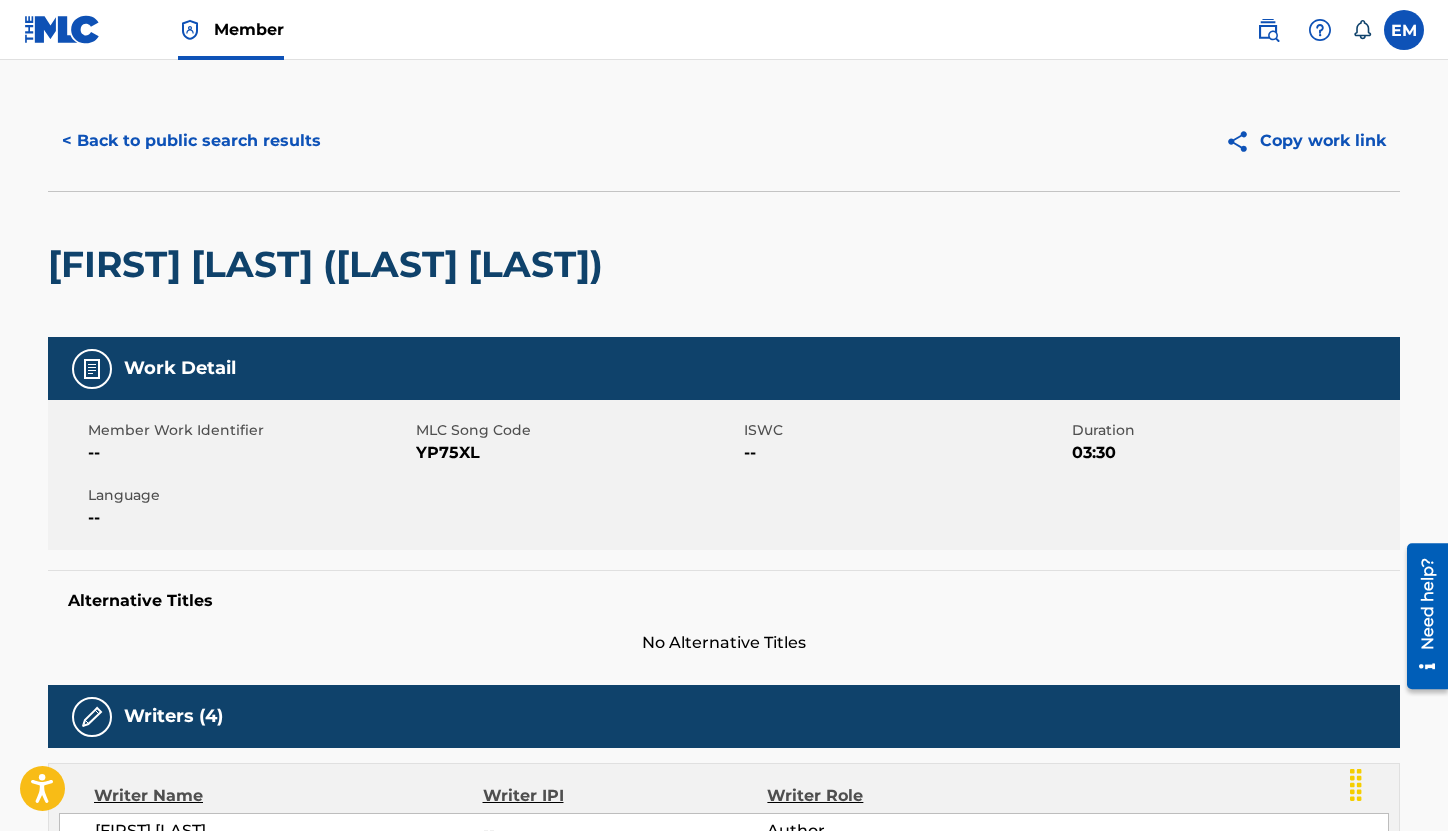 click on "YP75XL" at bounding box center [577, 453] 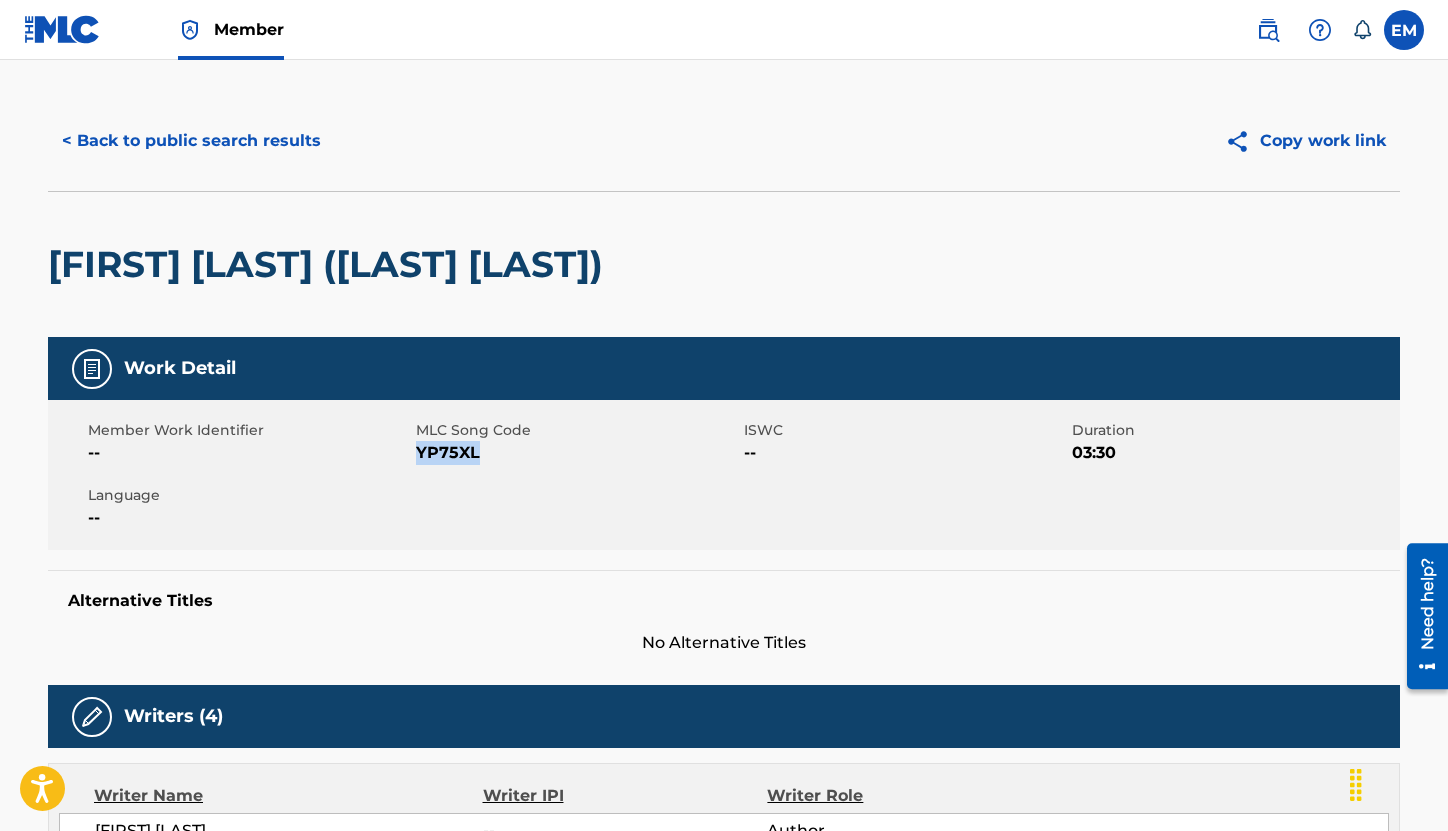 click on "YP75XL" at bounding box center [577, 453] 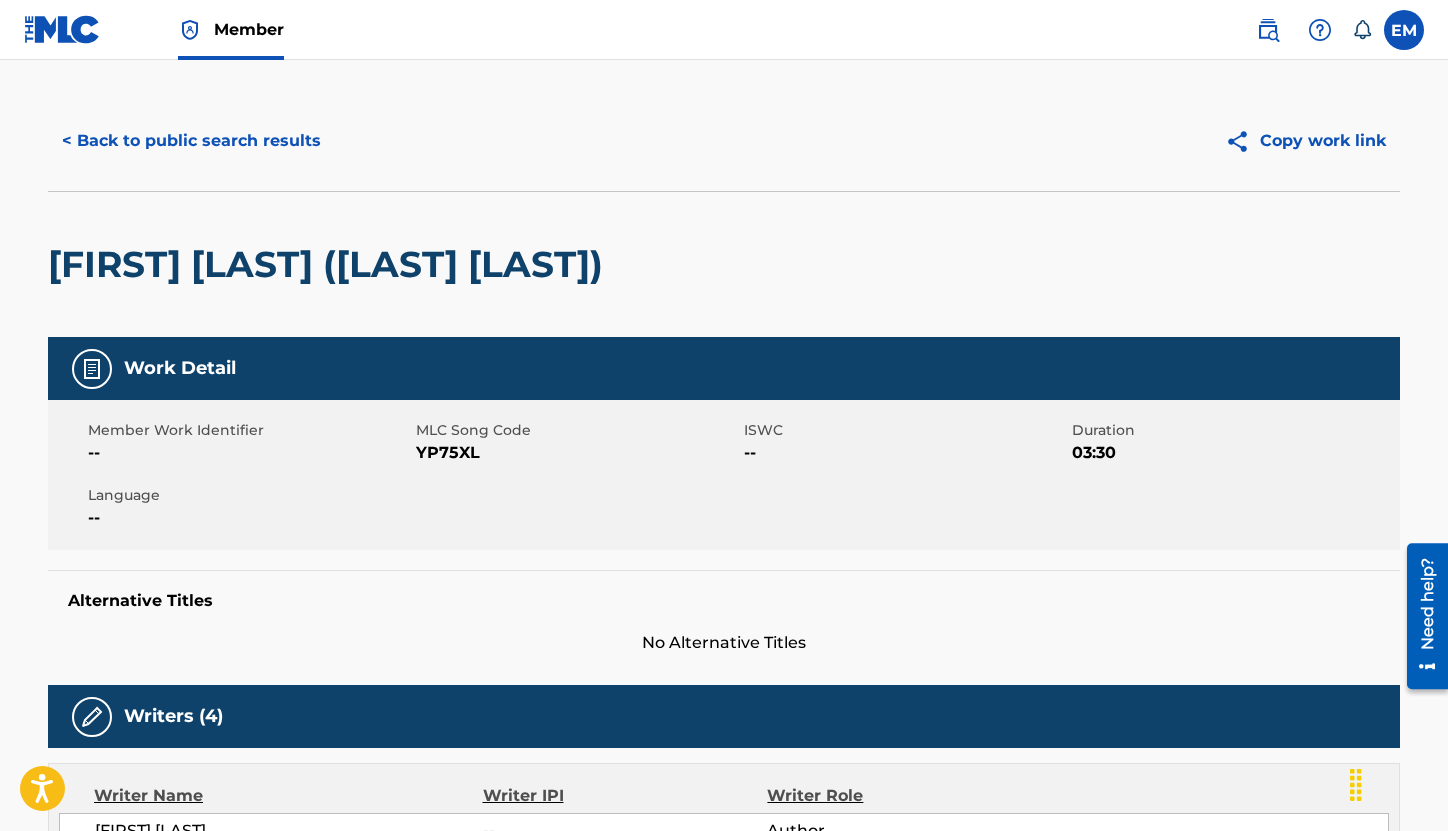click on "Member Work Identifier -- MLC Song Code YP75XL ISWC -- Duration 03:30 Language --" at bounding box center (724, 475) 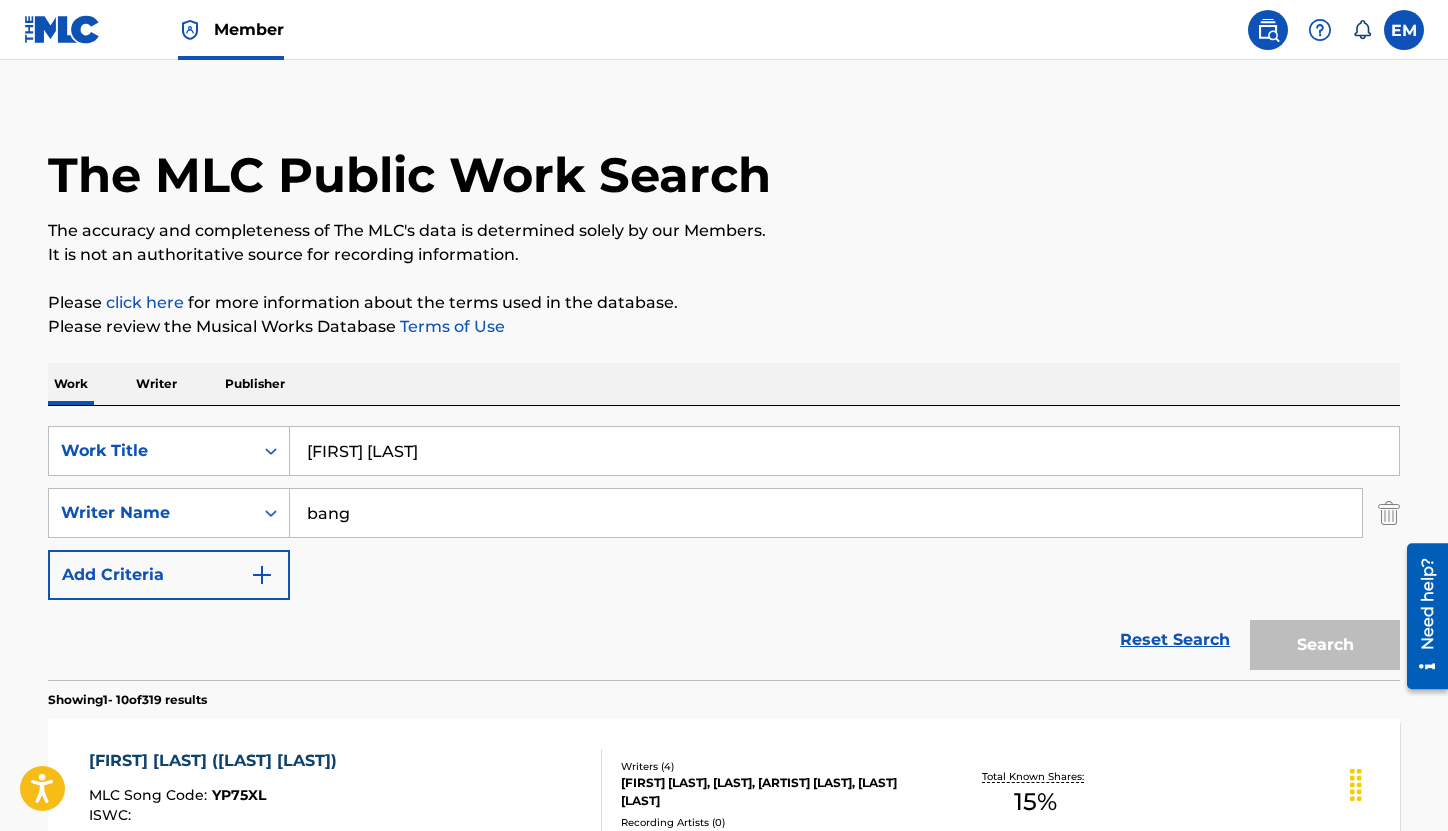 scroll, scrollTop: 228, scrollLeft: 0, axis: vertical 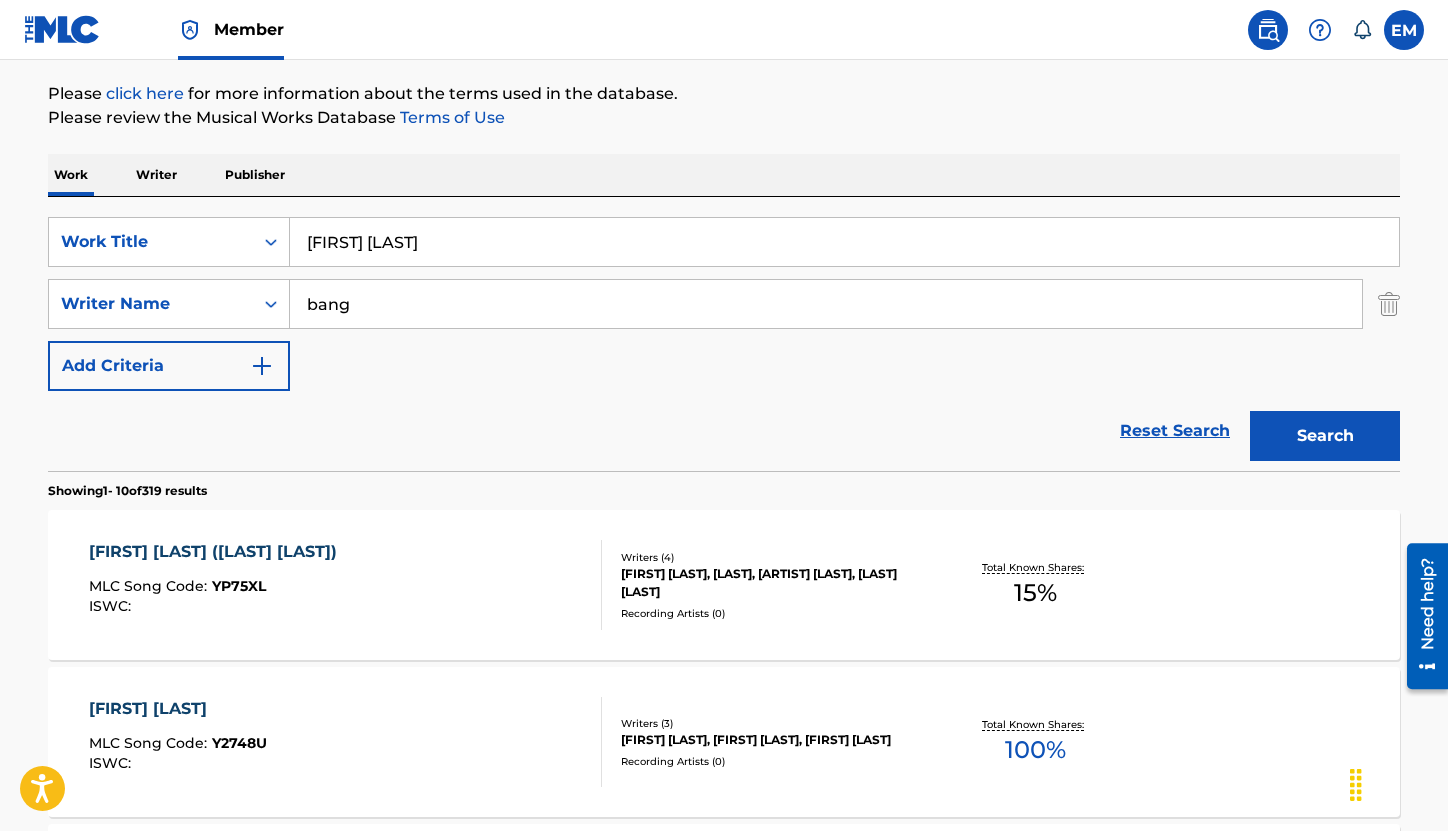 click on "SearchWithCriteriac06617bf-25ed-46f6-8ef3-ef93165479e7 Work Title [LAST] [LAST] [LAST] SearchWithCriteria8a6f7509-8e48-4a87-8ba0-2e2f27098ad3 Writer Name [LAST] Add Criteria Reset Search Search" at bounding box center (724, 334) 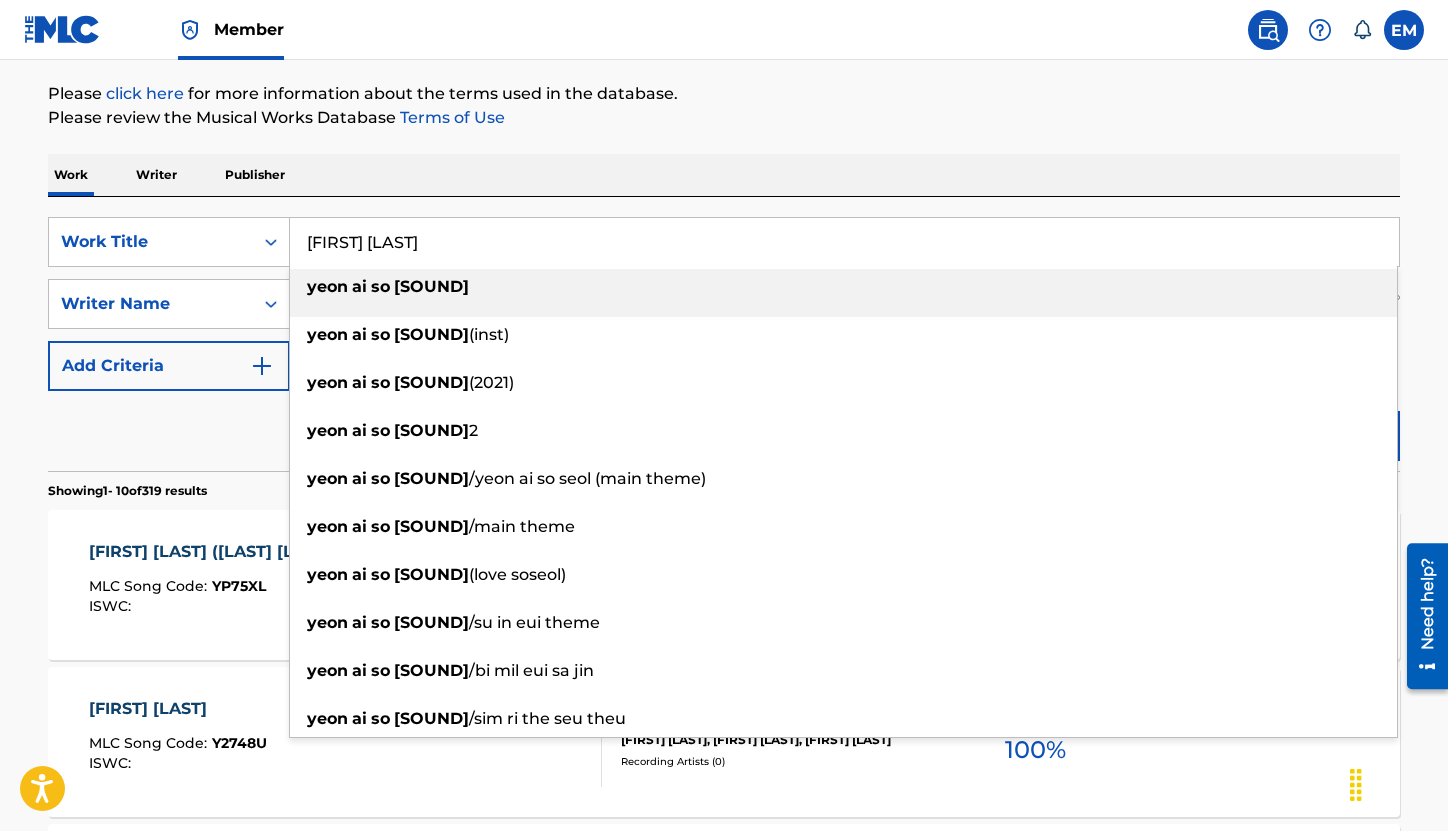 paste on "VISION" 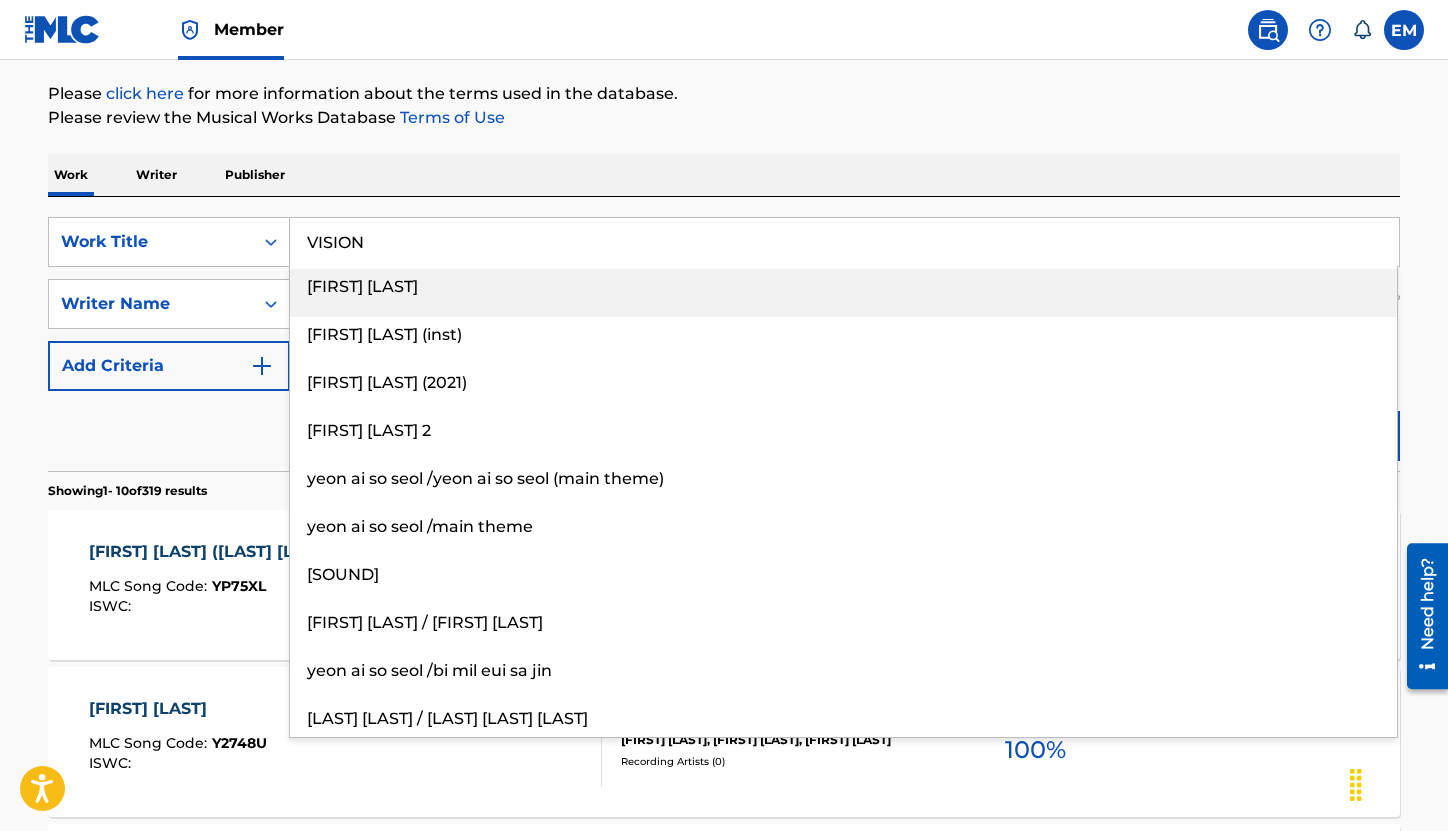 type on "VISION" 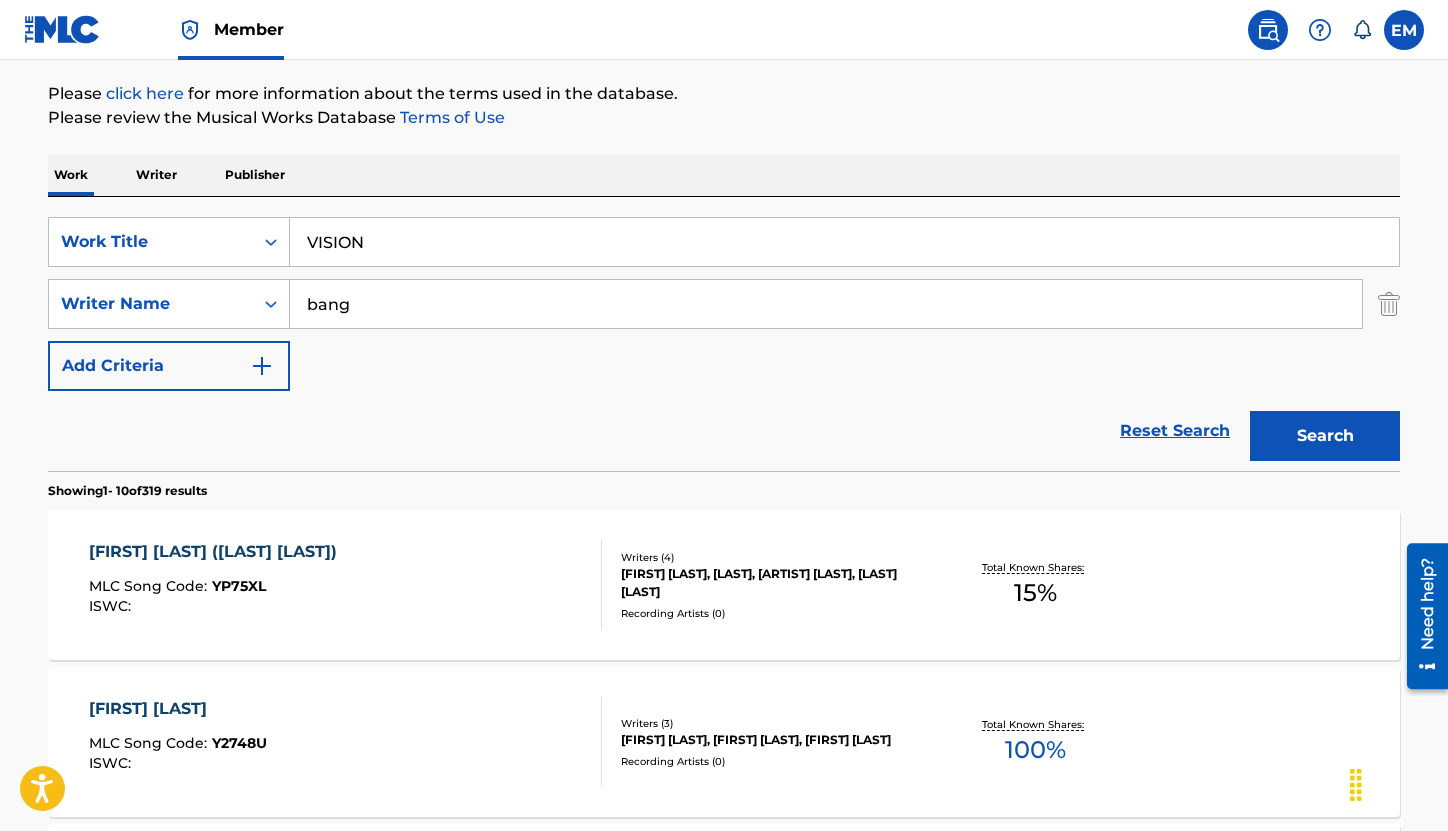 click on "Work Writer Publisher" at bounding box center (724, 175) 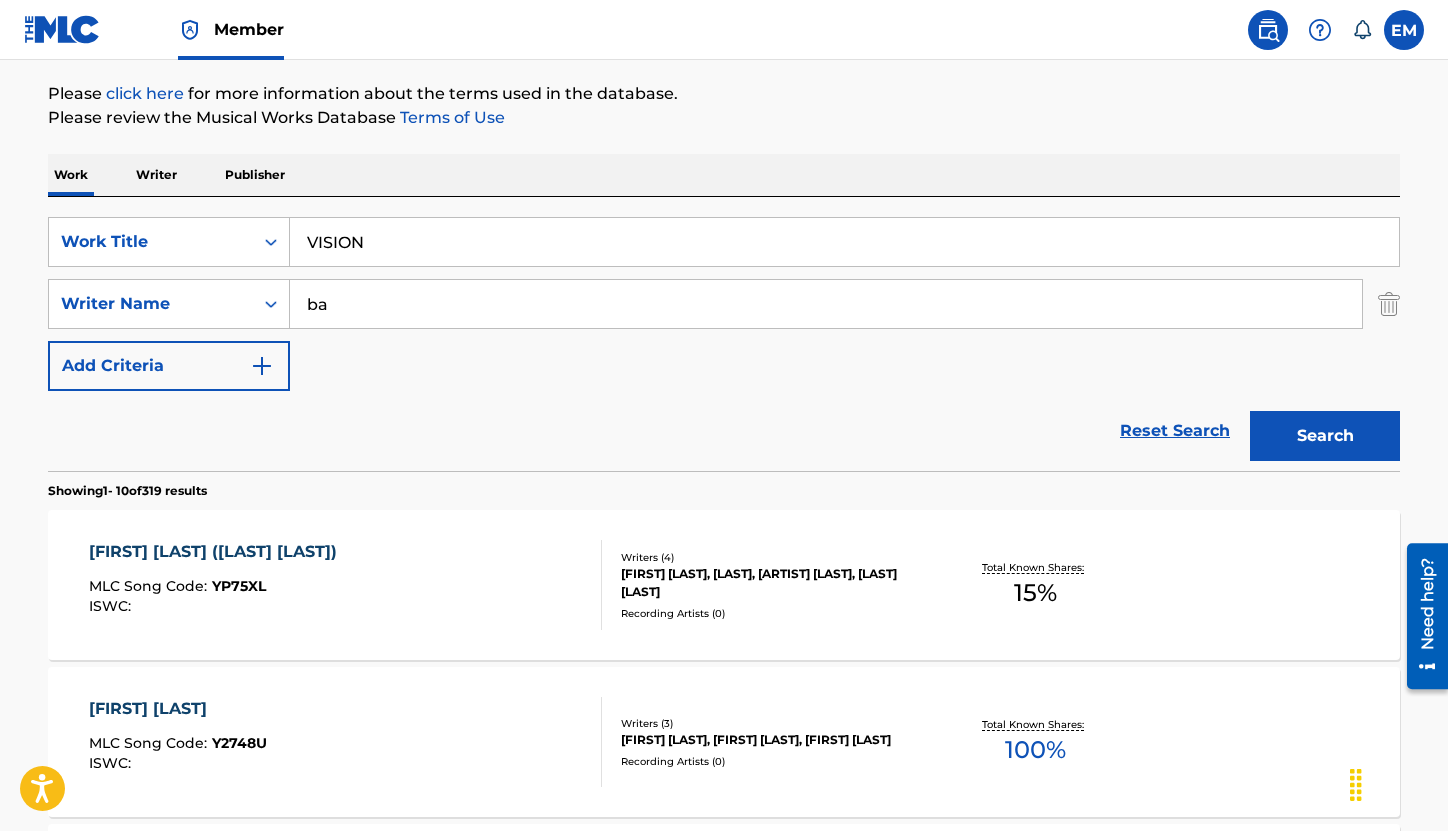 type on "b" 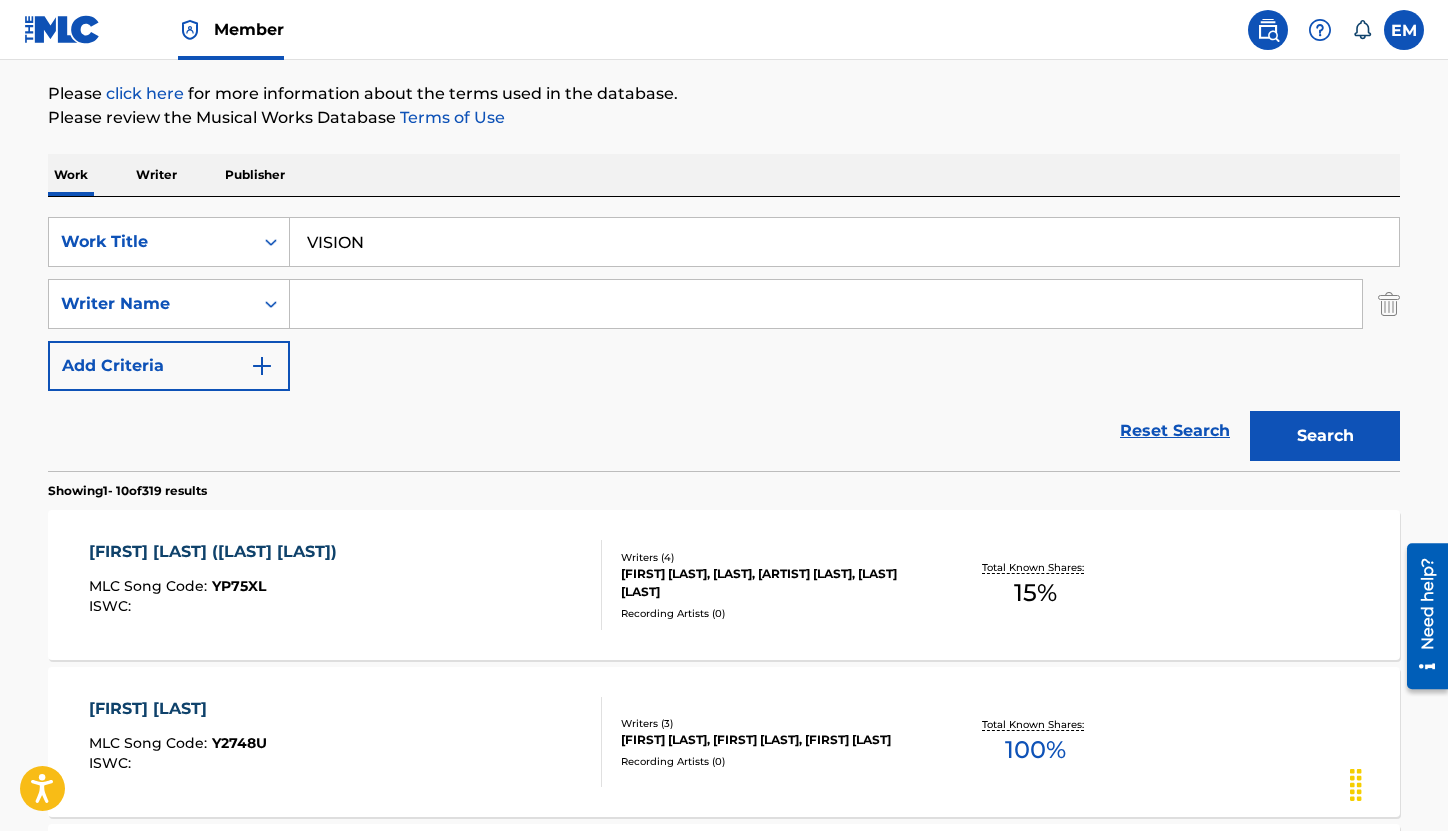 click at bounding box center [826, 304] 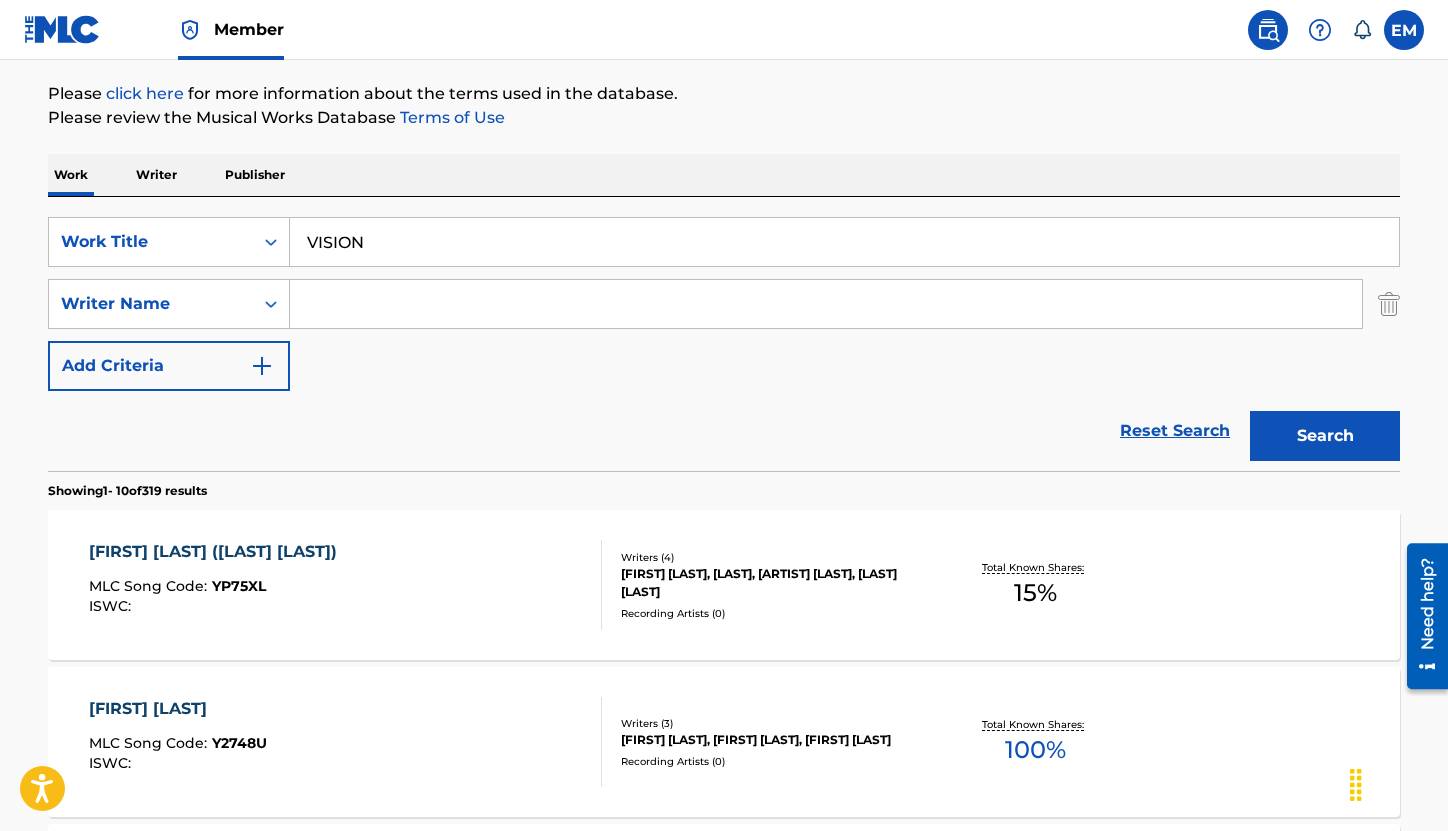 click at bounding box center [826, 304] 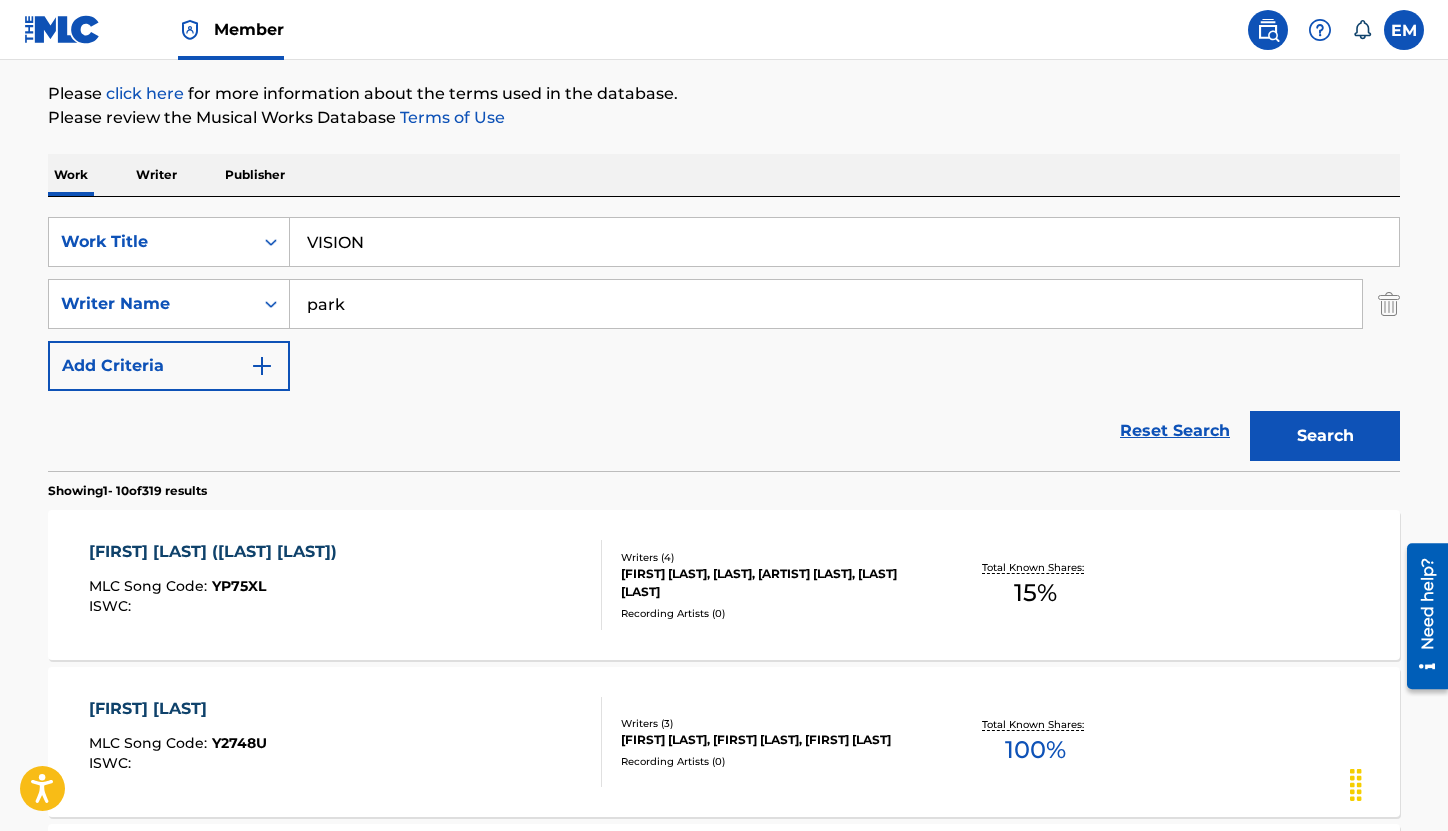 type on "park" 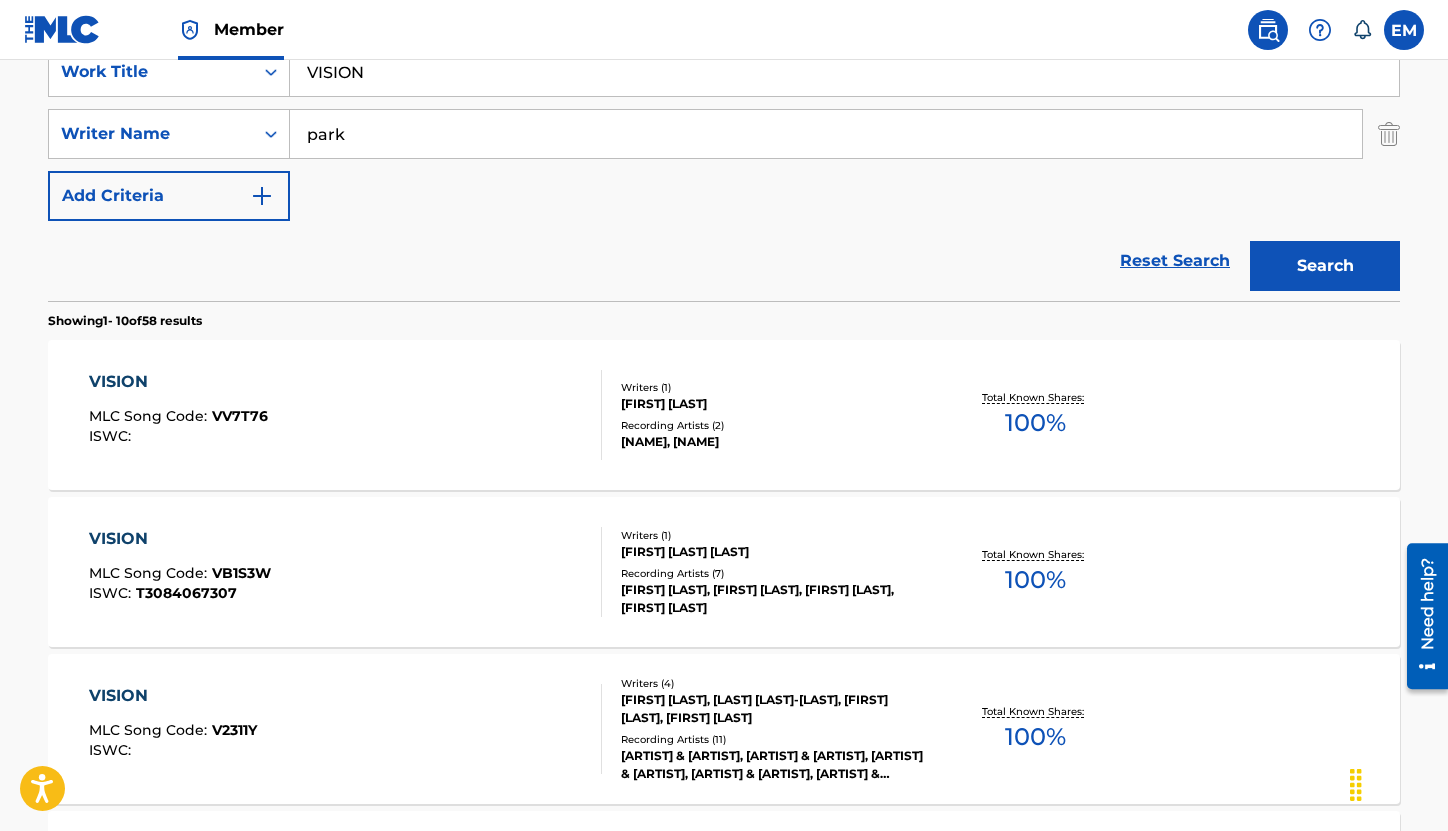 scroll, scrollTop: 228, scrollLeft: 0, axis: vertical 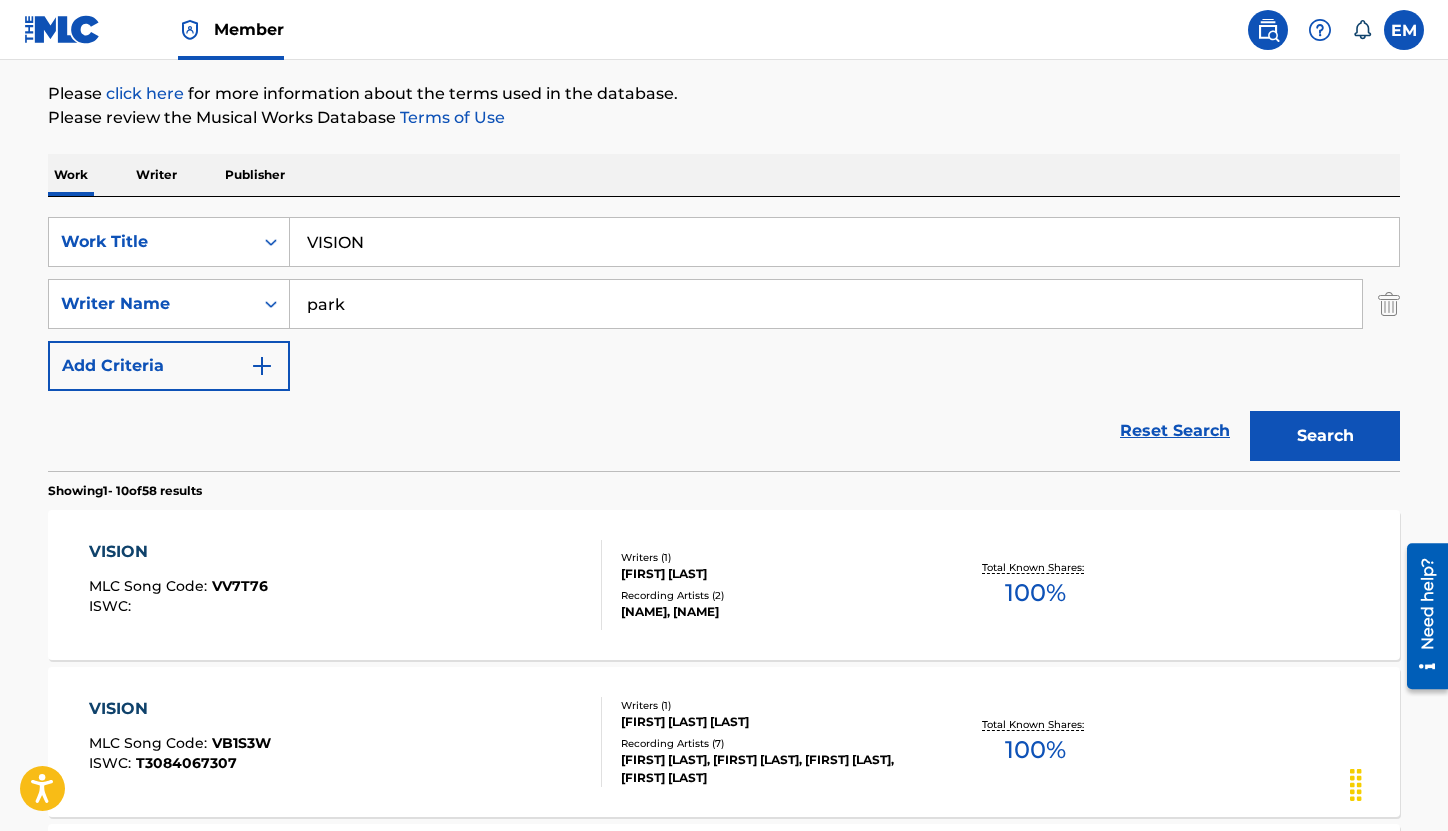 click on "park" at bounding box center (826, 304) 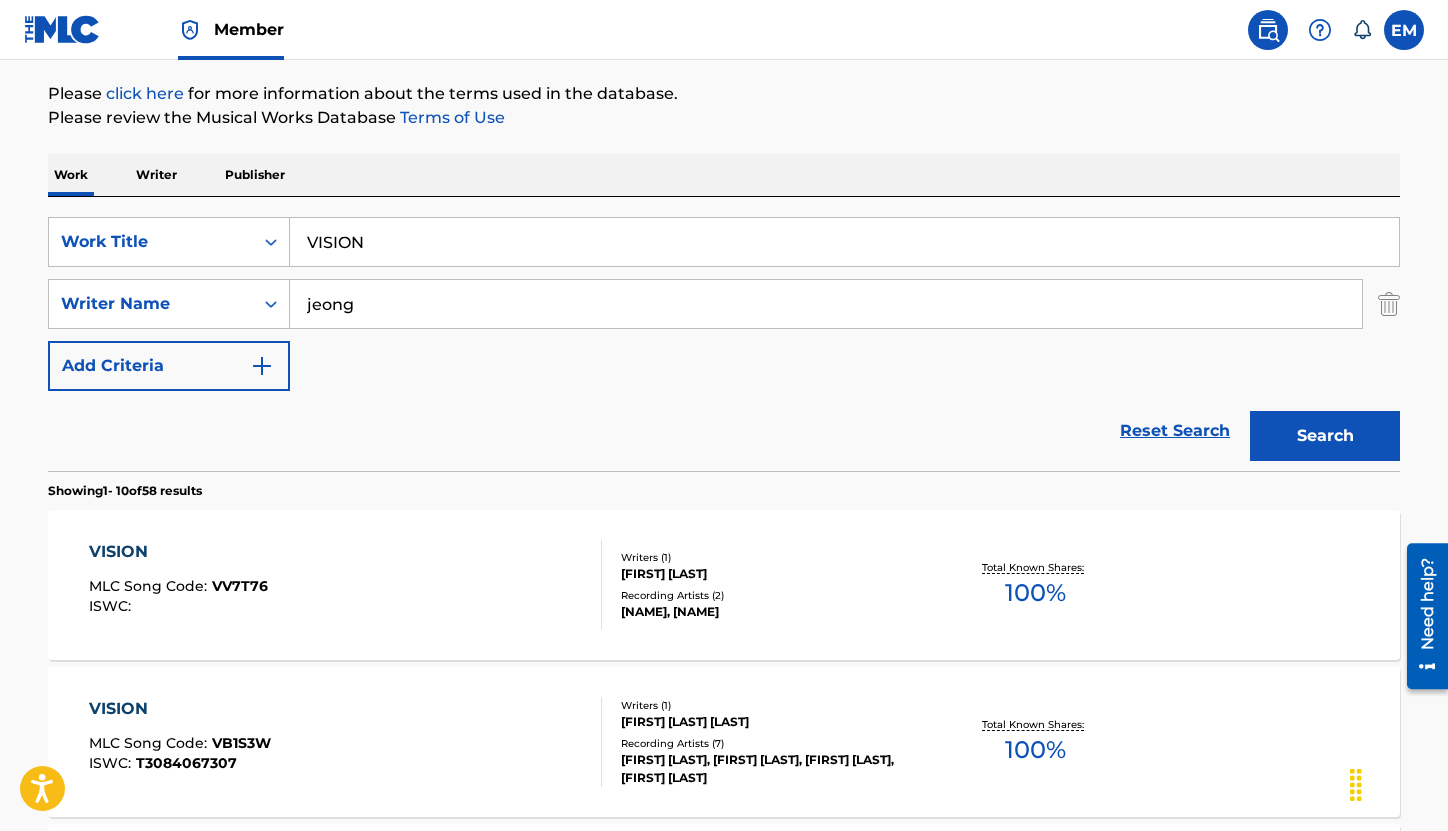 type on "jeong" 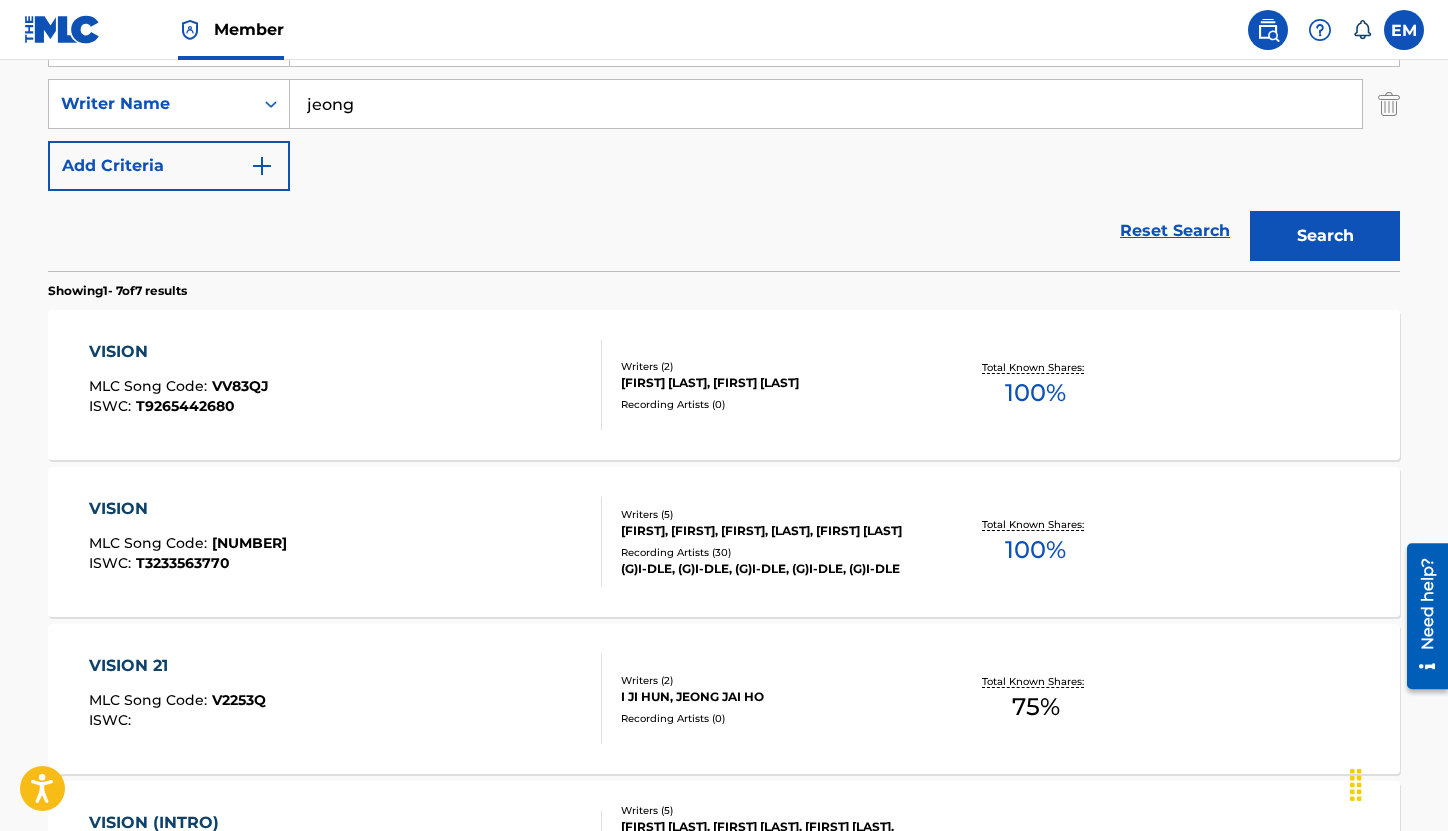 scroll, scrollTop: 128, scrollLeft: 0, axis: vertical 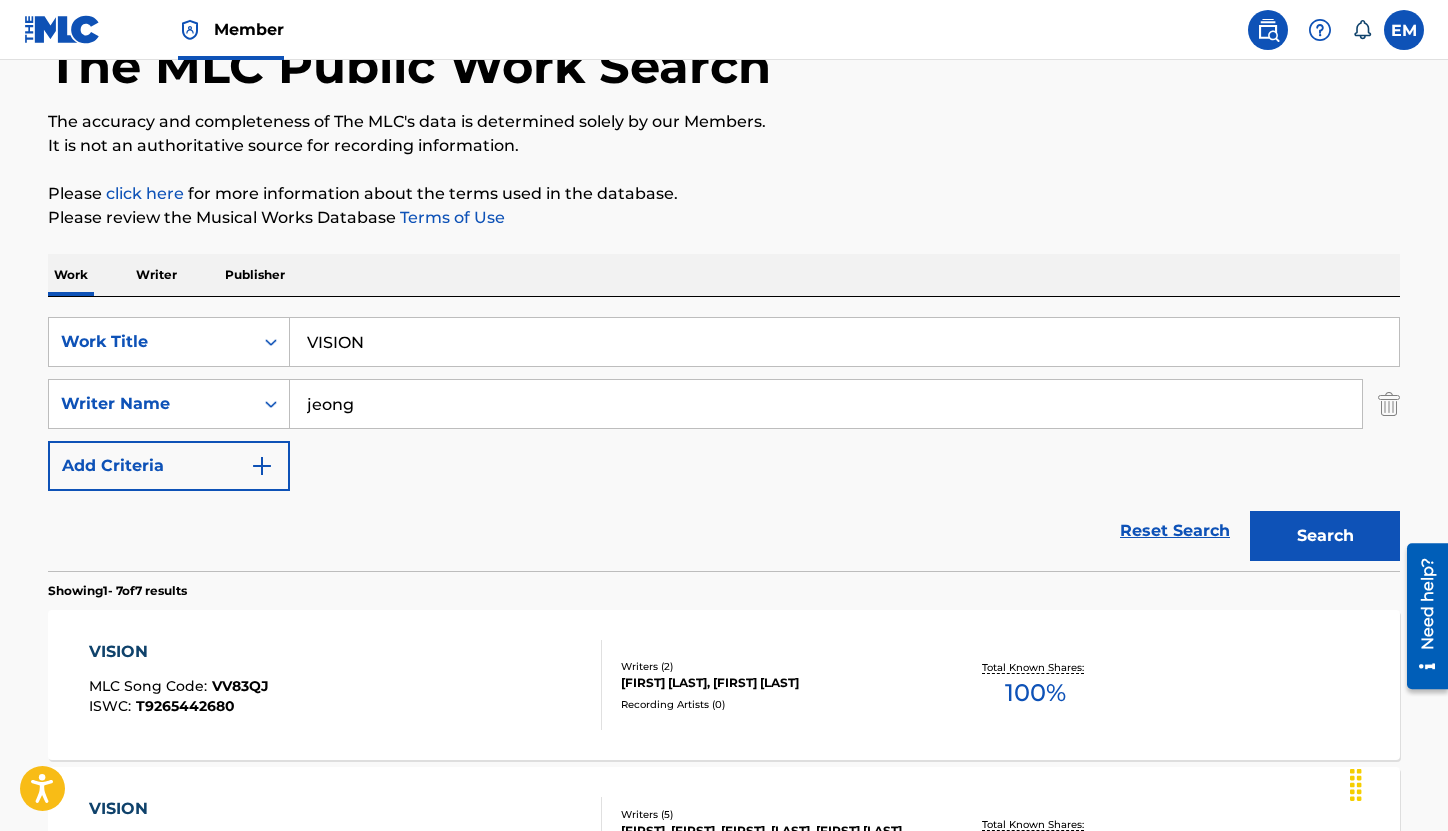 click on "VISION" at bounding box center [844, 342] 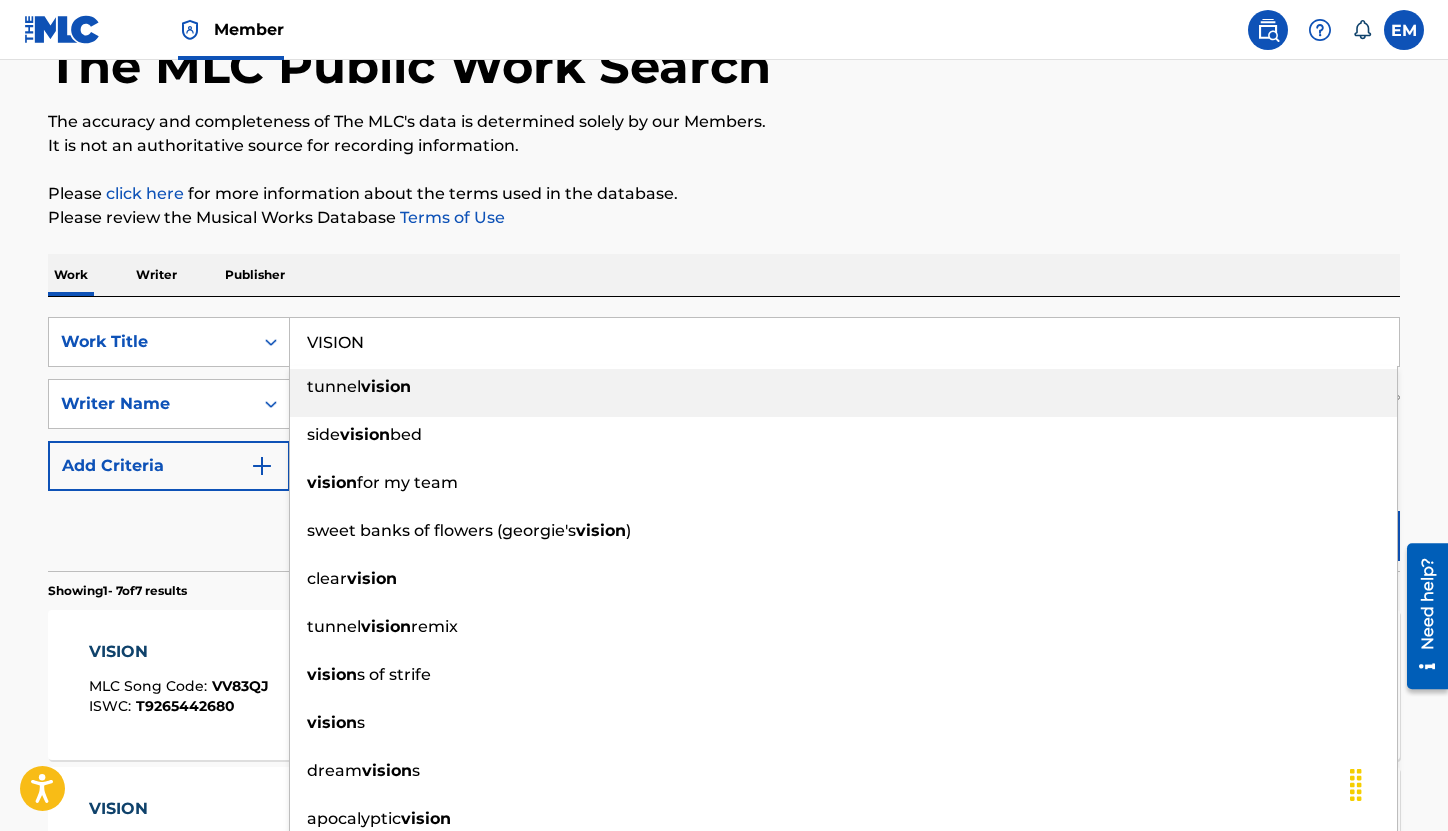 click on "VISION" at bounding box center [844, 342] 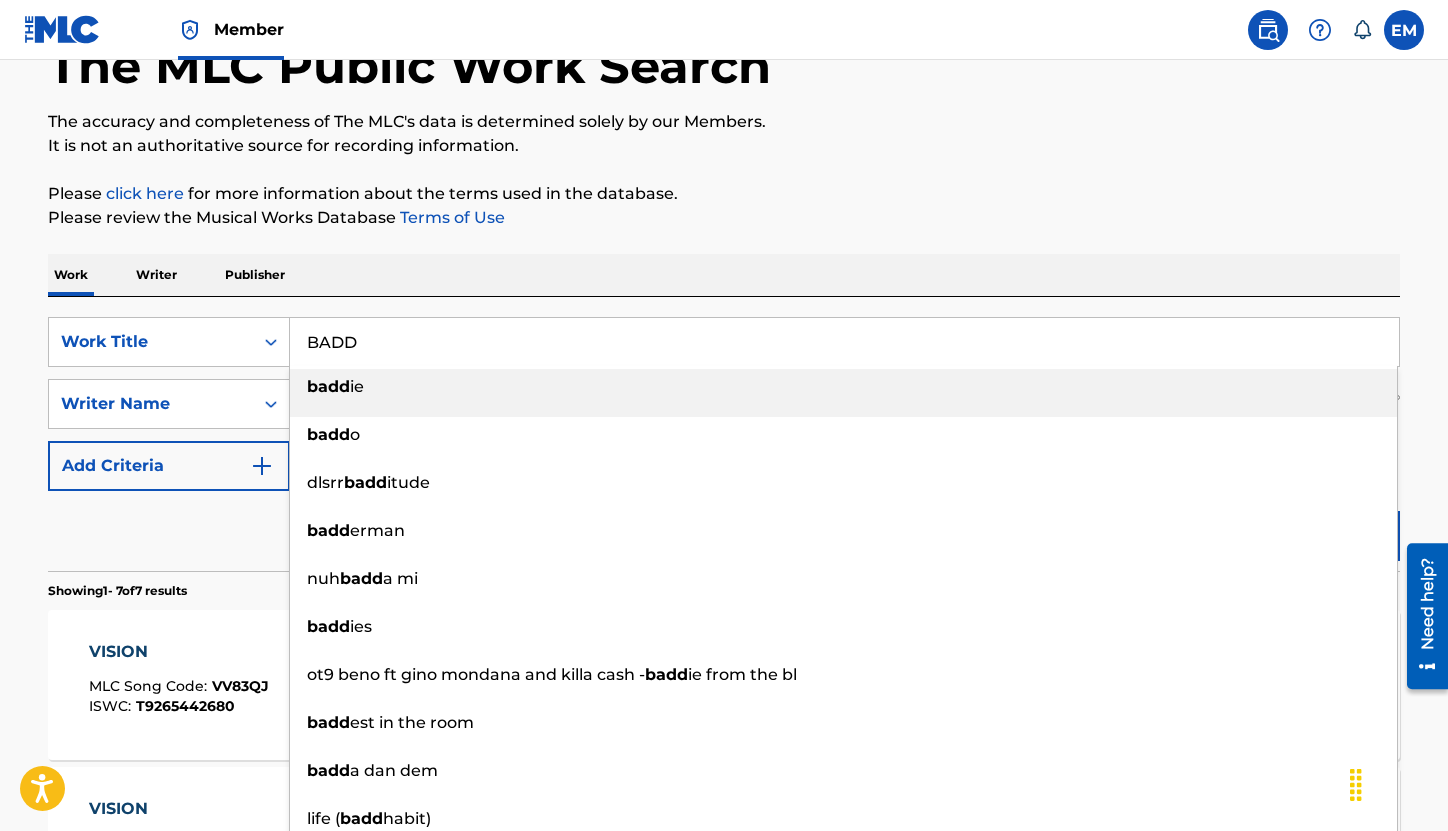 click on "Work Title BADD badd ie badd o dlsrr badd itude badd erman nuh badd a mi badd ies ot9 beno ft gino mondana and killa cash - badd ie from the bl badd est in the room badd a dan dem life ( badd habit) SearchWithCriteria8a6f7509-8e48-4a87-8ba0-2e2f27098ad3 Writer Name [LAST] Add Criteria Reset Search Search Showing 1 - 7 of 7 results VISION MLC Song Code : VV83QJ ISWC : [ID] Writers ( 2 ) [LAST] [LAST], [LAST] [LAST] Recording Artists ( 0 ) Total Known Shares: 100 % VISION MLC Song Code : VB21PM ISWC : [ID] Writers ( 5 ) [LAST], [LAST], [LAST], [LAST] [LAST], [LAST] [LAST] Recording Artists ( 30 ) 100 % : :" at bounding box center (724, 889) 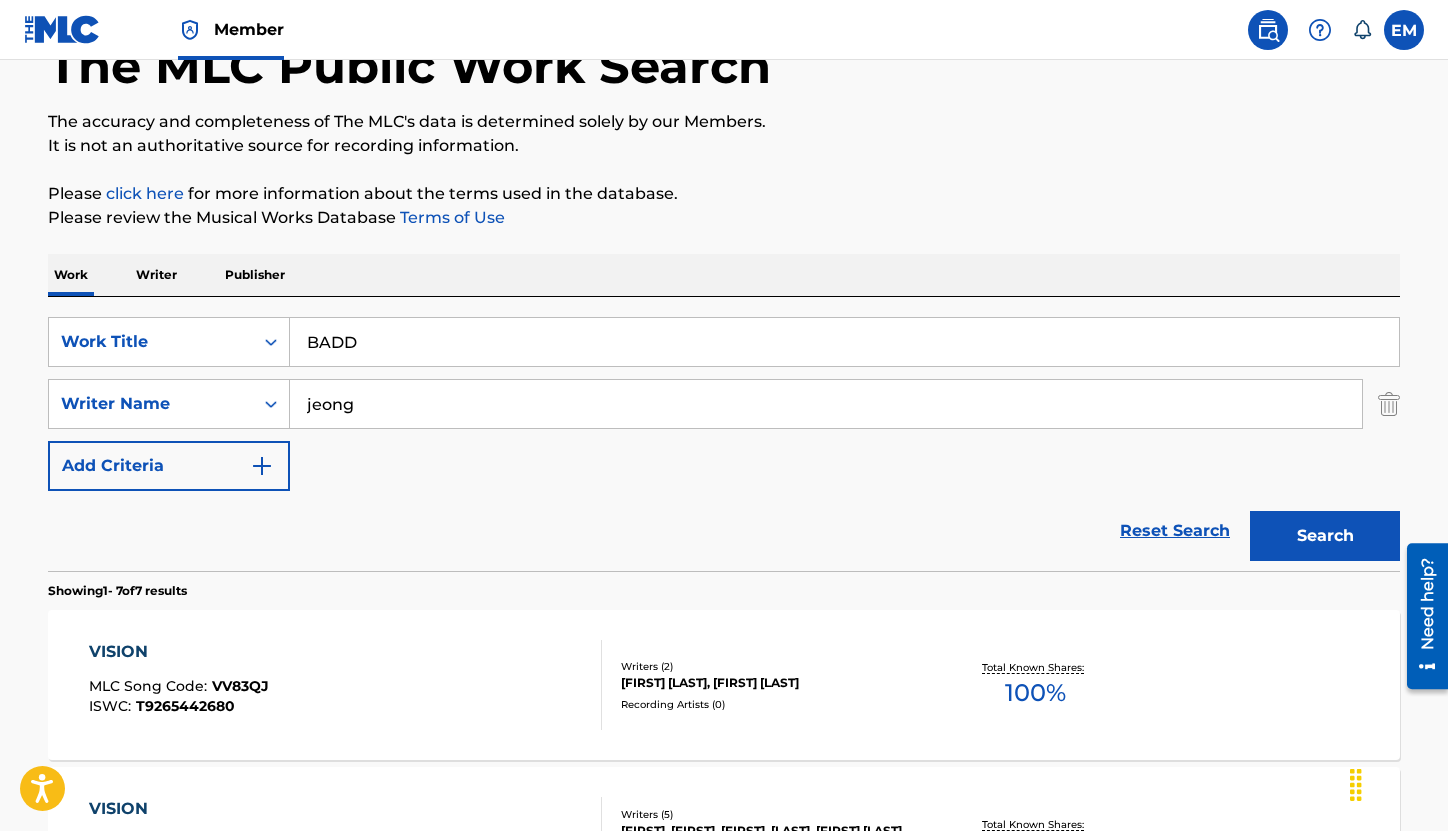 click on "Search" at bounding box center [1325, 536] 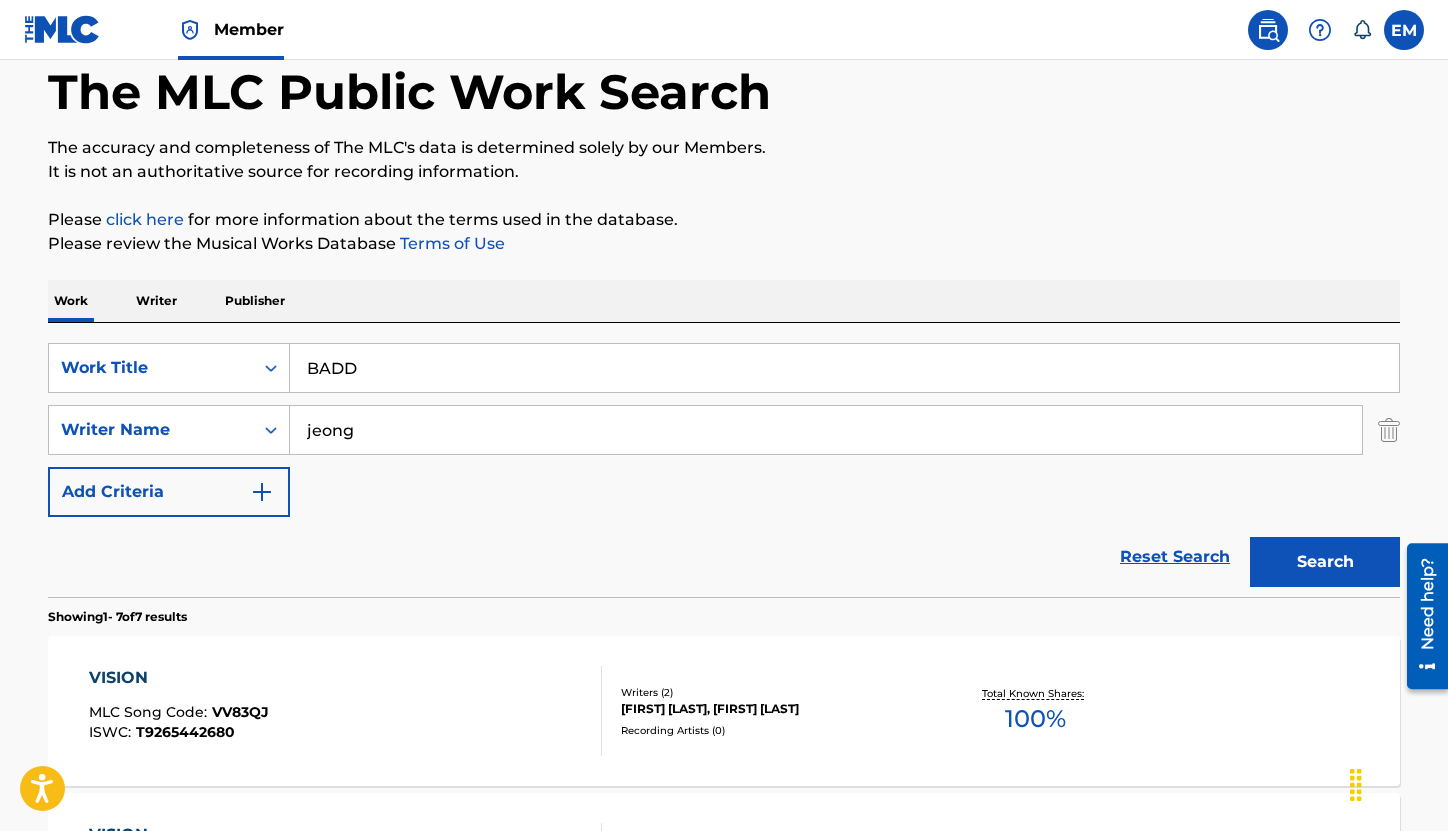 scroll, scrollTop: 37, scrollLeft: 0, axis: vertical 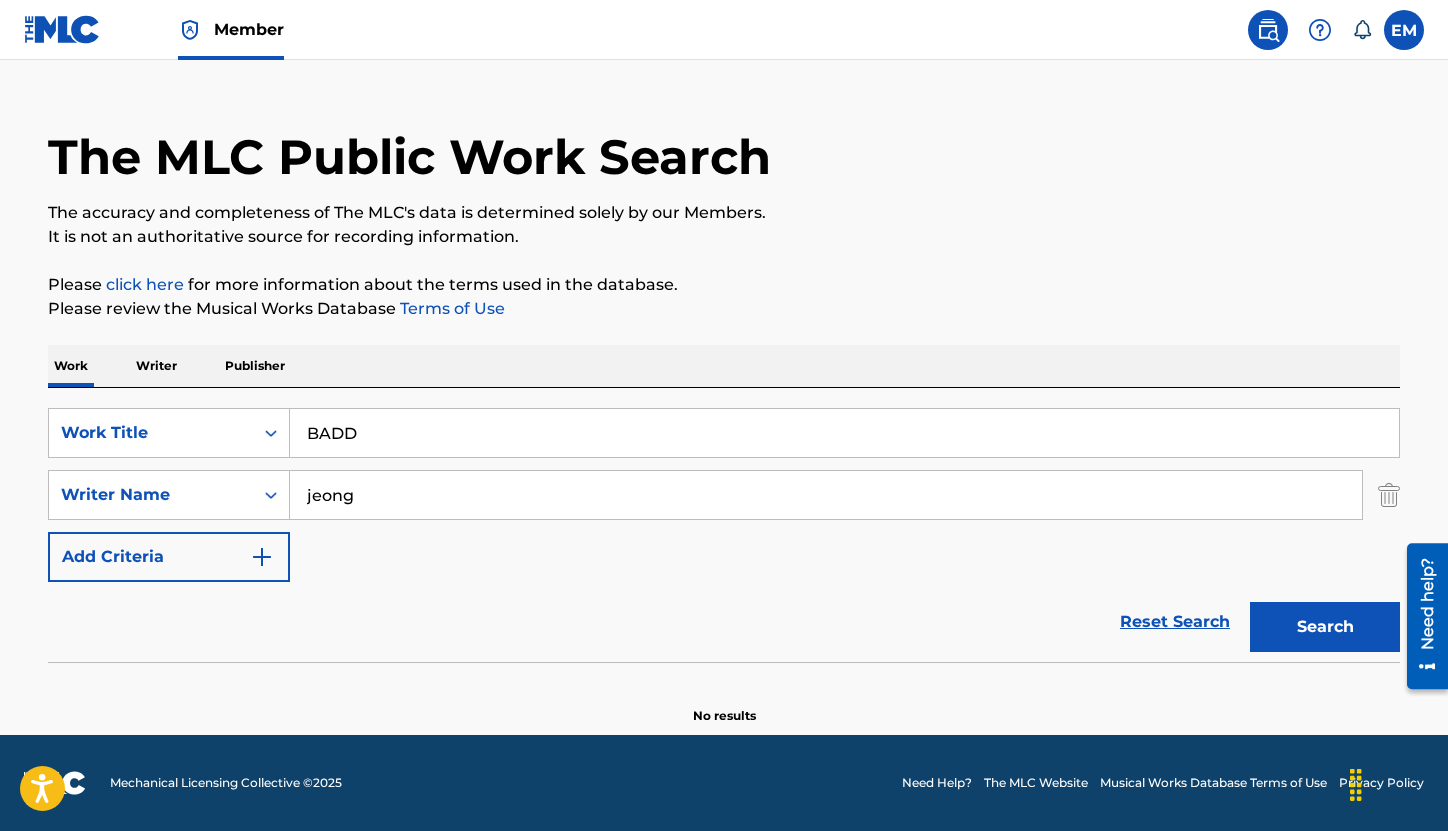 click on "BADD" at bounding box center (844, 433) 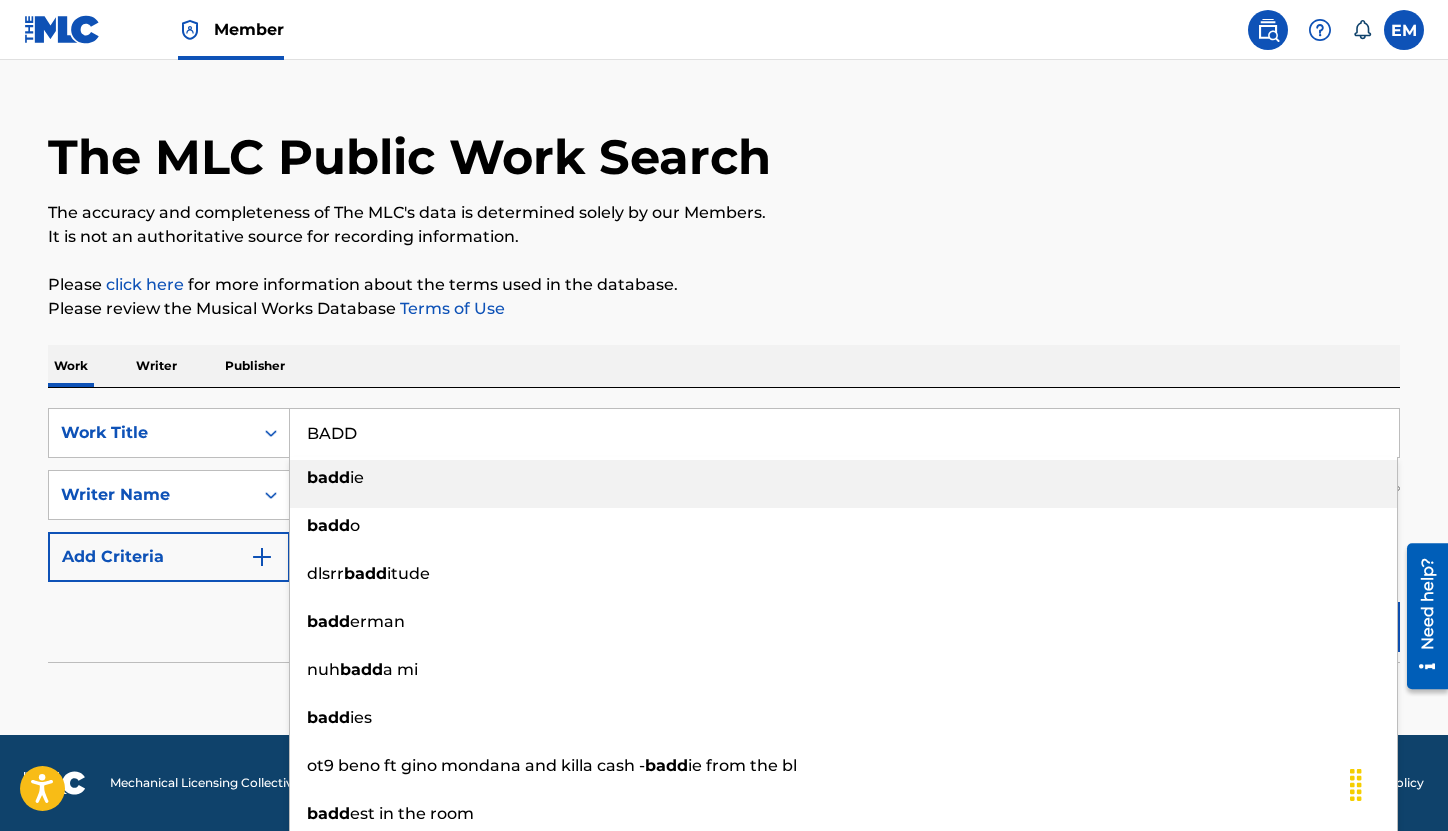 click on "BADD" at bounding box center [844, 433] 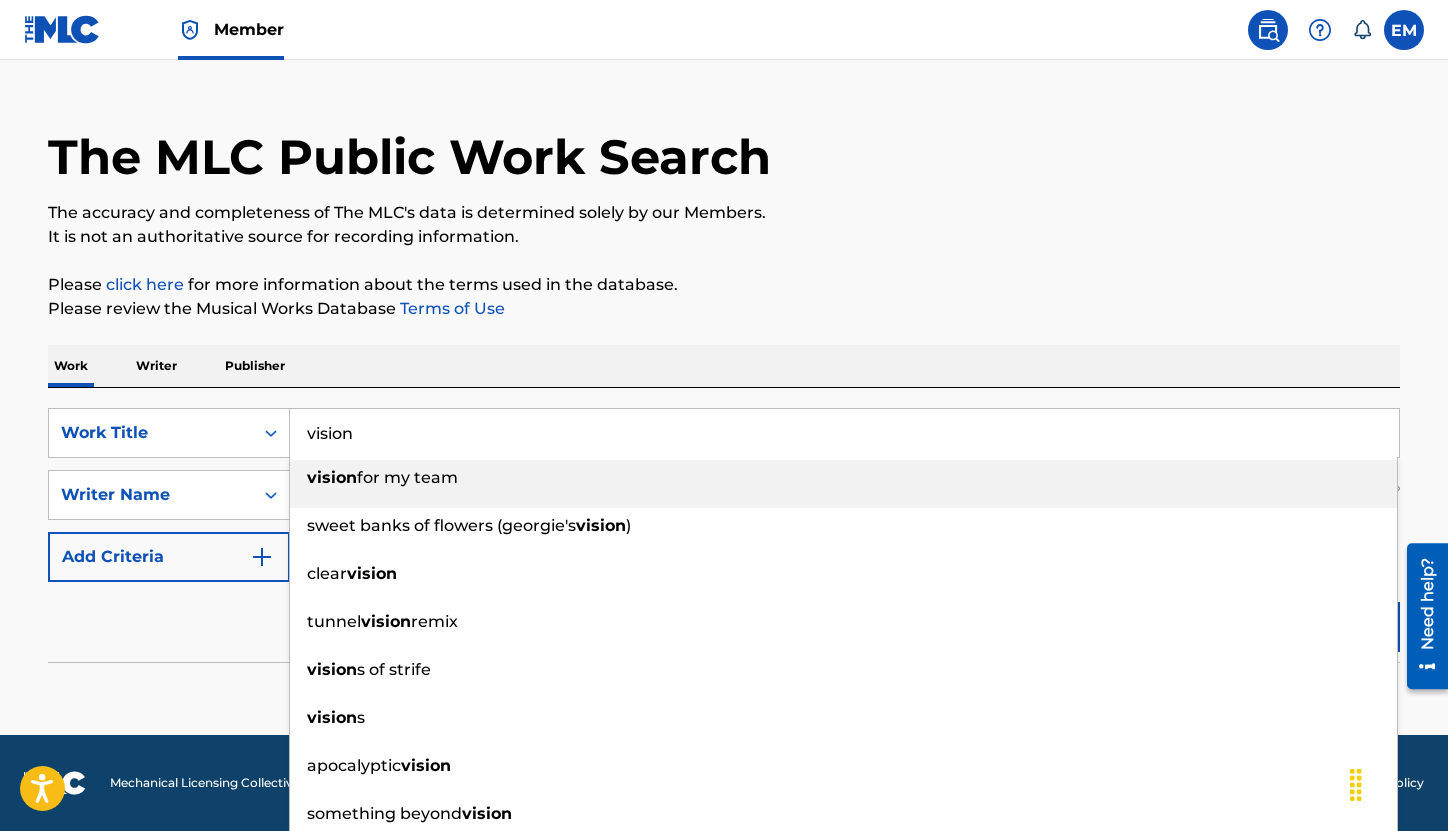 type on "vision" 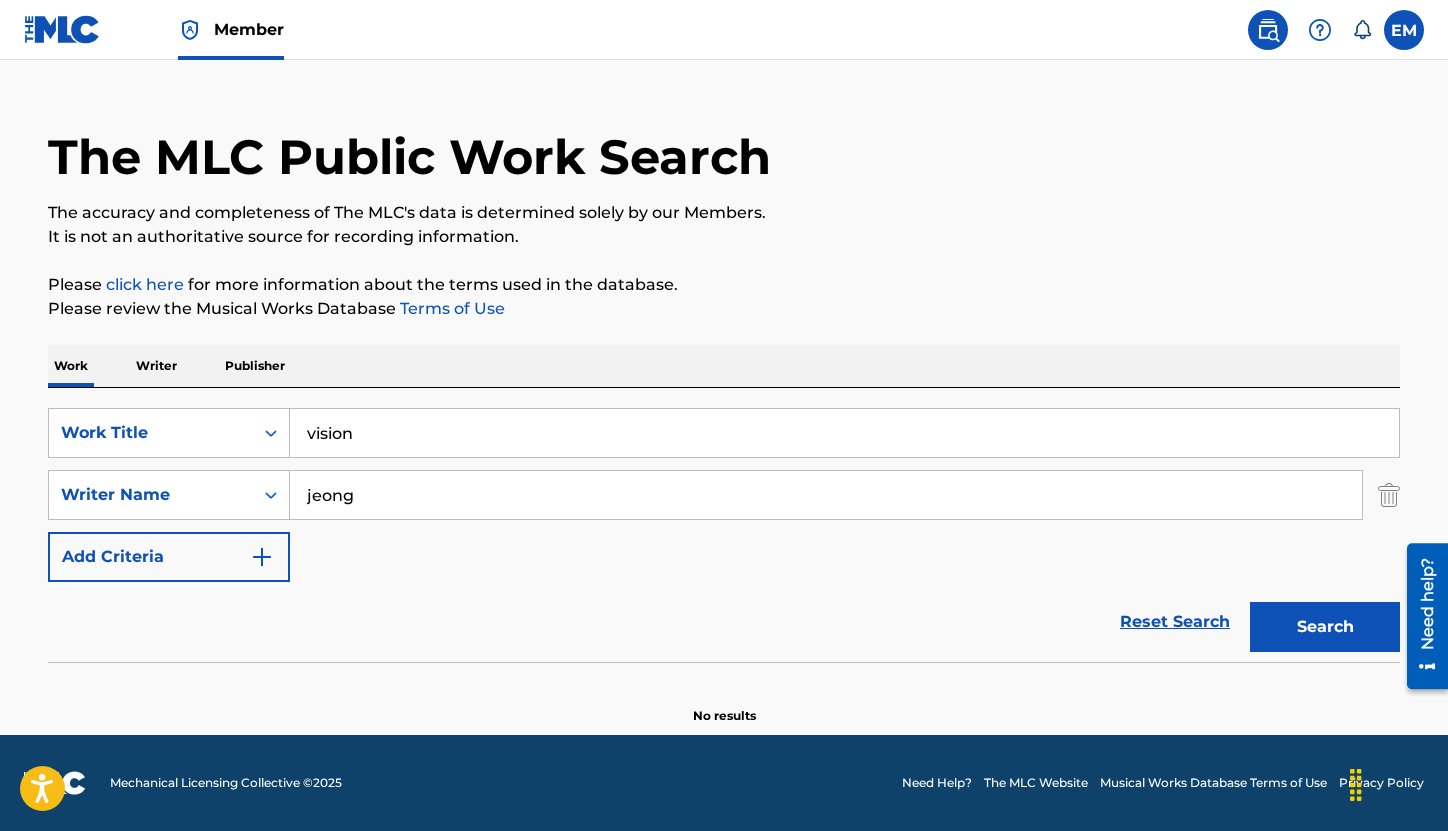 click on "jeong" at bounding box center (826, 495) 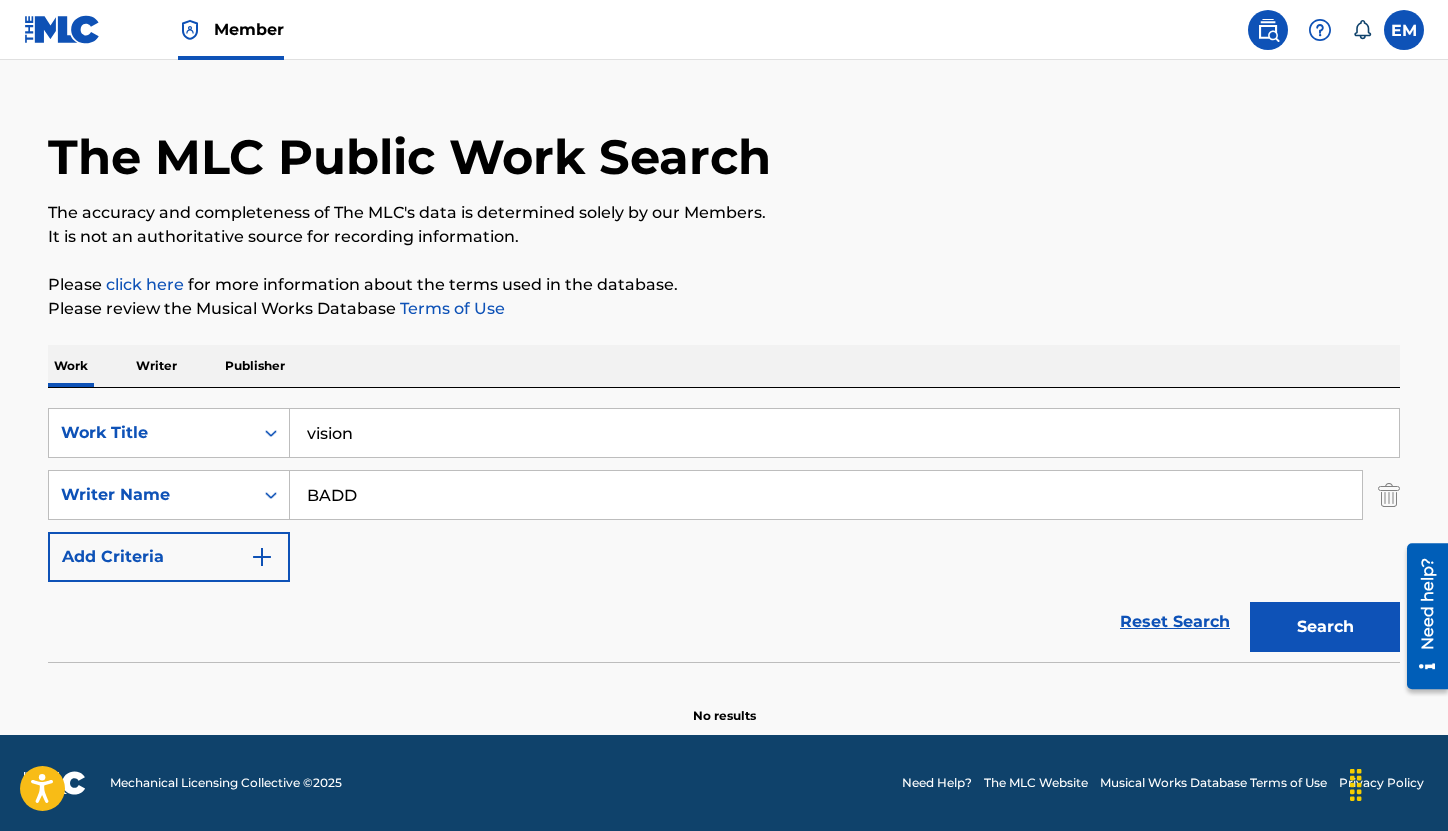type on "BADD" 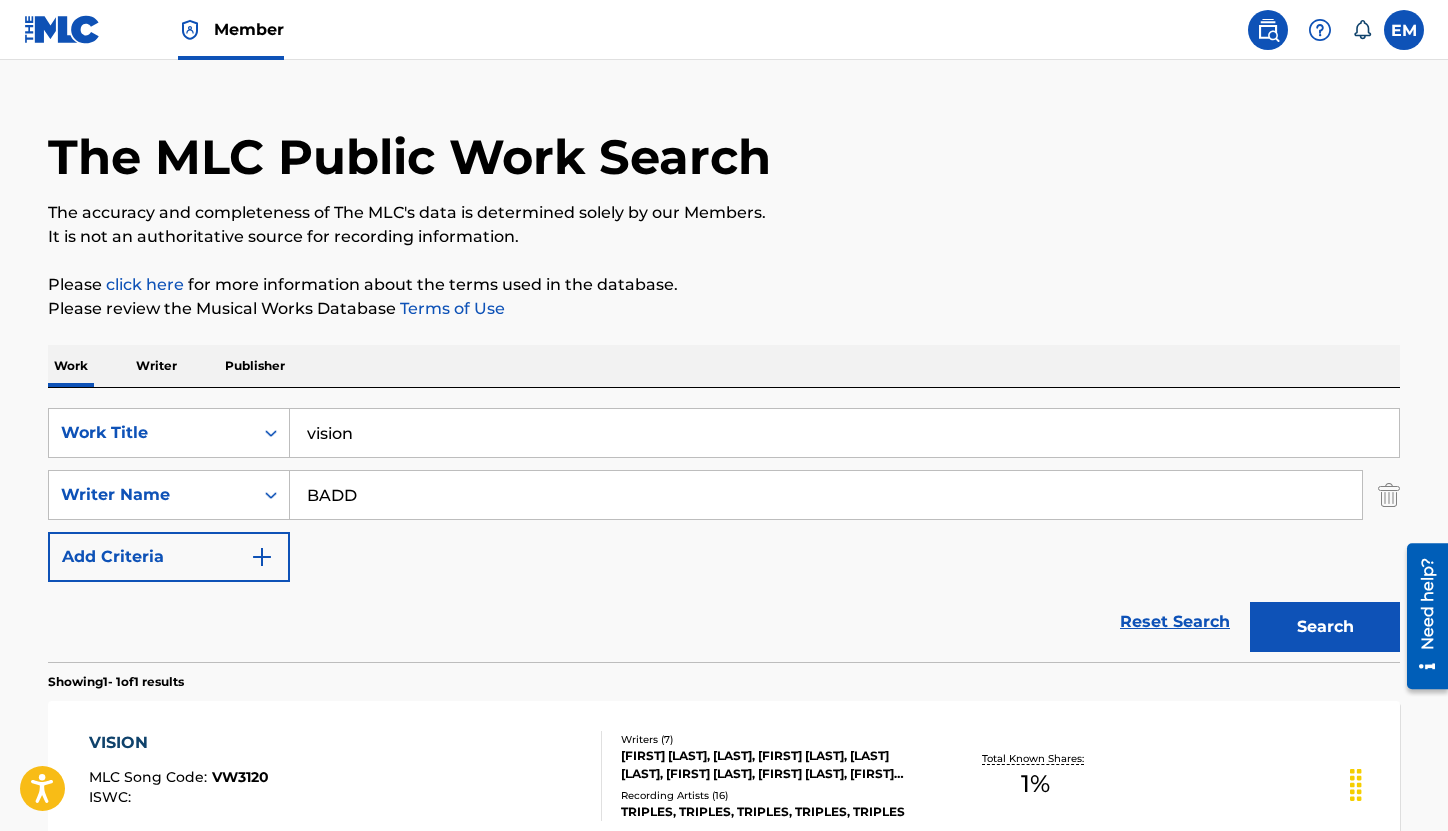 scroll, scrollTop: 237, scrollLeft: 0, axis: vertical 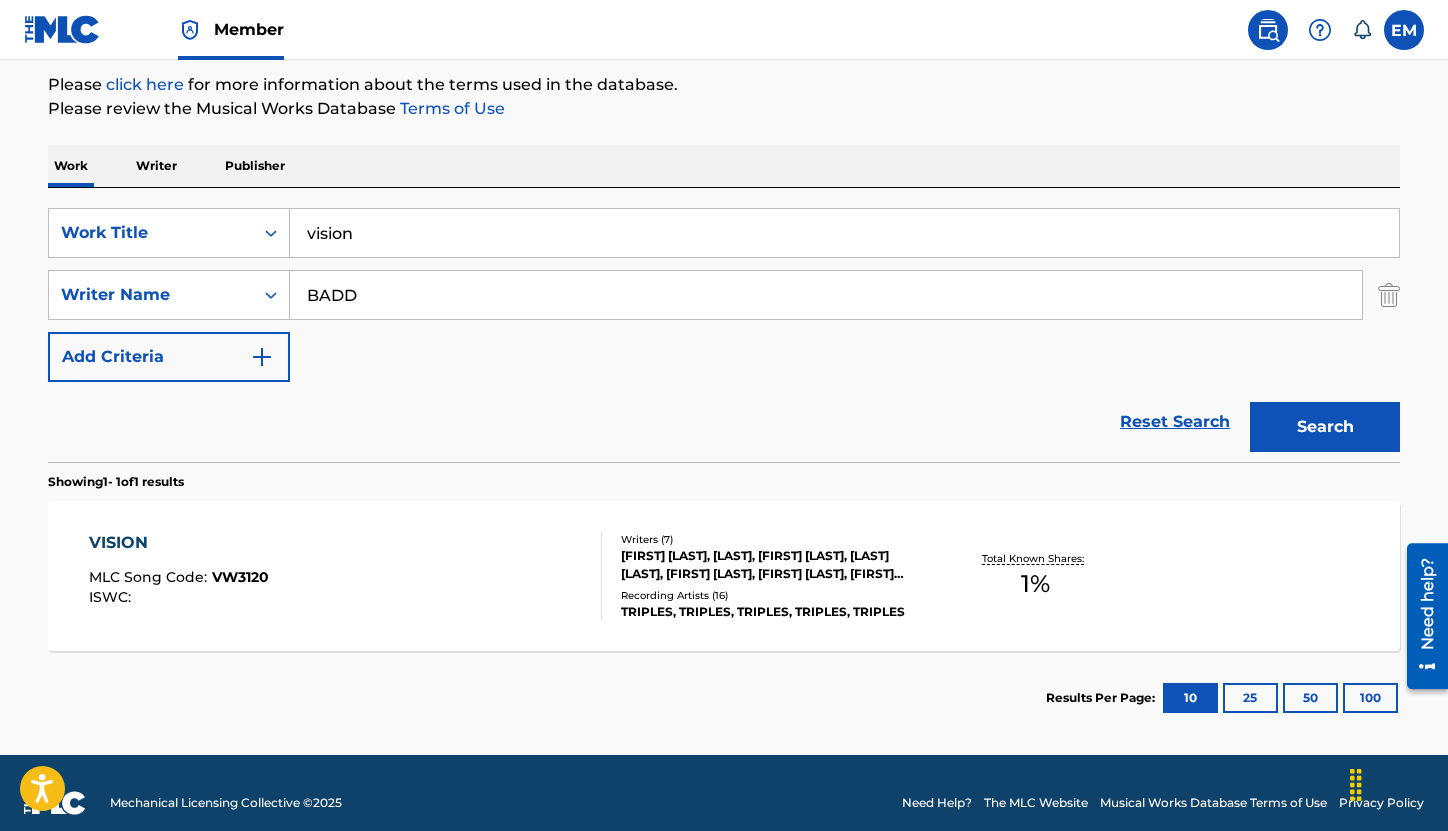 click on "VISION MLC Song Code : VW3120 ISWC :" at bounding box center (346, 576) 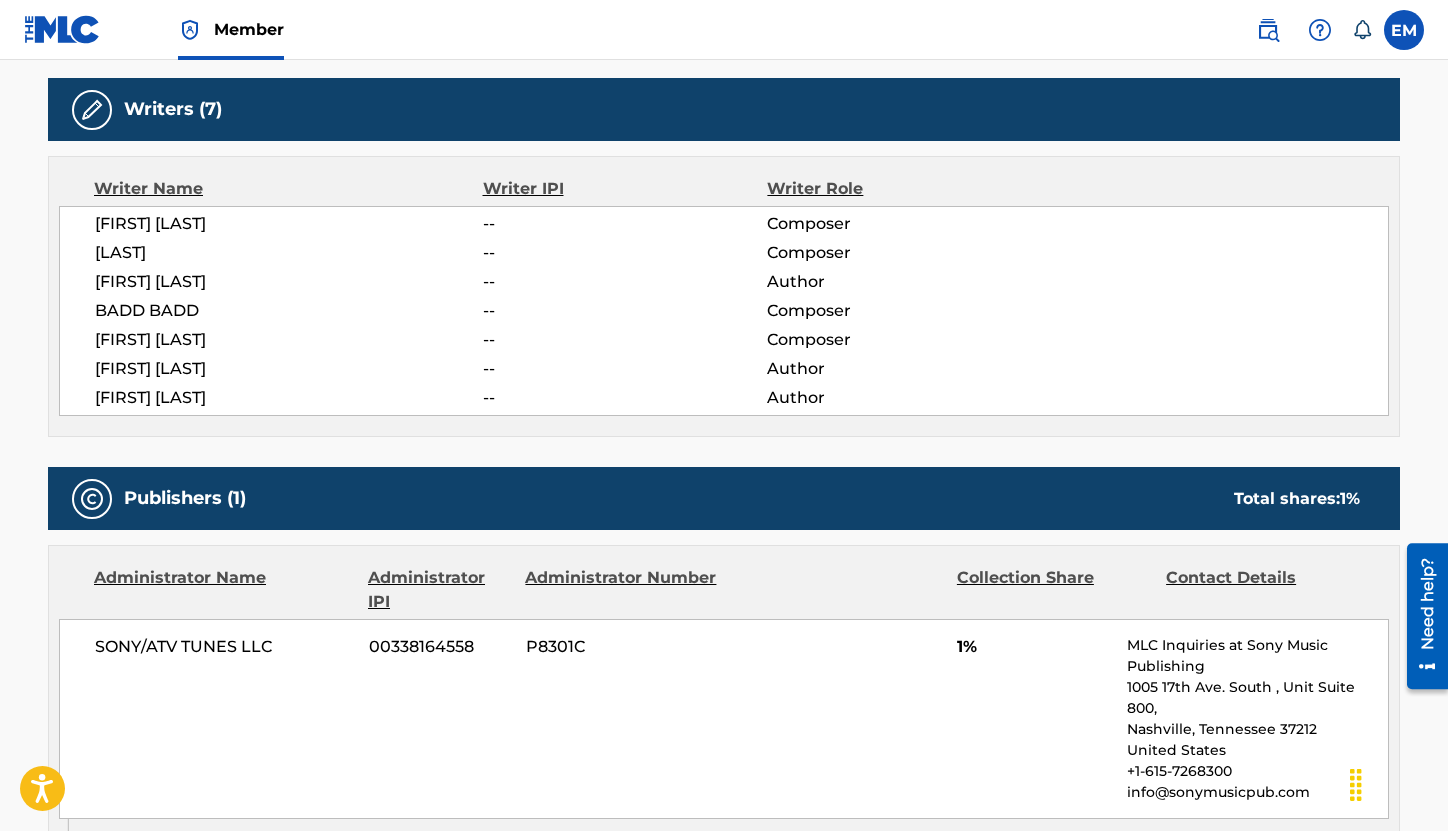 scroll, scrollTop: 300, scrollLeft: 0, axis: vertical 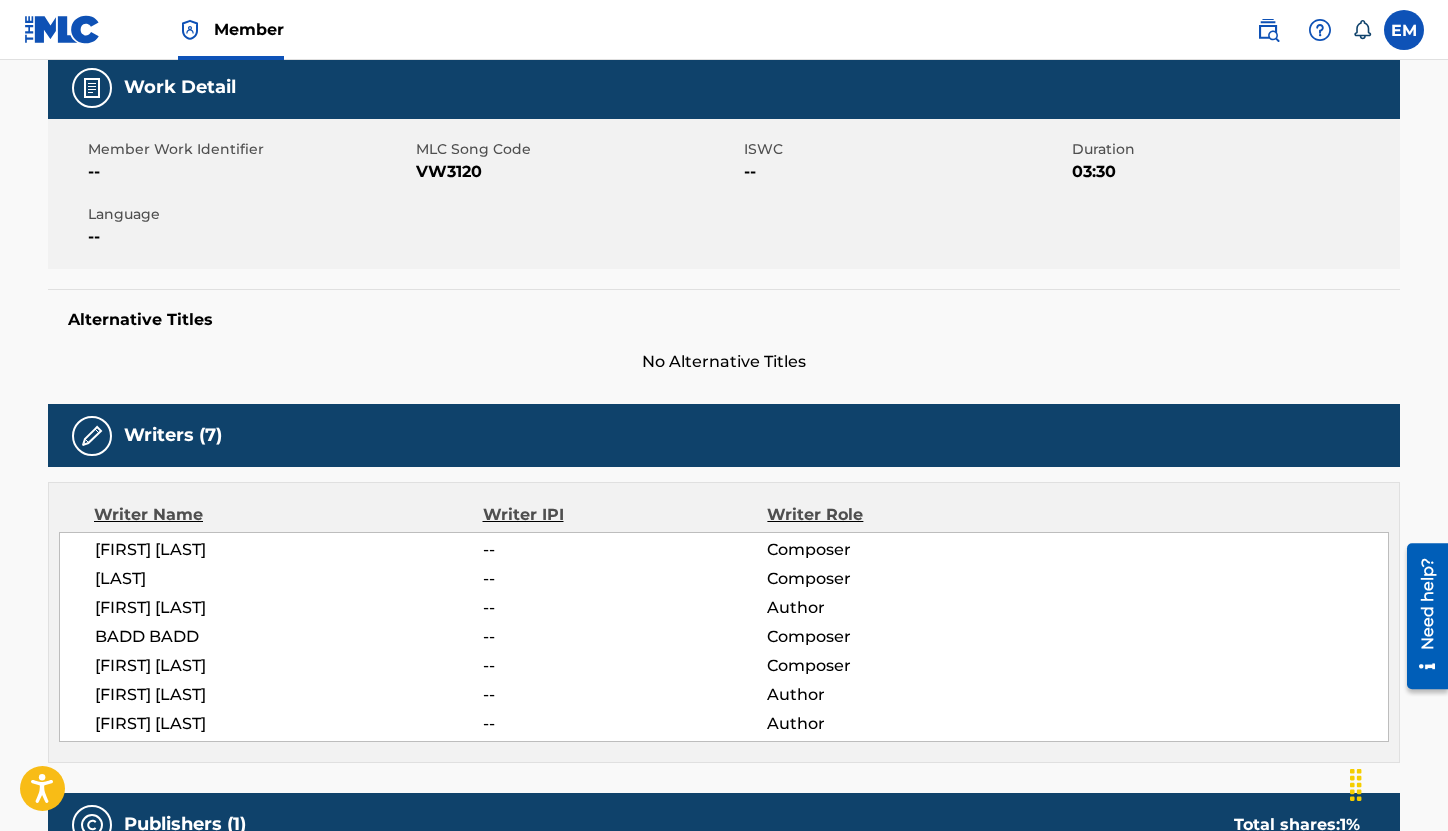 click on "VW3120" at bounding box center [577, 172] 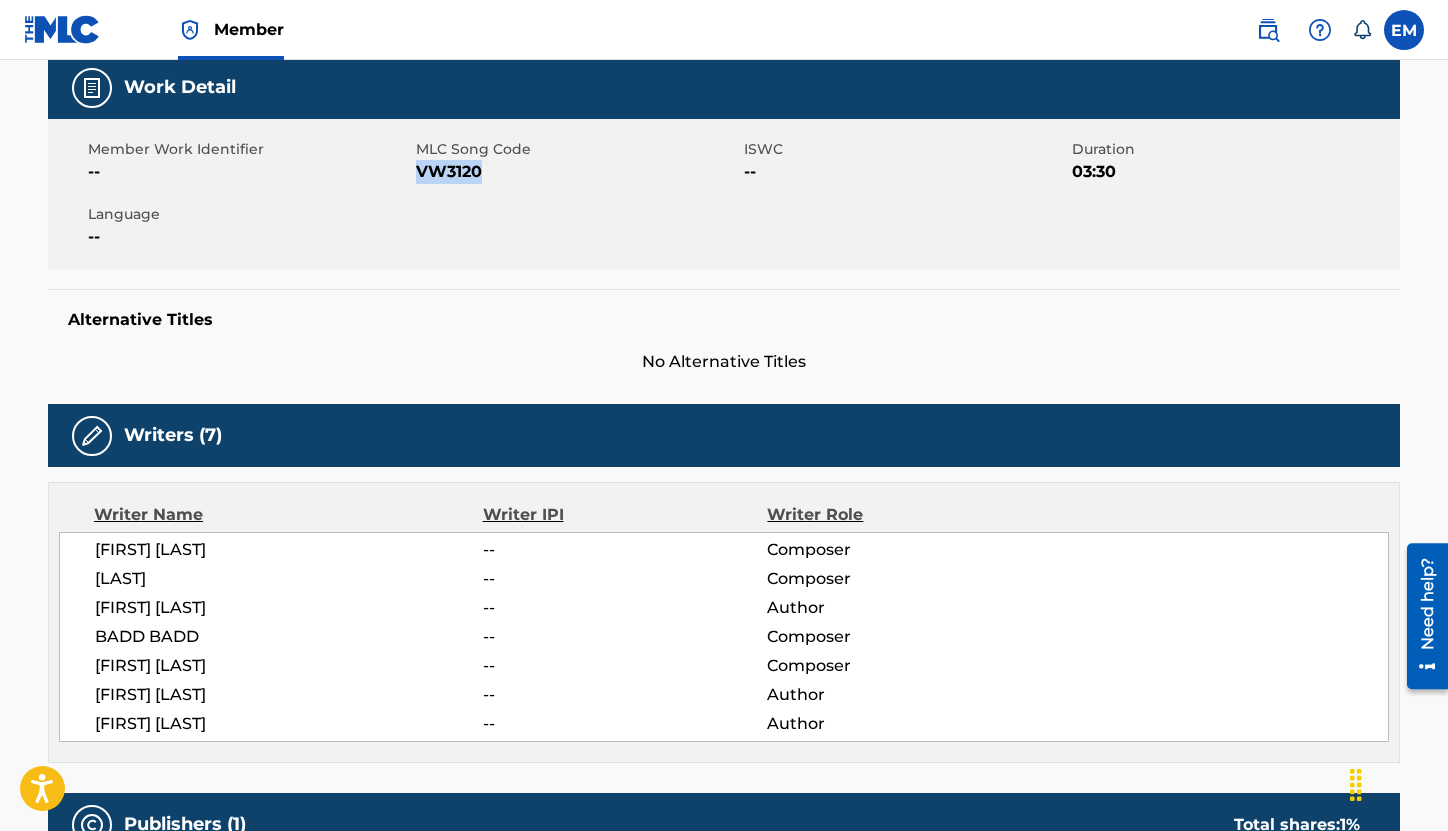 click on "VW3120" at bounding box center (577, 172) 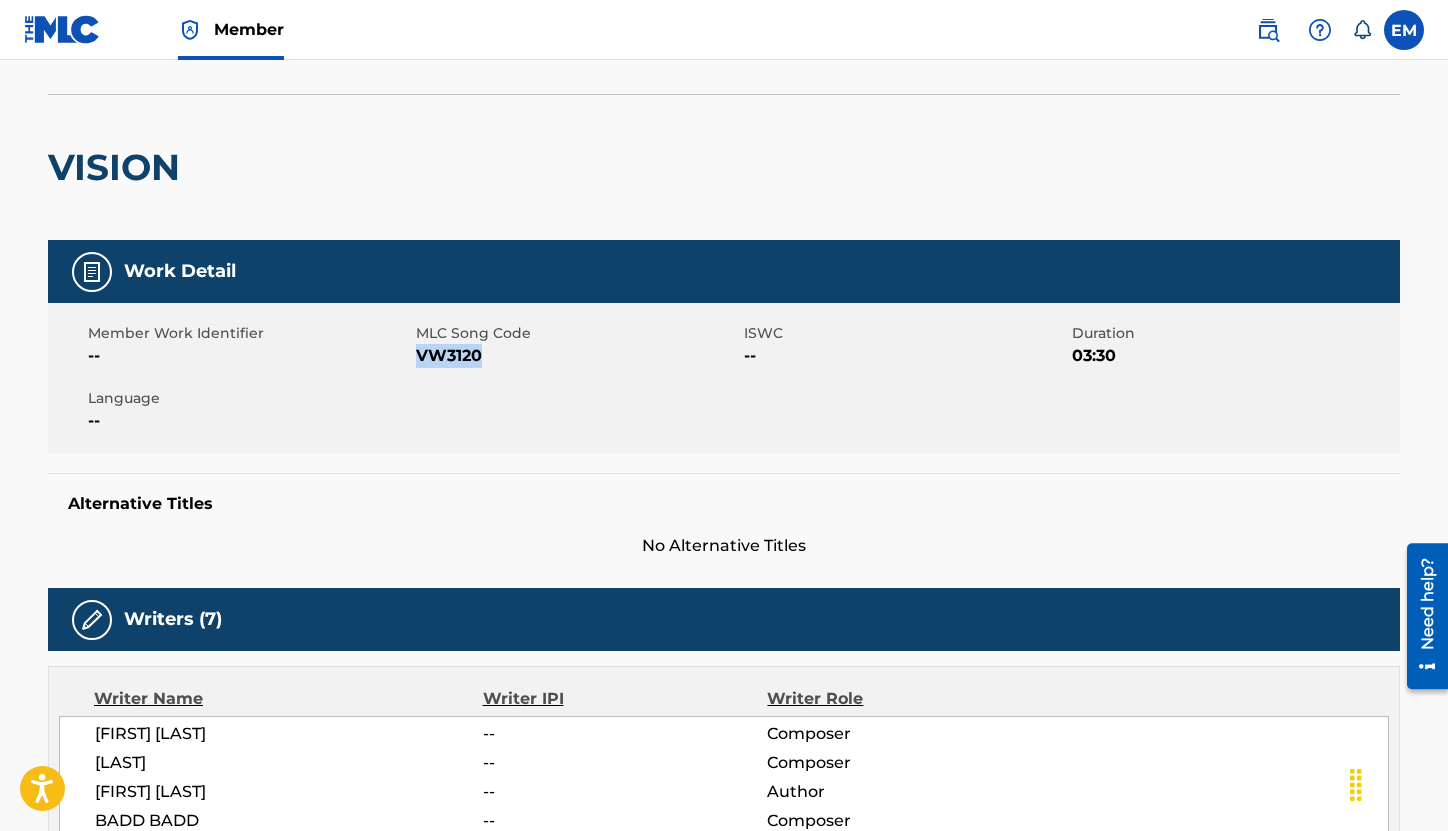 scroll, scrollTop: 0, scrollLeft: 0, axis: both 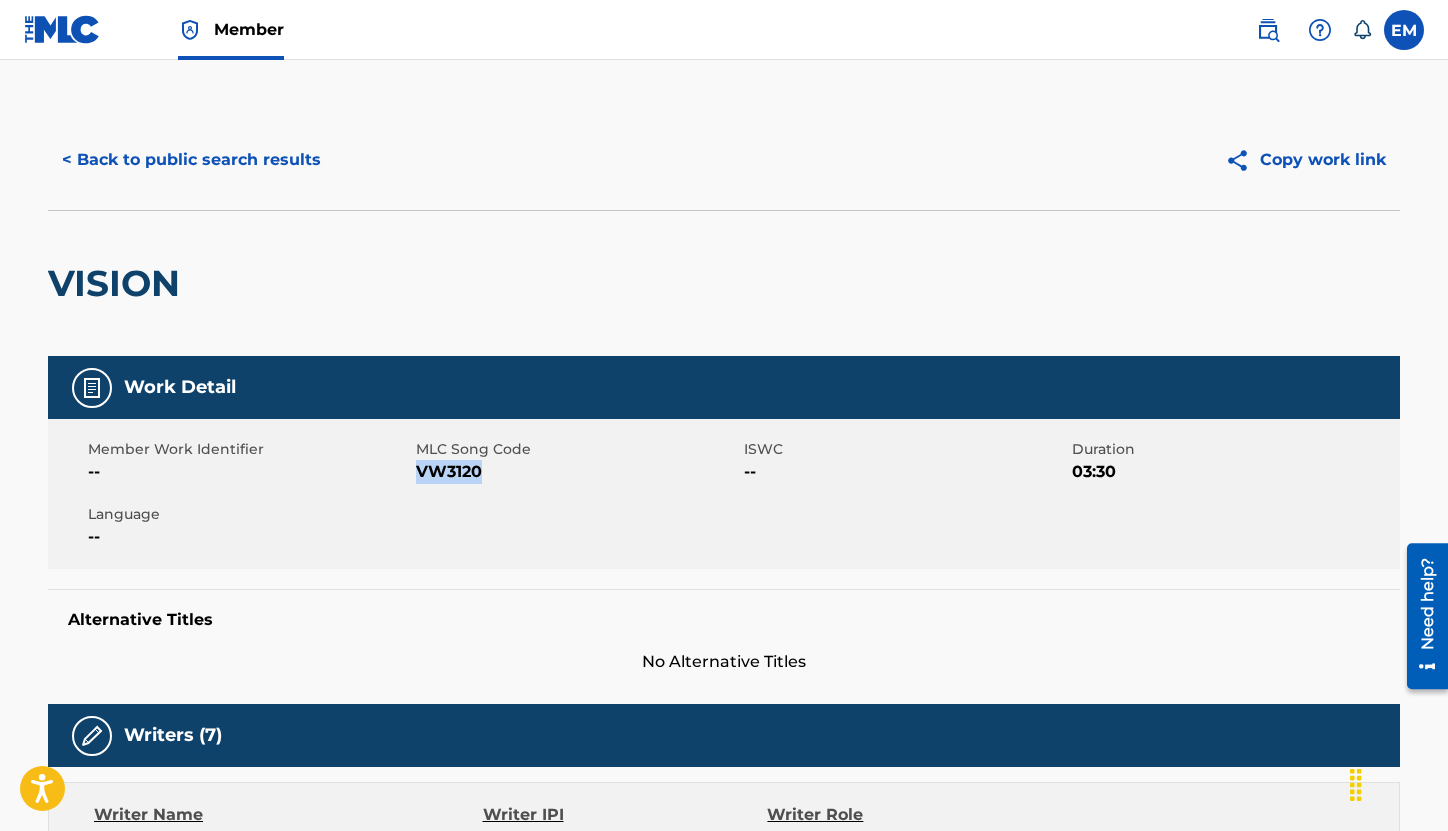 click on "< Back to public search results" at bounding box center [191, 160] 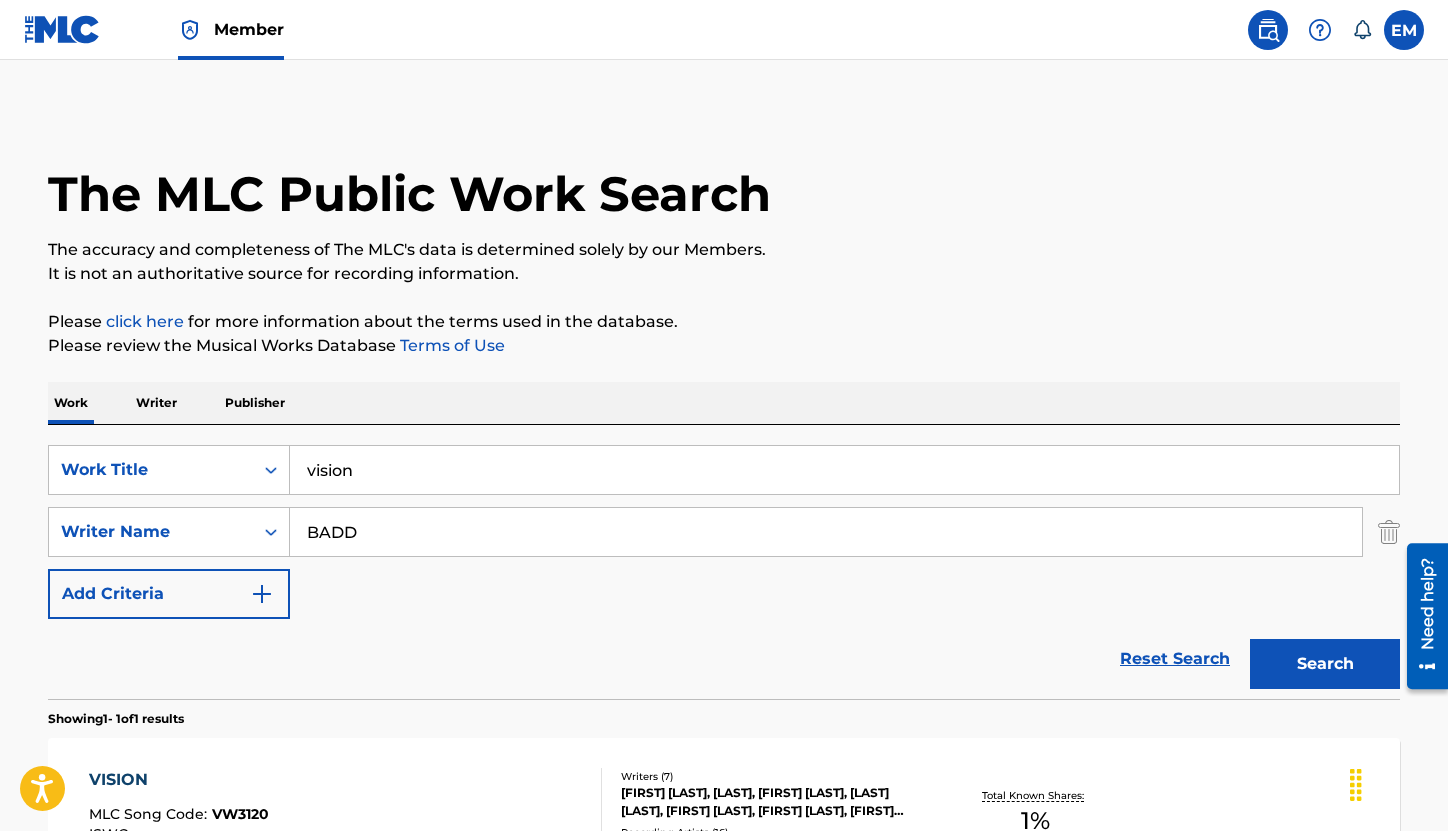 scroll, scrollTop: 143, scrollLeft: 0, axis: vertical 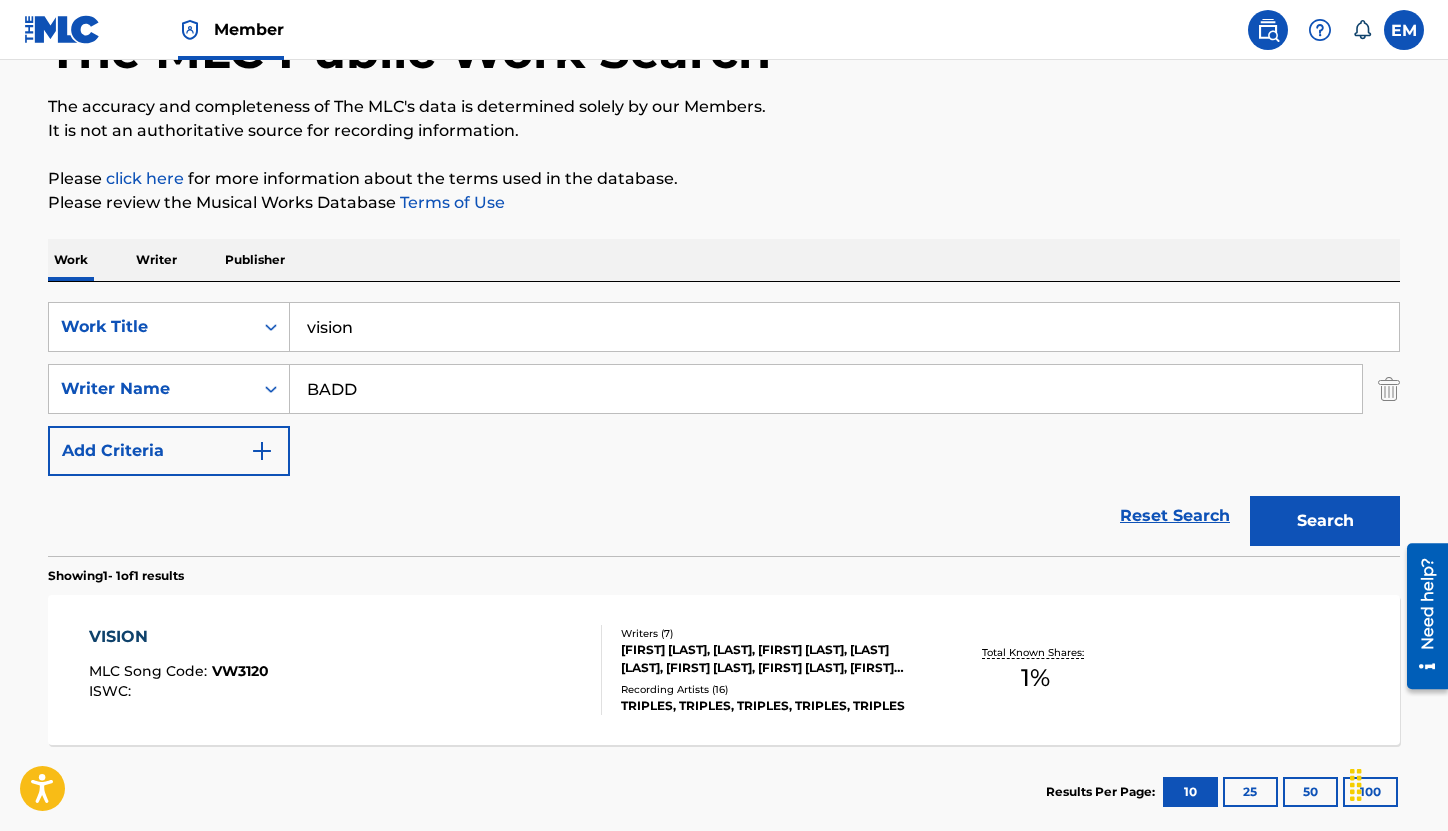 click on "vision" at bounding box center (844, 327) 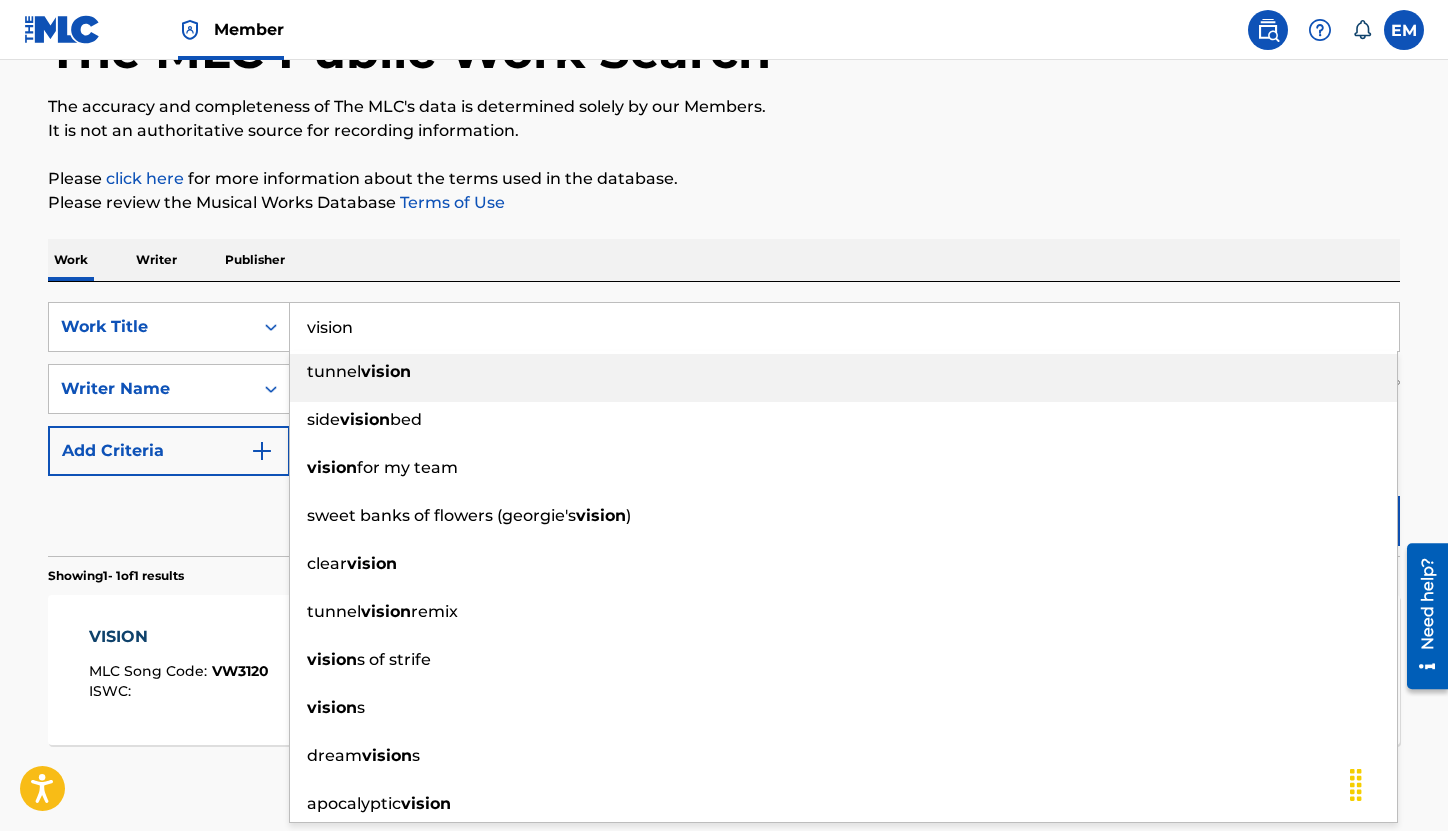 click on "vision" at bounding box center (844, 327) 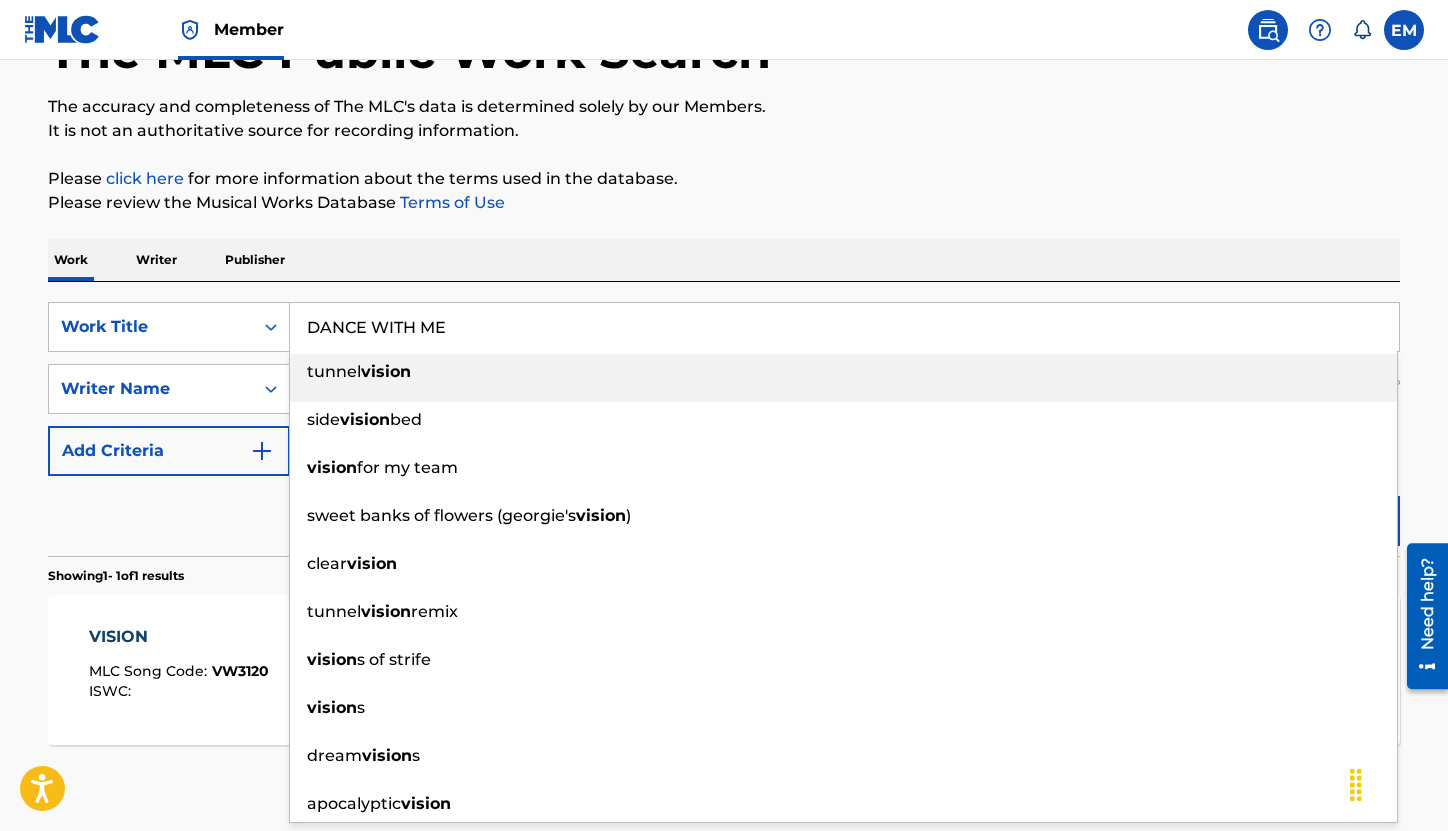 type on "DANCE WITH ME" 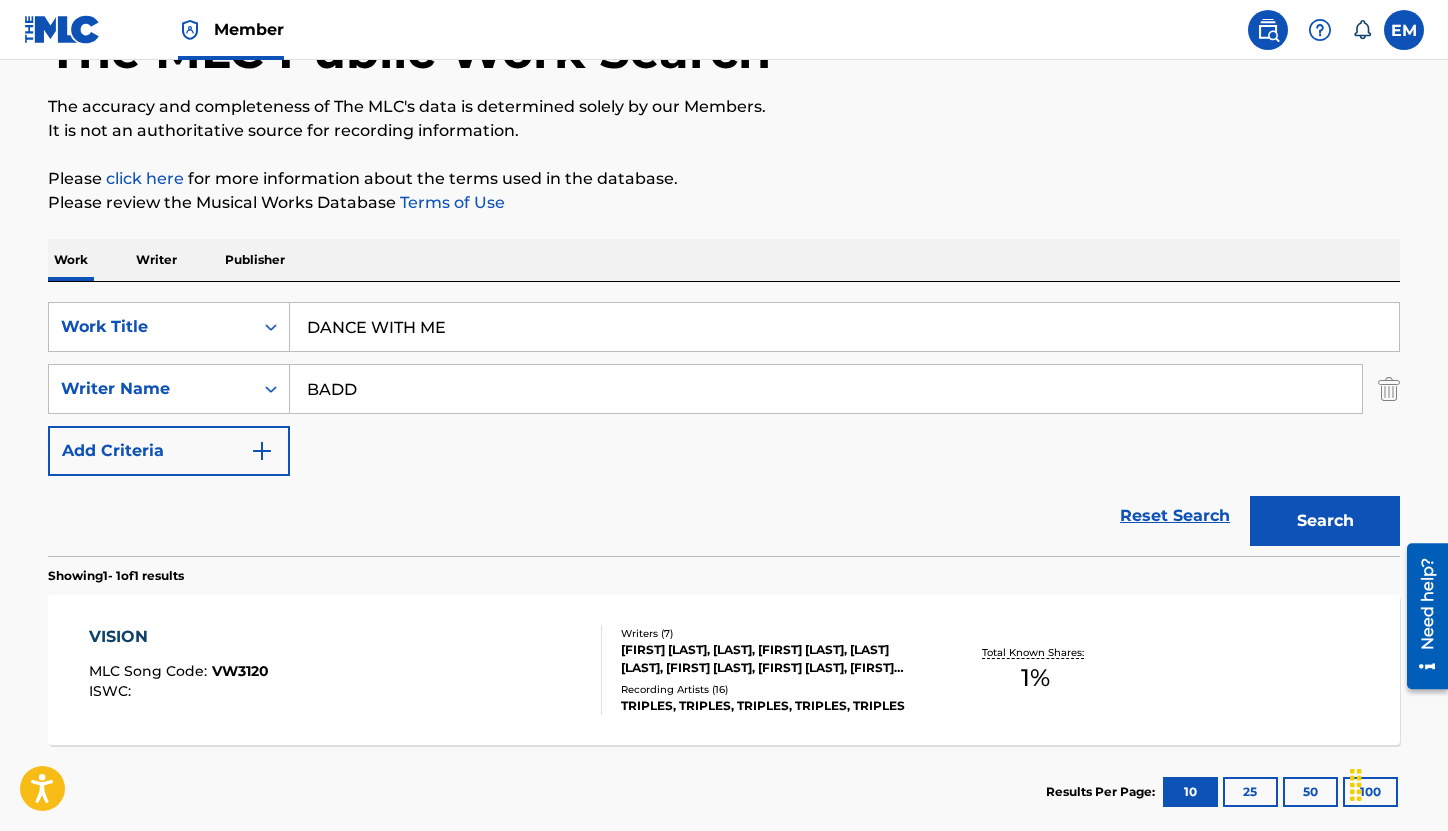 click on "The MLC Public Work Search The accuracy and completeness of The MLC's data is determined solely by our Members. It is not an authoritative source for recording information. Please   click here   for more information about the terms used in the database. Please review the Musical Works Database   Terms of Use Work Writer Publisher SearchWithCriteriac06617bf-25ed-46f6-8ef3-ef93165479e7 Work Title DANCE WITH ME SearchWithCriteria8a6f7509-8e48-4a87-8ba0-2e2f27098ad3 Writer Name [LAST] Add Criteria Reset Search Search Showing  1  -   1  of  1   results   VISION MLC Song Code : VW3120 ISWC : Writers ( 7 ) [FIRST] [LAST] [LAST] [LAST], [FIRST], [FIRST] [LAST] [LAST], [FIRST] [LAST], [FIRST] [LAST], [FIRST] [LAST], [FIRST] [LAST] Recording Artists ( 16 ) [BRAND NAME], [BRAND NAME], [BRAND NAME], [BRAND NAME], [BRAND NAME] Total Known Shares: 1 % Results Per Page: 10 25 50 100" at bounding box center (724, 403) 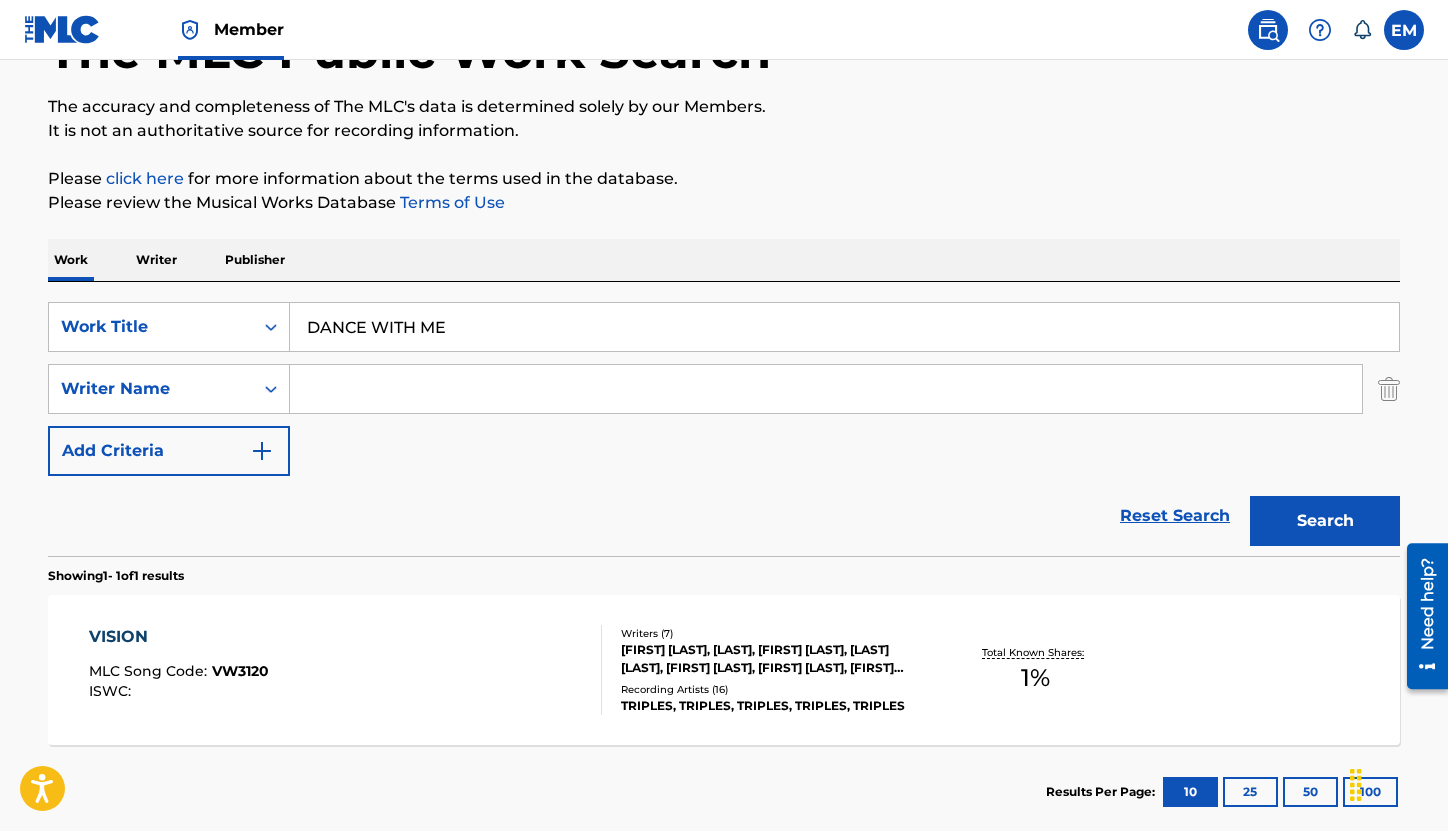 click at bounding box center [826, 389] 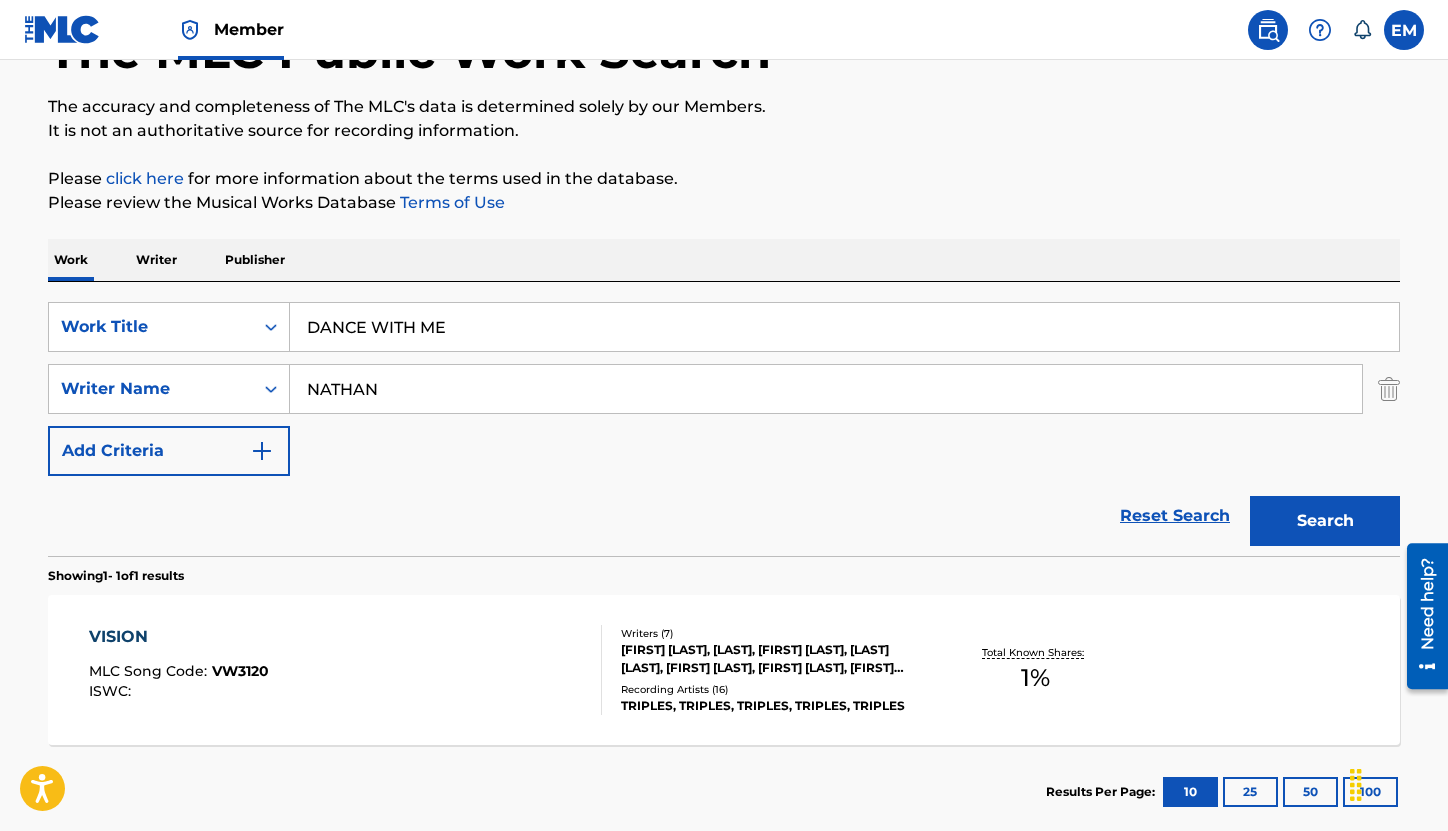 click on "Search" at bounding box center [1325, 521] 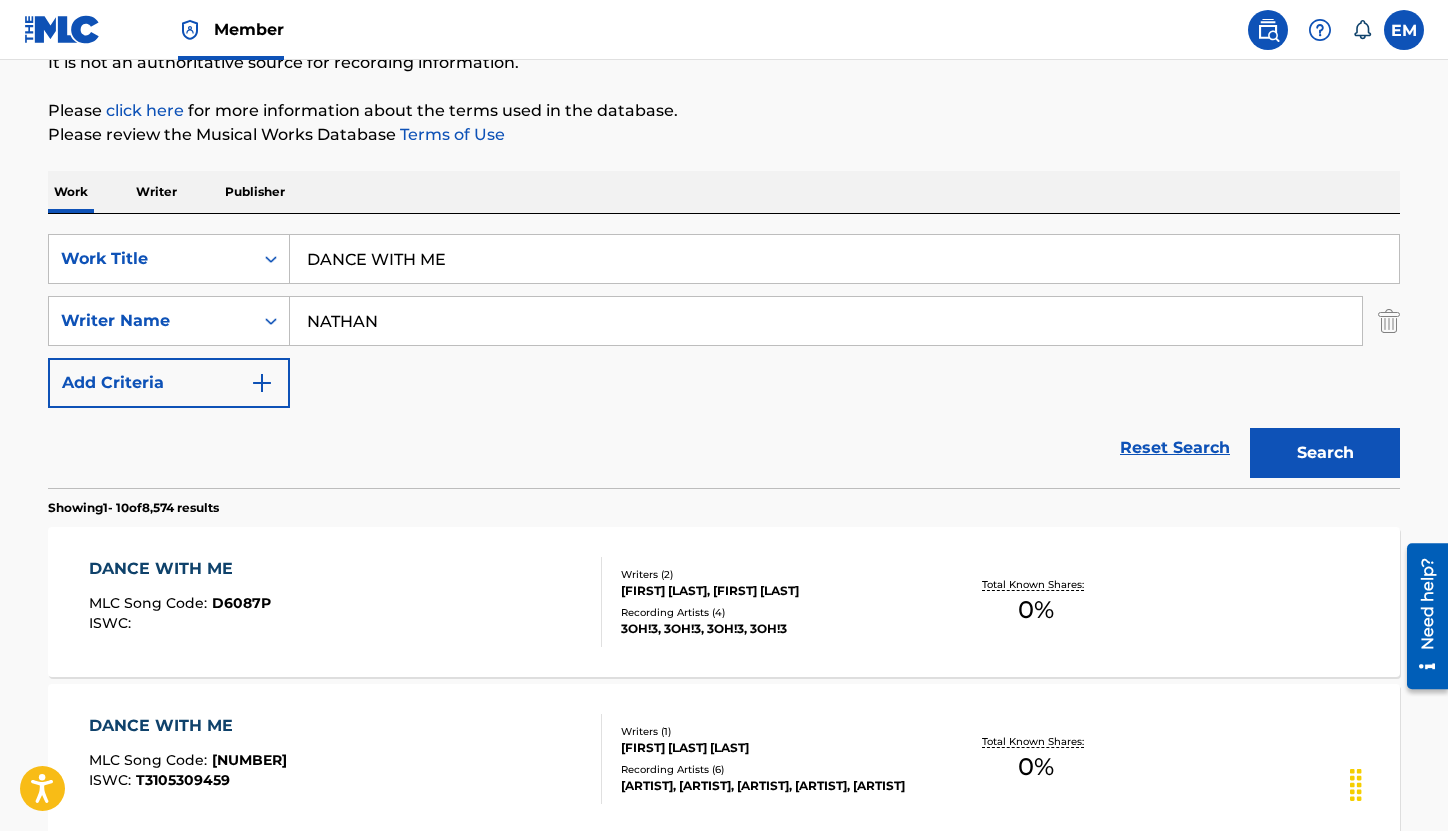 scroll, scrollTop: 243, scrollLeft: 0, axis: vertical 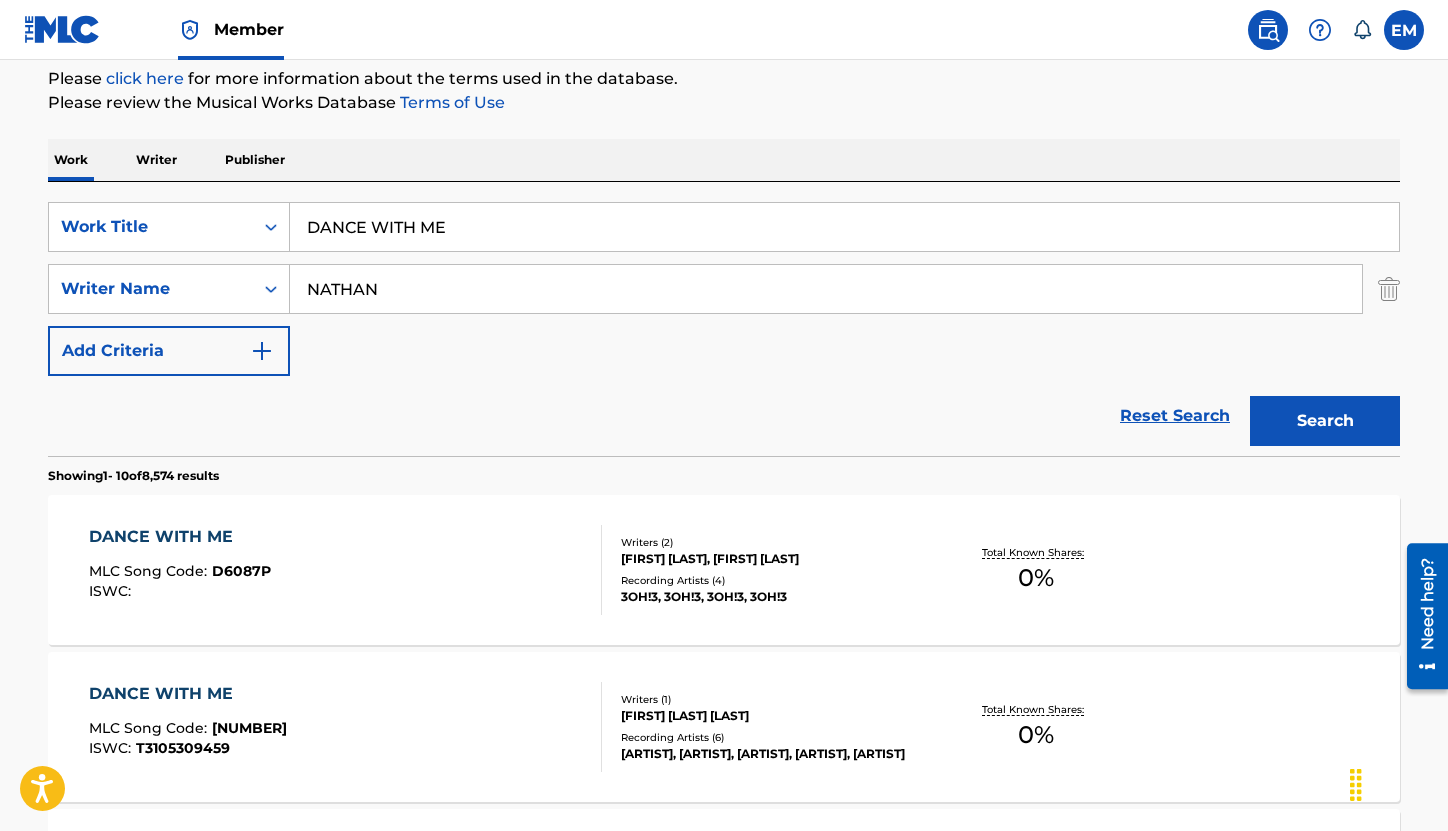 click on "NATHAN" at bounding box center [826, 289] 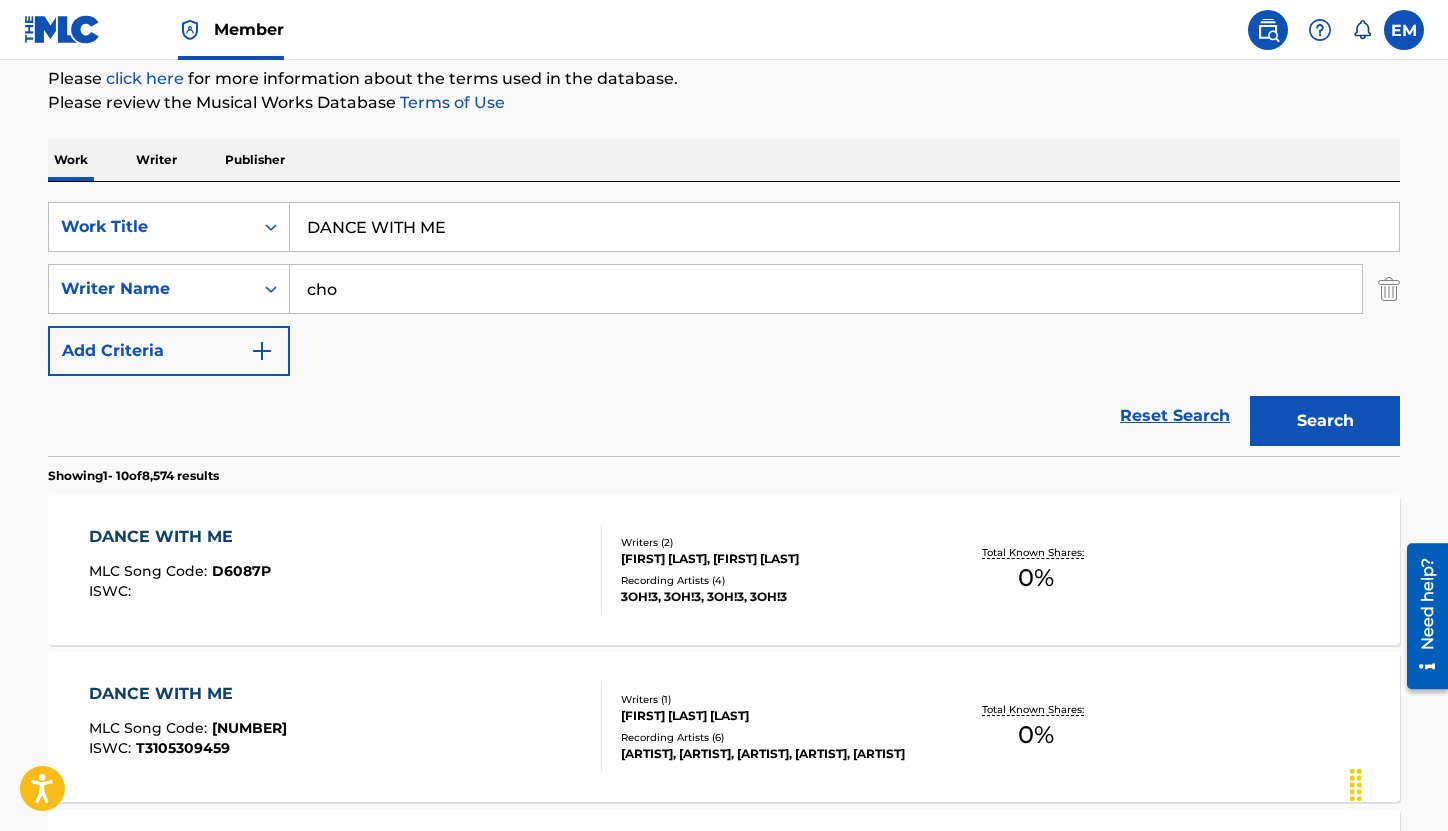 click on "SearchWithCriteriac06617bf-25ed-46f6-8ef3-ef93165479e7 Work Title DANCE WITH ME SearchWithCriteria8a6f7509-8e48-4a87-8ba0-2e2f27098ad3 Writer Name [LAST] Add Criteria" at bounding box center [724, 289] 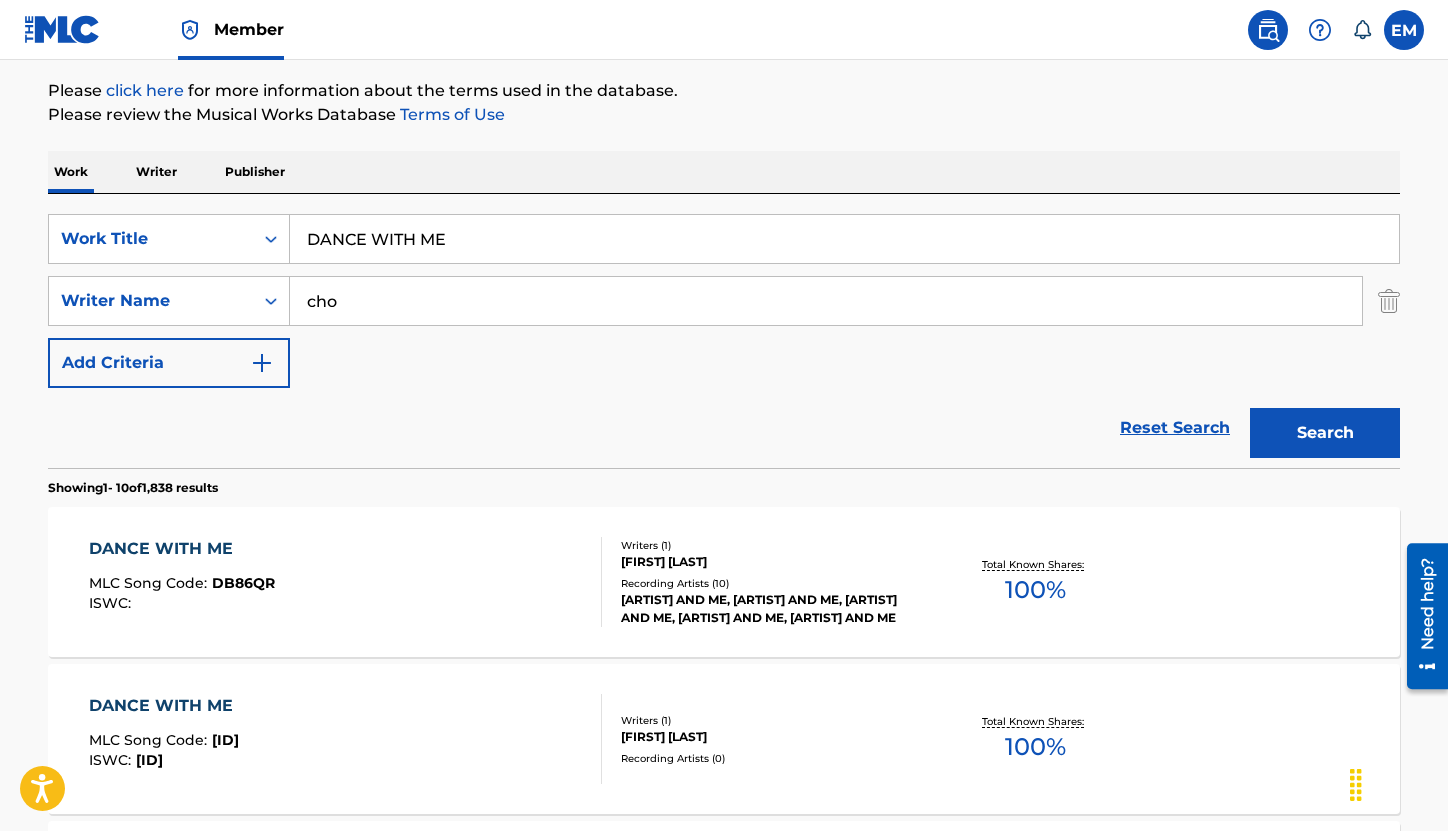 scroll, scrollTop: 43, scrollLeft: 0, axis: vertical 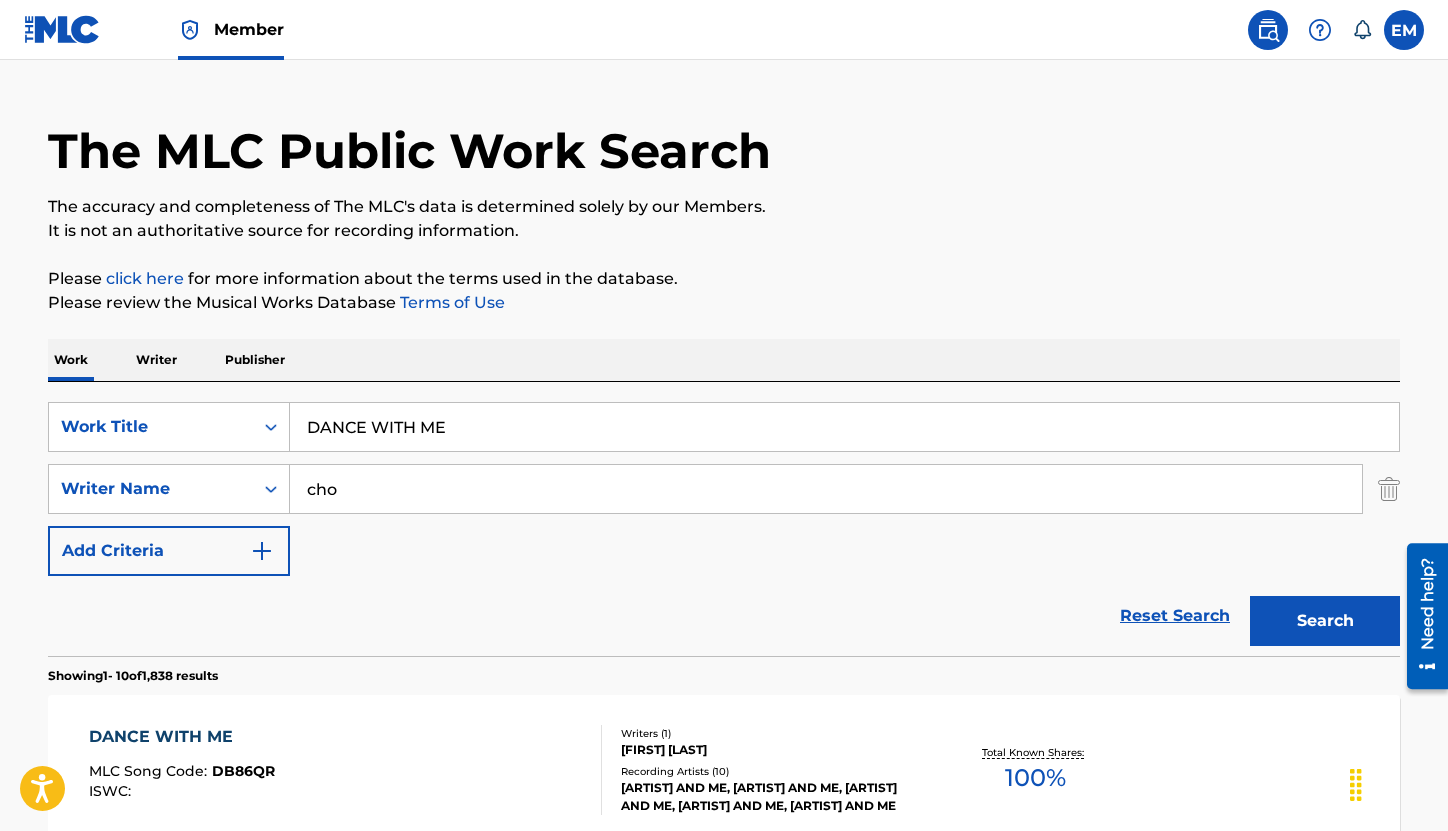 click on "DANCE WITH ME" at bounding box center (844, 427) 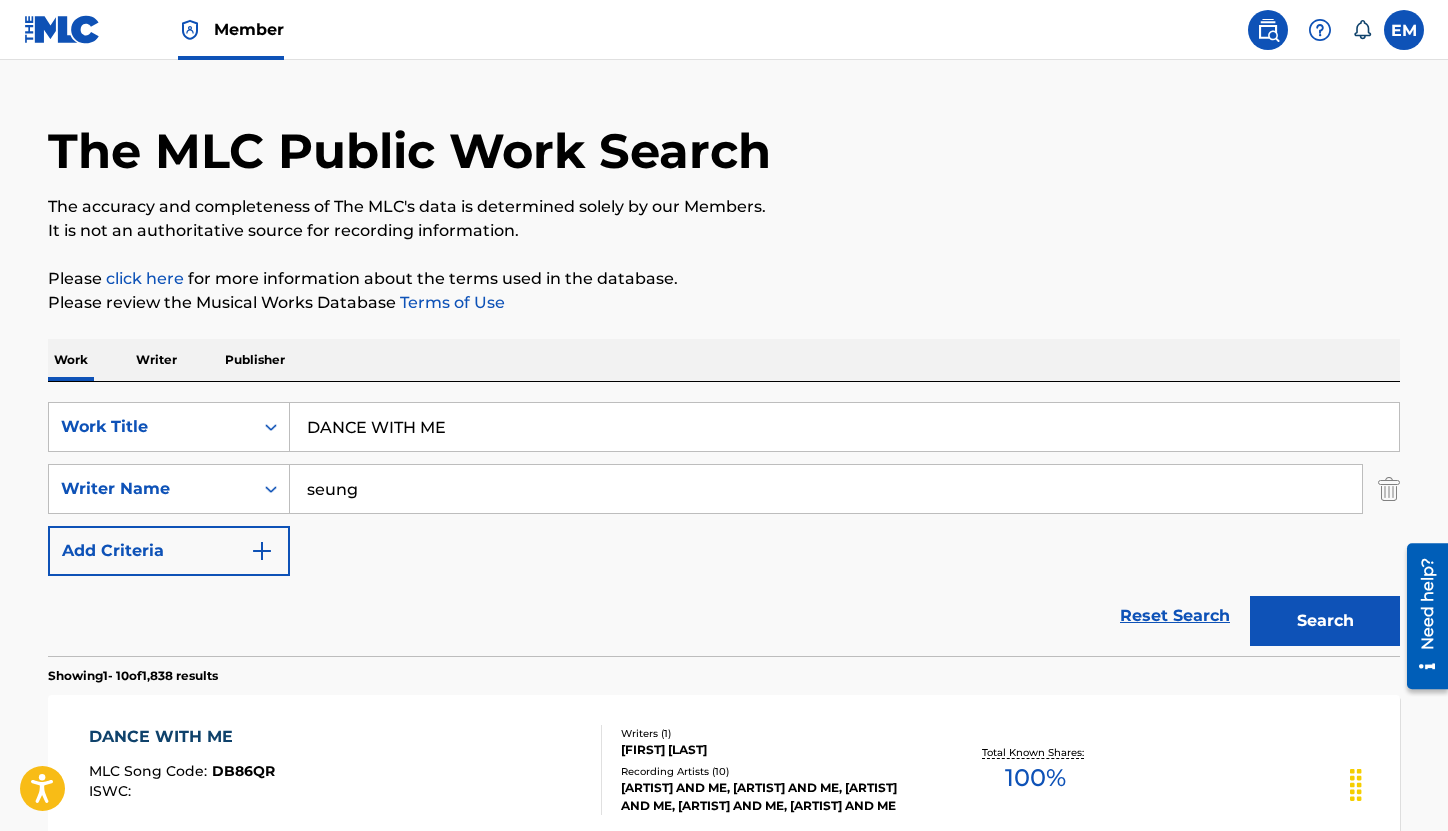 click on "Search" at bounding box center [1325, 621] 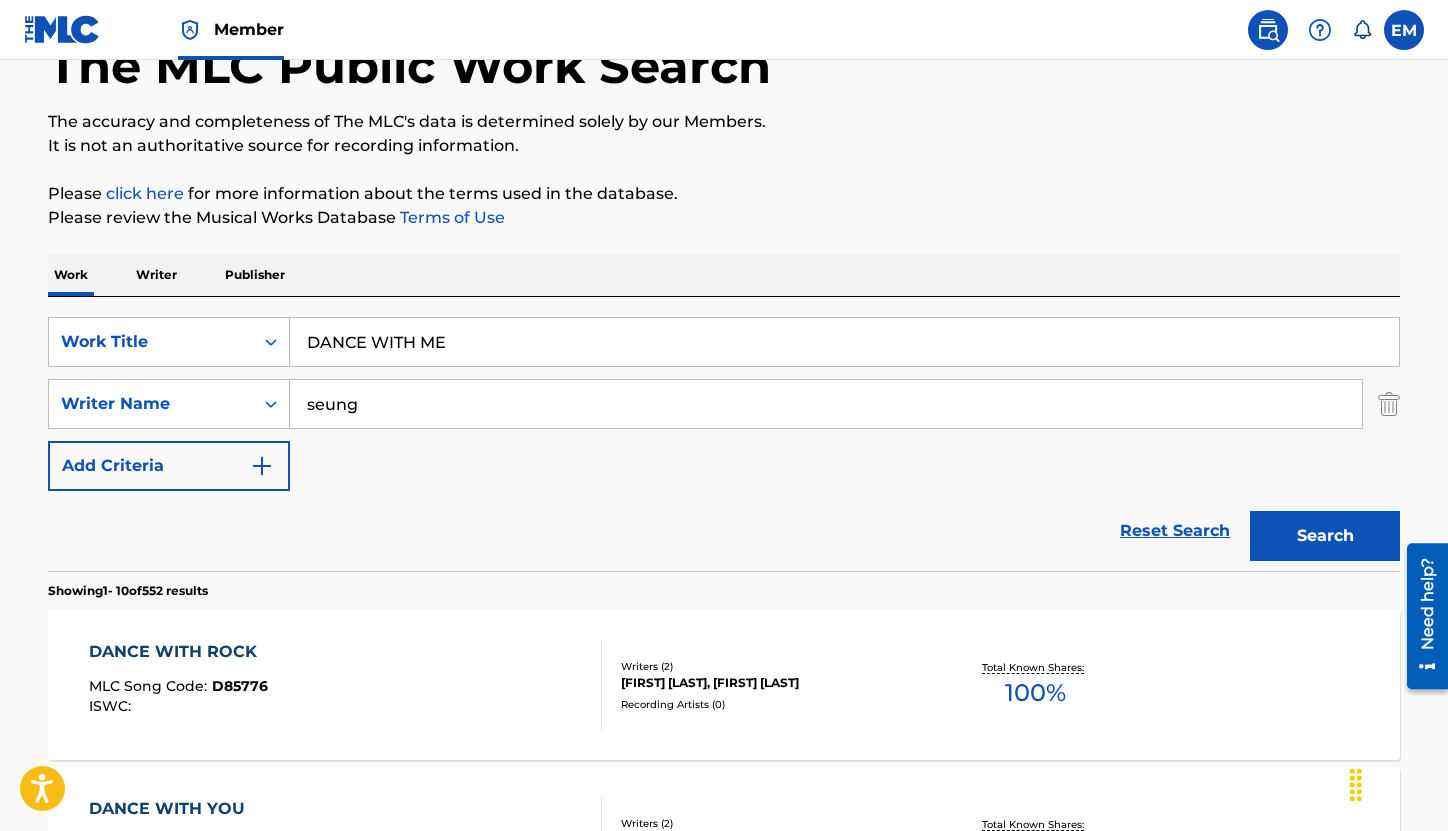 scroll, scrollTop: 0, scrollLeft: 0, axis: both 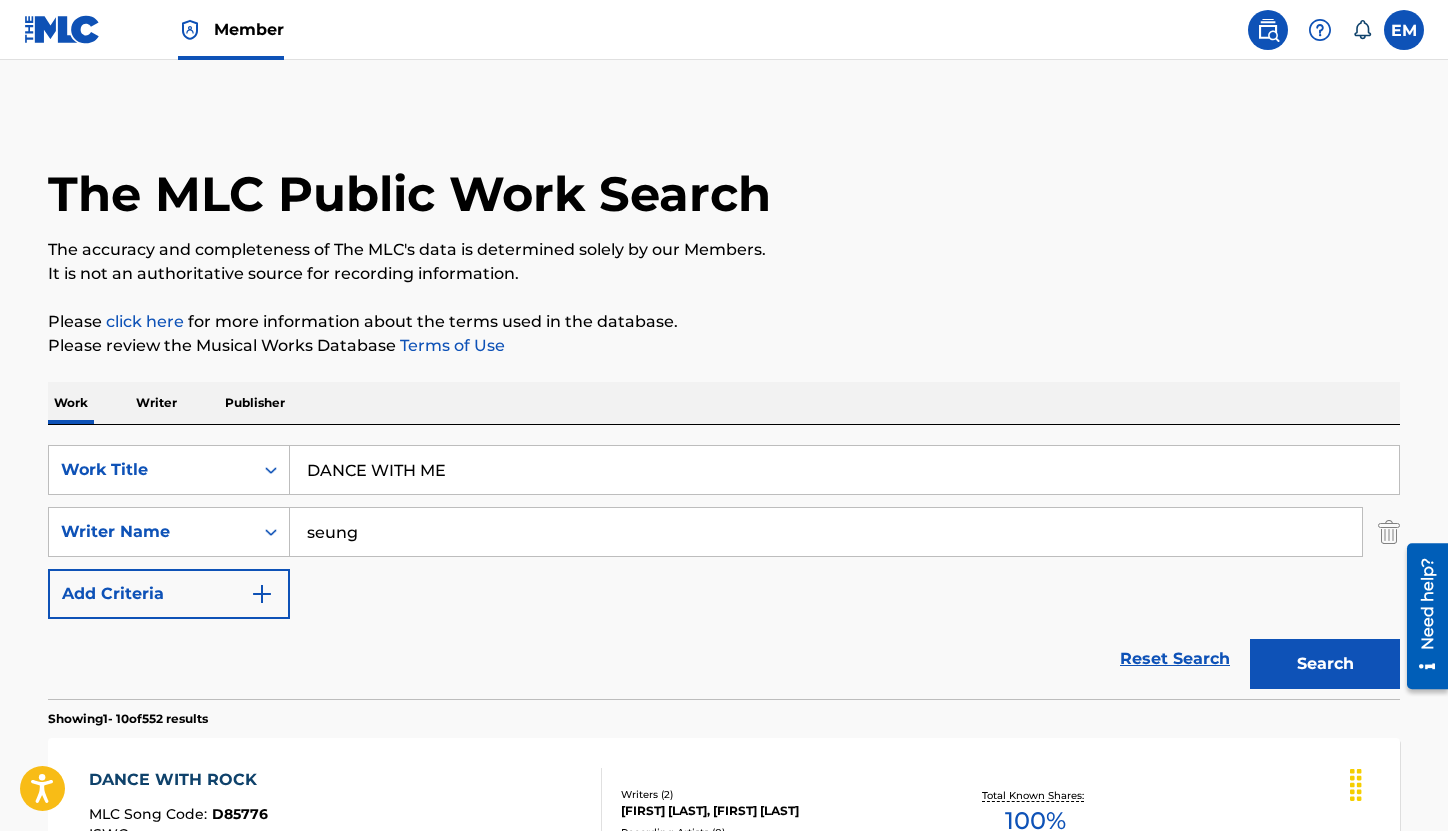 click on "seung" at bounding box center (826, 532) 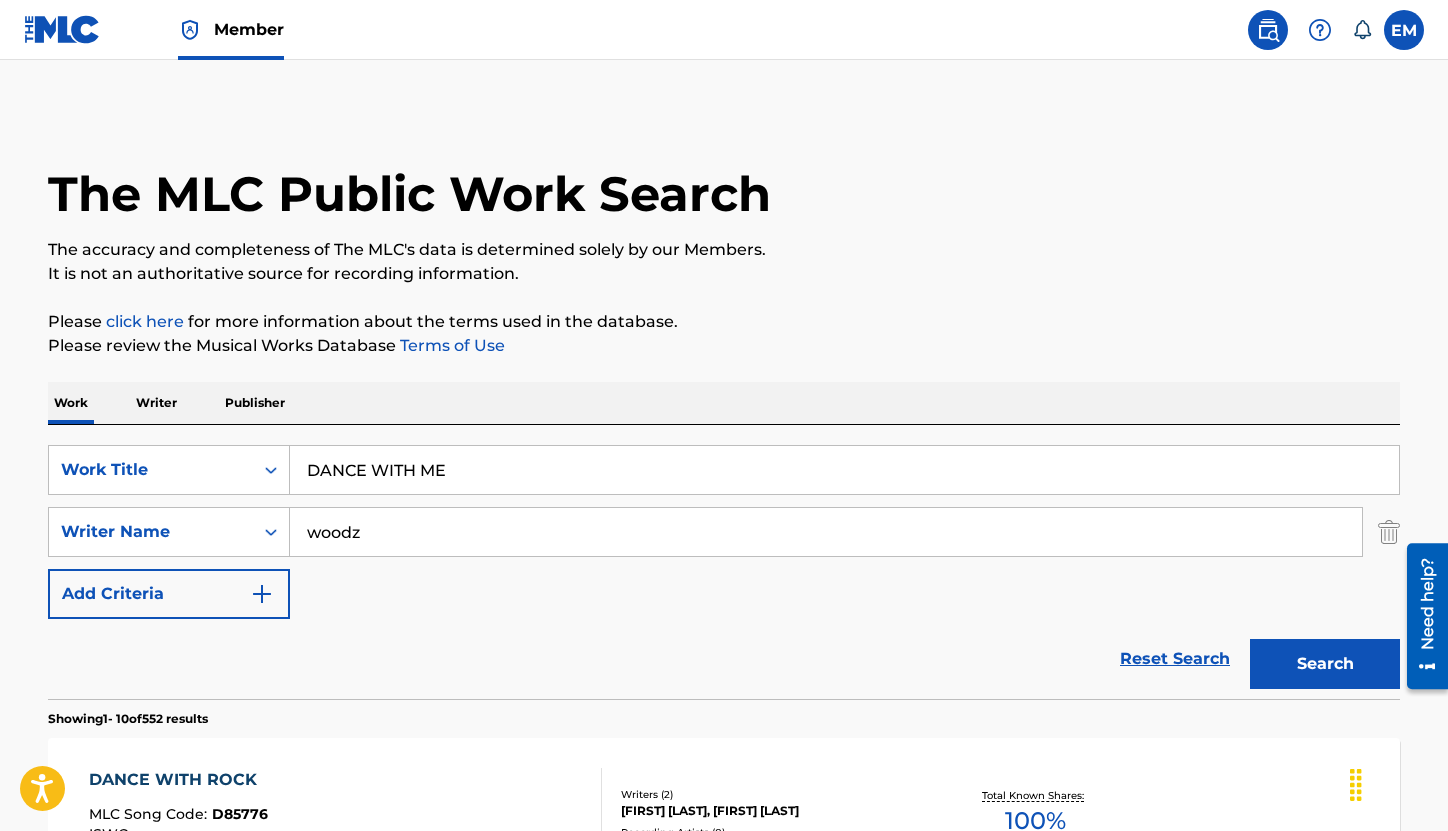 click on "Search" at bounding box center [1325, 664] 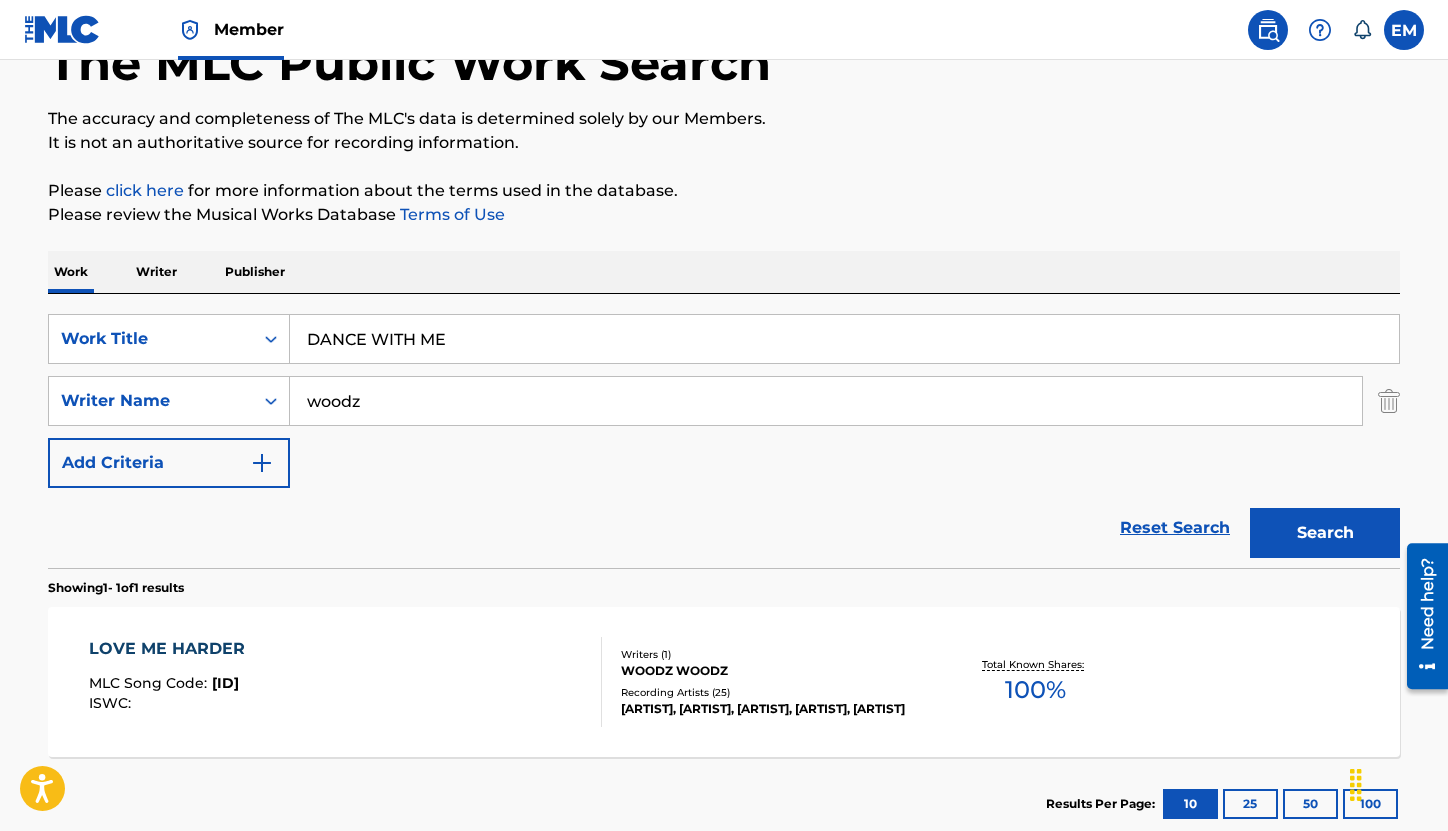 scroll, scrollTop: 57, scrollLeft: 0, axis: vertical 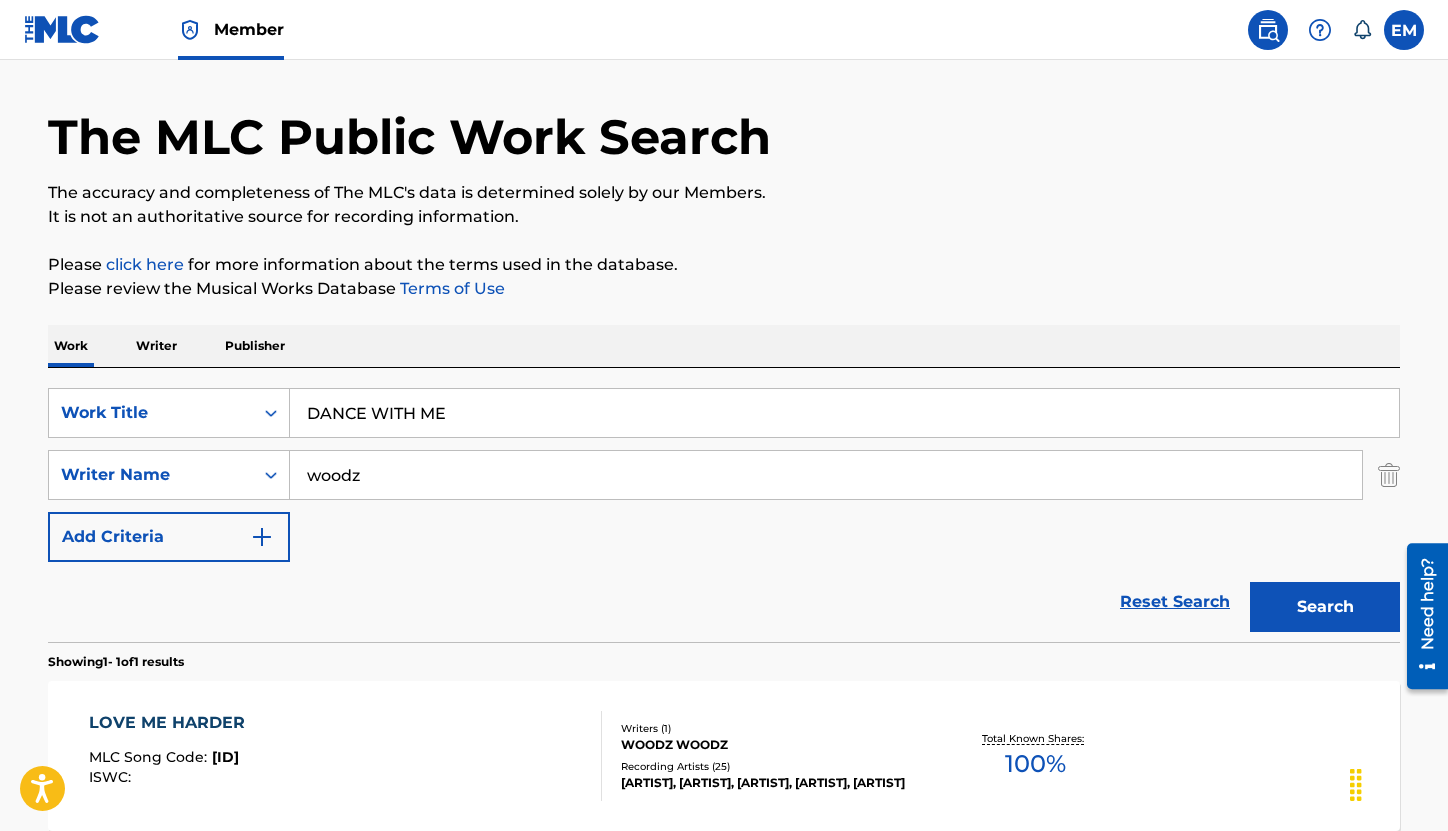 click on "woodz" at bounding box center (826, 475) 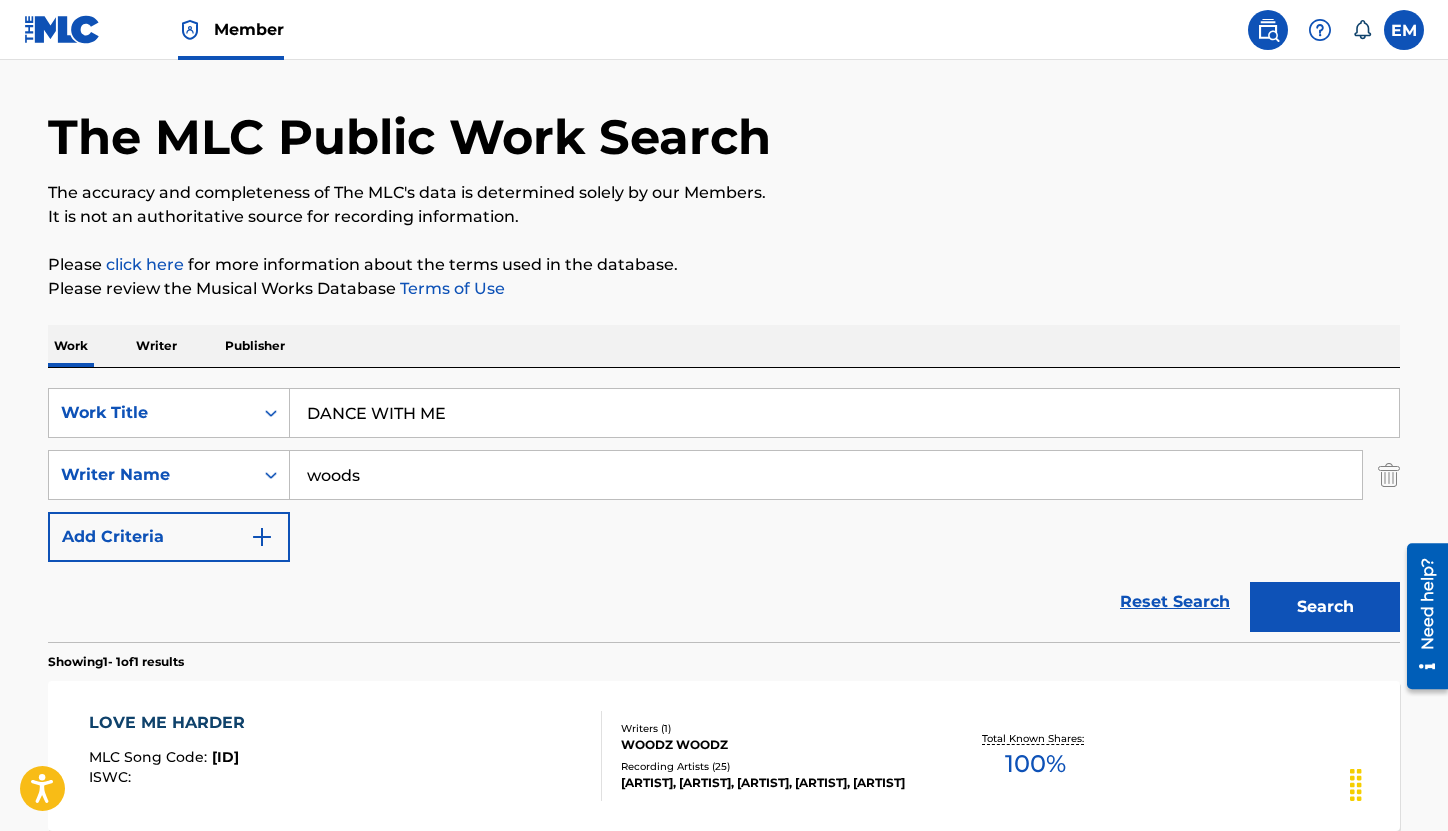 type on "woods" 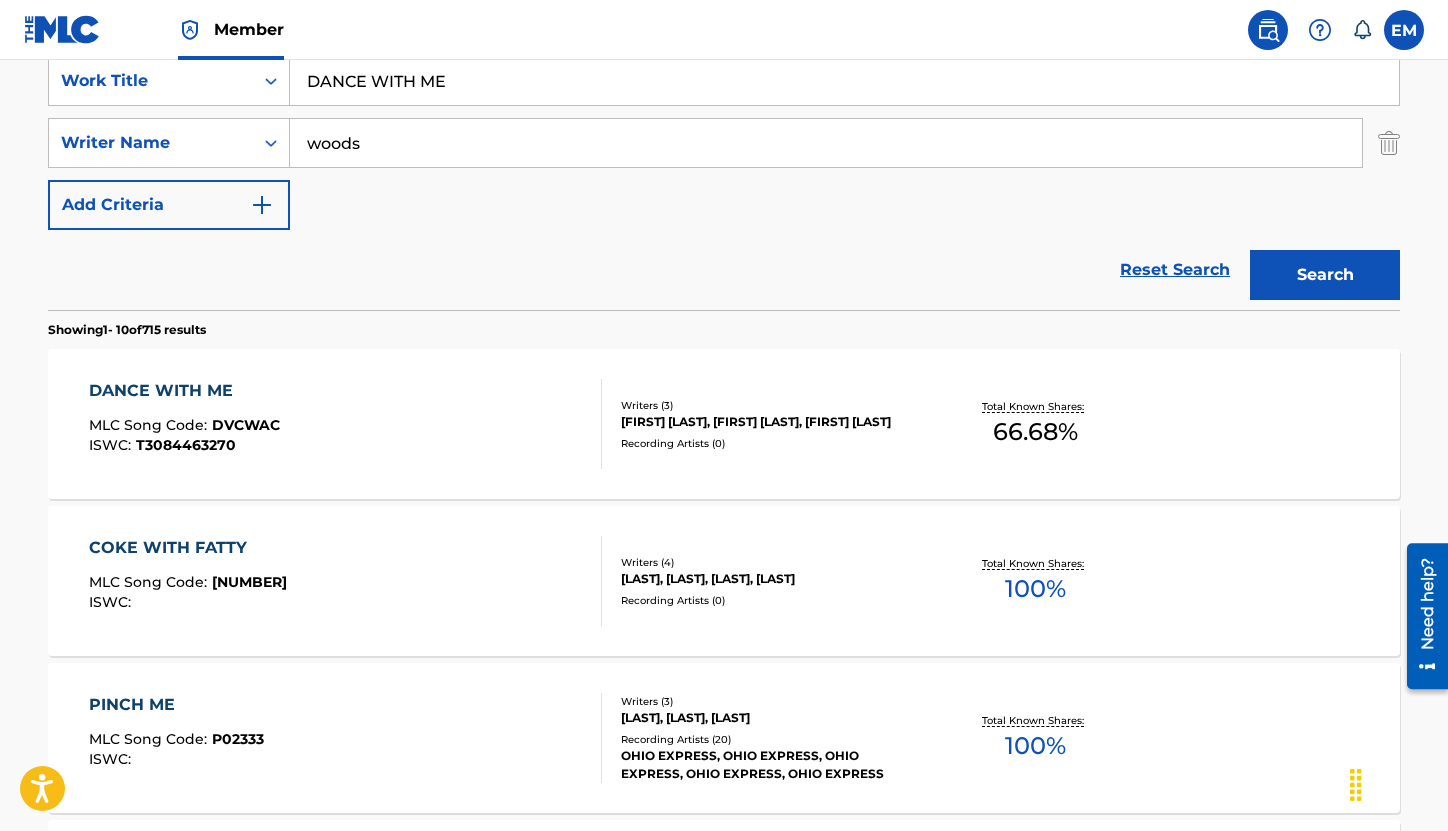 scroll, scrollTop: 357, scrollLeft: 0, axis: vertical 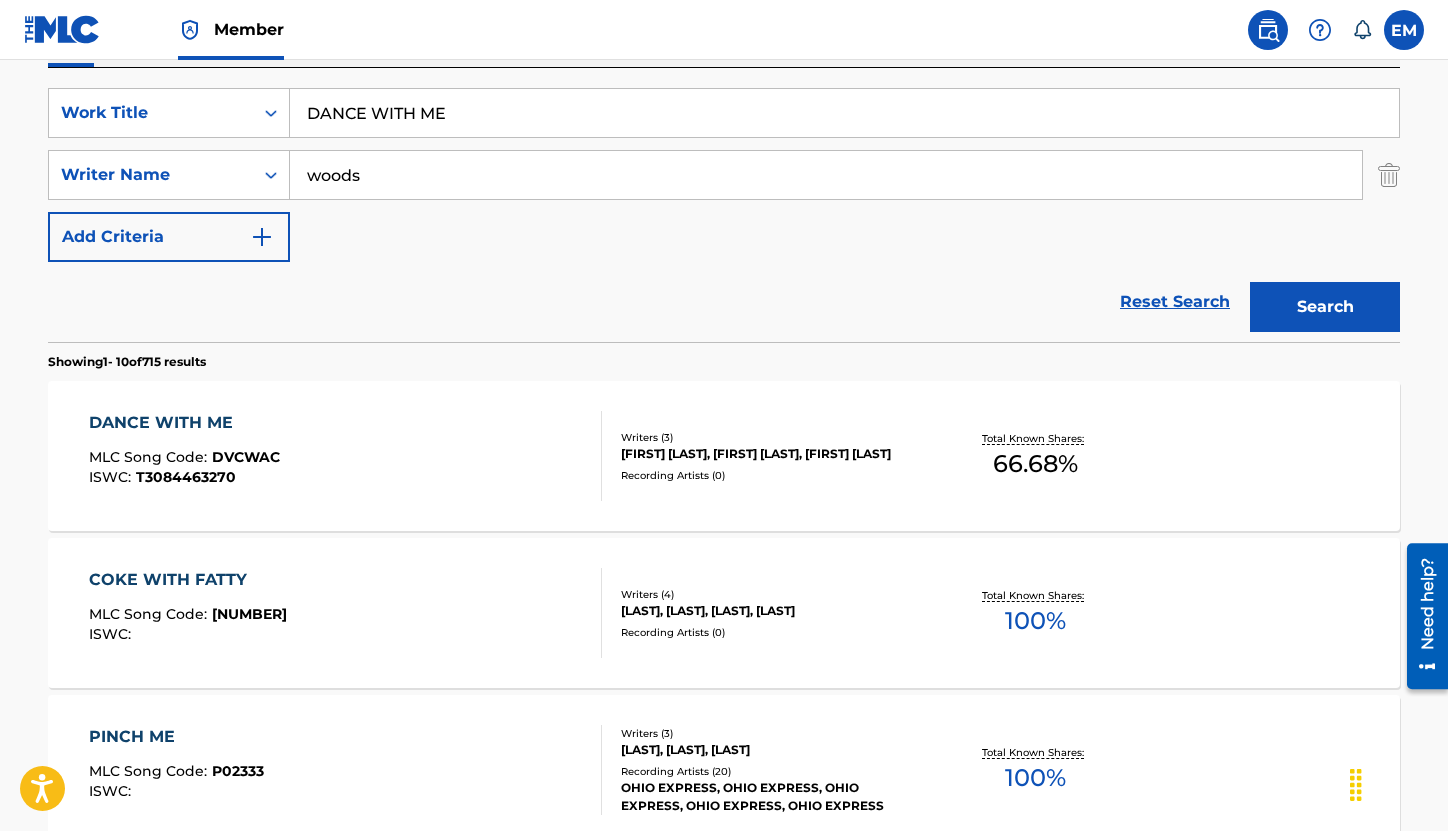click on "DANCE WITH ME MLC Song Code : DVCWAC ISWC : T3084463270 Writers ( 3 ) [FIRST] [LAST], [FIRST] [LAST], [FIRST] [LAST] Recording Artists ( 0 ) Total Known Shares: 66.68 %" at bounding box center (724, 456) 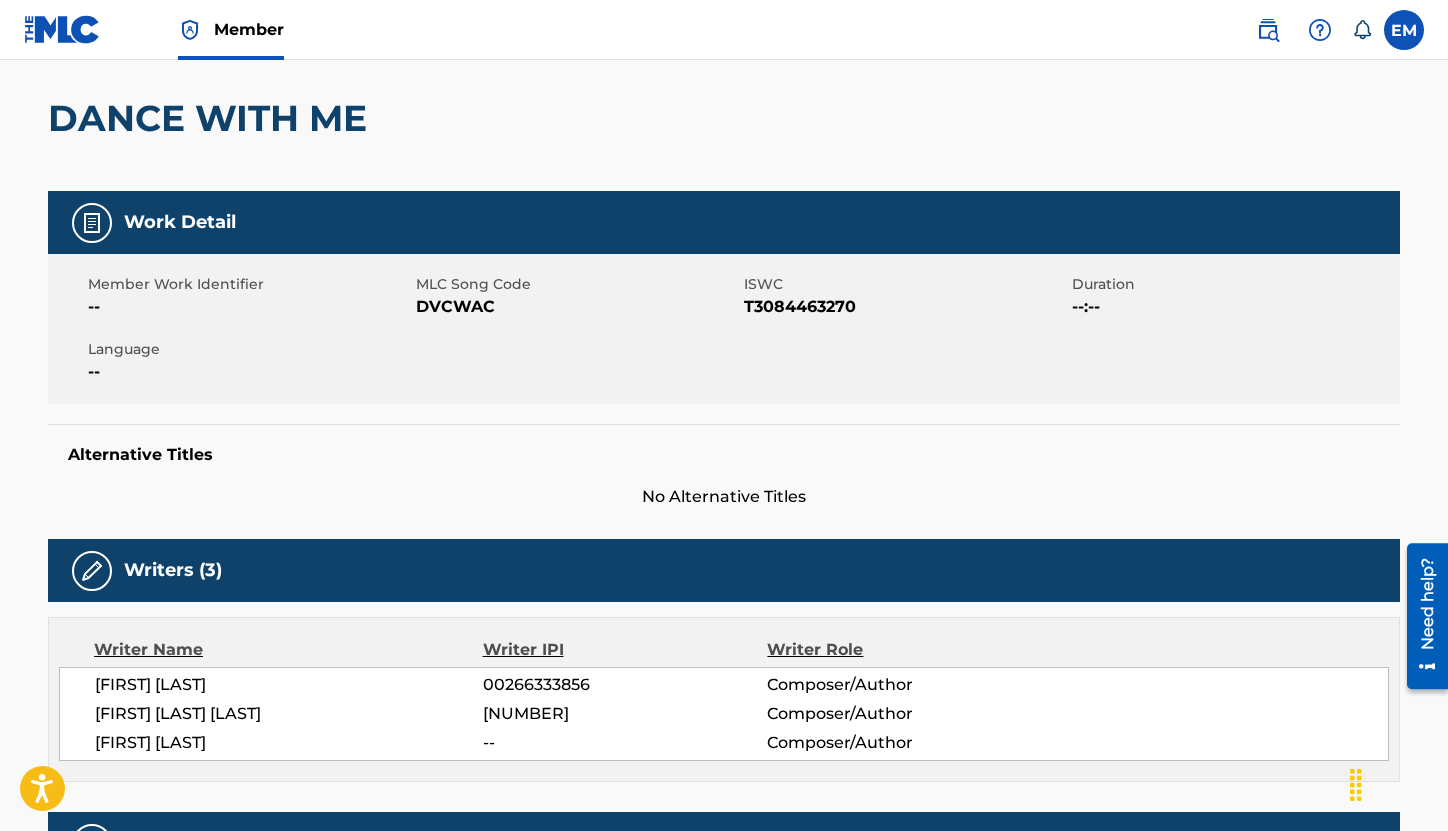scroll, scrollTop: 0, scrollLeft: 0, axis: both 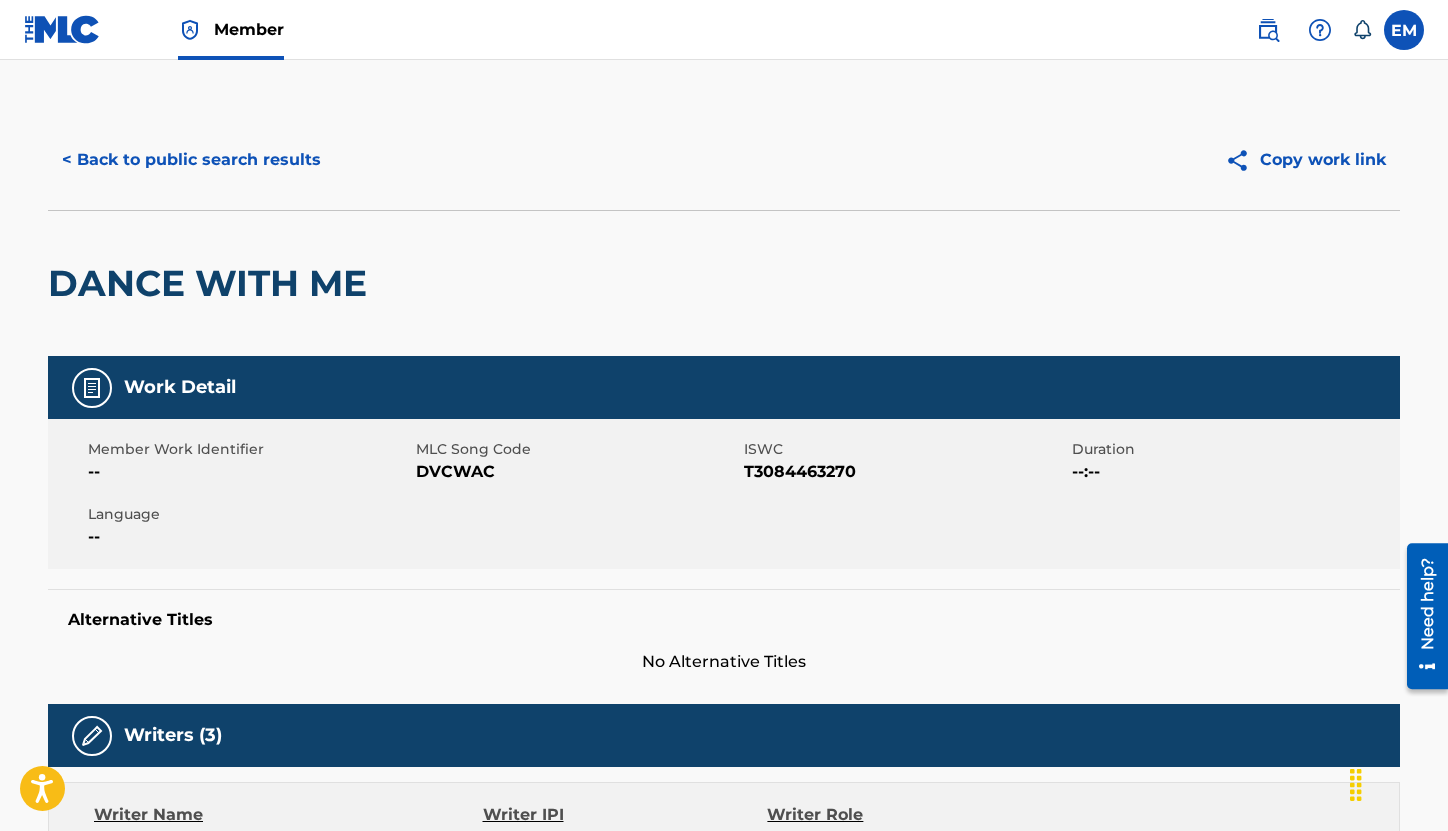 click on "< Back to public search results" at bounding box center [191, 160] 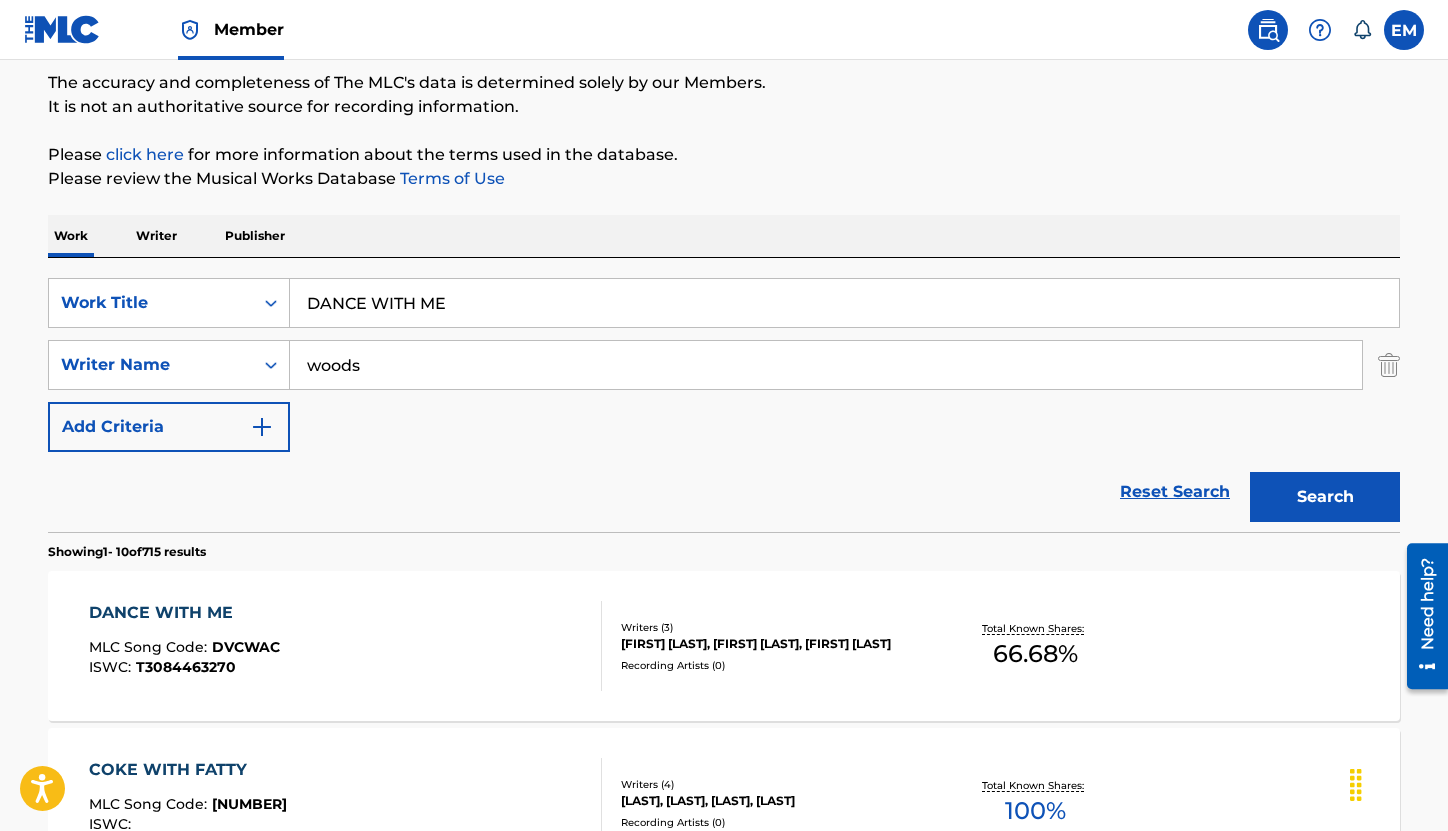 scroll, scrollTop: 57, scrollLeft: 0, axis: vertical 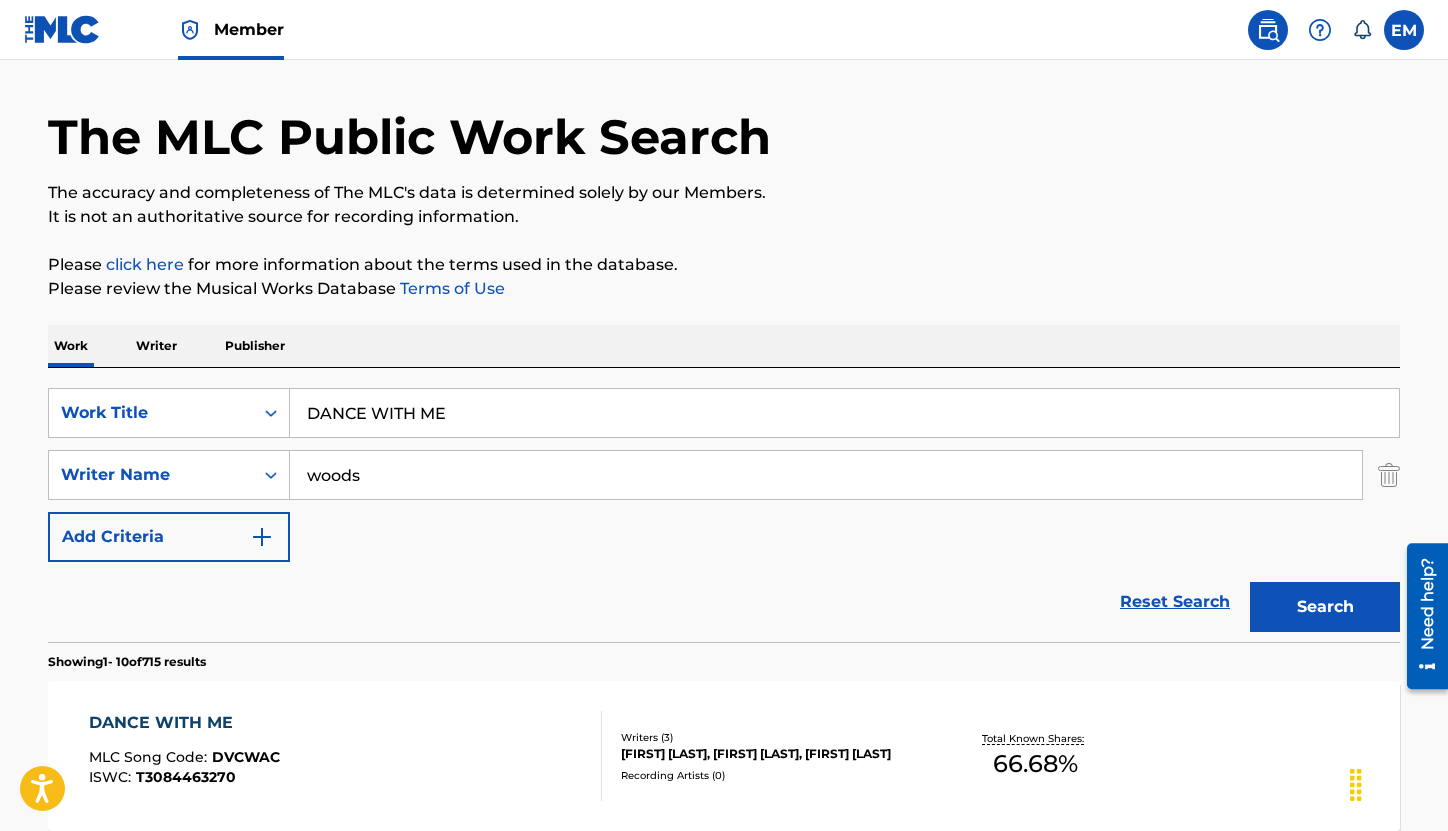 click on "woods" at bounding box center (826, 475) 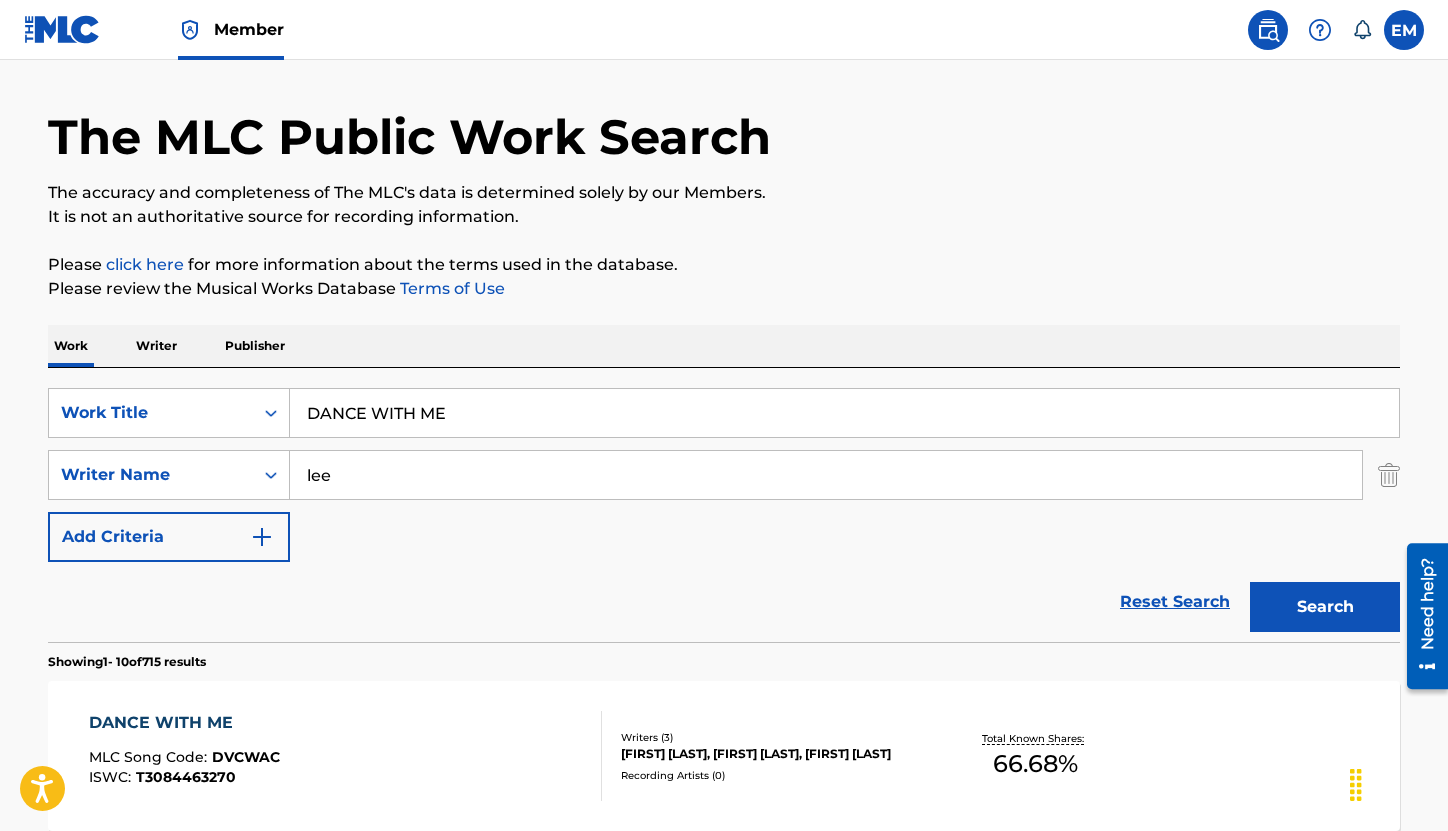type on "lee" 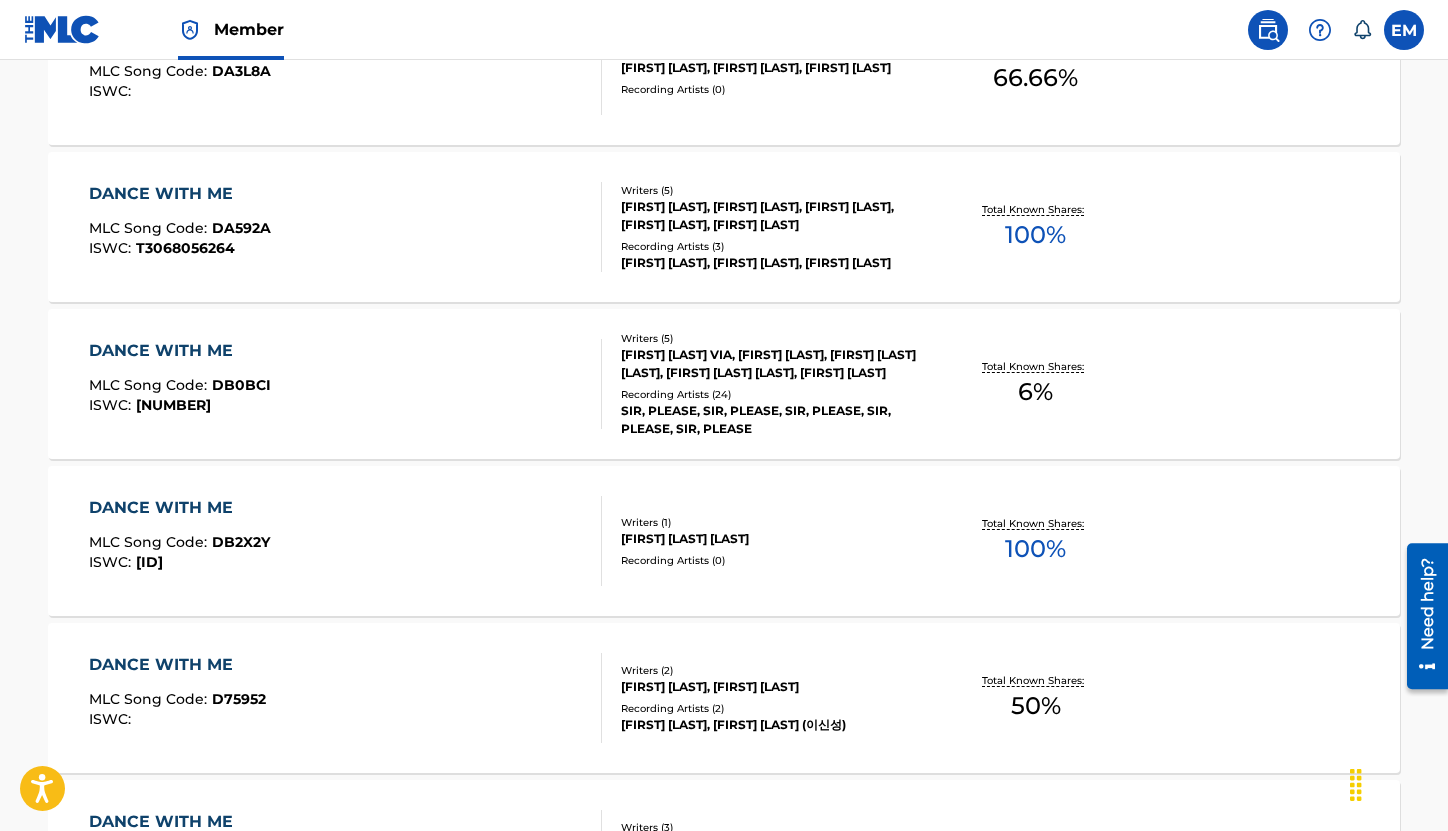 scroll, scrollTop: 1157, scrollLeft: 0, axis: vertical 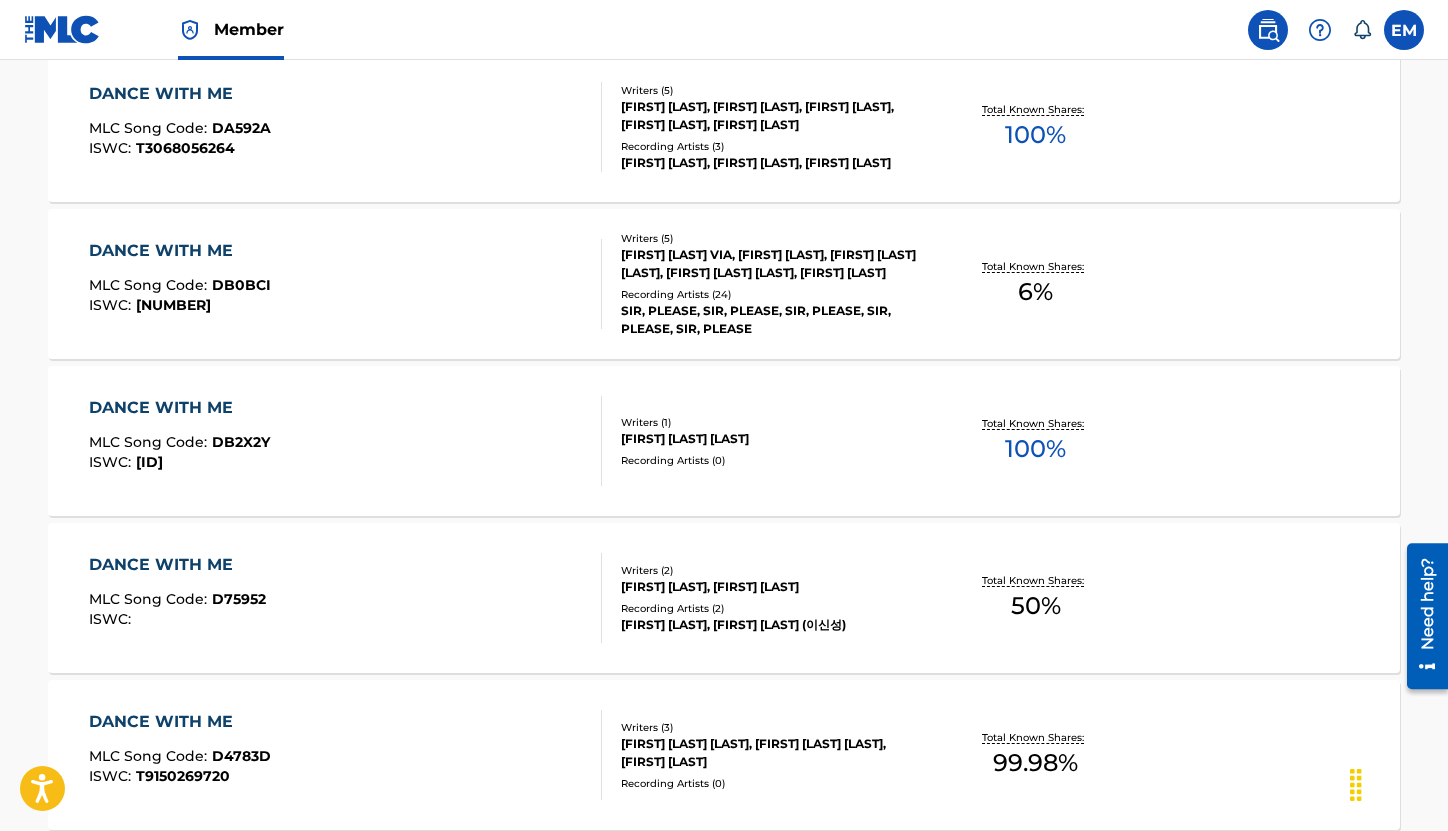 click on "DANCE WITH ME MLC Song Code : D75952 ISWC :" at bounding box center (346, 598) 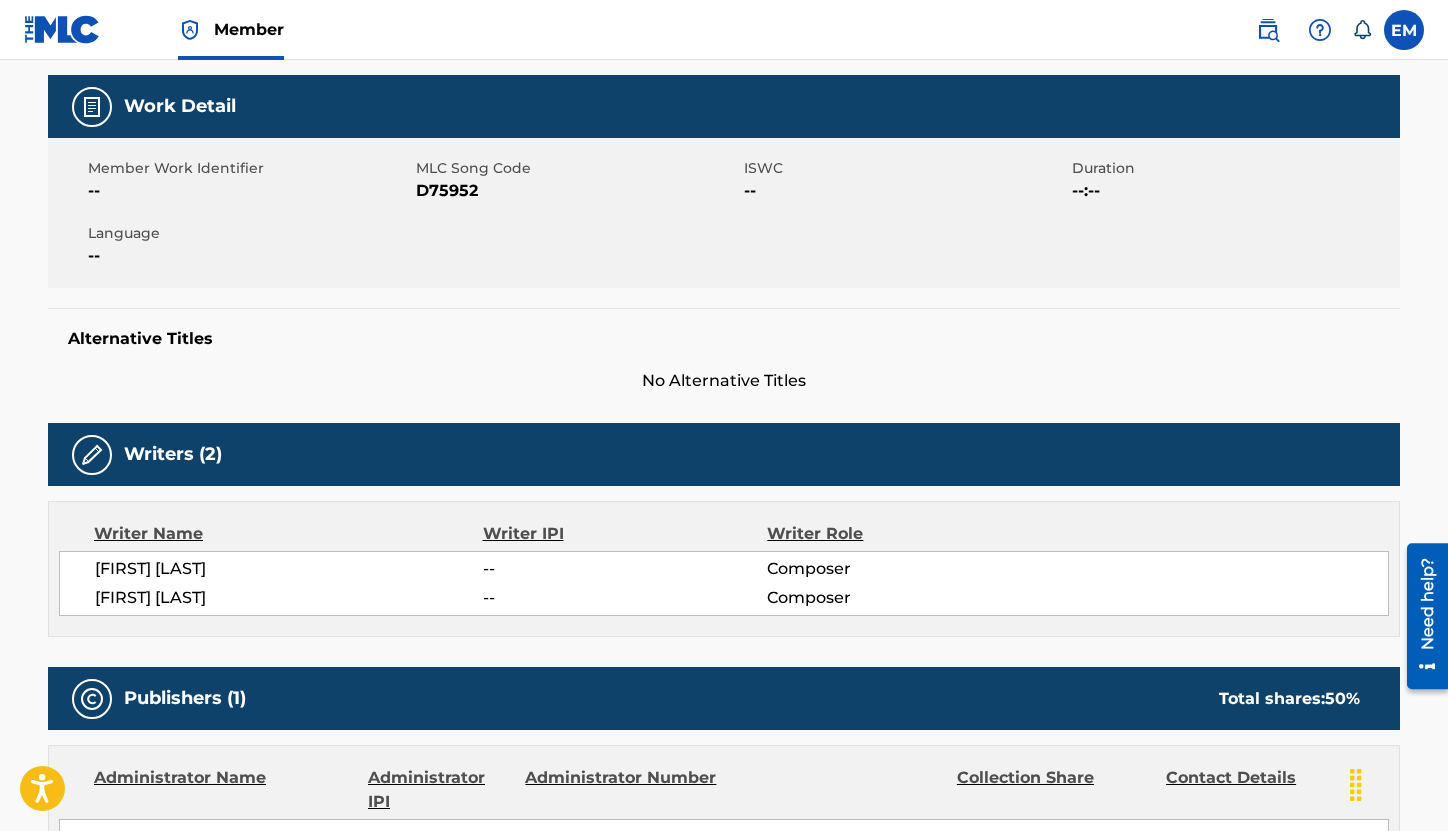 scroll, scrollTop: 0, scrollLeft: 0, axis: both 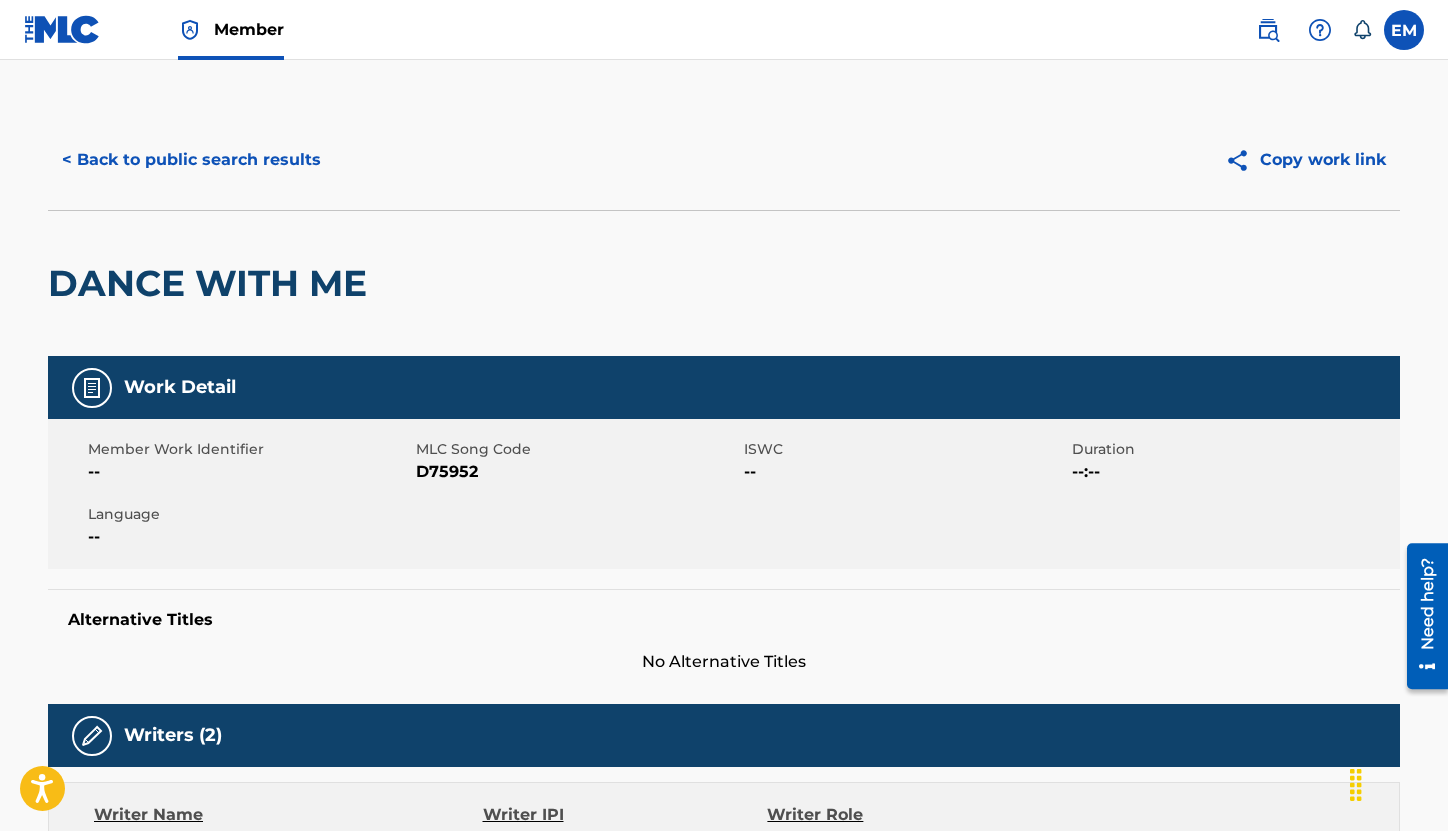 click on "< Back to public search results" at bounding box center (191, 160) 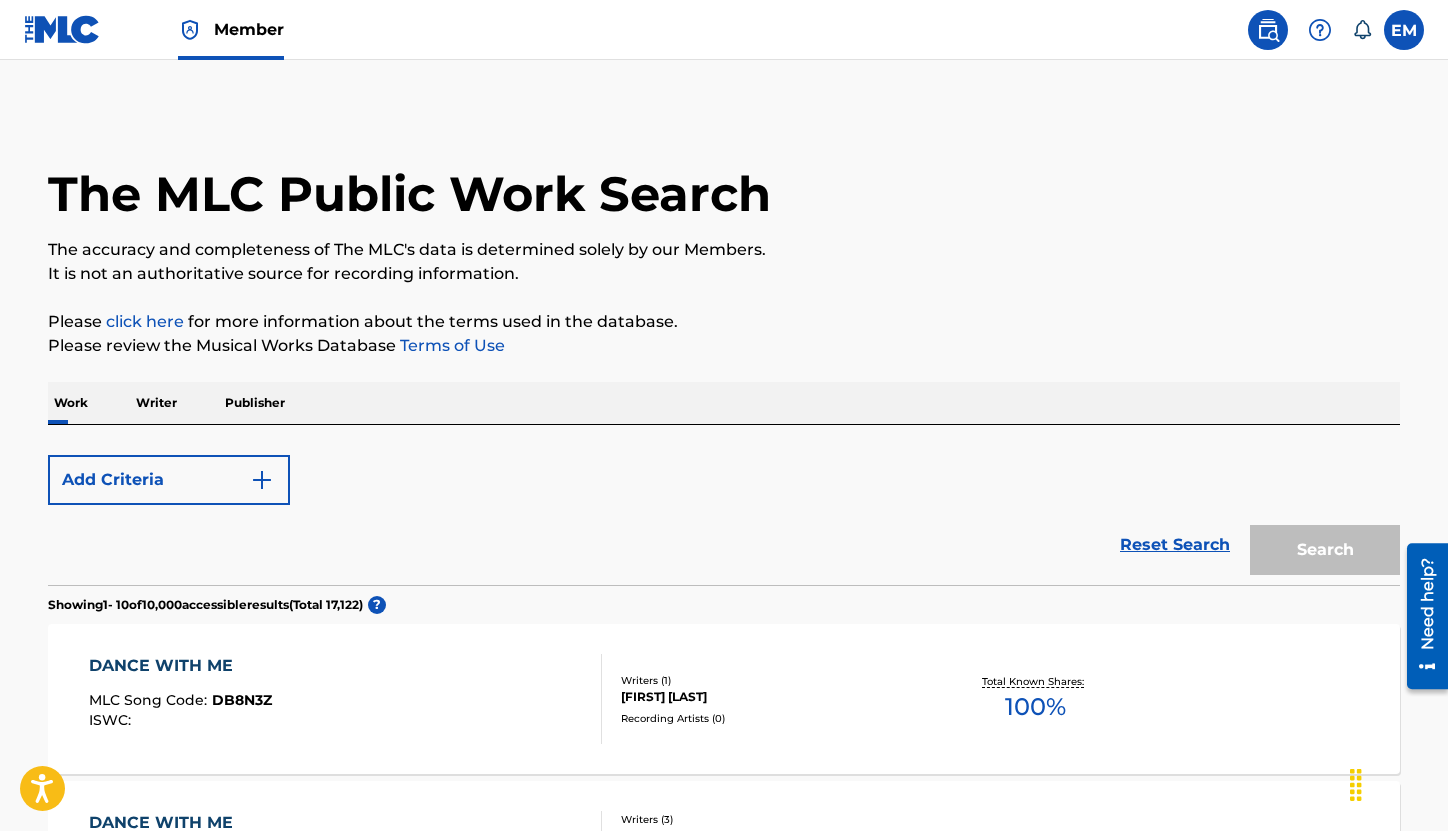 scroll, scrollTop: 1271, scrollLeft: 0, axis: vertical 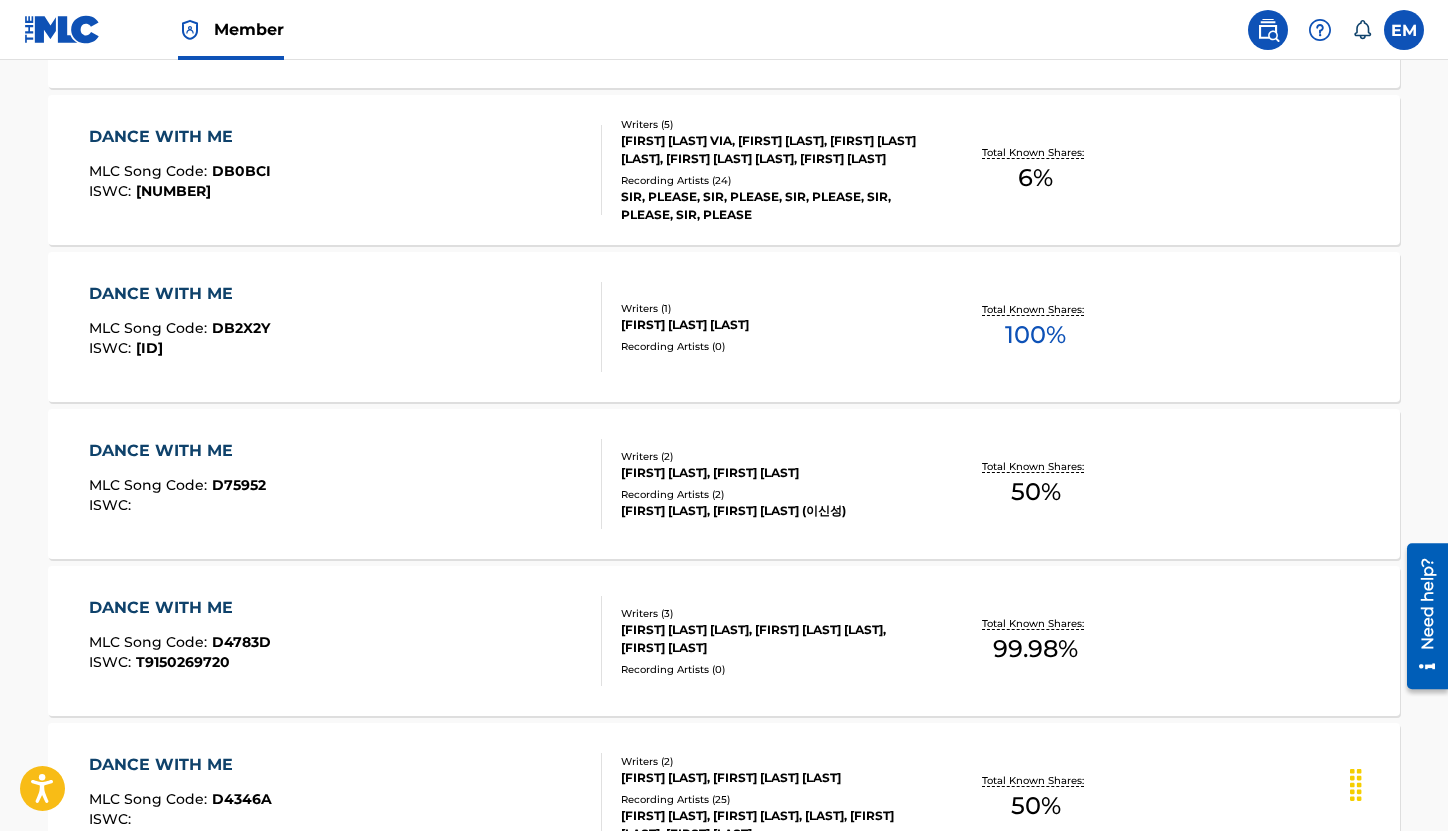 click on "The MLC Public Work Search The accuracy and completeness of The MLC's data is determined solely by our Members. It is not an authoritative source for recording information. Please click here for more information about the terms used in the database. Please review the Musical Works Database Terms of Use Work Writer Publisher SearchWithCriteriac06617bf-25ed-46f6-8ef3-ef93165479e7 Work Title DANCE WITH ME SearchWithCriteria8a6f7509-8e48-4a87-8ba0-2e2f27098ad3 Writer Name [LAST] Add Criteria Reset Search Search Showing 1 - 10 of 10,000 accessible results (Total 17,122 ) ? DANCE WITH ME MLC Song Code : DB8N3Z ISWC : Writers ( 1 ) [LAST] [LAST] Recording Artists ( 0 ) Total Known Shares: 100 % DANCE WITH ME MLC Song Code : DC691W ISWC : T3017965587 Writers ( 3 ) [FIRST] [LAST] [LAST], [FIRST] [LAST] [LAST], [FIRST] [LAST] [LAST] Recording Artists ( 9 ) [ARTIST], [ARTIST], [ARTIST], [ARTIST], [ARTIST] Total Known Shares: 33.33 % DANCE WITH ME MLC Song Code : DA3L8A ISWC : Writers ( 3 ) 0 ) 66.66 %" at bounding box center [724, -14] 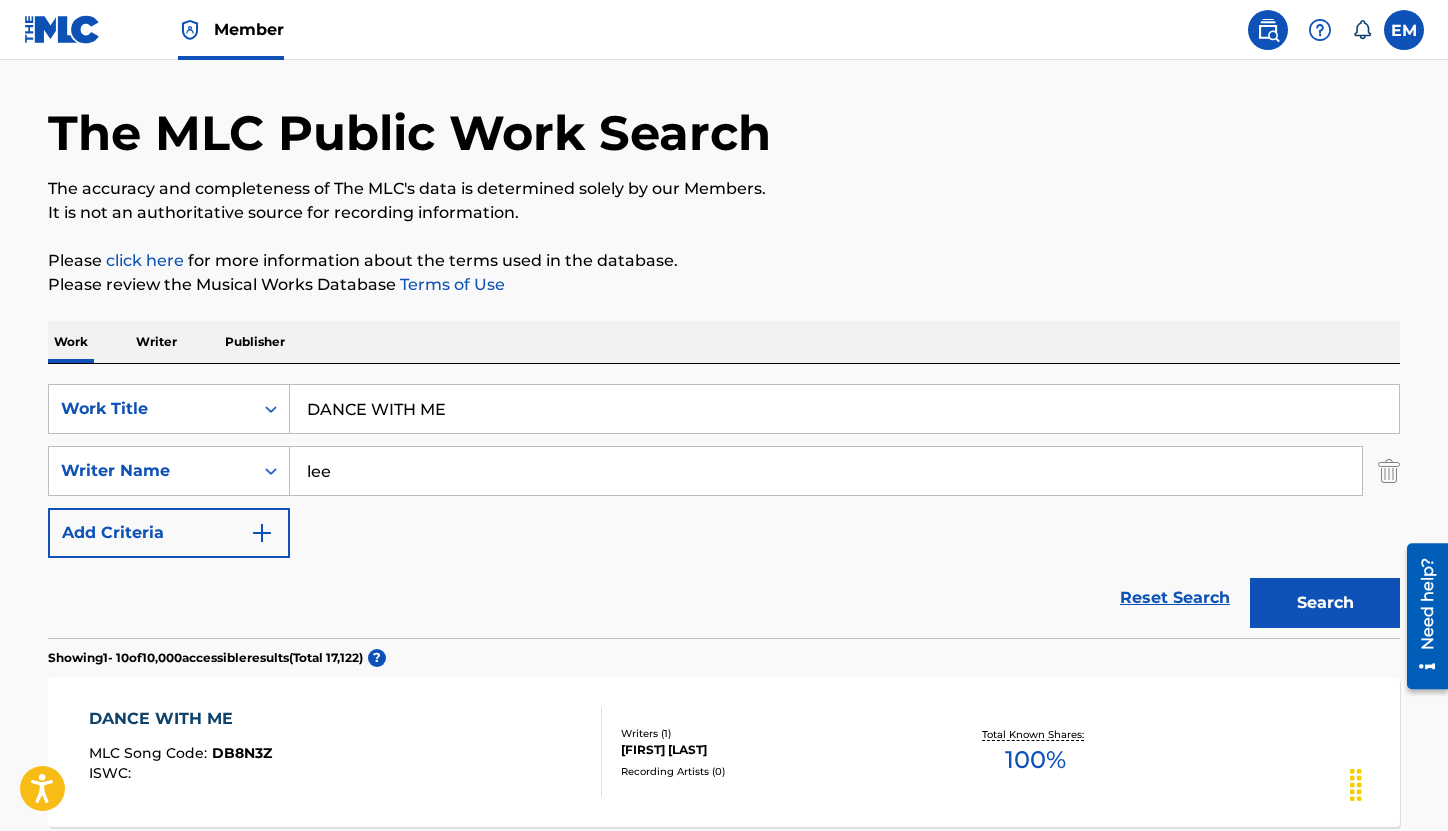 scroll, scrollTop: 0, scrollLeft: 0, axis: both 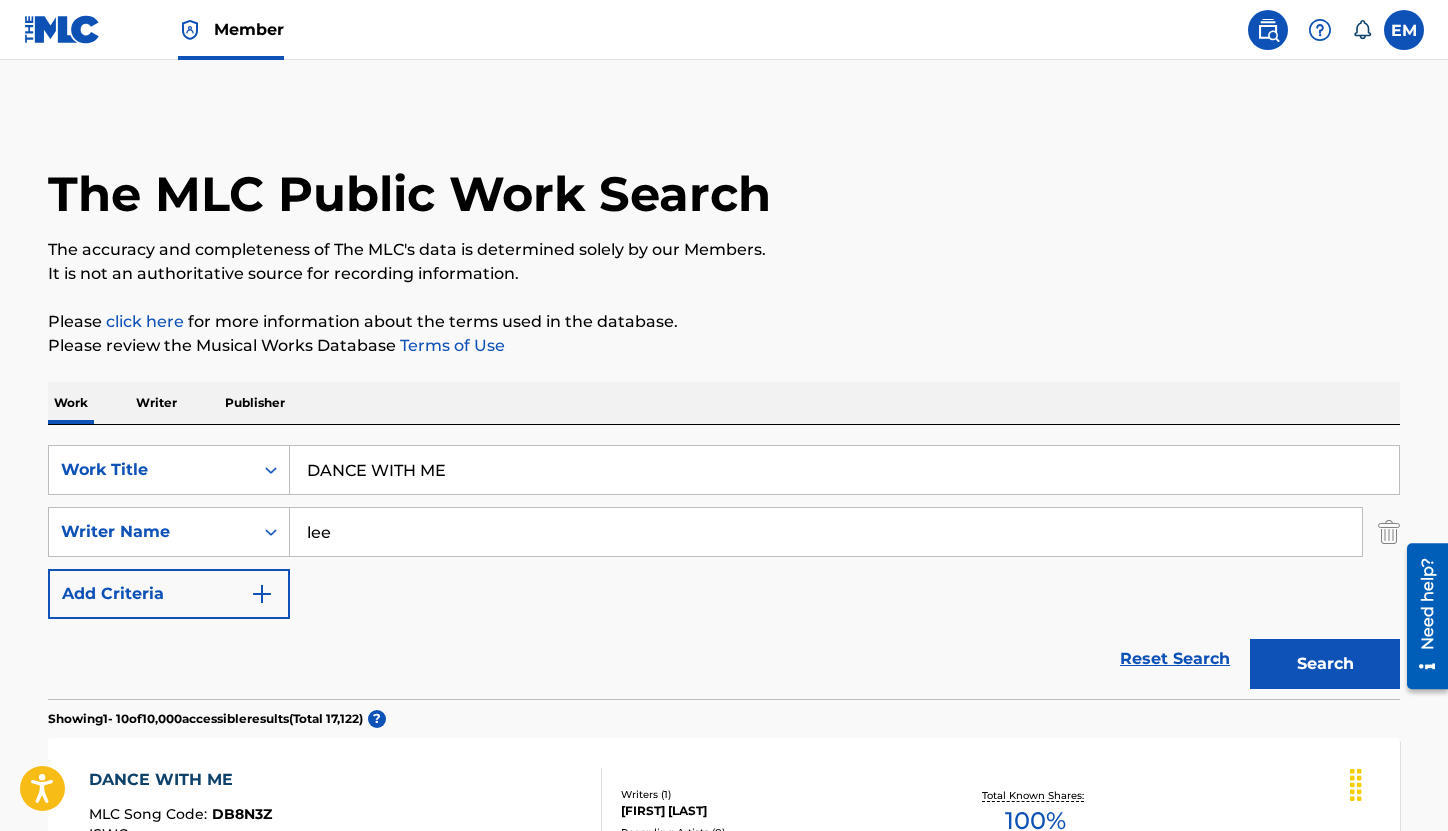 click on "lee" at bounding box center [826, 532] 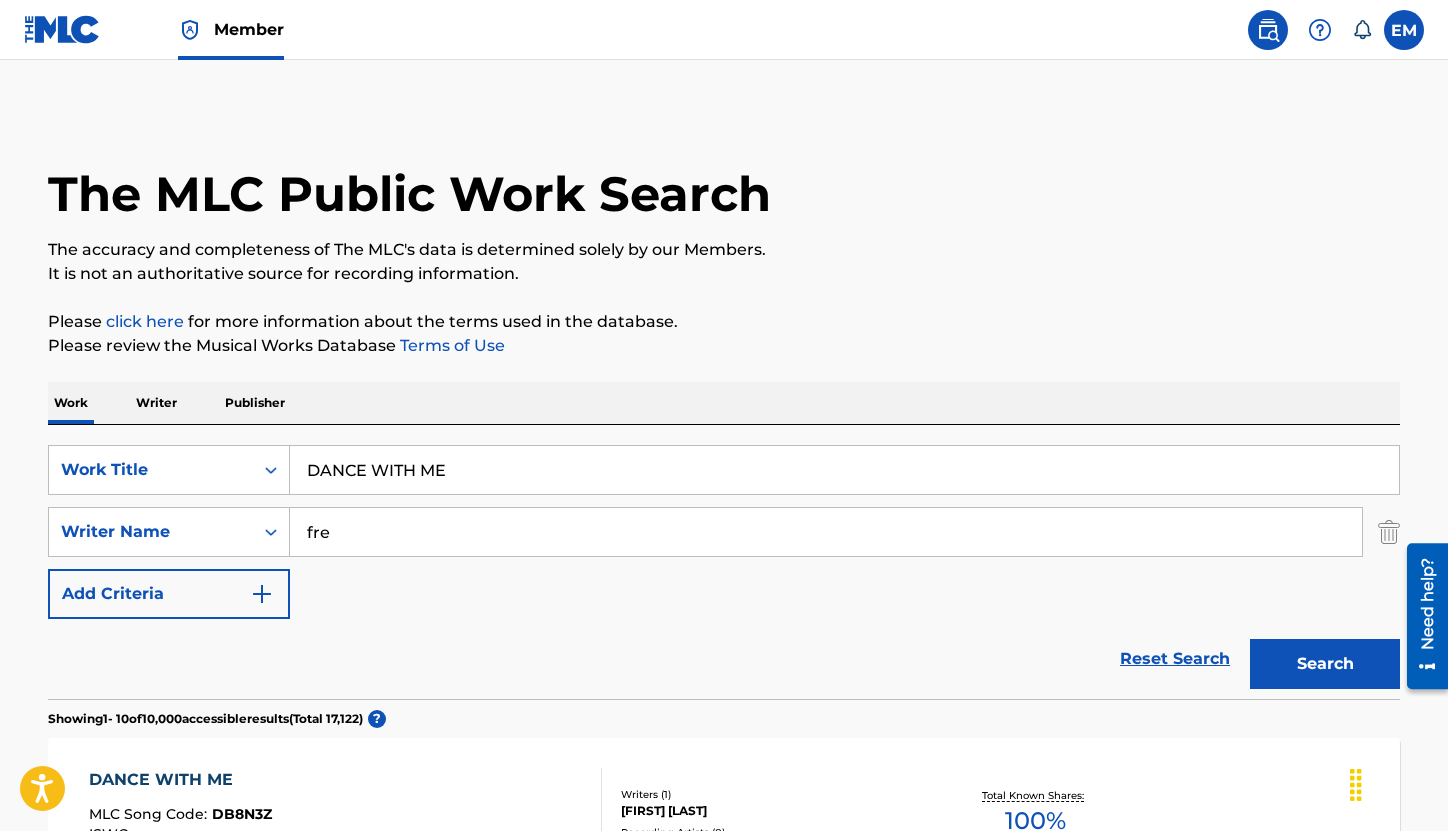 type on "frederic blais" 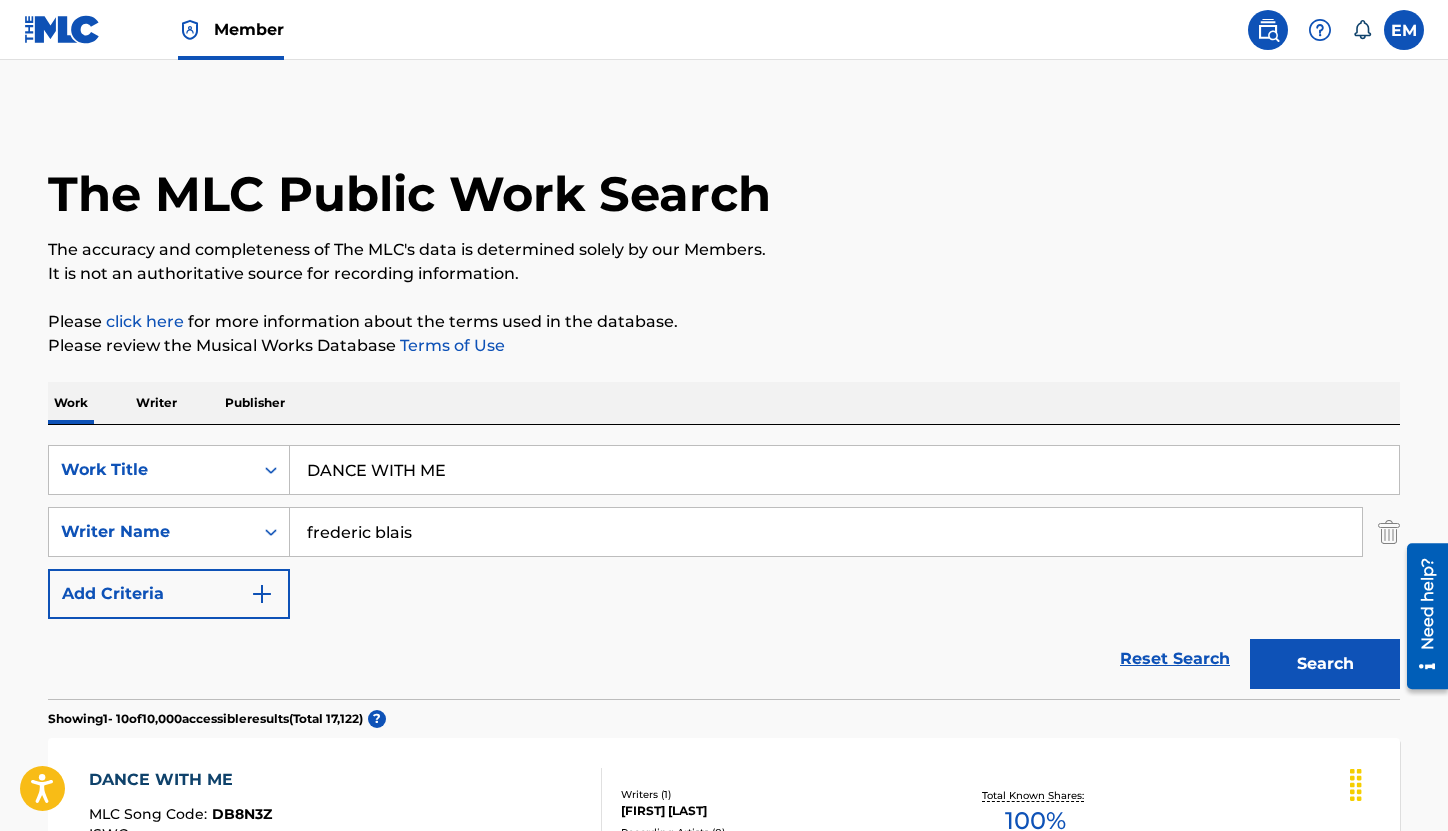 click on "DANCE WITH ME" at bounding box center [844, 470] 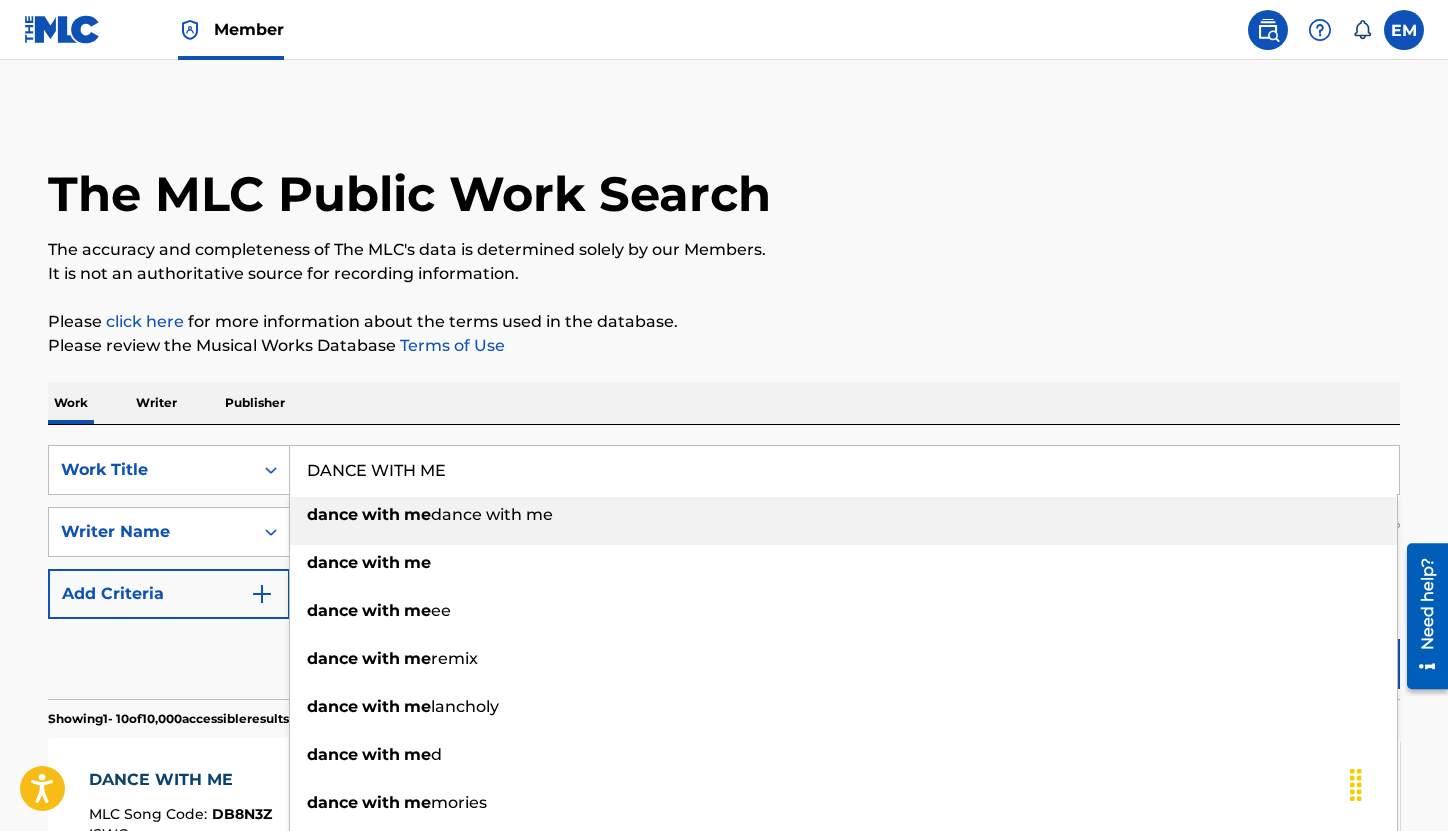 paste on "QUEST TH" 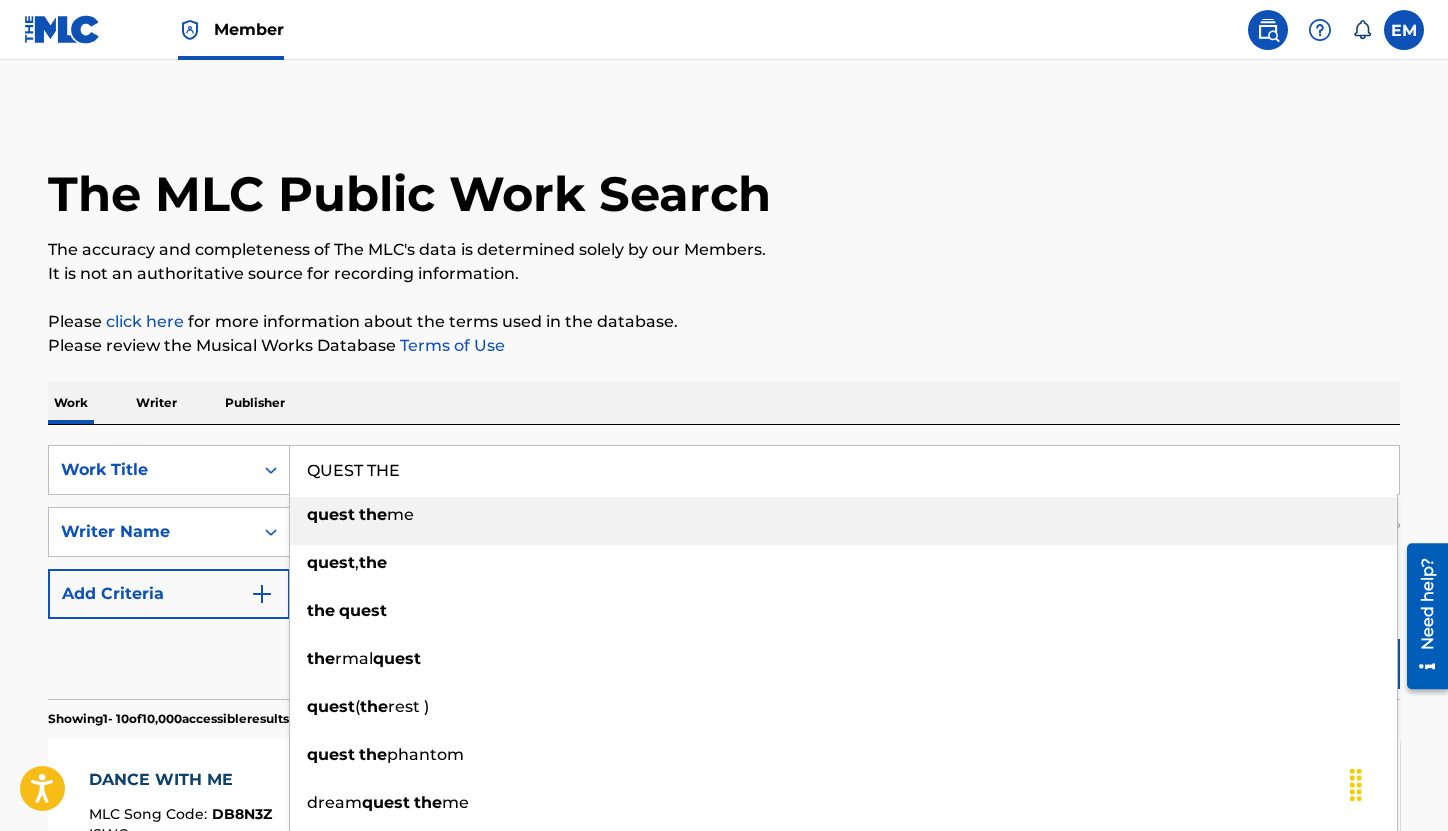 type on "QUEST THE" 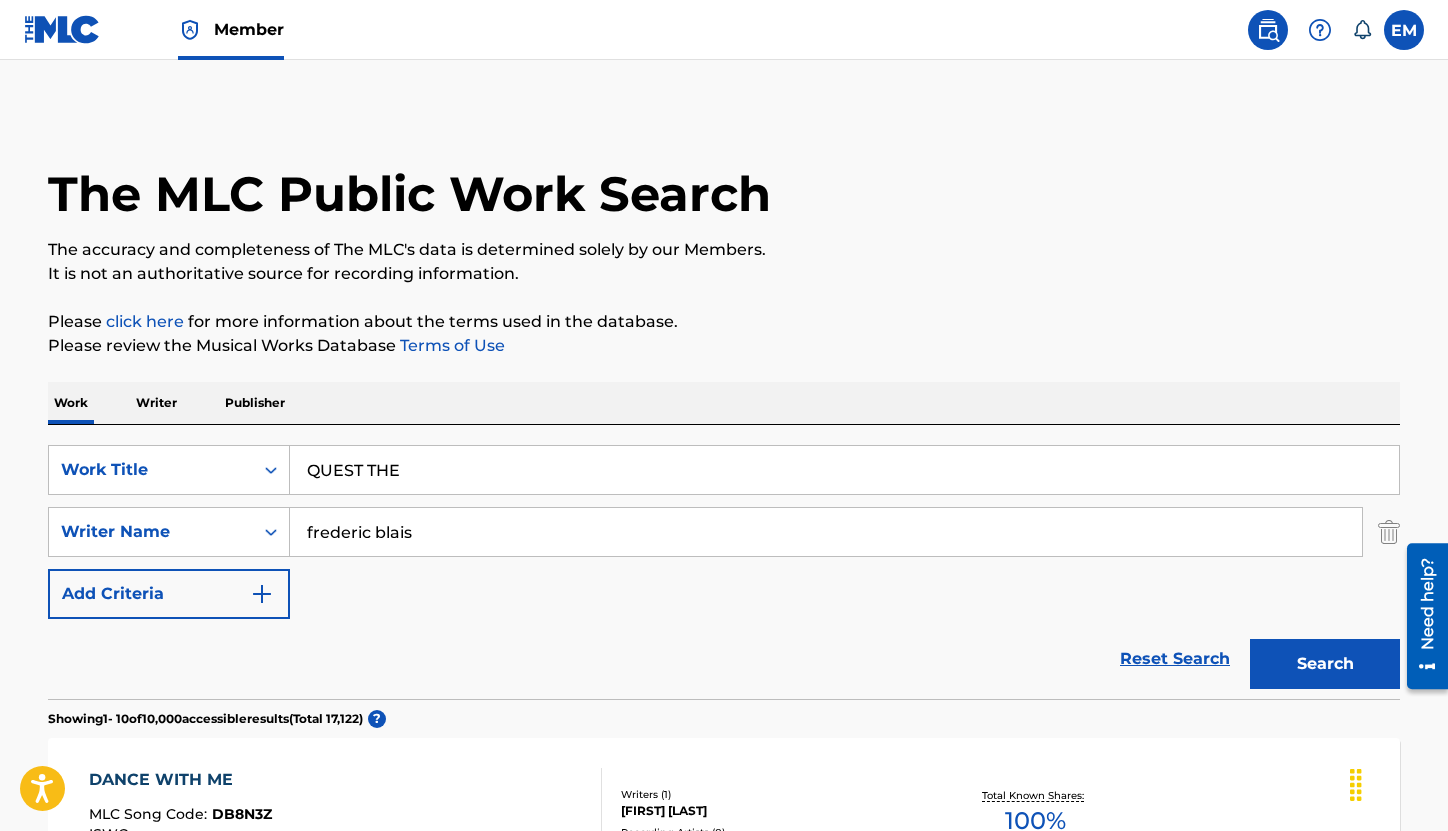 click on "Search" at bounding box center [1325, 664] 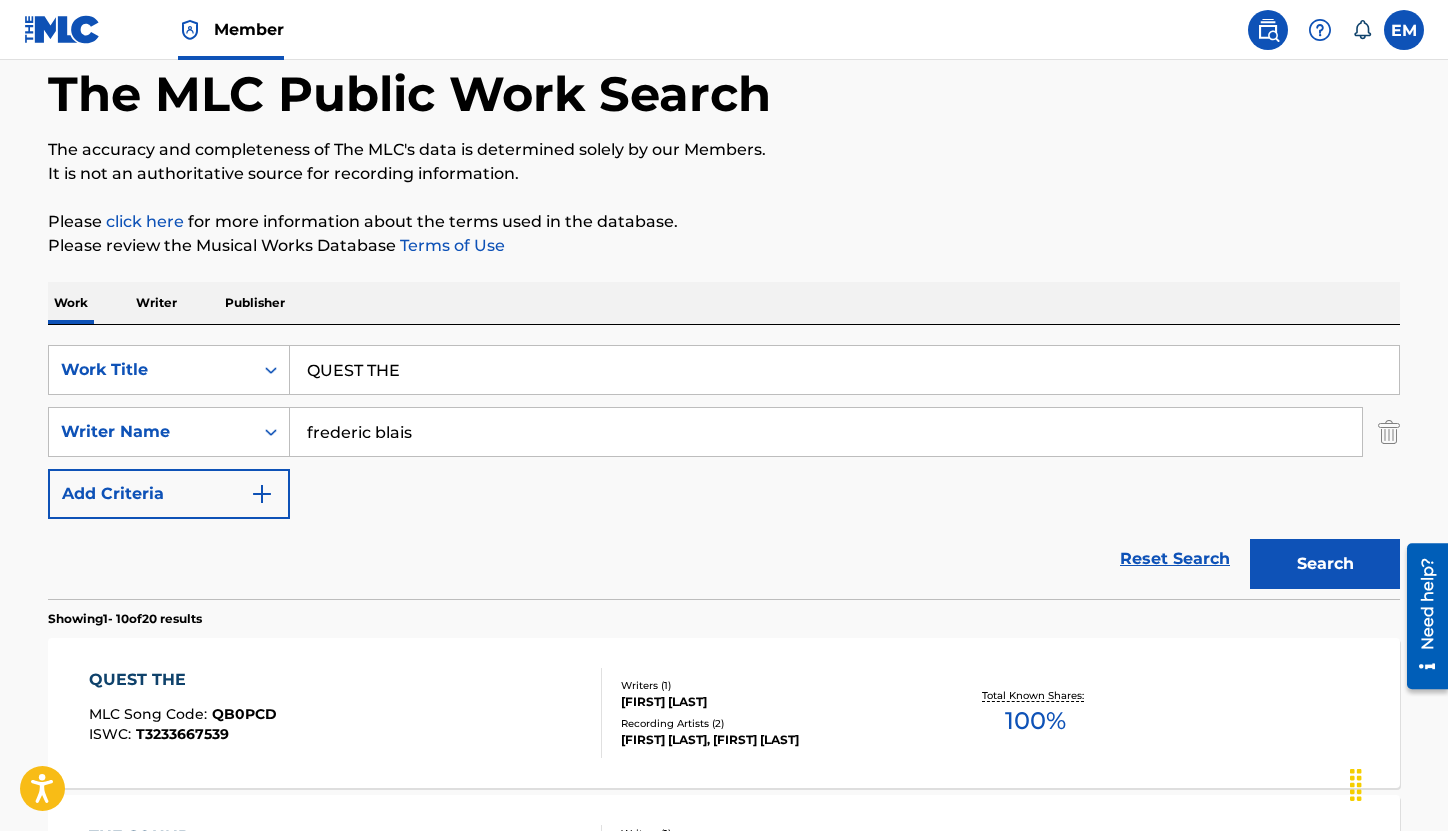 scroll, scrollTop: 200, scrollLeft: 0, axis: vertical 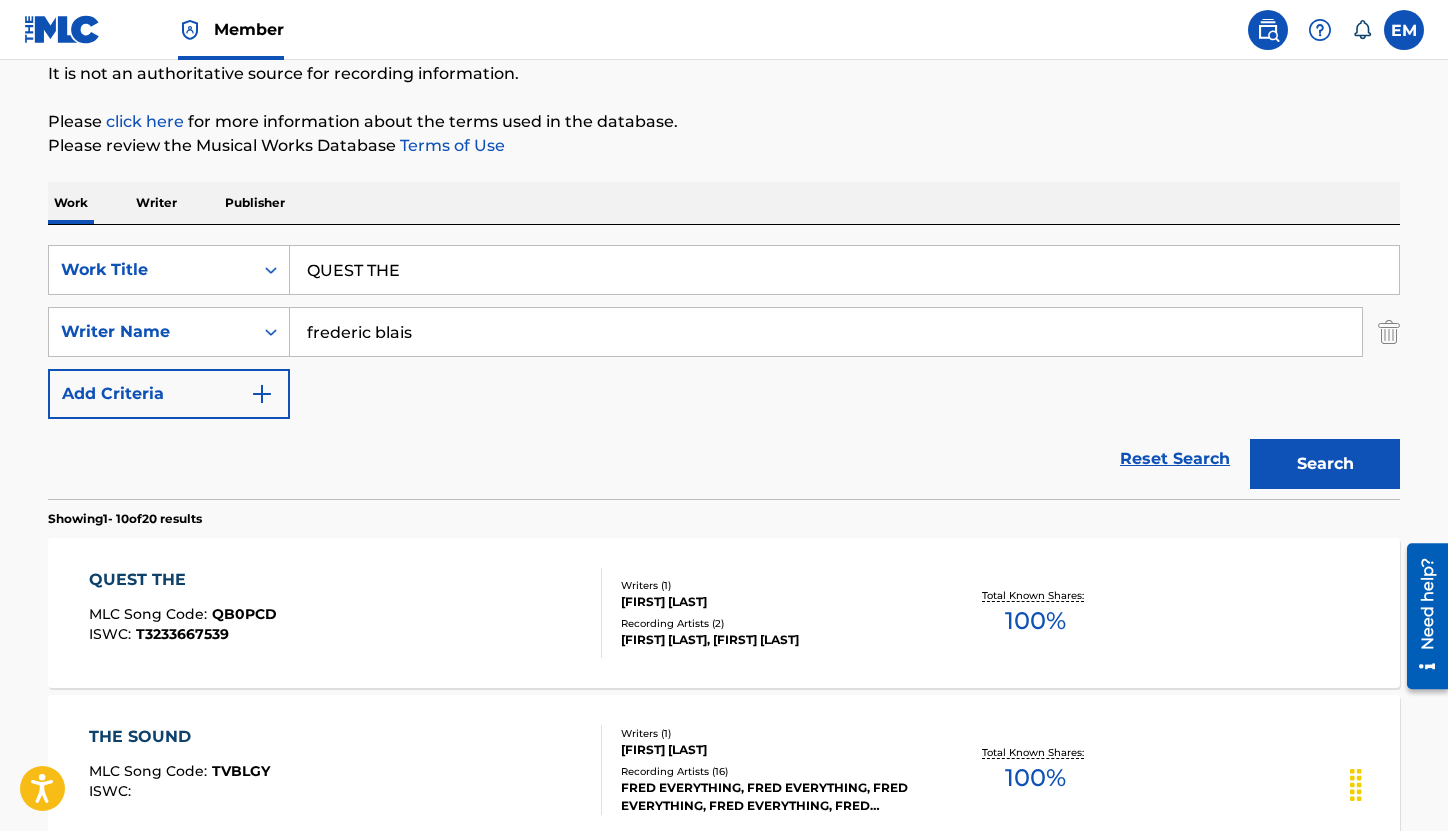 click on "QUEST THE MLC Song Code : QB0PCD ISWC : T3233667539" at bounding box center [346, 613] 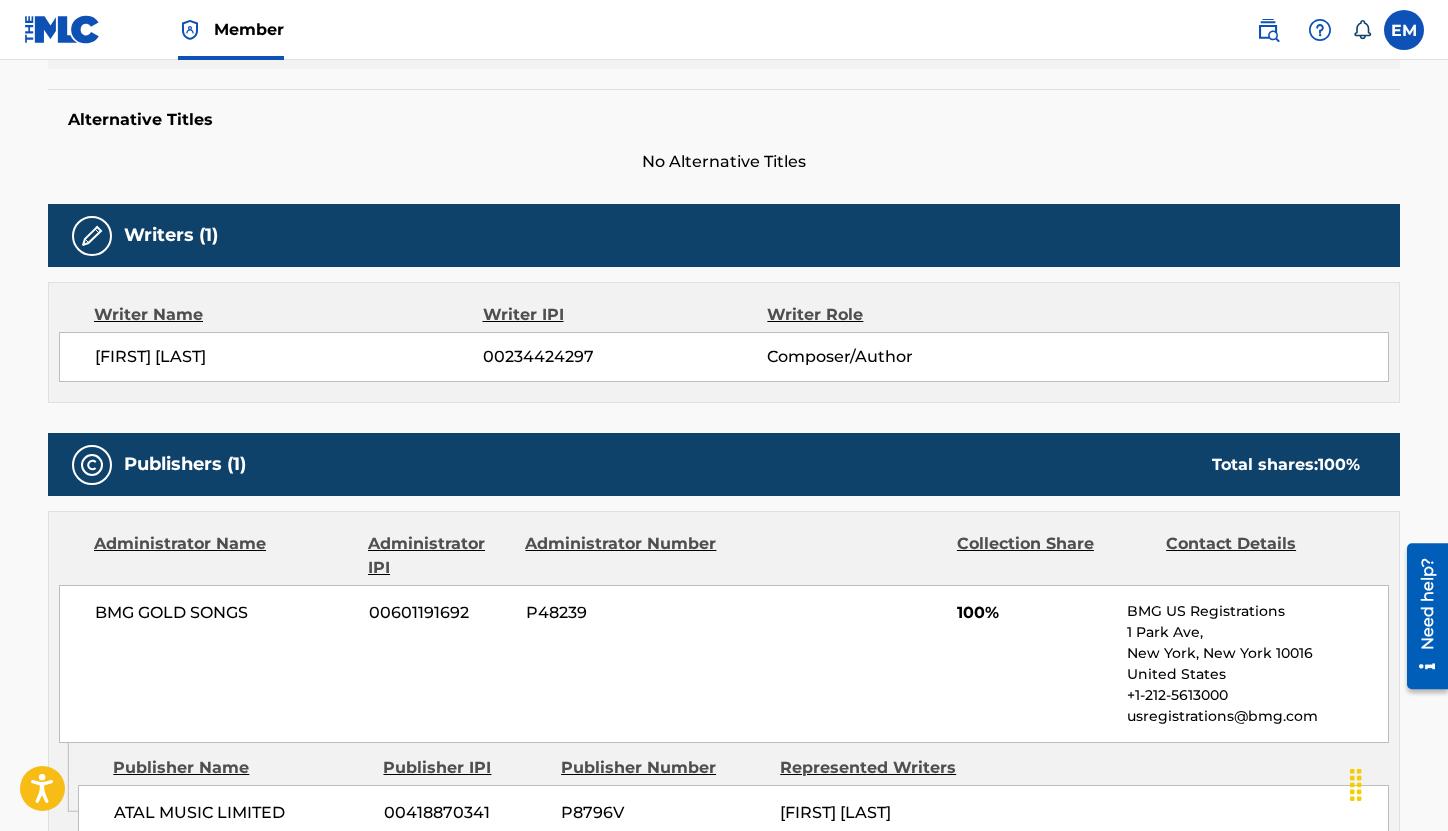 scroll, scrollTop: 100, scrollLeft: 0, axis: vertical 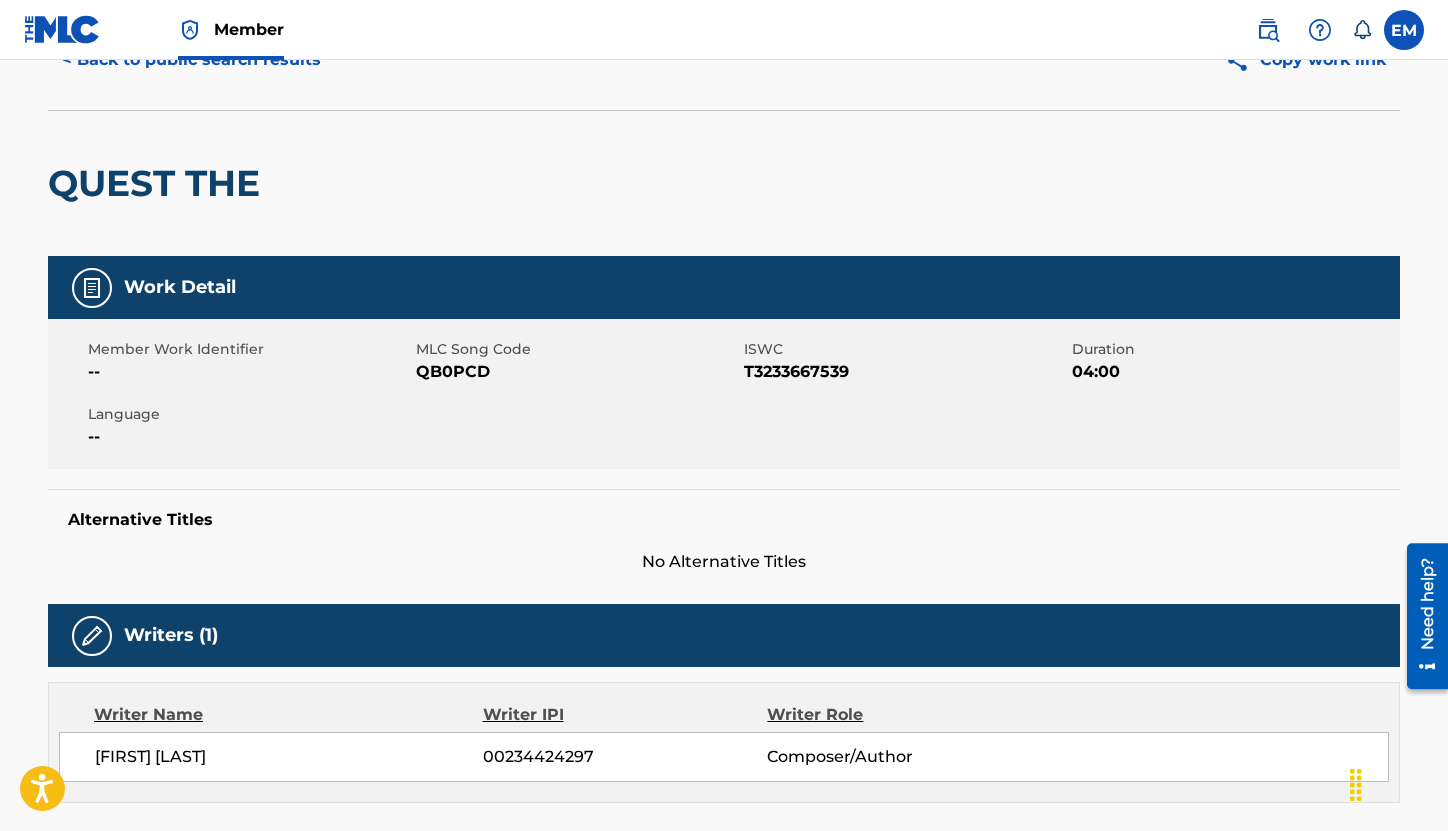 click on "QB0PCD" at bounding box center [577, 372] 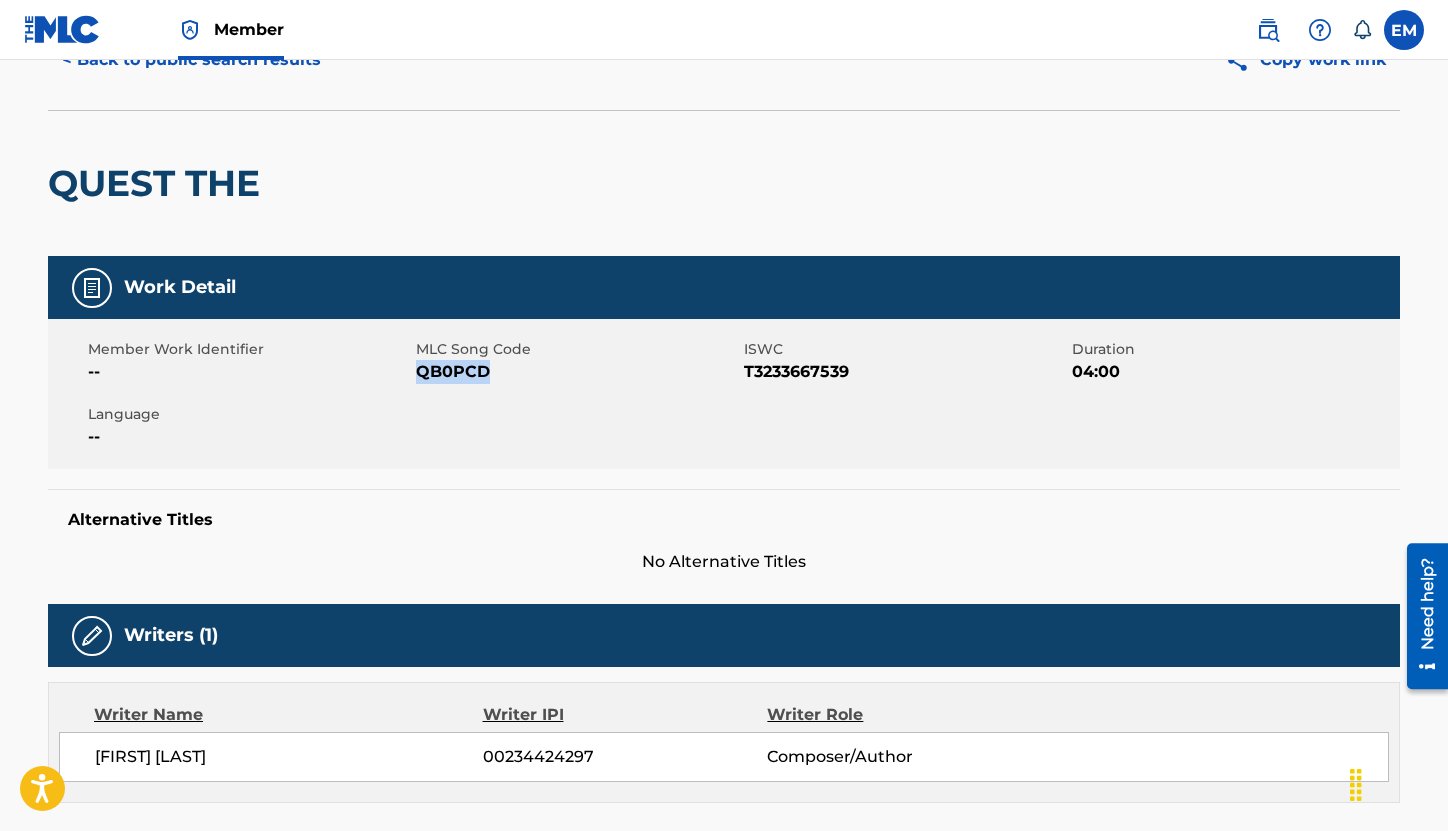 click on "QB0PCD" at bounding box center (577, 372) 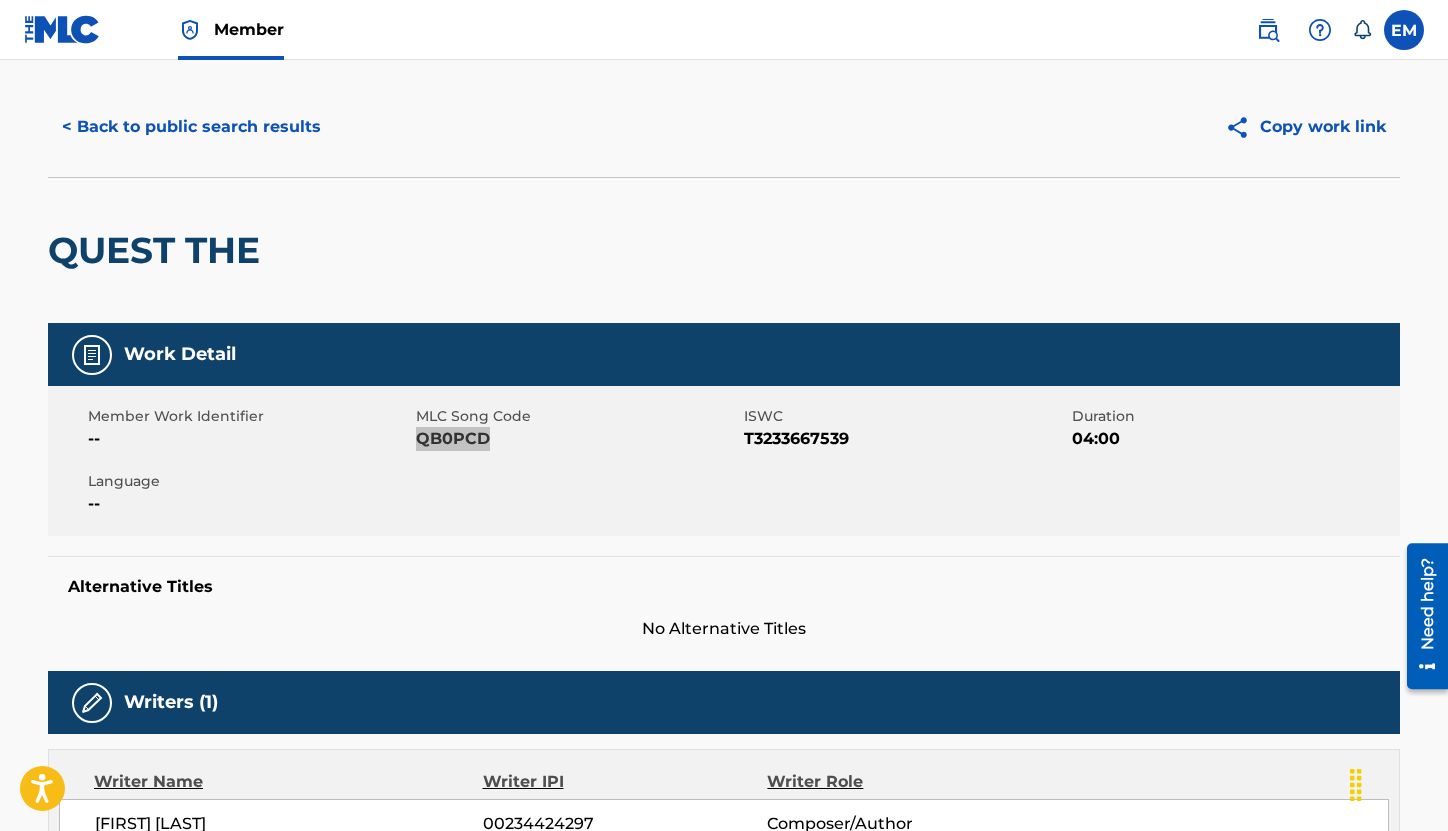 scroll, scrollTop: 0, scrollLeft: 0, axis: both 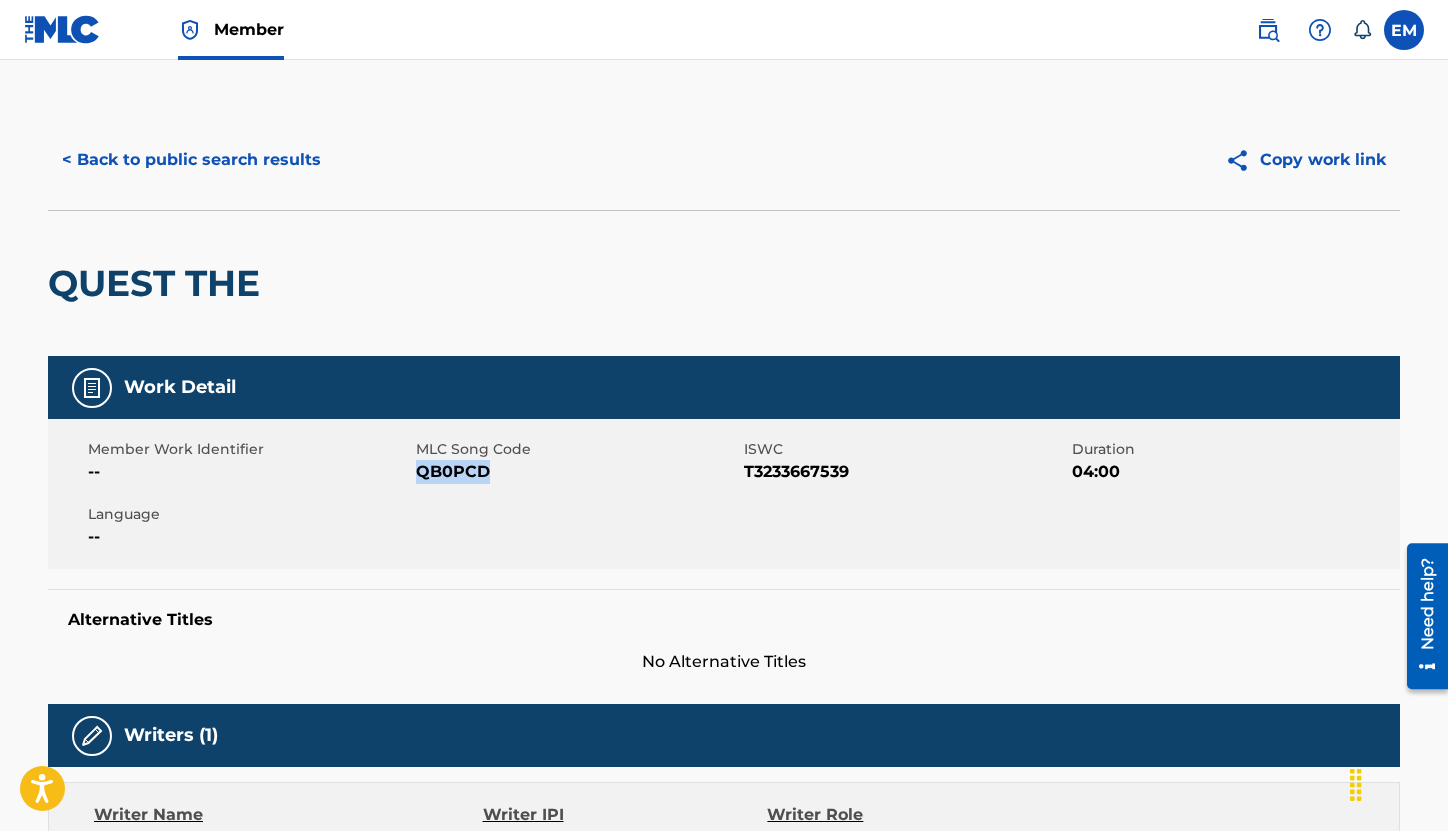 click on "< Back to public search results" at bounding box center [191, 160] 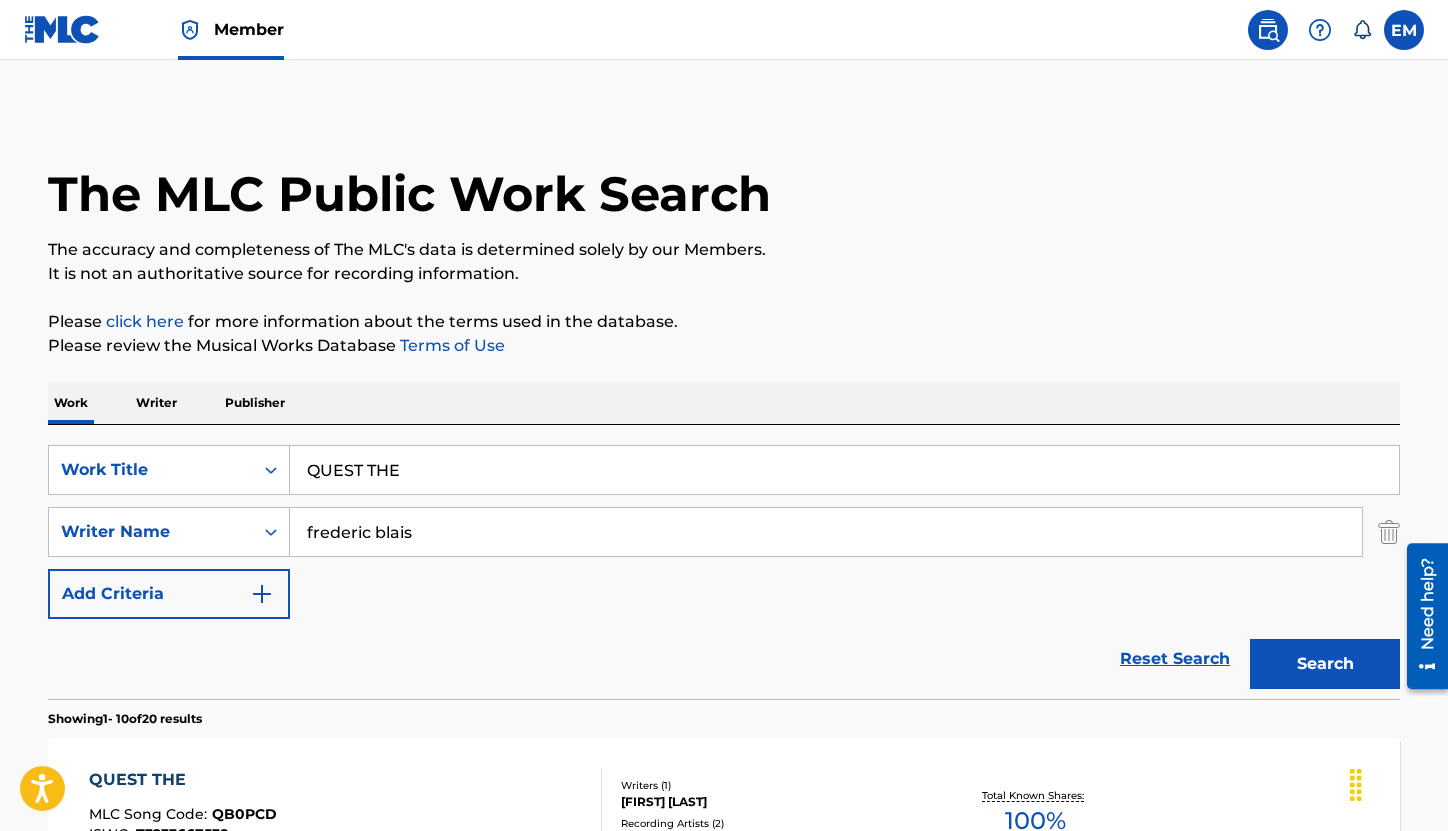 scroll, scrollTop: 200, scrollLeft: 0, axis: vertical 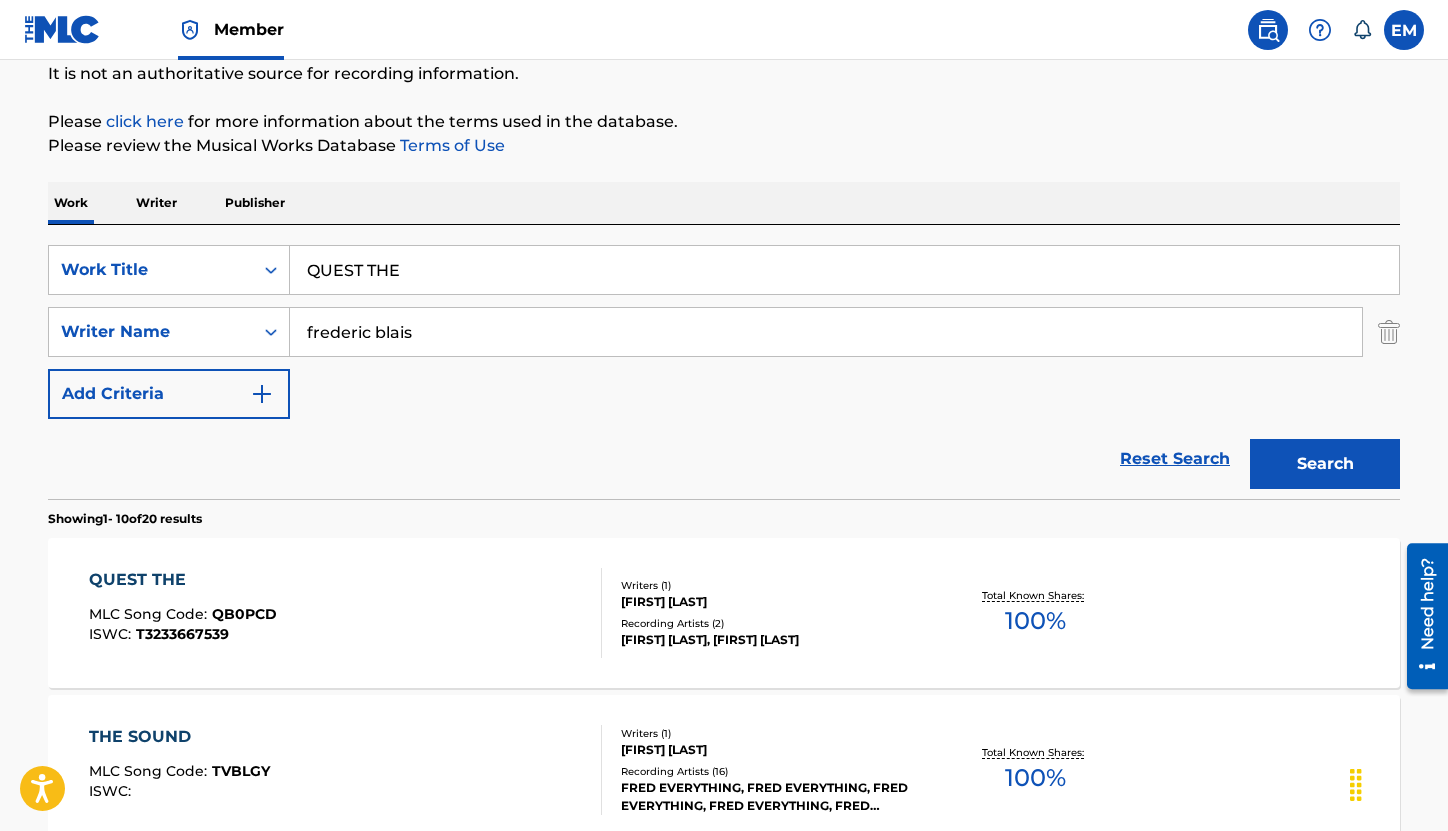 click on "QUEST THE" at bounding box center (844, 270) 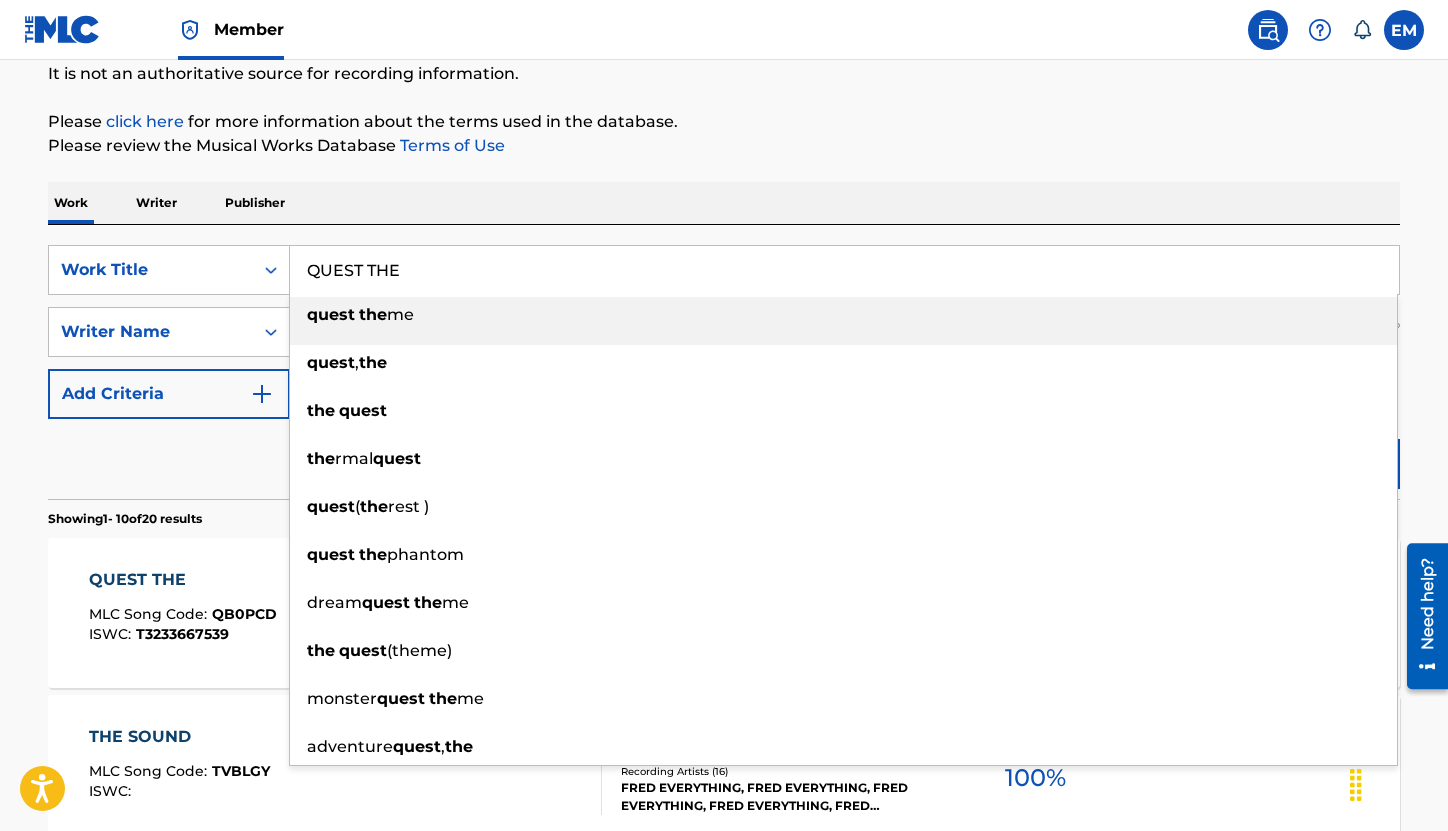 click on "QUEST THE" at bounding box center (844, 270) 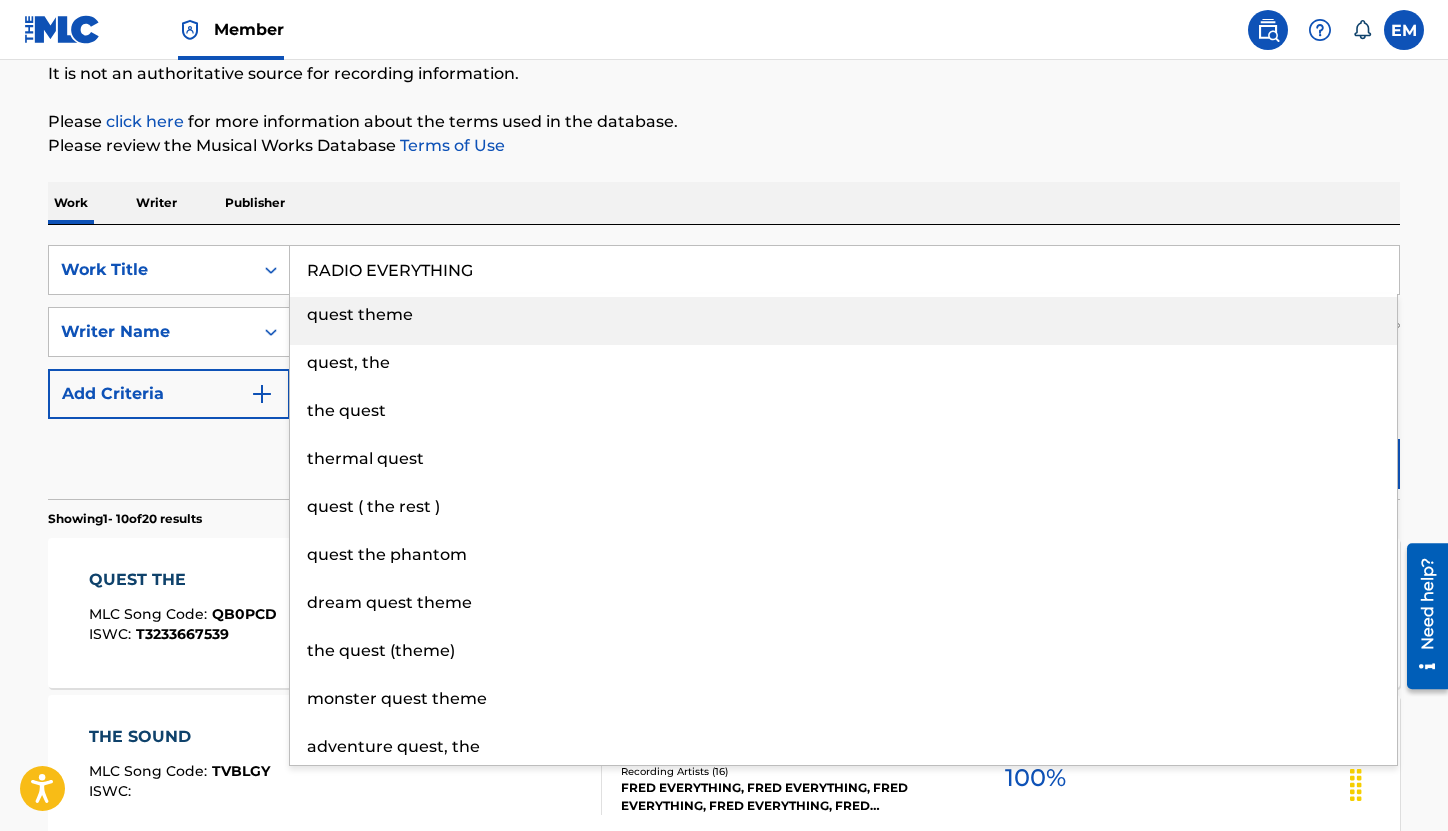 type on "RADIO EVERYTHING" 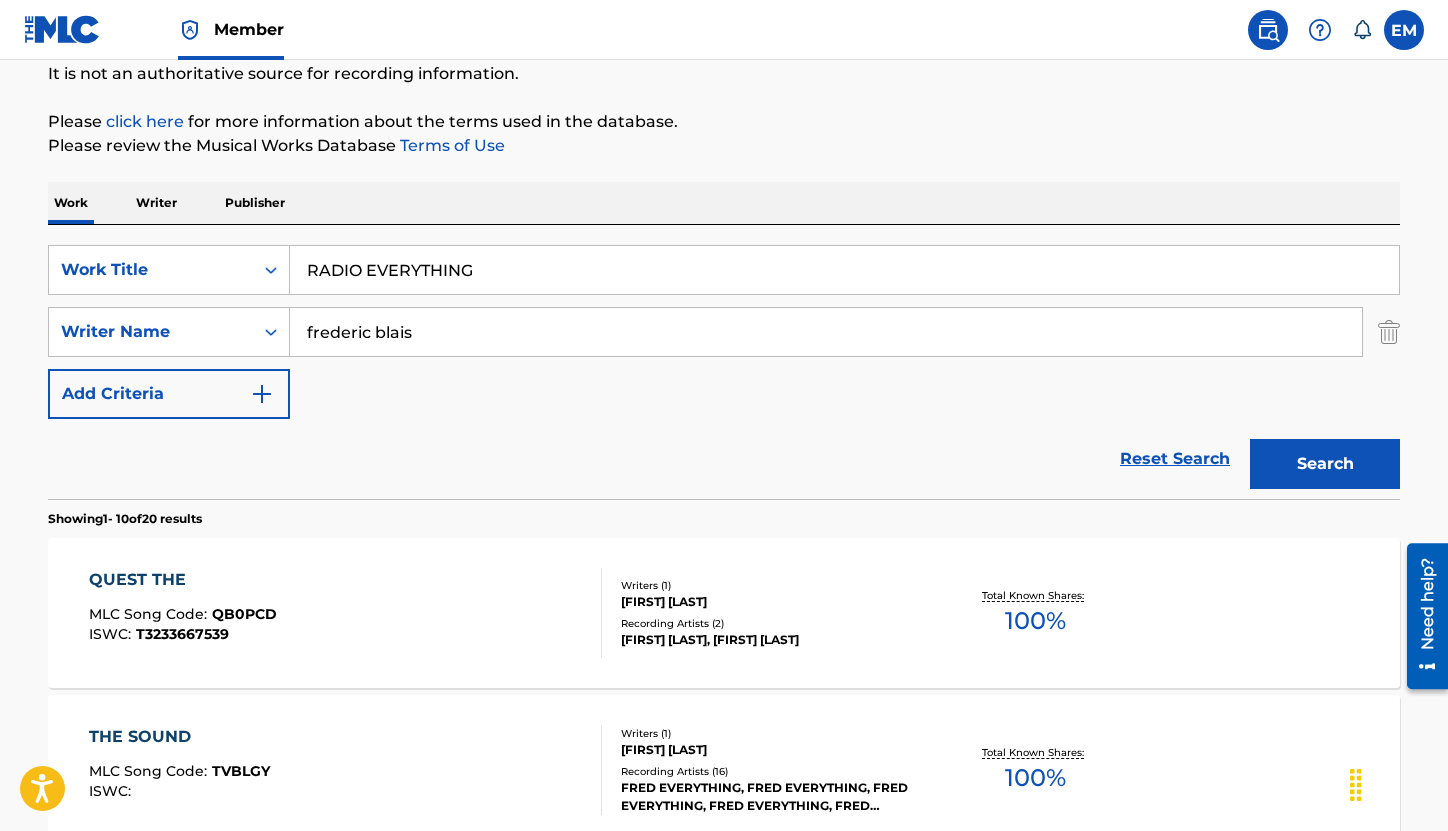 click on "SearchWithCriteriac06617bf-25ed-46f6-8ef3-ef93165479e7 Work Title RADIO EVERYTHING SearchWithCriteria8a6f7509-8e48-4a87-8ba0-2e2f27098ad3 Writer Name [FIRST] [LAST] Add Criteria Reset Search Search" at bounding box center (724, 362) 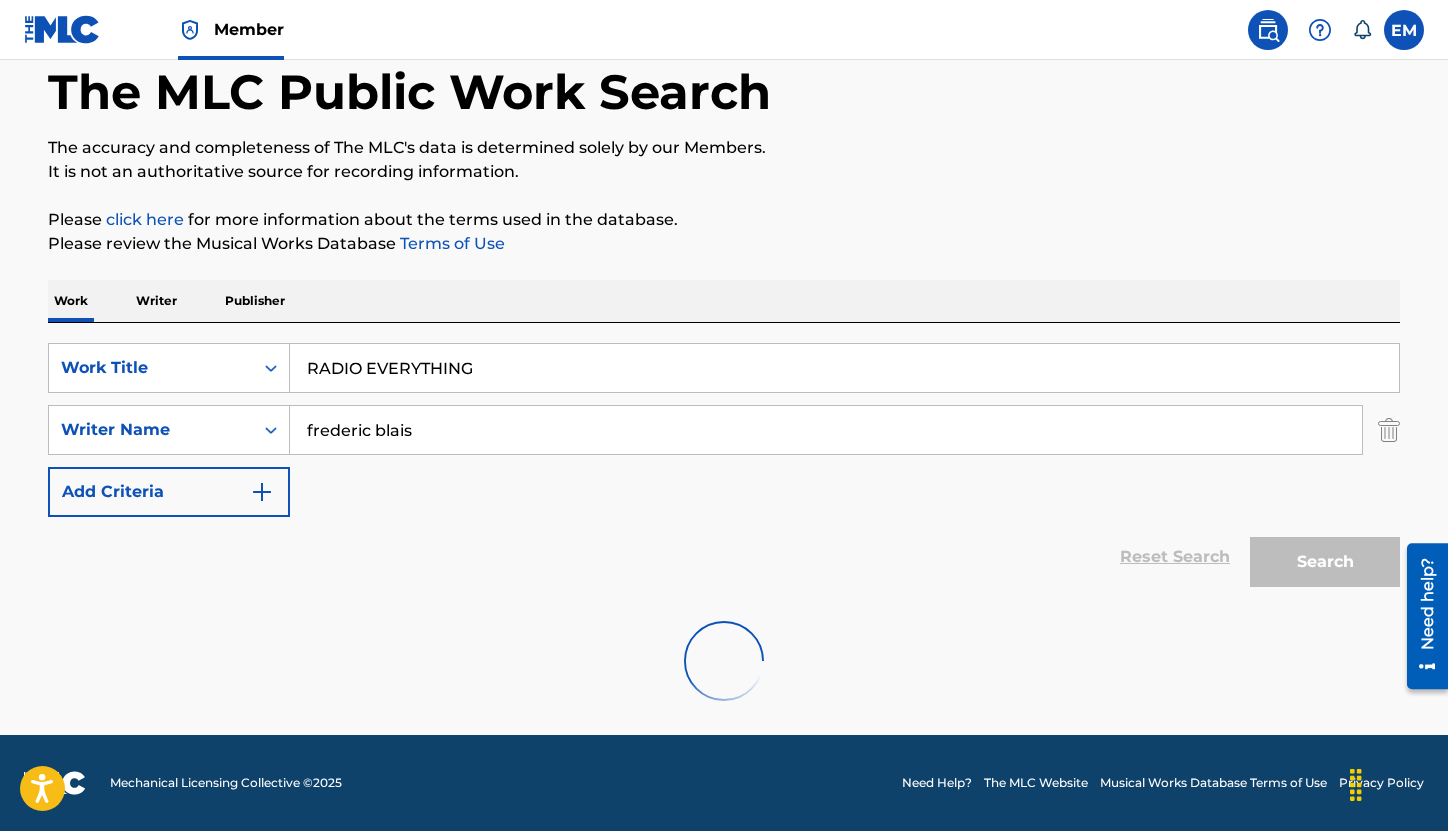 scroll, scrollTop: 200, scrollLeft: 0, axis: vertical 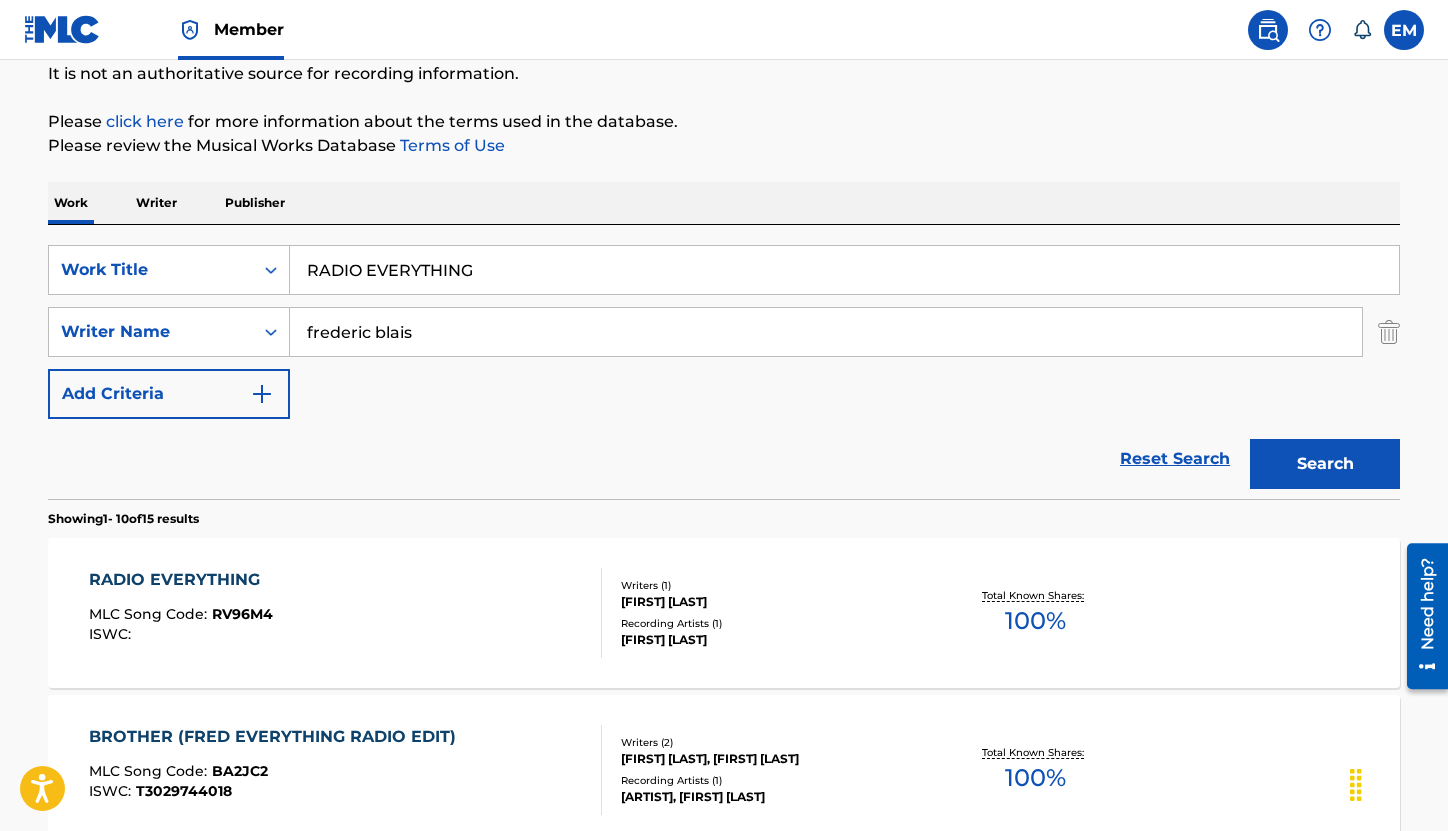 click on "RADIO EVERYTHING MLC Song Code : RV96M4 ISWC :" at bounding box center (346, 613) 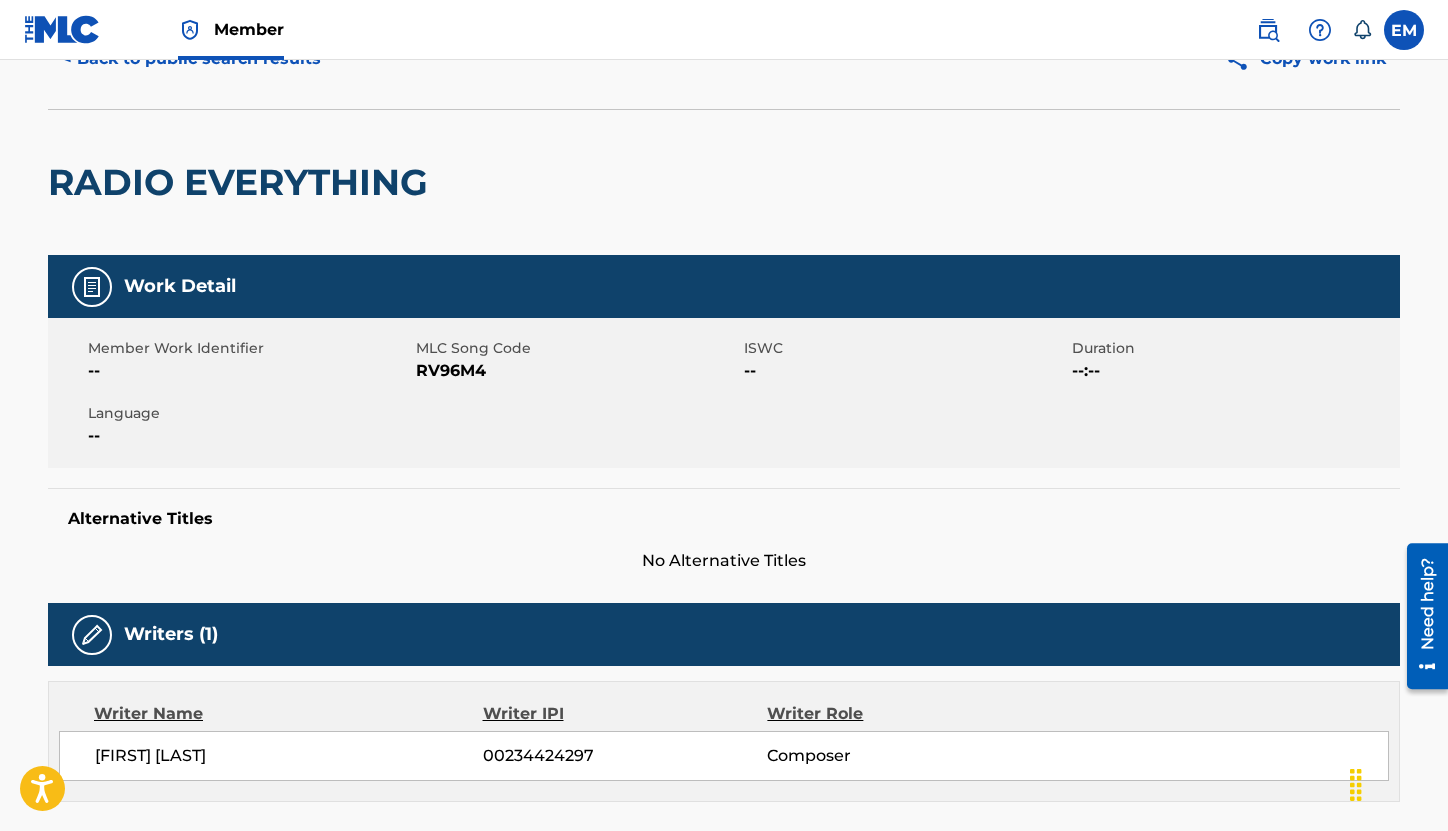 scroll, scrollTop: 100, scrollLeft: 0, axis: vertical 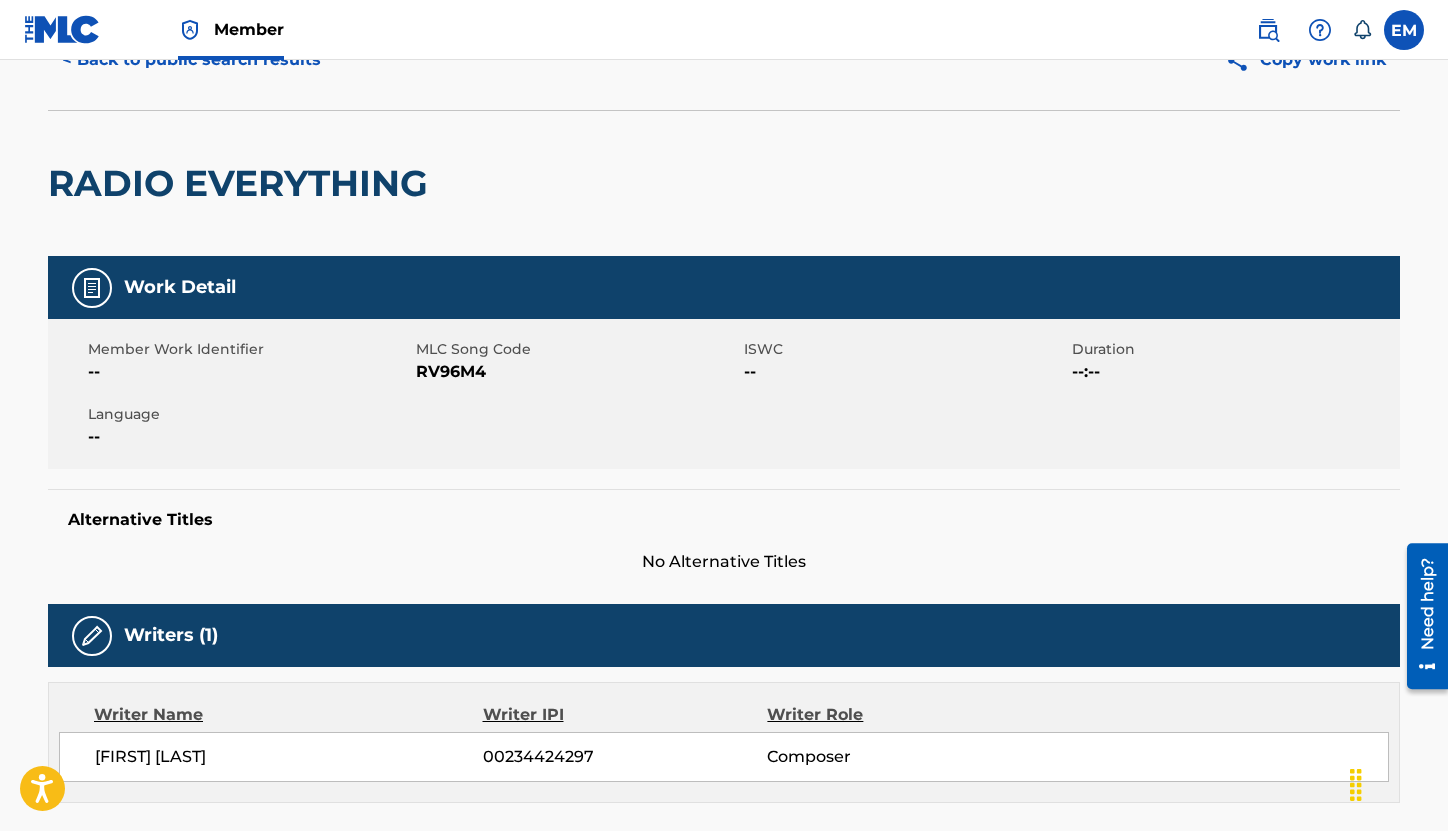 click on "RV96M4" at bounding box center [577, 372] 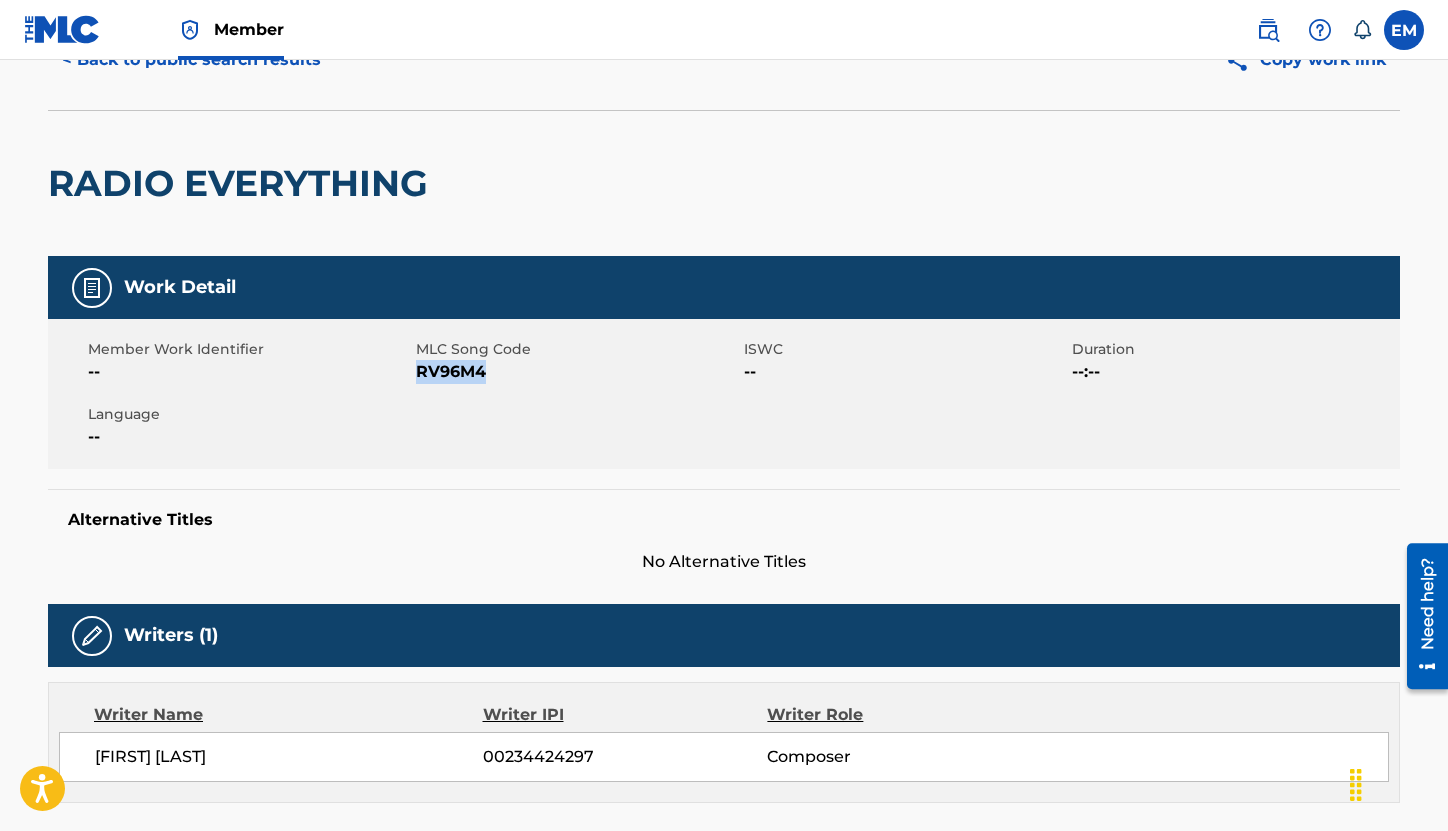 click on "RV96M4" at bounding box center (577, 372) 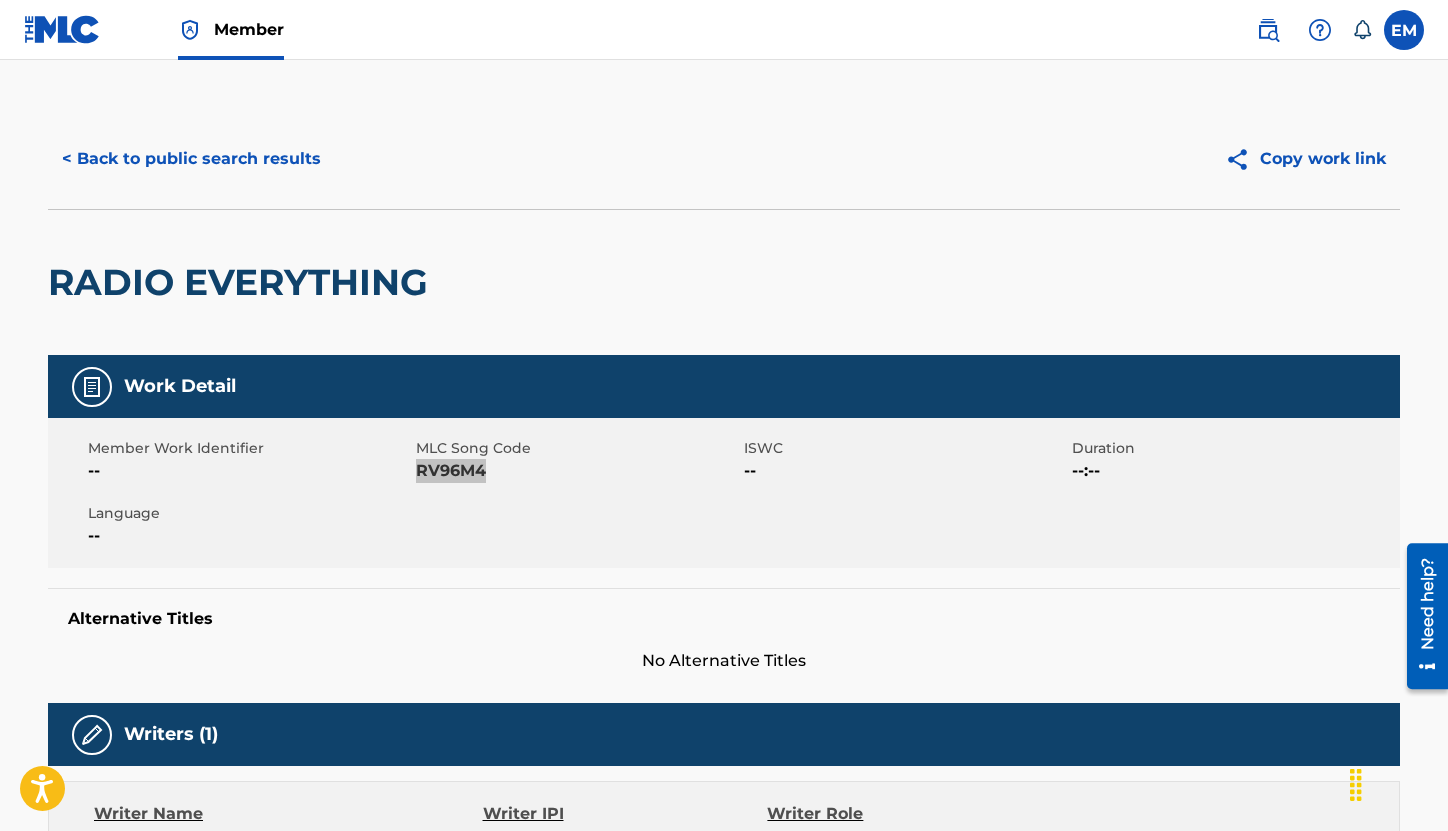 scroll, scrollTop: 0, scrollLeft: 0, axis: both 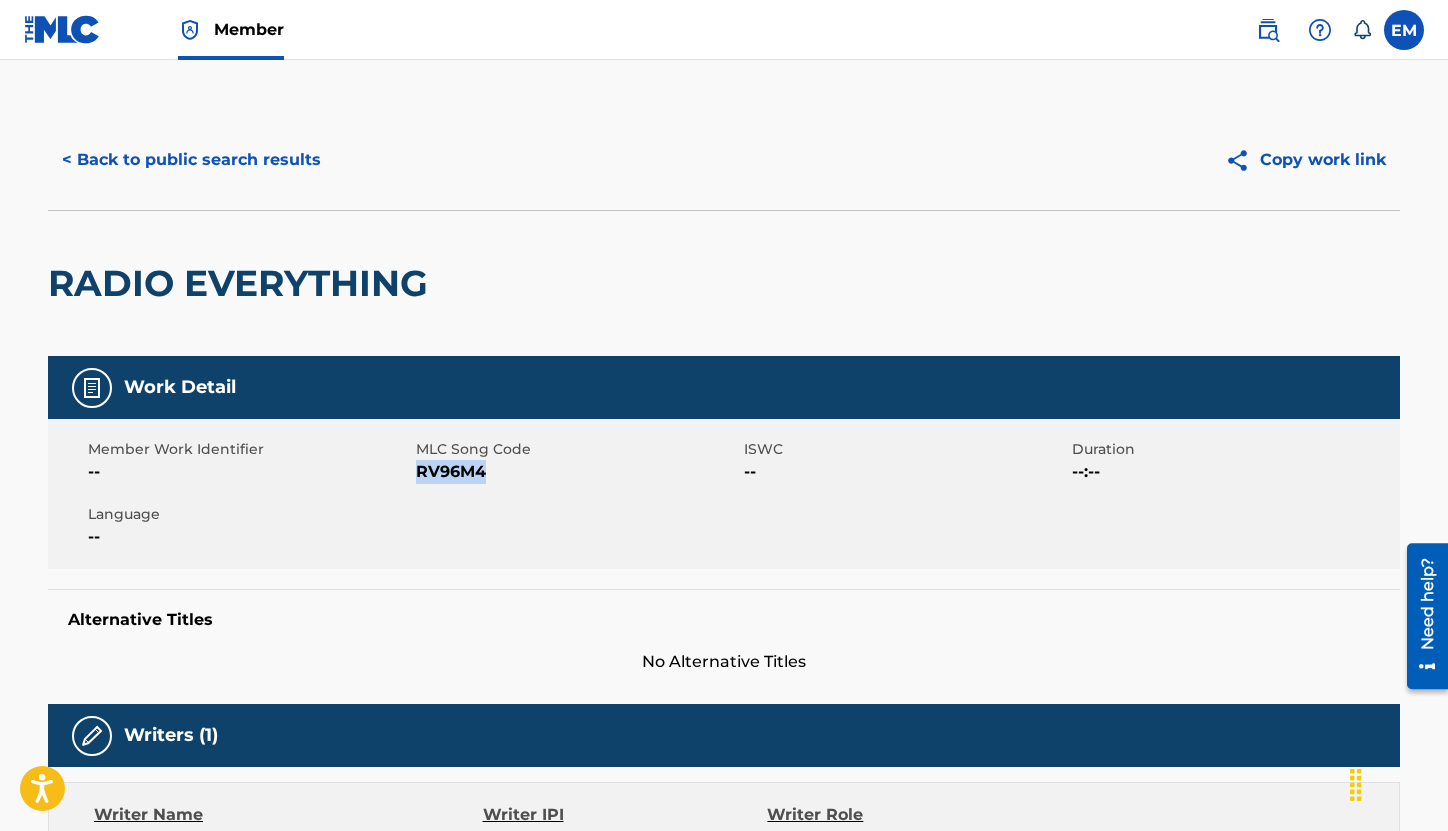 click on "< Back to public search results Copy work link" at bounding box center [724, 160] 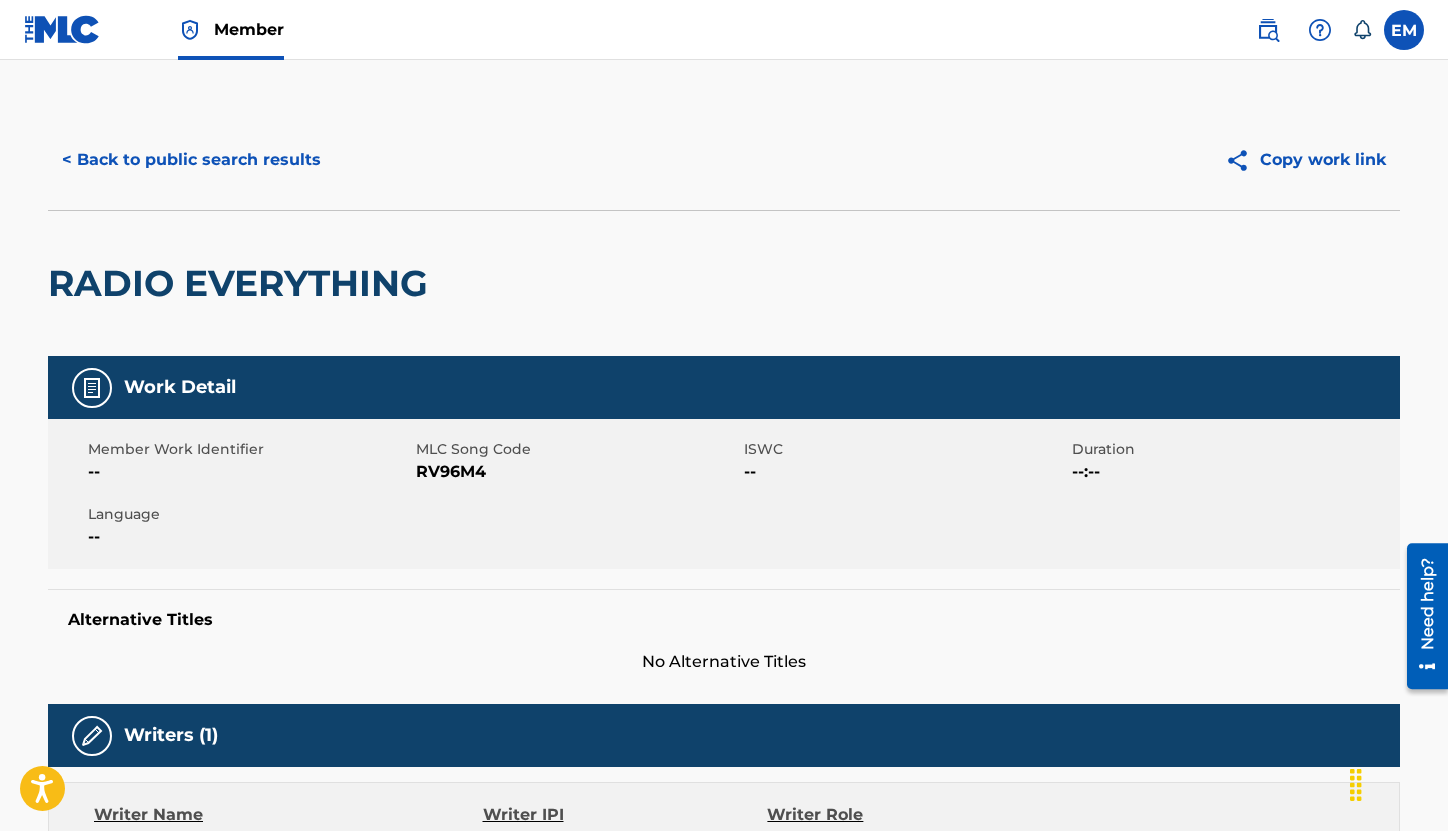 click on "< Back to public search results" at bounding box center (191, 160) 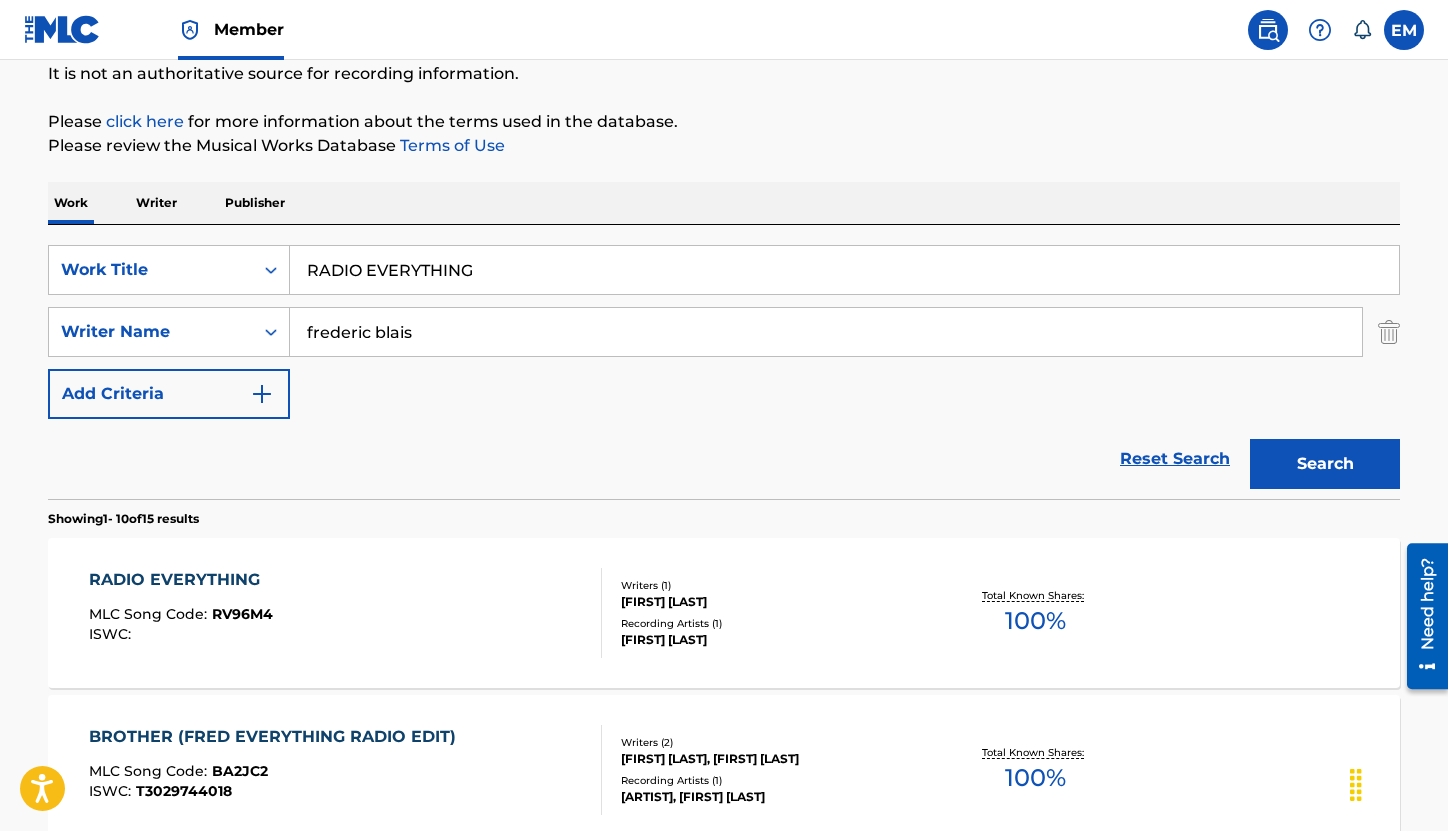 click on "RADIO EVERYTHING" at bounding box center [844, 270] 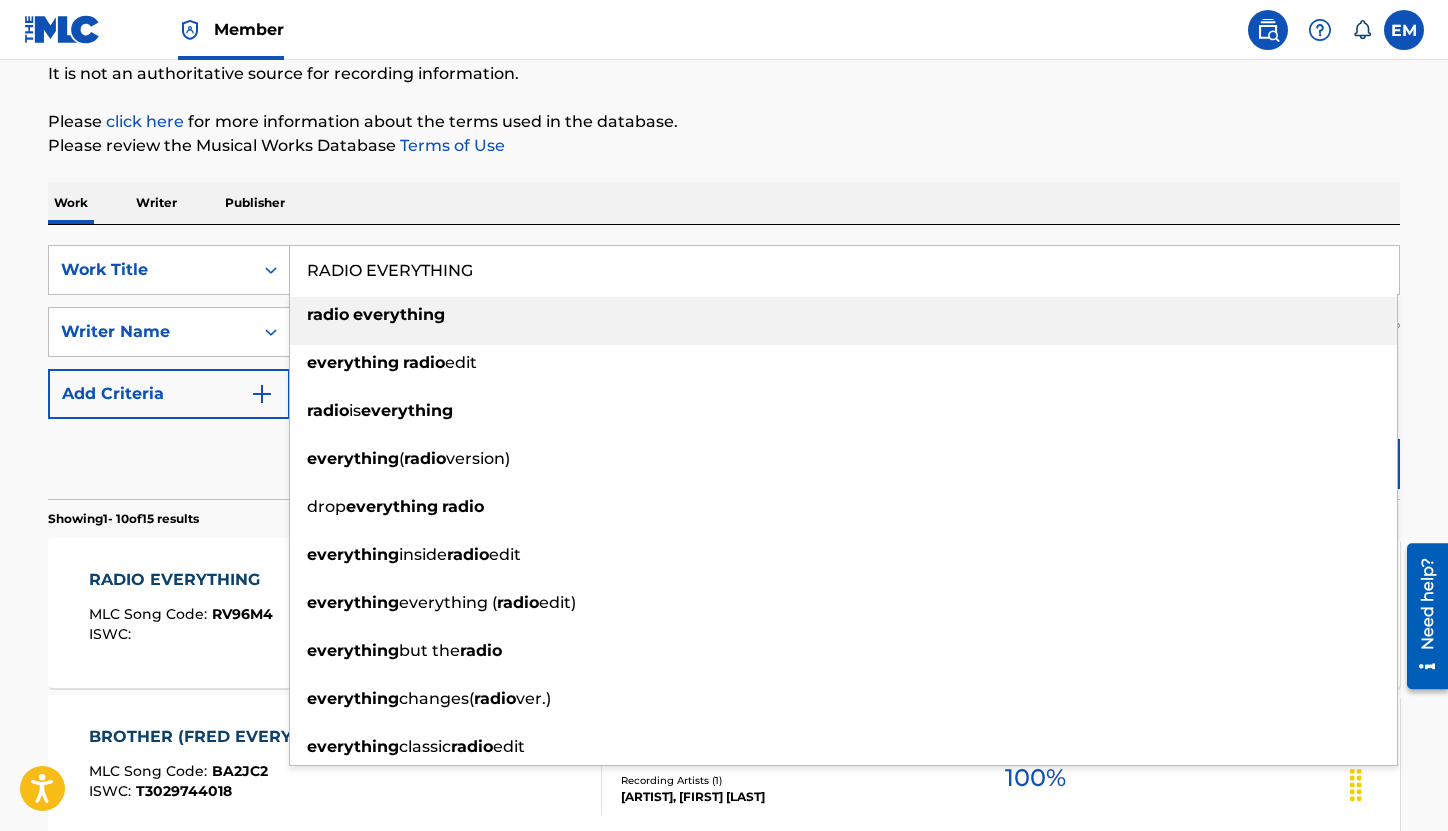 click on "RADIO EVERYTHING" at bounding box center (844, 270) 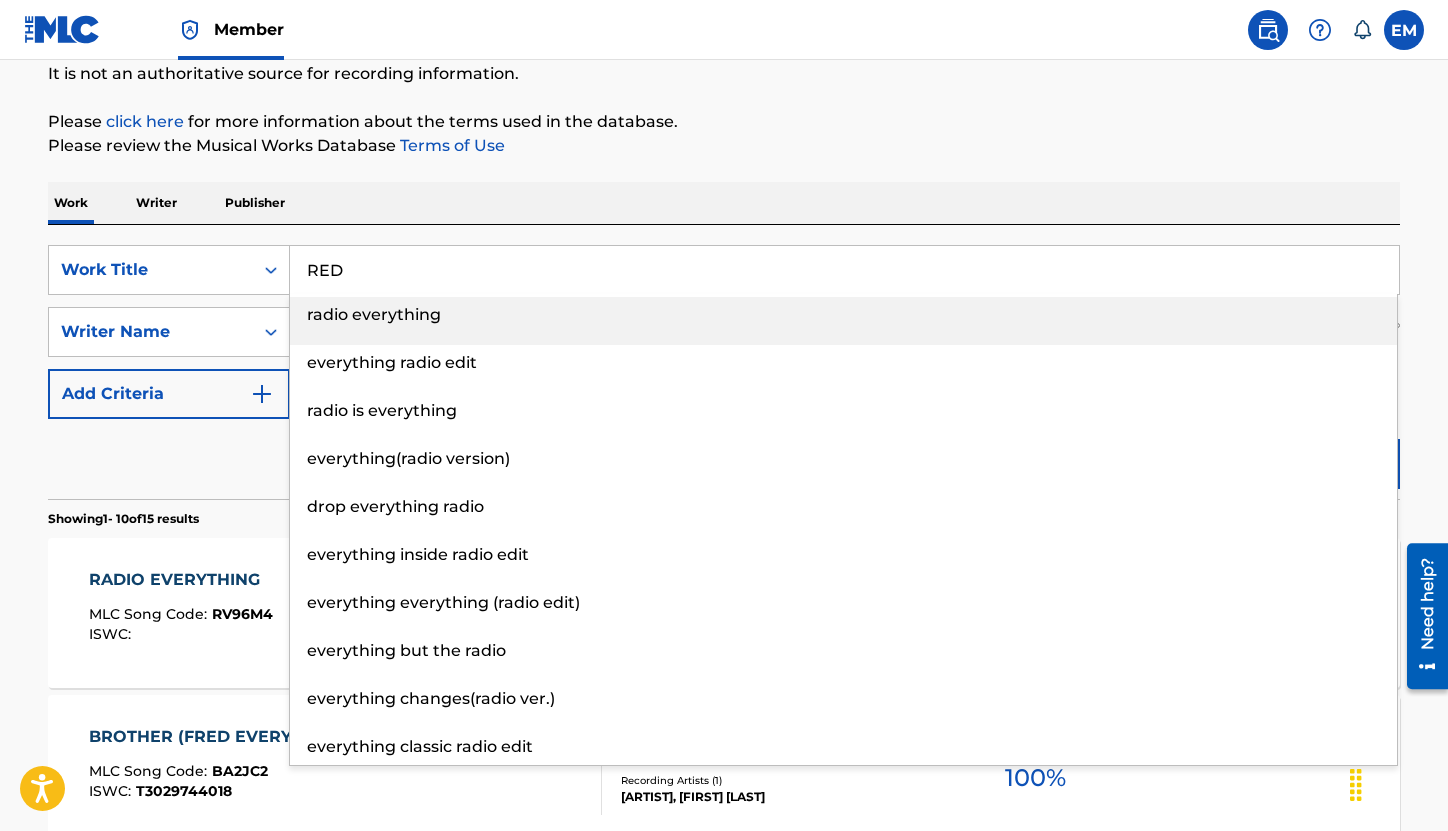 type on "RED" 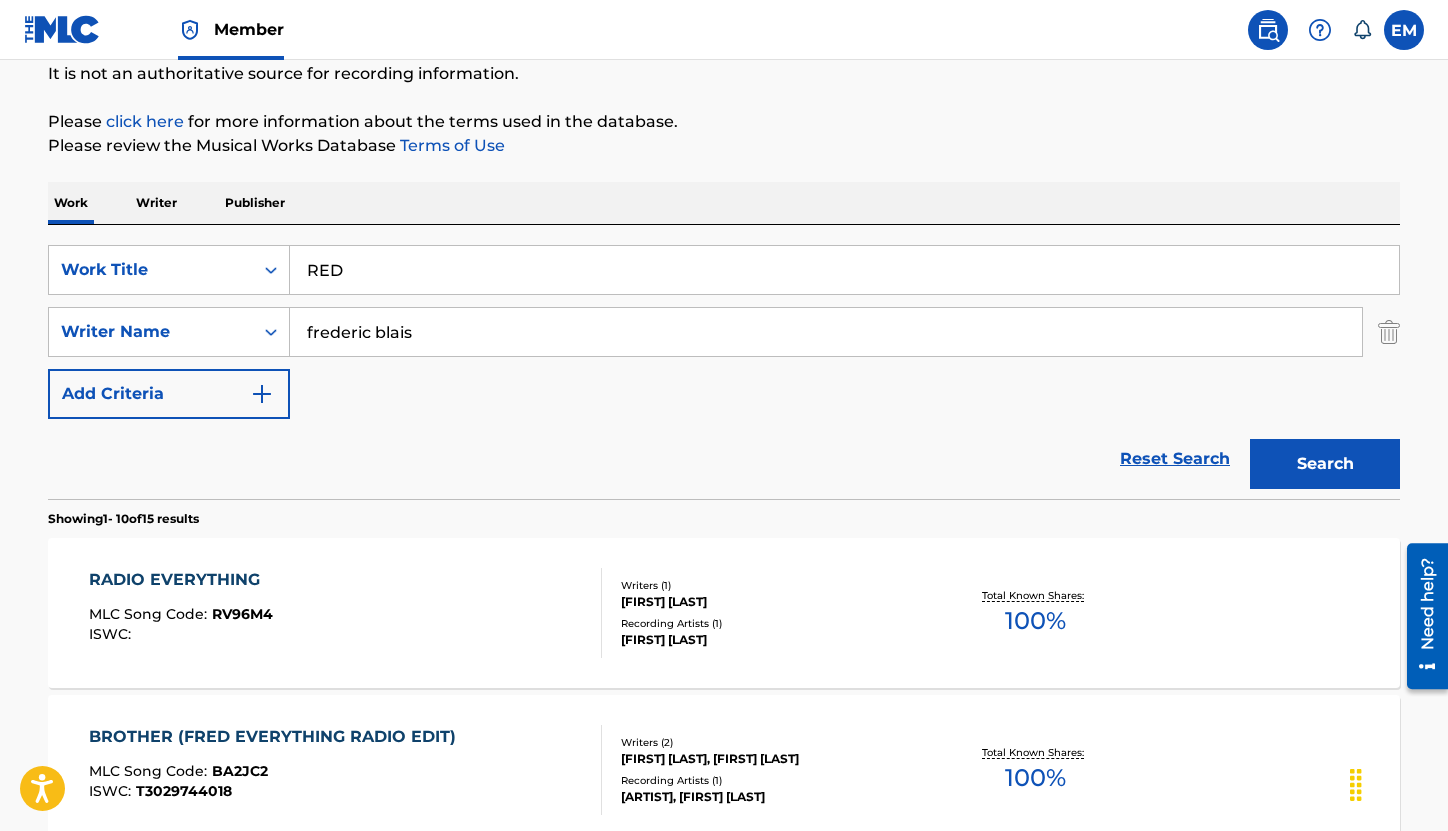 click on "The MLC Public Work Search The accuracy and completeness of The MLC's data is determined solely by our Members. It is not an authoritative source for recording information. Please   click here   for more information about the terms used in the database. Please review the Musical Works Database   Terms of Use Work Writer Publisher SearchWithCriteriac06617bf-25ed-46f6-8ef3-ef93165479e7 Work Title RED SearchWithCriteria8a6f7509-8e48-4a87-8ba0-2e2f27098ad3 Writer Name [FIRST] [LAST] Add Criteria Reset Search Search Showing  1  -   10  of  15   results   RADIO EVERYTHING MLC Song Code : RV96M4 ISWC : Writers ( 1 ) [FIRST] [LAST] Recording Artists ( 1 ) [FIRST] [LAST] Total Known Shares: 100 % BROTHER ( [FIRST] [LAST] RADIO EDIT) MLC Song Code : BA2JC2 ISWC : T3029744018 Writers ( 2 ) [FIRST] [LAST] [LAST], [FIRST] [LAST] Recording Artists ( 1 ) [FIRST] [LAST], [FIRST] [LAST] Total Known Shares: 100 % STAY ( [FIRST] [LAST] LAZY DUB) MLC Song Code : SD5R1S ISWC : T9326212480 Writers ( 3 ) 16 ) 100 % : ISWC" at bounding box center (724, 1057) 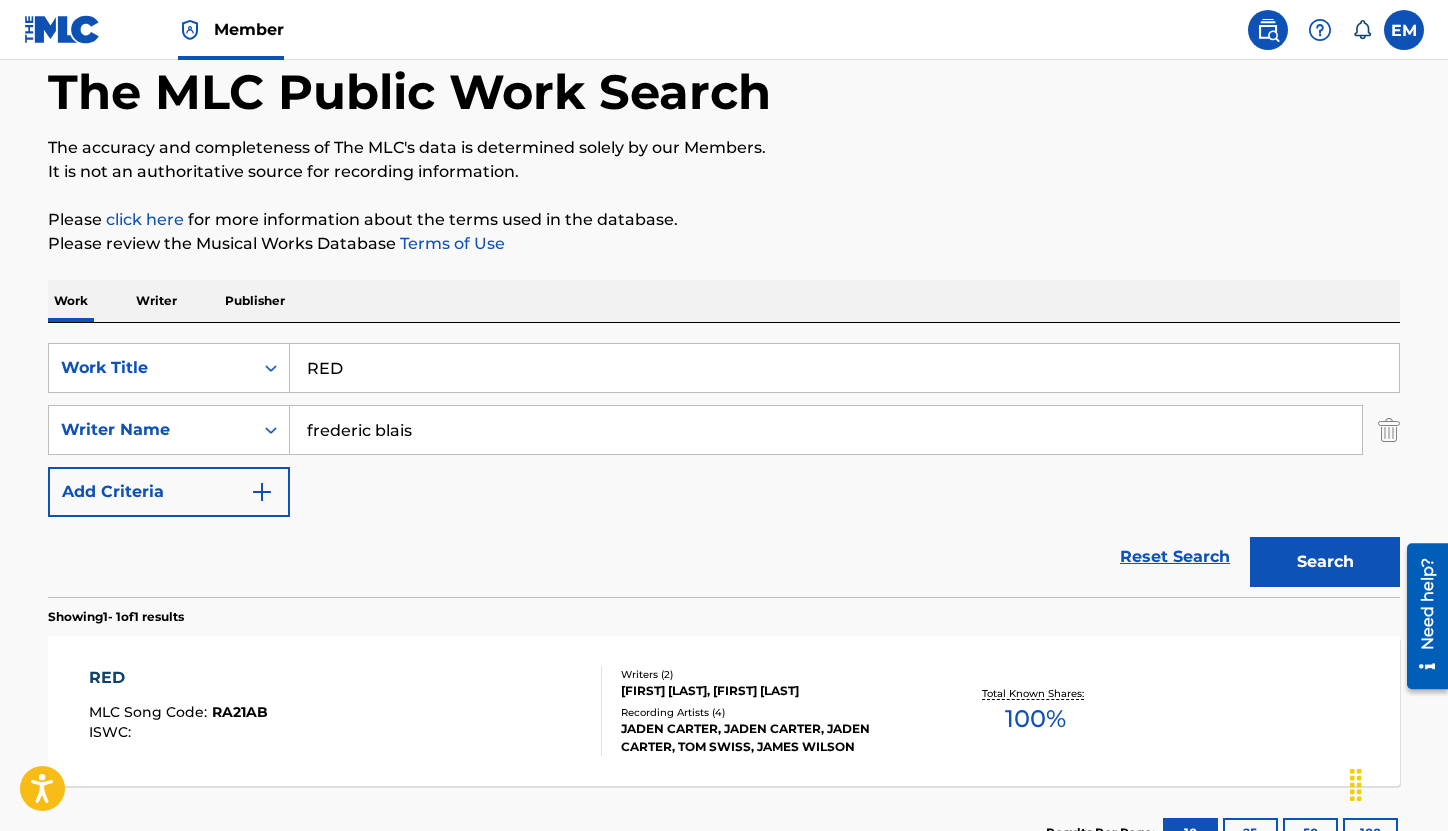 scroll, scrollTop: 200, scrollLeft: 0, axis: vertical 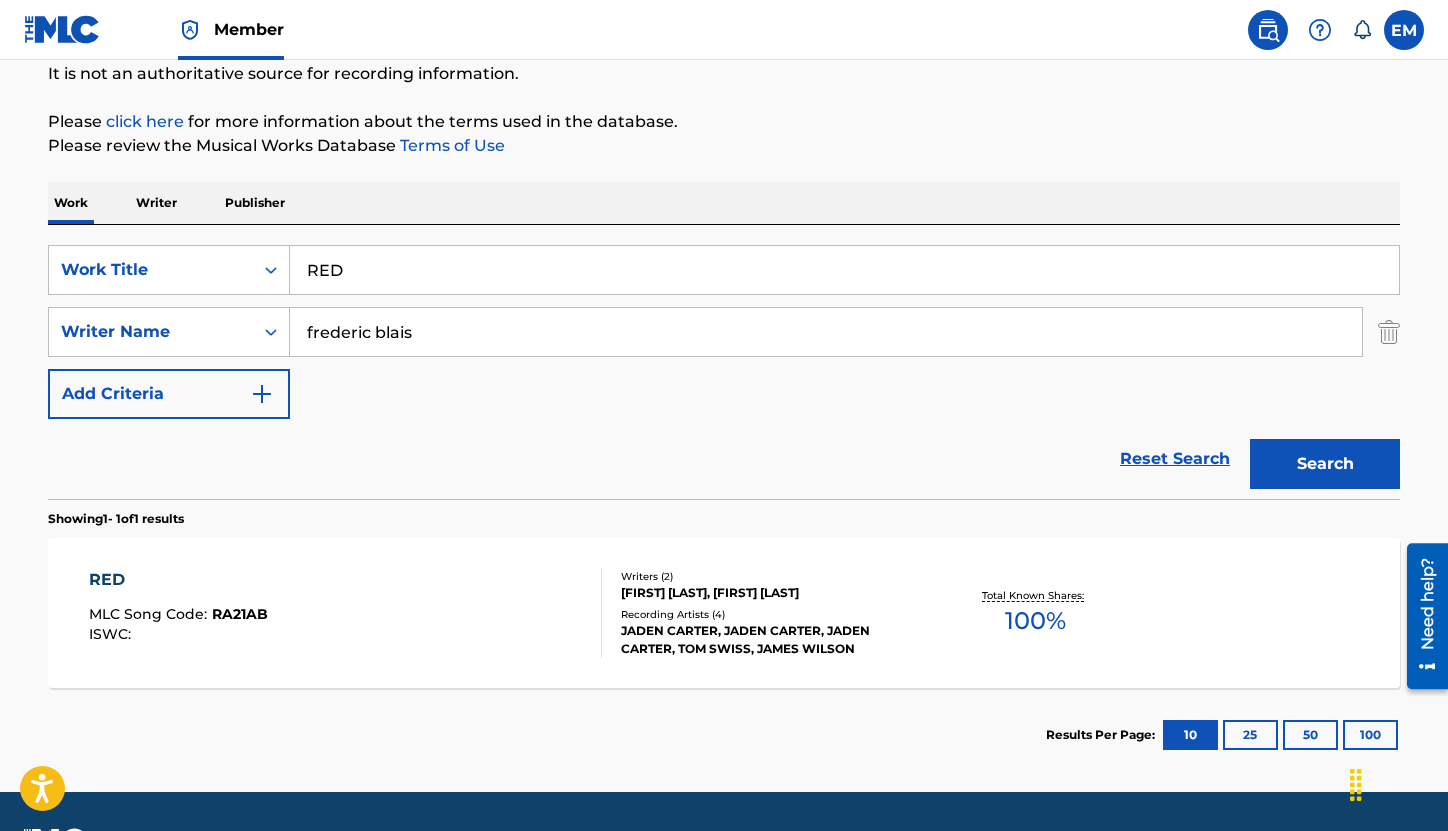 click on "RED MLC Song Code : RA21AB ISWC :" at bounding box center (346, 613) 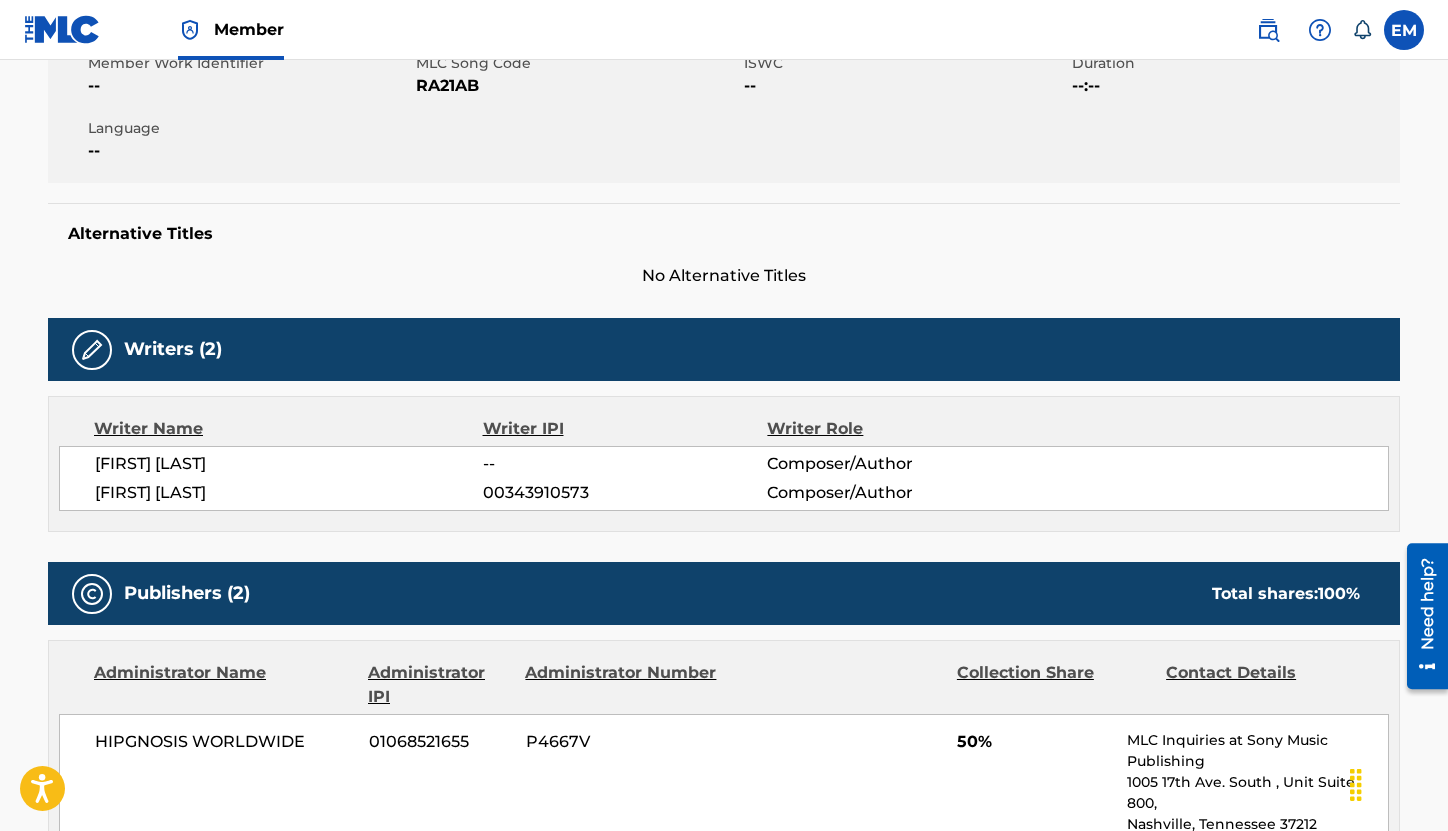 scroll, scrollTop: 300, scrollLeft: 0, axis: vertical 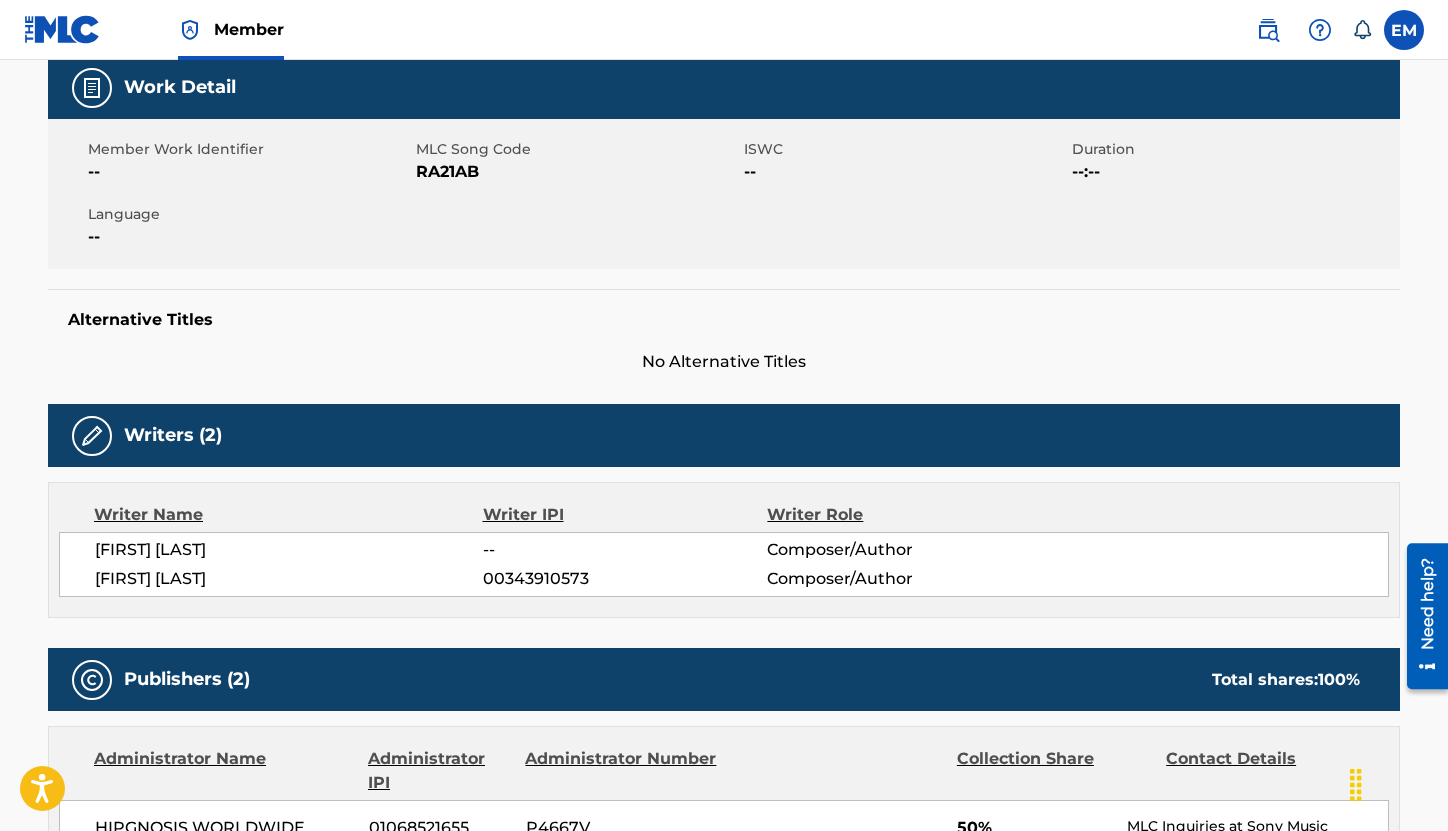 click on "RA21AB" at bounding box center (577, 172) 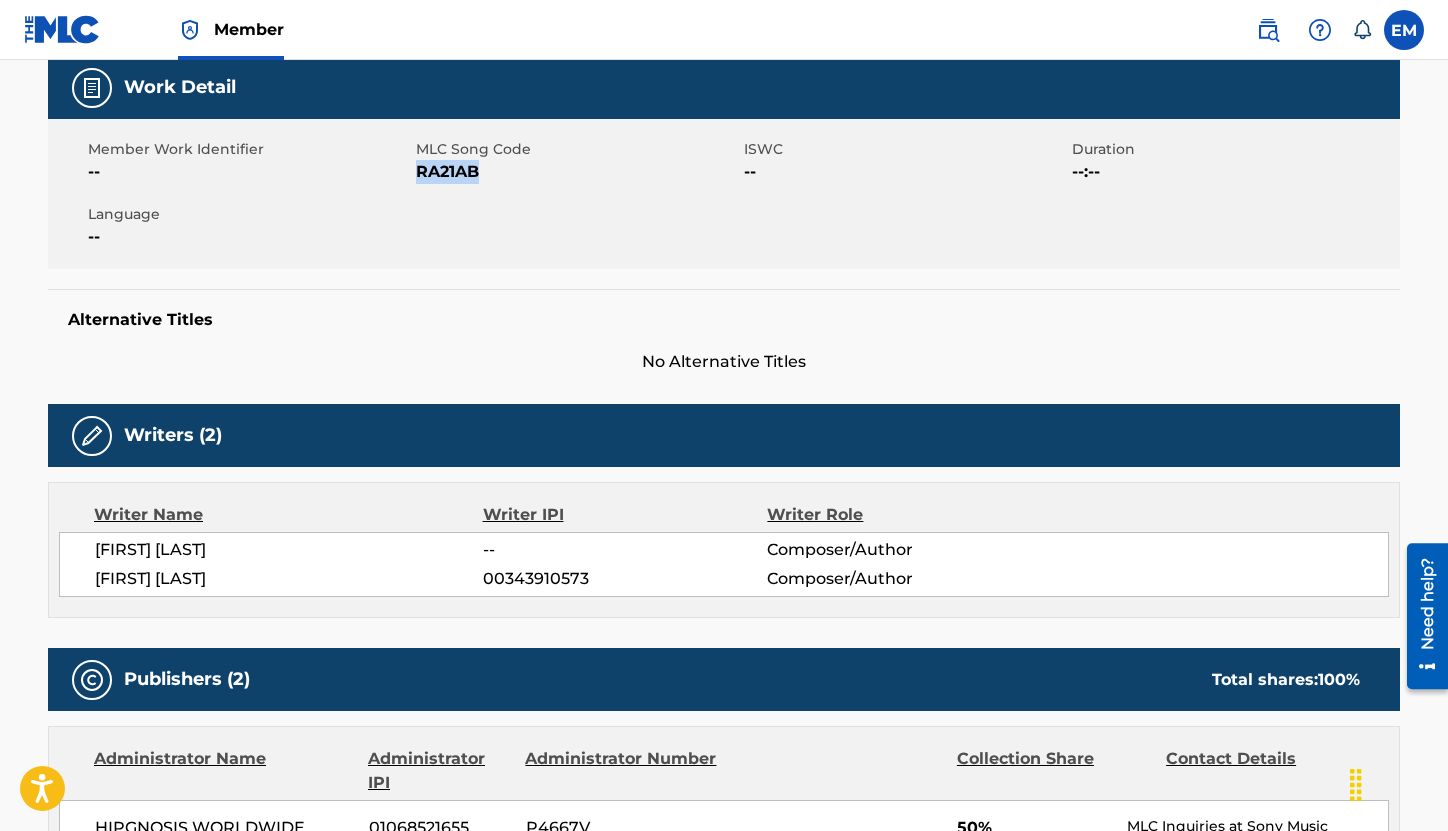 click on "RA21AB" at bounding box center [577, 172] 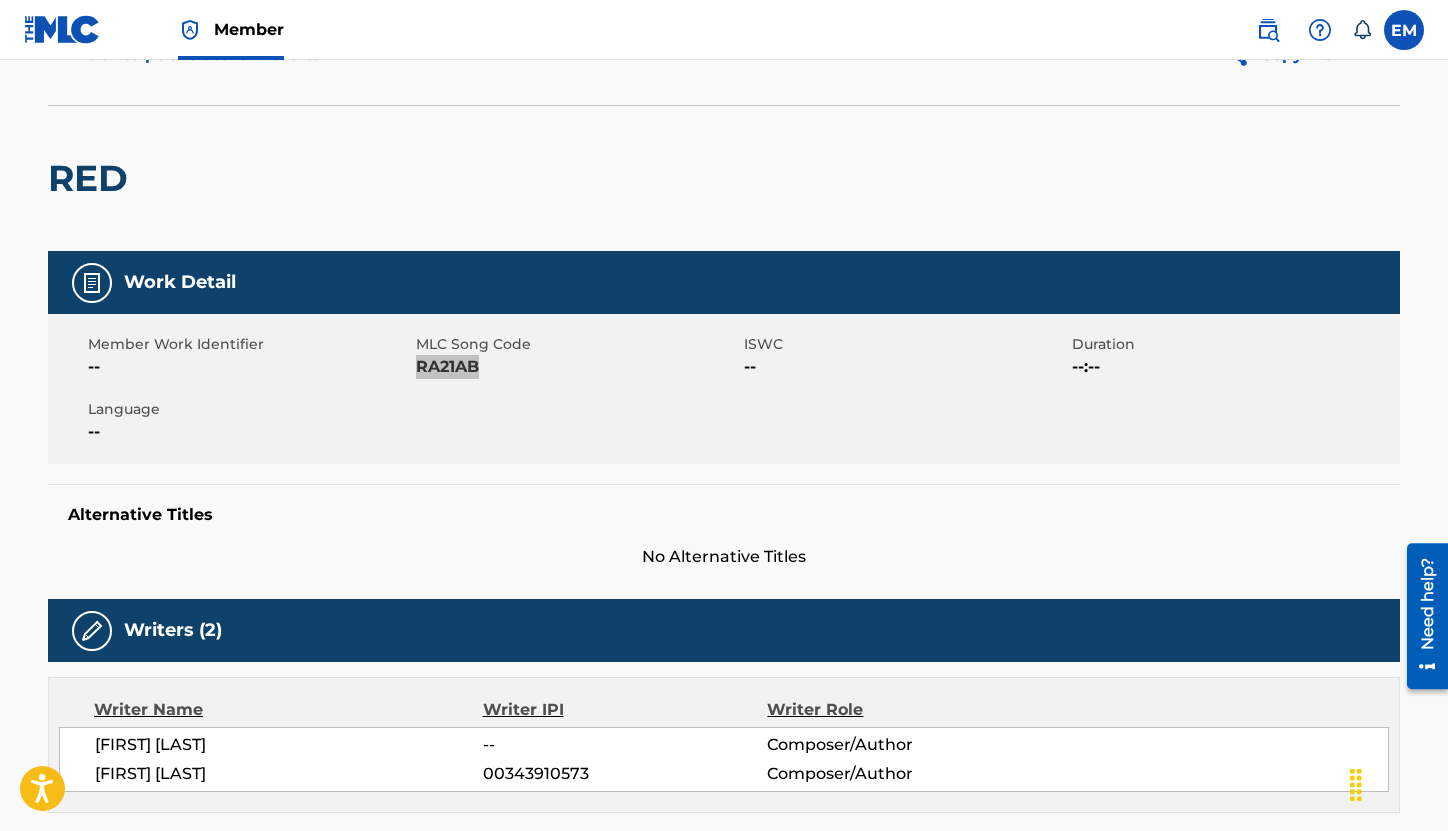 scroll, scrollTop: 0, scrollLeft: 0, axis: both 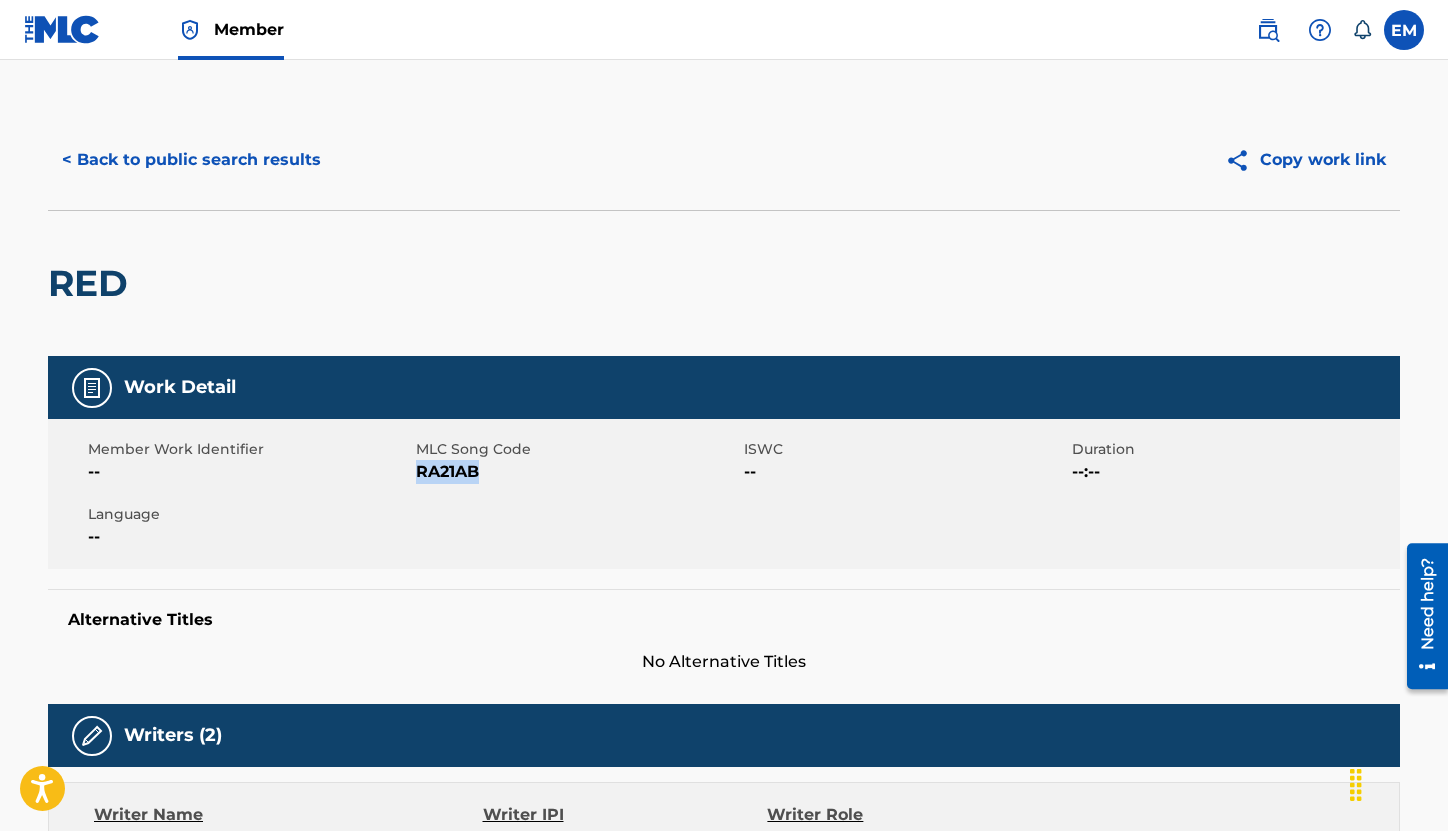 click on "< Back to public search results" at bounding box center (191, 160) 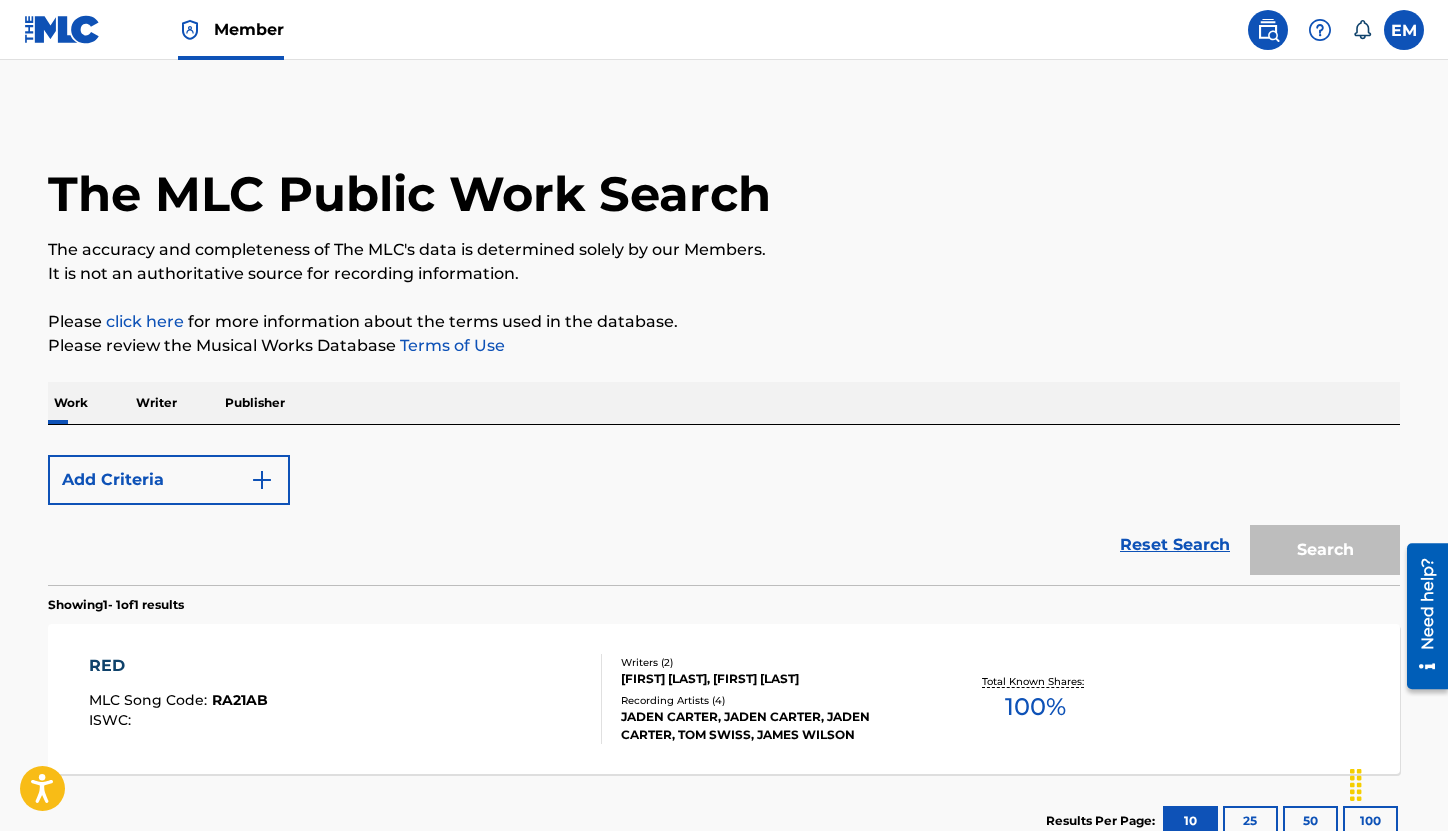 scroll, scrollTop: 143, scrollLeft: 0, axis: vertical 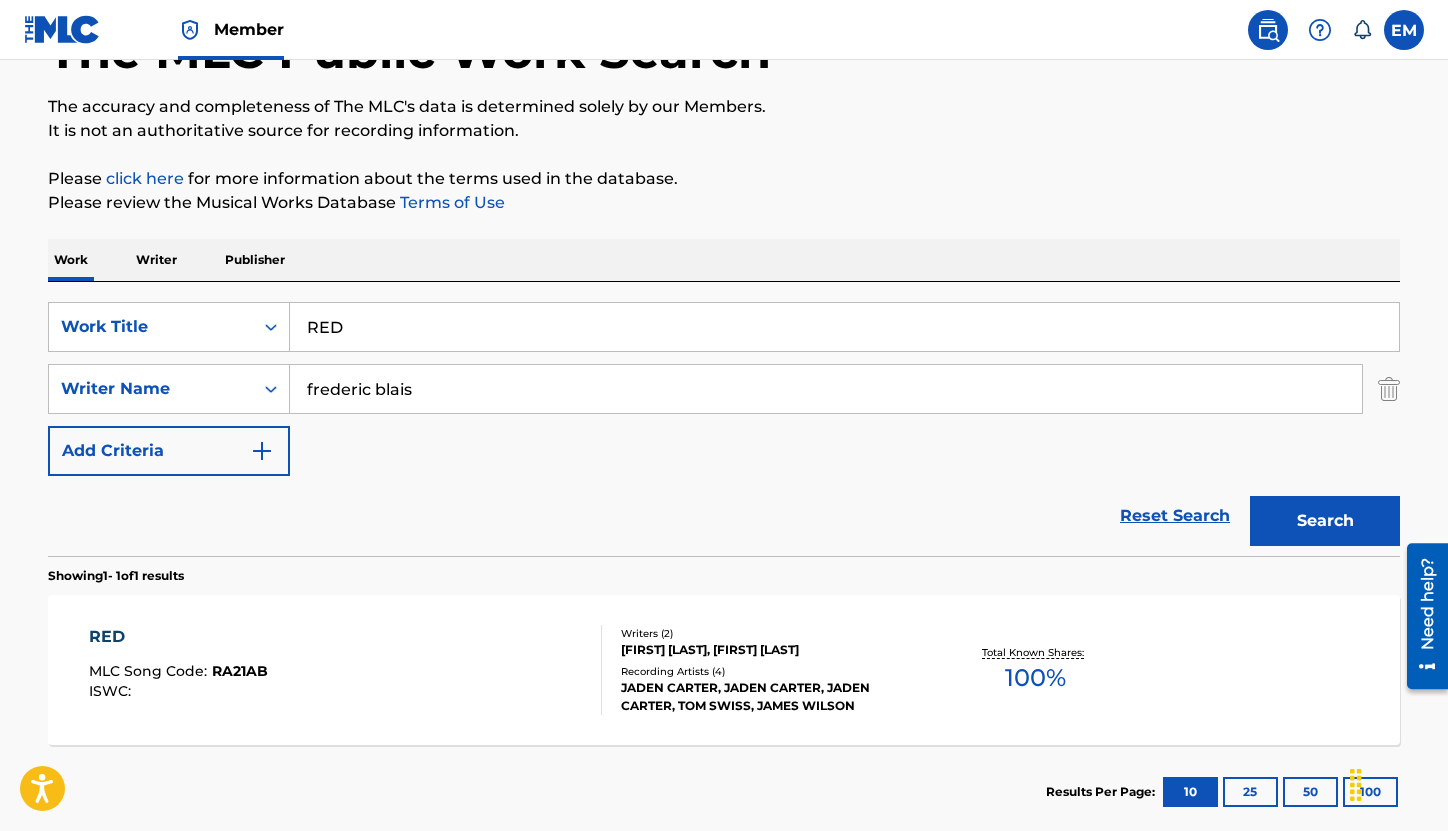 click on "RED" at bounding box center (844, 327) 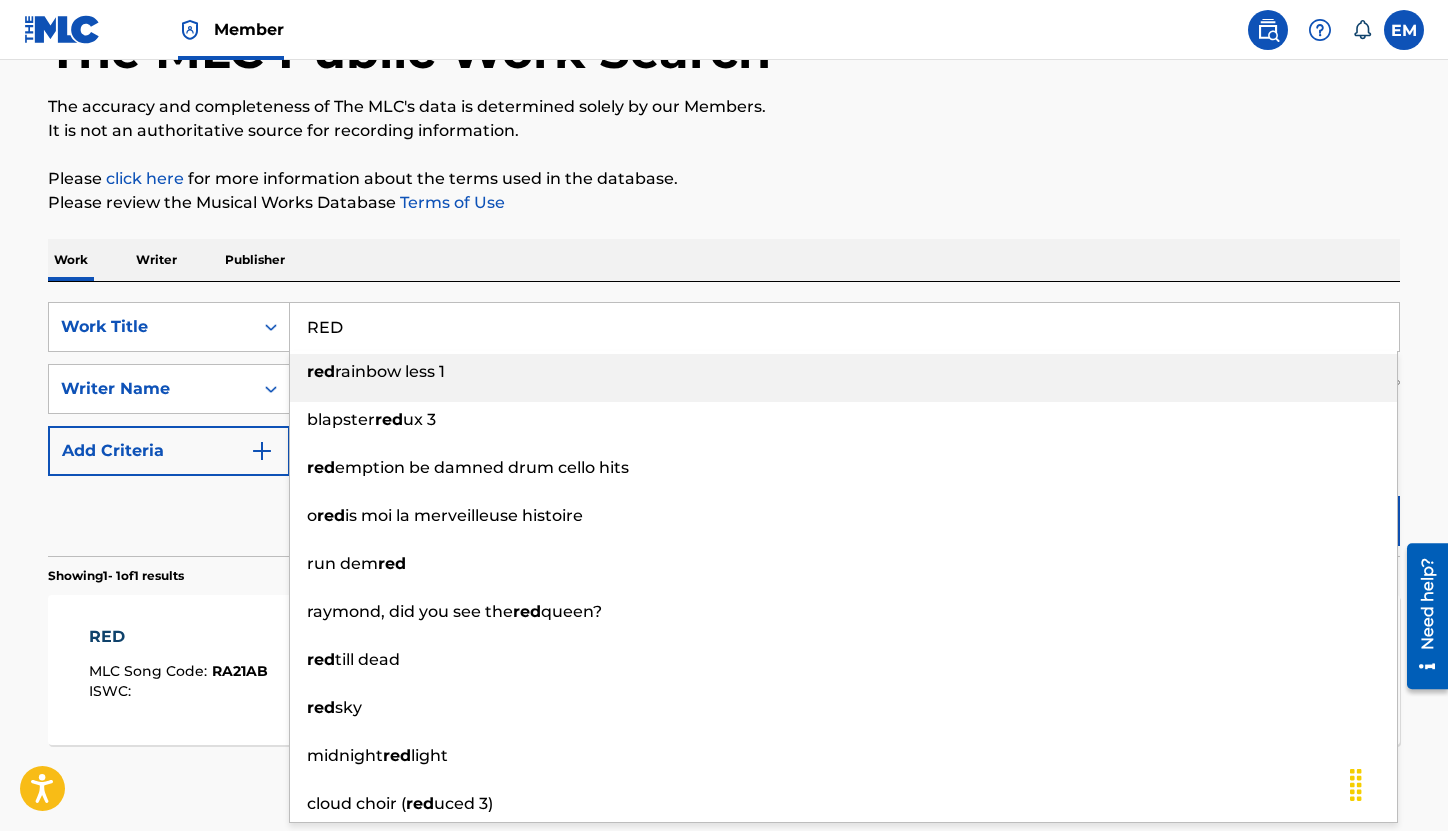 click on "RED" at bounding box center [844, 327] 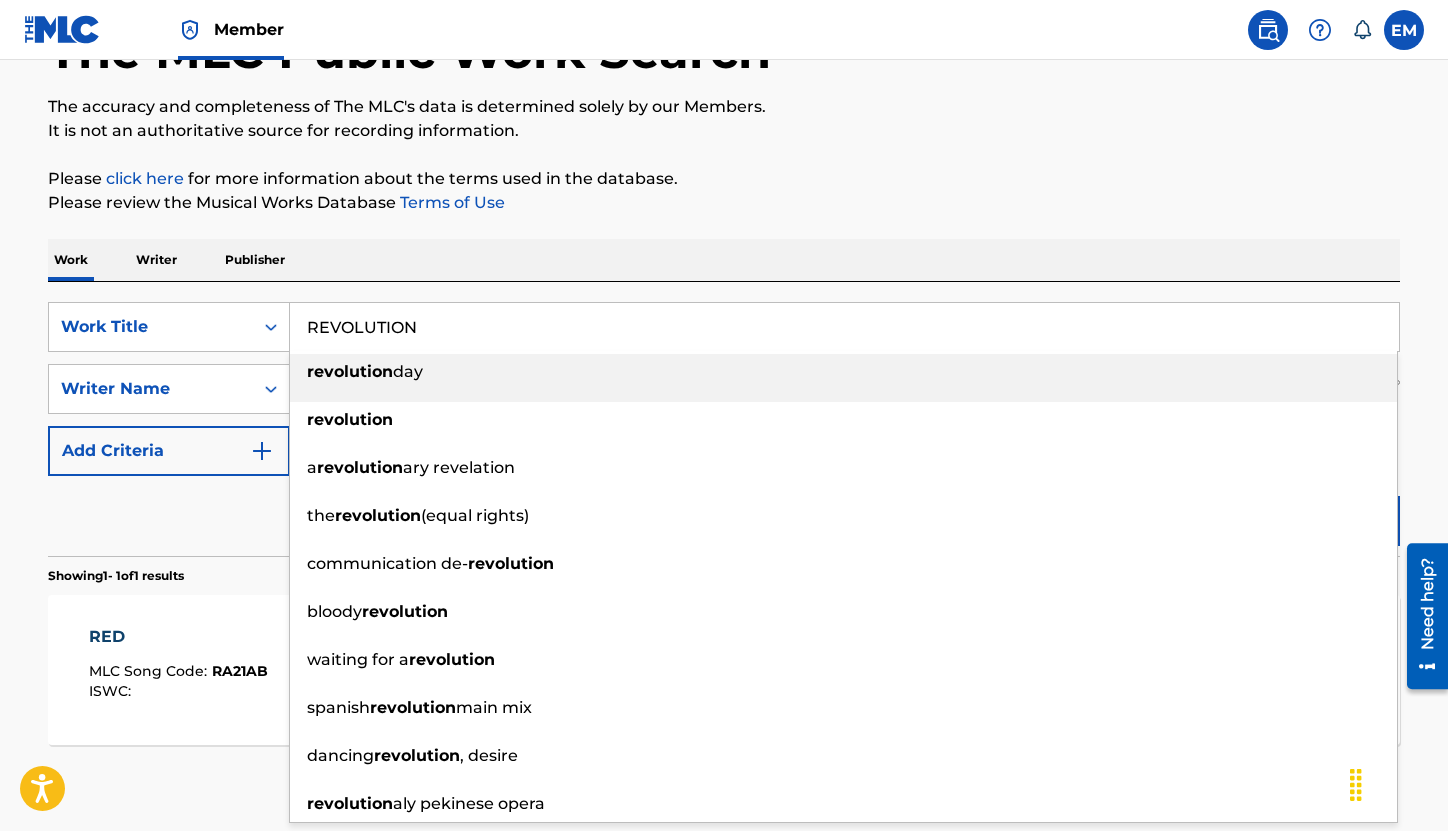 type on "REVOLUTION" 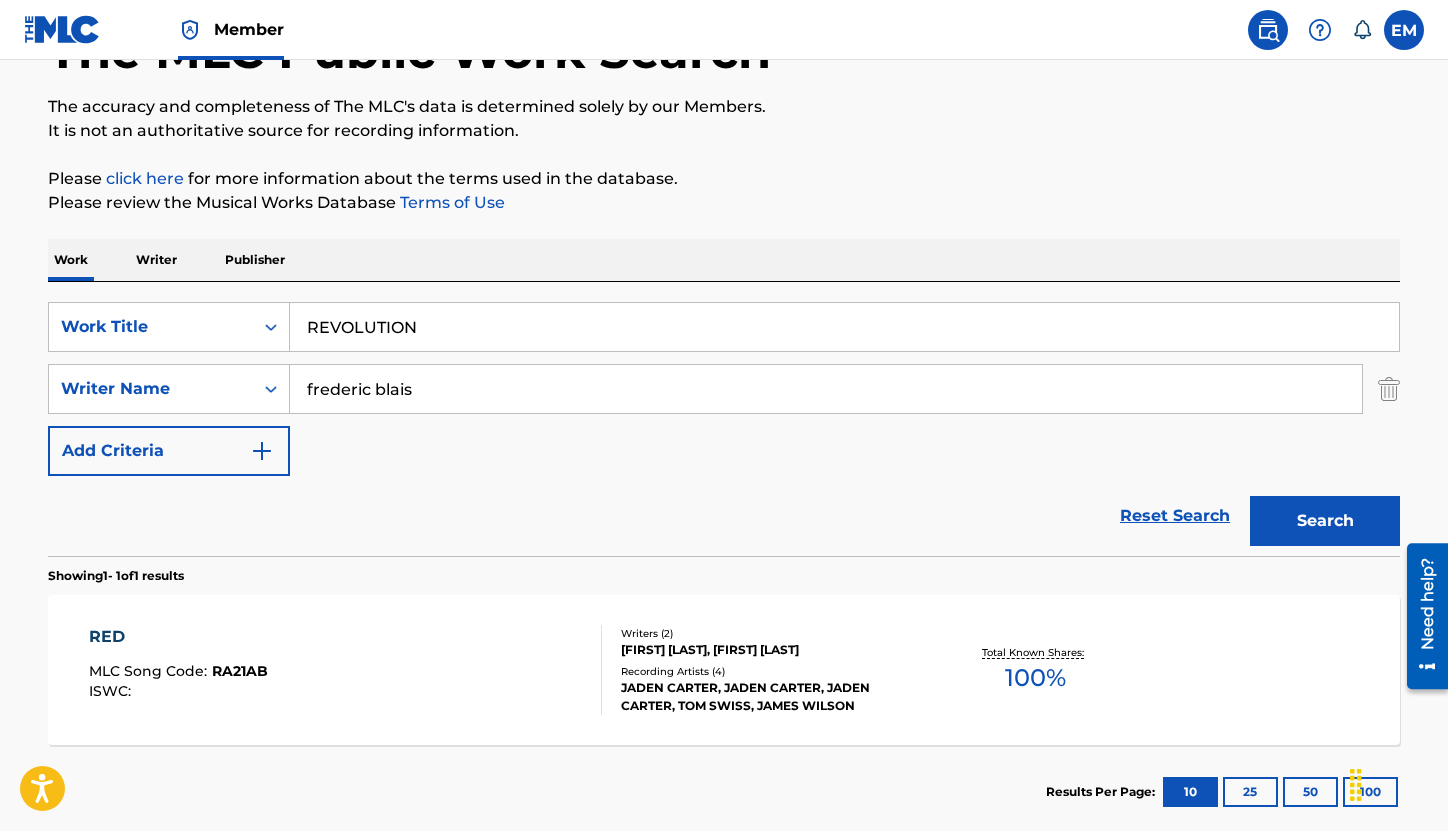 click on "Search" at bounding box center [1325, 521] 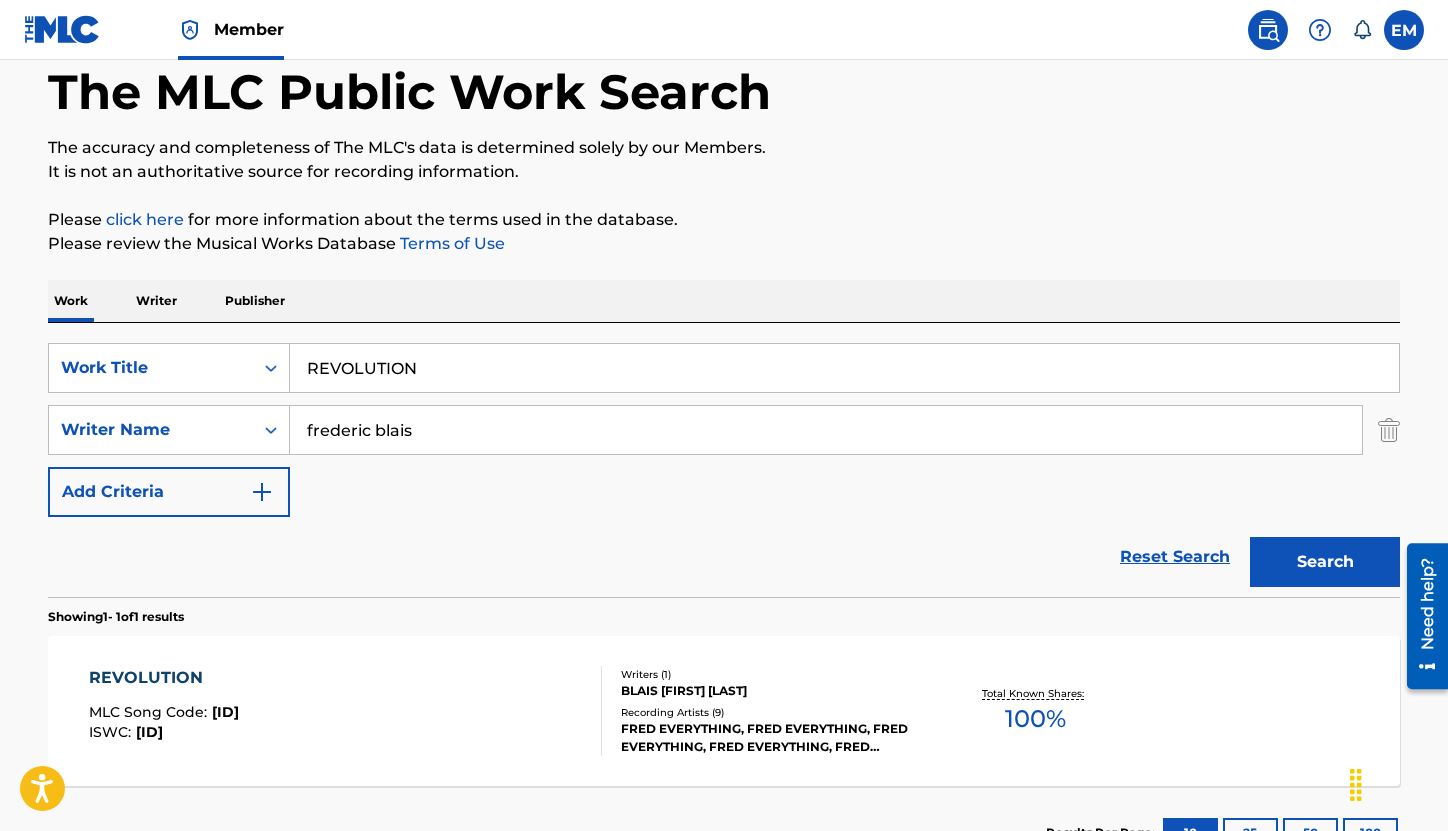 scroll, scrollTop: 143, scrollLeft: 0, axis: vertical 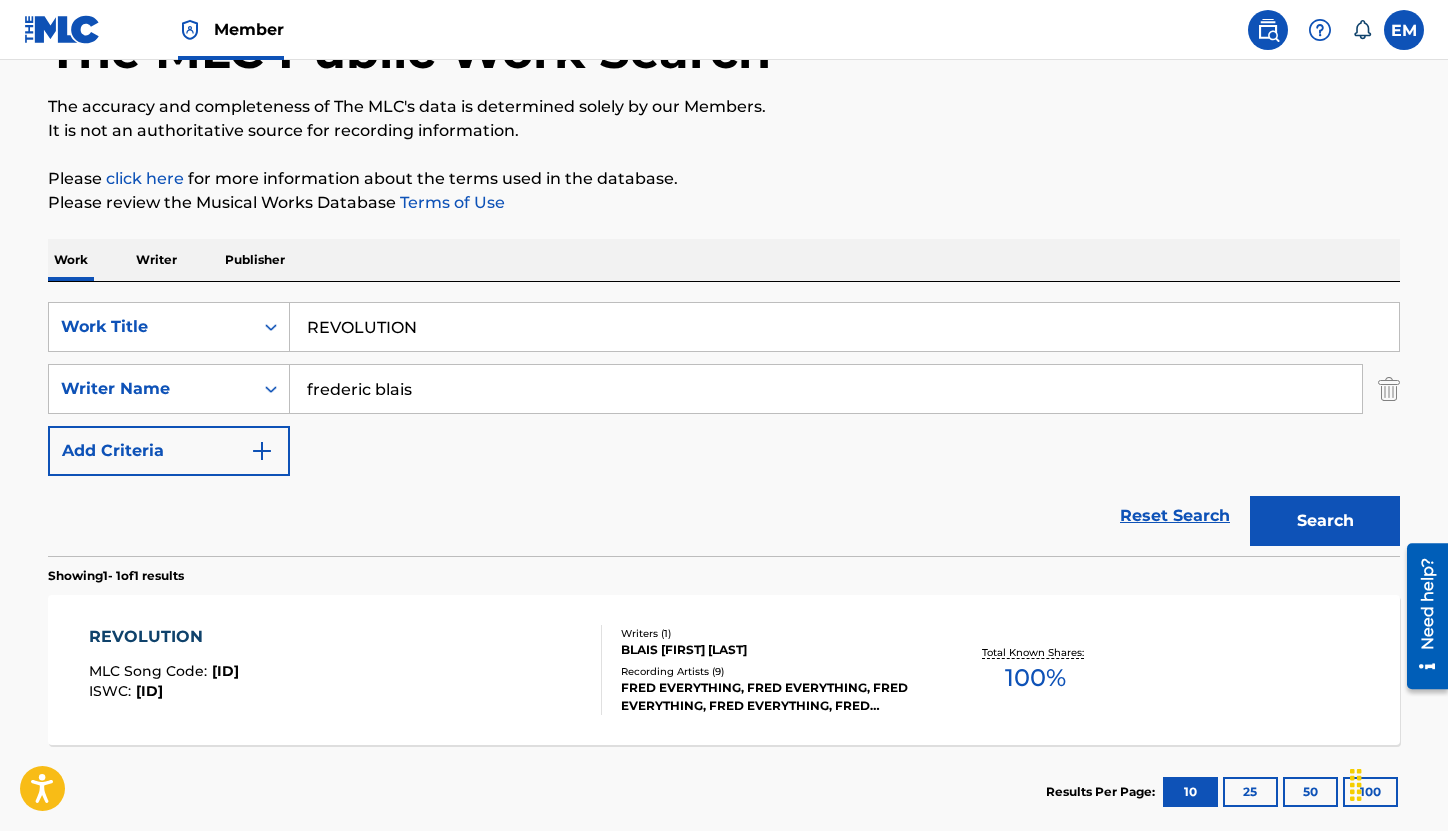click on "REVOLUTION MLC Song Code : RA6MZ0 ISWC : T0704840903" at bounding box center (346, 670) 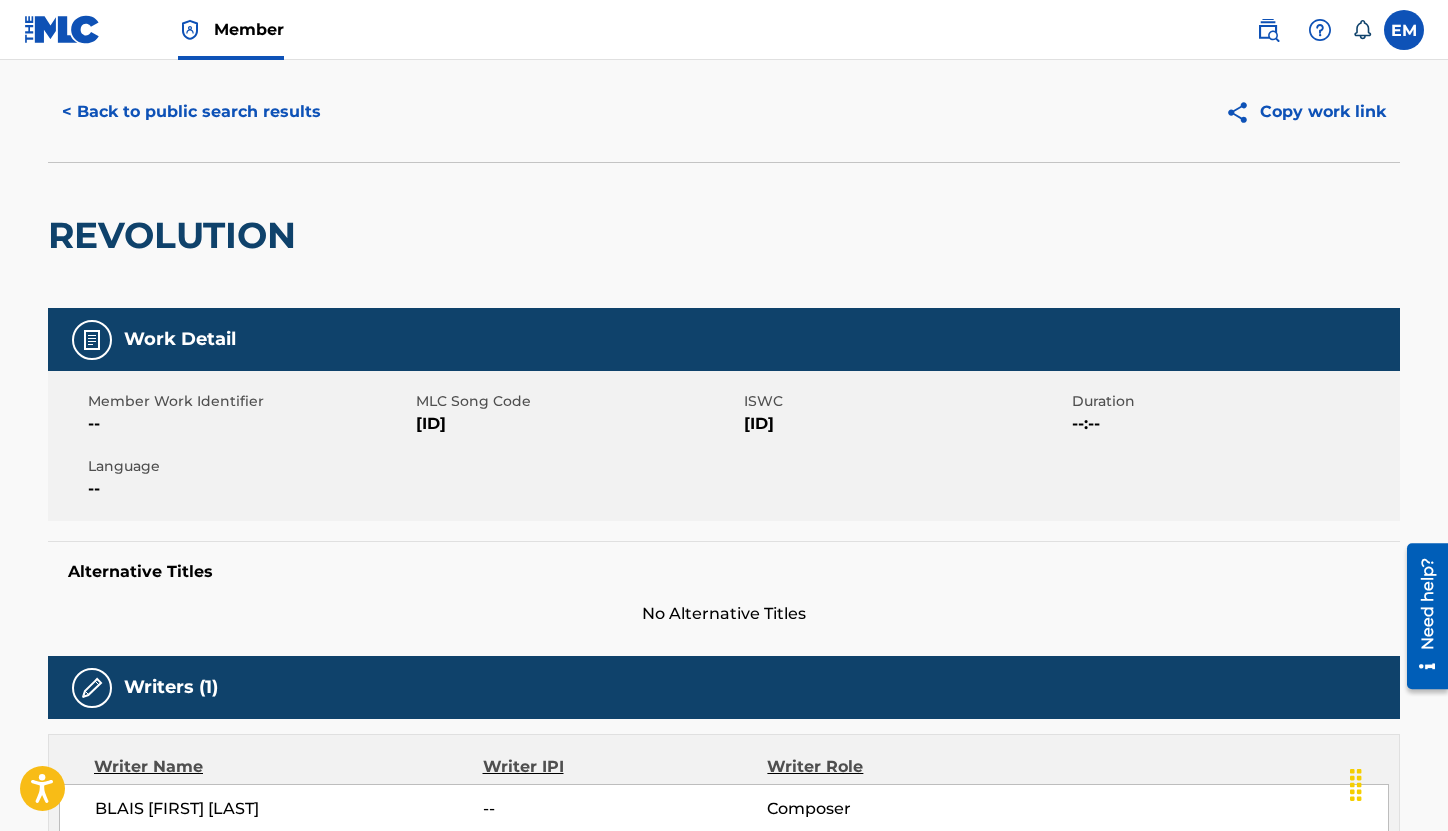 scroll, scrollTop: 0, scrollLeft: 0, axis: both 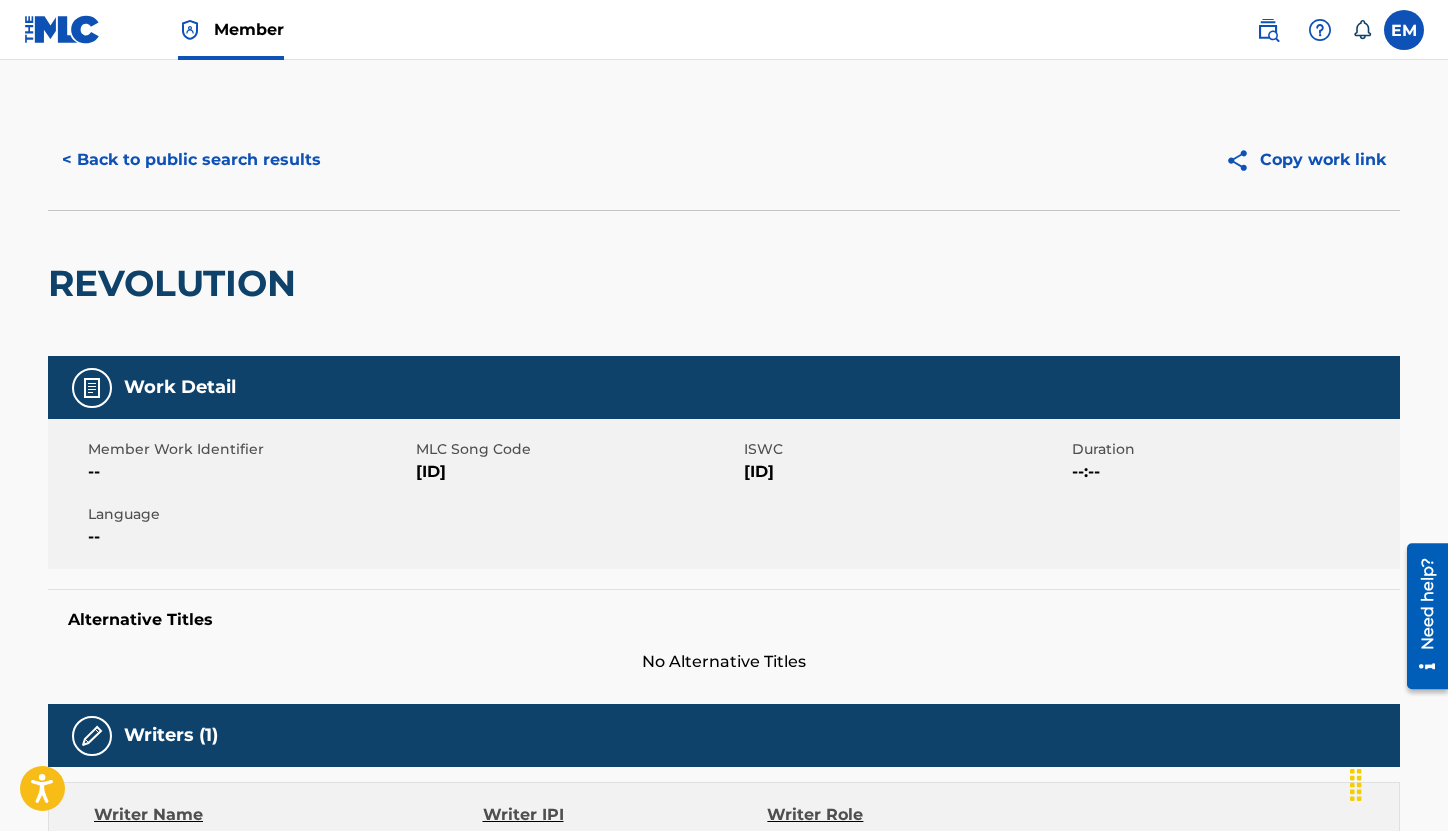 click on "[ID]" at bounding box center [577, 472] 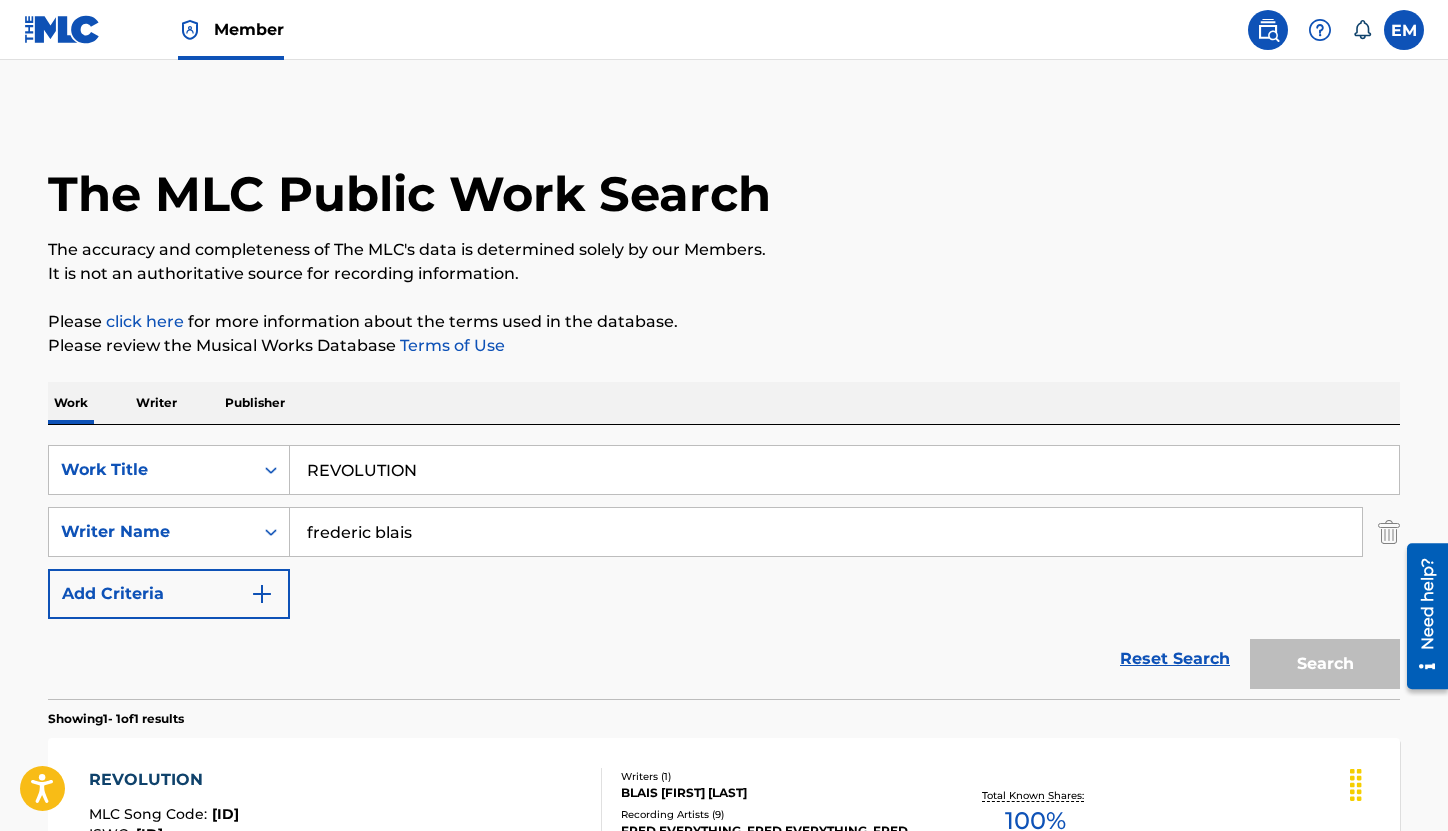 scroll, scrollTop: 143, scrollLeft: 0, axis: vertical 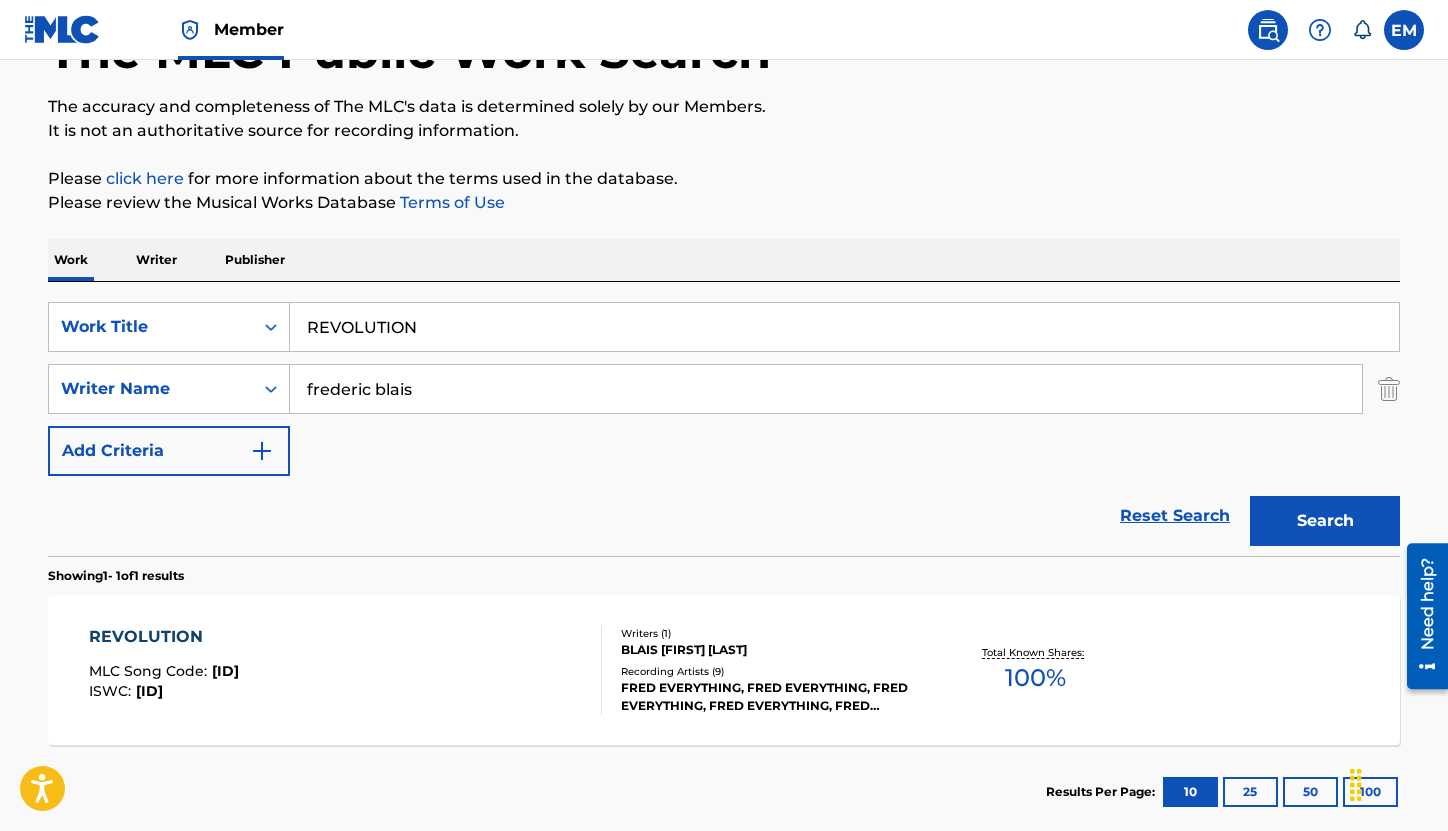 click on "REVOLUTION" at bounding box center [844, 327] 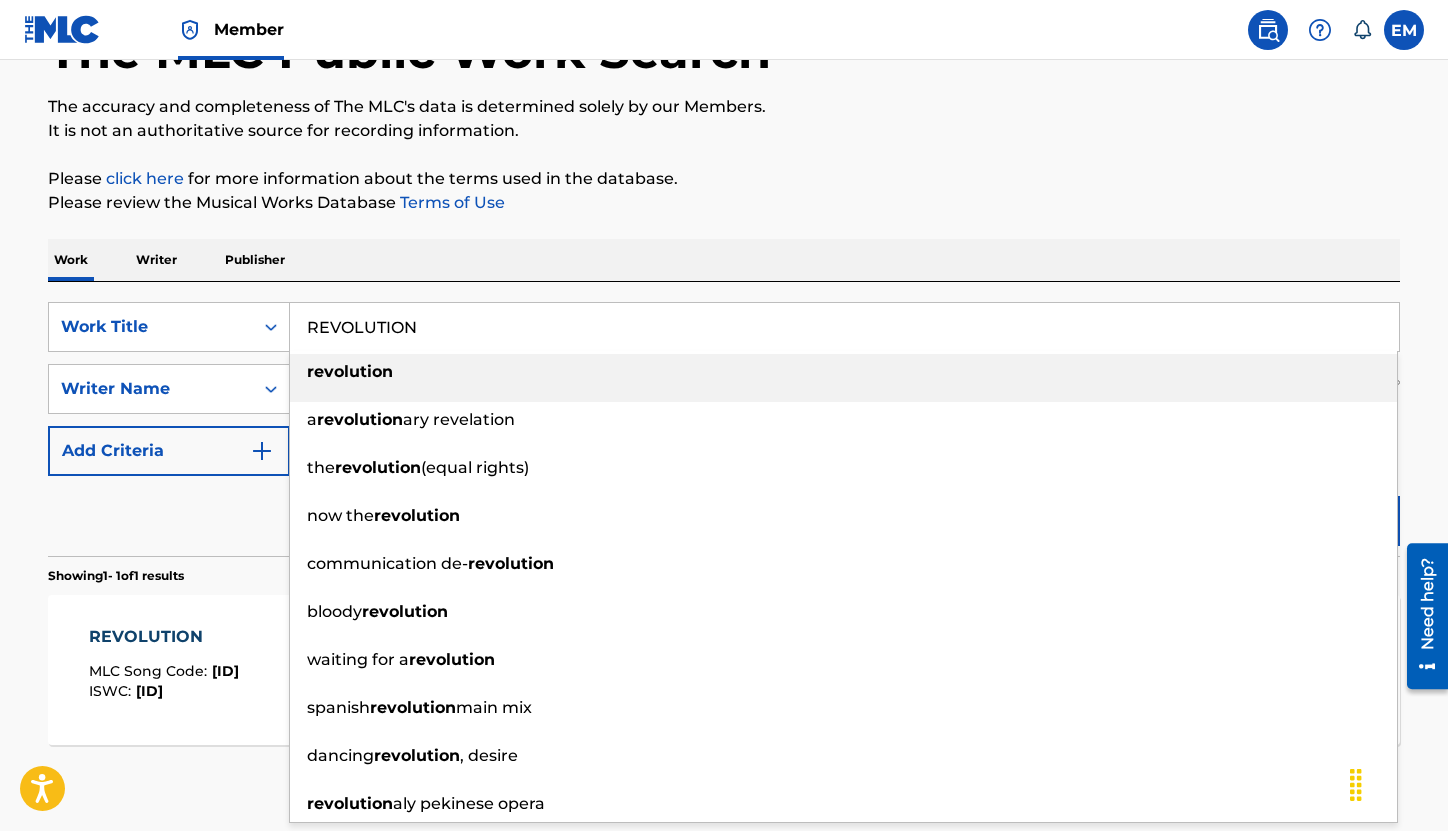 click on "REVOLUTION" at bounding box center (844, 327) 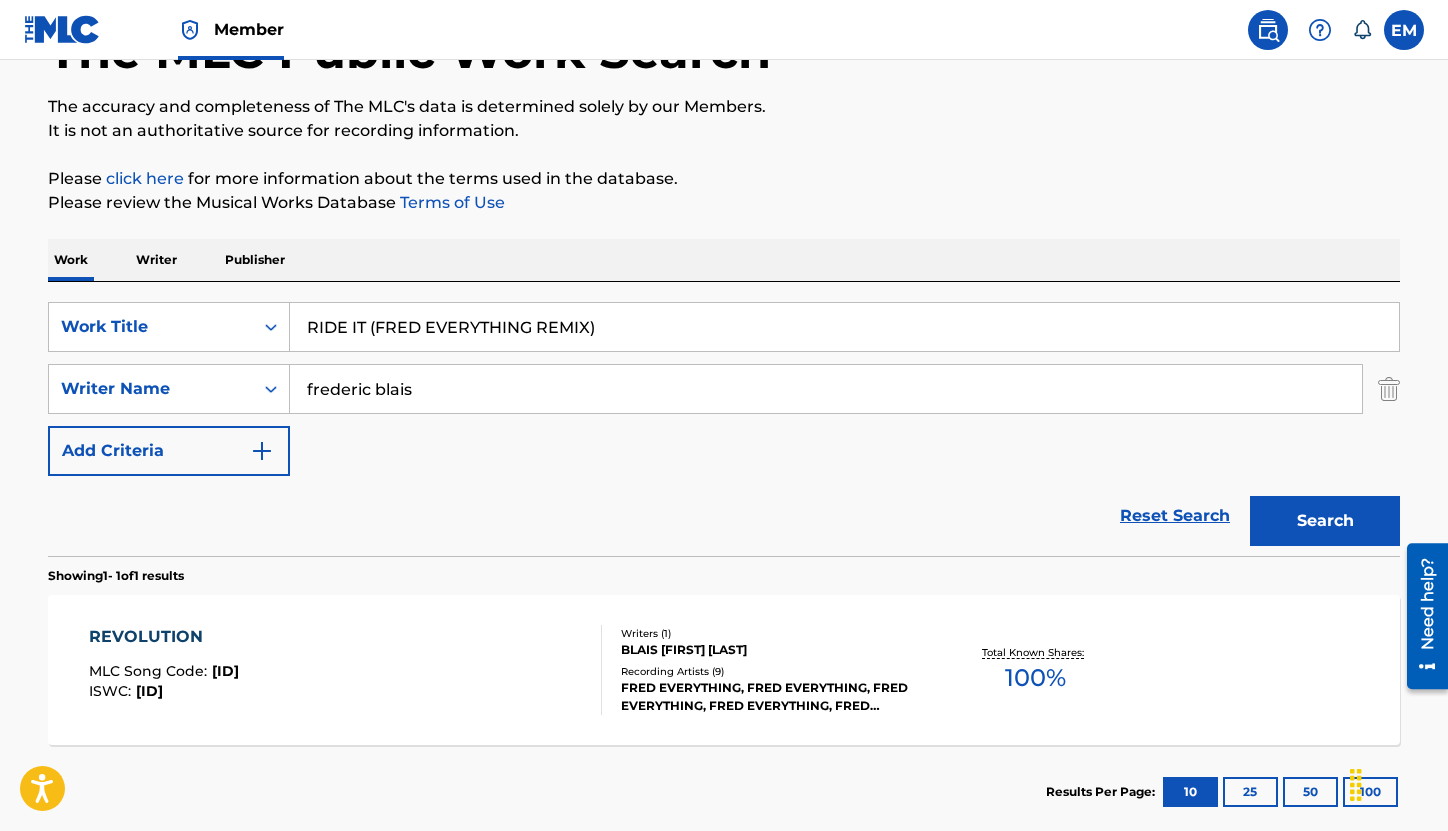 click on "The MLC Public Work Search The accuracy and completeness of The MLC's data is determined solely by our Members. It is not an authoritative source for recording information. Please   click here   for more information about the terms used in the database. Please review the Musical Works Database   Terms of Use Work Writer Publisher SearchWithCriteriac06617bf-25ed-46f6-8ef3-ef93165479e7 Work Title RIDE IT (FRED EVERYTHING REMIX) SearchWithCriteria8a6f7509-8e48-4a87-8ba0-2e2f27098ad3 Writer Name [FIRST] [LAST] Add Criteria Reset Search Search Showing  1  -   1  of  1   results   REVOLUTION MLC Song Code : RA6MZ0 ISWC : T0704840903 Writers ( 1 ) [LAST] [FIRST] Recording Artists ( 9 ) FRED EVERYTHING, FRED EVERYTHING, FRED EVERYTHING, FRED EVERYTHING, FRED EVERYTHING Total Known Shares: 100 % Results Per Page: 10 25 50 100" at bounding box center [724, 403] 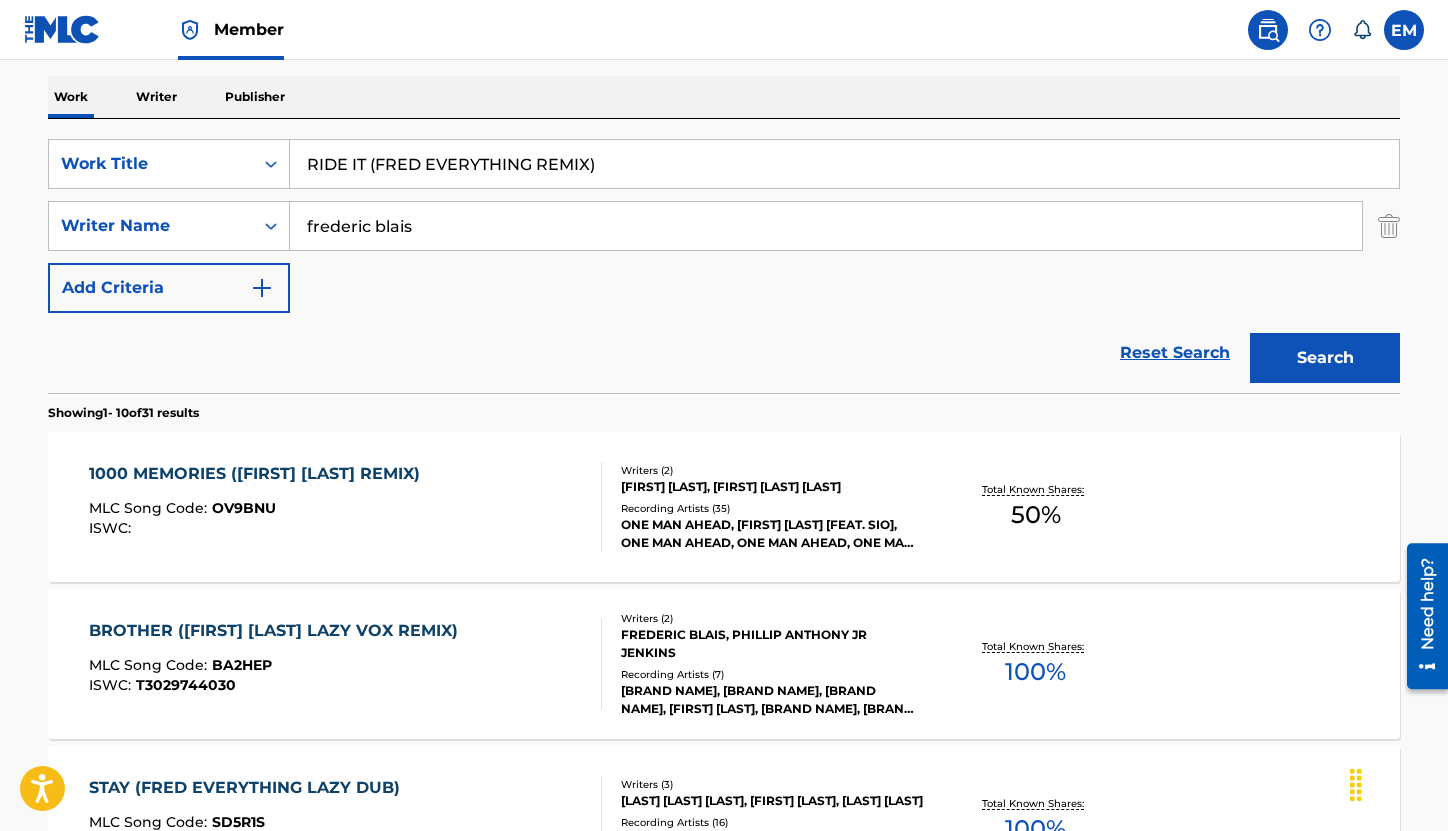 scroll, scrollTop: 100, scrollLeft: 0, axis: vertical 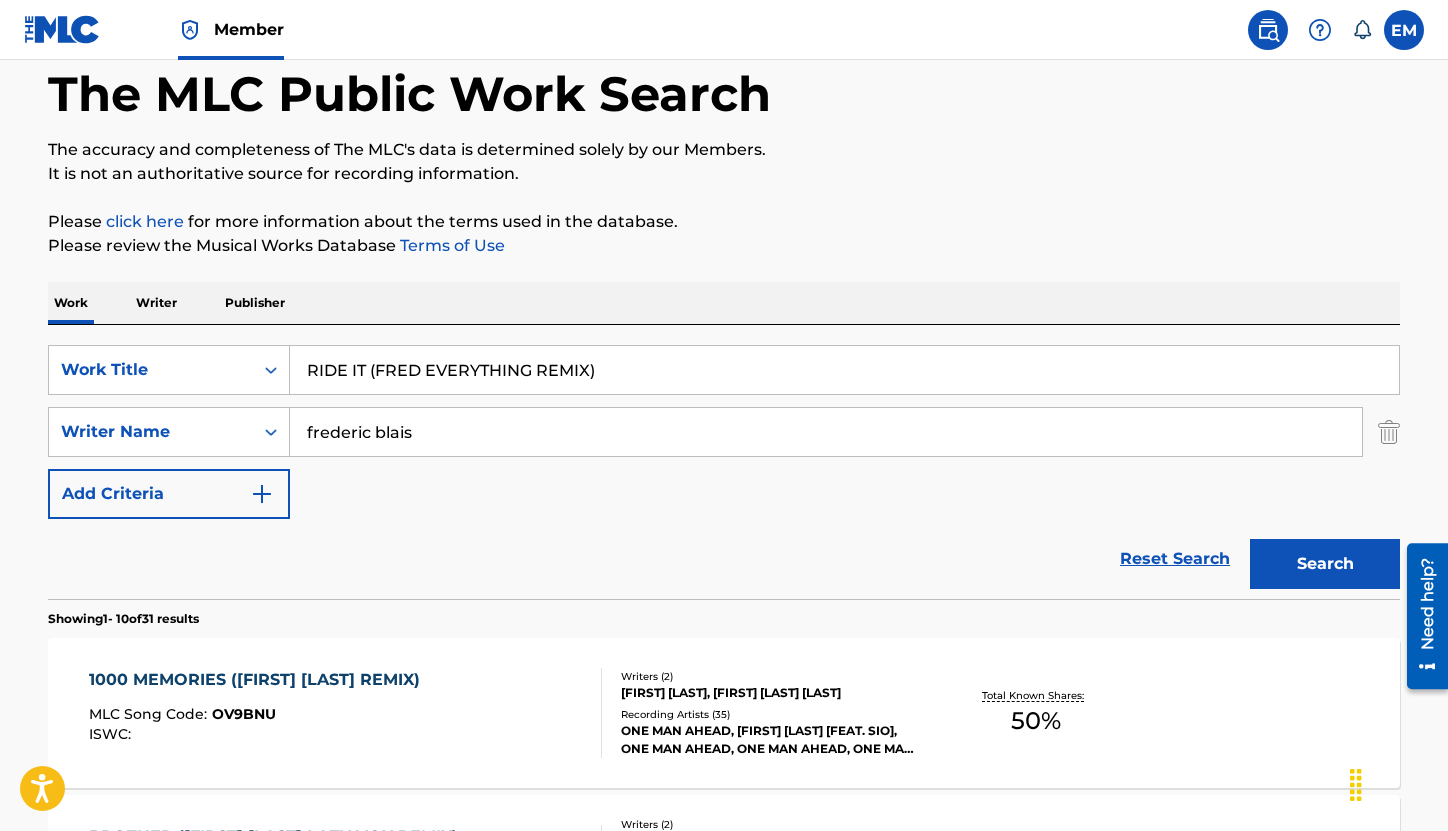 click on "RIDE IT (FRED EVERYTHING REMIX)" at bounding box center (844, 370) 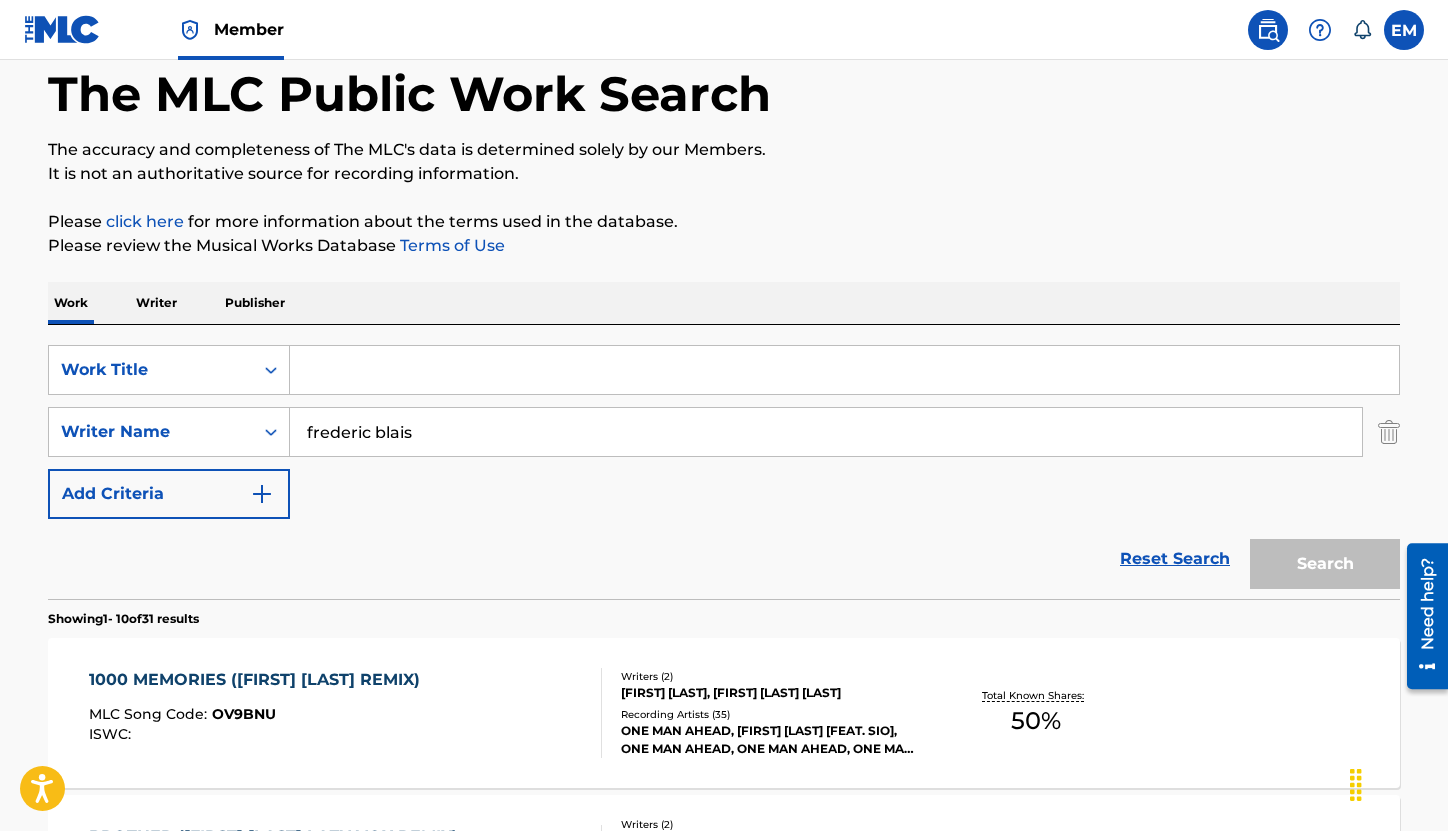 paste on "RISQUÉ" 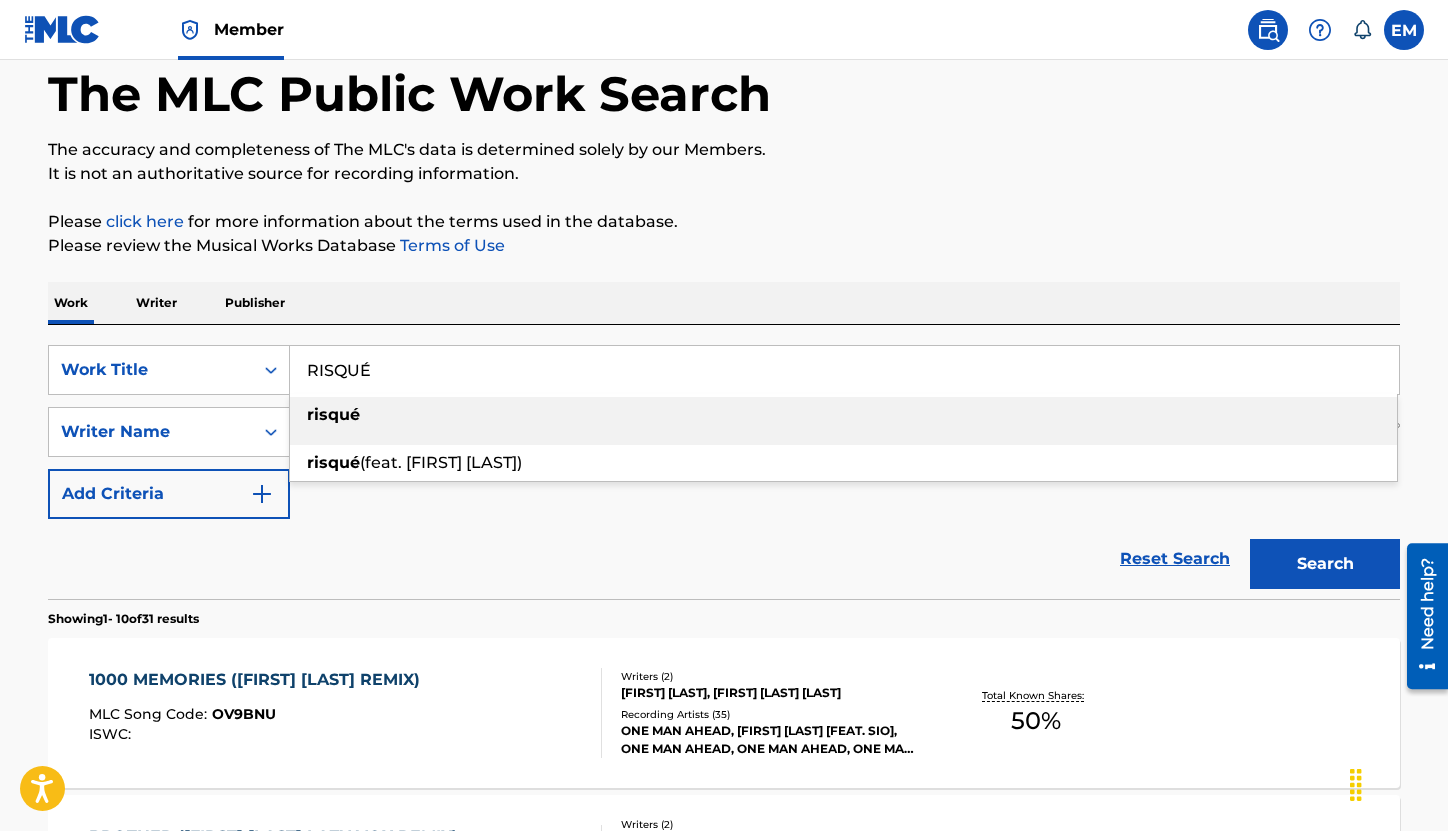 type on "RISQUÉ" 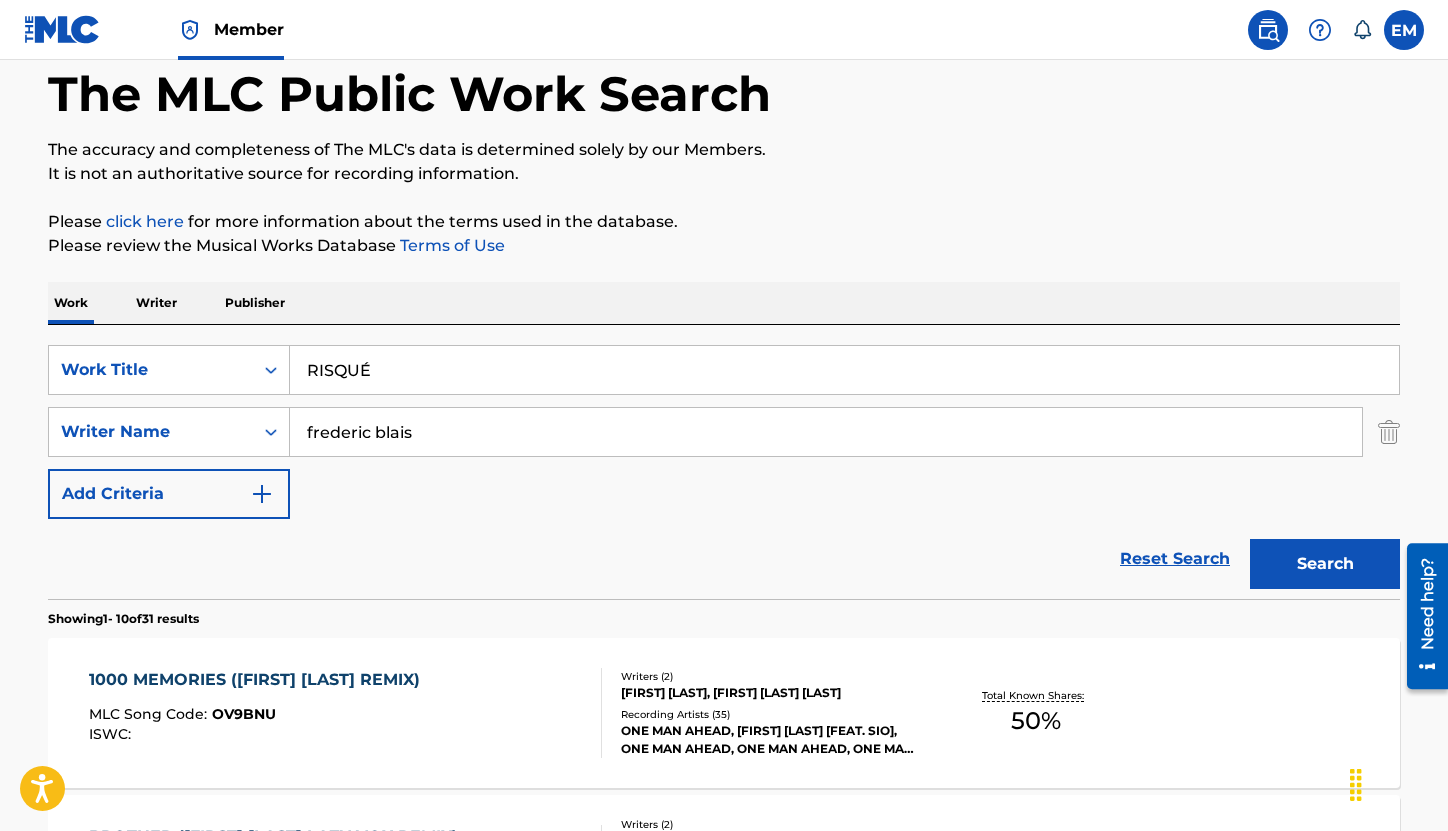 click on "The MLC Public Work Search The accuracy and completeness of The MLC's data is determined solely by our Members. It is not an authoritative source for recording information. Please   click here   for more information about the terms used in the database. Please review the Musical Works Database   Terms of Use Work Writer Publisher SearchWithCriteriac06617bf-25ed-46f6-8ef3-ef93165479e7 Work Title RISQUÉ SearchWithCriteria8a6f7509-8e48-4a87-8ba0-2e2f27098ad3 Writer Name [FIRST] [LAST] Add Criteria Reset Search Search Showing  1  -   10  of  31   results   1000 MEMORIES (FRED EVERYTHING REMIX) MLC Song Code : OV9BNU ISWC : Writers ( 2 ) [FIRST] [LAST], [FIRST] [LAST] Recording Artists ( 35 ) ONE MAN AHEAD, [FIRST] [LAST] [FEAT. SIO], ONE MAN AHEAD, ONE MAN AHEAD, ONE MAN AHEAD Total Known Shares: 50 % BROTHER (FRED EVERYTHING LAZY VOX REMIX) MLC Song Code : BA2HEP ISWC : T3029744030 Writers ( 2 ) [FIRST] [LAST], [FIRST] [LAST] Recording Artists ( 7 ) Total Known Shares: 100 % MLC Song Code : : 3" at bounding box center [724, 1157] 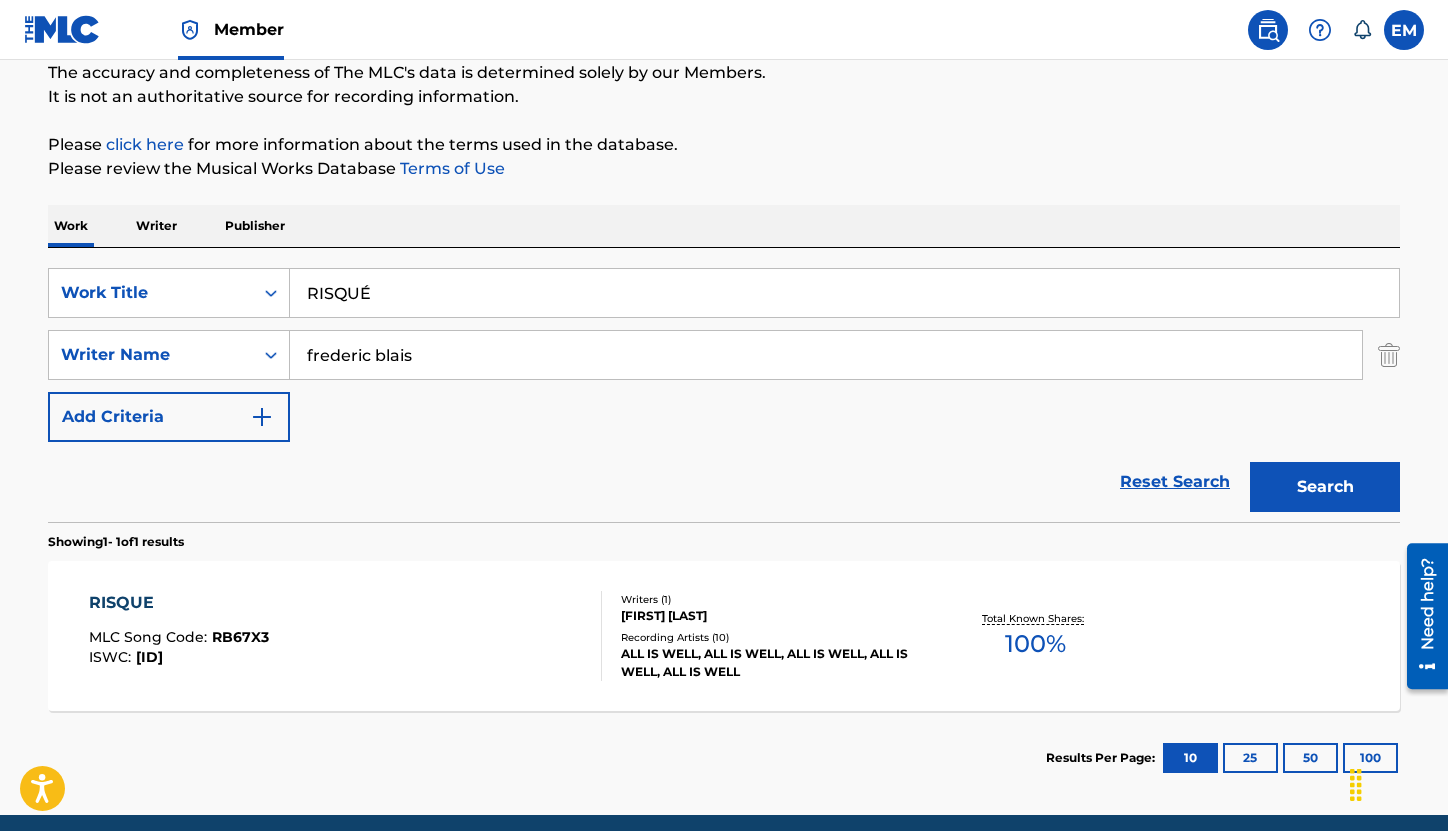 scroll, scrollTop: 200, scrollLeft: 0, axis: vertical 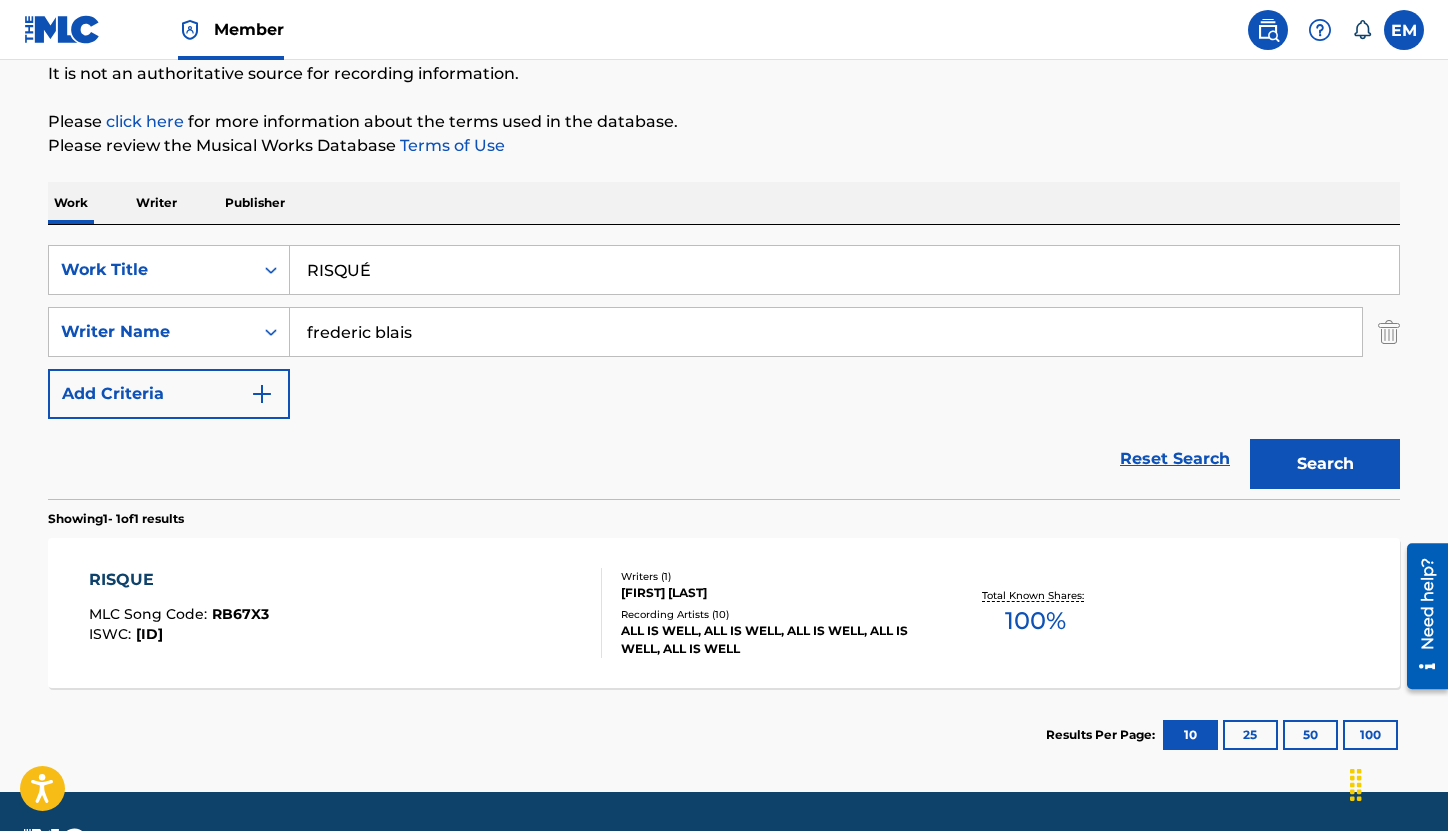 click on "RISQUE MLC Song Code : RB67X3 ISWC : T3091952879" at bounding box center [346, 613] 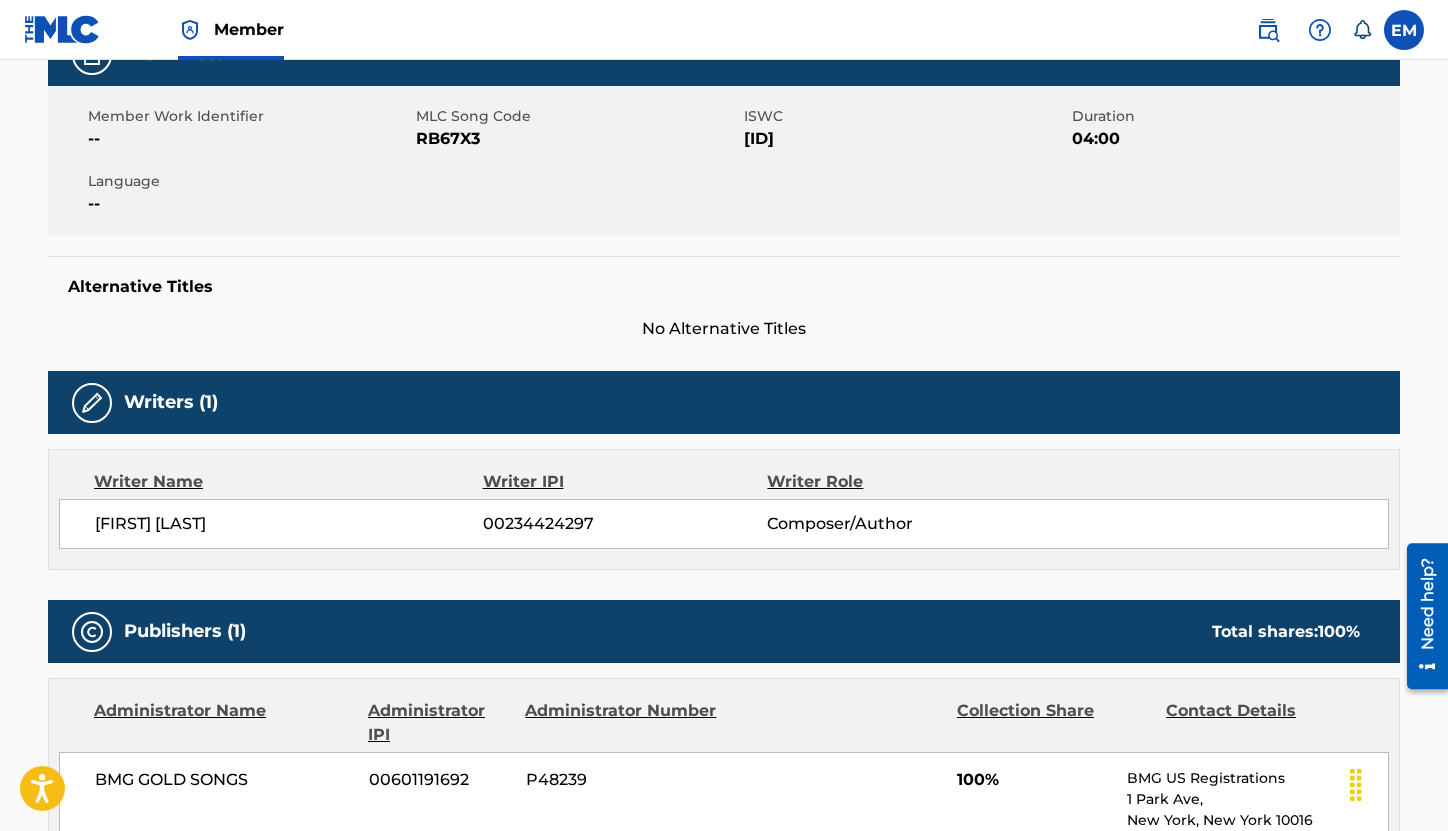 scroll, scrollTop: 300, scrollLeft: 0, axis: vertical 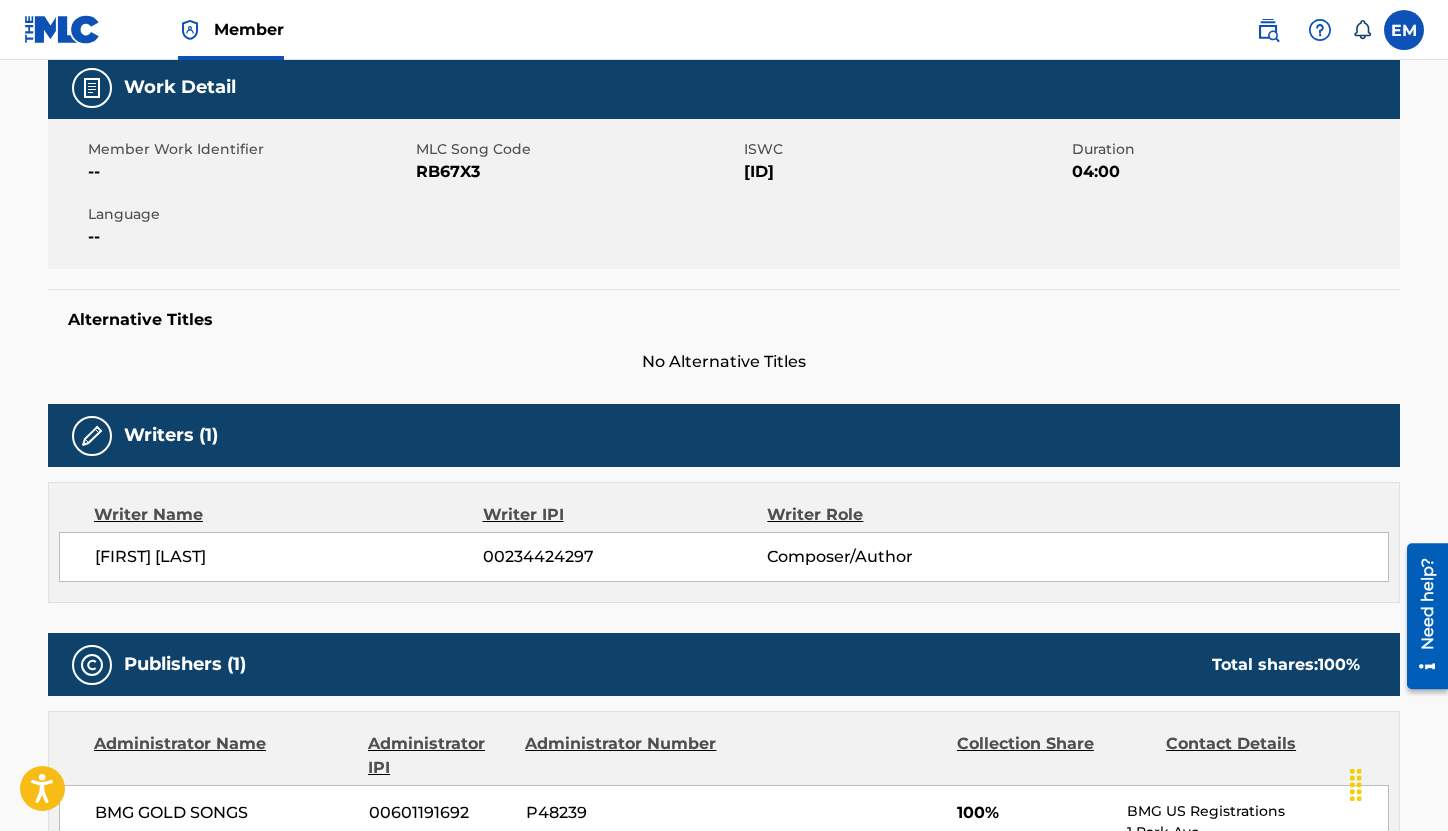 click on "Member Work Identifier --" at bounding box center (252, 161) 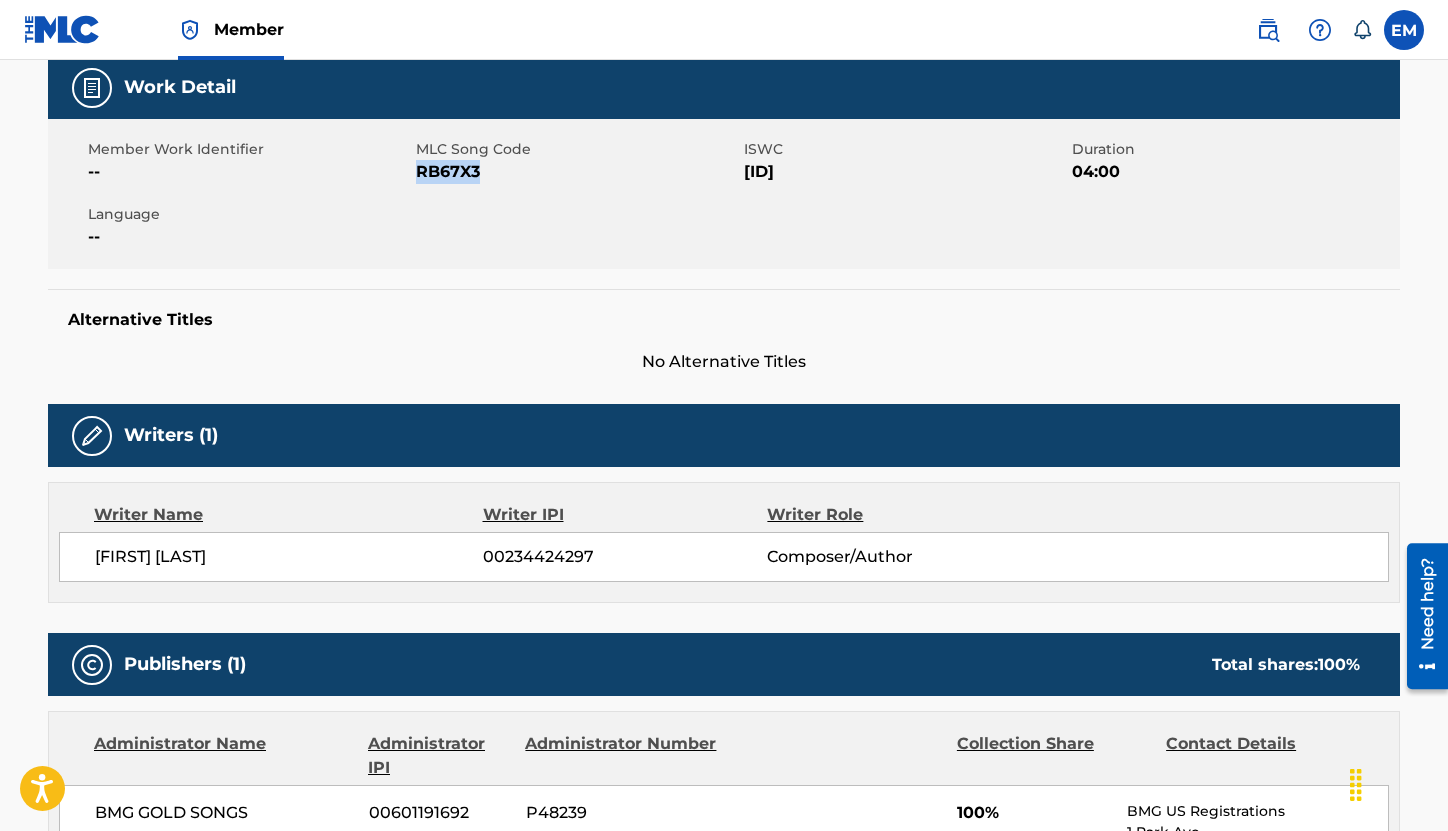 click on "RB67X3" at bounding box center [577, 172] 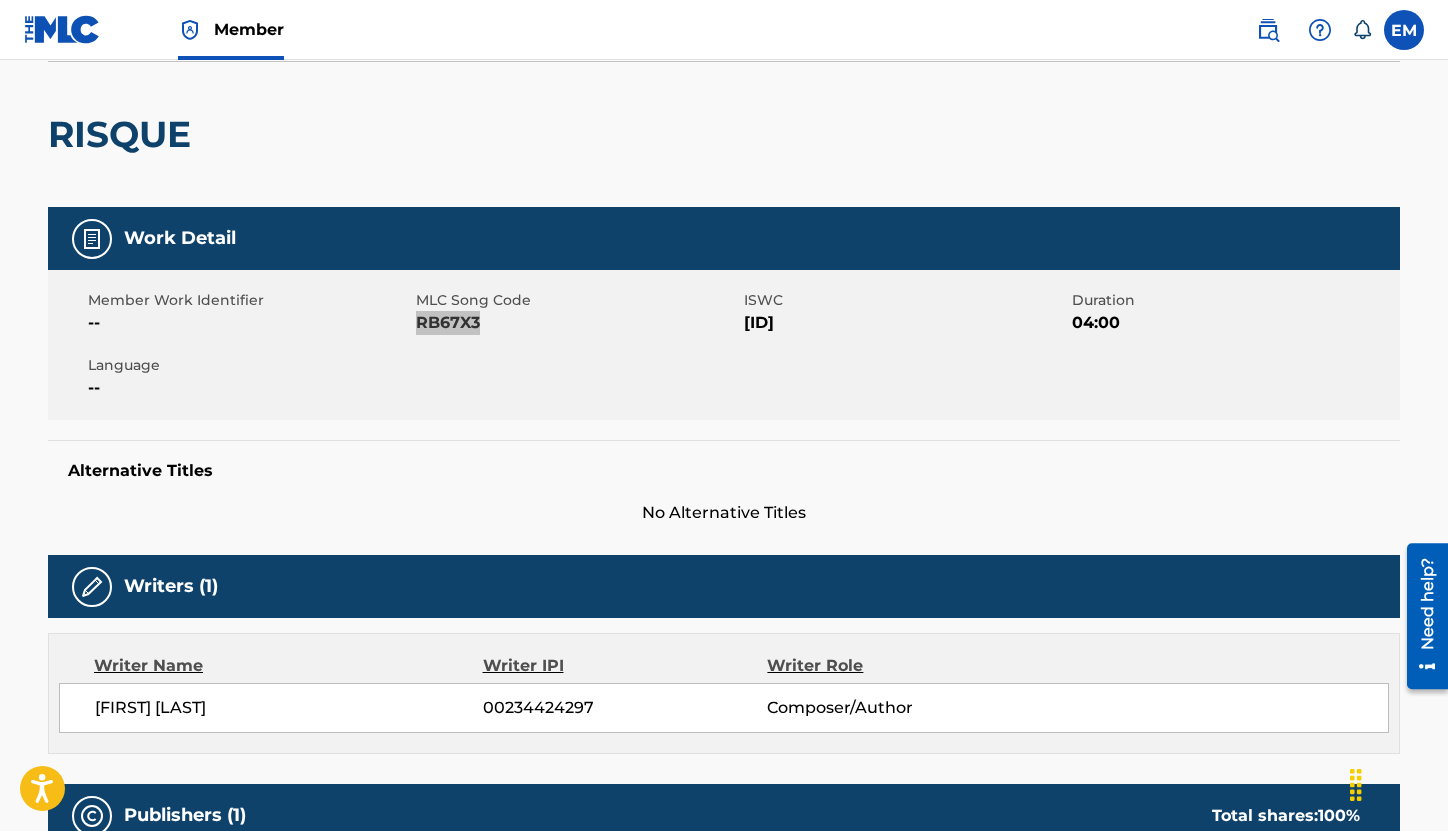 scroll, scrollTop: 0, scrollLeft: 0, axis: both 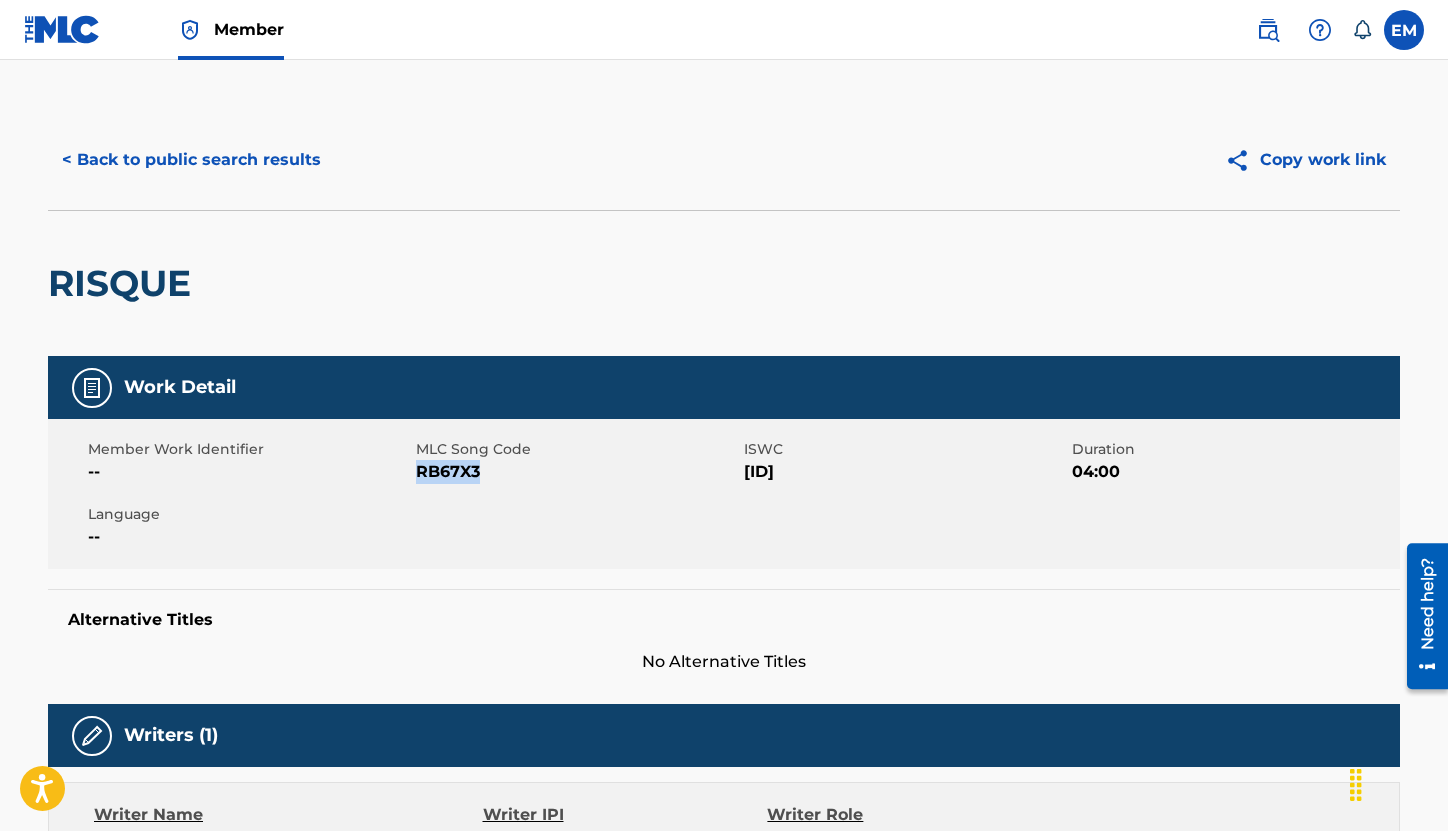 click on "< Back to public search results" at bounding box center (191, 160) 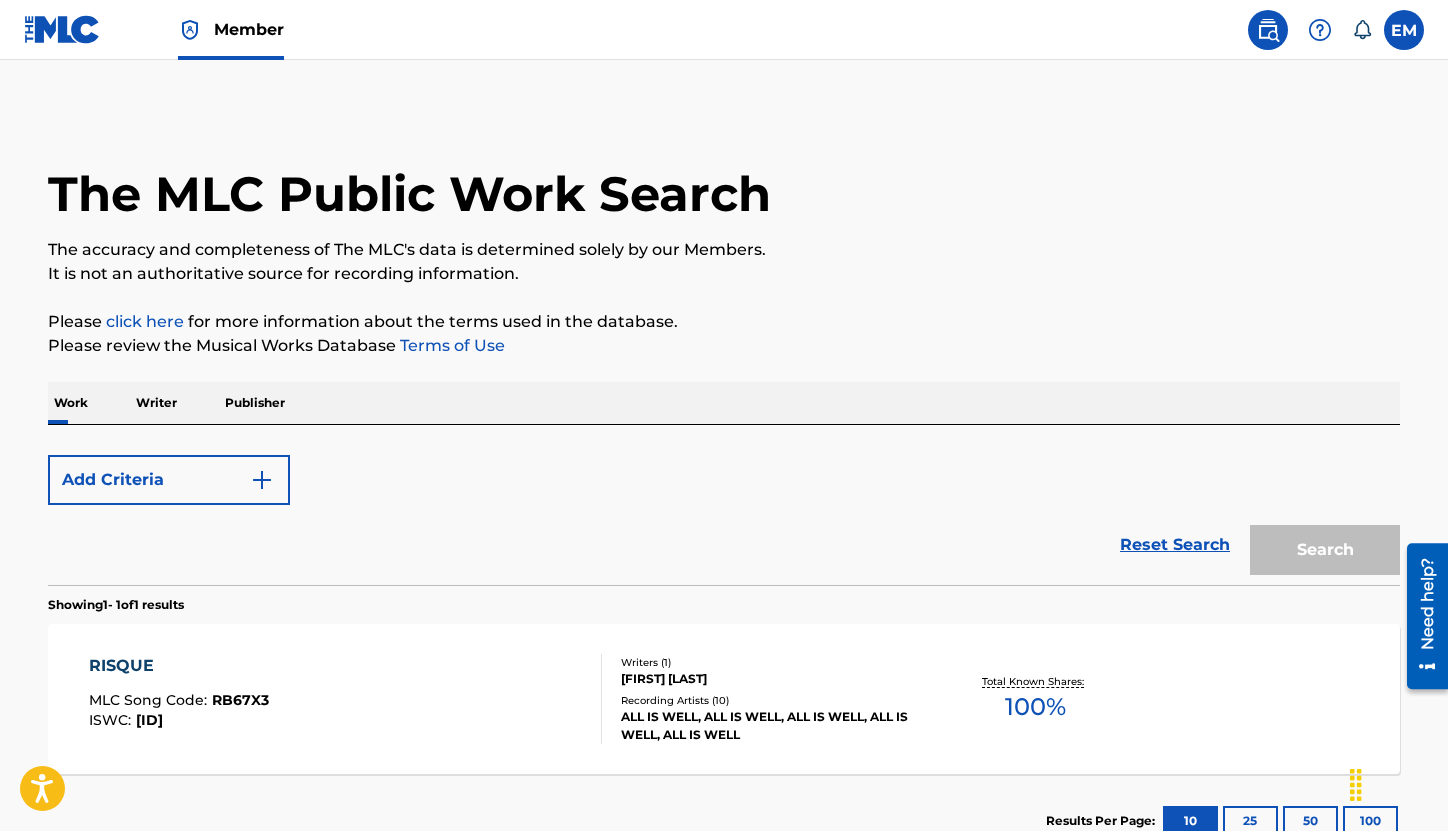 scroll, scrollTop: 143, scrollLeft: 0, axis: vertical 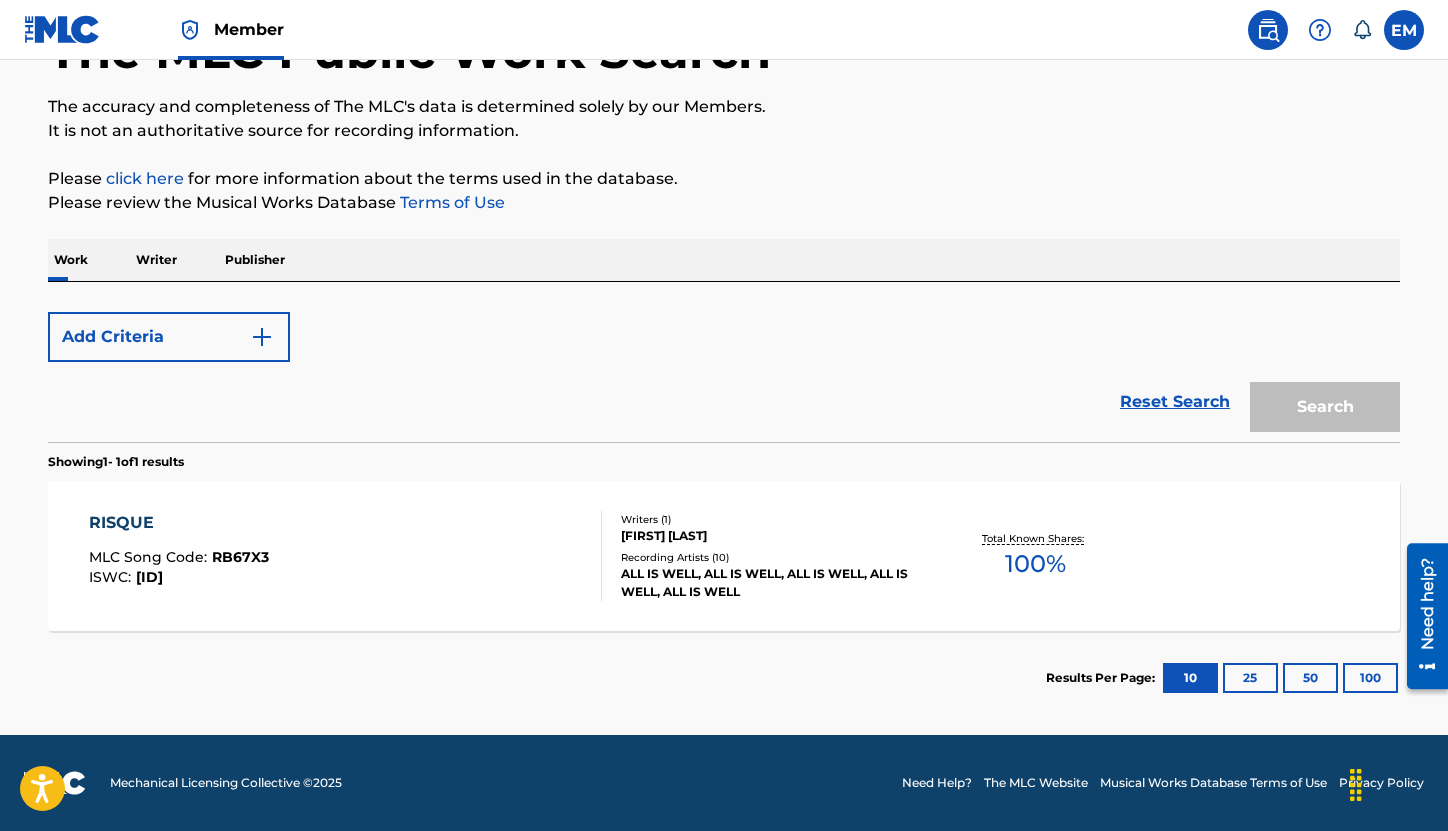 click on "Please   click here   for more information about the terms used in the database." at bounding box center [724, 179] 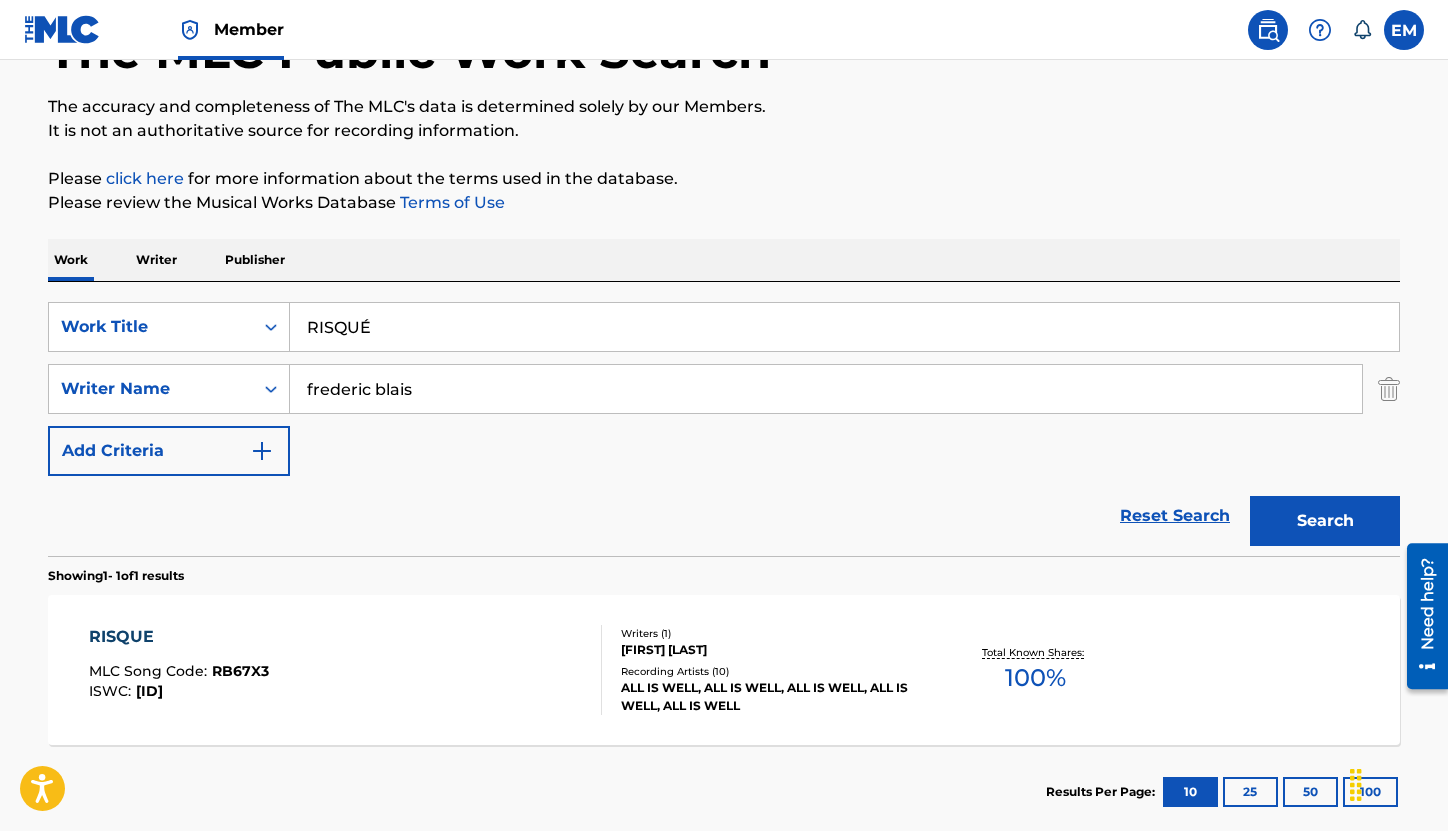click on "RISQUÉ" at bounding box center (844, 327) 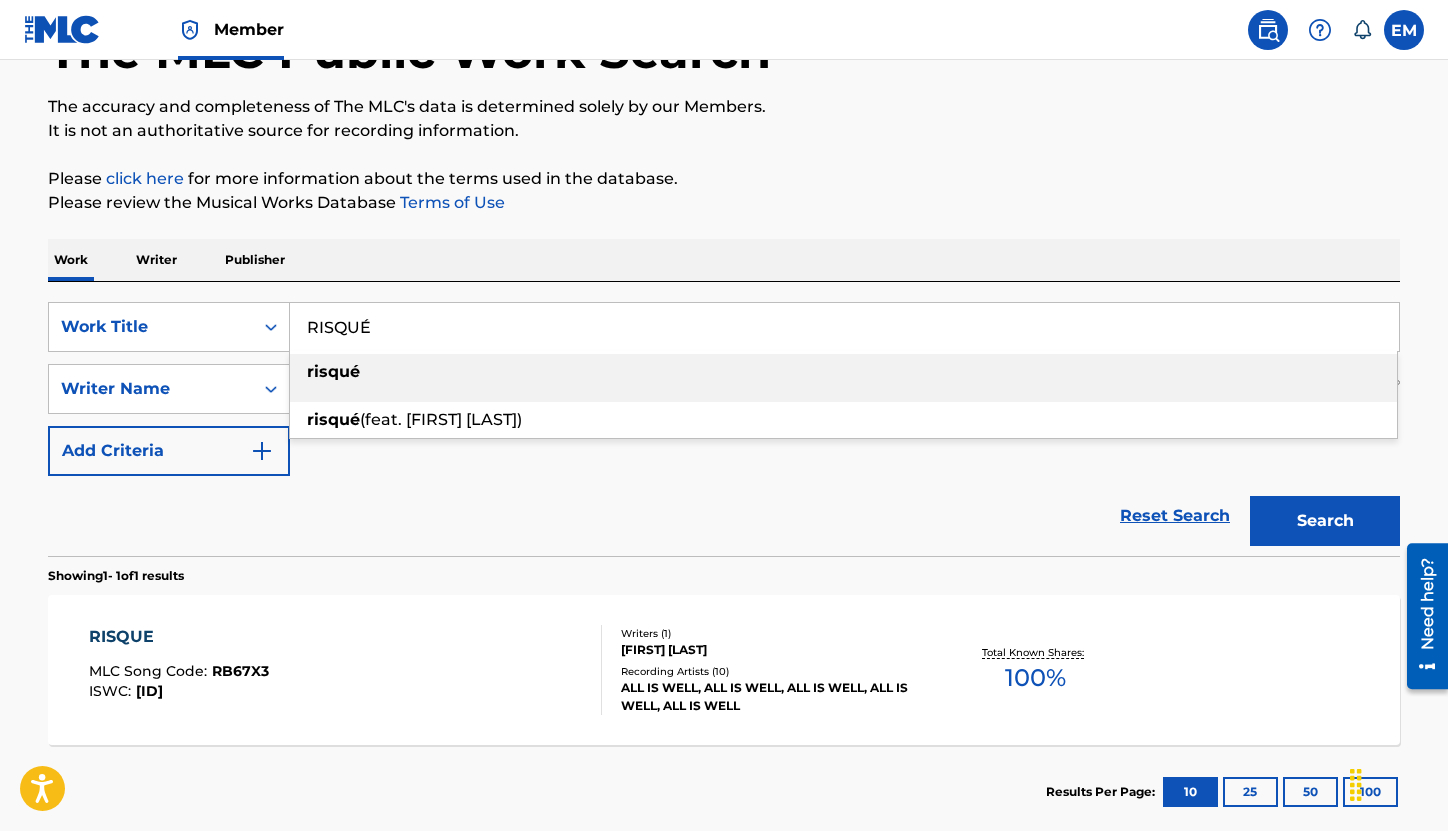 click on "RISQUÉ" at bounding box center (844, 327) 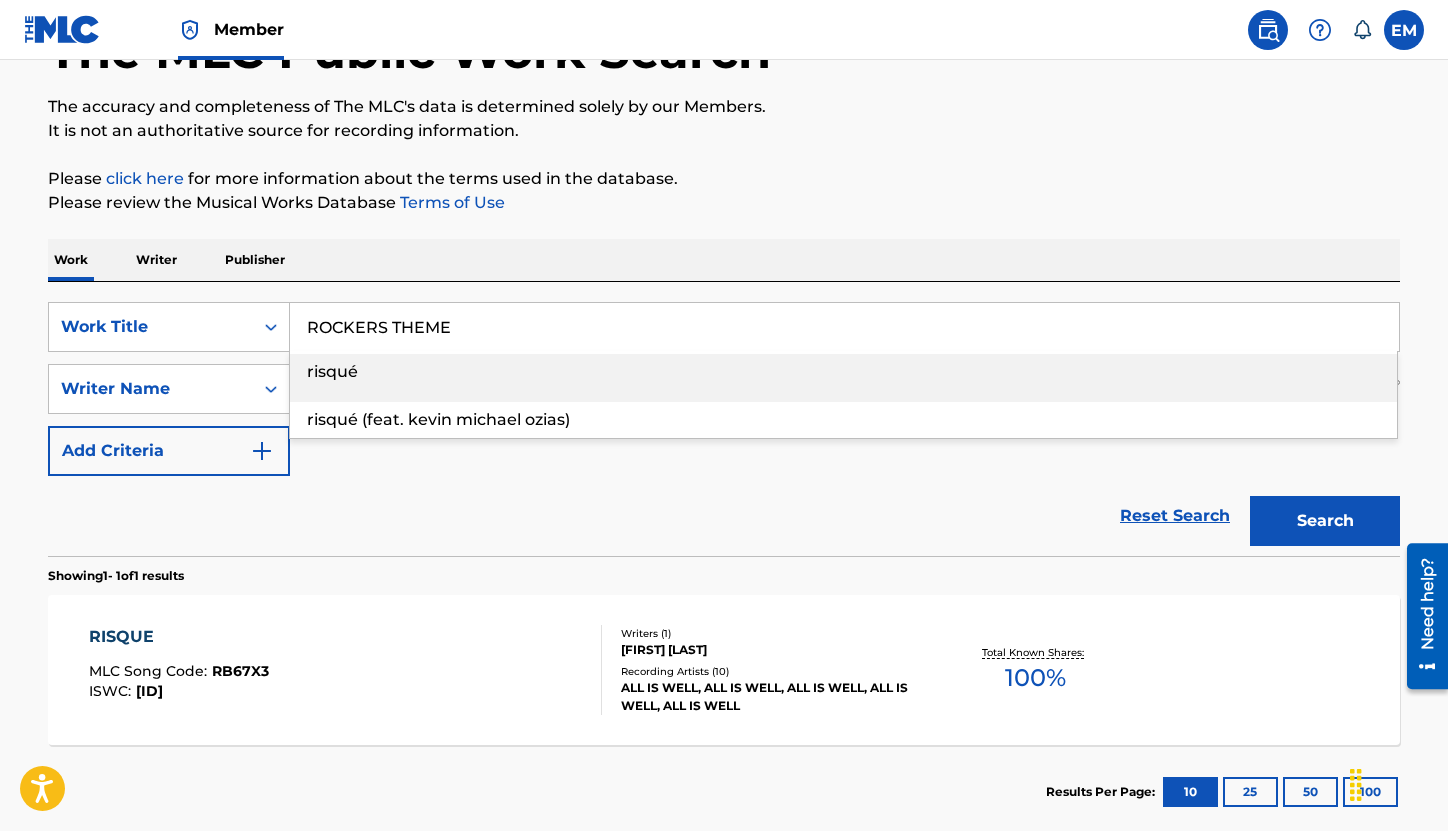 drag, startPoint x: 456, startPoint y: 332, endPoint x: 917, endPoint y: 231, distance: 471.93433 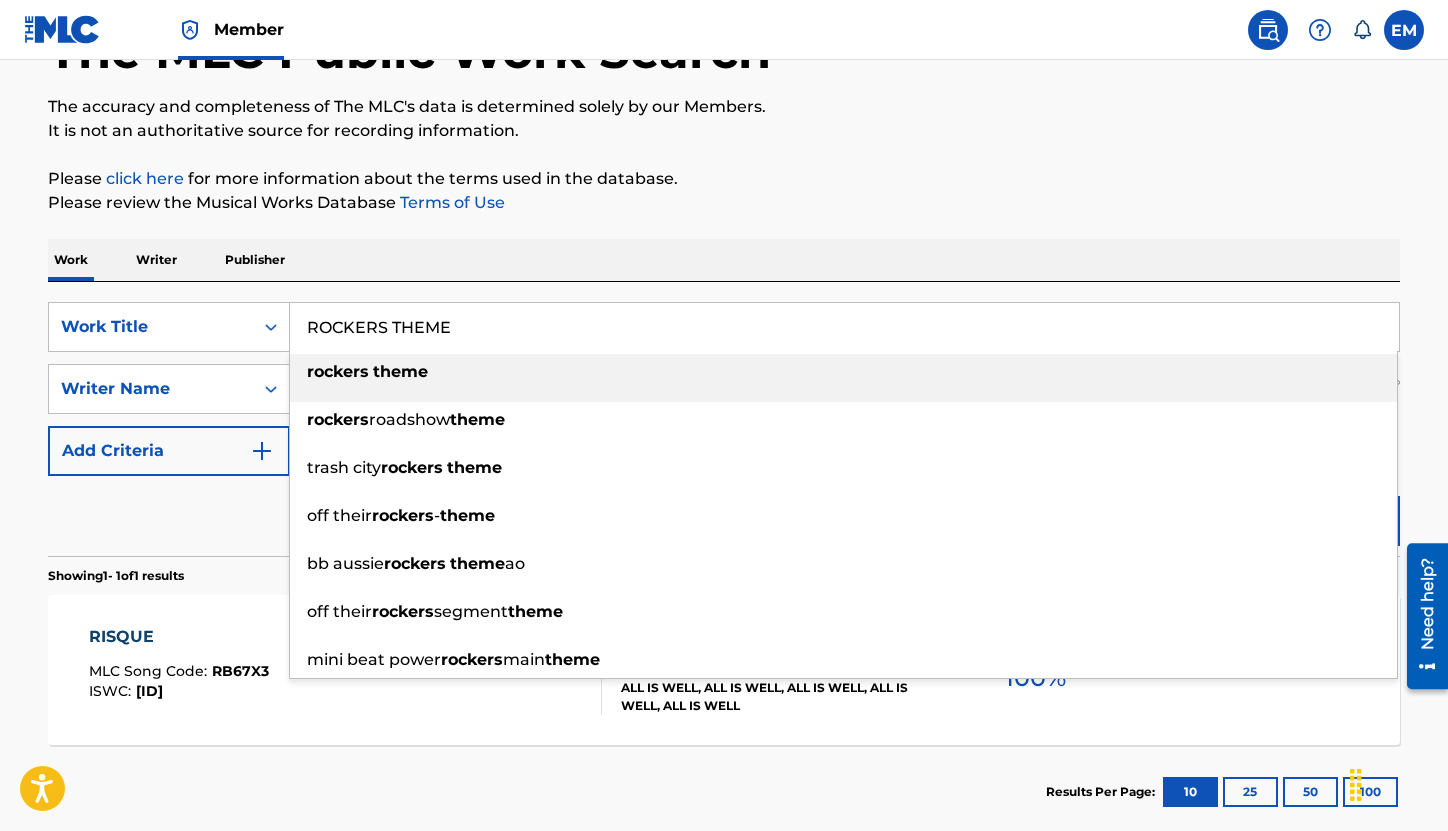type on "ROCKERS THEME" 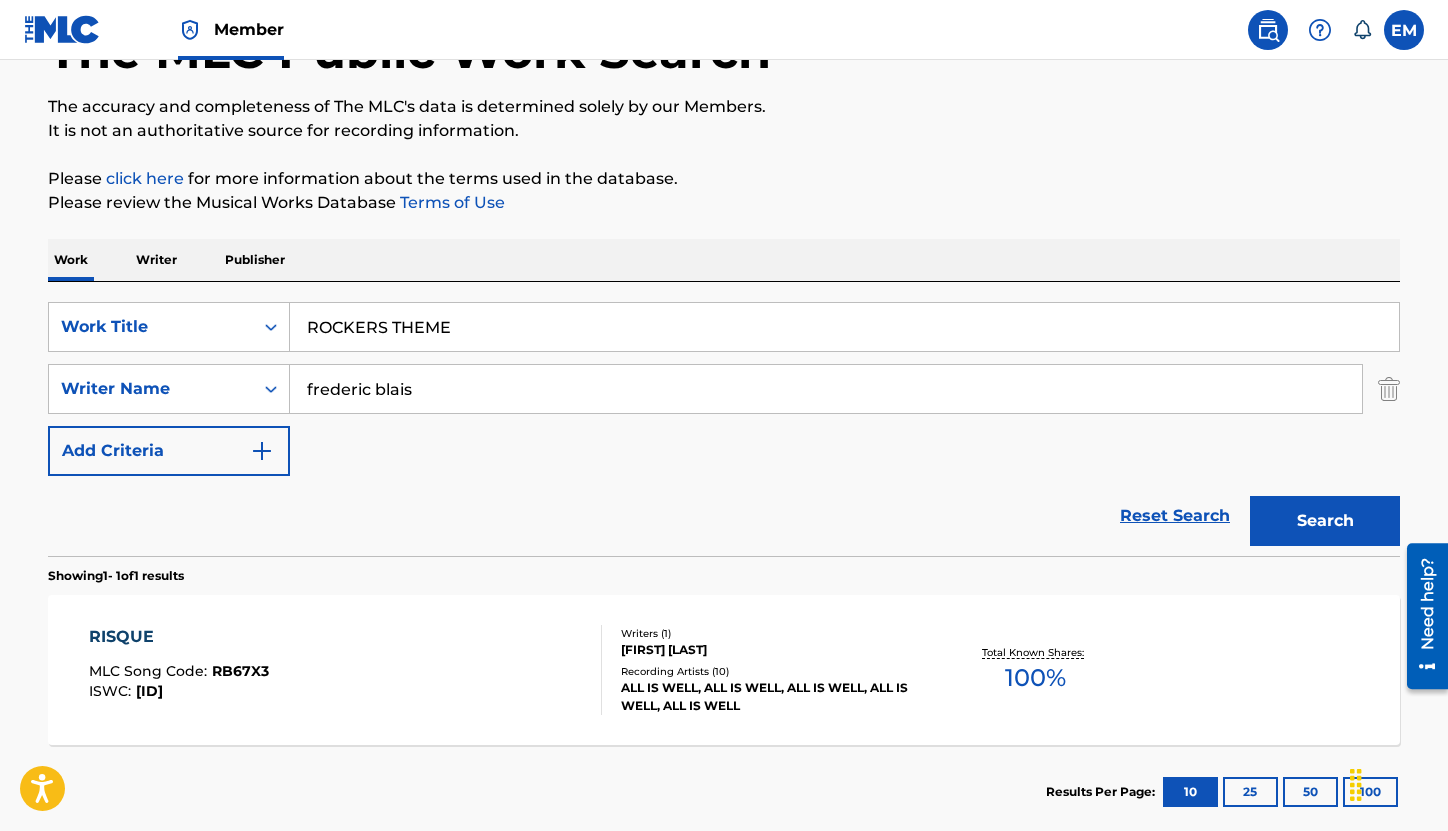 click on "Search" at bounding box center [1325, 521] 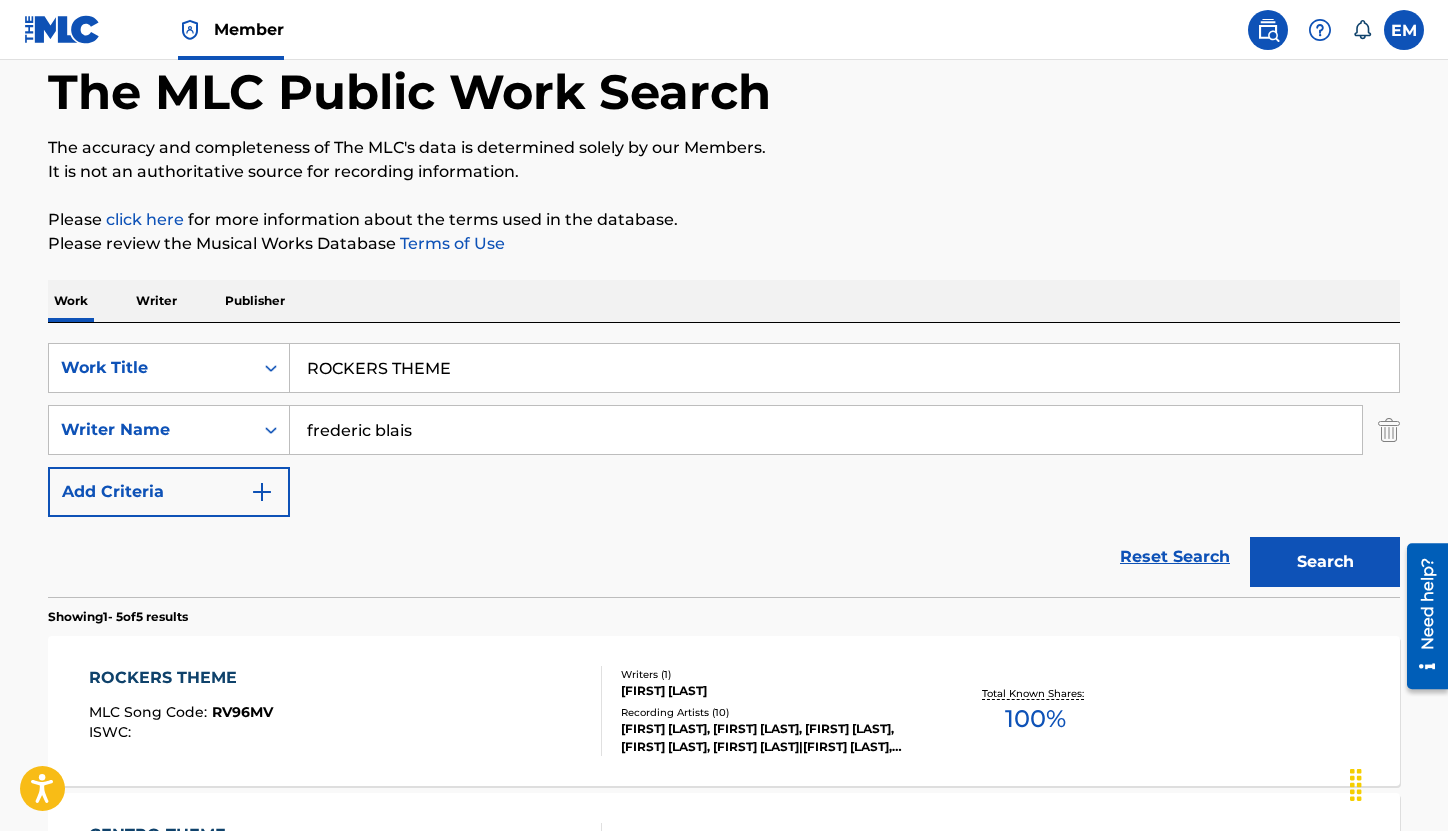 scroll, scrollTop: 143, scrollLeft: 0, axis: vertical 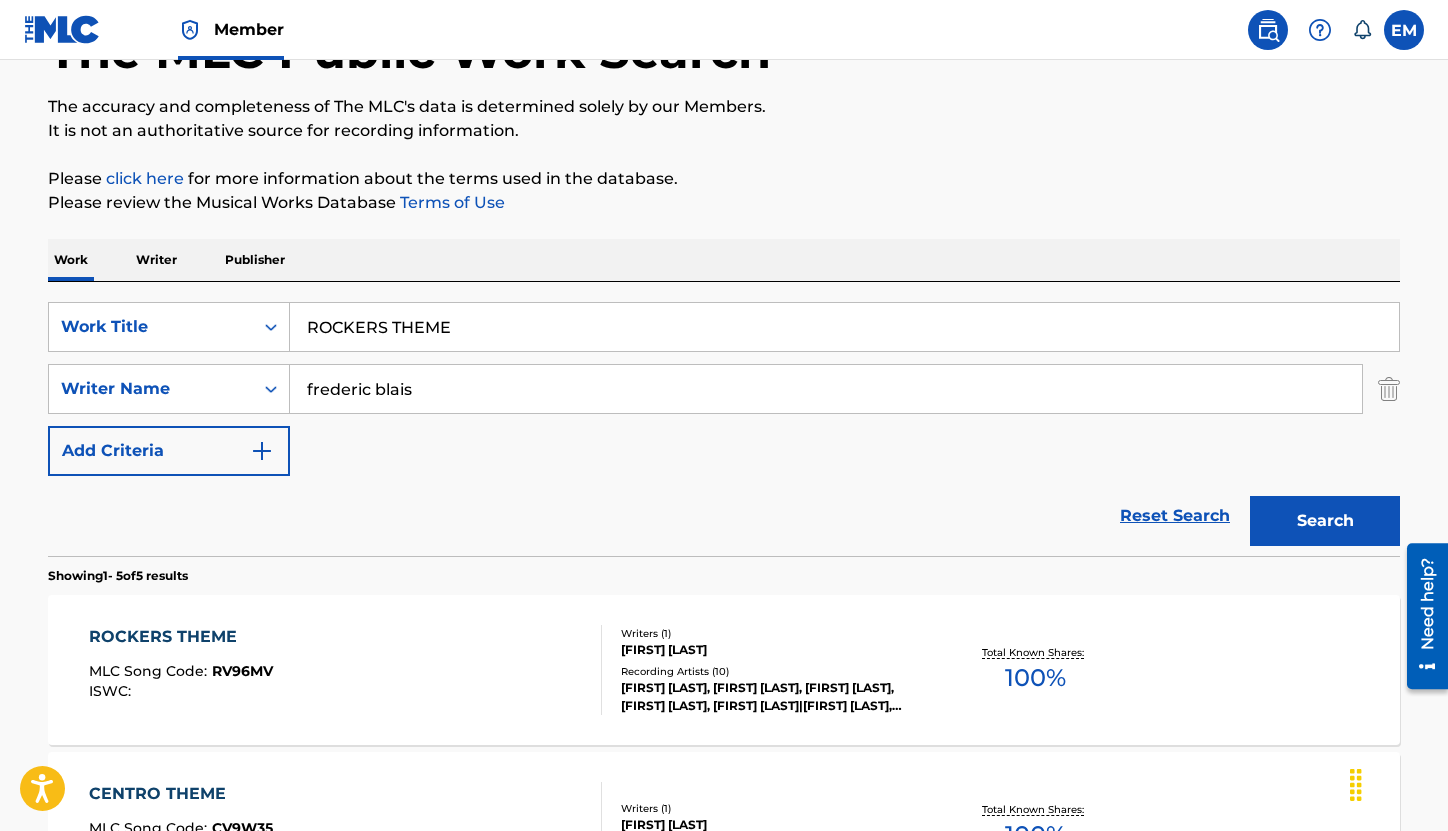 click on "ROCKERS THEME MLC Song Code : RV96MV ISWC :" at bounding box center [346, 670] 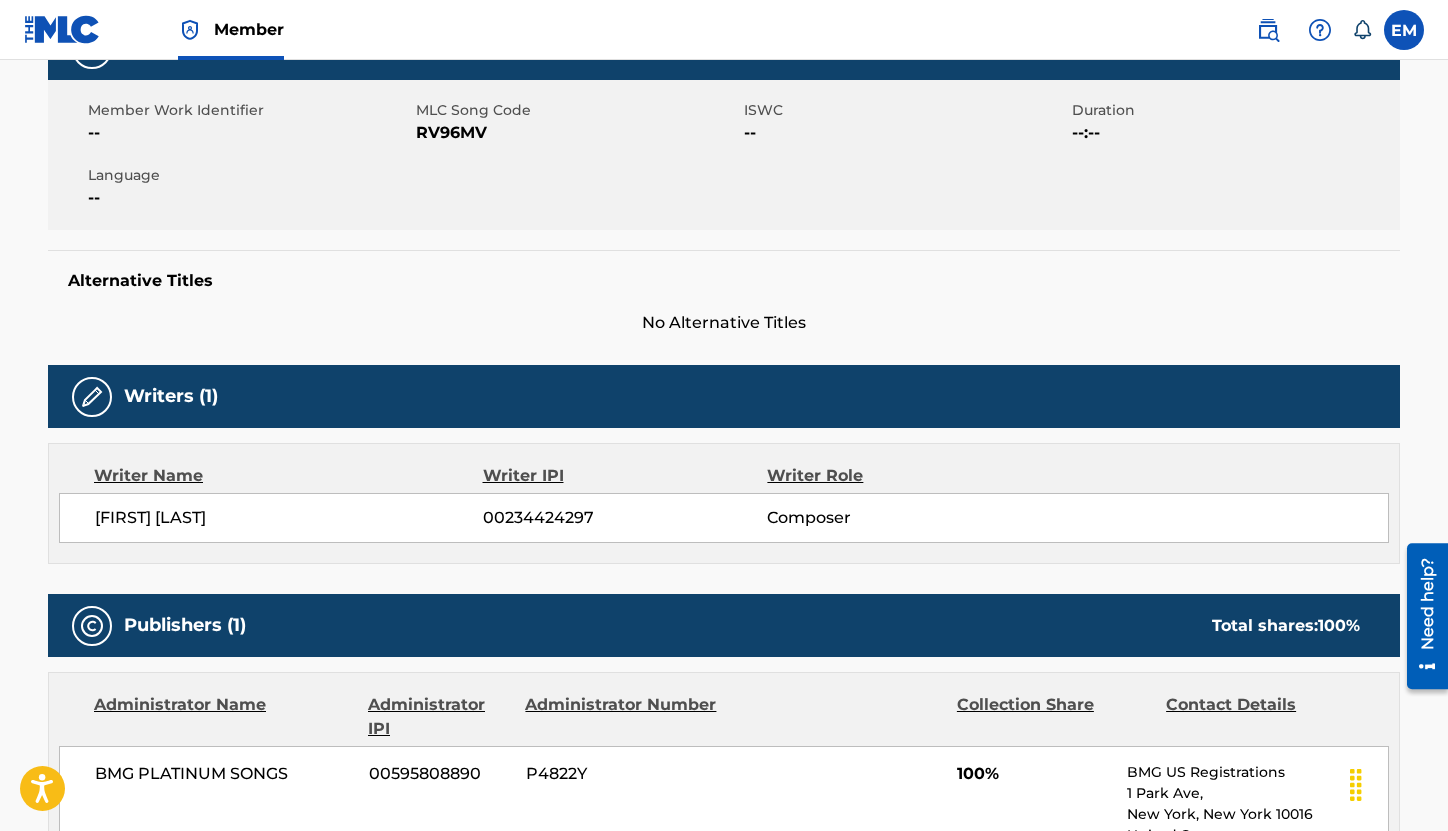 scroll, scrollTop: 300, scrollLeft: 0, axis: vertical 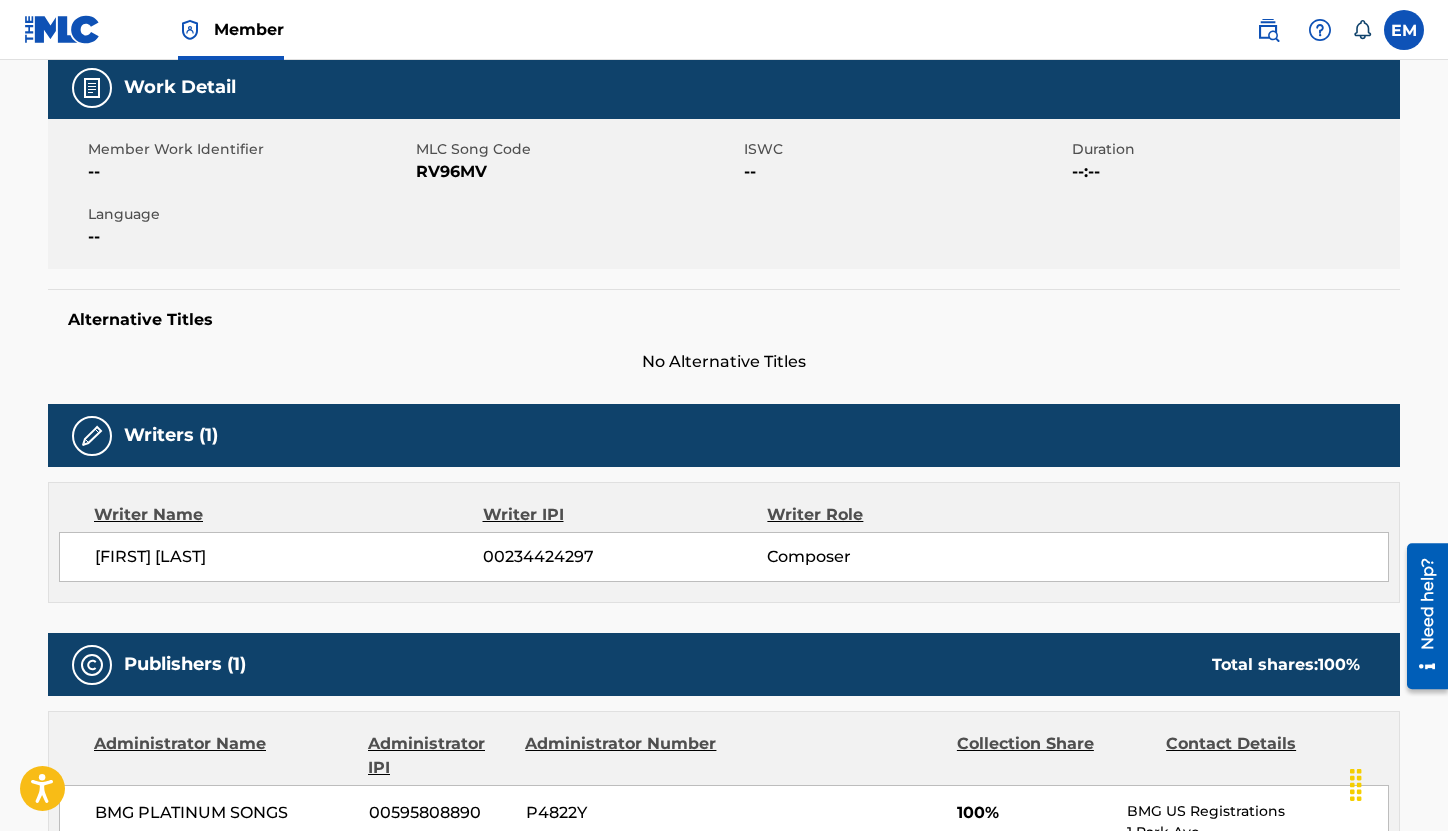 click on "RV96MV" at bounding box center [577, 172] 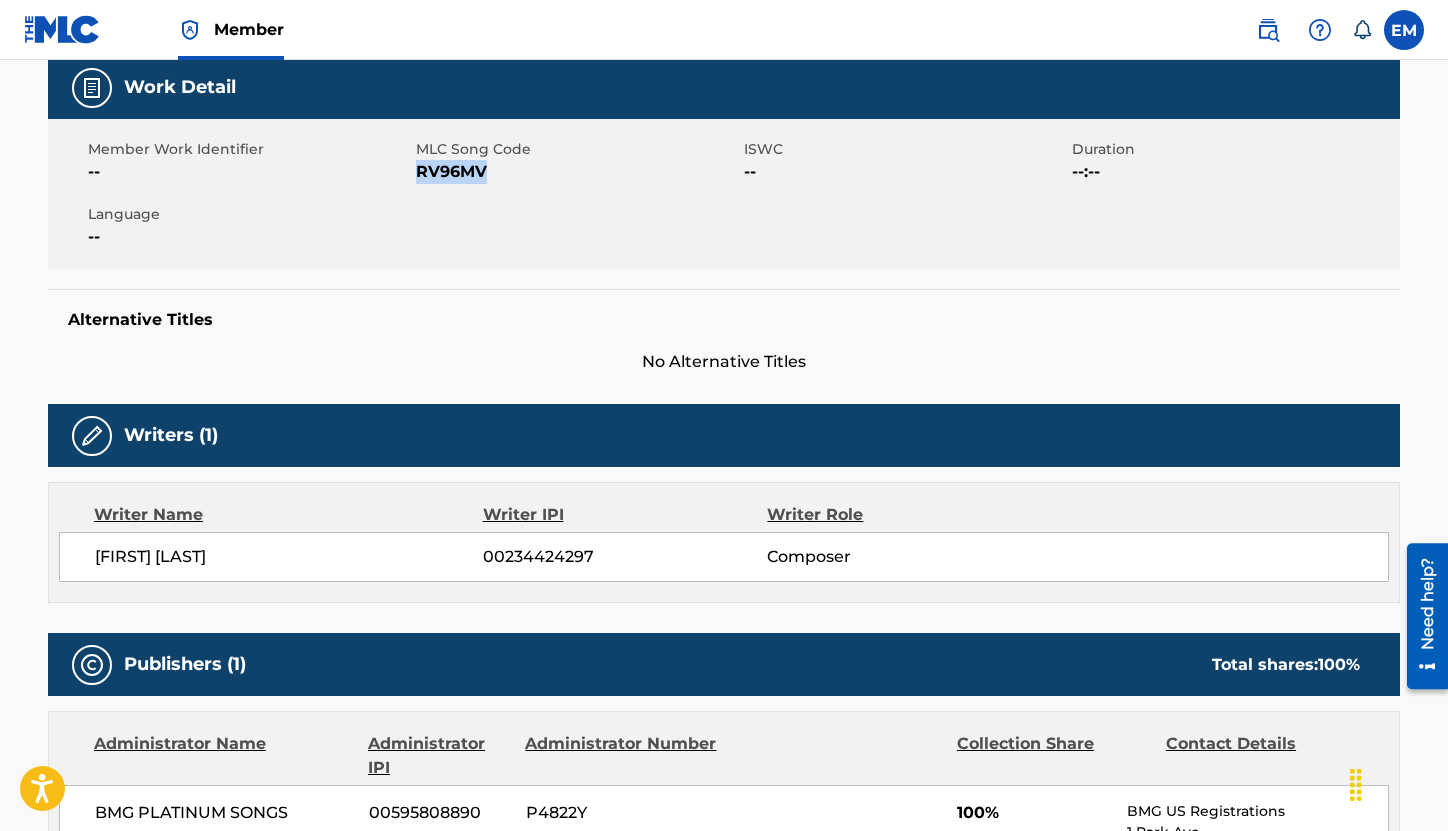 click on "RV96MV" at bounding box center (577, 172) 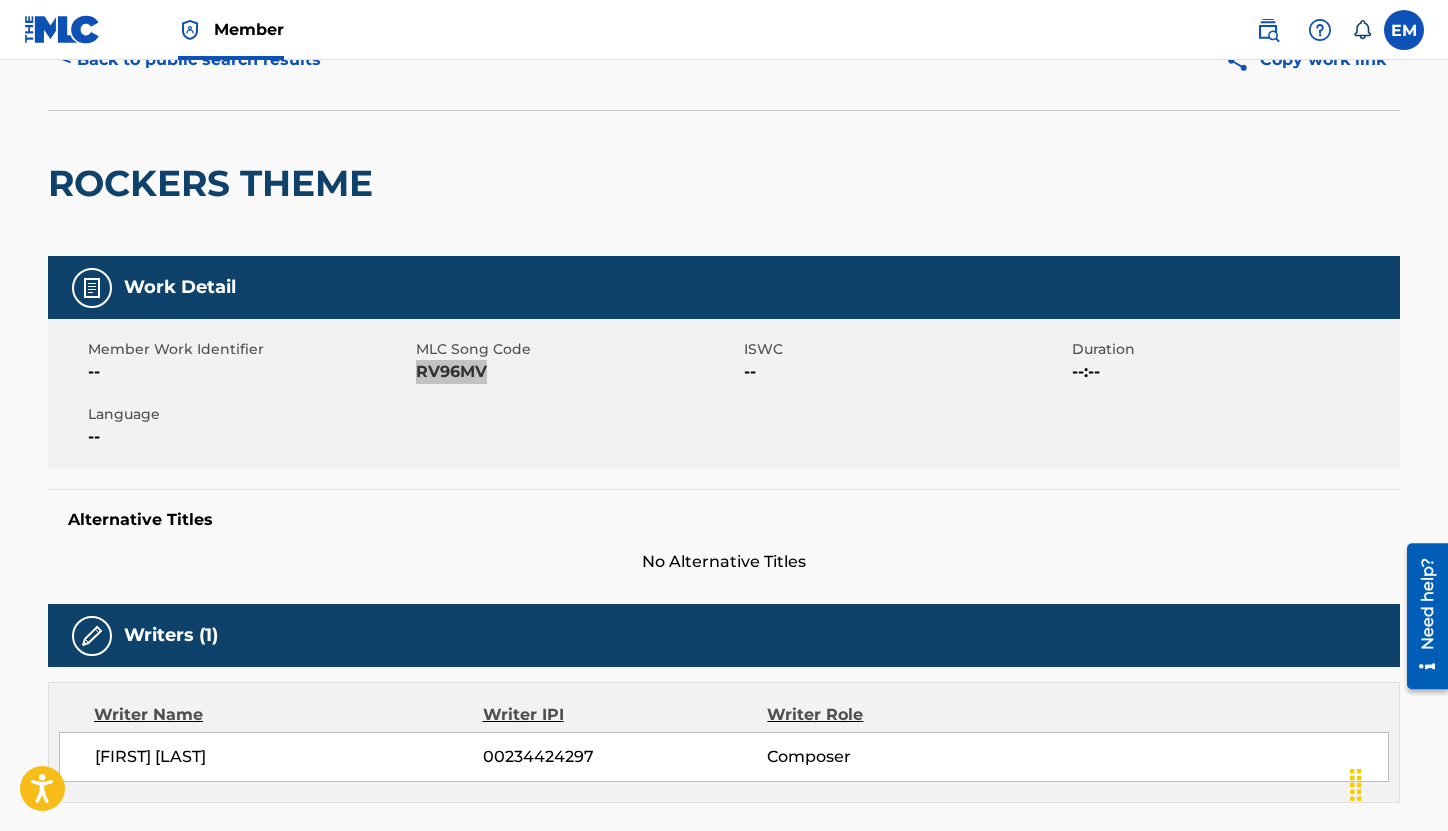 scroll, scrollTop: 0, scrollLeft: 0, axis: both 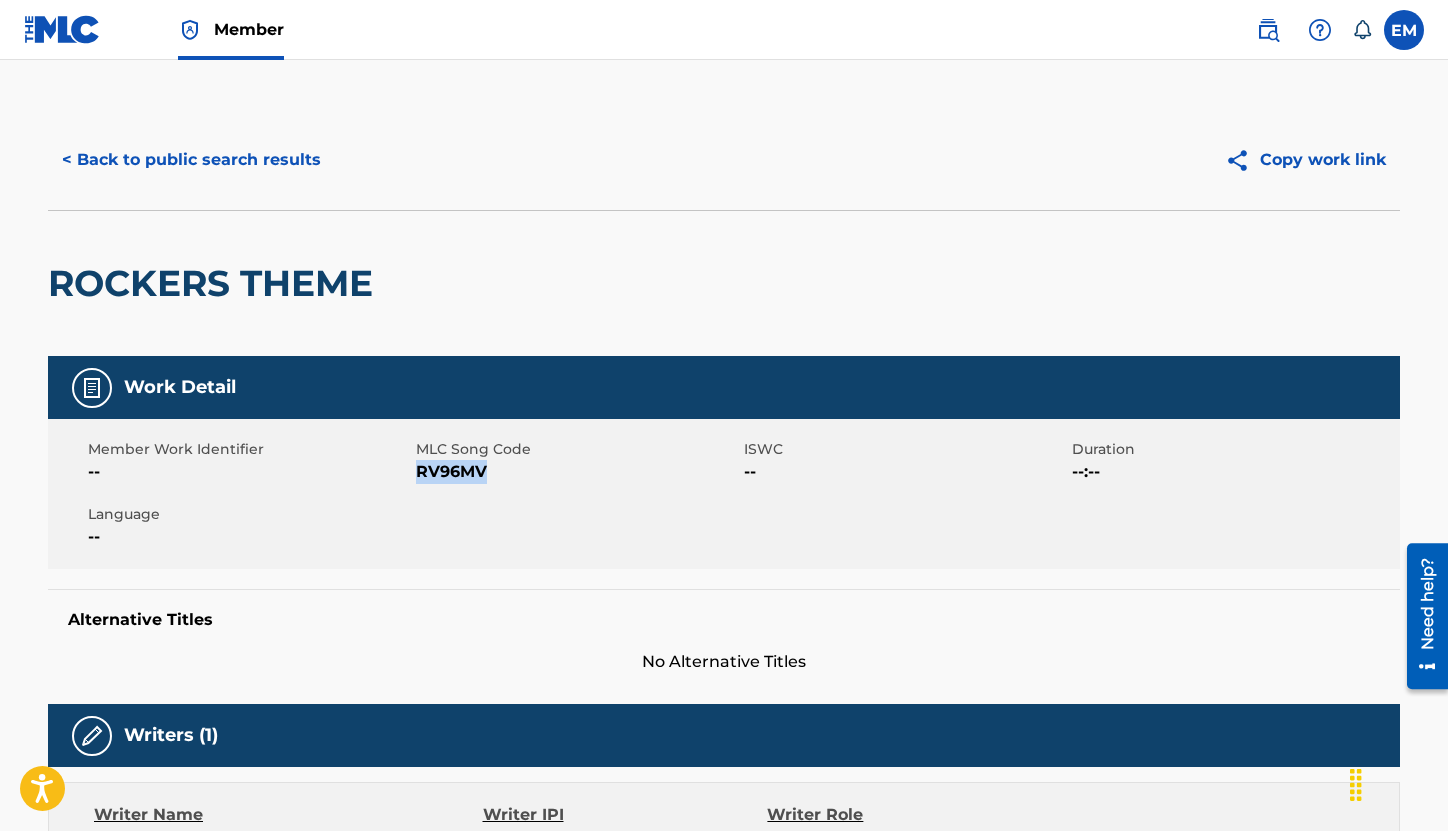 click on "< Back to public search results" at bounding box center (191, 160) 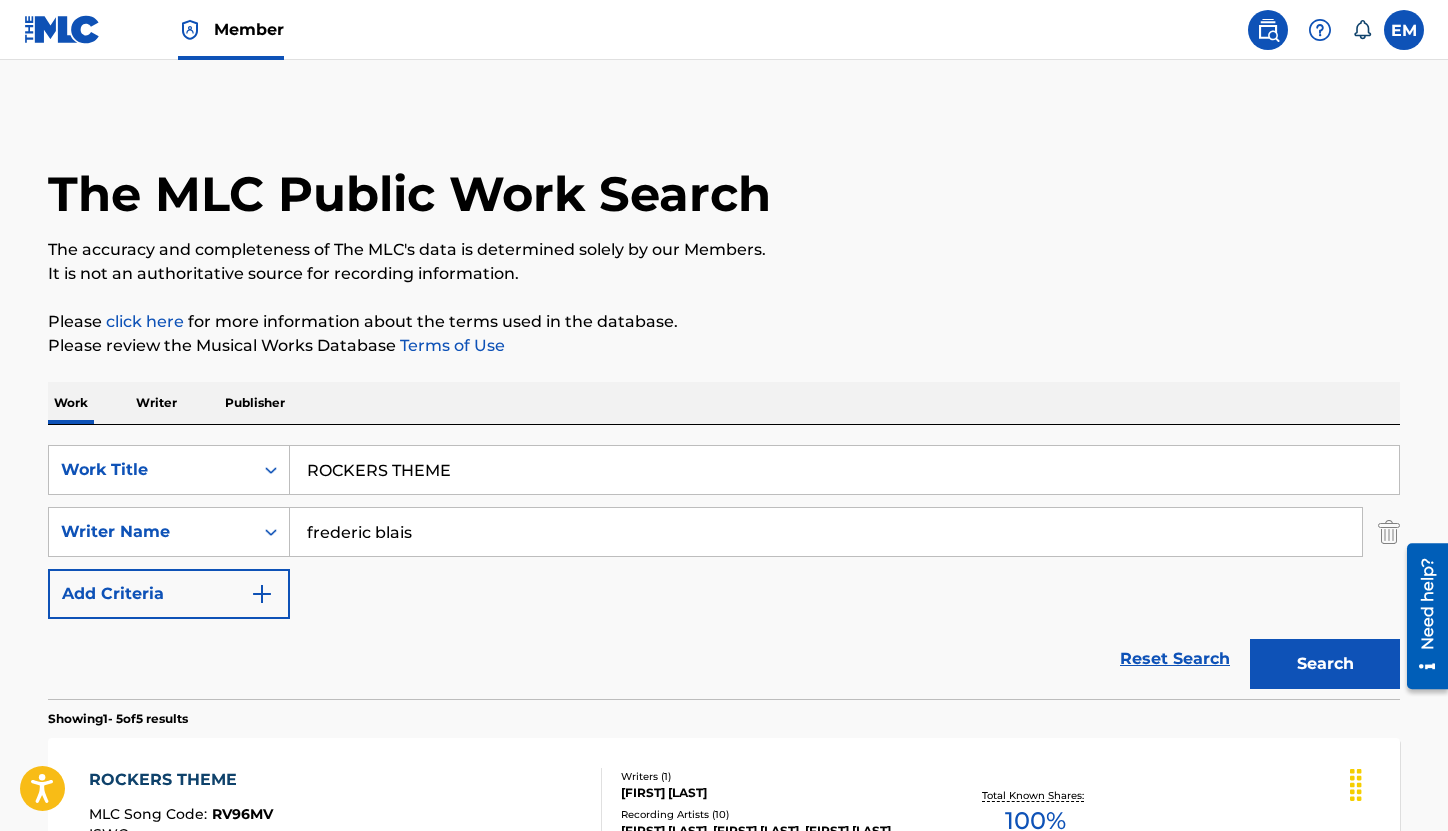 scroll, scrollTop: 143, scrollLeft: 0, axis: vertical 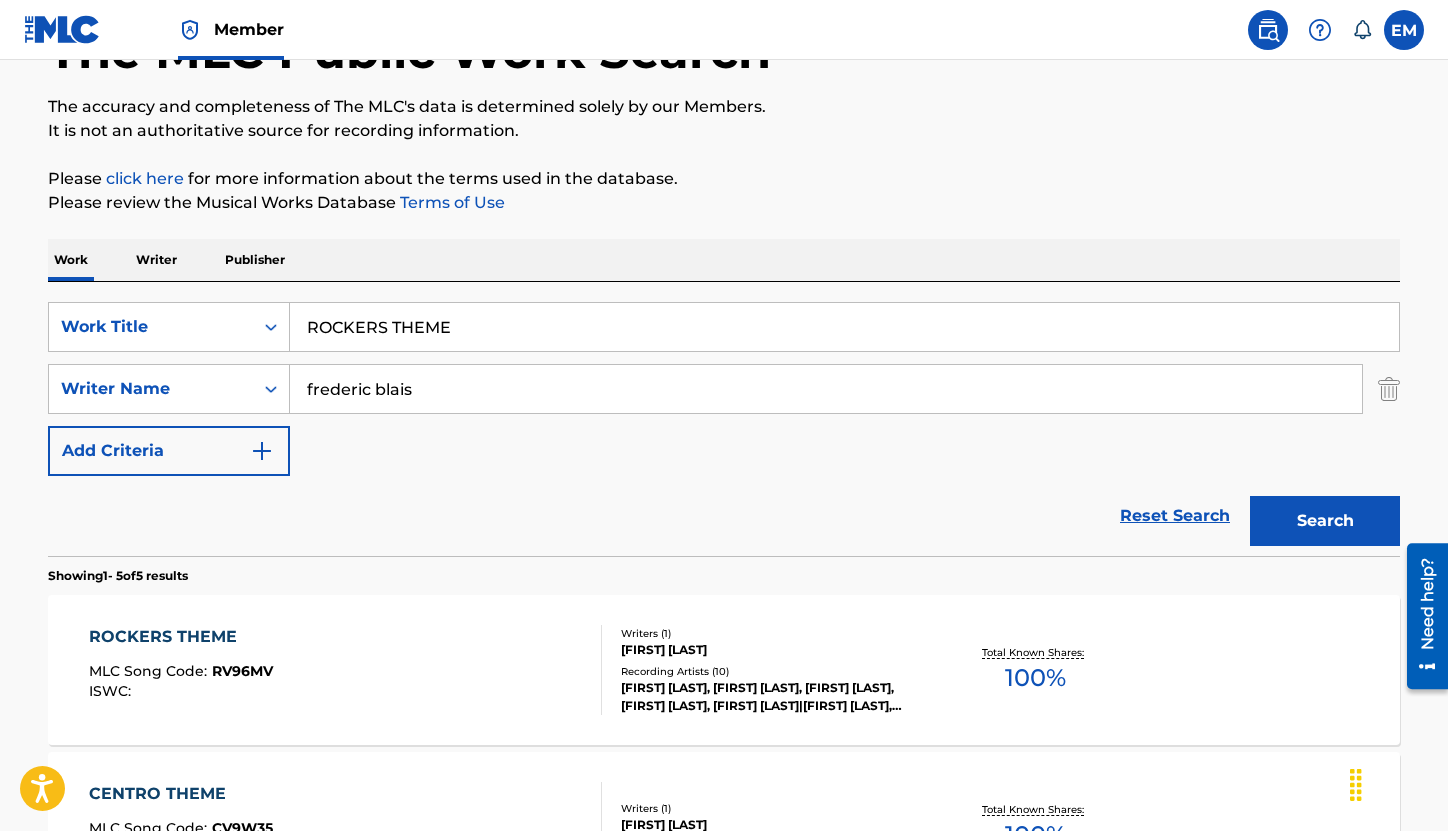 click on "ROCKERS THEME" at bounding box center [844, 327] 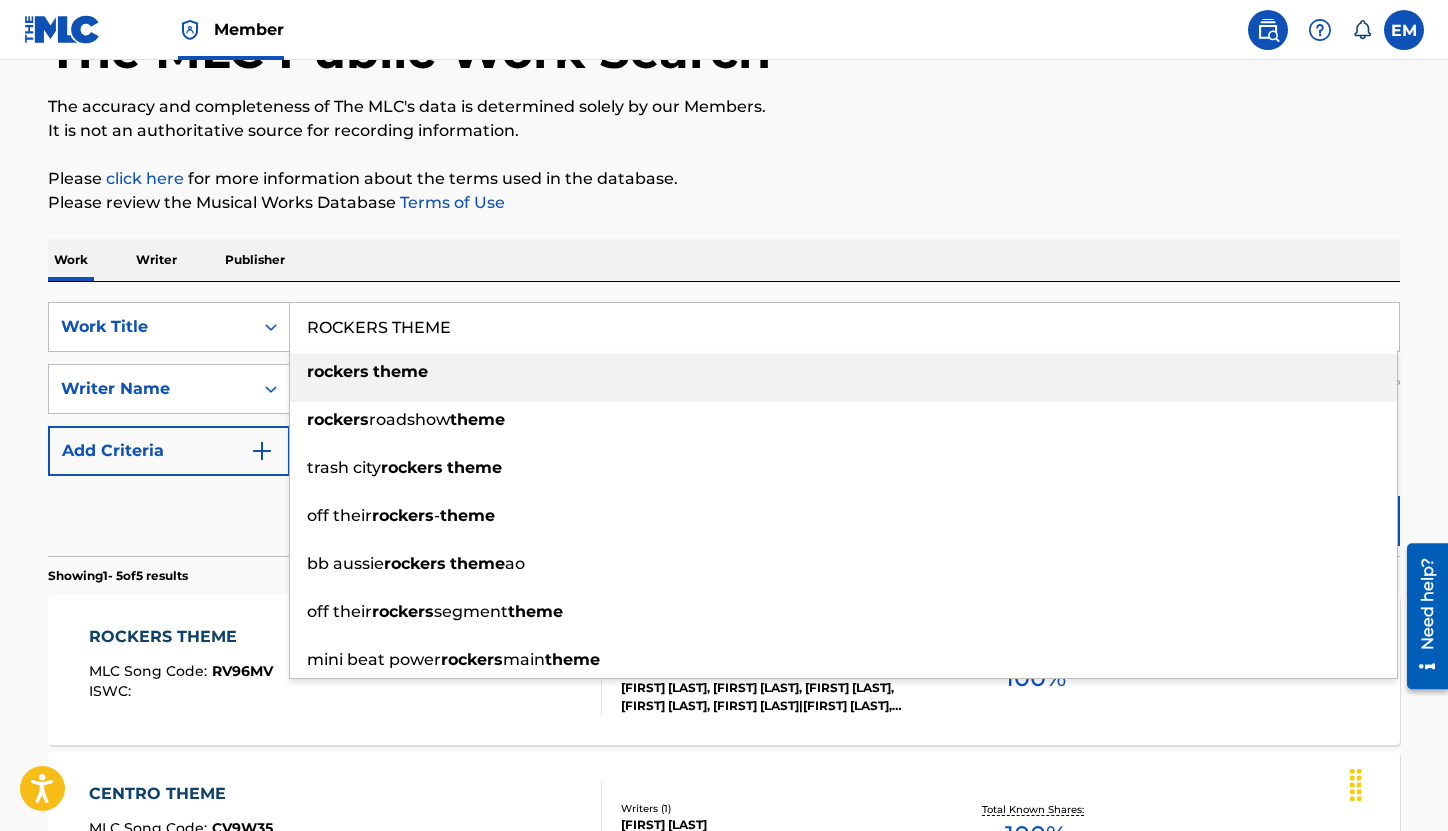 click on "ROCKERS THEME" at bounding box center (844, 327) 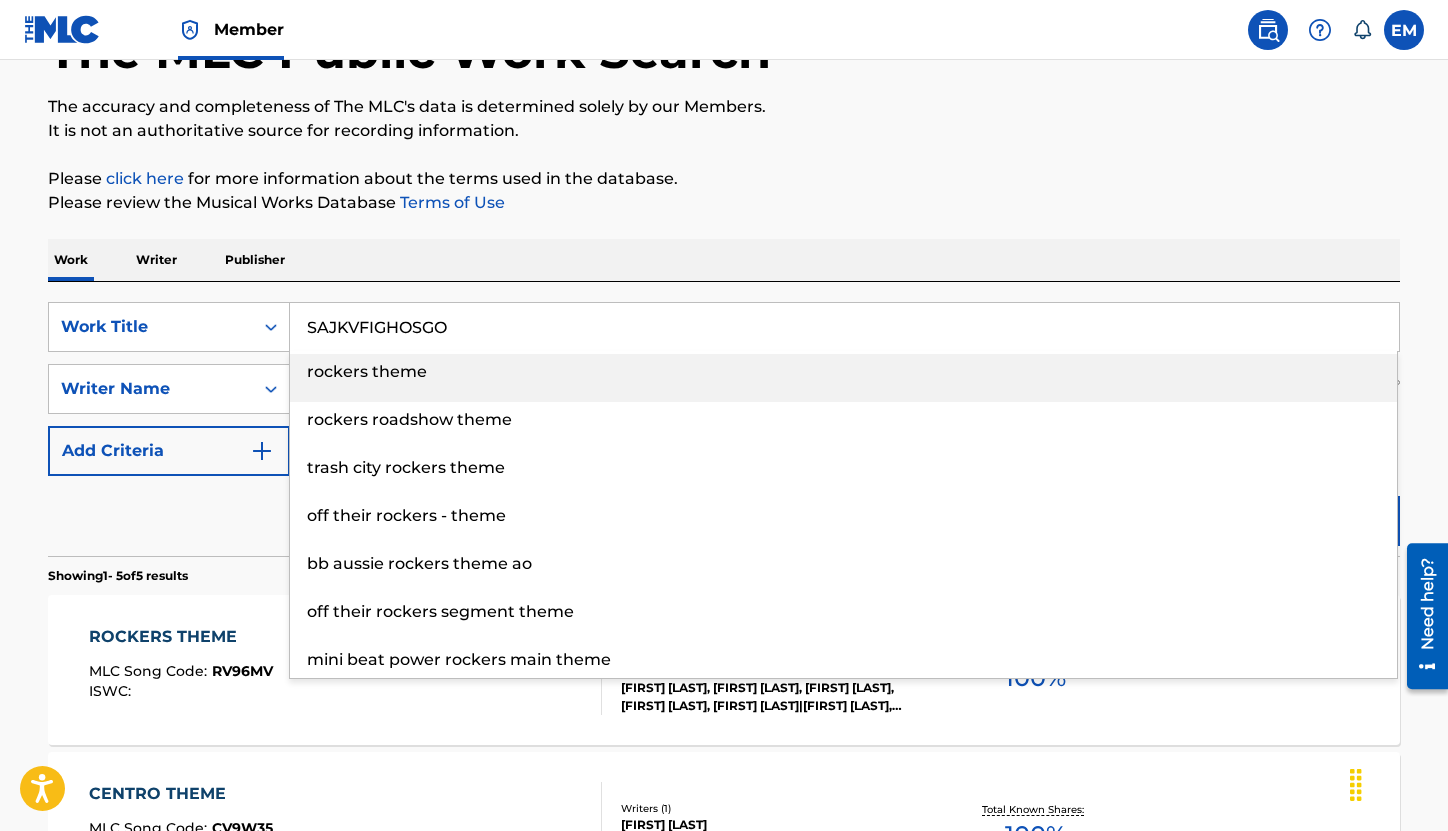 type on "SAJKVFIGHOSGO" 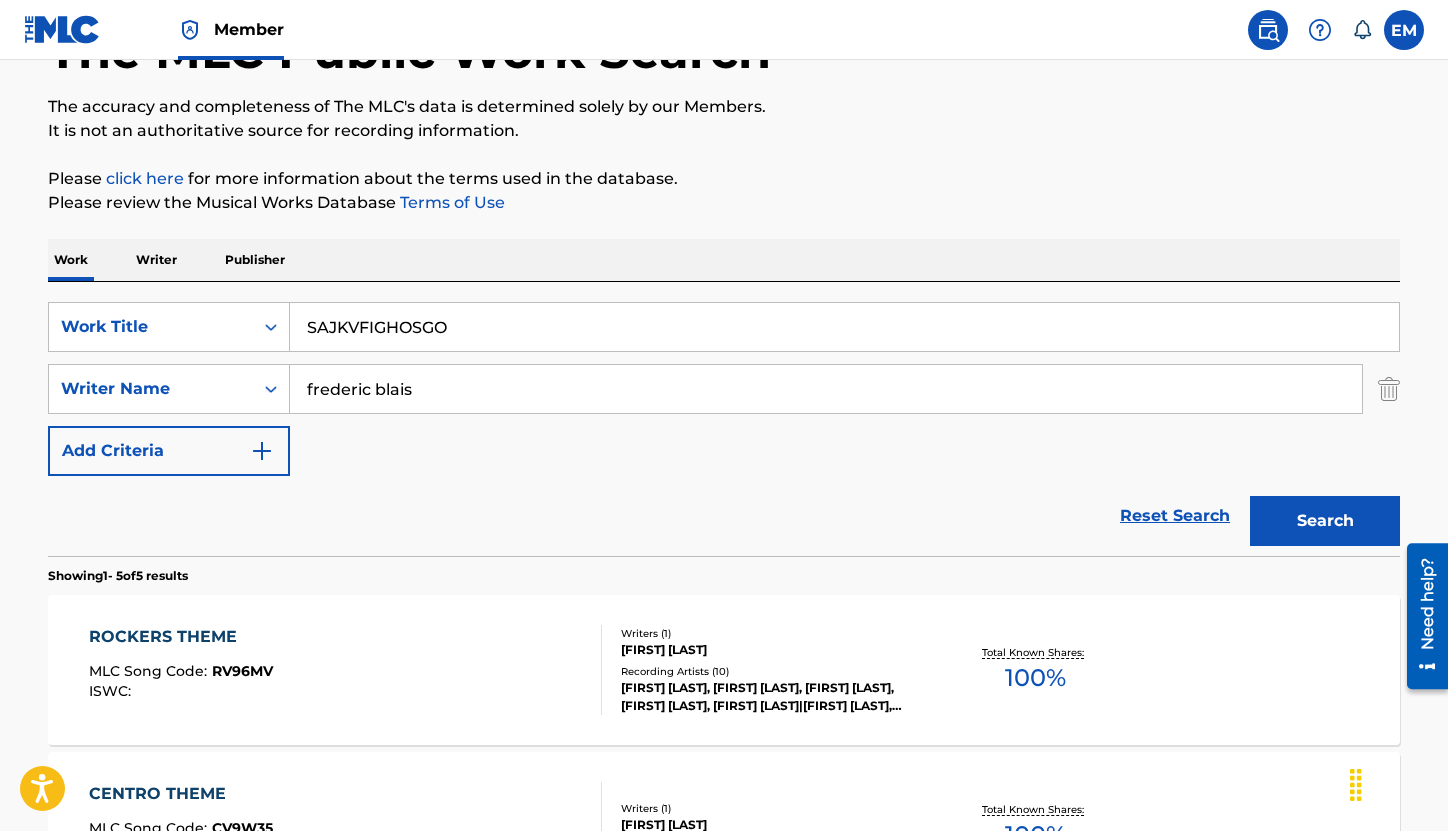 click on "Search" at bounding box center [1320, 516] 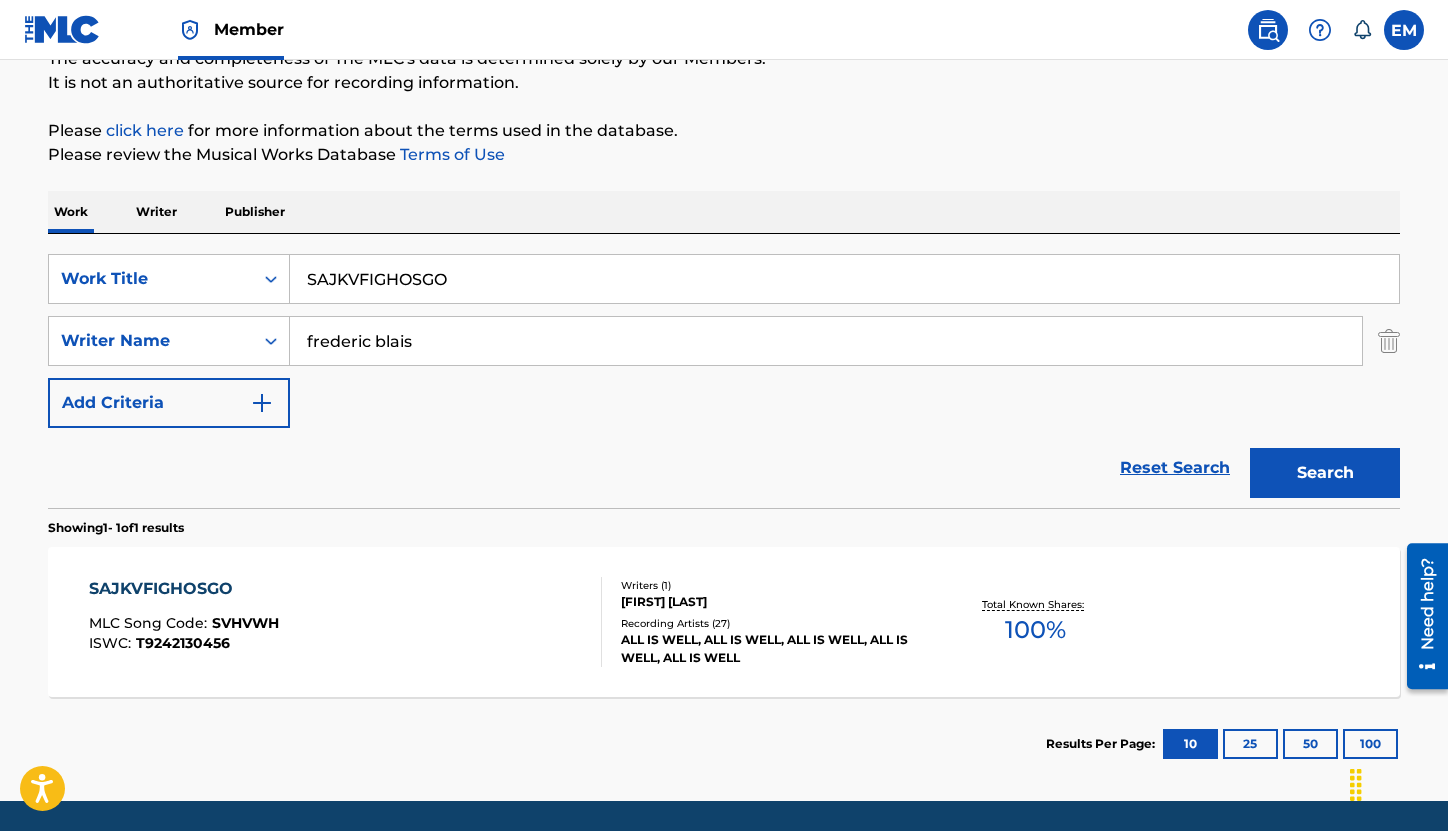 scroll, scrollTop: 257, scrollLeft: 0, axis: vertical 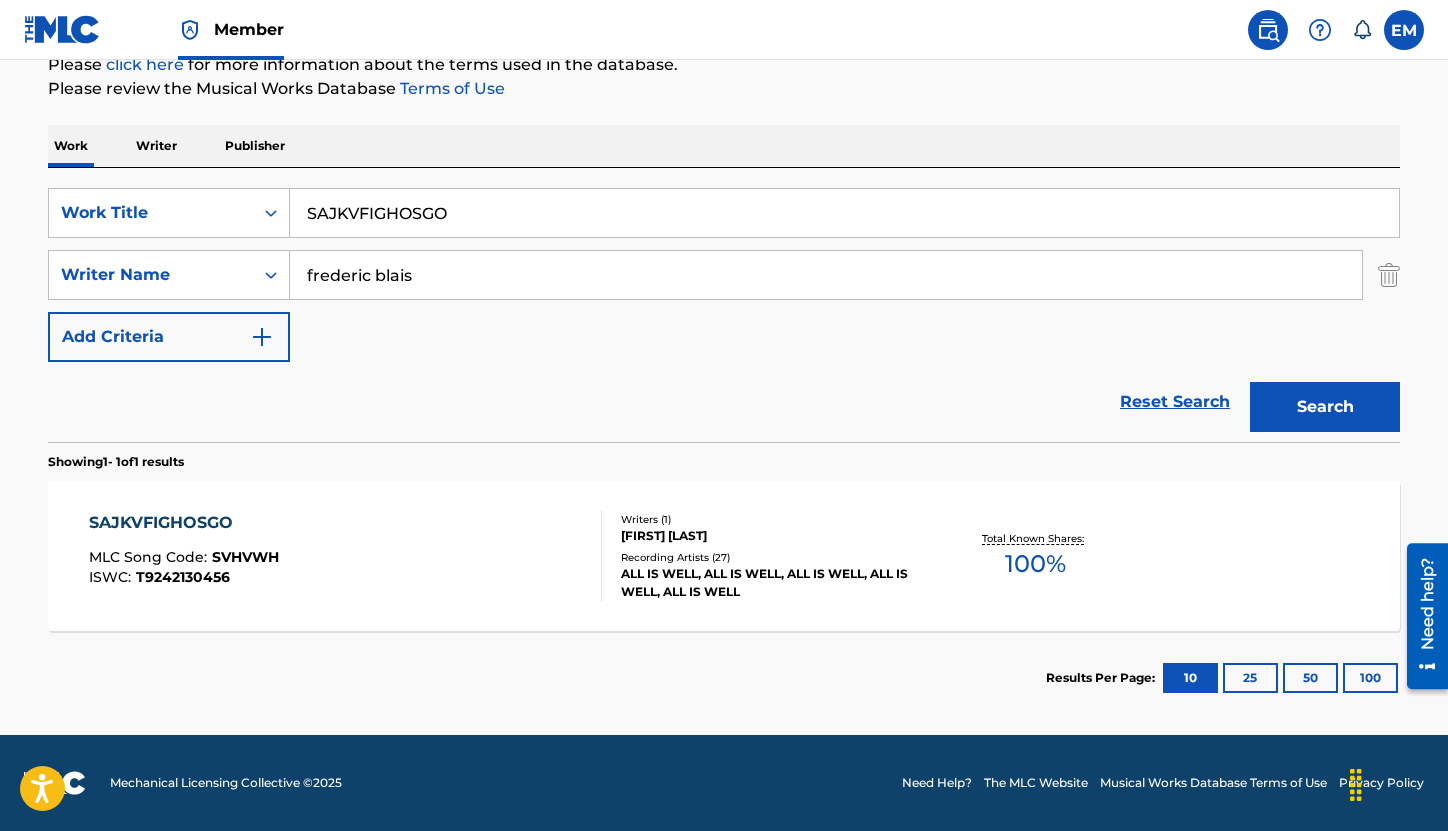 click on "SAJKVFIGHOSGO MLC Song Code : SVHVWH ISWC : T9242130456" at bounding box center (346, 556) 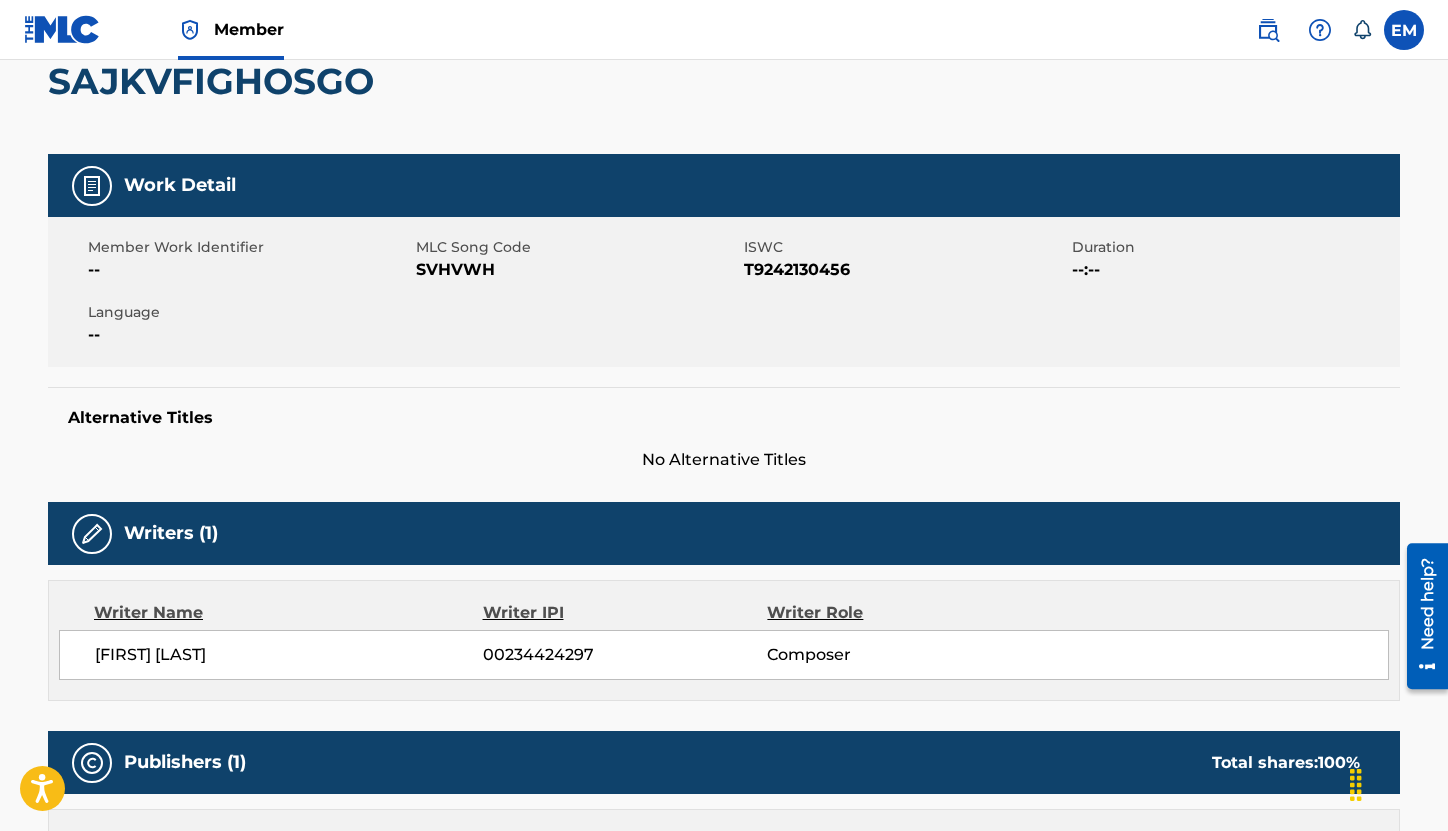 scroll, scrollTop: 200, scrollLeft: 0, axis: vertical 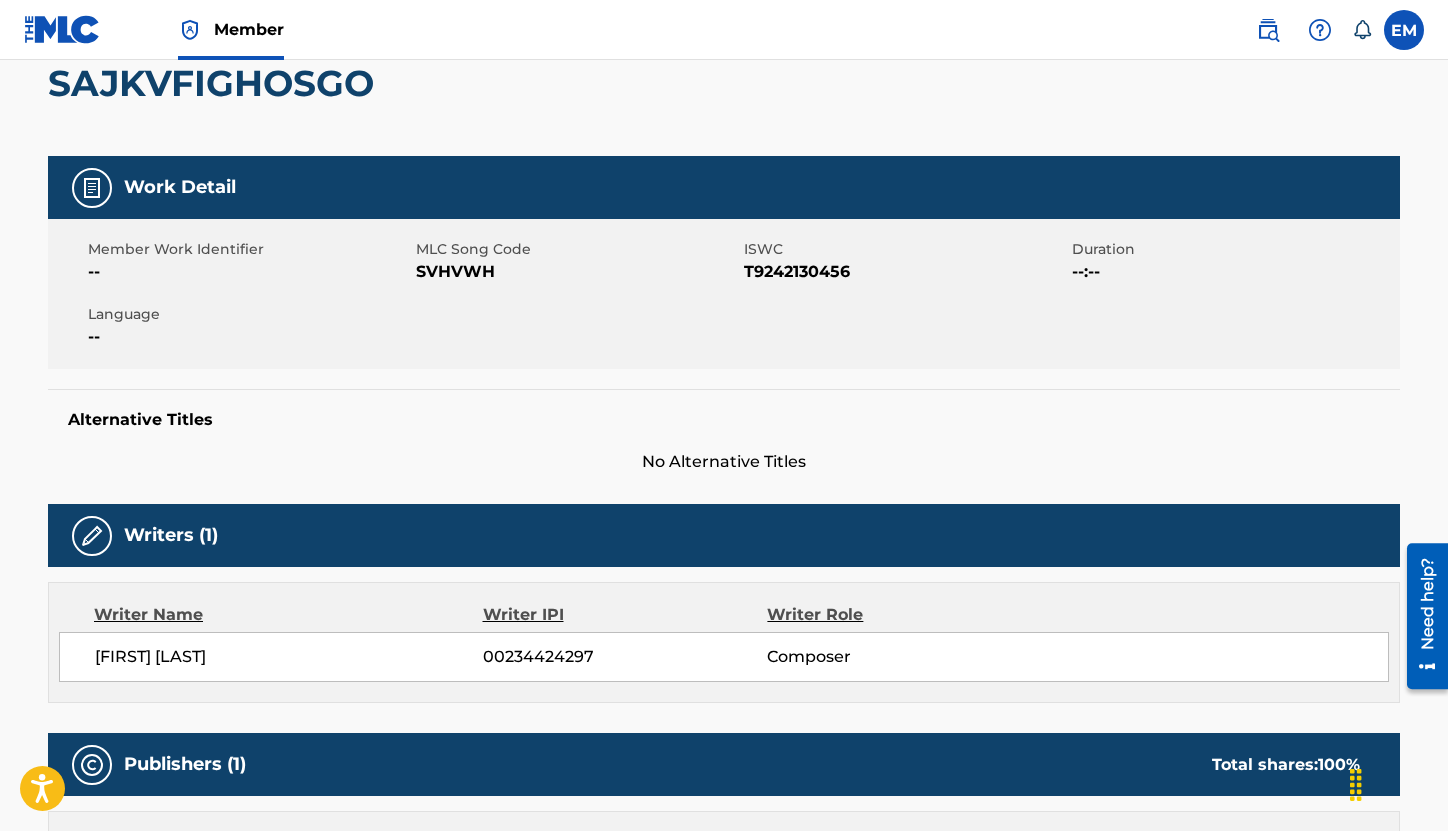 click on "SVHVWH" at bounding box center (577, 272) 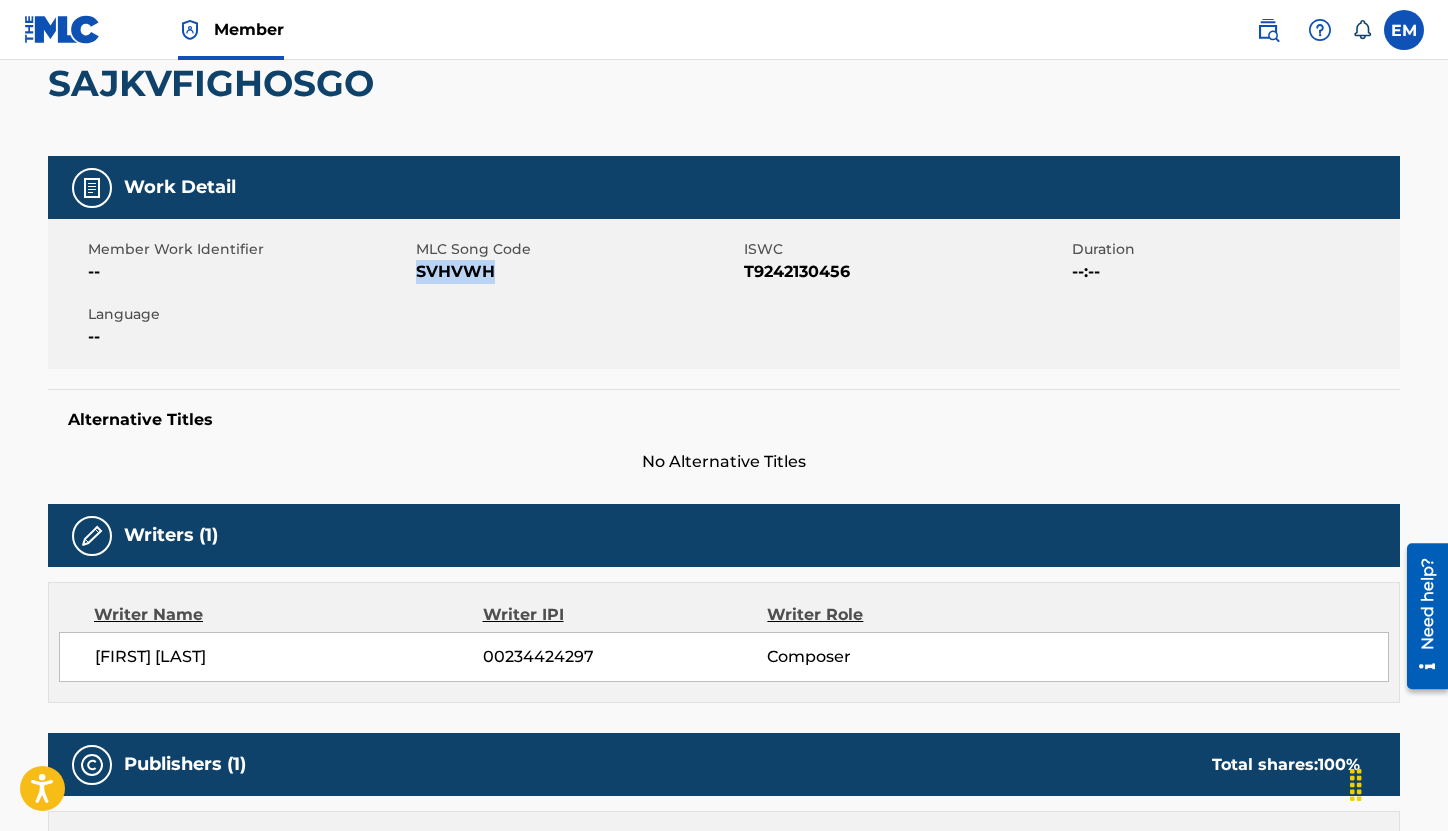click on "SVHVWH" at bounding box center [577, 272] 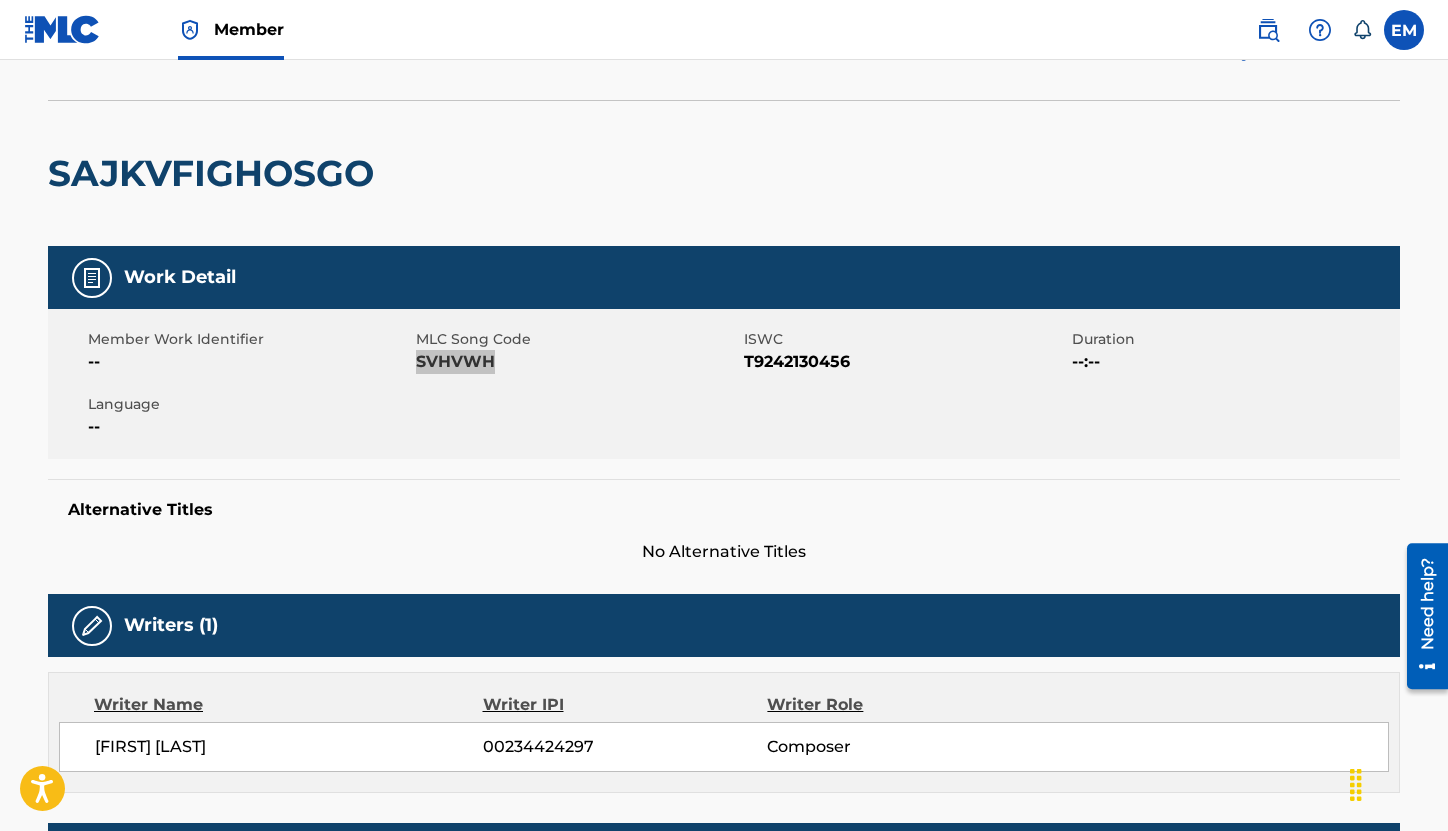 scroll, scrollTop: 0, scrollLeft: 0, axis: both 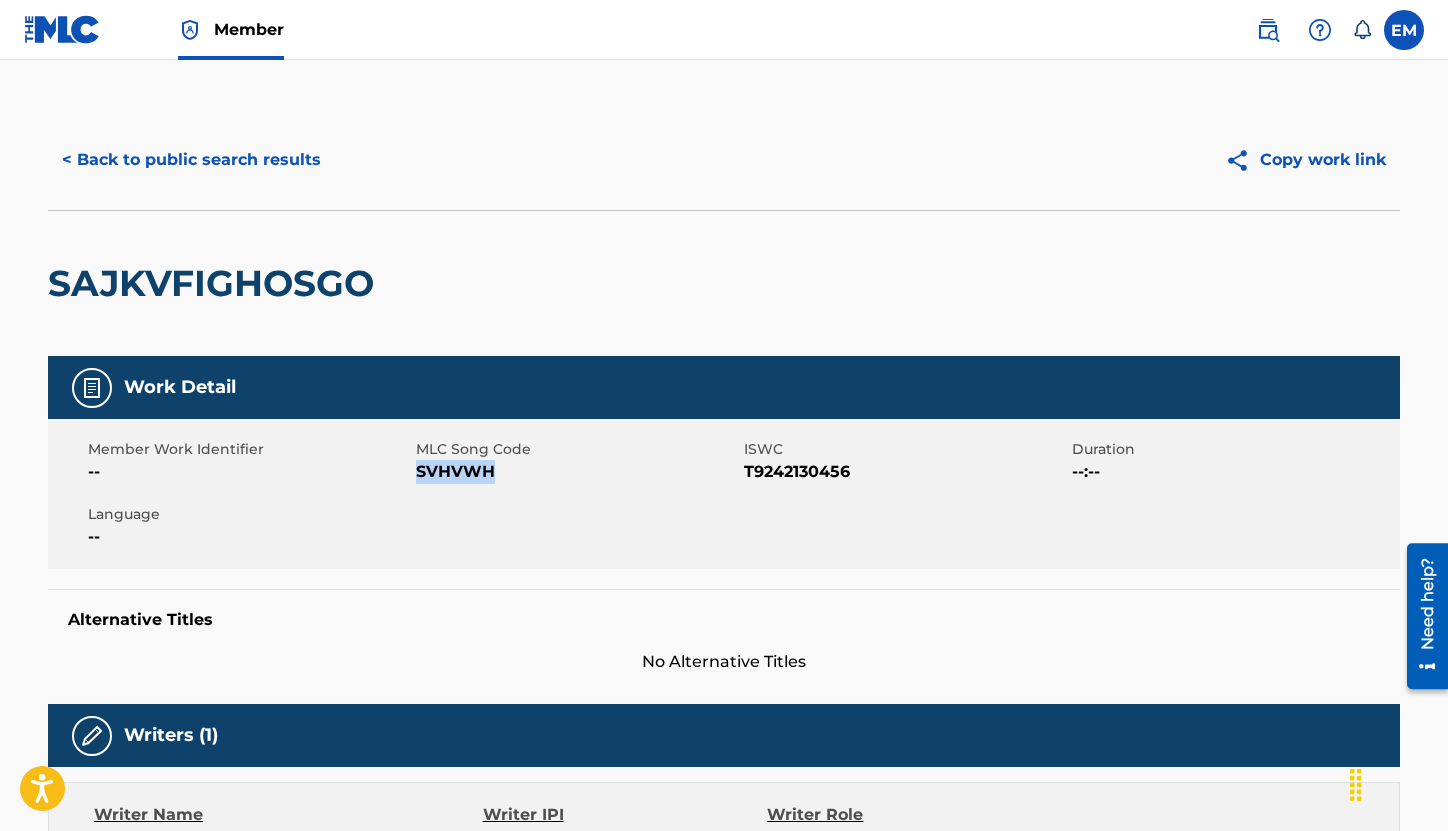 click on "< Back to public search results" at bounding box center [191, 160] 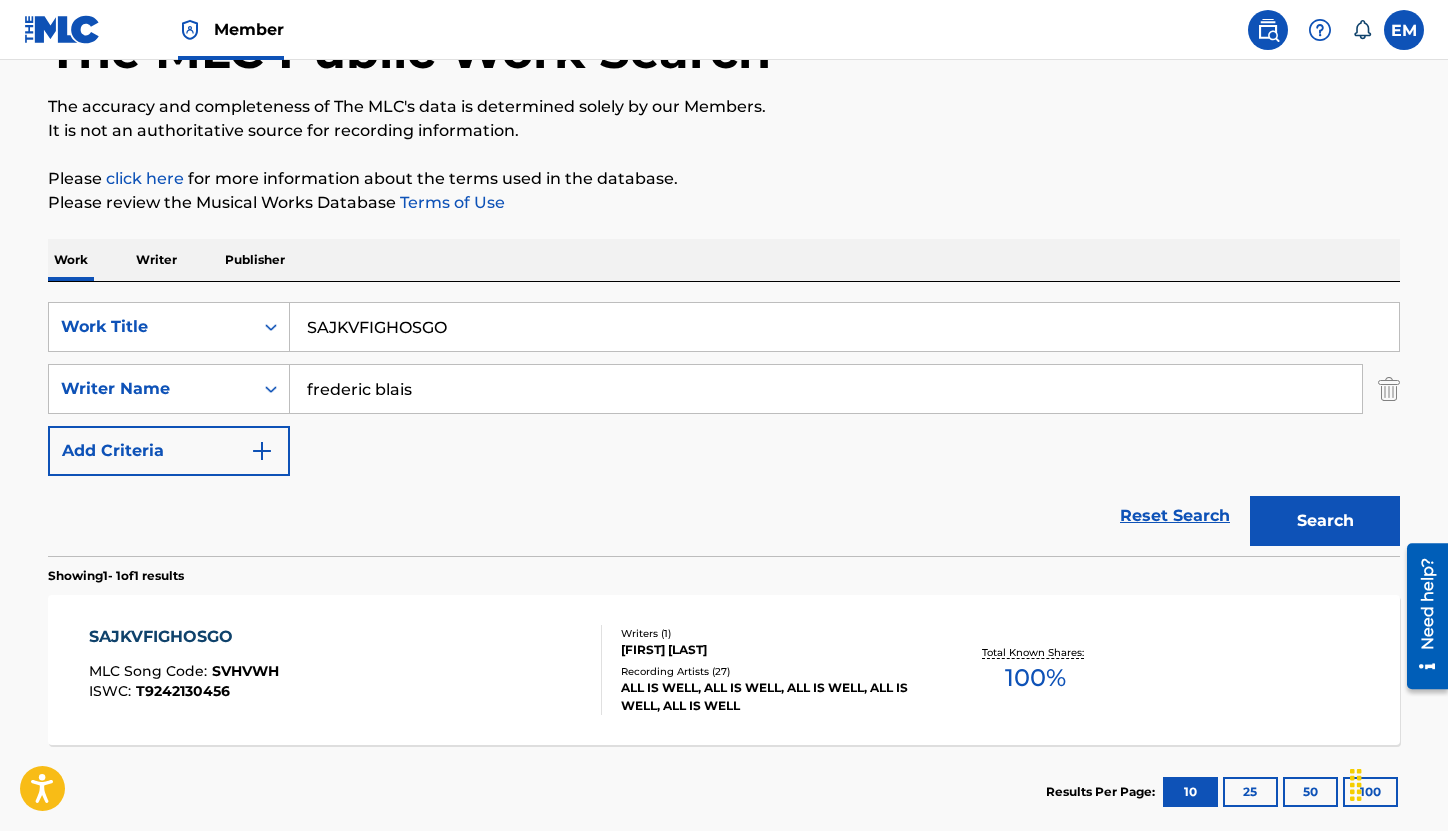 click on "SAJKVFIGHOSGO" at bounding box center (844, 327) 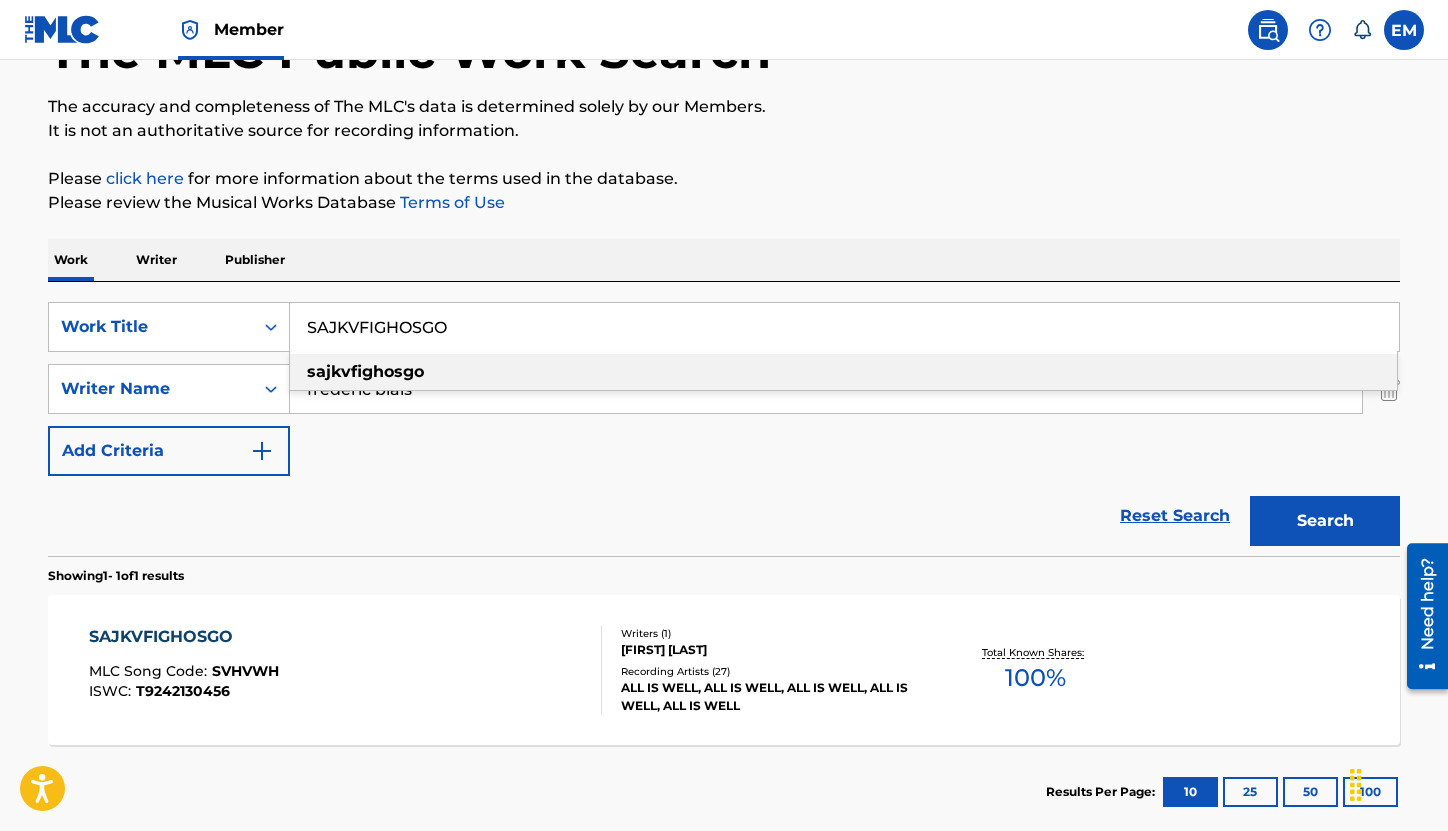 click on "SAJKVFIGHOSGO" at bounding box center (844, 327) 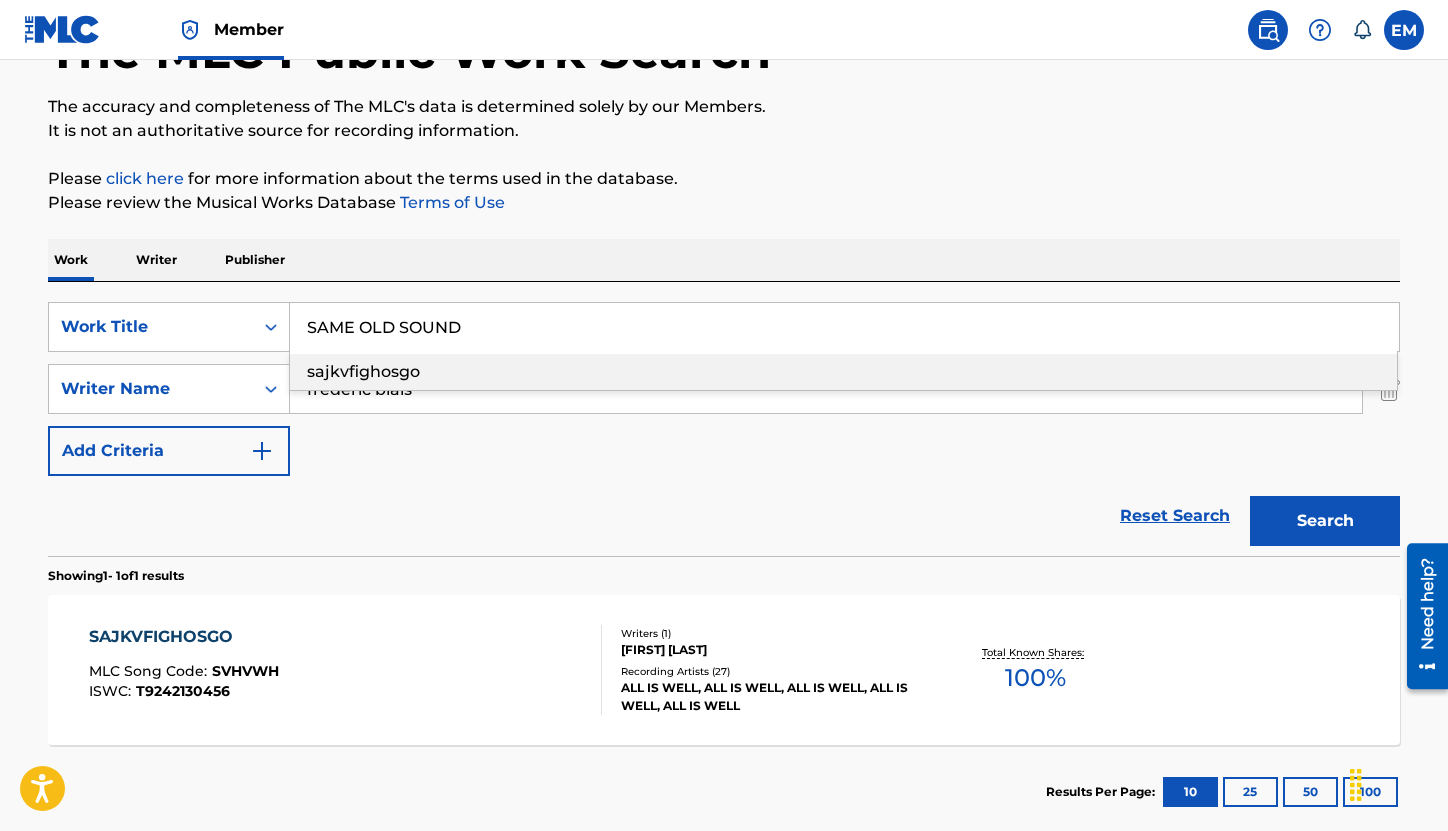 type on "SAME OLD SOUND" 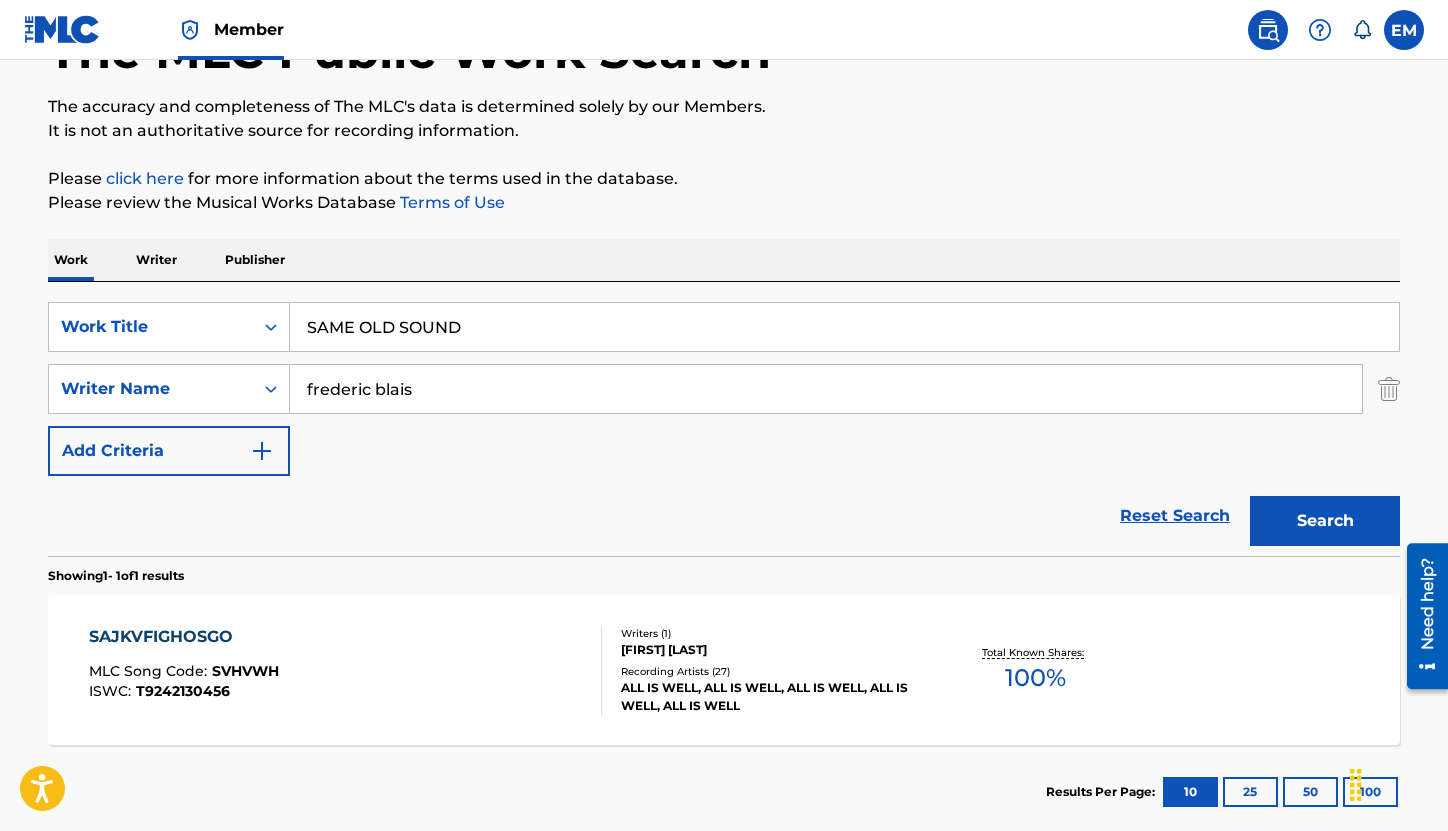 click on "Please review the Musical Works Database   Terms of Use" at bounding box center (724, 203) 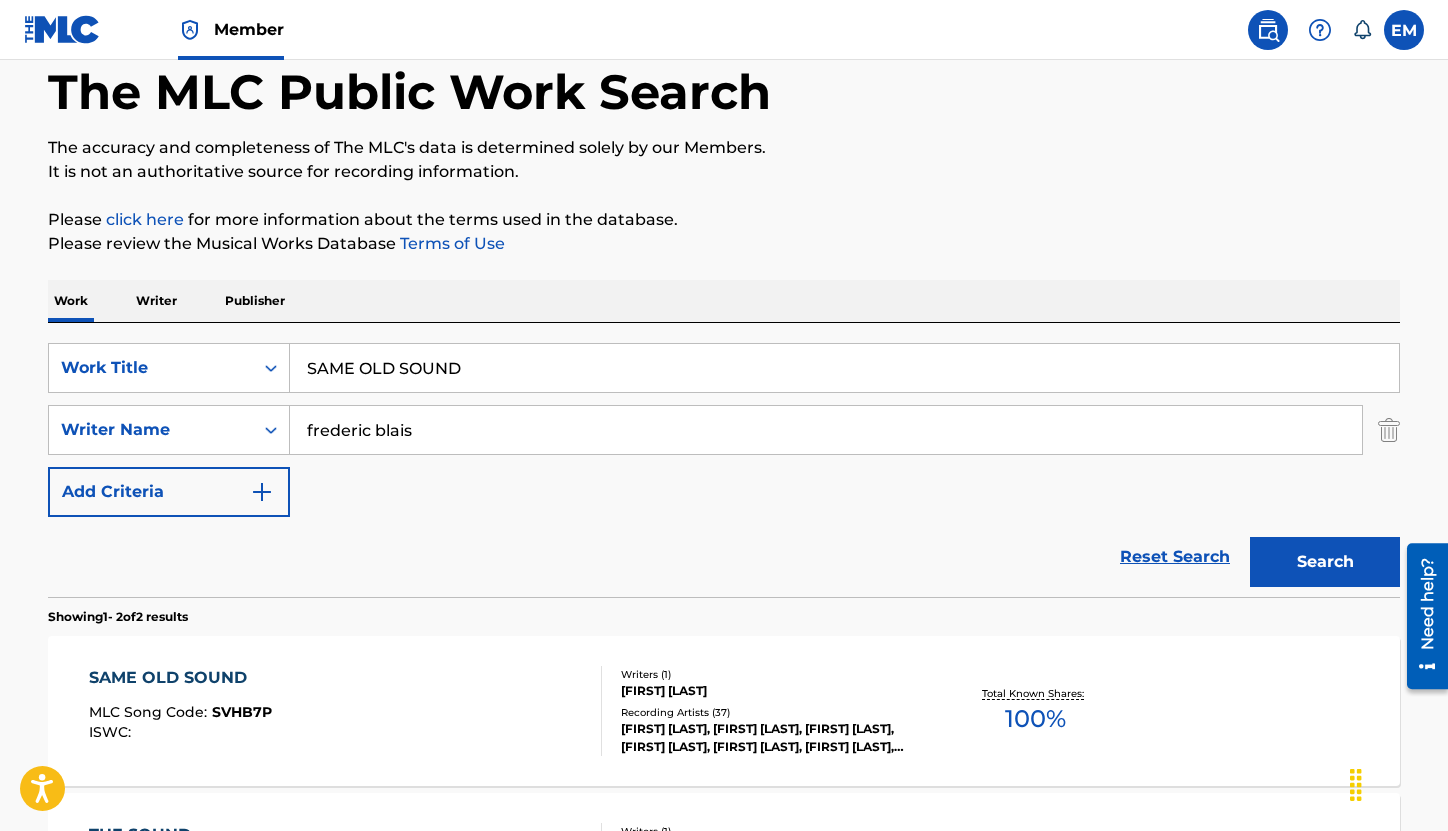 scroll, scrollTop: 143, scrollLeft: 0, axis: vertical 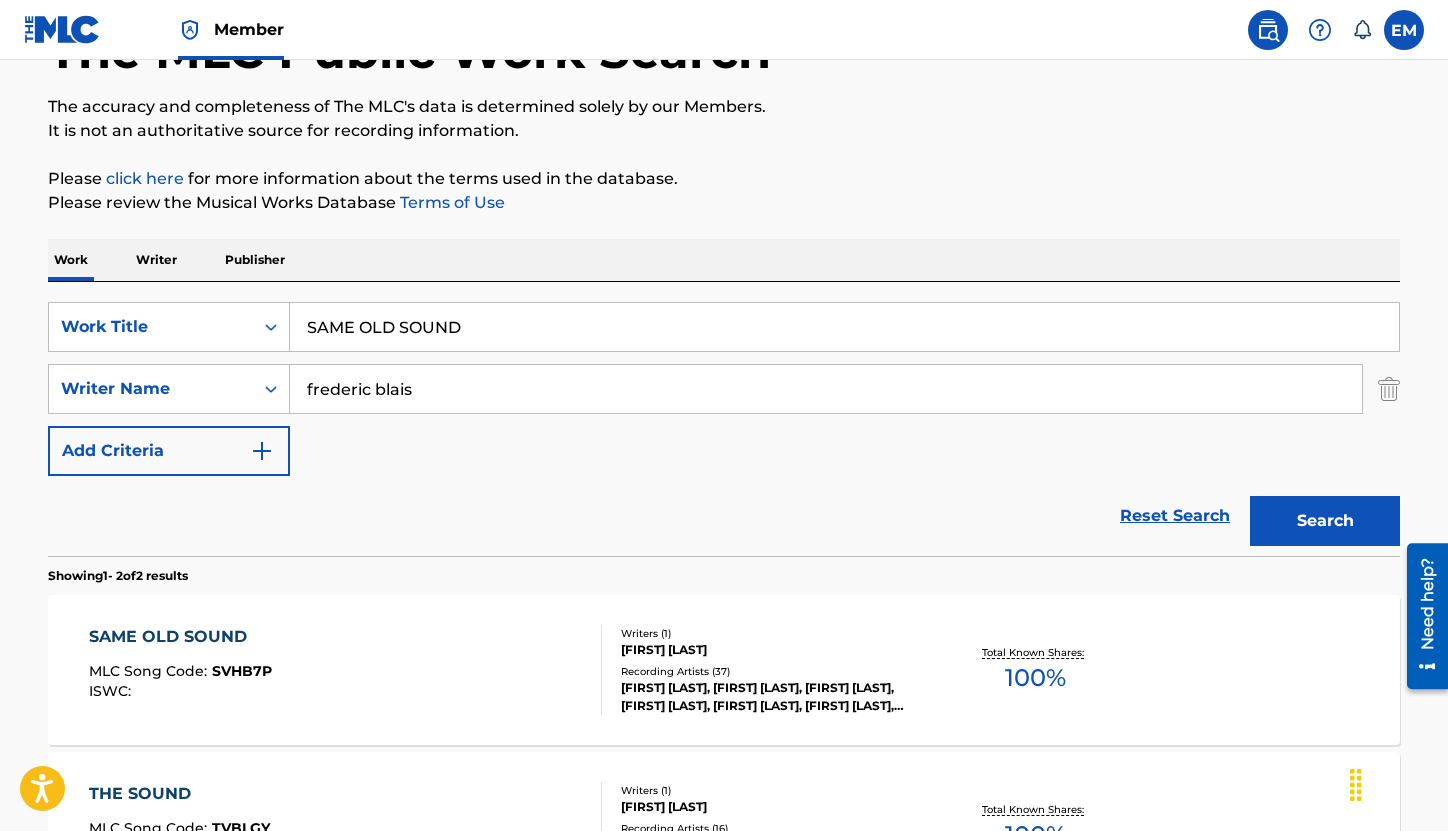 click on "SAME OLD SOUND MLC Song Code : SVHB7P ISWC :" at bounding box center [346, 670] 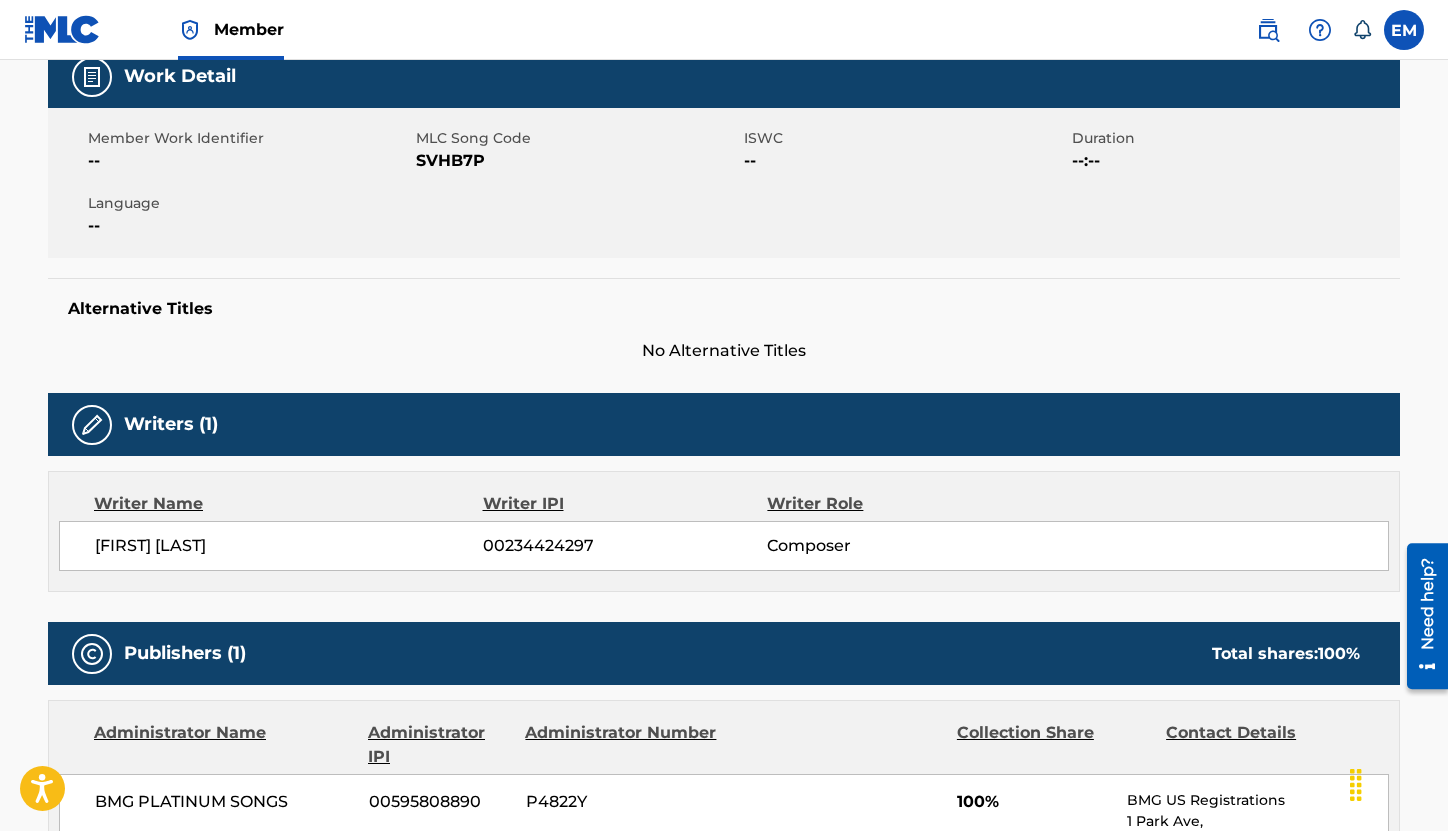 scroll, scrollTop: 300, scrollLeft: 0, axis: vertical 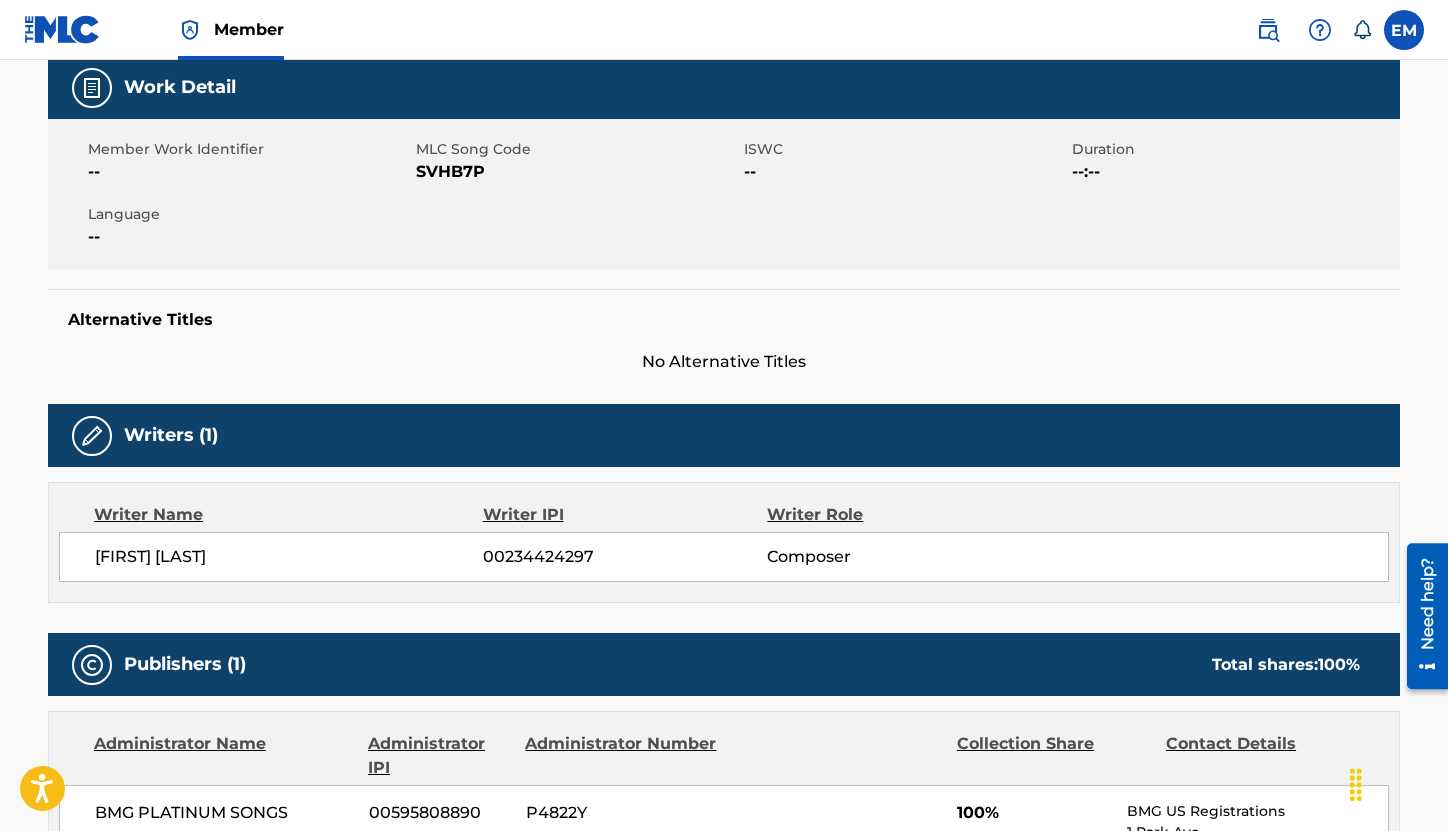 click on "SVHB7P" at bounding box center [577, 172] 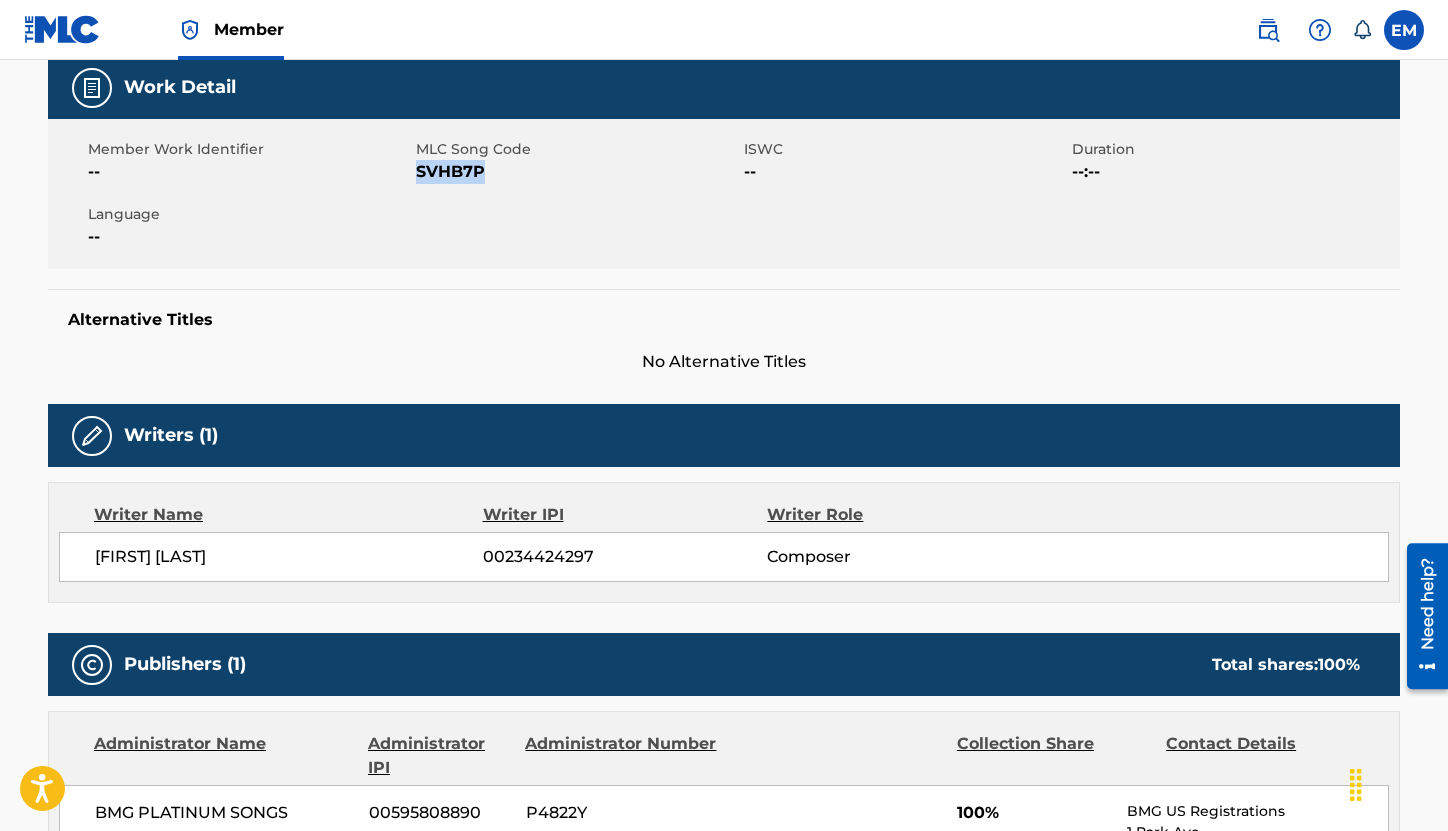 click on "SVHB7P" at bounding box center (577, 172) 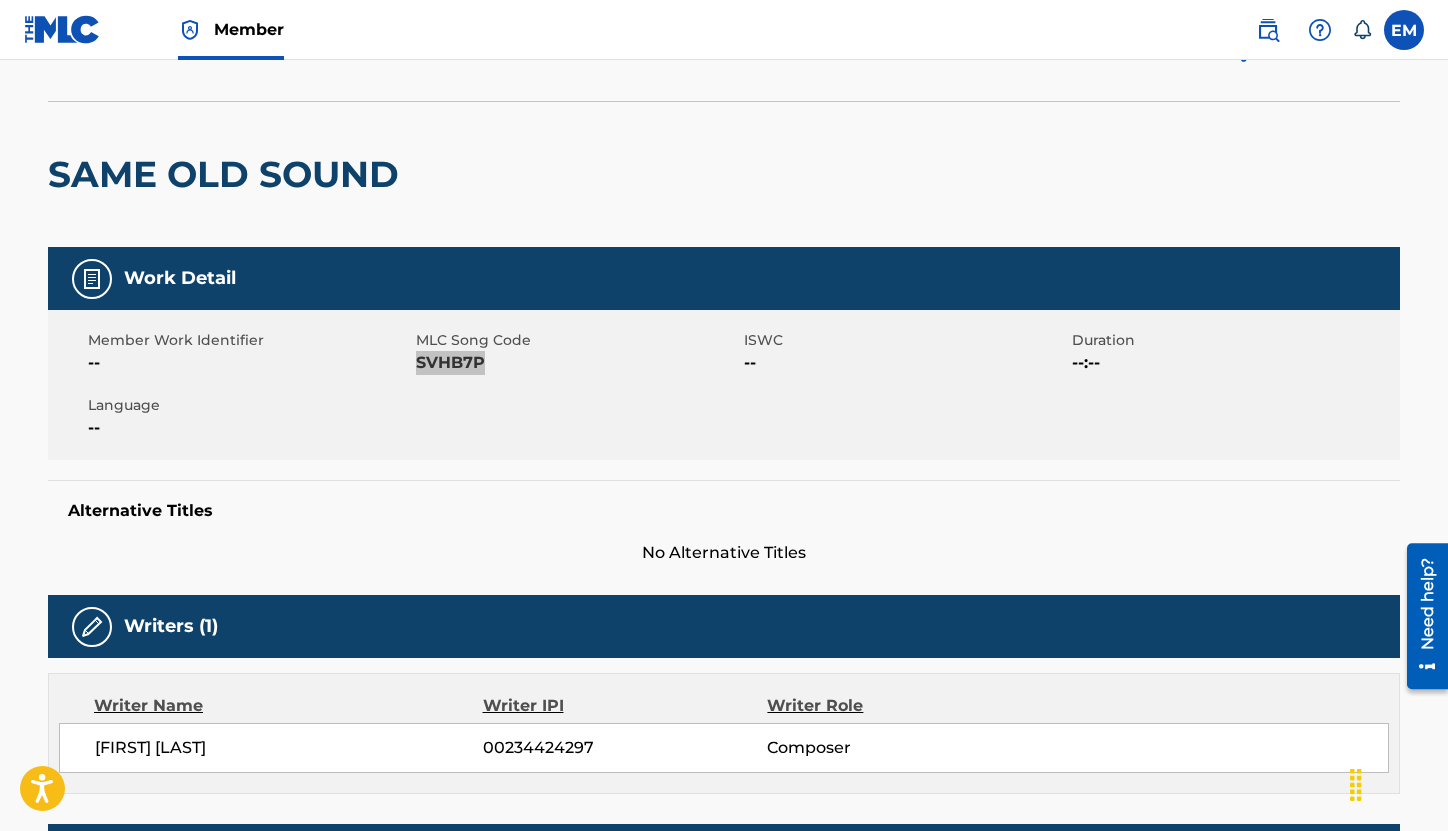 scroll, scrollTop: 0, scrollLeft: 0, axis: both 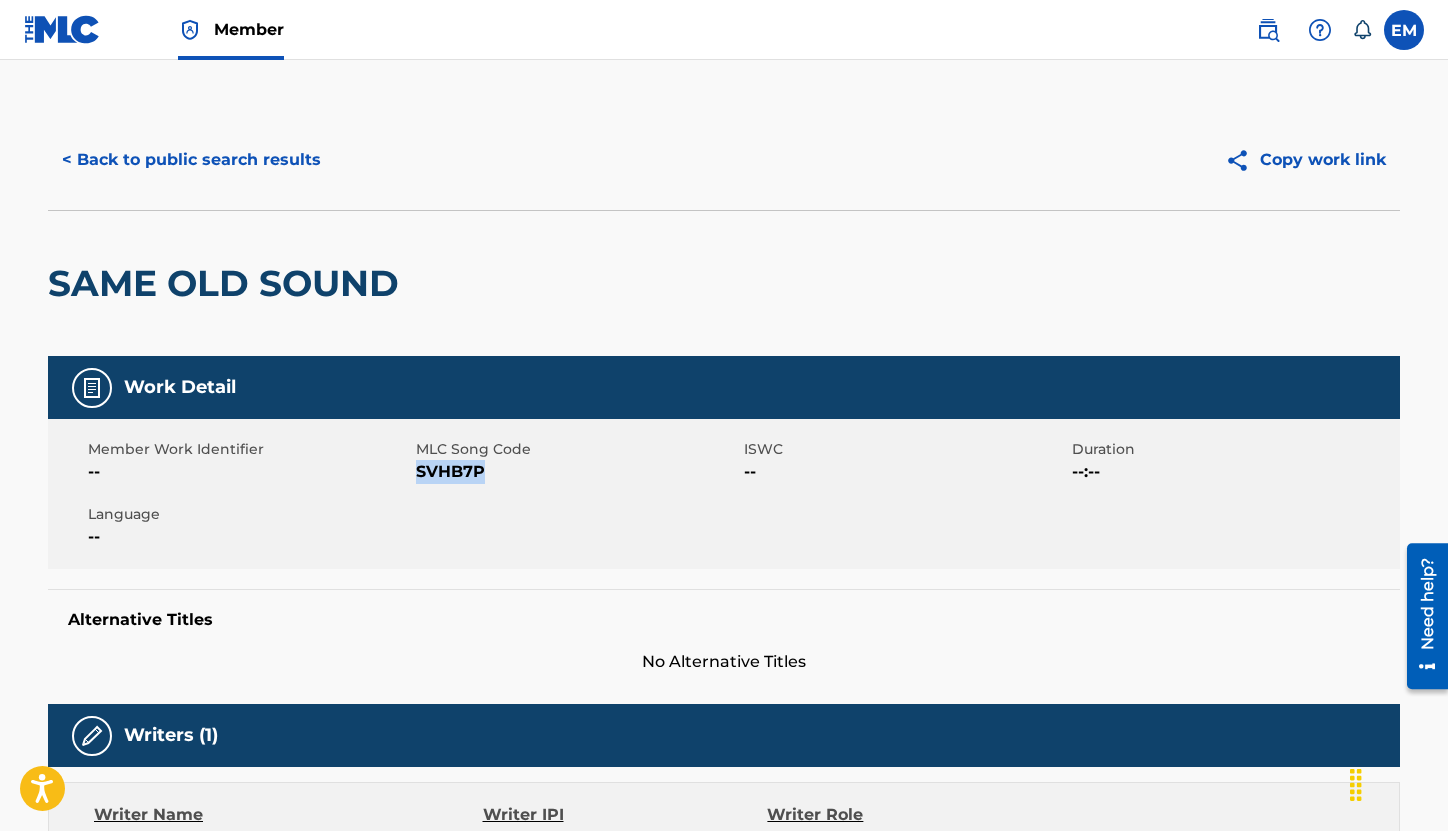 click on "< Back to public search results" at bounding box center [191, 160] 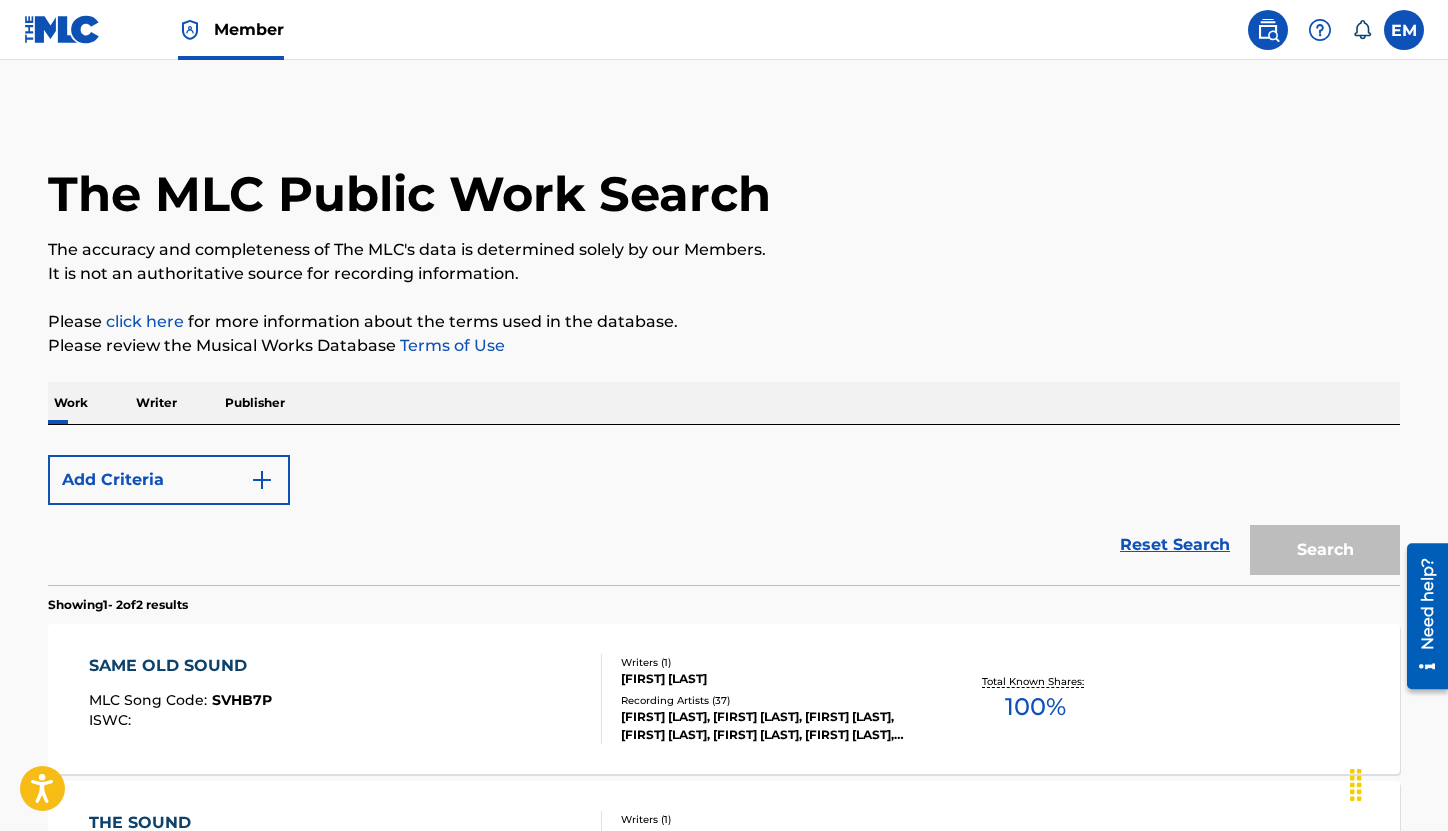 scroll, scrollTop: 143, scrollLeft: 0, axis: vertical 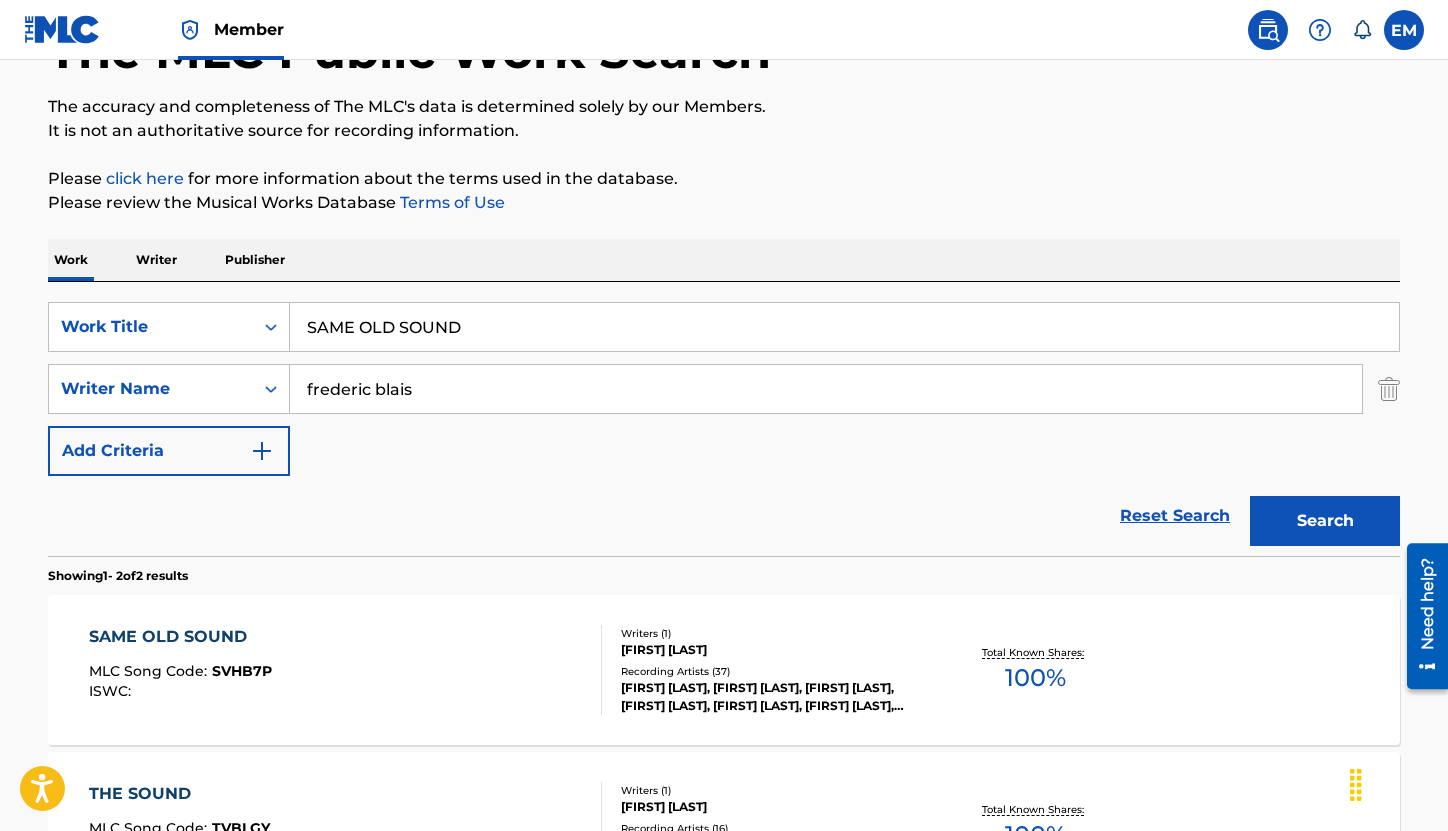 click on "SAME OLD SOUND" at bounding box center [844, 327] 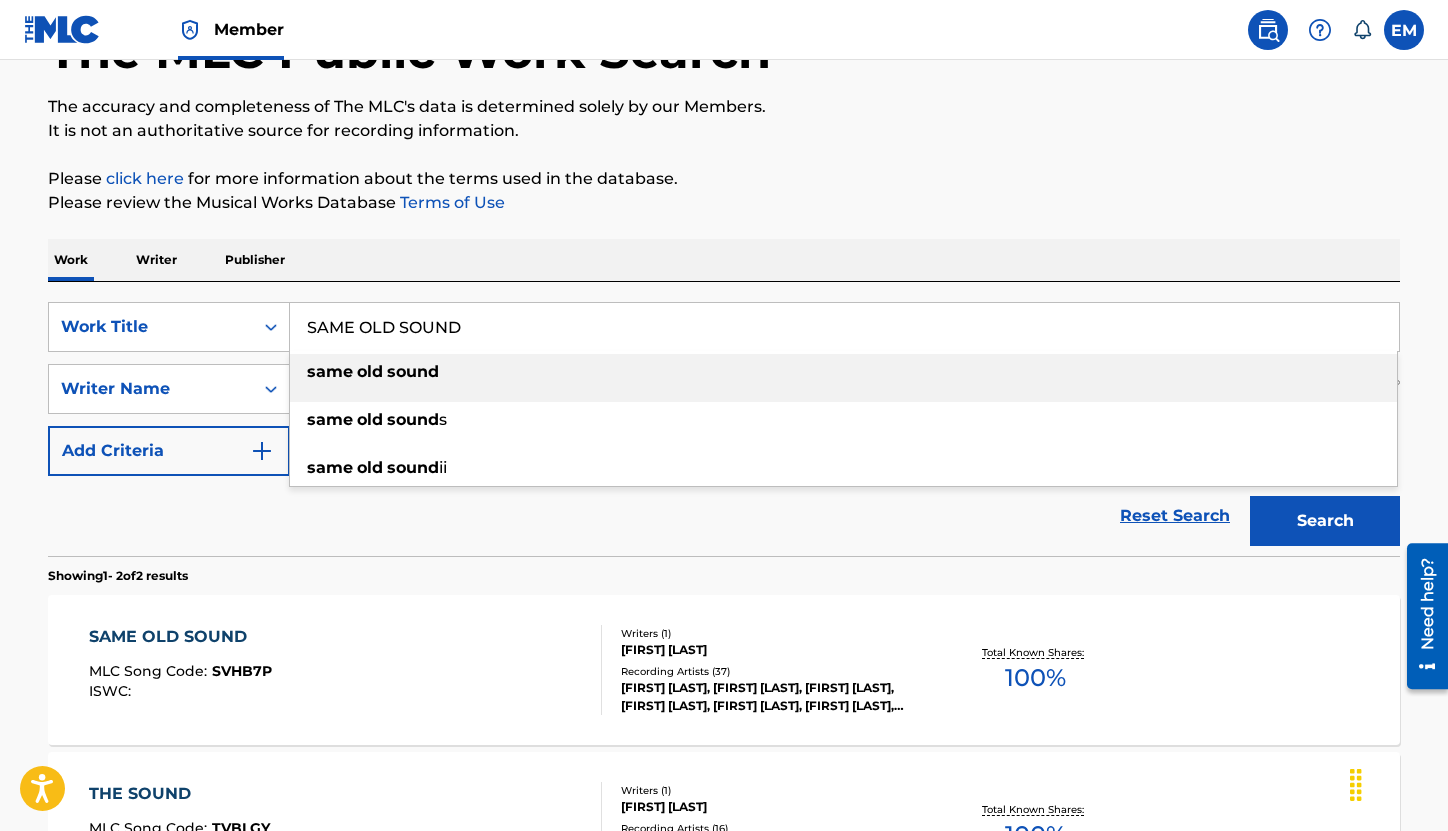click on "SAME OLD SOUND" at bounding box center (844, 327) 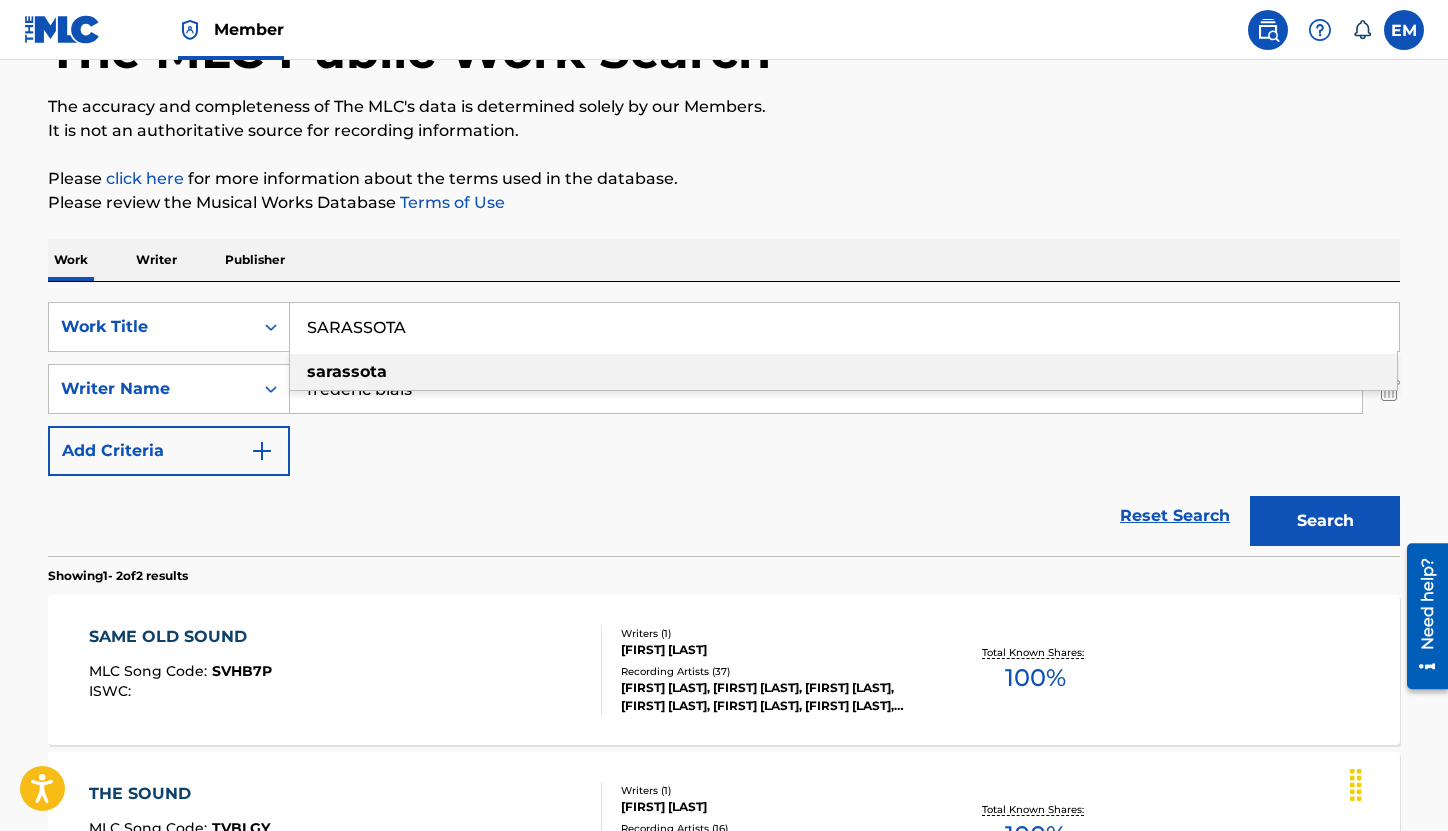 type on "SARASSOTA" 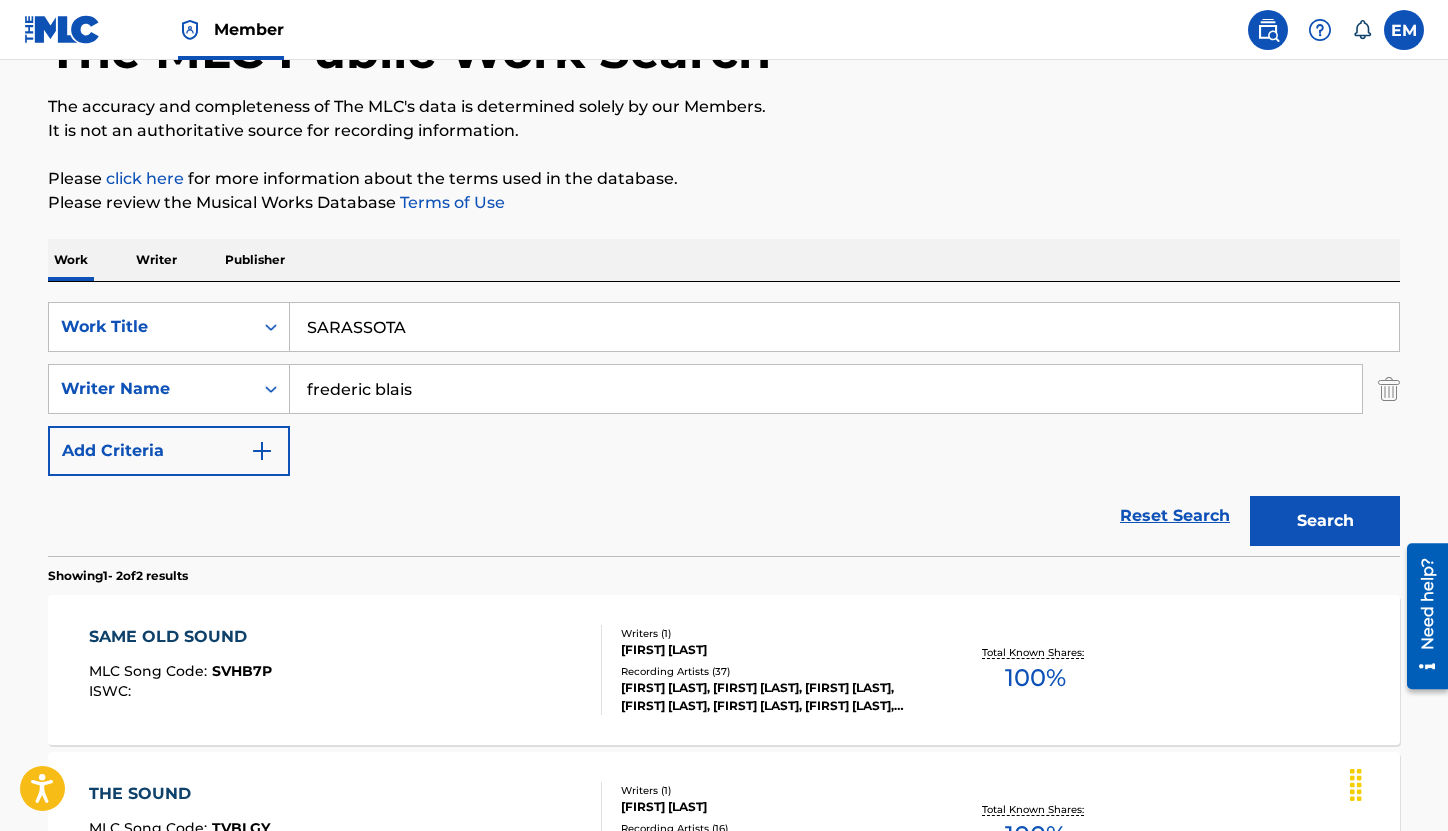 click on "Work Writer Publisher" at bounding box center [724, 260] 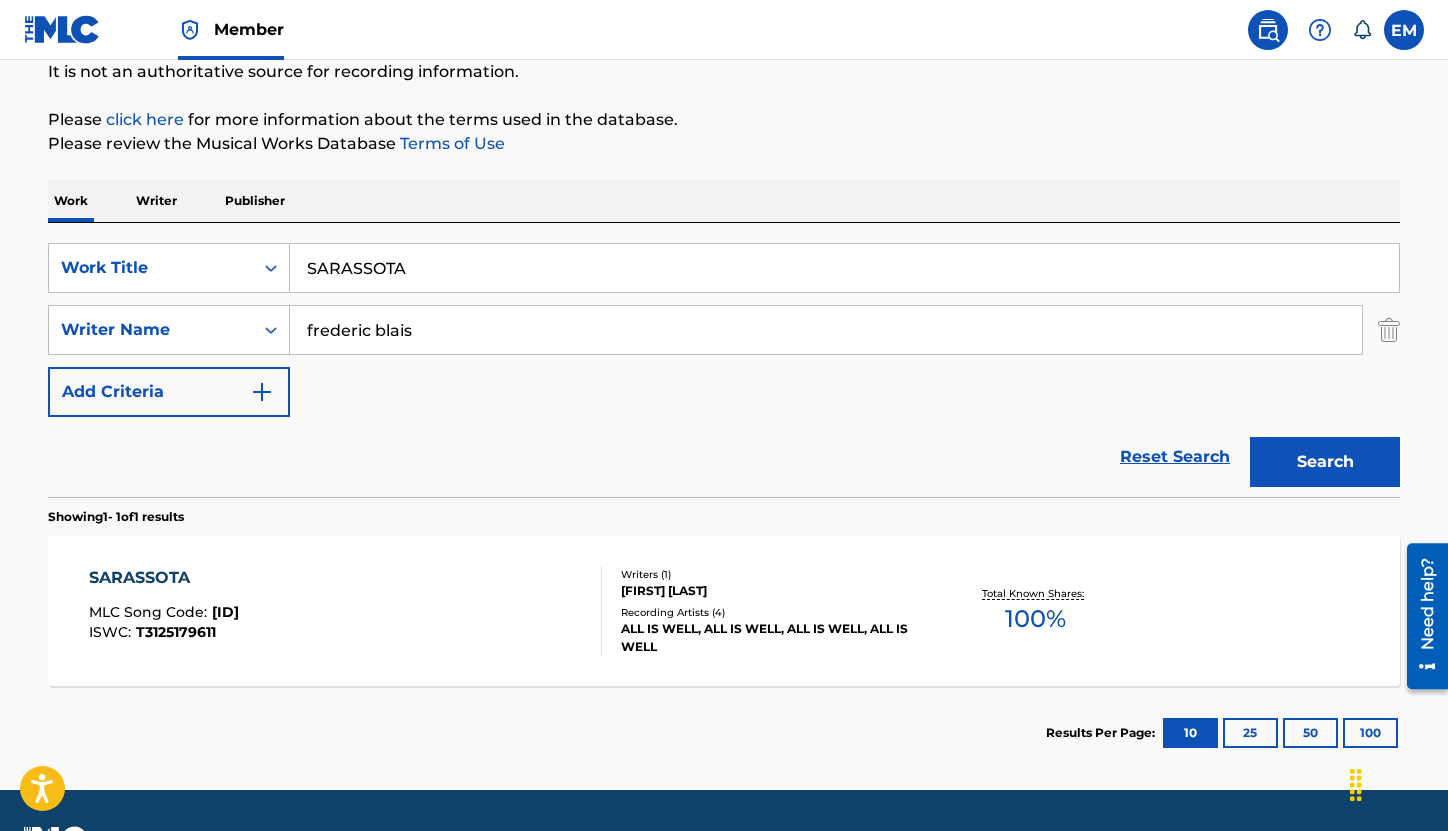 scroll, scrollTop: 257, scrollLeft: 0, axis: vertical 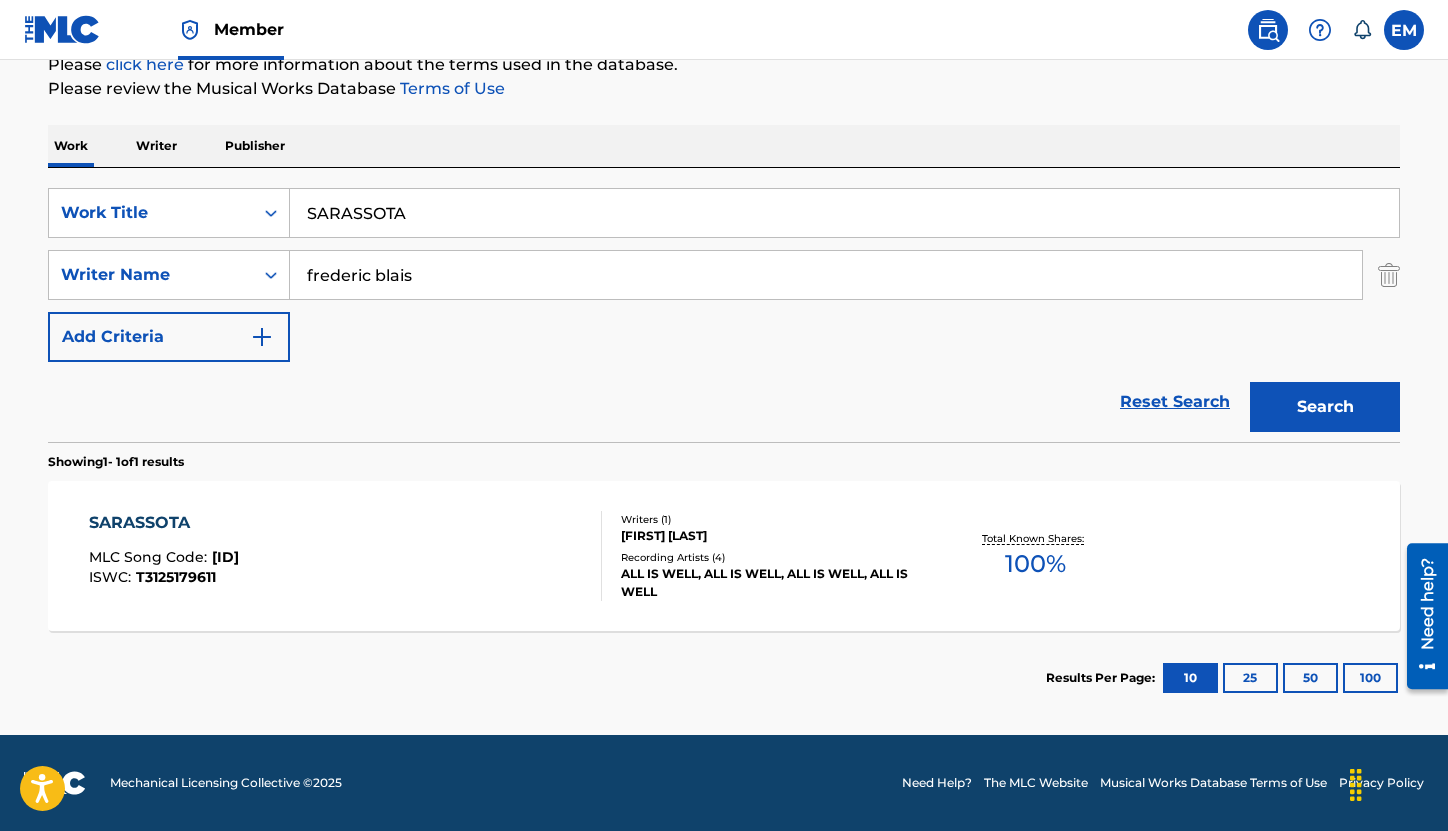 click on "SARASSOTA MLC Song Code : SI9RX7 ISWC : T3125179611 Writers ( 1 ) [FIRST] [LAST] Recording Artists ( 4 ) ALL IS WELL, ALL IS WELL, ALL IS WELL, ALL IS WELL Total Known Shares: 100 %" at bounding box center (724, 556) 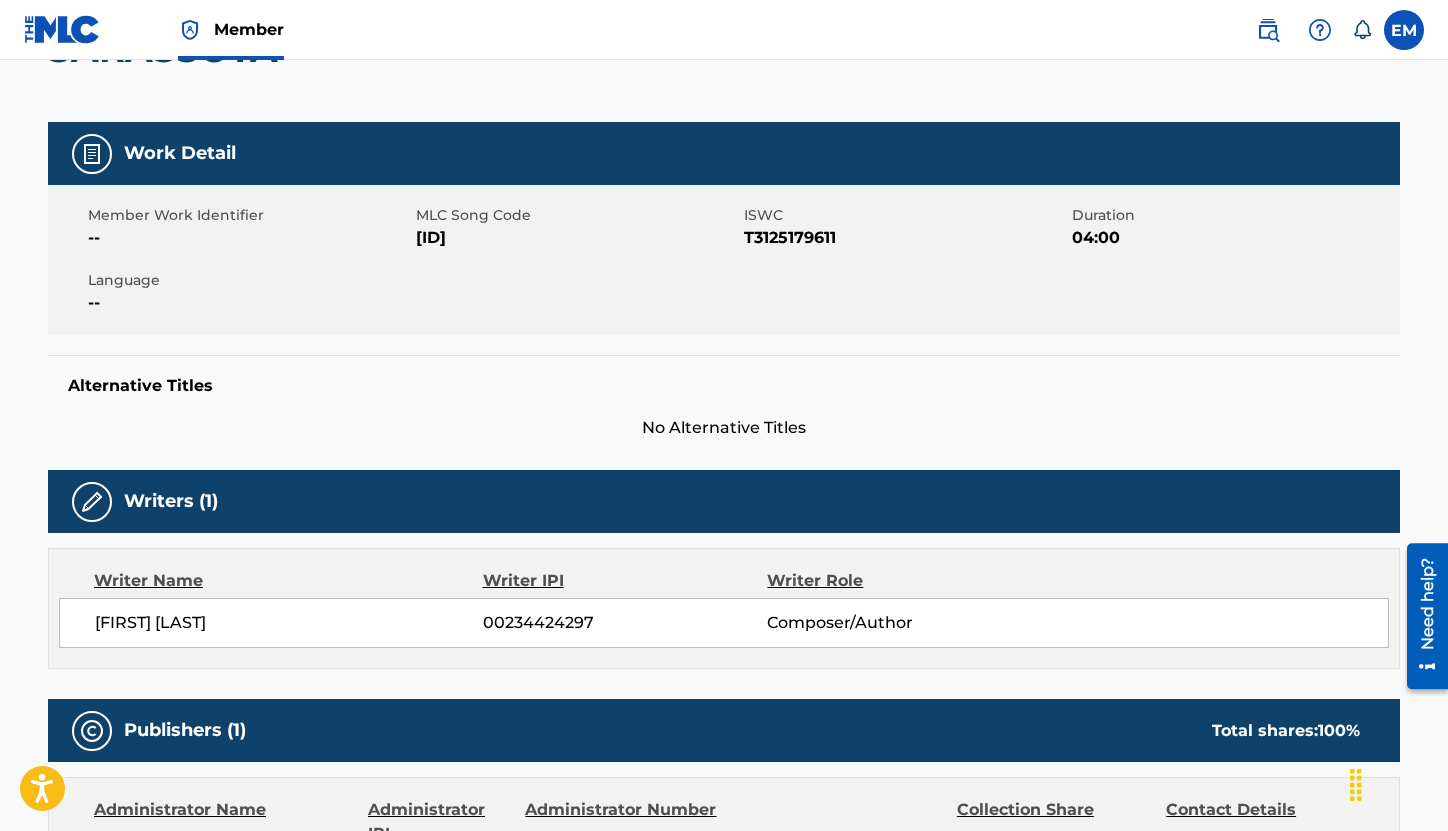 scroll, scrollTop: 200, scrollLeft: 0, axis: vertical 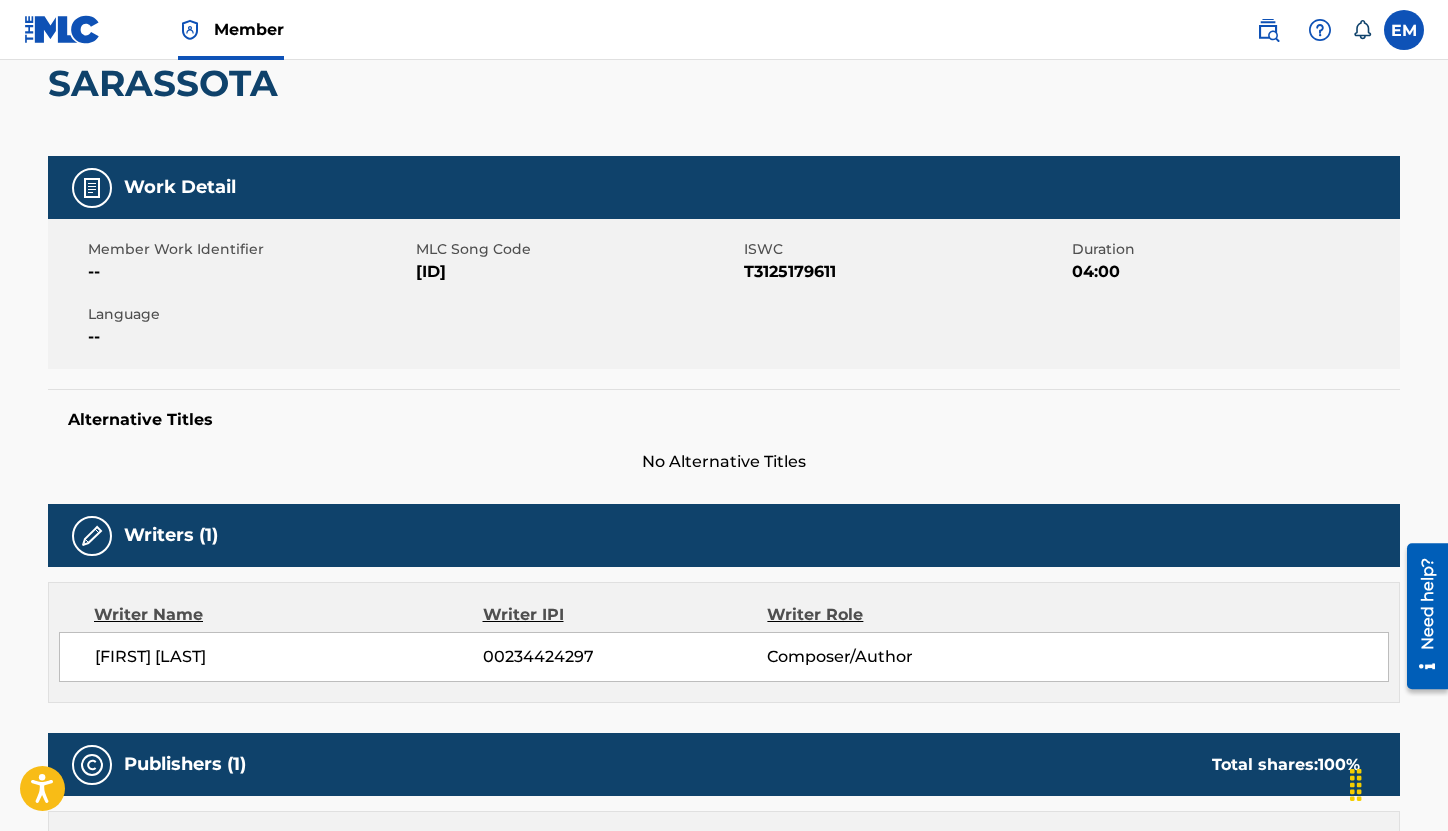 click on "Member Work Identifier -- MLC Song Code SI9RX7 ISWC T3125179611 Duration 04:00 Language --" at bounding box center (724, 294) 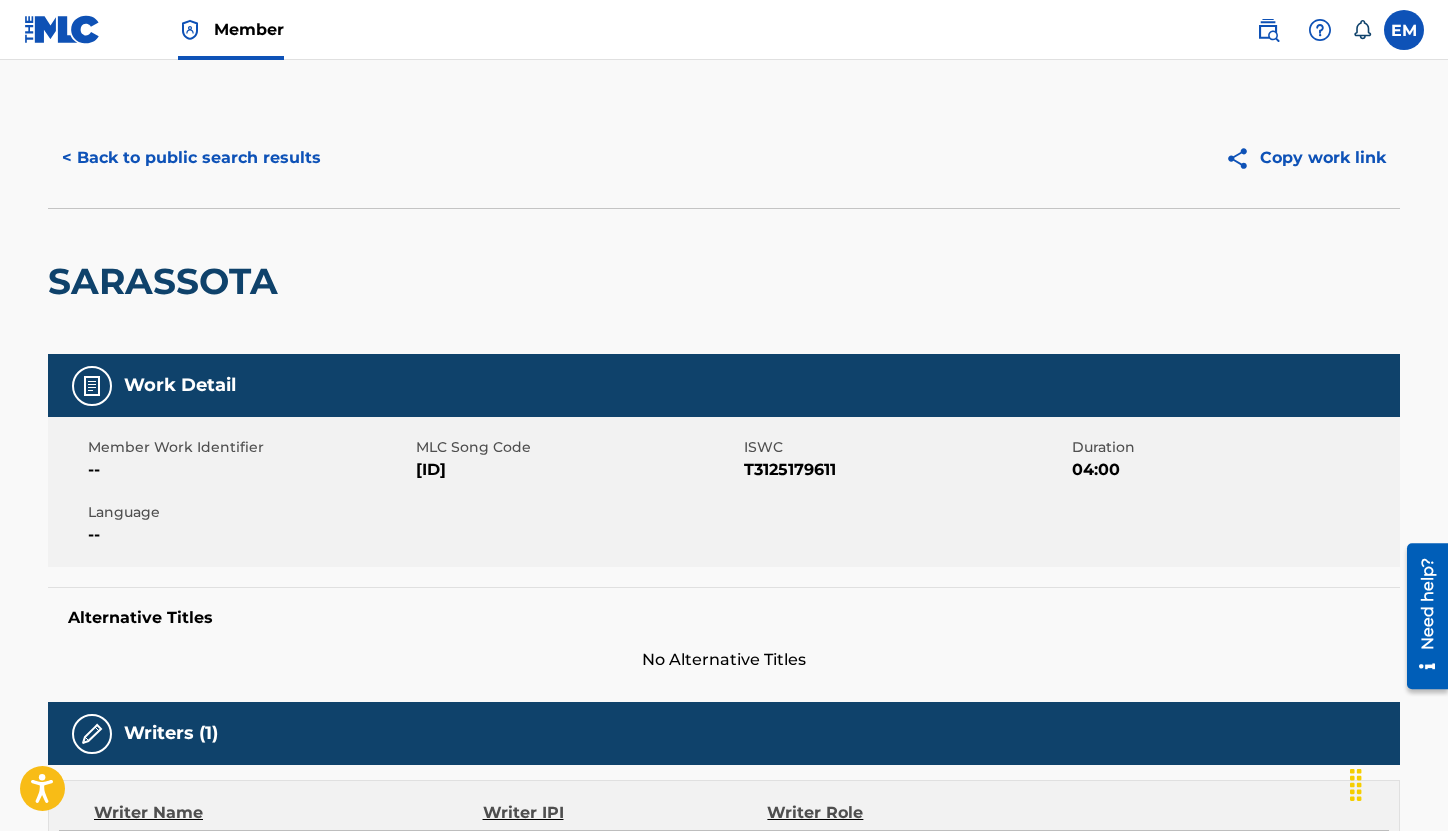 scroll, scrollTop: 0, scrollLeft: 0, axis: both 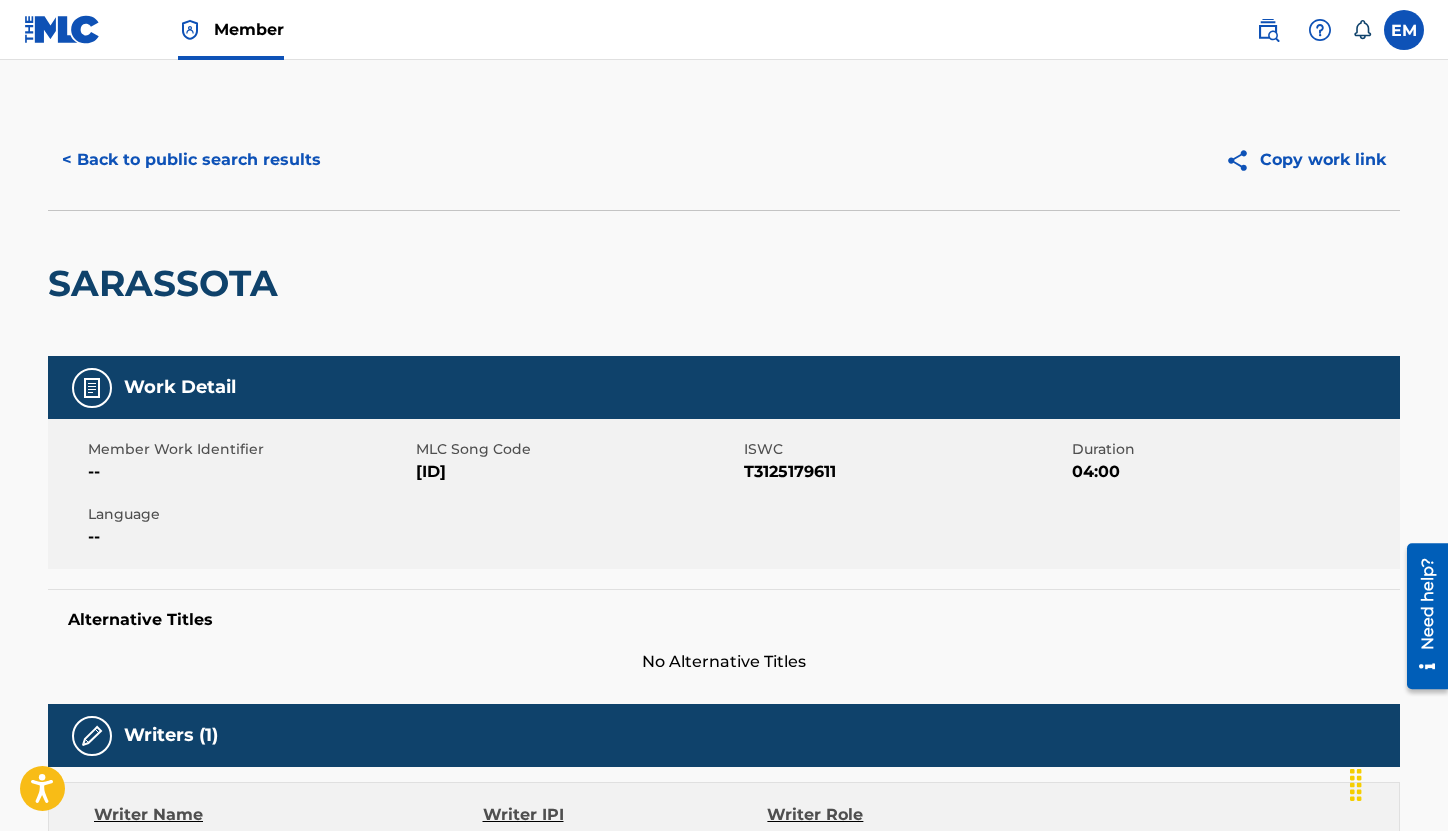 click on "< Back to public search results" at bounding box center (191, 160) 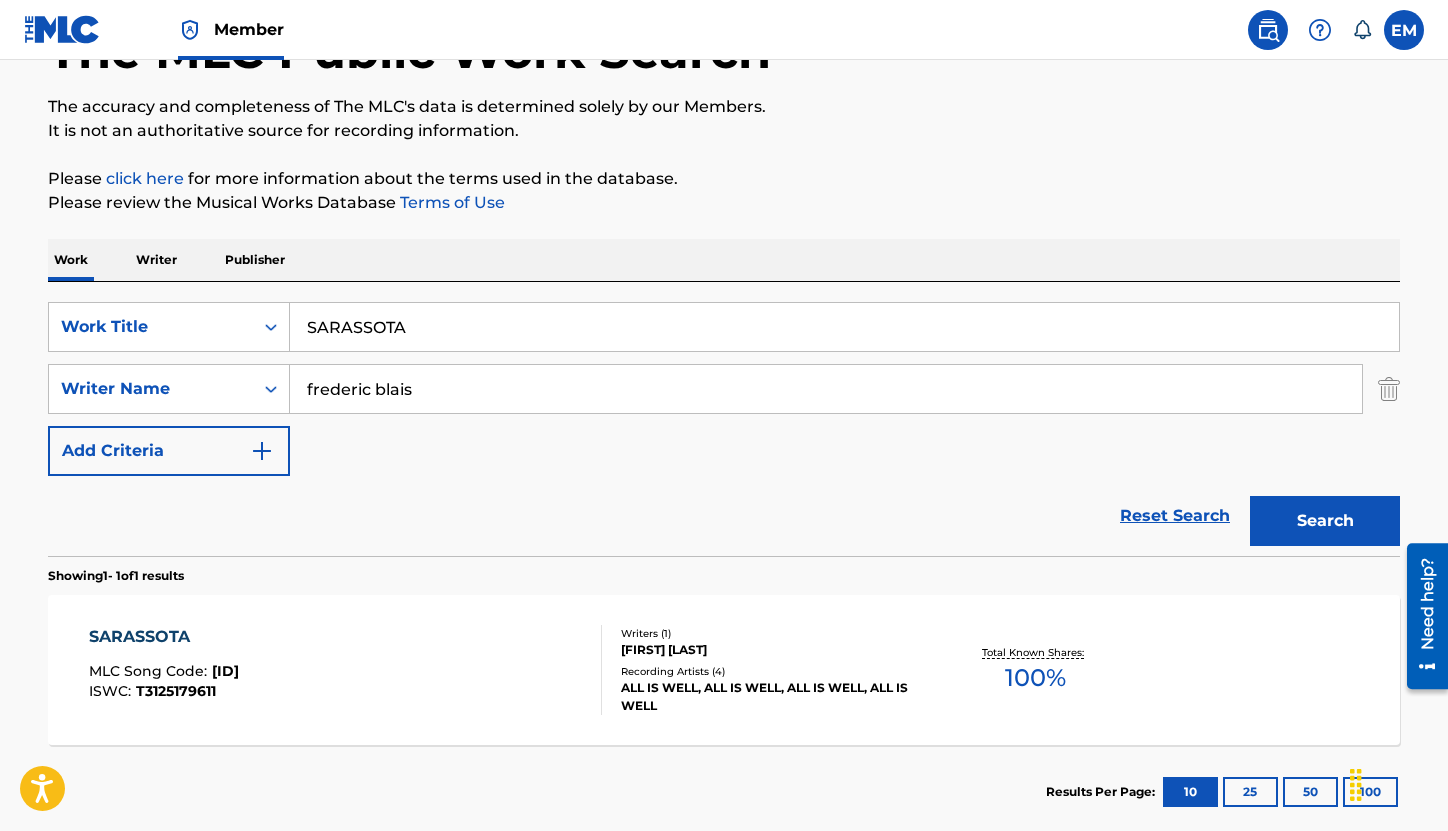 click on "SARASSOTA" at bounding box center (844, 327) 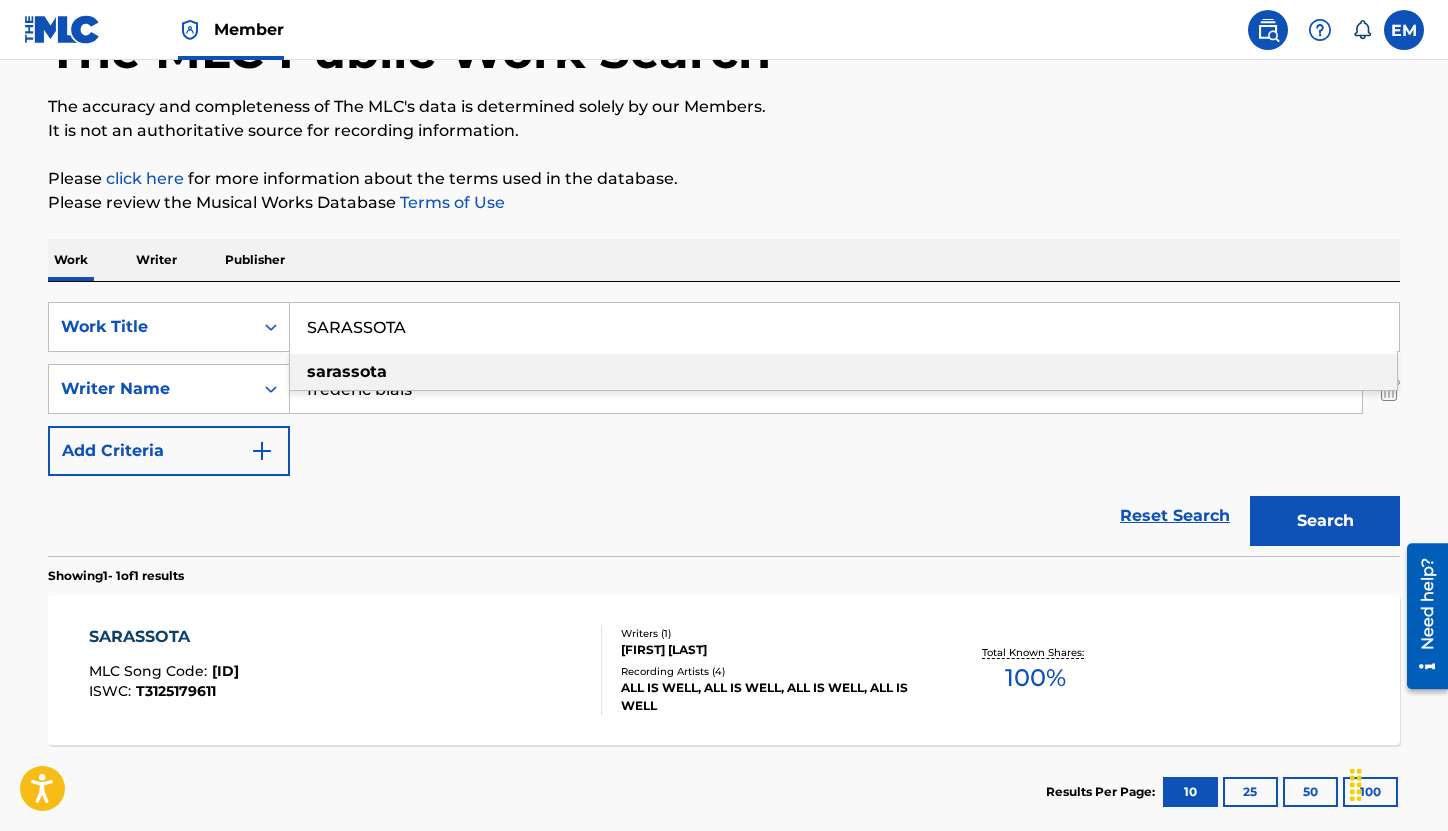 click on "SARASSOTA" at bounding box center (844, 327) 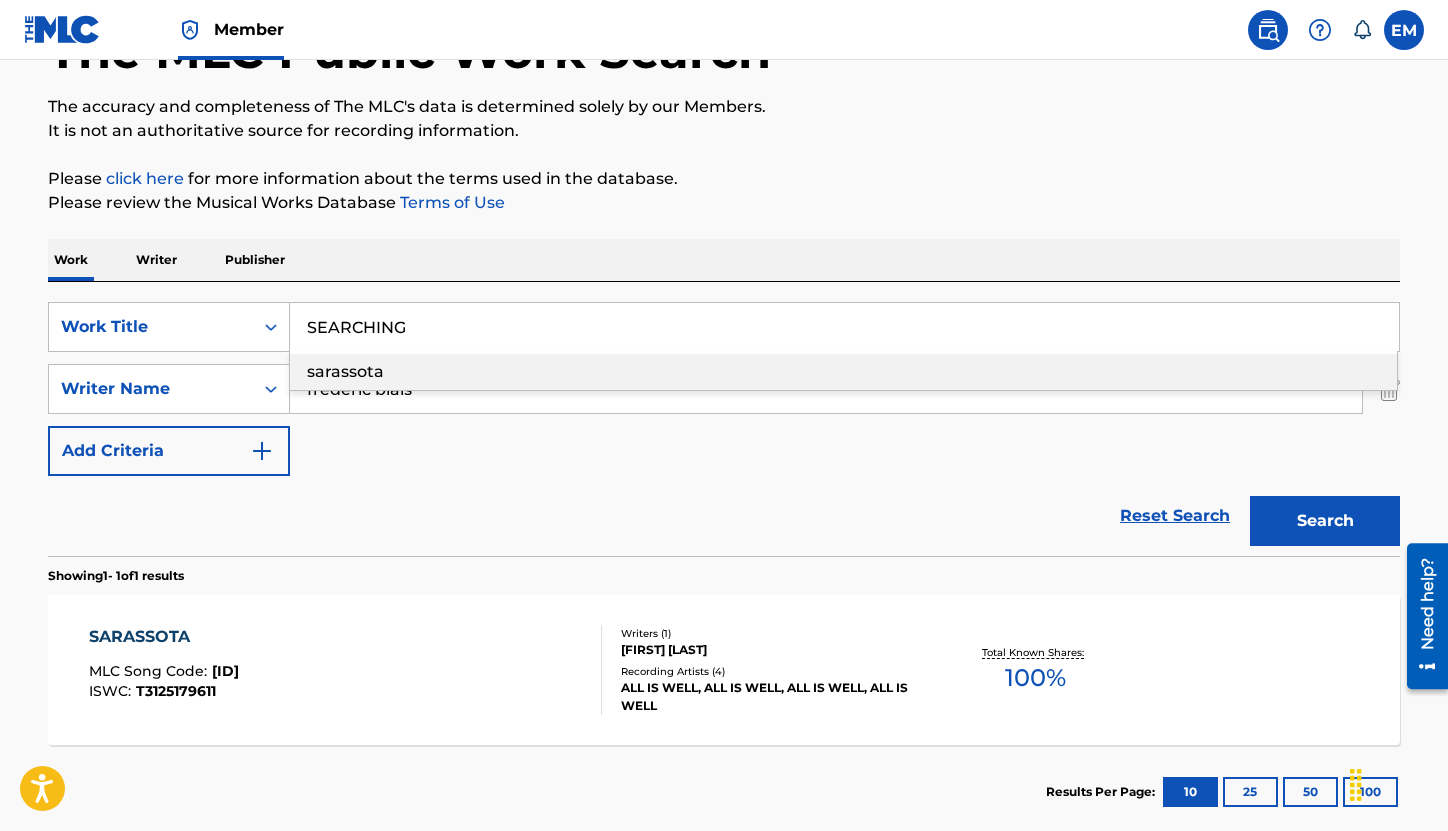 type on "SEARCHING" 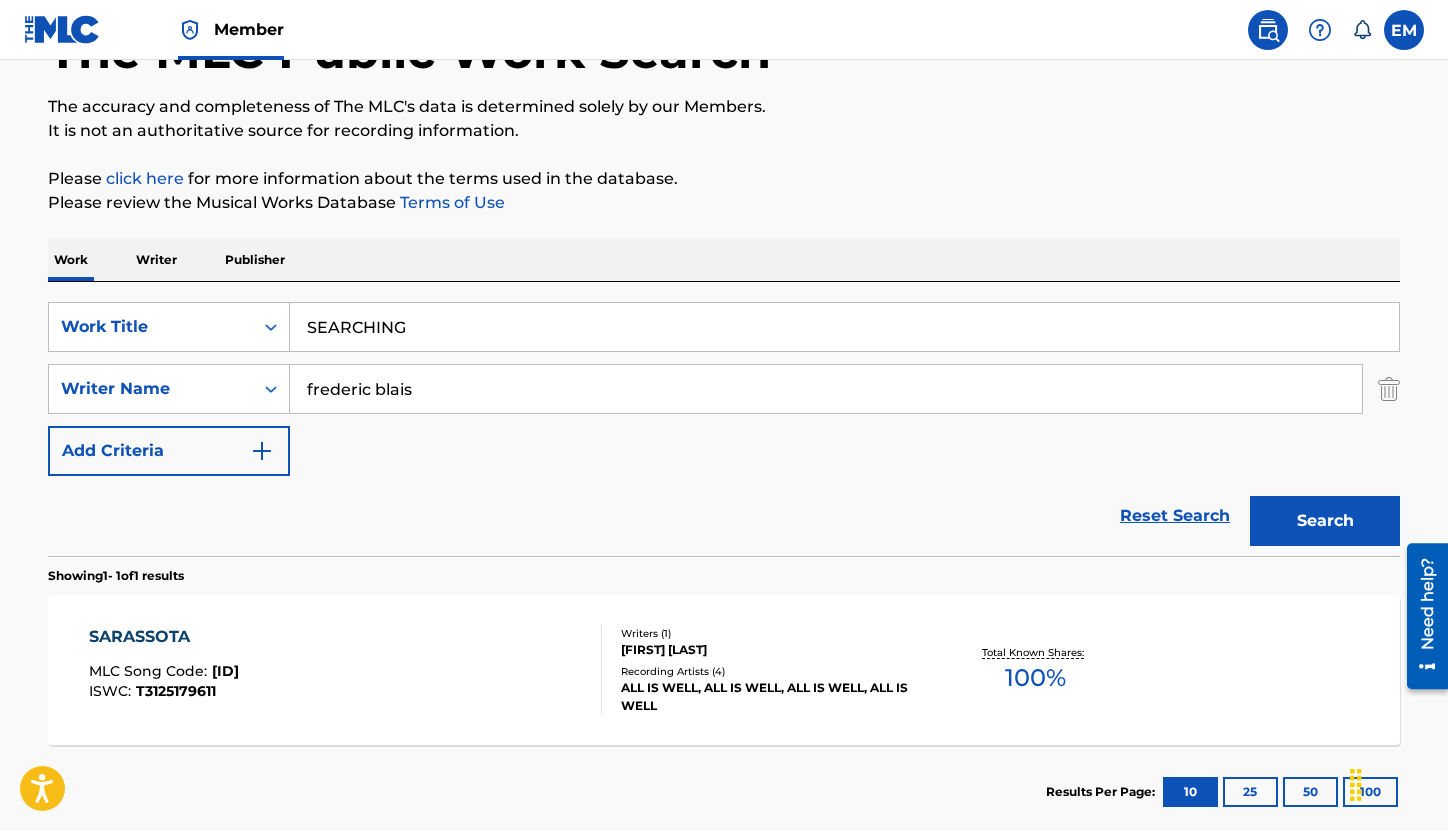 click on "The MLC Public Work Search The accuracy and completeness of The MLC's data is determined solely by our Members. It is not an authoritative source for recording information. Please click here for more information about the terms used in the database. Please review the Musical Works Database Terms of Use Work Writer Publisher SearchWithCriteriac06617bf-25ed-46f6-8ef3-ef93165479e7 Work Title SEARCHING SearchWithCriteria8a6f7509-8e48-4a87-8ba0-2e2f27098ad3 Writer Name [FIRST] [LAST] Add Criteria Reset Search Search Showing 1 - 1 of 1 results SARASSOTA MLC Song Code : SI9RX7 ISWC : T3125179611 Writers ( 1 ) [FIRST] [LAST] Recording Artists ( 4 ) [ARTIST], [ARTIST], [ARTIST], [ARTIST] Total Known Shares: 100 % Results Per Page: 10 25 50 100" at bounding box center (724, 403) 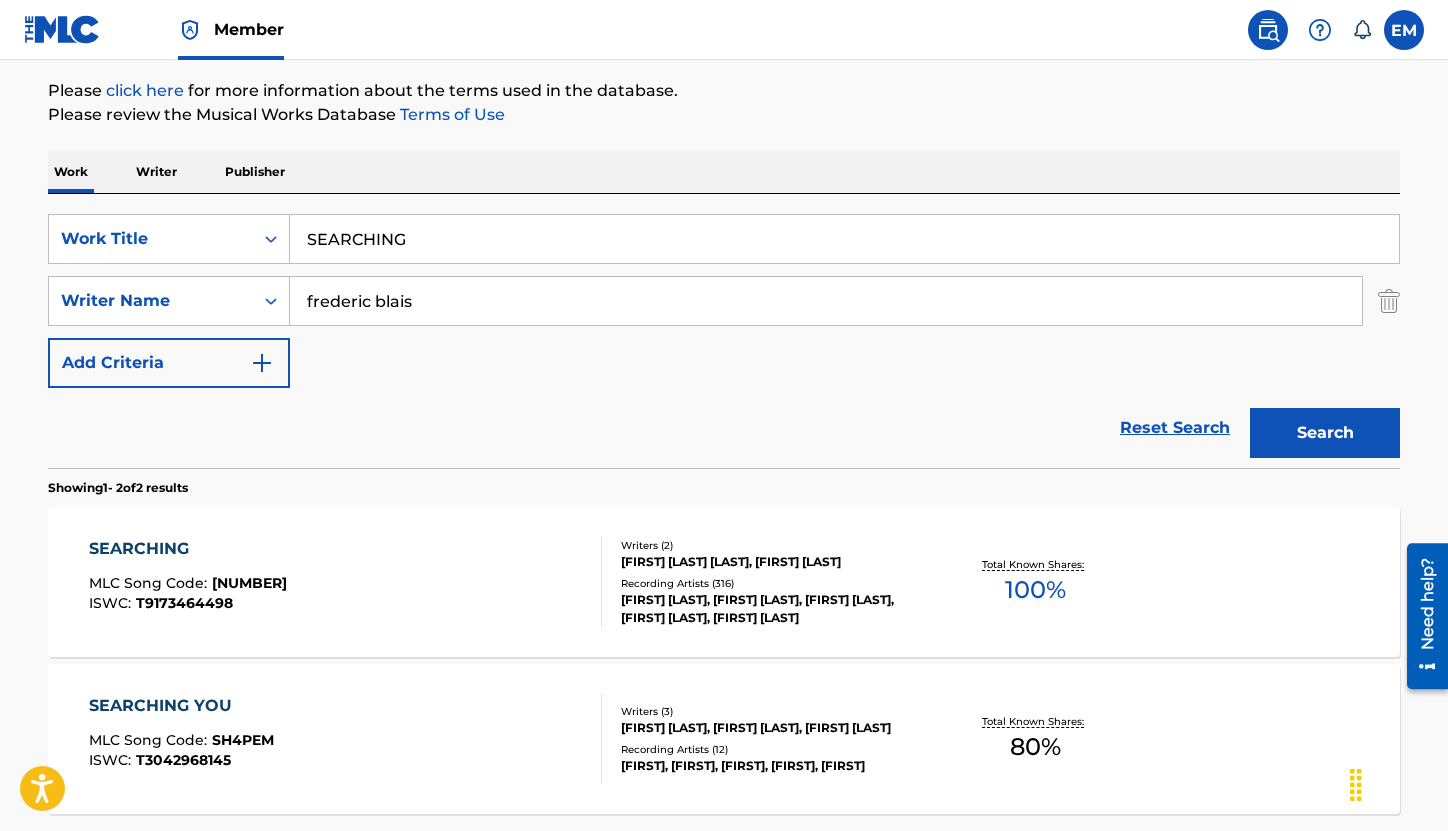 scroll, scrollTop: 414, scrollLeft: 0, axis: vertical 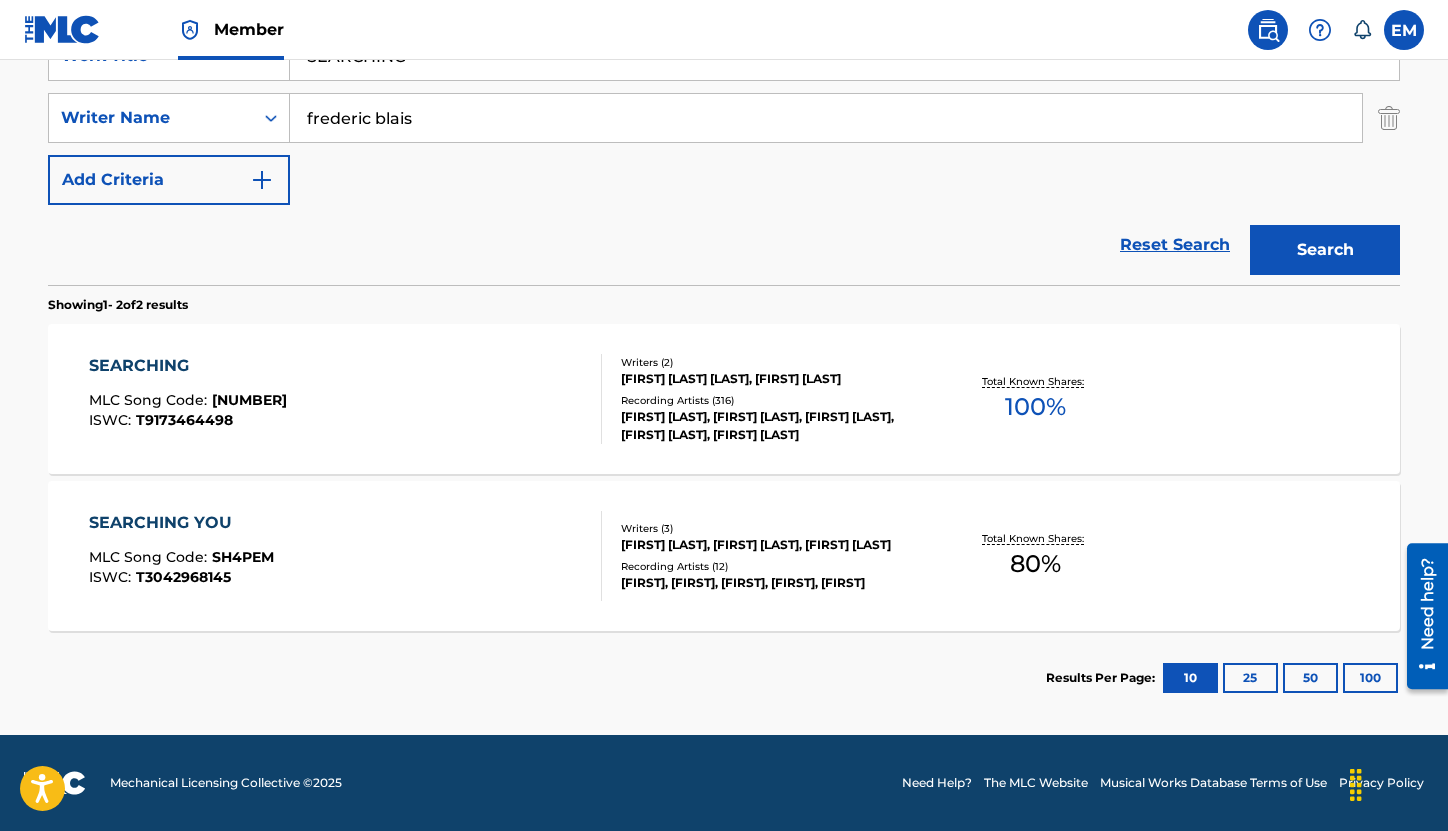click on "SEARCHING MLC Song Code : SV96HY ISWC : T9173464498" at bounding box center (346, 399) 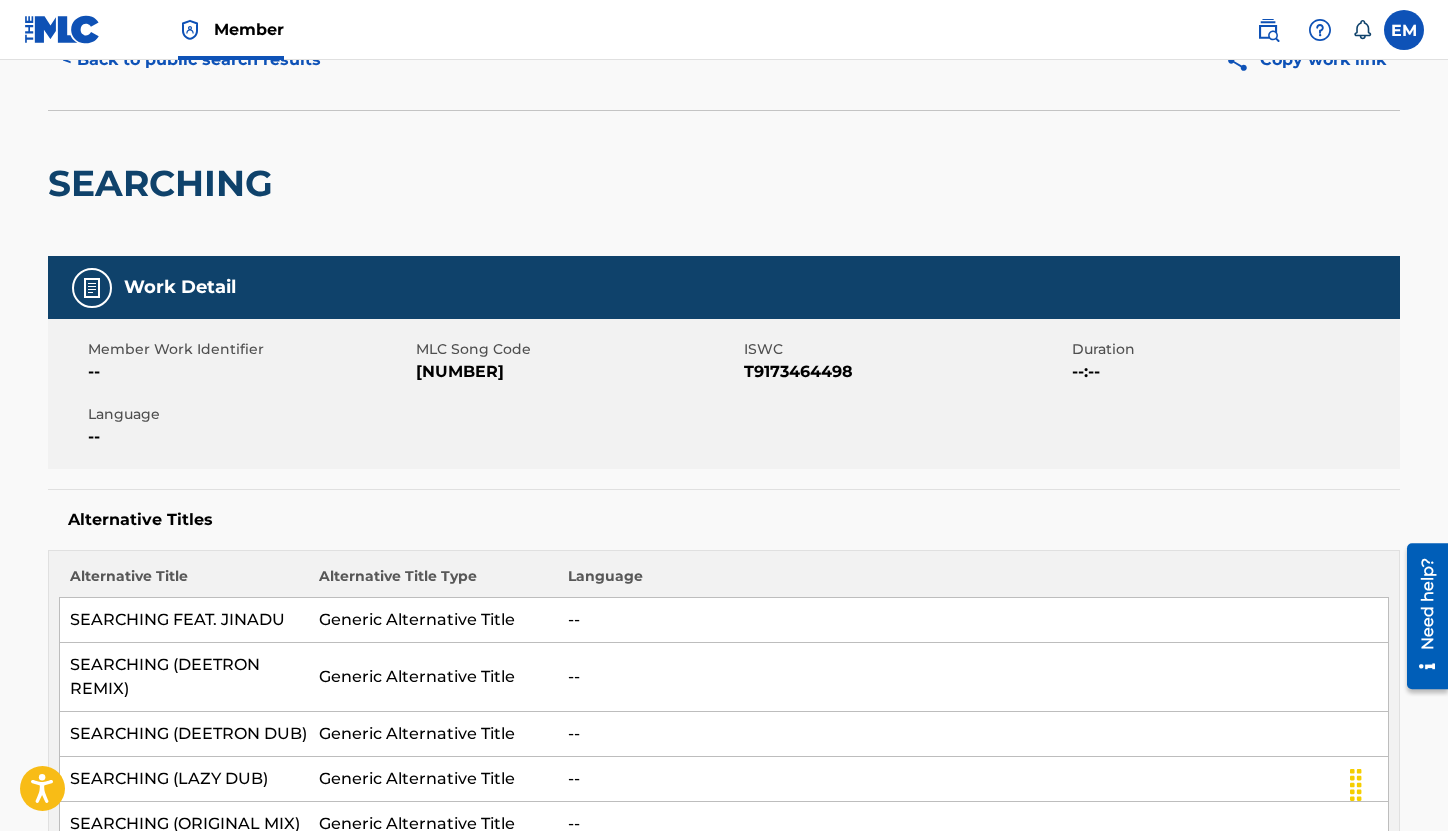 scroll, scrollTop: 0, scrollLeft: 0, axis: both 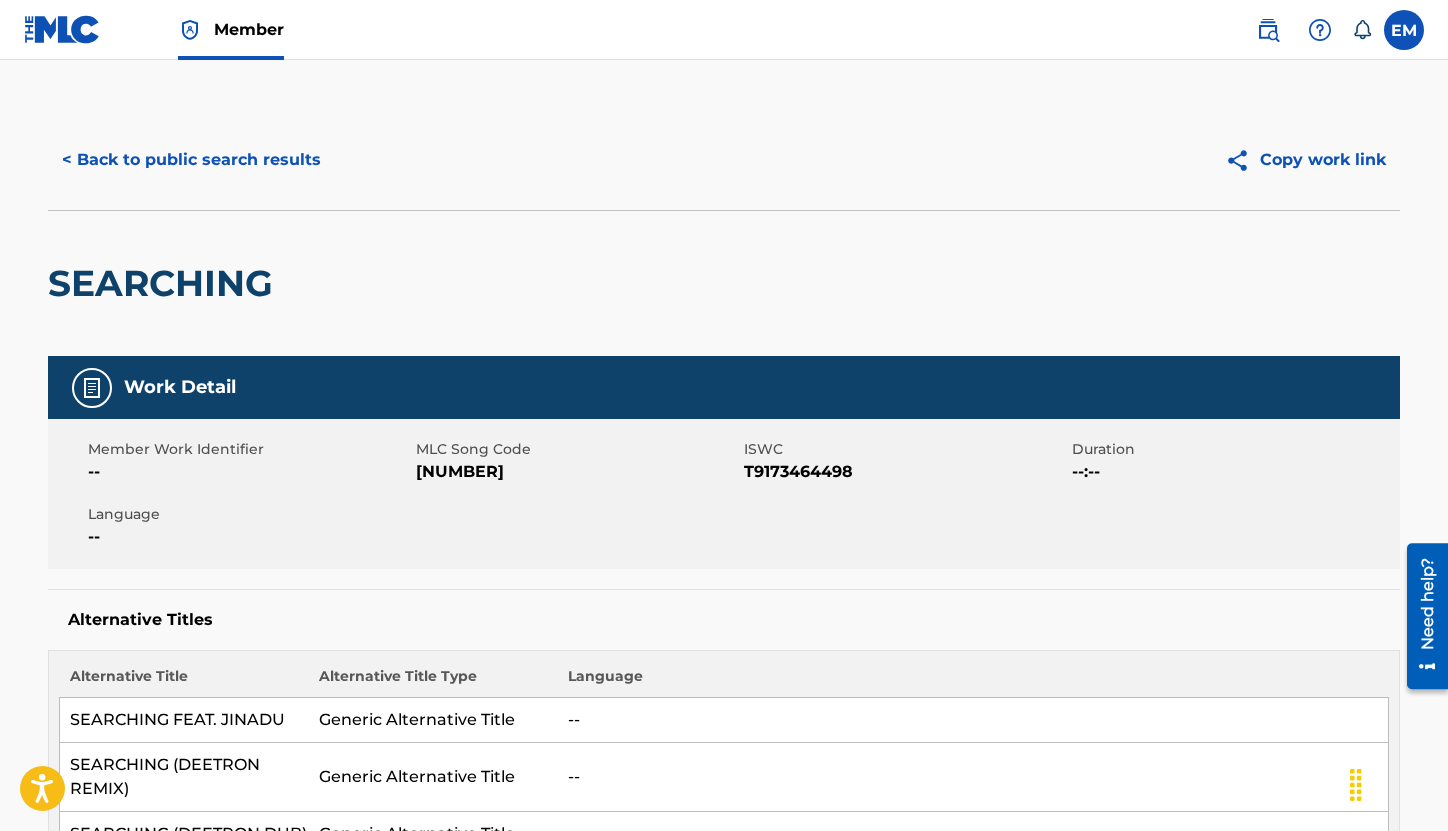 click on "[NUMBER]" at bounding box center [577, 472] 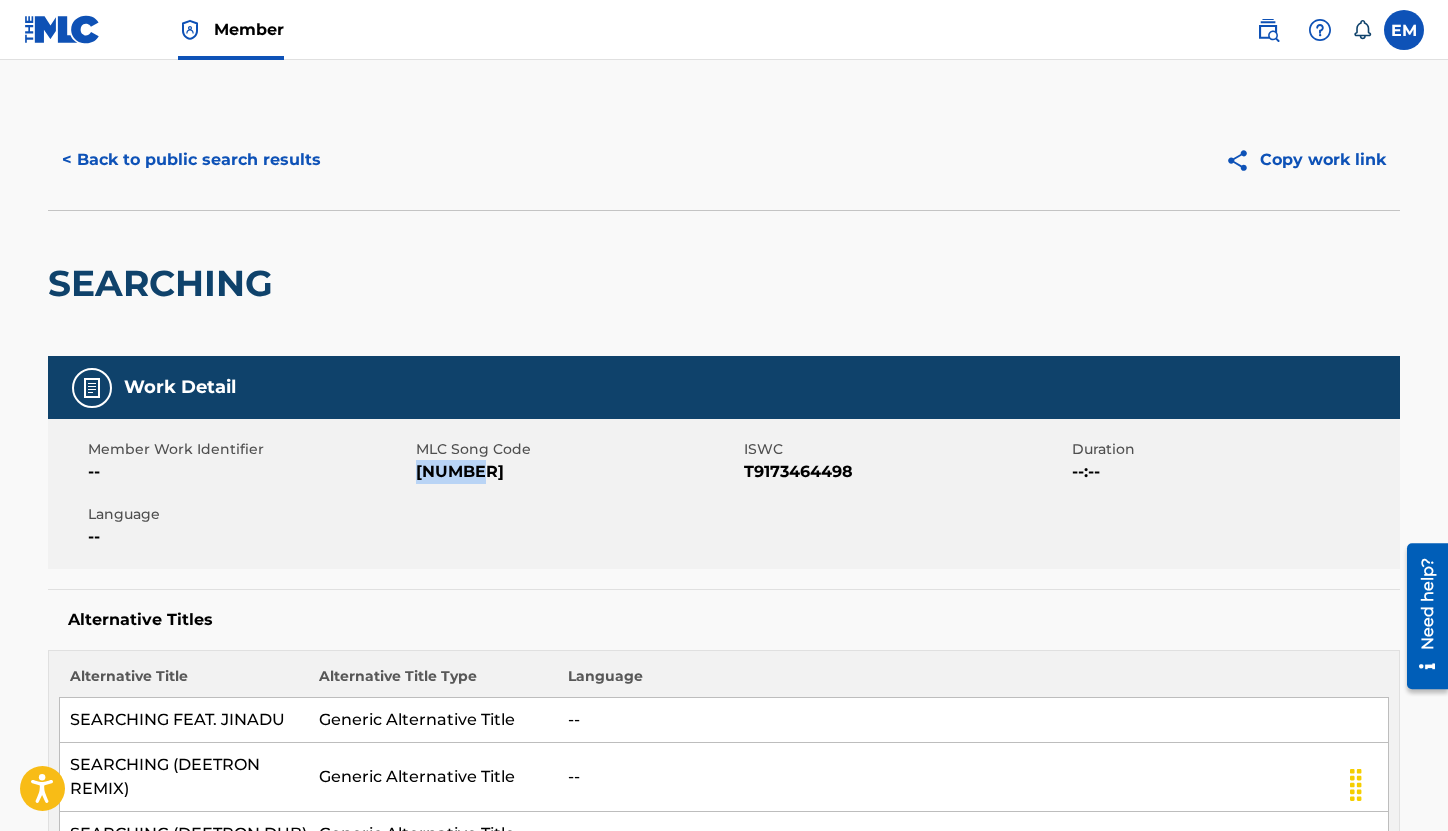 click on "[NUMBER]" at bounding box center (577, 472) 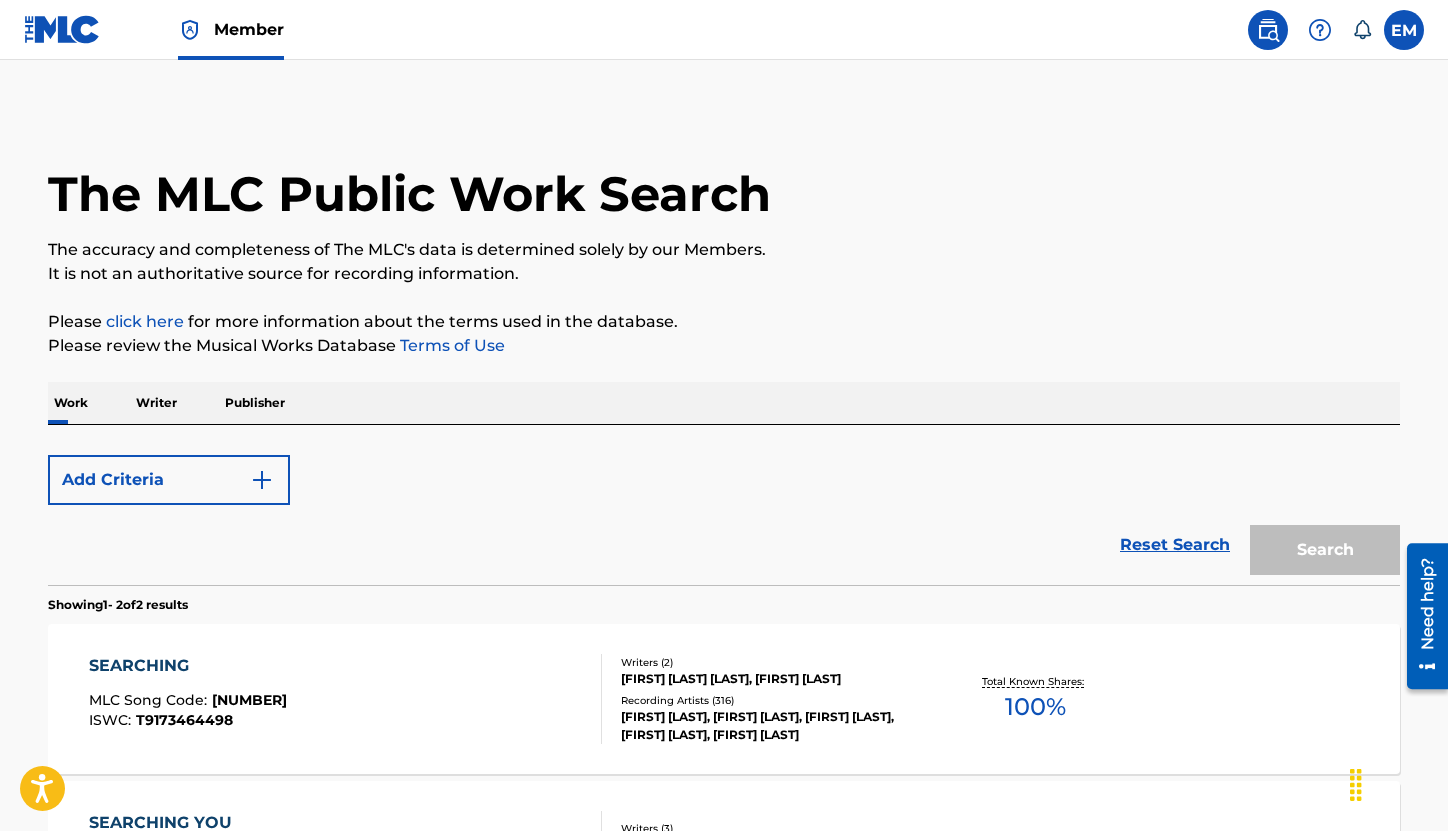 scroll, scrollTop: 300, scrollLeft: 0, axis: vertical 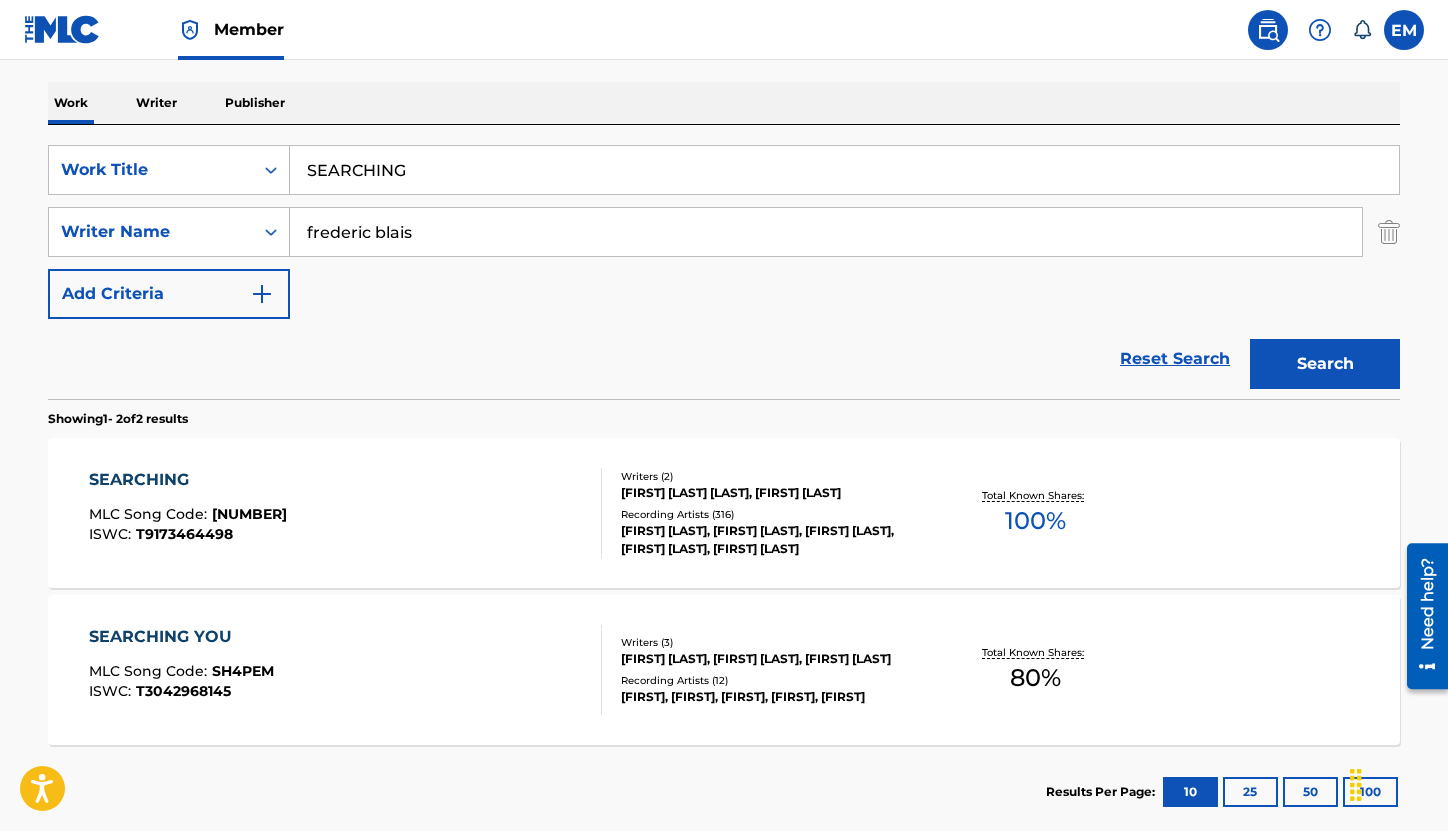 click on "SEARCHING" at bounding box center [844, 170] 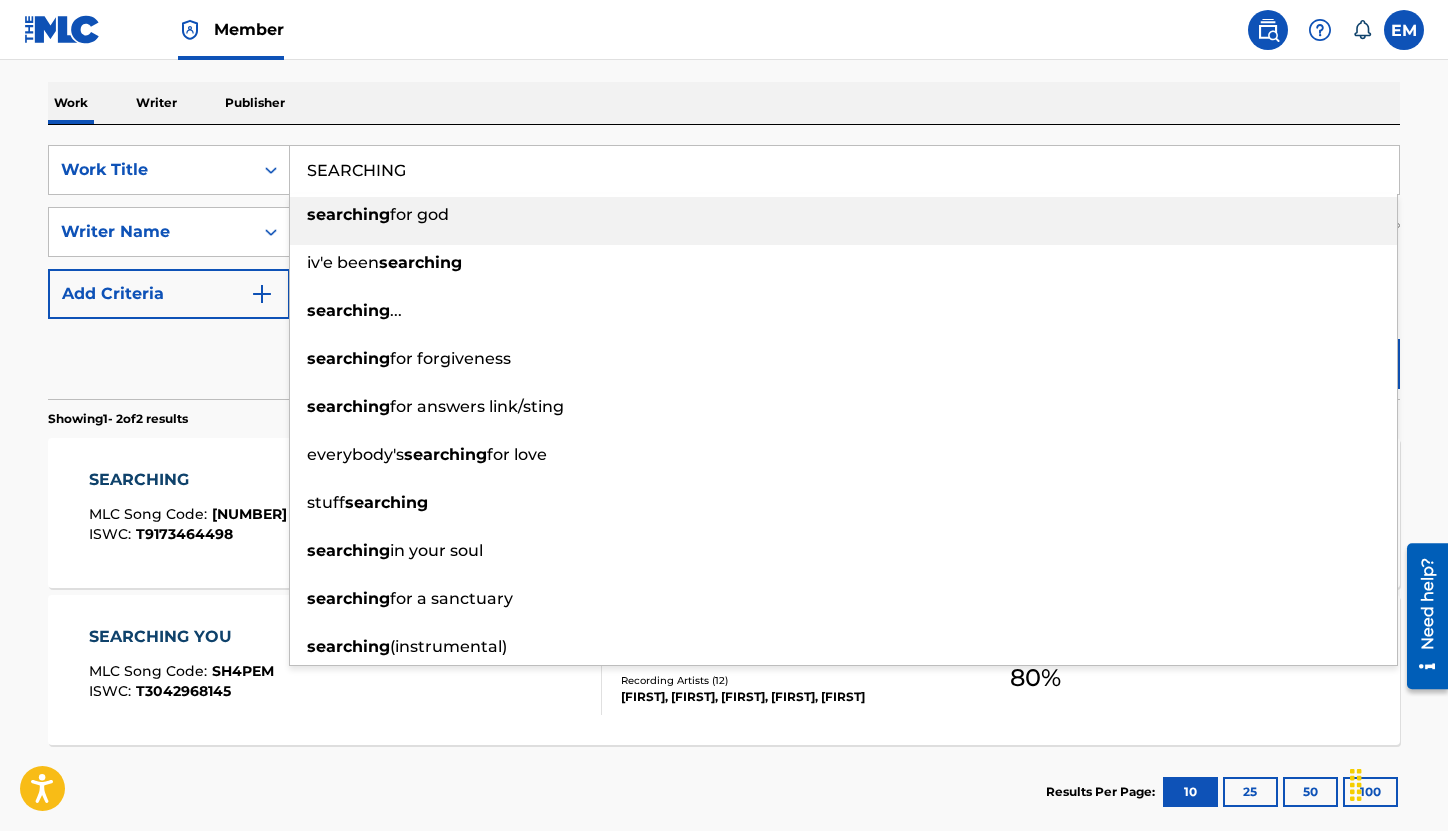 click on "SEARCHING" at bounding box center (844, 170) 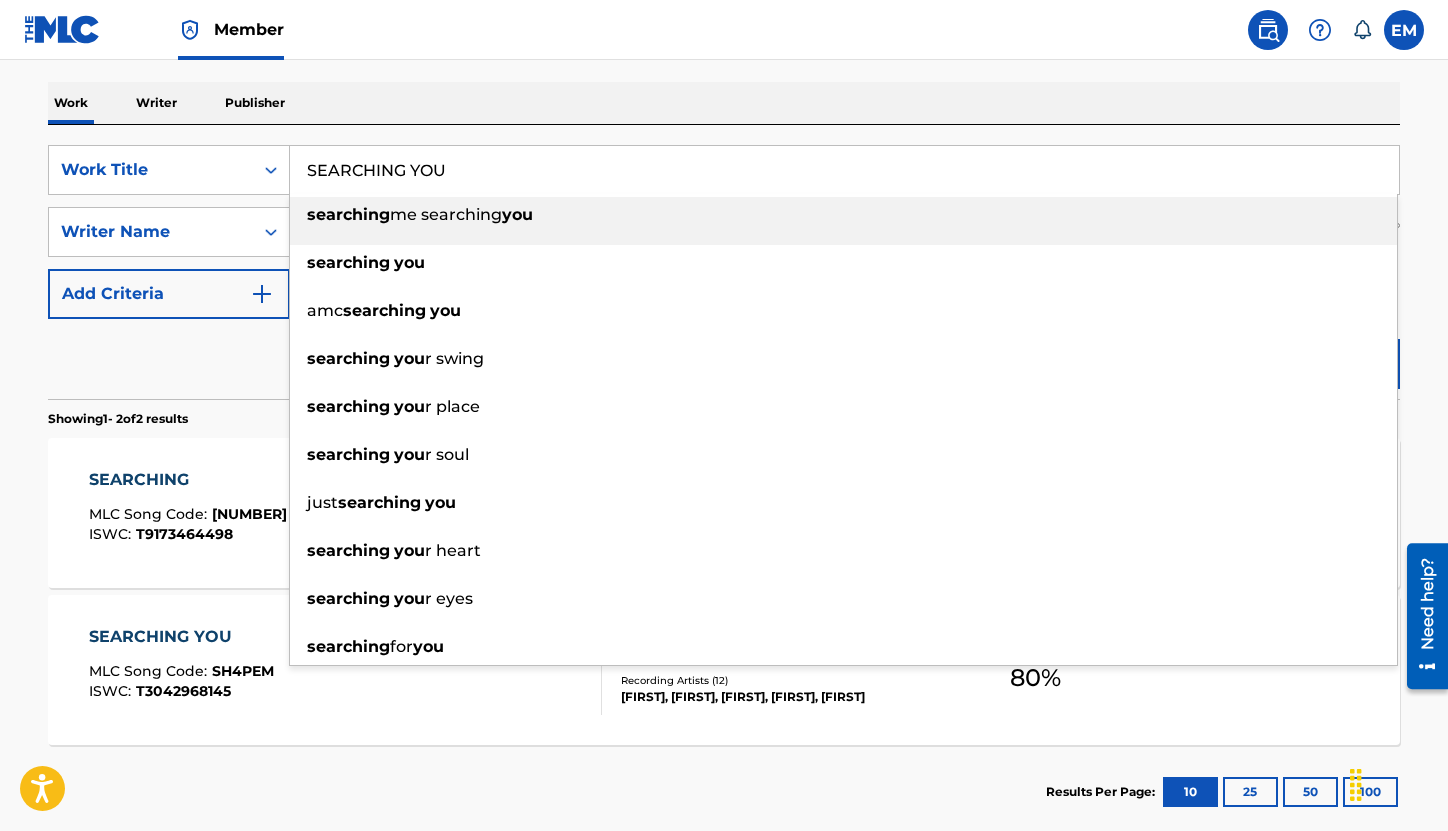 type on "SEARCHING YOU" 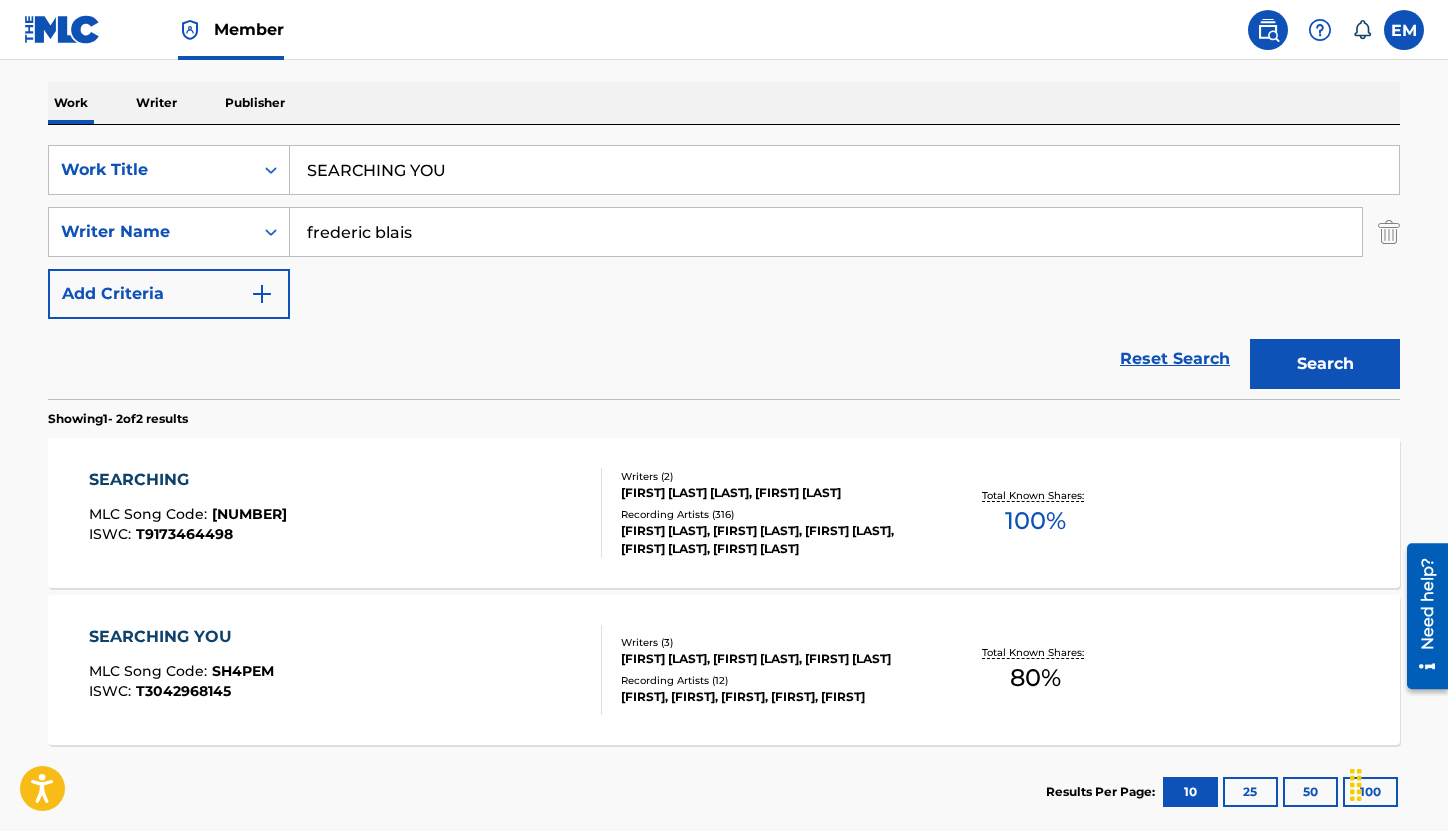 click on "Search" at bounding box center [1325, 364] 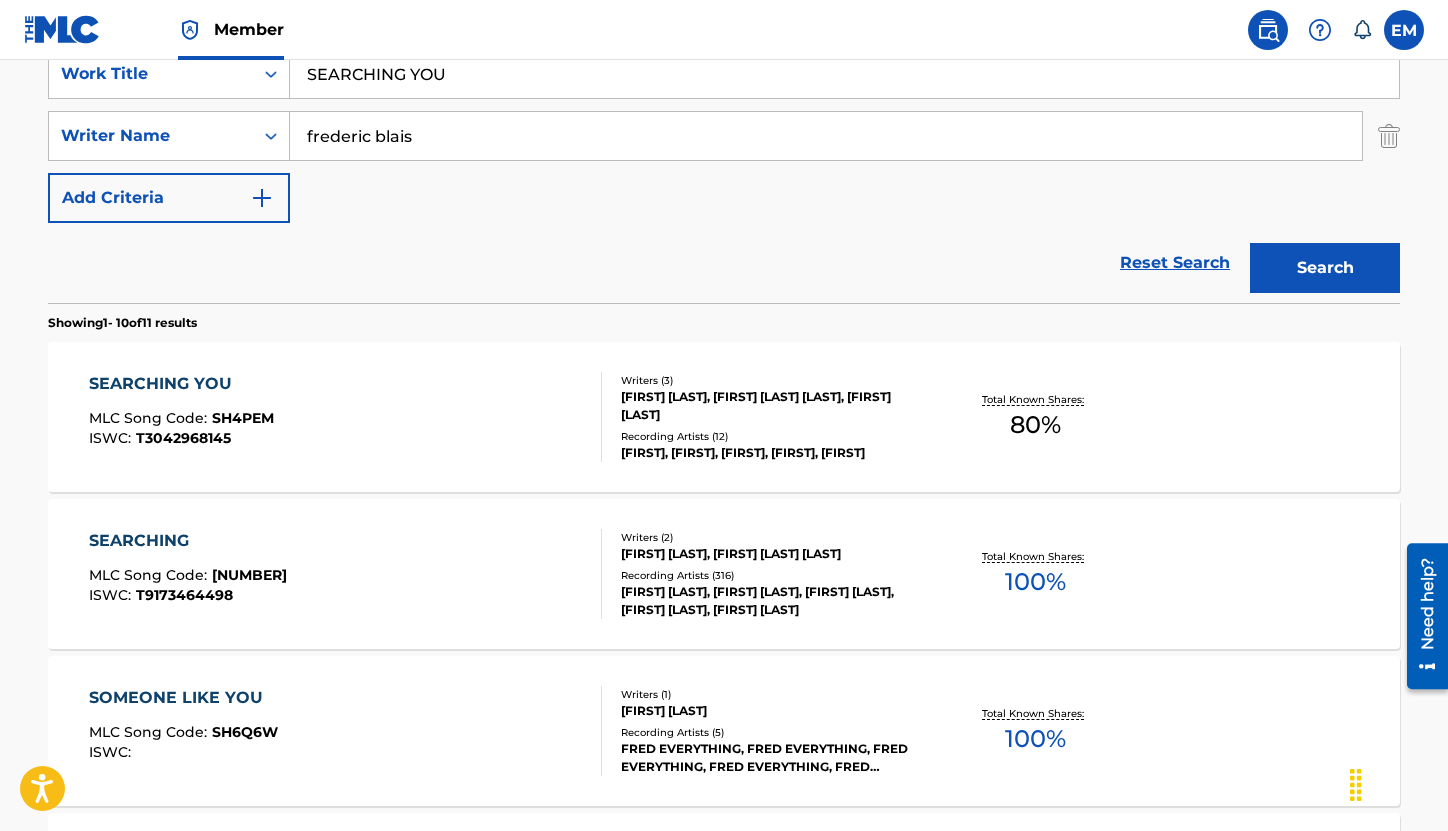 scroll, scrollTop: 500, scrollLeft: 0, axis: vertical 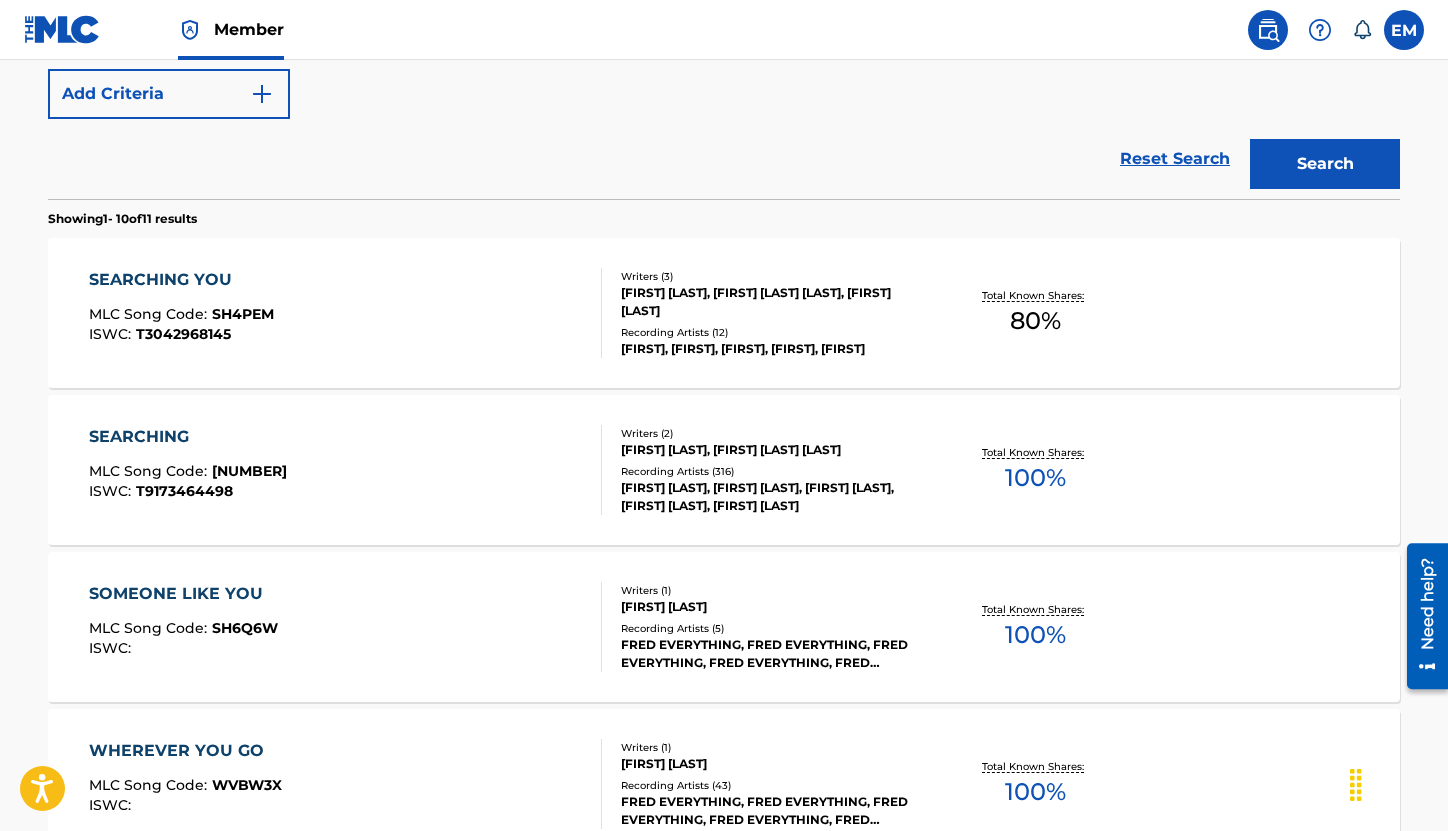 click on "SEARCHING YOU MLC Song Code : SH4PEM ISWC : T3042968145" at bounding box center (346, 313) 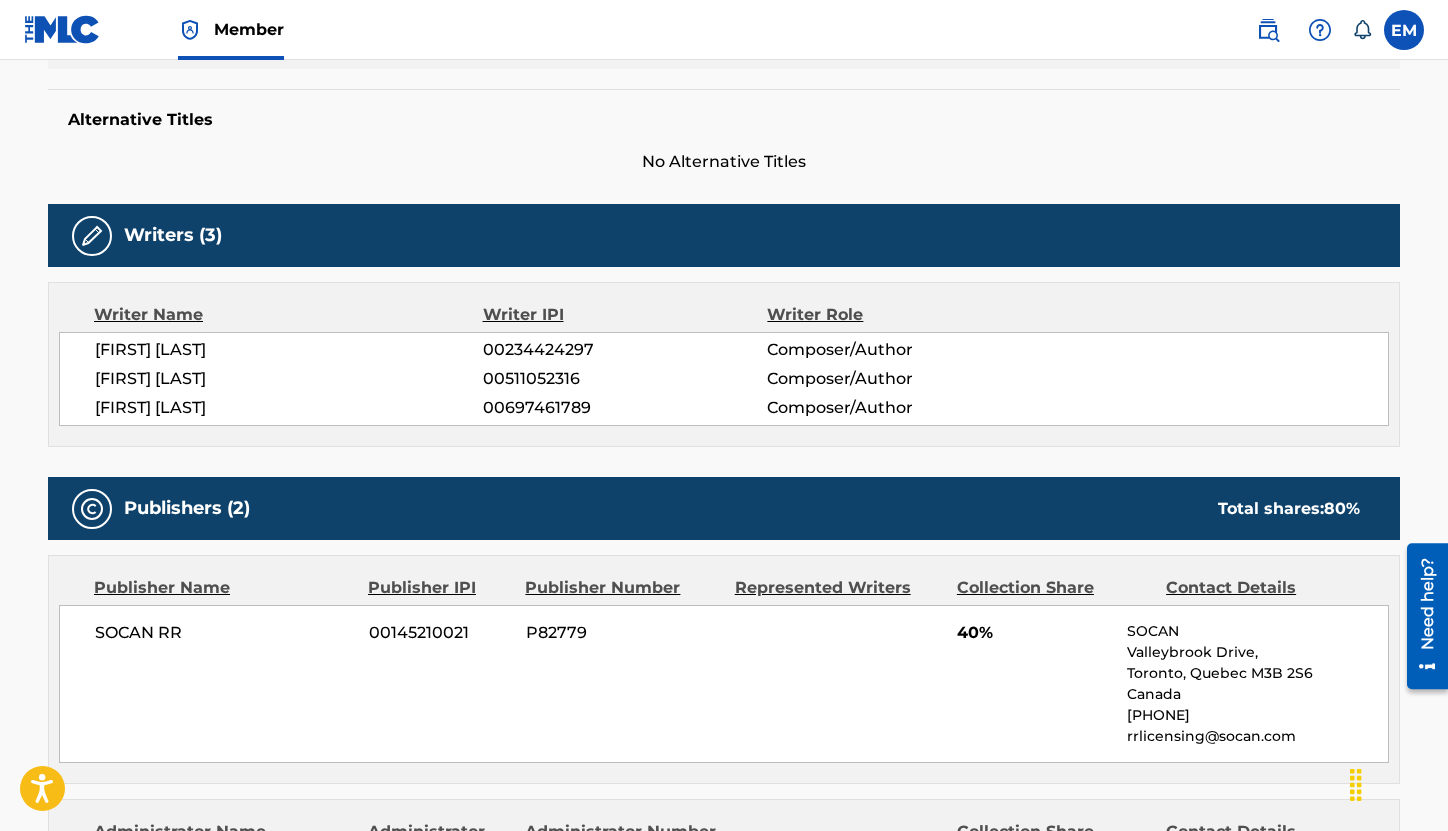scroll, scrollTop: 200, scrollLeft: 0, axis: vertical 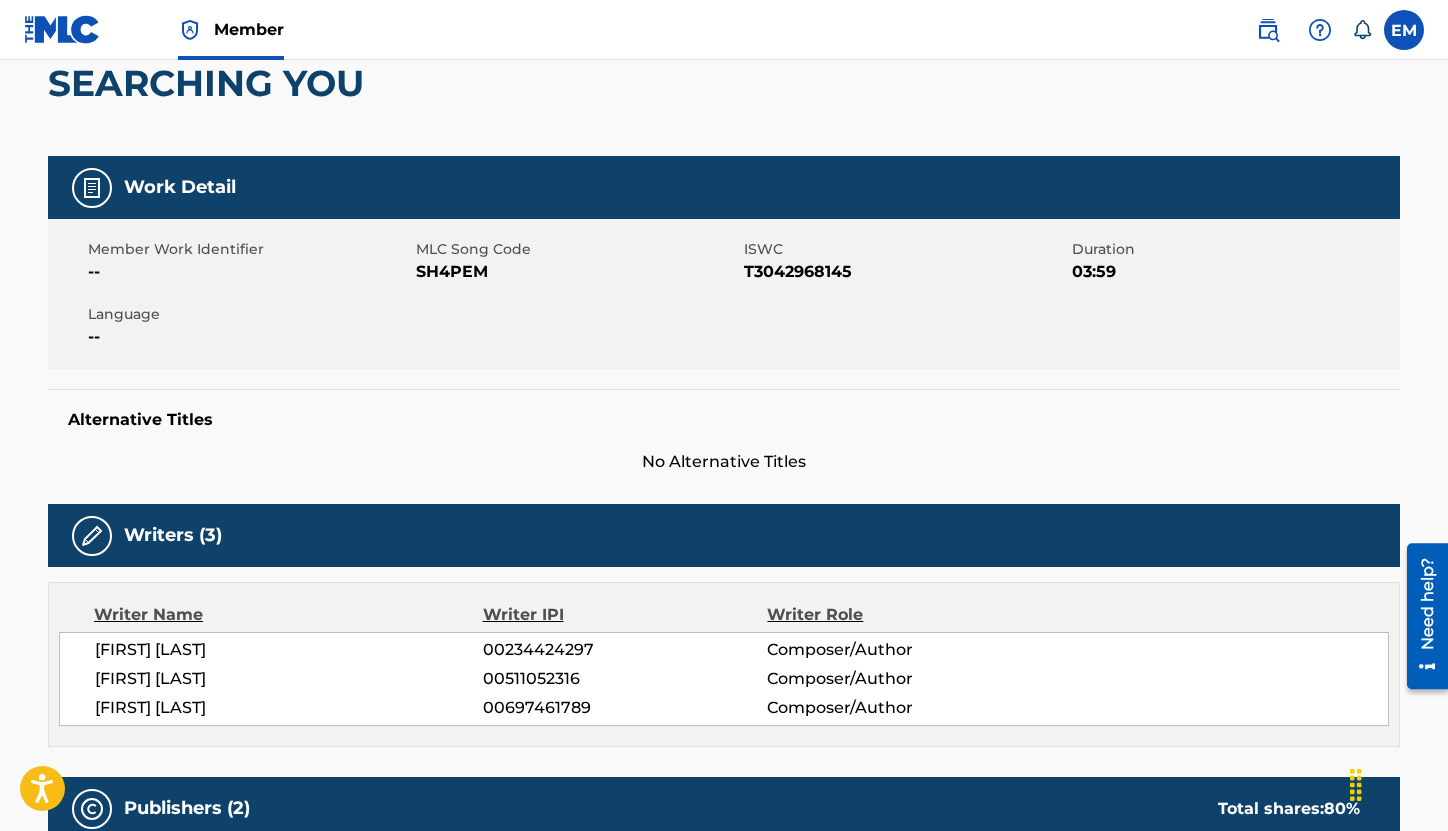 click on "SH4PEM" at bounding box center [577, 272] 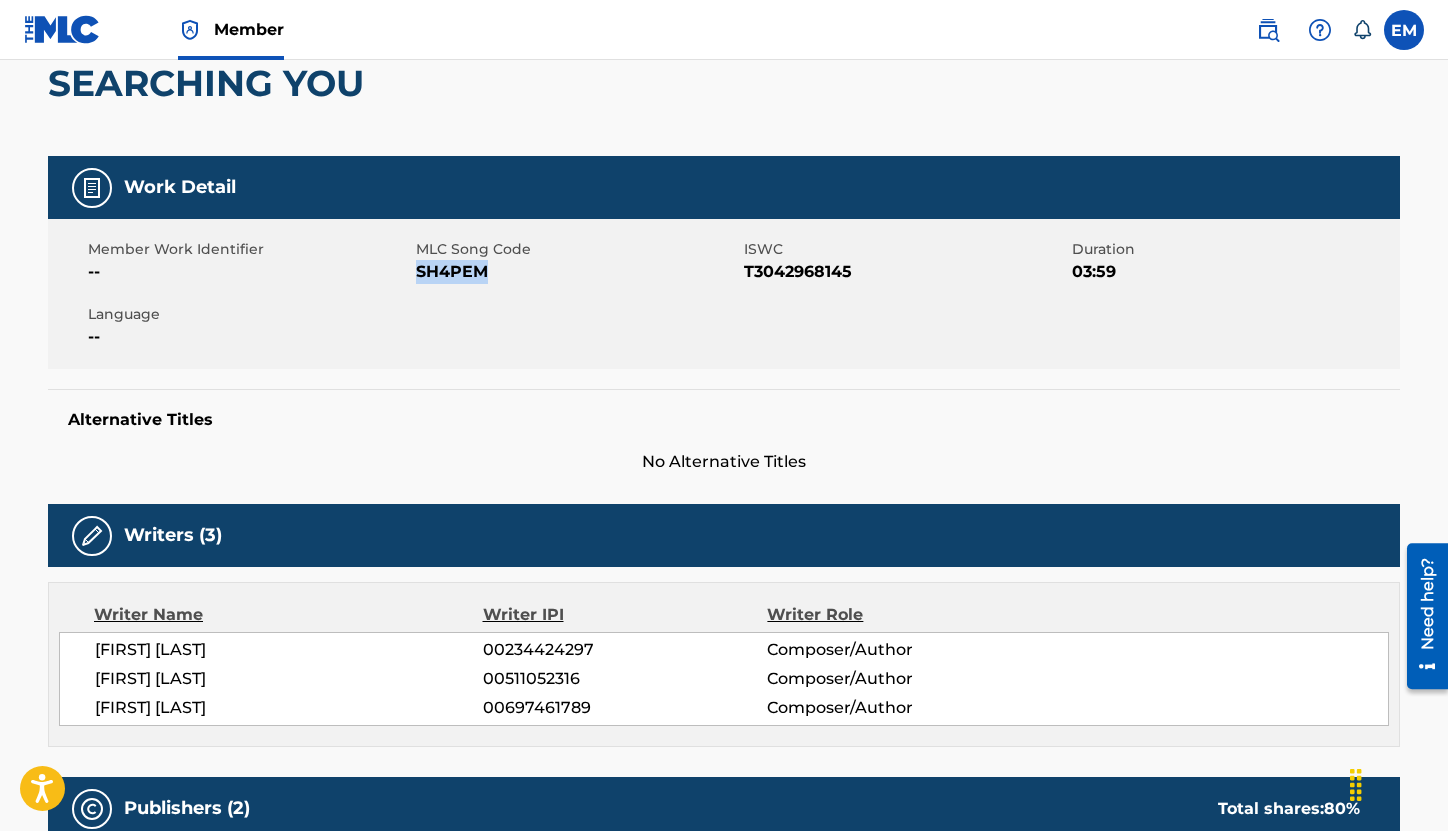 click on "SH4PEM" at bounding box center [577, 272] 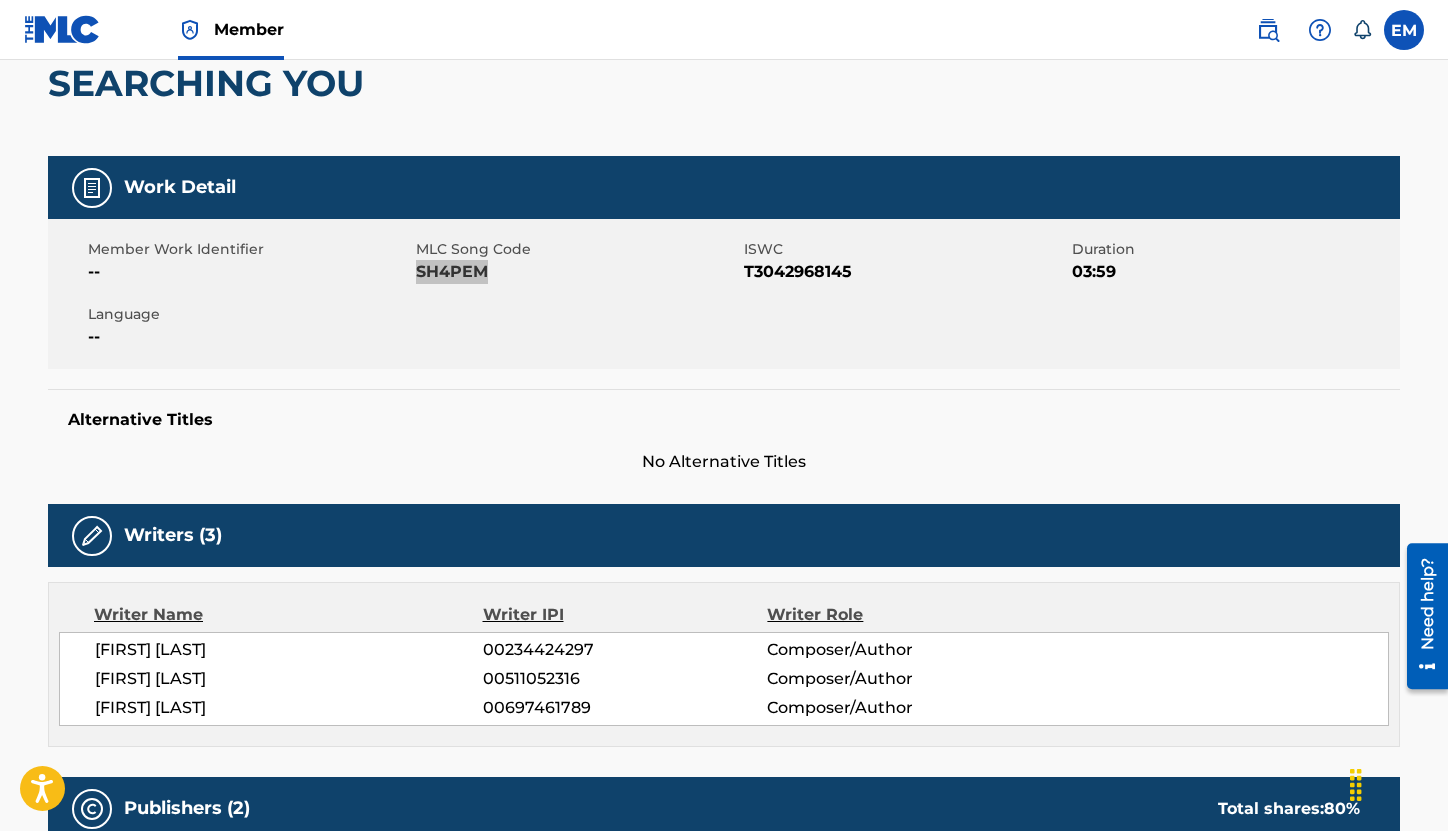 scroll, scrollTop: 0, scrollLeft: 0, axis: both 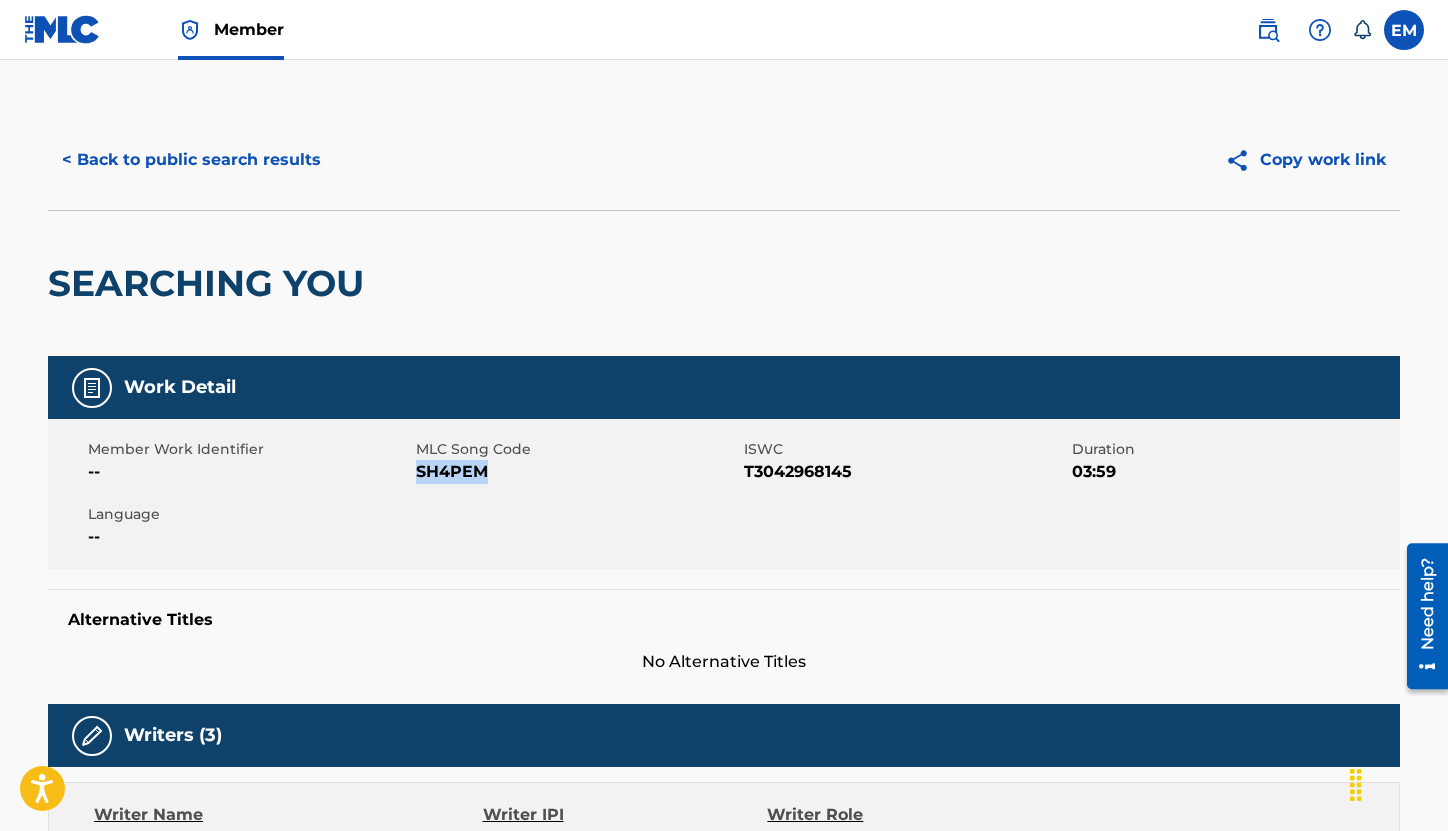 click on "< Back to public search results" at bounding box center (191, 160) 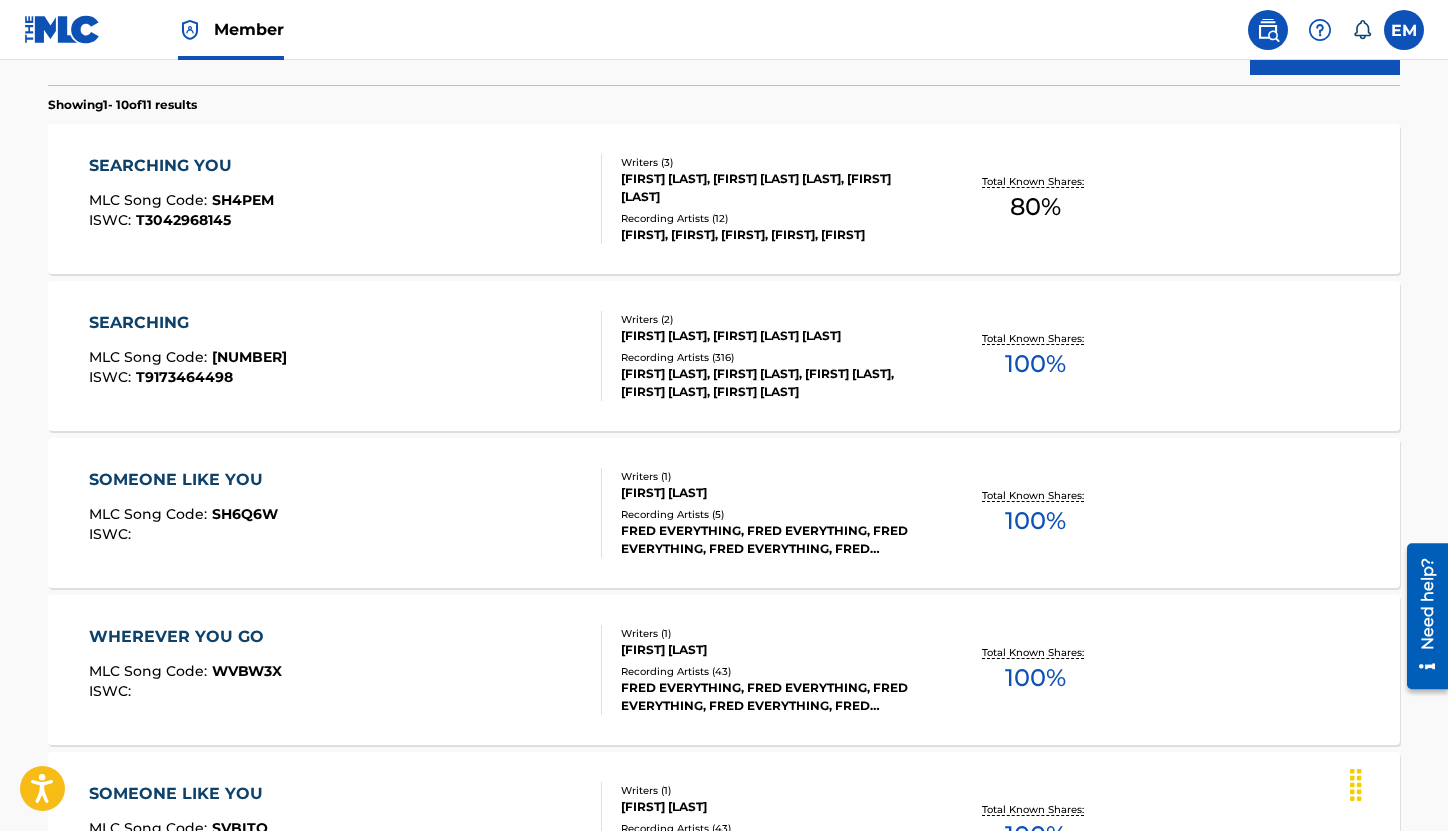 scroll, scrollTop: 214, scrollLeft: 0, axis: vertical 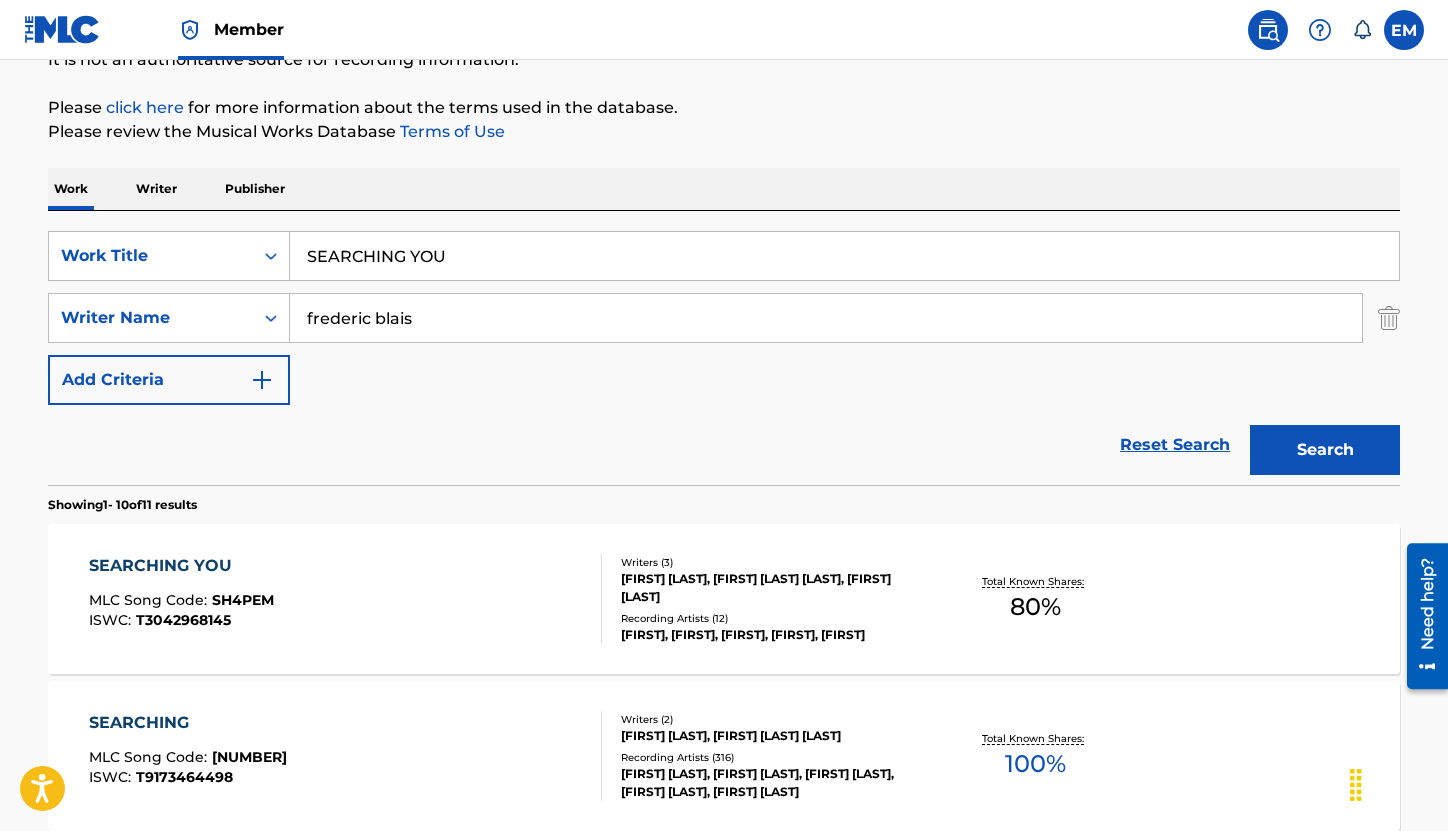 click on "SEARCHING YOU" at bounding box center (844, 256) 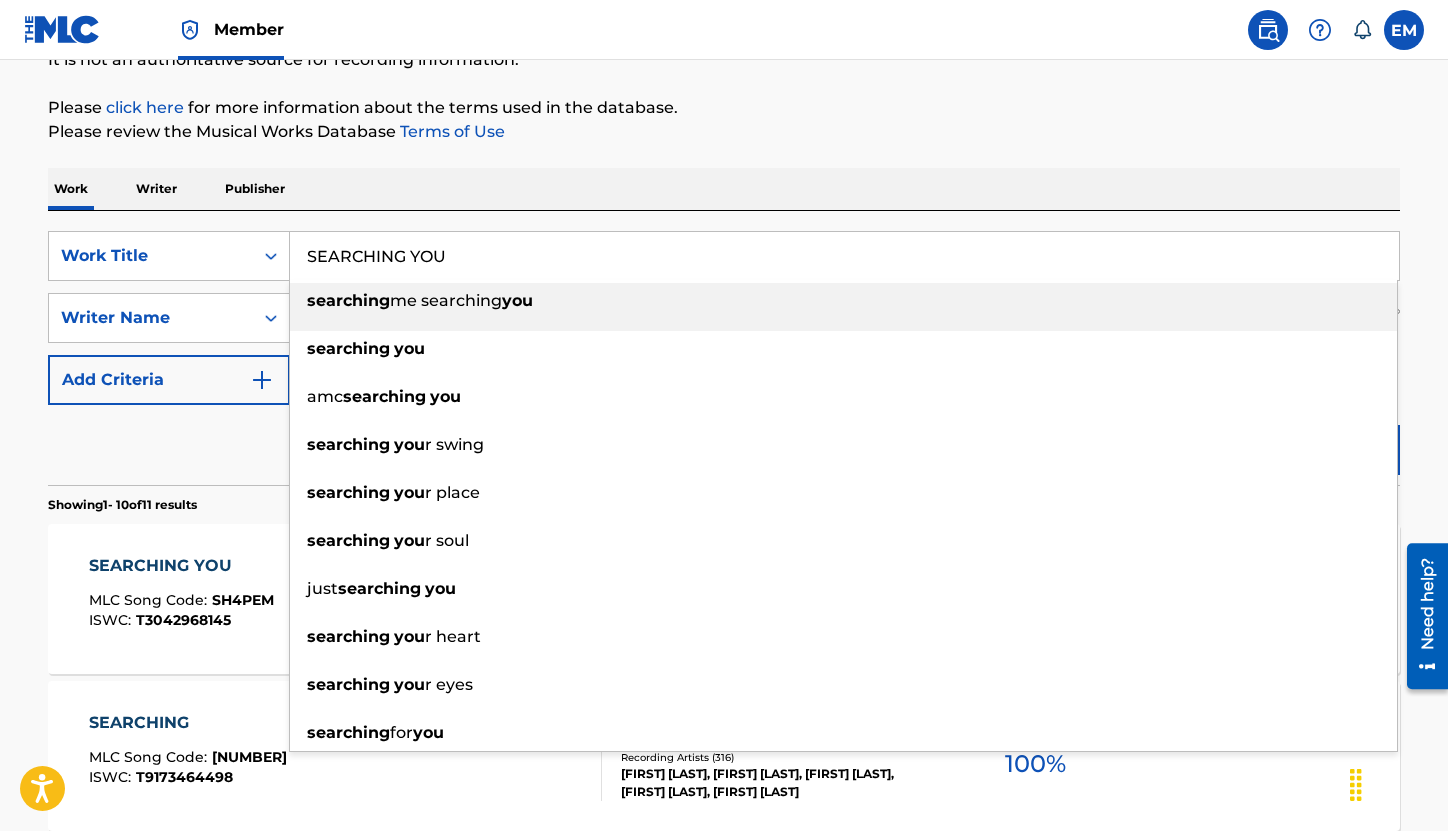 paste on "COND DELIGHT" 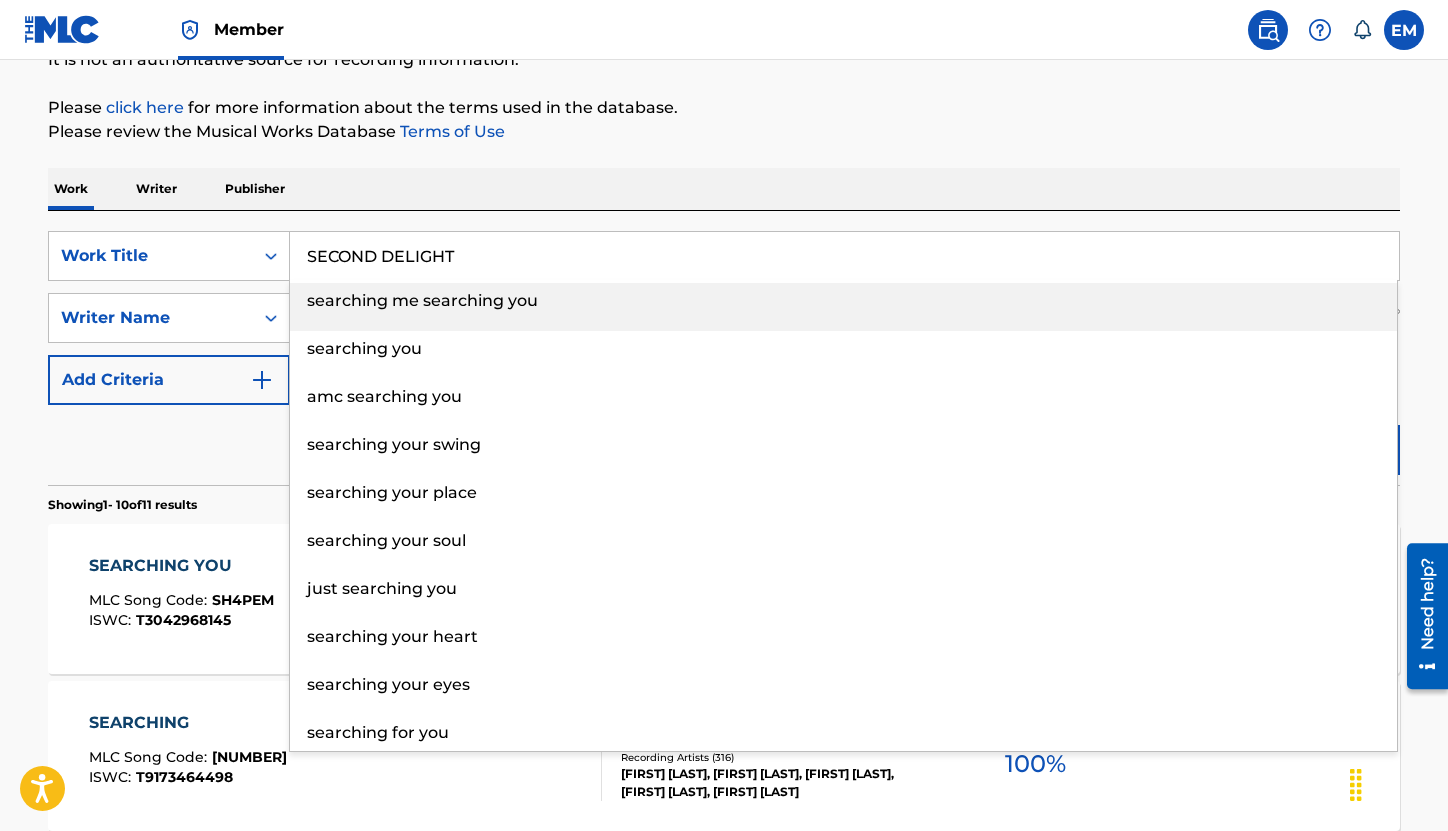 type on "SECOND DELIGHT" 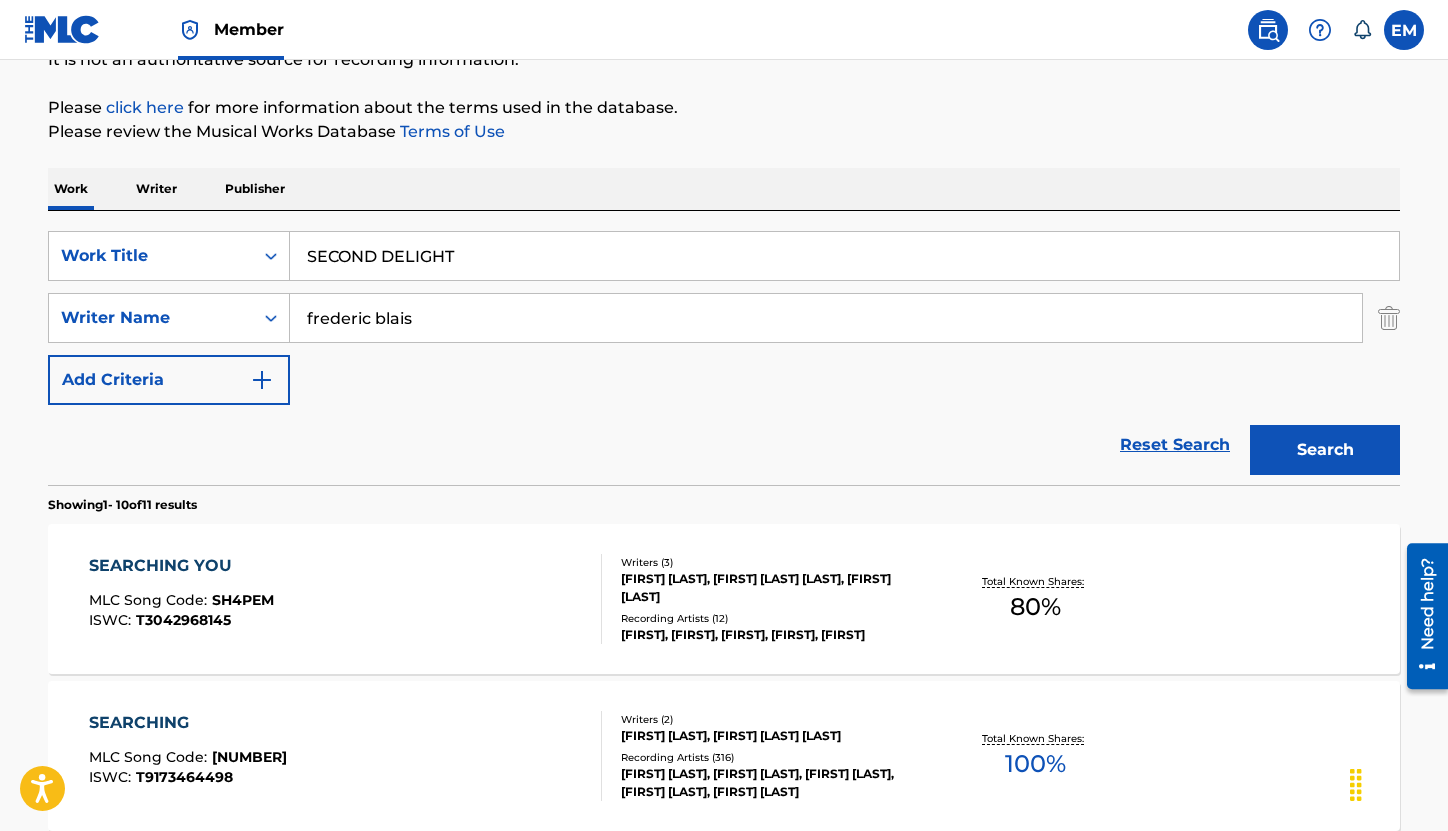 click on "Work Writer Publisher" at bounding box center (724, 189) 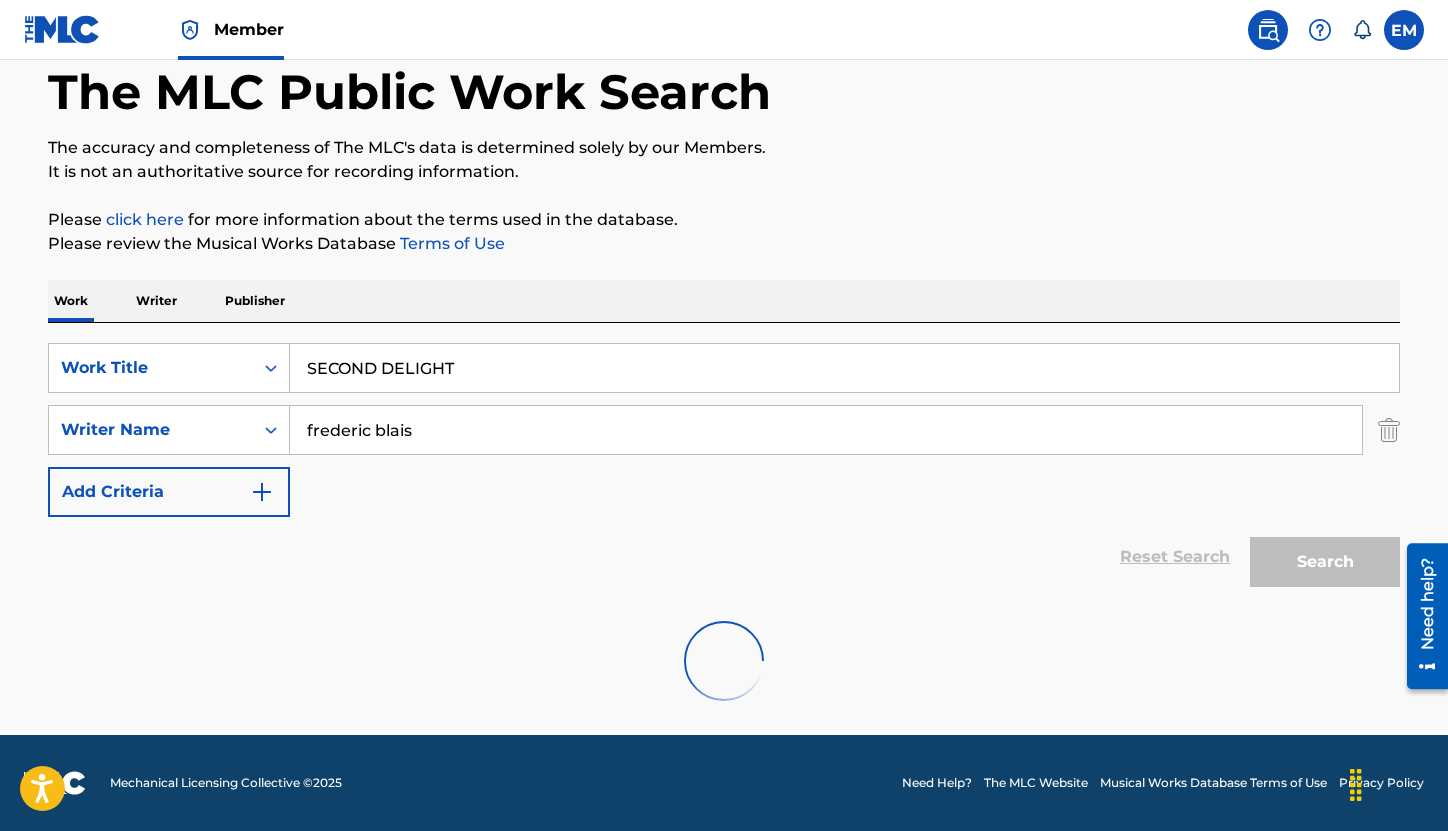 scroll, scrollTop: 214, scrollLeft: 0, axis: vertical 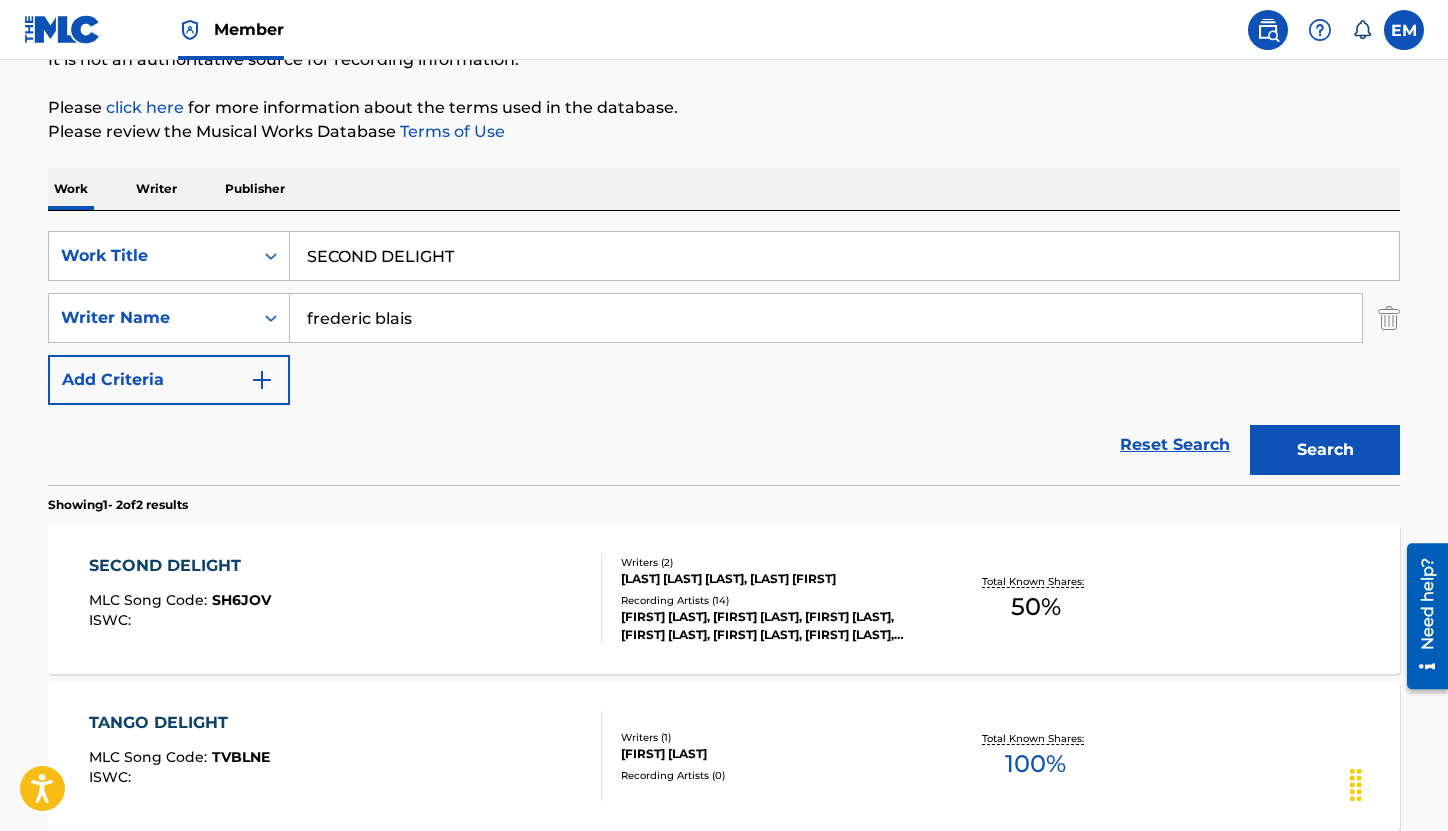 click on "SECOND DELIGHT MLC Song Code : SH6JOV ISWC :" at bounding box center (346, 599) 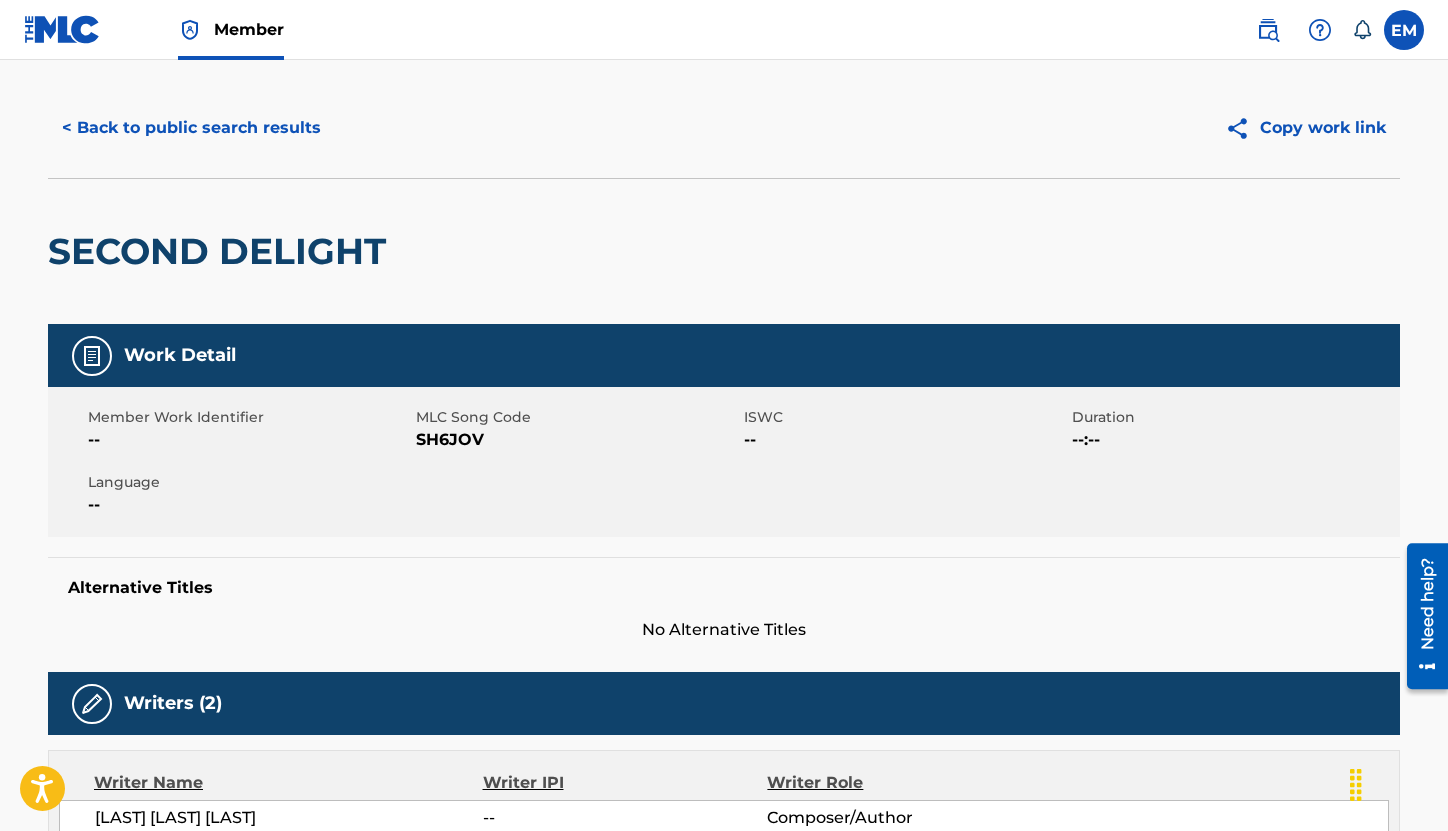 scroll, scrollTop: 0, scrollLeft: 0, axis: both 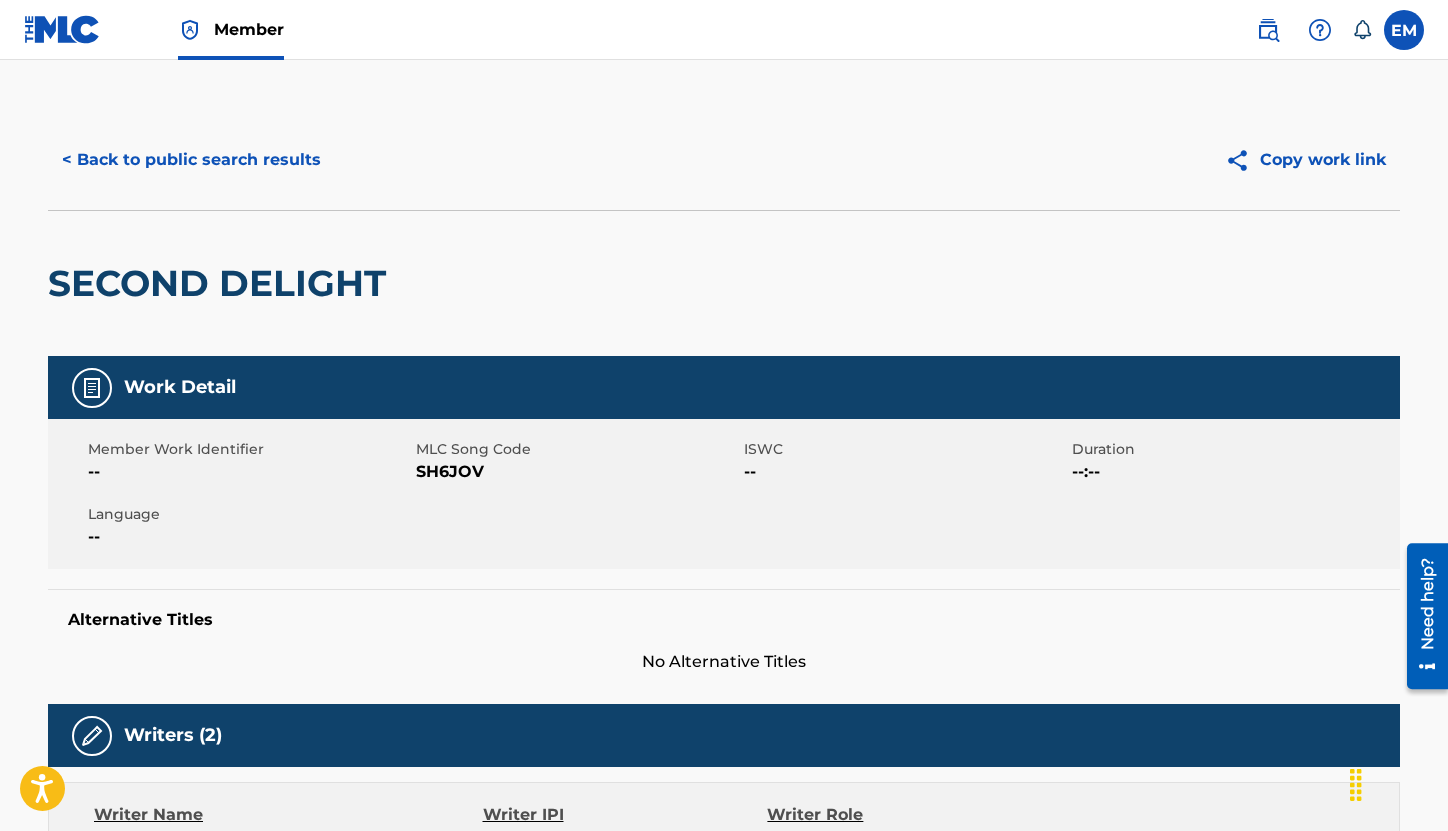 click on "SH6JOV" at bounding box center (577, 472) 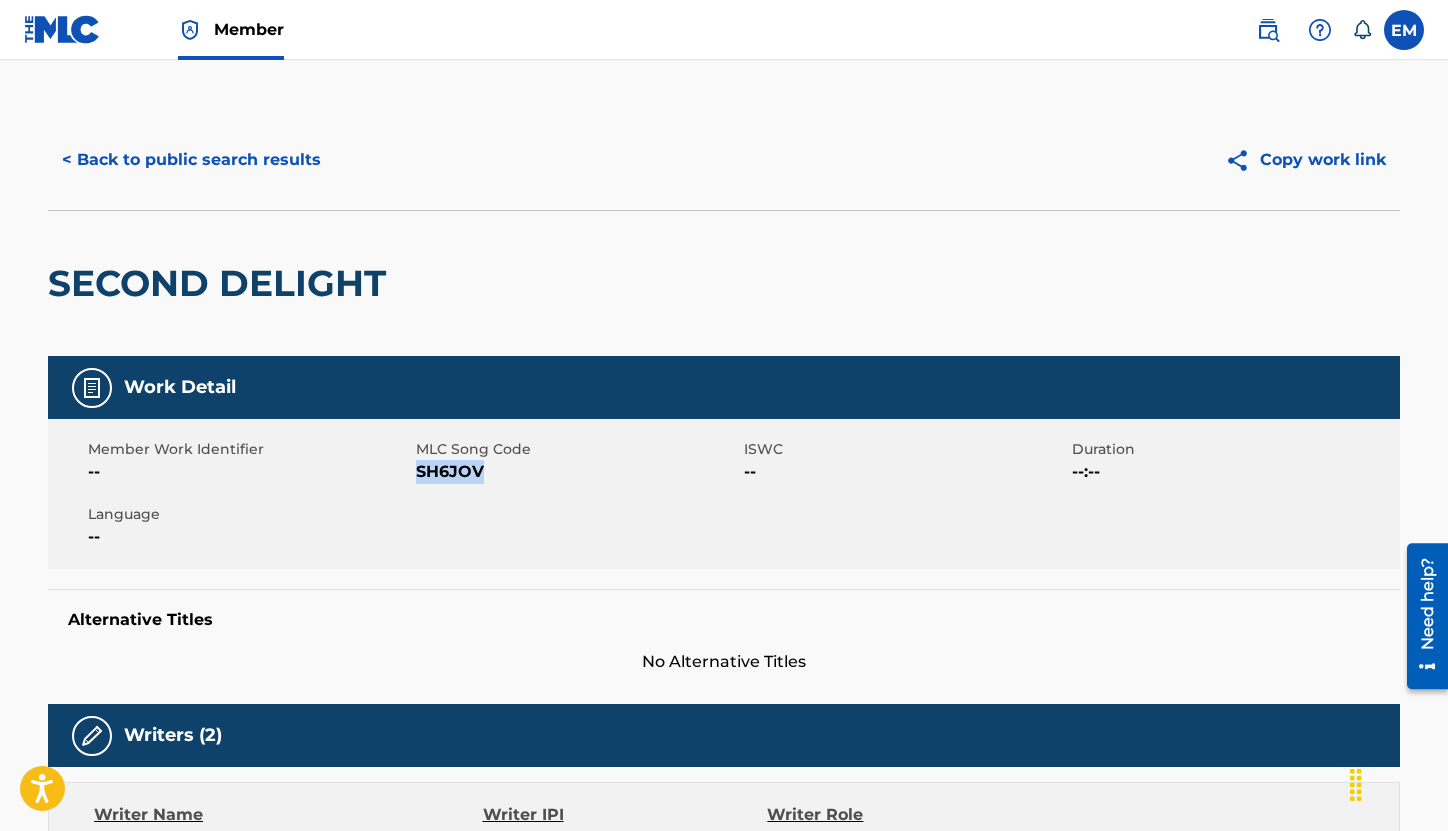 click on "SH6JOV" at bounding box center (577, 472) 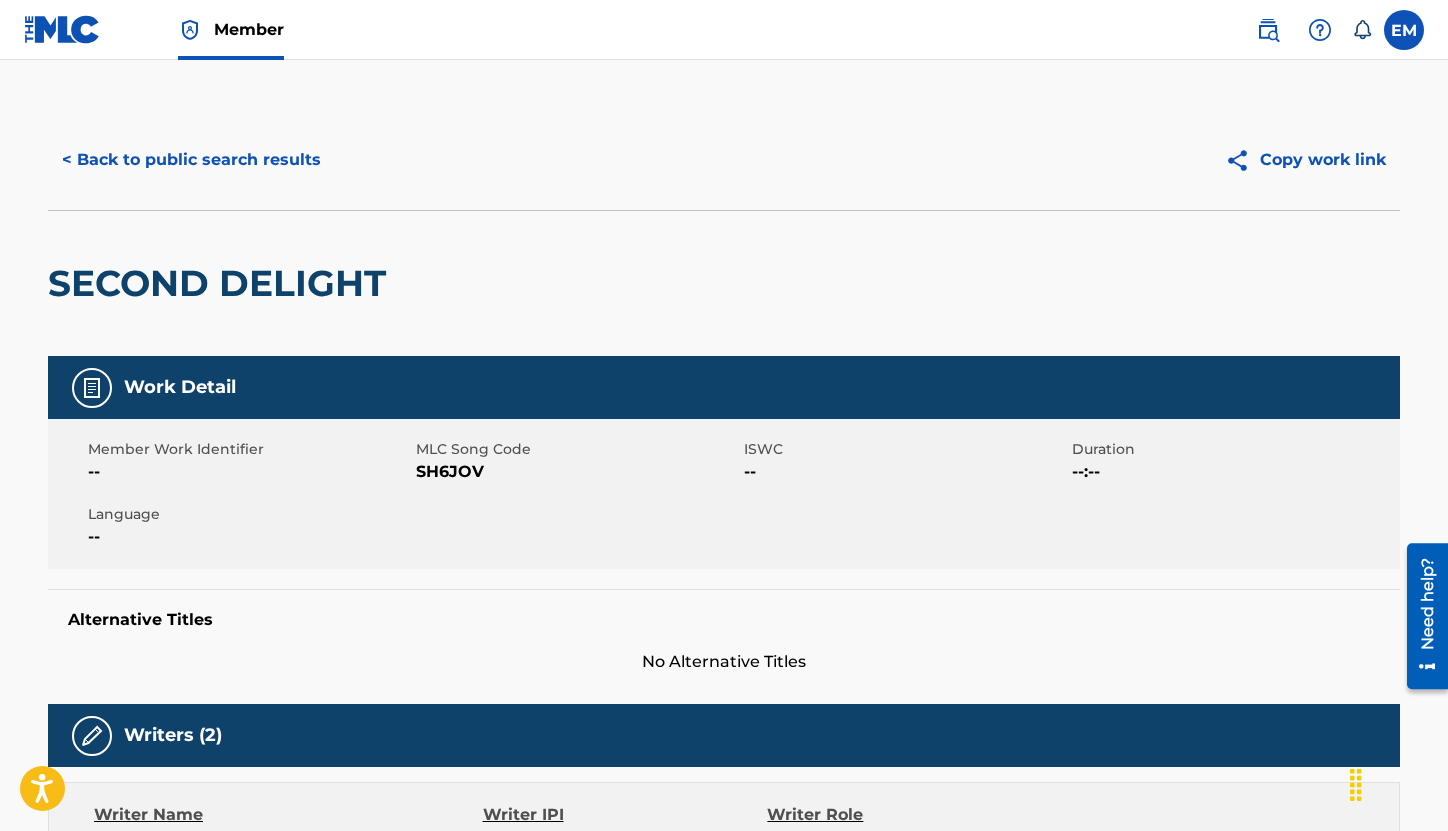 click on "< Back to public search results Copy work link" at bounding box center [724, 160] 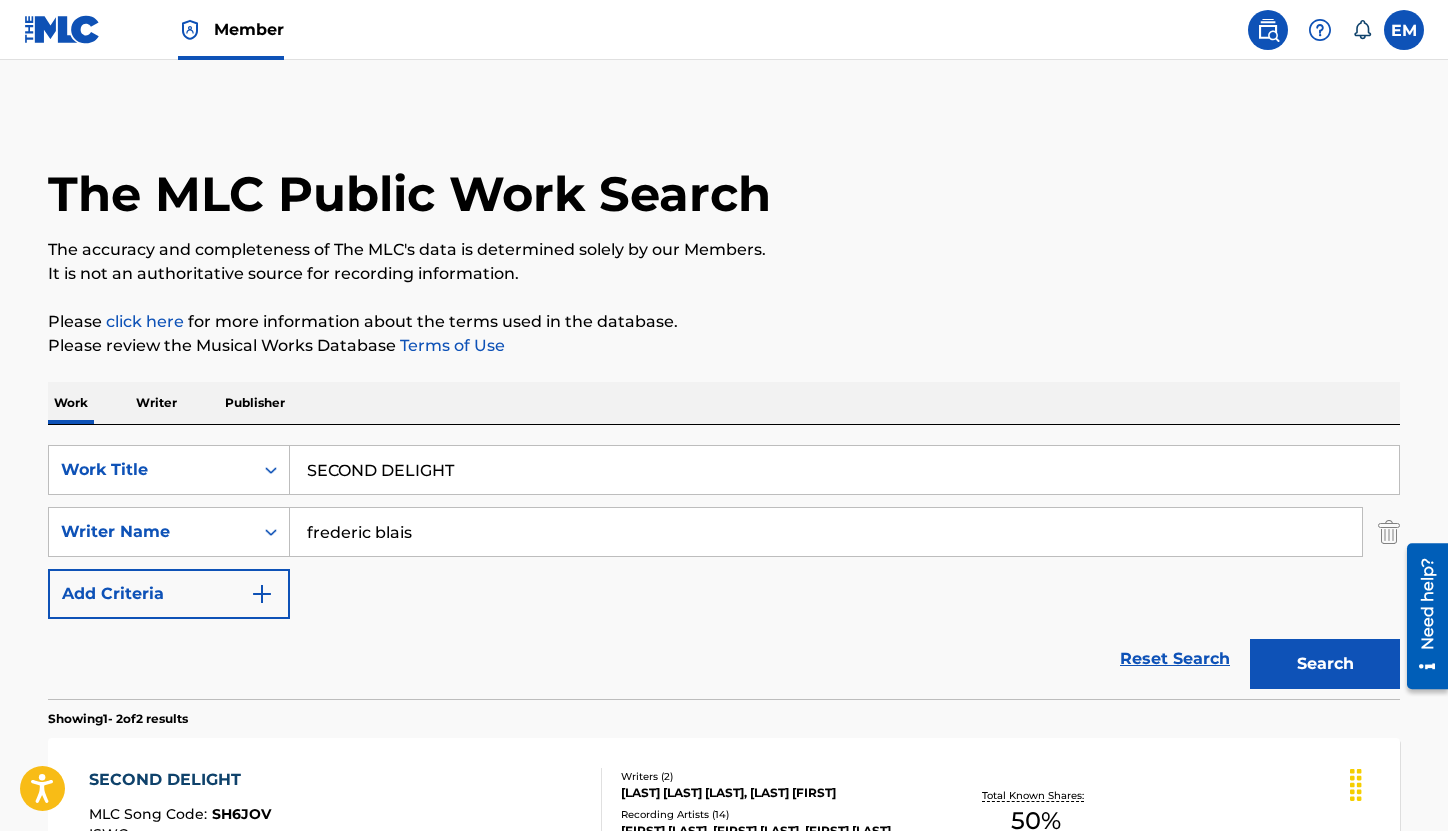 scroll, scrollTop: 214, scrollLeft: 0, axis: vertical 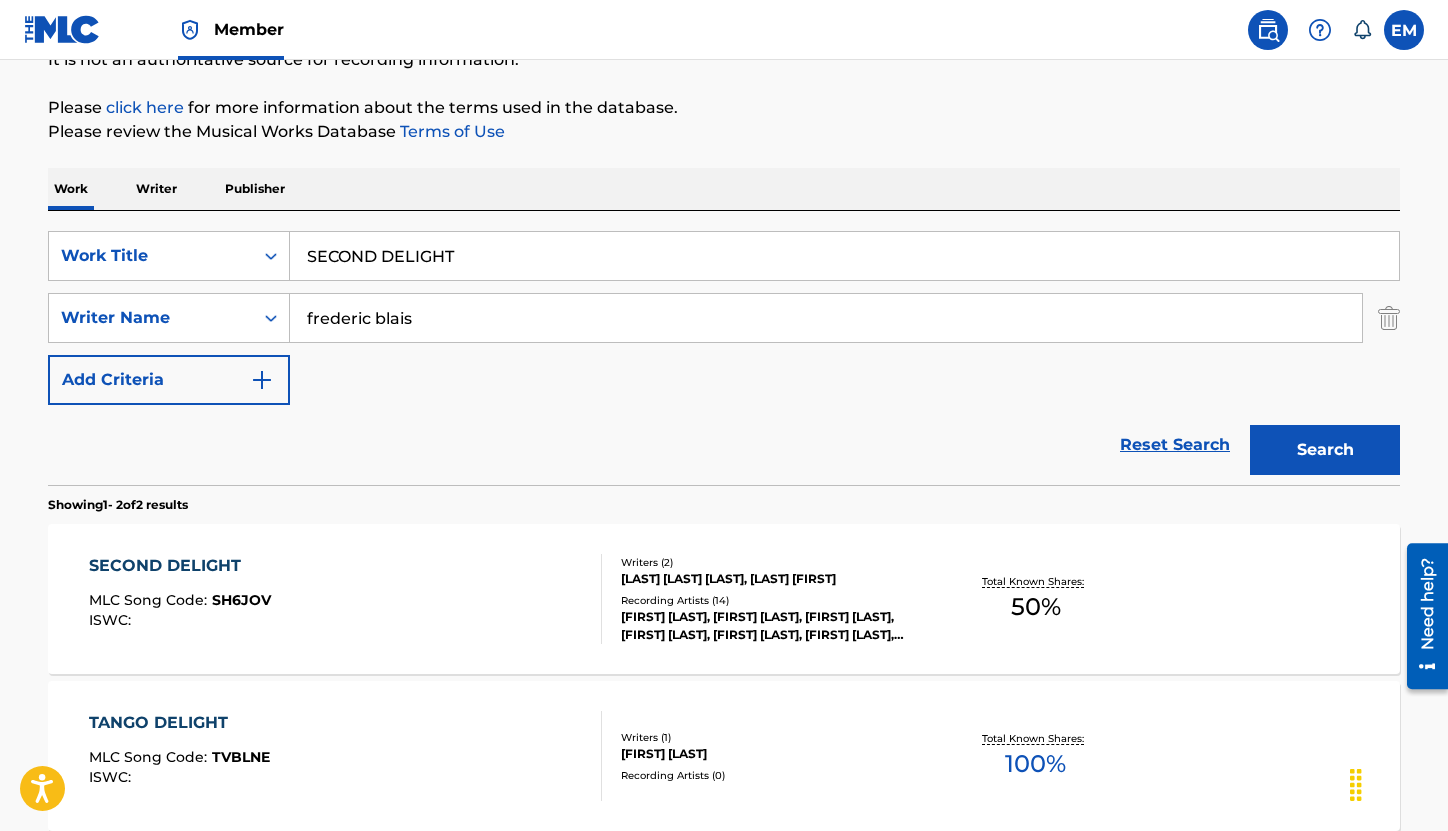 click on "SECOND DELIGHT" at bounding box center (844, 256) 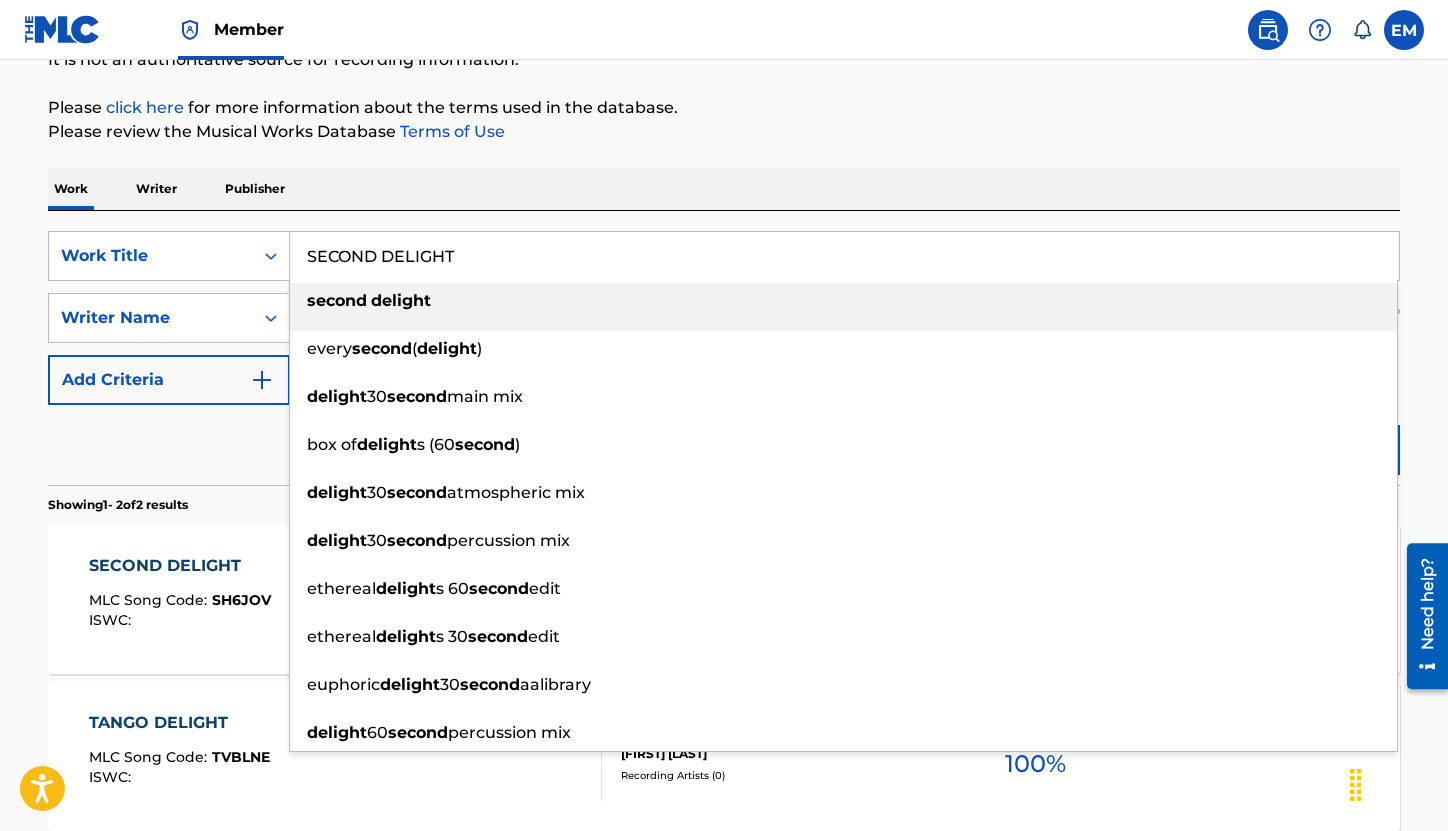 paste on "HINJUKU RAMEN" 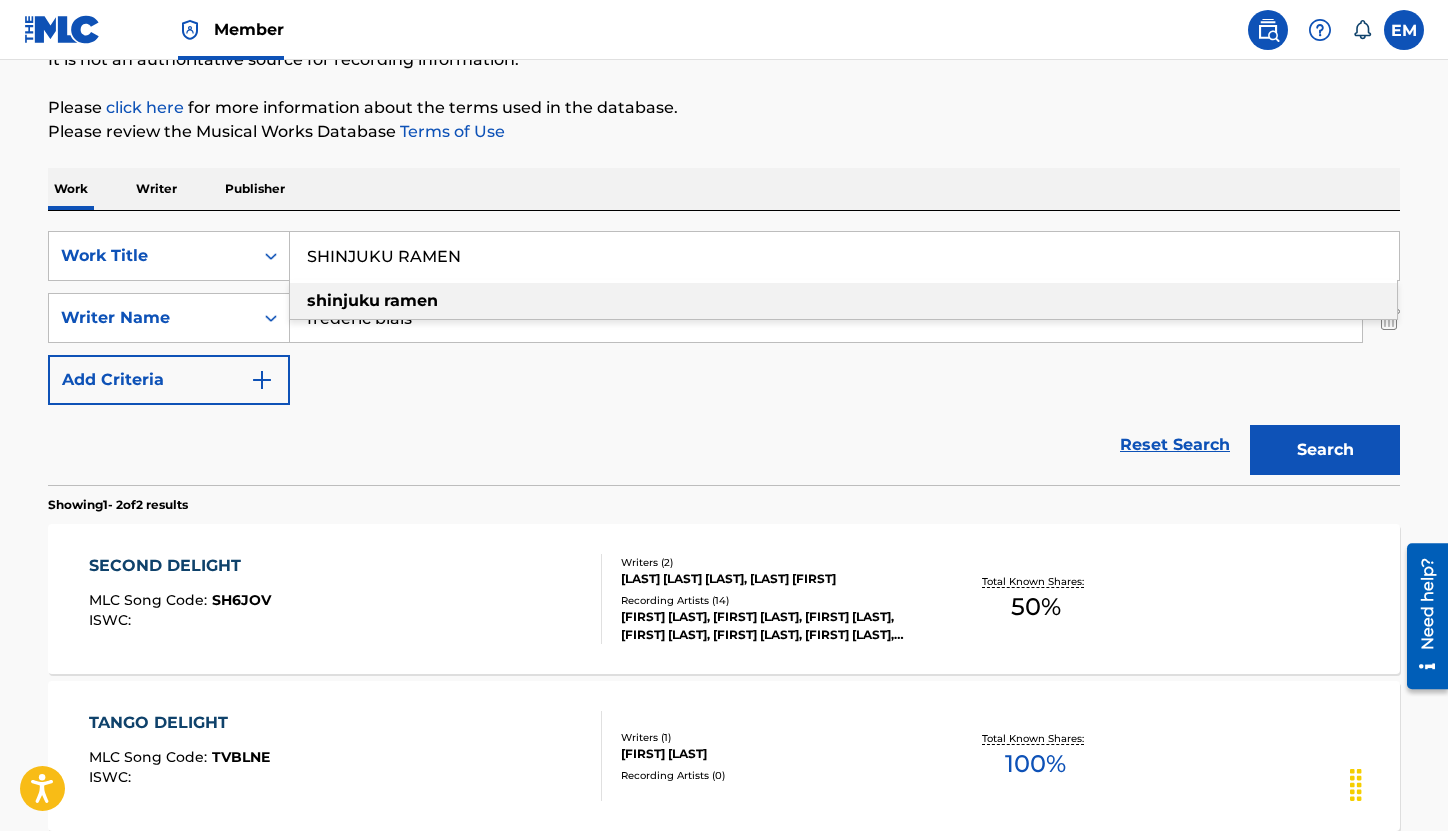 type on "SHINJUKU RAMEN" 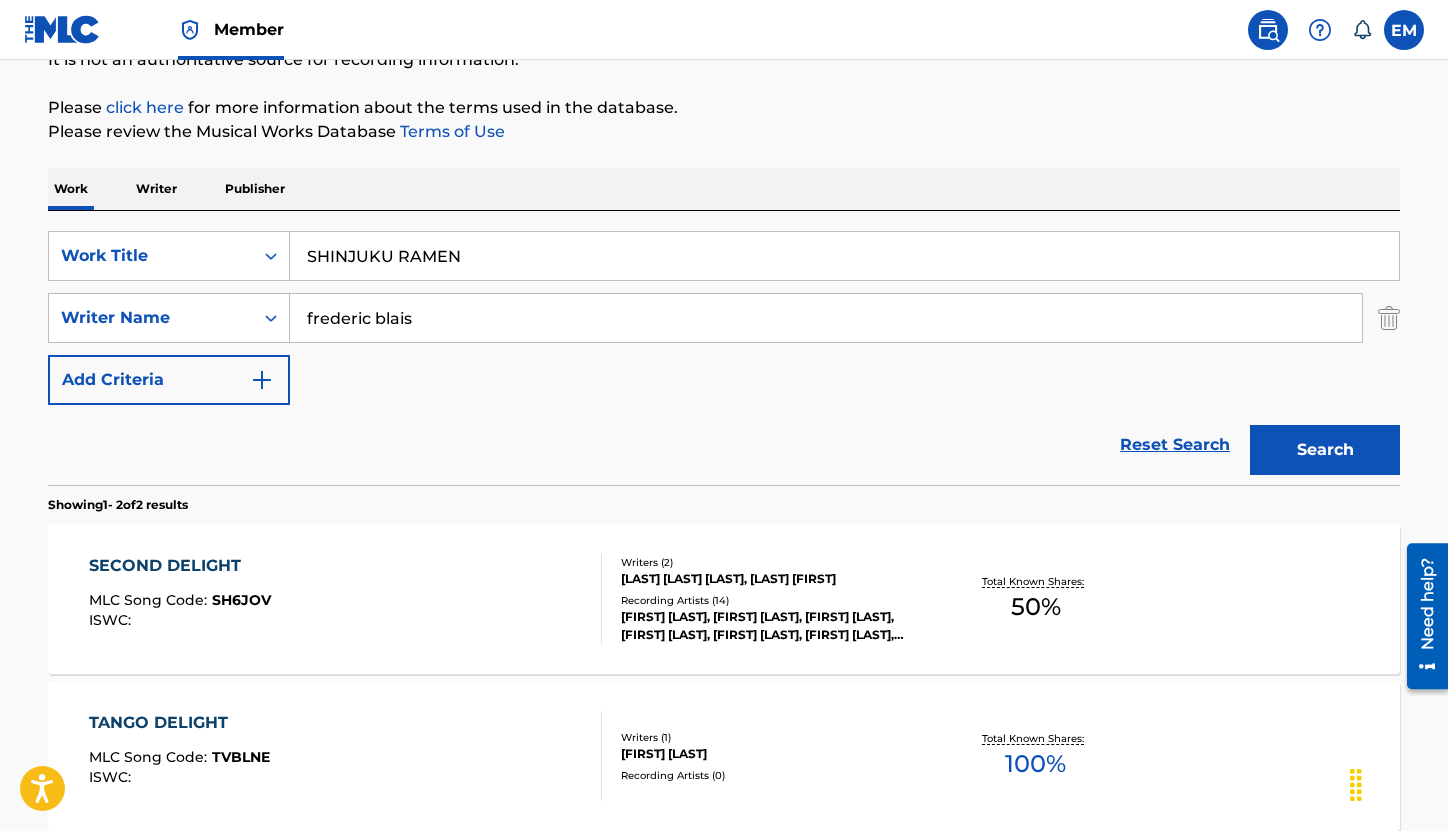 click on "Search" at bounding box center (1325, 450) 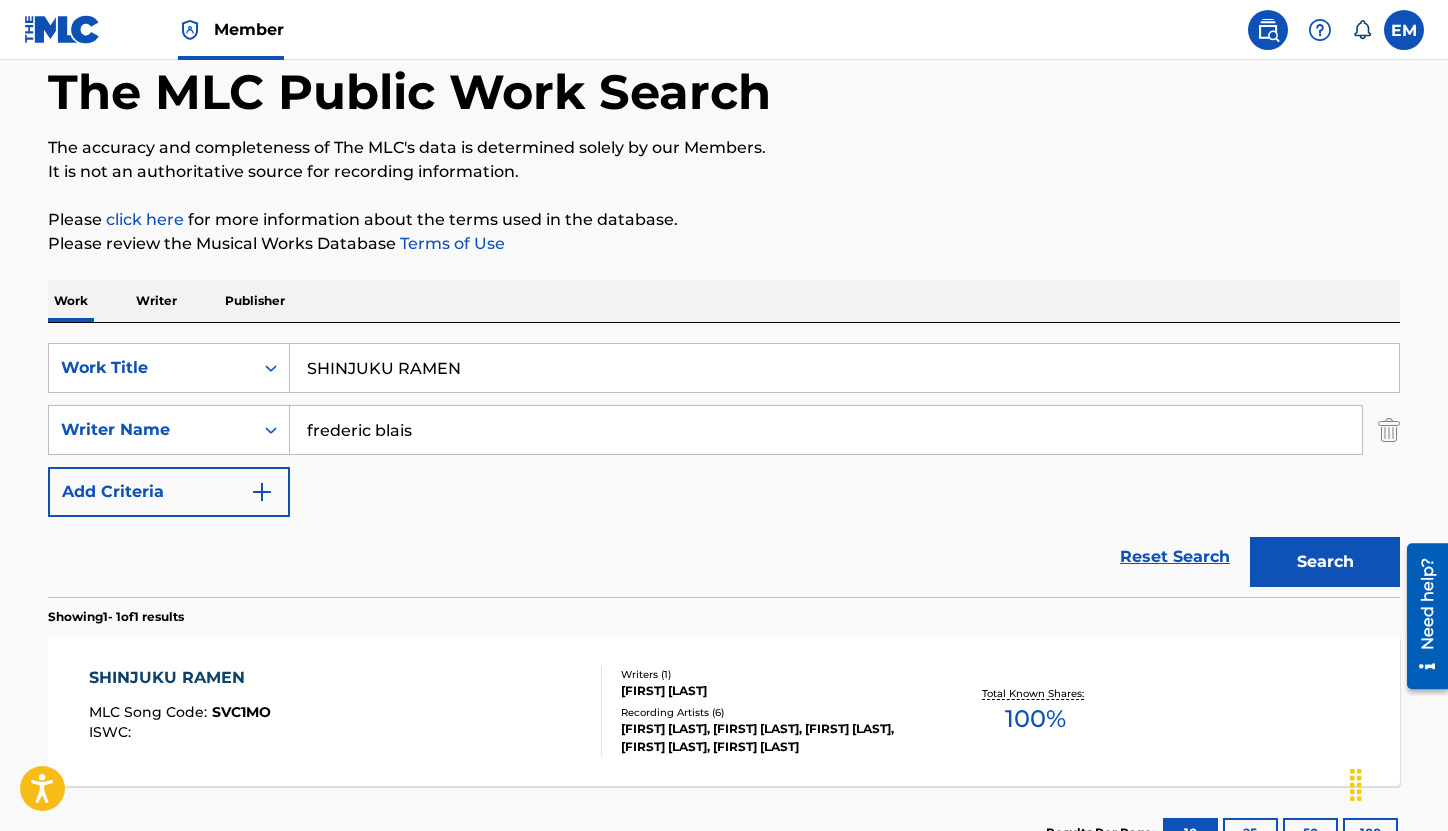 scroll, scrollTop: 214, scrollLeft: 0, axis: vertical 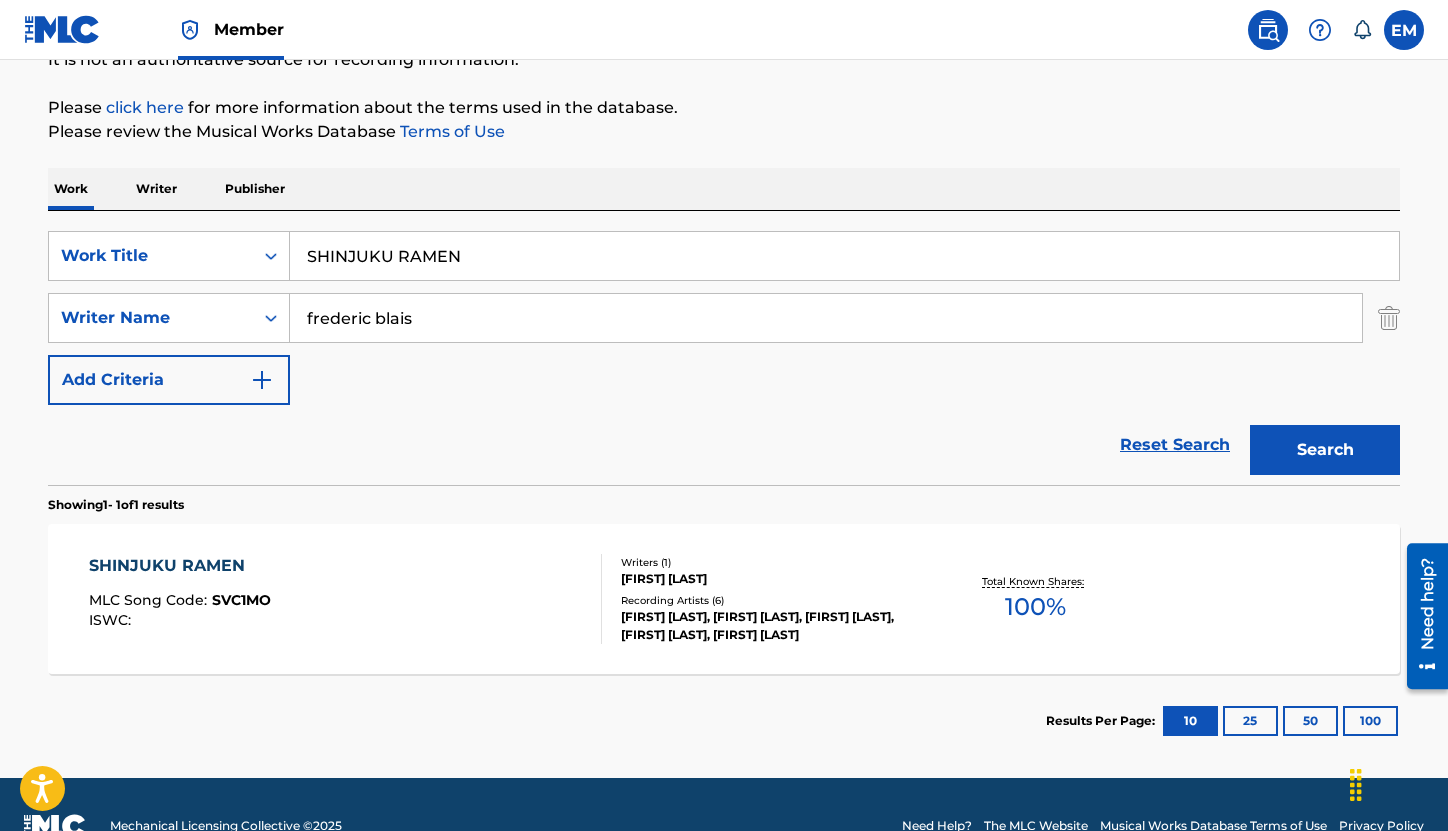 click on "SHINJUKU RAMEN MLC Song Code : SVC1MO ISWC :" at bounding box center (346, 599) 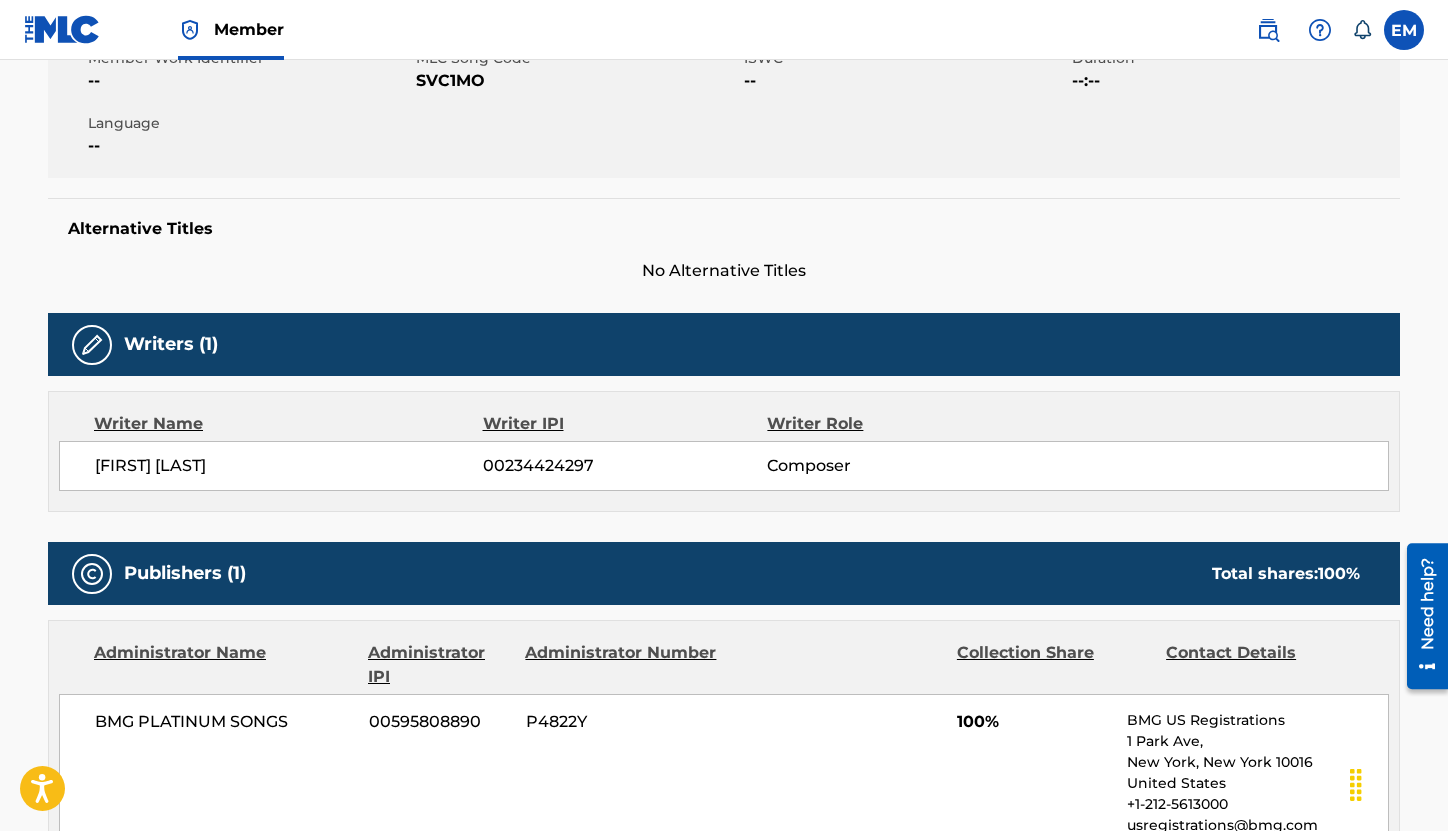 scroll, scrollTop: 200, scrollLeft: 0, axis: vertical 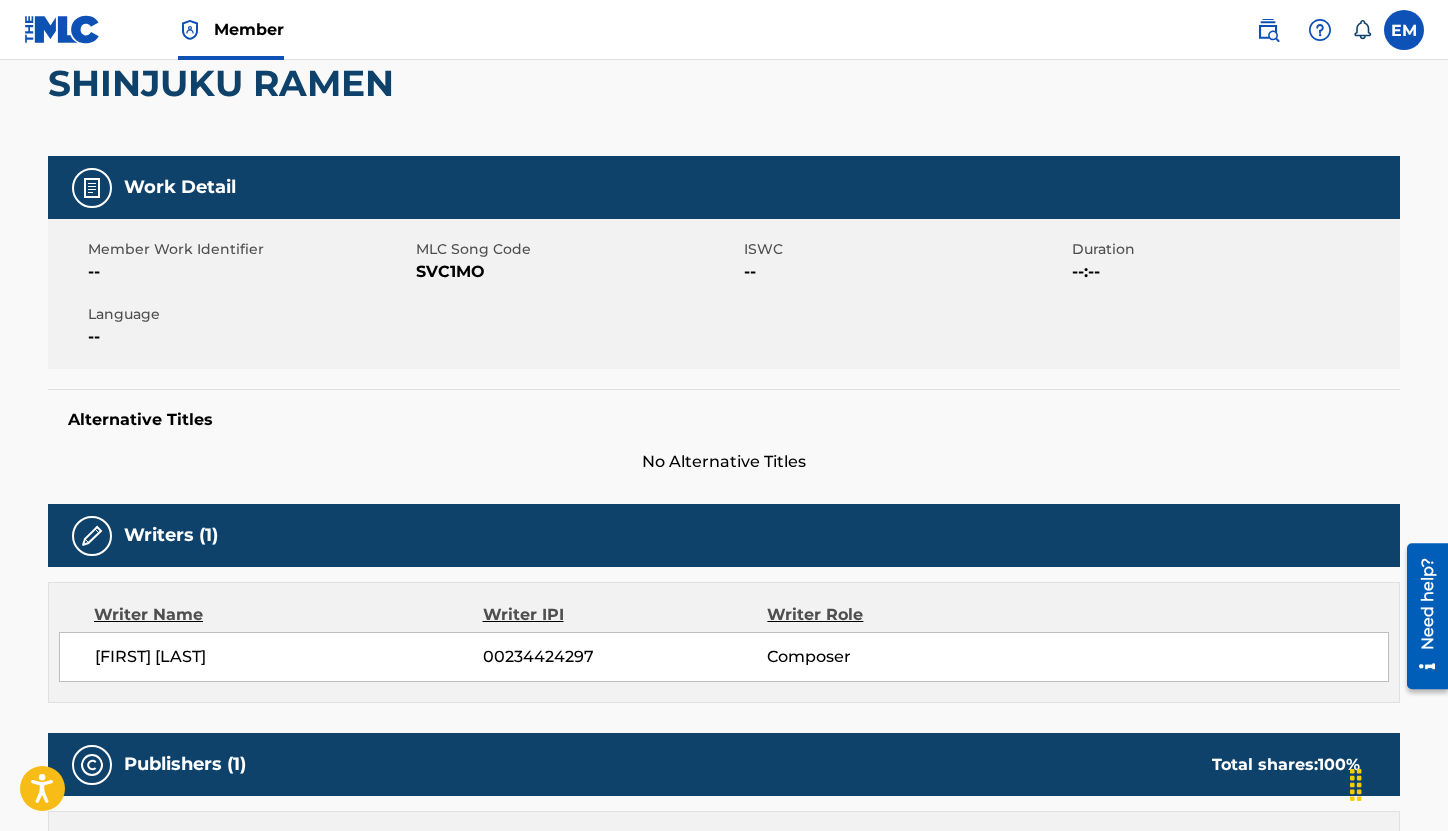 click on "SVC1MO" at bounding box center [577, 272] 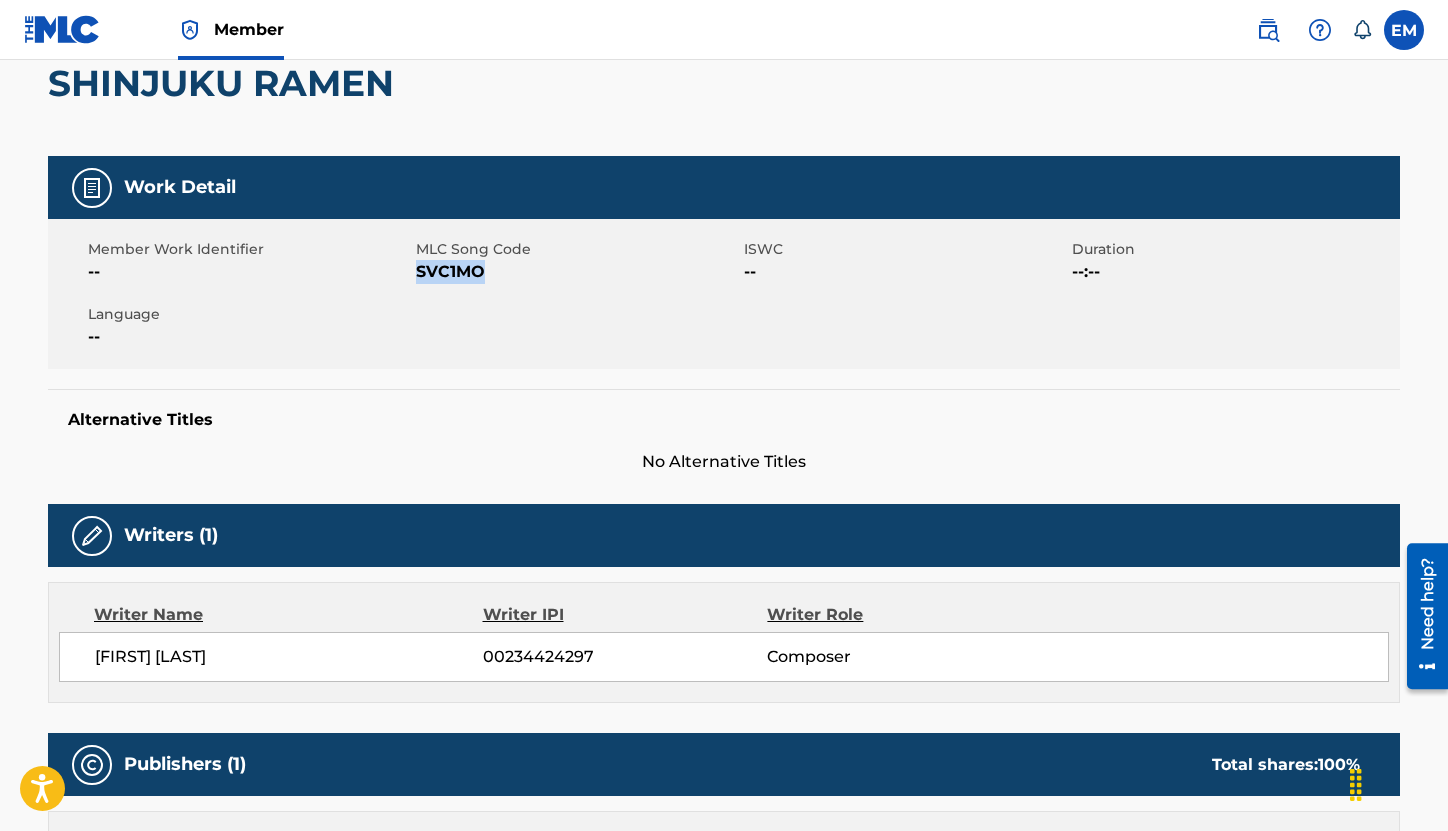 click on "SVC1MO" at bounding box center [577, 272] 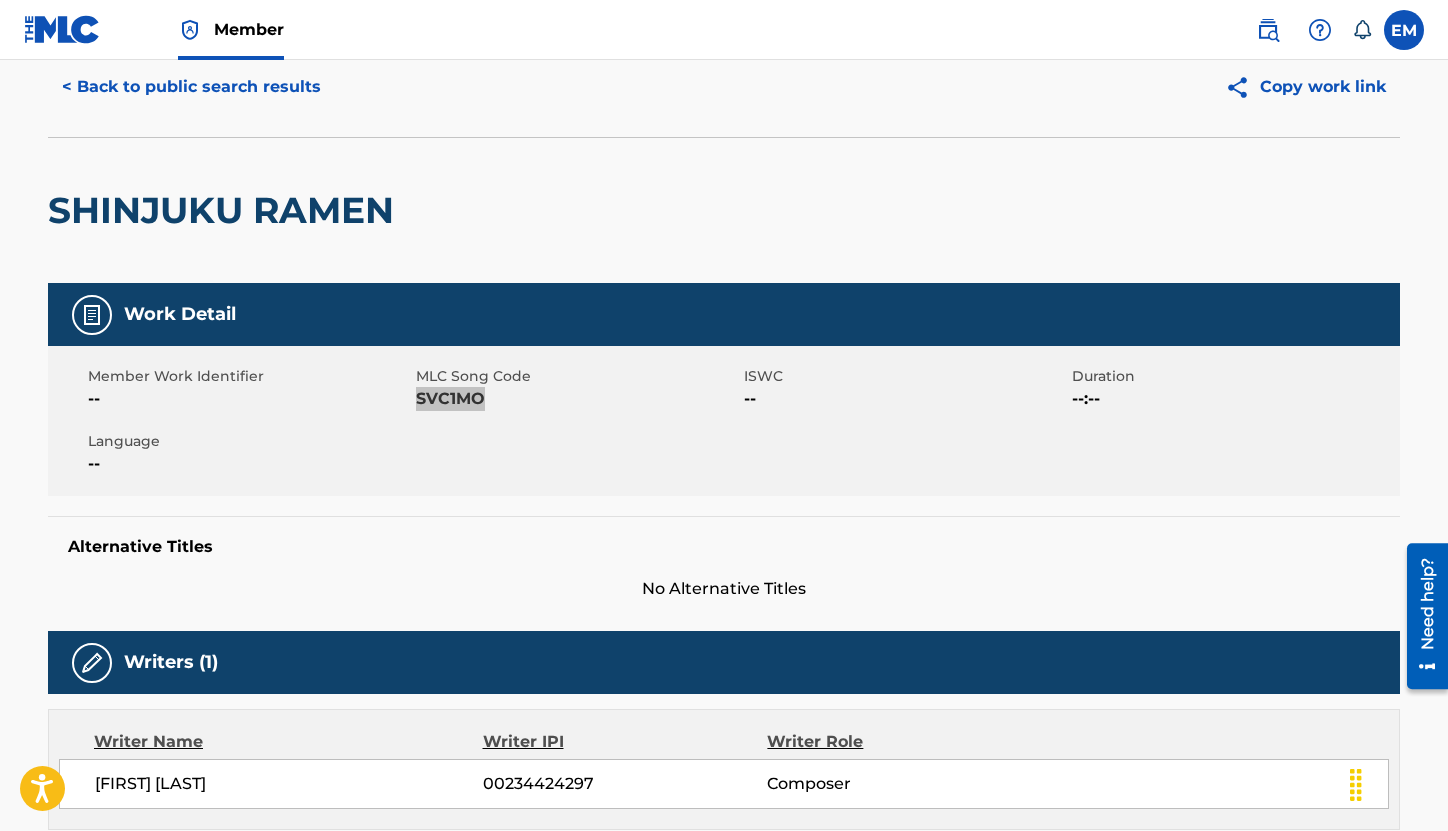 scroll, scrollTop: 0, scrollLeft: 0, axis: both 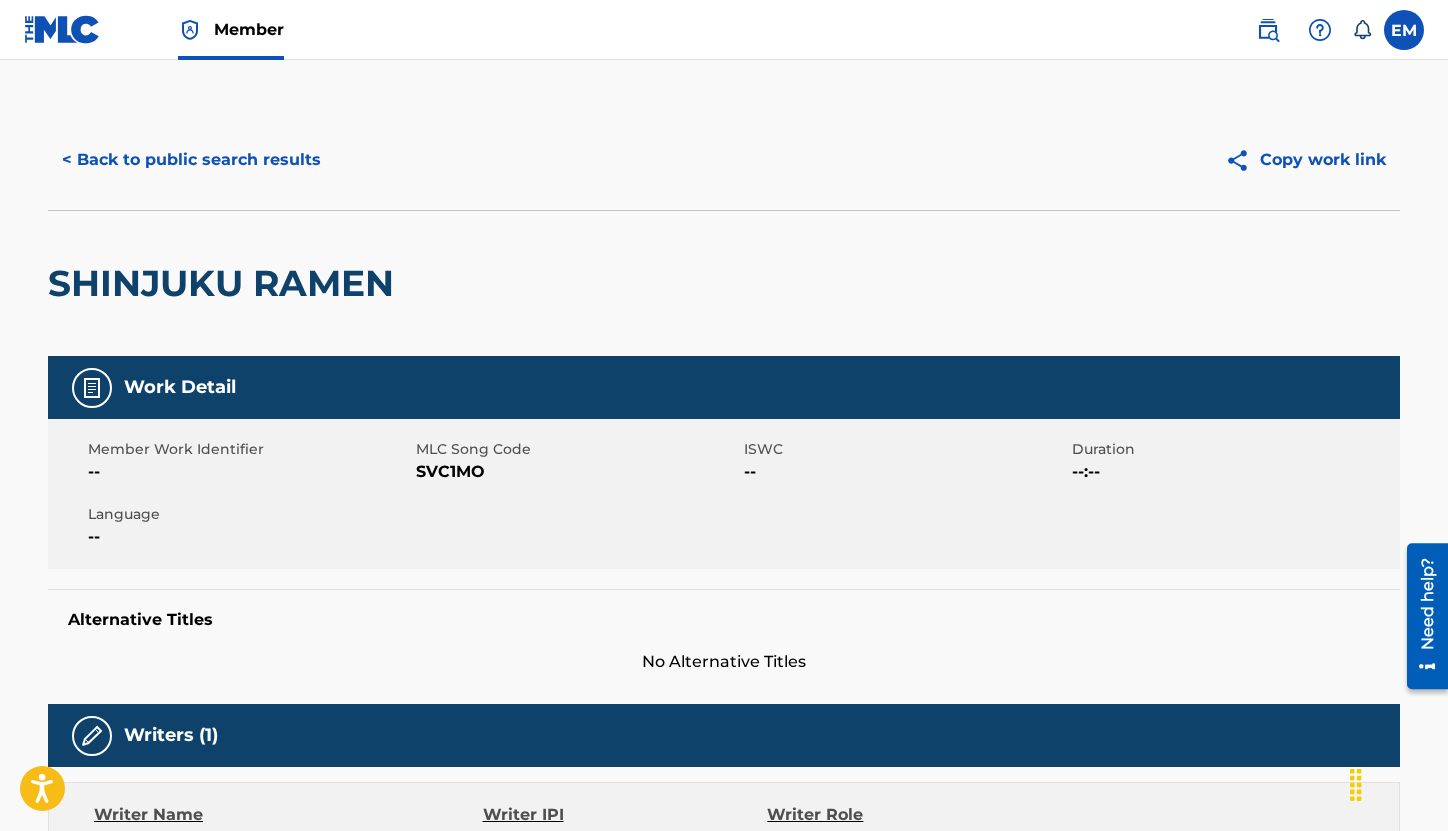 click on "< Back to public search results Copy work link" at bounding box center (724, 160) 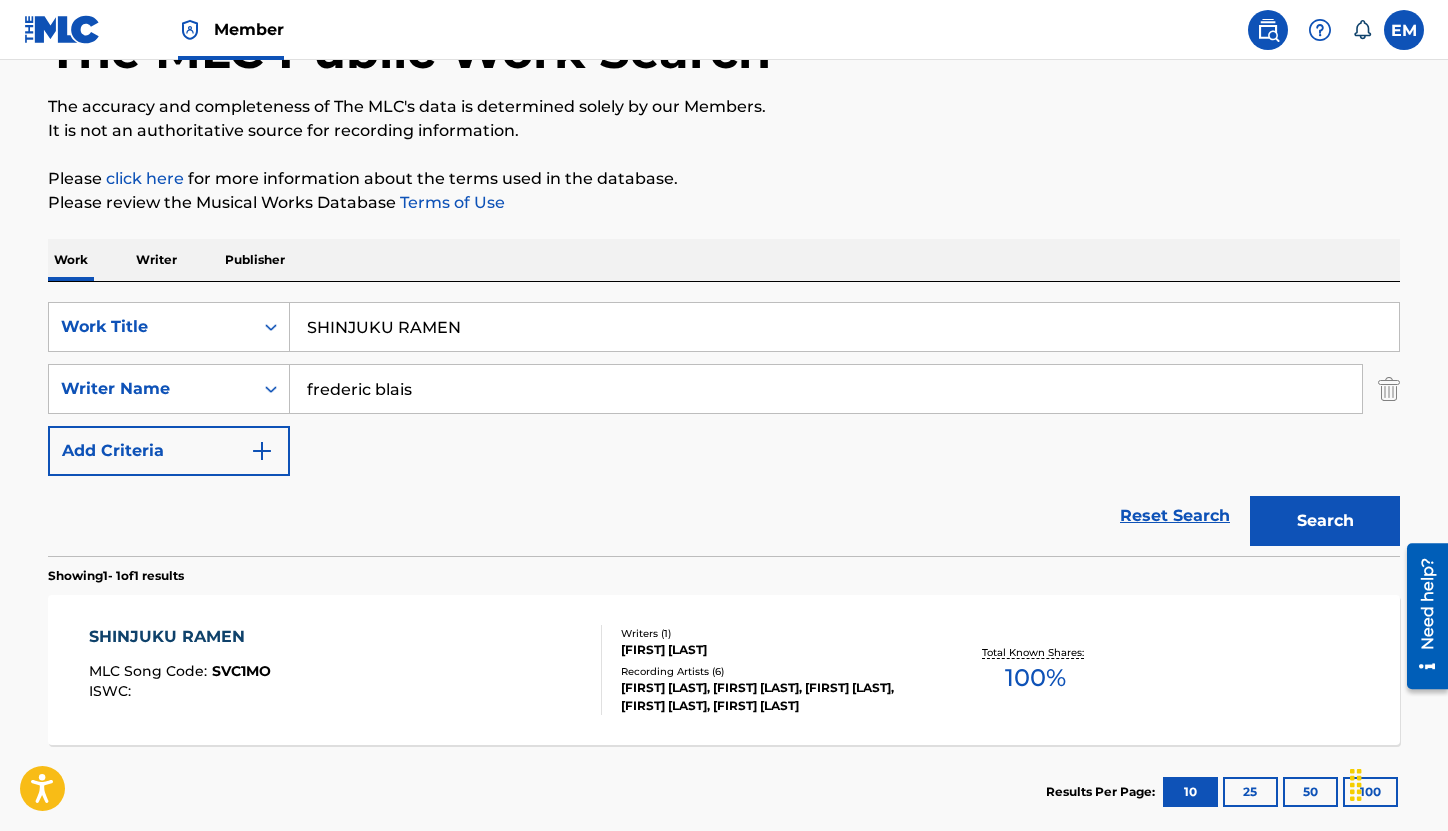 click on "SHINJUKU RAMEN" at bounding box center (844, 327) 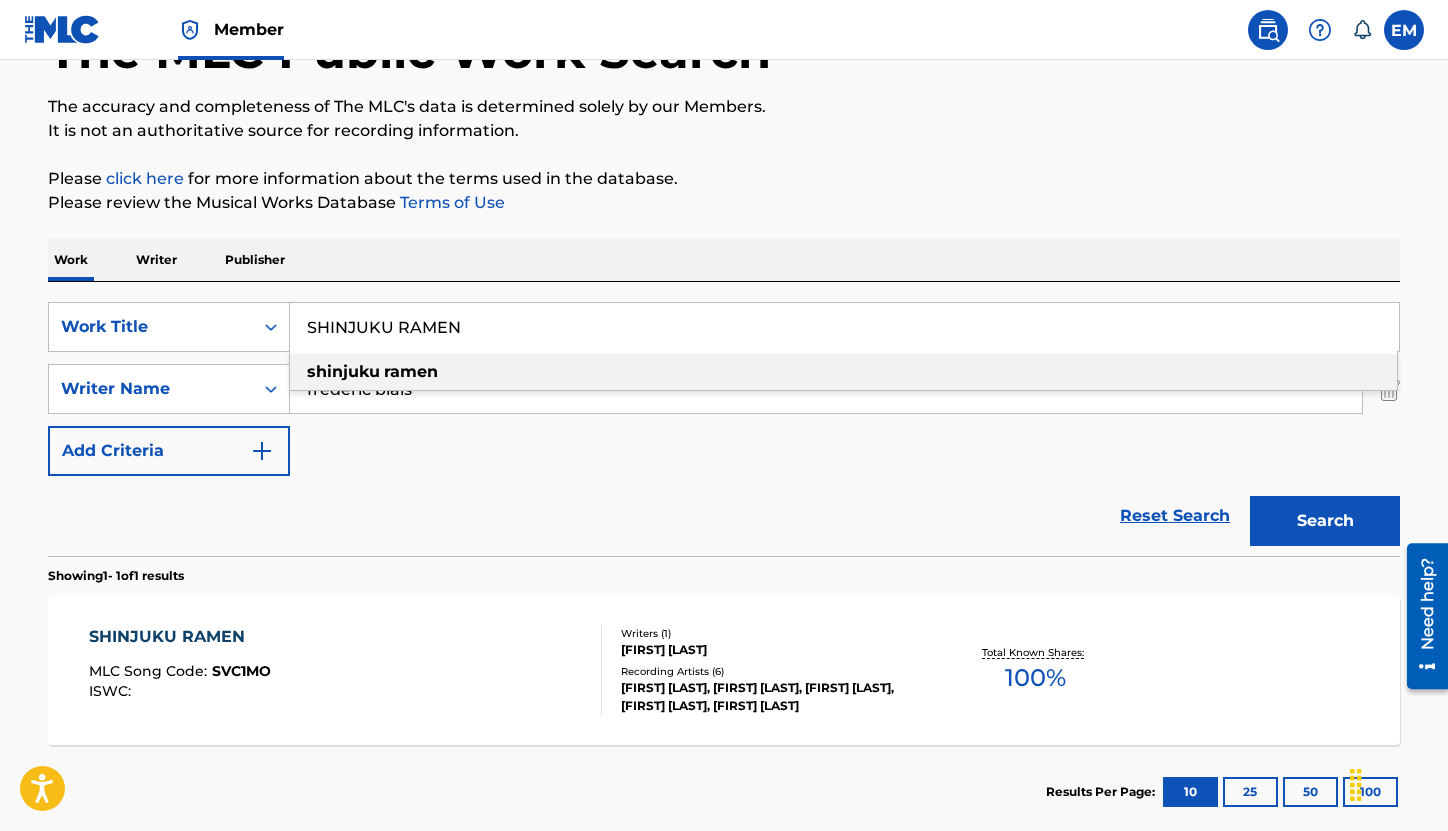 click on "SHINJUKU RAMEN" at bounding box center (844, 327) 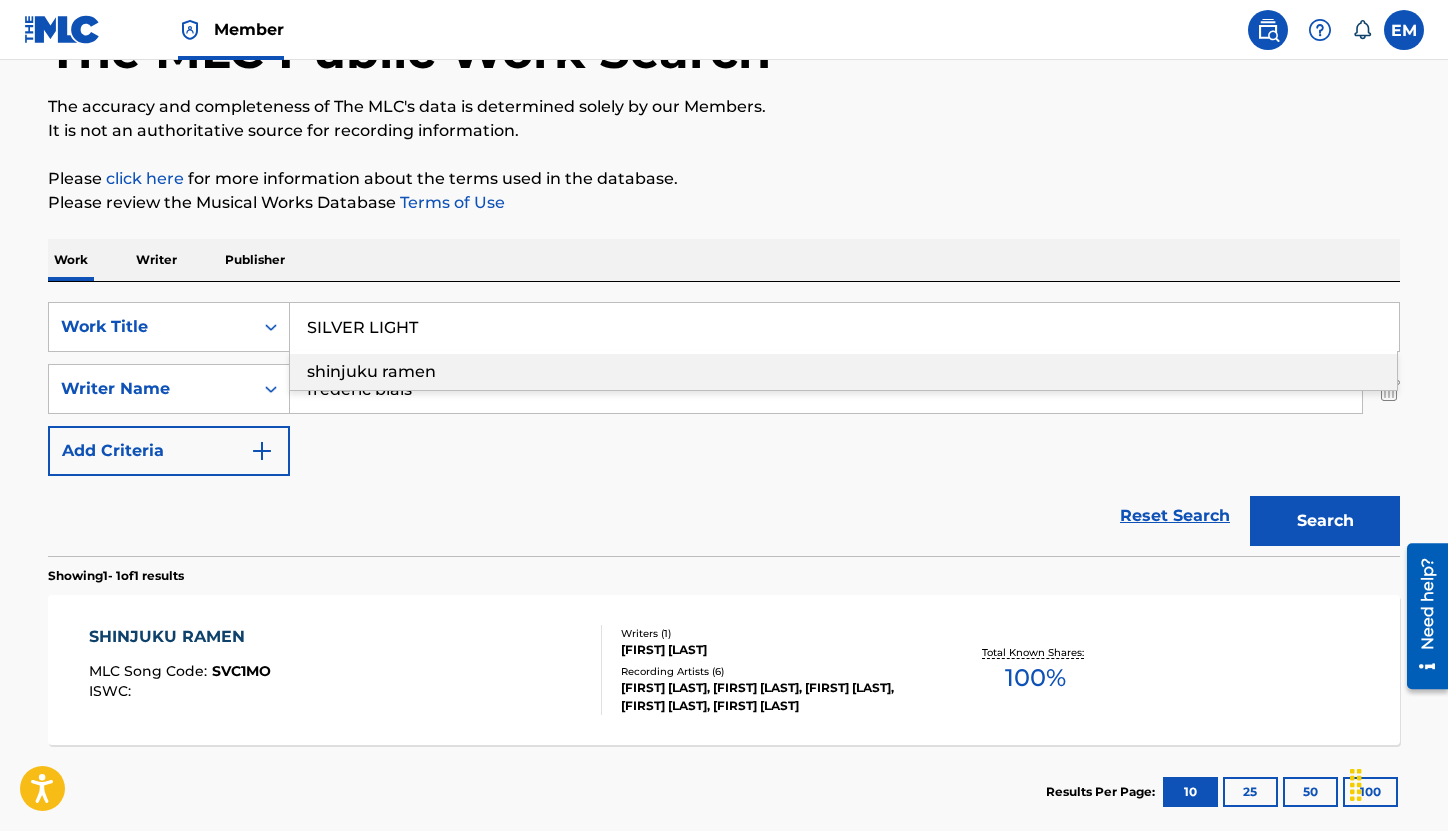 type on "SILVER LIGHT" 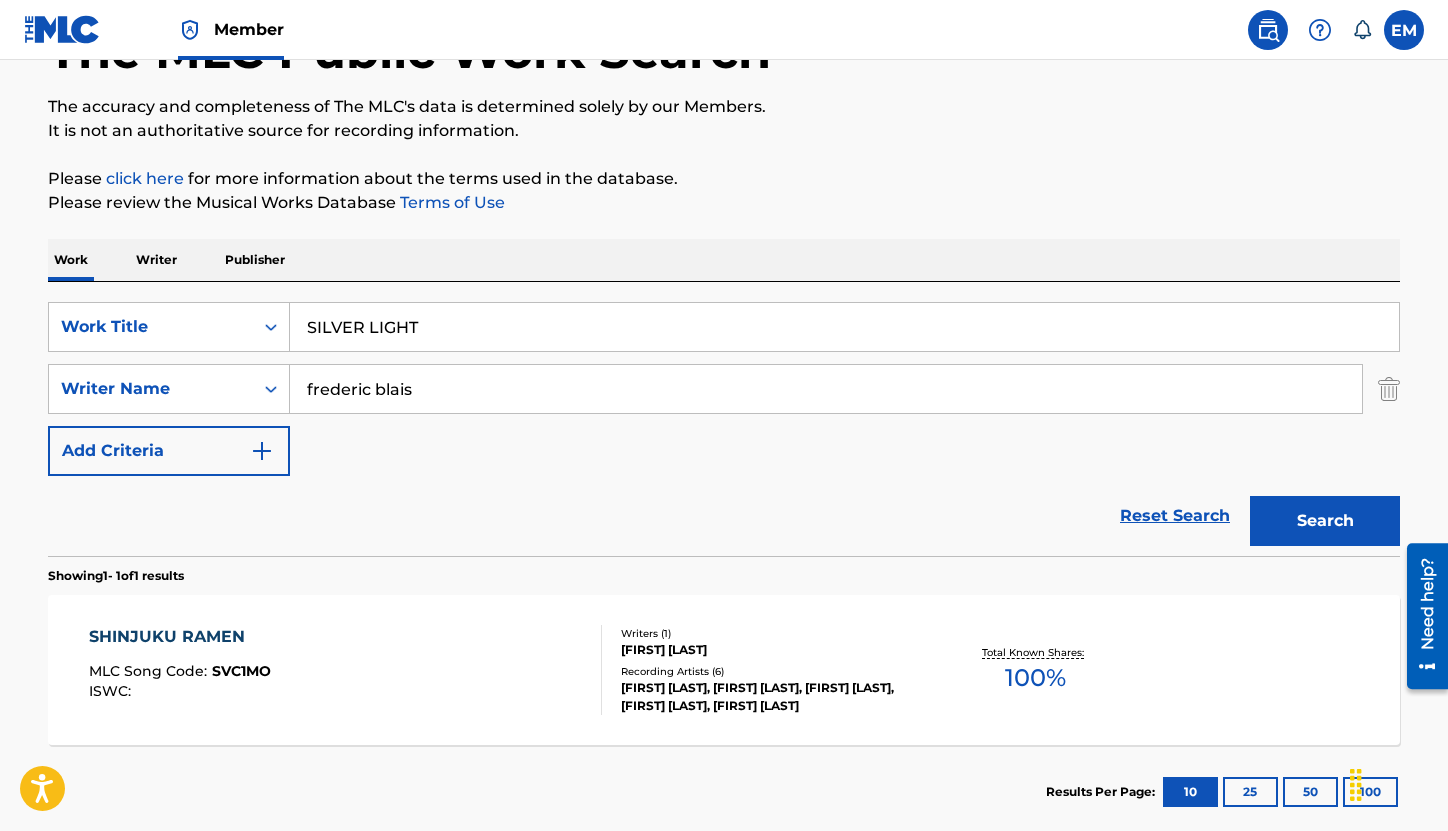 click on "Search" at bounding box center [1325, 521] 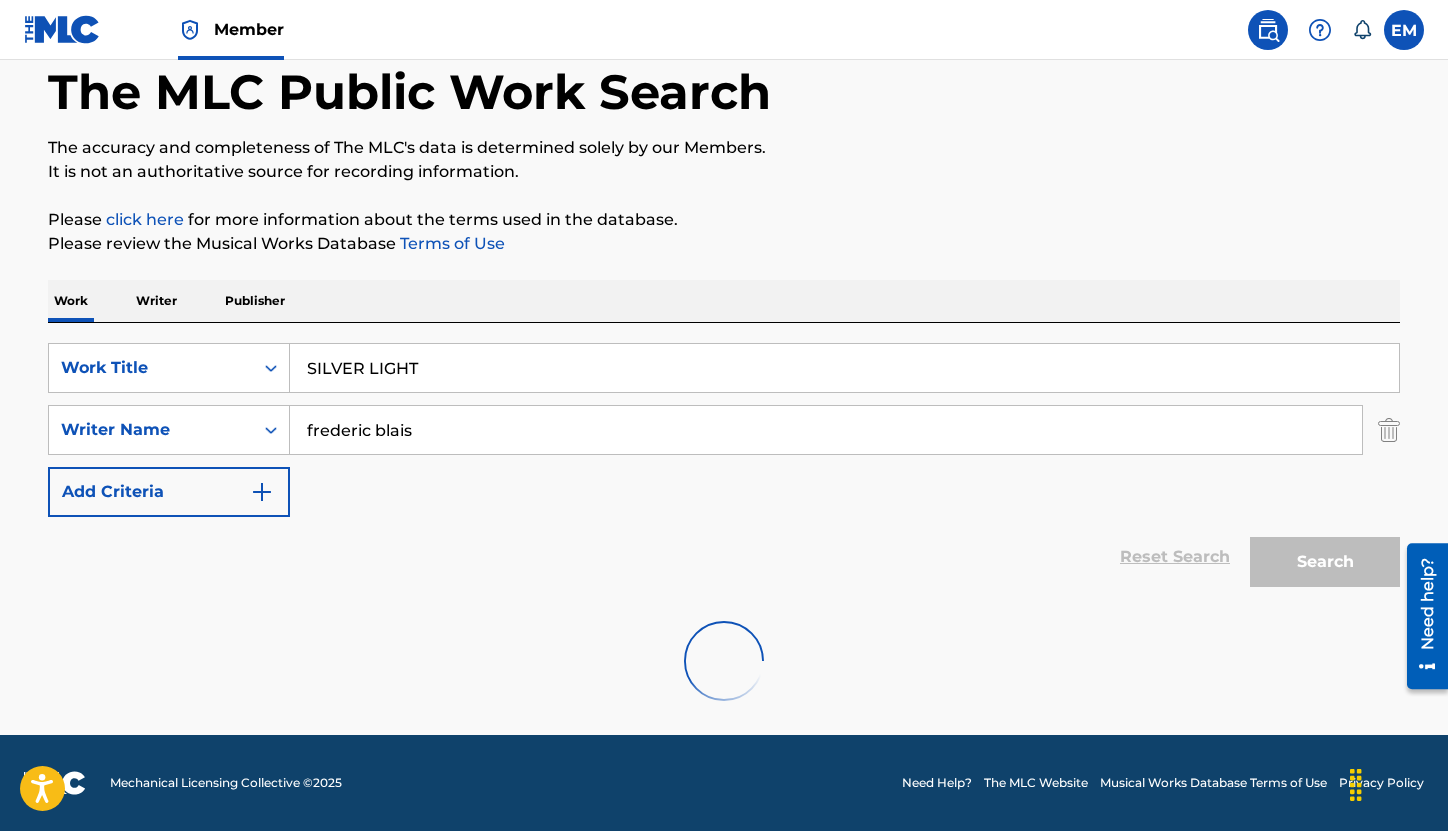 scroll, scrollTop: 143, scrollLeft: 0, axis: vertical 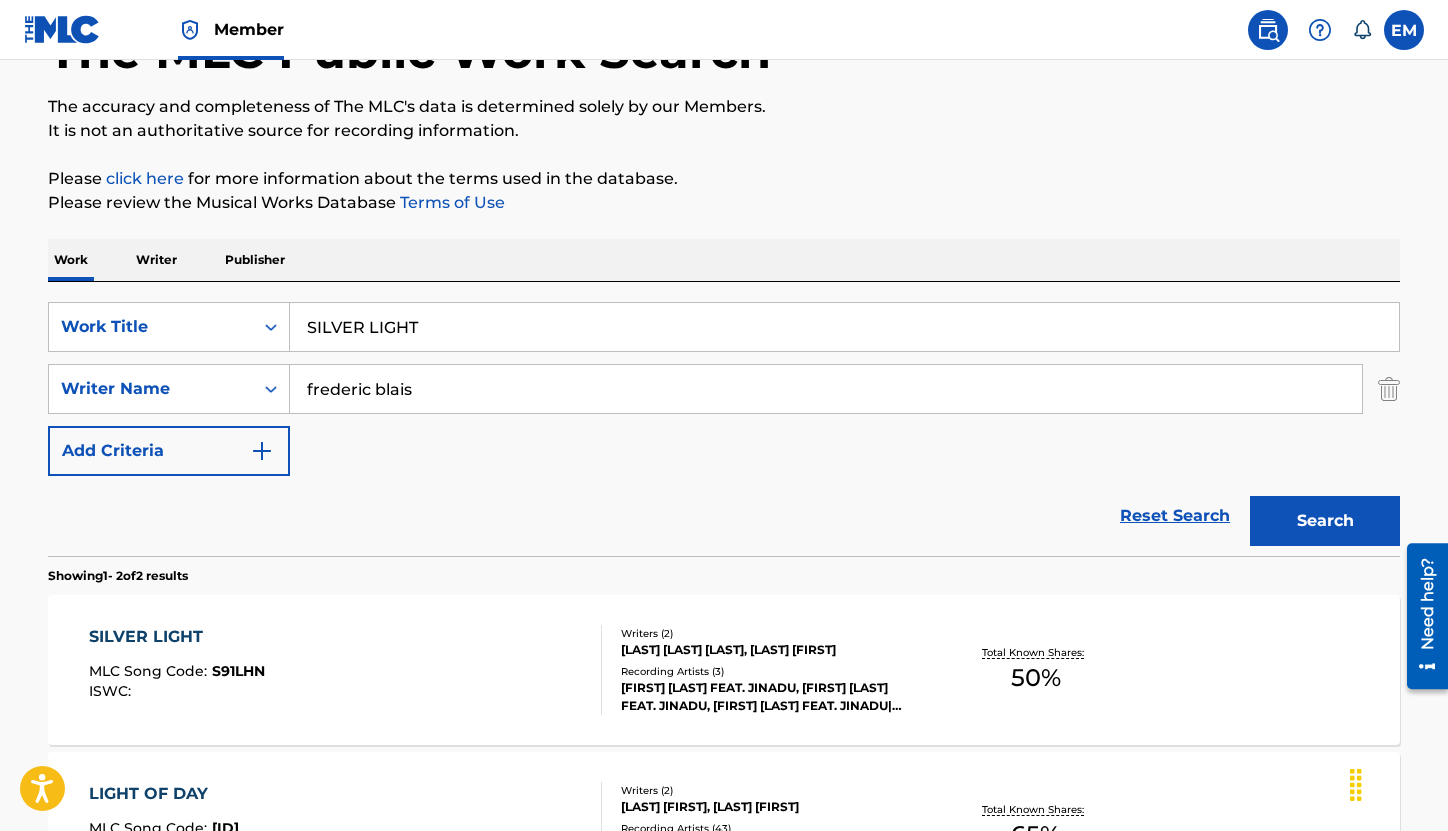 click on "SILVER LIGHT MLC Song Code : S91LHN ISWC :" at bounding box center (346, 670) 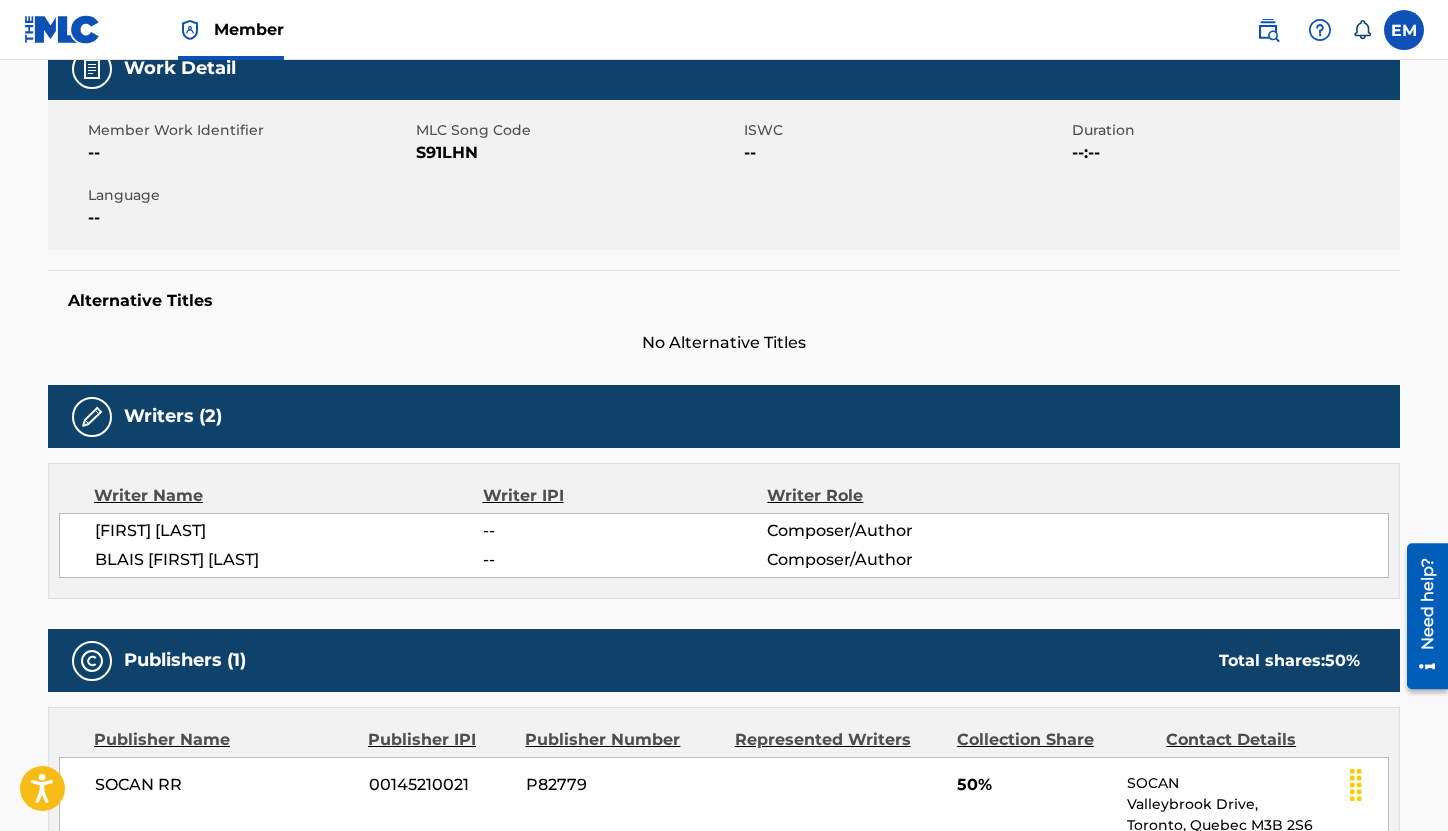 scroll, scrollTop: 73, scrollLeft: 0, axis: vertical 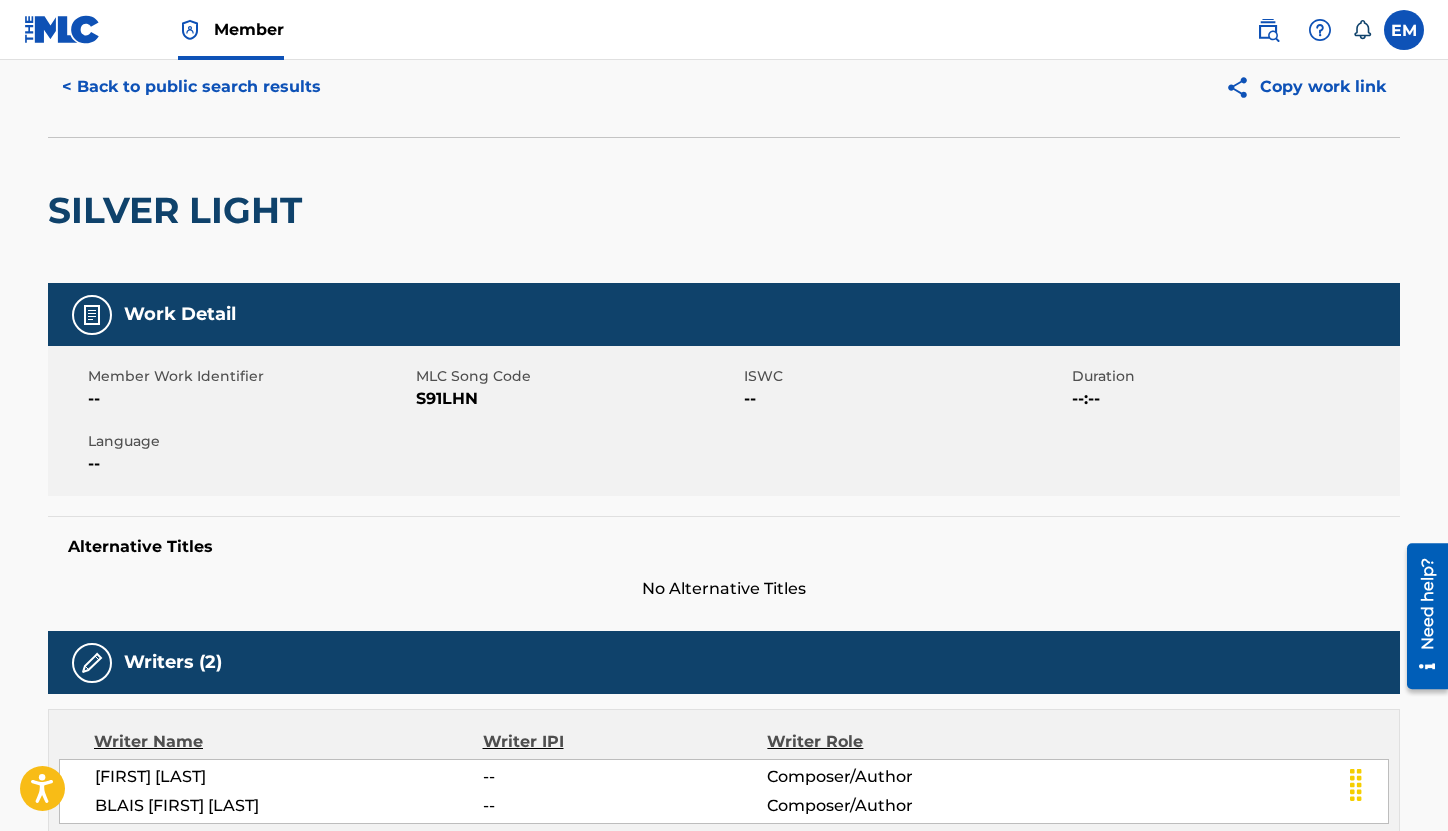 click on "S91LHN" at bounding box center (577, 399) 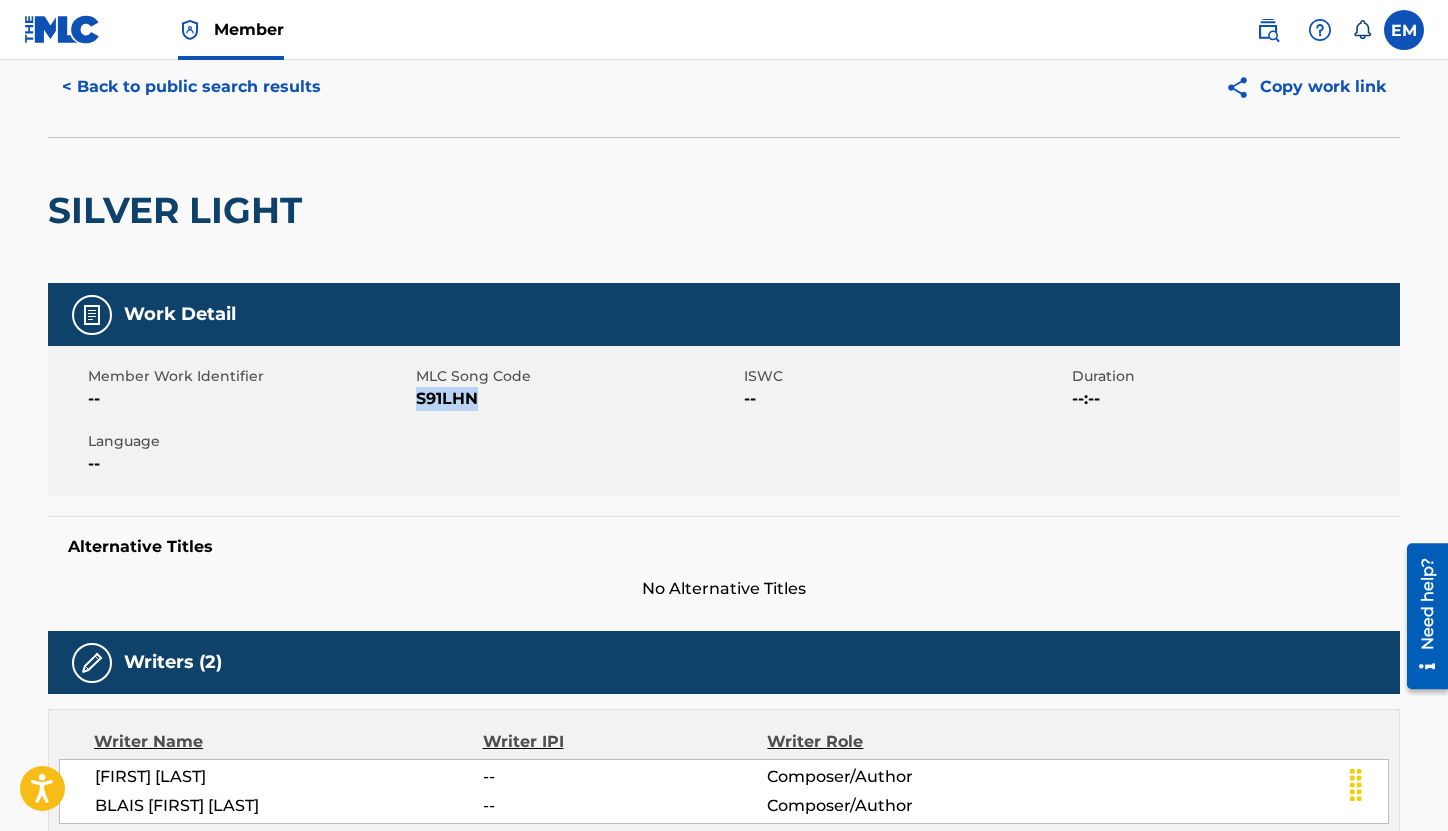click on "S91LHN" at bounding box center [577, 399] 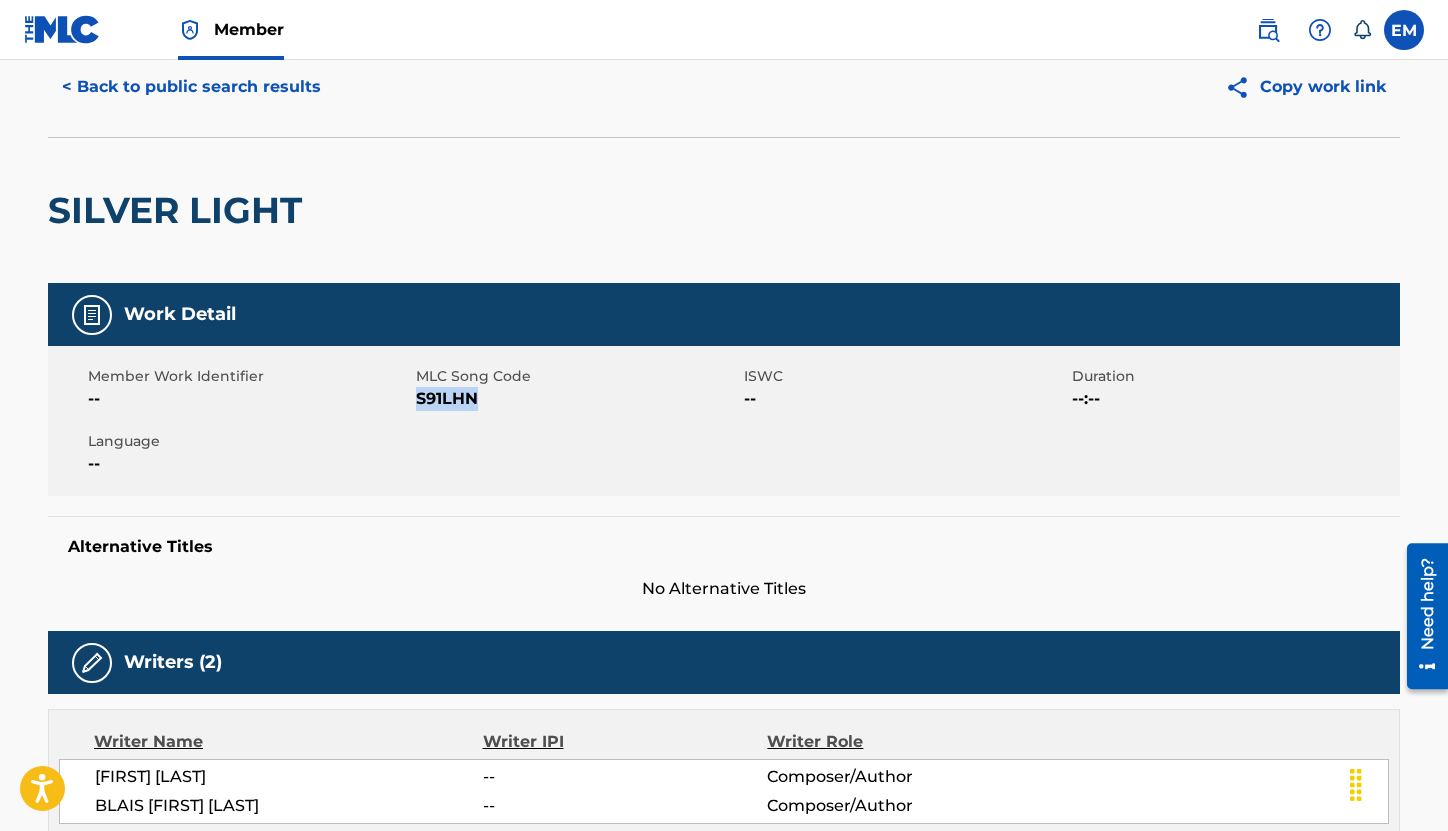 click on "< Back to public search results" at bounding box center [191, 87] 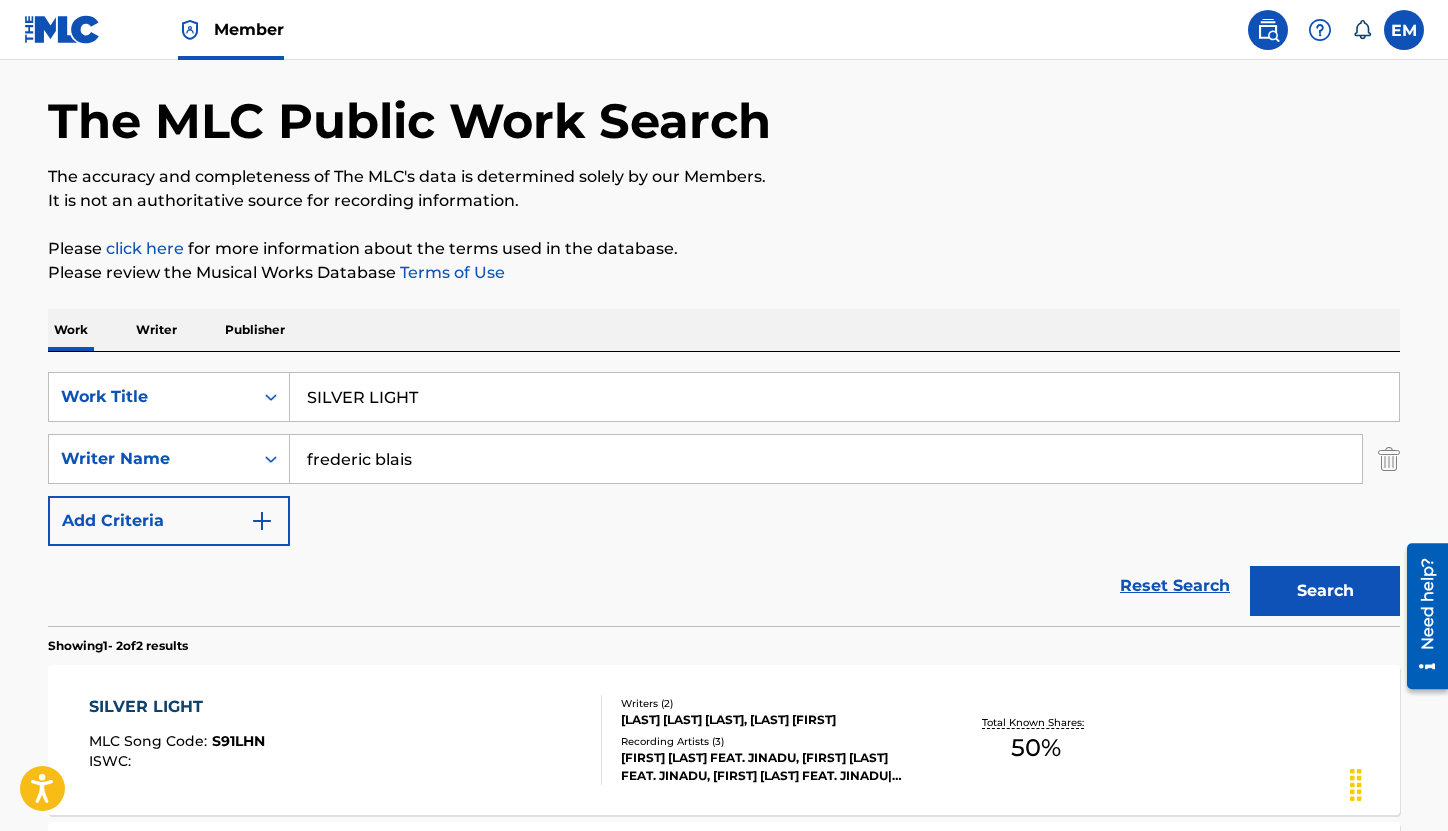 scroll, scrollTop: 143, scrollLeft: 0, axis: vertical 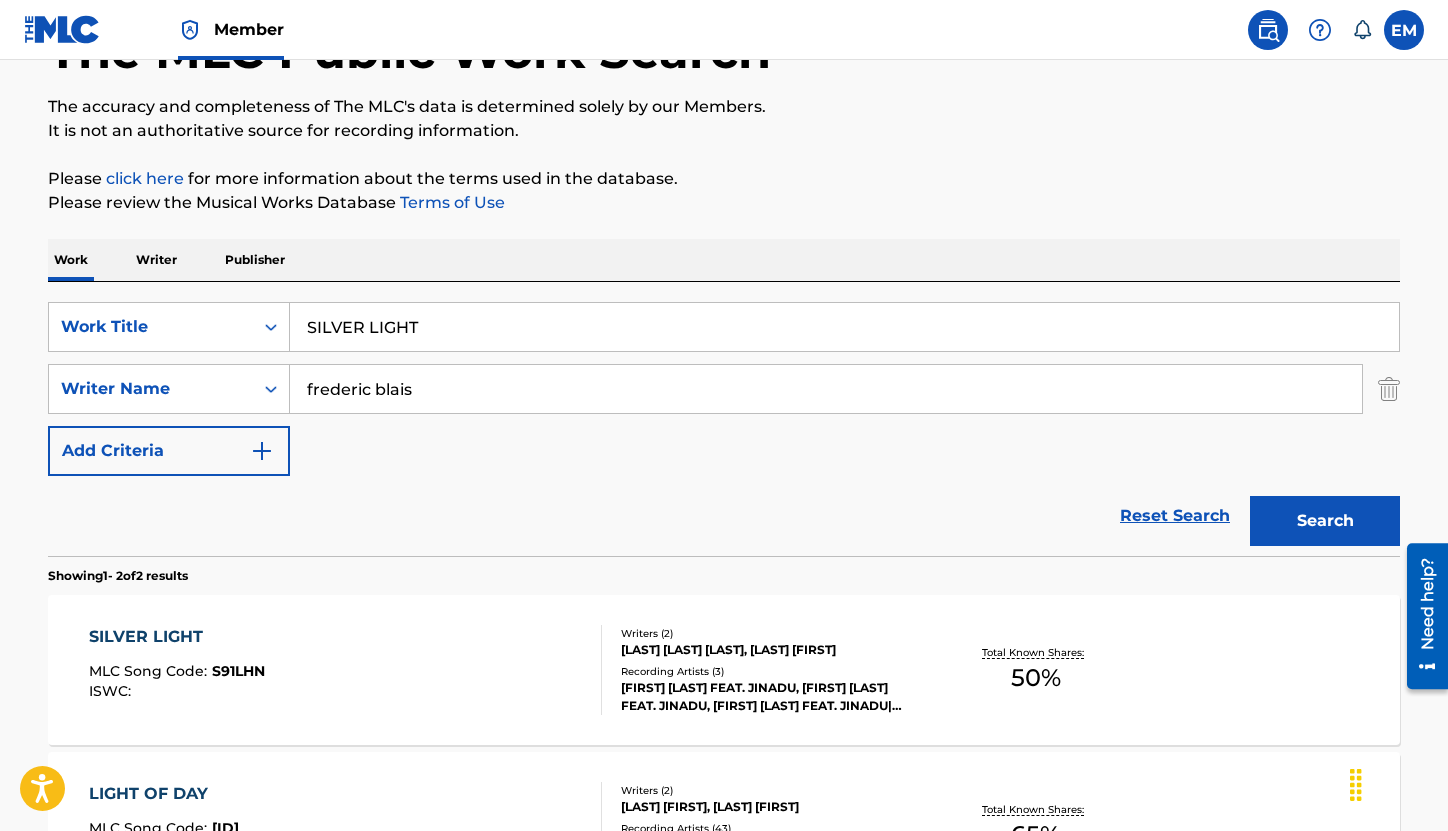 click on "SILVER LIGHT" at bounding box center [844, 327] 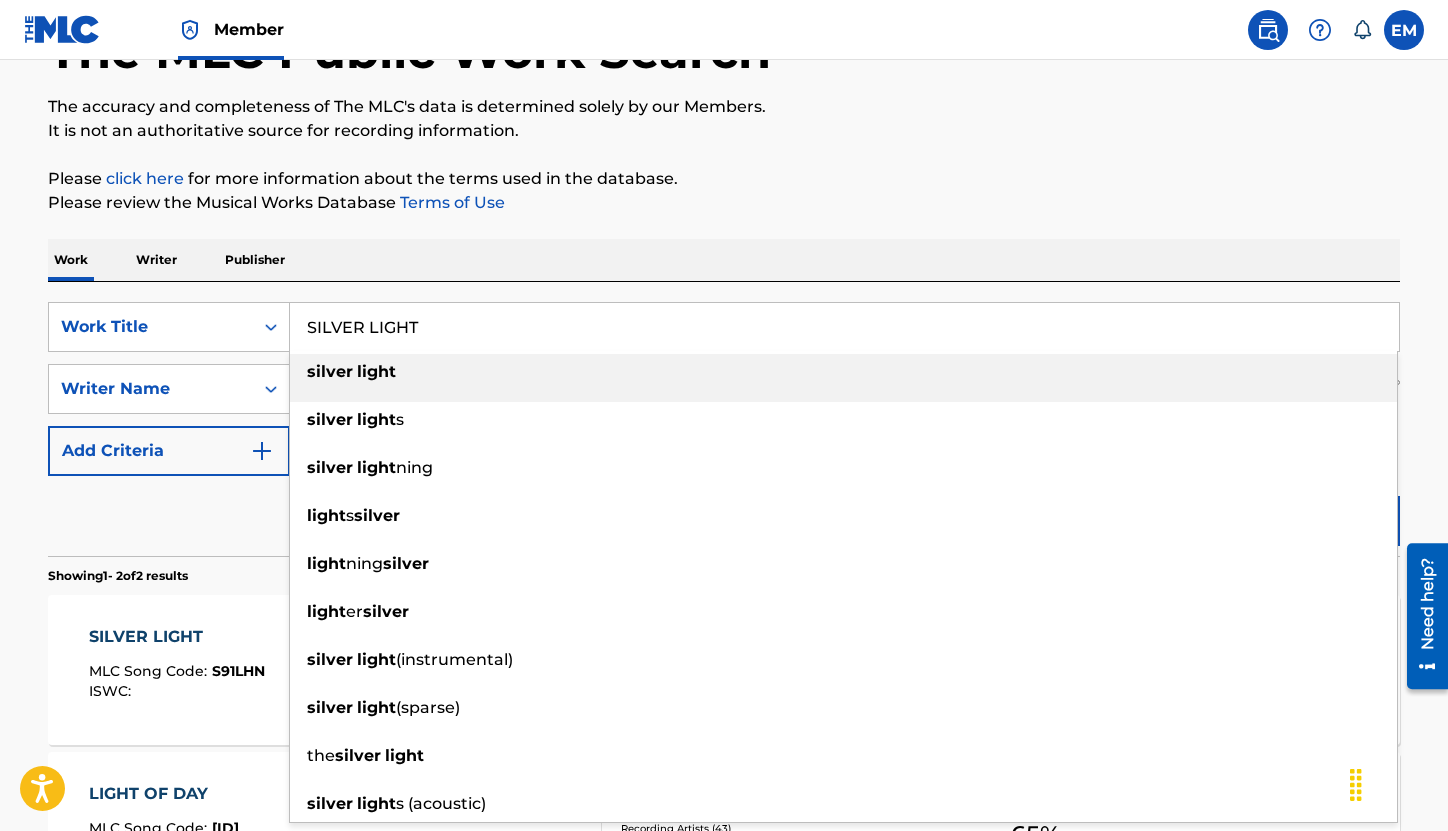 click on "SILVER LIGHT" at bounding box center [844, 327] 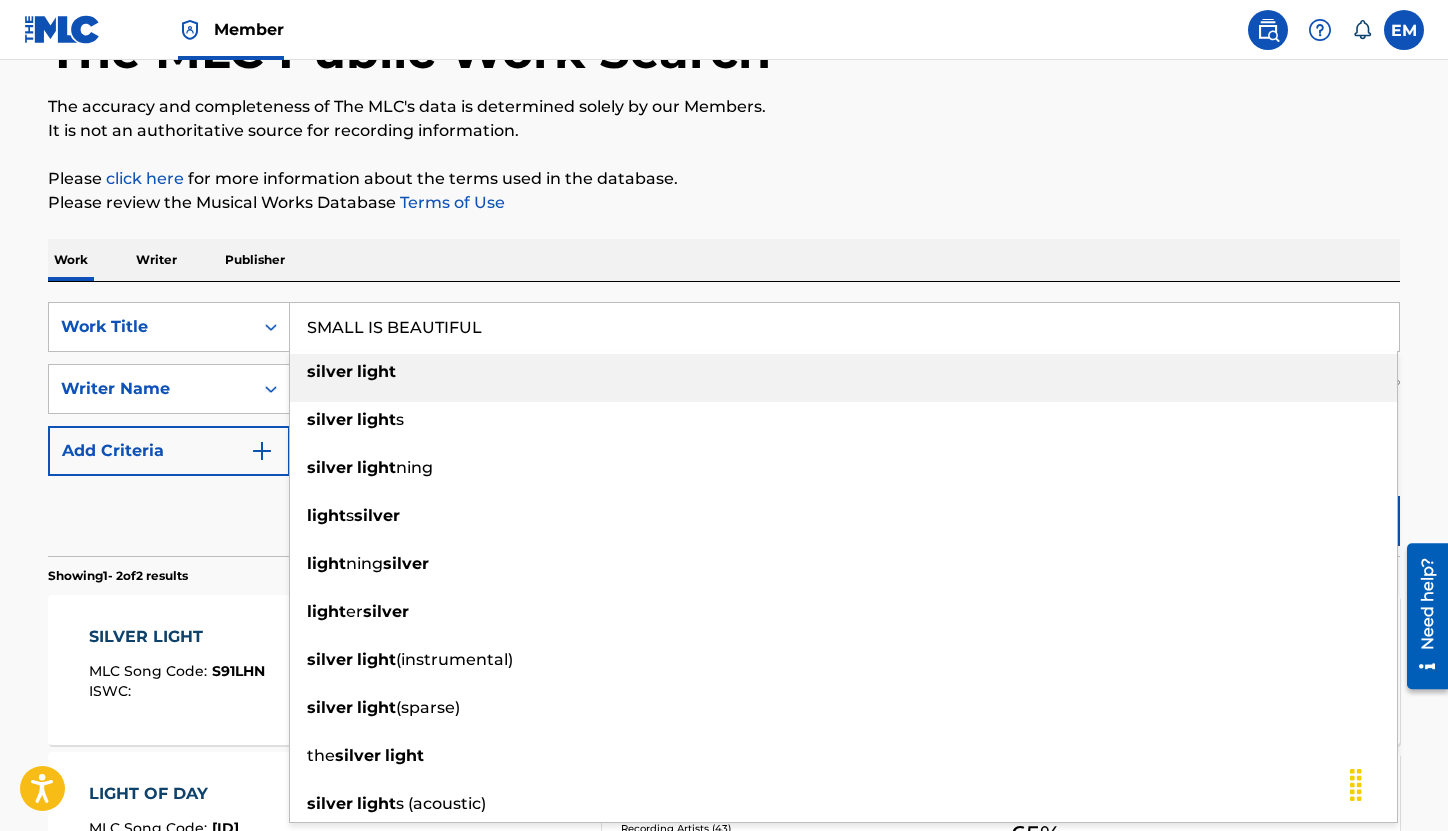 type on "SMALL IS BEAUTIFUL" 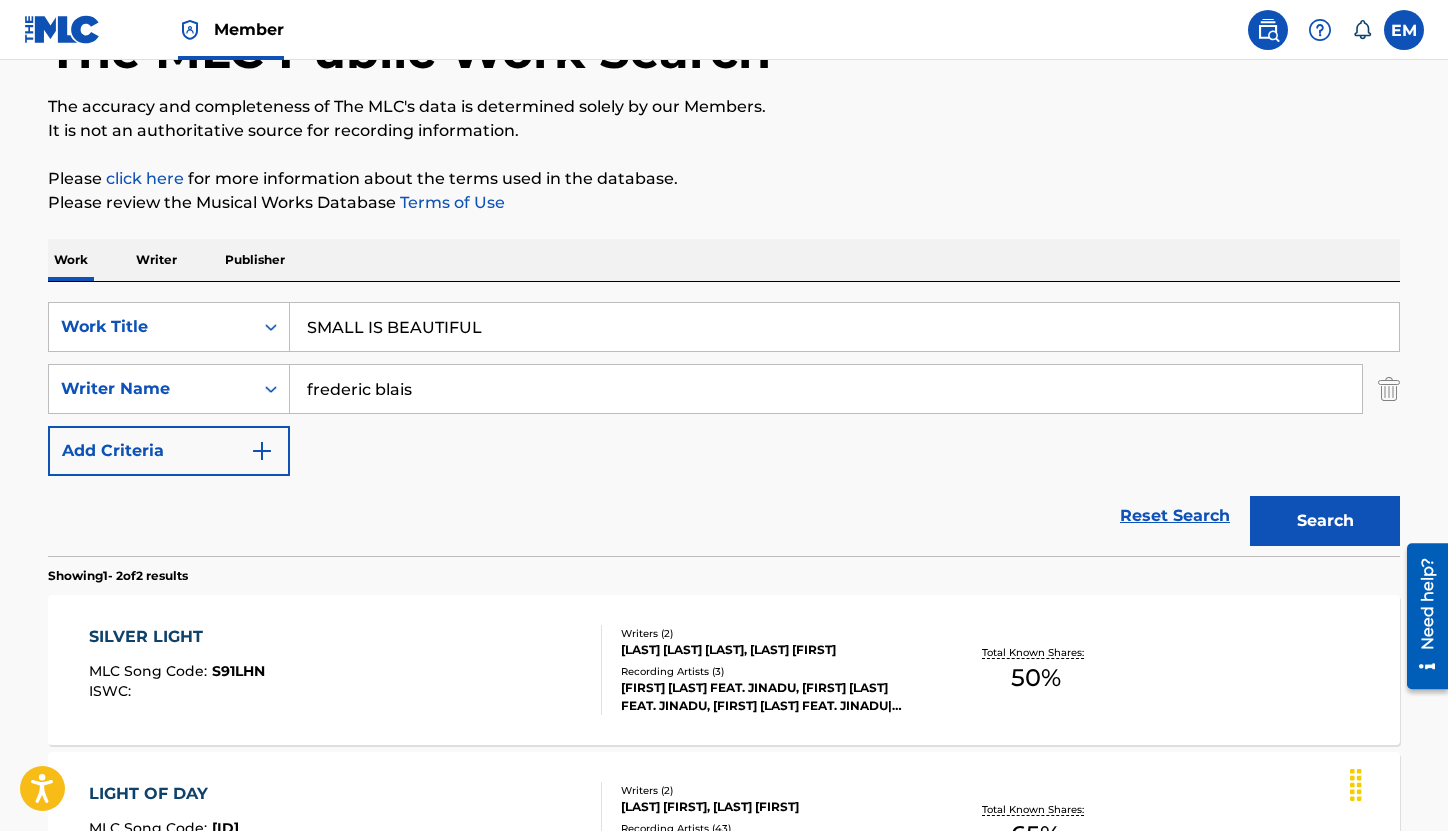 click on "The MLC Public Work Search The accuracy and completeness of The MLC's data is determined solely by our Members. It is not an authoritative source for recording information. Please   click here   for more information about the terms used in the database. Please review the Musical Works Database   Terms of Use Work Writer Publisher SearchWithCriteriac06617bf-25ed-46f6-8ef3-ef93165479e7 Work Title SMALL IS BEAUTIFUL SearchWithCriteria8a6f7509-8e48-4a87-8ba0-2e2f27098ad3 Writer Name [FIRST] [LAST] Add Criteria Reset Search Search Showing  1  -   2  of  2   results   SILVER LIGHT MLC Song Code : S91LHN ISWC : Writers ( 2 ) JINADU [FIRST] [LAST], BLAIS [FIRST] [LAST] Recording Artists ( 3 ) [FIRST] [LAST] FEAT. JINADU, [FIRST] [LAST] FEAT. JINADU, [FIRST] [LAST] FEAT. JINADU|[FIRST] [LAST]|JINADU Total Known Shares: 50 % LIGHT OF DAY MLC Song Code : LVAEZH ISWC : T0718213616 Writers ( 2 ) VANI ERIC, BLAIS [FIRST] [LAST] Recording Artists ( 43 ) Total Known Shares: 65 % Results Per Page: 10 25 50 100" at bounding box center (724, 481) 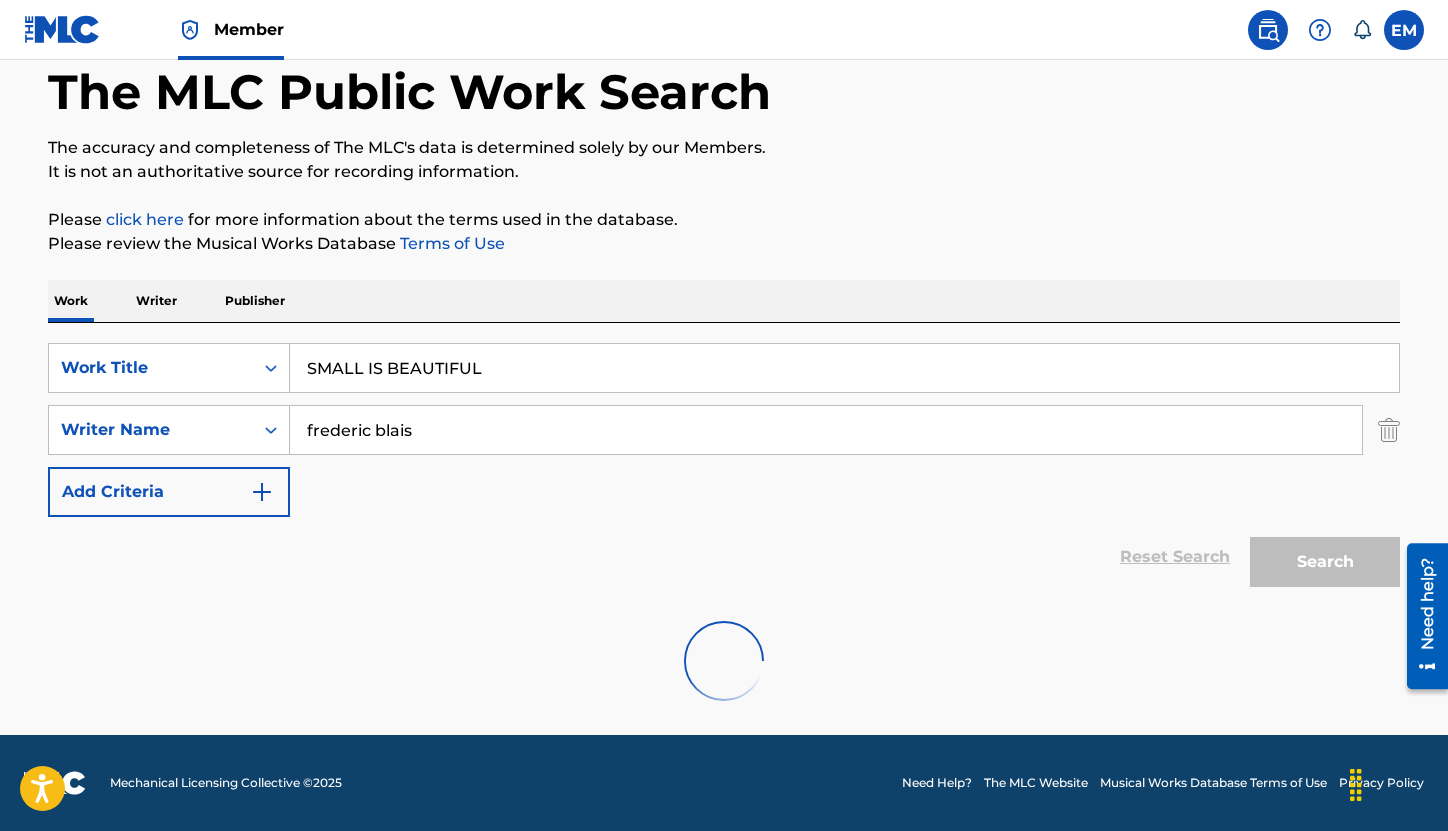 scroll, scrollTop: 143, scrollLeft: 0, axis: vertical 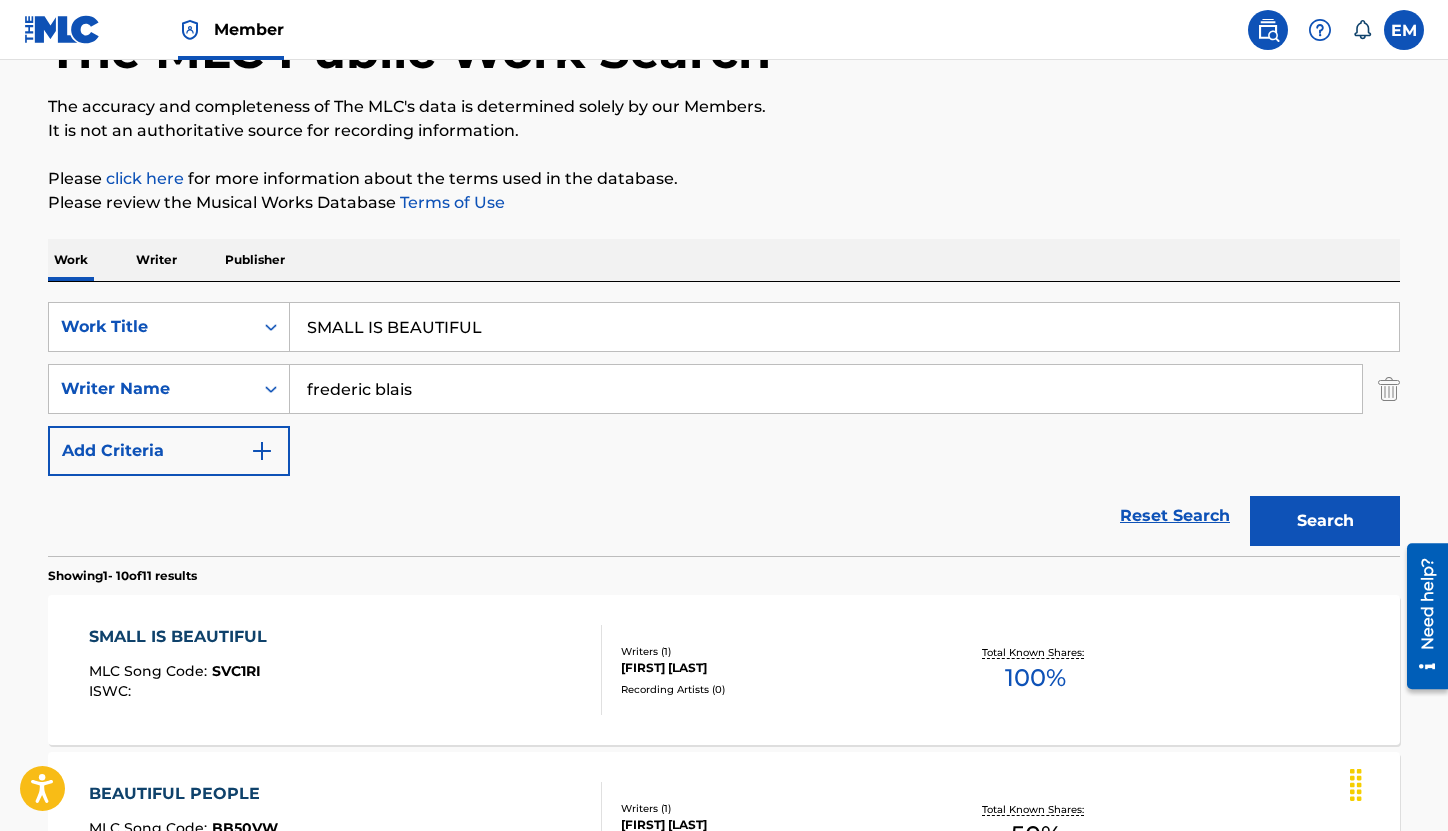 click on "SMALL IS BEAUTIFUL MLC Song Code : SVC1RI ISWC :" at bounding box center [346, 670] 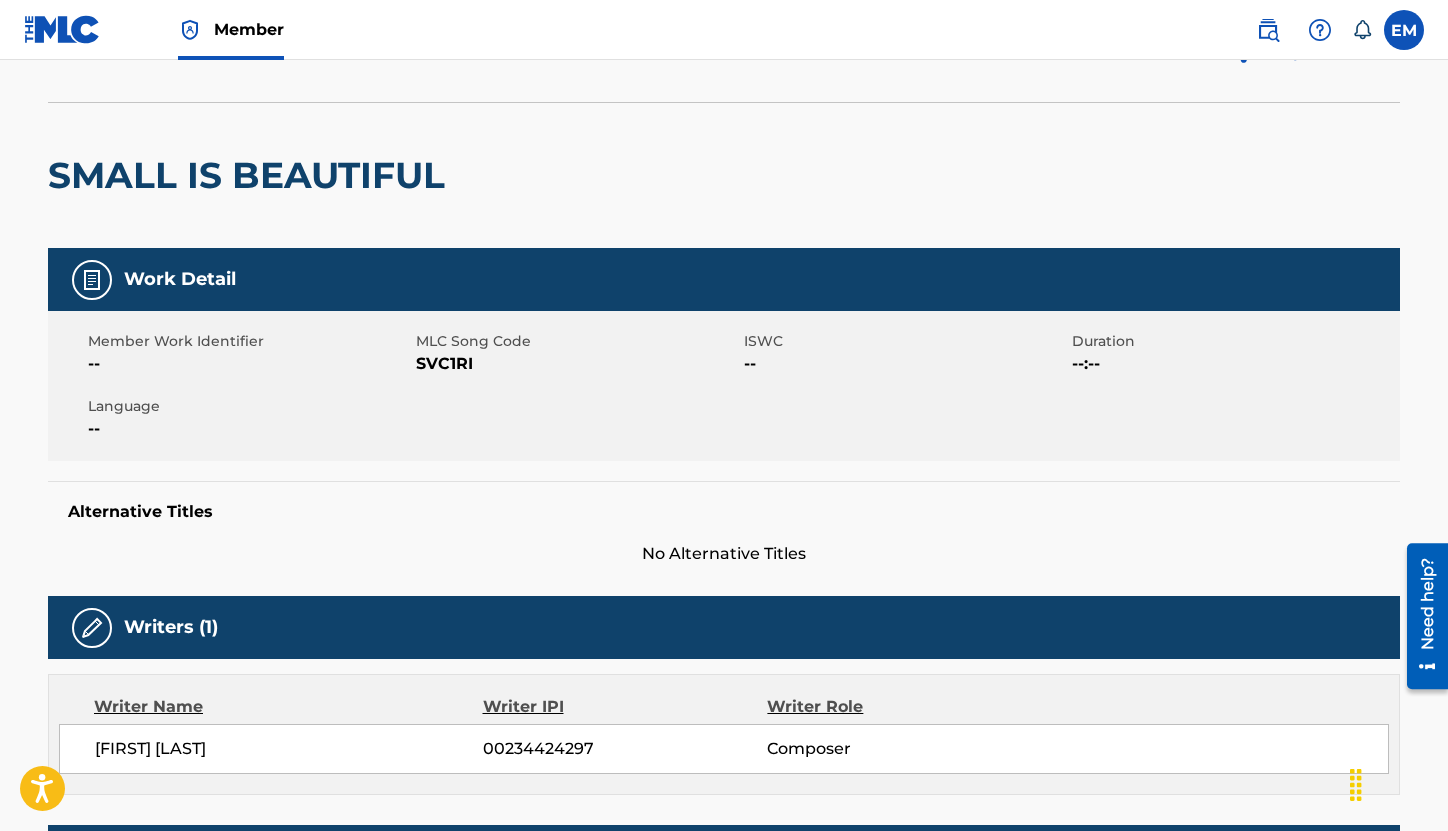 scroll, scrollTop: 100, scrollLeft: 0, axis: vertical 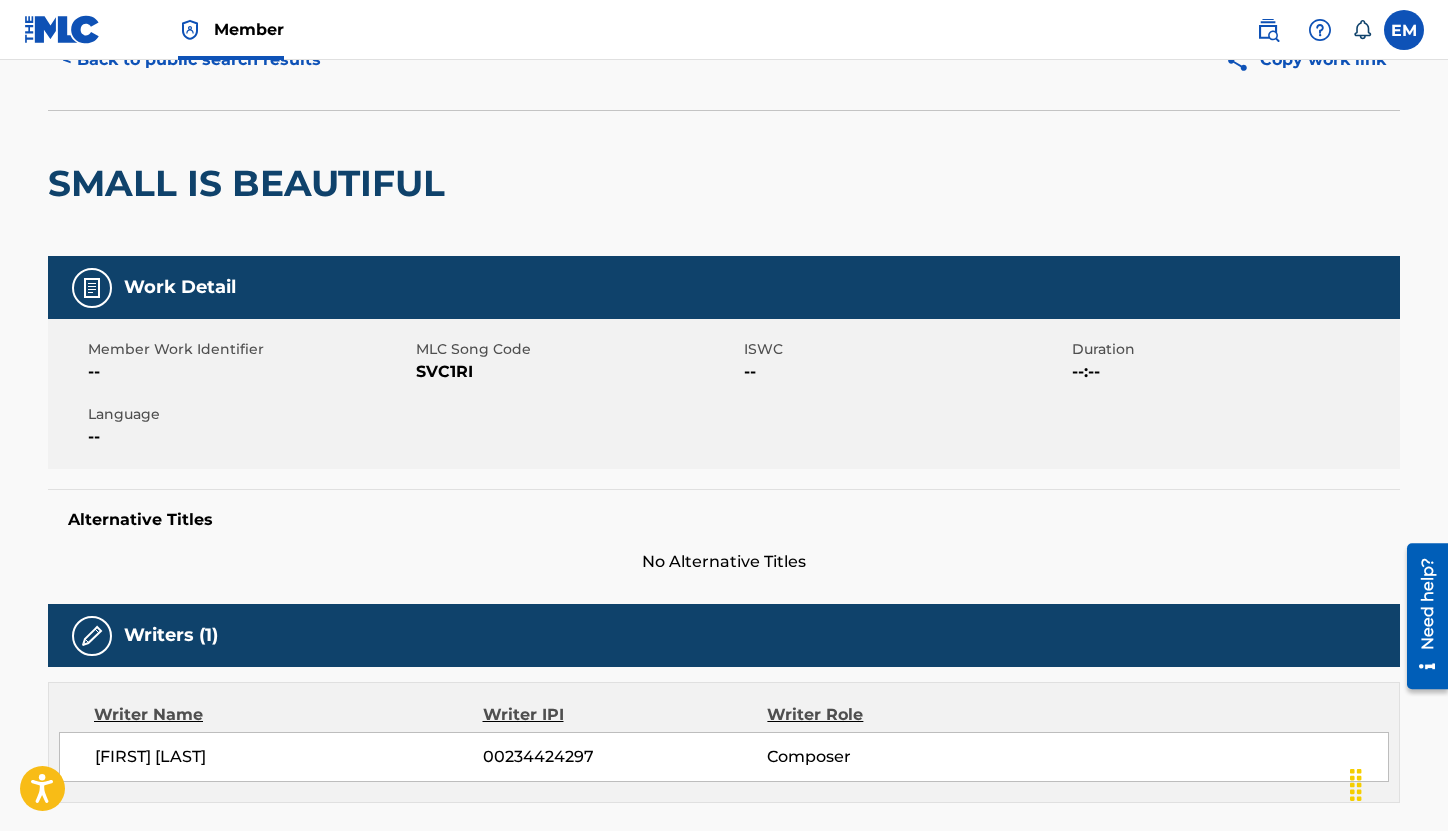 click on "SVC1RI" at bounding box center (577, 372) 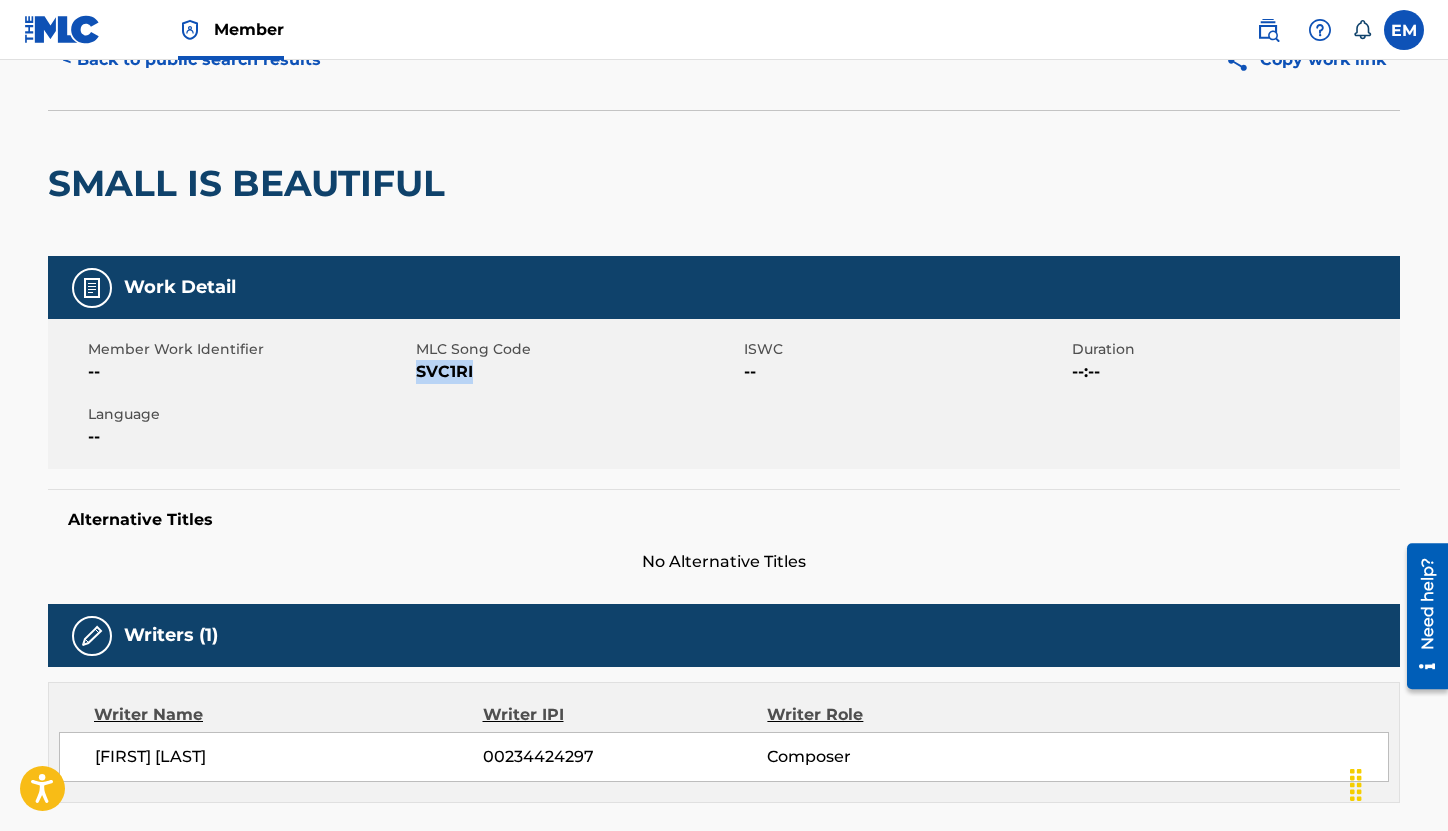 click on "SVC1RI" at bounding box center [577, 372] 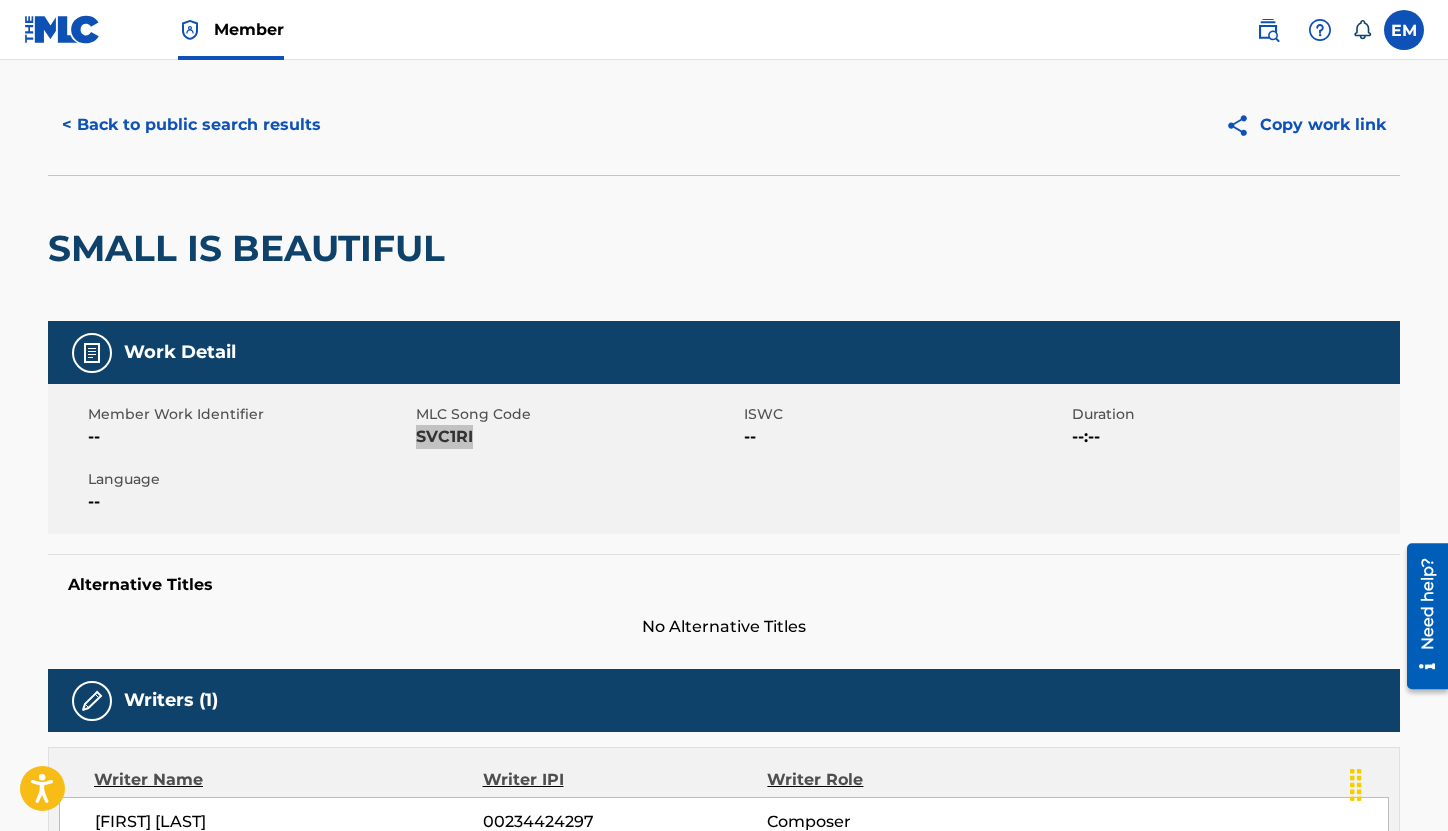 scroll, scrollTop: 0, scrollLeft: 0, axis: both 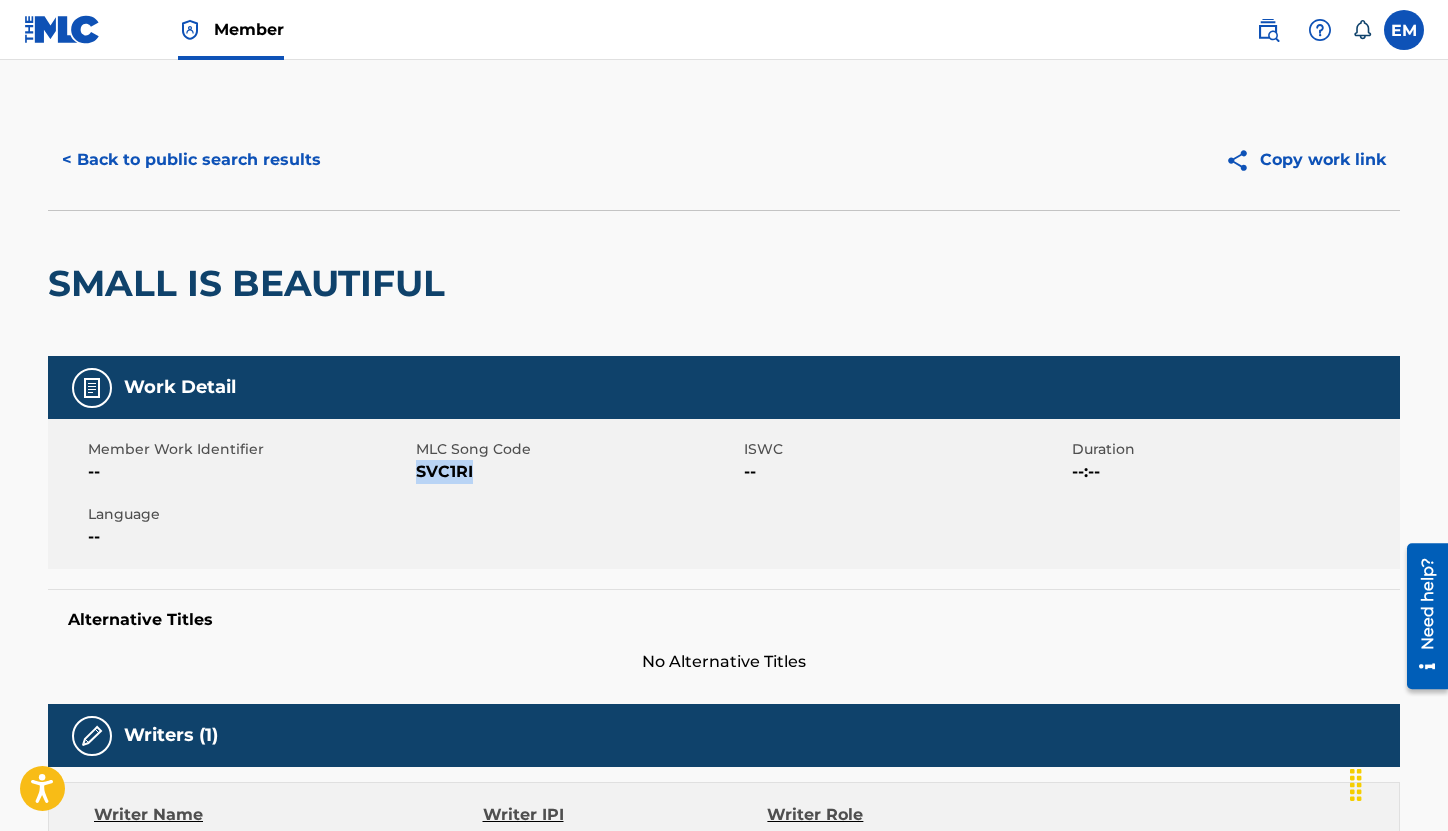click on "< Back to public search results" at bounding box center [191, 160] 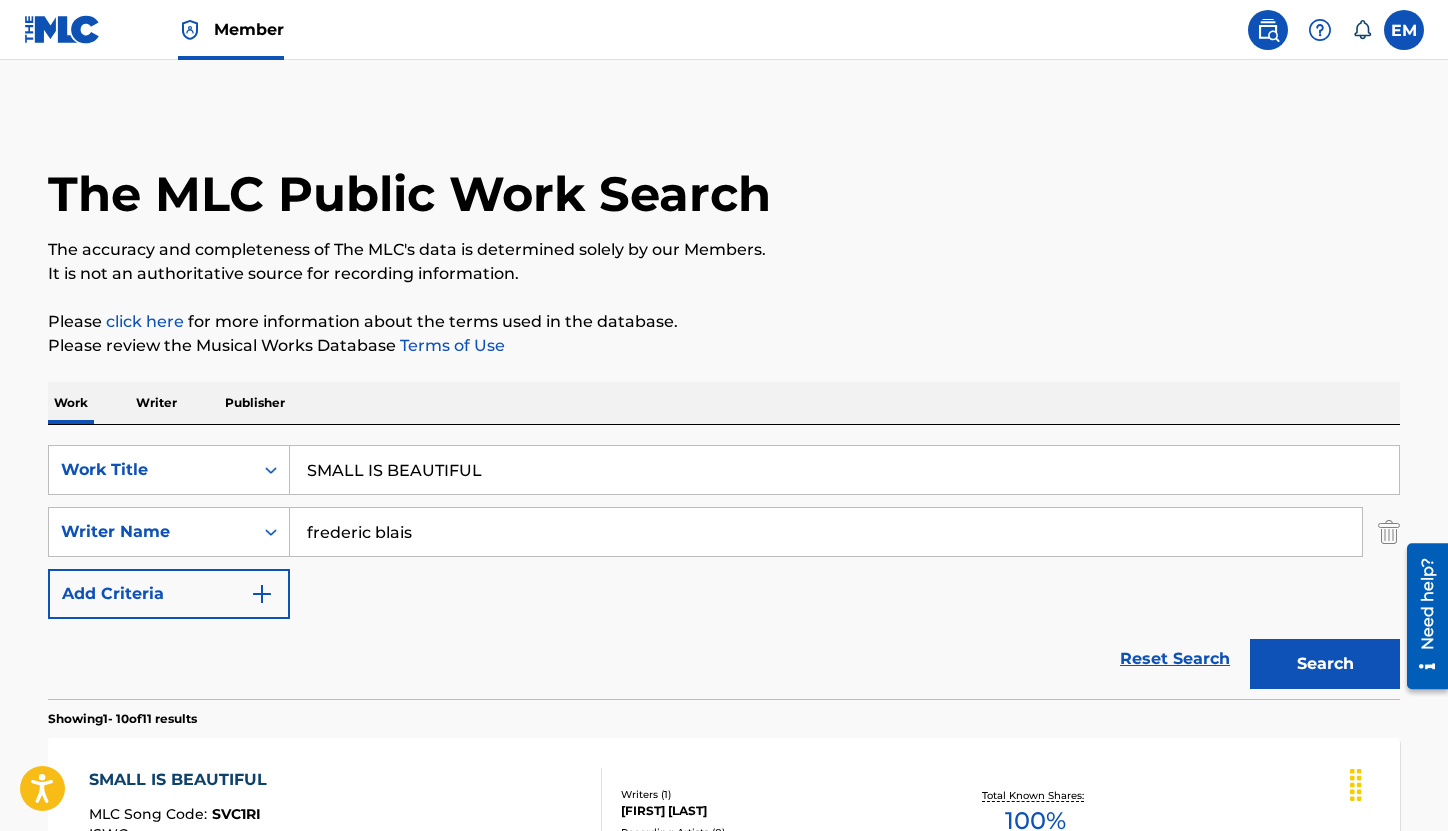 scroll, scrollTop: 143, scrollLeft: 0, axis: vertical 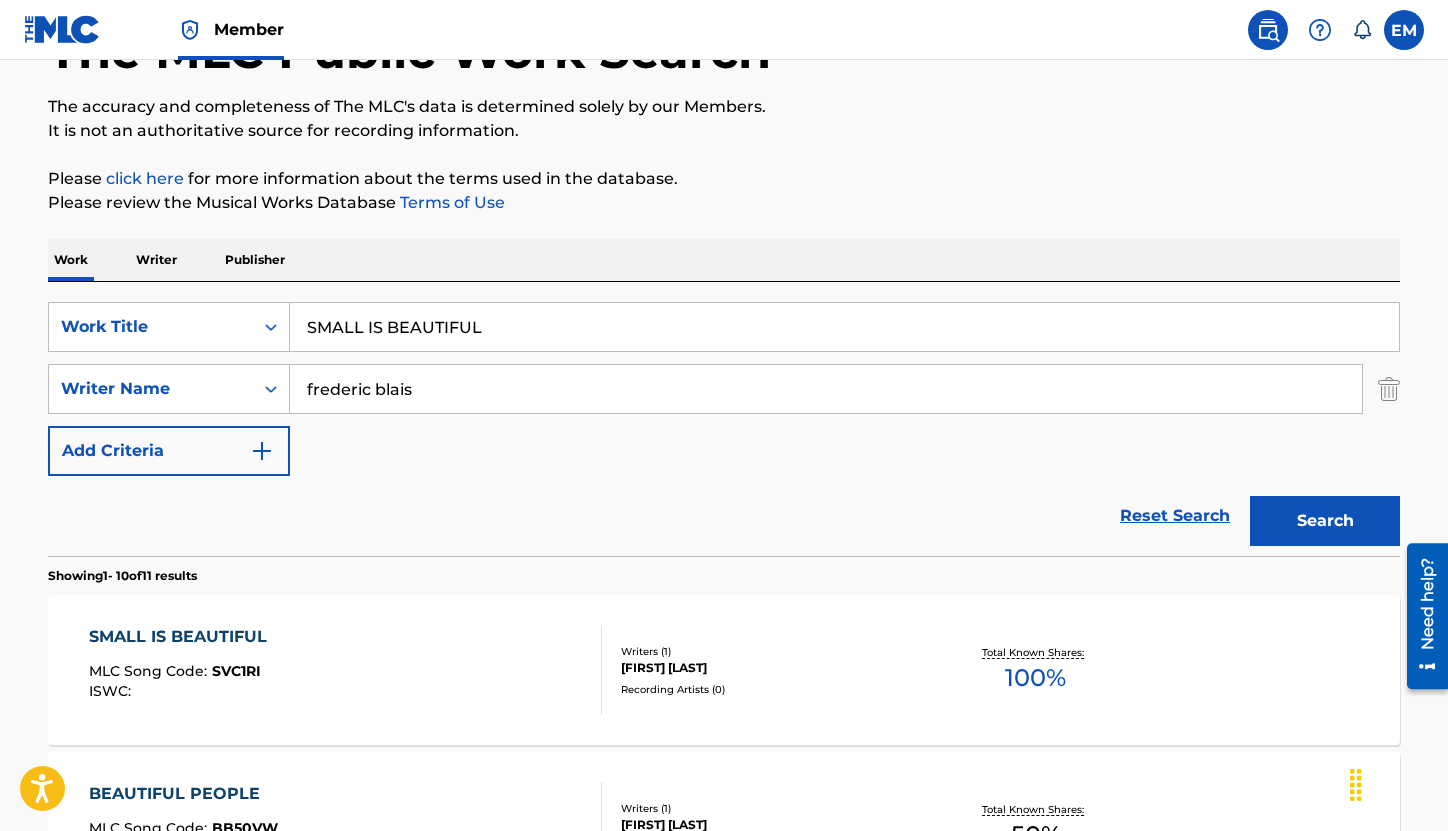 click on "SMALL IS BEAUTIFUL" at bounding box center (844, 327) 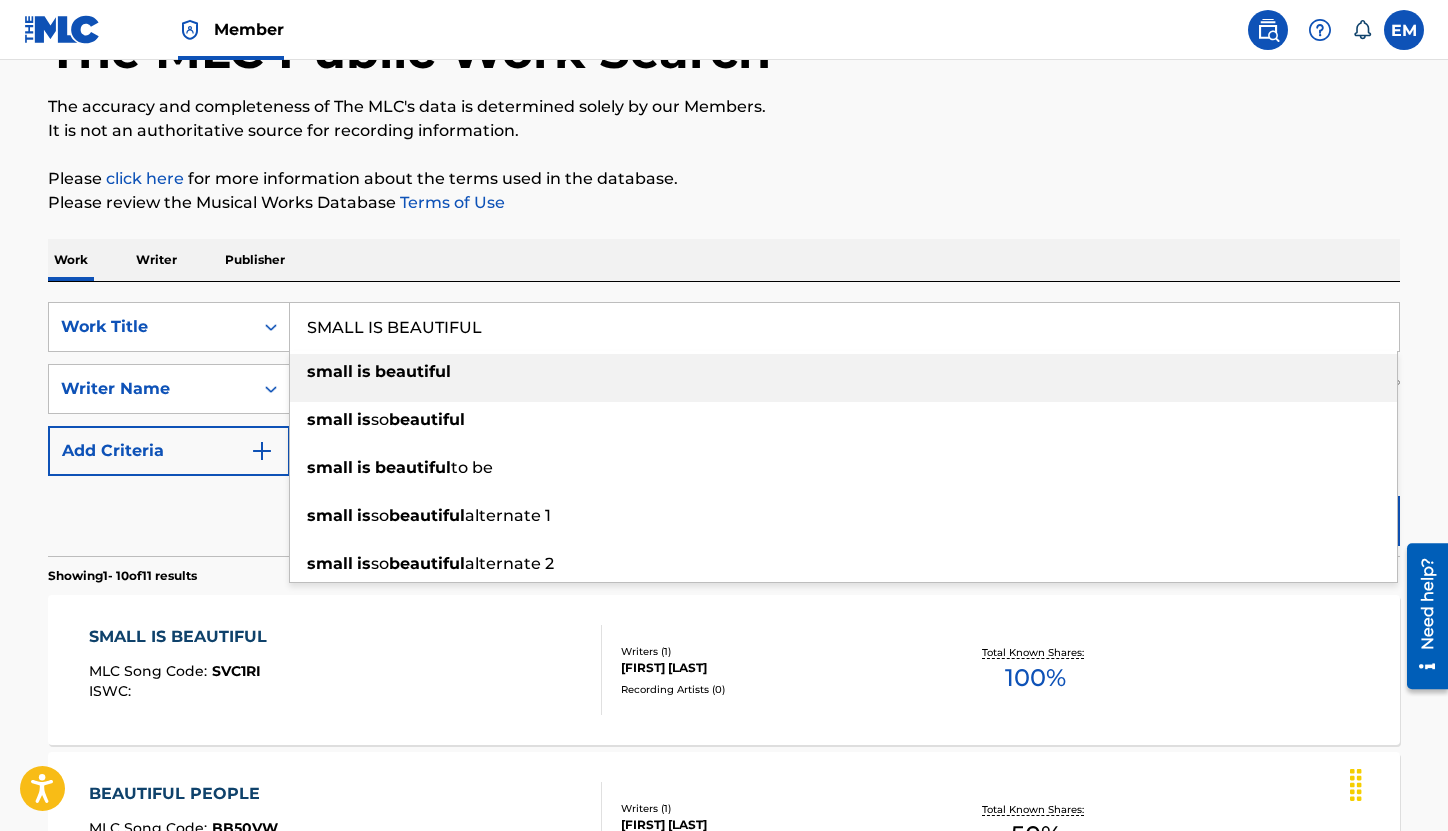 click on "SMALL IS BEAUTIFUL" at bounding box center (844, 327) 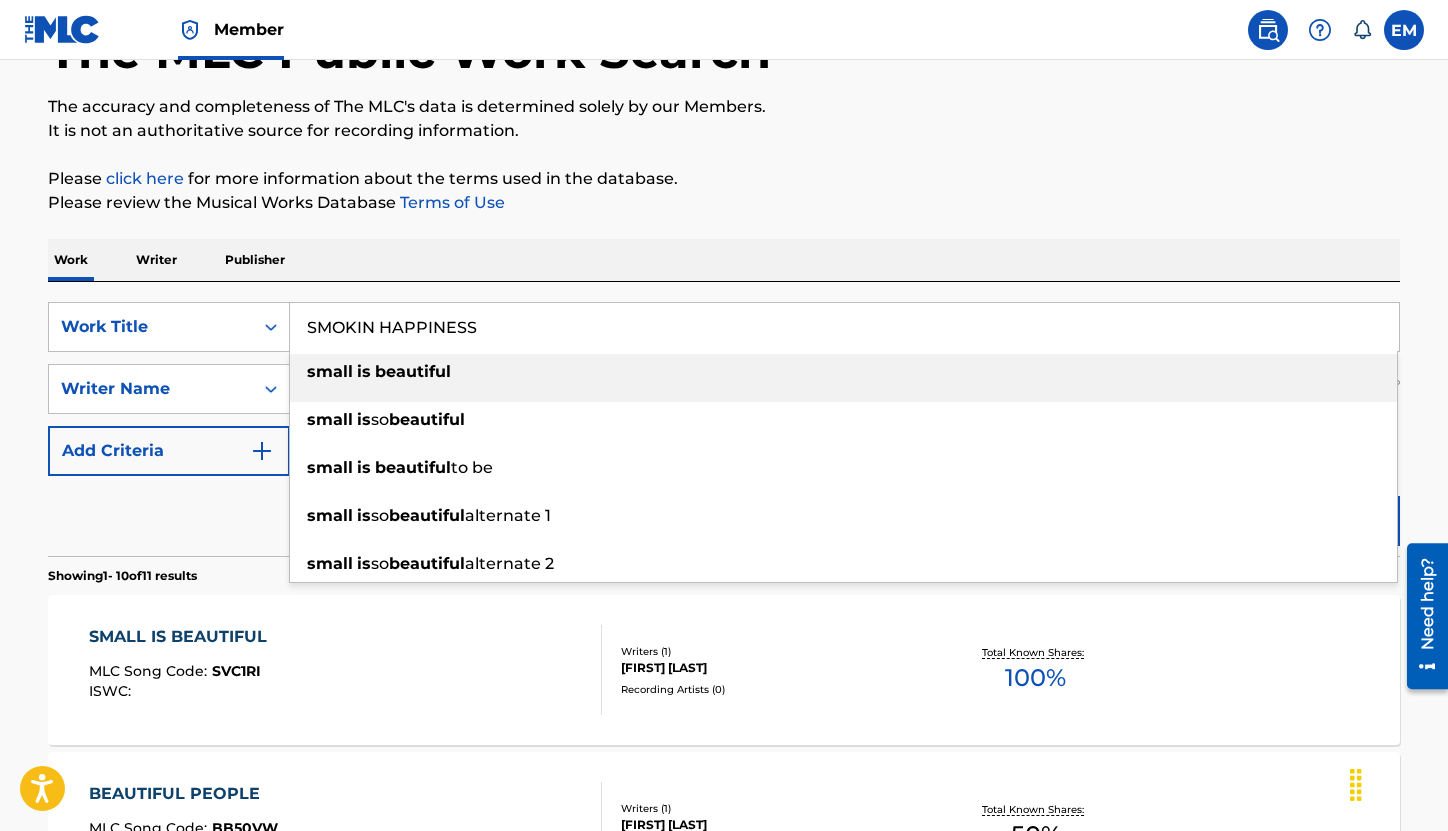 type on "SMOKIN HAPPINESS" 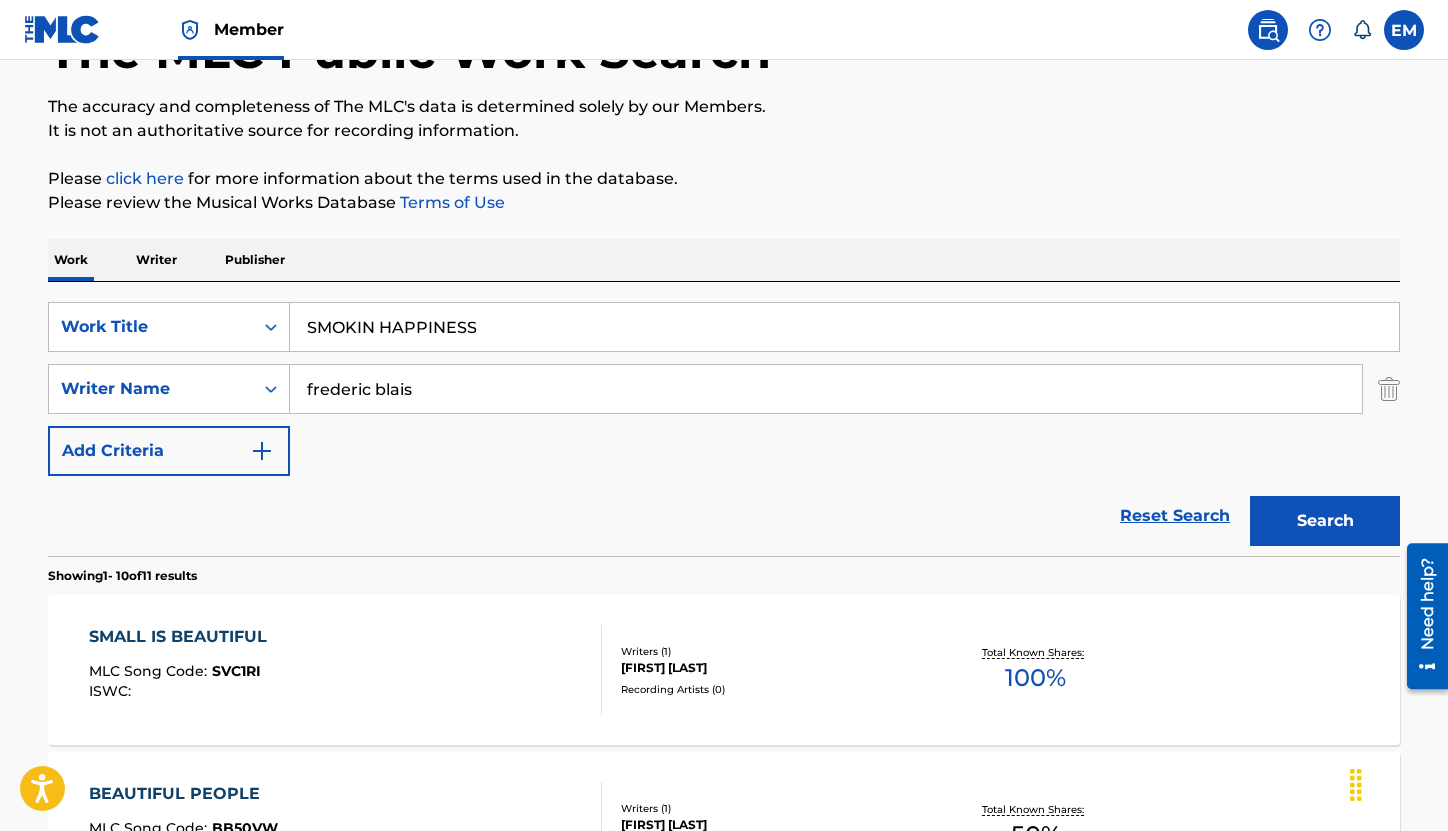 drag, startPoint x: 660, startPoint y: 263, endPoint x: 686, endPoint y: 270, distance: 26.925823 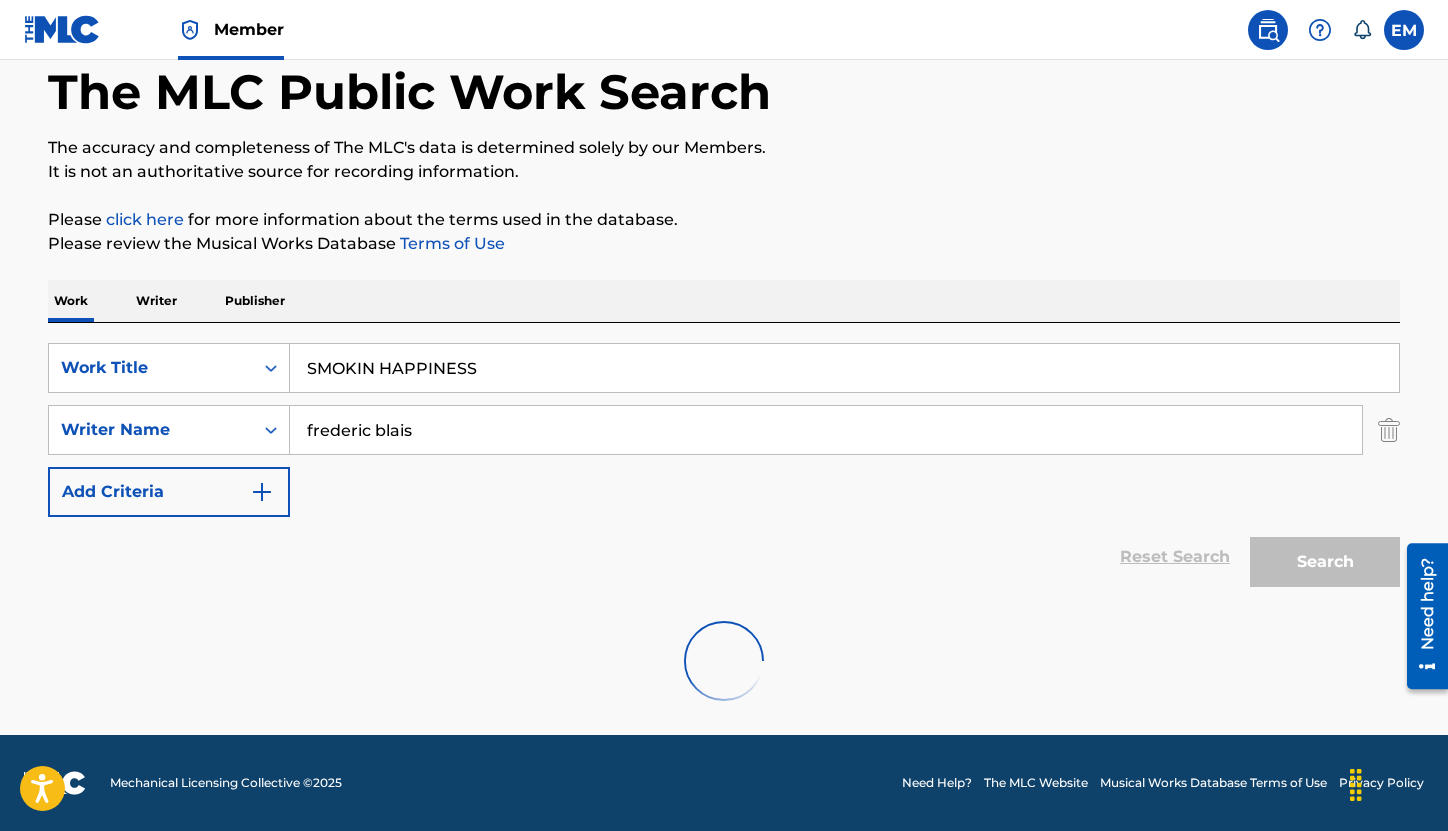 scroll, scrollTop: 143, scrollLeft: 0, axis: vertical 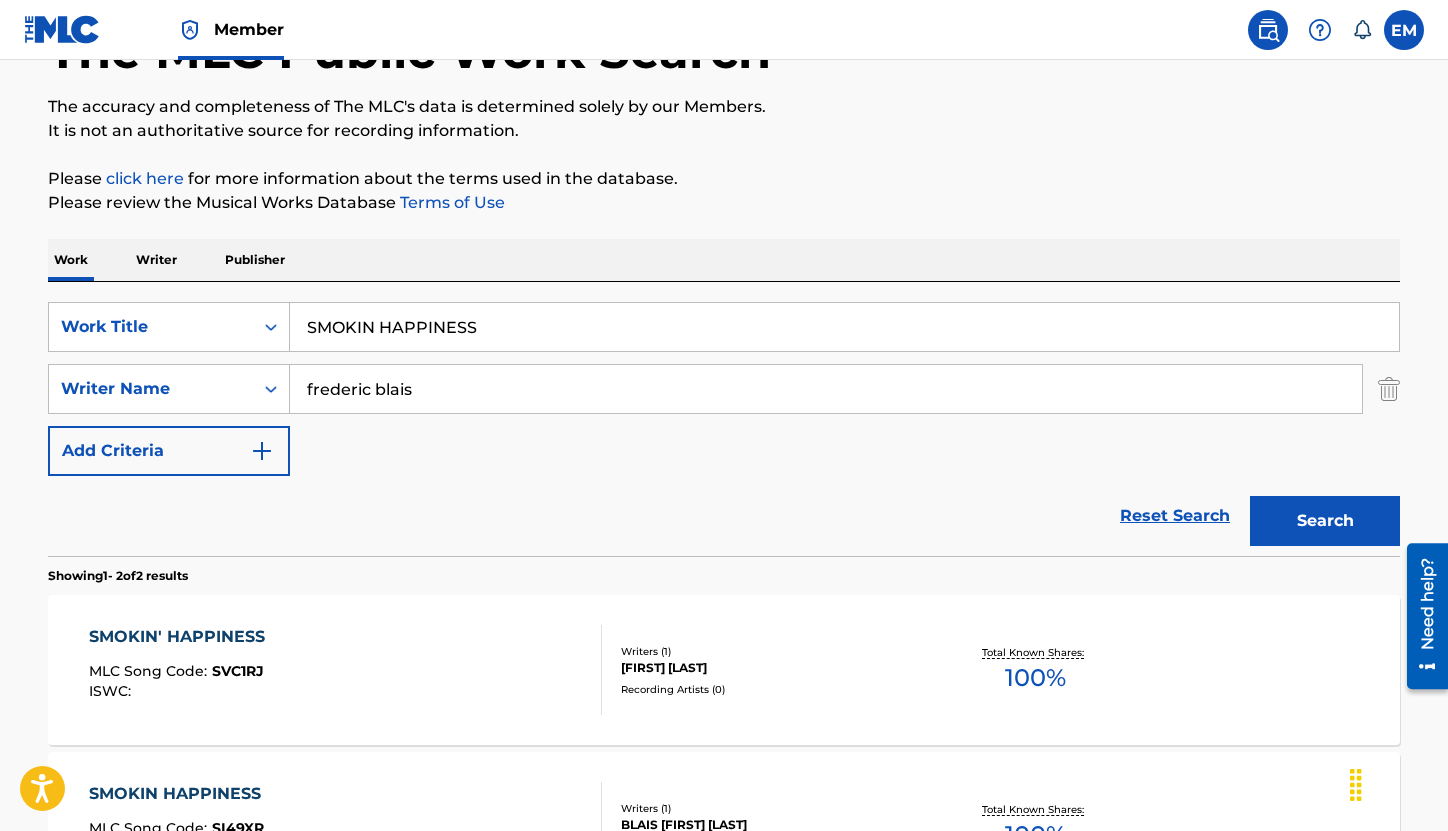 click on "SMOKIN' HAPPINESS MLC Song Code : SVC1RJ ISWC :" at bounding box center [346, 670] 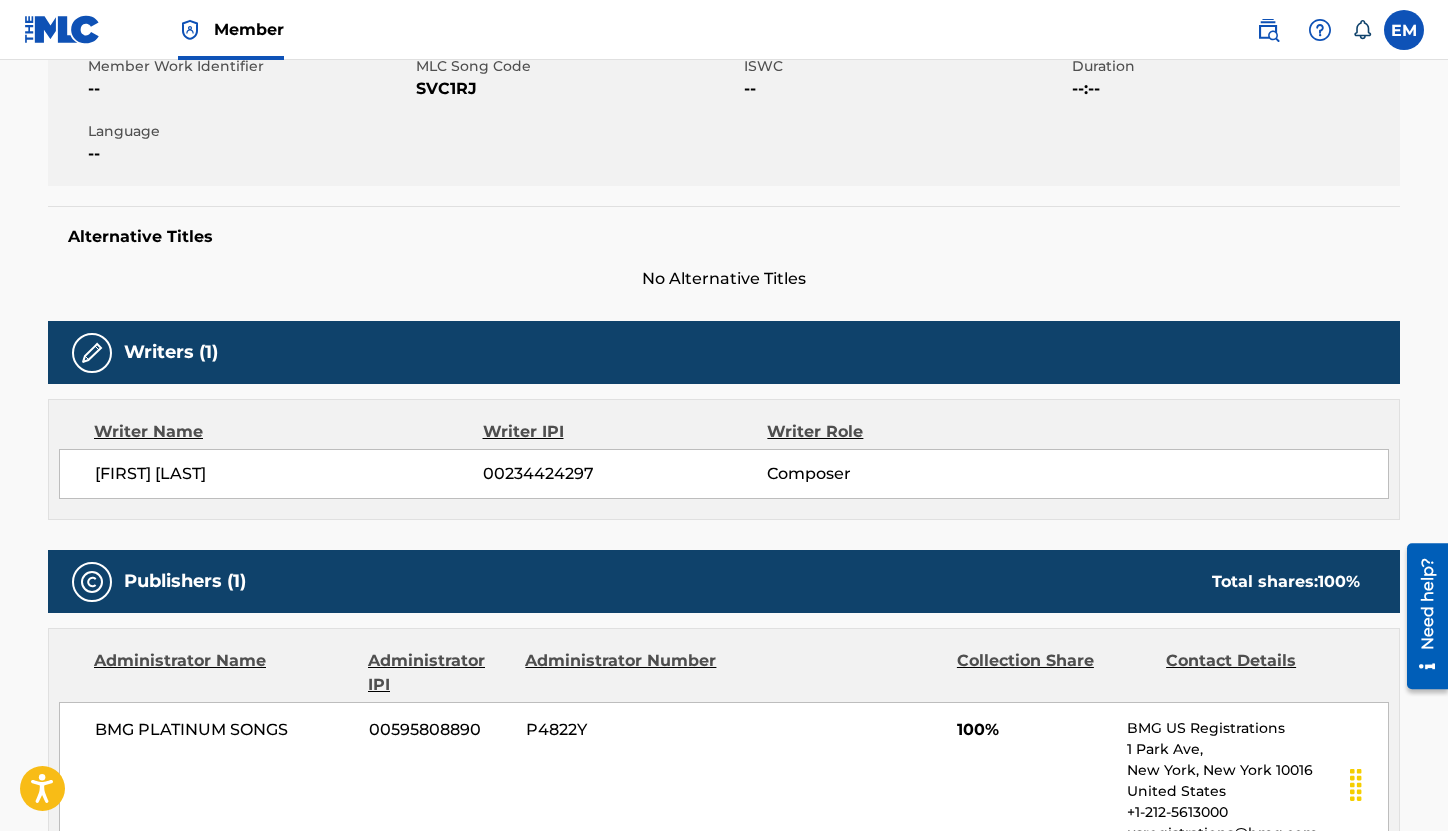 scroll, scrollTop: 200, scrollLeft: 0, axis: vertical 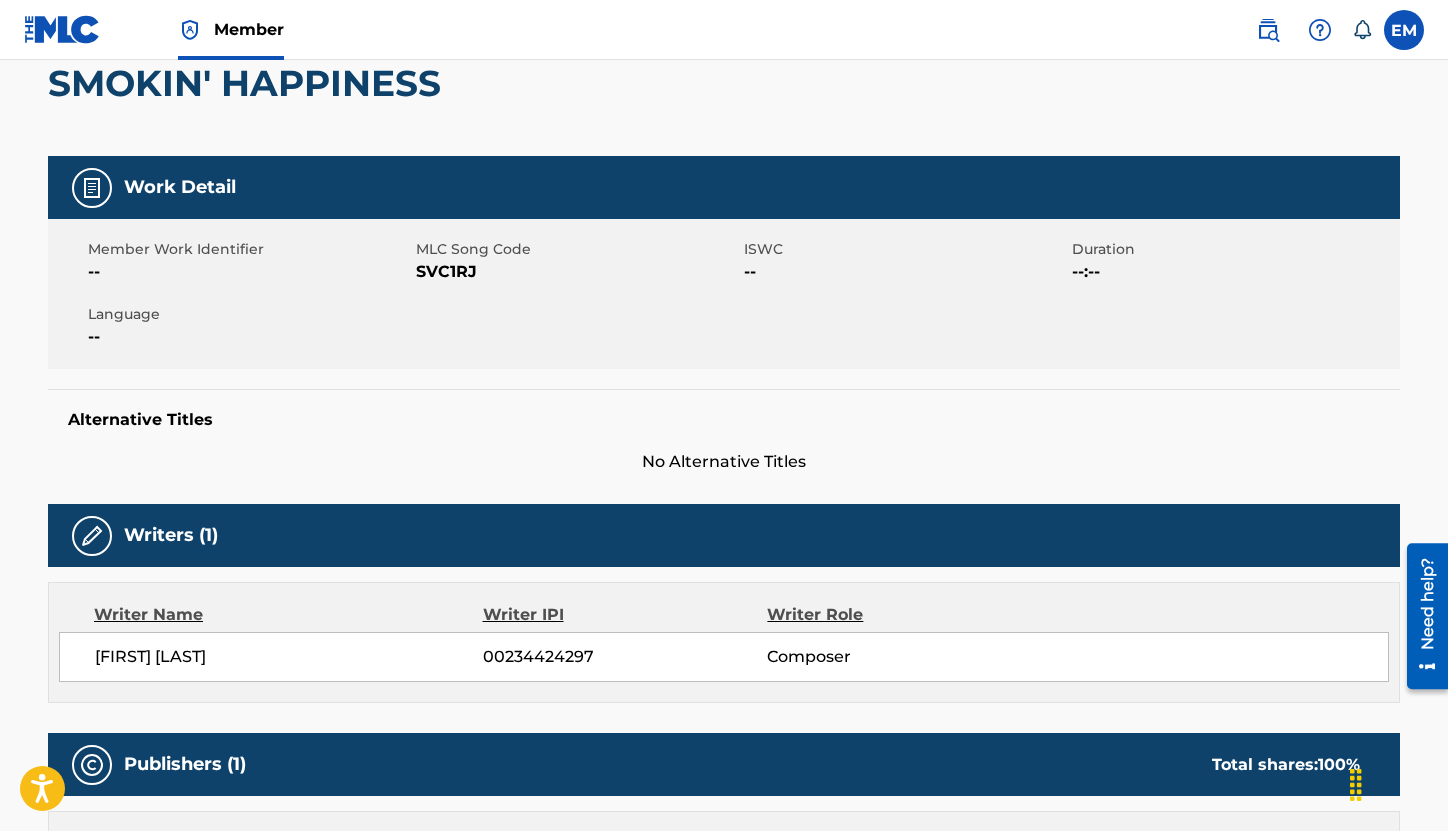 click on "SVC1RJ" at bounding box center [577, 272] 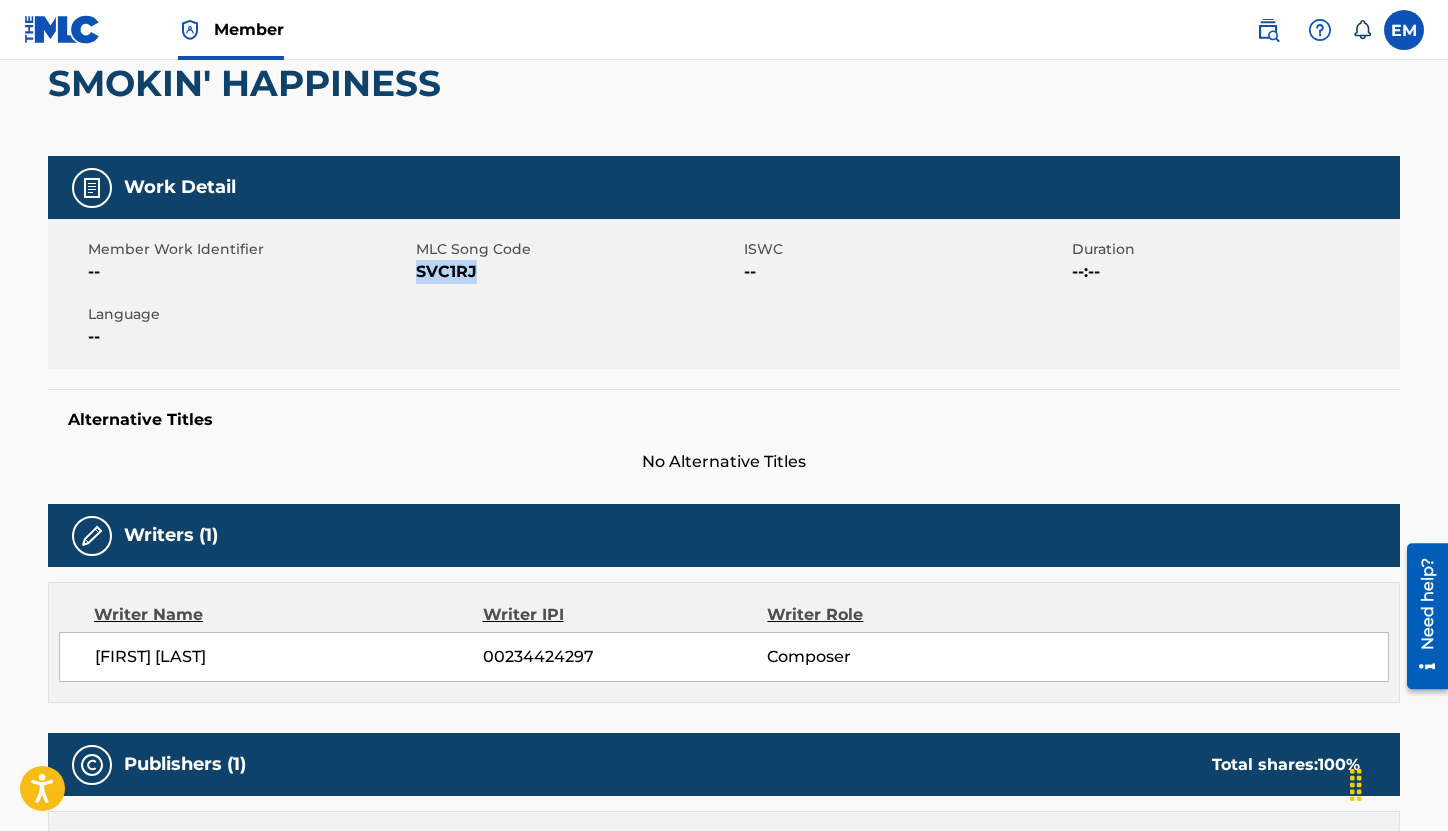 click on "SVC1RJ" at bounding box center [577, 272] 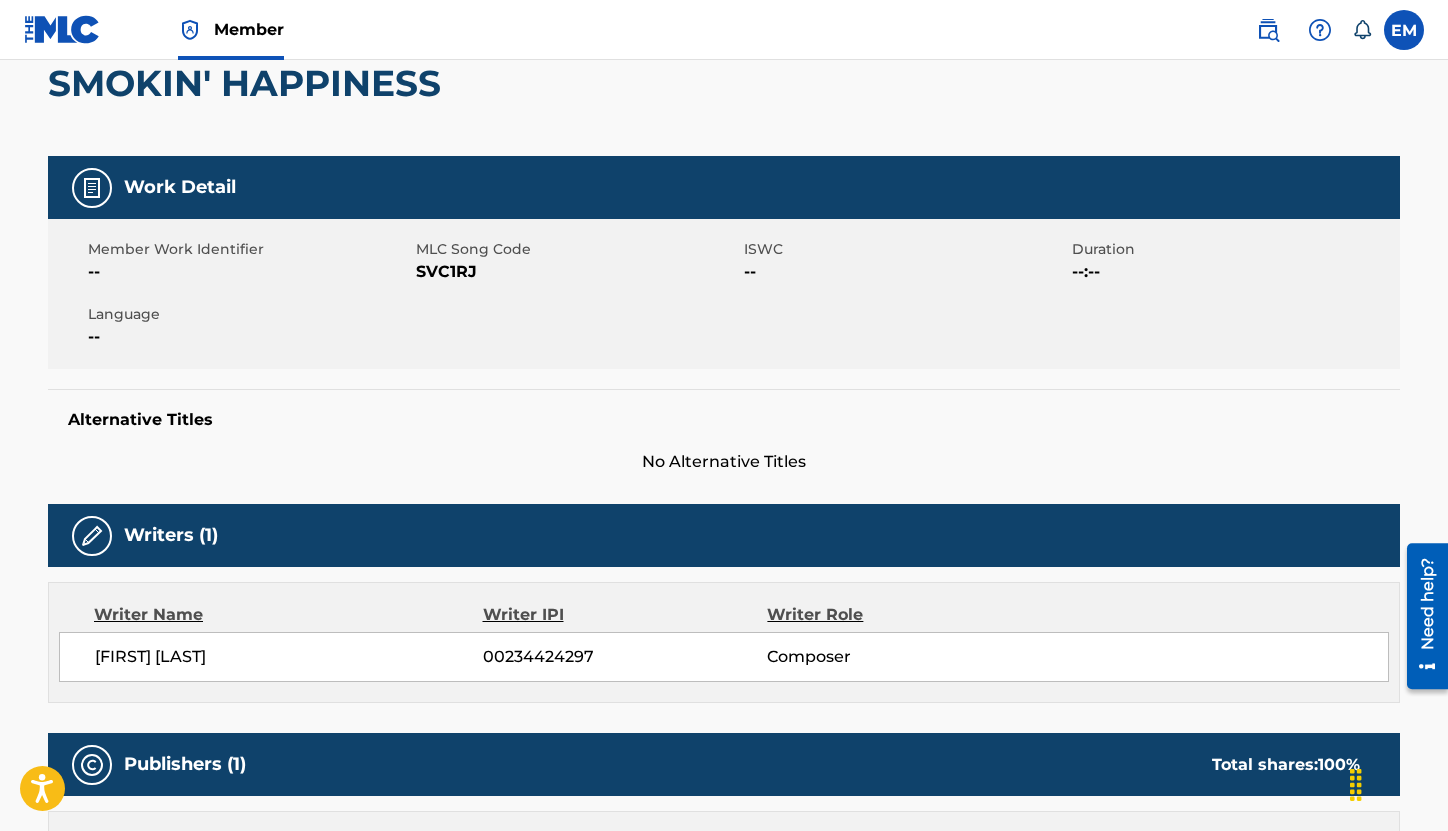 click on "Writers   (1)" at bounding box center [724, 535] 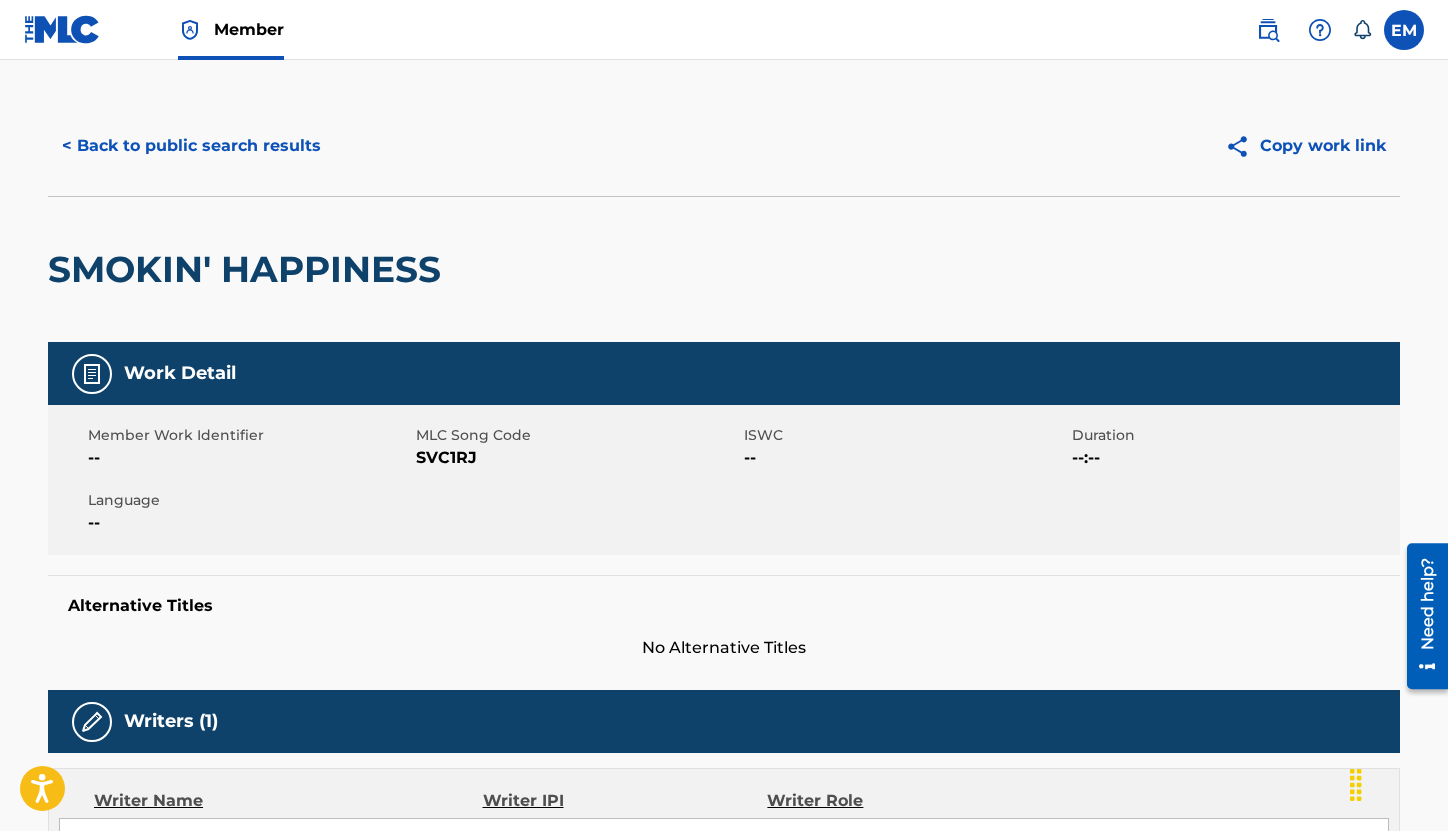 scroll, scrollTop: 0, scrollLeft: 0, axis: both 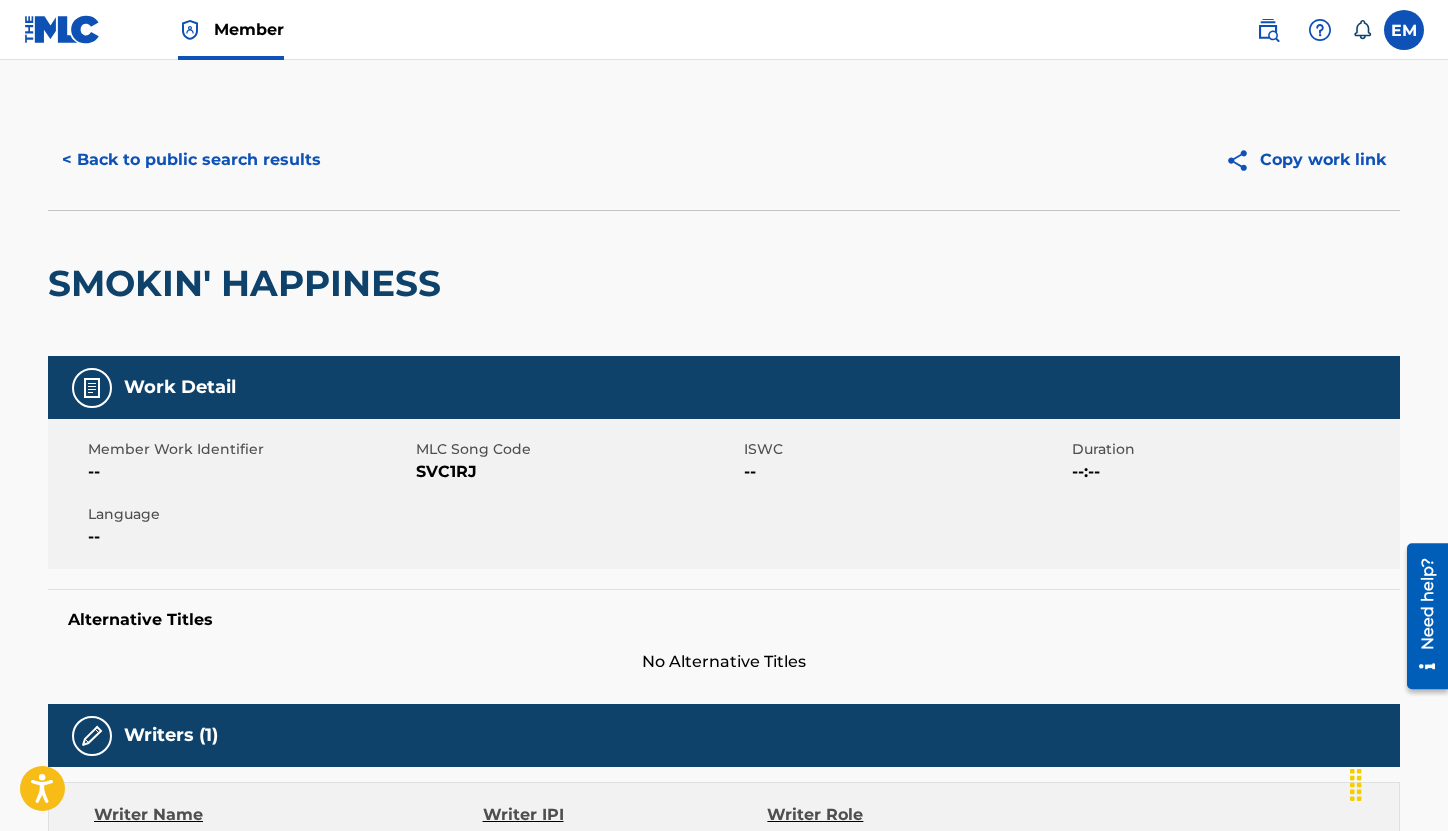 click on "< Back to public search results" at bounding box center (191, 160) 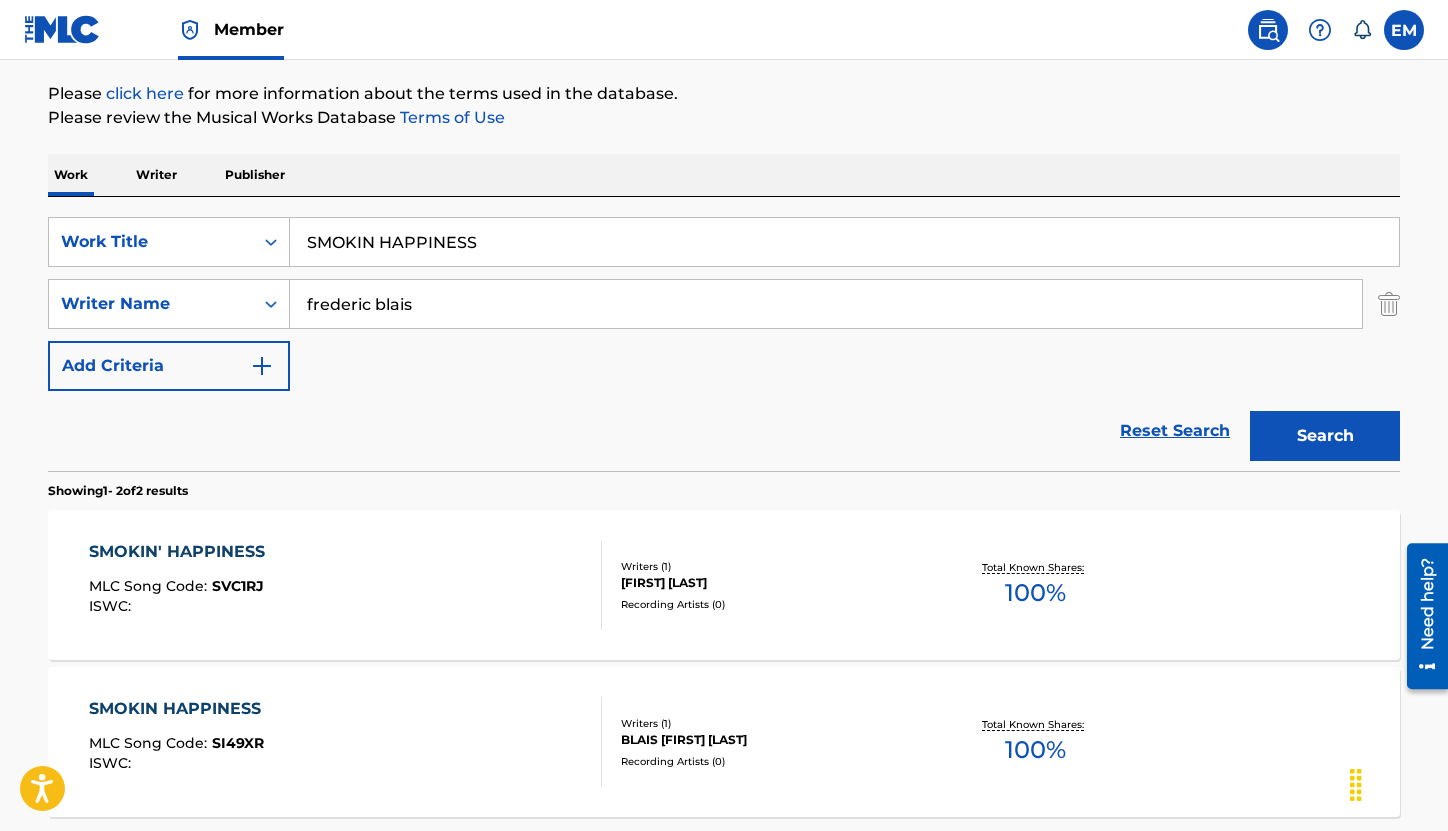 scroll, scrollTop: 343, scrollLeft: 0, axis: vertical 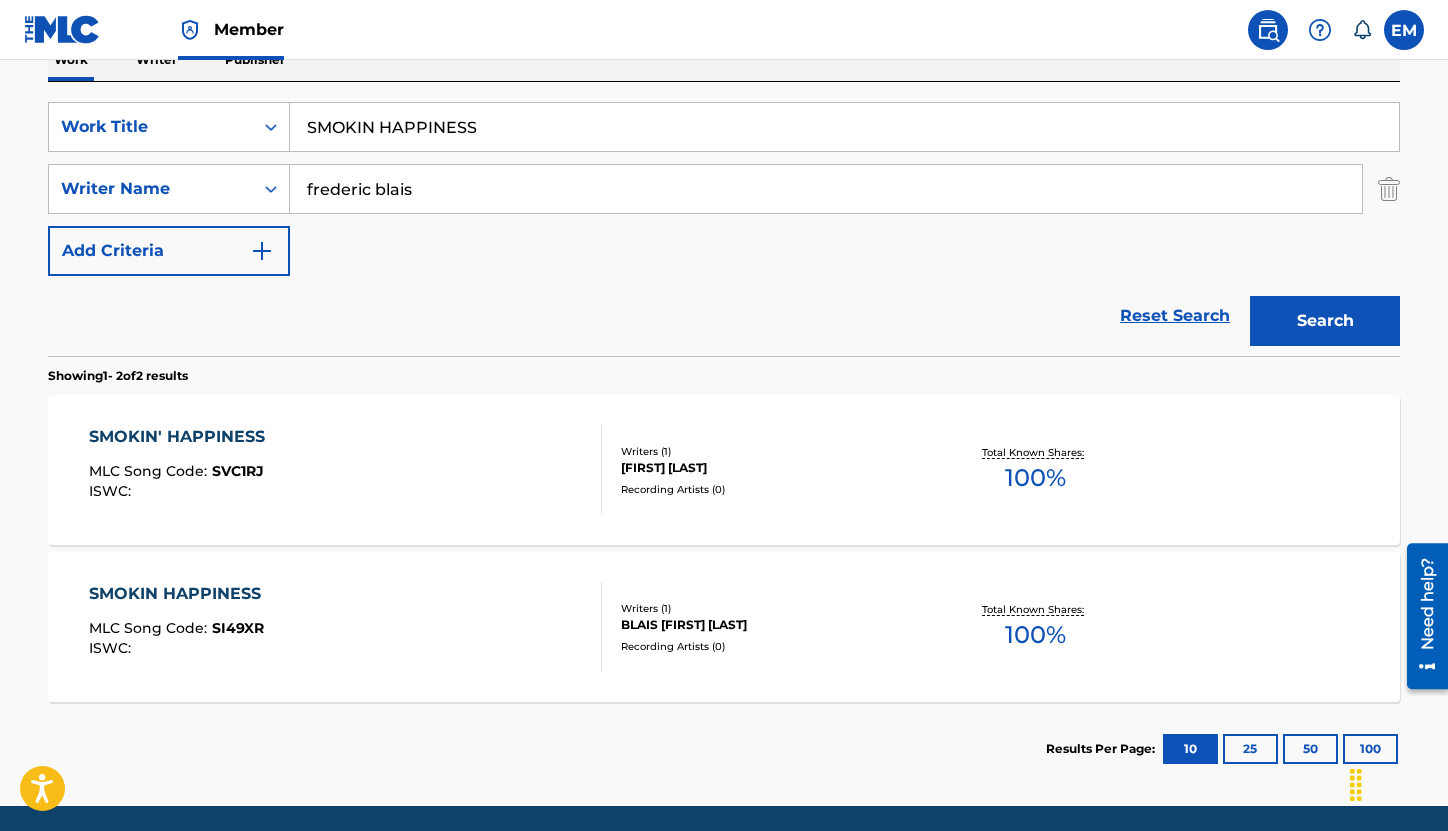 click on "SMOKIN HAPPINESS MLC Song Code : SI49XR ISWC :" at bounding box center (346, 627) 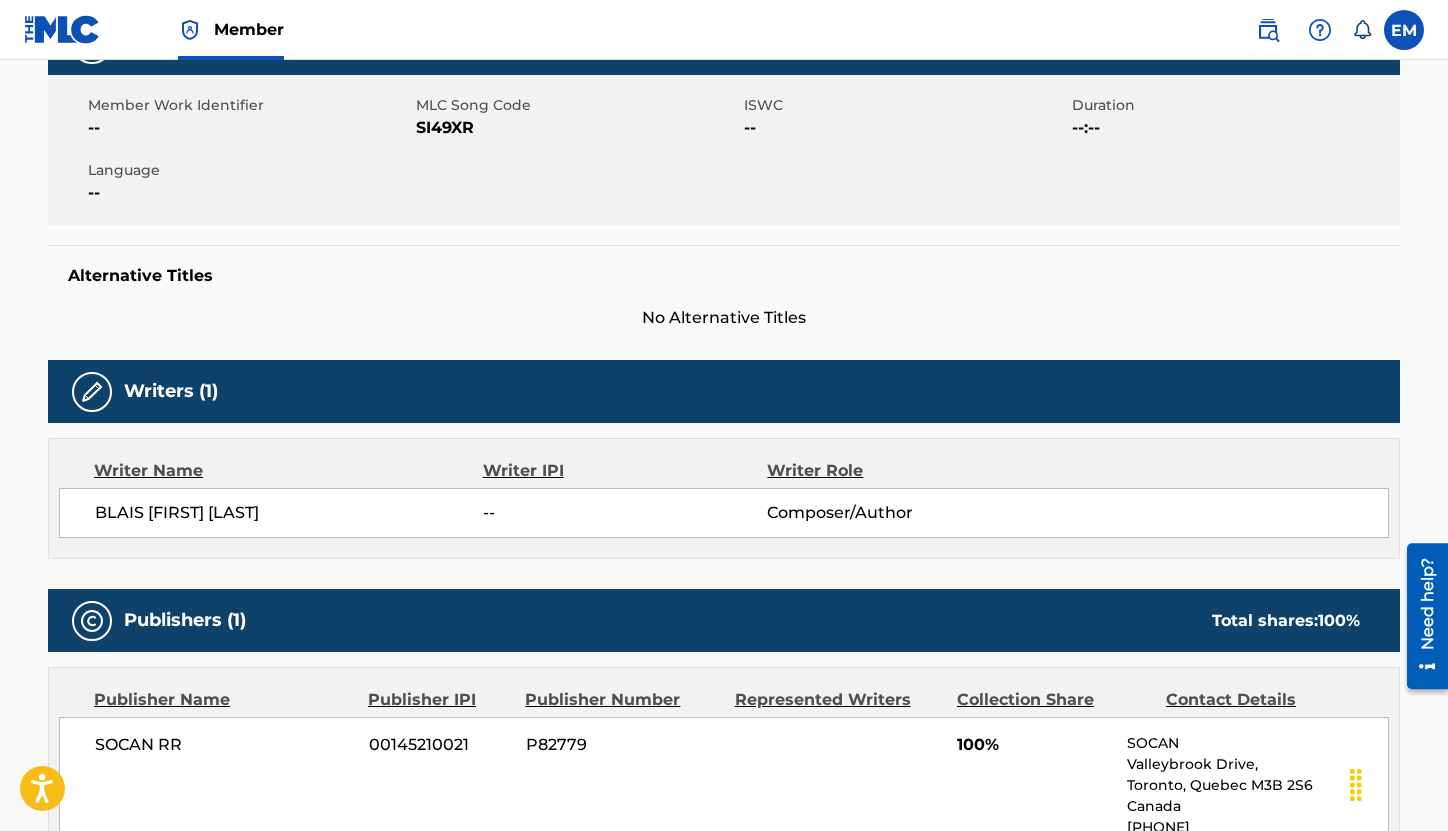 scroll, scrollTop: 100, scrollLeft: 0, axis: vertical 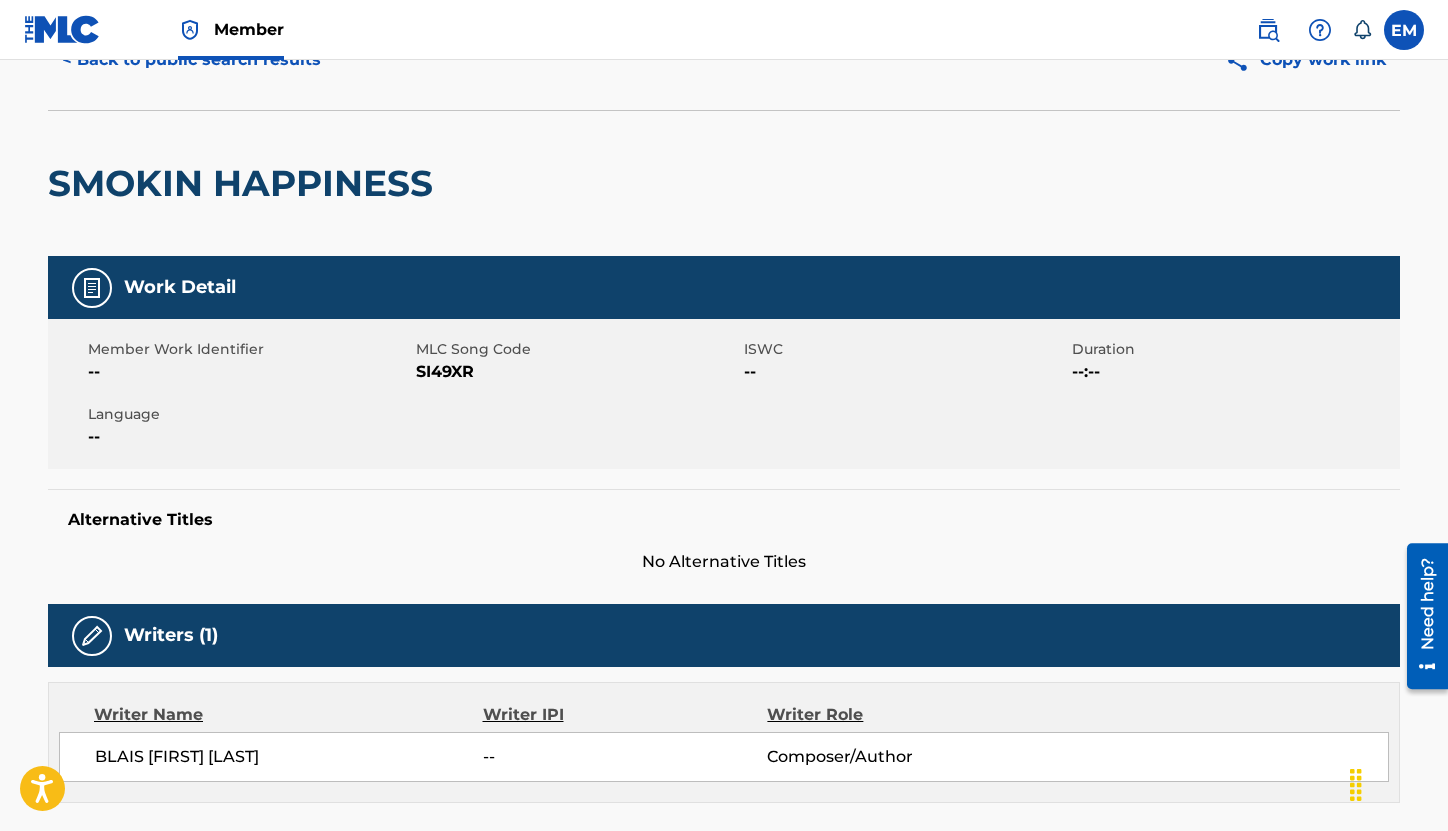 click on "SI49XR" at bounding box center (577, 372) 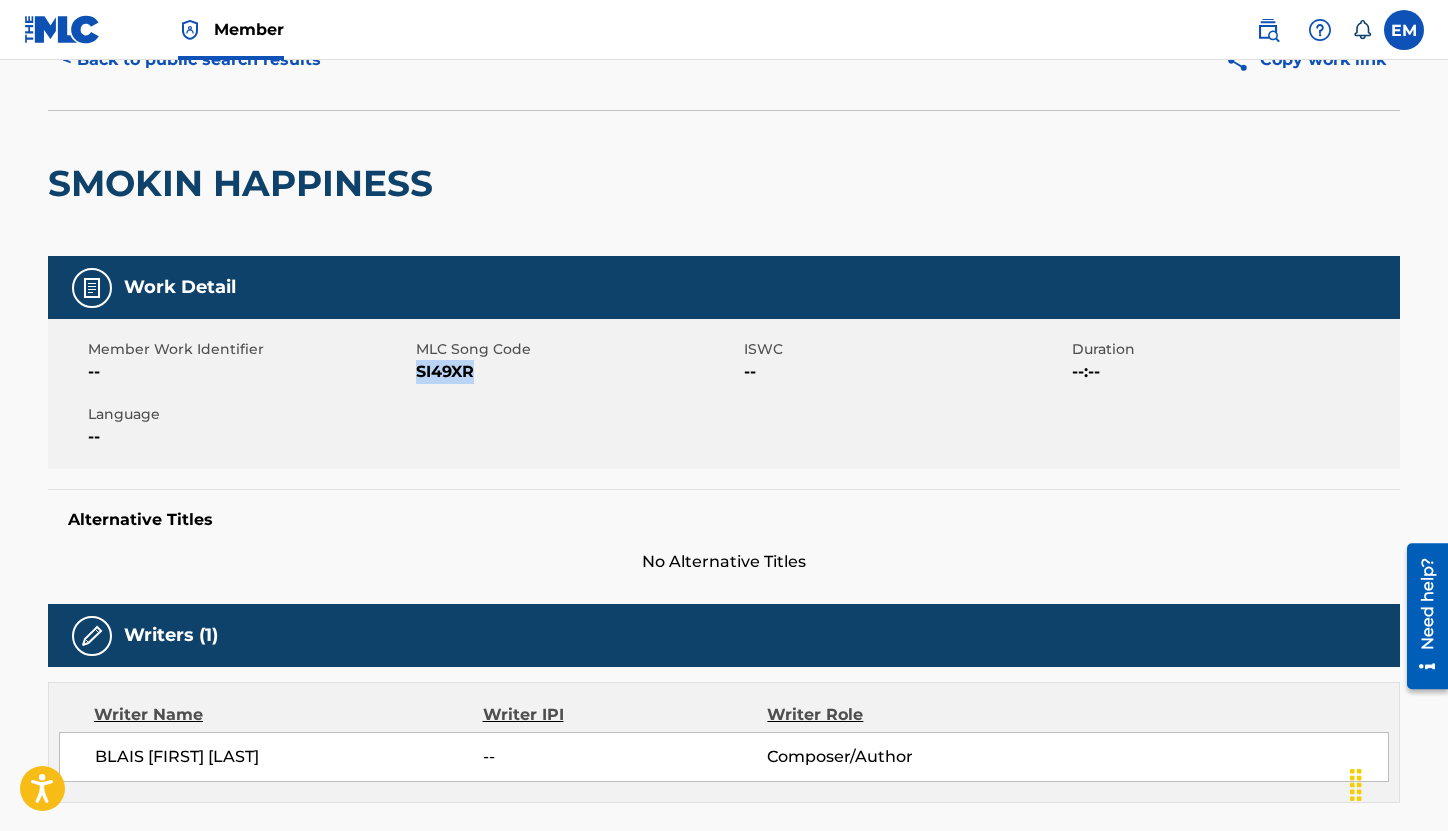 click on "SI49XR" at bounding box center [577, 372] 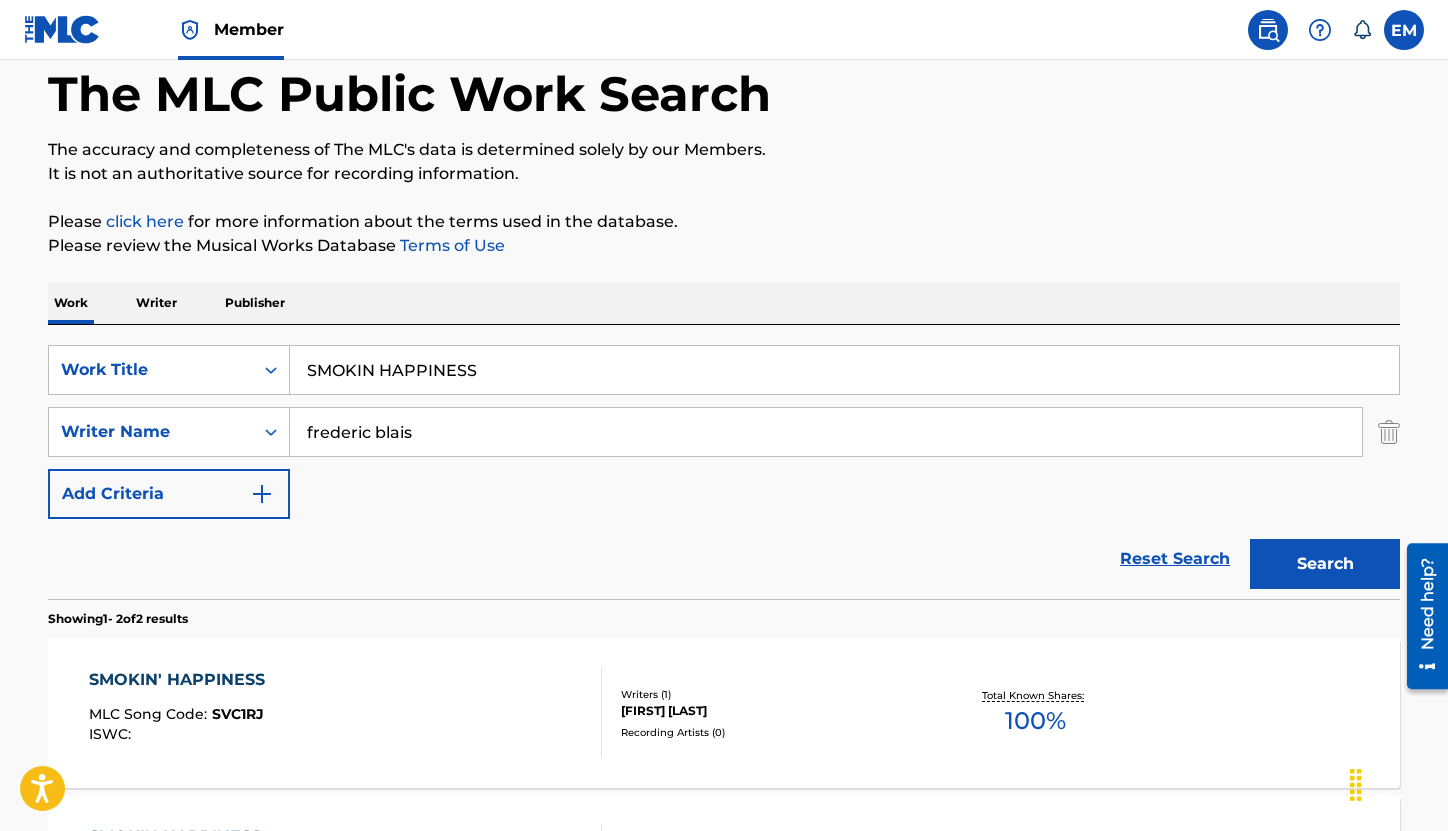 scroll, scrollTop: 300, scrollLeft: 0, axis: vertical 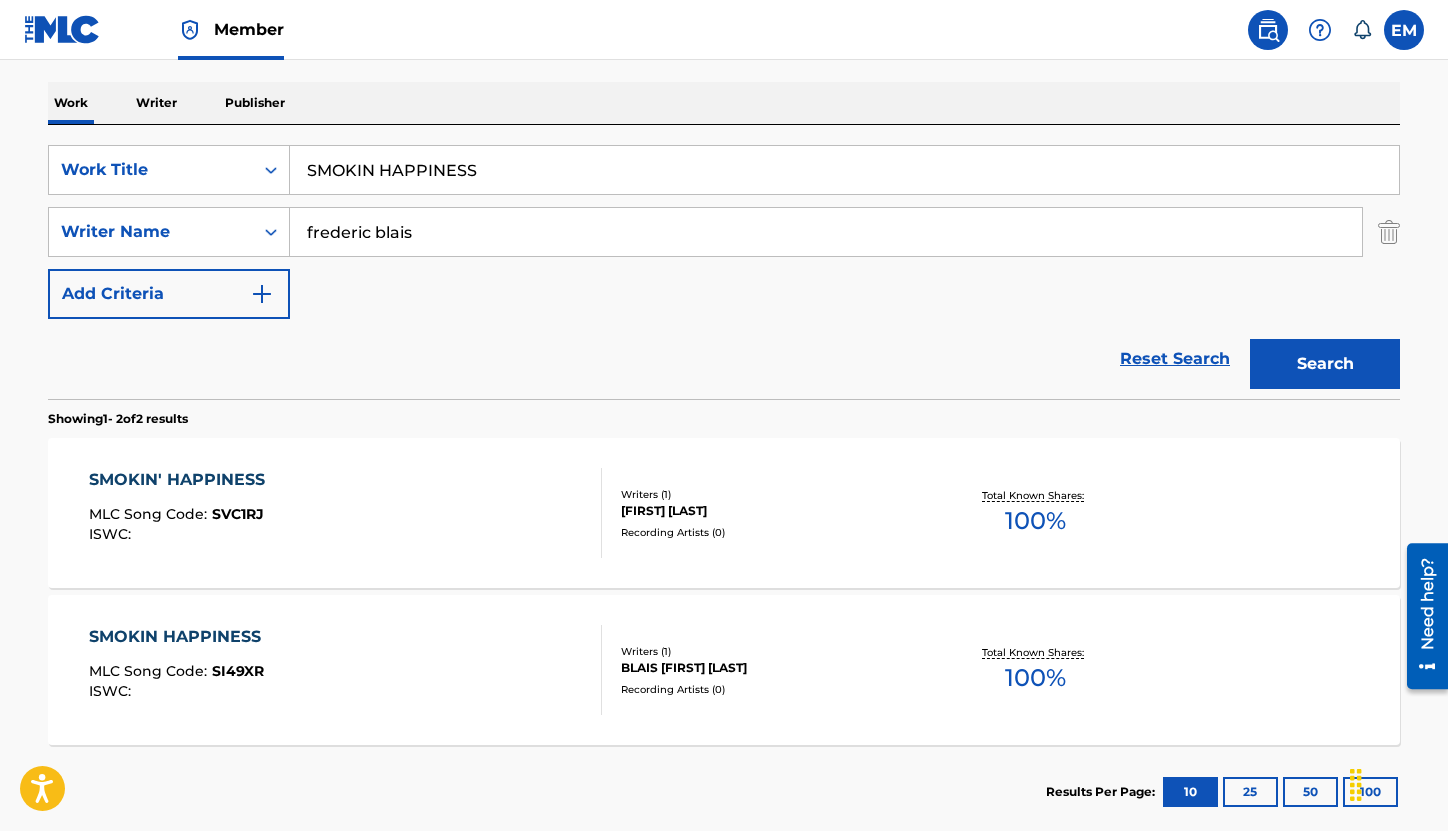 click on "SMOKIN HAPPINESS" at bounding box center [844, 170] 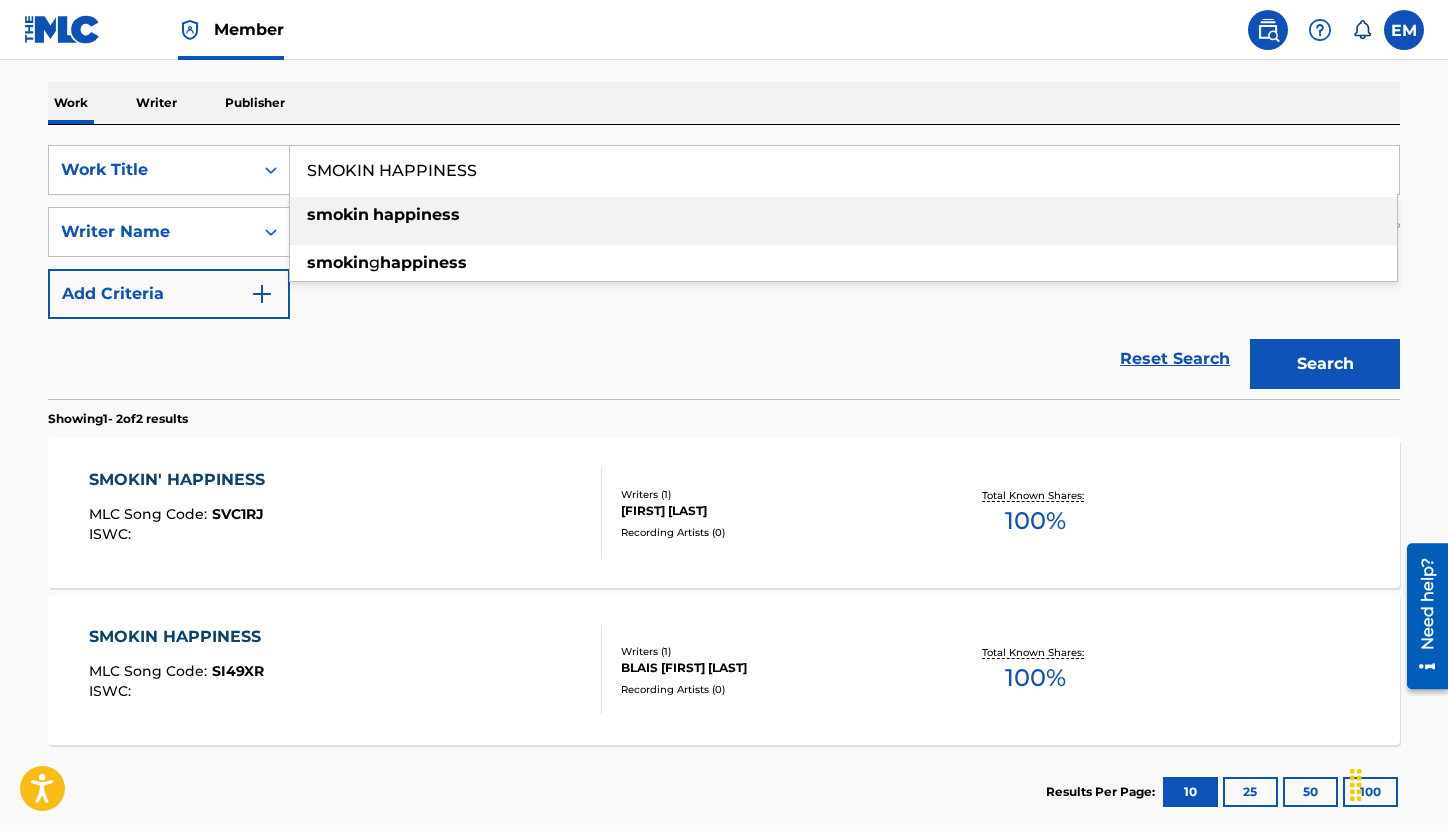 click on "SMOKIN HAPPINESS" at bounding box center (844, 170) 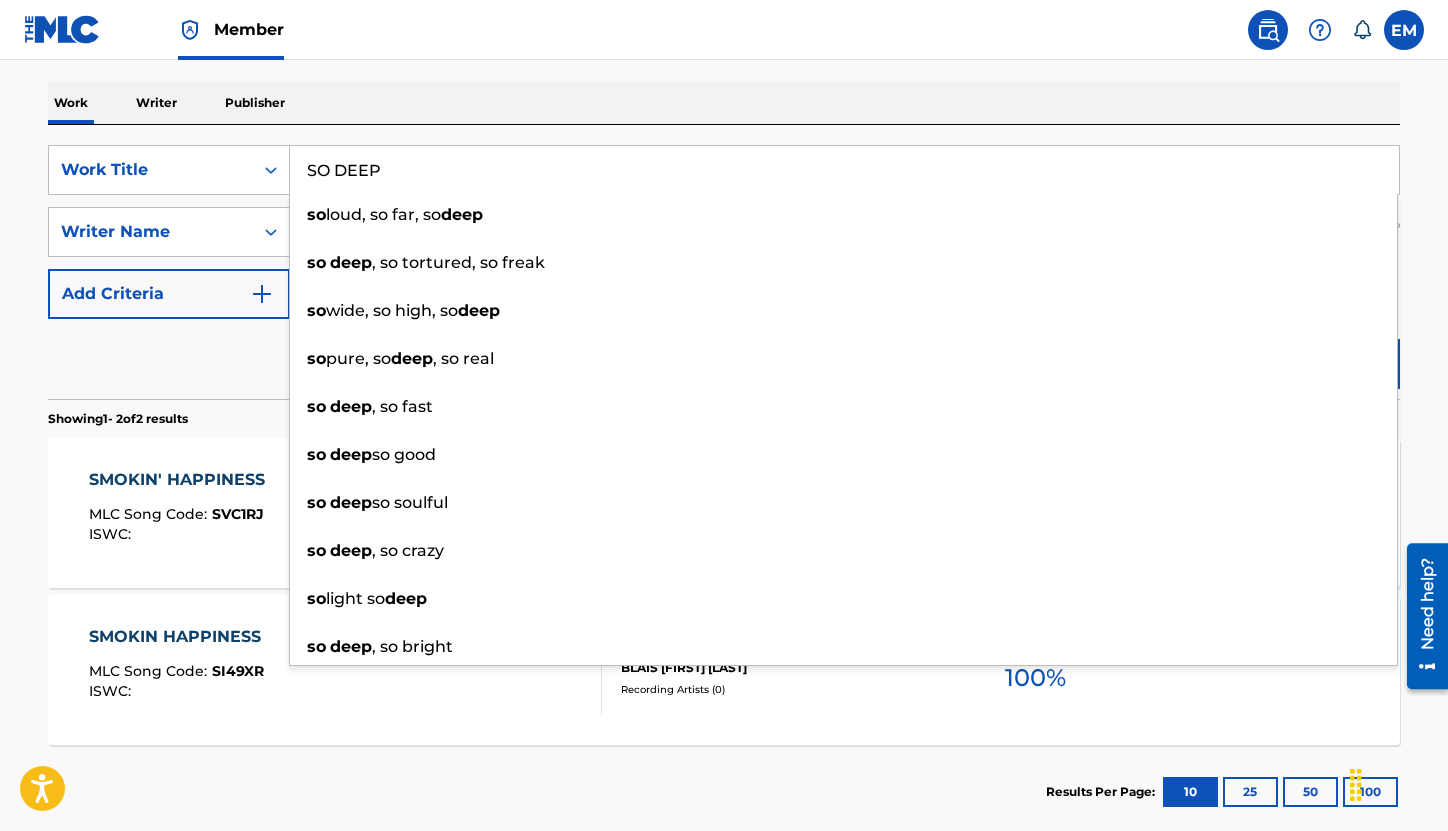 type on "SO DEEP" 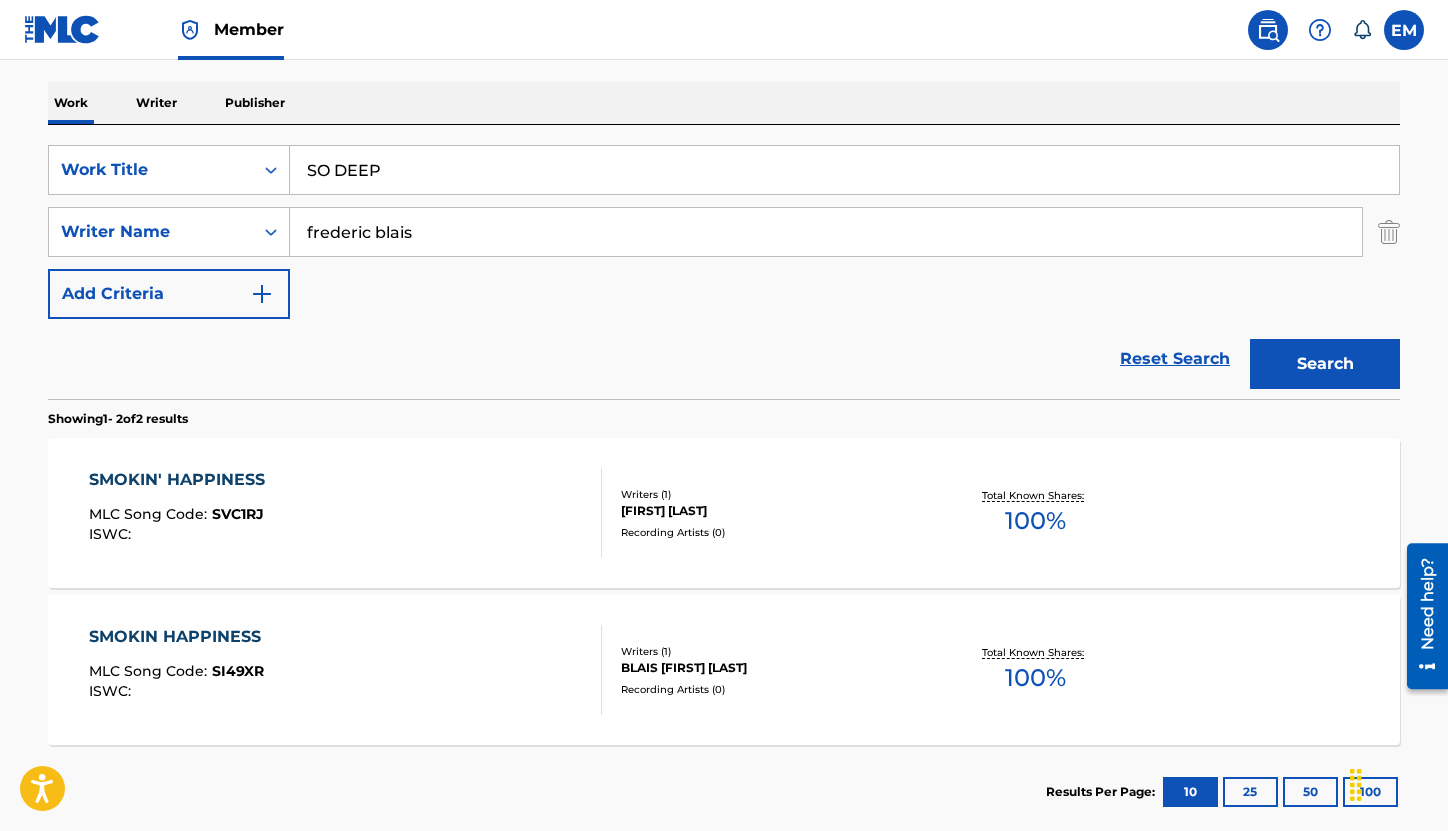 click on "Search" at bounding box center (1325, 364) 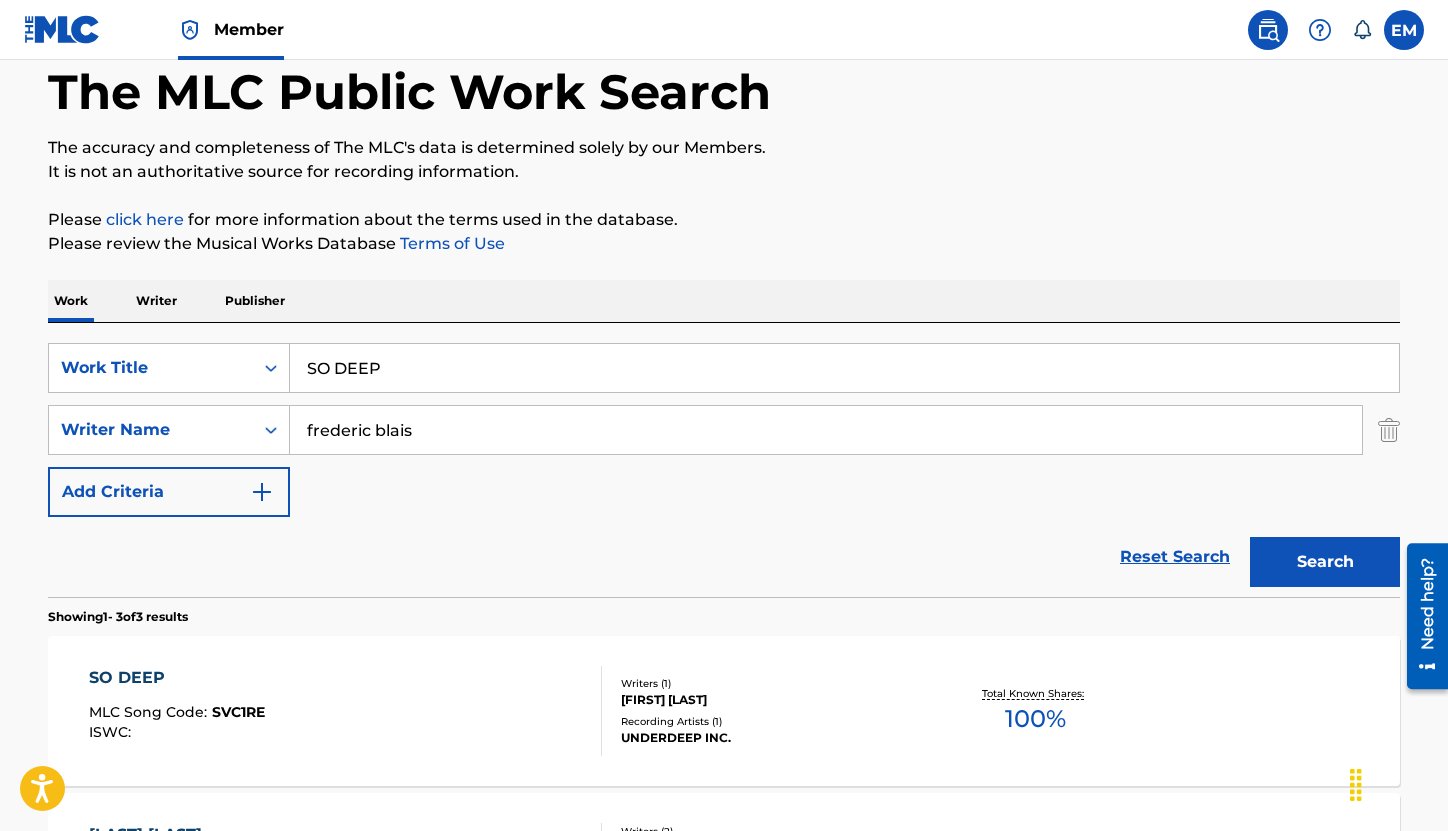 scroll, scrollTop: 300, scrollLeft: 0, axis: vertical 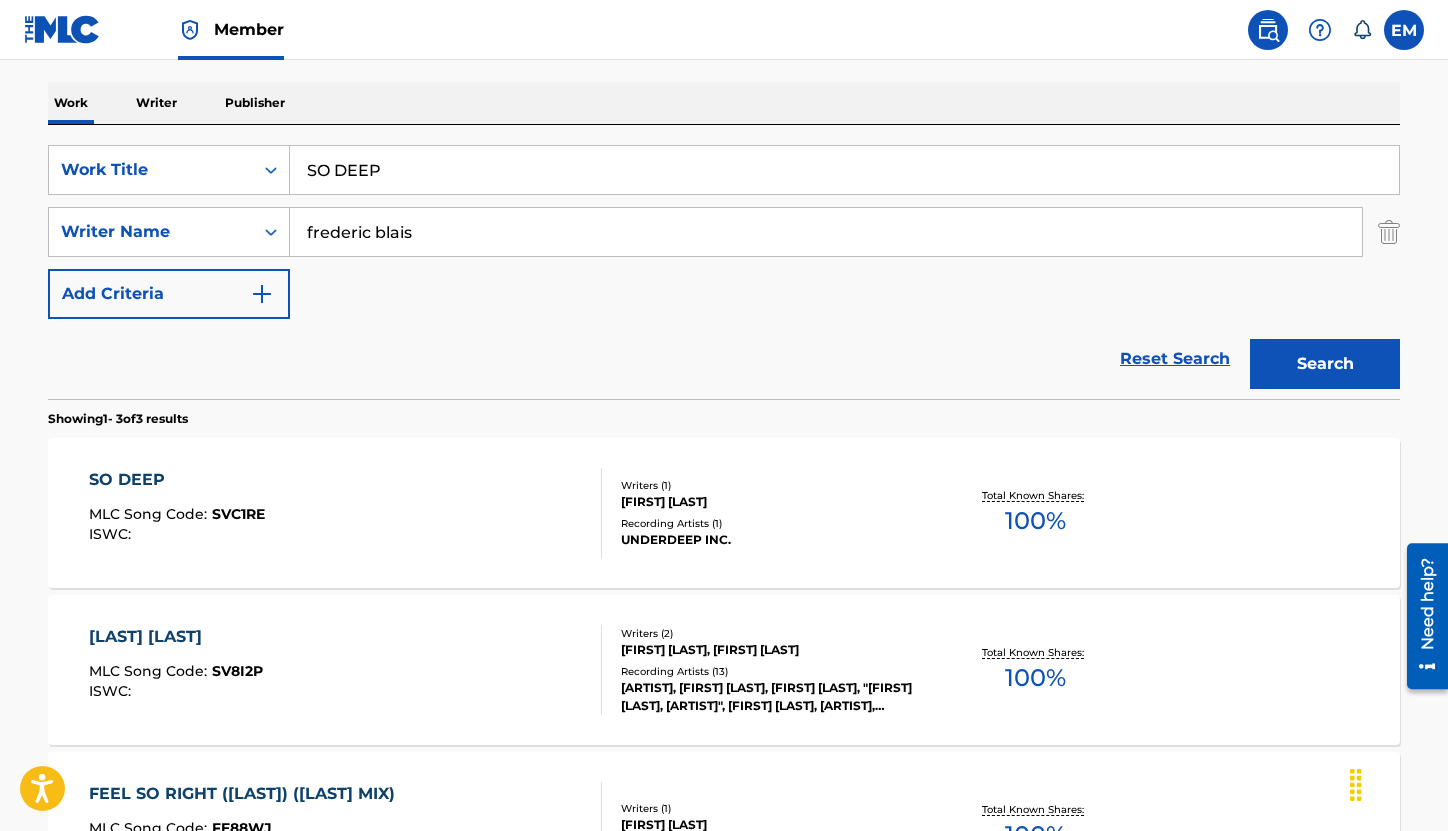 click on "SO DEEP MLC Song Code : SVC1RE ISWC :" at bounding box center (346, 513) 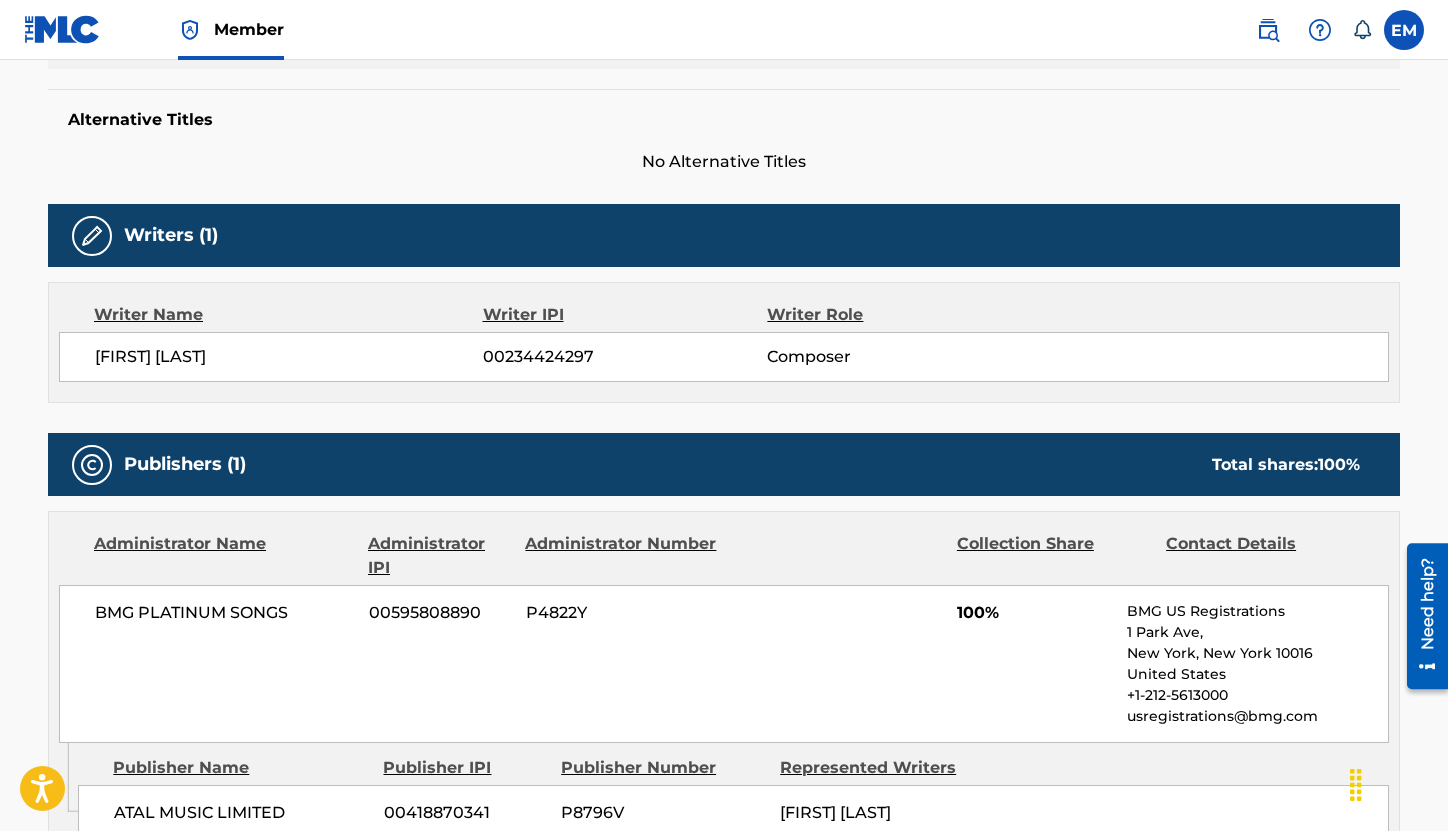 scroll, scrollTop: 100, scrollLeft: 0, axis: vertical 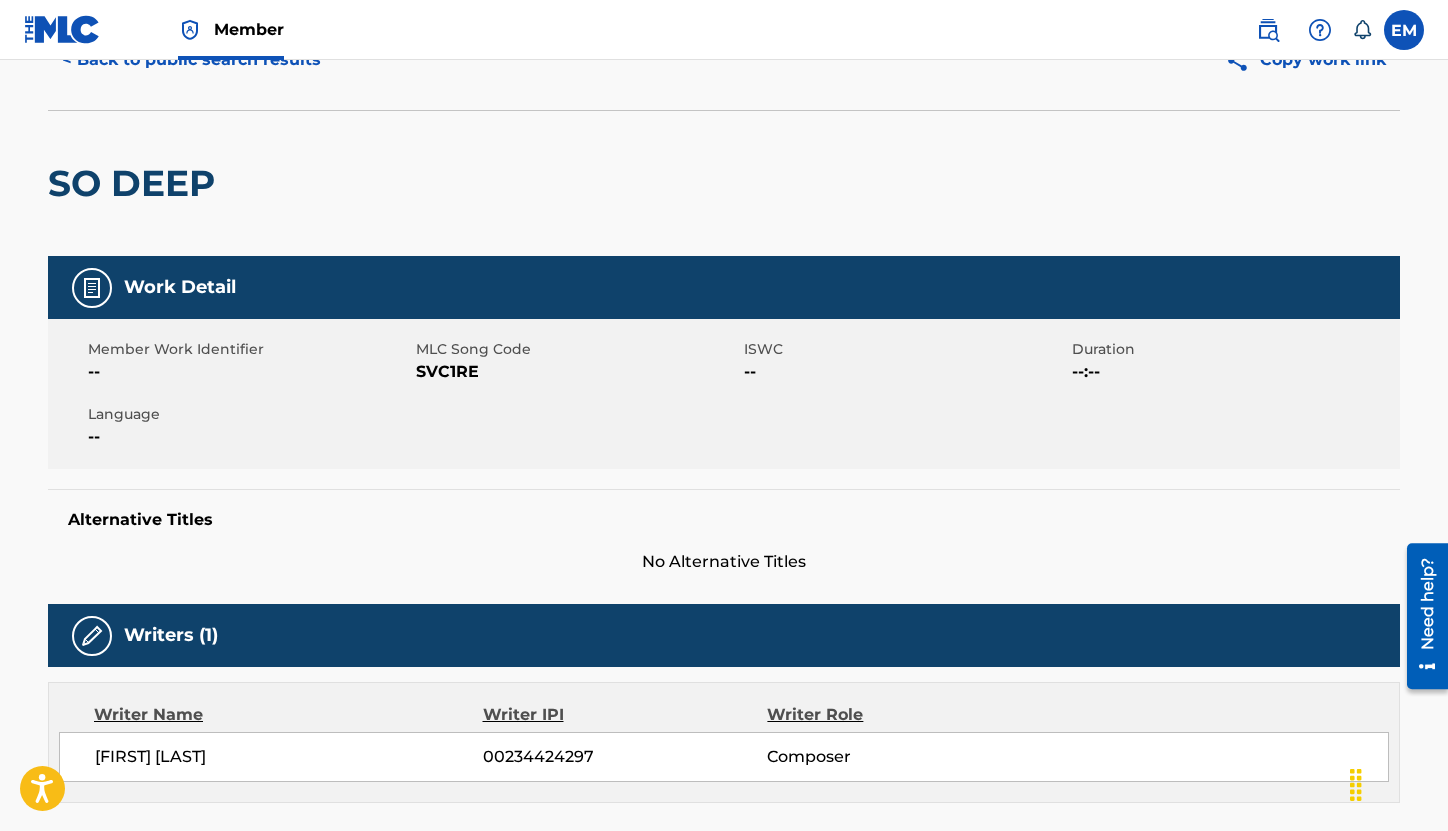 click on "SVC1RE" at bounding box center (577, 372) 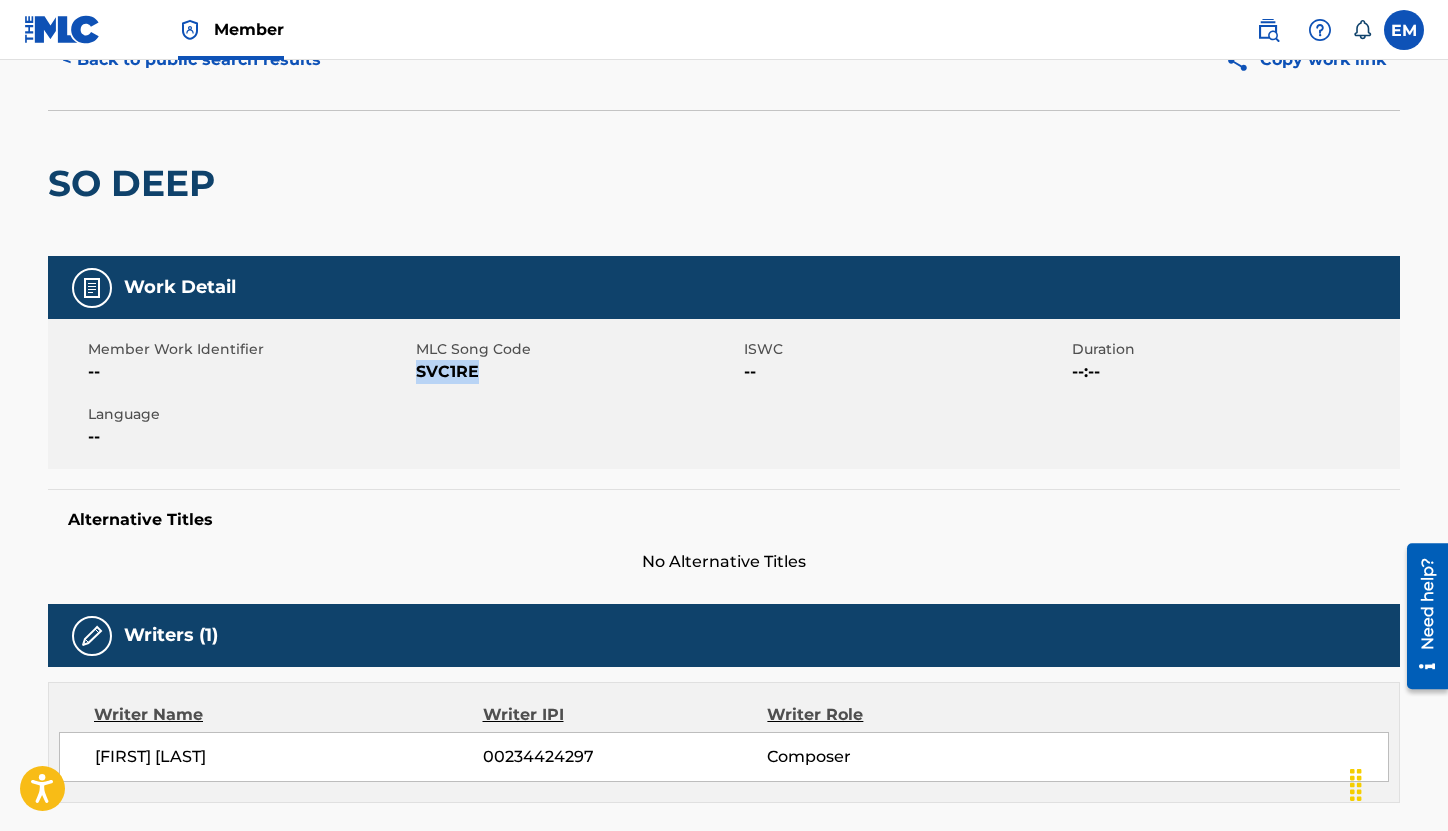 click on "SVC1RE" at bounding box center (577, 372) 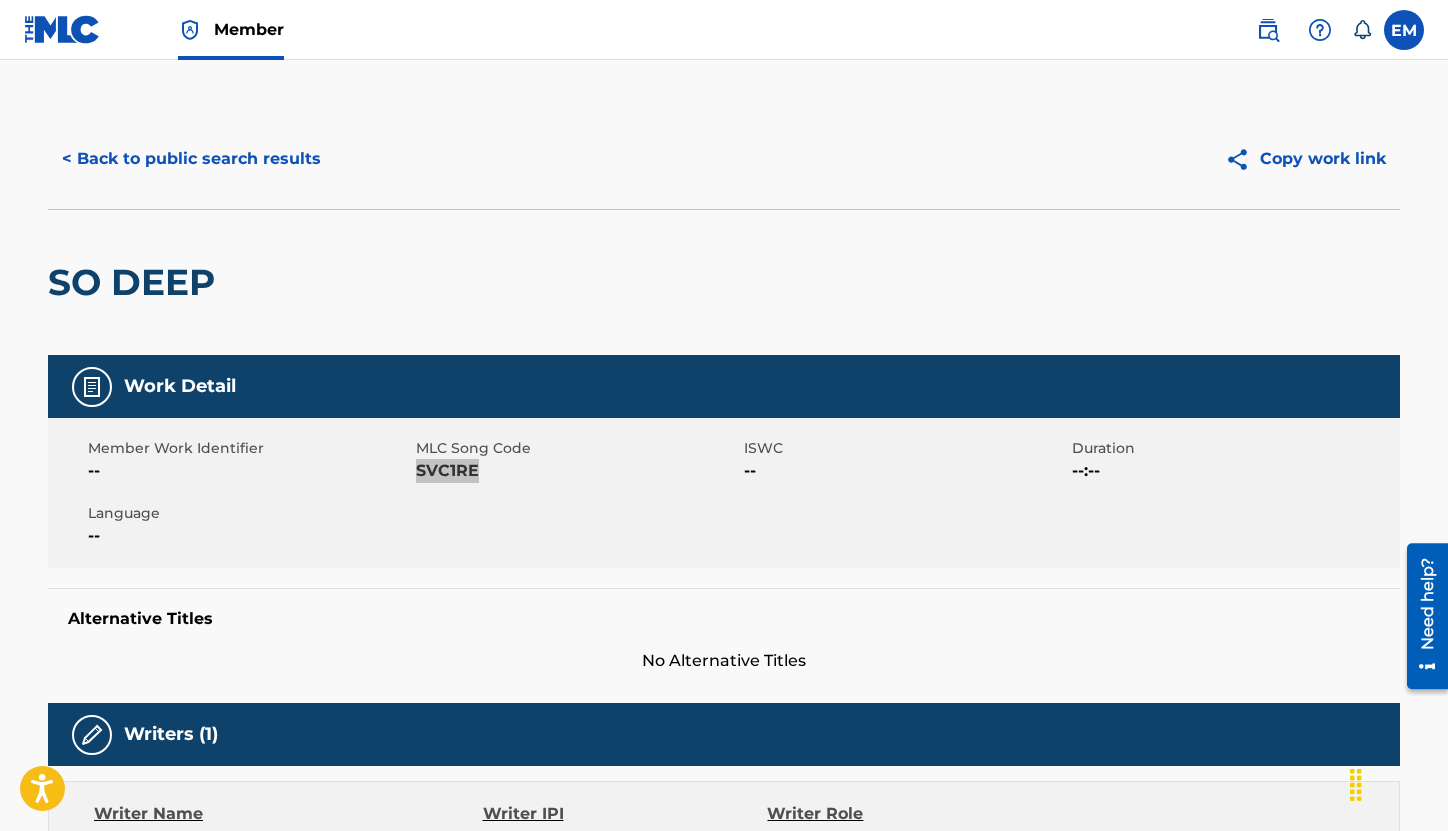 scroll, scrollTop: 0, scrollLeft: 0, axis: both 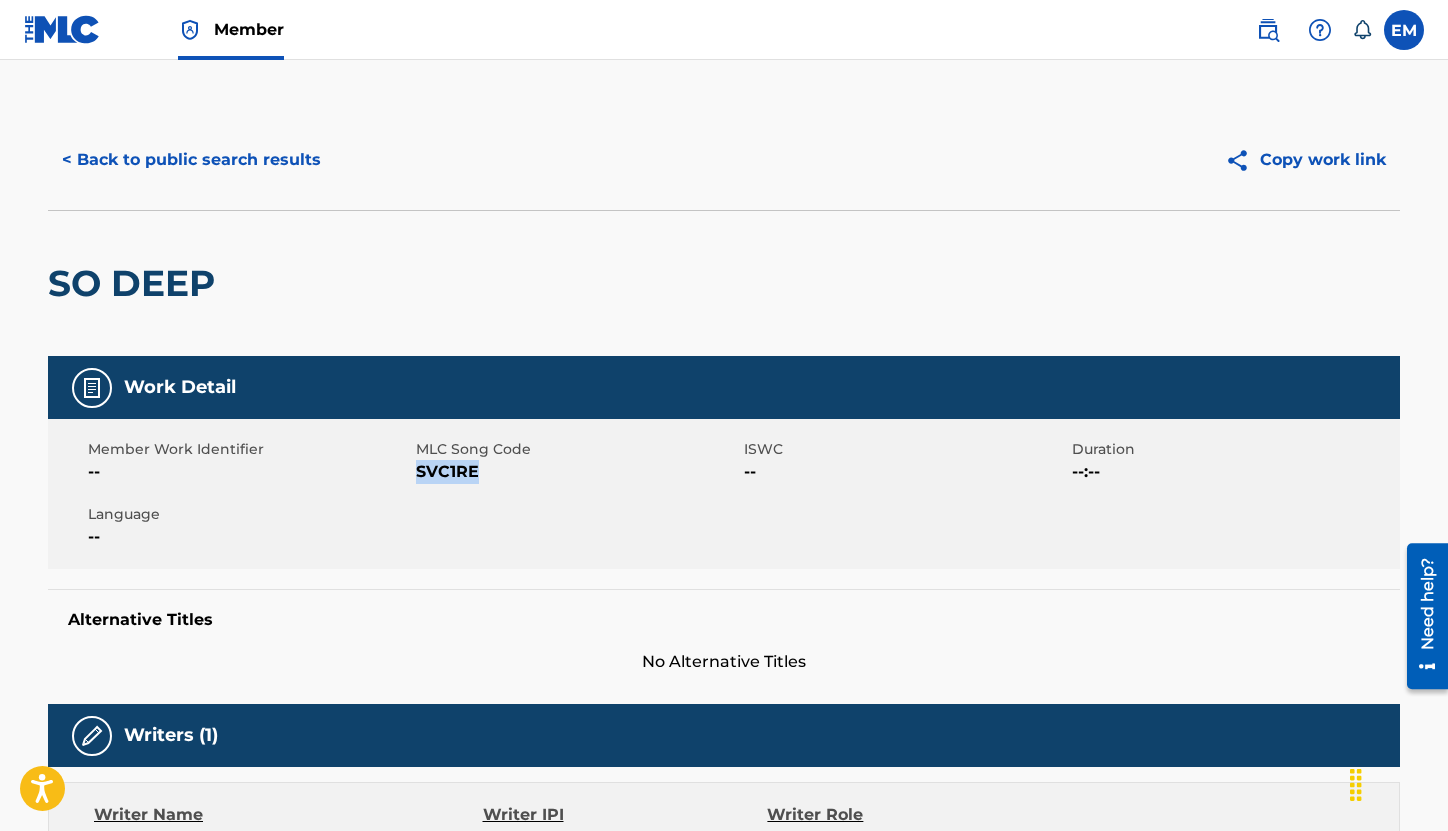 click on "< Back to public search results" at bounding box center [191, 160] 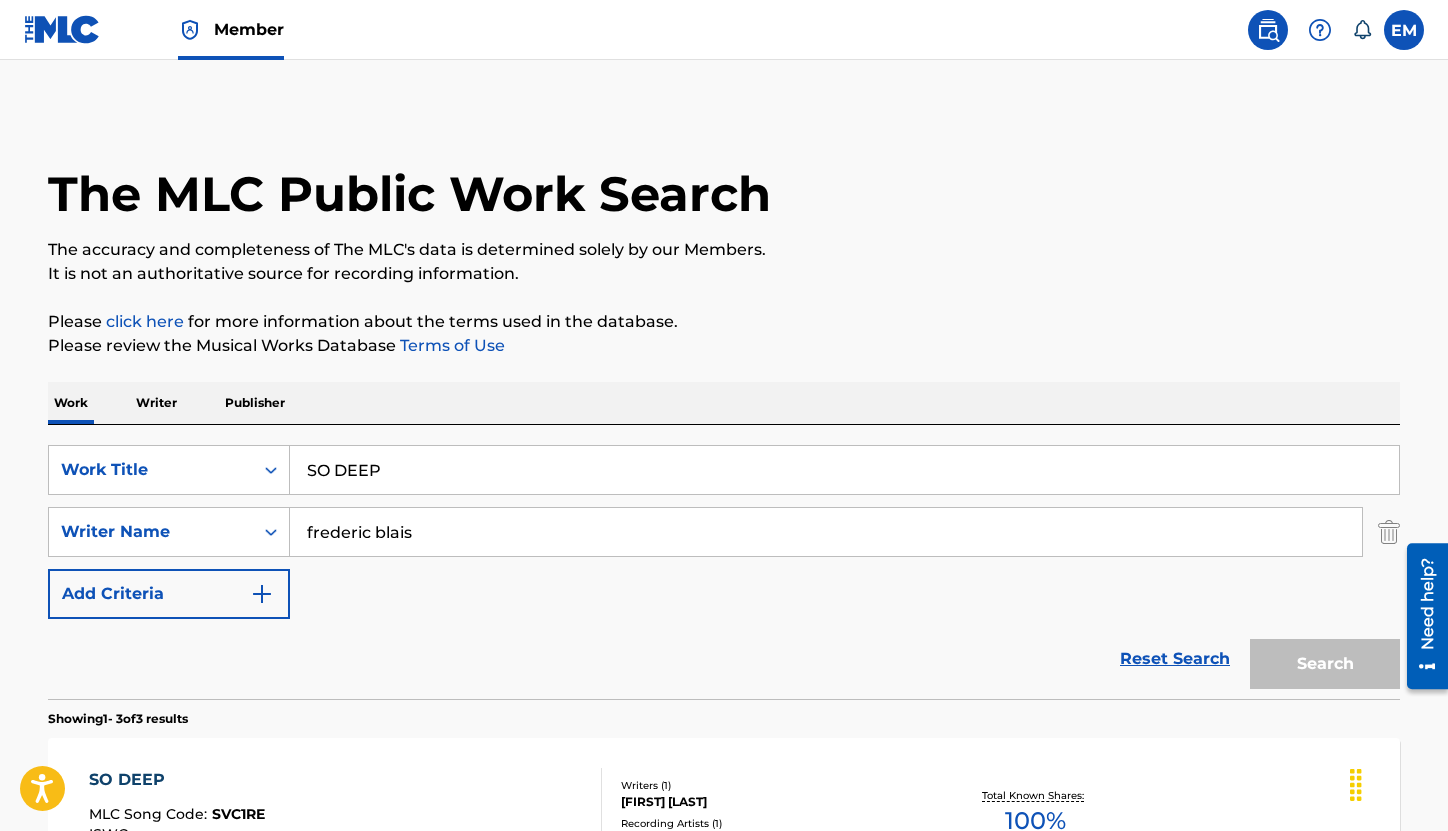 scroll, scrollTop: 300, scrollLeft: 0, axis: vertical 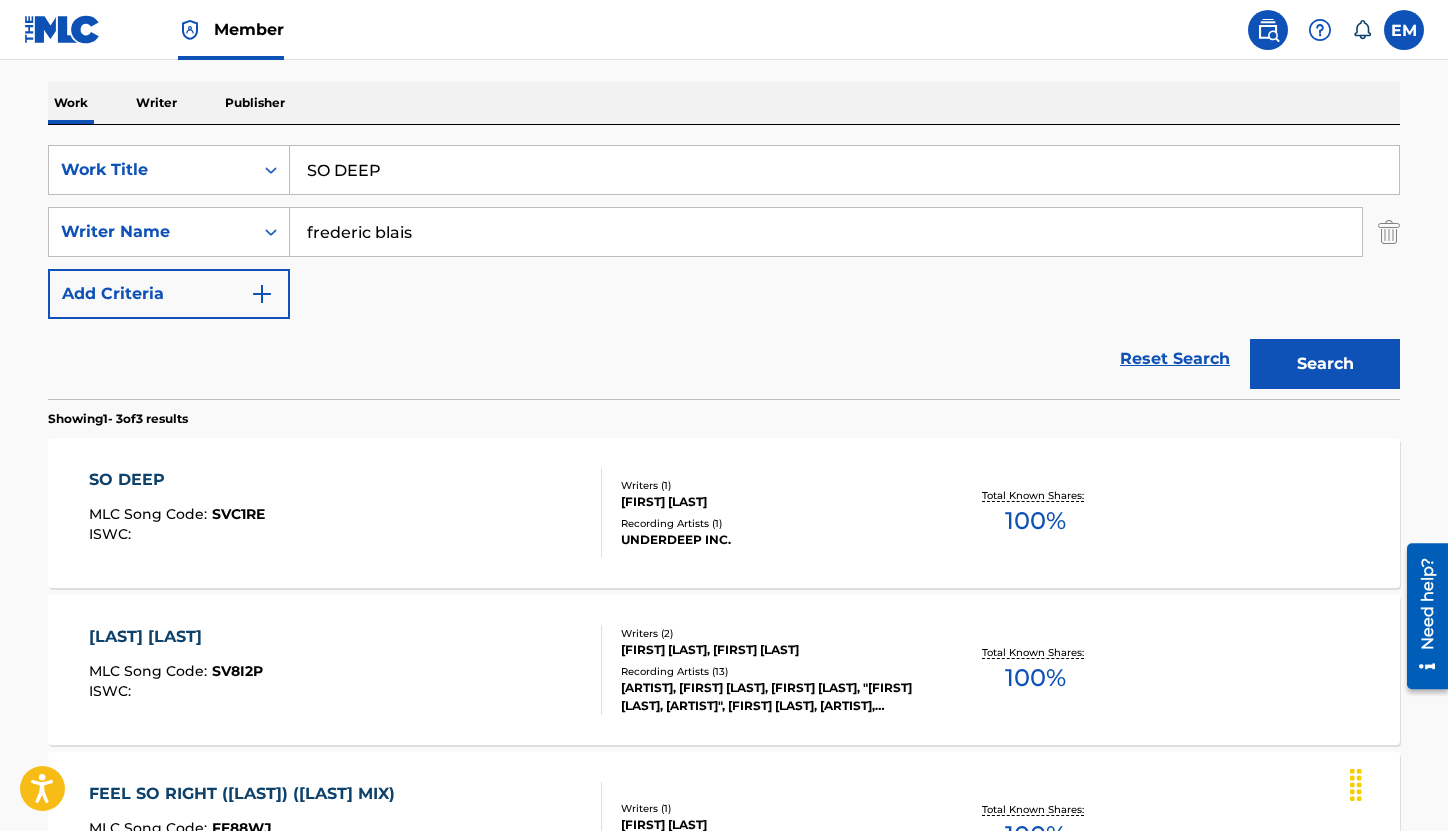click on "SO DEEP" at bounding box center [844, 170] 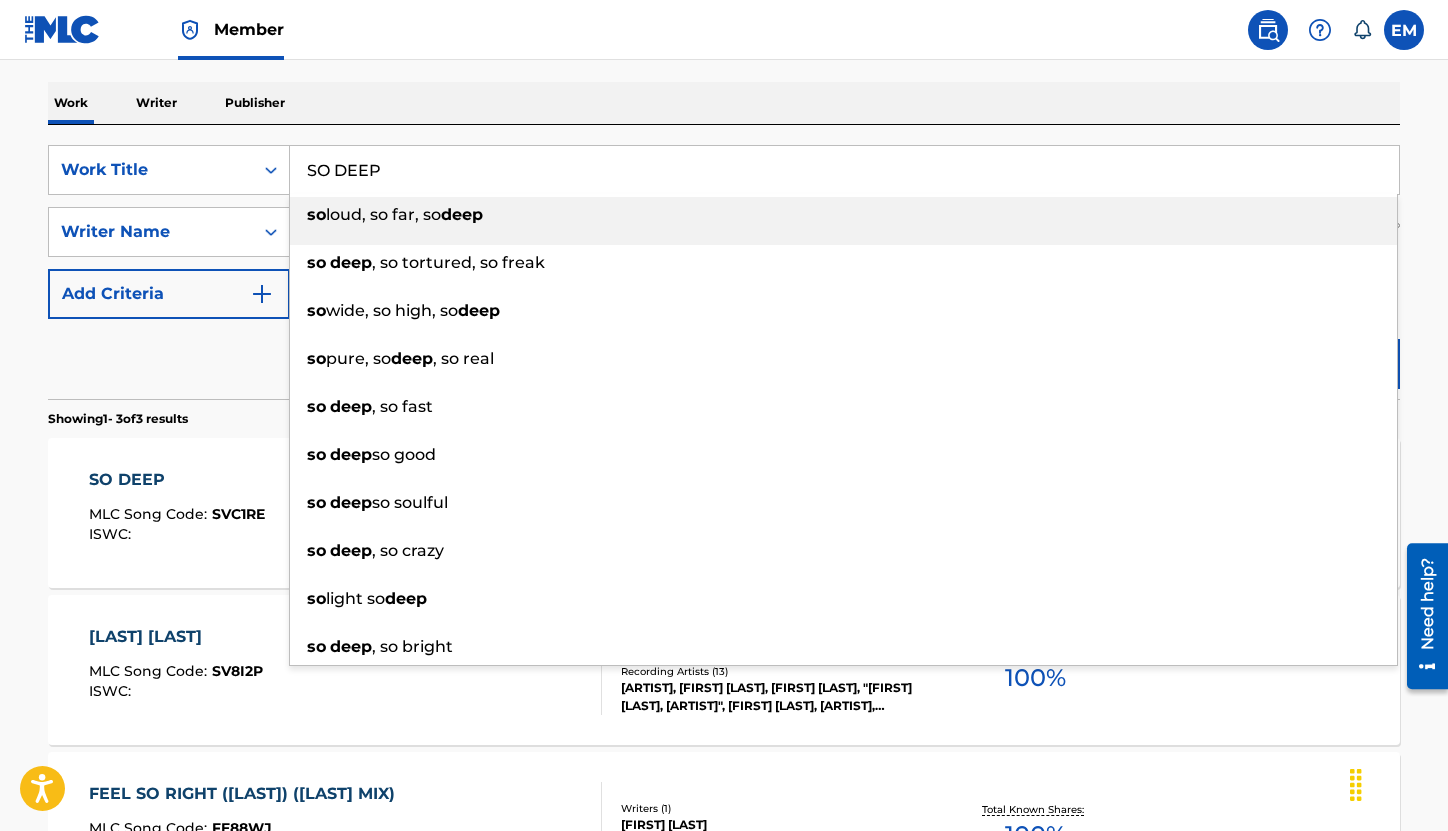 click on "SO DEEP" at bounding box center (844, 170) 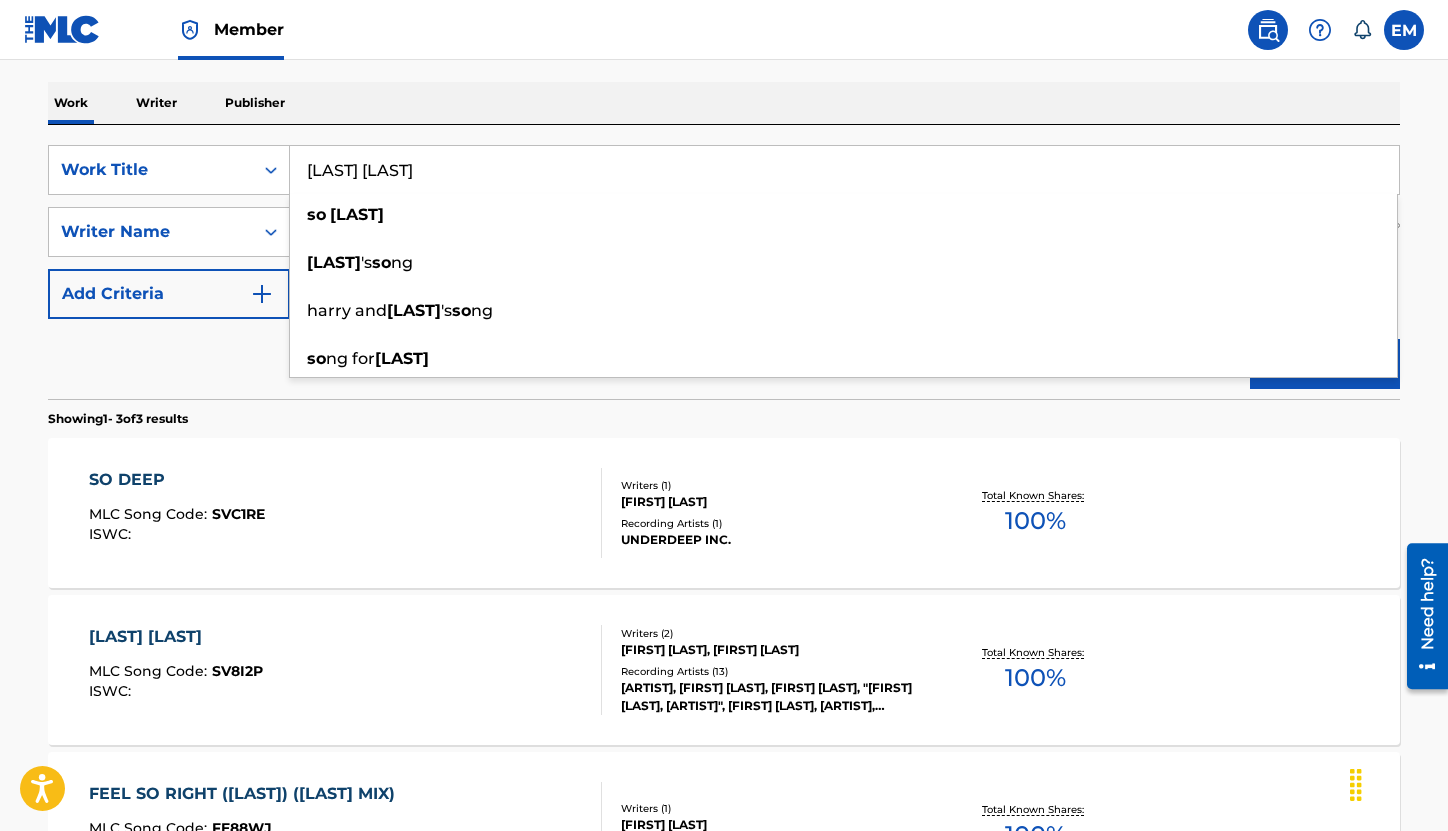type on "[LAST] [LAST]" 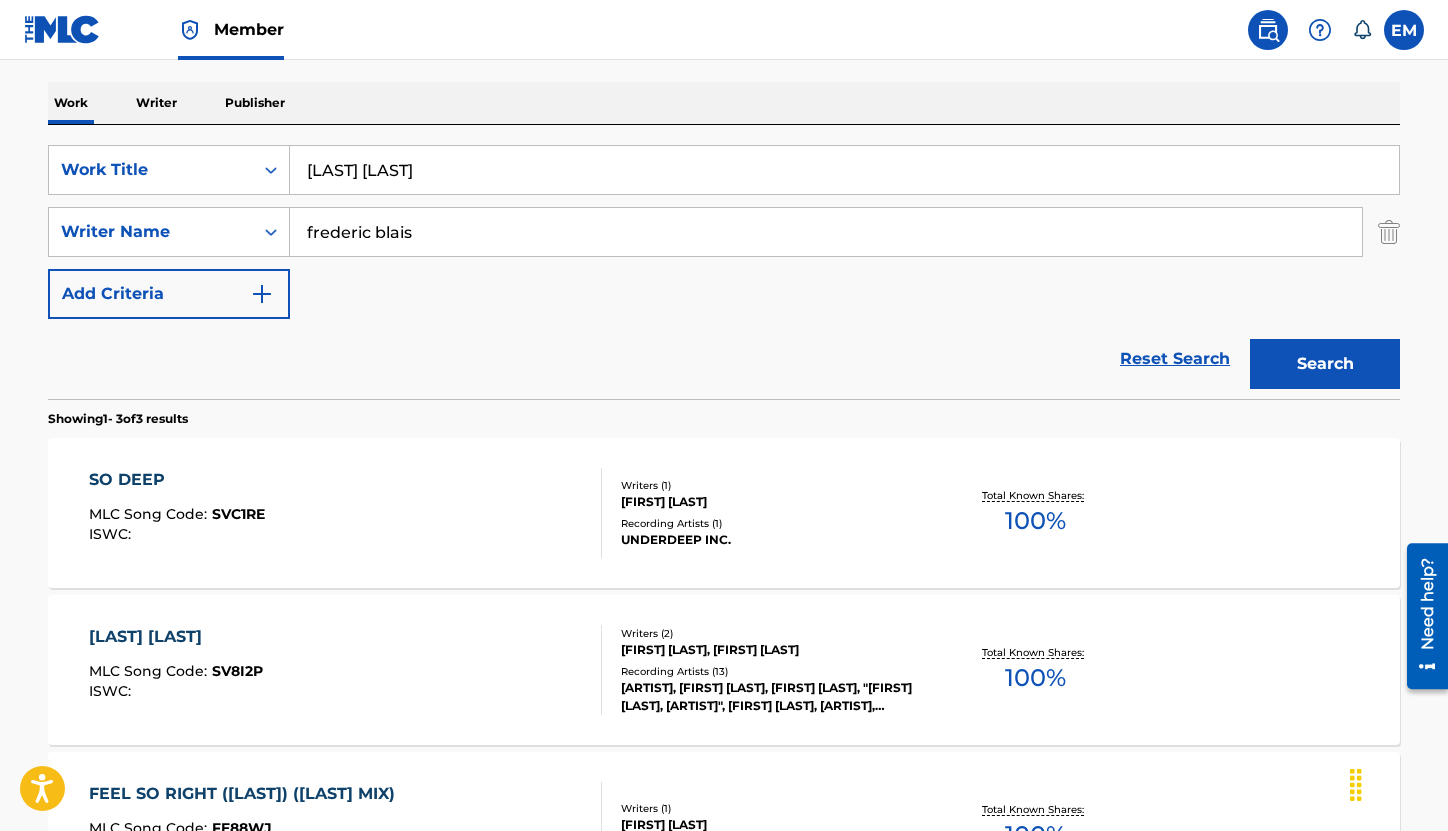click on "Search" at bounding box center (1325, 364) 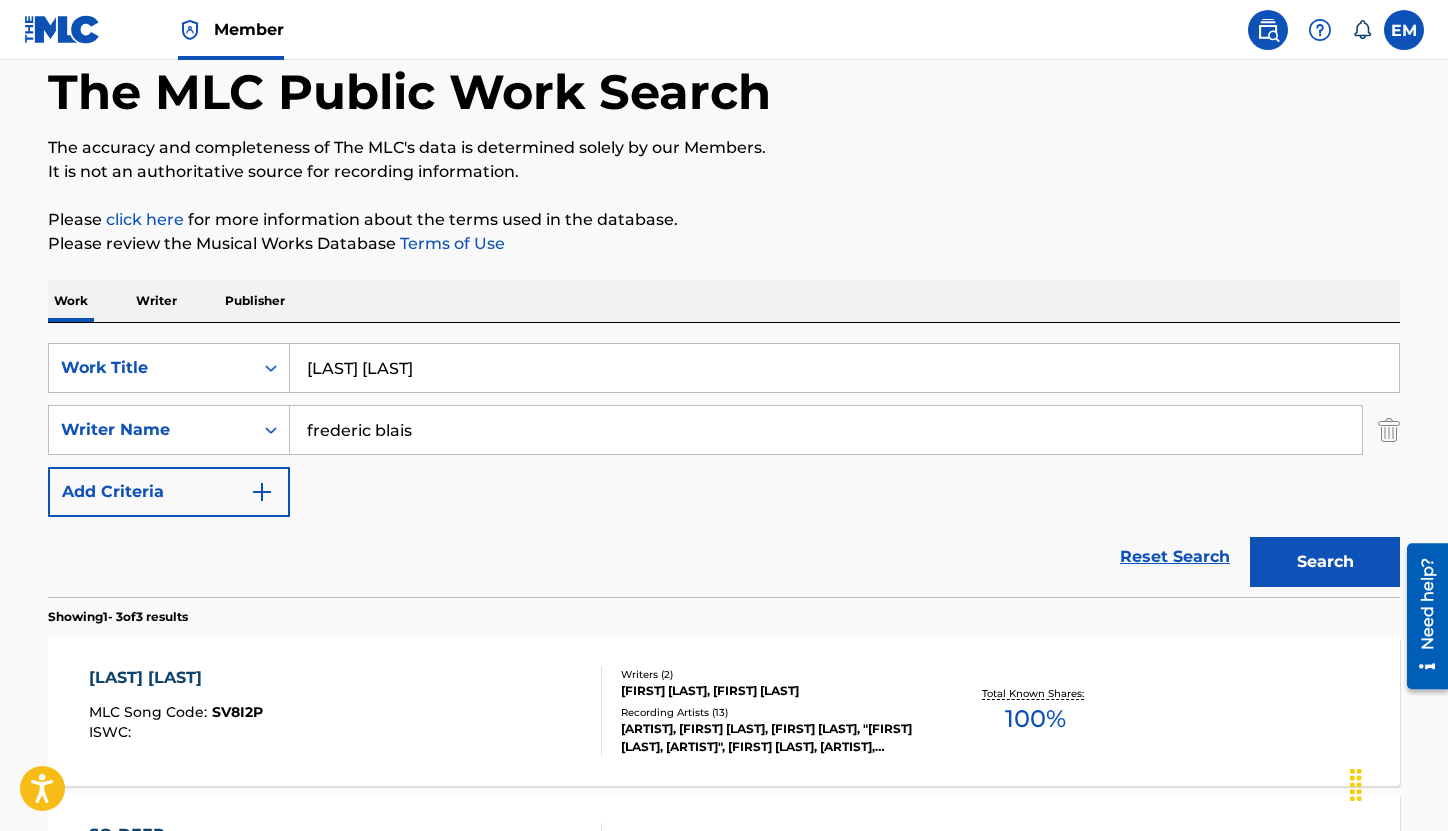 scroll, scrollTop: 300, scrollLeft: 0, axis: vertical 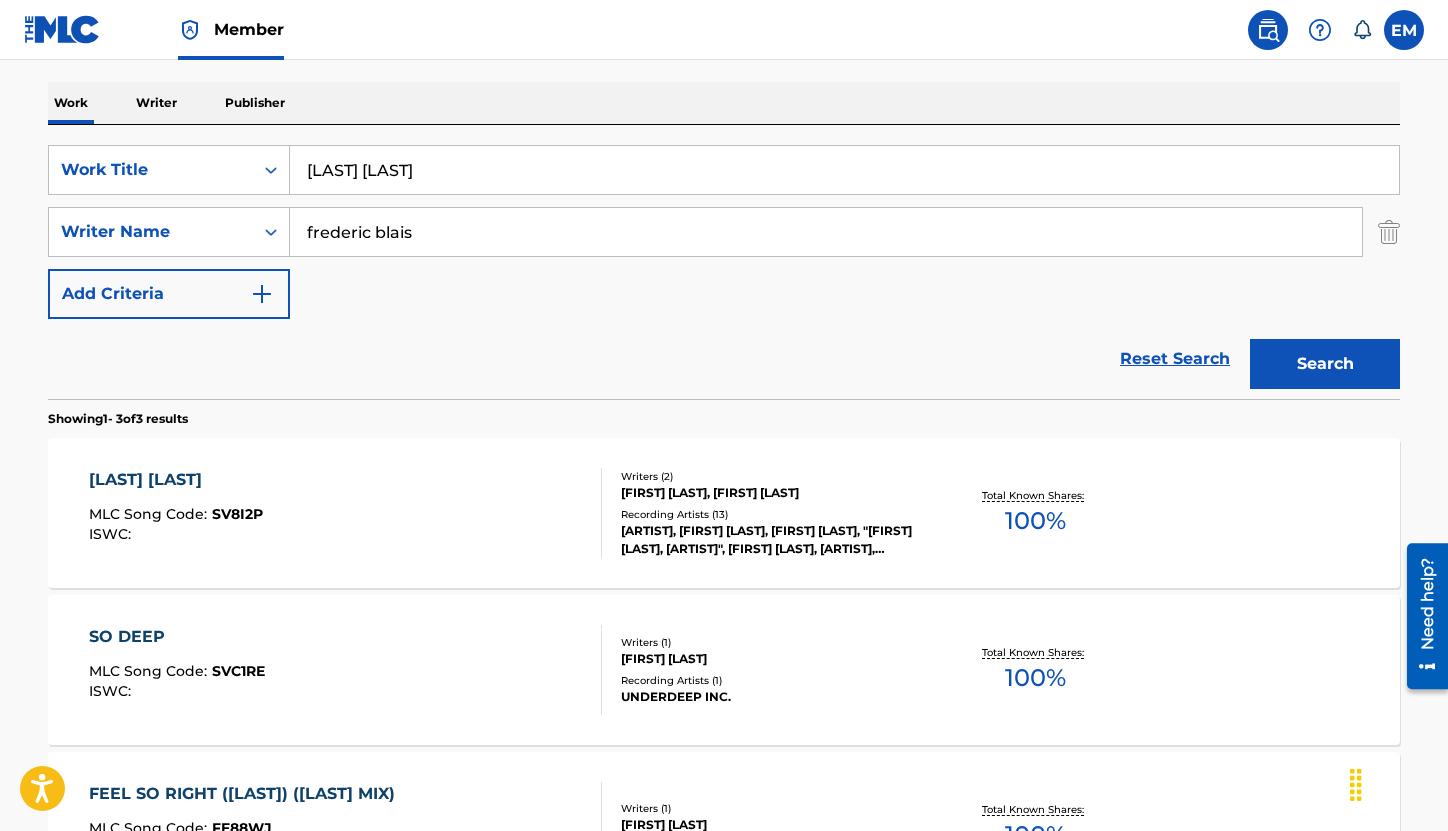 click on "SO LEENA MLC Song Code : SV8I2P ISWC :" at bounding box center [346, 513] 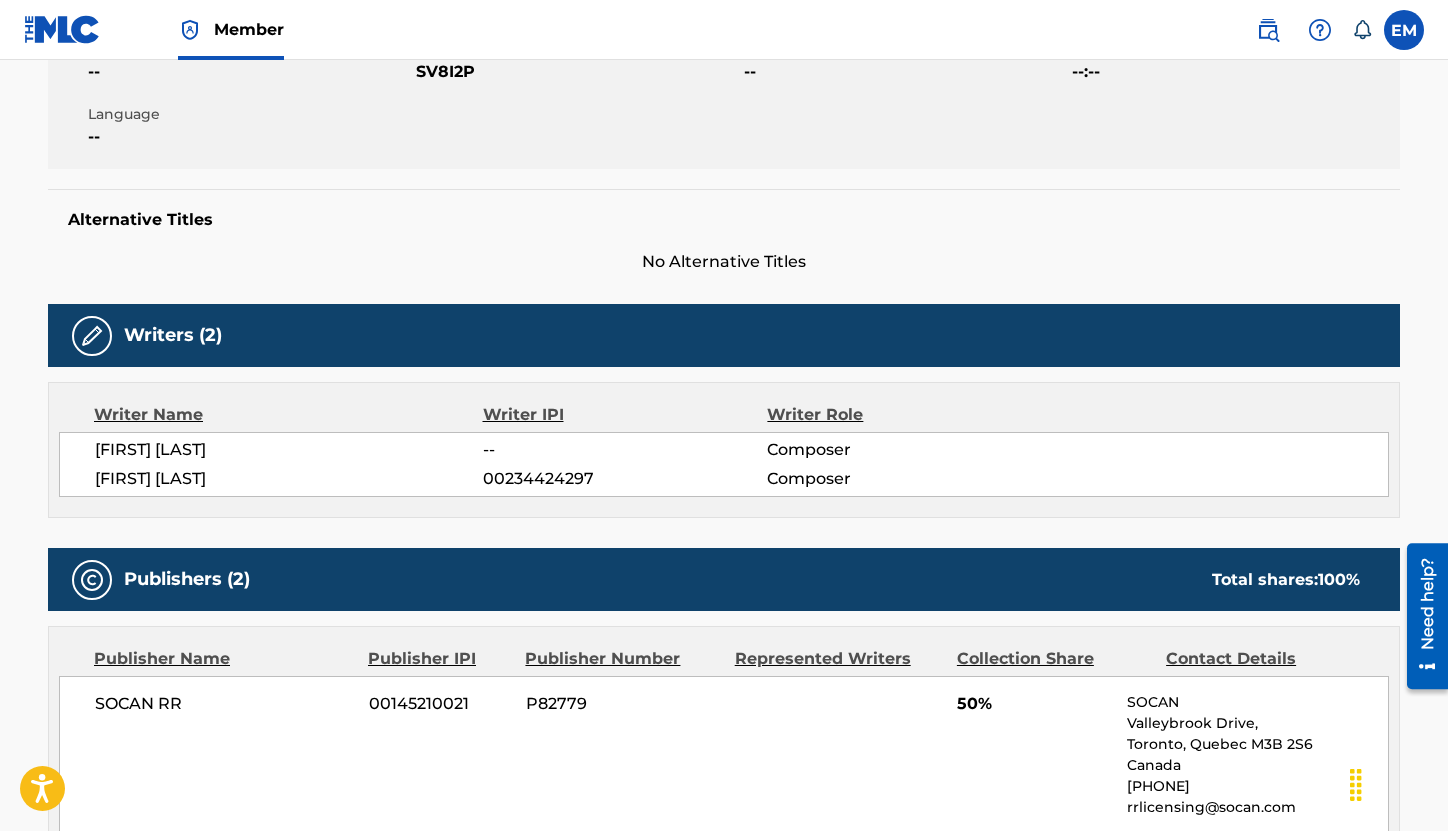 scroll, scrollTop: 100, scrollLeft: 0, axis: vertical 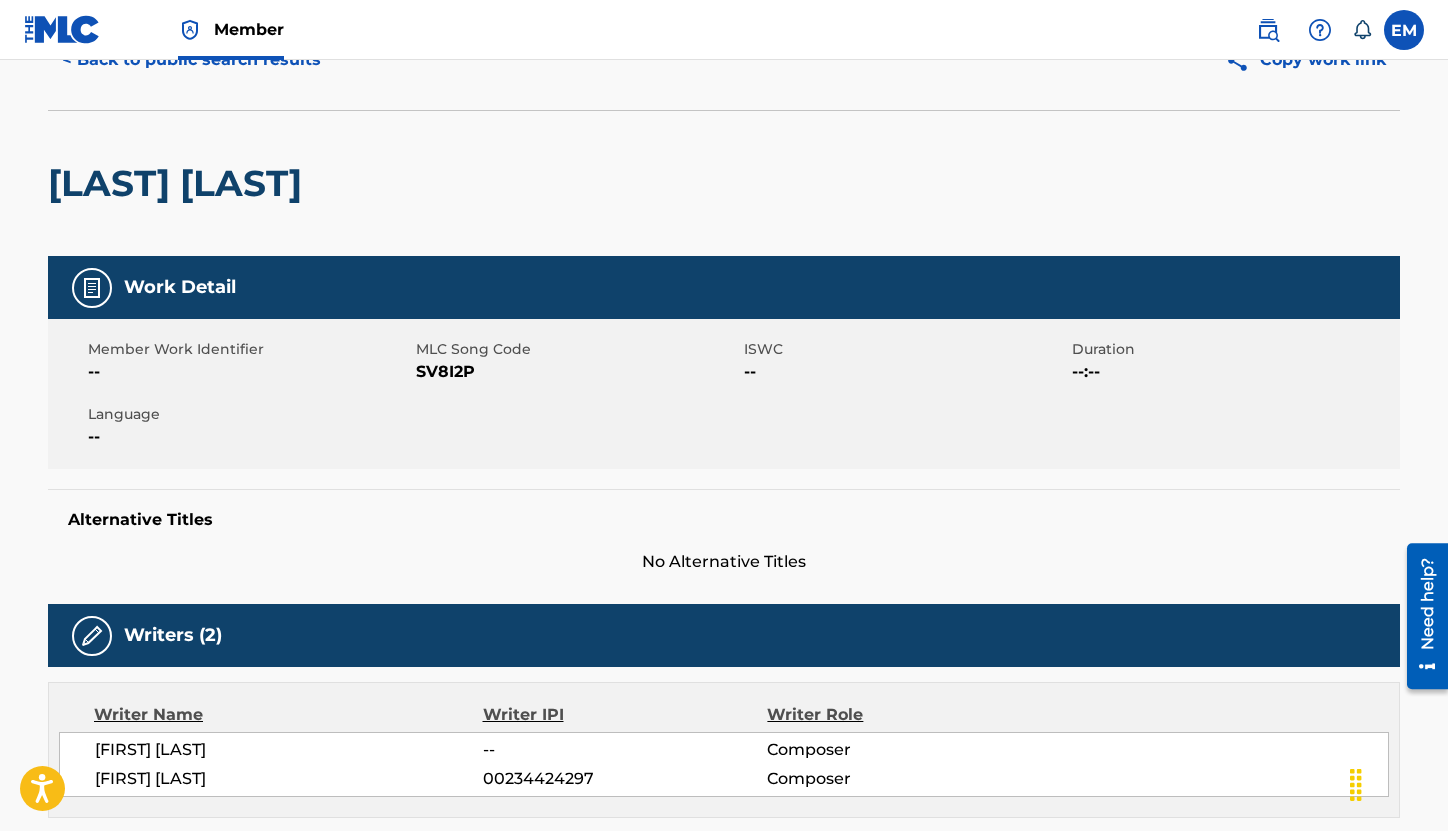 click on "SV8I2P" at bounding box center [577, 372] 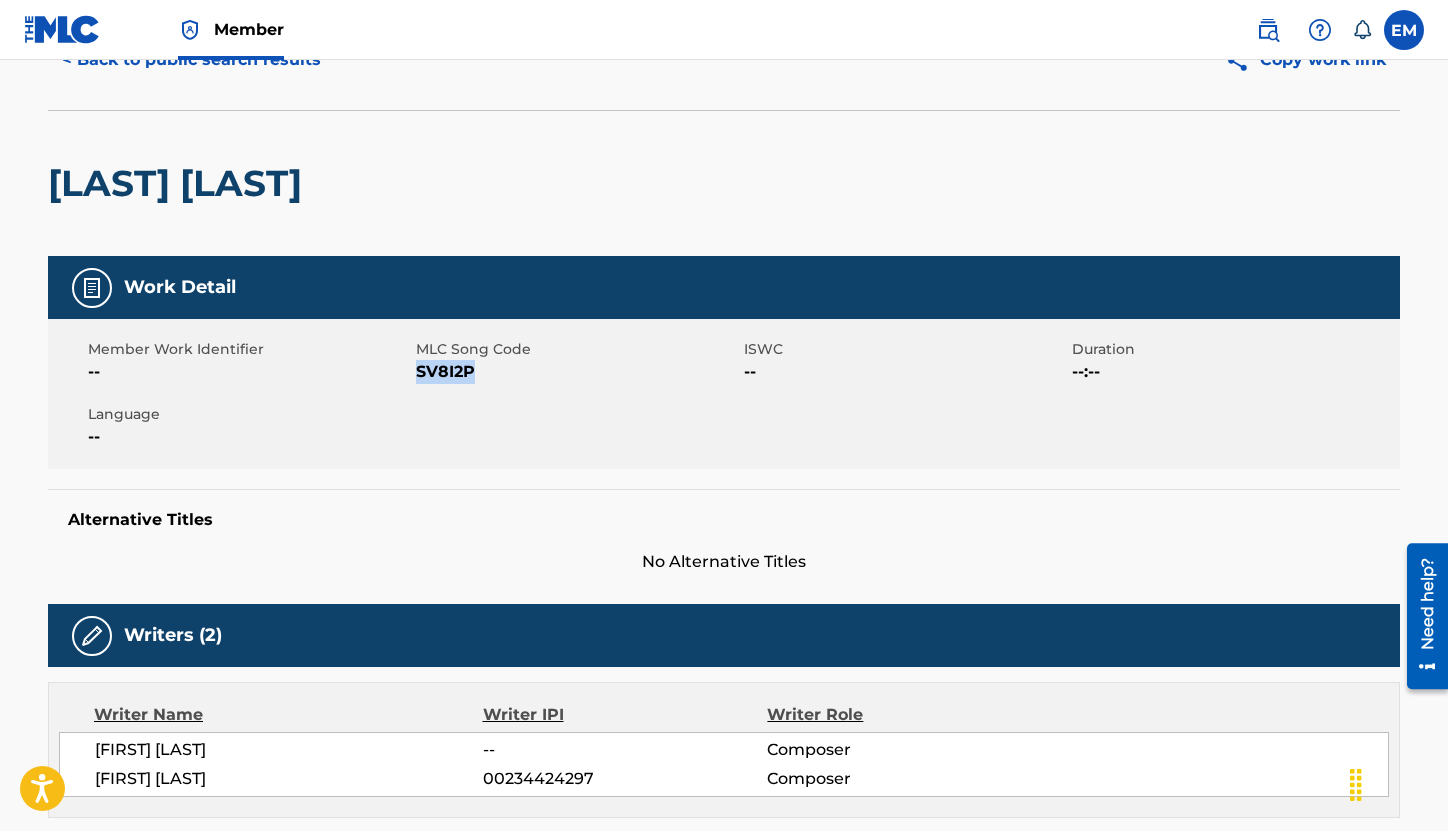 click on "SV8I2P" at bounding box center (577, 372) 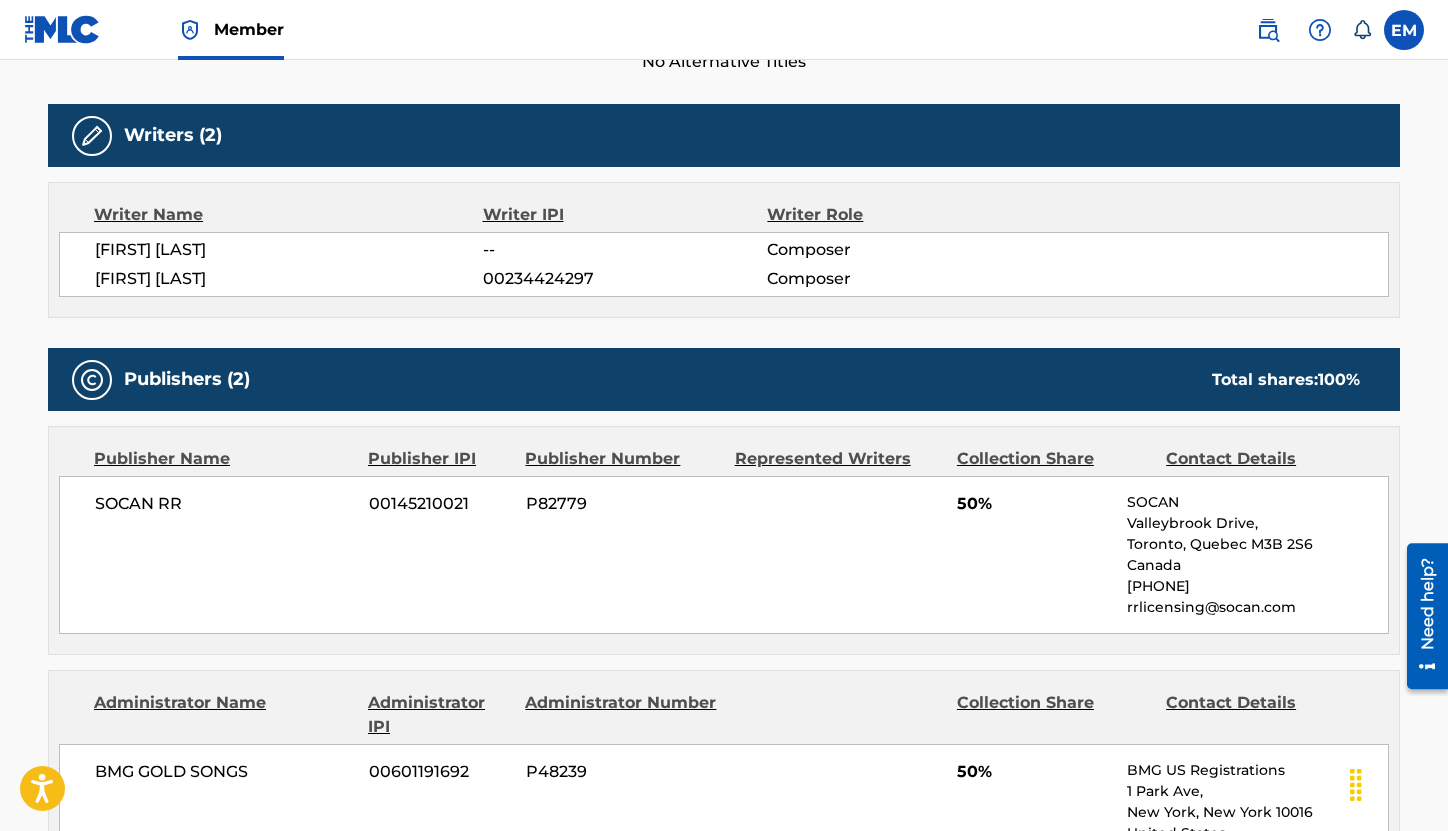scroll, scrollTop: 800, scrollLeft: 0, axis: vertical 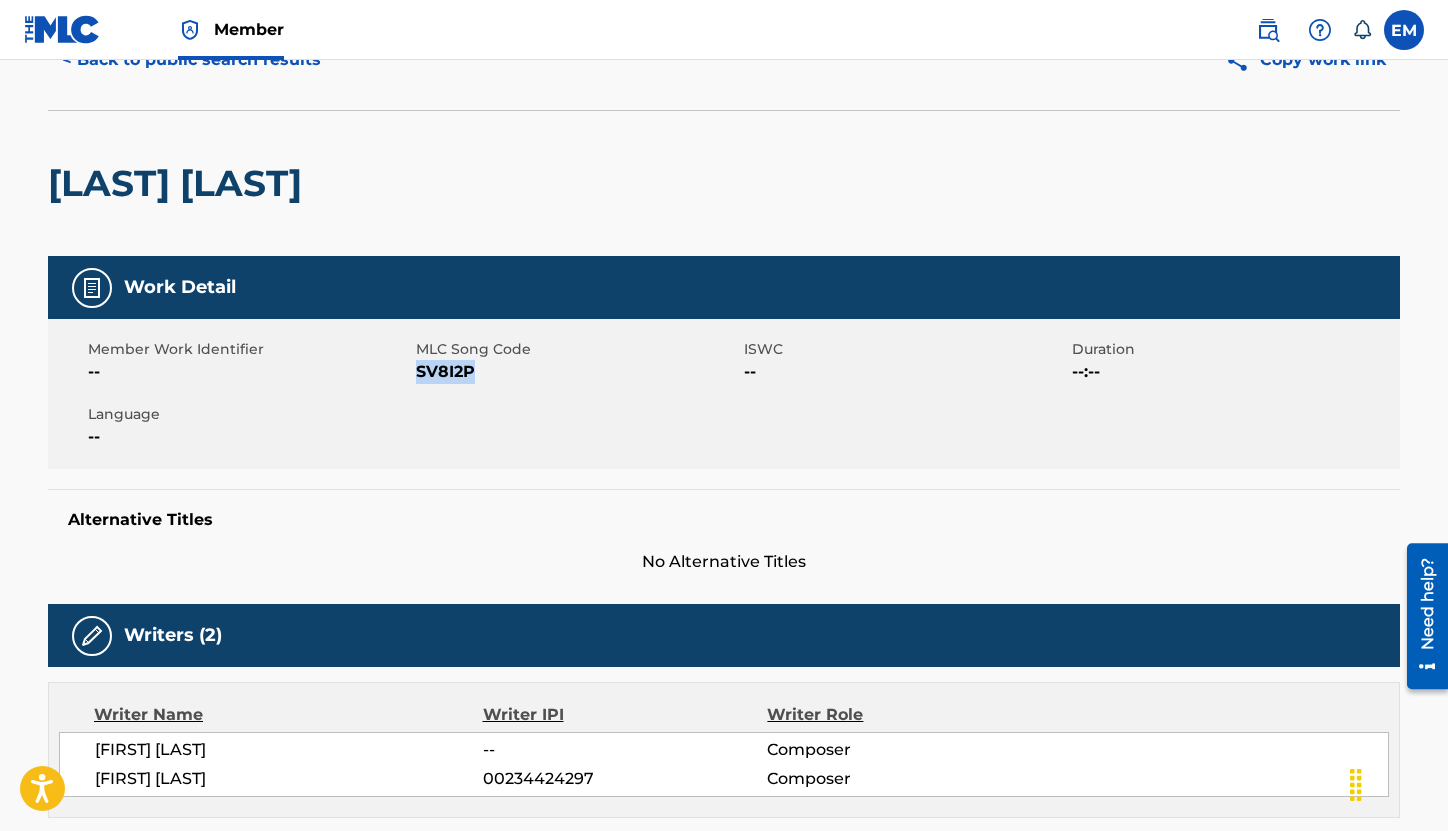 click on "< Back to public search results" at bounding box center (191, 60) 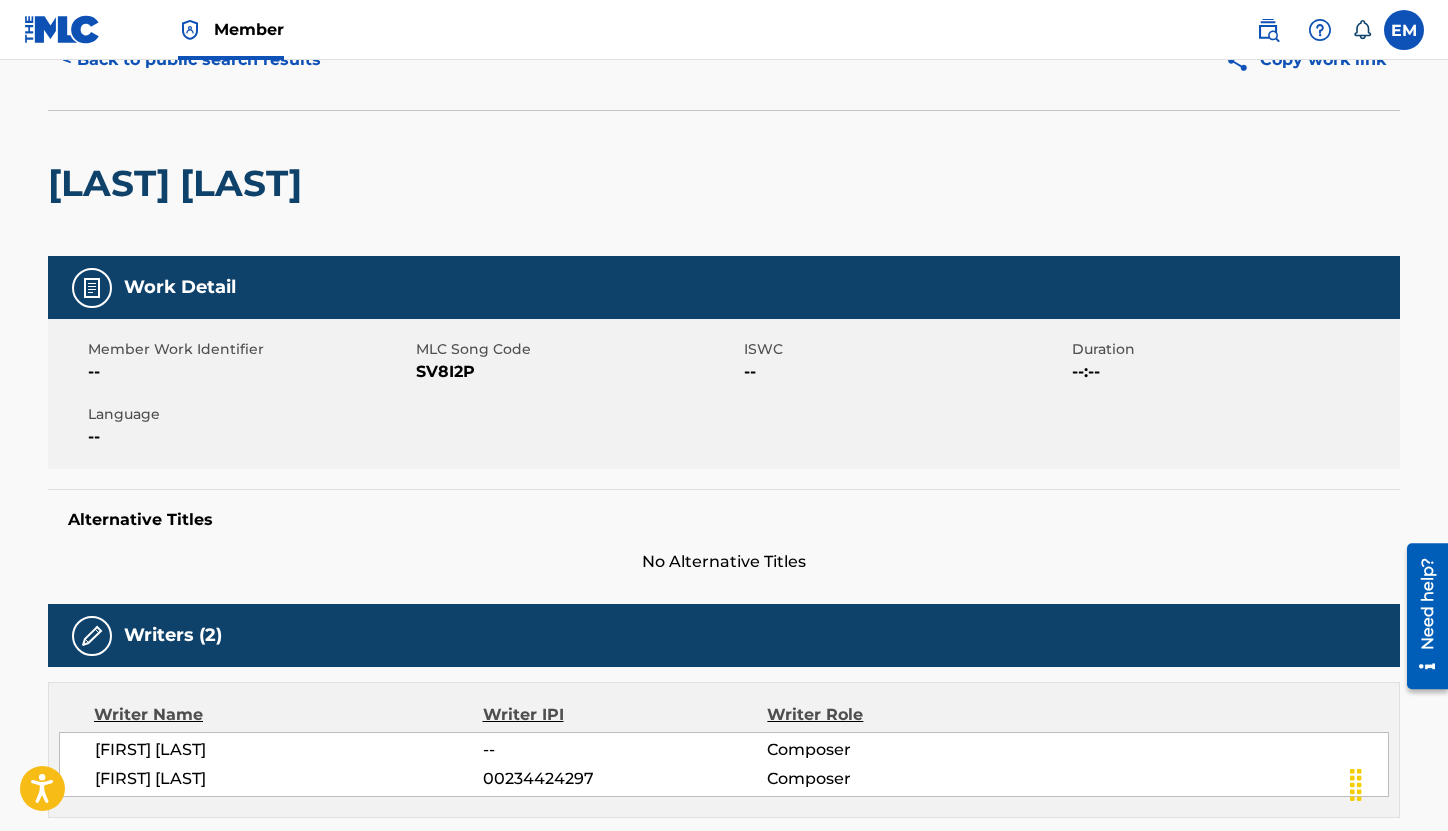 scroll, scrollTop: 300, scrollLeft: 0, axis: vertical 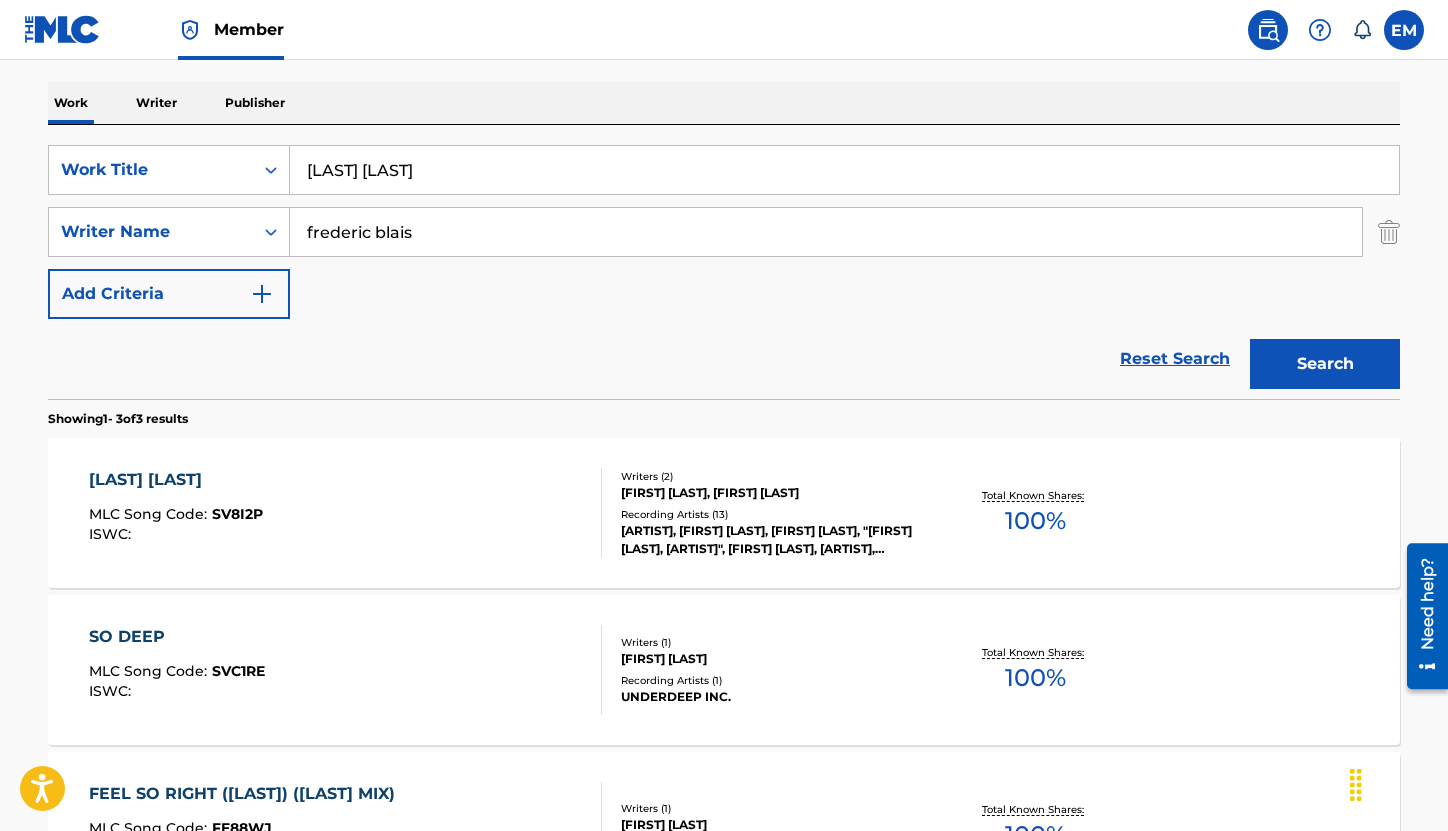 click on "[LAST] [LAST]" at bounding box center (844, 170) 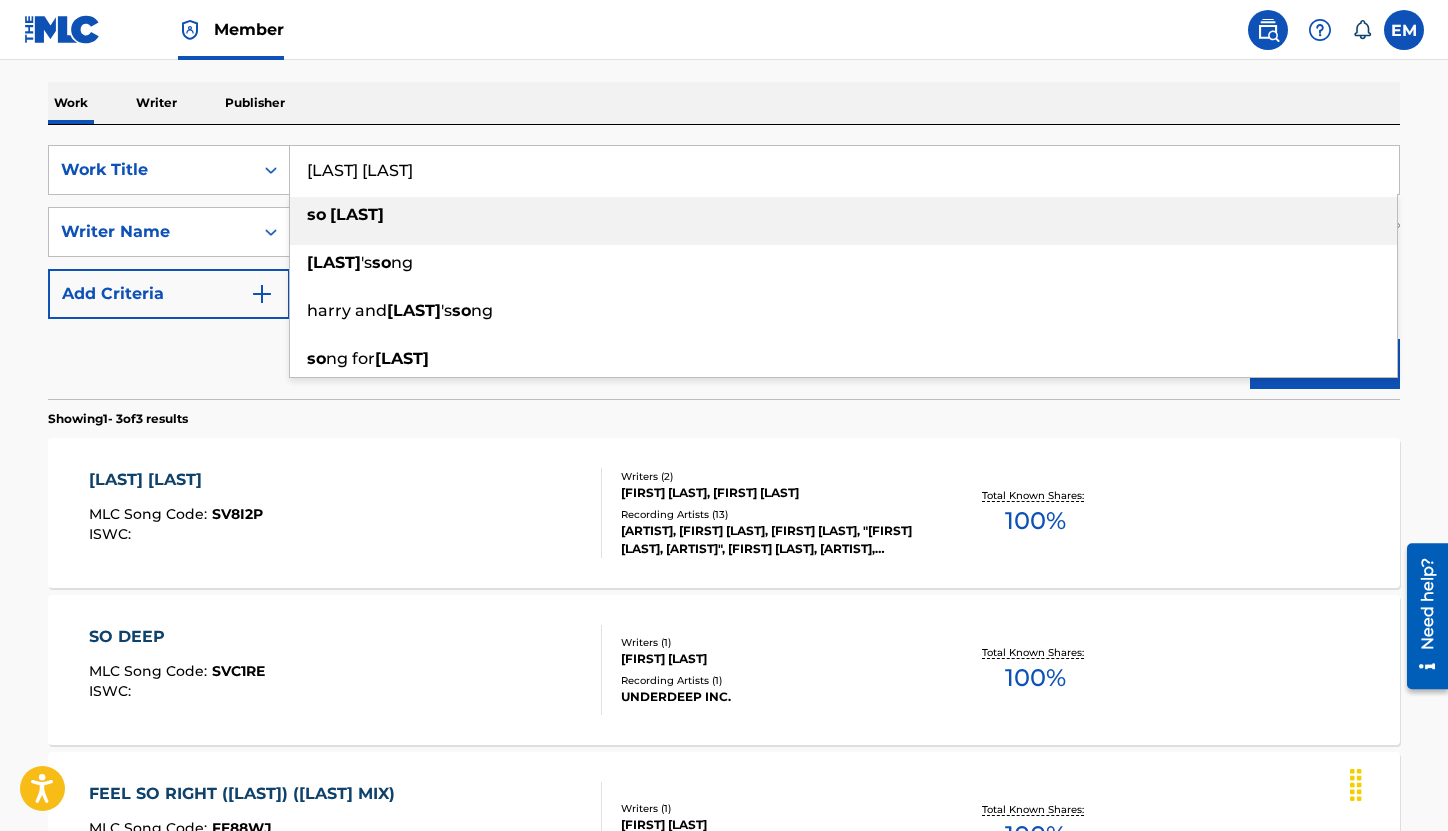 click on "[LAST] [LAST]" at bounding box center (844, 170) 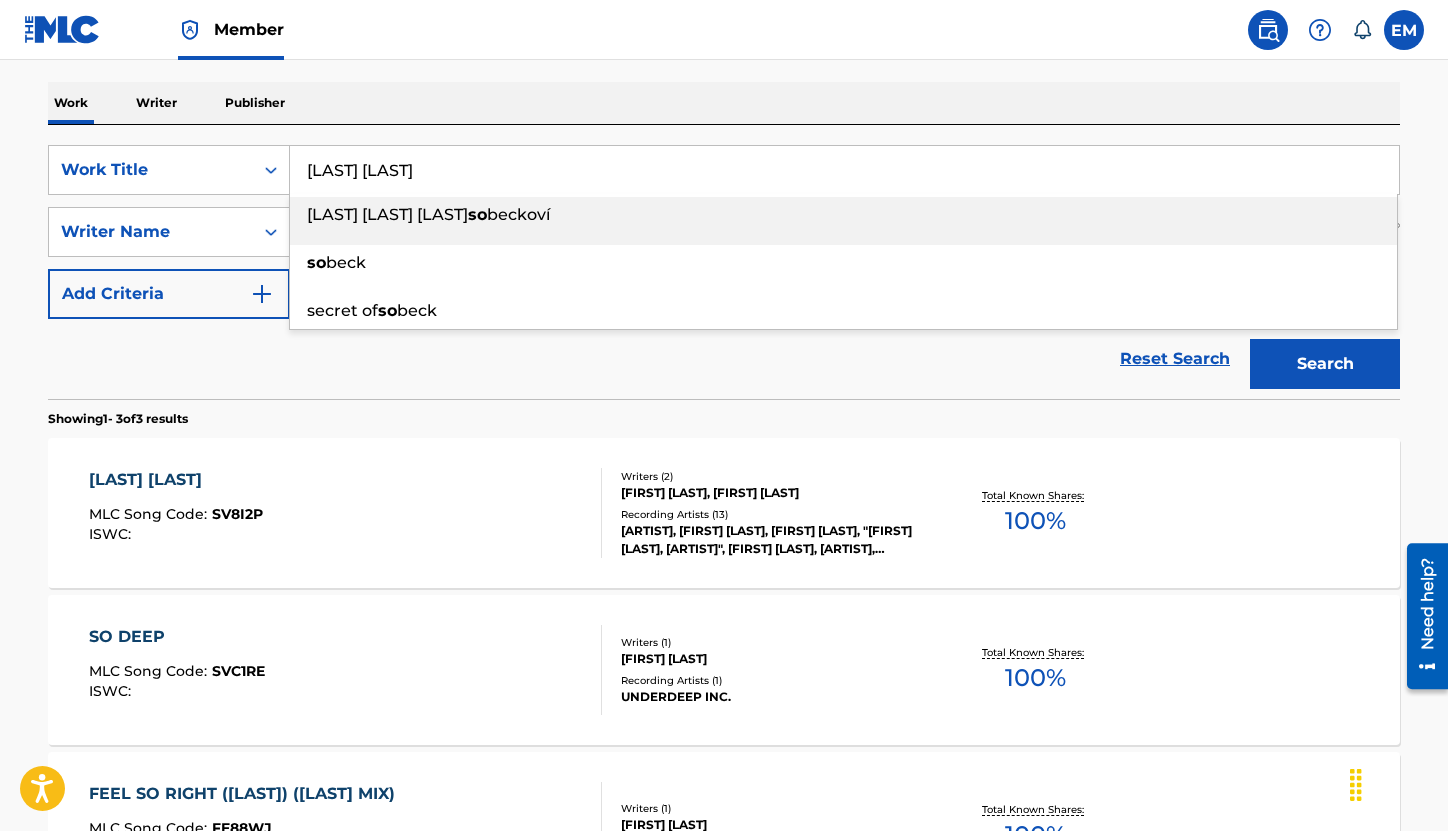 click on "[LAST] [LAST]" at bounding box center [844, 170] 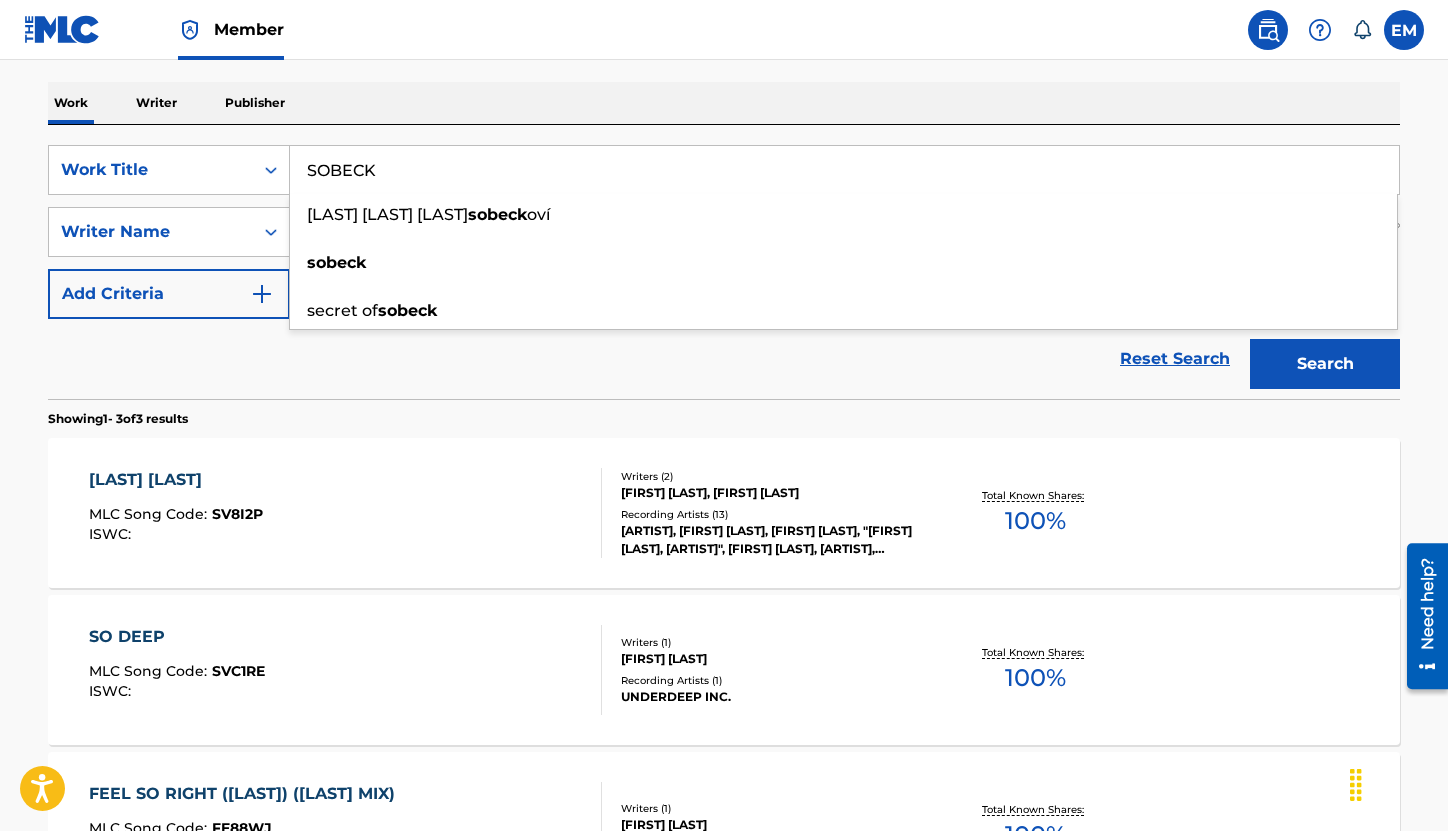 type on "SOBECK" 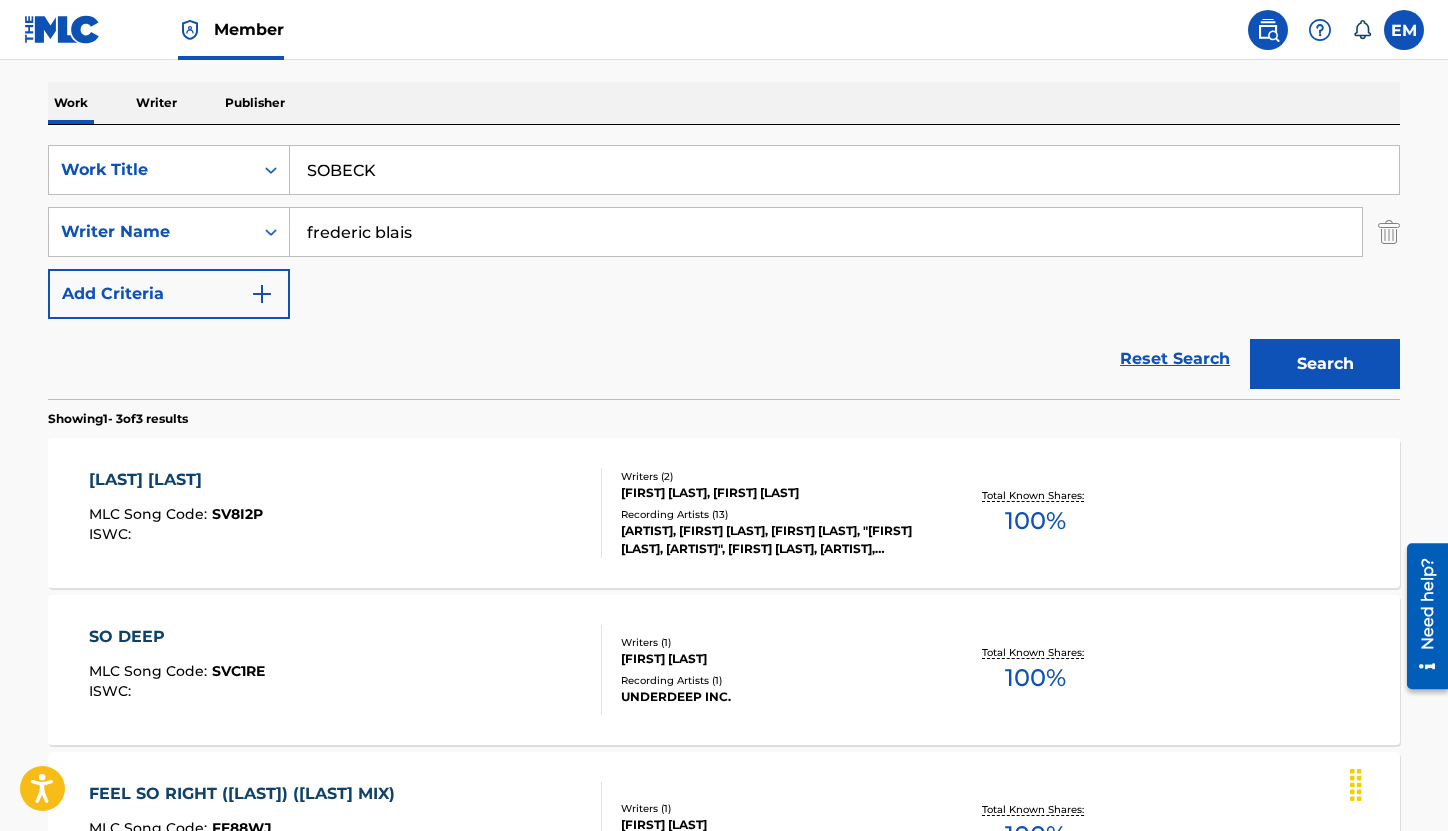 click on "Search" at bounding box center [1325, 364] 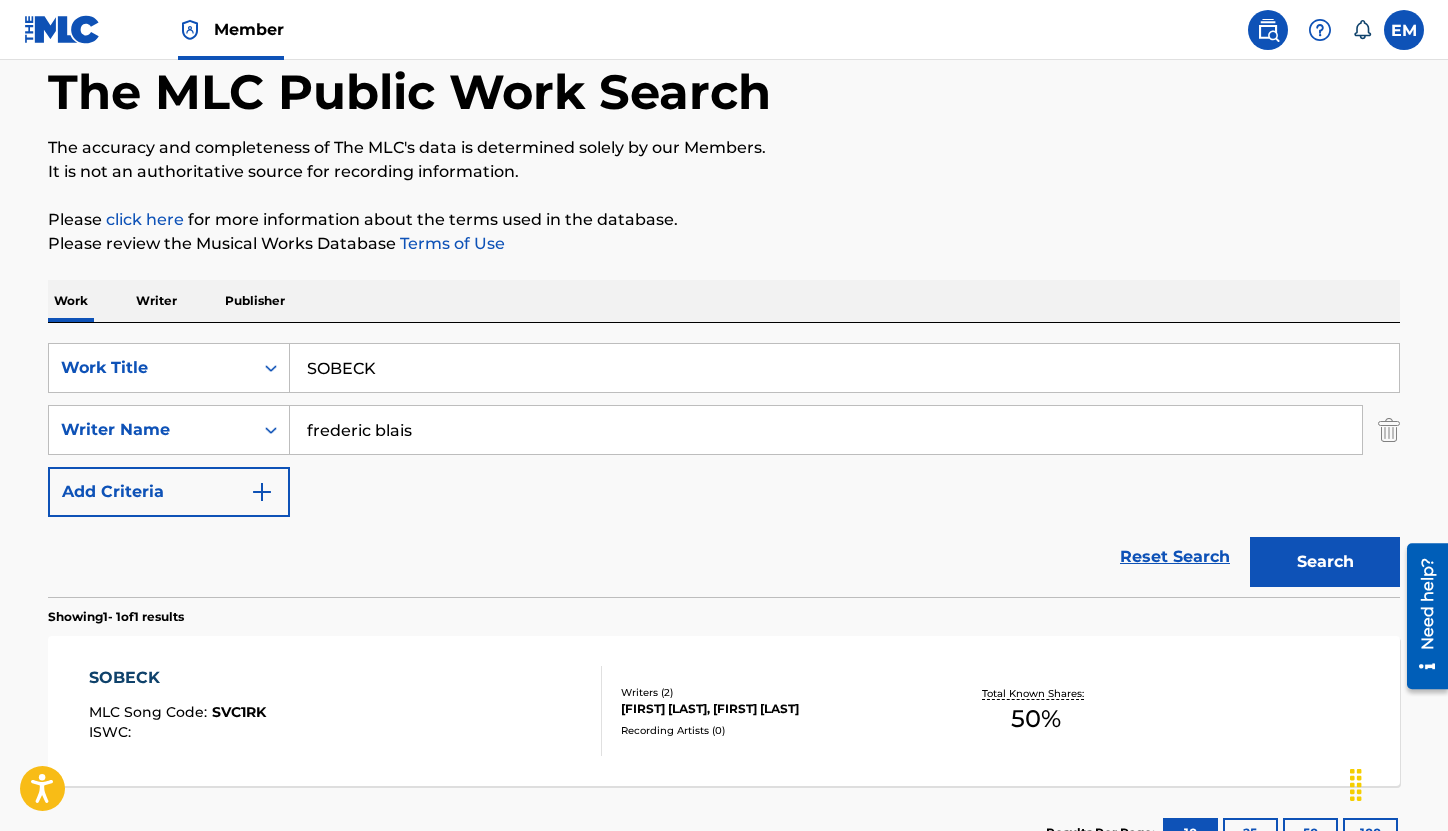 scroll, scrollTop: 257, scrollLeft: 0, axis: vertical 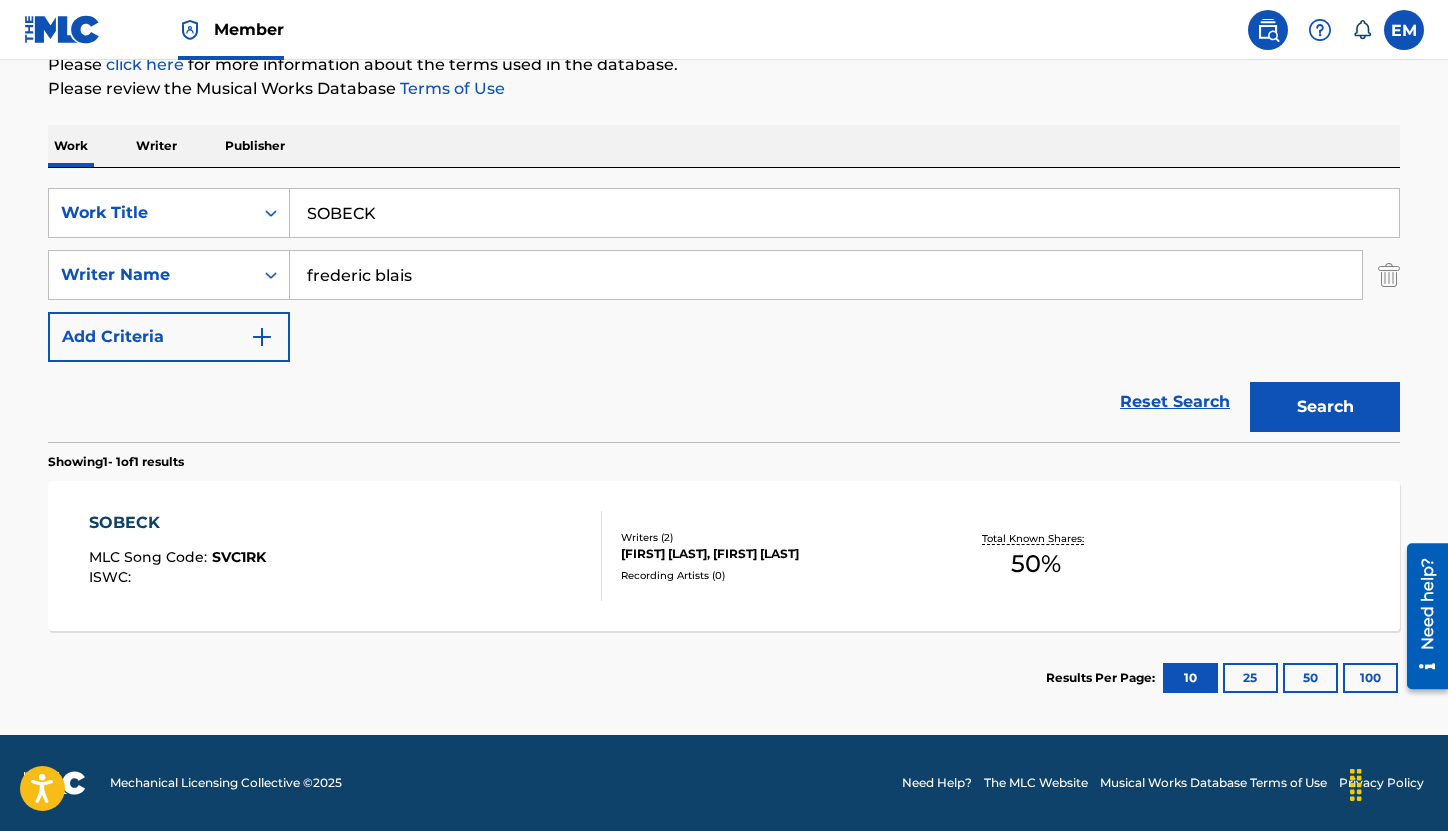 click on "SOBECK" at bounding box center (177, 523) 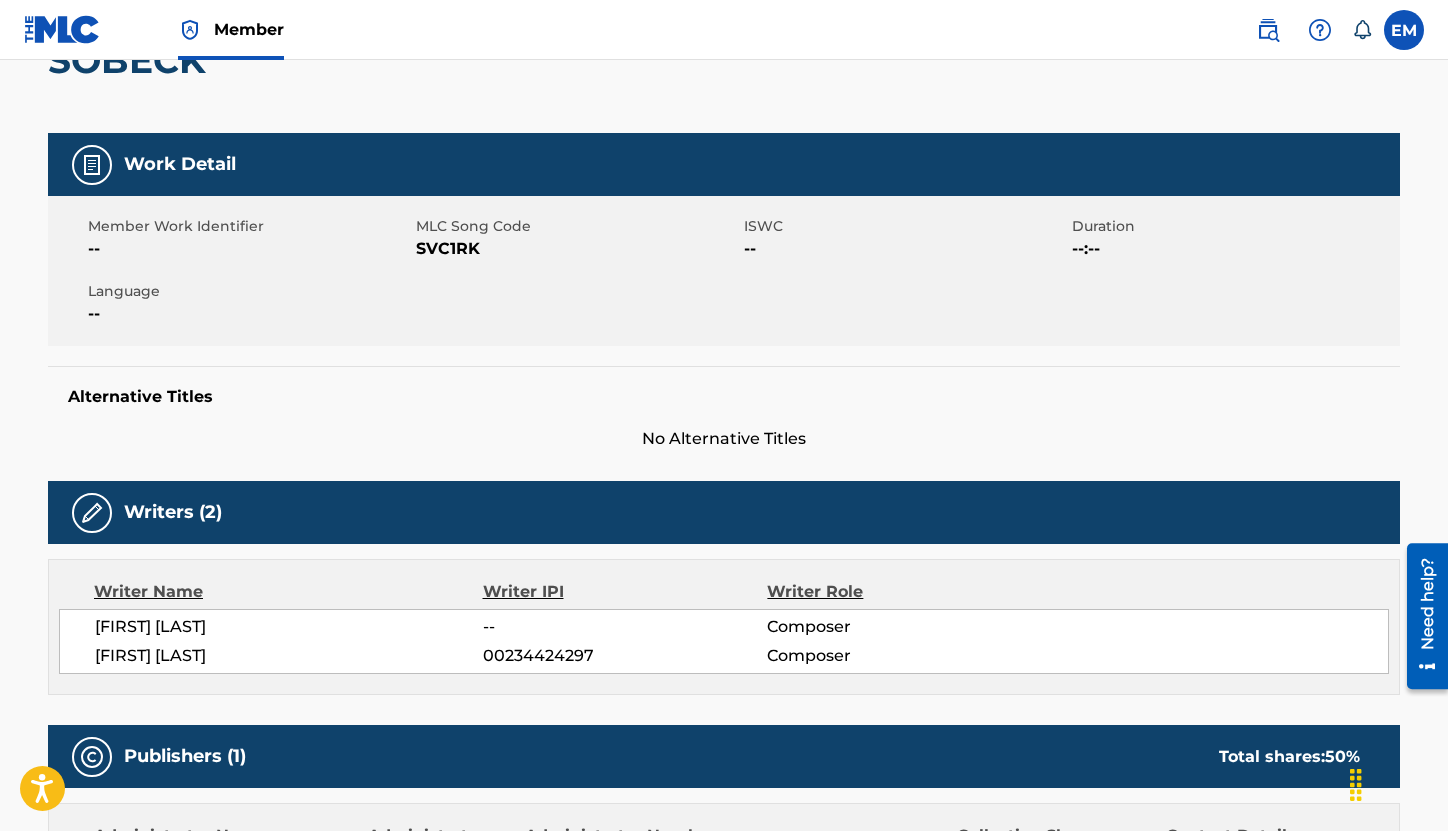 scroll, scrollTop: 121, scrollLeft: 0, axis: vertical 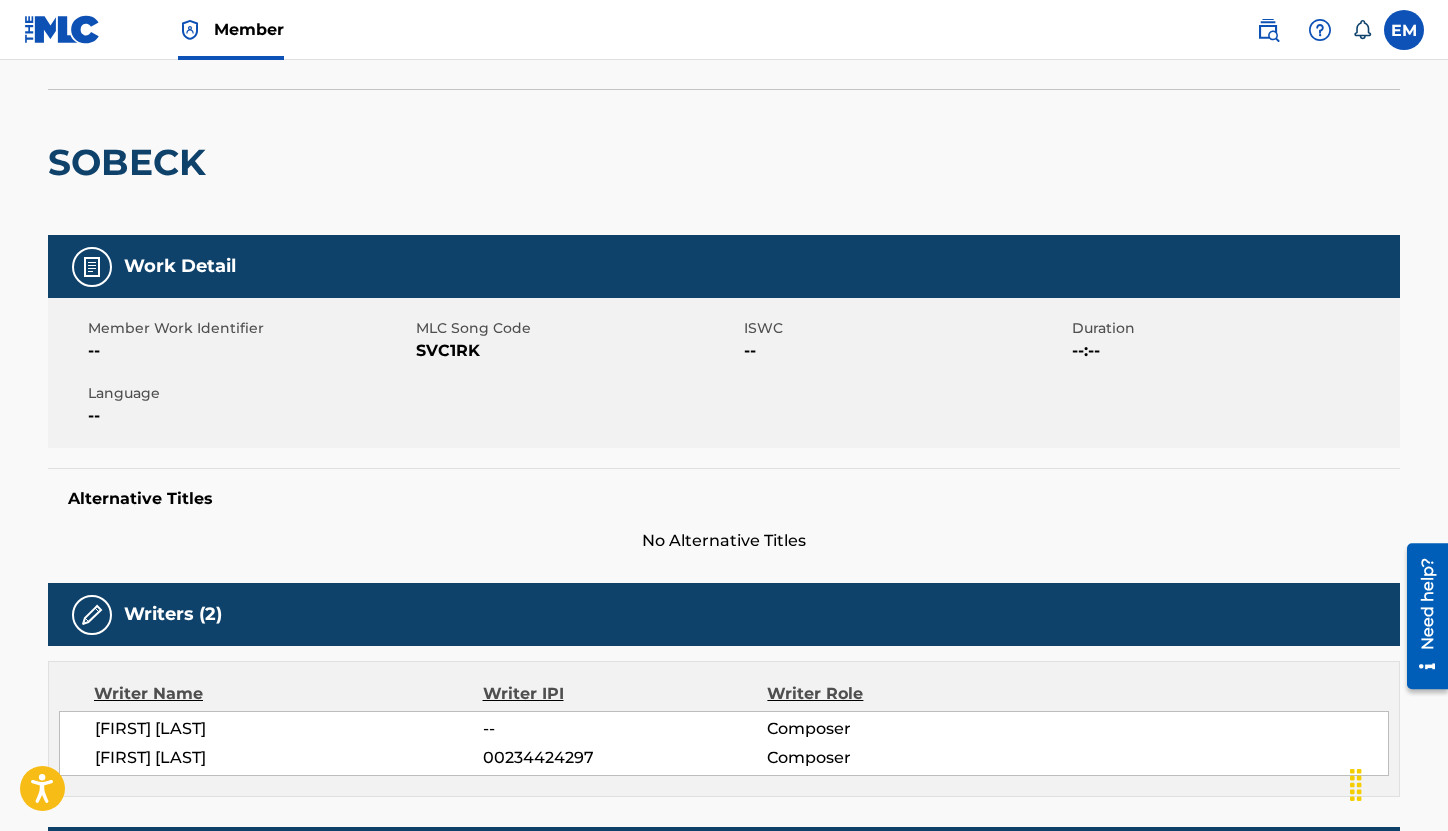 click on "SVC1RK" at bounding box center [577, 351] 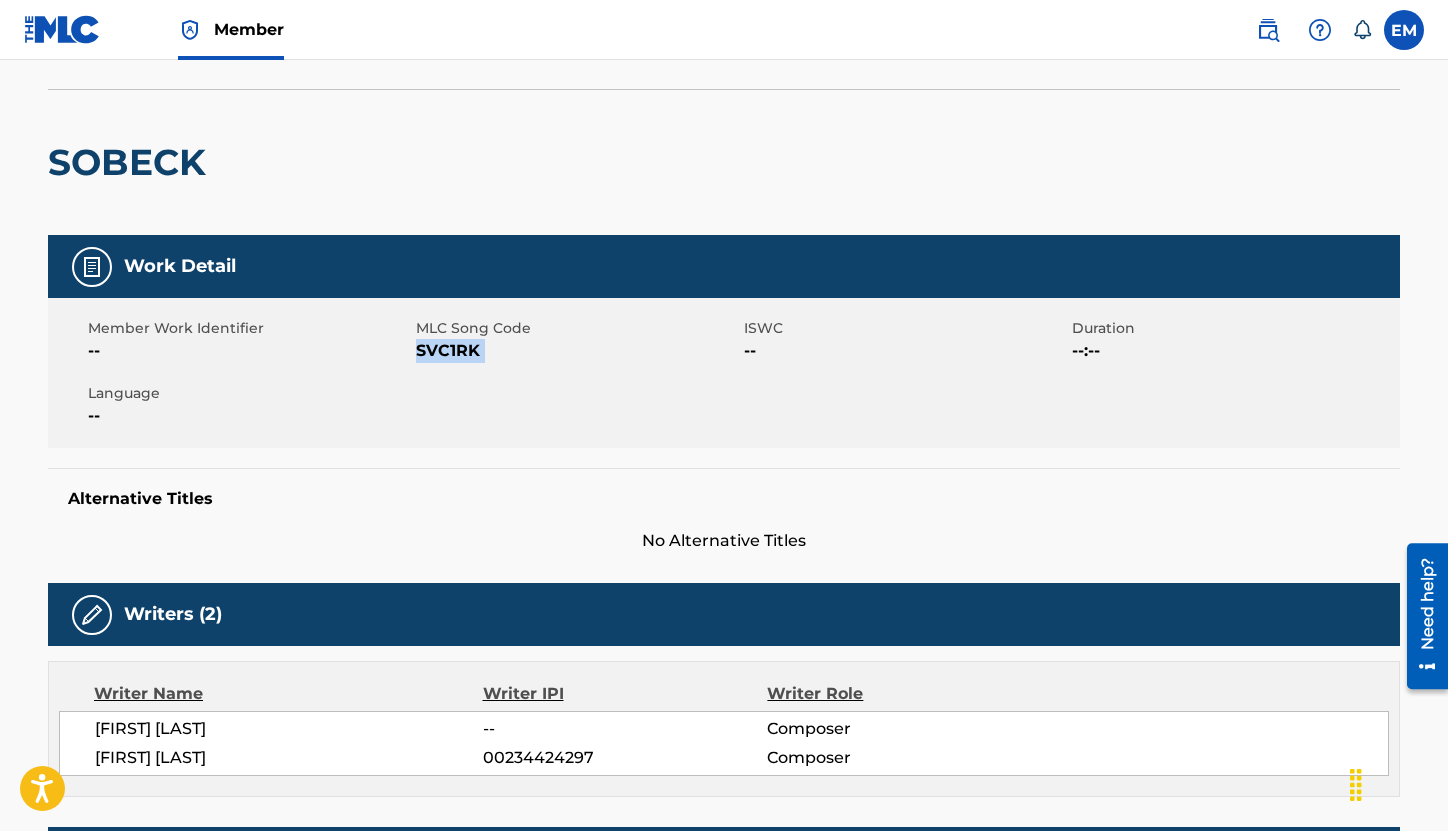click on "SVC1RK" at bounding box center (577, 351) 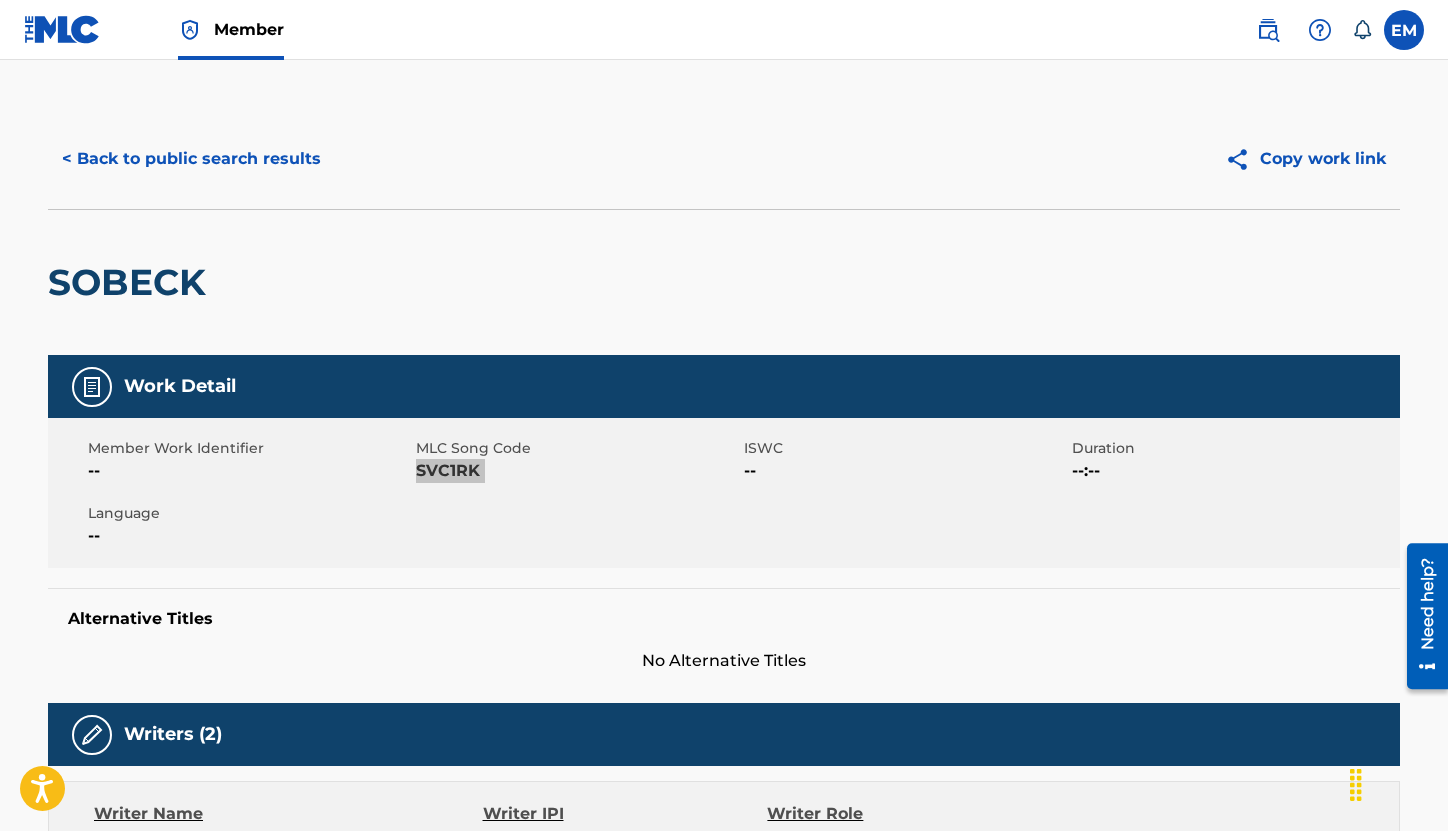 scroll, scrollTop: 0, scrollLeft: 0, axis: both 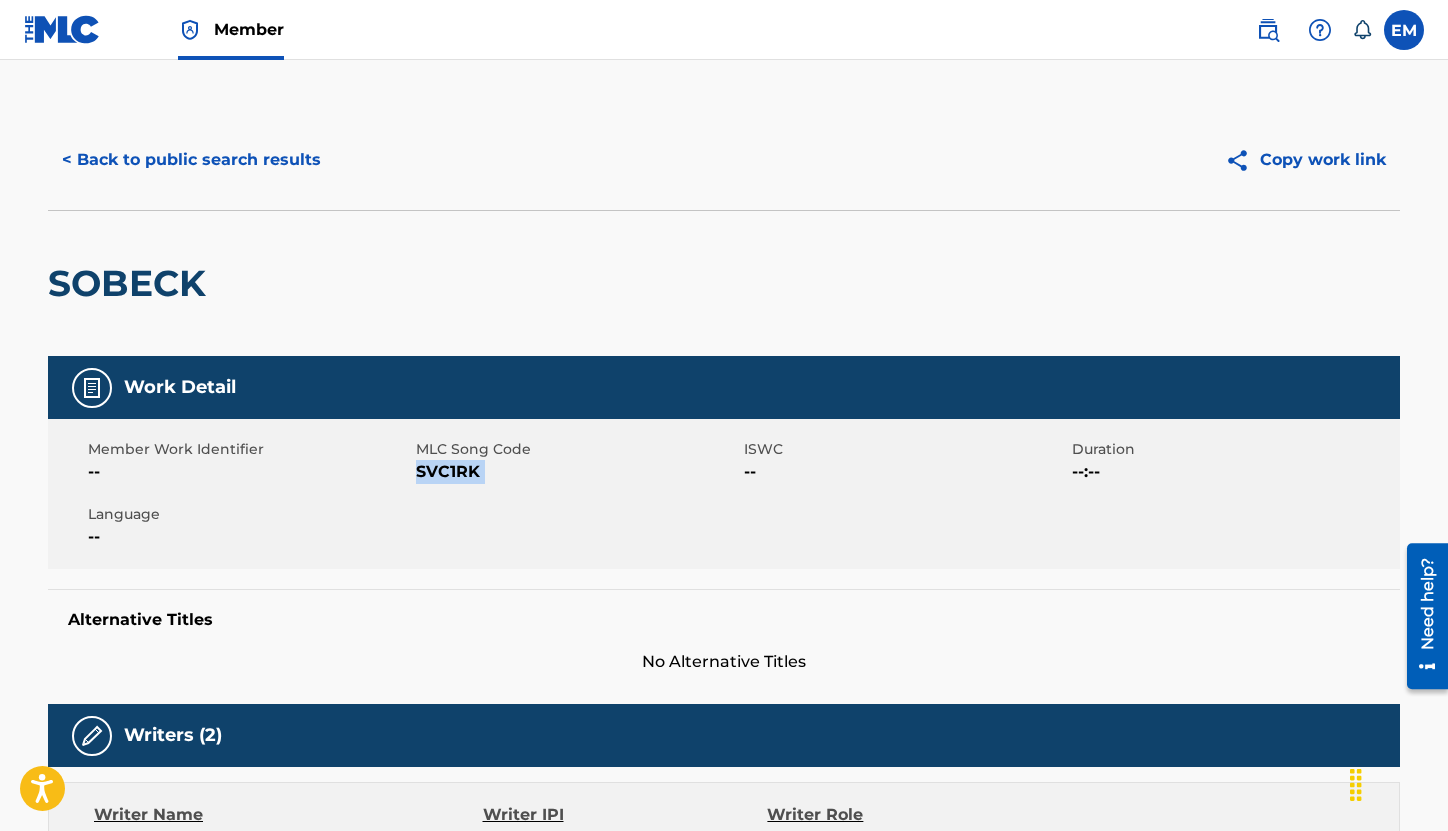 click on "< Back to public search results" at bounding box center [191, 160] 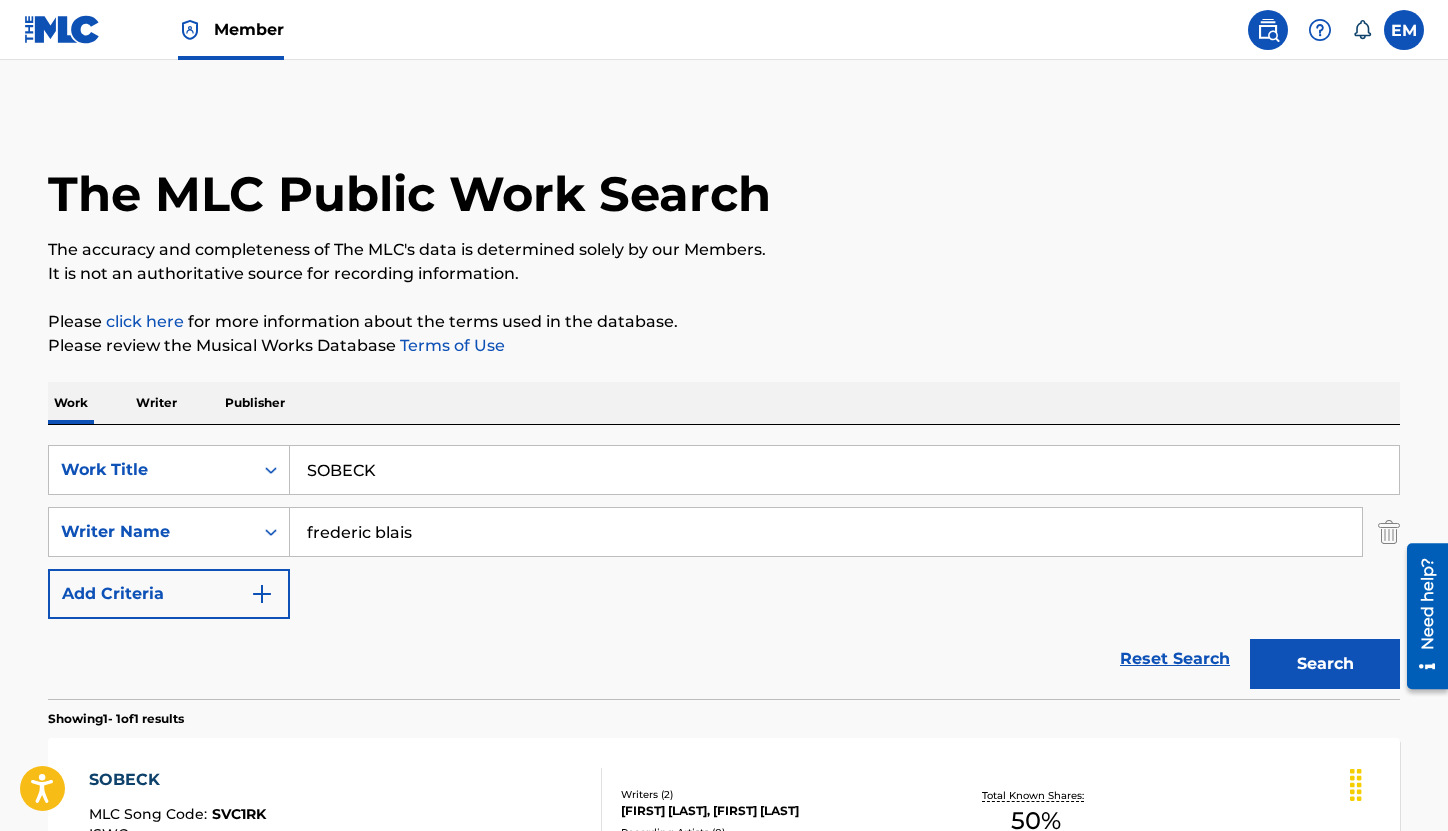 scroll, scrollTop: 143, scrollLeft: 0, axis: vertical 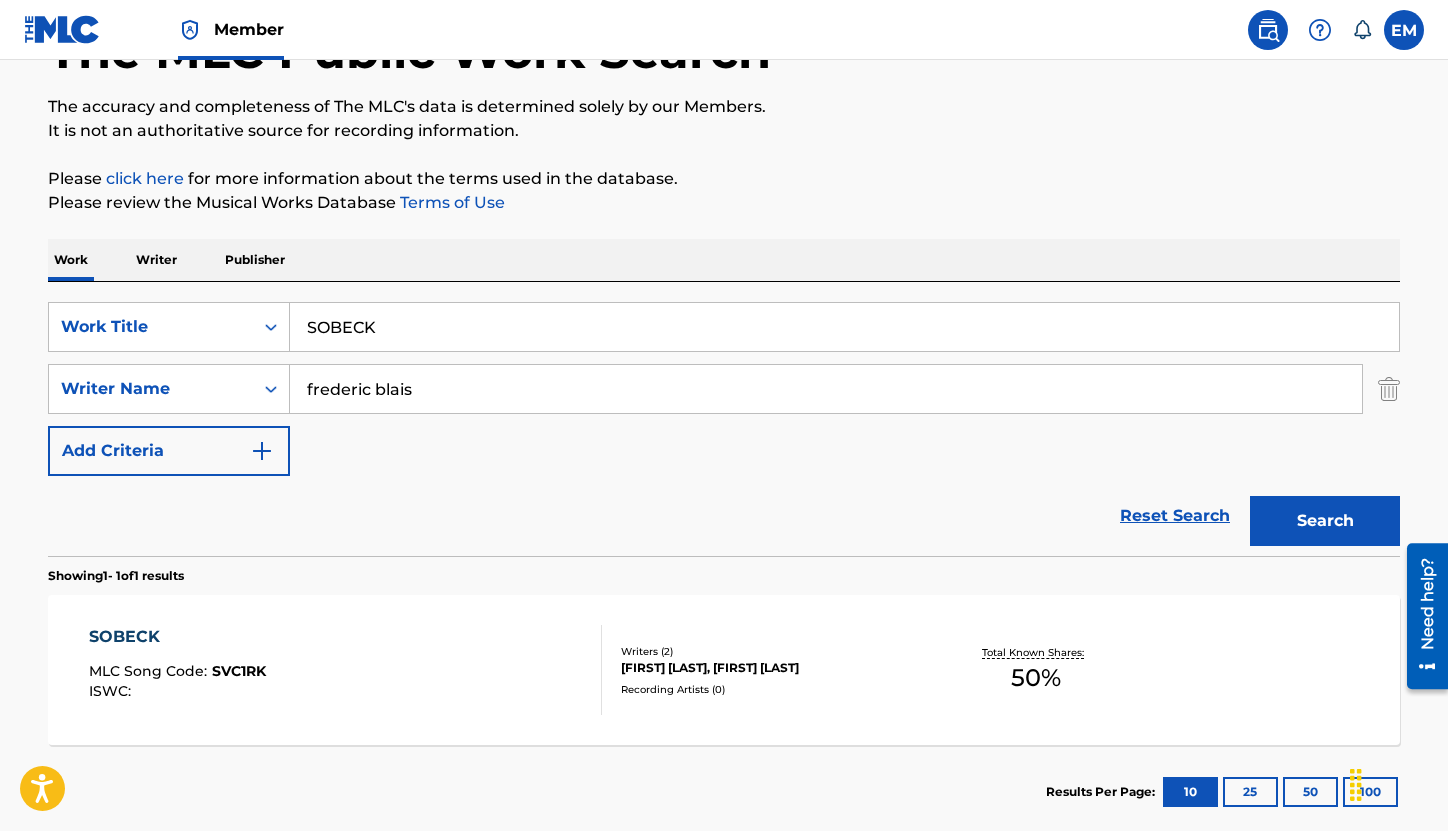 click on "SOBECK" at bounding box center (844, 327) 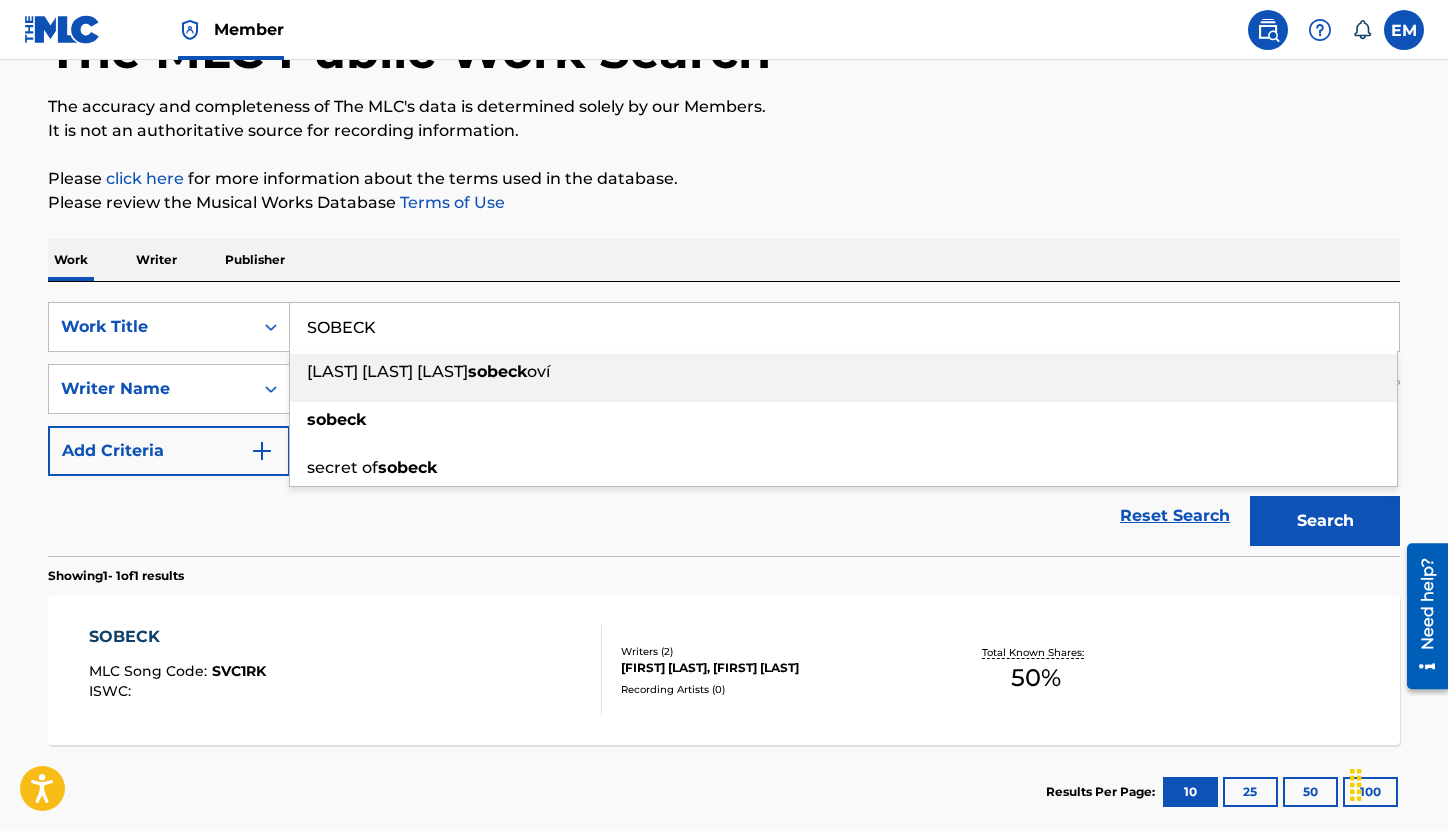 click on "SOBECK" at bounding box center (844, 327) 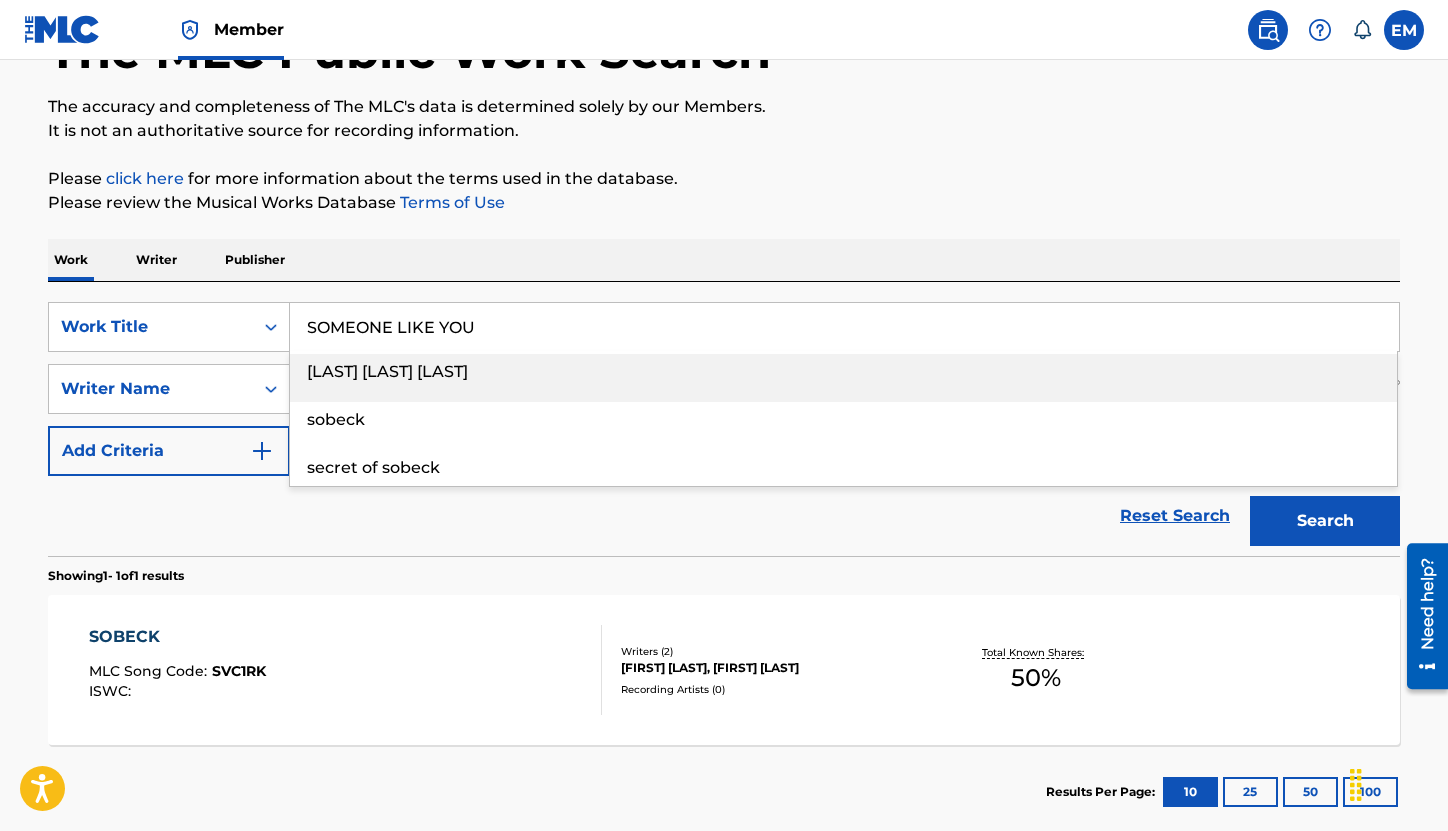type on "SOMEONE LIKE YOU" 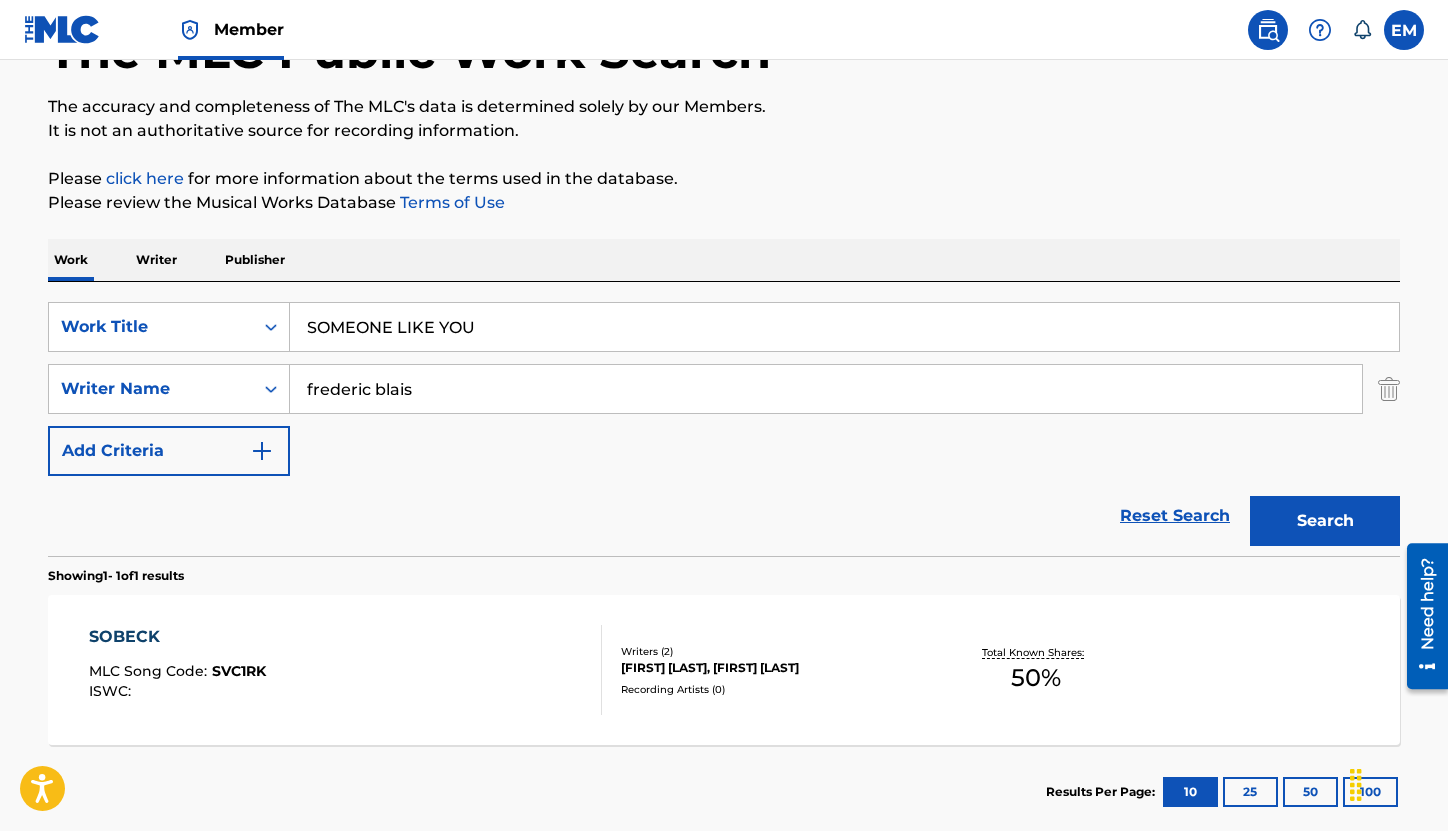 click on "Search" at bounding box center [1325, 521] 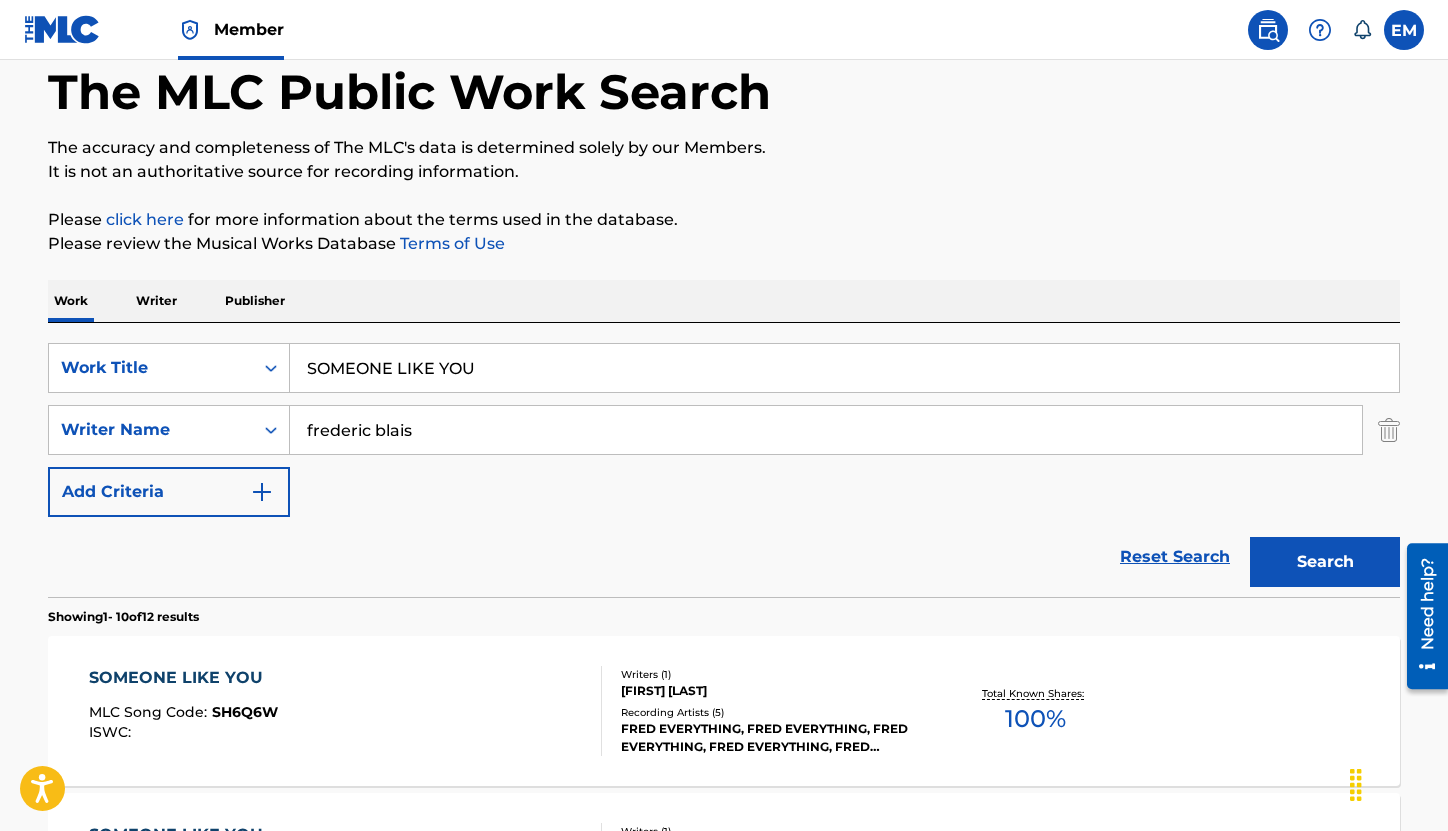 scroll, scrollTop: 143, scrollLeft: 0, axis: vertical 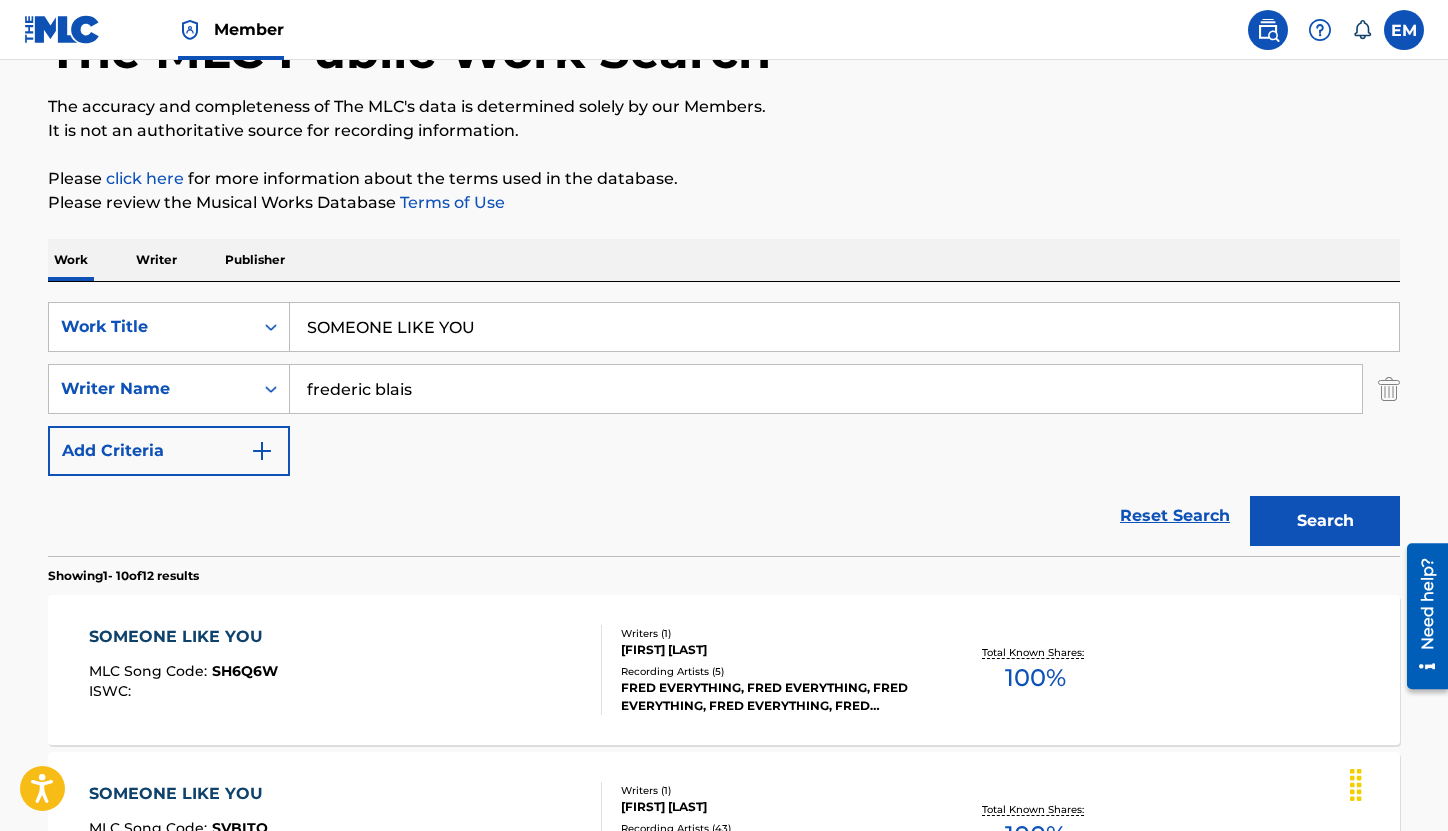click on "SH6Q6W ISWC :" at bounding box center [346, 670] 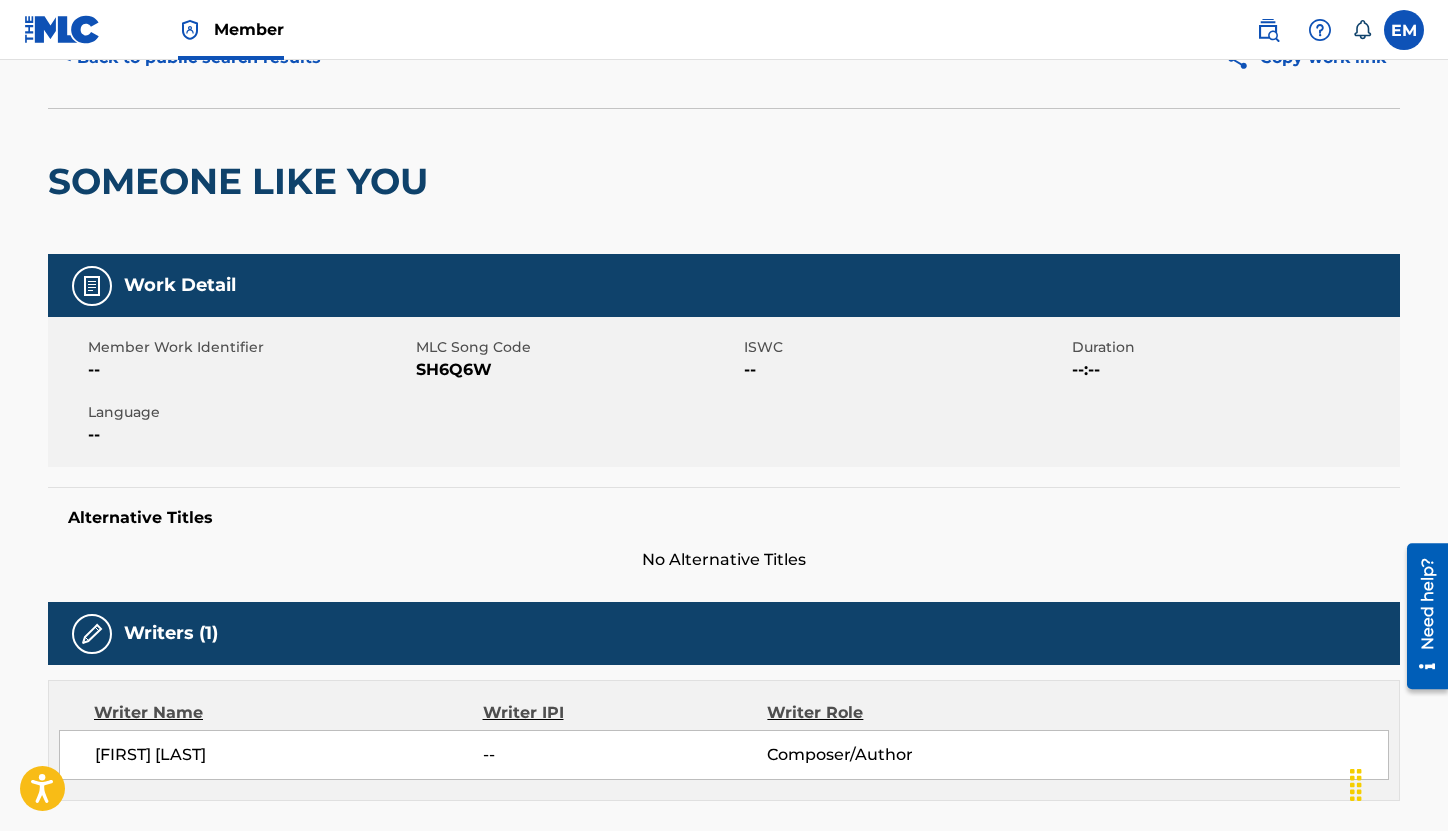 scroll, scrollTop: 100, scrollLeft: 0, axis: vertical 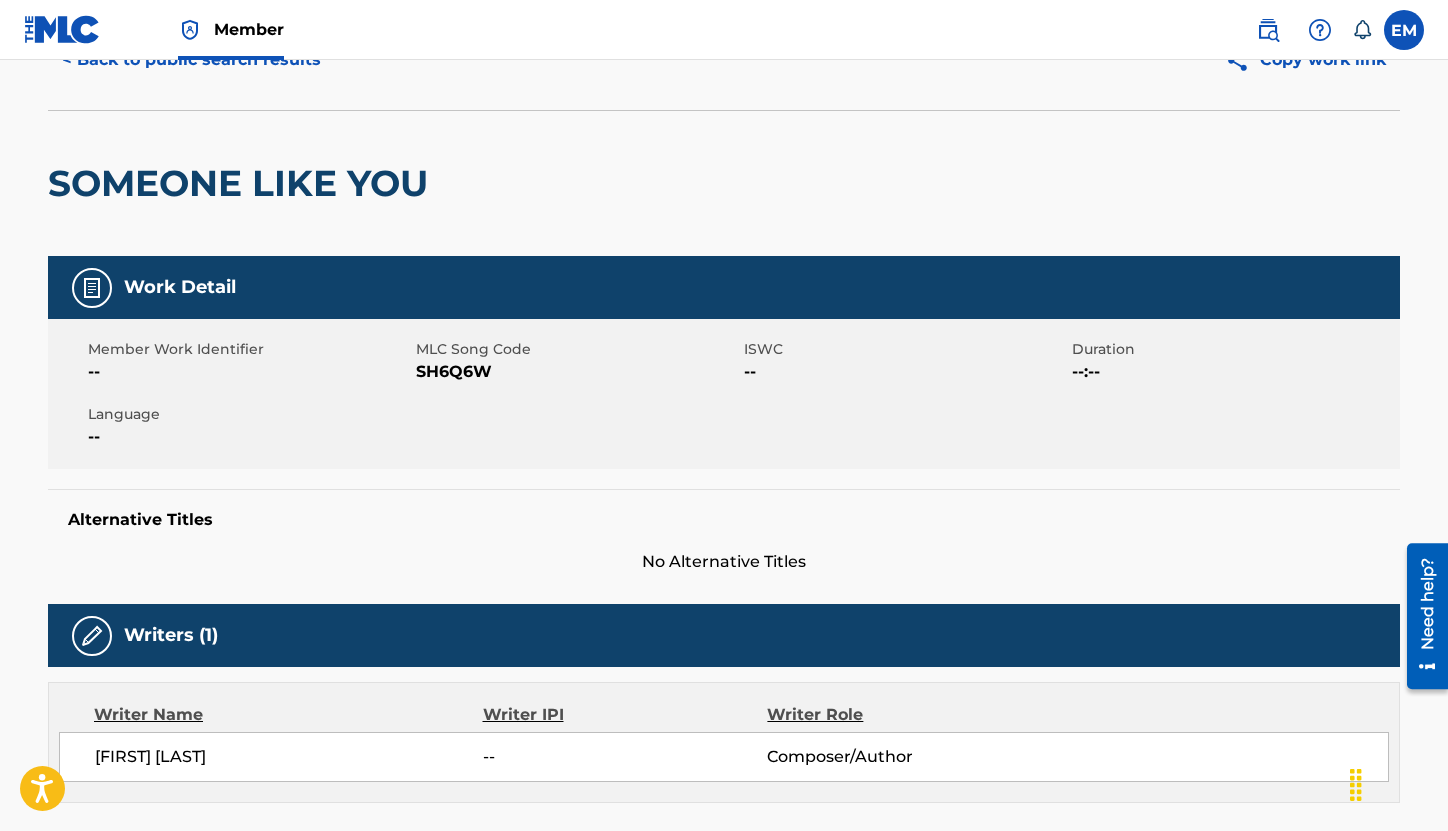 click on "< Back to public search results" at bounding box center [191, 60] 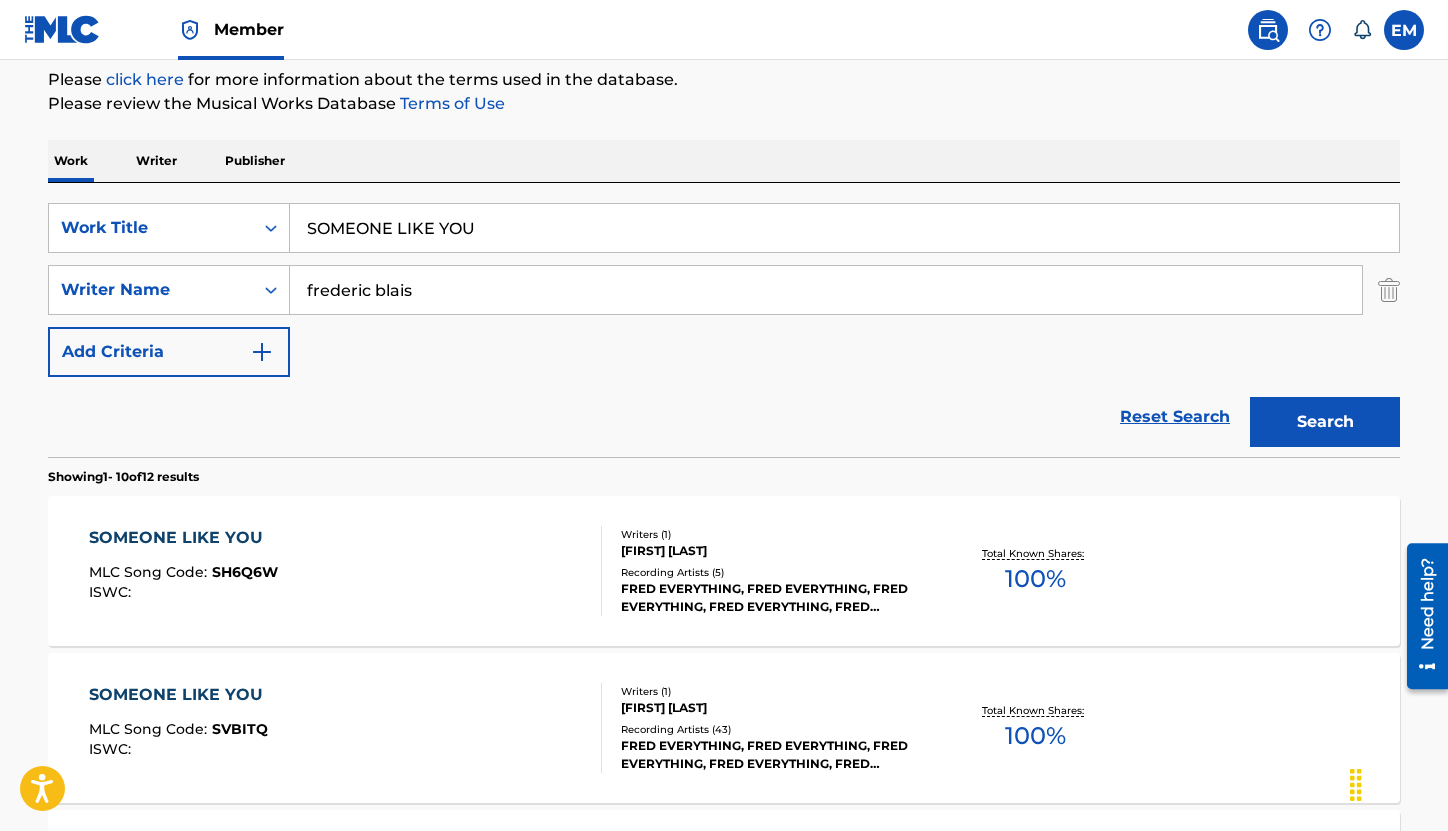 scroll, scrollTop: 243, scrollLeft: 0, axis: vertical 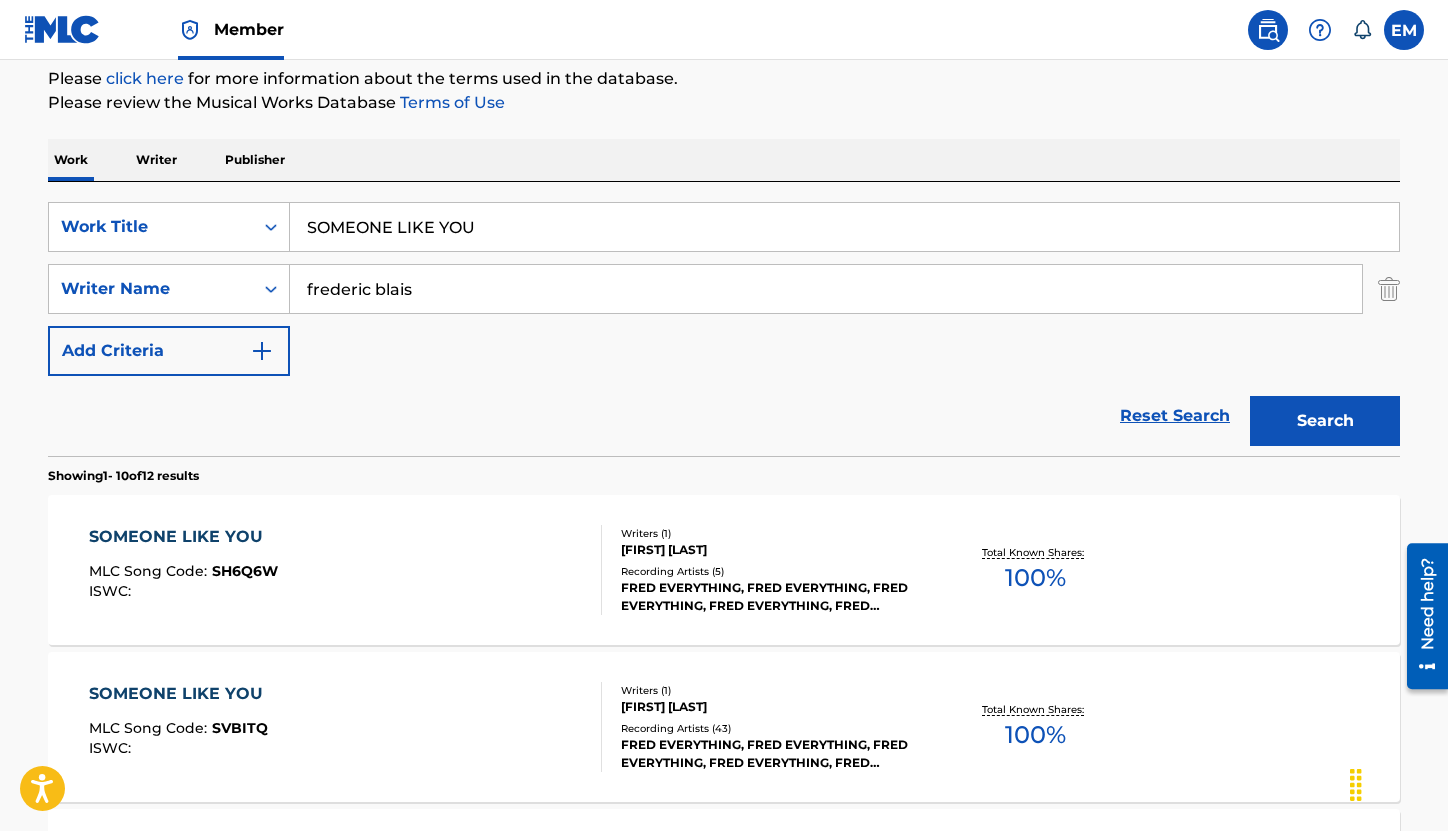 click on "SOMEONE LIKE YOU MLC Song Code : SVBITQ ISWC :" at bounding box center [346, 727] 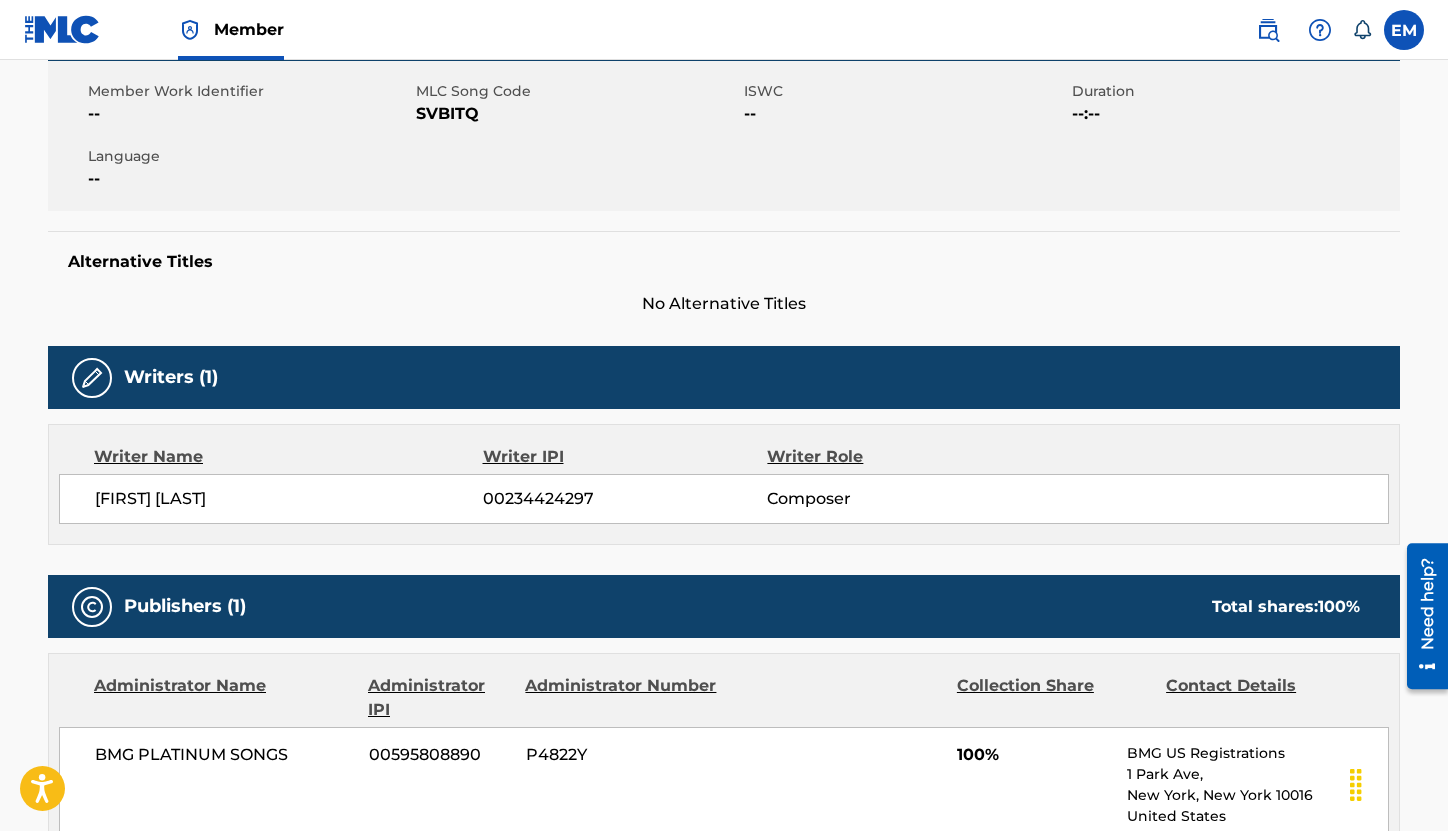 scroll, scrollTop: 200, scrollLeft: 0, axis: vertical 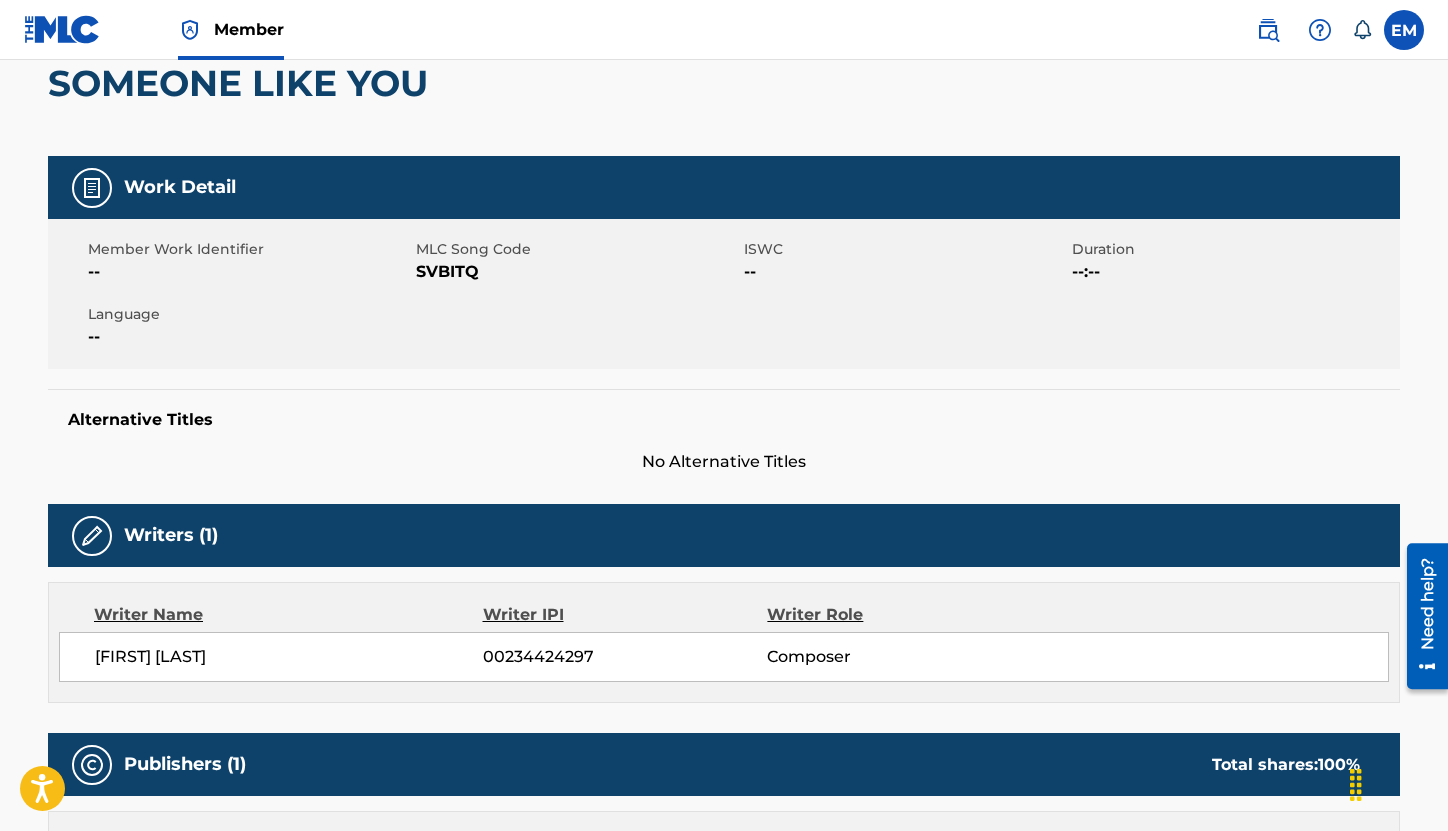 click on "SVBITQ" at bounding box center [577, 272] 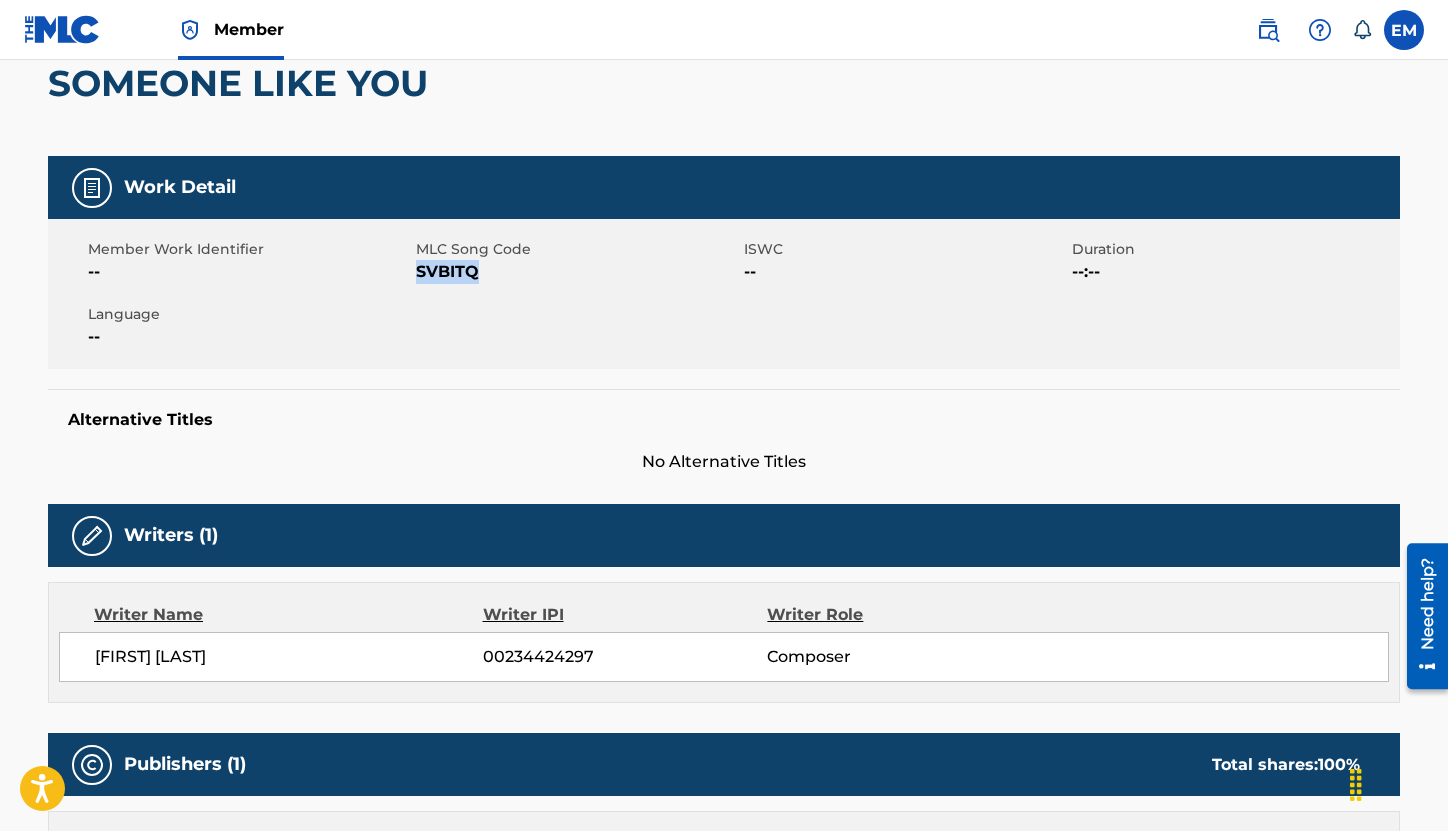 click on "SVBITQ" at bounding box center [577, 272] 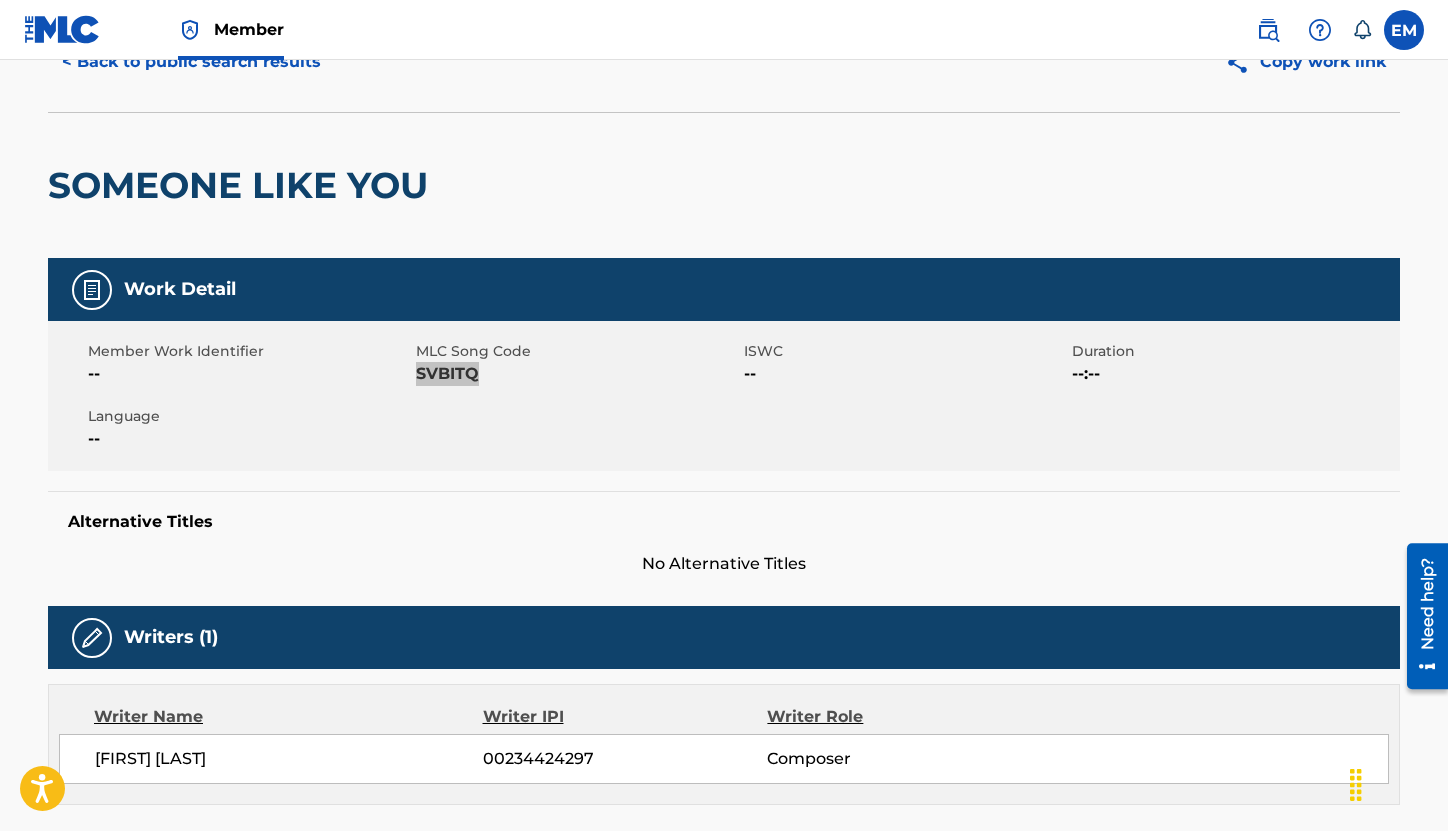 scroll, scrollTop: 0, scrollLeft: 0, axis: both 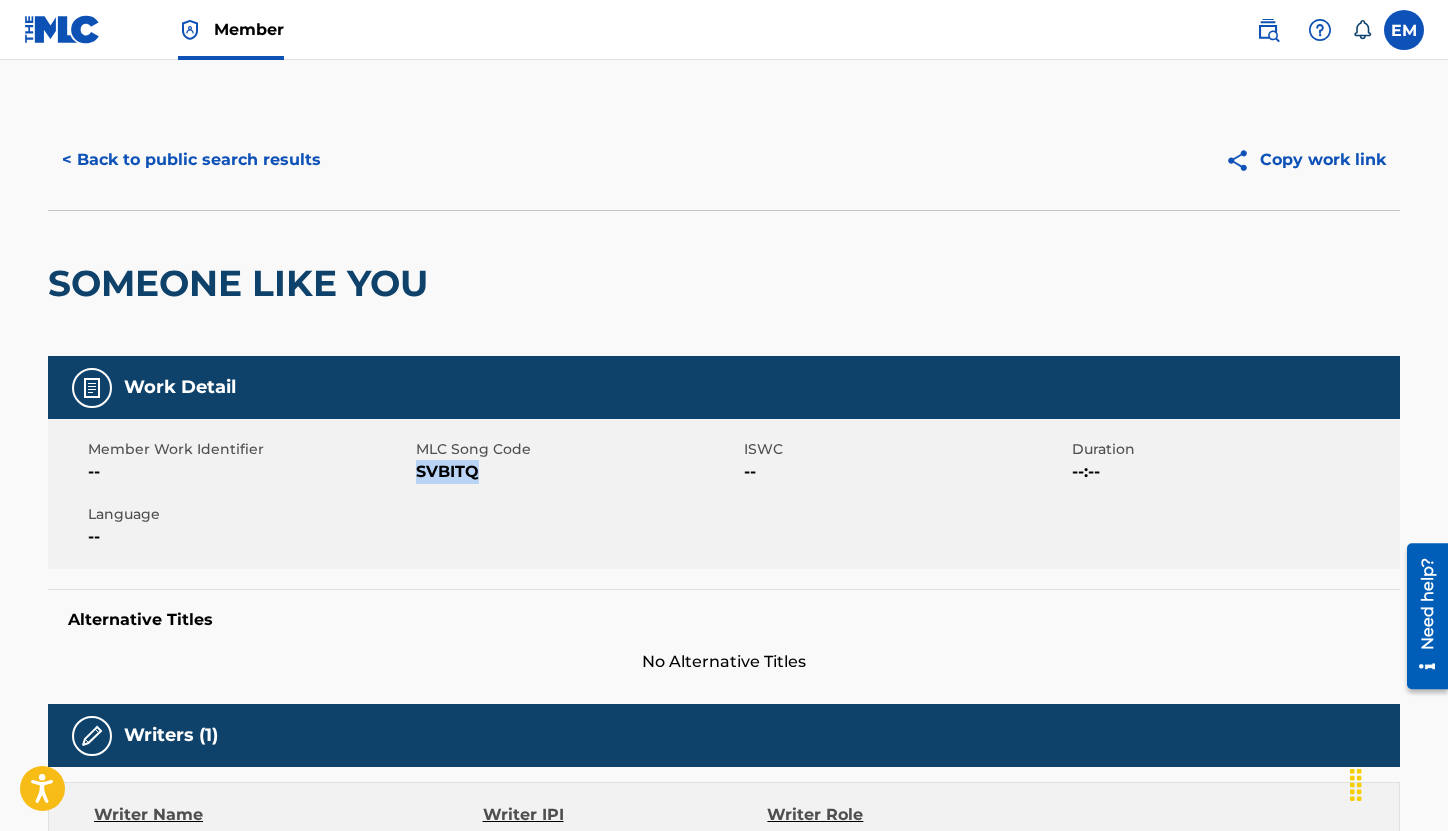 click on "< Back to public search results" at bounding box center [191, 160] 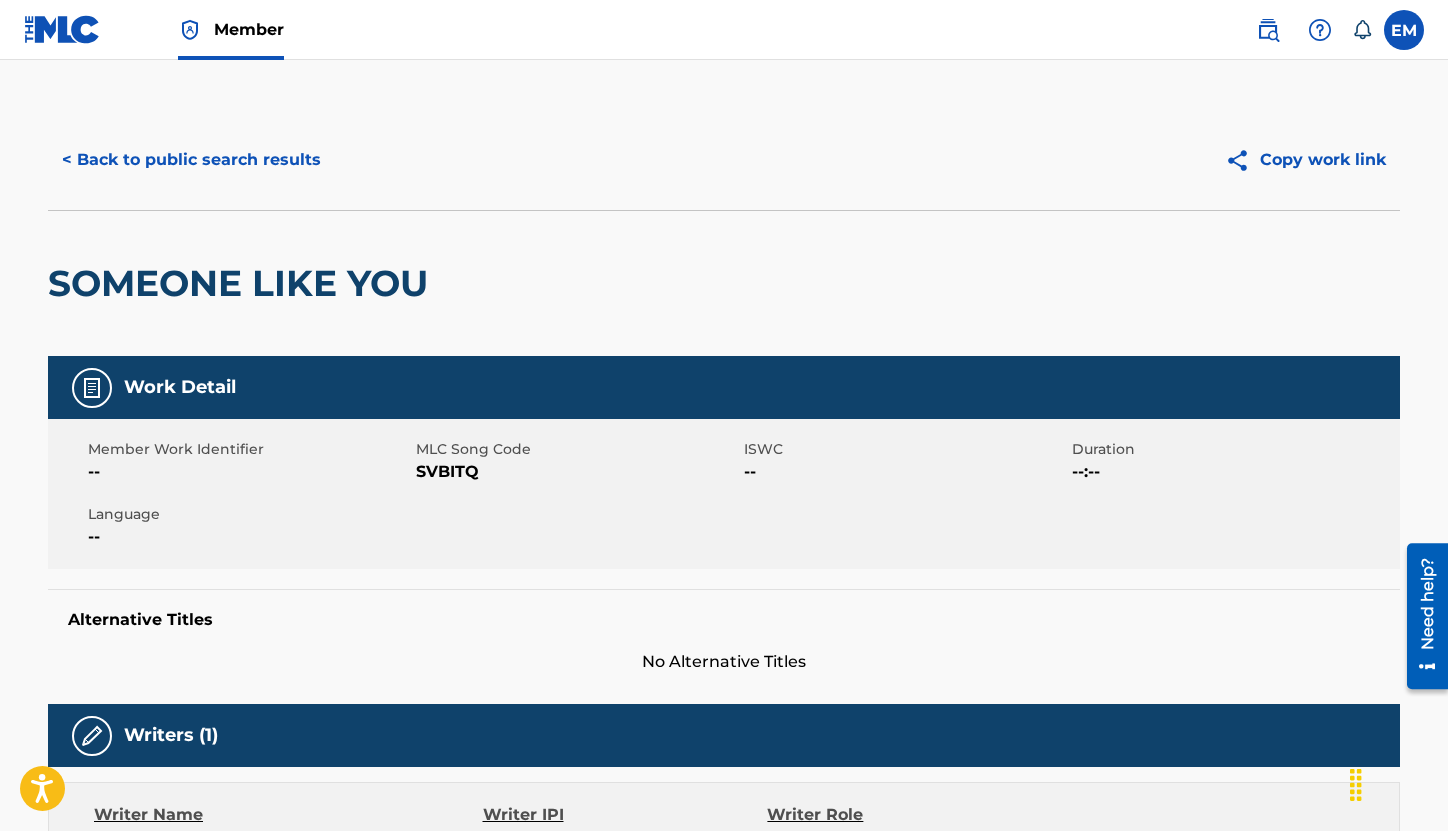scroll, scrollTop: 243, scrollLeft: 0, axis: vertical 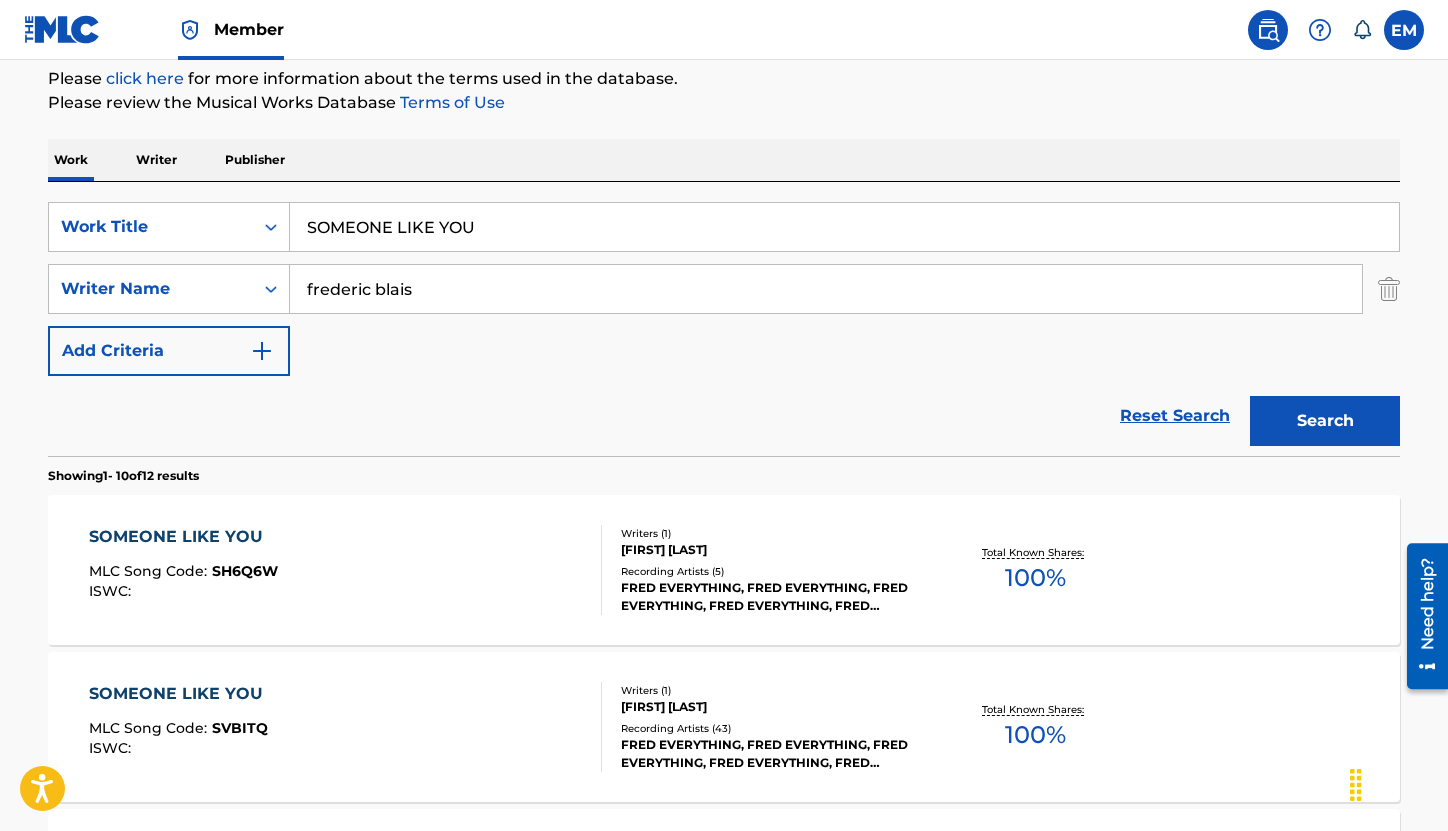click on "SH6Q6W ISWC :" at bounding box center [346, 570] 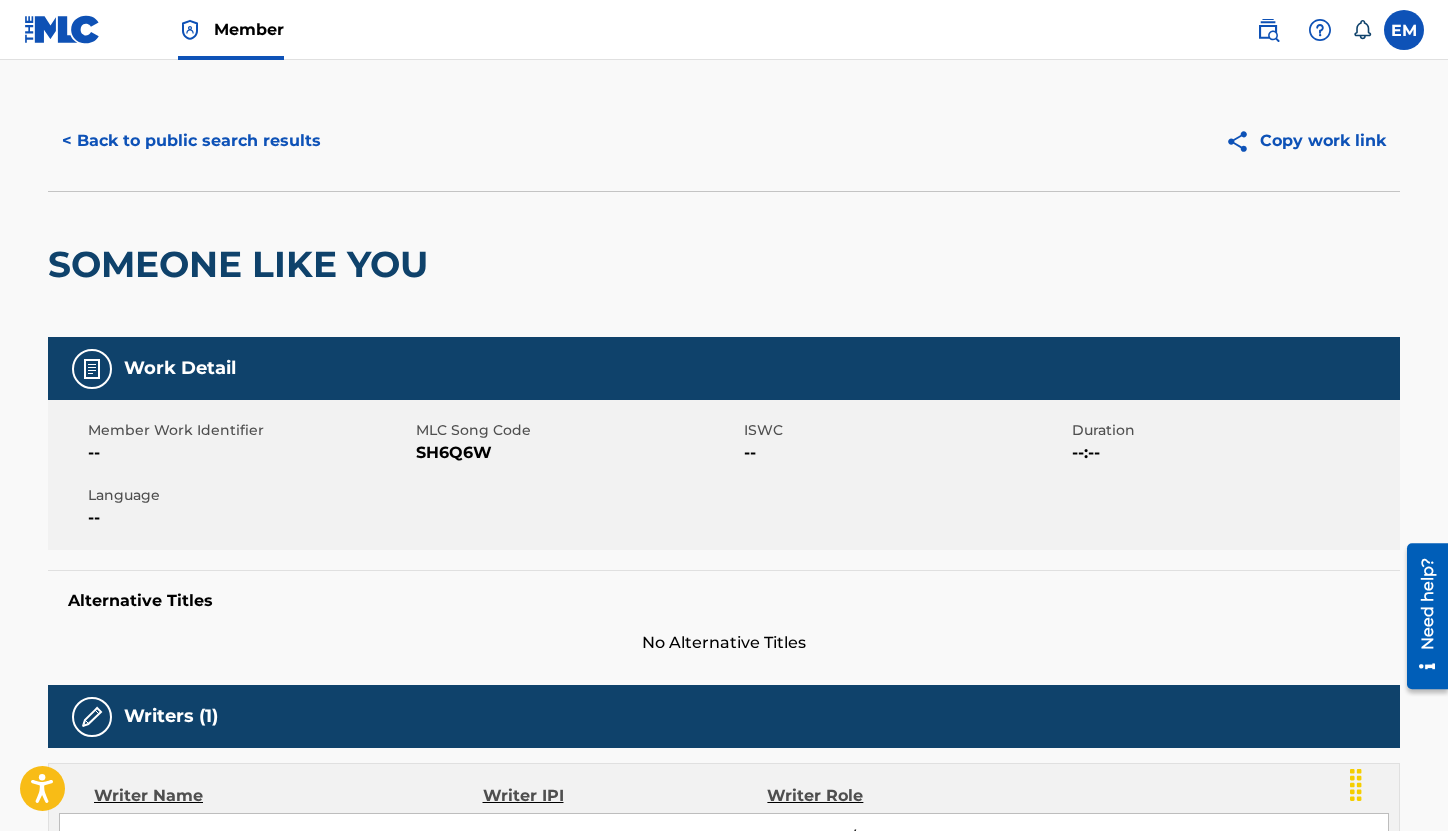scroll, scrollTop: 0, scrollLeft: 0, axis: both 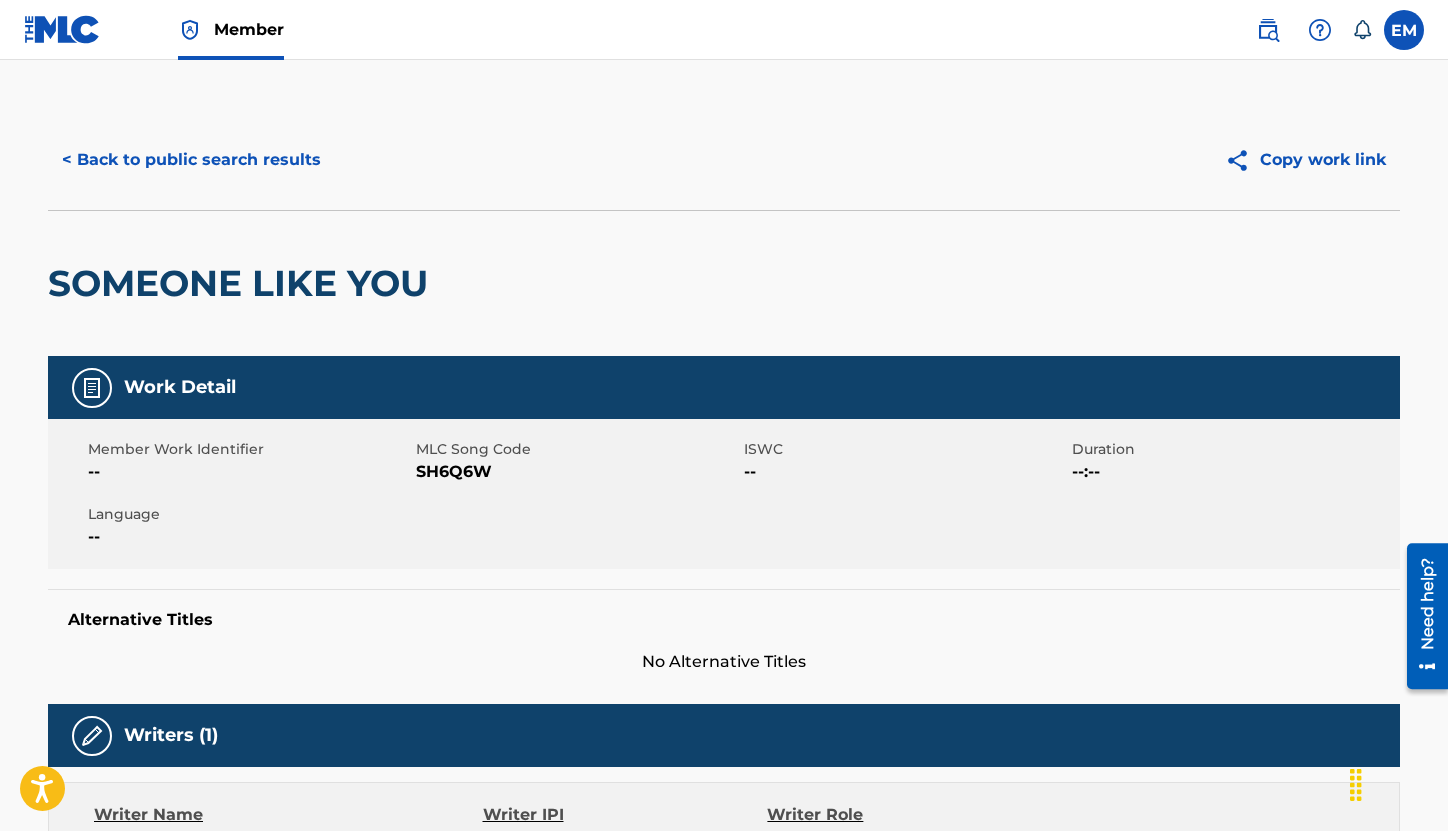click on "SH6Q6W" at bounding box center [577, 472] 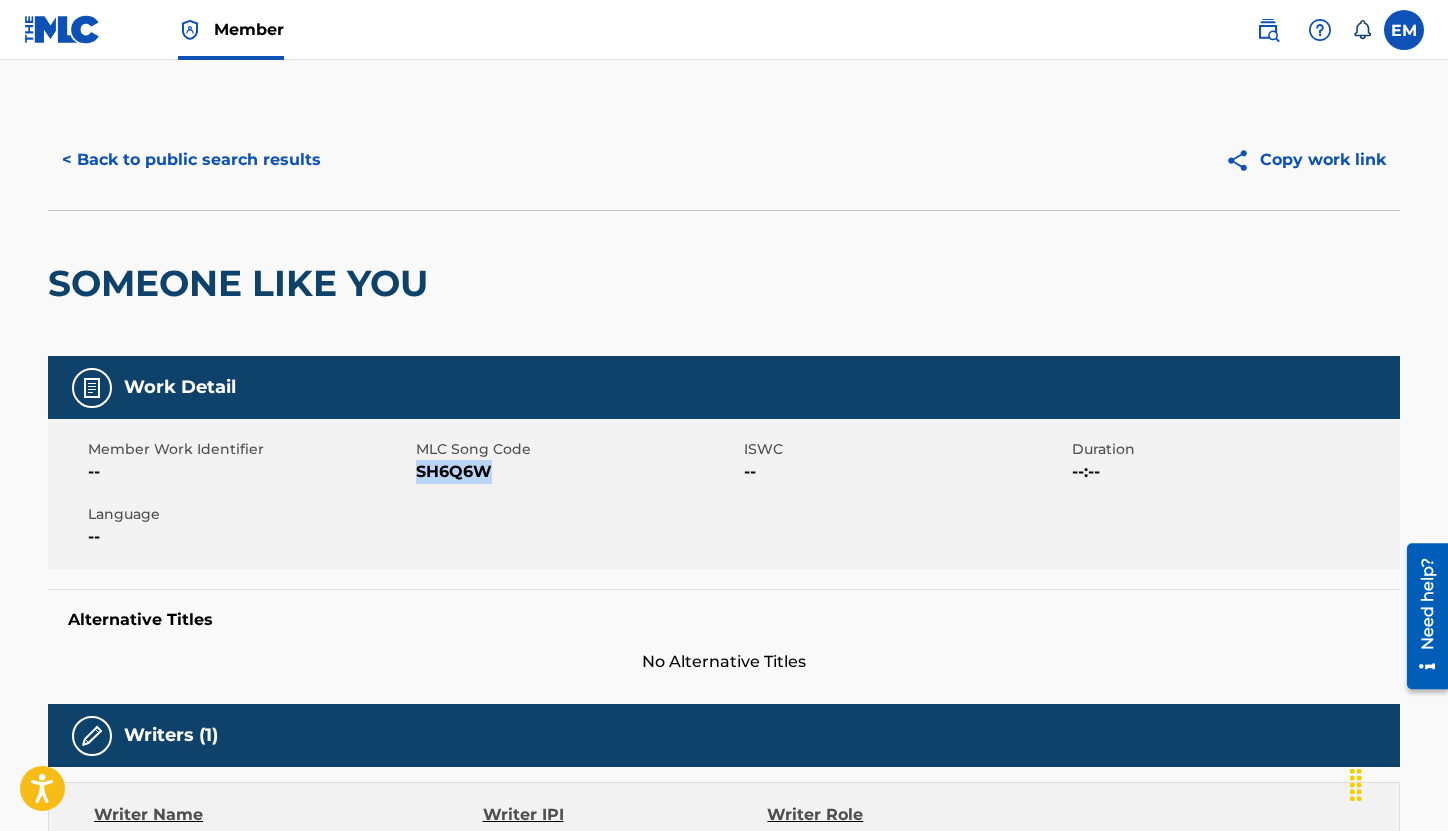 click on "SH6Q6W" at bounding box center (577, 472) 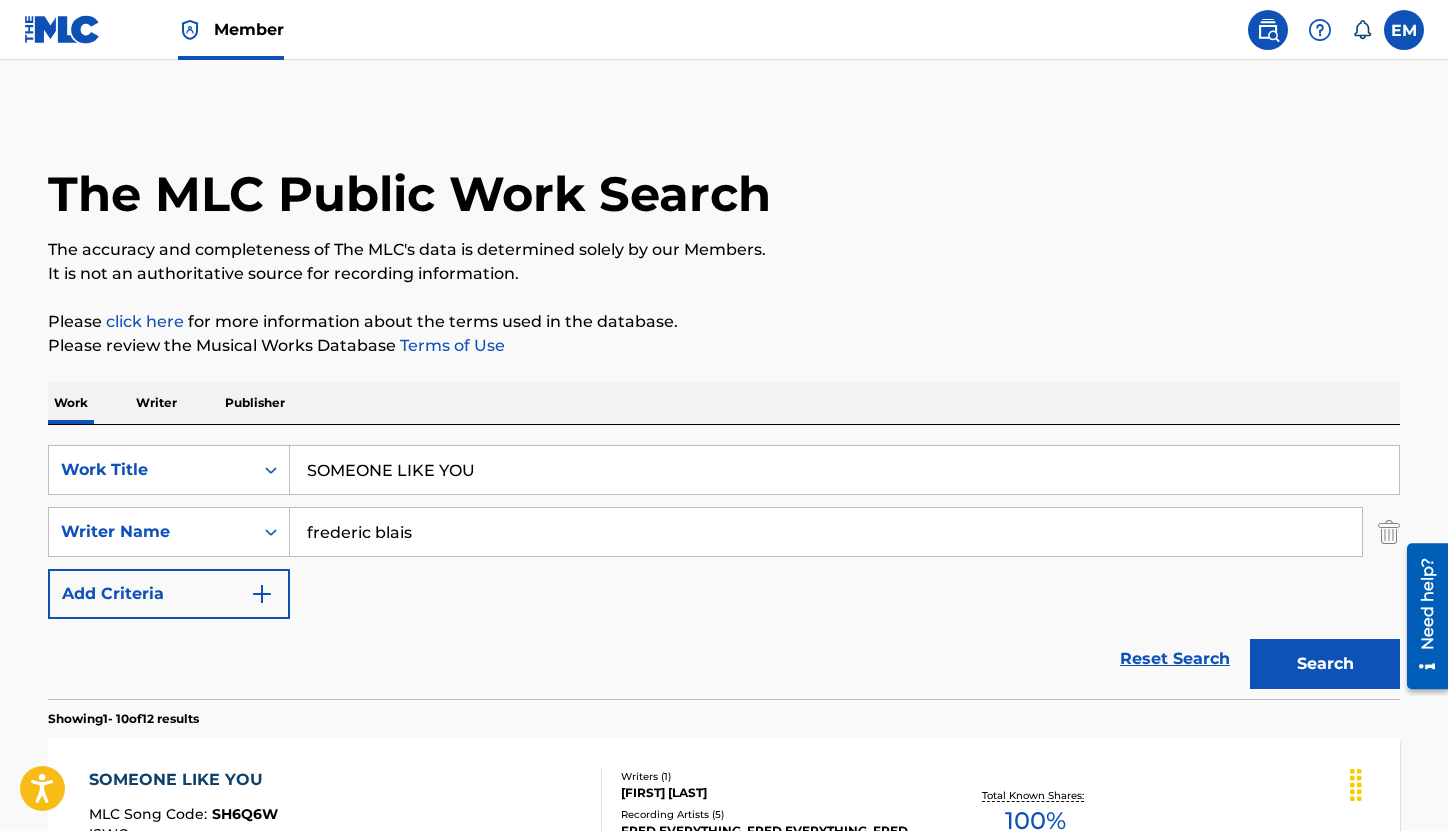 scroll, scrollTop: 243, scrollLeft: 0, axis: vertical 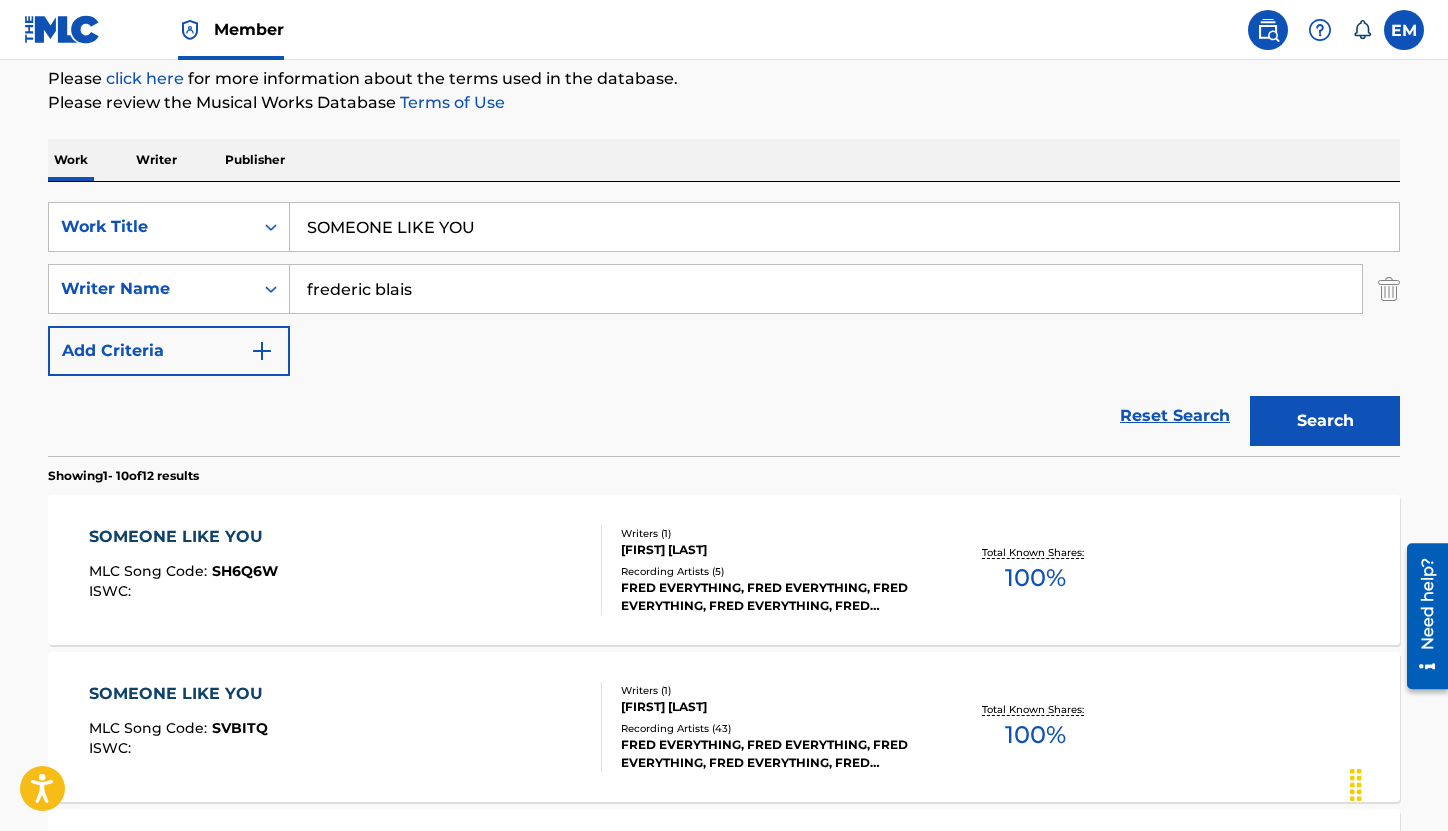 click on "SOMEONE LIKE YOU" at bounding box center [844, 227] 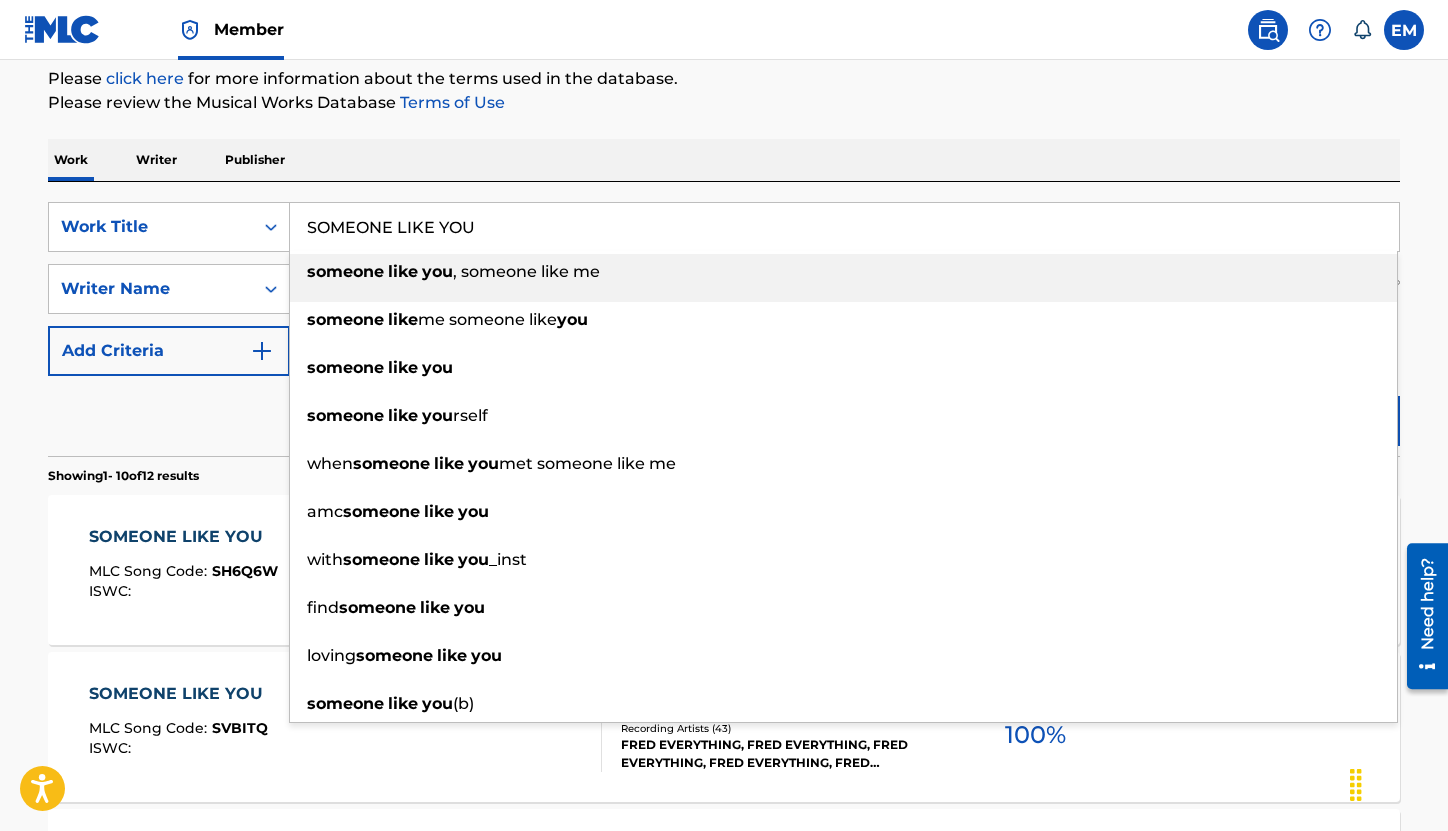 click on "SOMEONE LIKE YOU" at bounding box center (844, 227) 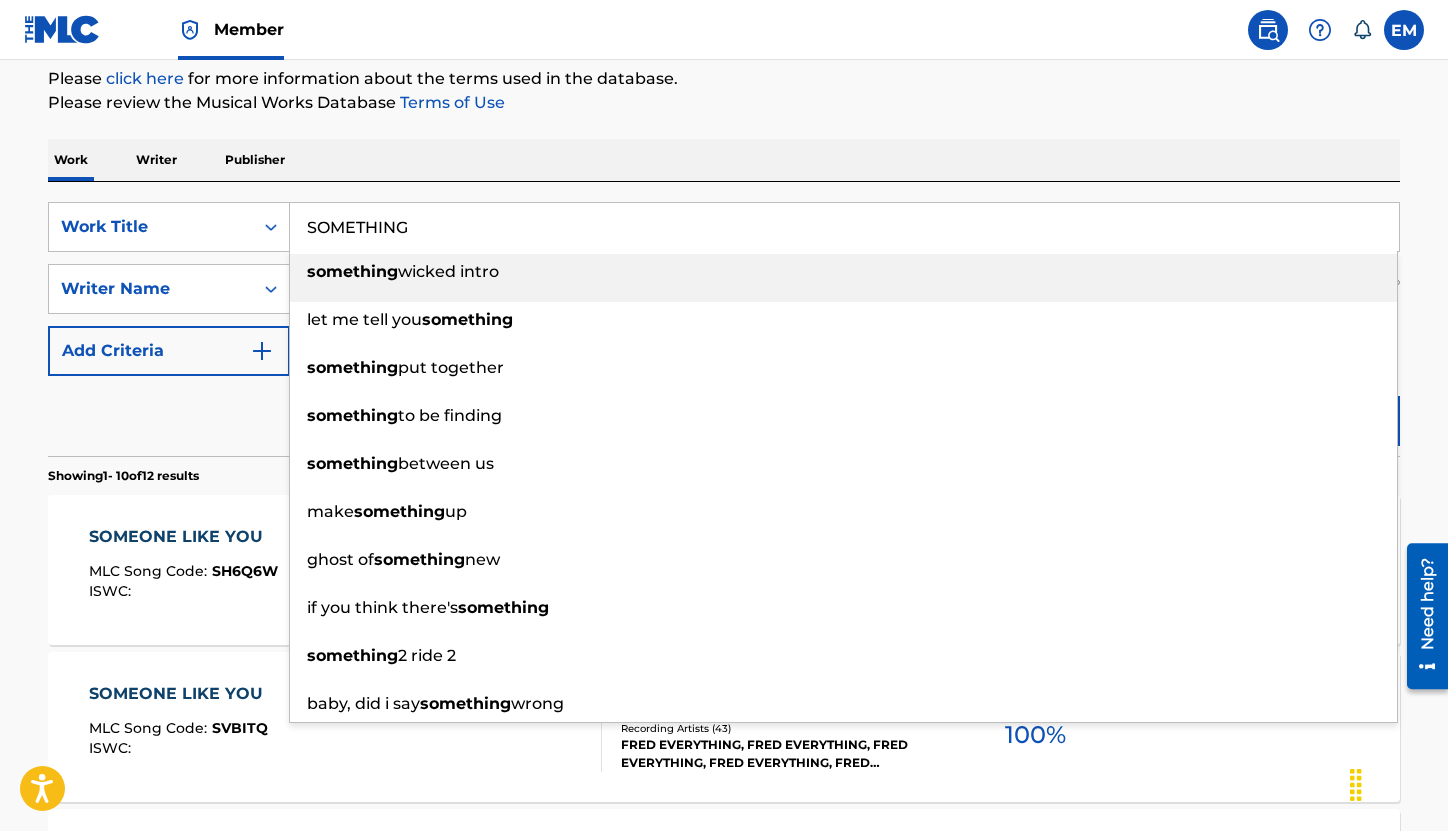 type on "SOMETHING" 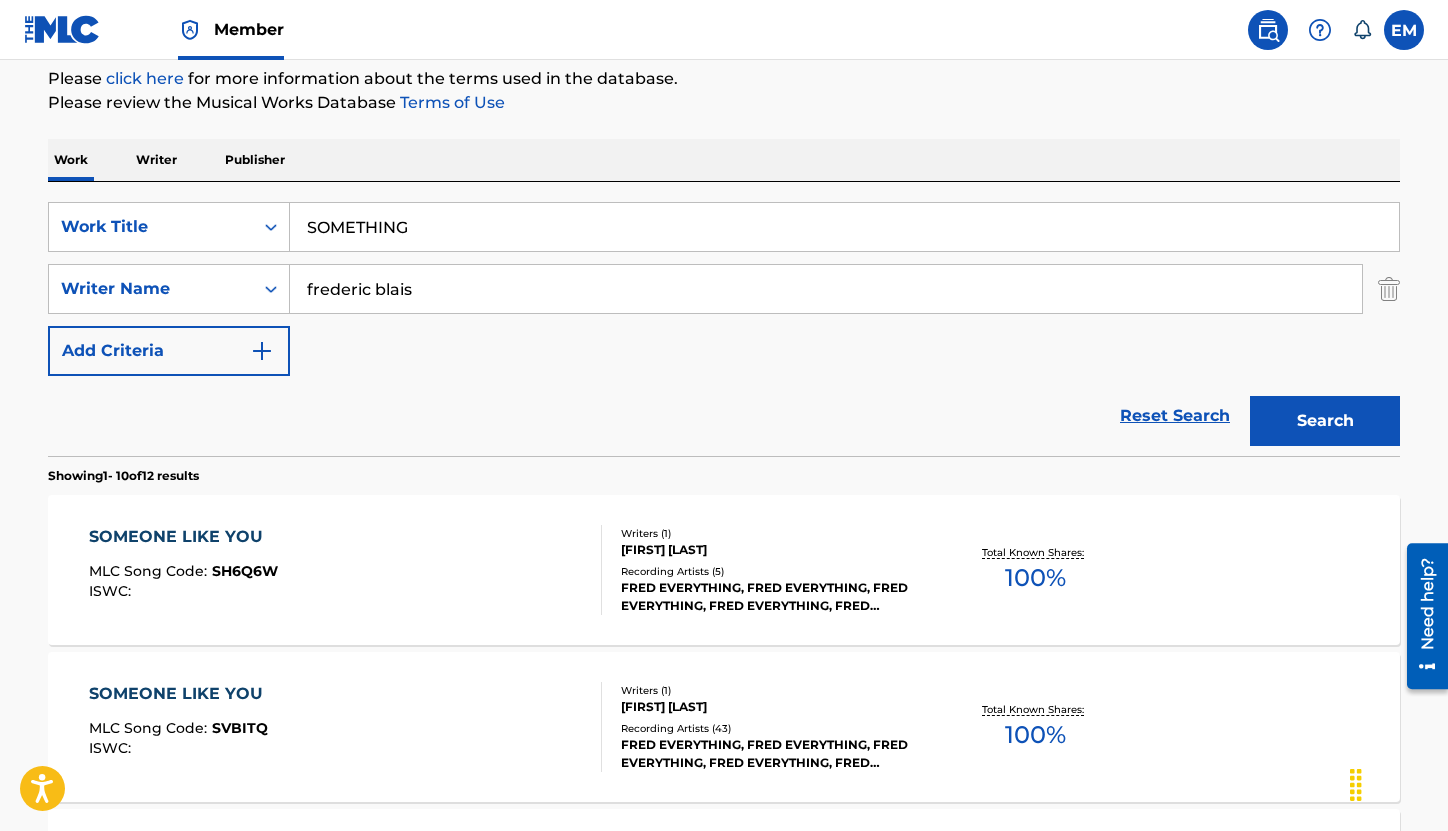 click on "Search" at bounding box center [1325, 421] 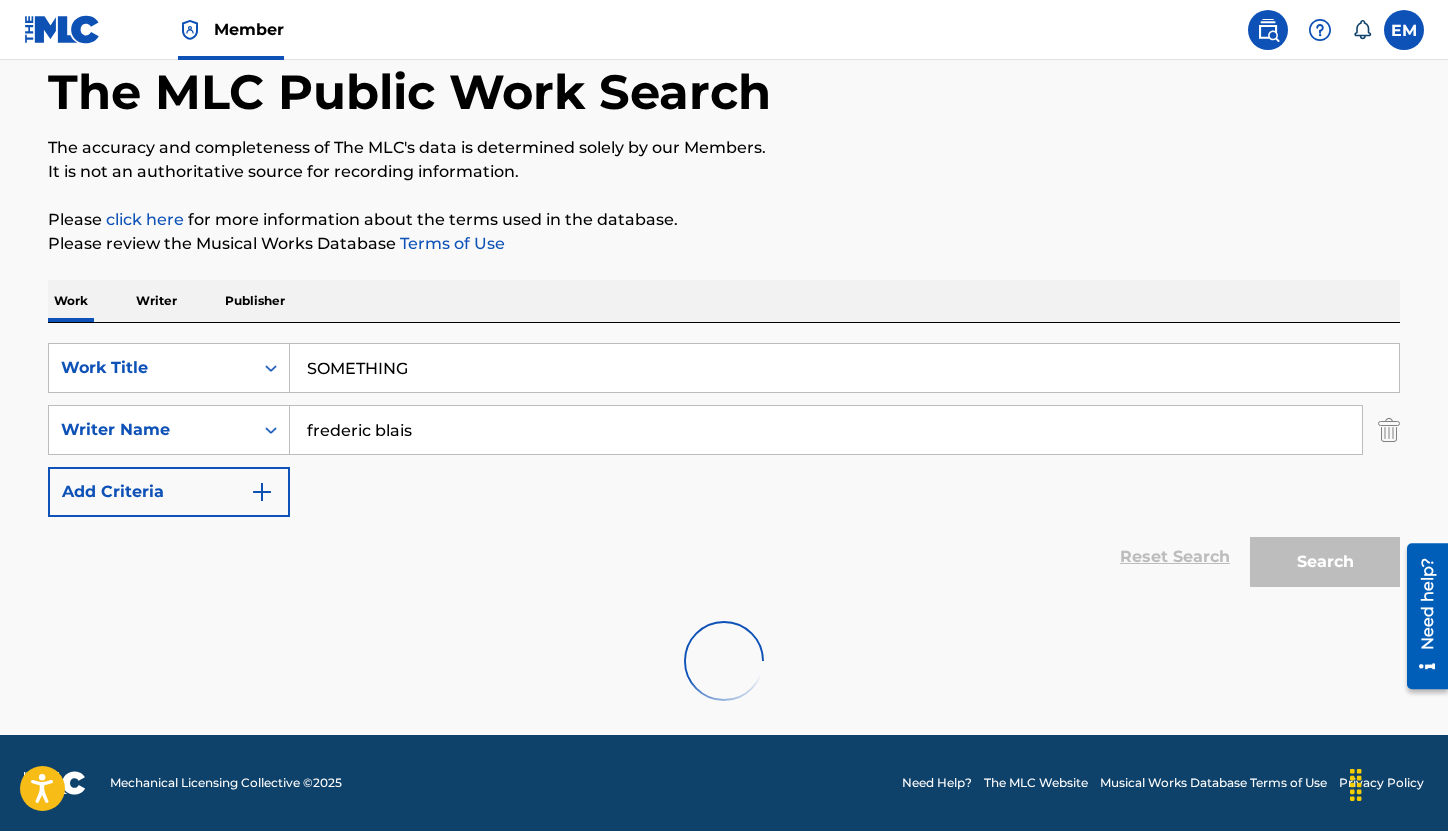 scroll, scrollTop: 243, scrollLeft: 0, axis: vertical 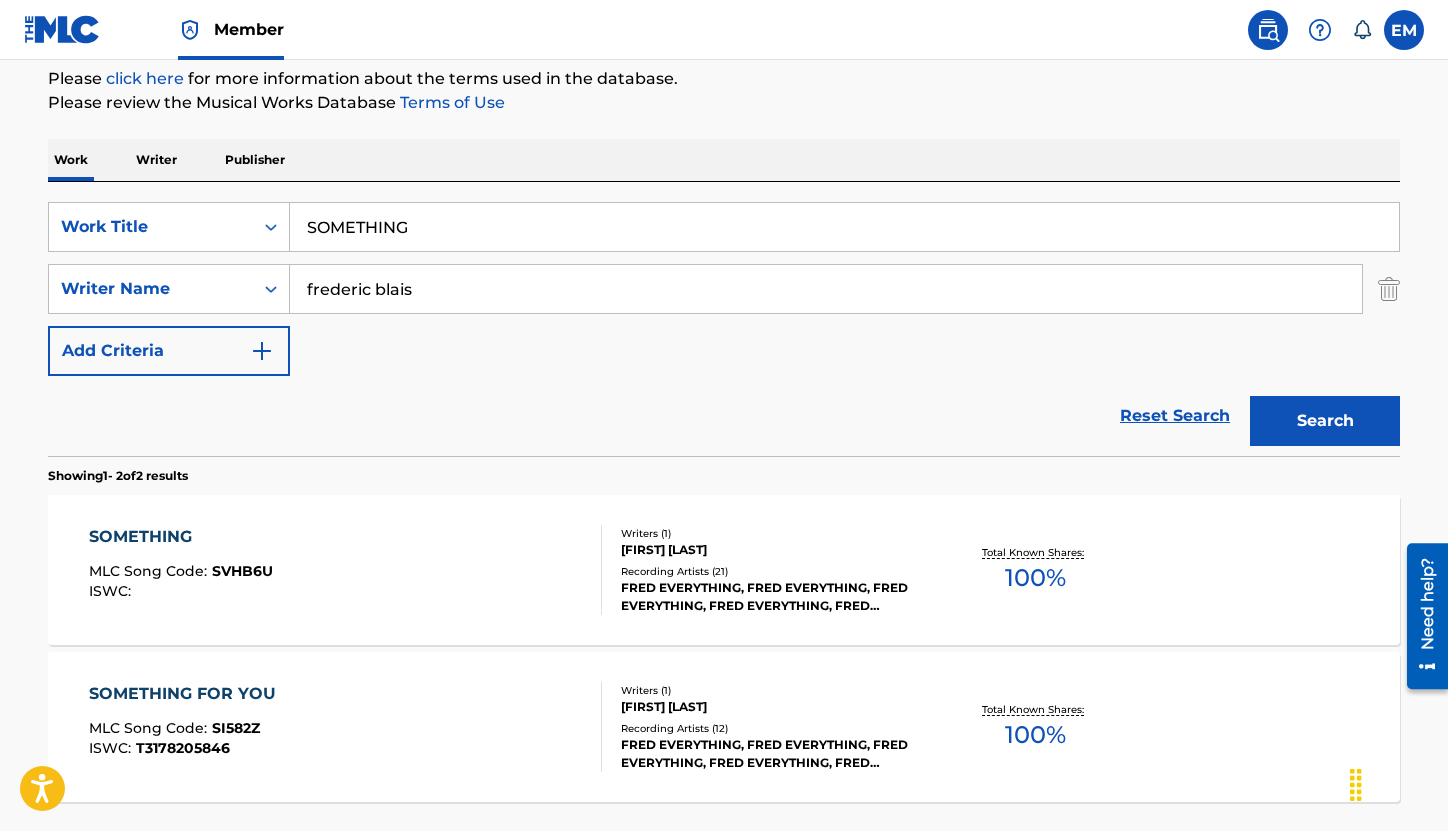 click on "SOMETHING MLC Song Code : SVHB6U ISWC :" at bounding box center [346, 570] 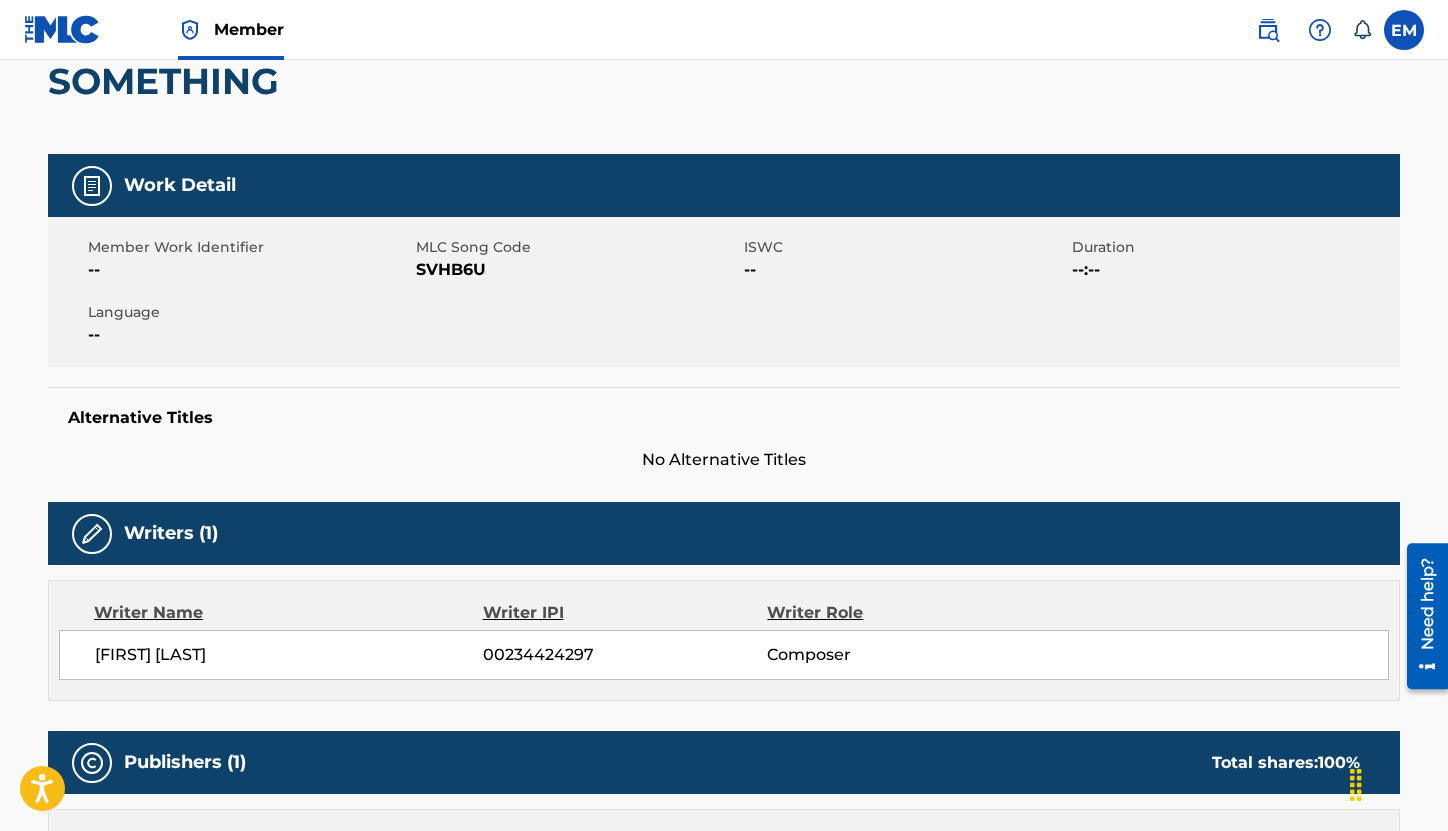 scroll, scrollTop: 200, scrollLeft: 0, axis: vertical 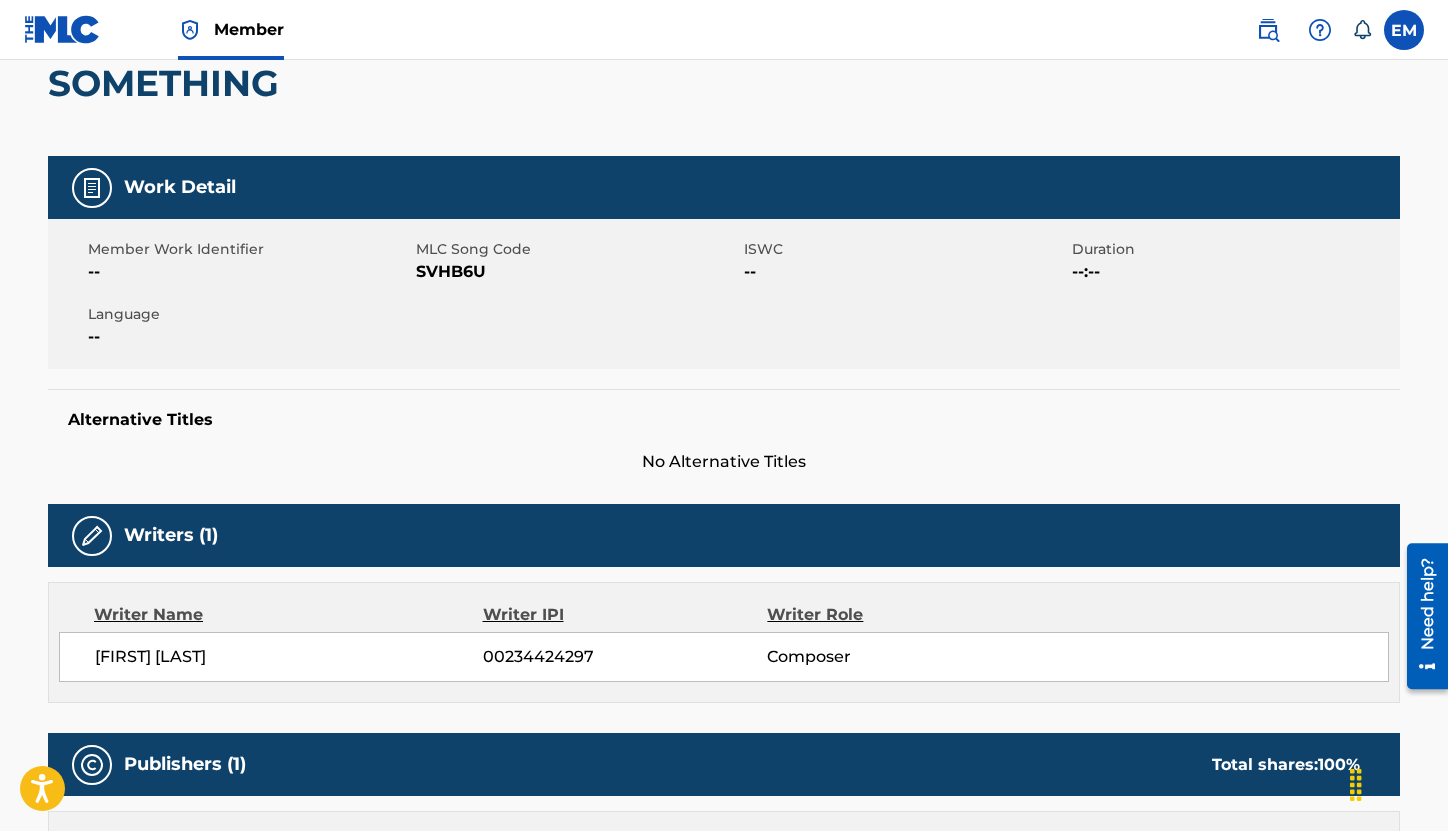 click on "SVHB6U" at bounding box center [577, 272] 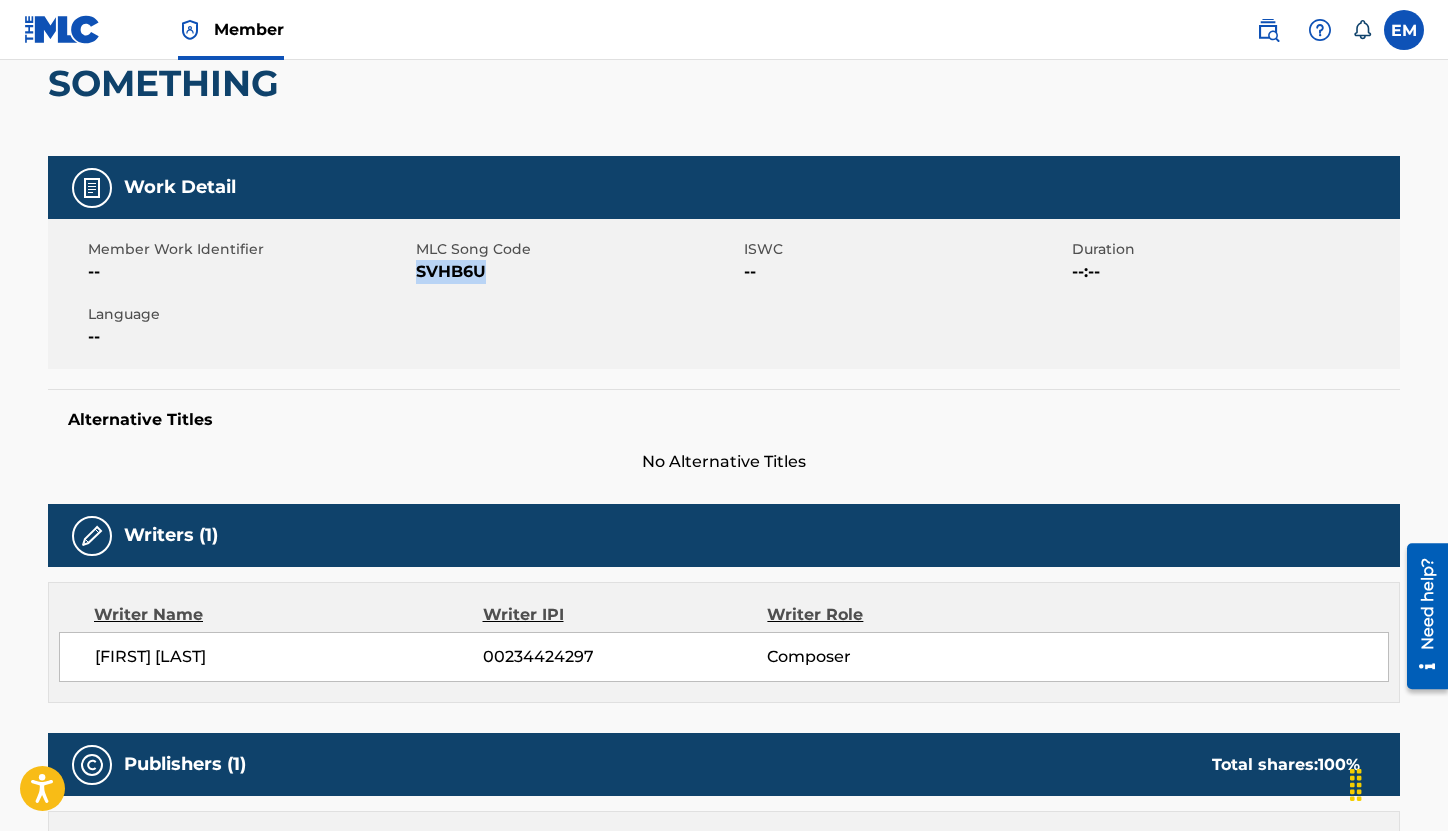 click on "SVHB6U" at bounding box center [577, 272] 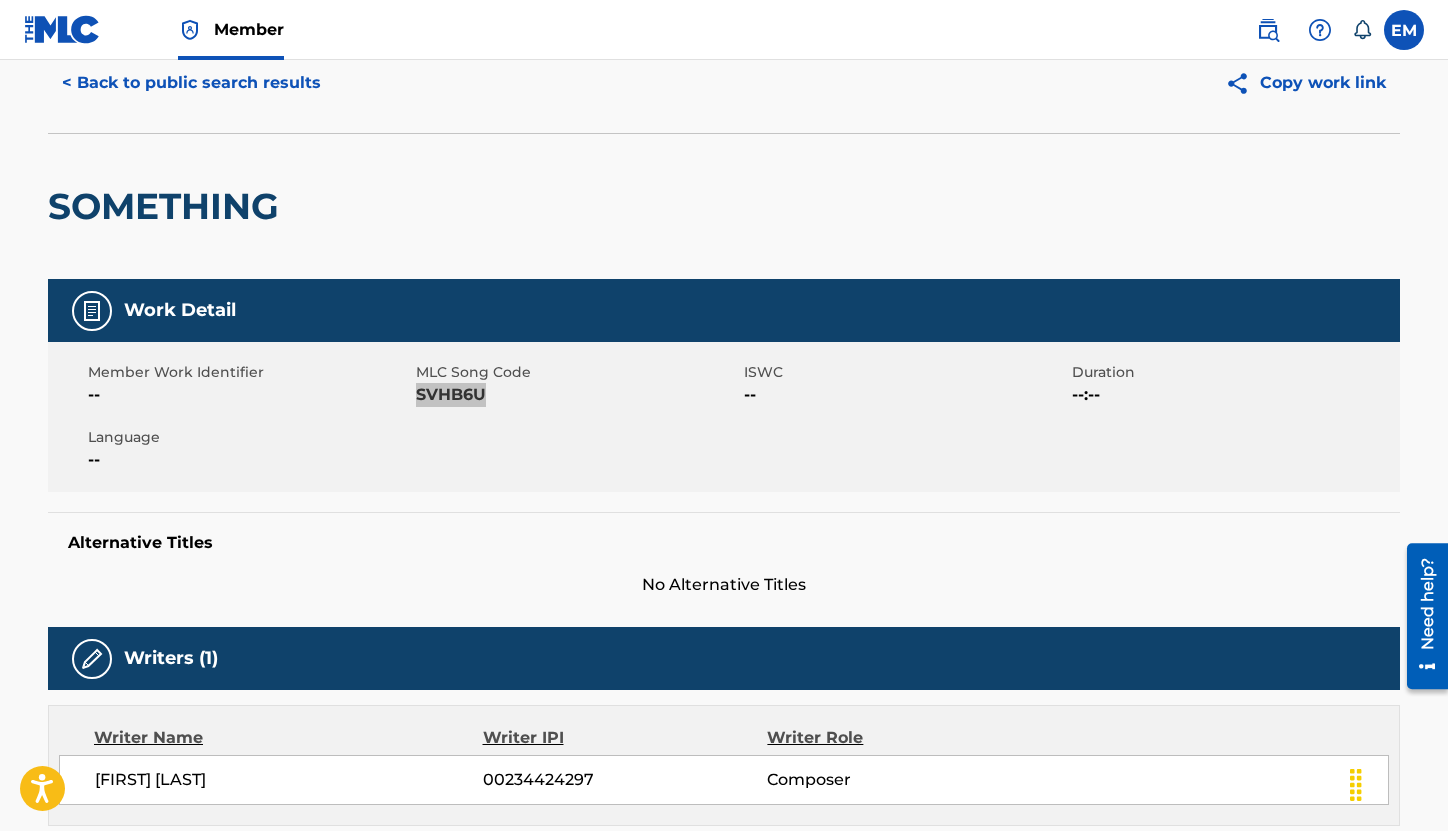 scroll, scrollTop: 0, scrollLeft: 0, axis: both 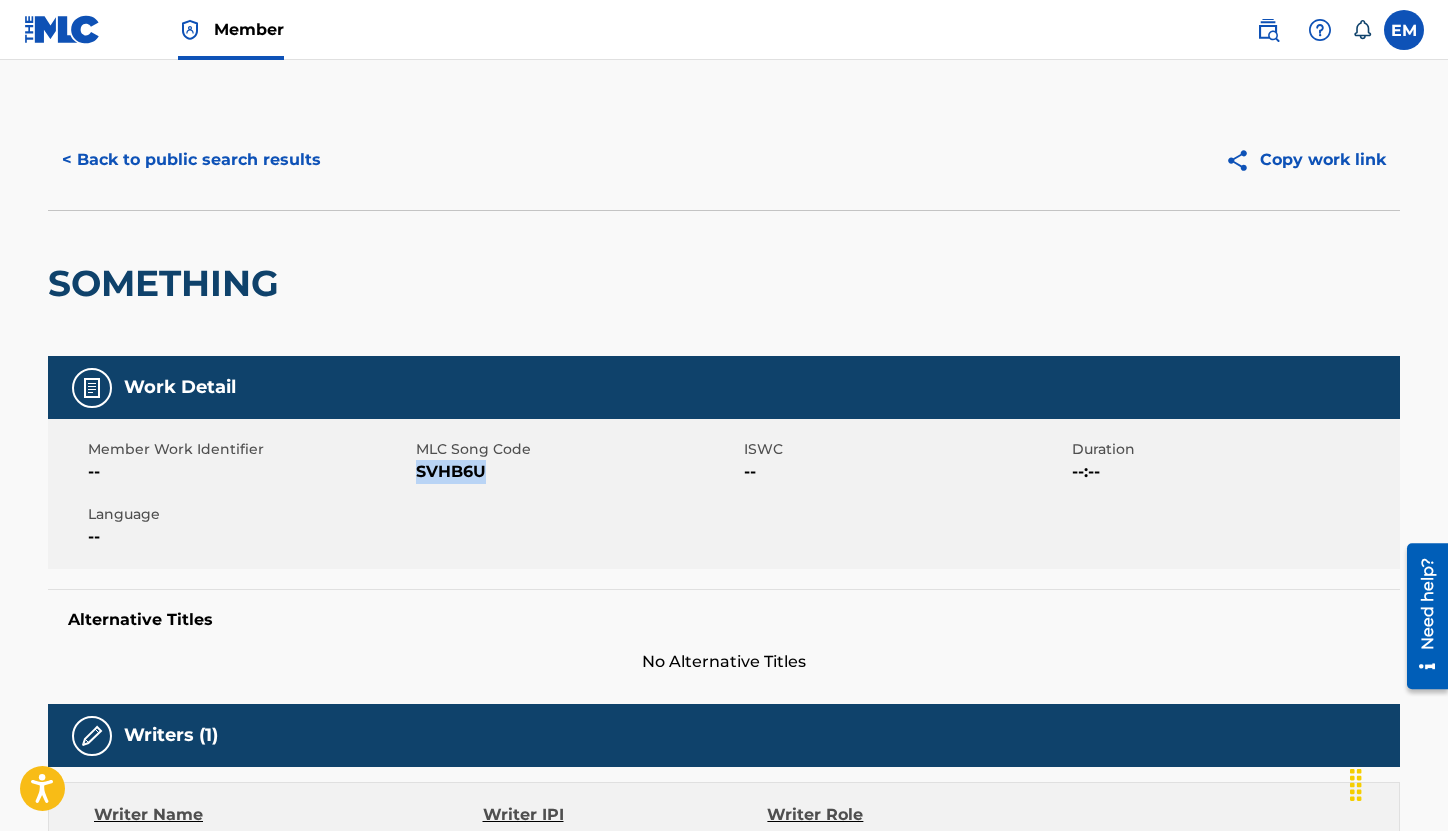 click on "< Back to public search results" at bounding box center [191, 160] 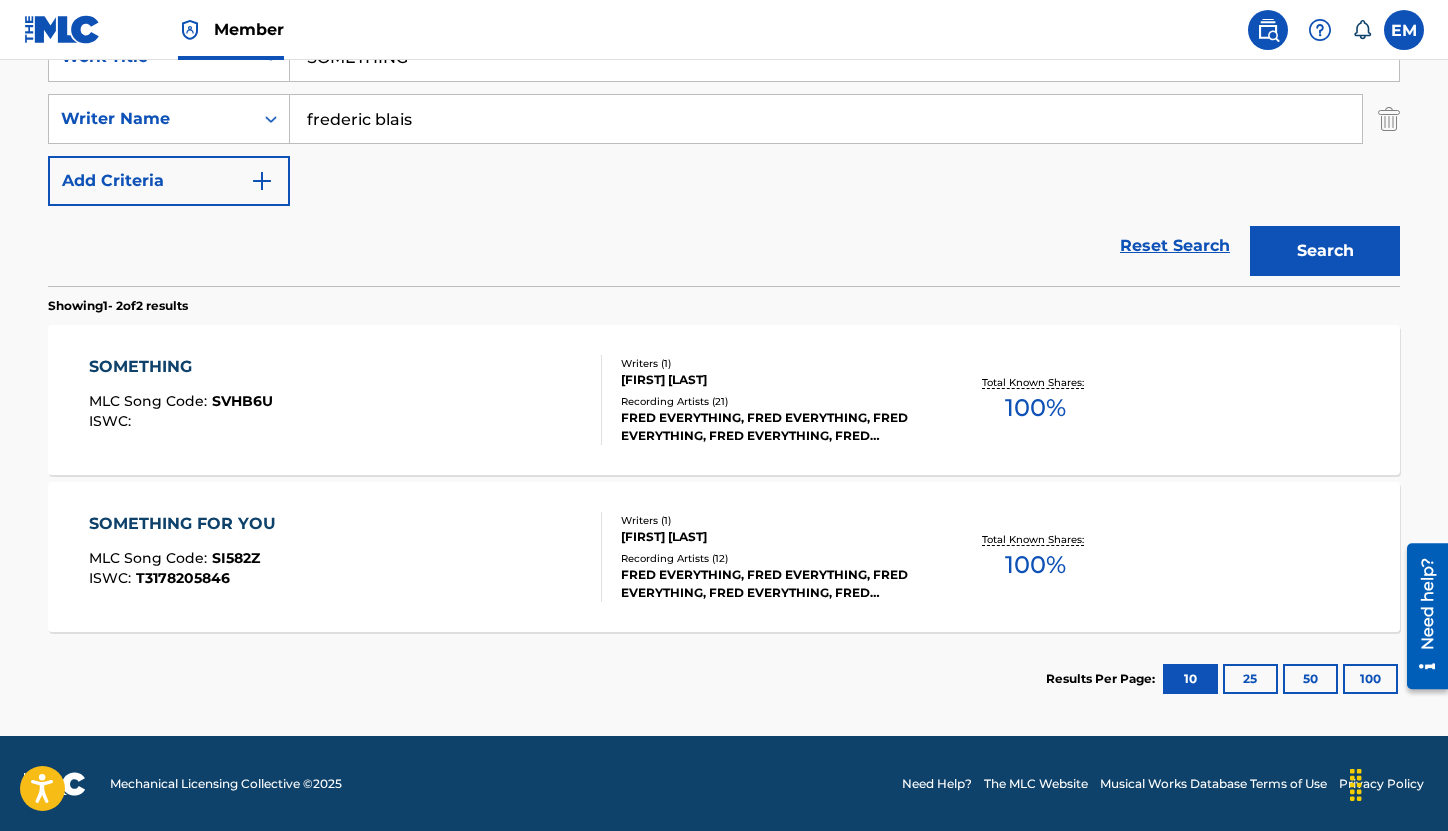 scroll, scrollTop: 414, scrollLeft: 0, axis: vertical 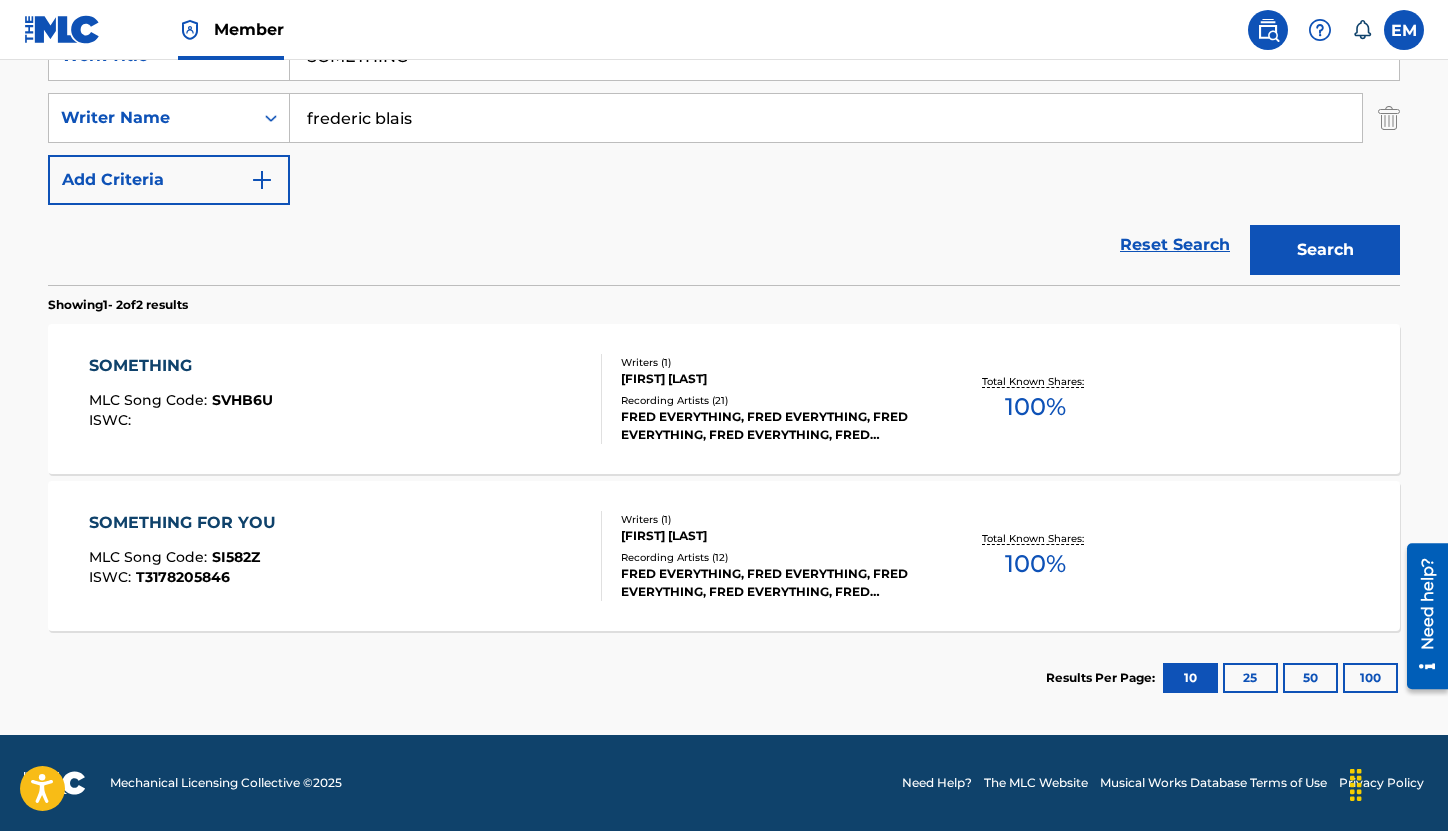 click on "SOMETHING FOR YOU MLC Song Code : SI582Z ISWC : T3178205846" at bounding box center (346, 556) 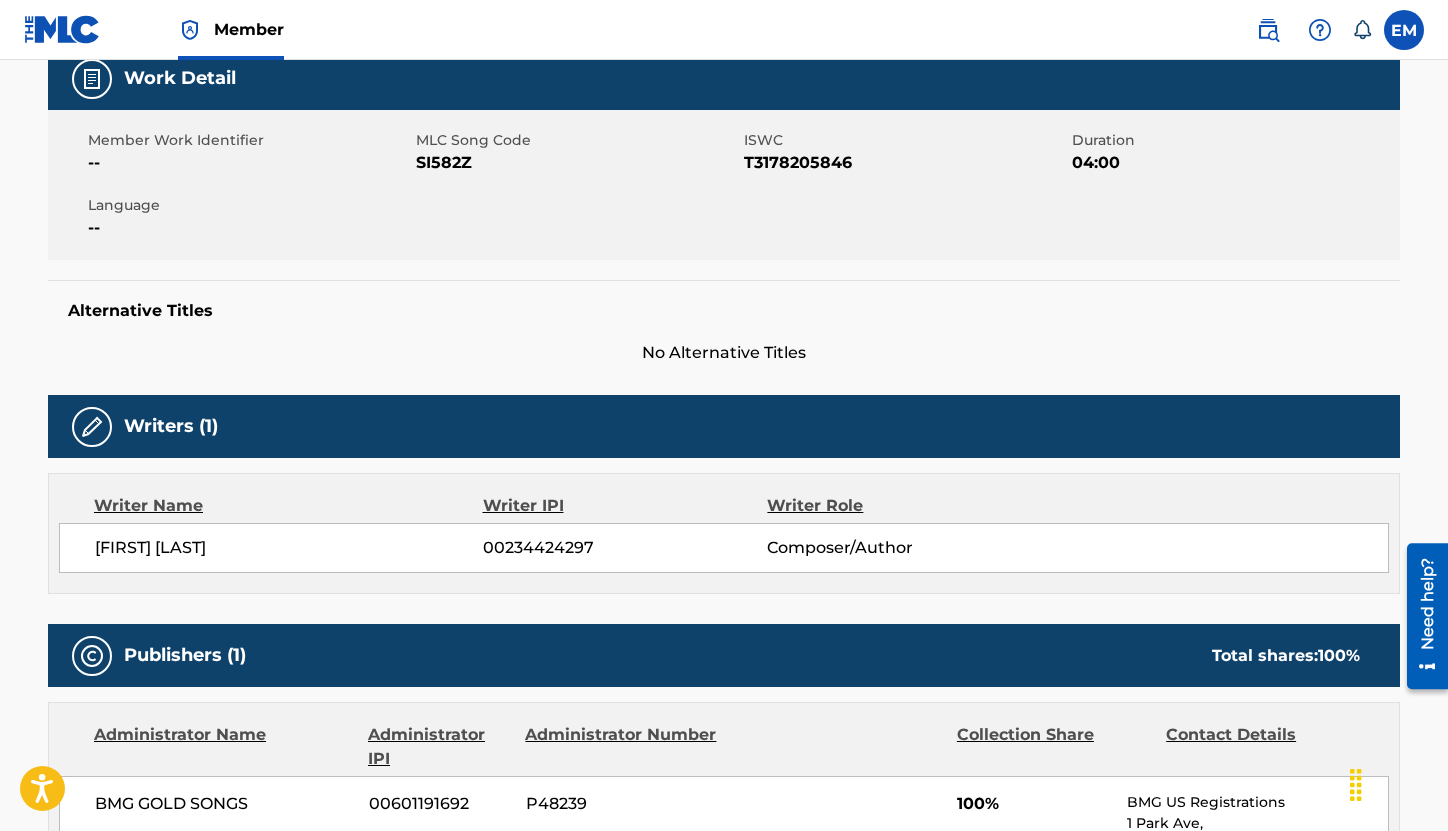 scroll, scrollTop: 100, scrollLeft: 0, axis: vertical 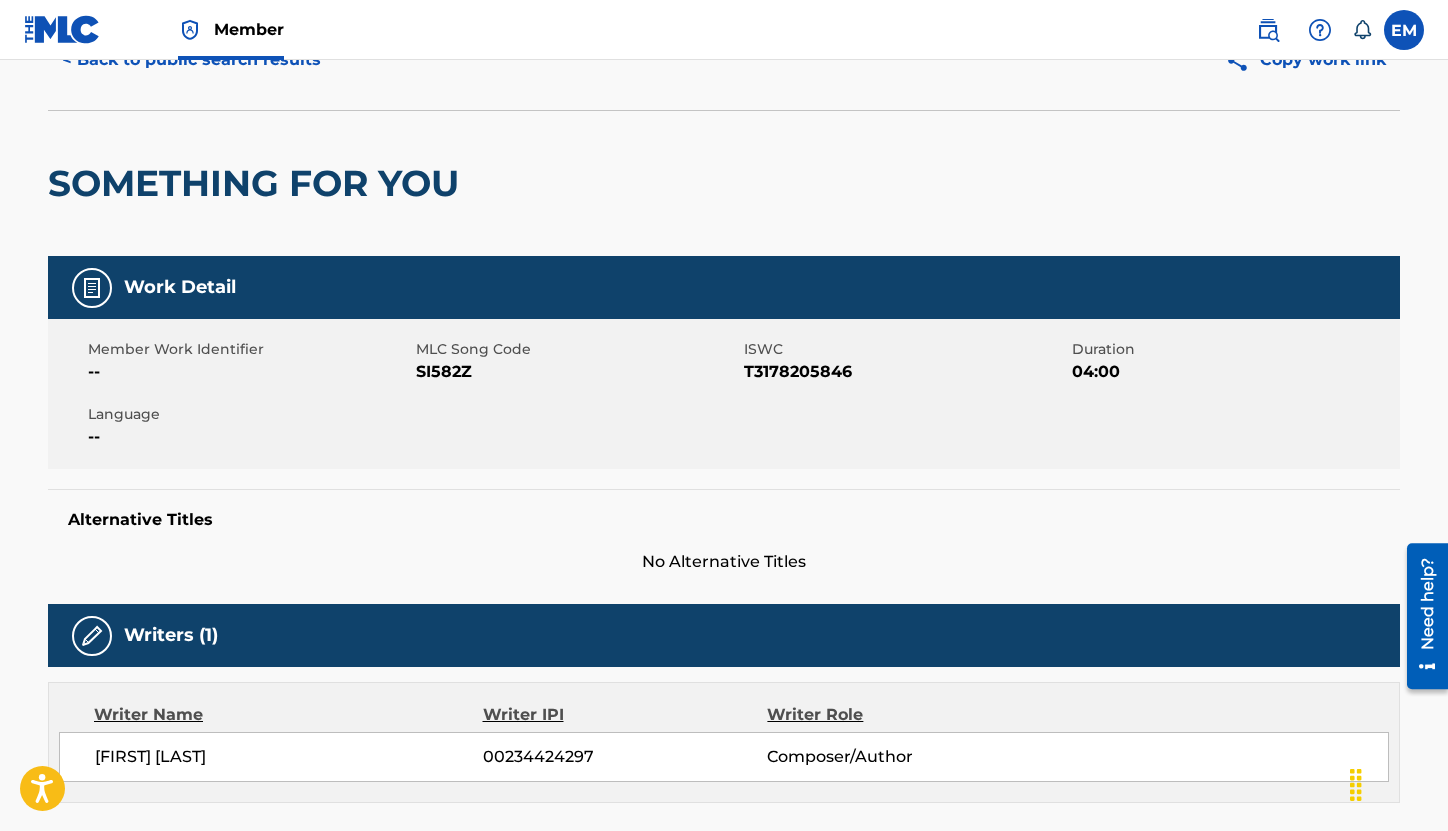 click on "SI582Z" at bounding box center (577, 372) 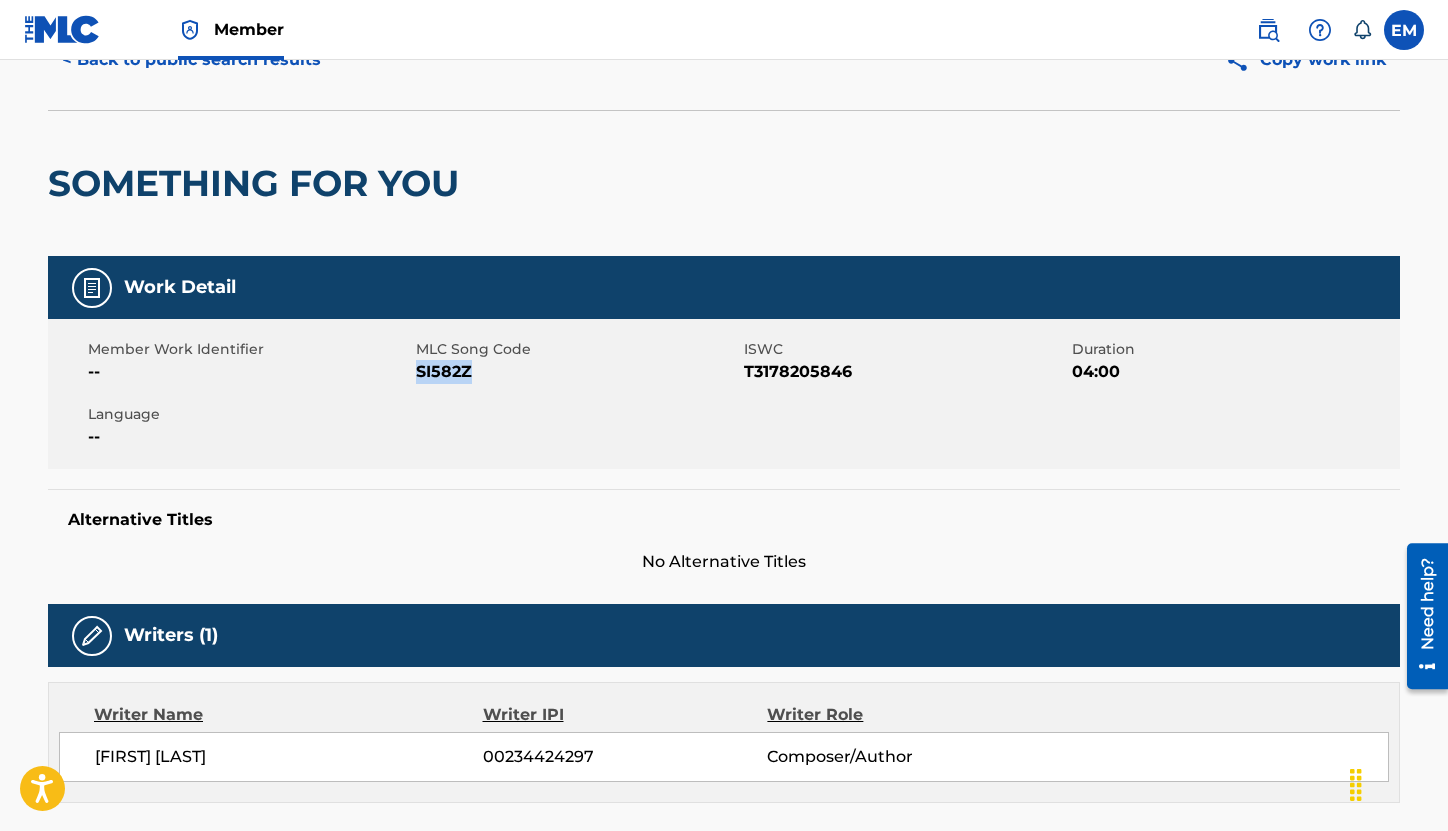 click on "SI582Z" at bounding box center [577, 372] 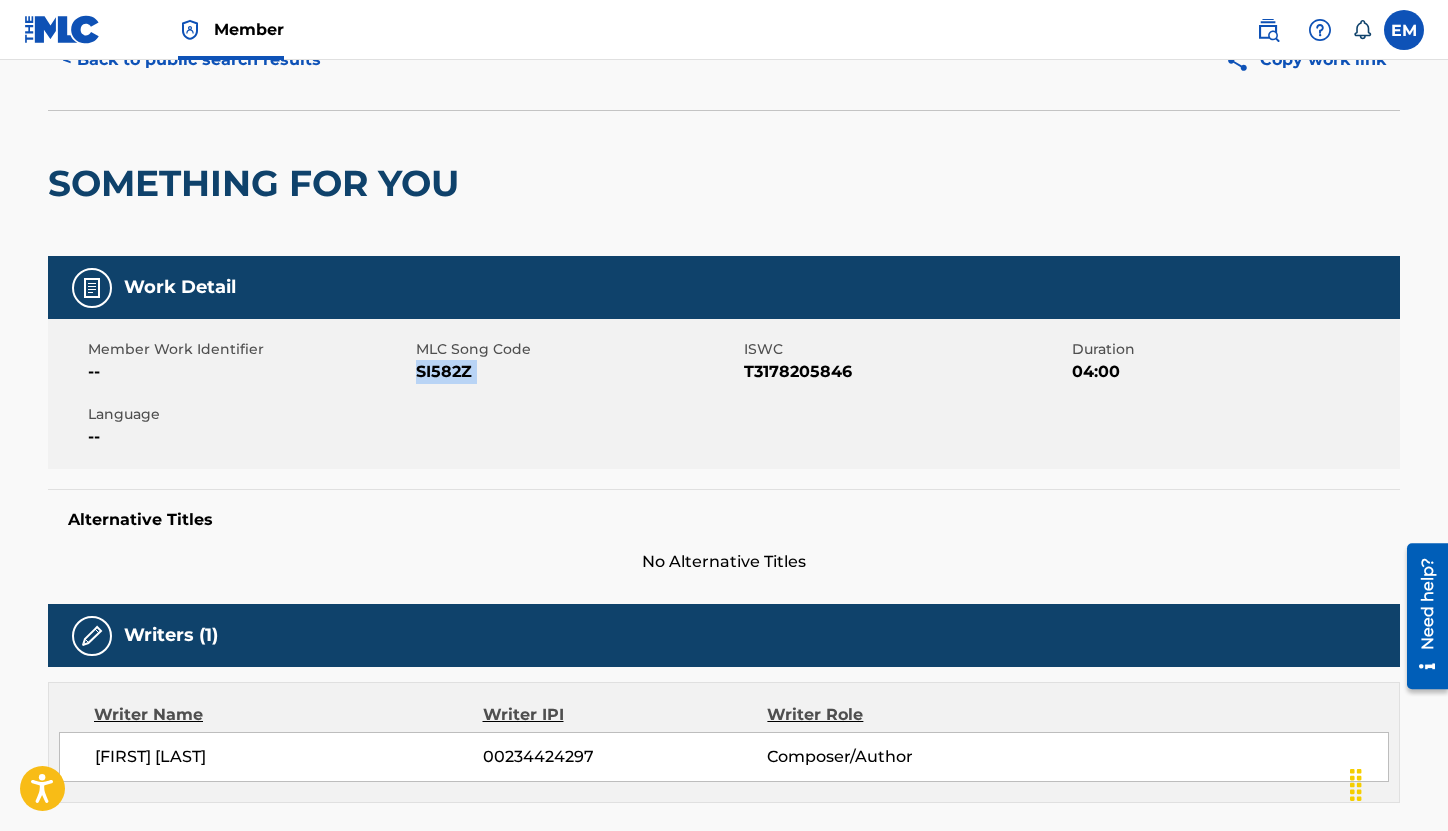 click on "SI582Z" at bounding box center (577, 372) 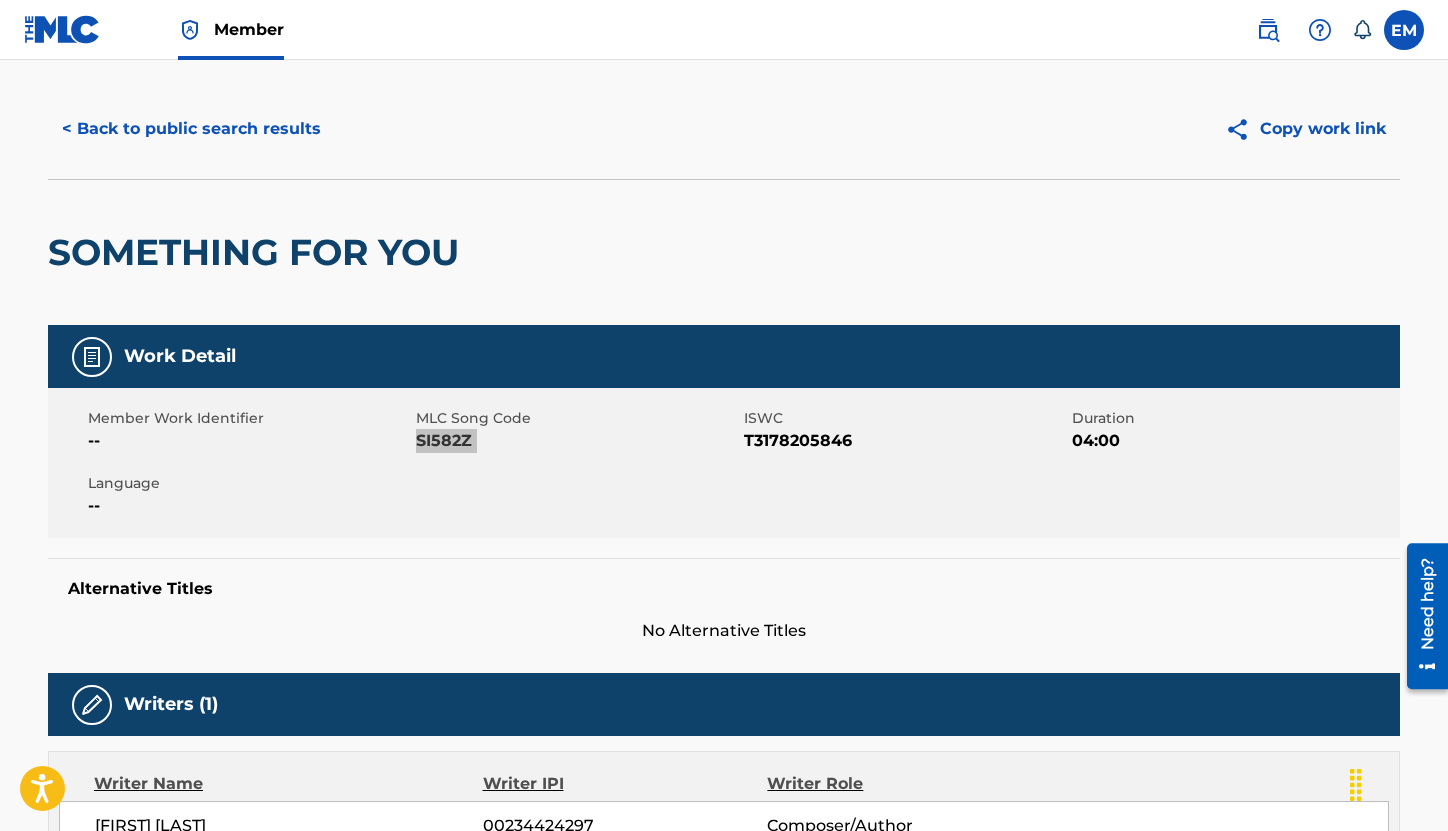 scroll, scrollTop: 0, scrollLeft: 0, axis: both 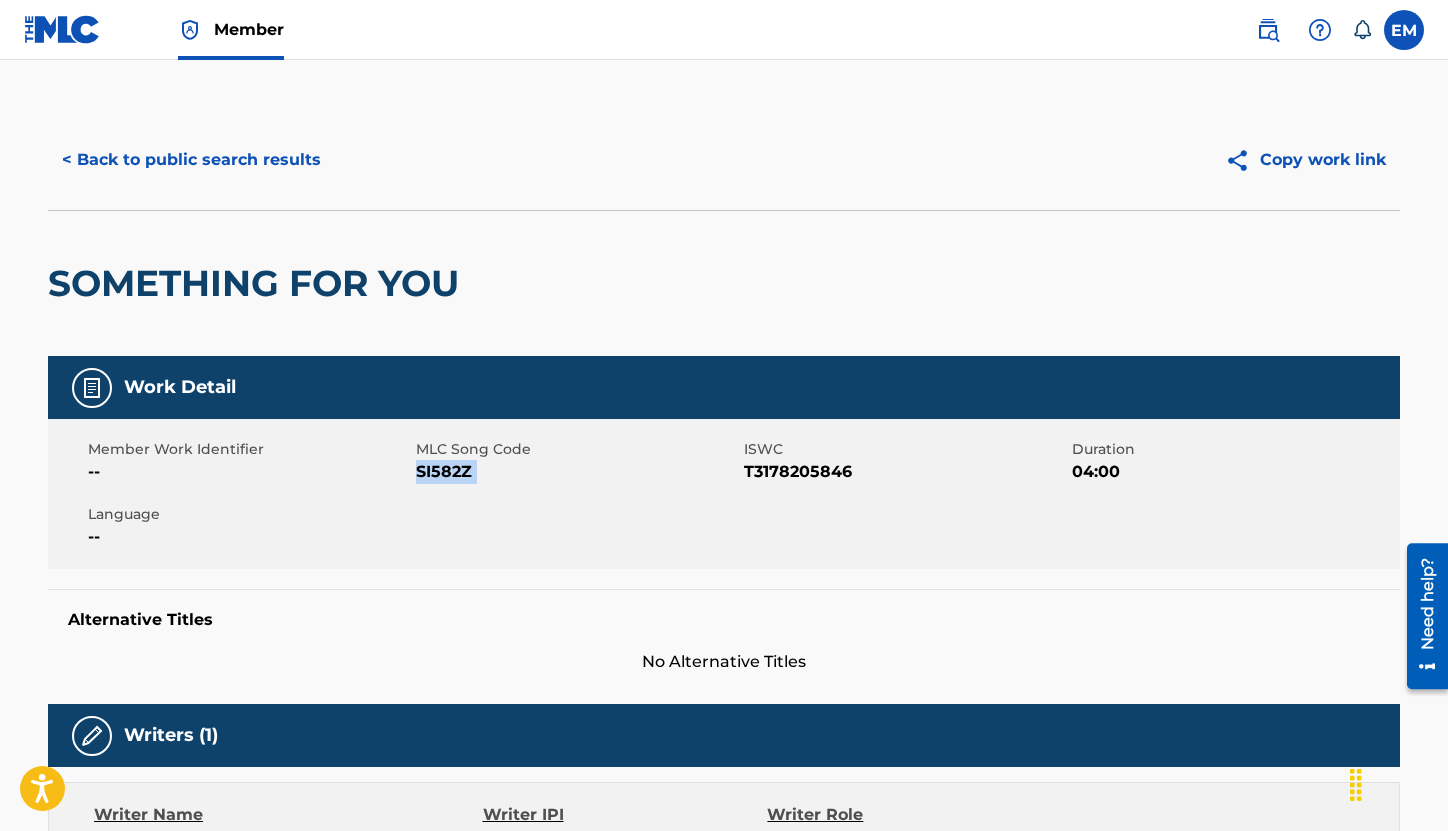 click on "< Back to public search results" at bounding box center [191, 160] 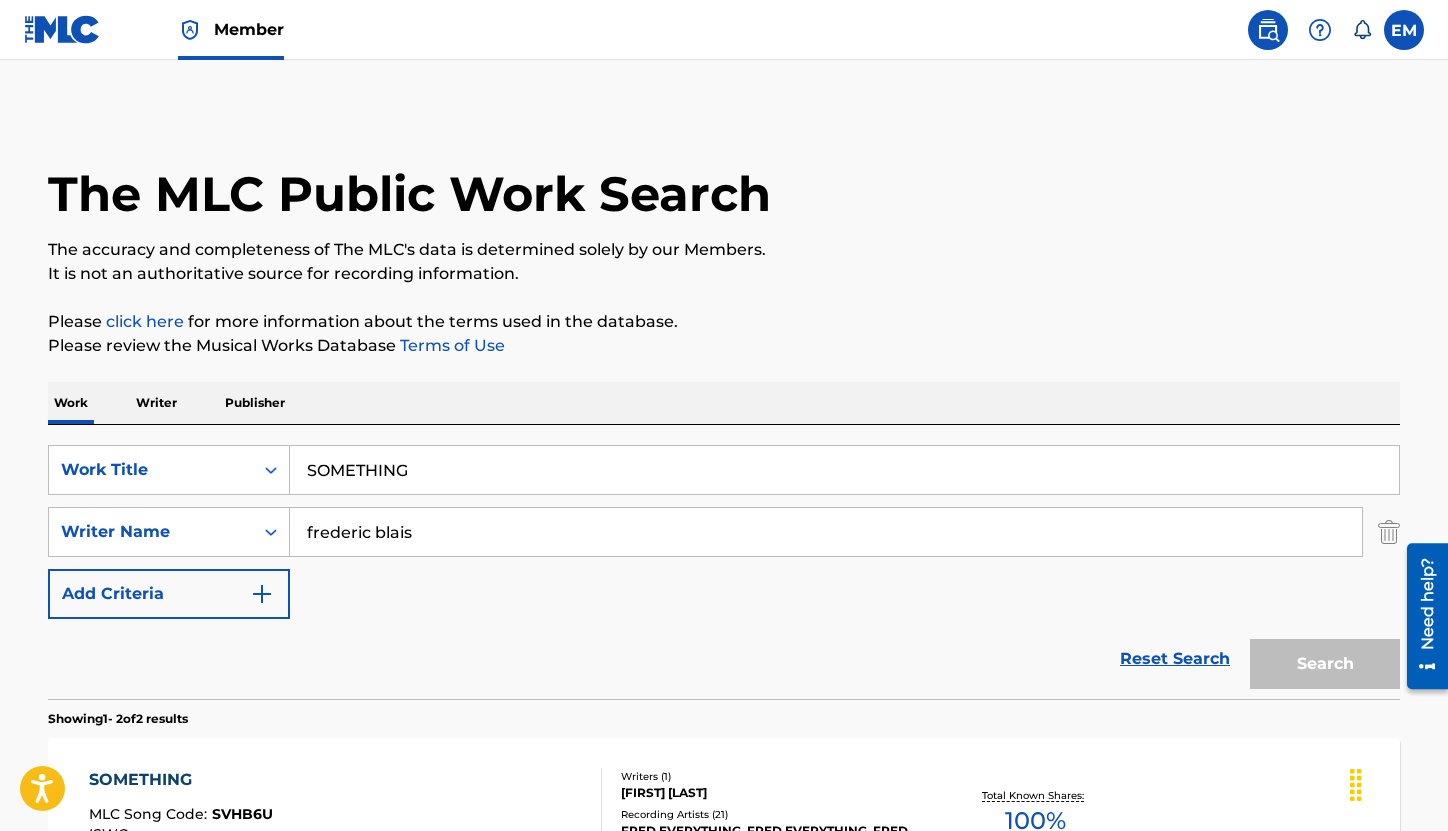 scroll, scrollTop: 300, scrollLeft: 0, axis: vertical 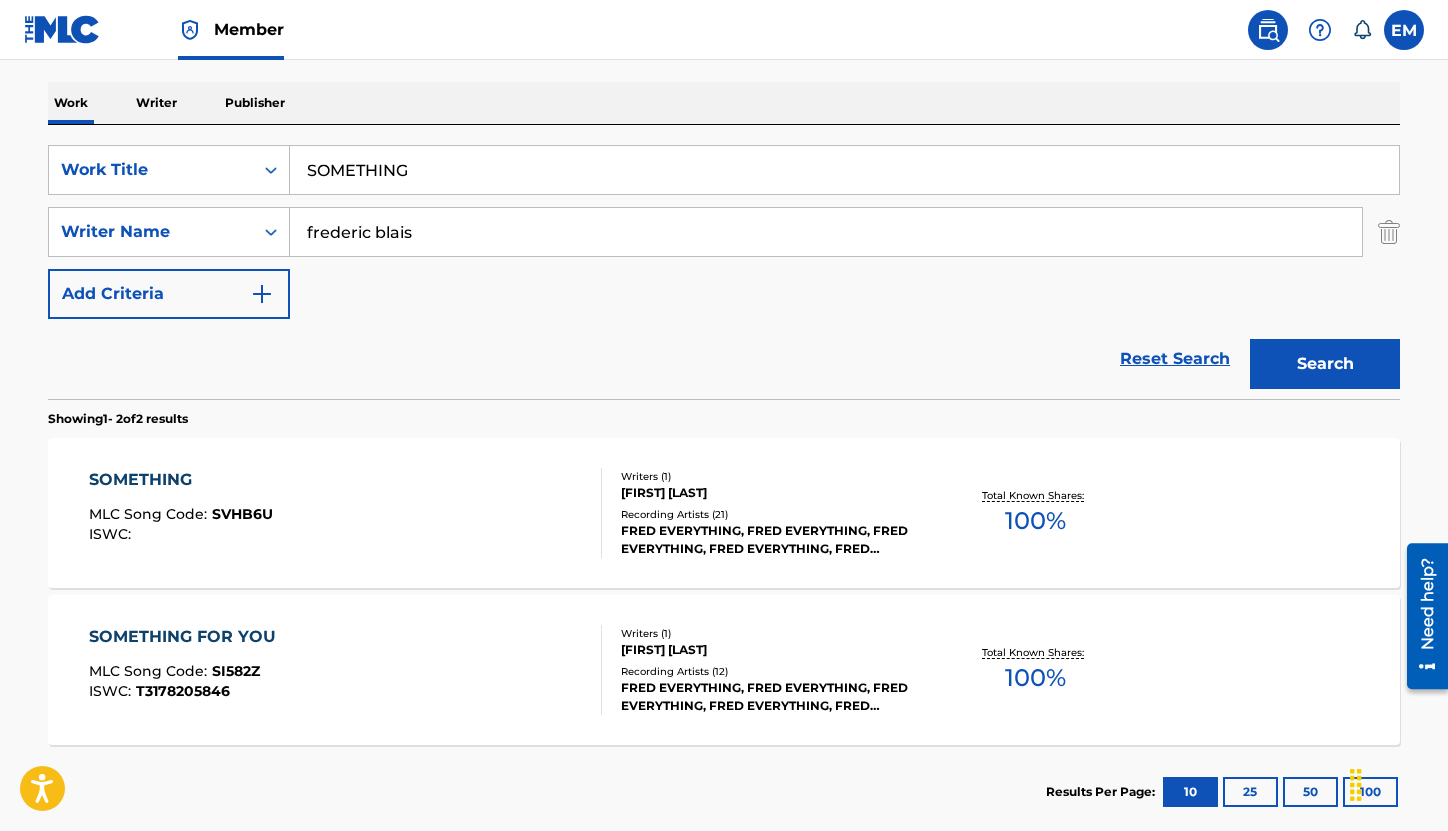 click on "SOMETHING" at bounding box center (844, 170) 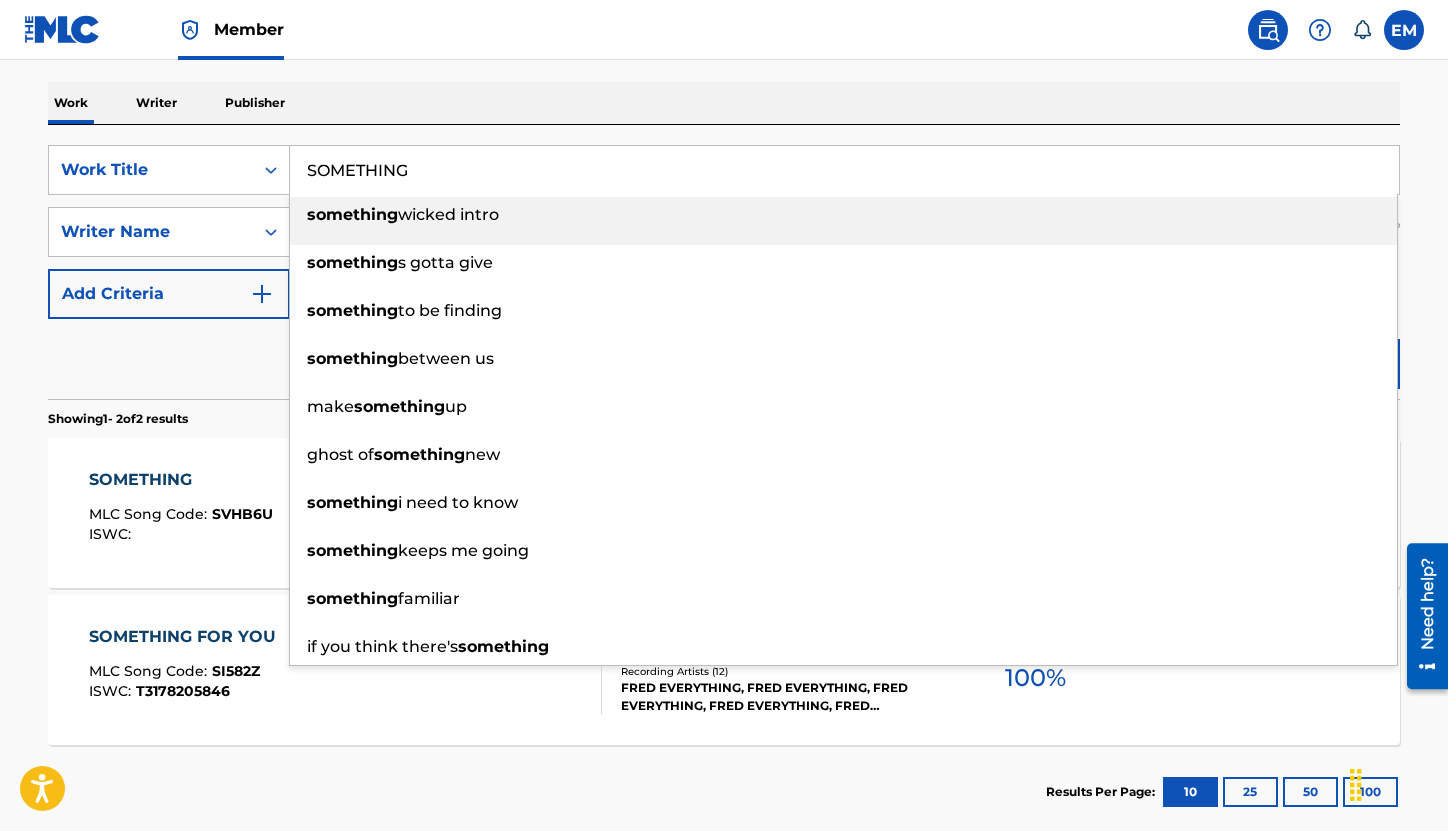 click on "SOMETHING" at bounding box center (844, 170) 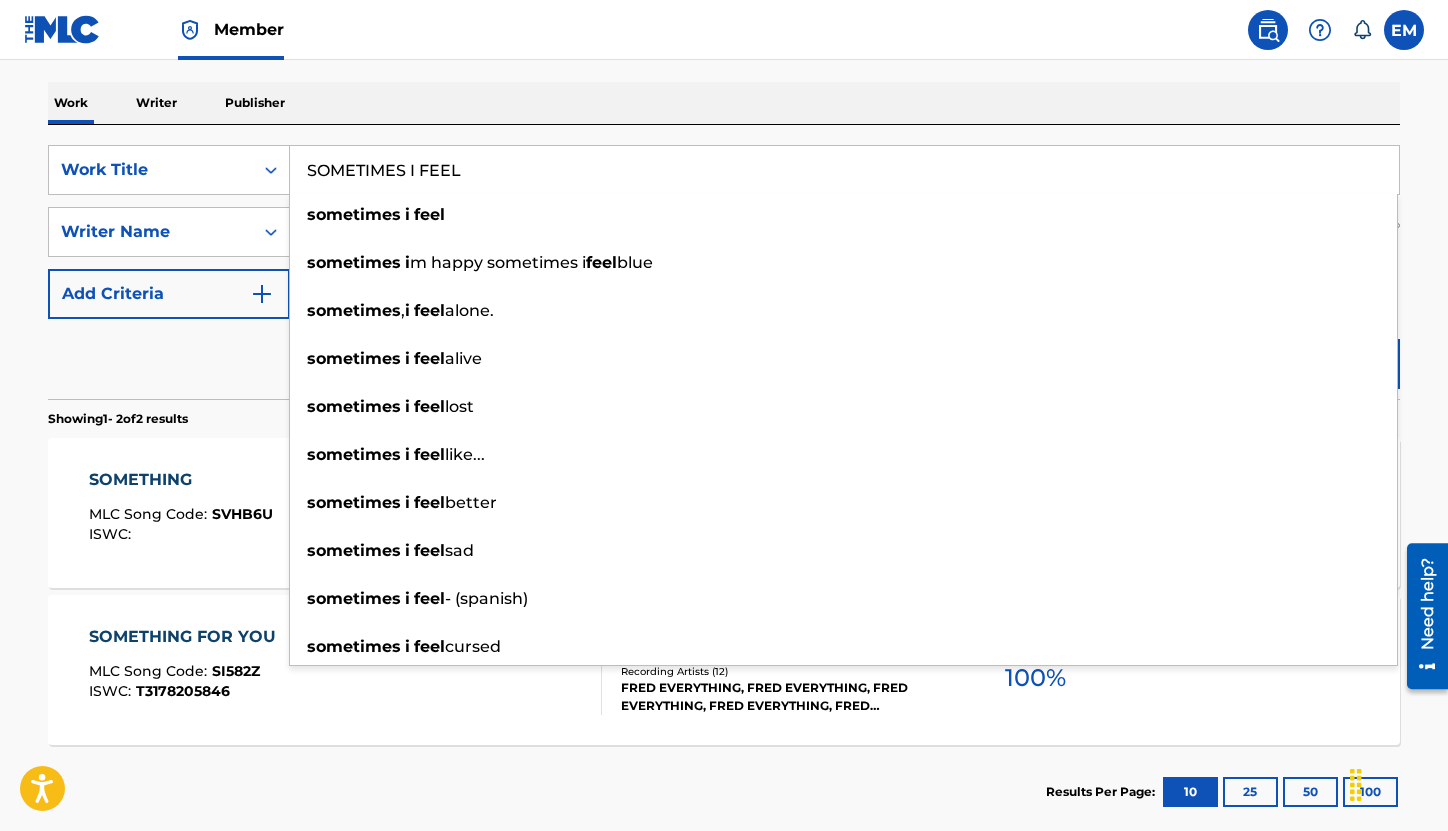 type on "SOMETIMES I FEEL" 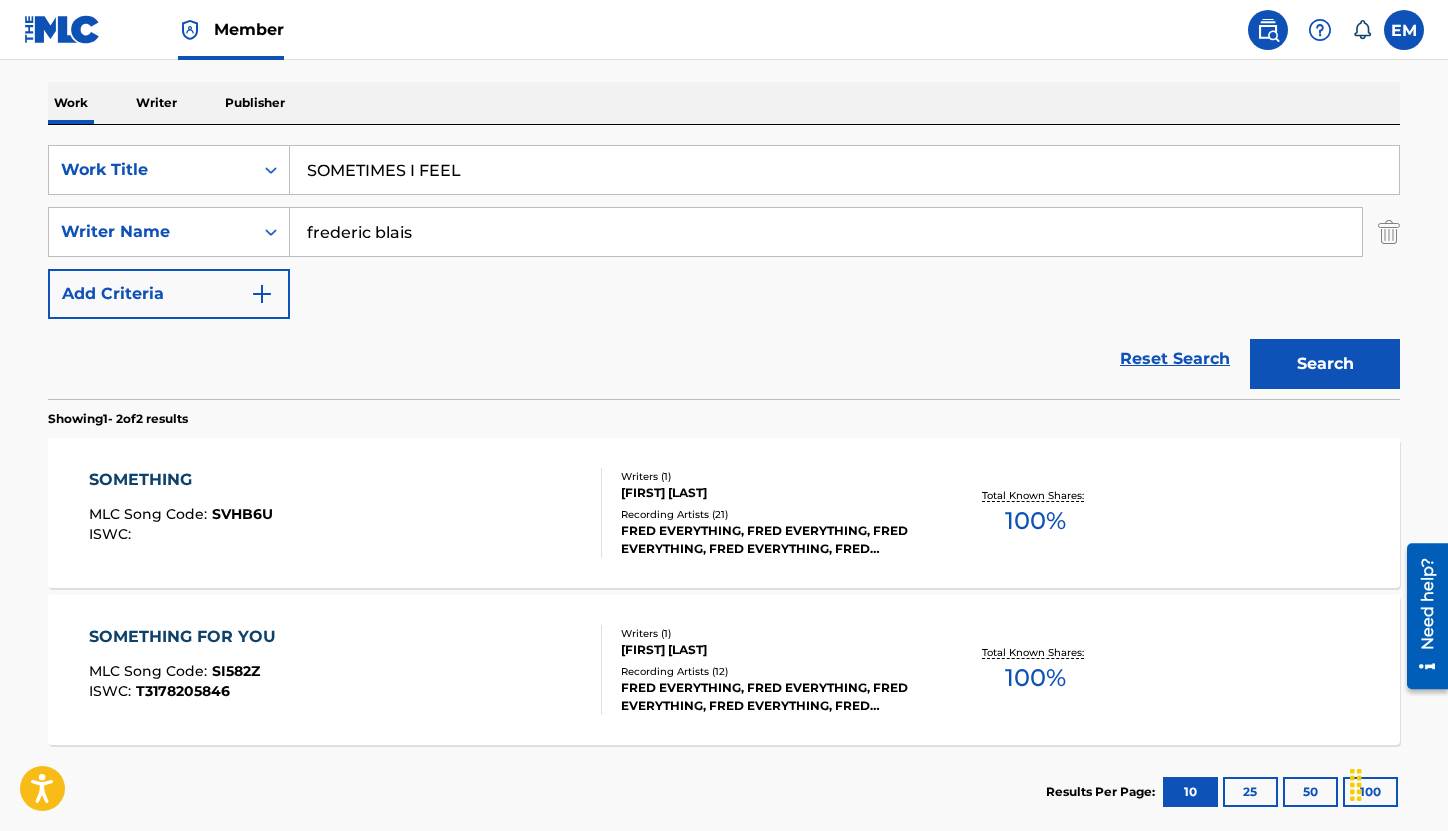 click on "Search" at bounding box center [1325, 364] 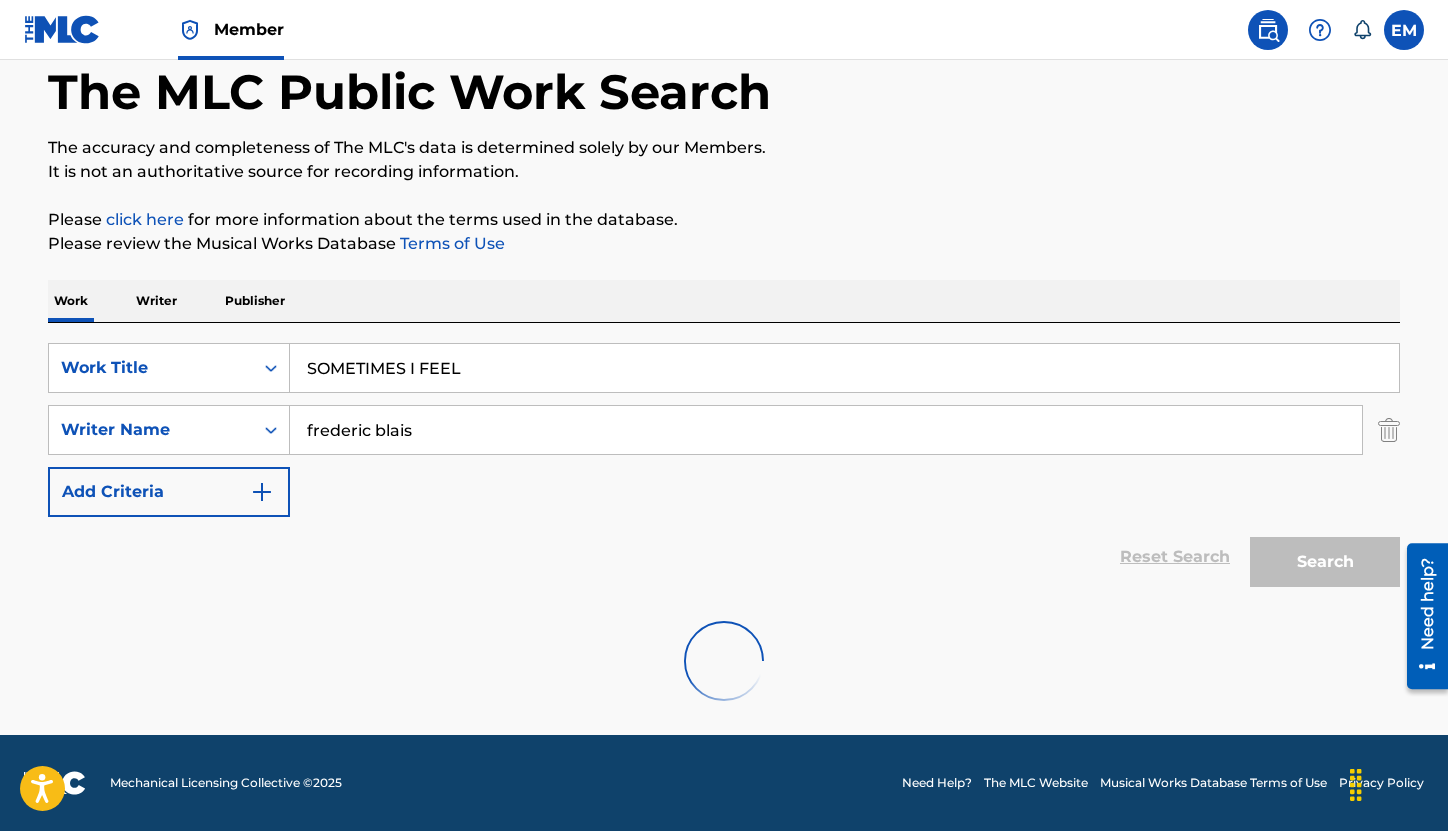scroll, scrollTop: 300, scrollLeft: 0, axis: vertical 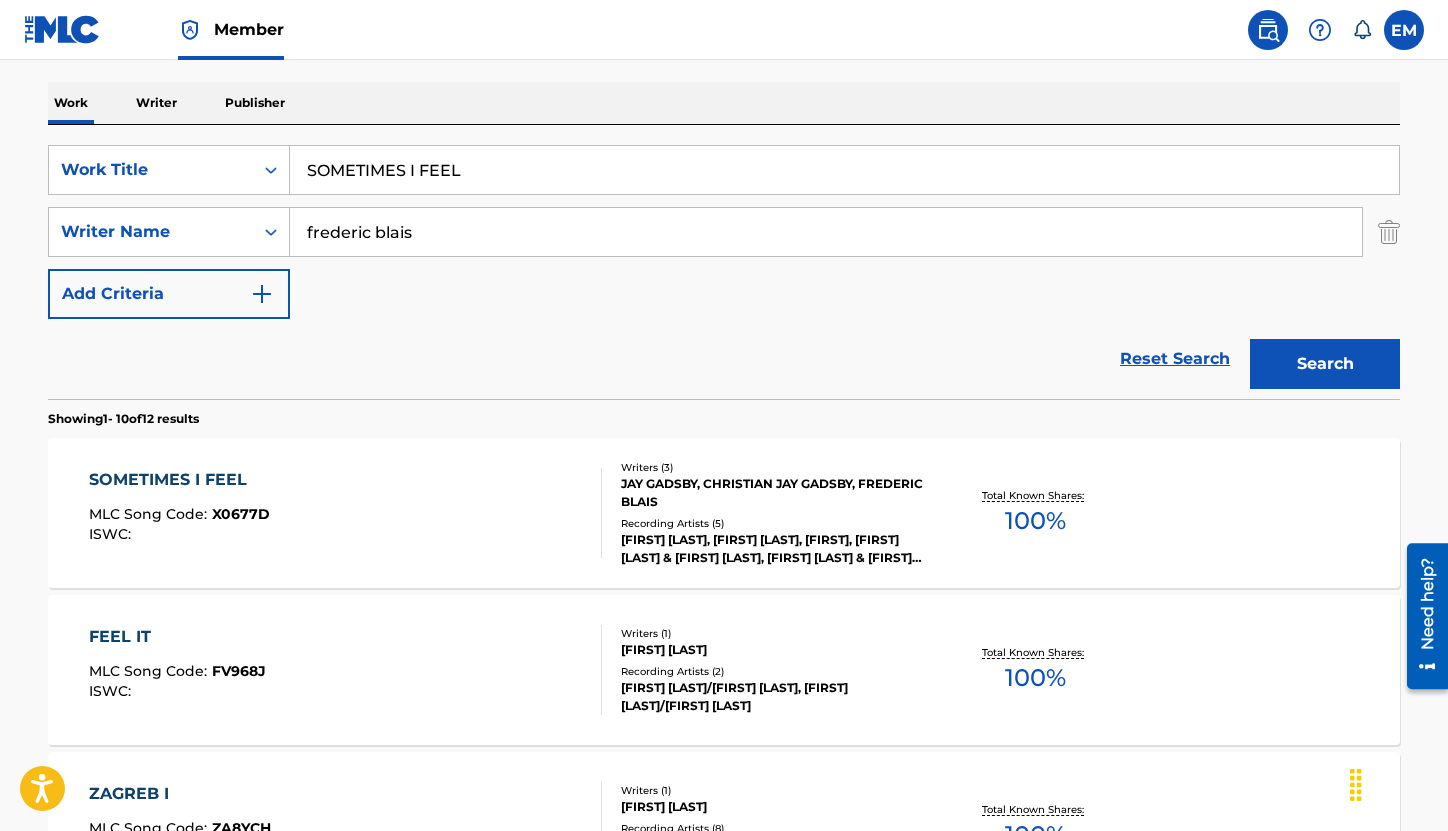 click on "SOMETIMES I FEEL MLC Song Code : X0677D ISWC :" at bounding box center (346, 513) 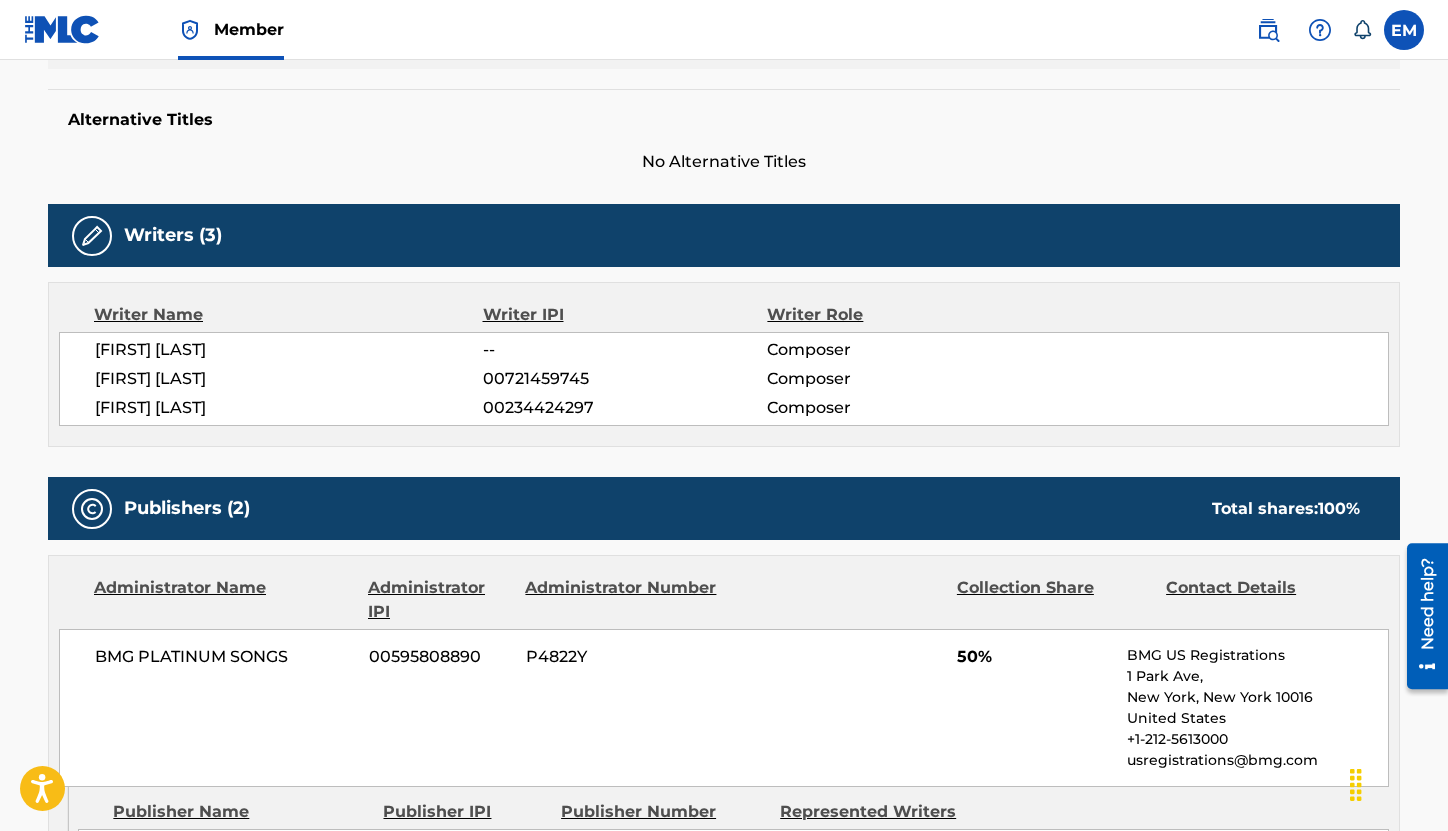 scroll, scrollTop: 100, scrollLeft: 0, axis: vertical 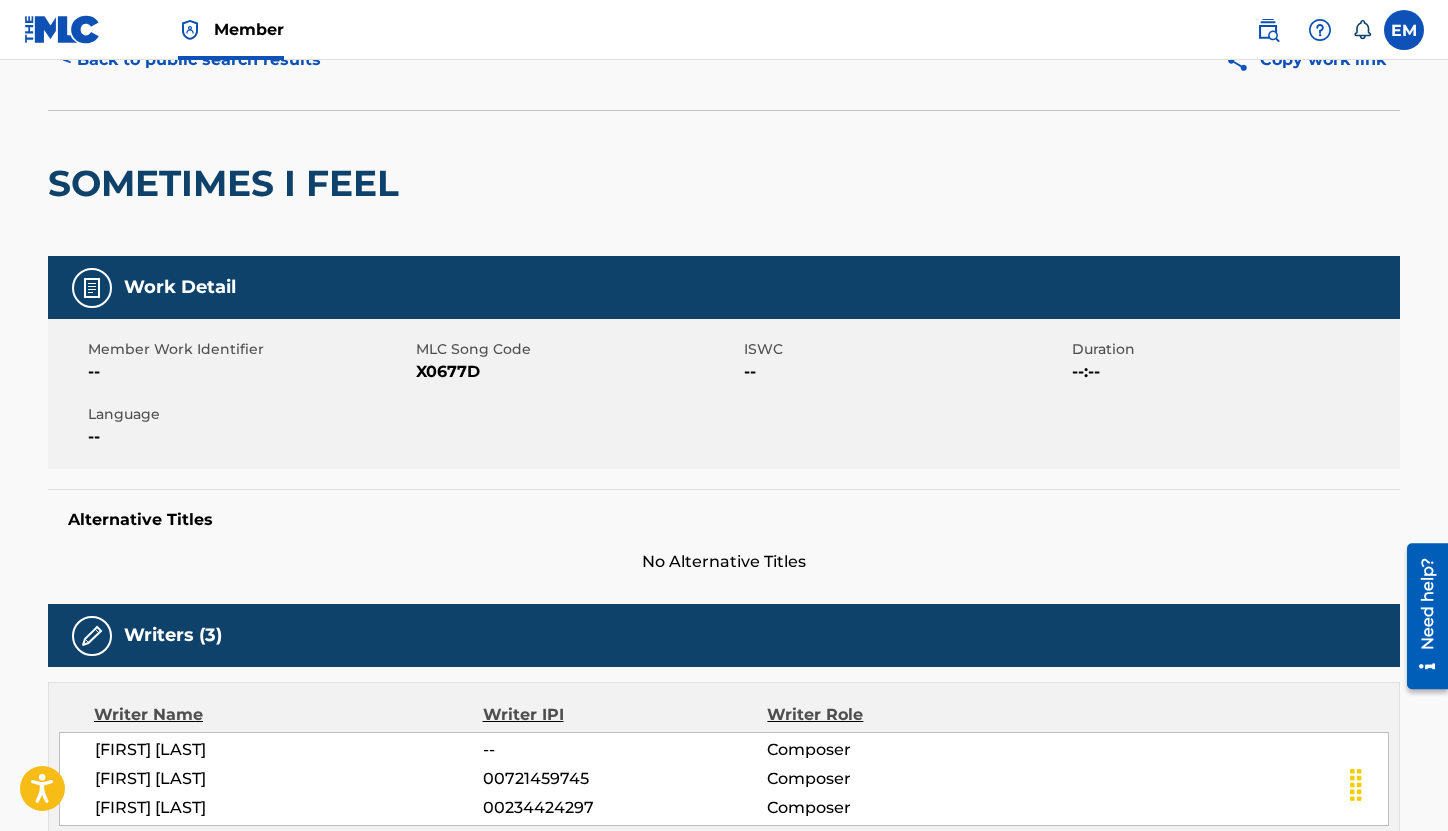 click on "X0677D" at bounding box center [577, 372] 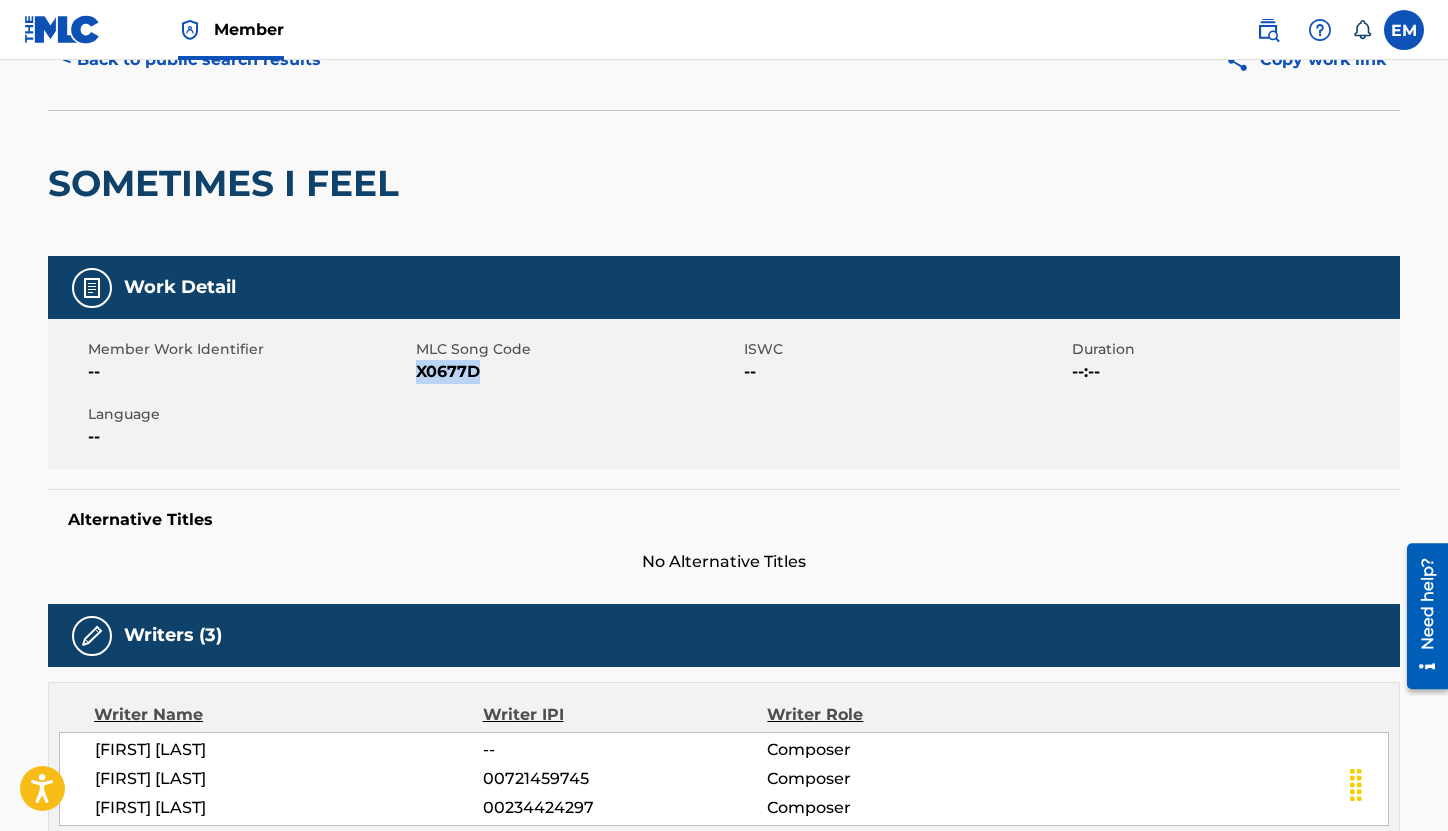 click on "X0677D" at bounding box center [577, 372] 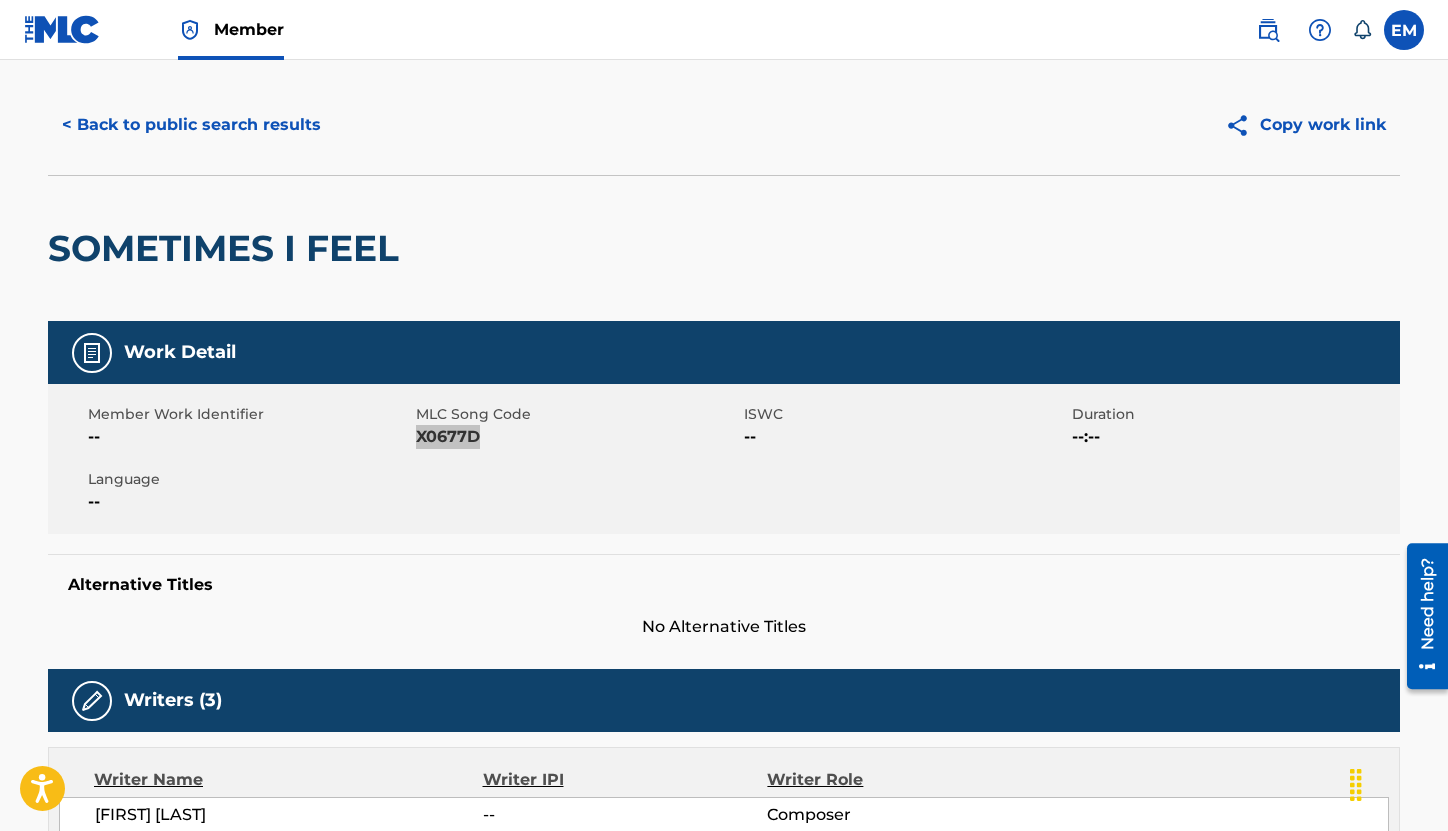 scroll, scrollTop: 0, scrollLeft: 0, axis: both 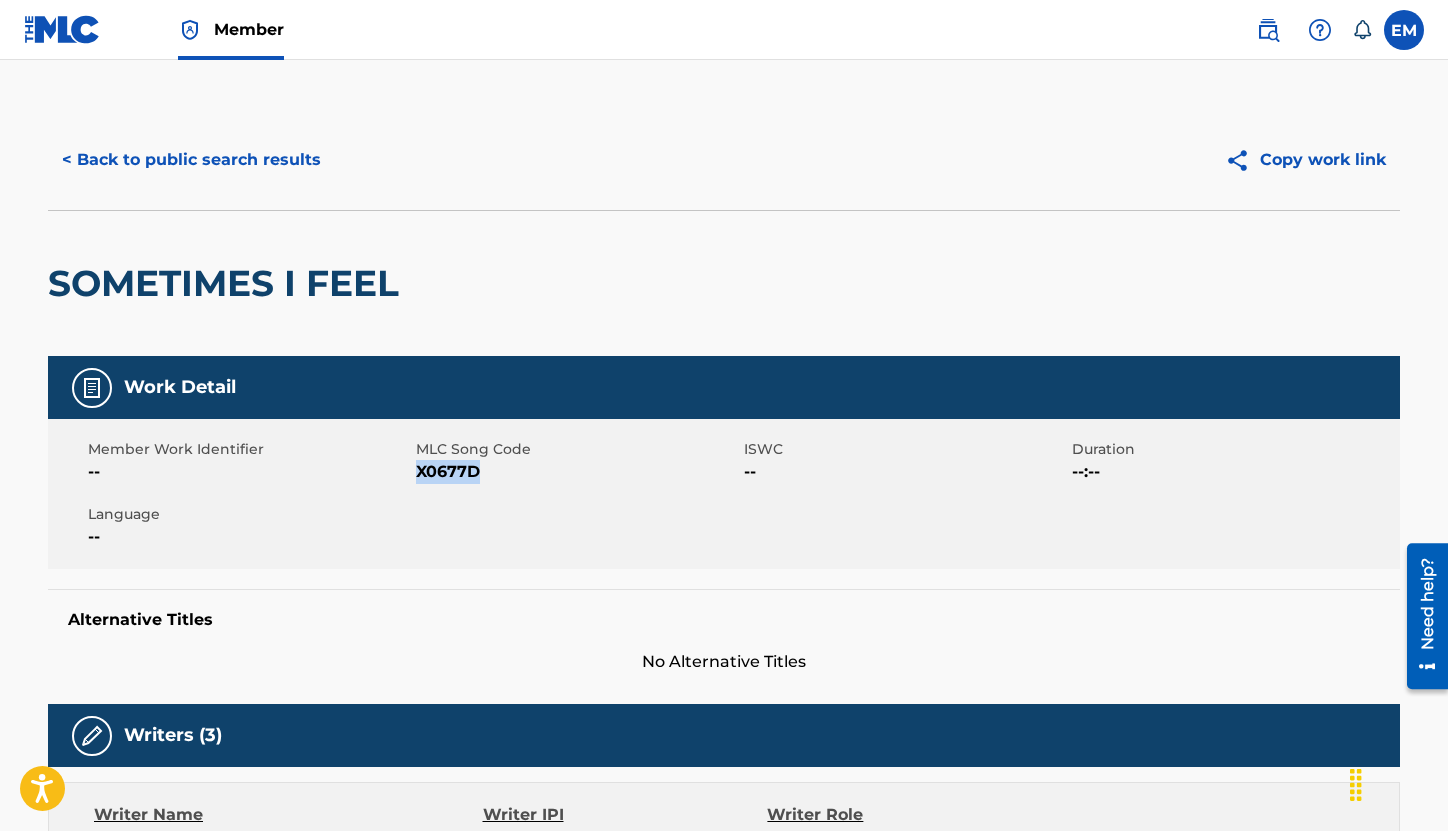 click on "< Back to public search results" at bounding box center [191, 160] 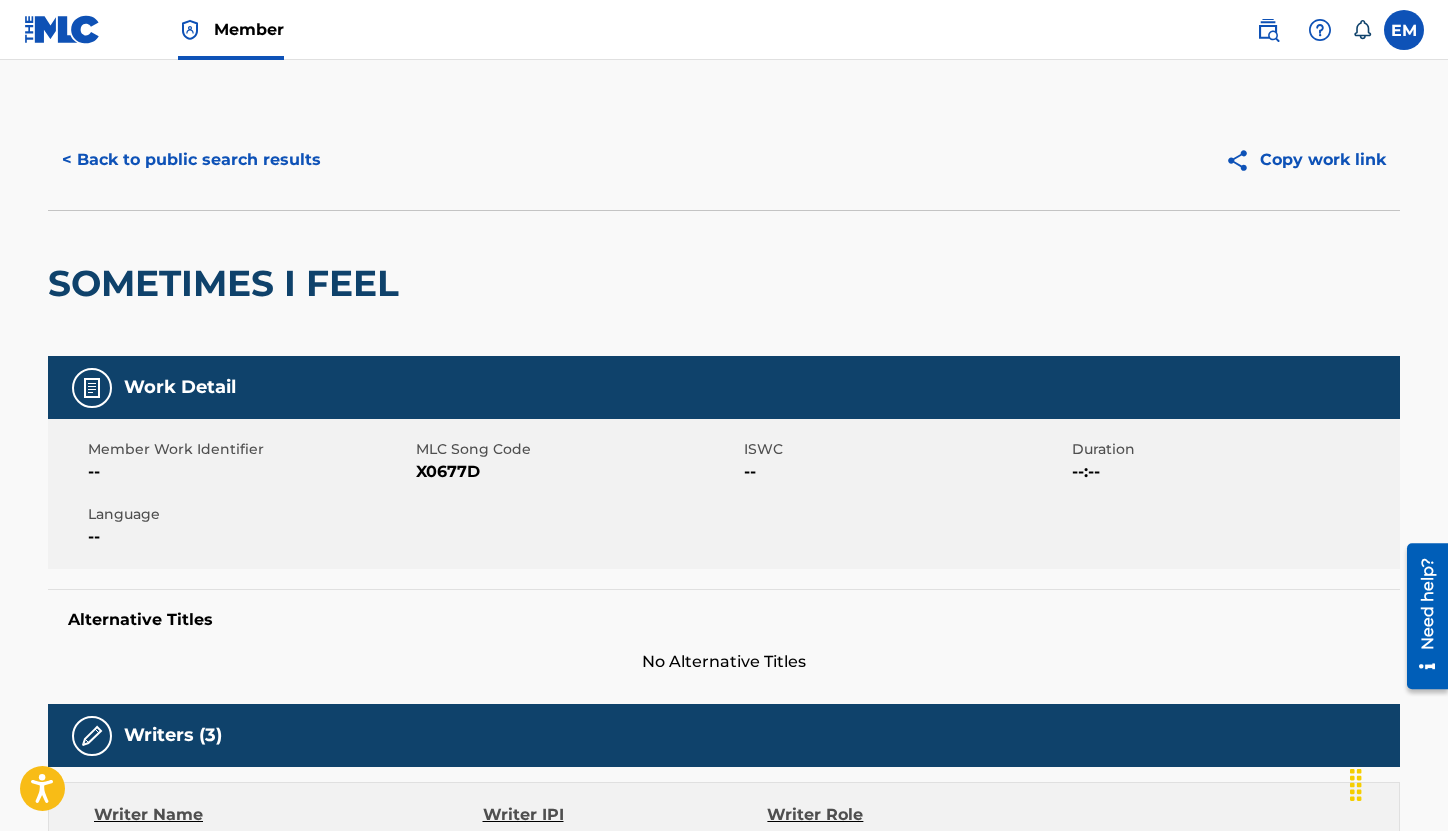 scroll, scrollTop: 300, scrollLeft: 0, axis: vertical 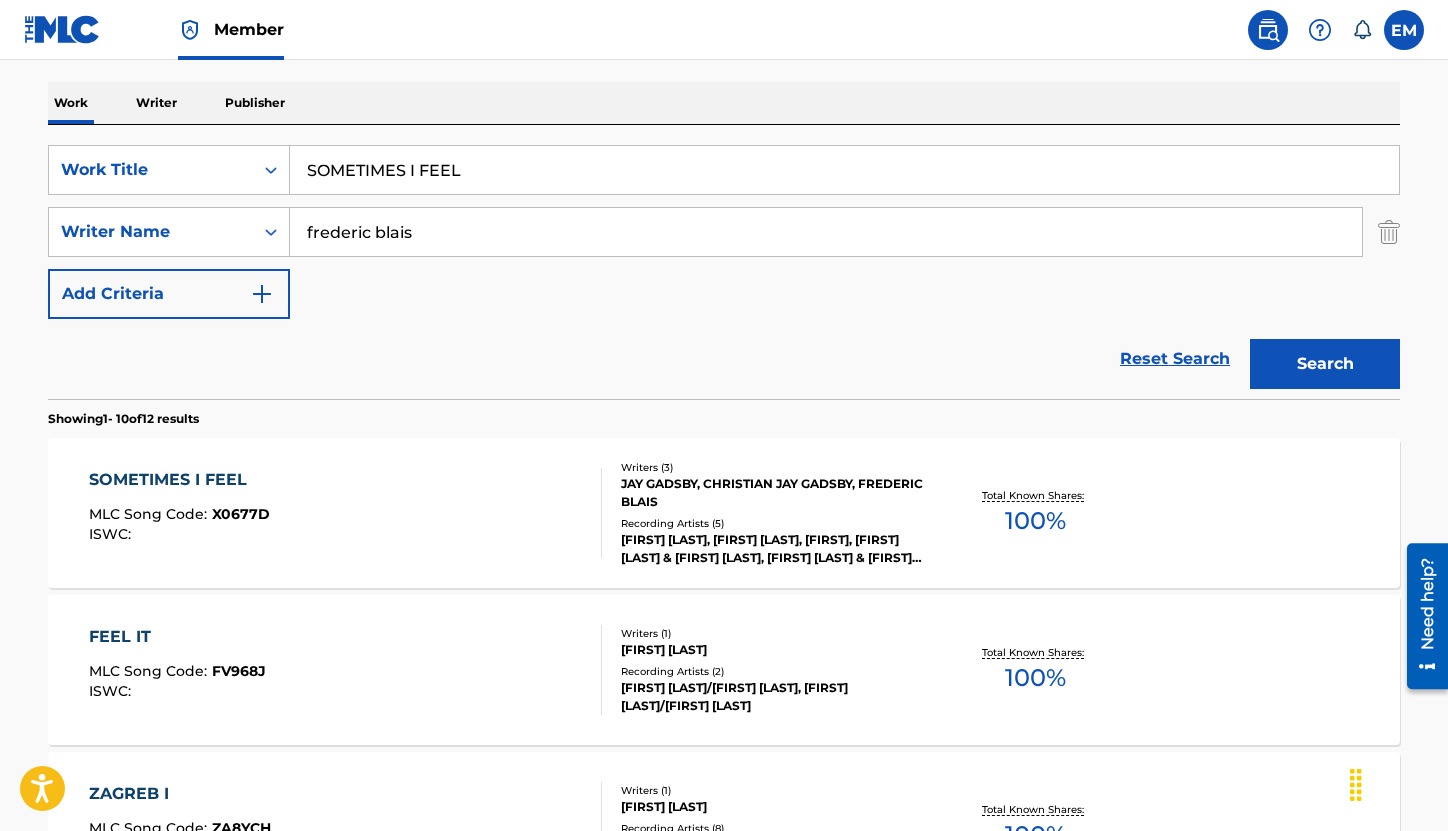 click on "SOMETIMES I FEEL" at bounding box center (844, 170) 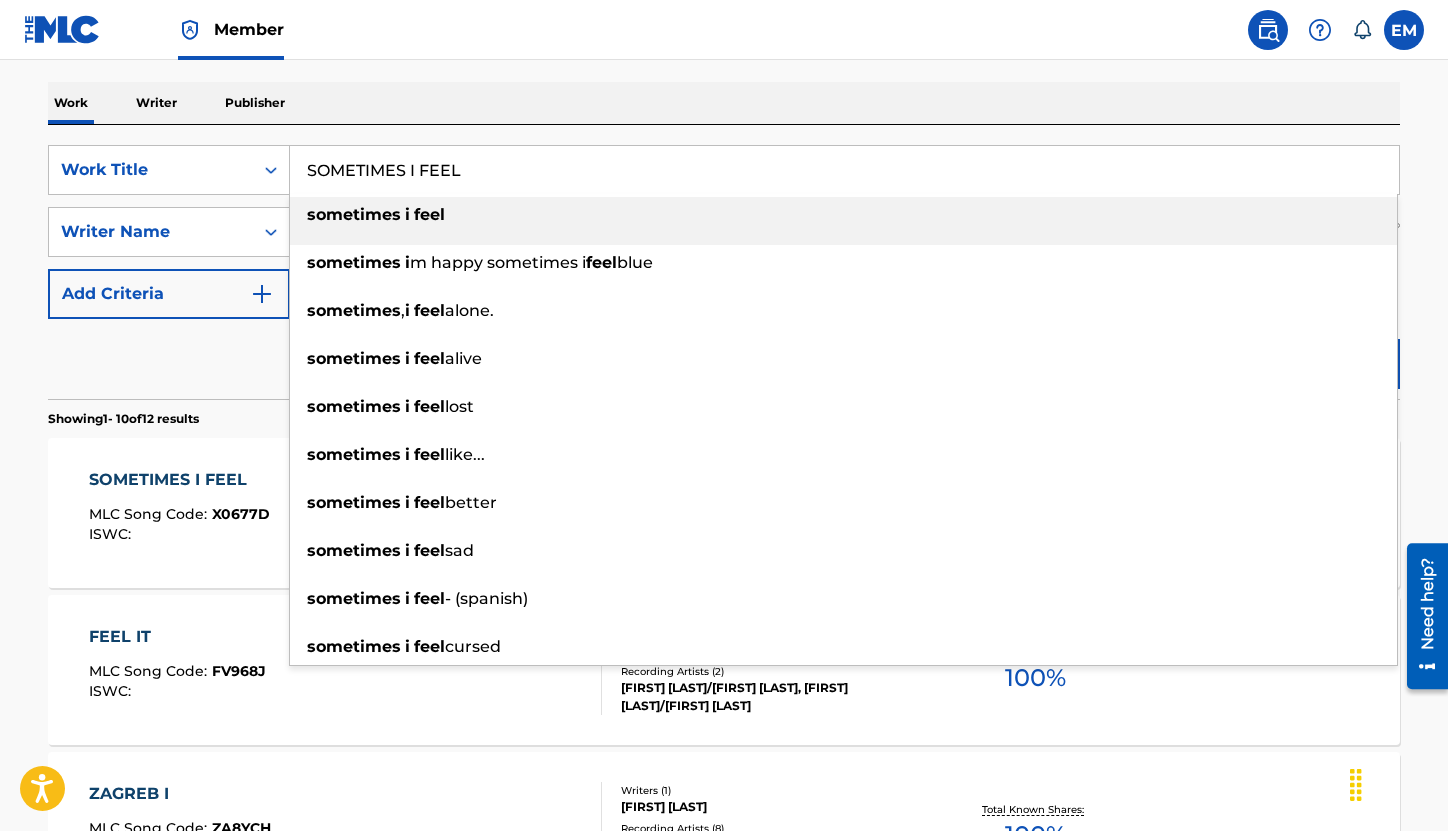 click on "SOMETIMES I FEEL" at bounding box center [844, 170] 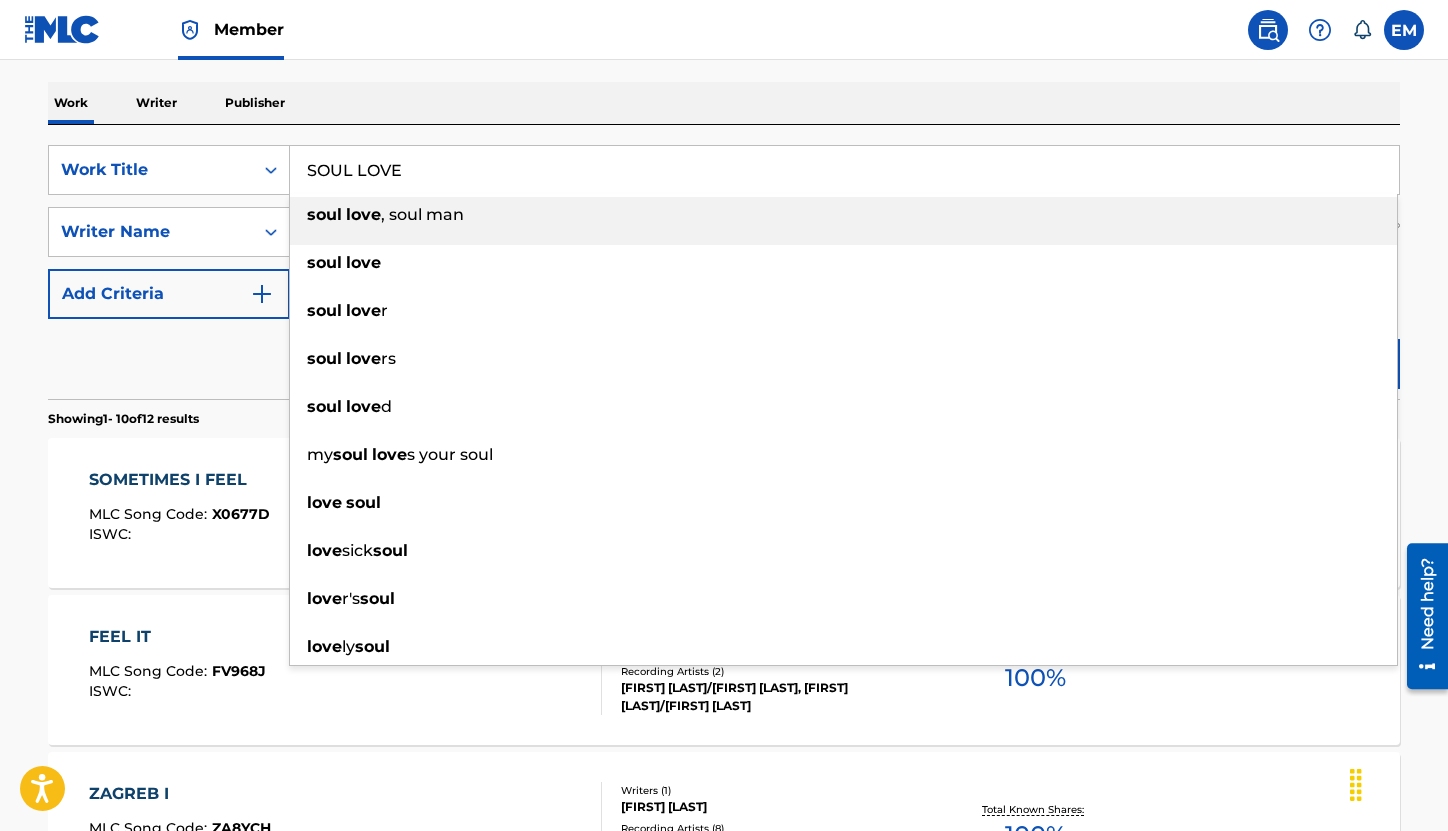 type on "SOUL LOVE" 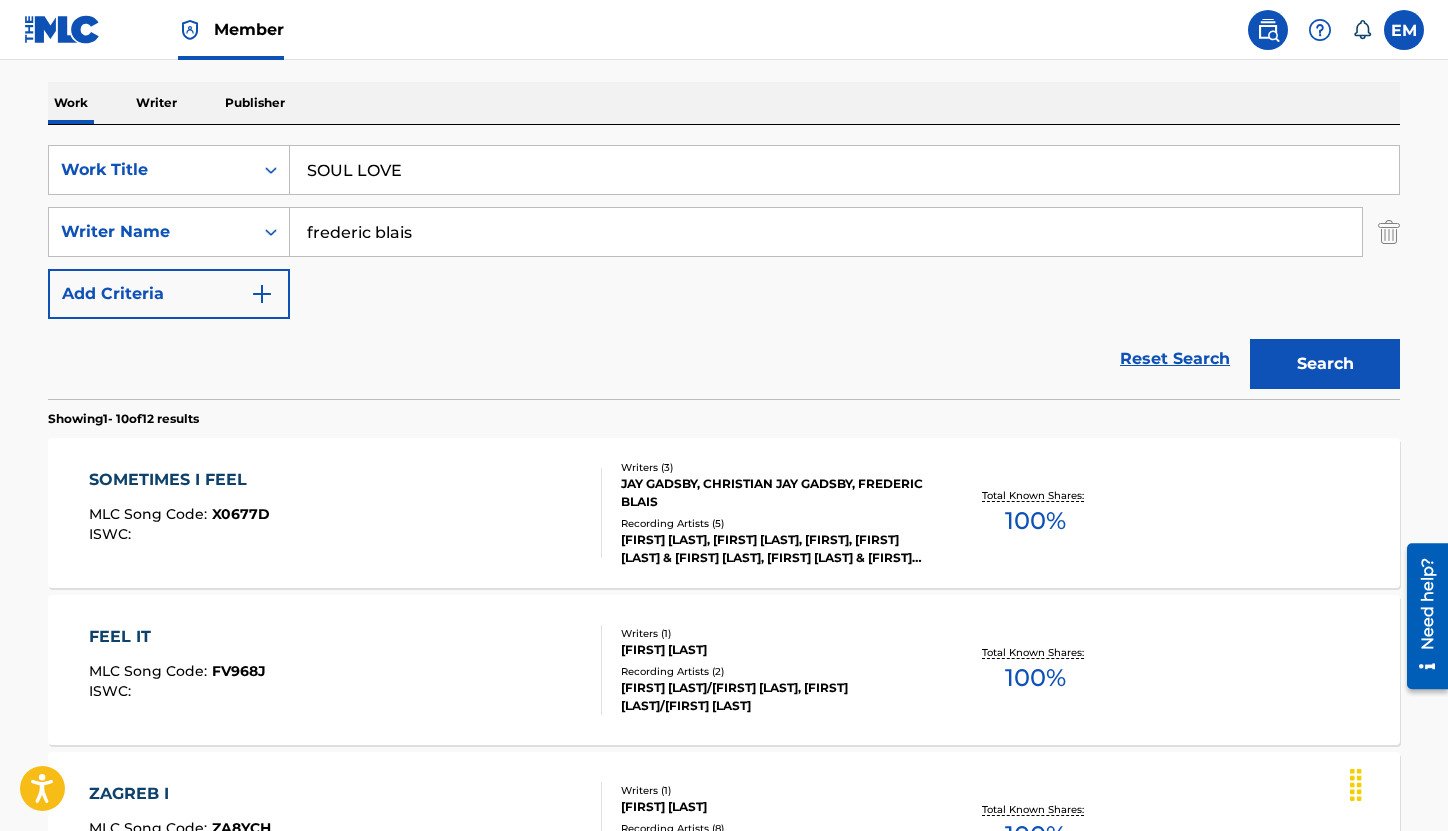click on "Search" at bounding box center [1325, 364] 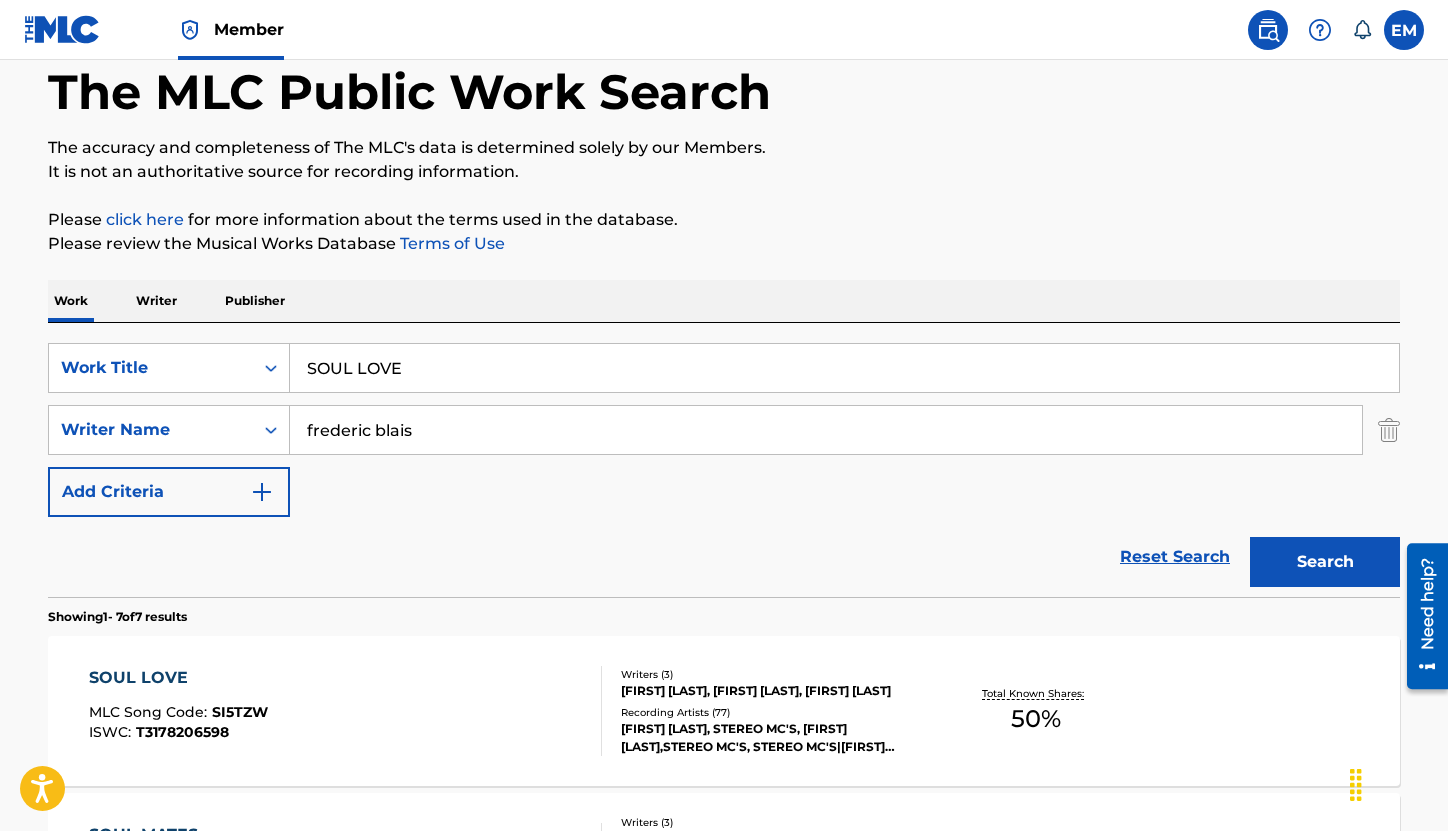 scroll, scrollTop: 300, scrollLeft: 0, axis: vertical 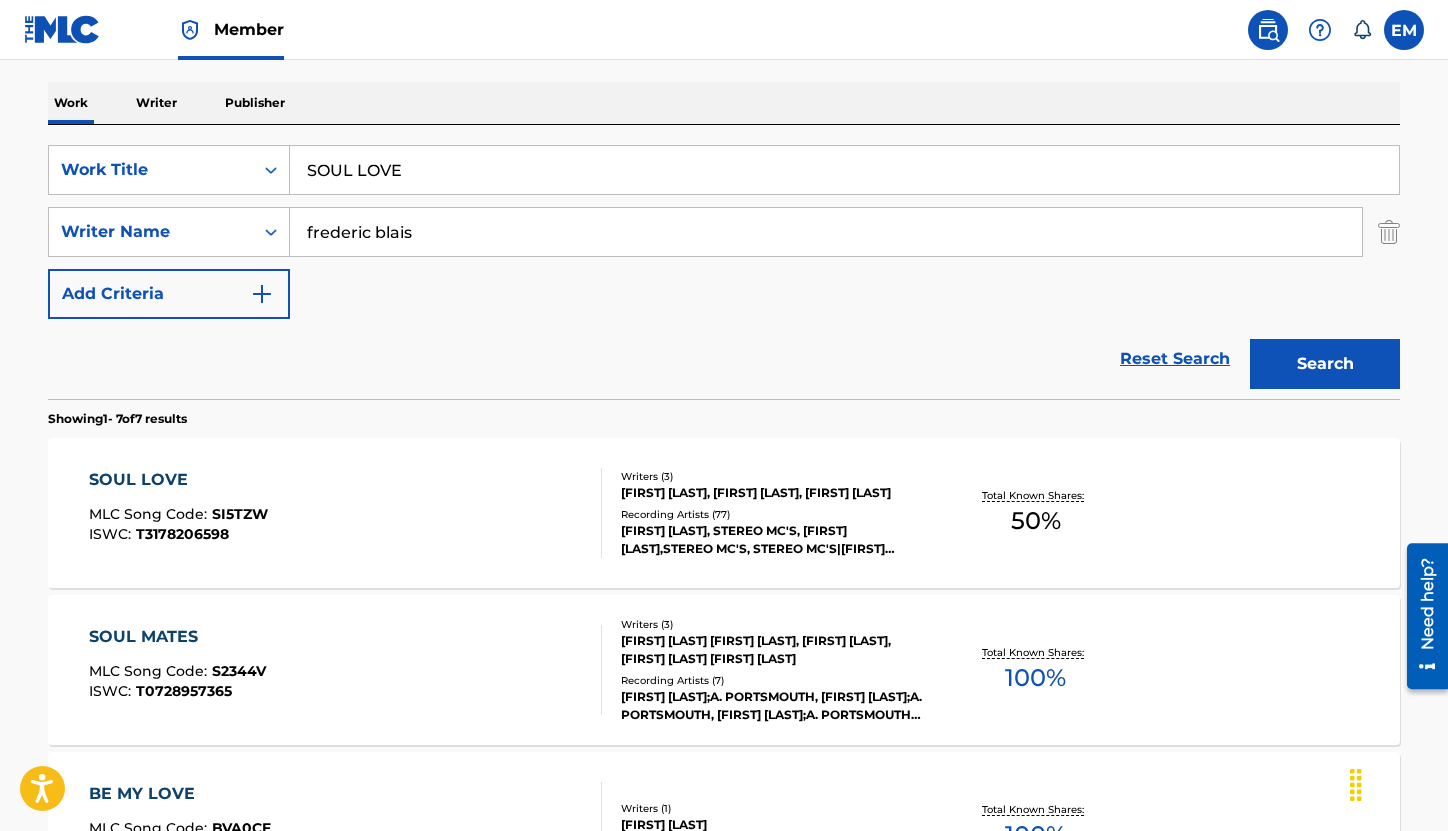click on "SOUL LOVE MLC Song Code : SI5TZW ISWC : T3178206598" at bounding box center (346, 513) 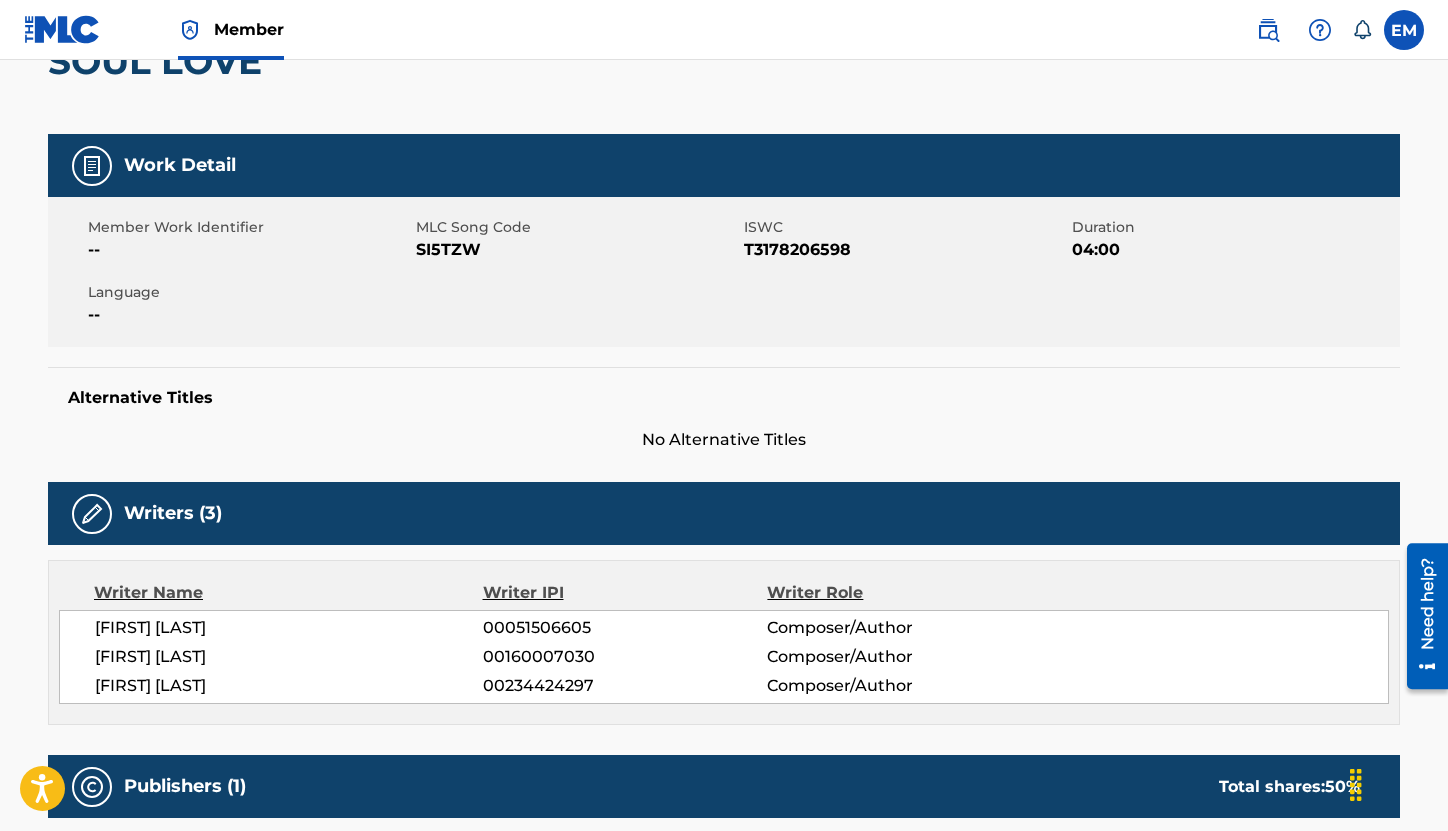 scroll, scrollTop: 200, scrollLeft: 0, axis: vertical 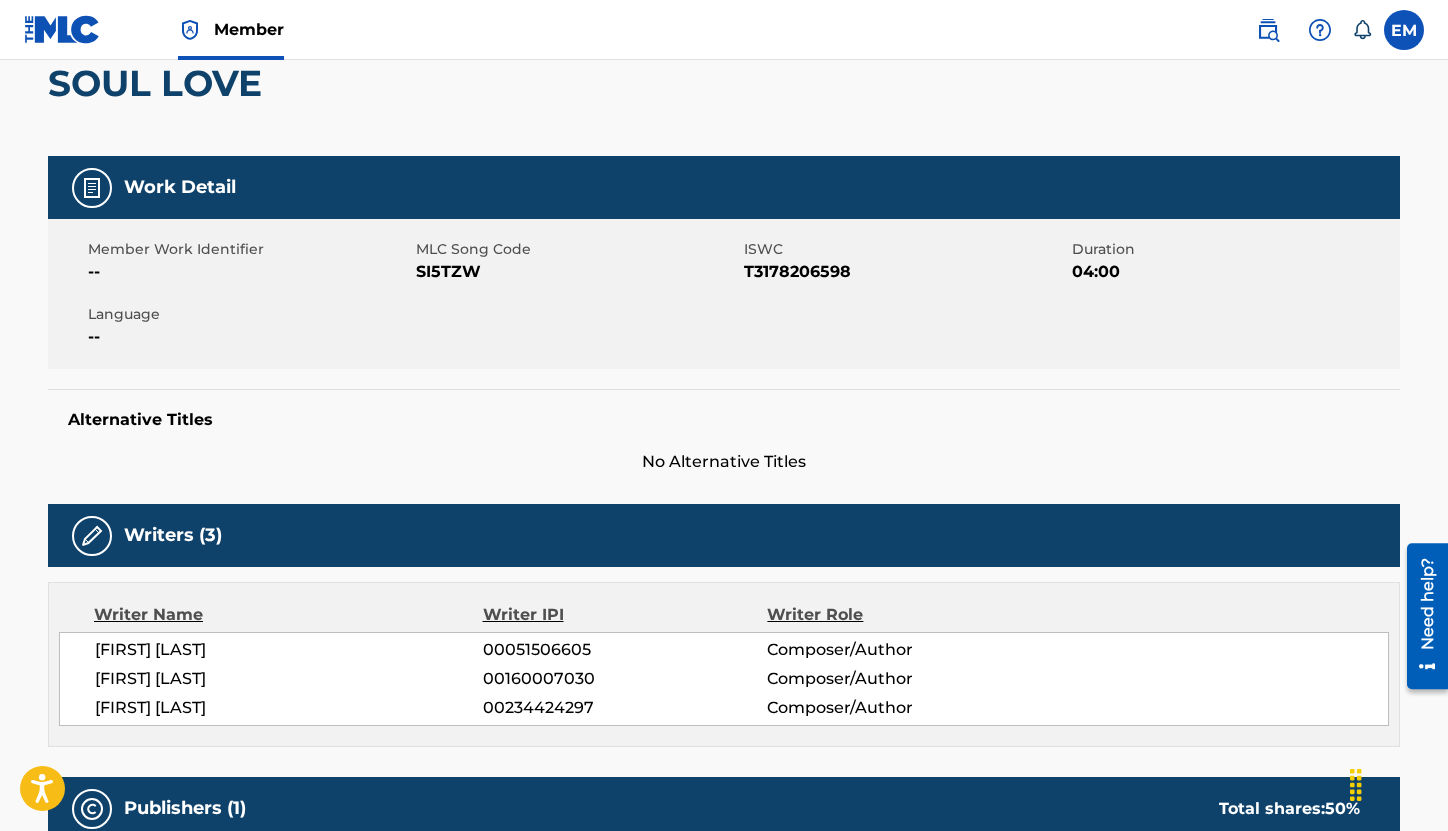 click on "SI5TZW" at bounding box center (577, 272) 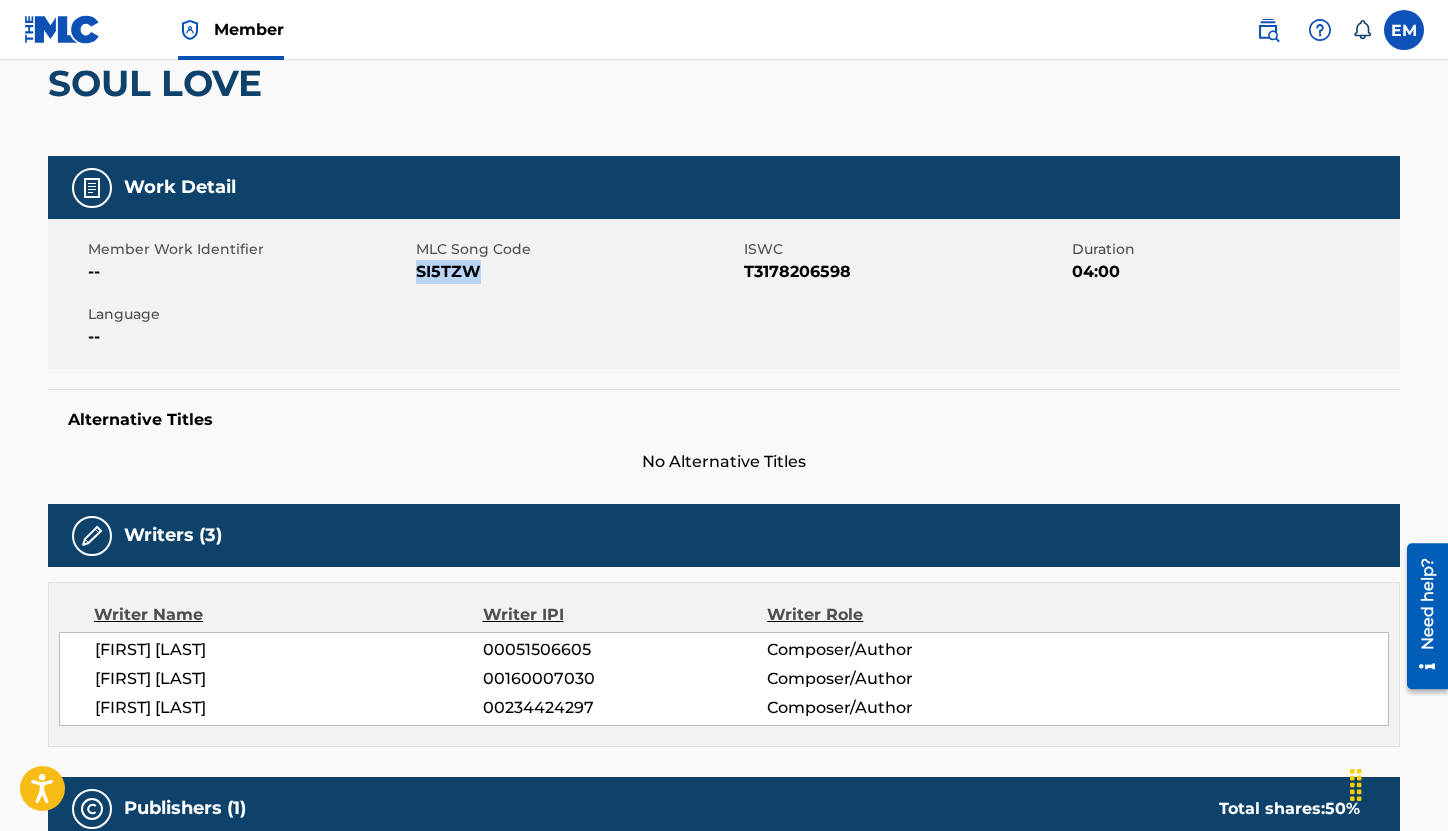 click on "SI5TZW" at bounding box center (577, 272) 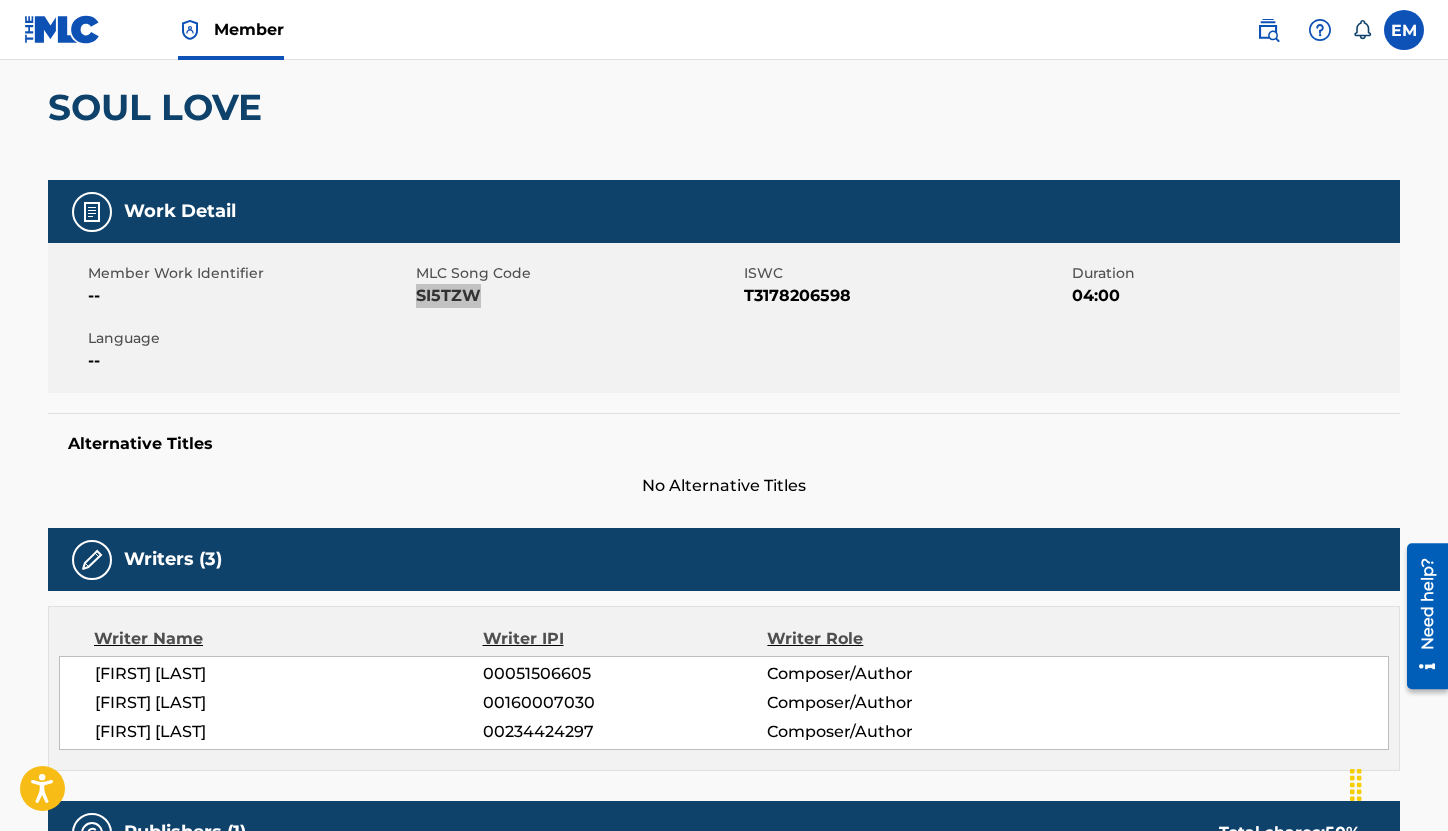 scroll, scrollTop: 0, scrollLeft: 0, axis: both 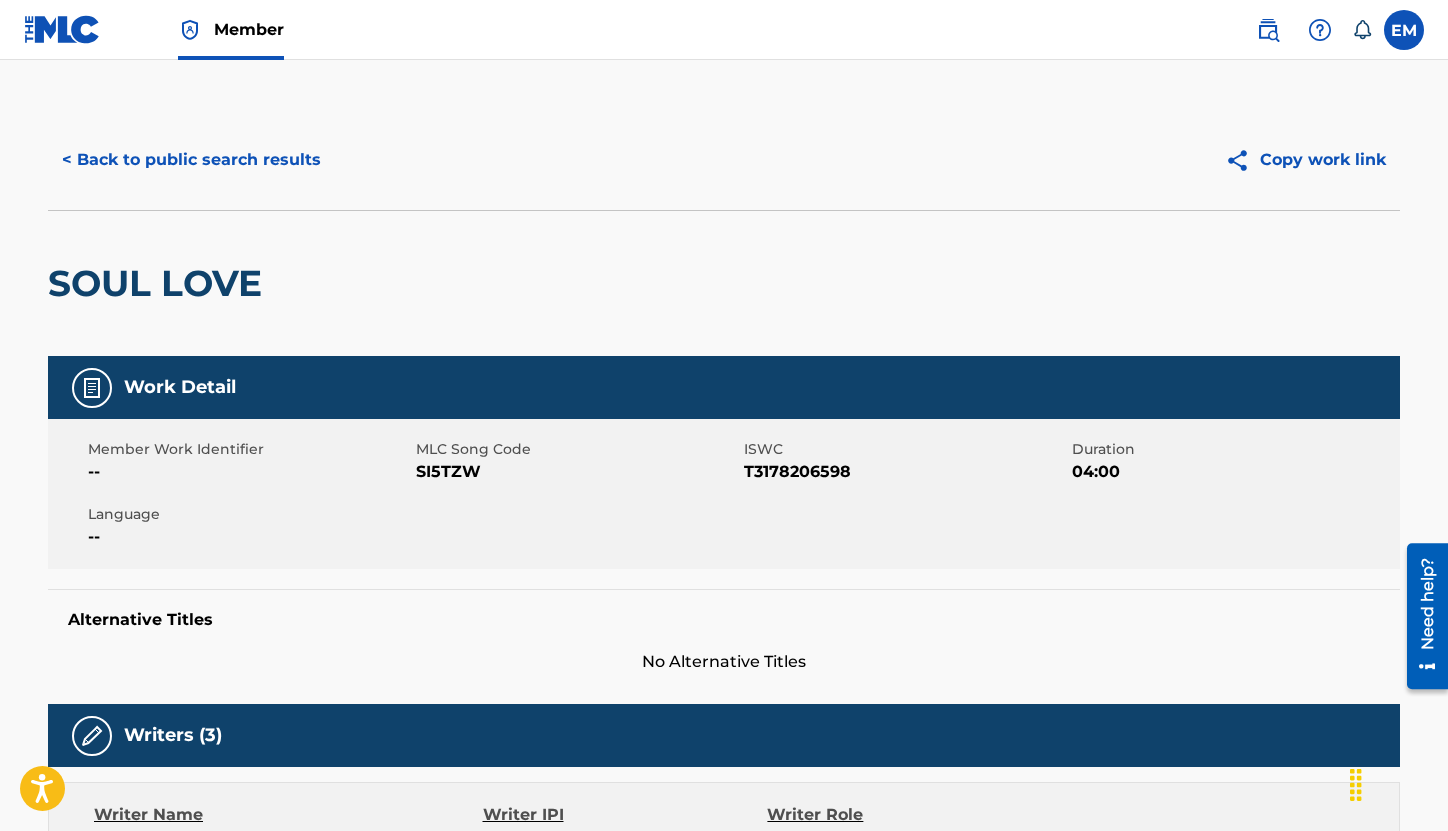 click on "< Back to public search results Copy work link" at bounding box center [724, 160] 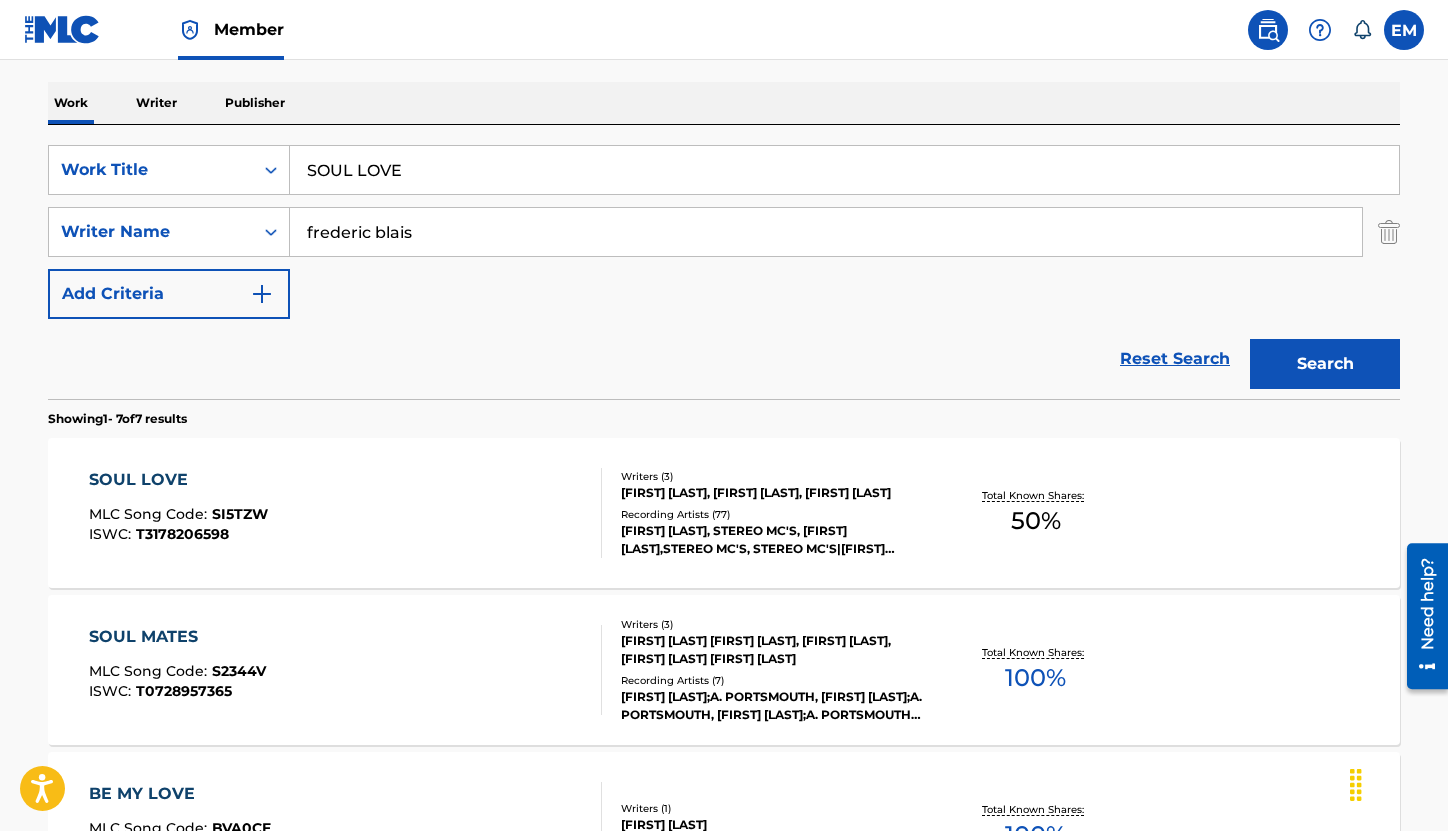click on "SOUL LOVE" at bounding box center (844, 170) 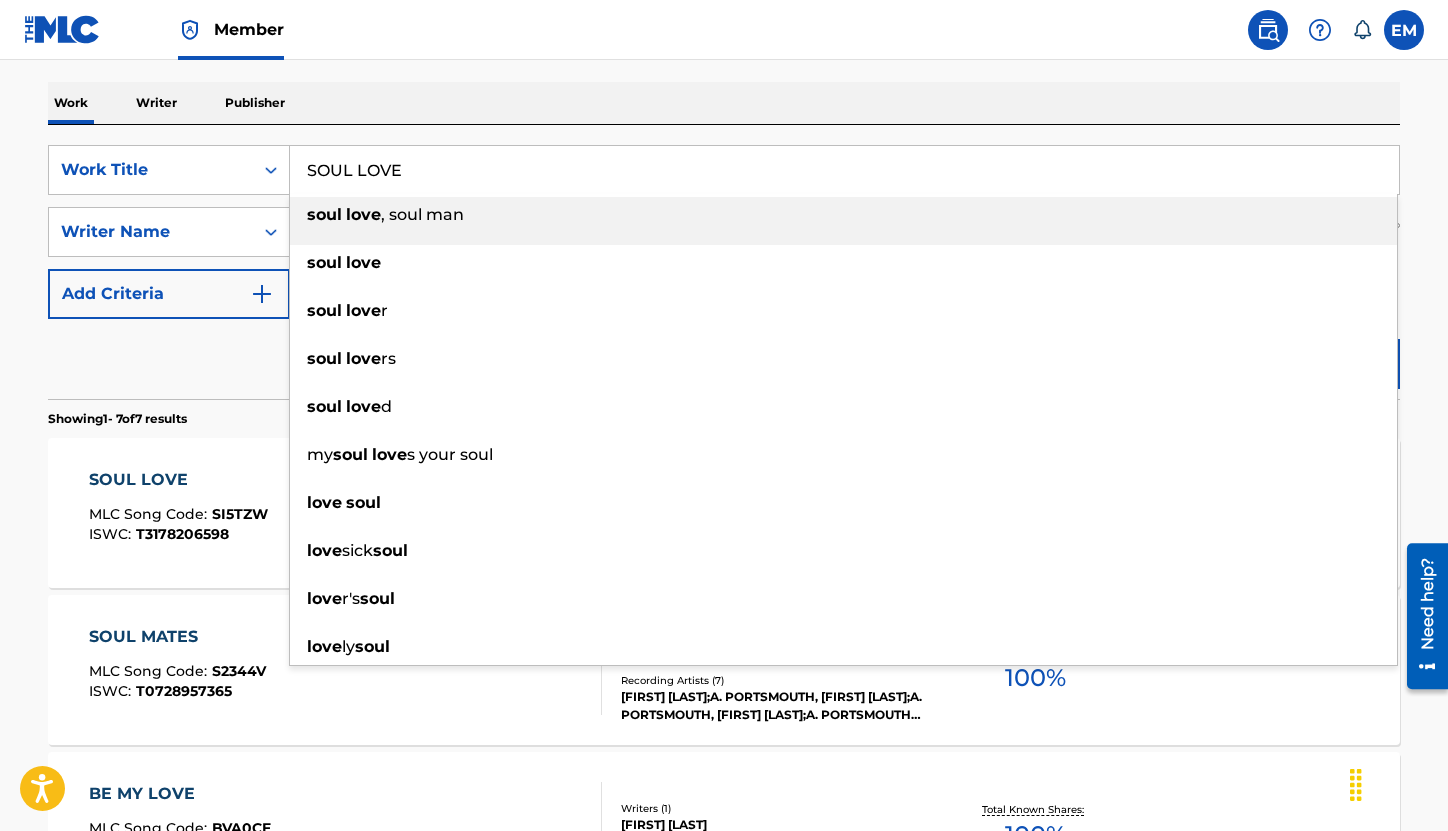 paste on "MATES" 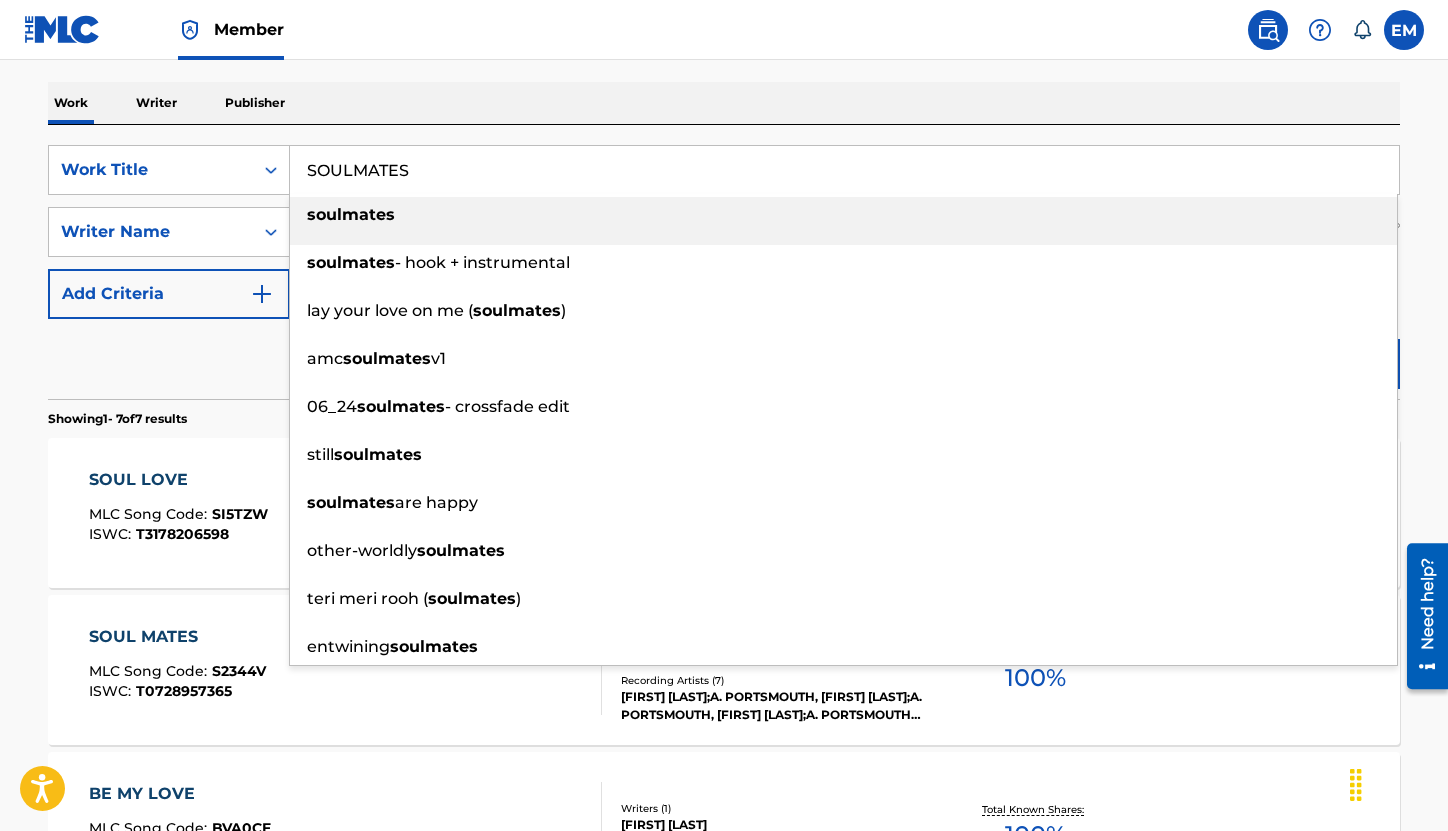 type on "SOULMATES" 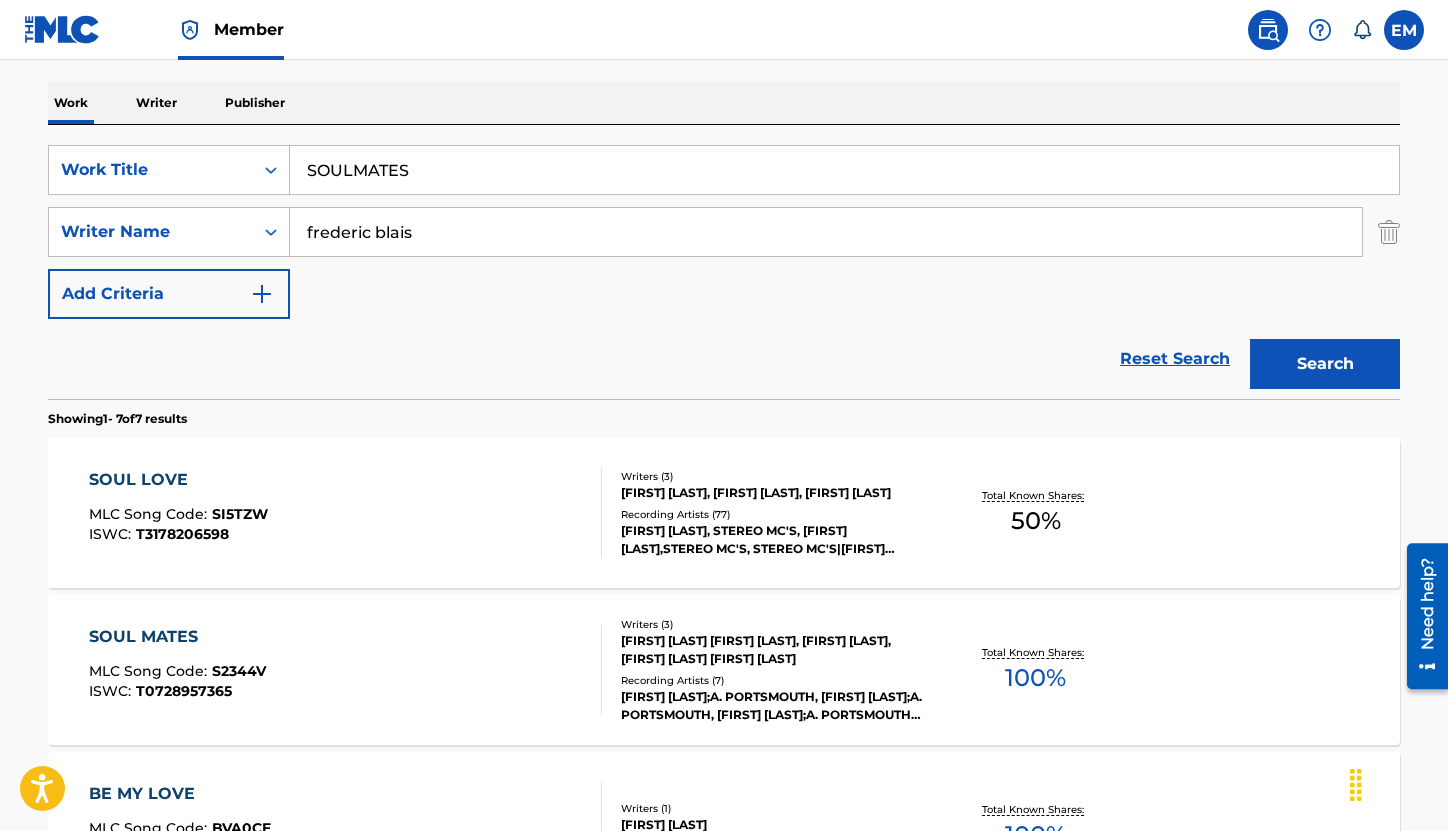 click on "Search" at bounding box center (1325, 364) 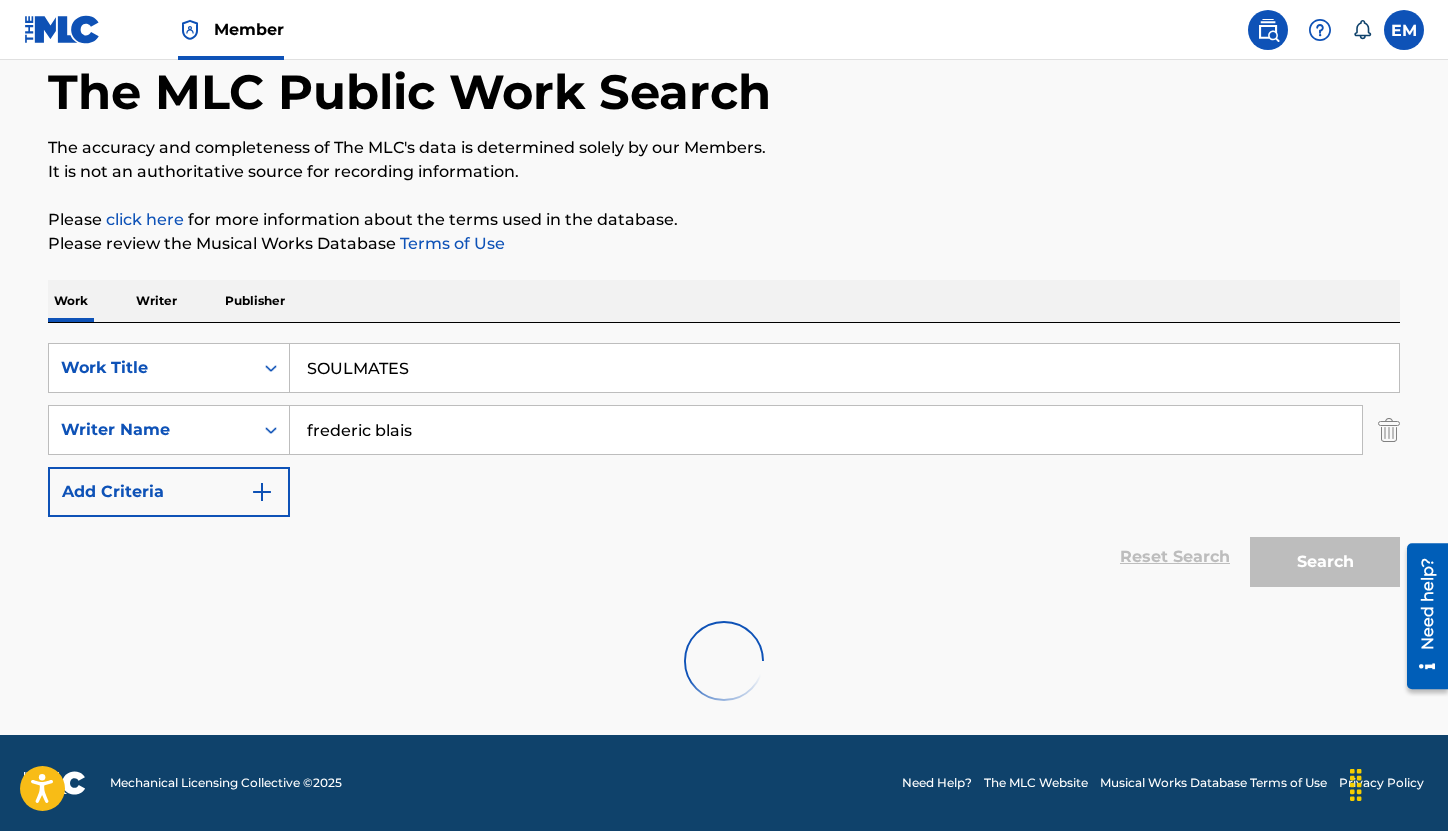 scroll, scrollTop: 257, scrollLeft: 0, axis: vertical 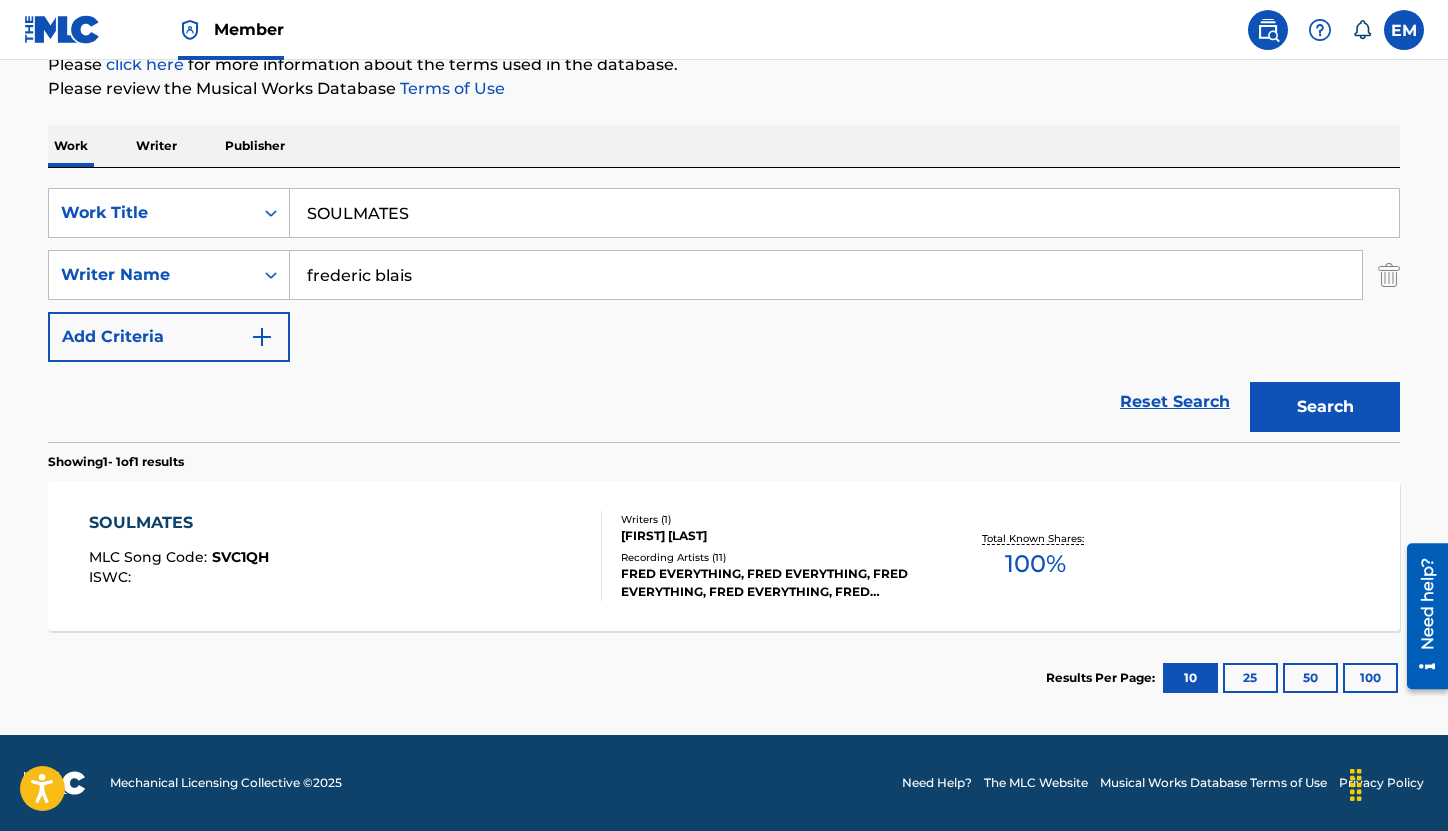 click on "SOULMATES MLC Song Code : SVC1QH ISWC :" at bounding box center [346, 556] 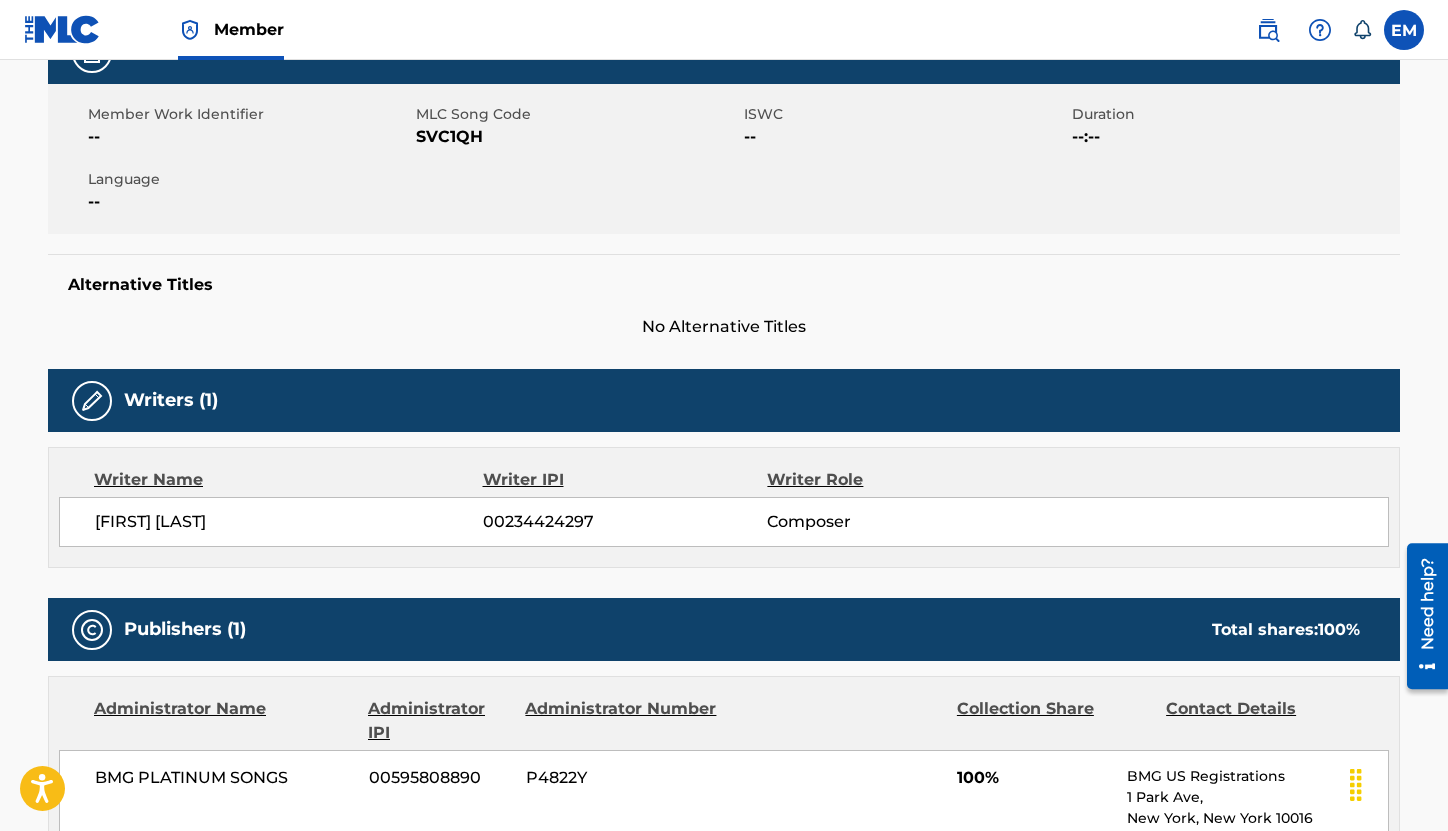 scroll, scrollTop: 300, scrollLeft: 0, axis: vertical 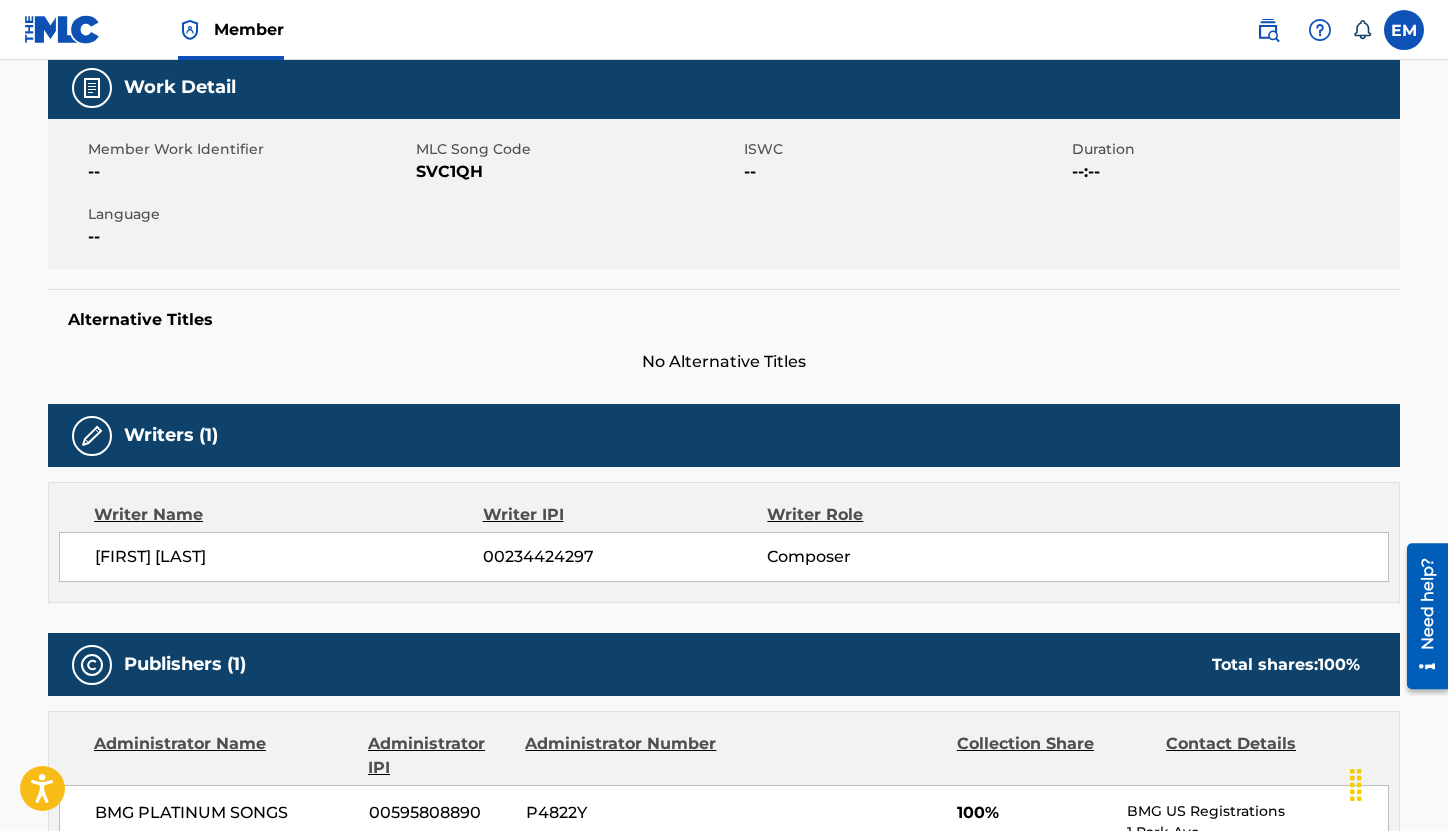 click on "SVC1QH" at bounding box center [577, 172] 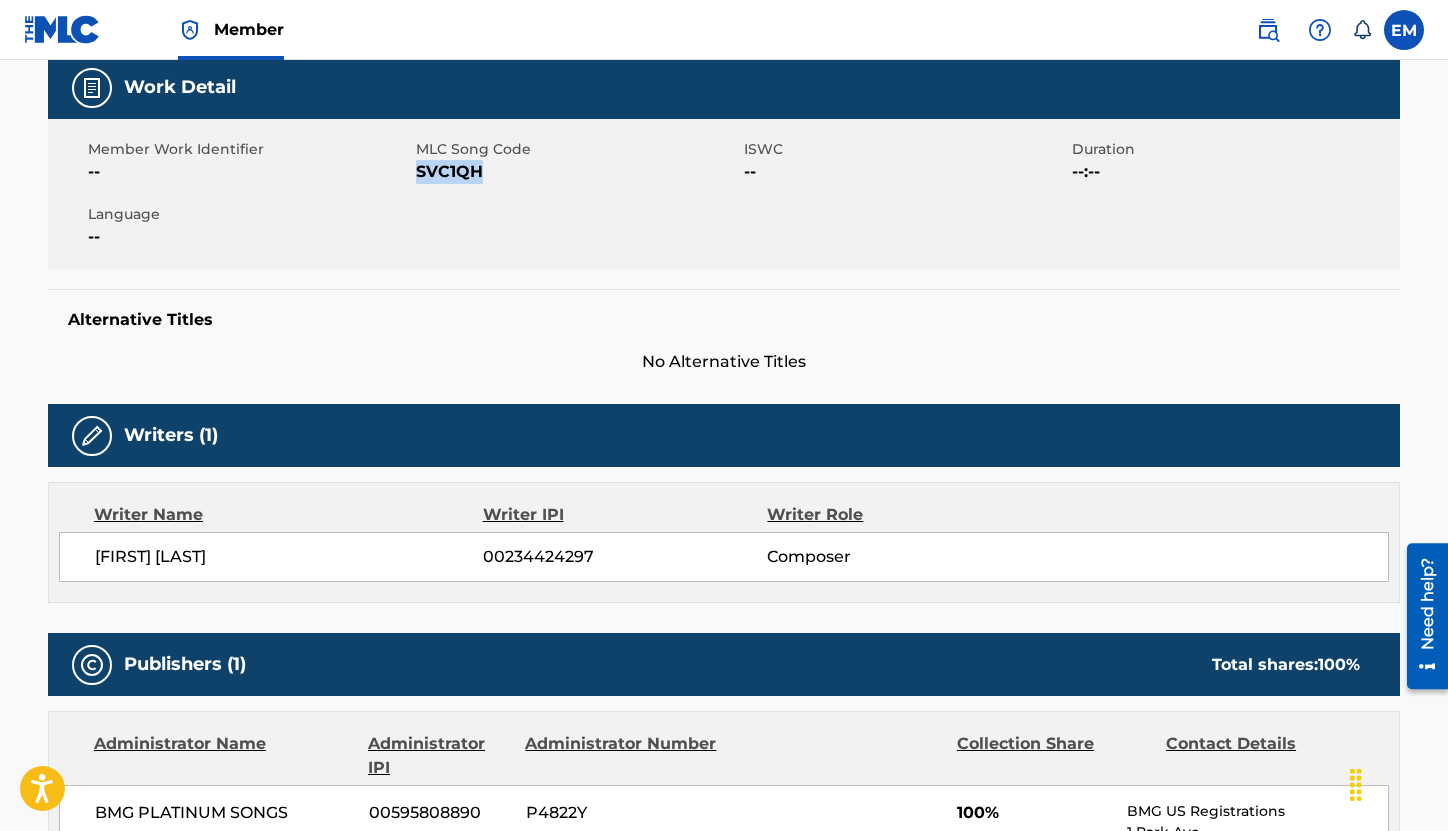 click on "SVC1QH" at bounding box center [577, 172] 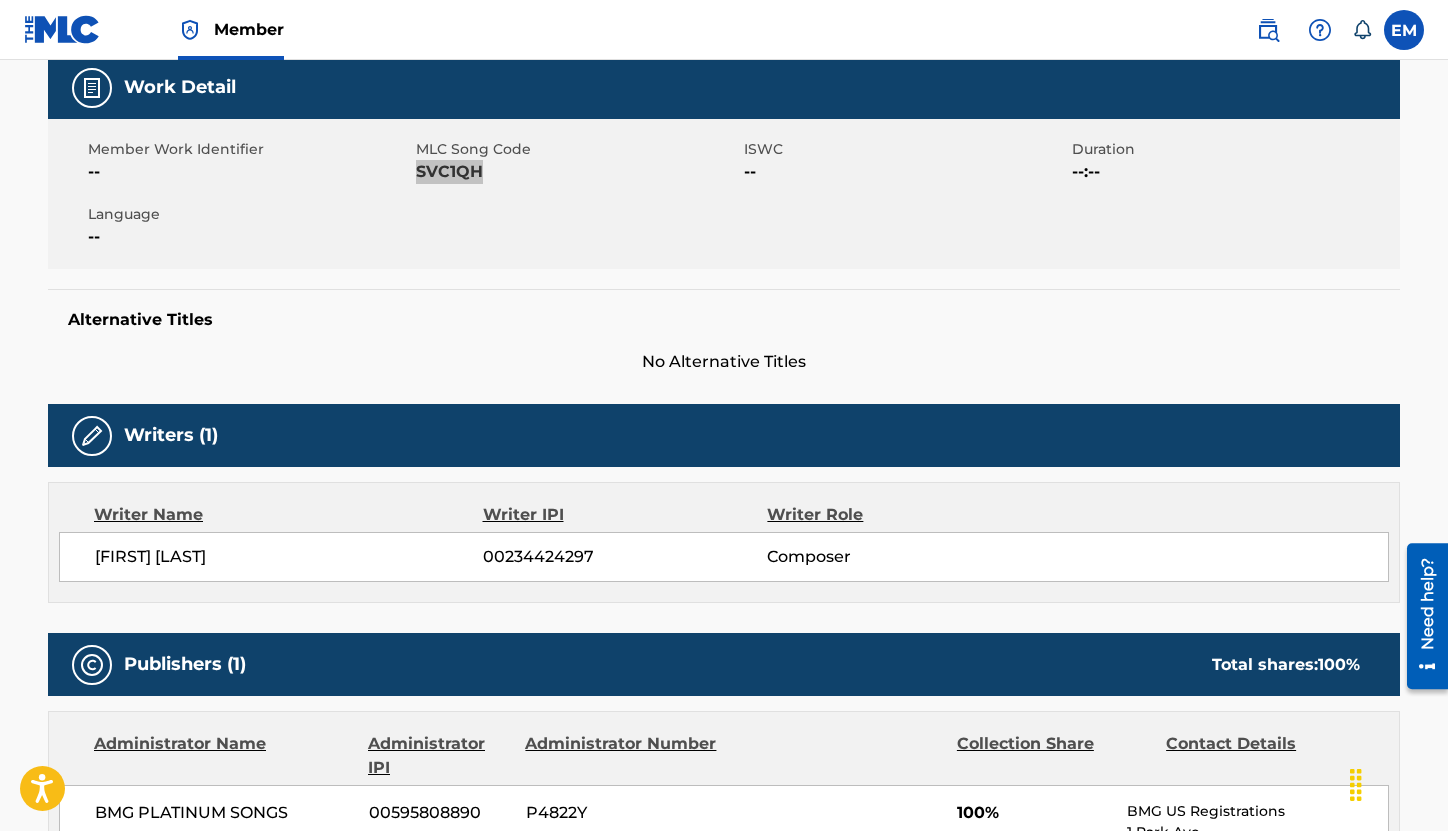 scroll, scrollTop: 0, scrollLeft: 0, axis: both 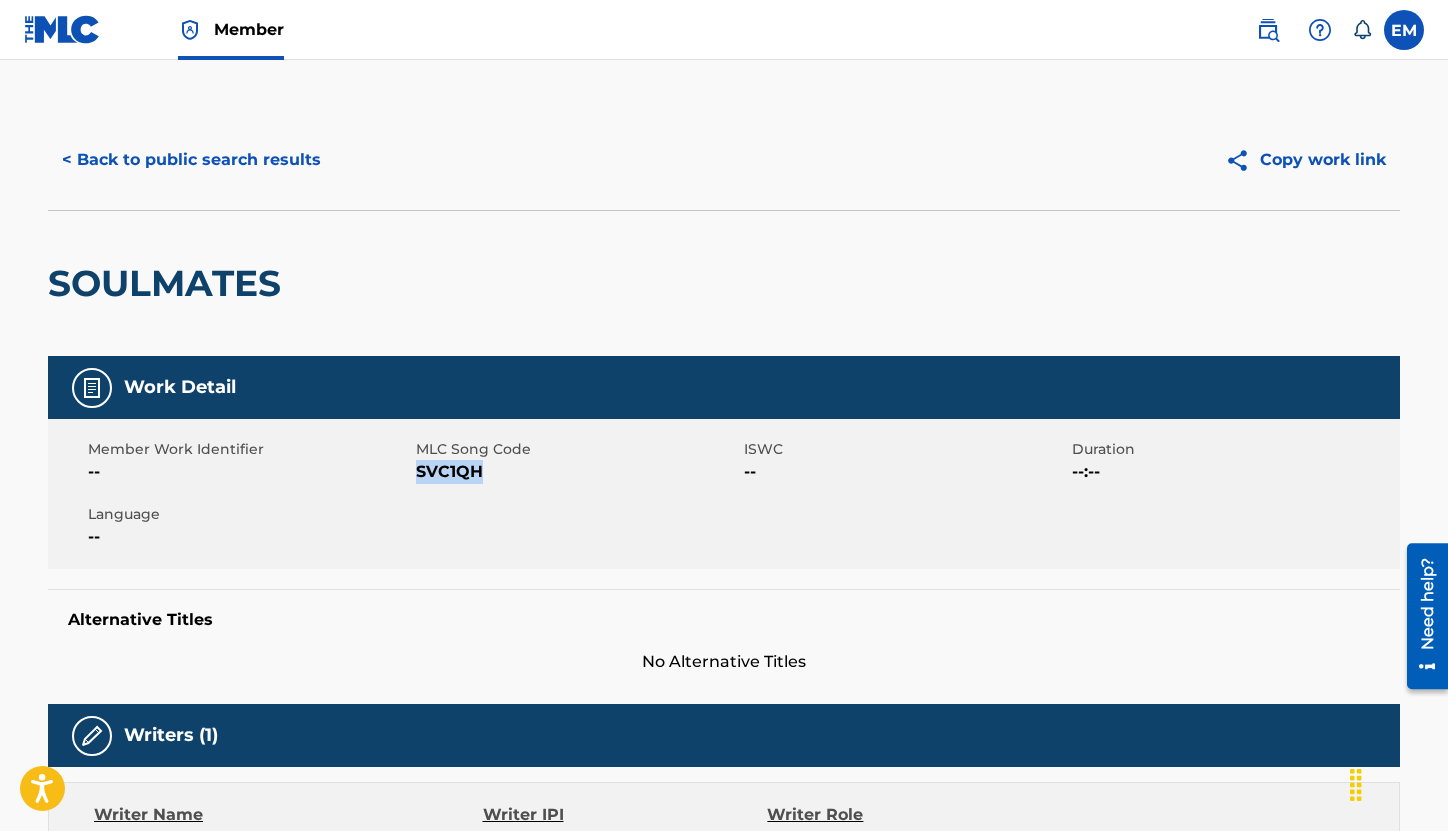 click on "< Back to public search results" at bounding box center [191, 160] 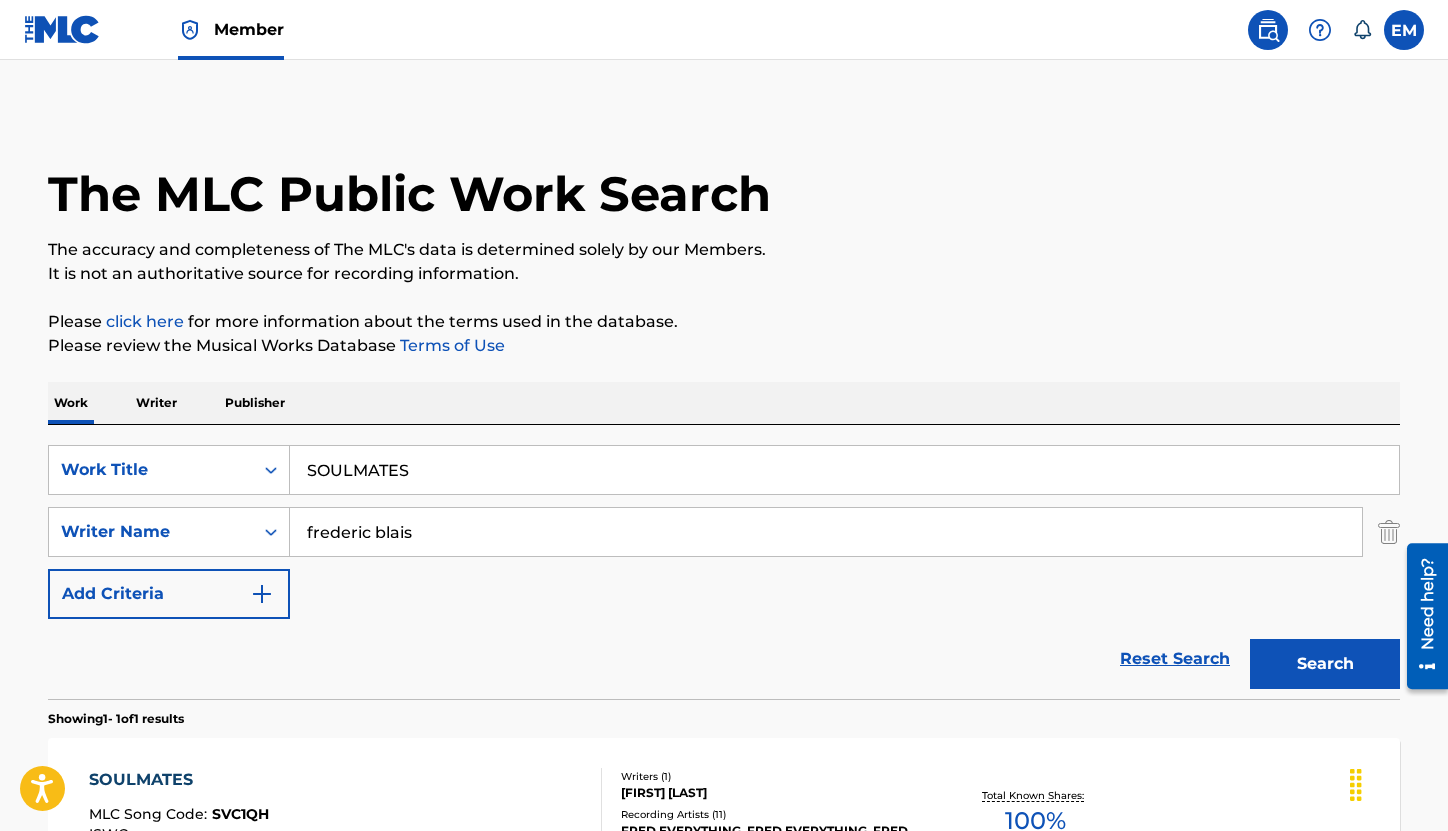 scroll, scrollTop: 143, scrollLeft: 0, axis: vertical 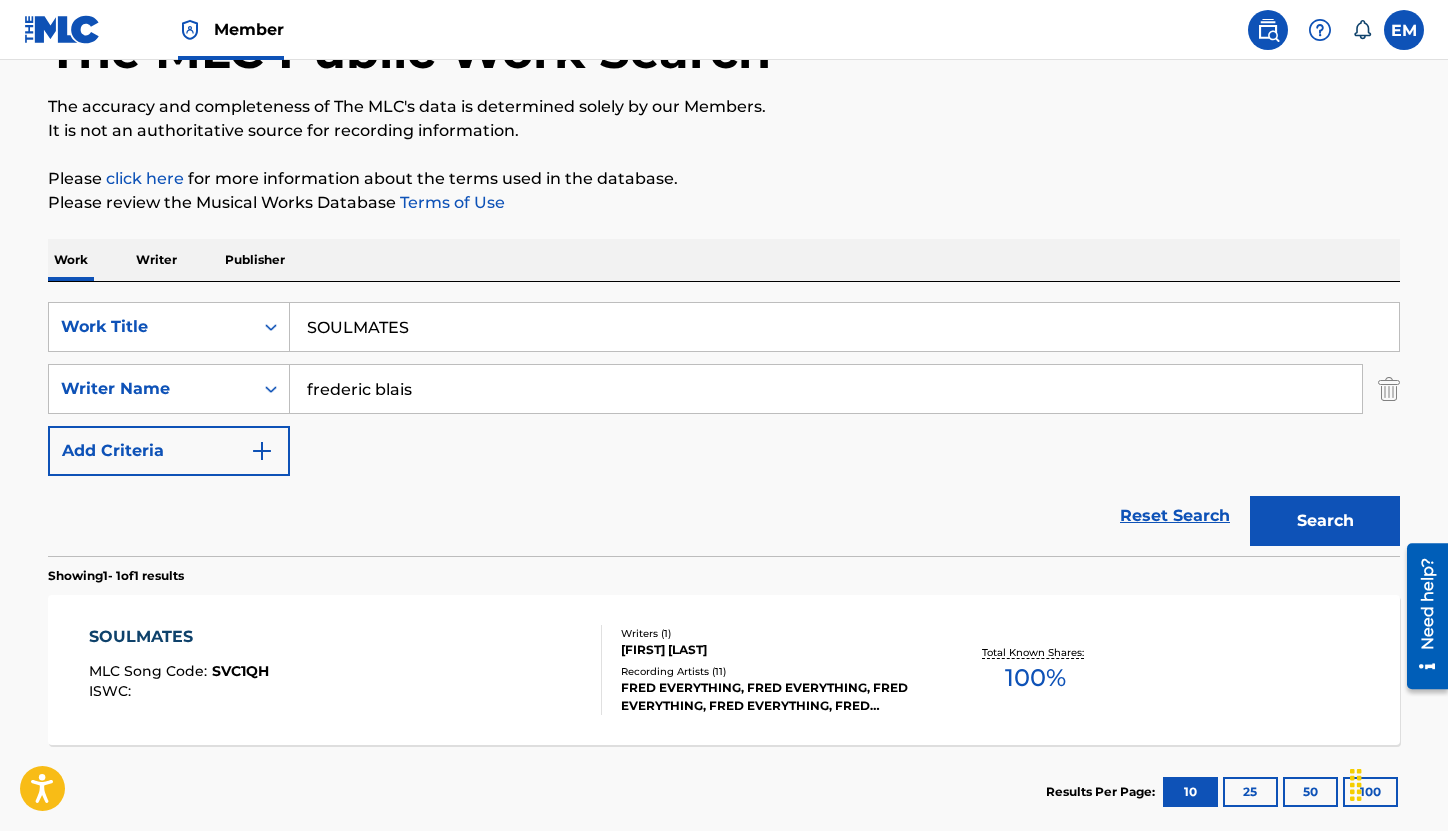 click on "SOULMATES" at bounding box center (844, 327) 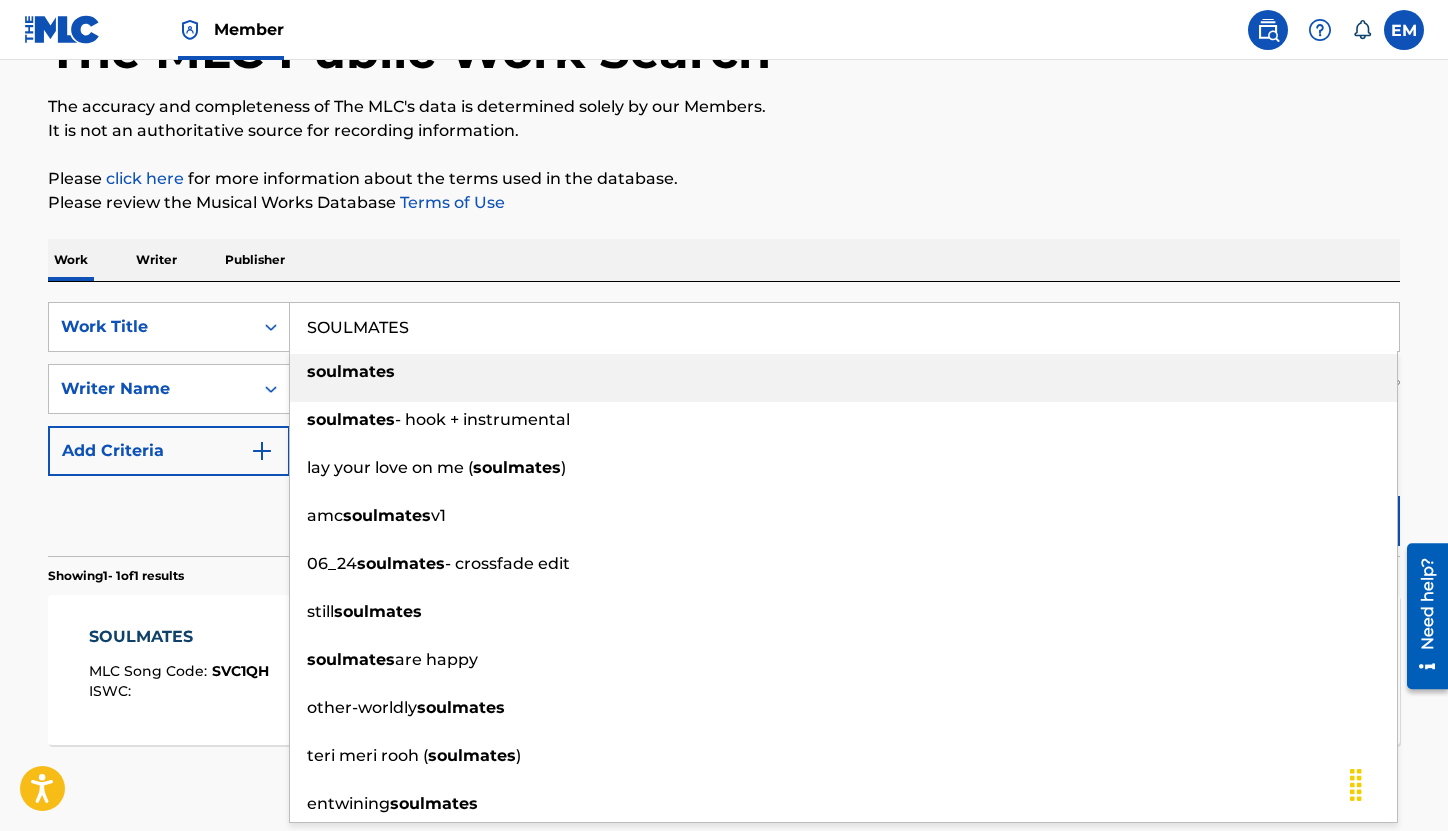 click on "SOULMATES" at bounding box center (844, 327) 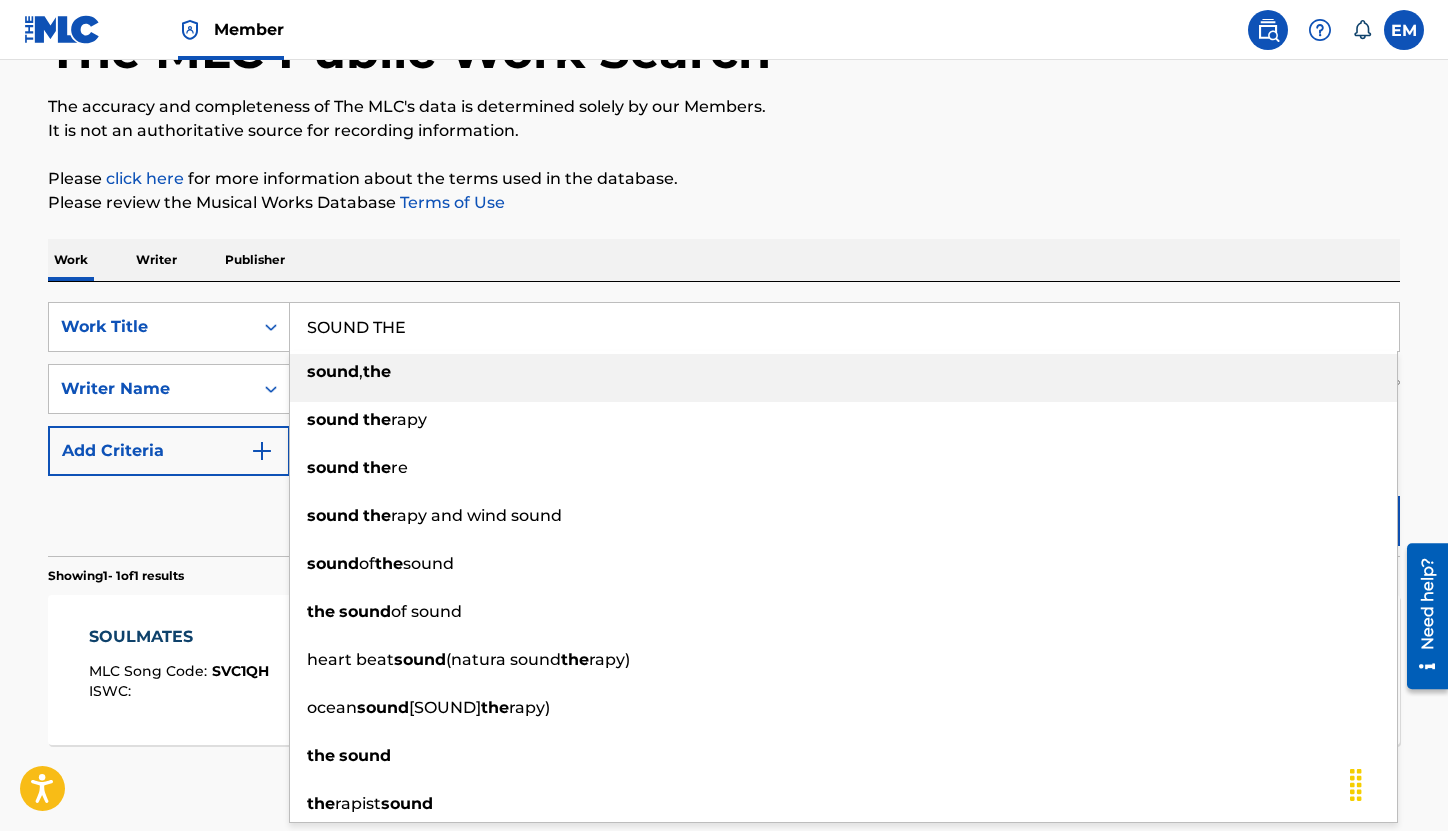 type on "SOUND THE" 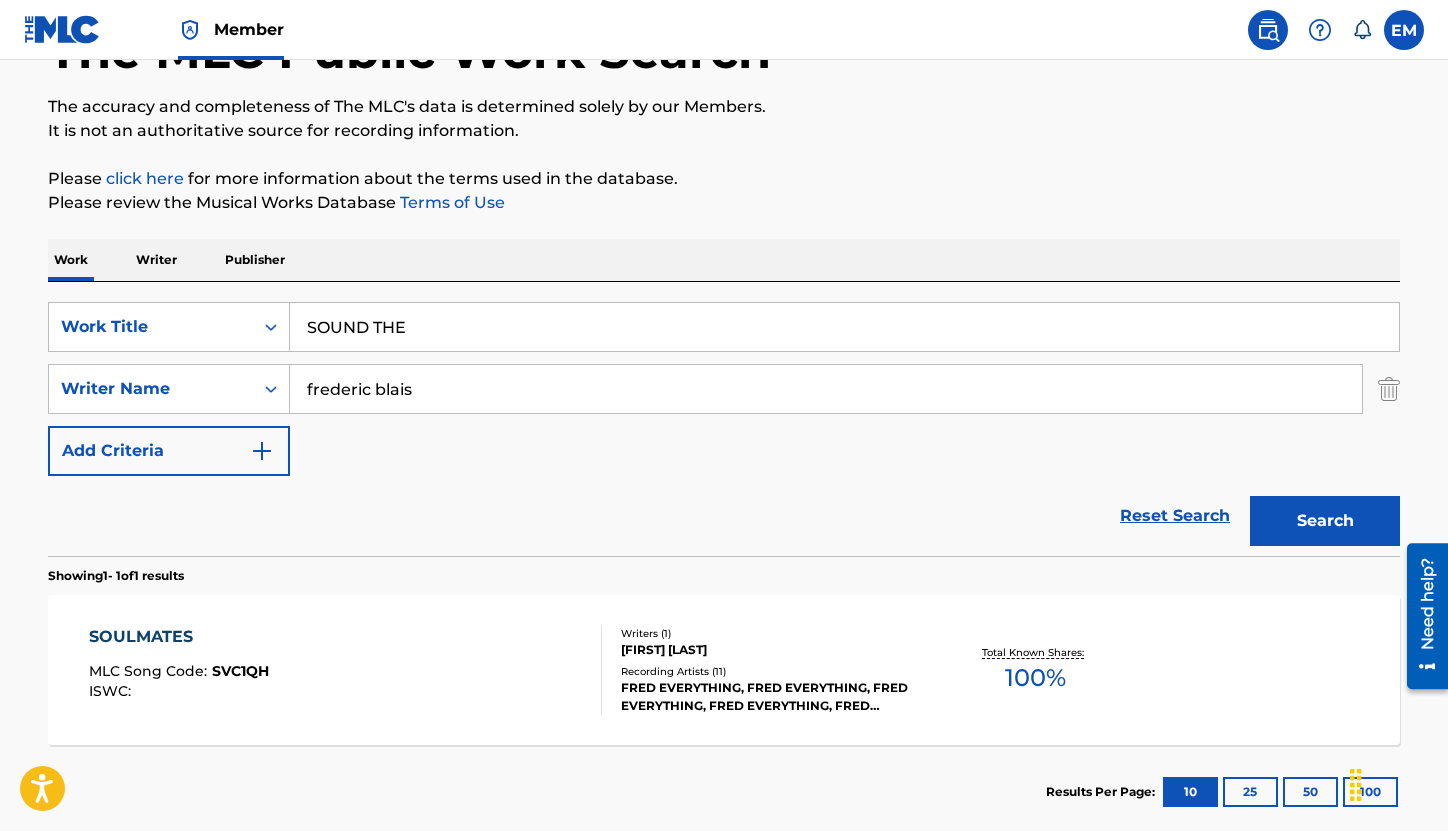 click on "Search" at bounding box center [1325, 521] 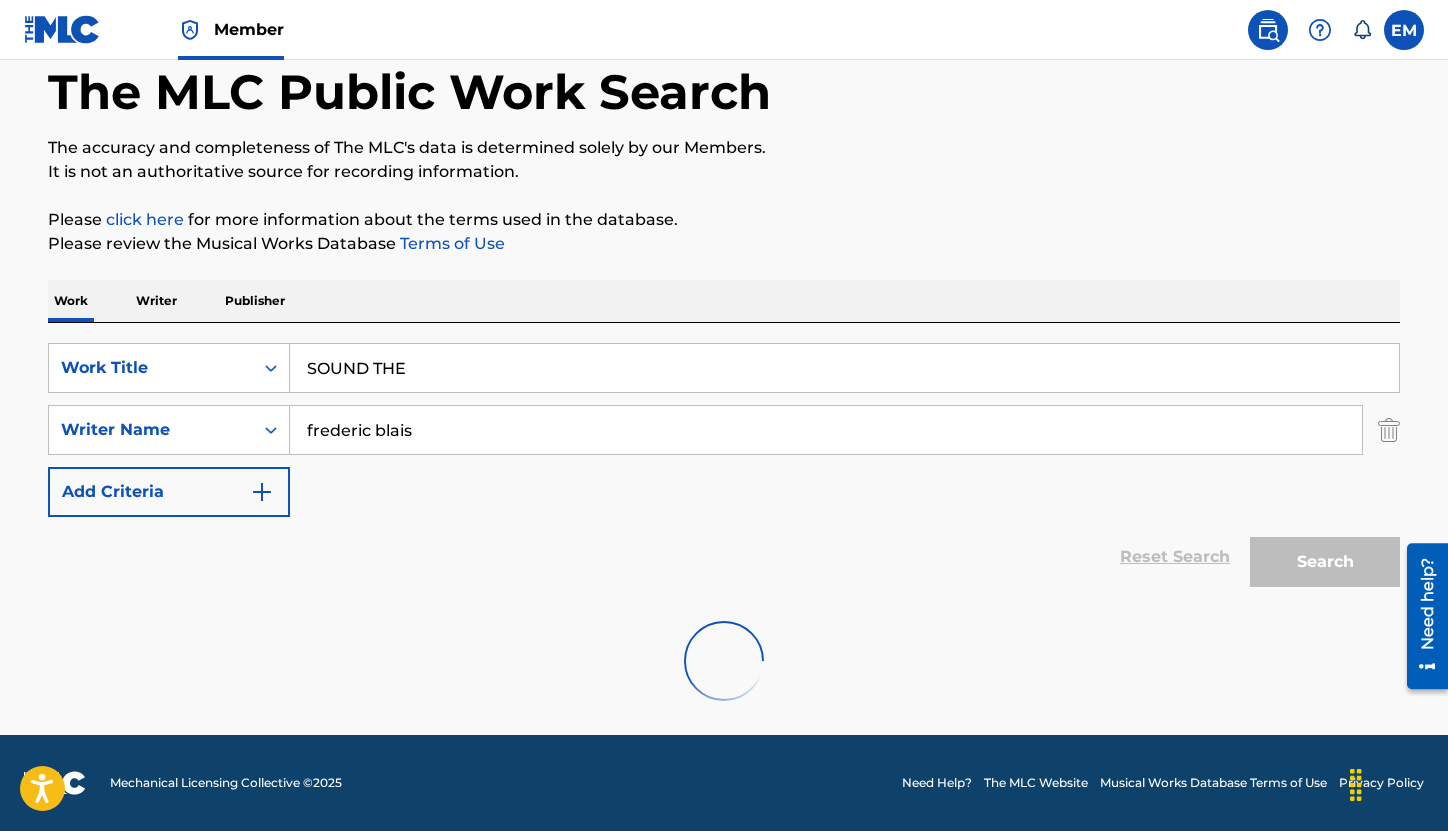 scroll, scrollTop: 143, scrollLeft: 0, axis: vertical 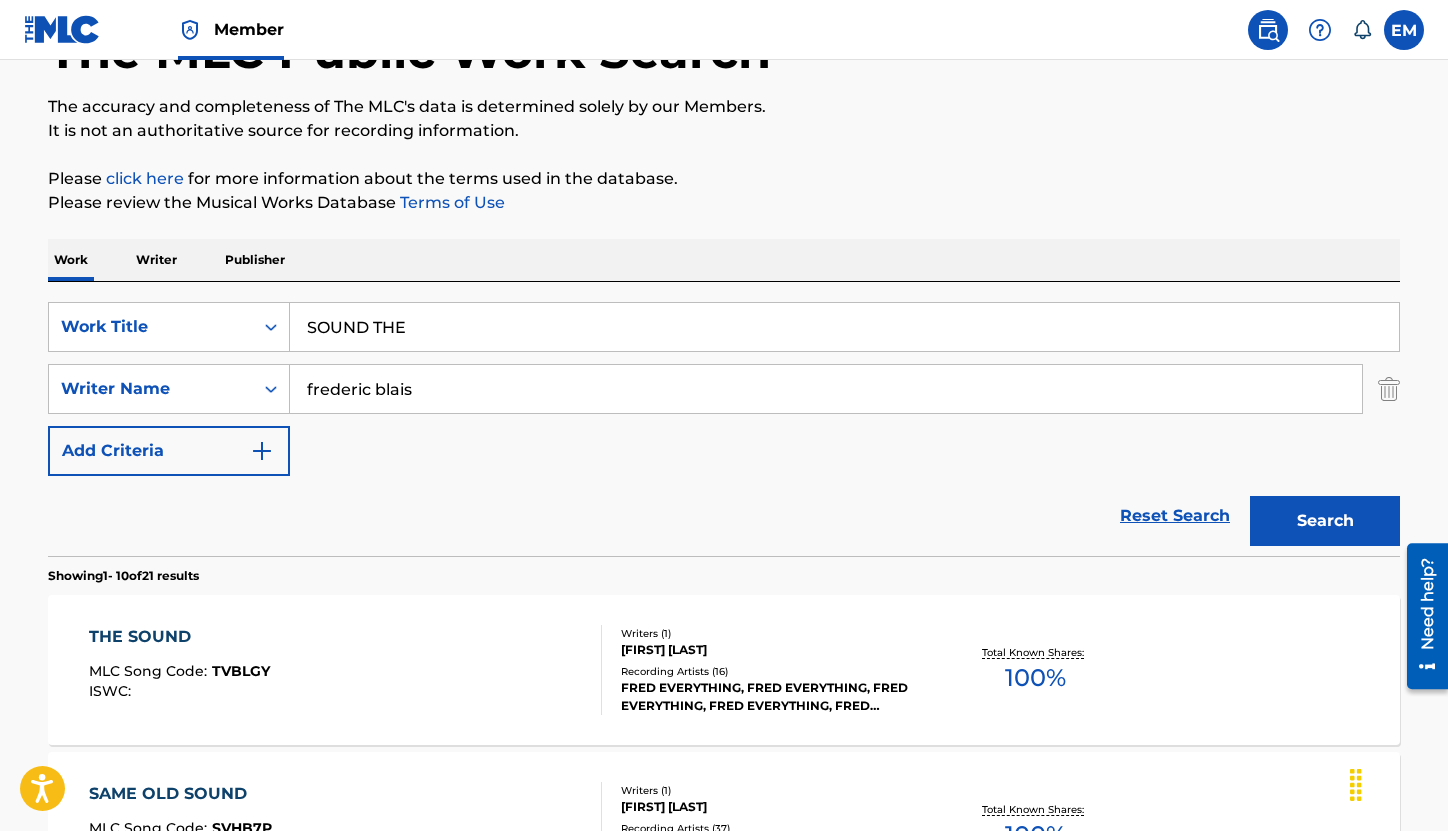 click on "THE SOUND MLC Song Code : TVBLGY ISWC :" at bounding box center [346, 670] 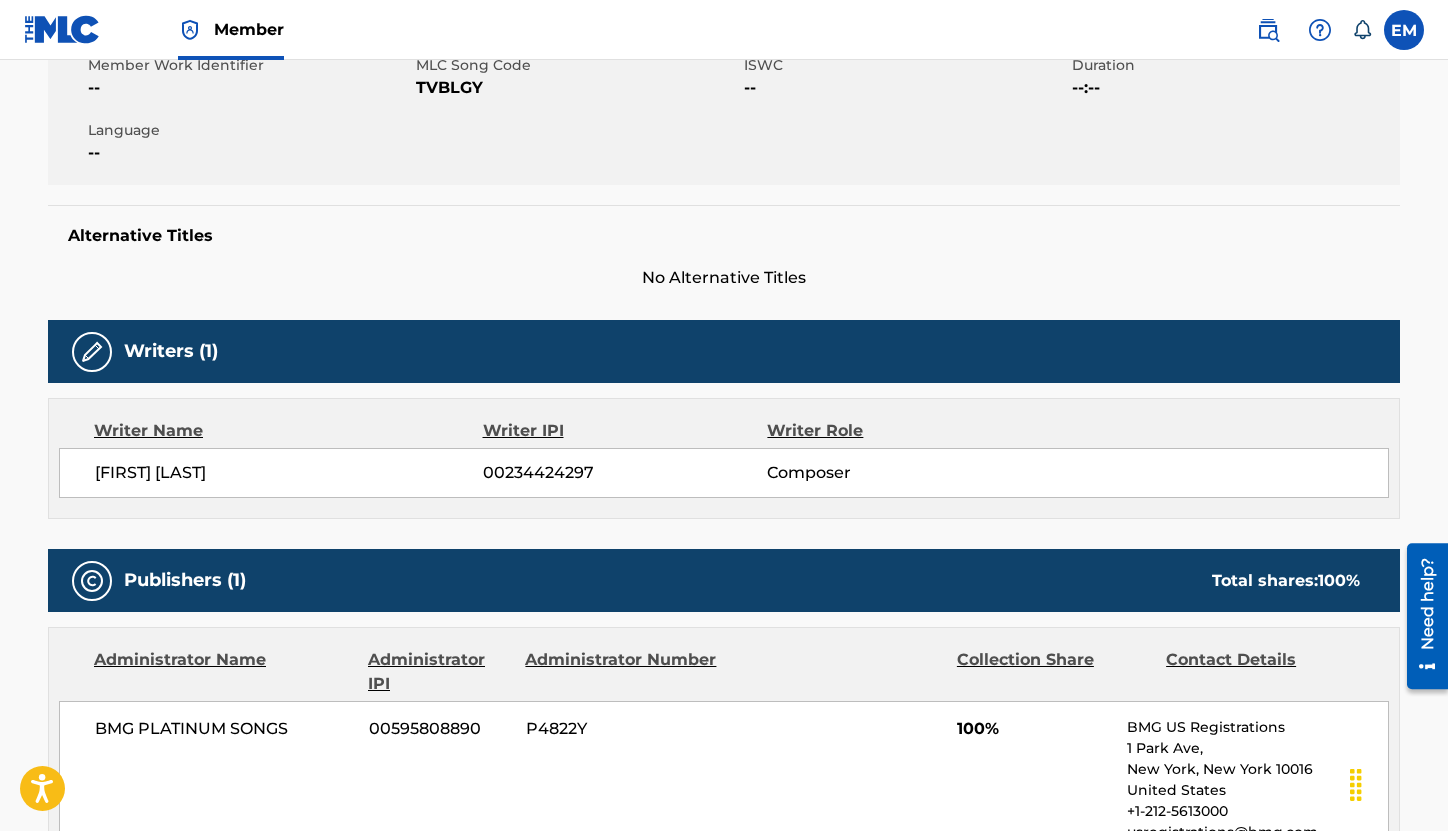 scroll, scrollTop: 200, scrollLeft: 0, axis: vertical 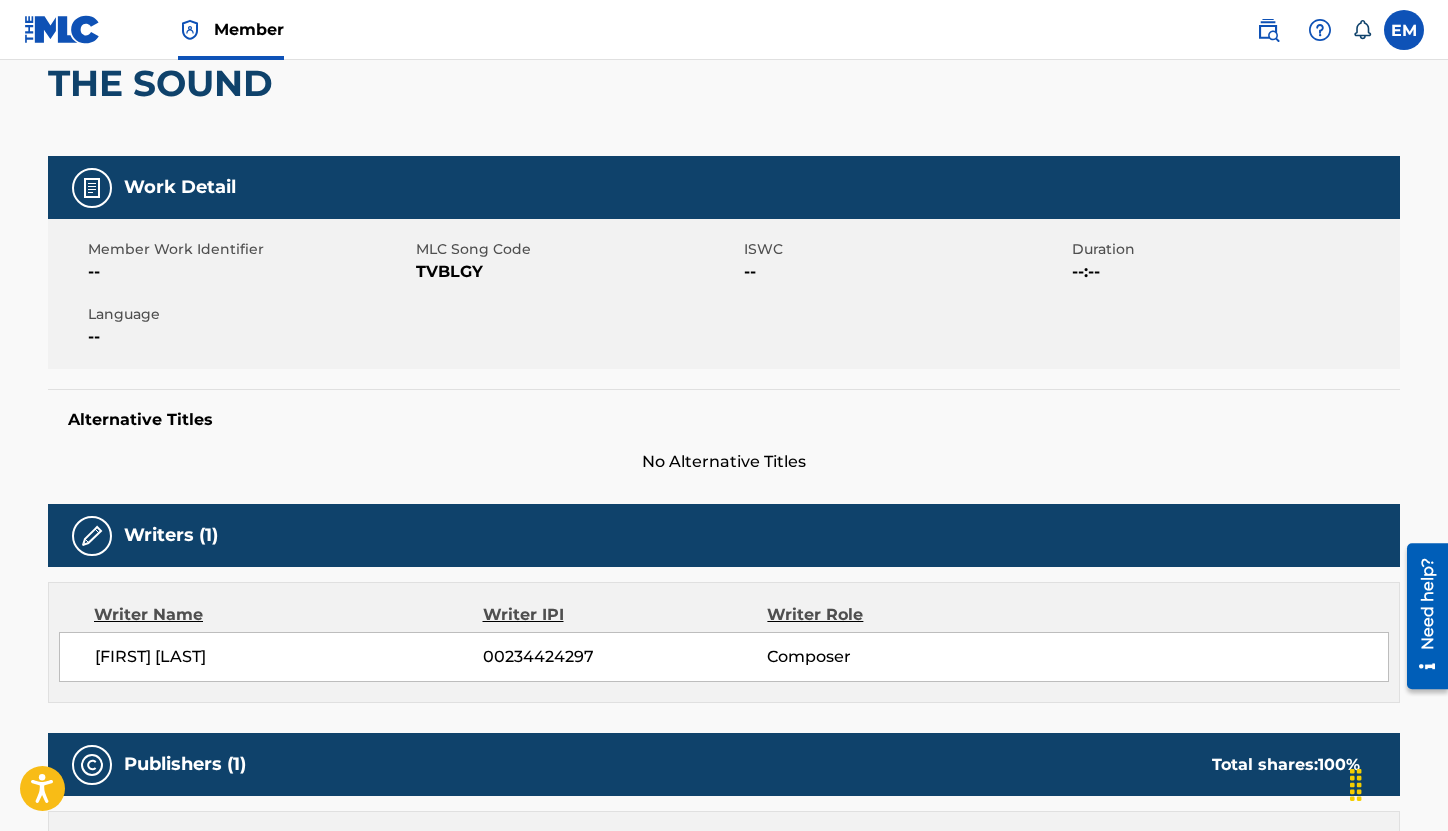 click on "TVBLGY" at bounding box center [577, 272] 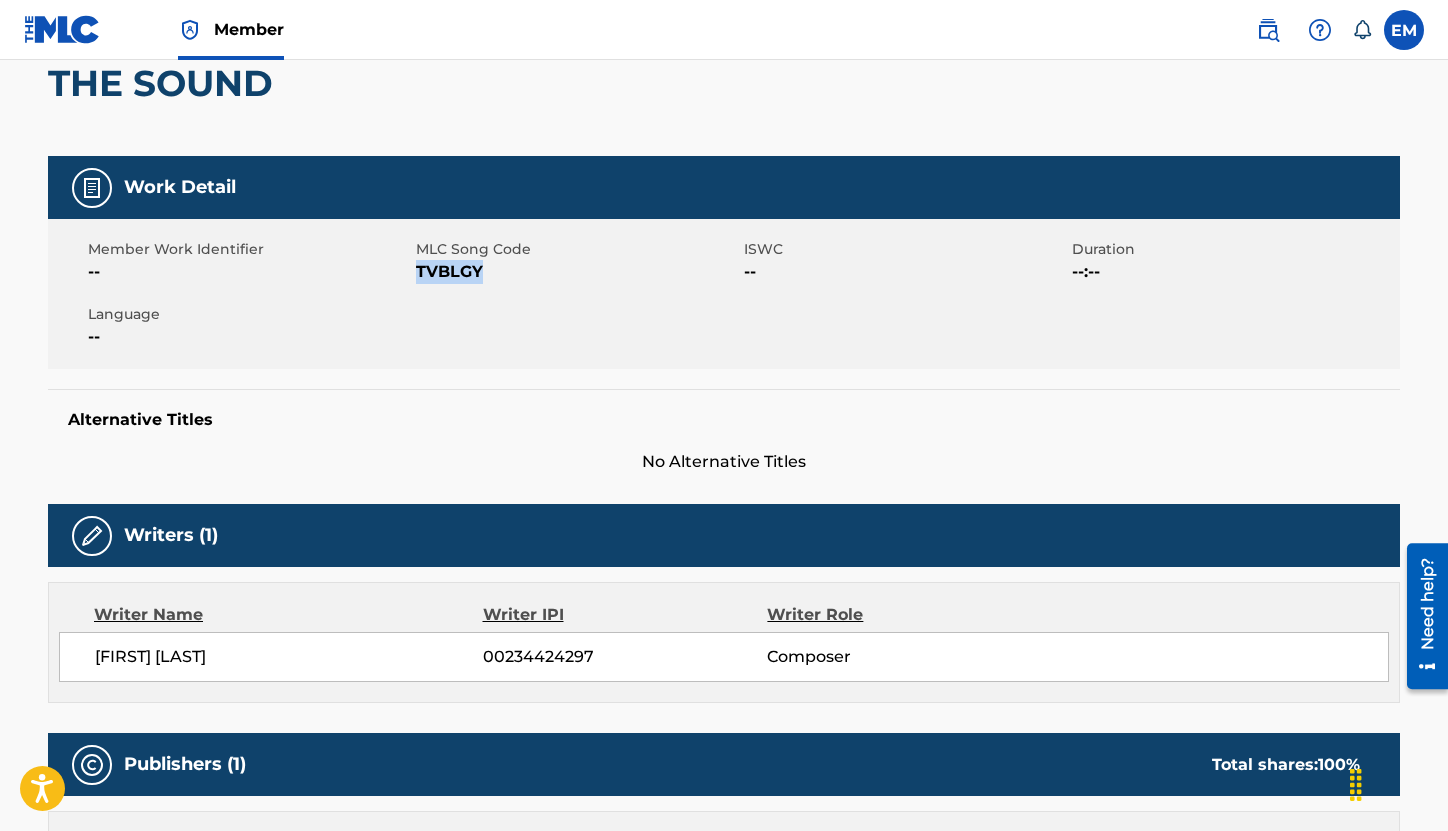 click on "TVBLGY" at bounding box center (577, 272) 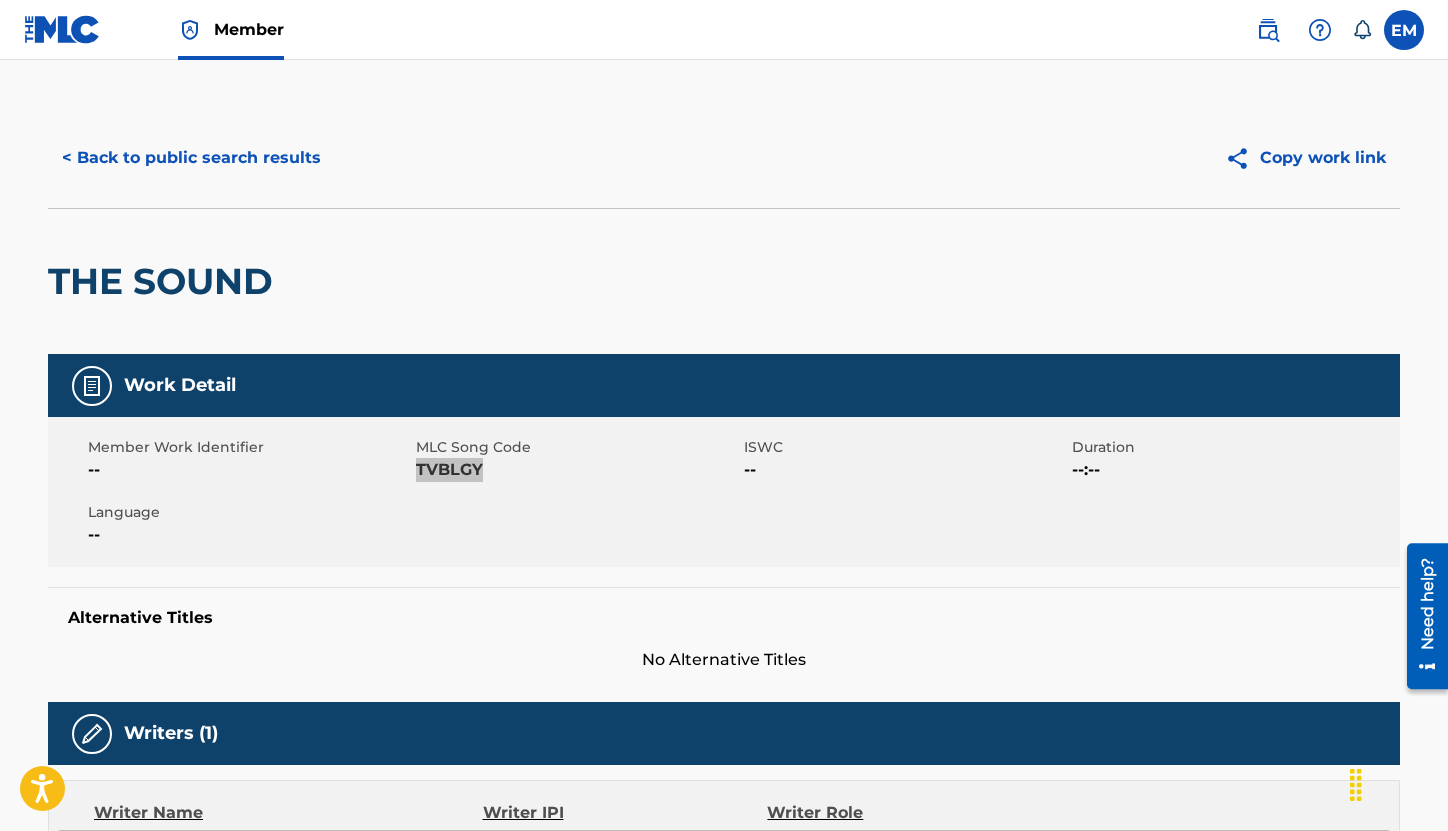 scroll, scrollTop: 0, scrollLeft: 0, axis: both 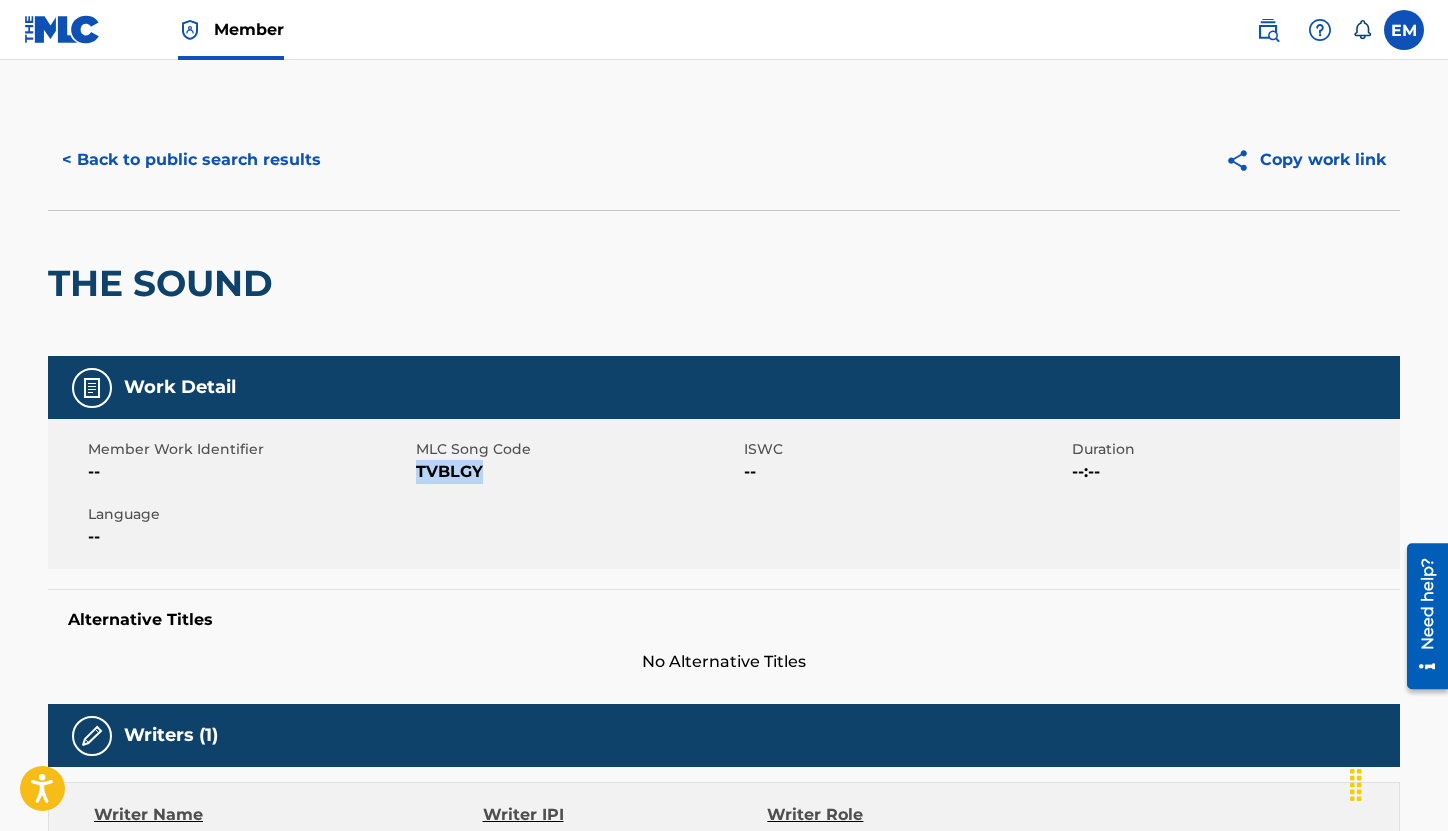 click on "< Back to public search results" at bounding box center (191, 160) 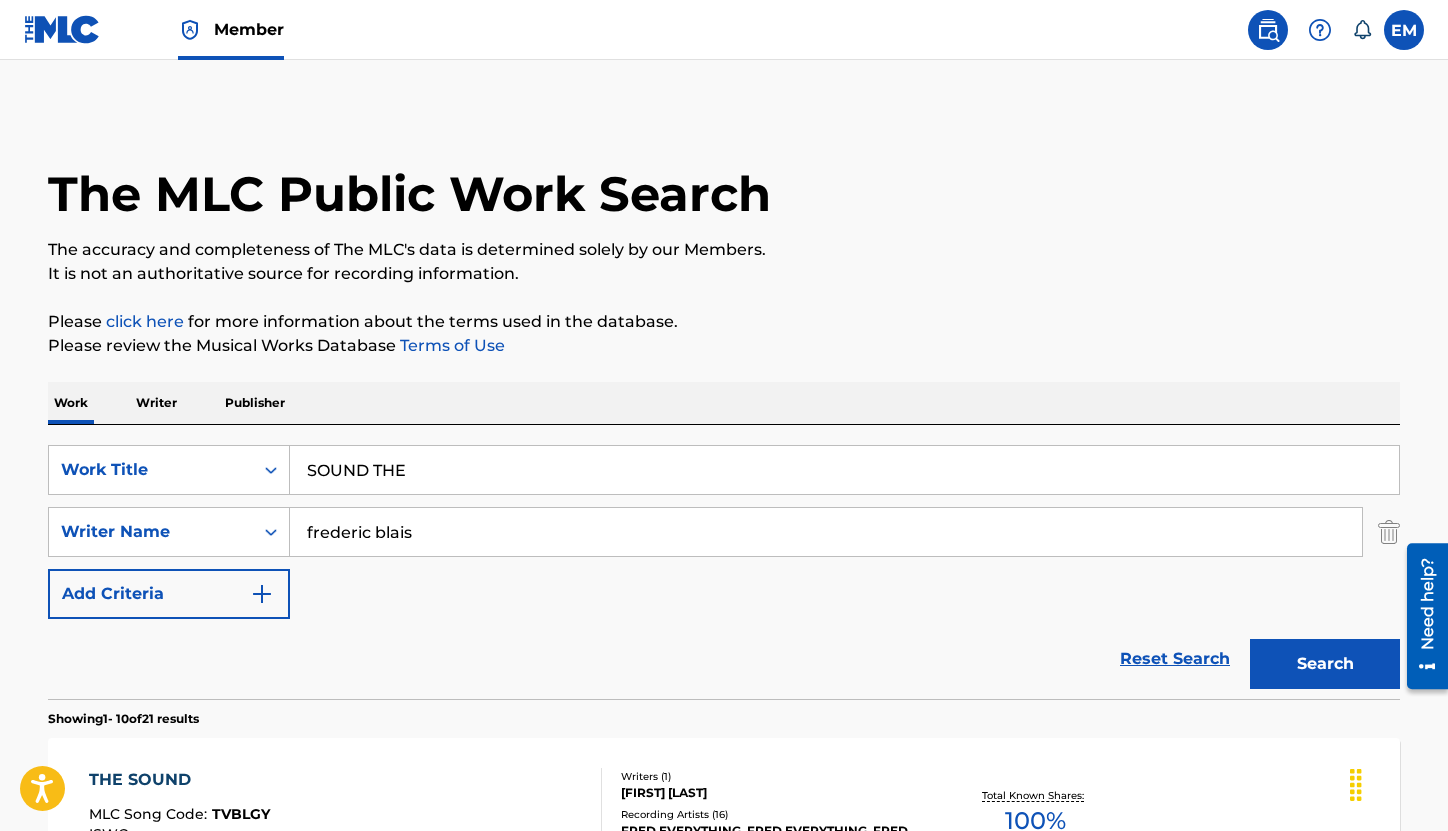 scroll, scrollTop: 143, scrollLeft: 0, axis: vertical 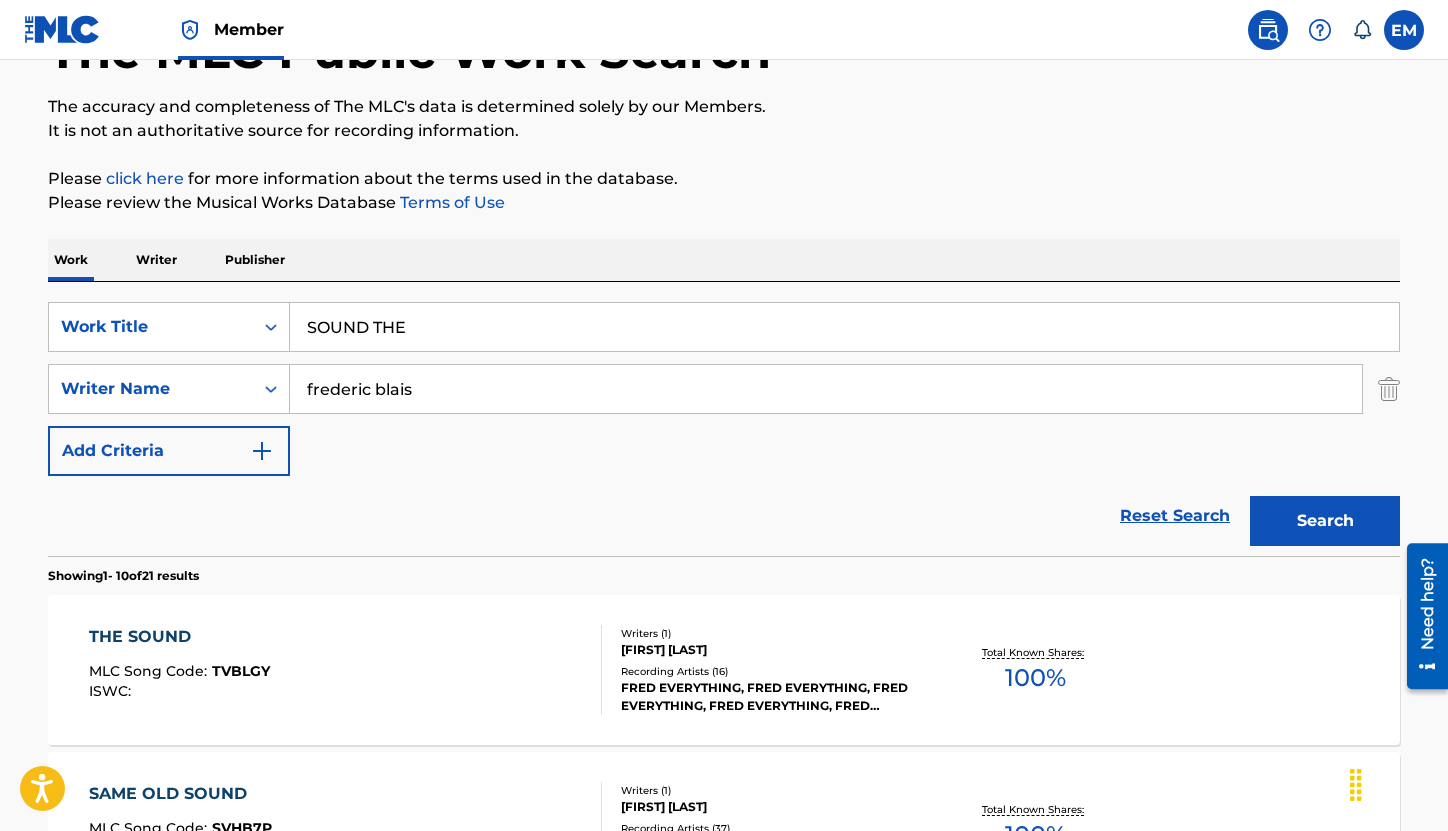click on "SOUND THE" at bounding box center (844, 327) 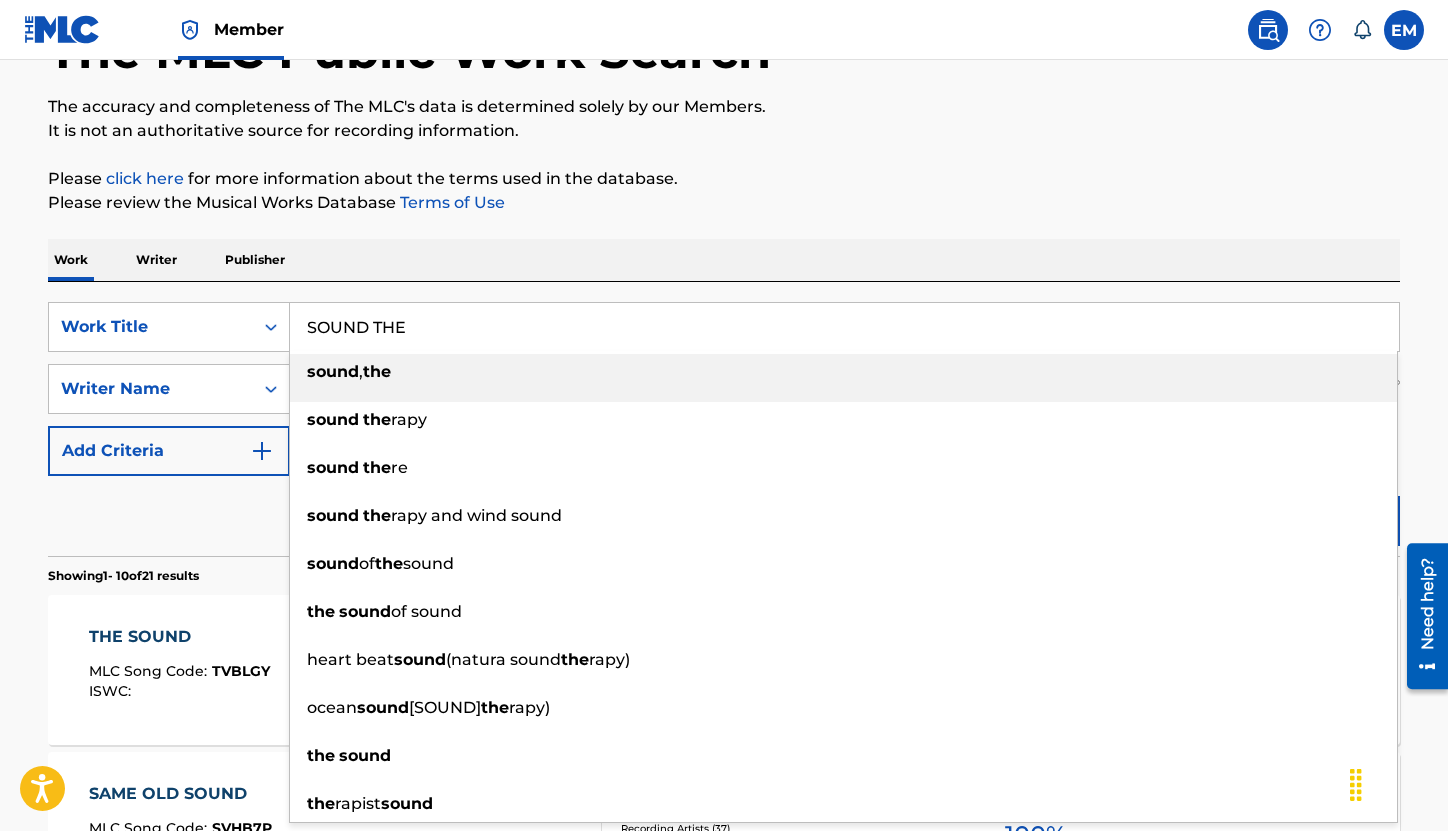 click on "SOUND THE" at bounding box center [844, 327] 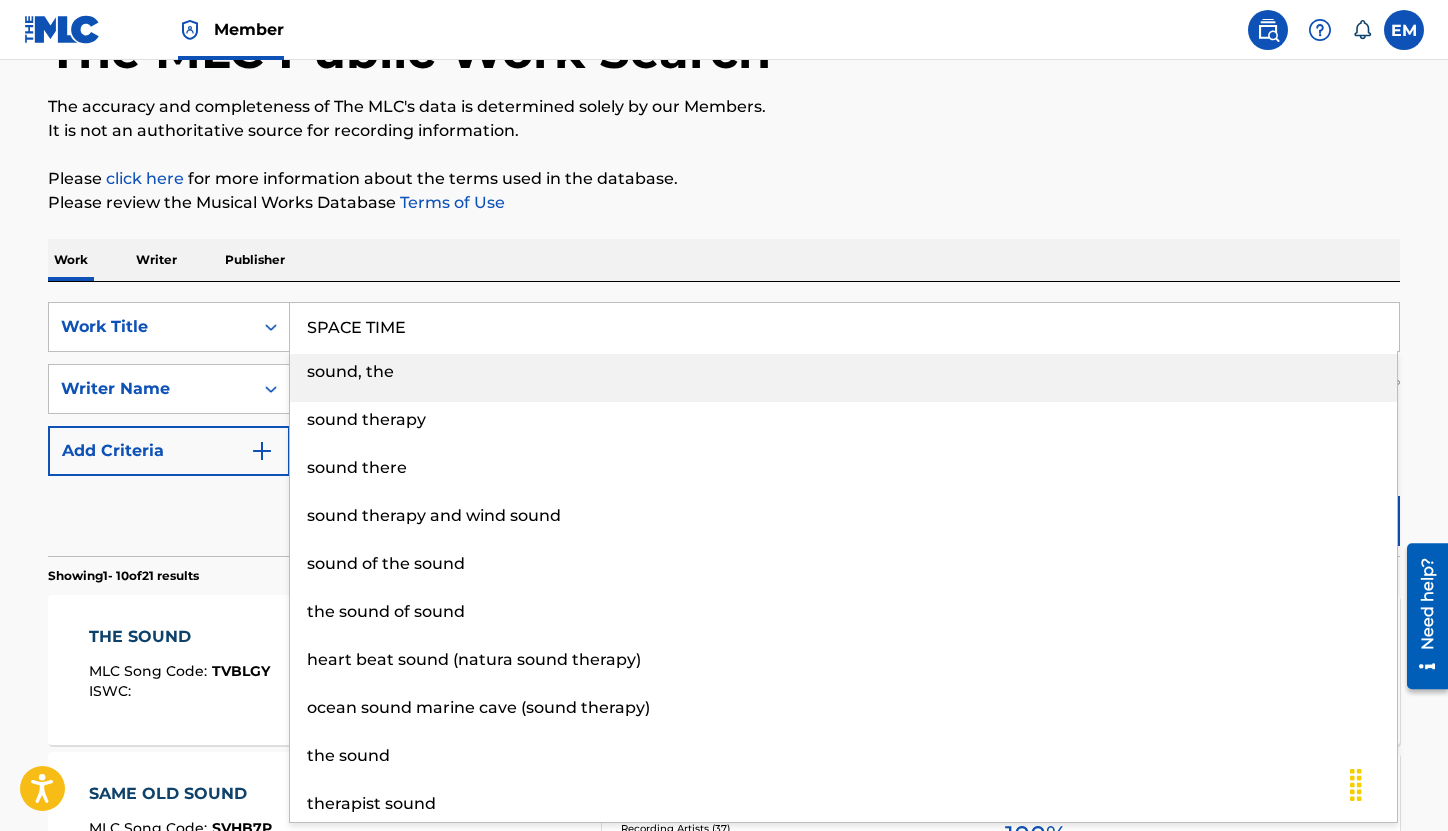 type on "SPACE TIME" 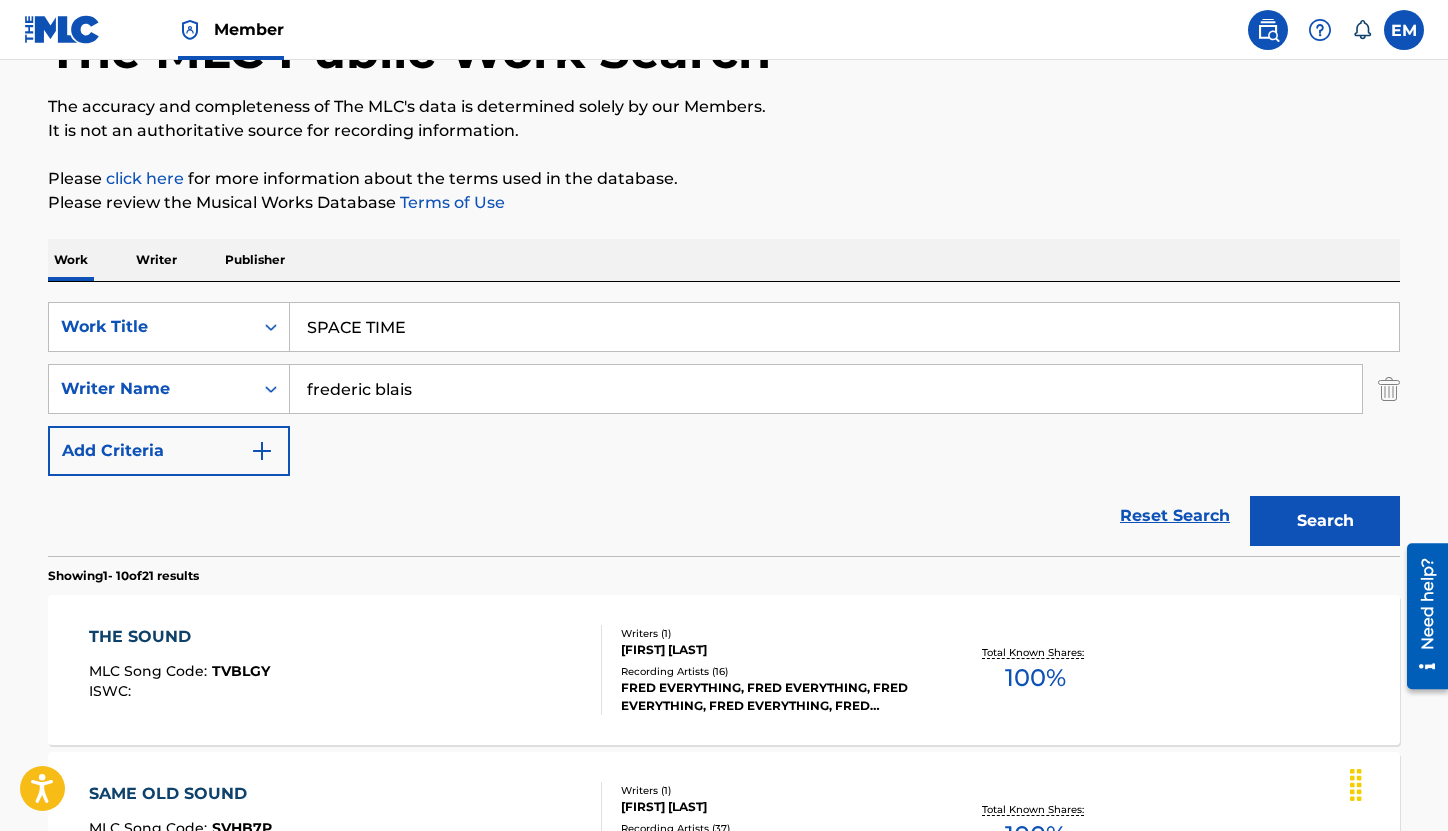 click on "Search" at bounding box center (1325, 521) 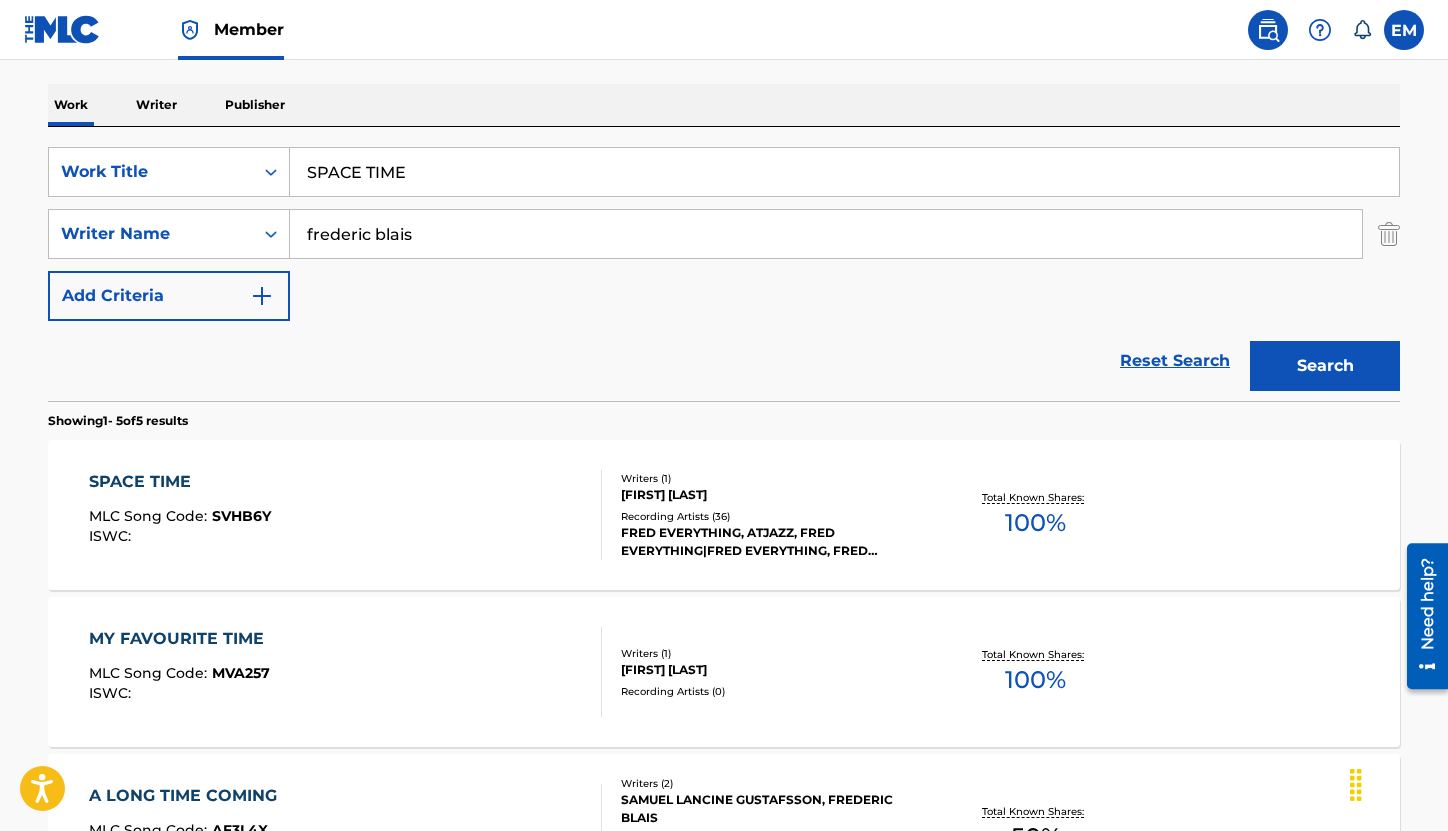 scroll, scrollTop: 543, scrollLeft: 0, axis: vertical 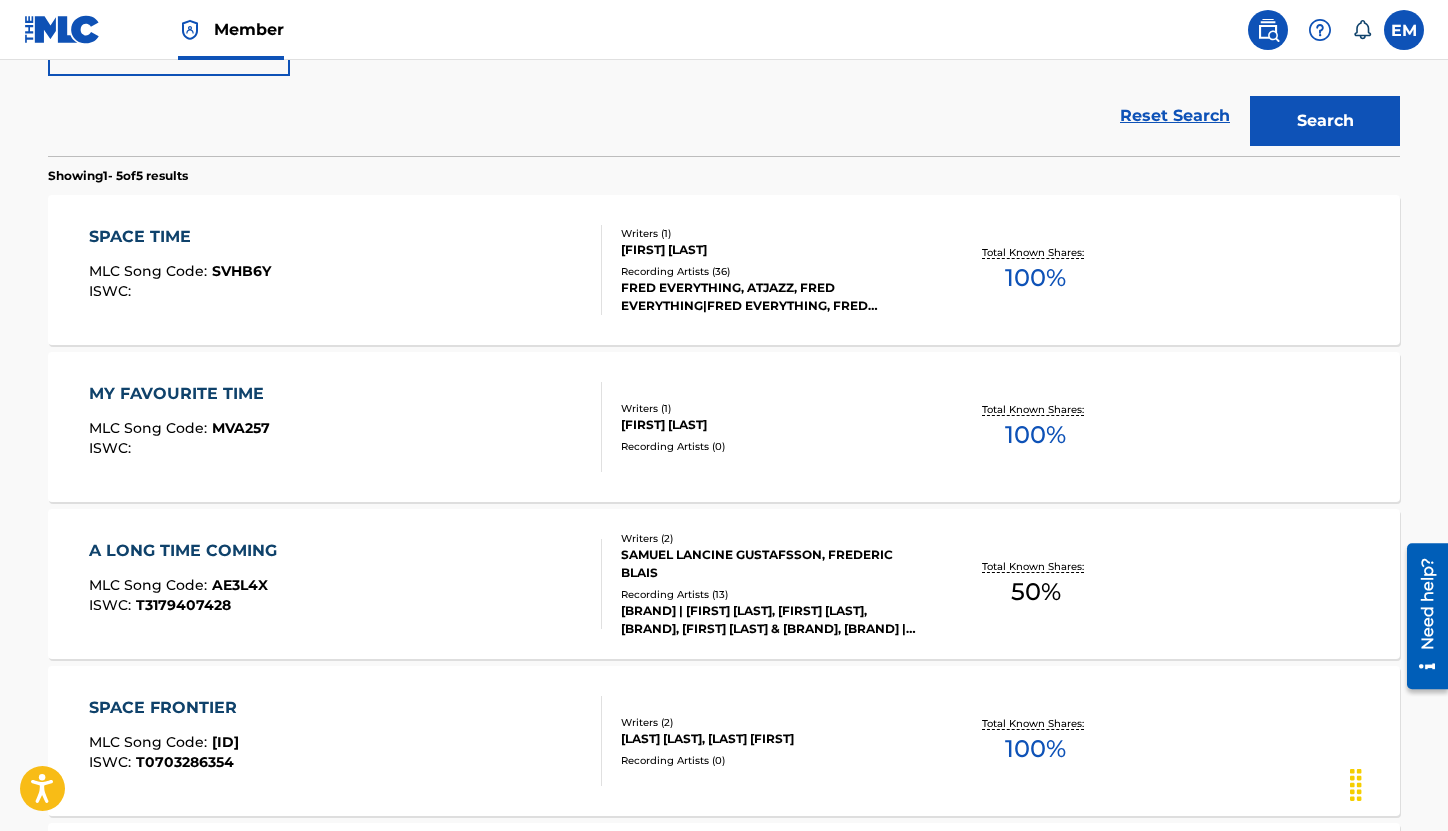 click on "SPACE TIME MLC Song Code : SVHB6Y ISWC :" at bounding box center [346, 270] 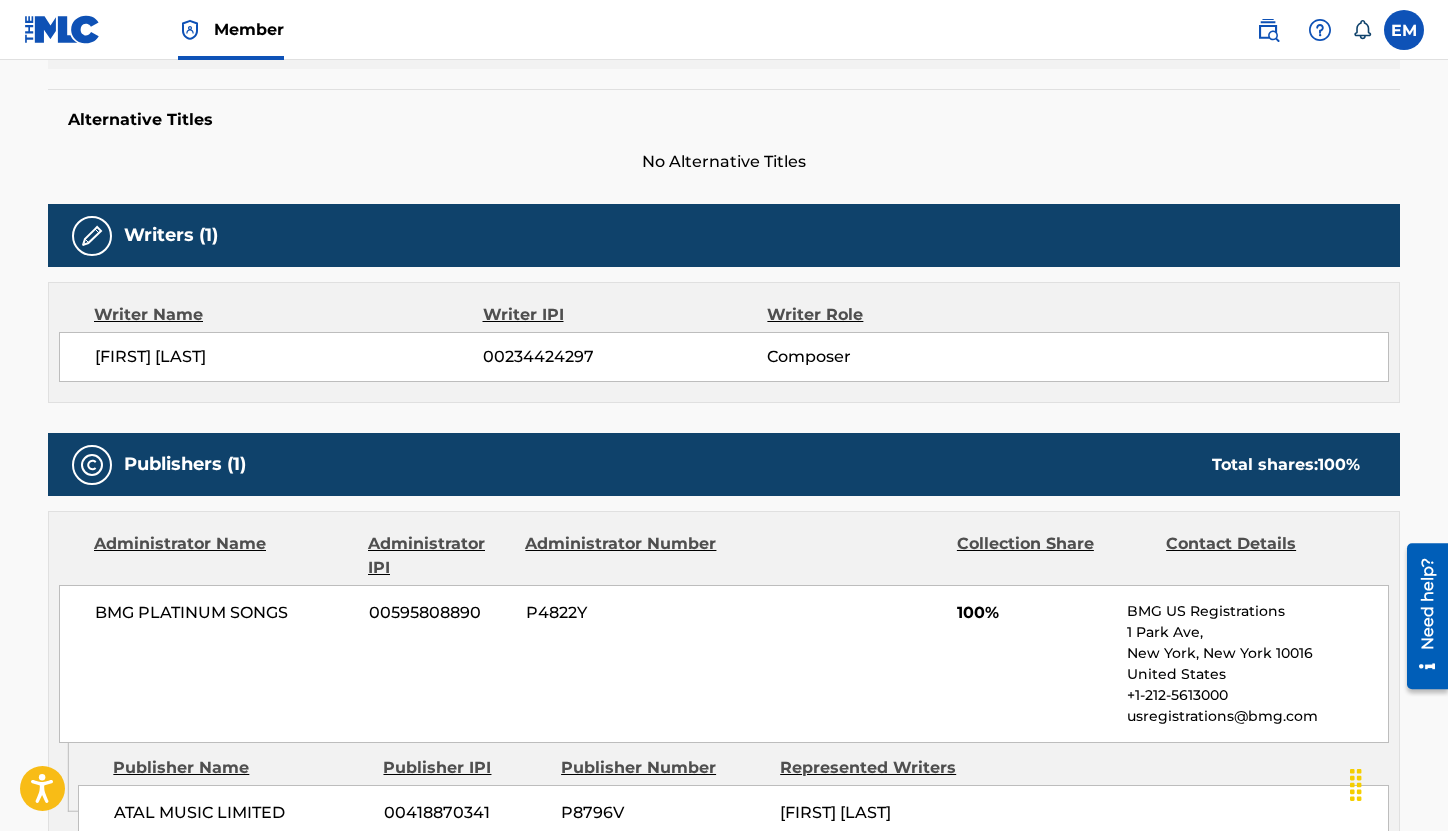 scroll, scrollTop: 200, scrollLeft: 0, axis: vertical 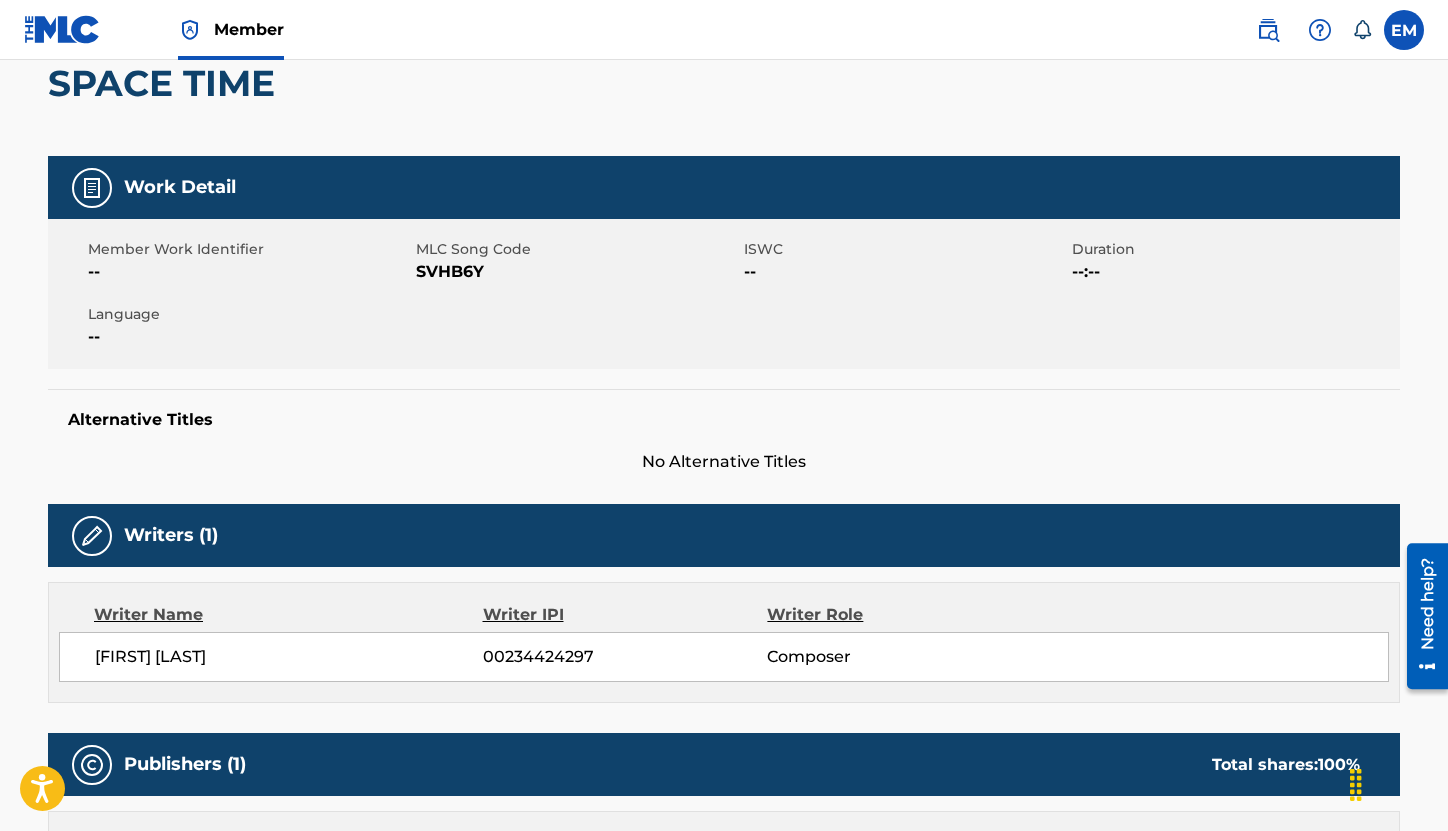 click on "SVHB6Y" at bounding box center [577, 272] 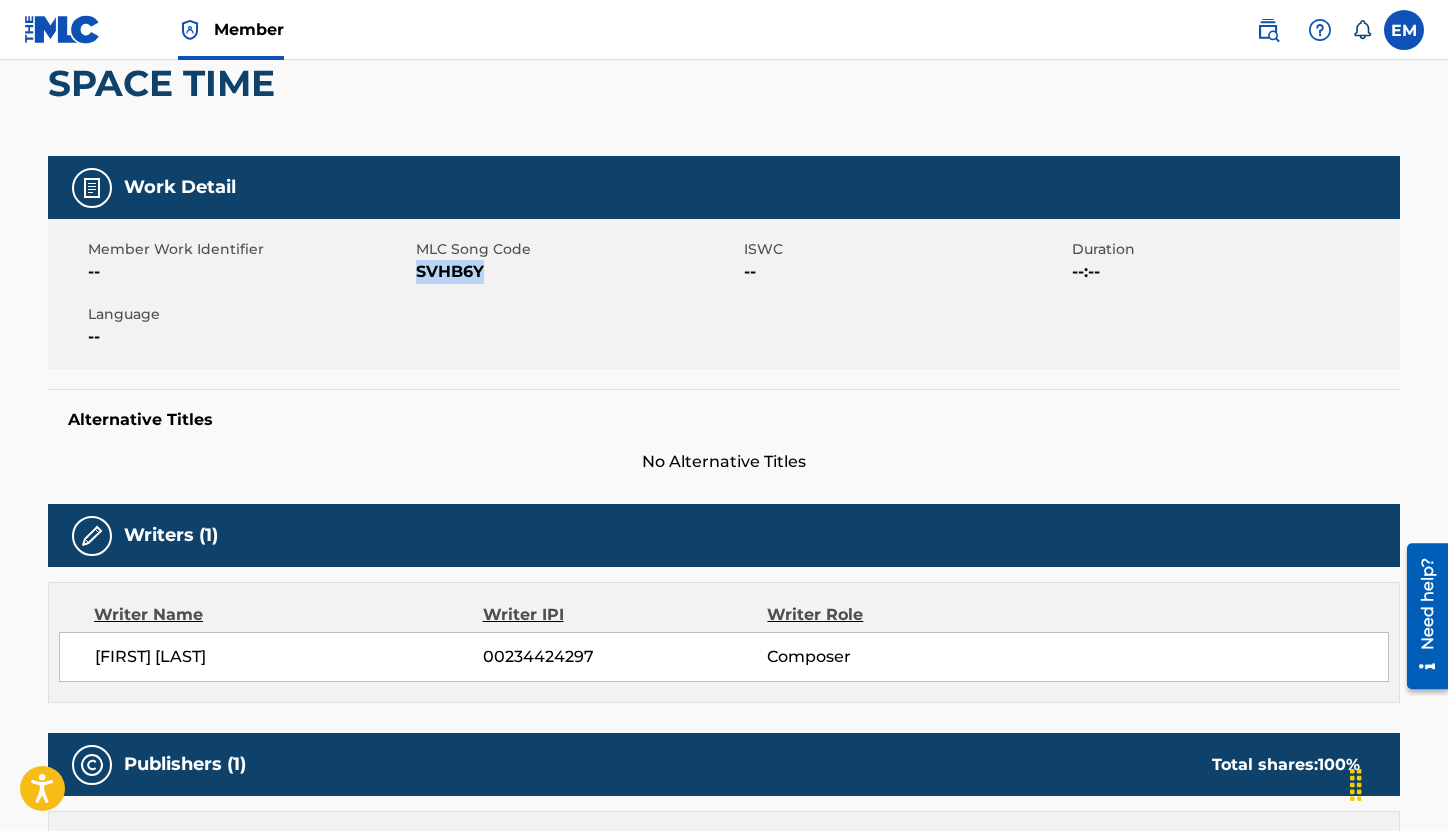 click on "SVHB6Y" at bounding box center [577, 272] 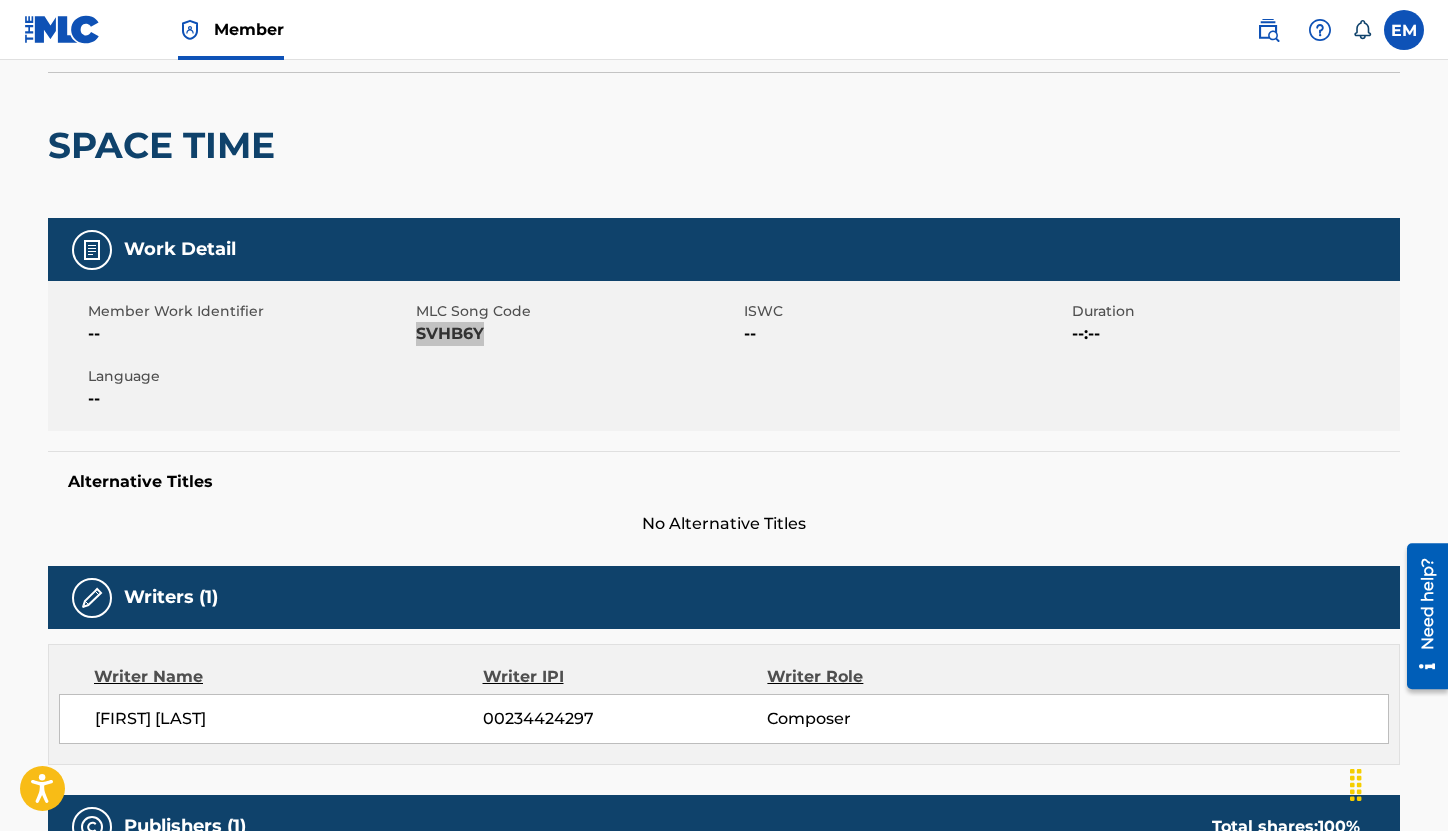 scroll, scrollTop: 0, scrollLeft: 0, axis: both 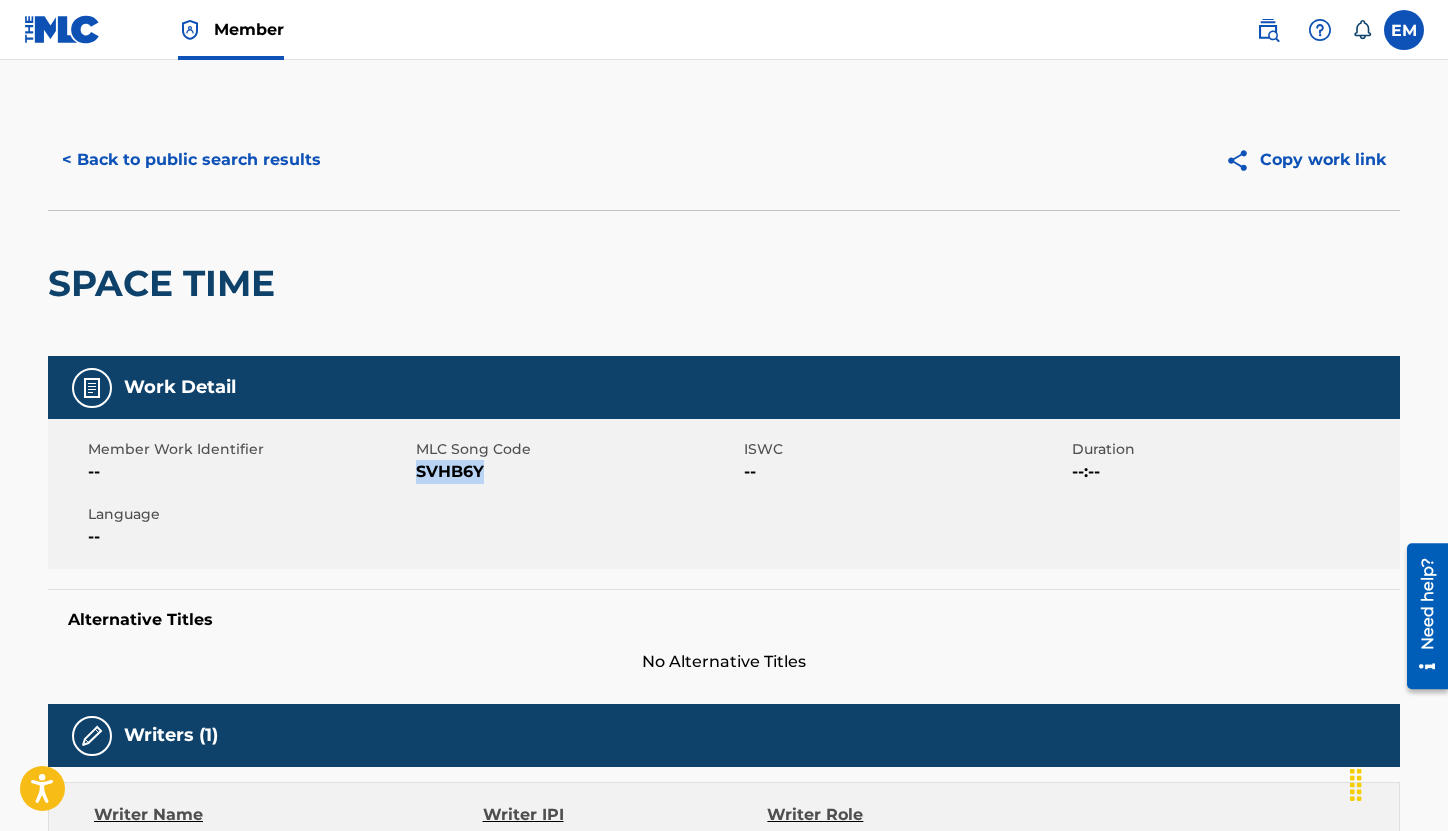 click on "< Back to public search results" at bounding box center [191, 160] 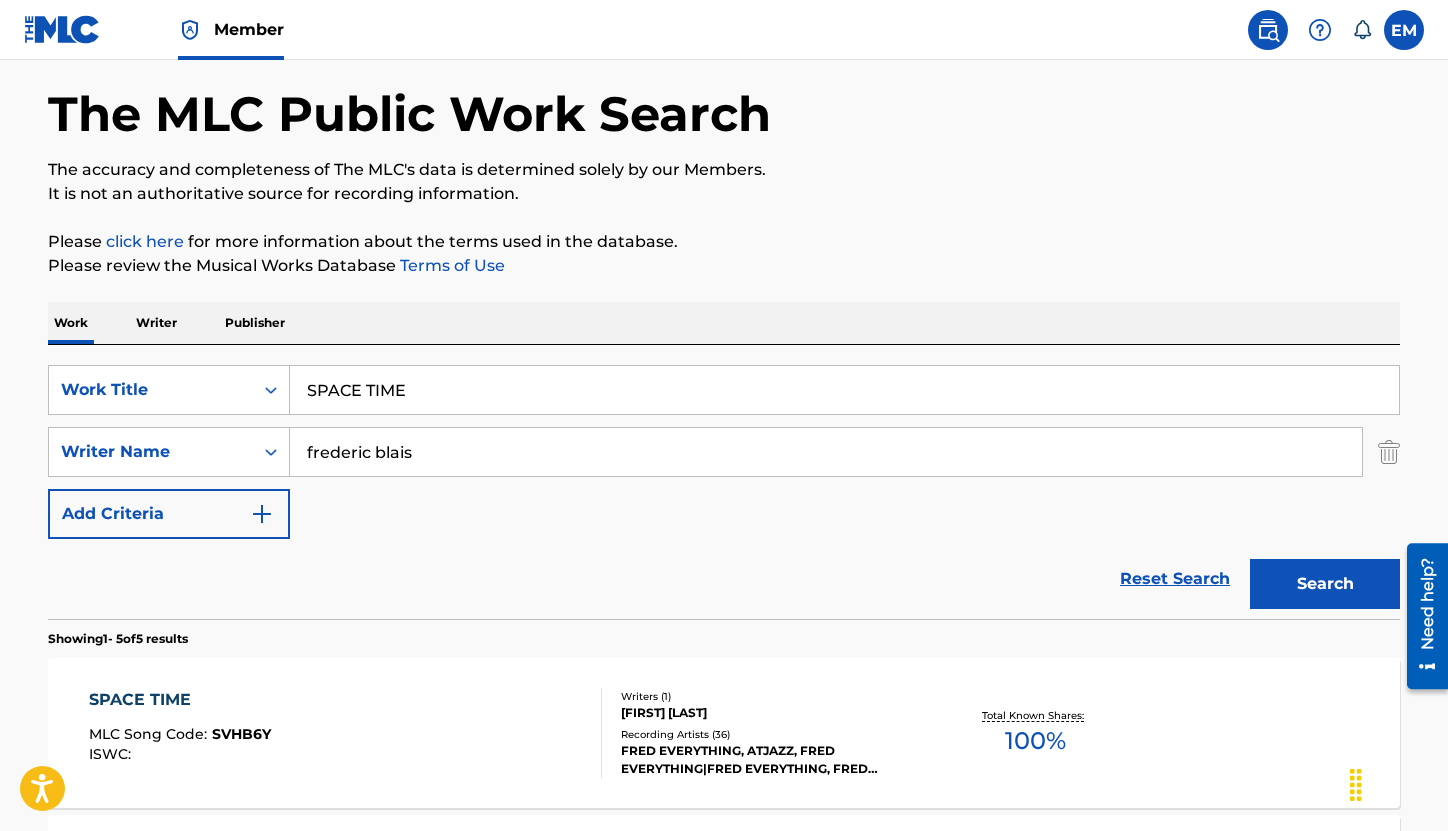 scroll, scrollTop: 0, scrollLeft: 0, axis: both 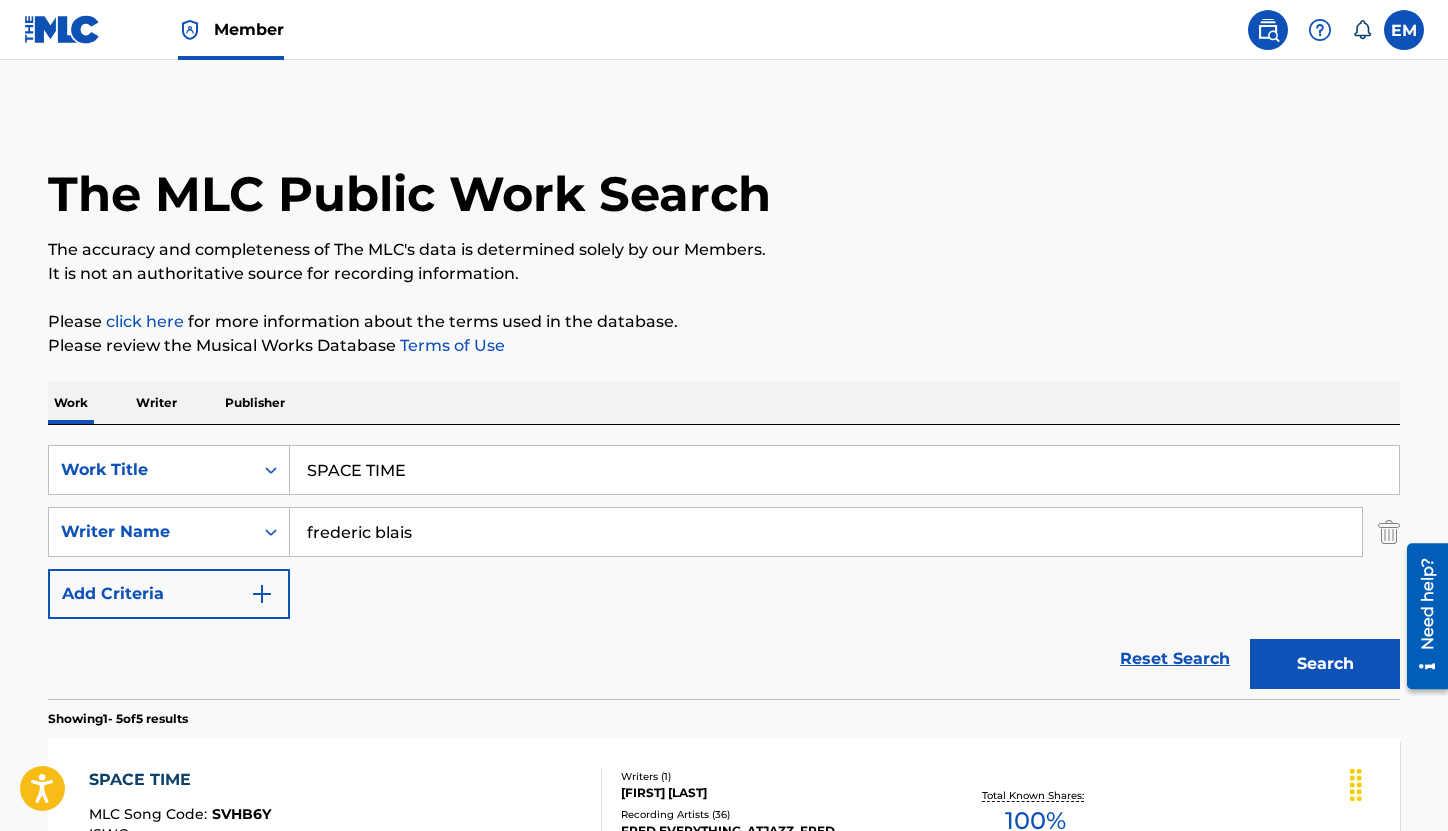 click on "SPACE TIME" at bounding box center (844, 470) 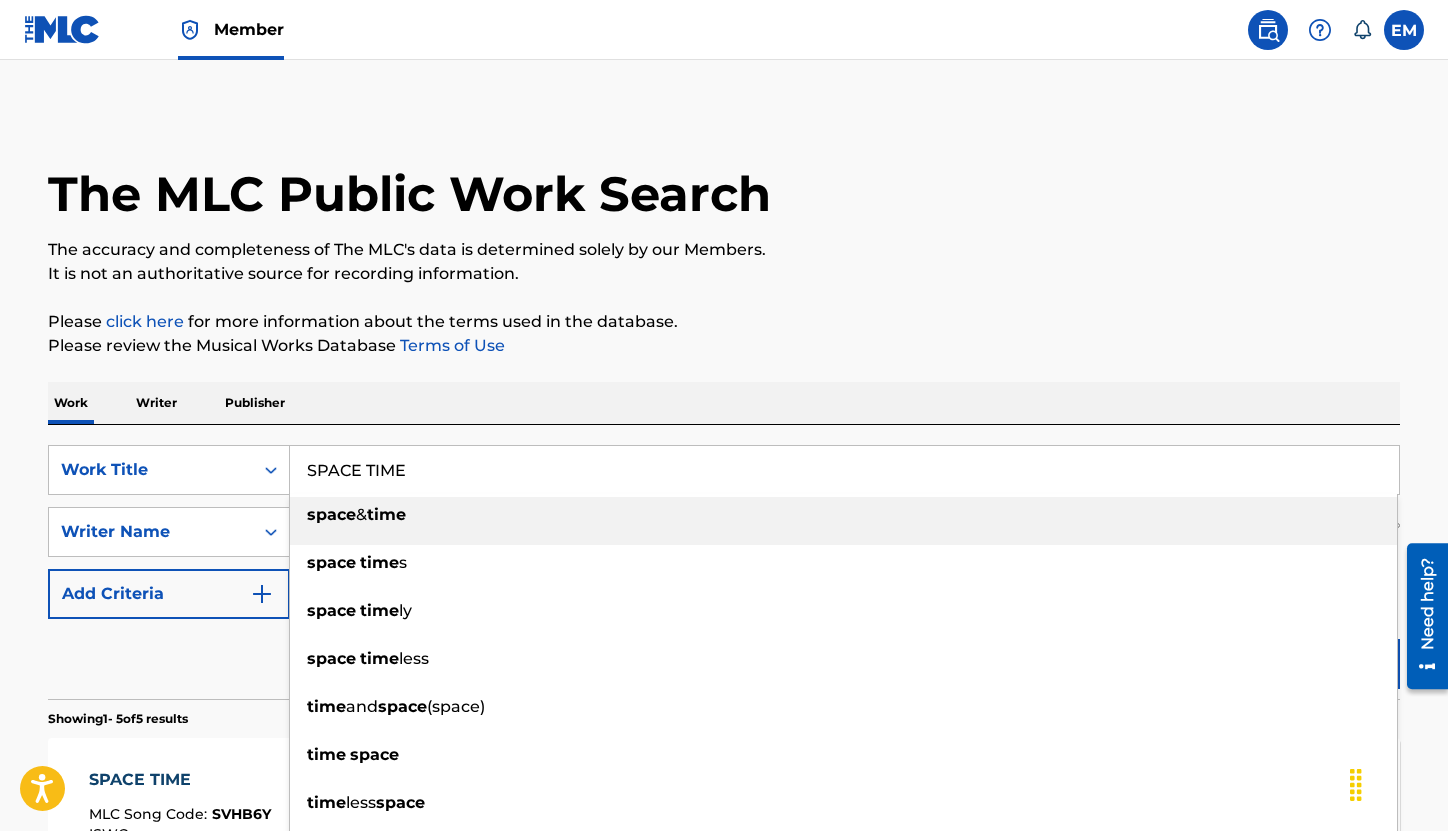 paste on "SPREAD THE WORD" 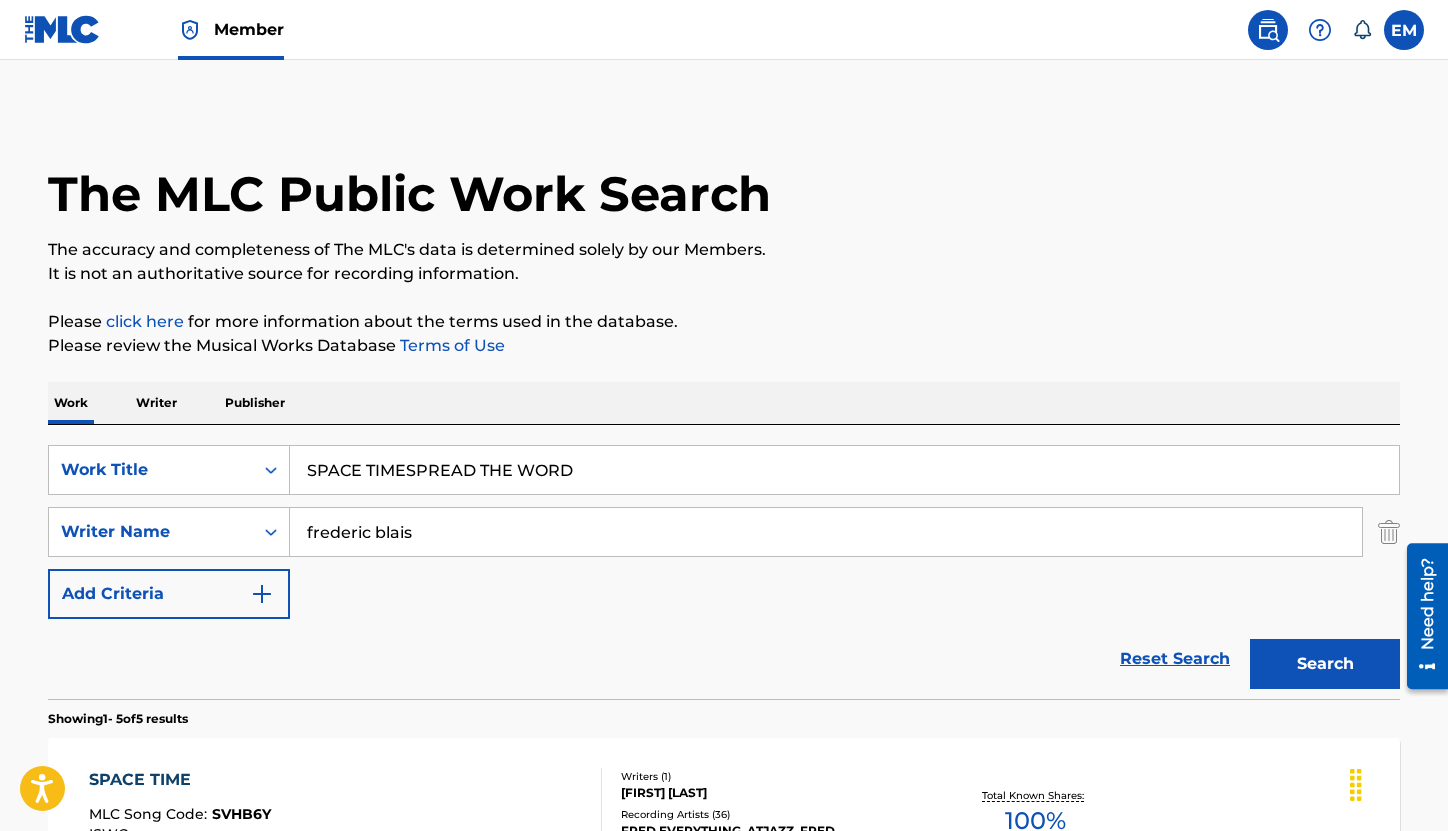 click on "SPACE TIMESPREAD THE WORD" at bounding box center [844, 470] 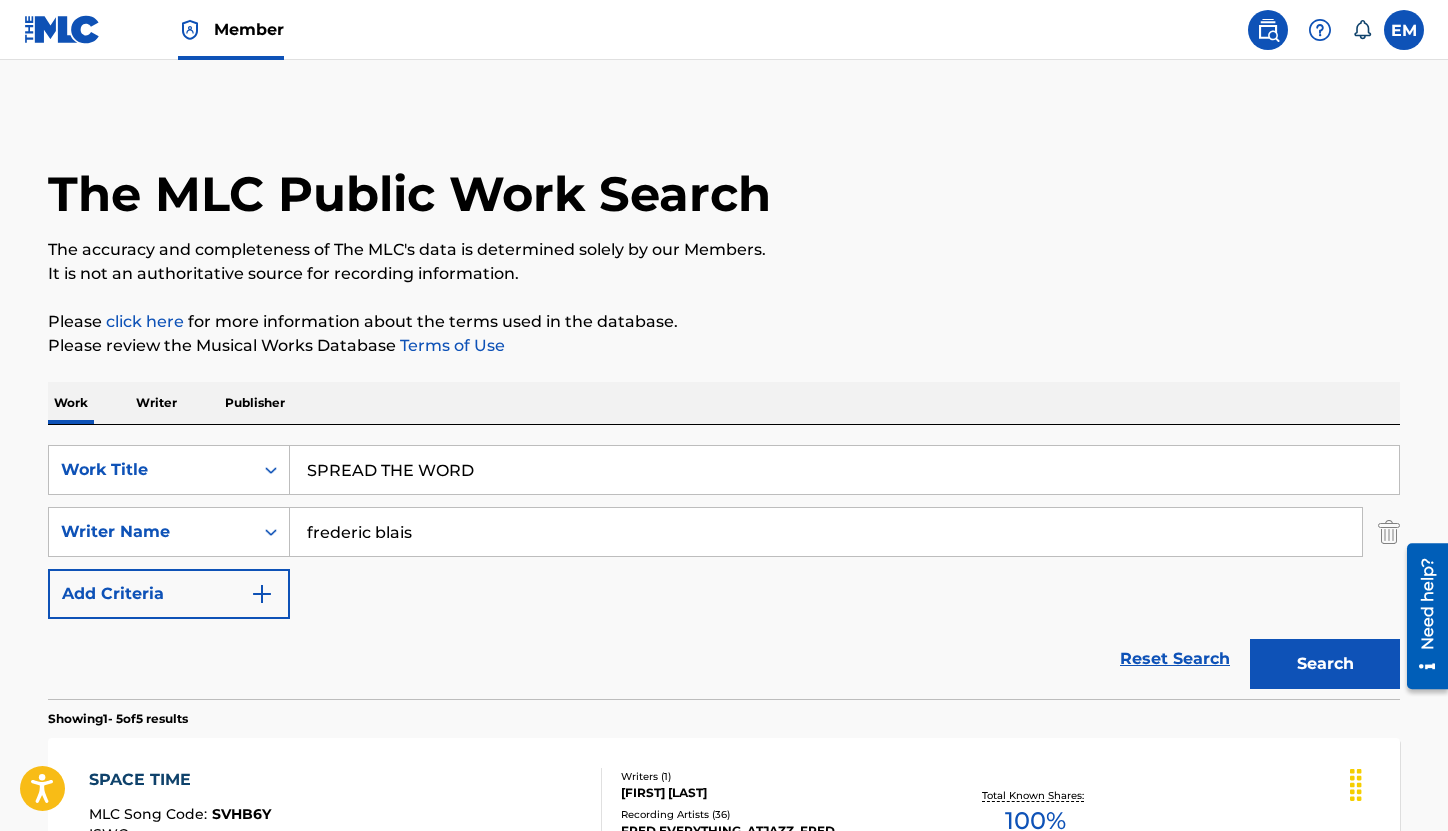 type on "SPREAD THE WORD" 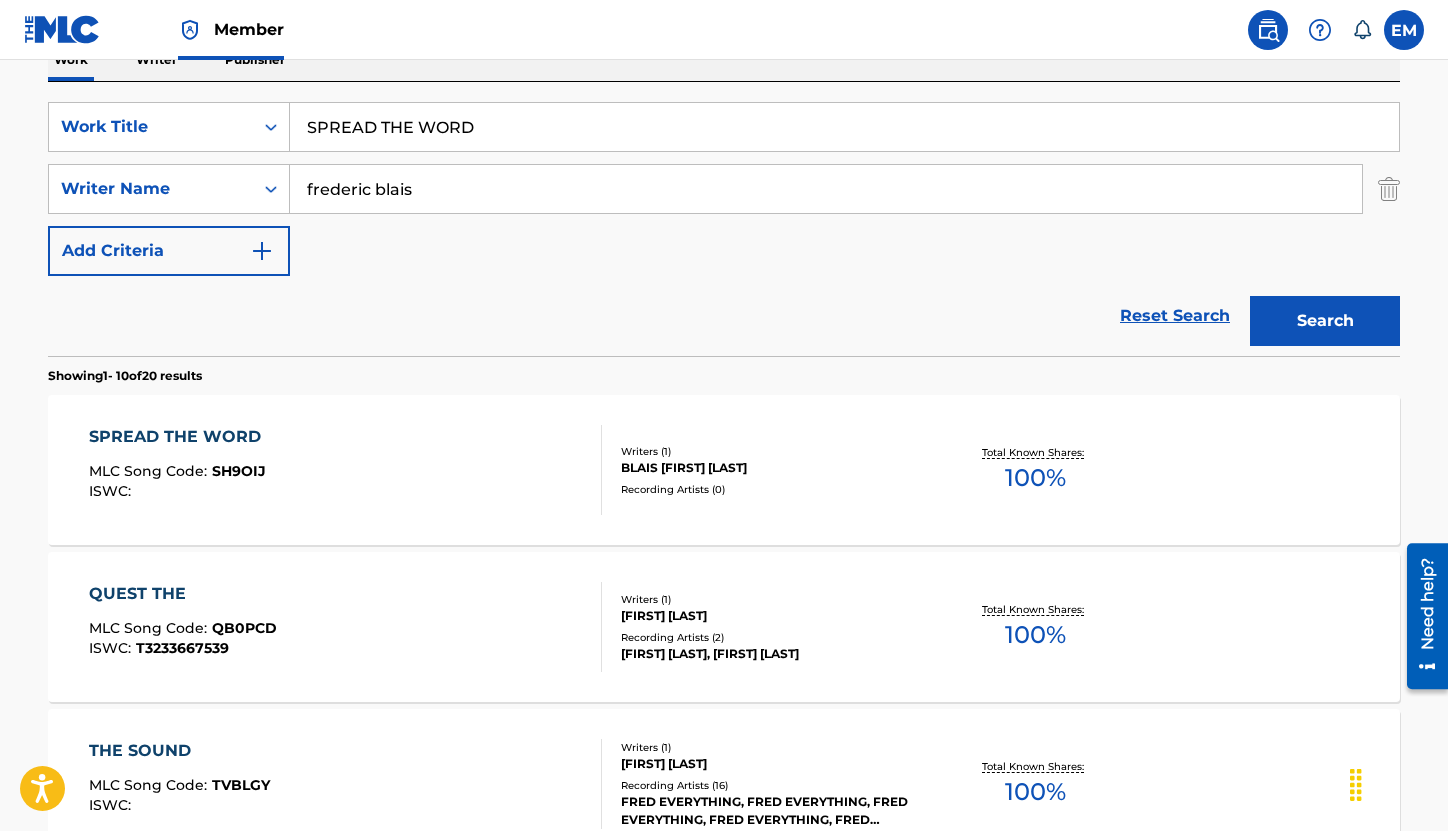 scroll, scrollTop: 400, scrollLeft: 0, axis: vertical 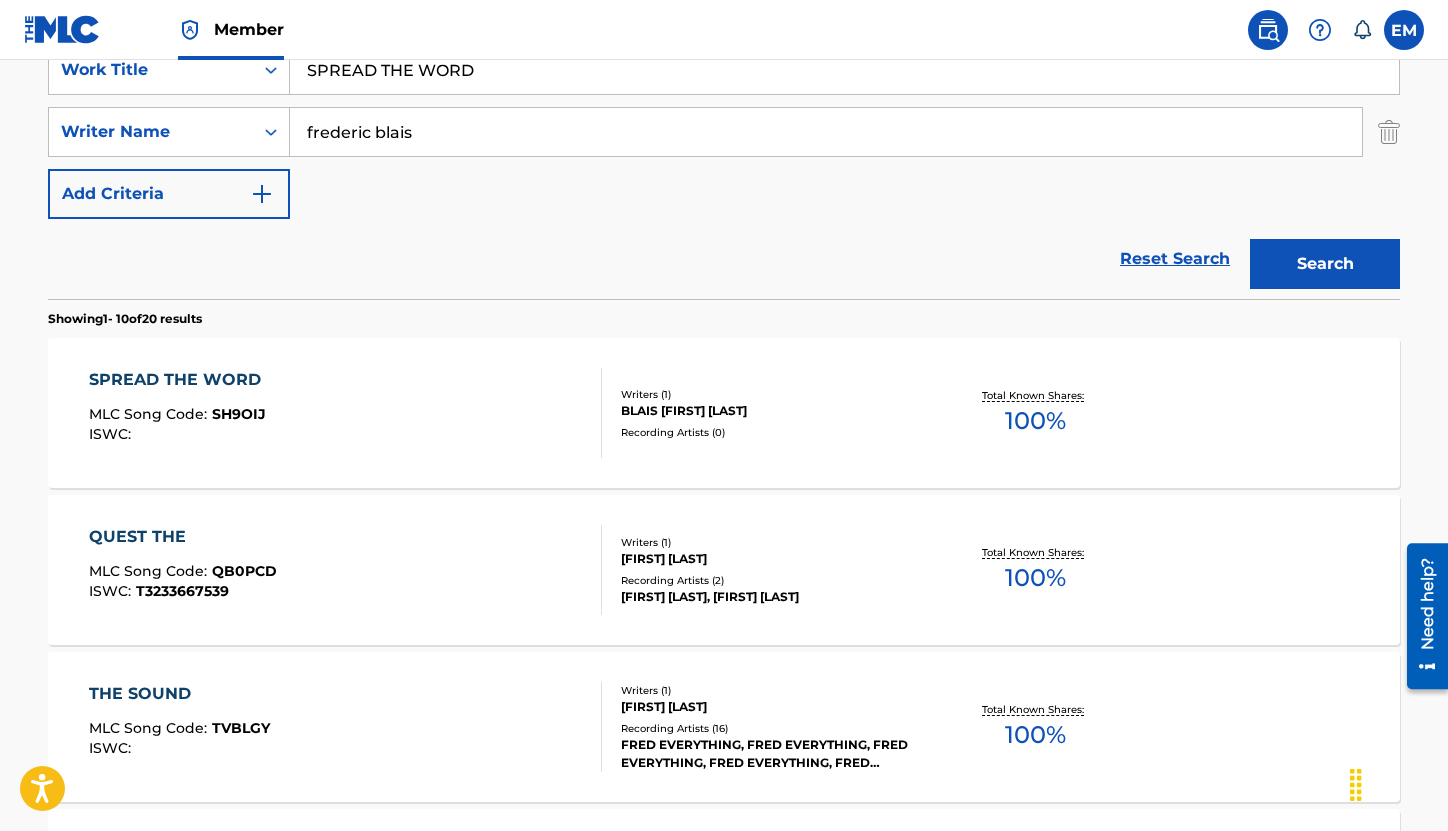 click on "SPREAD THE WORD MLC Song Code : SH9OIJ ISWC :" at bounding box center (346, 413) 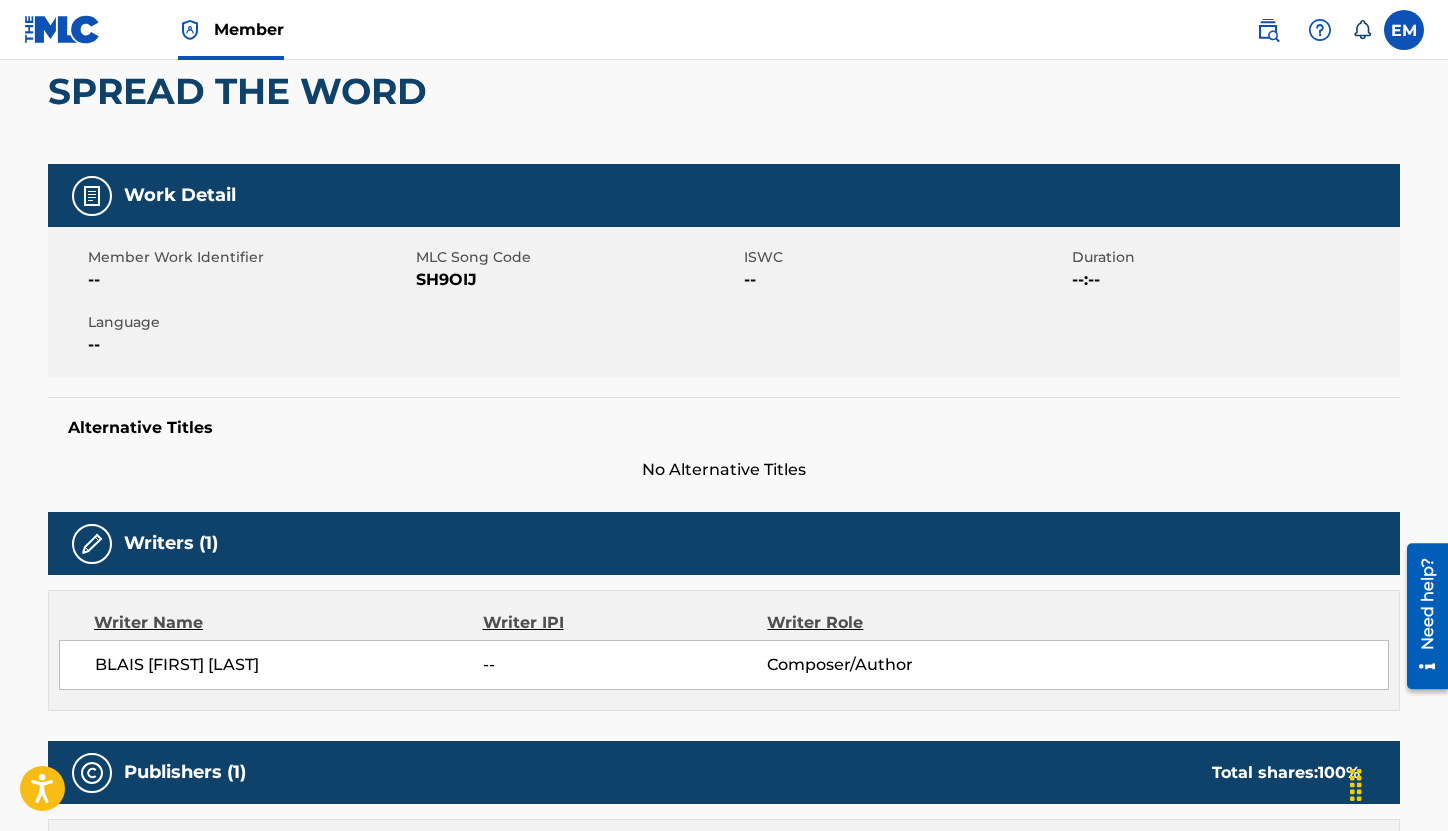 scroll, scrollTop: 92, scrollLeft: 0, axis: vertical 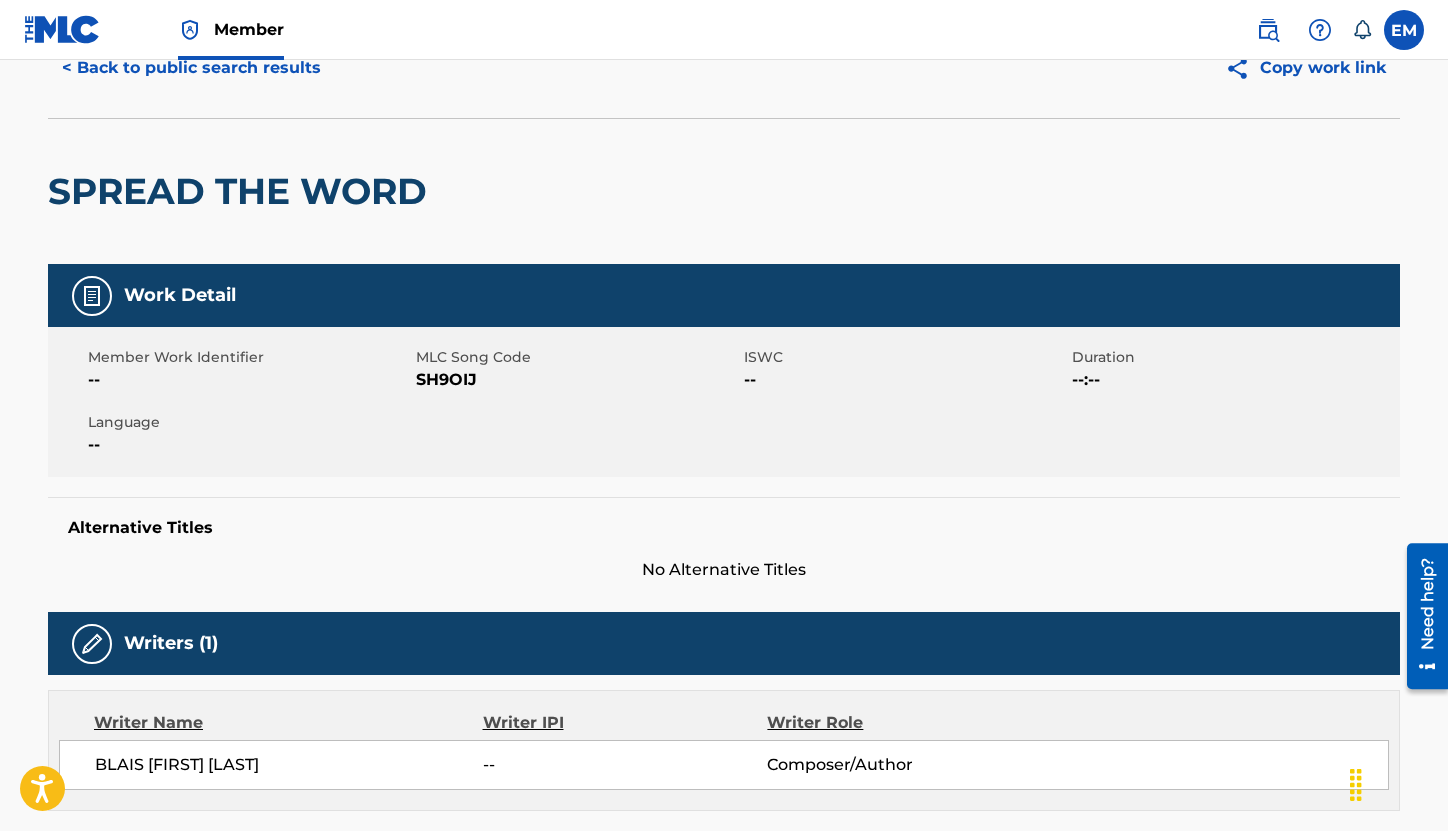 click on "SH9OIJ" at bounding box center [577, 380] 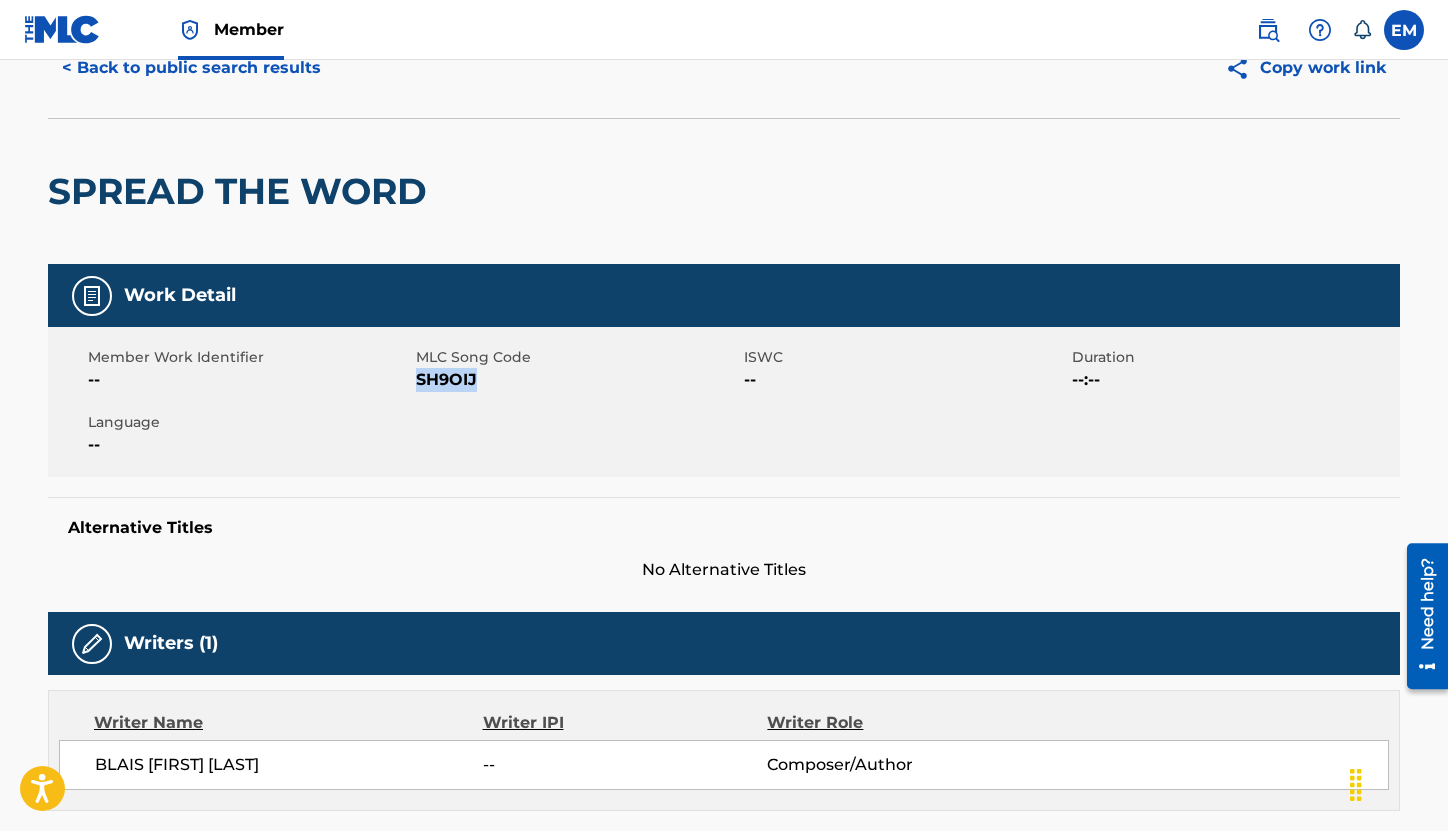 click on "SH9OIJ" at bounding box center [577, 380] 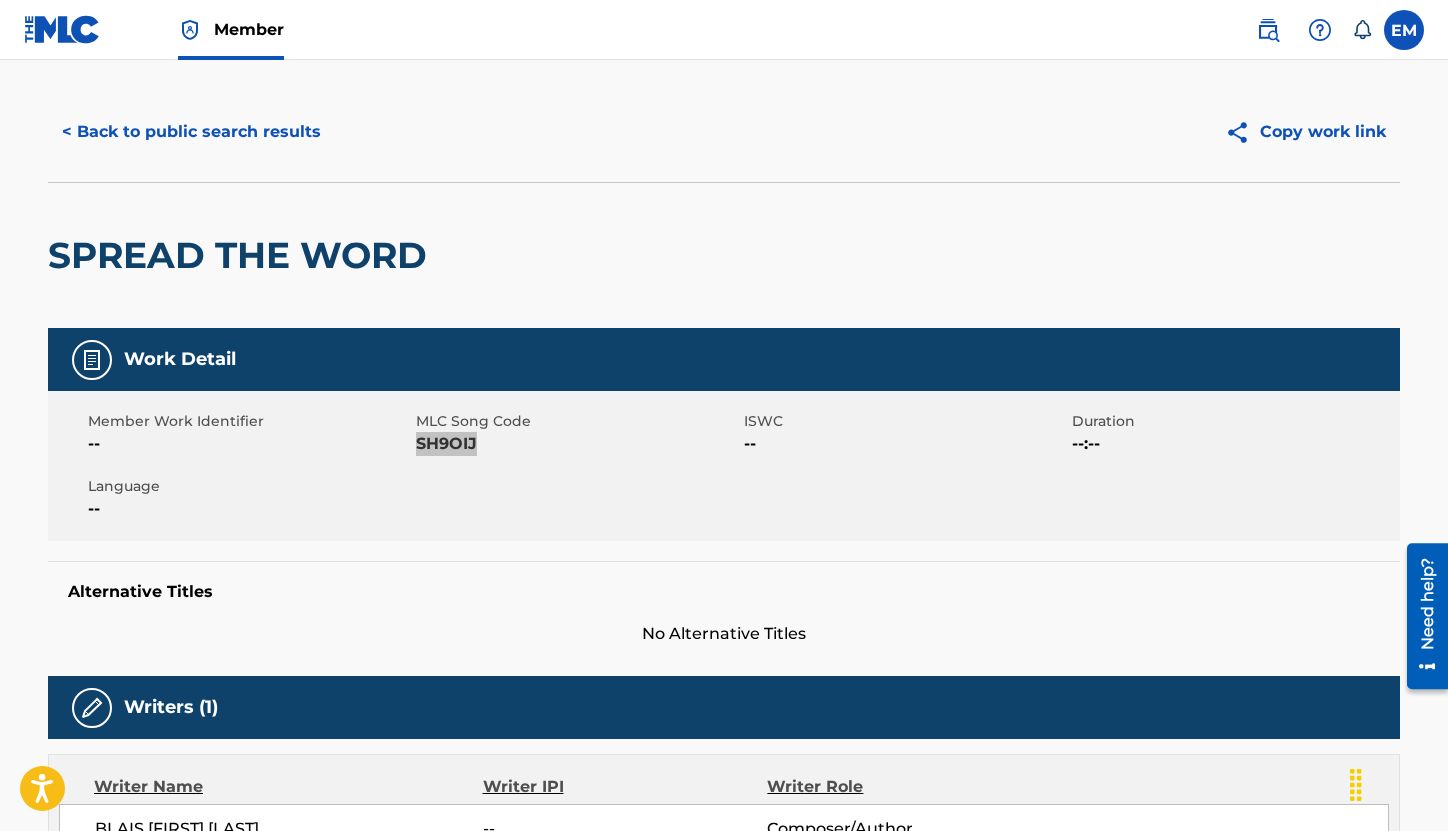scroll, scrollTop: 0, scrollLeft: 0, axis: both 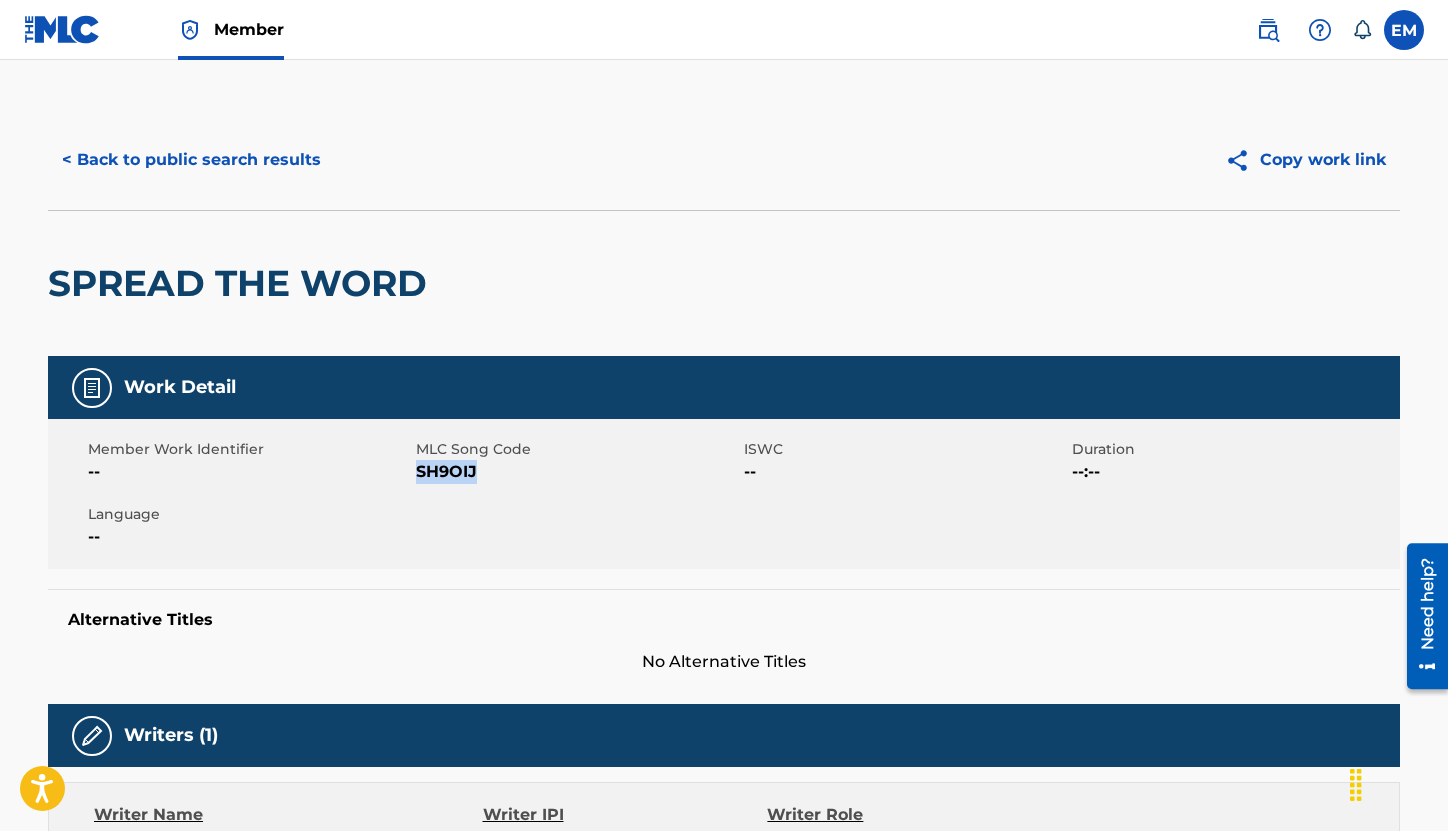 click on "< Back to public search results" at bounding box center (191, 160) 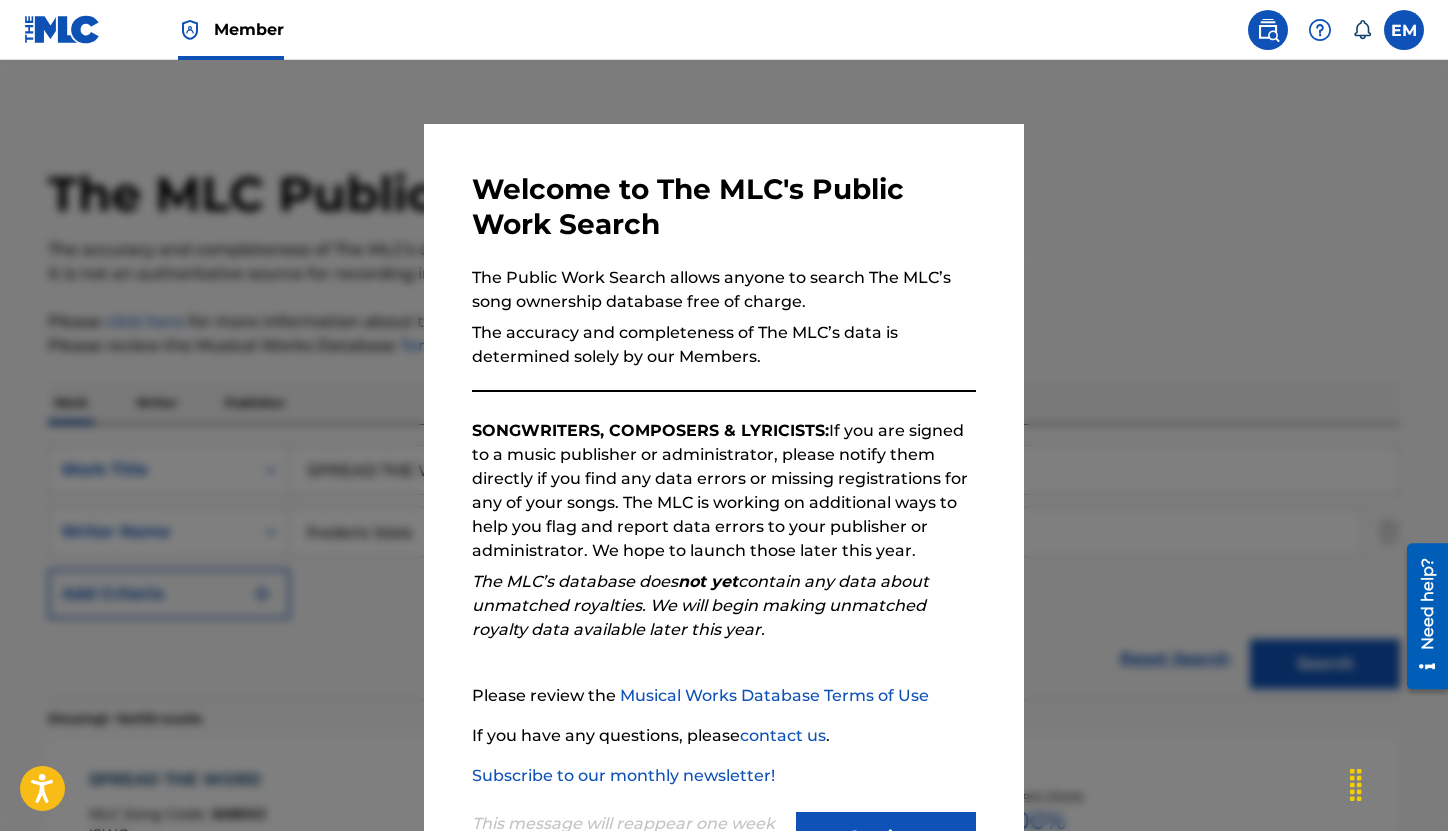 scroll, scrollTop: 400, scrollLeft: 0, axis: vertical 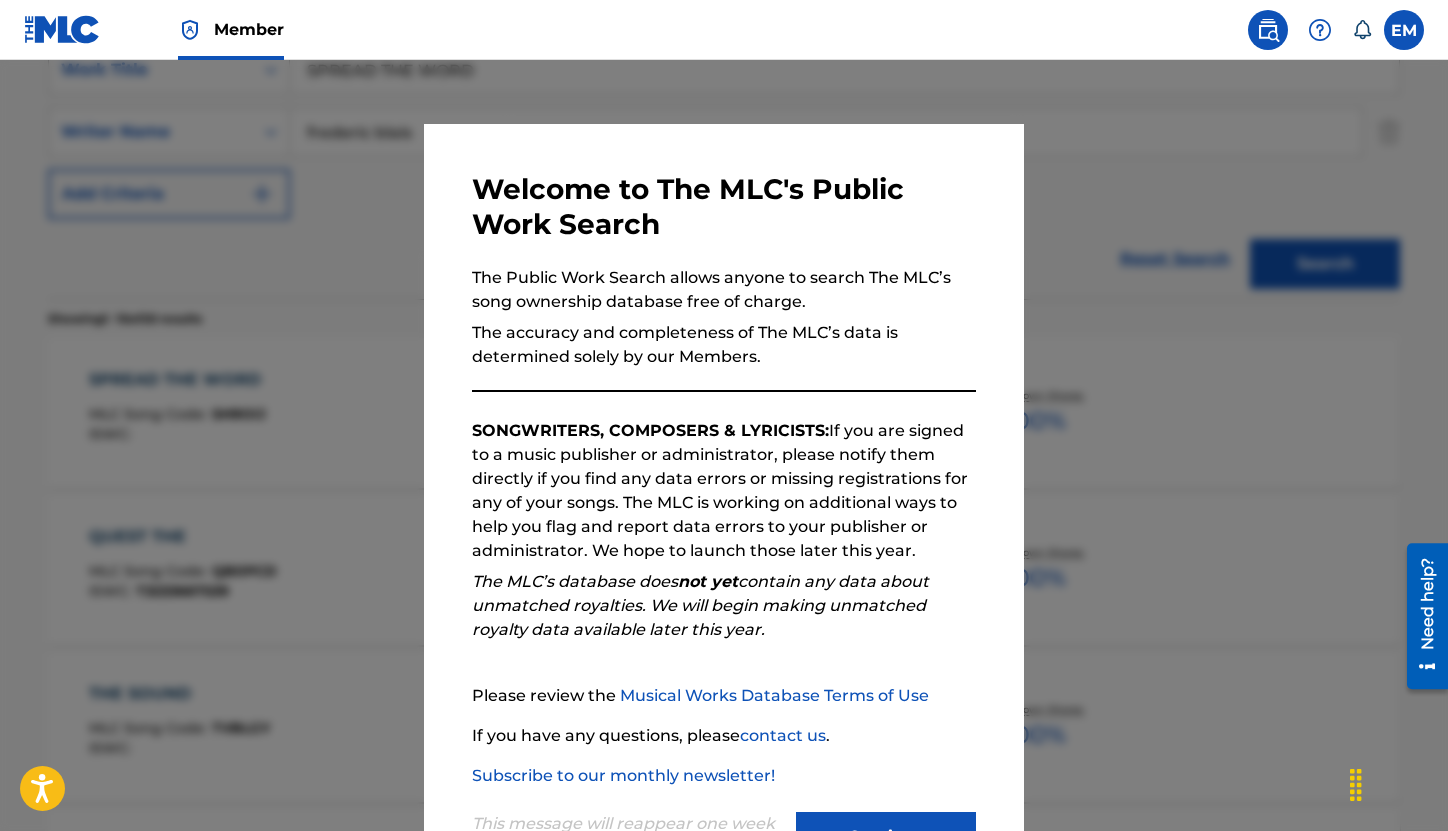 click at bounding box center [724, 475] 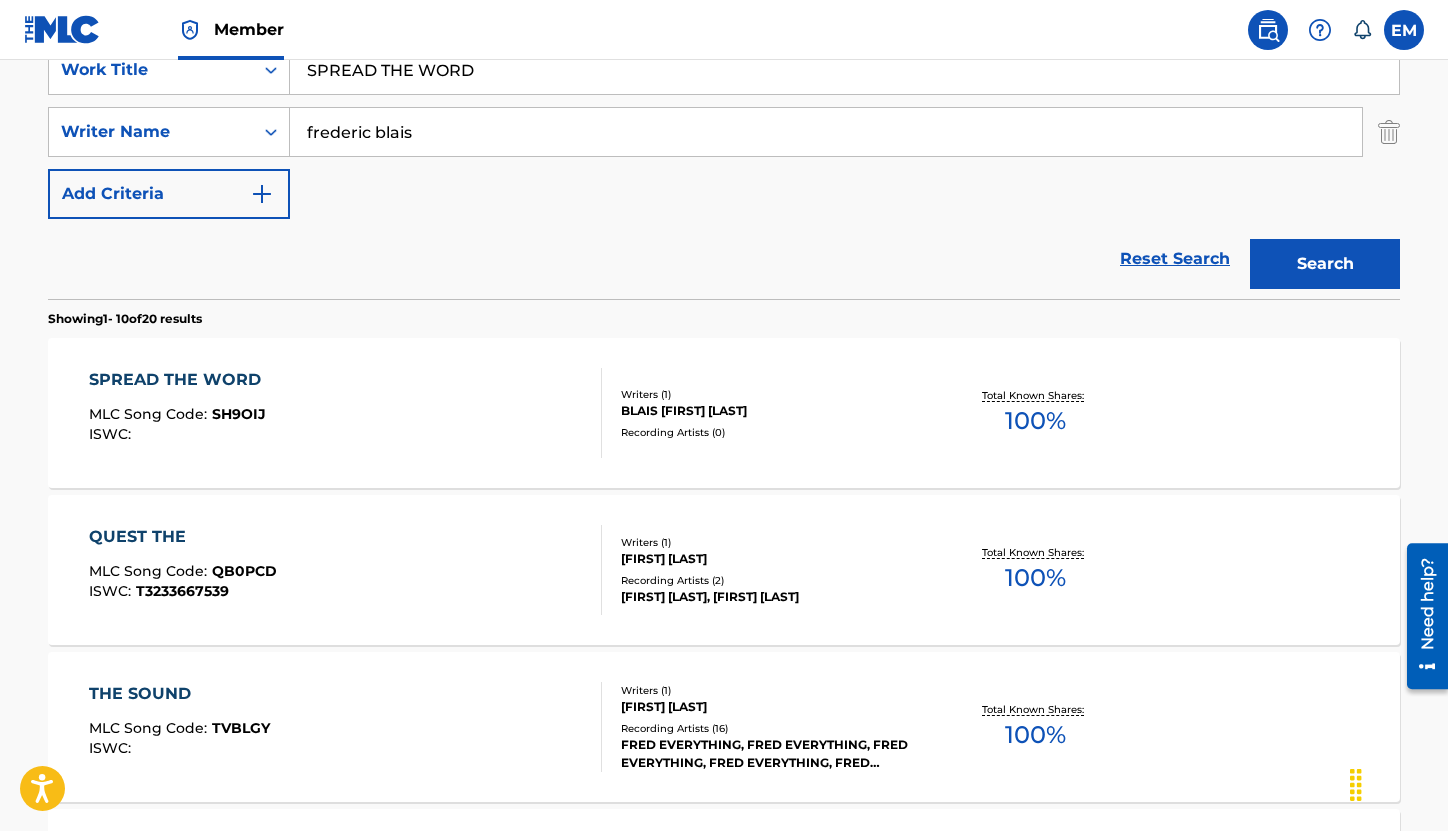 click on "SearchWithCriteriac06617bf-25ed-46f6-8ef3-ef93165479e7 Work Title SPREAD THE WORD SearchWithCriteria8a6f7509-8e48-4a87-8ba0-2e2f27098ad3 Writer Name [FIRST] [LAST] Add Criteria" at bounding box center (724, 132) 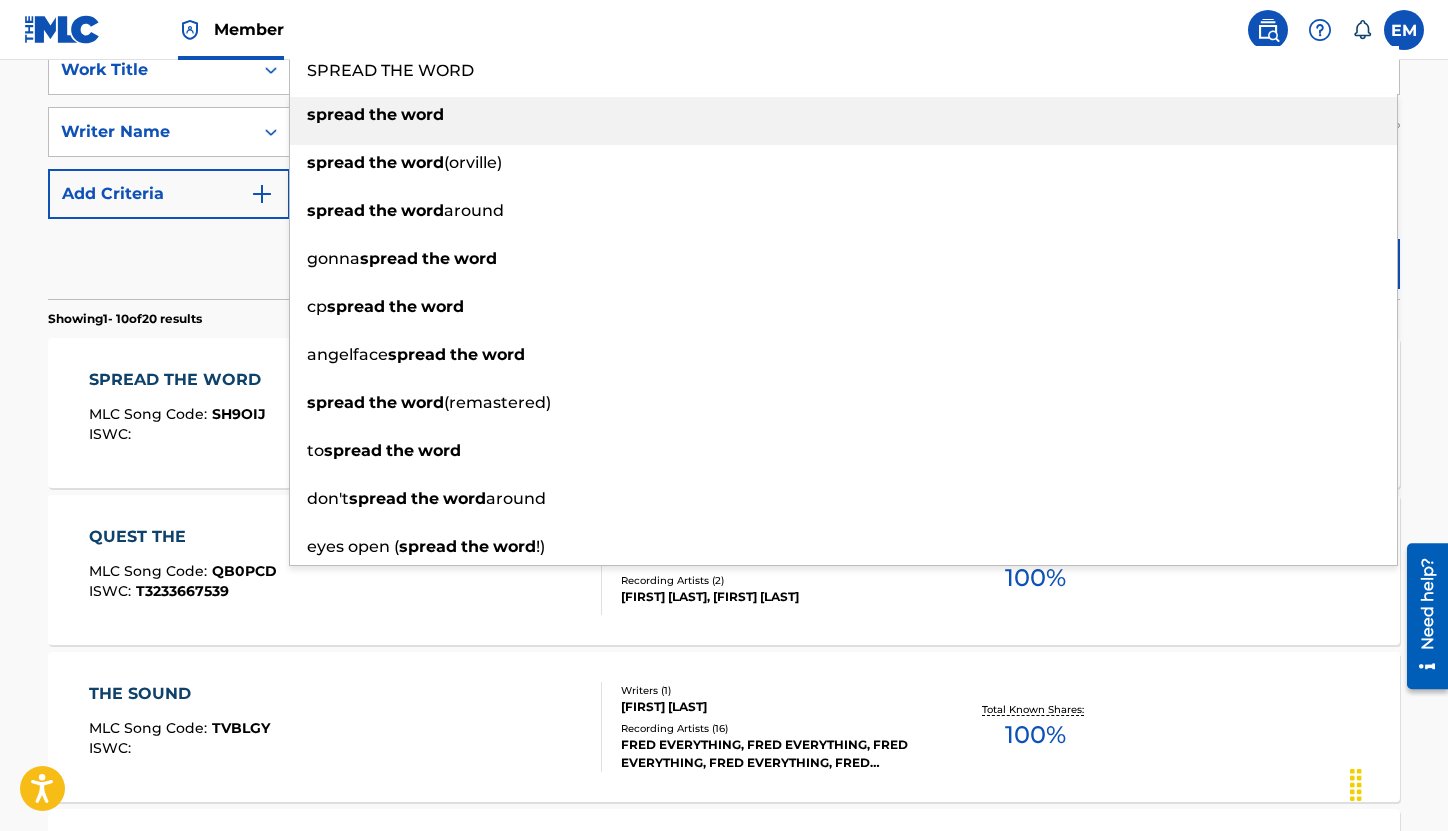 click on "SPREAD THE WORD" at bounding box center (844, 70) 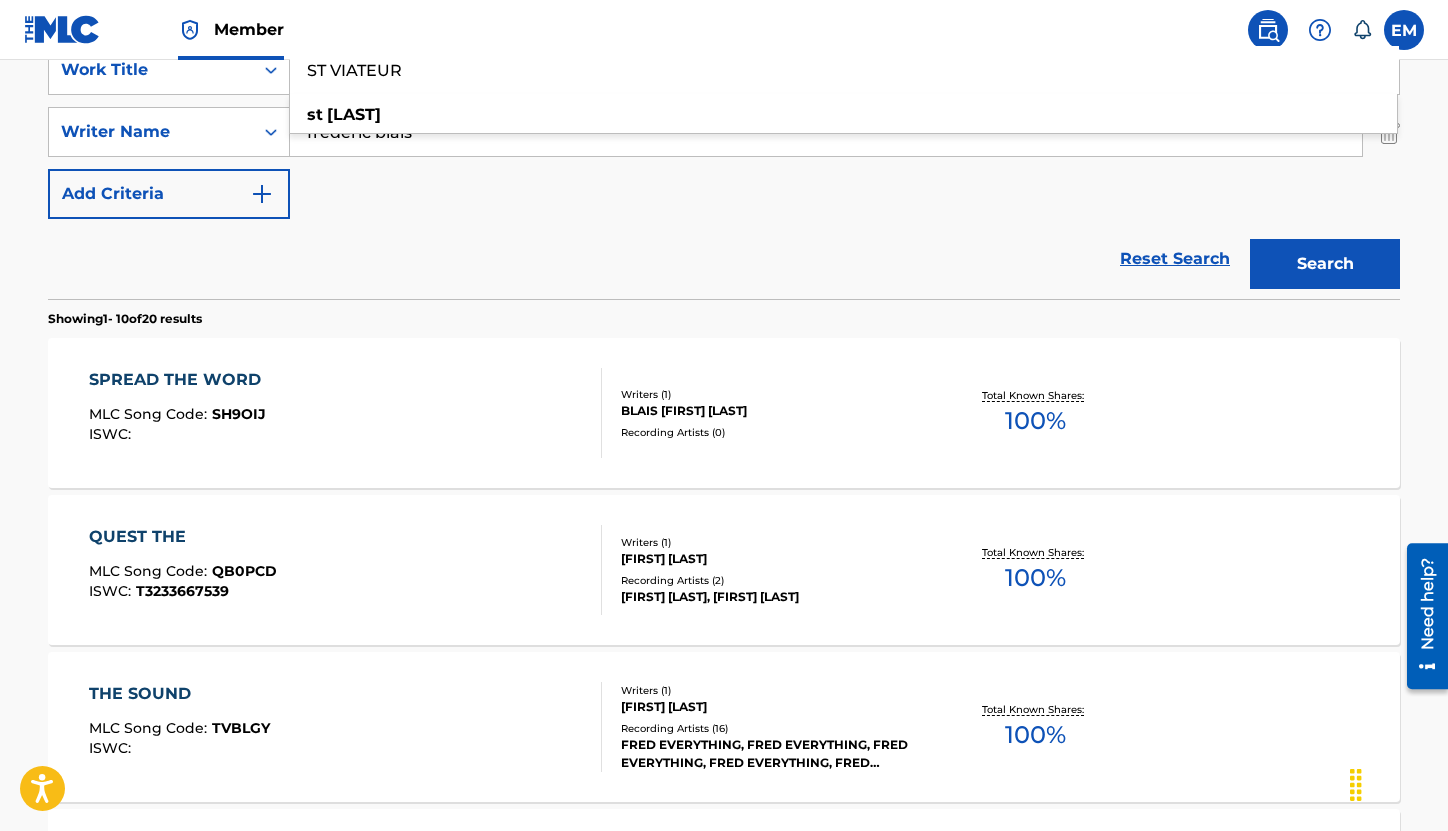 type on "ST VIATEUR" 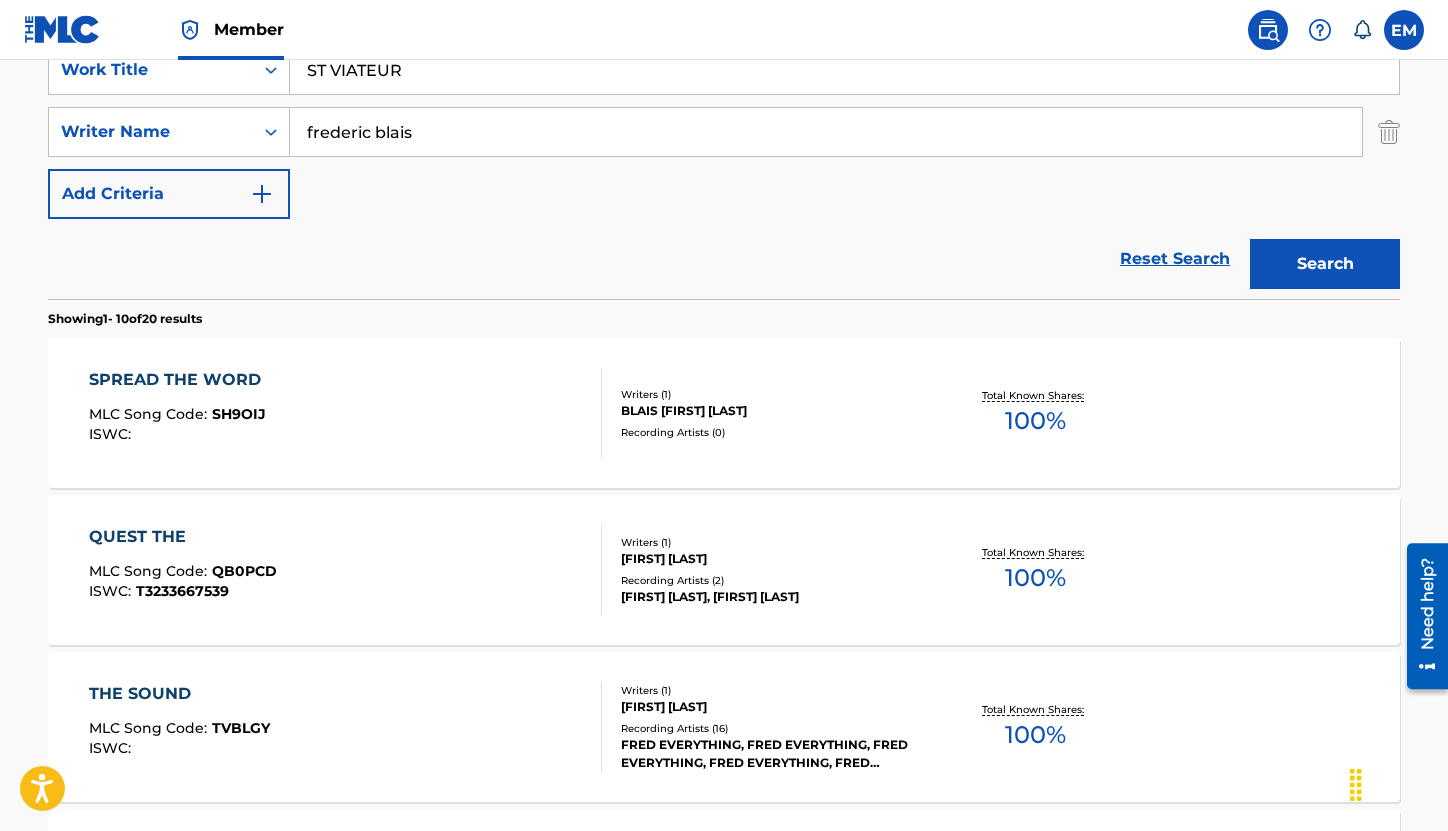 drag, startPoint x: 458, startPoint y: 266, endPoint x: 1161, endPoint y: 237, distance: 703.5979 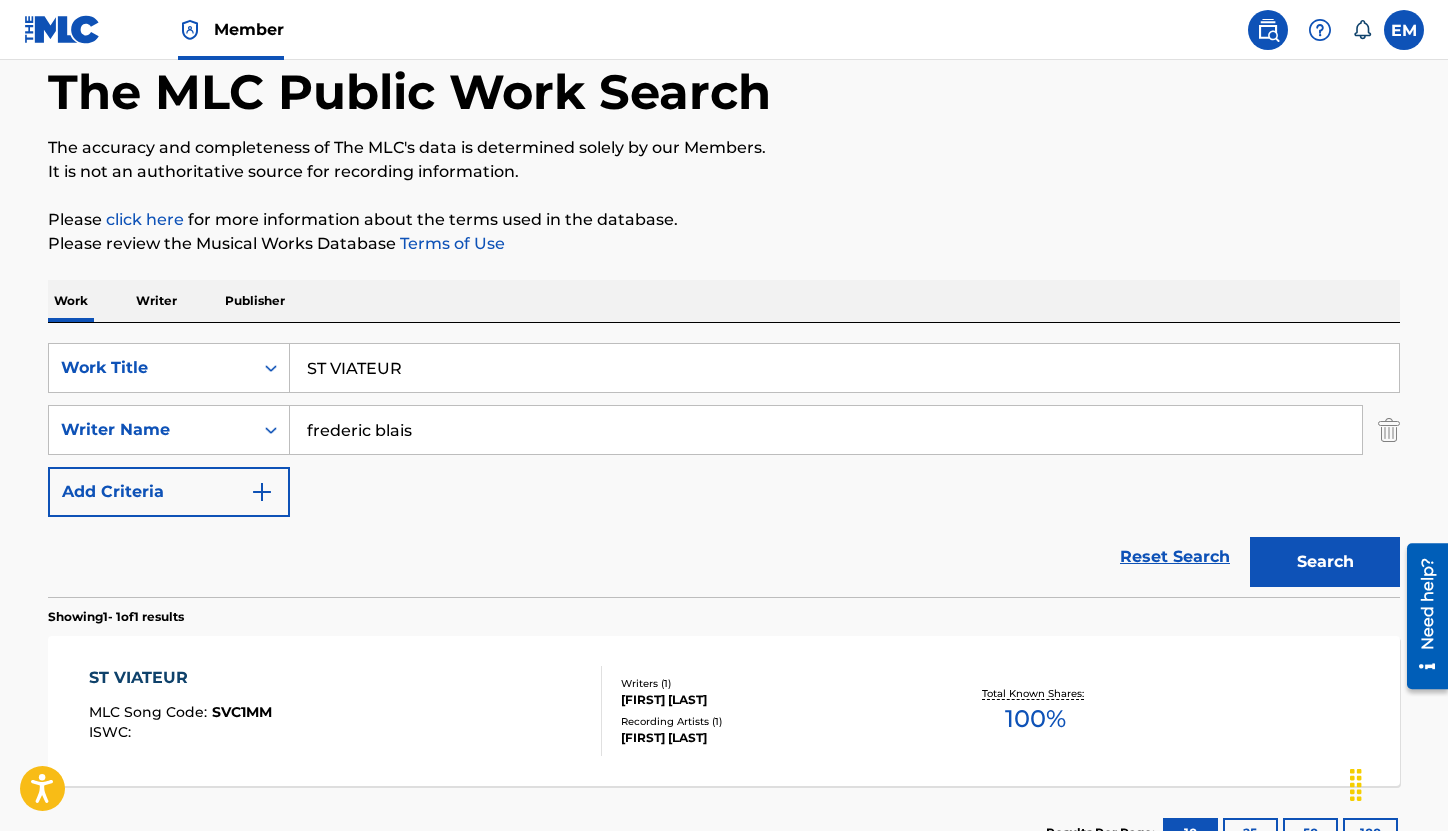scroll, scrollTop: 257, scrollLeft: 0, axis: vertical 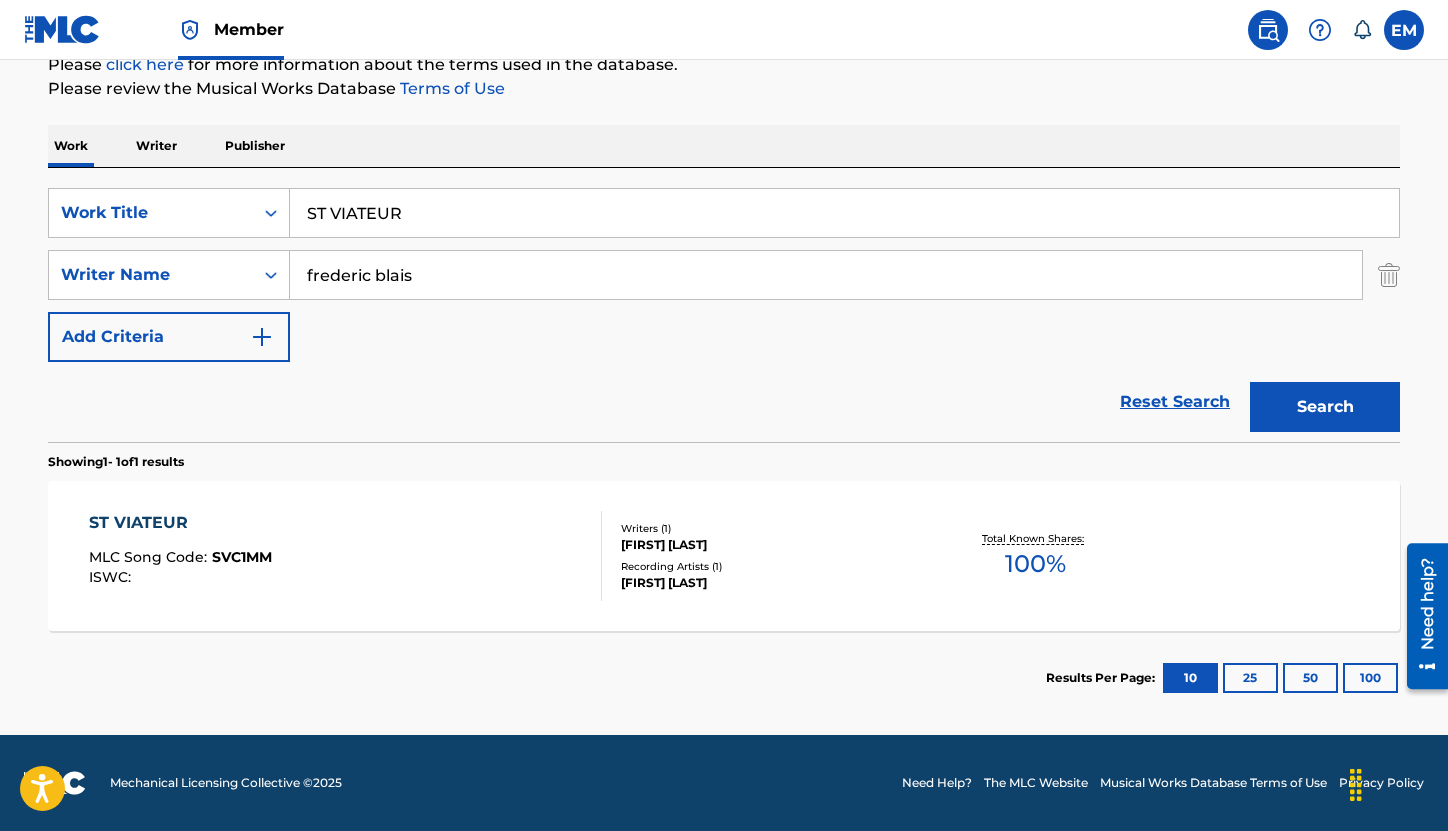 click on "ST VIATEUR MLC Song Code : SVC1MM ISWC :" at bounding box center [346, 556] 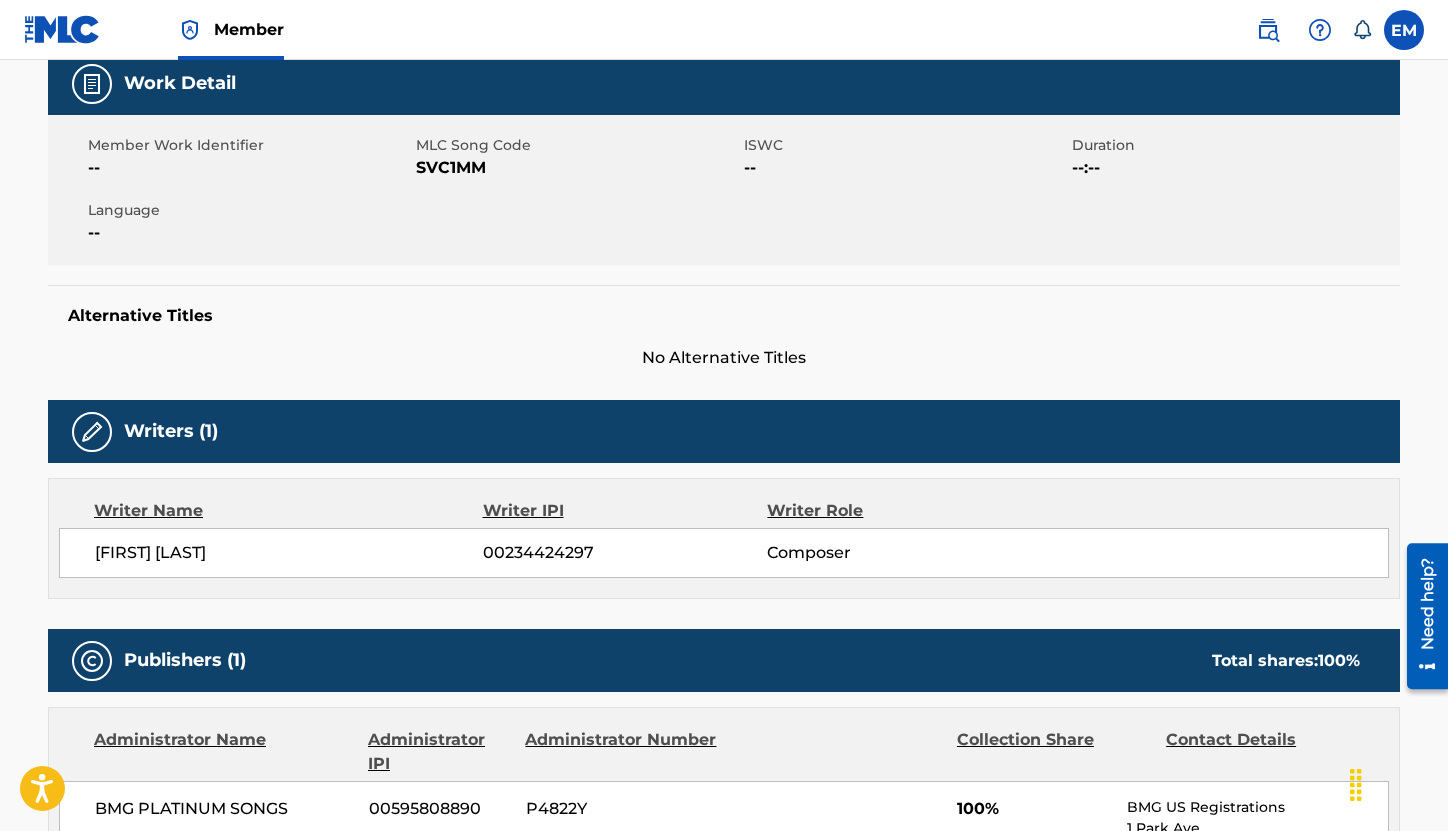scroll, scrollTop: 100, scrollLeft: 0, axis: vertical 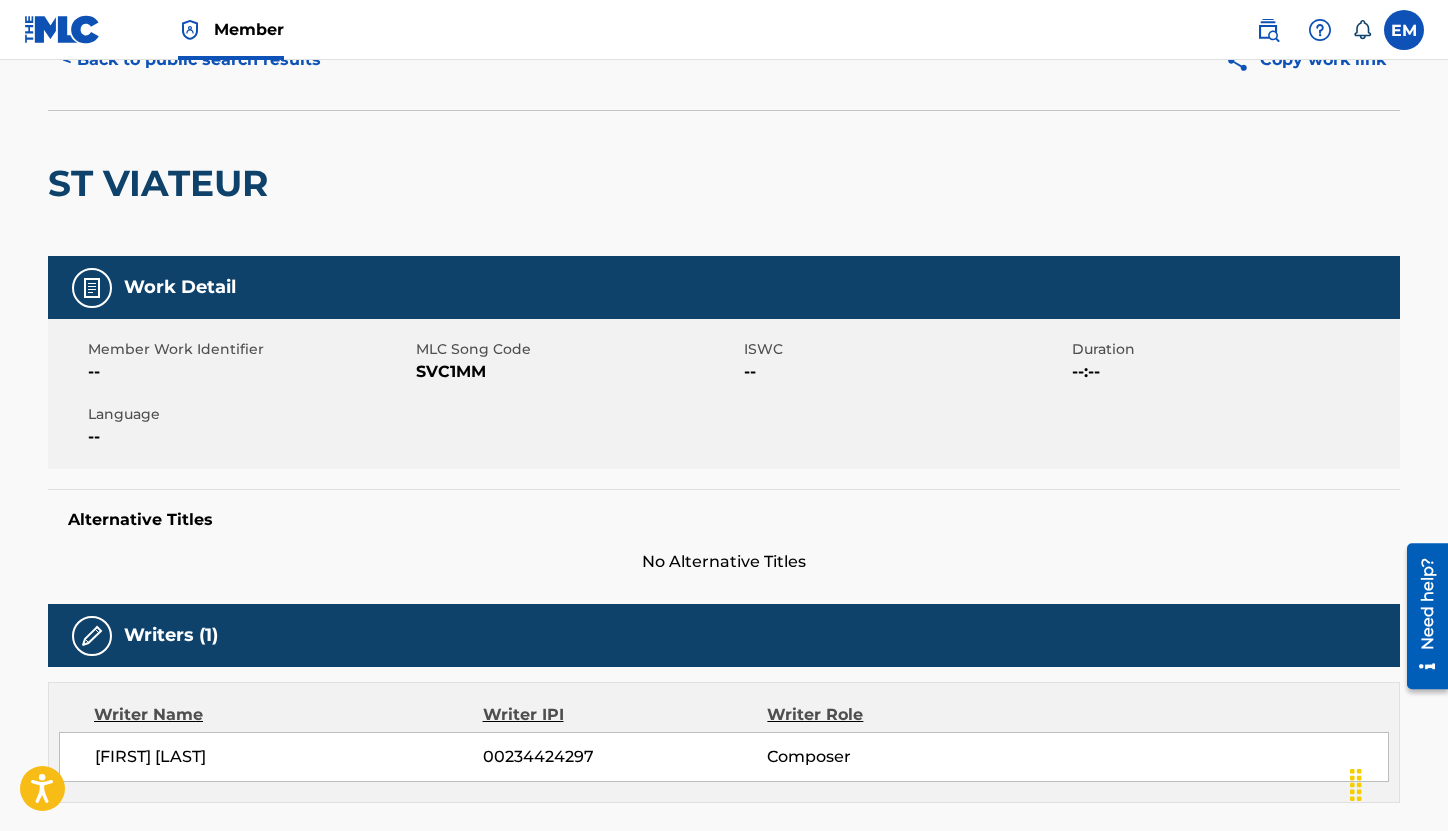 click on "MLC Song Code" at bounding box center (577, 349) 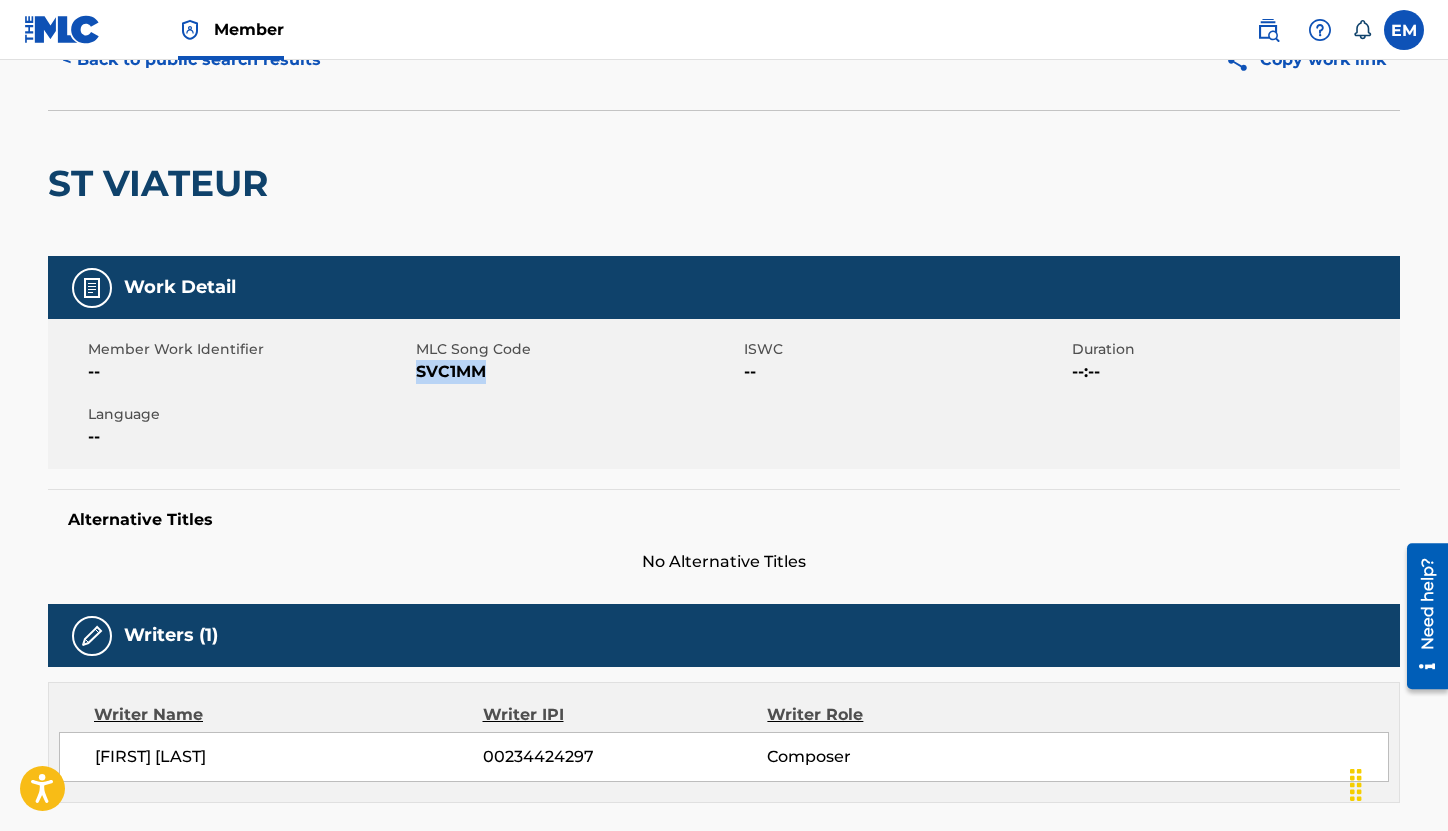 click on "SVC1MM" at bounding box center [577, 372] 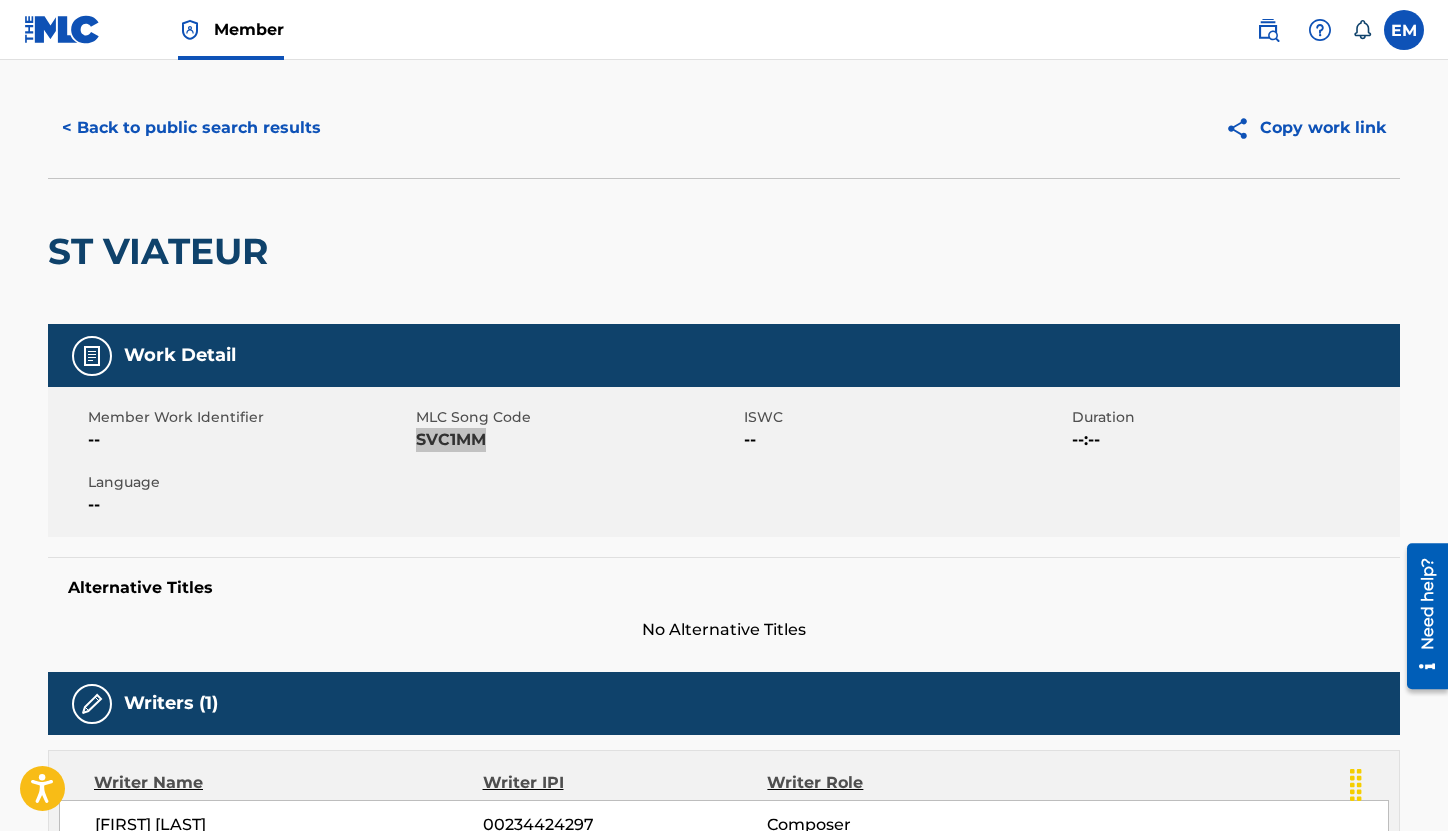 scroll, scrollTop: 0, scrollLeft: 0, axis: both 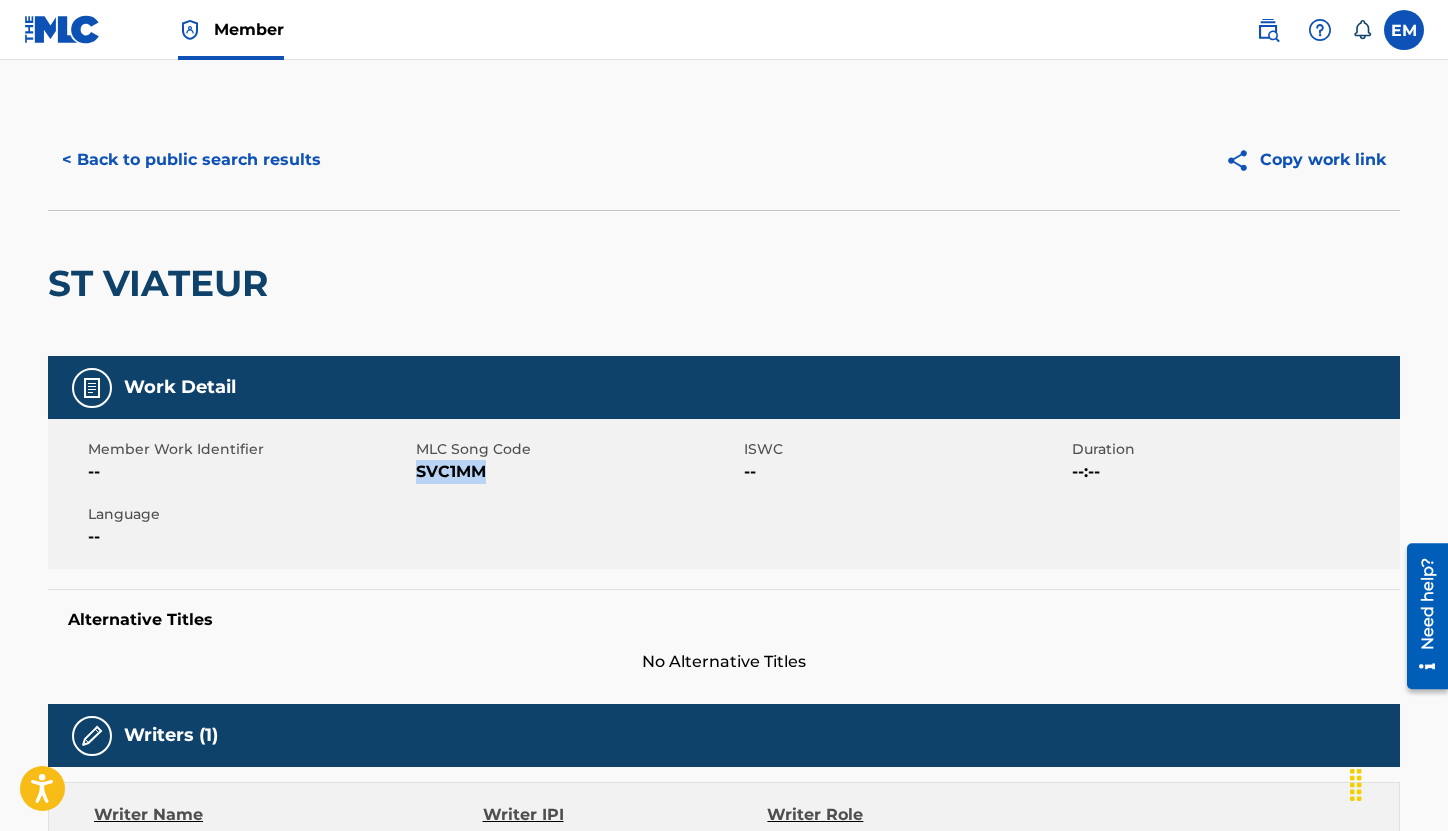 click on "< Back to public search results" at bounding box center (191, 160) 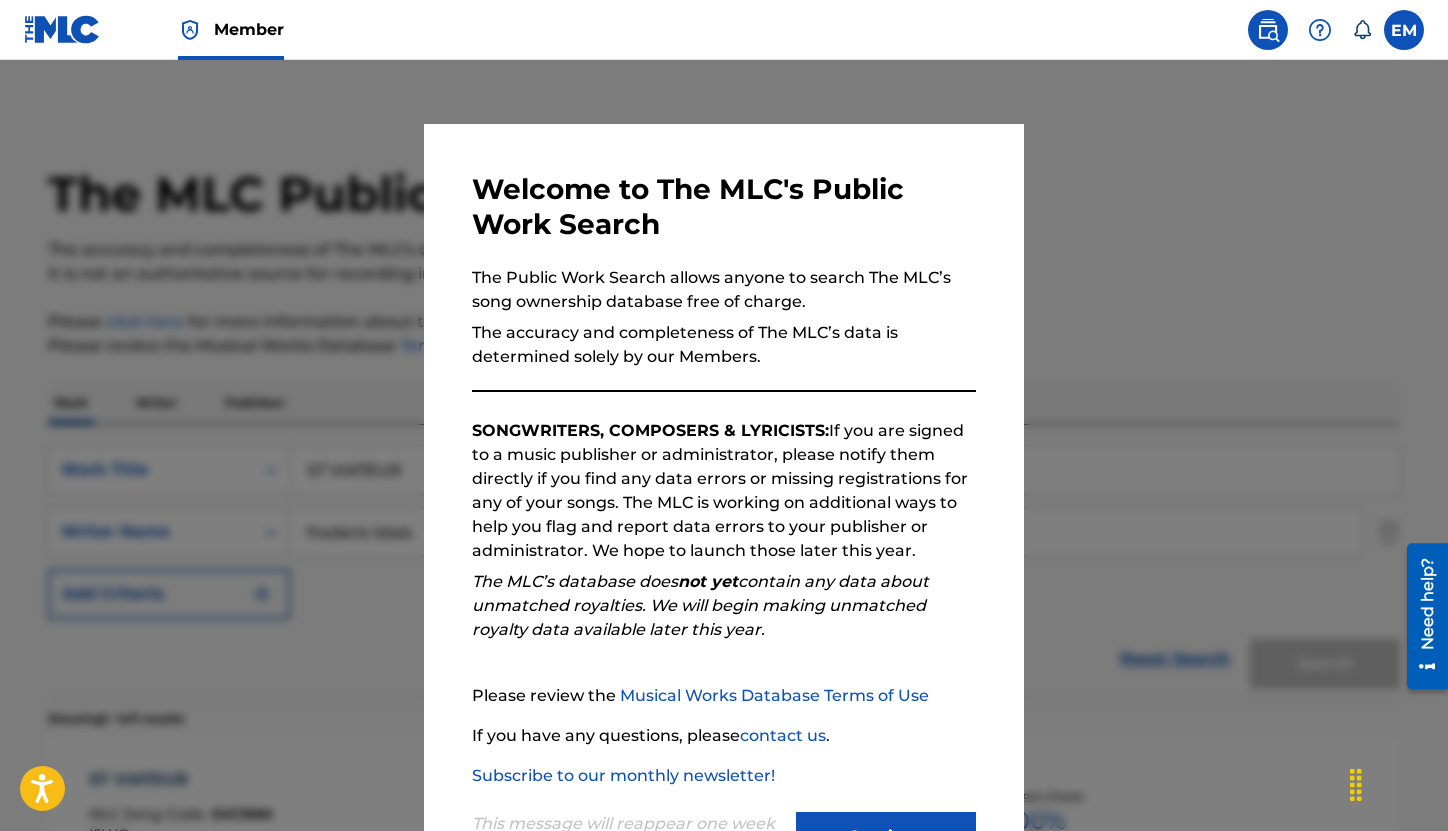 scroll, scrollTop: 143, scrollLeft: 0, axis: vertical 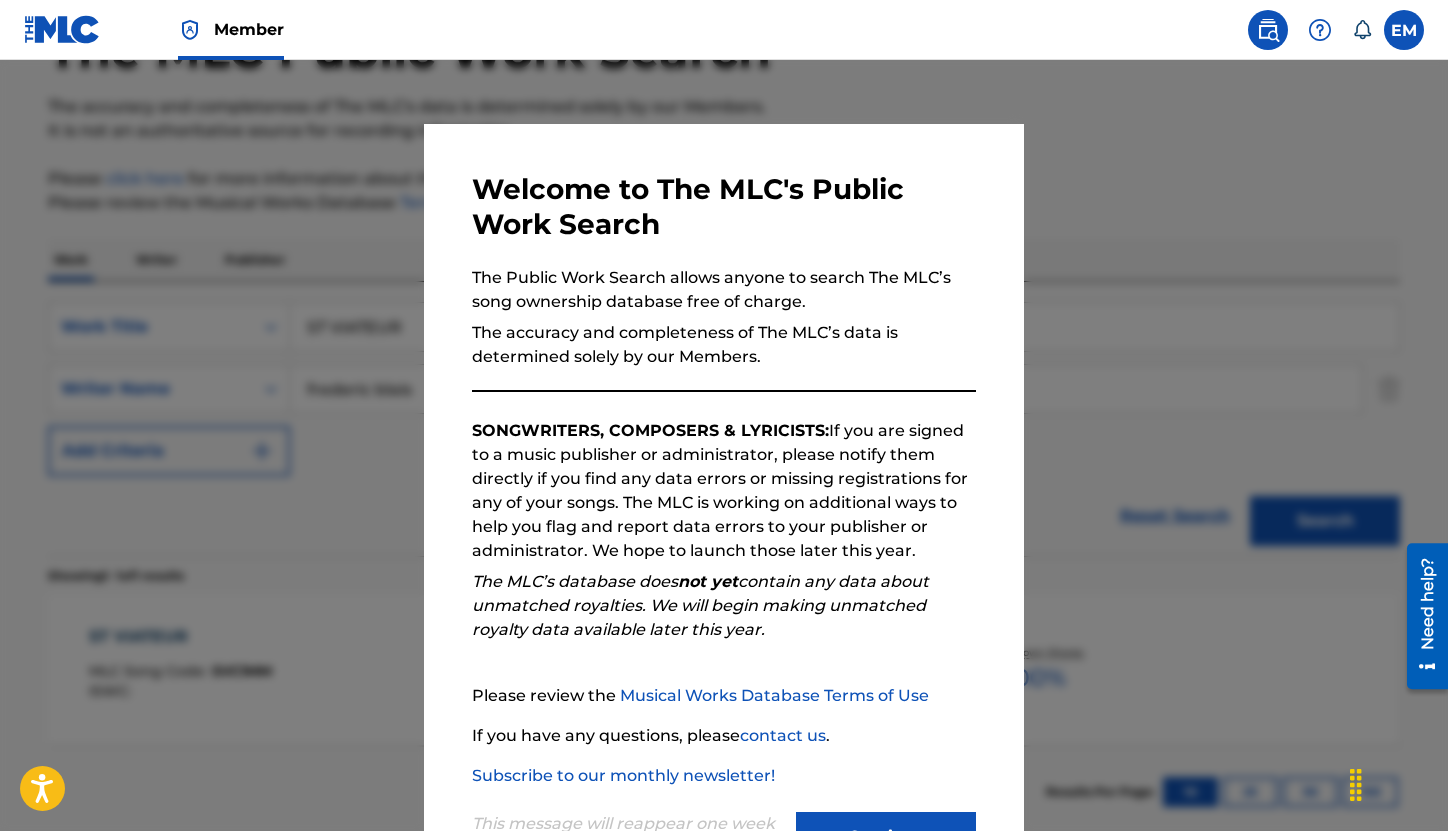 click on "This message will reappear one week after it is closed. Continue" at bounding box center (724, 827) 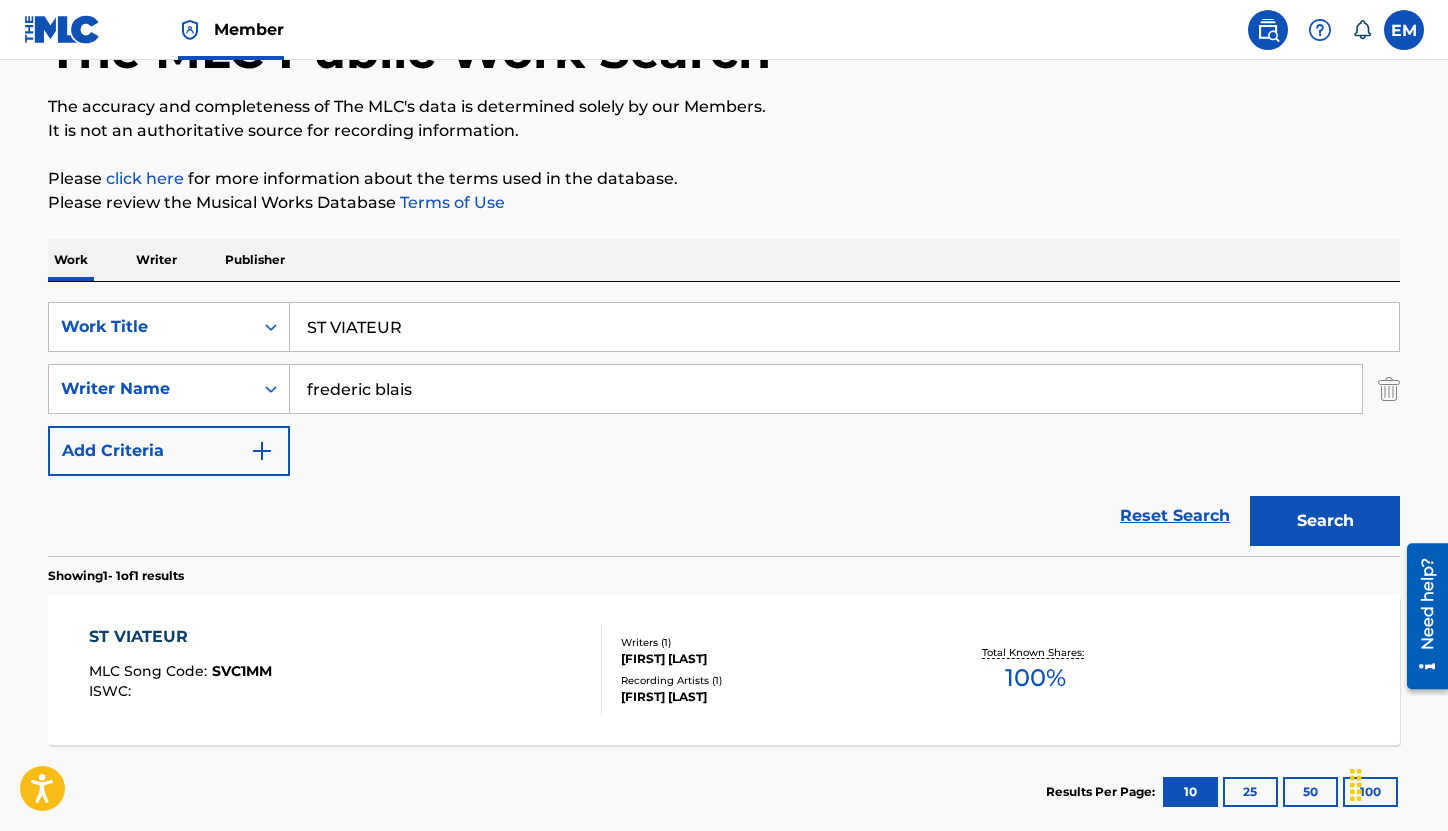 click on "SearchWithCriteriac06617bf-25ed-46f6-8ef3-ef93165479e7 Work Title ST VIATEUR SearchWithCriteria8a6f7509-8e48-4a87-8ba0-2e2f27098ad3 Writer Name [FIRST] [LAST] Add Criteria Reset Search Search" at bounding box center [724, 419] 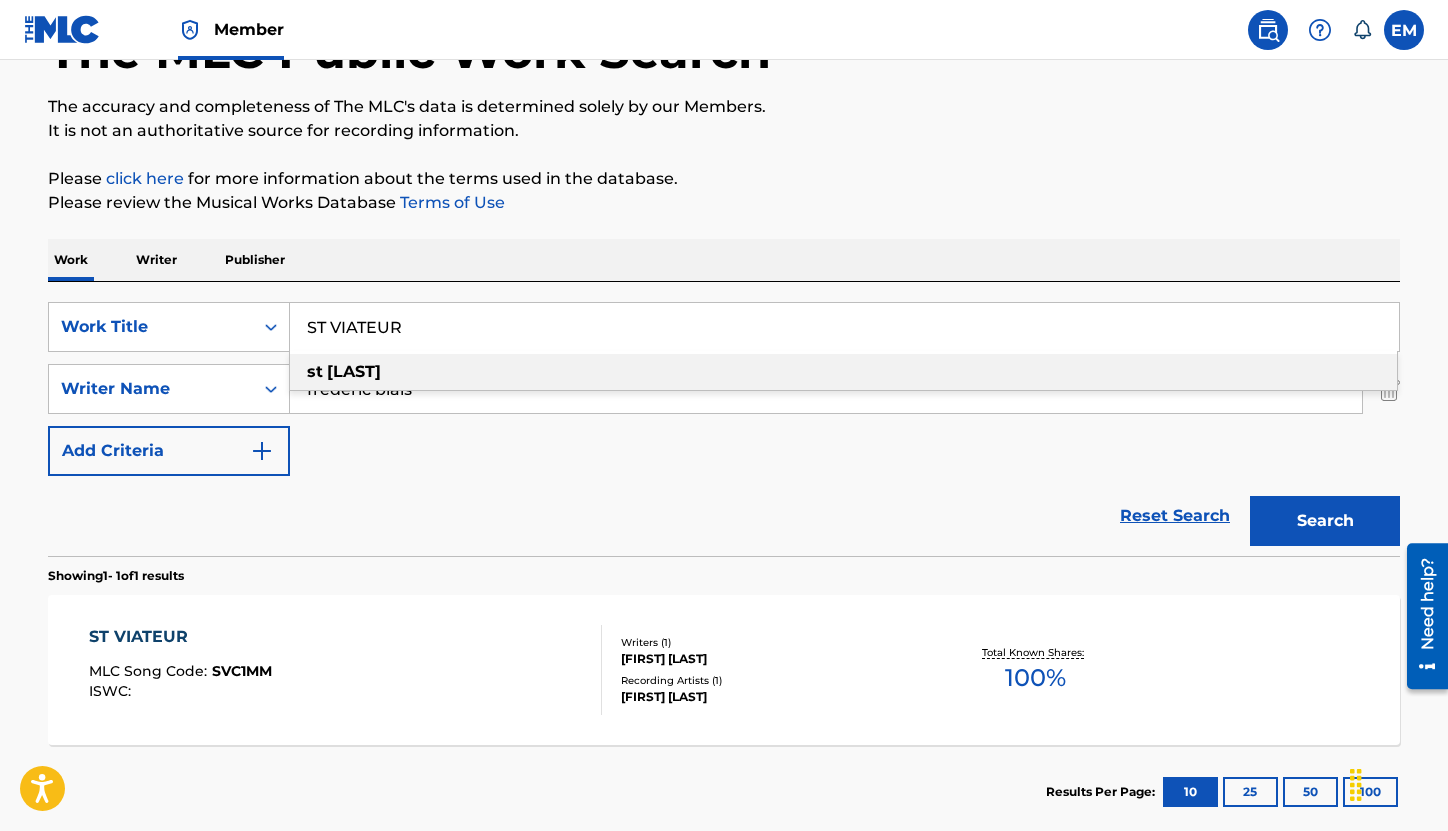 click on "ST VIATEUR" at bounding box center [844, 327] 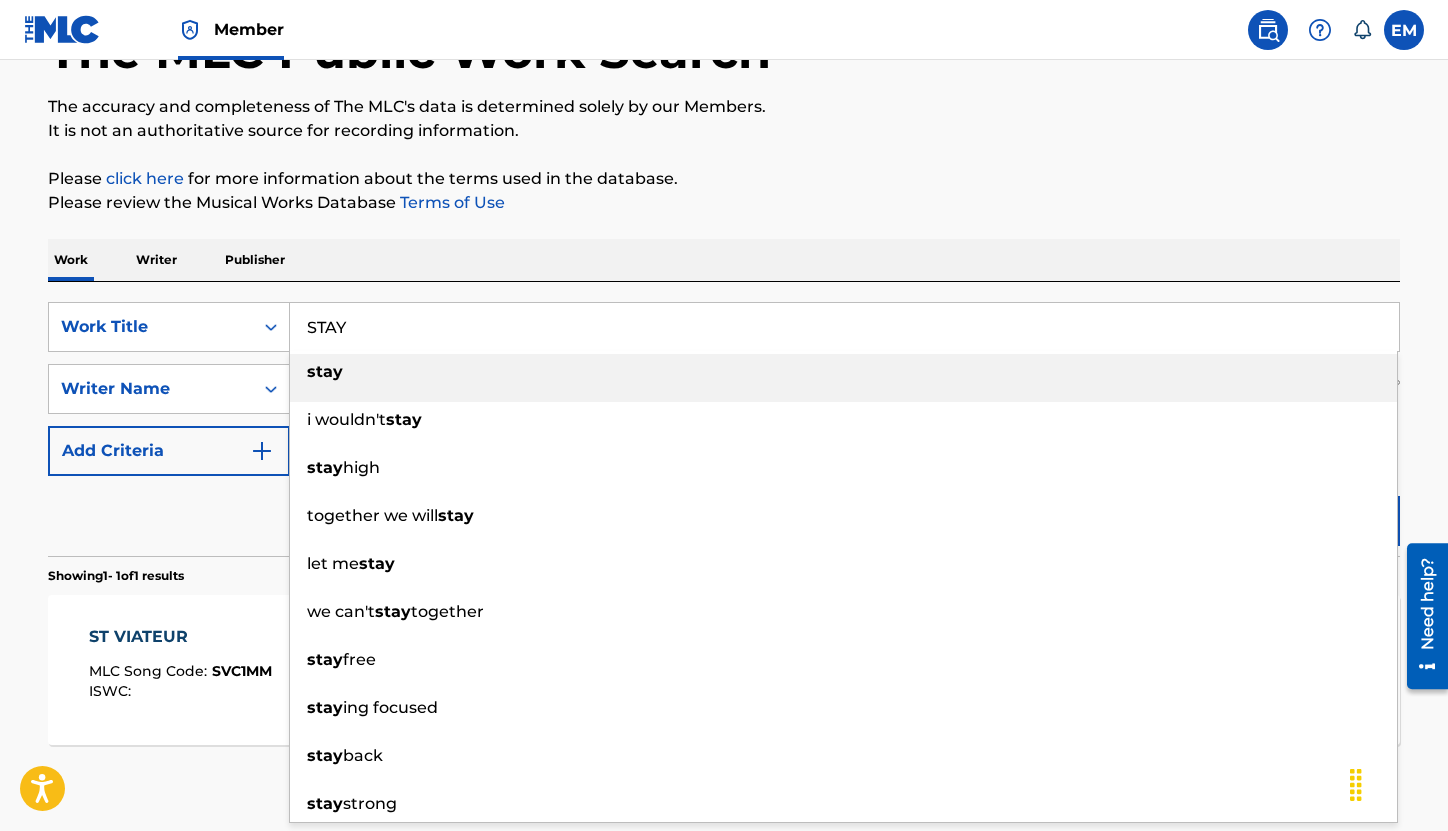 type on "STAY" 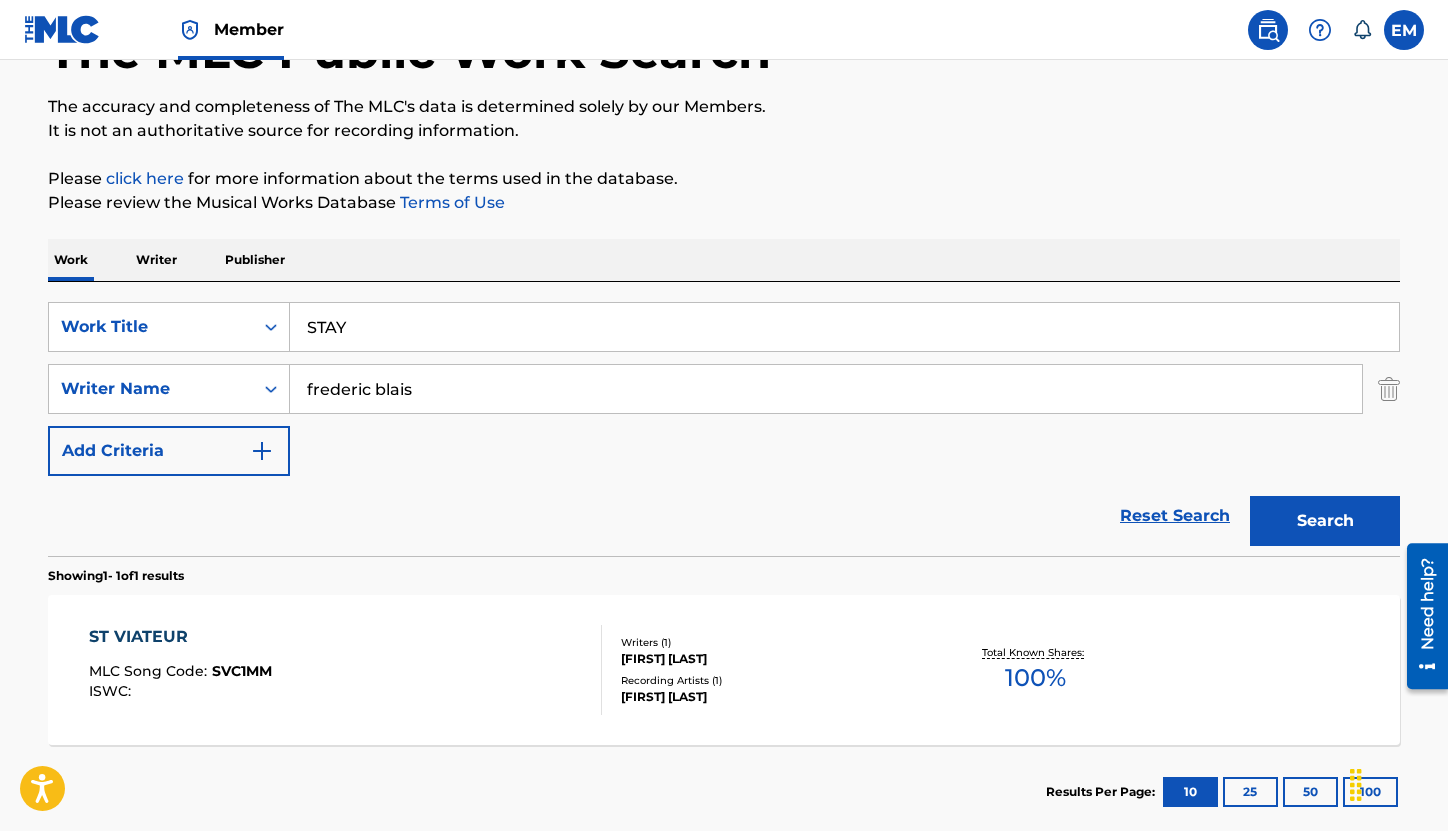 click on "Search" at bounding box center (1325, 521) 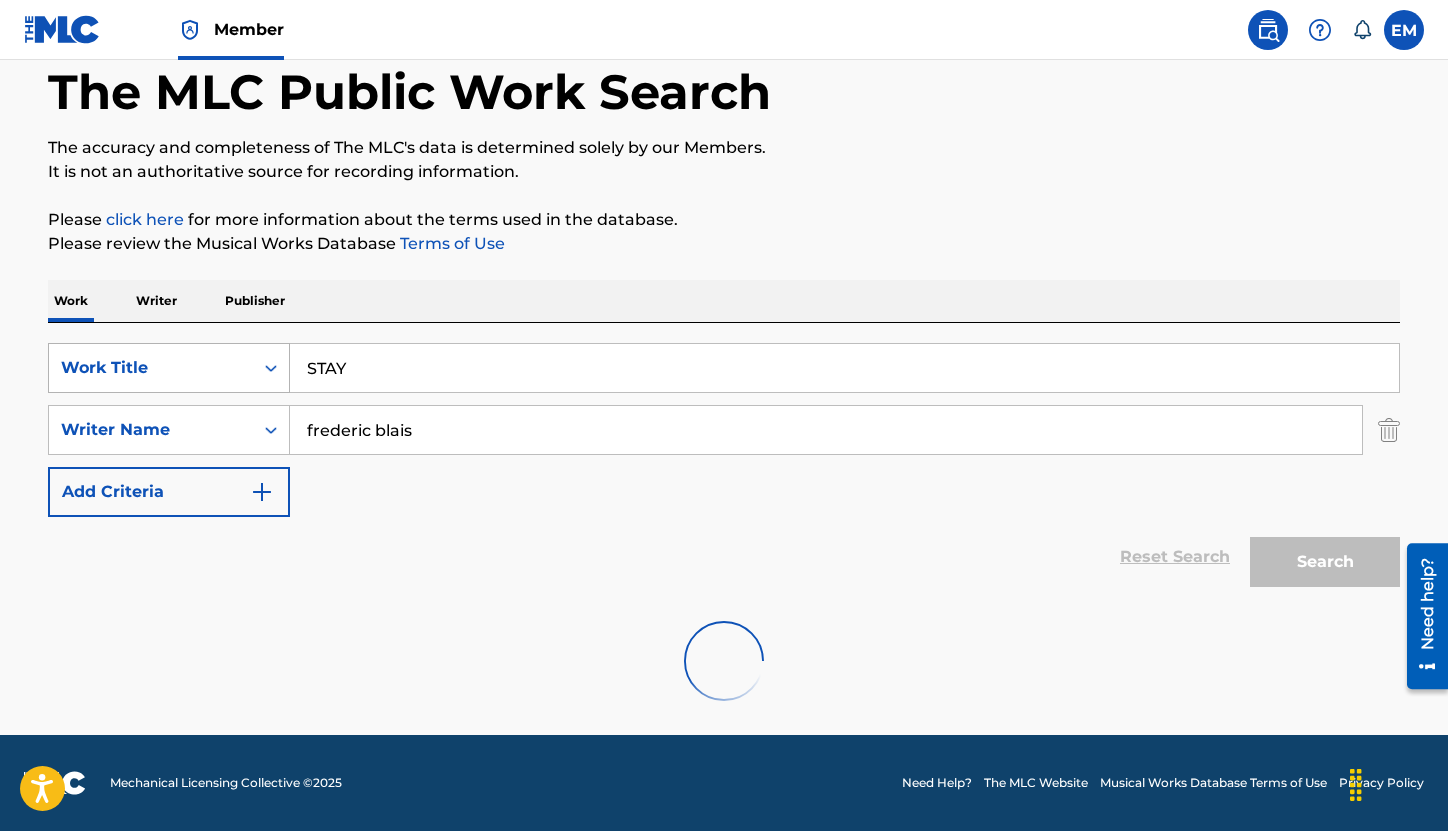 scroll, scrollTop: 143, scrollLeft: 0, axis: vertical 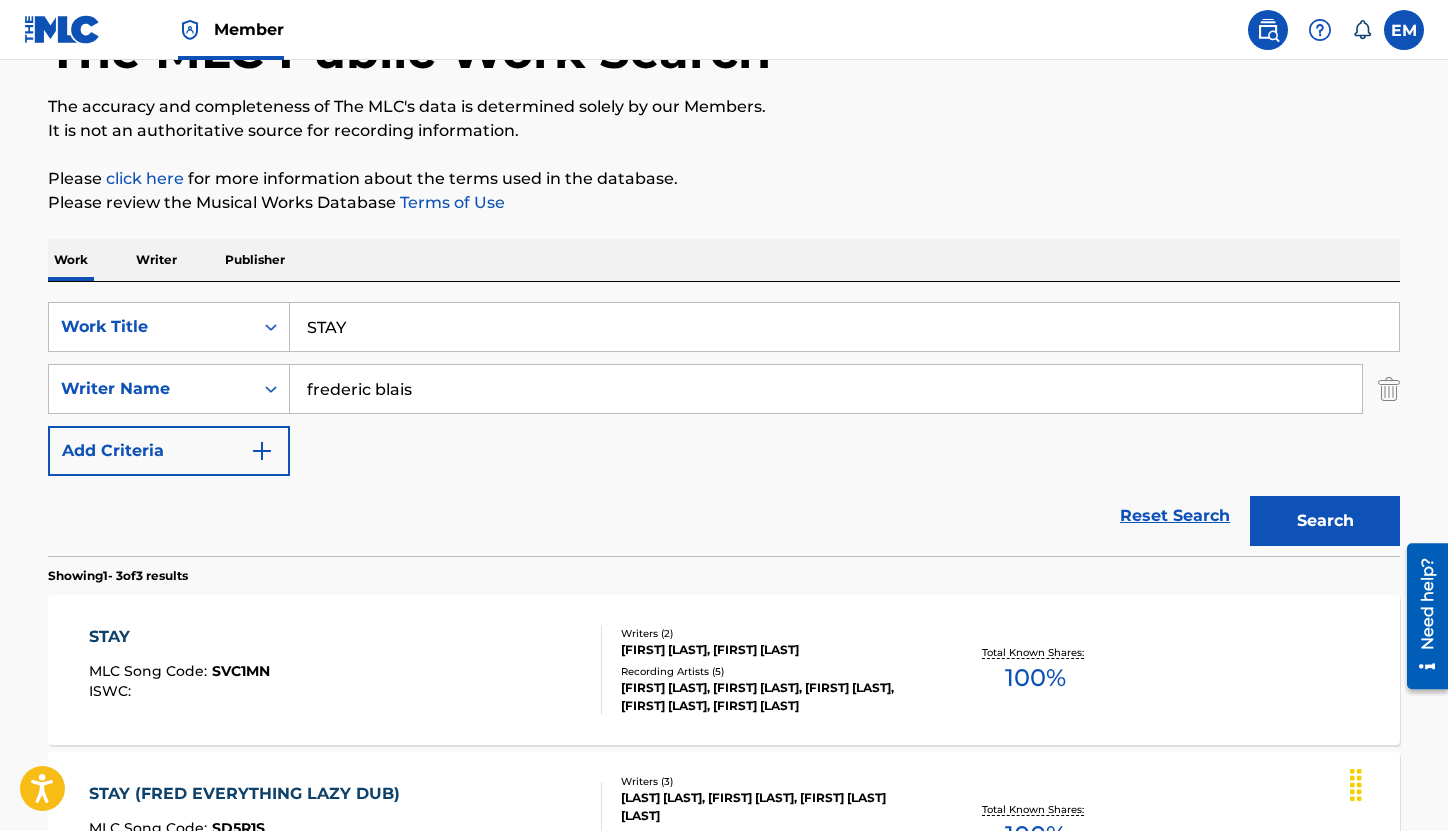 click on "STAY MLC Song Code : SVC1MN ISWC :" at bounding box center [346, 670] 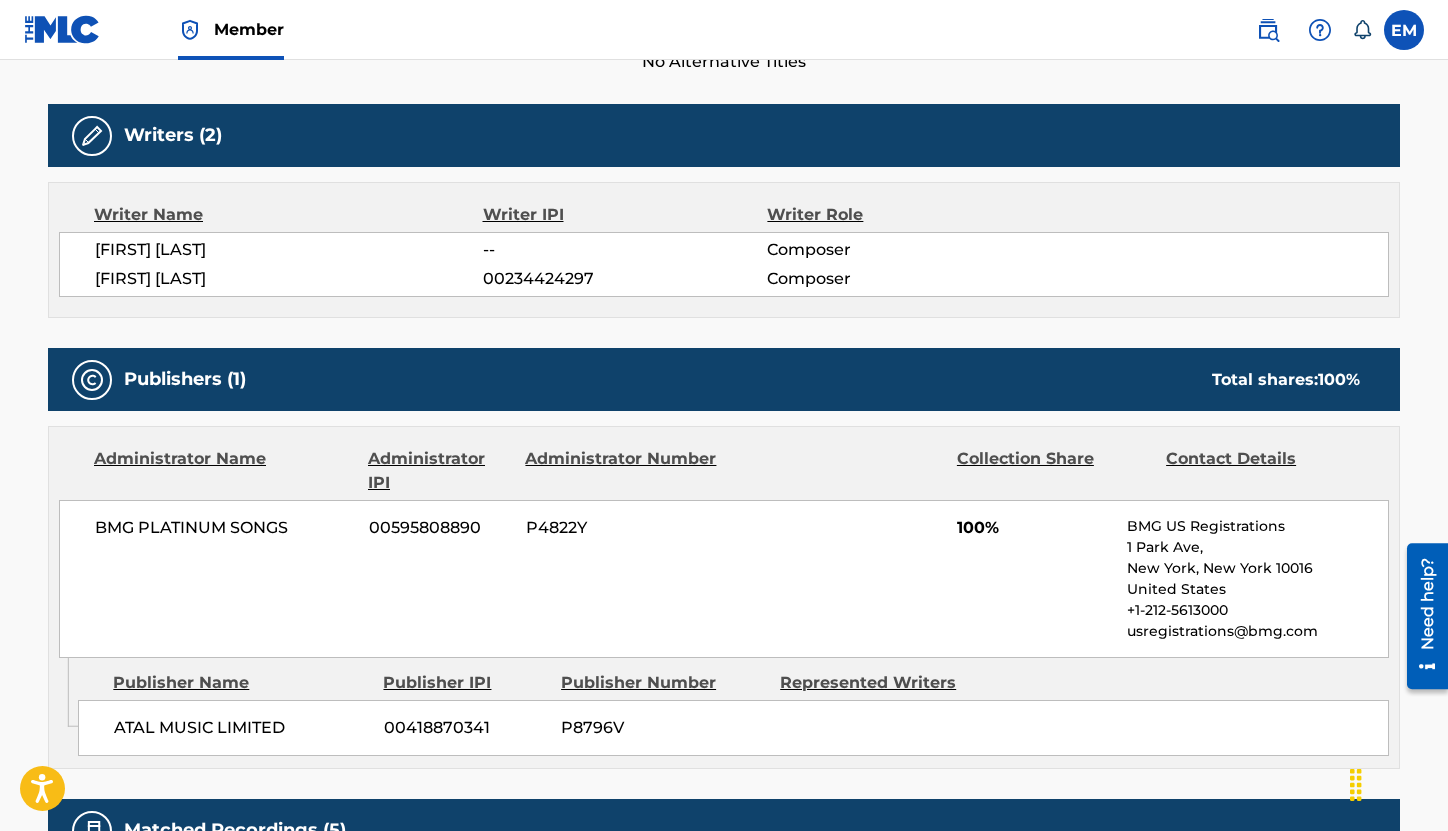 scroll, scrollTop: 200, scrollLeft: 0, axis: vertical 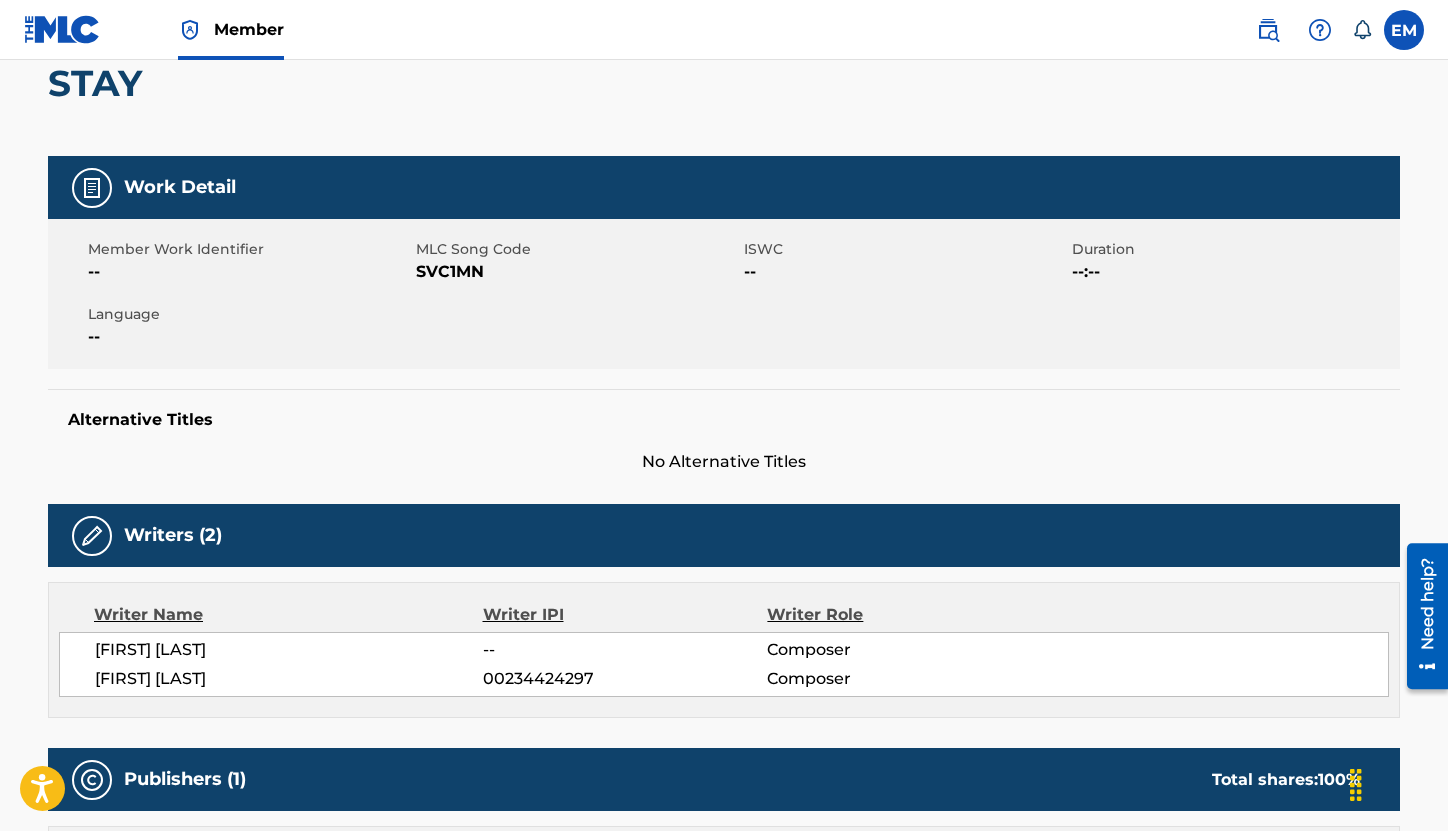 click on "SVC1MN" at bounding box center (577, 272) 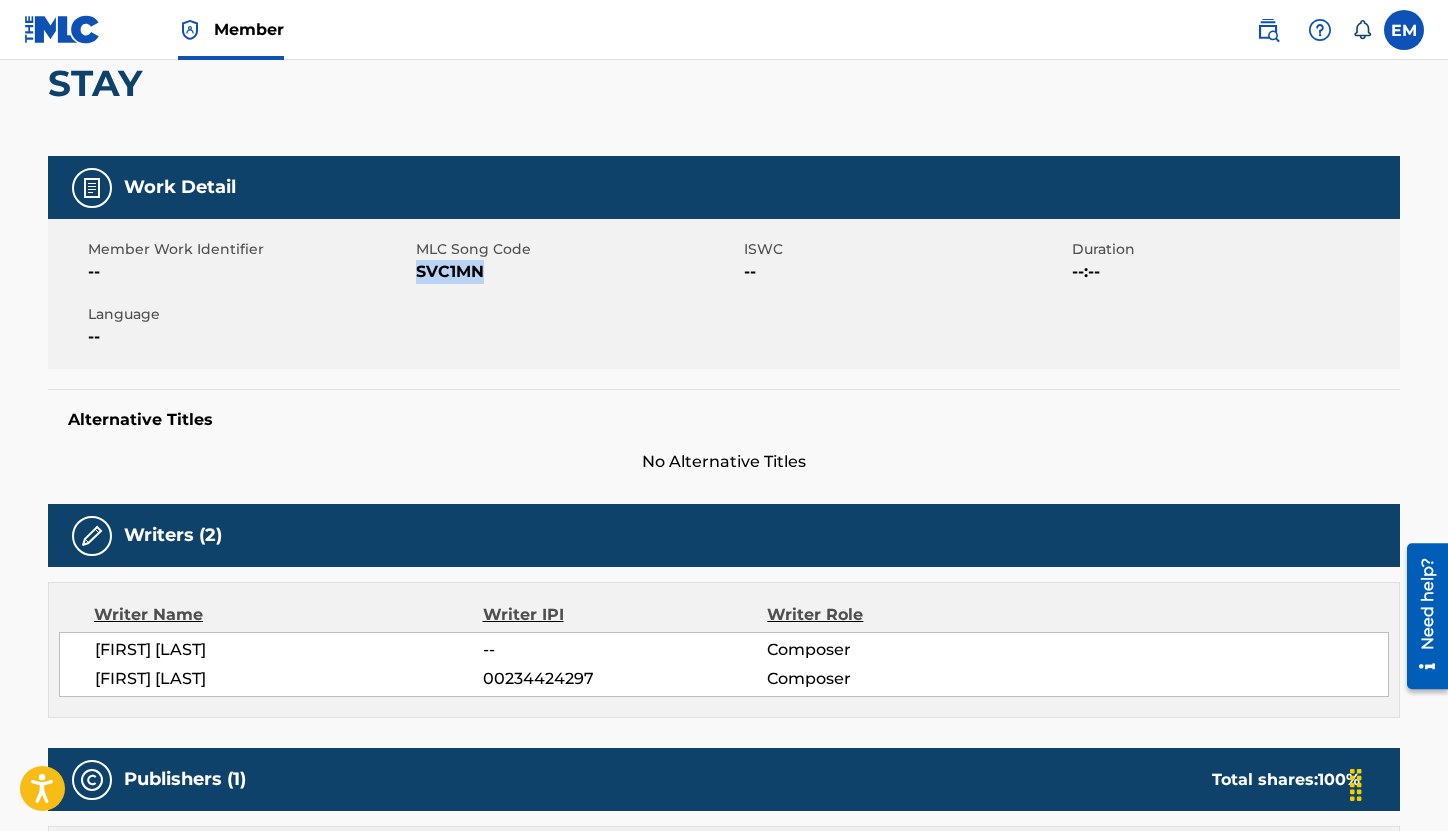 click on "SVC1MN" at bounding box center [577, 272] 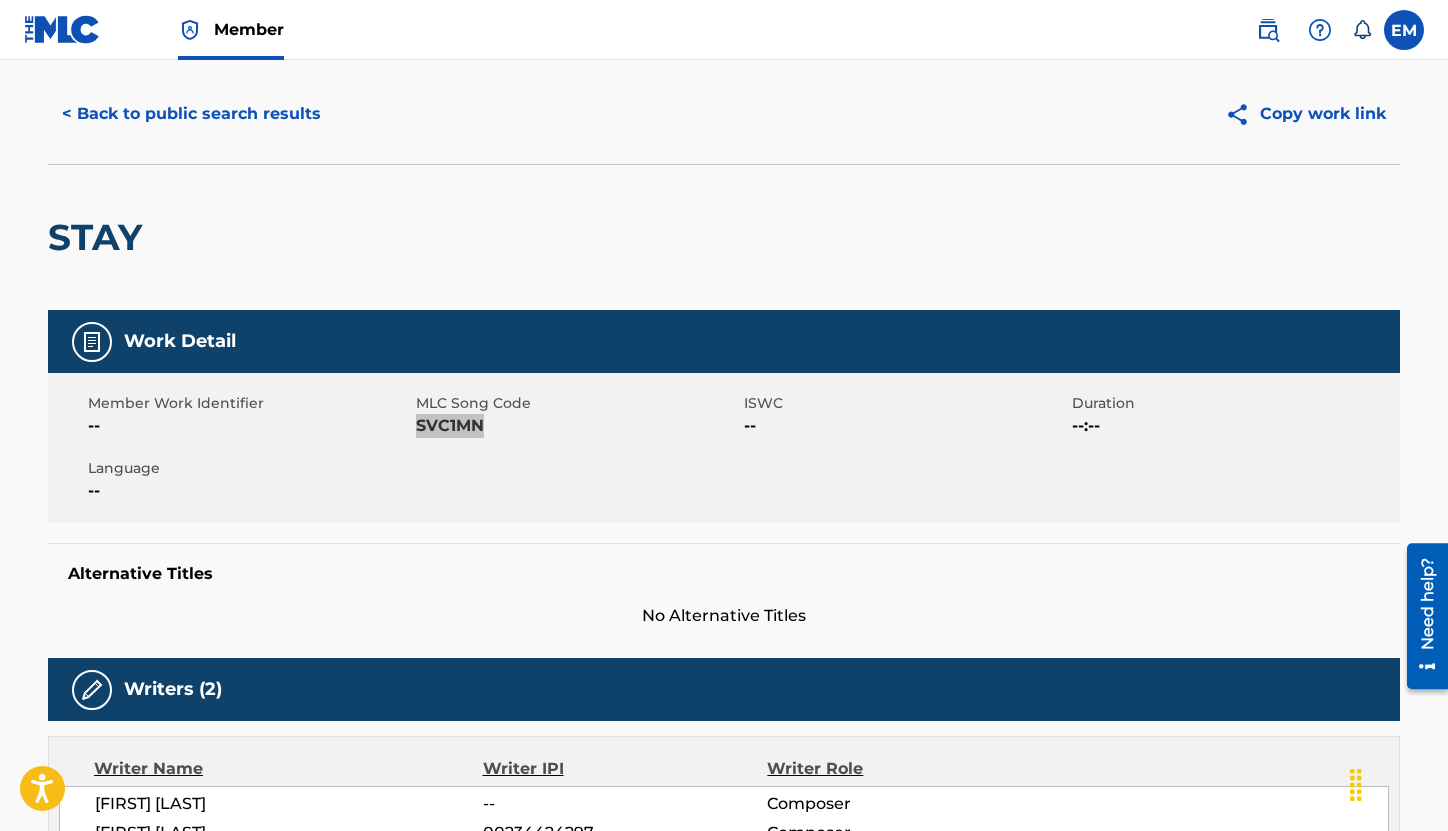 scroll, scrollTop: 0, scrollLeft: 0, axis: both 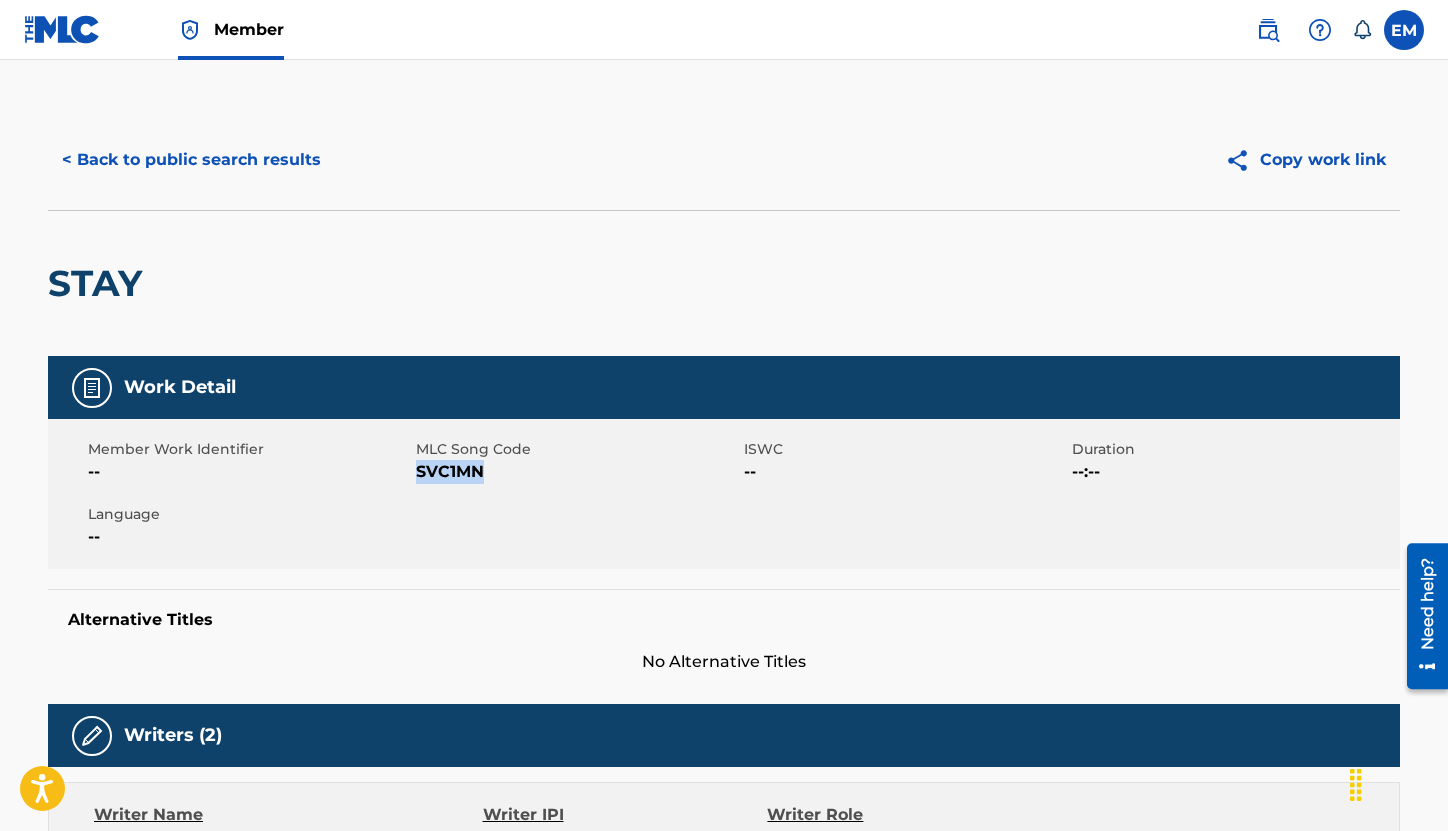 click on "< Back to public search results" at bounding box center [191, 160] 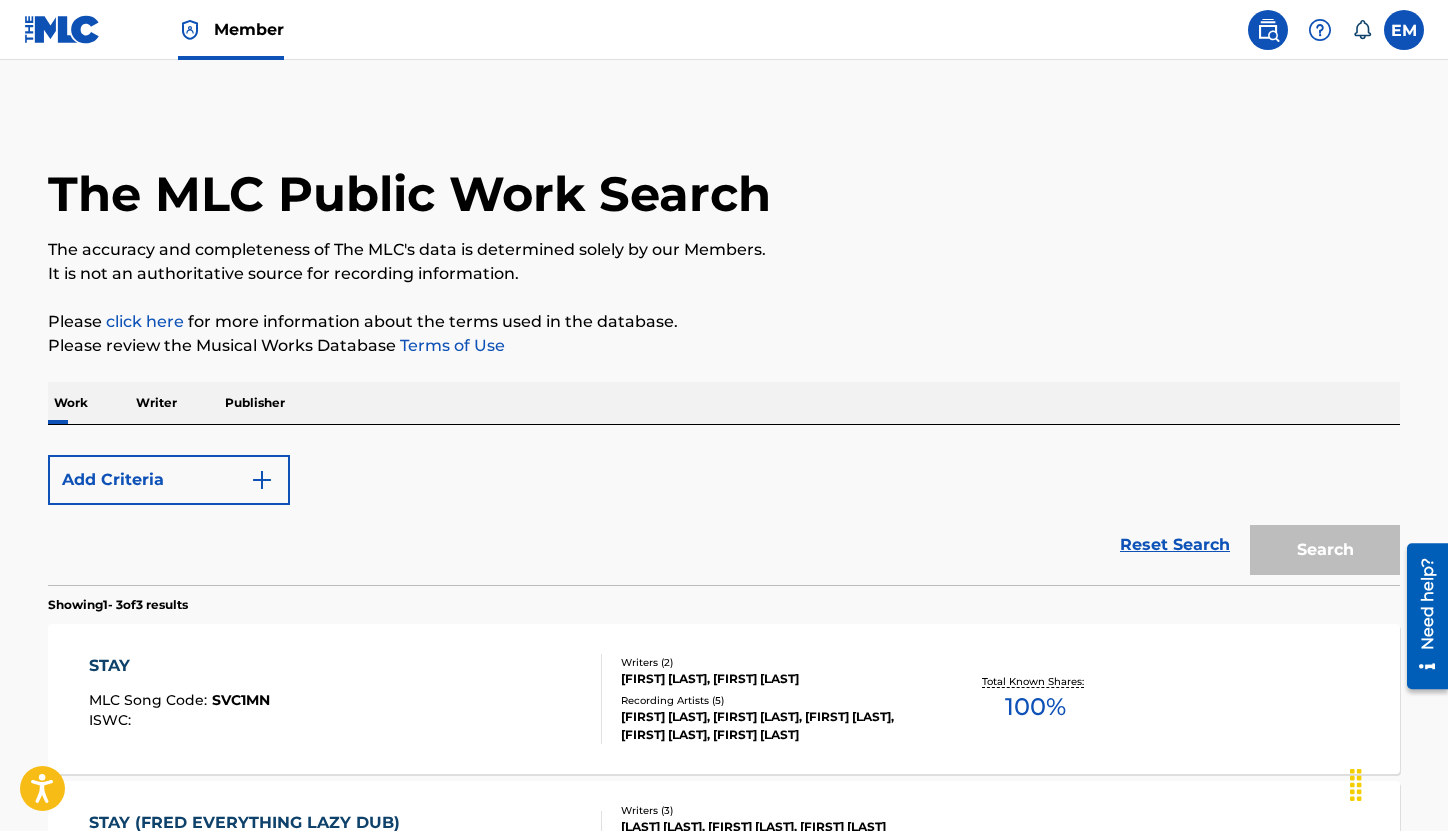 scroll, scrollTop: 143, scrollLeft: 0, axis: vertical 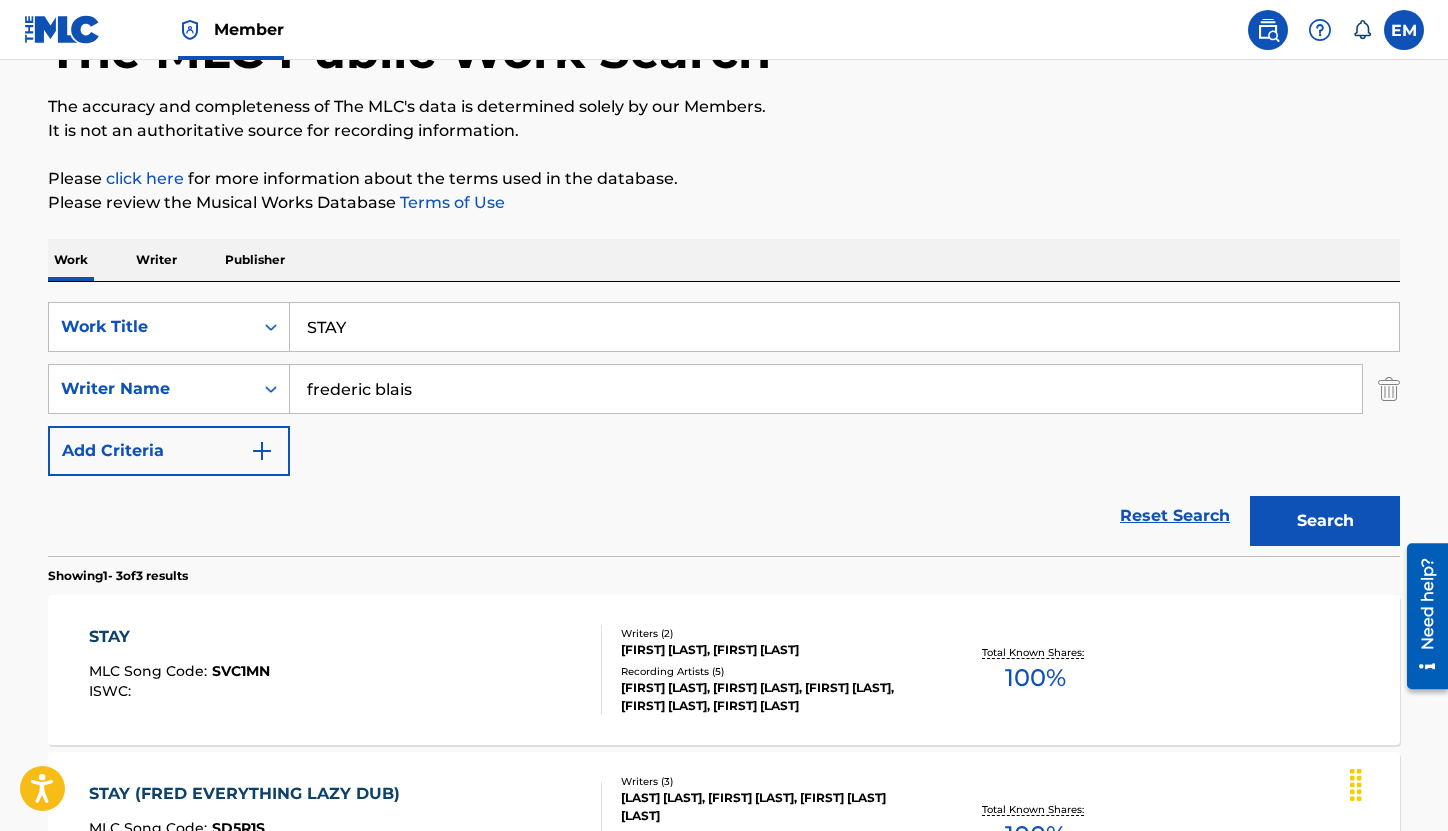 click on "STAY" at bounding box center [844, 327] 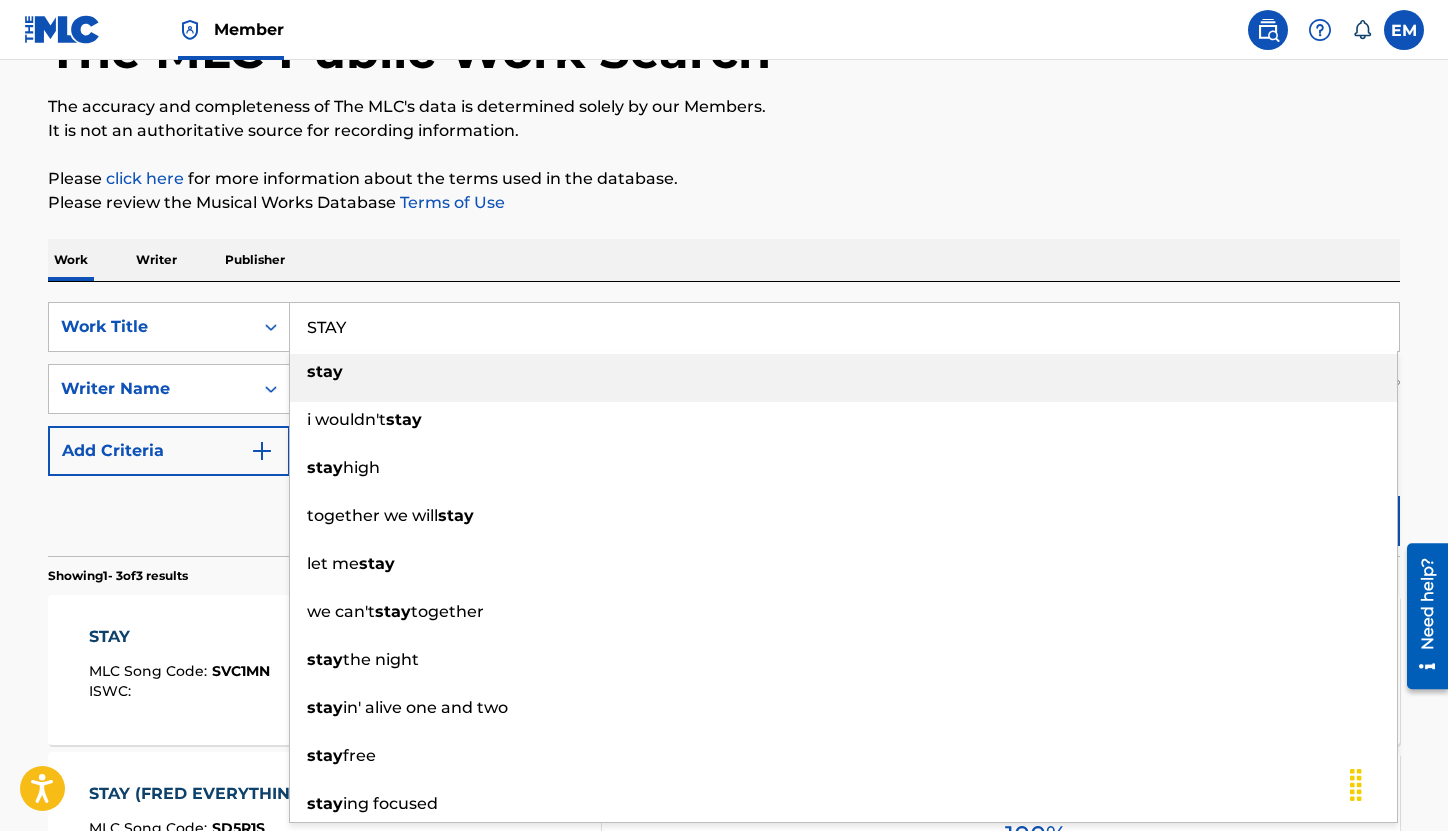 paste on "(FRED EVERYTHING LAZY DUB)" 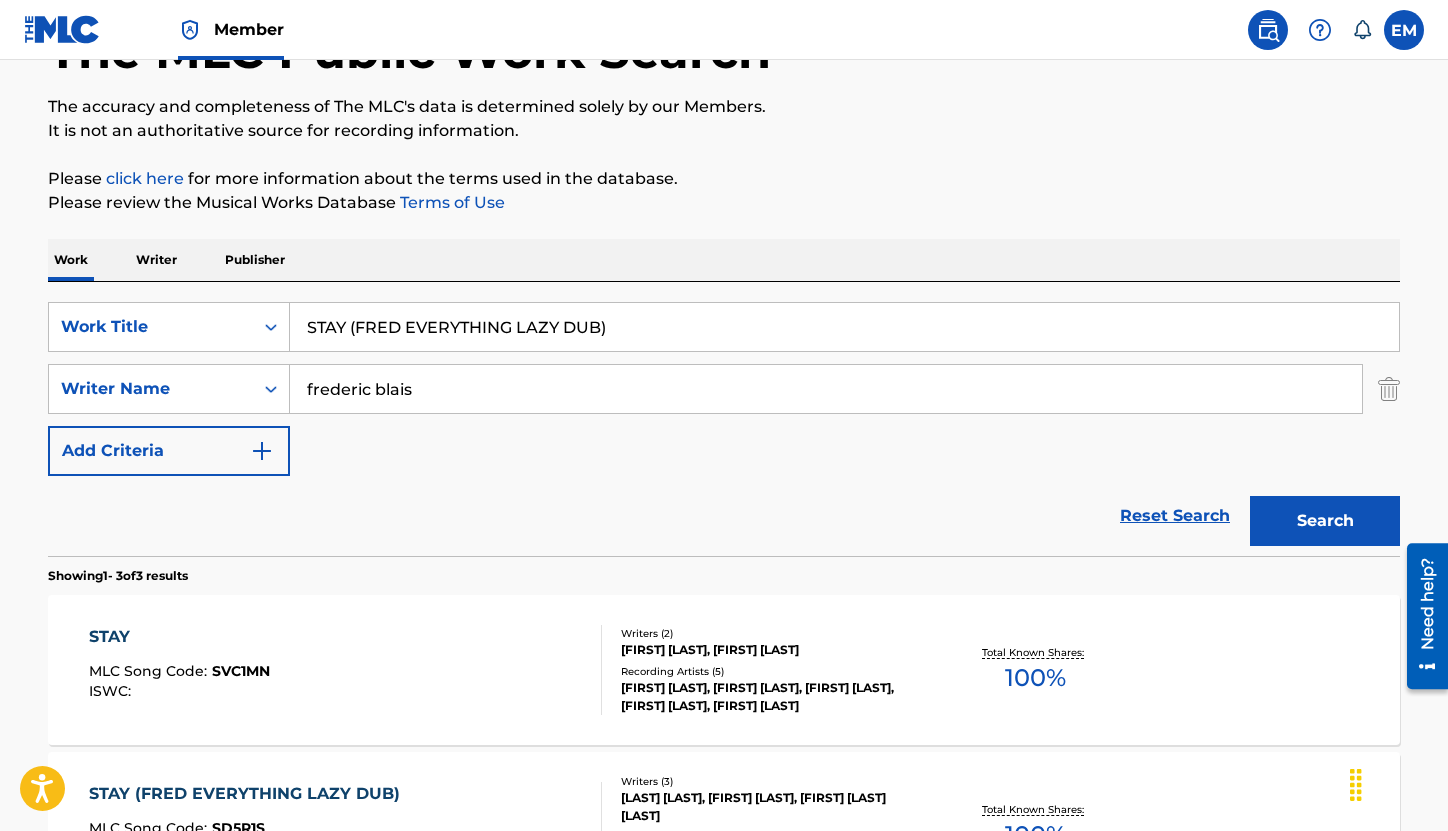 type on "STAY (FRED EVERYTHING LAZY DUB)" 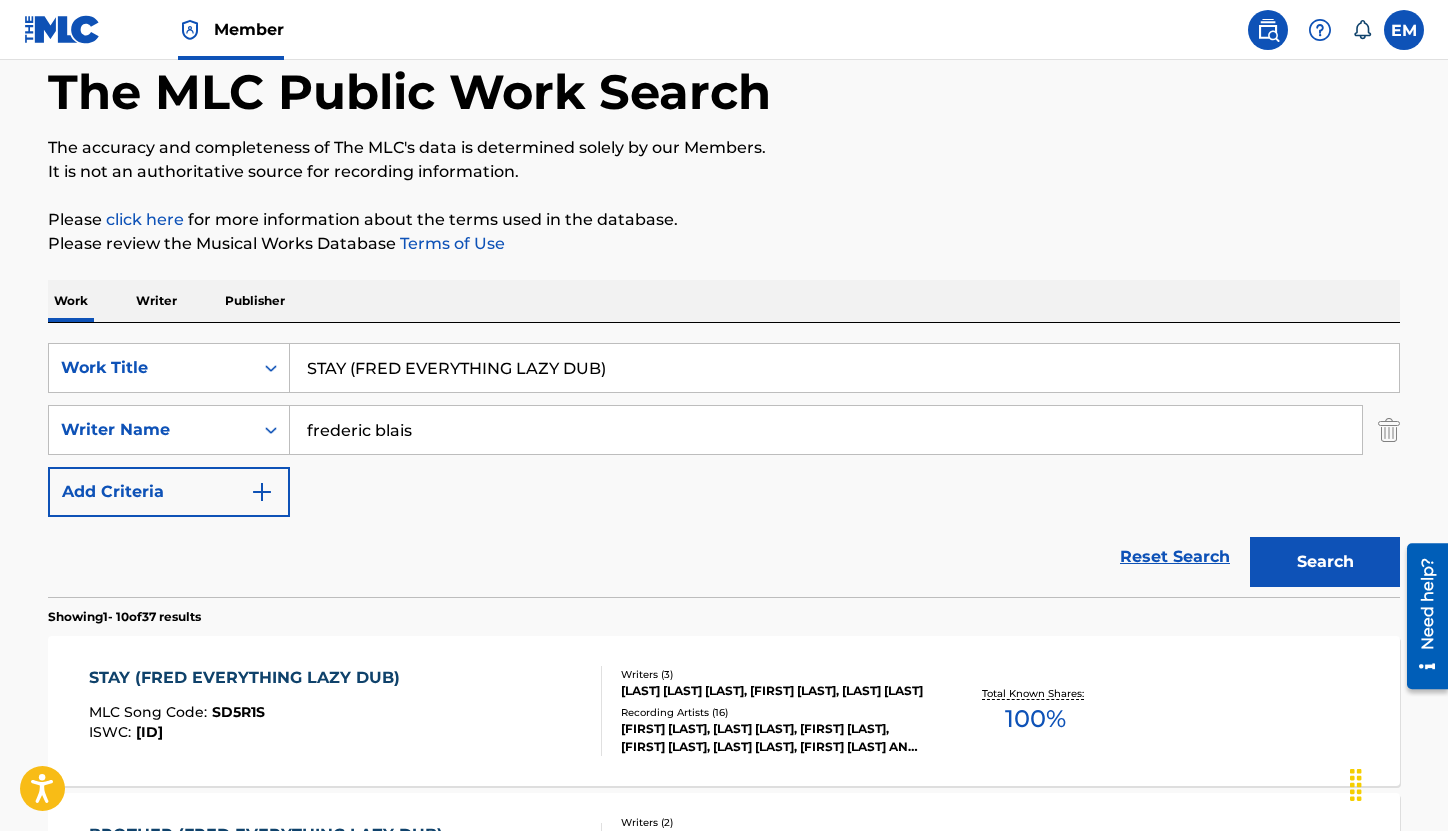 scroll, scrollTop: 143, scrollLeft: 0, axis: vertical 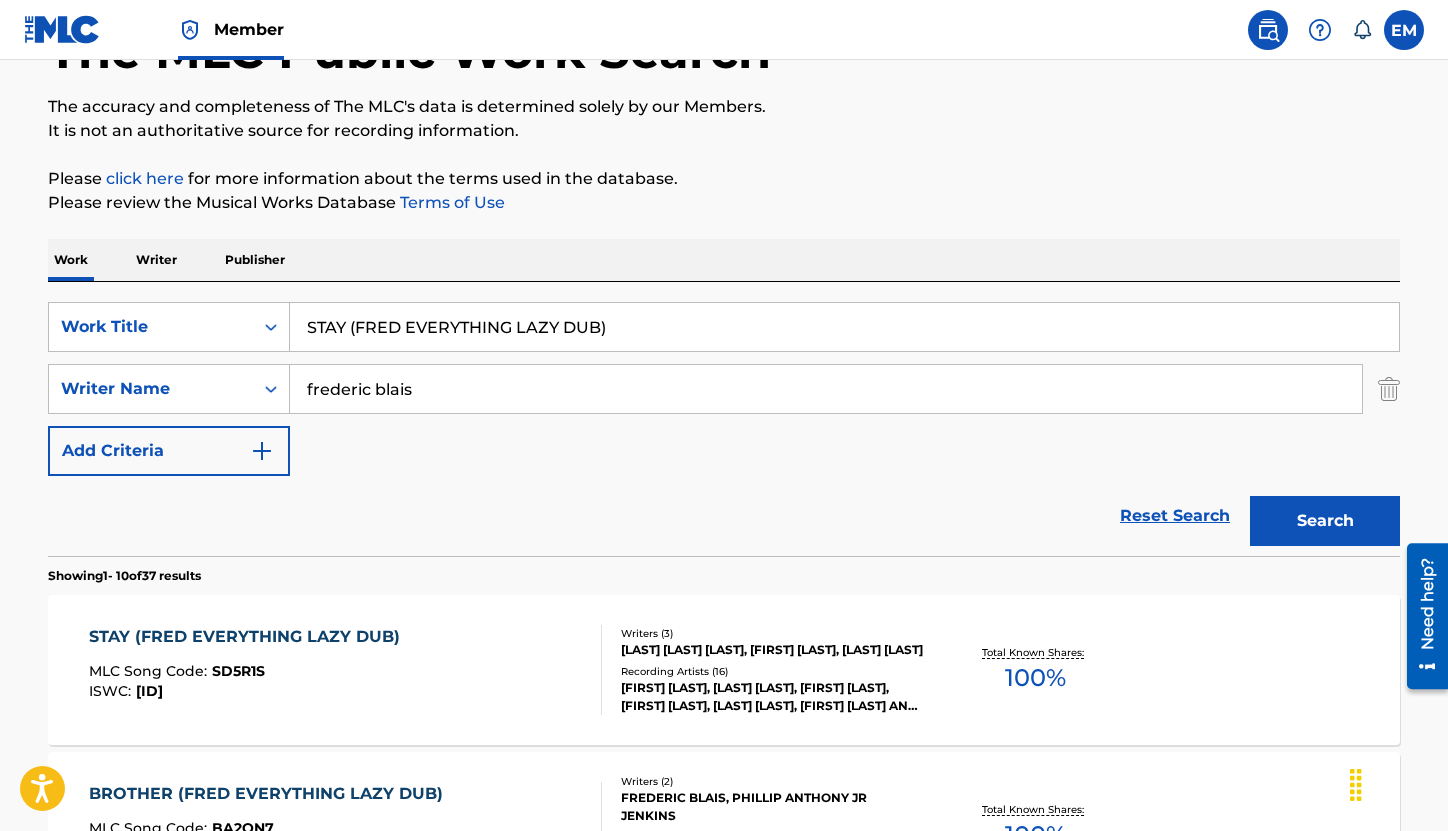 click on "STAY ([FIRST] [LAST] LAZY DUB) MLC Song Code : SD5R1S ISWC : T9326212480" at bounding box center (346, 670) 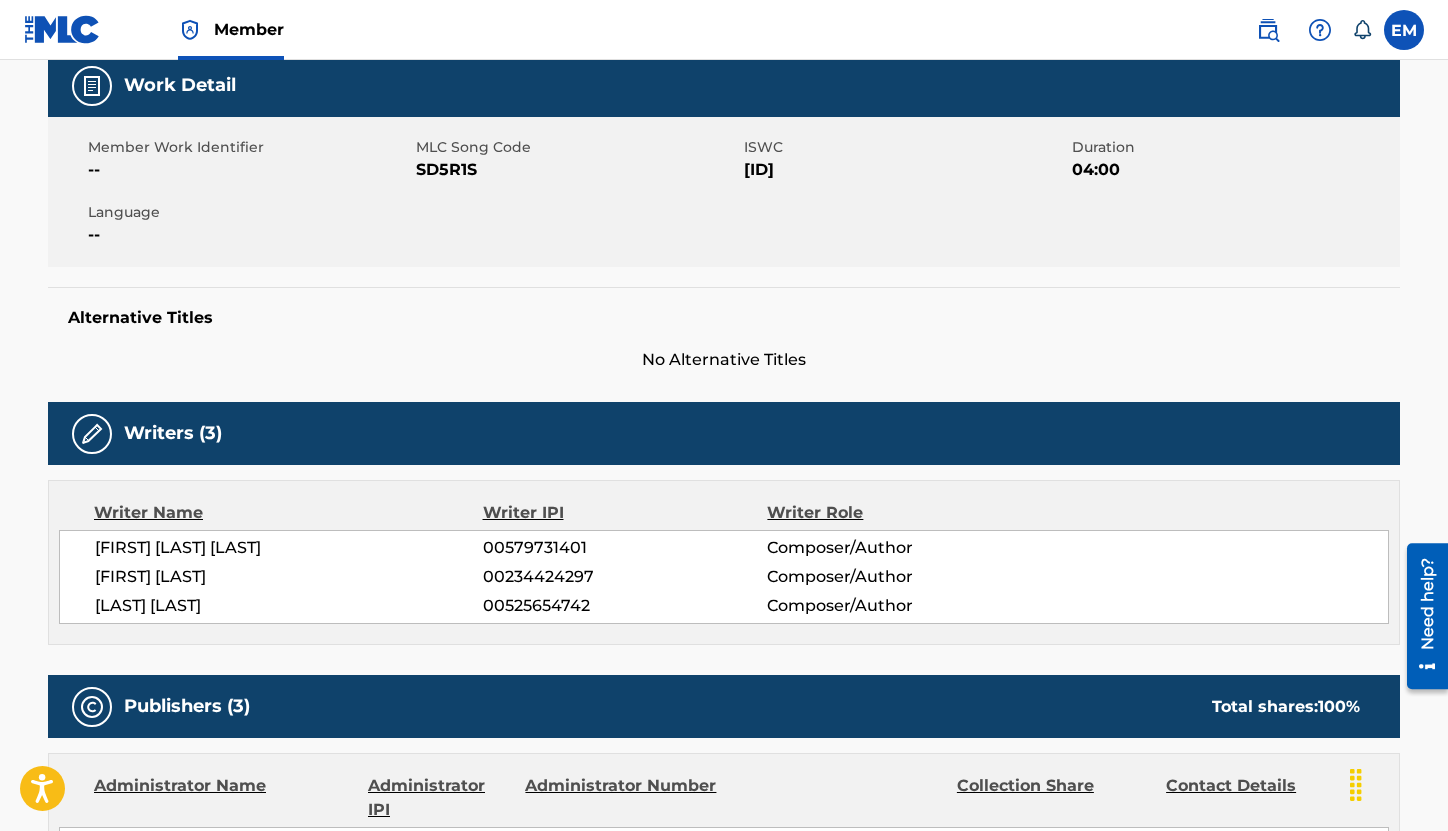 scroll, scrollTop: 300, scrollLeft: 0, axis: vertical 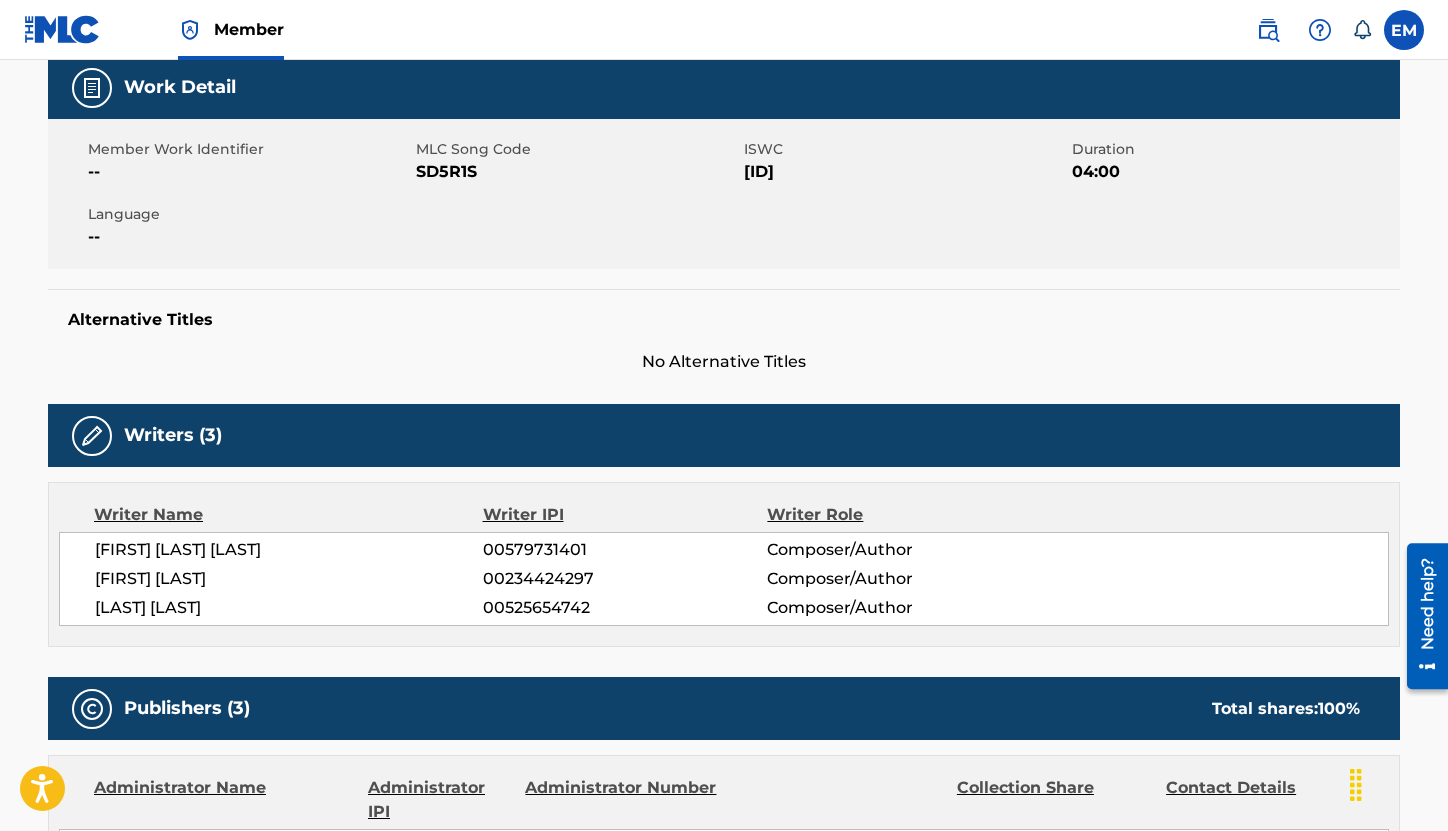 click on "SD5R1S" at bounding box center (577, 172) 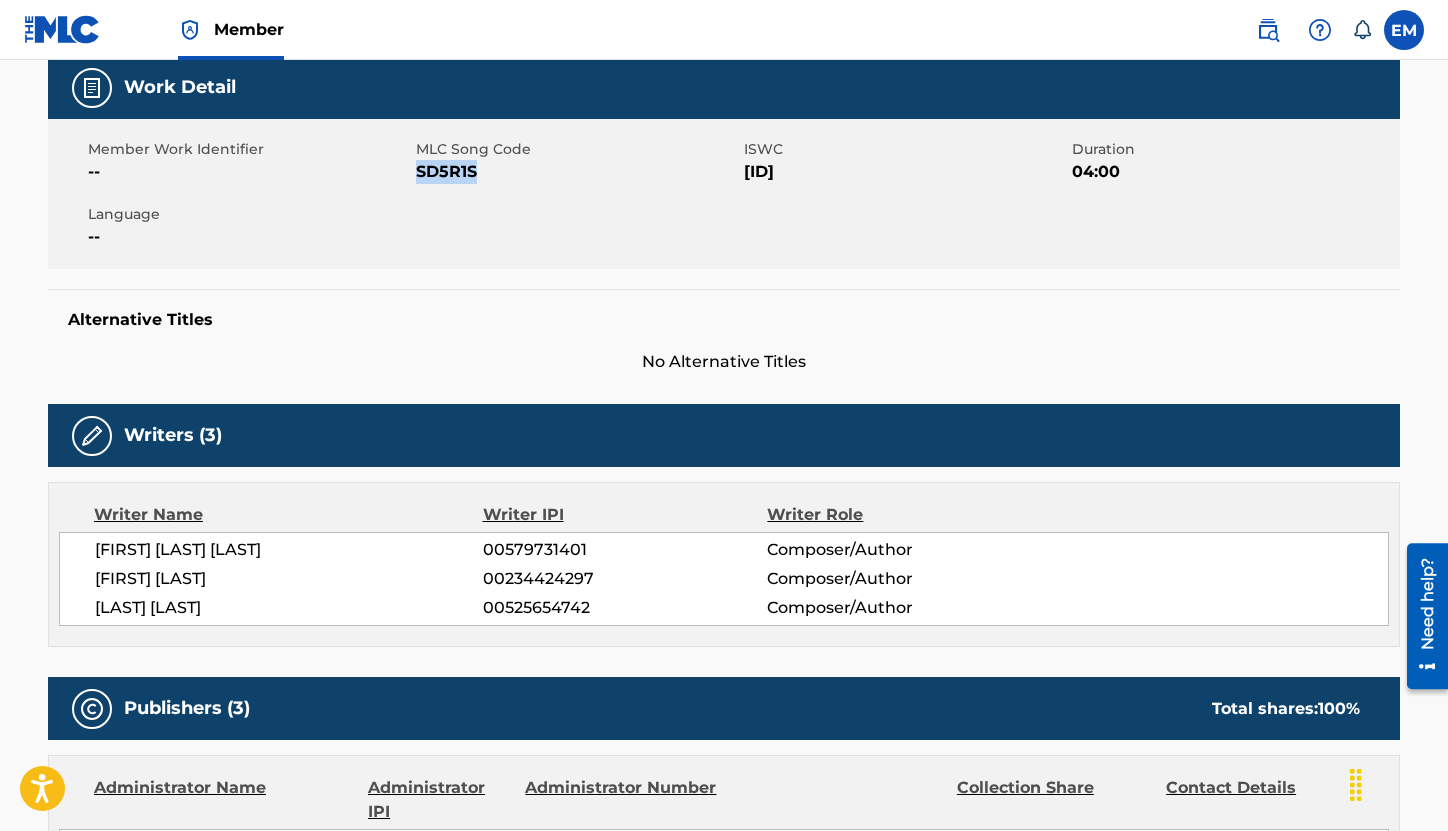 click on "SD5R1S" at bounding box center [577, 172] 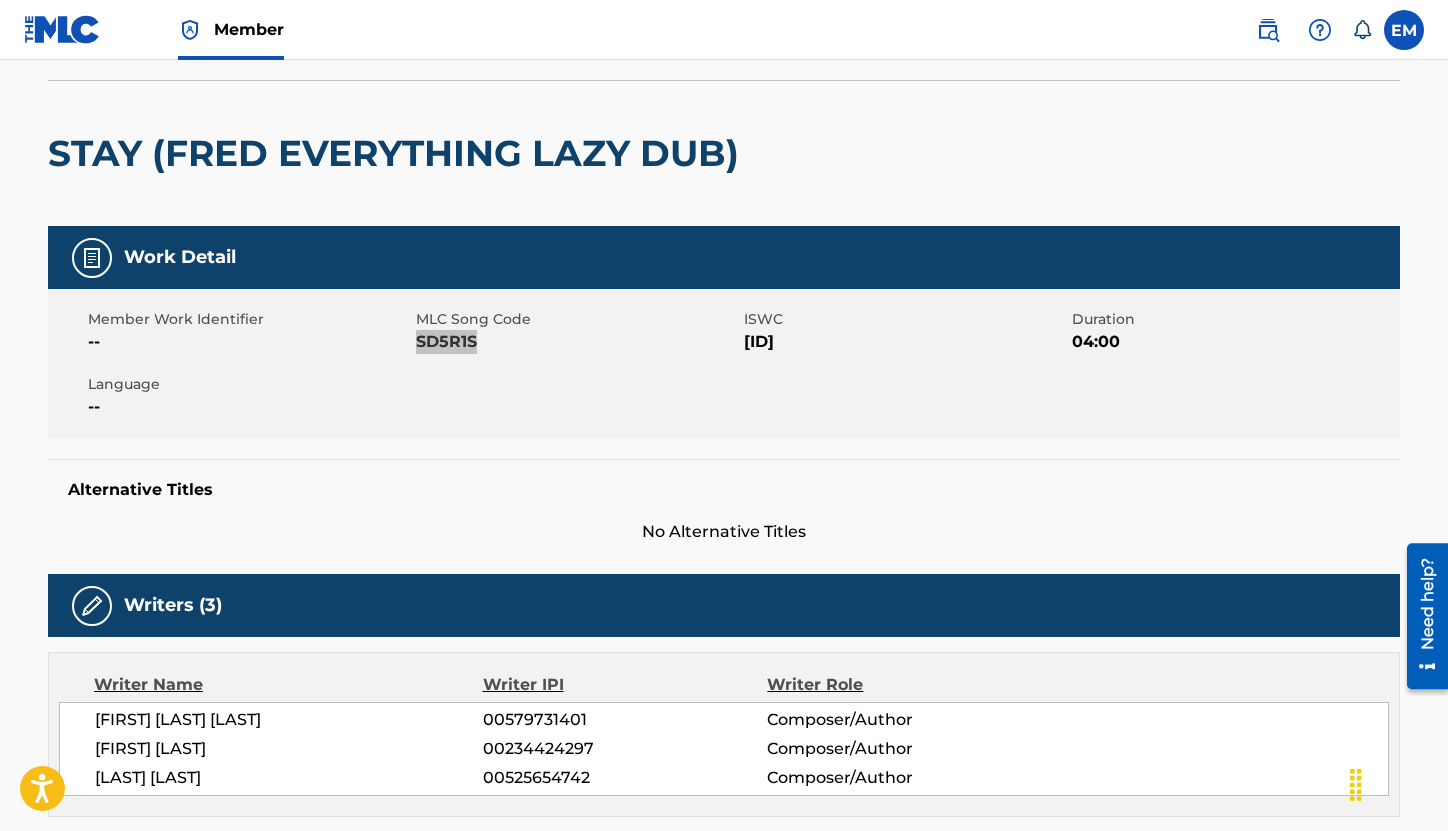 scroll, scrollTop: 0, scrollLeft: 0, axis: both 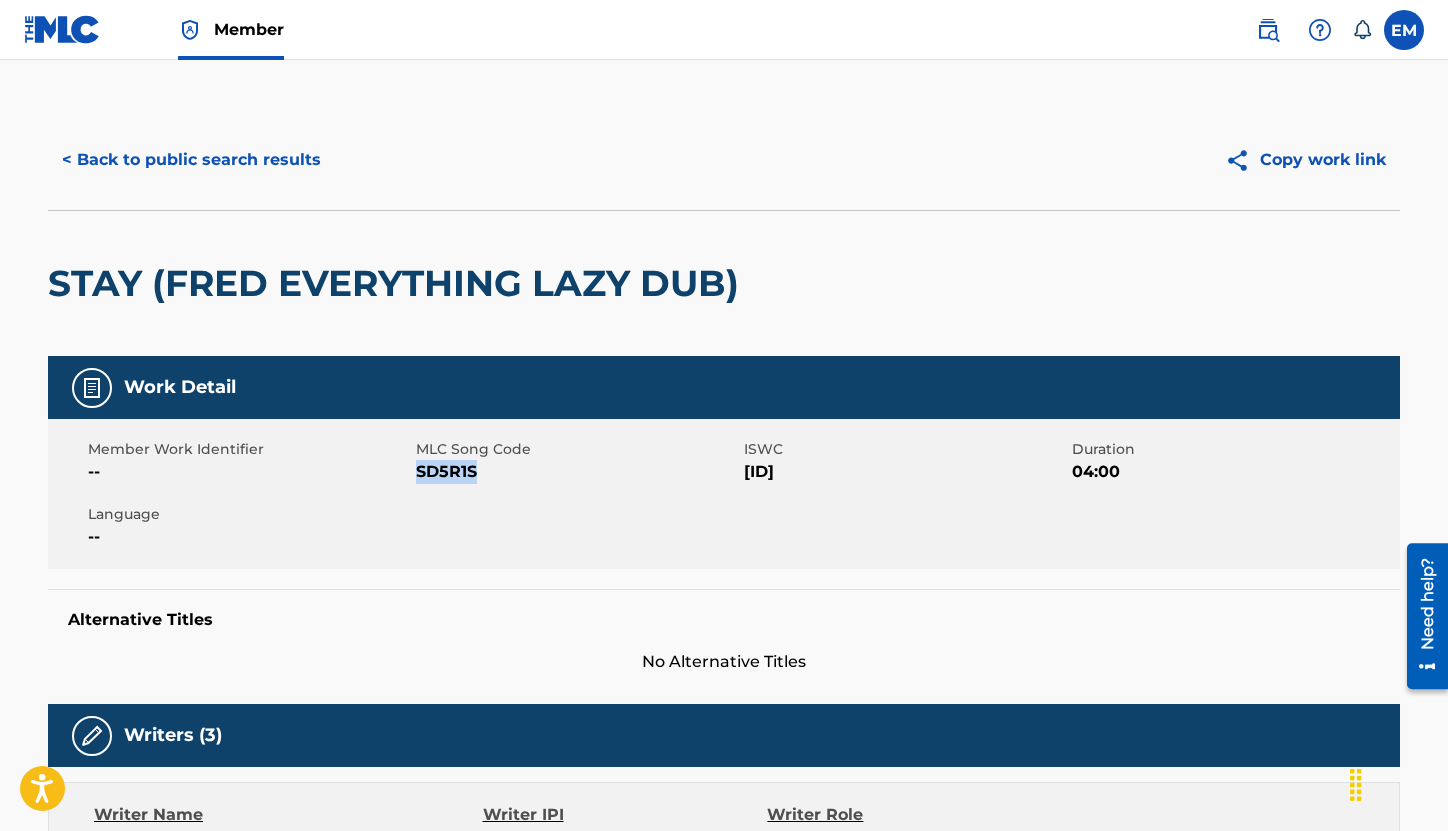 click on "< Back to public search results" at bounding box center [191, 160] 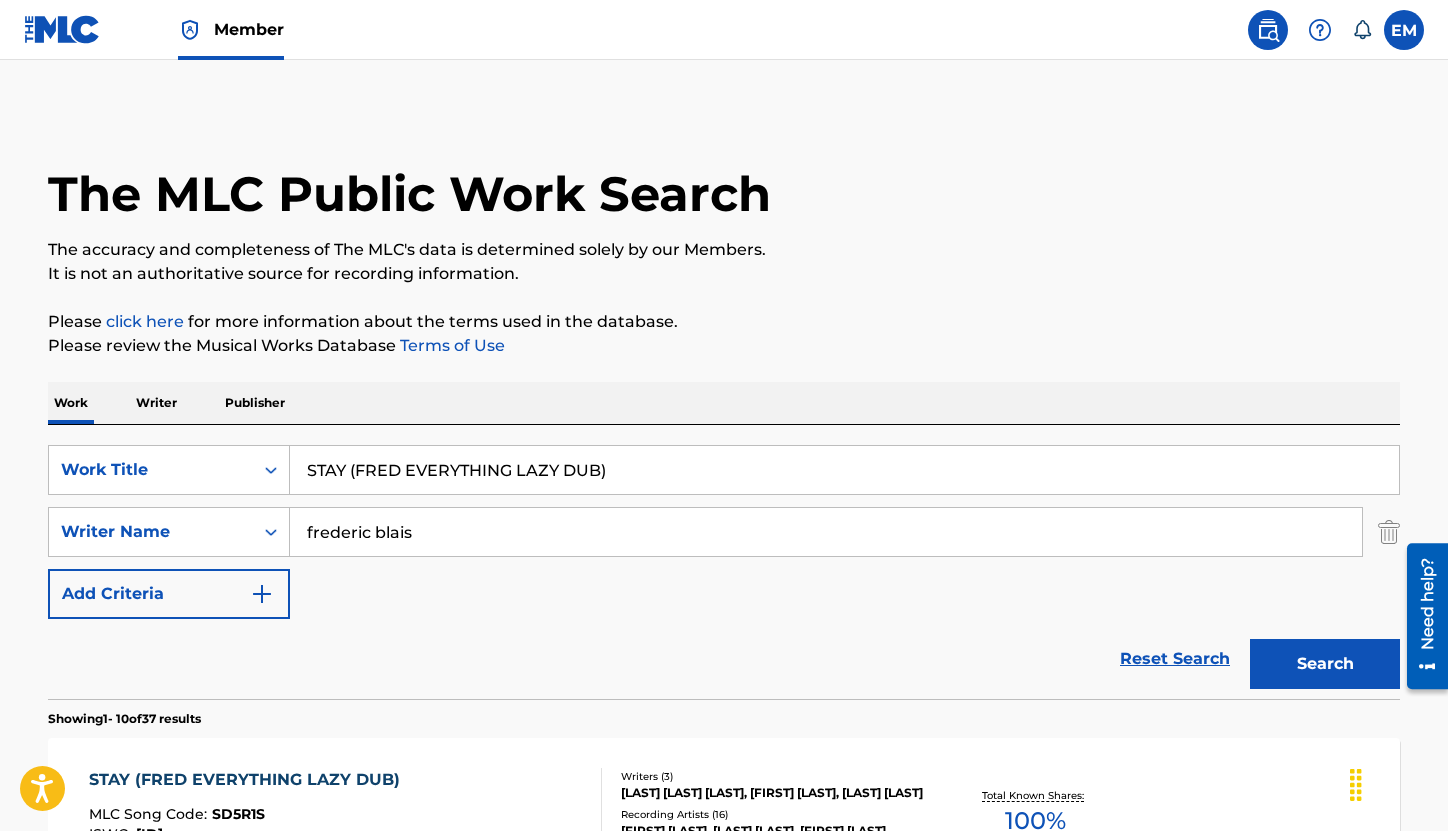 scroll, scrollTop: 143, scrollLeft: 0, axis: vertical 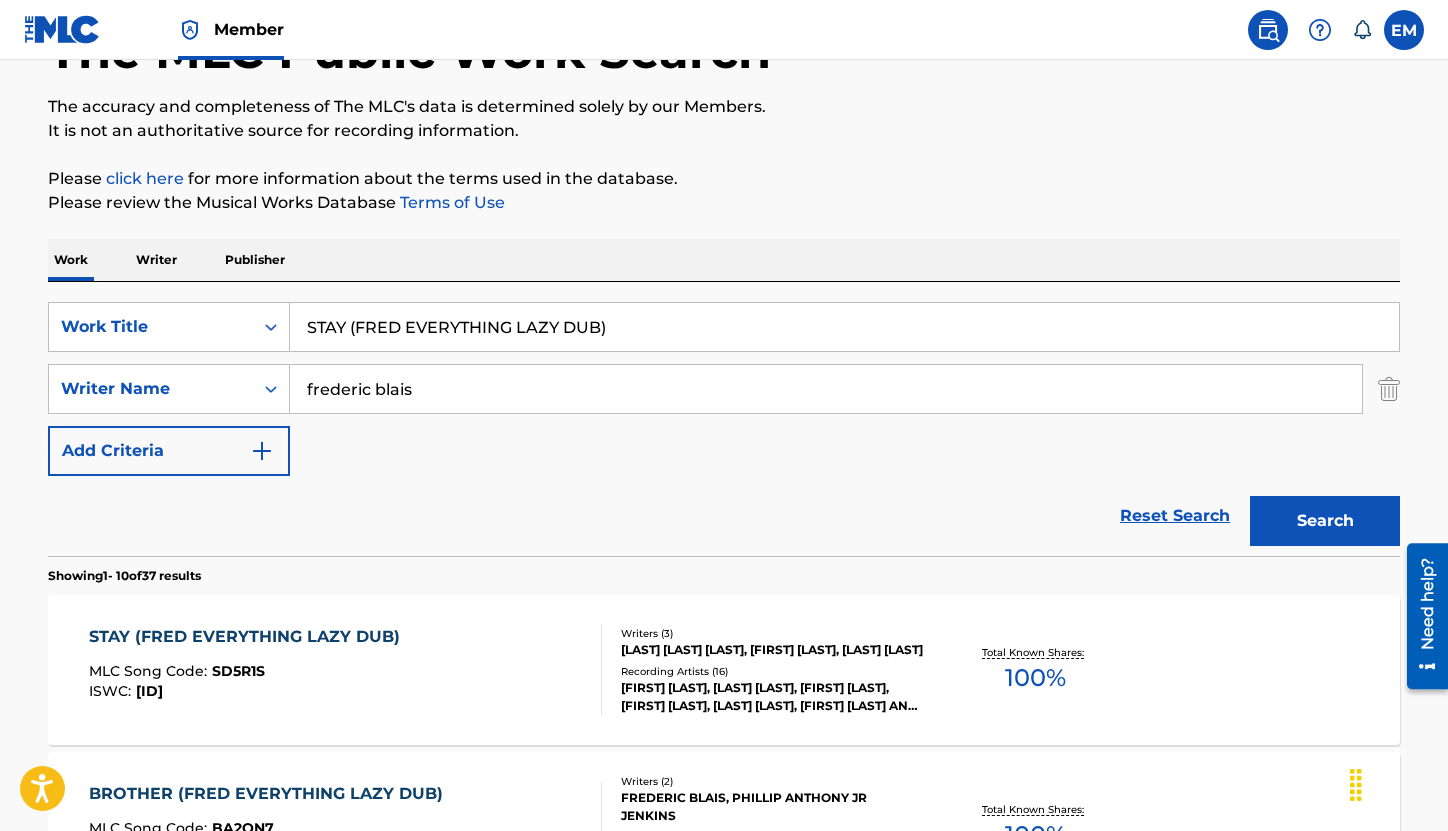 click on "STAY (FRED EVERYTHING LAZY DUB)" at bounding box center [844, 327] 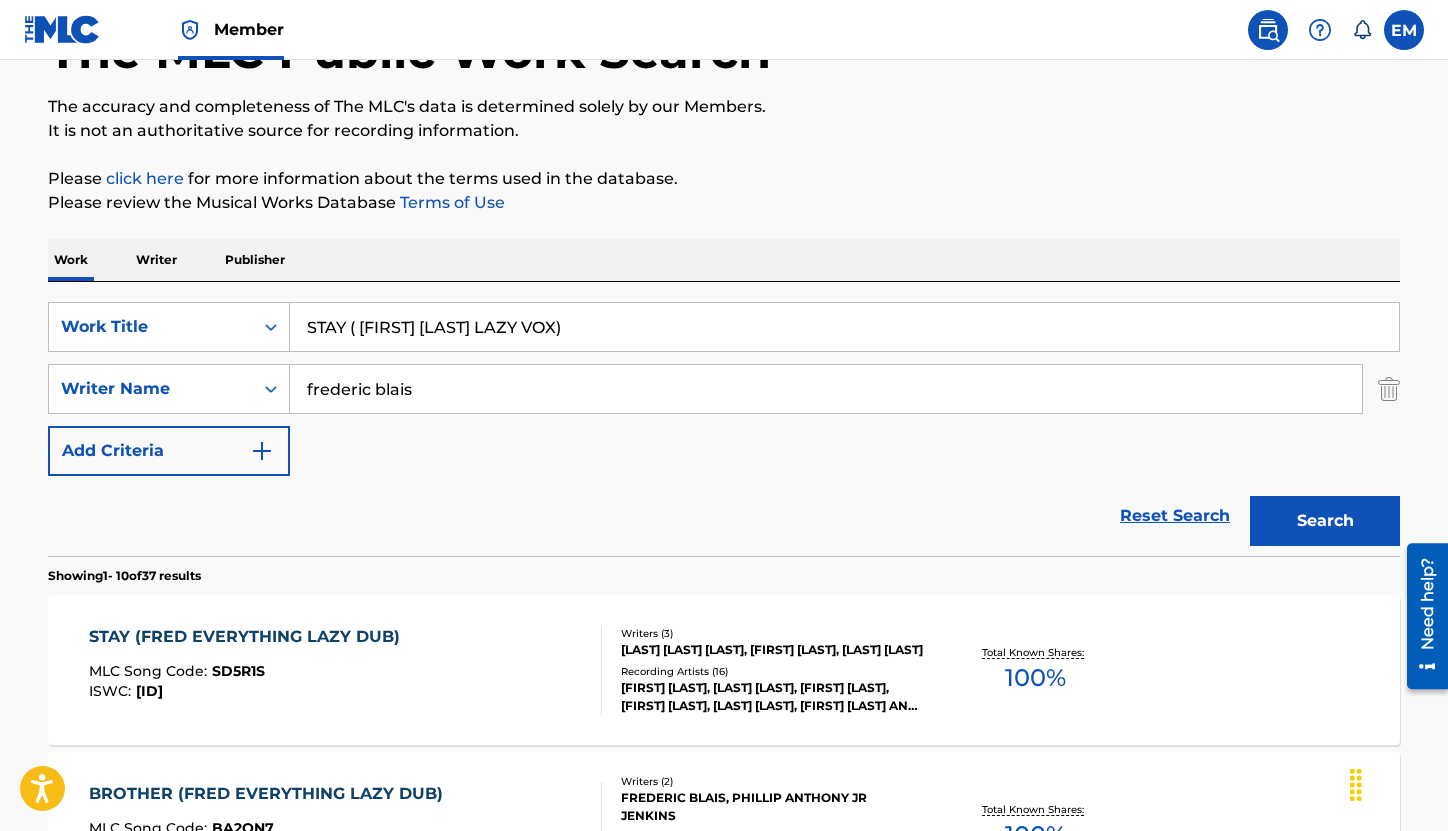 type on "STAY ( [FIRST] [LAST] LAZY VOX)" 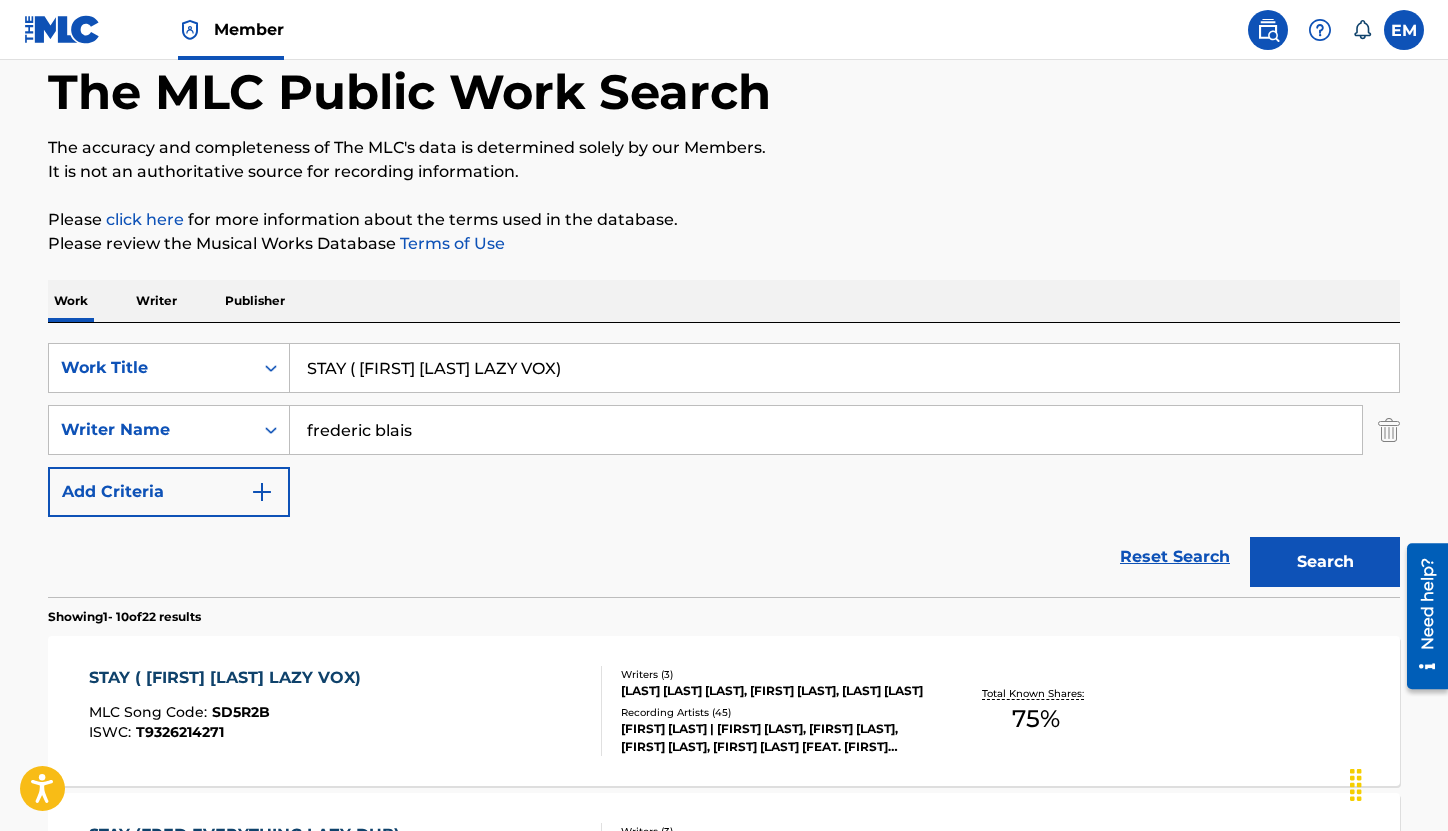 scroll, scrollTop: 143, scrollLeft: 0, axis: vertical 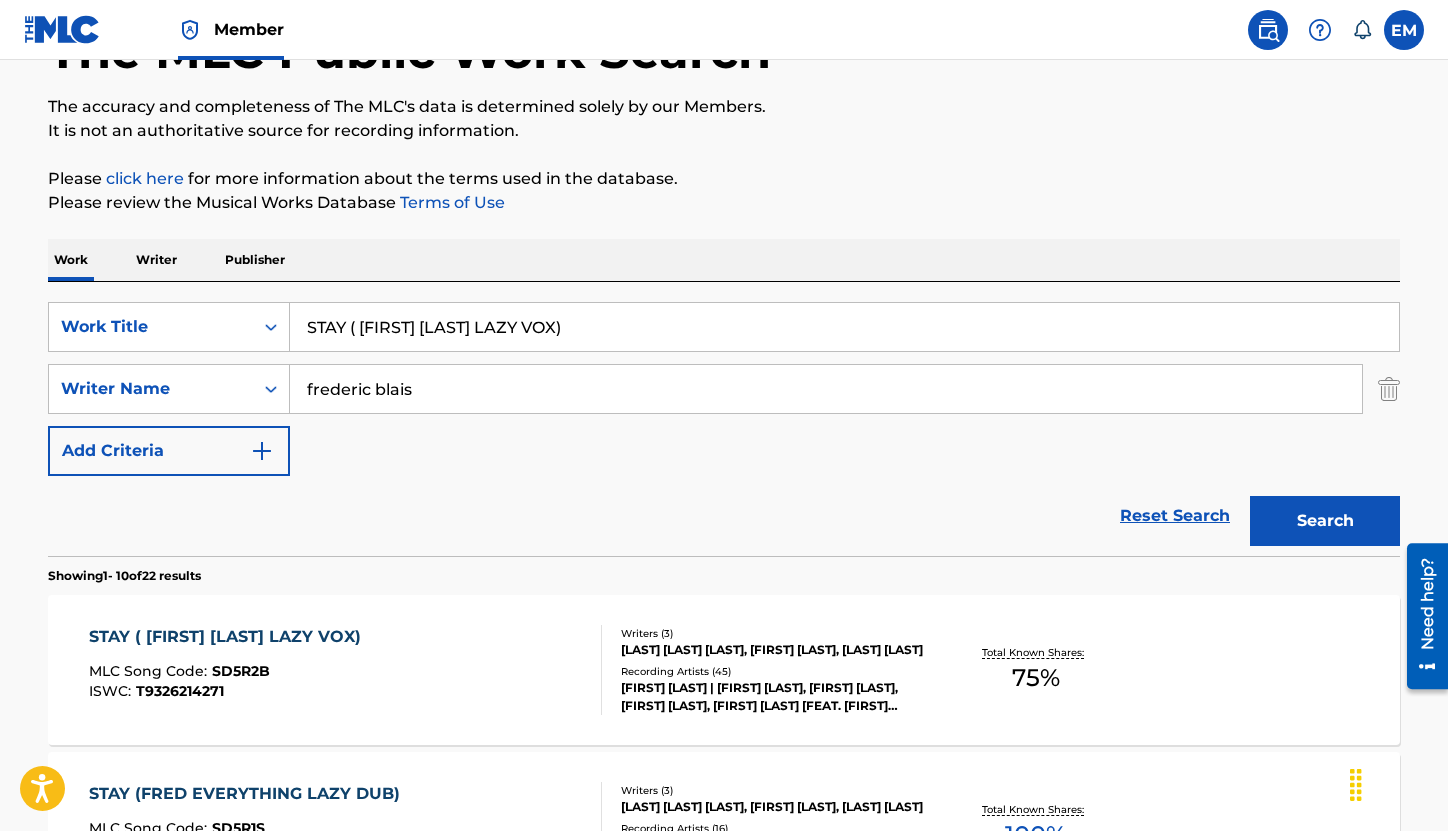 click on "STAY ([FIRST] [LAST] LAZY VOX) MLC Song Code : SD5R2B ISWC : T9326214271" at bounding box center (346, 670) 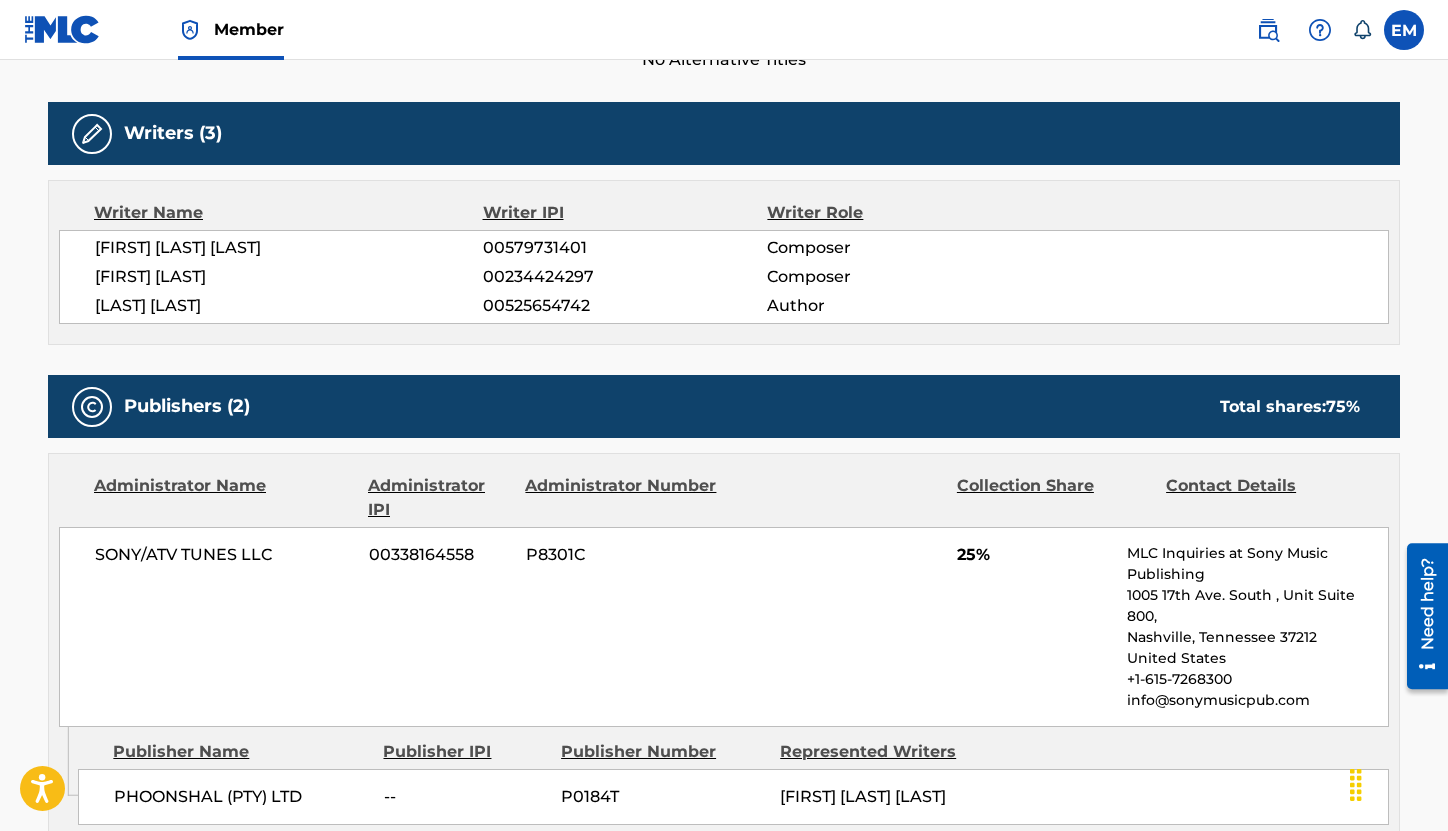 scroll, scrollTop: 300, scrollLeft: 0, axis: vertical 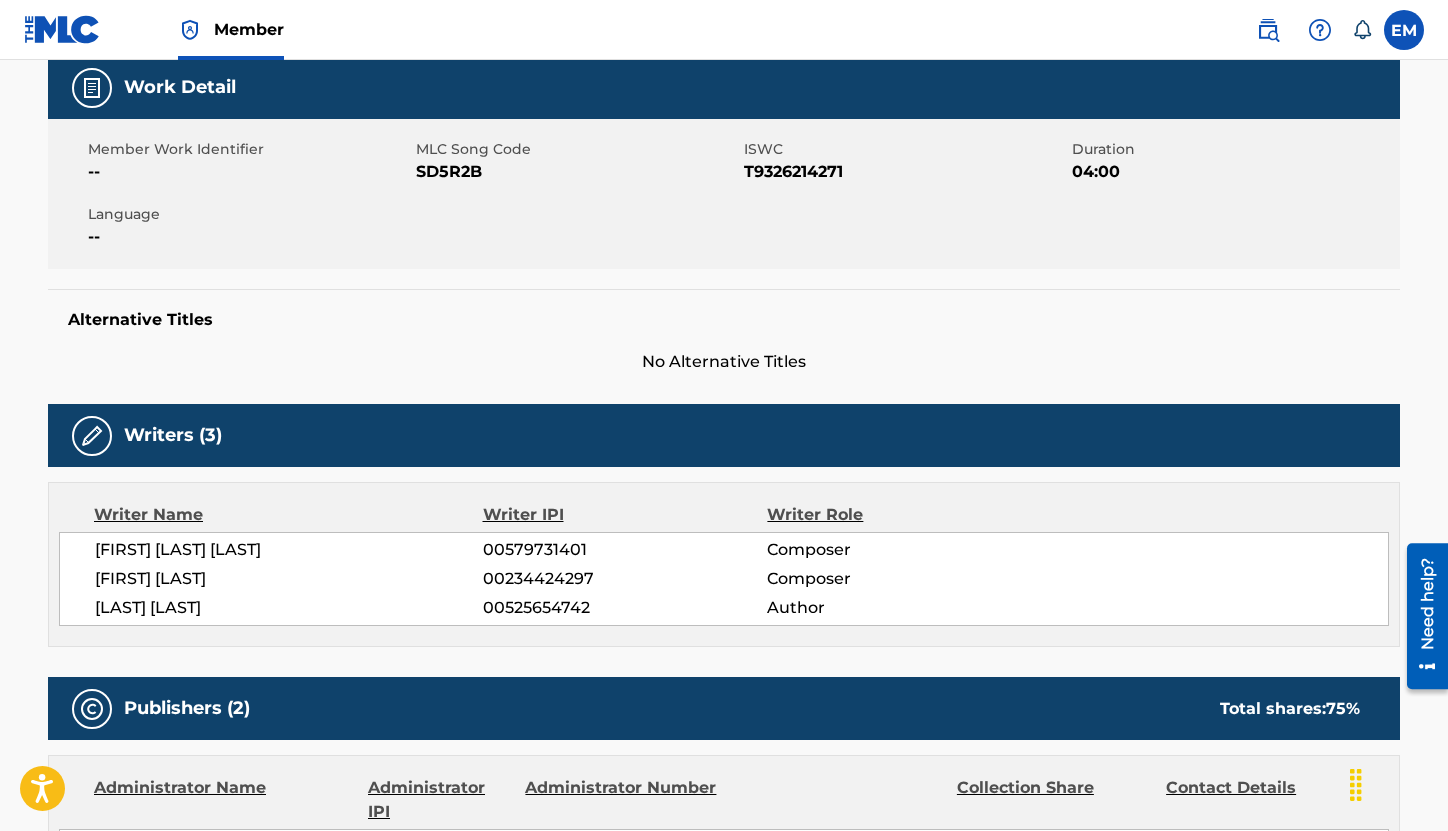 click on "SD5R2B" at bounding box center [577, 172] 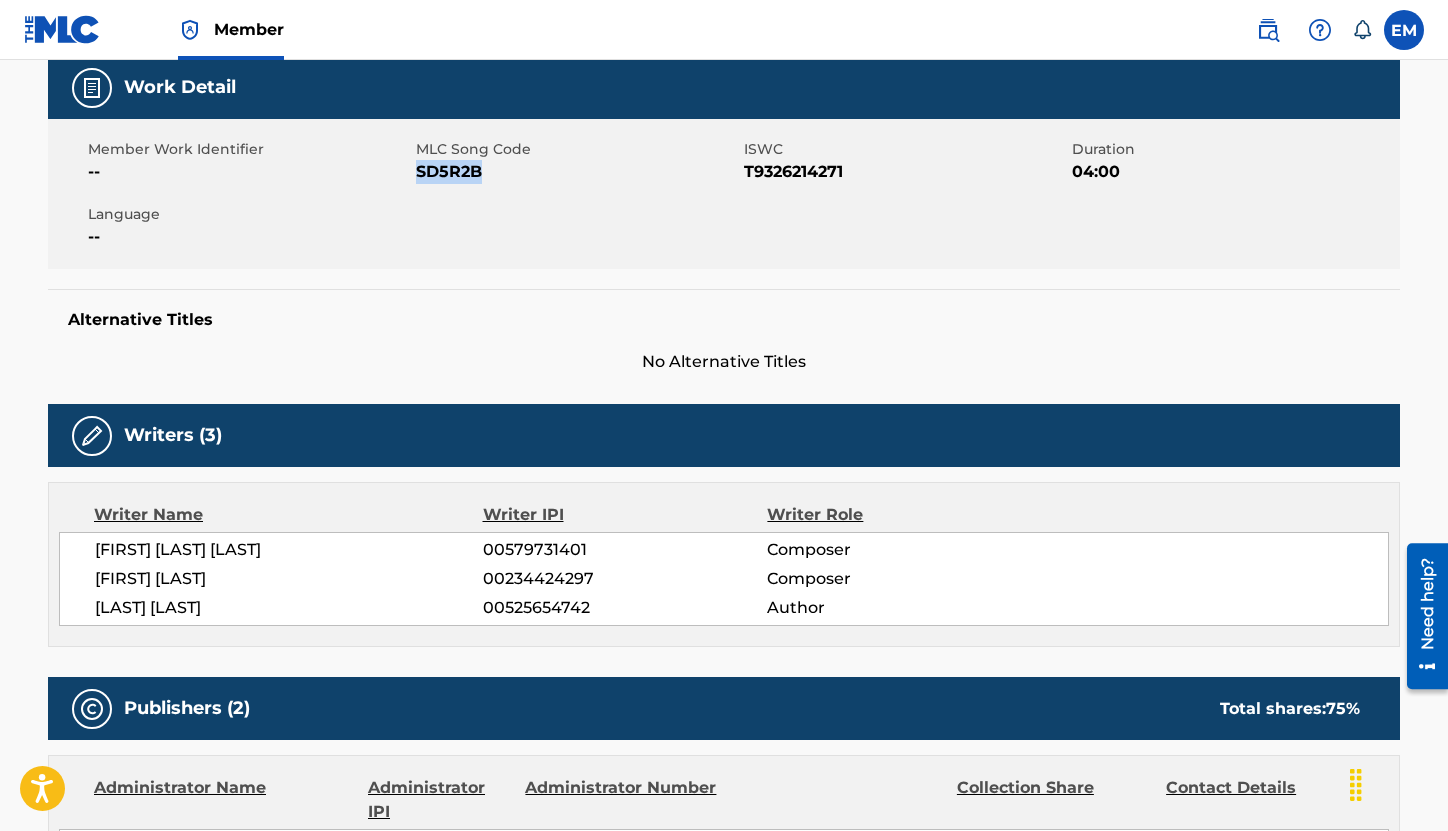 click on "SD5R2B" at bounding box center (577, 172) 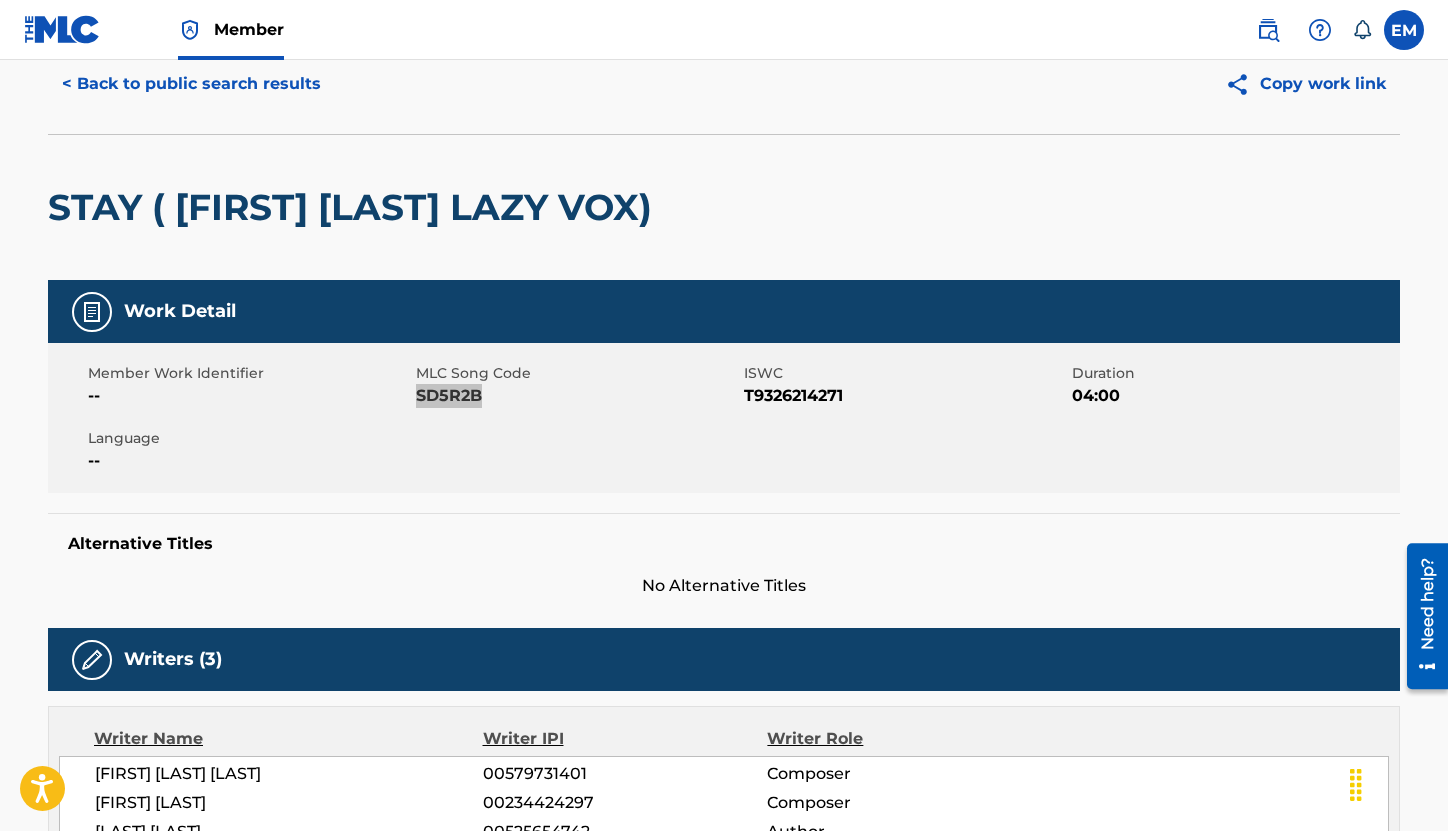 scroll, scrollTop: 0, scrollLeft: 0, axis: both 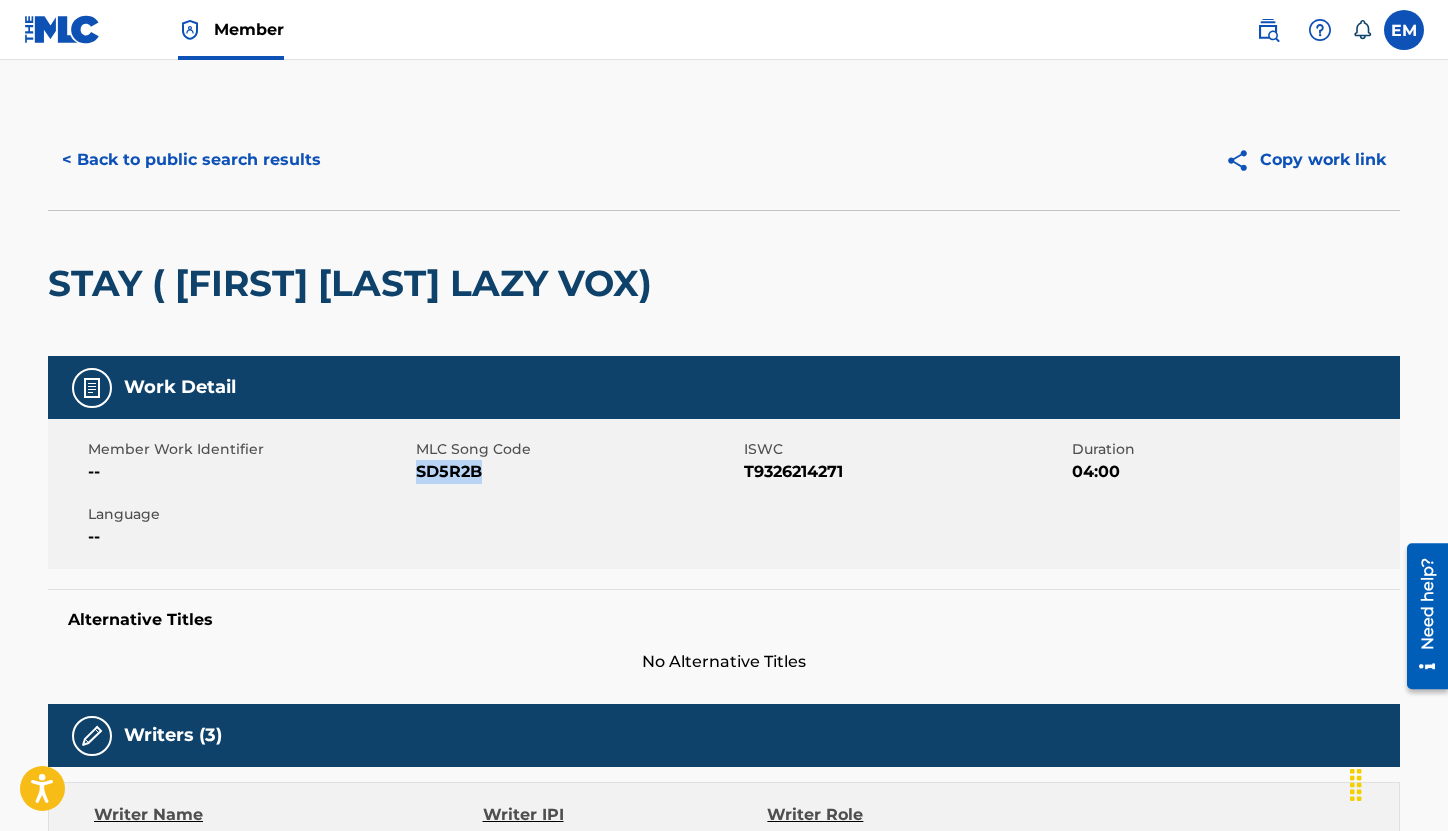 click on "< Back to public search results" at bounding box center (191, 160) 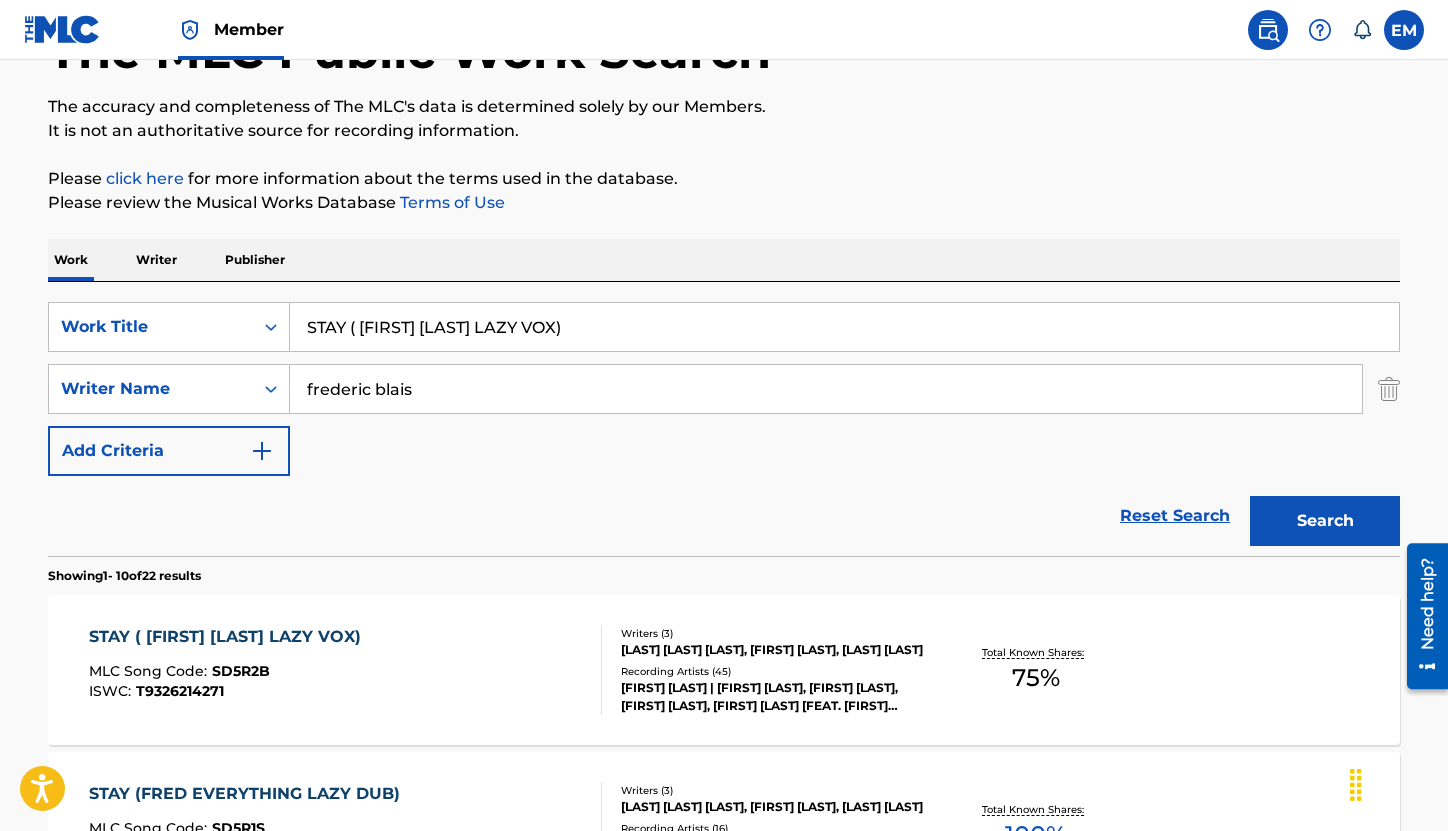 click on "STAY ( [FIRST] [LAST] LAZY VOX)" at bounding box center [844, 327] 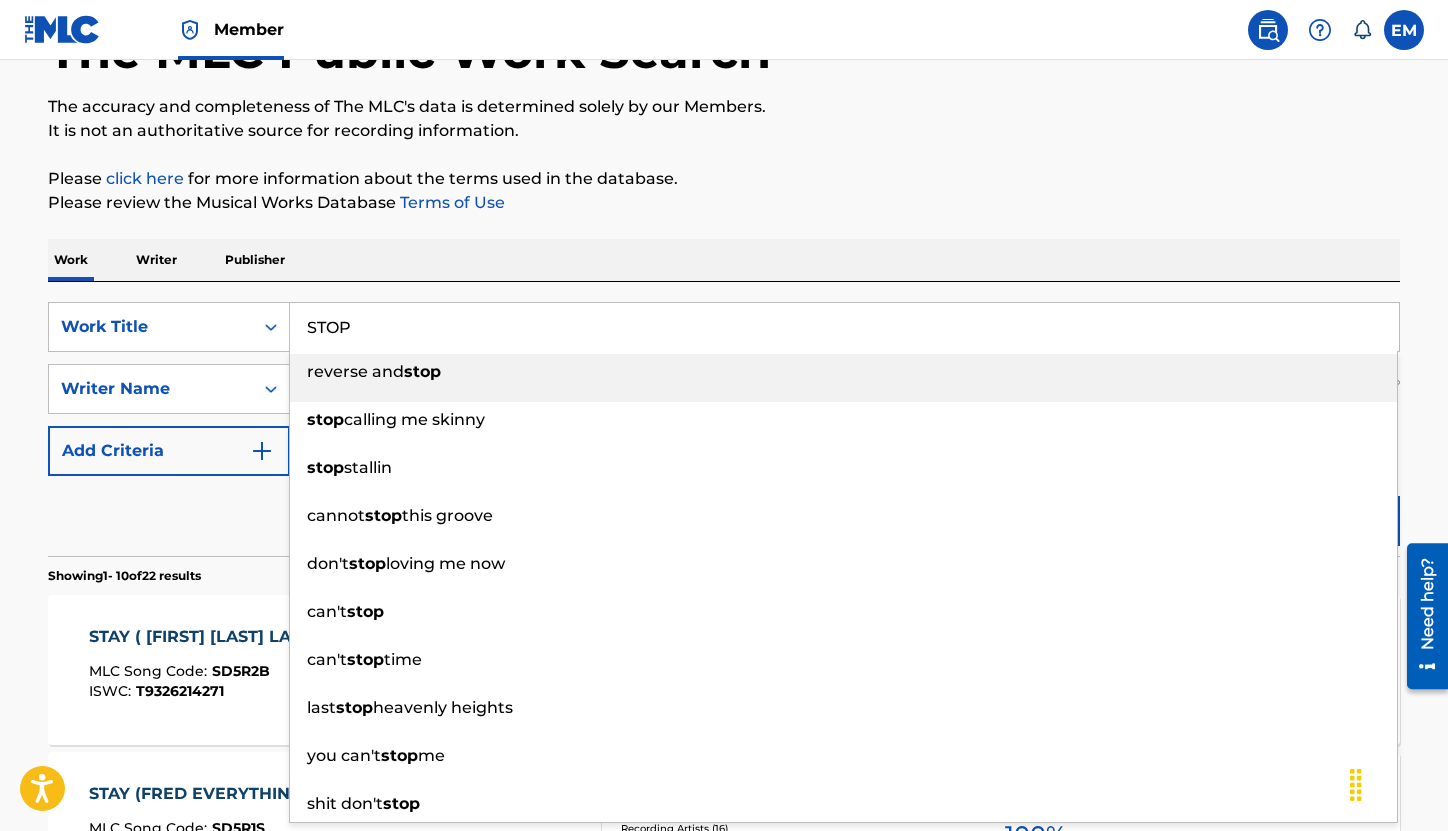 type on "STOP" 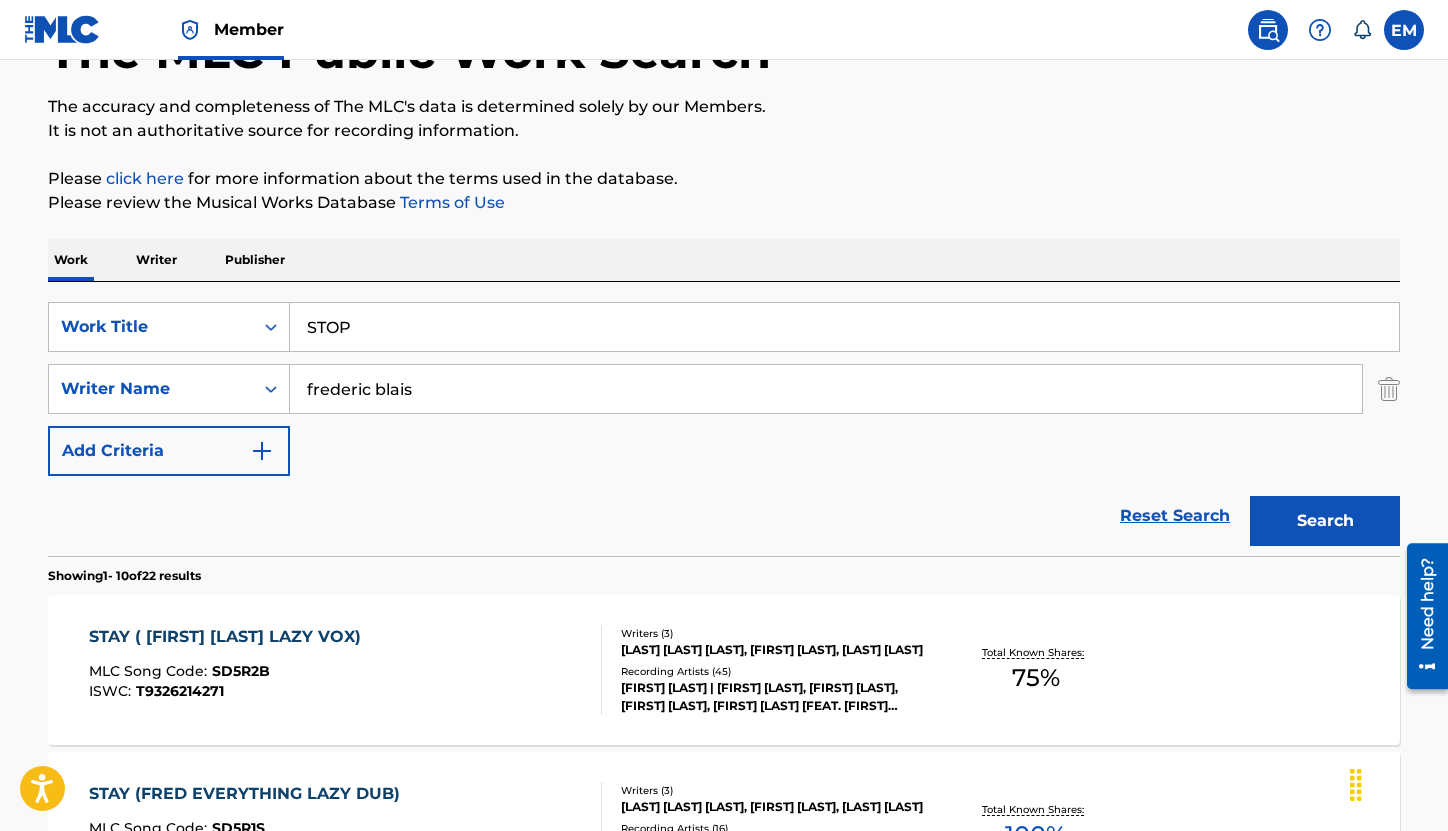 click on "Search" at bounding box center [1325, 521] 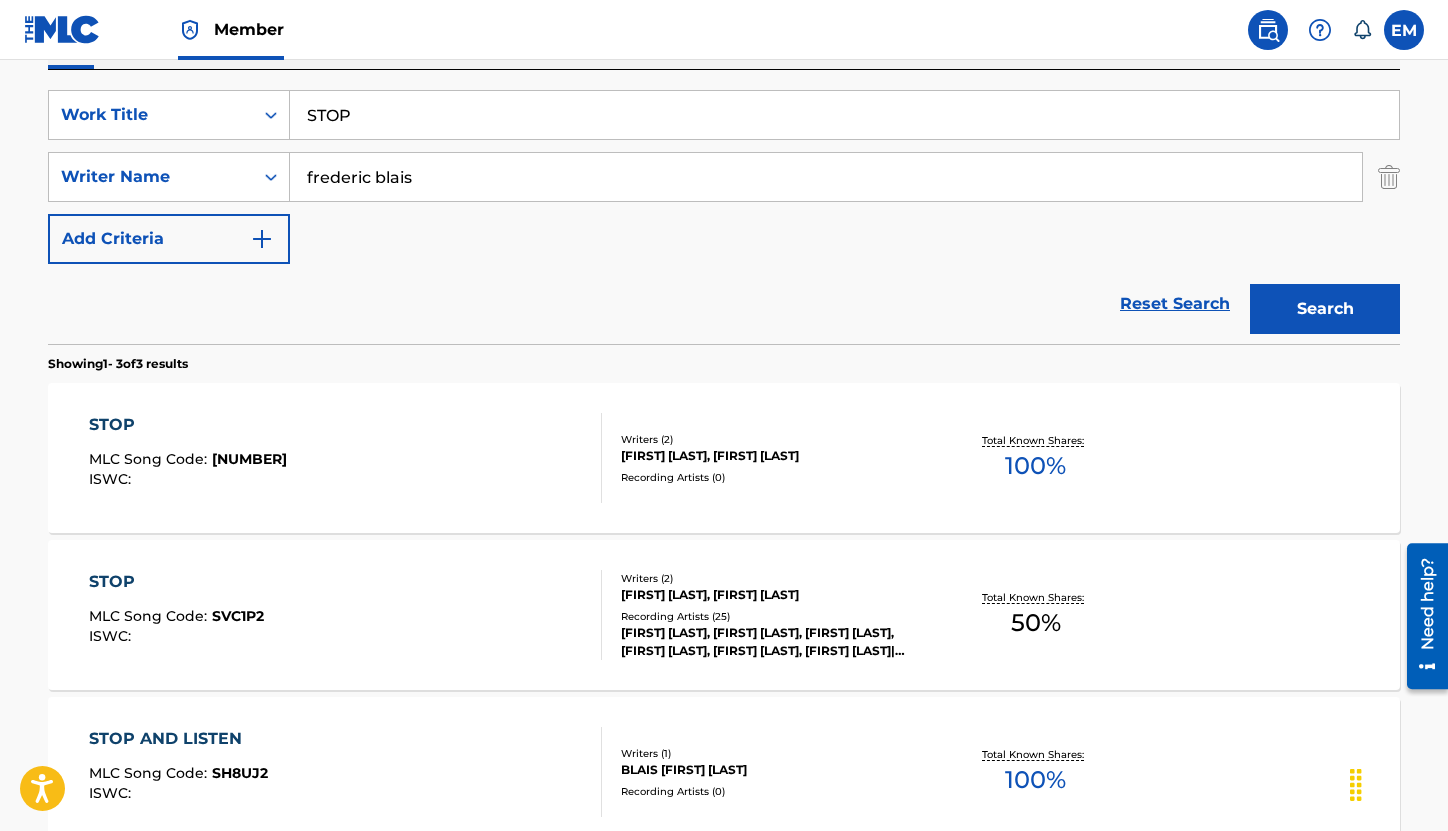 scroll, scrollTop: 543, scrollLeft: 0, axis: vertical 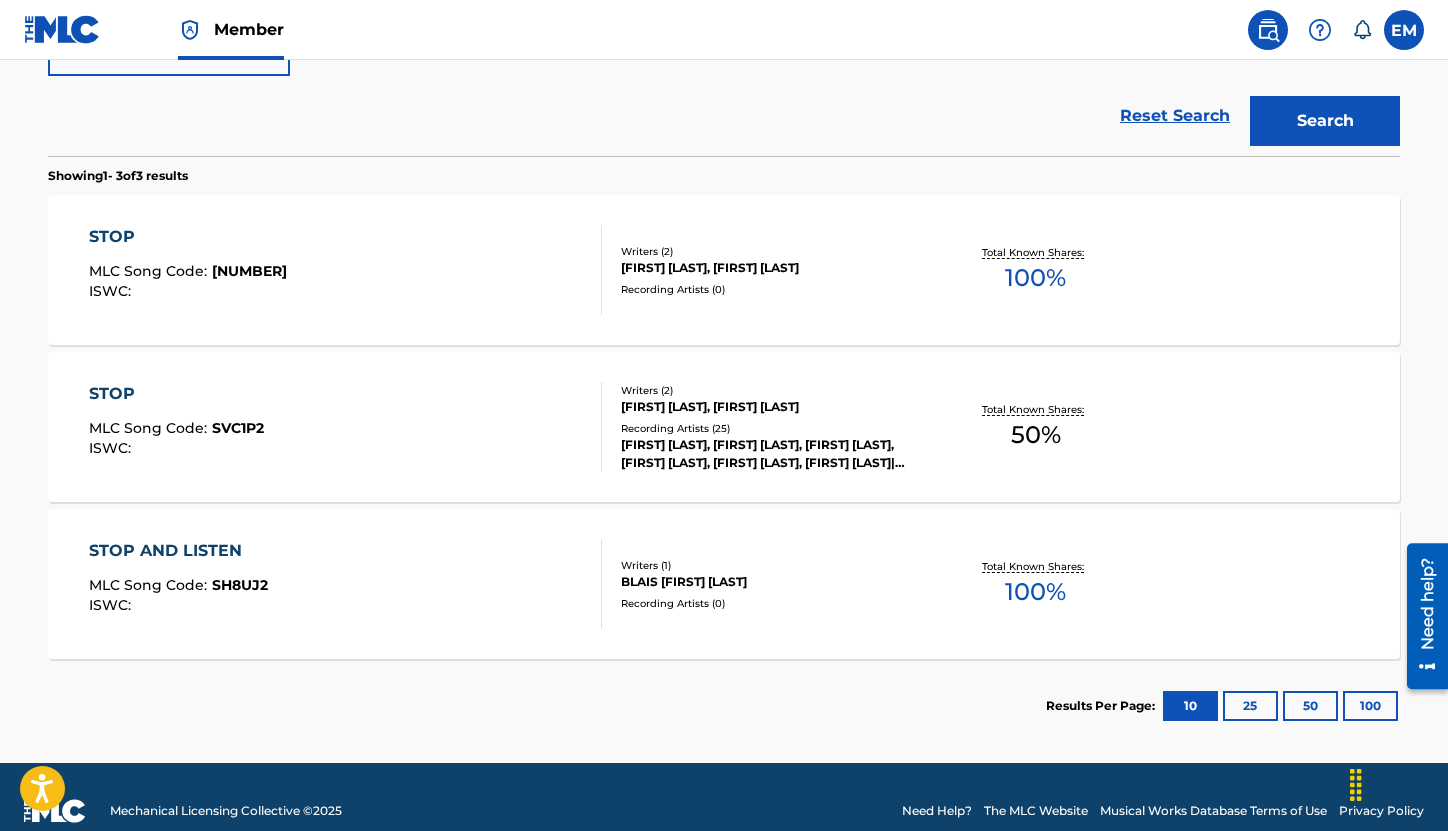 click on "STOP MLC Song Code : SVC1N5 ISWC :" at bounding box center (346, 270) 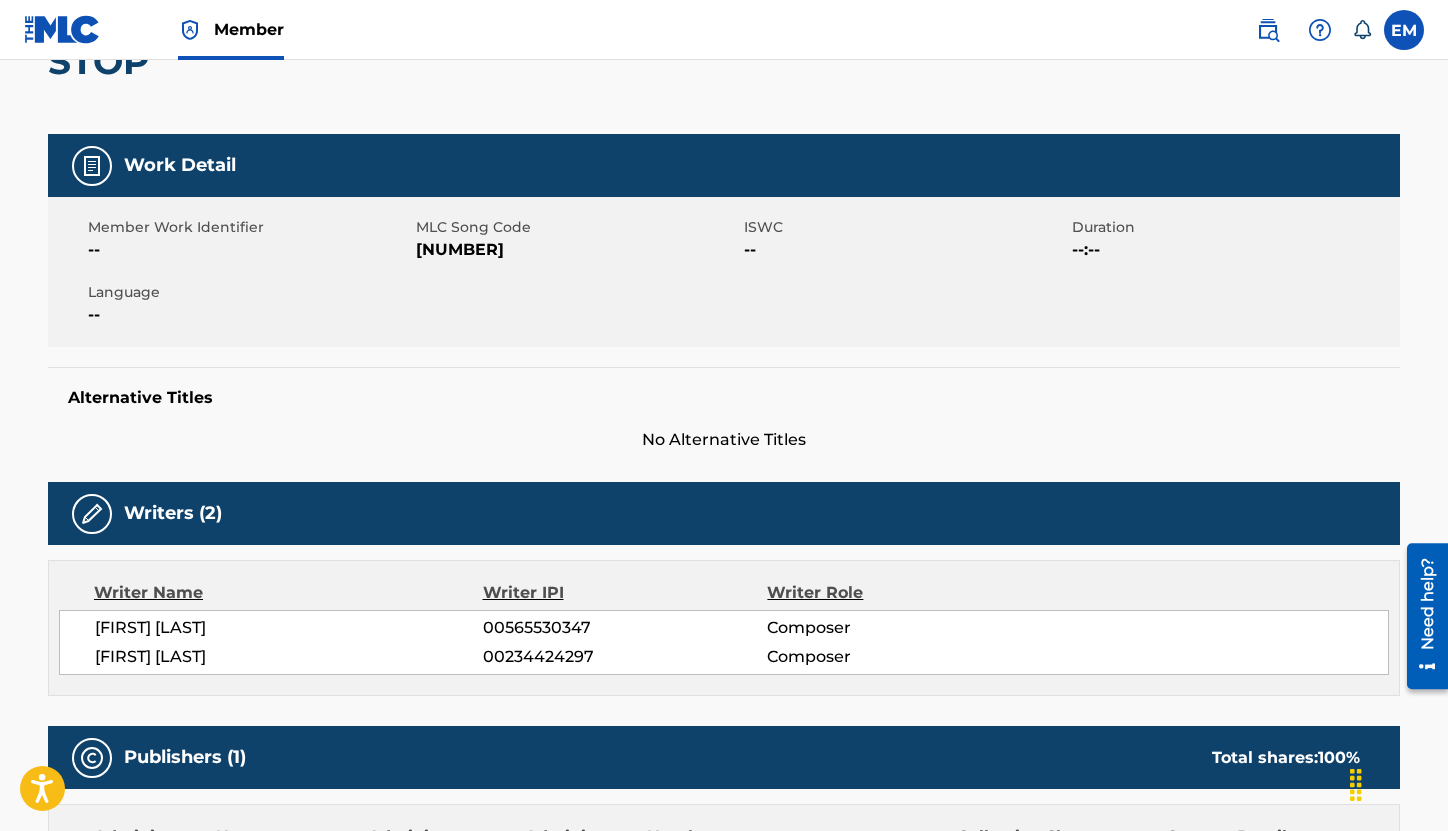 scroll, scrollTop: 221, scrollLeft: 0, axis: vertical 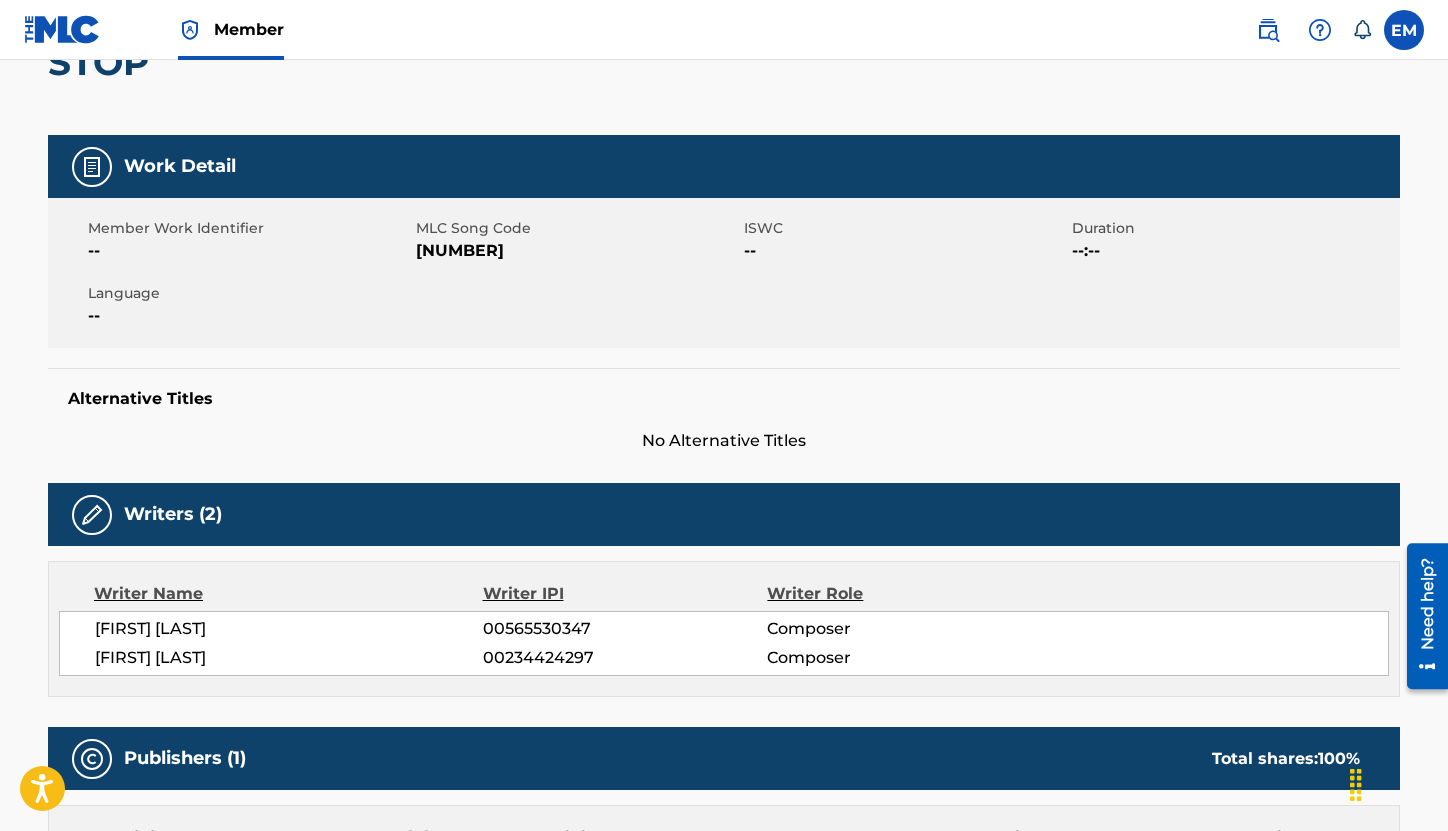 click on "[NUMBER]" at bounding box center (577, 251) 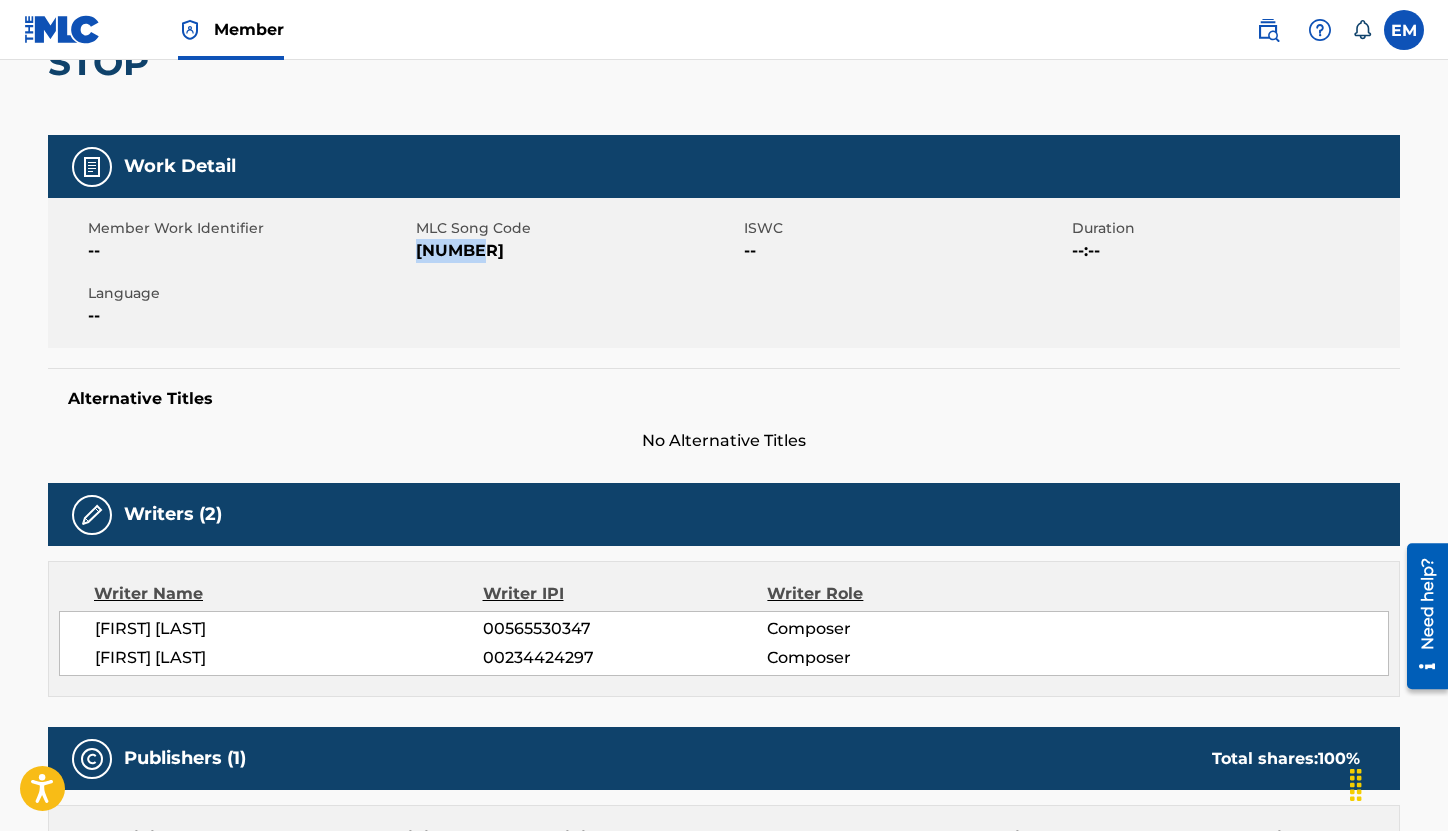 click on "[NUMBER]" at bounding box center [577, 251] 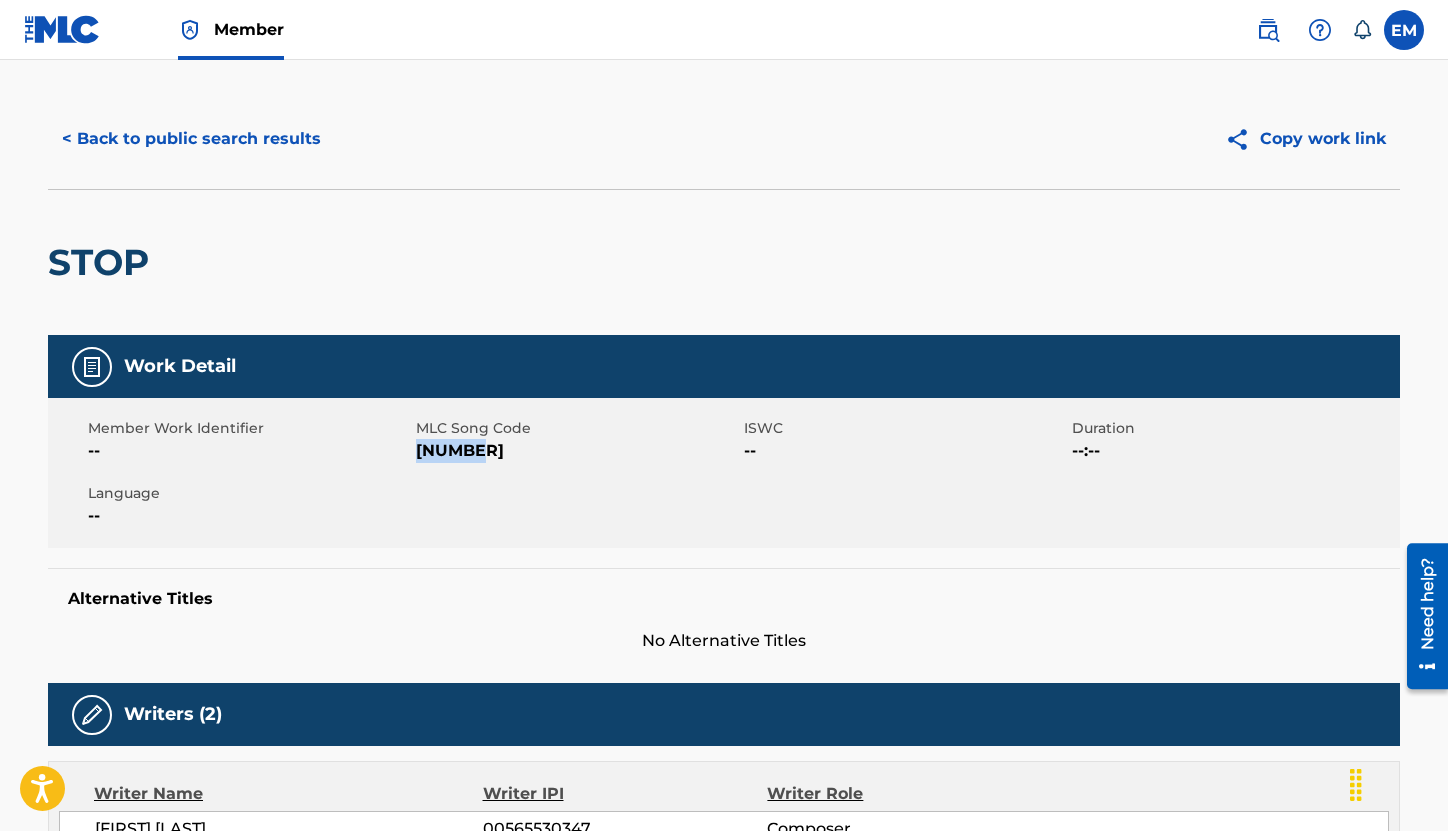 click on "< Back to public search results" at bounding box center (191, 139) 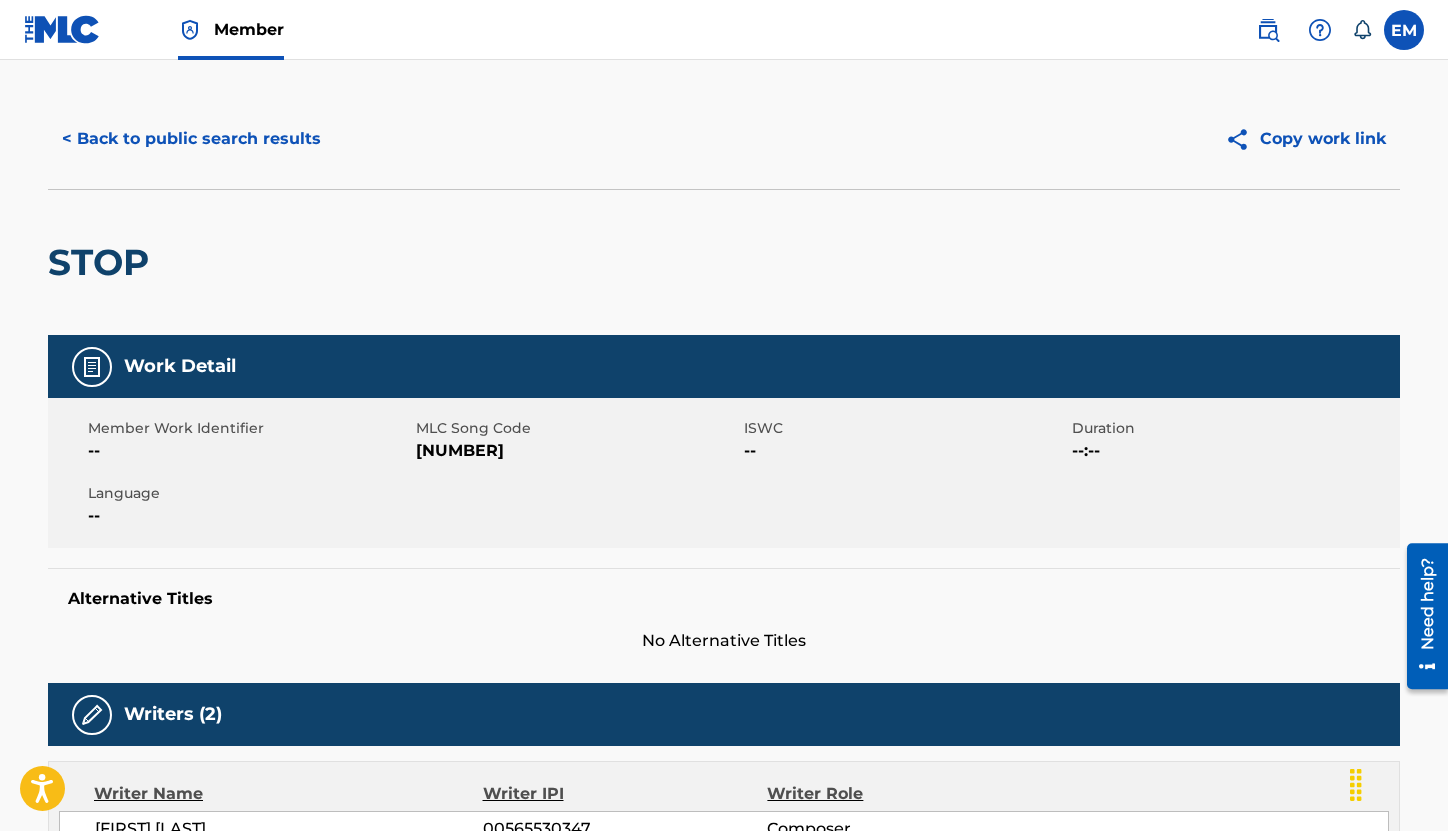 scroll, scrollTop: 571, scrollLeft: 0, axis: vertical 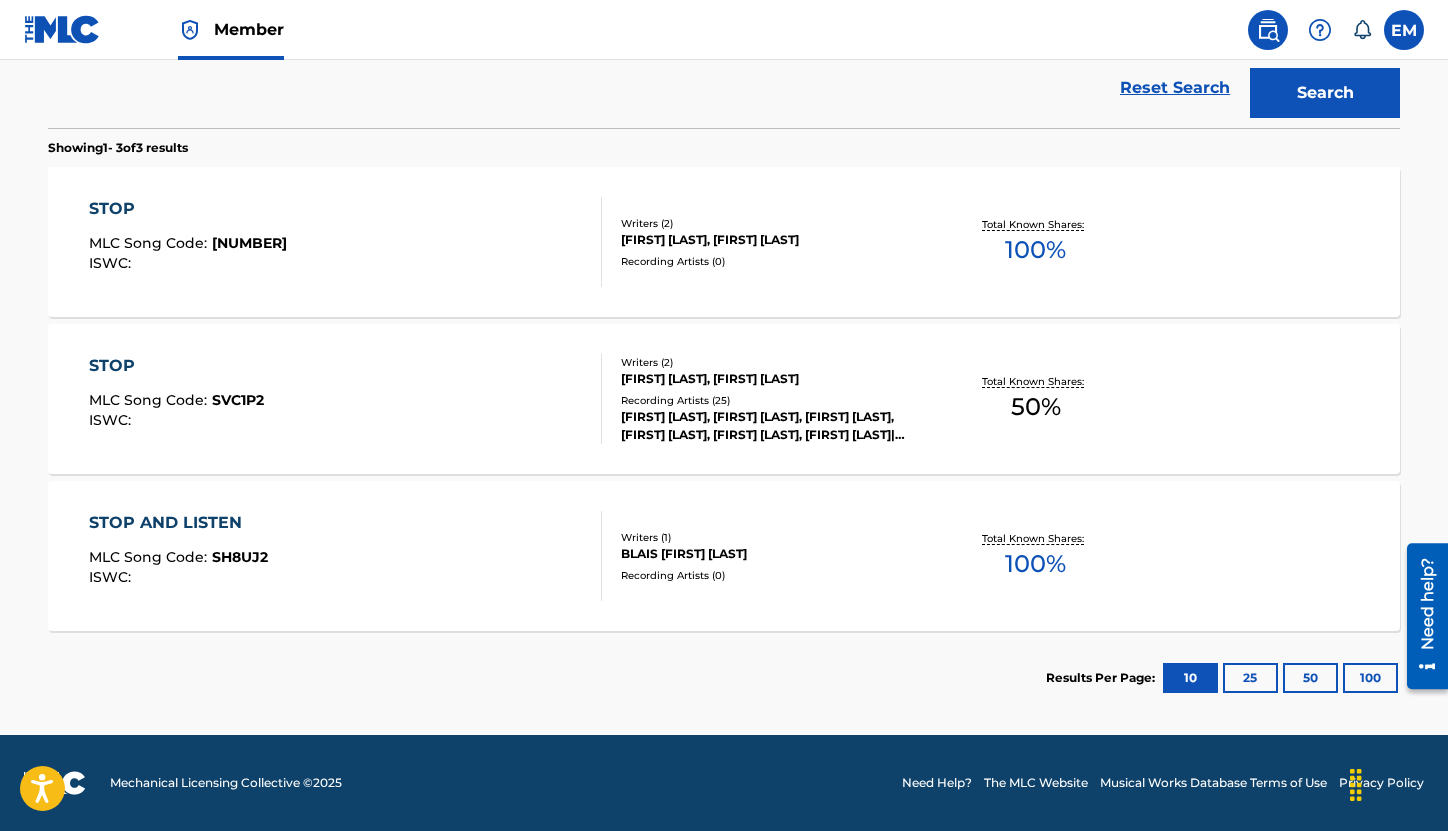 click on "STOP MLC Song Code : SVC1P2 ISWC :" at bounding box center [346, 399] 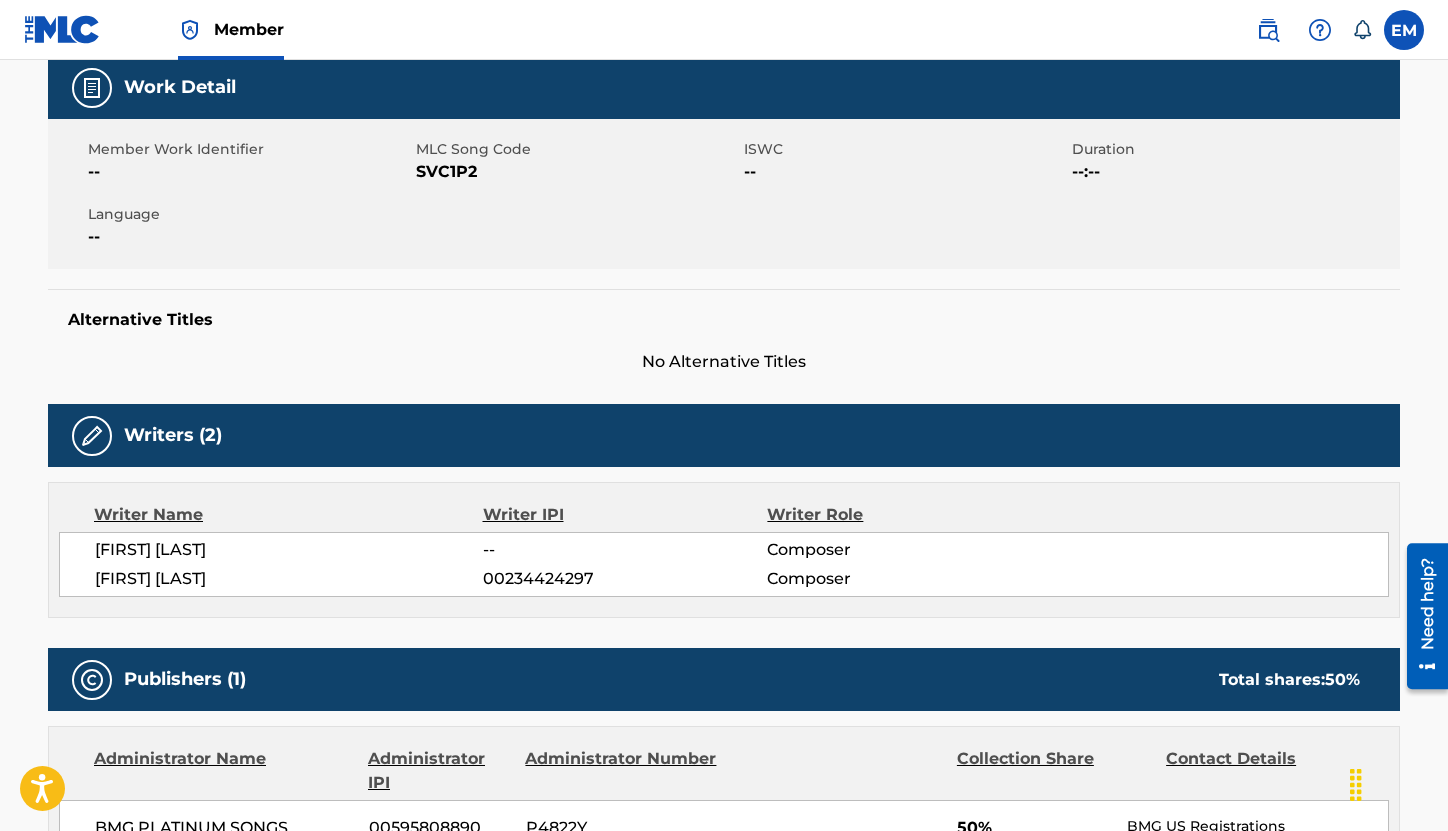 scroll, scrollTop: 0, scrollLeft: 0, axis: both 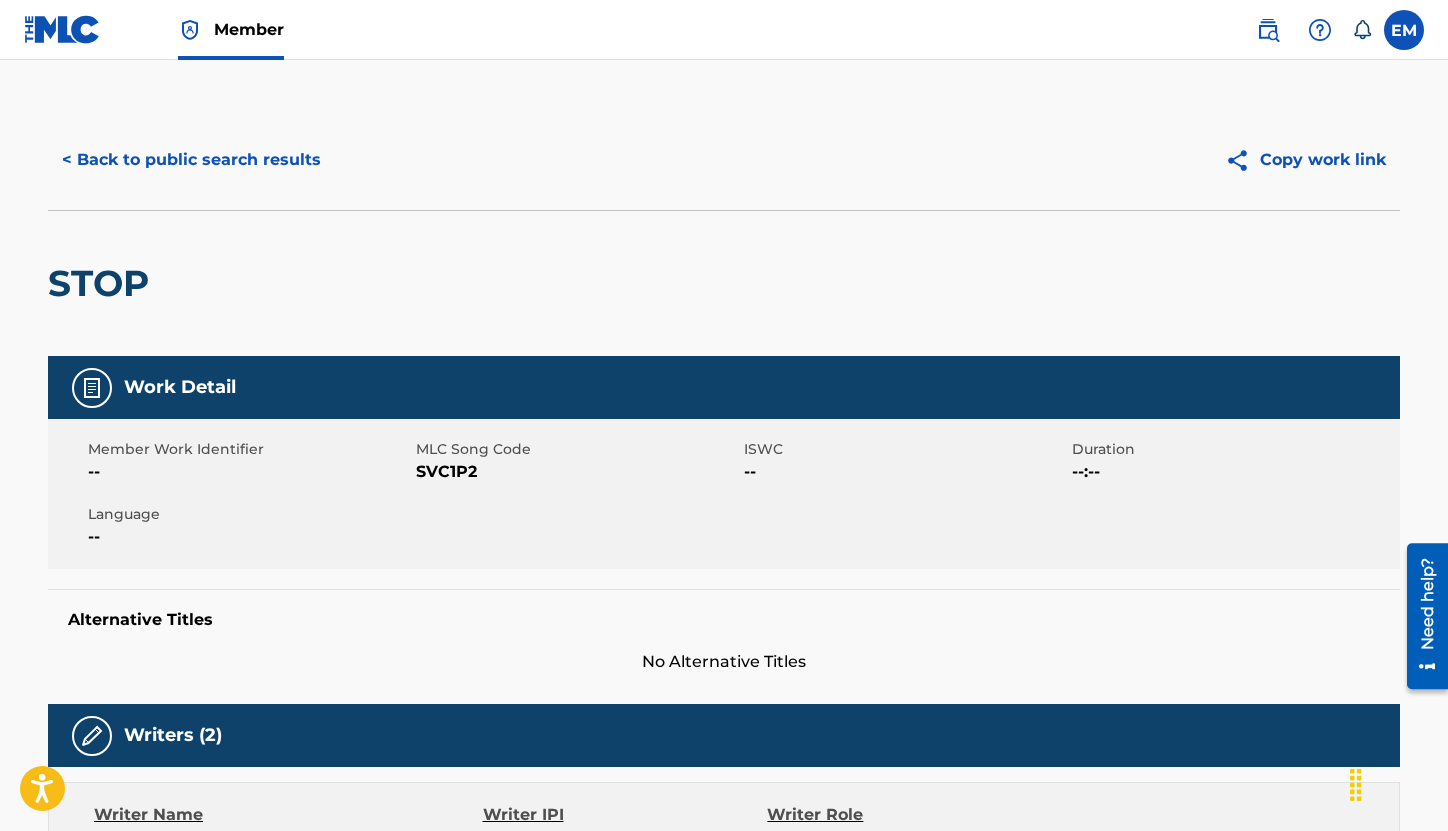 click on "SVC1P2" at bounding box center (577, 472) 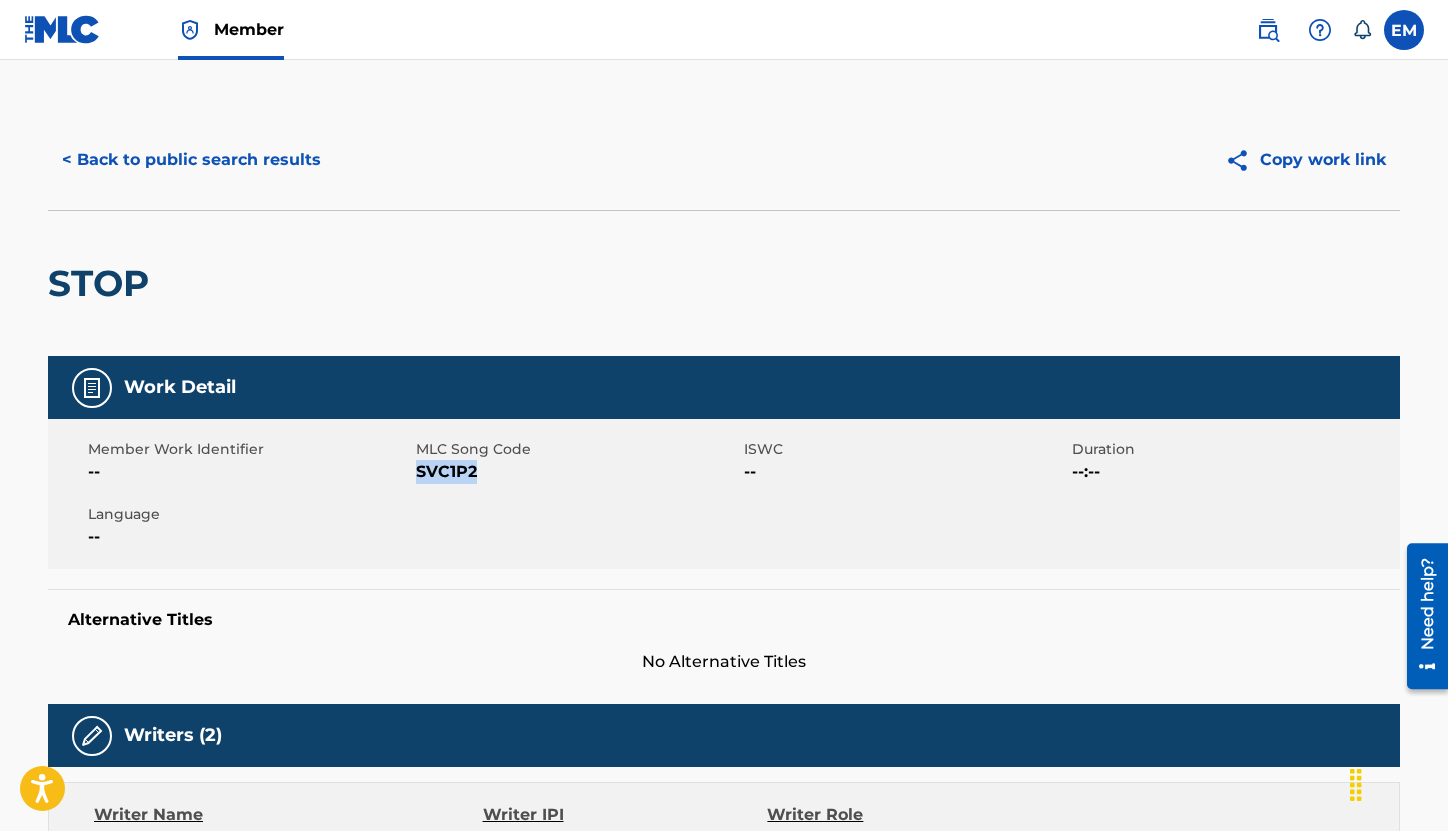 click on "SVC1P2" at bounding box center [577, 472] 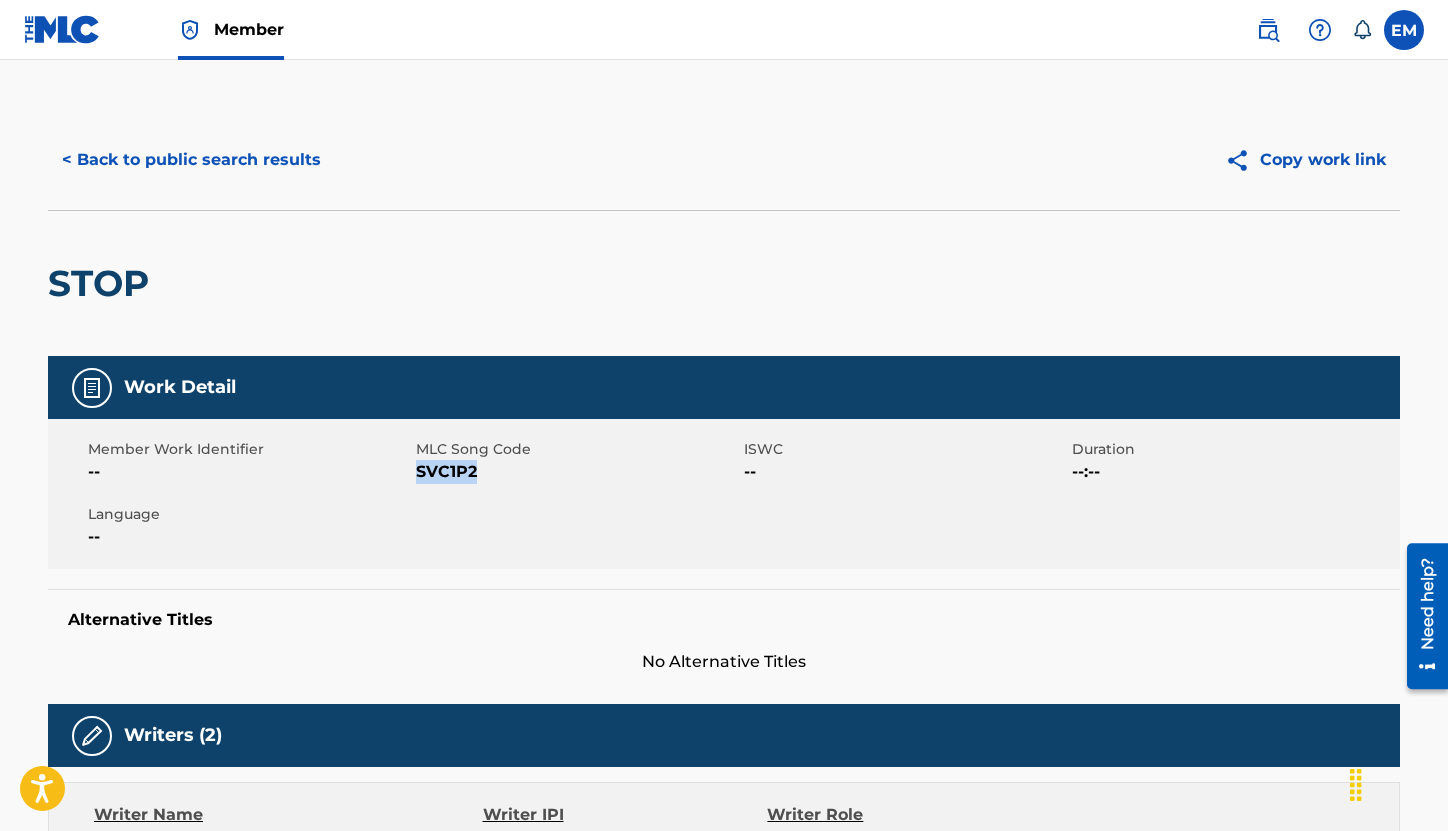 click on "< Back to public search results" at bounding box center (191, 160) 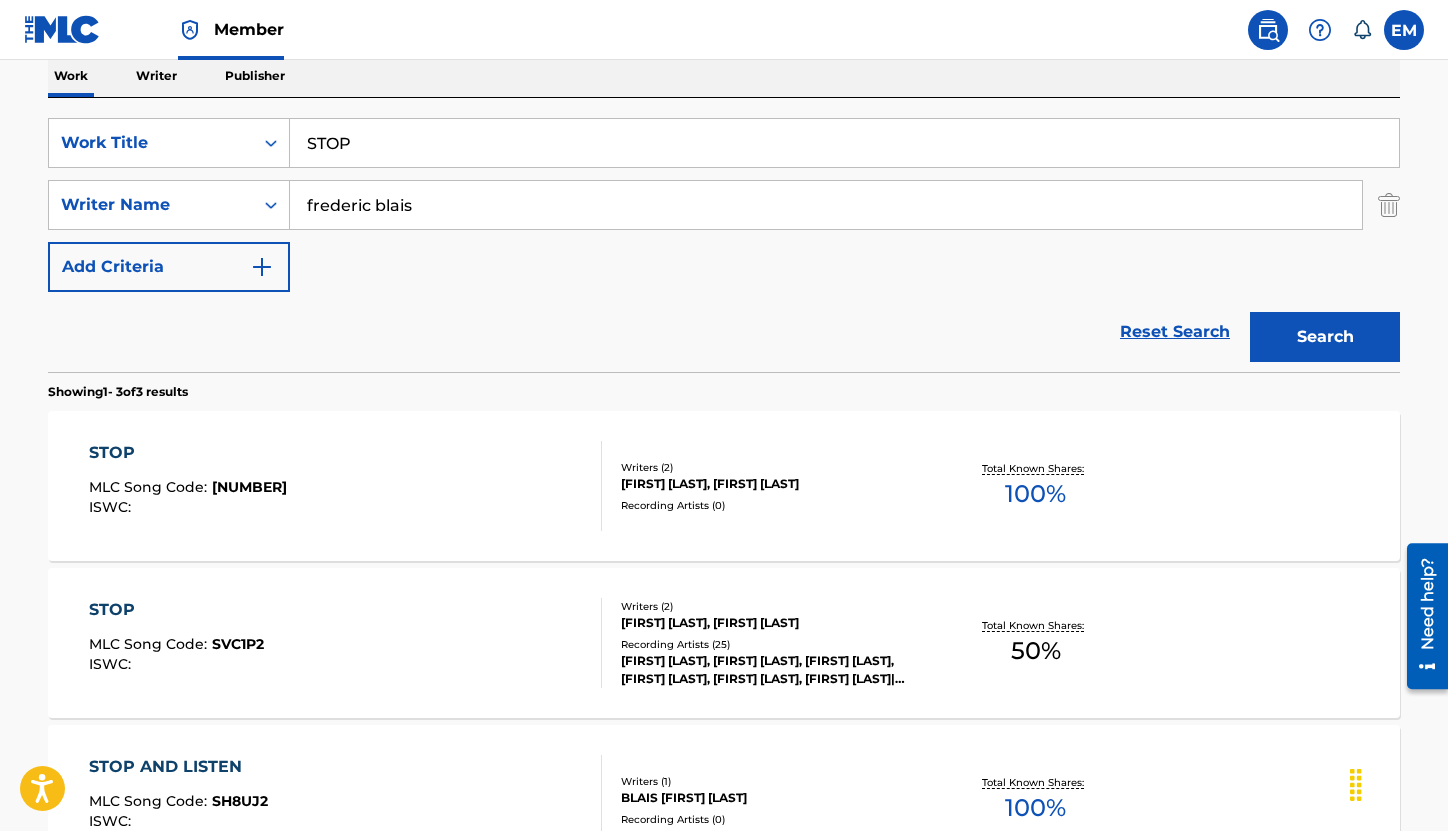 scroll, scrollTop: 171, scrollLeft: 0, axis: vertical 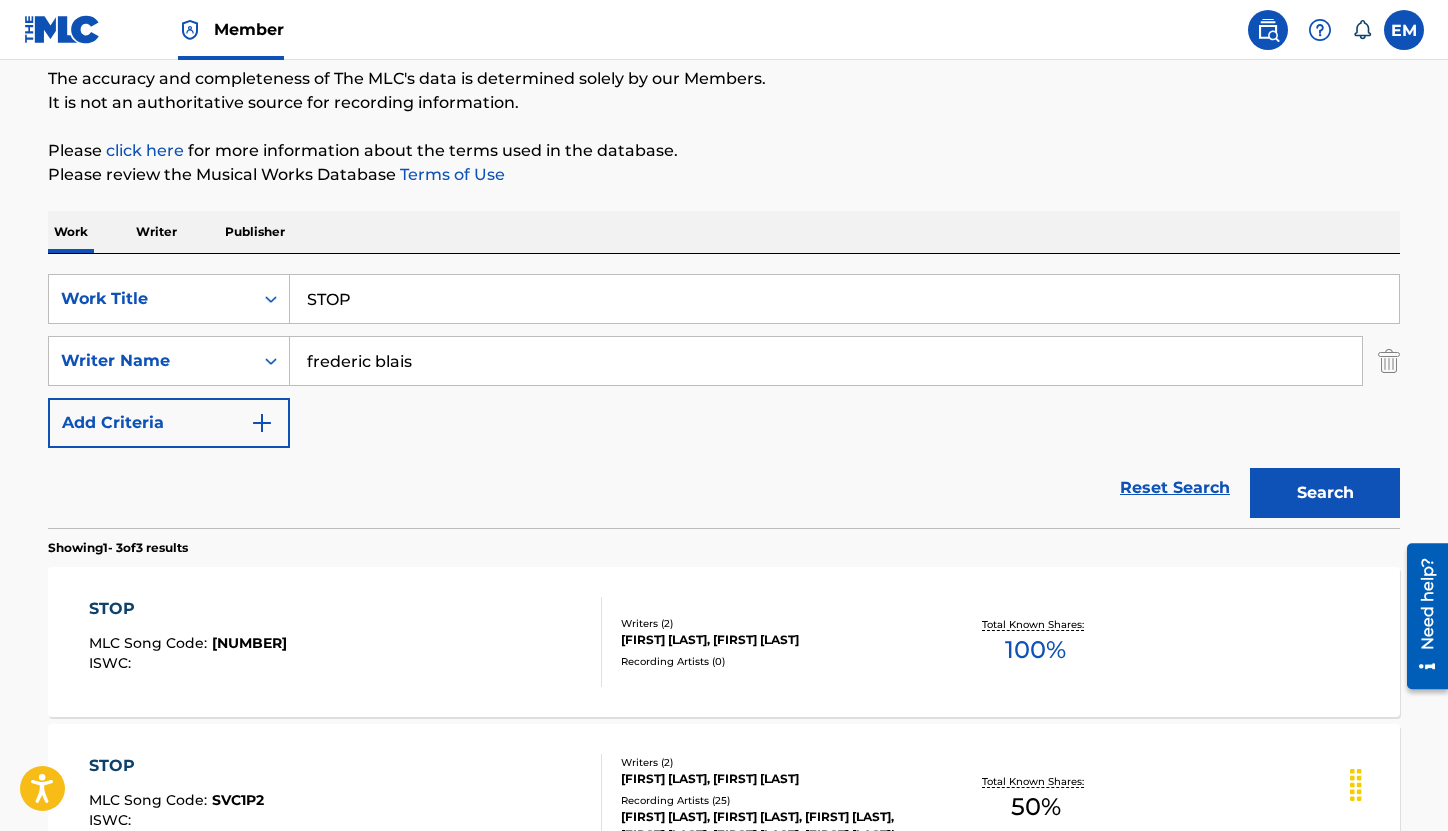 click on "STOP" at bounding box center [844, 299] 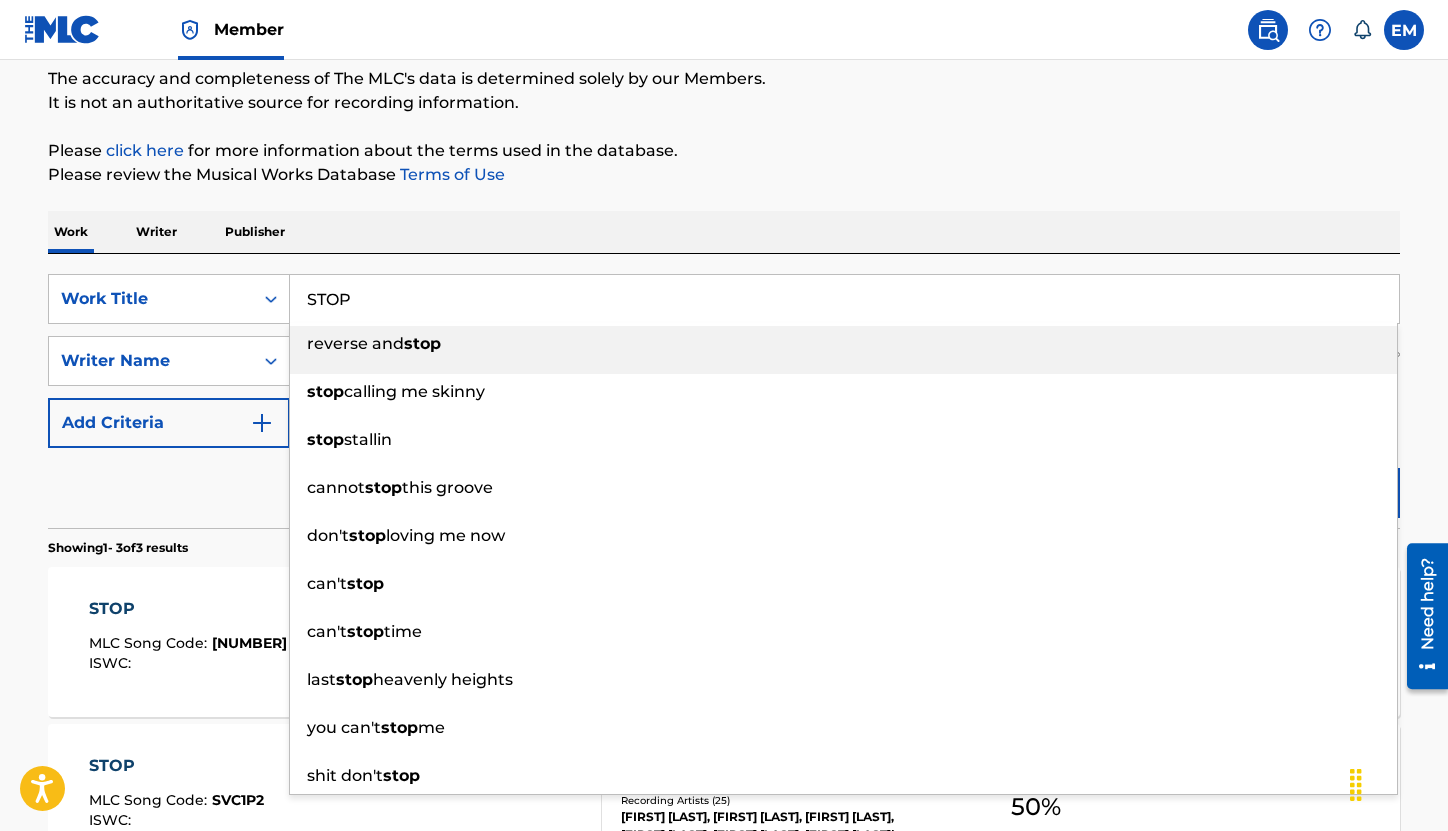 paste on "REET LUV" 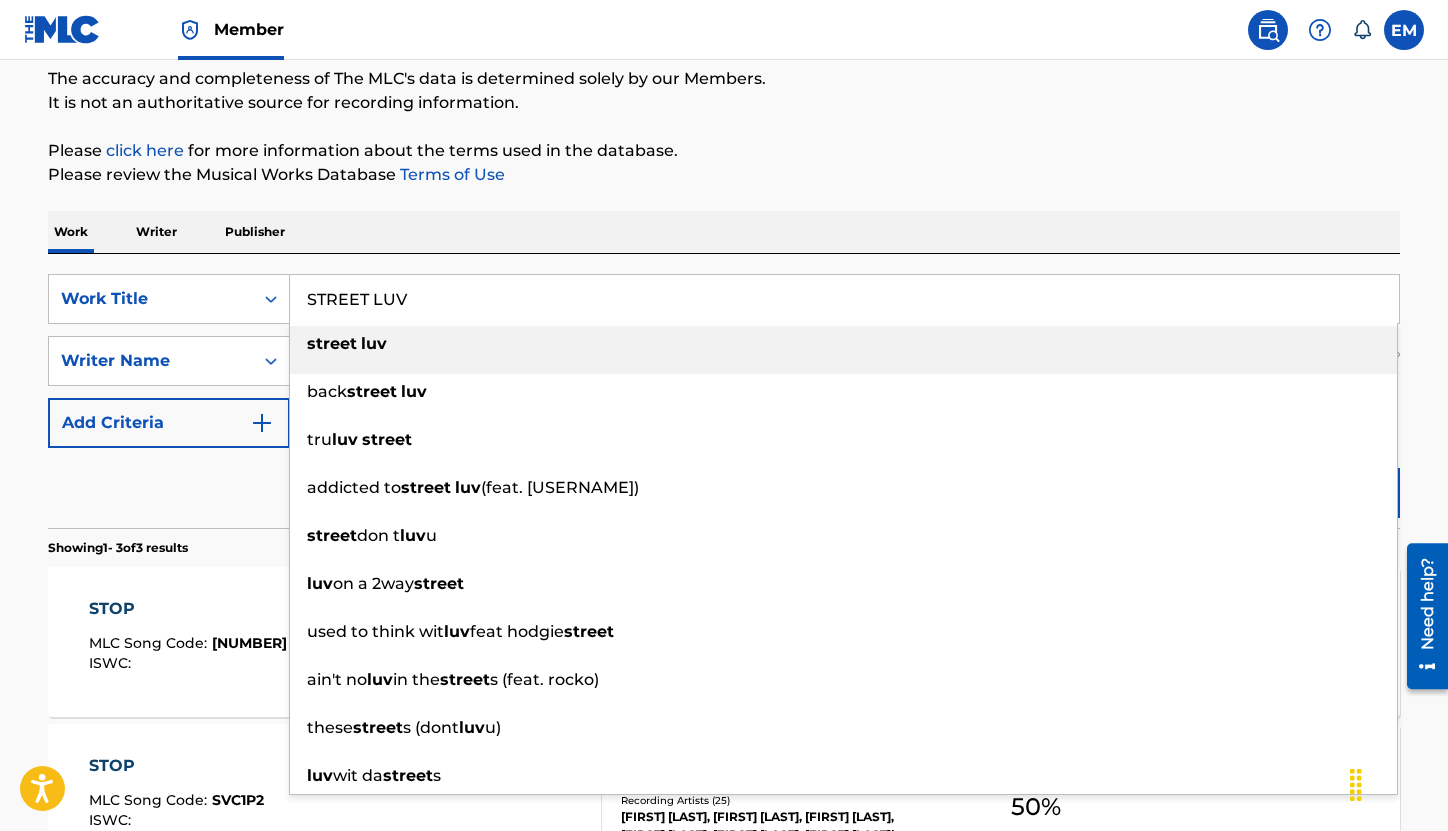 type on "STREET LUV" 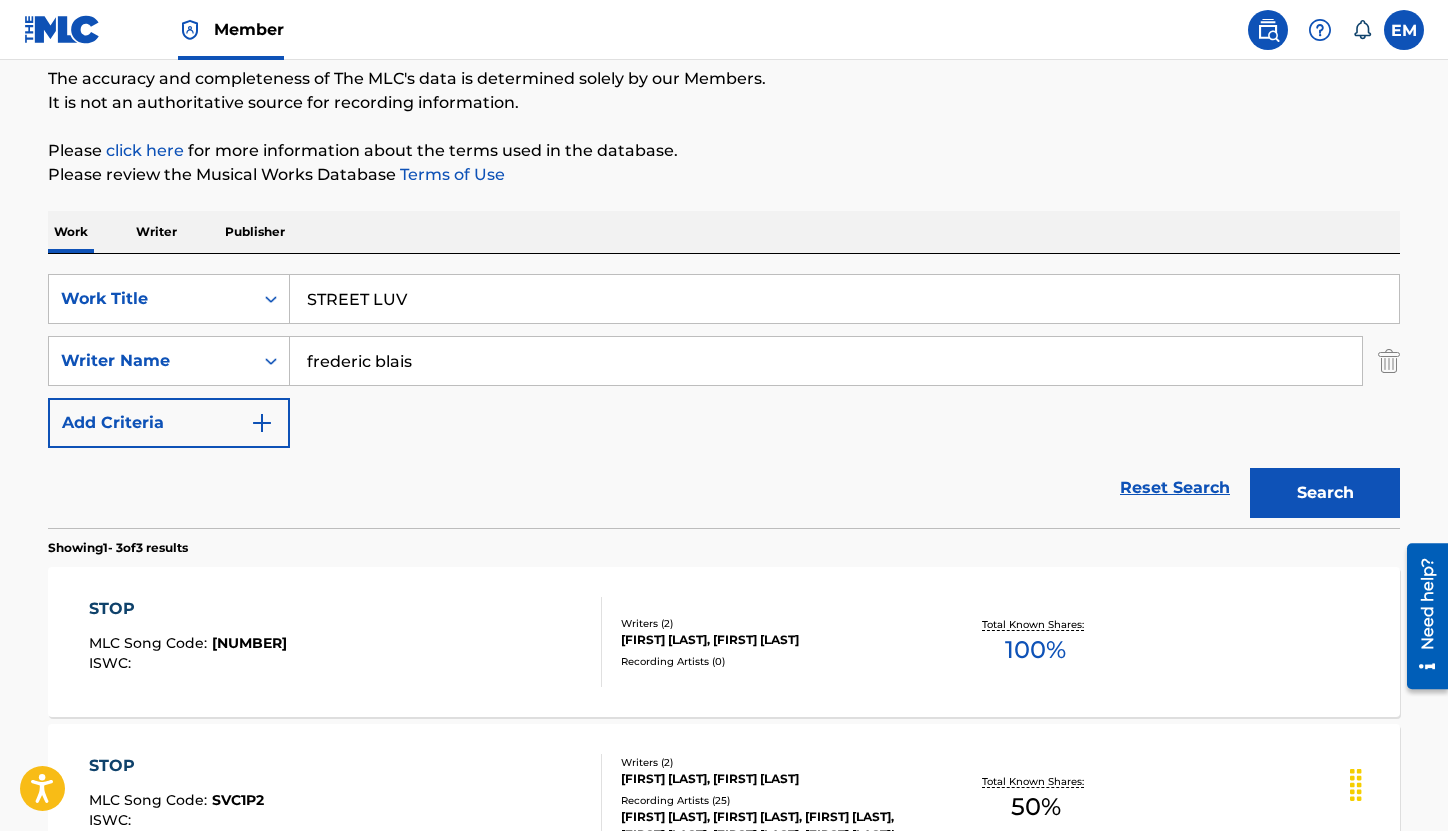 click on "Search" at bounding box center [1325, 493] 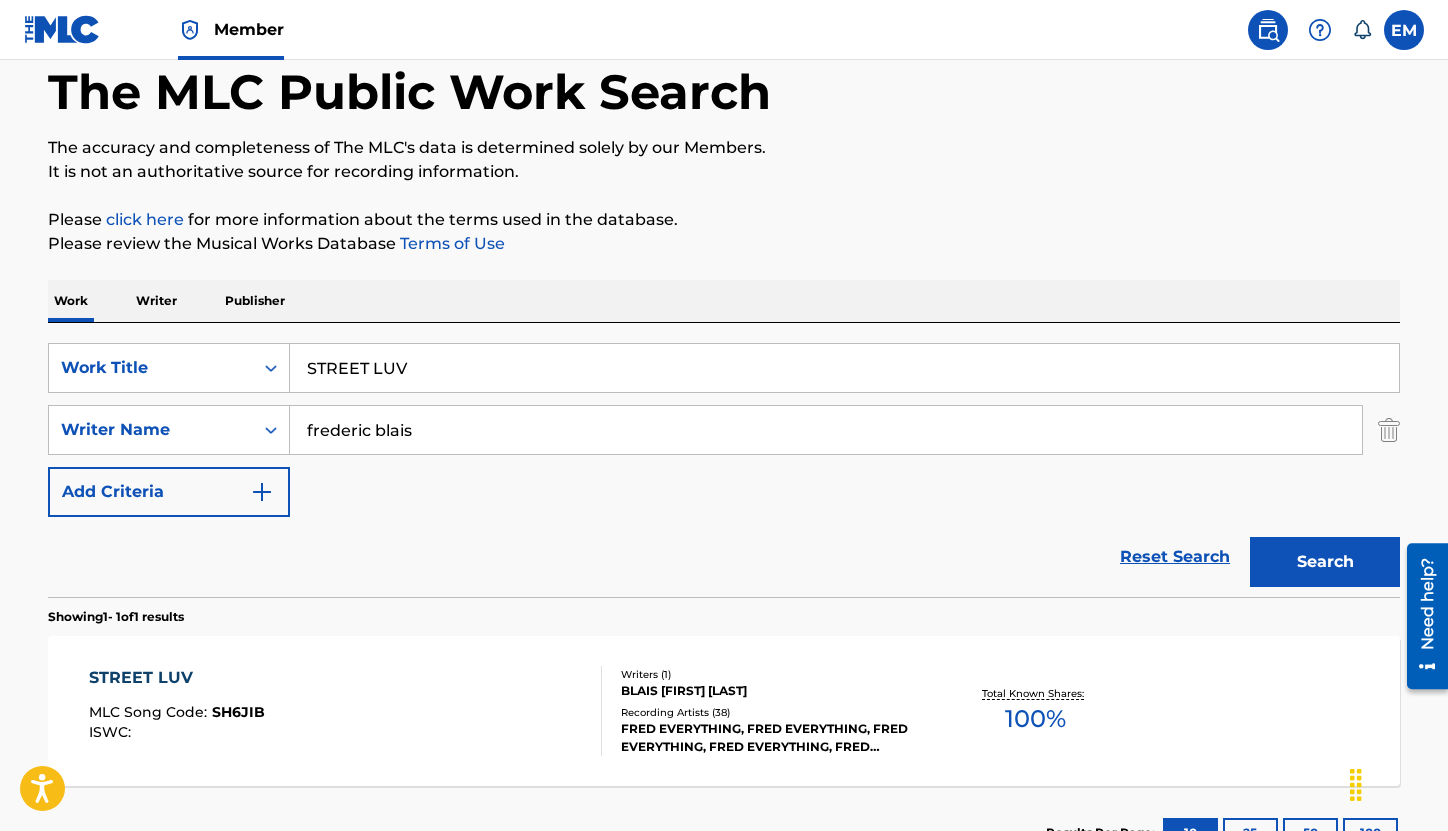 scroll, scrollTop: 171, scrollLeft: 0, axis: vertical 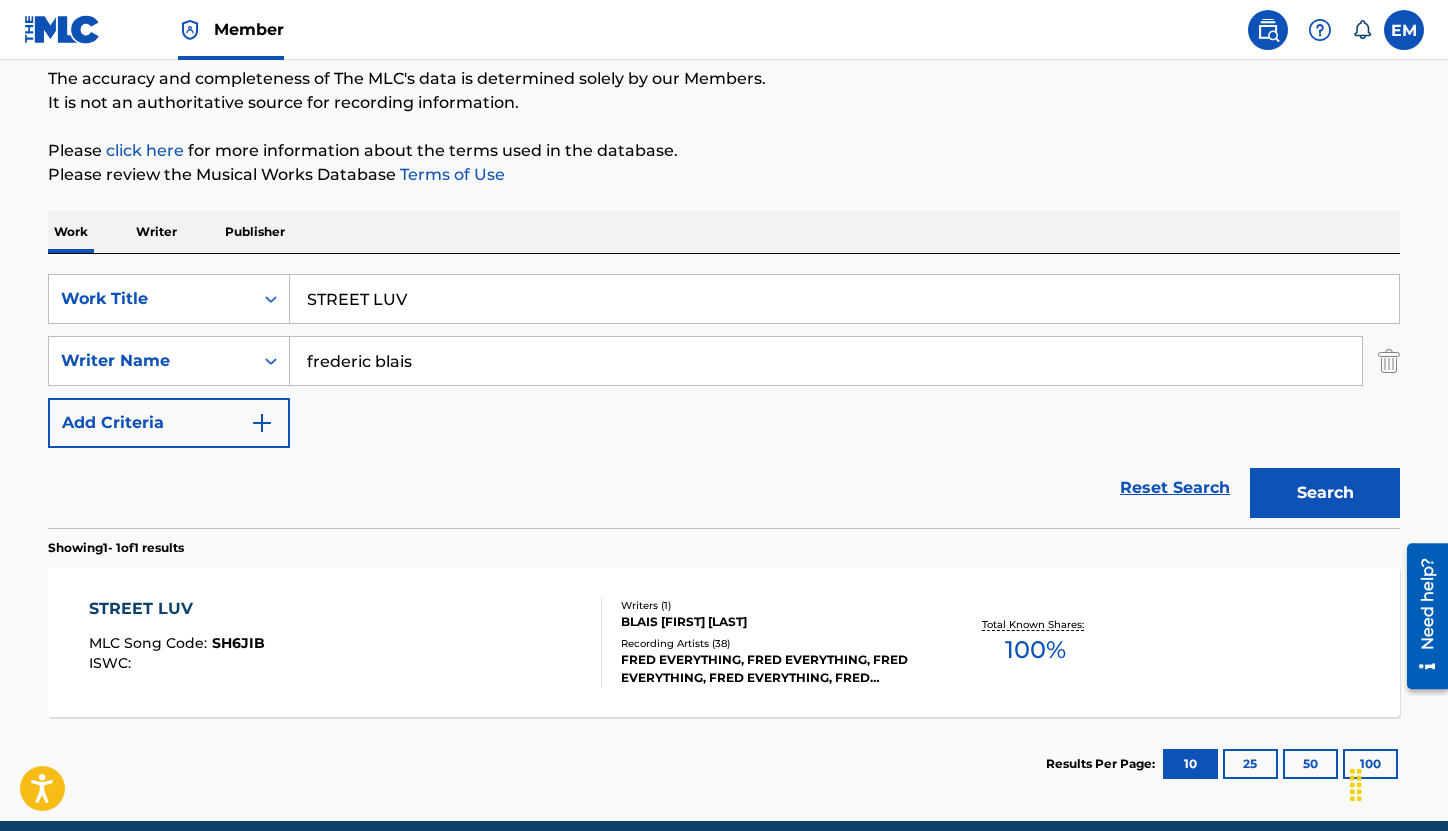 click on "STREET LUV MLC Song Code : SH6JIB ISWC : Writers ( 1 ) BLAIS [FIRST] [LAST] Recording Artists ( 38 ) [FIRST] [LAST], [FIRST] [LAST], [FIRST] [LAST], [FIRST] [LAST], [FIRST] [LAST] Total Known Shares: 100 %" at bounding box center (724, 642) 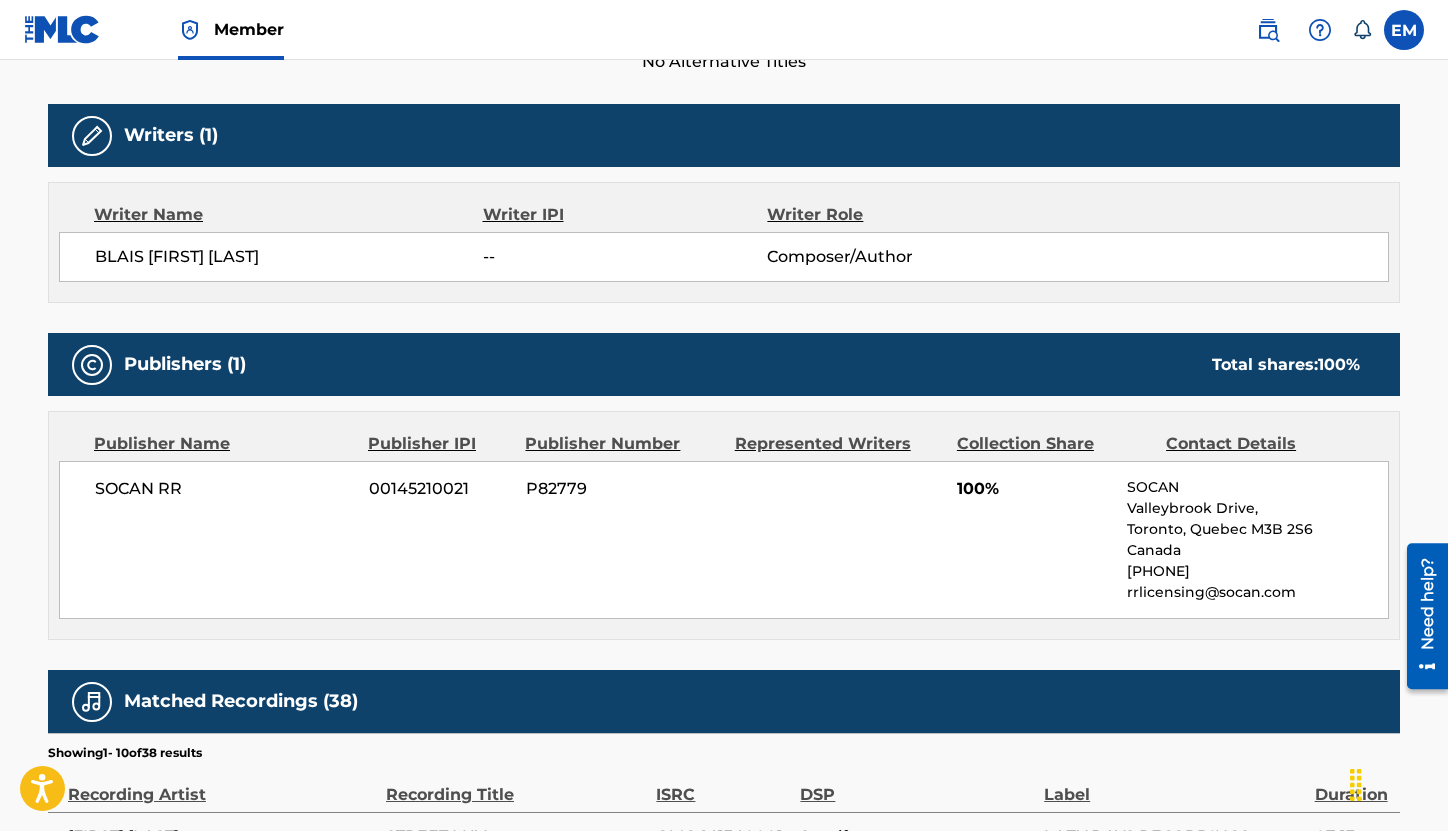scroll, scrollTop: 200, scrollLeft: 0, axis: vertical 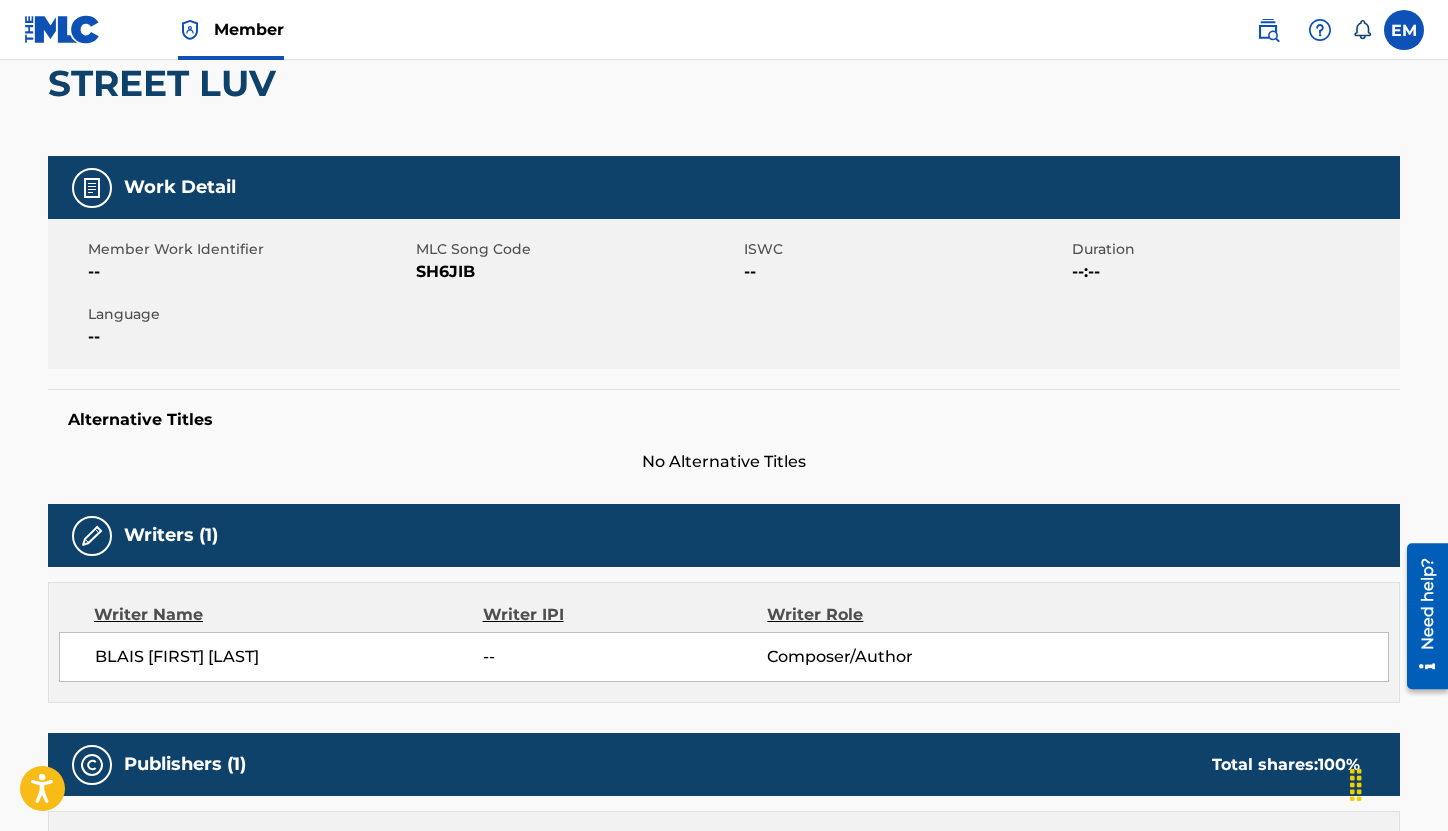 click on "SH6JIB" at bounding box center [577, 272] 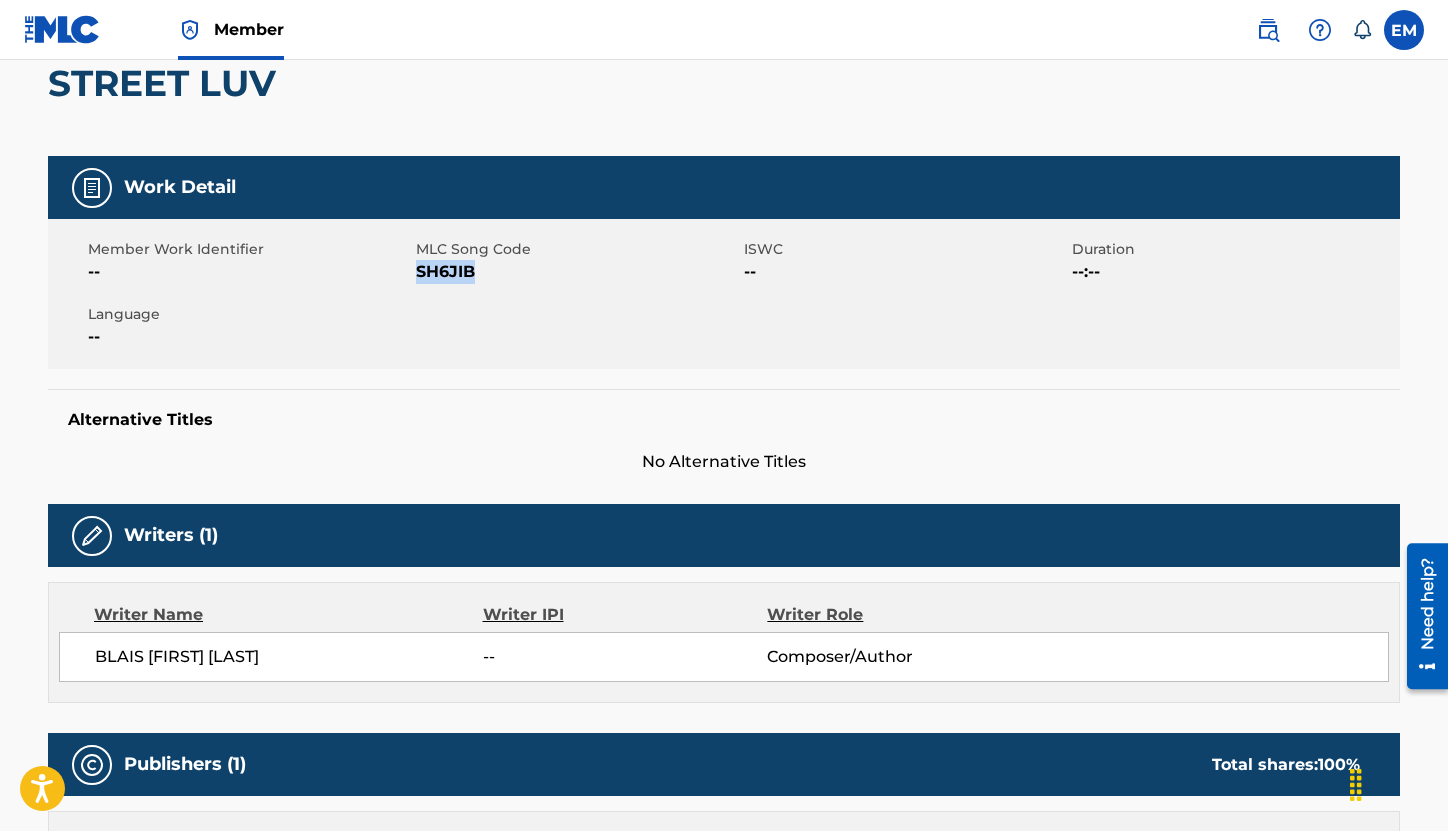click on "SH6JIB" at bounding box center (577, 272) 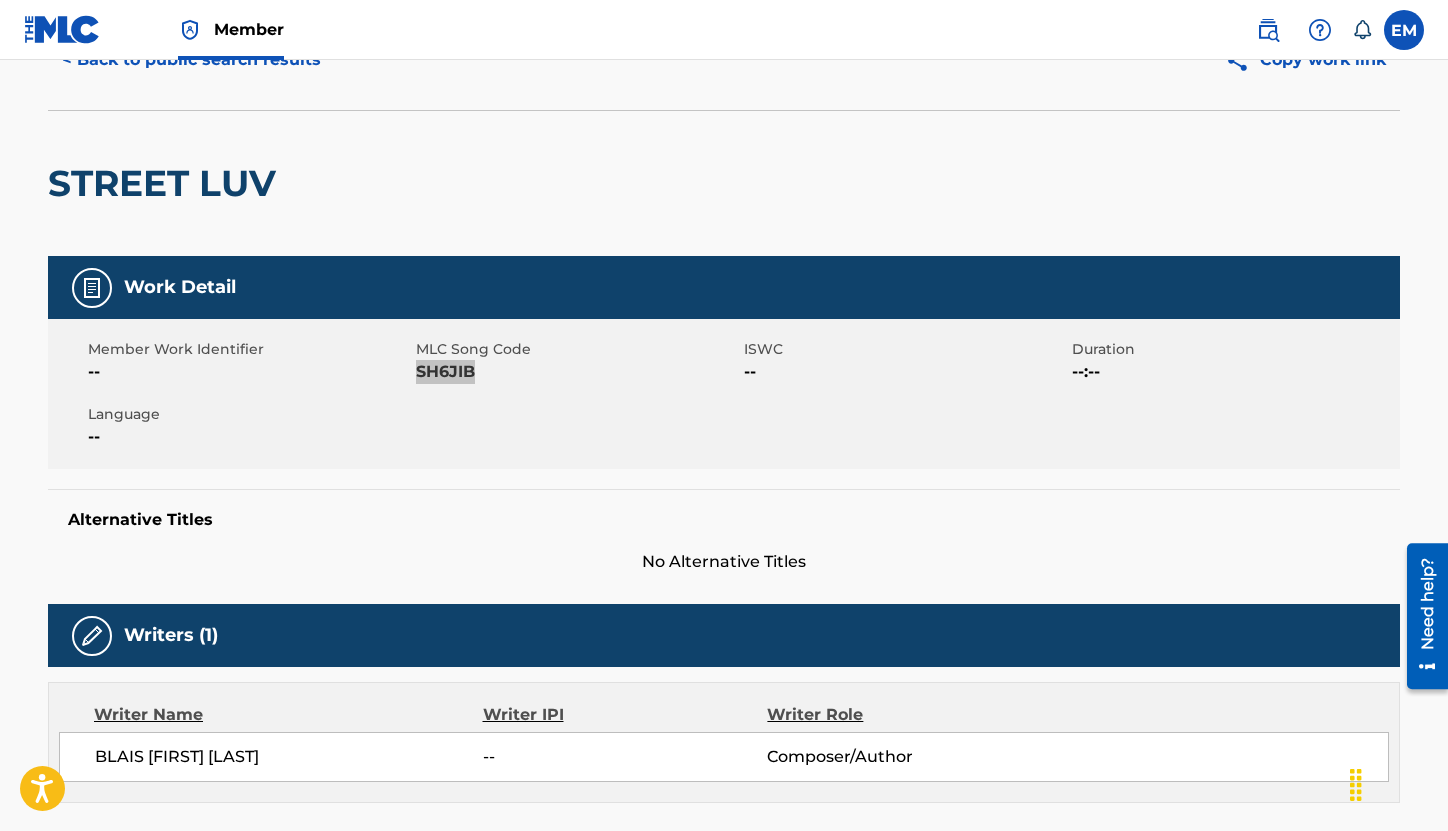 scroll, scrollTop: 0, scrollLeft: 0, axis: both 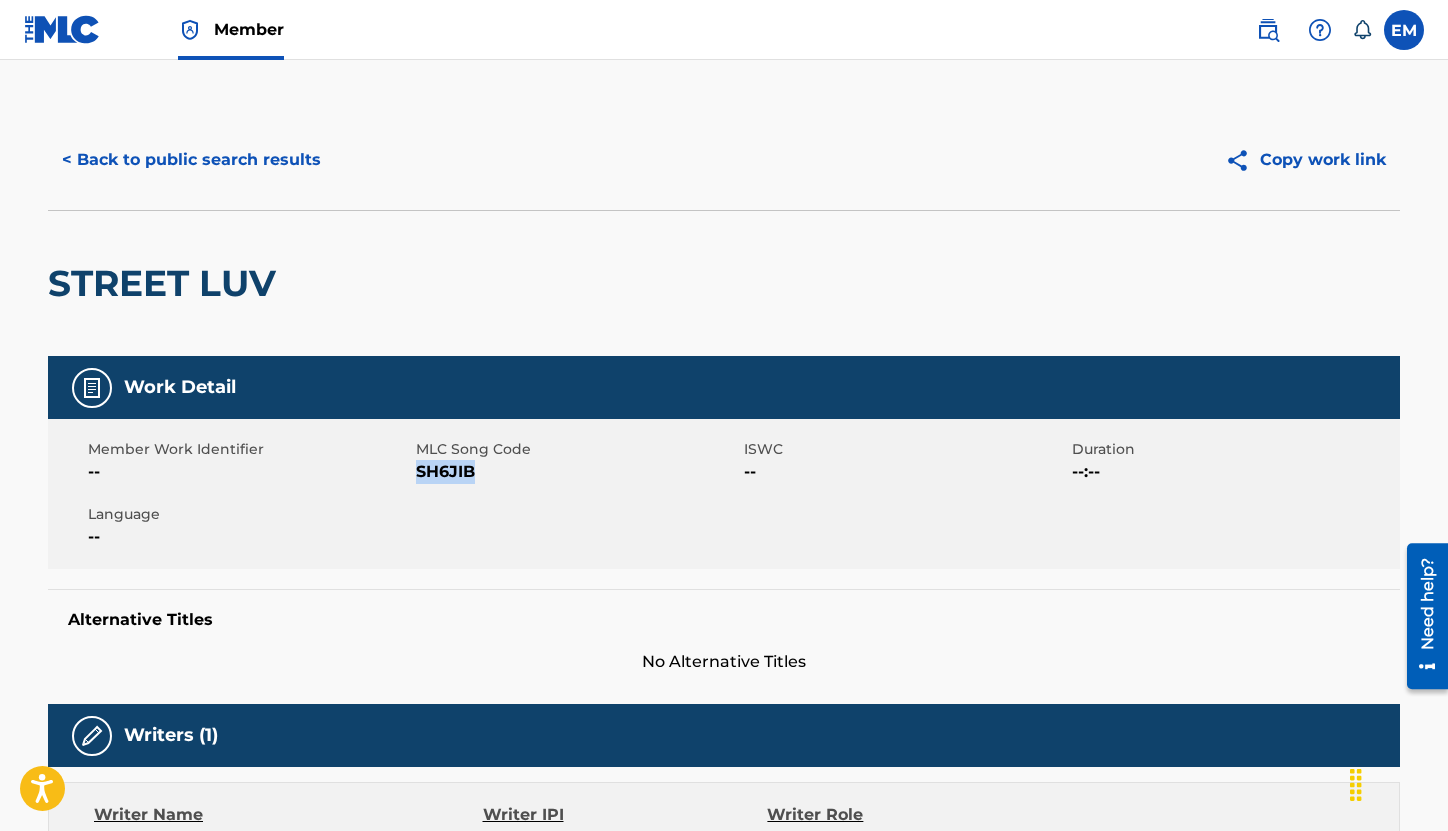 click on "< Back to public search results" at bounding box center (191, 160) 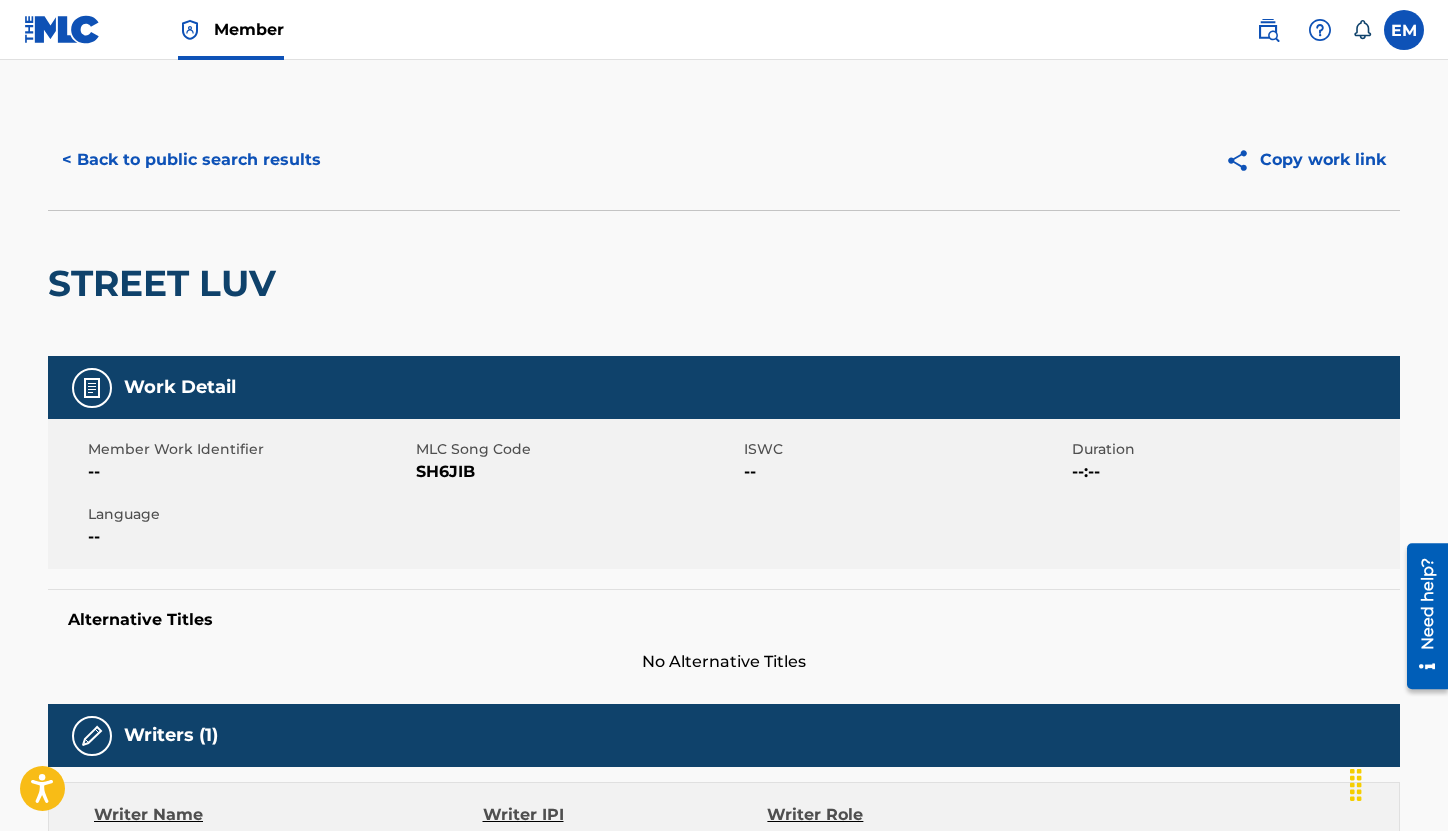 scroll, scrollTop: 143, scrollLeft: 0, axis: vertical 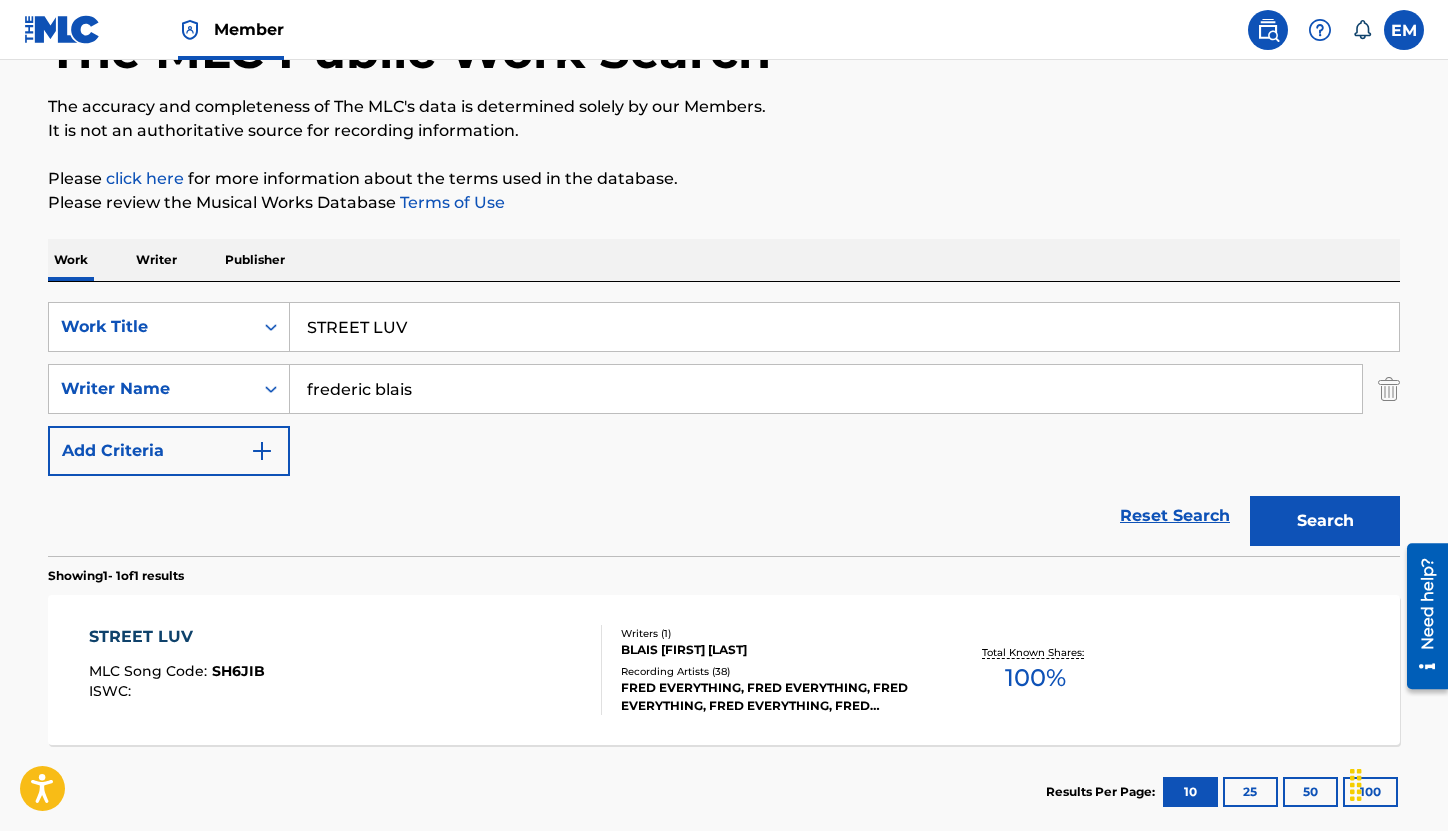 click on "STREET LUV" at bounding box center (844, 327) 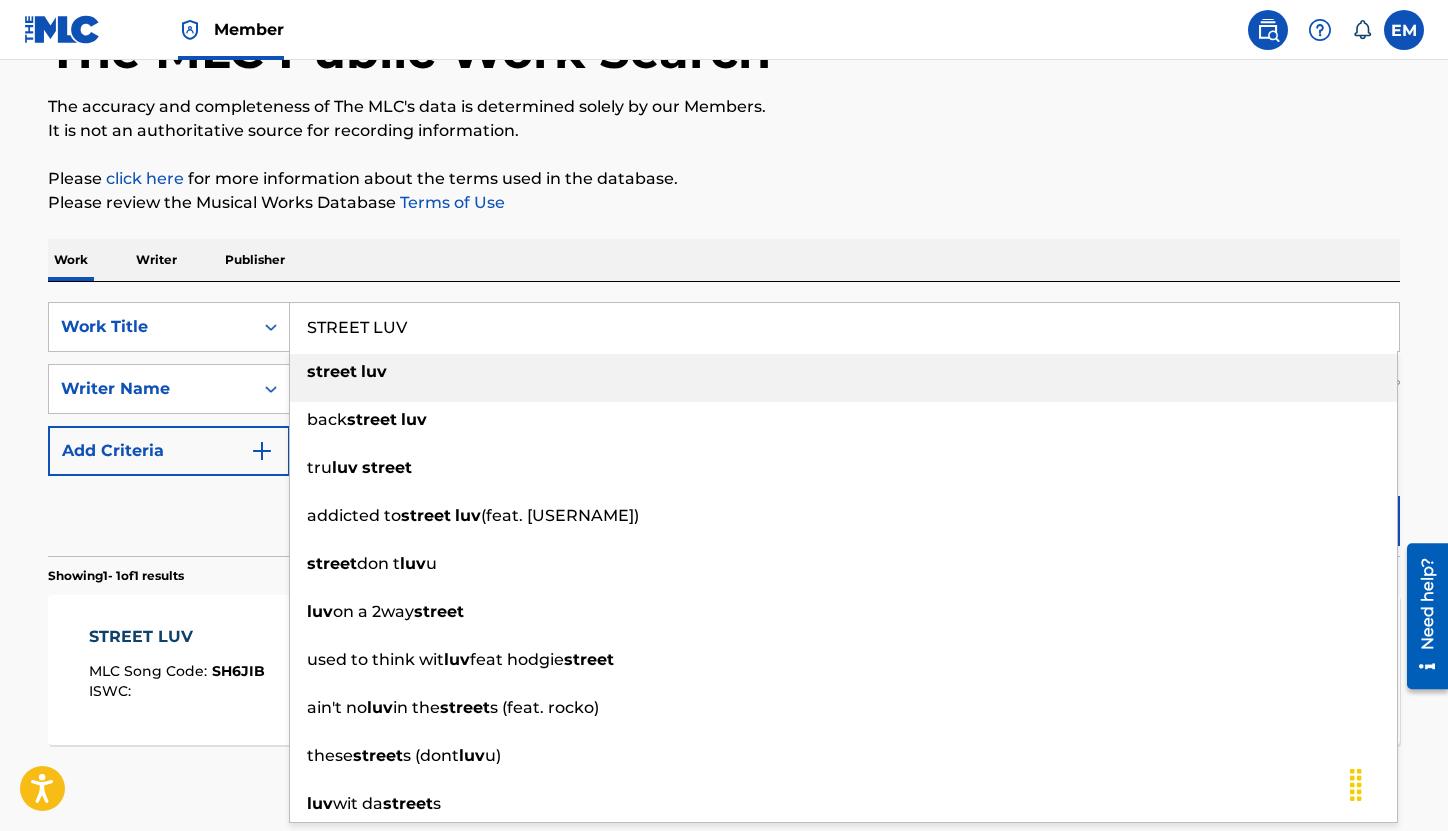 click on "STREET LUV" at bounding box center (844, 327) 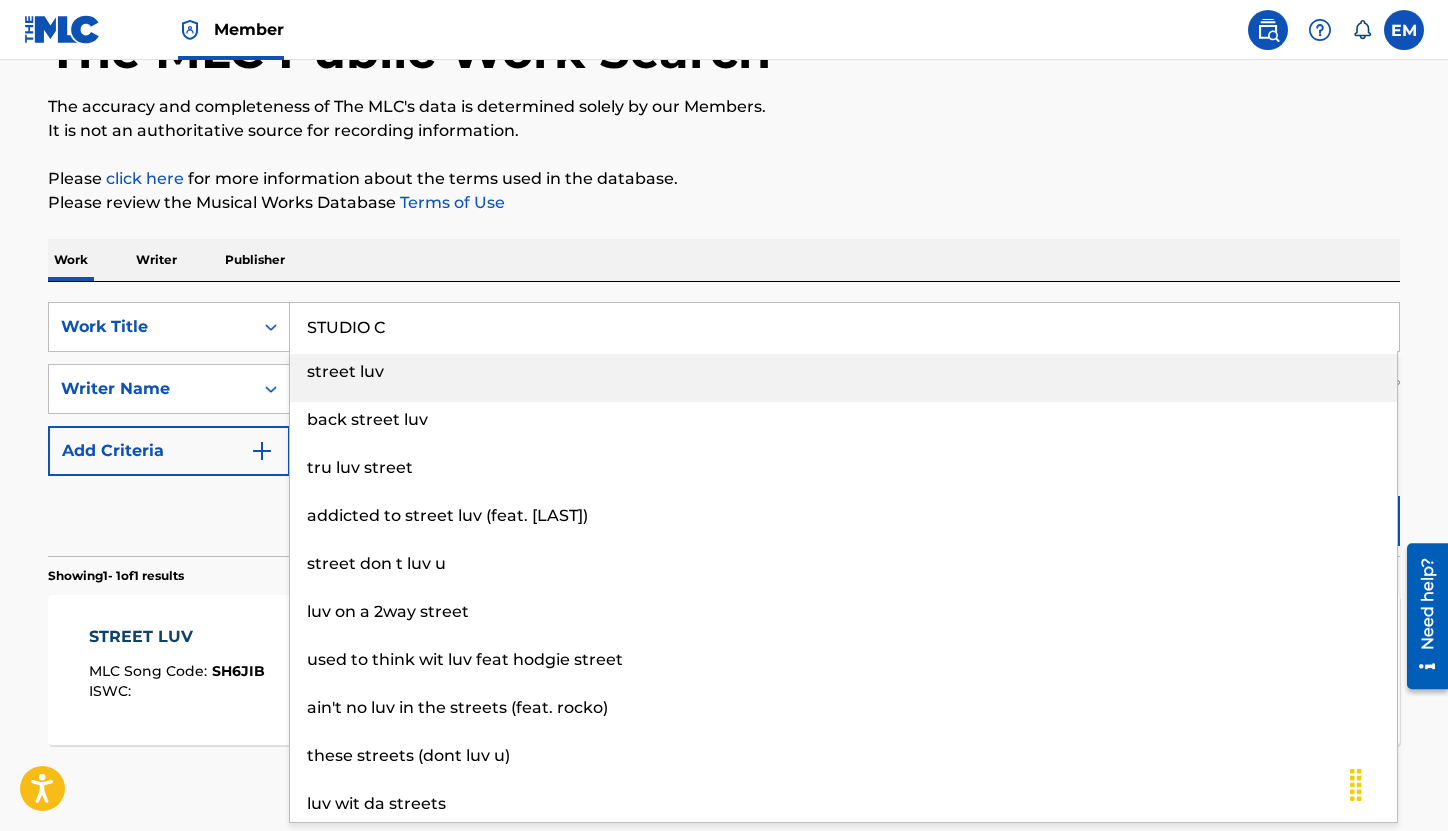 type on "STUDIO C" 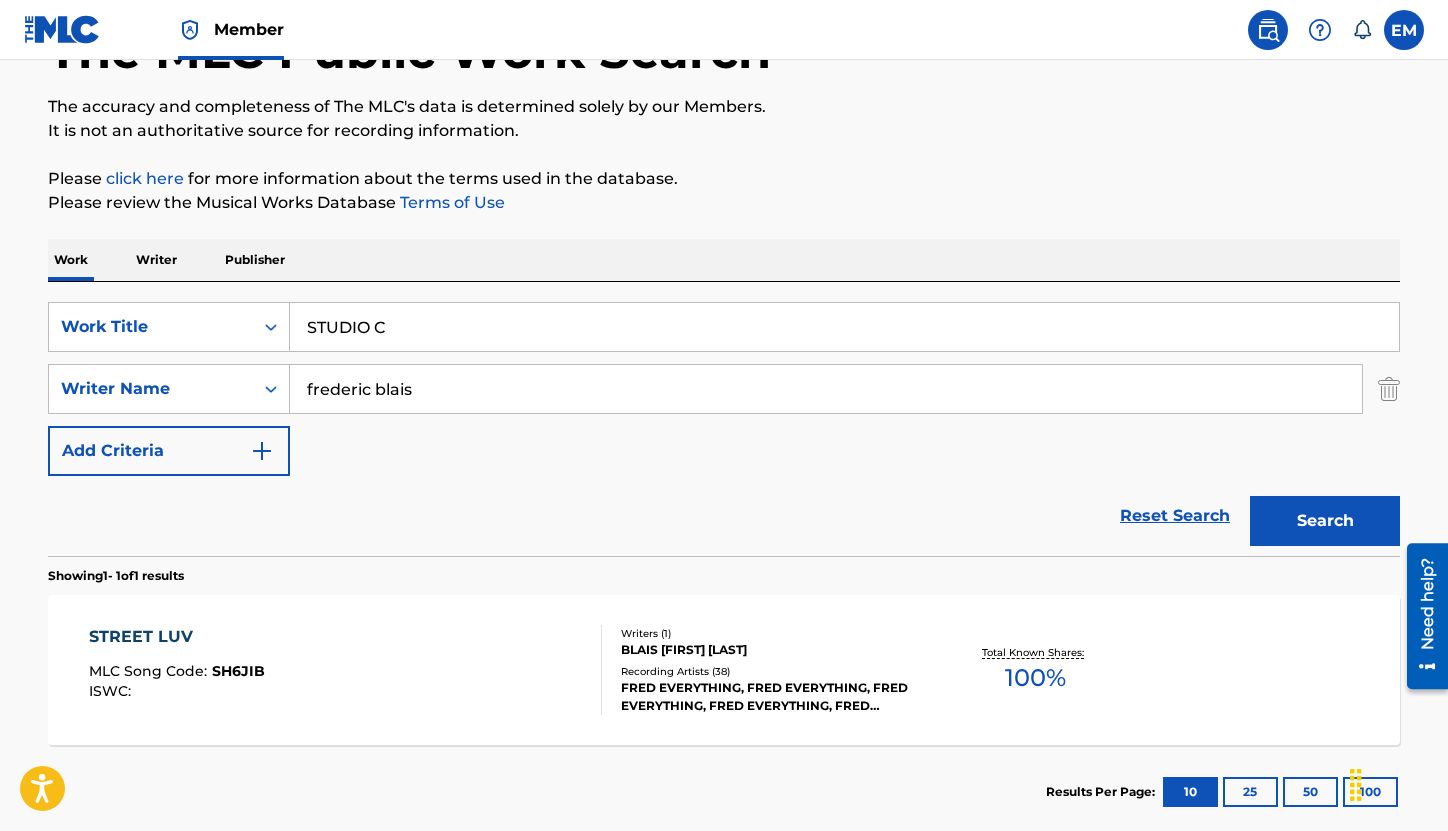 click on "The MLC Public Work Search The accuracy and completeness of The MLC's data is determined solely by our Members. It is not an authoritative source for recording information. Please   click here   for more information about the terms used in the database. Please review the Musical Works Database   Terms of Use Work Writer Publisher SearchWithCriteriac06617bf-25ed-46f6-8ef3-ef93165479e7 Work Title STUDIO C SearchWithCriteria8a6f7509-8e48-4a87-8ba0-2e2f27098ad3 Writer Name [FIRST] [LAST] Add Criteria Reset Search Search Showing  1  -   1  of  1   results   STREET LUV MLC Song Code : SH6JIB ISWC : Writers ( 1 ) [LAST] [FIRST] Recording Artists ( 38 ) [FIRST] [LAST], [FIRST] [LAST], [FIRST] [LAST], [FIRST] [LAST], [FIRST] [LAST] Total Known Shares: 100 % Results Per Page: 10 25 50 100" at bounding box center [724, 403] 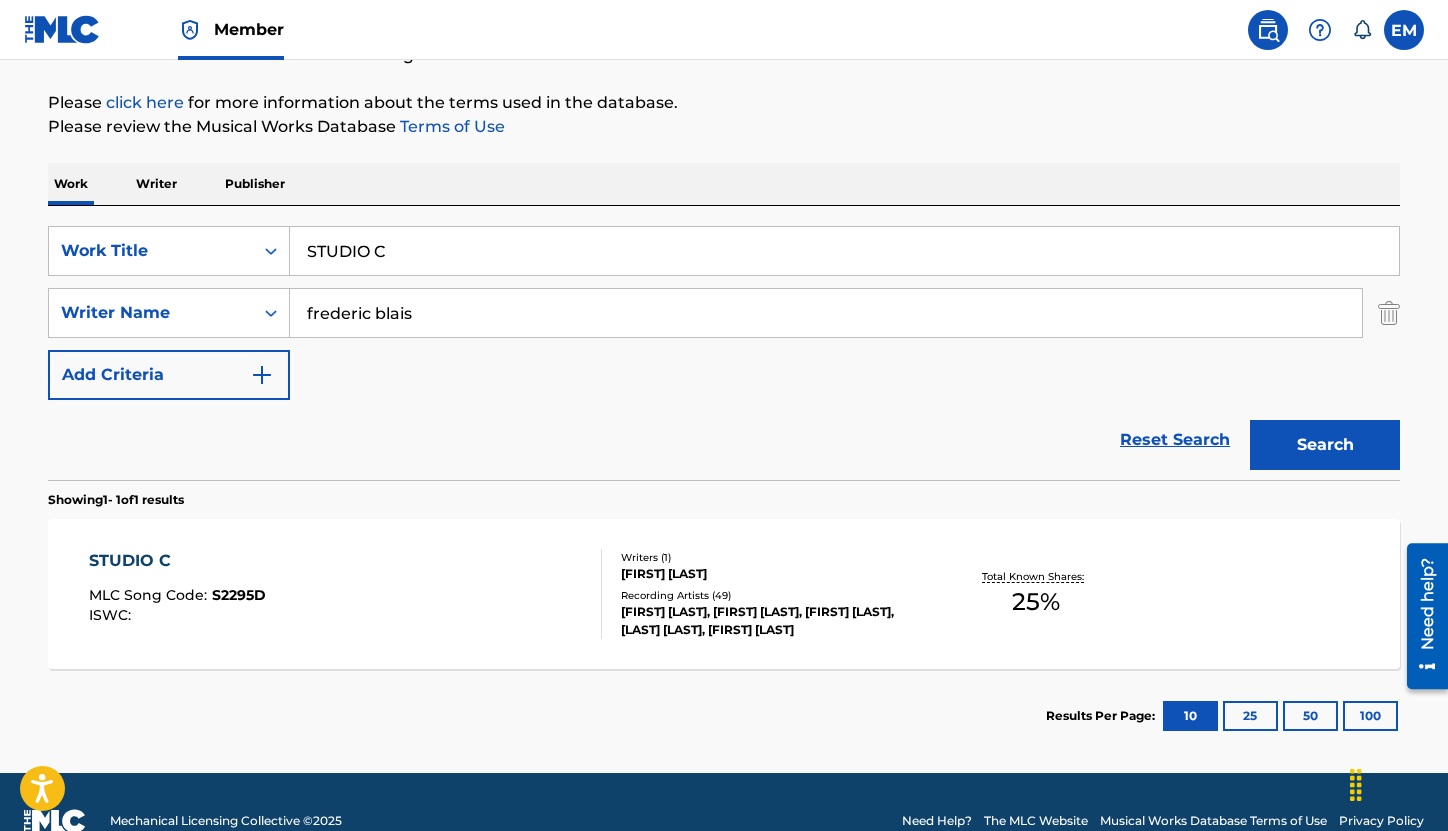 scroll, scrollTop: 257, scrollLeft: 0, axis: vertical 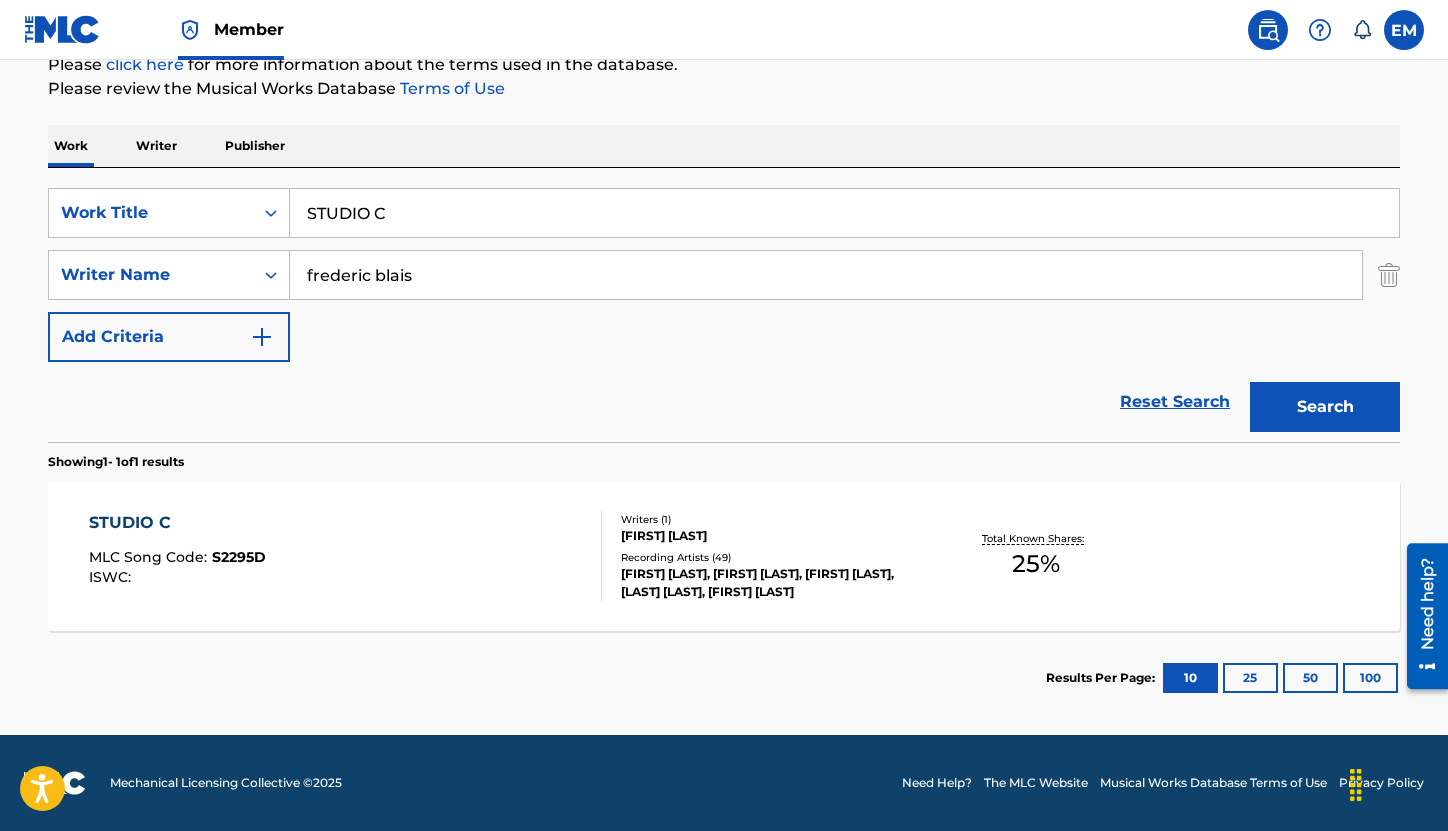 click on "STUDIO C MLC Song Code : S2295D ISWC :" at bounding box center (346, 556) 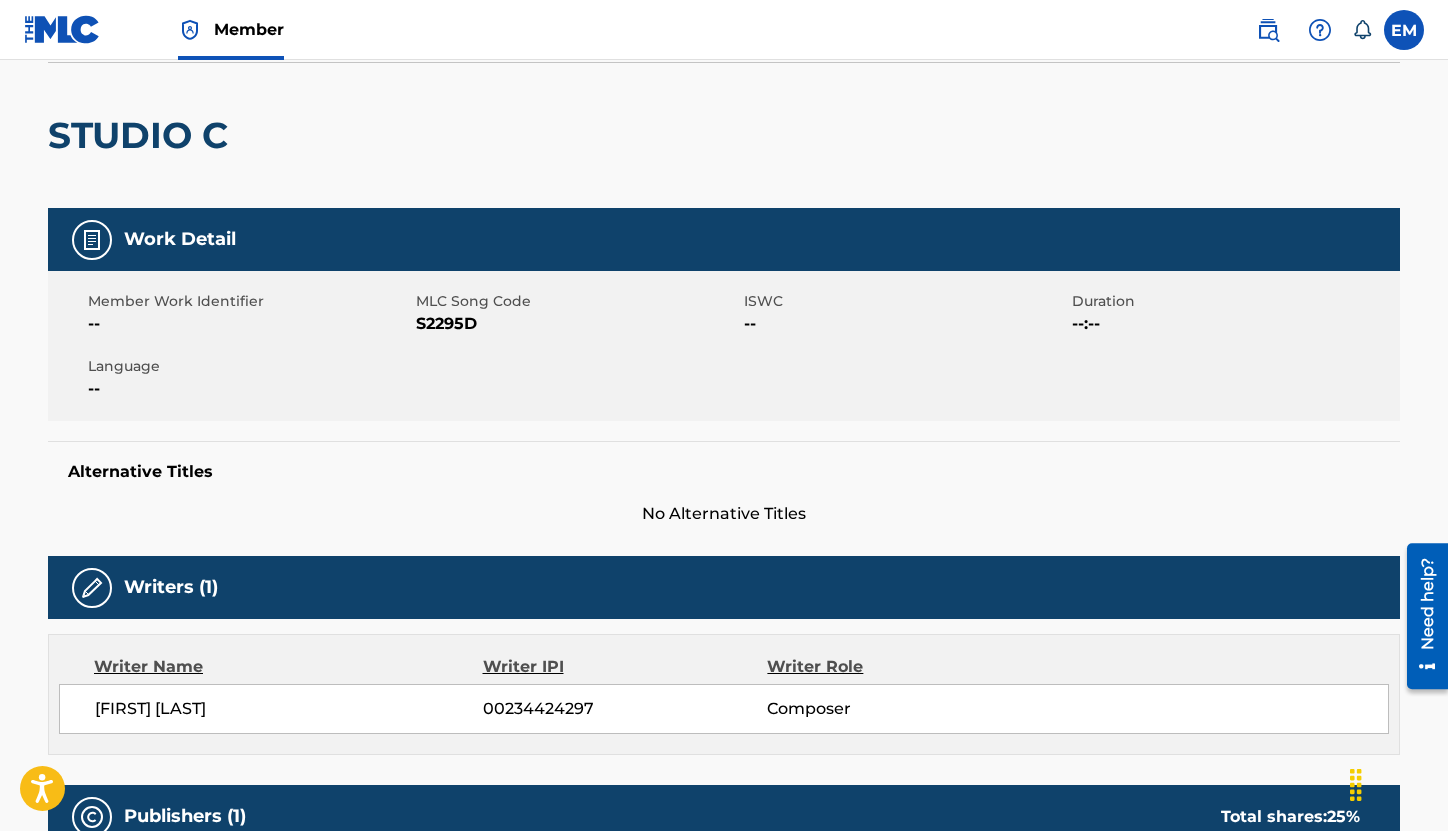 scroll, scrollTop: 0, scrollLeft: 0, axis: both 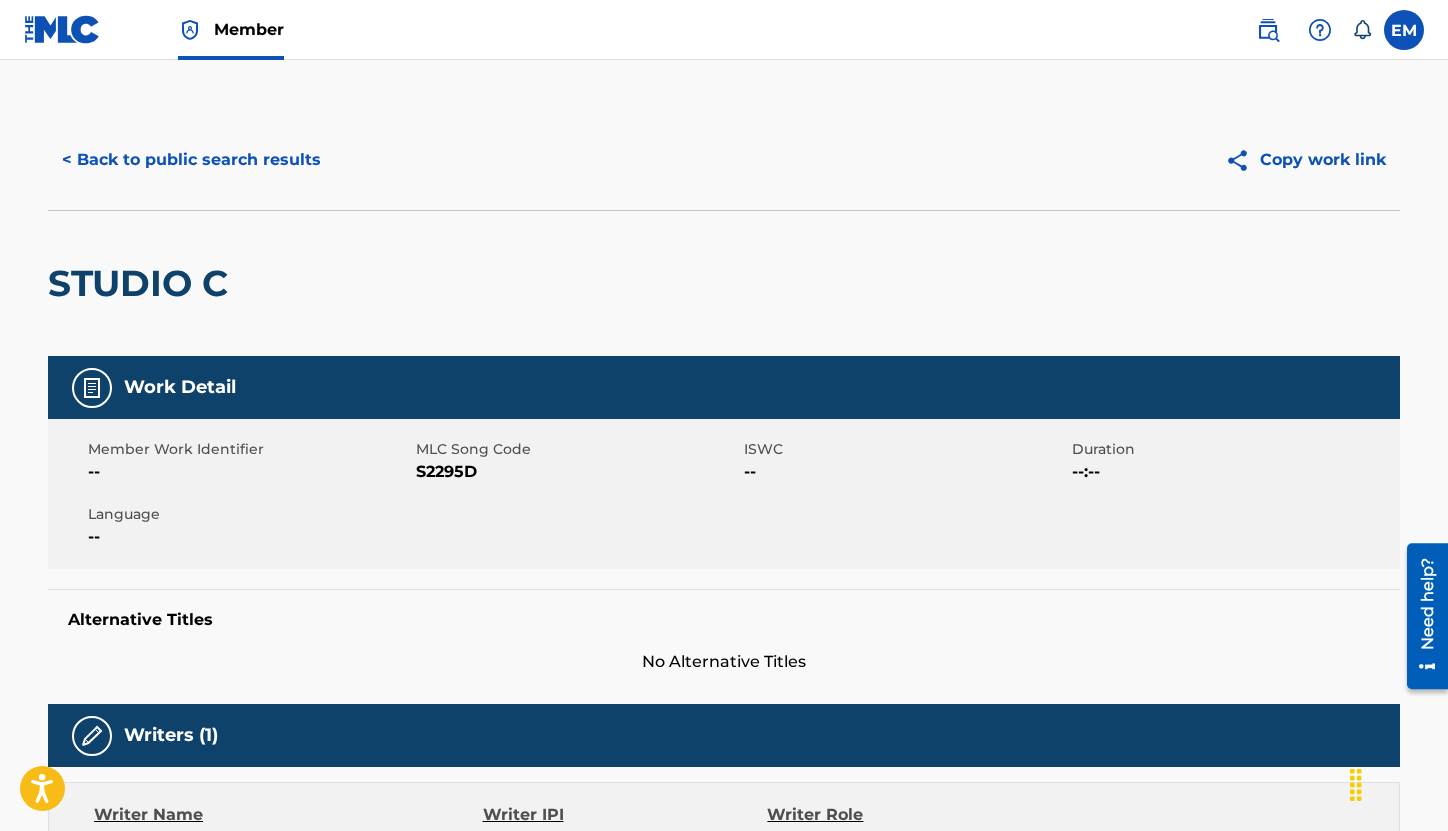 click on "S2295D" at bounding box center [577, 472] 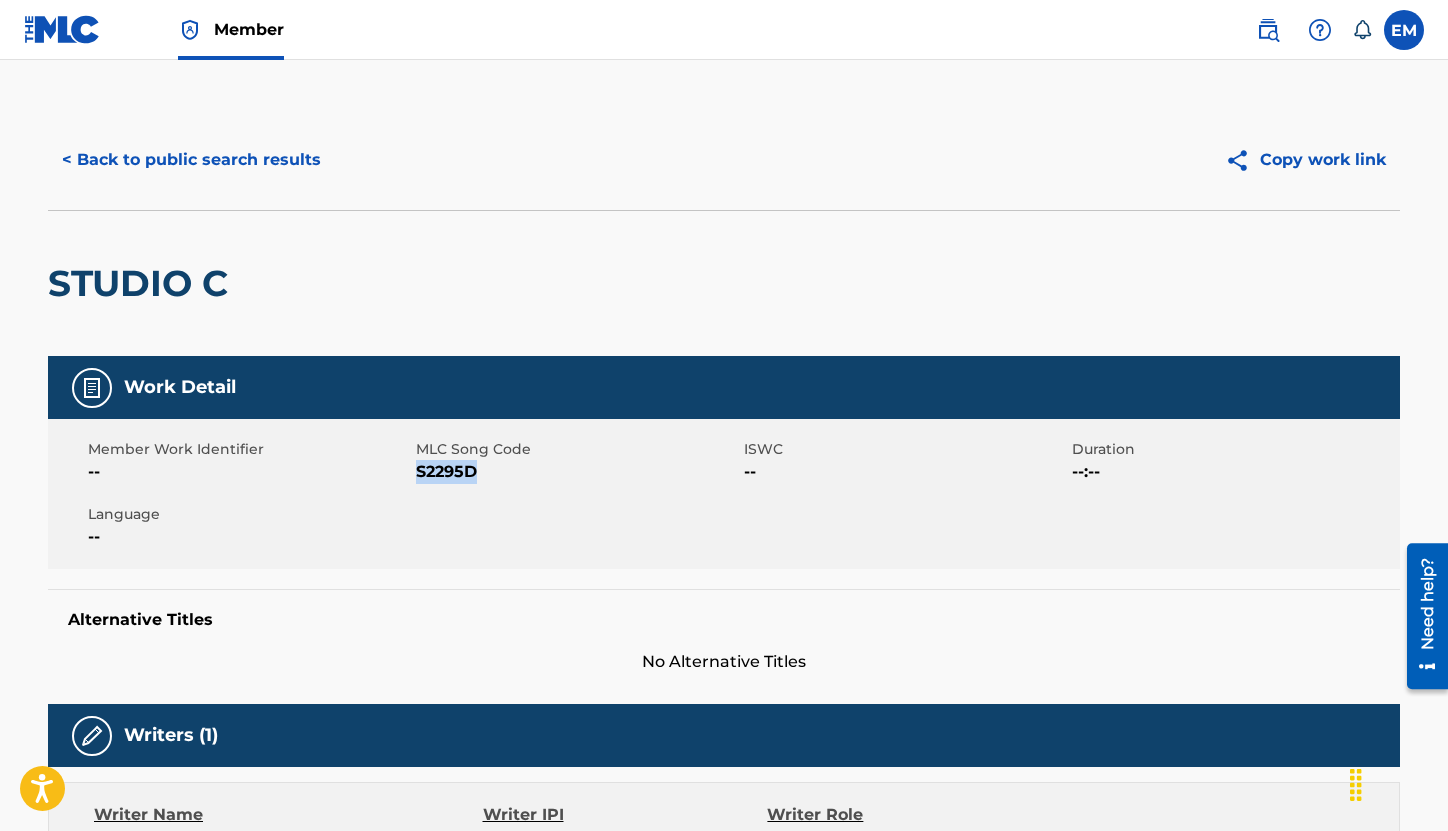 click on "S2295D" at bounding box center [577, 472] 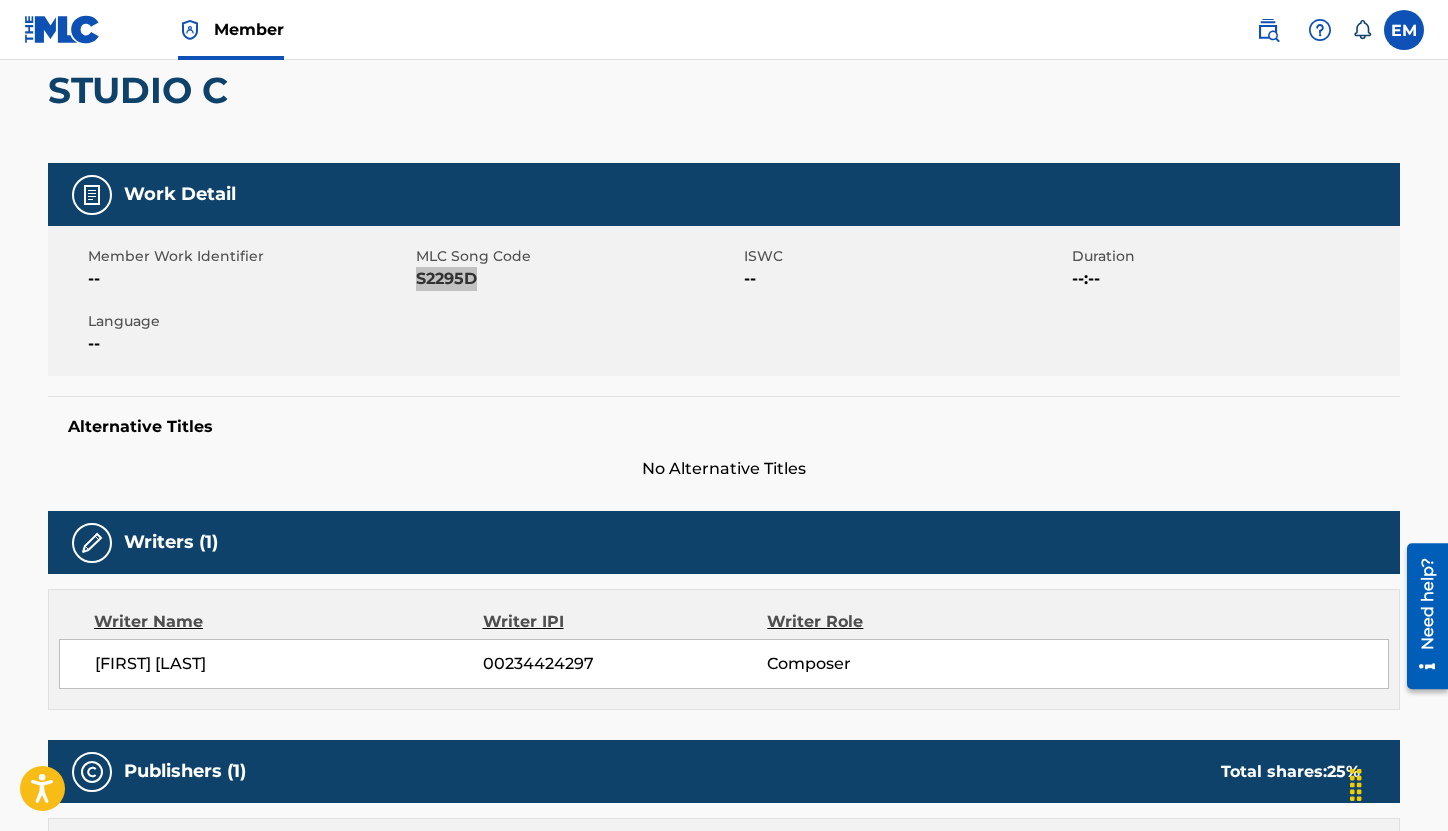 scroll, scrollTop: 0, scrollLeft: 0, axis: both 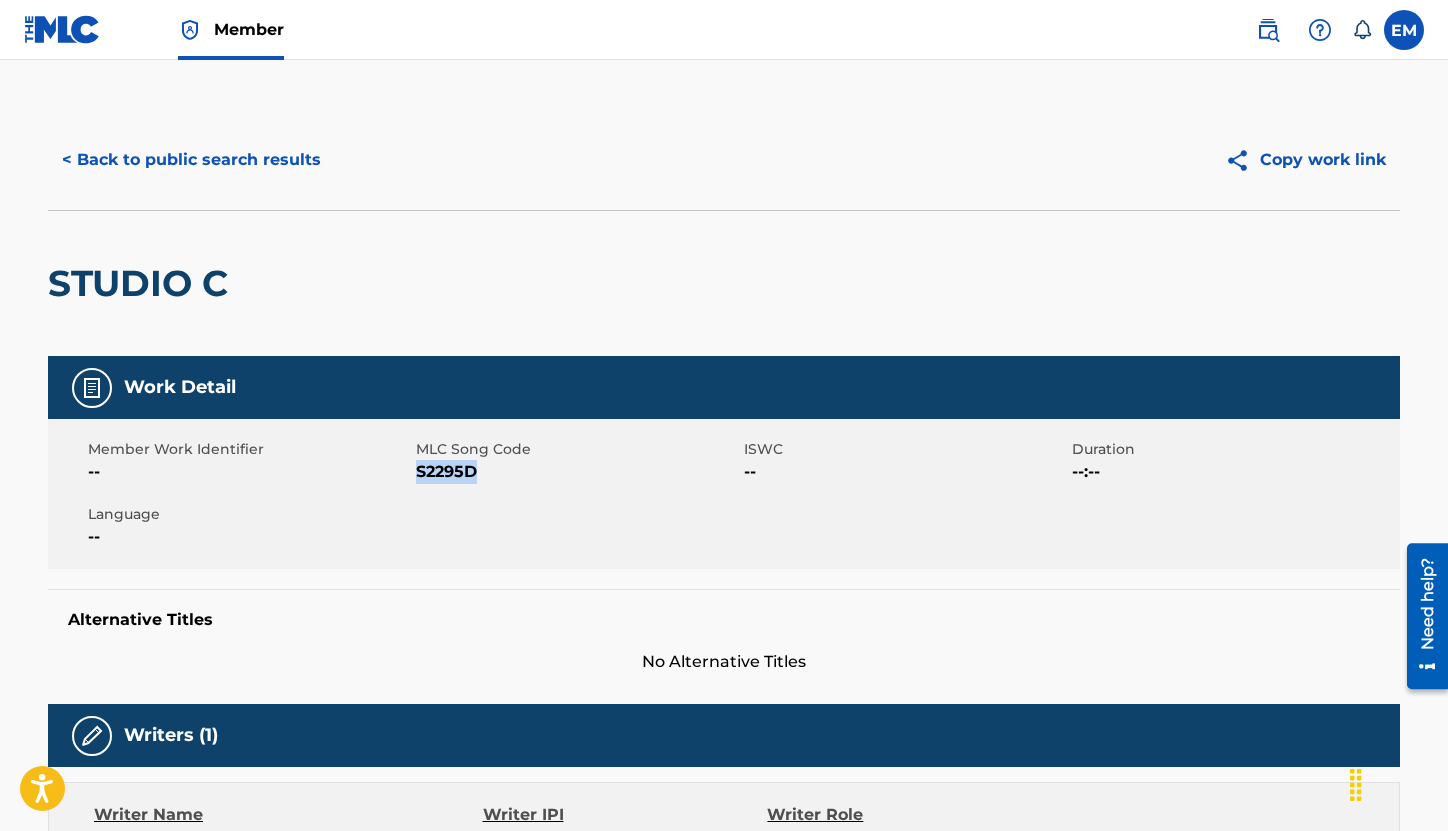 click on "< Back to public search results" at bounding box center (191, 160) 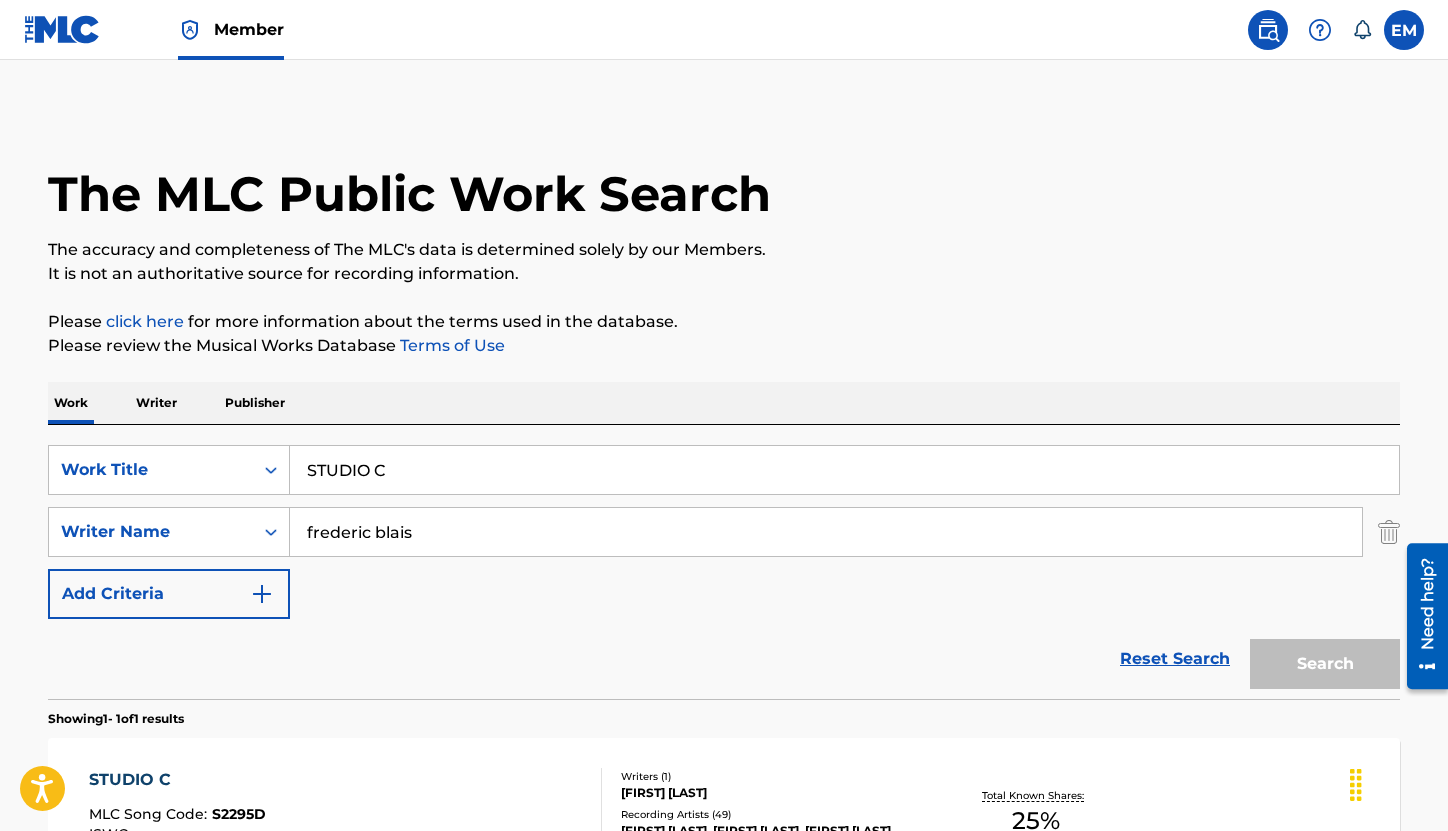 scroll, scrollTop: 143, scrollLeft: 0, axis: vertical 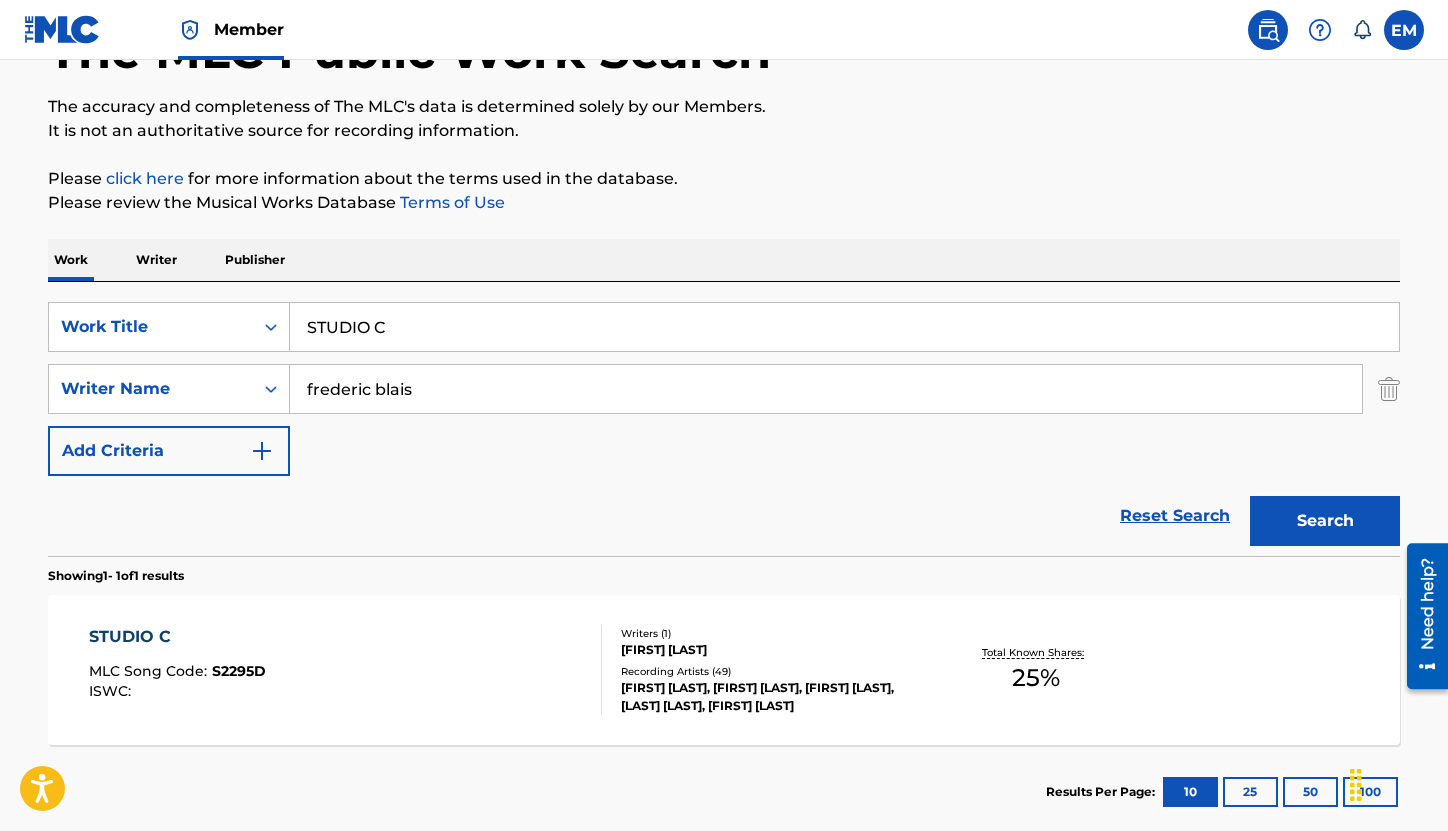 click on "STUDIO C" at bounding box center [844, 327] 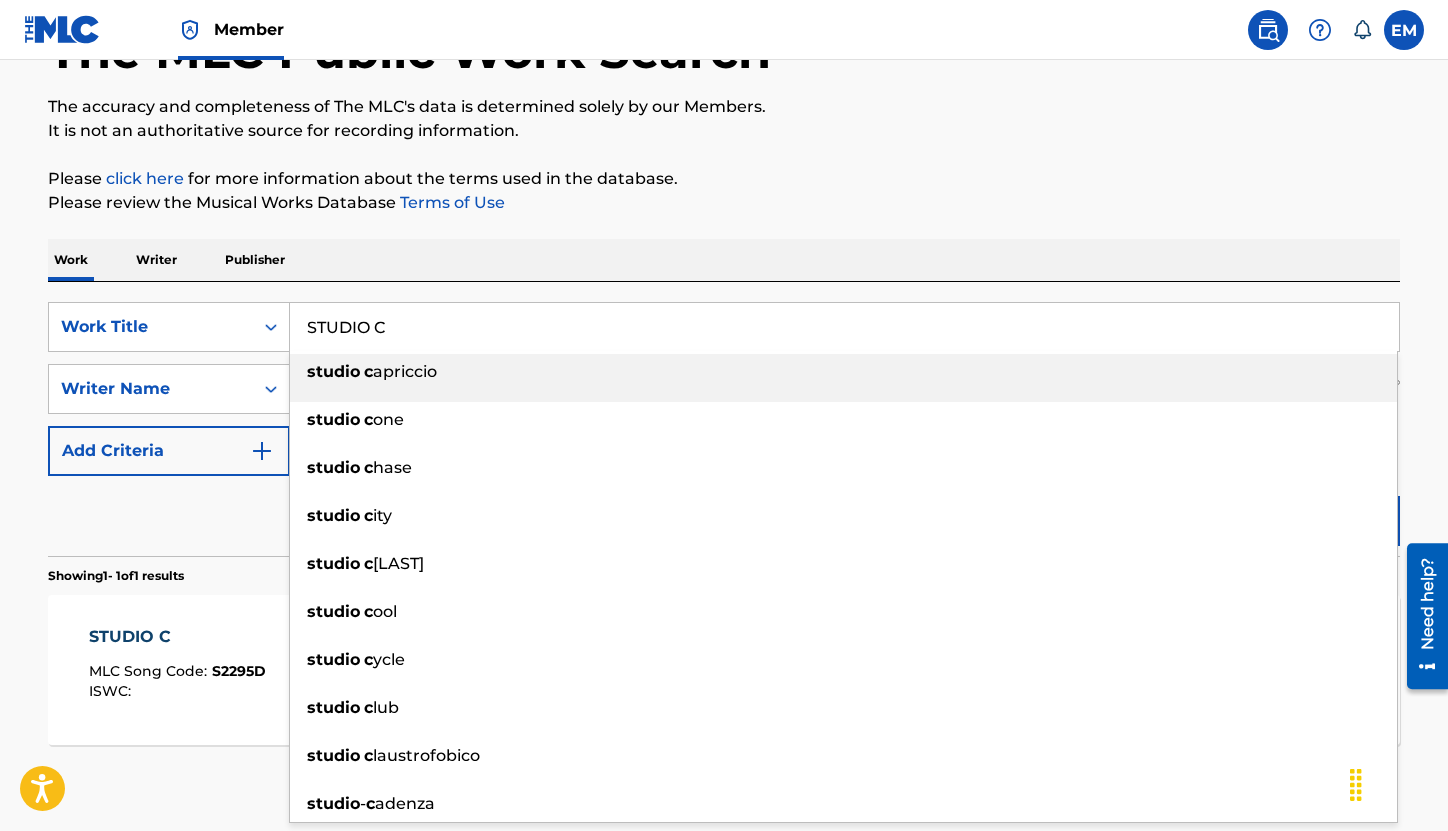 click on "STUDIO C" at bounding box center (844, 327) 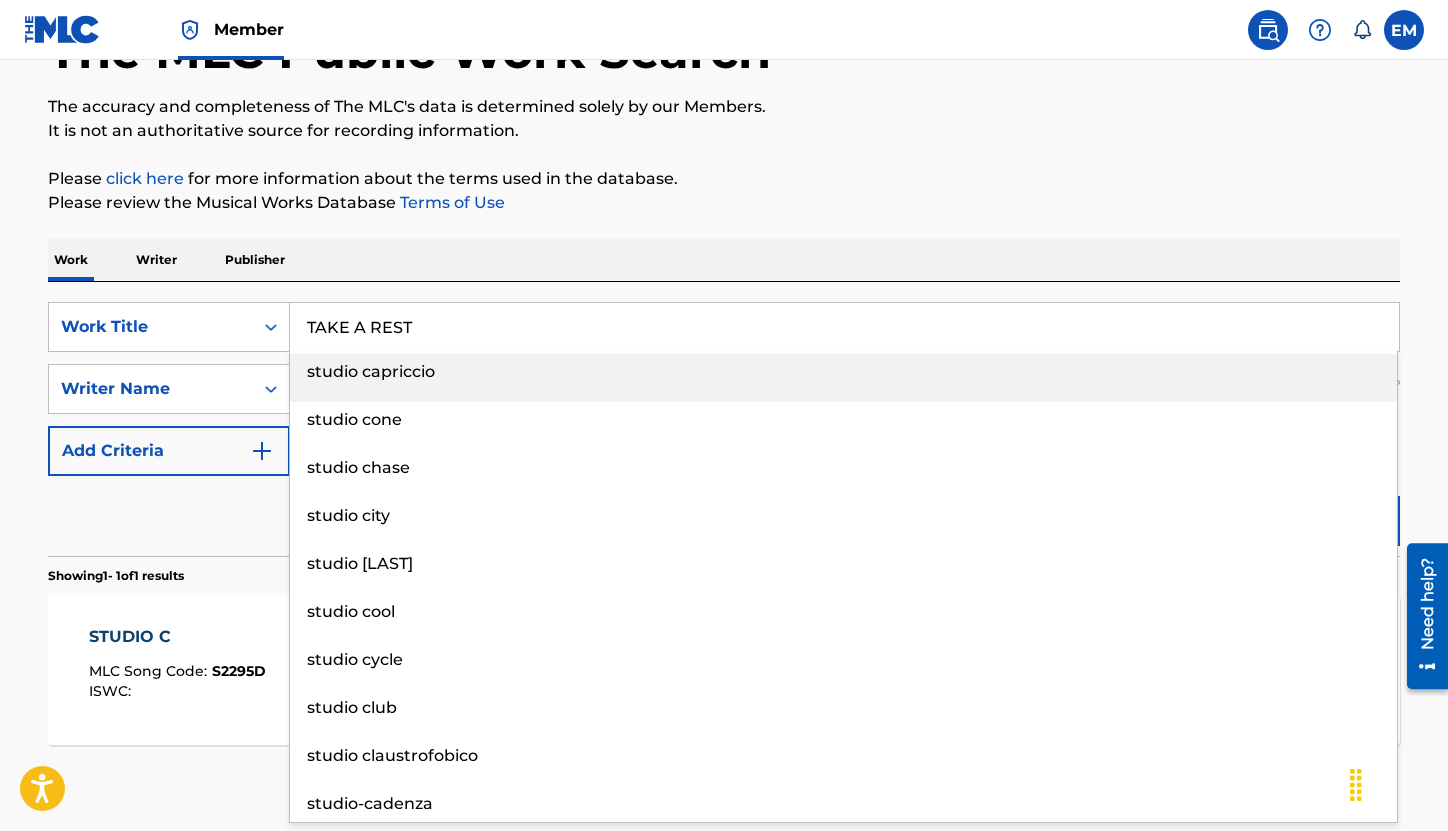type on "TAKE A REST" 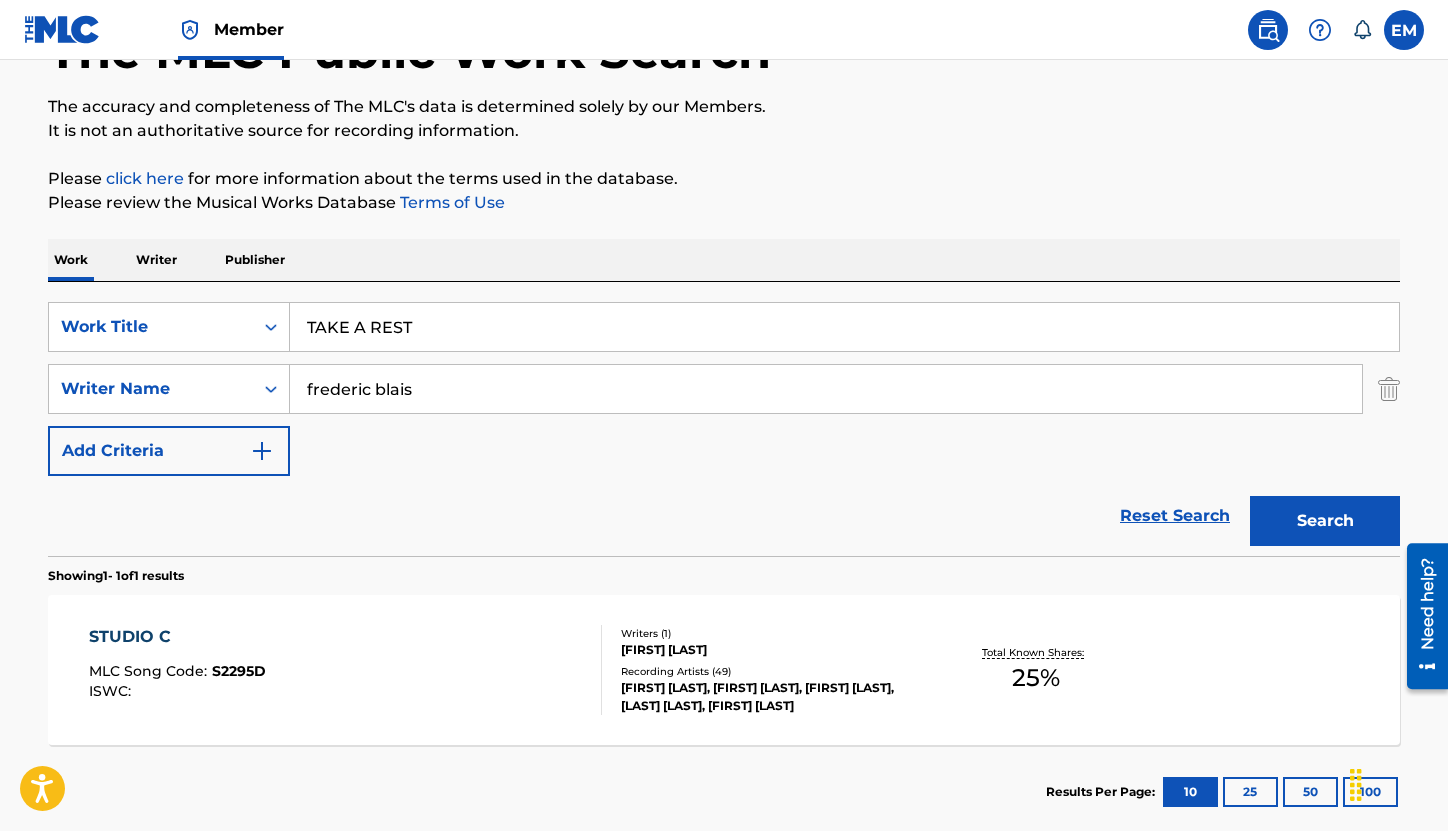 click on "Search" at bounding box center [1325, 521] 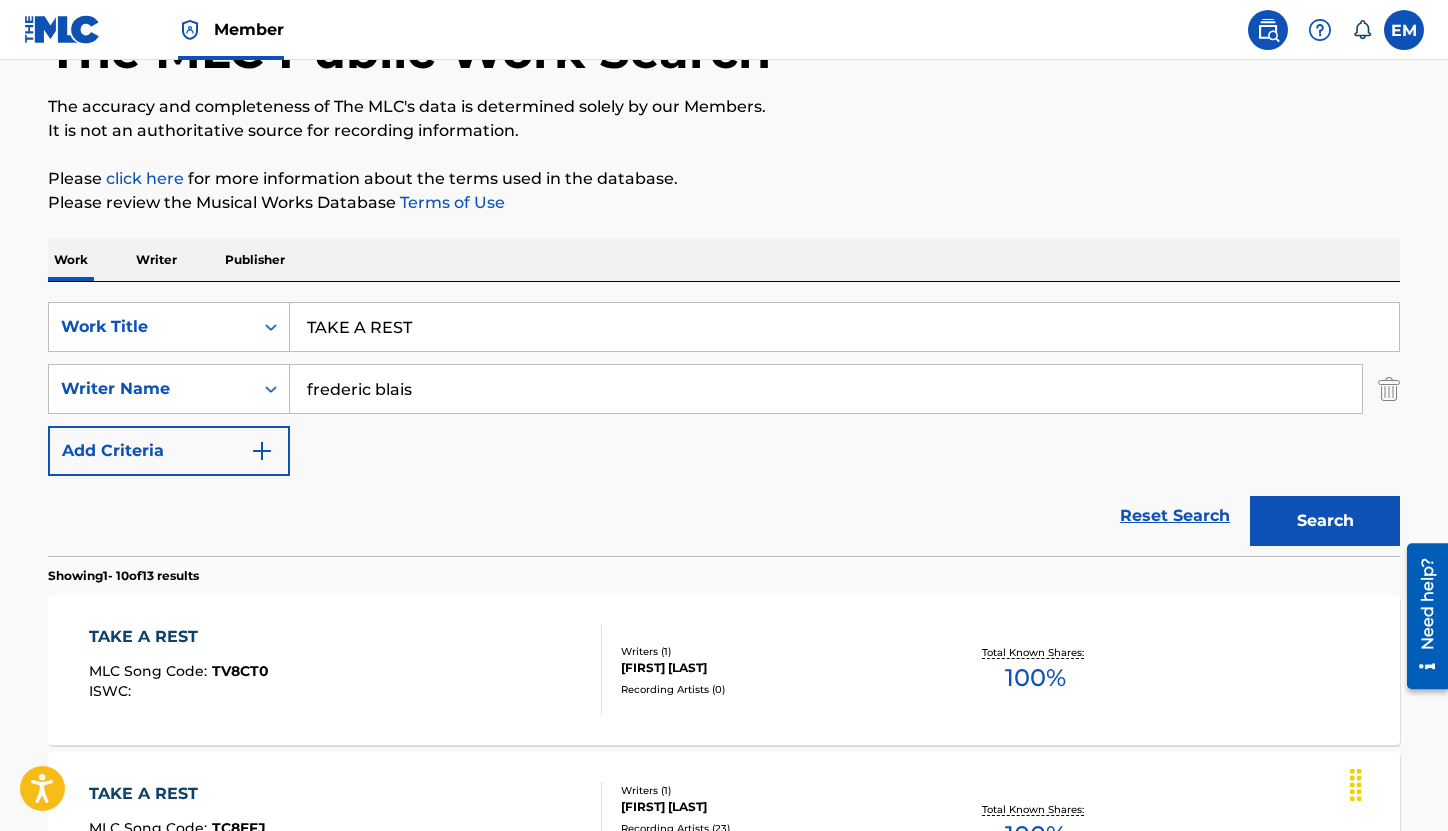 scroll, scrollTop: 543, scrollLeft: 0, axis: vertical 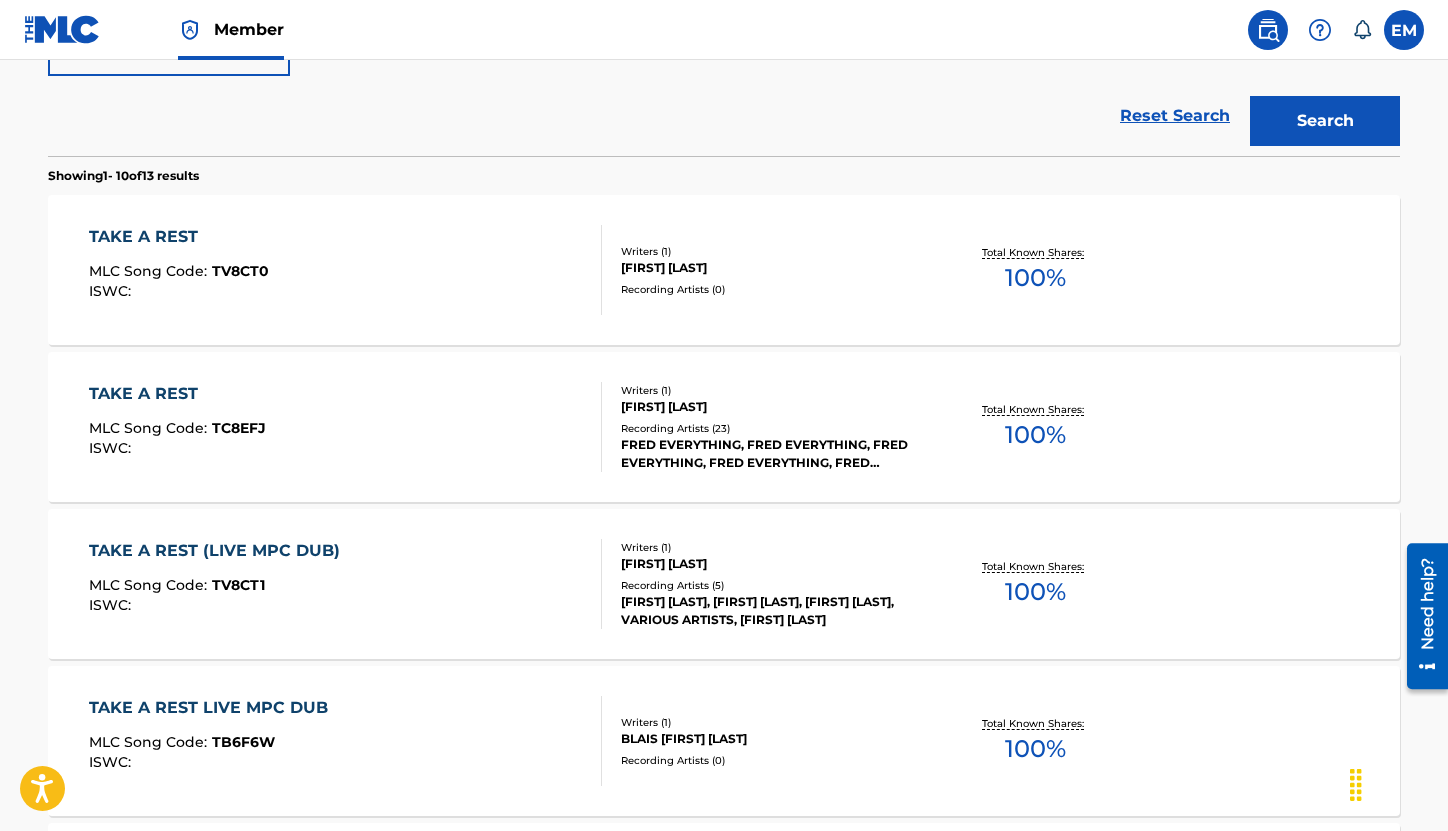 click on "TAKE A REST MLC Song Code : TV8CT0 ISWC :" at bounding box center [346, 270] 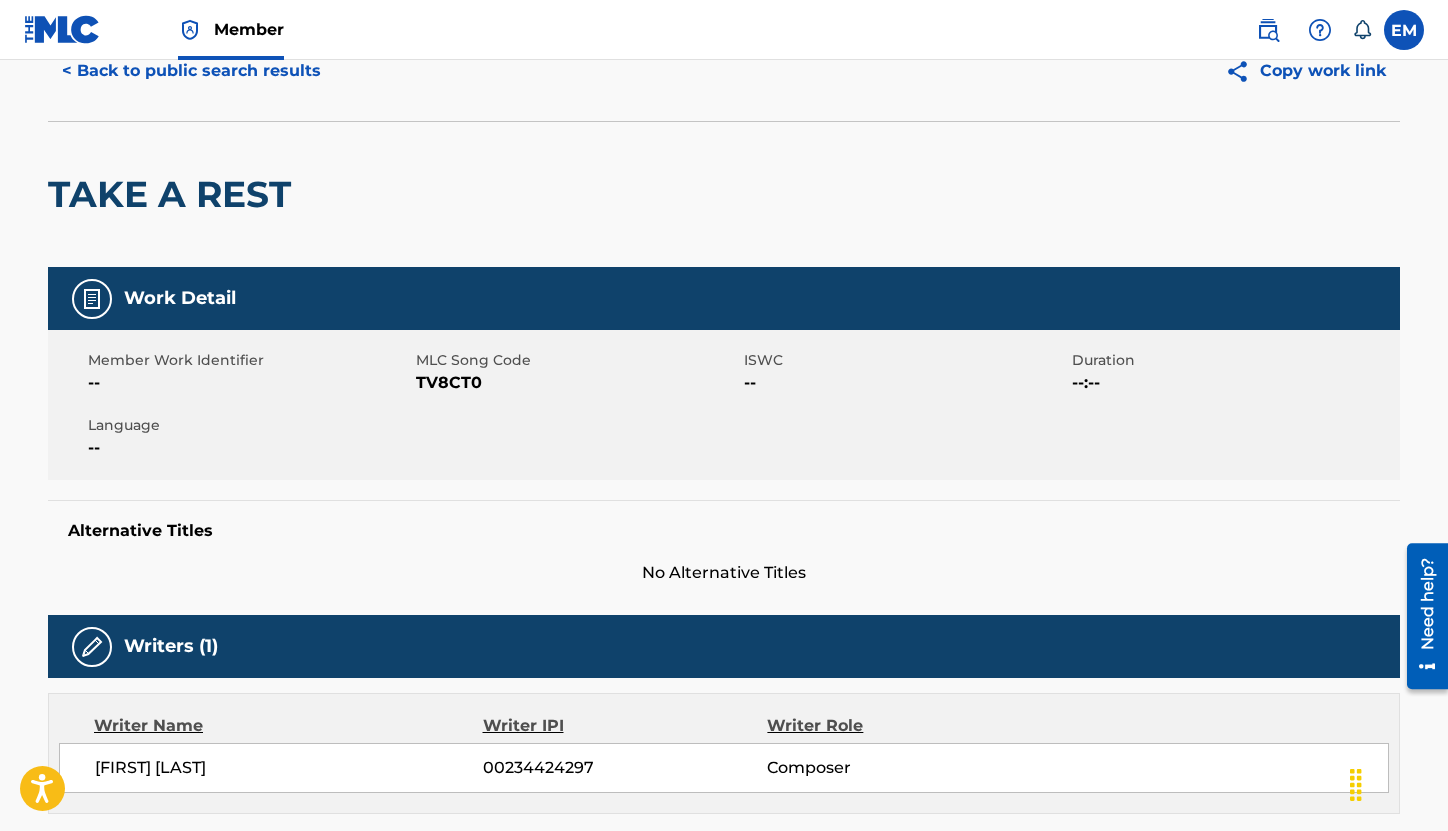 scroll, scrollTop: 0, scrollLeft: 0, axis: both 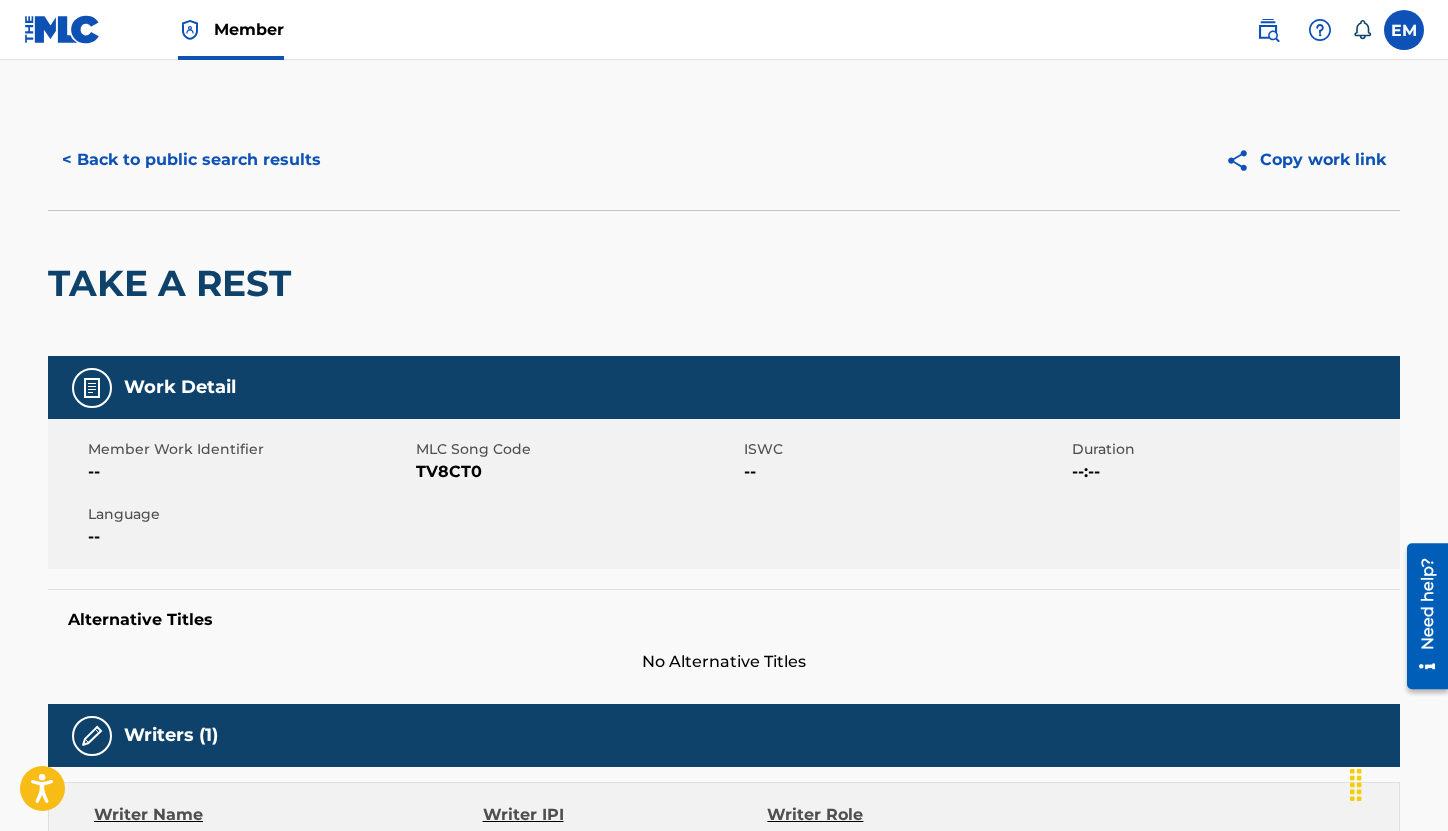 click on "< Back to public search results" at bounding box center [191, 160] 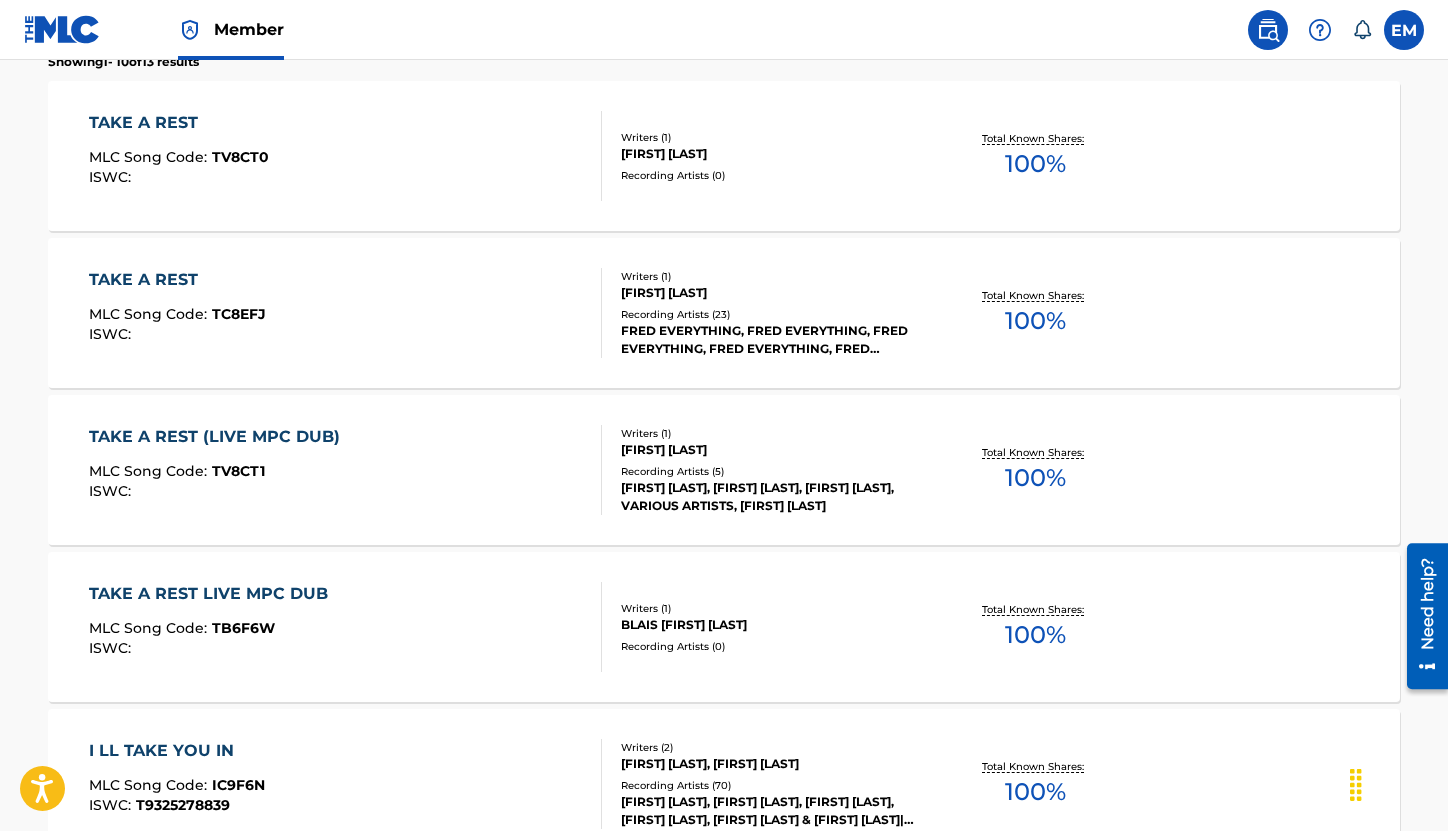 click on "TAKE A REST MLC Song Code : TC8EFJ ISWC :" at bounding box center (346, 313) 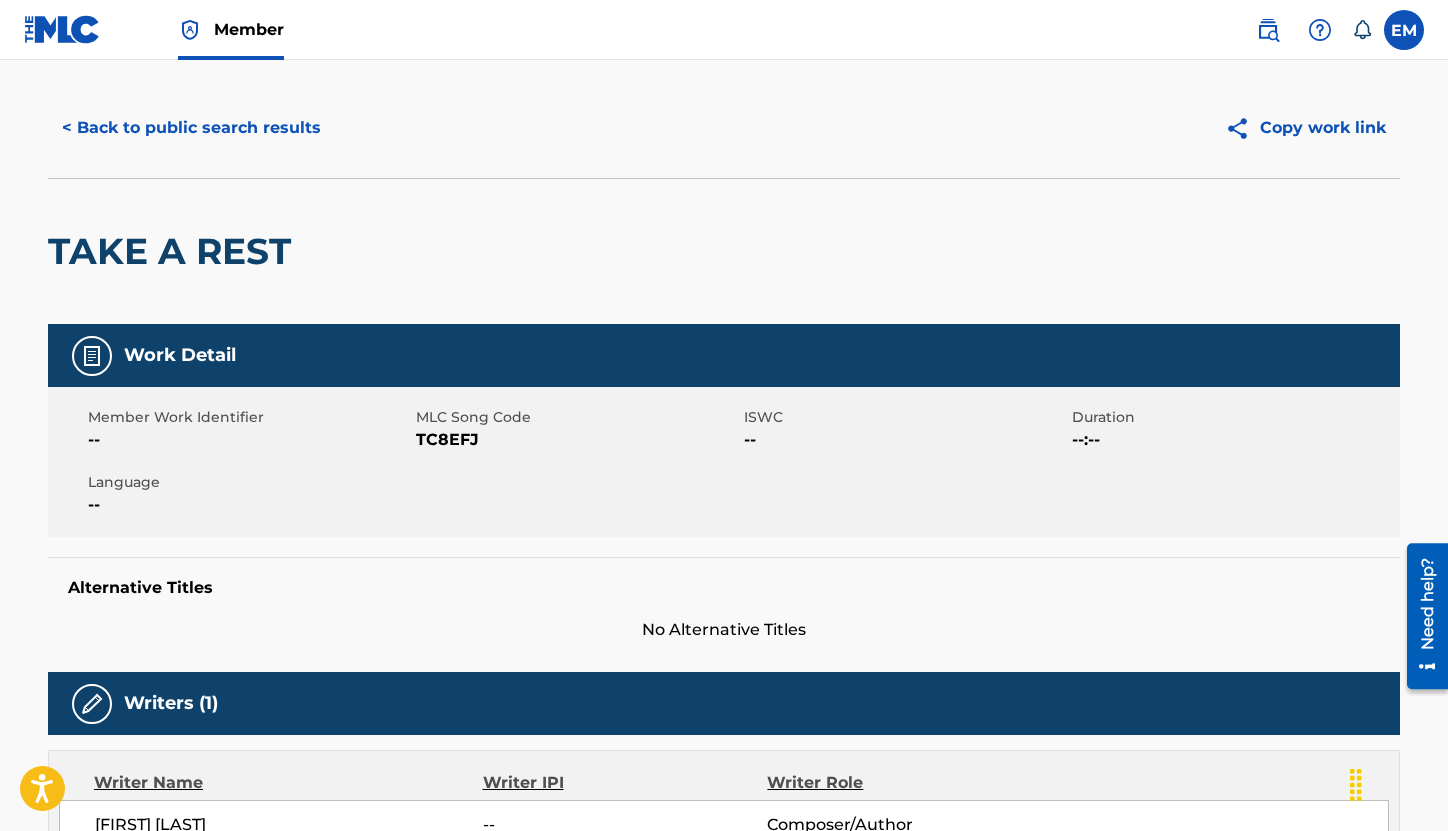 scroll, scrollTop: 0, scrollLeft: 0, axis: both 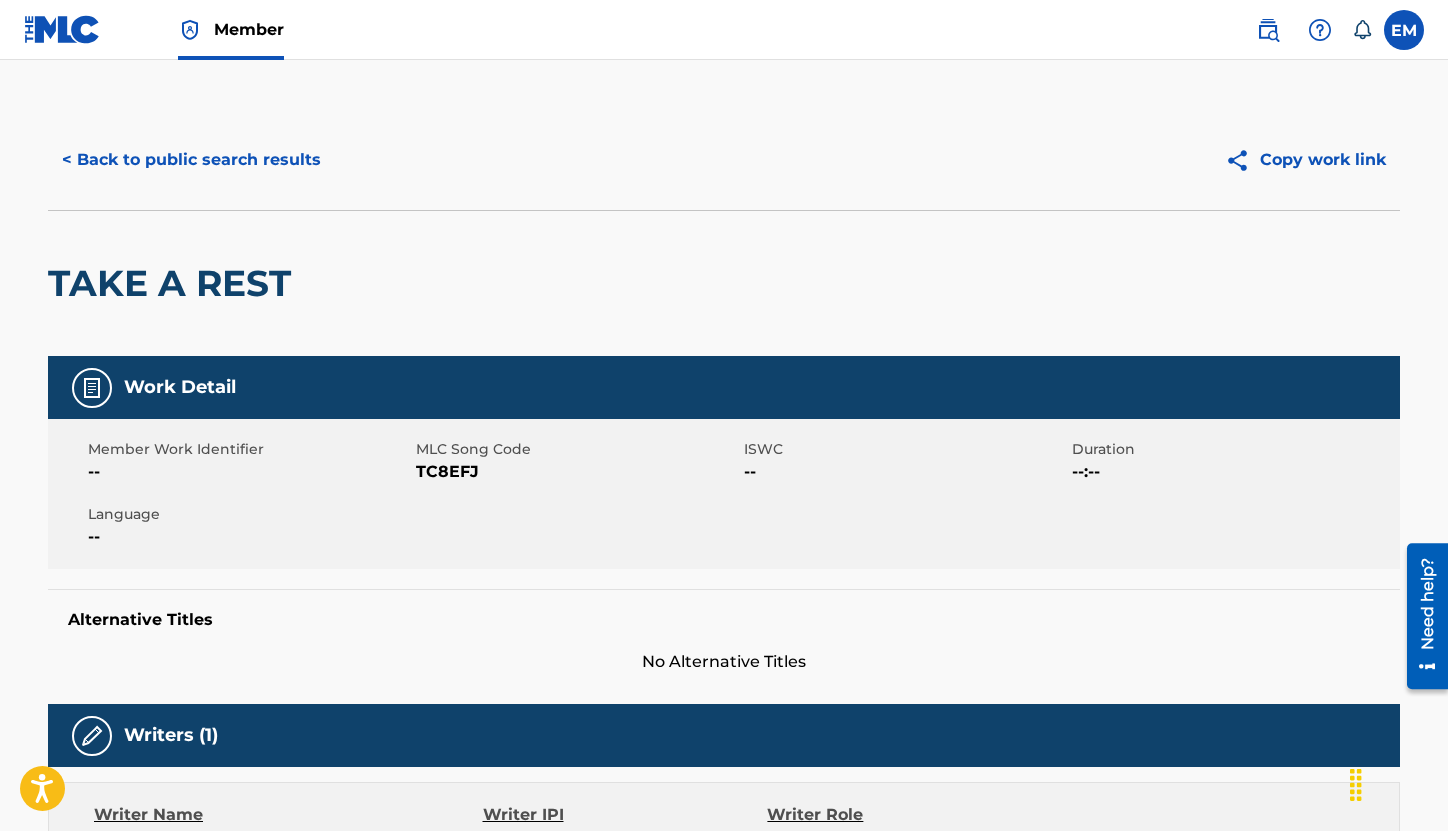 click on "TC8EFJ" at bounding box center (577, 472) 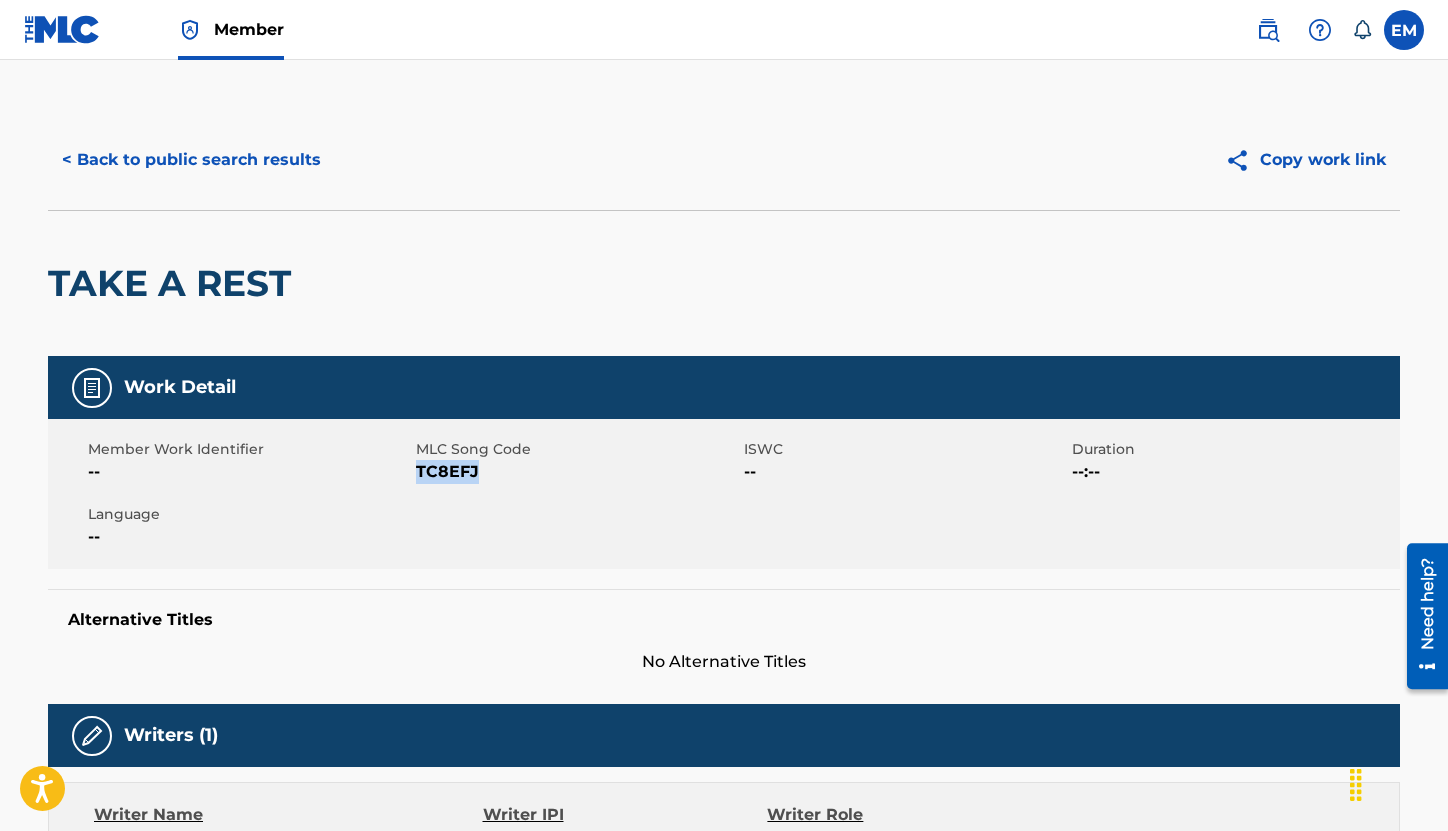 click on "TC8EFJ" at bounding box center (577, 472) 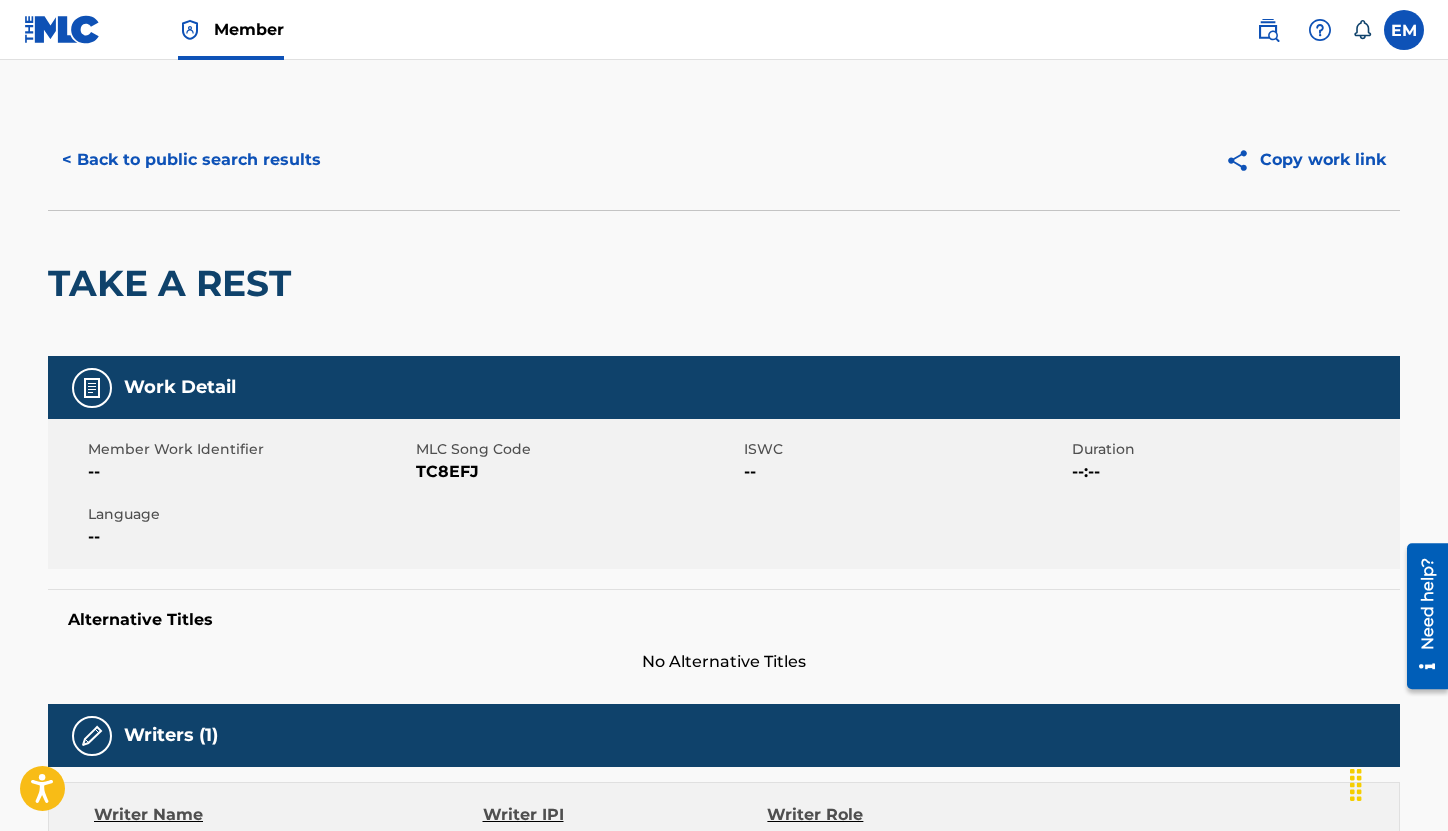 drag, startPoint x: 409, startPoint y: 304, endPoint x: 394, endPoint y: 268, distance: 39 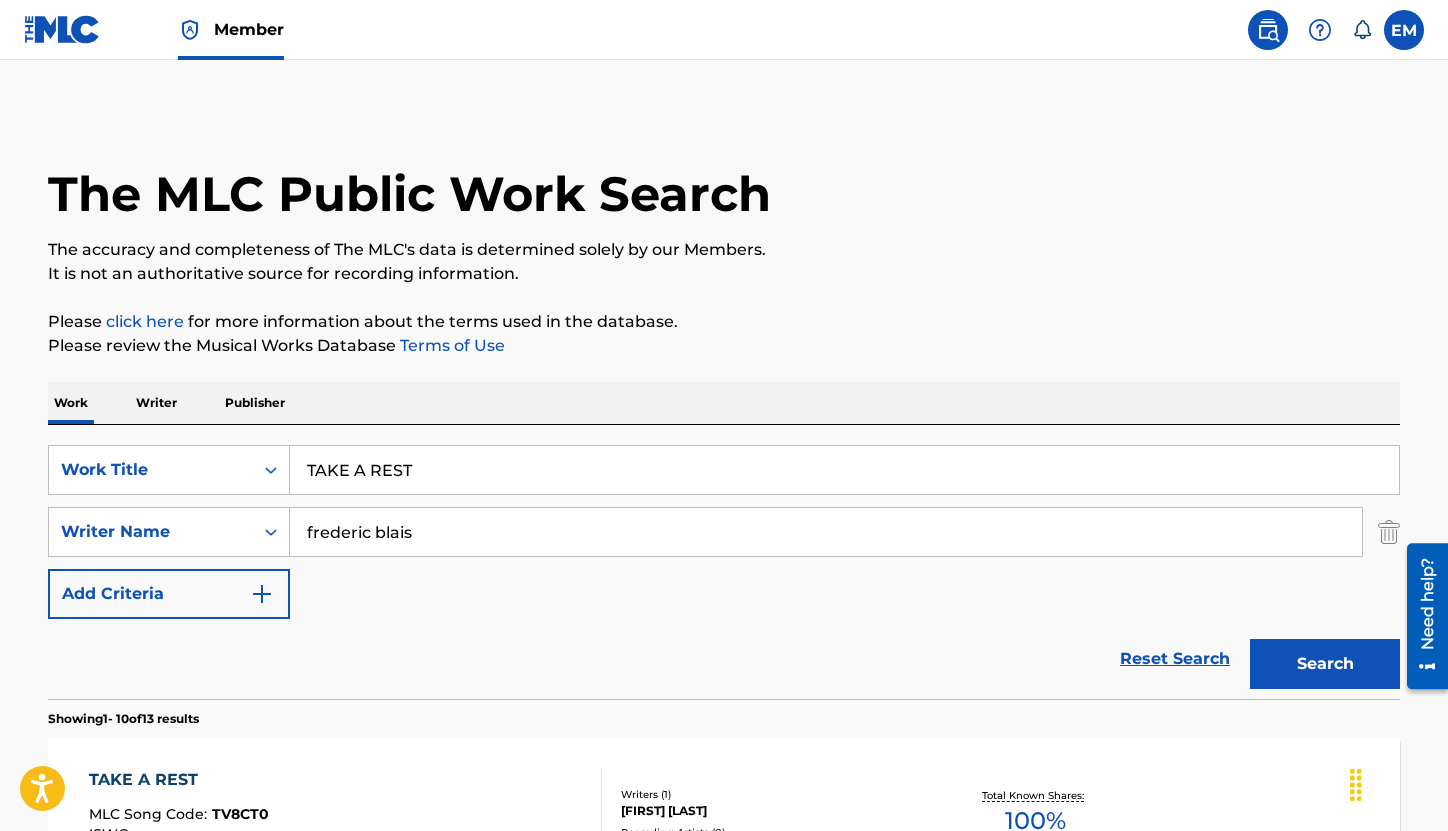 scroll, scrollTop: 771, scrollLeft: 0, axis: vertical 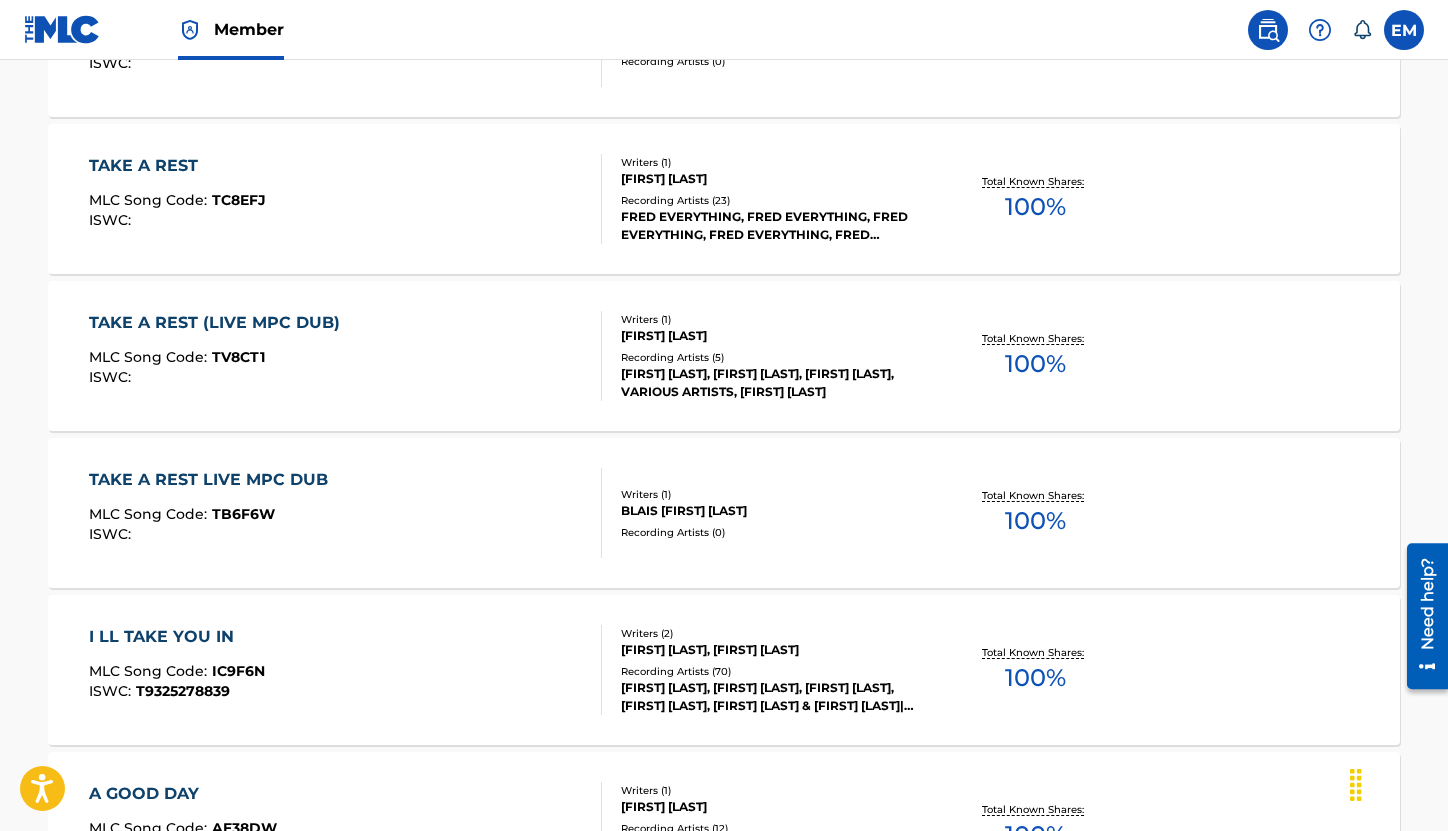 click on "TAKE A REST MLC Song Code : TC8EFJ ISWC :" at bounding box center (346, 199) 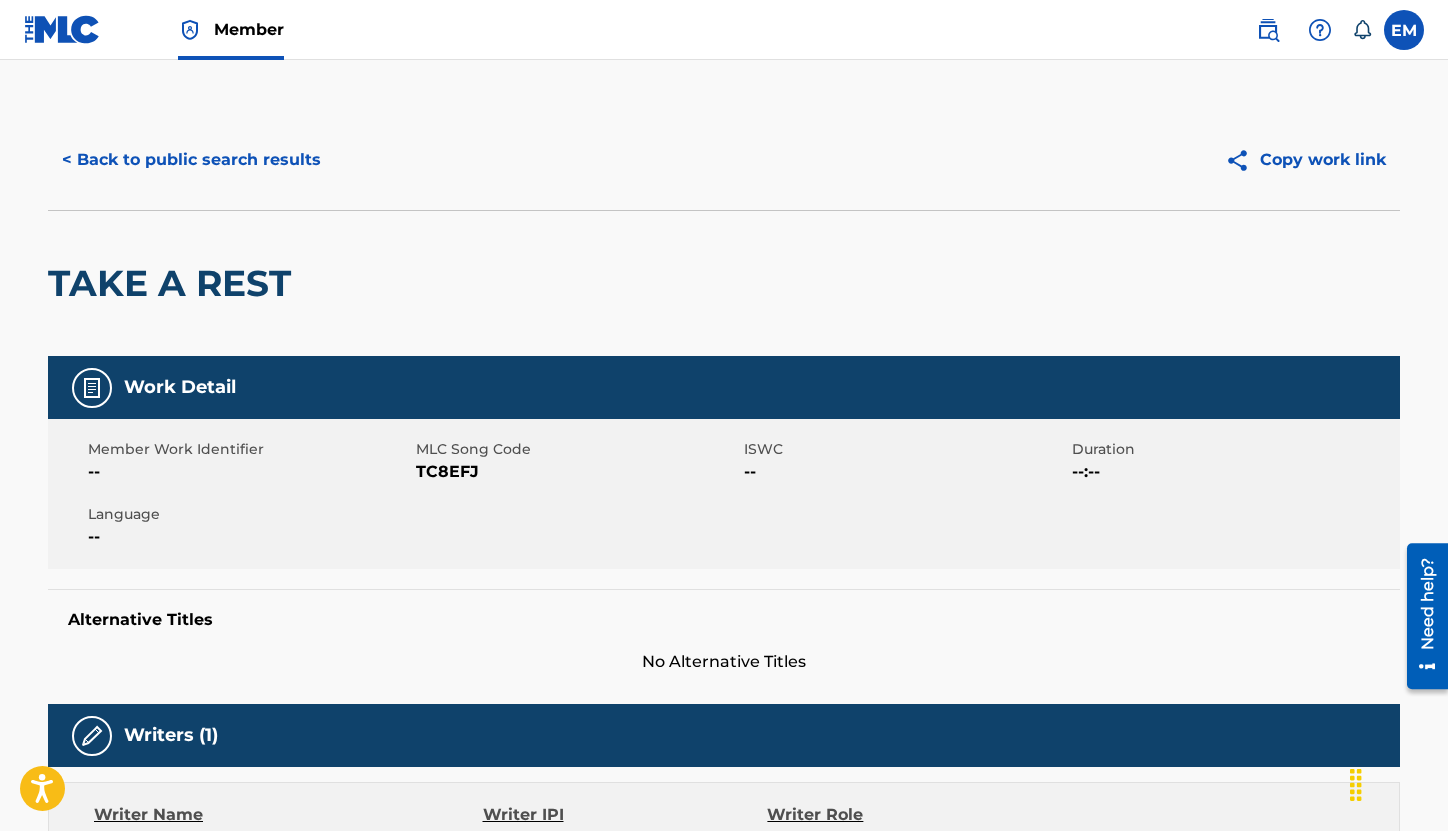 click on "TC8EFJ" at bounding box center (577, 472) 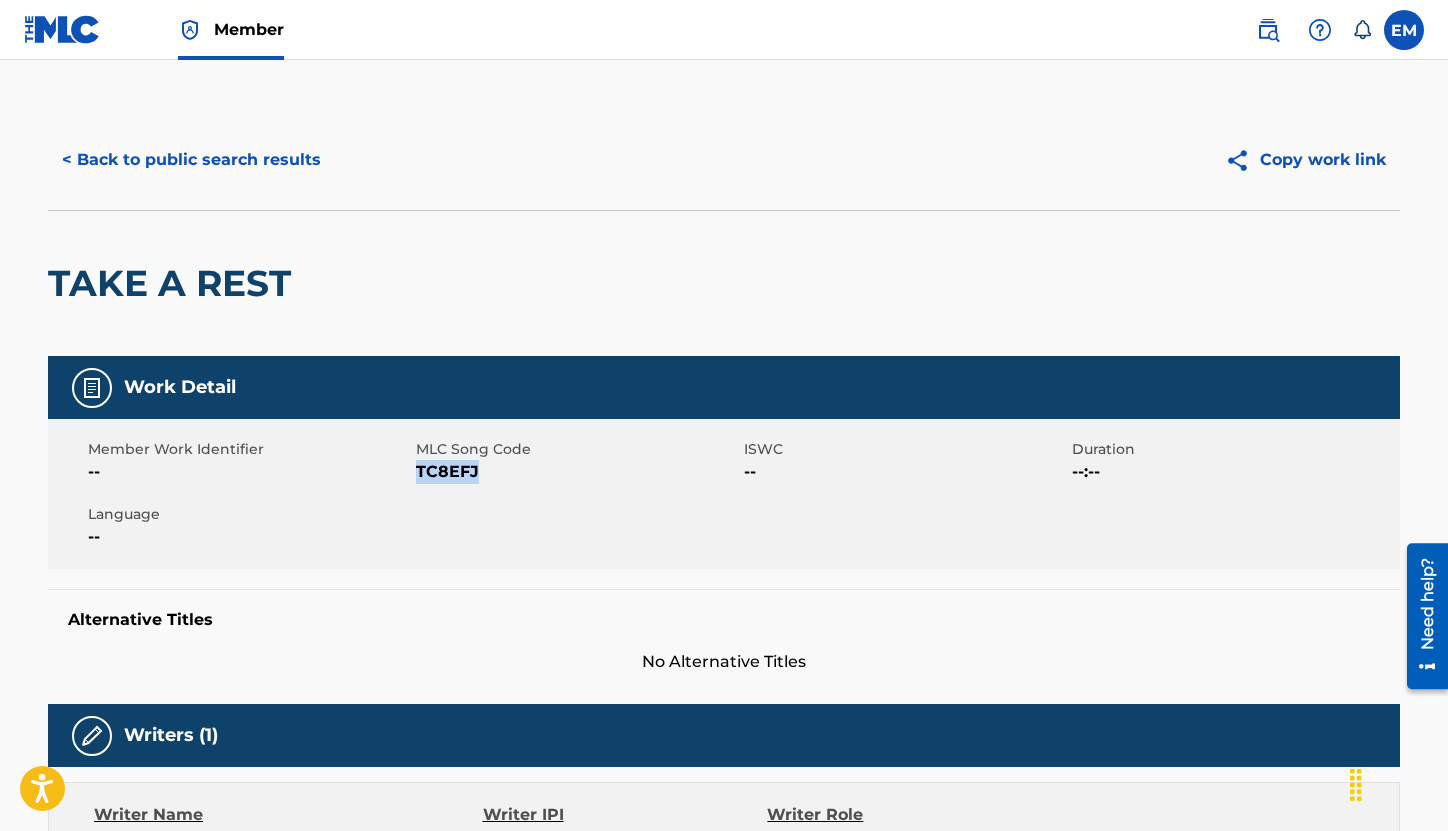 click on "TC8EFJ" at bounding box center (577, 472) 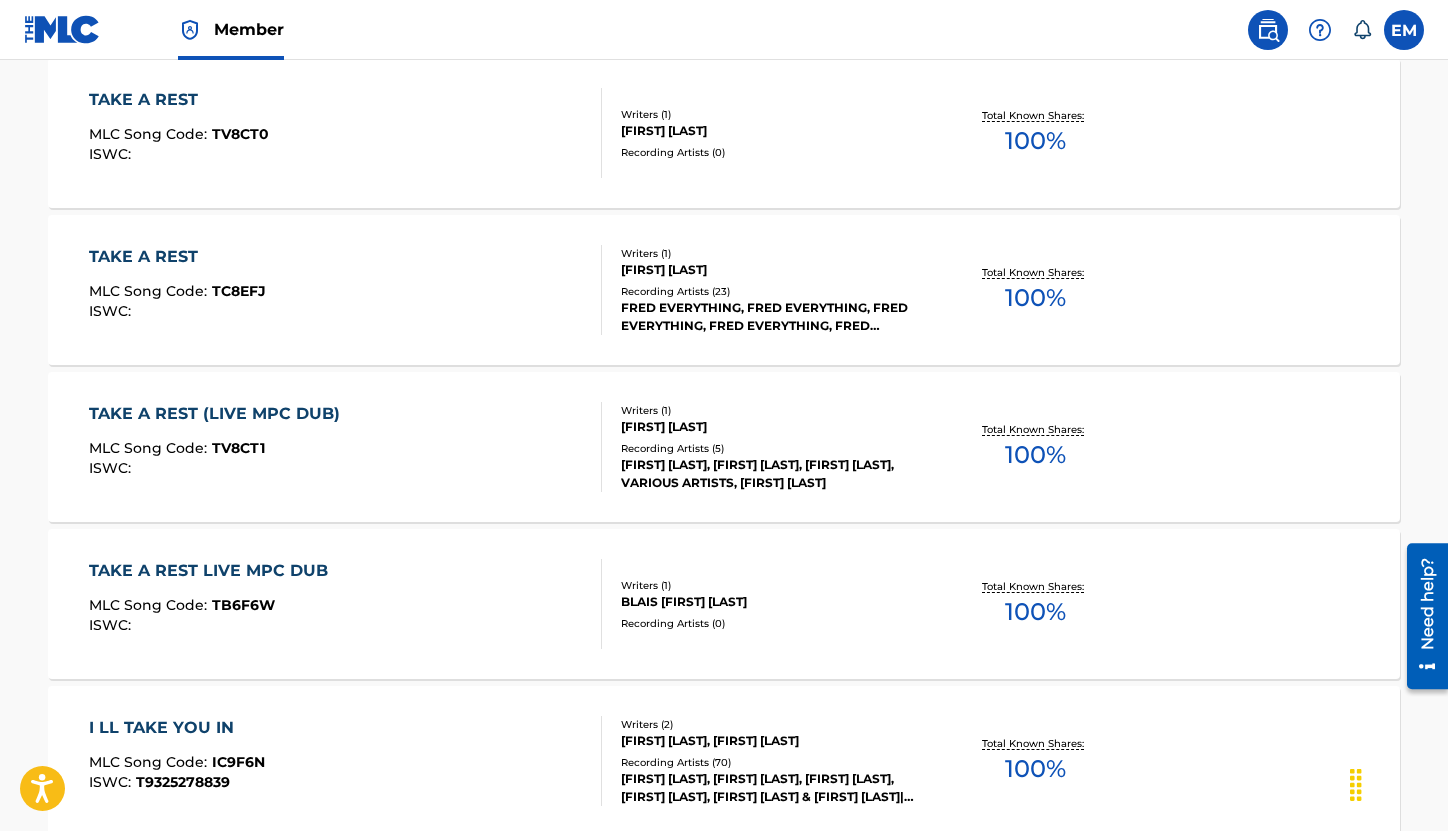 scroll, scrollTop: 485, scrollLeft: 0, axis: vertical 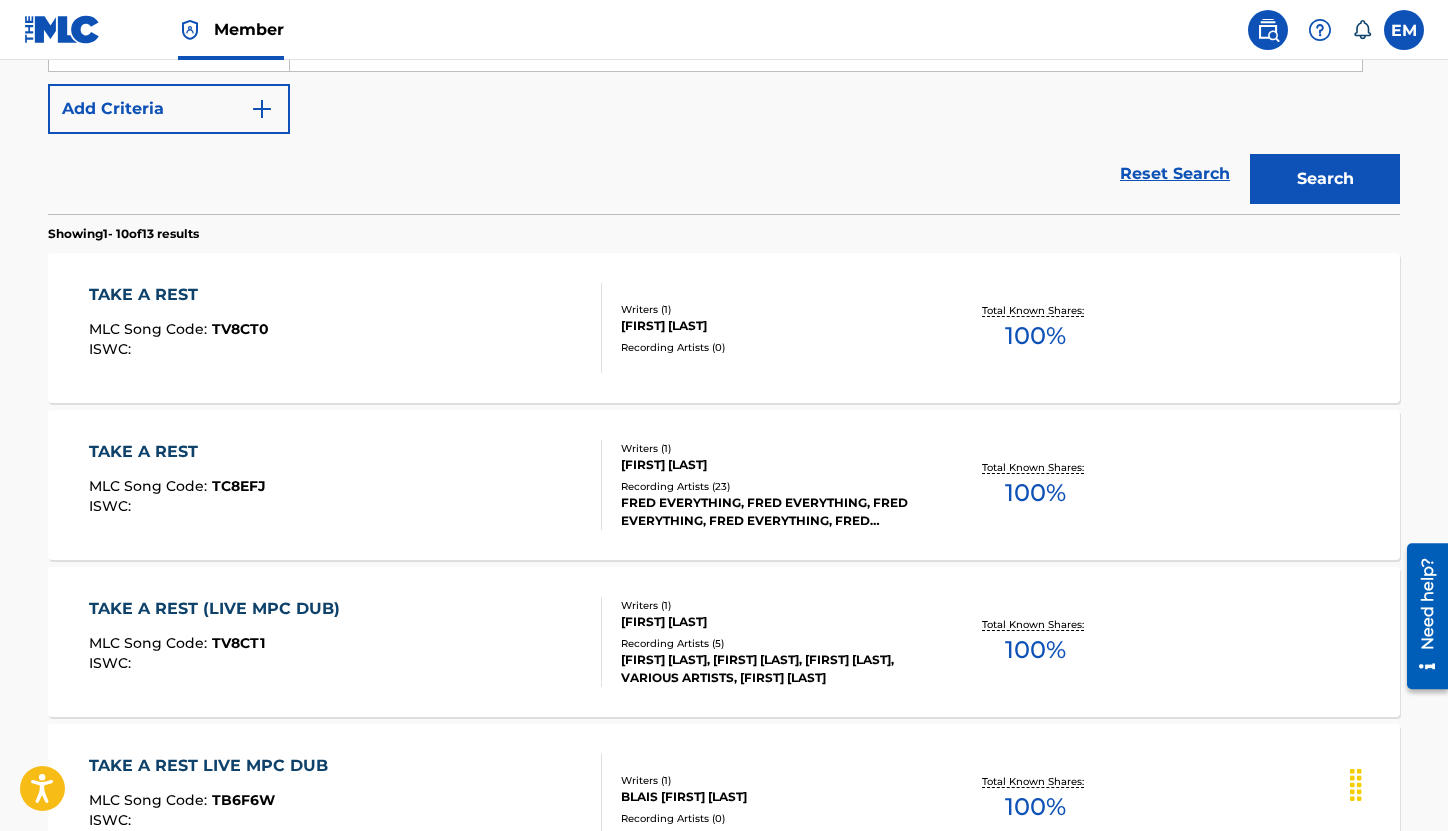 click on "TAKE A REST MLC Song Code : TC8EFJ ISWC :" at bounding box center [346, 485] 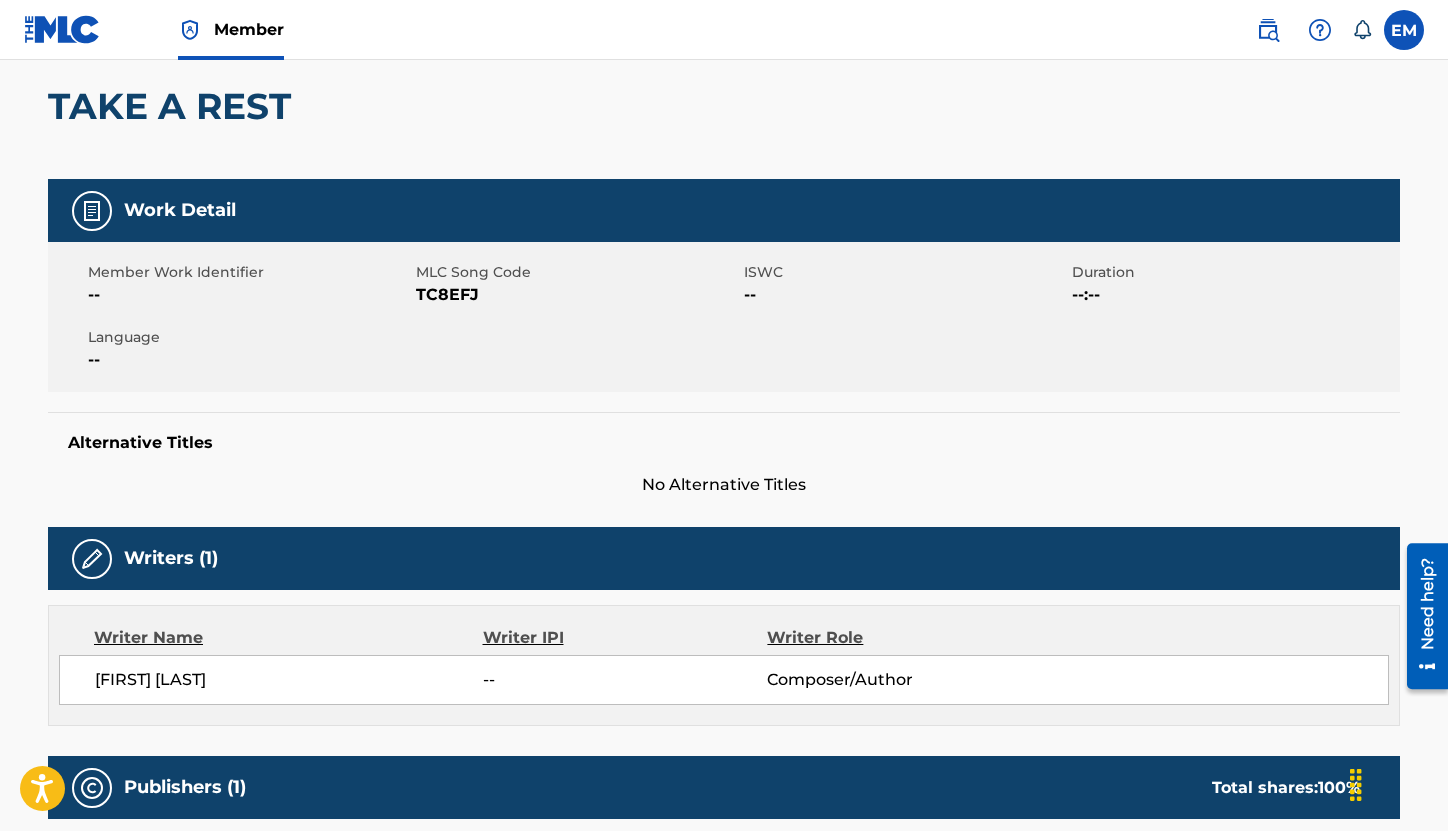 scroll, scrollTop: 0, scrollLeft: 0, axis: both 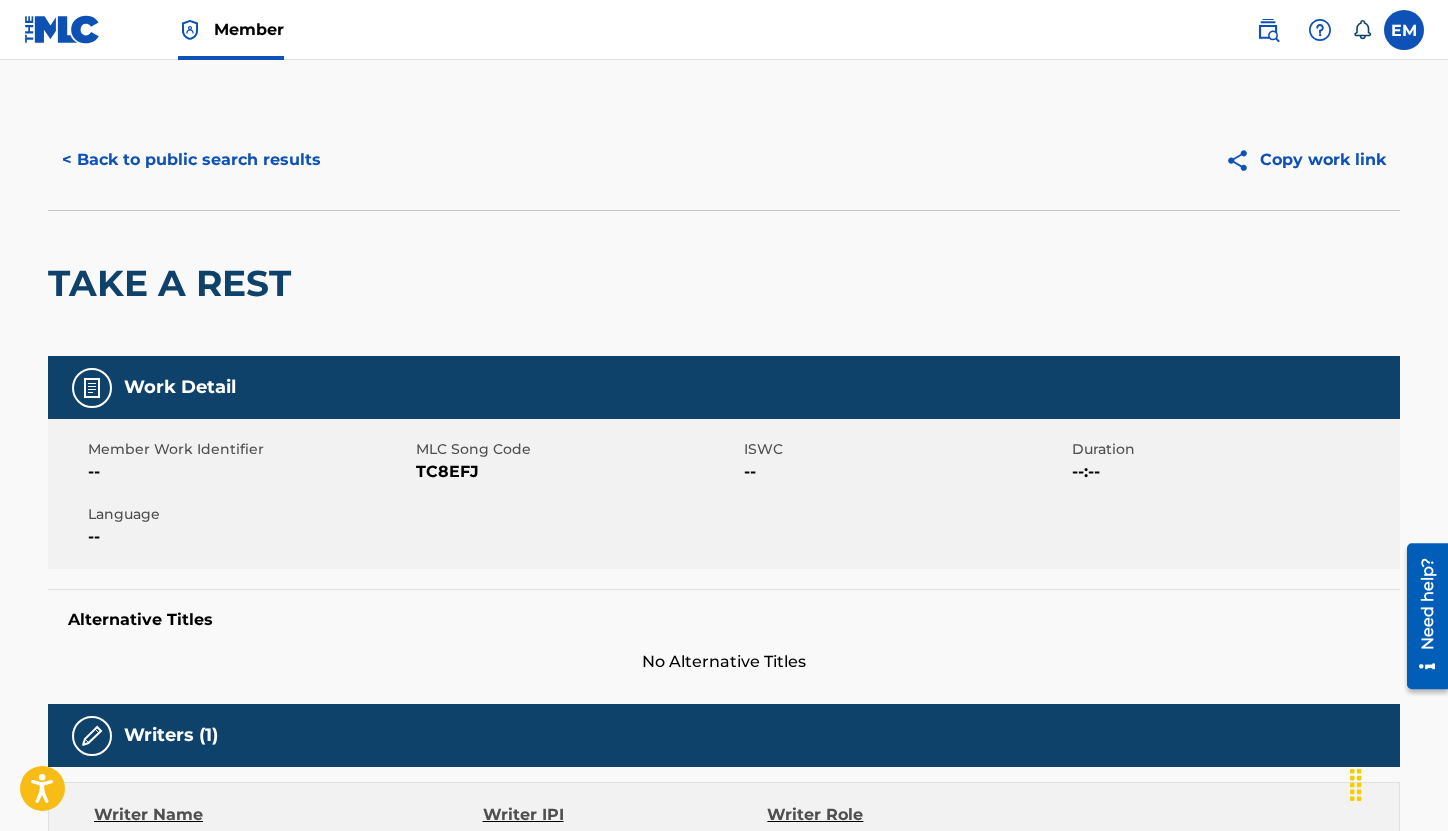 click on "TC8EFJ" at bounding box center (577, 472) 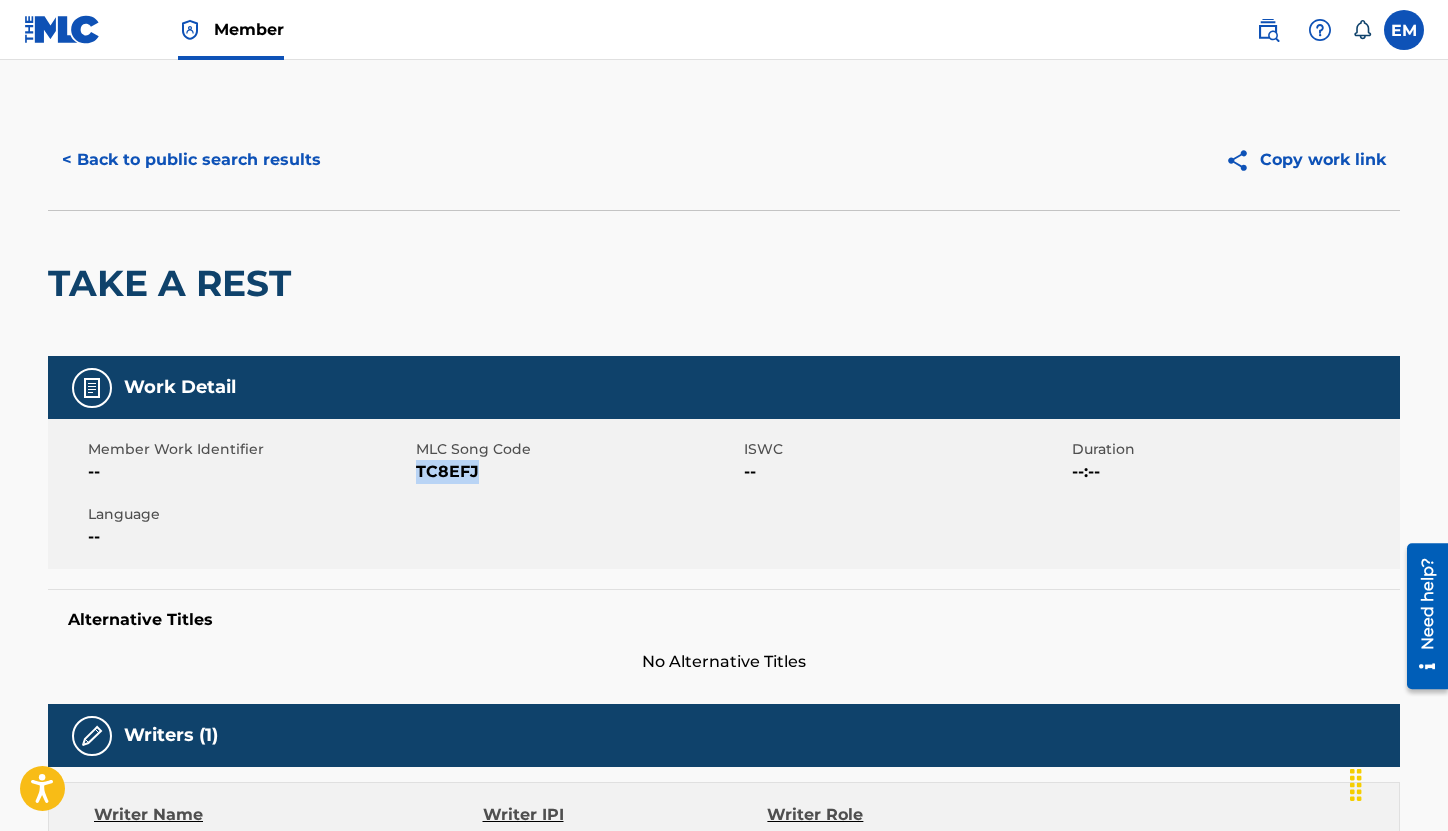 click on "TC8EFJ" at bounding box center (577, 472) 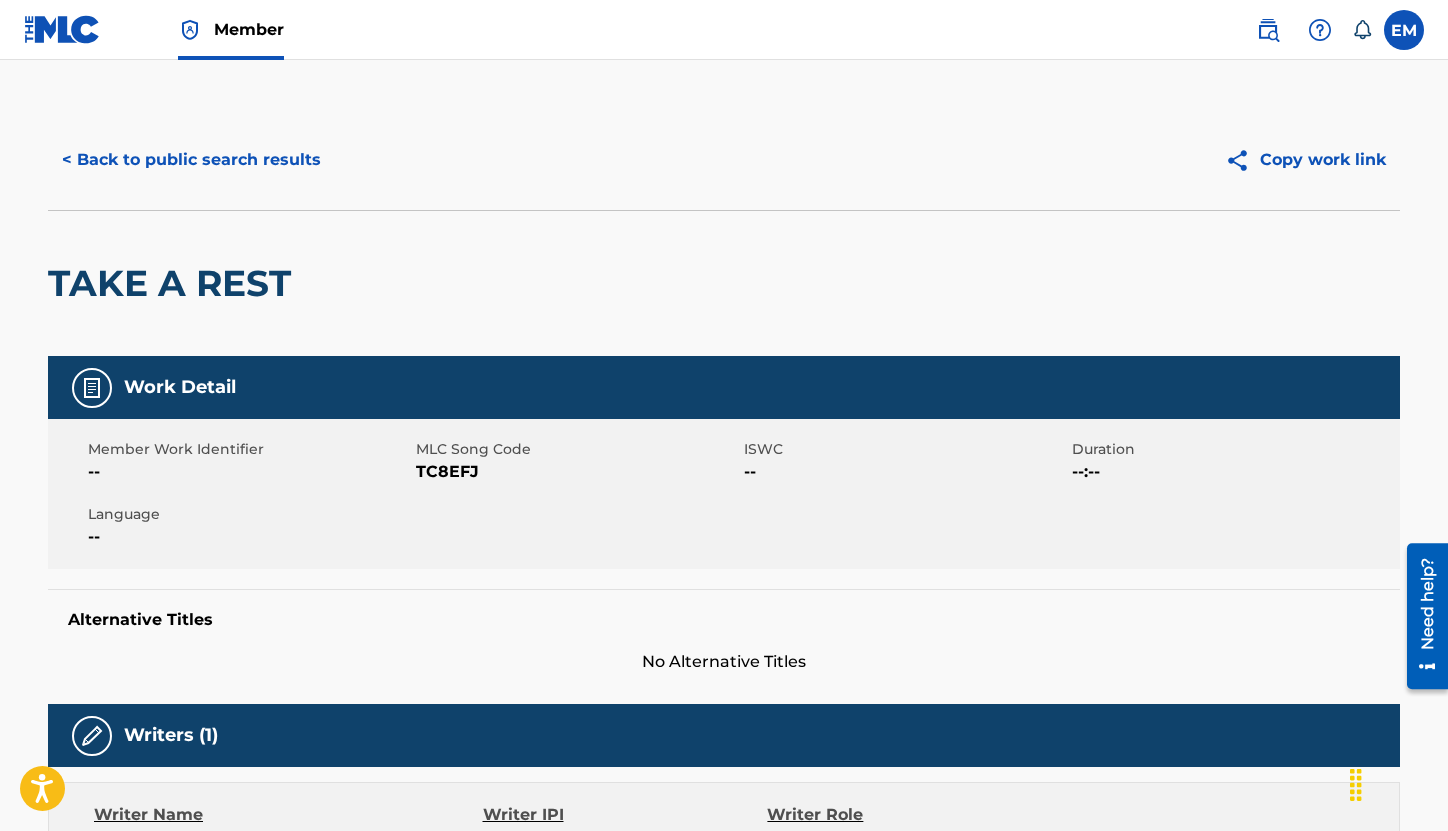 drag, startPoint x: 349, startPoint y: 348, endPoint x: 342, endPoint y: 339, distance: 11.401754 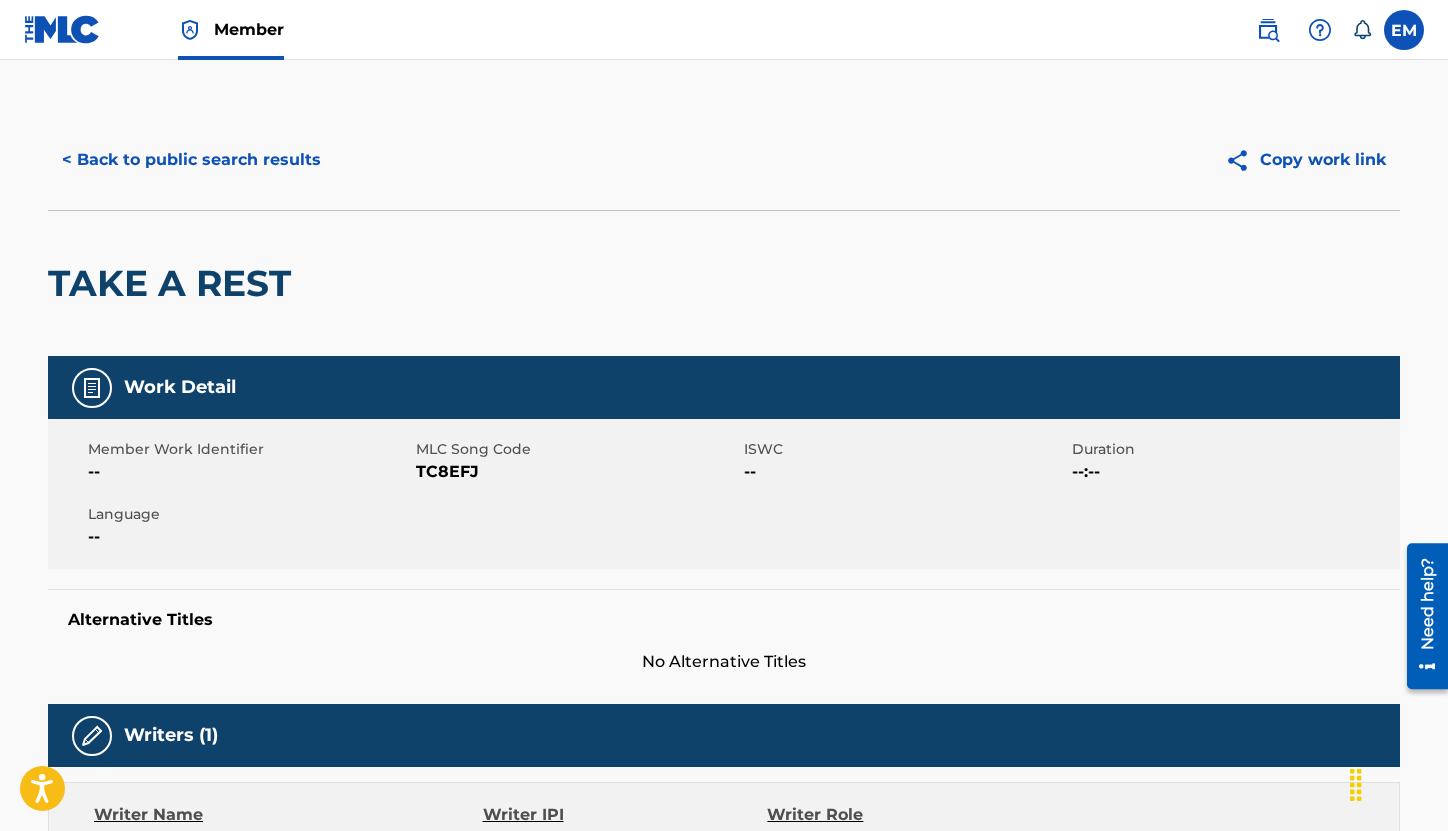 click on "< Back to public search results" at bounding box center [191, 160] 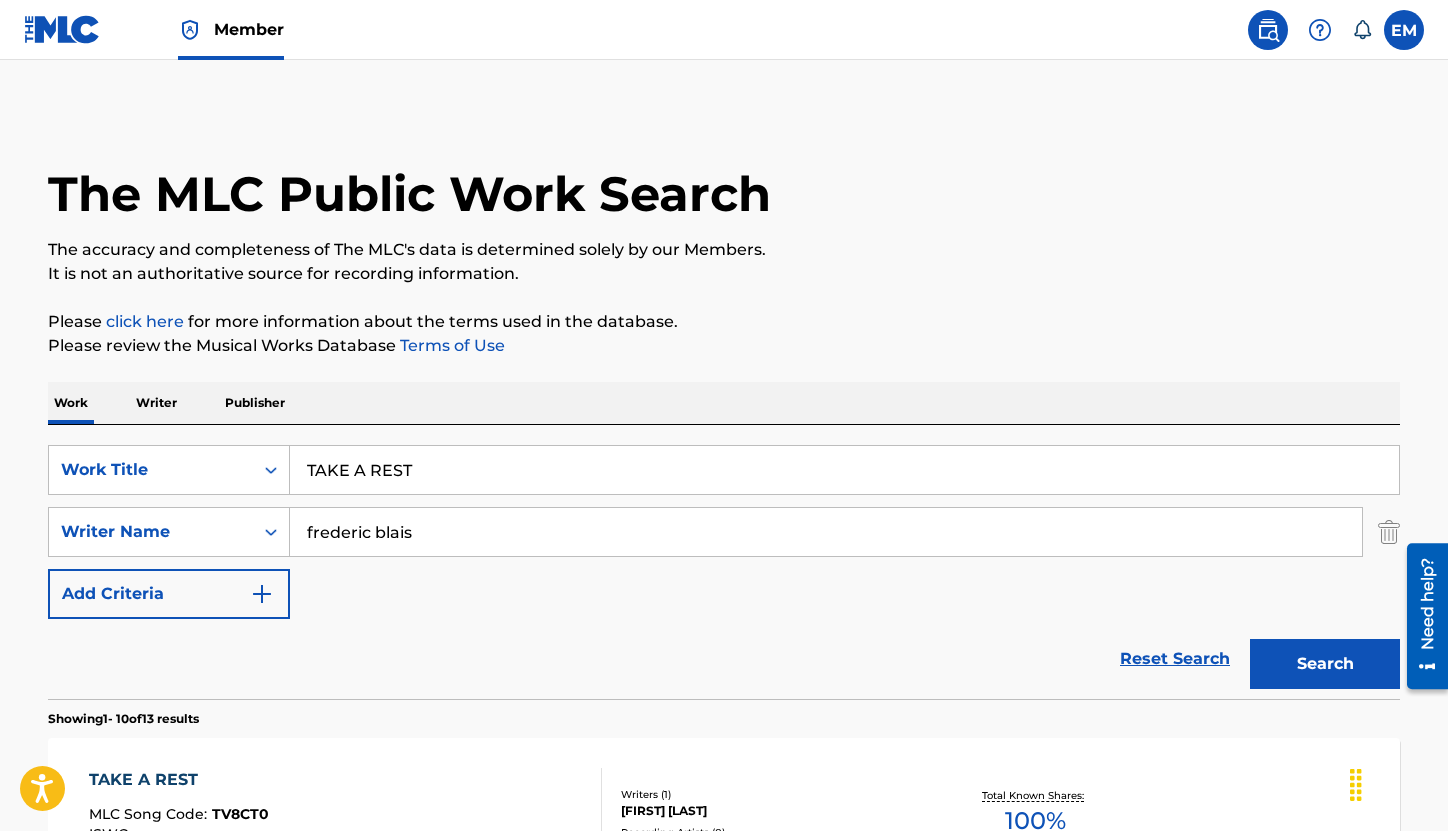 scroll, scrollTop: 599, scrollLeft: 0, axis: vertical 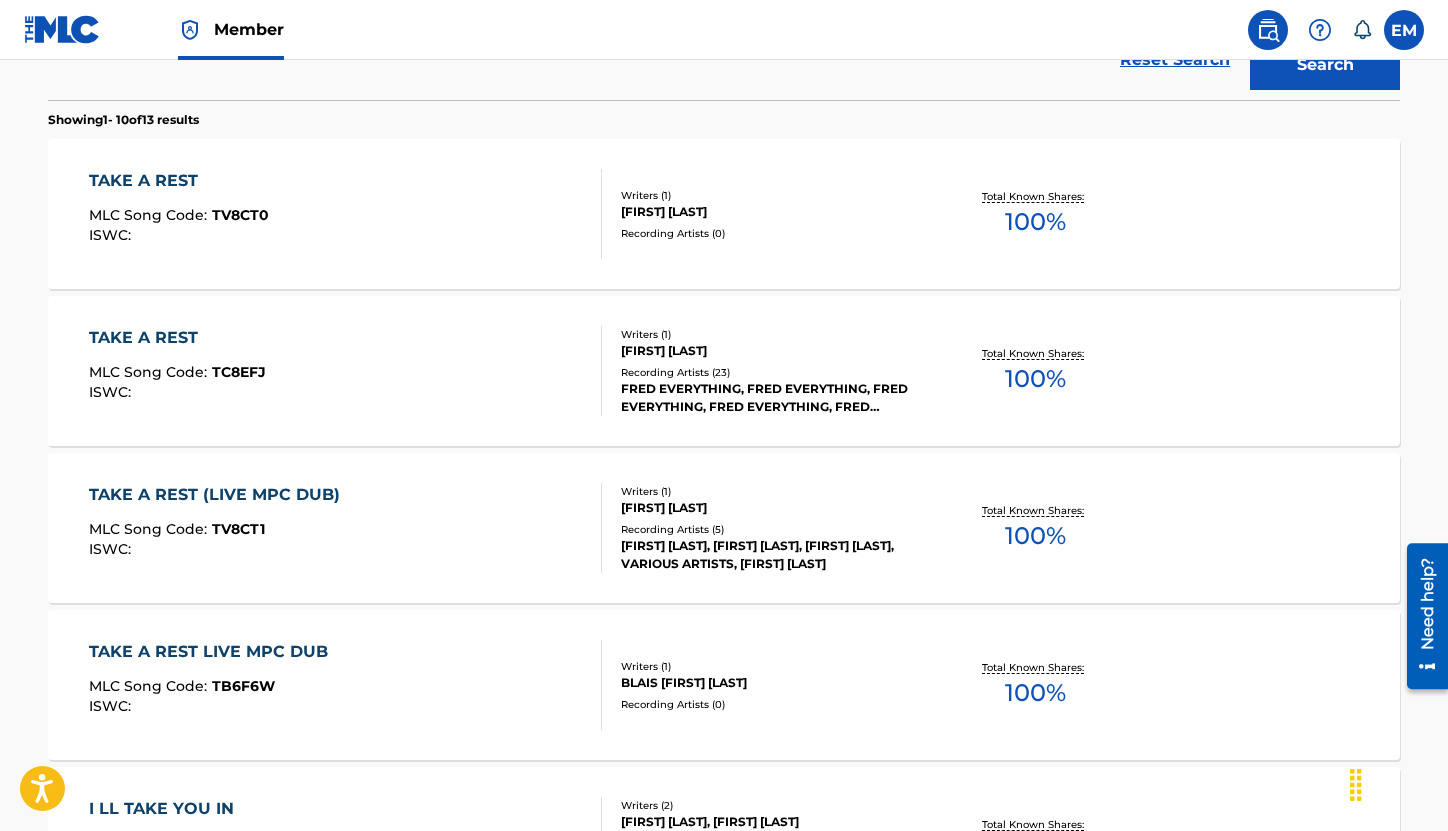 click on "TAKE A REST MLC Song Code : TV8CT0 ISWC :" at bounding box center [346, 214] 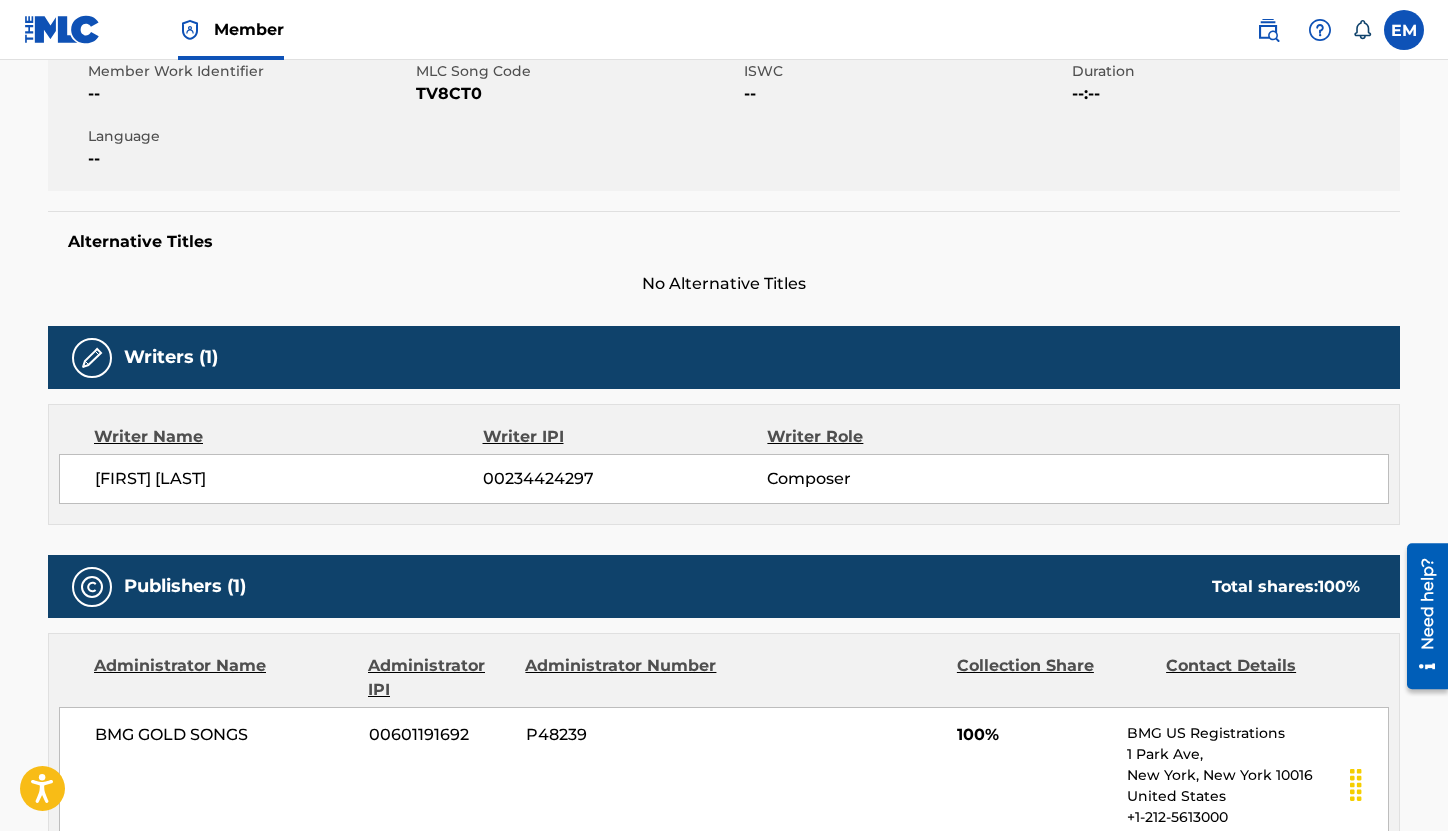 scroll, scrollTop: 100, scrollLeft: 0, axis: vertical 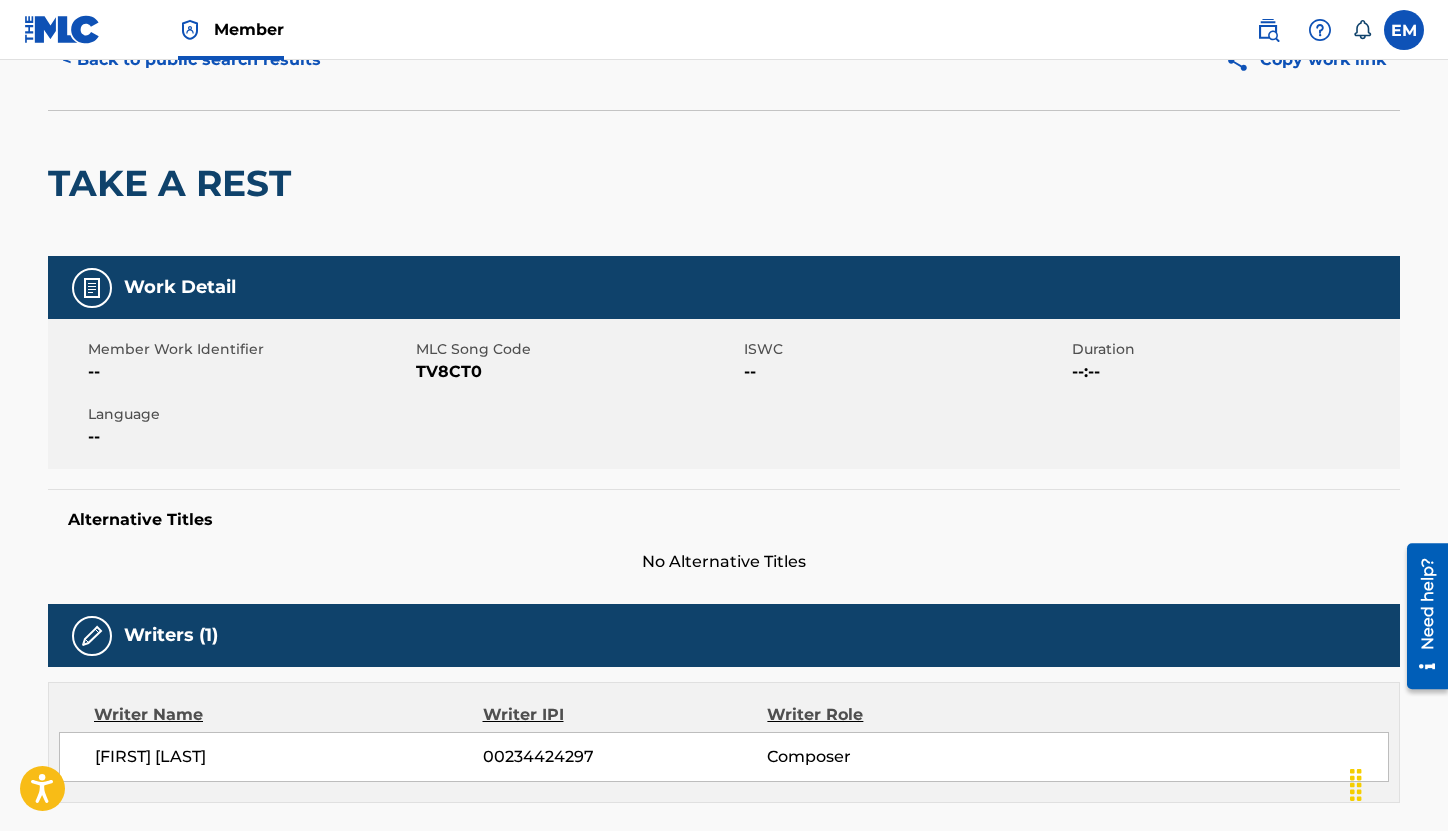 click on "TV8CT0" at bounding box center [577, 372] 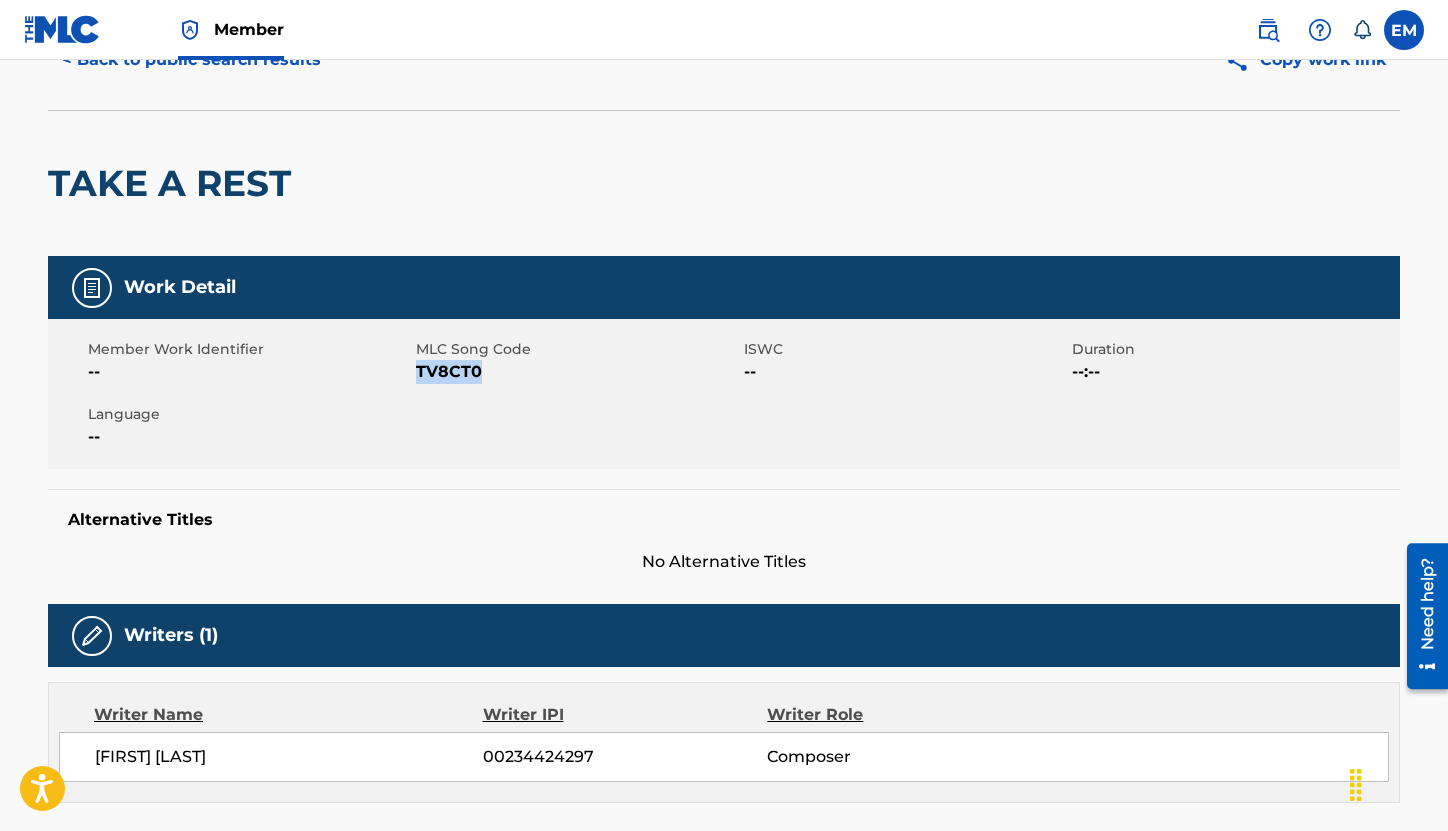 click on "TV8CT0" at bounding box center (577, 372) 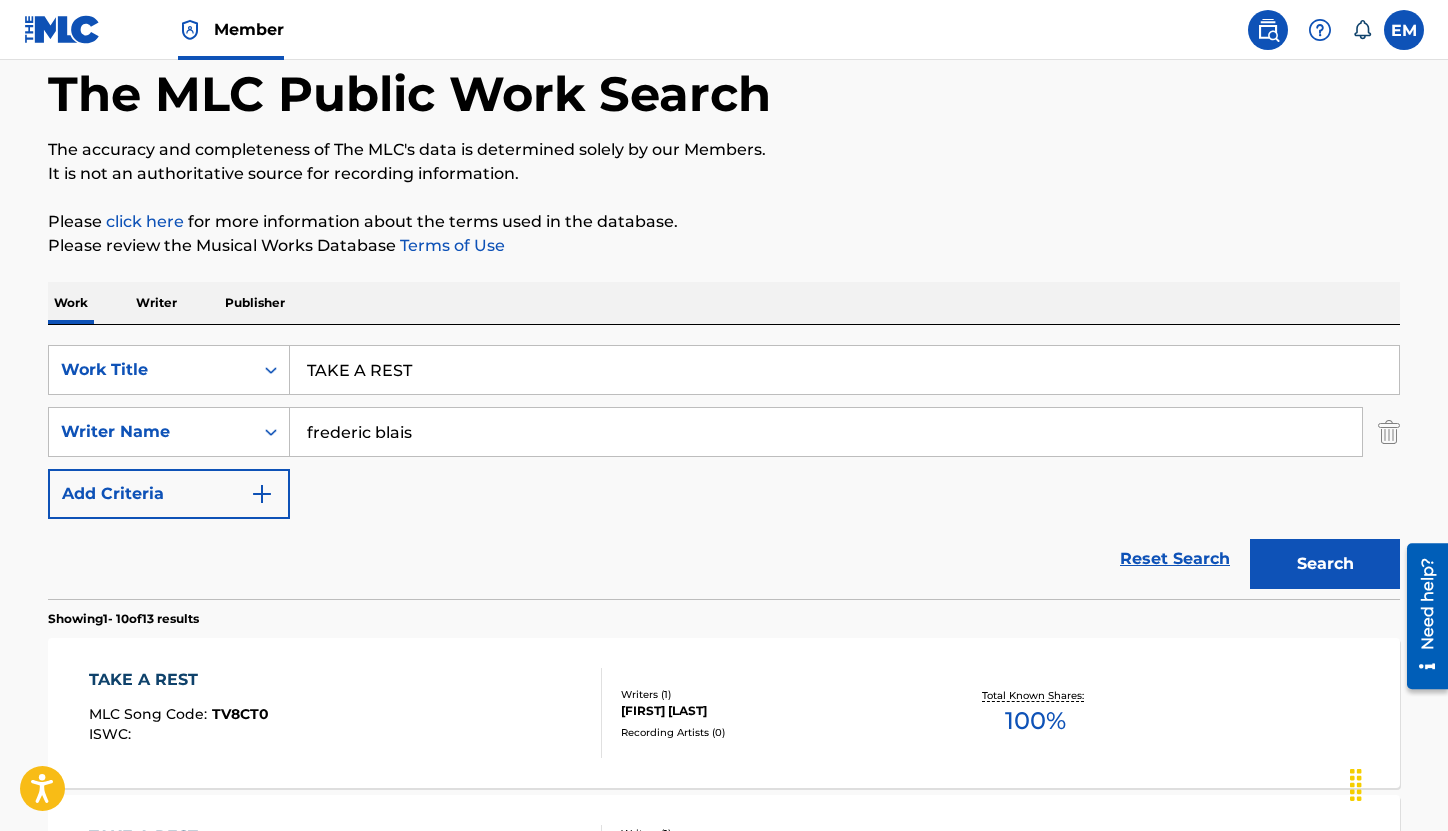 scroll, scrollTop: 713, scrollLeft: 0, axis: vertical 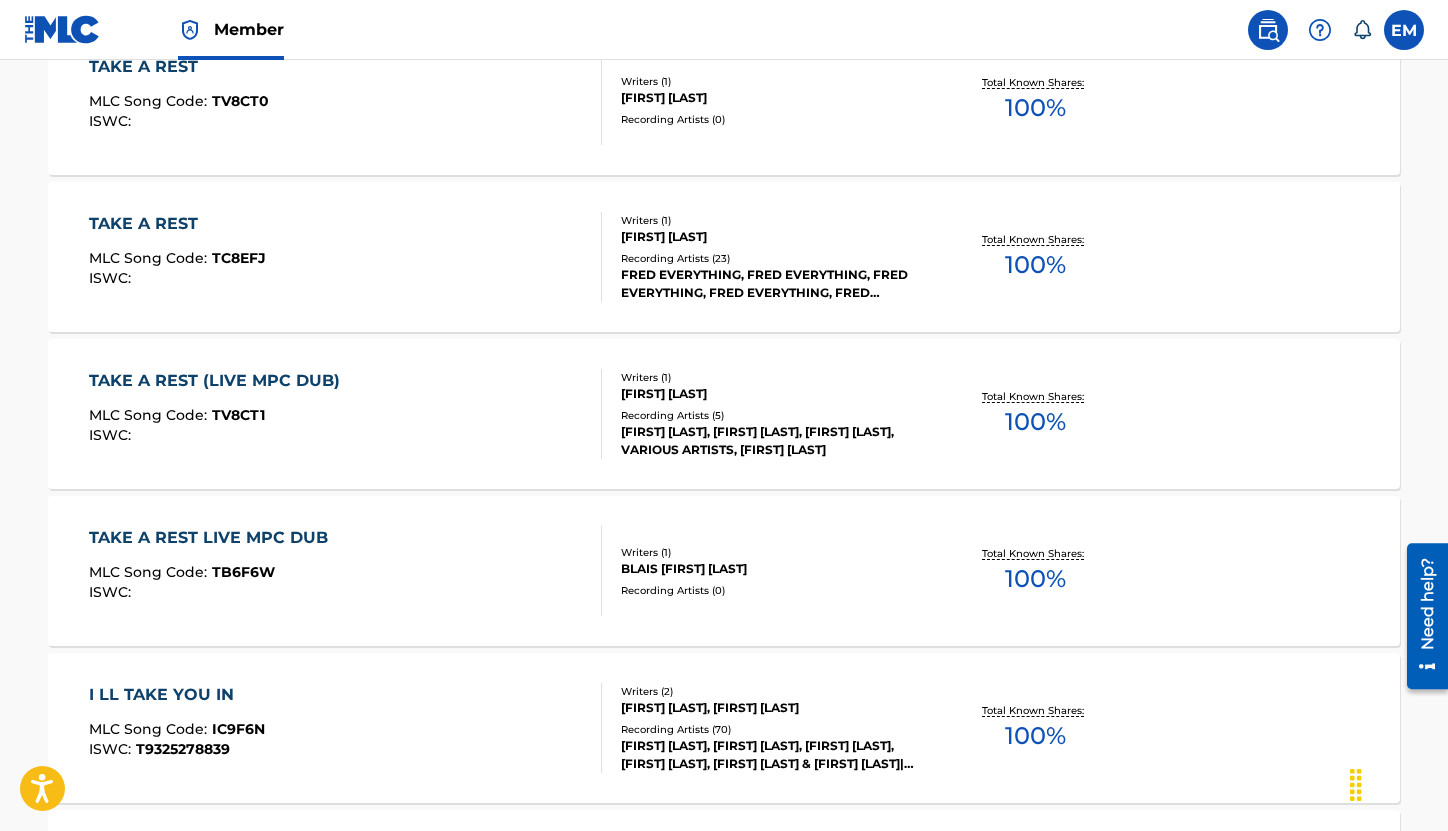 click on "TAKE A REST MLC Song Code : TC8EFJ ISWC :" at bounding box center [346, 257] 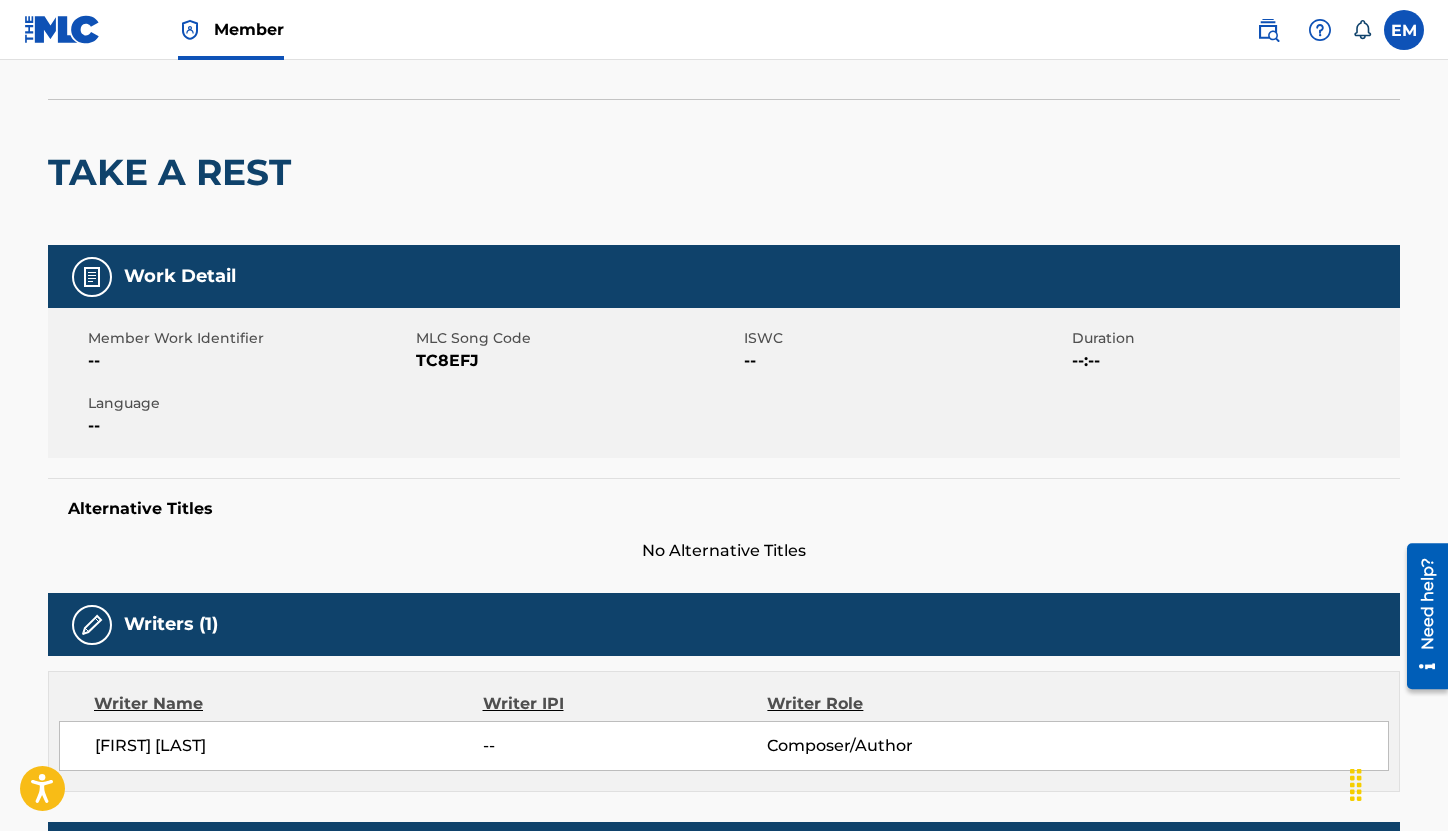 scroll, scrollTop: 100, scrollLeft: 0, axis: vertical 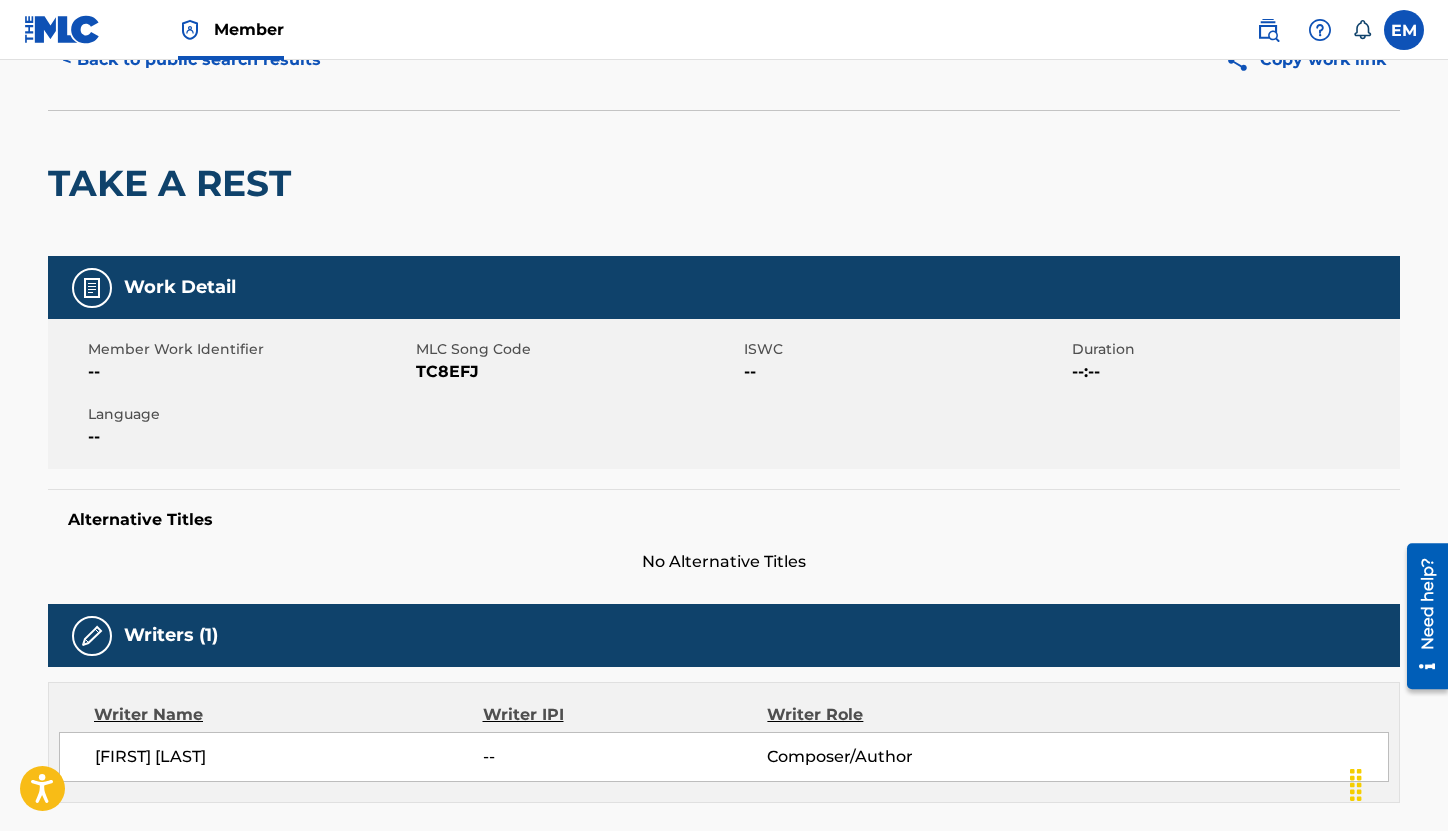 click on "TC8EFJ" at bounding box center [577, 372] 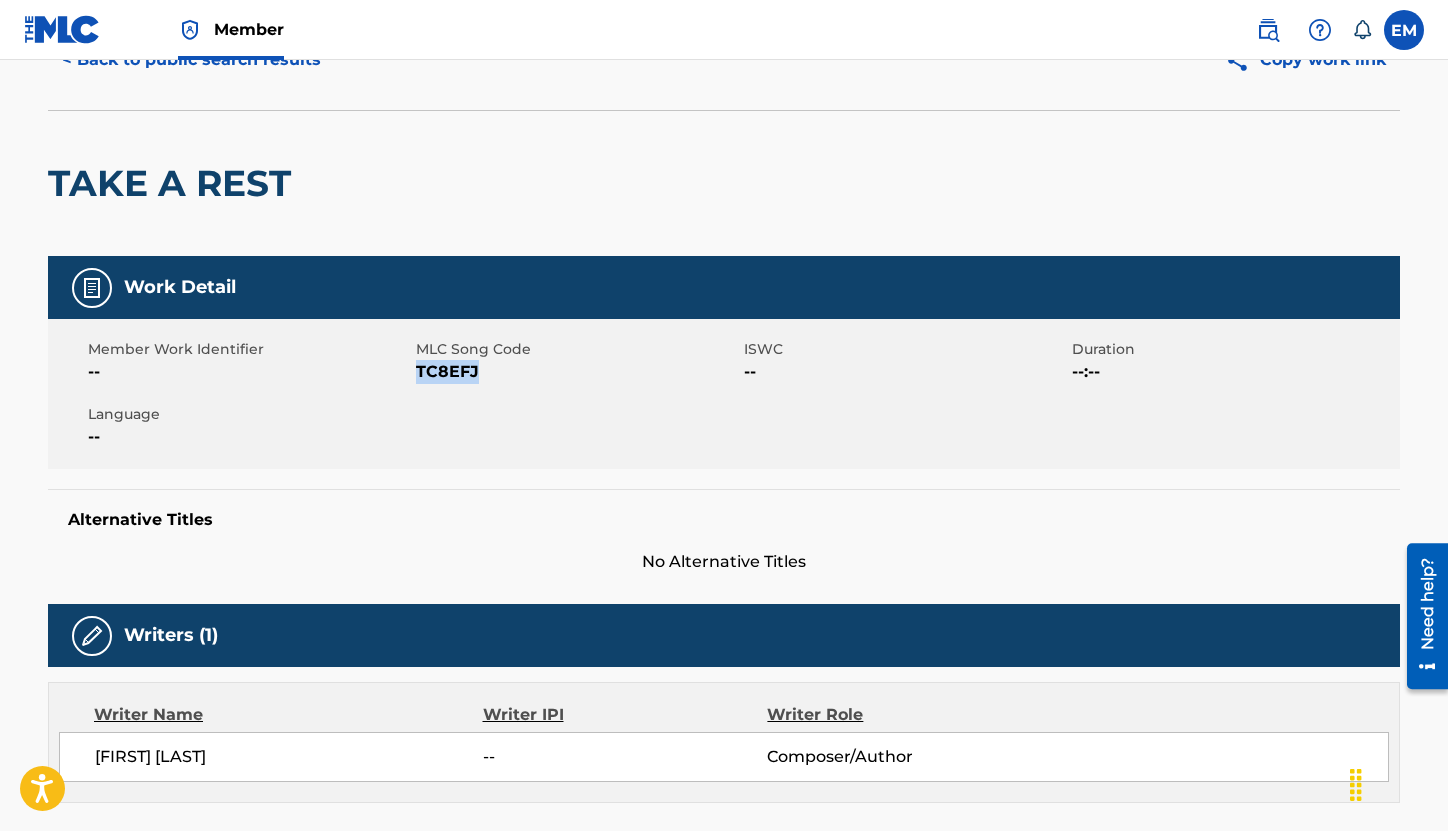 click on "TC8EFJ" at bounding box center [577, 372] 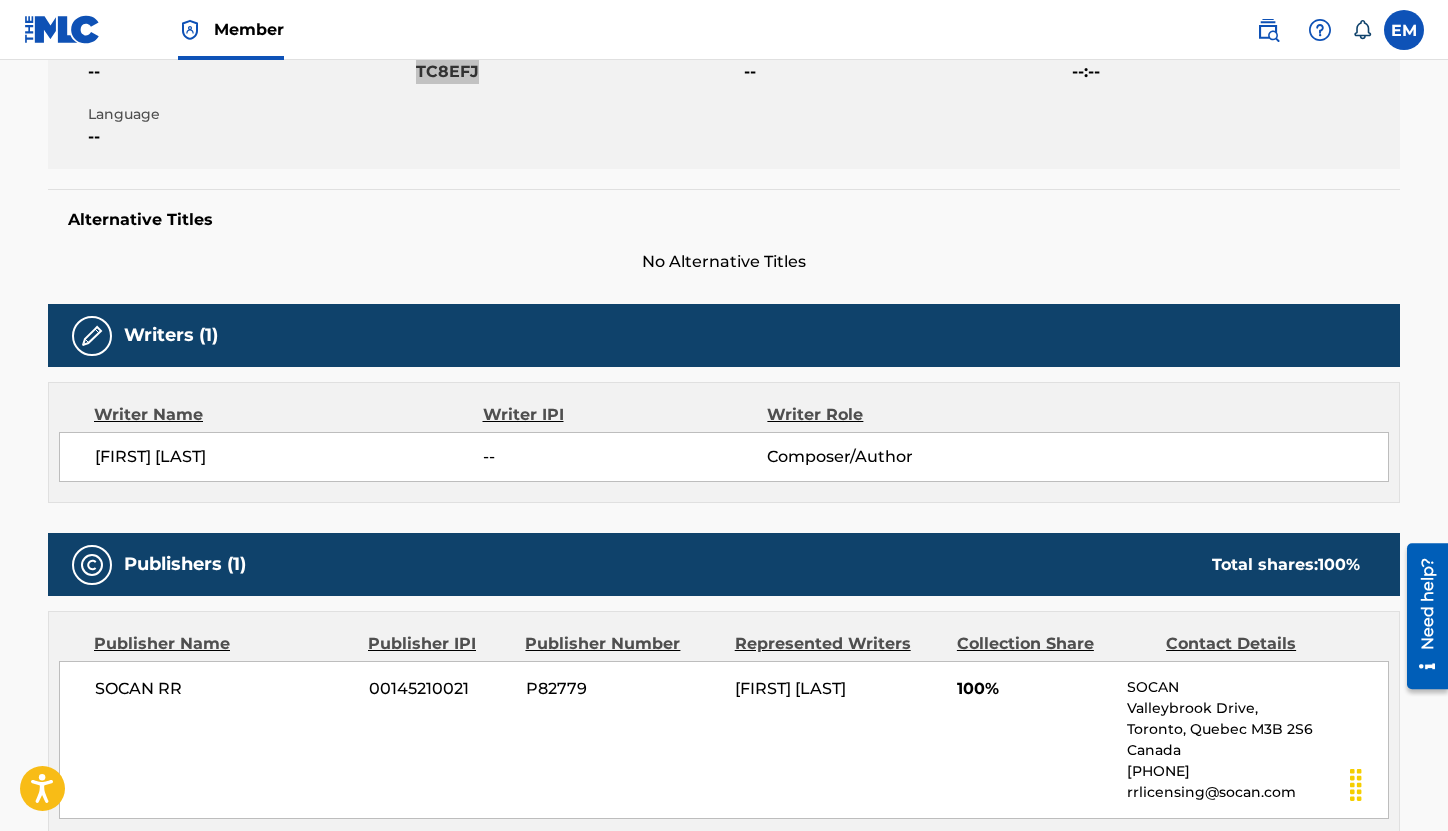 scroll, scrollTop: 0, scrollLeft: 0, axis: both 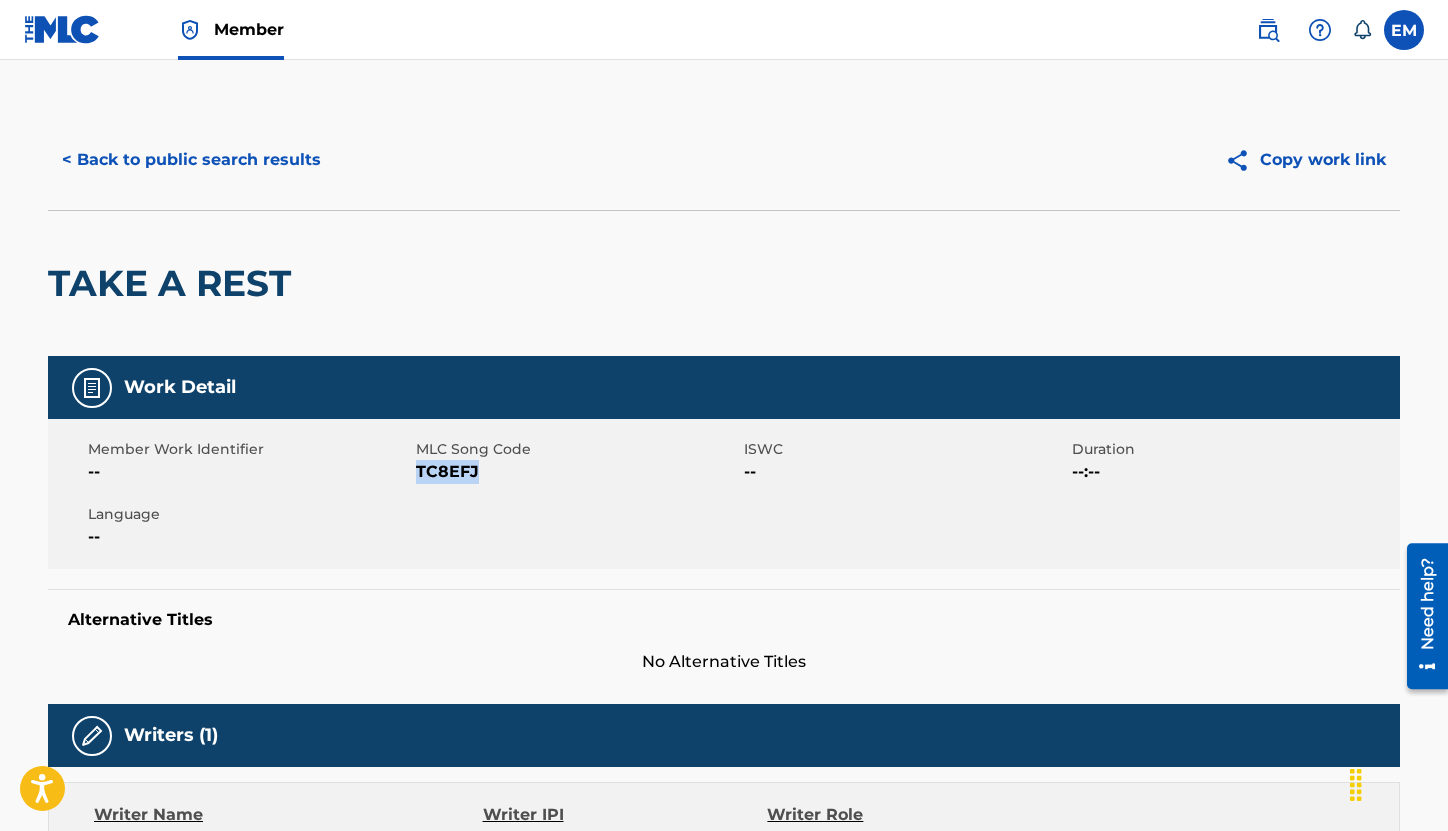 click on "< Back to public search results" at bounding box center [191, 160] 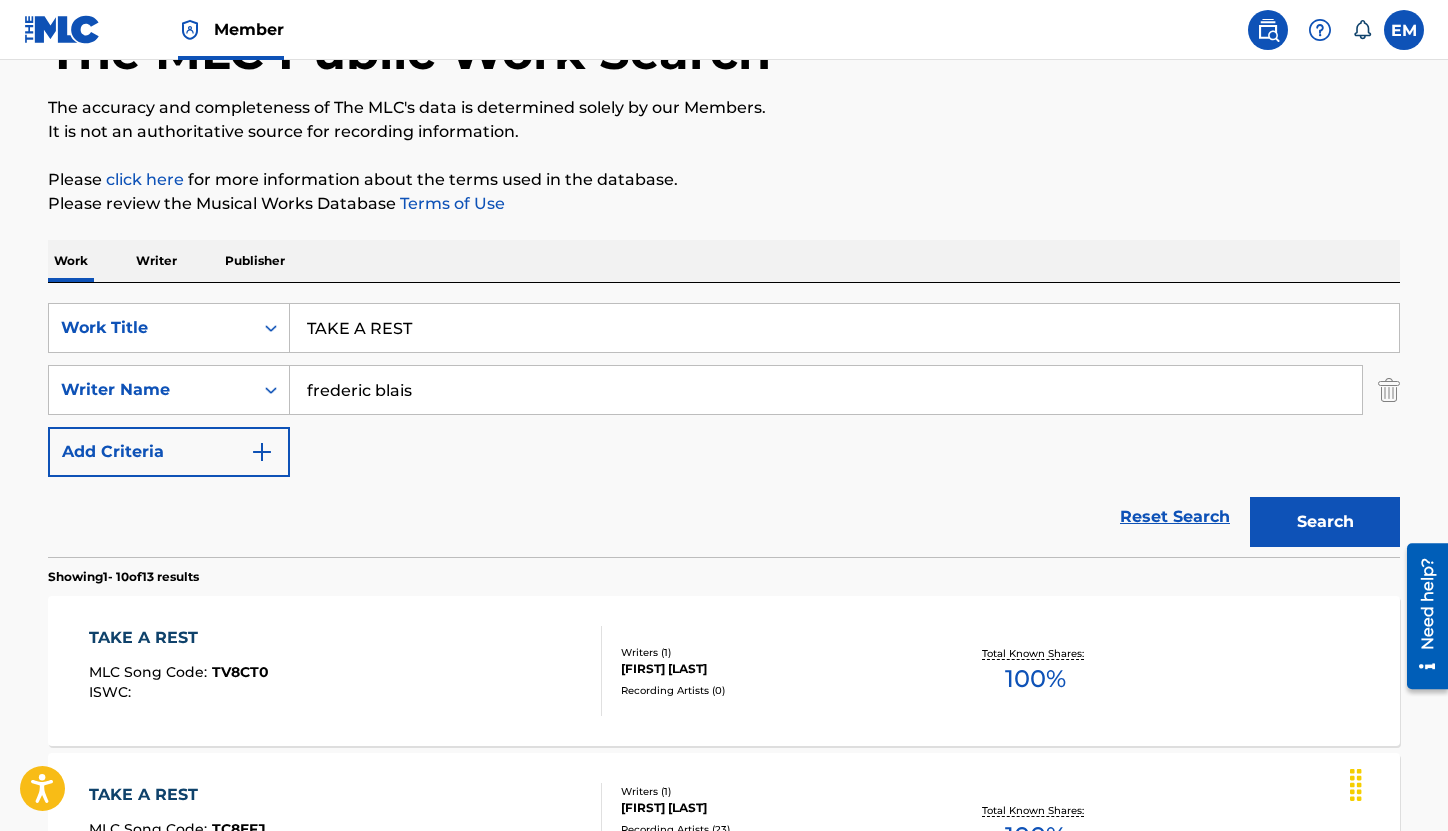 scroll, scrollTop: 127, scrollLeft: 0, axis: vertical 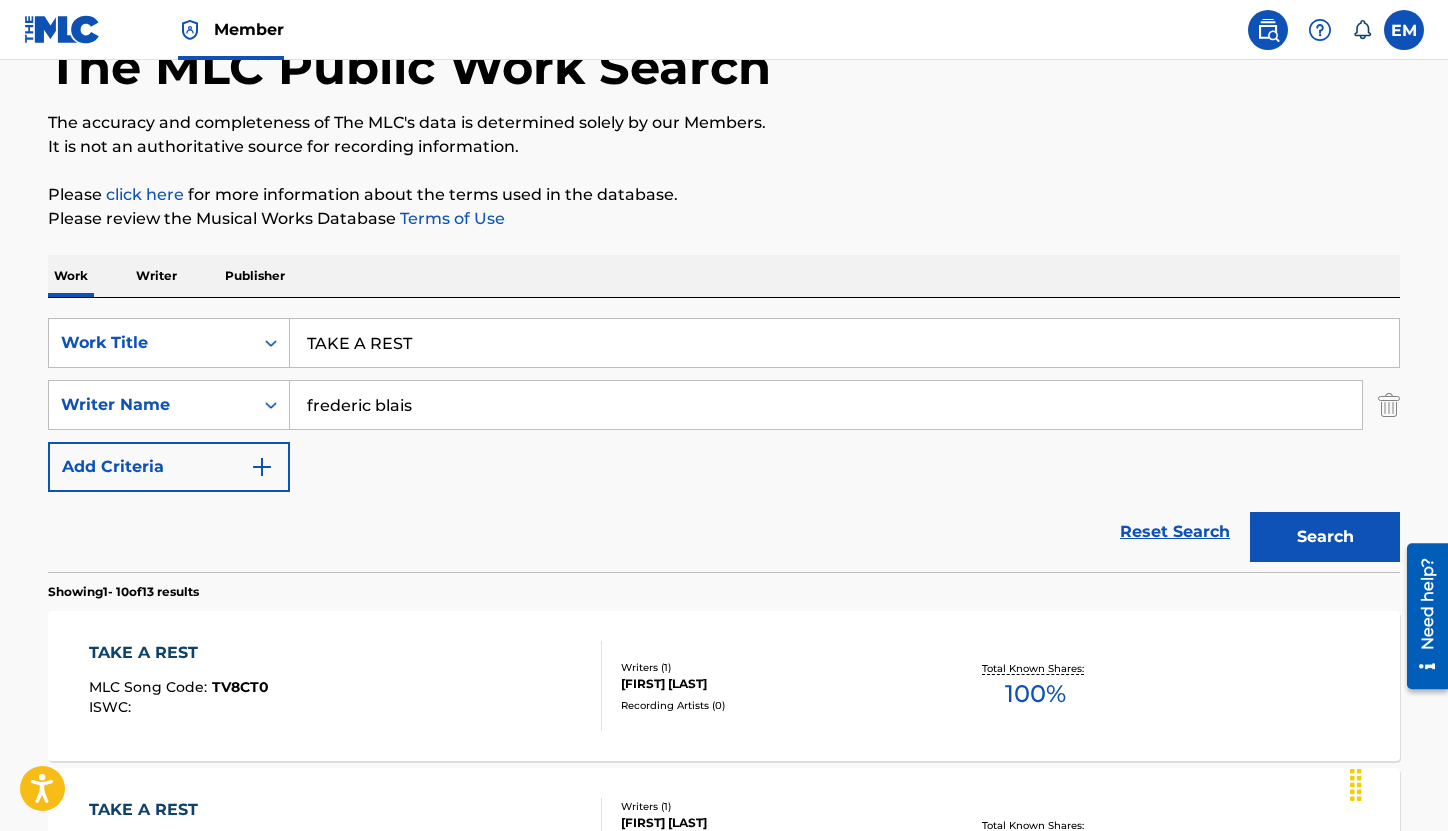 click on "TAKE A REST" at bounding box center (844, 343) 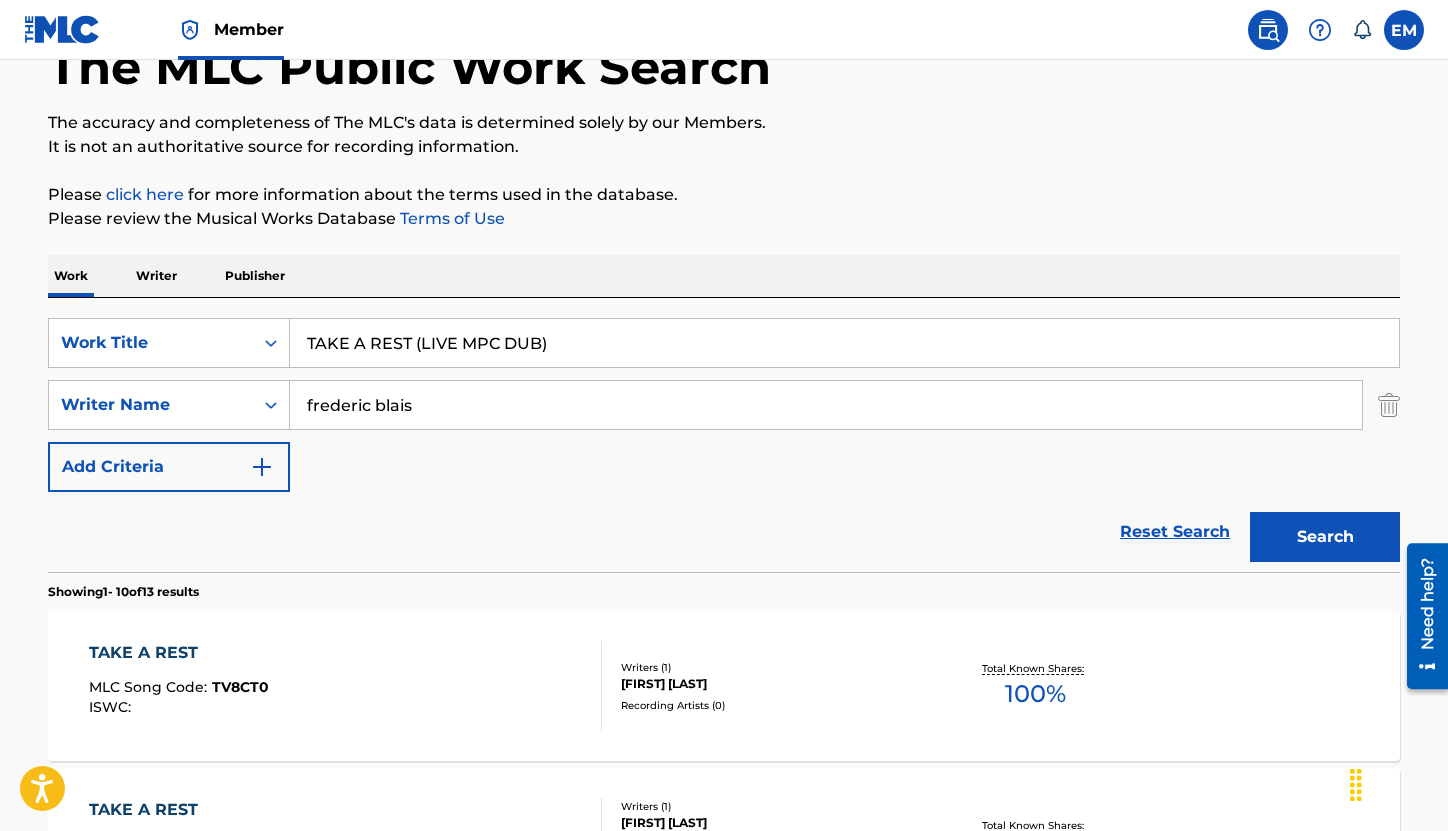 type on "TAKE A REST (LIVE MPC DUB)" 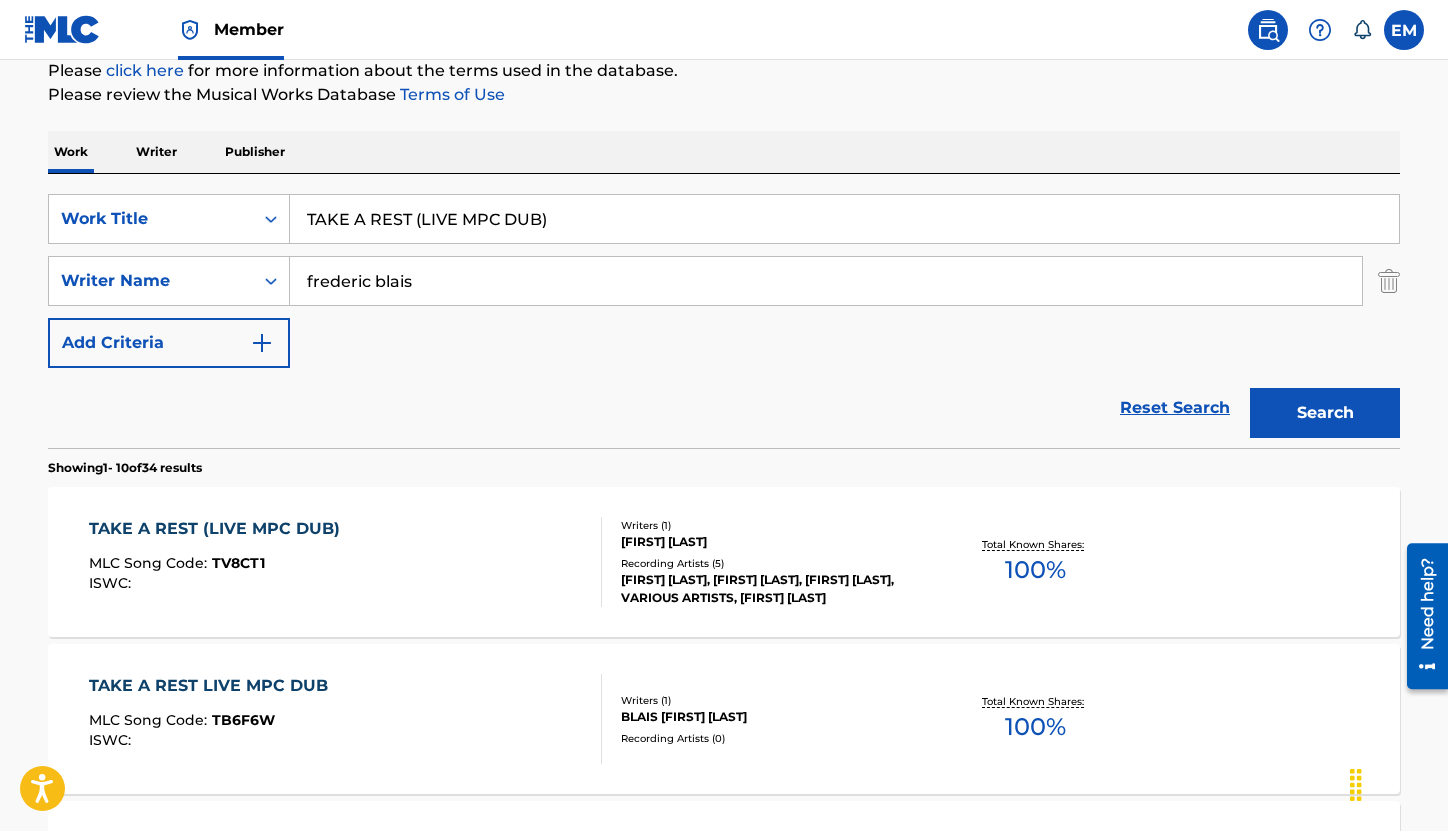 scroll, scrollTop: 427, scrollLeft: 0, axis: vertical 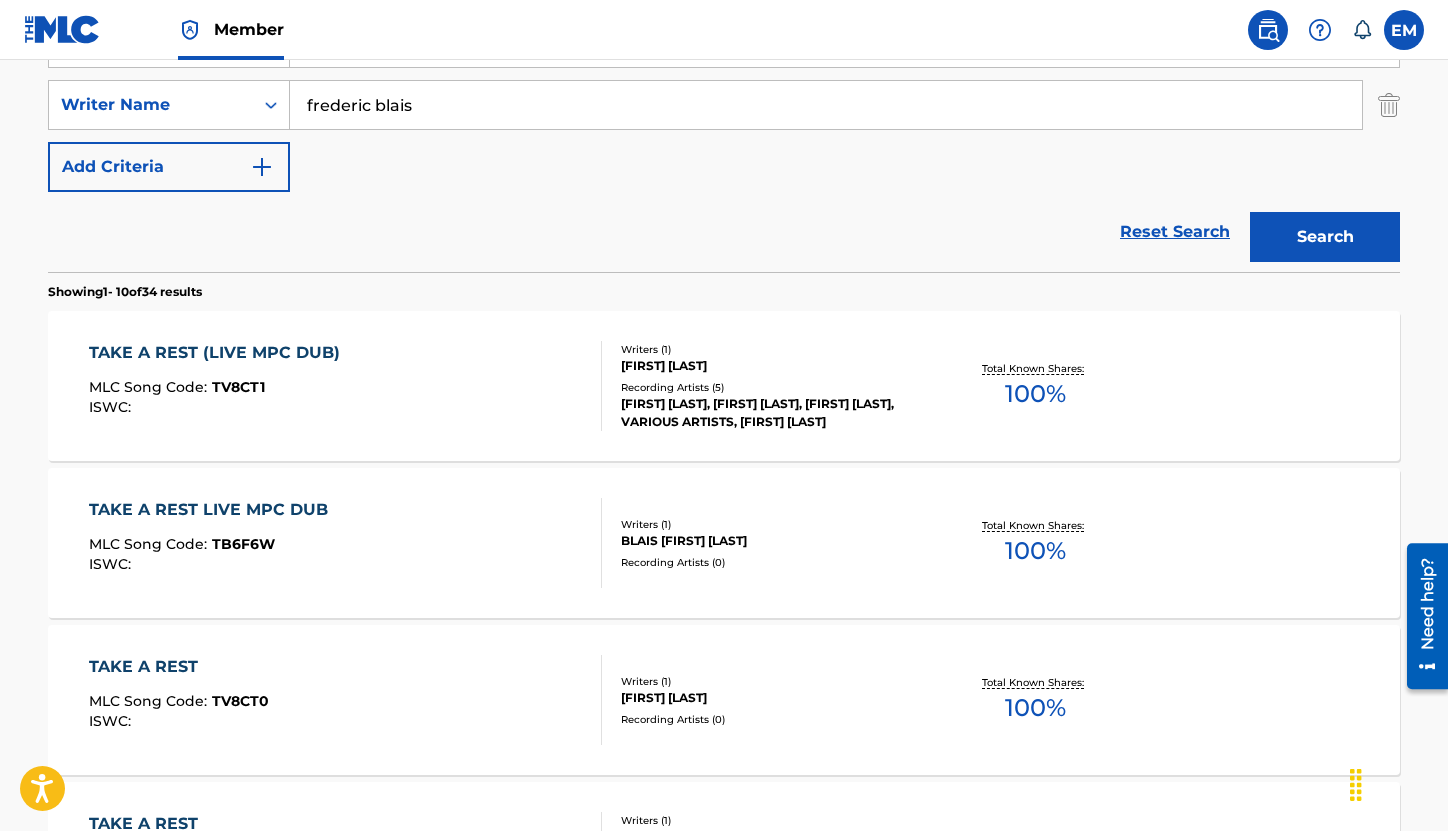 click on "TAKE A REST (LIVE MPC DUB) MLC Song Code : TV8CT1 ISWC :" at bounding box center [346, 386] 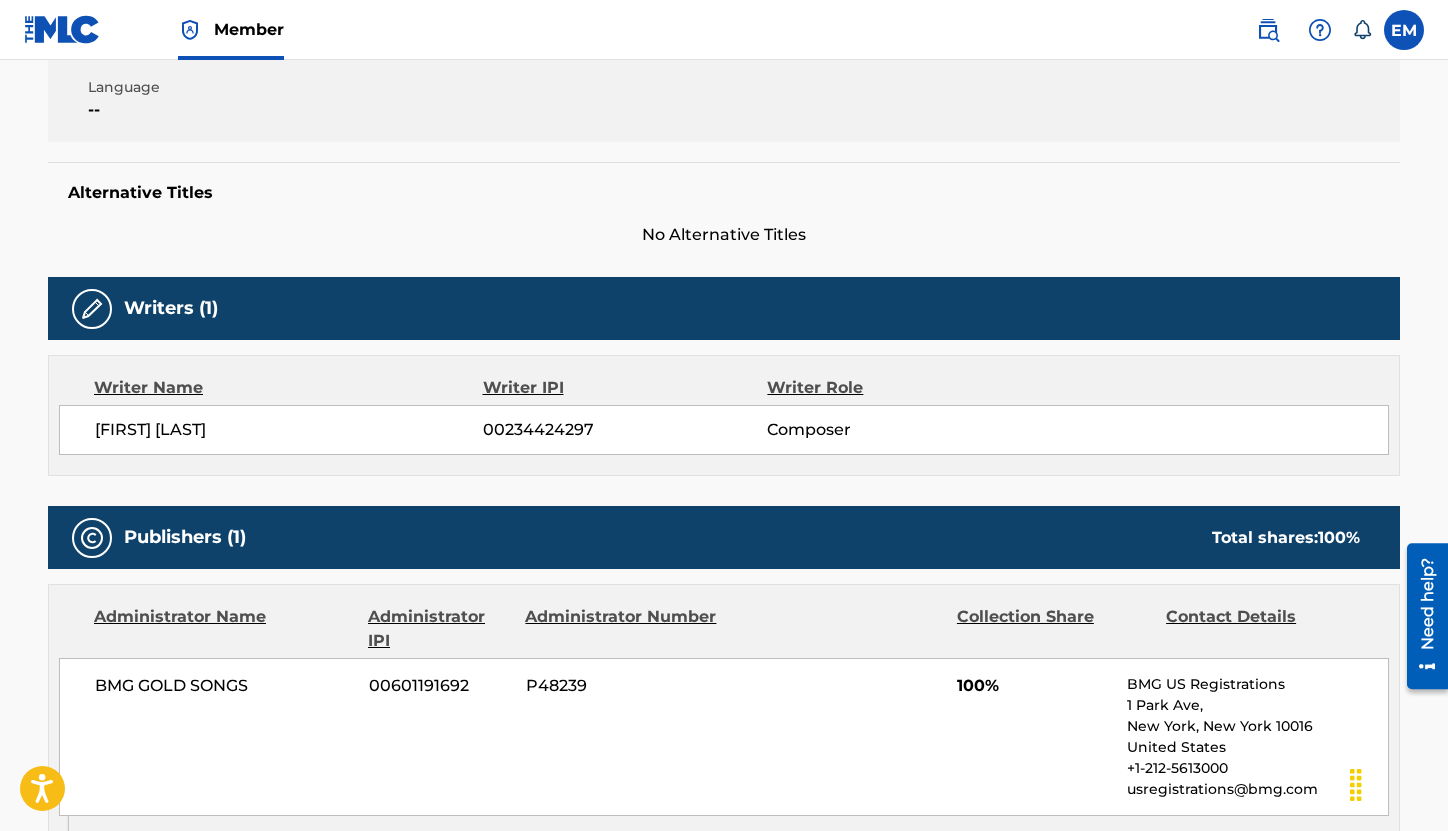 scroll, scrollTop: 0, scrollLeft: 0, axis: both 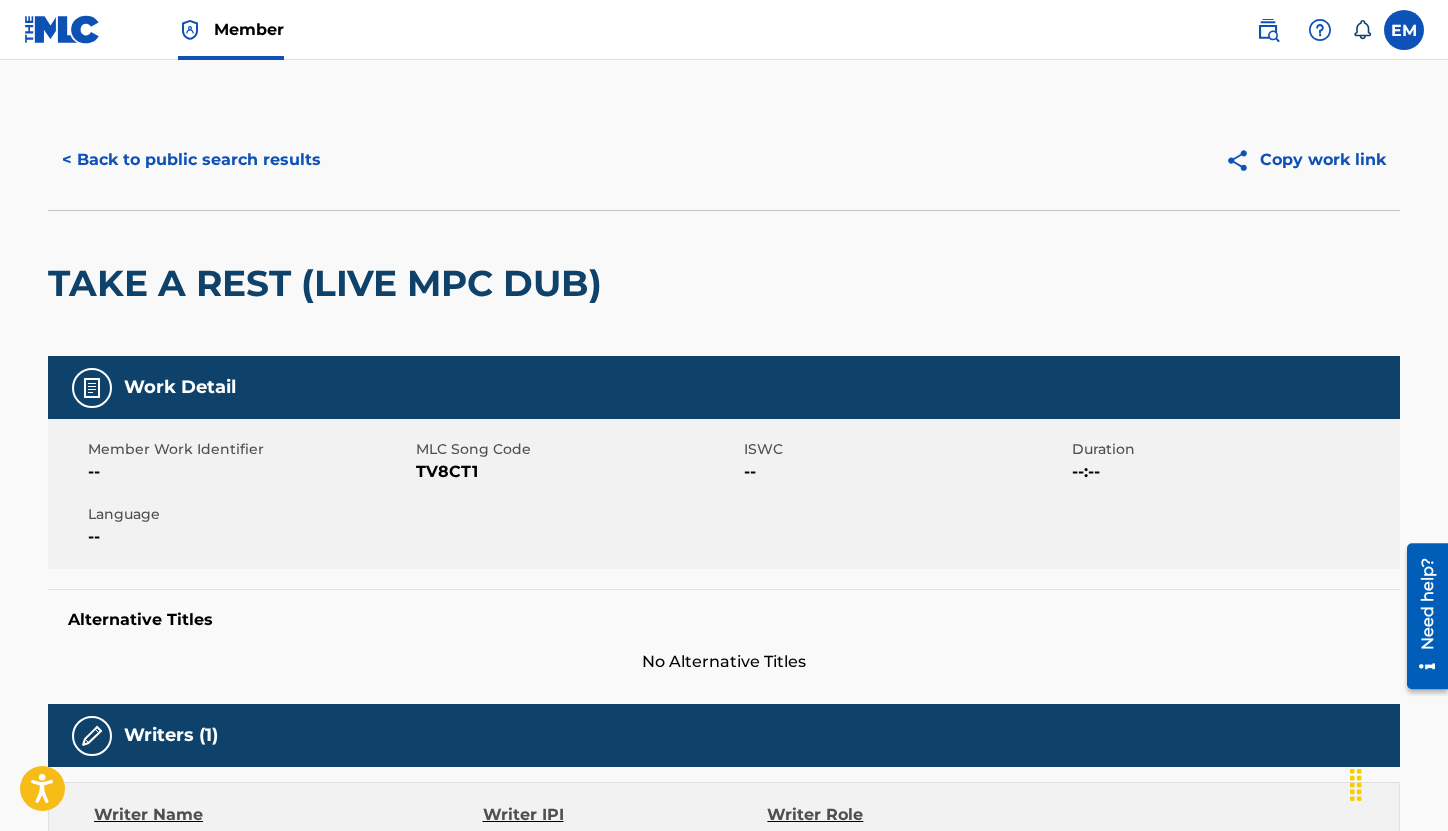 click on "< Back to public search results" at bounding box center (191, 160) 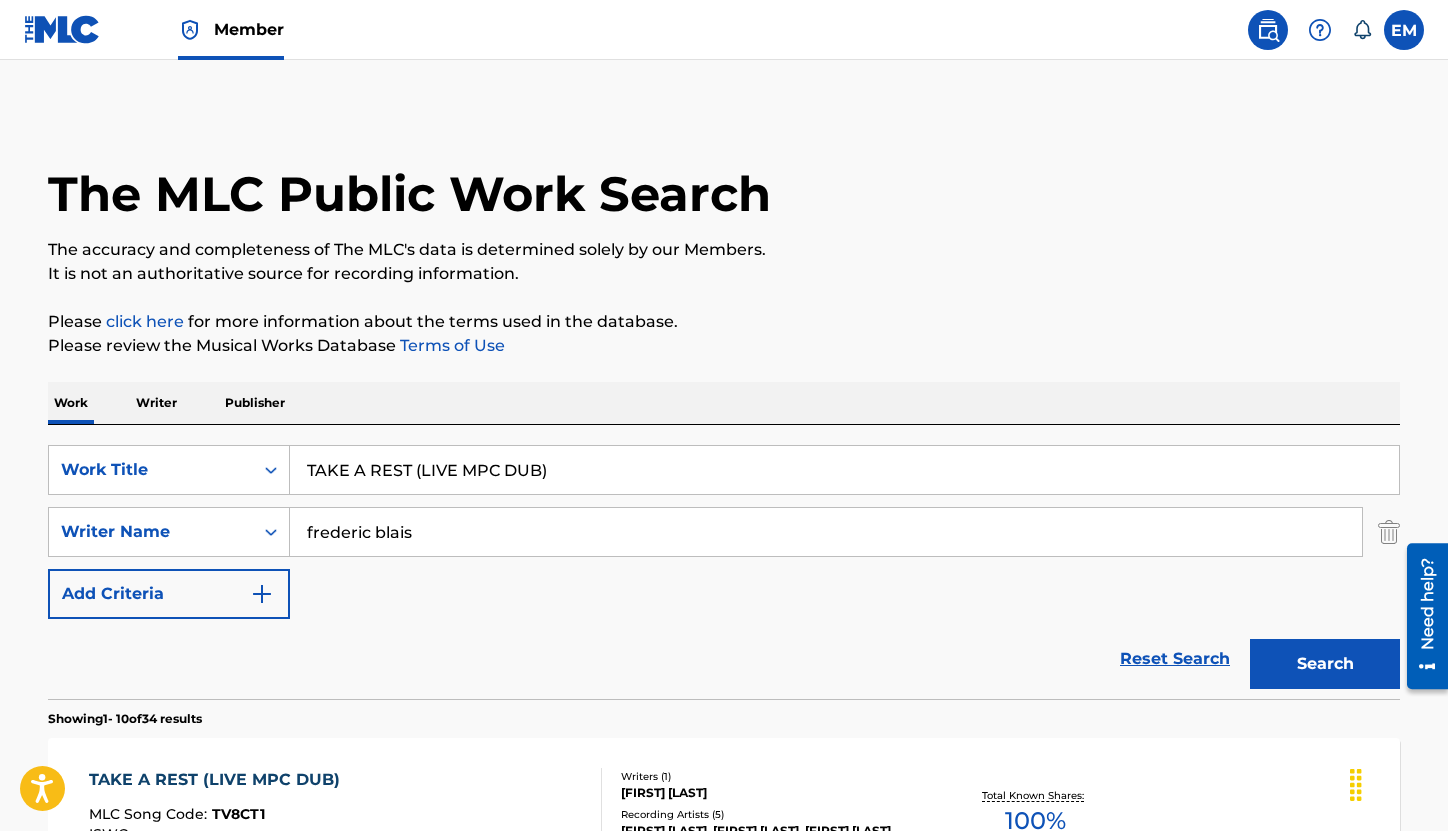 scroll, scrollTop: 427, scrollLeft: 0, axis: vertical 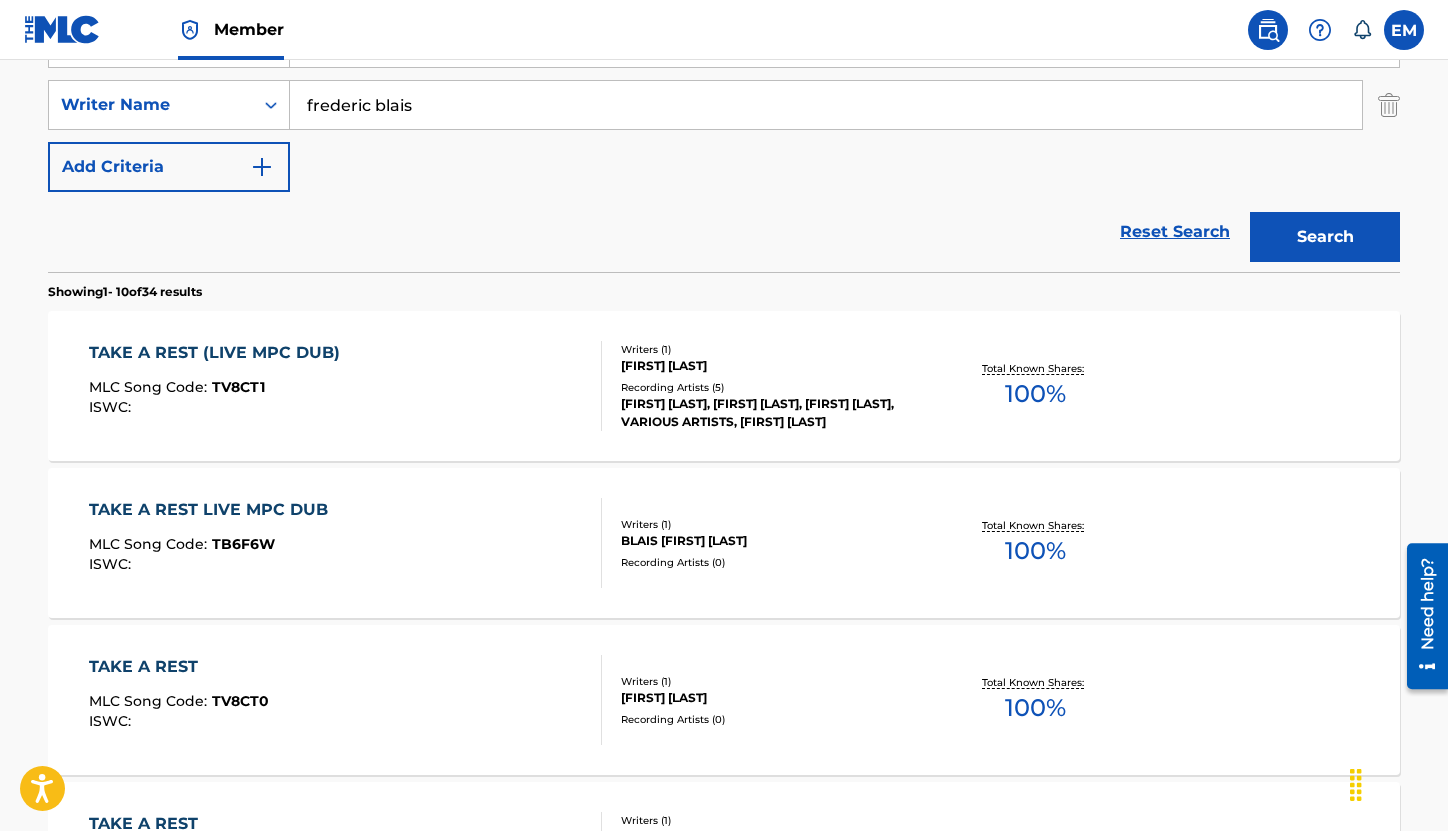 click on "TAKE A REST (LIVE MPC DUB) MLC Song Code : TV8CT1 ISWC :" at bounding box center [219, 386] 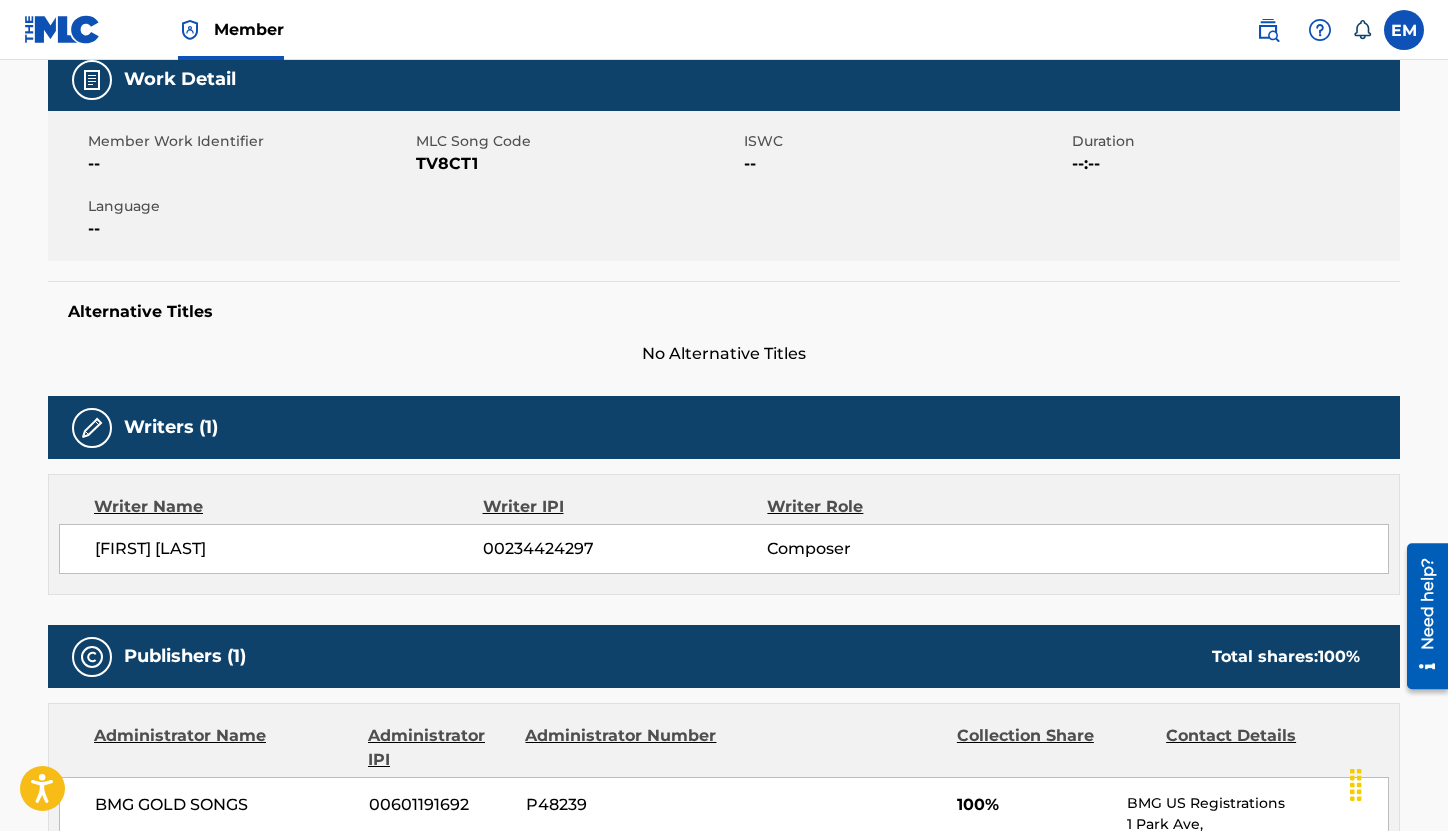 scroll, scrollTop: 100, scrollLeft: 0, axis: vertical 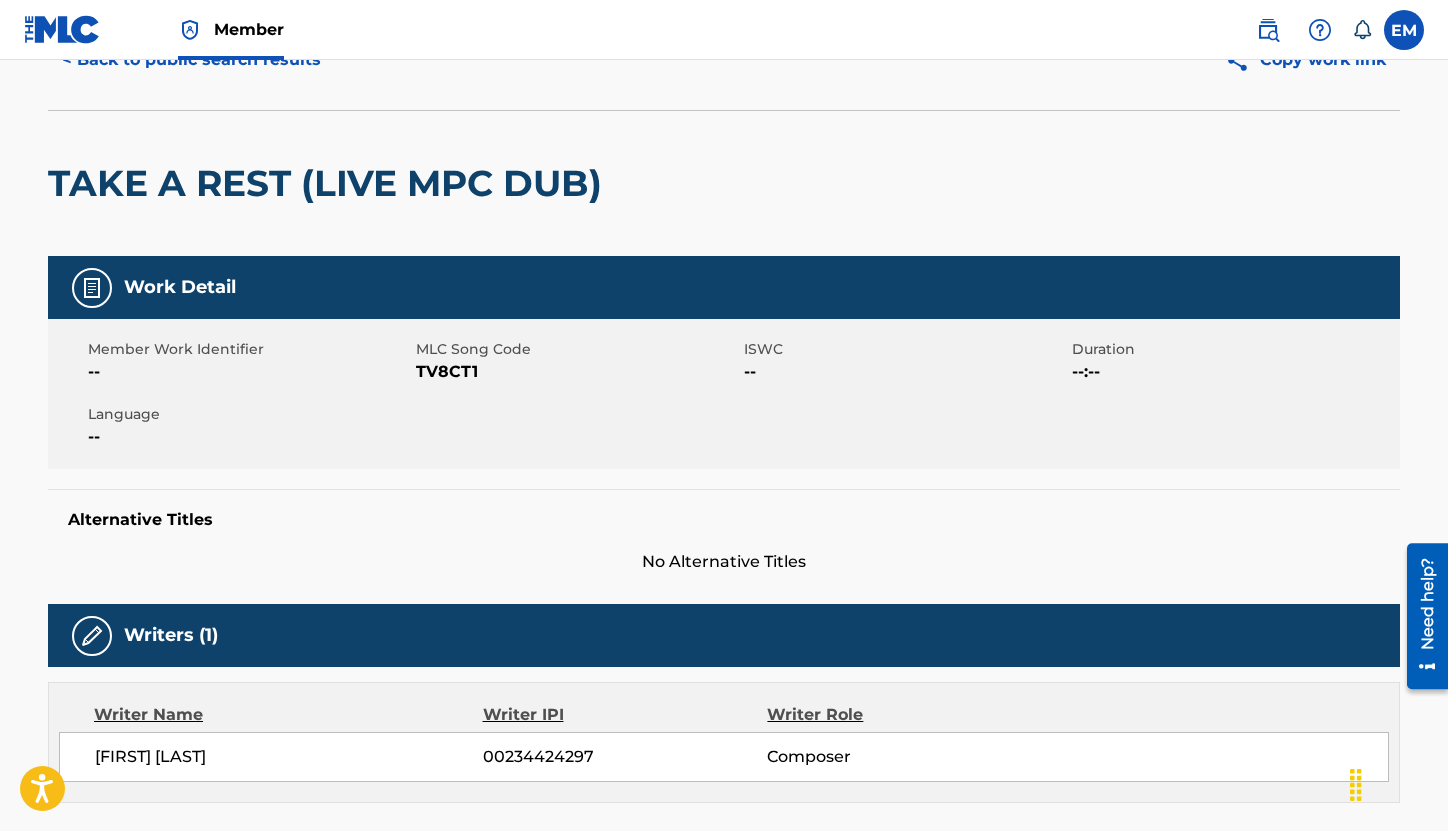 click on "TV8CT1" at bounding box center [577, 372] 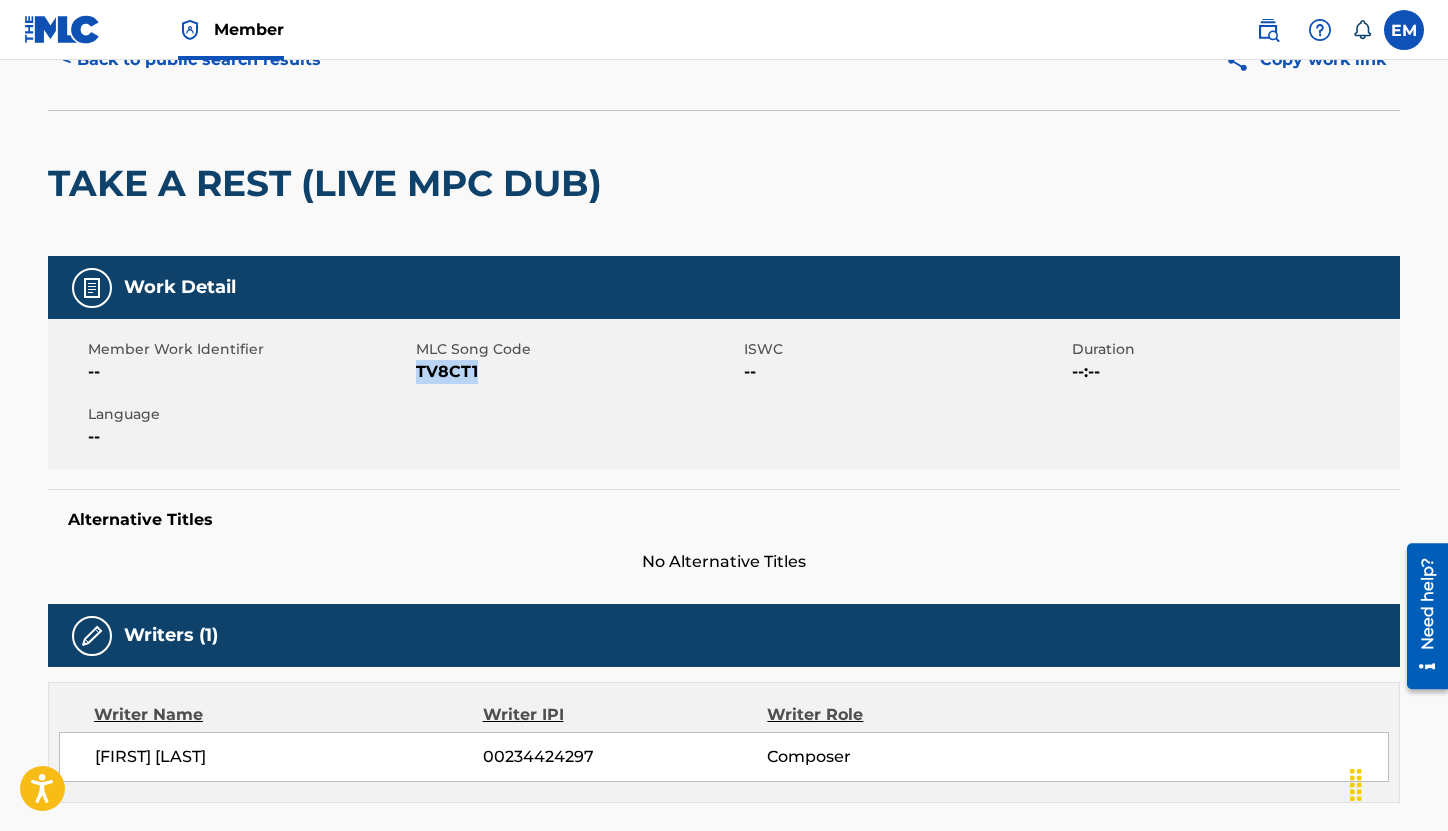click on "TV8CT1" at bounding box center (577, 372) 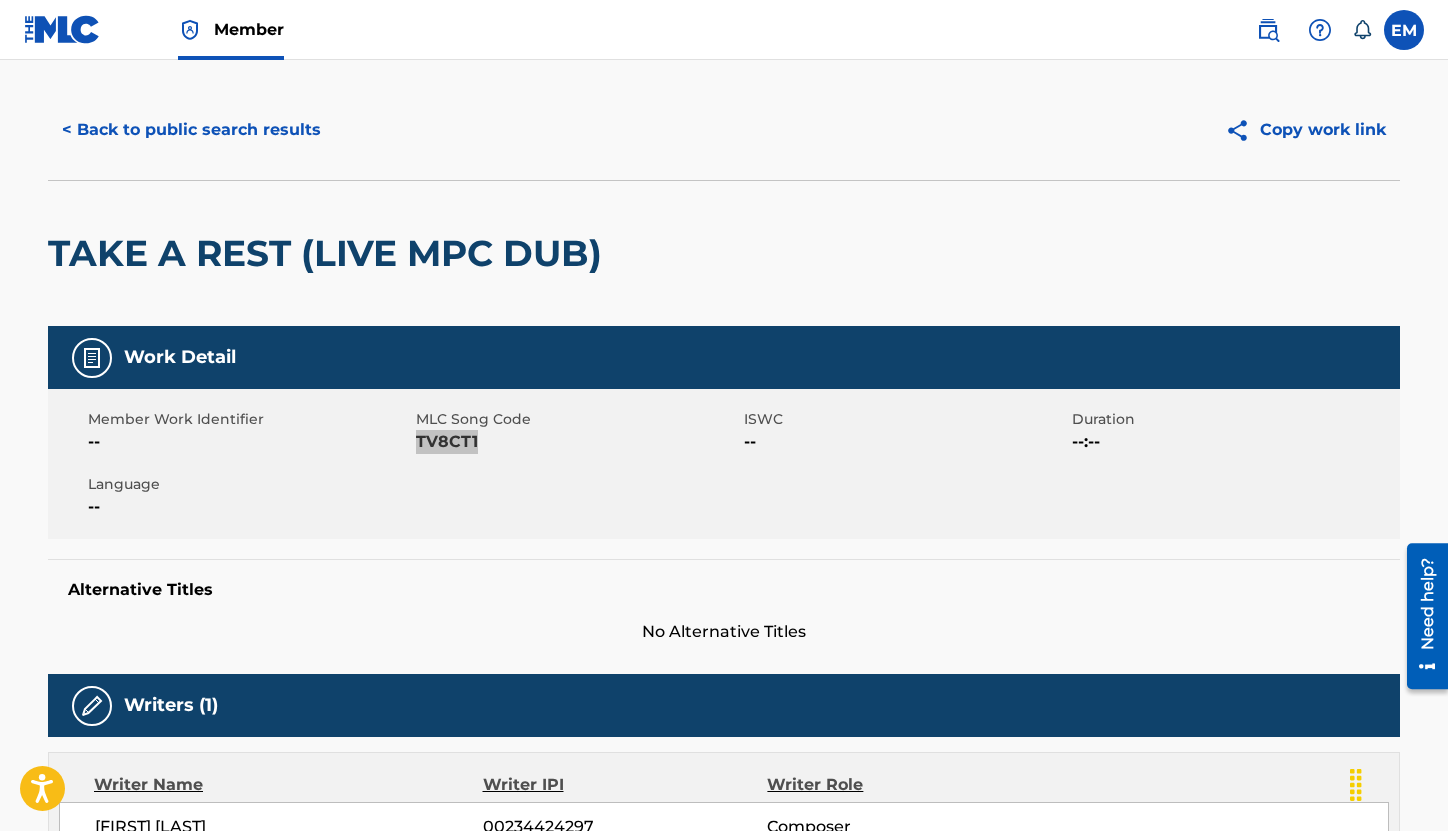 scroll, scrollTop: 0, scrollLeft: 0, axis: both 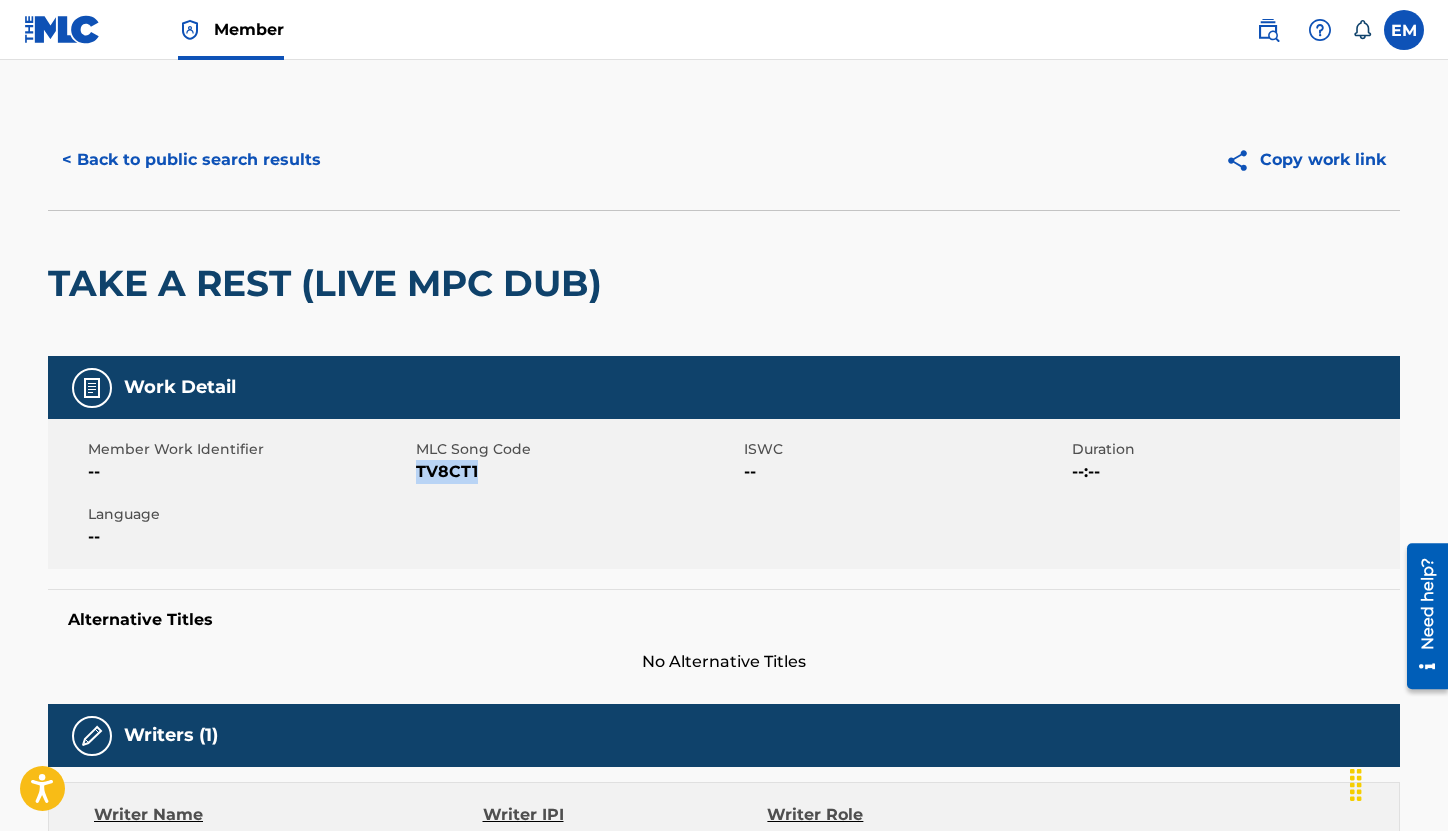 click on "< Back to public search results" at bounding box center (191, 160) 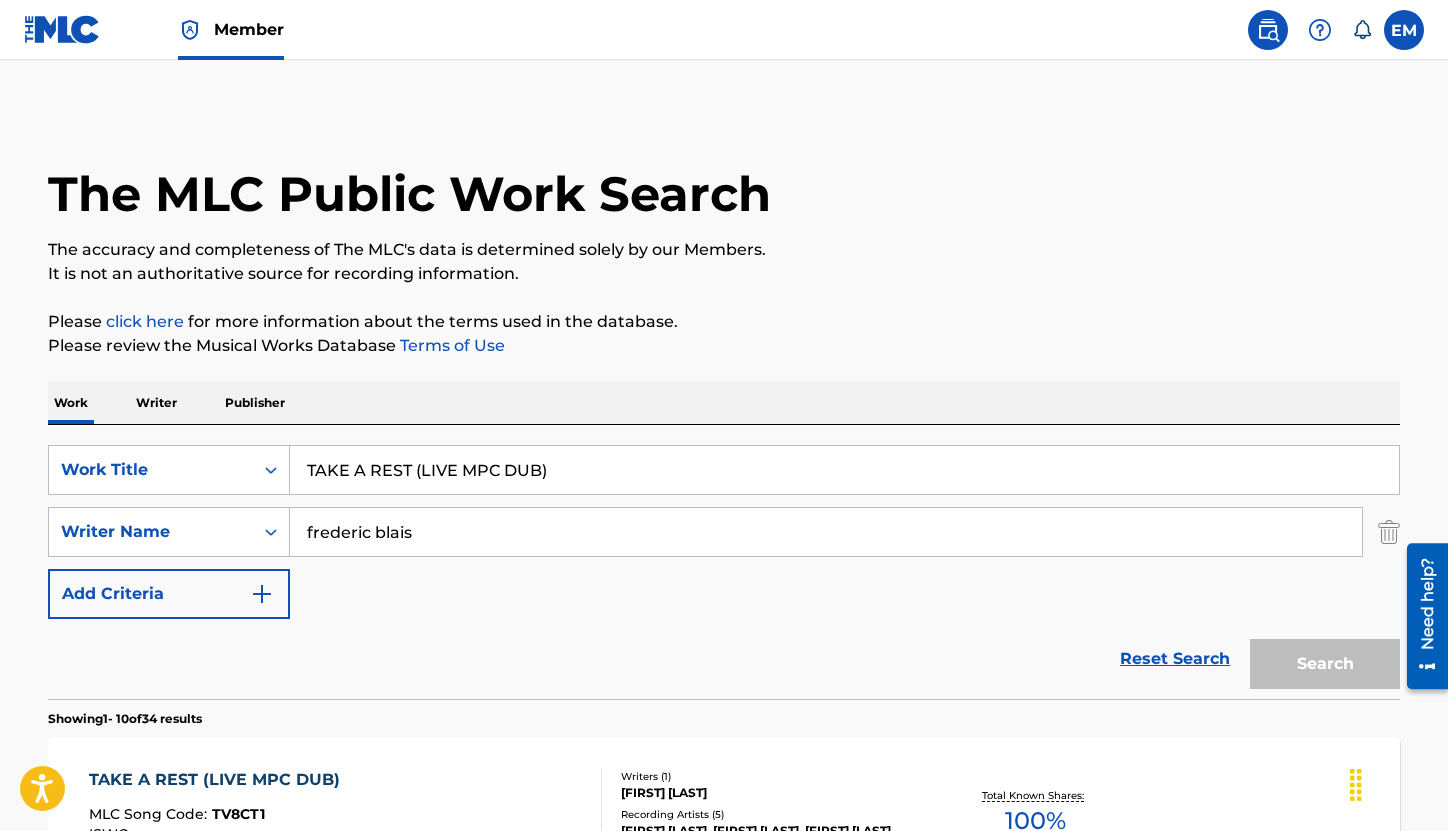 scroll, scrollTop: 427, scrollLeft: 0, axis: vertical 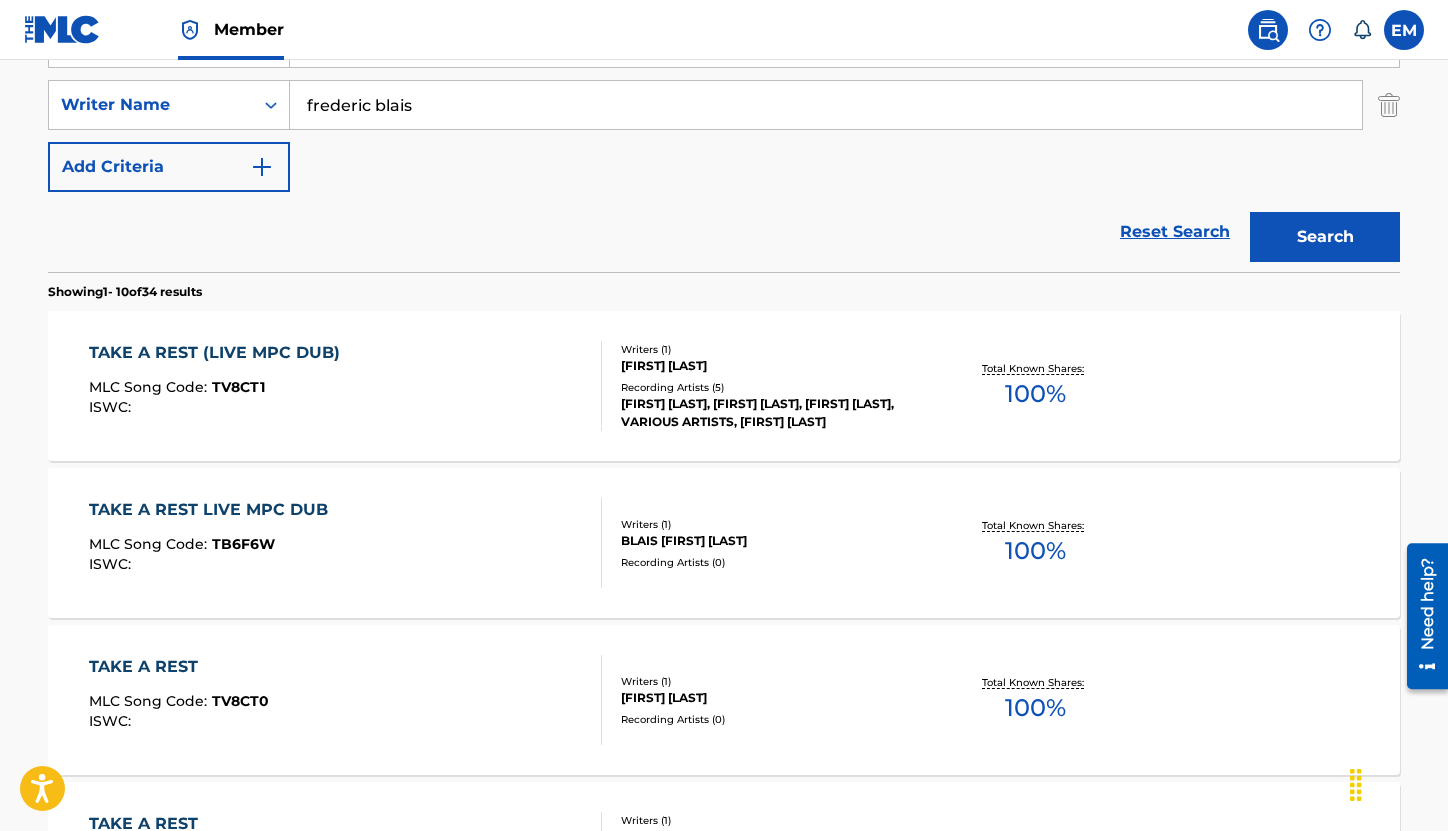 click on "TAKE A REST LIVE MPC DUB MLC Song Code : TB6F6W ISWC :" at bounding box center [346, 543] 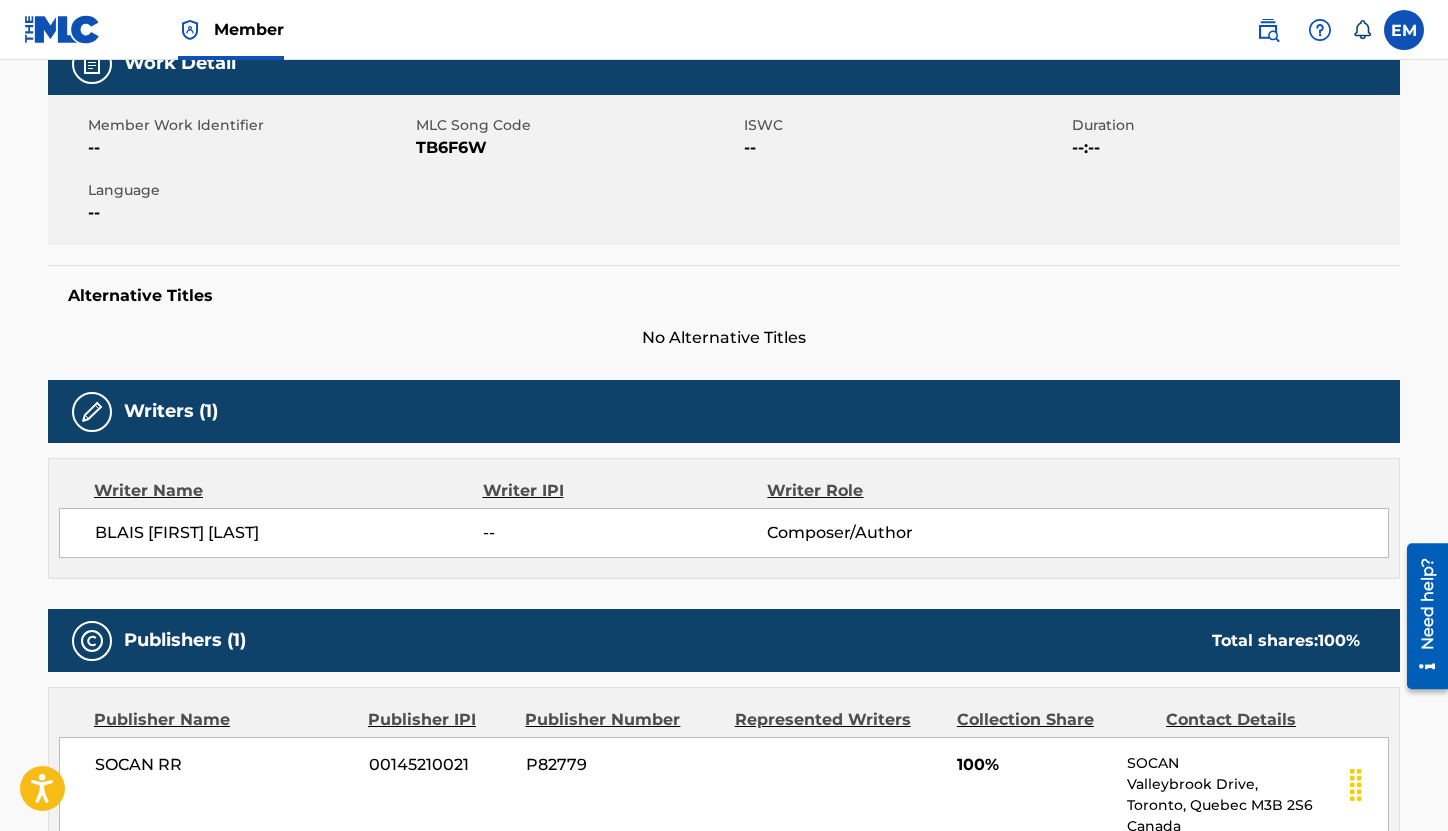 scroll, scrollTop: 192, scrollLeft: 0, axis: vertical 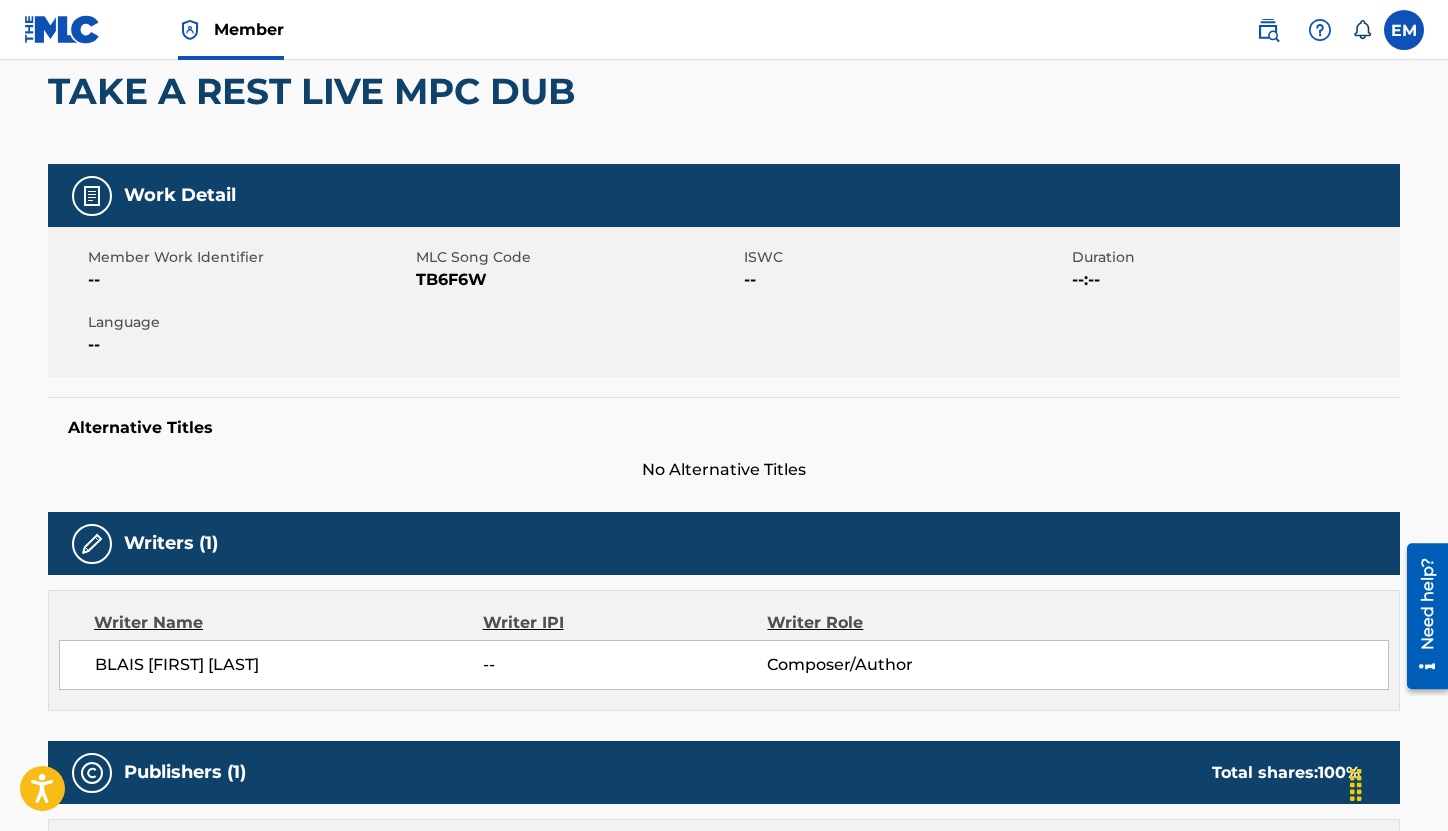 click on "TB6F6W" at bounding box center [577, 280] 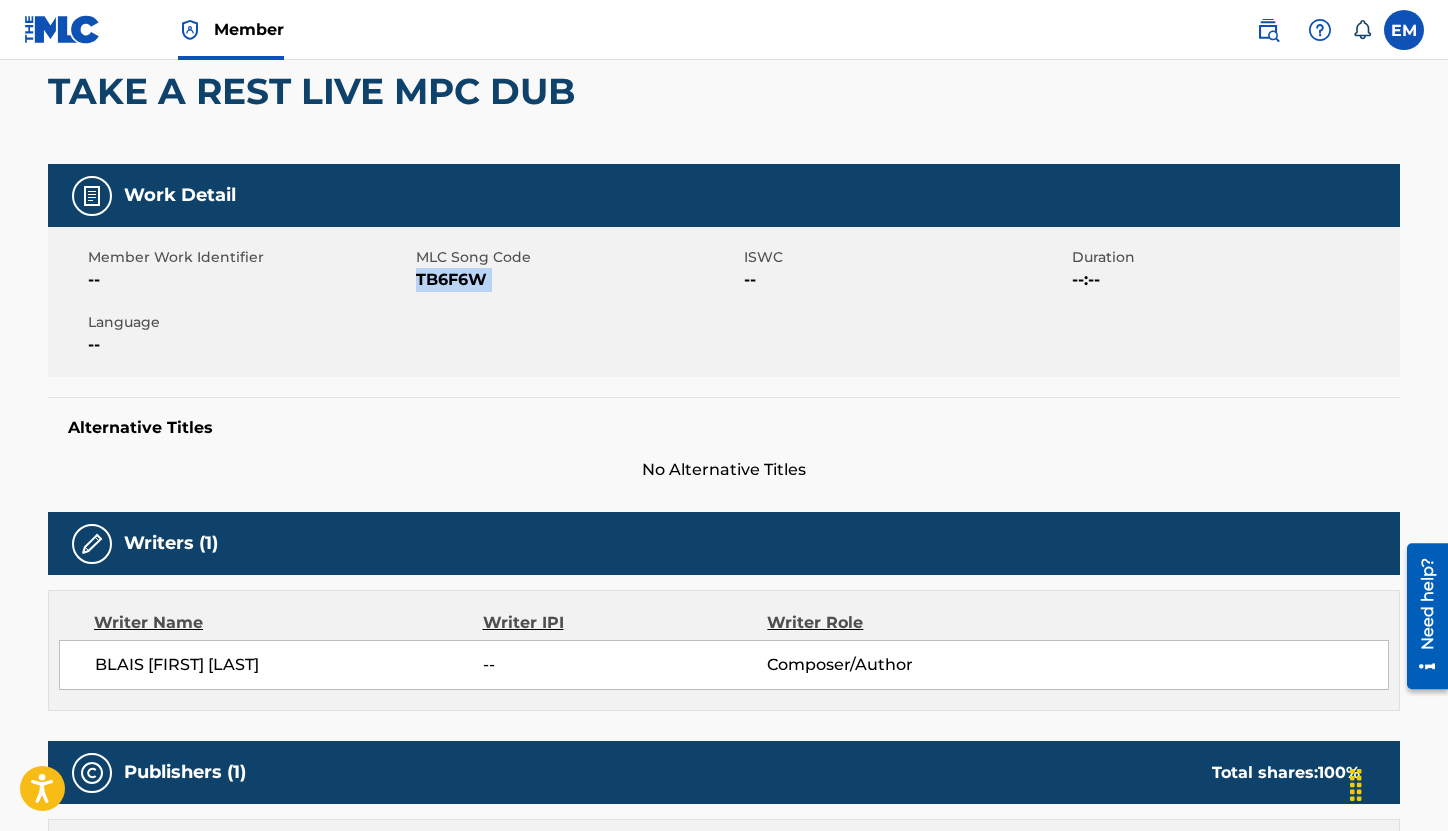 click on "TB6F6W" at bounding box center (577, 280) 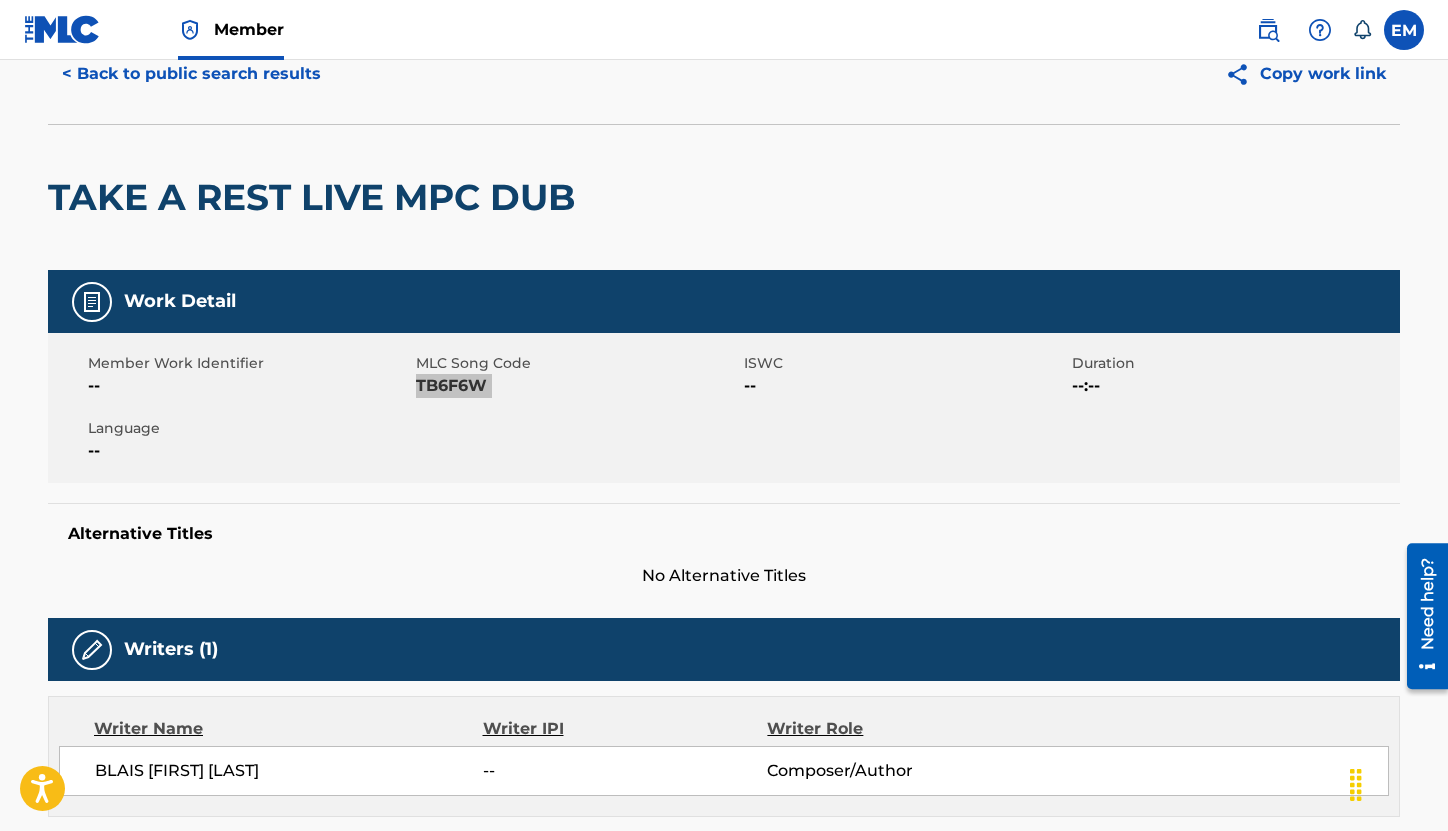 scroll, scrollTop: 0, scrollLeft: 0, axis: both 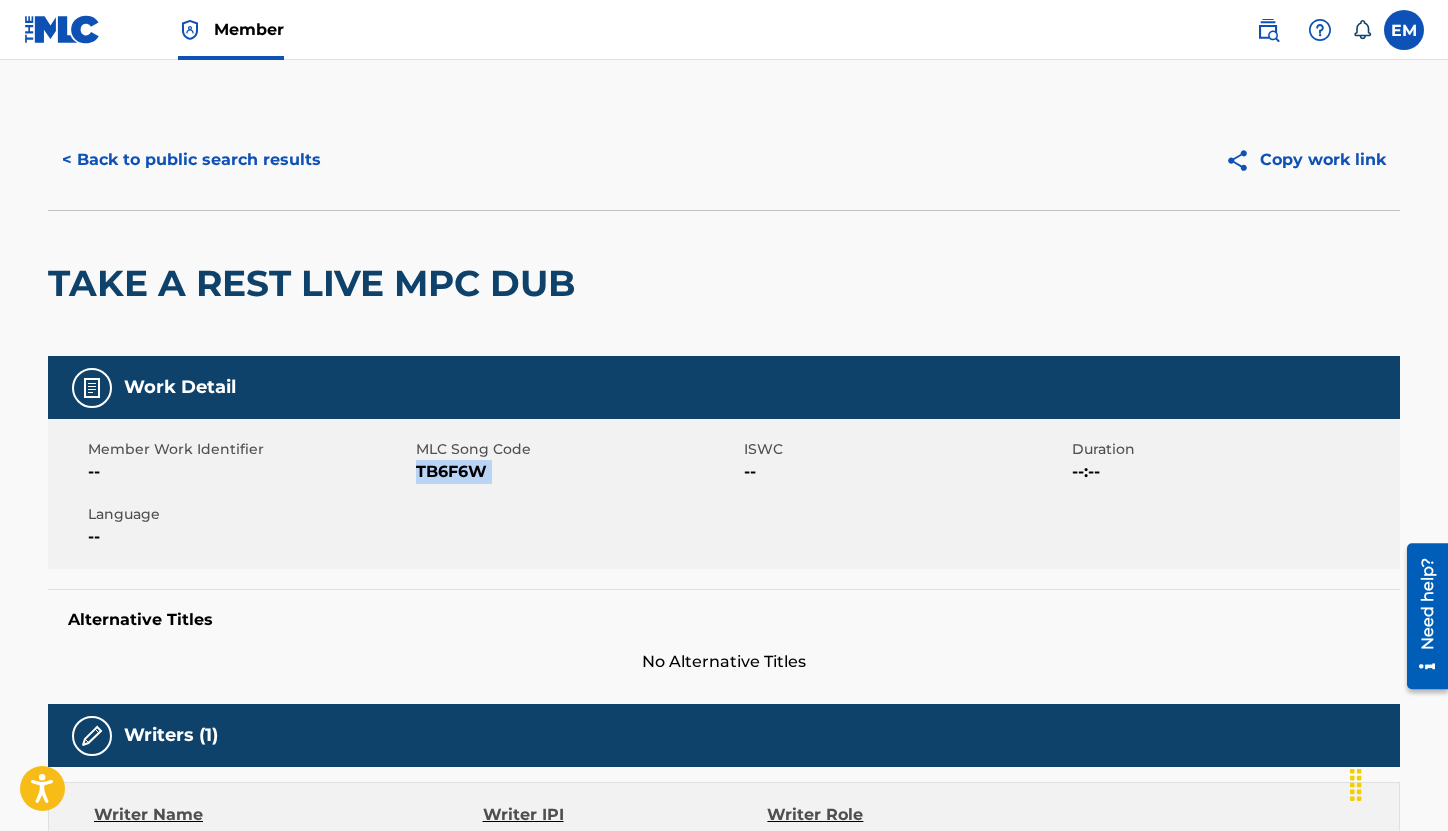 click on "< Back to public search results" at bounding box center [191, 160] 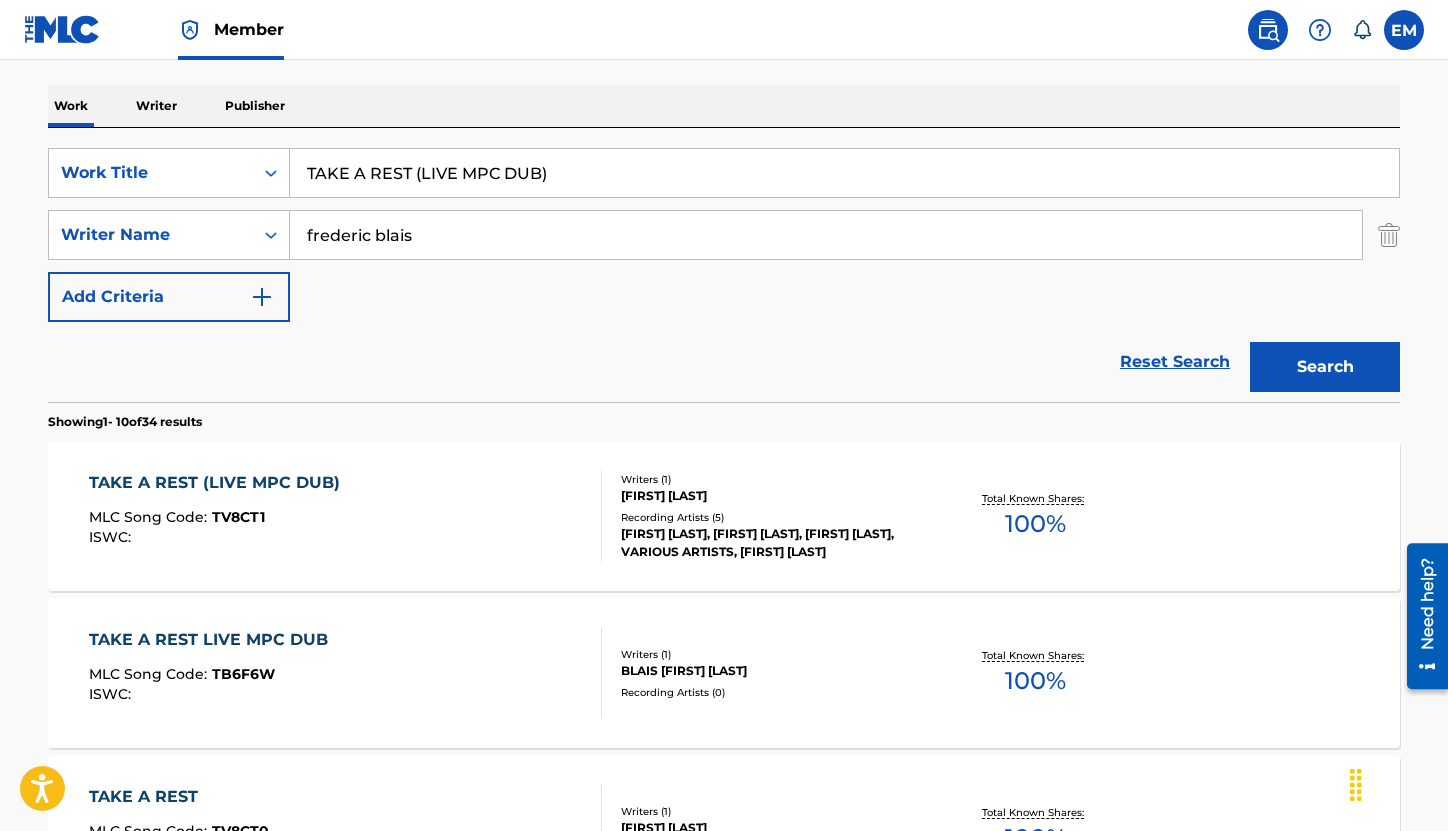 scroll, scrollTop: 127, scrollLeft: 0, axis: vertical 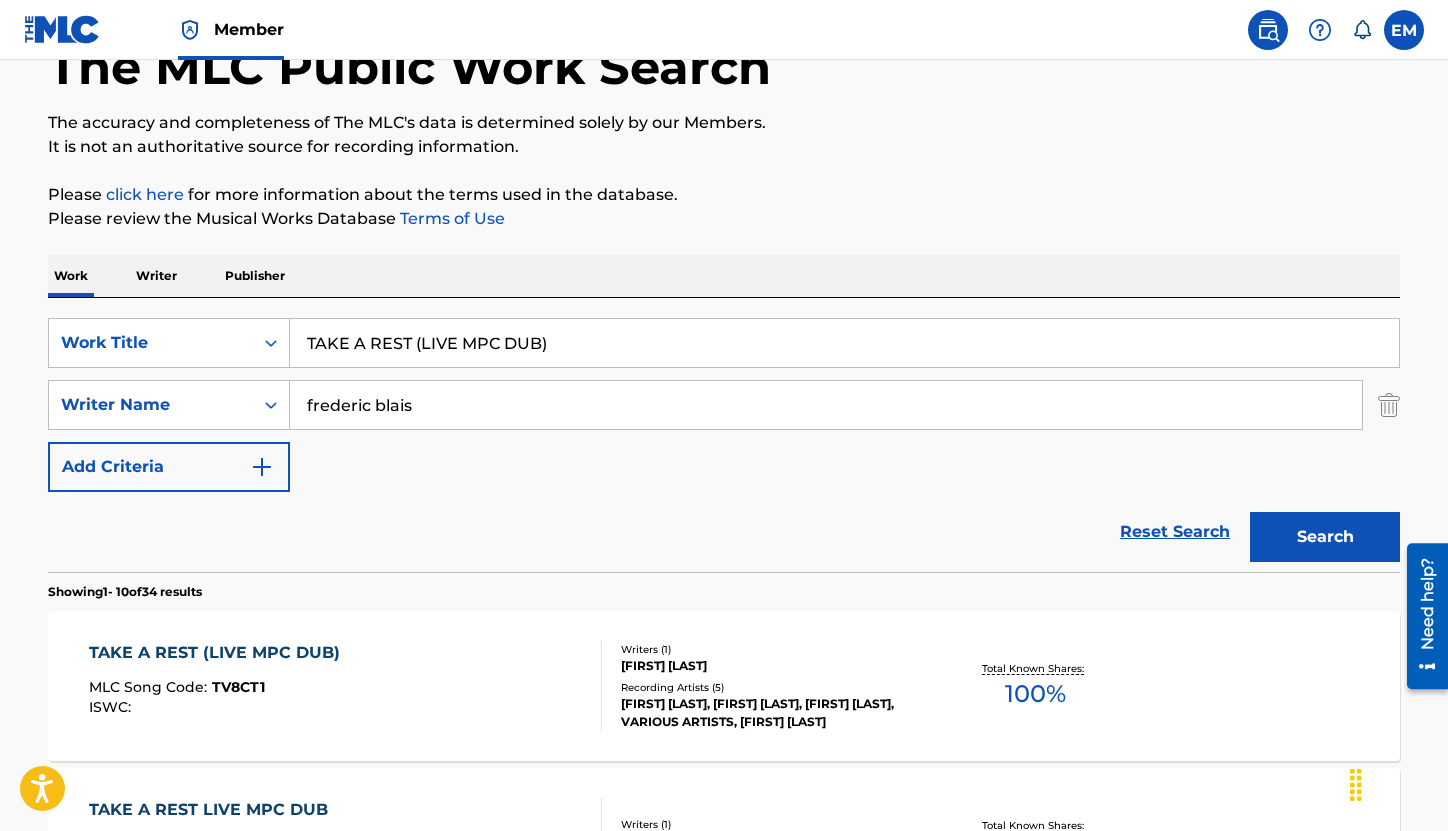 click on "TAKE A REST (LIVE MPC DUB)" at bounding box center [844, 343] 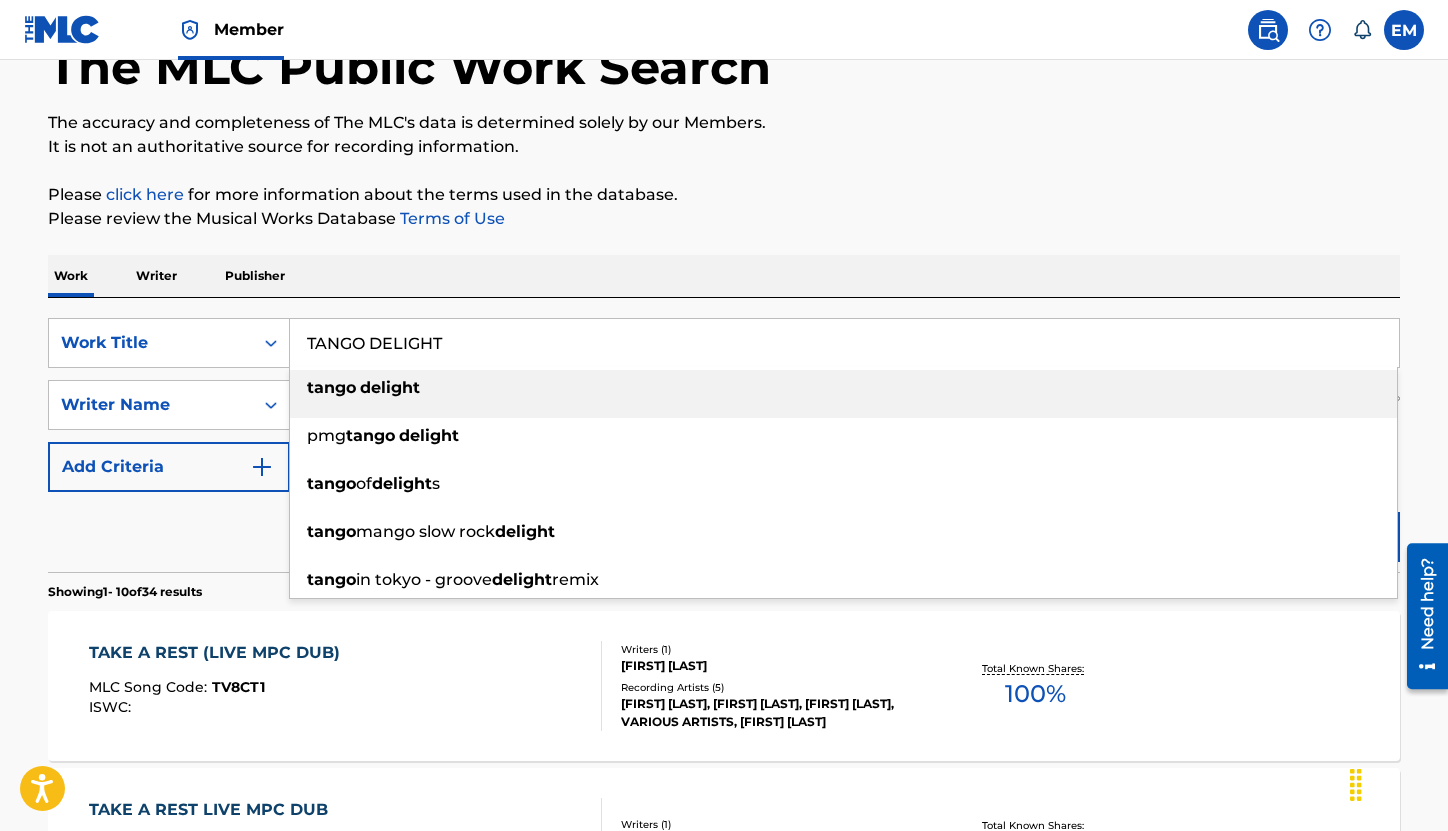 type on "TANGO DELIGHT" 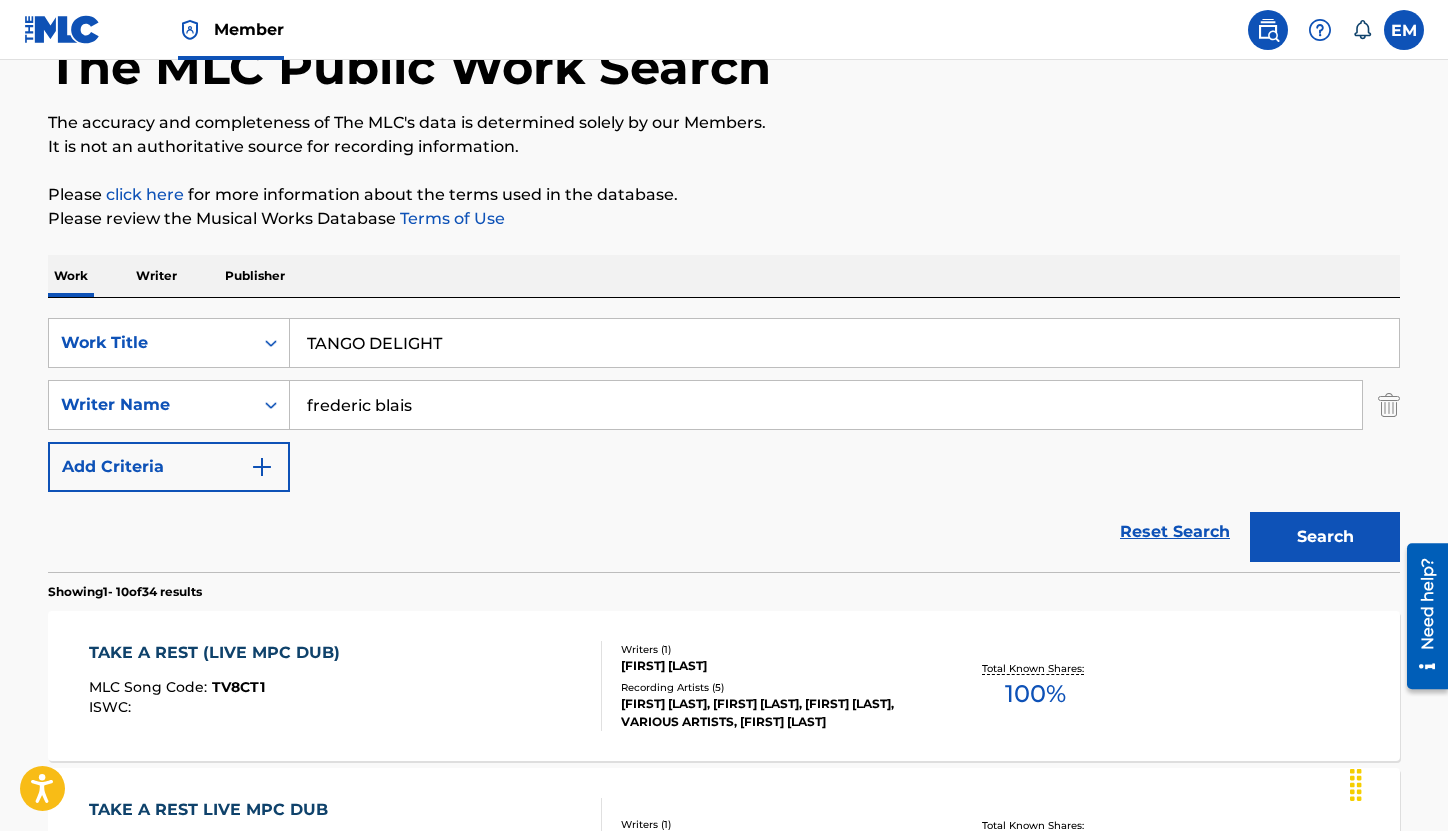 click on "The MLC Public Work Search The accuracy and completeness of The MLC's data is determined solely by our Members. It is not an authoritative source for recording information. Please   click here   for more information about the terms used in the database. Please review the Musical Works Database   Terms of Use Work Writer Publisher SearchWithCriteriac06617bf-25ed-46f6-8ef3-ef93165479e7 Work Title TANGO DELIGHT SearchWithCriteria8a6f7509-8e48-4a87-8ba0-2e2f27098ad3 Writer Name [FIRST] [LAST] Add Criteria Reset Search Search Showing  1  -   10  of  34   results   TAKE A REST (LIVE MPC DUB) MLC Song Code : TV8CT1 ISWC : Writers ( 1 ) [FIRST] [LAST] Recording Artists ( 5 ) [FIRST] [LAST], [FIRST] [LAST], [FIRST] [LAST], VARIOUS ARTISTS, [FIRST] [LAST] Total Known Shares: 100 % TAKE A REST LIVE MPC DUB MLC Song Code : TB6F6W ISWC : Writers ( 1 ) [LAST] [FIRST] Recording Artists ( 0 ) Total Known Shares: 100 % TAKE A REST MLC Song Code : TV8CT0 ISWC : Writers ( 1 ) [FIRST] [LAST] Recording Artists ( 0 ) 100 % :" at bounding box center [724, 1130] 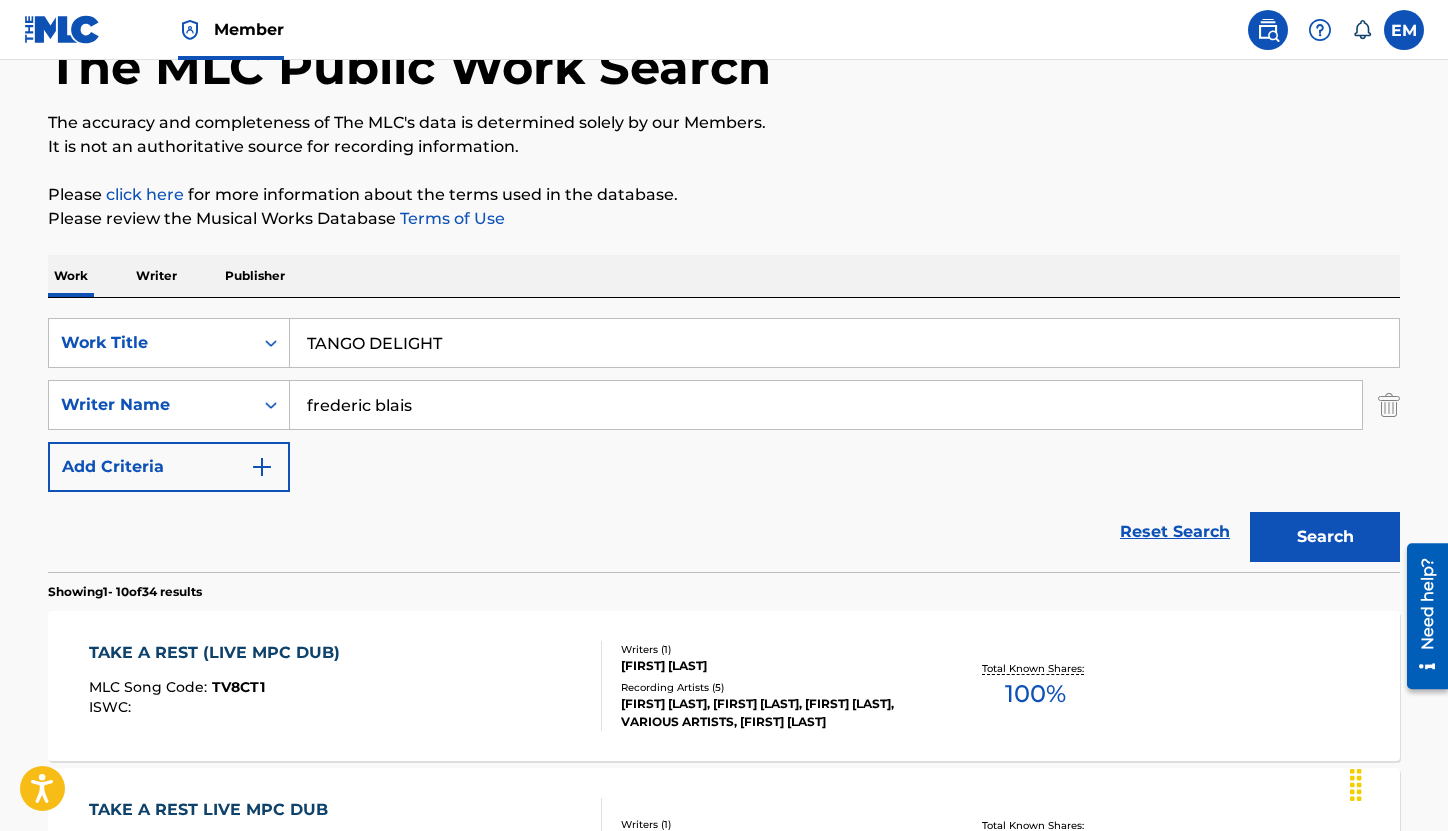 click on "Search" at bounding box center (1325, 537) 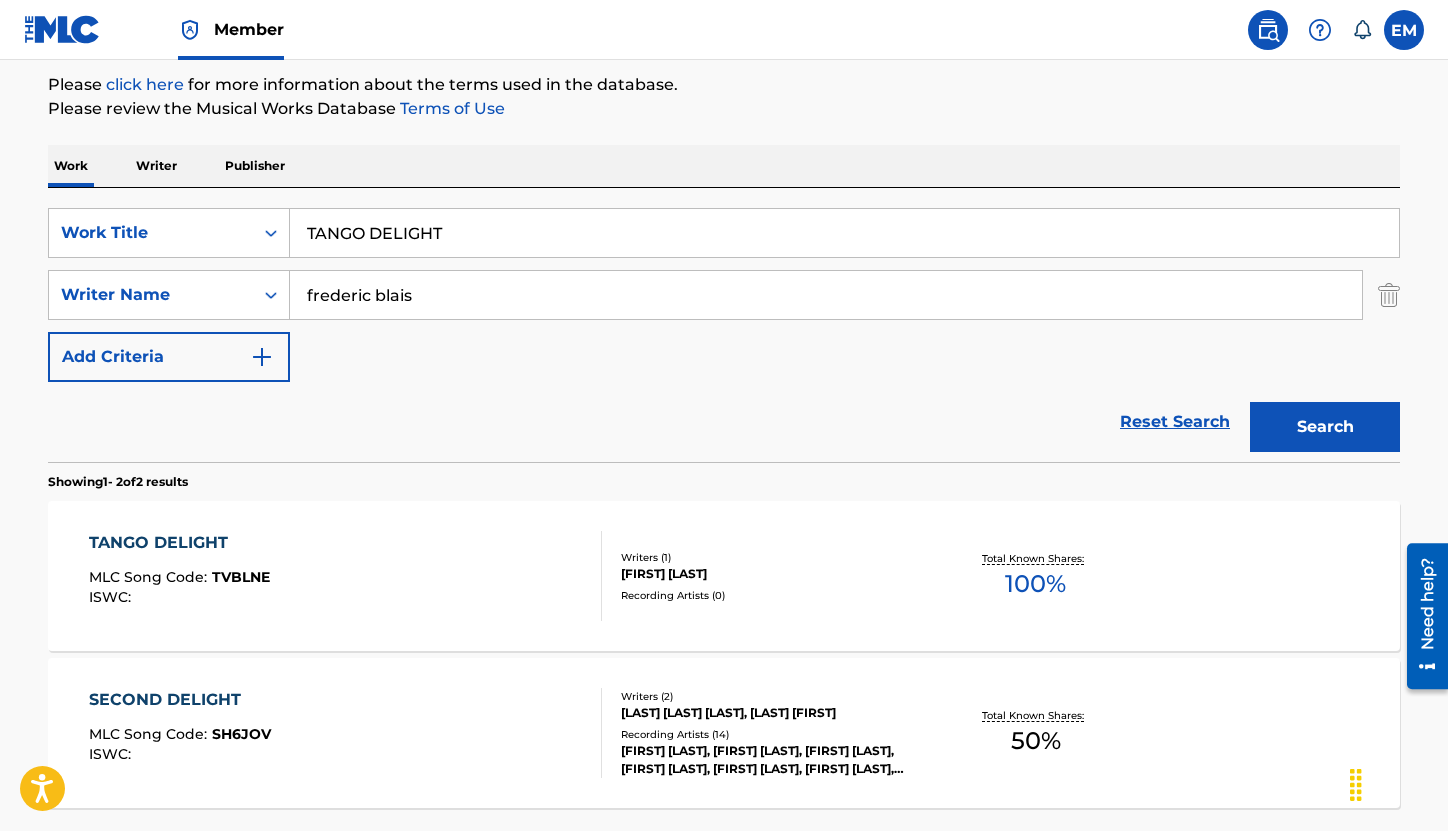 scroll, scrollTop: 327, scrollLeft: 0, axis: vertical 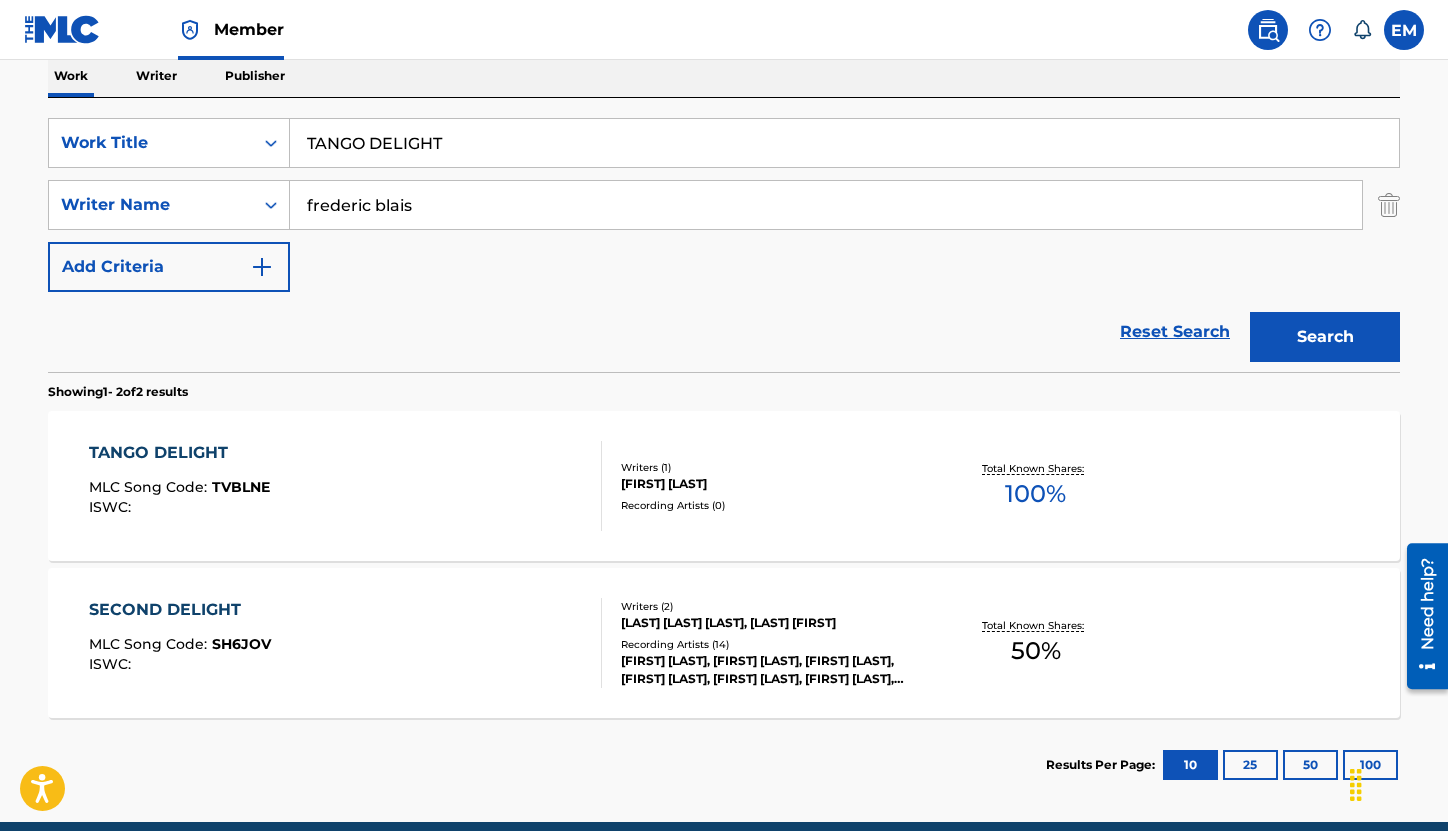 click on "TANGO DELIGHT MLC Song Code : TVBLNE ISWC :" at bounding box center [346, 486] 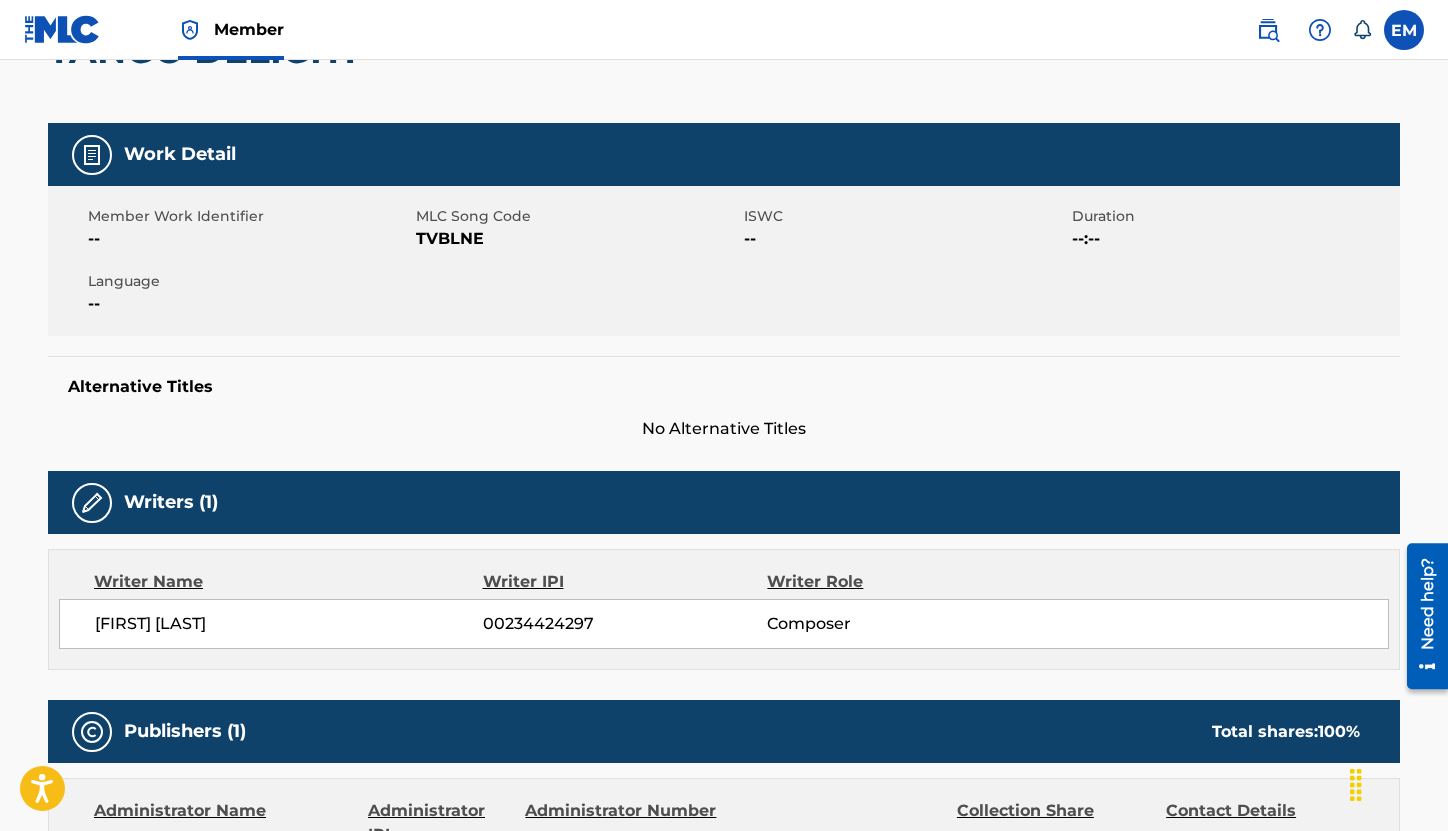 scroll, scrollTop: 0, scrollLeft: 0, axis: both 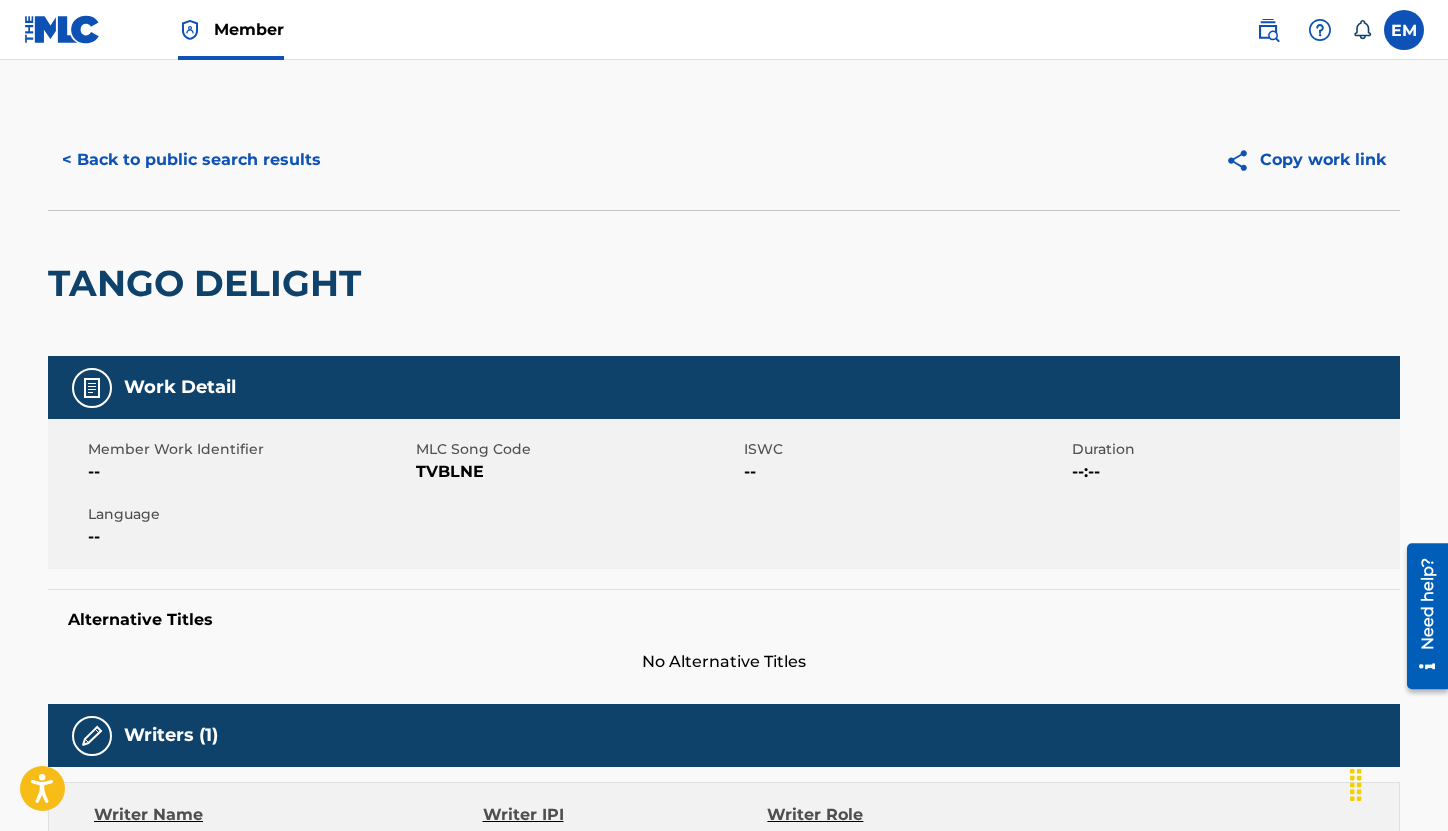 click on "TVBLNE" at bounding box center [577, 472] 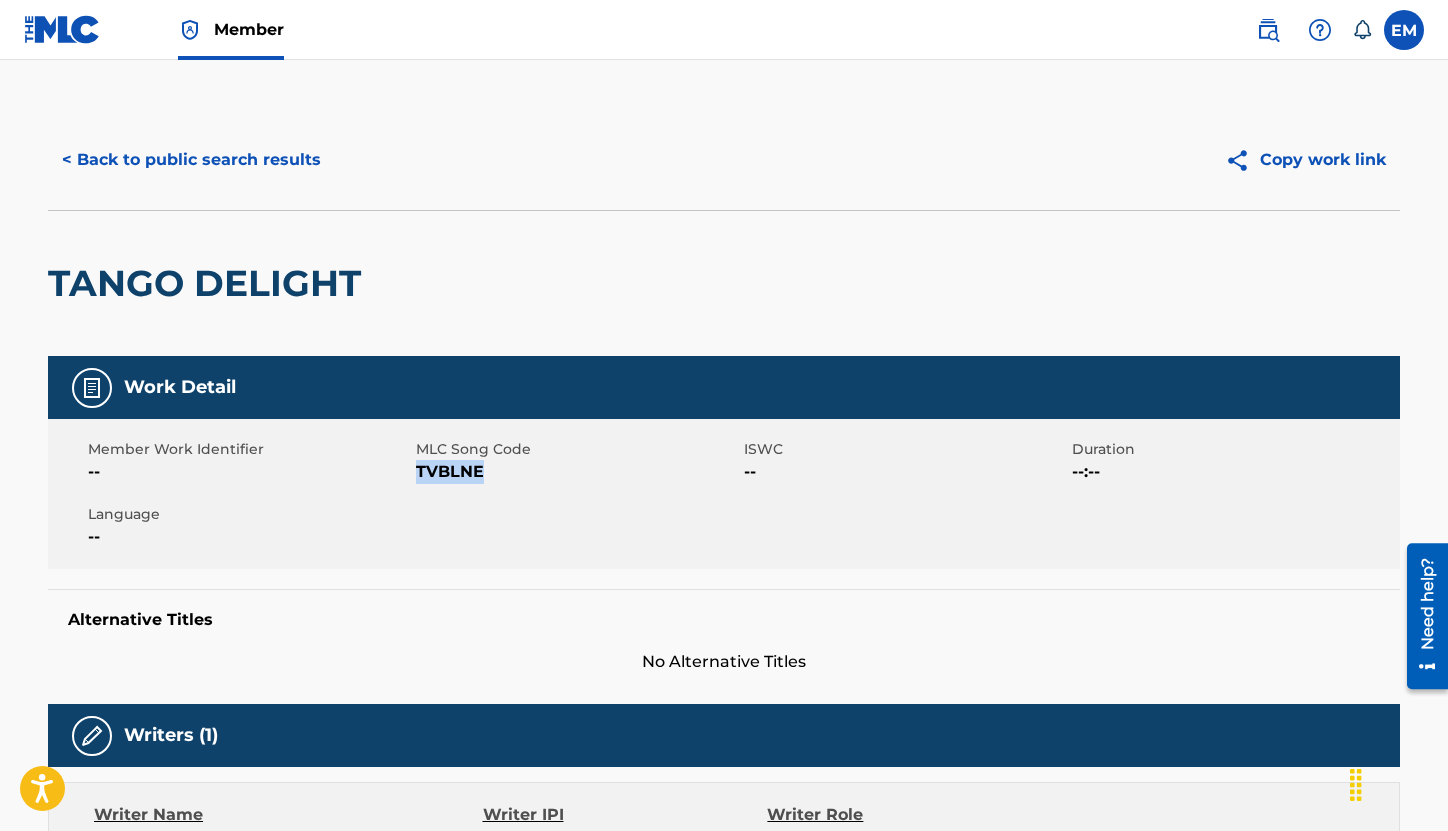 click on "TVBLNE" at bounding box center (577, 472) 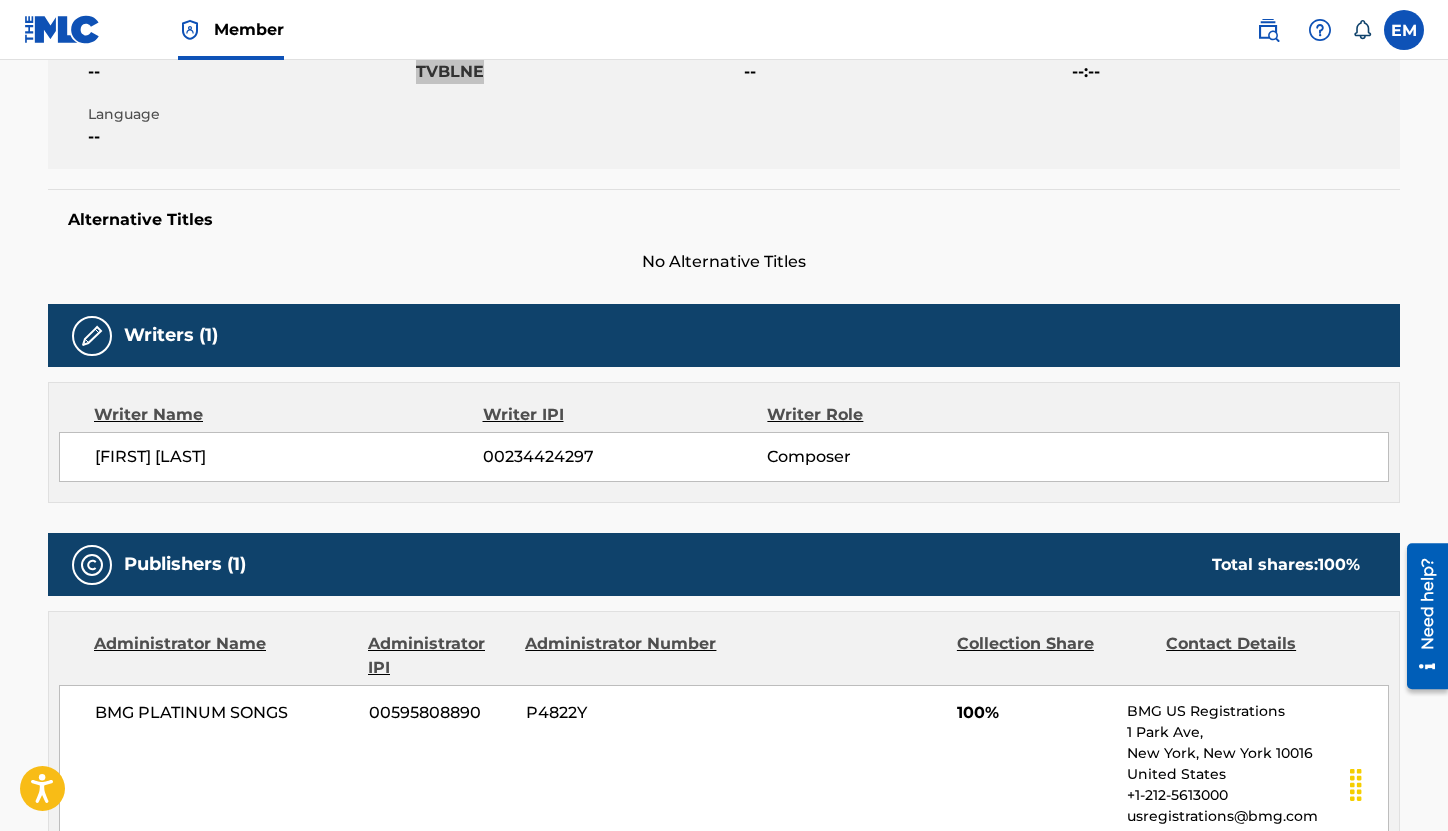 scroll, scrollTop: 0, scrollLeft: 0, axis: both 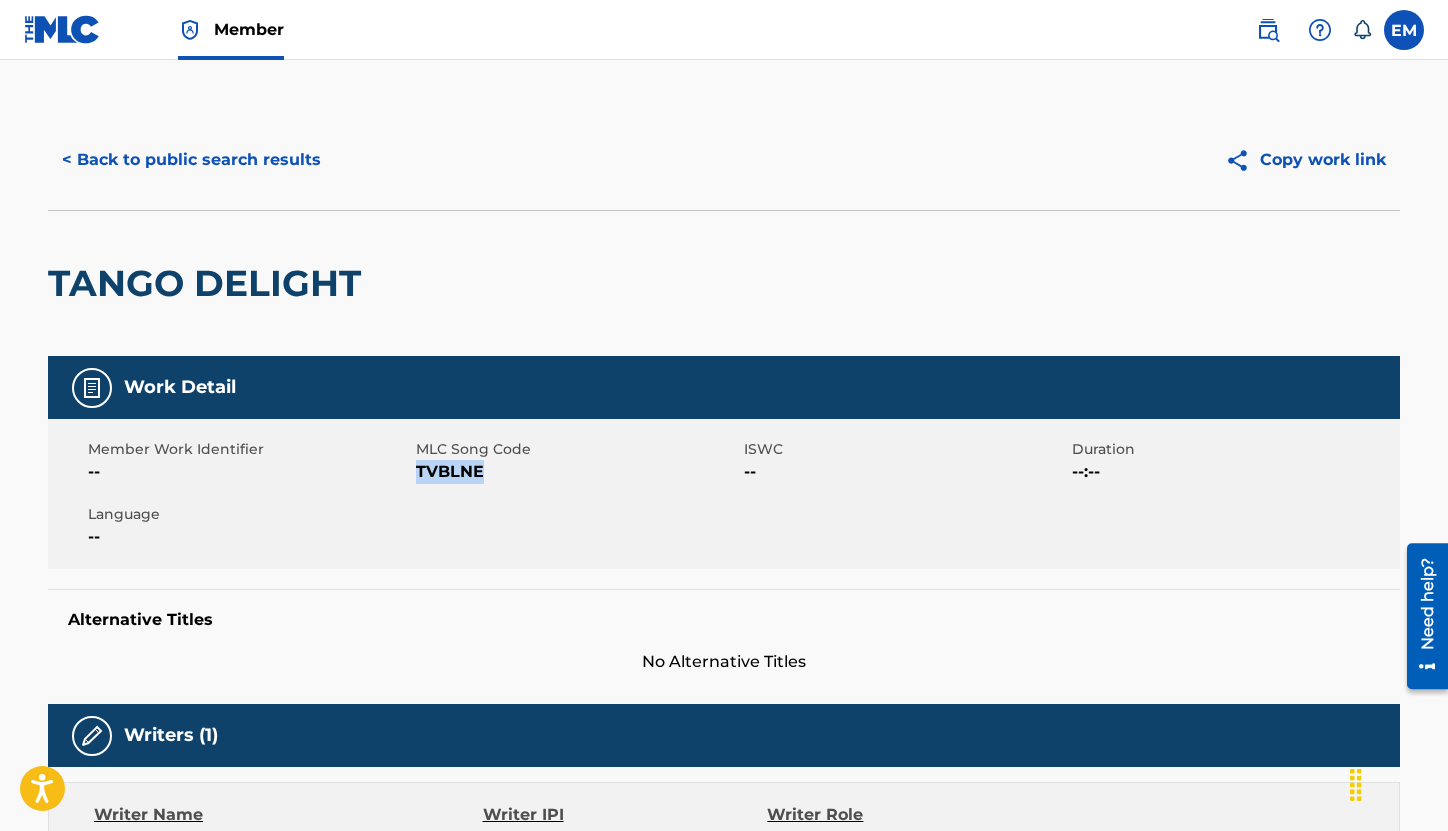 click on "< Back to public search results" at bounding box center (191, 160) 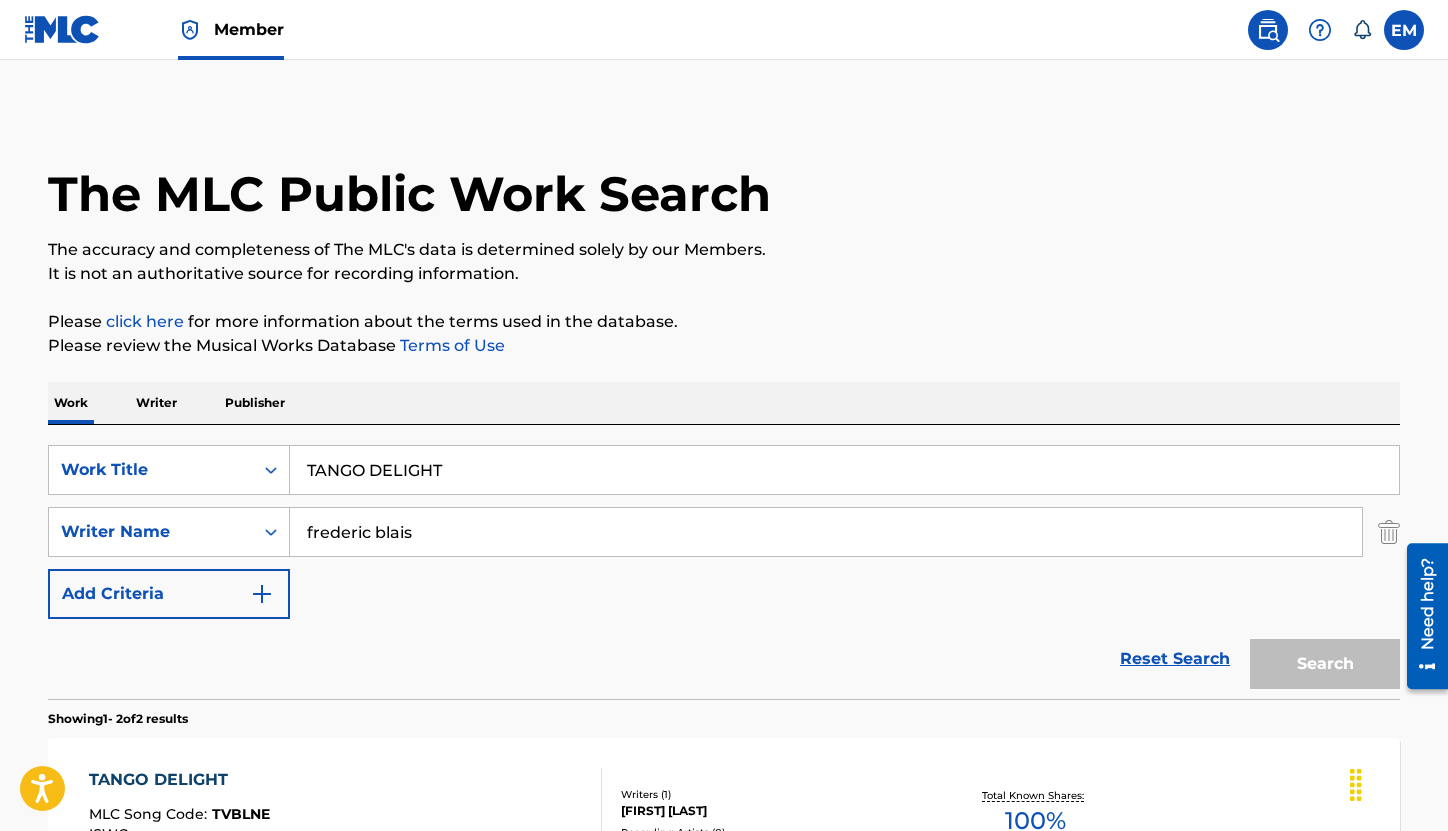 scroll, scrollTop: 300, scrollLeft: 0, axis: vertical 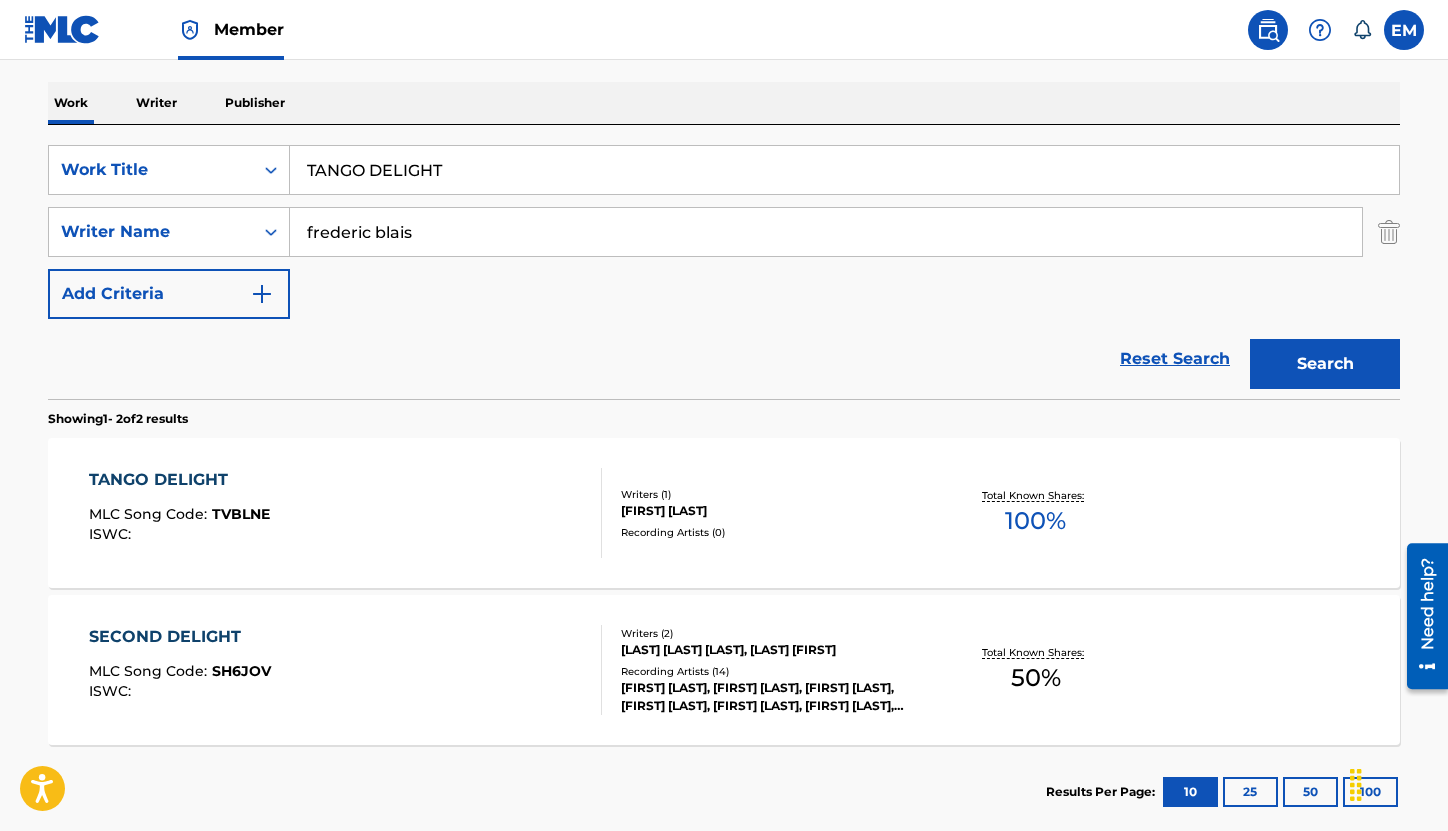 click on "TANGO DELIGHT" at bounding box center [844, 170] 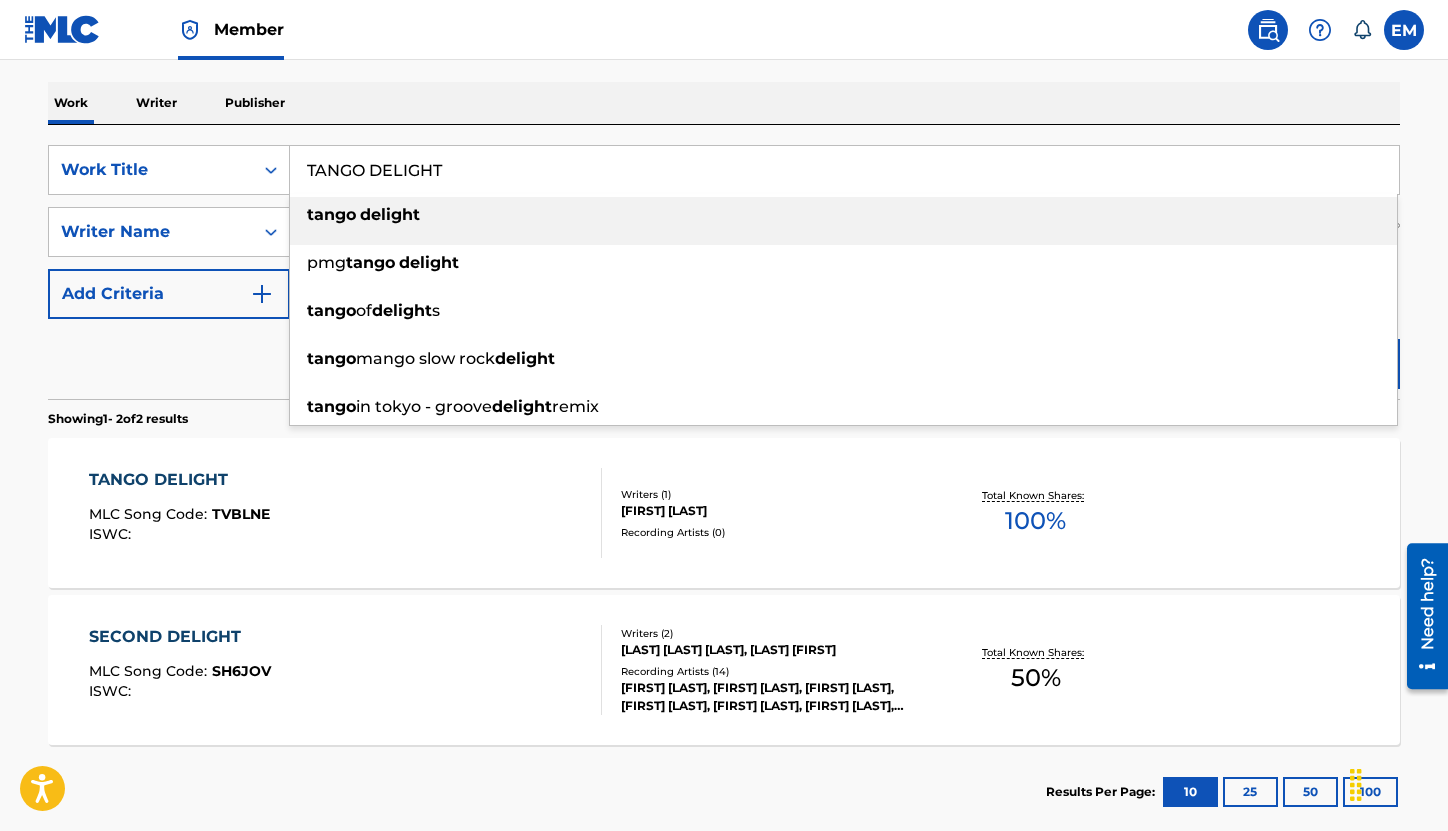 click on "TANGO DELIGHT" at bounding box center (844, 170) 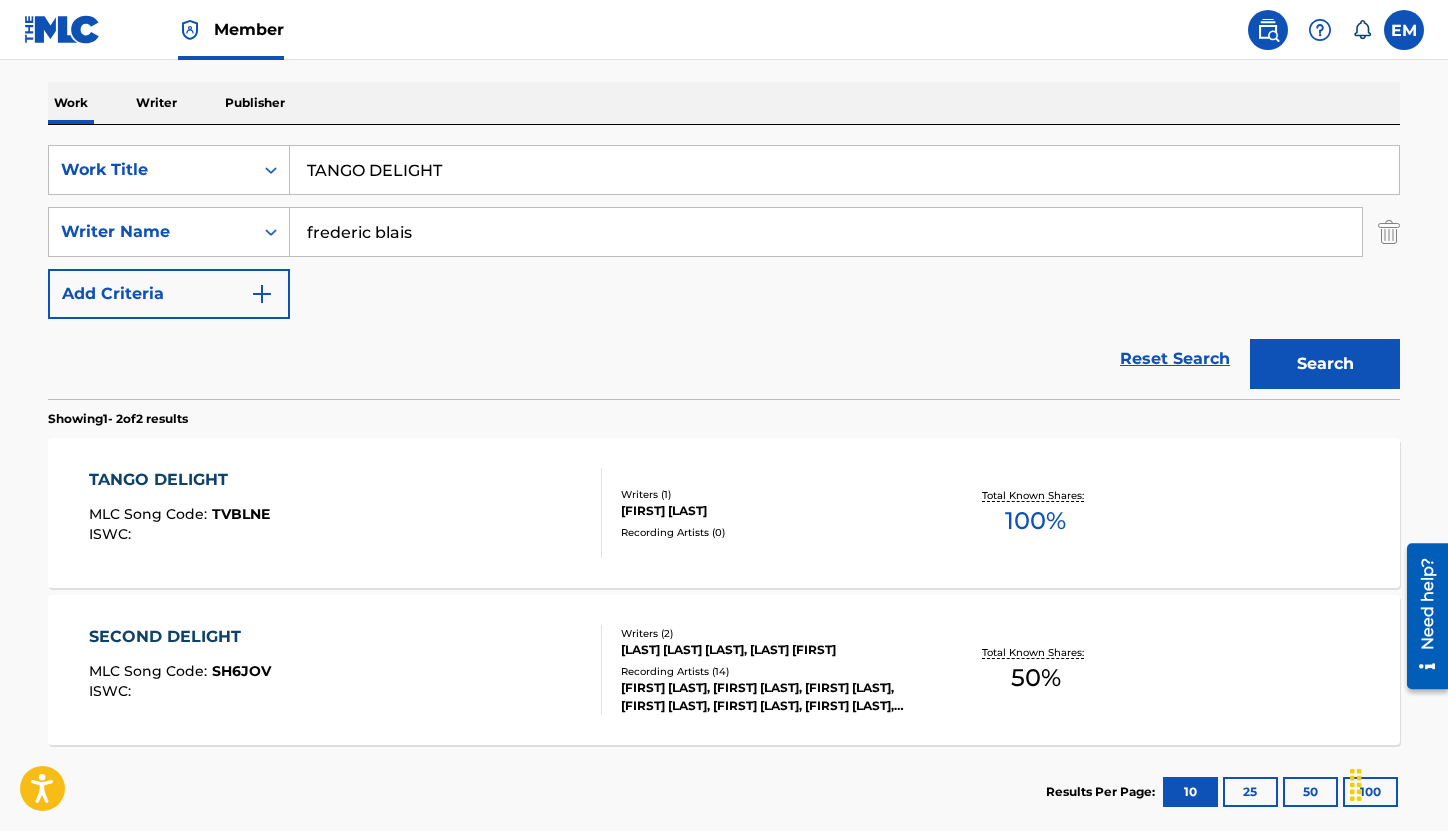 click on "TANGO DELIGHT" at bounding box center [844, 170] 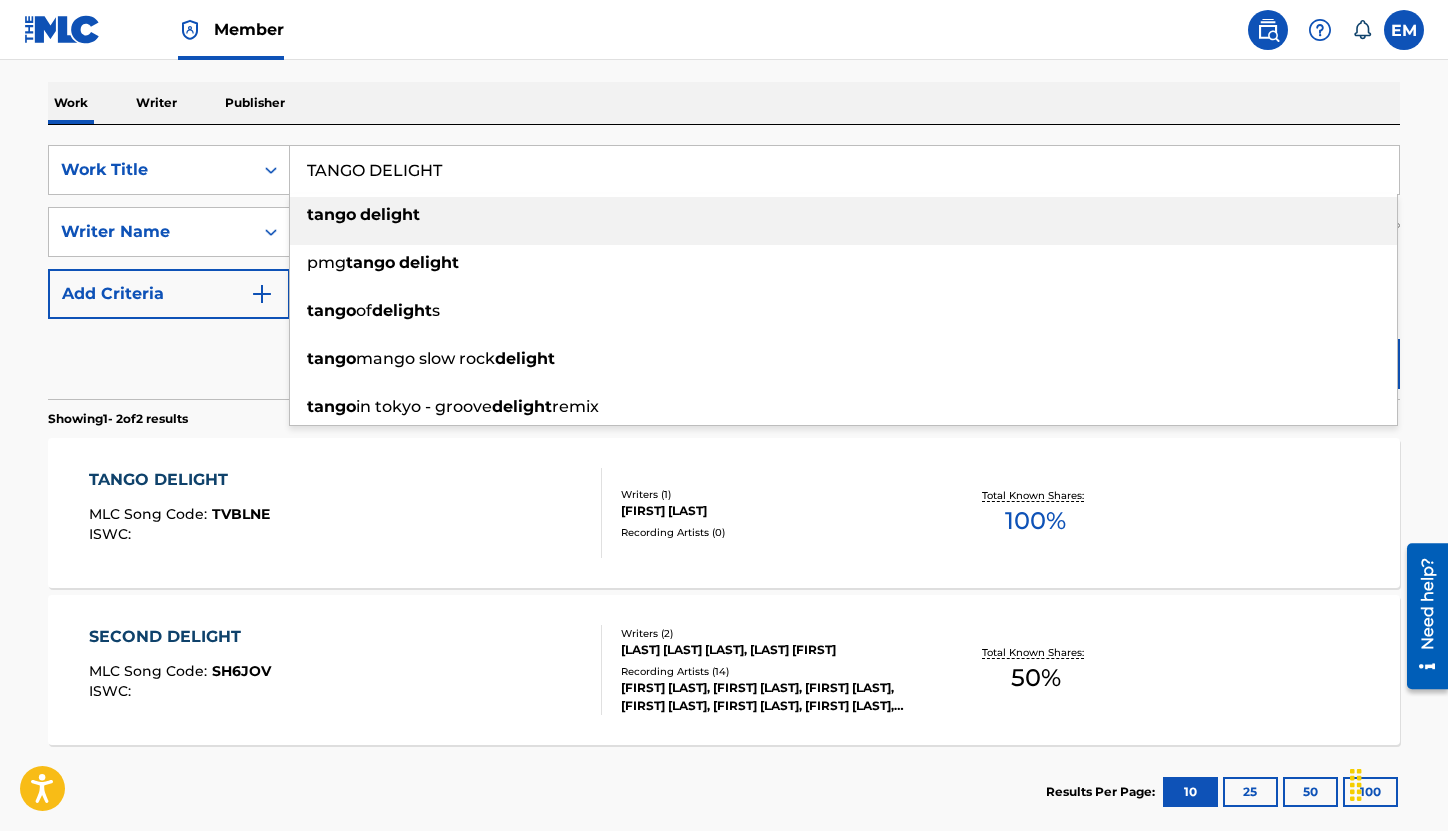 click on "TANGO DELIGHT" at bounding box center (844, 170) 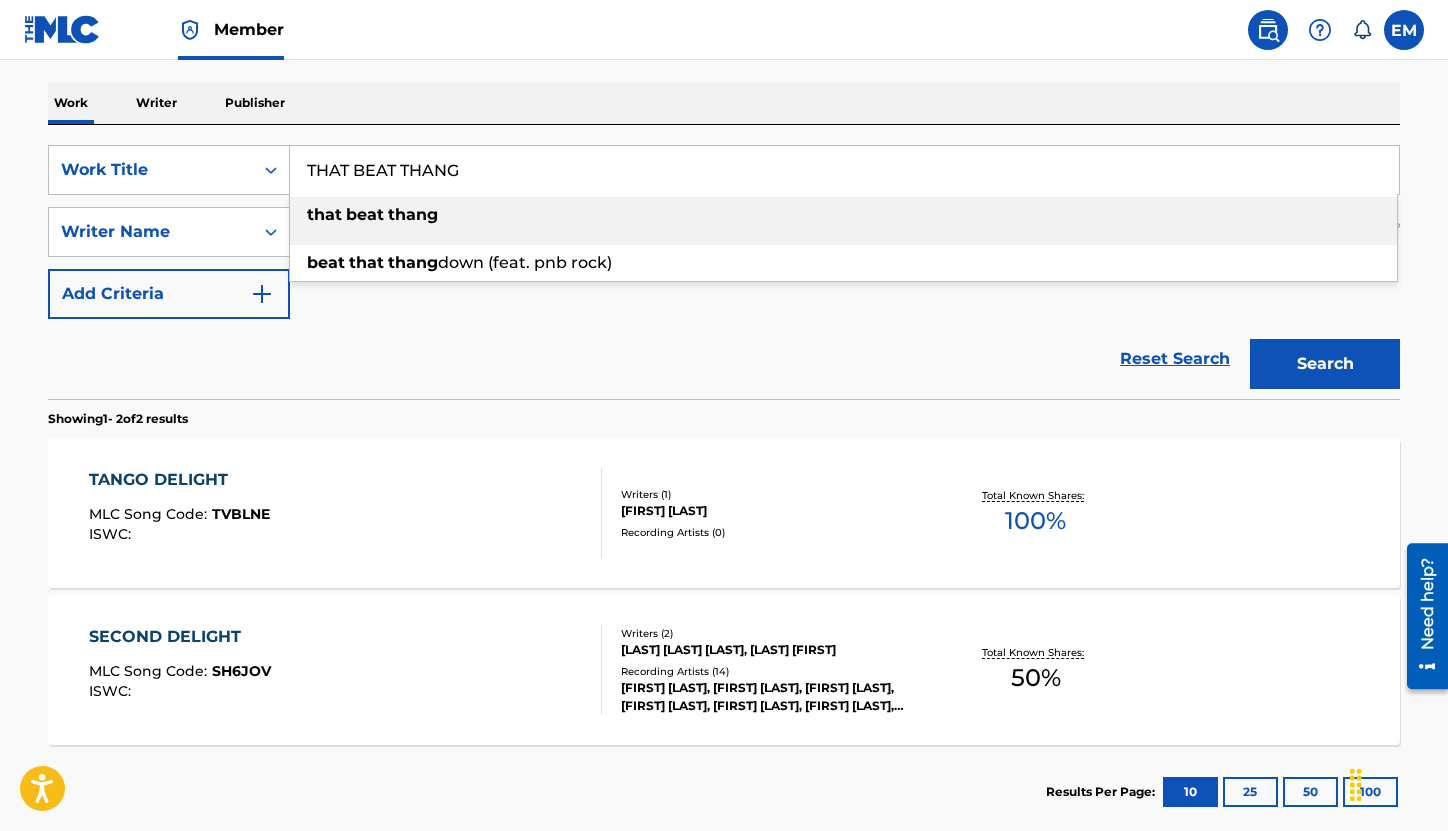 type on "THAT BEAT THANG" 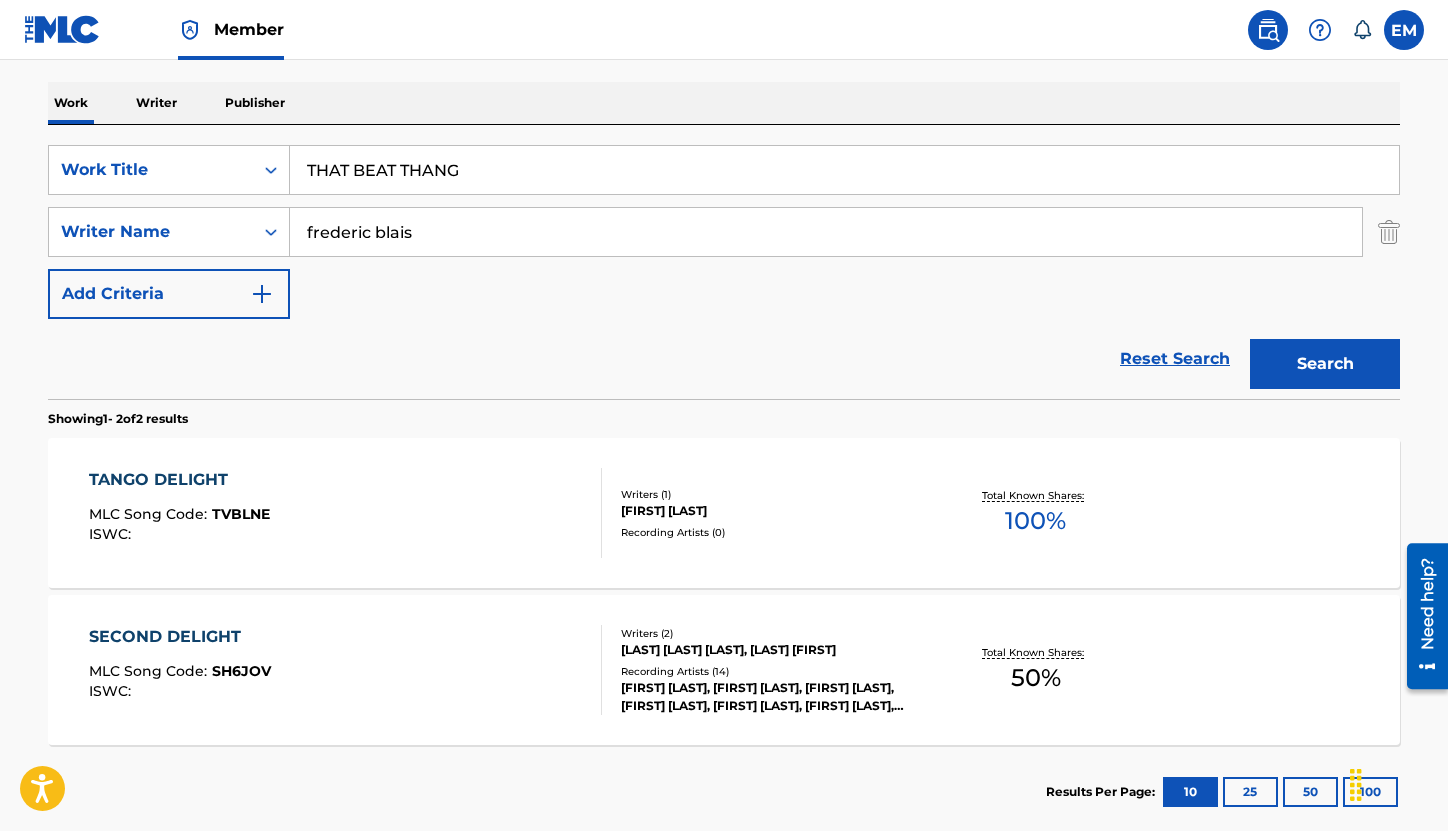 click on "Work Writer Publisher" at bounding box center [724, 103] 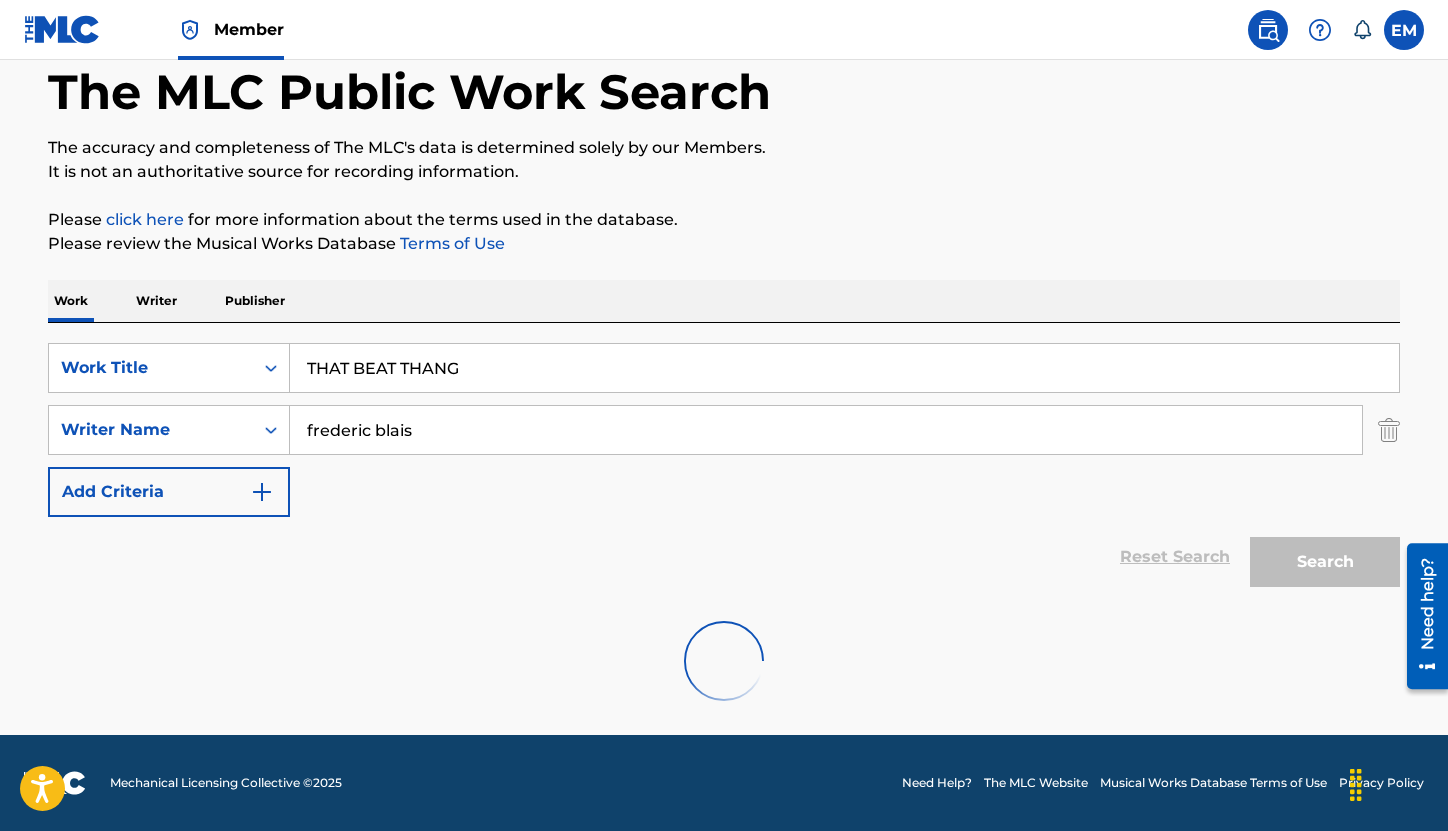 scroll, scrollTop: 300, scrollLeft: 0, axis: vertical 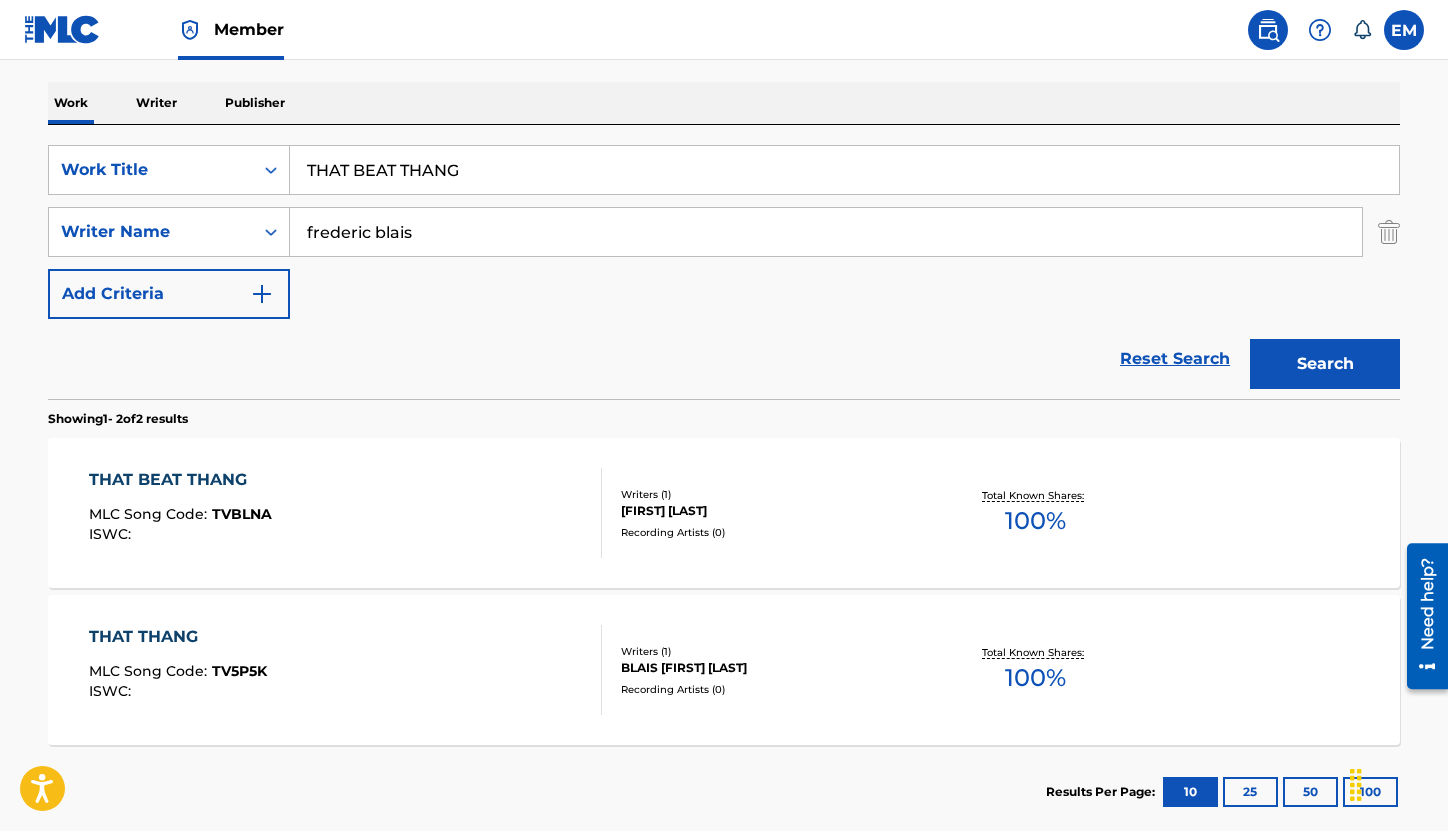 click on "THAT BEAT THANG MLC Song Code : TVBLNA ISWC :" at bounding box center (346, 513) 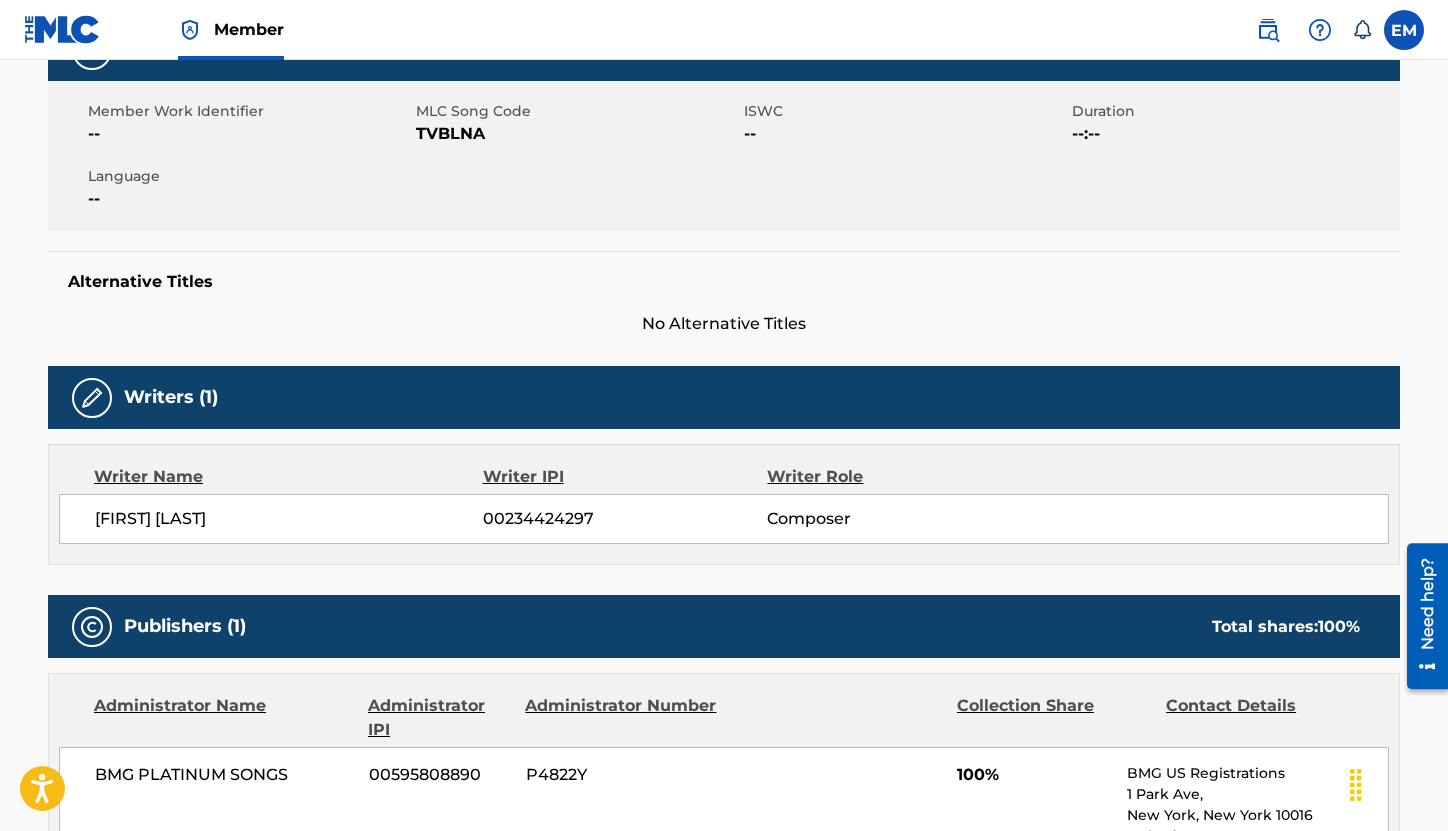 scroll, scrollTop: 100, scrollLeft: 0, axis: vertical 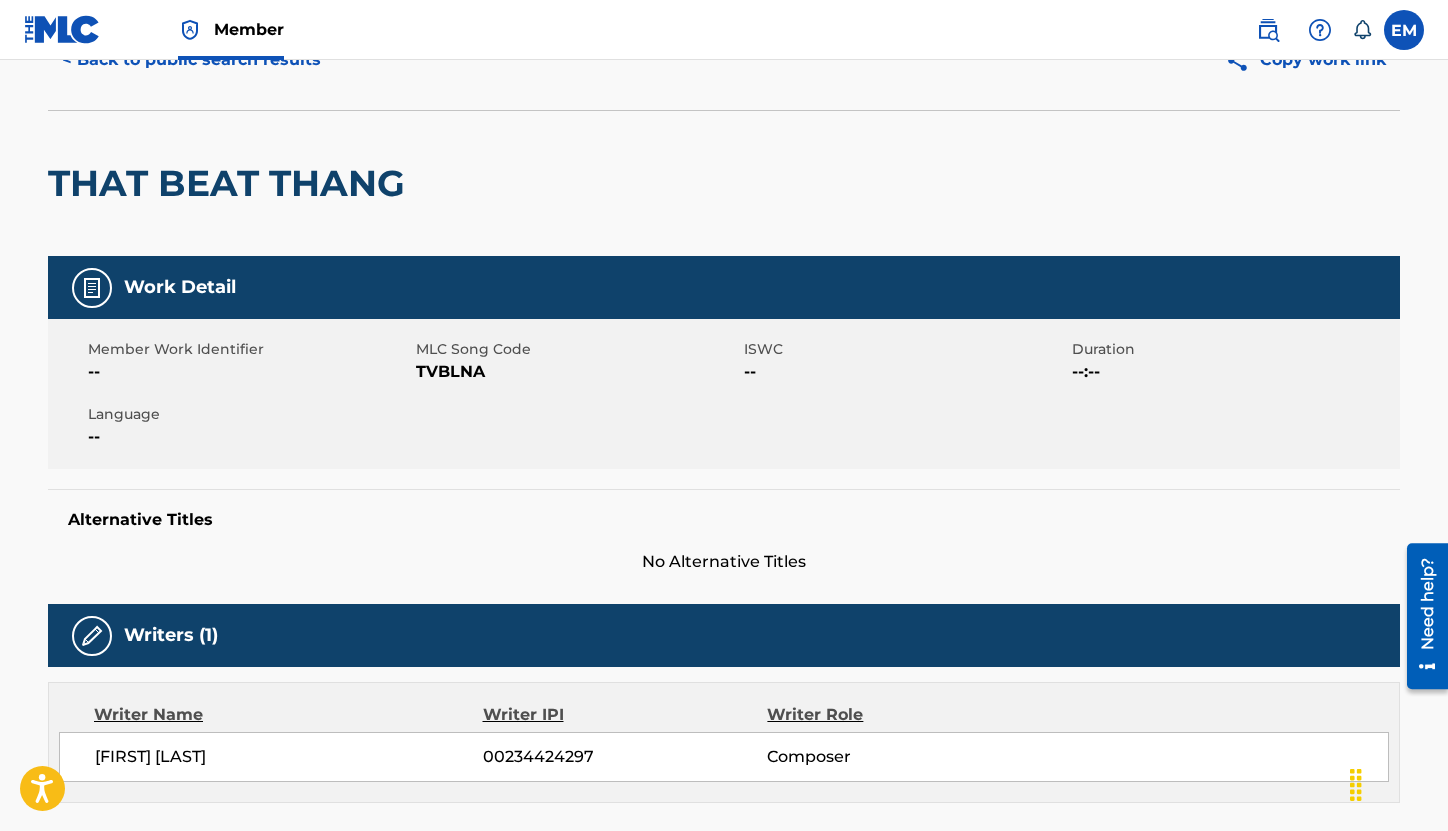 click on "TVBLNA" at bounding box center [577, 372] 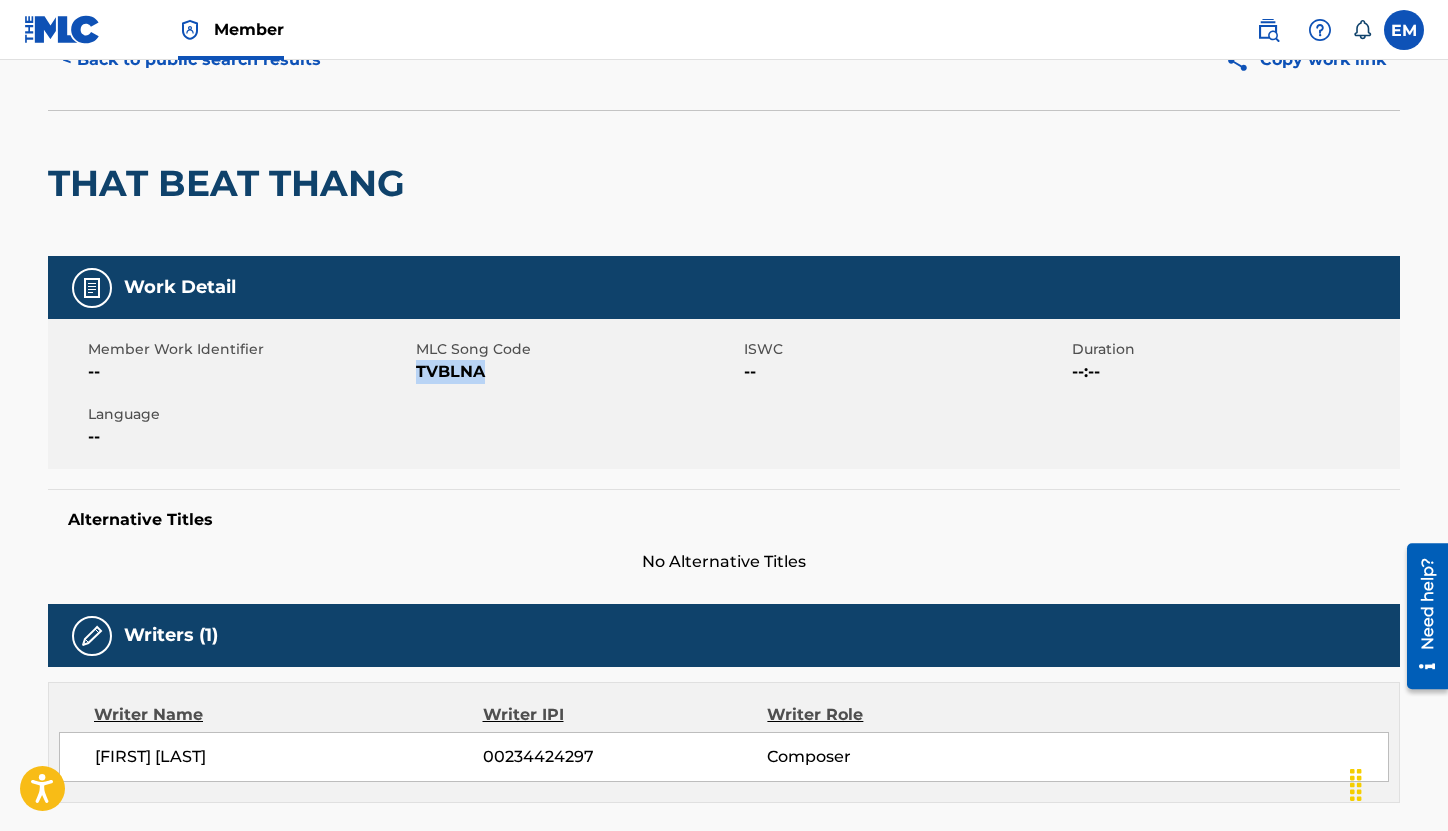 click on "TVBLNA" at bounding box center (577, 372) 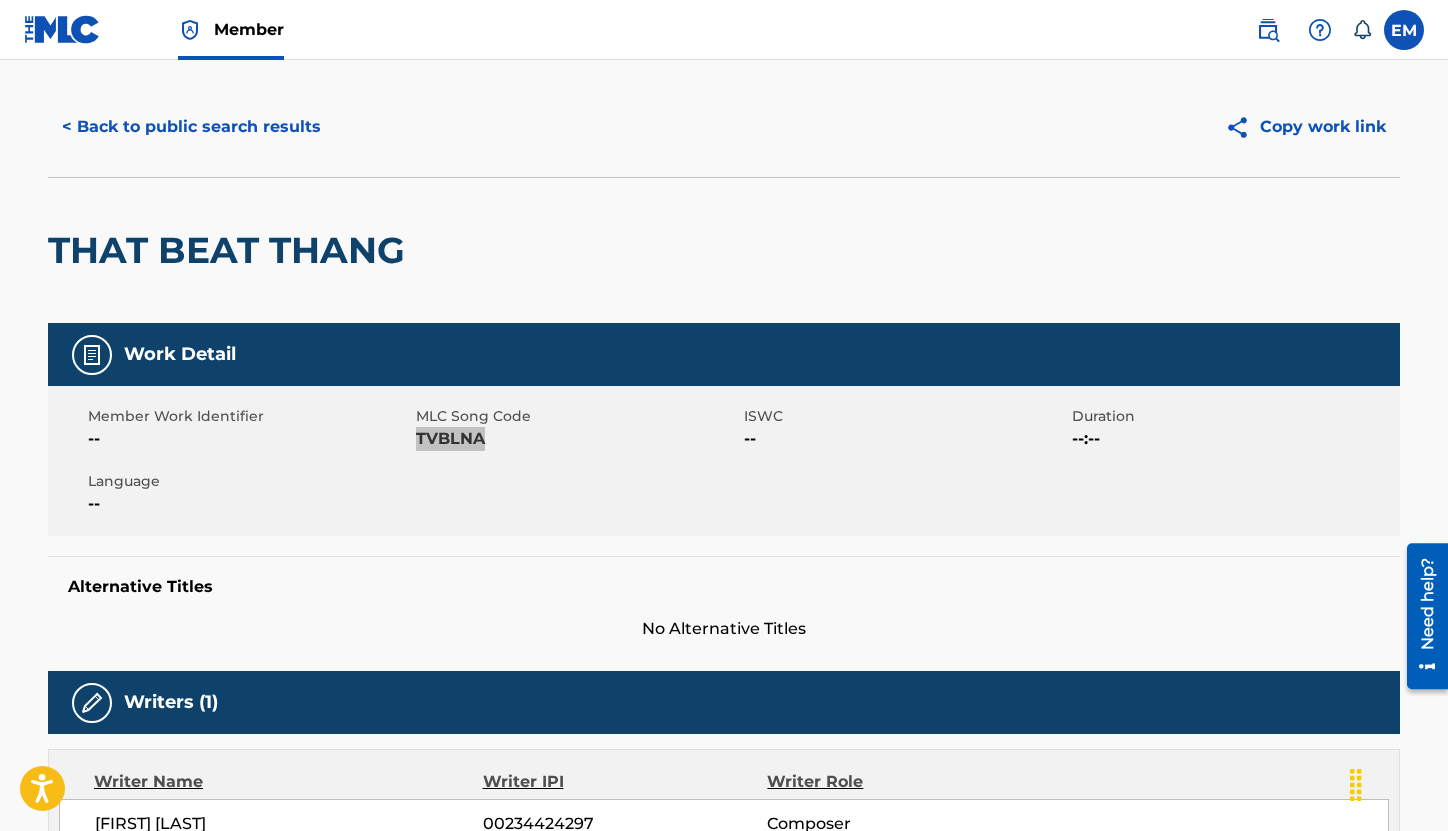 scroll, scrollTop: 0, scrollLeft: 0, axis: both 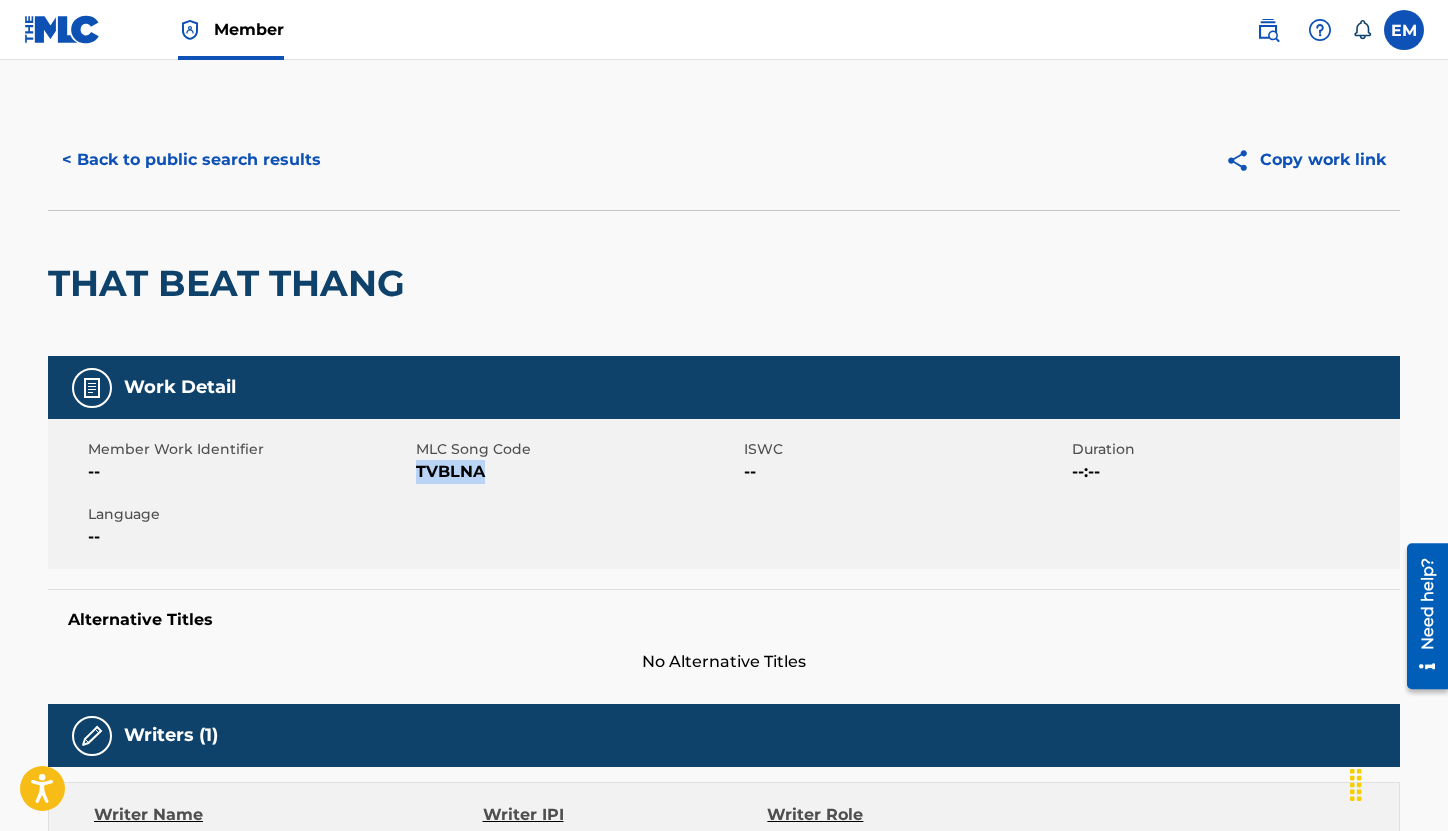 click on "< Back to public search results" at bounding box center (191, 160) 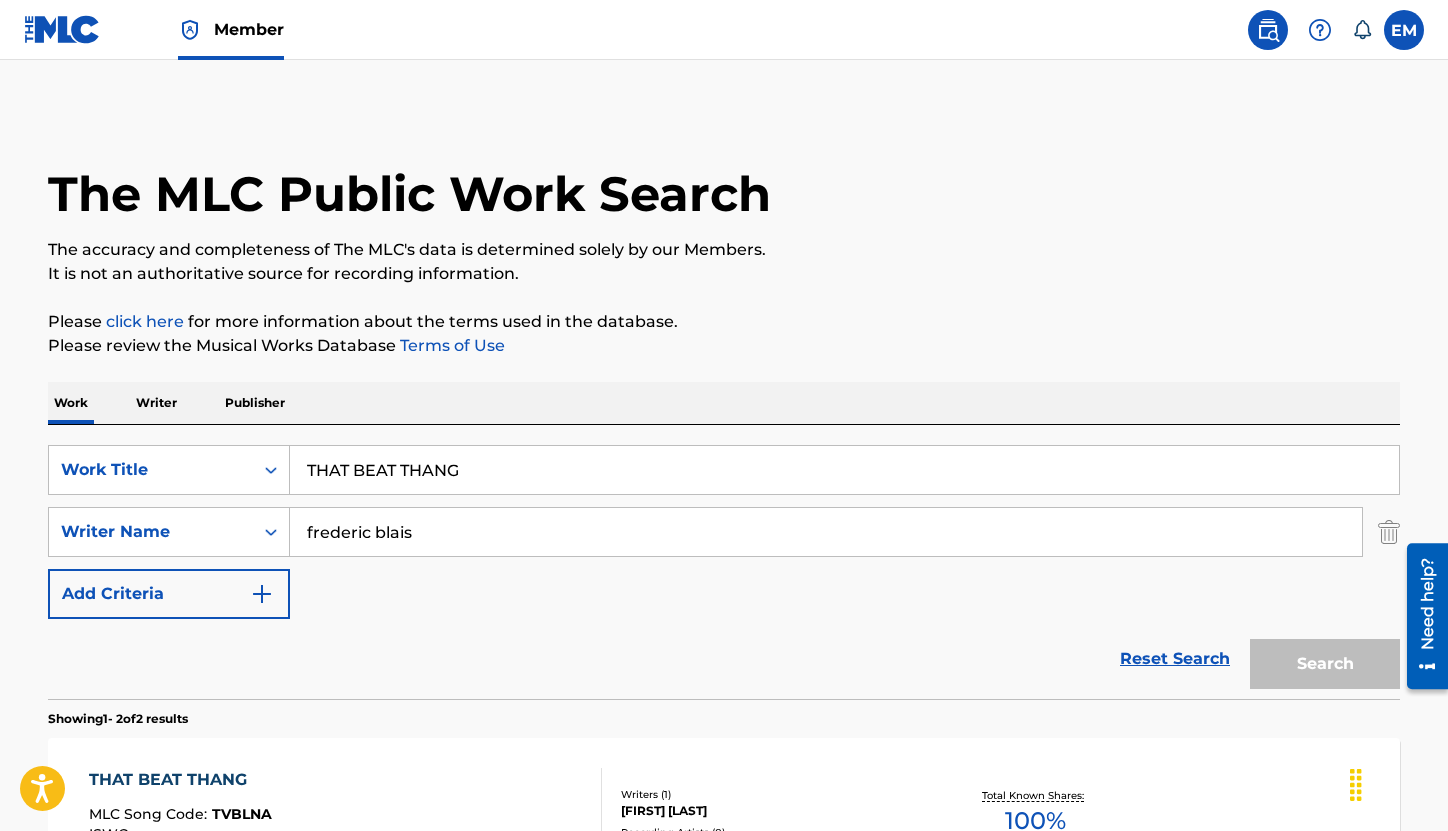 scroll, scrollTop: 300, scrollLeft: 0, axis: vertical 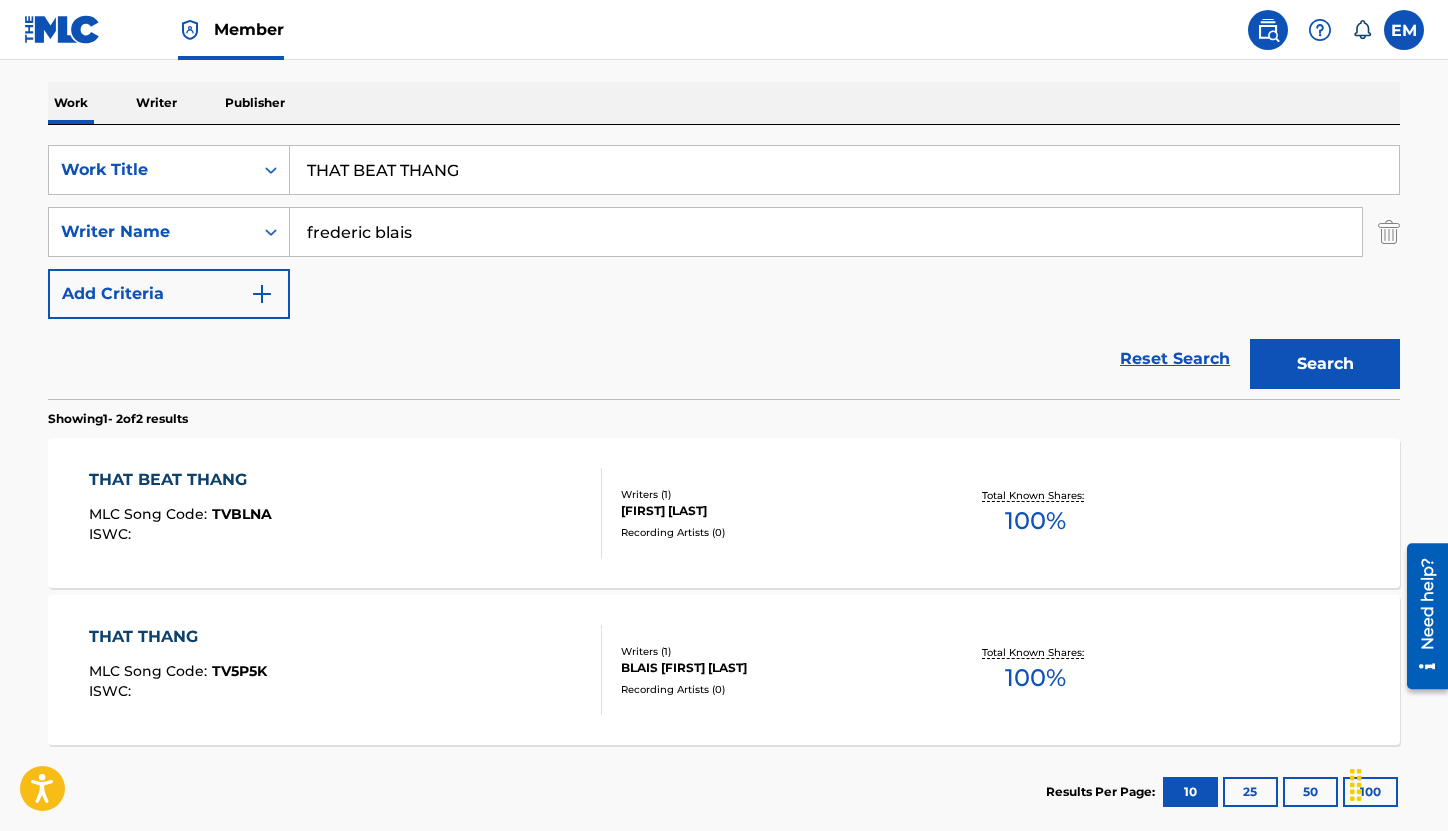 click on "THAT BEAT THANG" at bounding box center [844, 170] 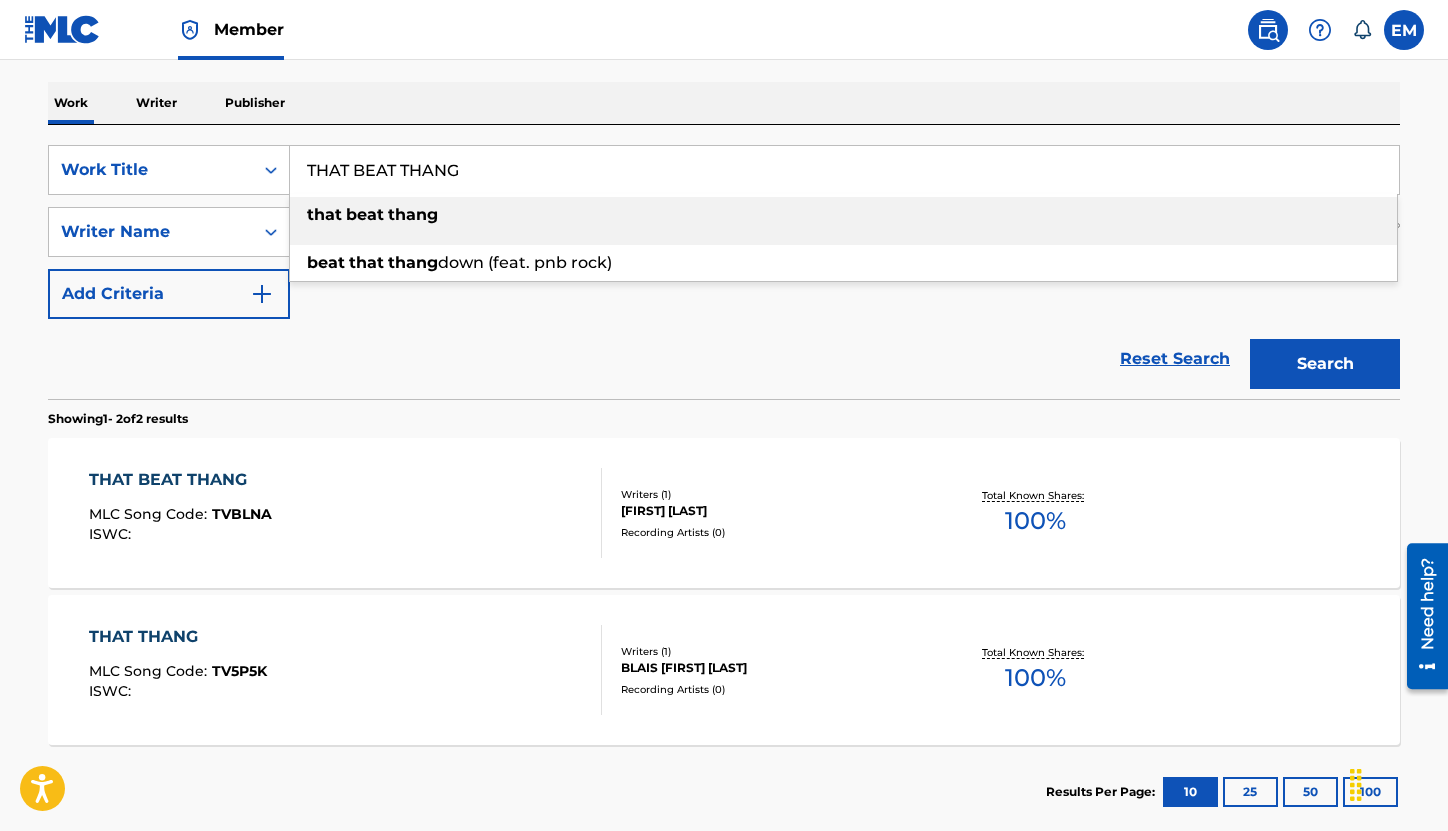 click on "THAT BEAT THANG" at bounding box center [844, 170] 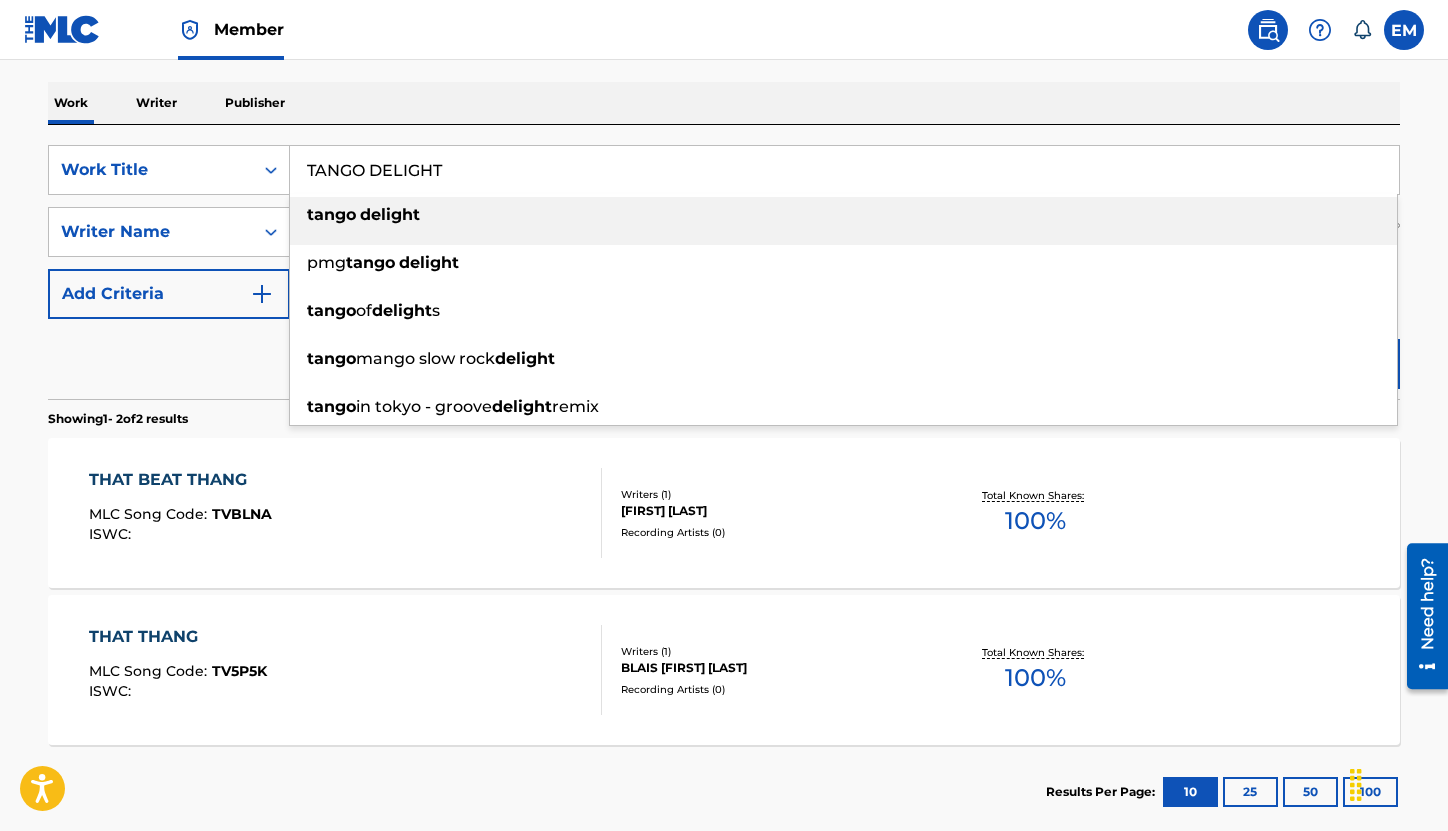 type on "TANGO DELIGHT" 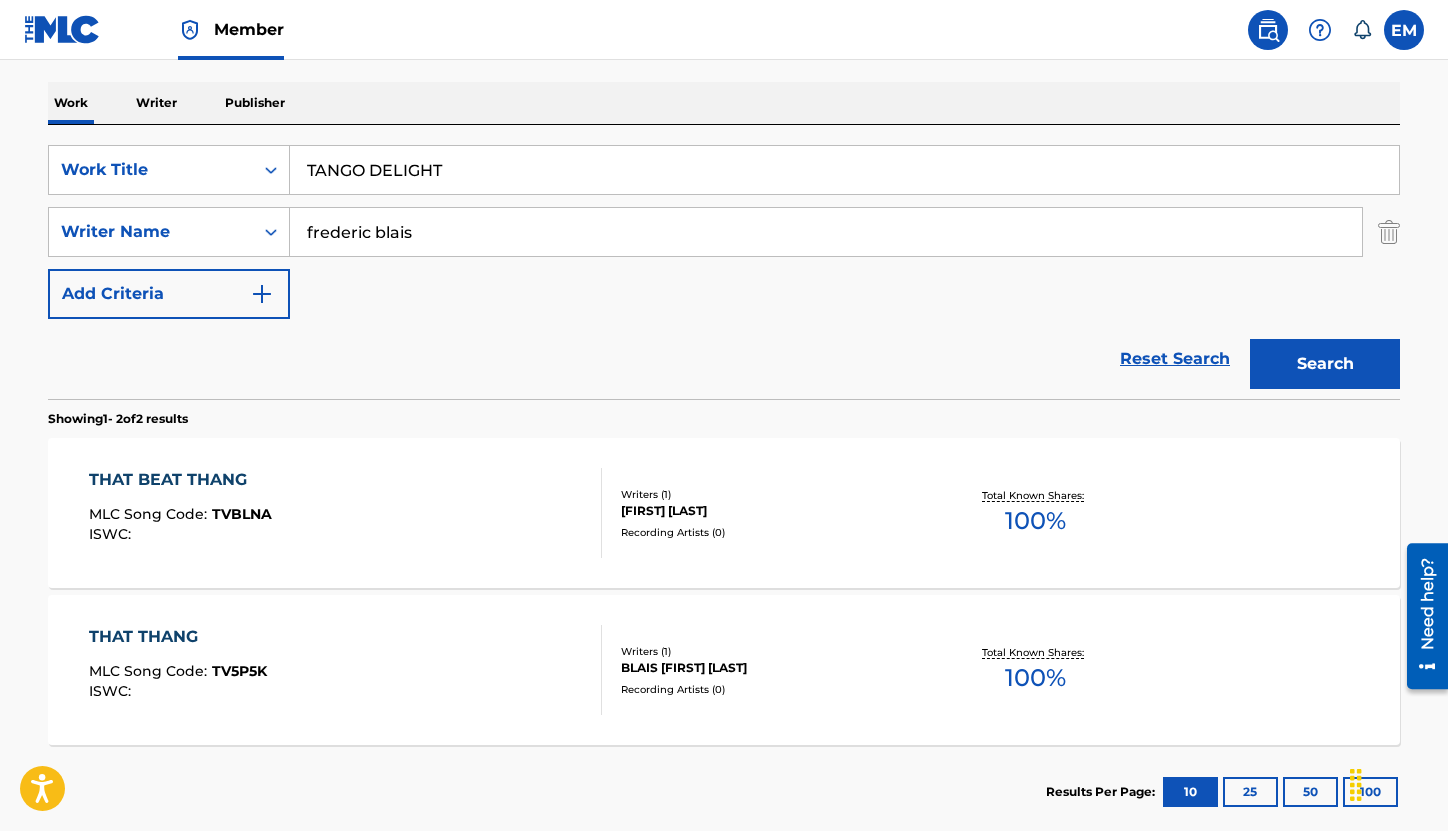 click on "Search" at bounding box center (1325, 364) 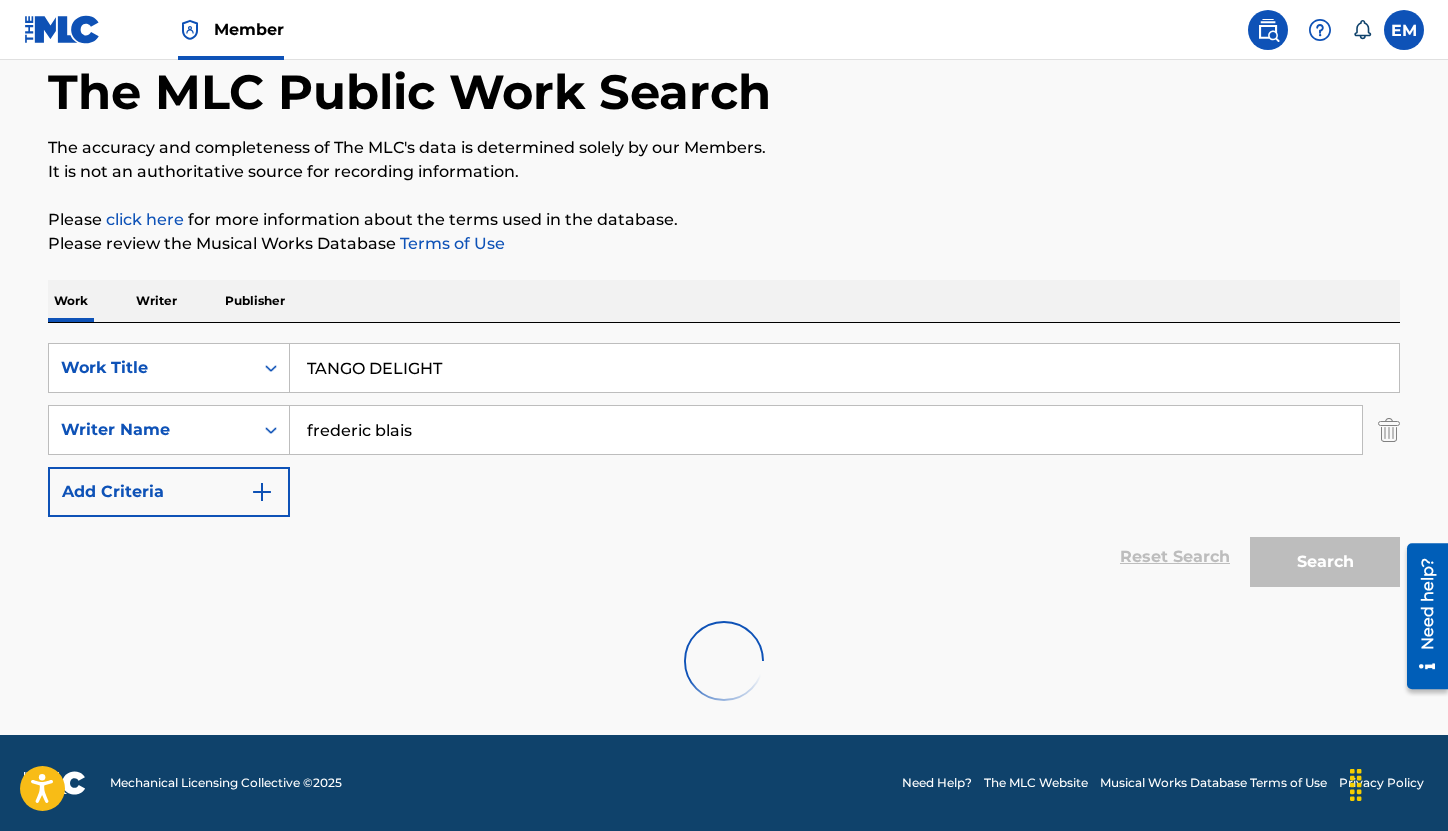 scroll, scrollTop: 300, scrollLeft: 0, axis: vertical 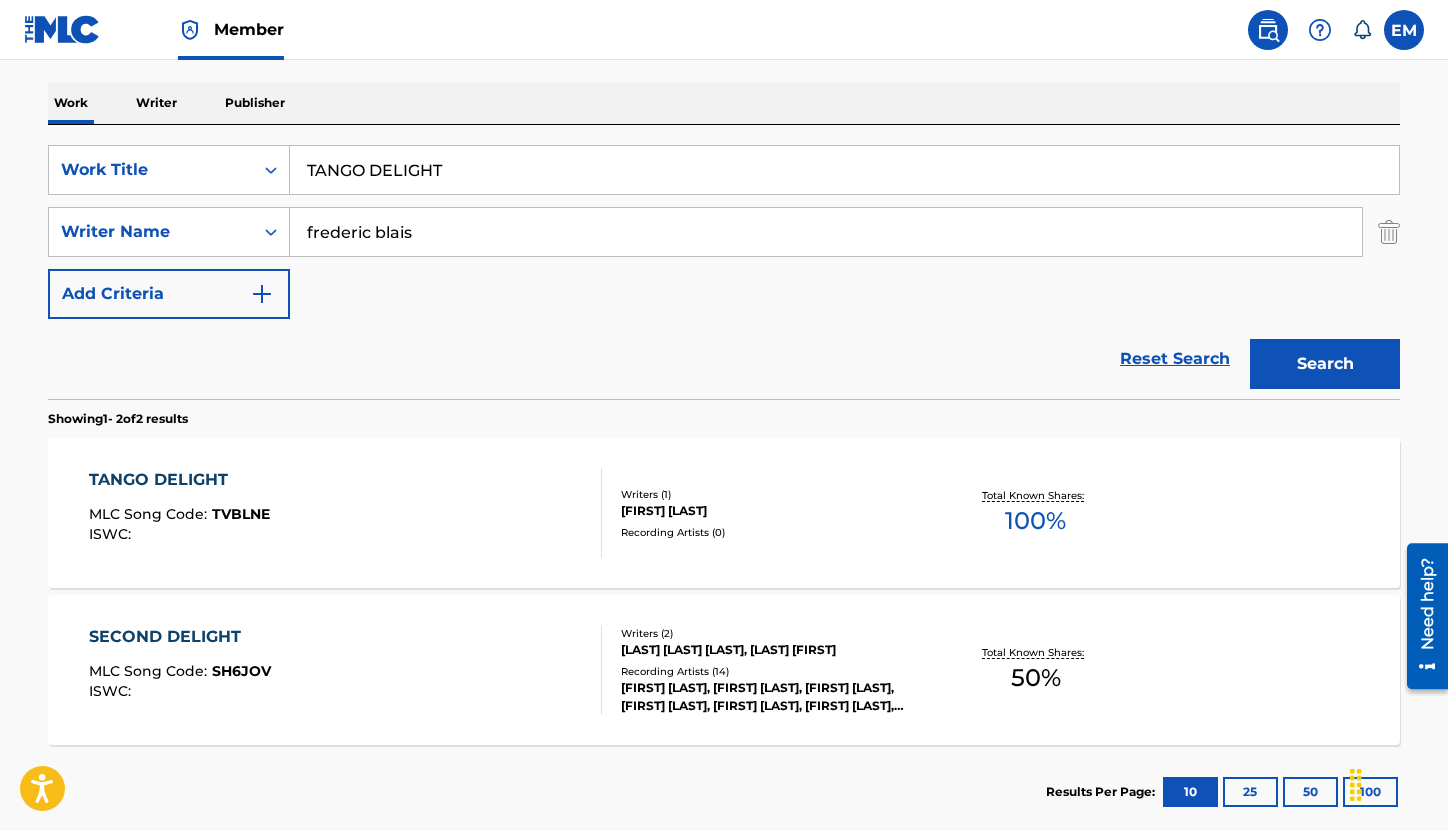 click on "TANGO DELIGHT MLC Song Code : TVBLNE ISWC :" at bounding box center (346, 513) 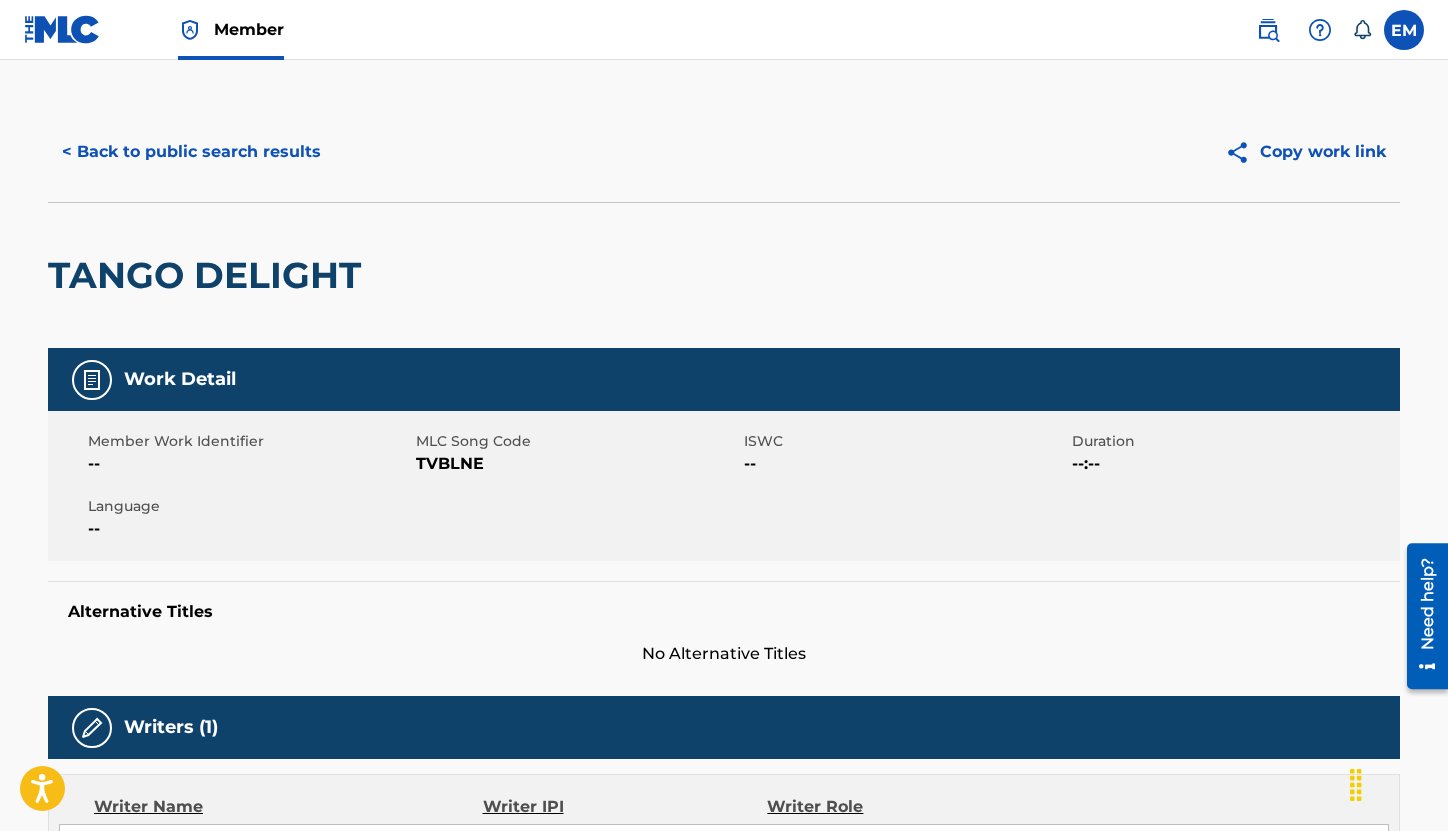 scroll, scrollTop: 0, scrollLeft: 0, axis: both 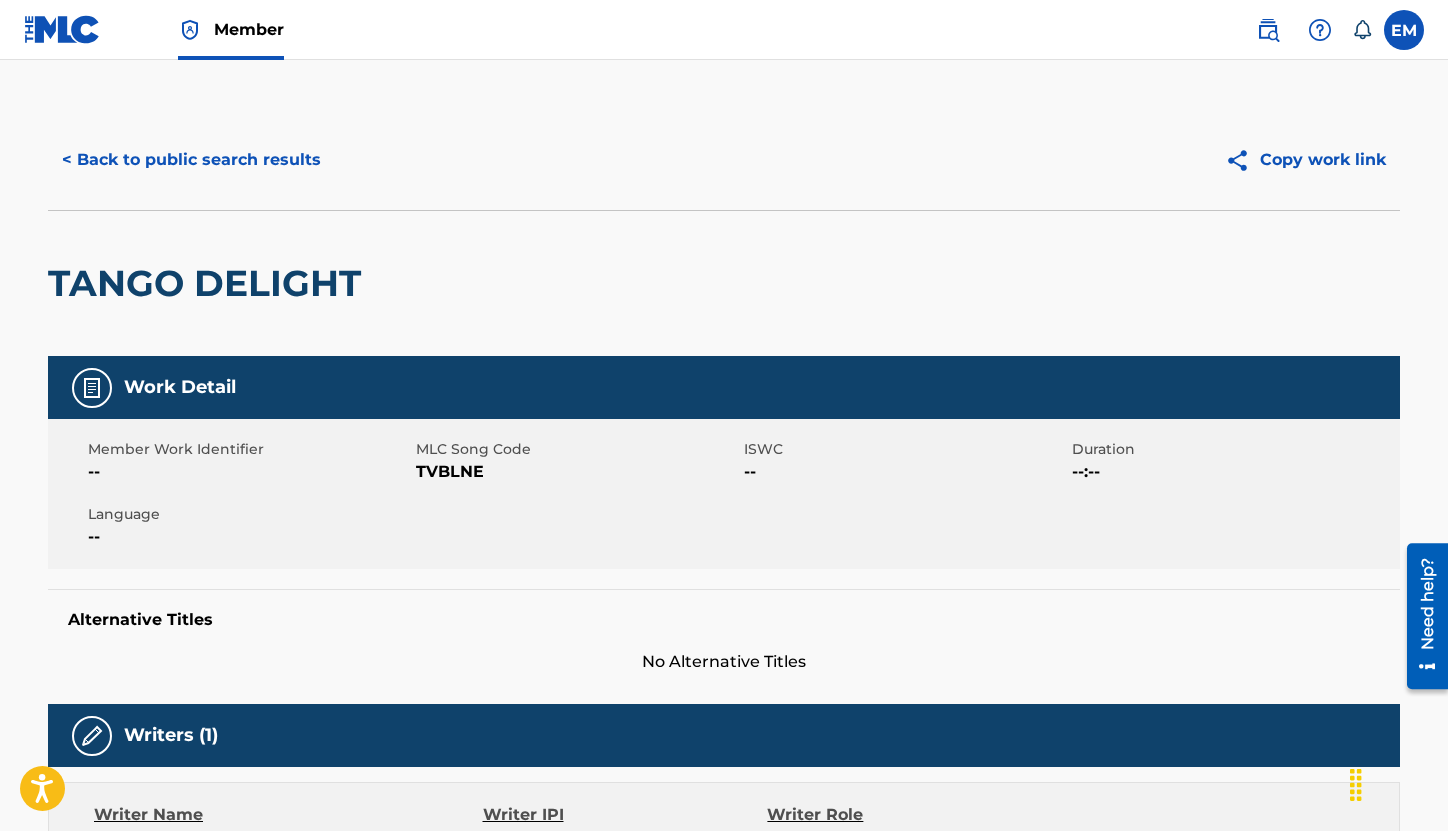 click on "TVBLNE" at bounding box center [577, 472] 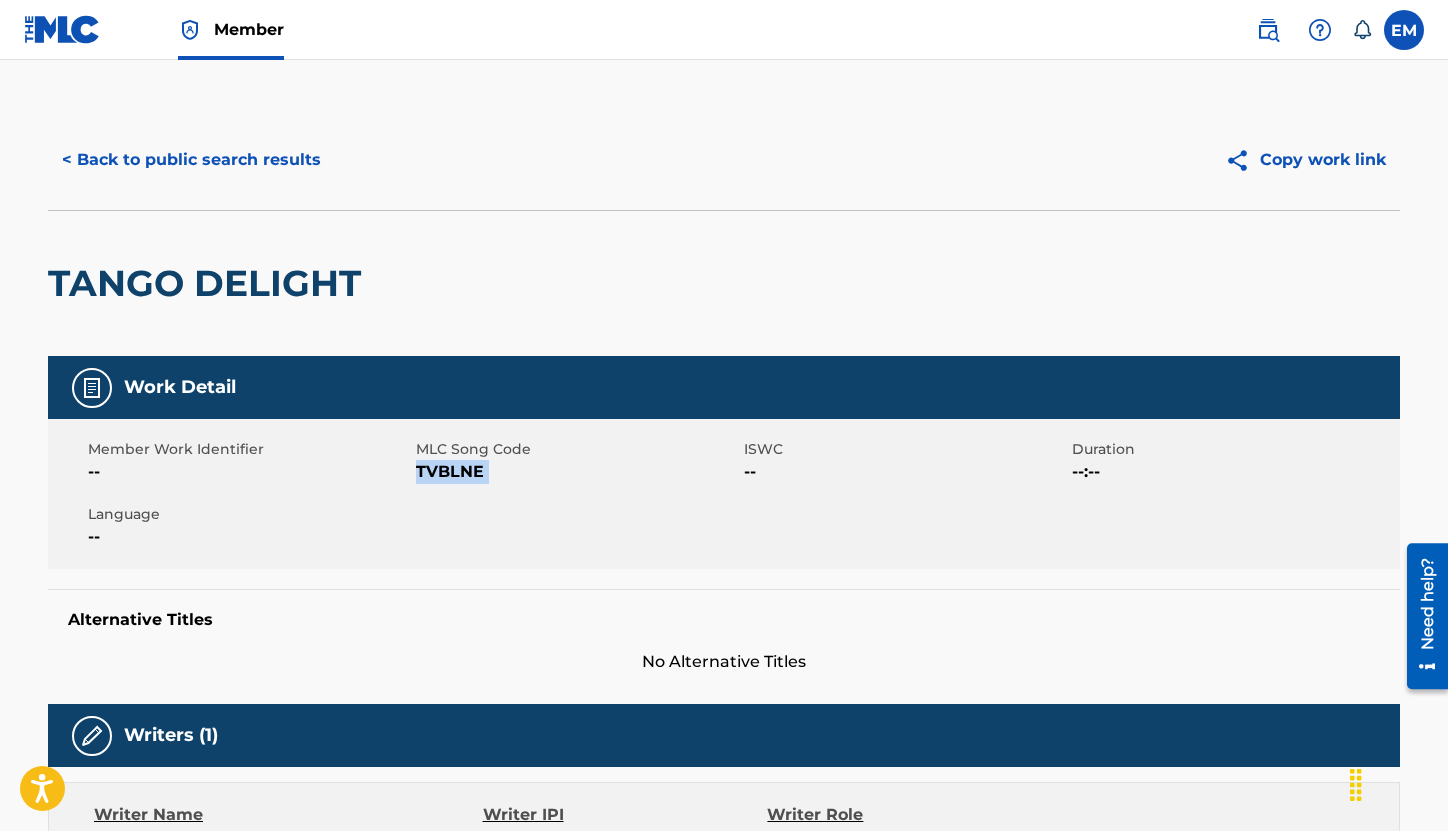 drag, startPoint x: 485, startPoint y: 470, endPoint x: 469, endPoint y: 470, distance: 16 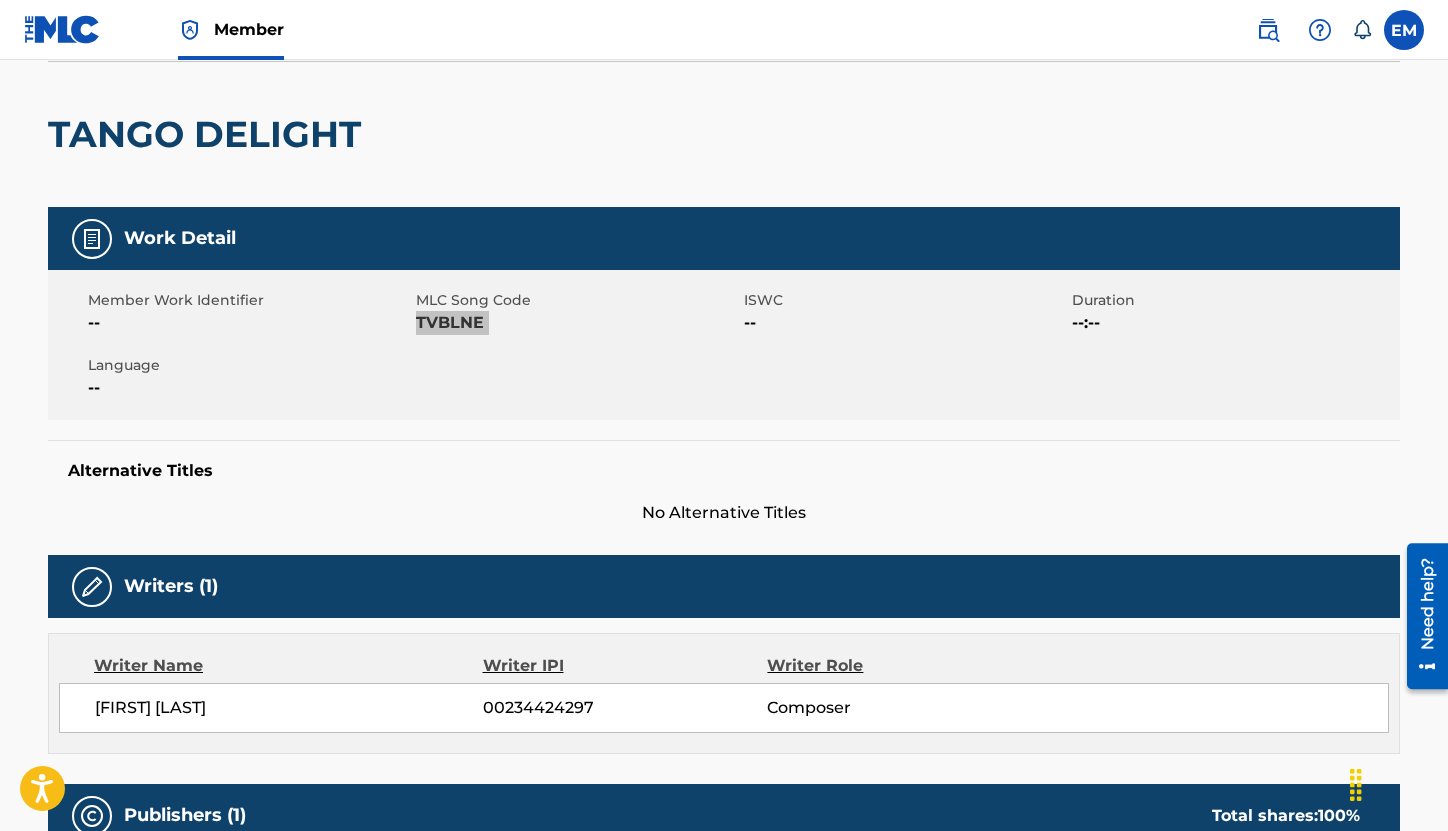 scroll, scrollTop: 0, scrollLeft: 0, axis: both 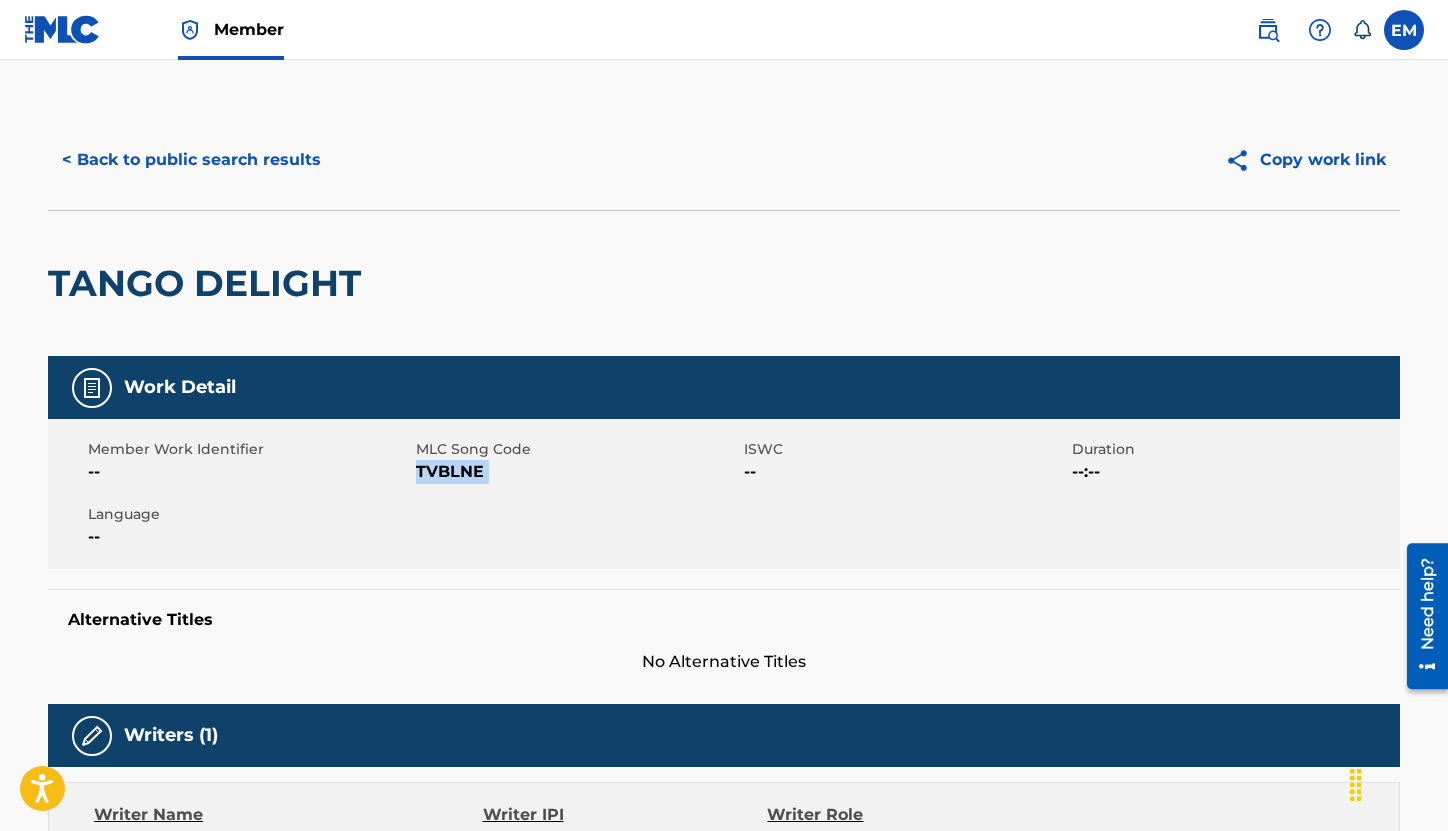 click on "< Back to public search results" at bounding box center [191, 160] 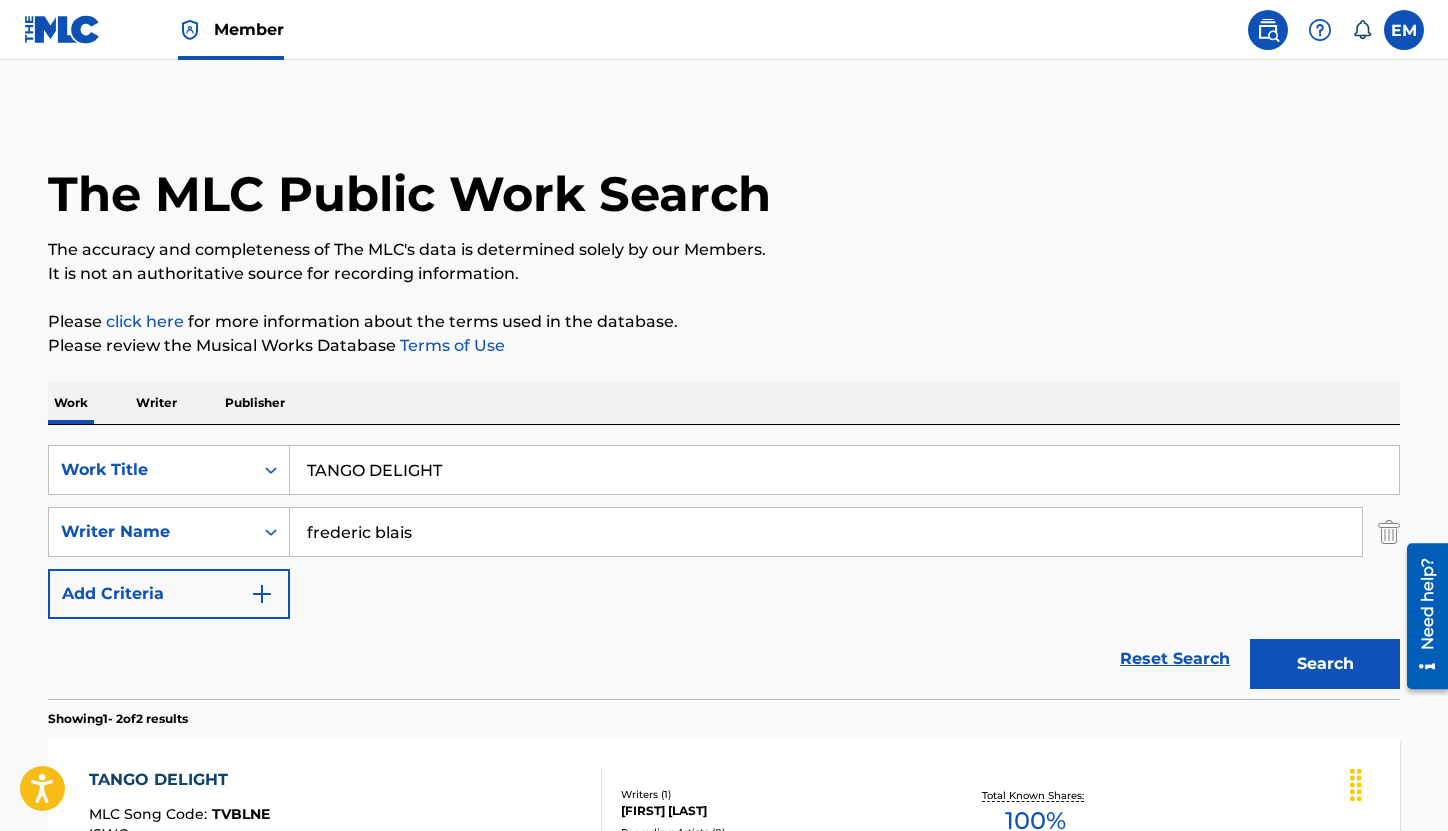 scroll, scrollTop: 300, scrollLeft: 0, axis: vertical 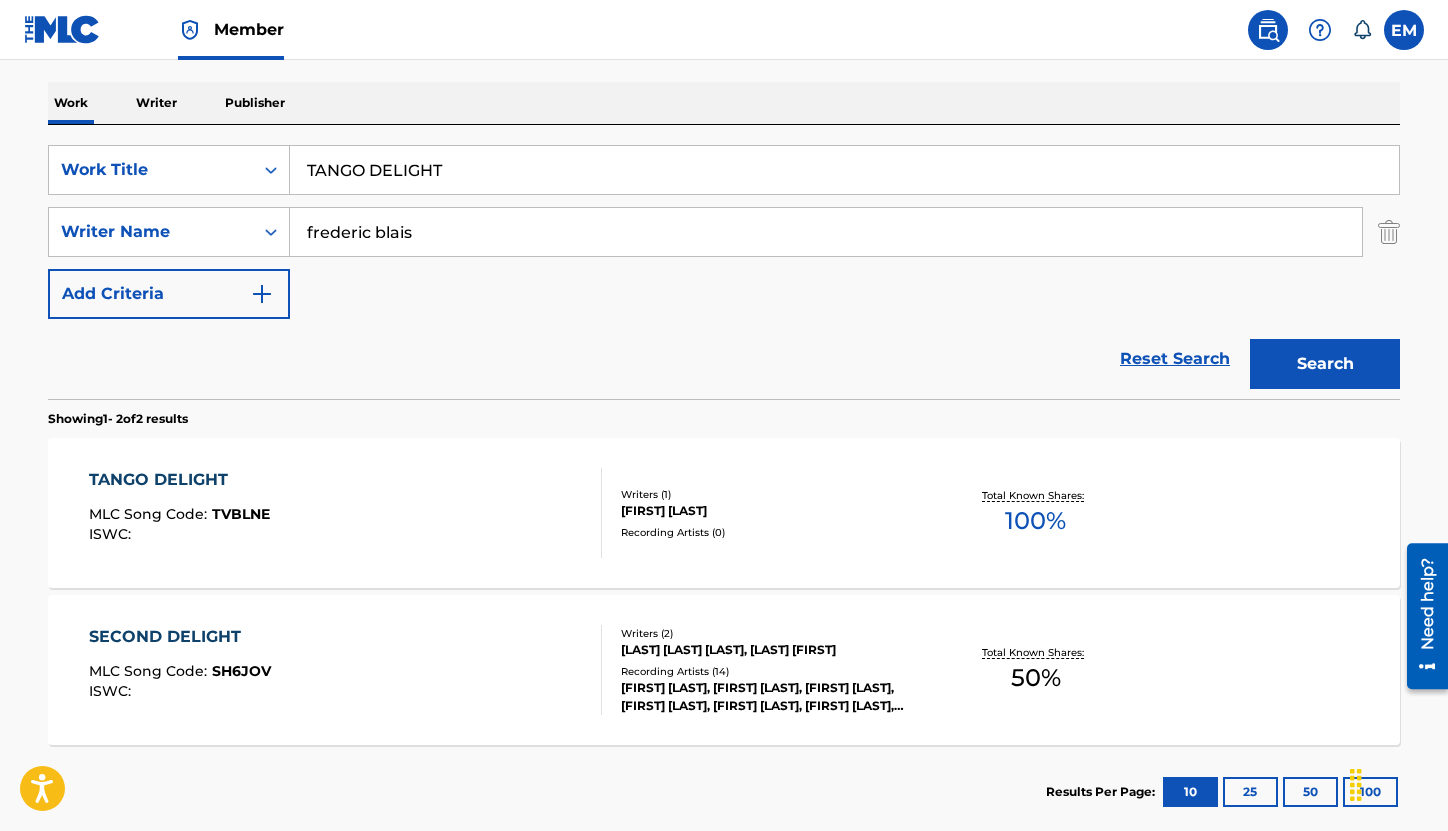 click on "TANGO DELIGHT" at bounding box center (844, 170) 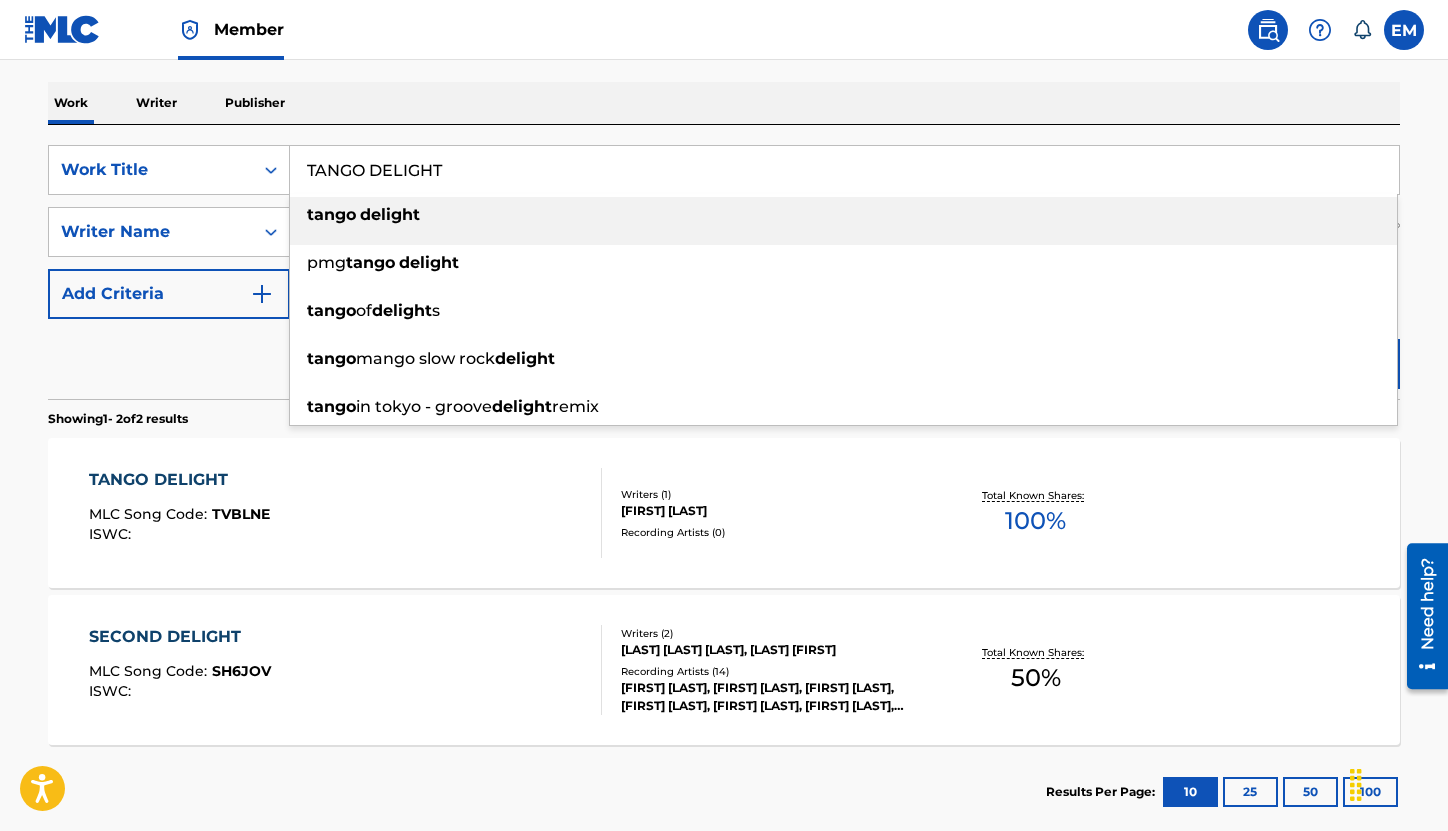 click on "TANGO DELIGHT" at bounding box center (844, 170) 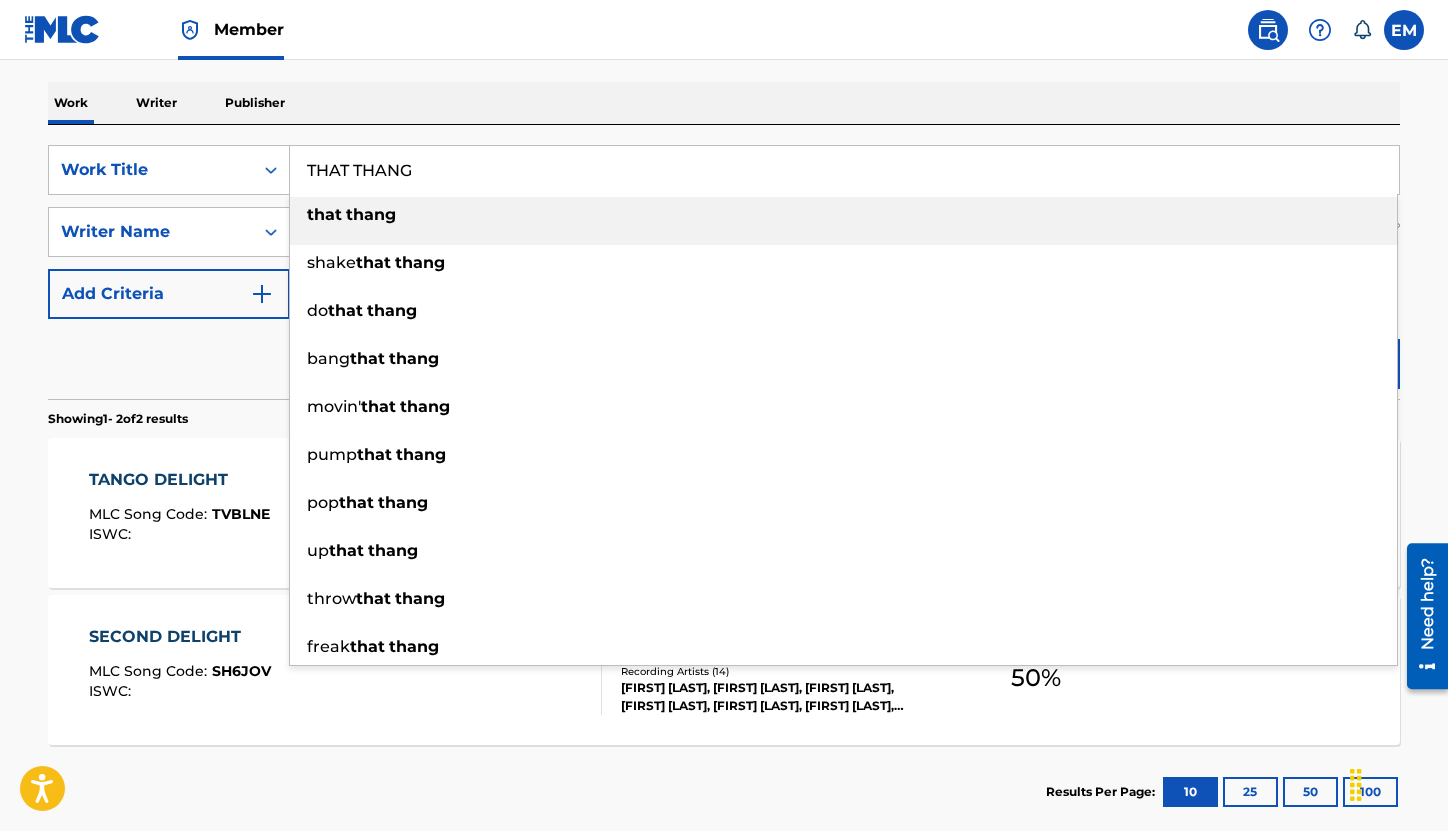 type on "THAT THANG" 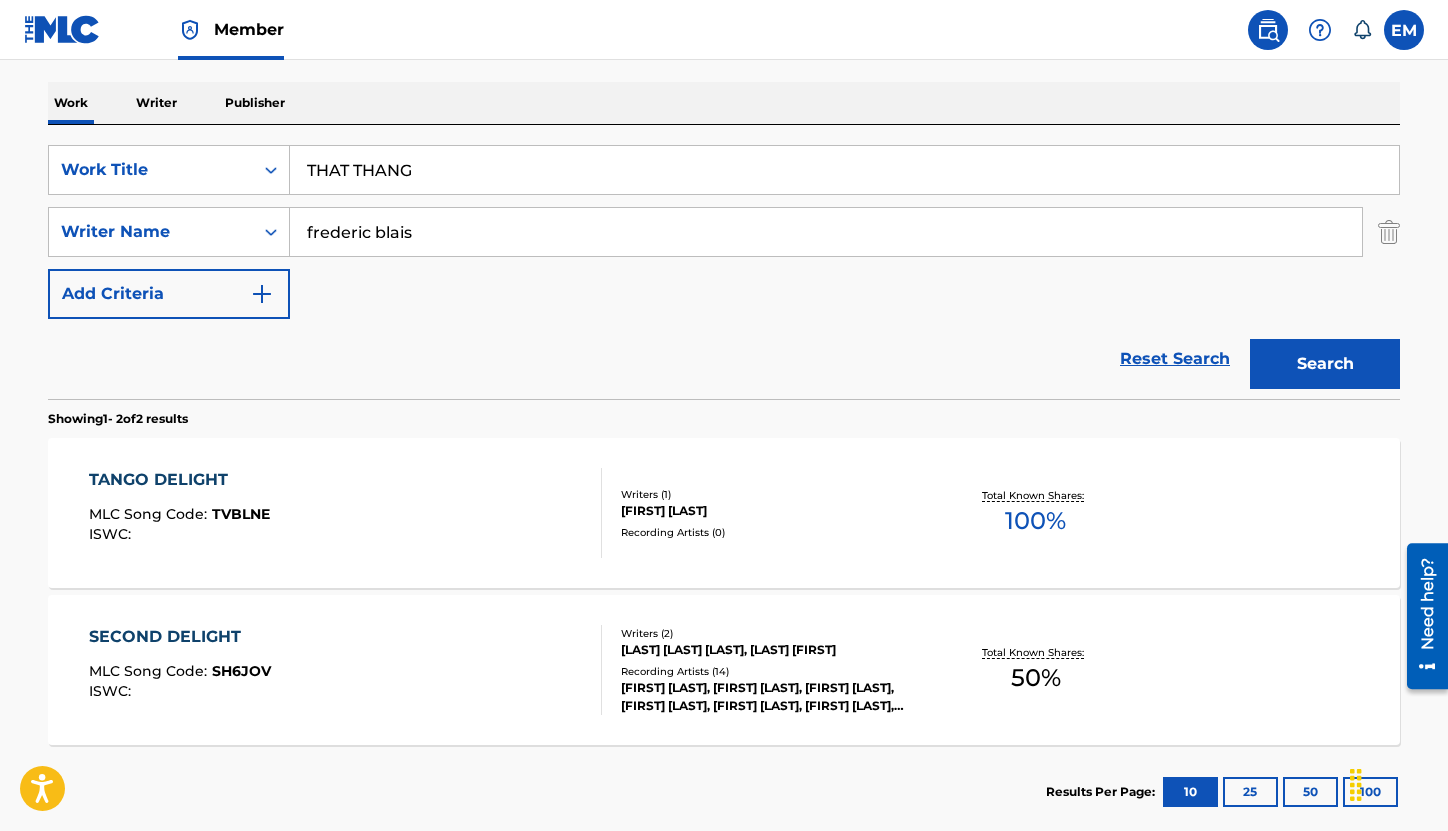 click on "Search" at bounding box center [1325, 364] 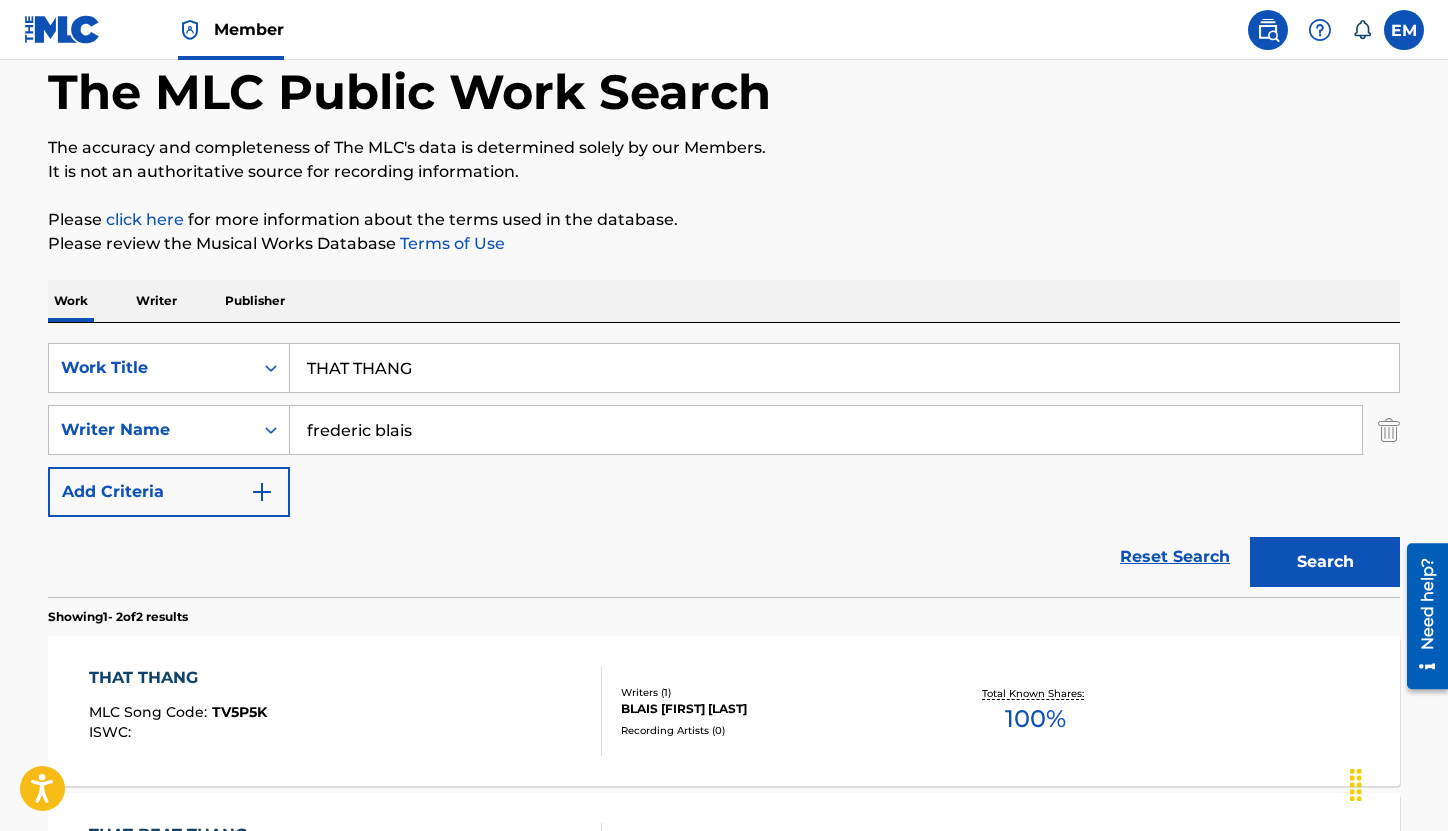 scroll, scrollTop: 300, scrollLeft: 0, axis: vertical 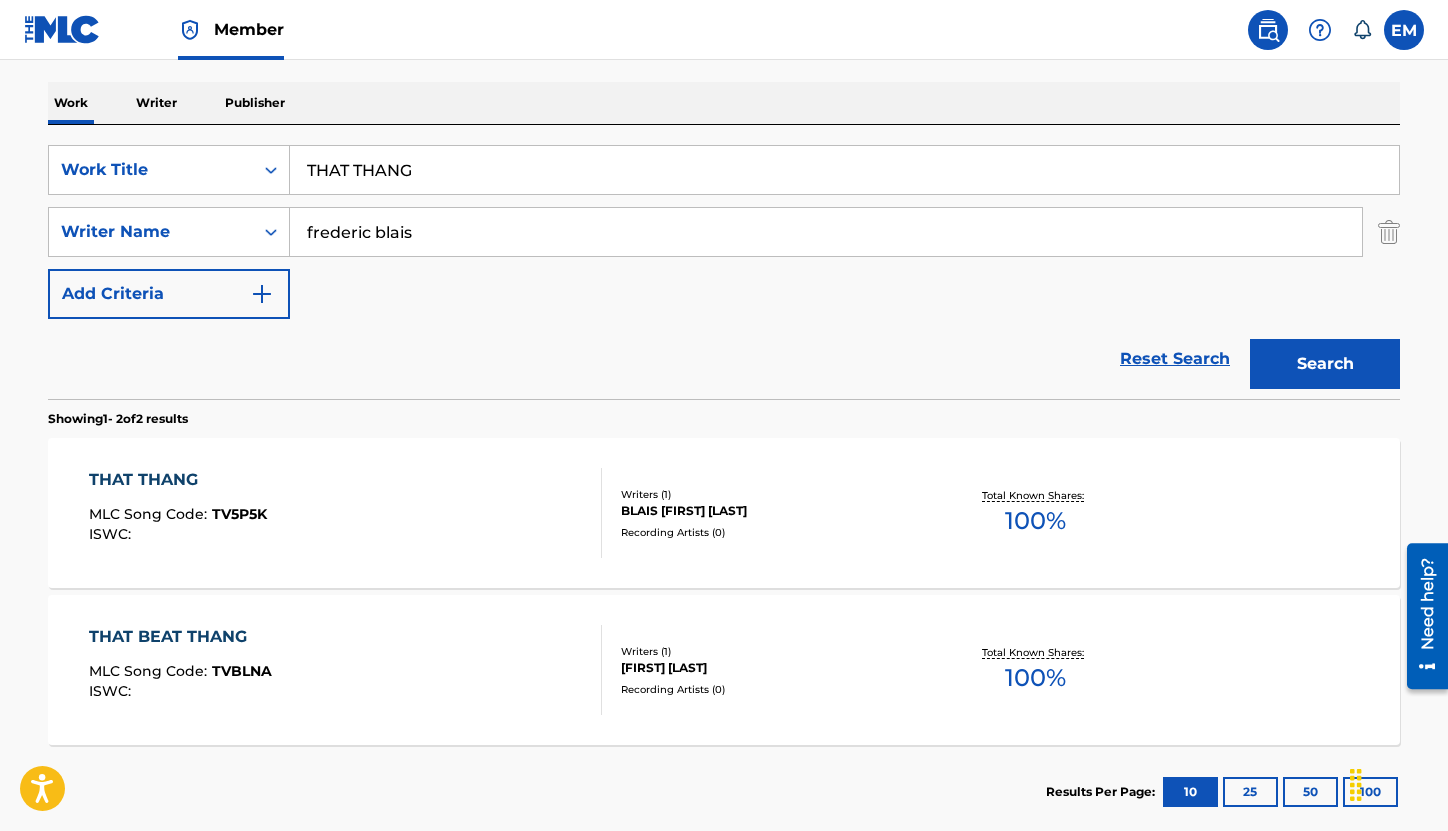 click on "THAT THANG MLC Song Code : TV5P5K ISWC :" at bounding box center [346, 513] 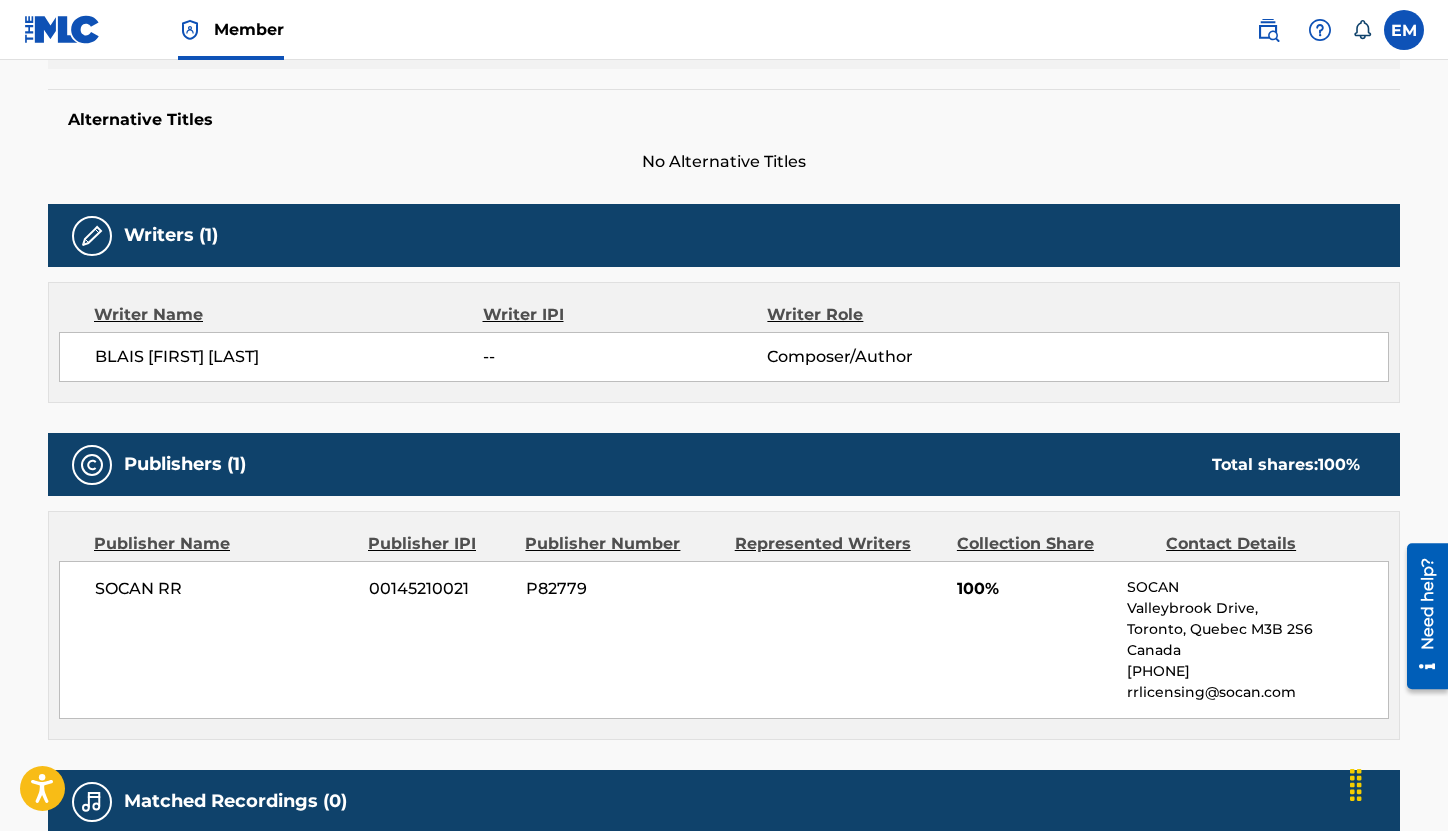 scroll, scrollTop: 100, scrollLeft: 0, axis: vertical 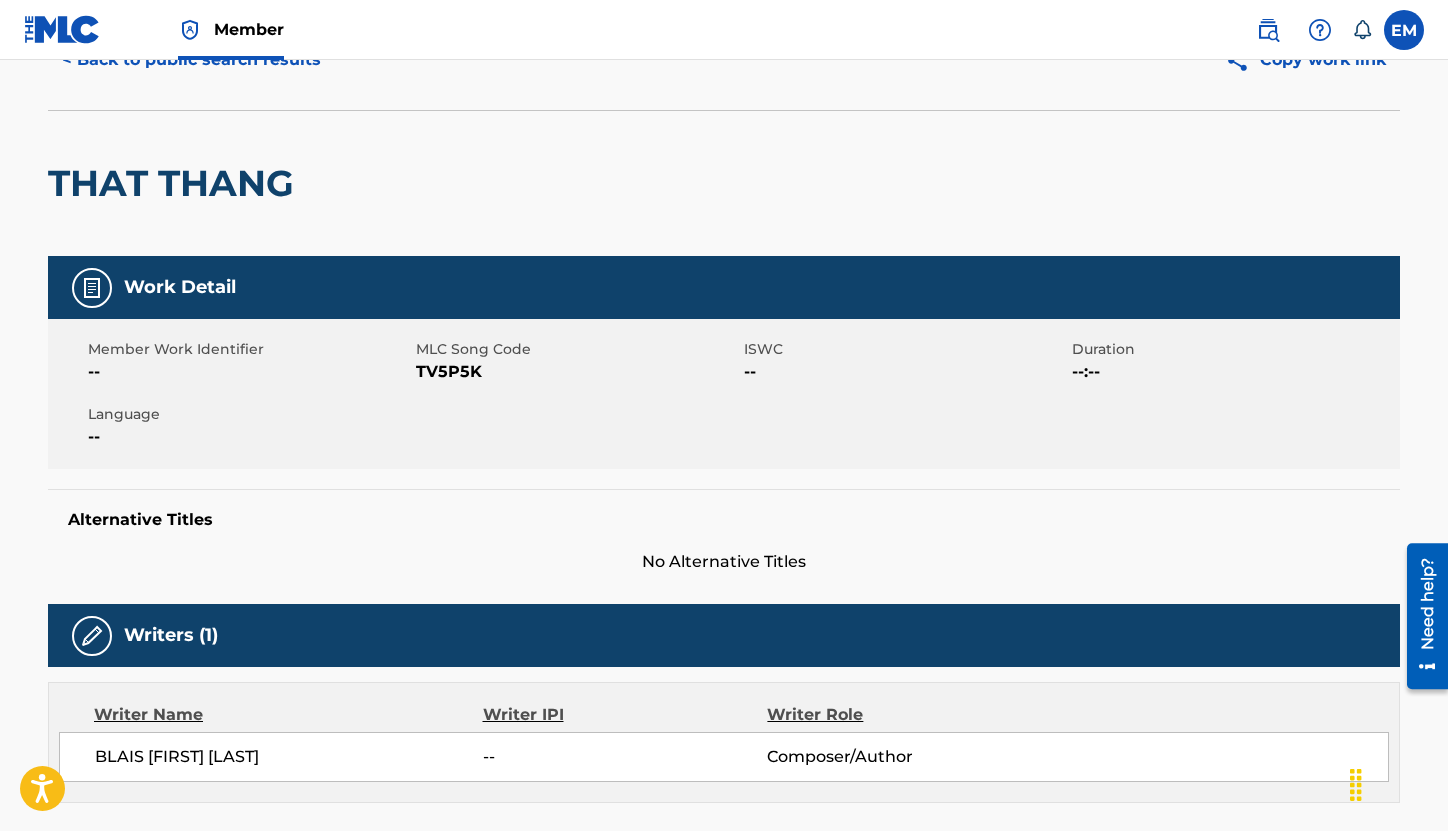 click on "TV5P5K" at bounding box center [577, 372] 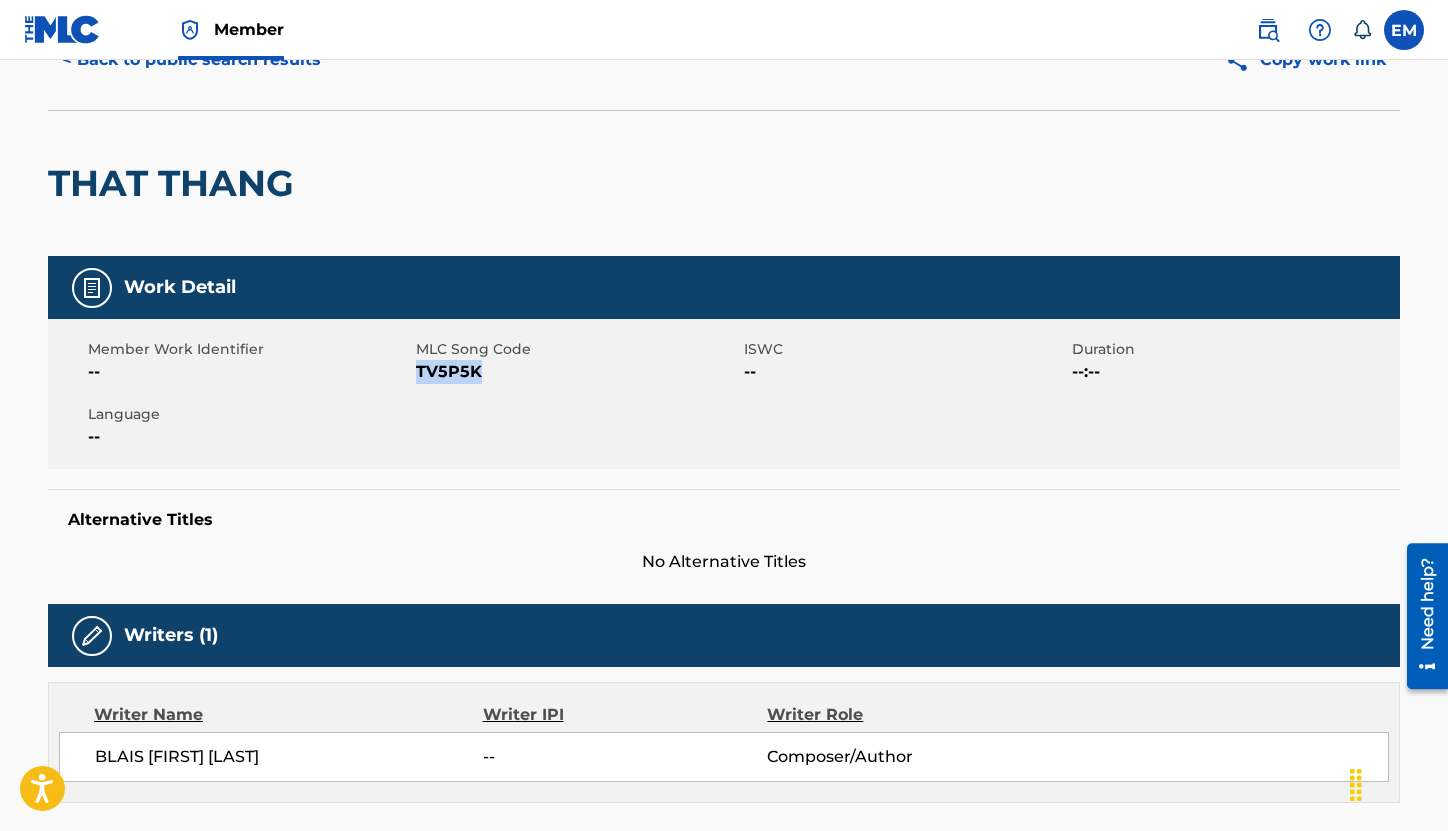 click on "TV5P5K" at bounding box center [577, 372] 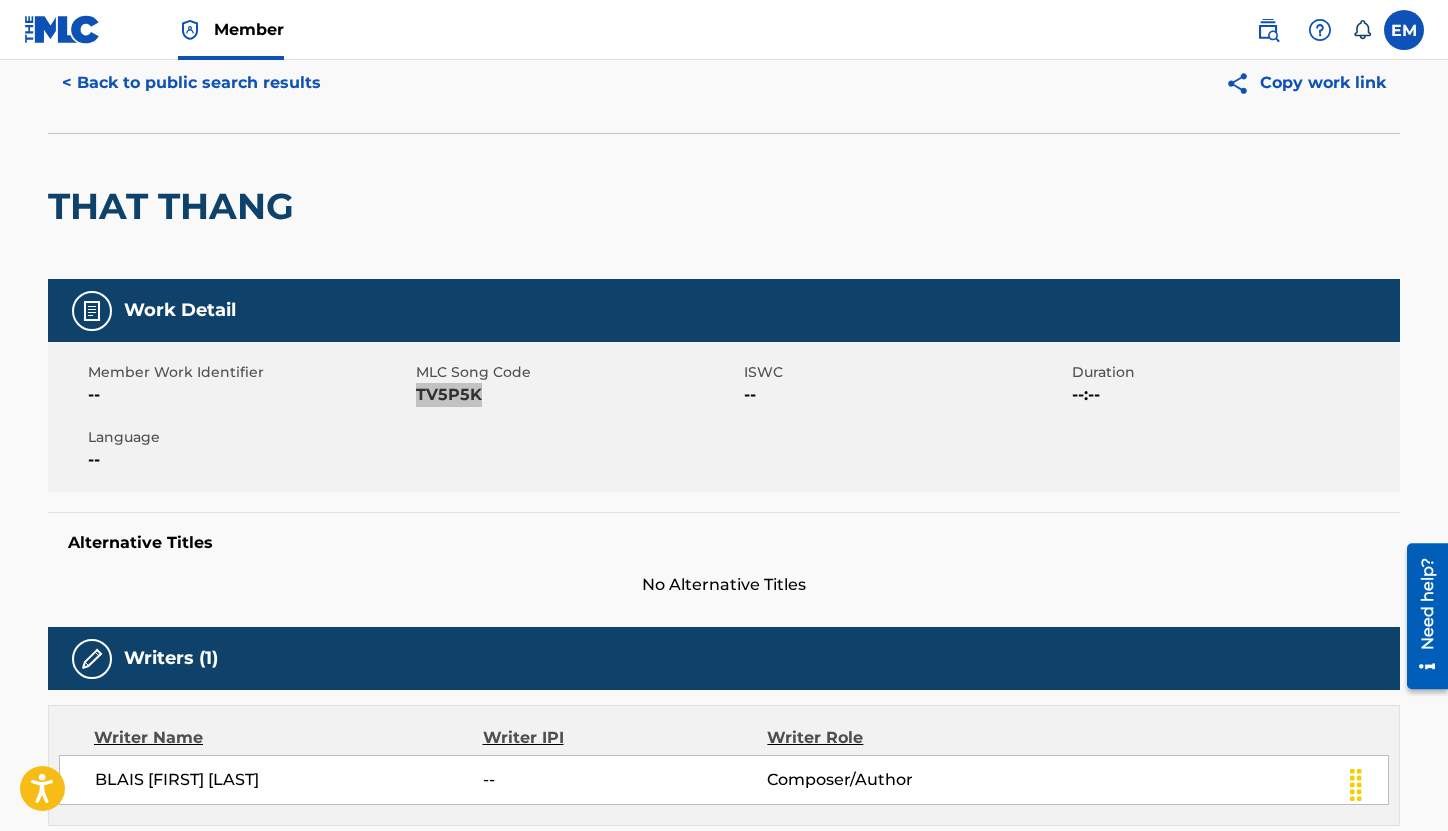 scroll, scrollTop: 0, scrollLeft: 0, axis: both 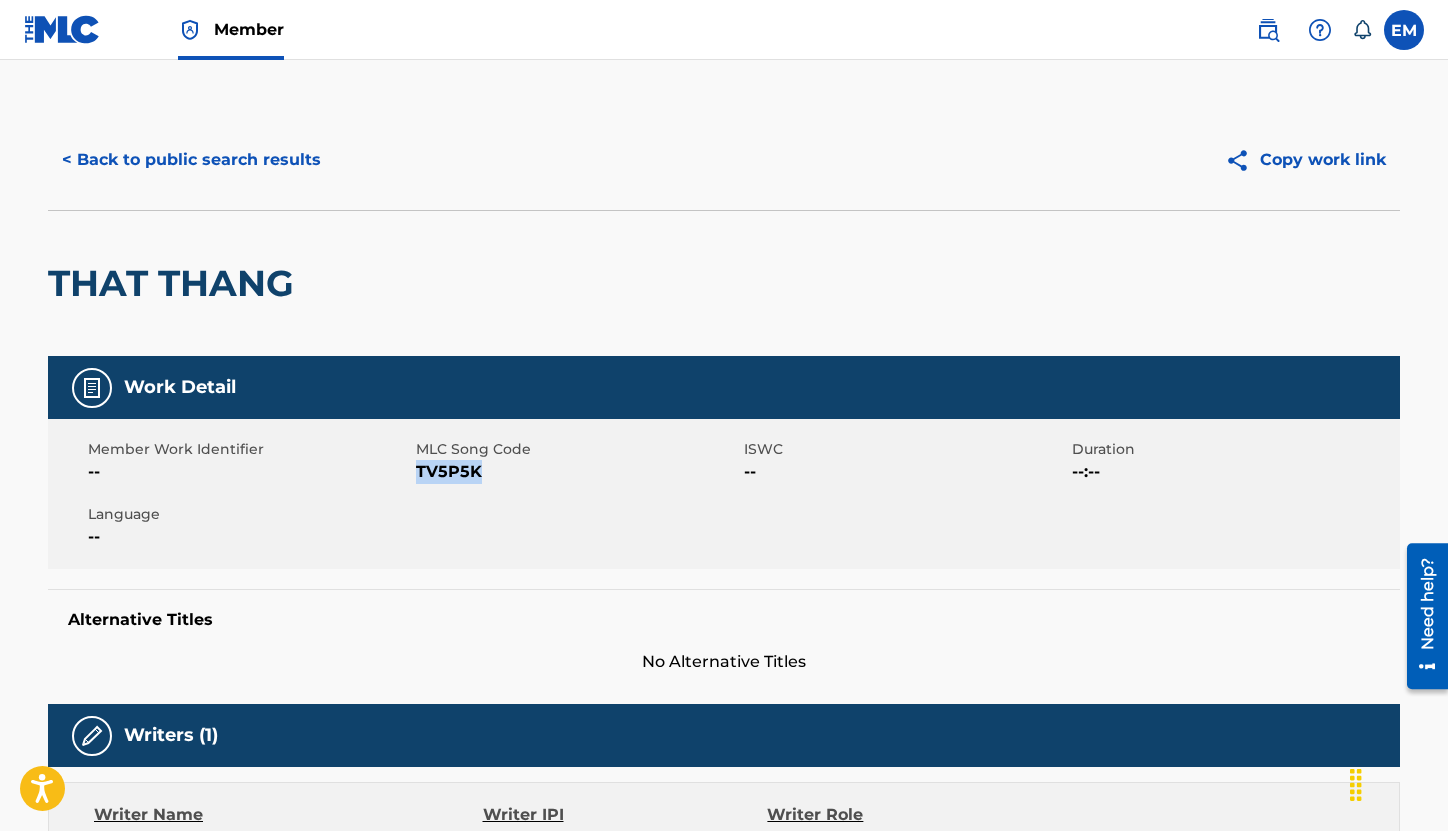 click on "< Back to public search results" at bounding box center [191, 160] 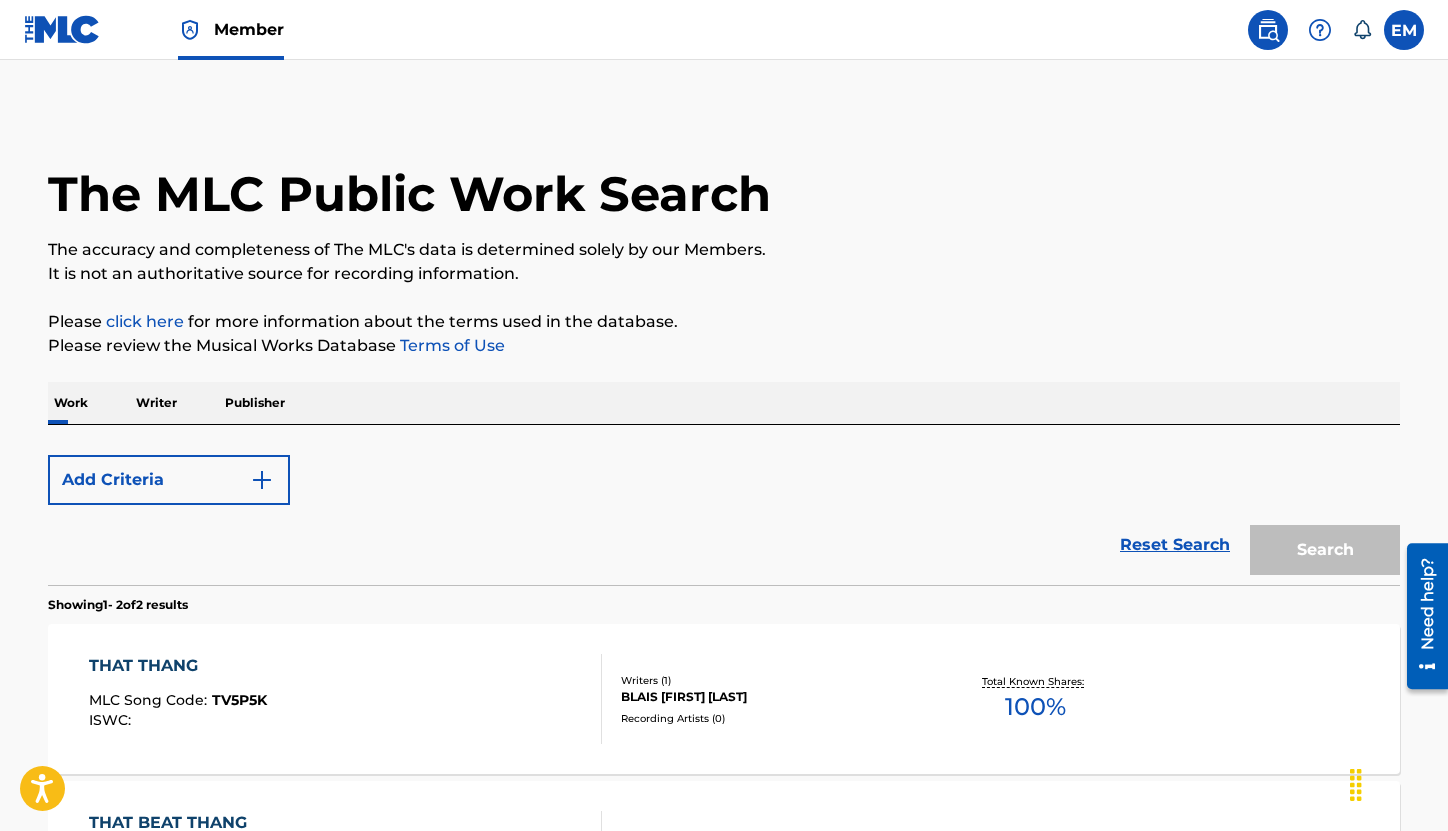 scroll, scrollTop: 300, scrollLeft: 0, axis: vertical 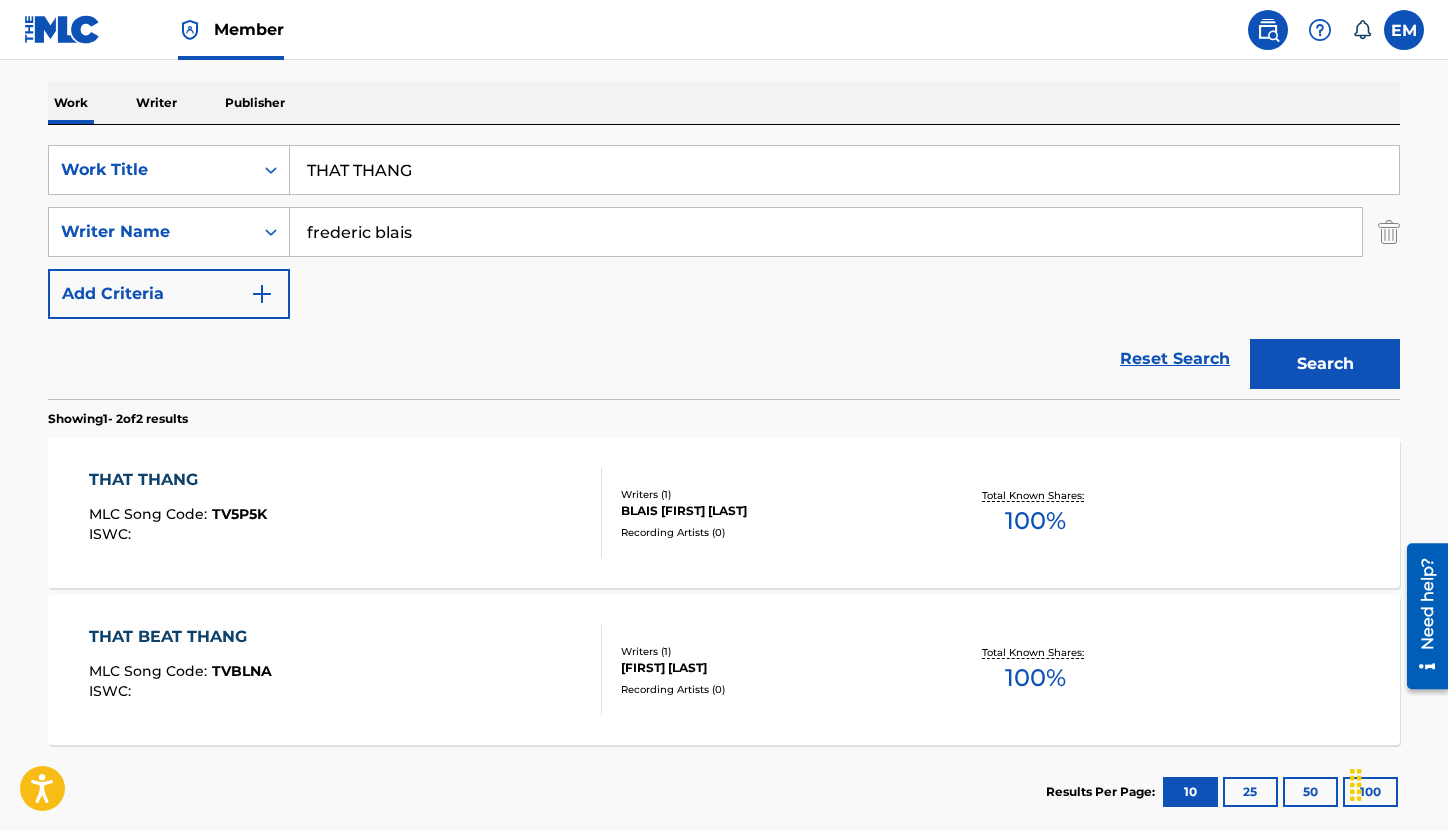 click on "THAT THANG" at bounding box center (844, 170) 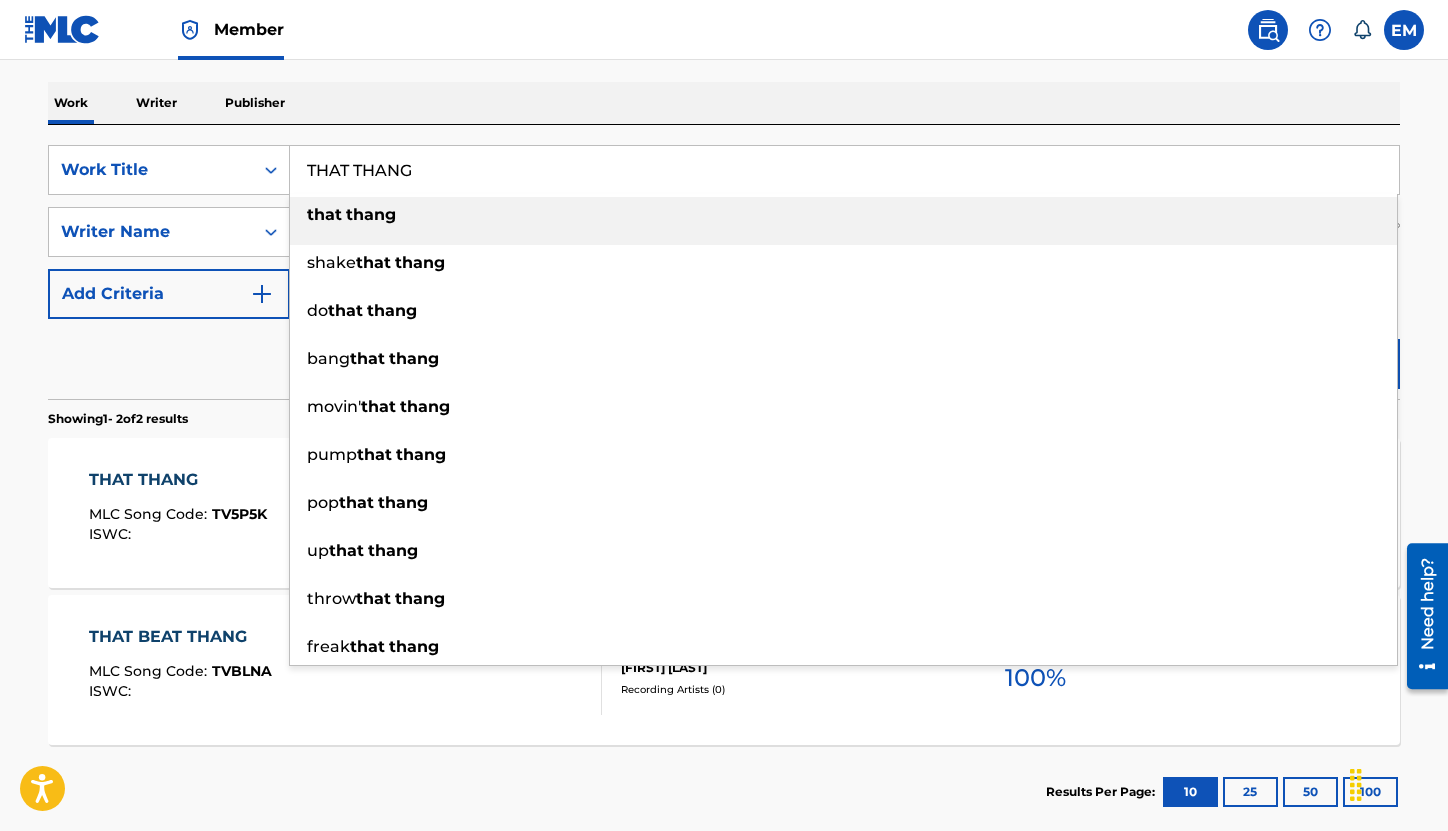 paste on "E TIME IS (DUB)" 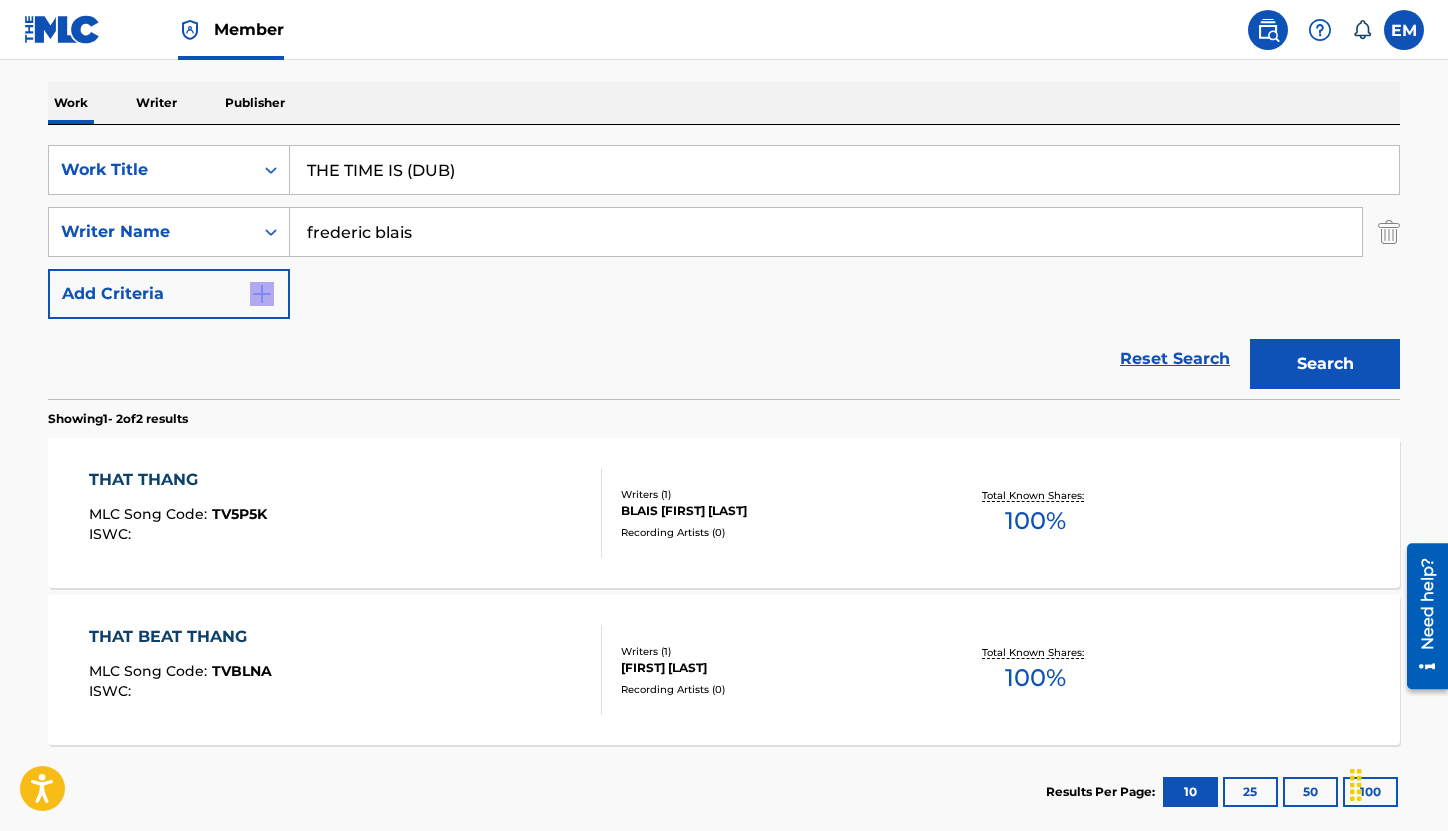 drag, startPoint x: 606, startPoint y: 319, endPoint x: 888, endPoint y: 308, distance: 282.21445 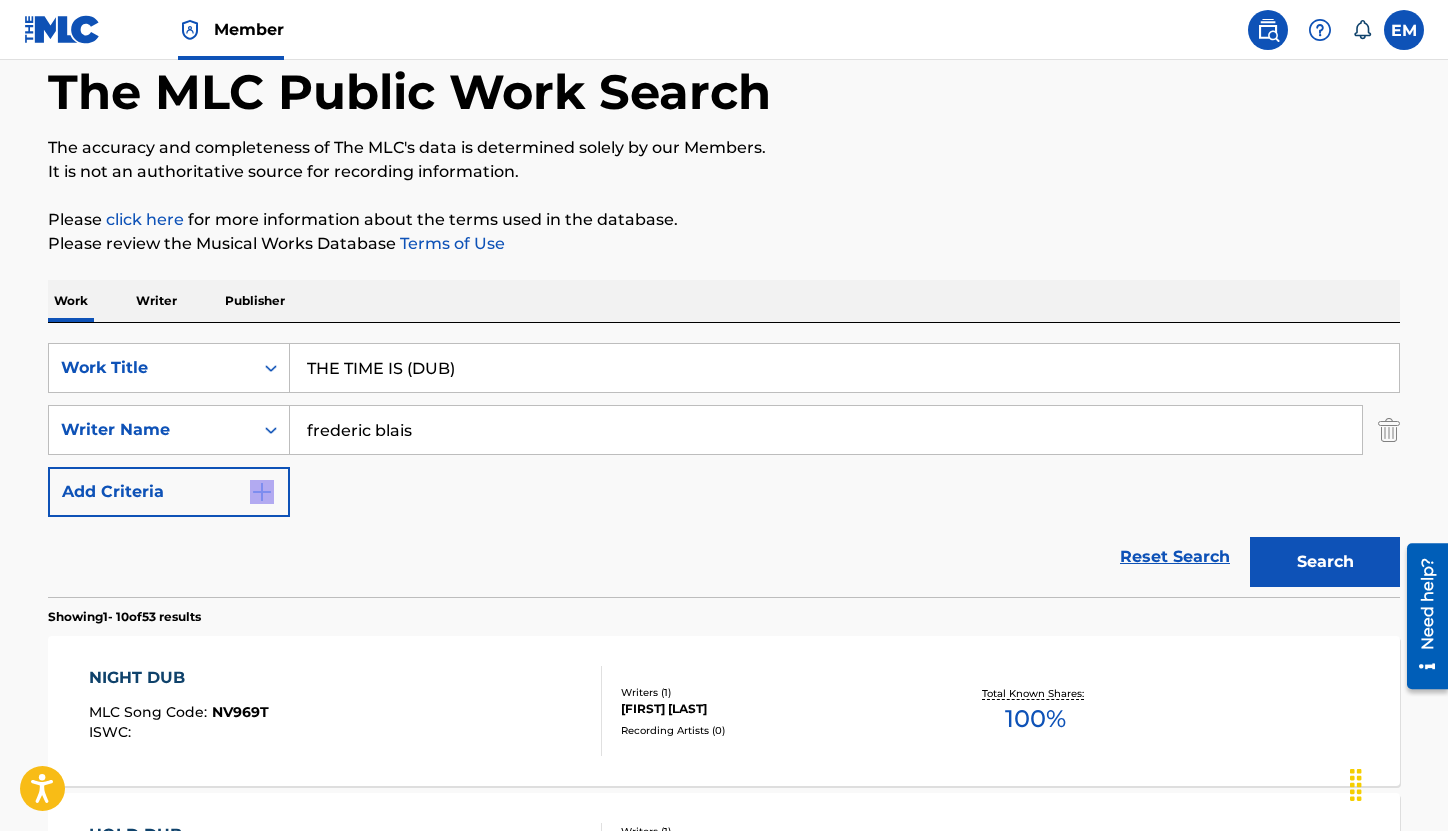 scroll, scrollTop: 300, scrollLeft: 0, axis: vertical 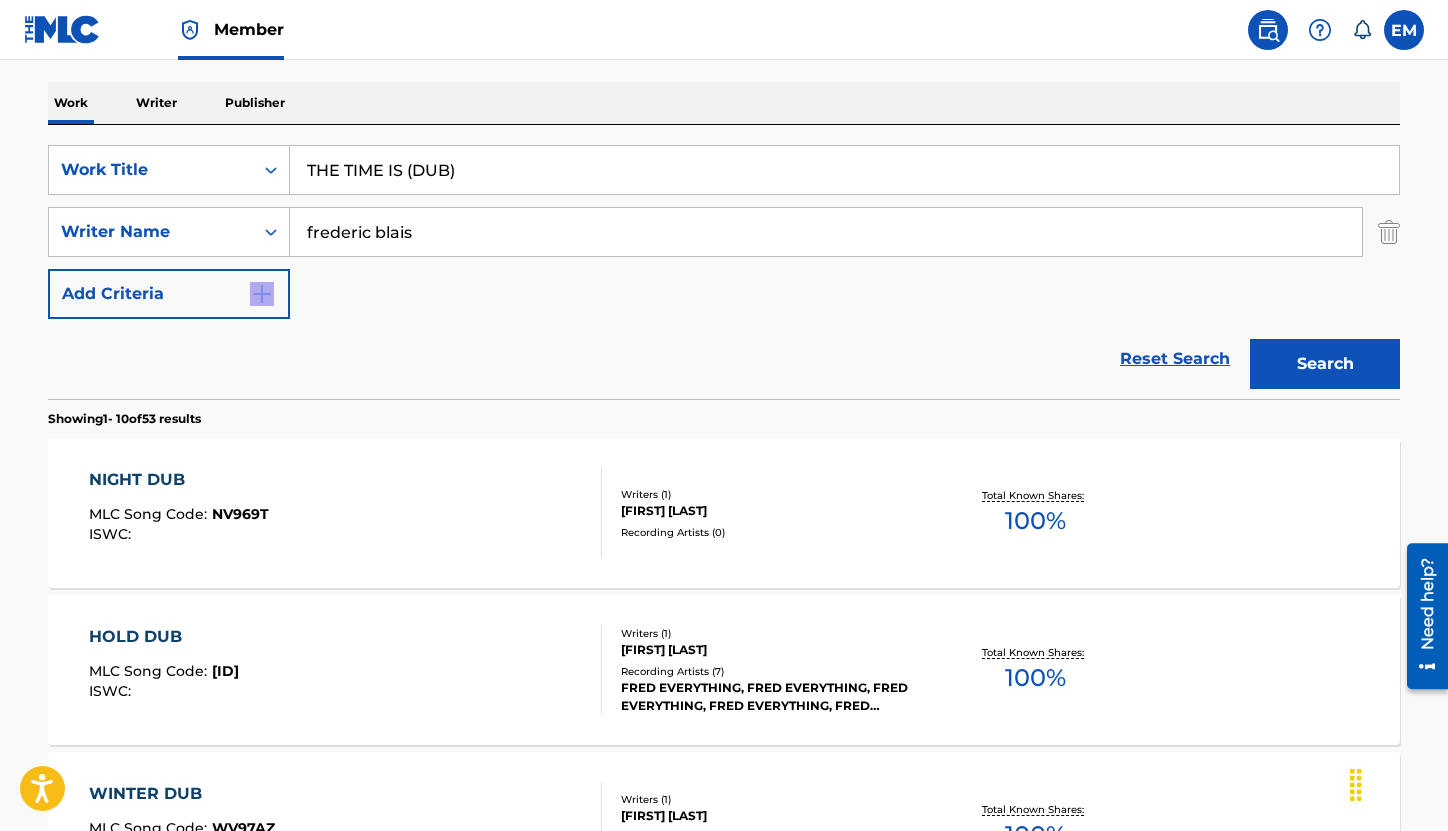 click on "Reset Search Search" at bounding box center (724, 359) 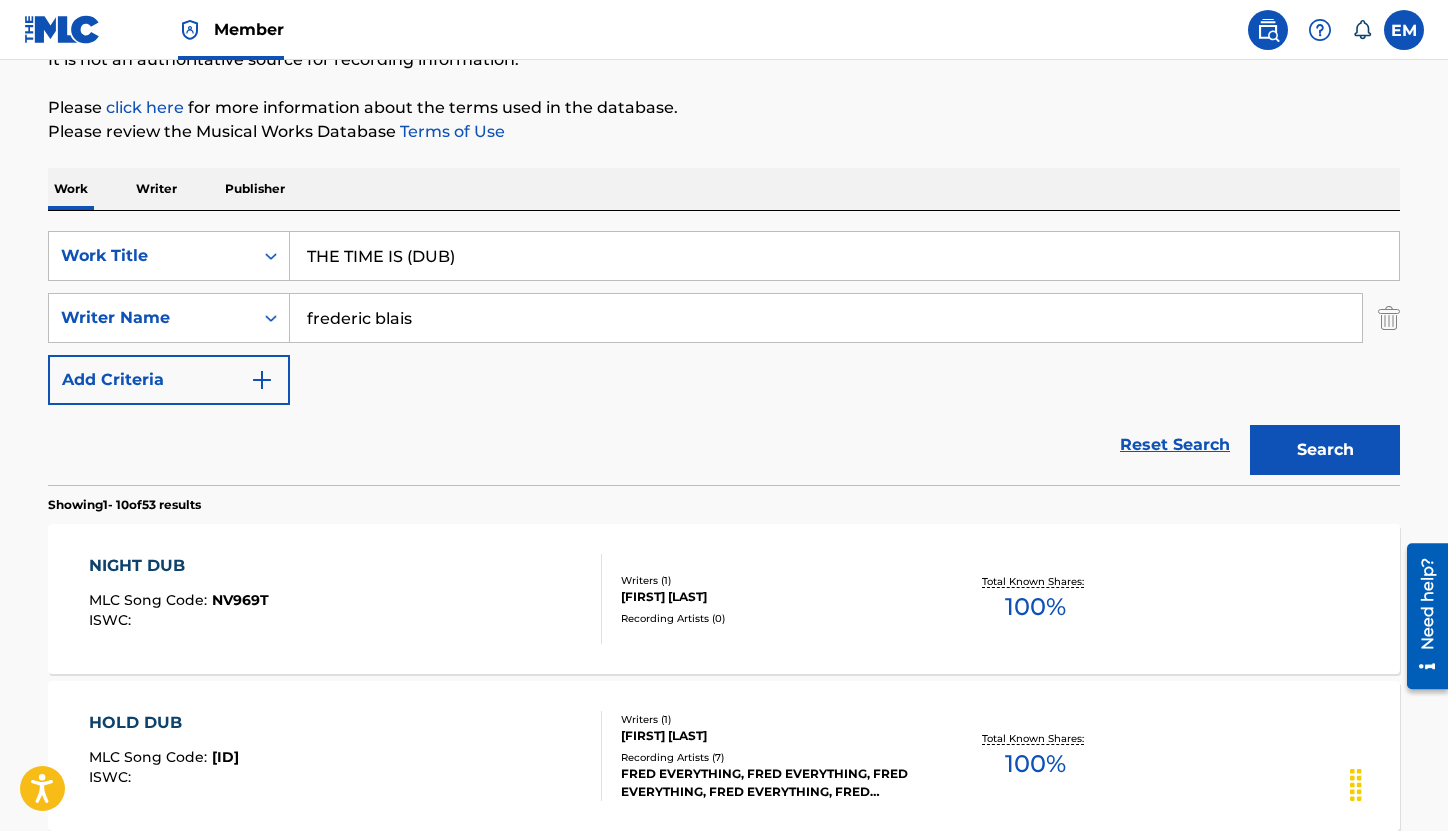 scroll, scrollTop: 200, scrollLeft: 0, axis: vertical 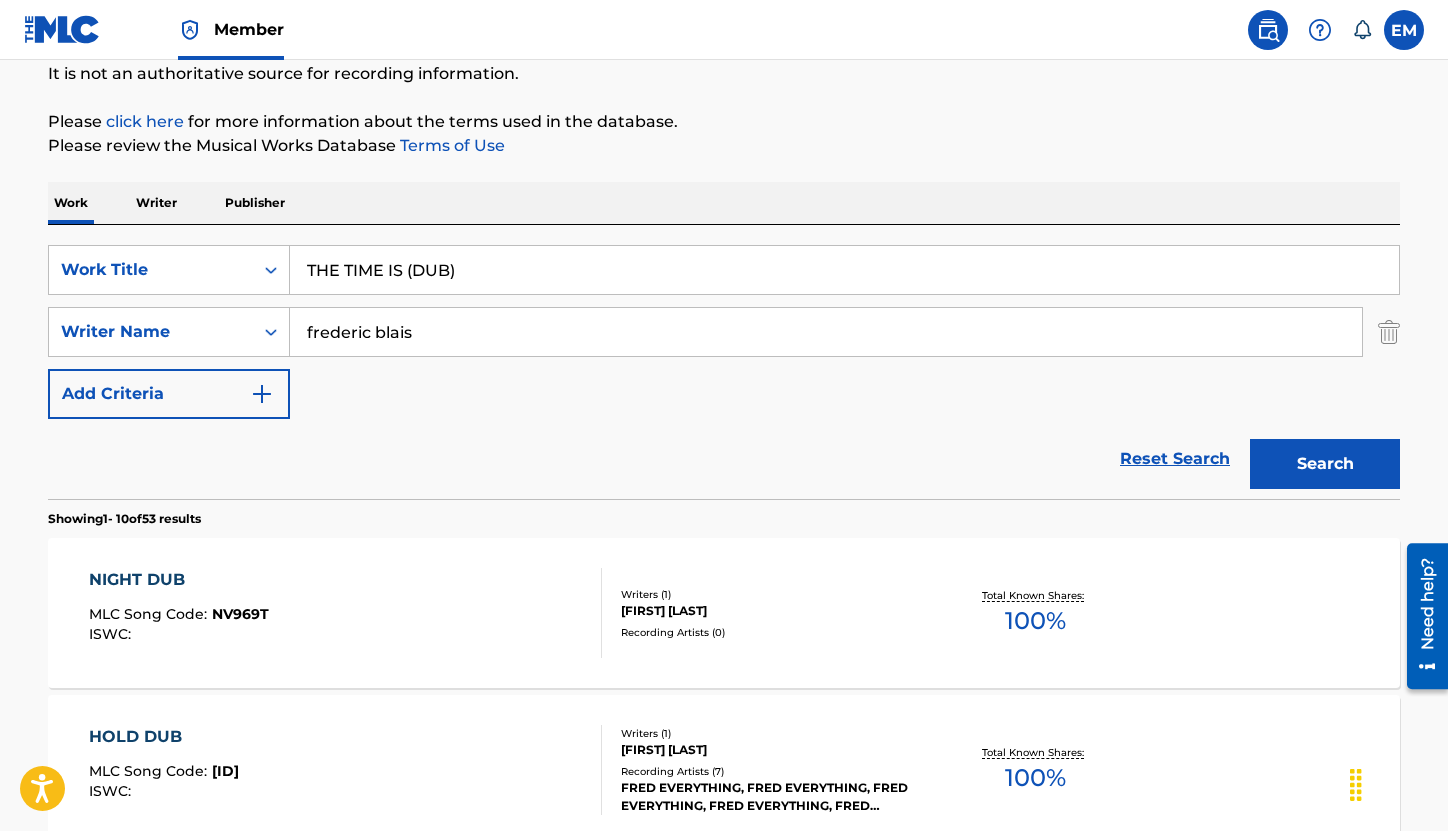 click on "THE TIME IS (DUB)" at bounding box center [844, 270] 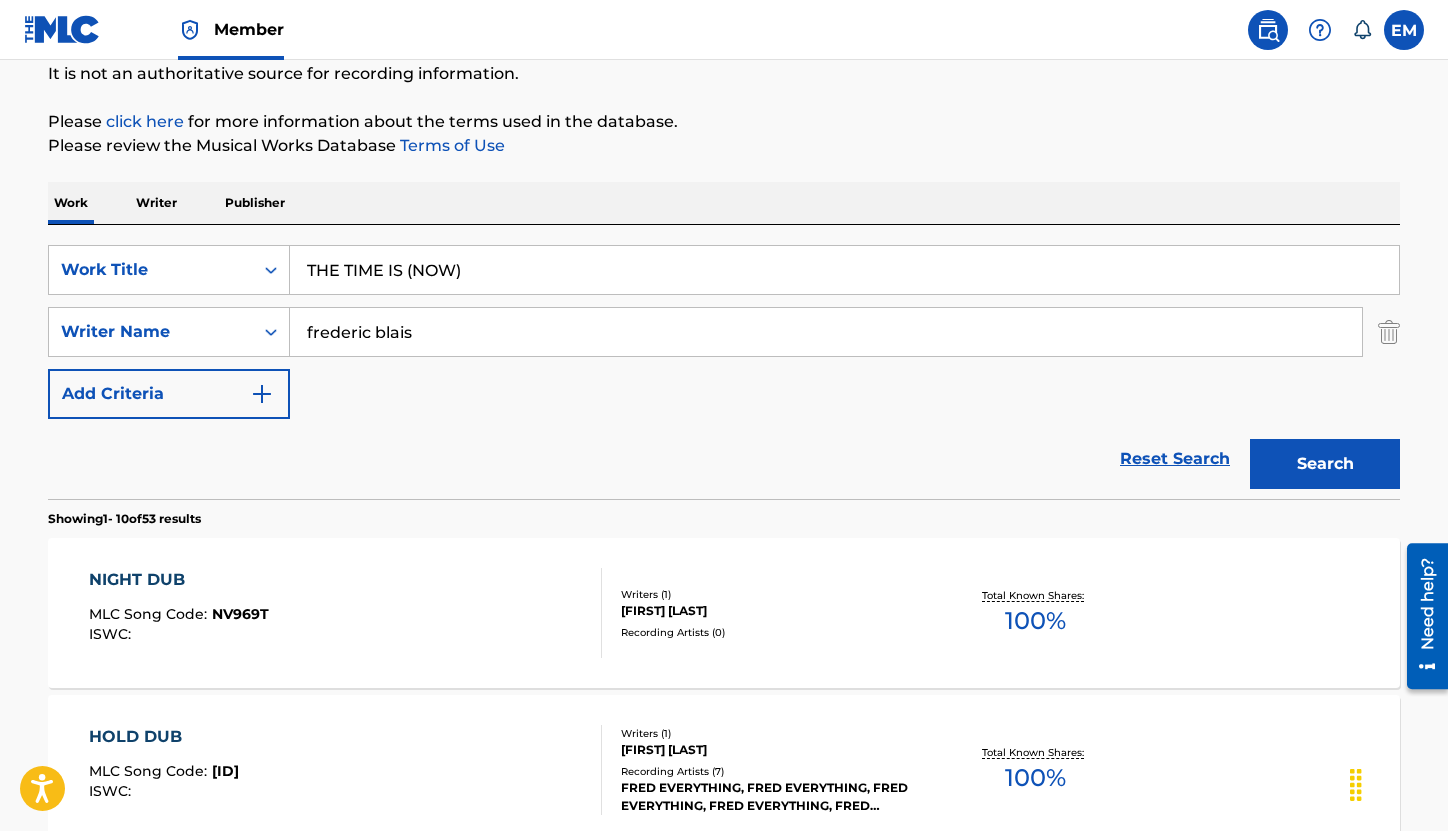 click on "Work Writer Publisher" at bounding box center (724, 203) 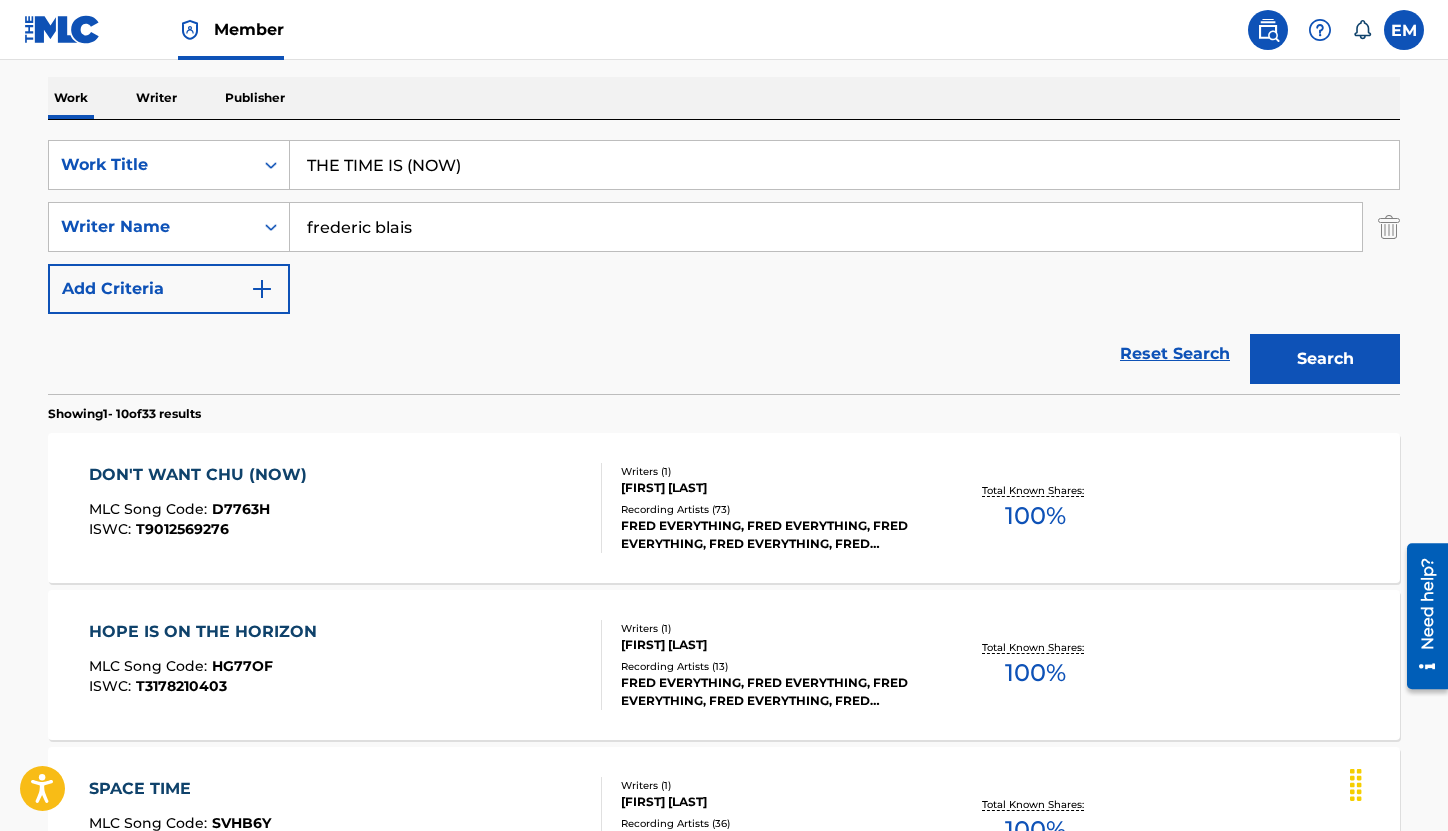 scroll, scrollTop: 100, scrollLeft: 0, axis: vertical 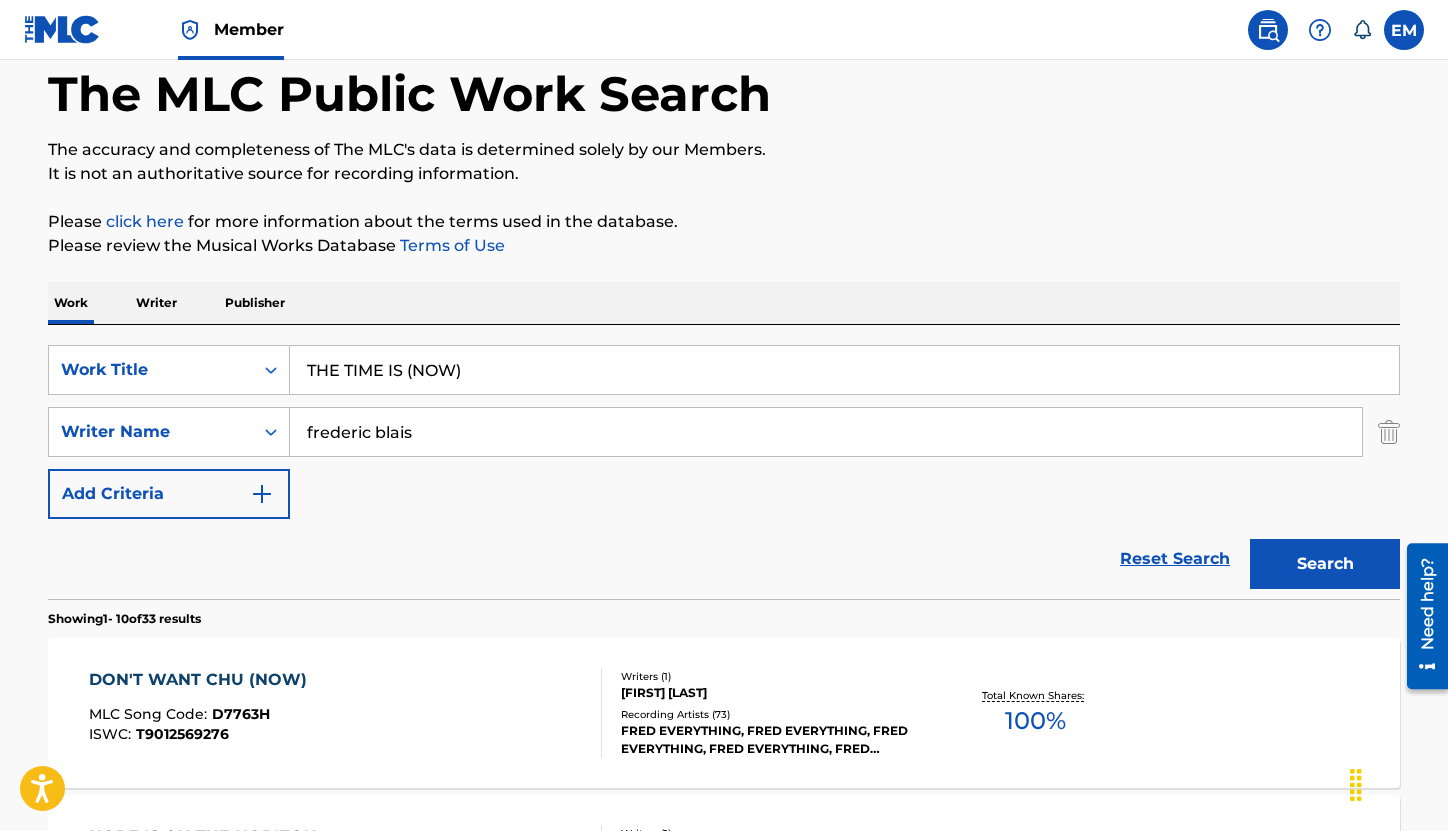 click on "THE TIME IS (NOW)" at bounding box center [844, 370] 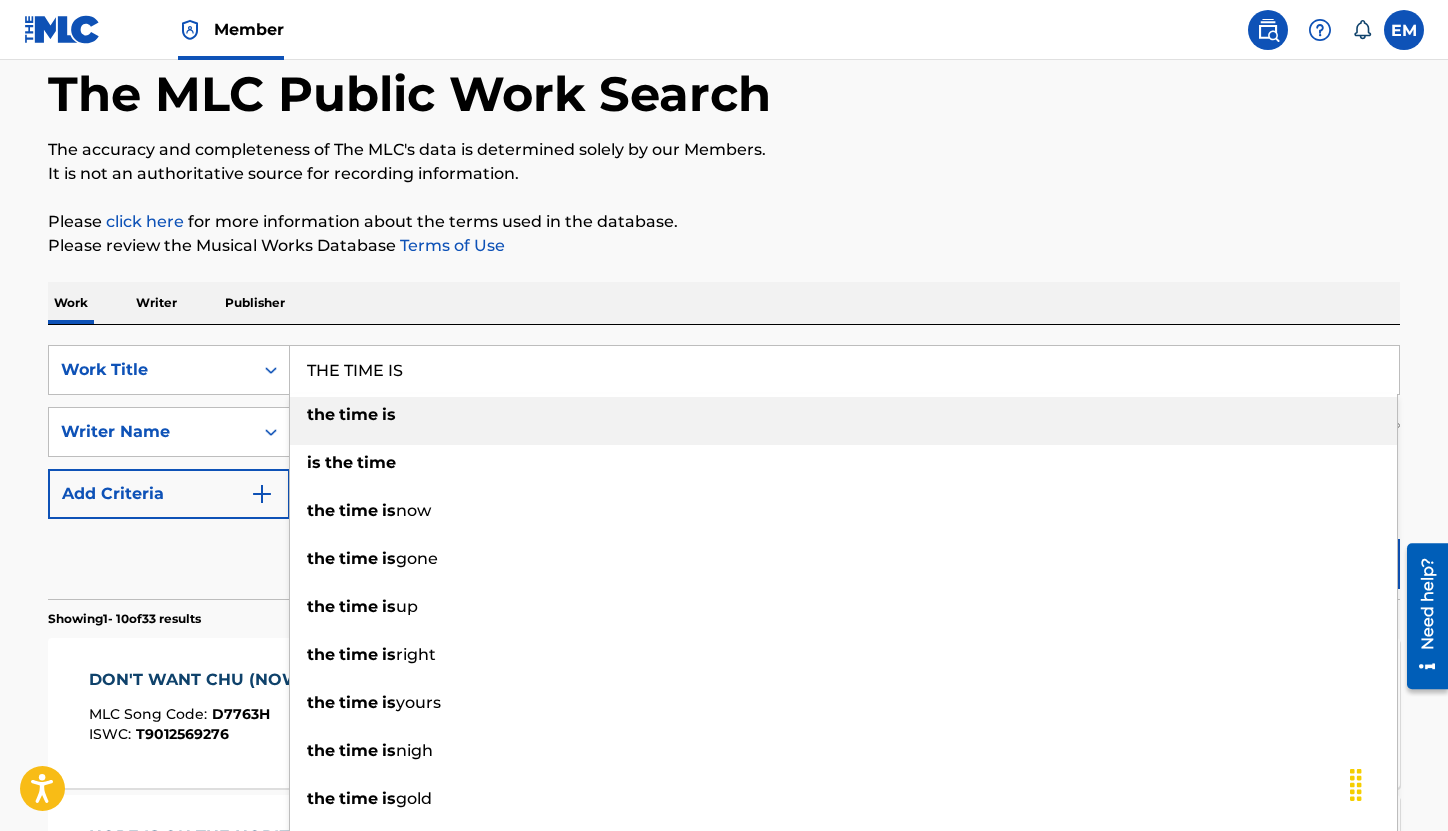 click on "The MLC Public Work Search The accuracy and completeness of The MLC's data is determined solely by our Members. It is not an authoritative source for recording information. Please   click here   for more information about the terms used in the database. Please review the Musical Works Database   Terms of Use Work Writer Publisher SearchWithCriteriac06617bf-25ed-46f6-8ef3-ef93165479e7 Work Title THE TIME IS the   time   is is   the   time the   time   is  now the   time   is  gone the   time   is  up the   time   is  right the   time   is  yours the   time   is  nigh the   time   is  gold the   time   is  here SearchWithCriteria8a6f7509-8e48-4a87-8ba0-2e2f27098ad3 Writer Name [FIRST] [LAST] Add Criteria Reset Search Search Showing  1  -   10  of  33   results   DON'T WANT CHU (NOW) MLC Song Code : D7763H ISWC : T9012569276 Writers ( 1 ) [FIRST] [LAST] Recording Artists ( 73 ) [FIRST] [LAST], [FIRST] [LAST], [FIRST] [LAST], [FIRST] [LAST], [FIRST] [LAST] Total Known Shares: 100 % HOPE IS ON THE HORIZON :" at bounding box center [724, 1157] 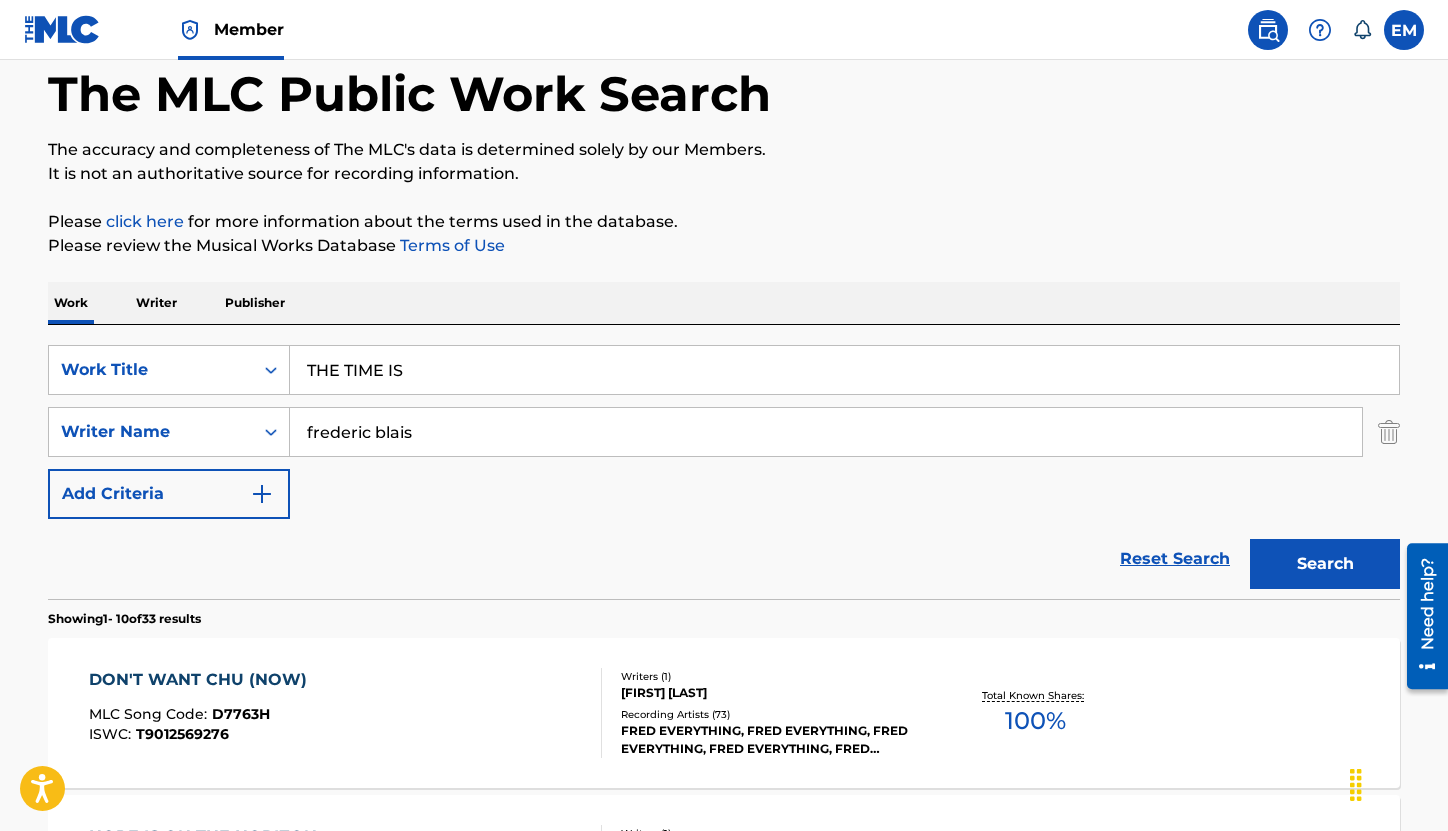 click on "Search" at bounding box center (1325, 564) 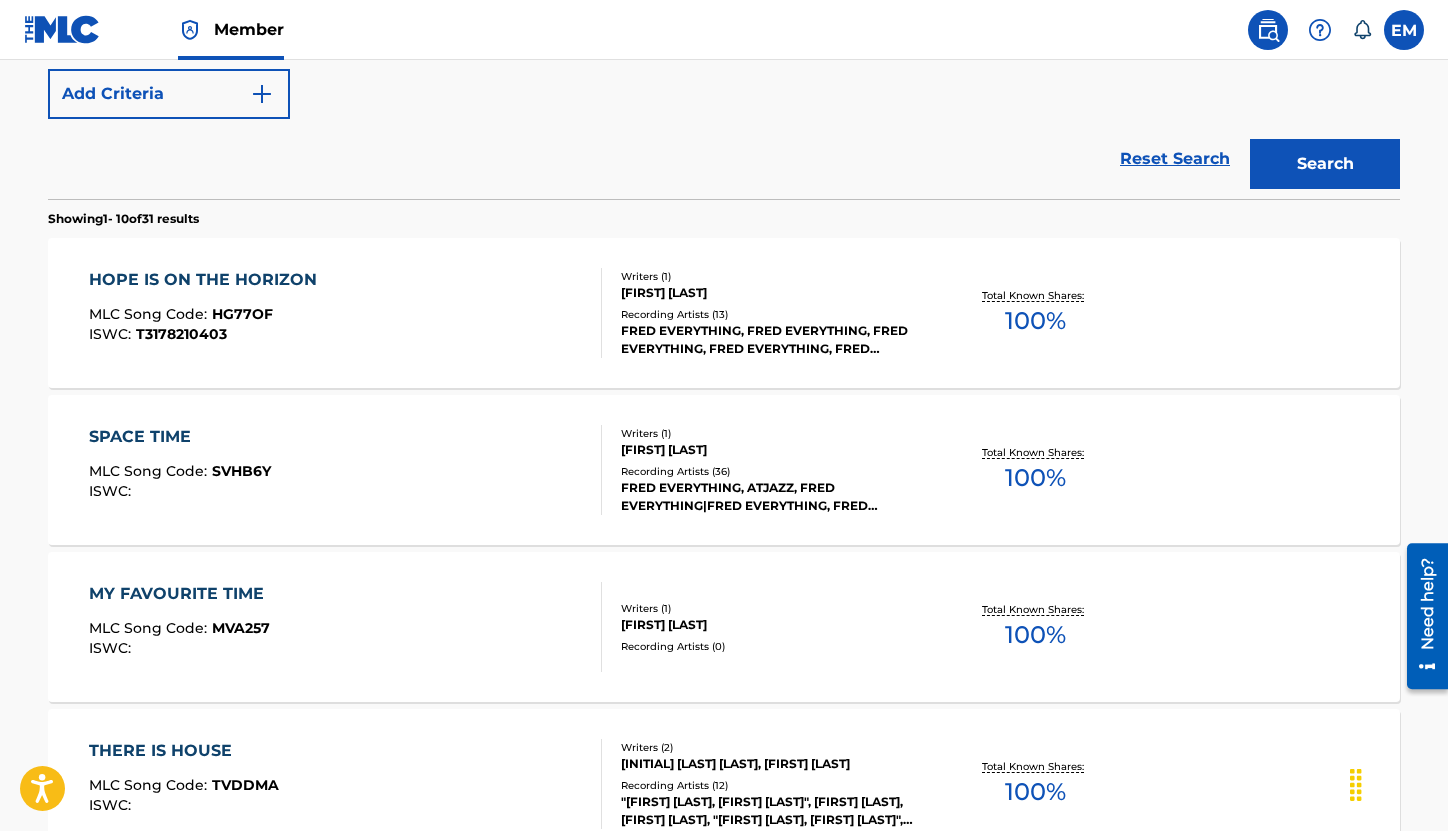 scroll, scrollTop: 100, scrollLeft: 0, axis: vertical 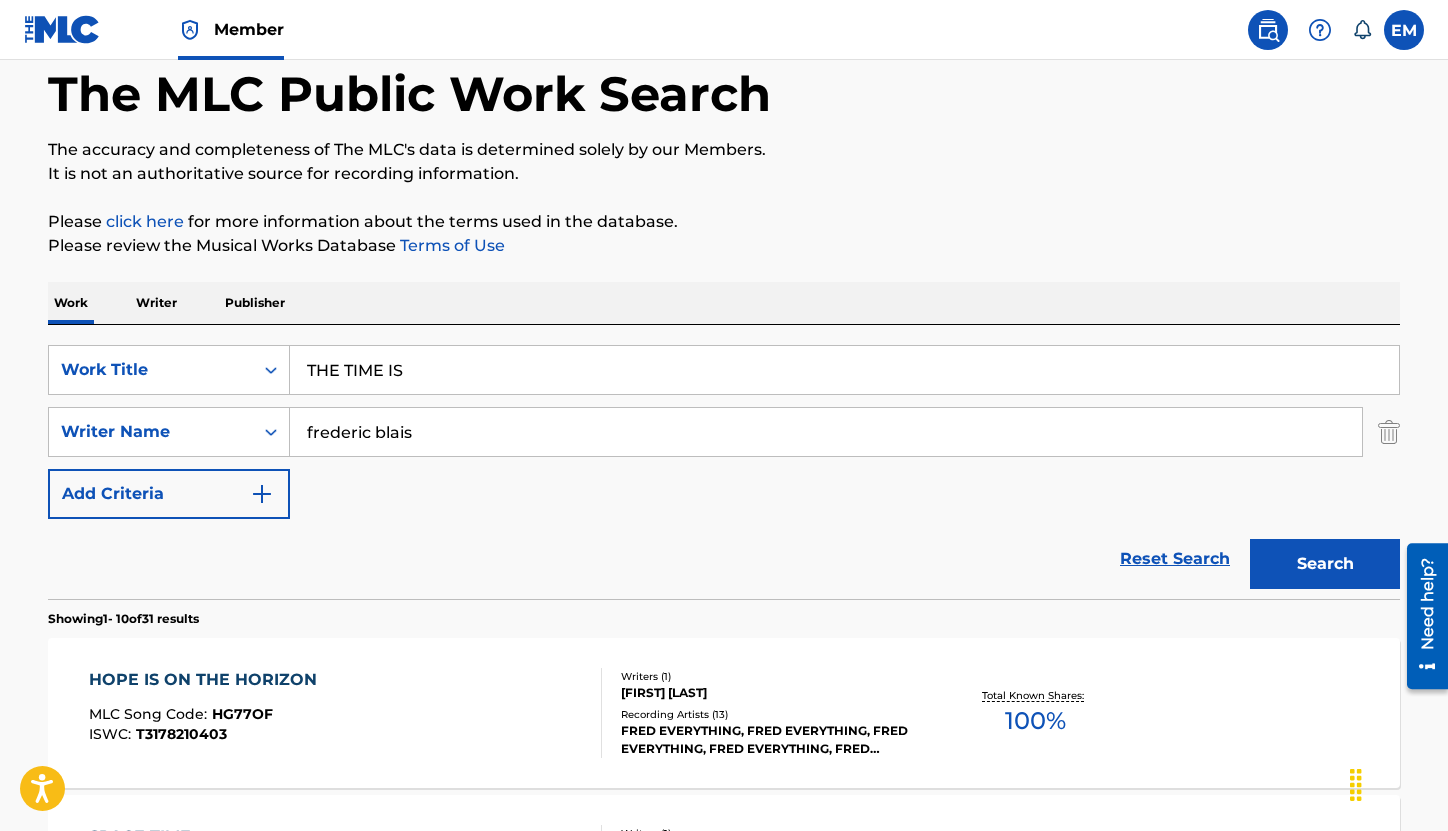 click on "THE TIME IS" at bounding box center (844, 370) 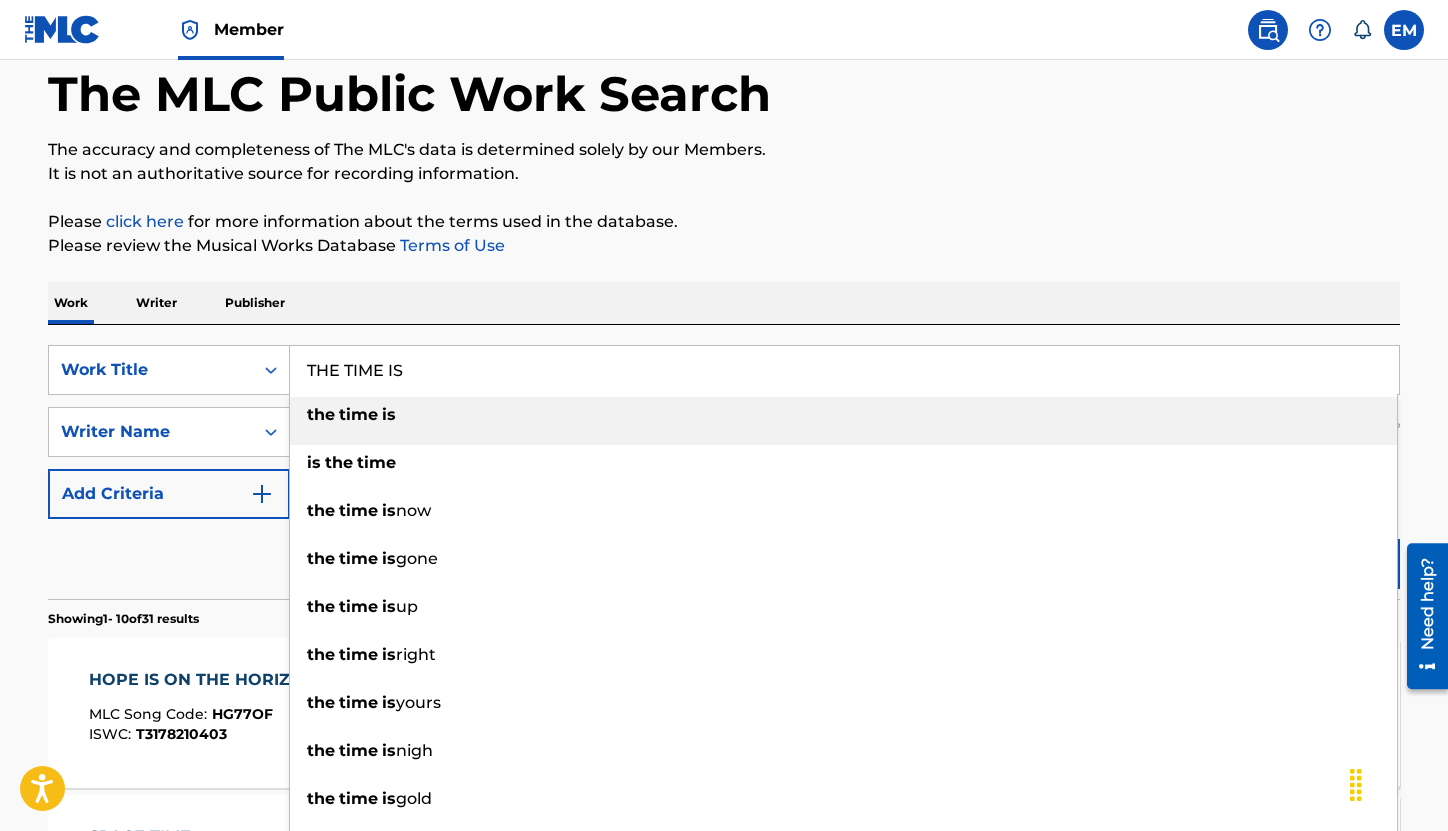 click on "THE TIME IS" at bounding box center [844, 370] 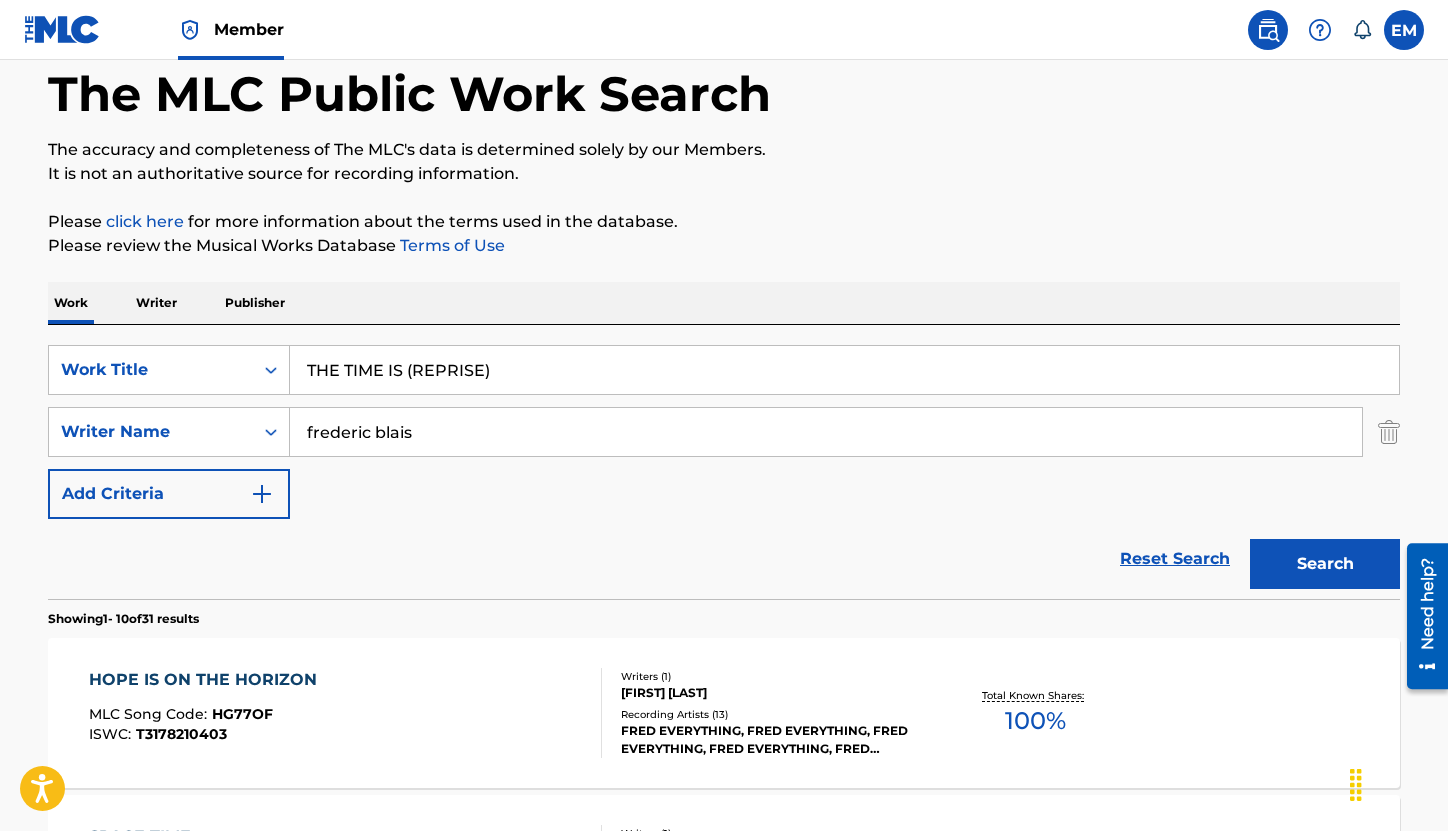 click on "The MLC Public Work Search The accuracy and completeness of The MLC's data is determined solely by our Members. It is not an authoritative source for recording information. Please   click here   for more information about the terms used in the database. Please review the Musical Works Database   Terms of Use Work Writer Publisher SearchWithCriteriac06617bf-25ed-46f6-8ef3-ef93165479e7 Work Title THE TIME IS (REPRISE) SearchWithCriteria8a6f7509-8e48-4a87-8ba0-2e2f27098ad3 Writer Name [FIRST] [LAST] Add Criteria Reset Search Search Showing  1  -   10  of  31   results   HOPE IS ON THE HORIZON MLC Song Code : HG77OF ISWC : T3178210403 Writers ( 1 ) [FIRST] [LAST] Recording Artists ( 13 ) [FIRST] [LAST], [FIRST] [LAST], [FIRST] [LAST], [FIRST] [LAST], [FIRST] [LAST] Total Known Shares: 100 % SPACE TIME MLC Song Code : SVHB6Y ISWC : Writers ( 1 ) [FIRST] [LAST] Recording Artists ( 36 ) [FIRST] [LAST], ATJAZZ, [FIRST] [LAST]|[FIRST] [LAST], [FIRST] [LAST], [FIRST] [LAST], [FIRST] [LAST] 100 % : MVA257 :" at bounding box center (724, 1157) 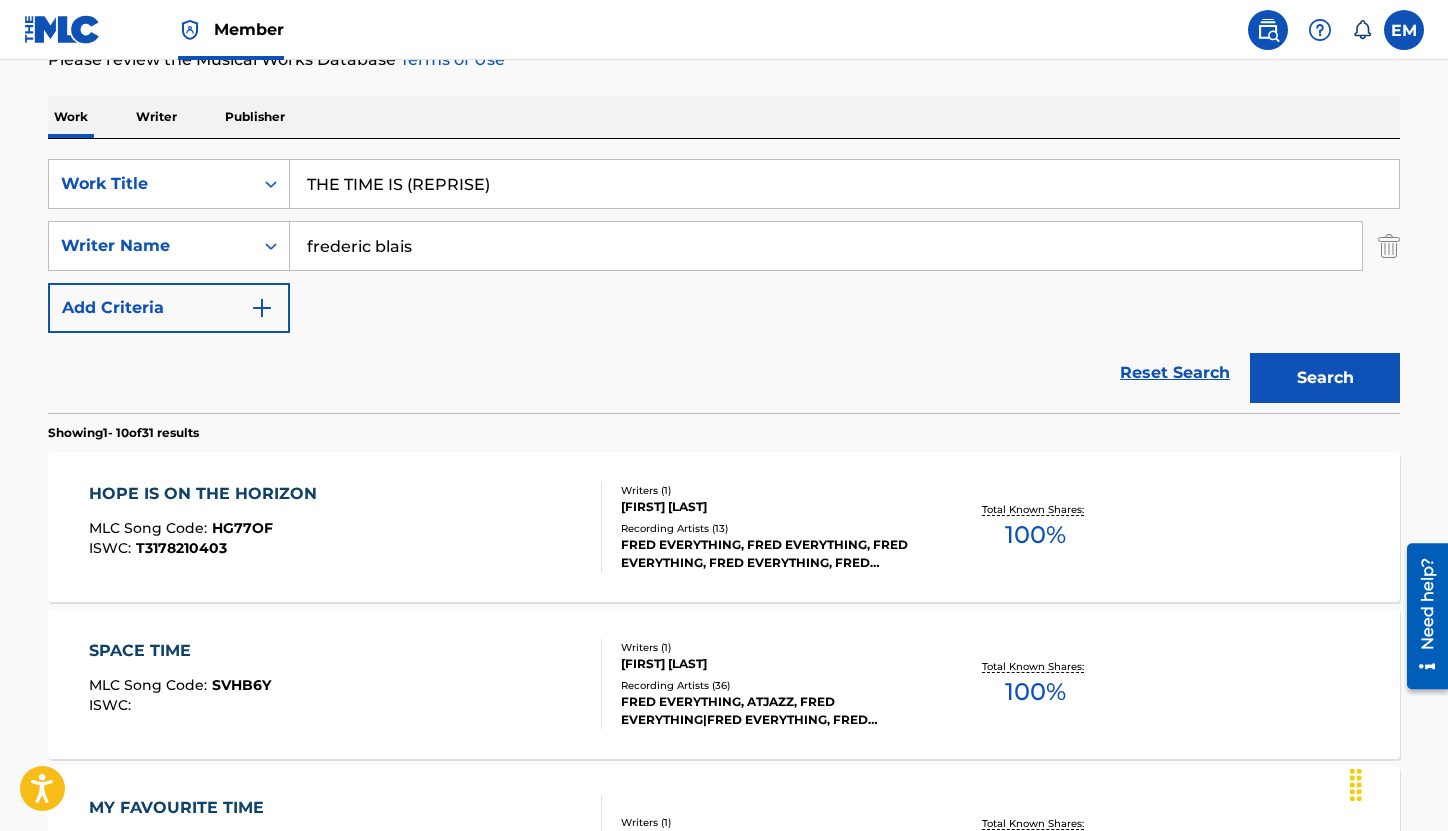 scroll, scrollTop: 100, scrollLeft: 0, axis: vertical 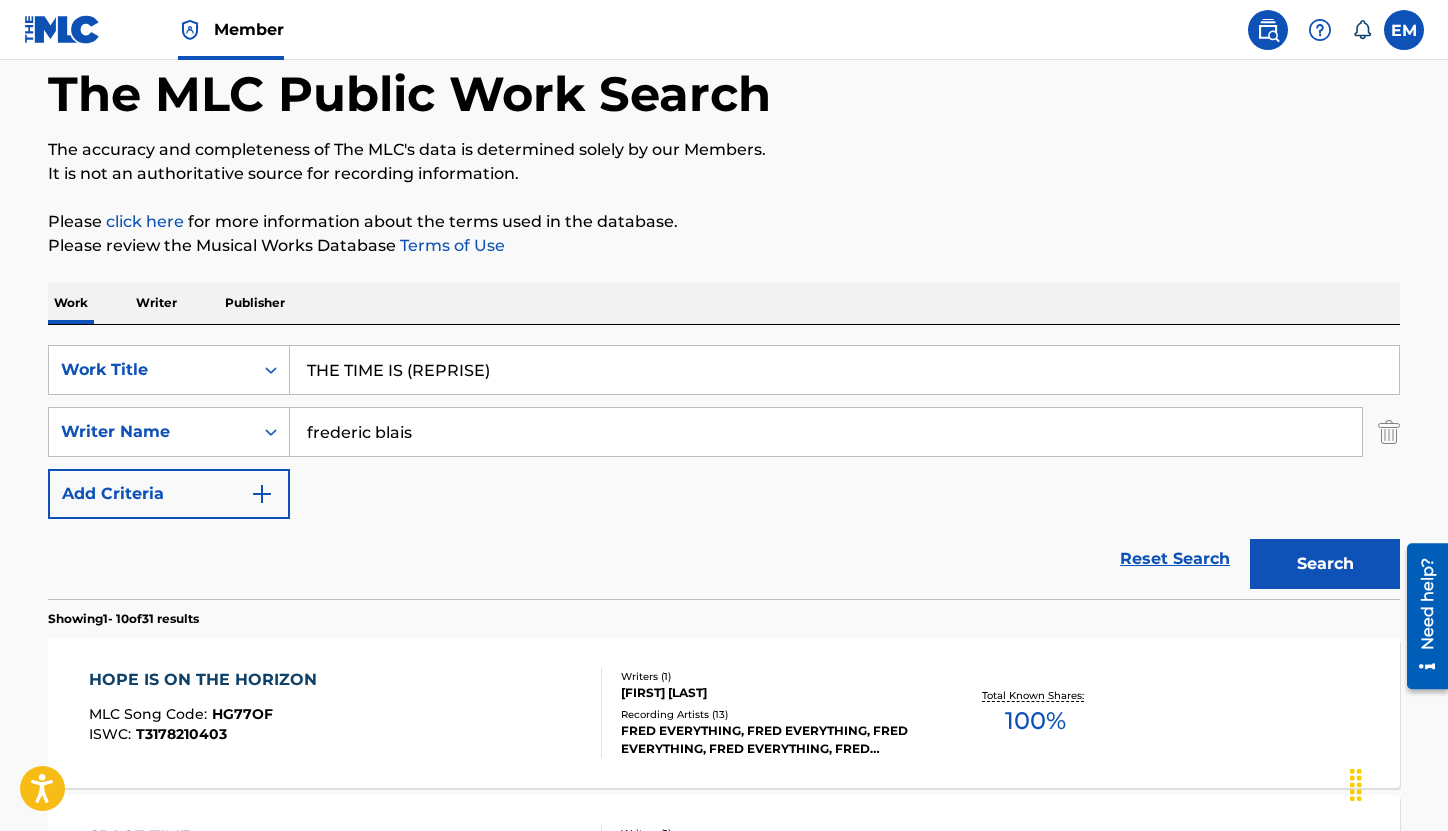click on "THE TIME IS (REPRISE)" at bounding box center (844, 370) 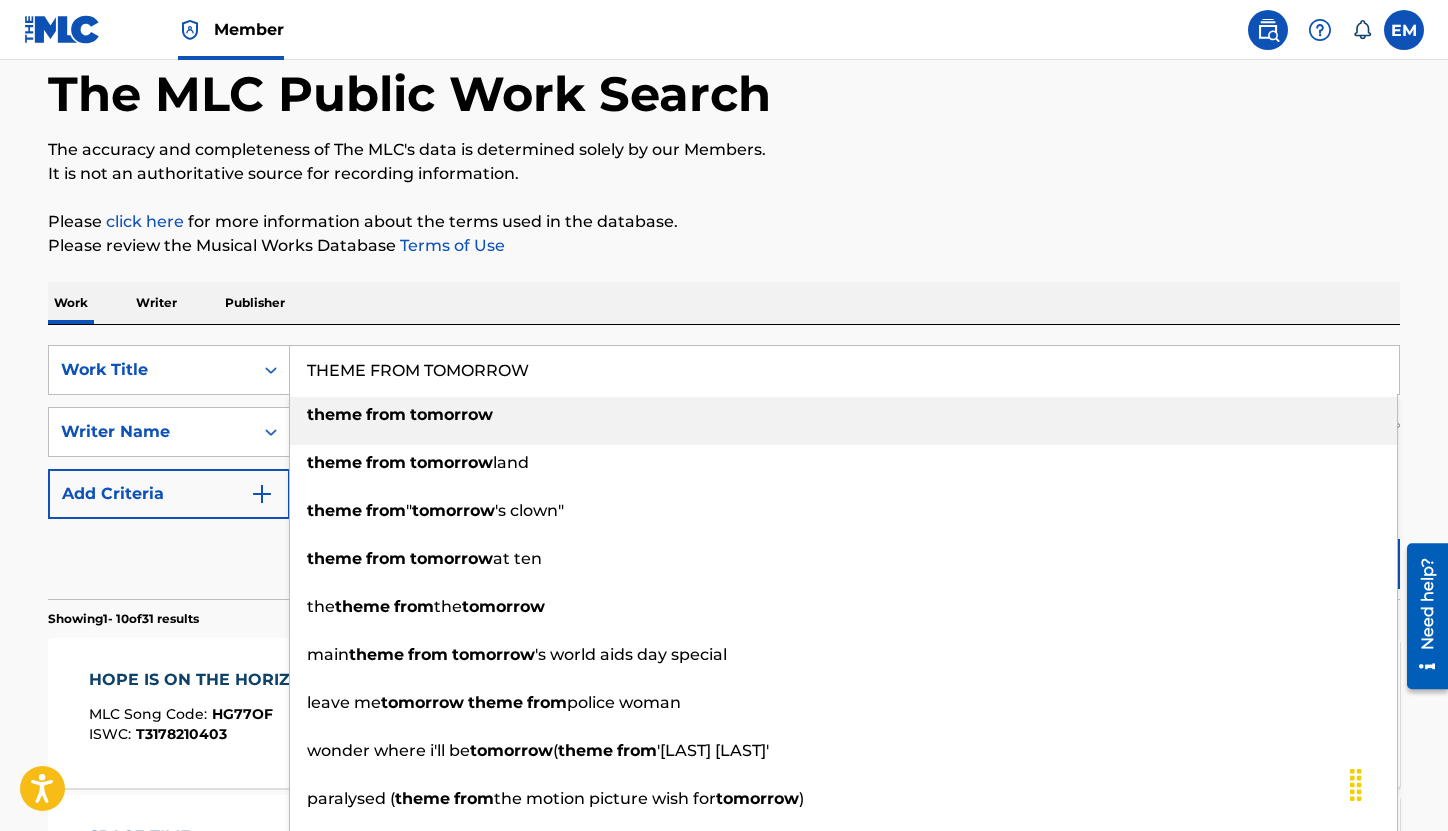type on "THEME FROM TOMORROW" 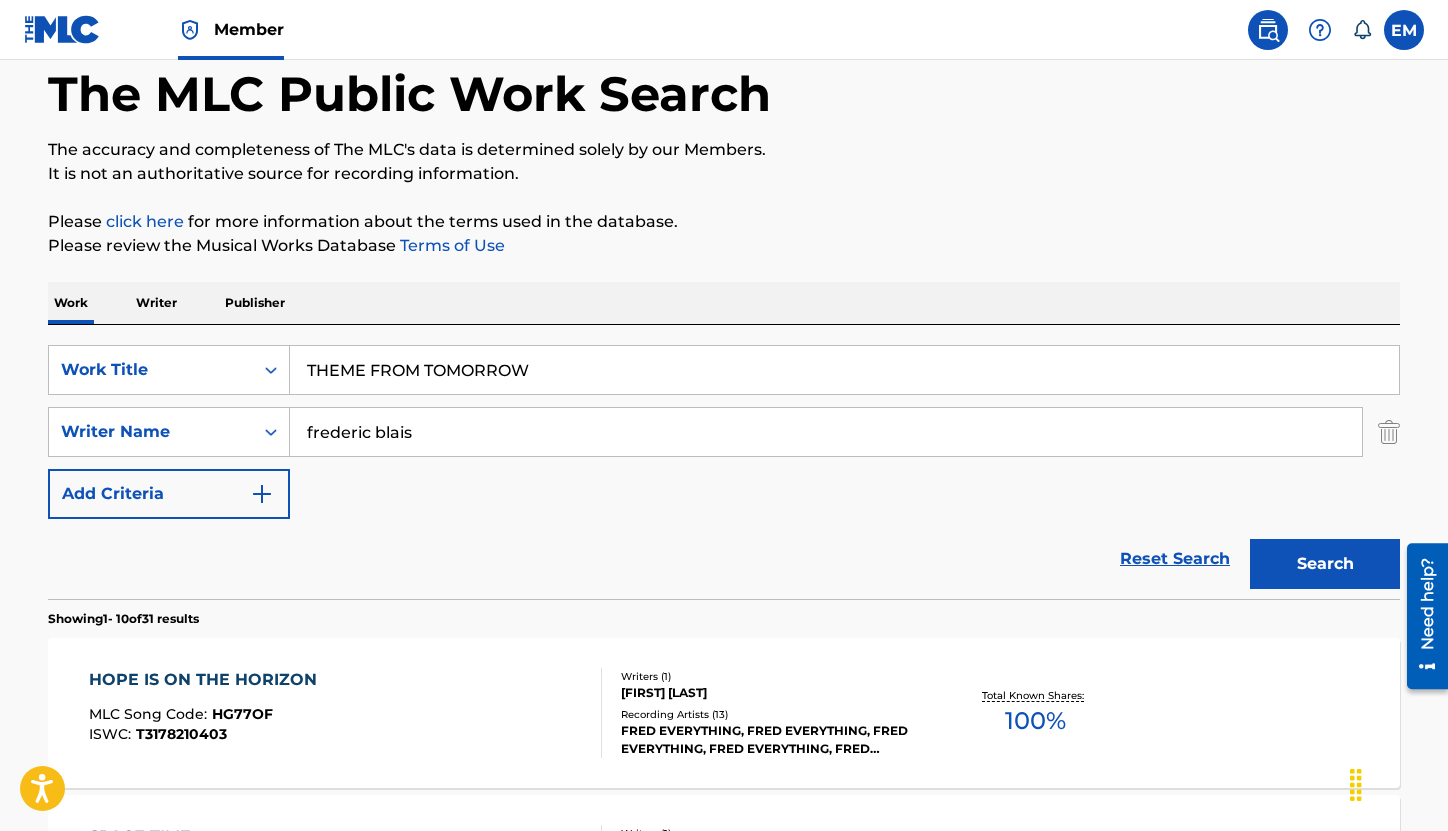 click on "Search" at bounding box center (1325, 564) 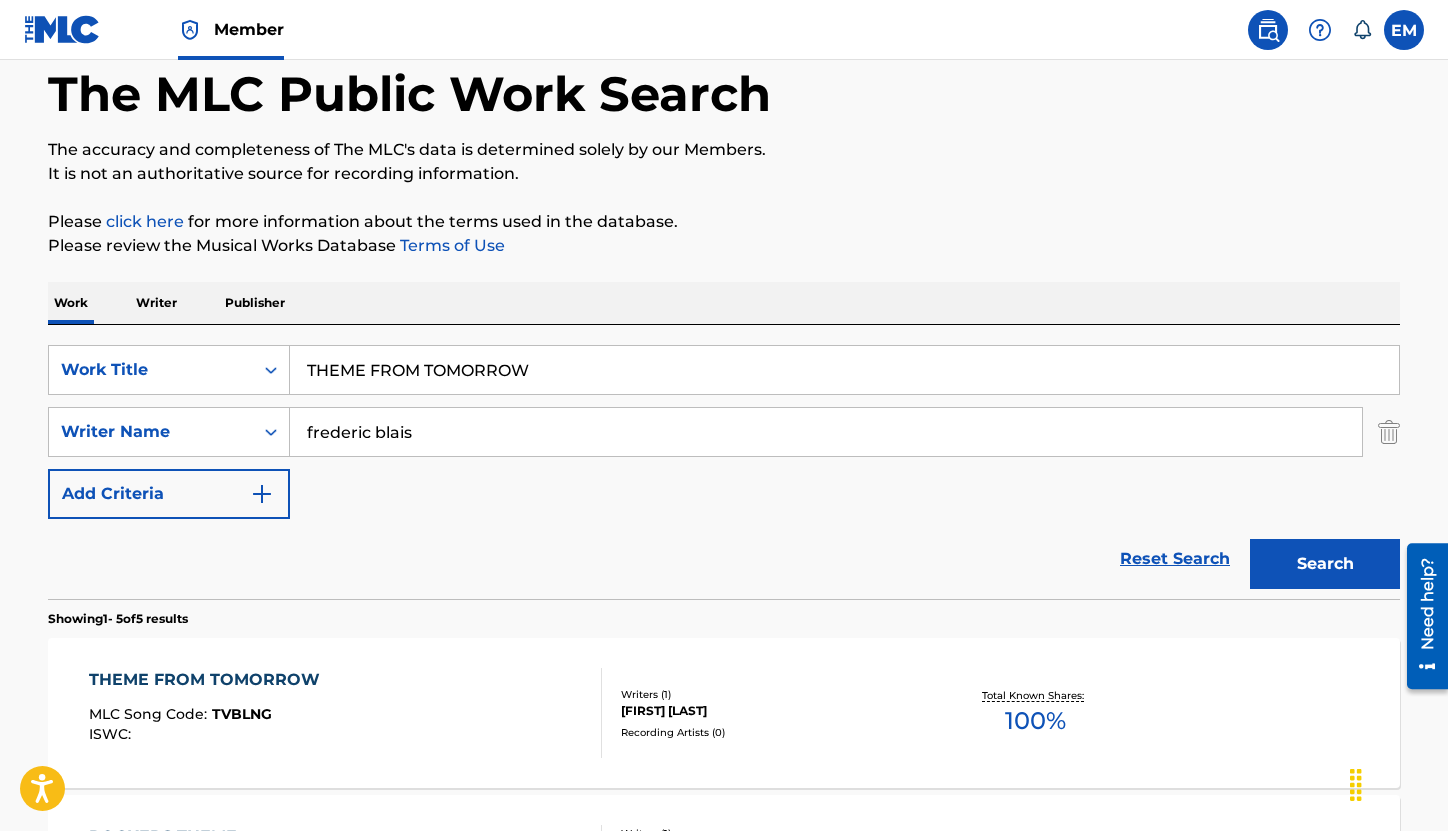 click on "THEME FROM TOMORROW MLC Song Code : TVBLNG ISWC :" at bounding box center (346, 713) 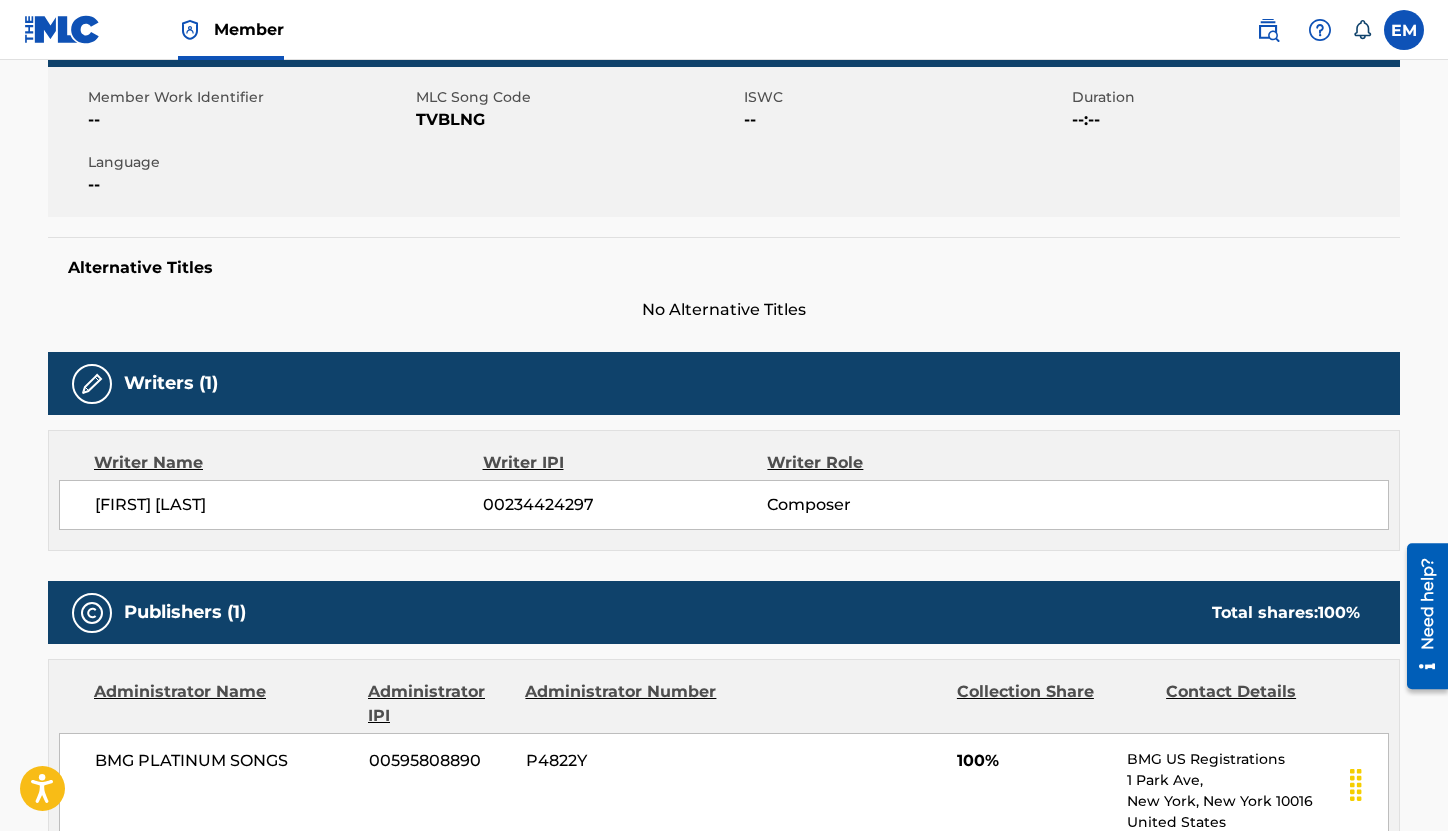 scroll, scrollTop: 200, scrollLeft: 0, axis: vertical 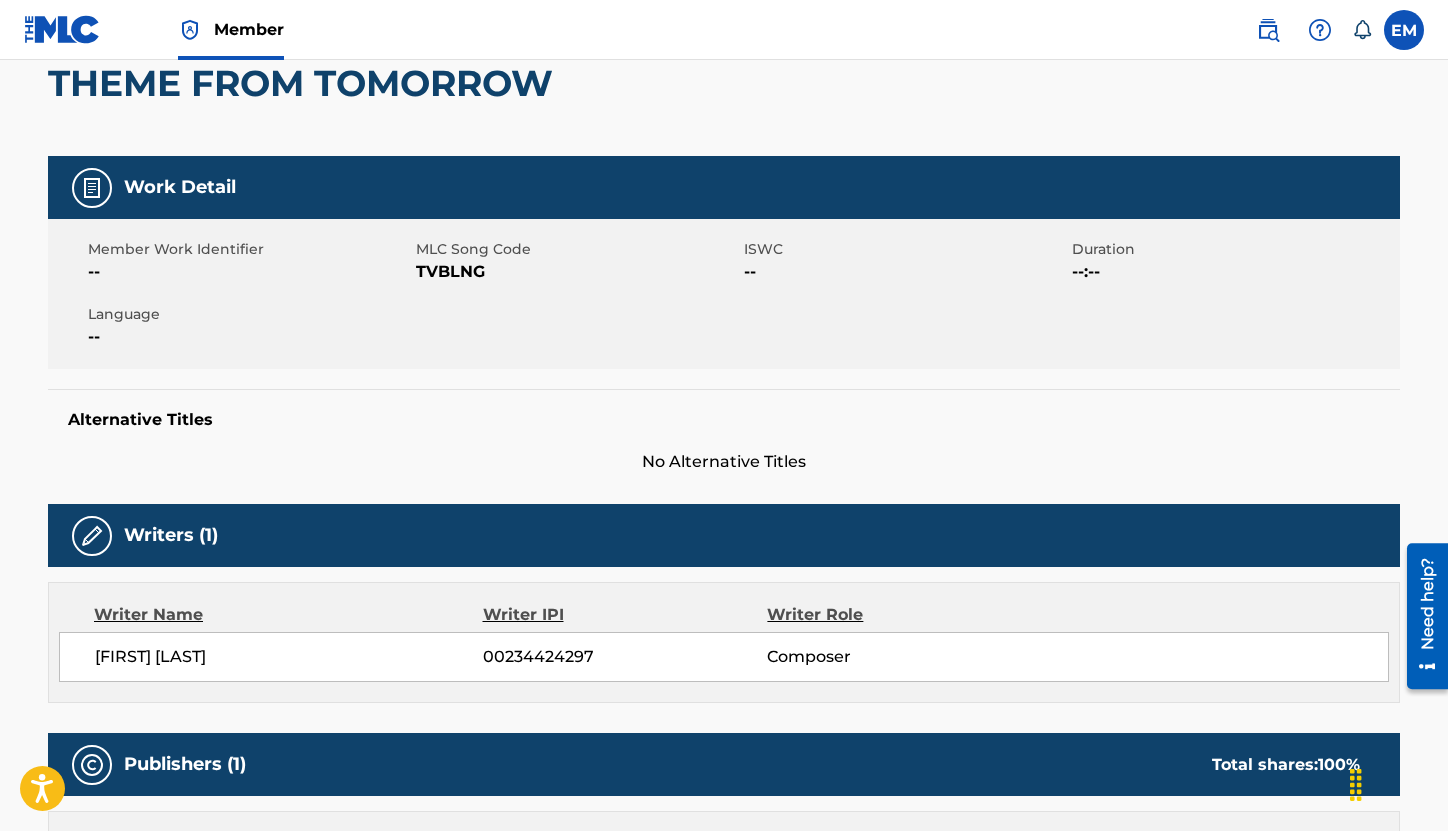 click on "TVBLNG" at bounding box center (577, 272) 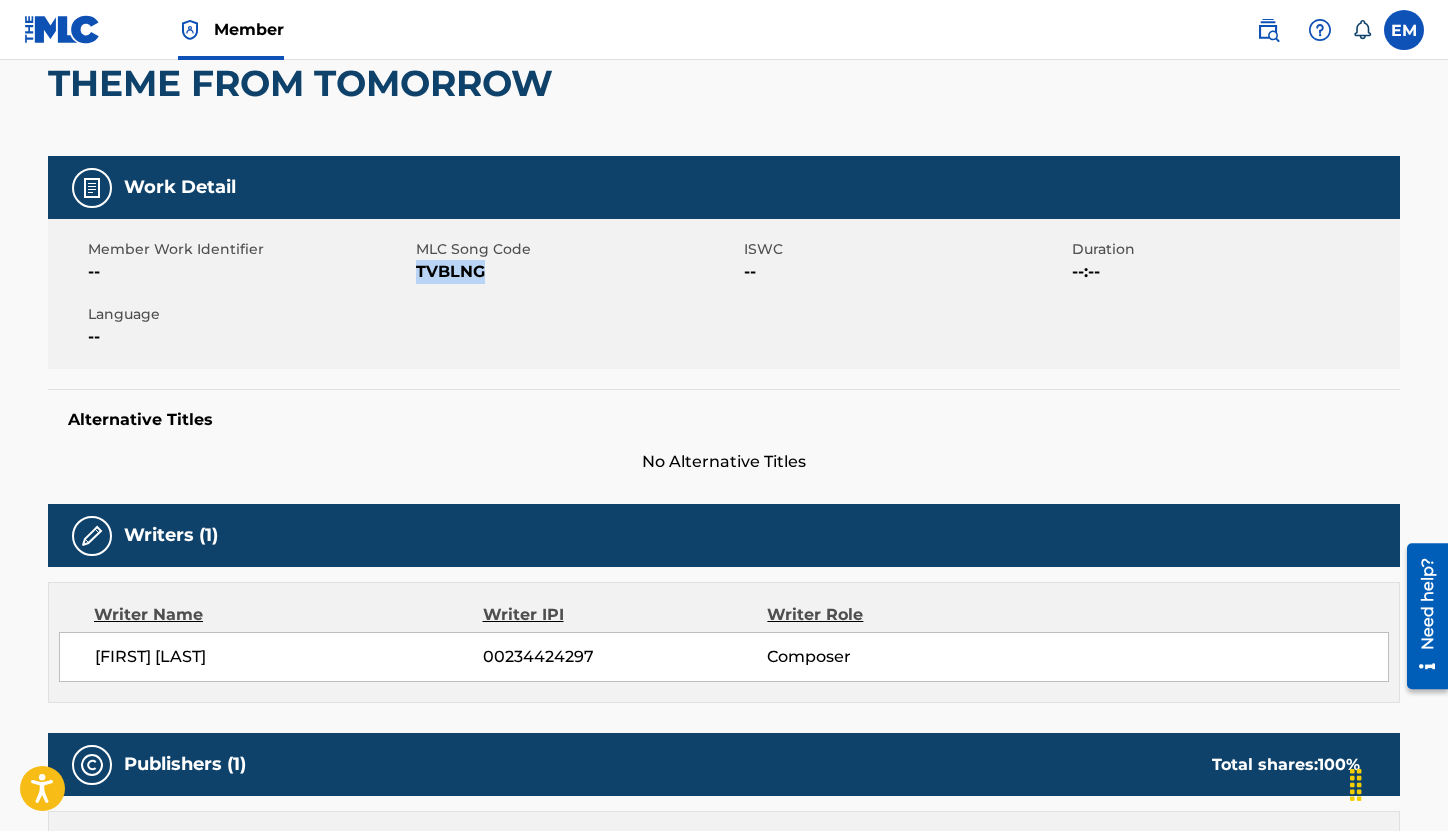 click on "TVBLNG" at bounding box center (577, 272) 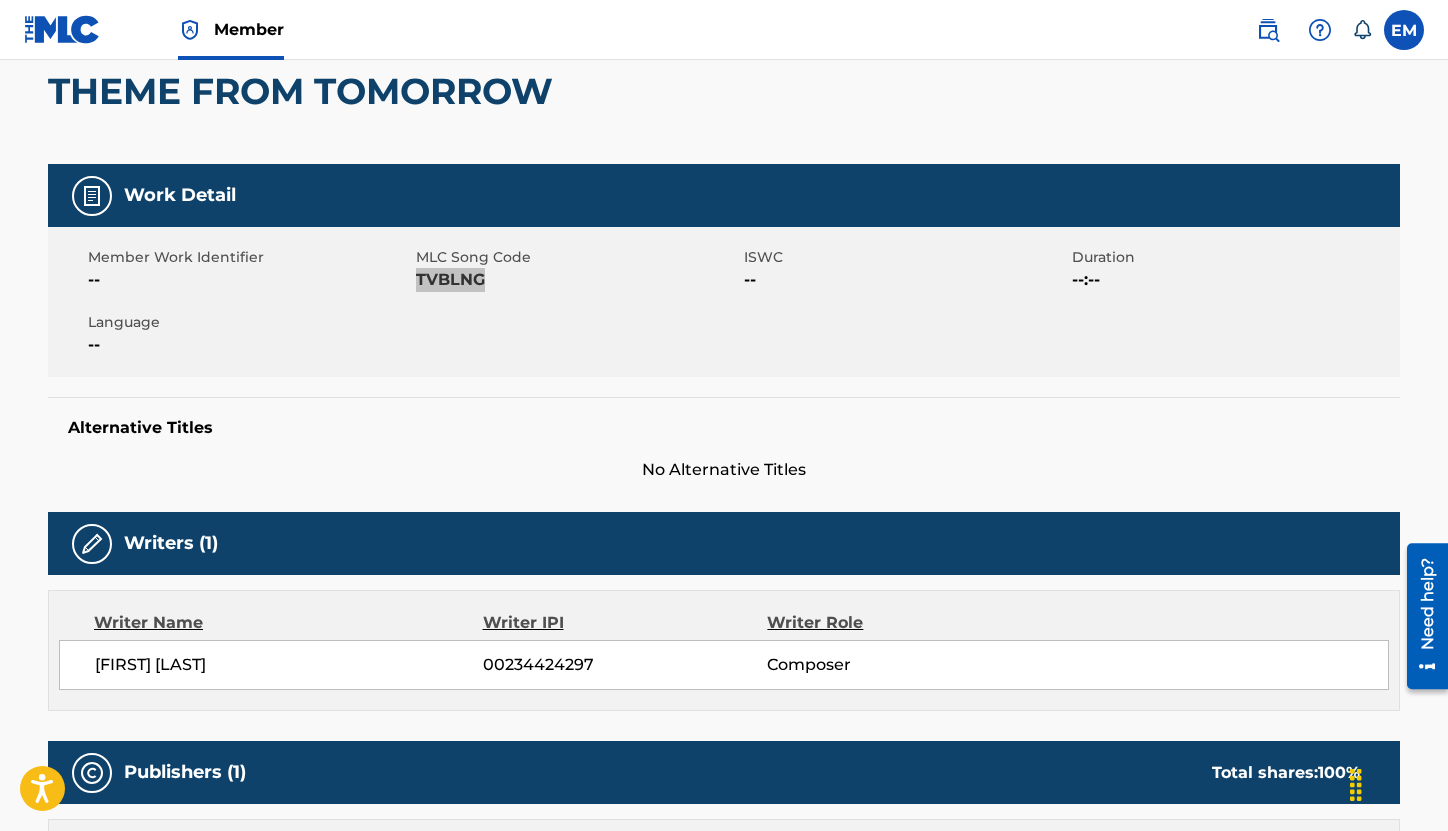 scroll, scrollTop: 0, scrollLeft: 0, axis: both 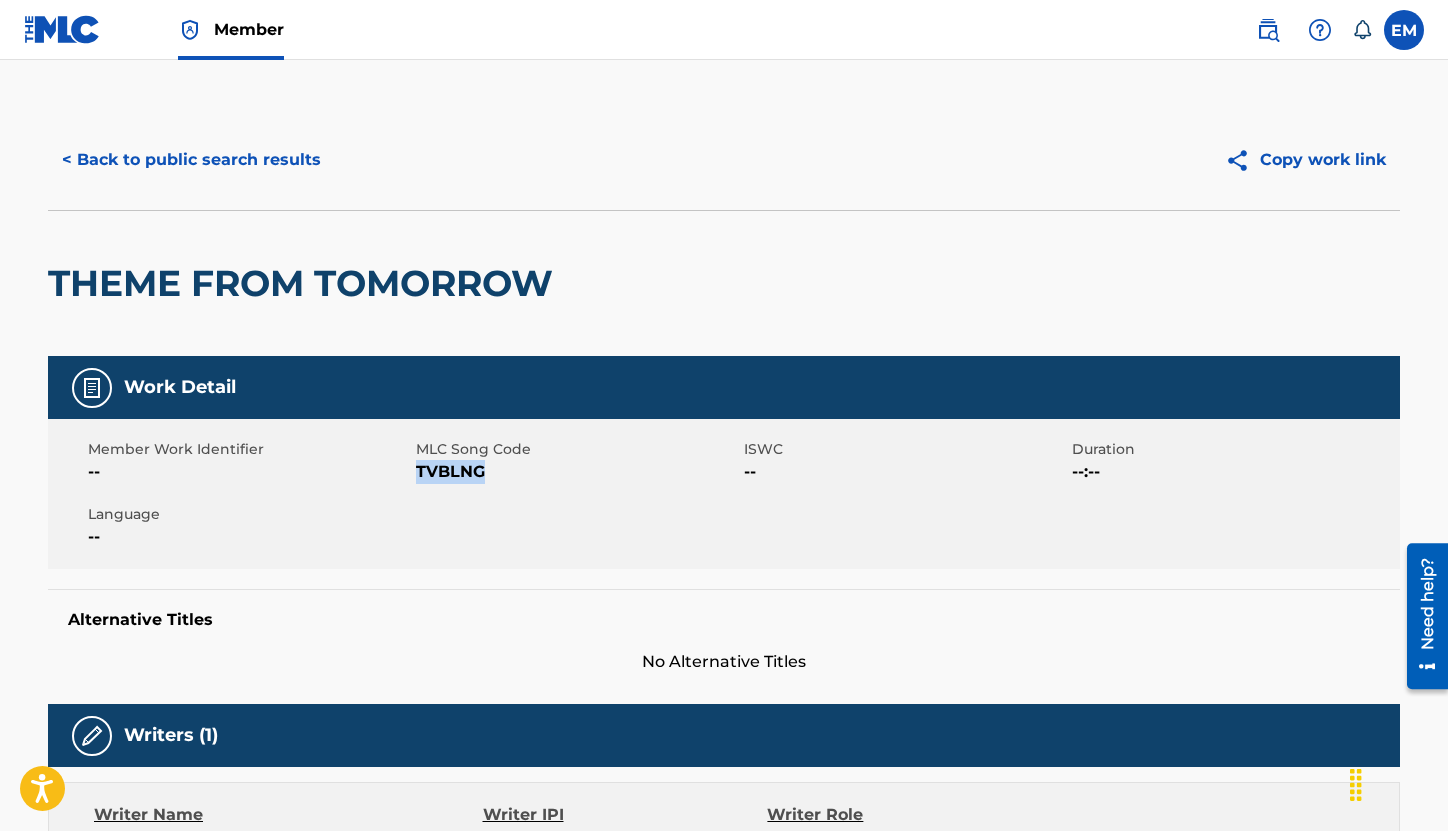 click on "< Back to public search results" at bounding box center [191, 160] 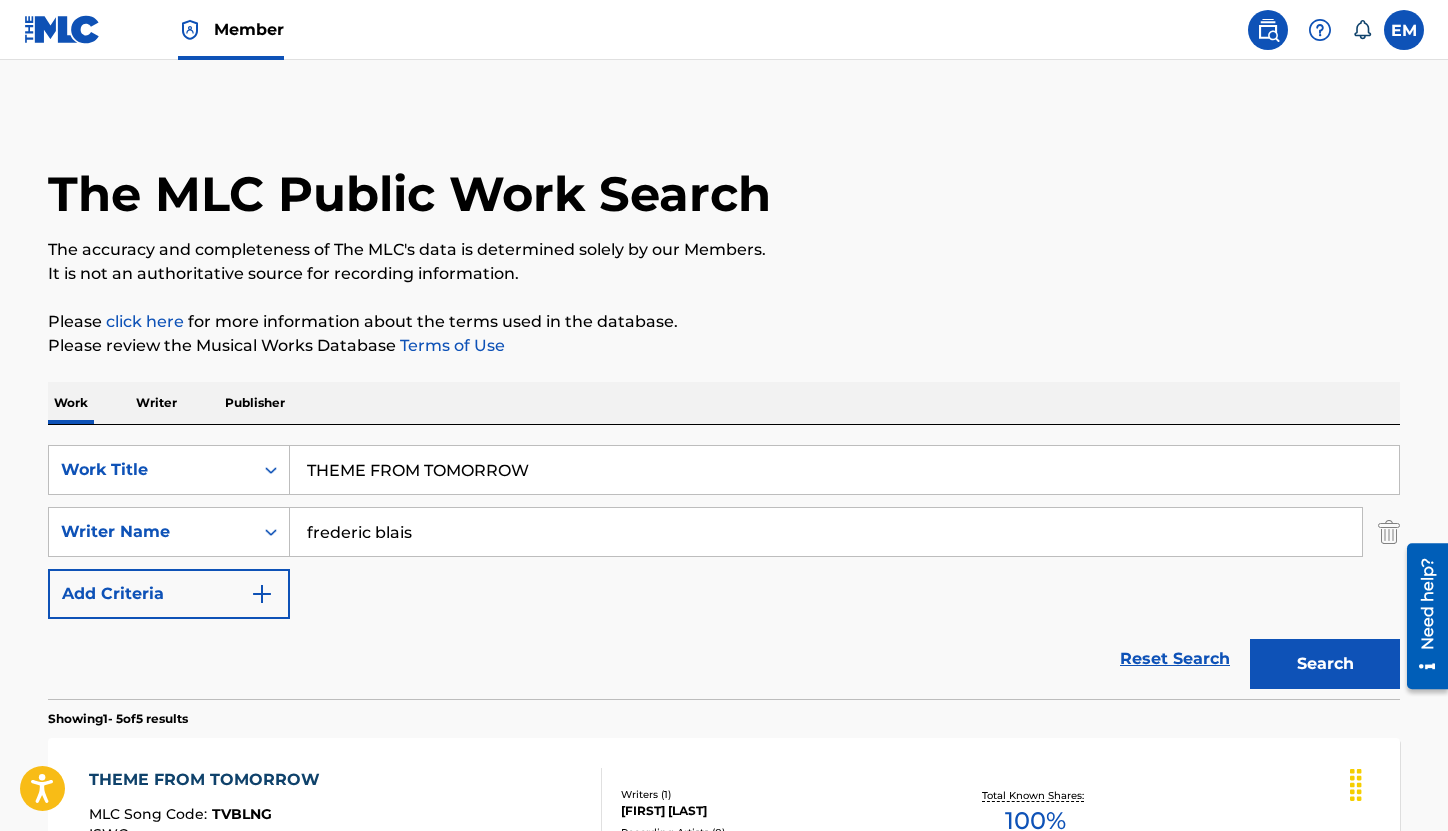 scroll, scrollTop: 100, scrollLeft: 0, axis: vertical 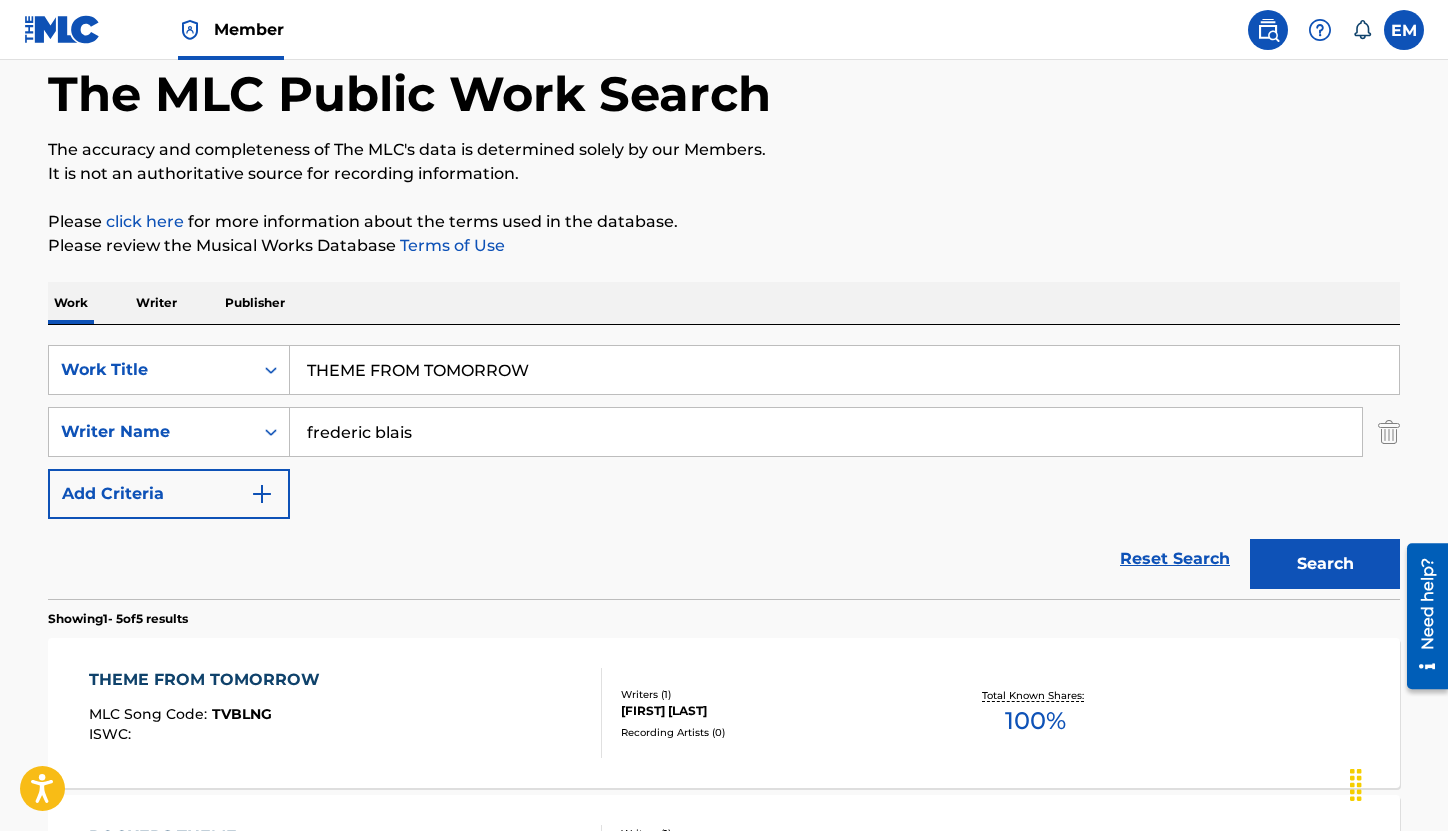 click on "THEME FROM TOMORROW" at bounding box center (844, 370) 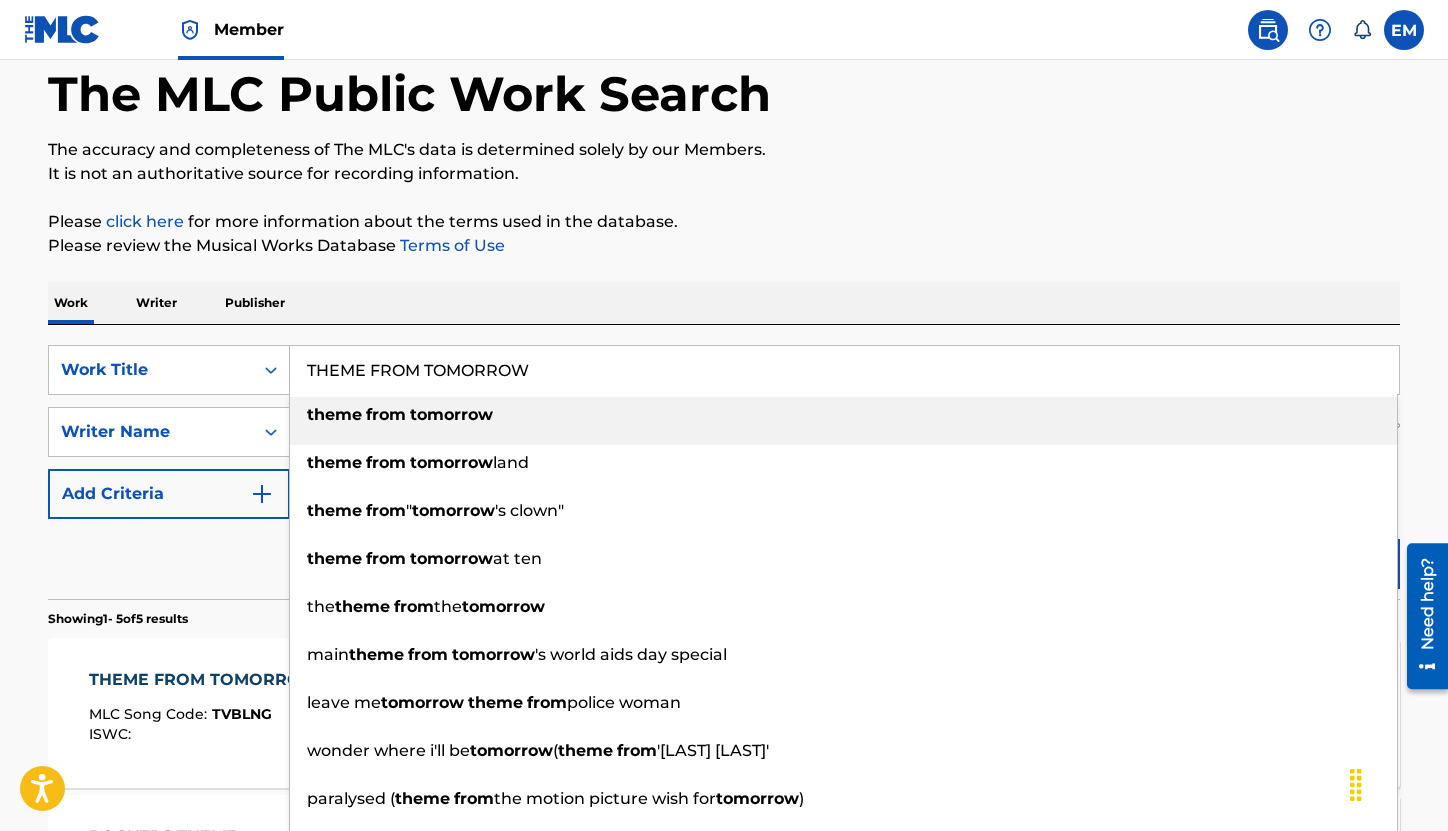 click on "THEME FROM TOMORROW" at bounding box center (844, 370) 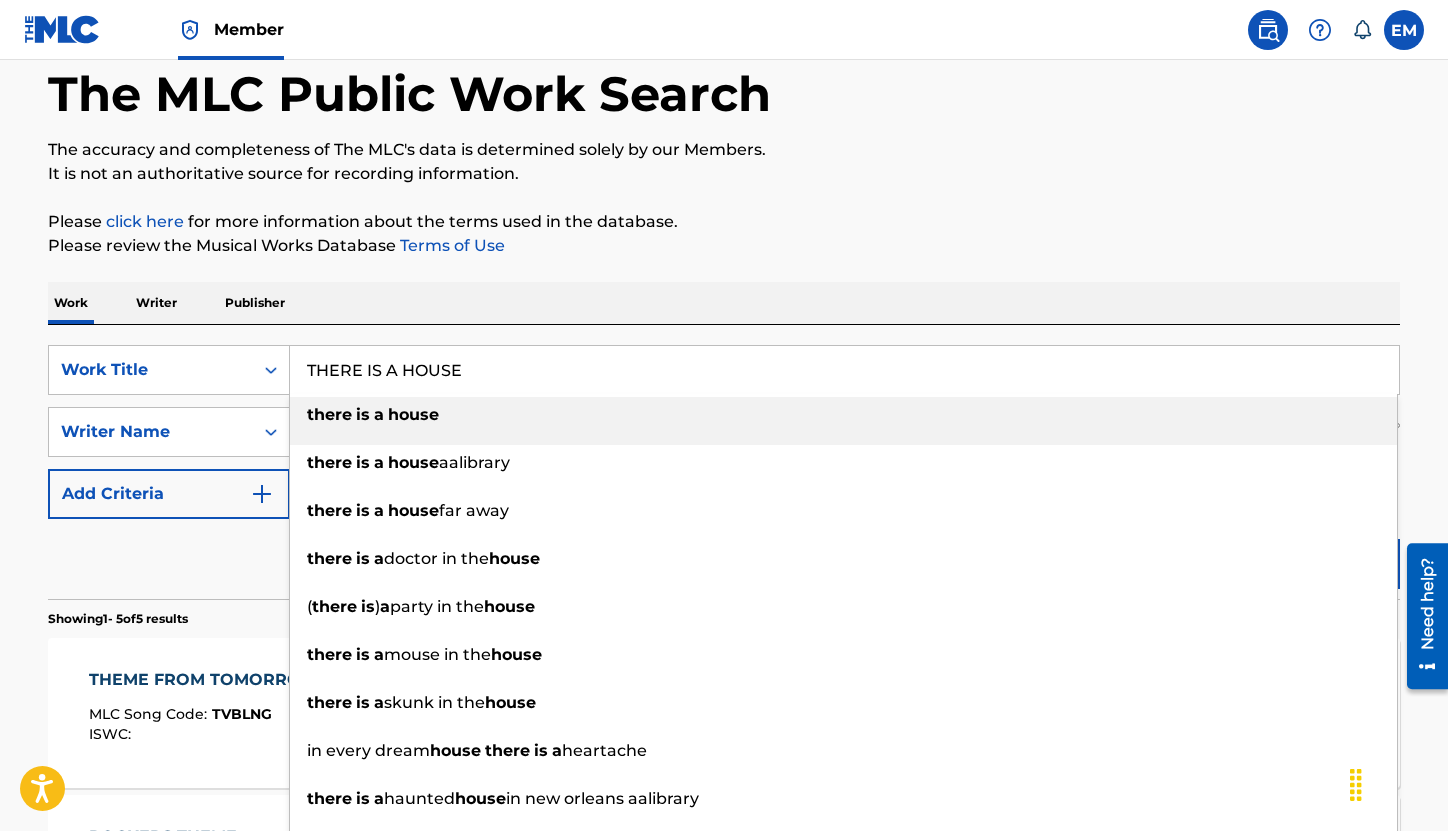 type on "THERE IS A HOUSE" 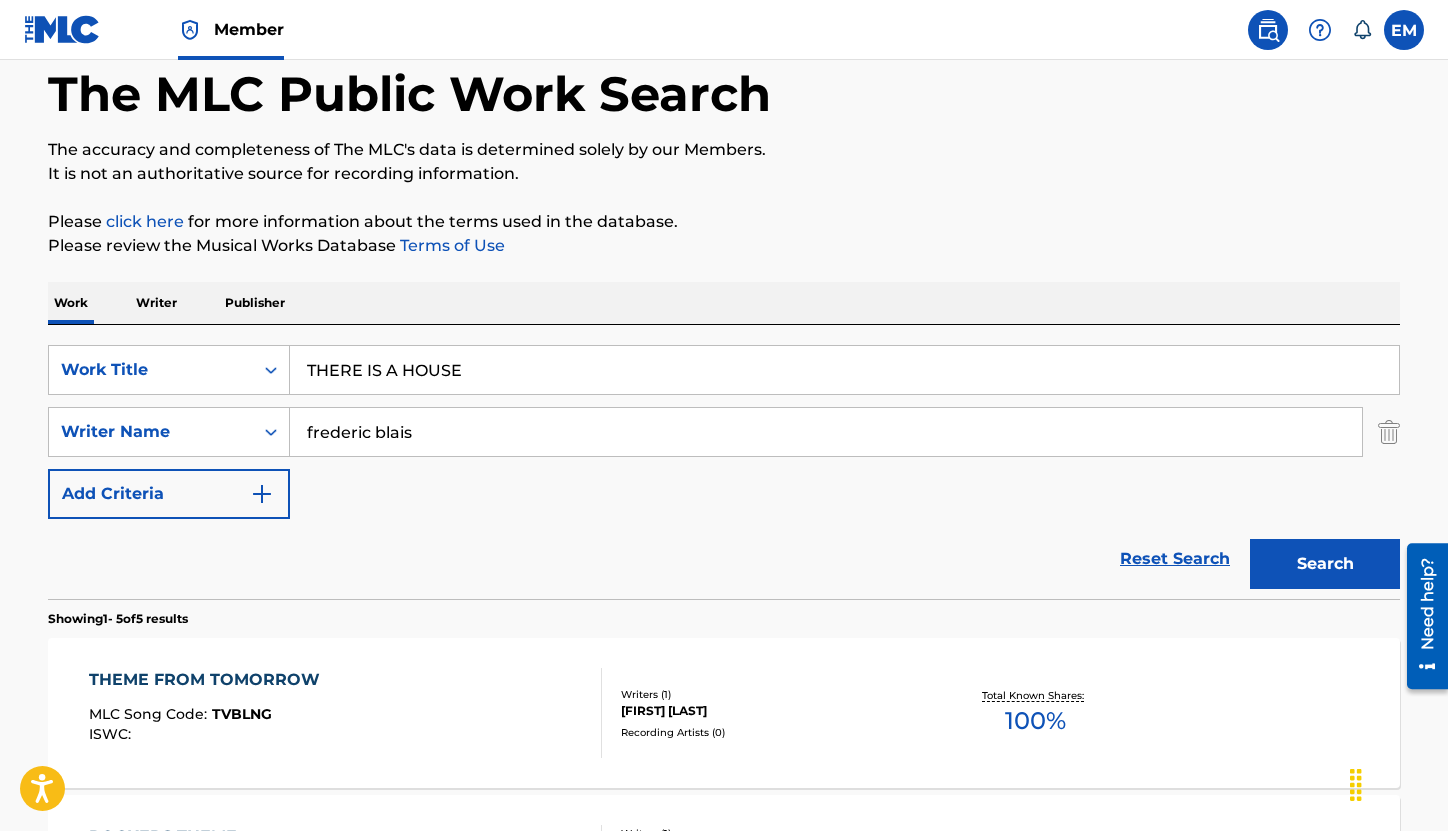 click on "Work Writer Publisher" at bounding box center [724, 303] 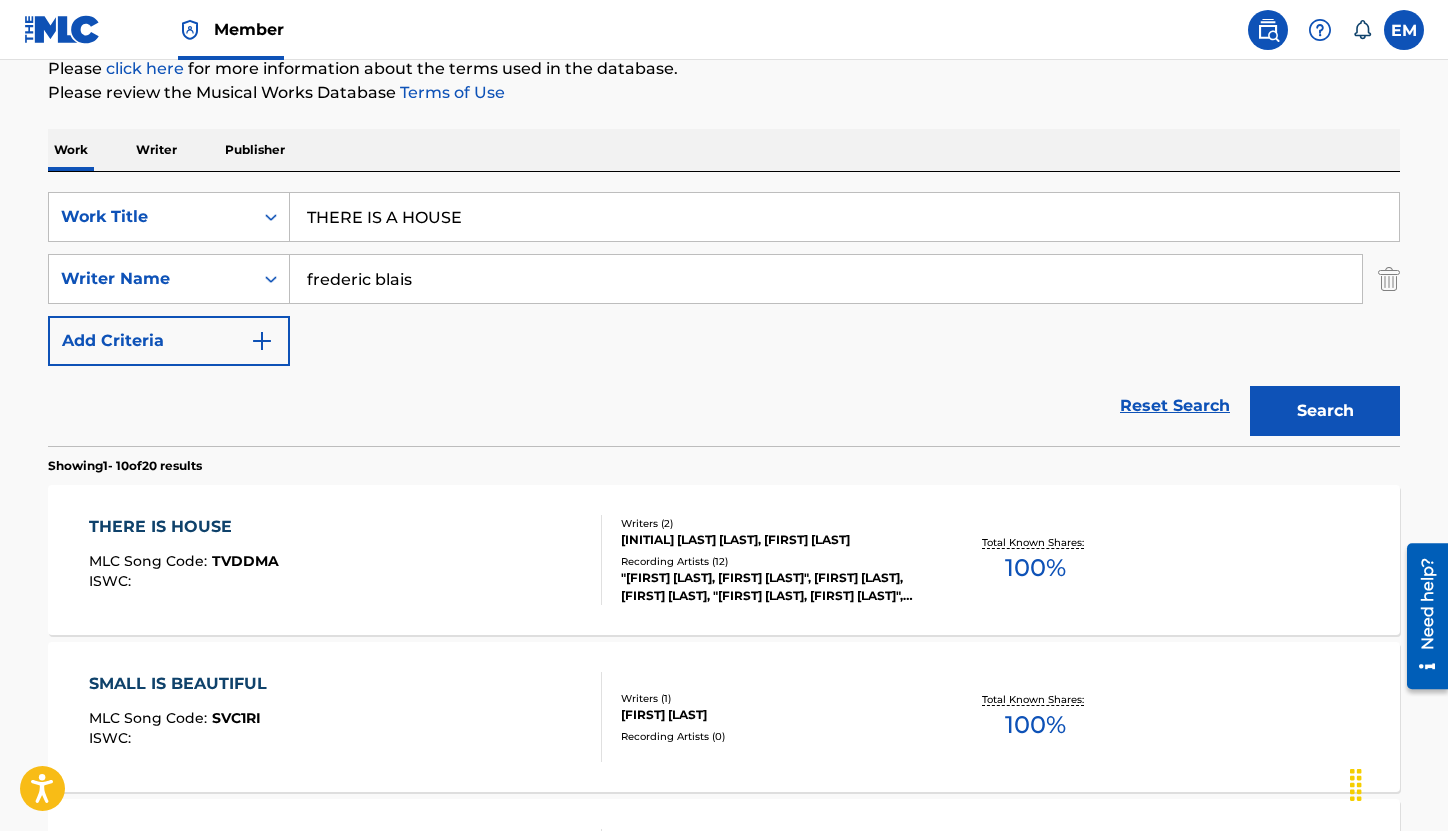 scroll, scrollTop: 300, scrollLeft: 0, axis: vertical 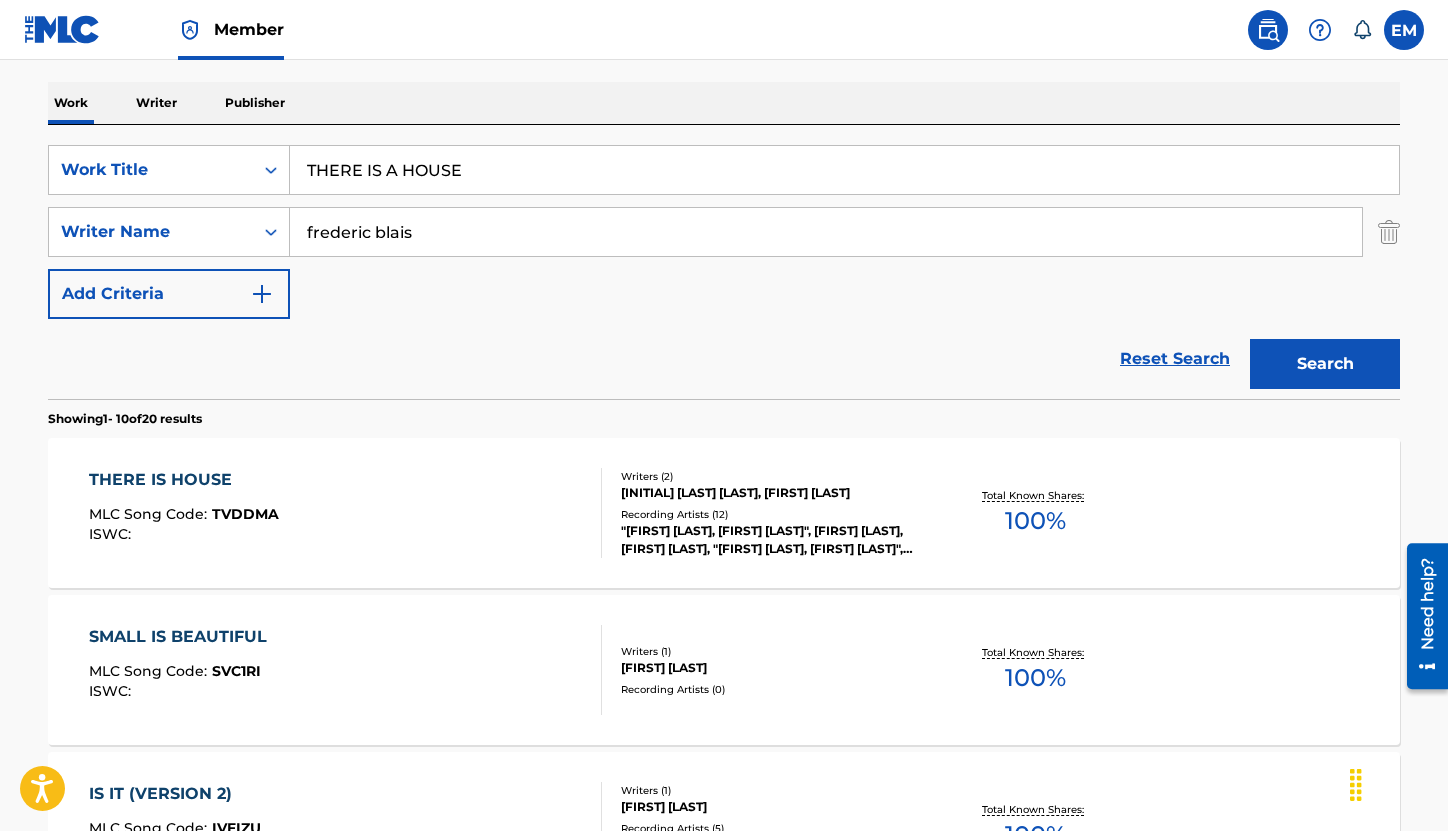 click on "THERE IS HOUSE MLC Song Code : TVDDMA ISWC :" at bounding box center (346, 513) 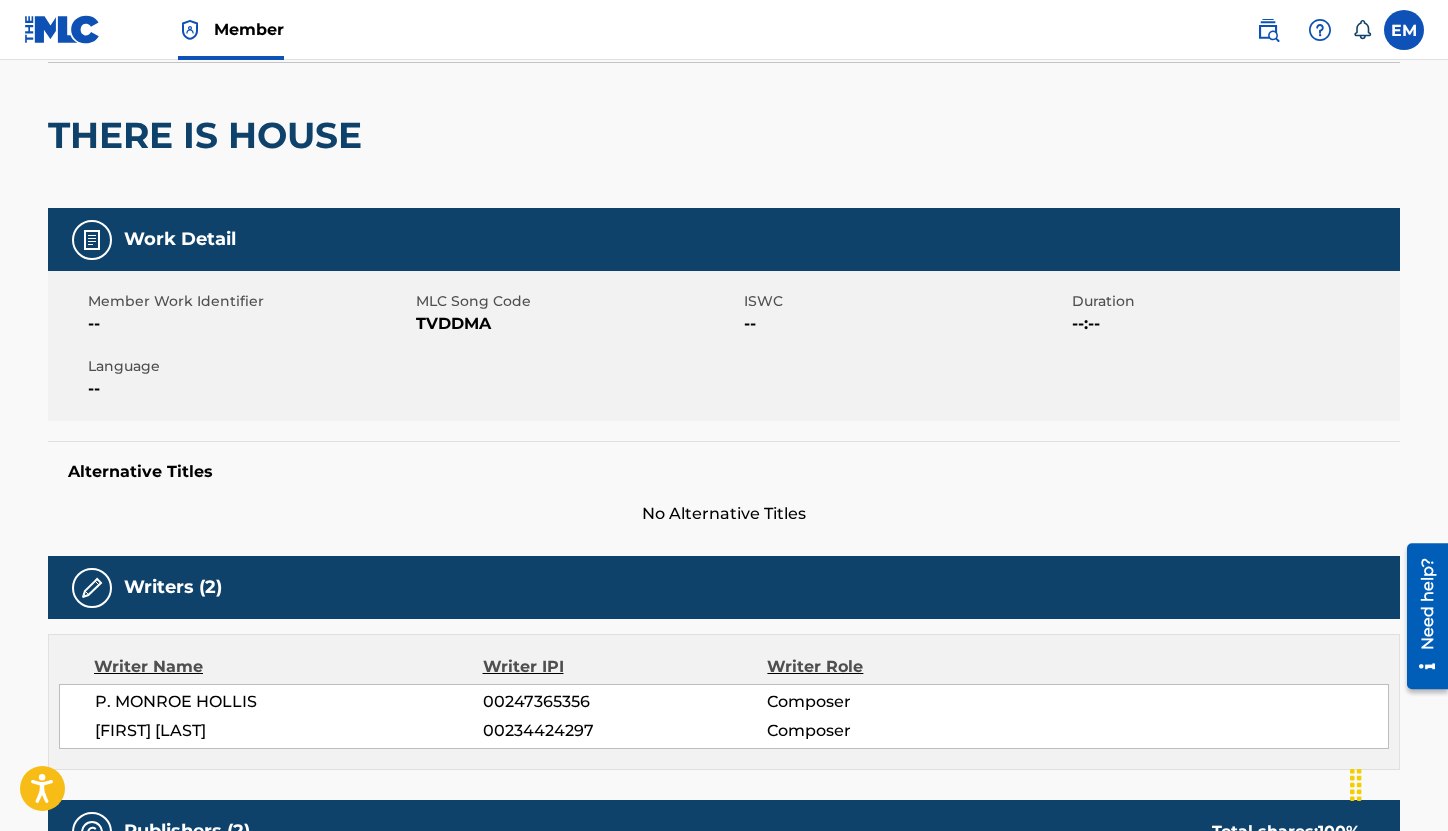 scroll, scrollTop: 100, scrollLeft: 0, axis: vertical 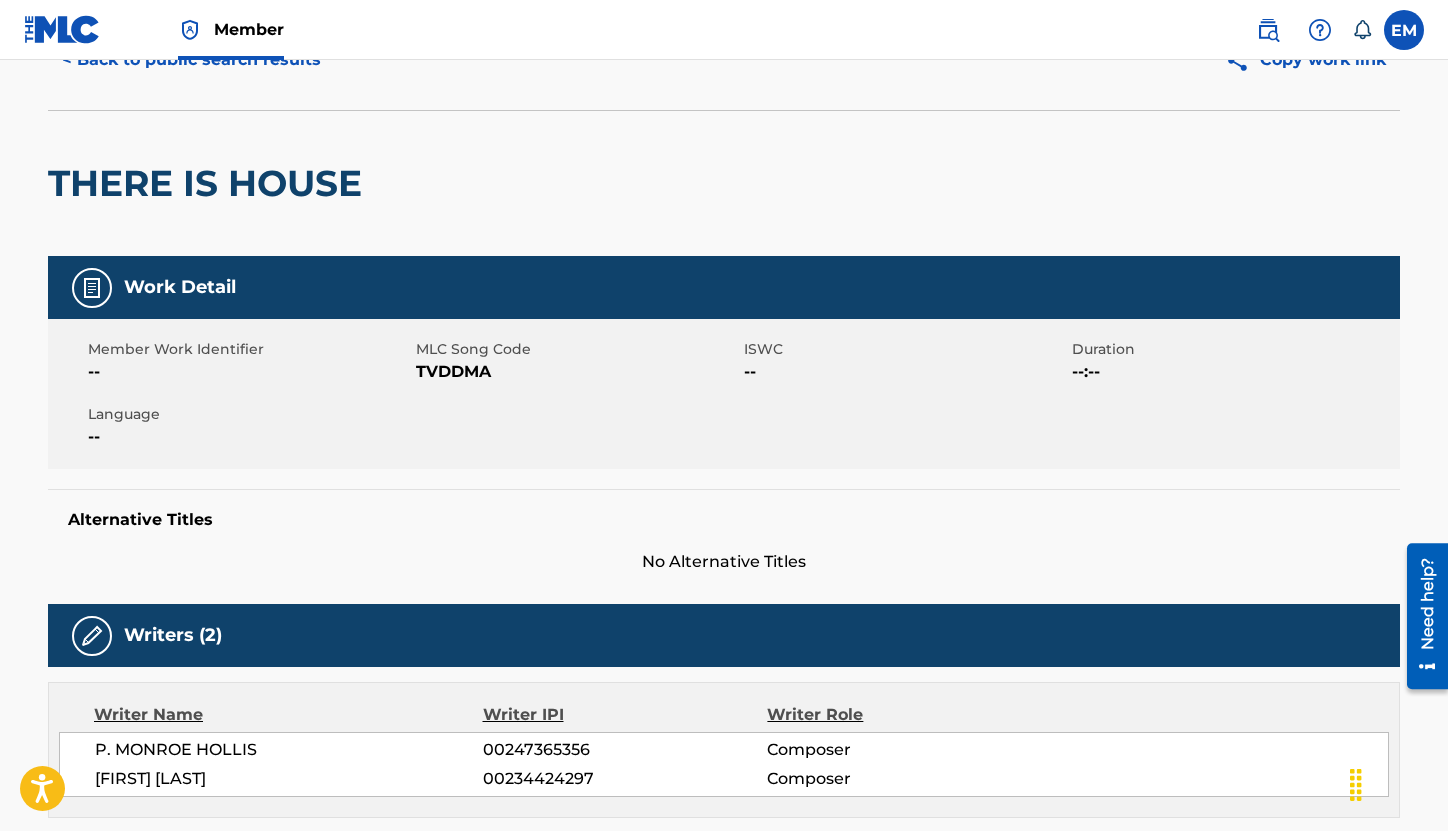 click on "TVDDMA" at bounding box center (577, 372) 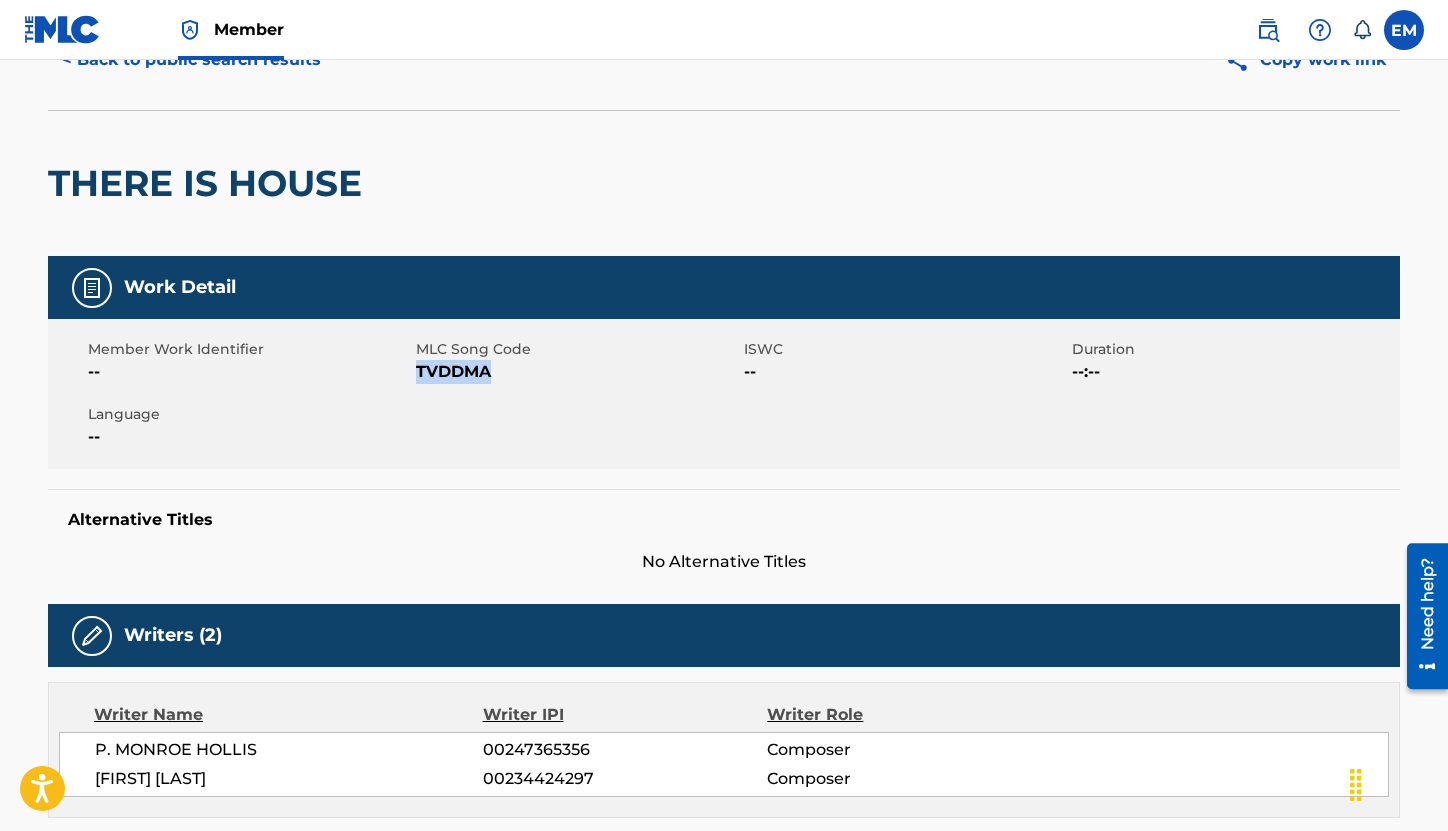 click on "TVDDMA" at bounding box center (577, 372) 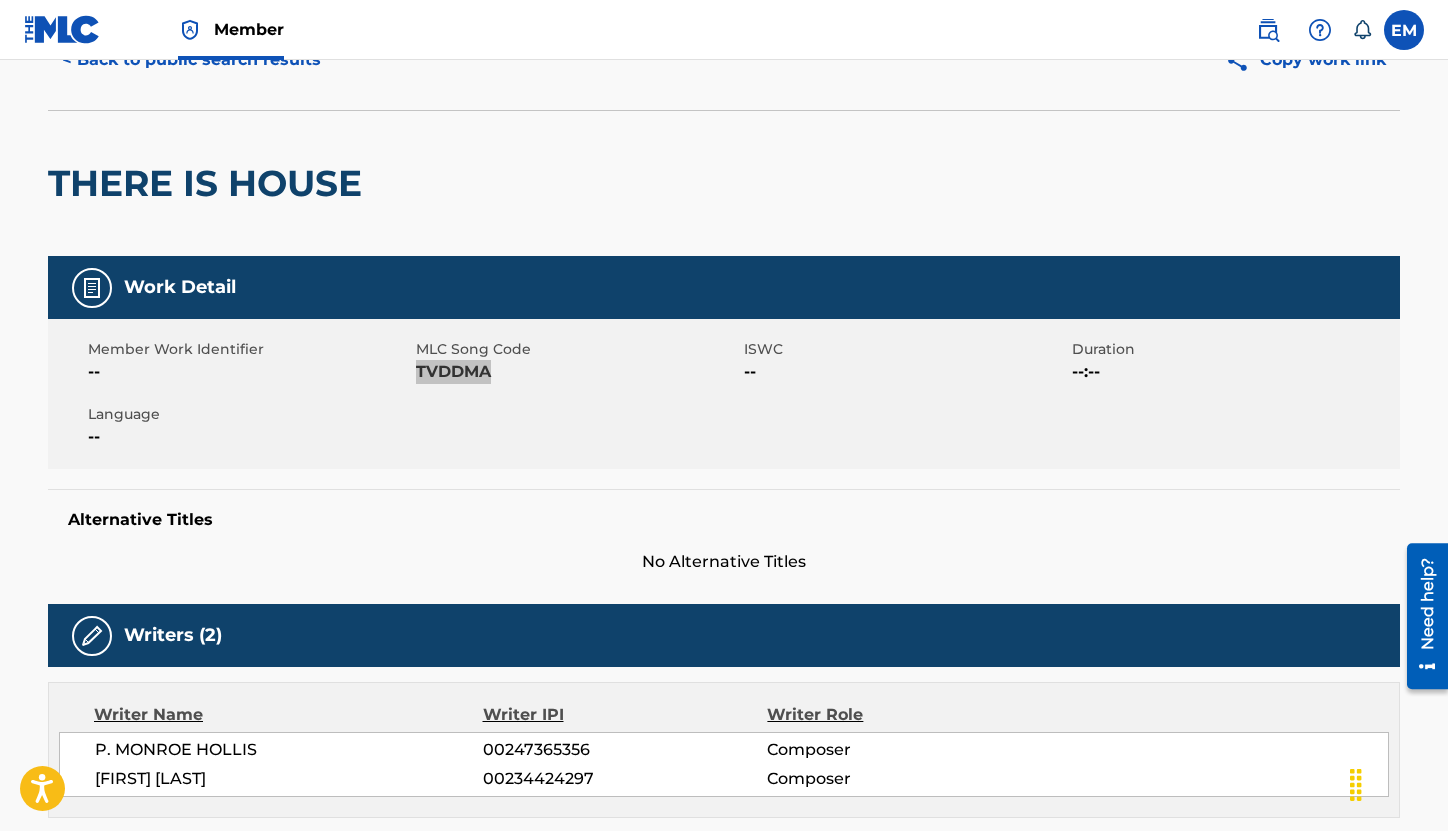 scroll, scrollTop: 0, scrollLeft: 0, axis: both 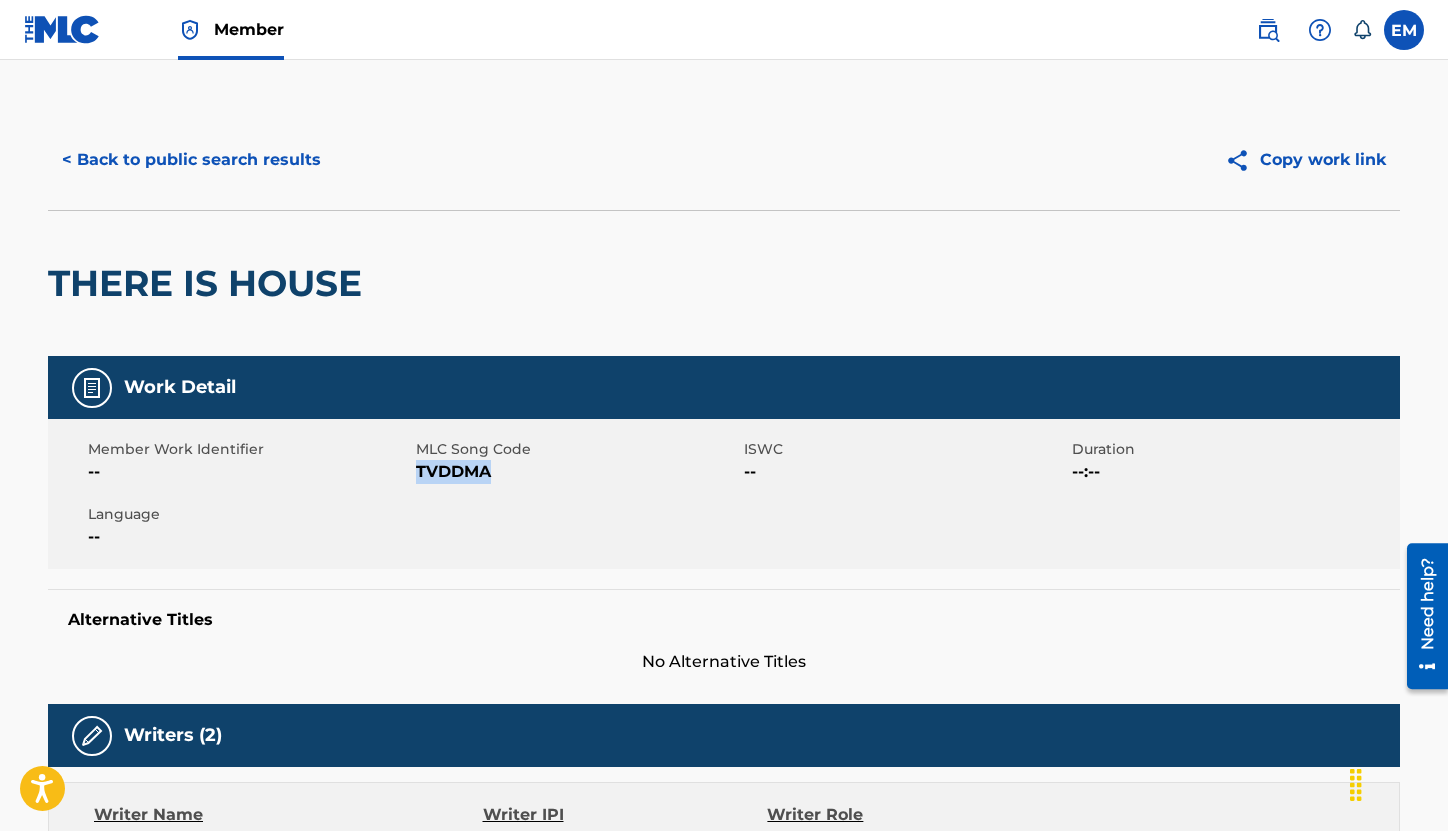click on "< Back to public search results" at bounding box center [191, 160] 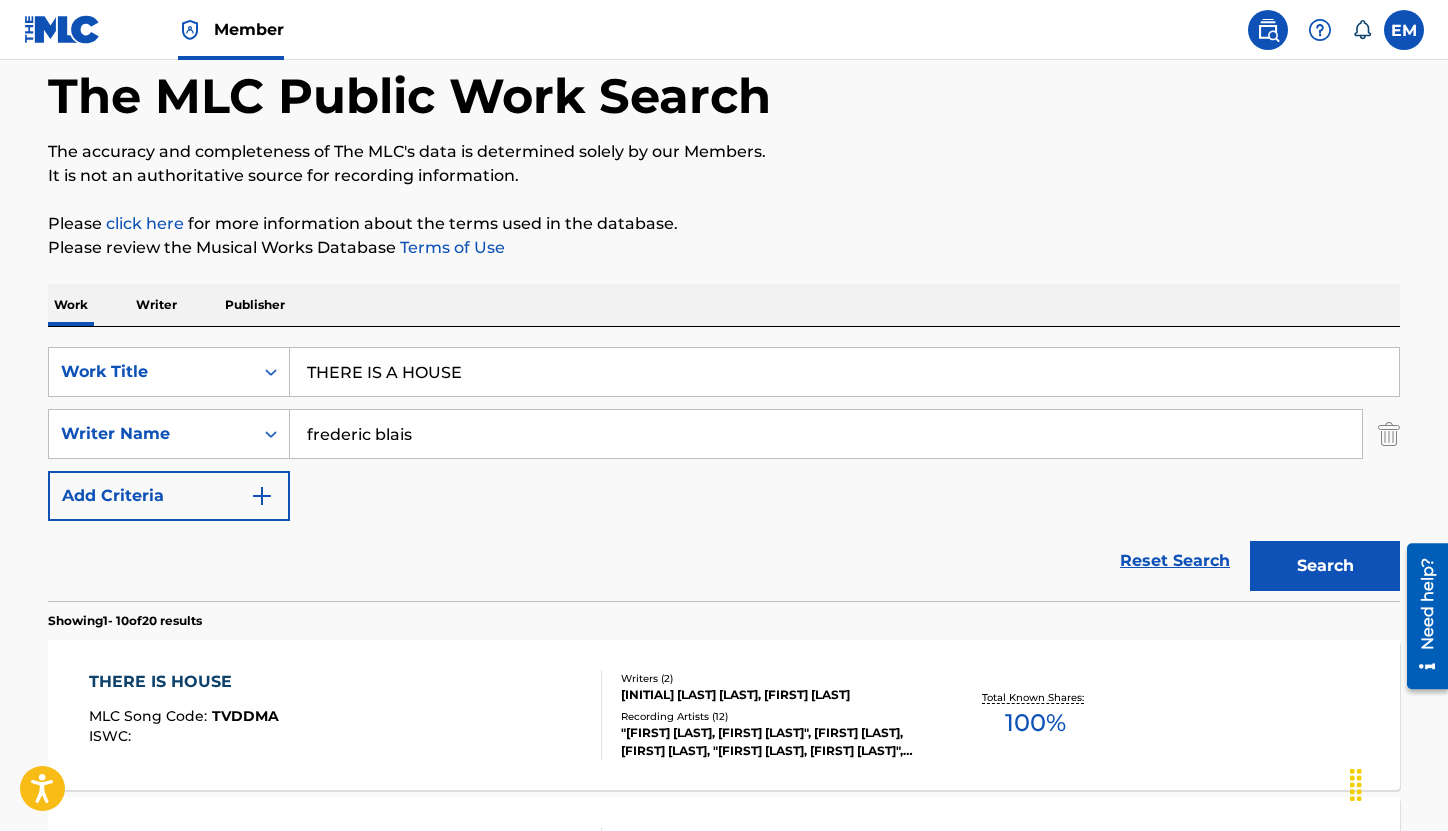 scroll, scrollTop: 0, scrollLeft: 0, axis: both 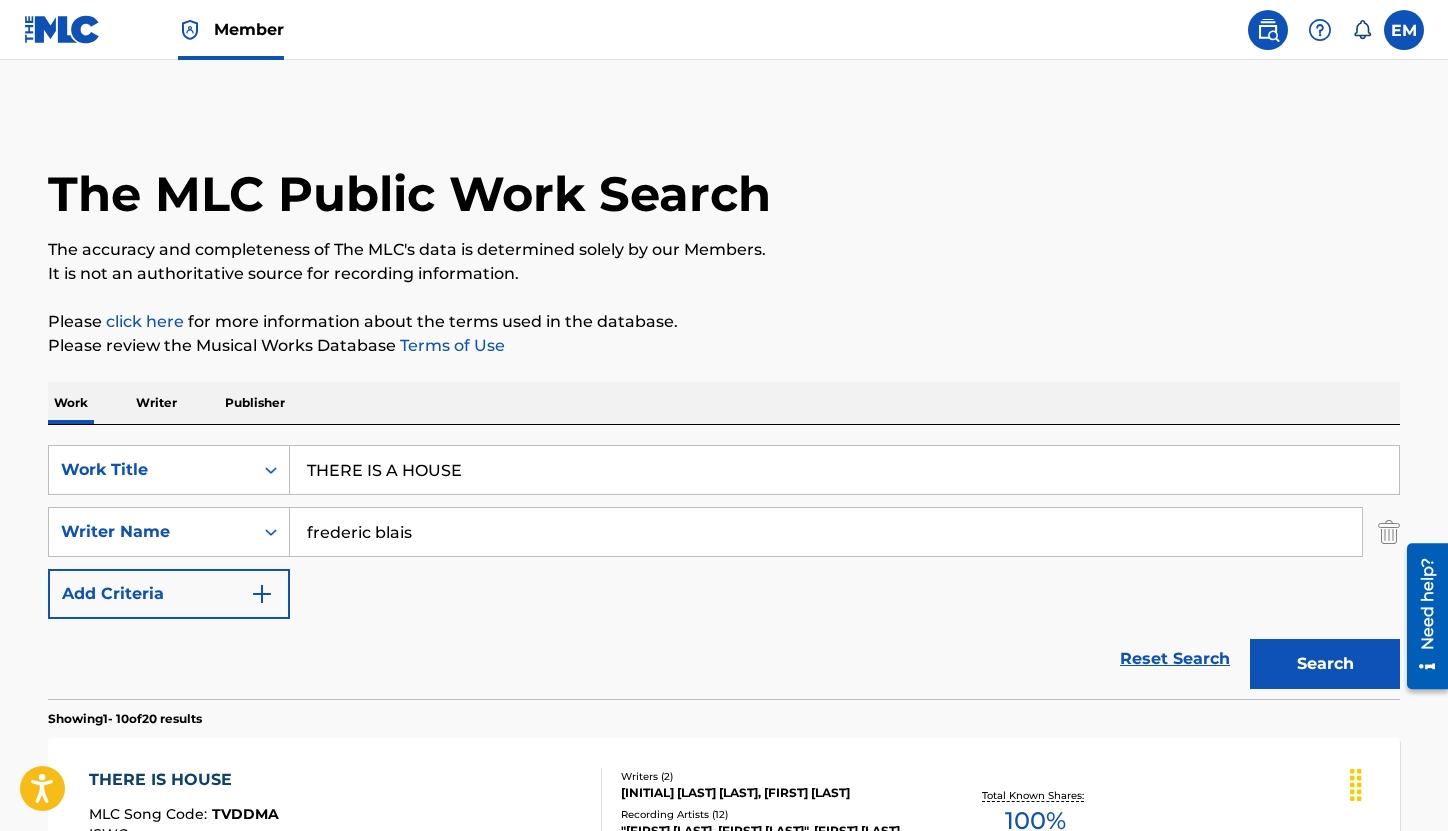click on "THERE IS A HOUSE" at bounding box center (844, 470) 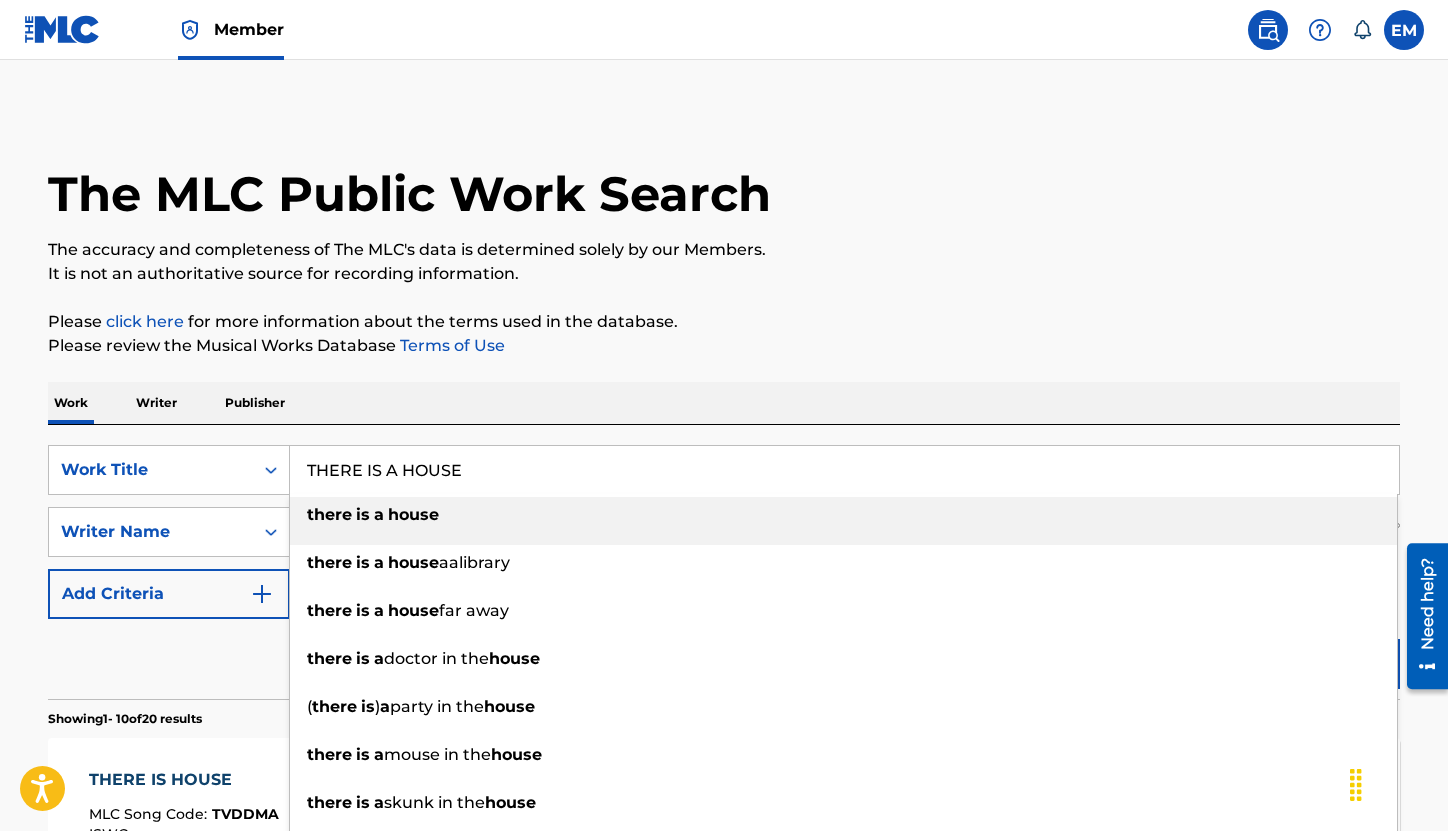 click on "THERE IS A HOUSE" at bounding box center [844, 470] 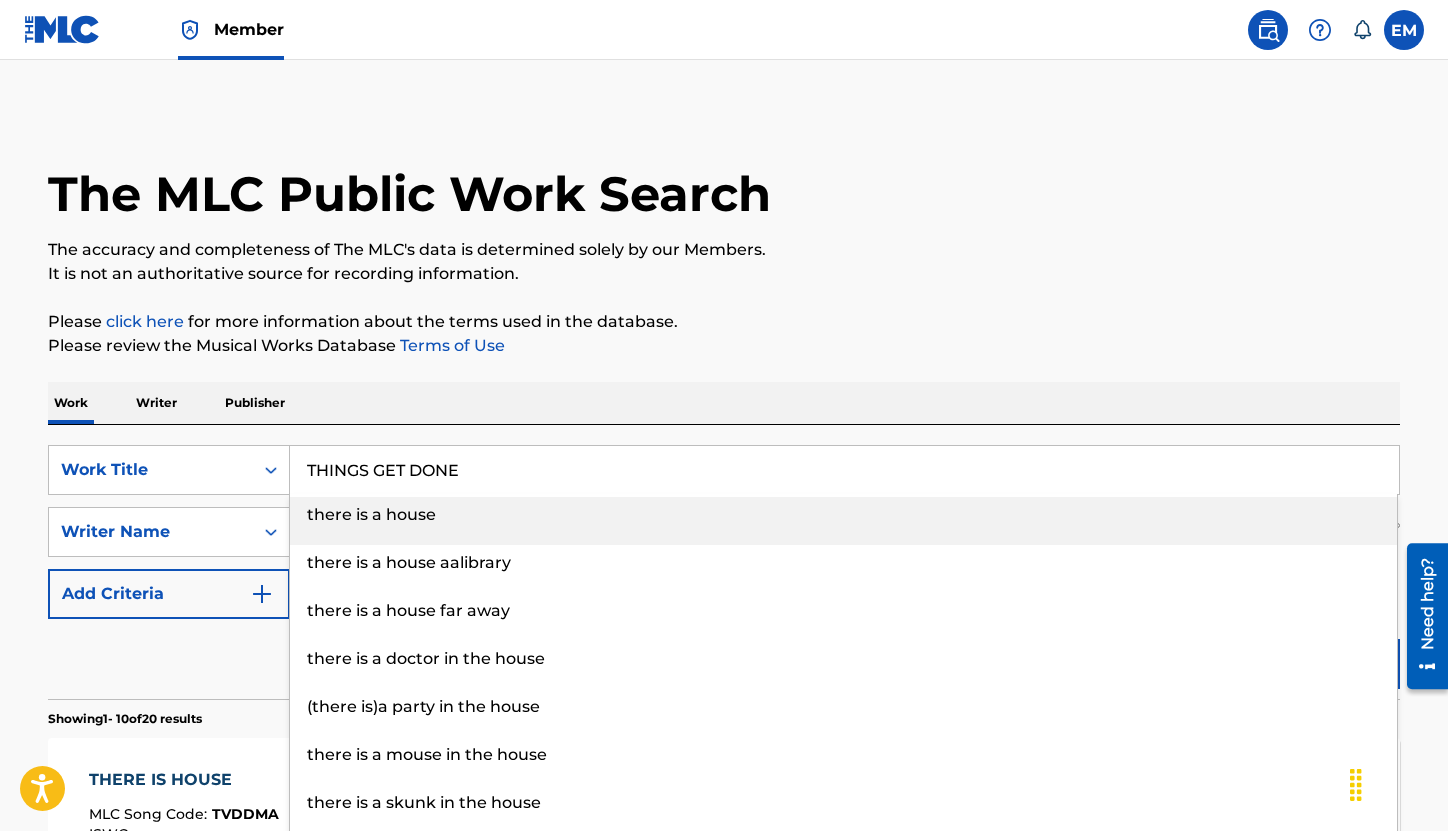 type on "THINGS GET DONE" 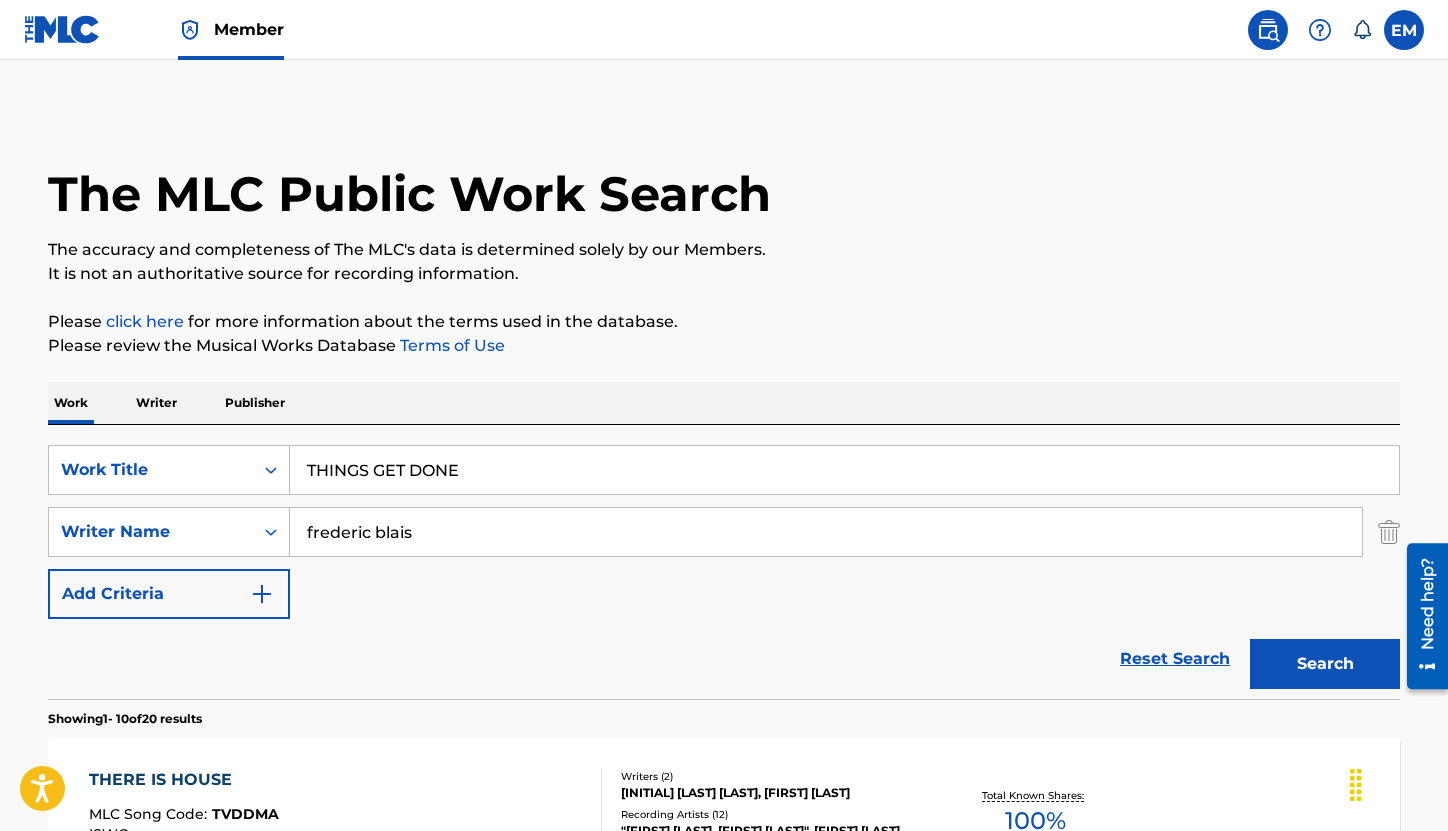 drag, startPoint x: 755, startPoint y: 375, endPoint x: 1179, endPoint y: 506, distance: 443.77585 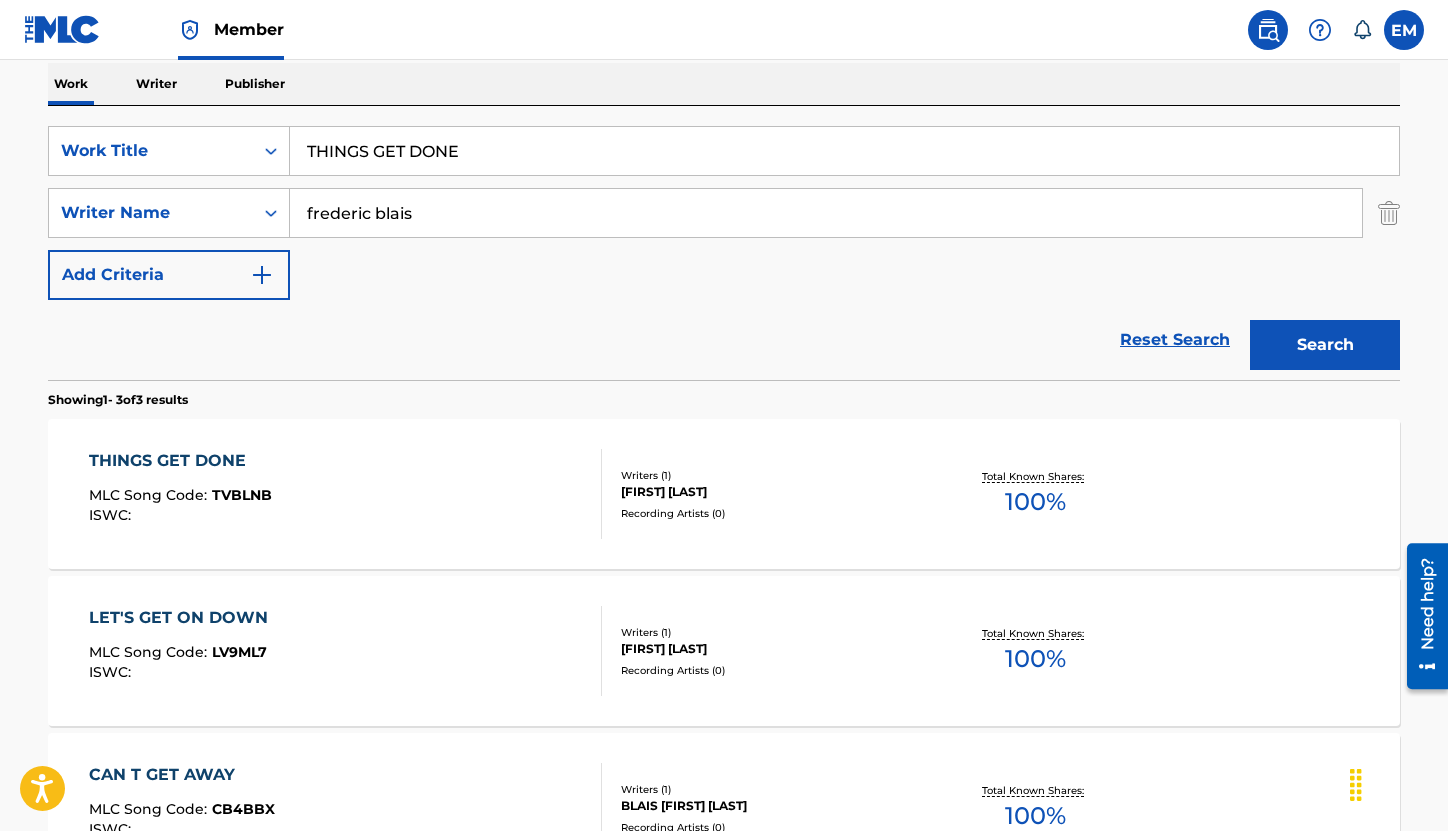 scroll, scrollTop: 500, scrollLeft: 0, axis: vertical 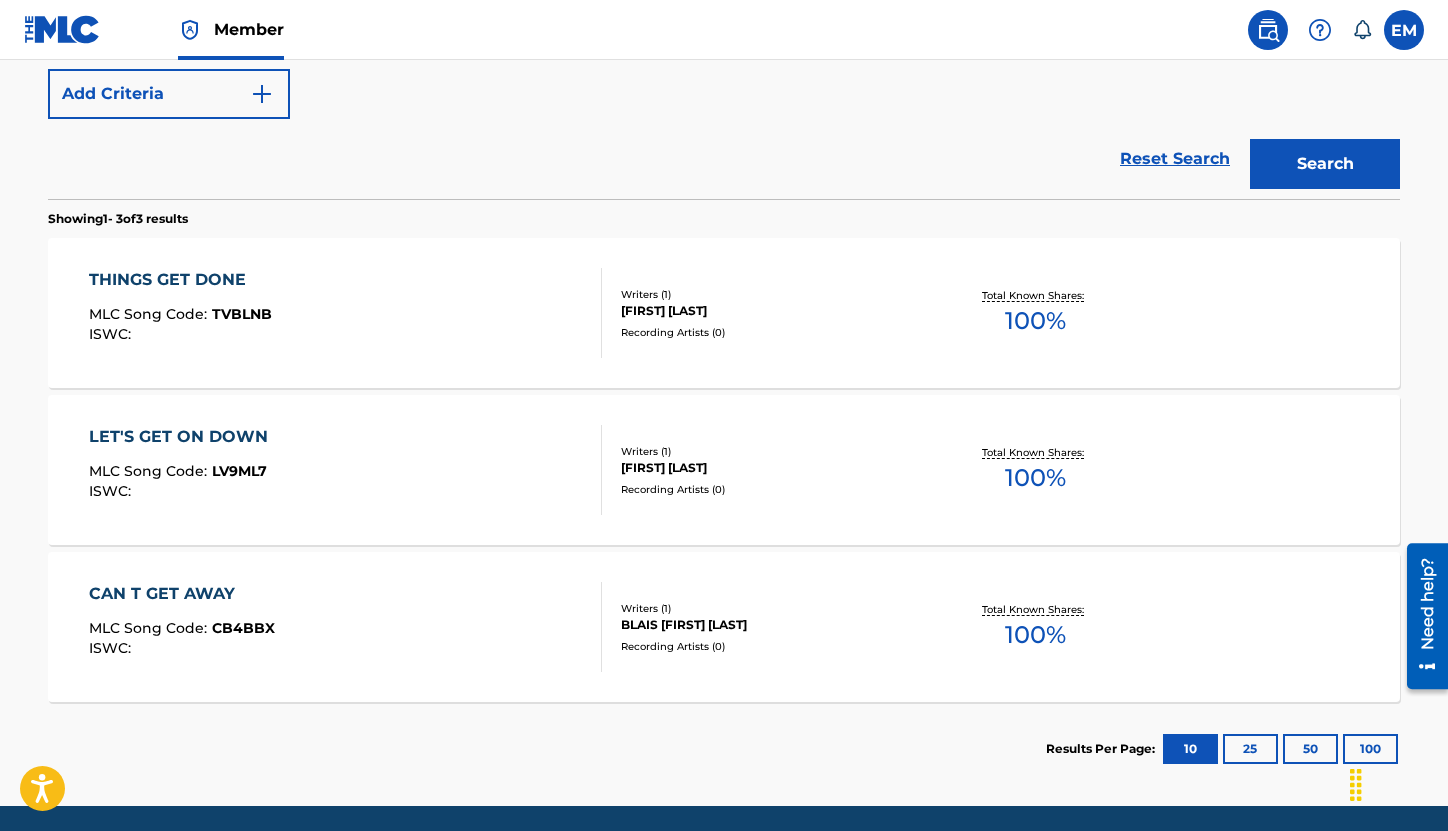 click on "THINGS GET DONE MLC Song Code : TVBLNB ISWC :" at bounding box center [346, 313] 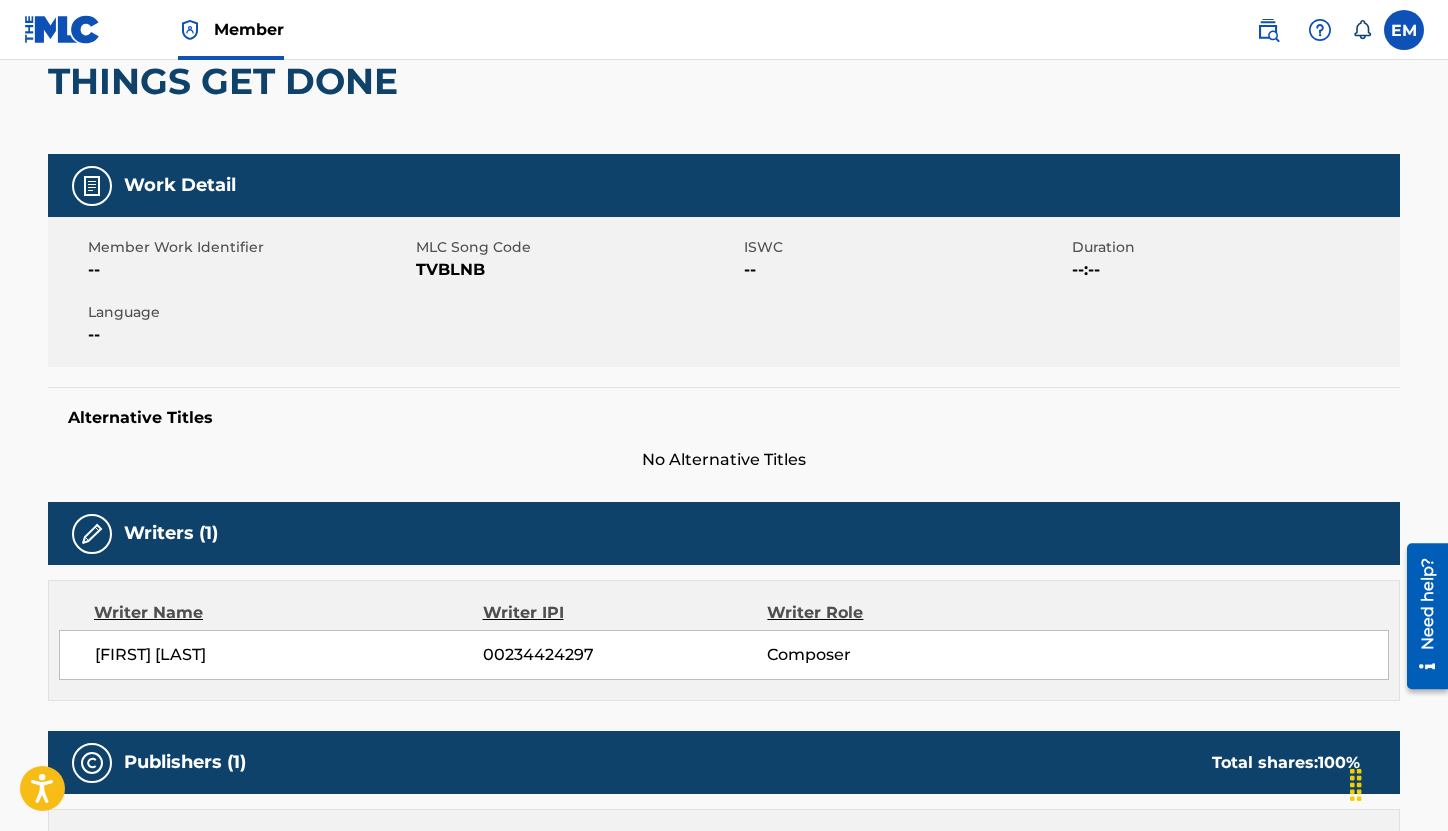 scroll, scrollTop: 200, scrollLeft: 0, axis: vertical 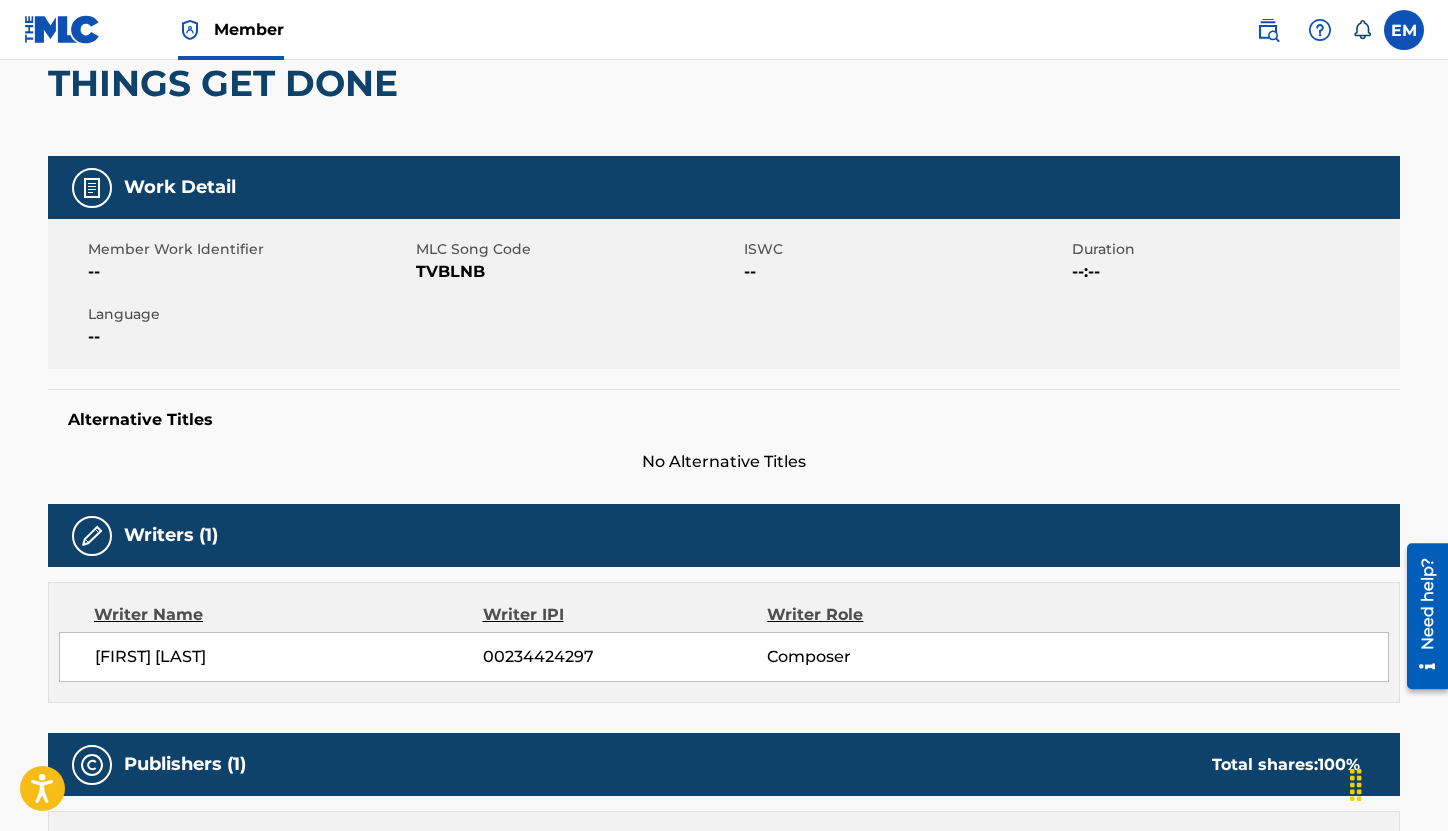 click on "TVBLNB" at bounding box center (577, 272) 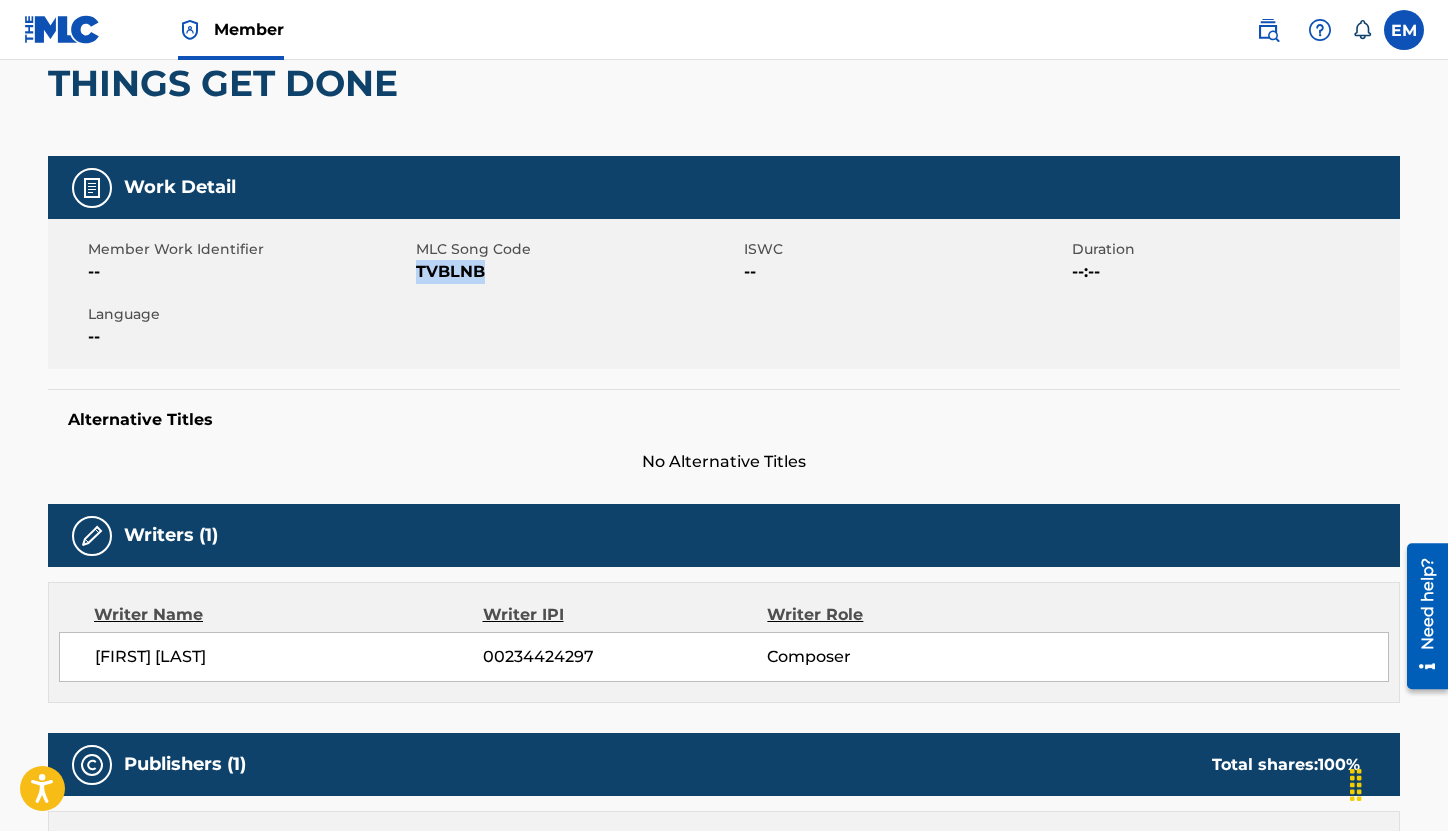 click on "TVBLNB" at bounding box center [577, 272] 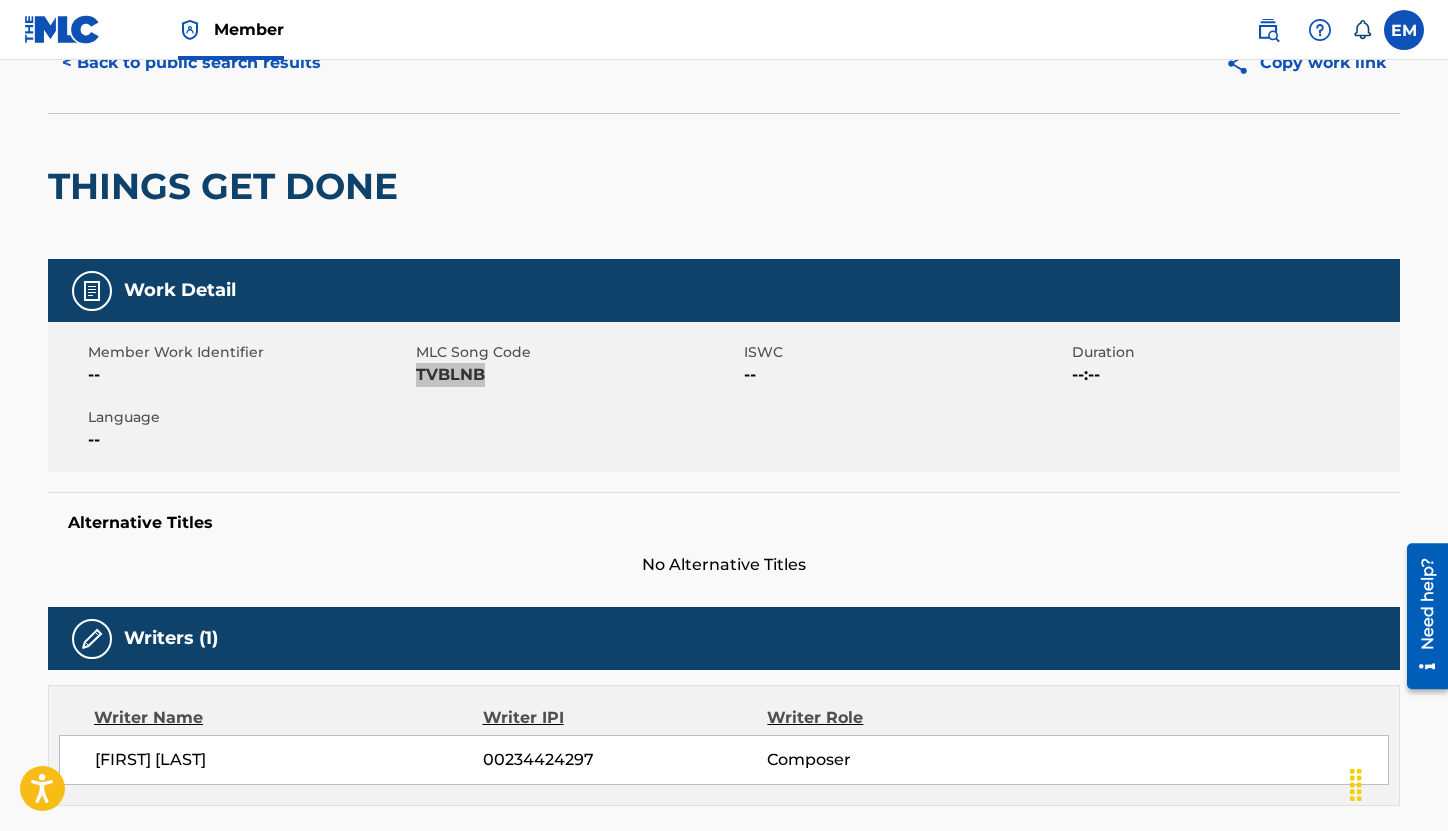 scroll, scrollTop: 0, scrollLeft: 0, axis: both 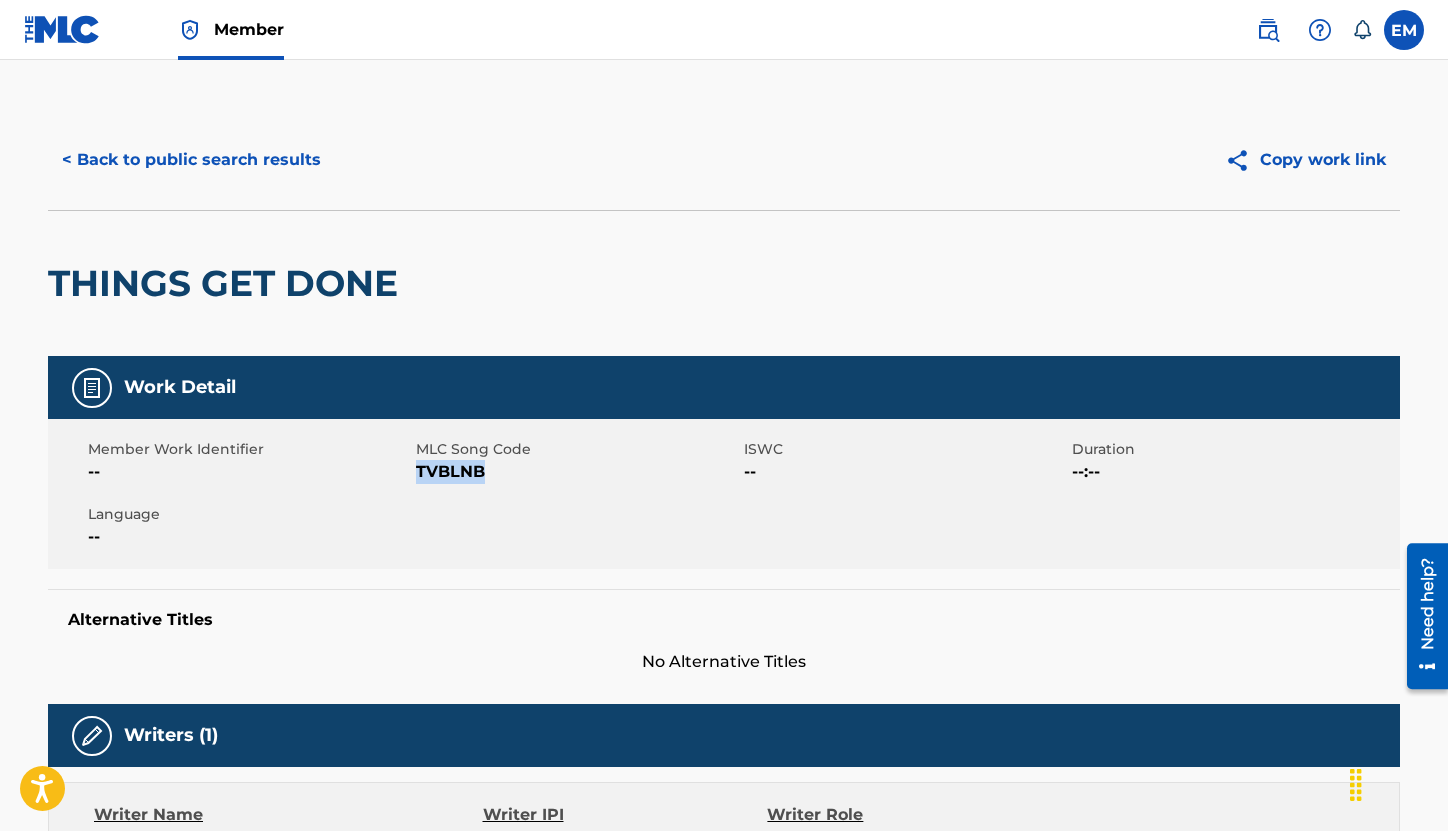 click on "< Back to public search results" at bounding box center [191, 160] 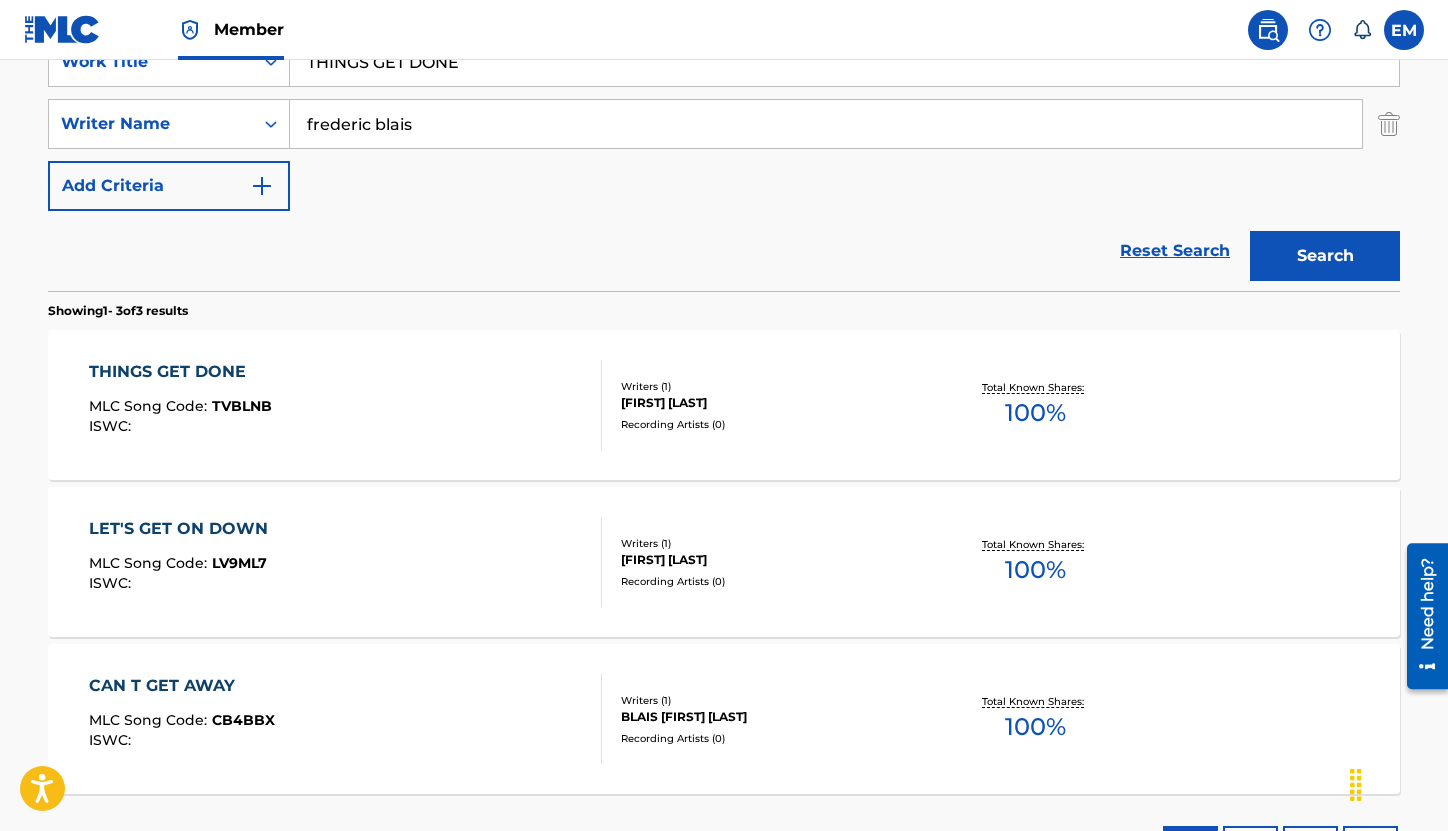 scroll, scrollTop: 271, scrollLeft: 0, axis: vertical 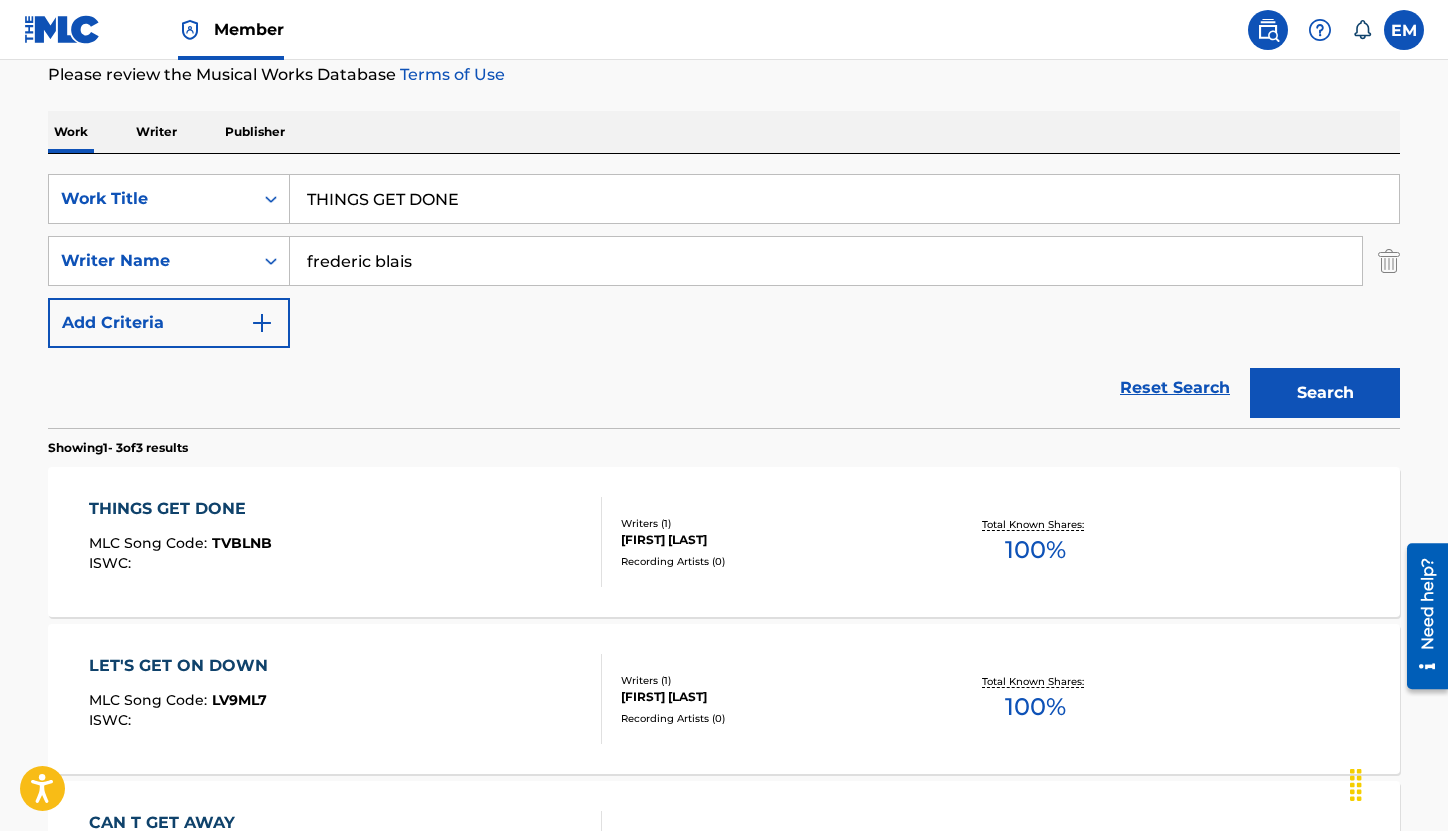 click on "THINGS GET DONE" at bounding box center (844, 199) 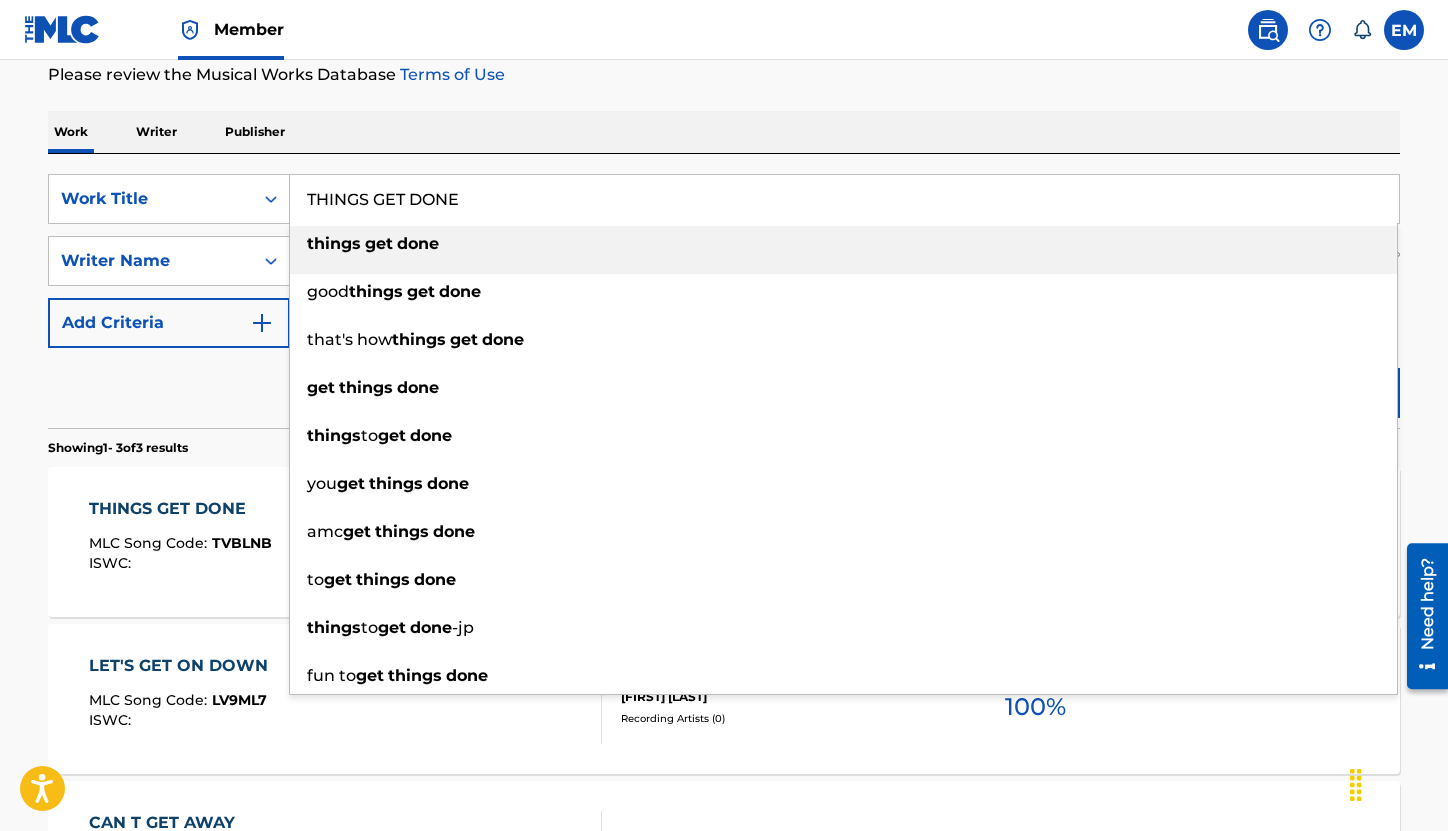 click on "THINGS GET DONE" at bounding box center (844, 199) 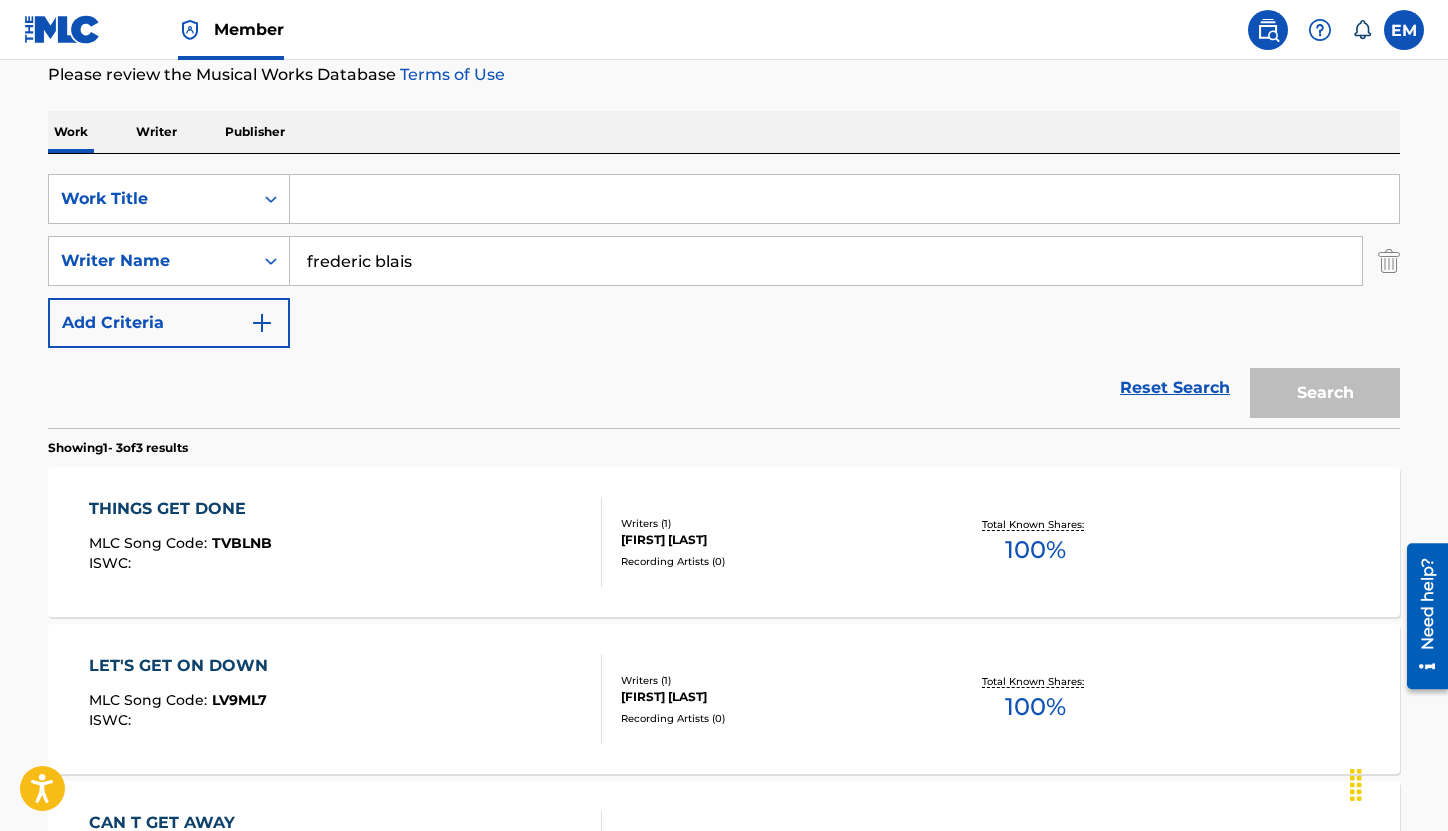 paste on "THINGS GET DONE" 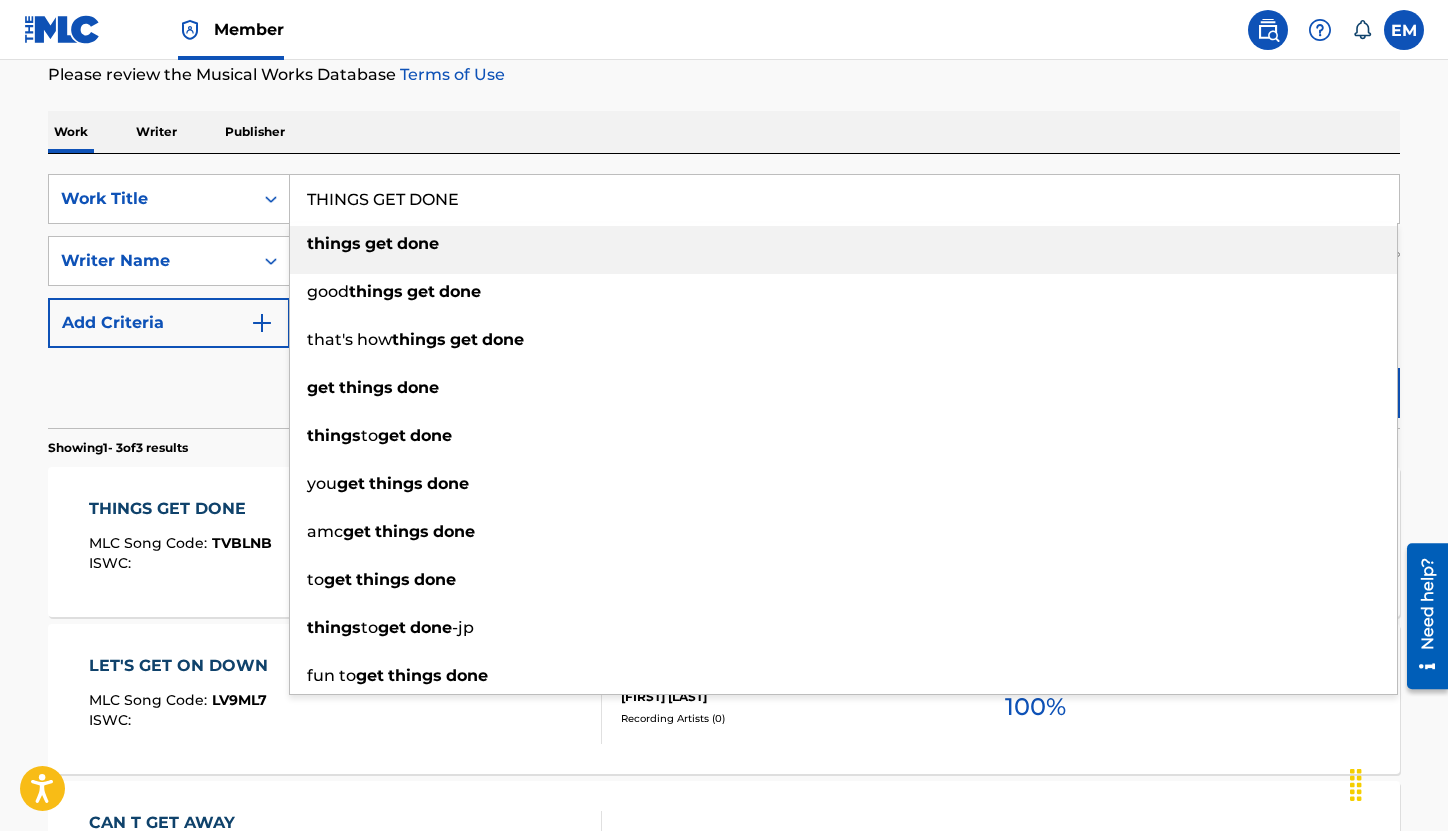 click on "Work Title THINGS GET DONE things get done good things get done that's how things get done get things done things to get done you get things done amc get things done to get things done things to get done -jp fun to get things done SearchWithCriteria8a6f7509-8e48-4a87-8ba0-2e2f27098ad3 Writer Name [FIRST] [LAST] Add Criteria Reset Search Search Showing 1 - 3 of 3 results THINGS GET DONE MLC Song Code : TVBLNB ISWC : Writers ( 1 ) [FIRST] [LAST] Recording Artists ( 0 ) Total Known Shares: 100 % LET'S GET ON DOWN MLC Song Code : LV9ML7 ISWC : Writers ( 1 ) [FIRST] [LAST] 0 ) %" at bounding box center (724, 432) 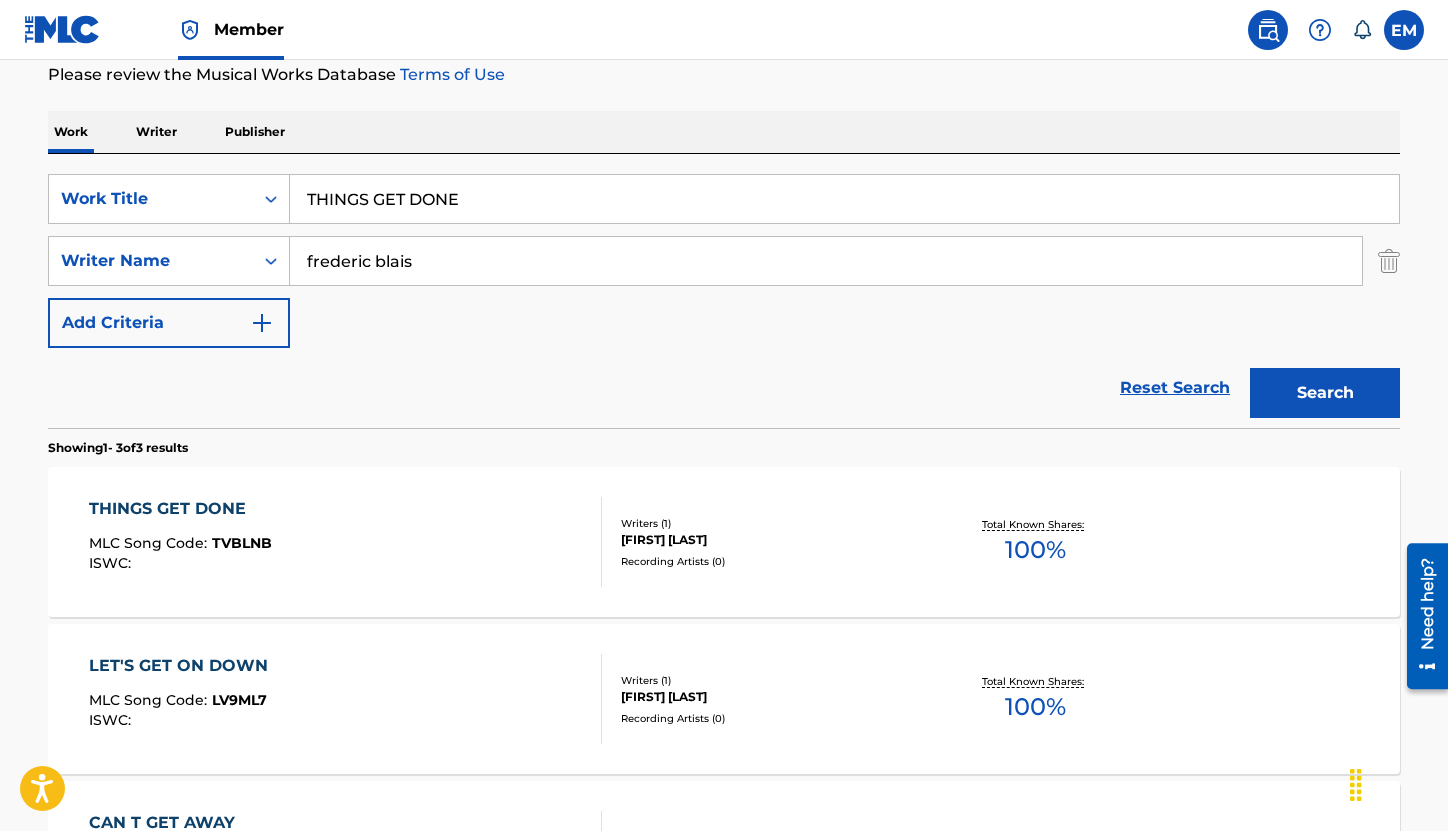 click on "Search" at bounding box center [1325, 393] 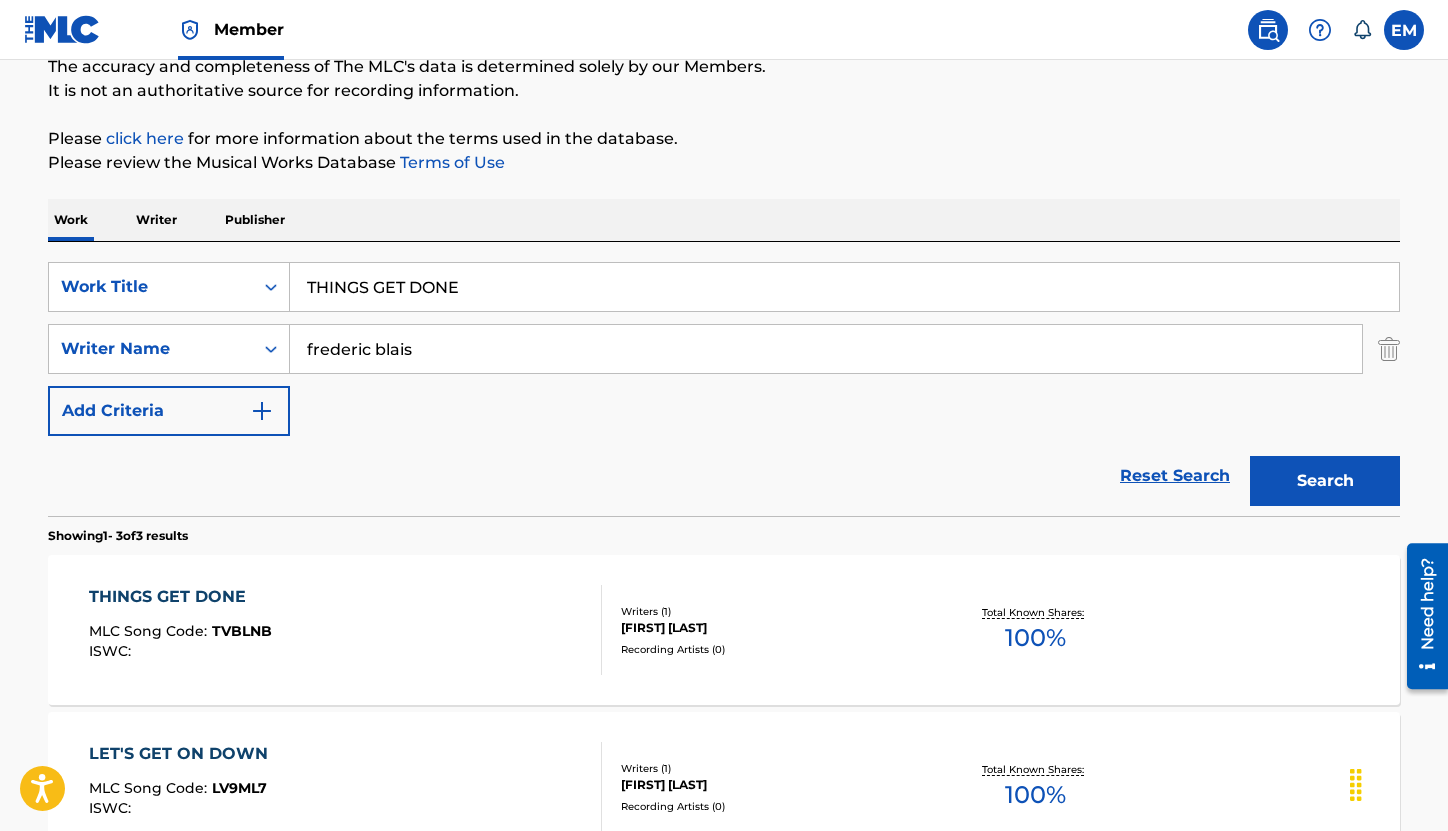 scroll, scrollTop: 71, scrollLeft: 0, axis: vertical 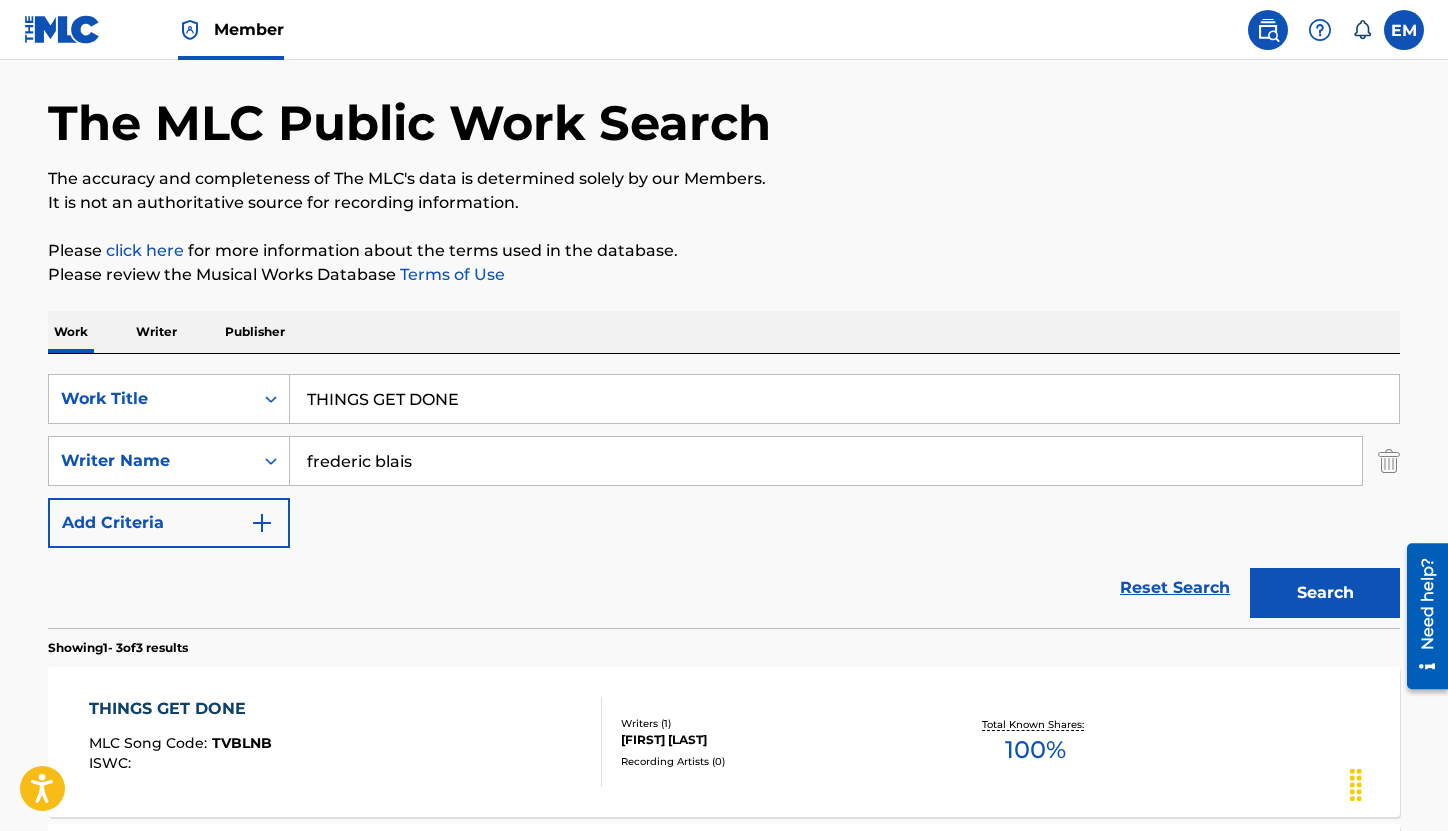click on "THINGS GET DONE" at bounding box center [844, 399] 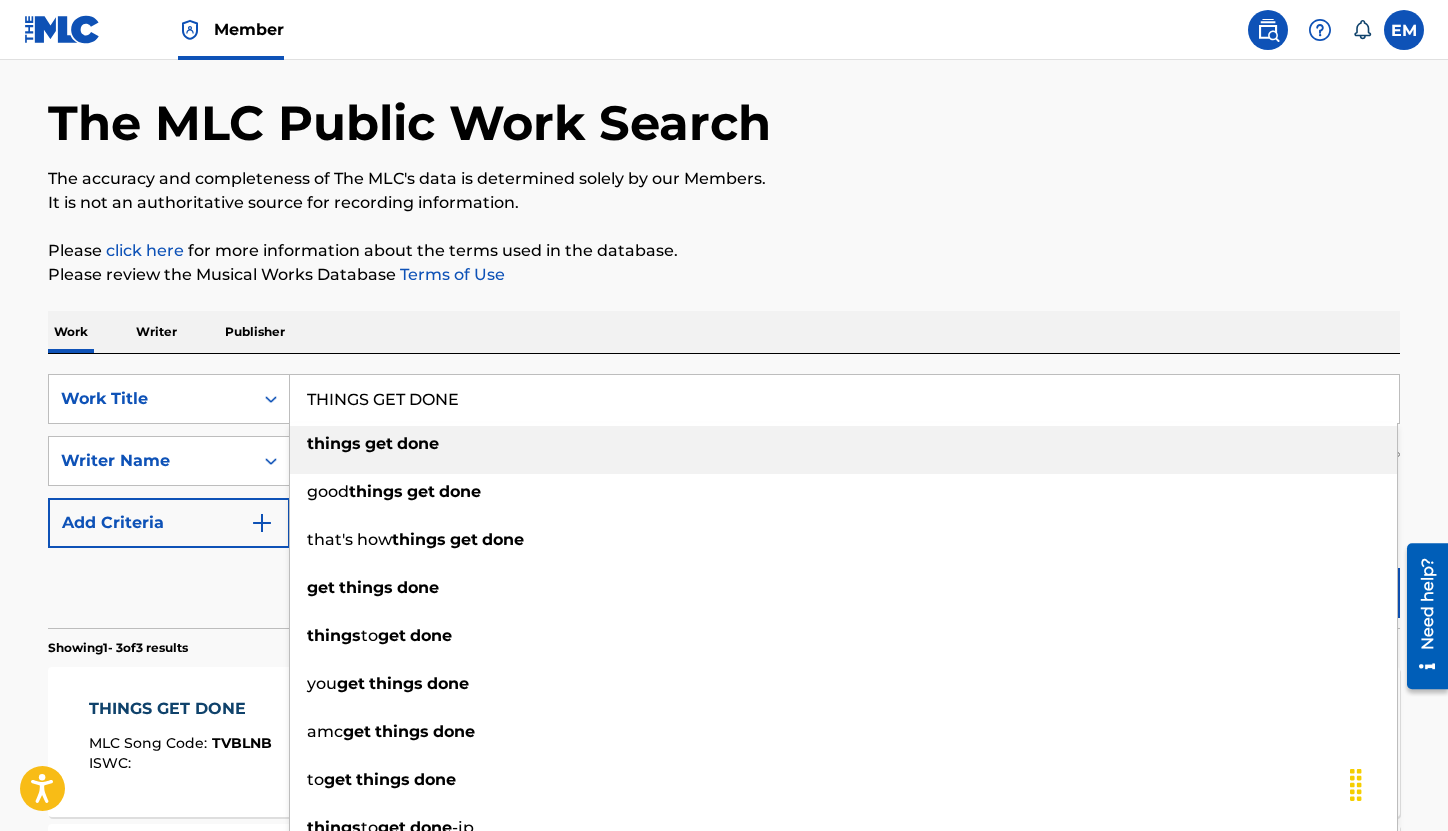 click on "THINGS GET DONE" at bounding box center [844, 399] 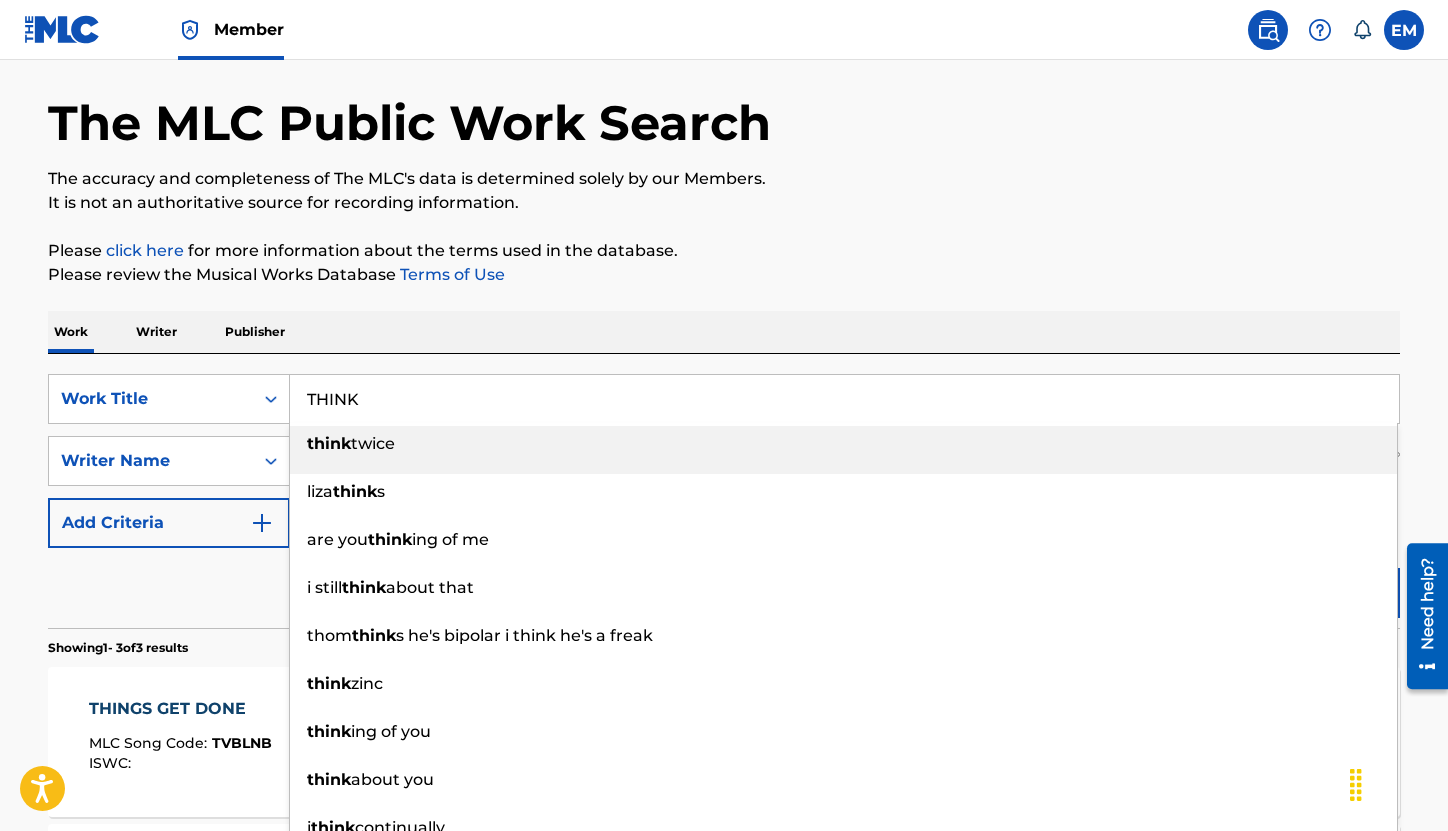 type on "THINK" 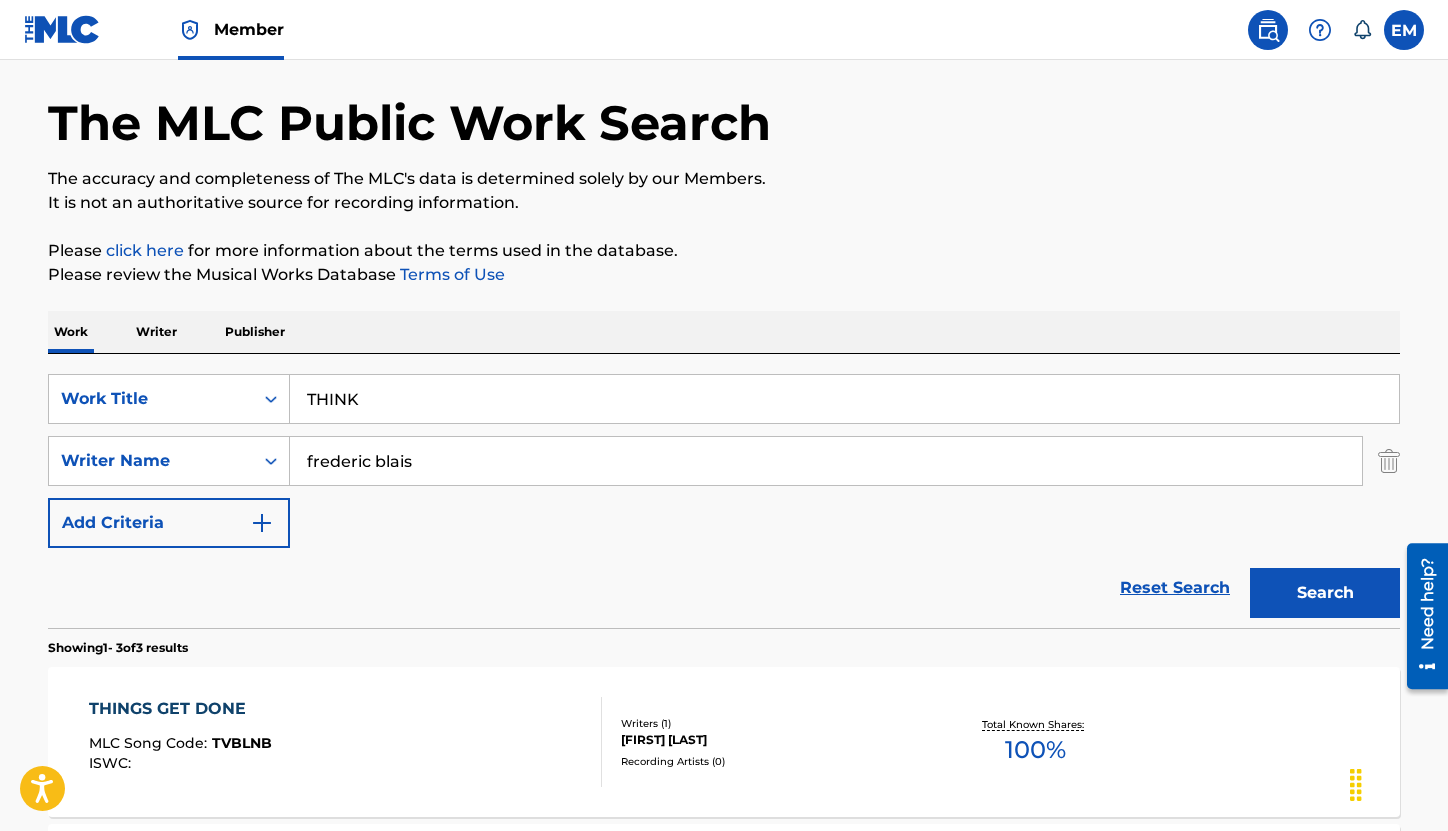 click on "Search" at bounding box center [1325, 593] 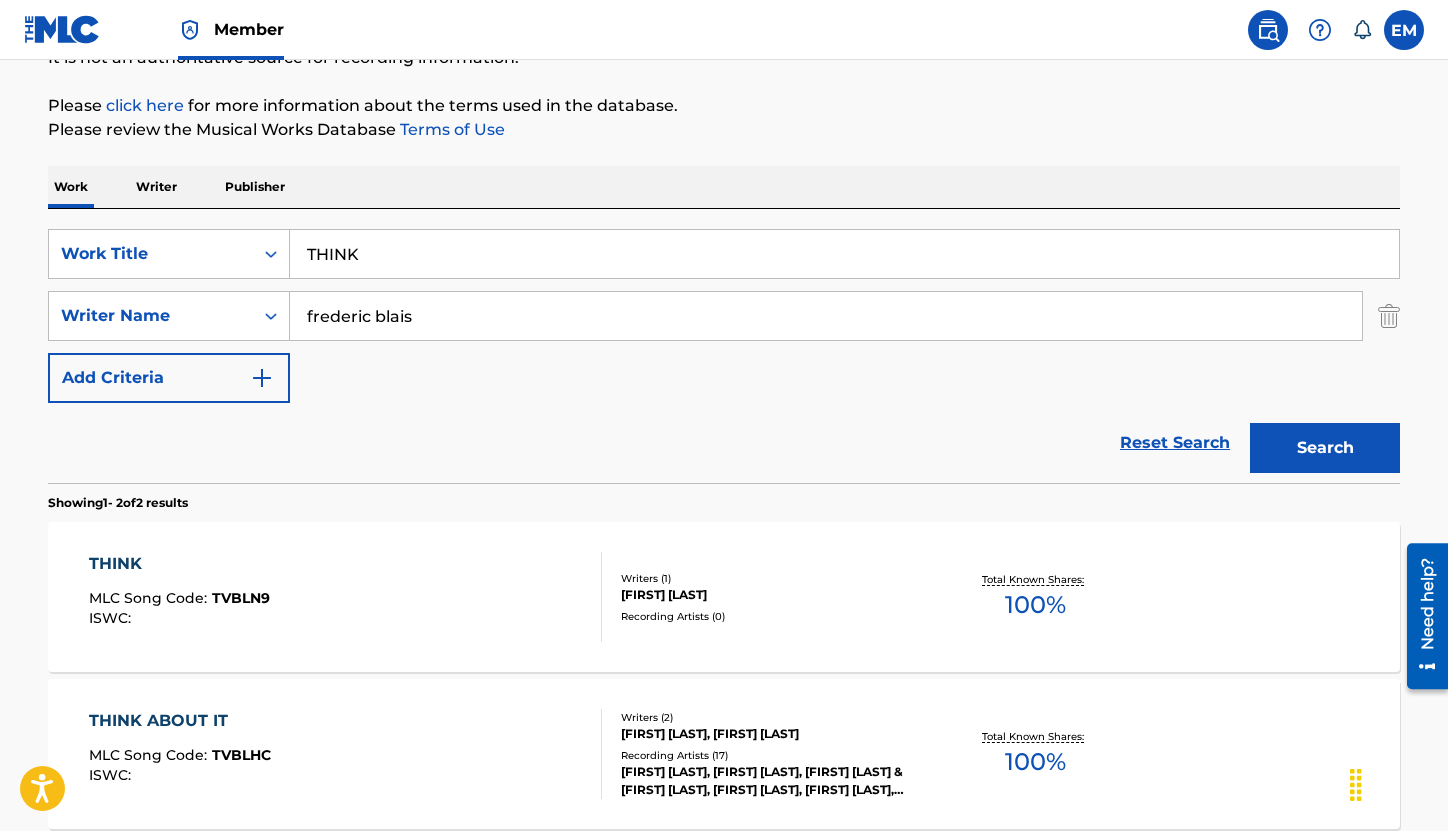 scroll, scrollTop: 414, scrollLeft: 0, axis: vertical 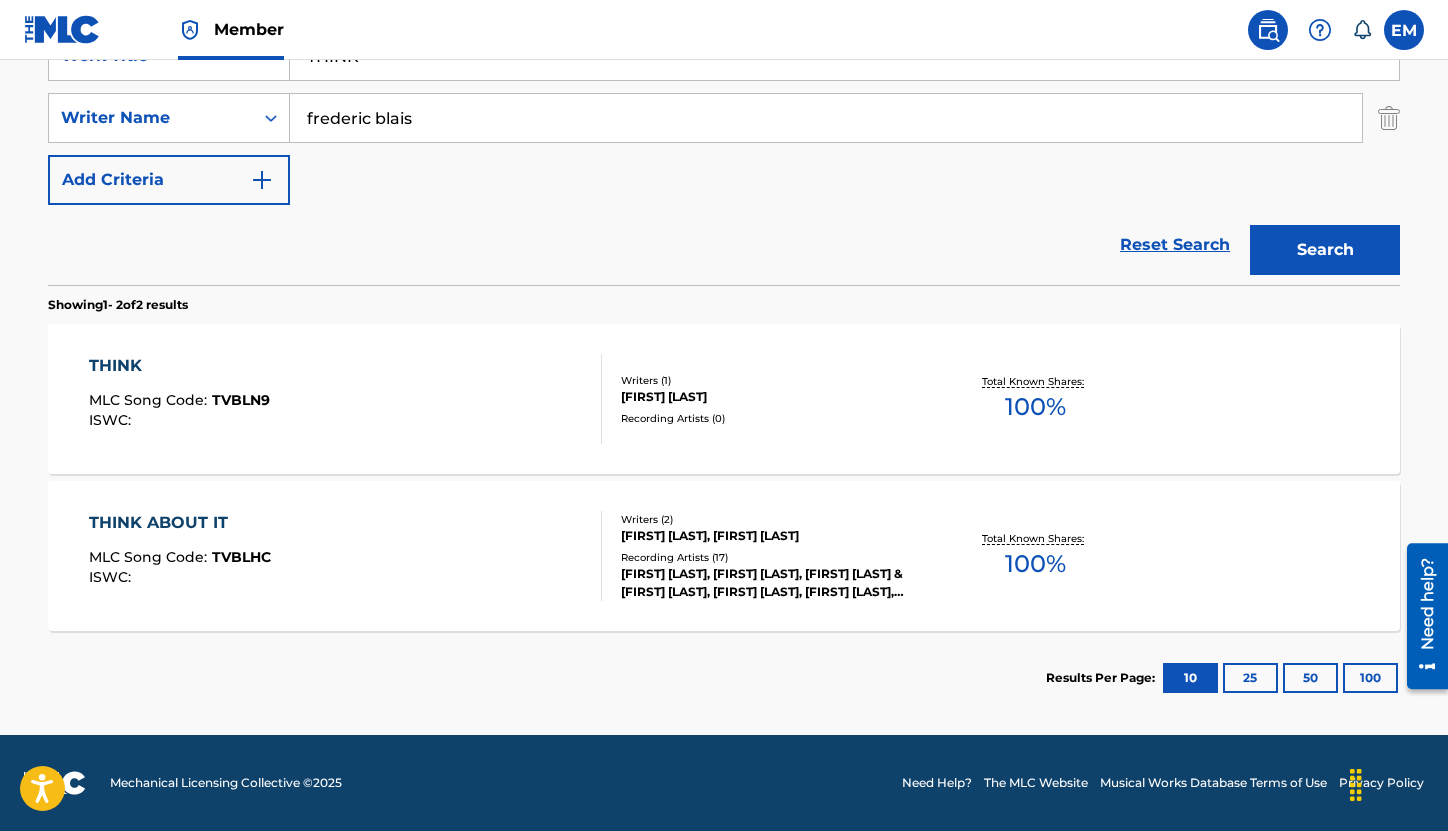 click on "THINK MLC Song Code : TVBLN9 ISWC :" at bounding box center (346, 399) 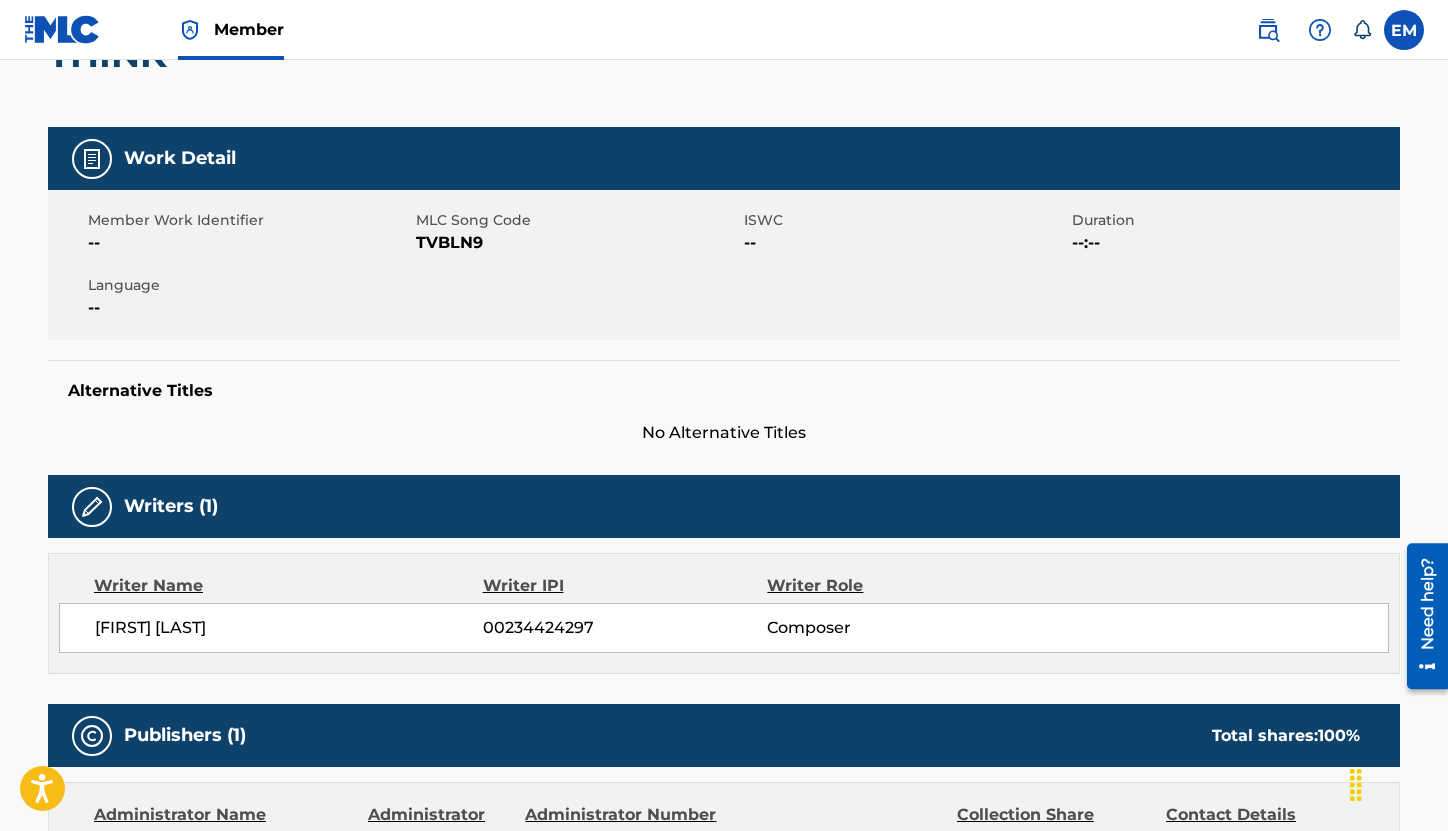 scroll, scrollTop: 200, scrollLeft: 0, axis: vertical 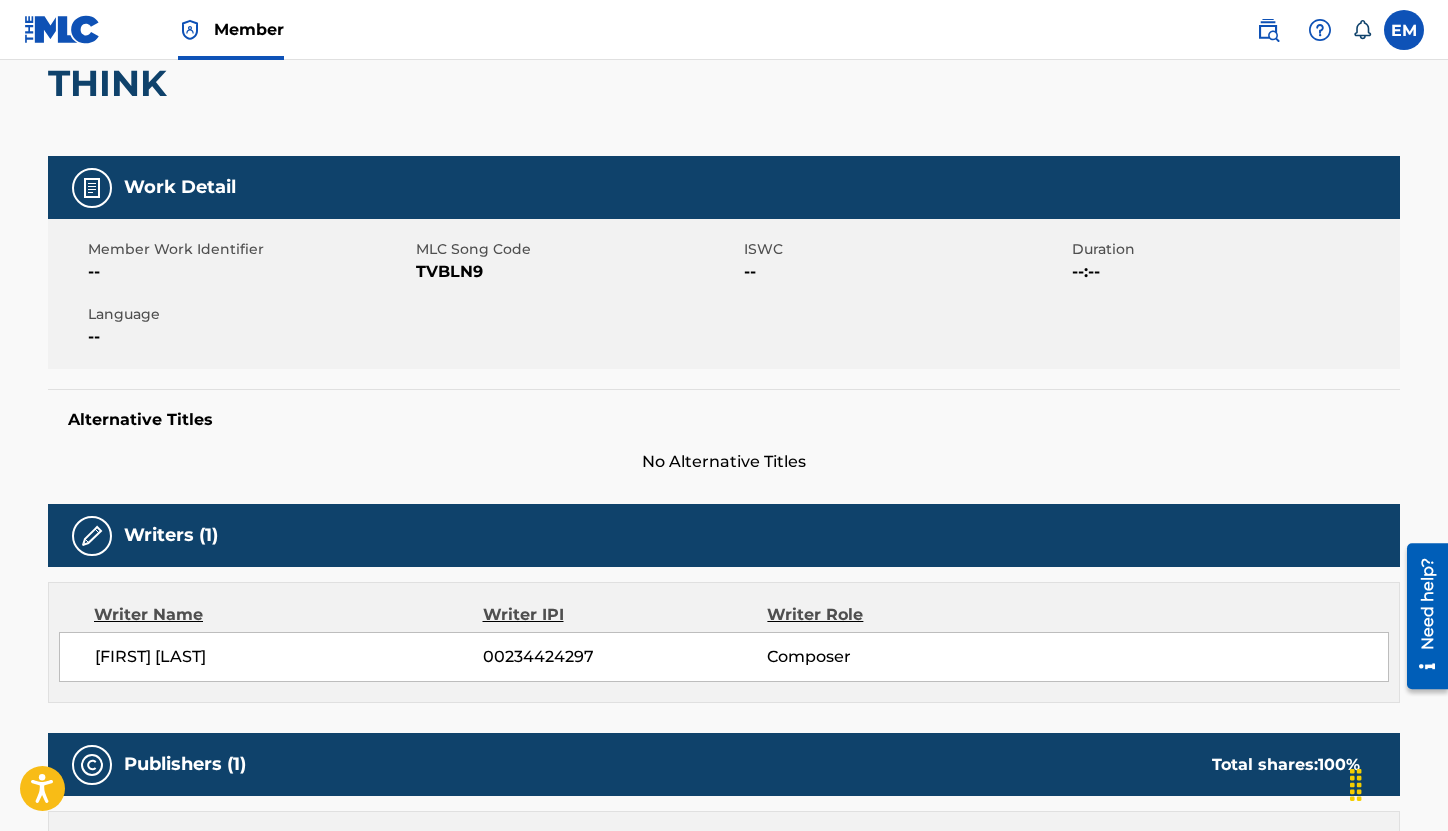 click on "TVBLN9" at bounding box center [577, 272] 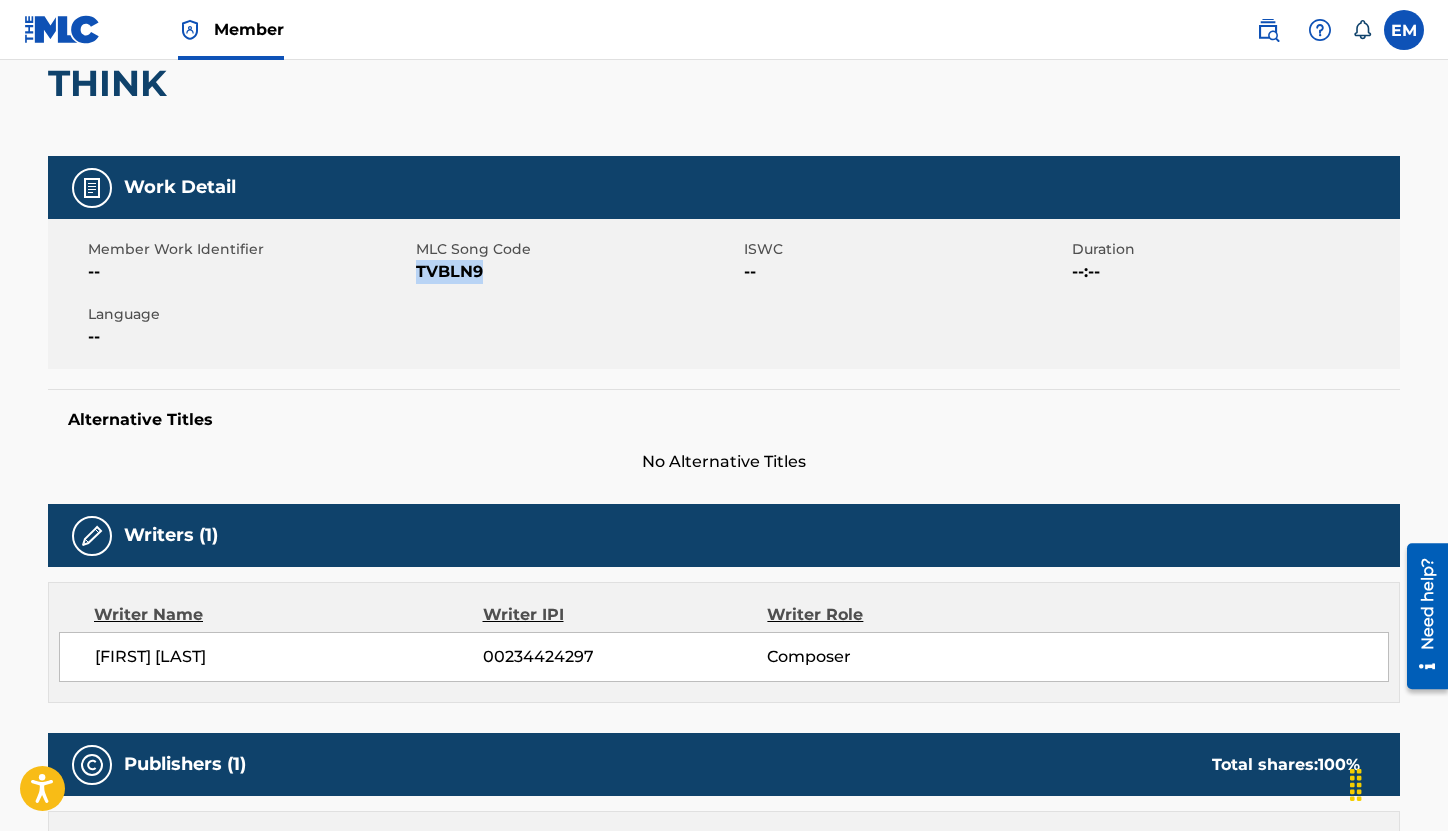 click on "TVBLN9" at bounding box center [577, 272] 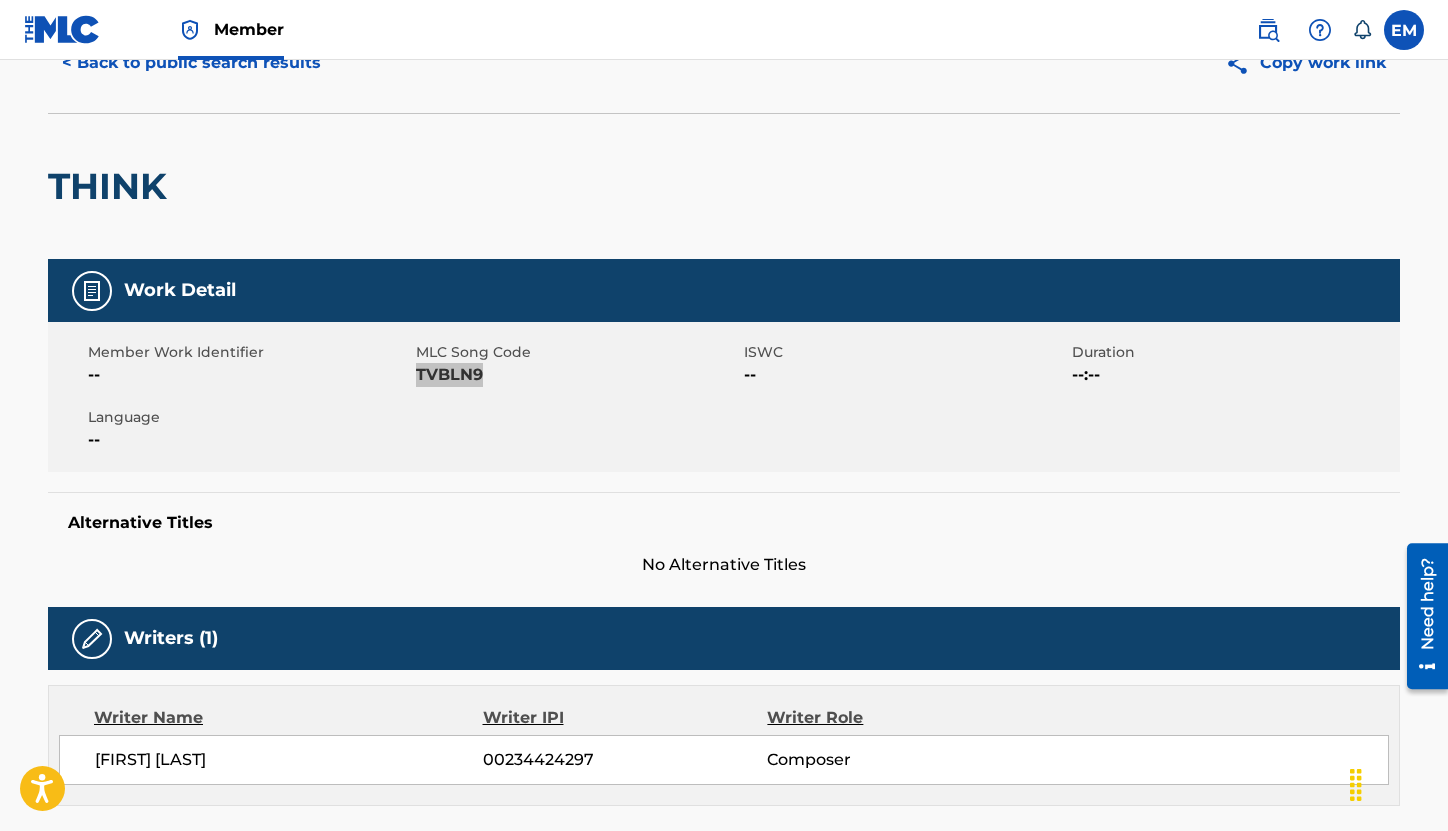 scroll, scrollTop: 0, scrollLeft: 0, axis: both 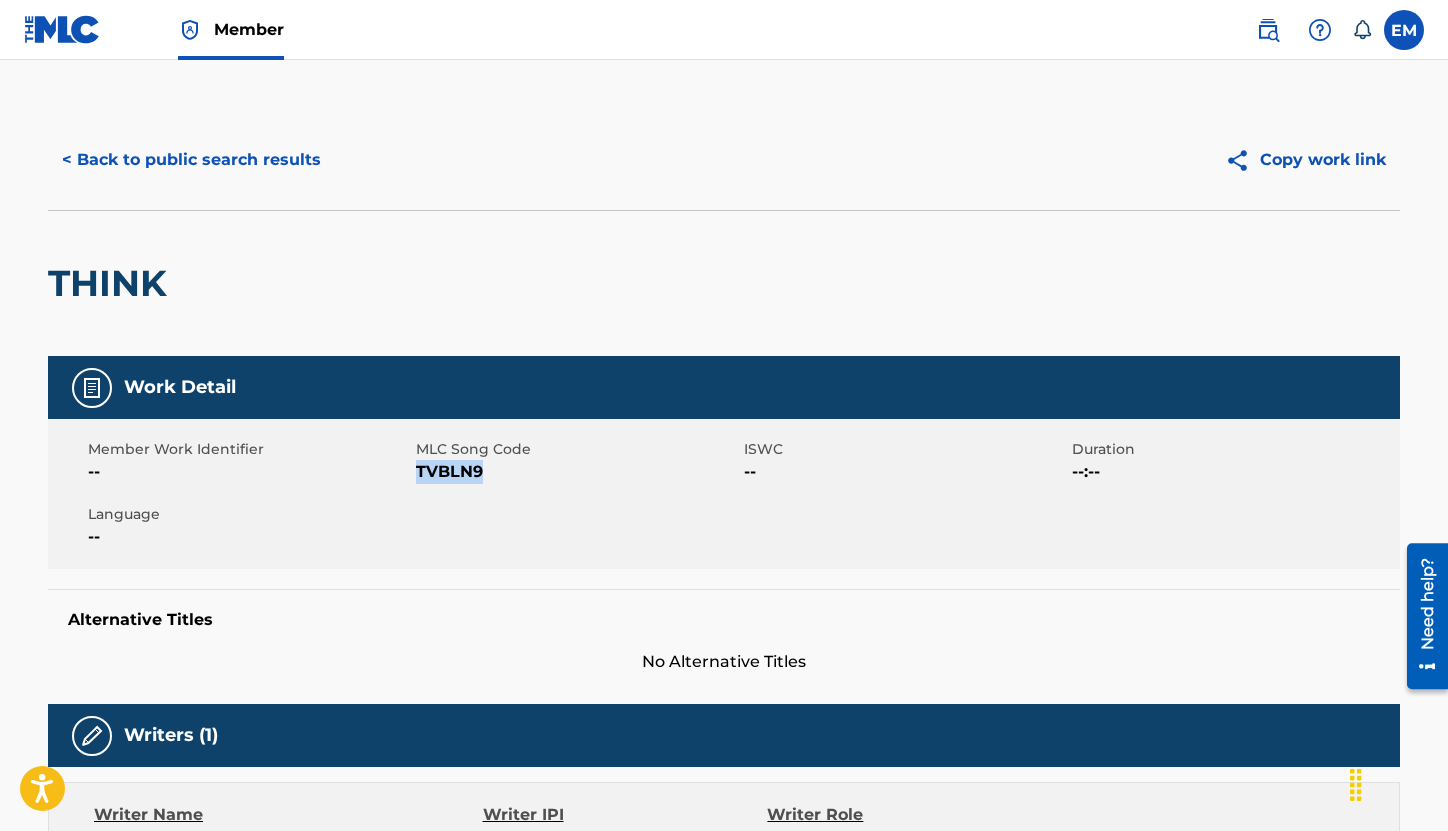 click on "< Back to public search results" at bounding box center [191, 160] 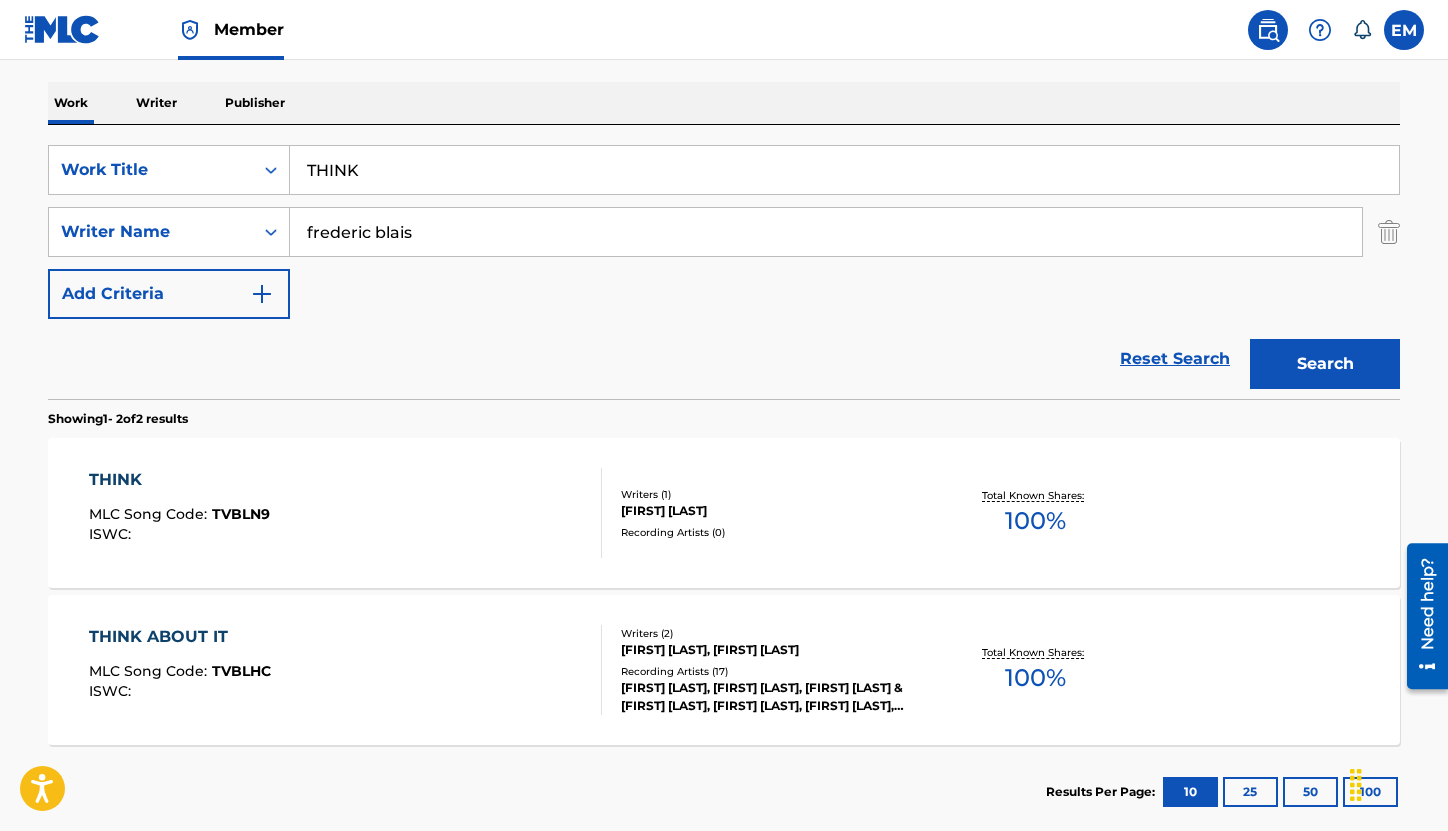 click on "THINK" at bounding box center [844, 170] 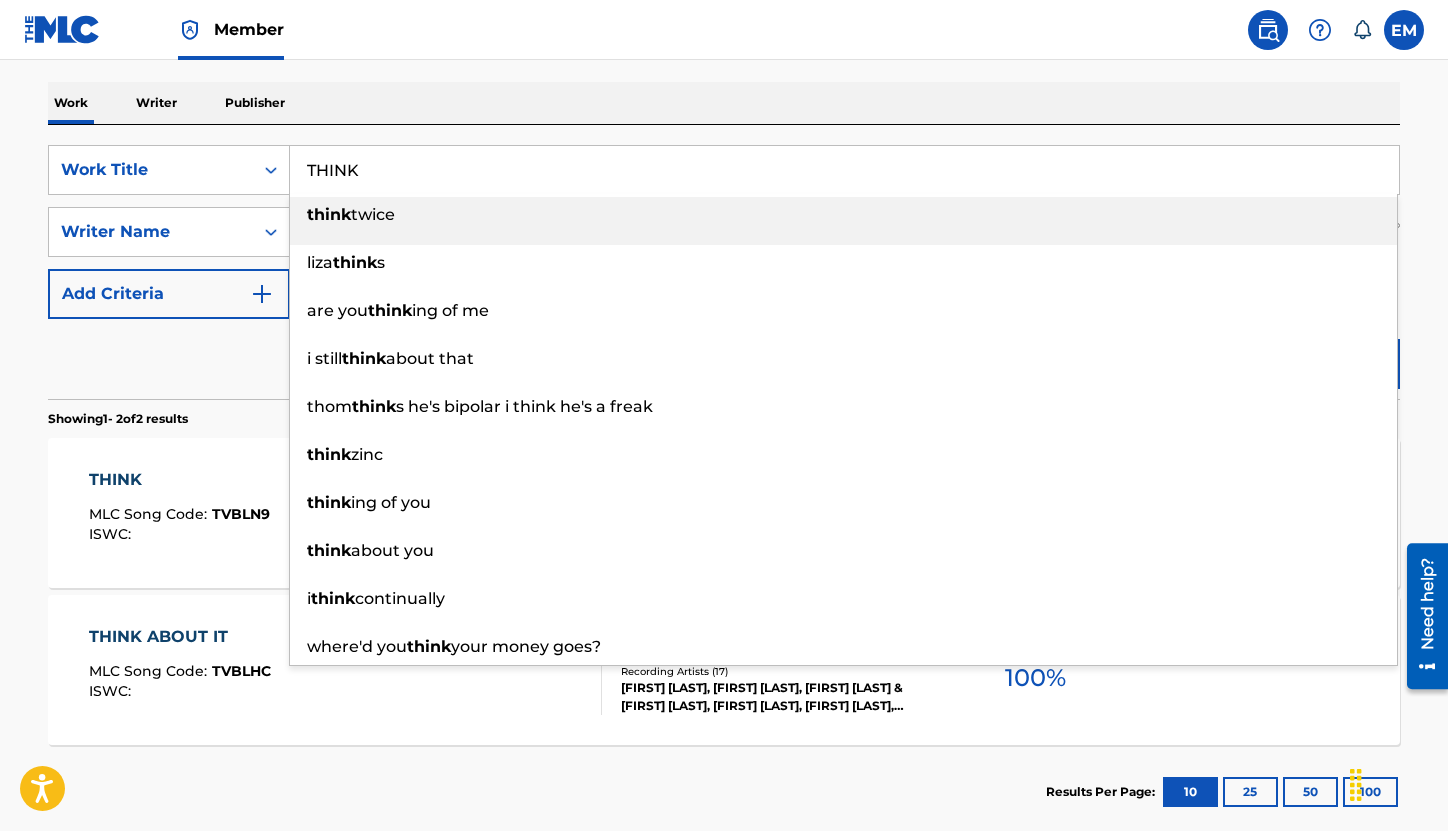 click on "THINK" at bounding box center [844, 170] 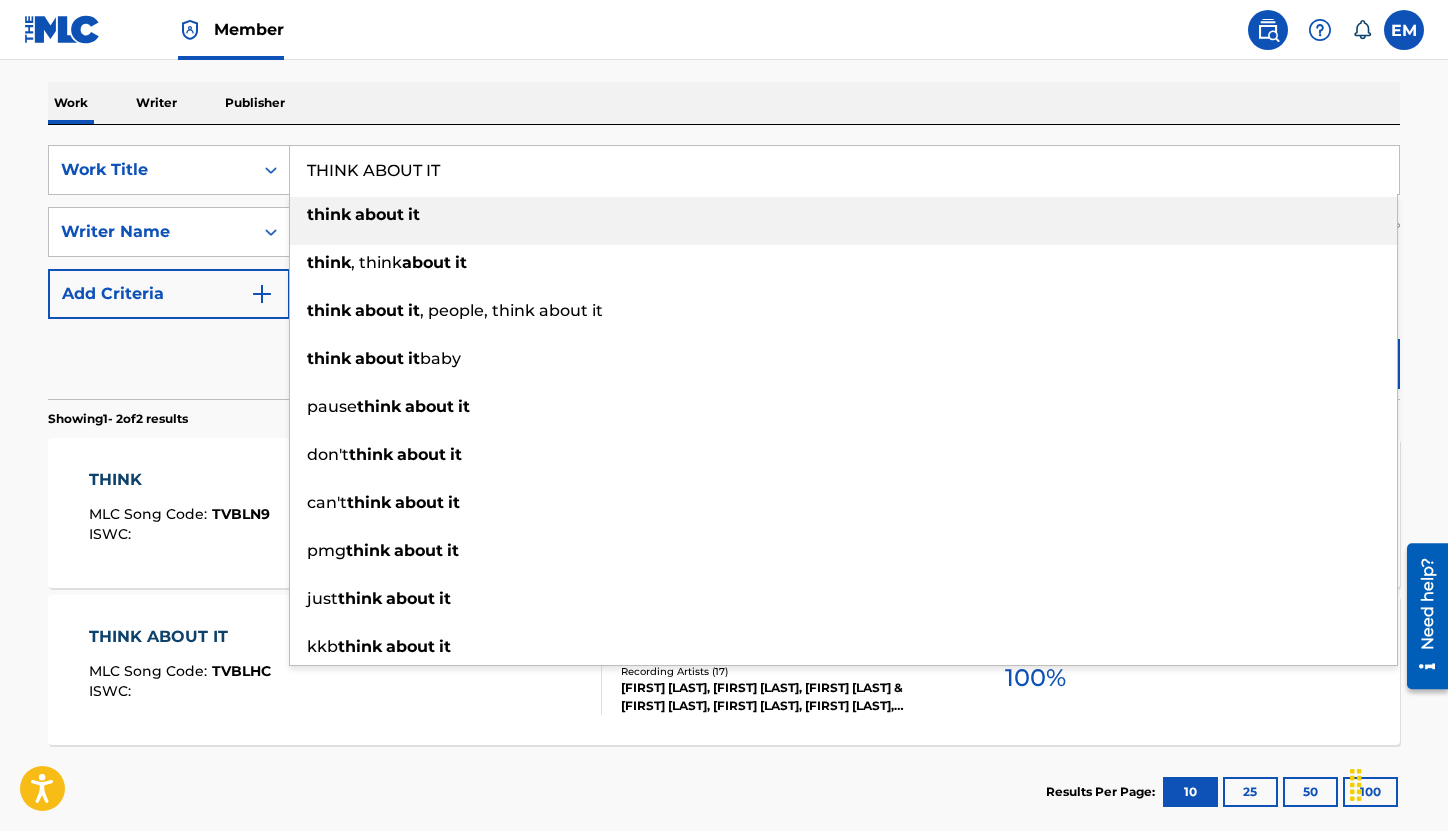 type on "THINK ABOUT IT" 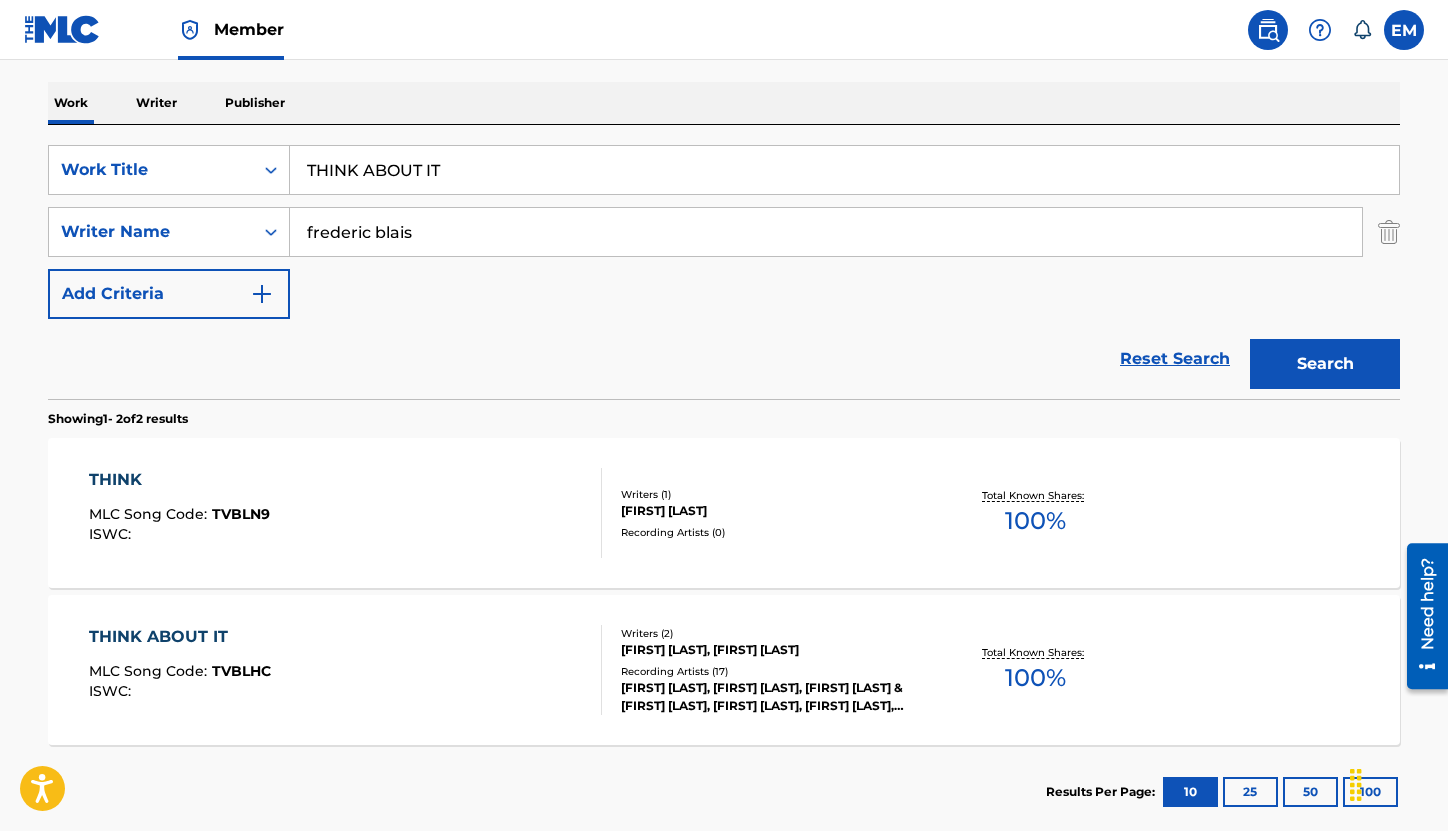 click on "Search" at bounding box center [1325, 364] 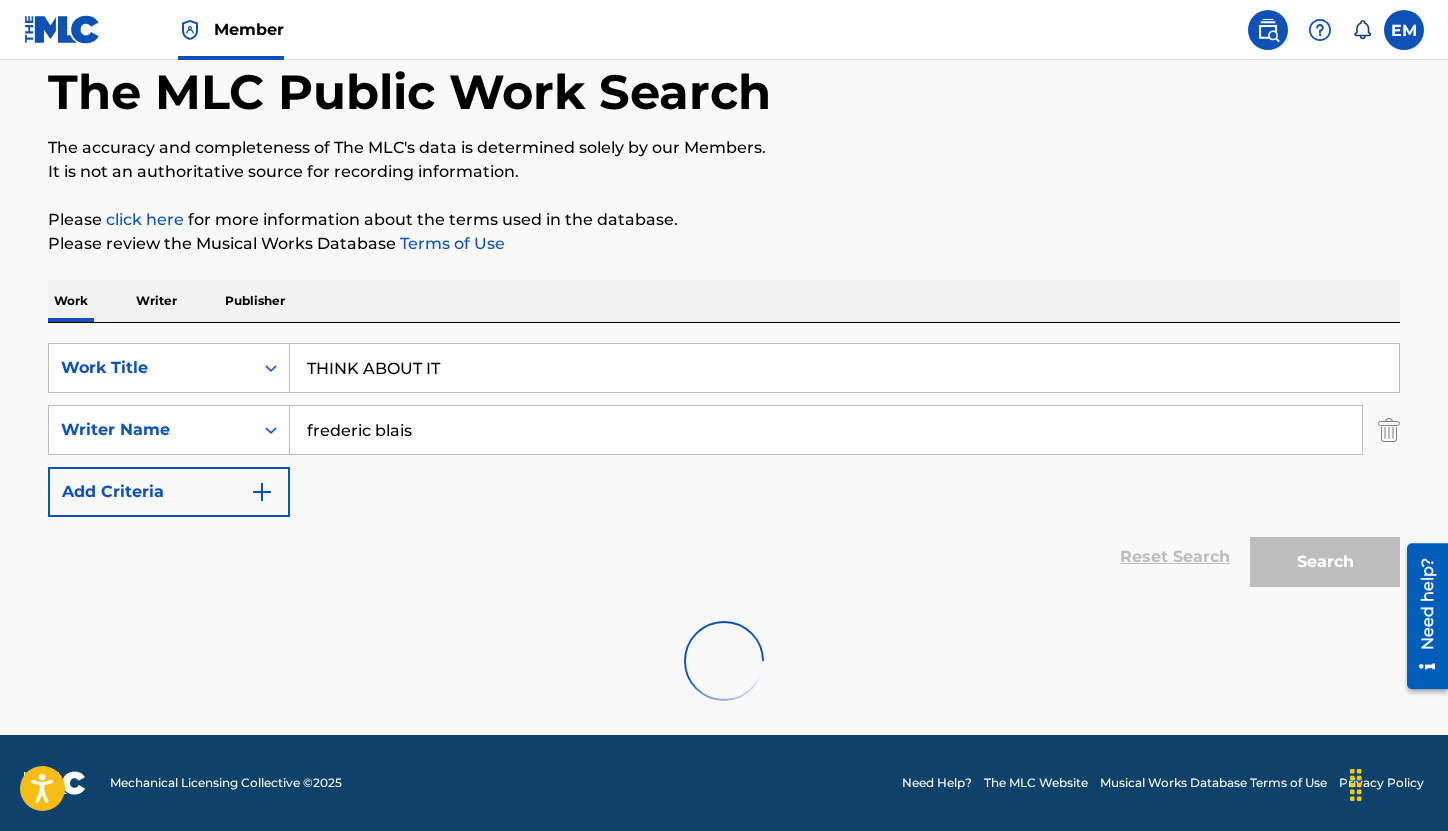 scroll, scrollTop: 300, scrollLeft: 0, axis: vertical 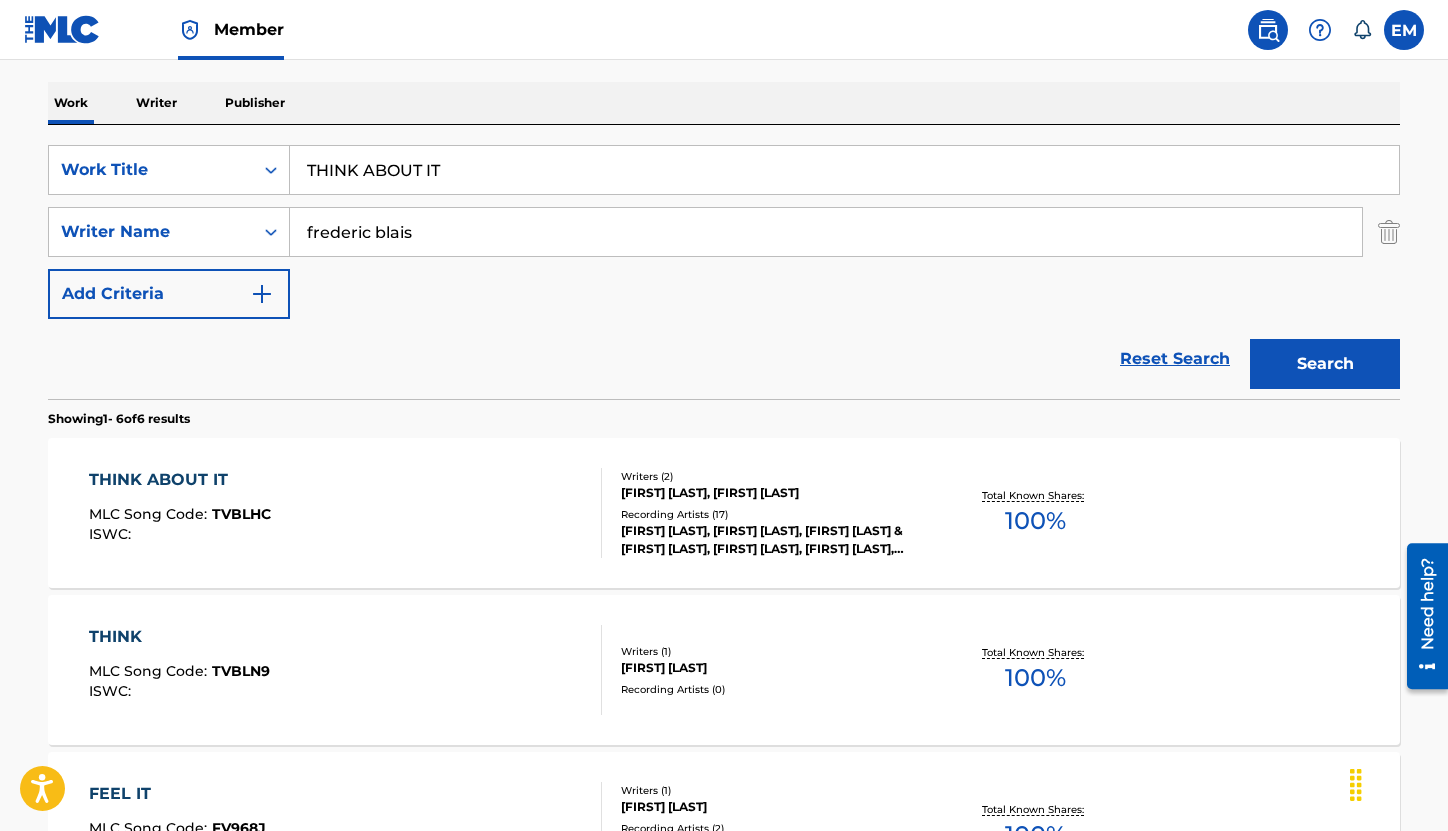 click on "THINK ABOUT IT MLC Song Code : TVBLHC ISWC :" at bounding box center (346, 513) 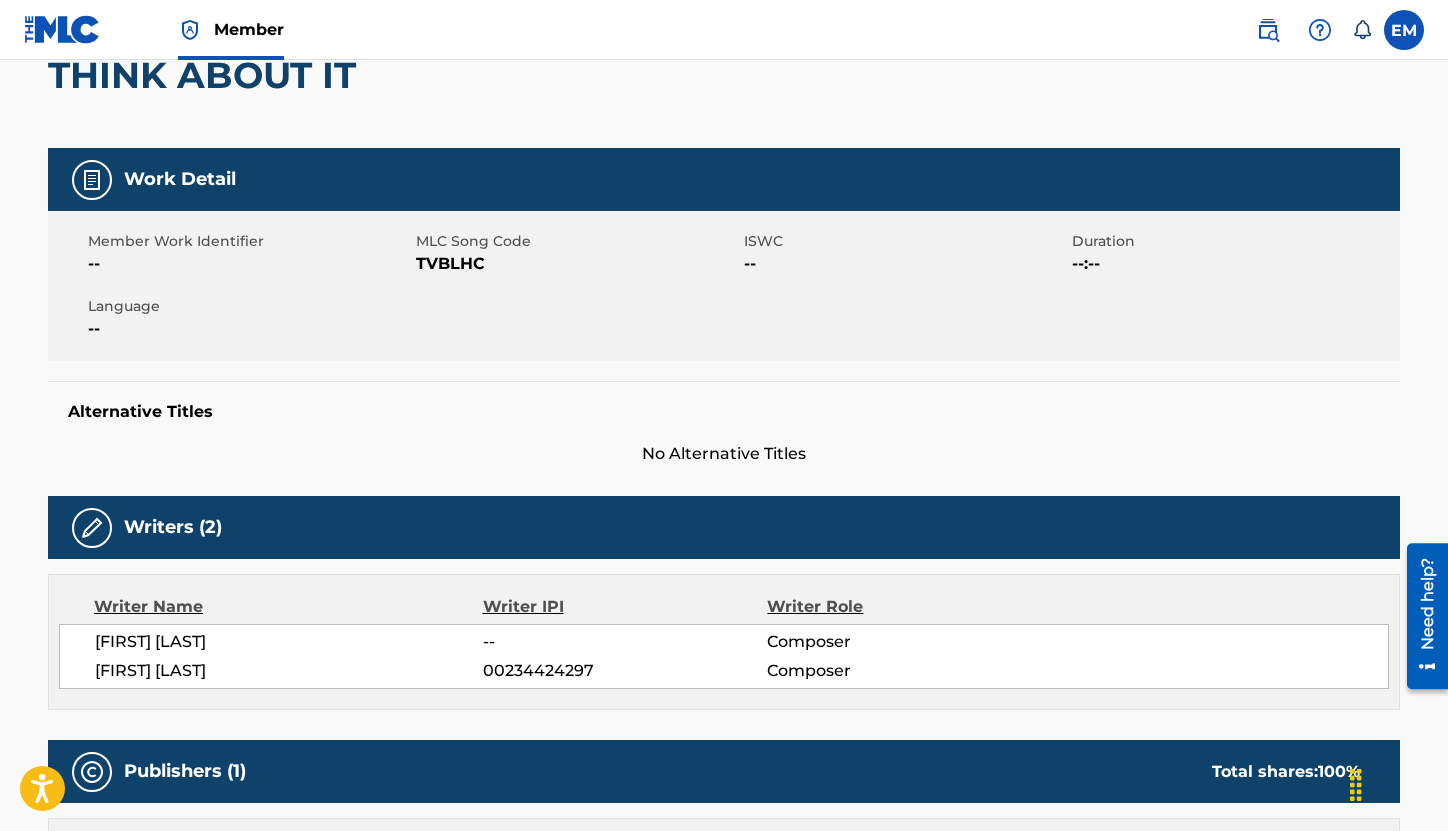 scroll, scrollTop: 100, scrollLeft: 0, axis: vertical 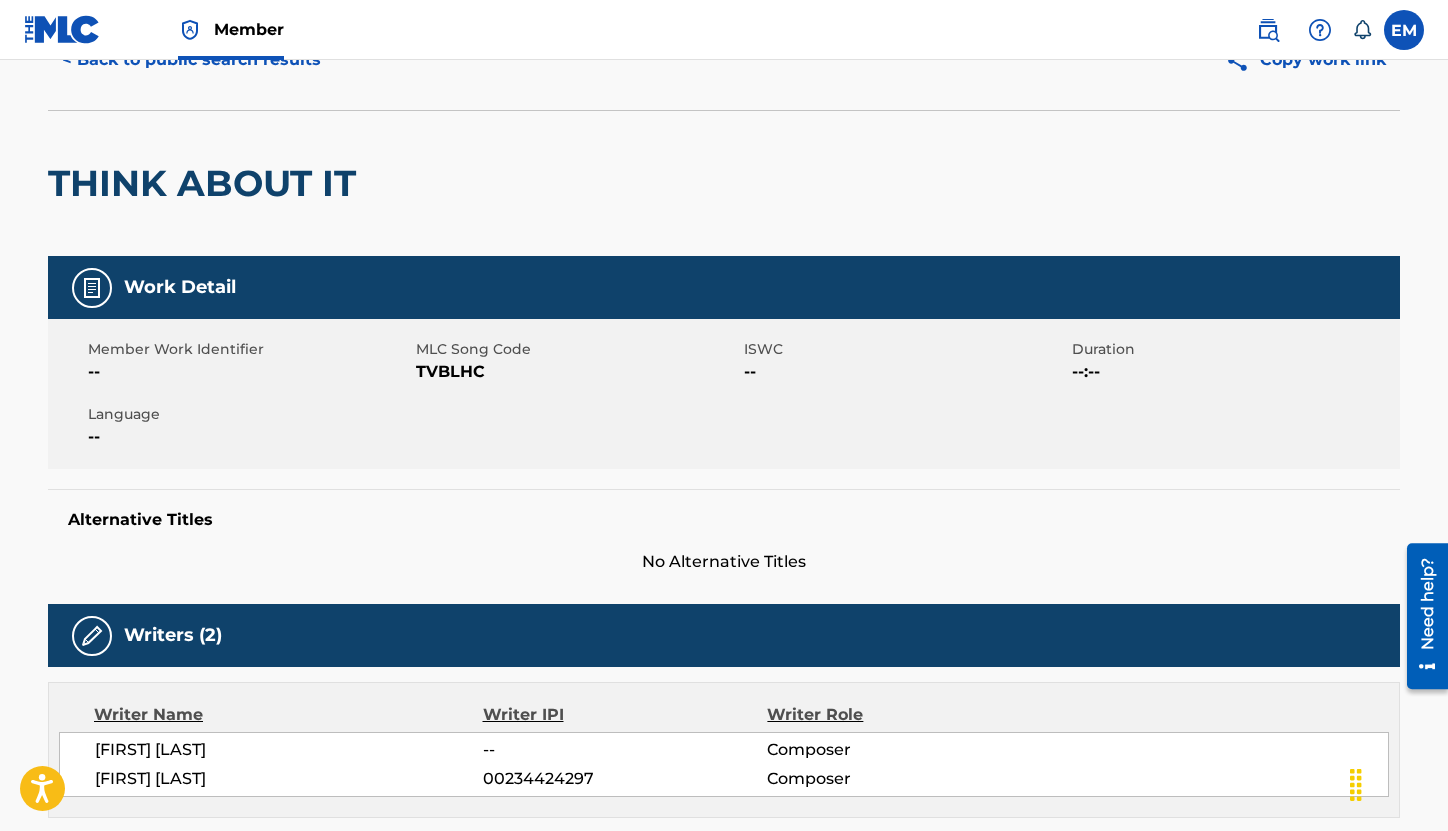 click on "TVBLHC" at bounding box center (577, 372) 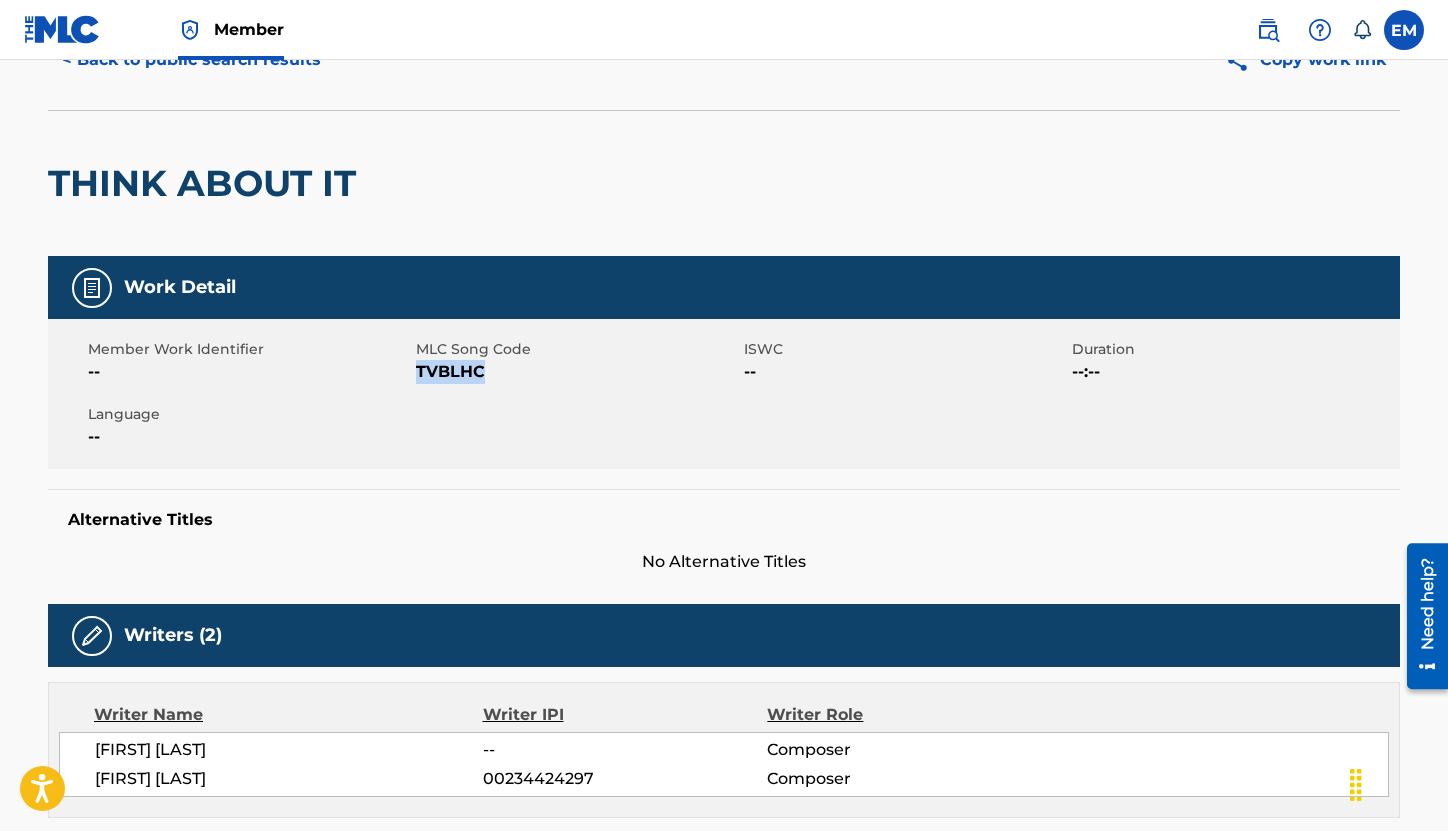 click on "TVBLHC" at bounding box center [577, 372] 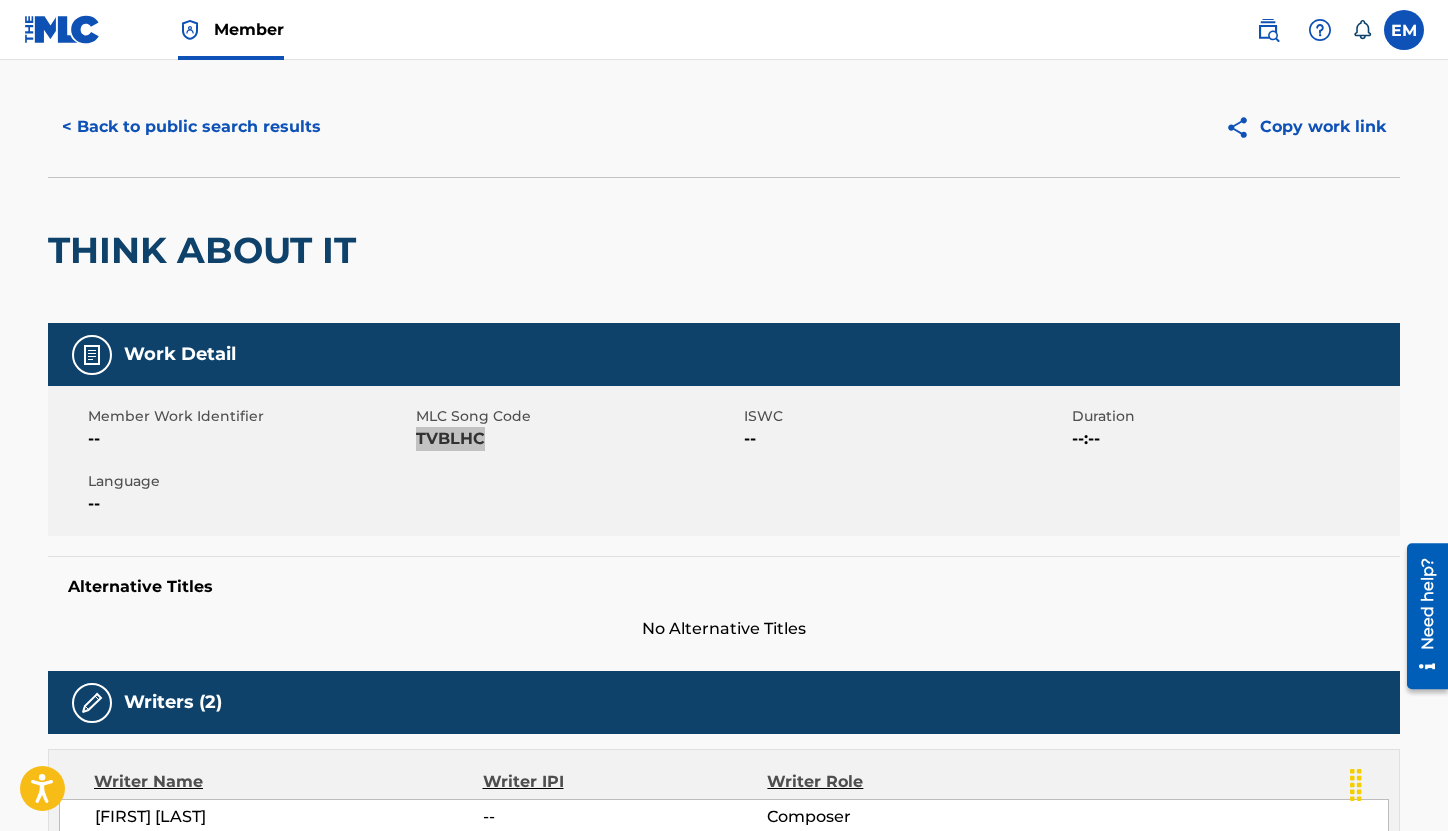 scroll, scrollTop: 0, scrollLeft: 0, axis: both 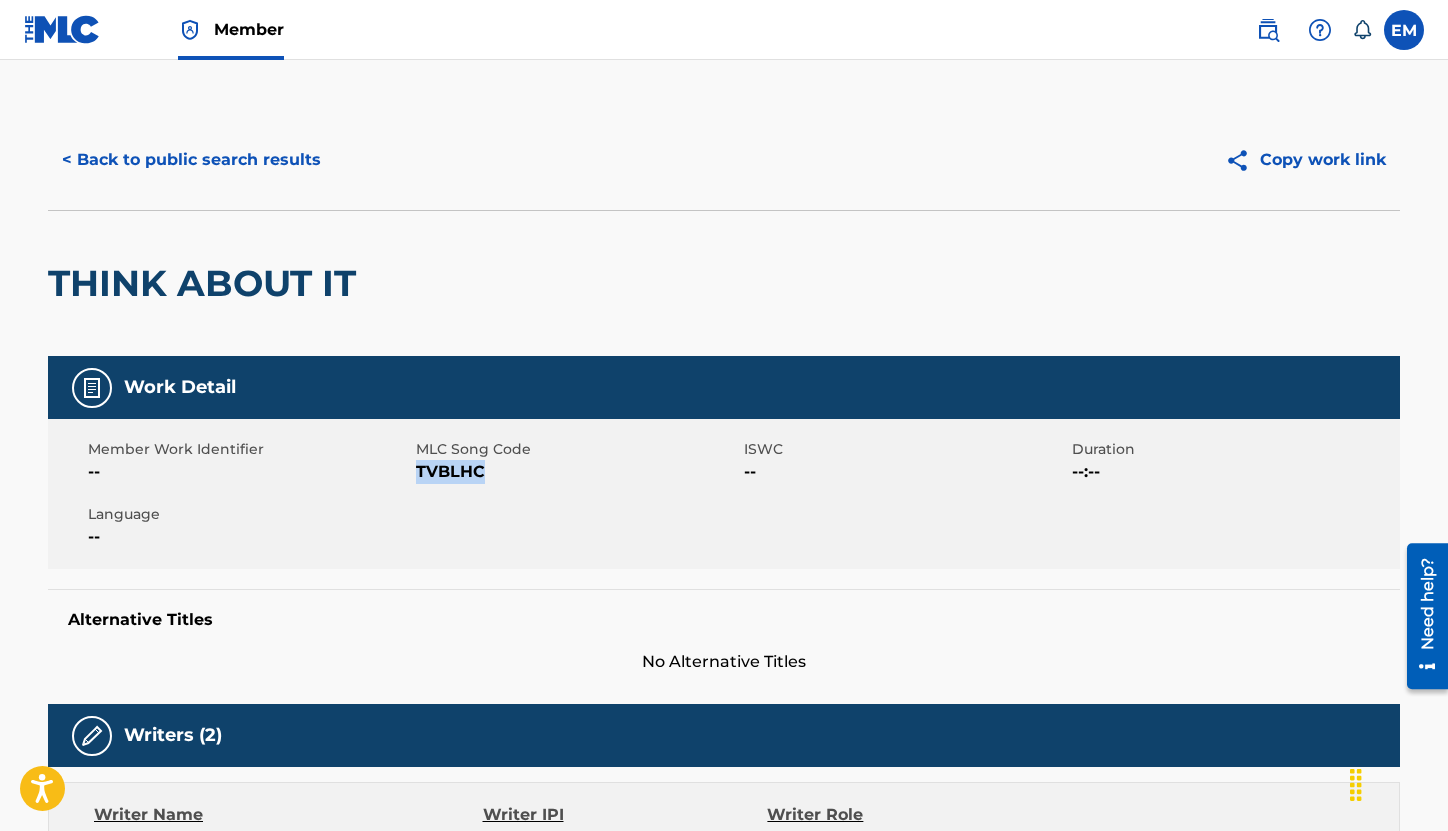 click on "< Back to public search results" at bounding box center [191, 160] 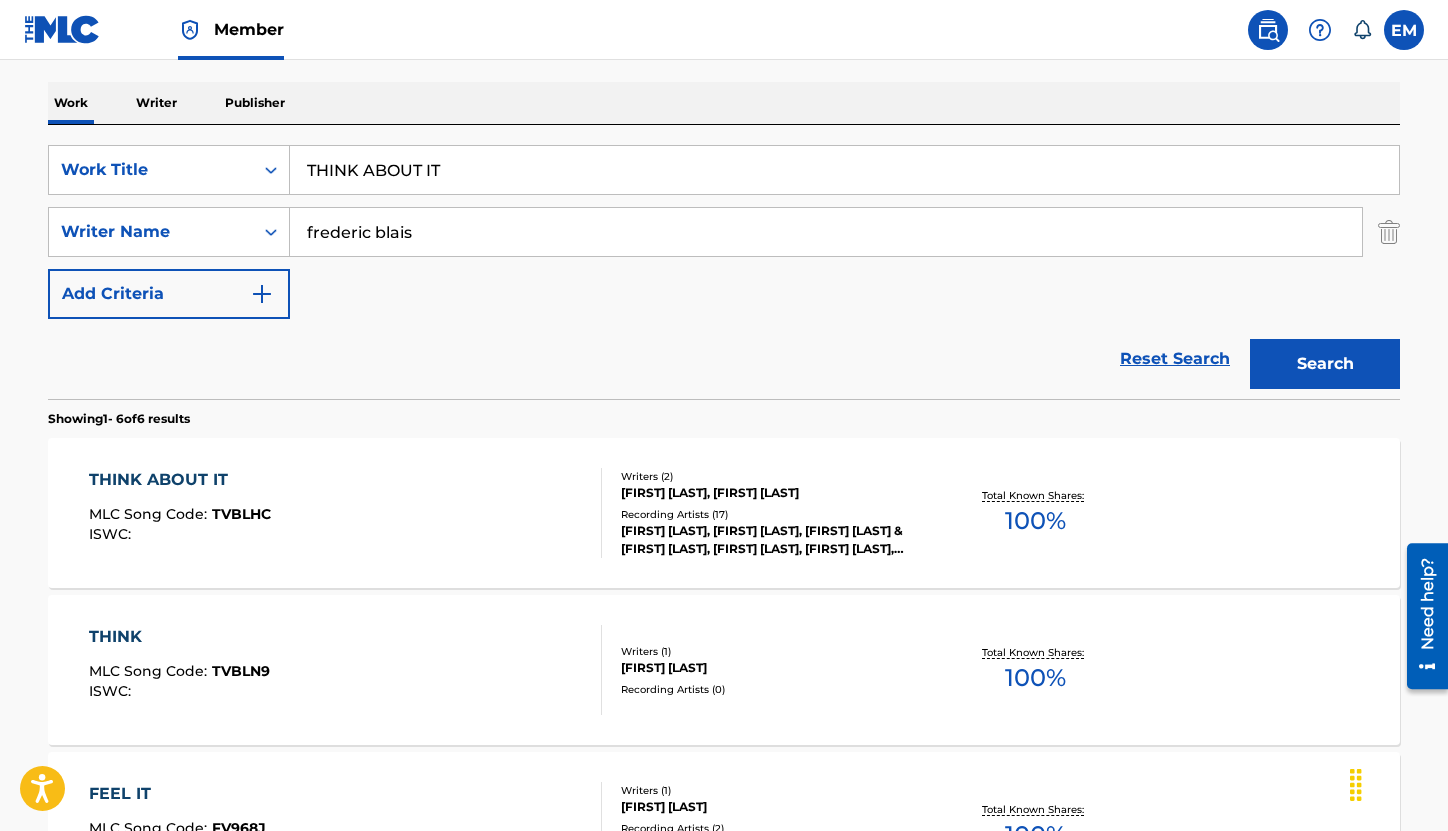 click on "THINK ABOUT IT" at bounding box center (844, 170) 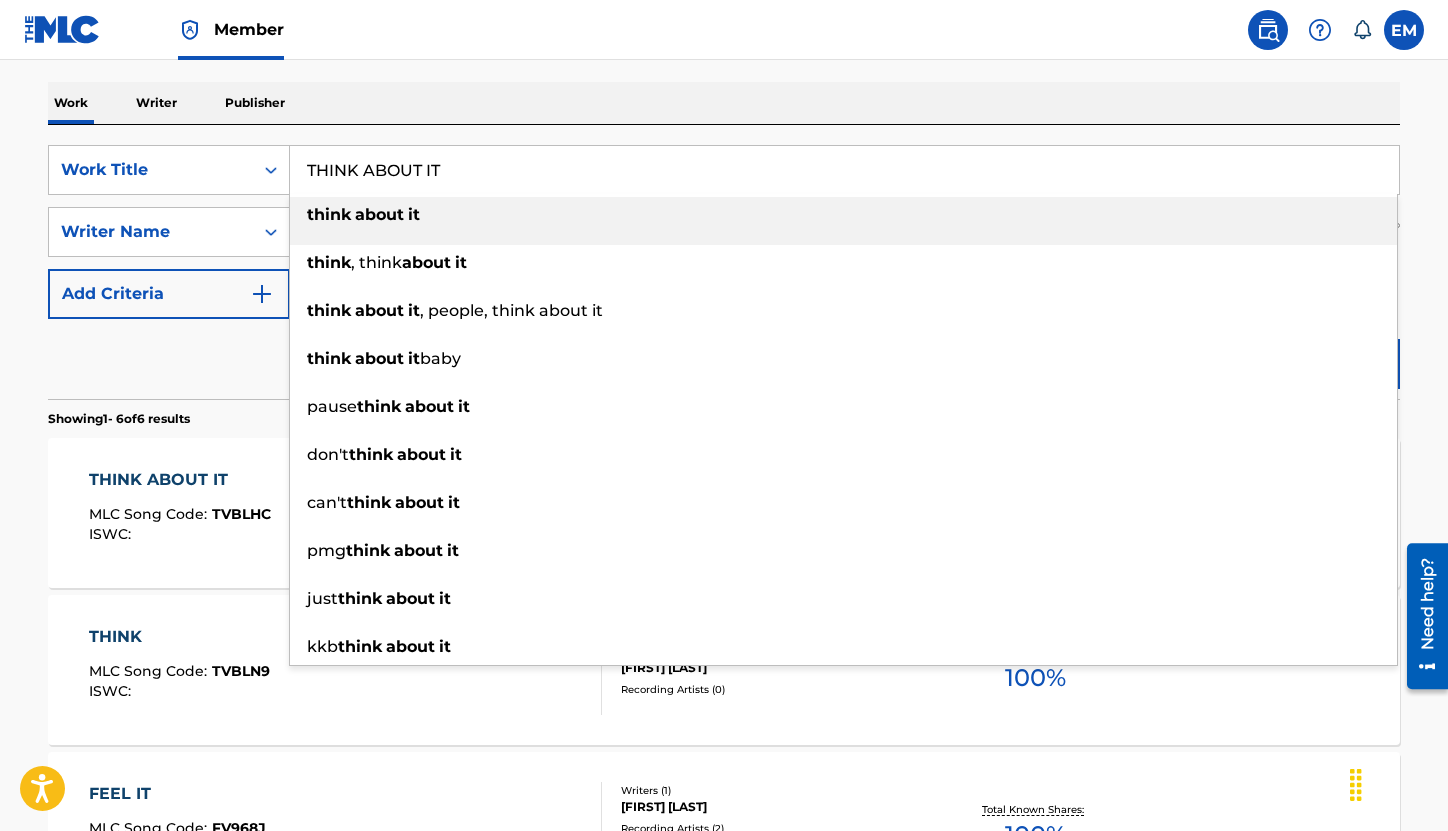 click on "THINK ABOUT IT" at bounding box center (844, 170) 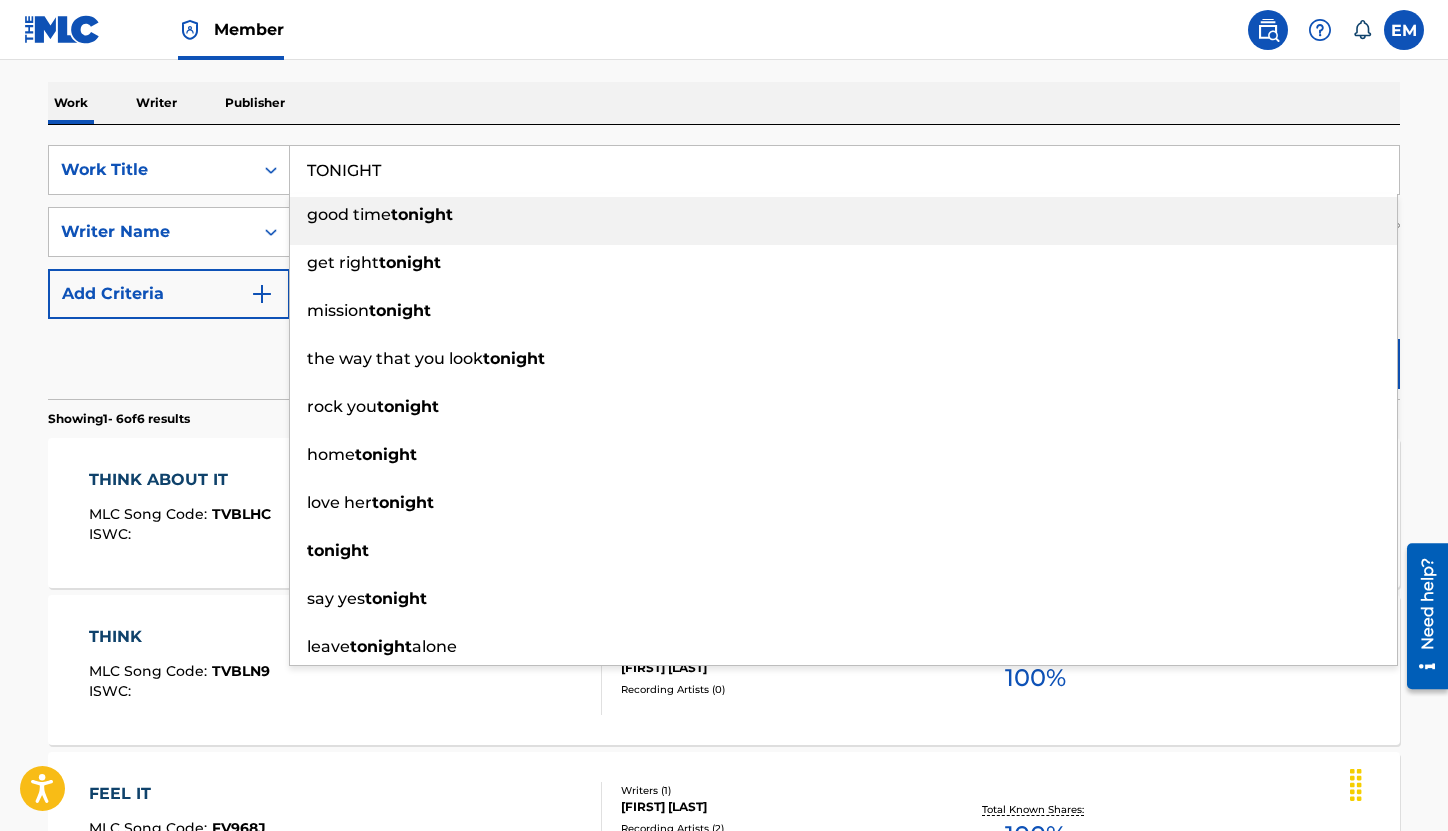 type on "TONIGHT" 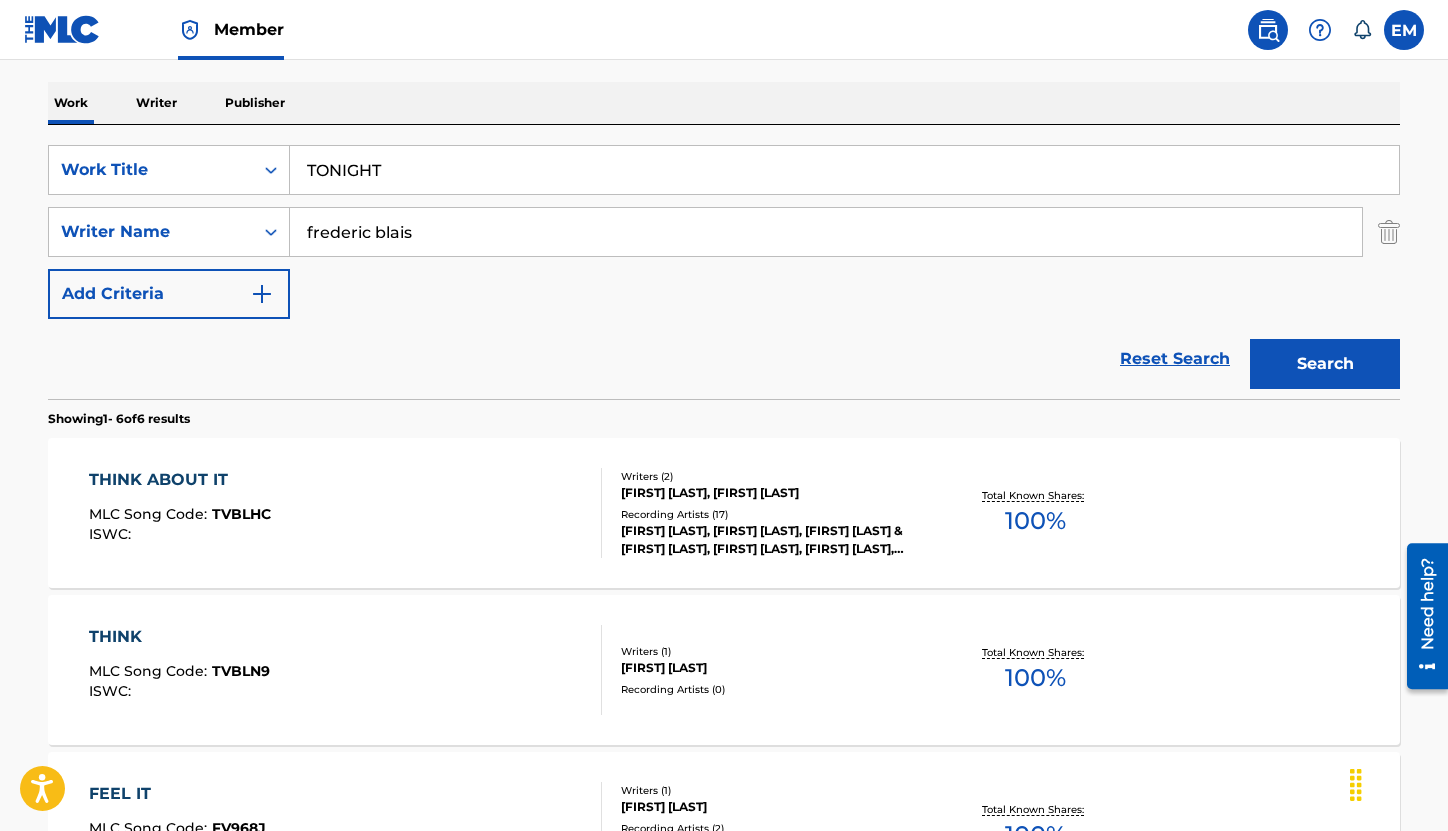 click on "Search" at bounding box center [1325, 364] 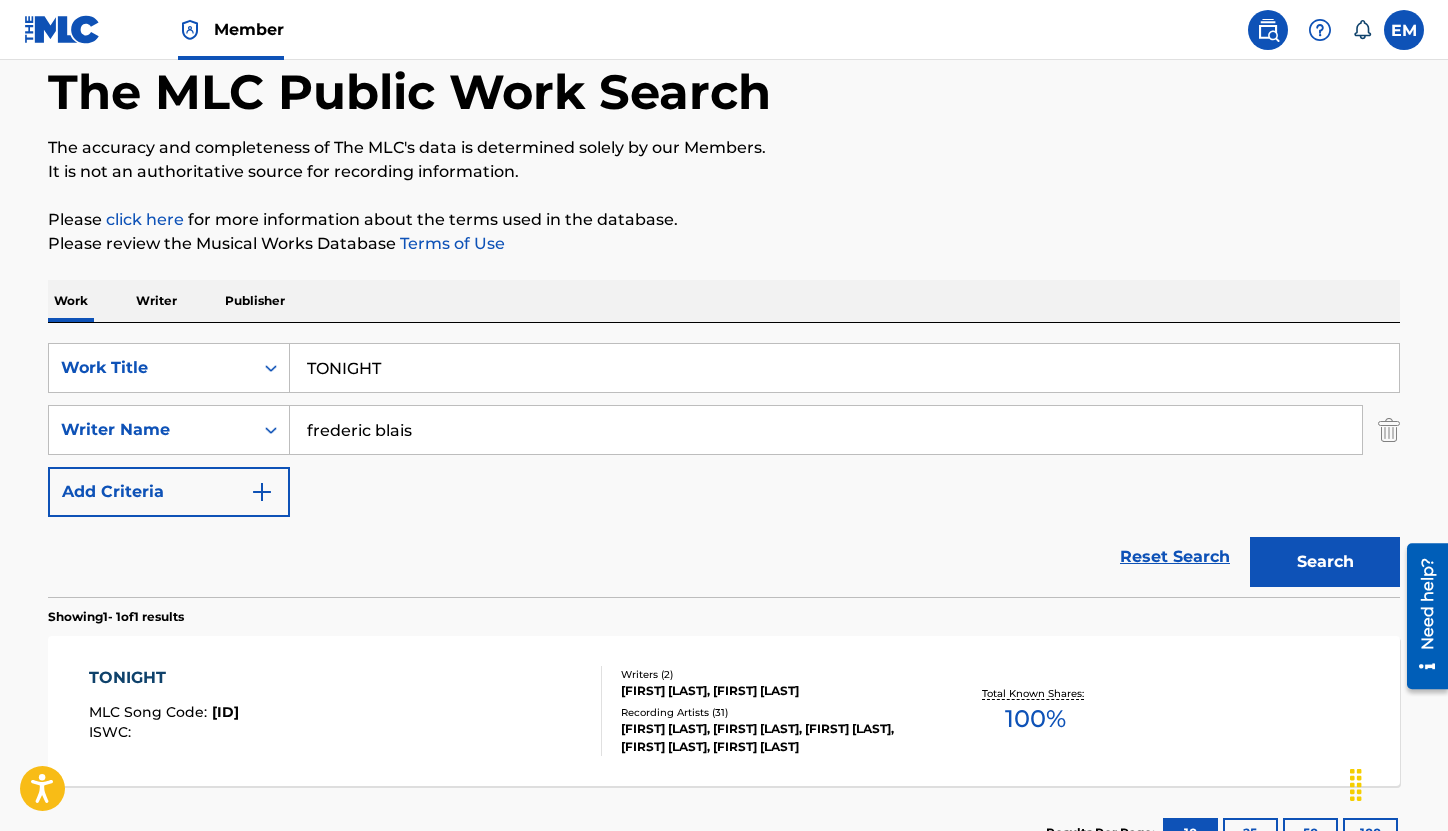 scroll, scrollTop: 257, scrollLeft: 0, axis: vertical 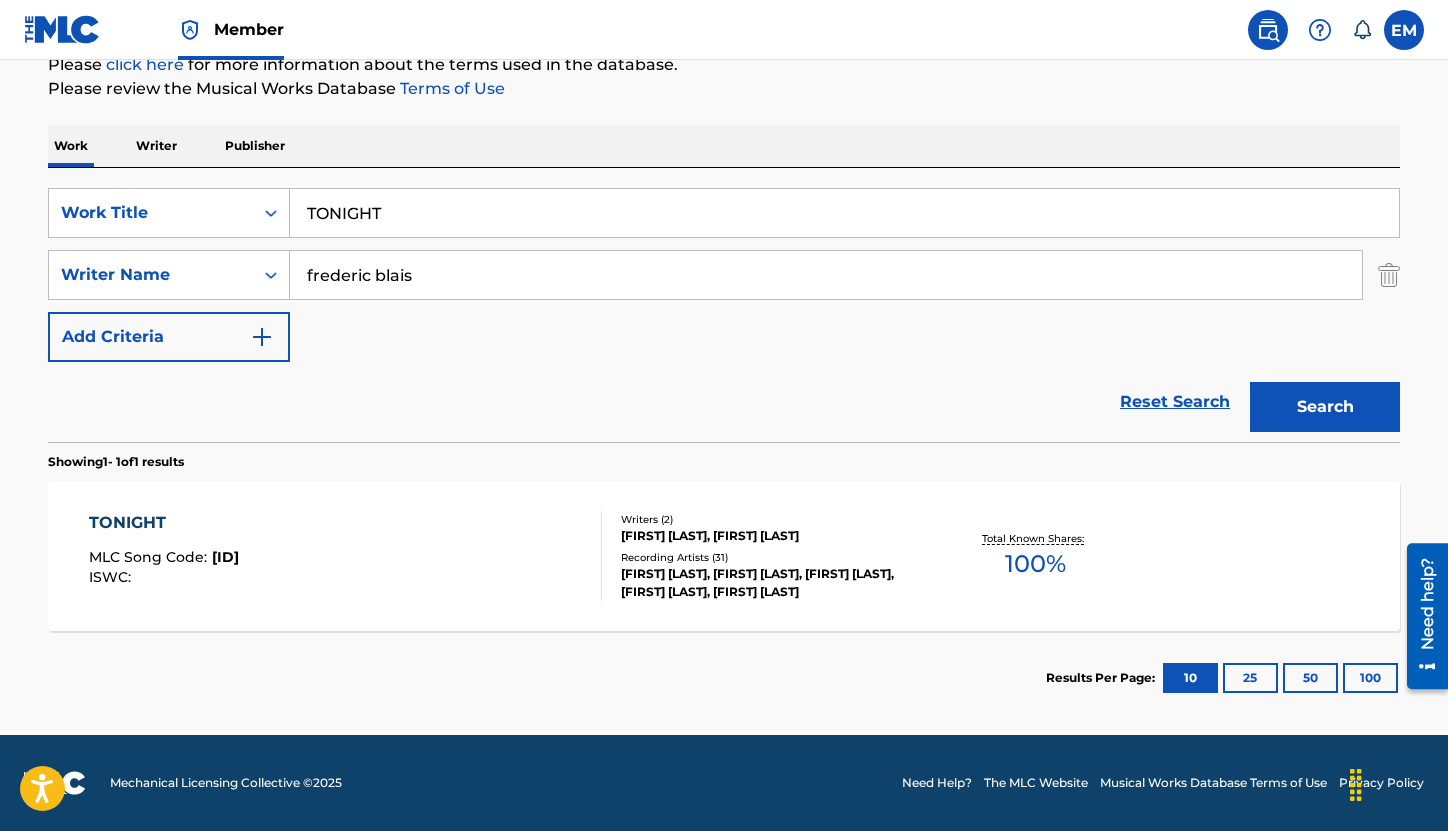click on "TONIGHT MLC Song Code : TVBLHB ISWC :" at bounding box center (346, 556) 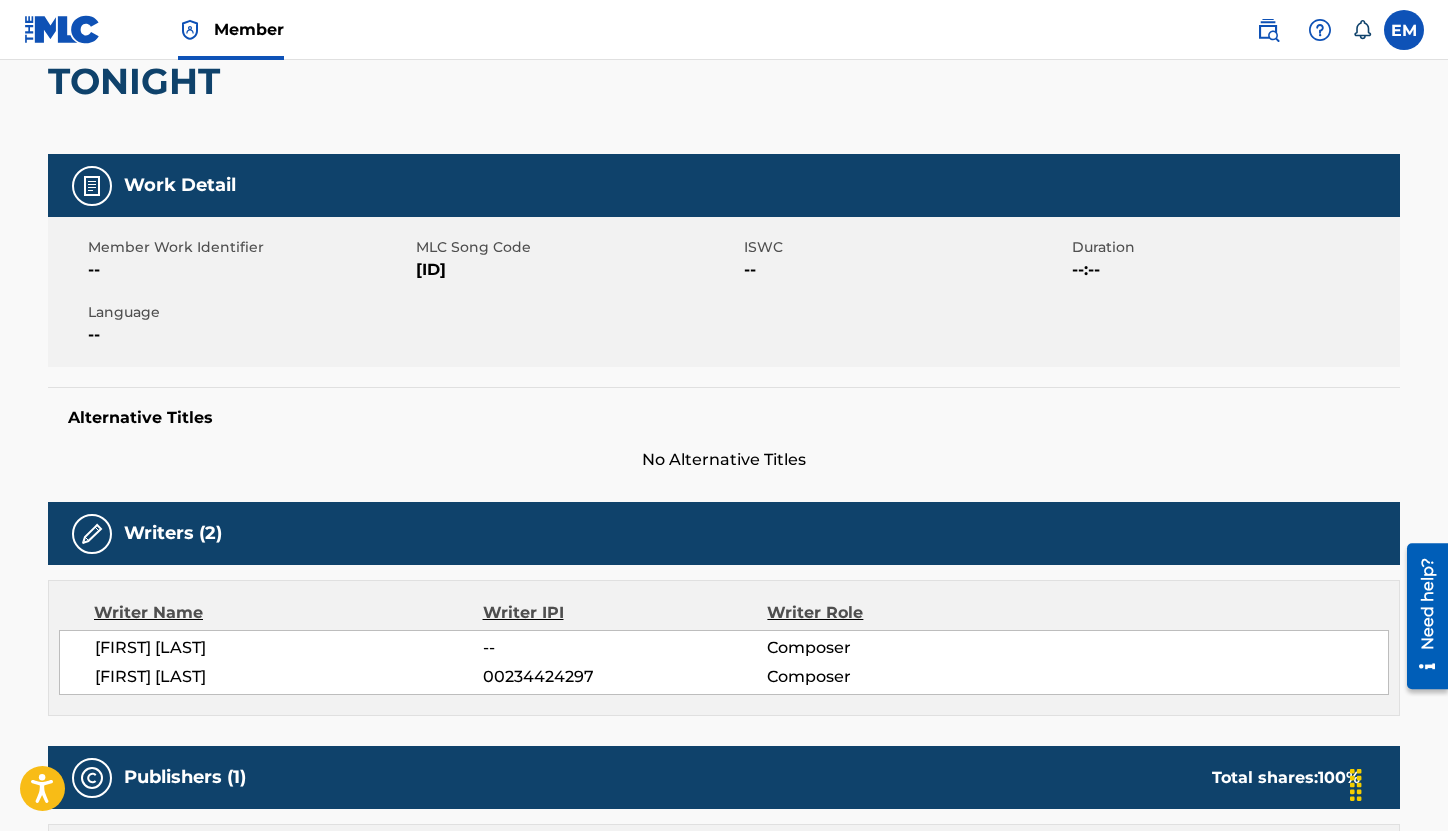 scroll, scrollTop: 200, scrollLeft: 0, axis: vertical 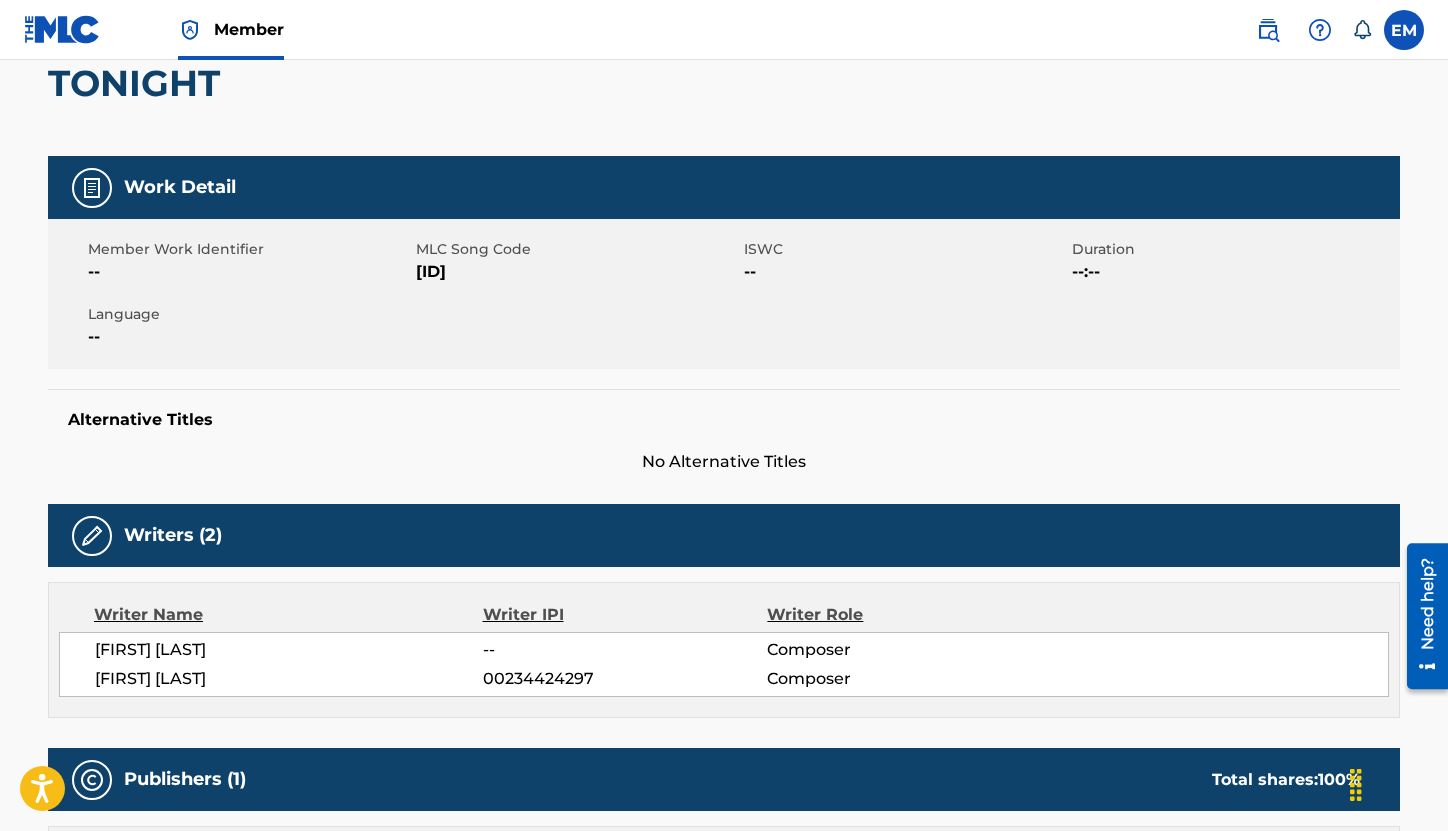 click on "[ID]" at bounding box center (577, 272) 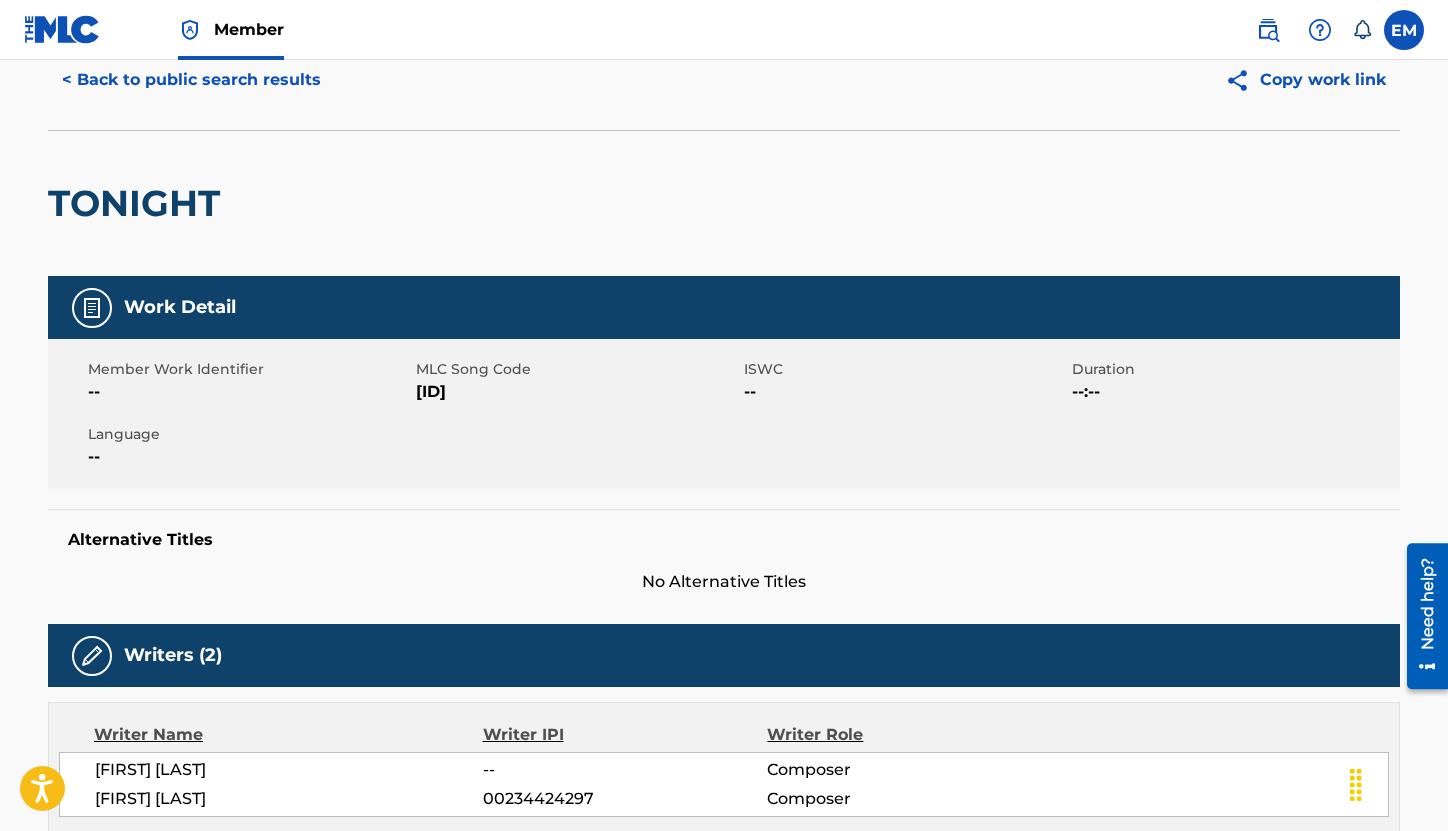 scroll, scrollTop: 0, scrollLeft: 0, axis: both 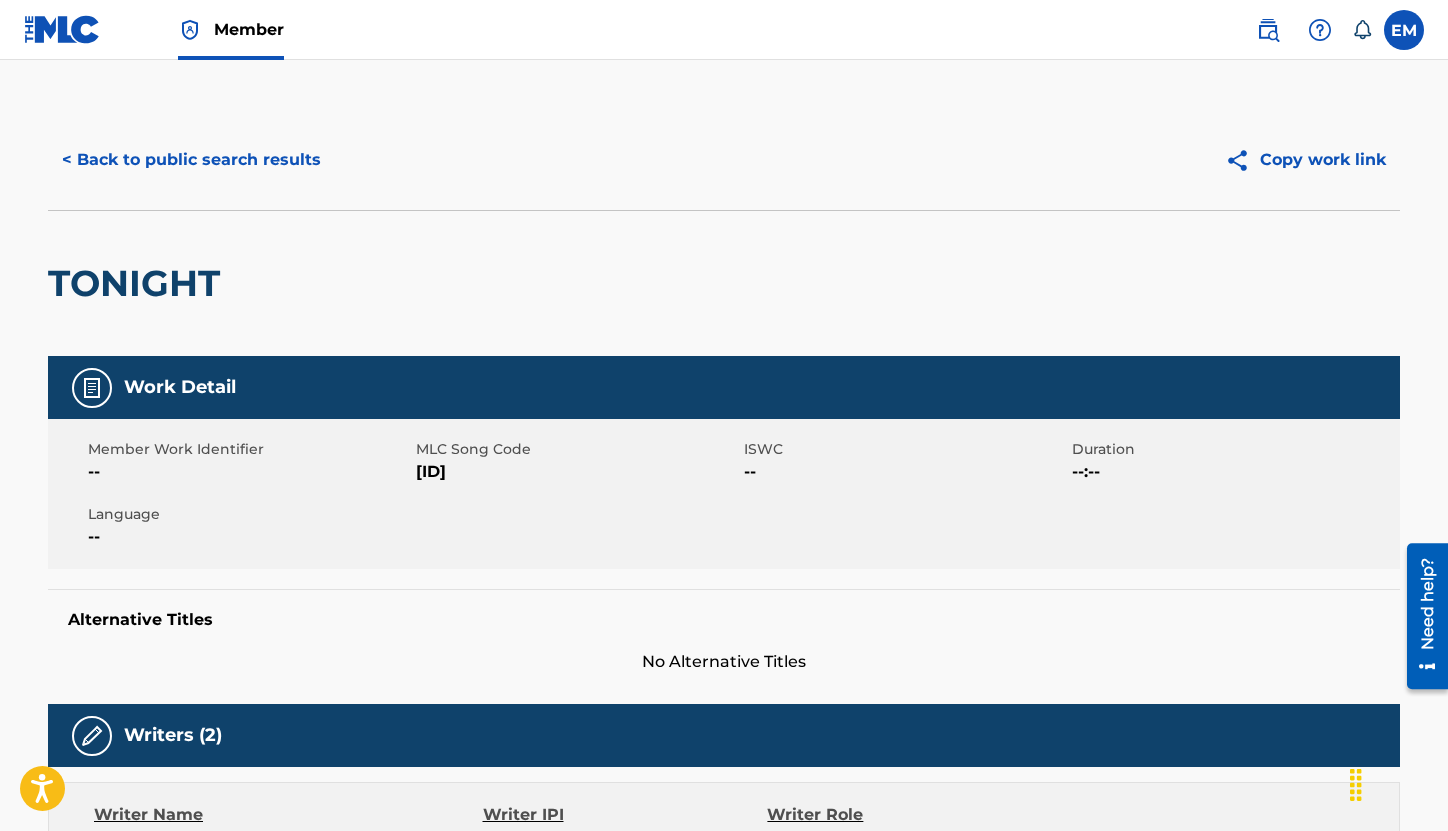 click on "< Back to public search results" at bounding box center (191, 160) 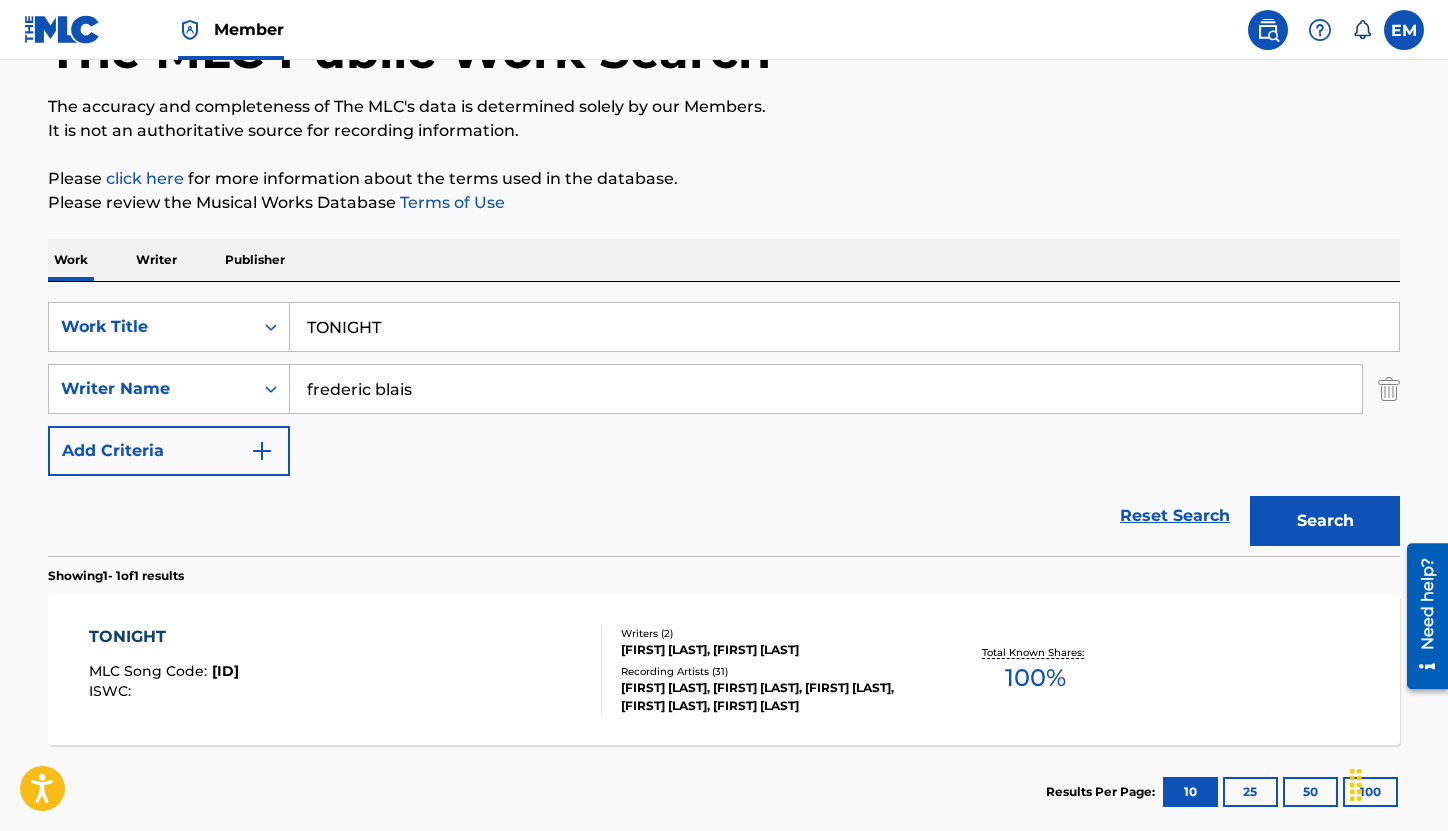 click on "TONIGHT" at bounding box center (844, 327) 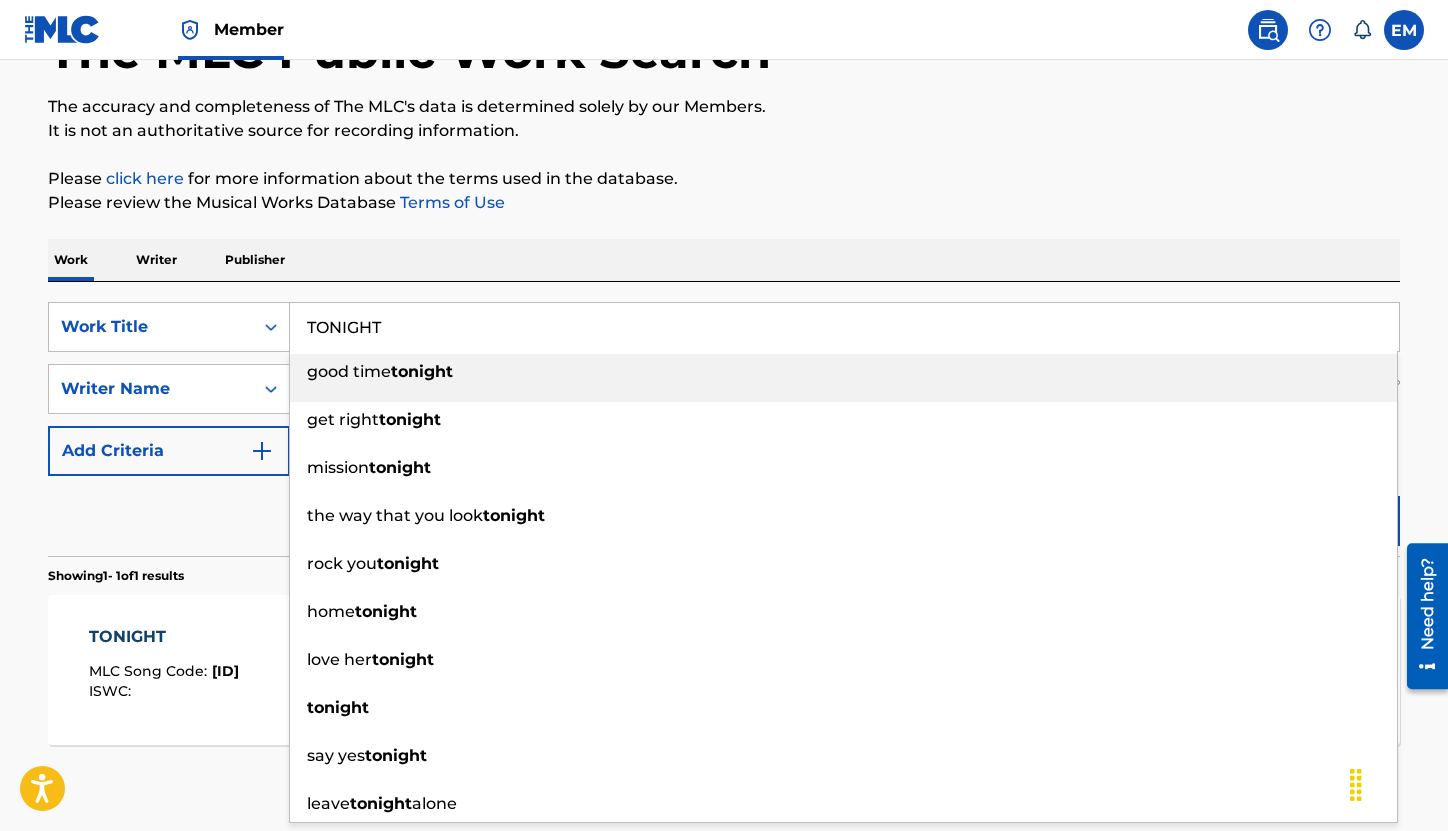 click on "TONIGHT" at bounding box center (844, 327) 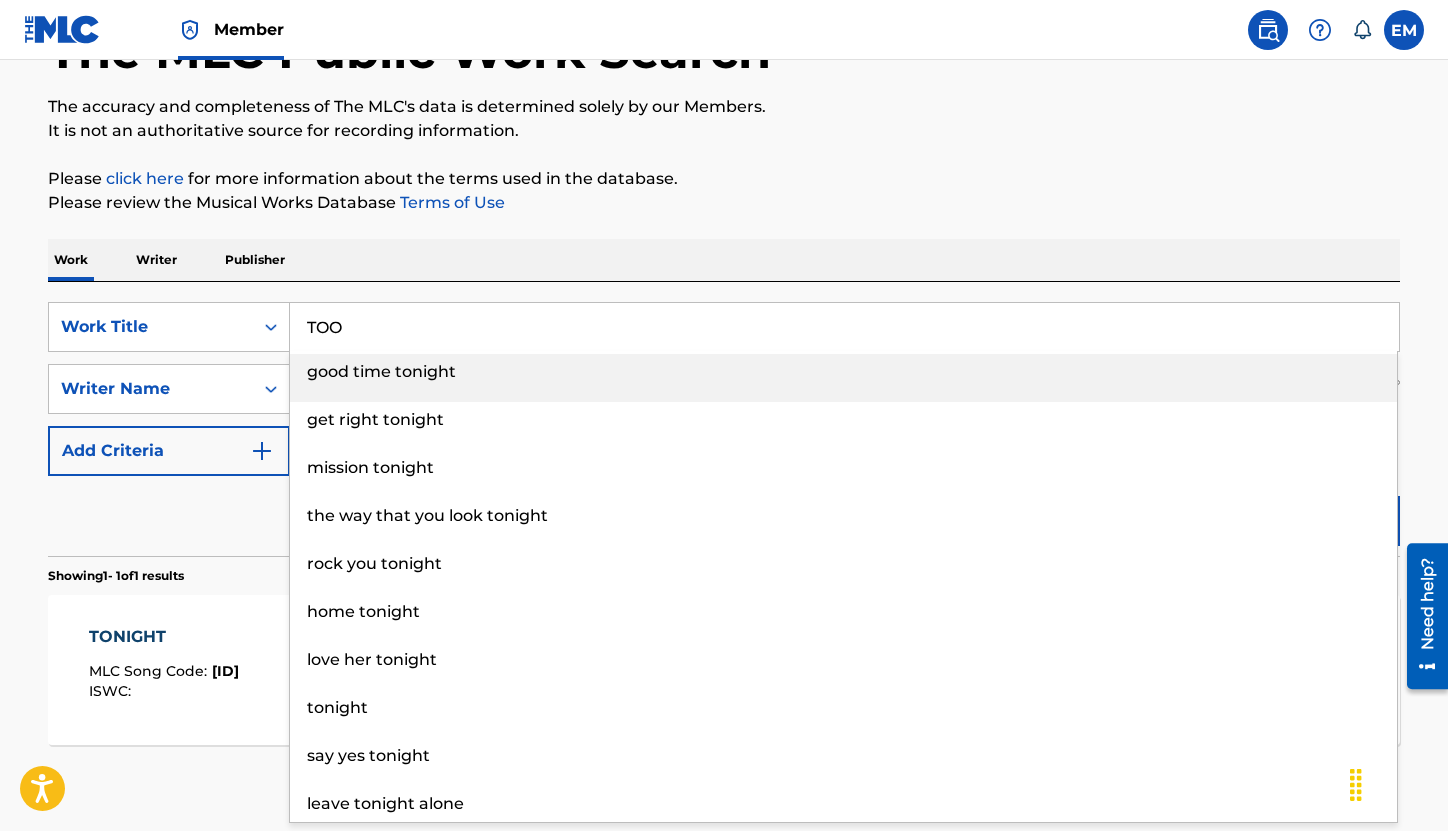 type on "TOO" 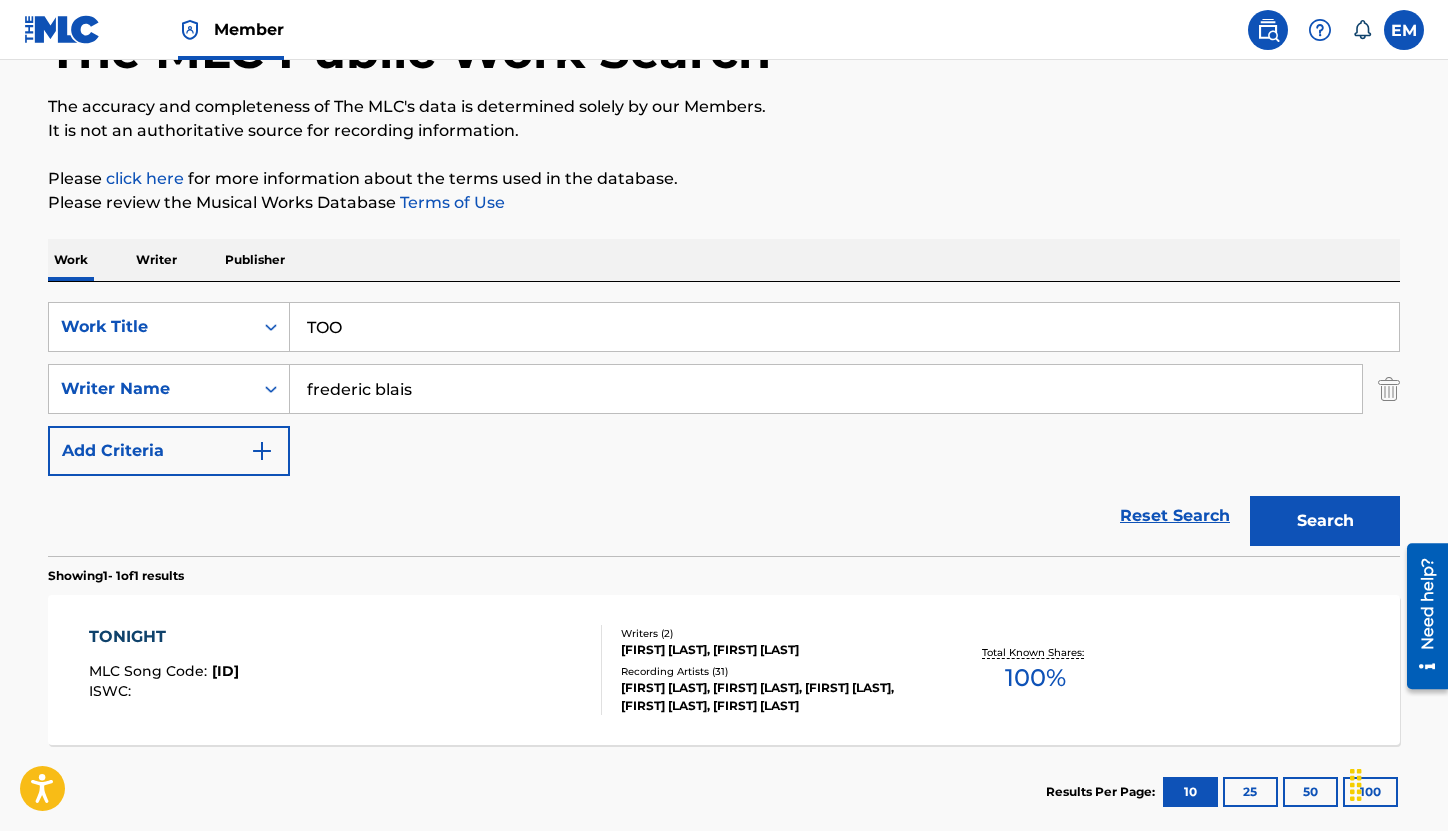 click on "Search" at bounding box center (1325, 521) 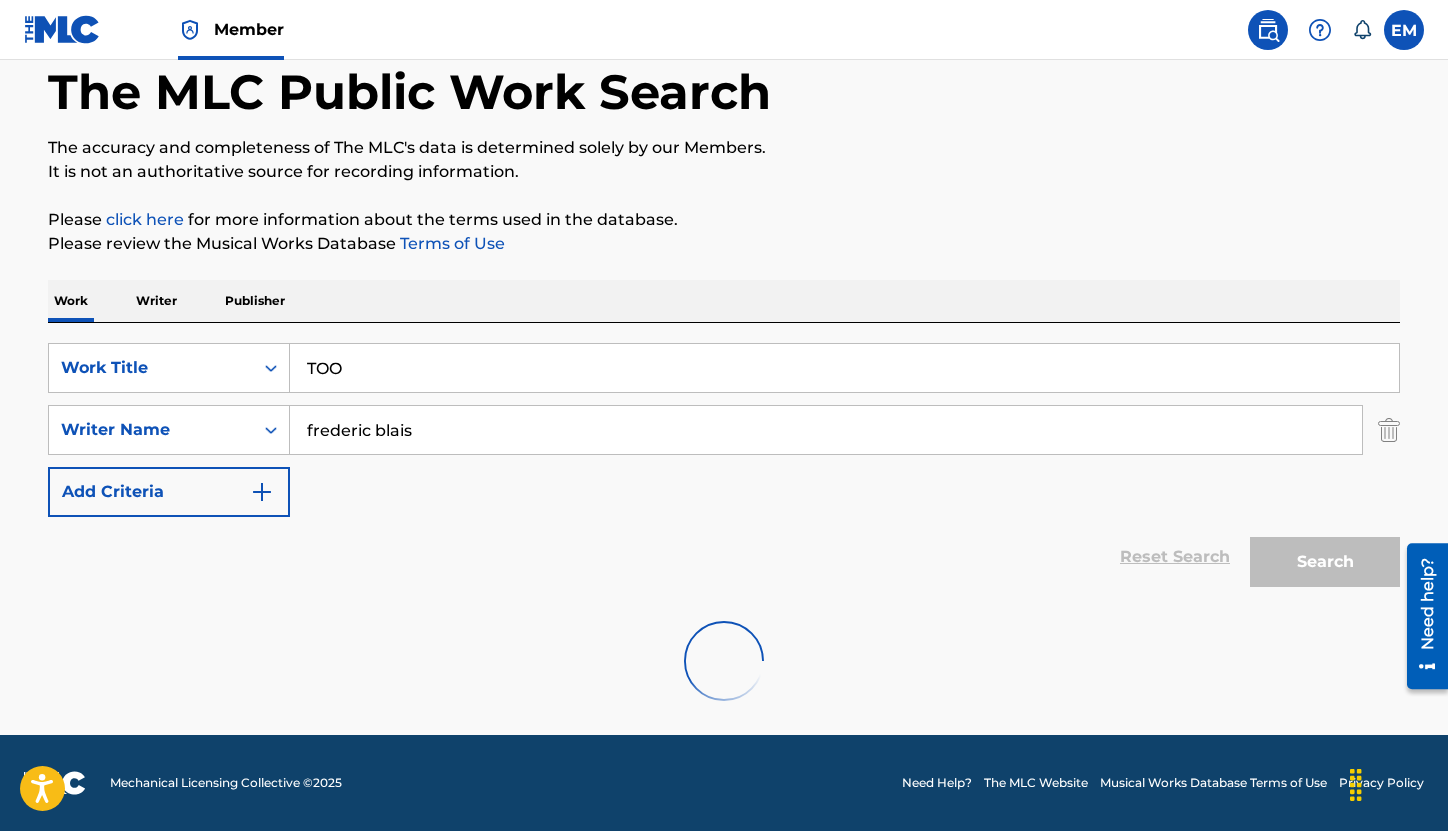 scroll, scrollTop: 143, scrollLeft: 0, axis: vertical 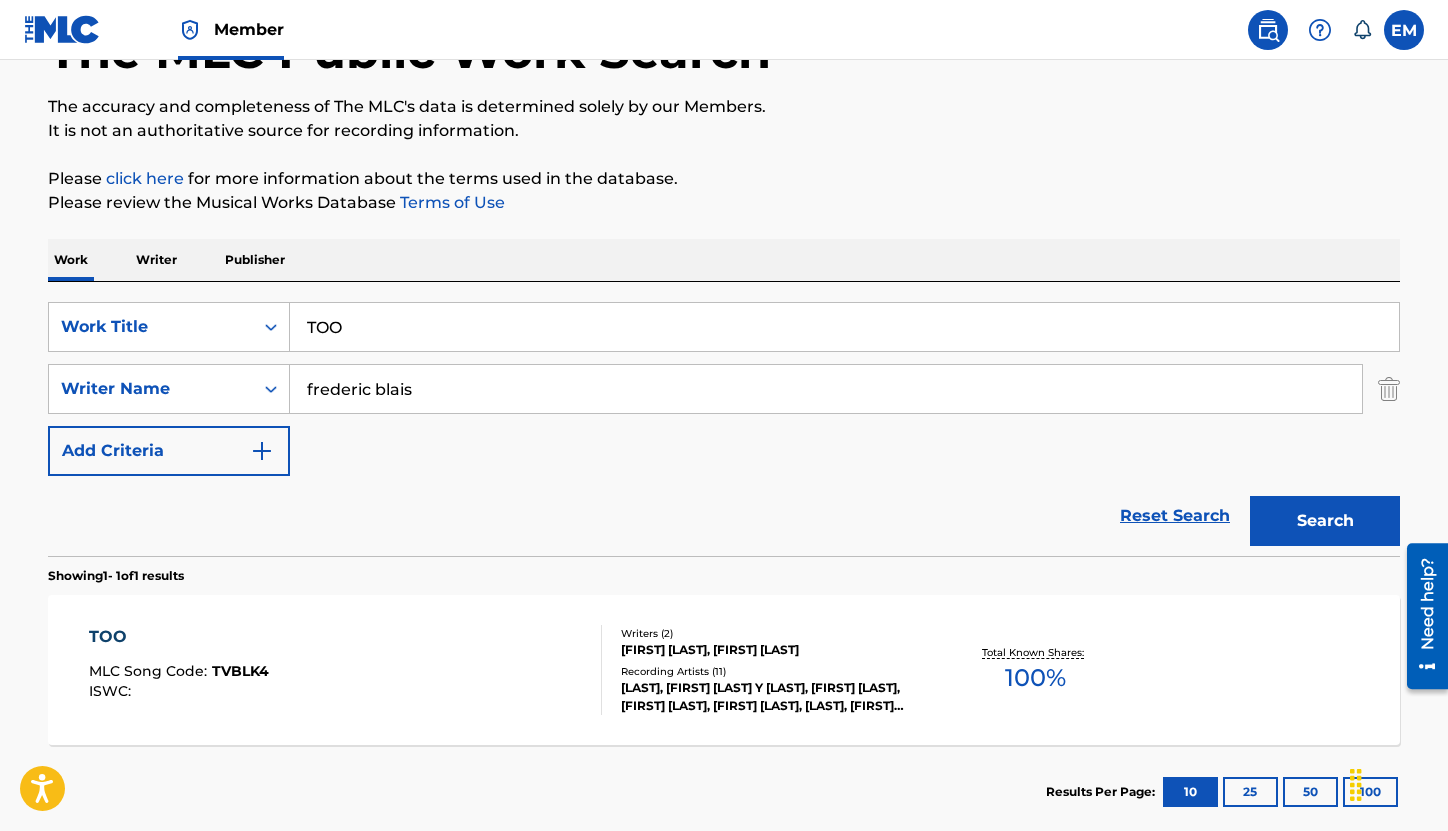 click on "TOO MLC Song Code : TVBLK4 ISWC :" at bounding box center [346, 670] 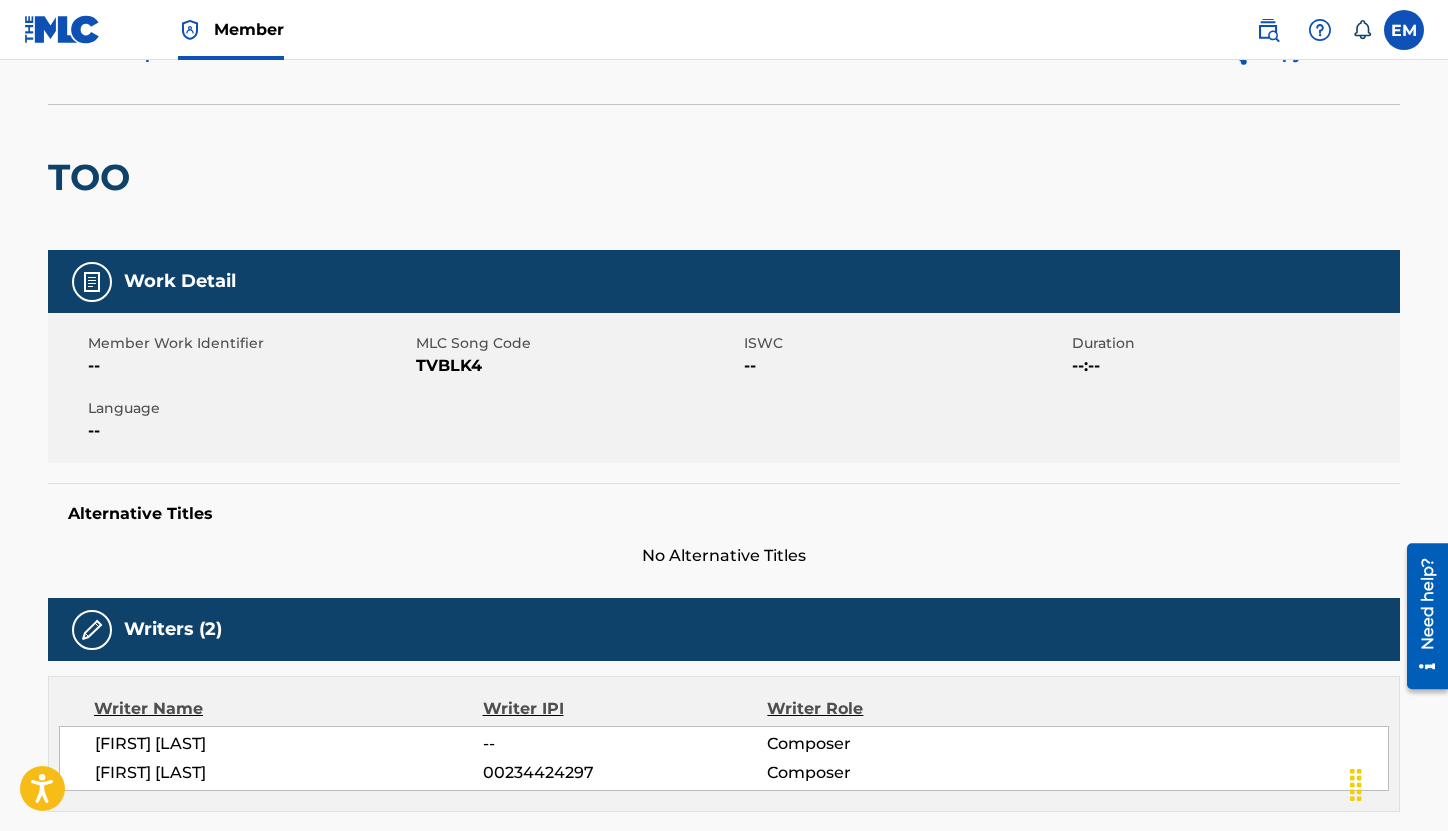 scroll, scrollTop: 100, scrollLeft: 0, axis: vertical 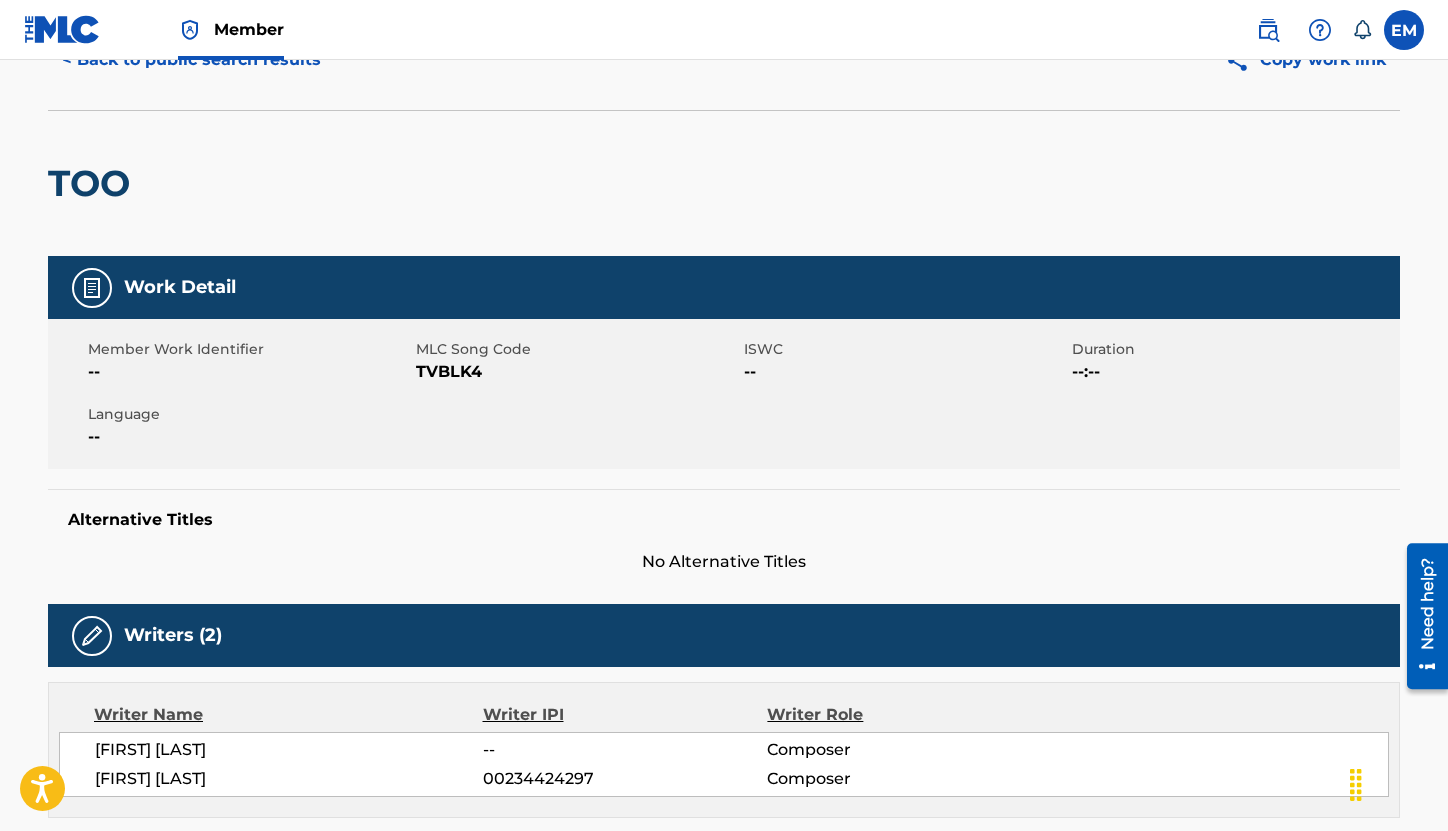 click on "MLC Song Code" at bounding box center (577, 349) 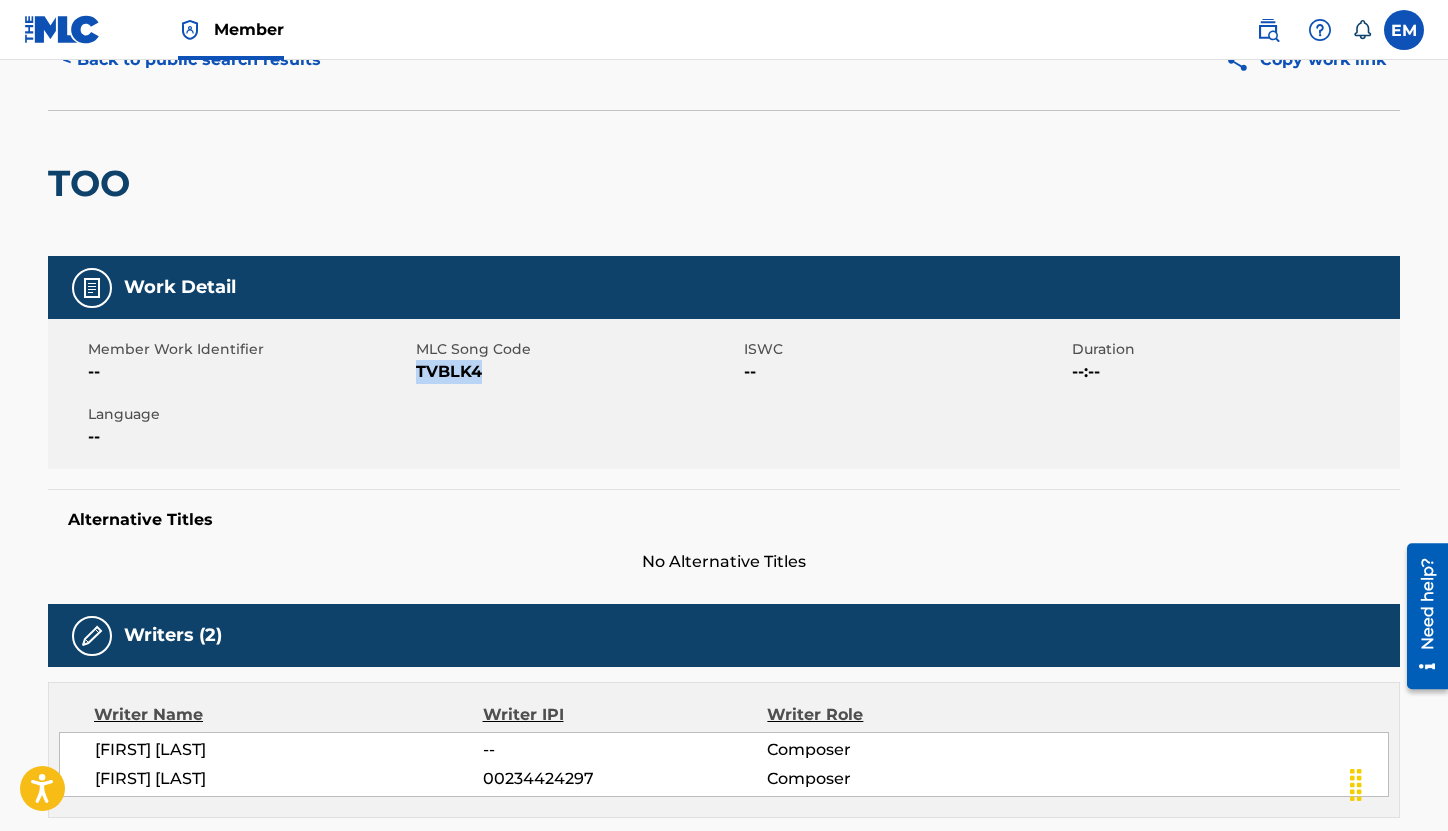 click on "TVBLK4" at bounding box center [577, 372] 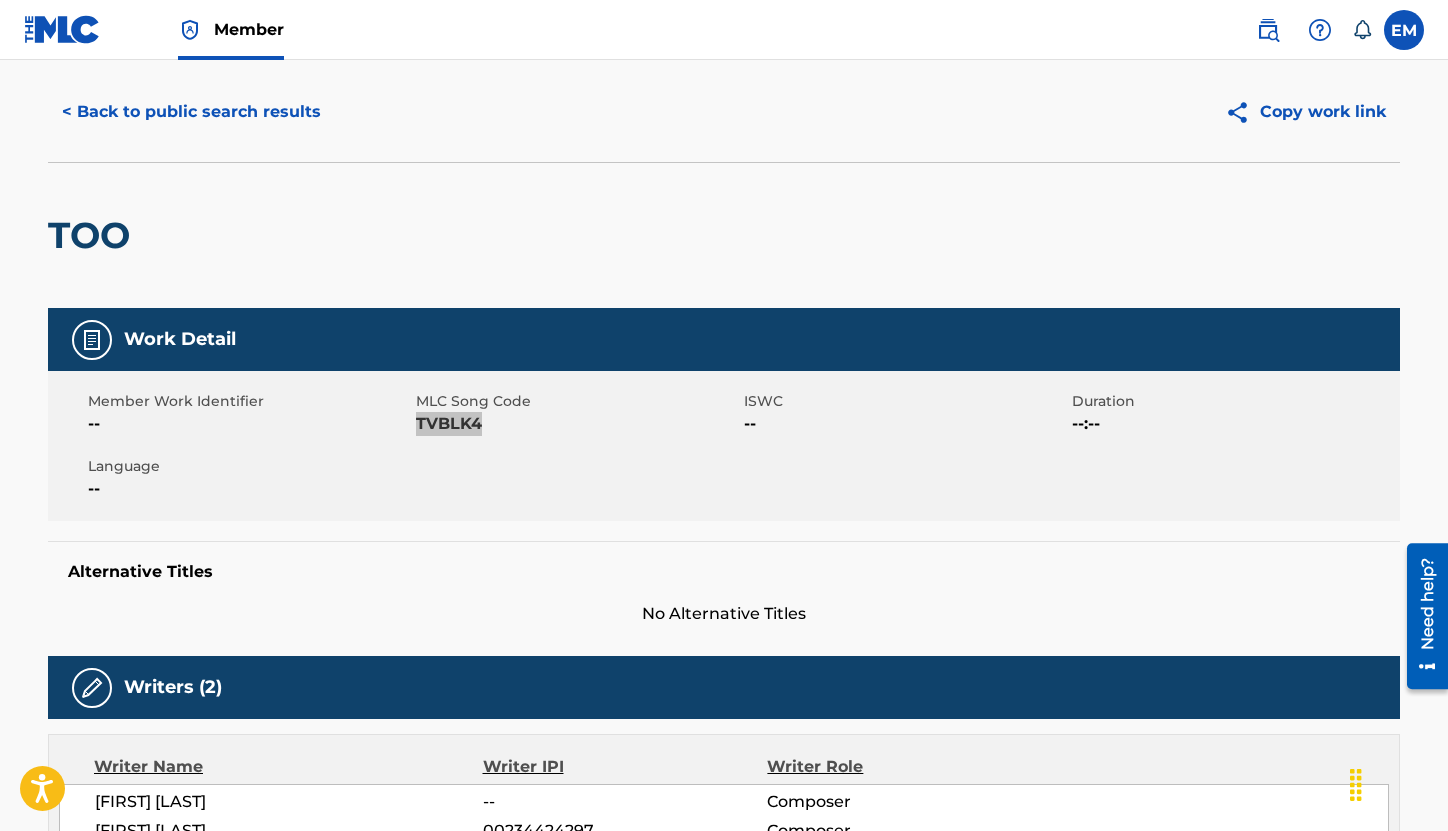 scroll, scrollTop: 0, scrollLeft: 0, axis: both 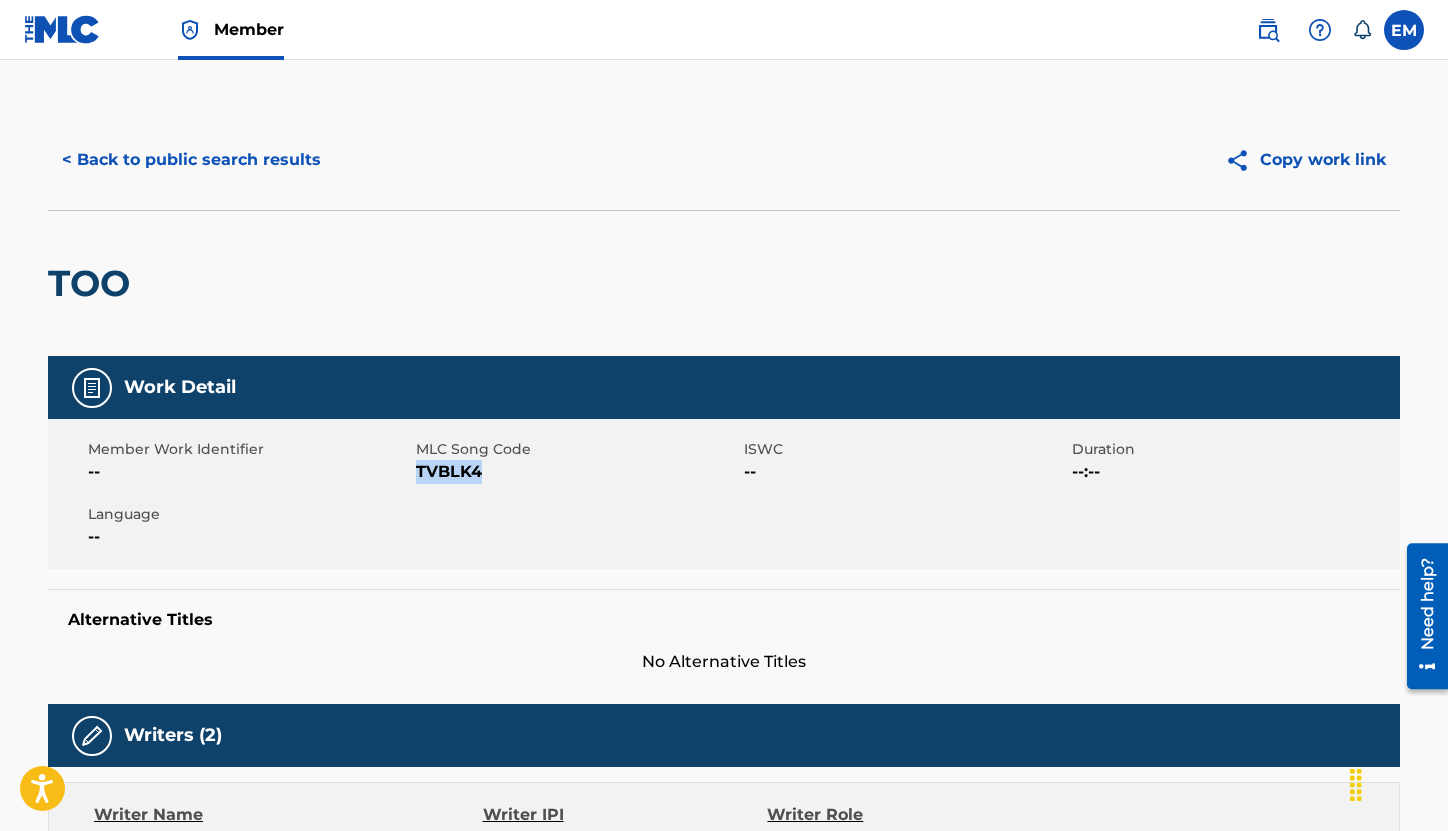 click on "< Back to public search results" at bounding box center (191, 160) 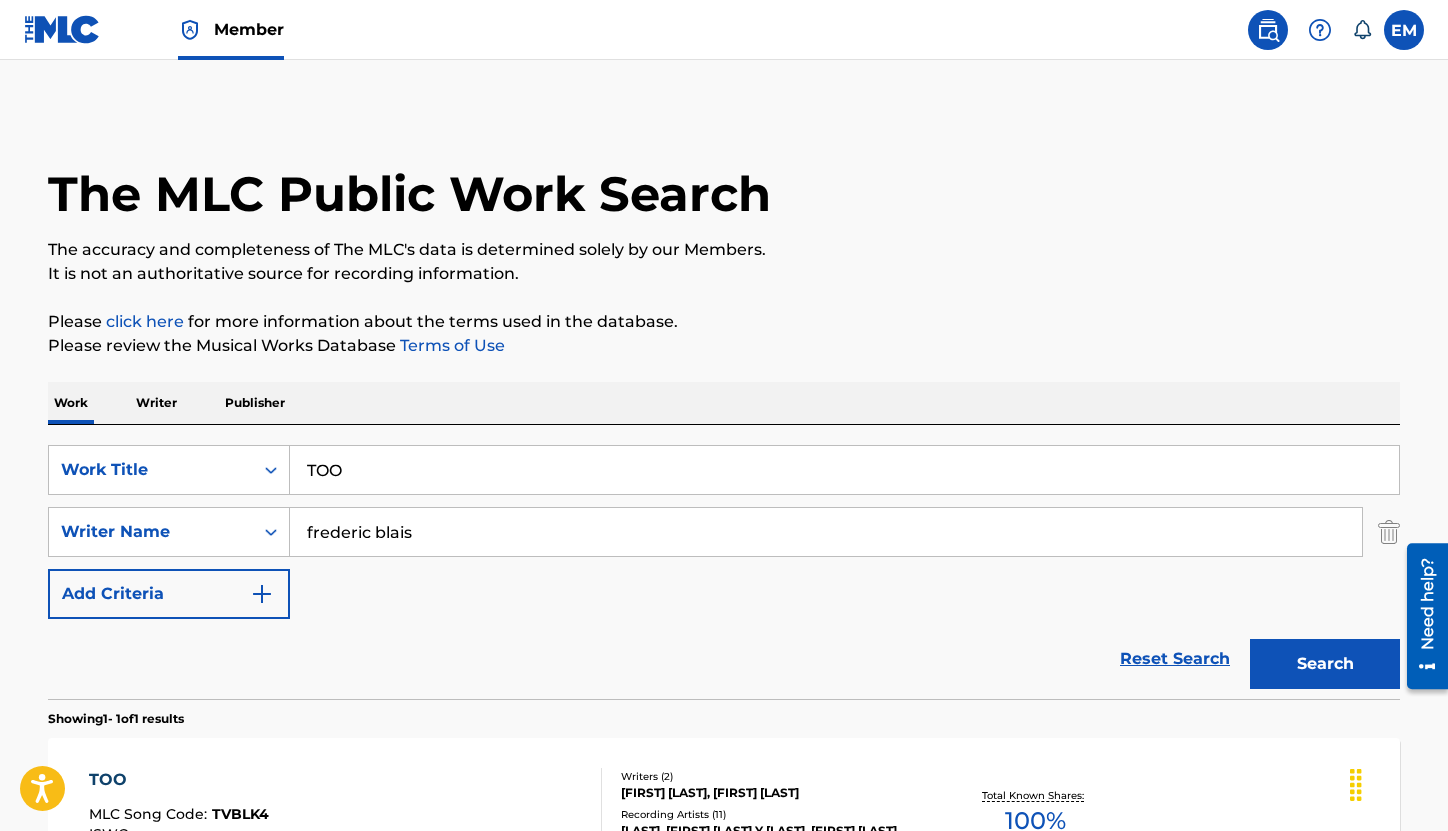 scroll, scrollTop: 143, scrollLeft: 0, axis: vertical 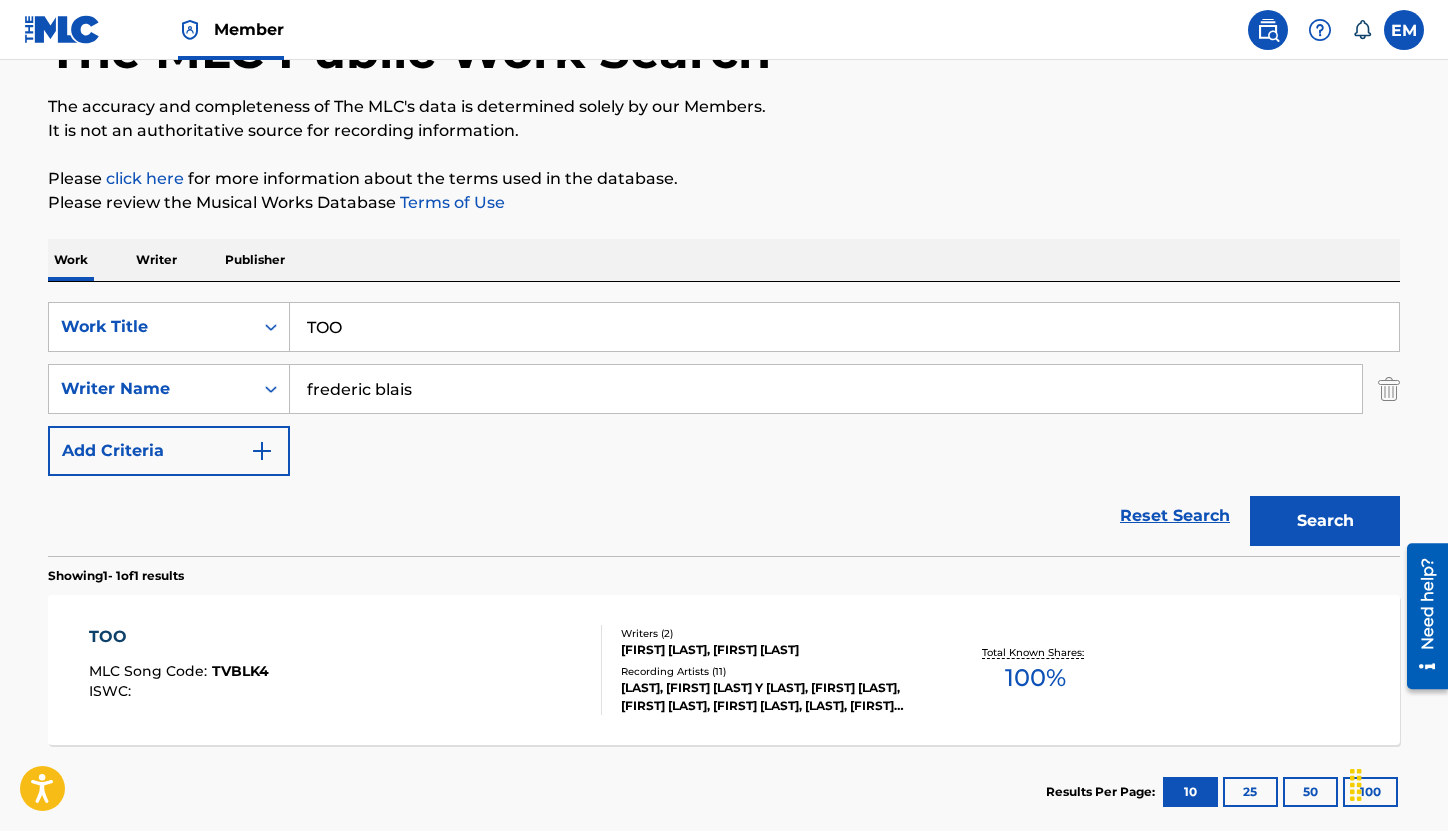 click on "TOO" at bounding box center [844, 327] 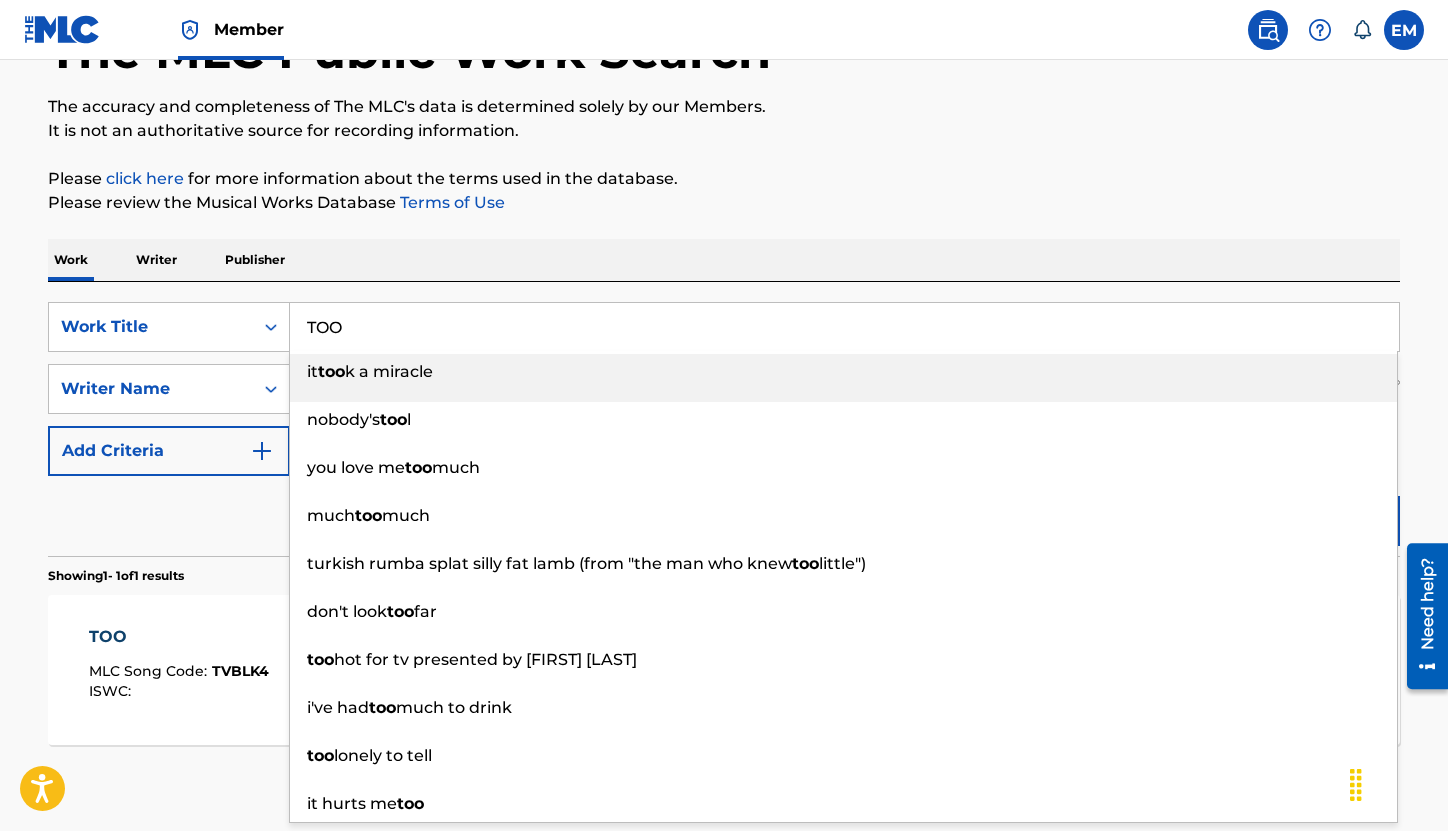 paste on "L" 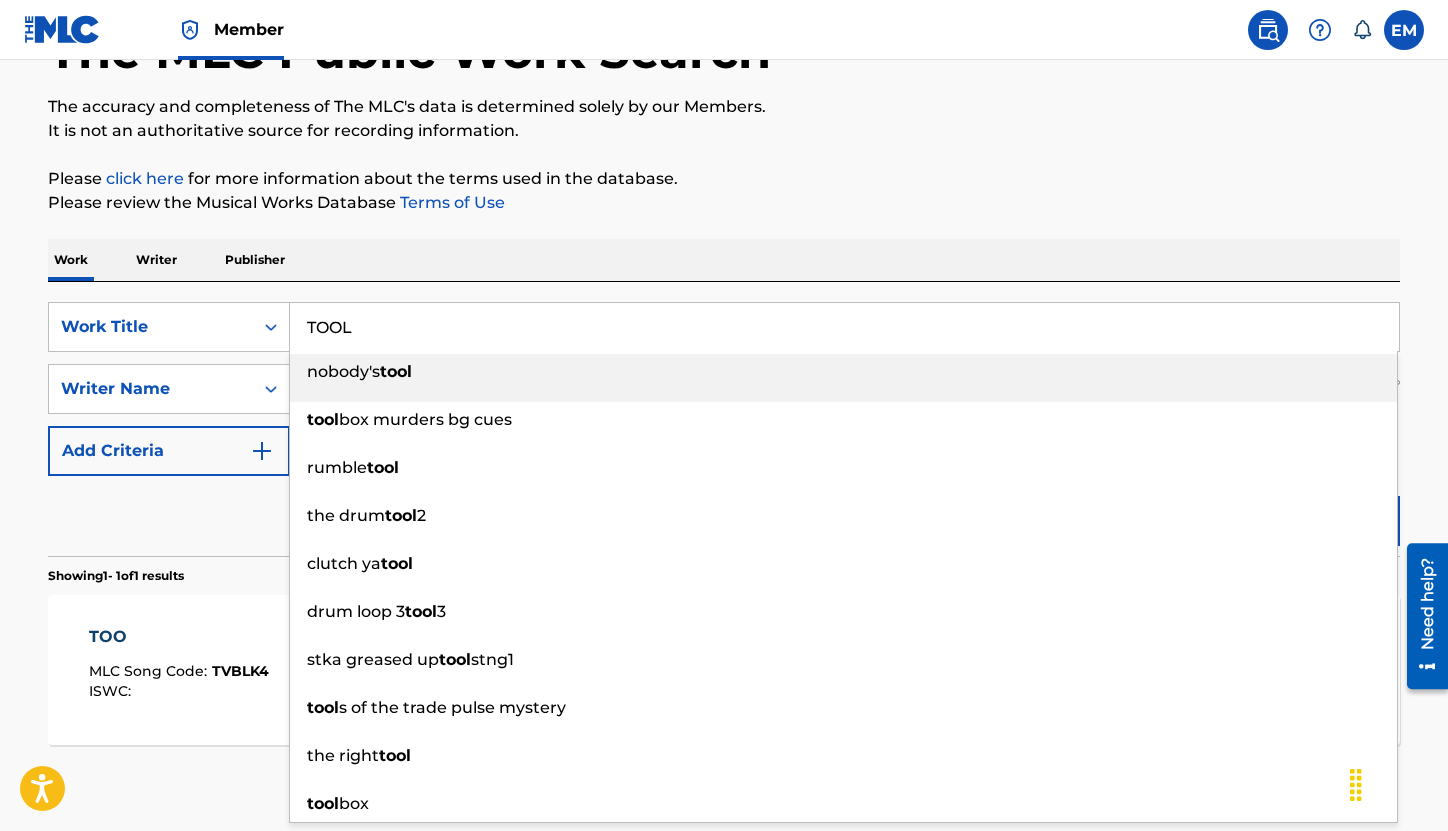 type on "TOOL" 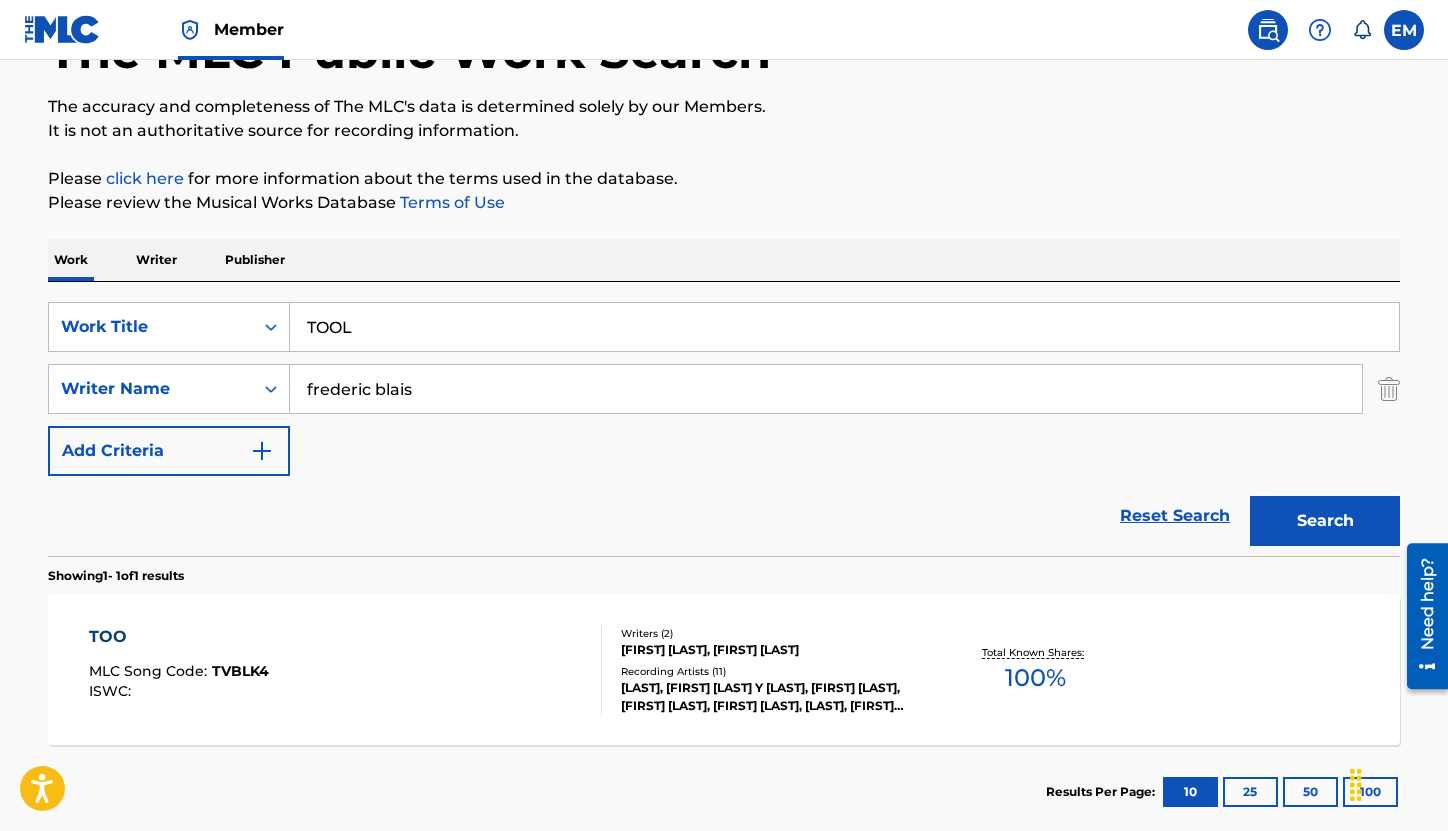 click on "Search" at bounding box center (1325, 521) 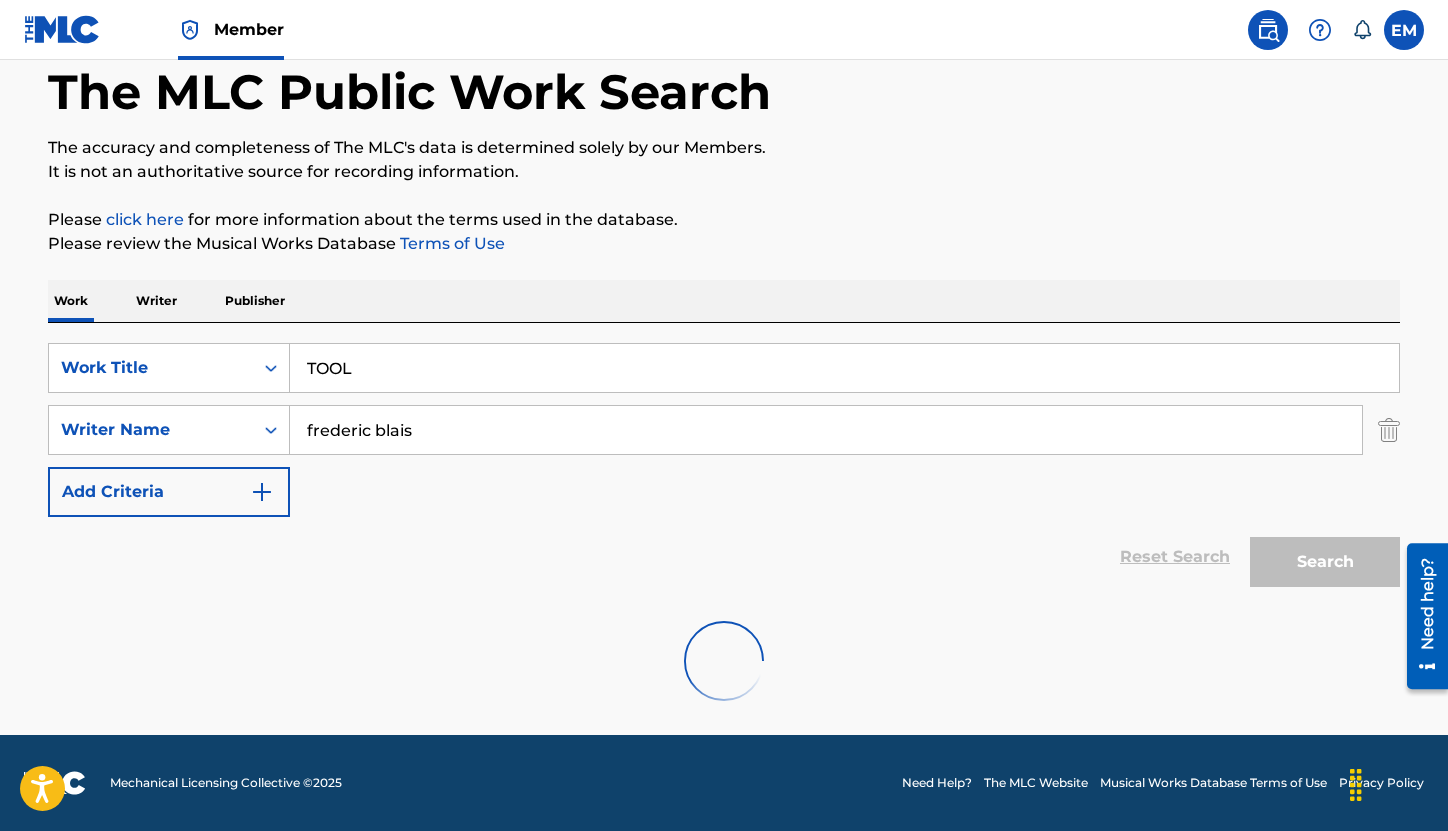 scroll, scrollTop: 143, scrollLeft: 0, axis: vertical 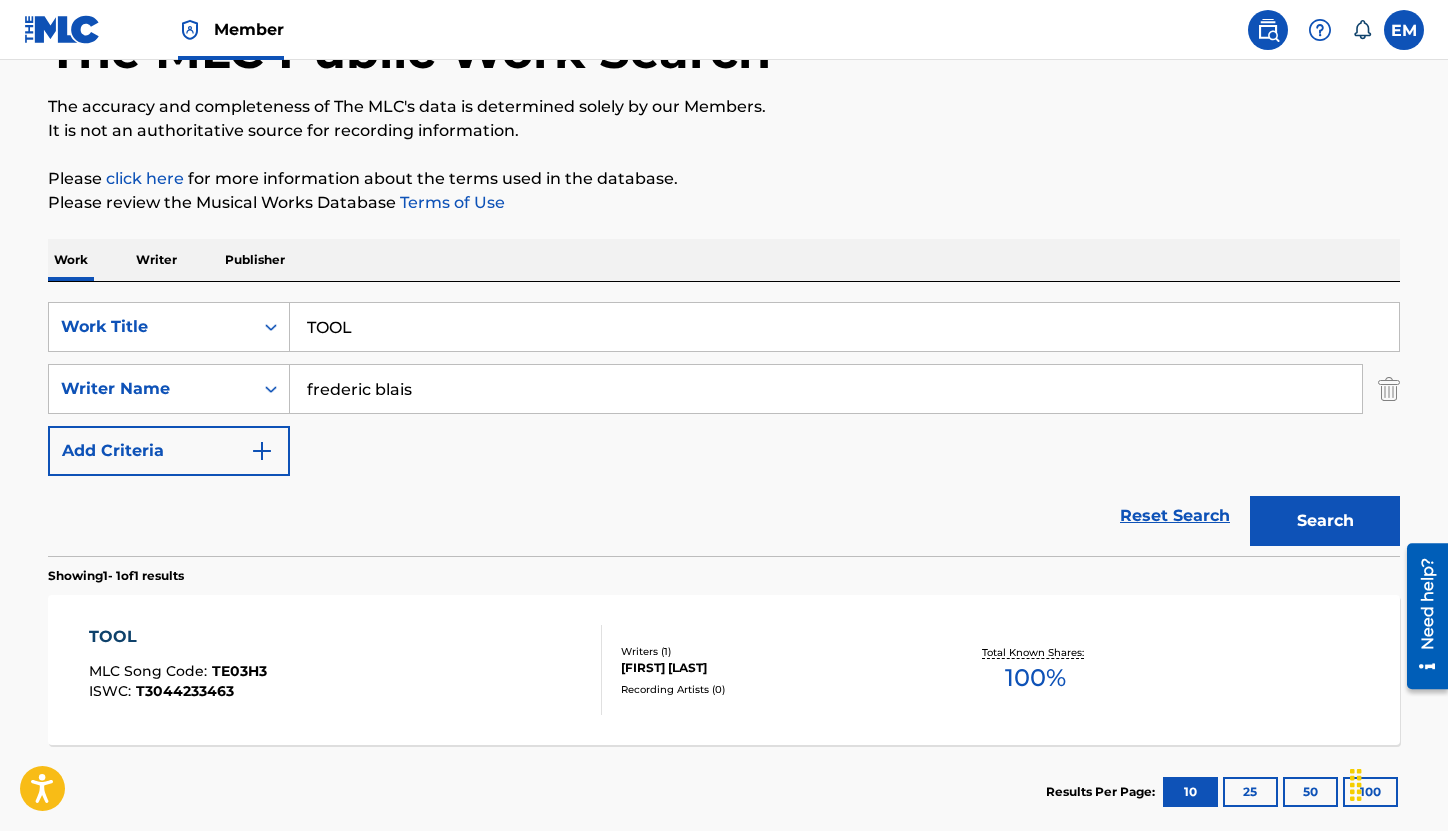 click on "TOOL MLC Song Code : TE03H3 ISWC : T3044233463 Writers ( 1 ) [FIRST] [LAST] Recording Artists ( 0 ) Total Known Shares: 100 %" at bounding box center [724, 670] 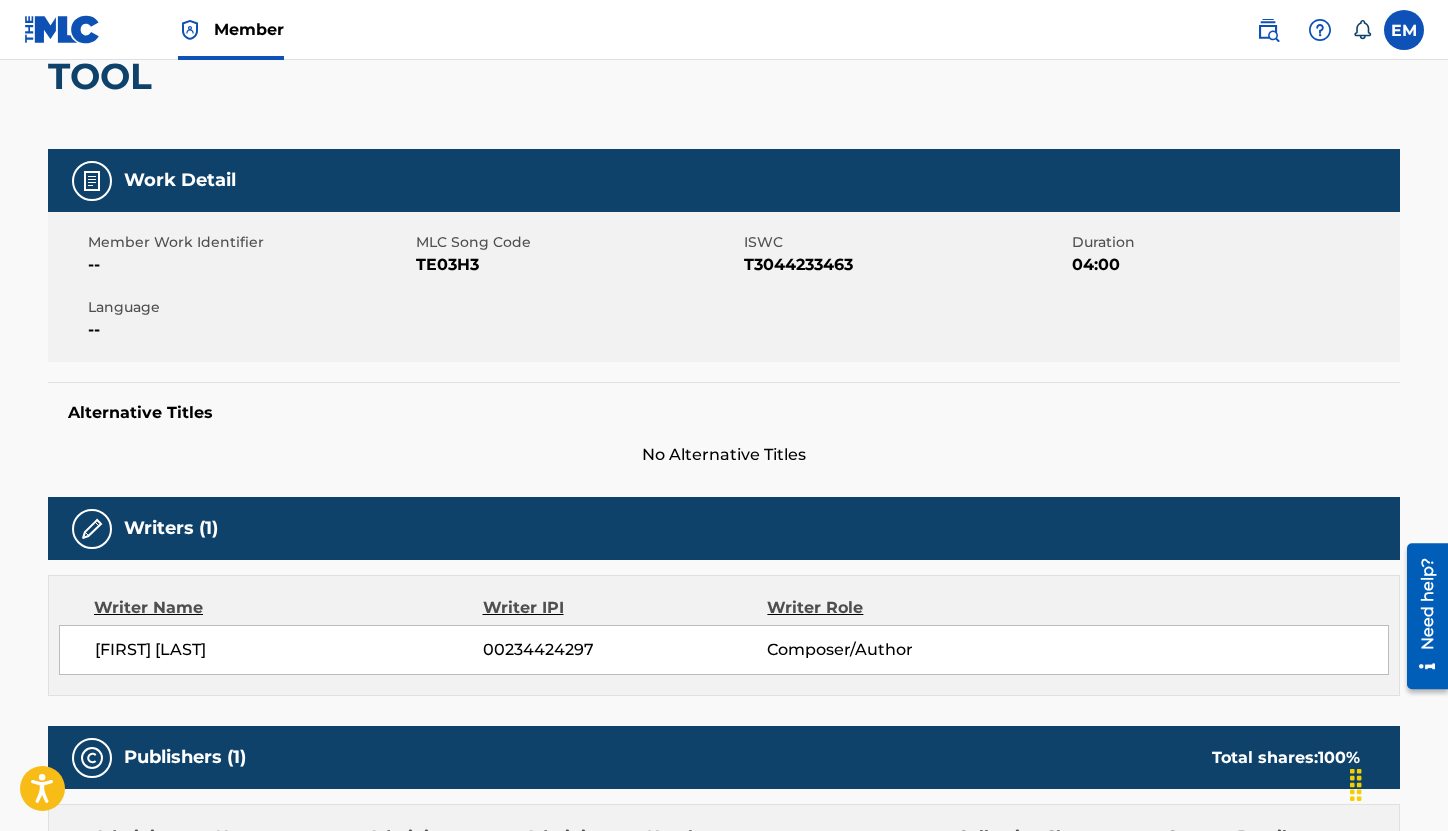 scroll, scrollTop: 200, scrollLeft: 0, axis: vertical 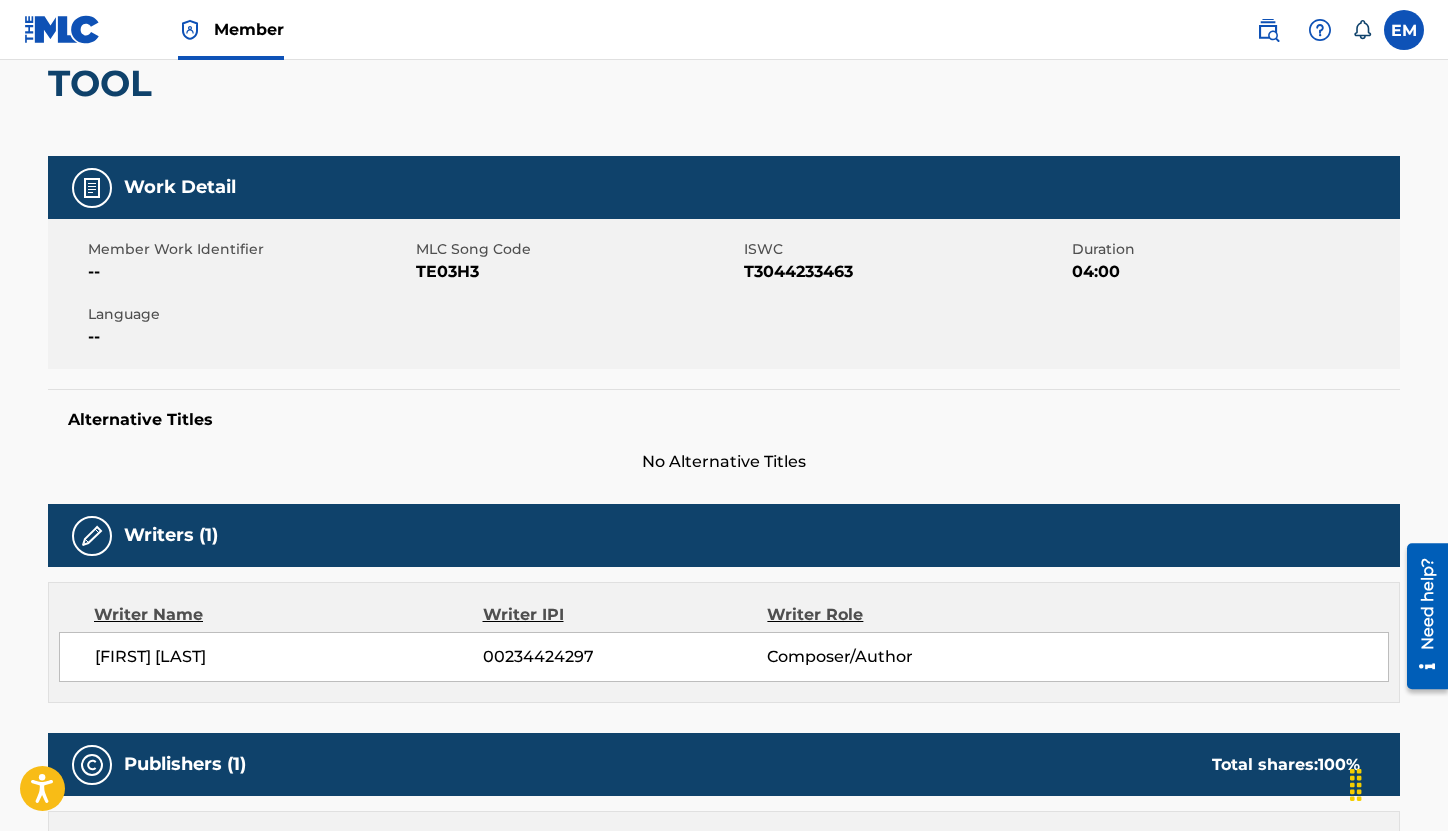click on "TE03H3" at bounding box center [577, 272] 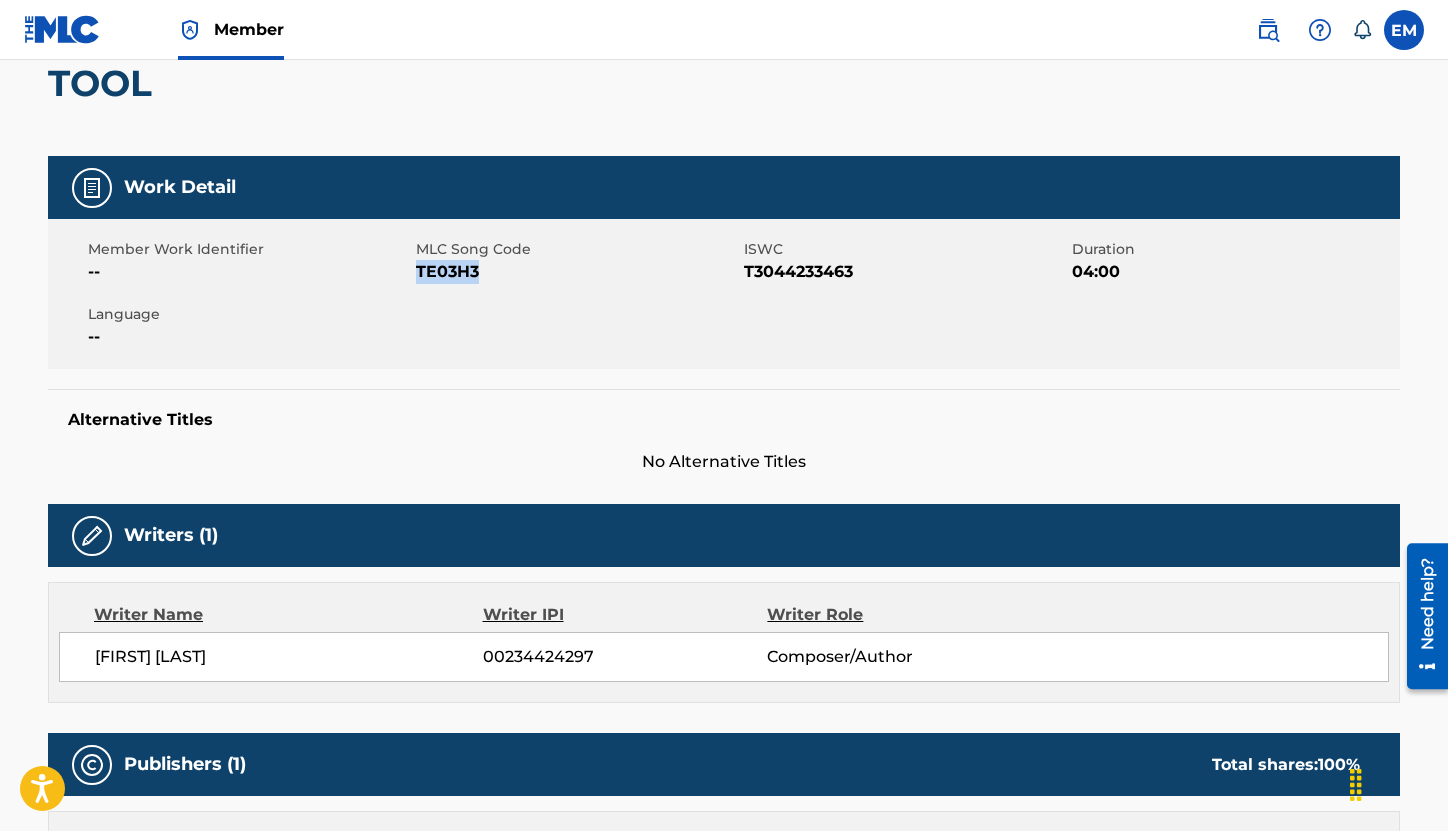 click on "TE03H3" at bounding box center (577, 272) 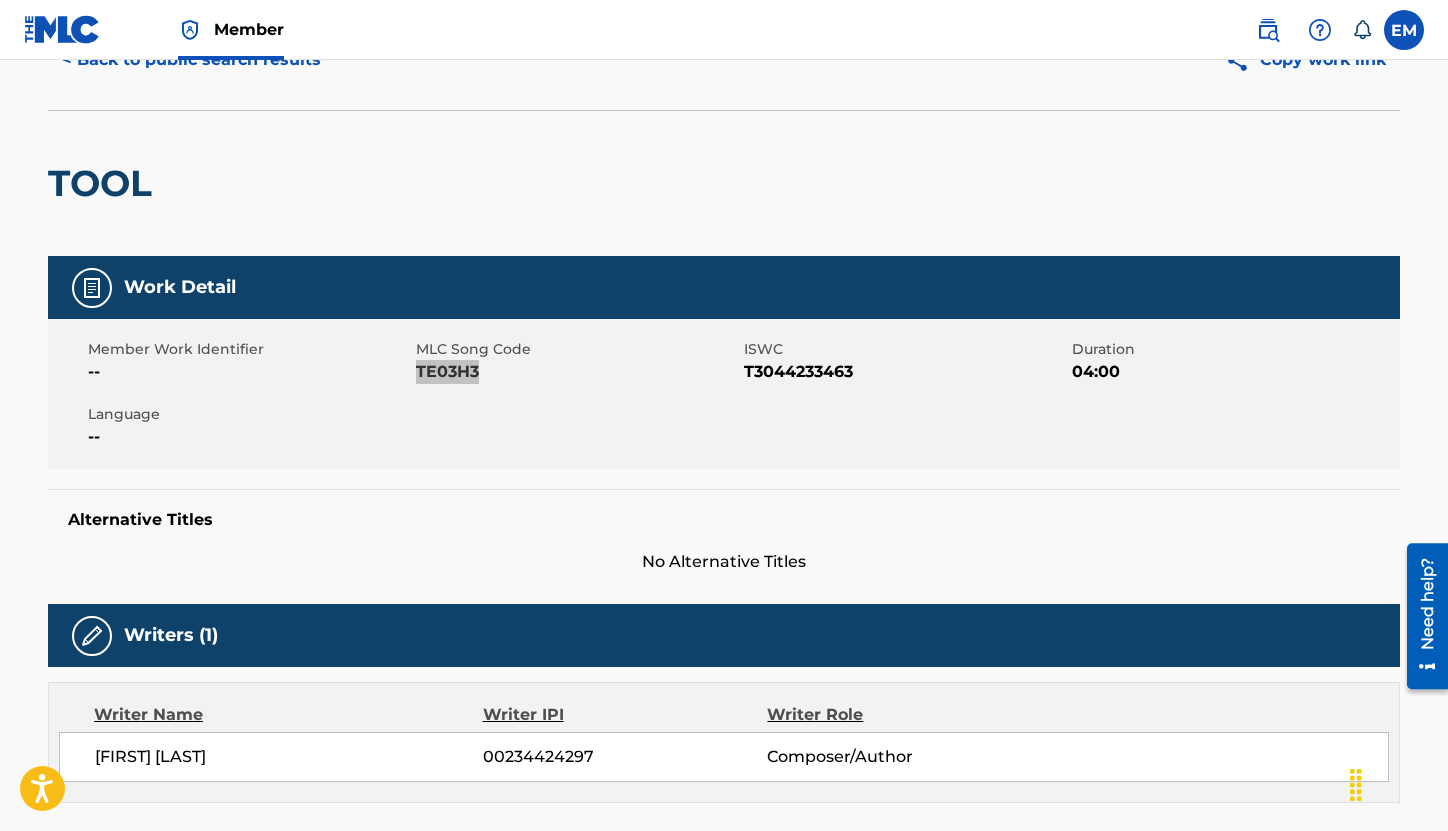 scroll, scrollTop: 0, scrollLeft: 0, axis: both 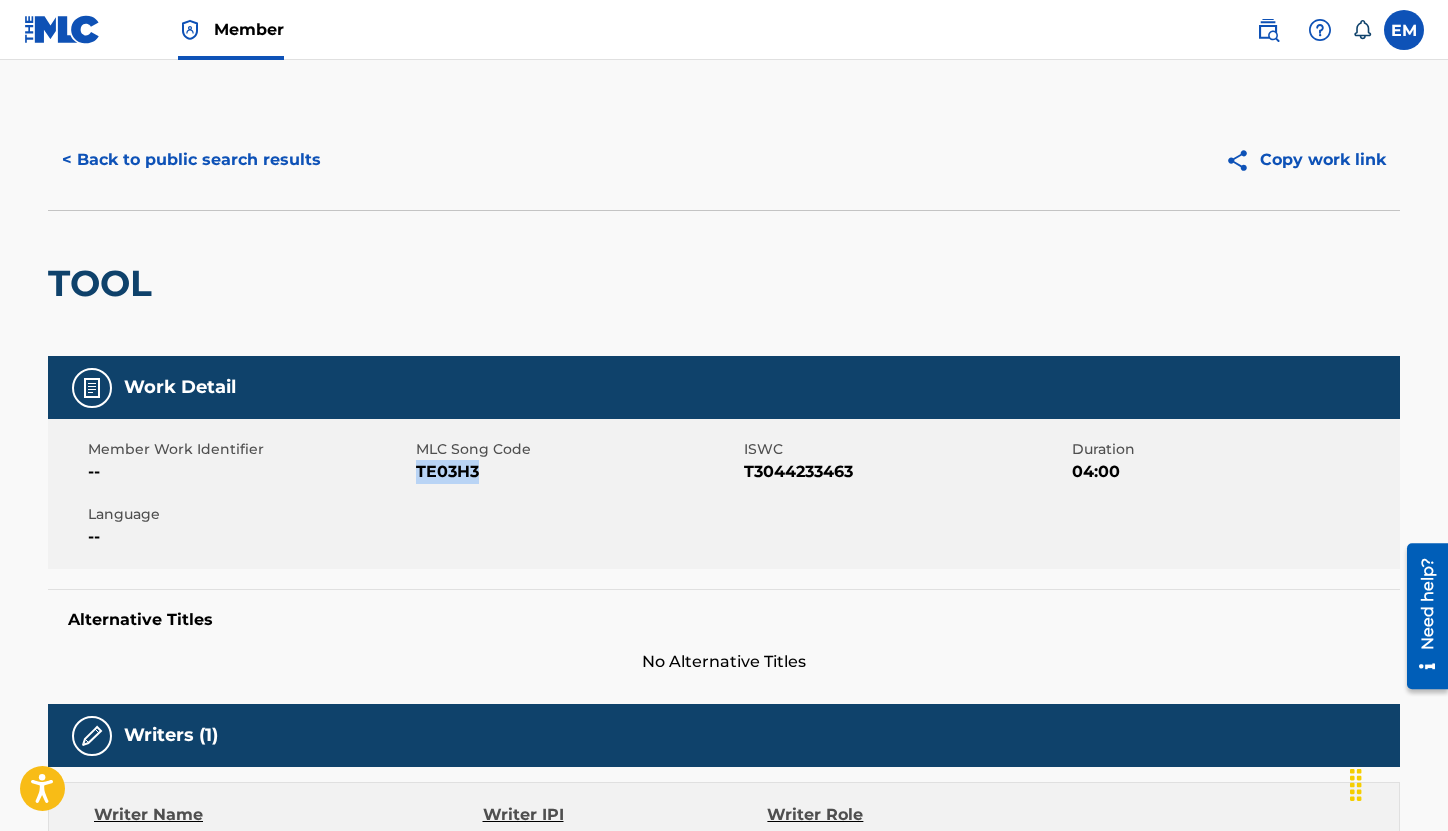 click on "< Back to public search results" at bounding box center (191, 160) 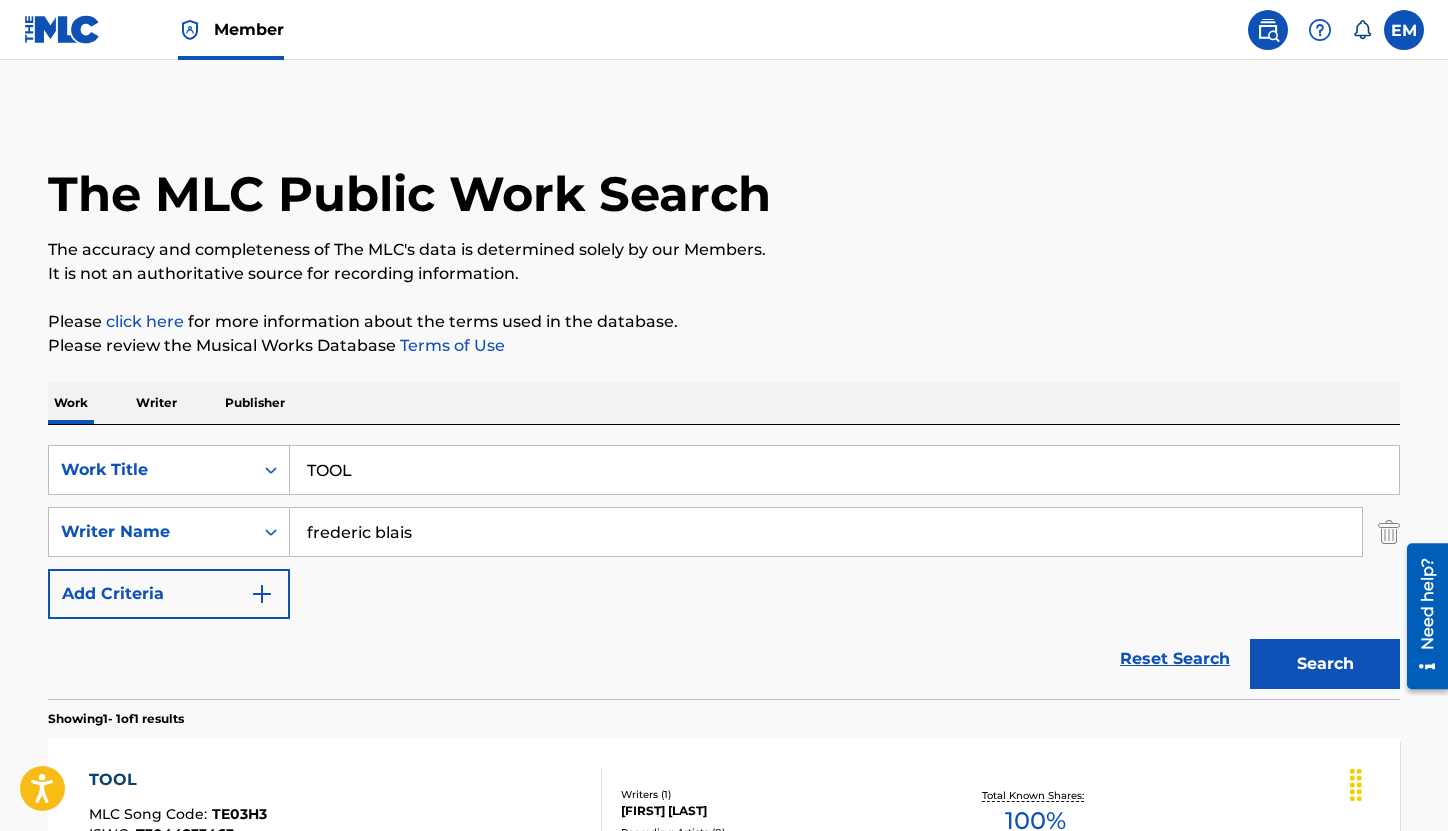 scroll, scrollTop: 143, scrollLeft: 0, axis: vertical 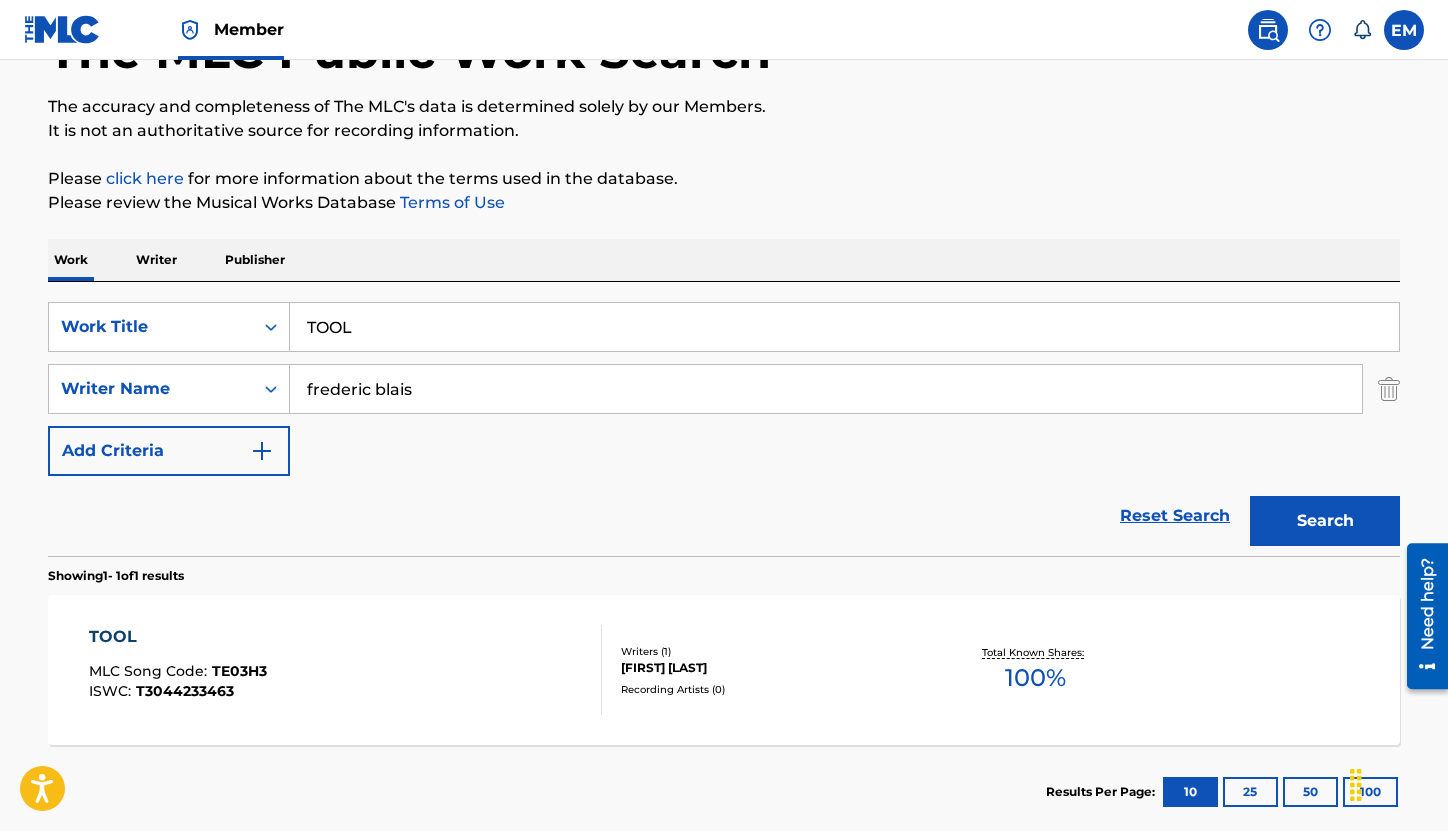 click on "TOOL" at bounding box center (844, 327) 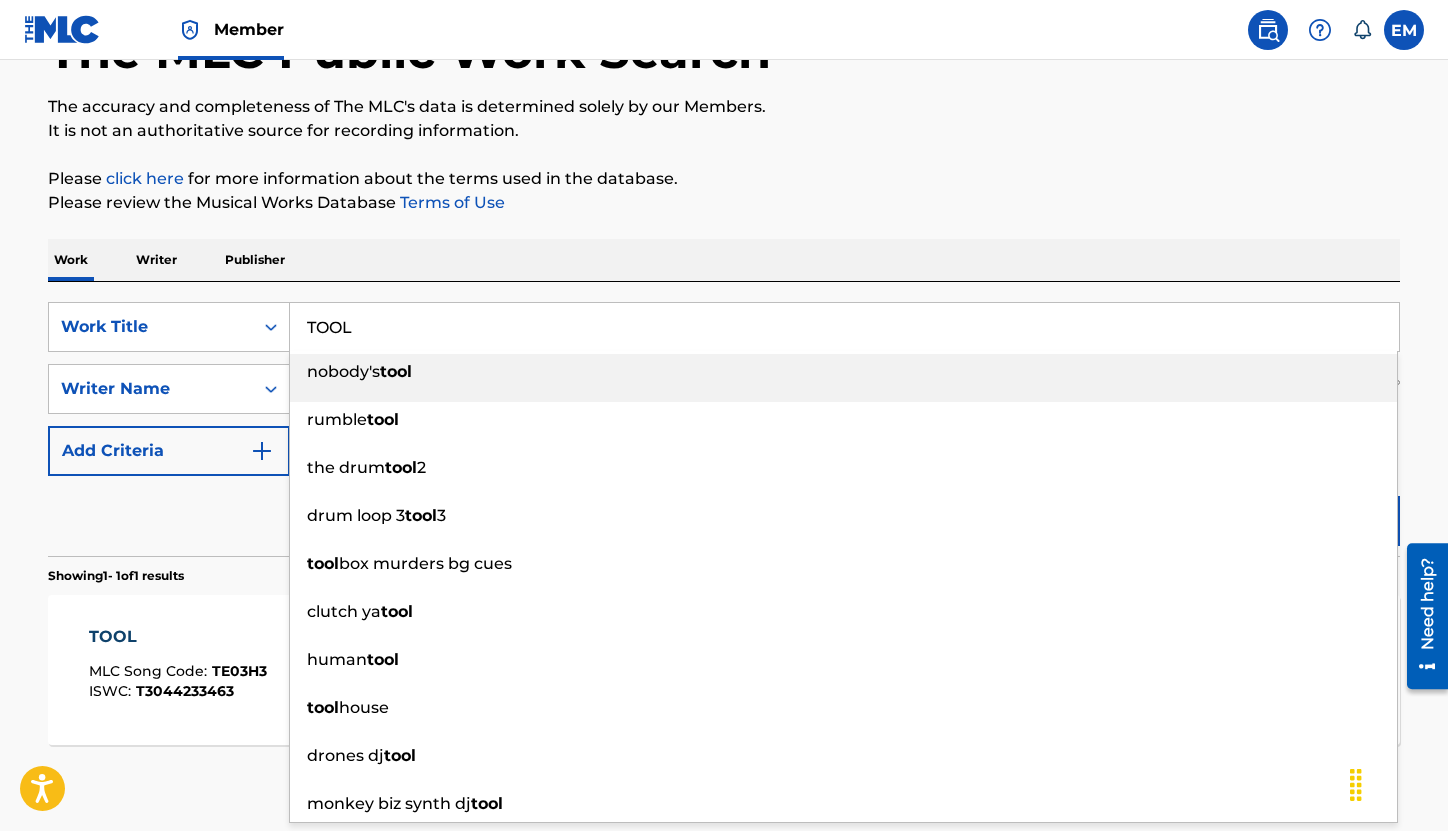 click on "TOOL" at bounding box center (844, 327) 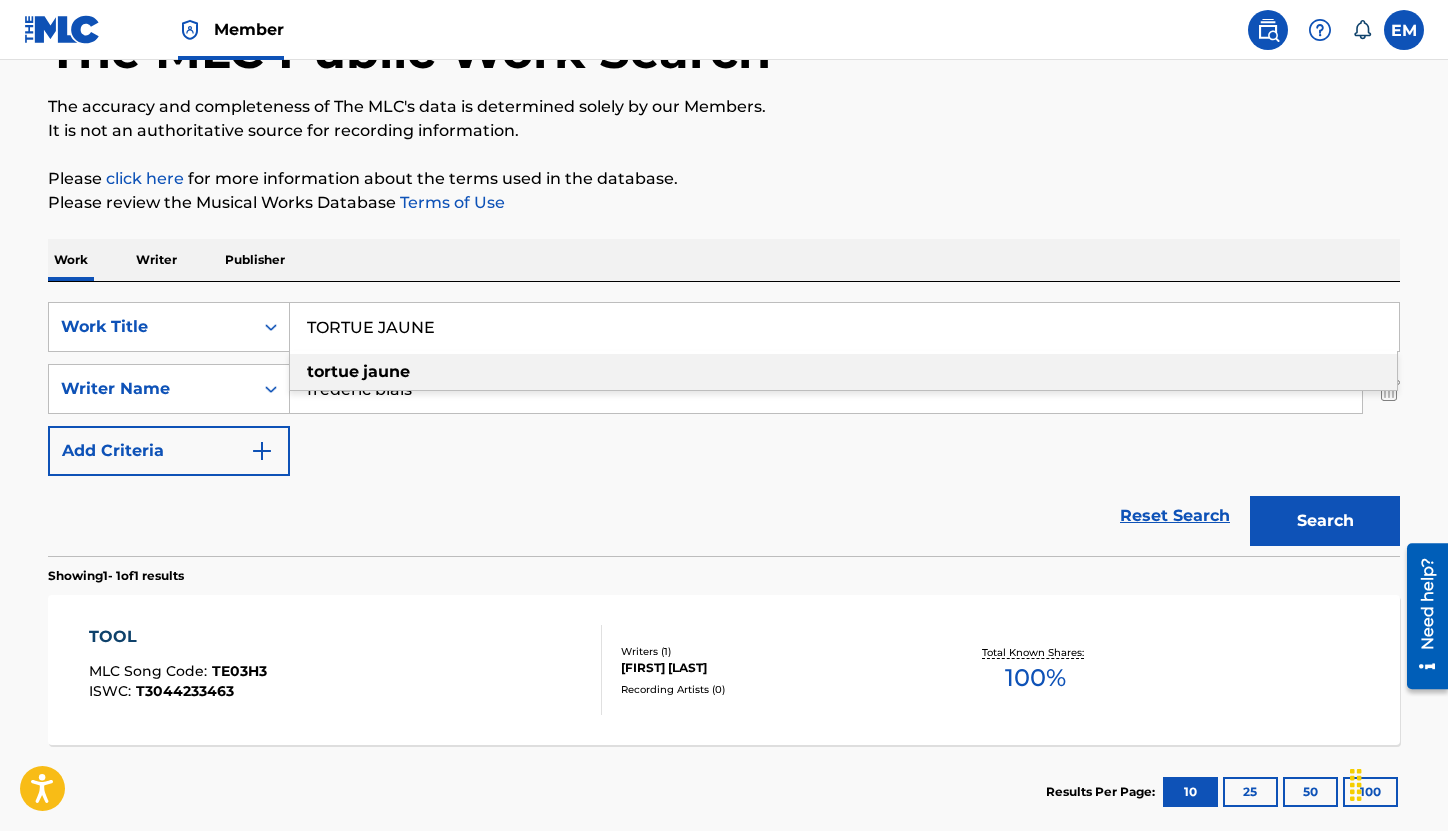 type on "TORTUE JAUNE" 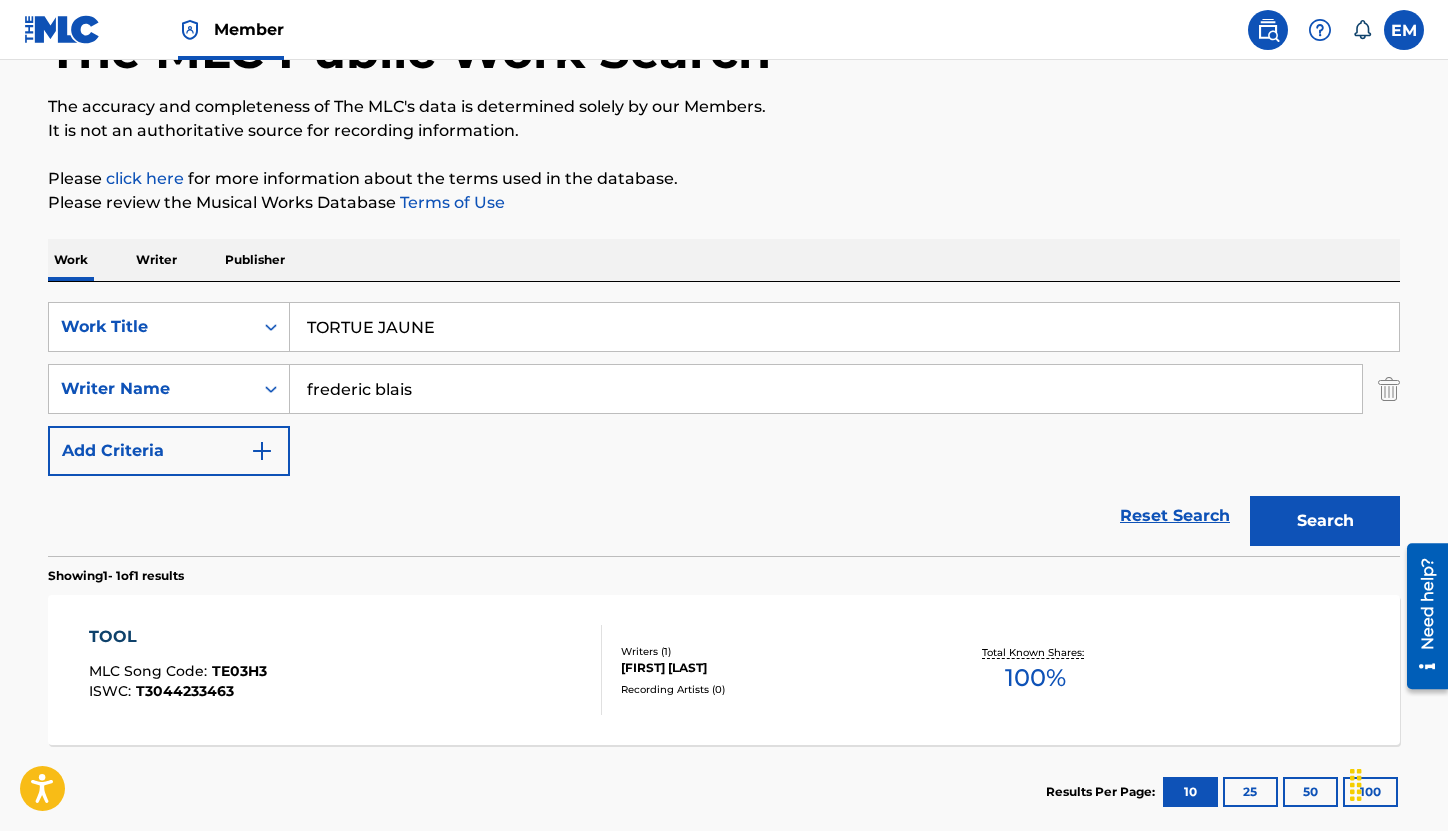 click on "Search" at bounding box center [1325, 521] 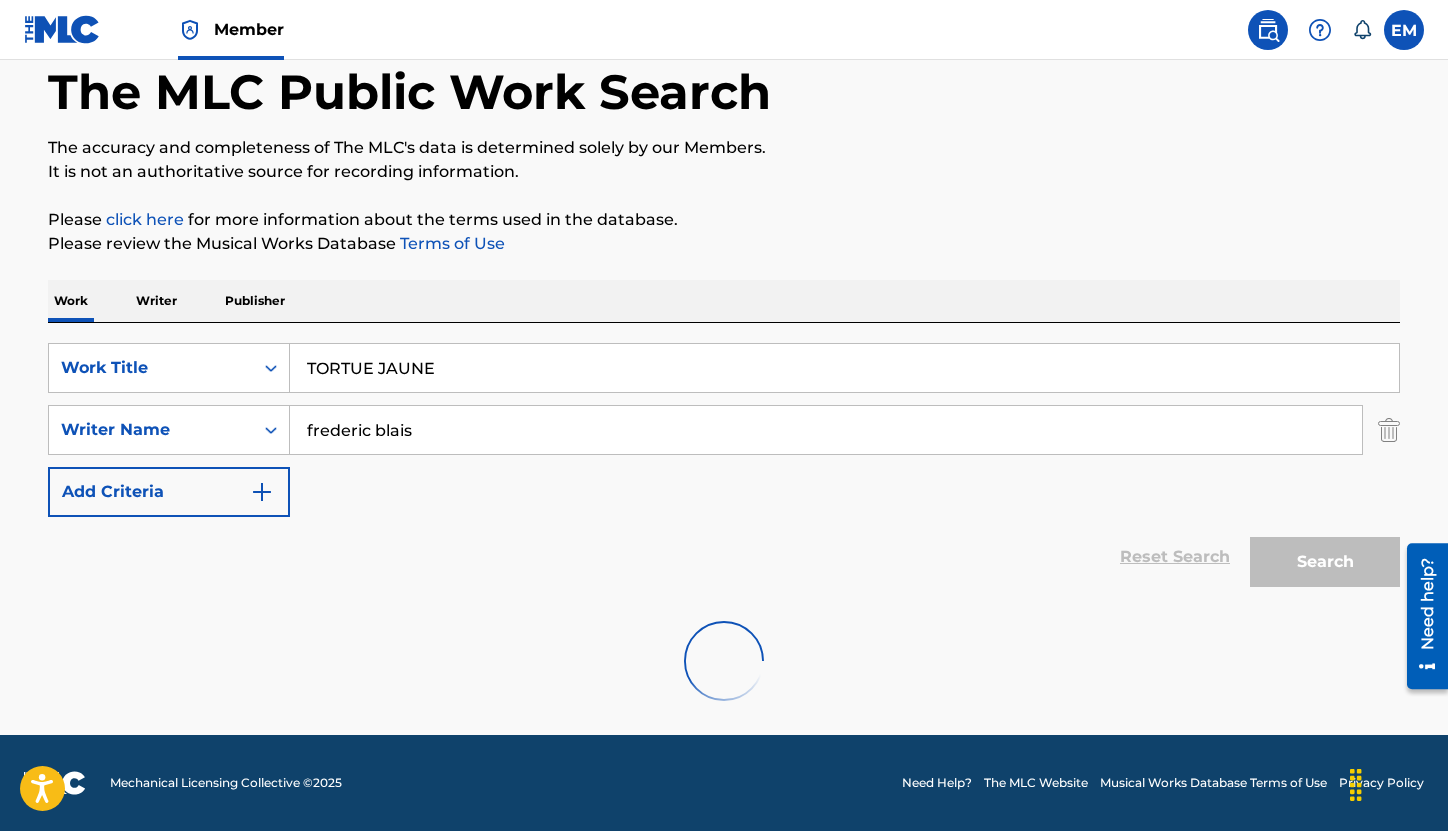 scroll, scrollTop: 143, scrollLeft: 0, axis: vertical 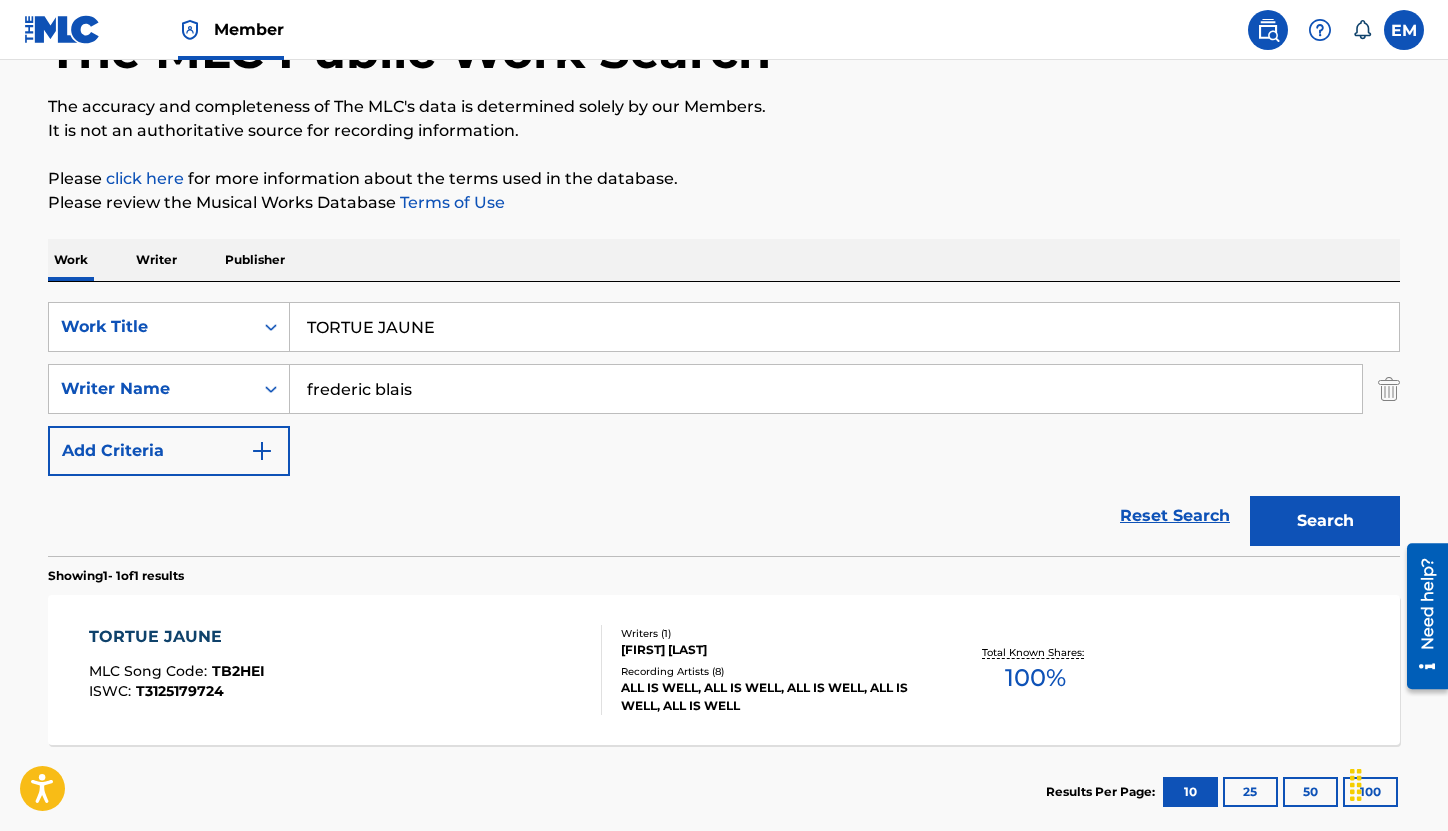 click on "TORTUE JAUNE MLC Song Code : TB2HEI ISWC : T3125179724" at bounding box center (346, 670) 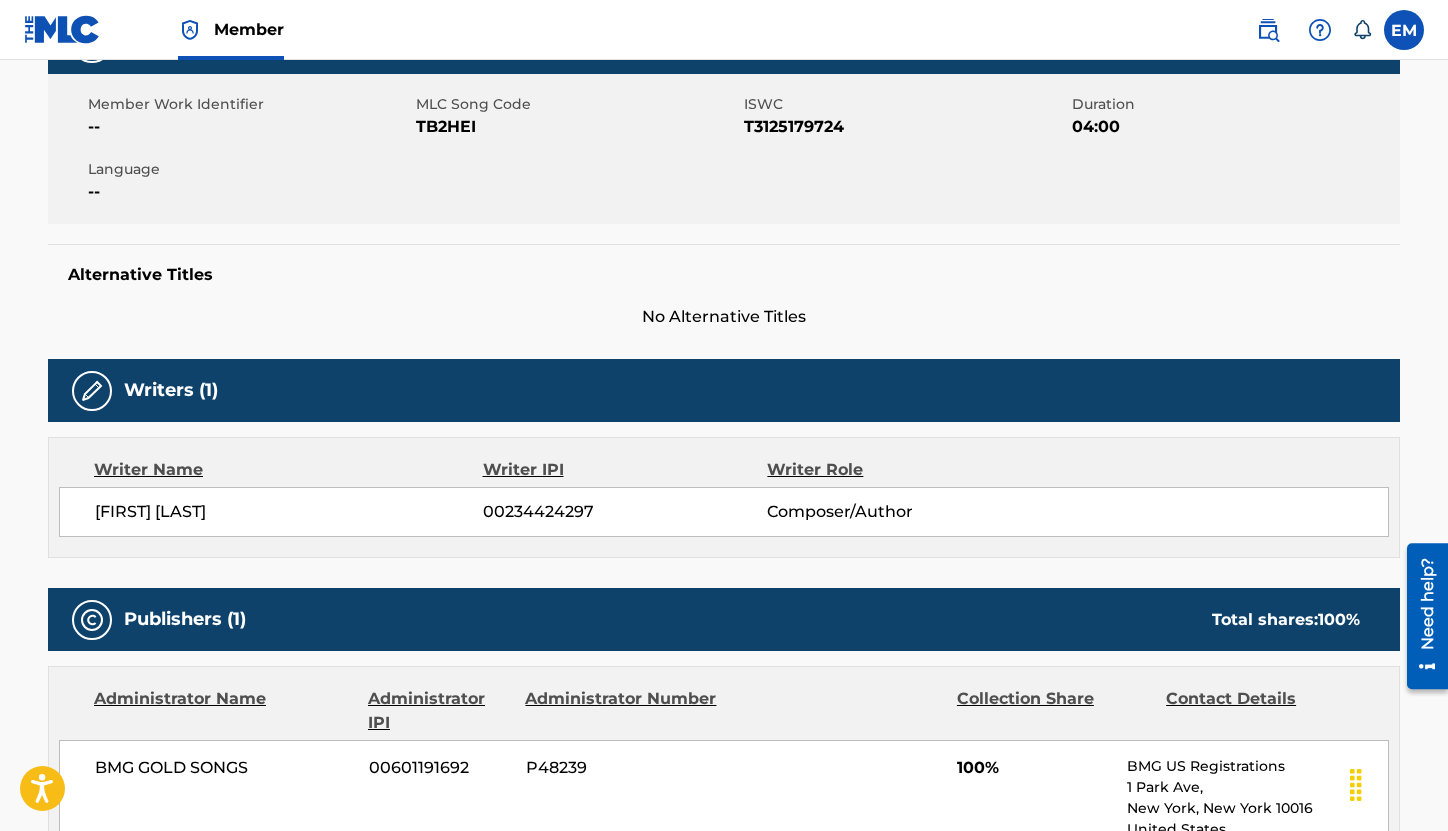 scroll, scrollTop: 200, scrollLeft: 0, axis: vertical 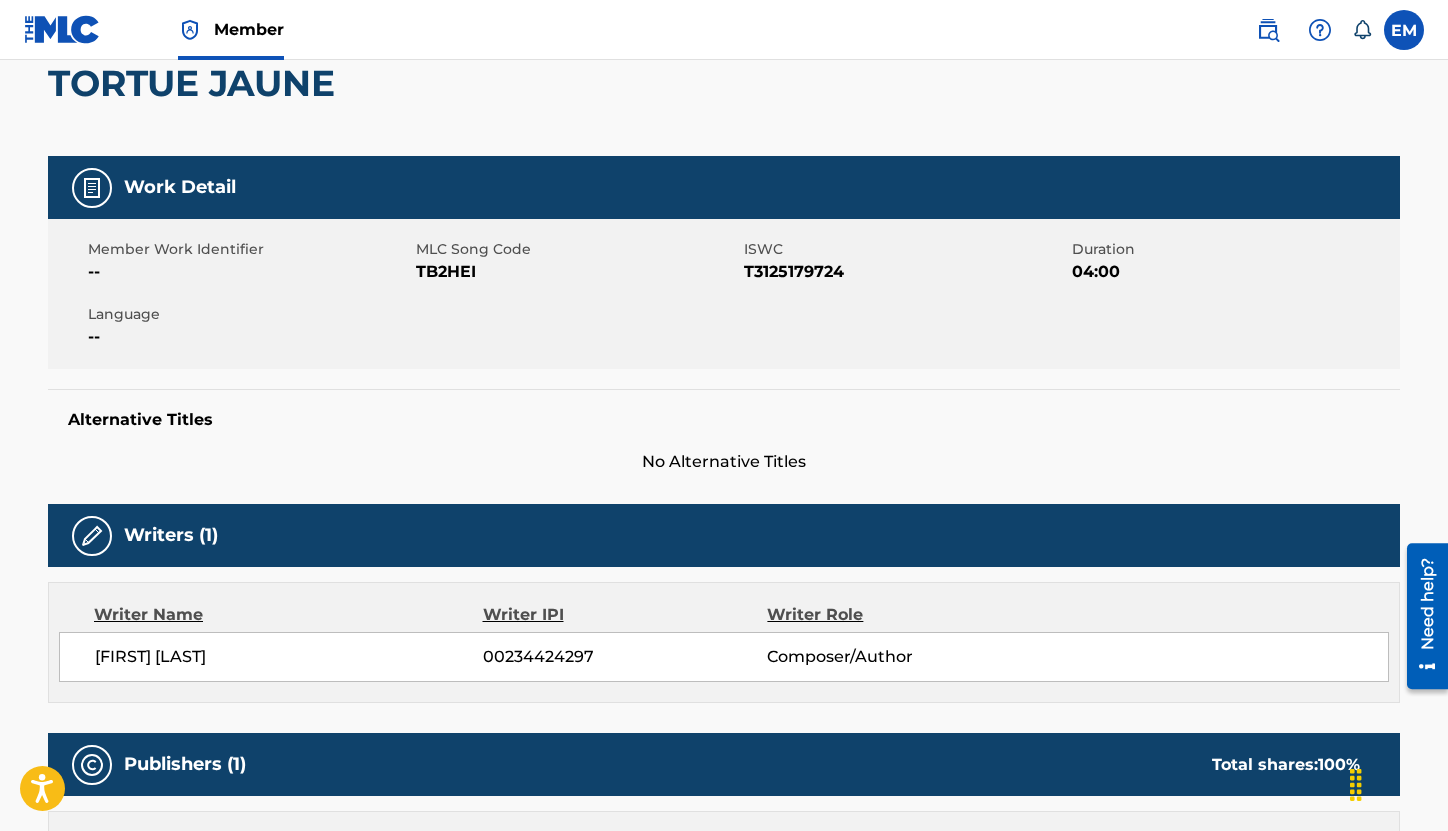click on "TB2HEI" at bounding box center [577, 272] 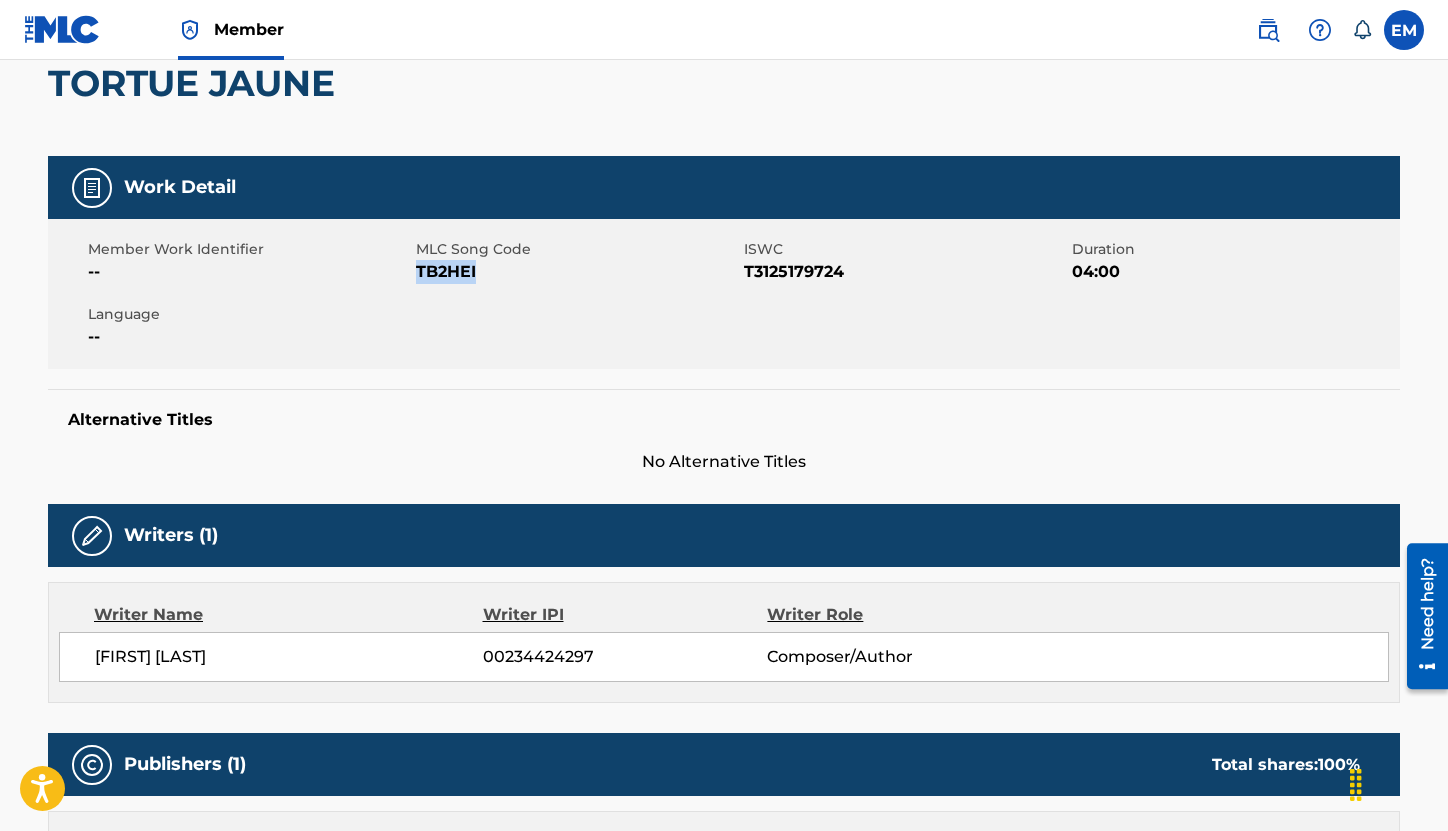 click on "TB2HEI" at bounding box center [577, 272] 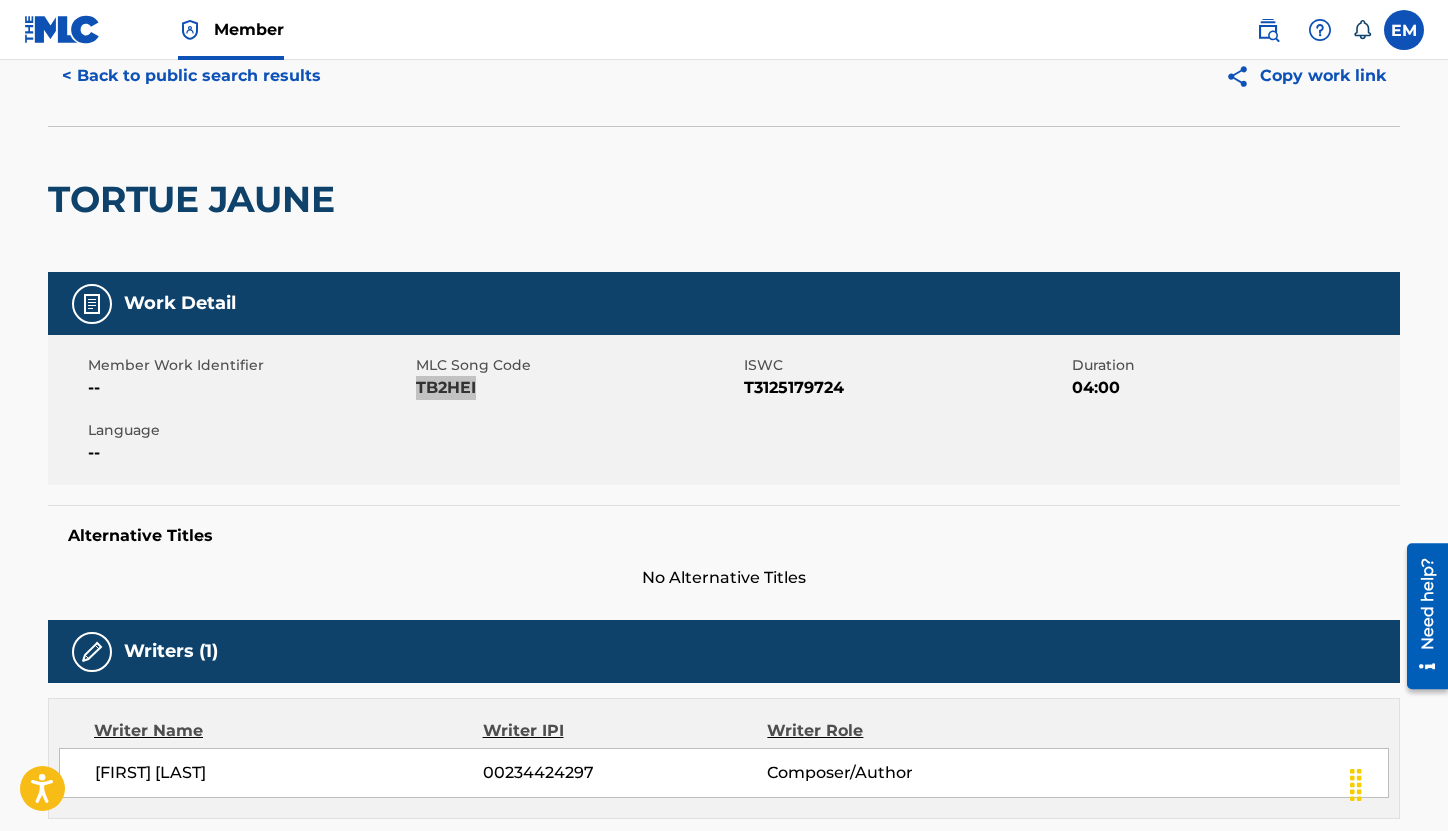 scroll, scrollTop: 0, scrollLeft: 0, axis: both 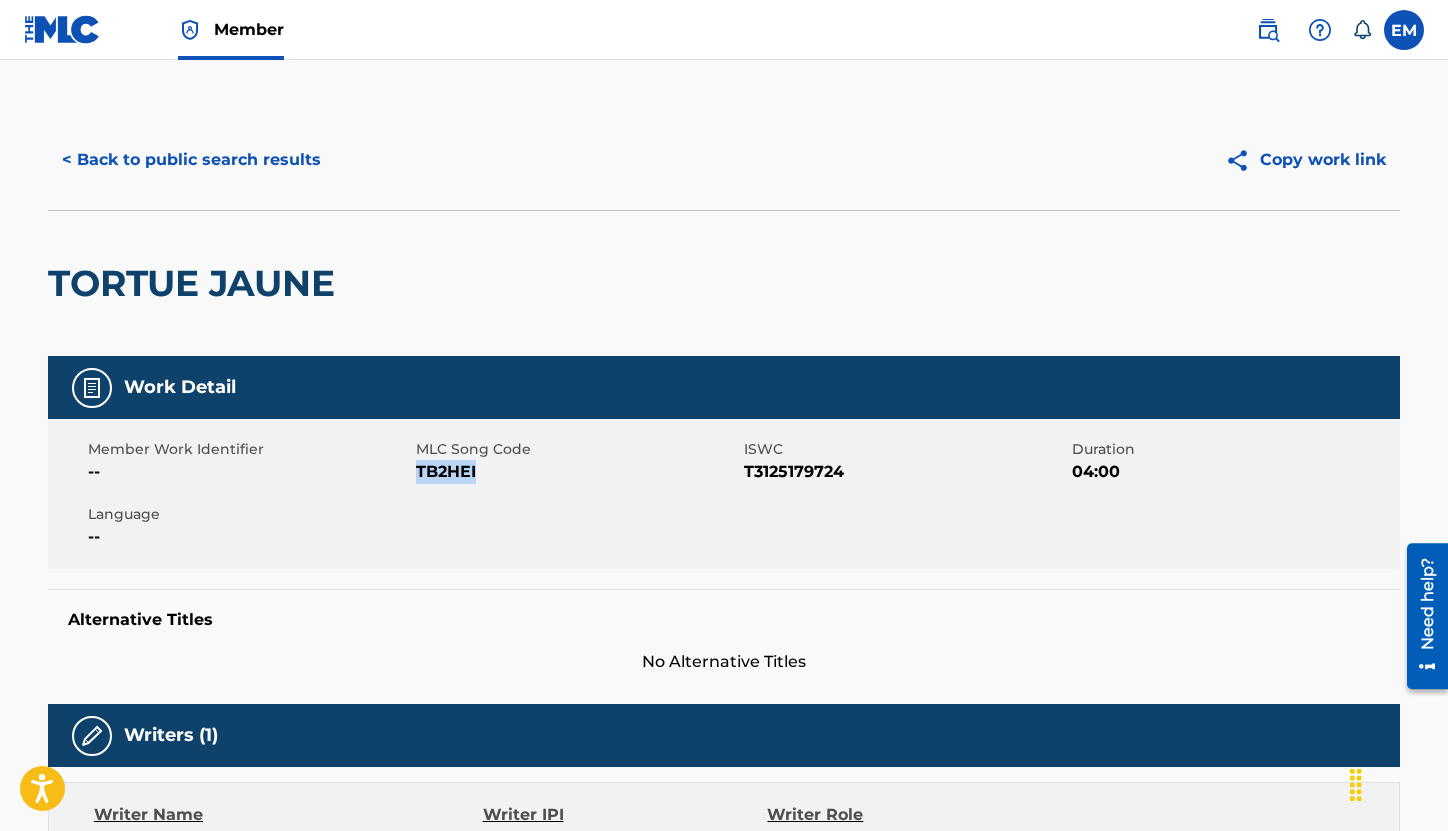 click on "< Back to public search results" at bounding box center [191, 160] 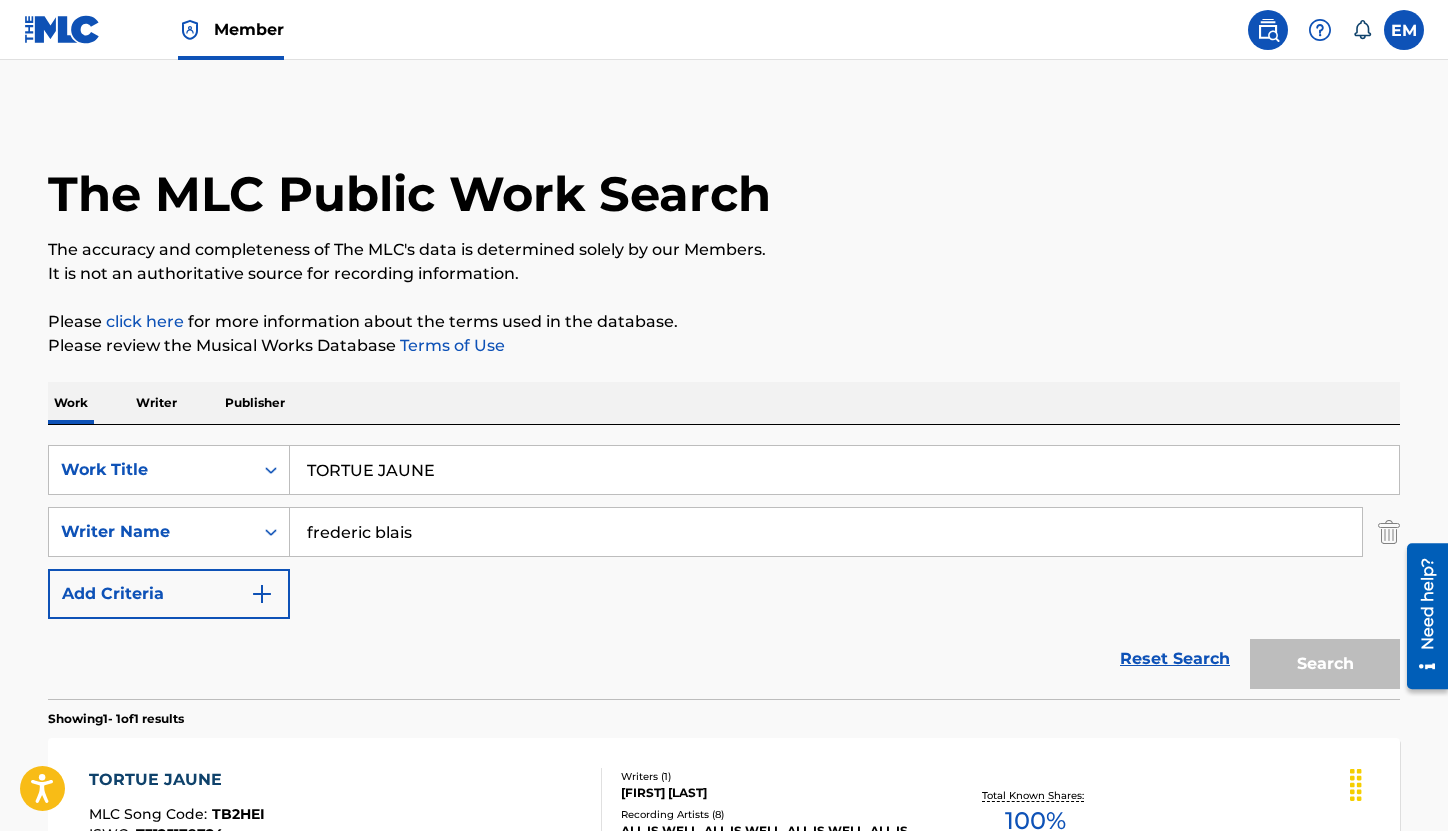scroll, scrollTop: 143, scrollLeft: 0, axis: vertical 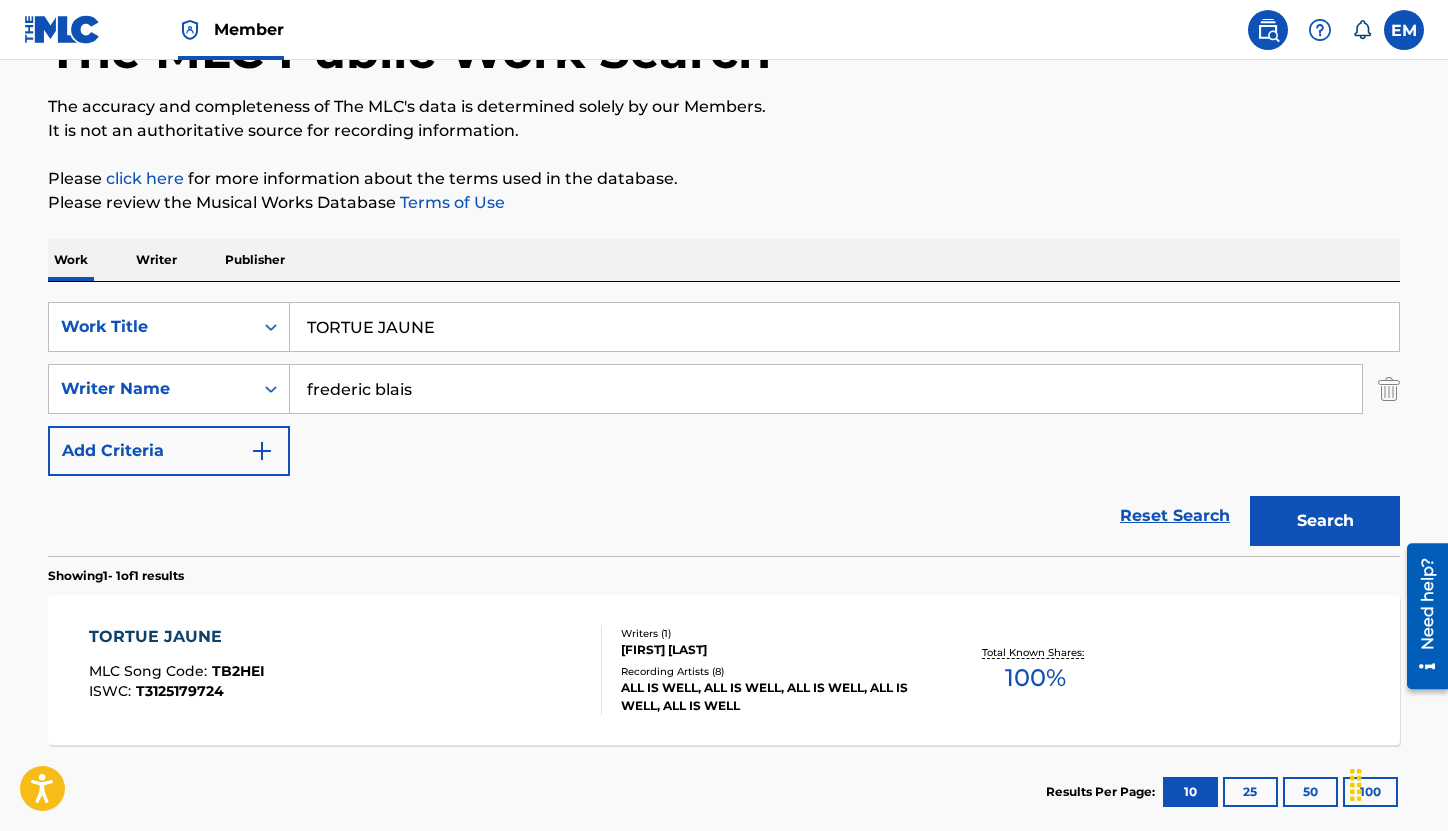 click on "TORTUE JAUNE" at bounding box center [844, 327] 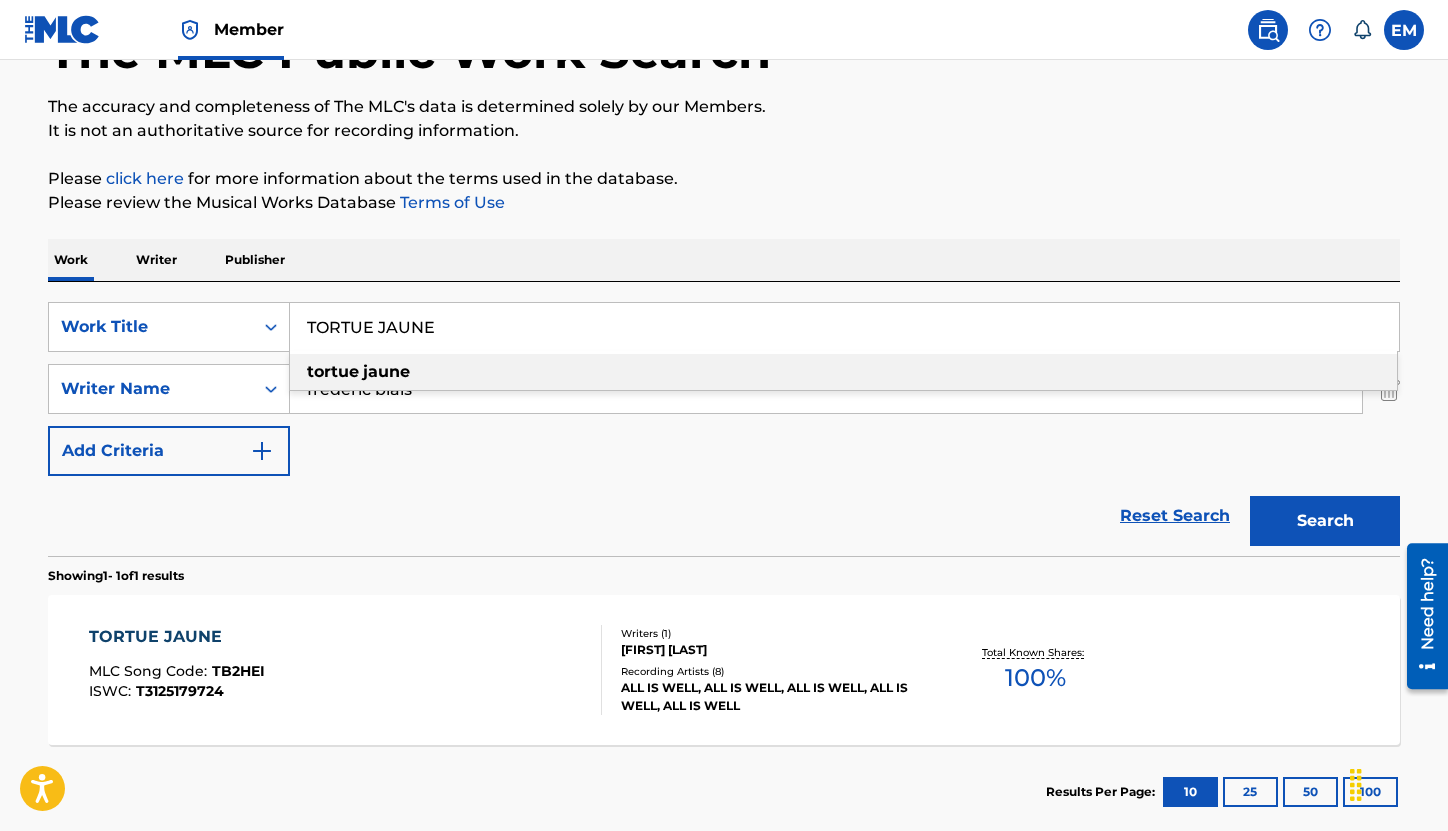 click on "TORTUE JAUNE" at bounding box center [844, 327] 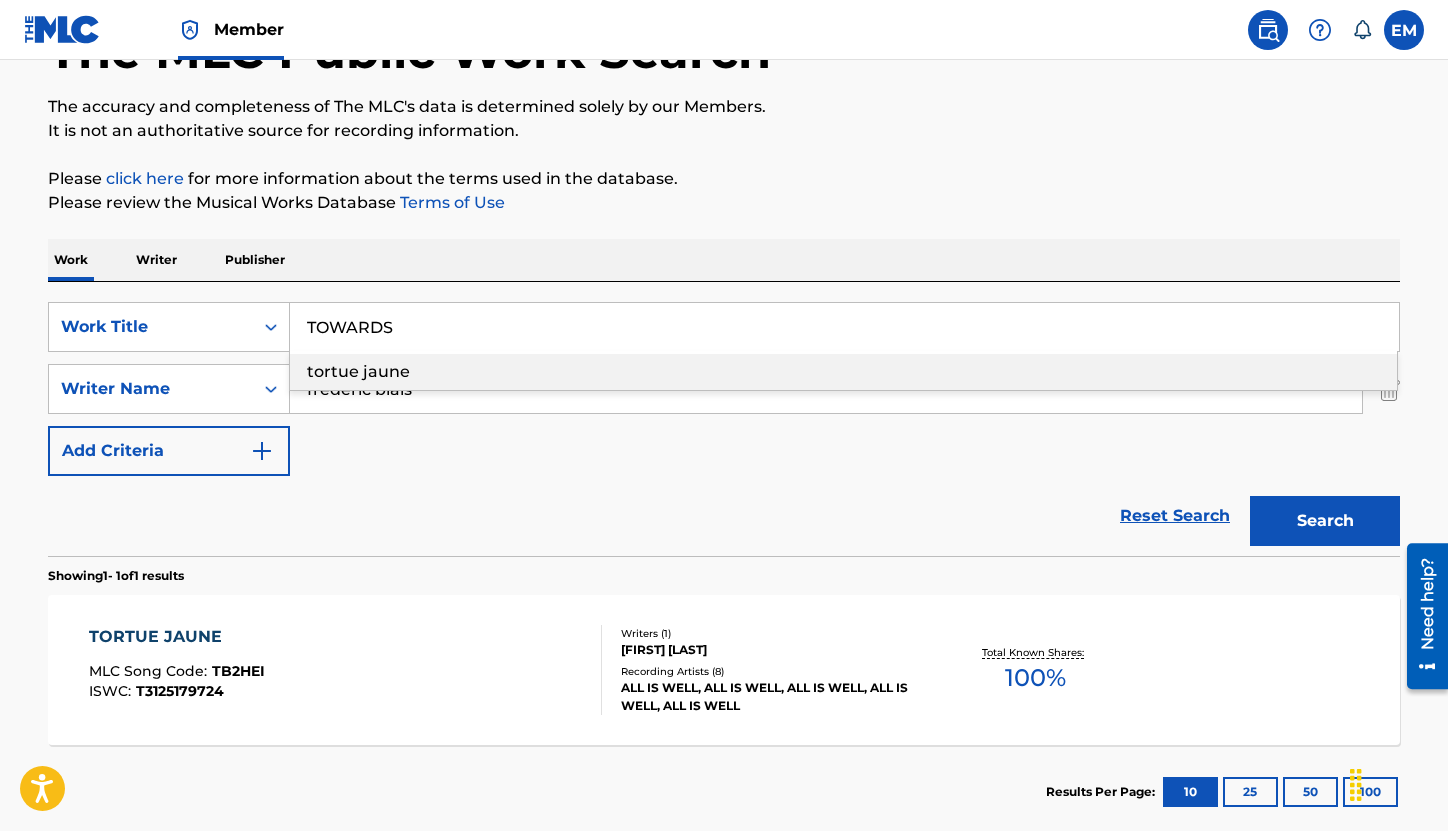 type on "TOWARDS" 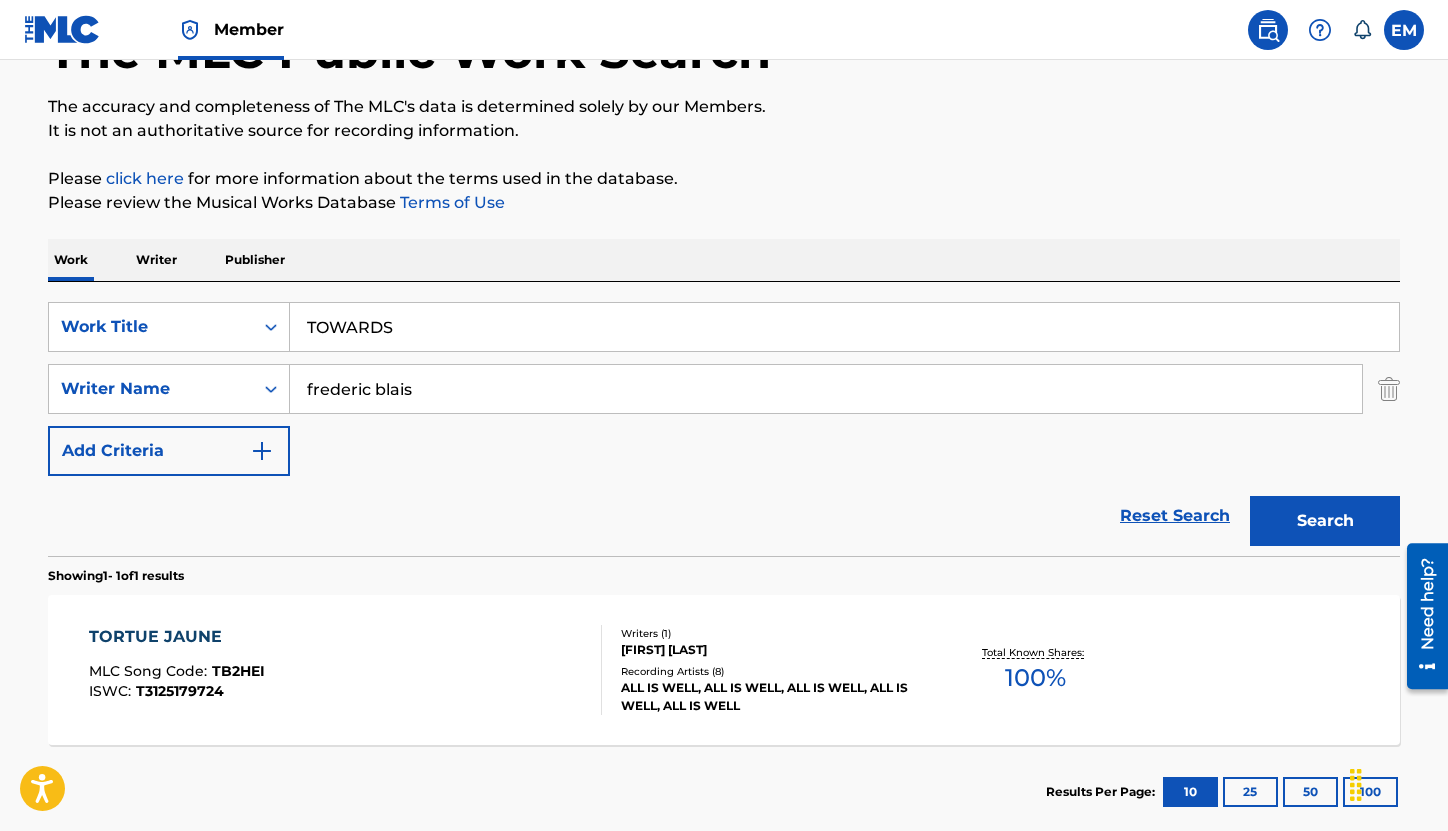 click on "Search" at bounding box center (1325, 521) 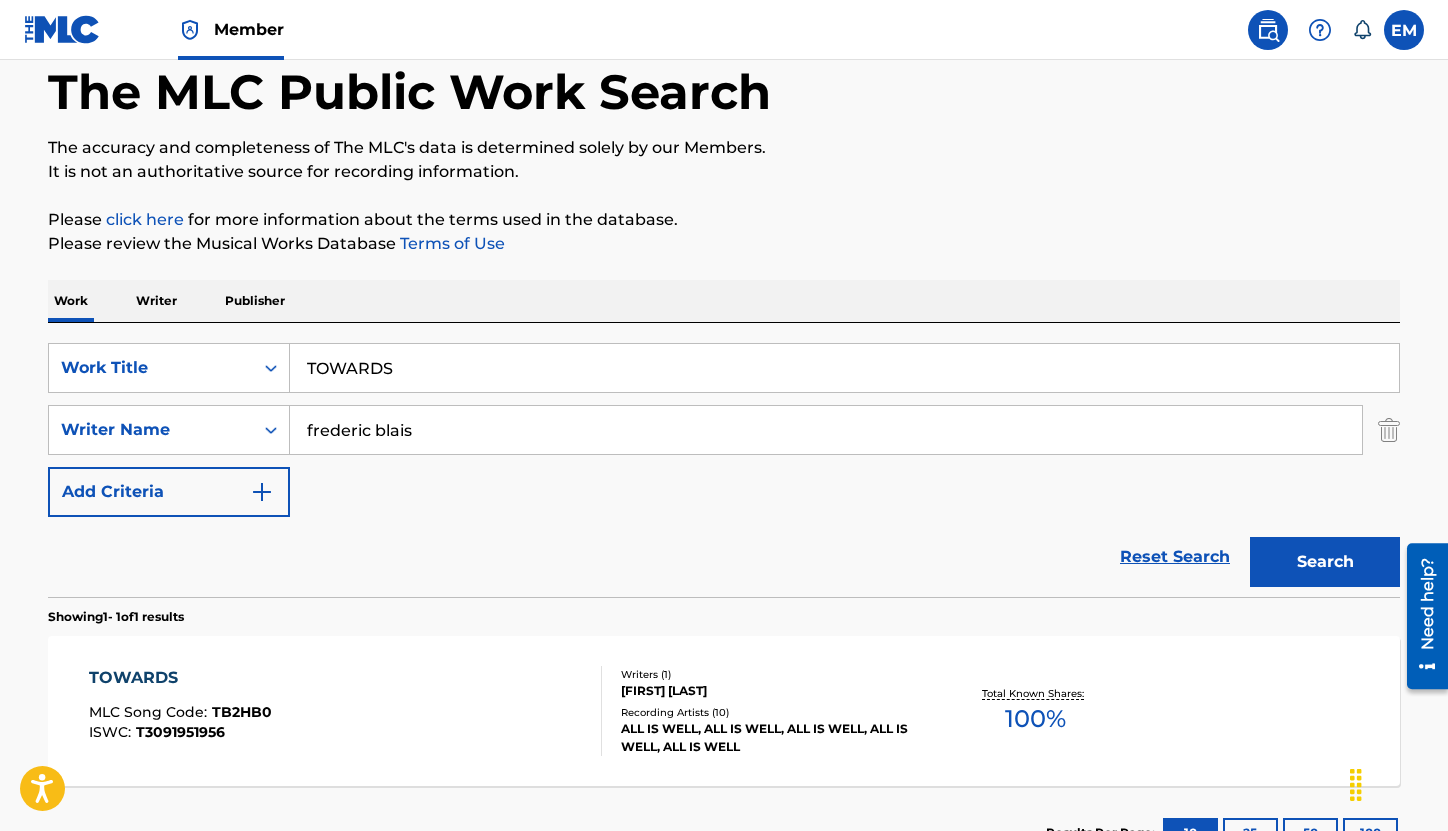 scroll, scrollTop: 143, scrollLeft: 0, axis: vertical 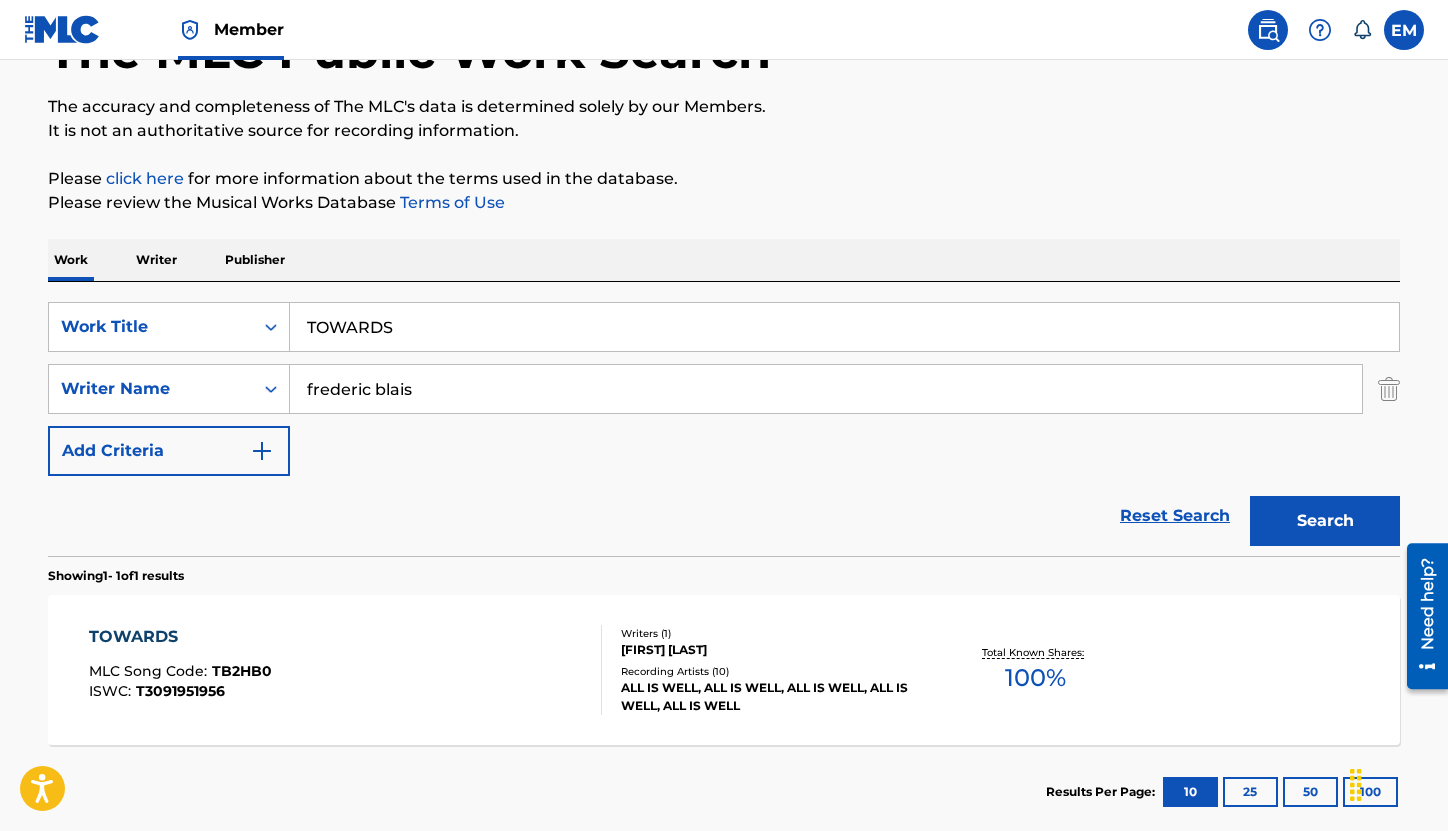 click on "TOWARDS MLC Song Code : TB2HB0 ISWC : T3091951956" at bounding box center (346, 670) 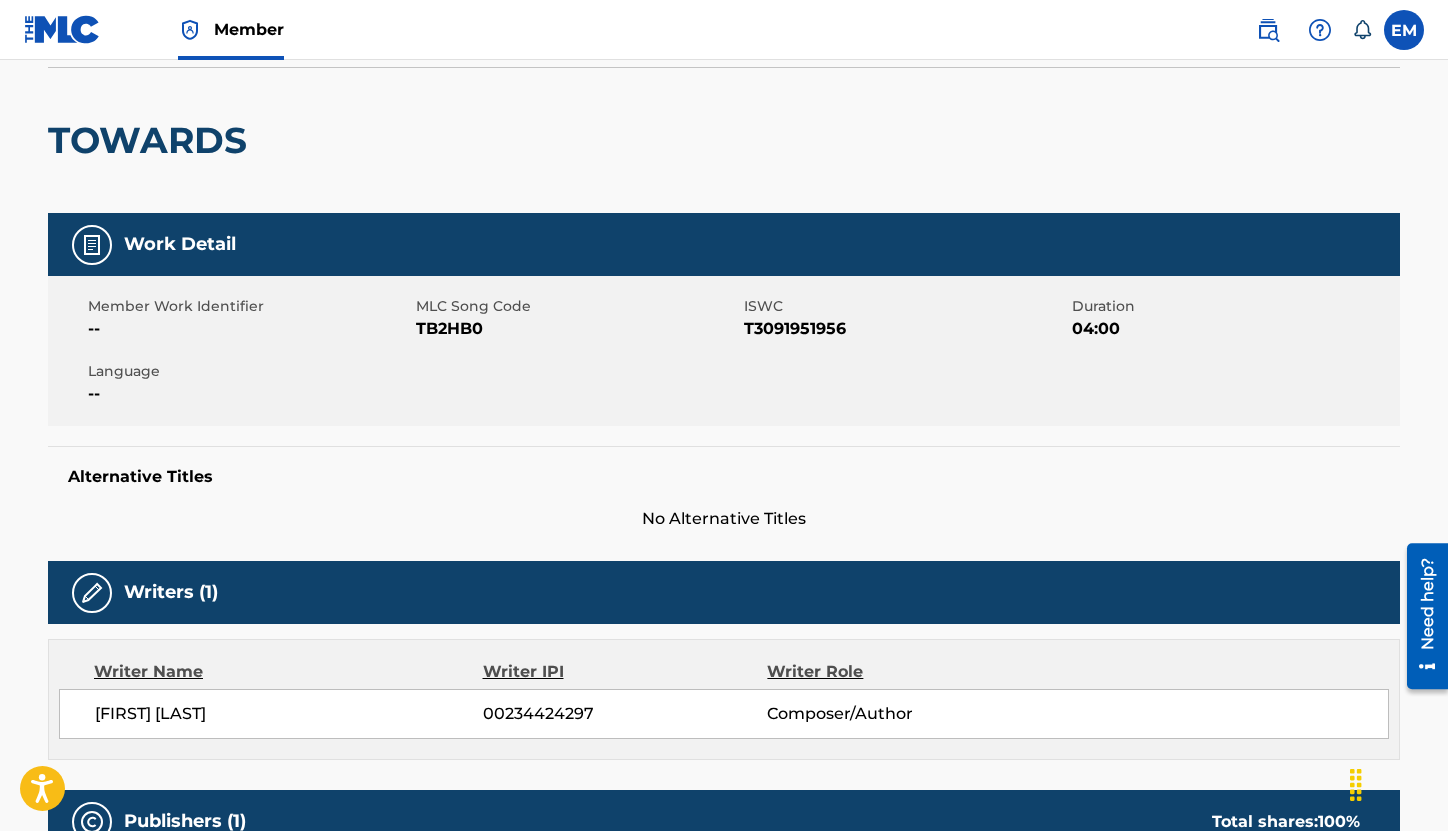 scroll, scrollTop: 0, scrollLeft: 0, axis: both 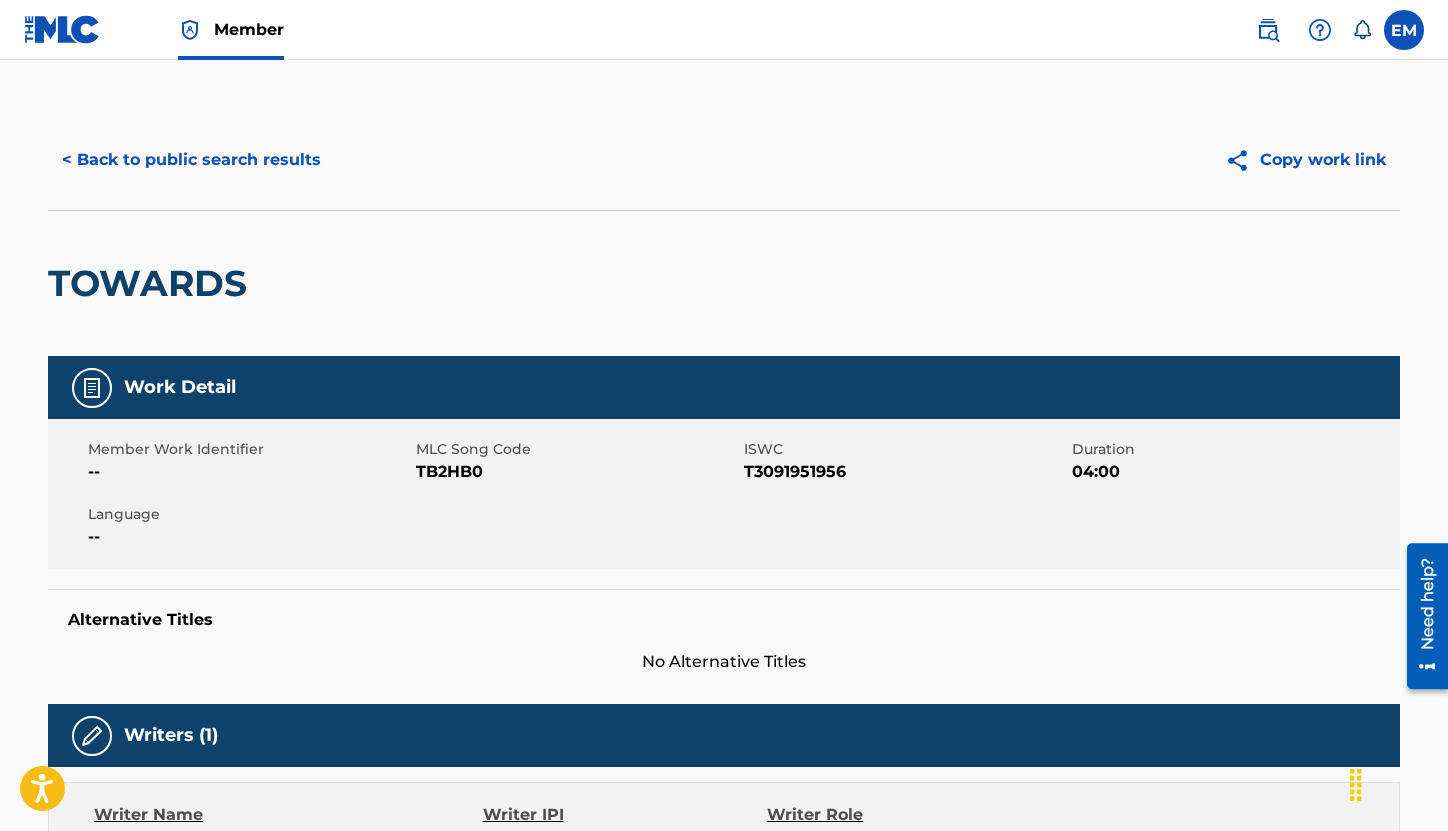 click on "Member Work Identifier --" at bounding box center [252, 461] 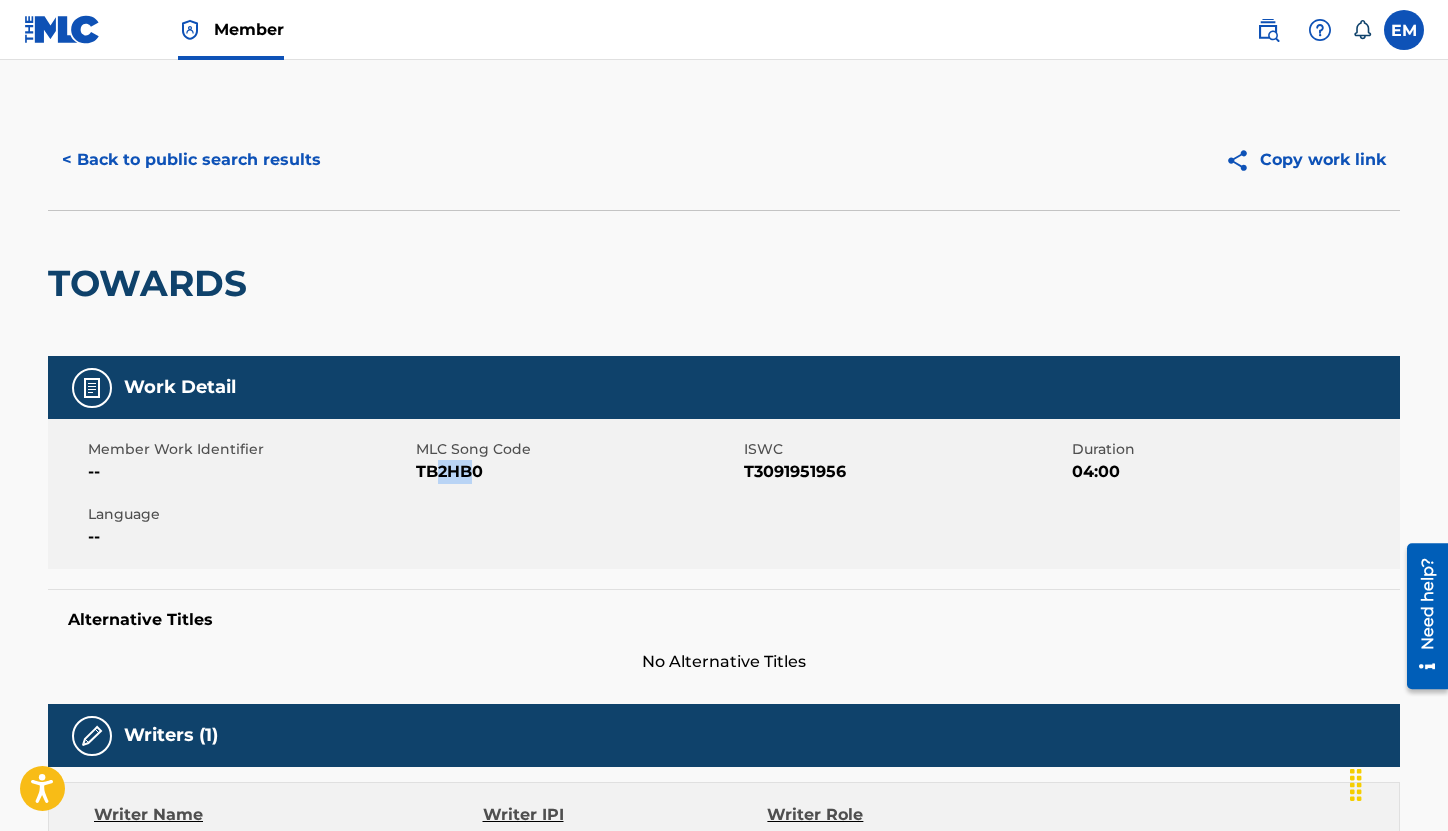drag, startPoint x: 438, startPoint y: 468, endPoint x: 487, endPoint y: 473, distance: 49.25444 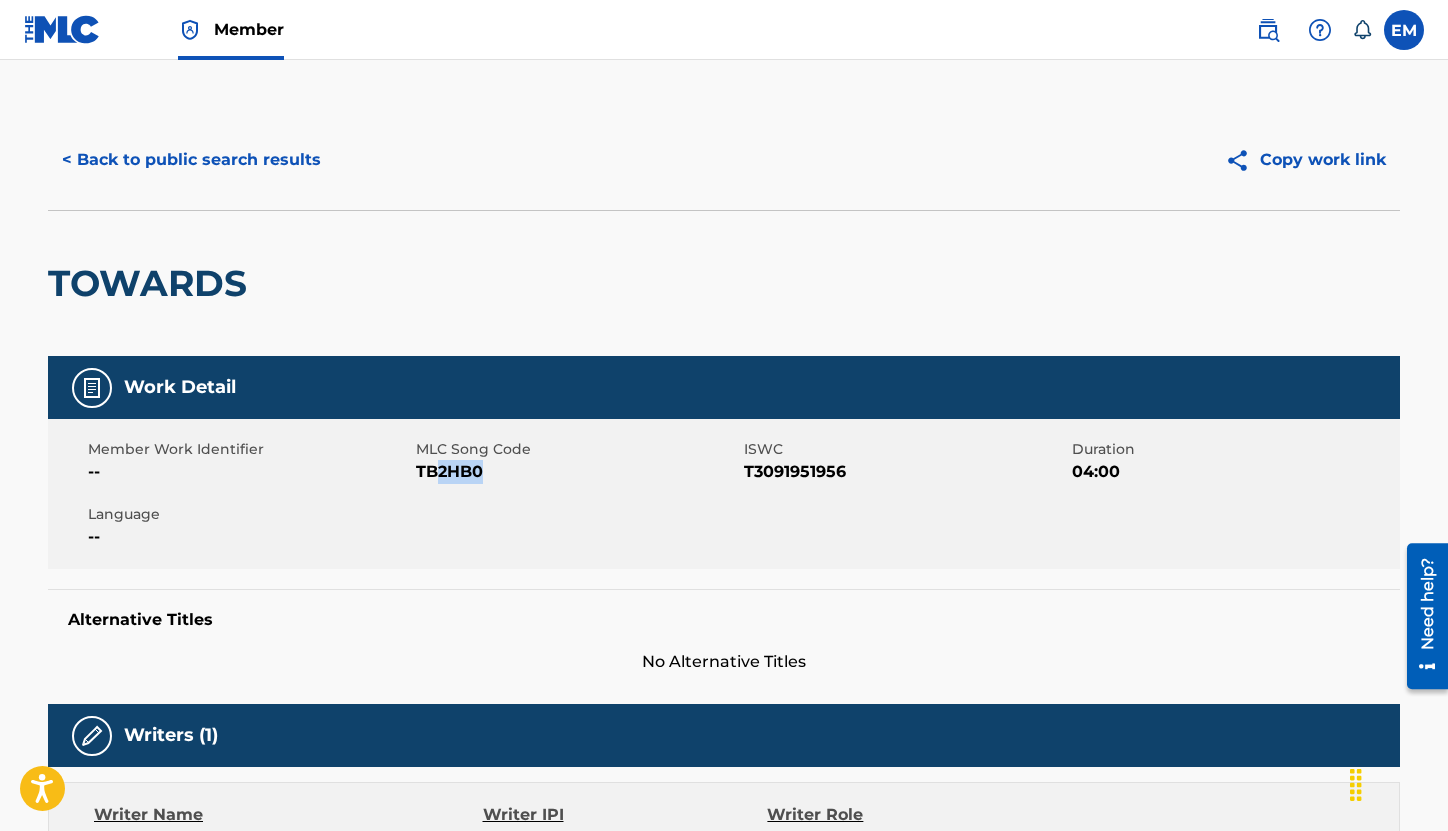 click on "TB2HB0" at bounding box center (577, 472) 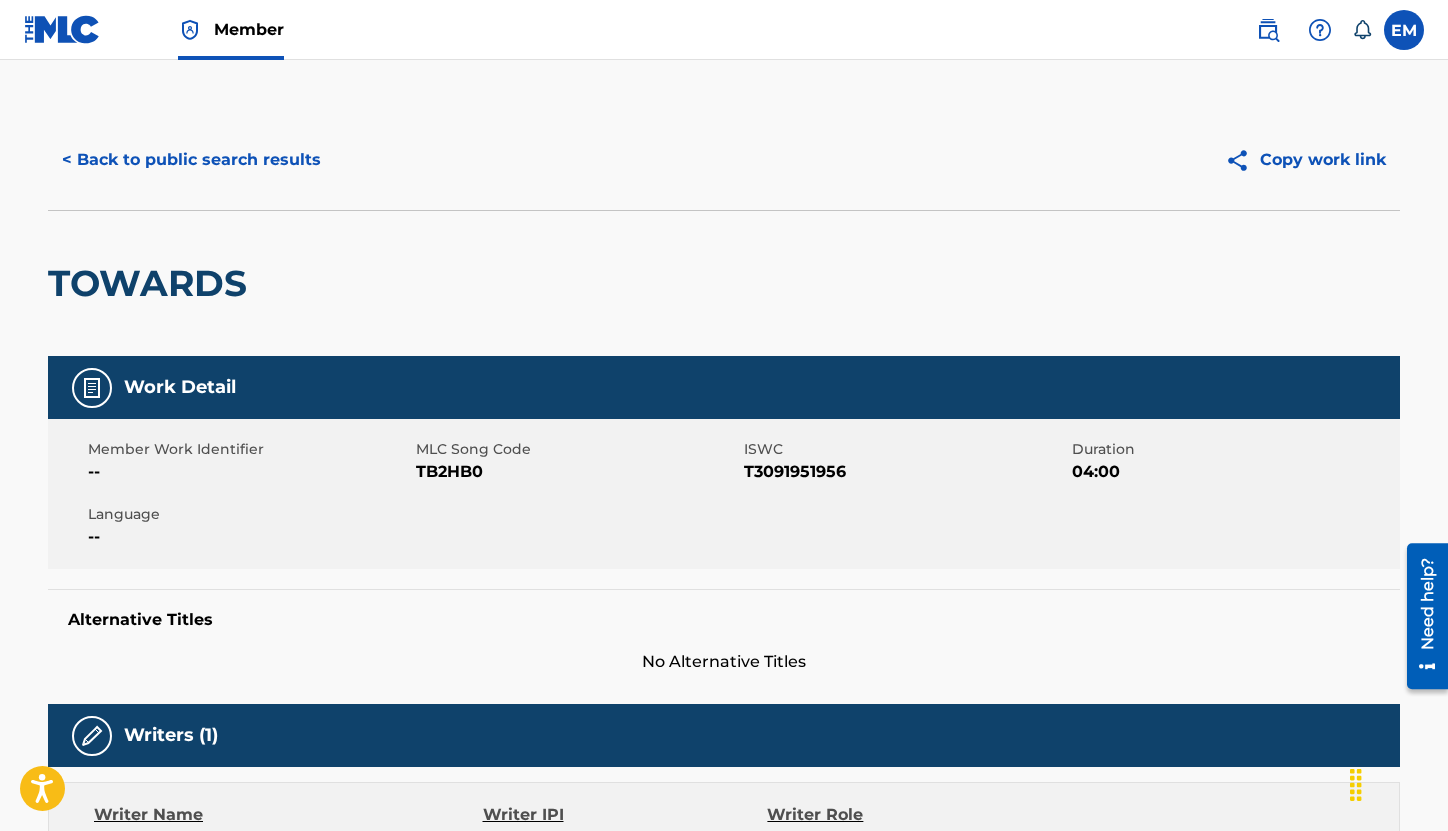 click on "TB2HB0" at bounding box center (577, 472) 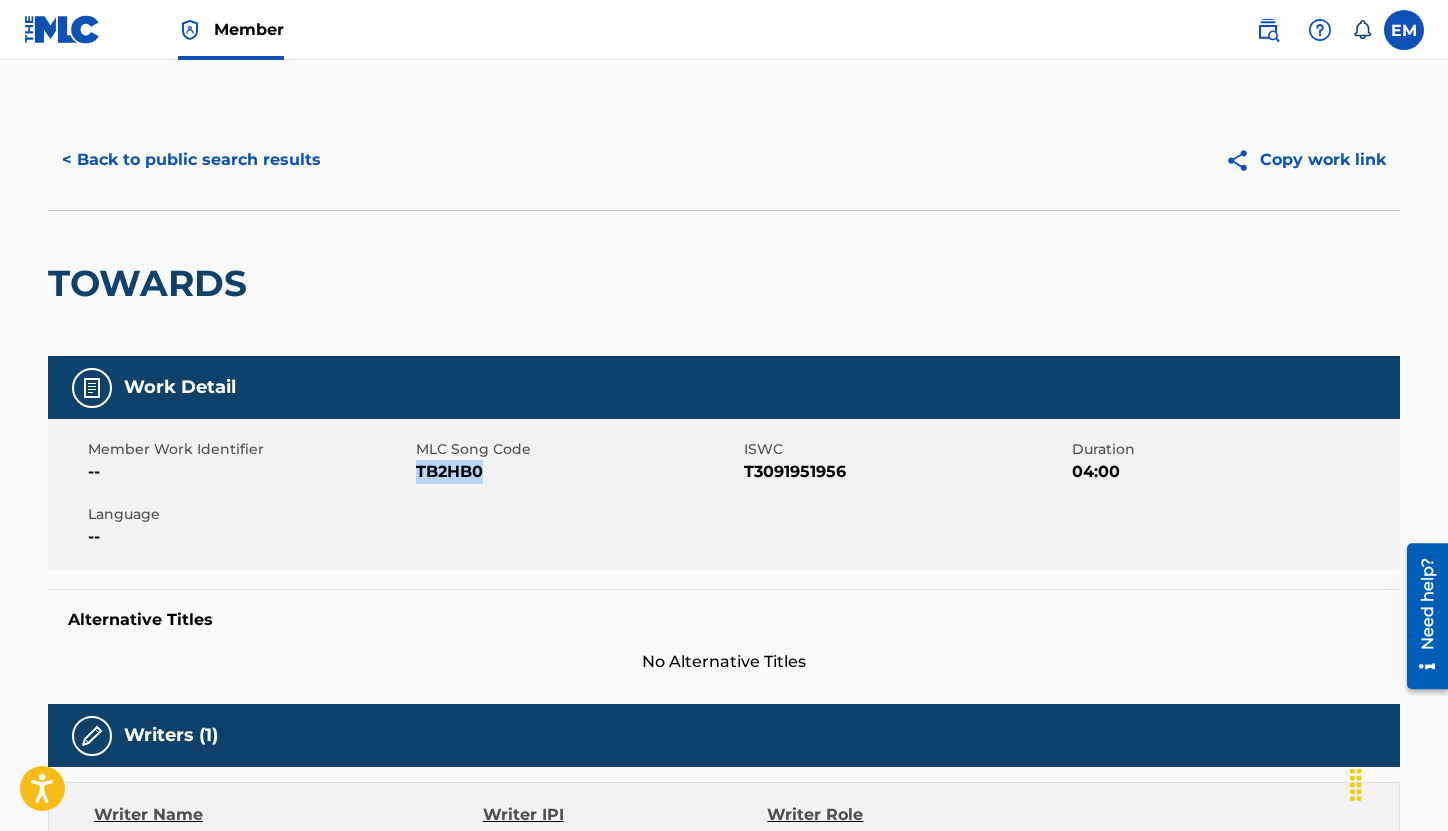 click on "TB2HB0" at bounding box center [577, 472] 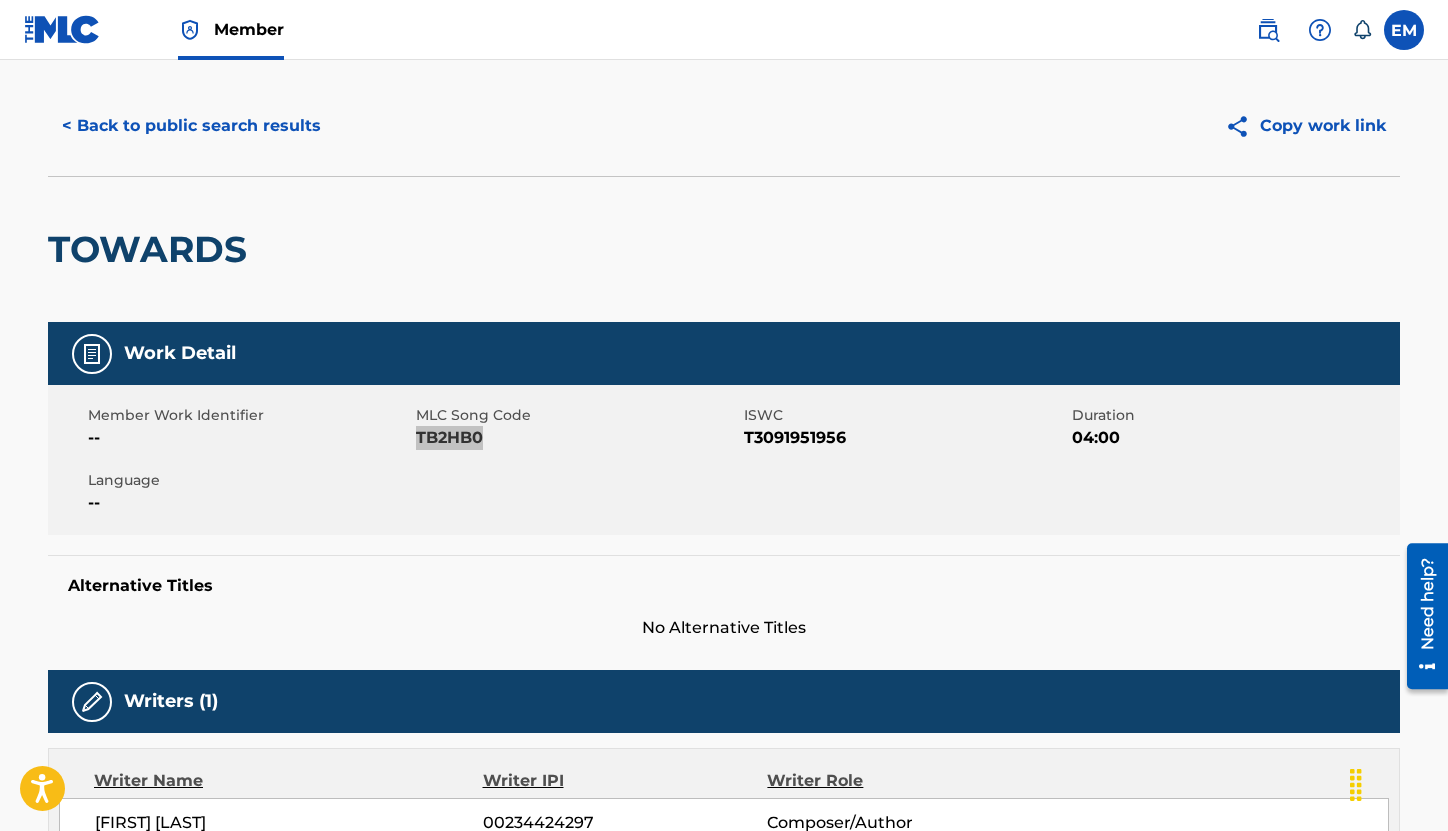 scroll, scrollTop: 0, scrollLeft: 0, axis: both 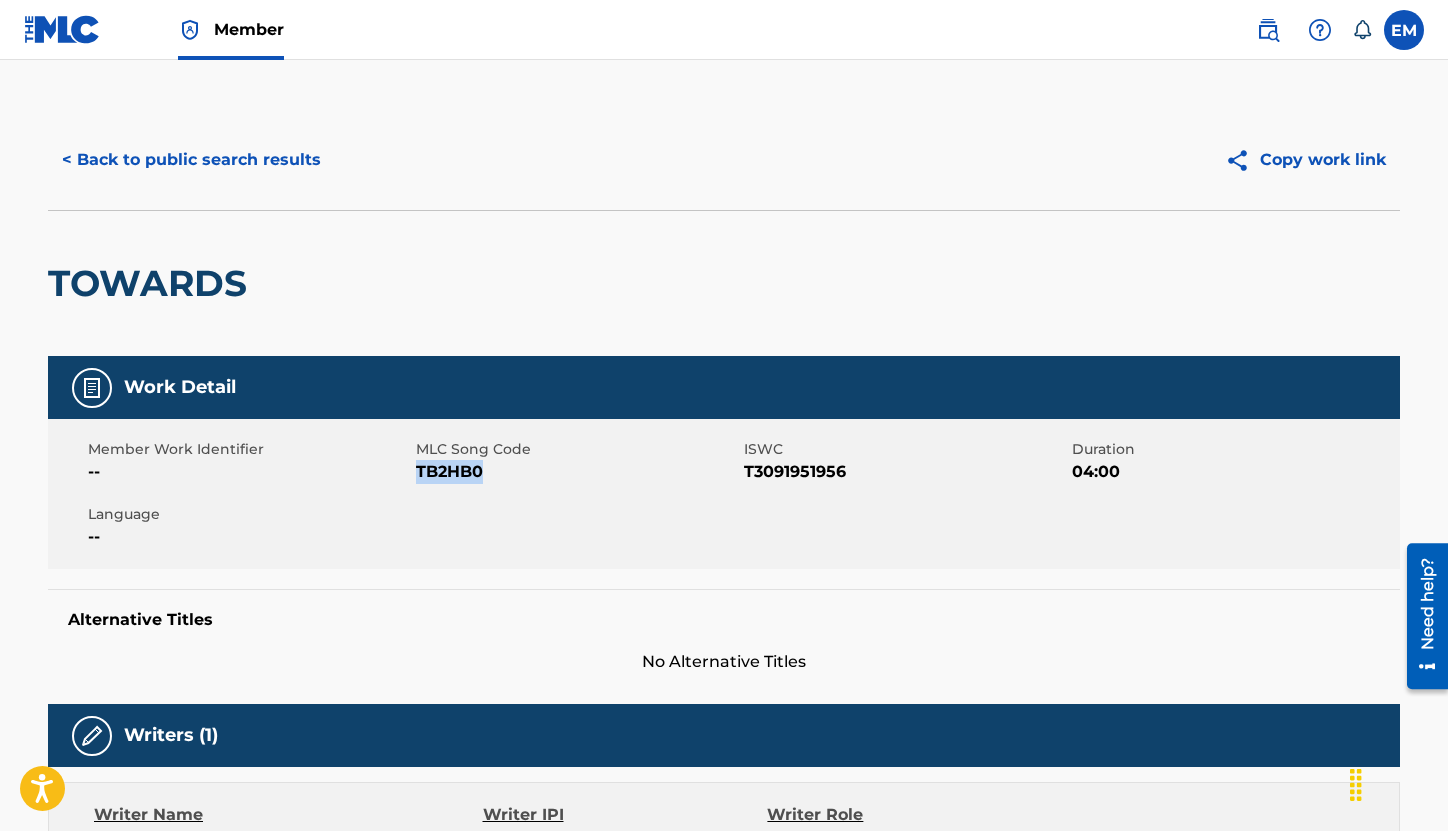 click on "< Back to public search results" at bounding box center [191, 160] 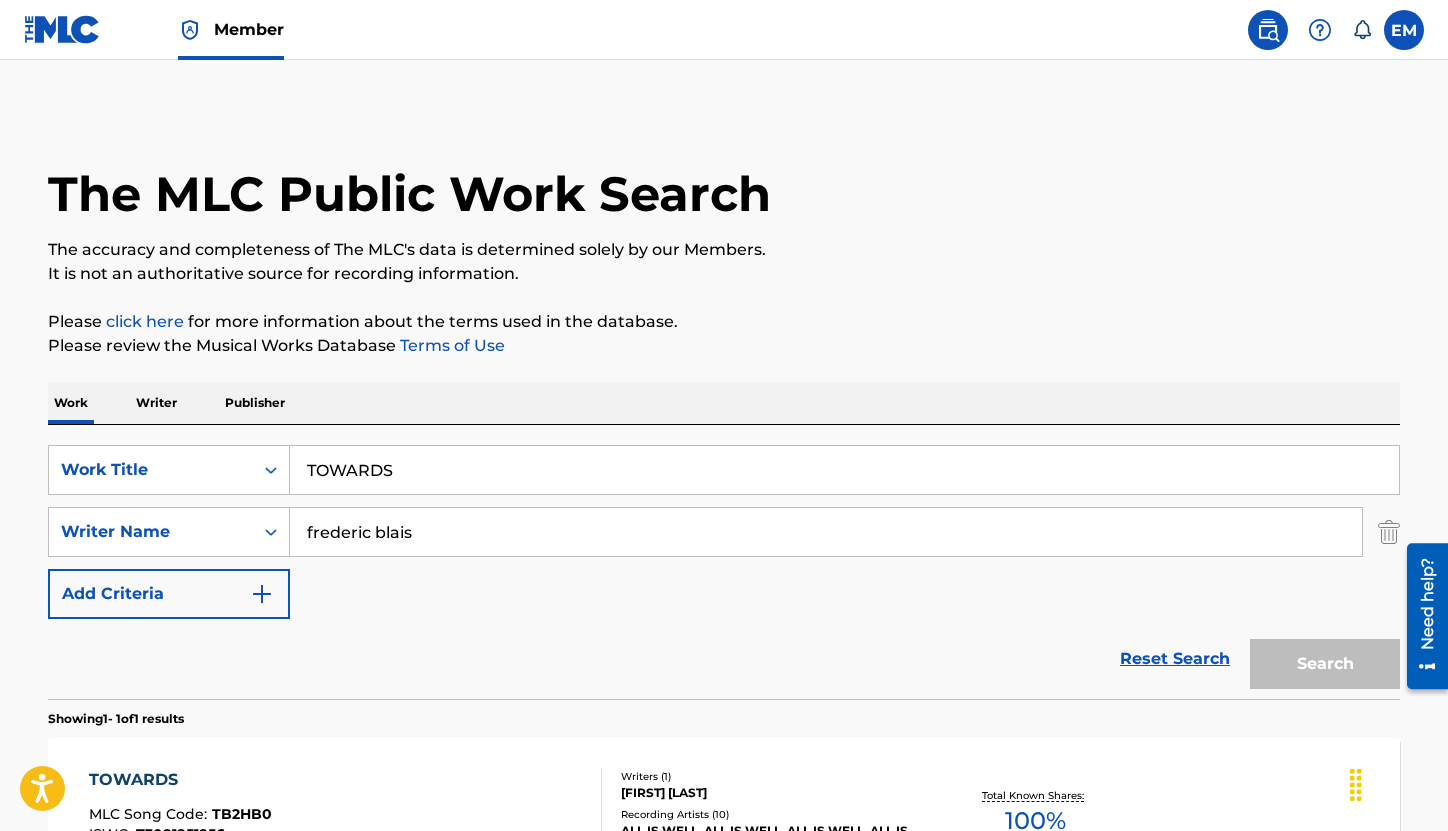 scroll, scrollTop: 143, scrollLeft: 0, axis: vertical 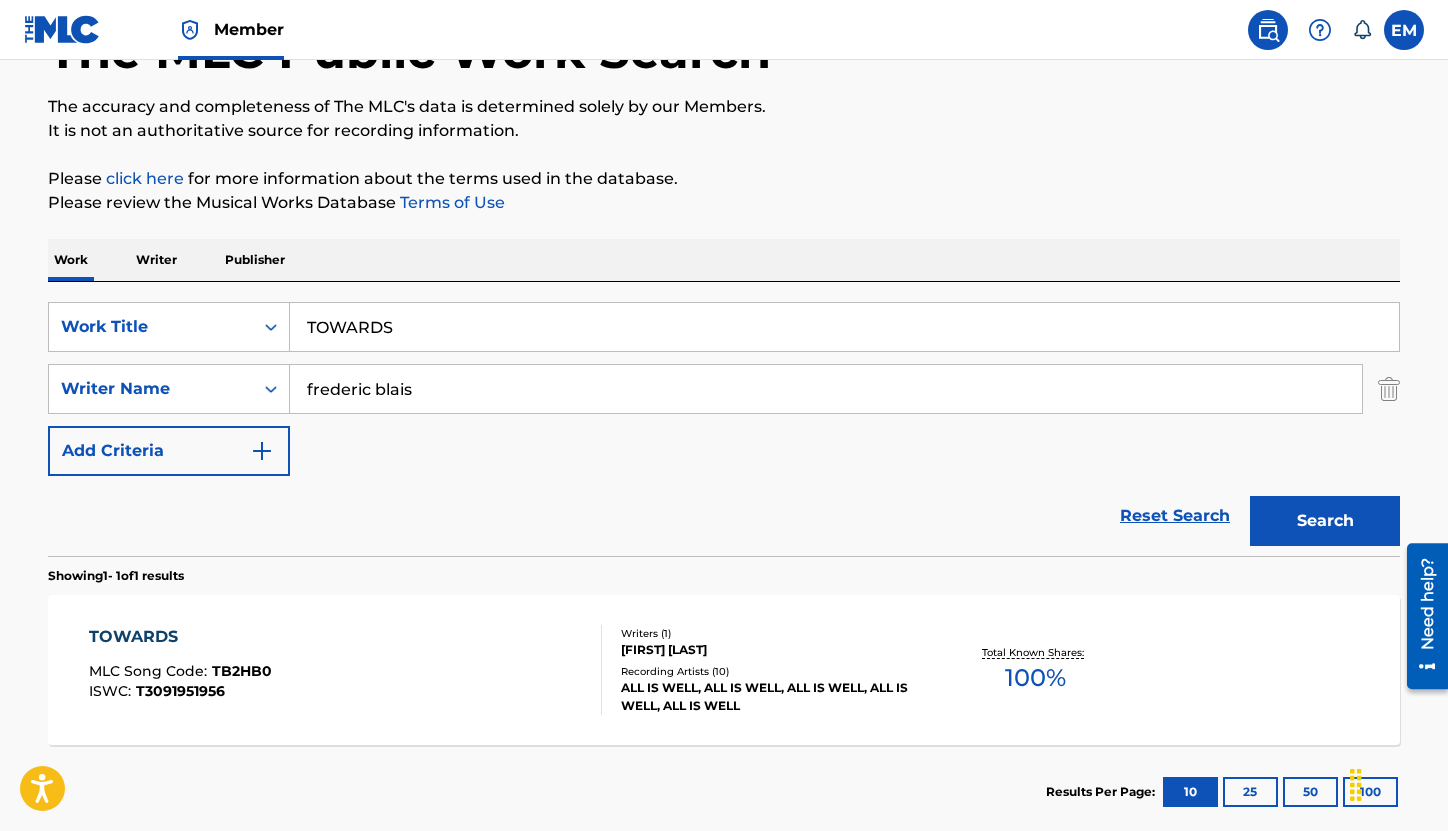 click on "TOWARDS" at bounding box center (844, 327) 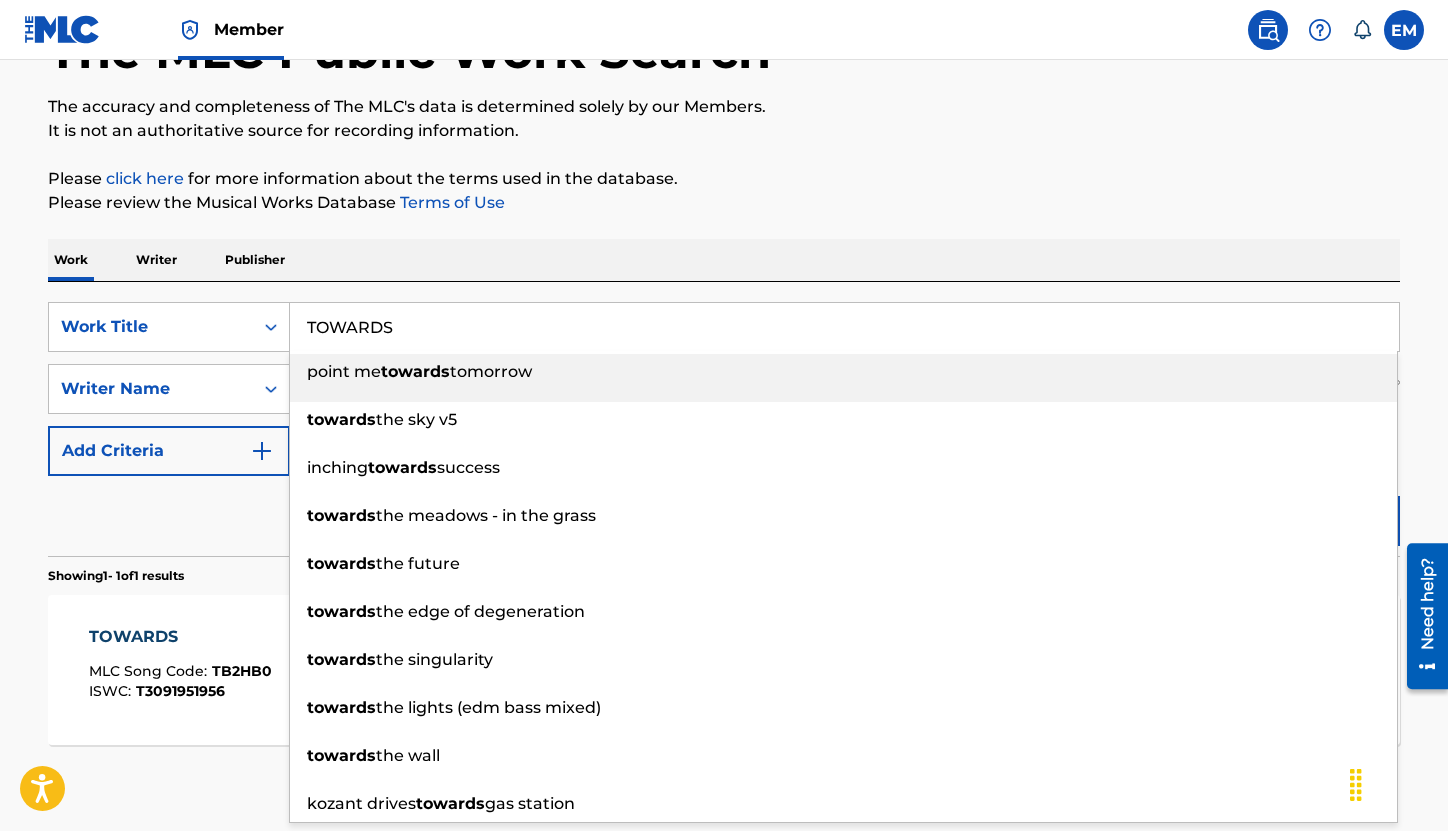 paste on "RANQUILITY" 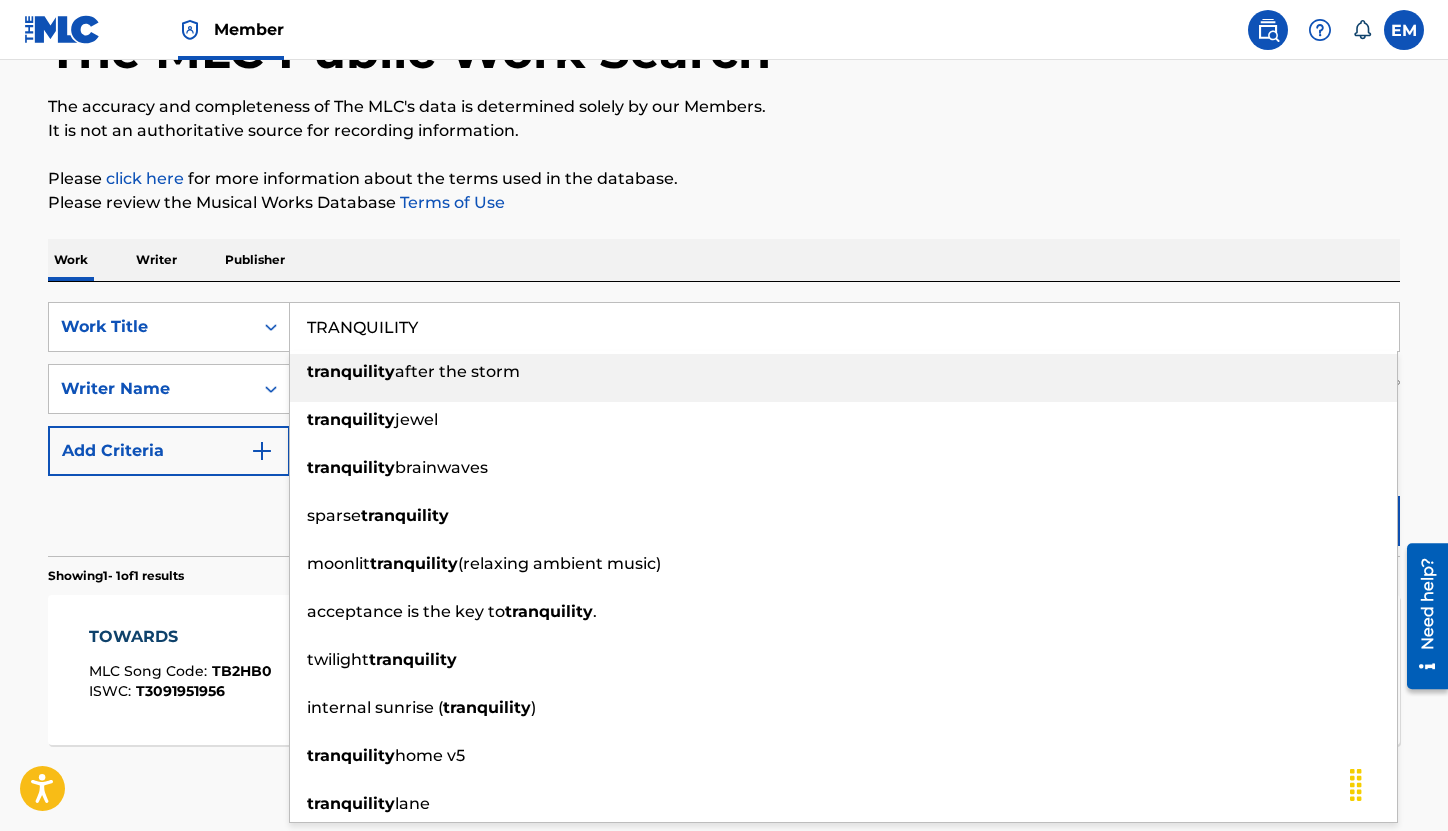 type on "TRANQUILITY" 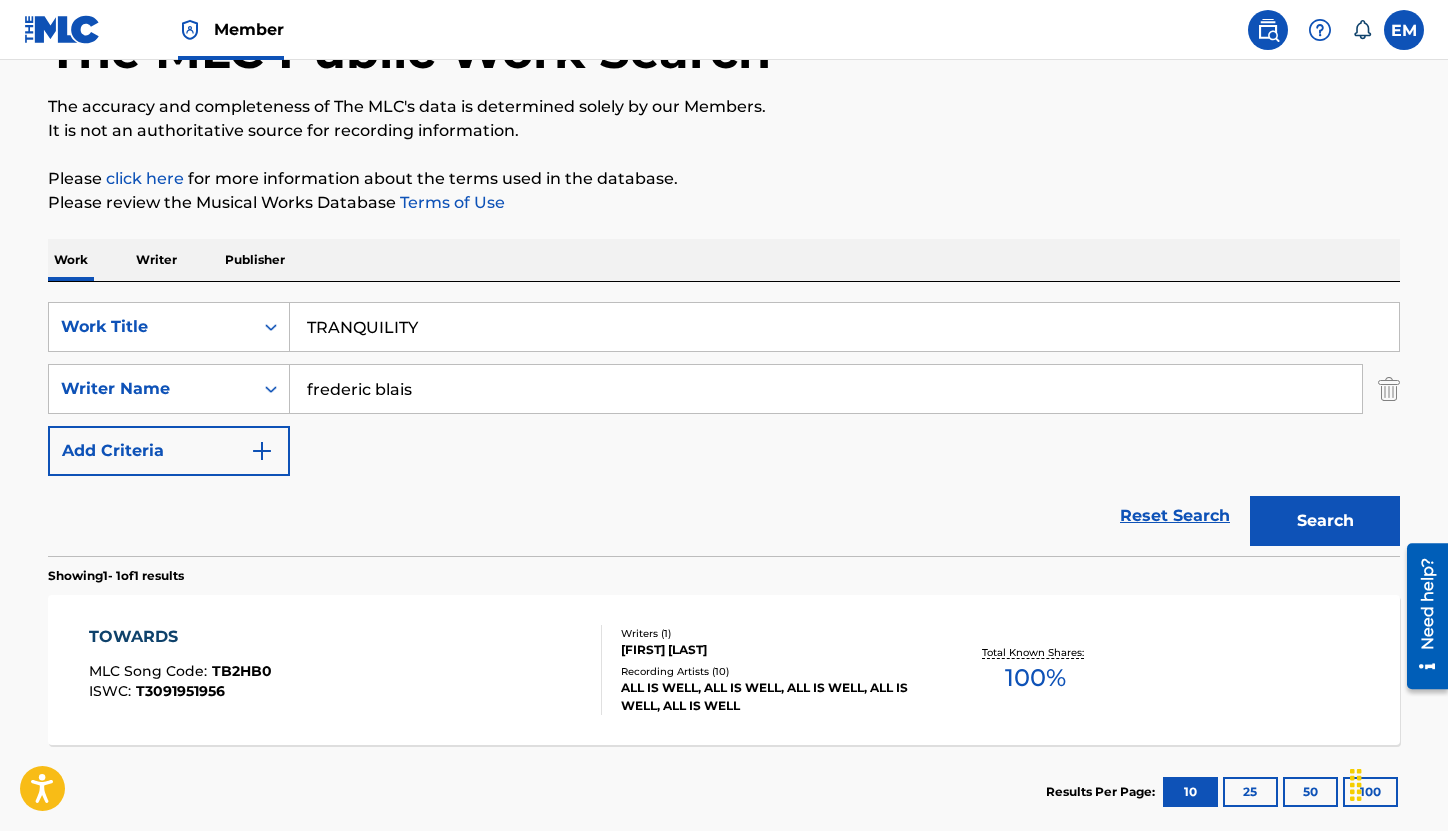 click on "Work Writer Publisher" at bounding box center [724, 260] 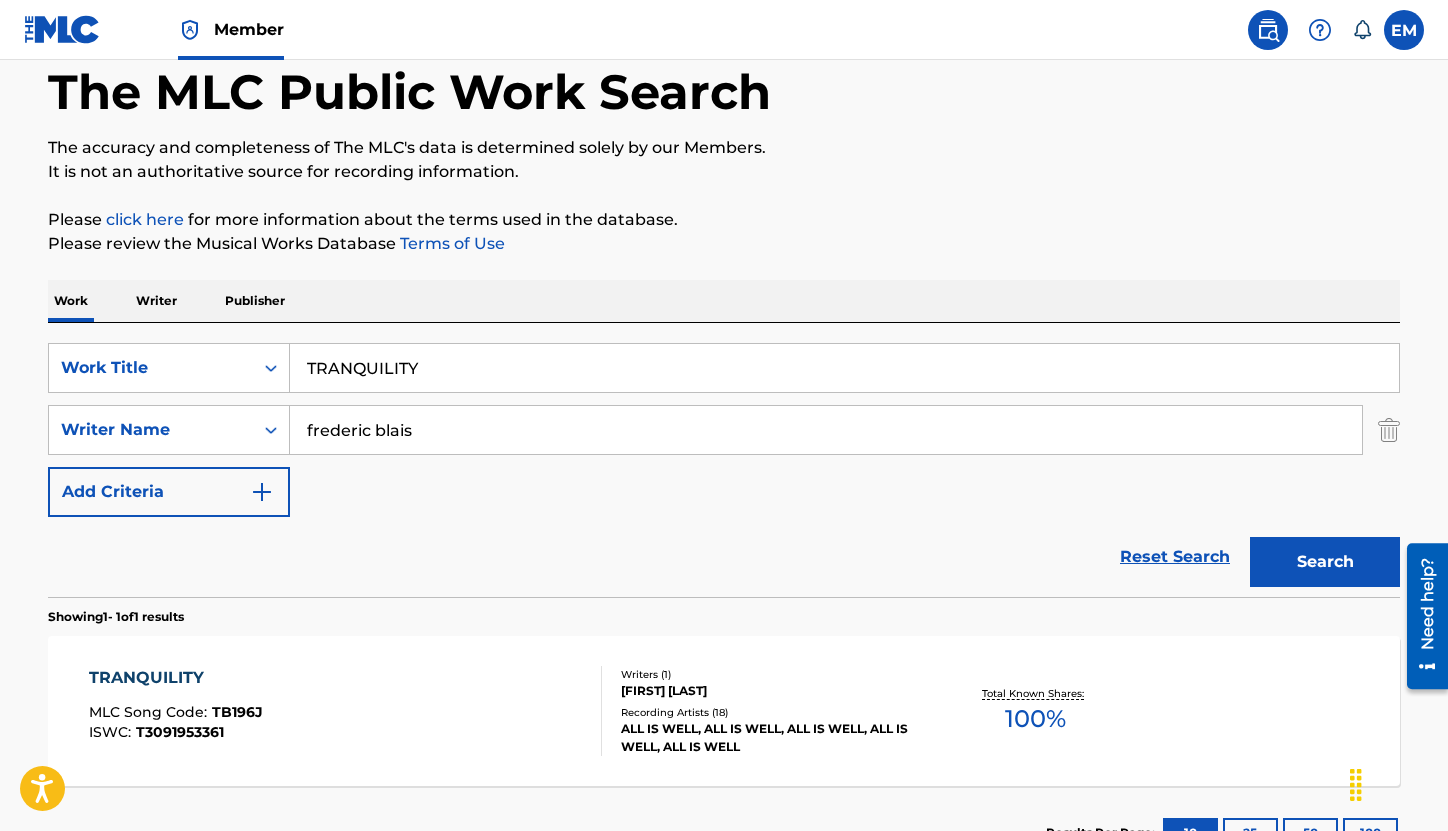 scroll, scrollTop: 143, scrollLeft: 0, axis: vertical 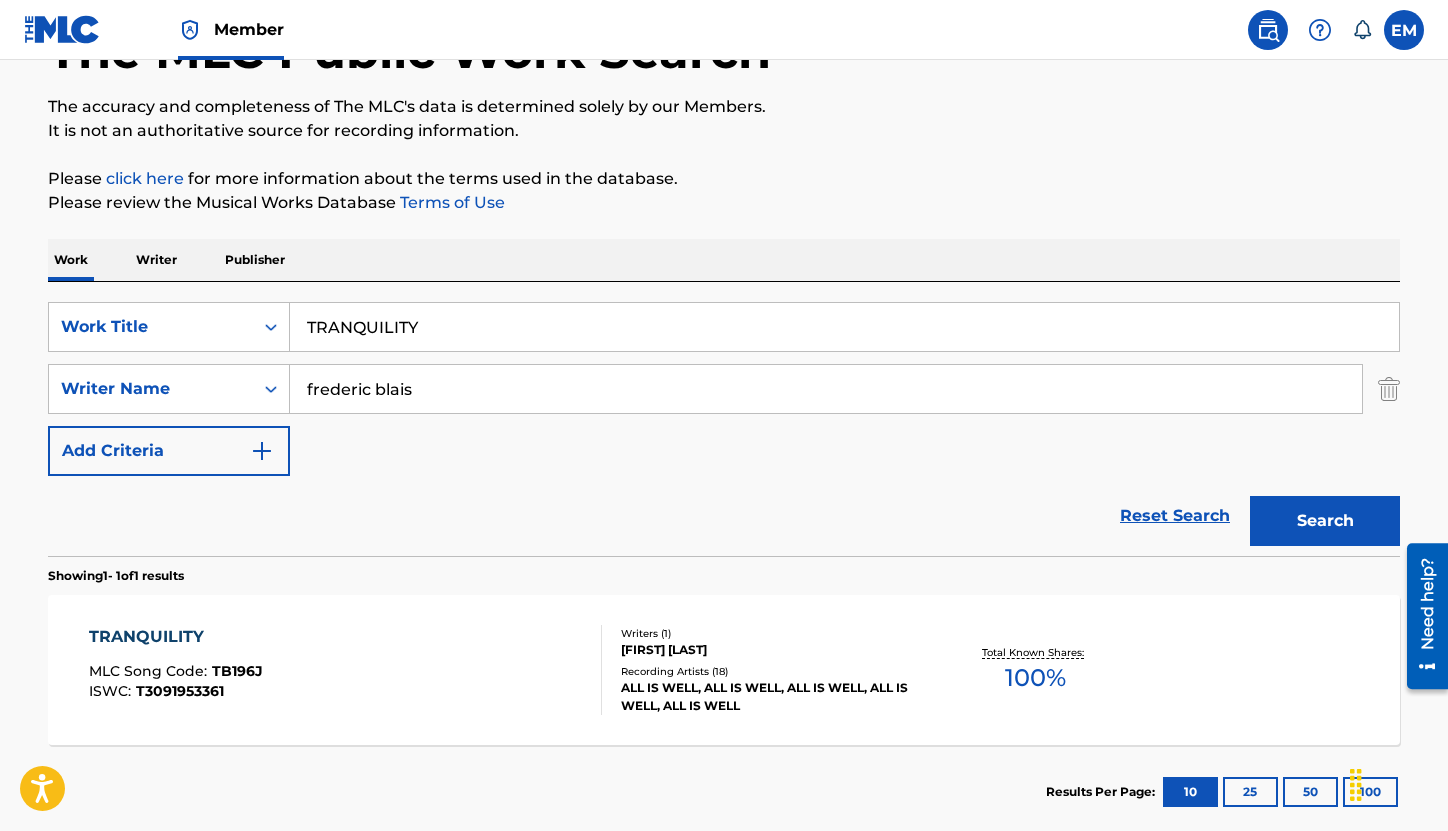 click on "TRANQUILITY MLC Song Code : TB196J ISWC : T3091953361 Writers ( 1 ) [FIRST] [LAST] Recording Artists ( 18 ) [ARTIST], [ARTIST], [ARTIST], [ARTIST], [ARTIST] Total Known Shares: 100 %" at bounding box center [724, 670] 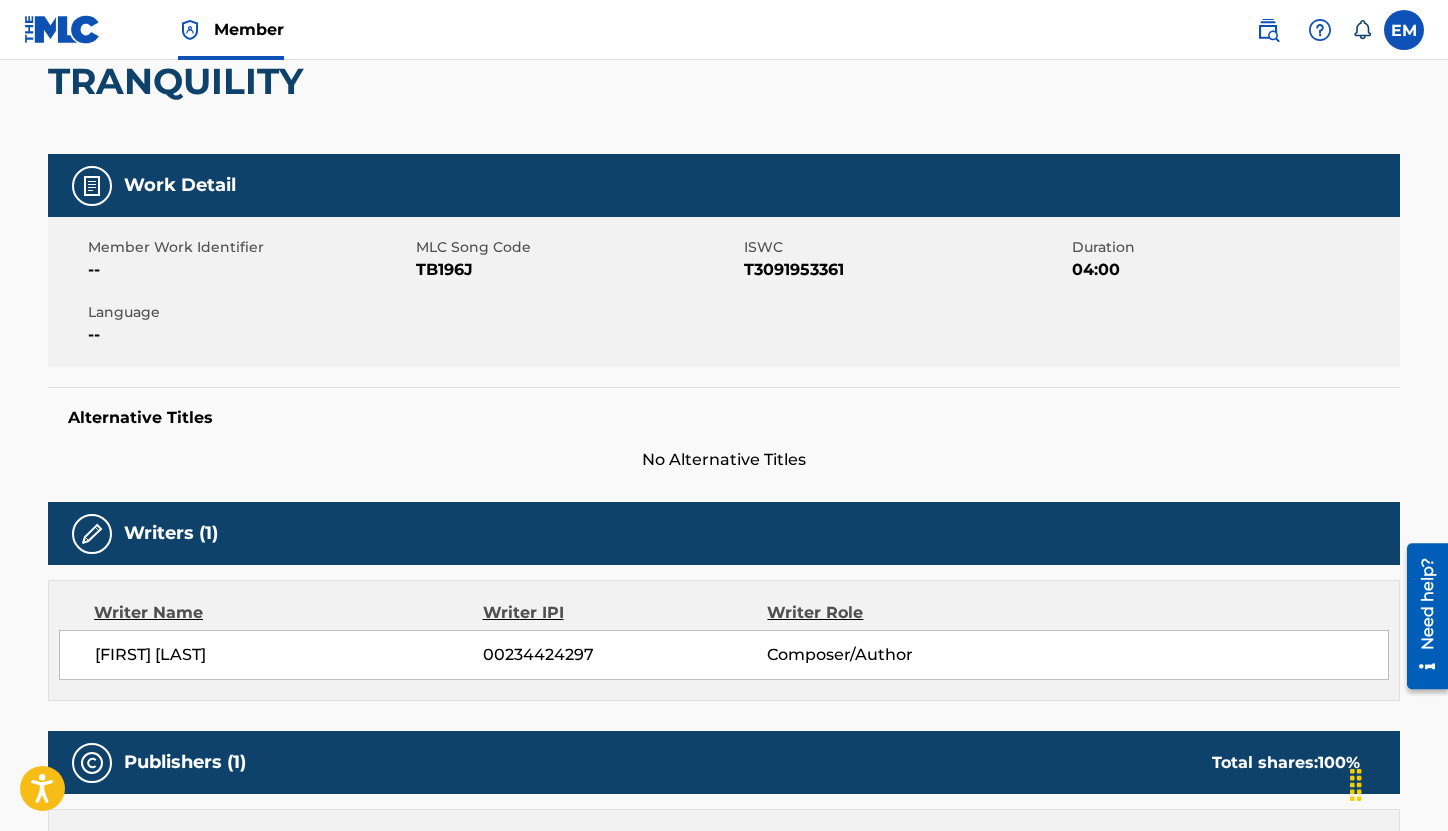scroll, scrollTop: 200, scrollLeft: 0, axis: vertical 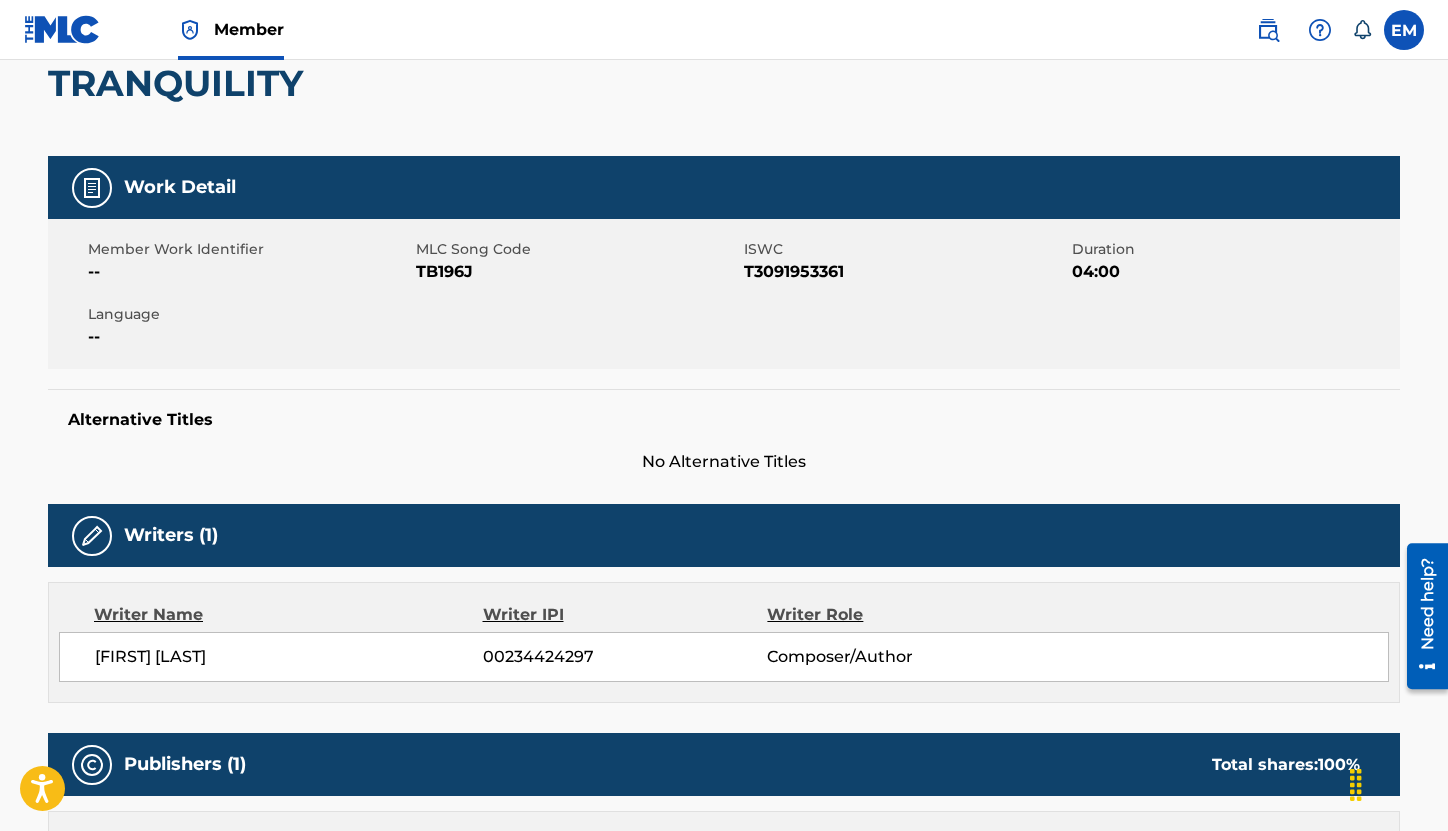 click on "TB196J" at bounding box center (577, 272) 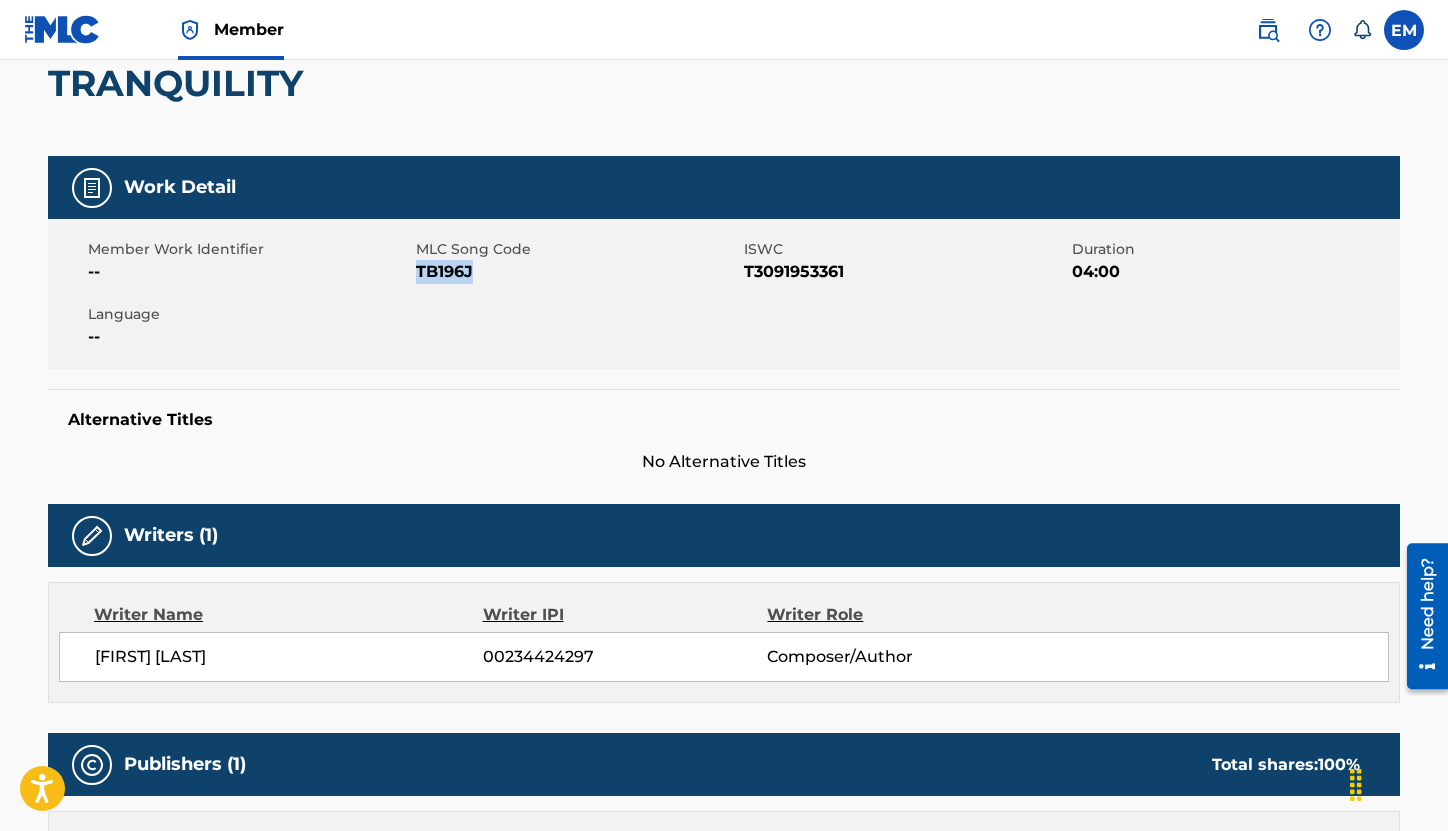 click on "TB196J" at bounding box center [577, 272] 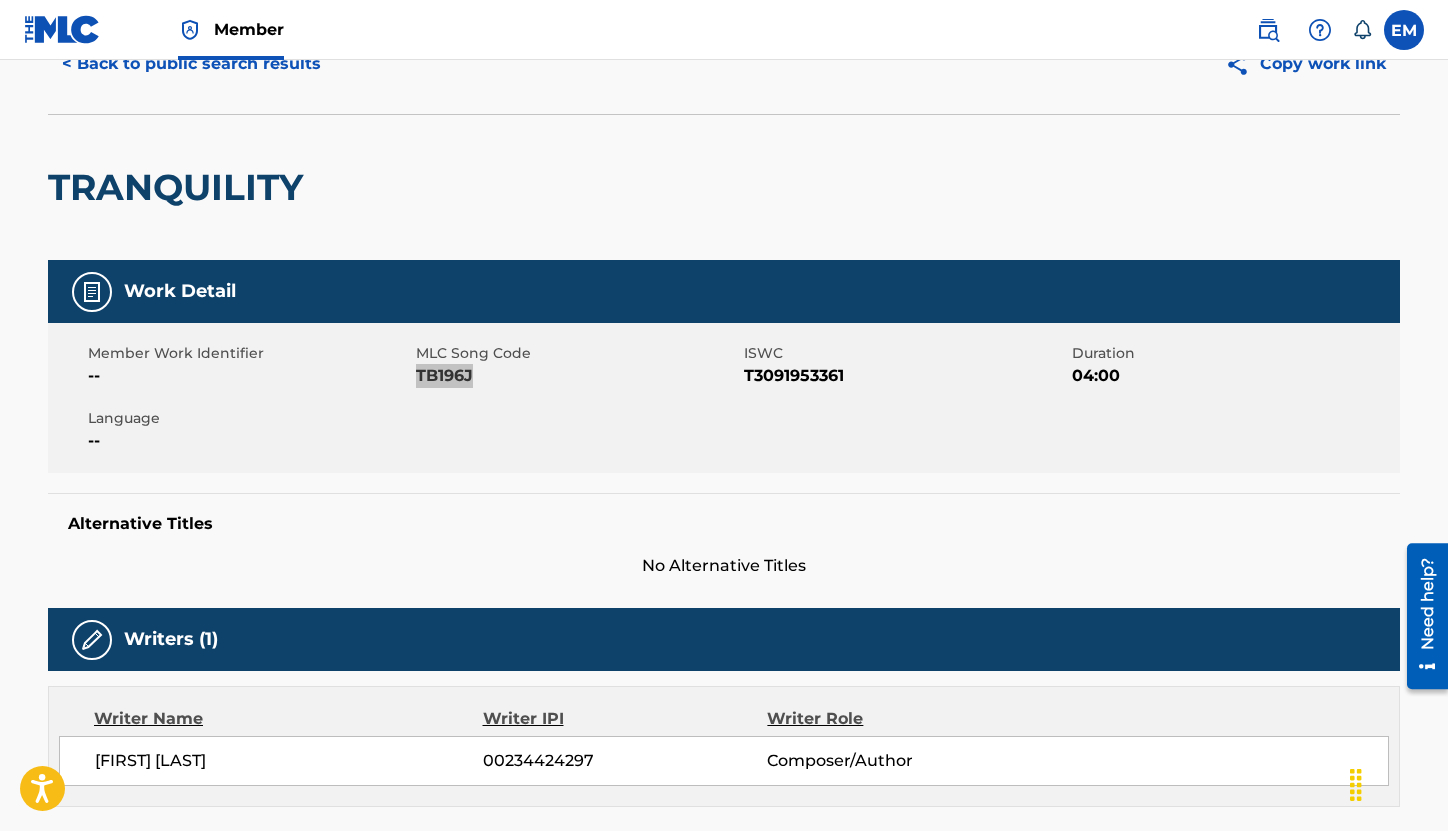 scroll, scrollTop: 0, scrollLeft: 0, axis: both 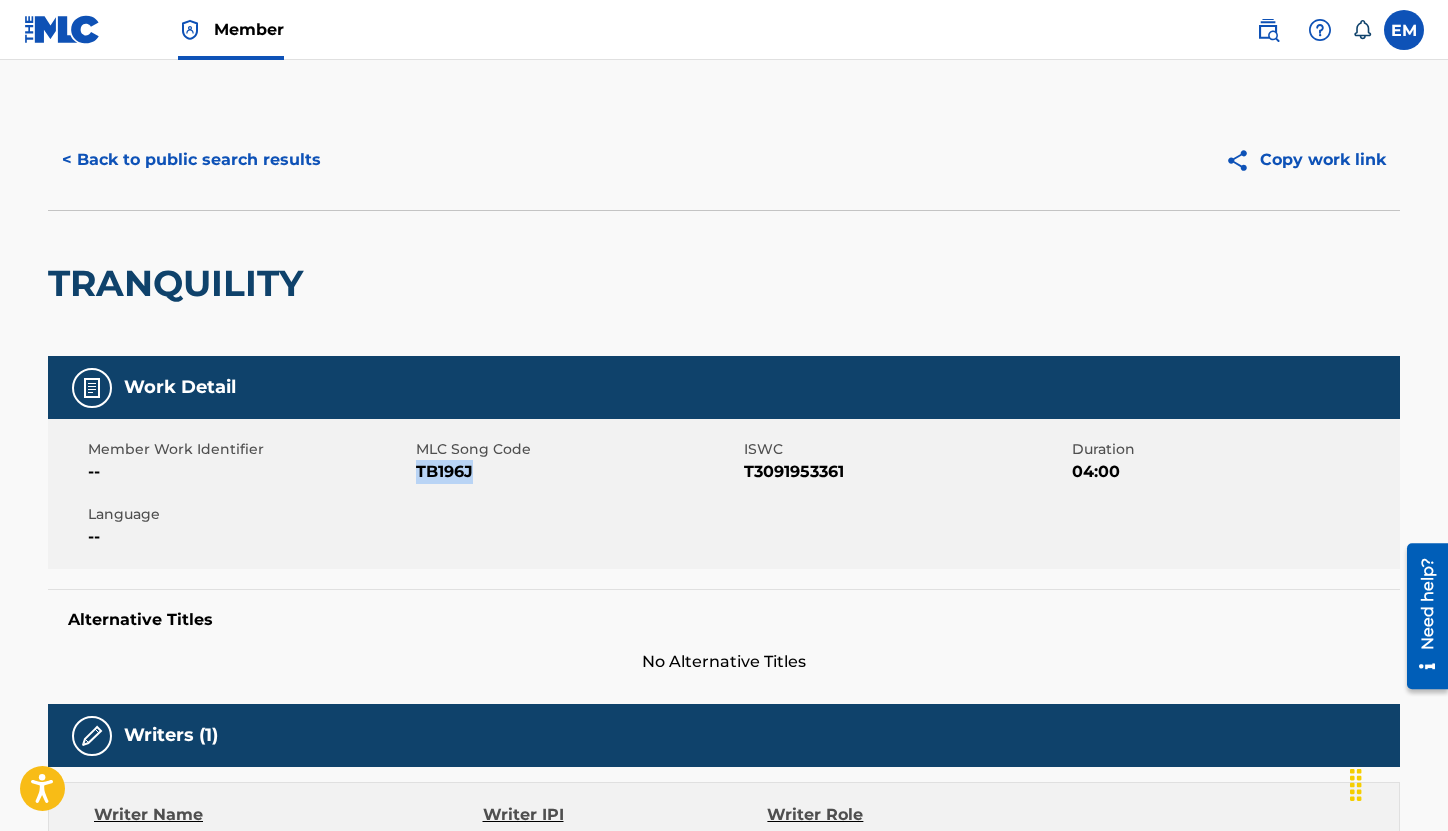 click on "< Back to public search results" at bounding box center [191, 160] 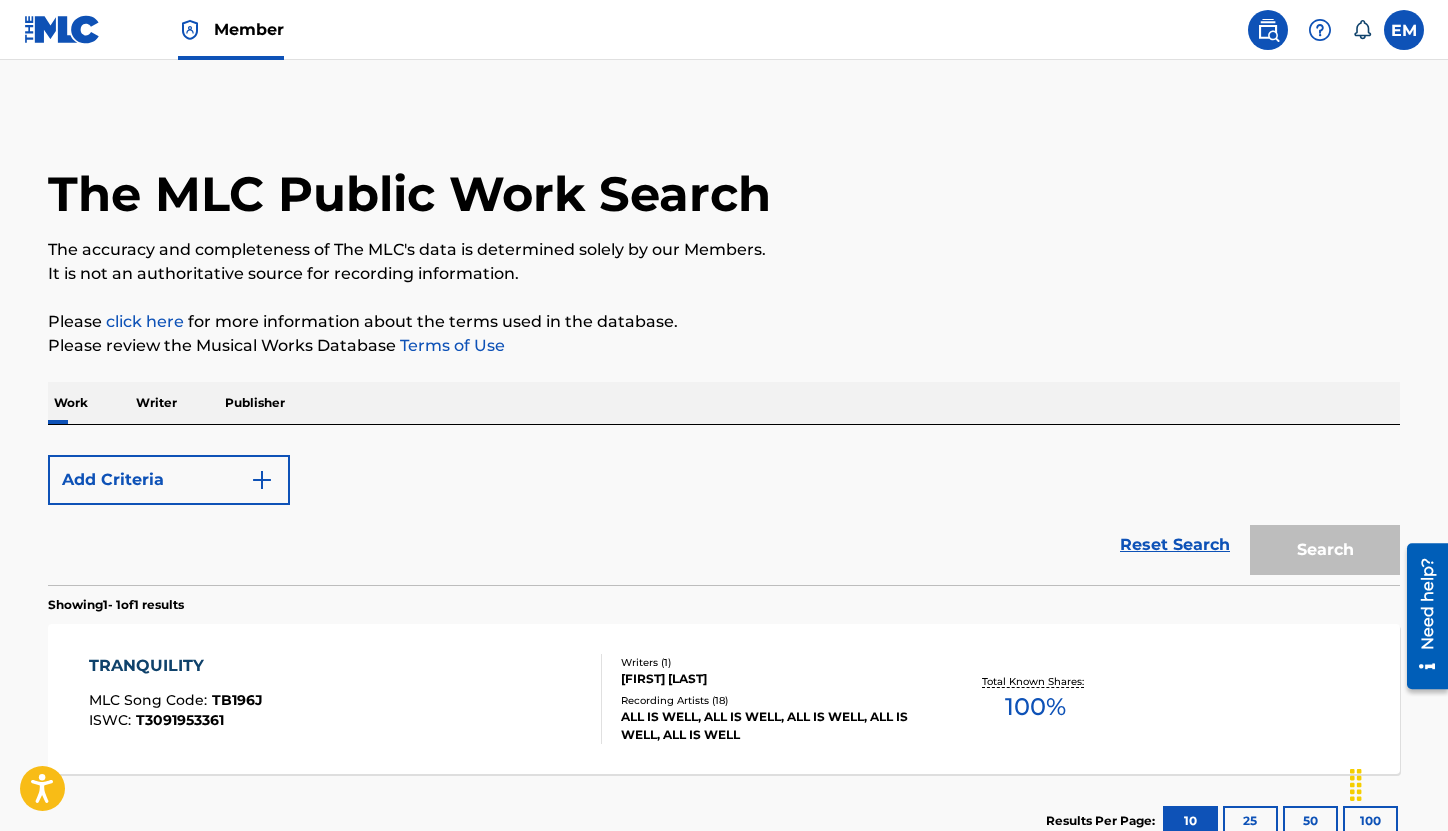 scroll, scrollTop: 143, scrollLeft: 0, axis: vertical 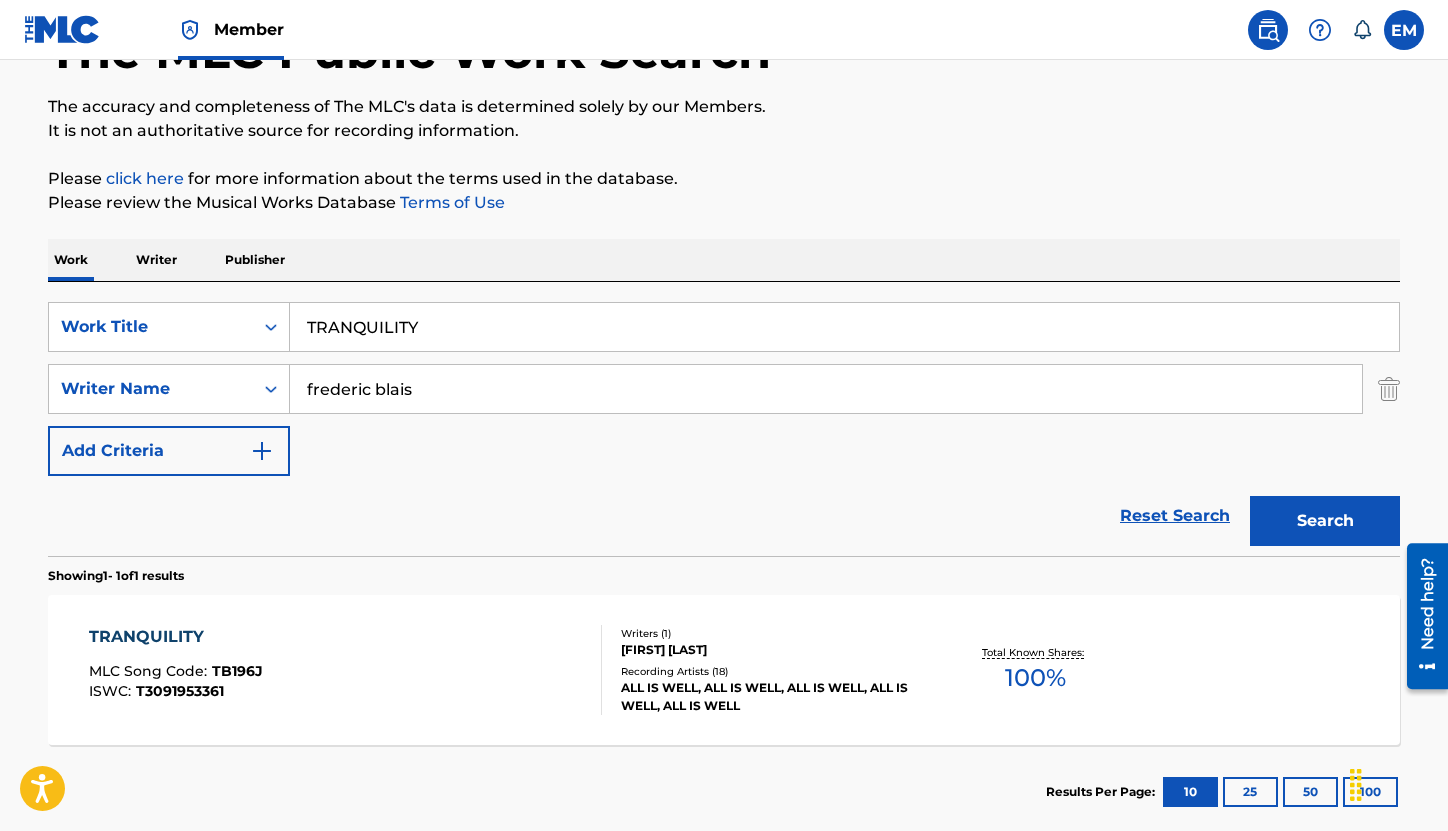 click on "TRANQUILITY" at bounding box center (844, 327) 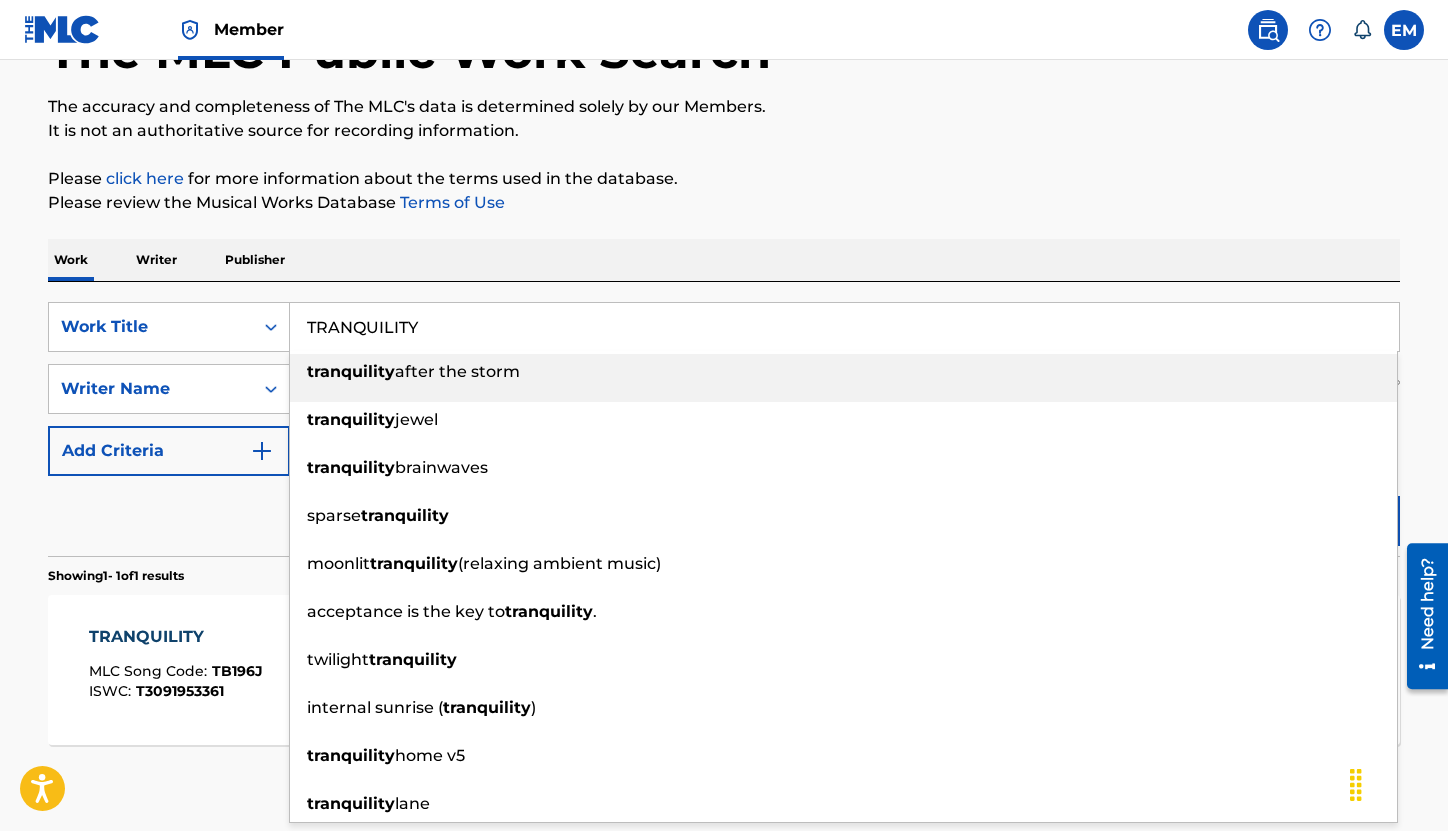 click on "TRANQUILITY" at bounding box center [844, 327] 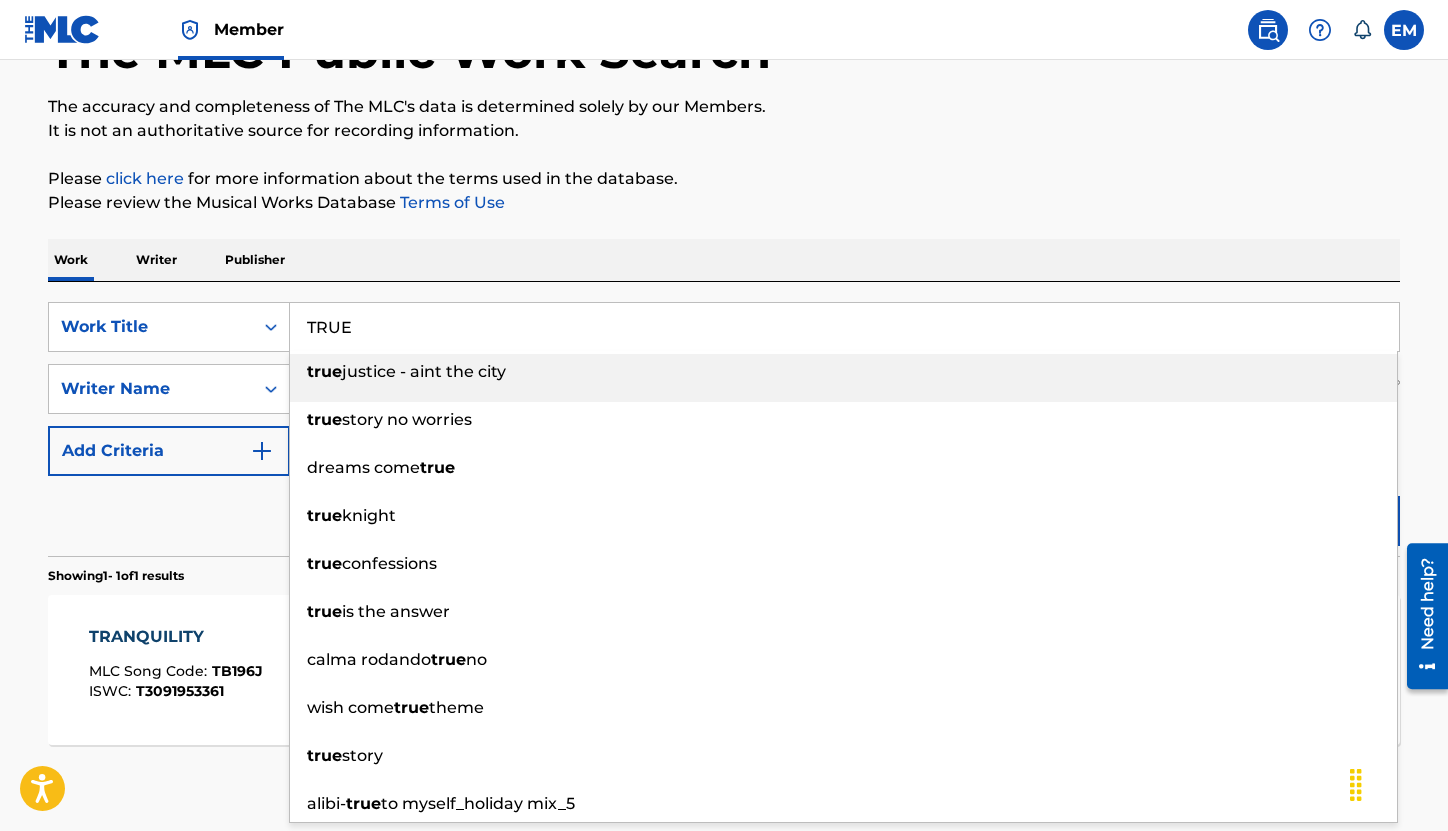 type on "TRUE" 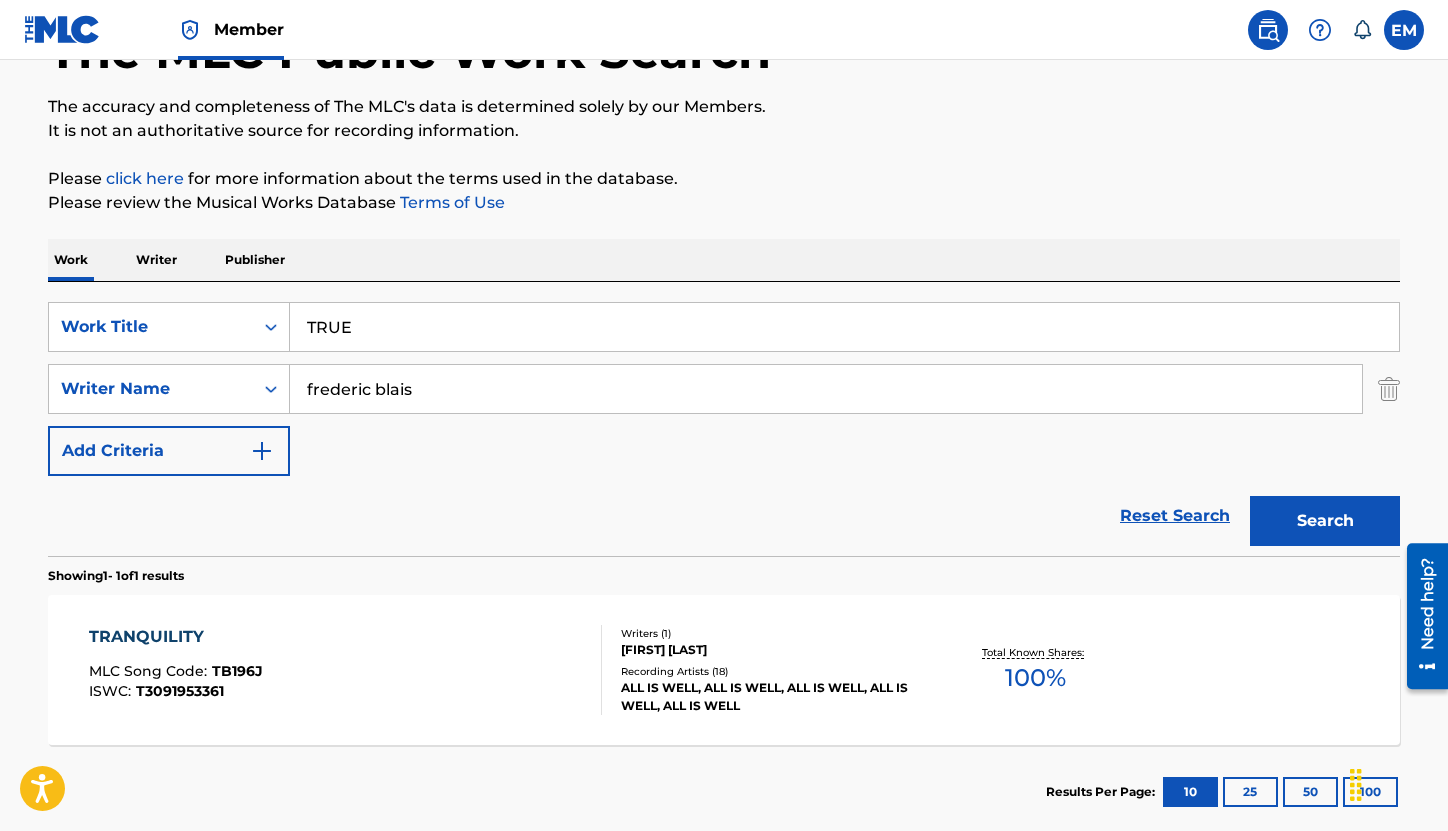 click on "Search" at bounding box center (1325, 521) 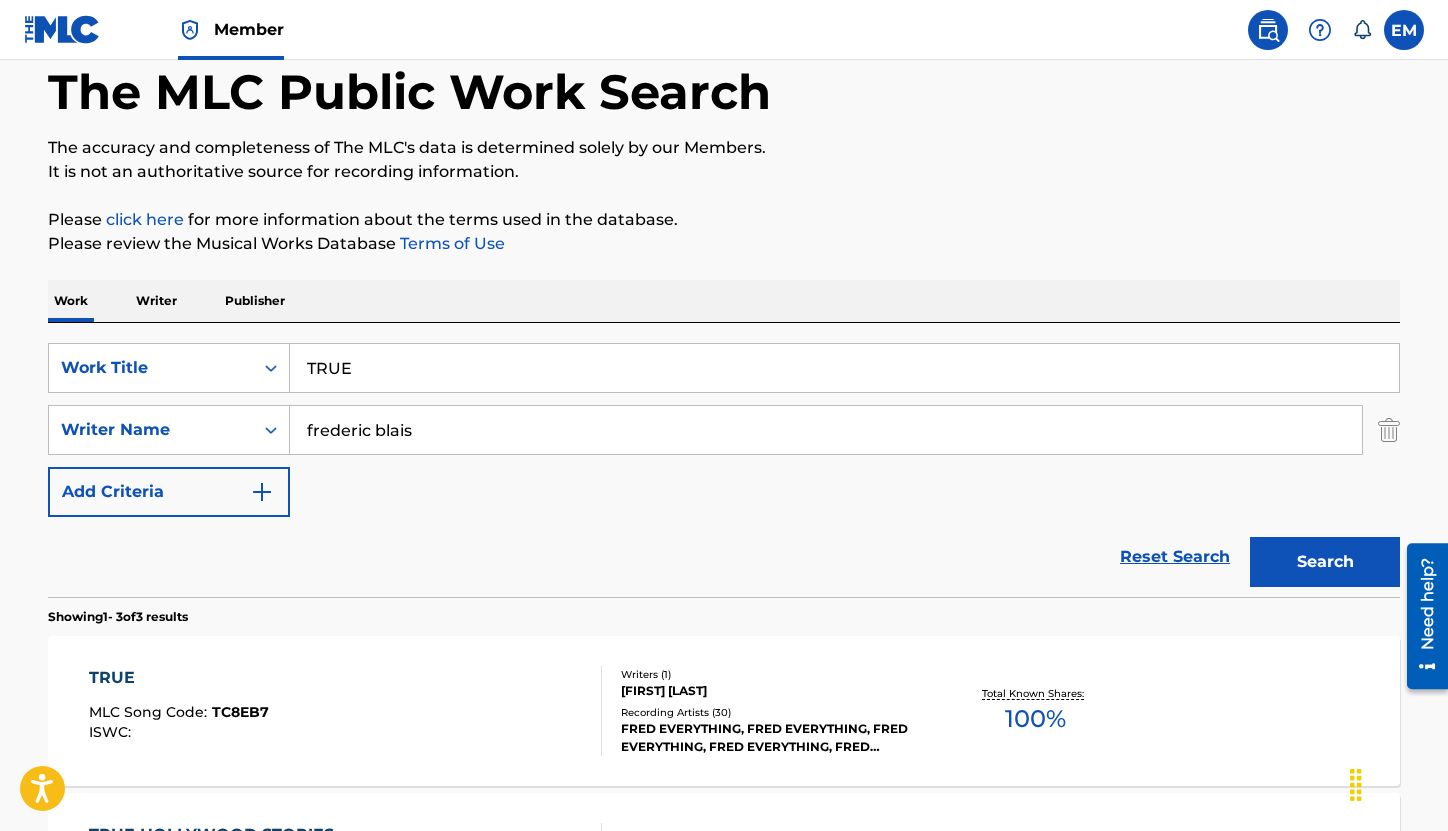 scroll, scrollTop: 143, scrollLeft: 0, axis: vertical 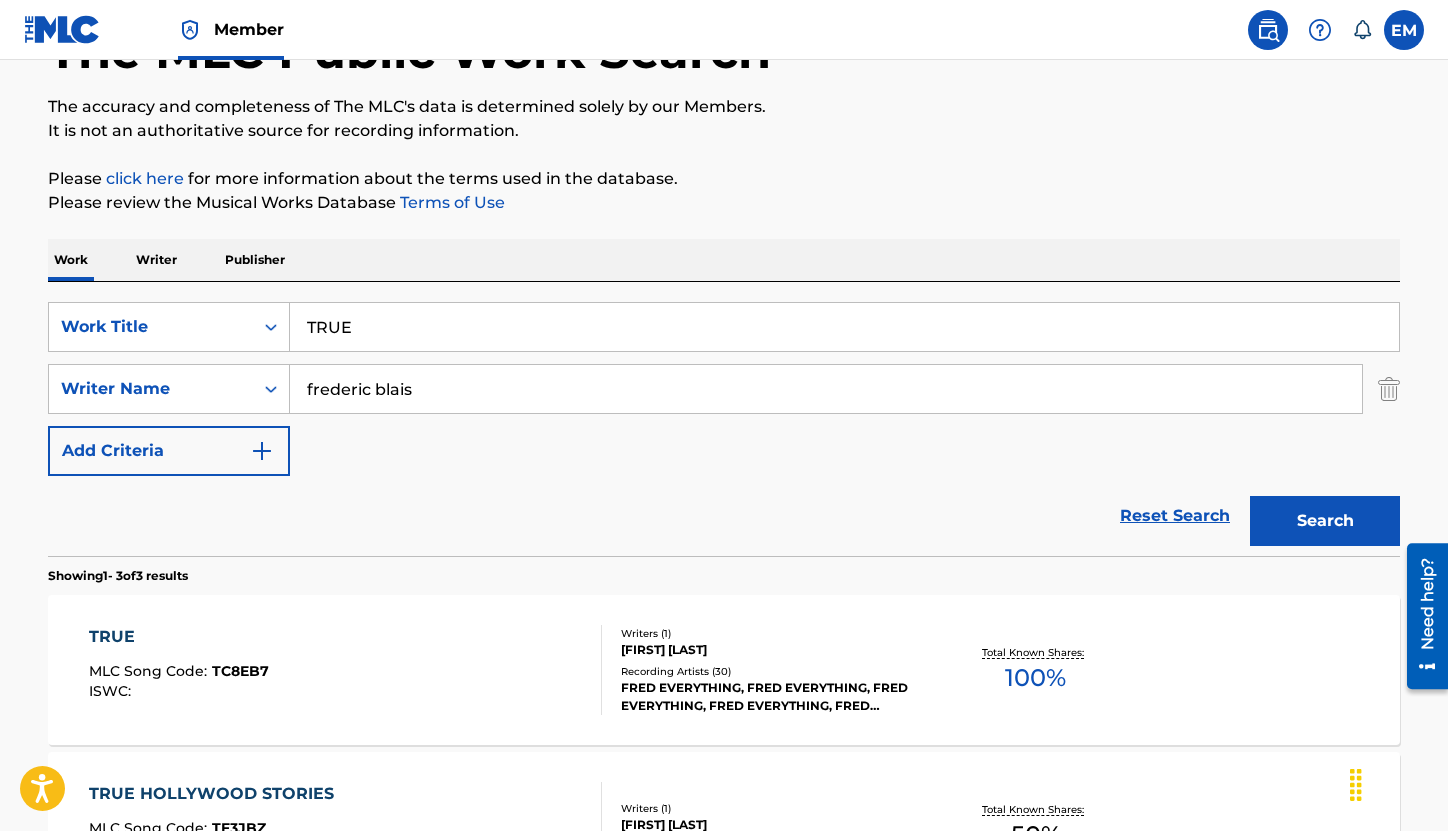 click on "TRUE MLC Song Code : TC8EB7 ISWC :" at bounding box center (346, 670) 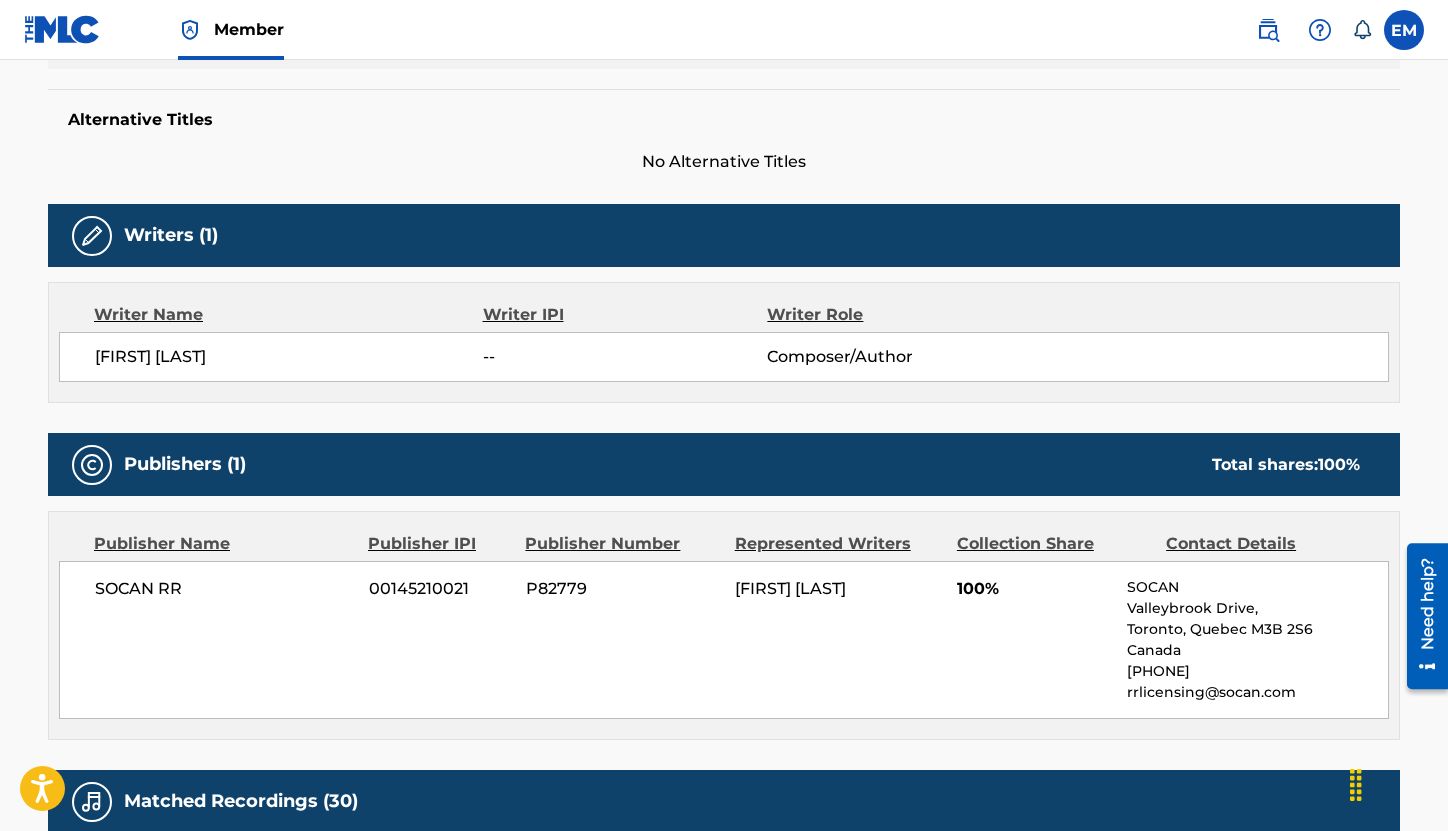 scroll, scrollTop: 200, scrollLeft: 0, axis: vertical 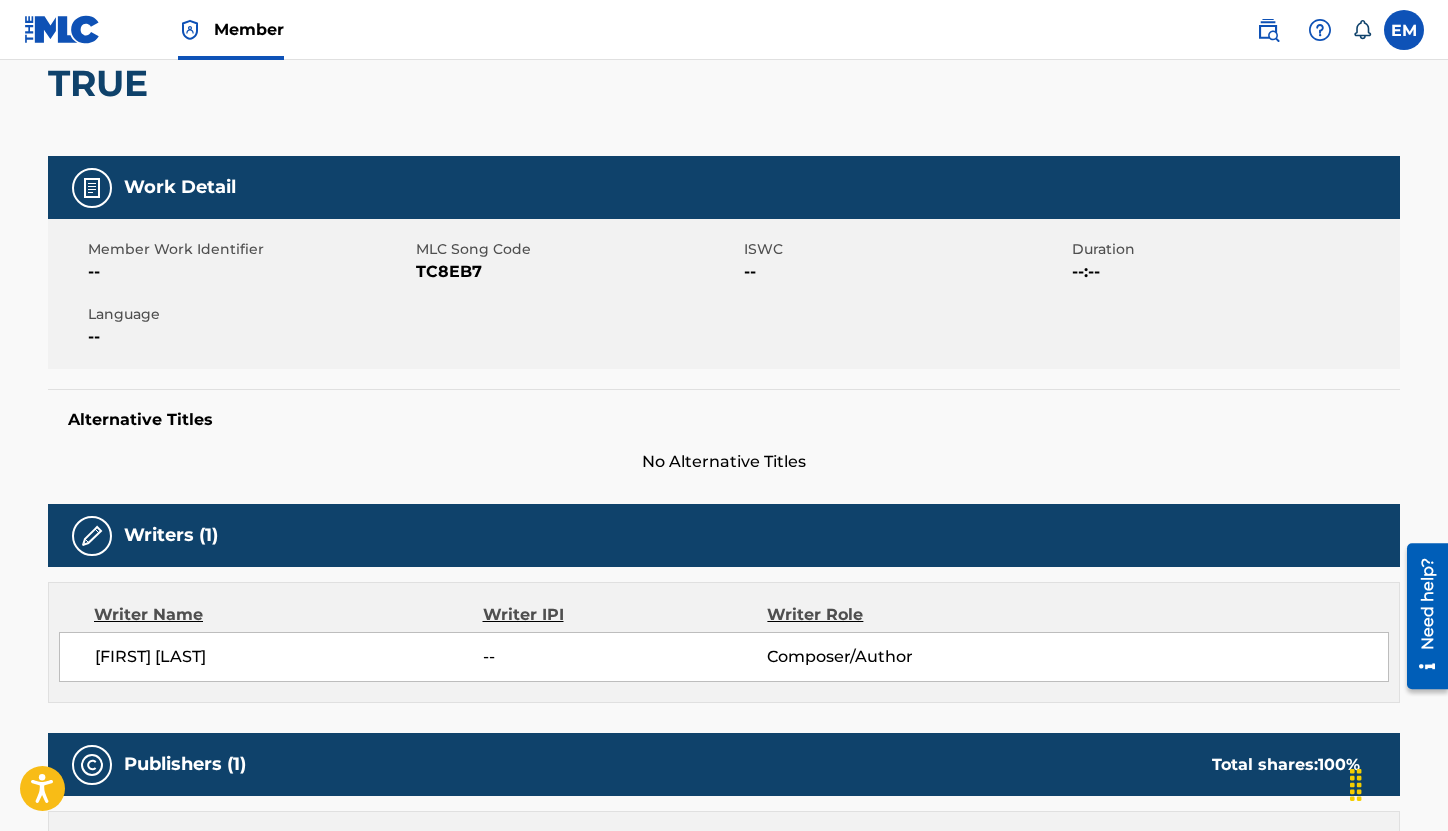 click on "TC8EB7" at bounding box center [577, 272] 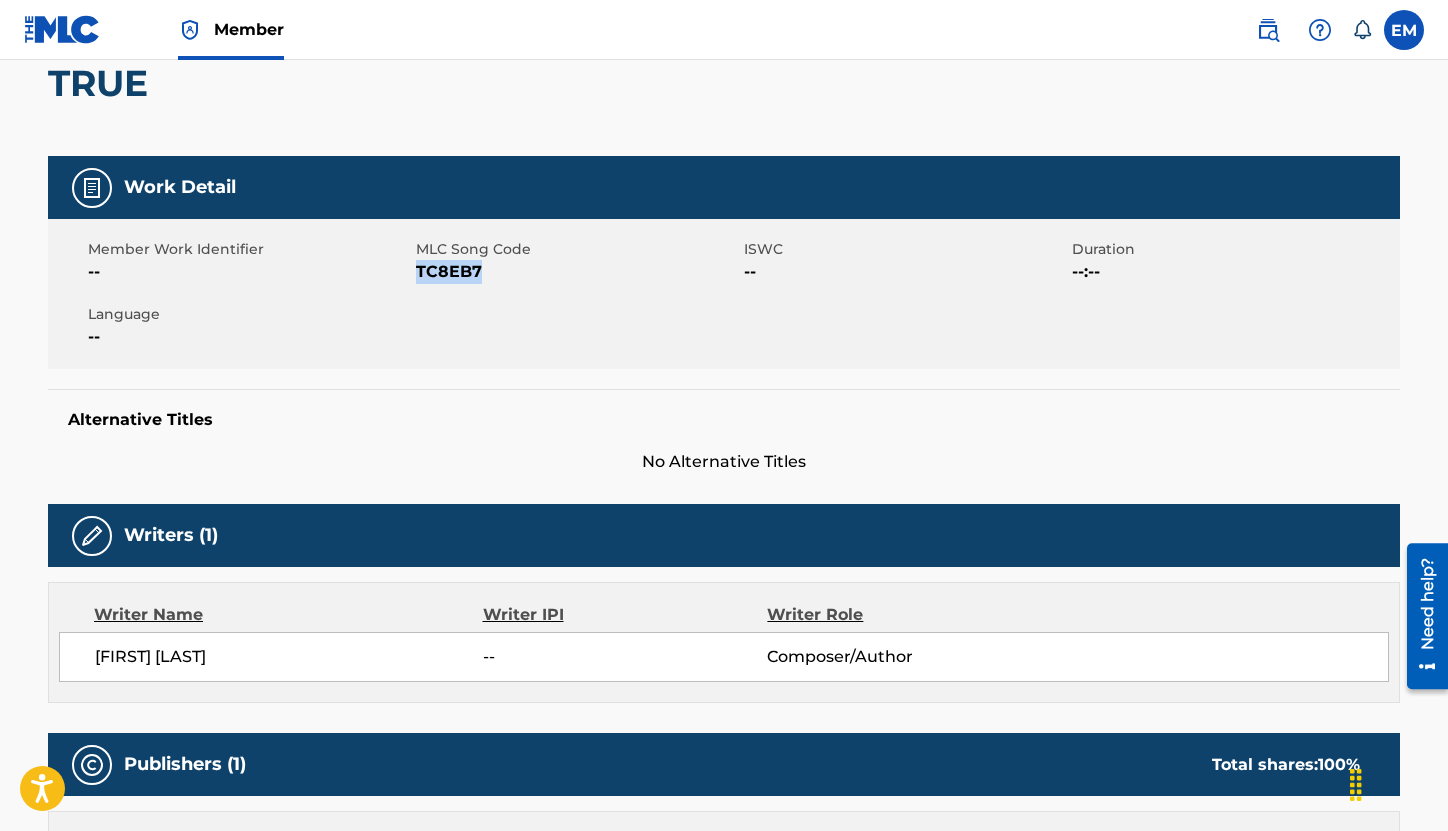 click on "TC8EB7" at bounding box center [577, 272] 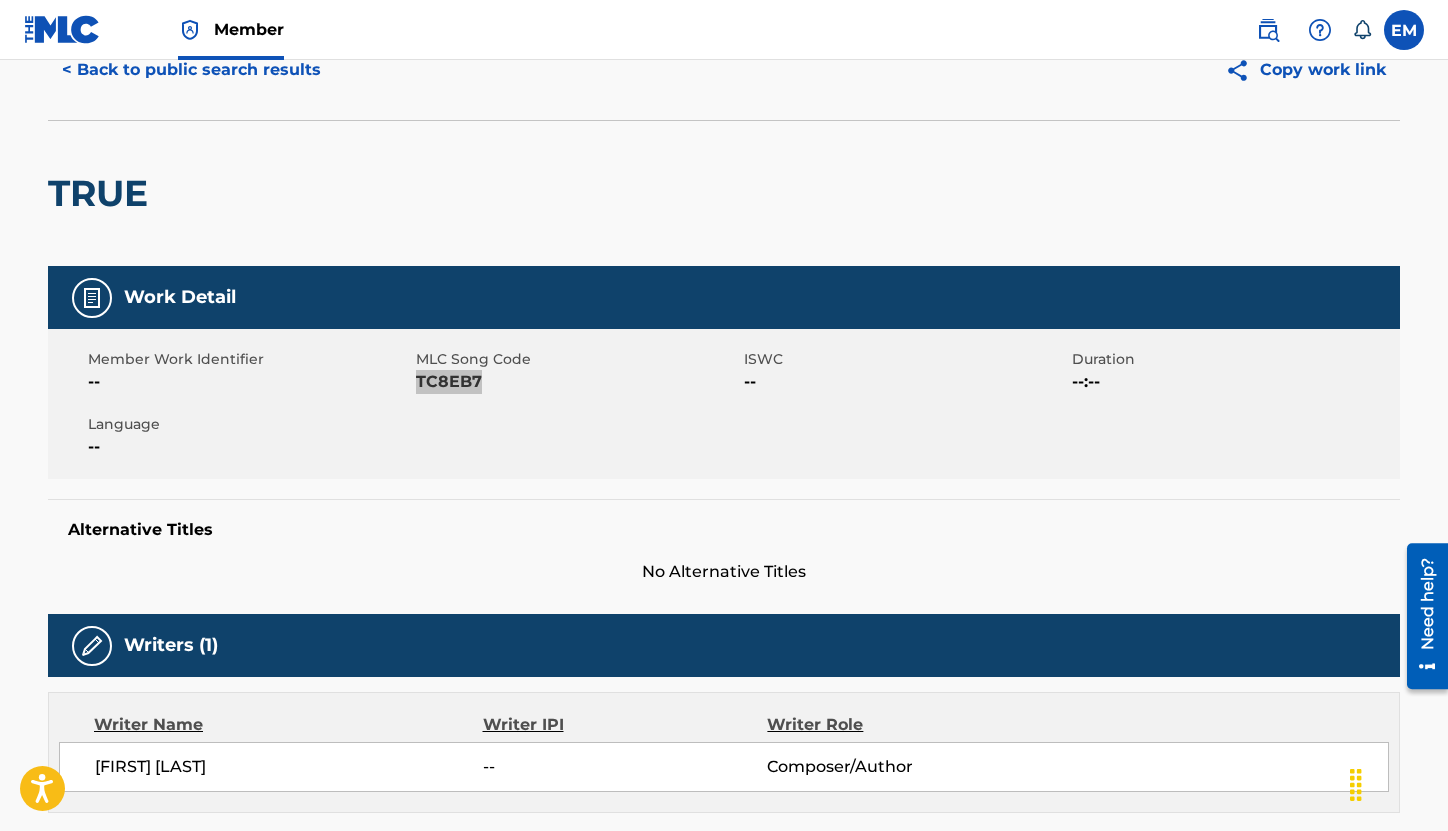 scroll, scrollTop: 0, scrollLeft: 0, axis: both 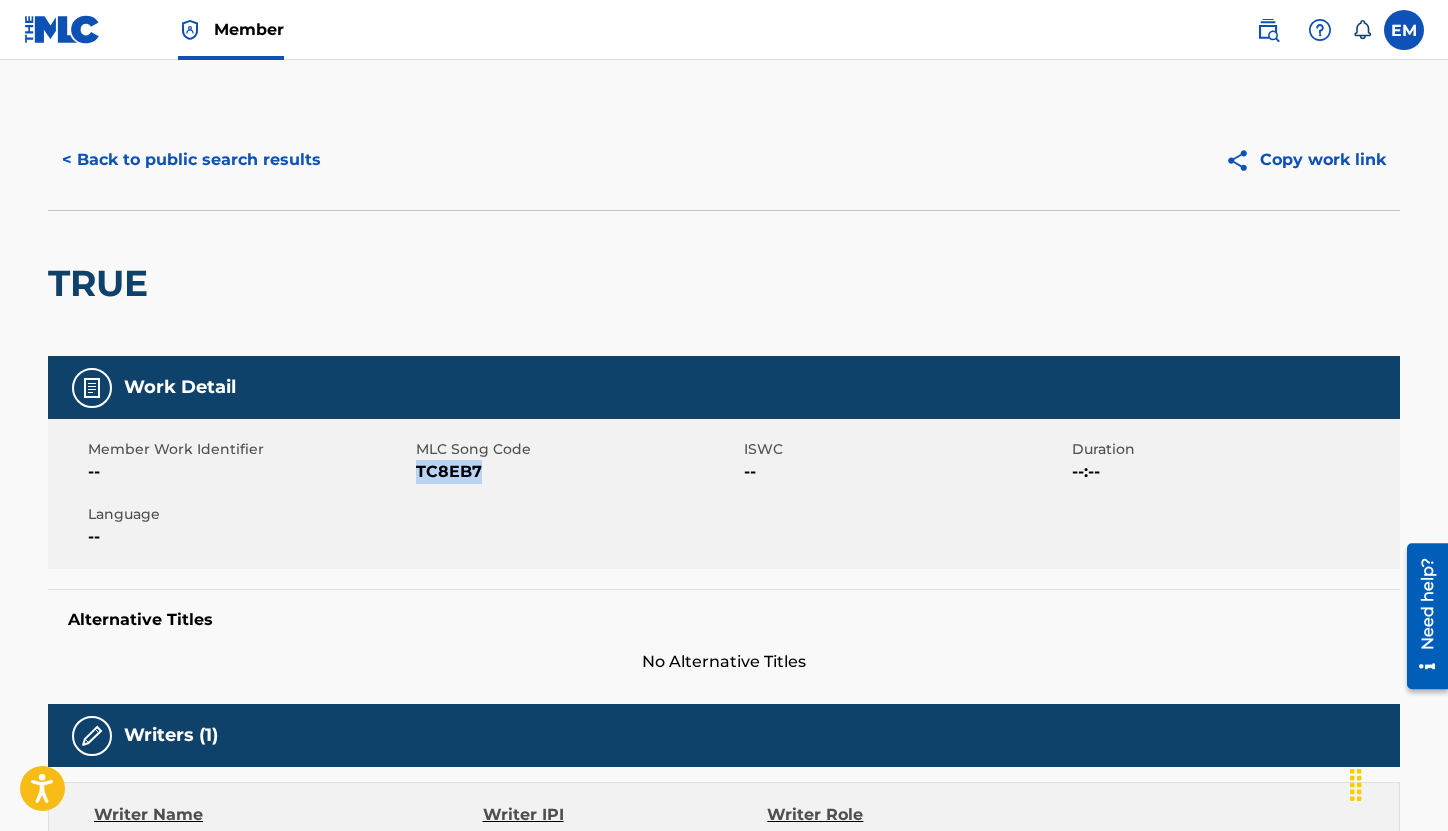 click on "< Back to public search results" at bounding box center (191, 160) 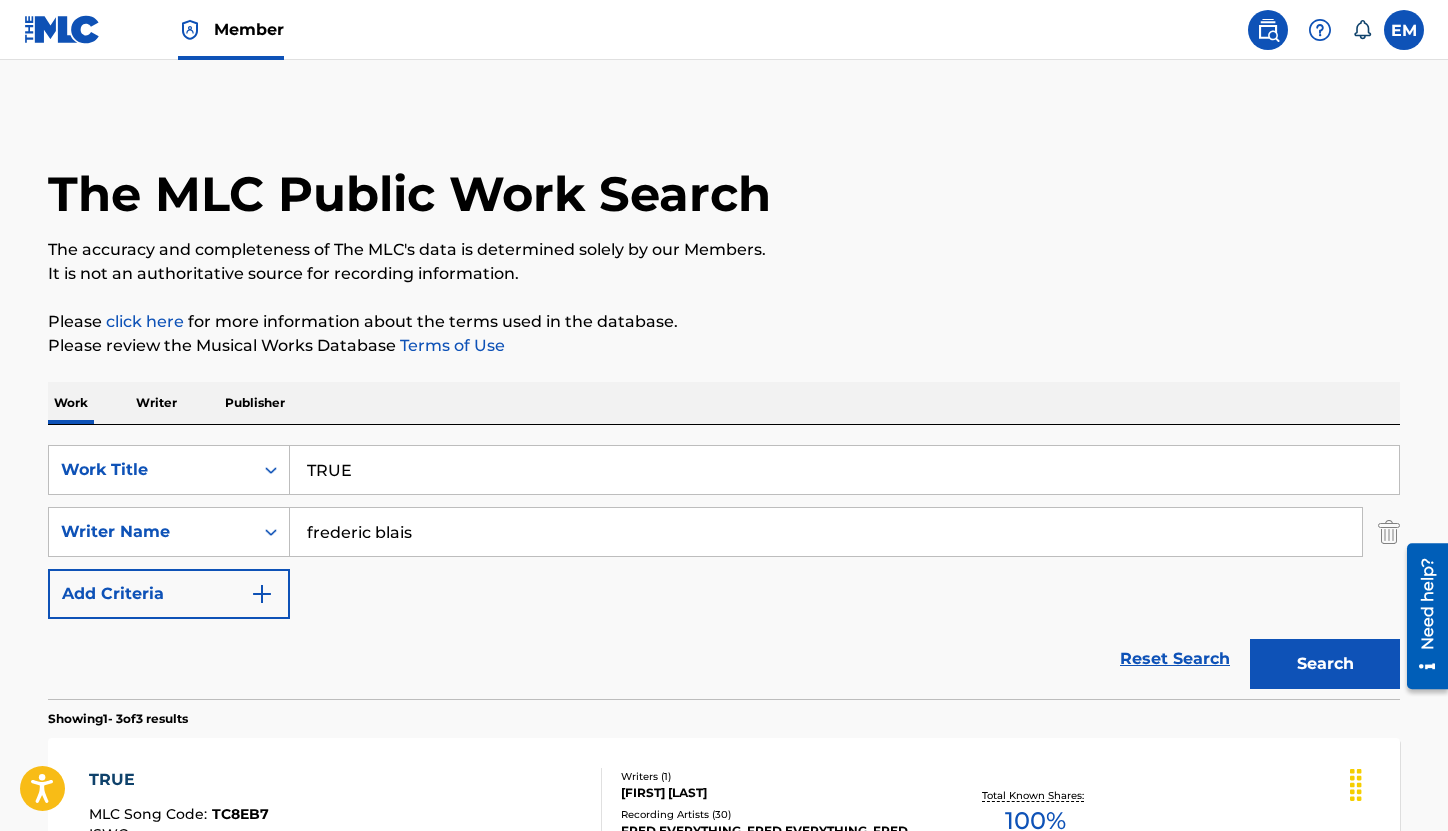 scroll, scrollTop: 143, scrollLeft: 0, axis: vertical 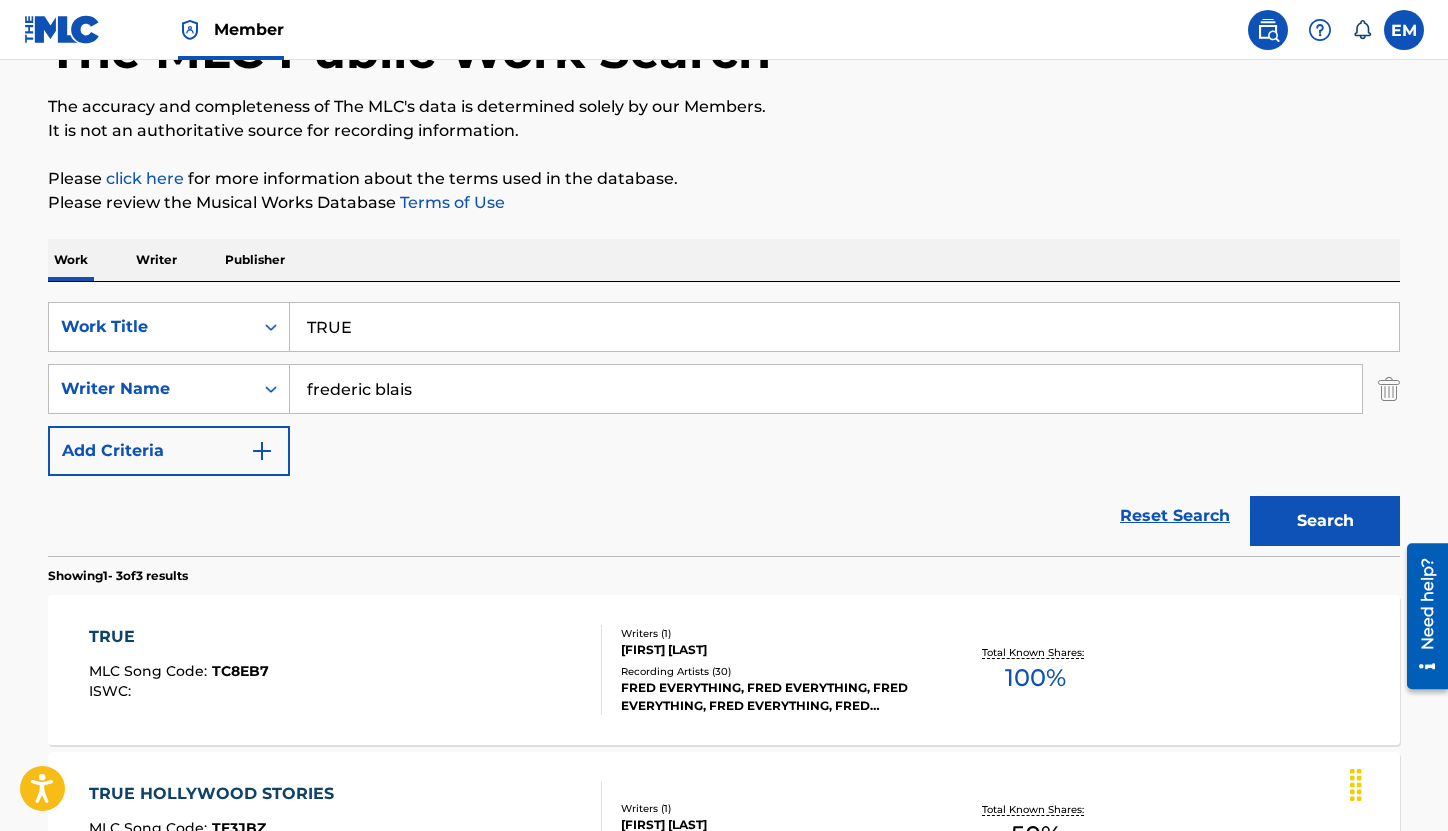 click on "TRUE" at bounding box center [844, 327] 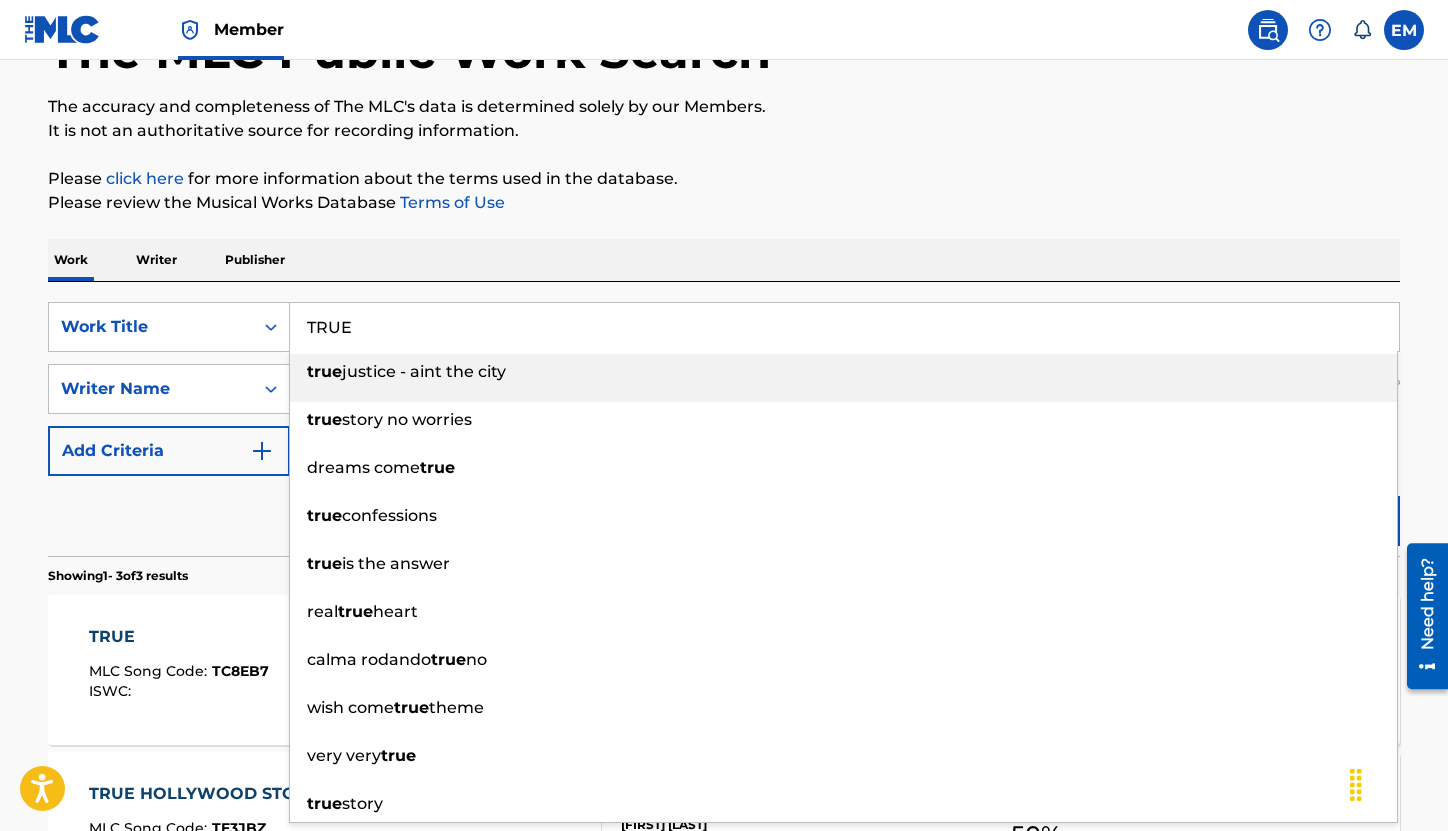 paste on "TH" 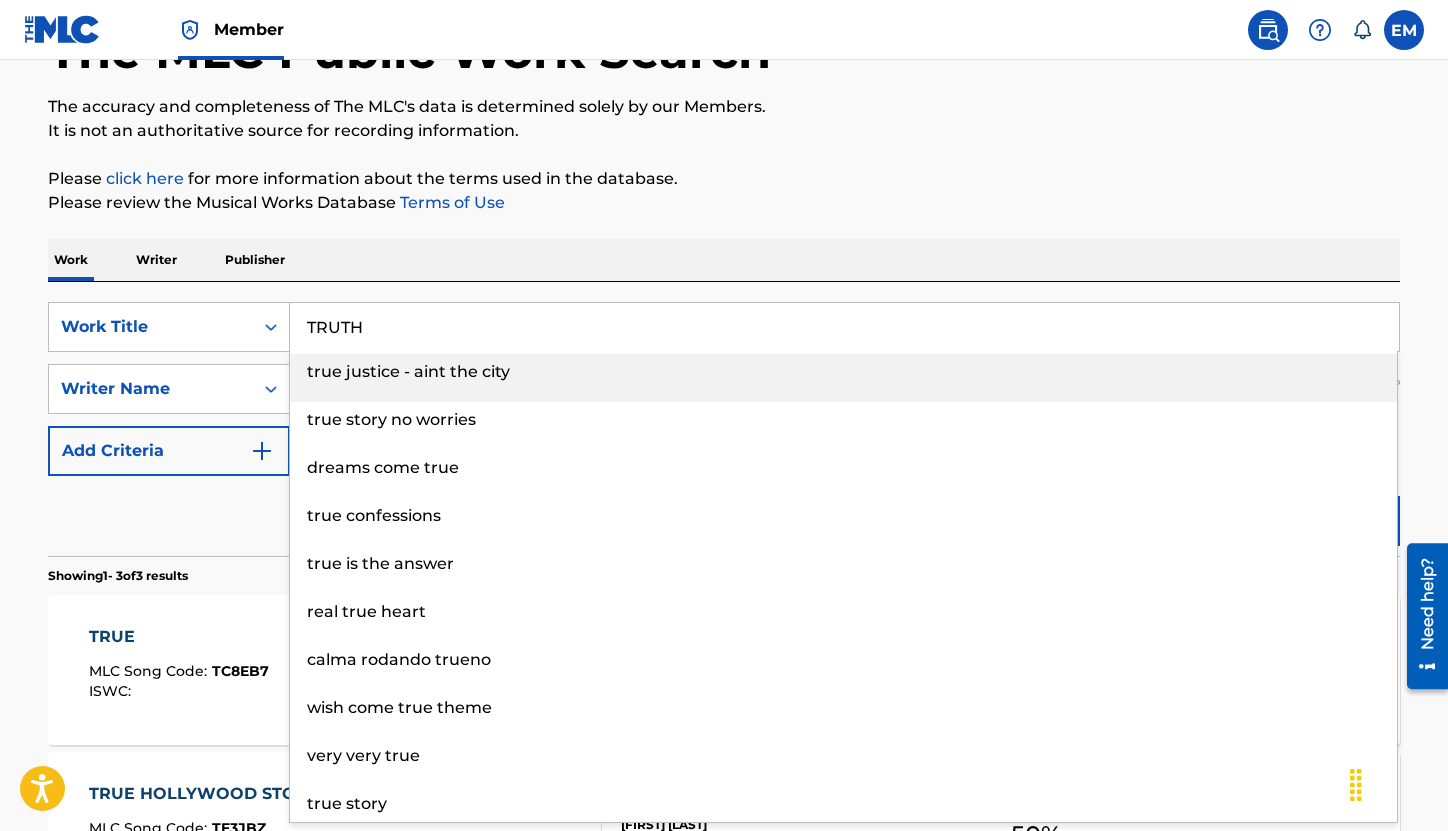 click on "Work Writer Publisher" at bounding box center [724, 260] 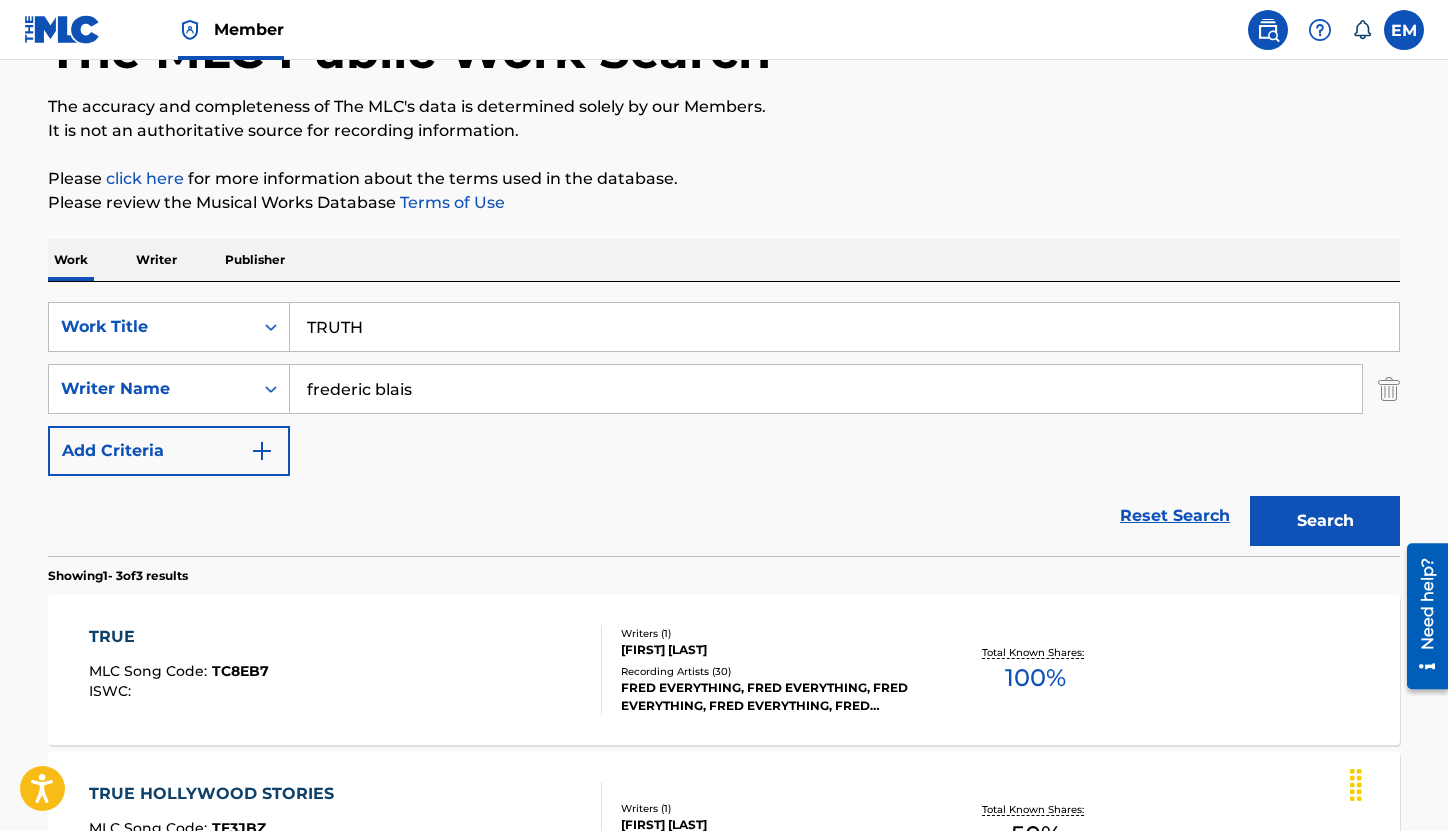 click on "Search" at bounding box center [1325, 521] 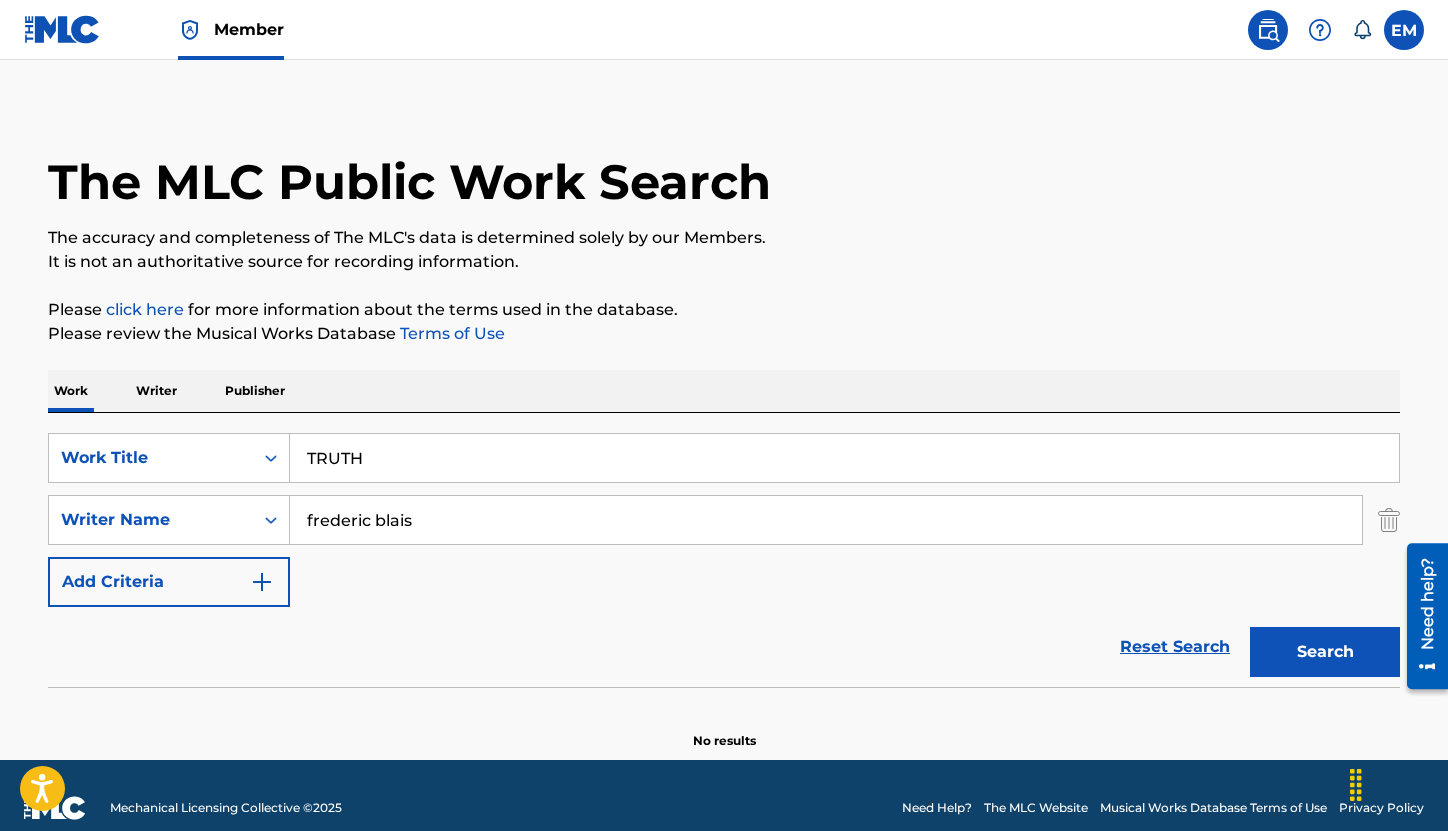 scroll, scrollTop: 0, scrollLeft: 0, axis: both 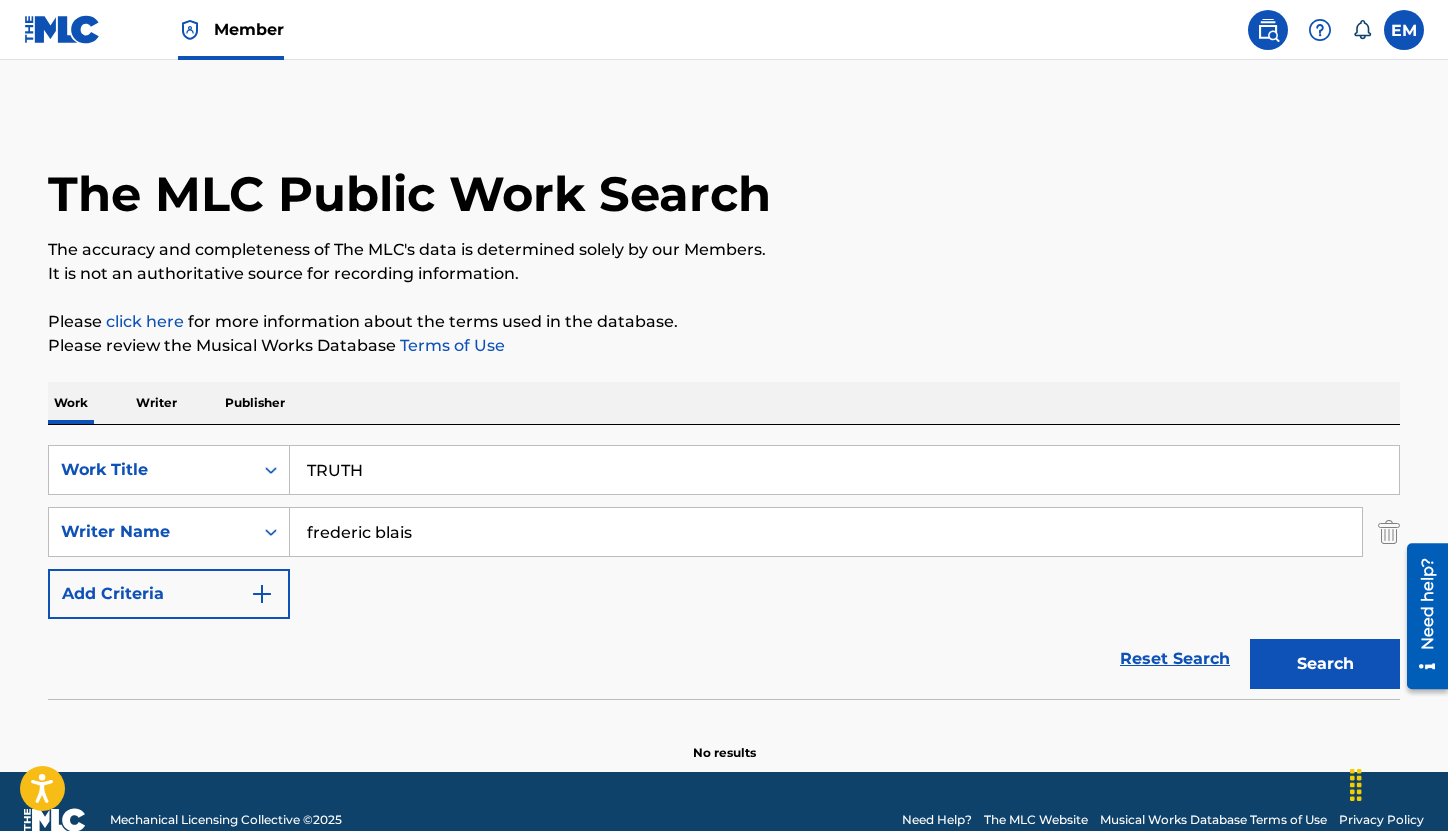 click on "TRUTH" at bounding box center [844, 470] 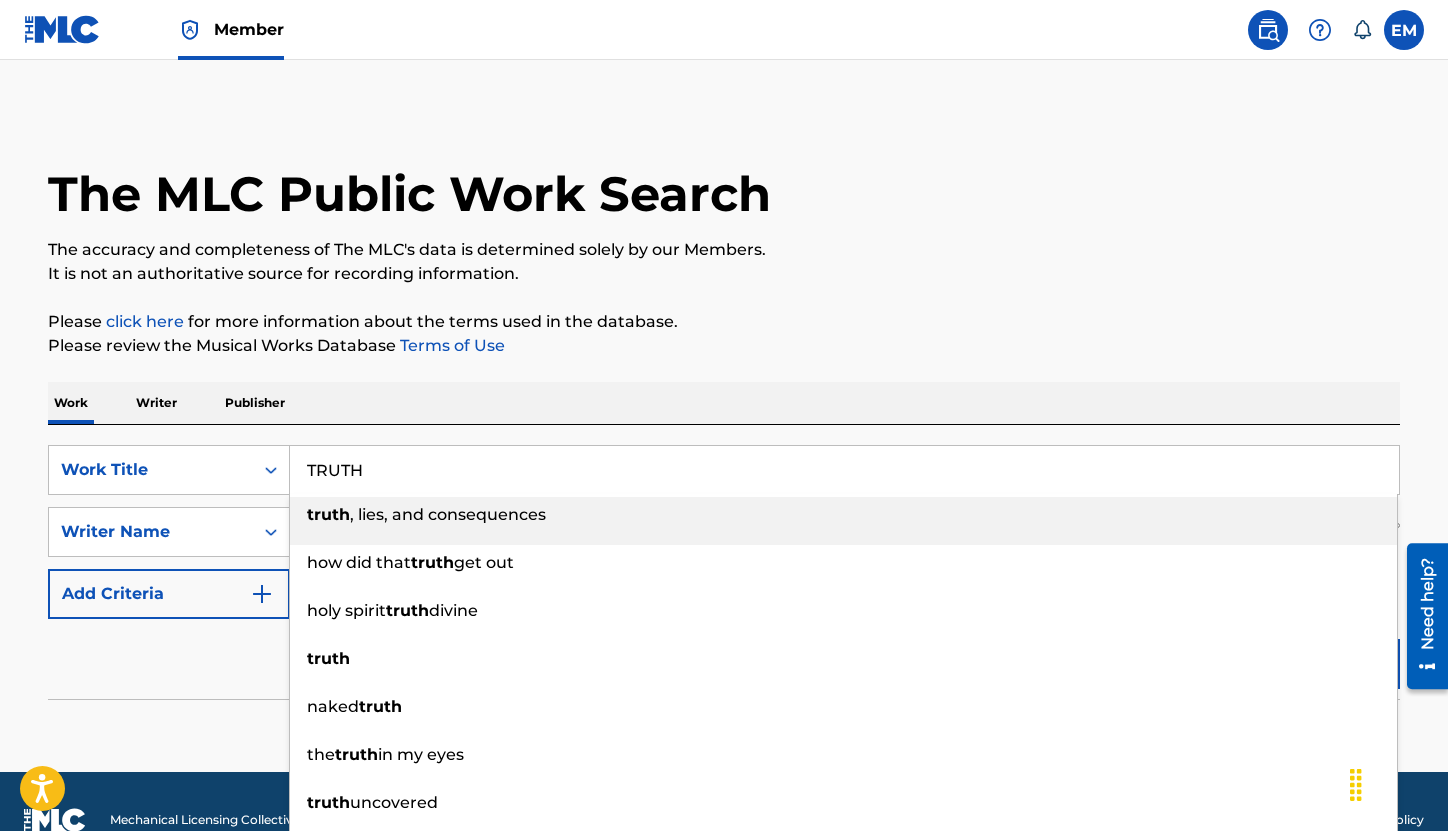 paste on "UNDER THE SUN" 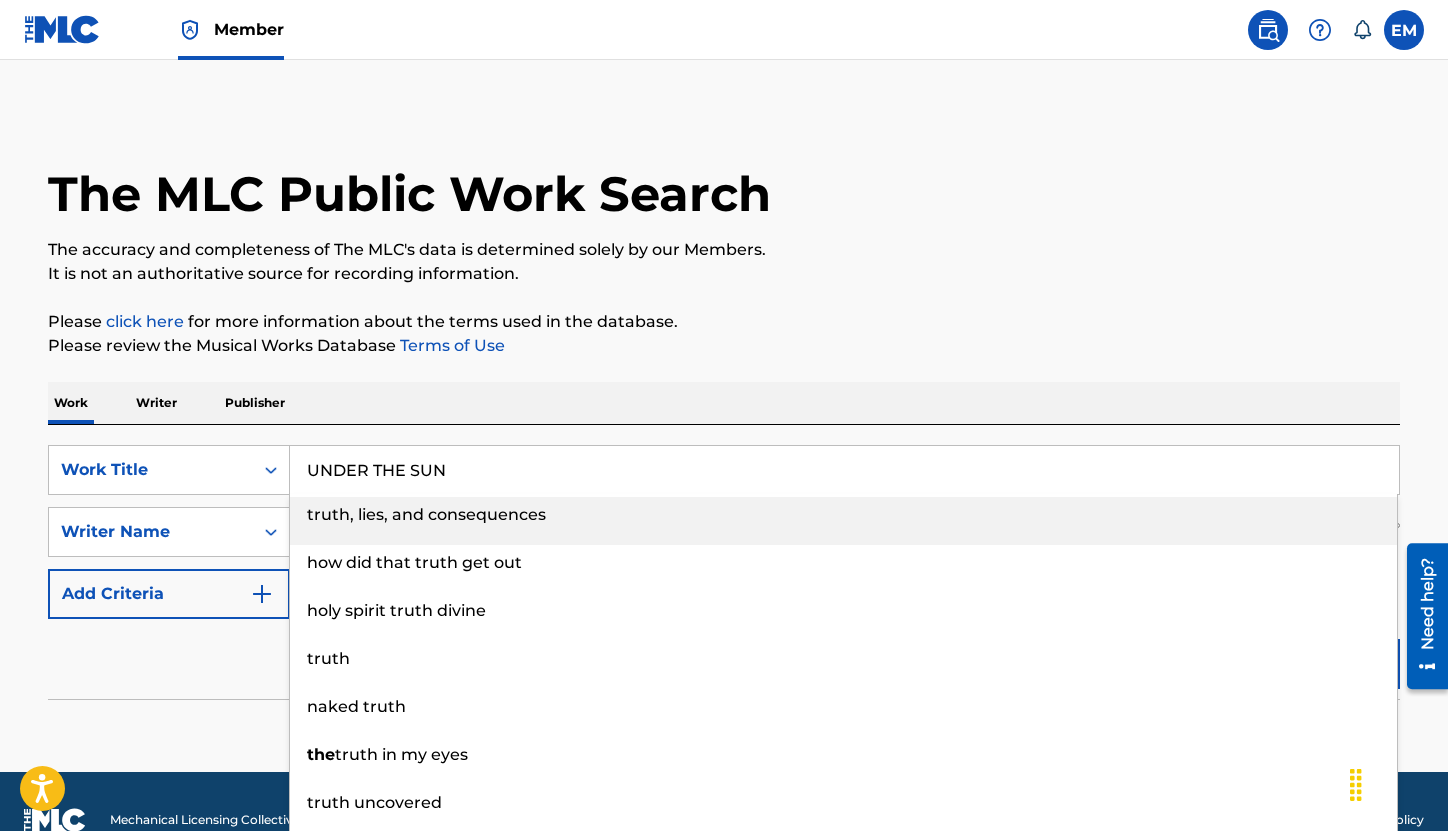 type on "UNDER THE SUN" 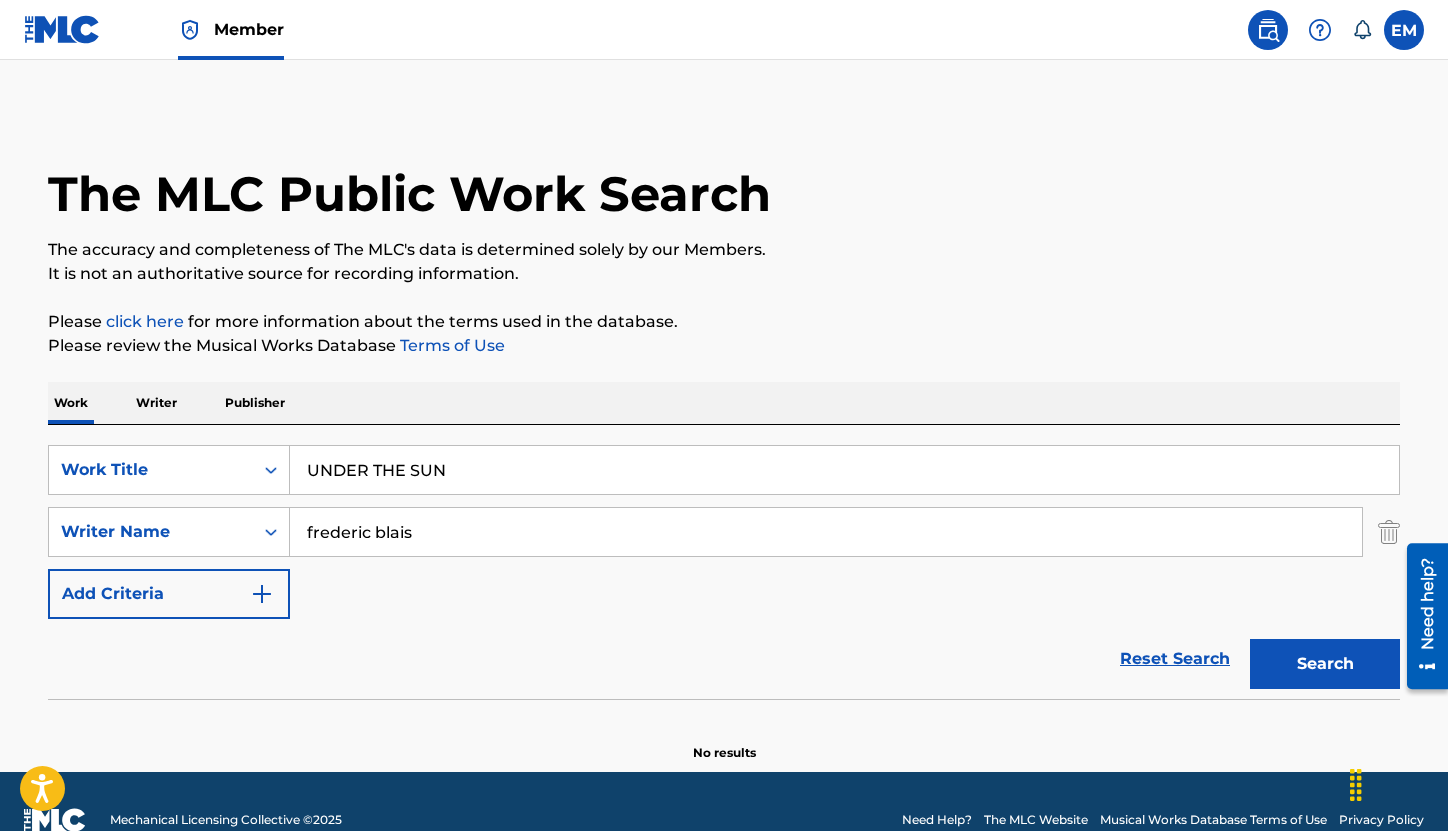 click on "Search" at bounding box center [1325, 664] 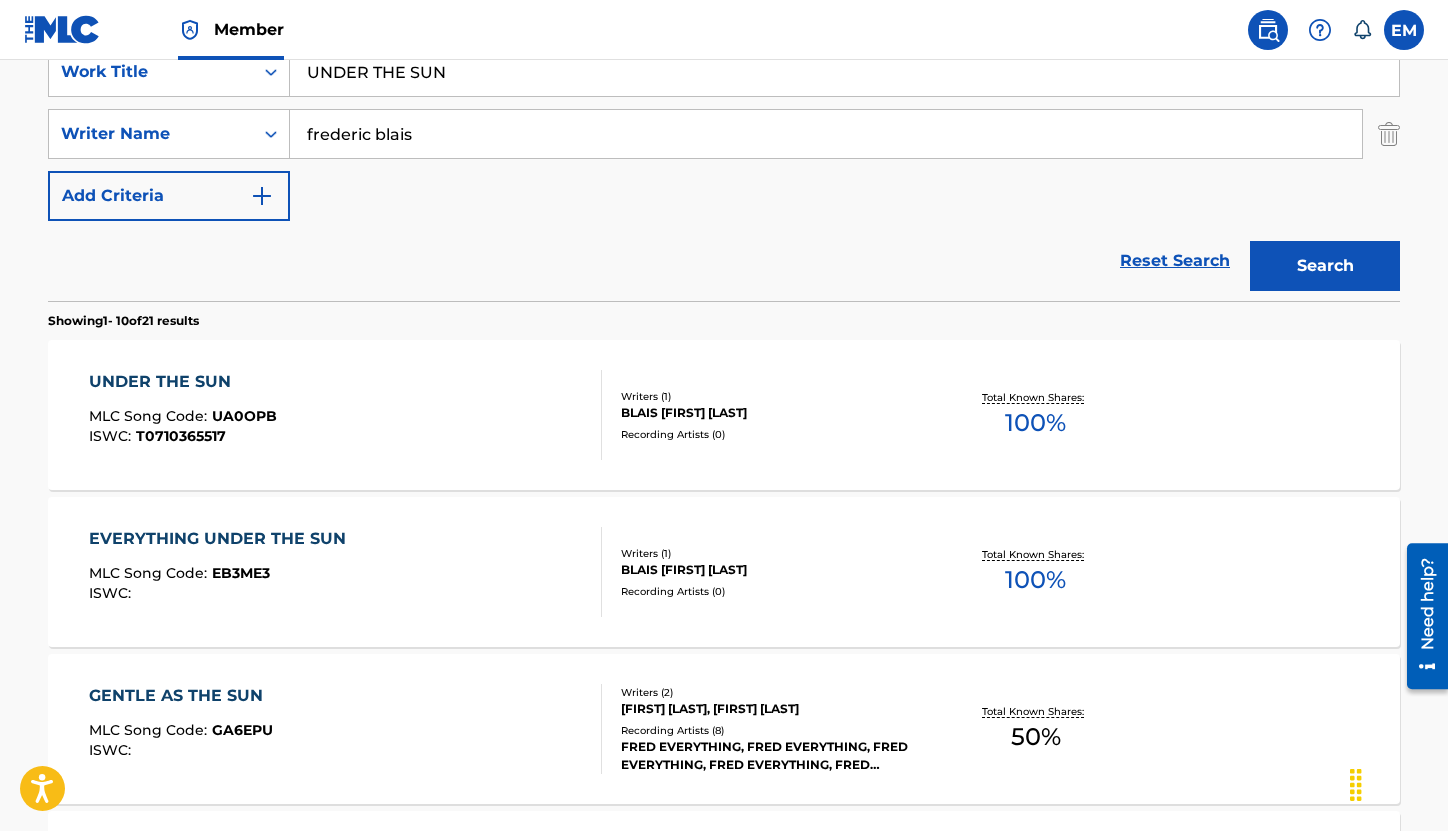 scroll, scrollTop: 400, scrollLeft: 0, axis: vertical 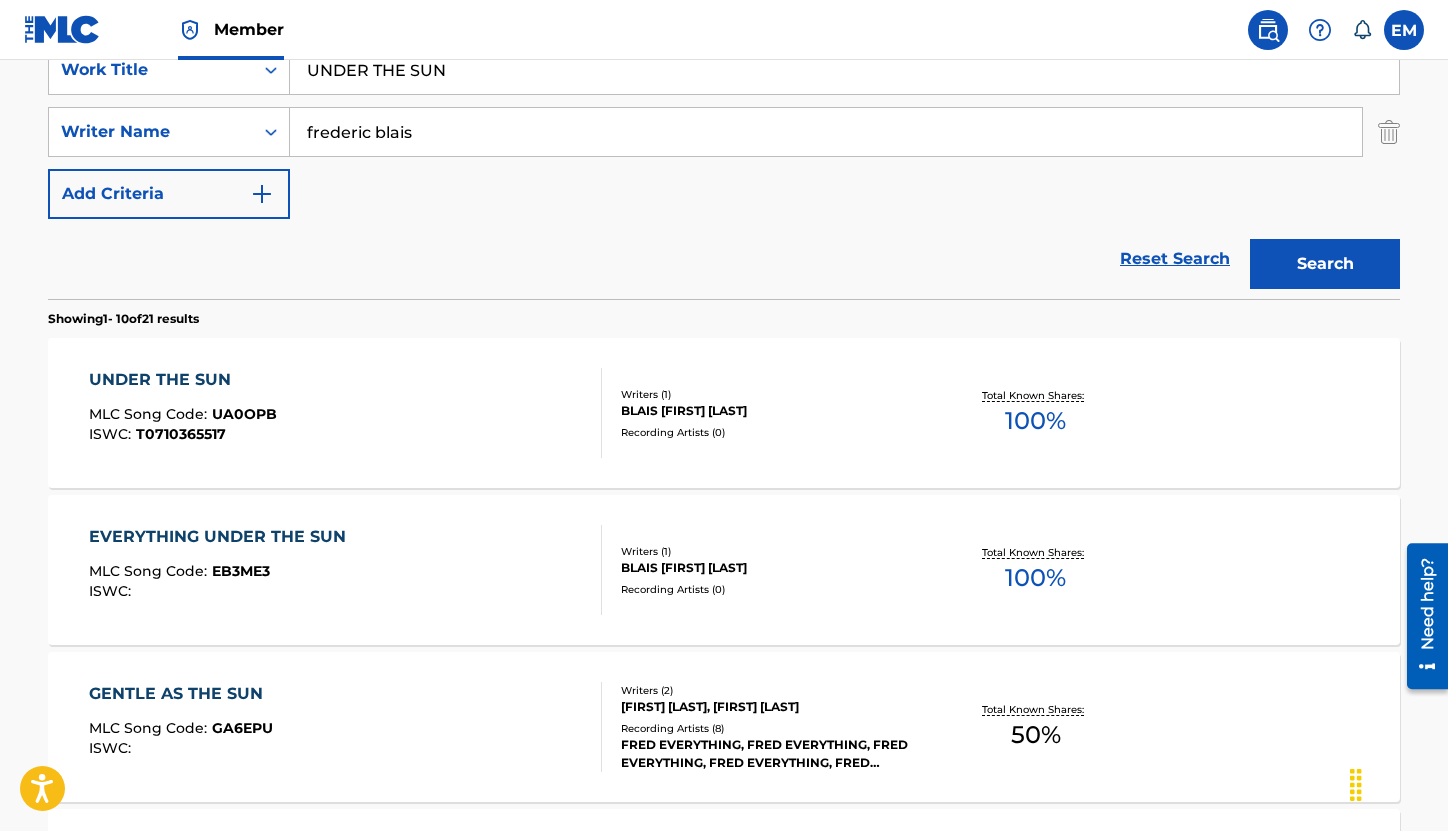 click on "UNDER THE SUN MLC Song Code : UA0OPB ISWC : T0710365517" at bounding box center (346, 413) 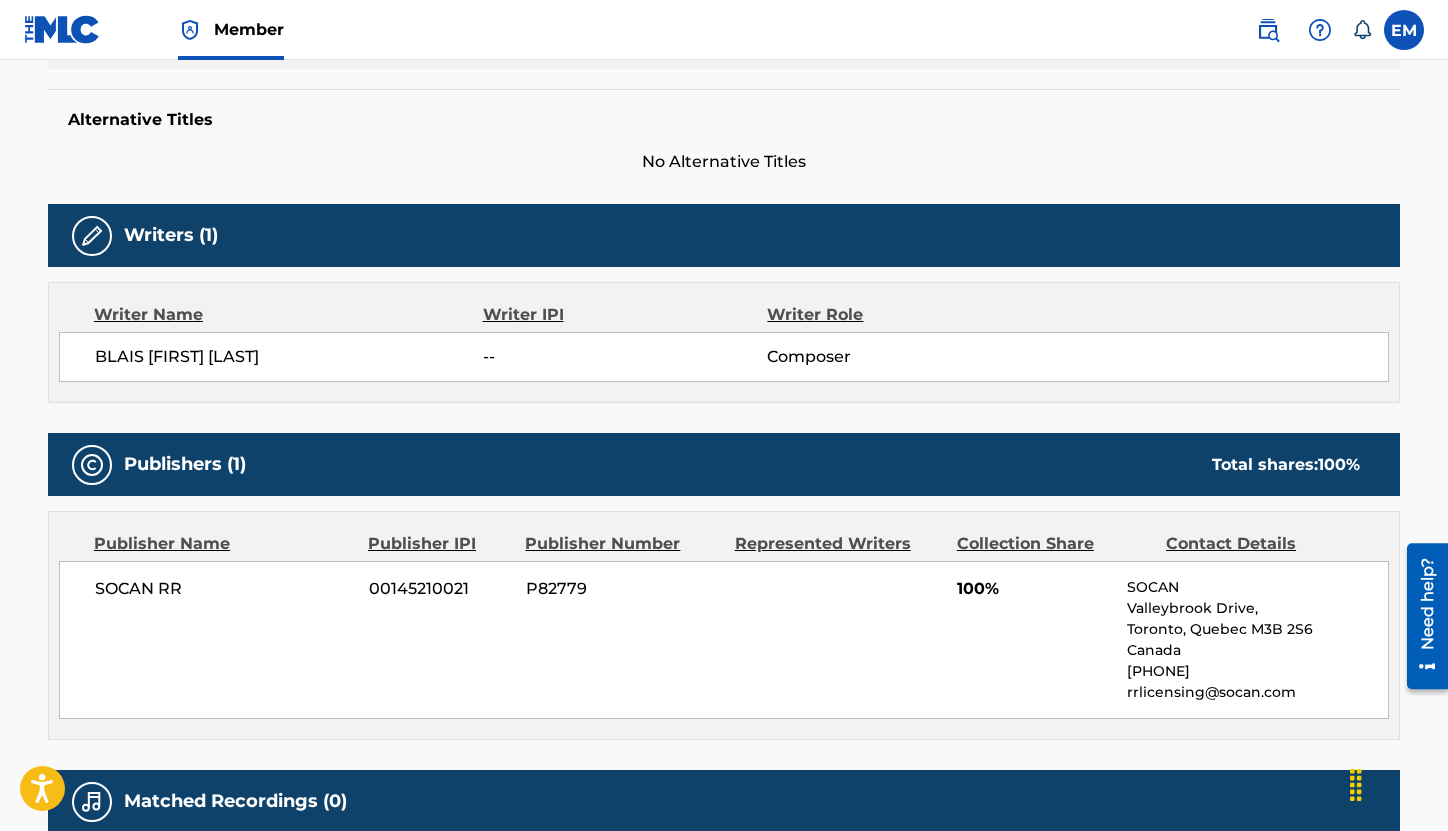 scroll, scrollTop: 100, scrollLeft: 0, axis: vertical 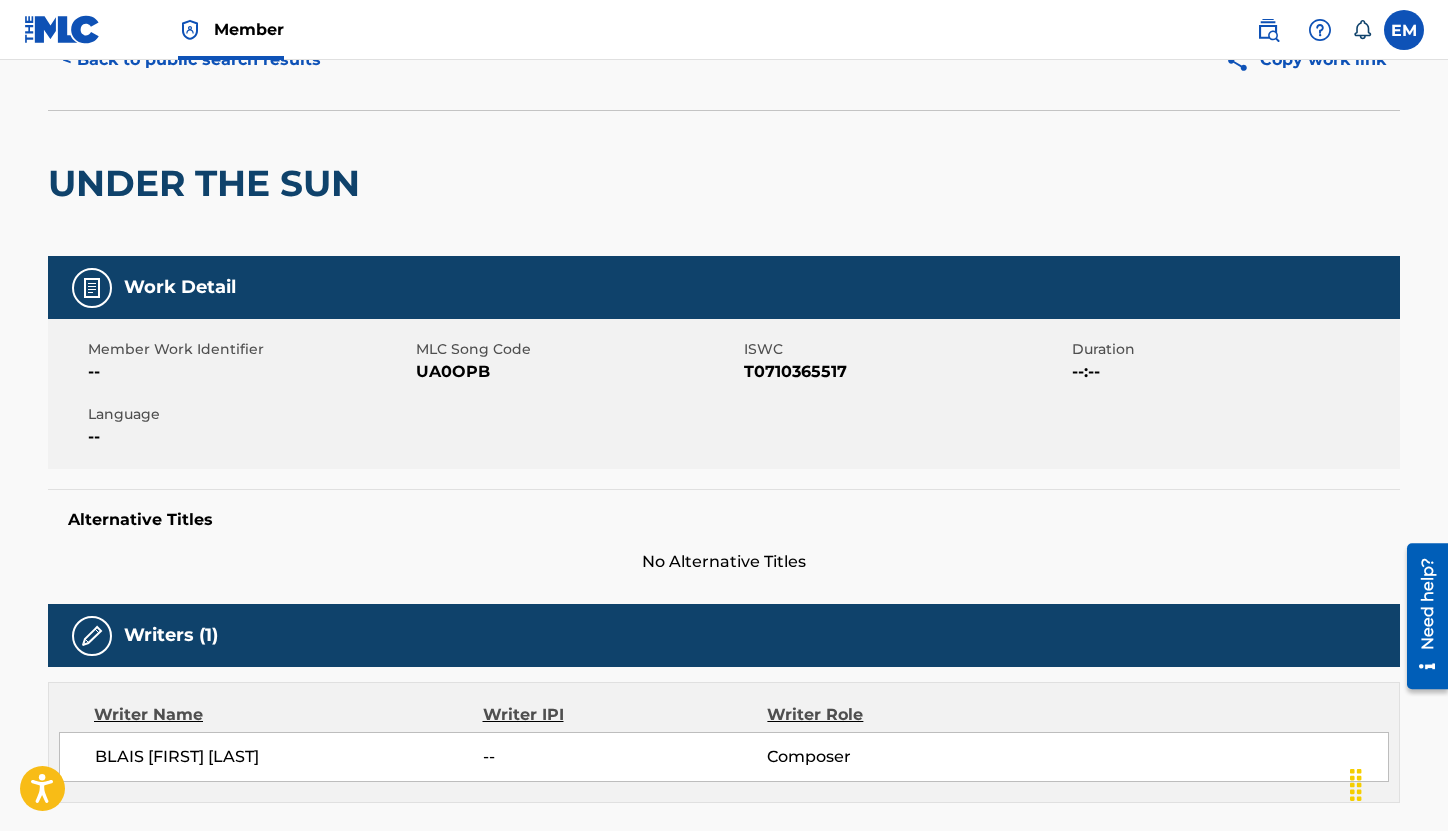 click on "UA0OPB" at bounding box center [577, 372] 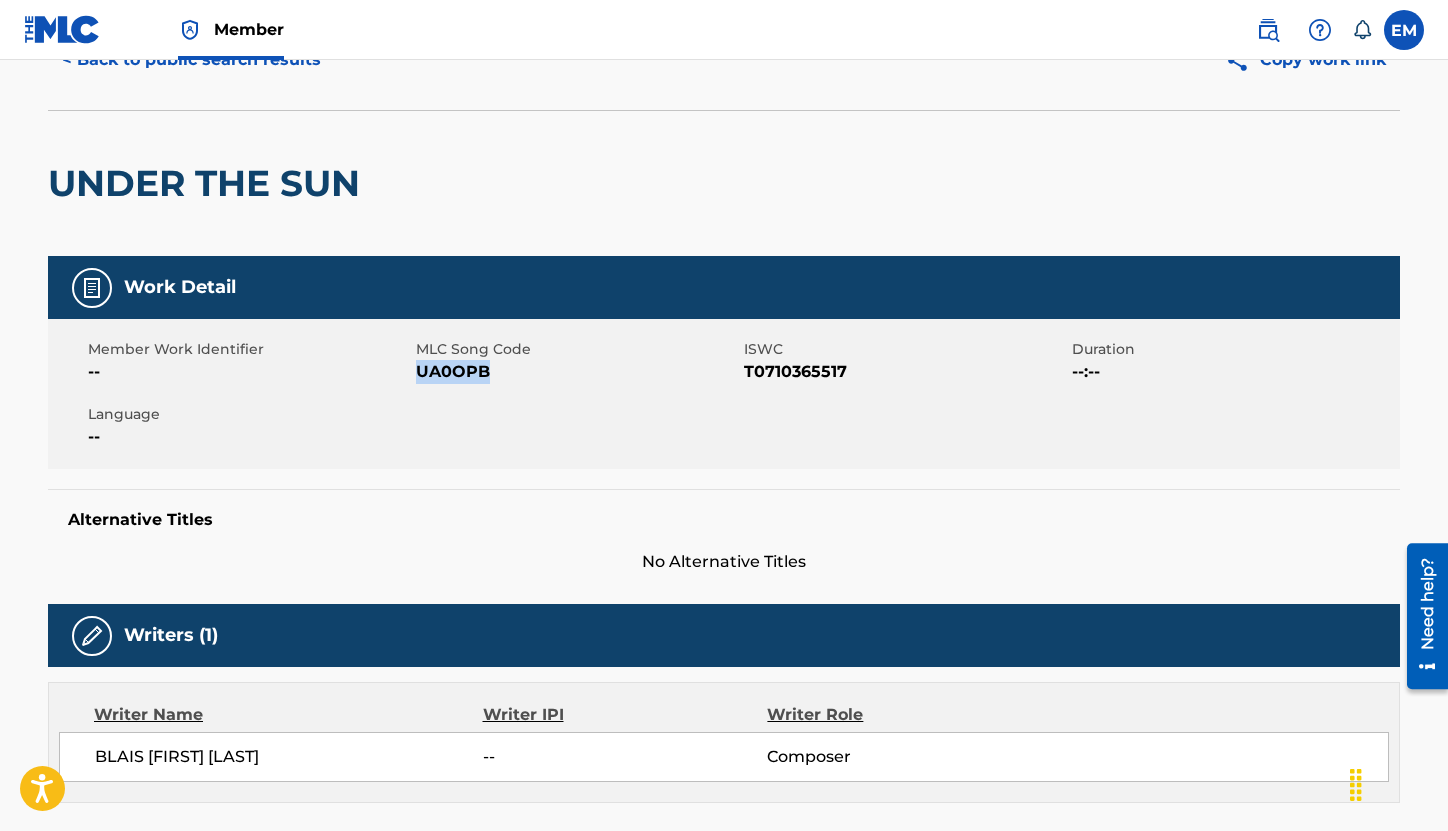 click on "UA0OPB" at bounding box center [577, 372] 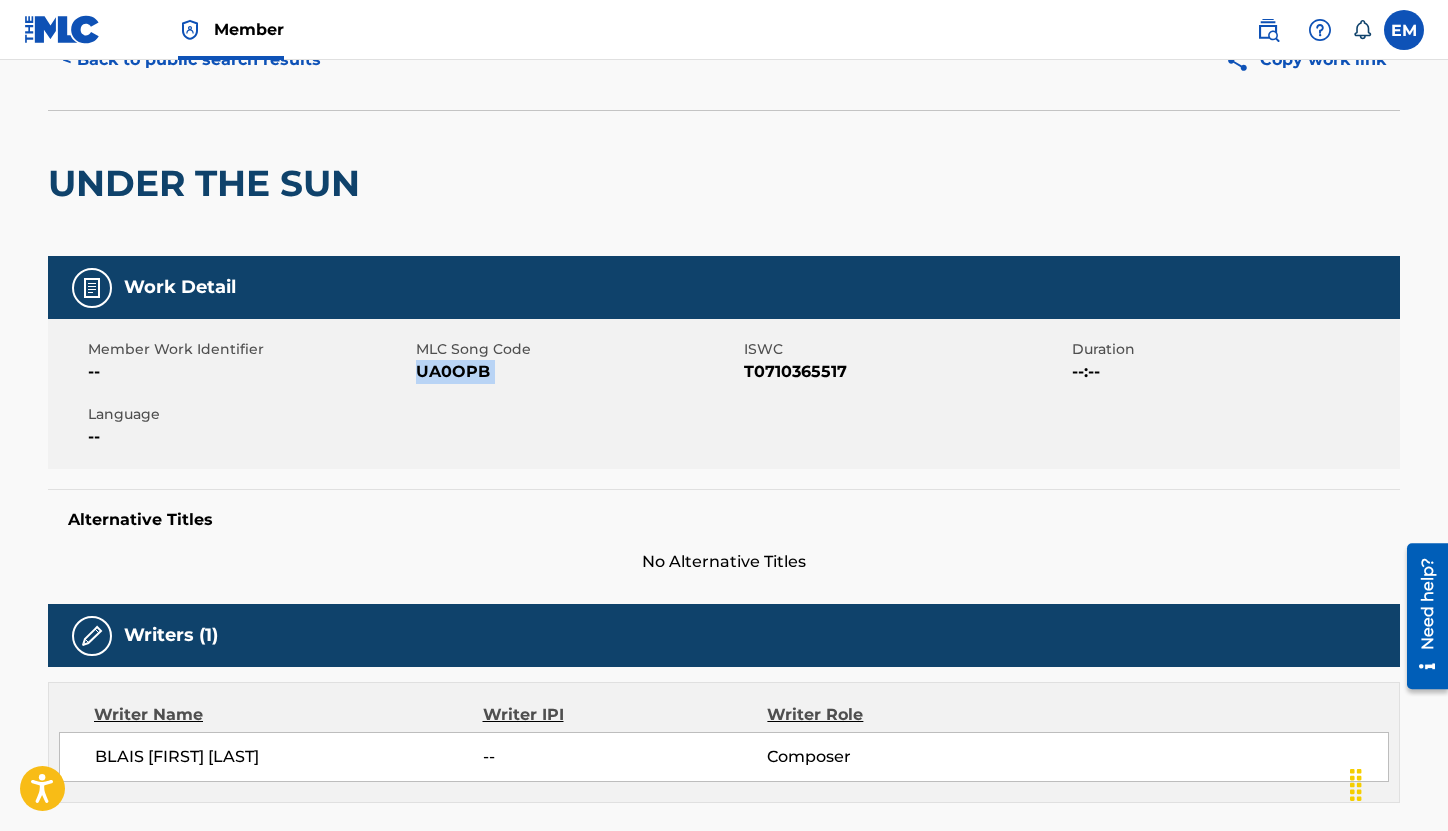 click on "UA0OPB" at bounding box center (577, 372) 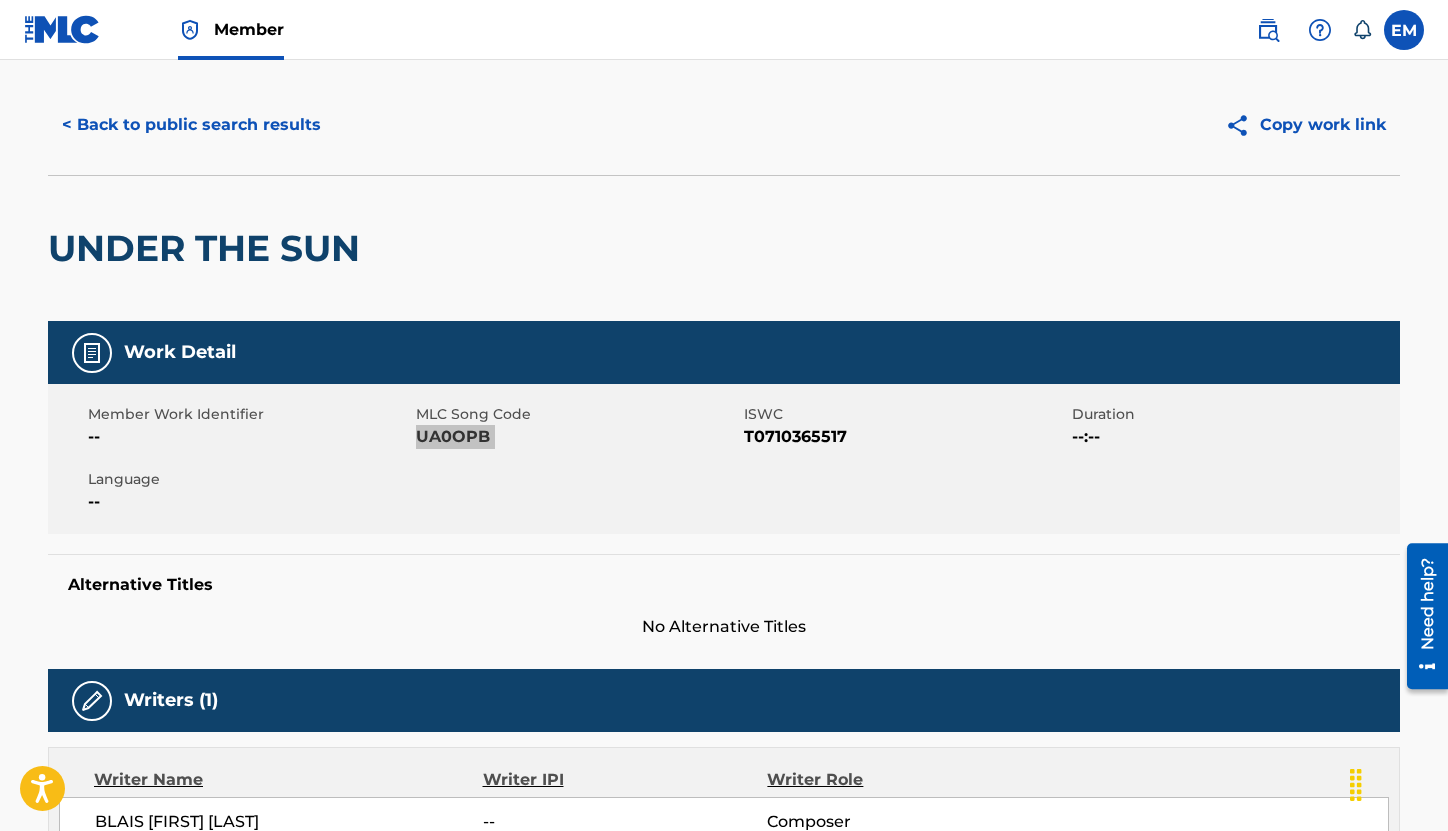 scroll, scrollTop: 0, scrollLeft: 0, axis: both 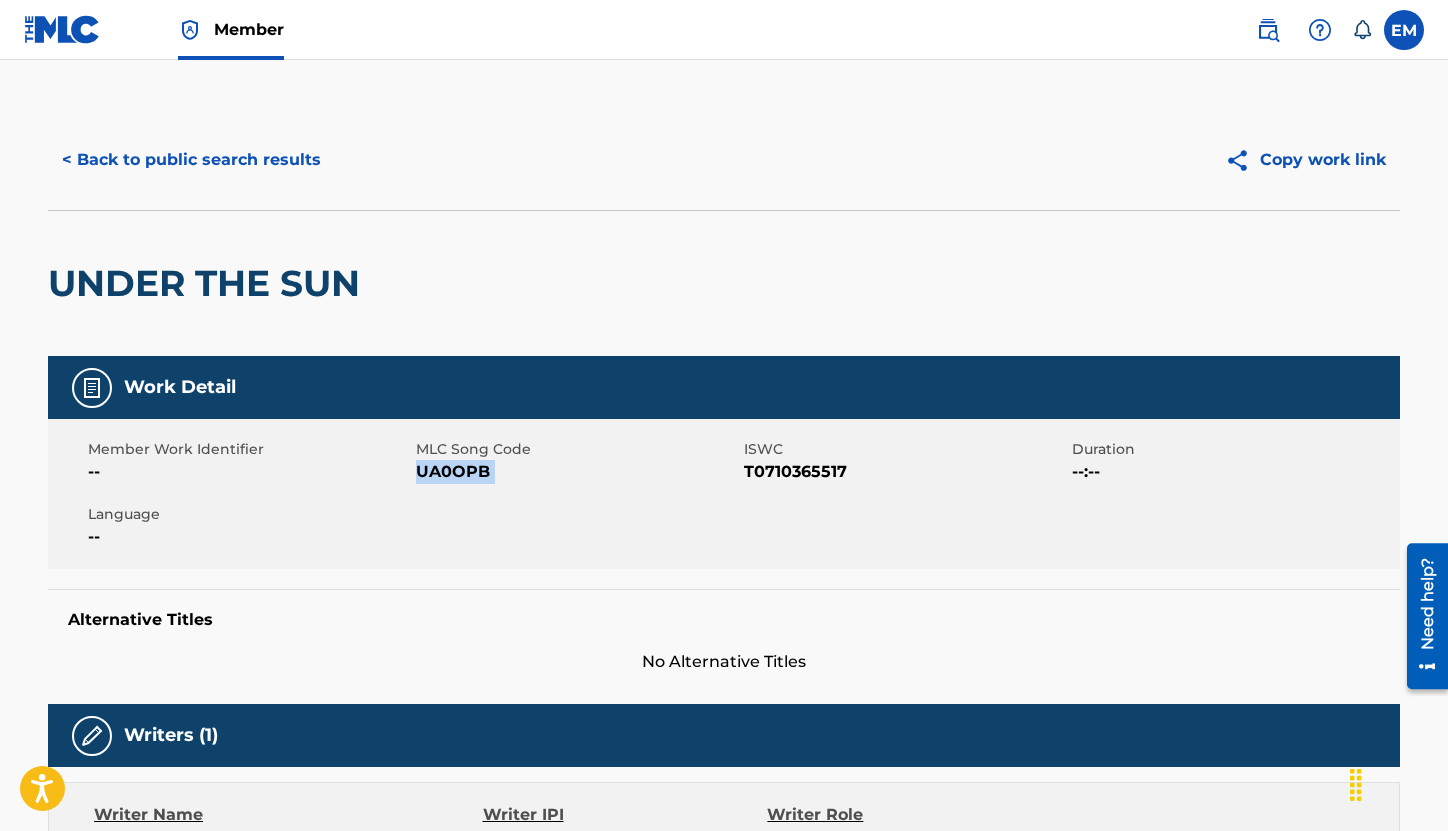 click on "< Back to public search results" at bounding box center [191, 160] 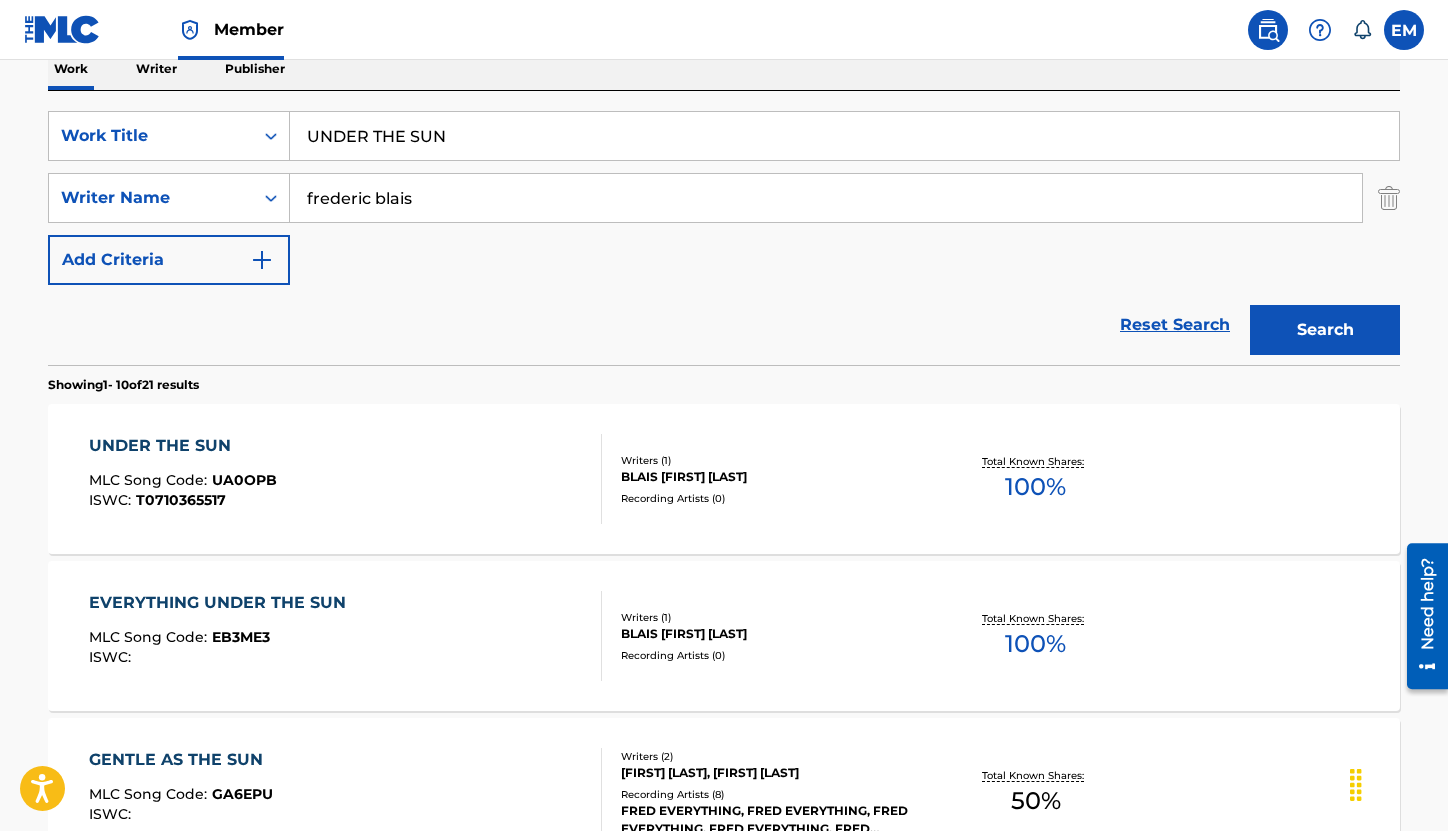 scroll, scrollTop: 300, scrollLeft: 0, axis: vertical 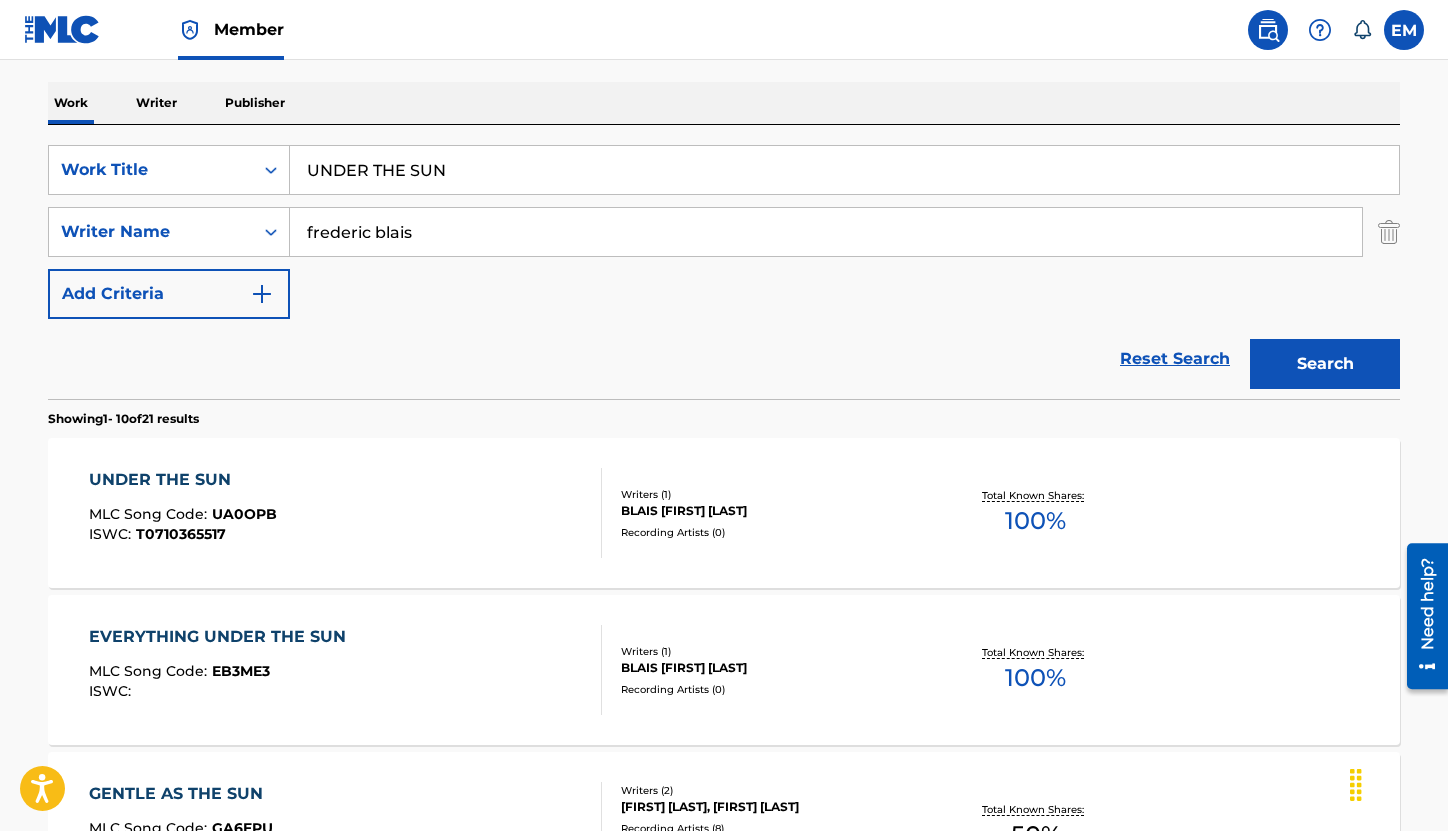 click on "UNDER THE SUN" at bounding box center (844, 170) 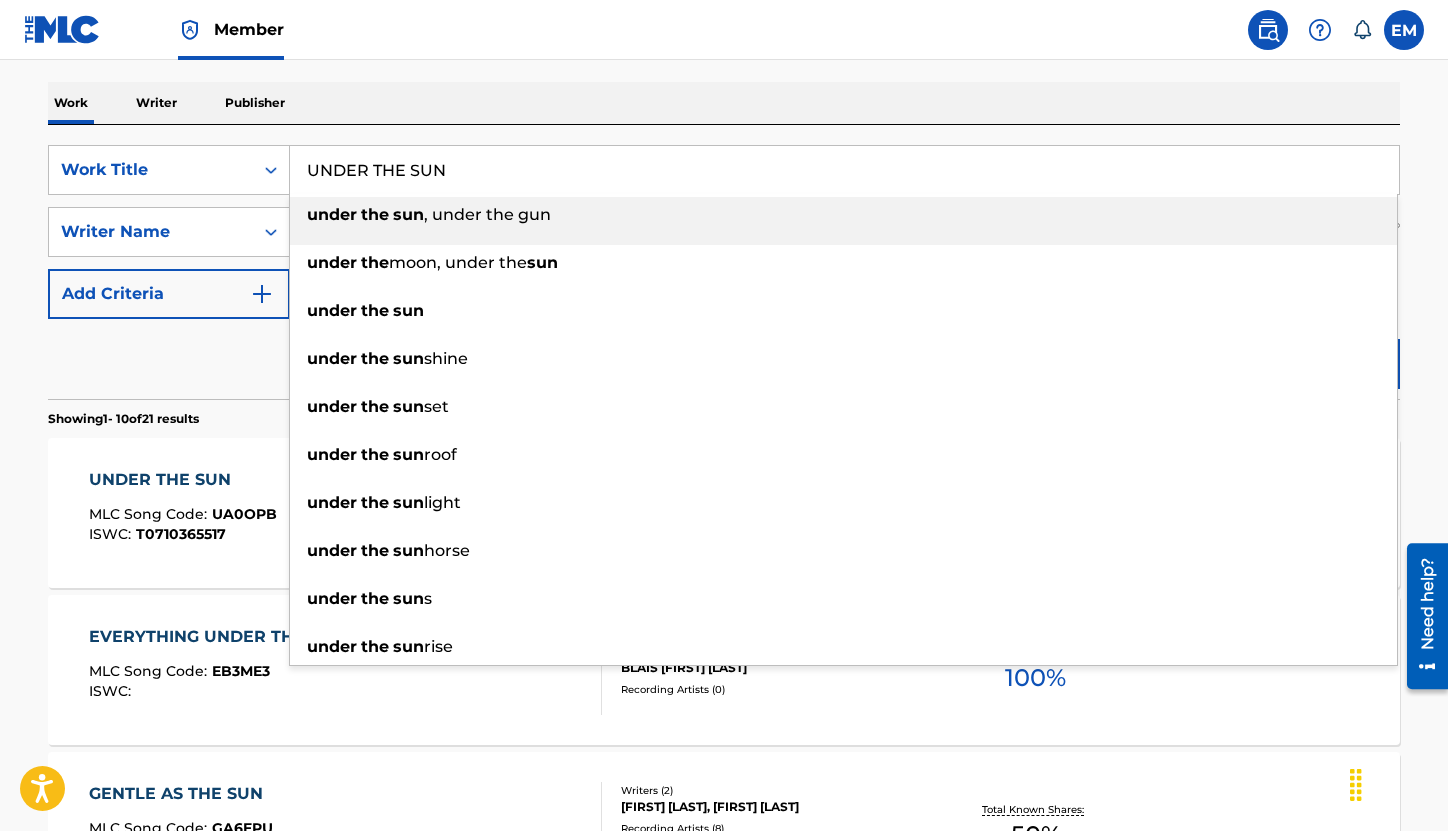 paste on "STAND" 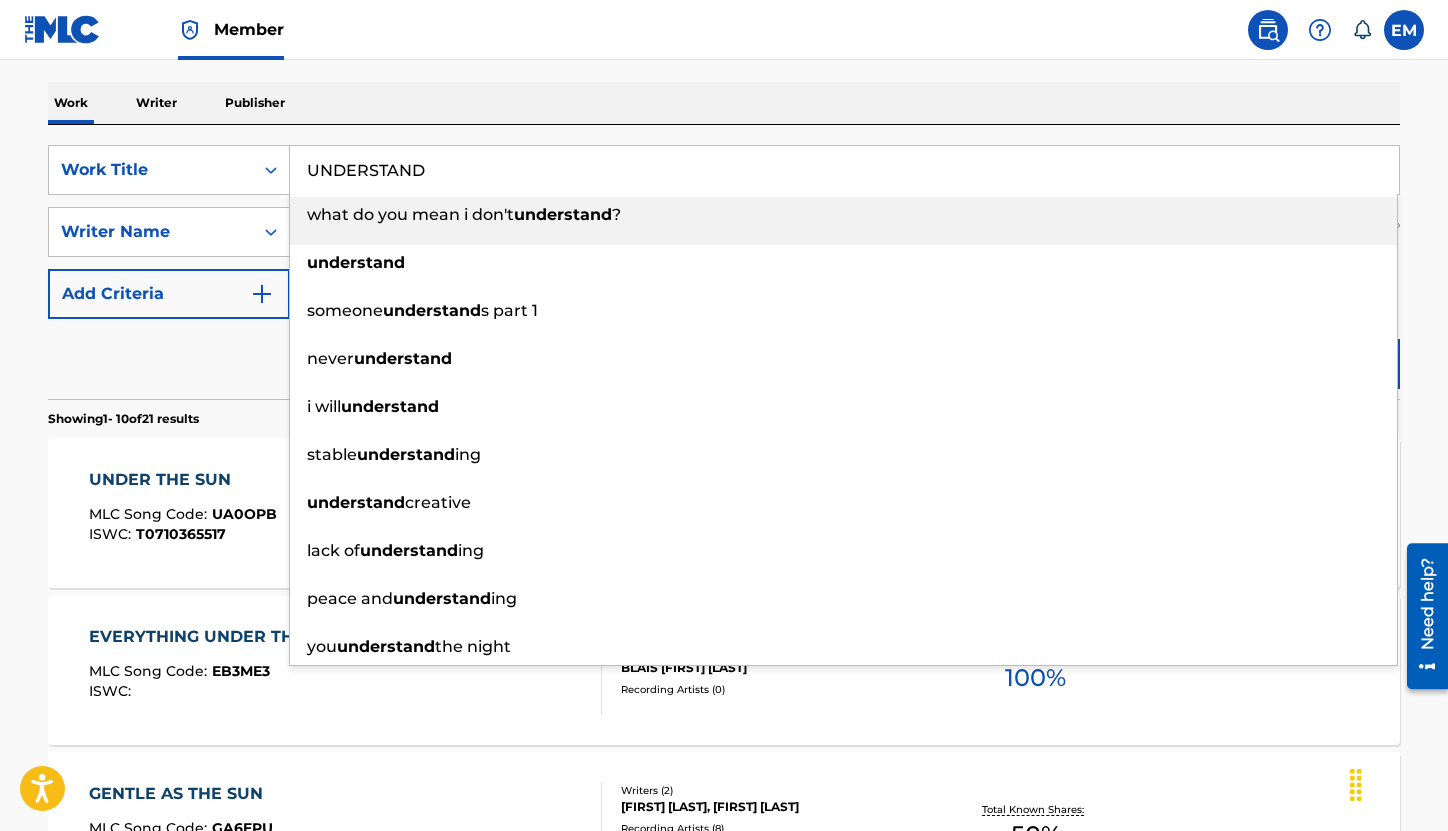 type on "UNDERSTAND" 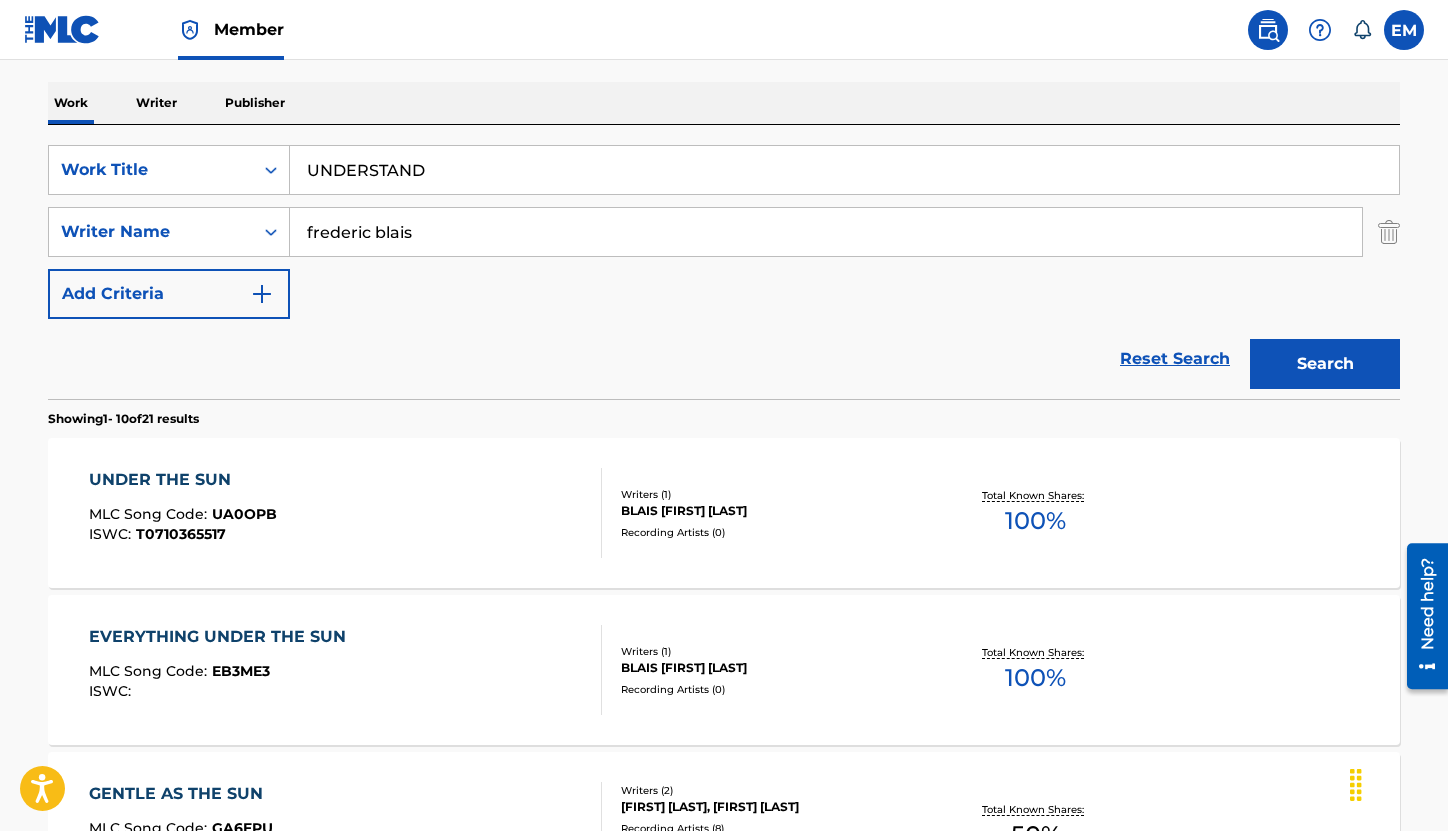 click on "Search" at bounding box center [1325, 364] 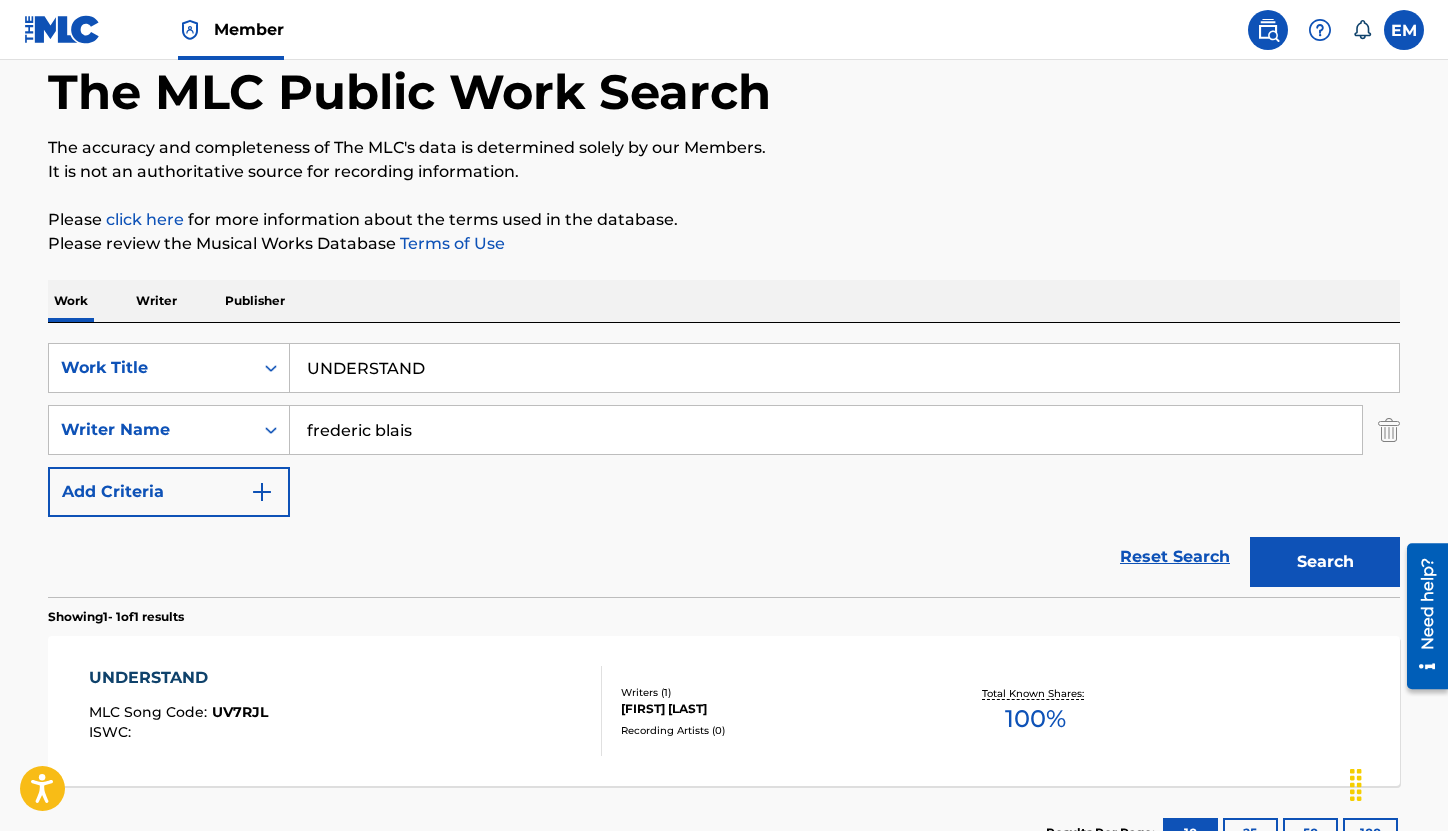 scroll, scrollTop: 257, scrollLeft: 0, axis: vertical 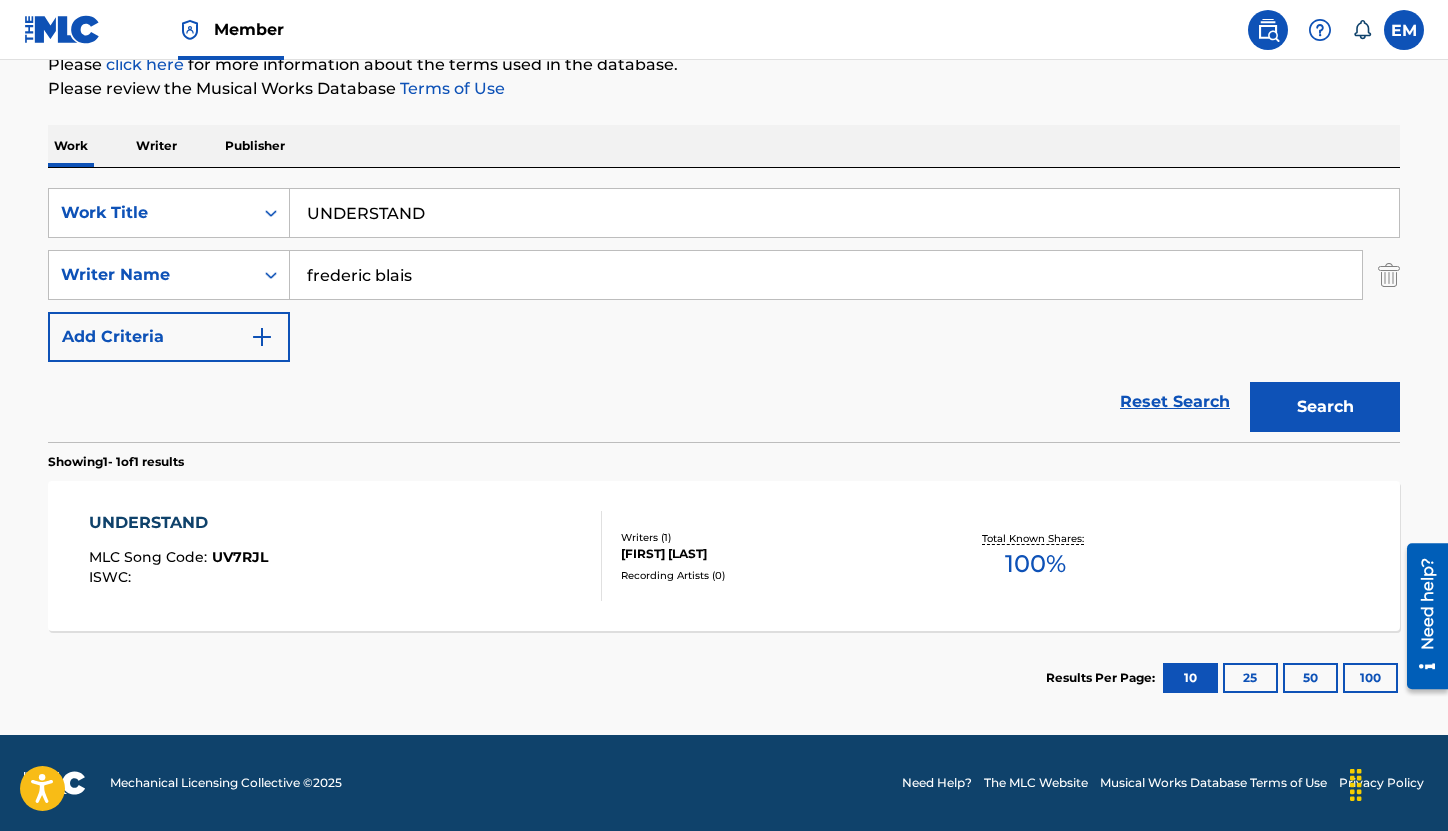 click on "UNDERSTAND MLC Song Code : UV7RJL ISWC :" at bounding box center (346, 556) 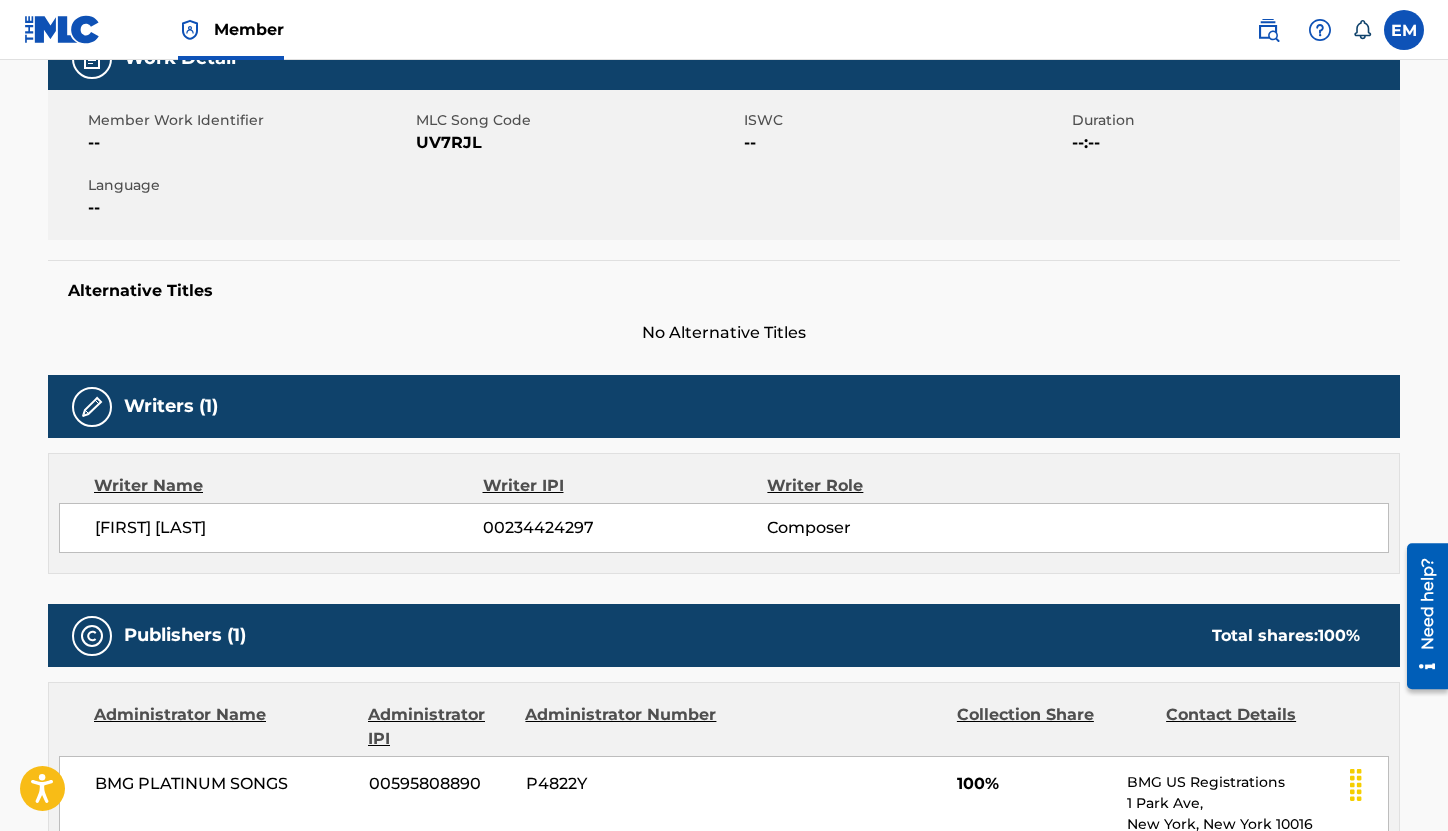 scroll, scrollTop: 300, scrollLeft: 0, axis: vertical 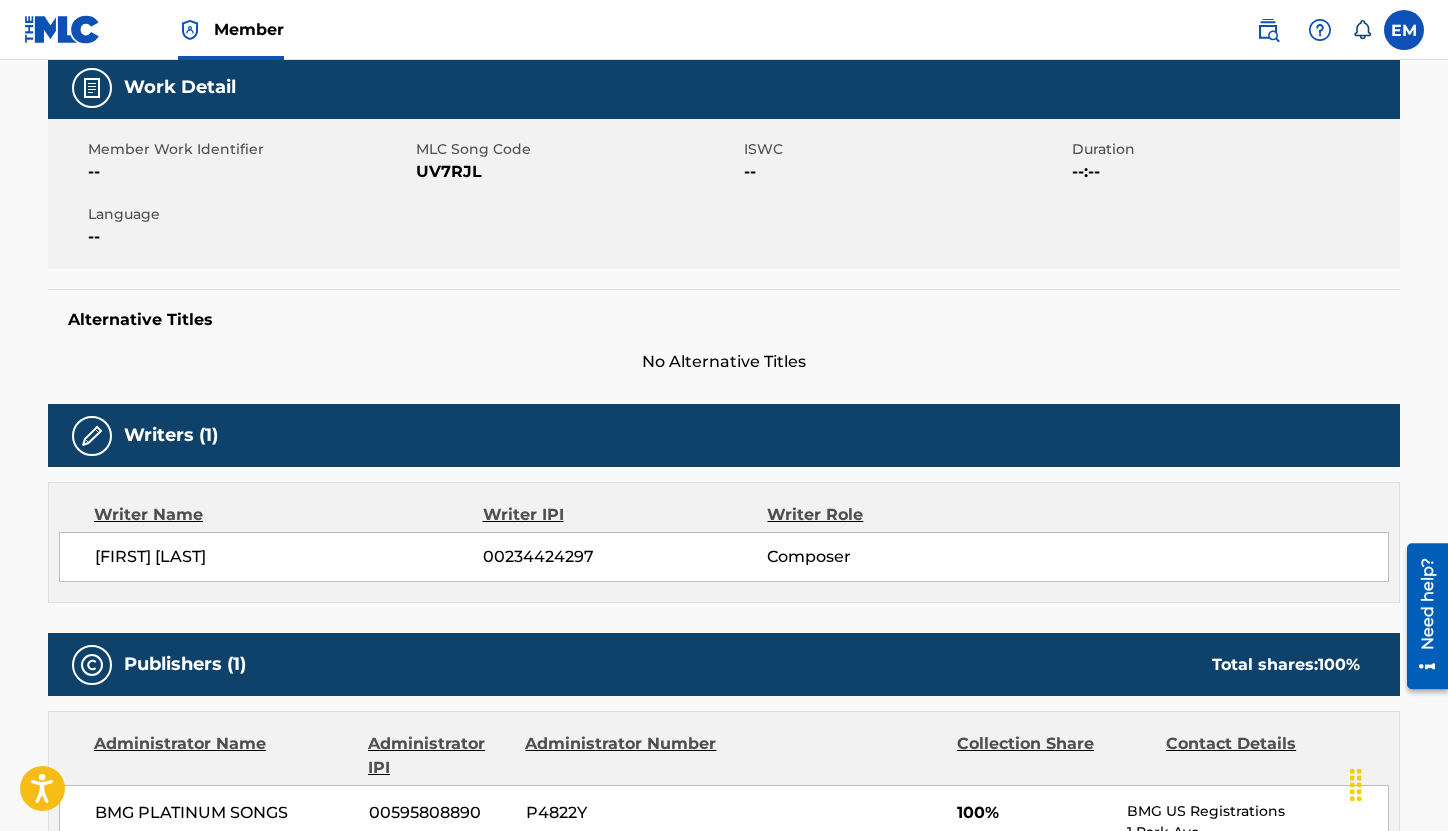 click on "UV7RJL" at bounding box center [577, 172] 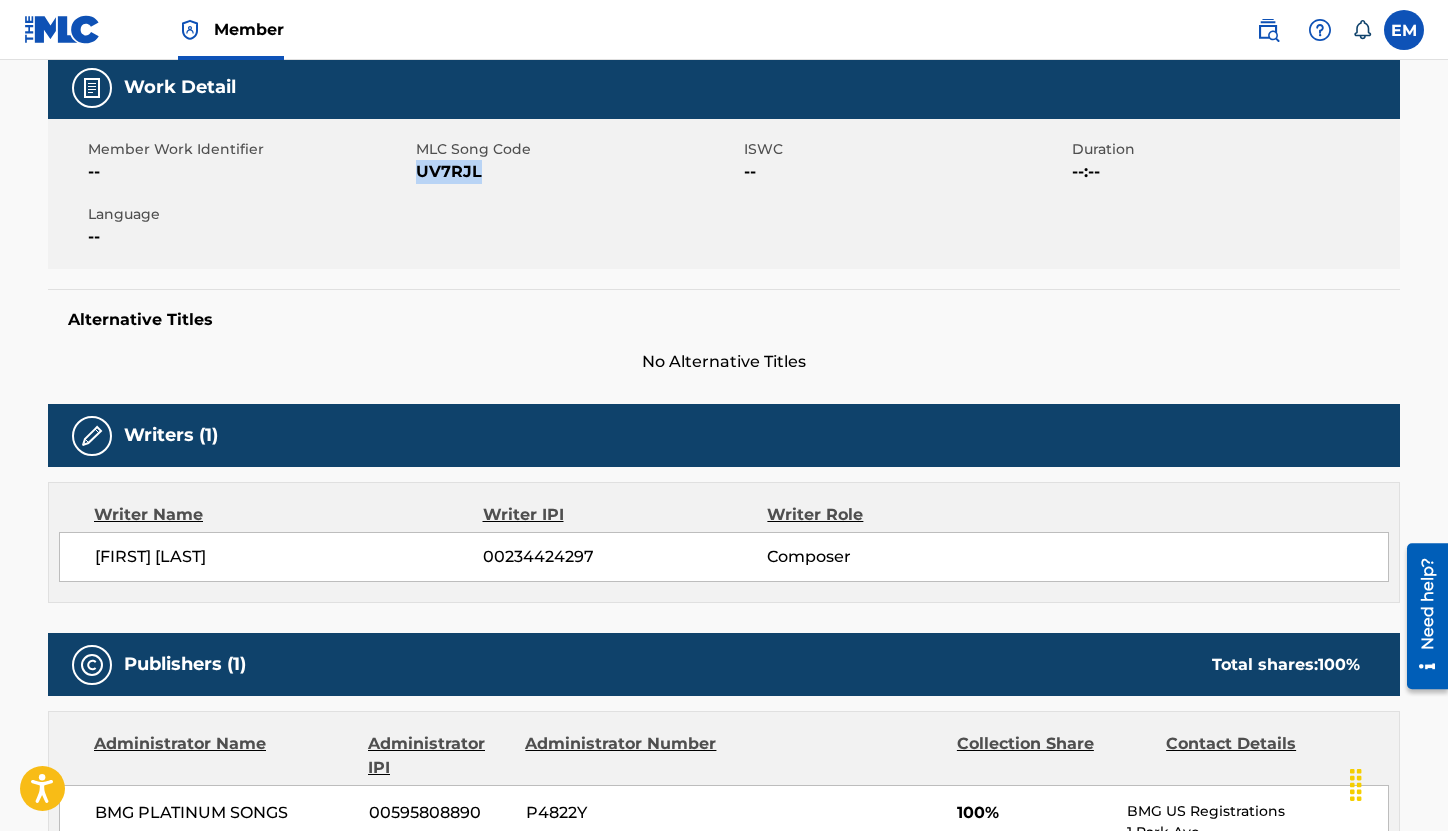 click on "UV7RJL" at bounding box center (577, 172) 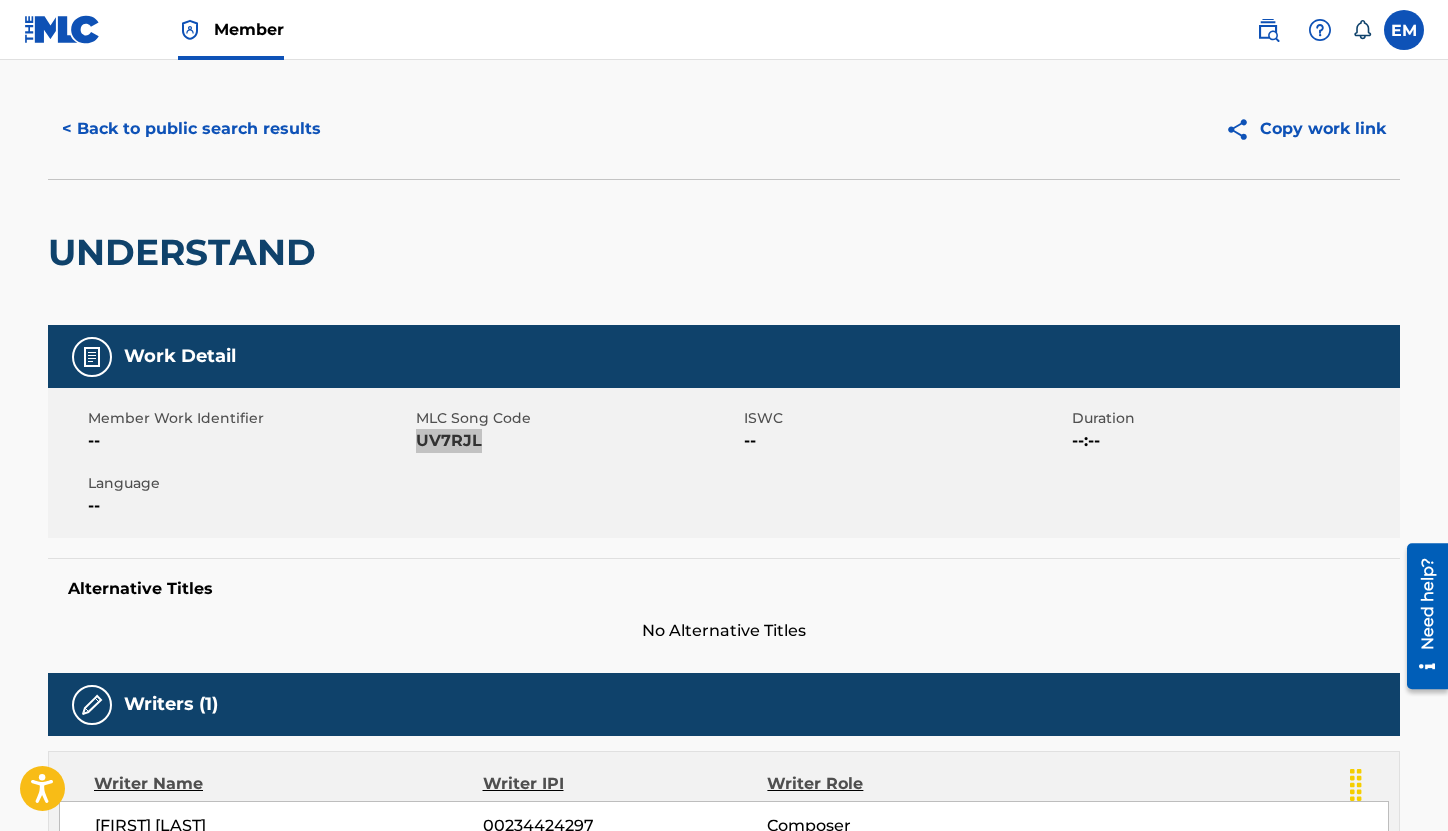 scroll, scrollTop: 0, scrollLeft: 0, axis: both 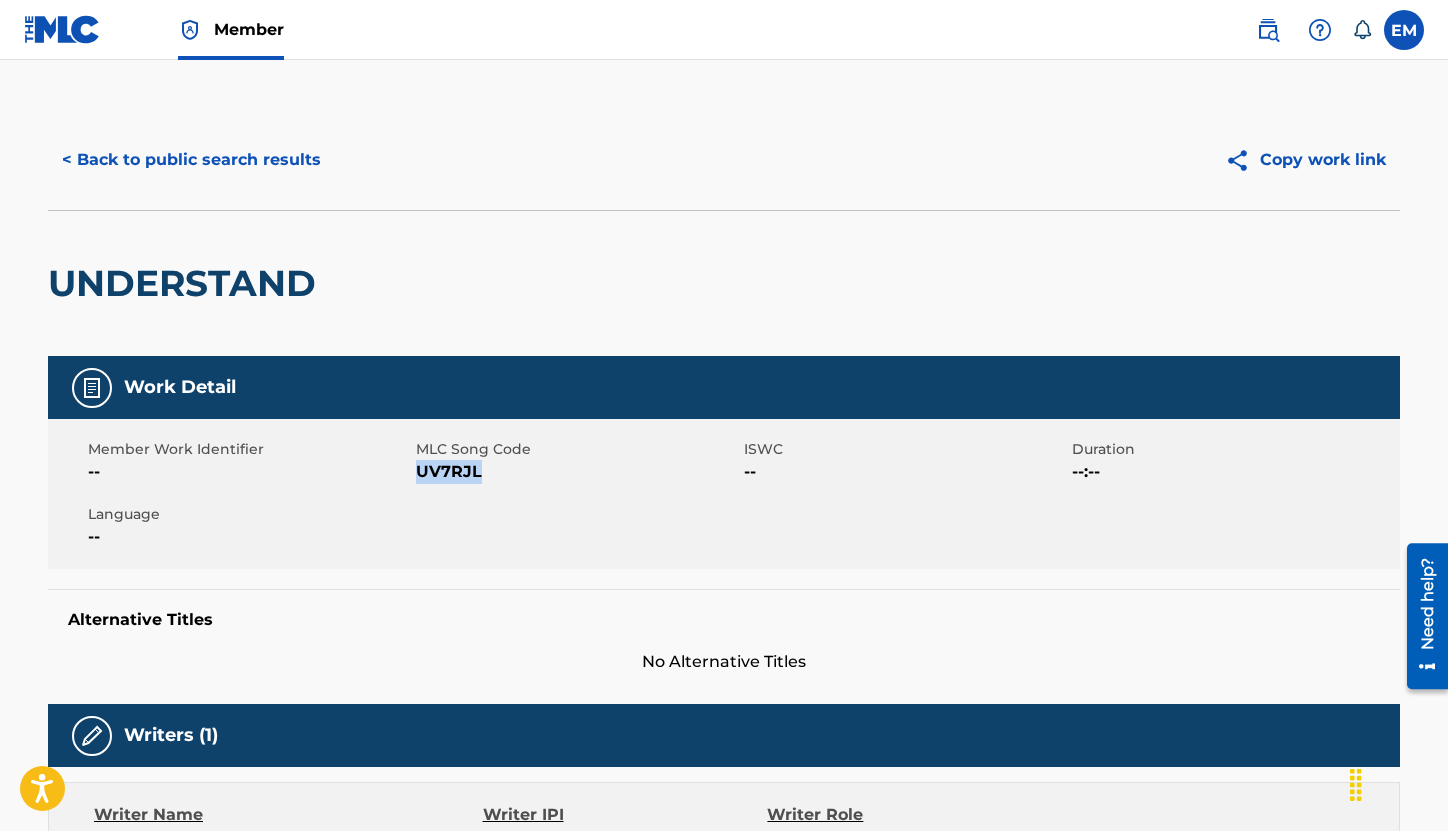 click on "< Back to public search results" at bounding box center (191, 160) 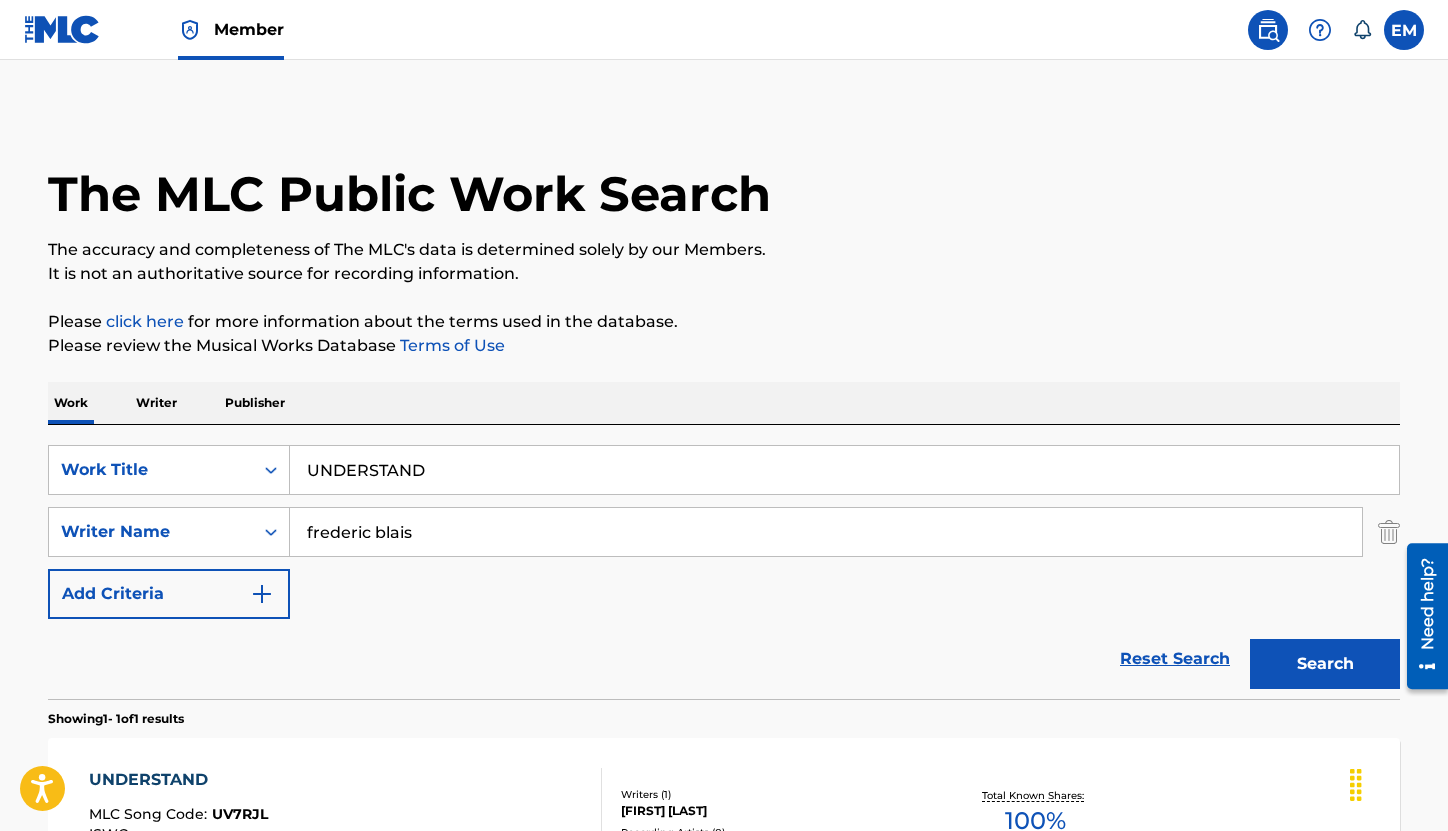 scroll, scrollTop: 143, scrollLeft: 0, axis: vertical 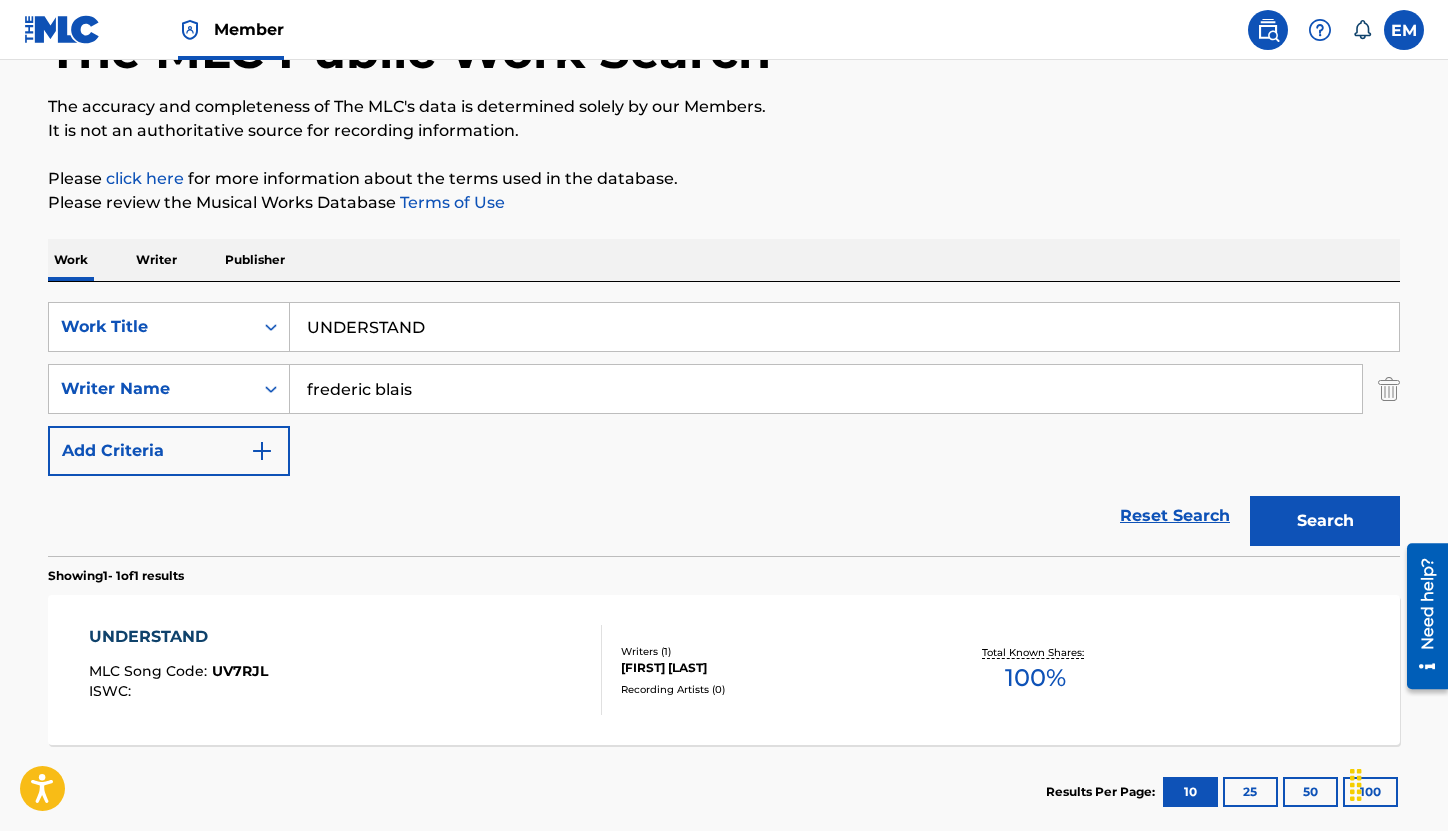 click on "UNDERSTAND" at bounding box center (844, 327) 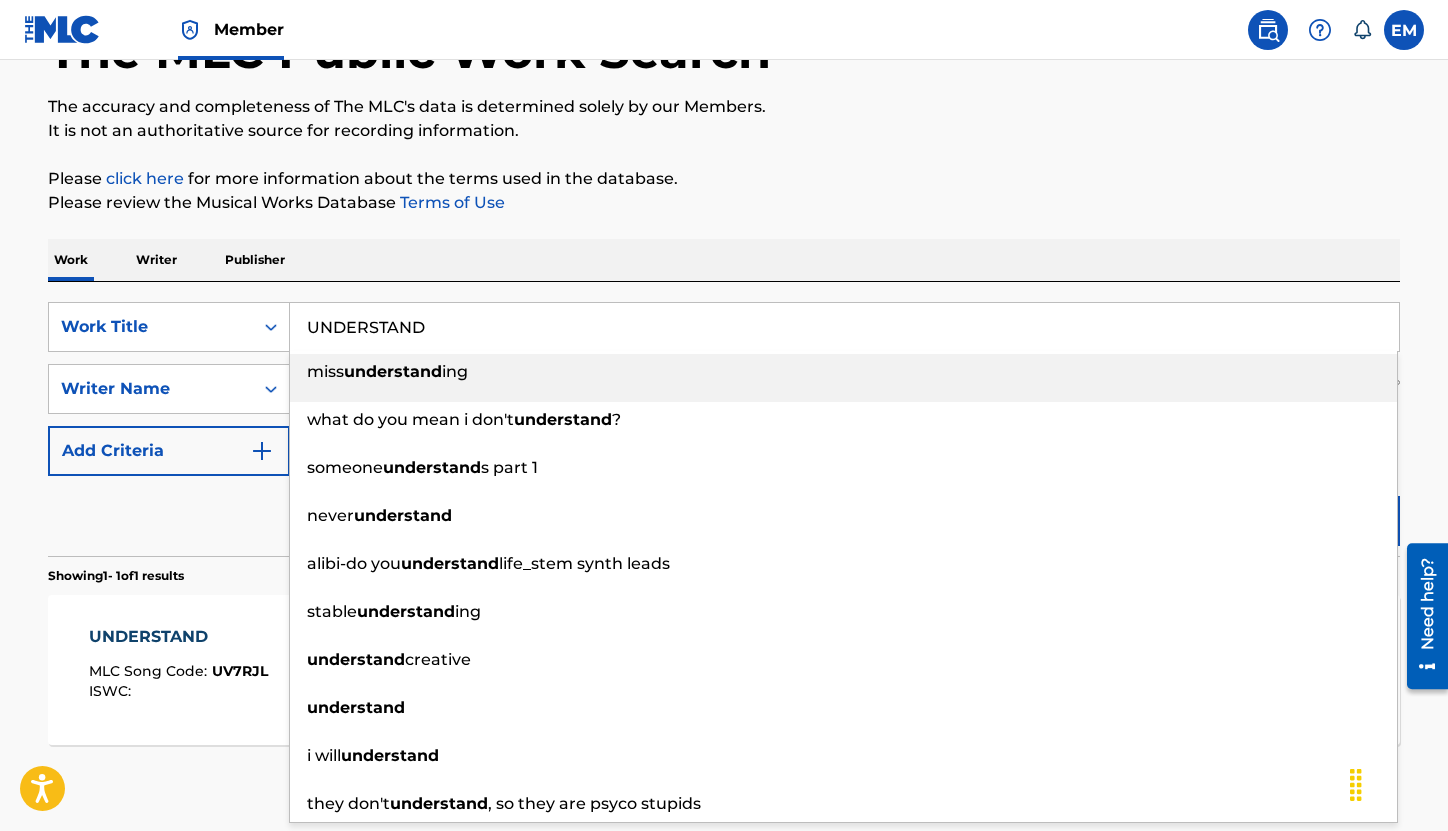 click on "UNDERSTAND" at bounding box center [844, 327] 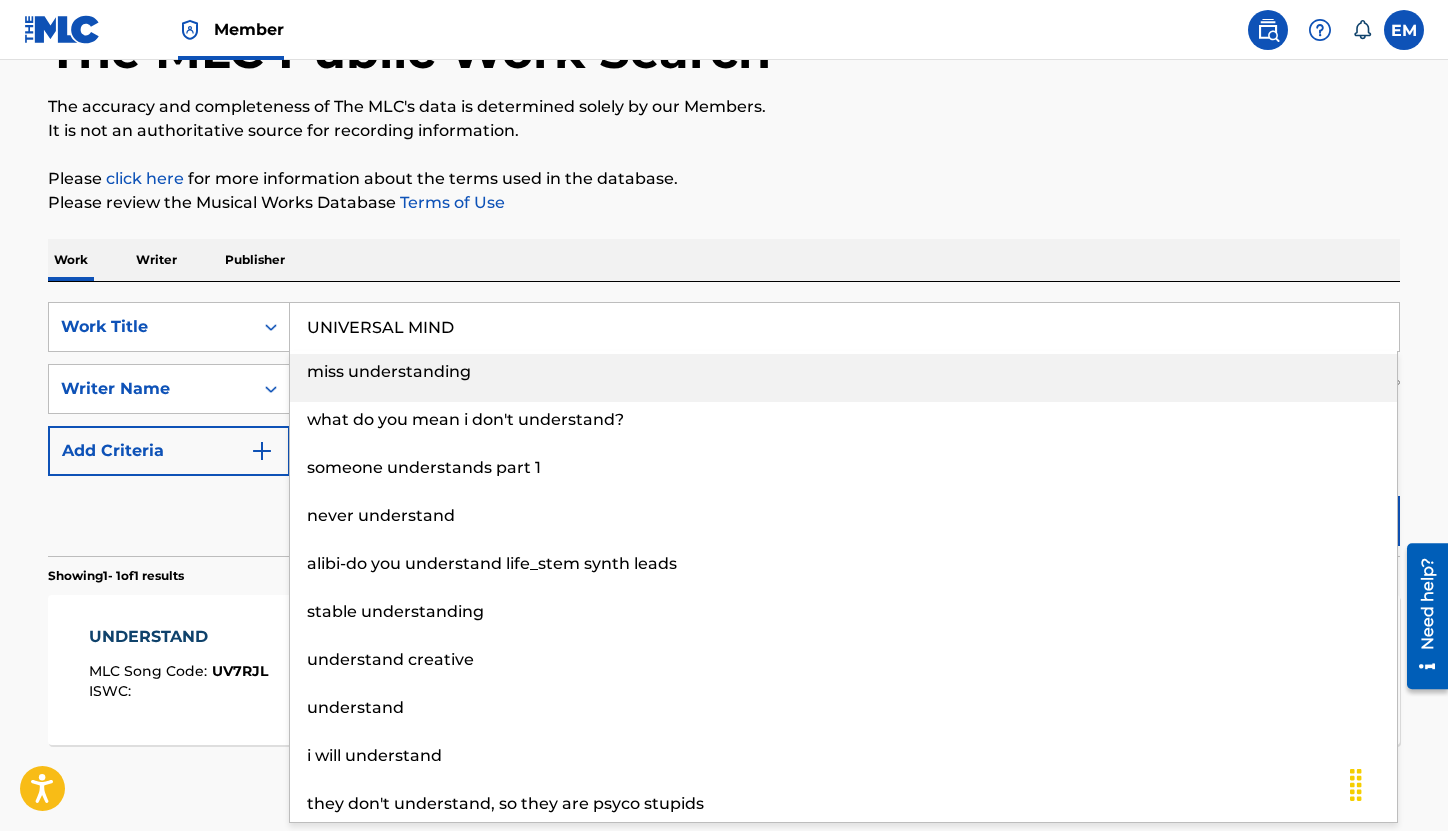 type on "UNIVERSAL MIND" 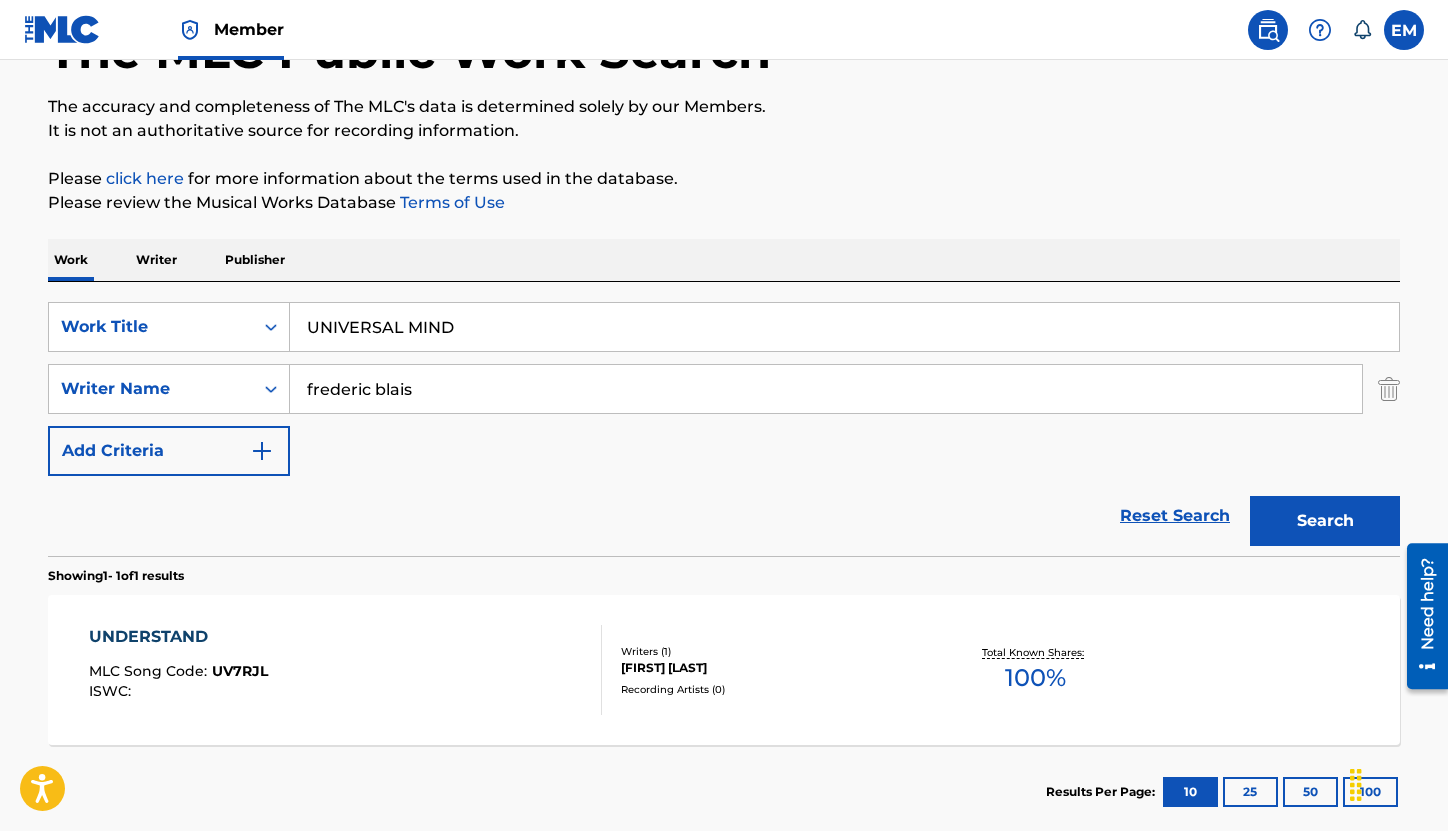 click on "Search" at bounding box center (1325, 521) 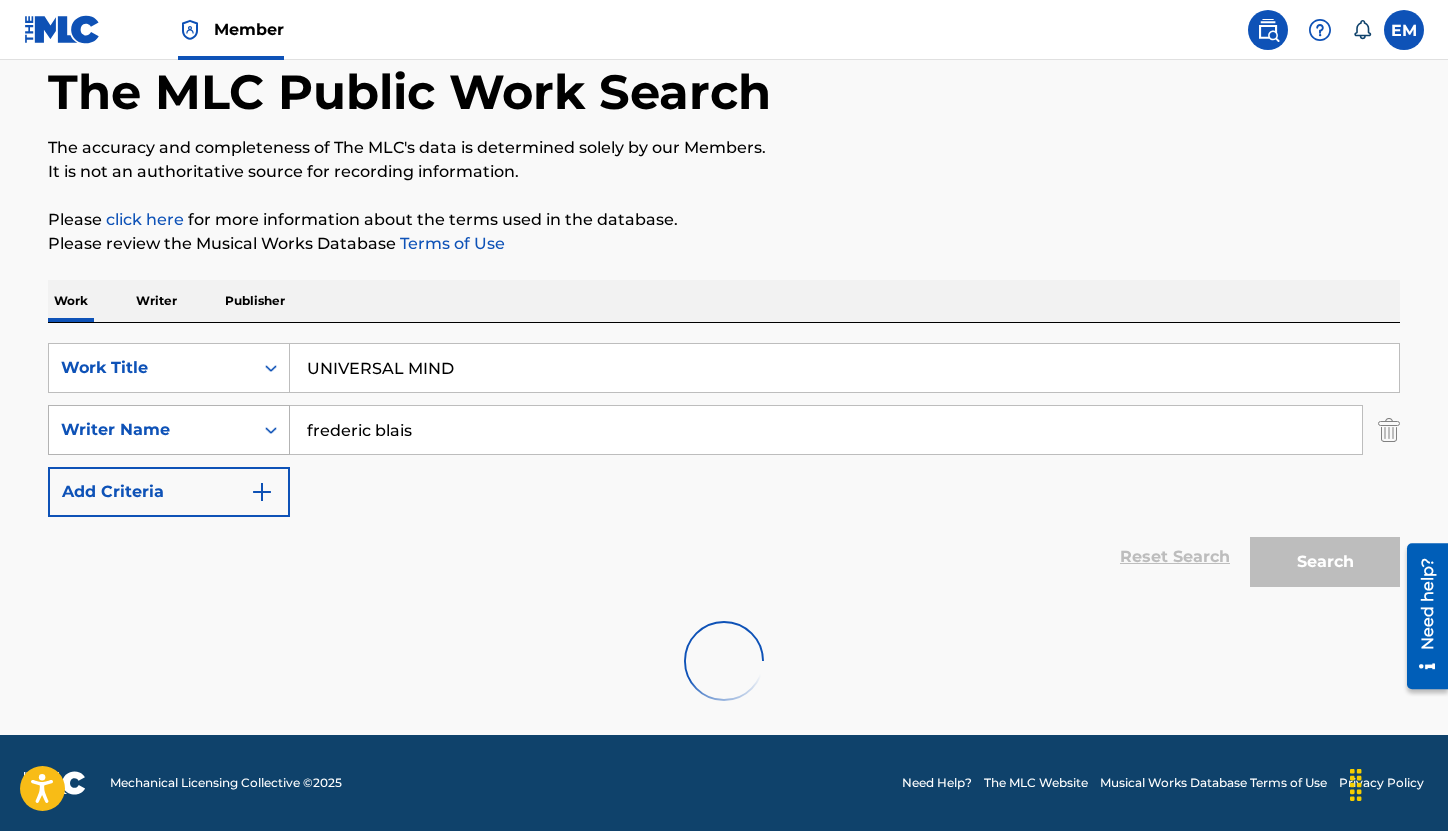 scroll, scrollTop: 143, scrollLeft: 0, axis: vertical 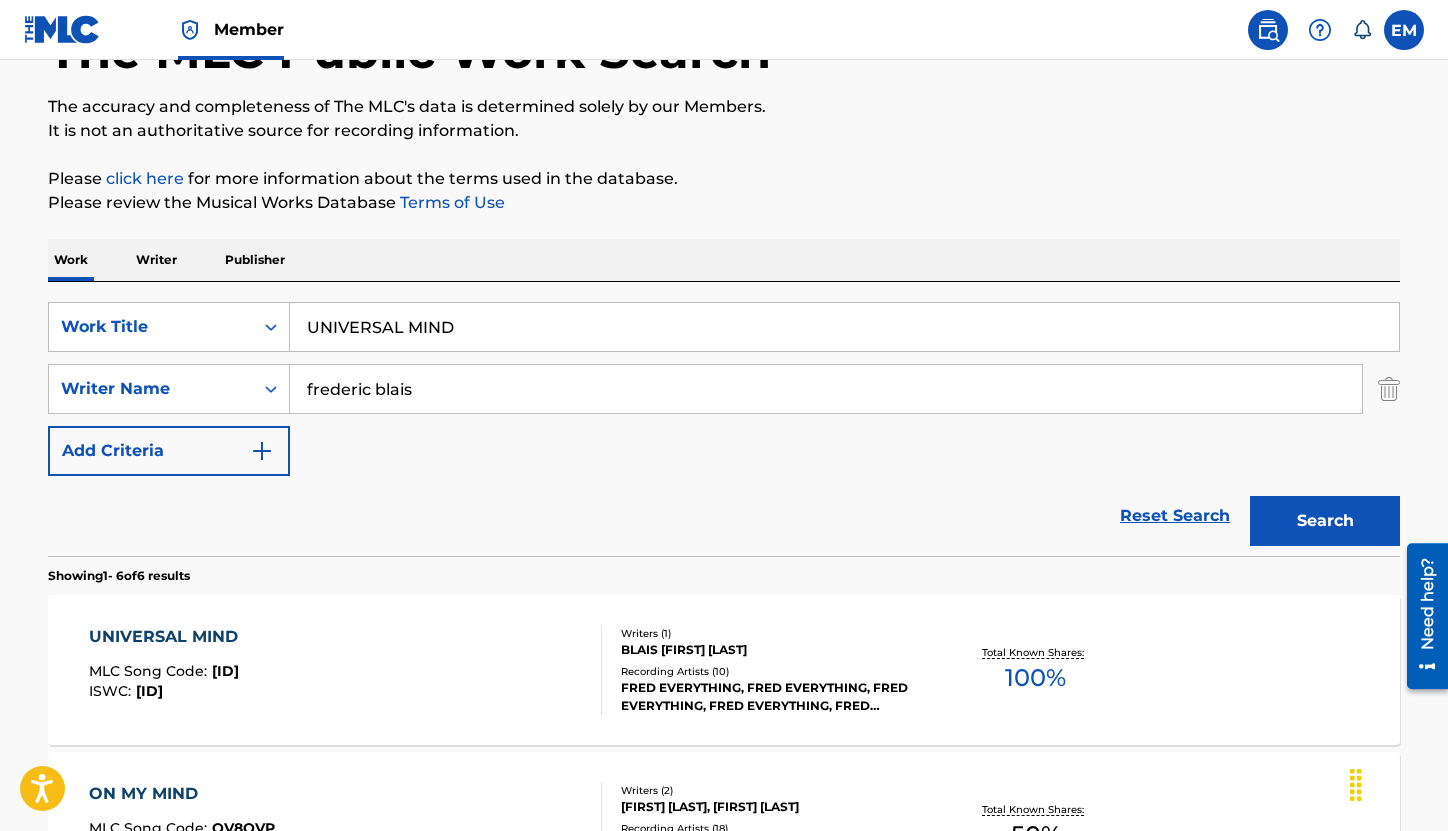 click on "UNIVERSAL MIND MLC Song Code : UA0G1X ISWC : T0713841054" at bounding box center (346, 670) 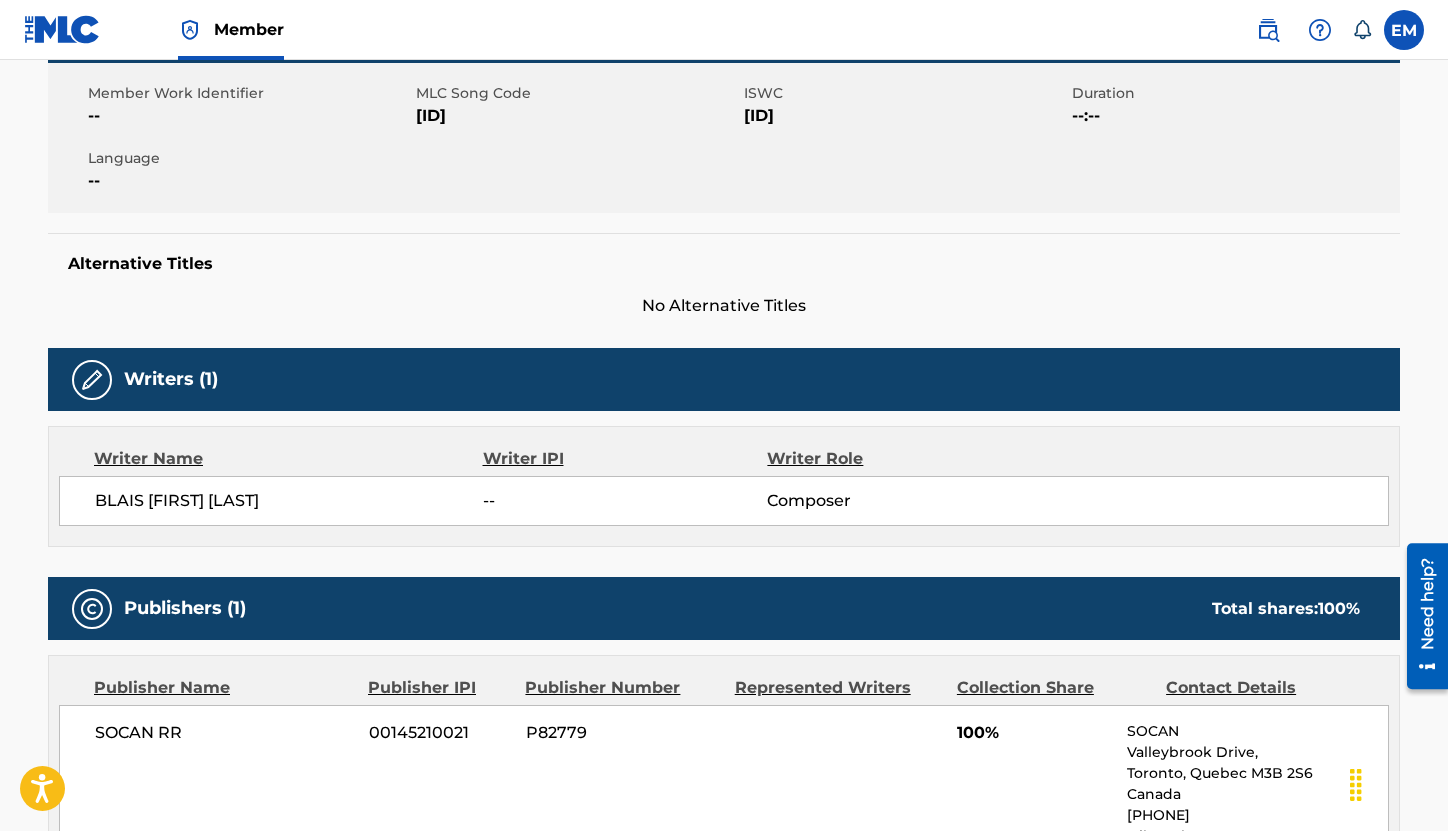 scroll, scrollTop: 200, scrollLeft: 0, axis: vertical 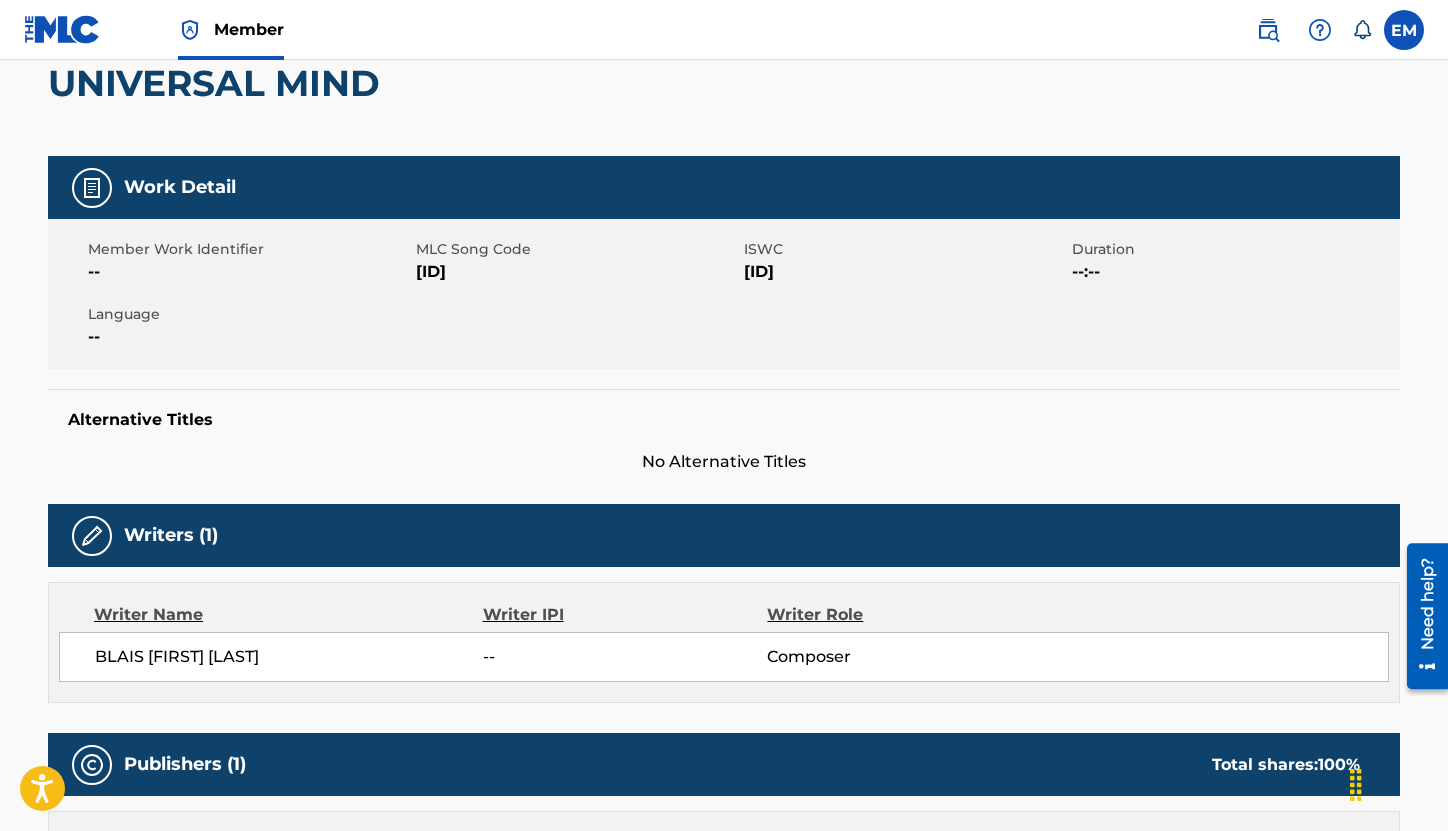 click on "[ID]" at bounding box center (577, 272) 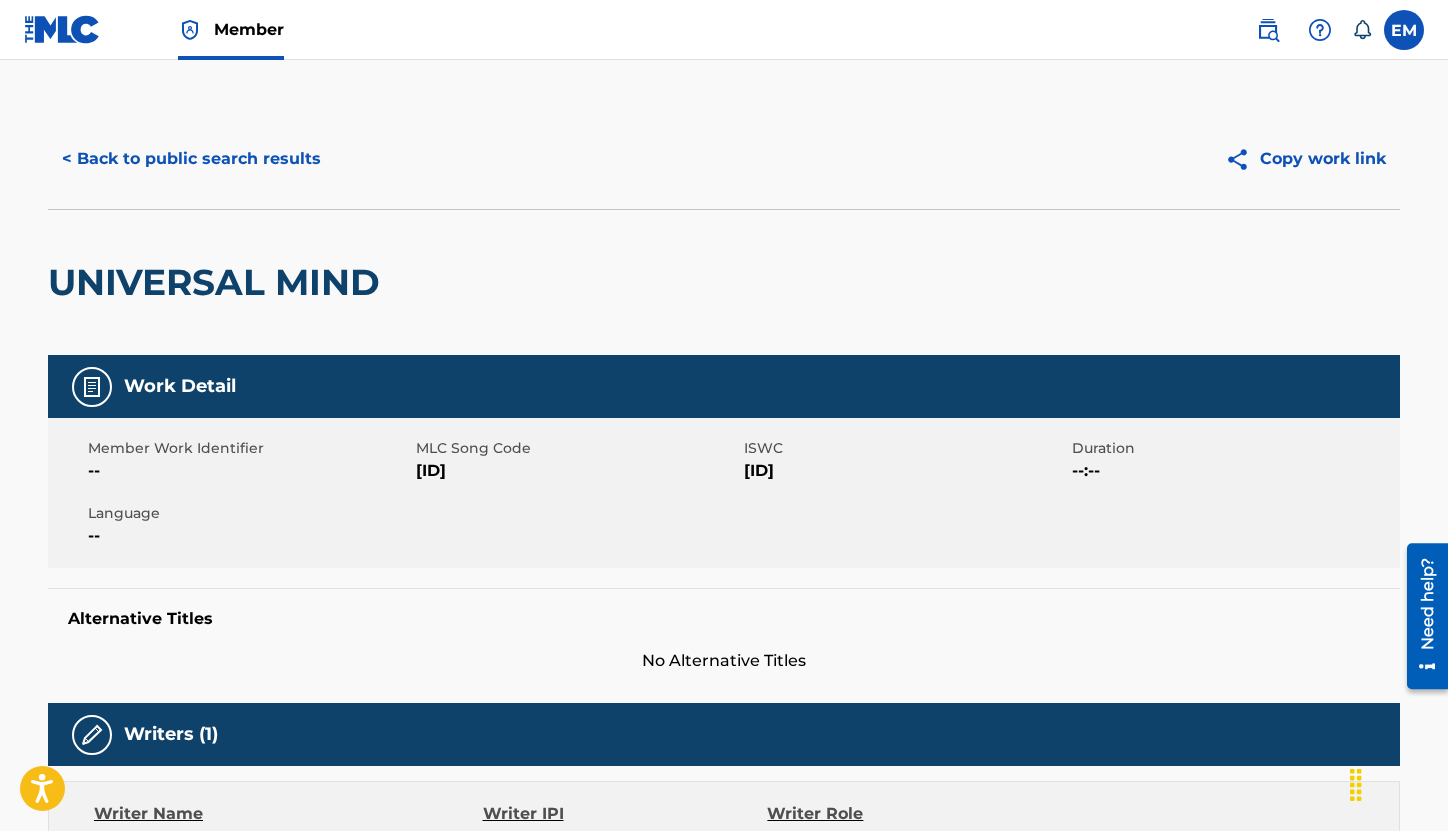 scroll, scrollTop: 0, scrollLeft: 0, axis: both 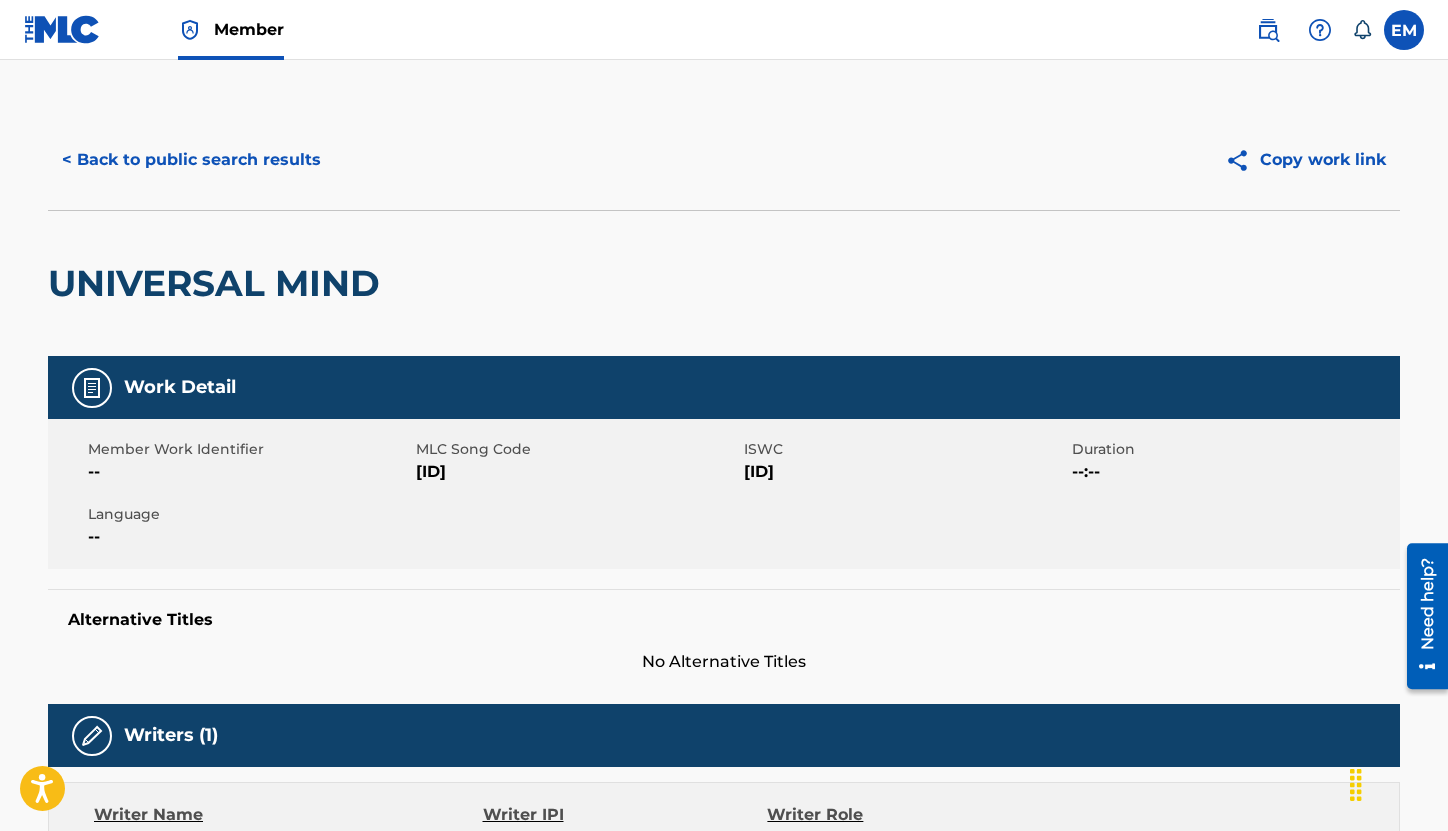 click on "< Back to public search results" at bounding box center (191, 160) 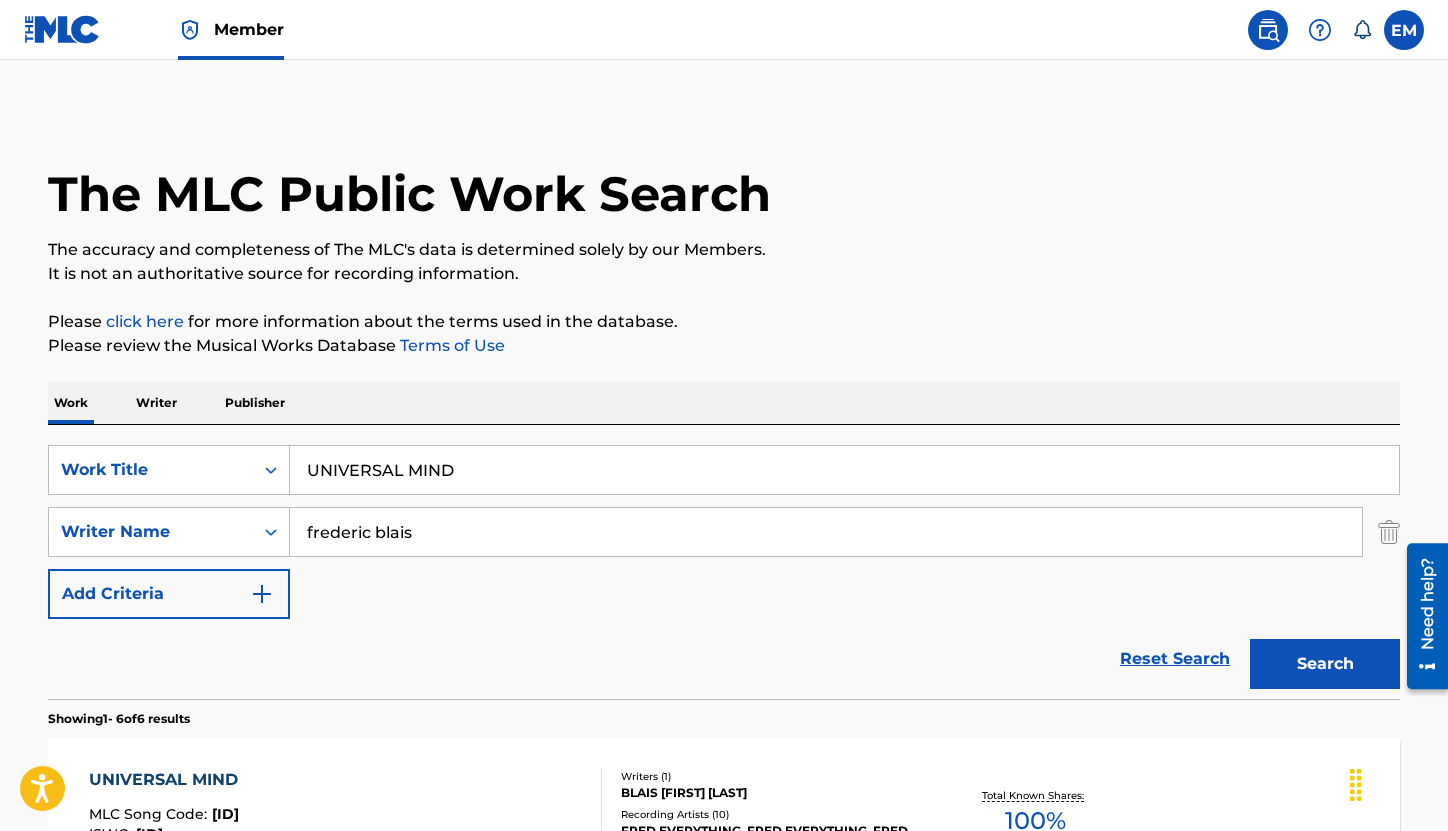 scroll, scrollTop: 143, scrollLeft: 0, axis: vertical 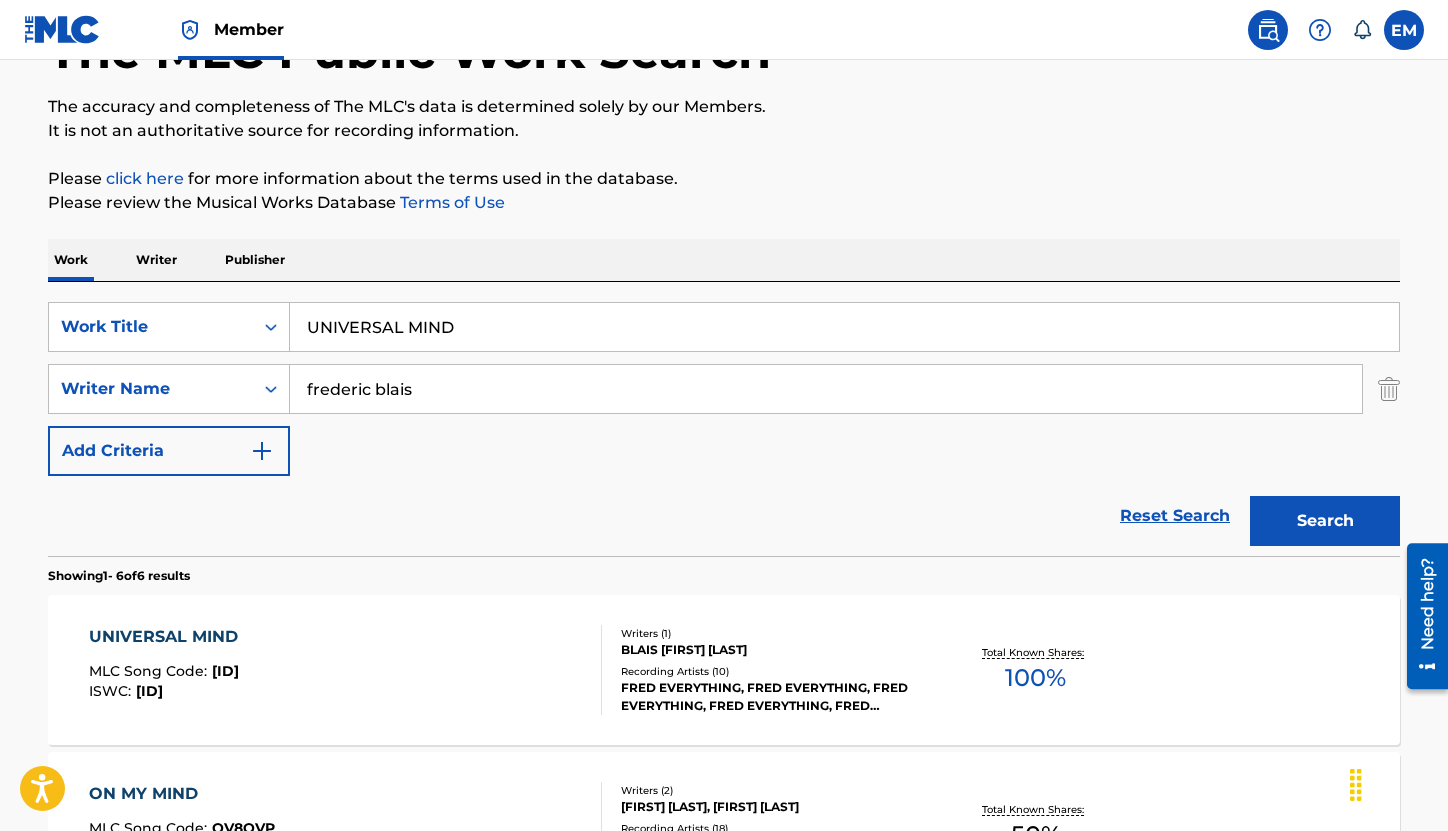 click on "UNIVERSAL MIND" at bounding box center (844, 327) 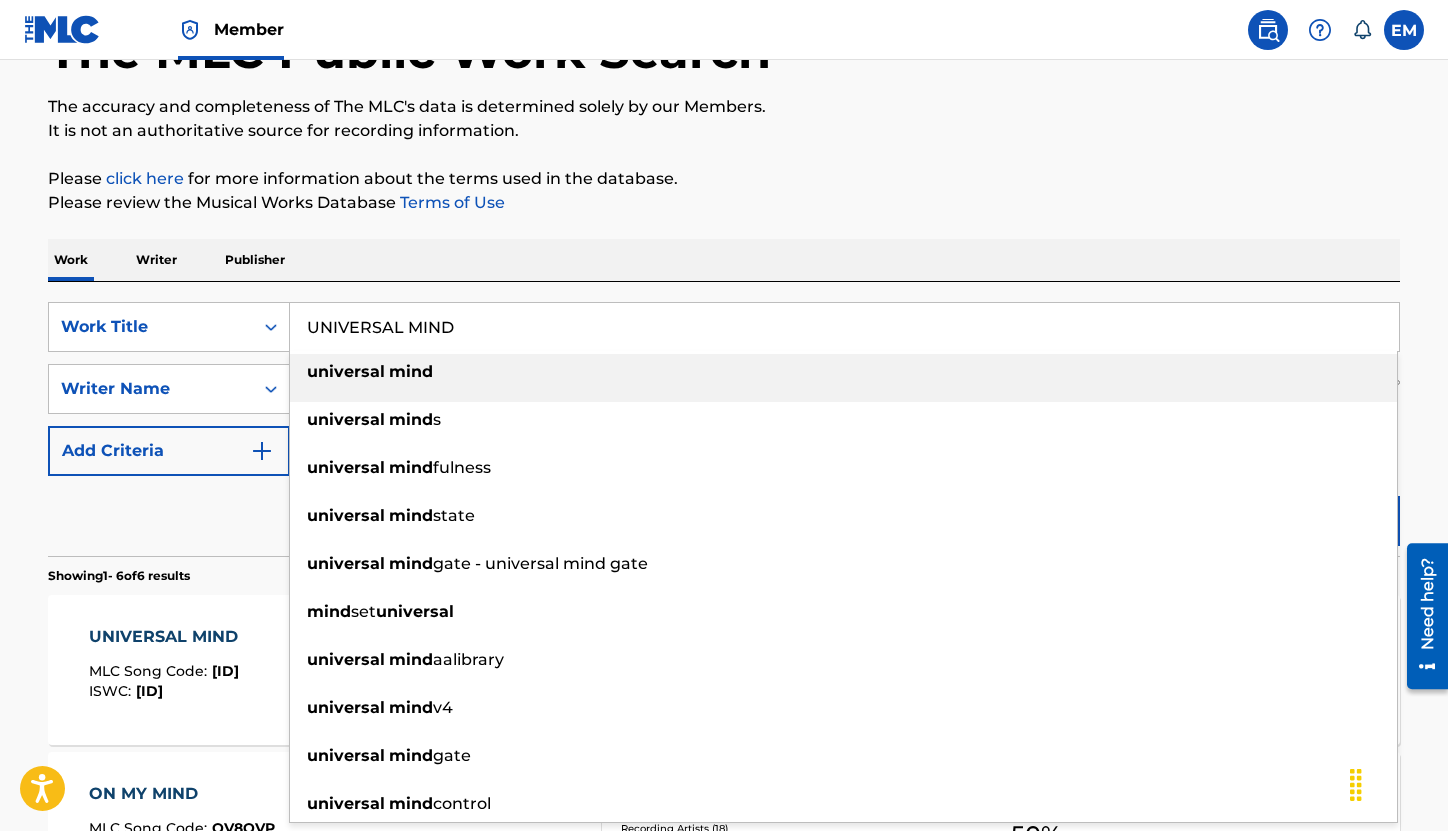 click on "UNIVERSAL MIND" at bounding box center (844, 327) 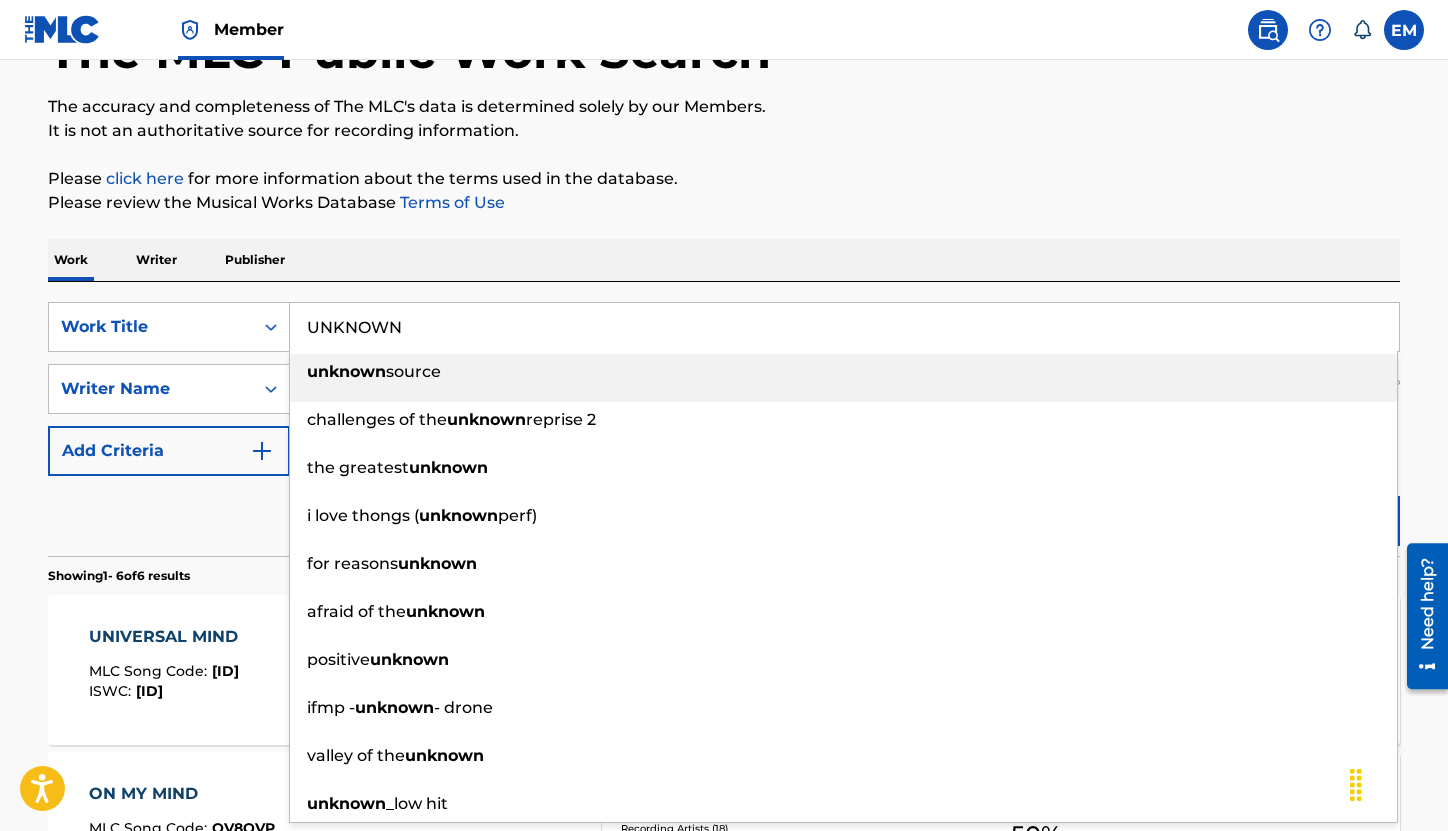 click on "UNKNOWN" at bounding box center [844, 327] 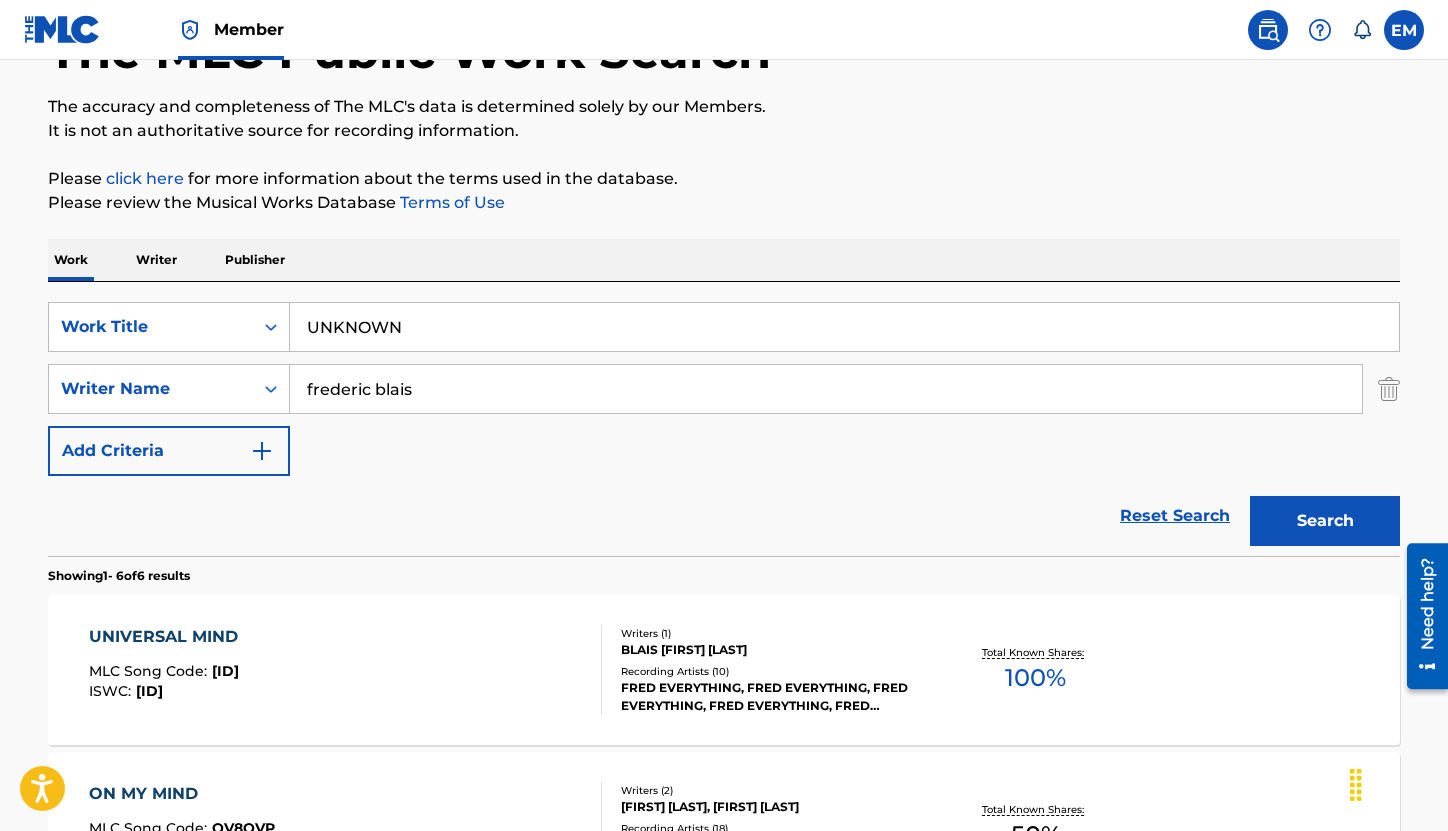 click on "Search" at bounding box center (1325, 521) 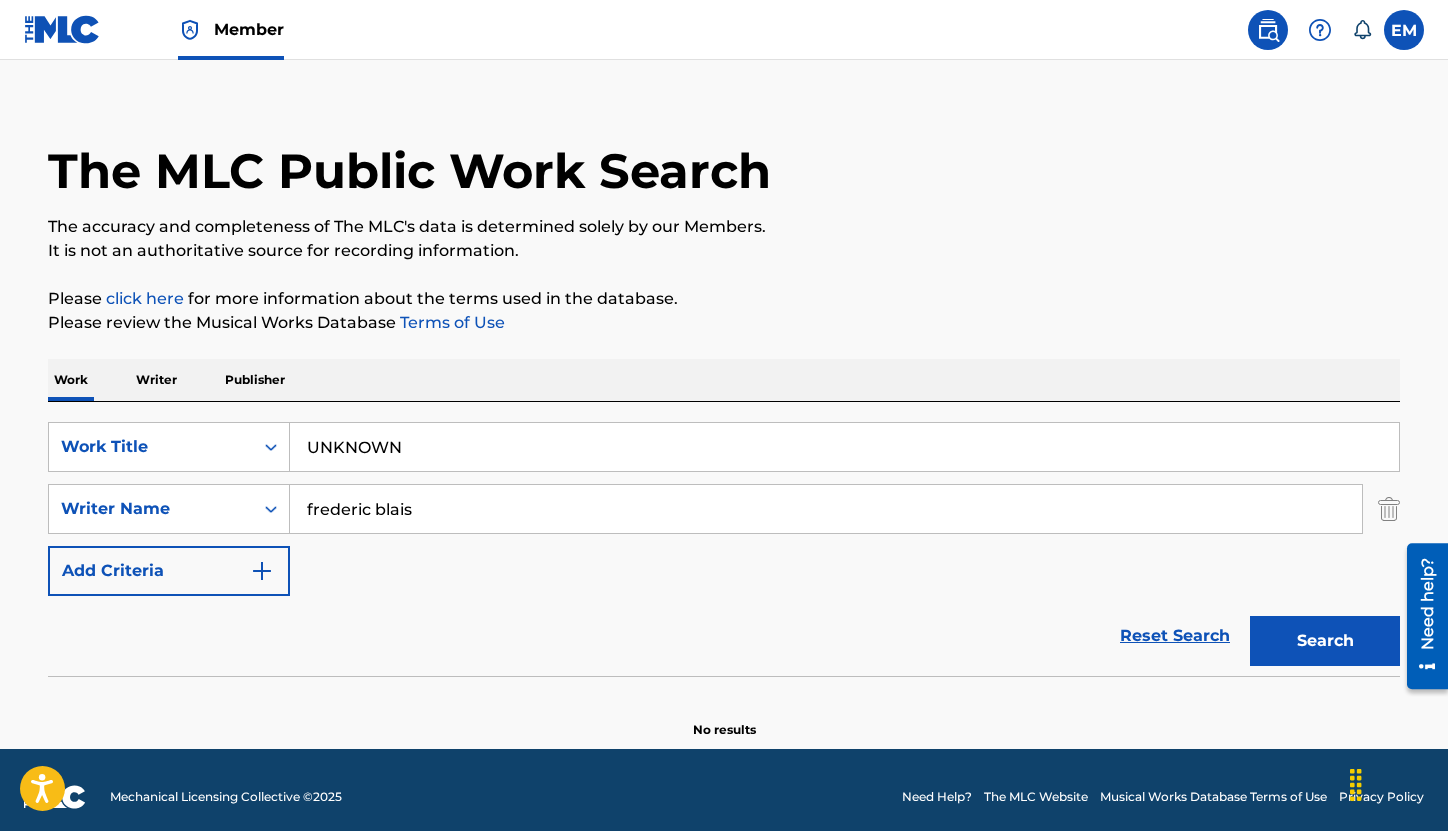 scroll, scrollTop: 0, scrollLeft: 0, axis: both 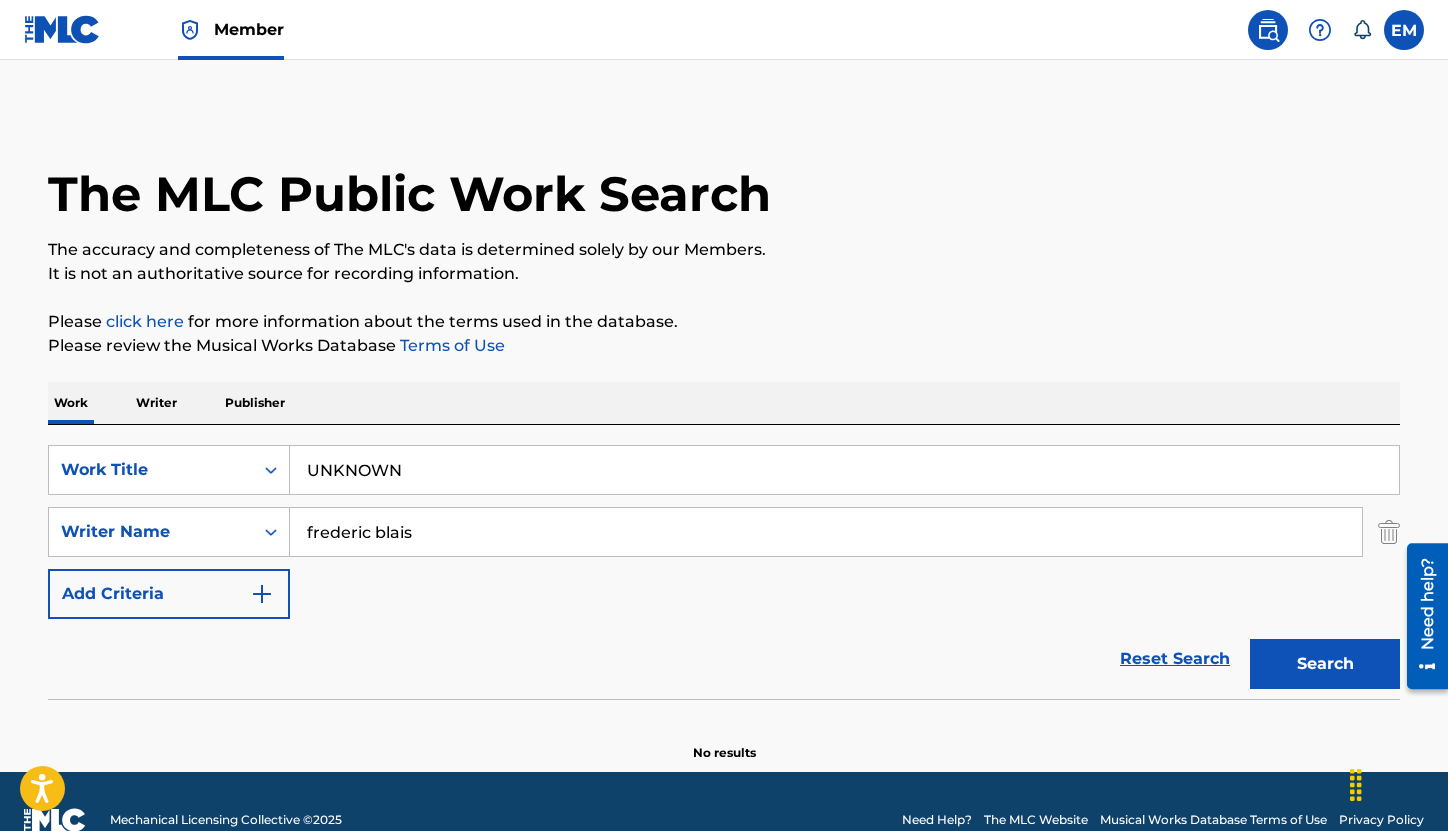 click on "UNKNOWN" at bounding box center [844, 470] 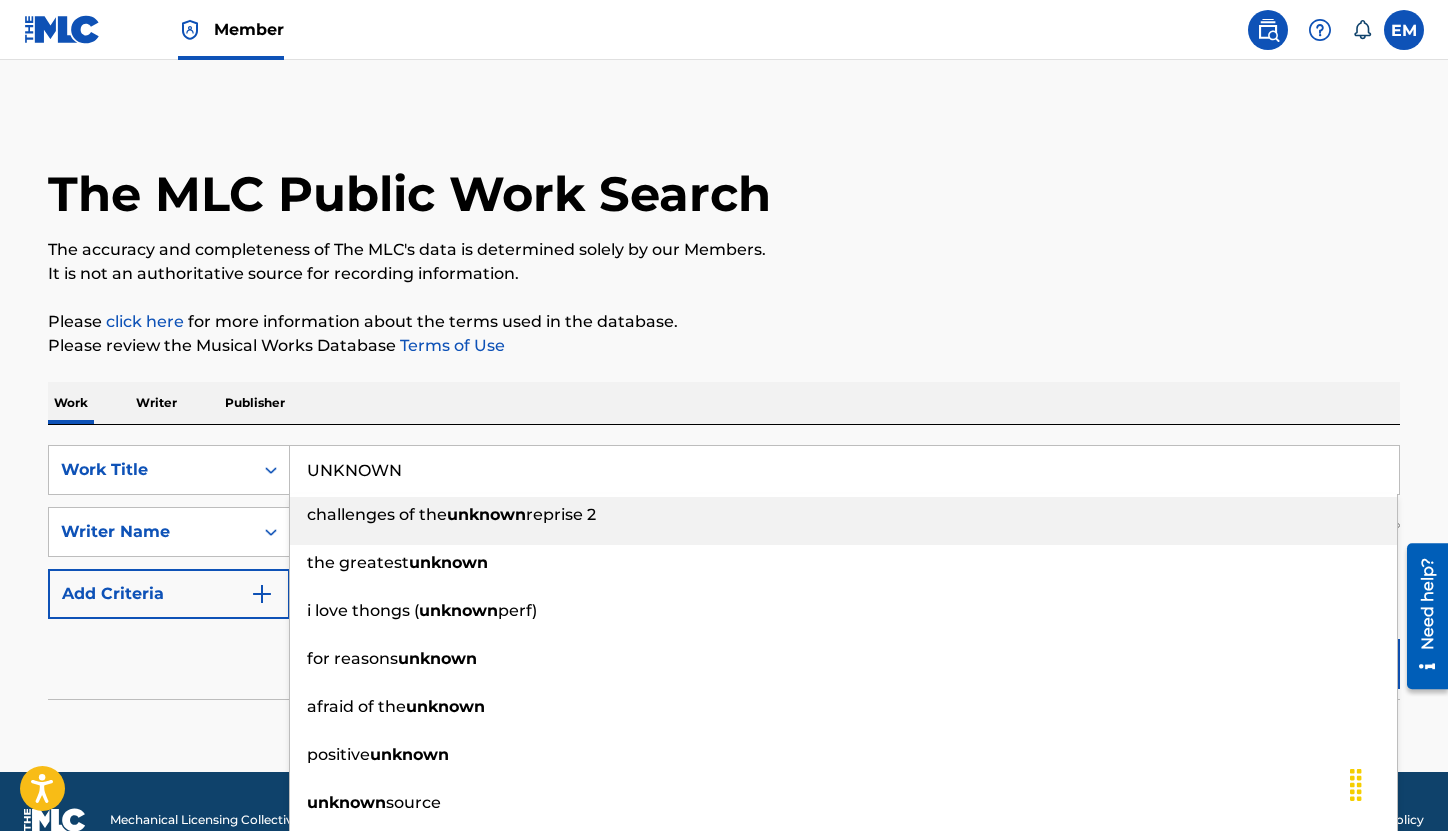 click on "UNKNOWN" at bounding box center (844, 470) 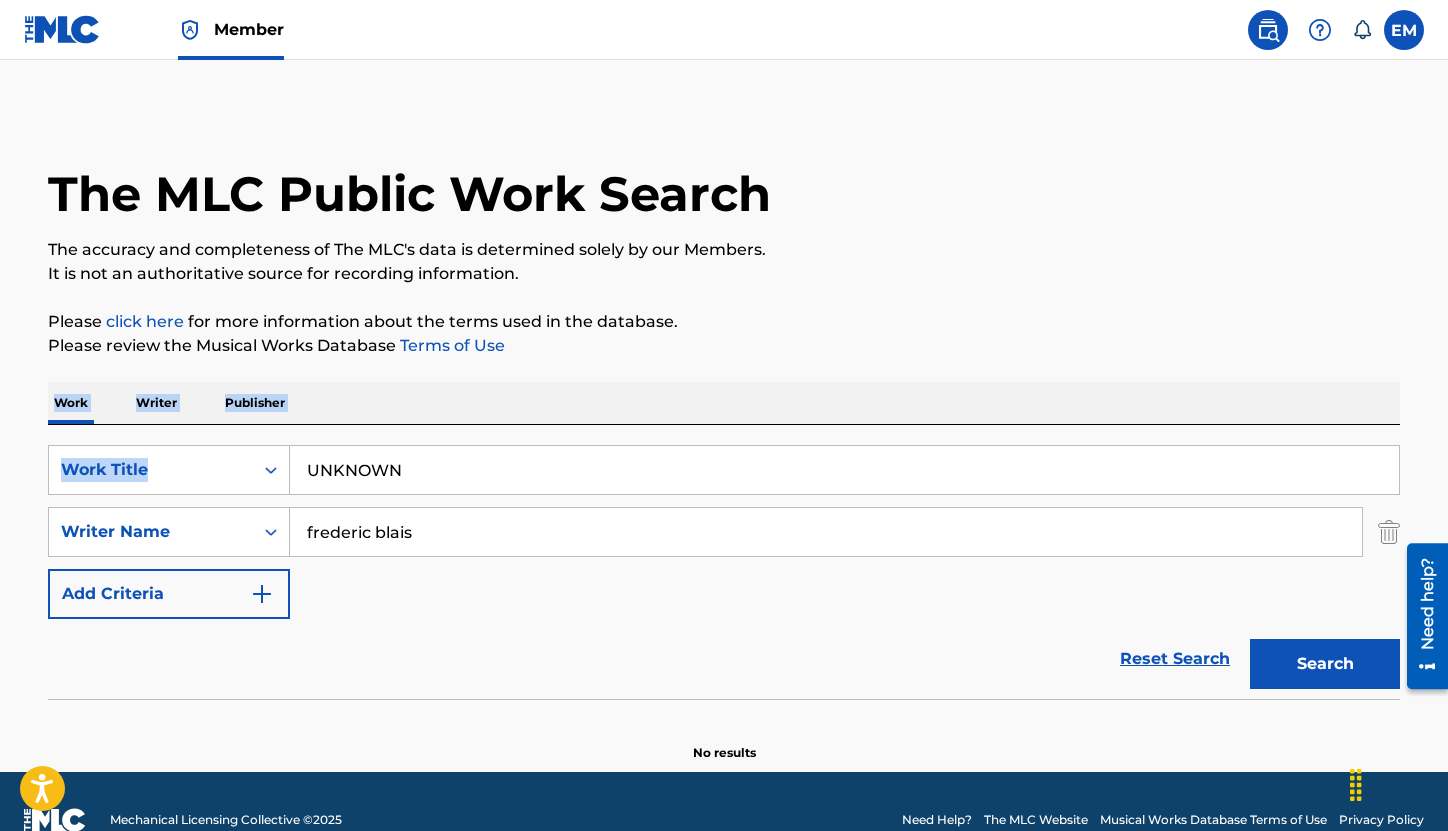 drag, startPoint x: 704, startPoint y: 374, endPoint x: 896, endPoint y: 353, distance: 193.14502 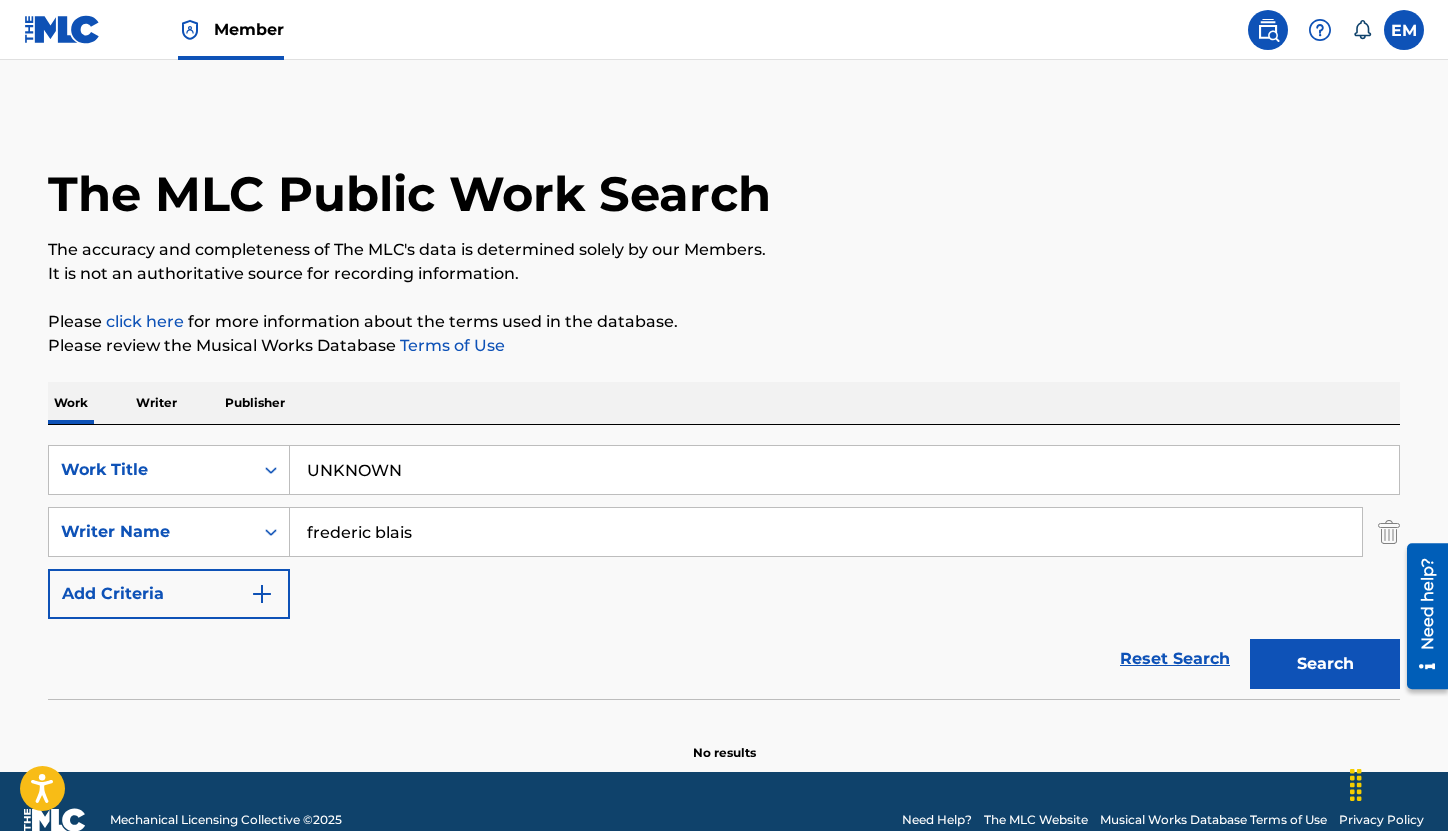 click on "UNKNOWN" at bounding box center (844, 470) 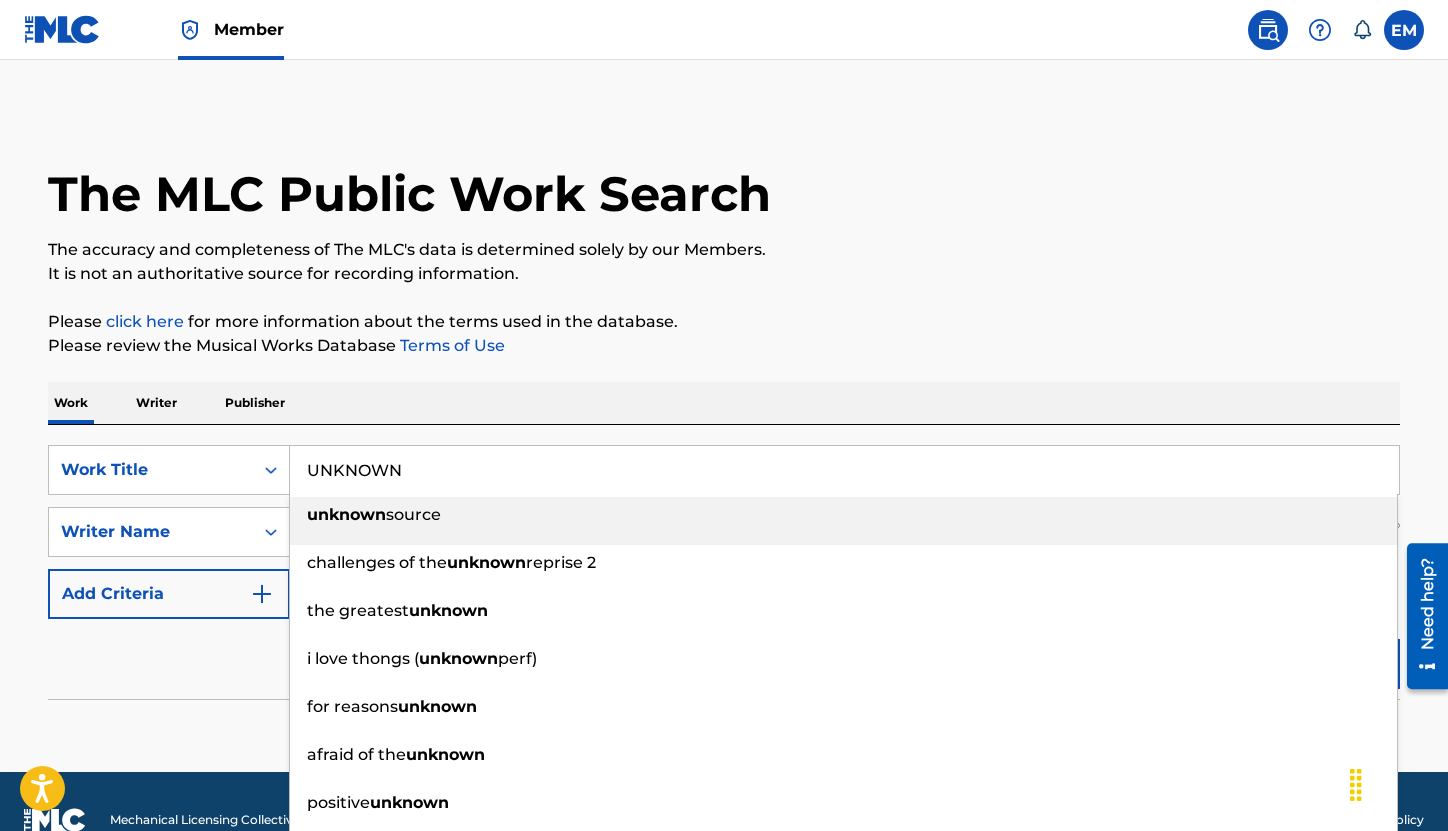click on "UNKNOWN" at bounding box center [844, 470] 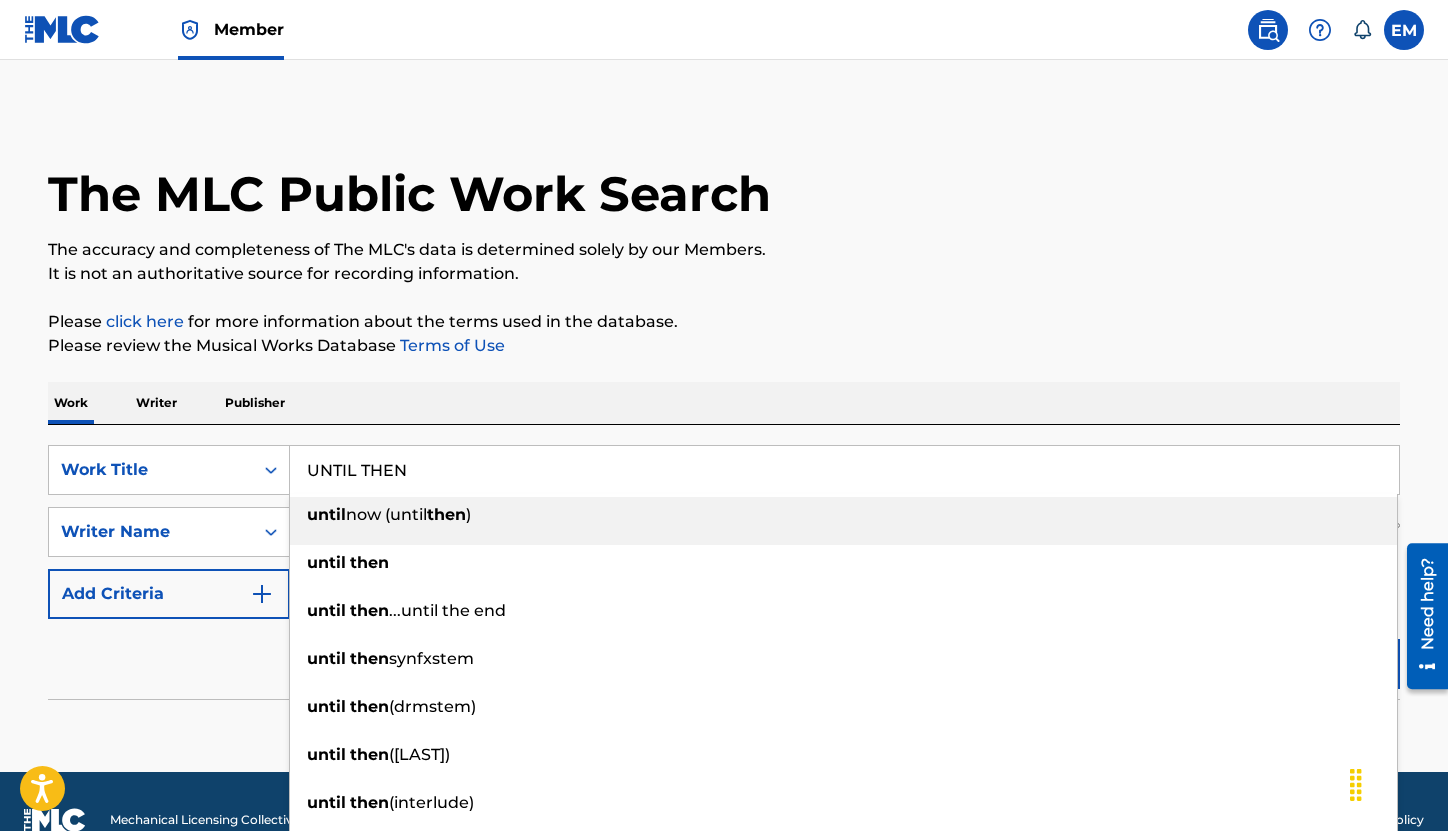 type on "UNTIL THEN" 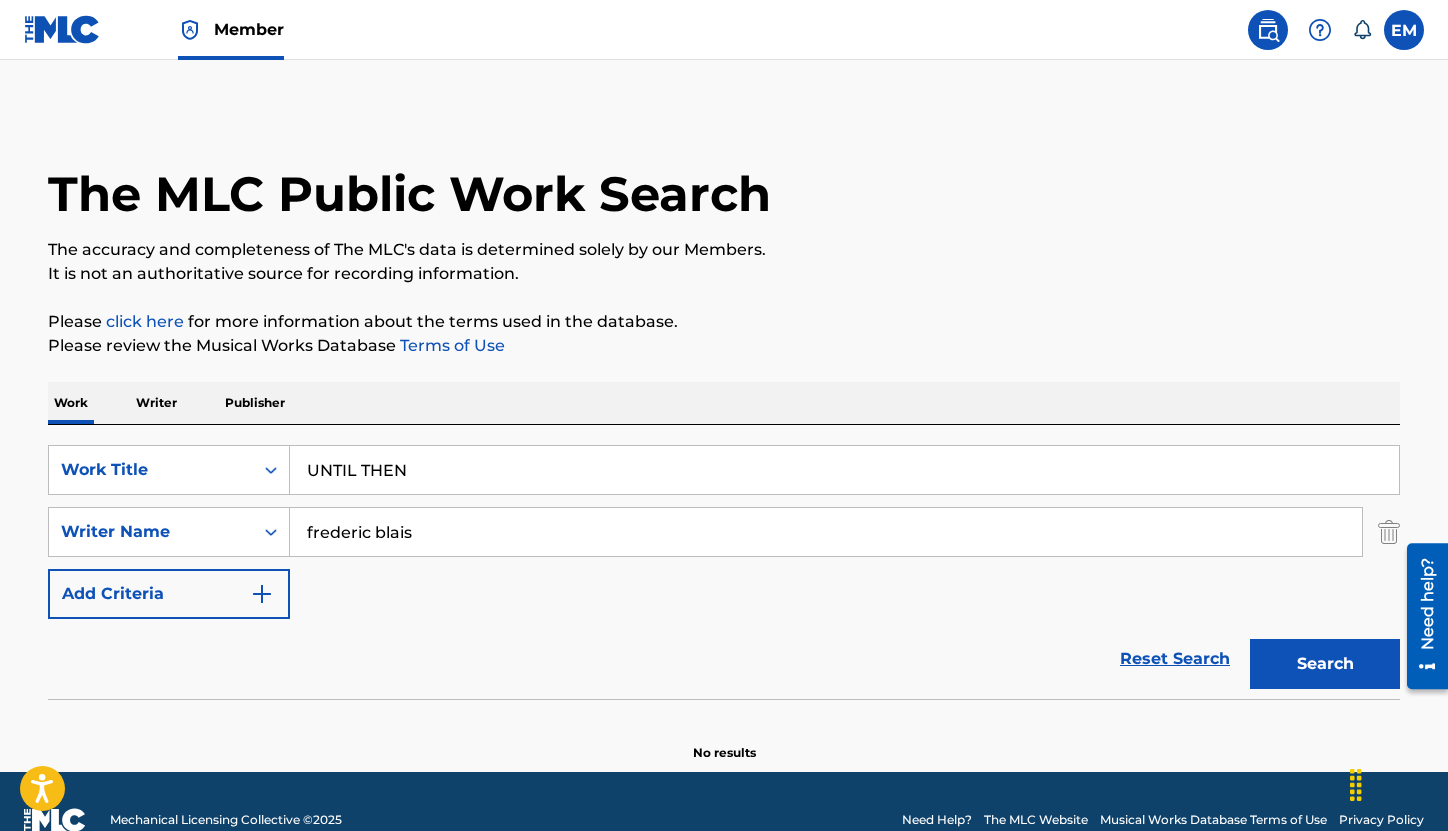 click on "Search" at bounding box center (1325, 664) 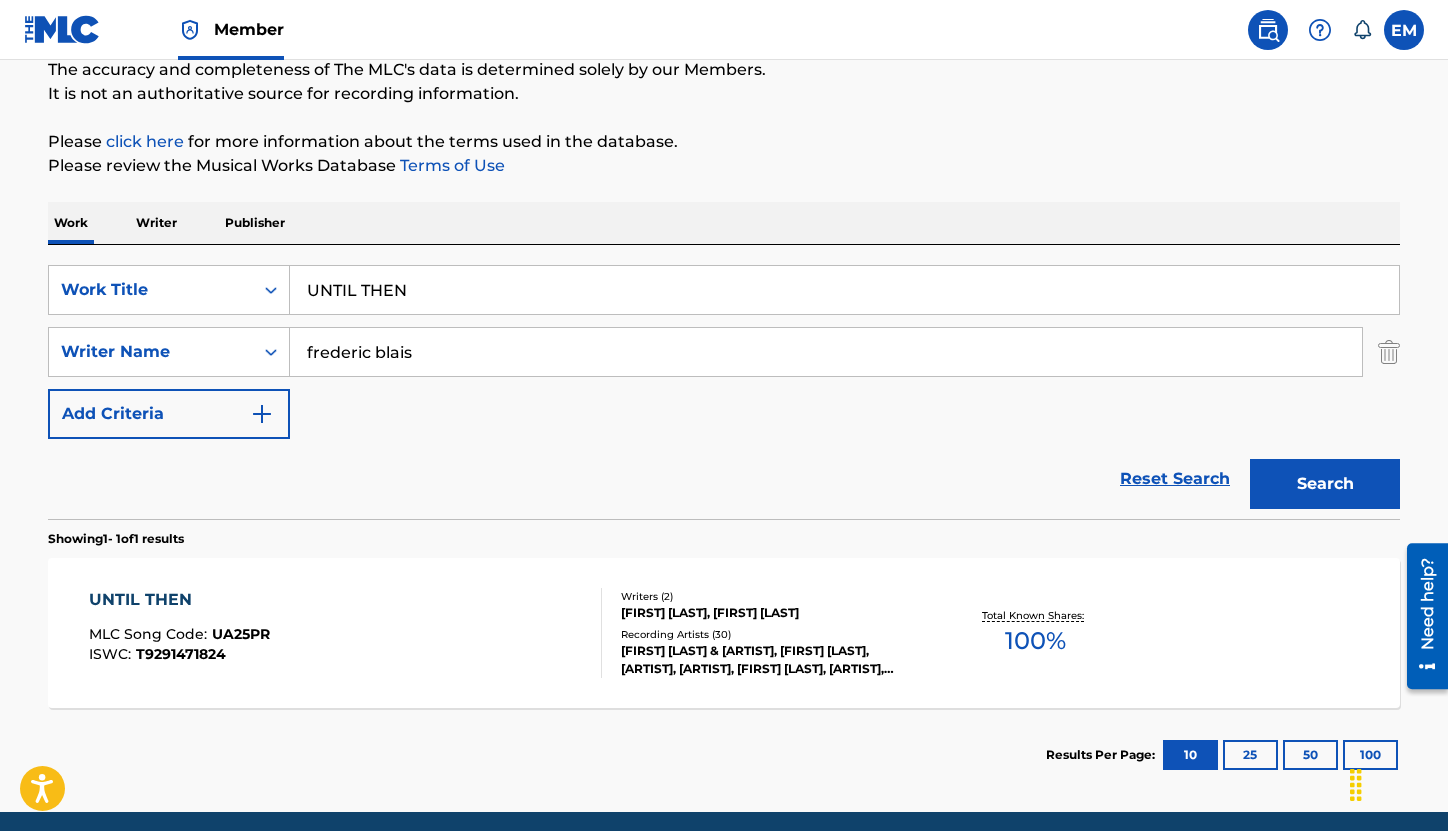 scroll, scrollTop: 257, scrollLeft: 0, axis: vertical 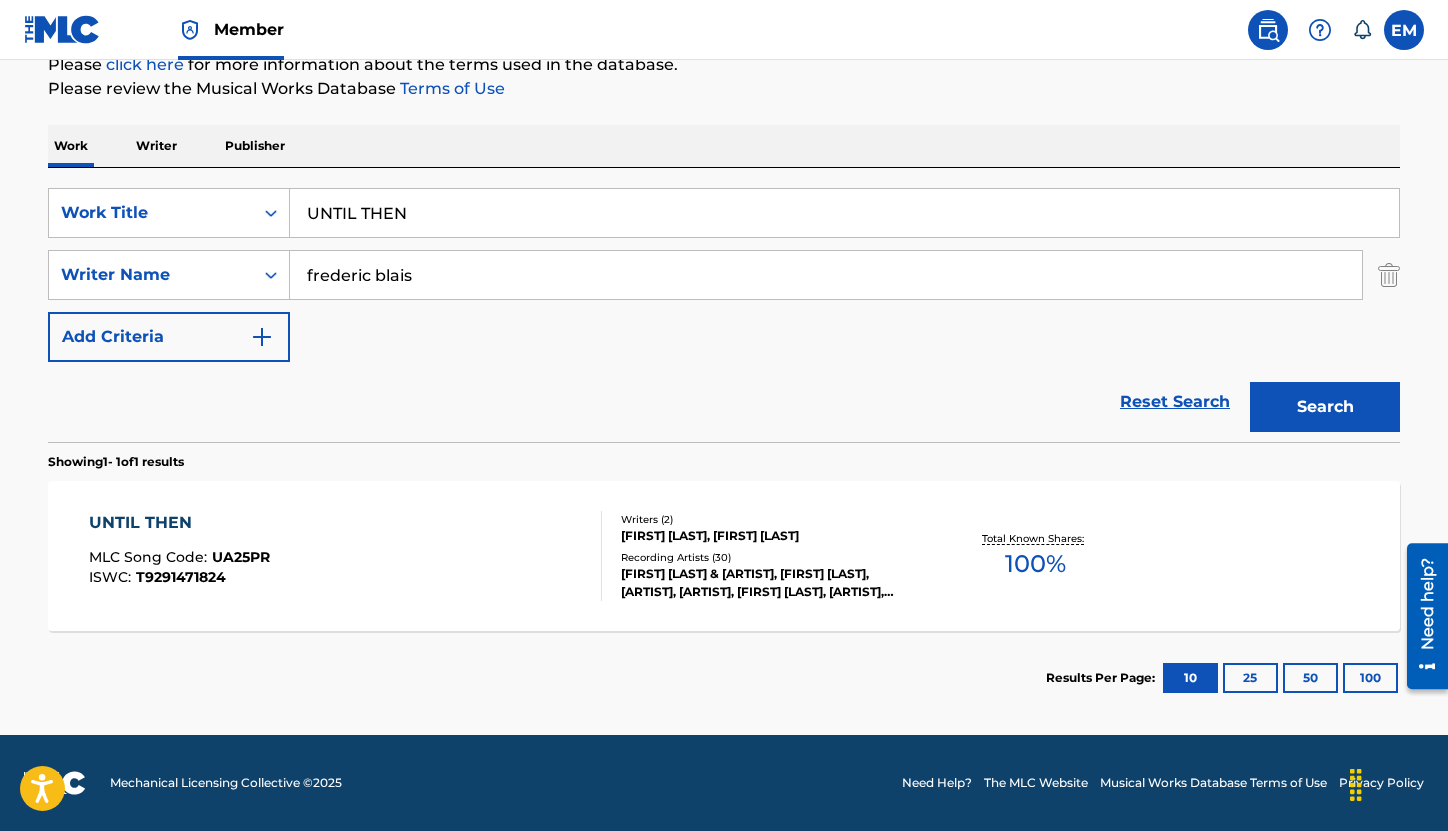 click on "UNTIL THEN MLC Song Code : UA25PR ISWC : T9291471824" at bounding box center (346, 556) 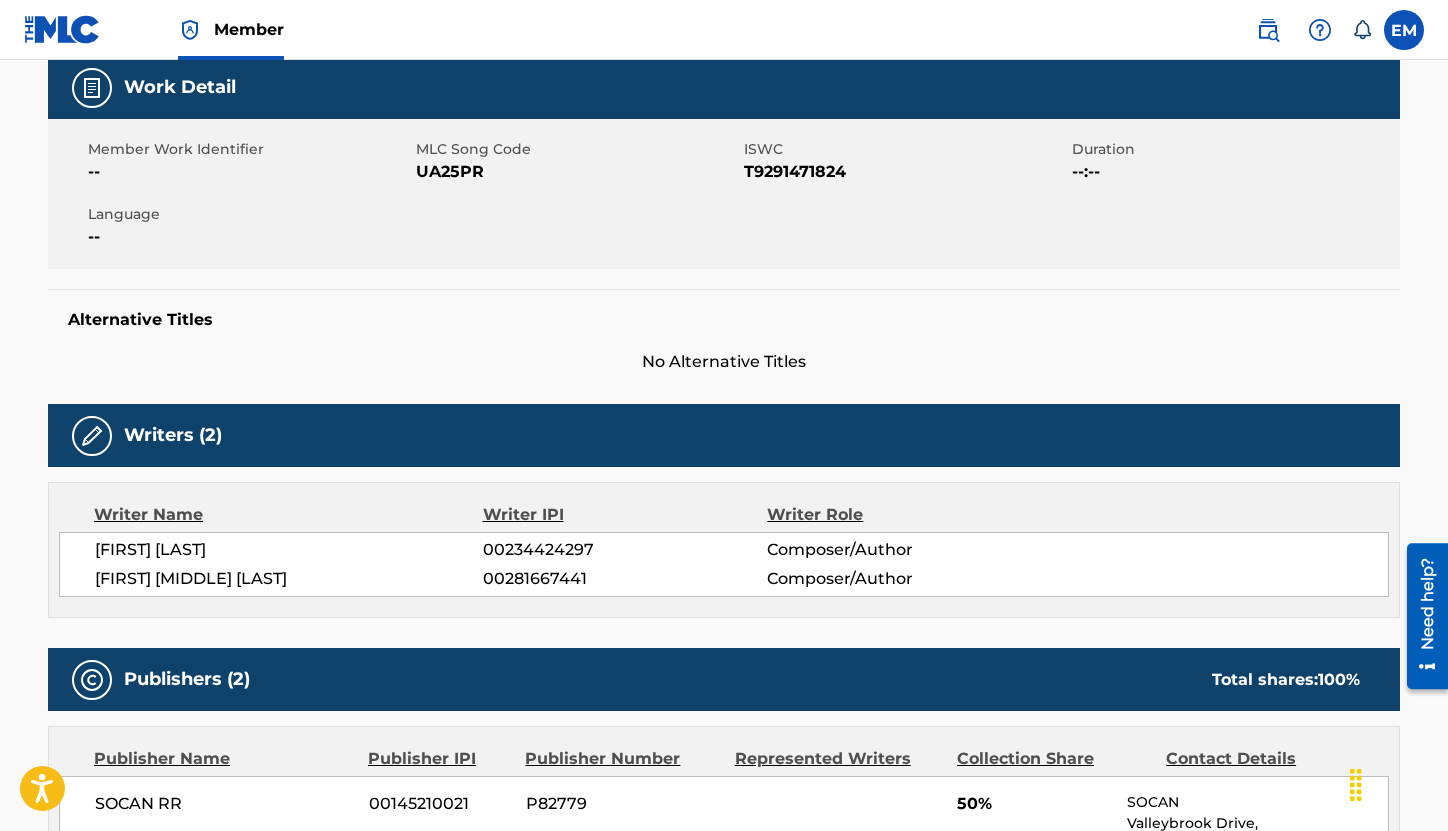 scroll, scrollTop: 100, scrollLeft: 0, axis: vertical 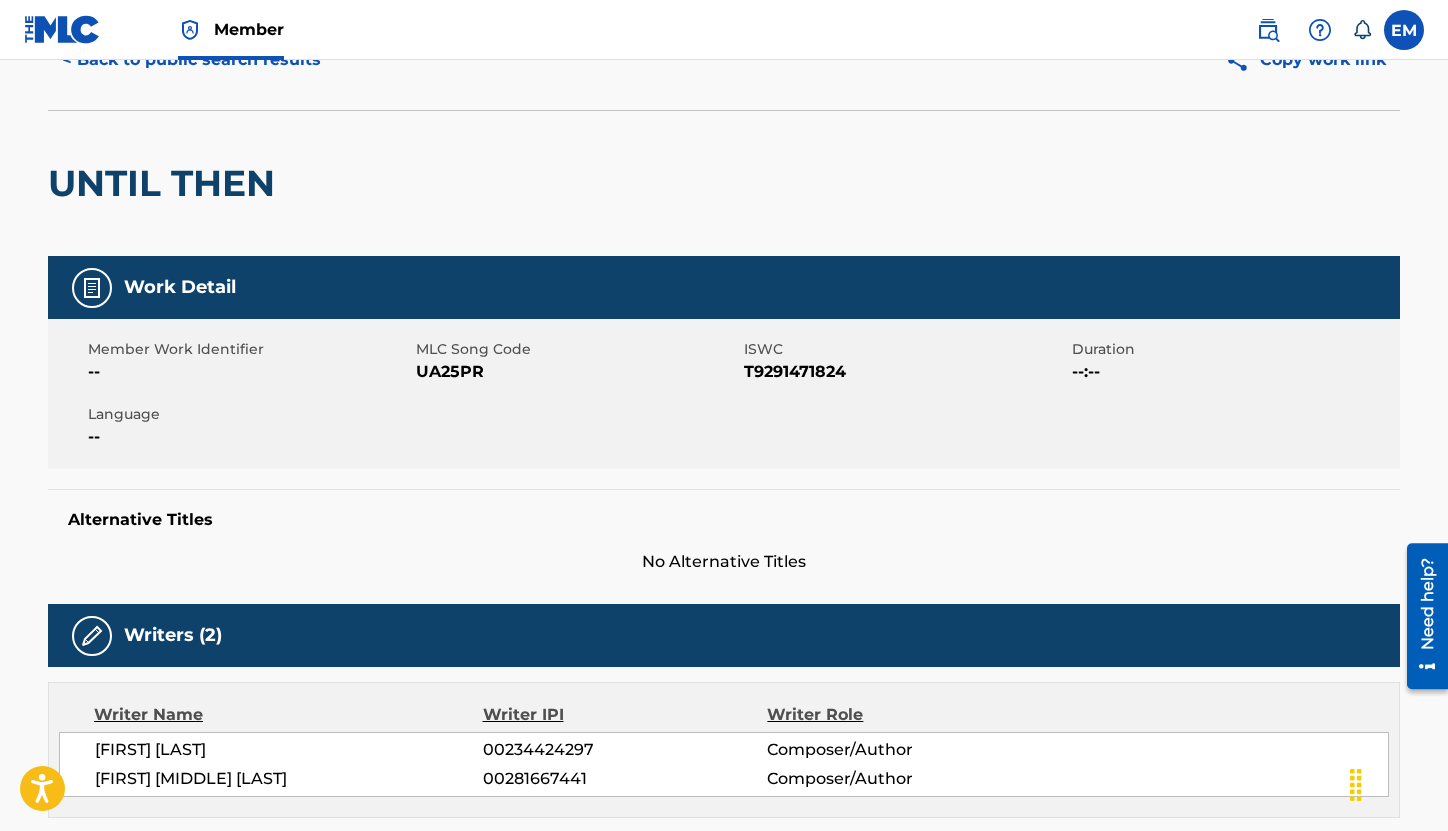 click on "UA25PR" at bounding box center [577, 372] 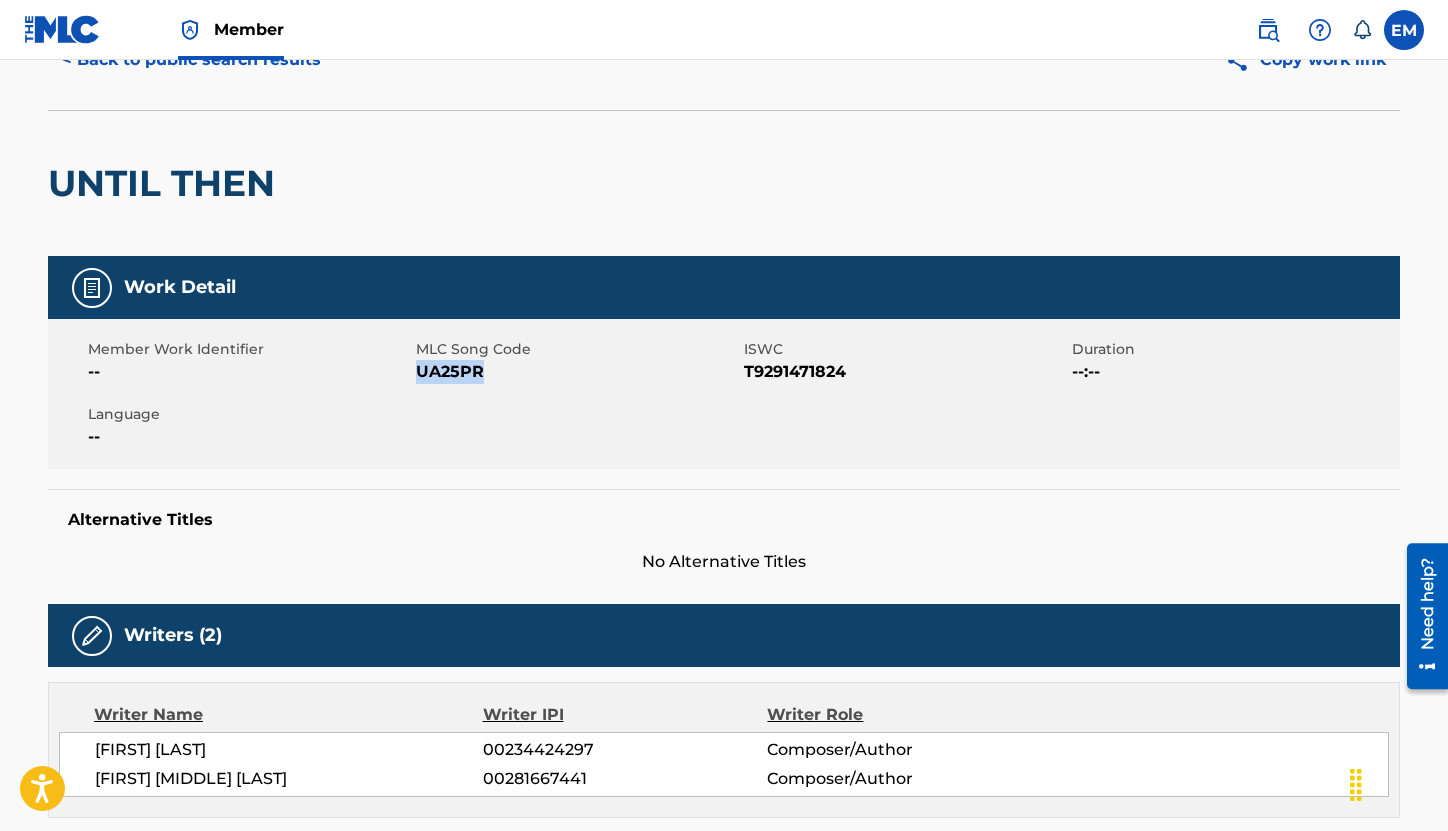 click on "UA25PR" at bounding box center [577, 372] 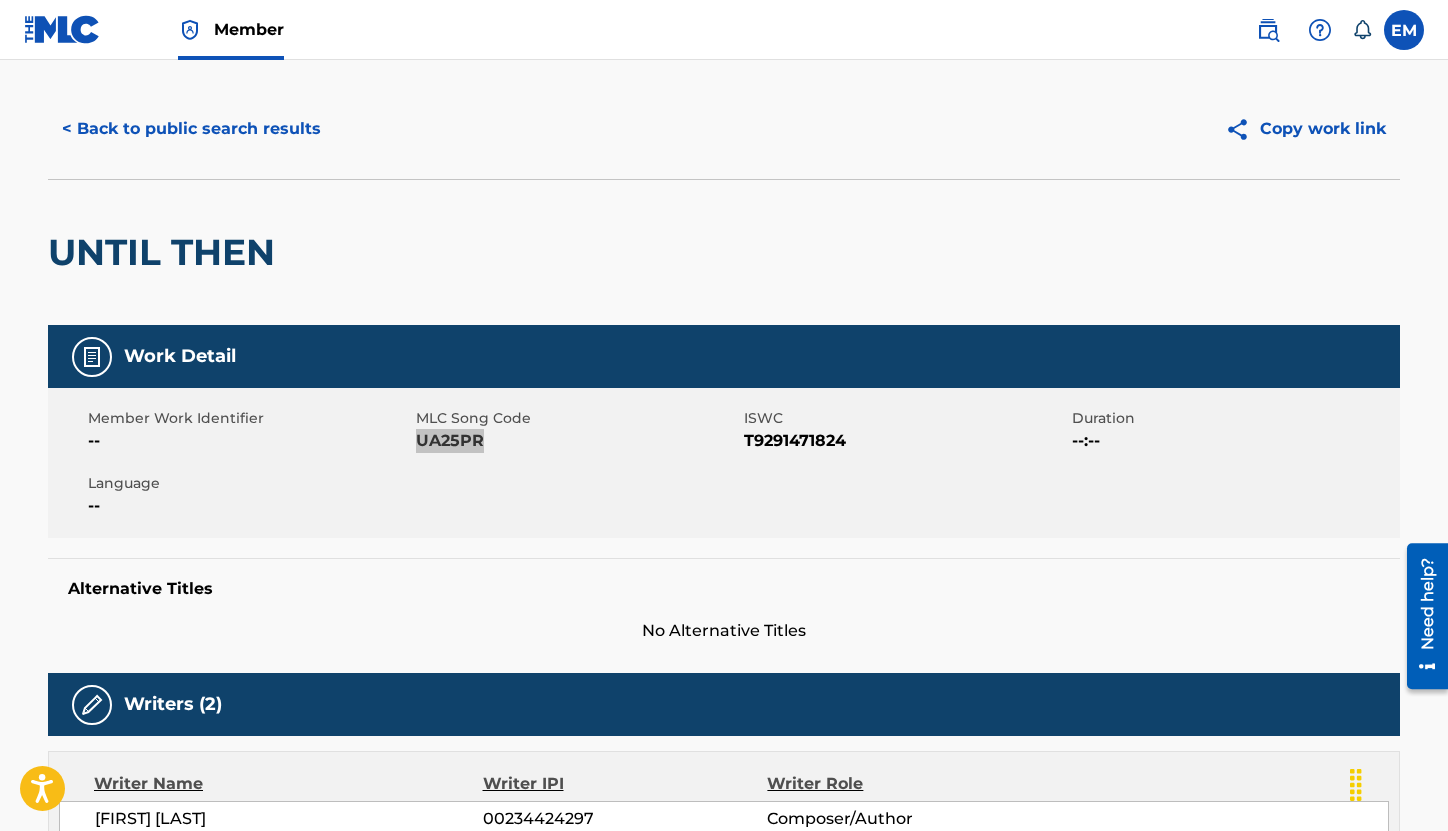 scroll, scrollTop: 0, scrollLeft: 0, axis: both 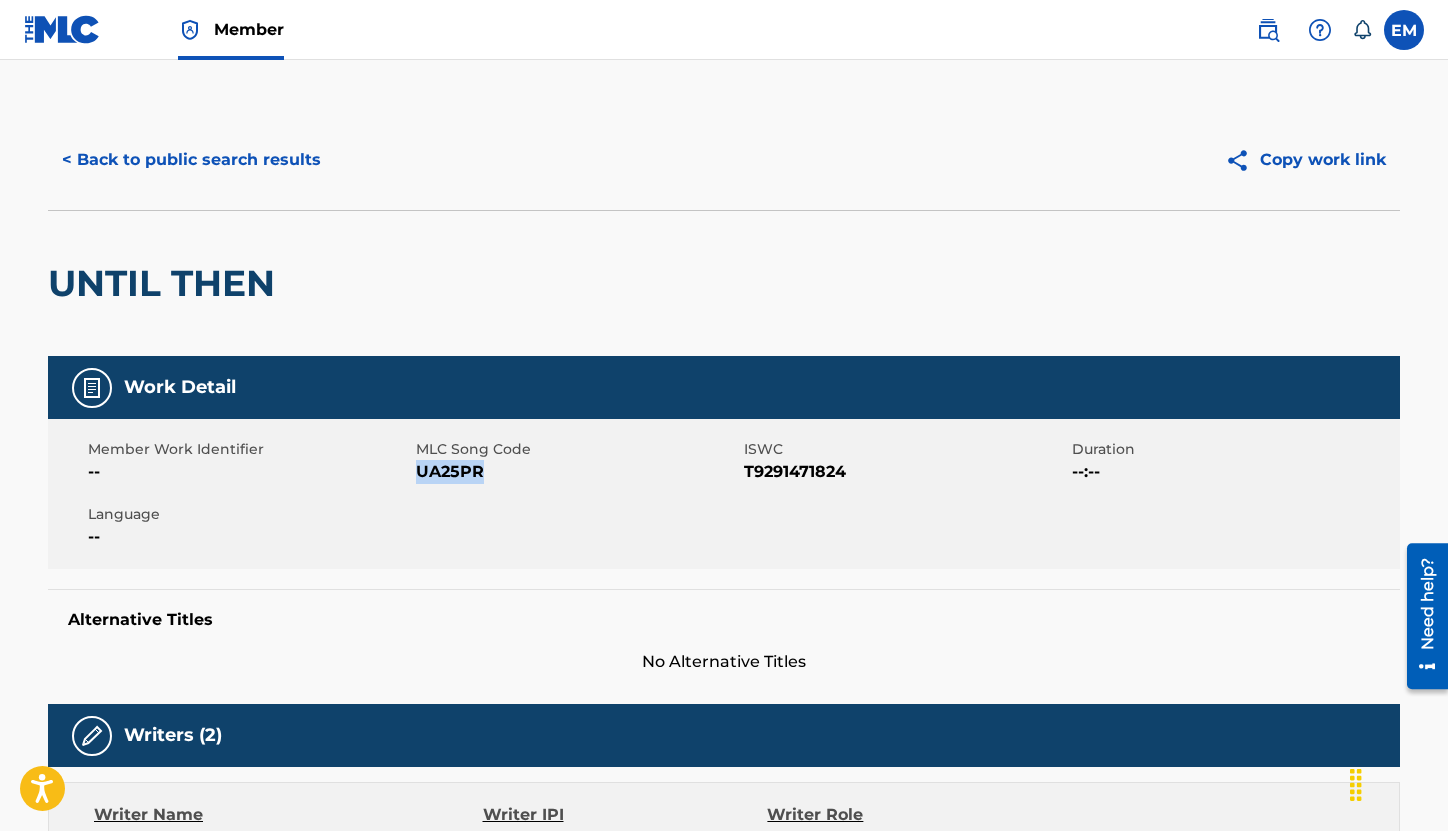 click on "< Back to public search results Copy work link" at bounding box center [724, 160] 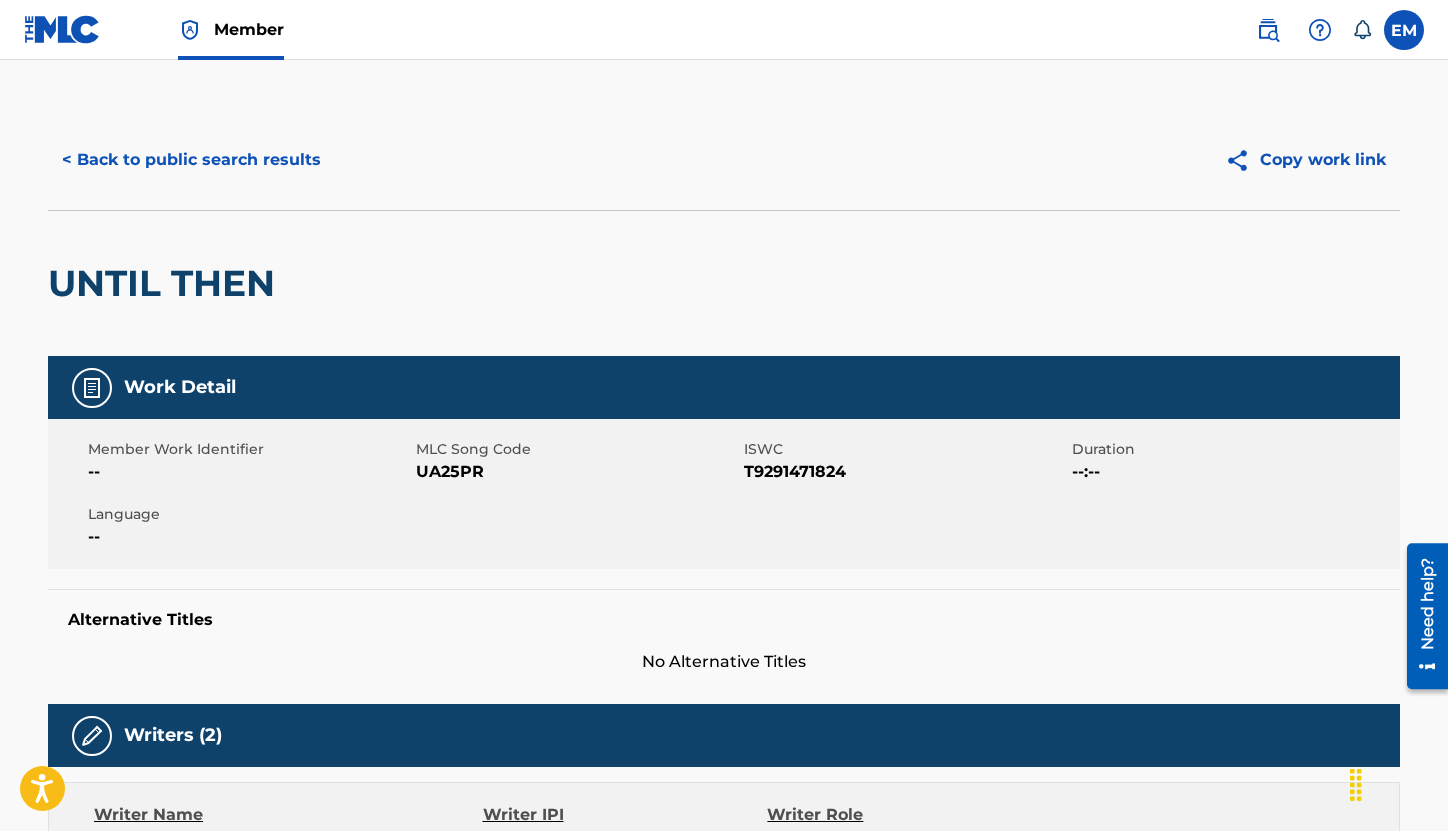 click on "< Back to public search results" at bounding box center [191, 160] 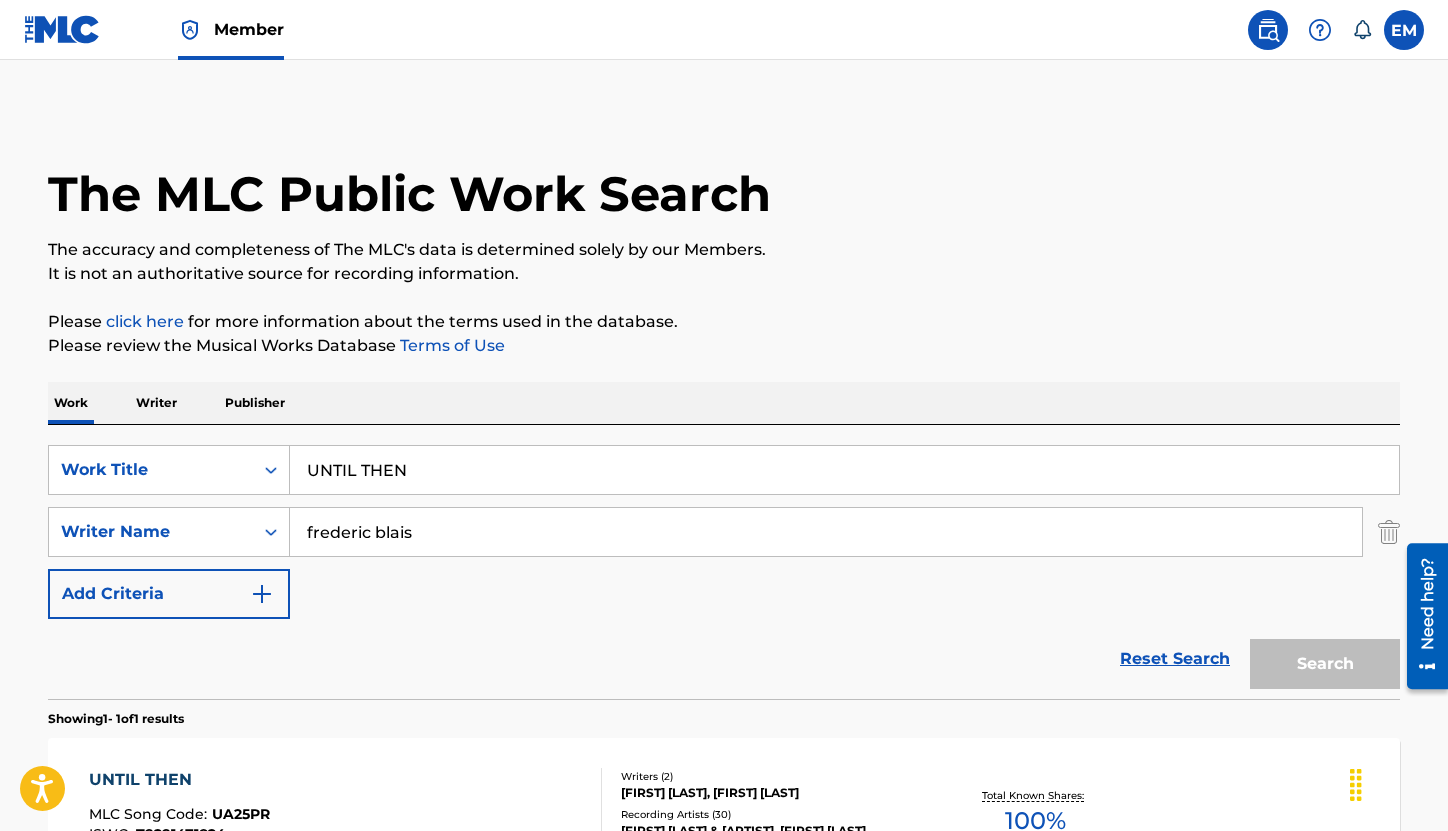 scroll, scrollTop: 143, scrollLeft: 0, axis: vertical 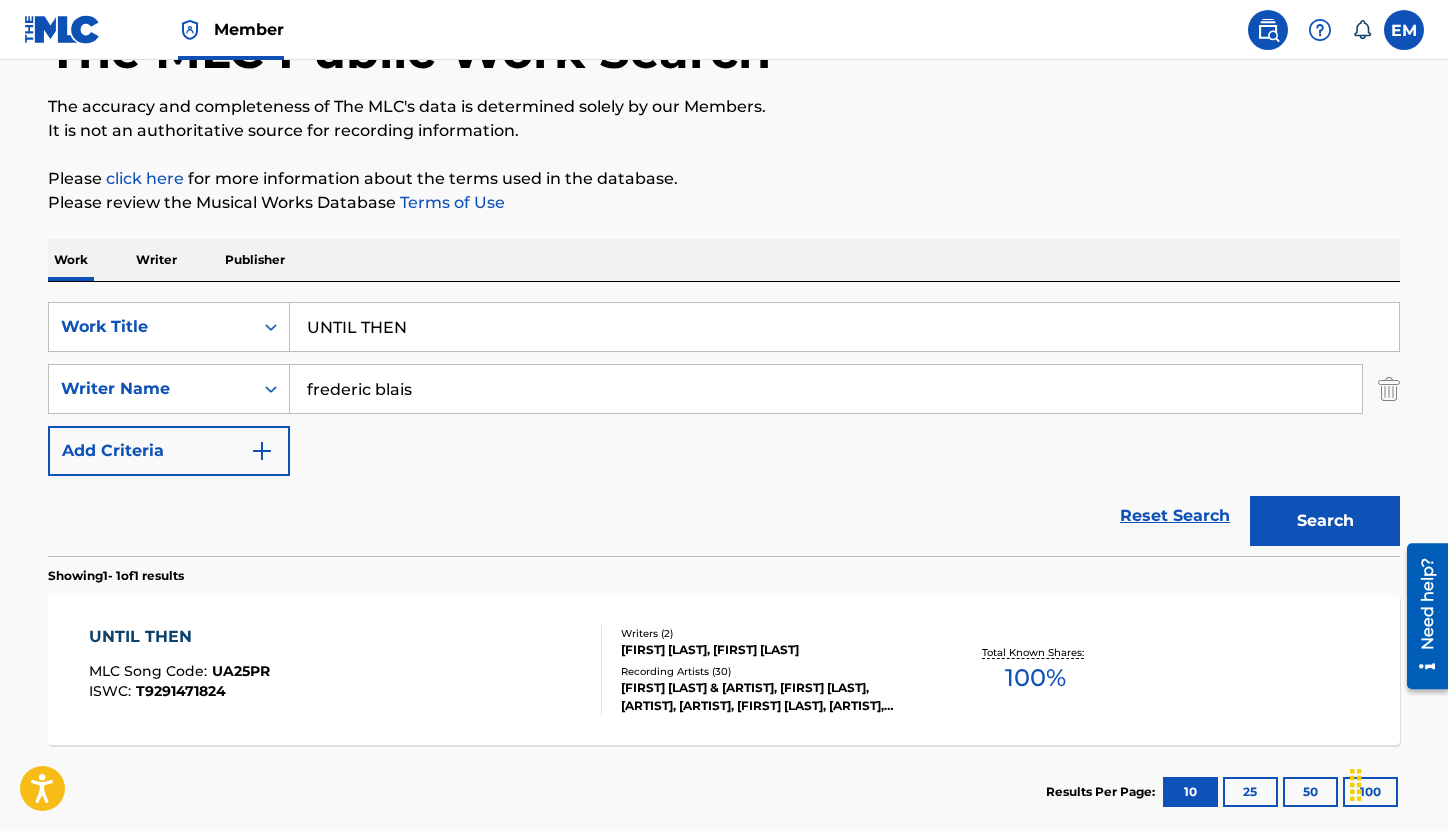click on "UNTIL THEN" at bounding box center (844, 327) 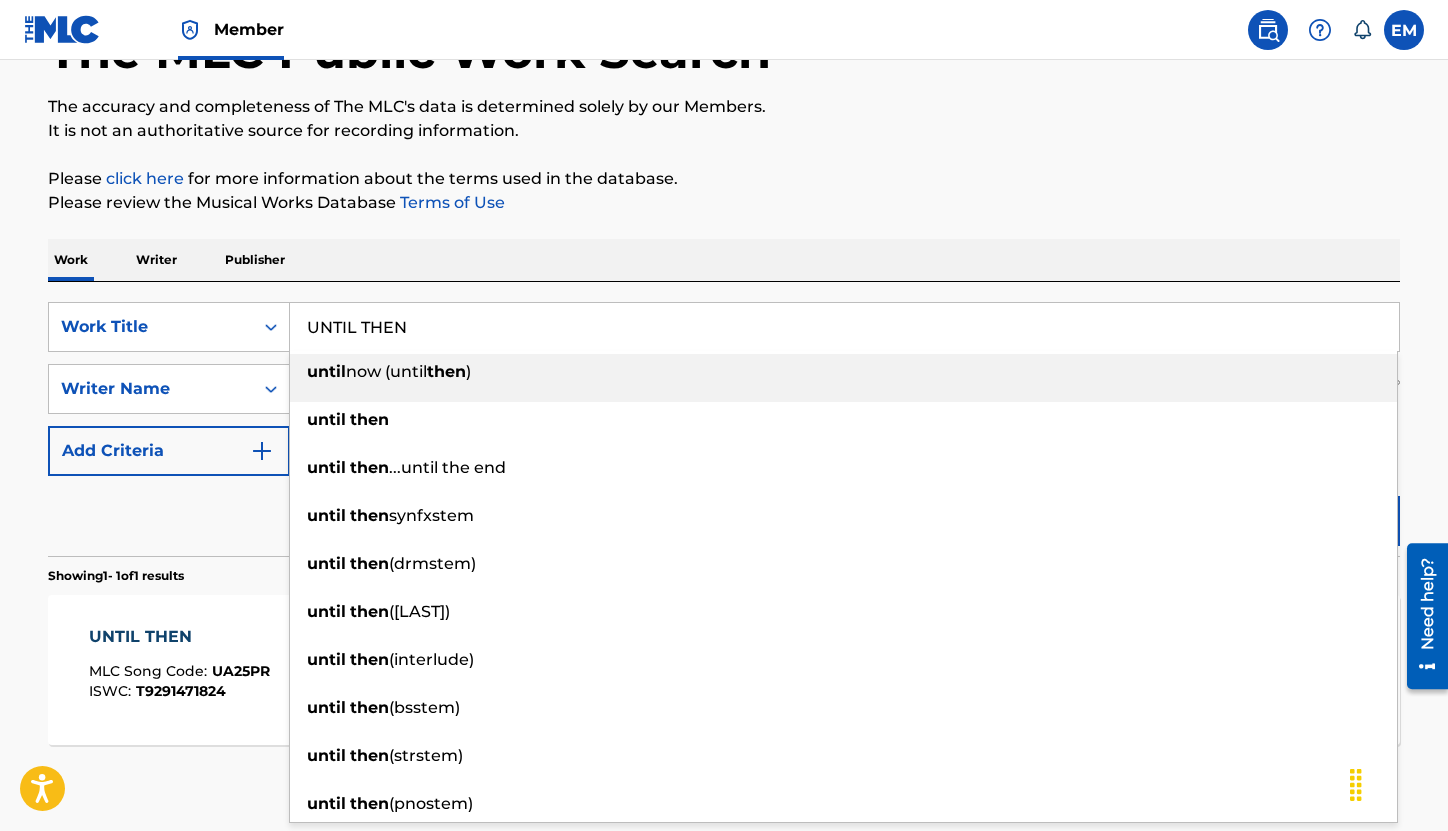 click on "UNTIL THEN" at bounding box center [844, 327] 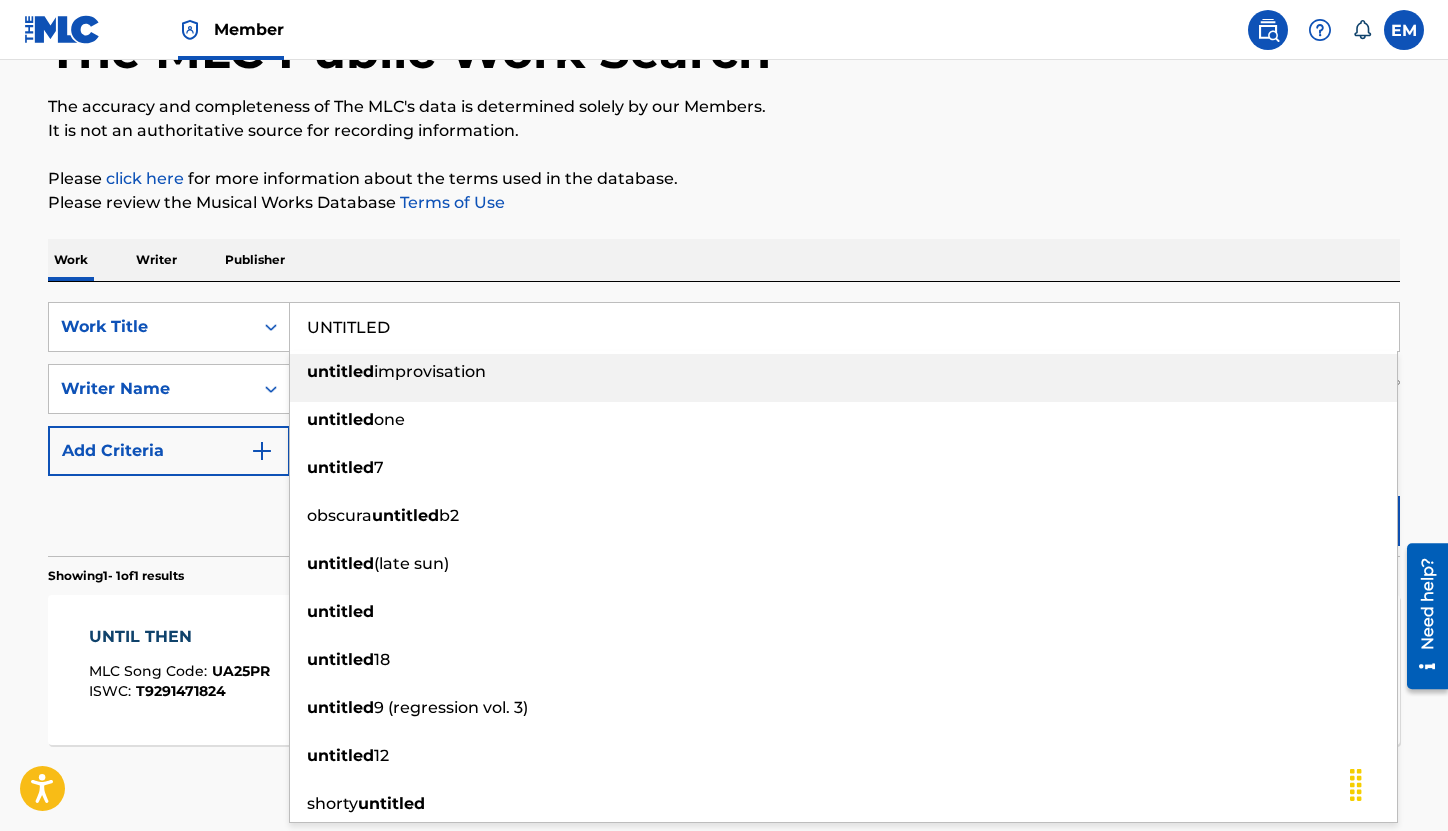 type on "UNTITLED" 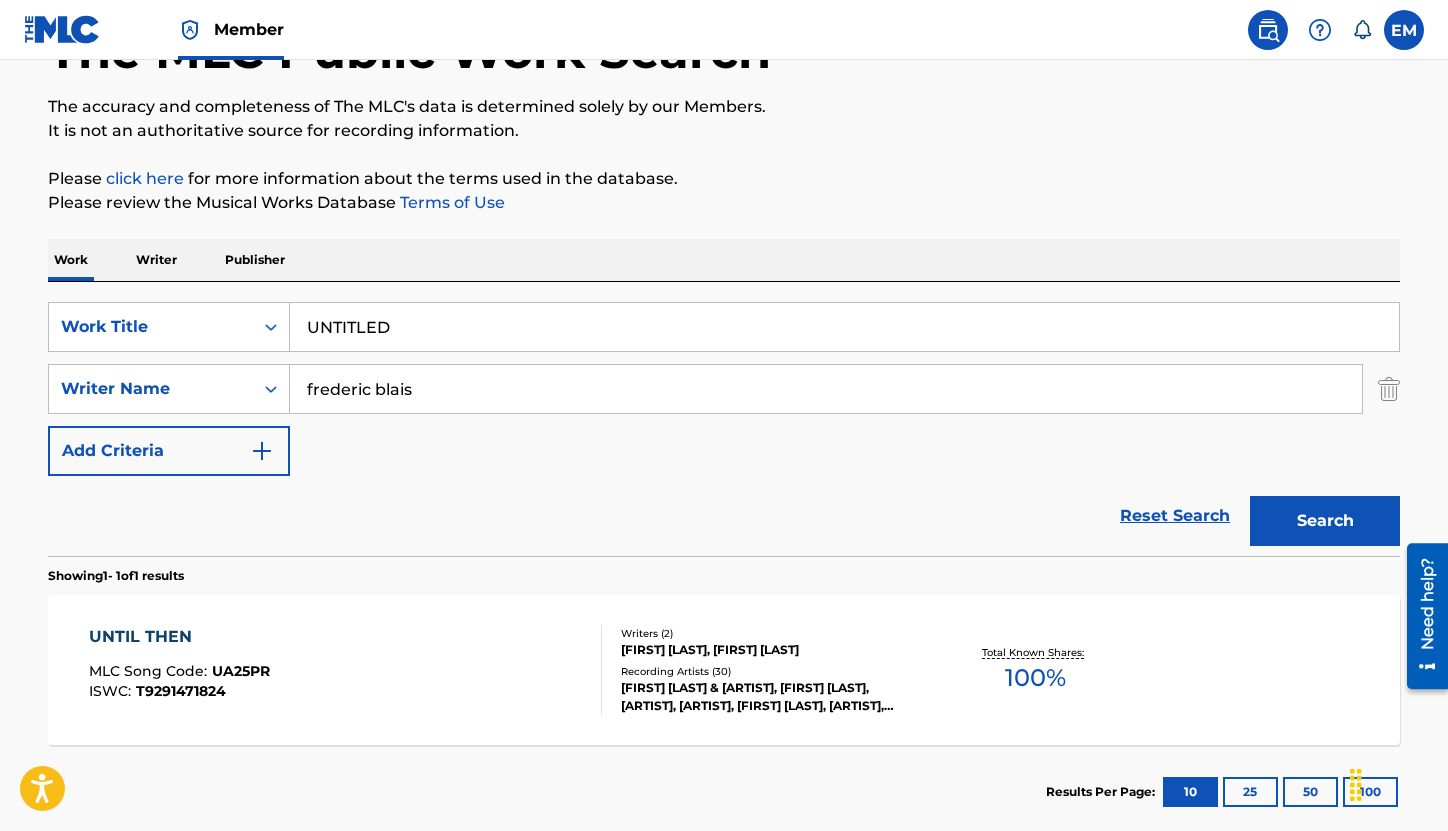 drag, startPoint x: 1330, startPoint y: 525, endPoint x: 1272, endPoint y: 503, distance: 62.03225 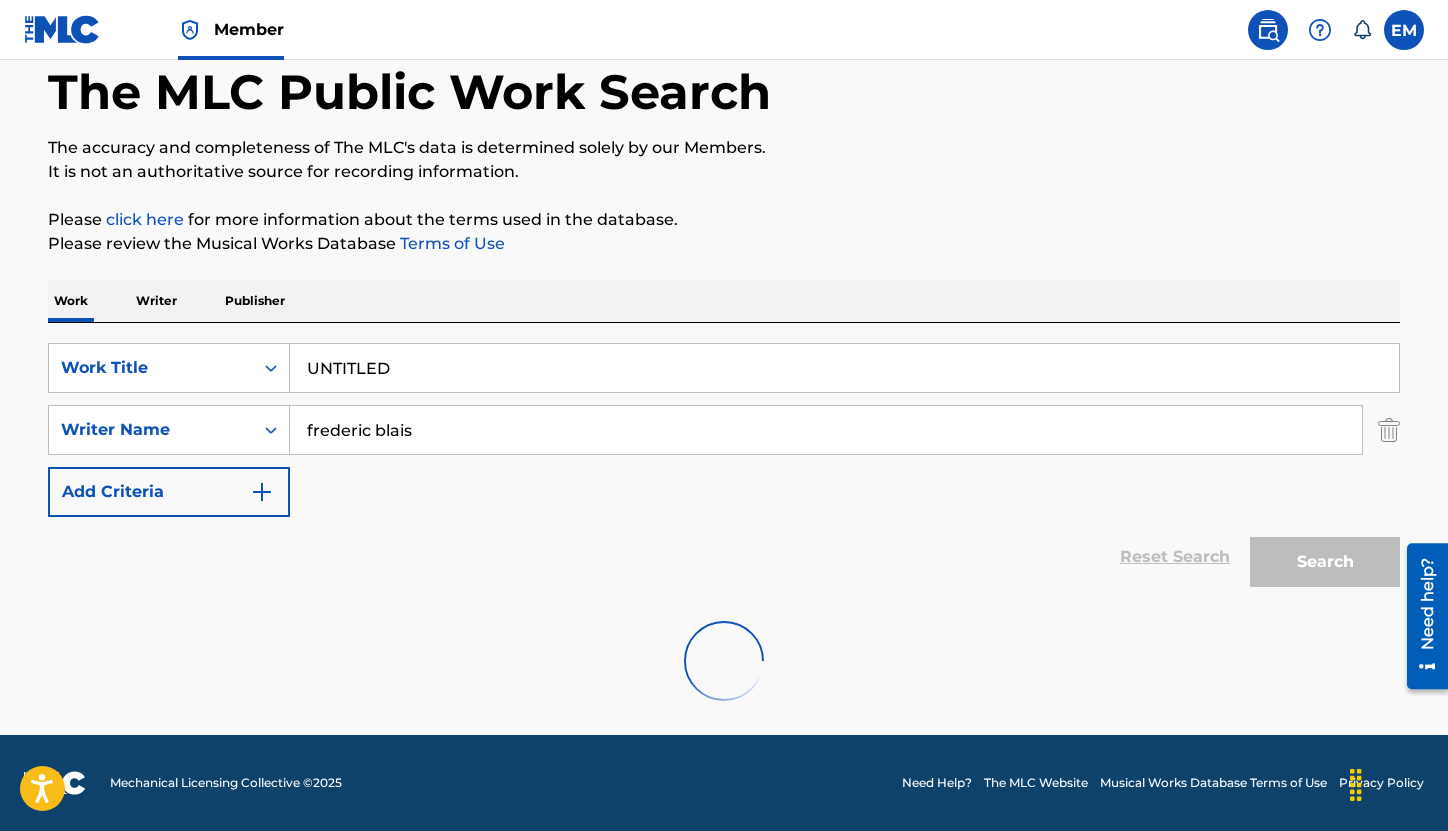 scroll, scrollTop: 143, scrollLeft: 0, axis: vertical 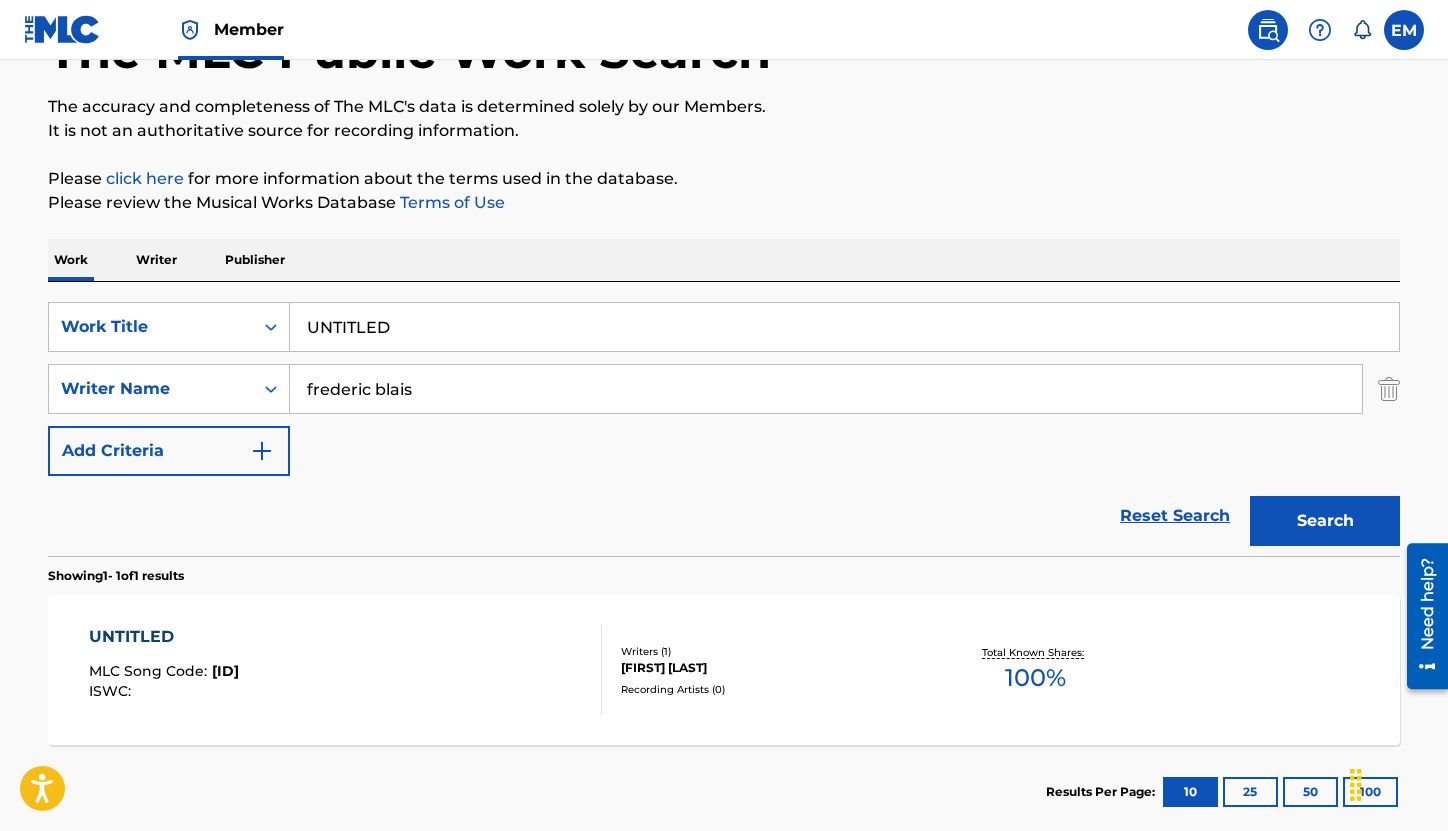 click on "UNTITLED MLC Song Code : UV7RK5 ISWC : Writers ( 1 ) [FIRST] [LAST] Recording Artists ( 0 ) Total Known Shares: 100 %" at bounding box center (724, 670) 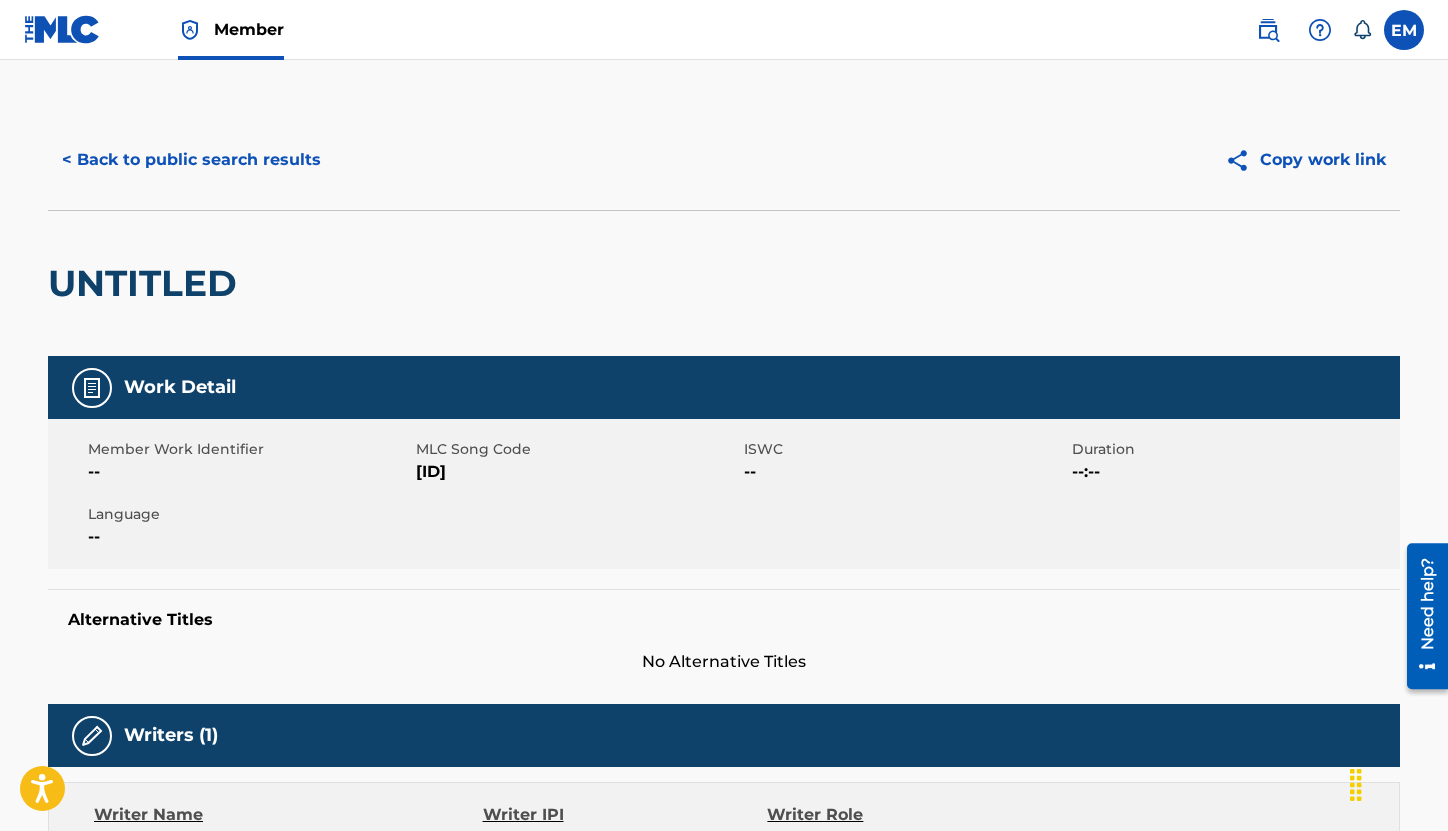 click on "Work Detail   Member Work Identifier -- MLC Song Code UV7RK5 ISWC -- Duration --:-- Language -- Alternative Titles No Alternative Titles Writers   (1) Writer Name Writer IPI Writer Role [FIRST] [LAST] 00234424297 Composer Publishers   (1) Total shares:  100 % Administrator Name Administrator IPI Administrator Number Collection Share Contact Details BMG PLATINUM SONGS 00595808890 P4822Y 100% BMG US Registrations 1 Park Ave,  New York, New York 10016 United States +1-212-5613000 usregistrations@bmg.com Admin Original Publisher Connecting Line Publisher Name Publisher IPI Publisher Number Represented Writers ATAL MUSIC LIMITED 00418870341 P8796V [FIRST] [LAST] Total shares:  100 % Matched Recordings   (0) No recordings found" at bounding box center (724, 933) 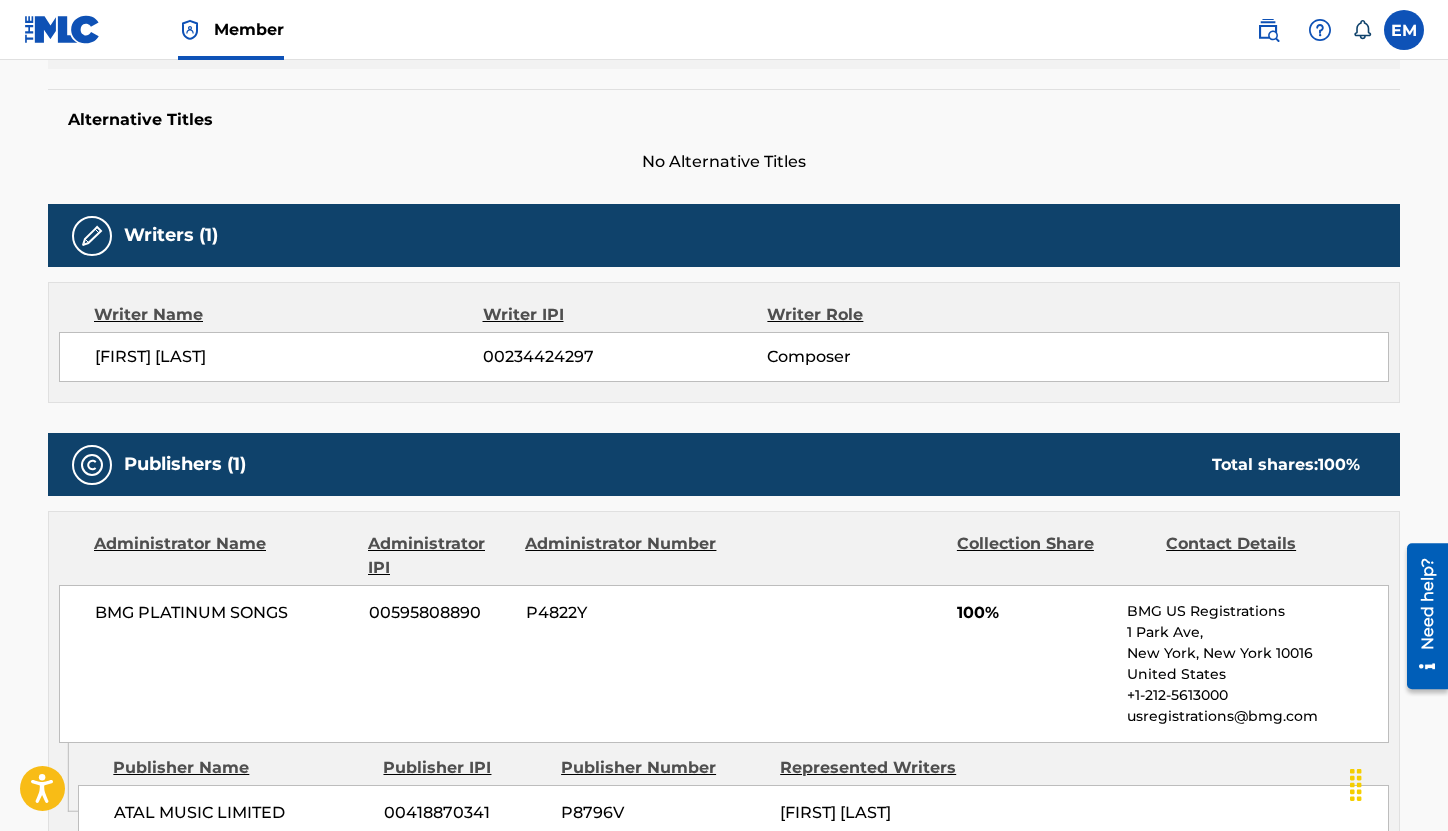 scroll, scrollTop: 100, scrollLeft: 0, axis: vertical 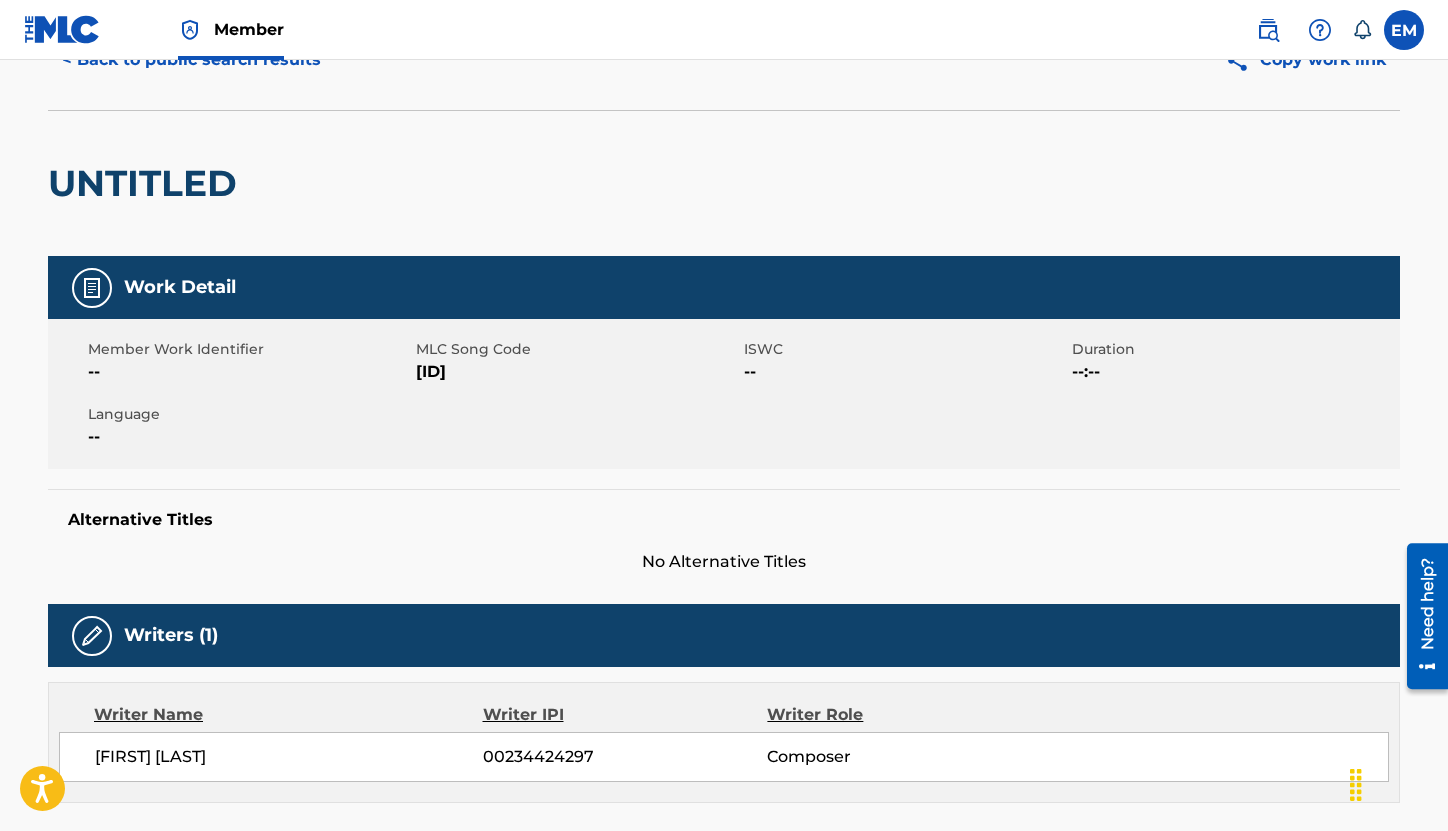 click on "[ID]" at bounding box center [577, 372] 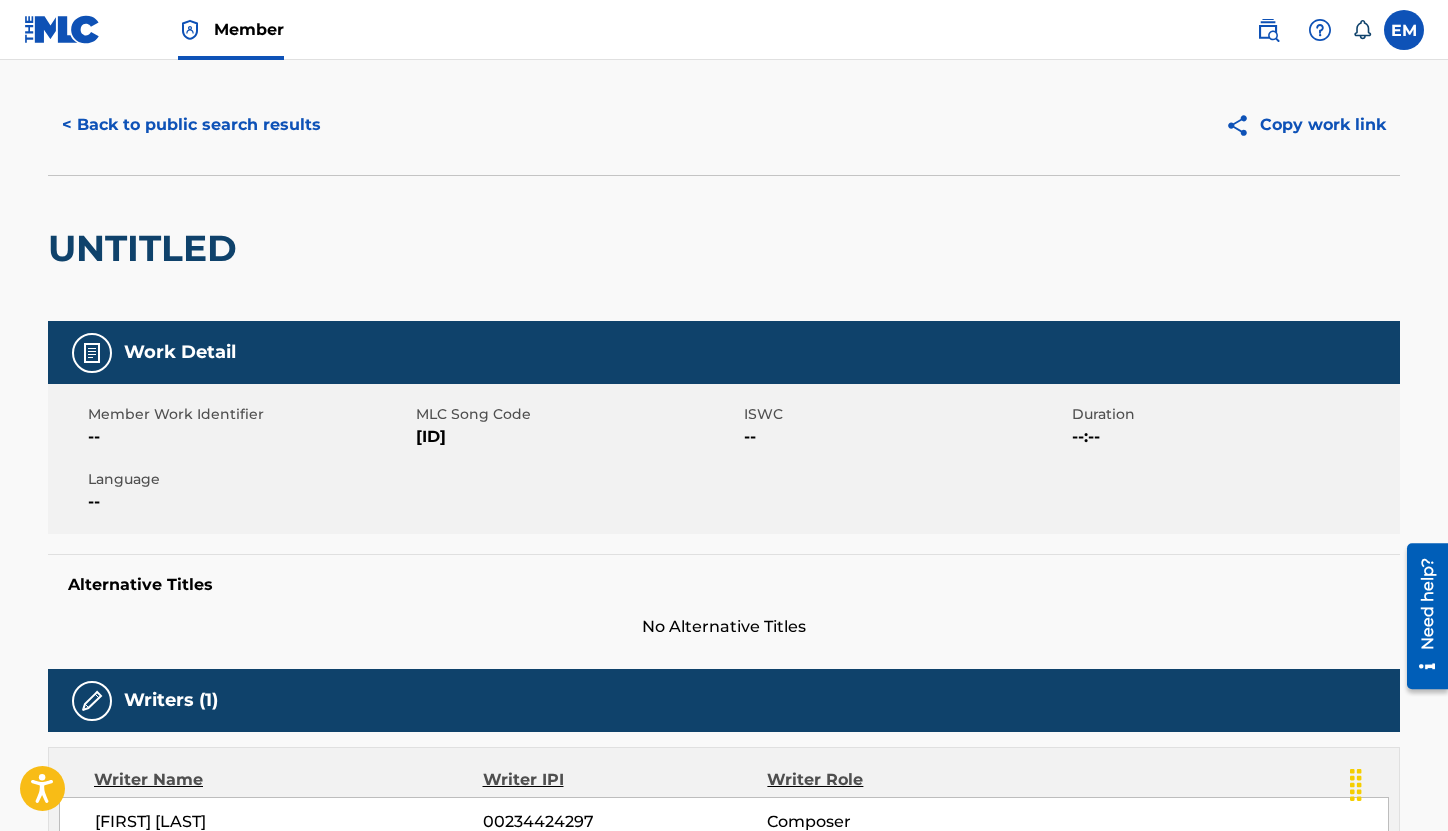 scroll, scrollTop: 0, scrollLeft: 0, axis: both 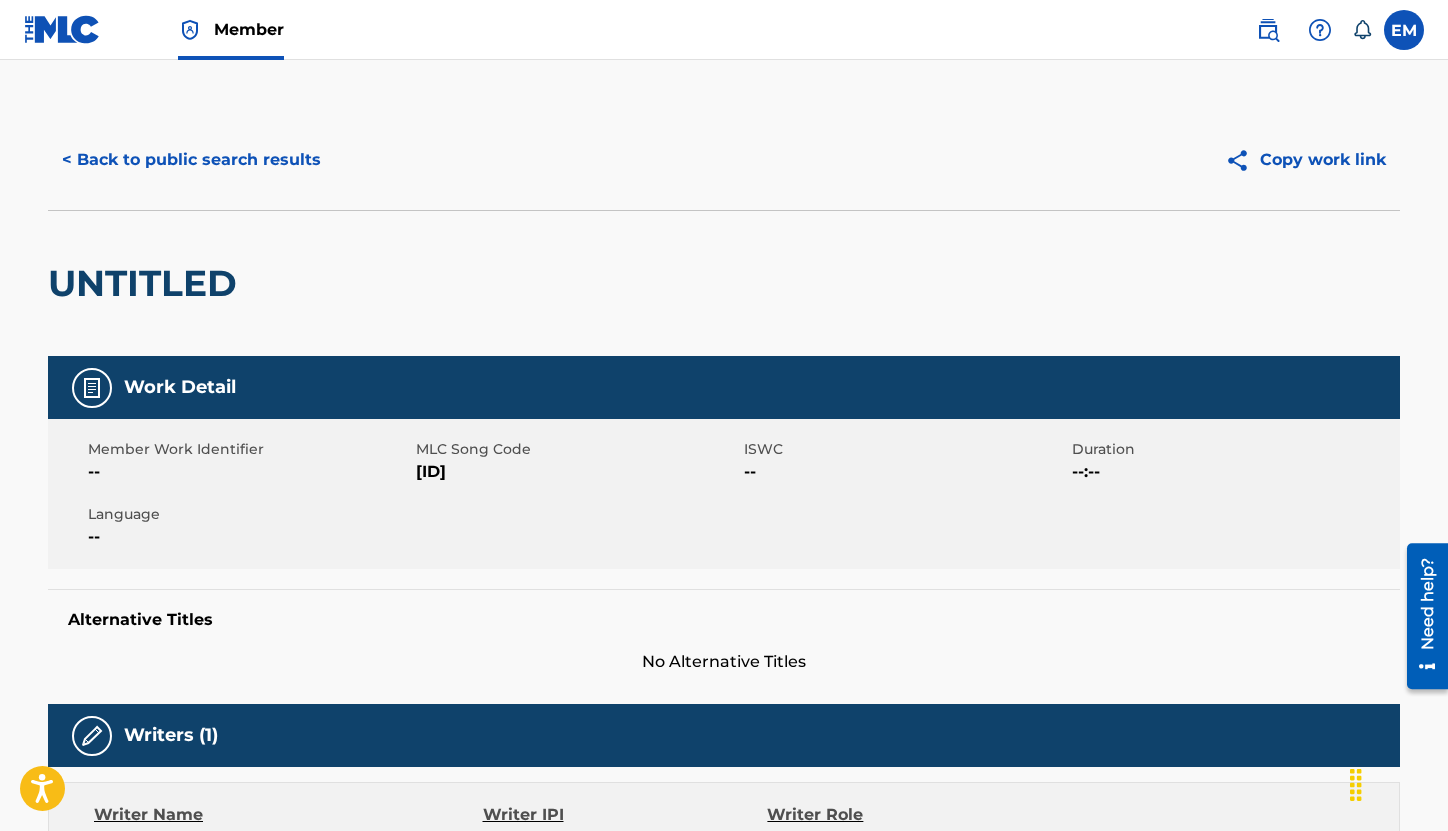 click on "< Back to public search results Copy work link" at bounding box center (724, 160) 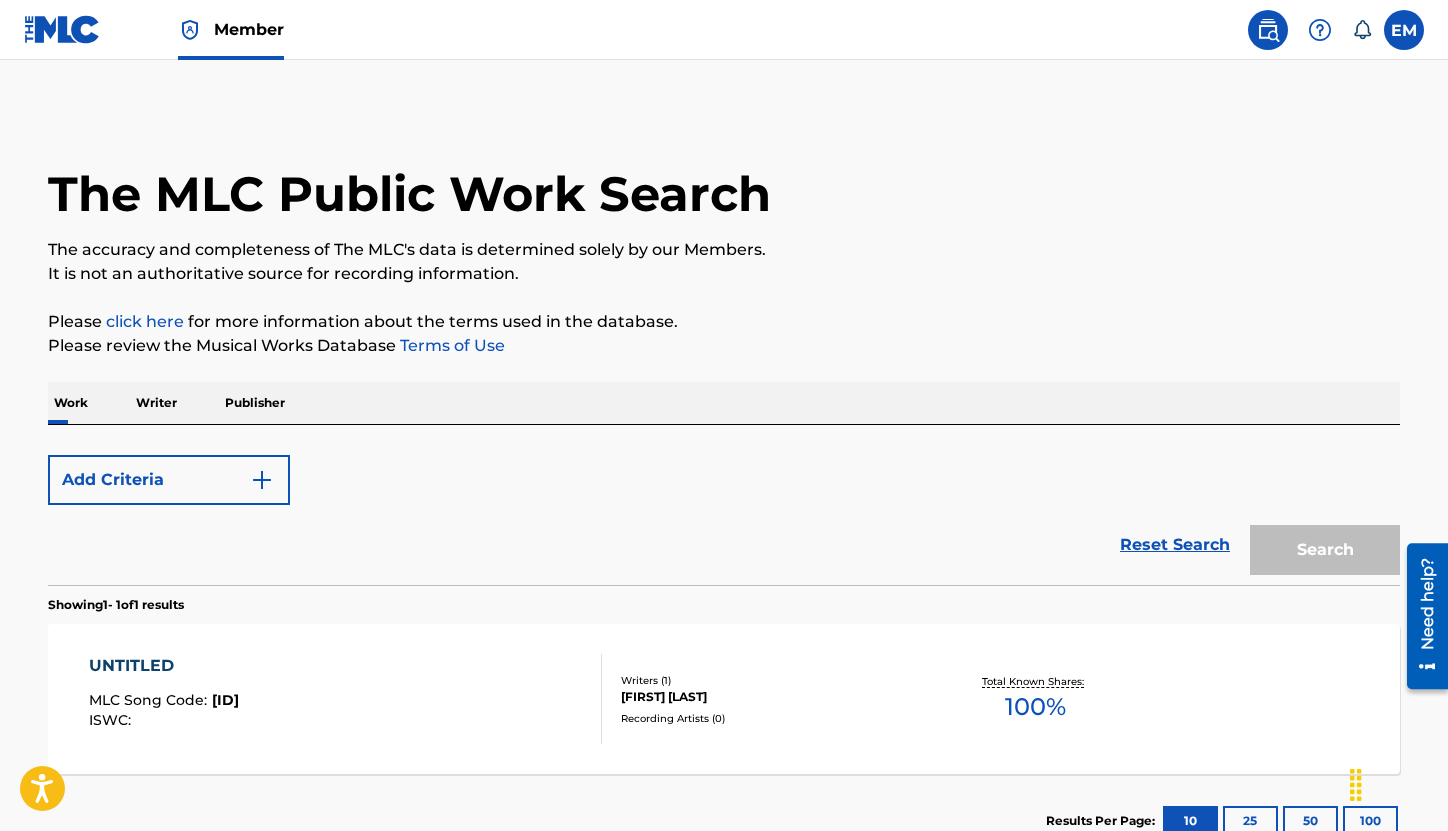 scroll, scrollTop: 143, scrollLeft: 0, axis: vertical 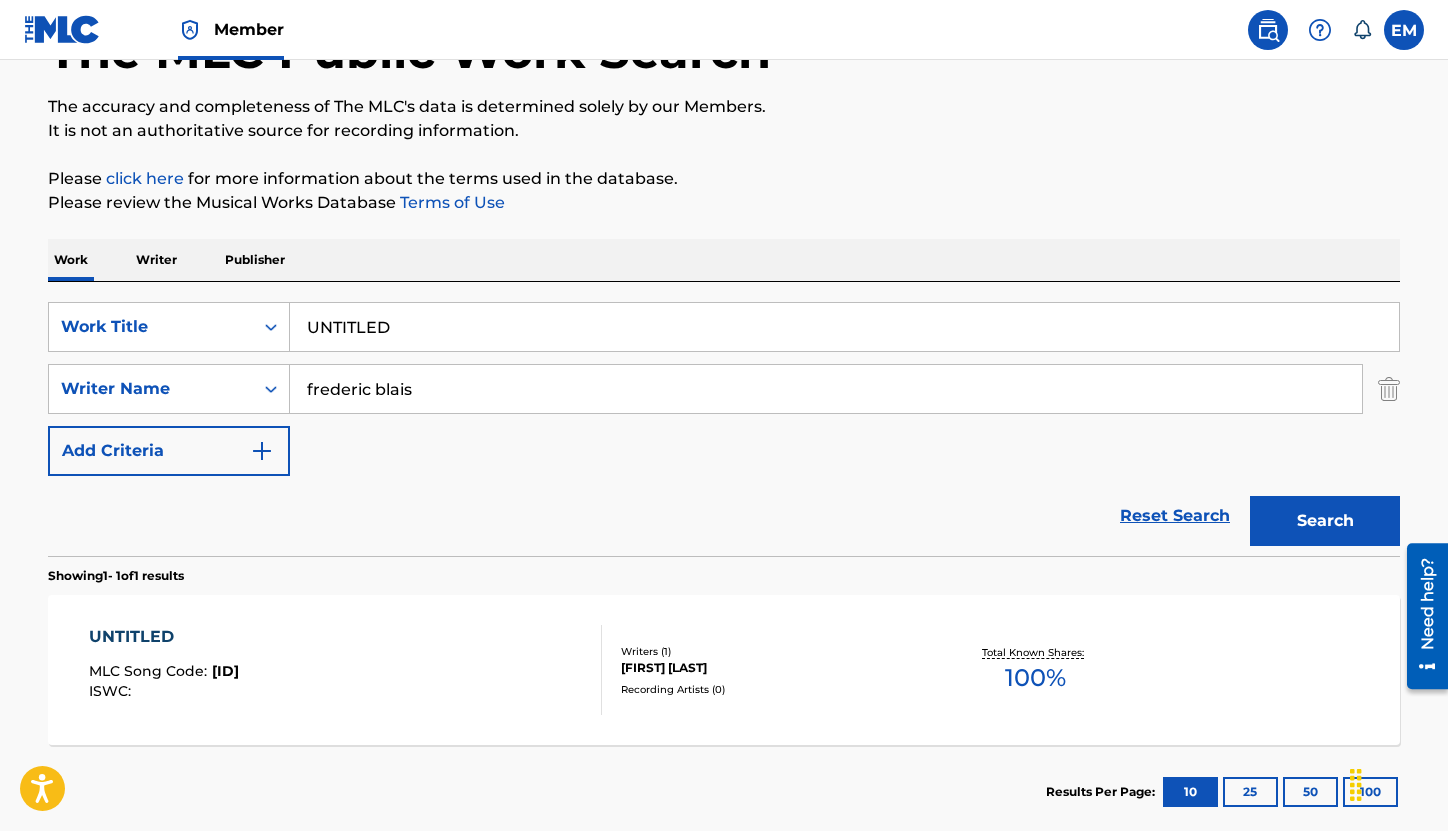click on "UNTITLED" at bounding box center (844, 327) 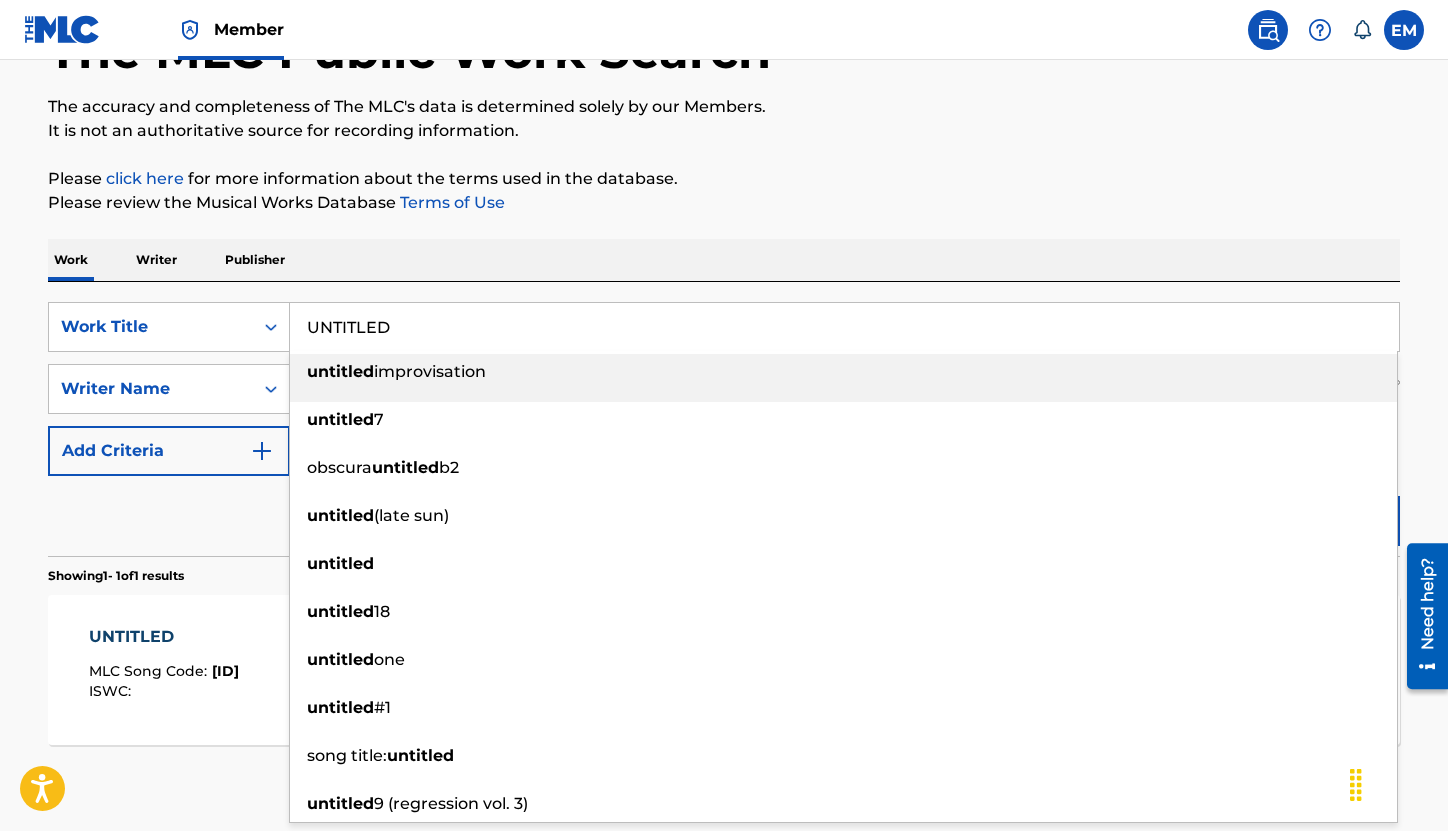 click on "UNTITLED" at bounding box center (844, 327) 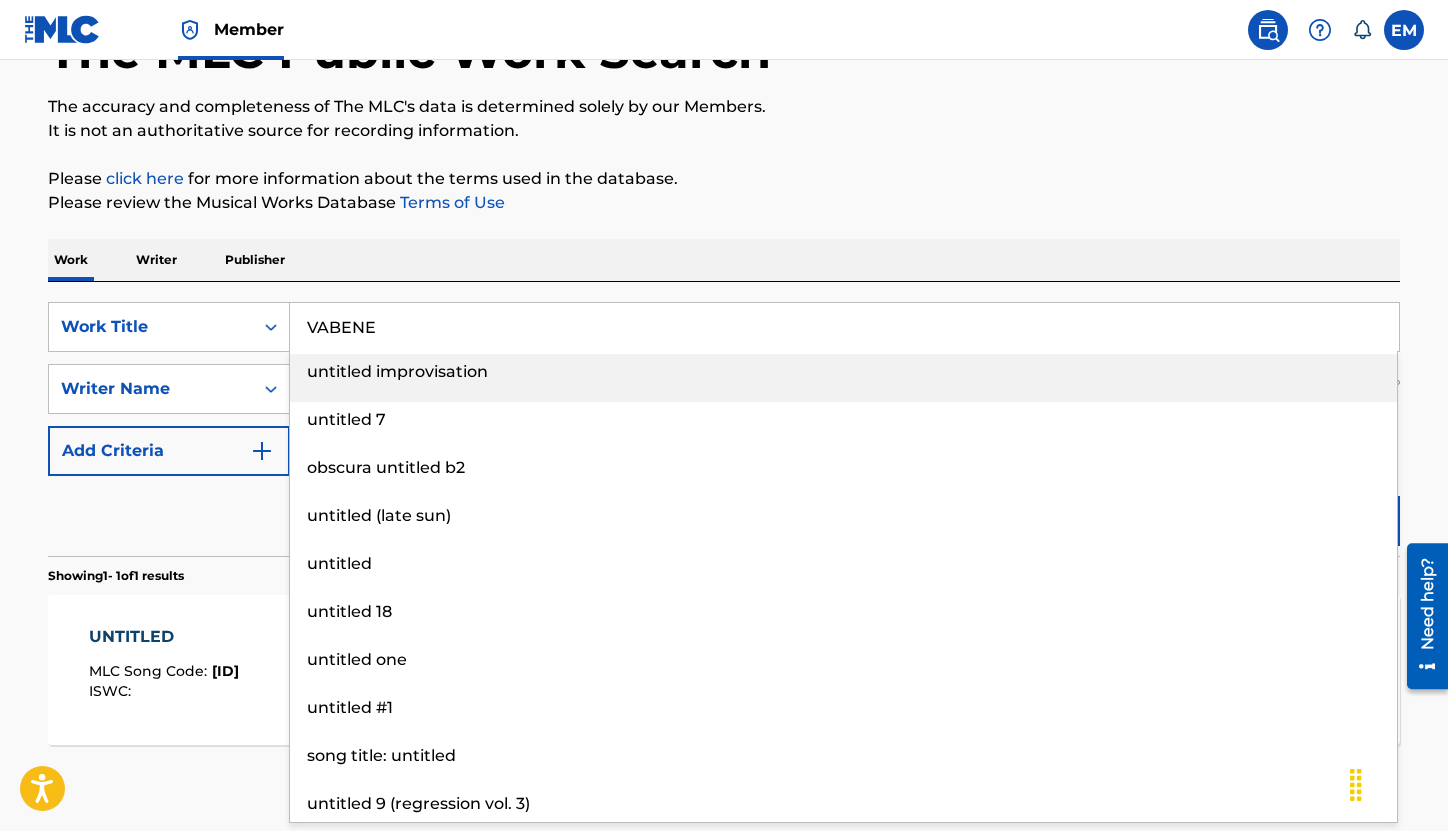 type on "VABENE" 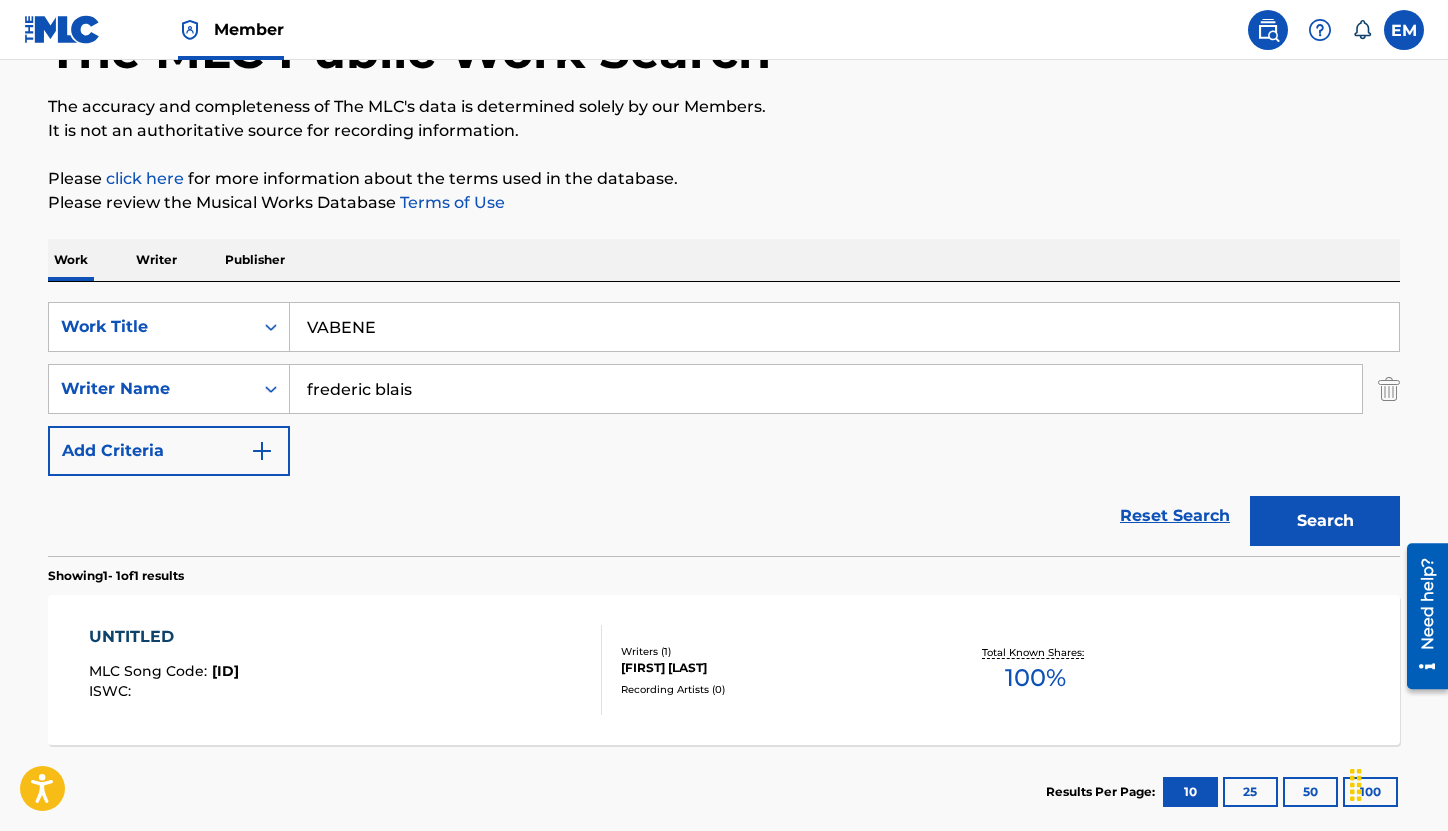 click on "Search" at bounding box center [1325, 521] 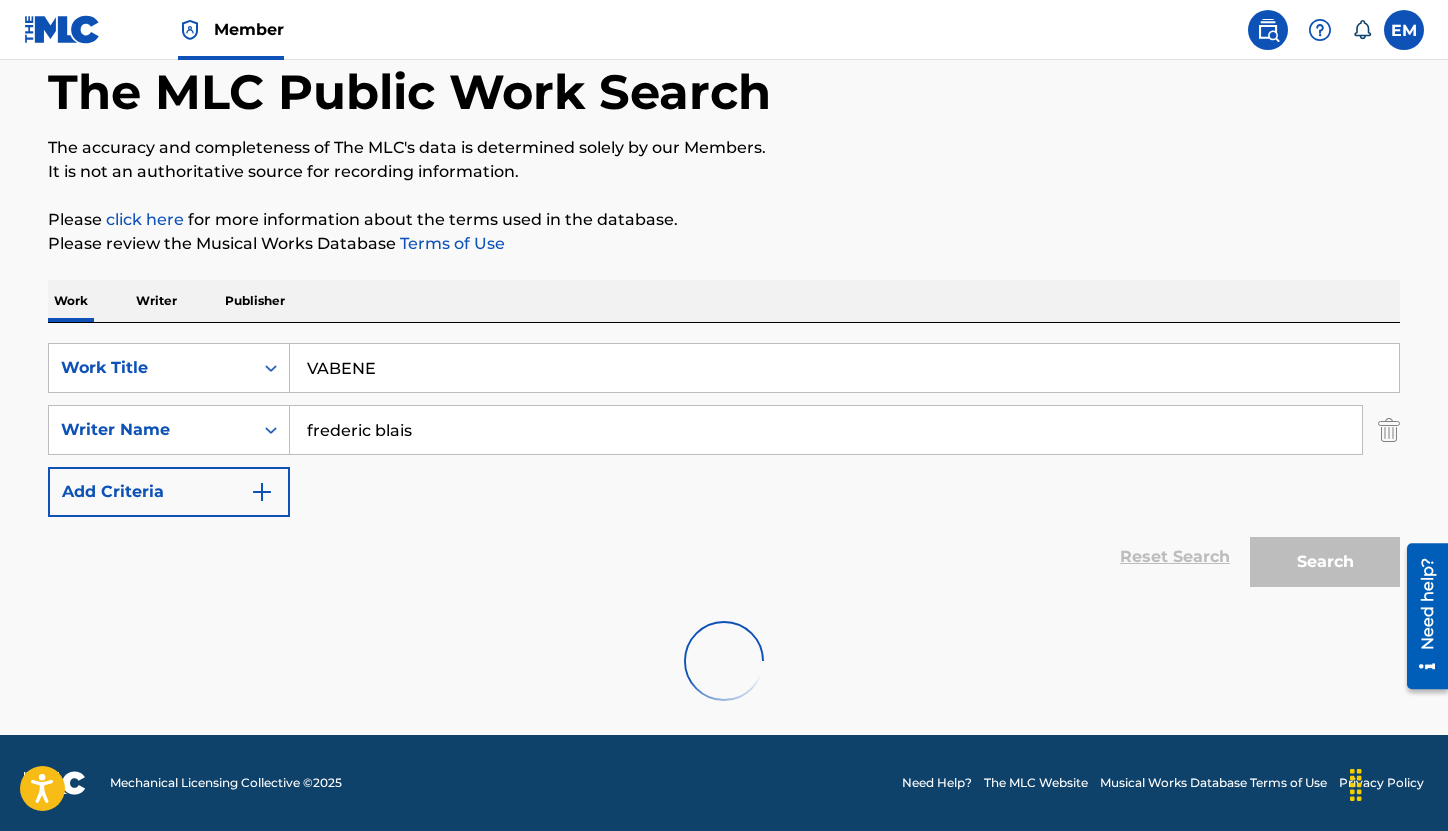 scroll, scrollTop: 143, scrollLeft: 0, axis: vertical 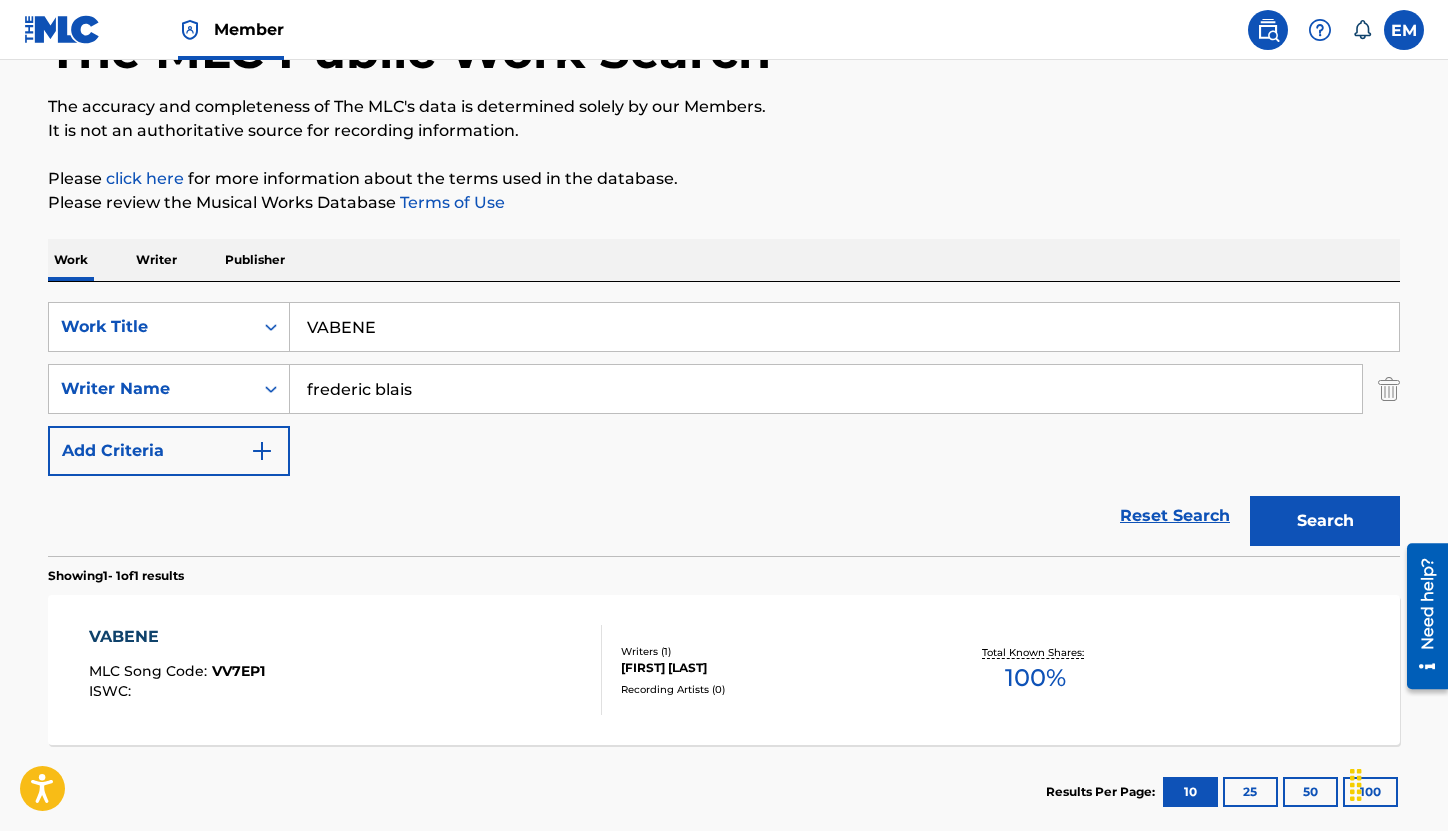 click on "VABENE MLC Song Code : VV7EP1 ISWC :" at bounding box center [346, 670] 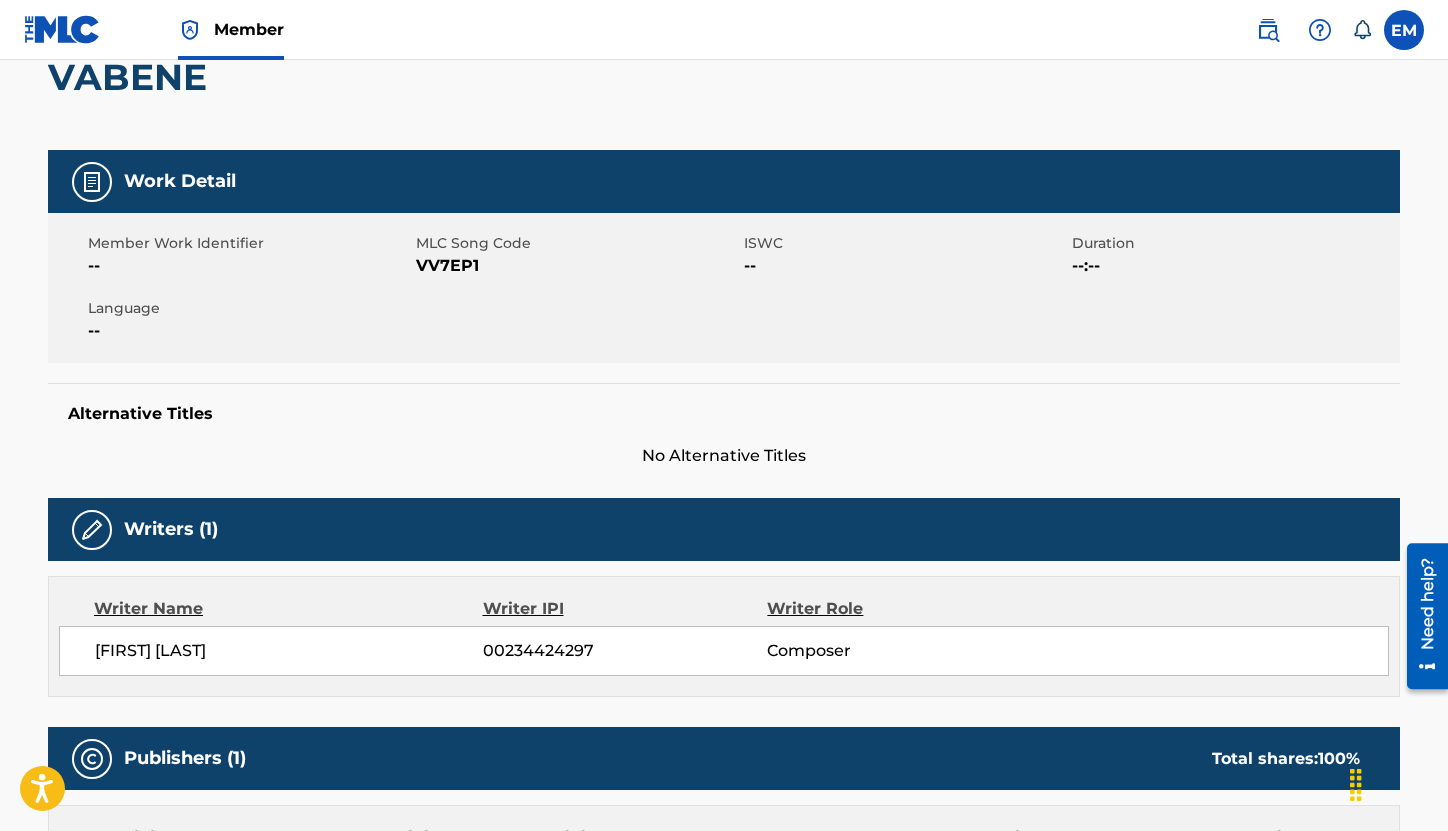 scroll, scrollTop: 200, scrollLeft: 0, axis: vertical 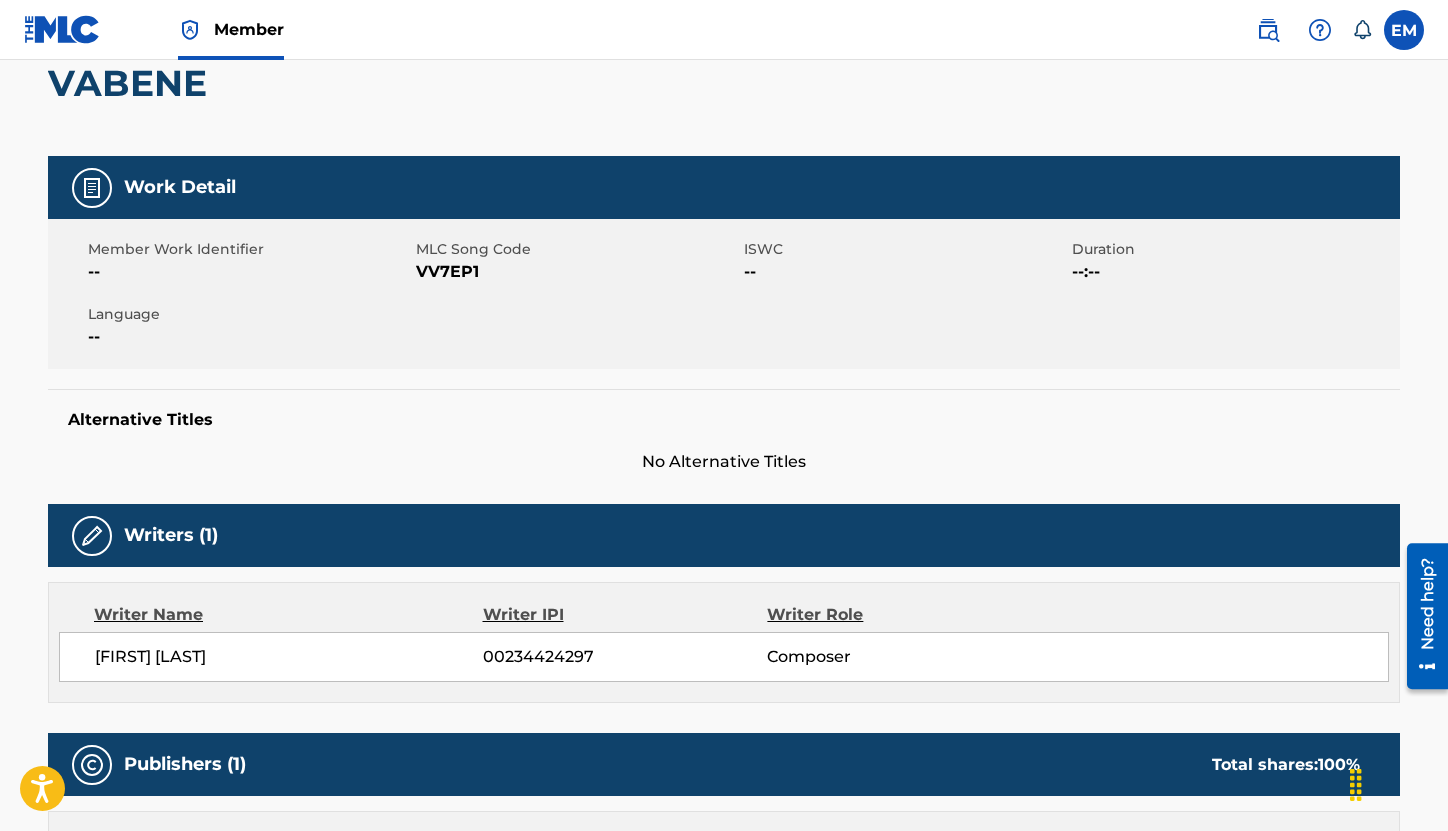 click on "VV7EP1" at bounding box center (577, 272) 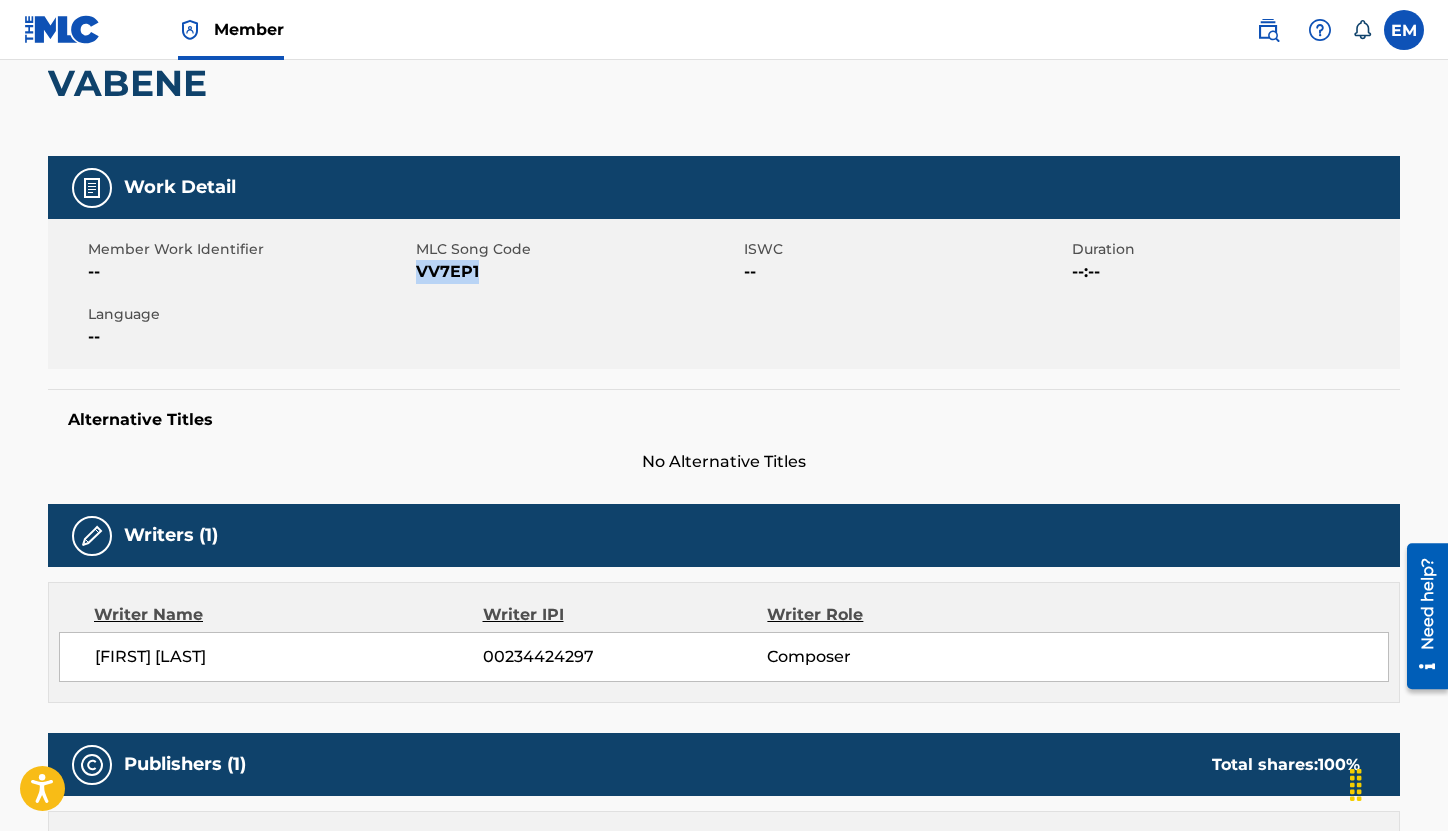 click on "VV7EP1" at bounding box center [577, 272] 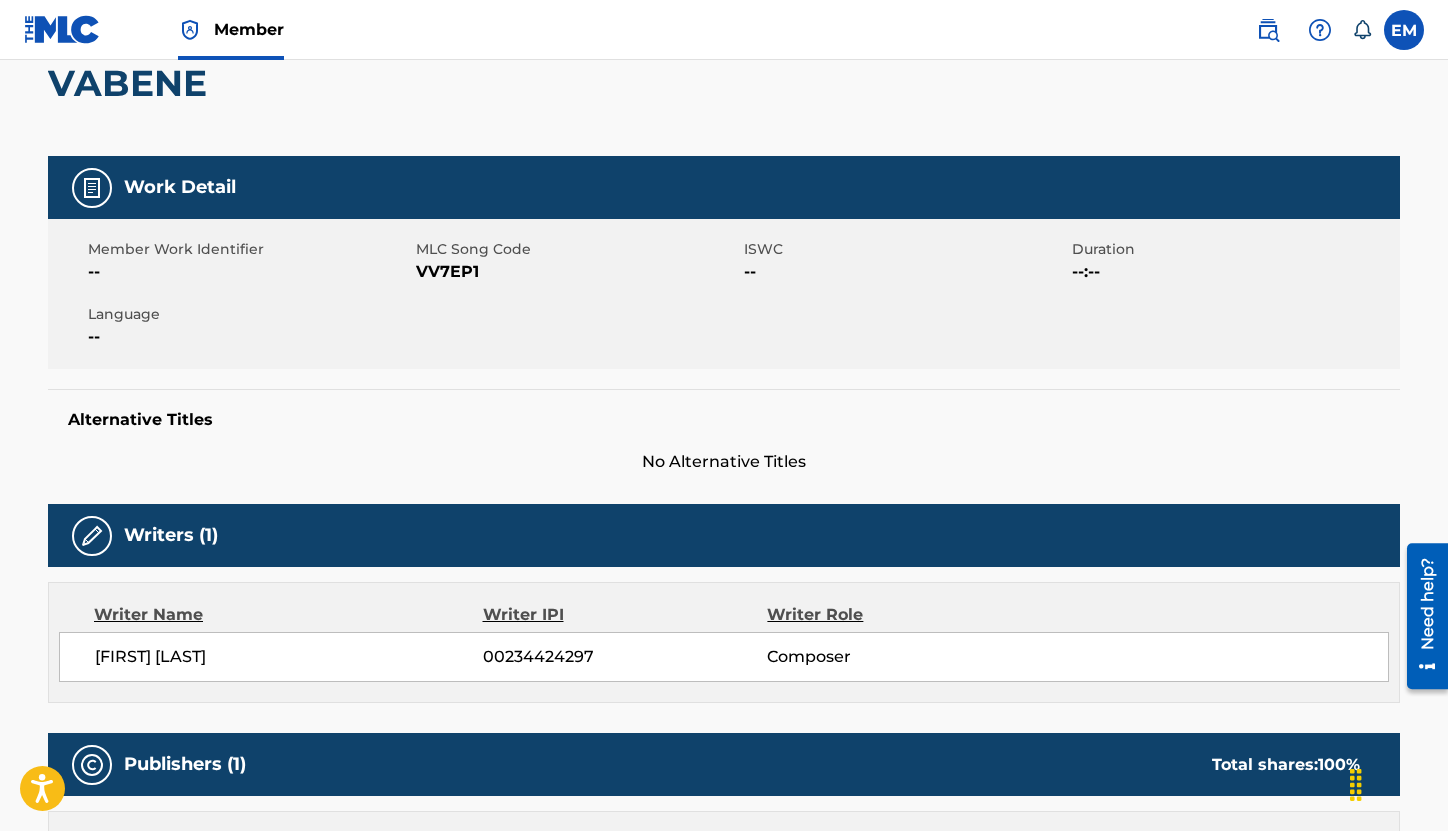 click on "Work Detail   Member Work Identifier -- MLC Song Code VV7EP1 ISWC -- Duration --:-- Language -- Alternative Titles No Alternative Titles Writers   (1) Writer Name Writer IPI Writer Role [FIRST] [LAST] 00234424297 Composer Publishers   (1) Total shares:  100 % Administrator Name Administrator IPI Administrator Number Collection Share Contact Details BMG GOLD SONGS 00601191692 P48239 100% BMG US Registrations 1 Park Ave,  New York, New York 10016 United States +1-212-5613000 usregistrations@bmg.com Admin Original Publisher Connecting Line Publisher Name Publisher IPI Publisher Number Represented Writers ATAL MUSIC LIMITED 00418870341 P8796V [FIRST] [LAST] Total shares:  100 % Matched Recordings   (0) No recordings found" at bounding box center [724, 733] 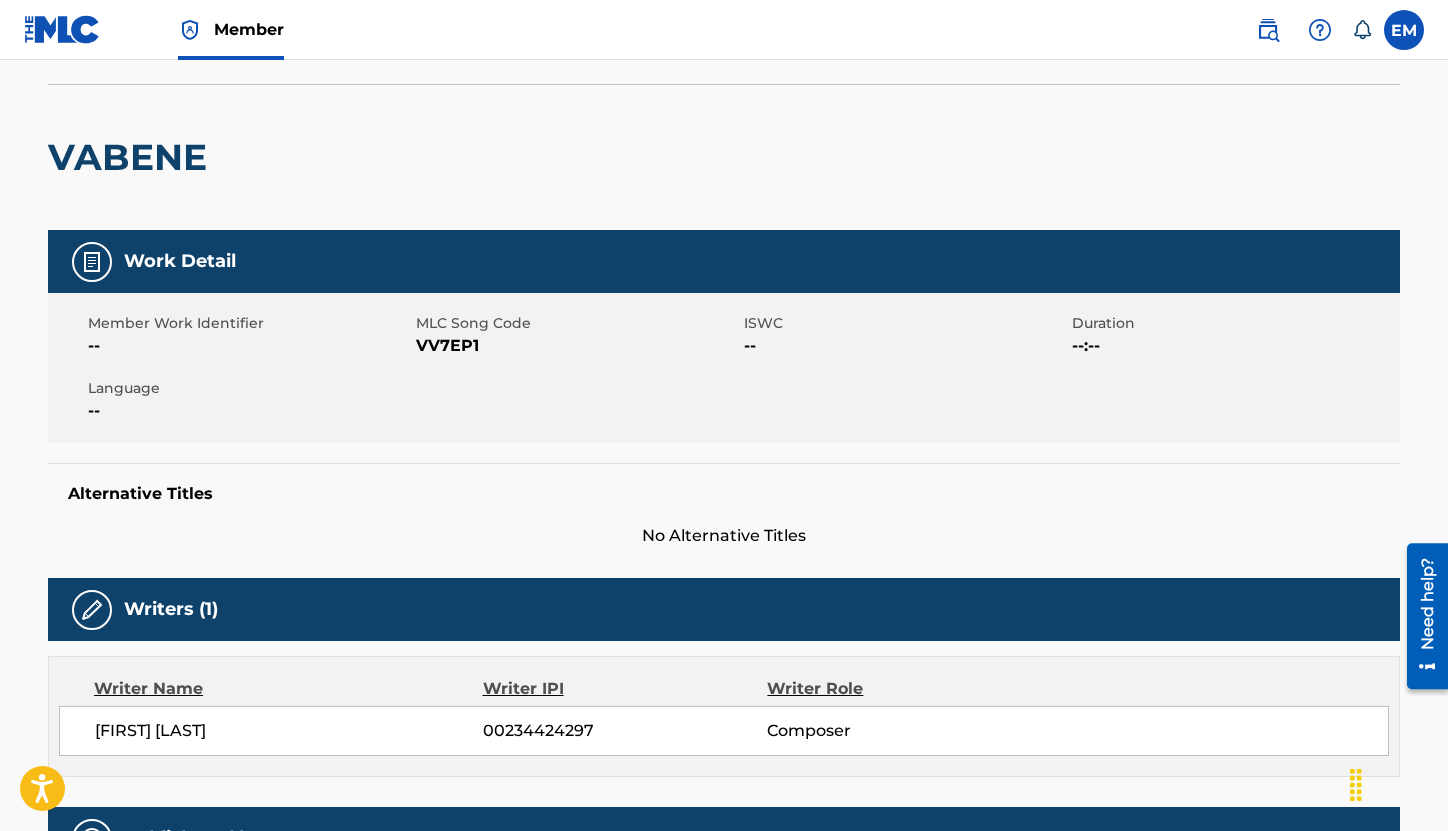scroll, scrollTop: 106, scrollLeft: 0, axis: vertical 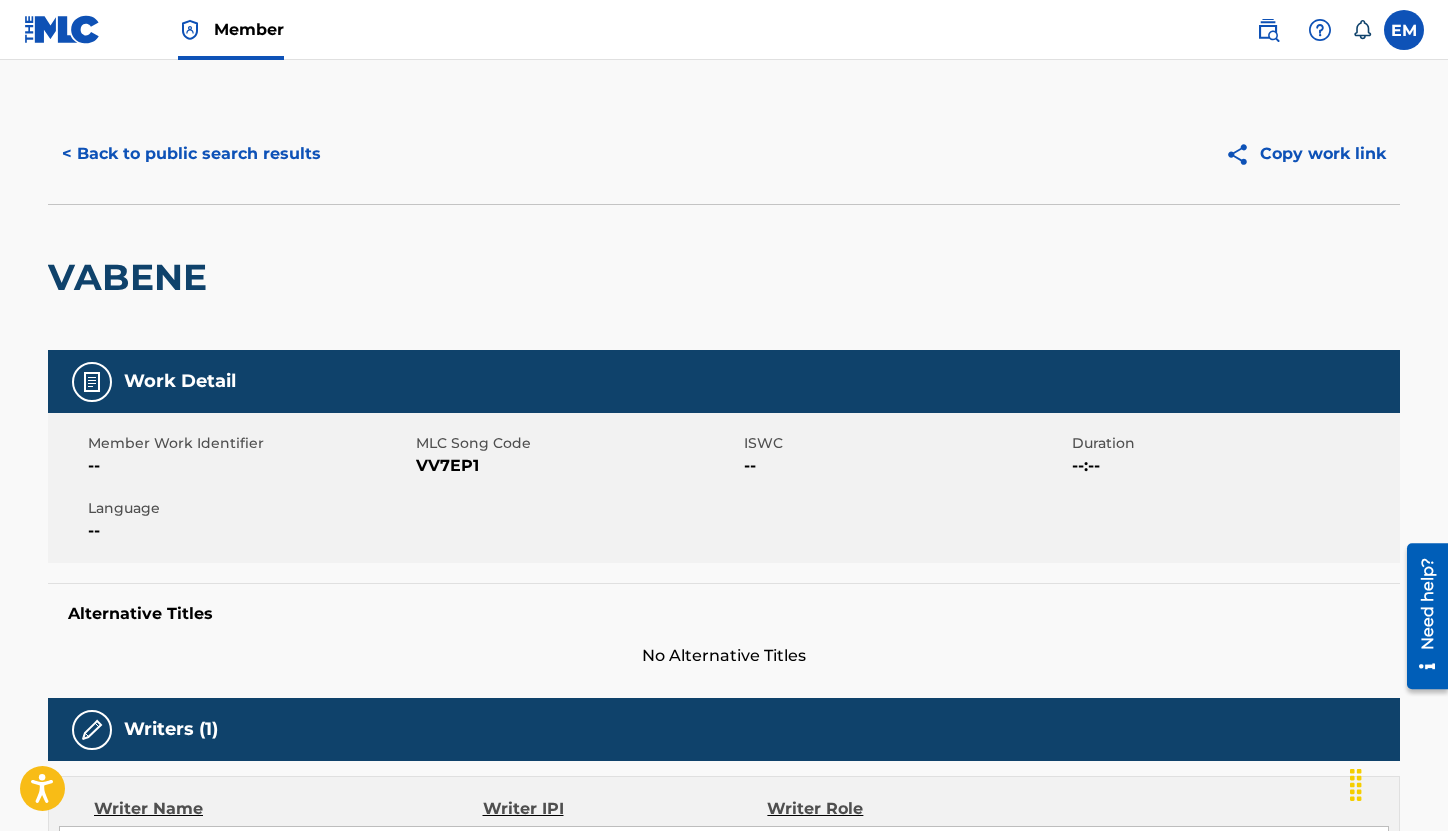 click on "< Back to public search results" at bounding box center (191, 154) 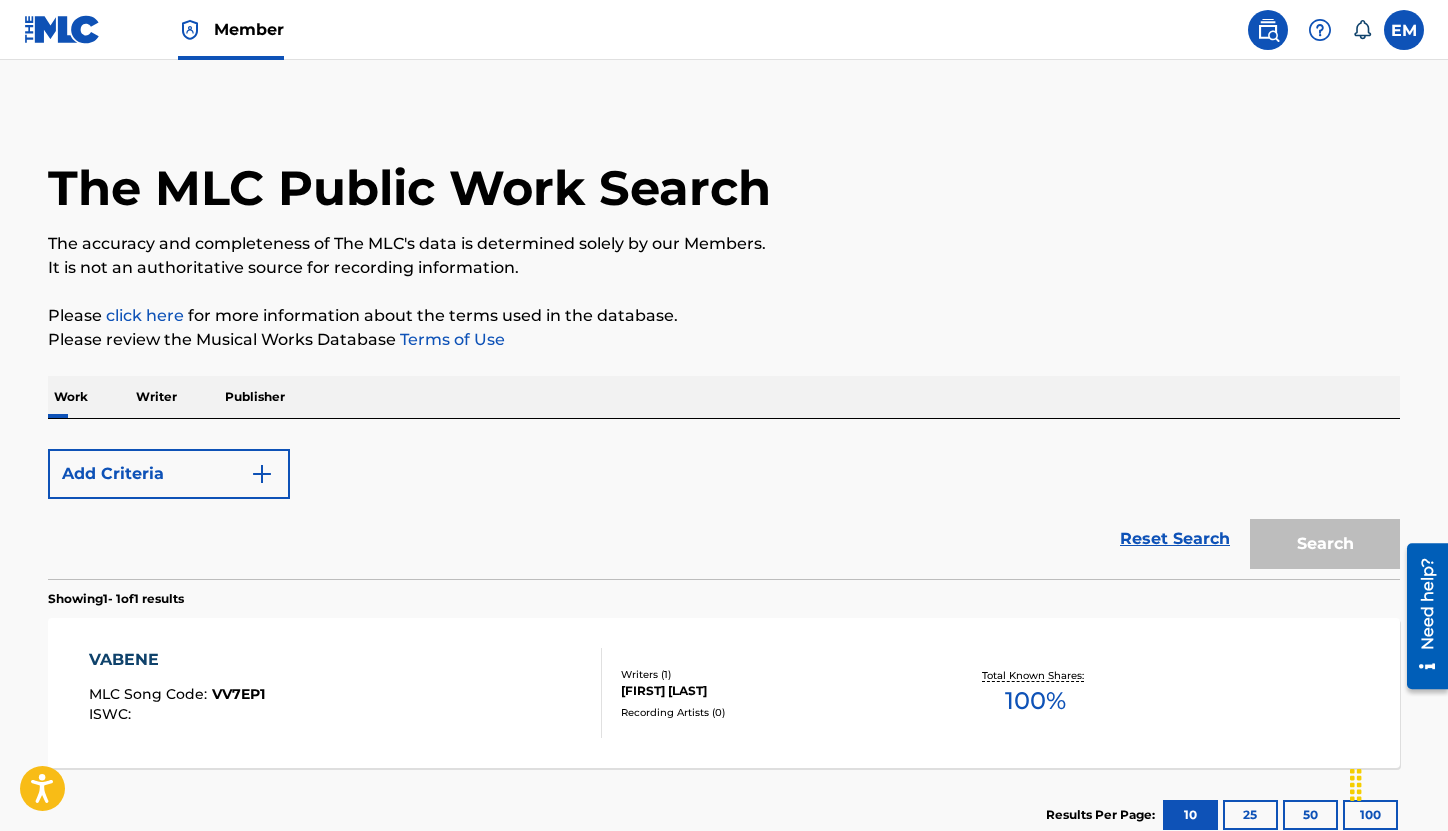 scroll, scrollTop: 143, scrollLeft: 0, axis: vertical 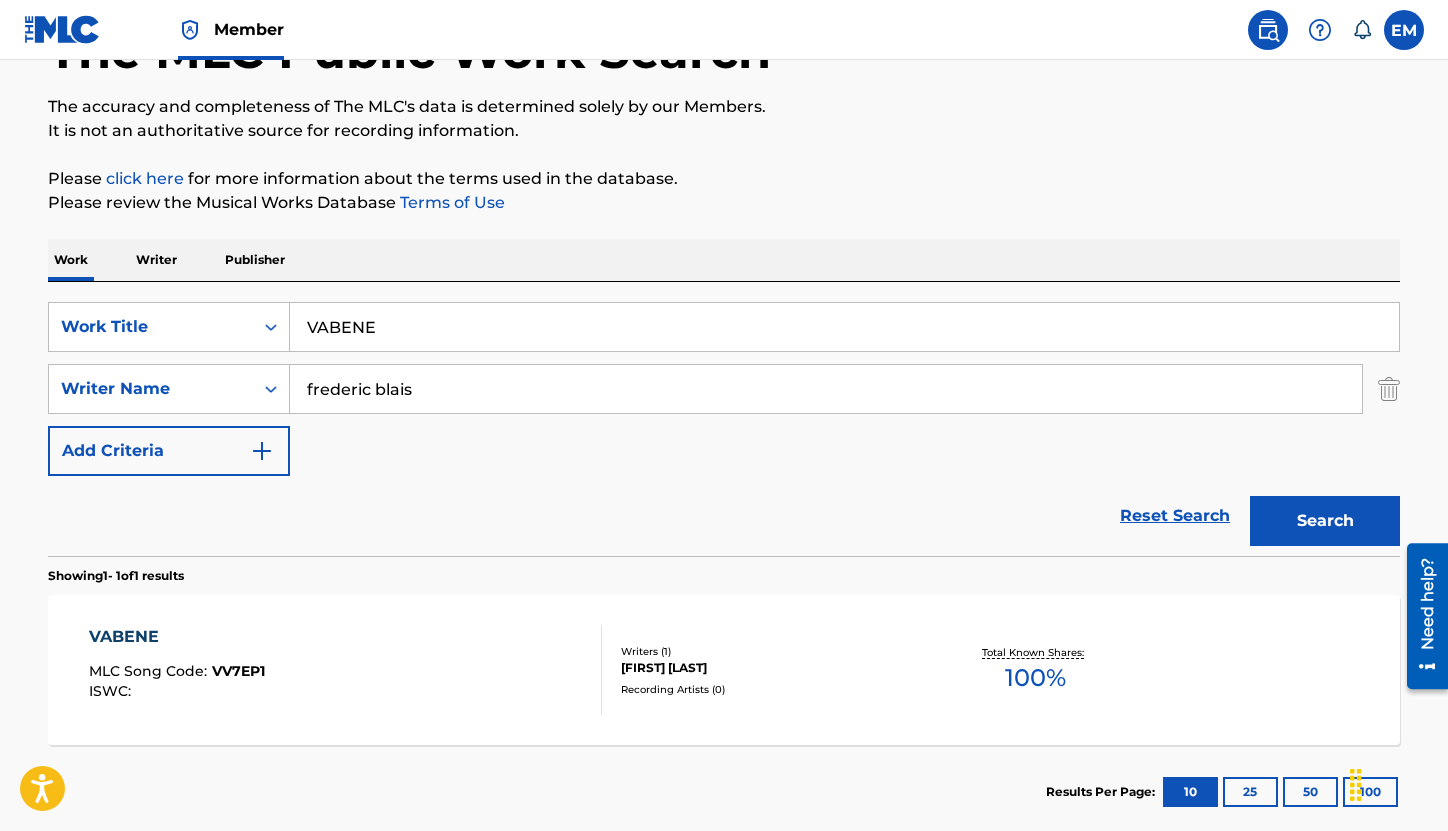 click on "VABENE" at bounding box center (844, 327) 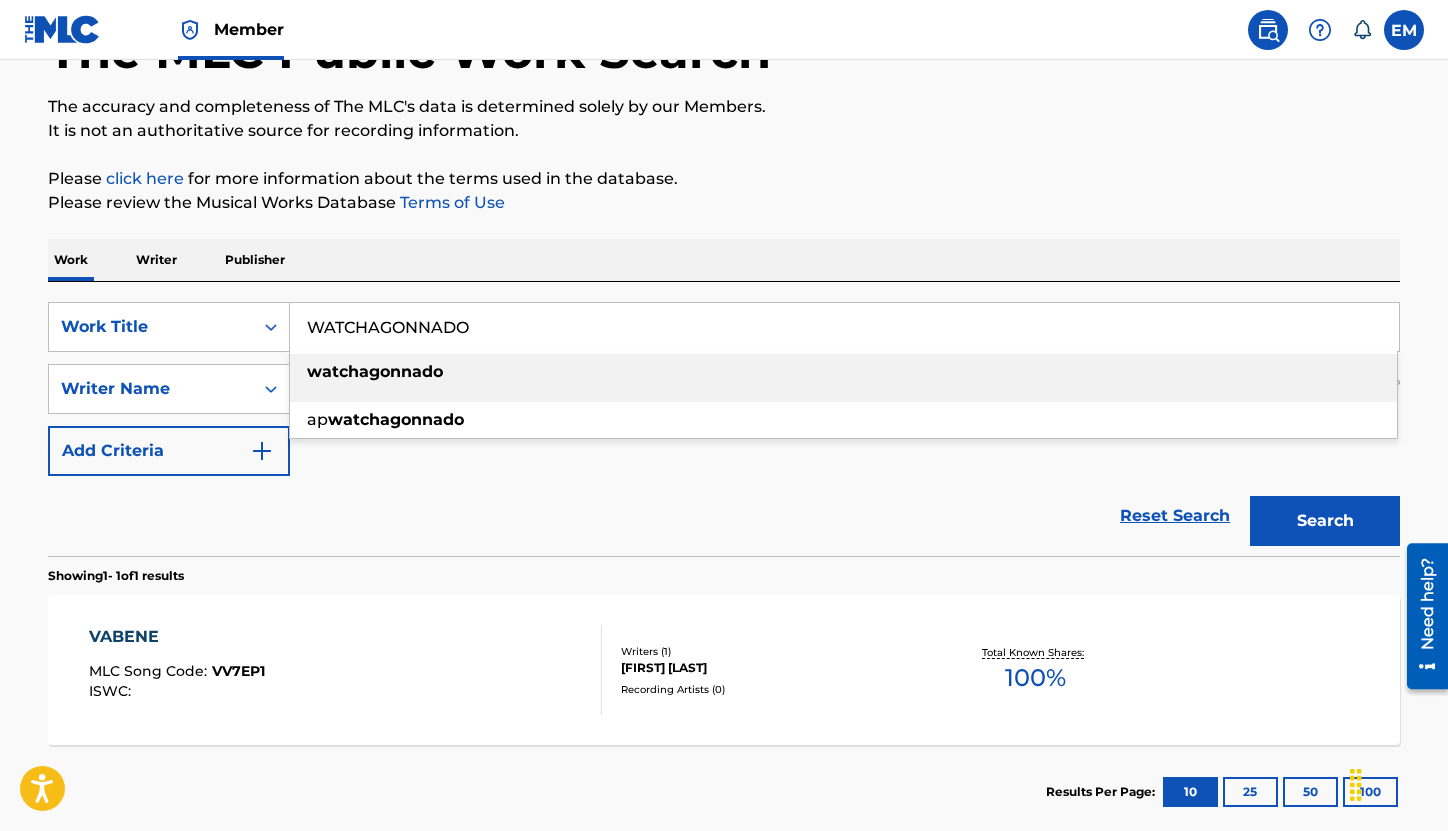 type on "WATCHAGONNADO" 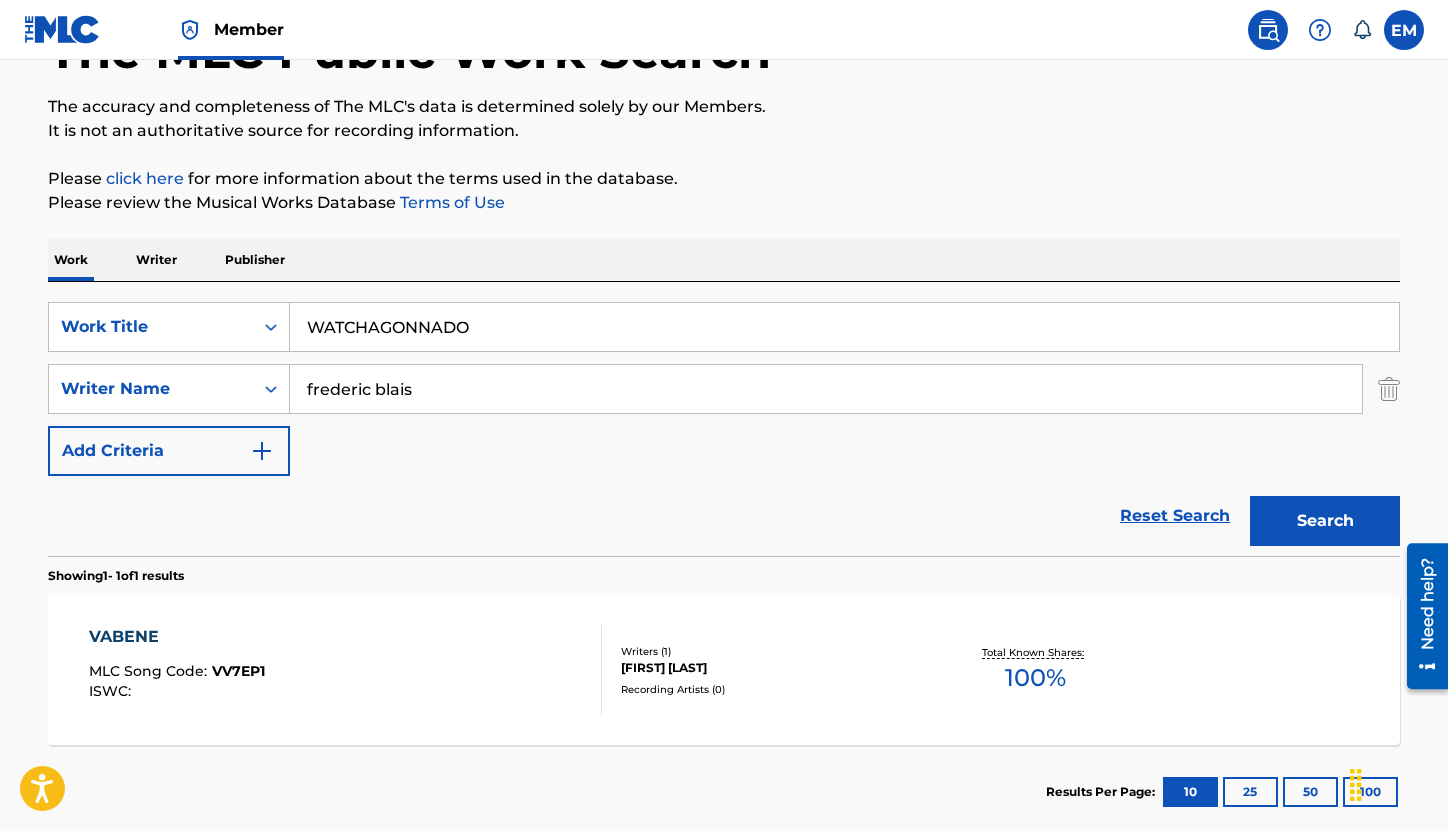click on "Search" at bounding box center [1325, 521] 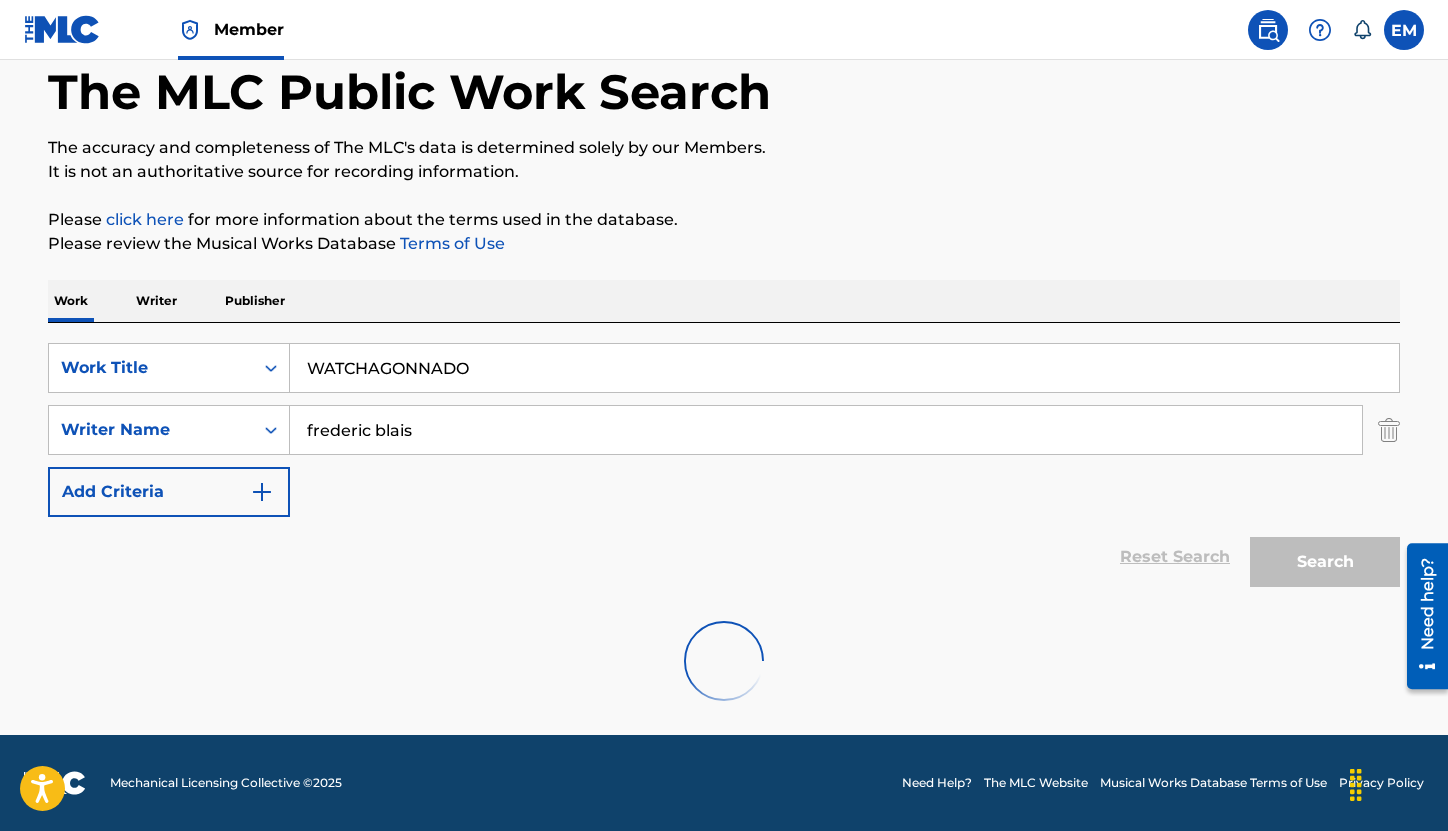 scroll, scrollTop: 143, scrollLeft: 0, axis: vertical 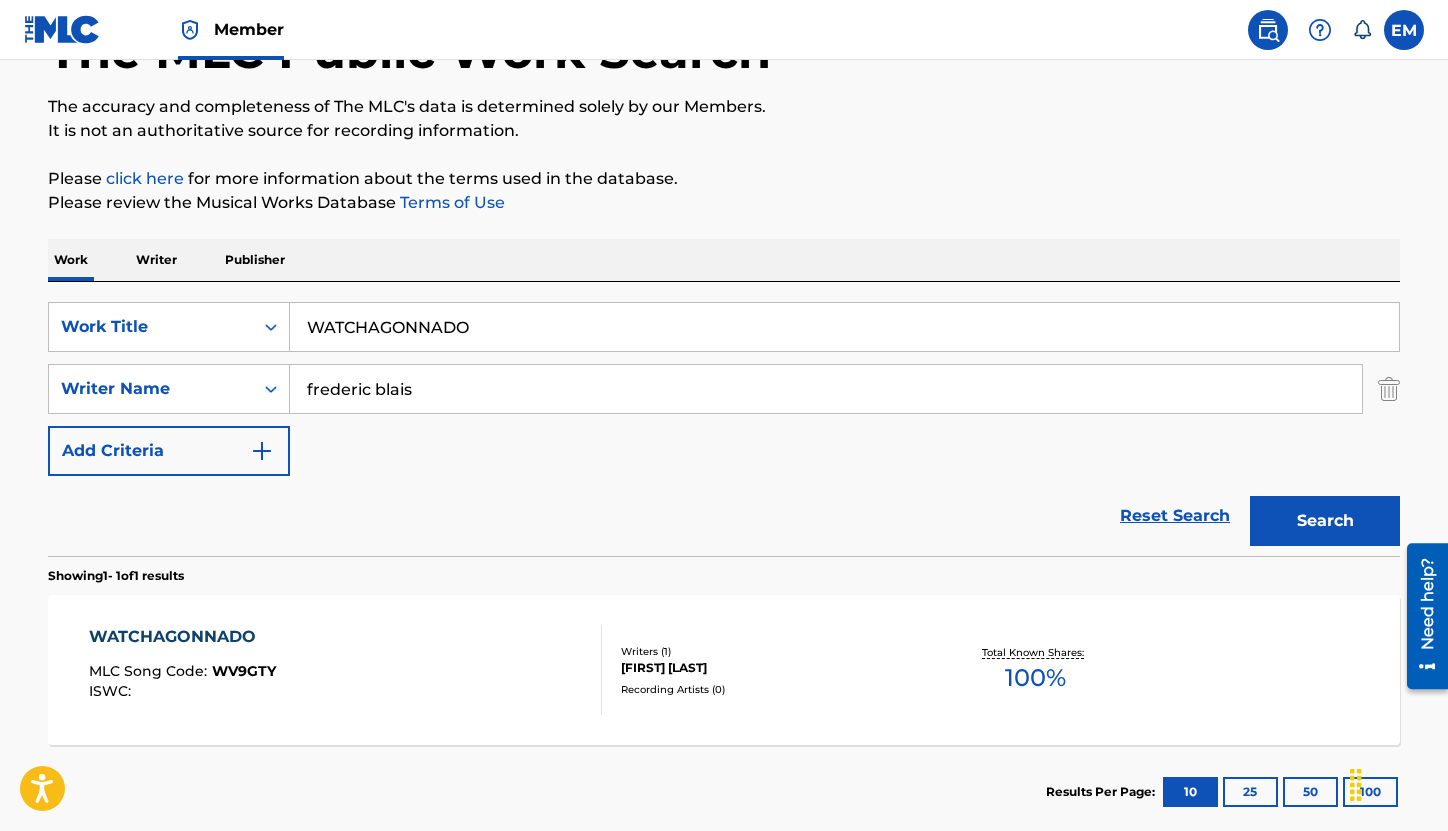 click on "WATCHAGONNADO MLC Song Code : WV9GTY ISWC :" at bounding box center (346, 670) 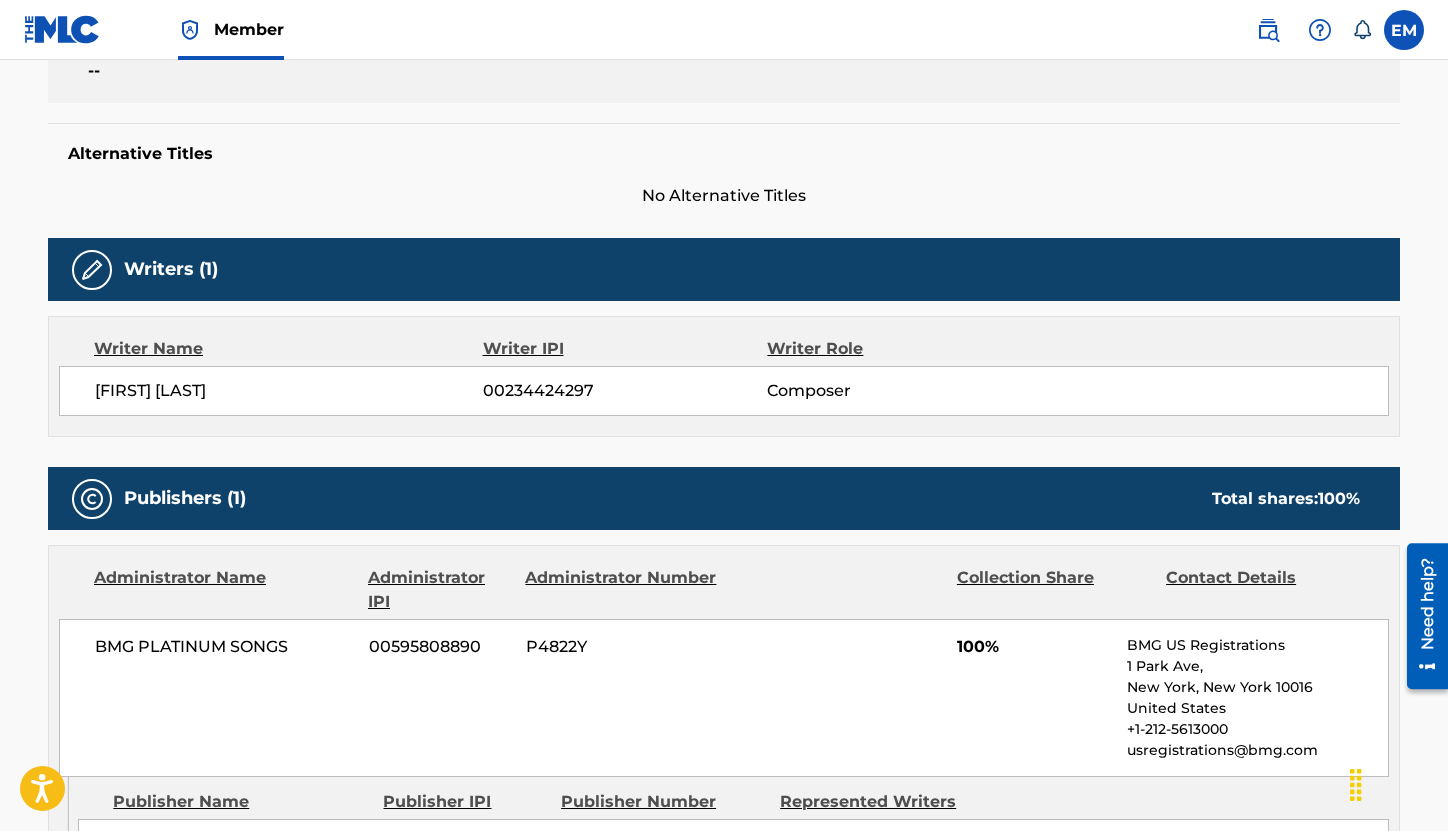 scroll, scrollTop: 300, scrollLeft: 0, axis: vertical 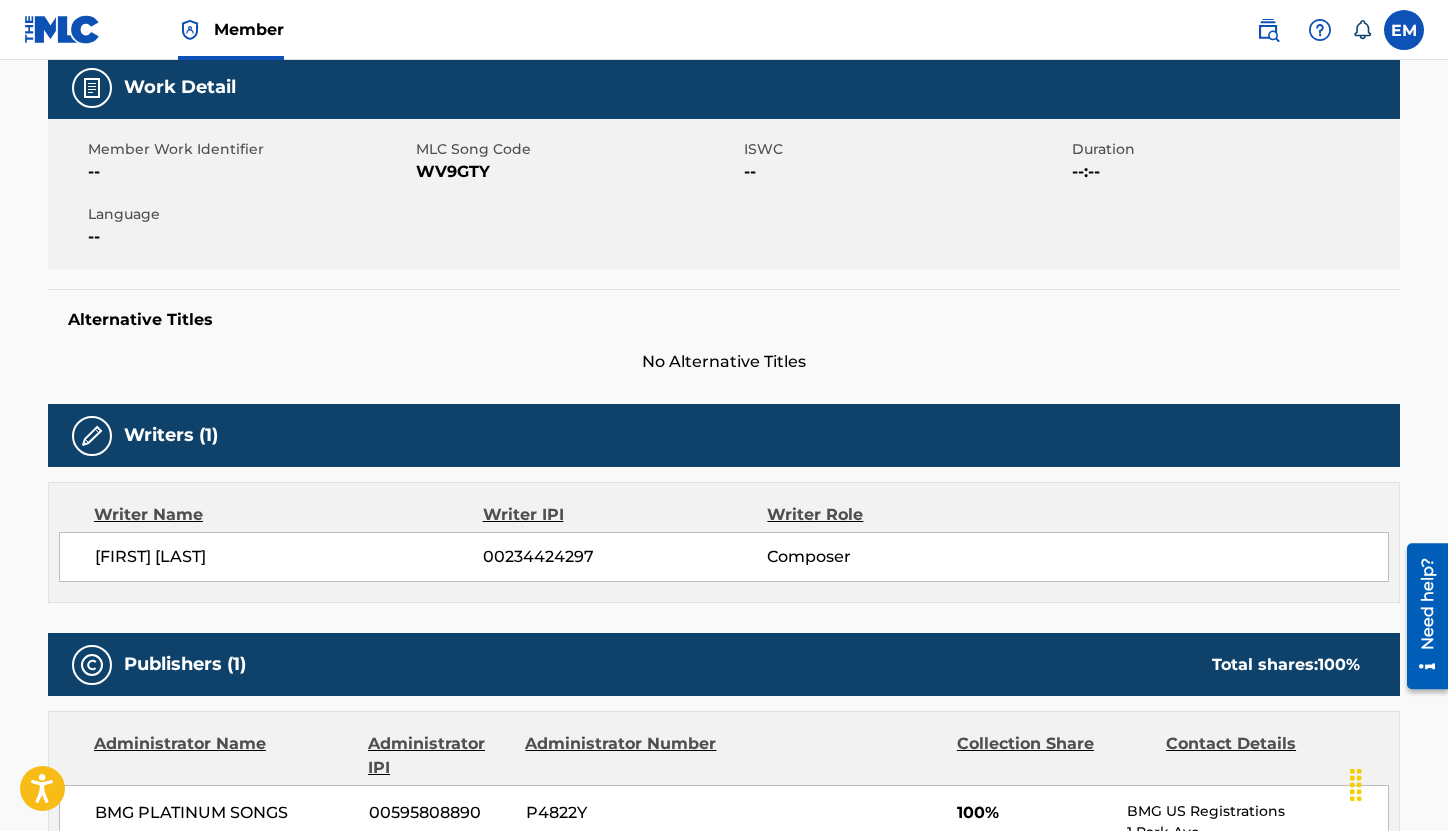click on "WV9GTY" at bounding box center [577, 172] 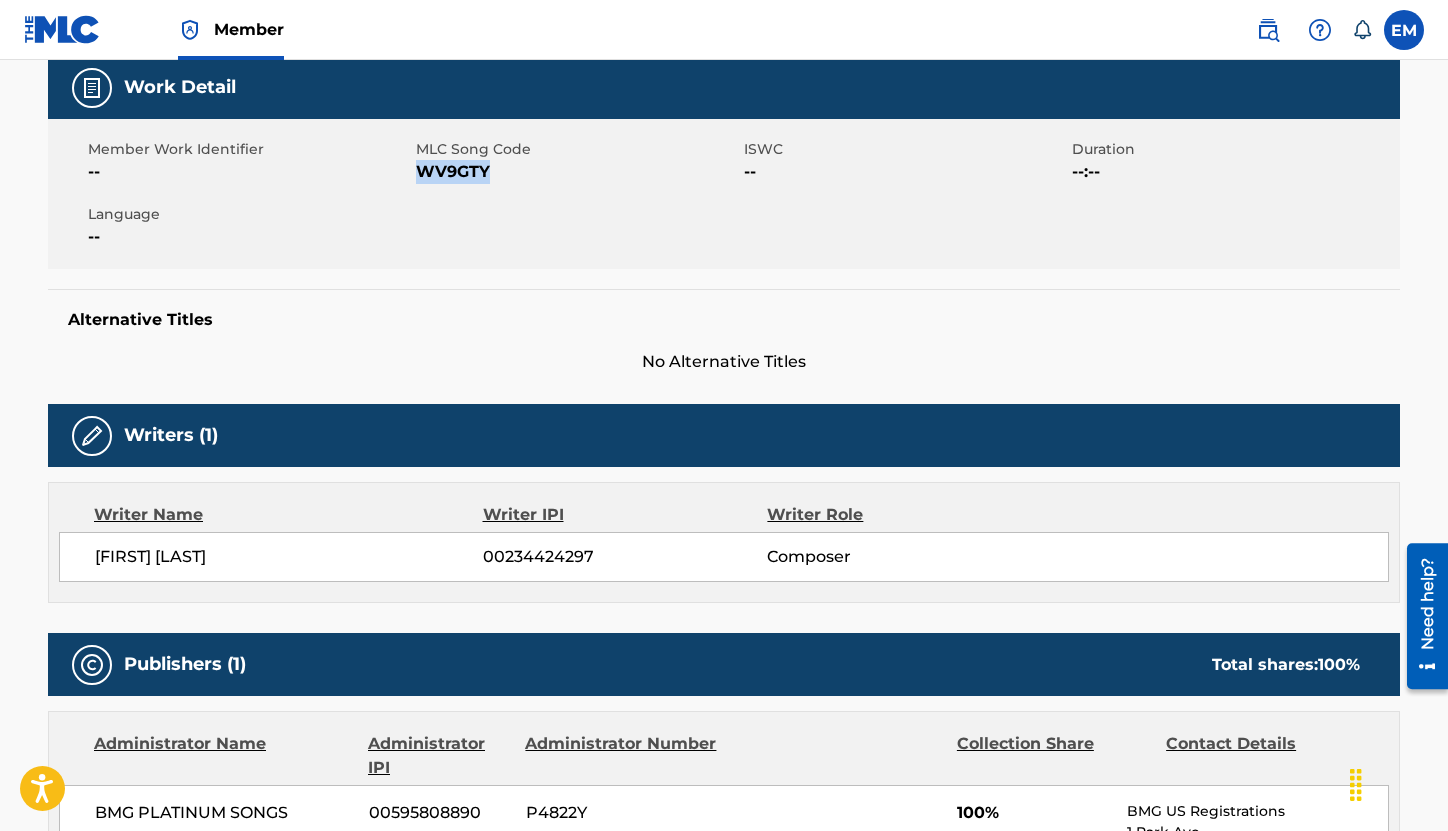 click on "WV9GTY" at bounding box center (577, 172) 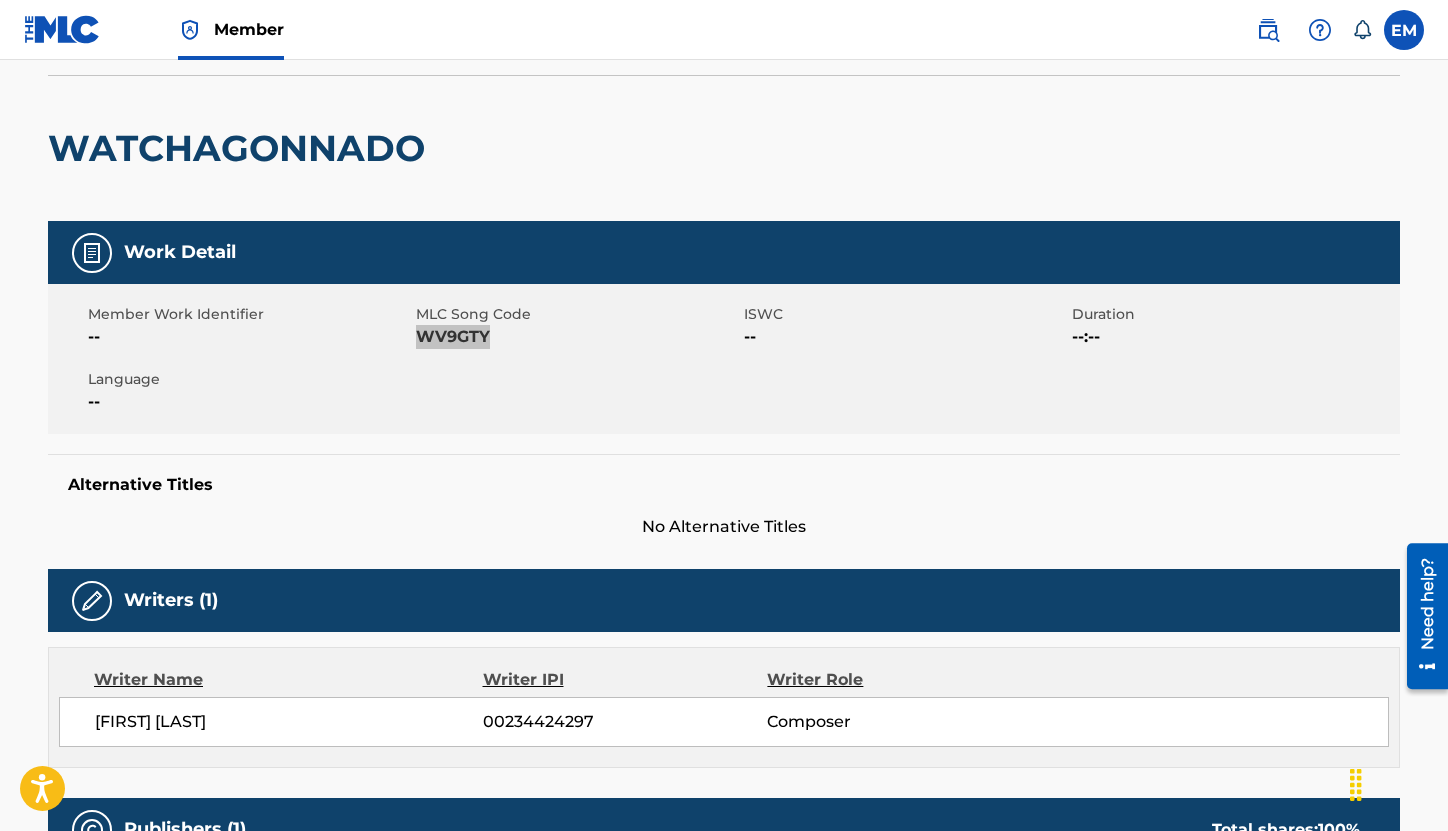scroll, scrollTop: 0, scrollLeft: 0, axis: both 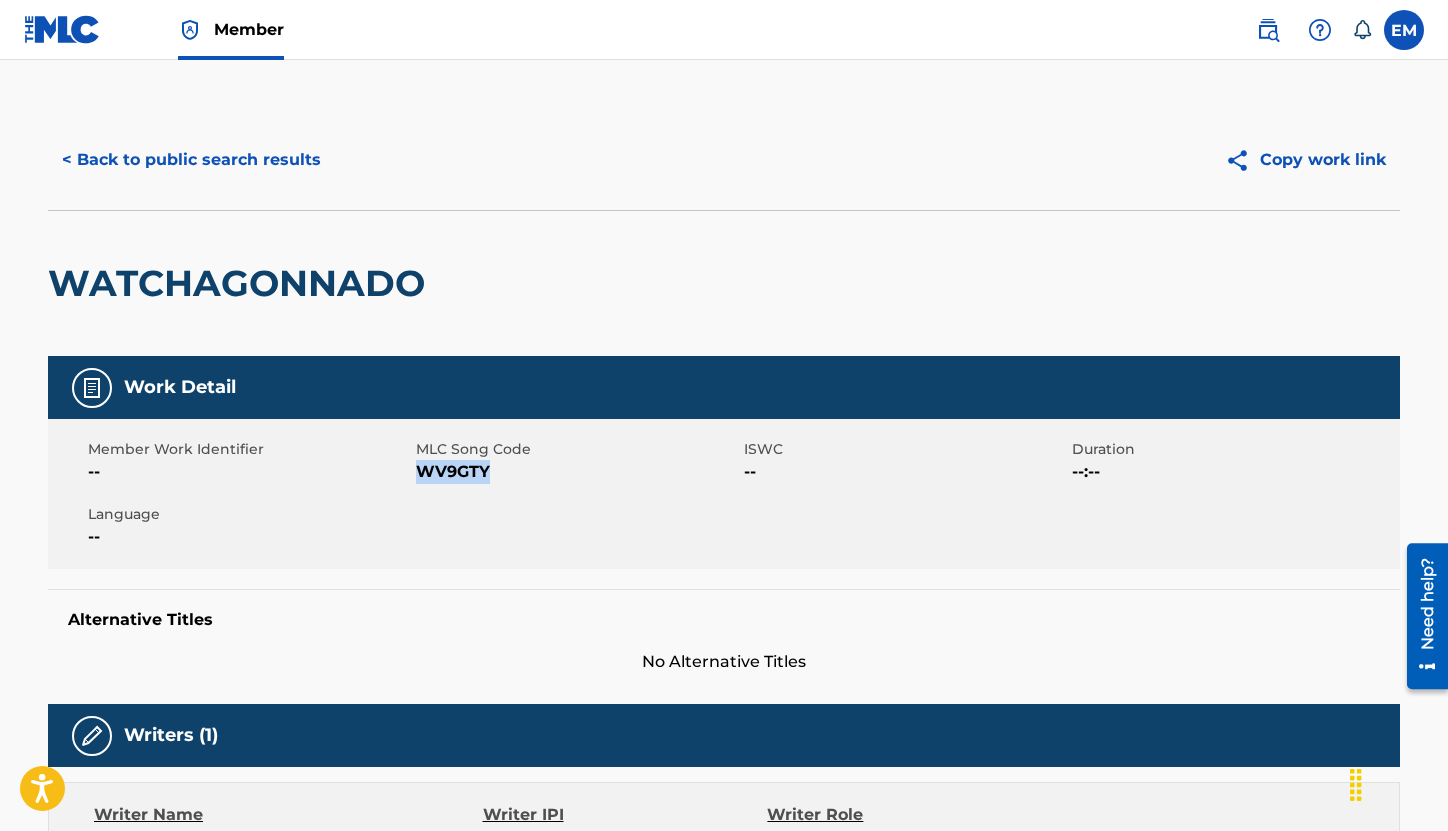 click on "< Back to public search results" at bounding box center [191, 160] 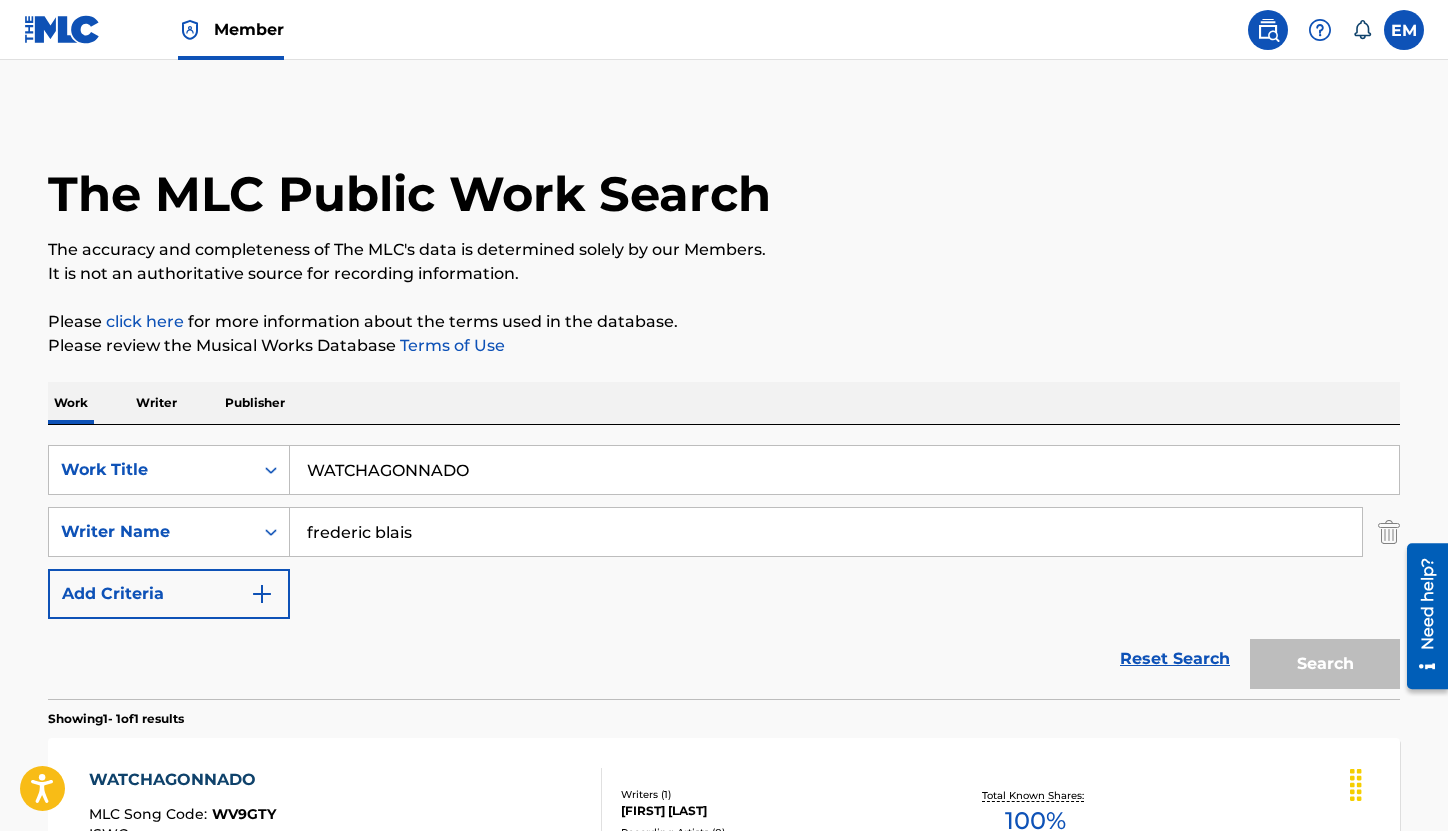 scroll, scrollTop: 143, scrollLeft: 0, axis: vertical 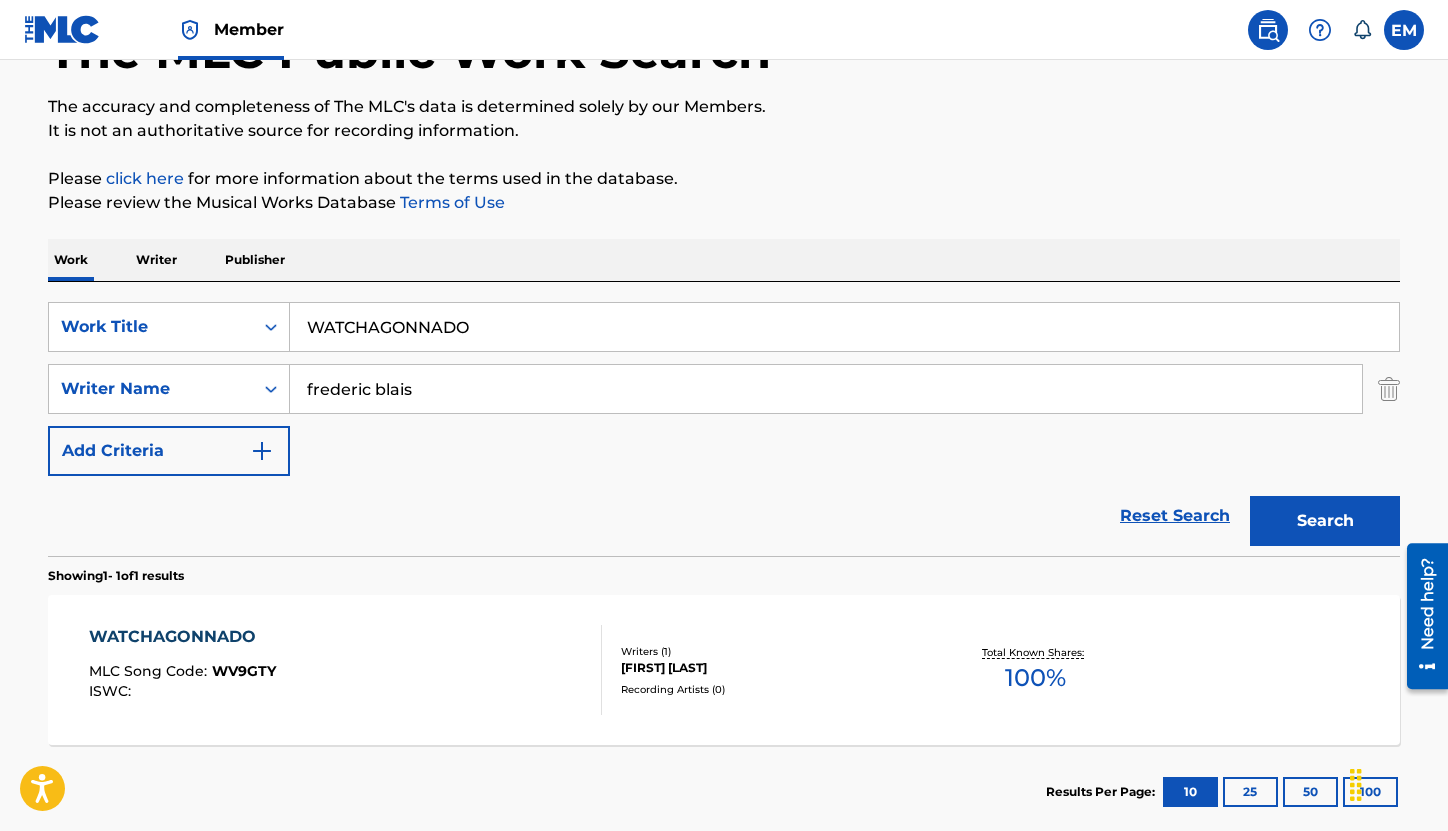 click on "WATCHAGONNADO" at bounding box center [844, 327] 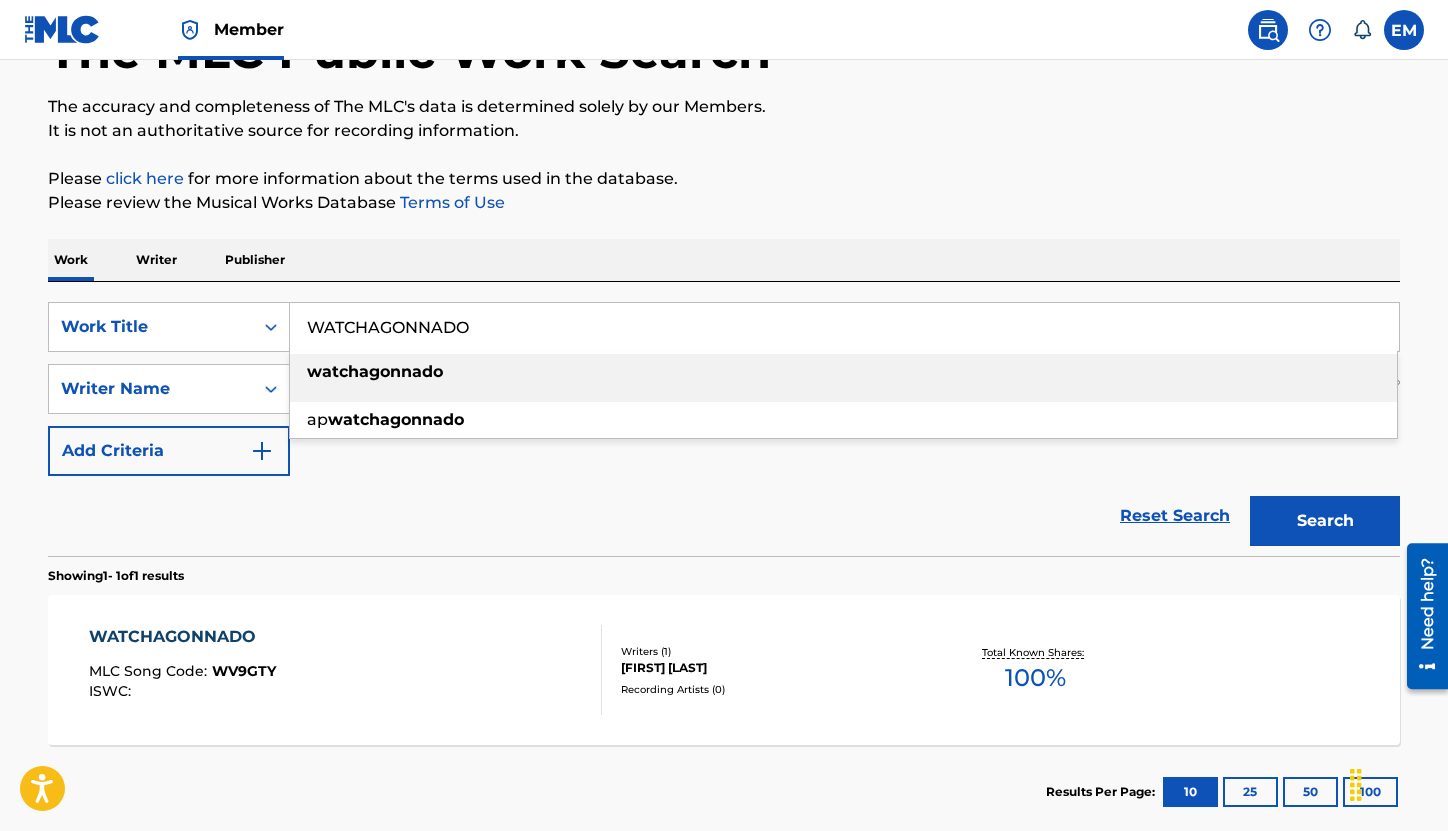 paste on "E LOST THE NIGHT" 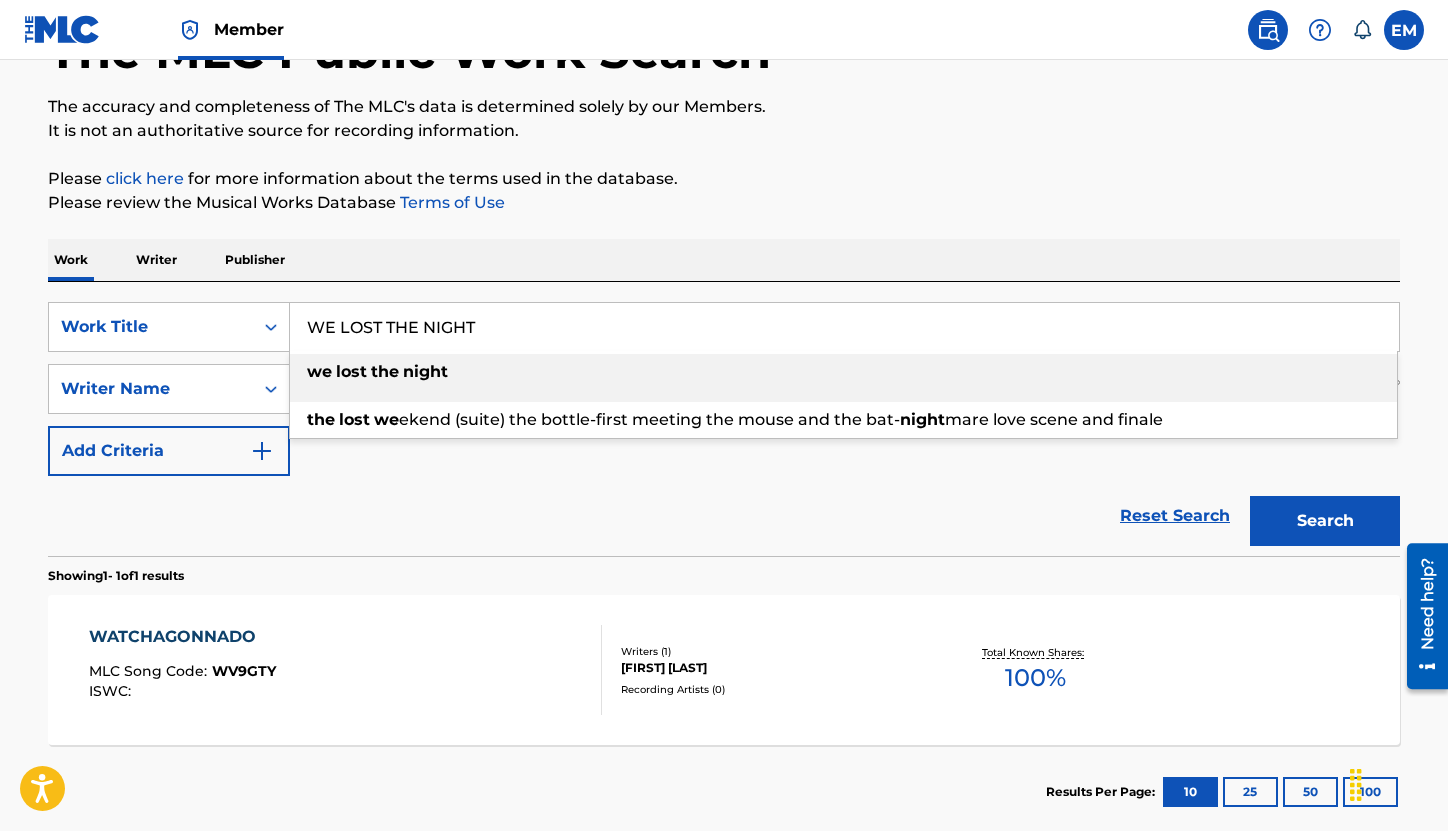 type on "WE LOST THE NIGHT" 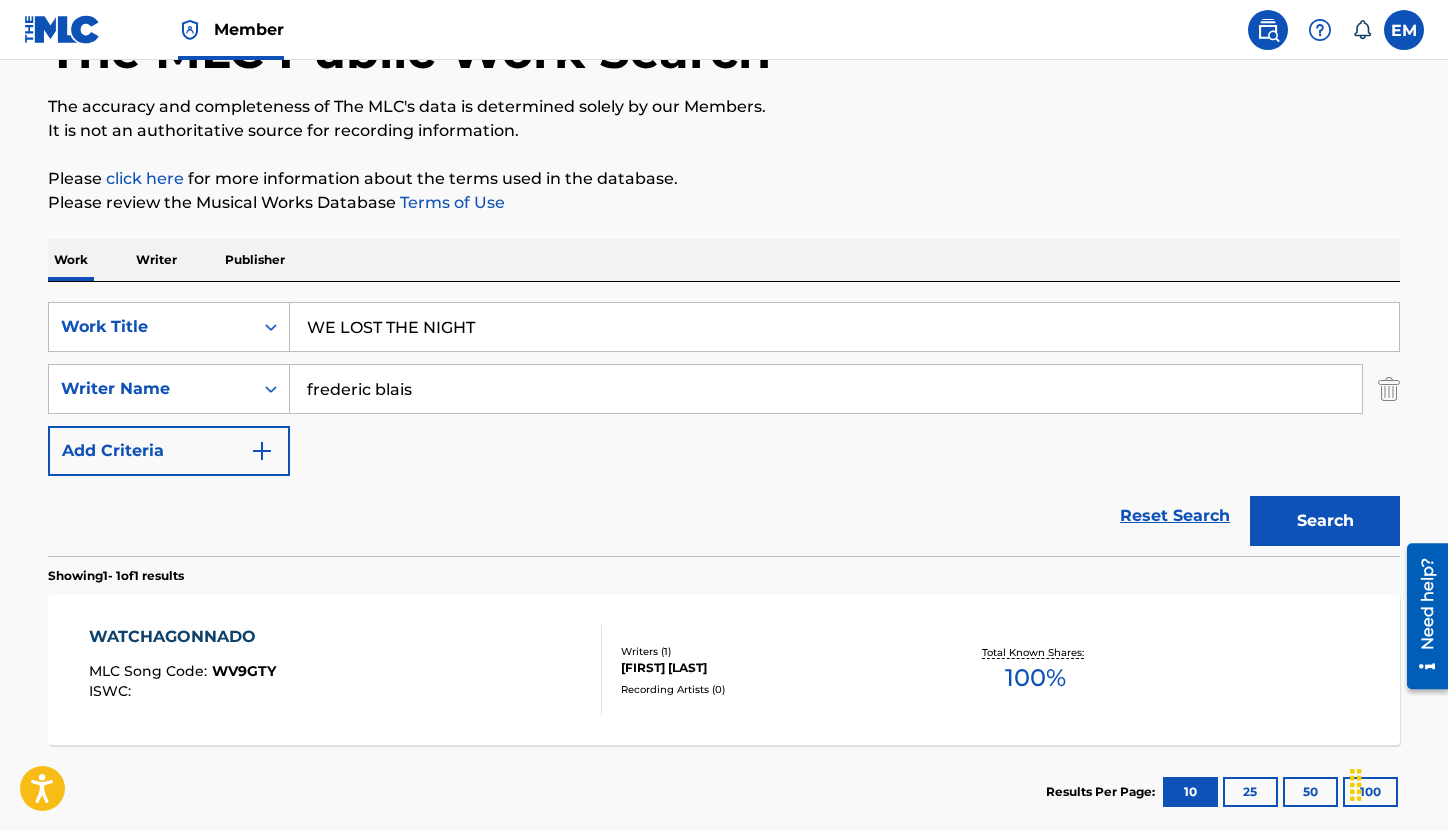drag, startPoint x: 1306, startPoint y: 544, endPoint x: 1285, endPoint y: 523, distance: 29.698484 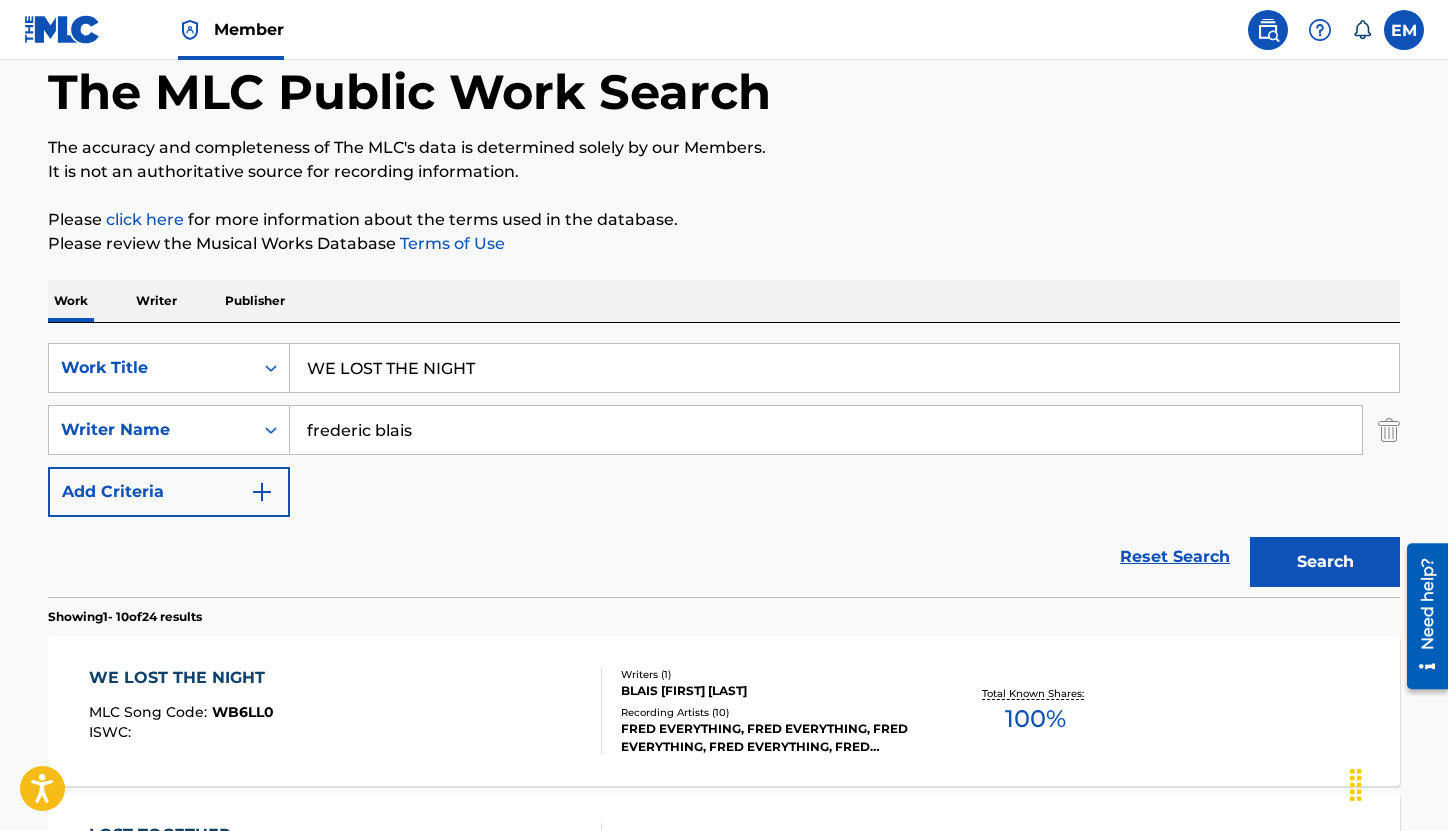 scroll, scrollTop: 143, scrollLeft: 0, axis: vertical 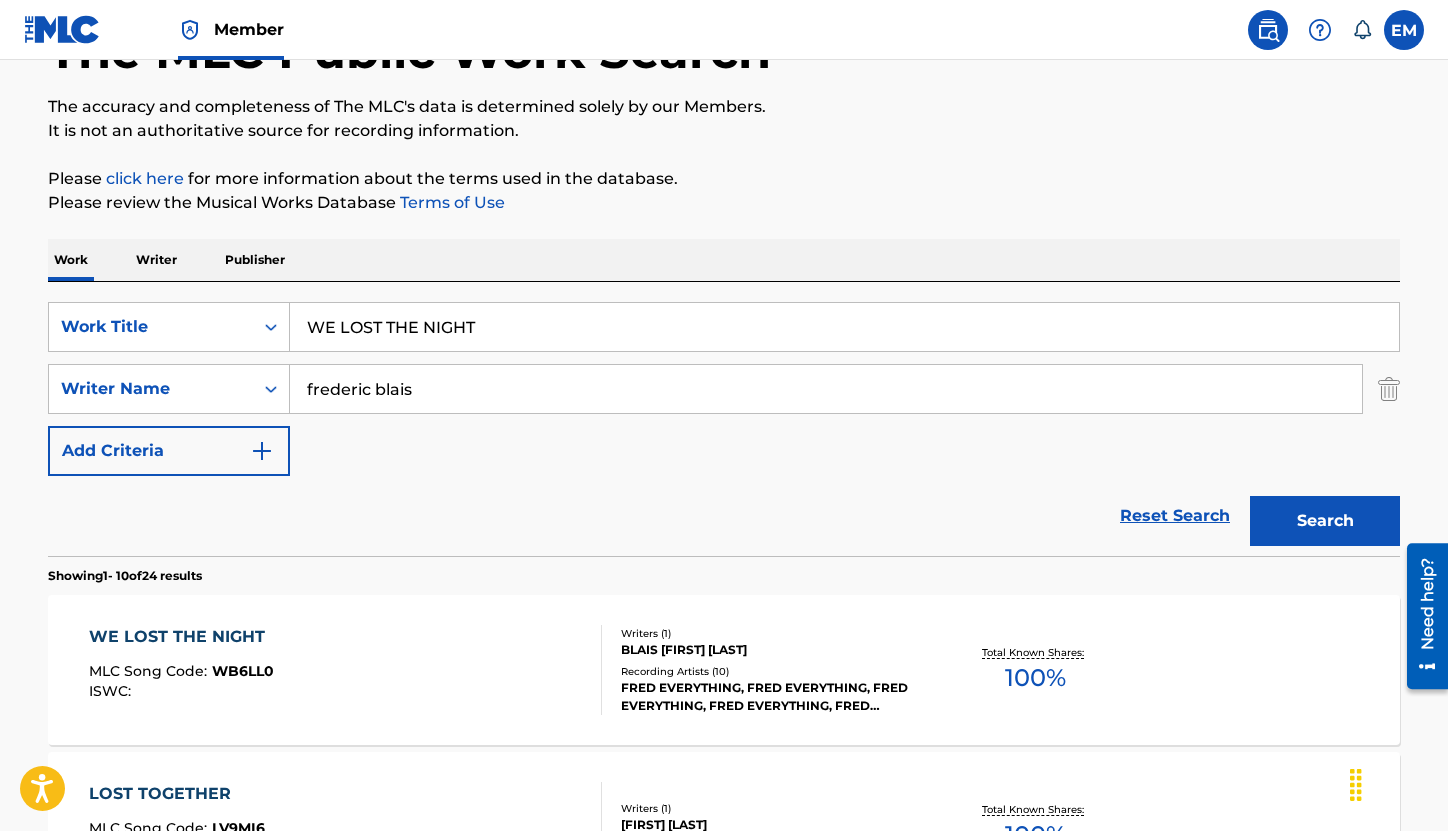 click on "WE LOST THE NIGHT MLC Song Code : WB6LL0 ISWC :" at bounding box center (346, 670) 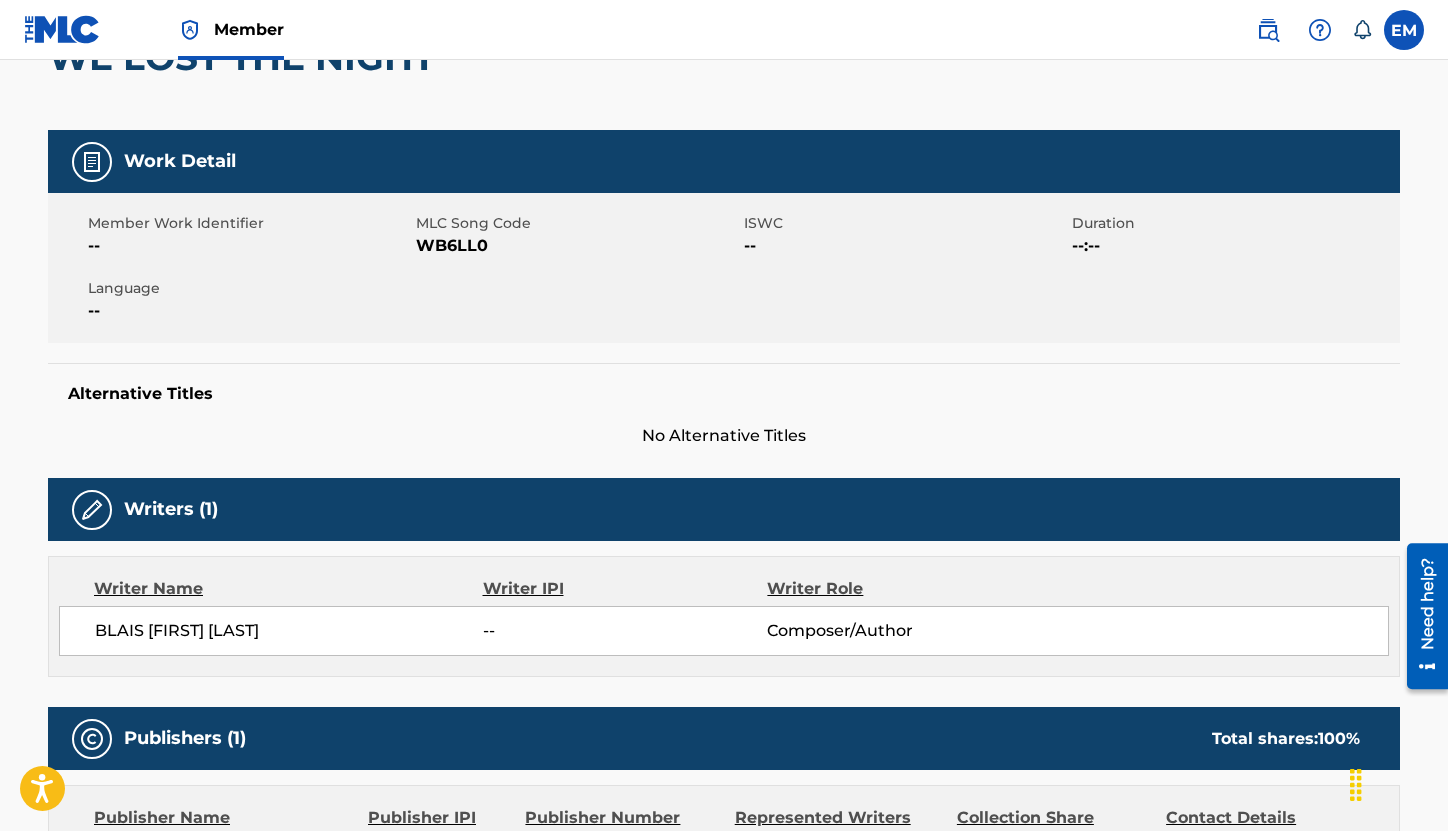scroll, scrollTop: 200, scrollLeft: 0, axis: vertical 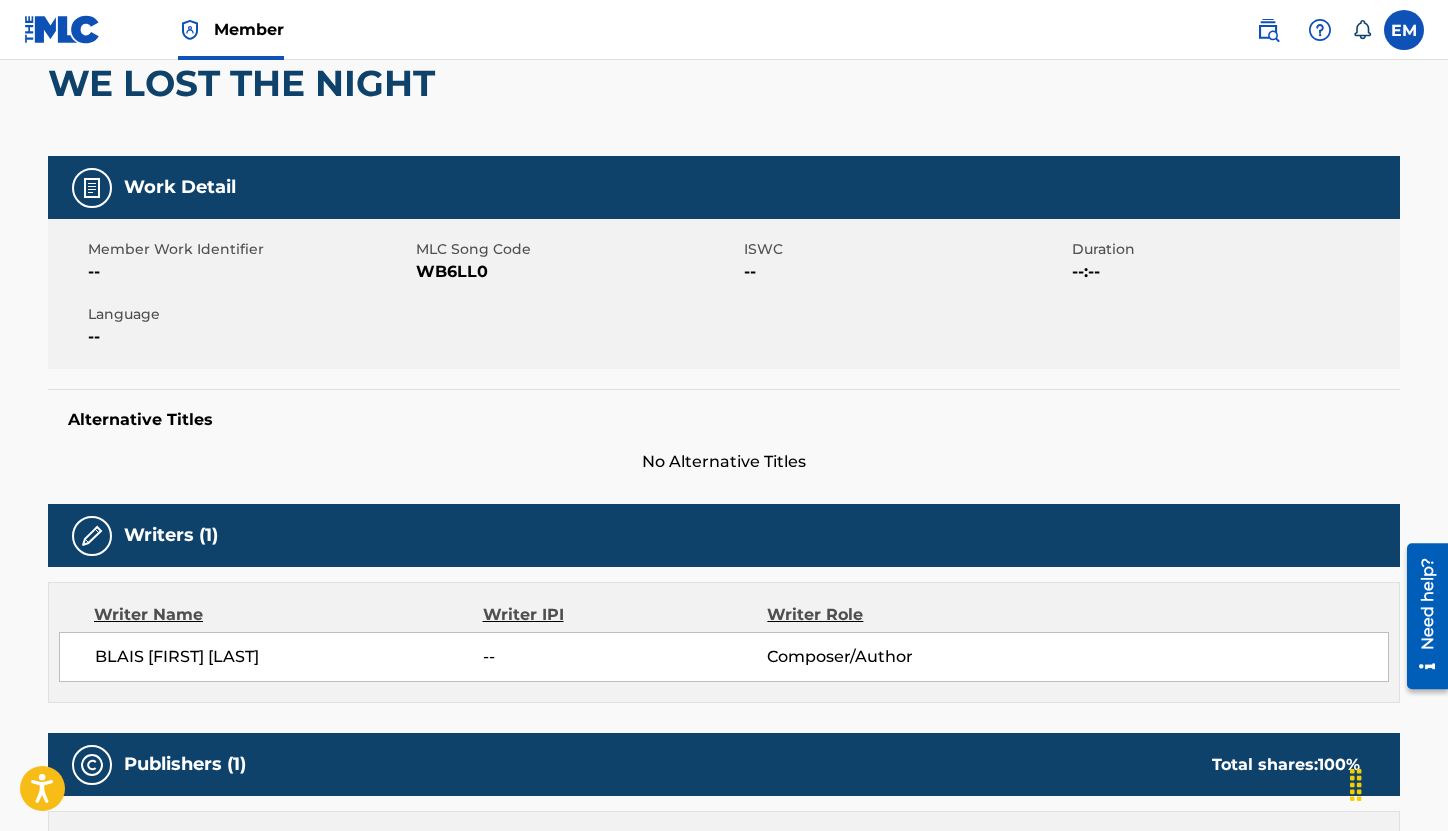 click on "WB6LL0" at bounding box center [577, 272] 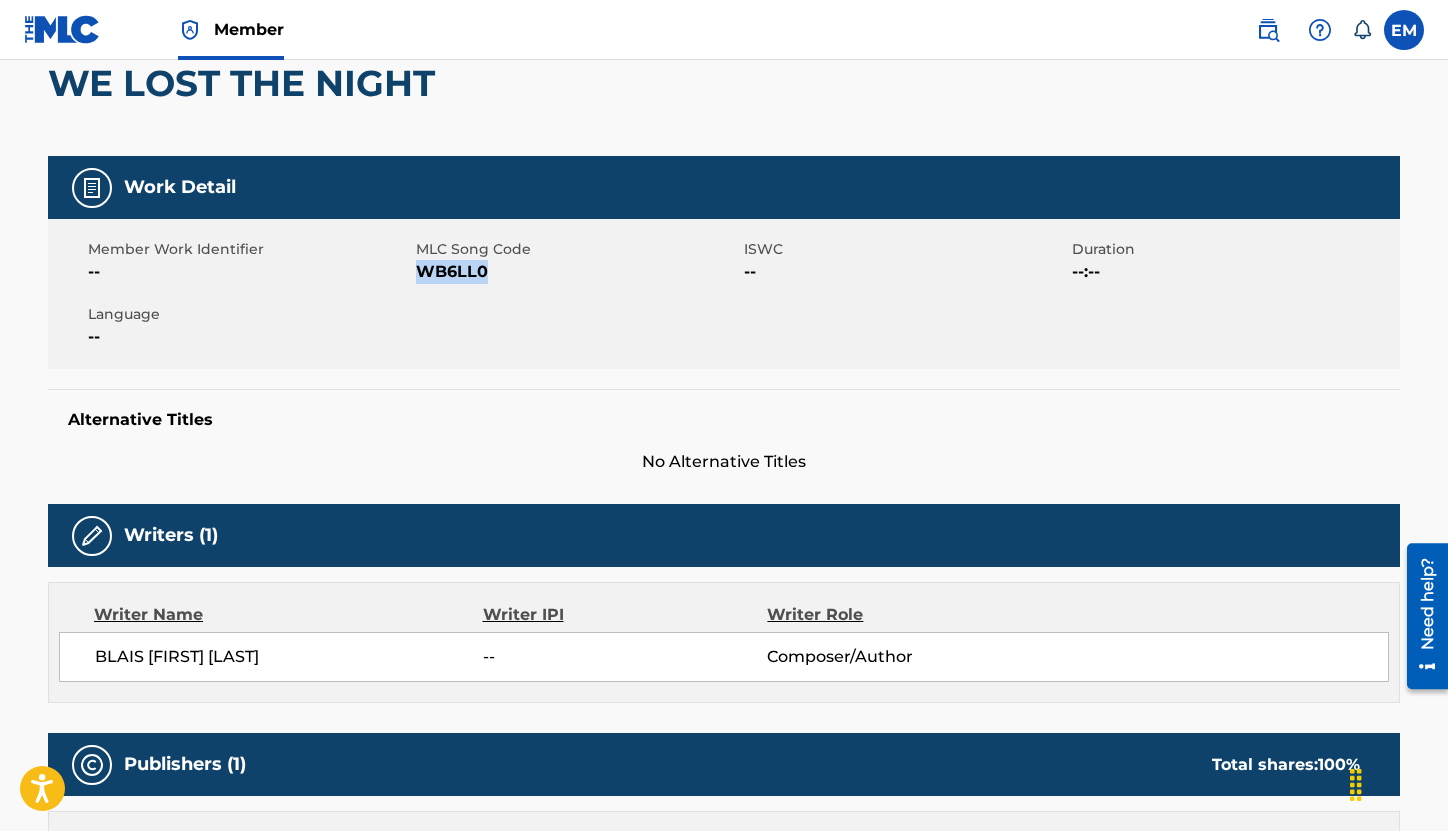 click on "WB6LL0" at bounding box center (577, 272) 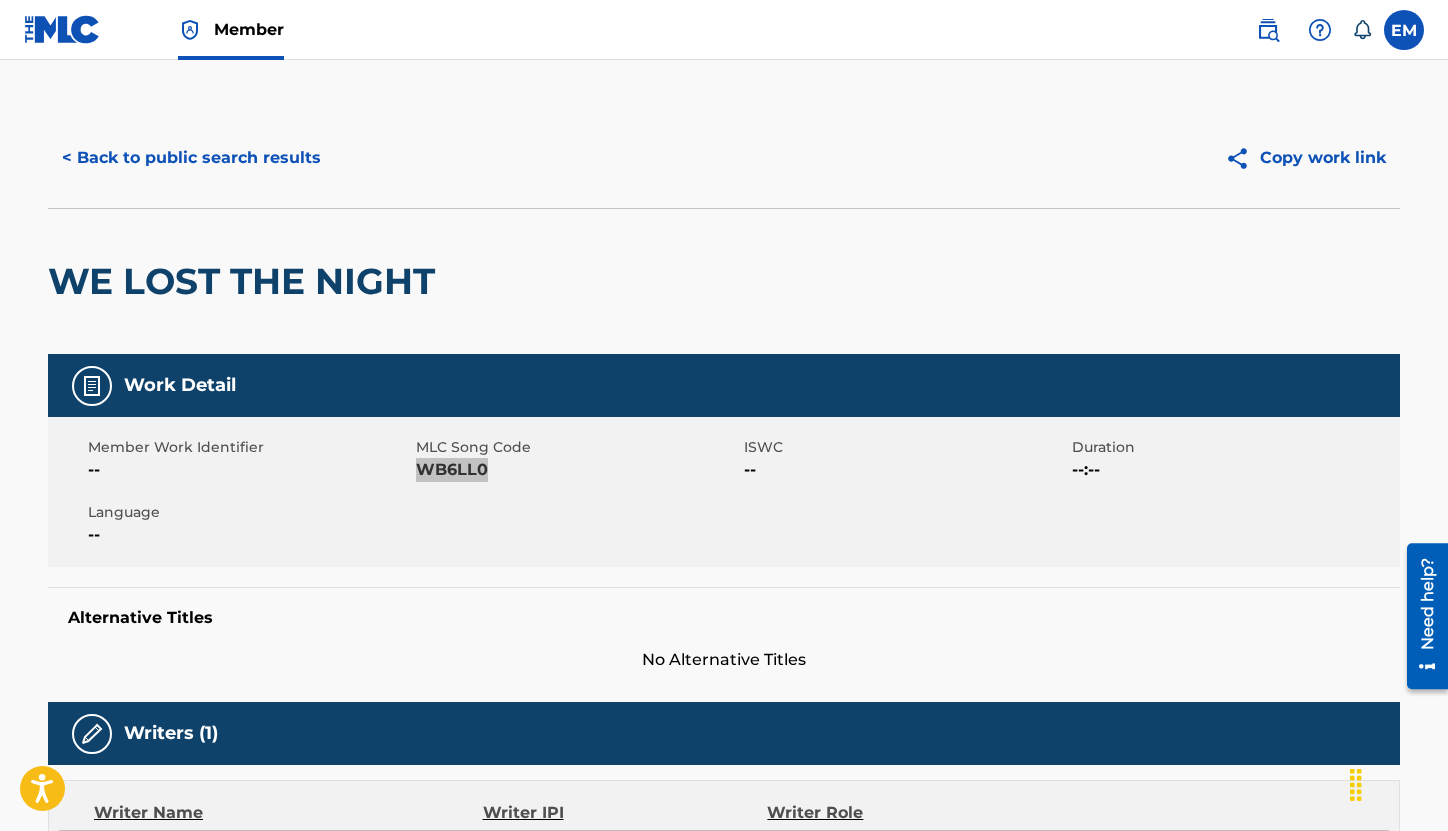 scroll, scrollTop: 0, scrollLeft: 0, axis: both 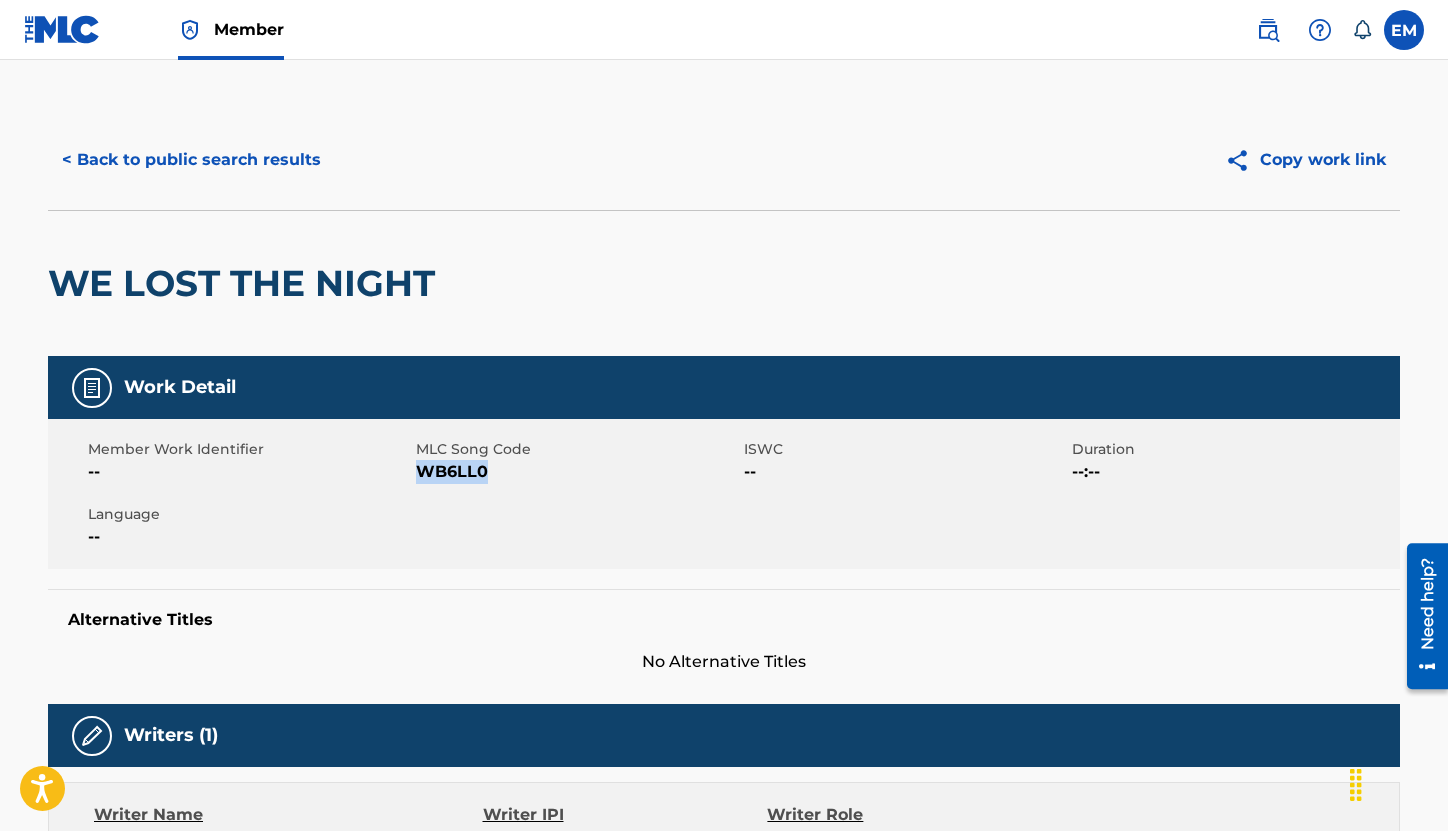 click on "< Back to public search results" at bounding box center (191, 160) 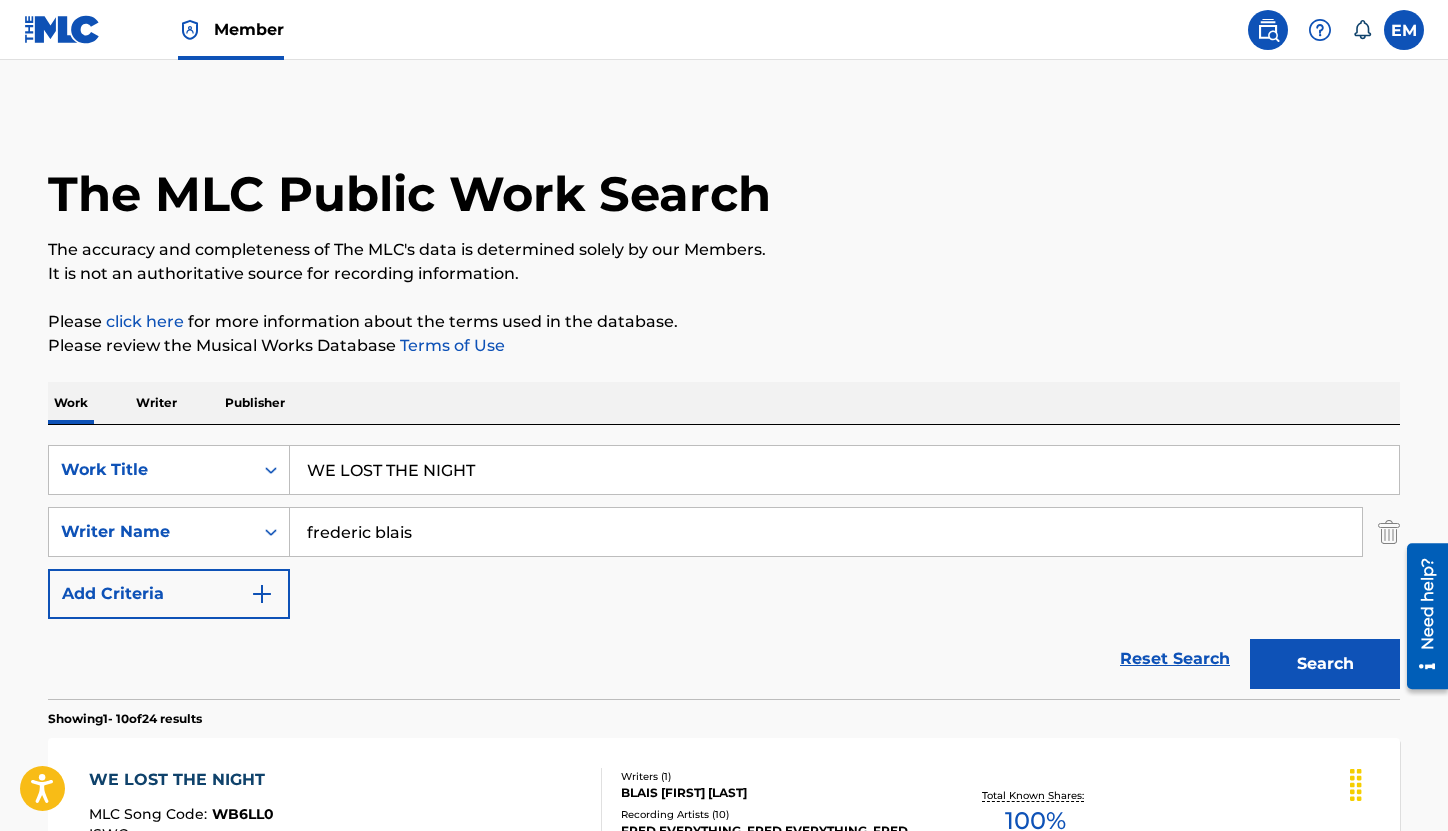 scroll, scrollTop: 143, scrollLeft: 0, axis: vertical 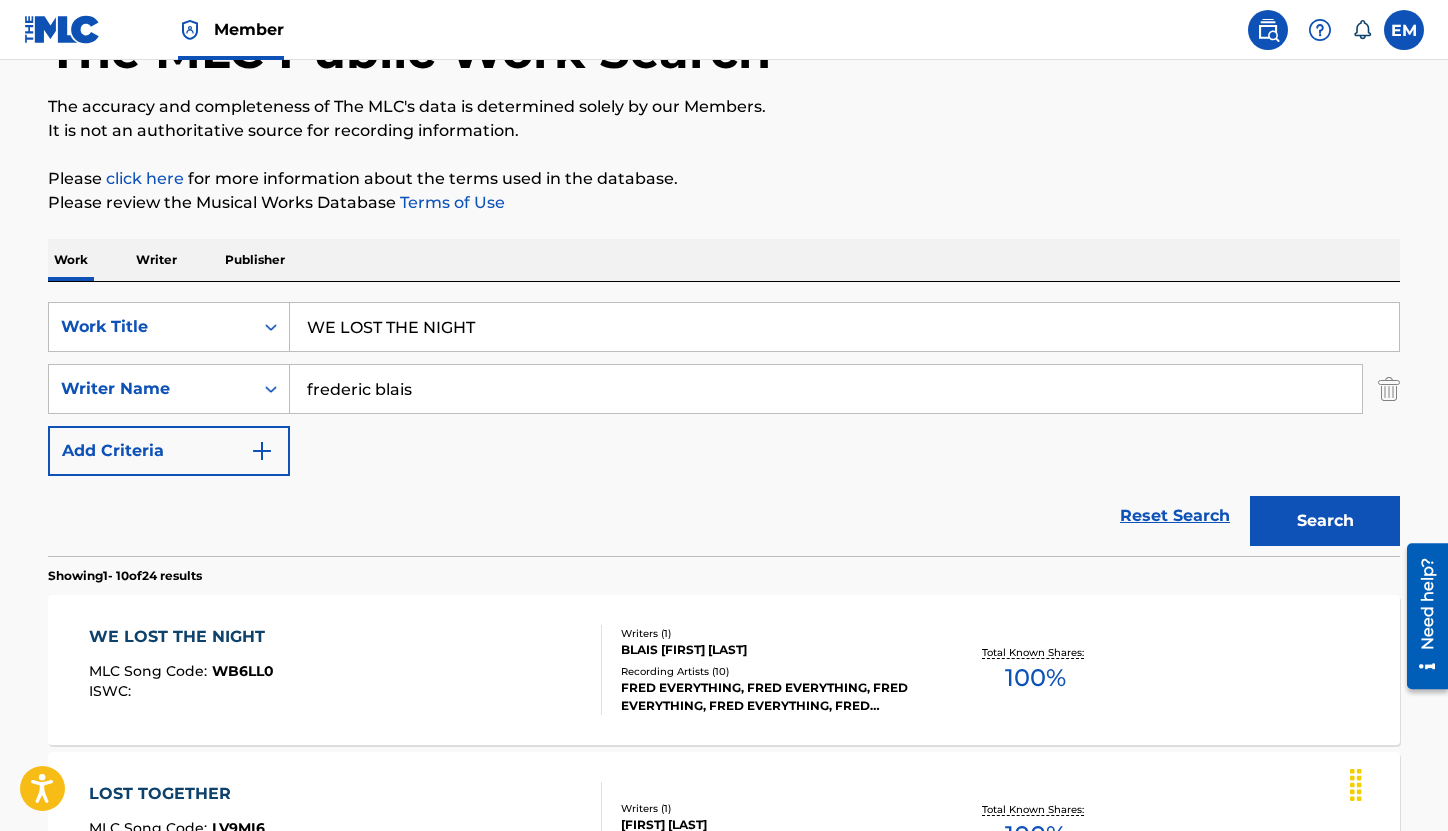 click on "WE LOST THE NIGHT" at bounding box center [844, 327] 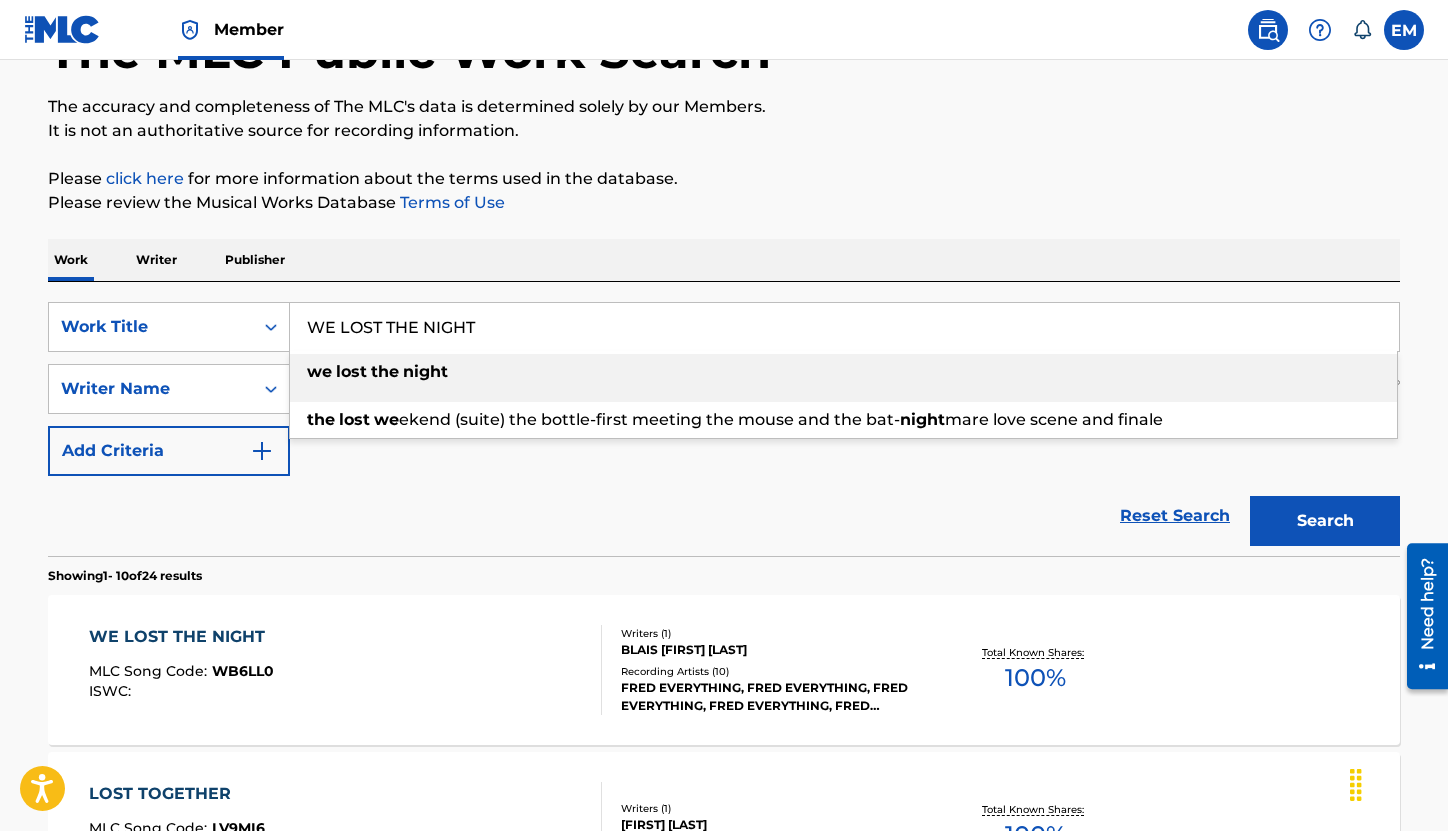 click on "WE LOST THE NIGHT" at bounding box center (844, 327) 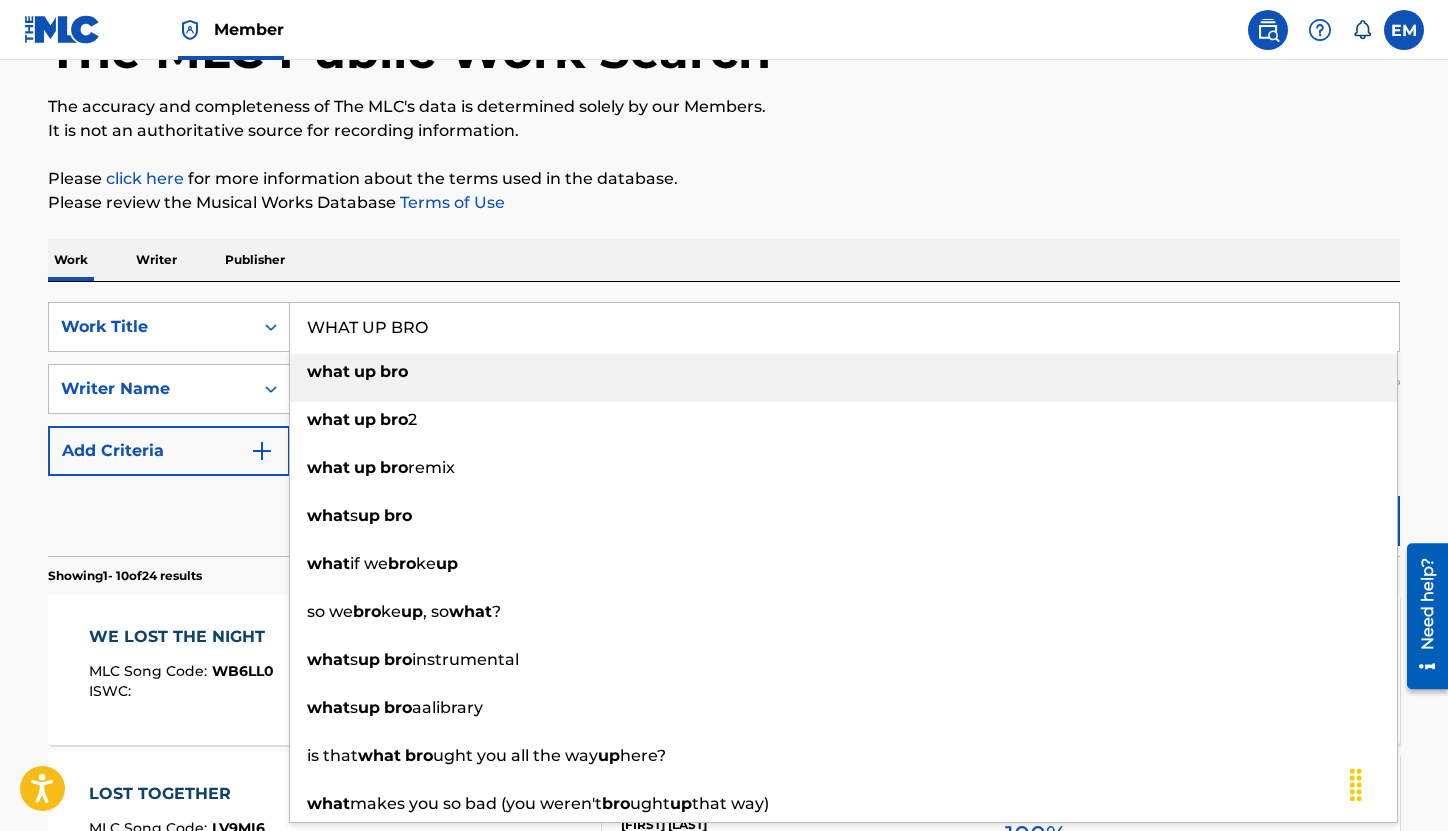 type on "WHAT UP BRO" 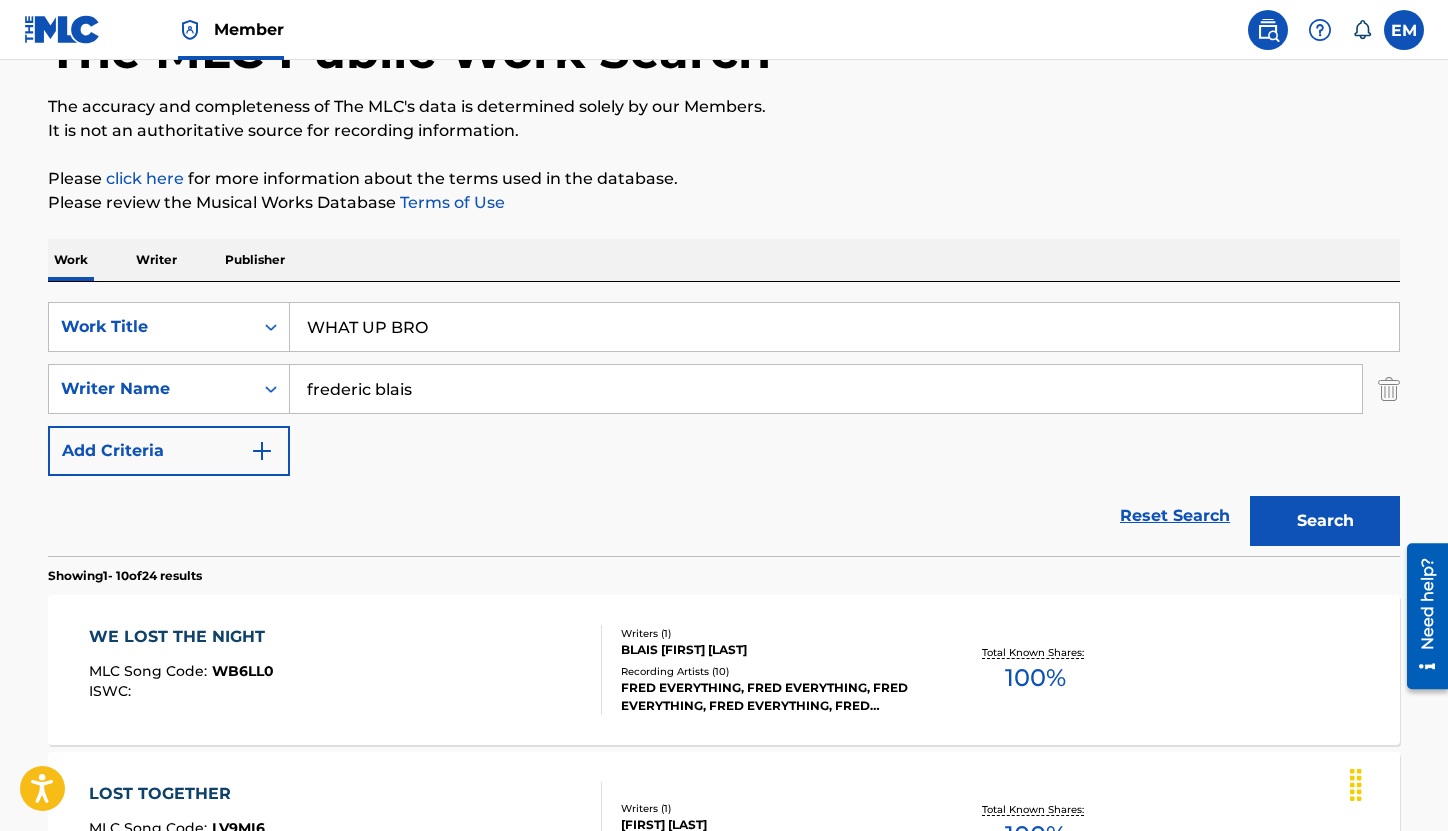 click on "Search" at bounding box center [1325, 521] 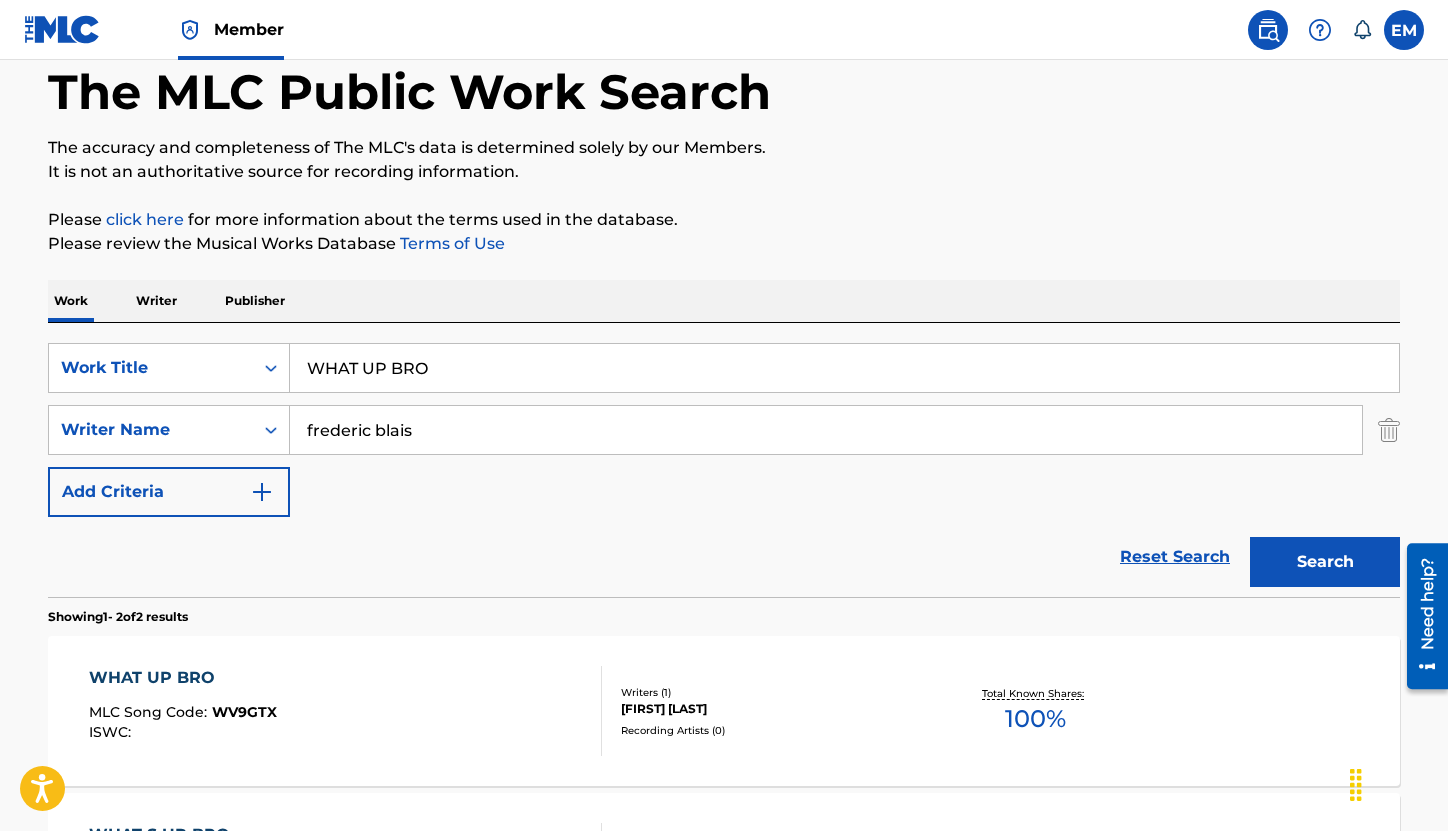 scroll, scrollTop: 143, scrollLeft: 0, axis: vertical 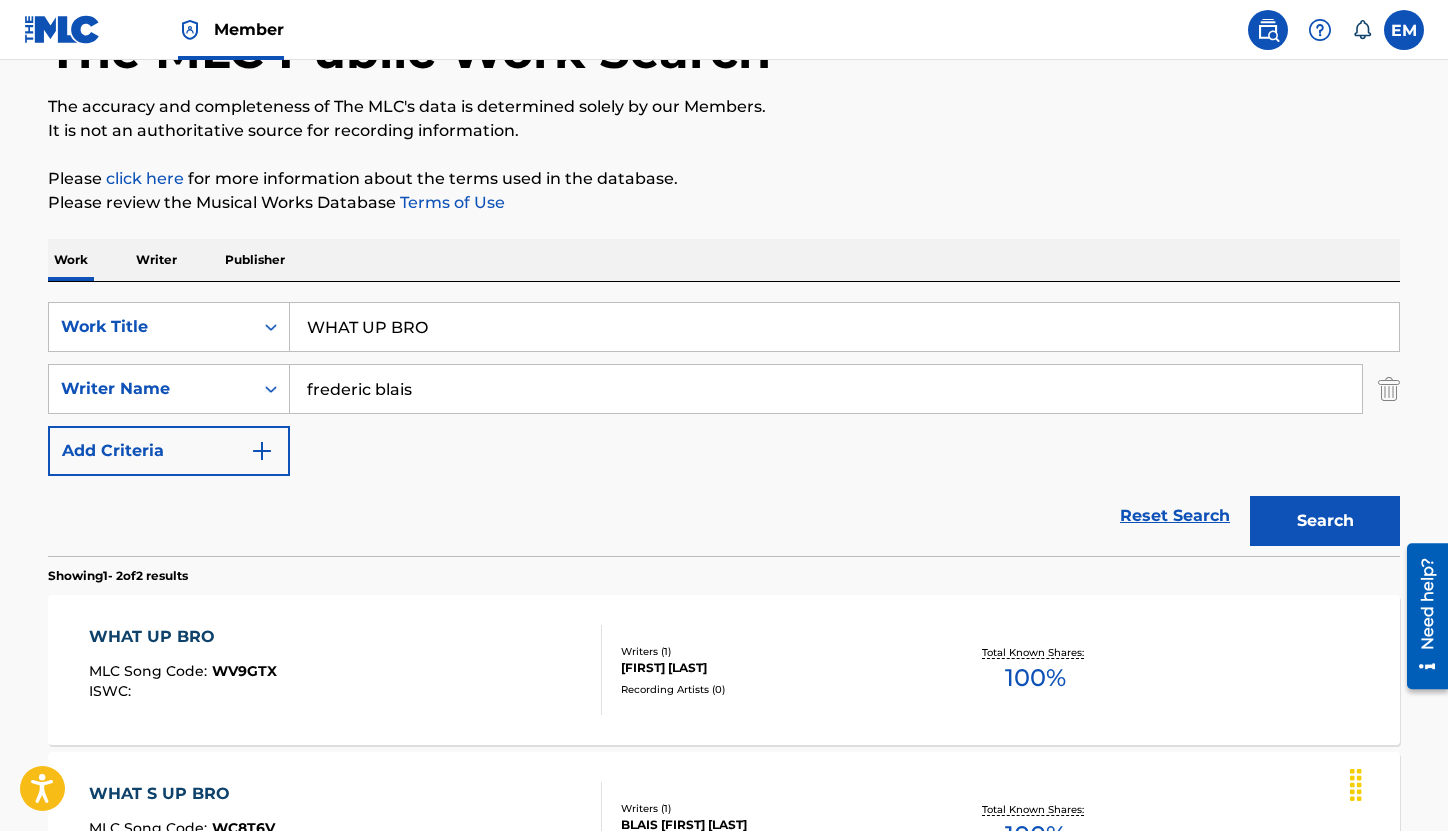 click on "WHAT UP BRO MLC Song Code : WV9GTX ISWC :" at bounding box center (346, 670) 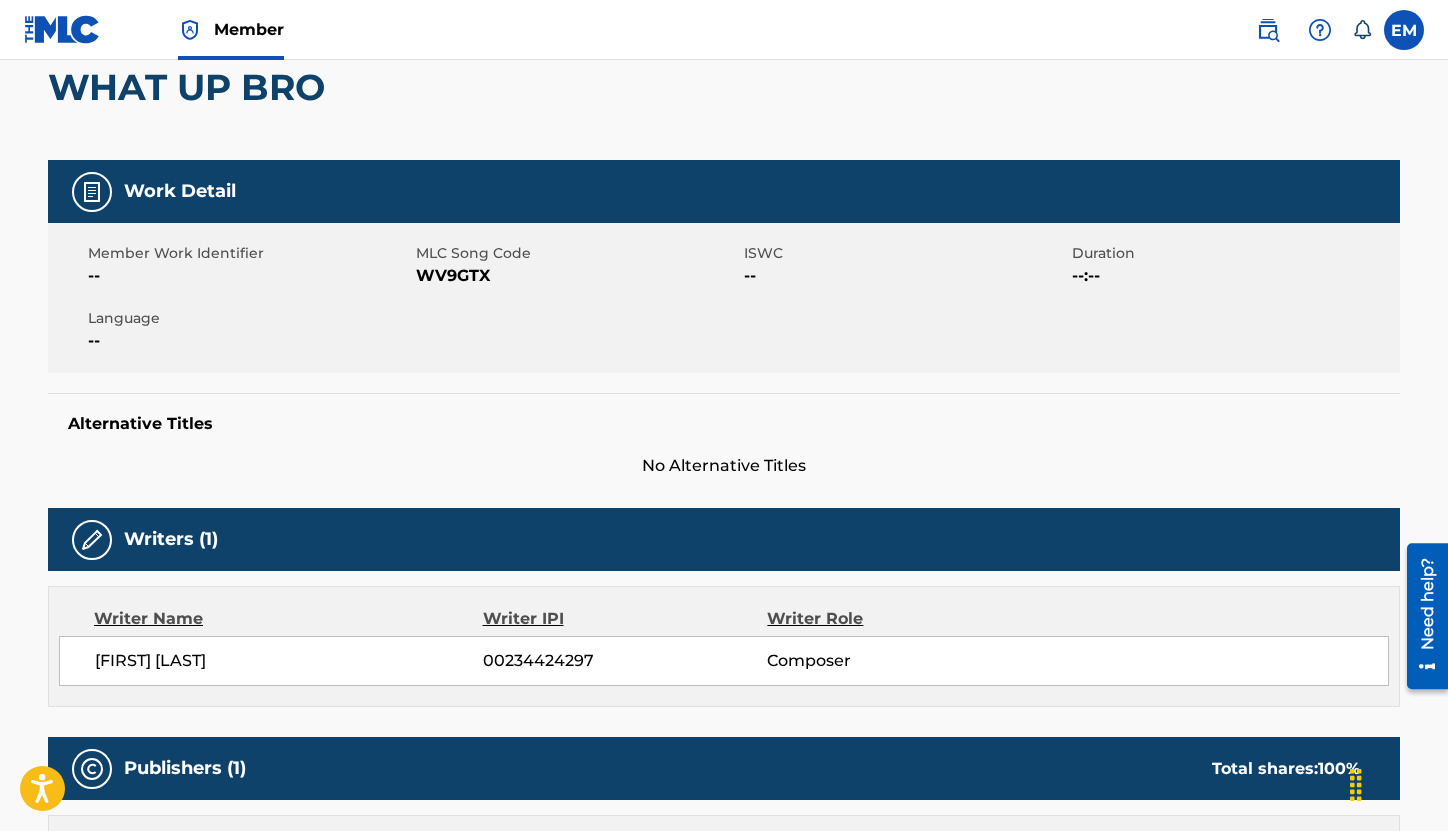 scroll, scrollTop: 0, scrollLeft: 0, axis: both 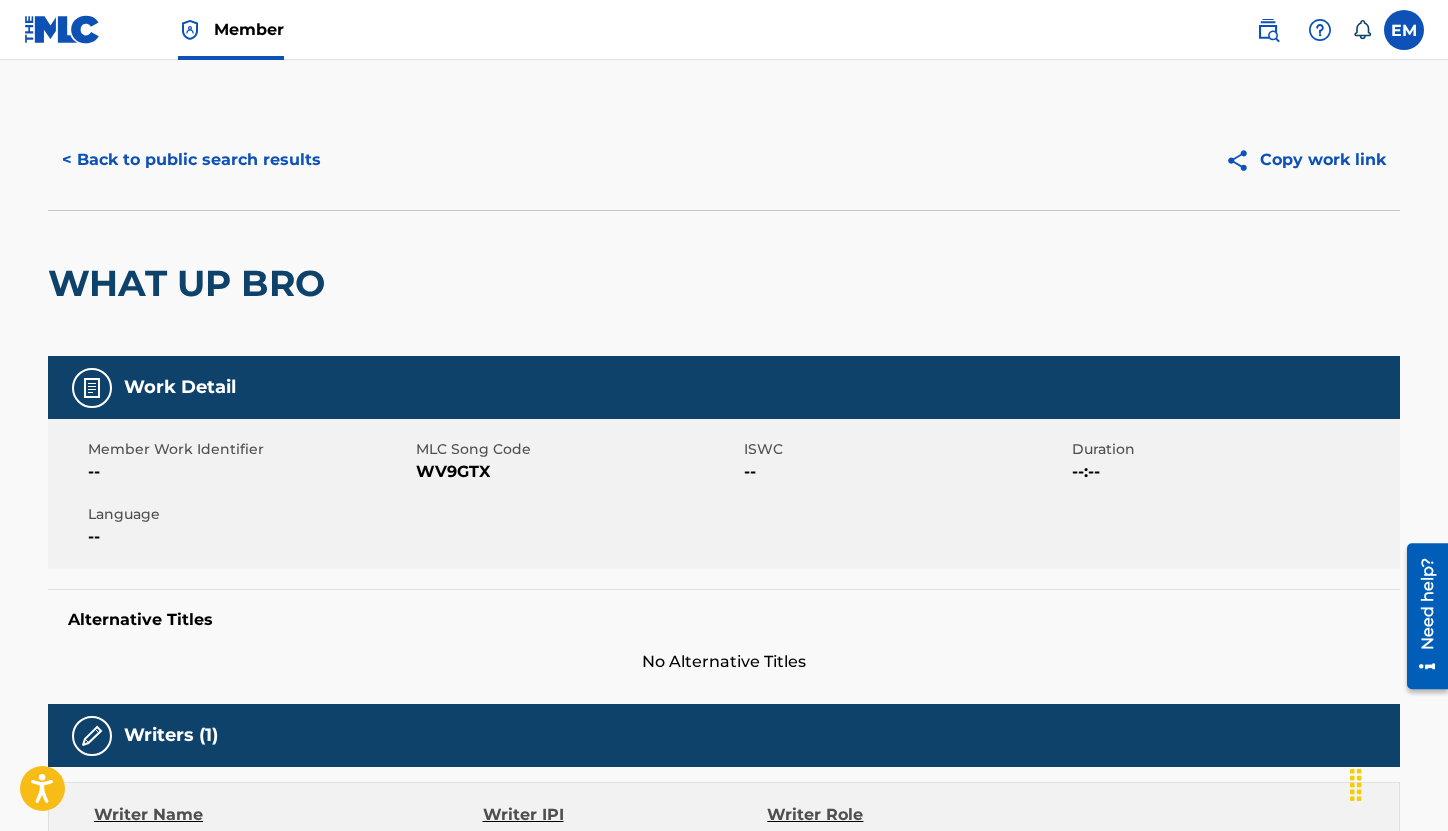 click on "MLC Song Code" at bounding box center [577, 449] 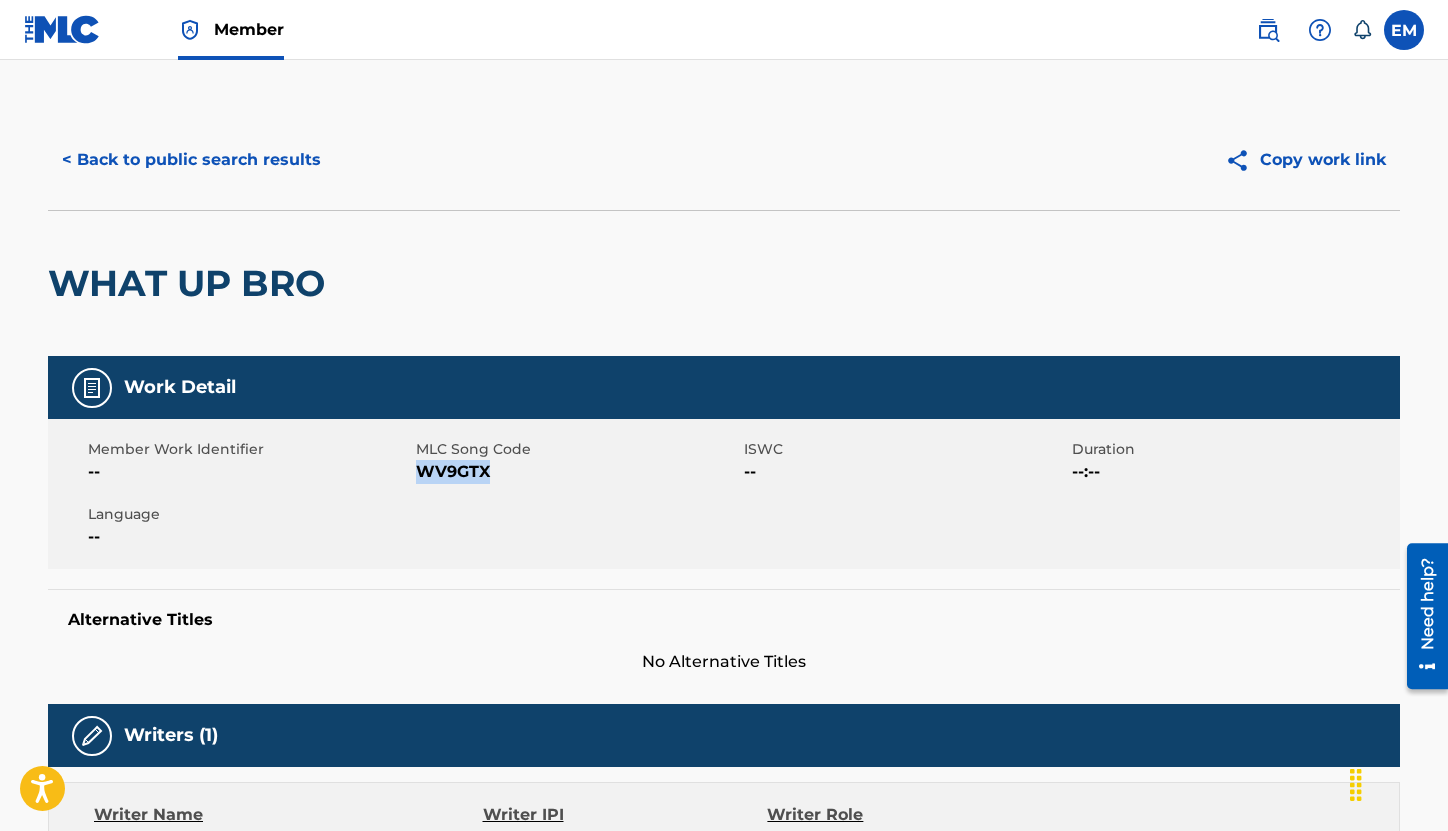 click on "WV9GTX" at bounding box center (577, 472) 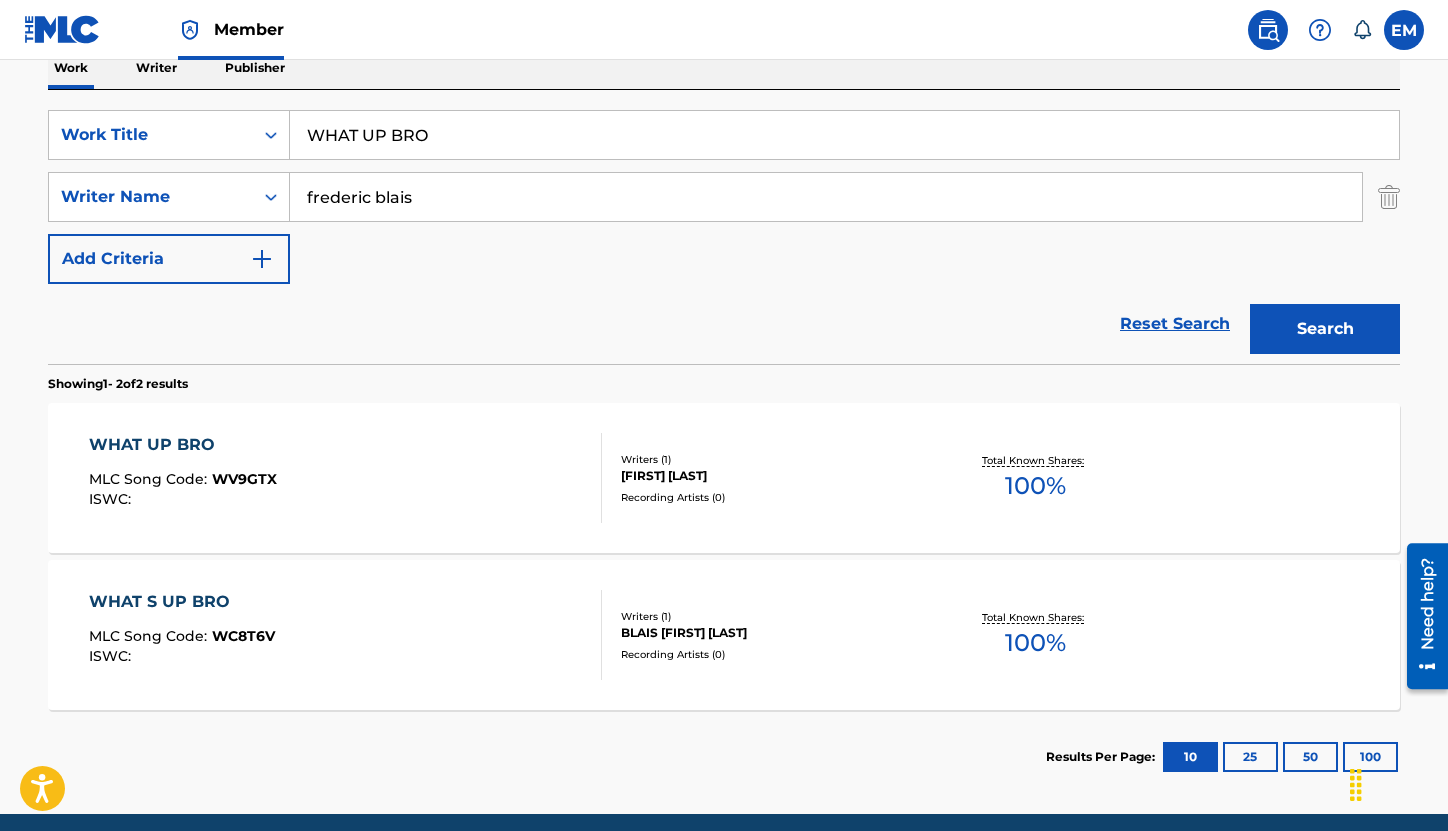 scroll, scrollTop: 343, scrollLeft: 0, axis: vertical 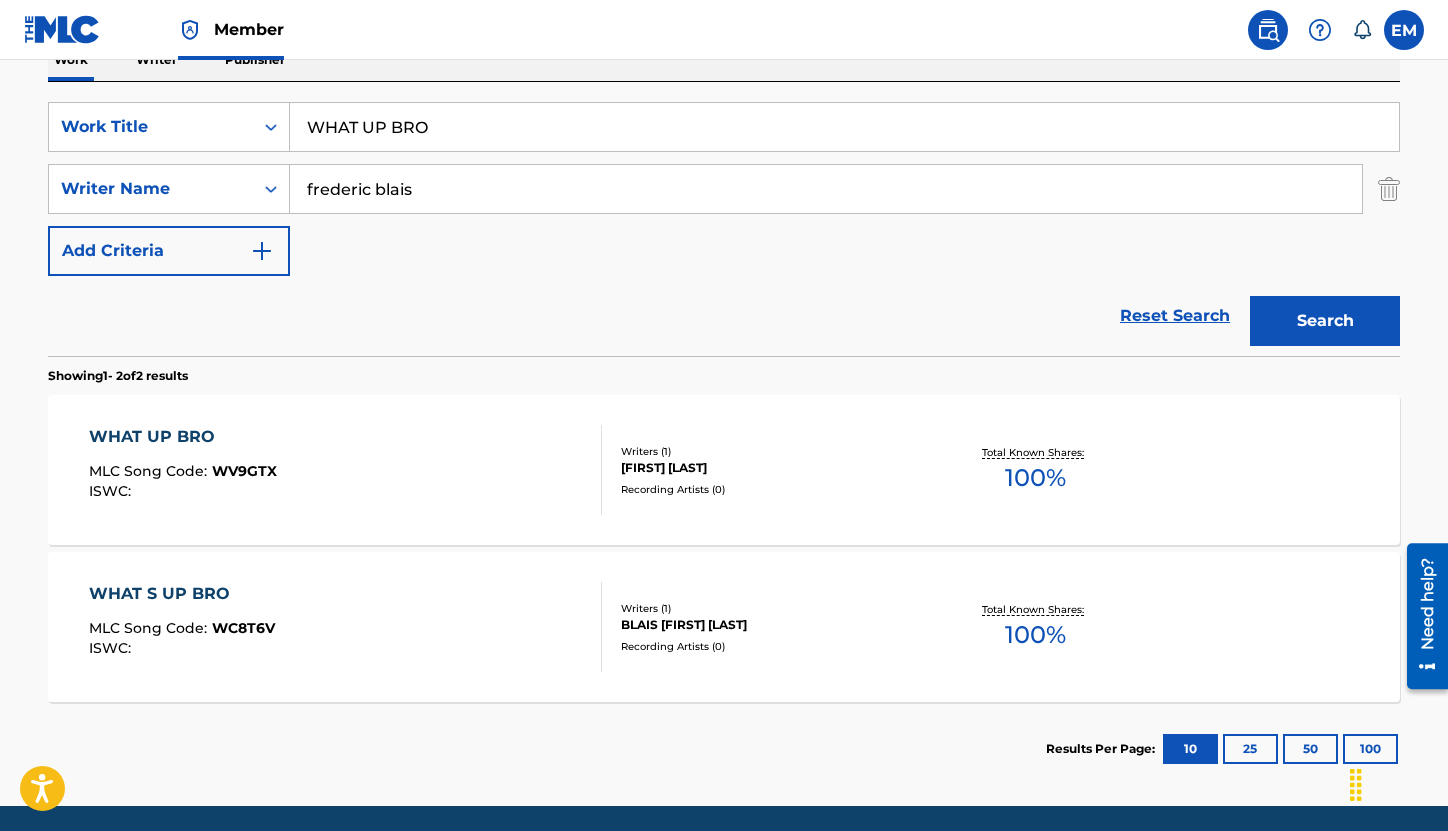 click on "WHAT S UP BRO MLC Song Code : WC8T6V ISWC :" at bounding box center [346, 627] 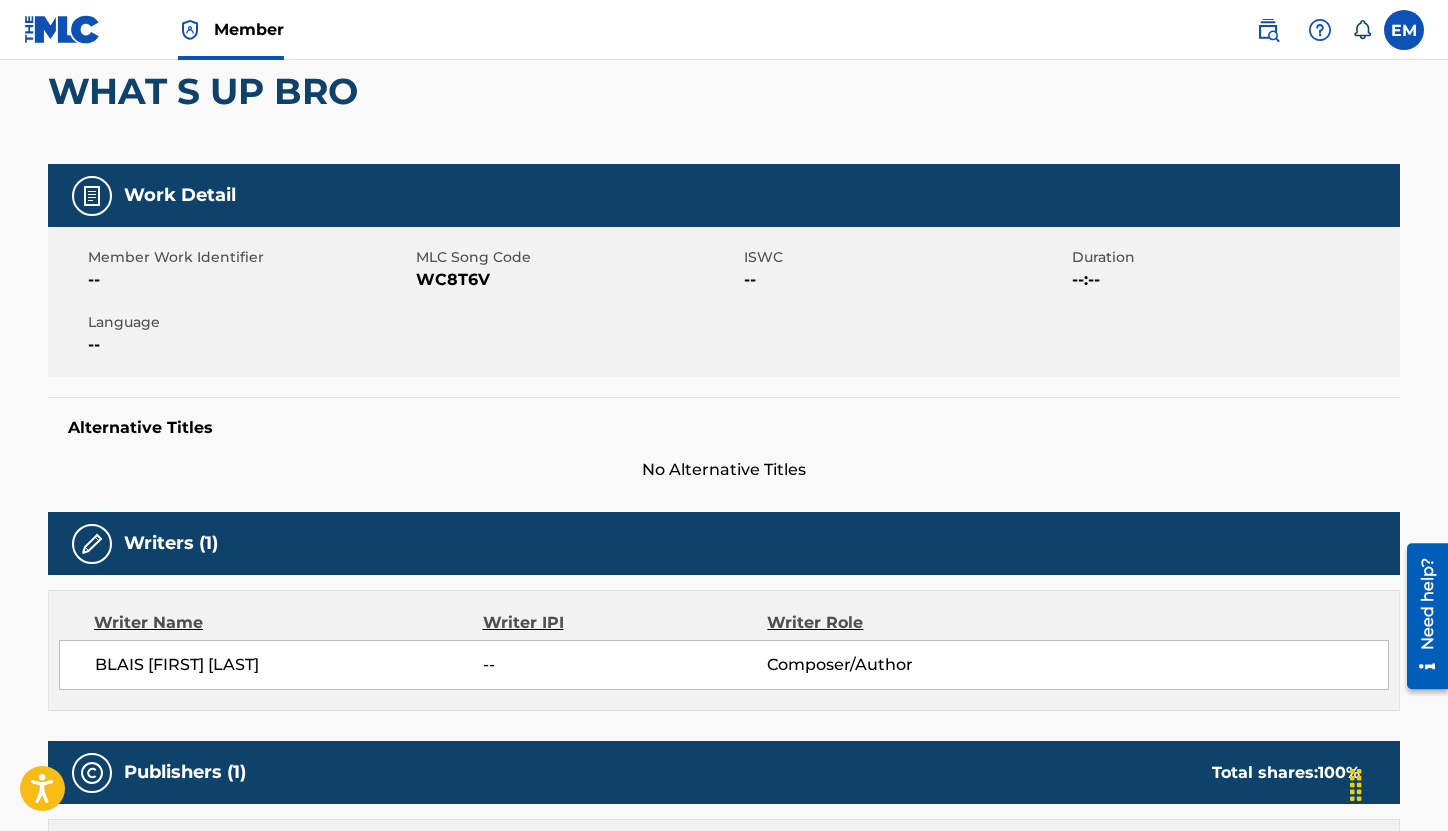 scroll, scrollTop: 0, scrollLeft: 0, axis: both 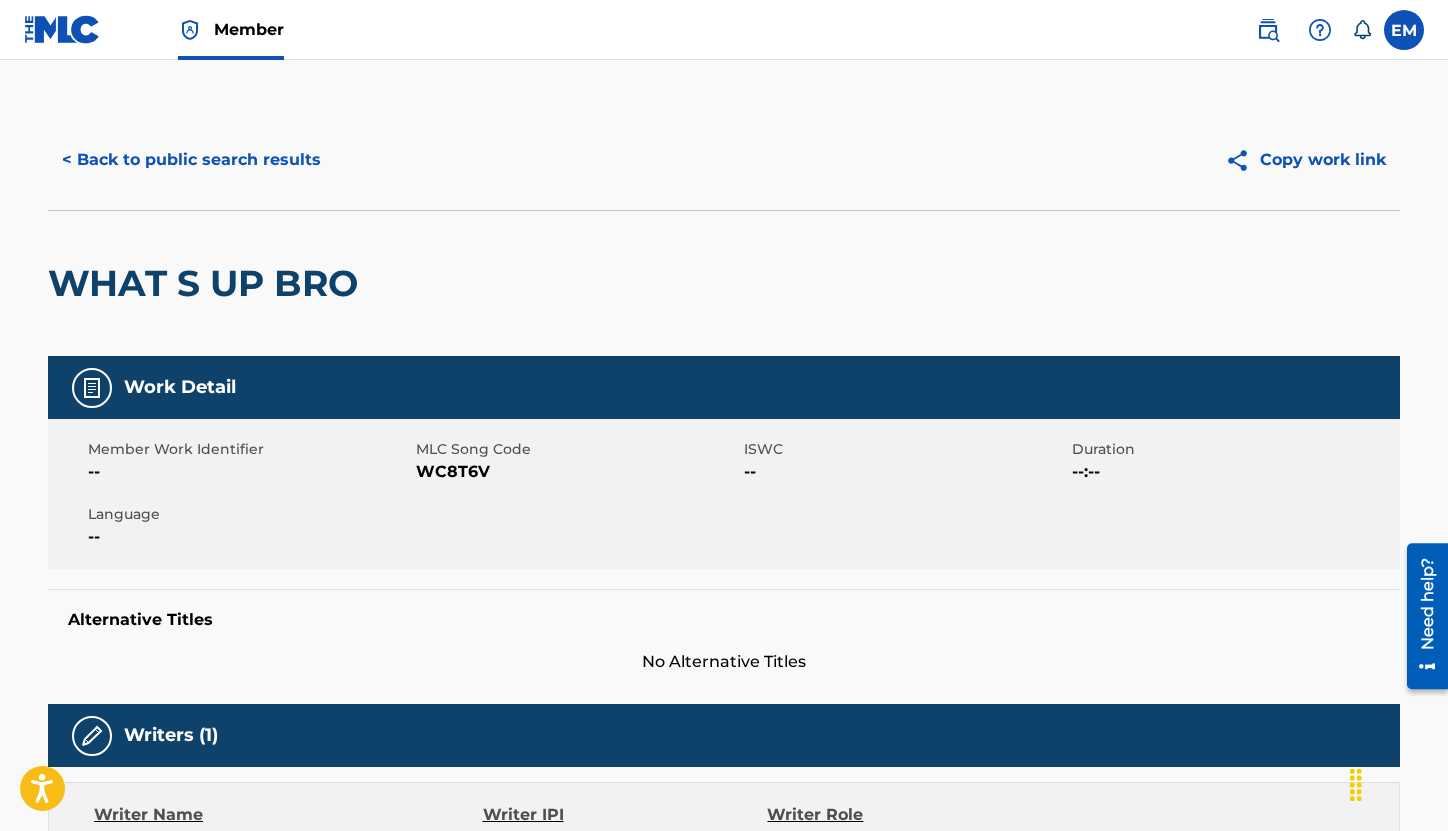 click on "WC8T6V" at bounding box center [577, 472] 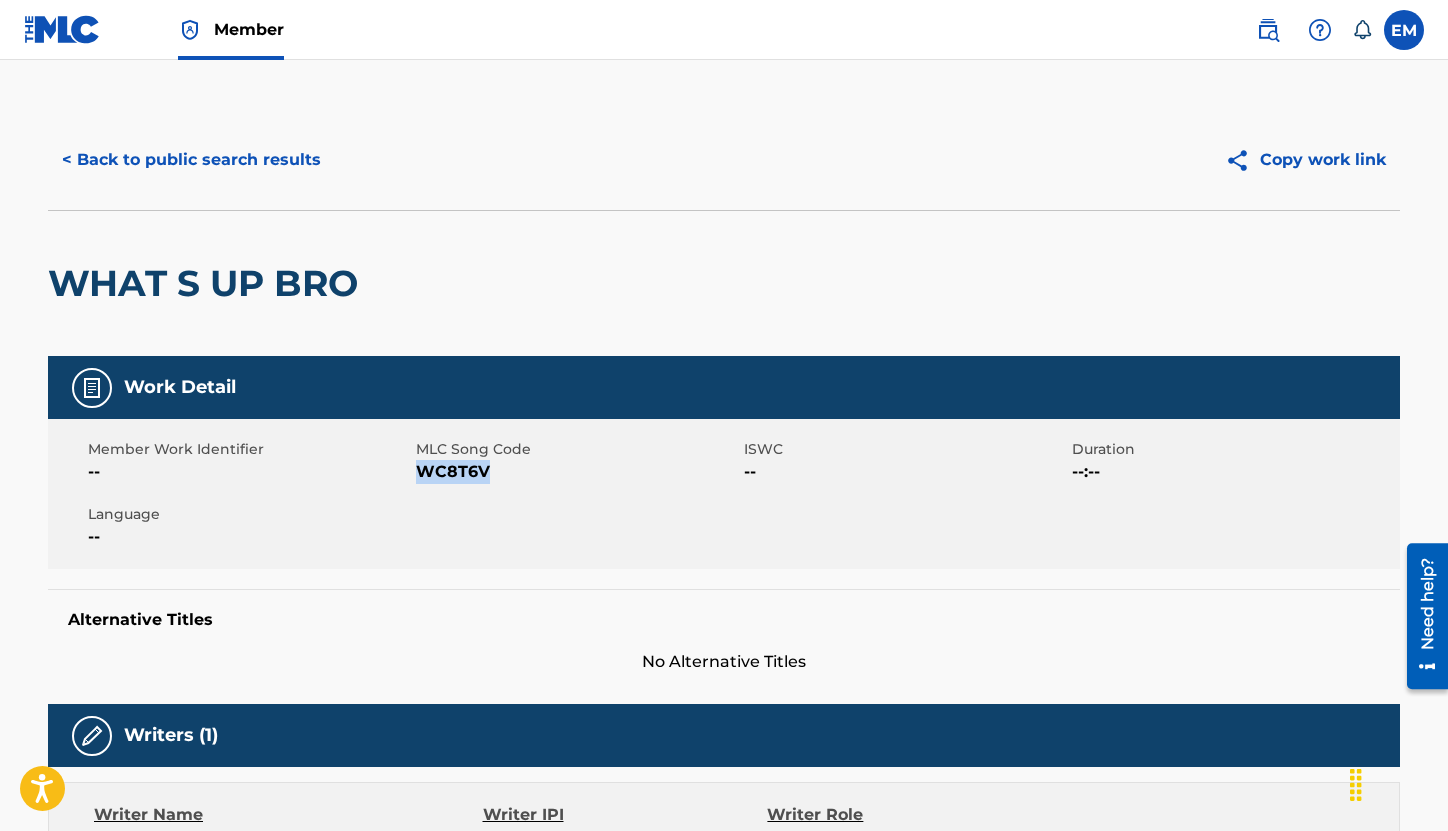 click on "WC8T6V" at bounding box center (577, 472) 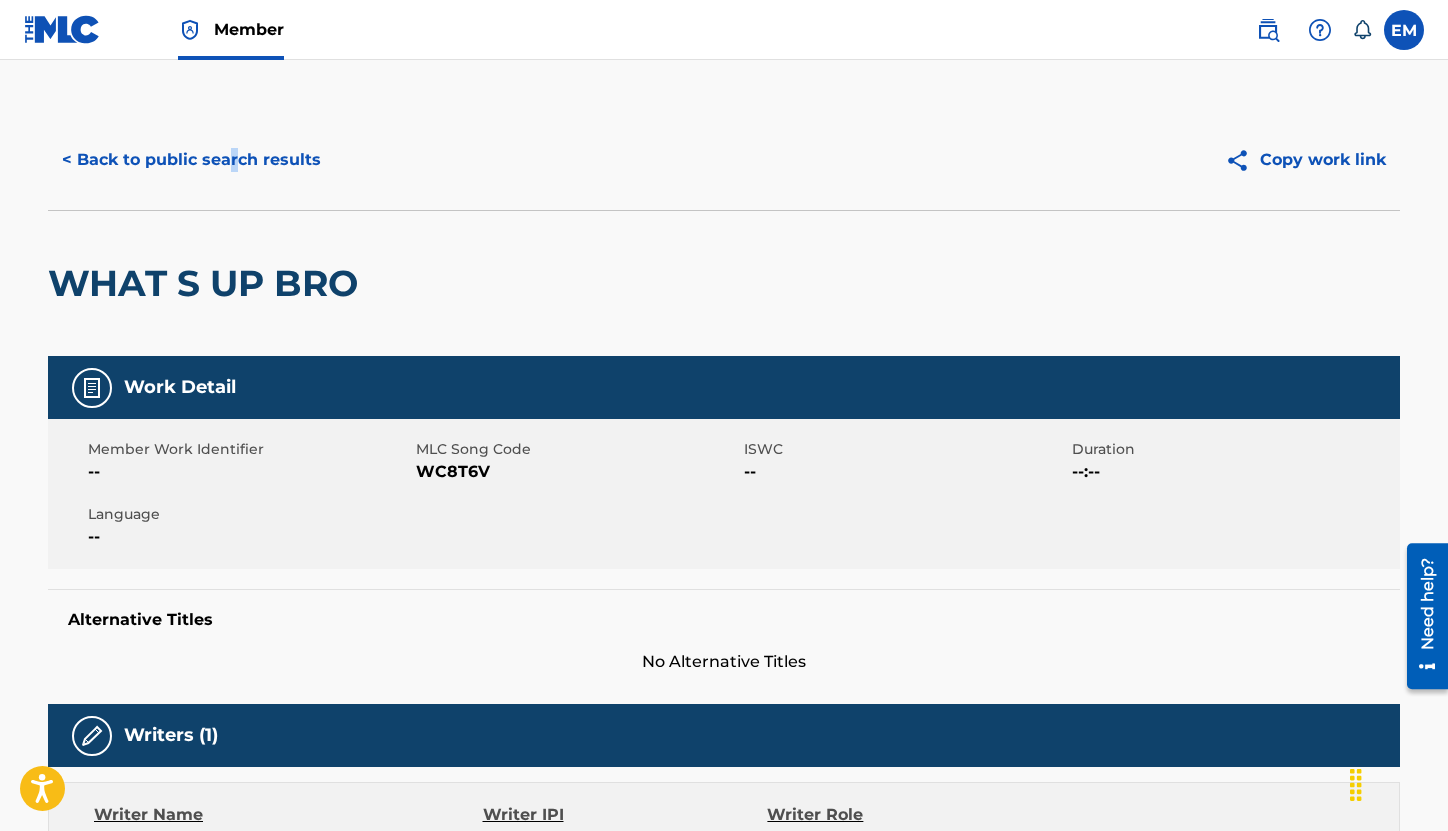 click on "< Back to public search results" at bounding box center [191, 160] 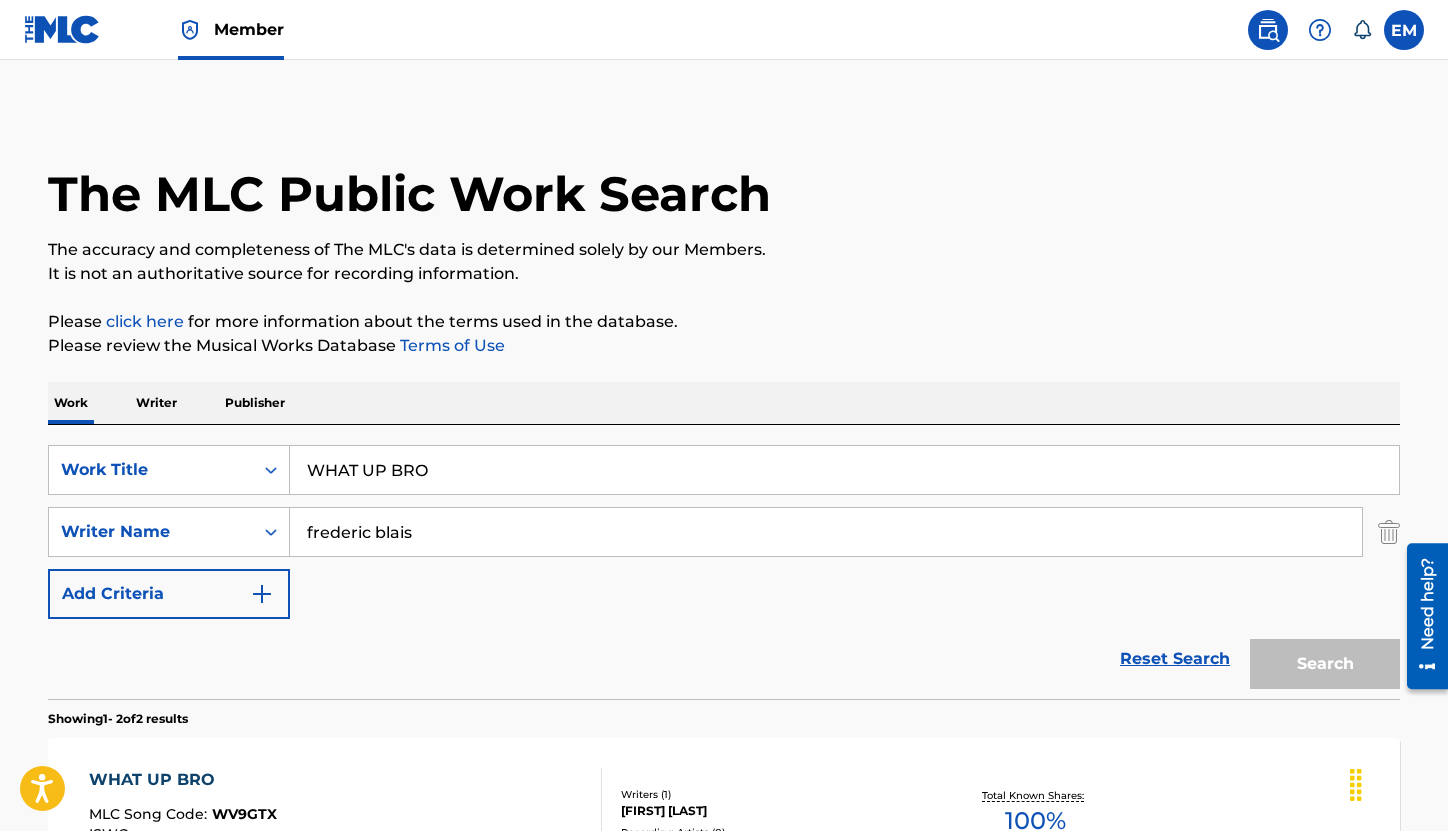scroll, scrollTop: 300, scrollLeft: 0, axis: vertical 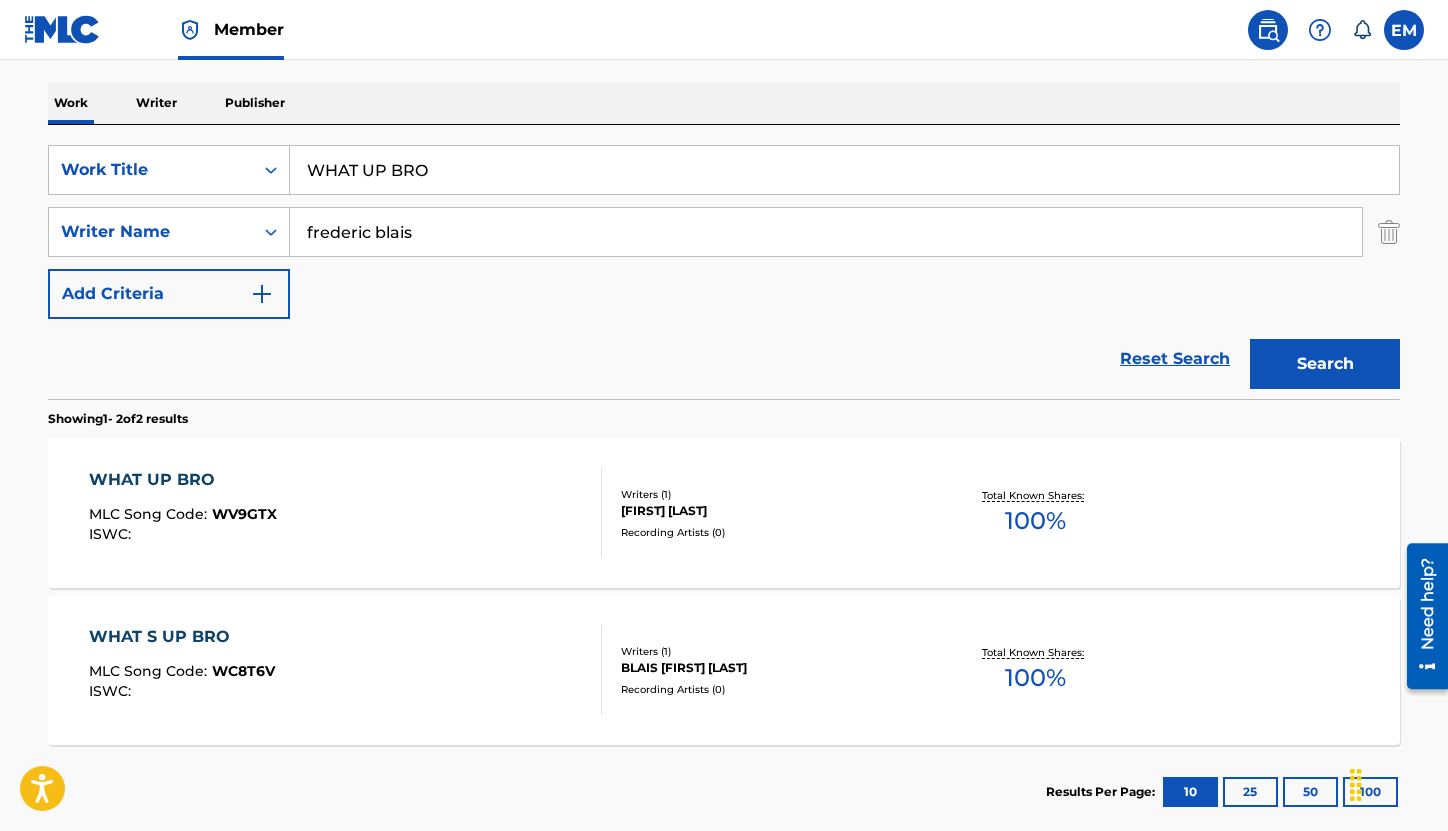 click on "WHAT UP BRO" at bounding box center (844, 170) 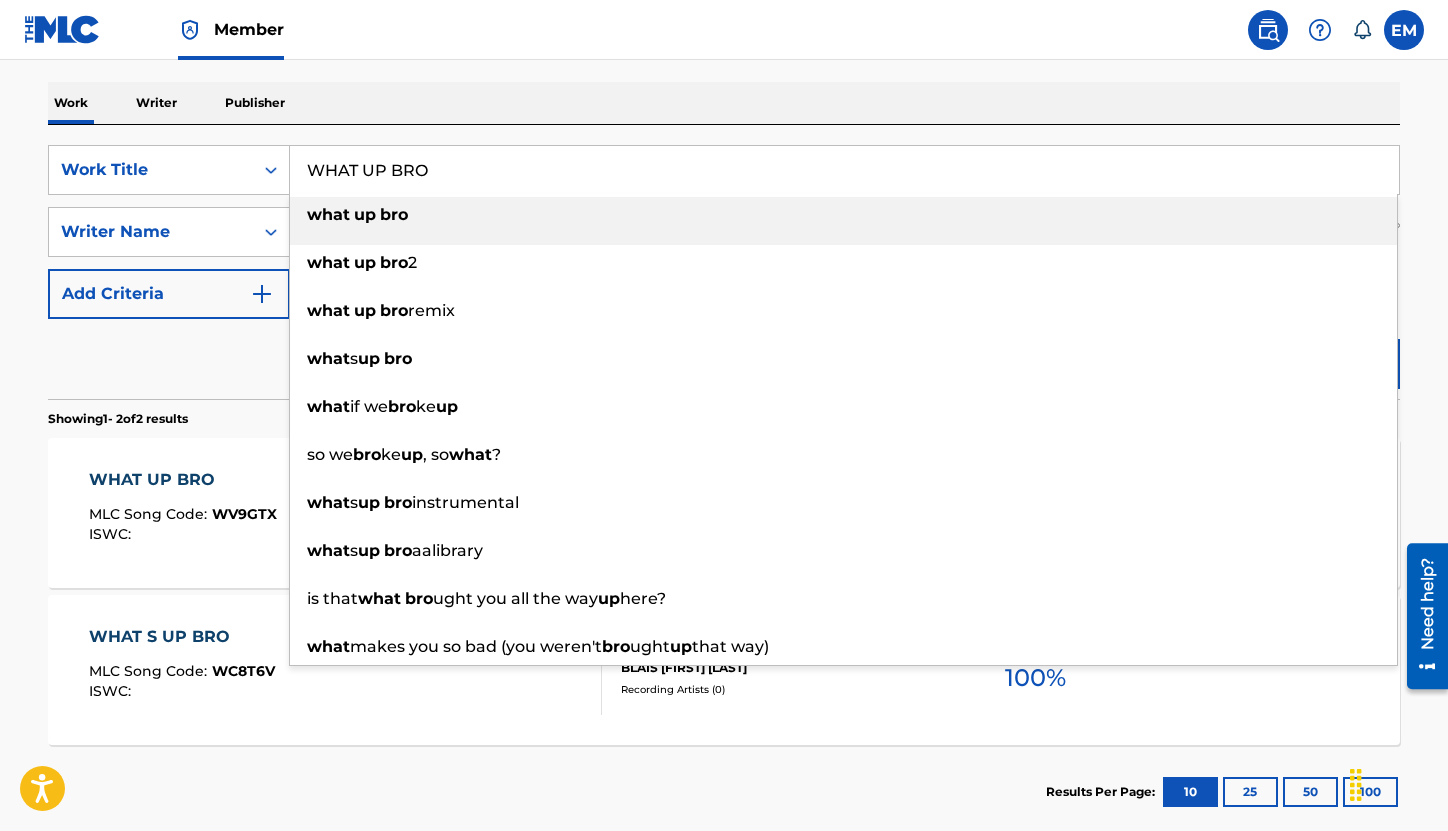 click on "WHAT UP BRO" at bounding box center (844, 170) 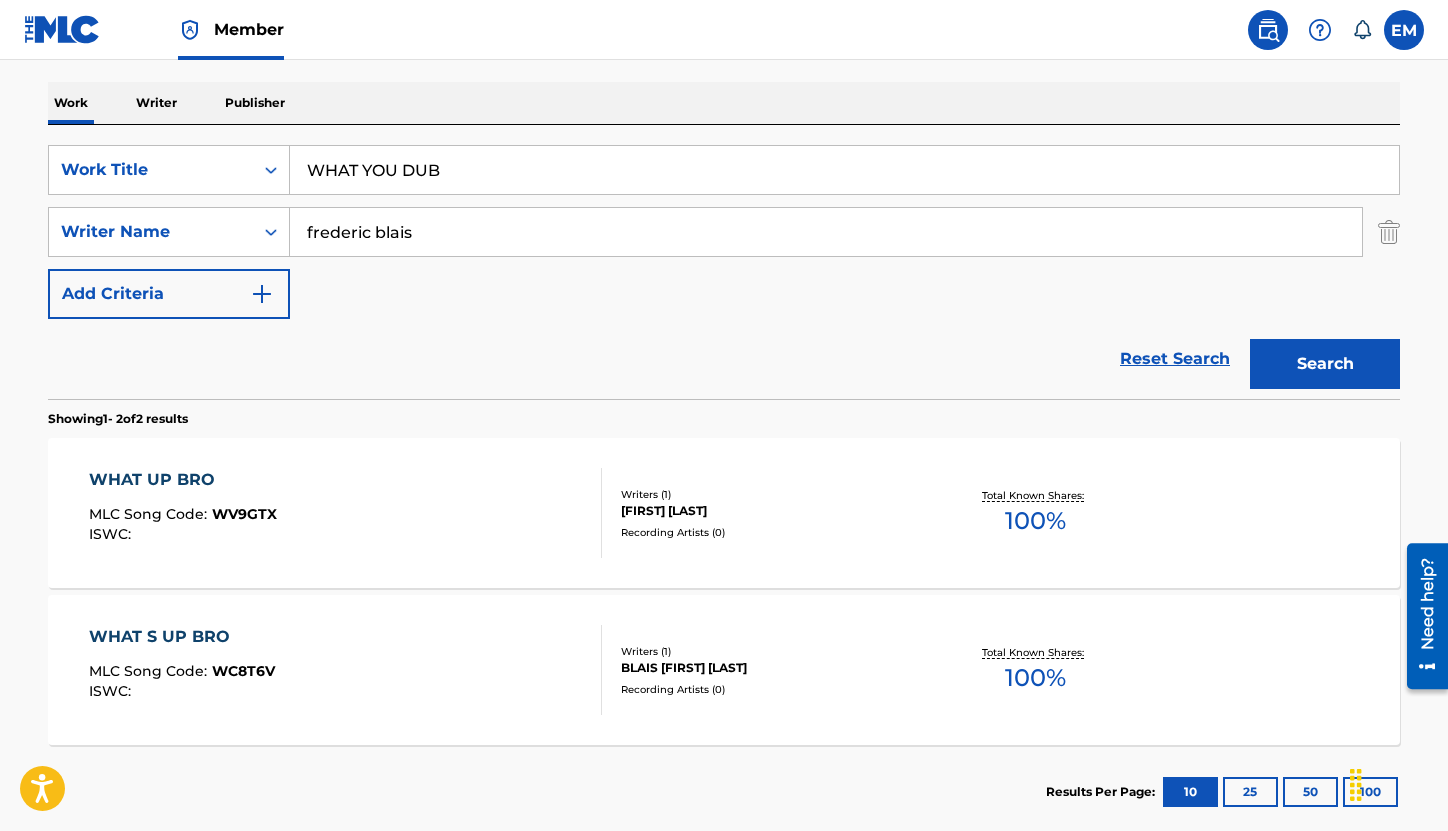 click on "SearchWithCriteriac06617bf-25ed-46f6-8ef3-ef93165479e7 Work Title WHAT YOU DUB SearchWithCriteria8a6f7509-8e48-4a87-8ba0-2e2f27098ad3 Writer Name frederic blais Add Criteria Reset Search Search" at bounding box center [724, 262] 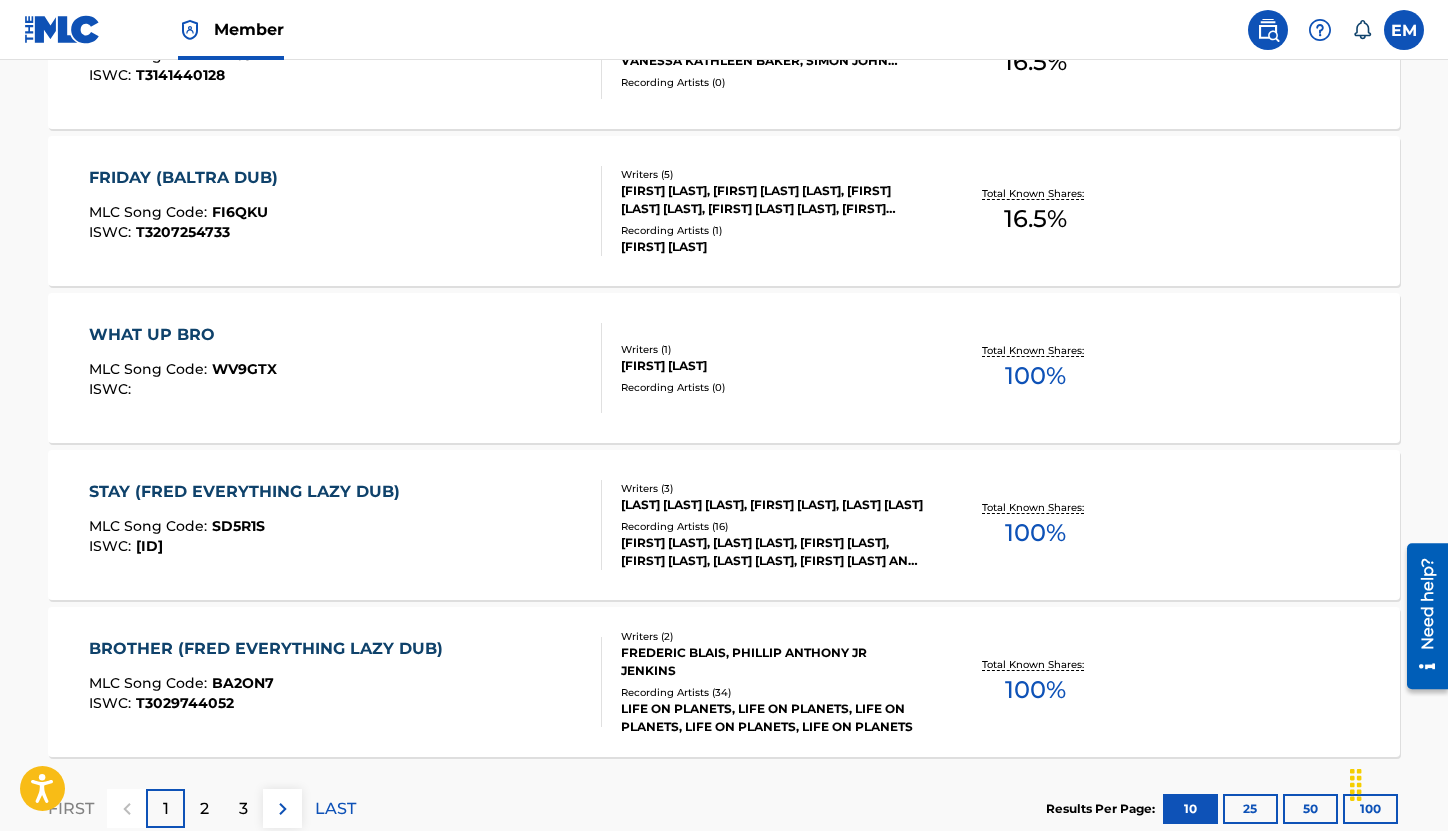 scroll, scrollTop: 1679, scrollLeft: 0, axis: vertical 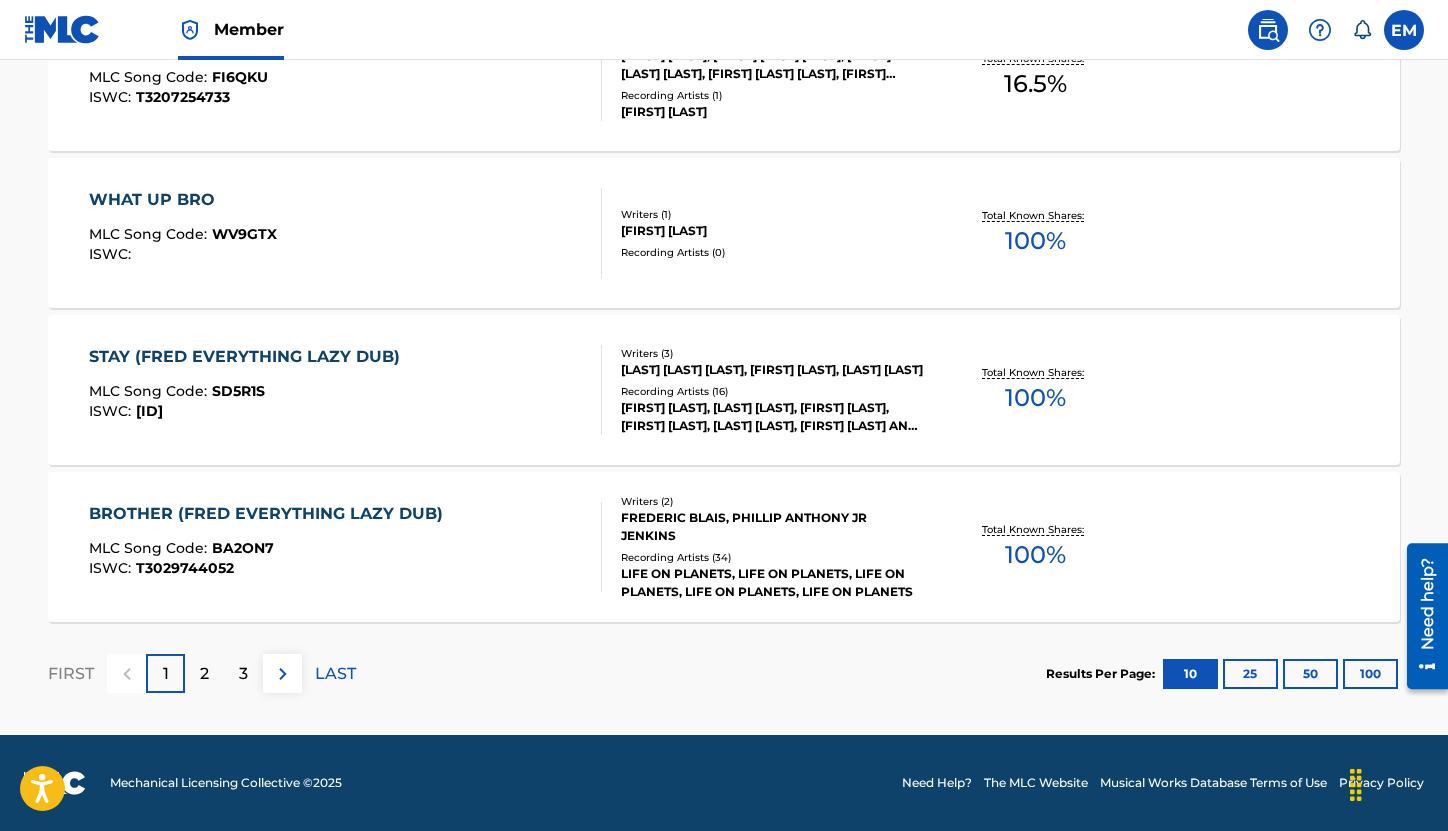 click on "2" at bounding box center (204, 674) 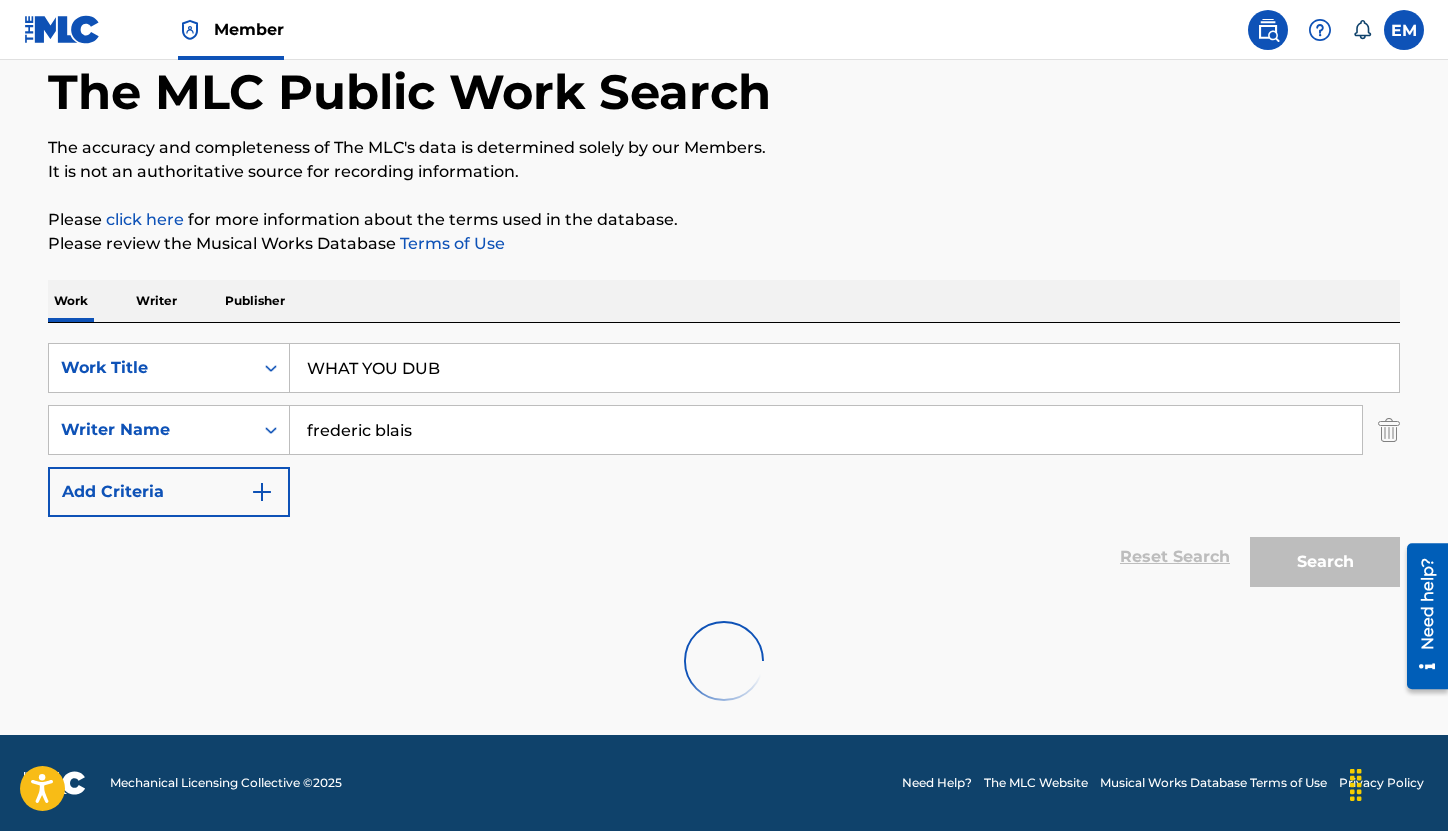 scroll, scrollTop: 1679, scrollLeft: 0, axis: vertical 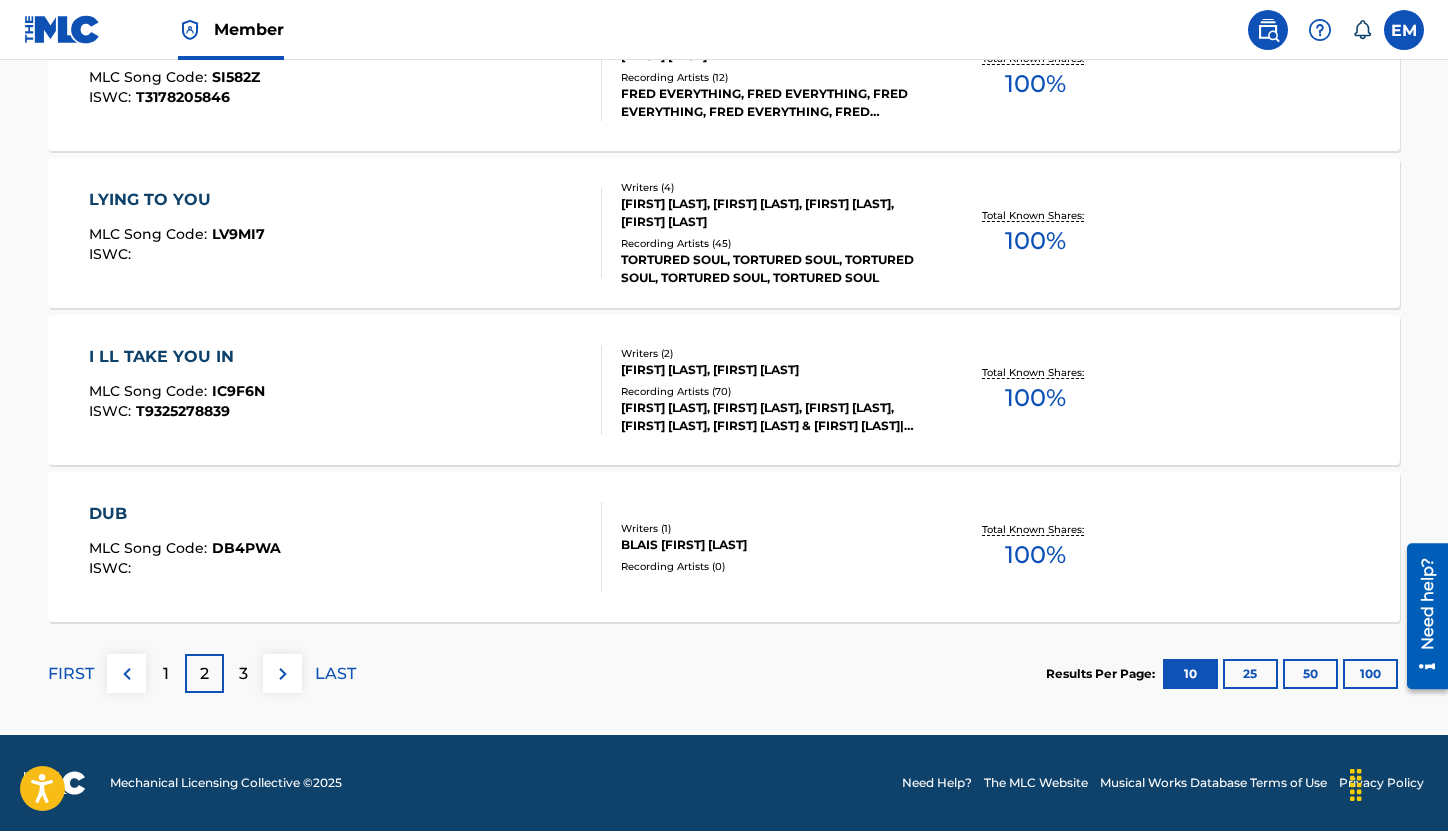 click on "3" at bounding box center (243, 674) 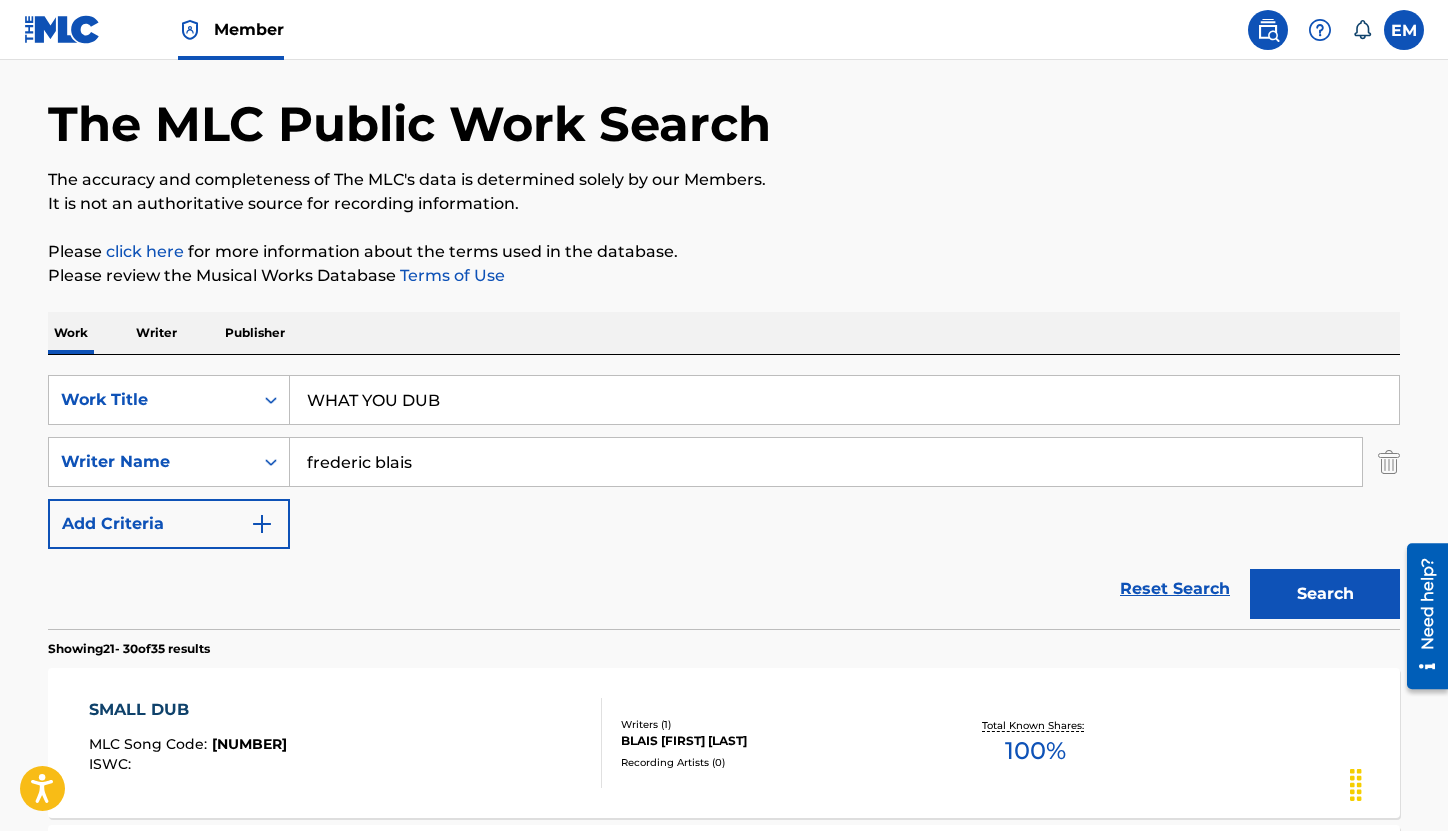 scroll, scrollTop: 0, scrollLeft: 0, axis: both 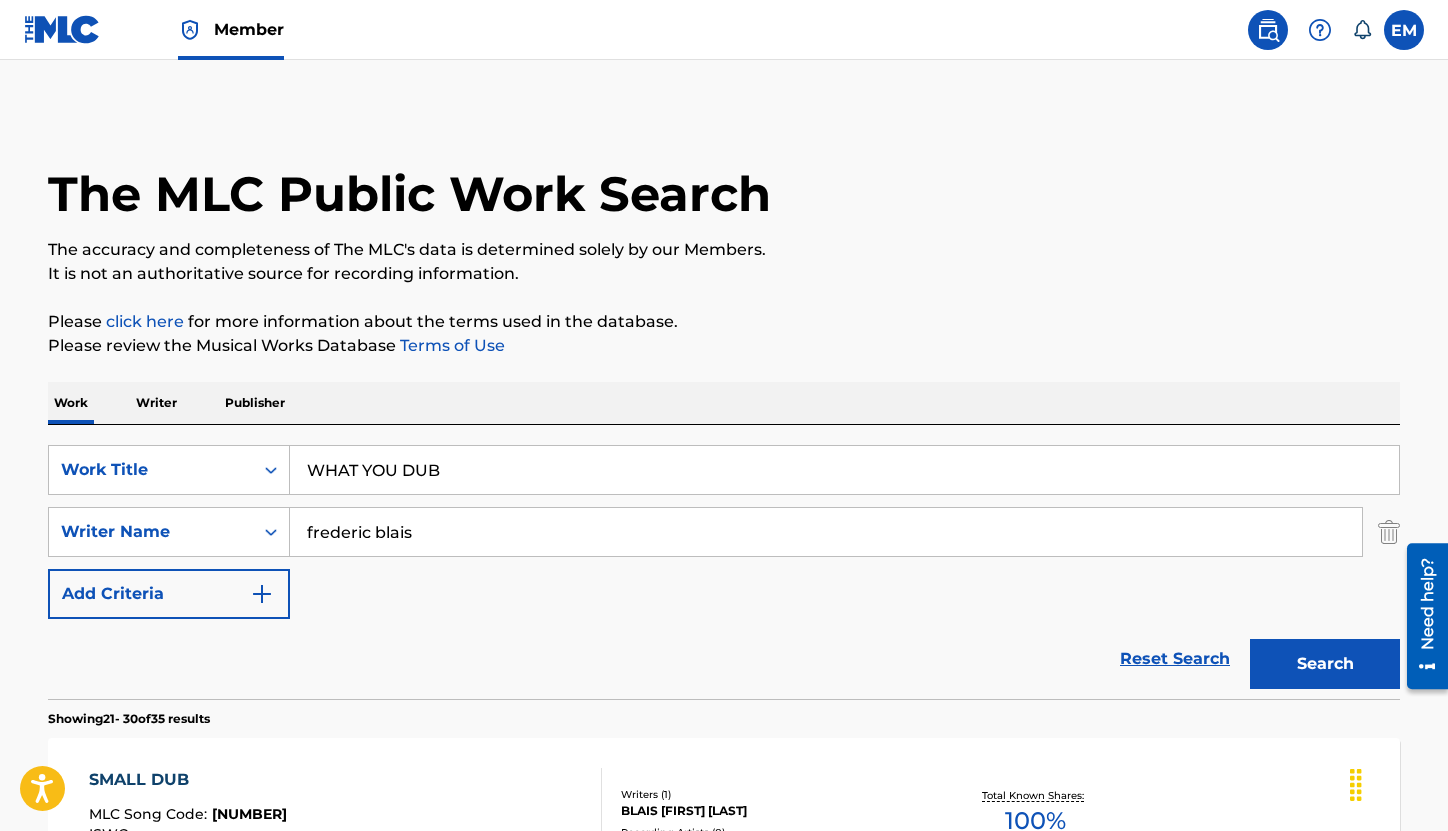 click on "WHAT YOU DUB" at bounding box center [844, 470] 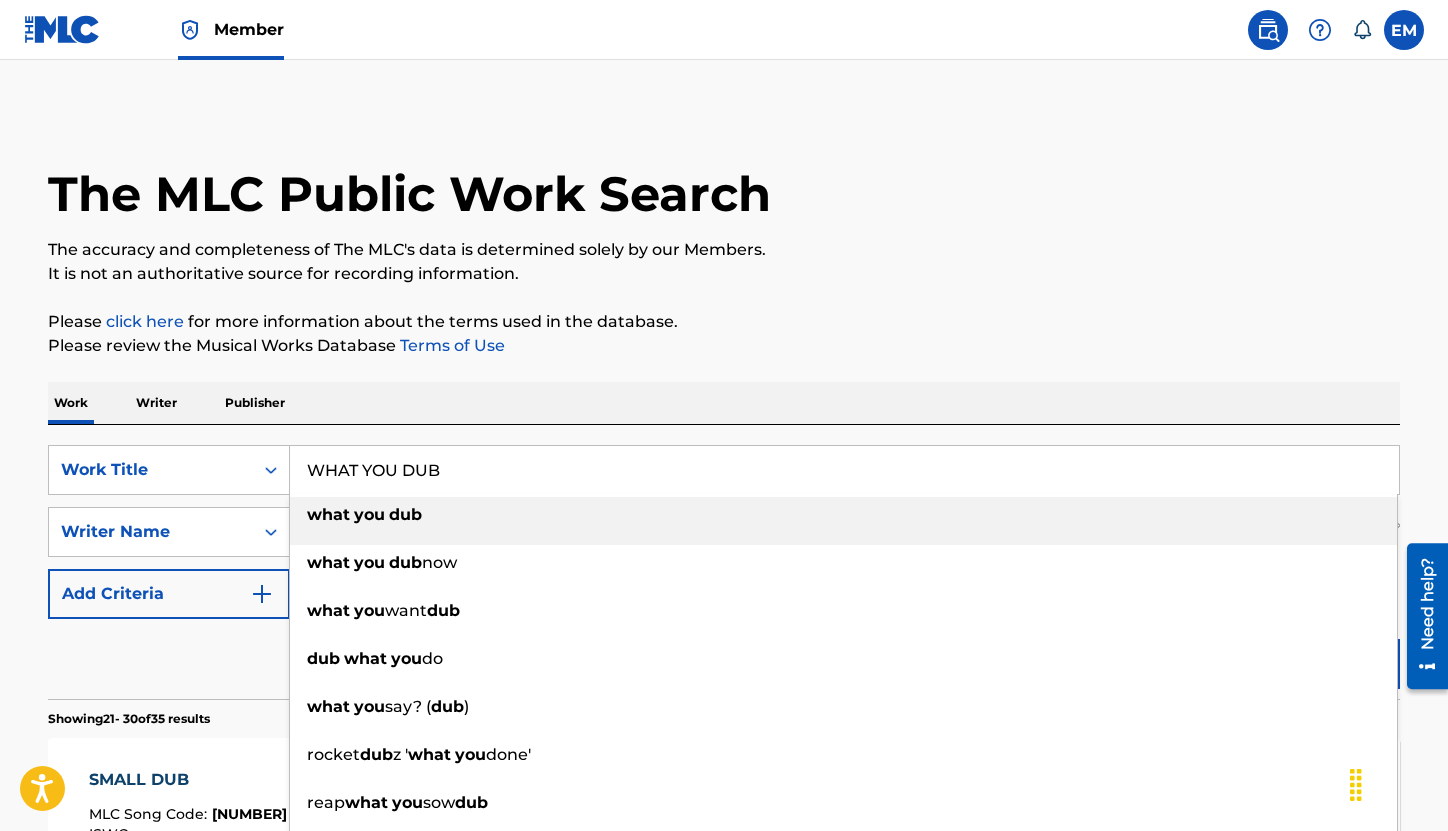click on "WHAT YOU DUB" at bounding box center [844, 470] 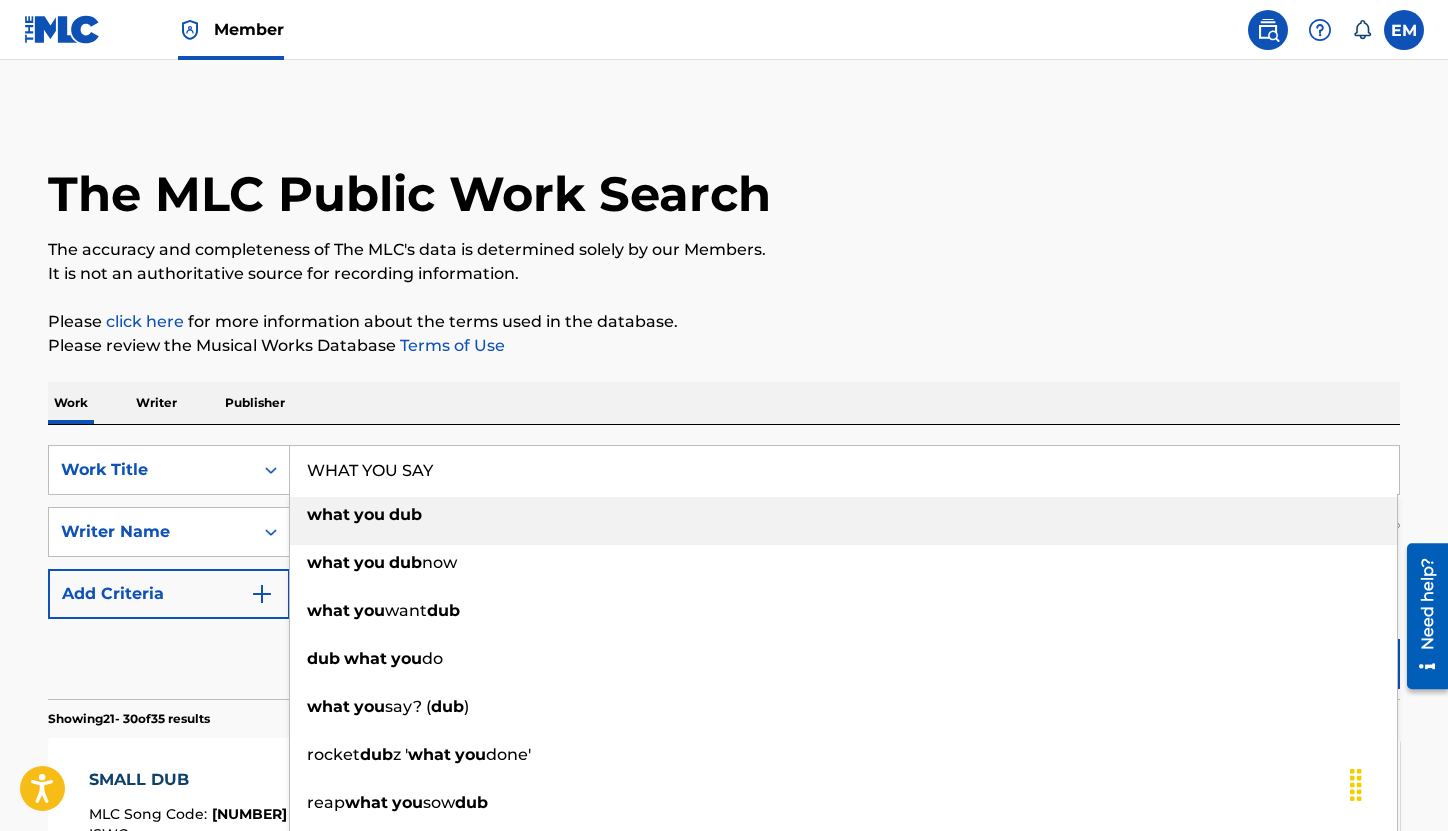 click on "The MLC Public Work Search The accuracy and completeness of The MLC's data is determined solely by our Members. It is not an authoritative source for recording information. Please   click here   for more information about the terms used in the database. Please review the Musical Works Database   Terms of Use Work Writer Publisher SearchWithCriteriac06617bf-25ed-46f6-8ef3-ef93165479e7 Work Title WHAT YOU SAY what   you   dub what   you   dub  now what   you  want  dub dub   what   you  do what   you  say? ( dub ) rocket  dub z ' what   you  done' reap  what   you  sow  dub dub  me  what   you  know what   you  wanna do  dub what   you  say? ( dub  edit) SearchWithCriteria8a6f7509-8e48-4a87-8ba0-2e2f27098ad3 Writer Name [FIRST] [LAST] Add Criteria Reset Search Search Showing  21  -   30  of  35   results   SMALL DUB MLC Song Code : SH9HB0 ISWC : Writers ( 1 ) [LAST] [FIRST] Recording Artists ( 0 ) Total Known Shares: 100 % WANT DUB MLC Song Code : WB7FR2 ISWC : Writers ( 1 ) [LAST] [FIRST] Recording Artists (" at bounding box center [724, 1257] 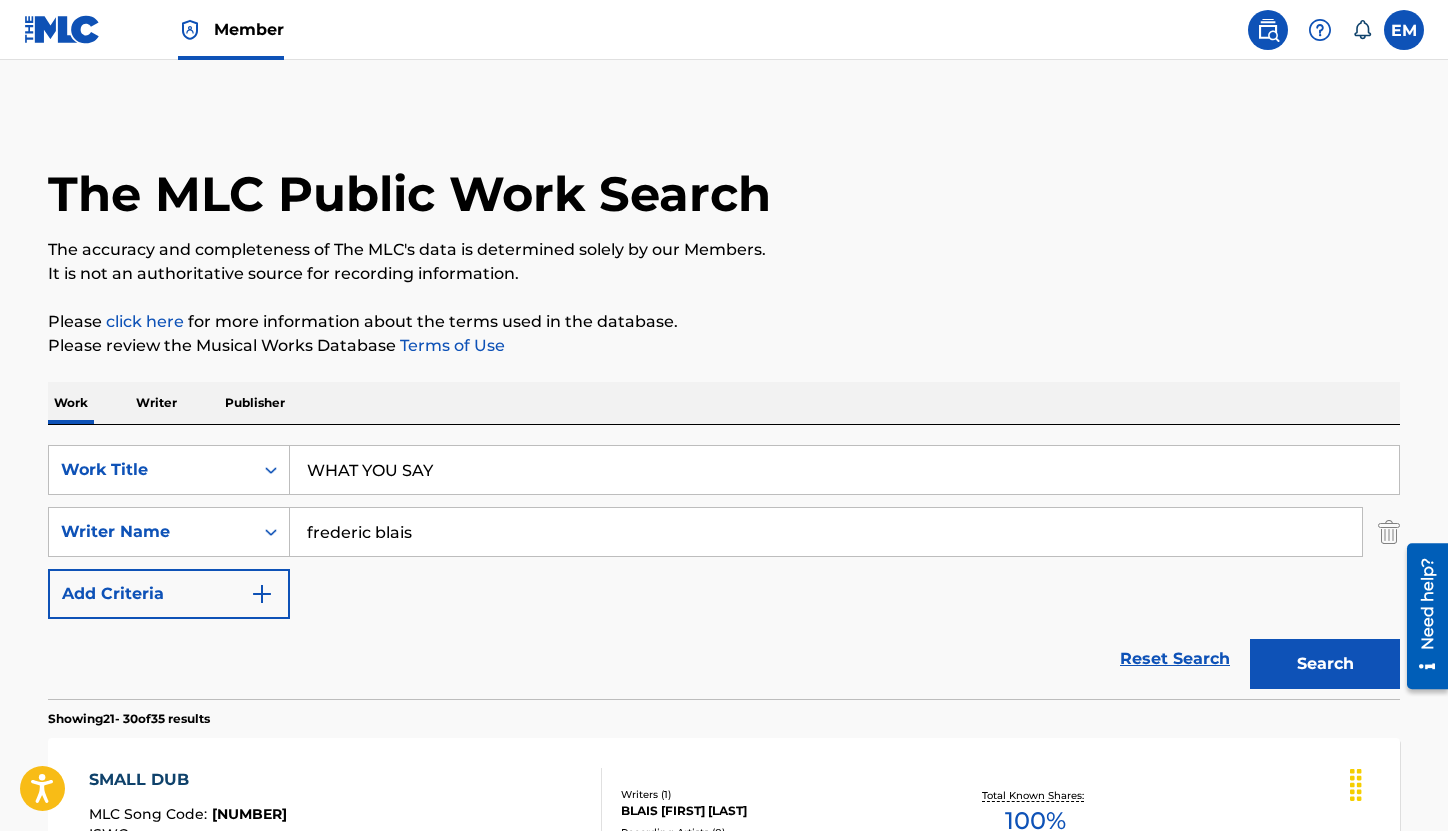click on "Search" at bounding box center [1325, 664] 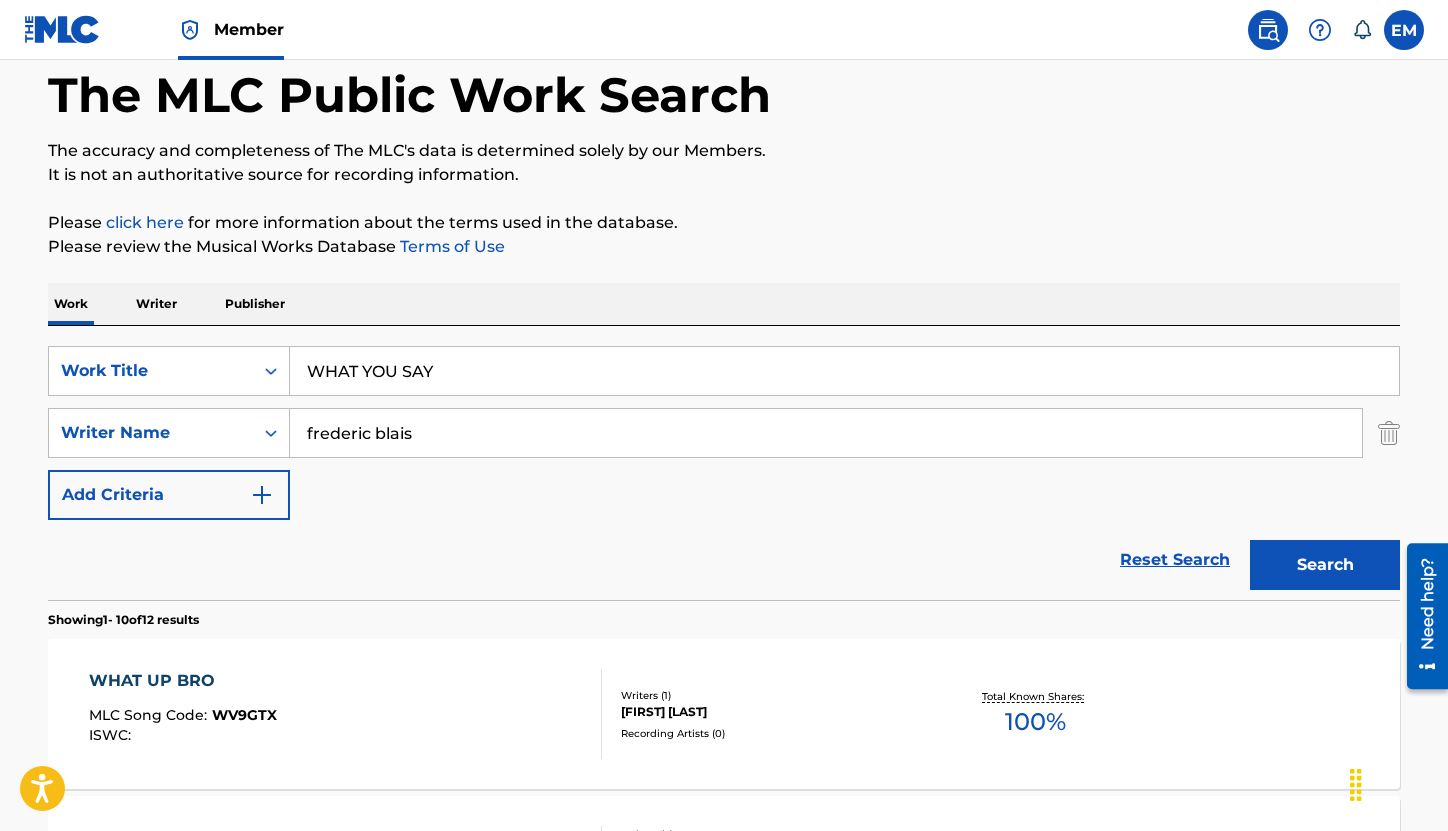 scroll, scrollTop: 0, scrollLeft: 0, axis: both 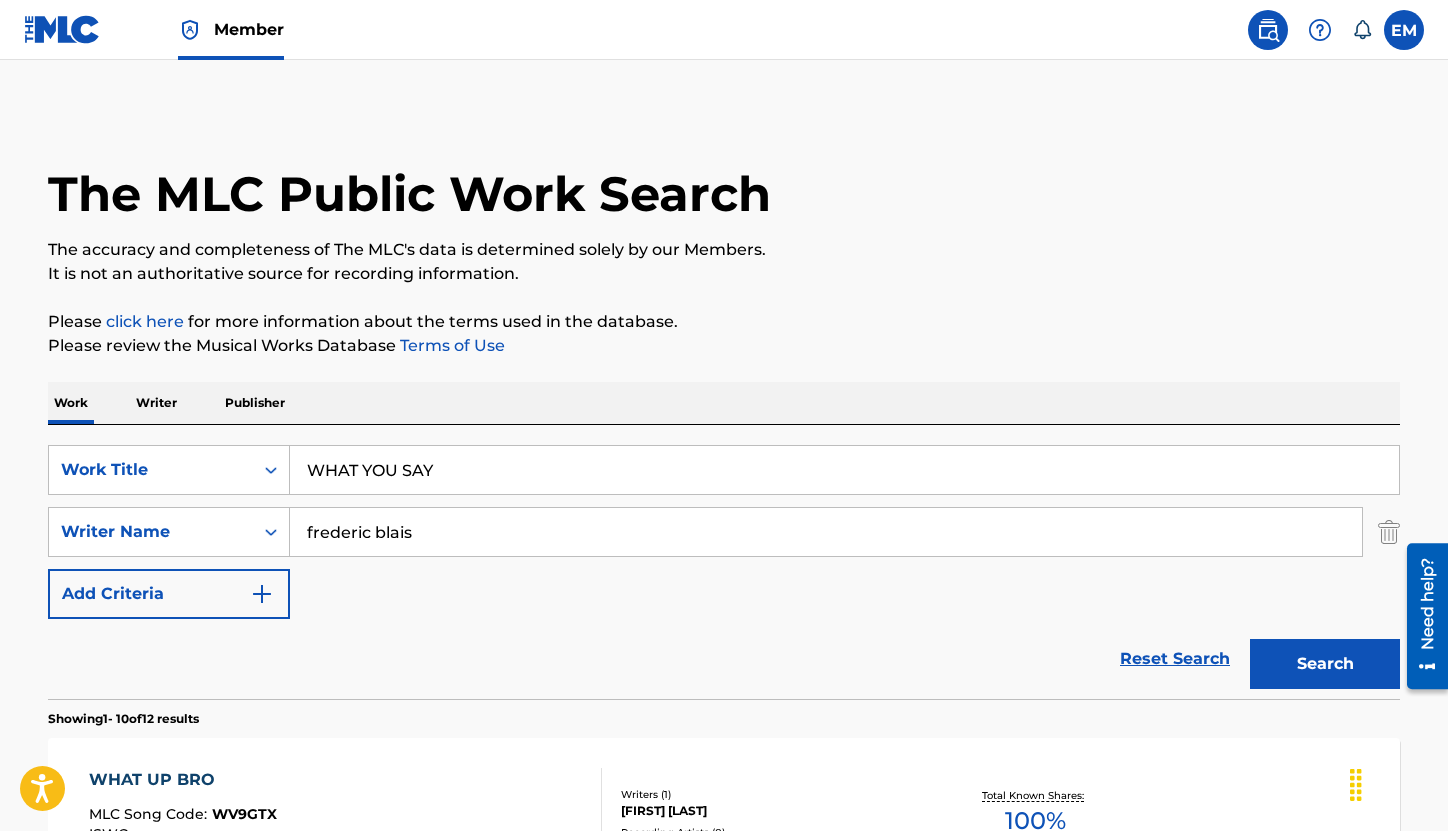 drag, startPoint x: 523, startPoint y: 504, endPoint x: 511, endPoint y: 463, distance: 42.72002 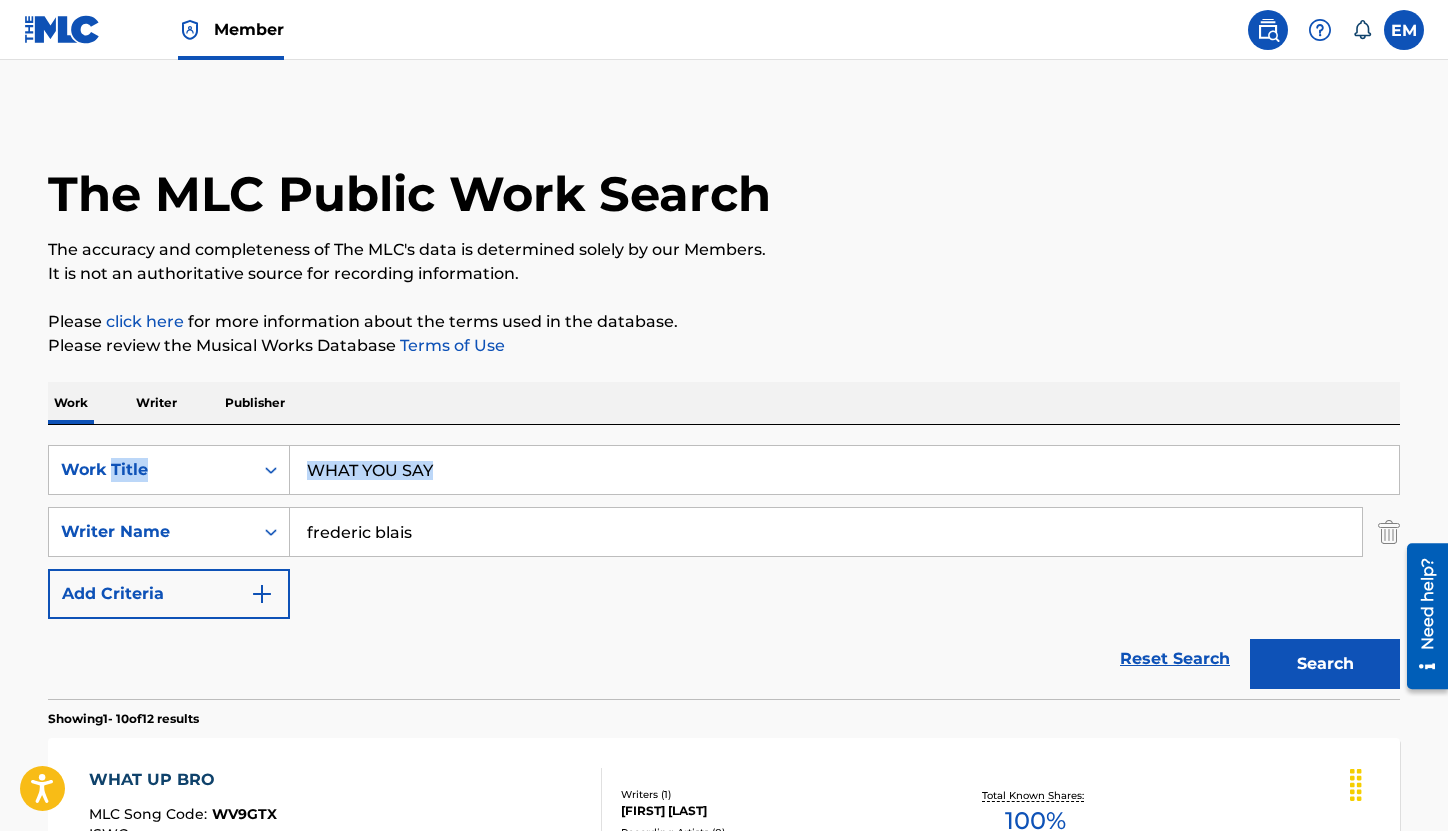 click on "Work Title WHAT YOU SAY SearchWithCriteria8a6f7509-8e48-4a87-8ba0-2e2f27098ad3 Writer Name [FIRST] [LAST] Add Criteria Reset Search Search" at bounding box center (724, 562) 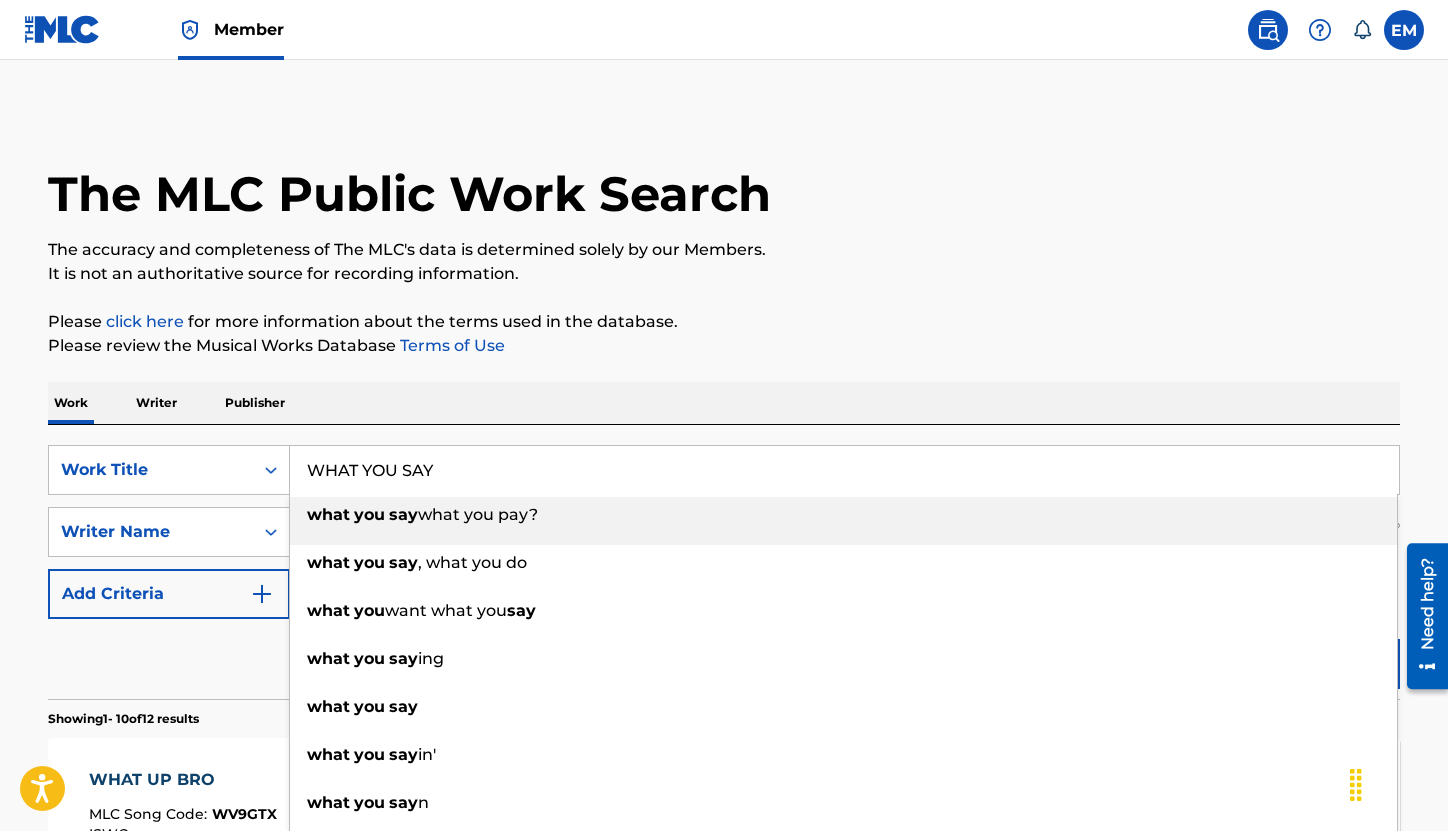 click on "WHAT YOU SAY" at bounding box center [844, 470] 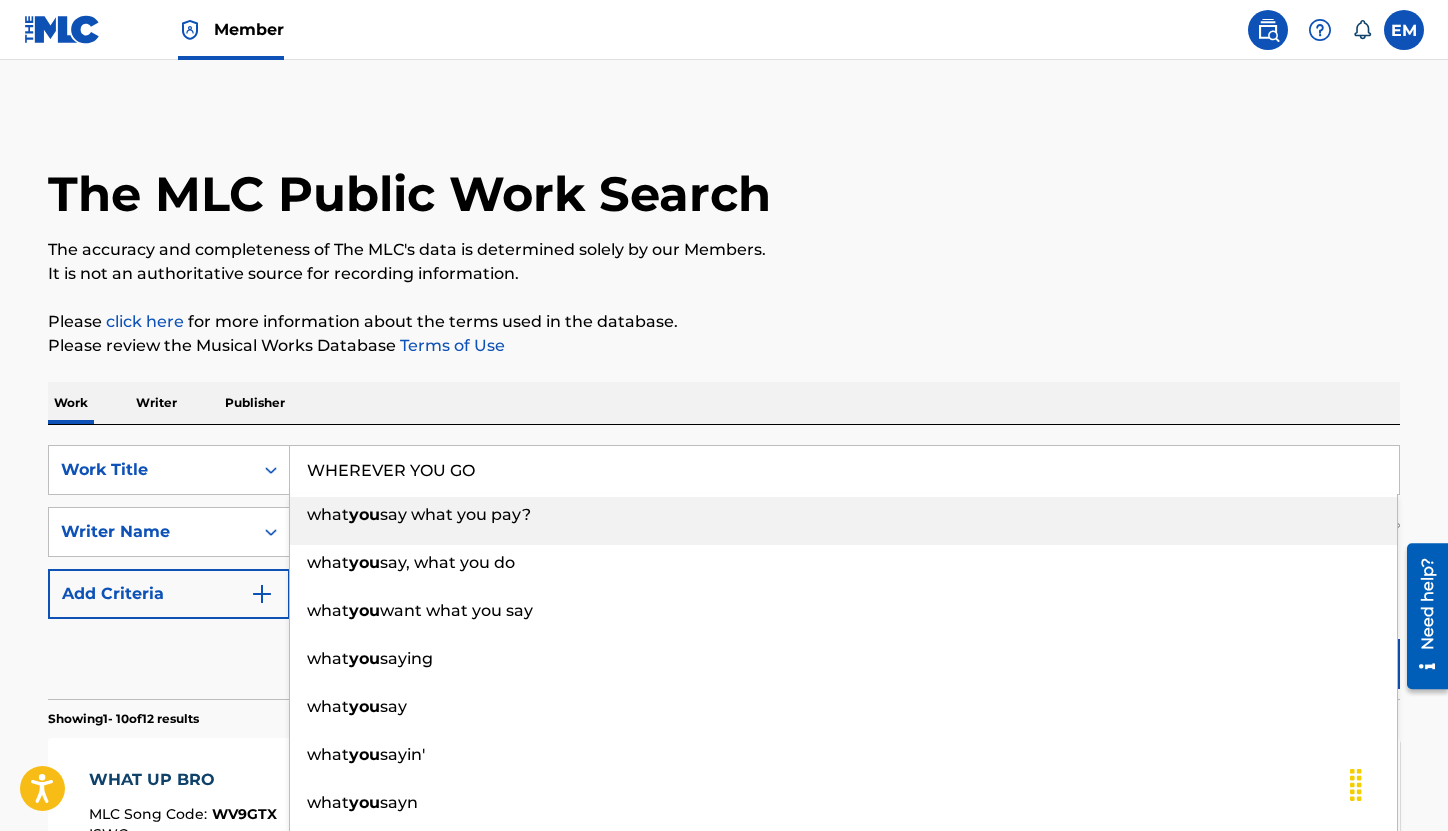type on "WHEREVER YOU GO" 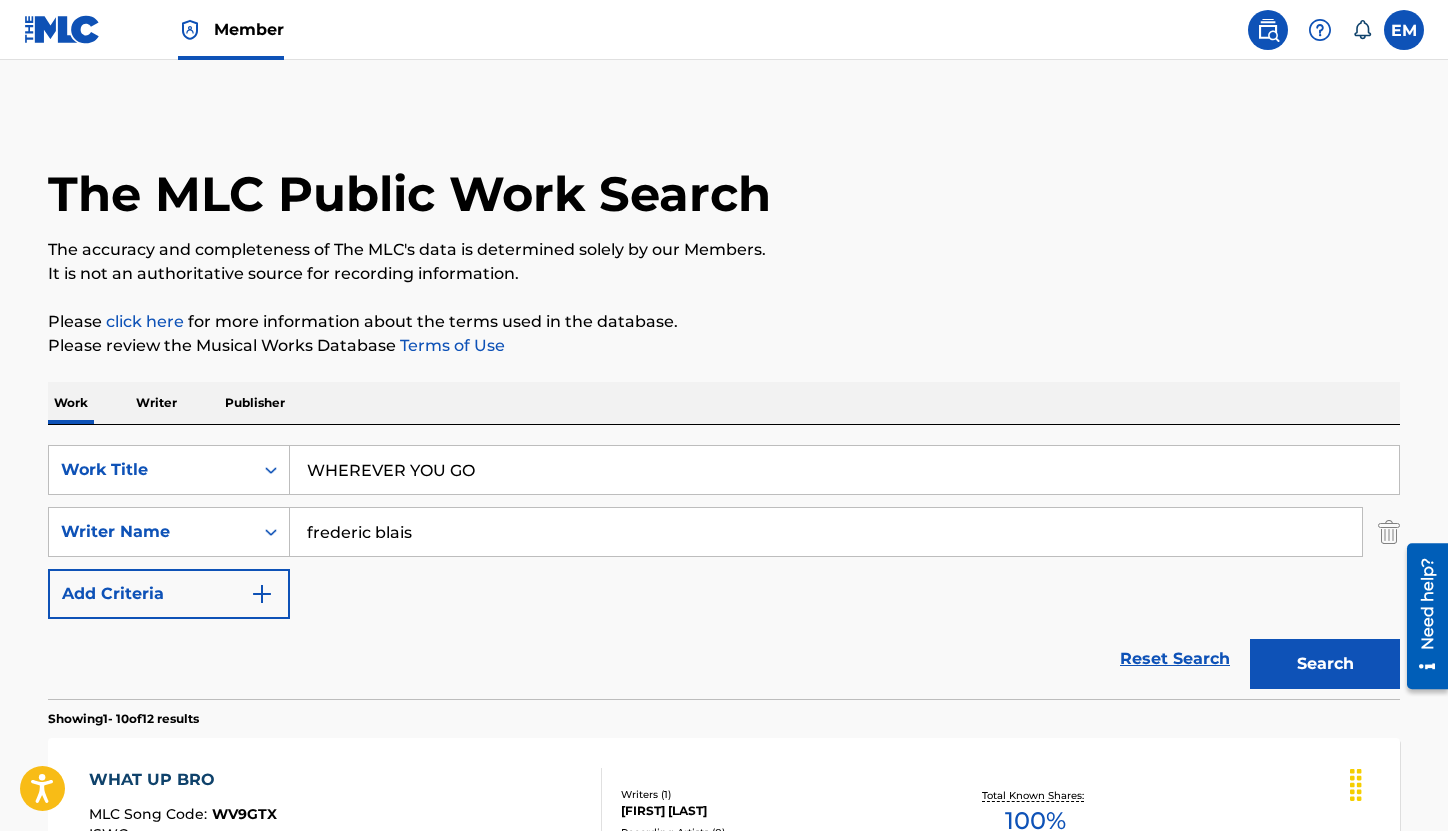 click on "The MLC Public Work Search The accuracy and completeness of The MLC's data is determined solely by our Members. It is not an authoritative source for recording information. Please   click here   for more information about the terms used in the database. Please review the Musical Works Database   Terms of Use Work Writer Publisher SearchWithCriteriac06617bf-25ed-46f6-8ef3-ef93165479e7 Work Title WHEREVER YOU GO SearchWithCriteria8a6f7509-8e48-4a87-8ba0-2e2f27098ad3 Writer Name [FIRST] [LAST] Add Criteria Reset Search Search Showing  1  -   10  of  12   results   WHAT UP BRO MLC Song Code : WV9GTX ISWC : Writers ( 1 ) [FIRST] [LAST] Recording Artists ( 0 ) Total Known Shares: 100 % SEARCHING YOU MLC Song Code : SH4PEM ISWC : T3042968145 Writers ( 3 ) [FIRST] [LAST], [FIRST] [LAST], [FIRST] [LAST] Recording Artists ( 12 ) PETE K, PETE K, PETE K, PETE K, PETE K Total Known Shares: 80 % SOMEONE LIKE YOU MLC Song Code : SH6Q6W ISWC : Writers ( 1 ) [FIRST] [LAST] Recording Artists ( 5 ) Total Known Shares: %" at bounding box center [724, 1257] 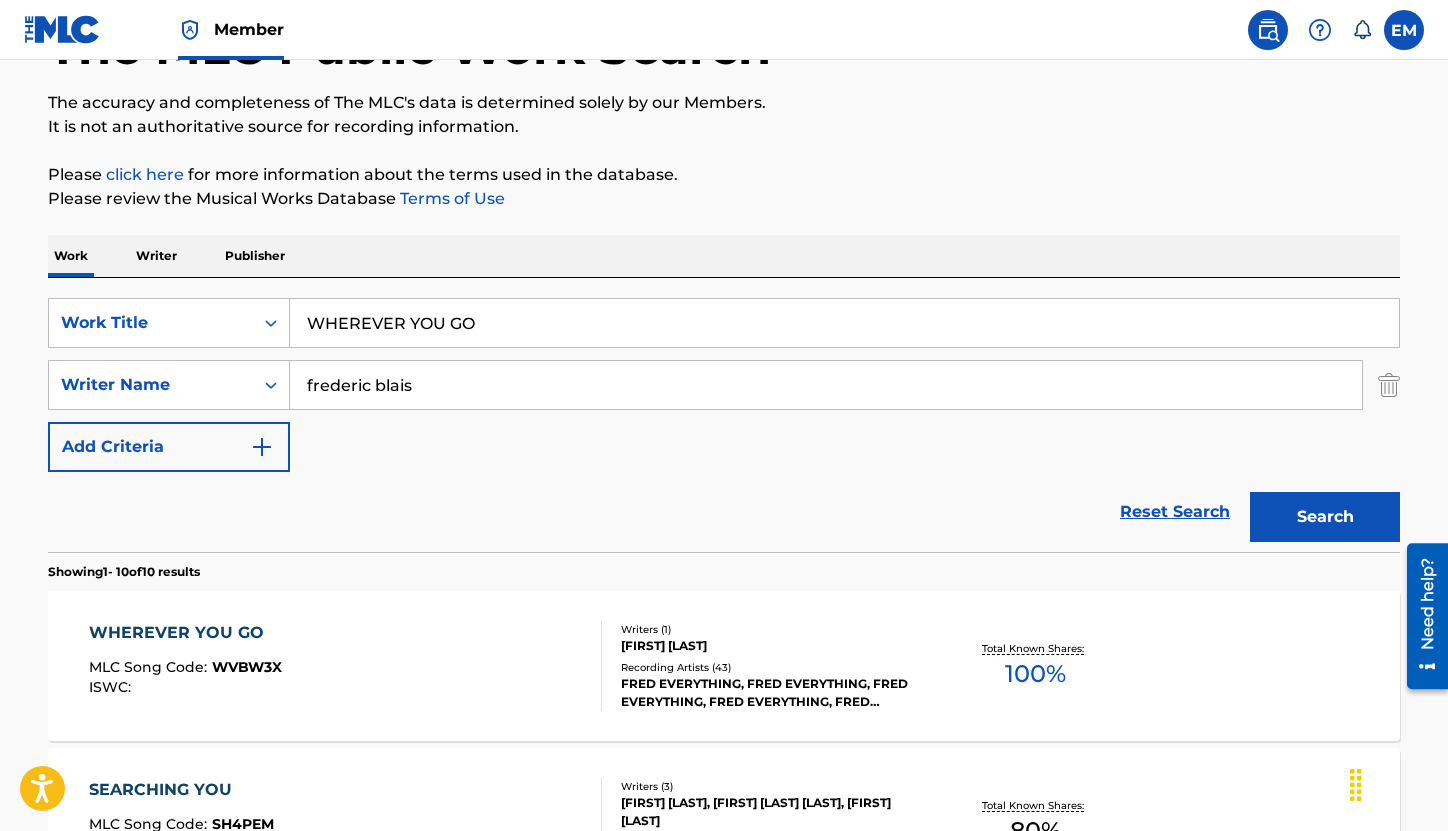 scroll, scrollTop: 300, scrollLeft: 0, axis: vertical 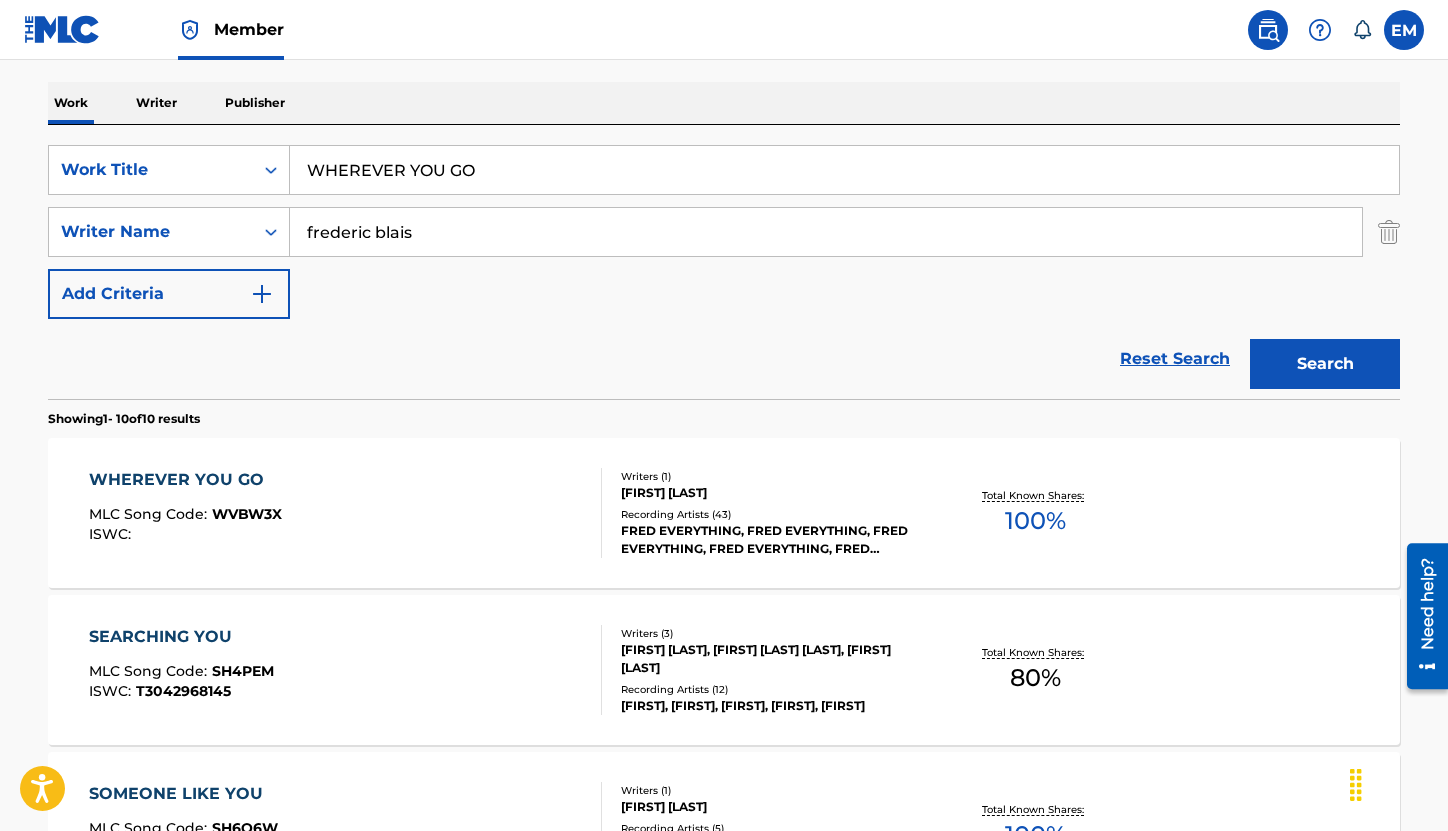 click on "WHEREVER YOU GO MLC Song Code : WVBW3X ISWC :" at bounding box center (346, 513) 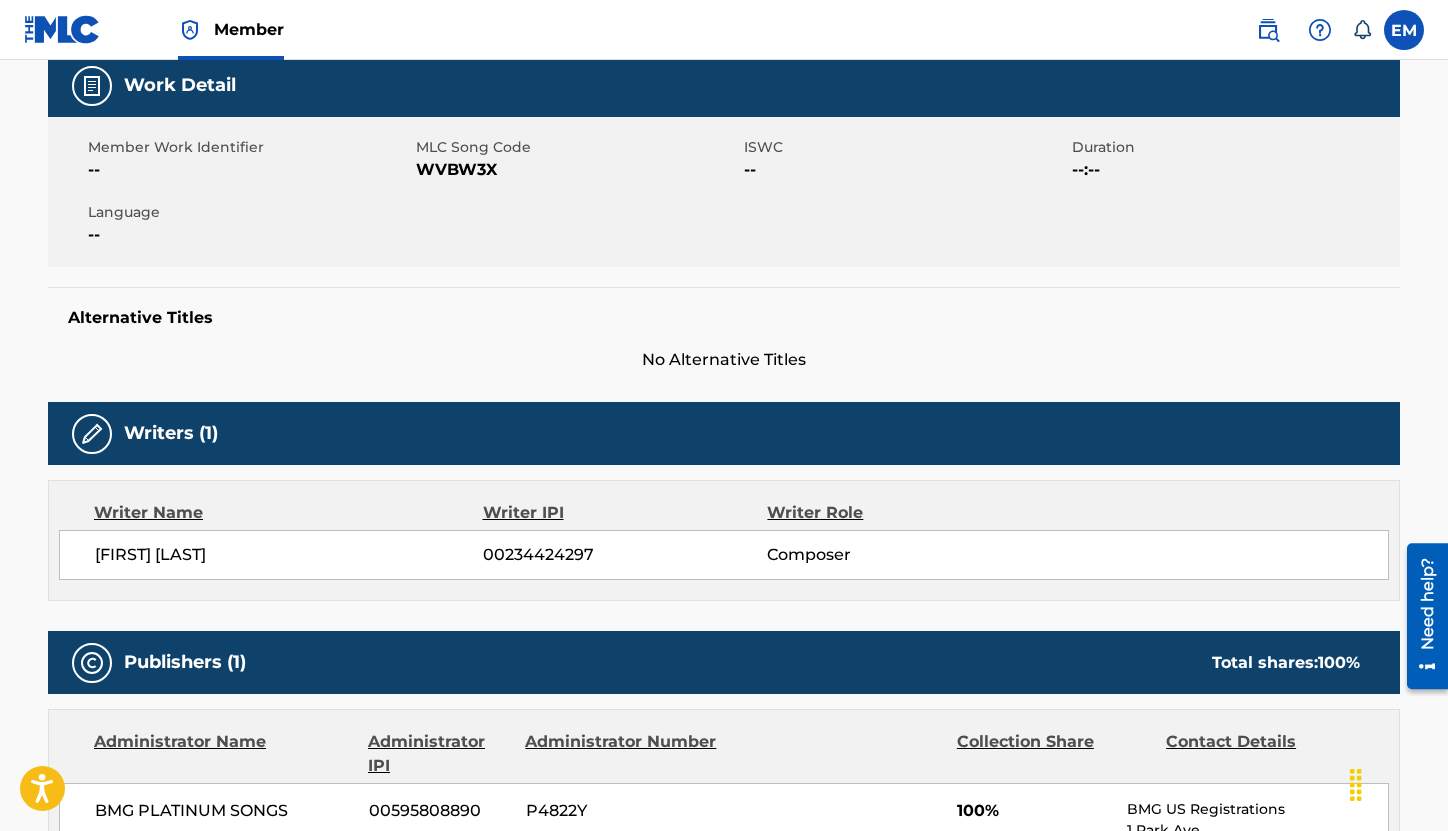 scroll, scrollTop: 300, scrollLeft: 0, axis: vertical 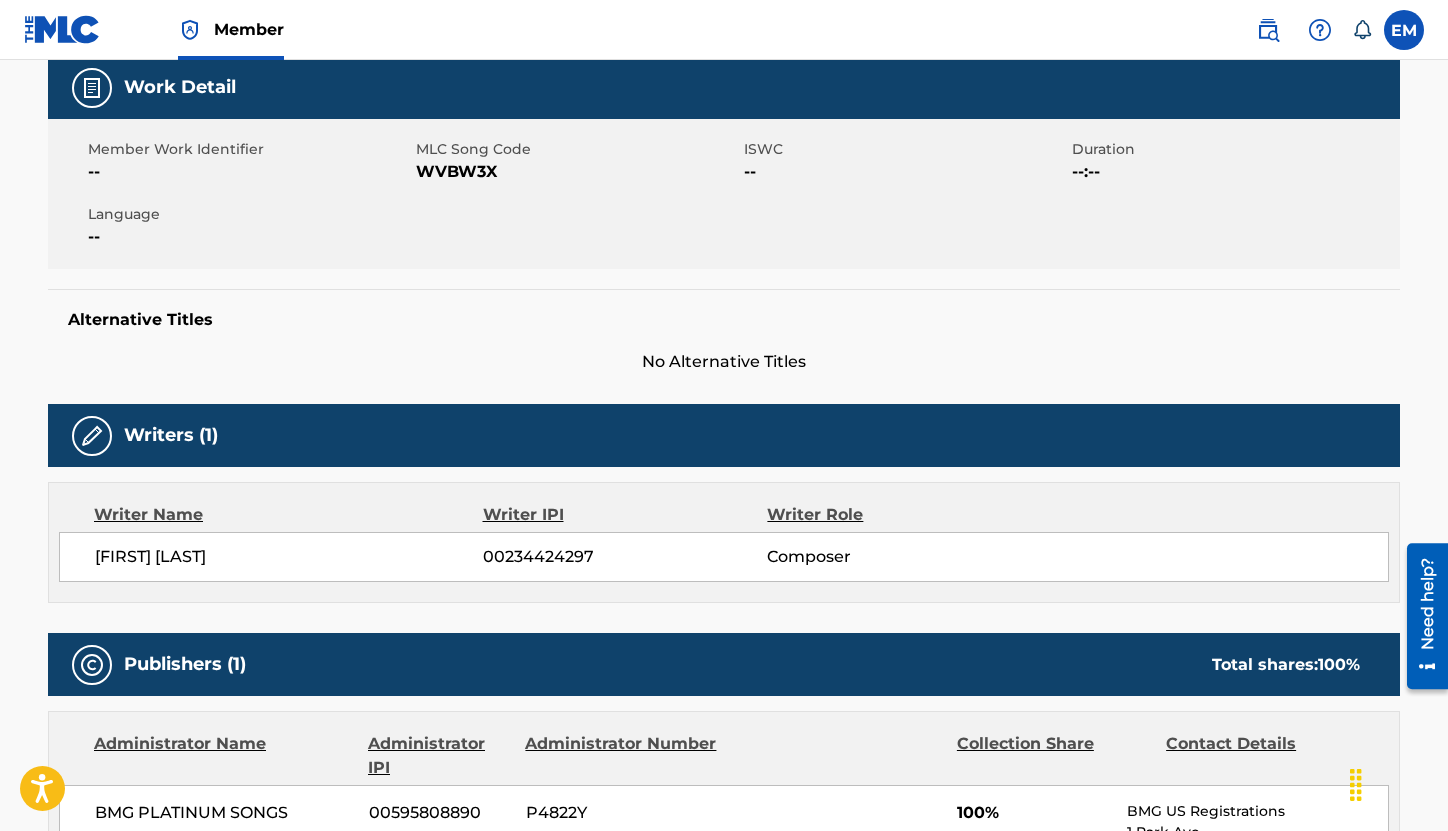click on "WVBW3X" at bounding box center (577, 172) 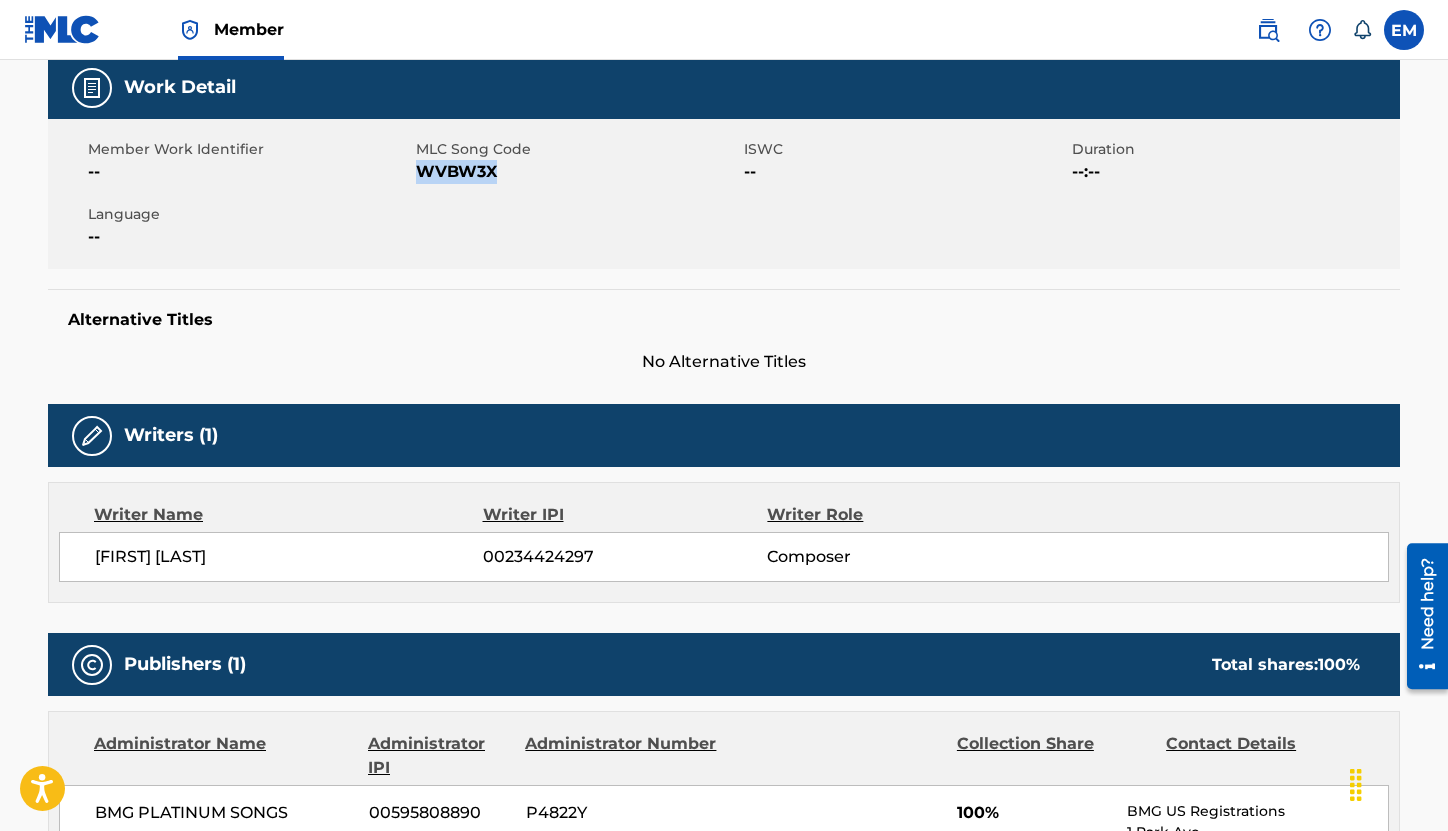 click on "WVBW3X" at bounding box center (577, 172) 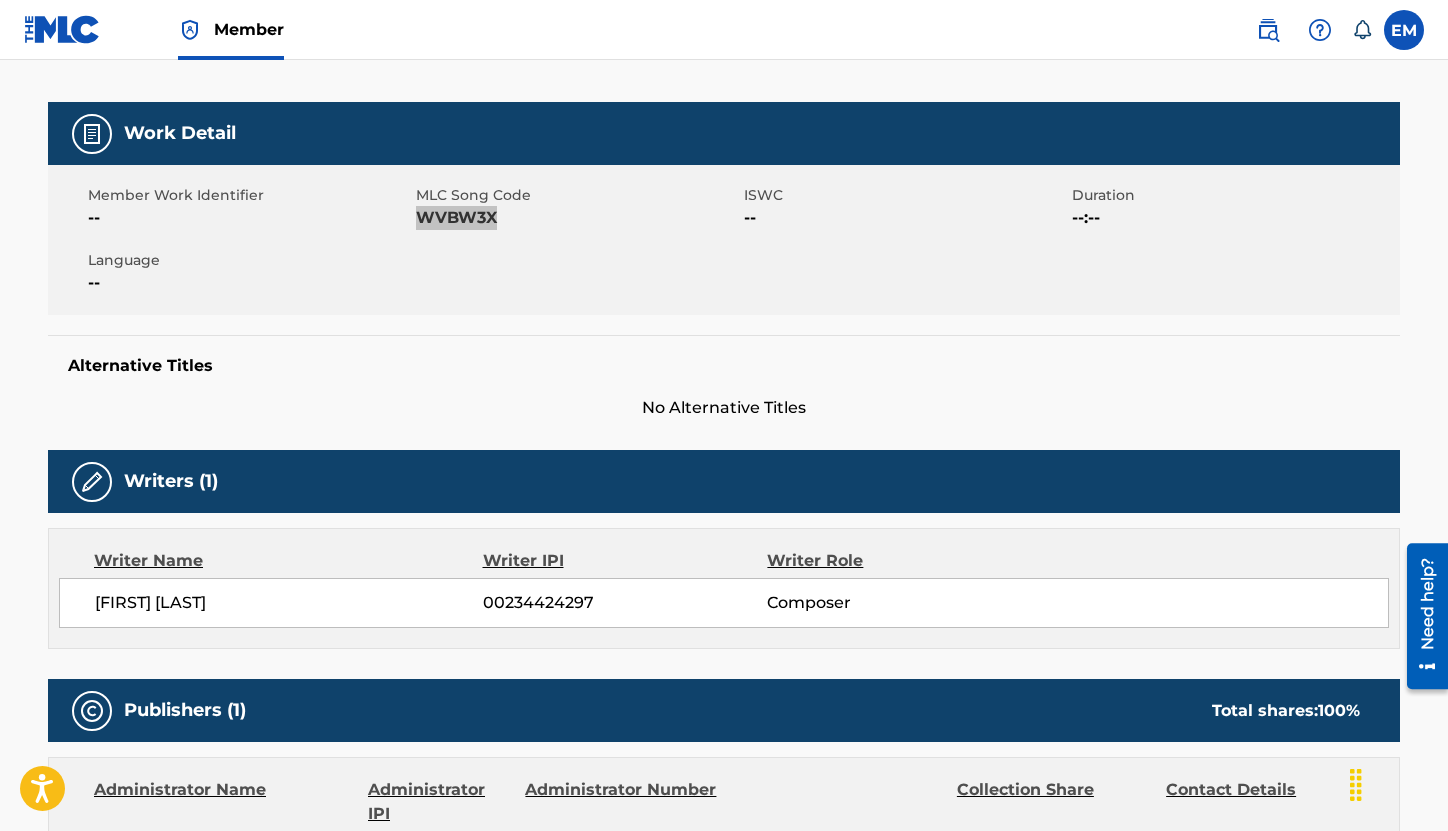 scroll, scrollTop: 0, scrollLeft: 0, axis: both 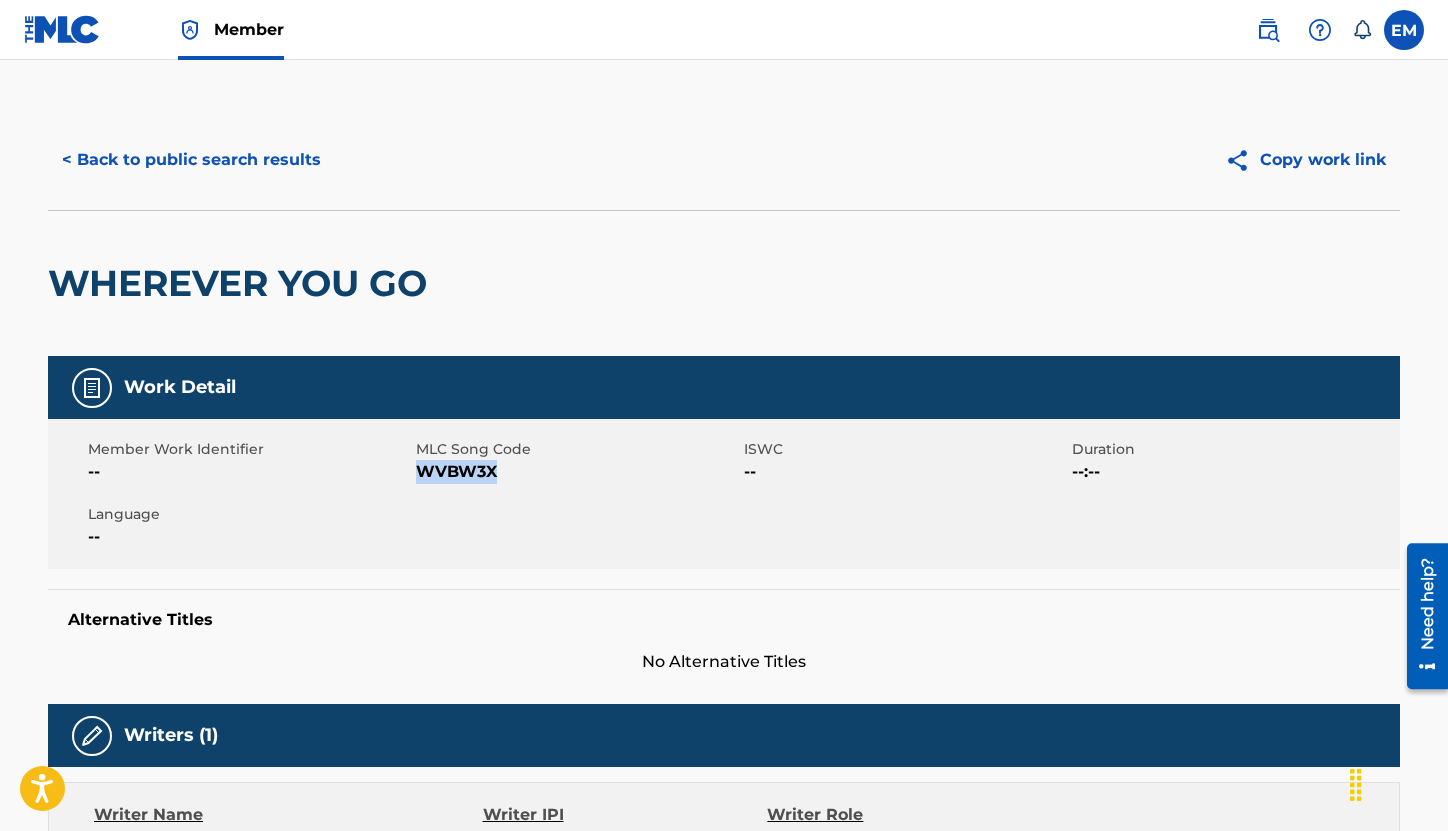 click on "< Back to public search results" at bounding box center (191, 160) 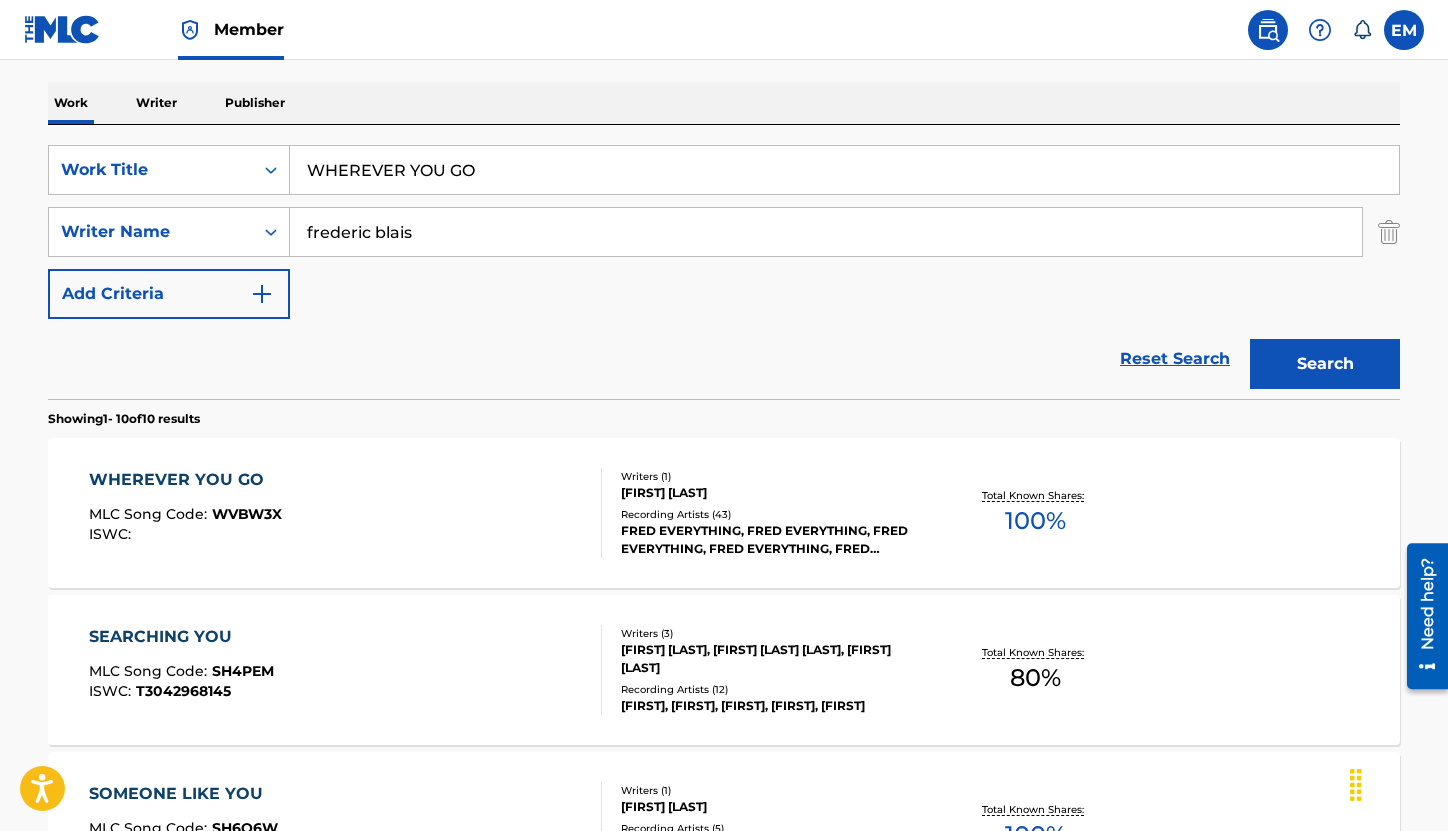 click on "WHEREVER YOU GO" at bounding box center (844, 170) 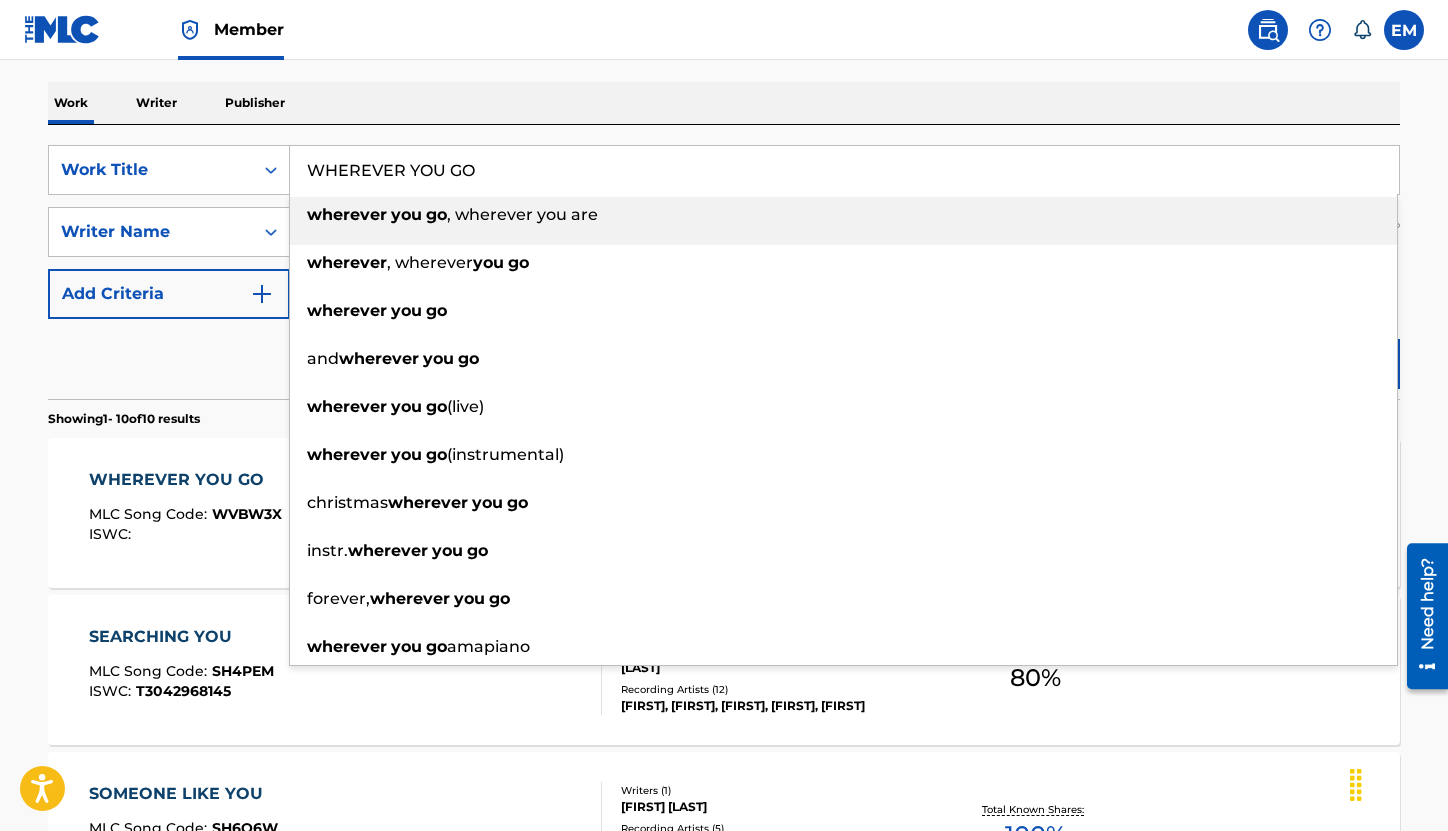 click on "WHEREVER YOU GO" at bounding box center (844, 170) 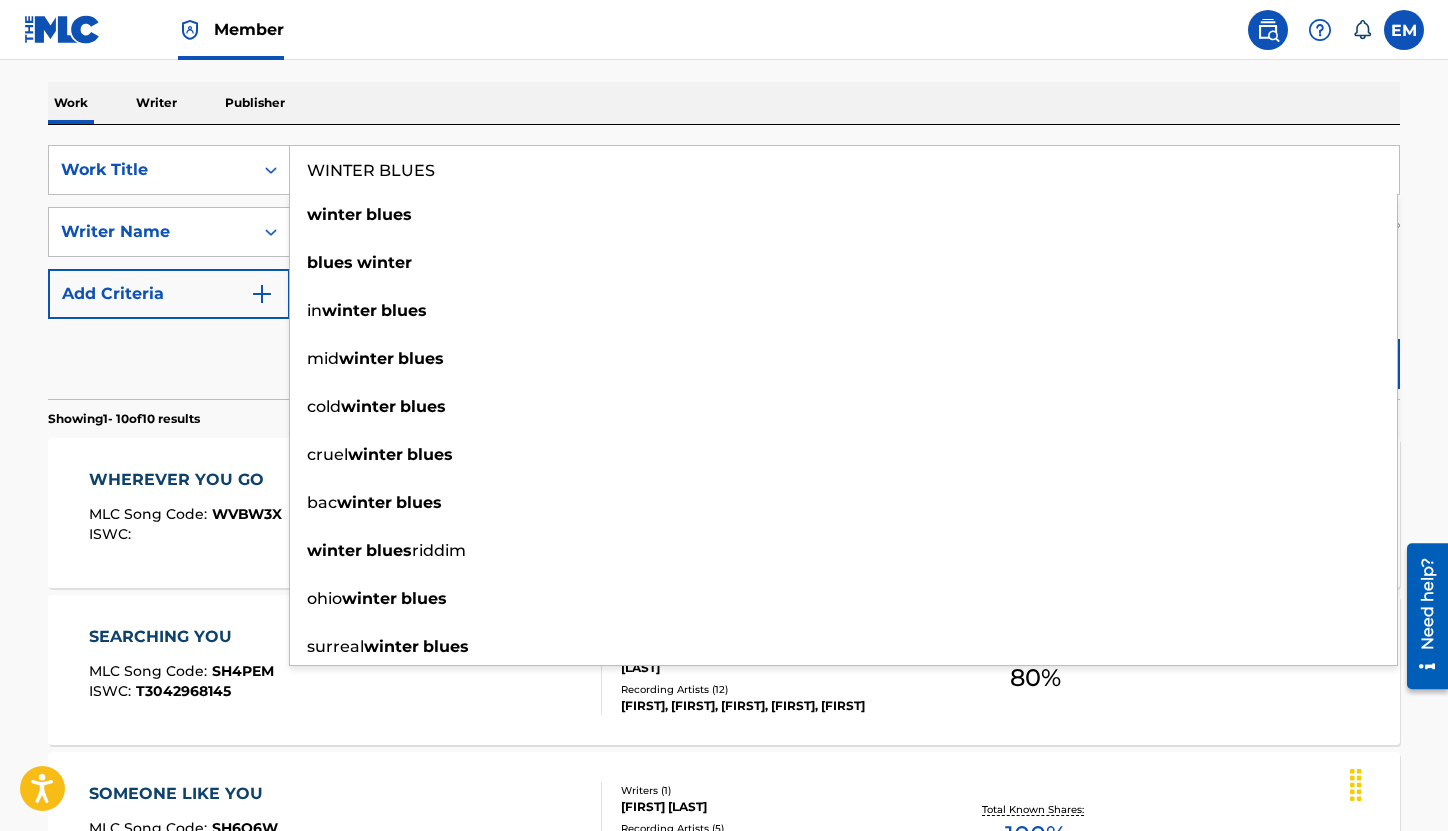 type on "WINTER BLUES" 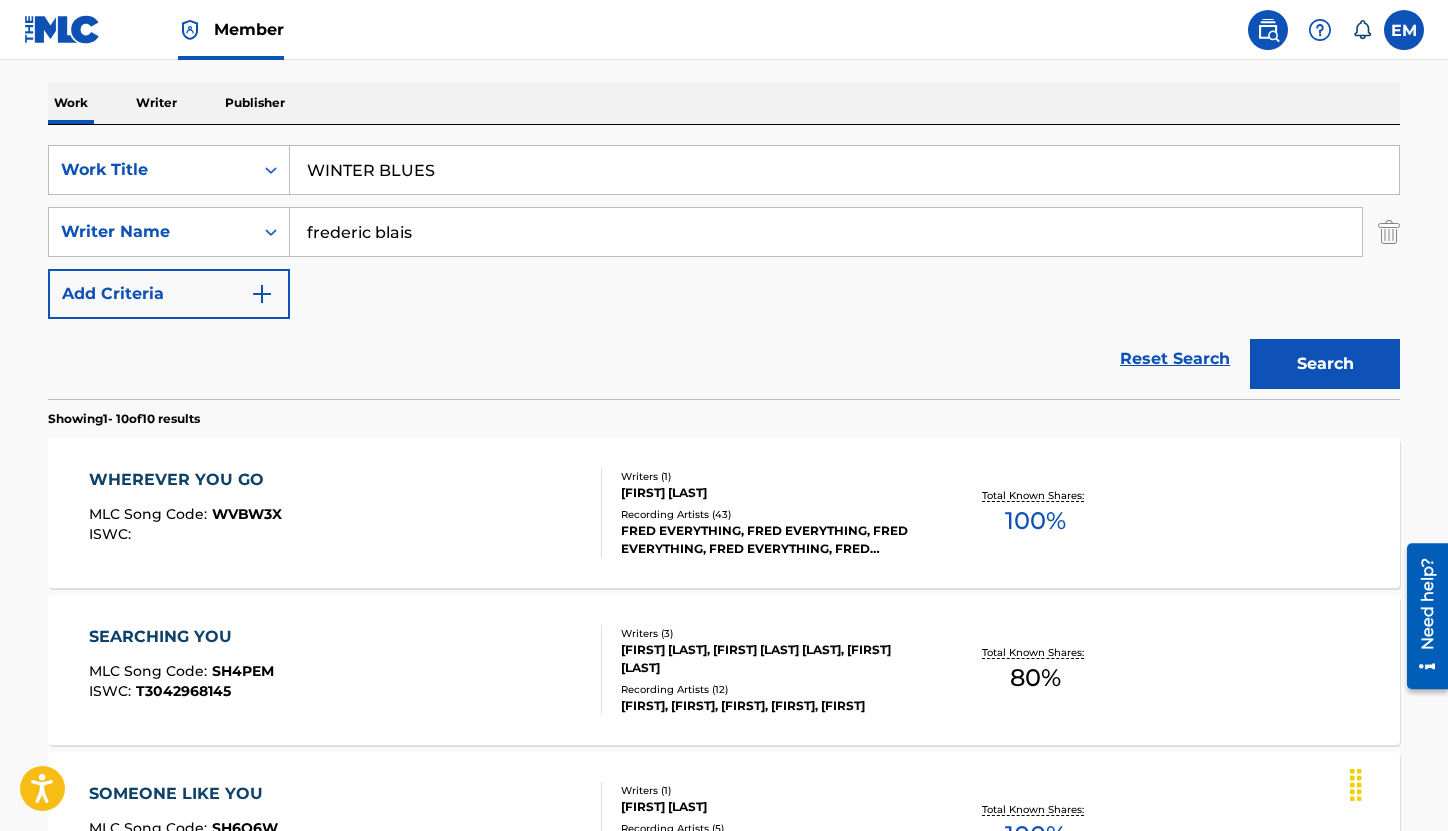 click on "Search" at bounding box center [1325, 364] 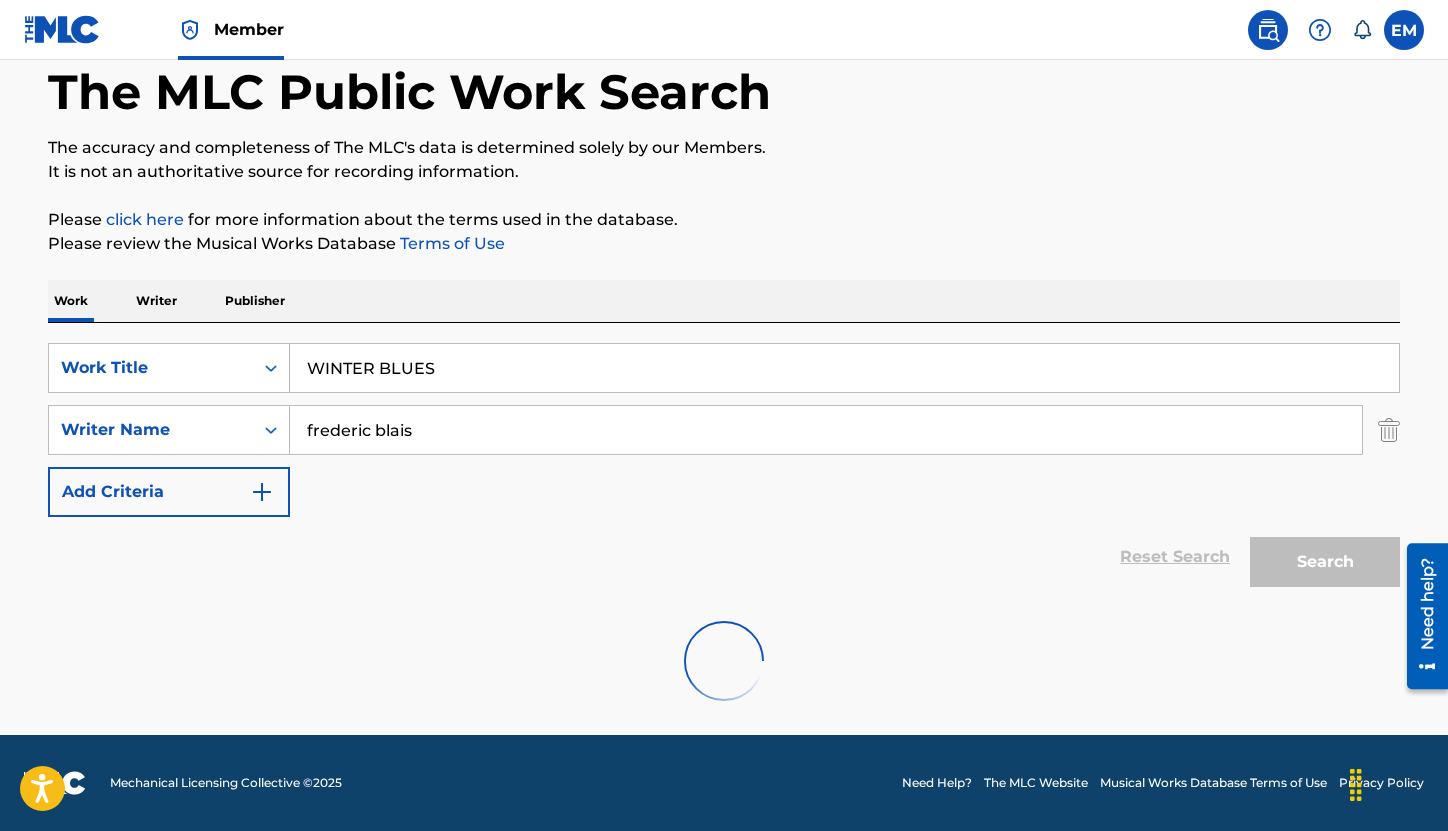 scroll, scrollTop: 300, scrollLeft: 0, axis: vertical 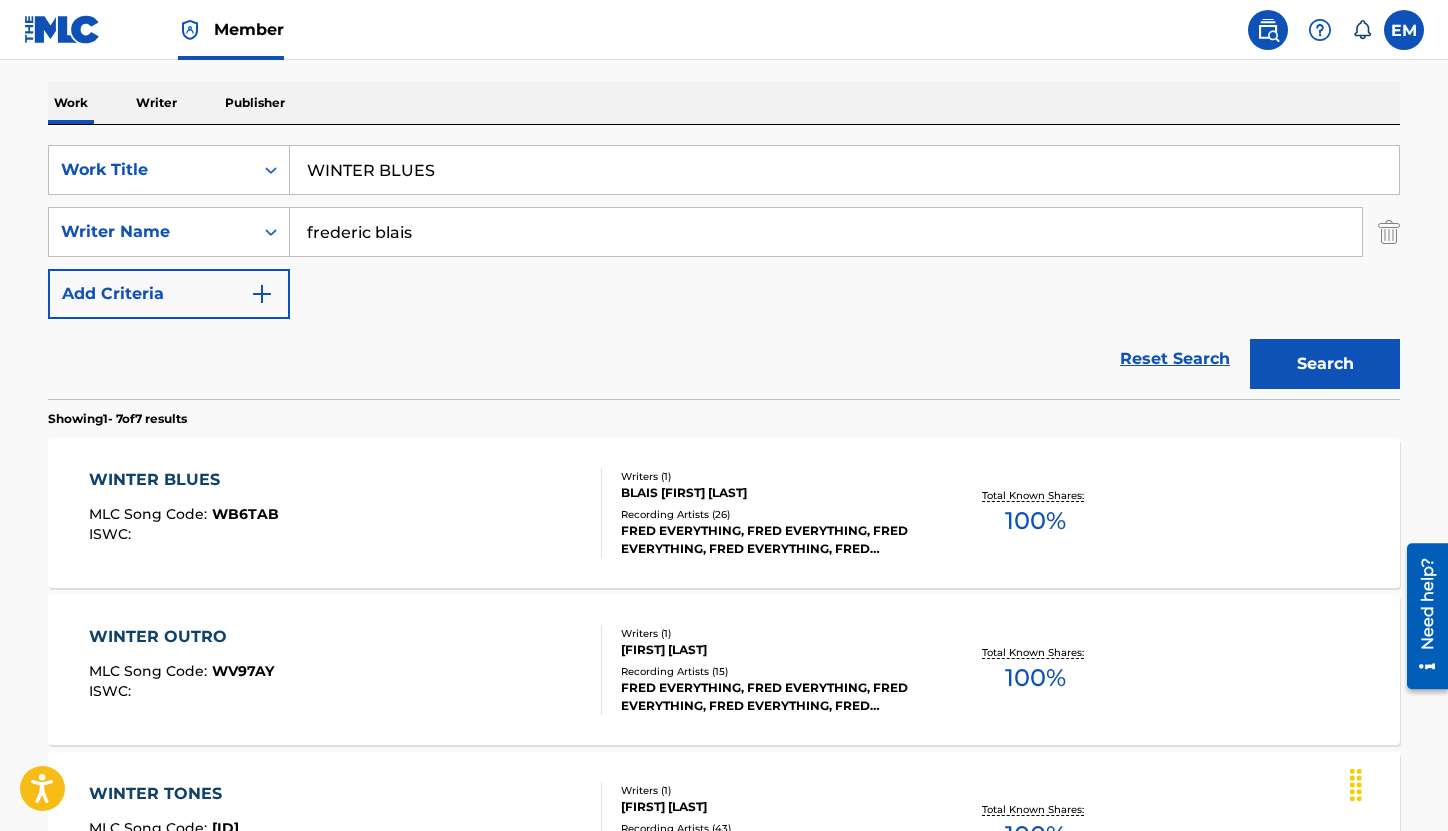 click on "WINTER BLUES MLC Song Code : WB6TAB ISWC :" at bounding box center (346, 513) 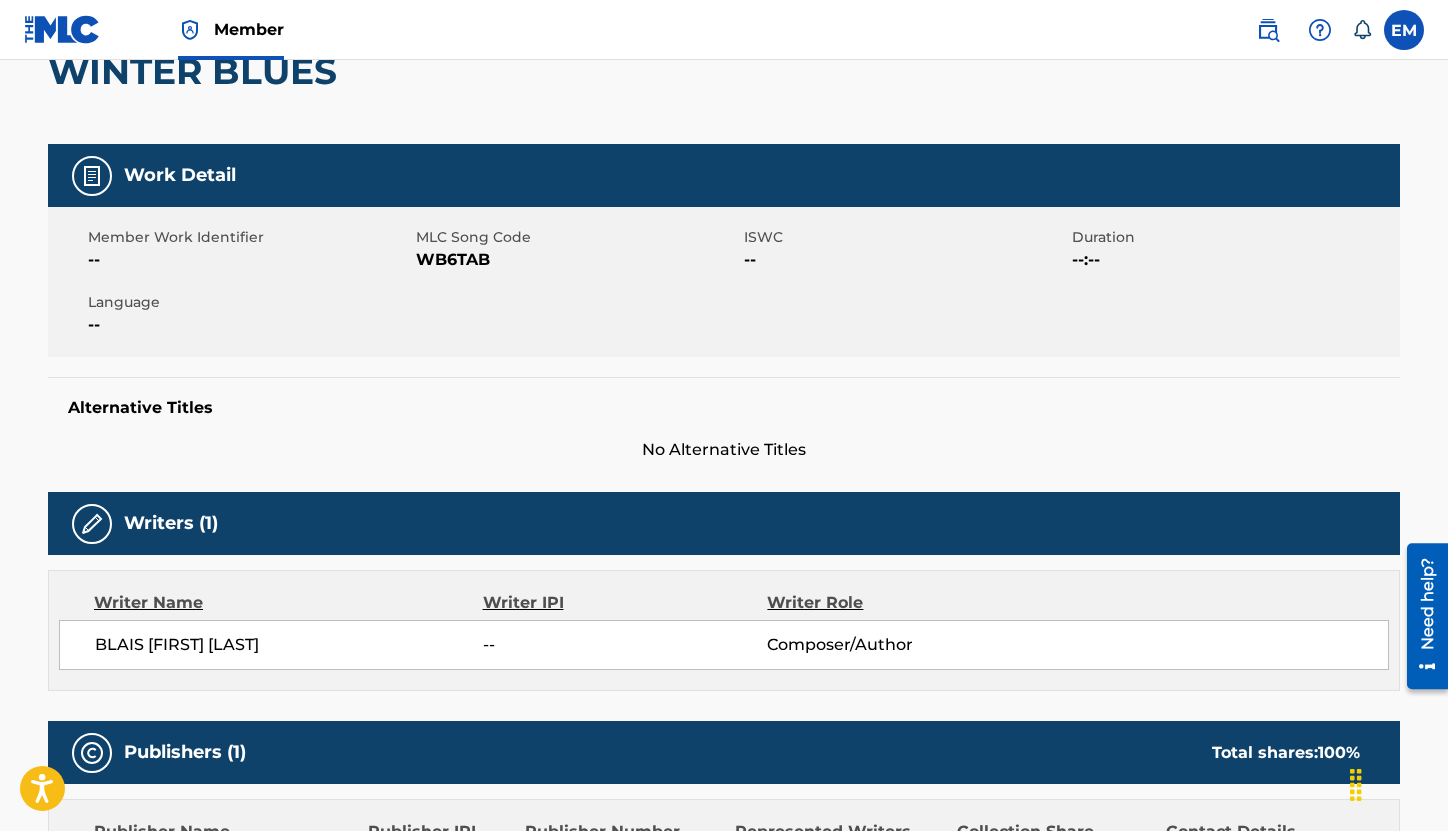 scroll, scrollTop: 200, scrollLeft: 0, axis: vertical 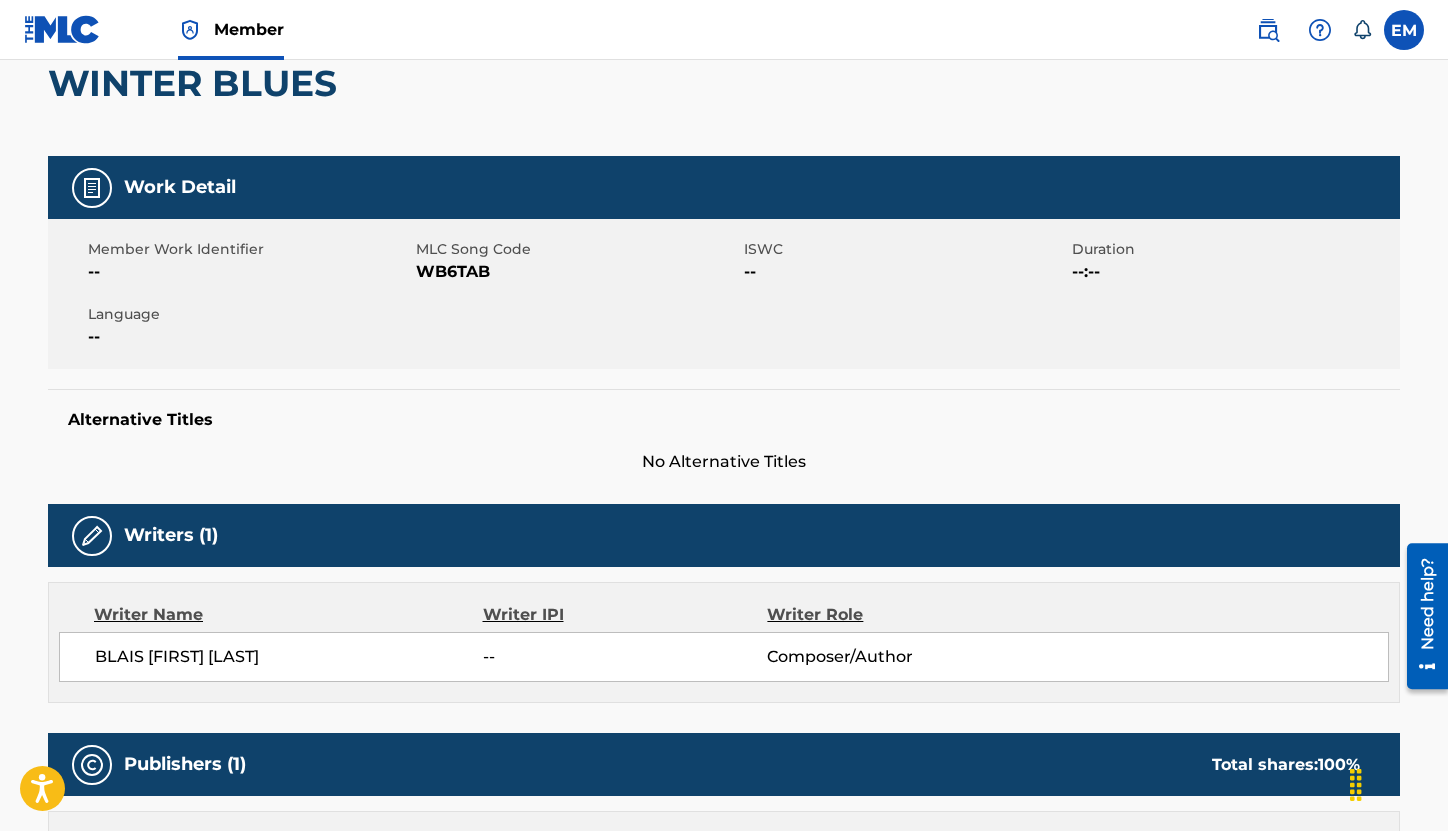 click on "WB6TAB" at bounding box center [577, 272] 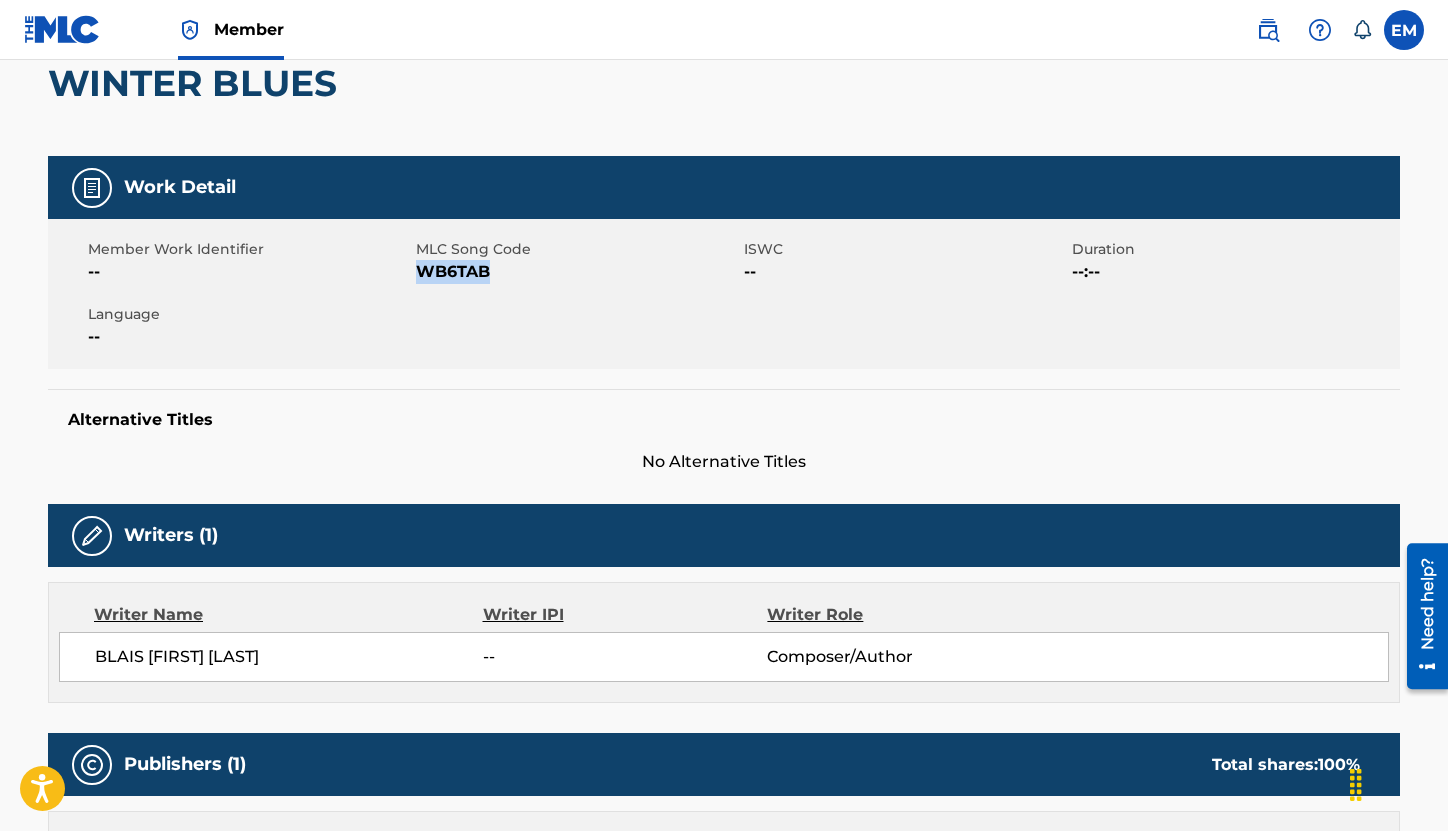 click on "WB6TAB" at bounding box center (577, 272) 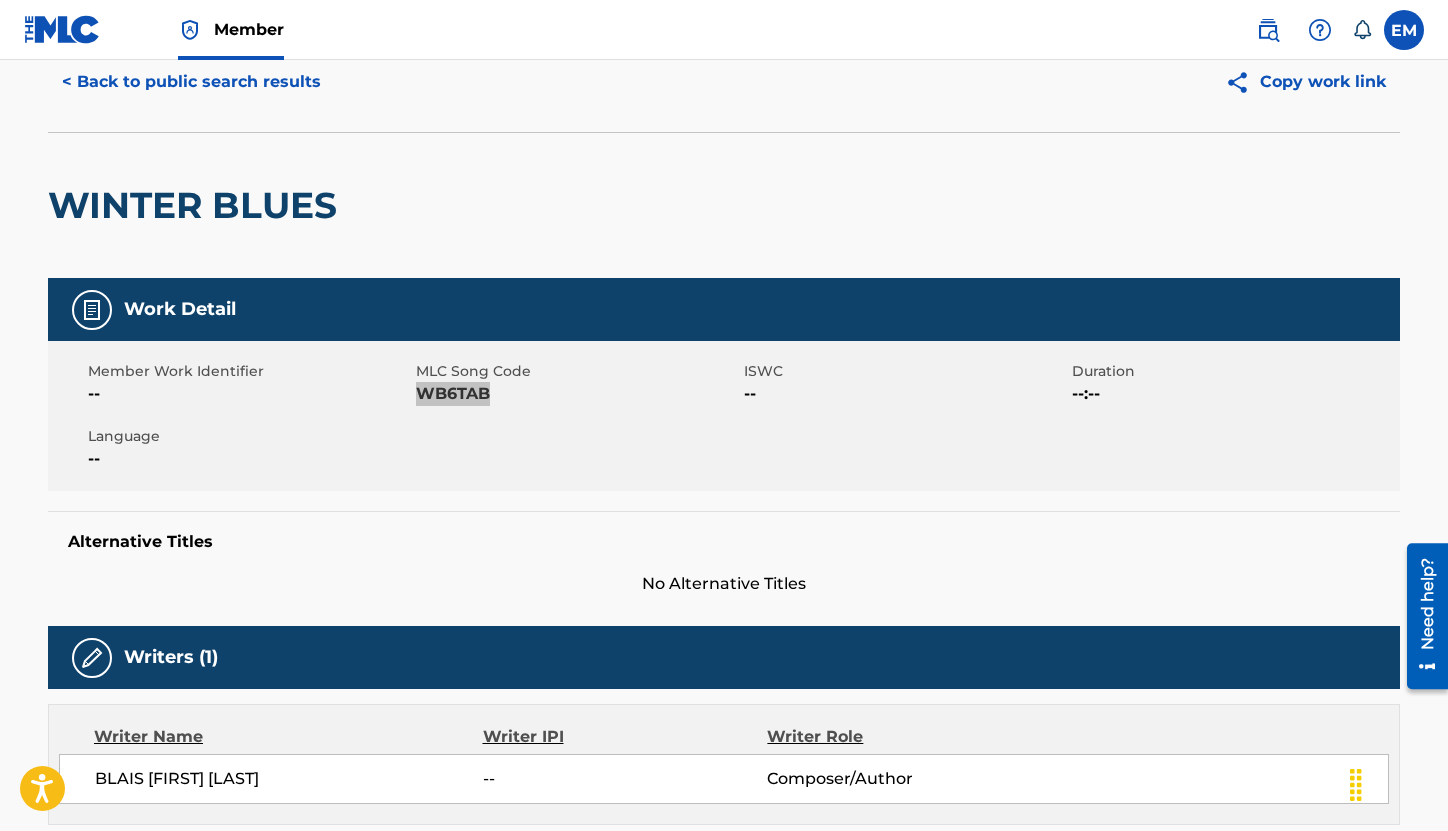 scroll, scrollTop: 0, scrollLeft: 0, axis: both 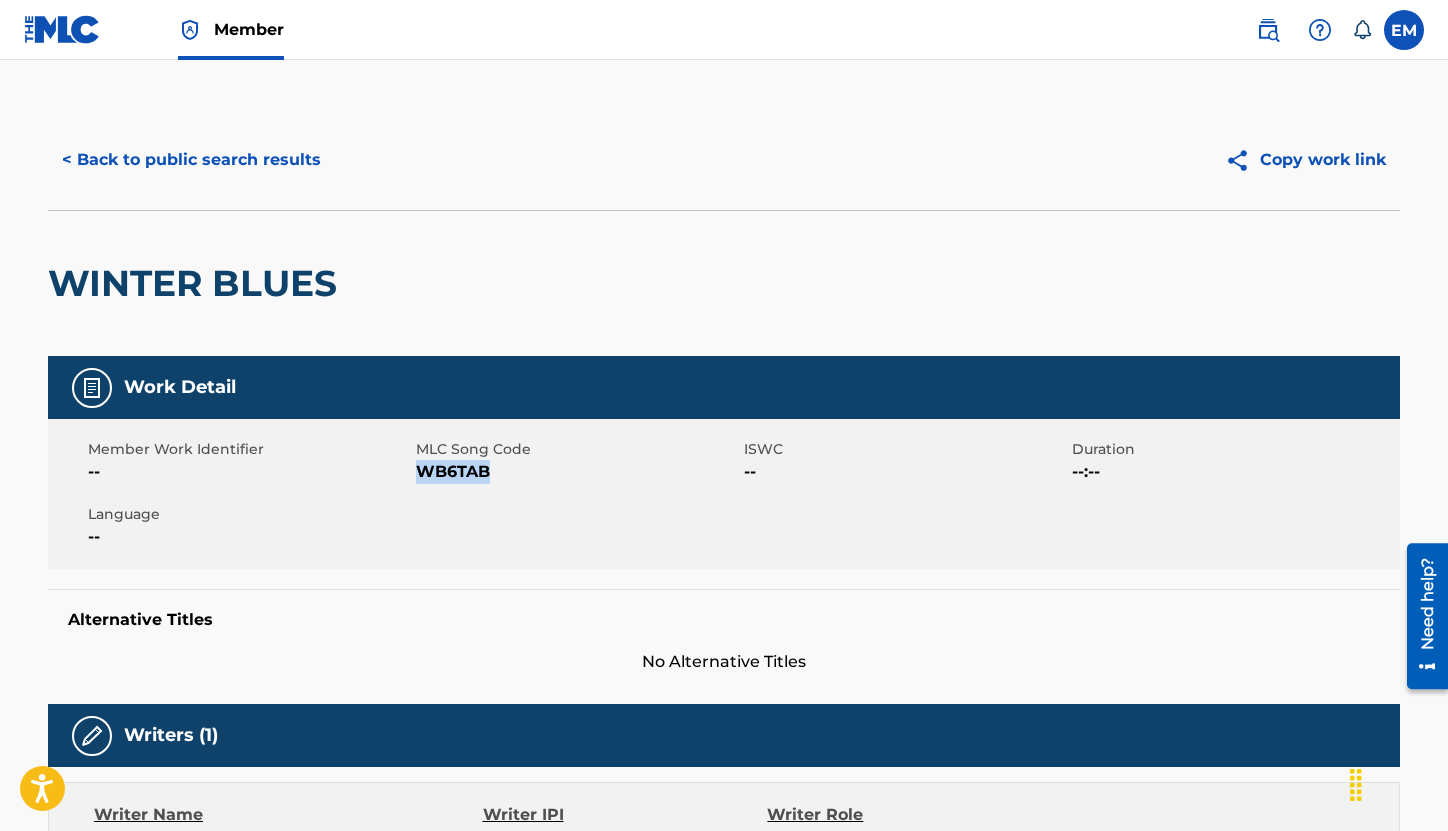 click on "< Back to public search results" at bounding box center (191, 160) 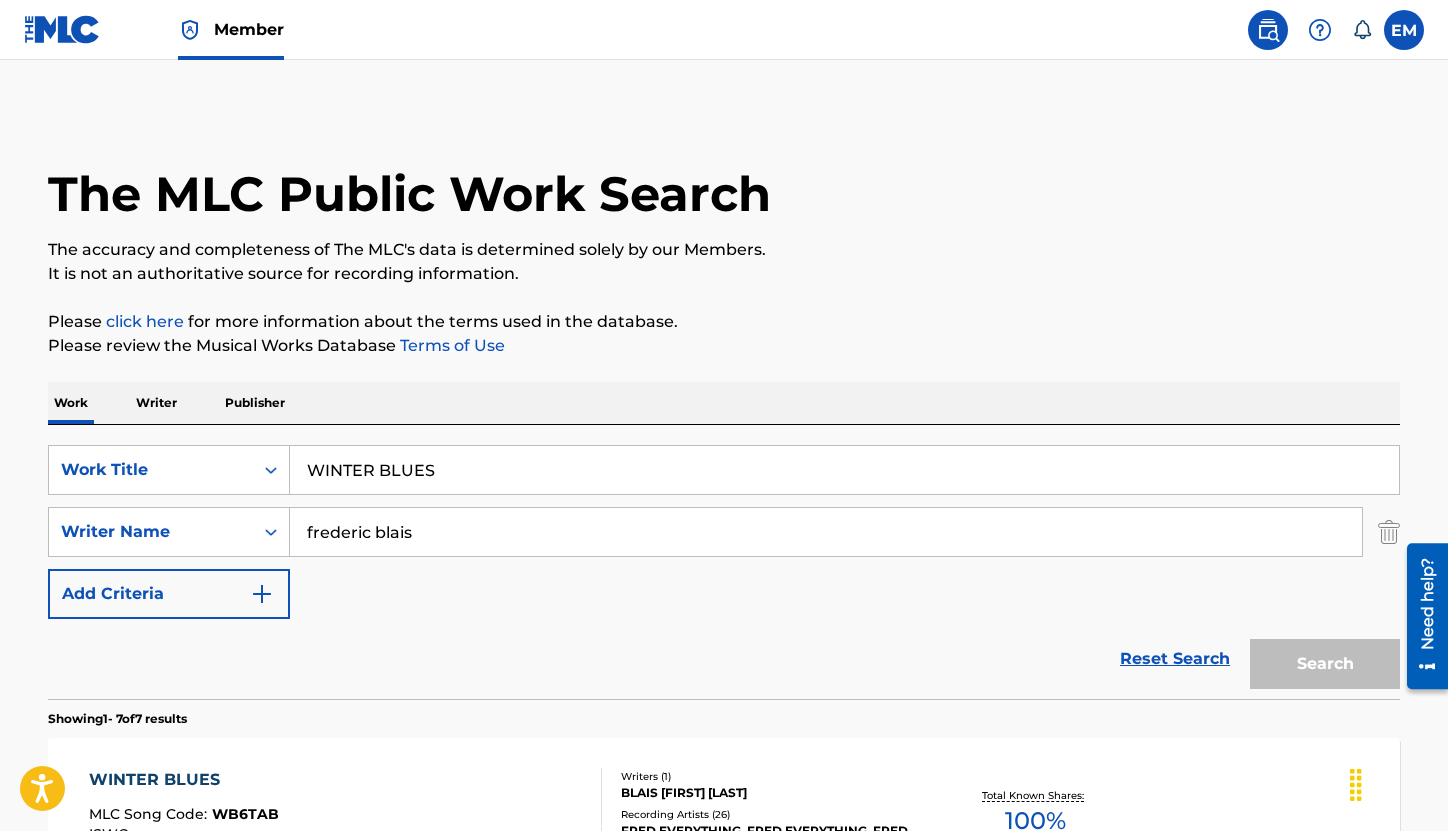 scroll, scrollTop: 300, scrollLeft: 0, axis: vertical 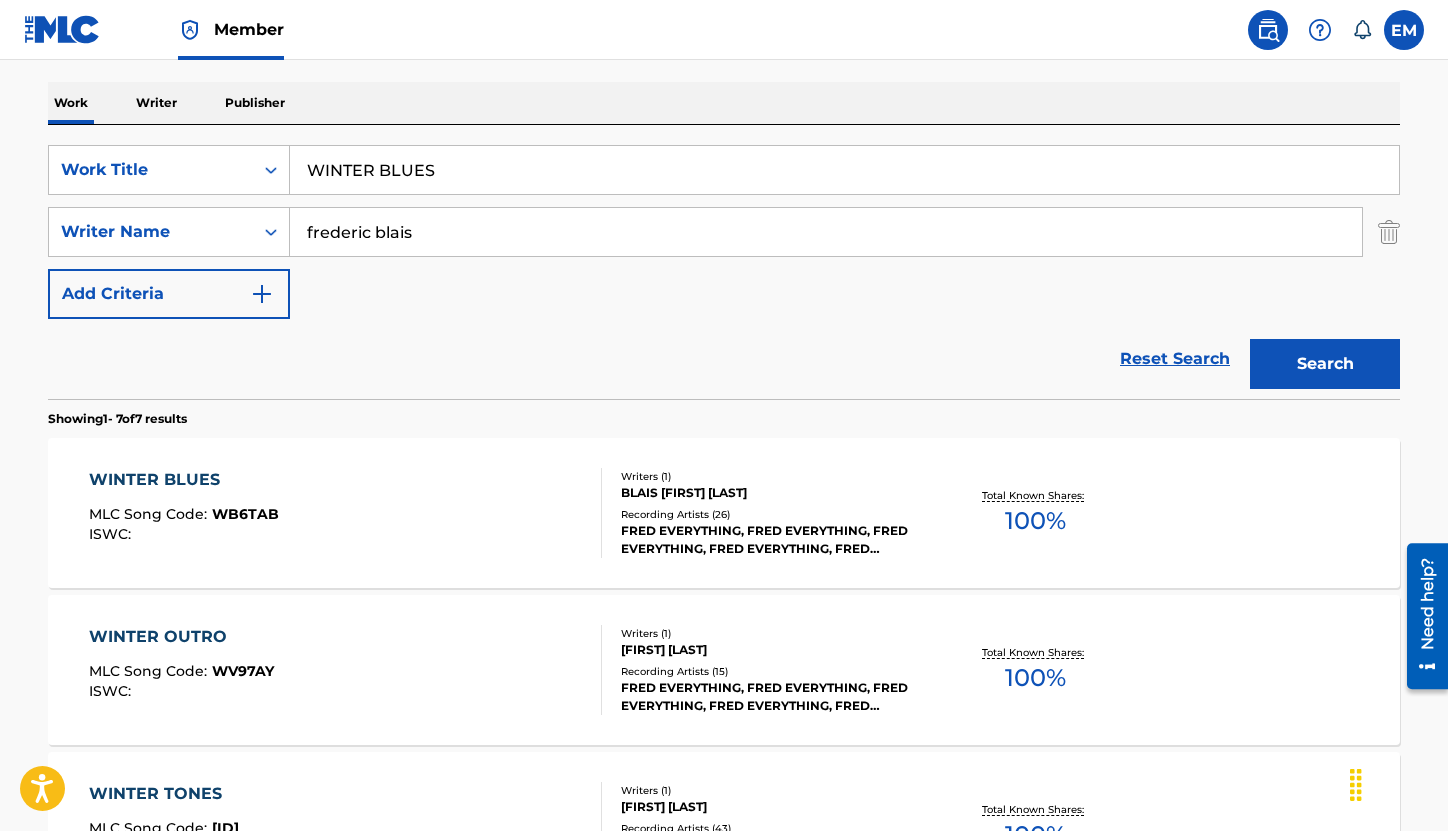 click on "WINTER BLUES" at bounding box center (844, 170) 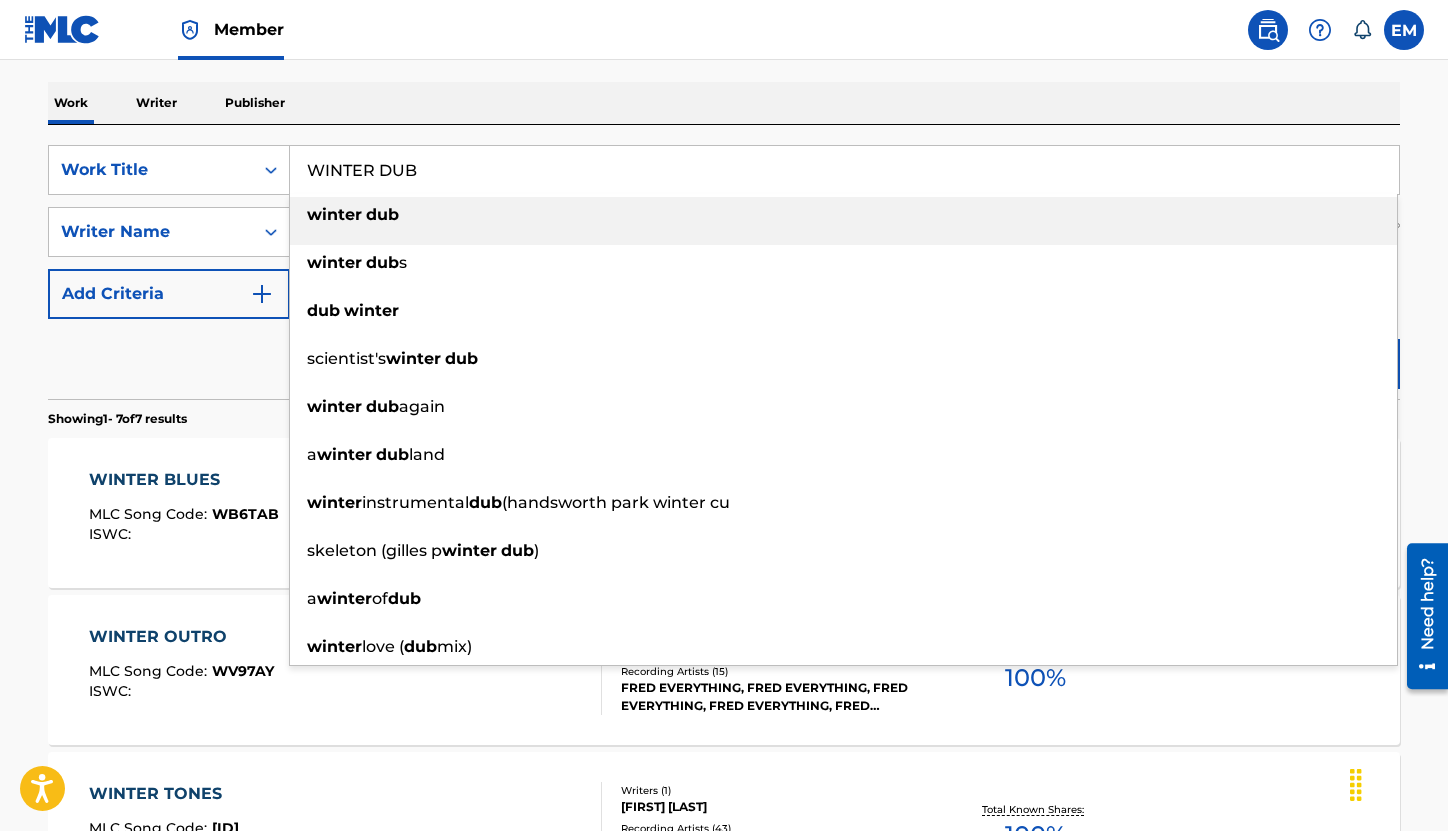 type on "WINTER DUB" 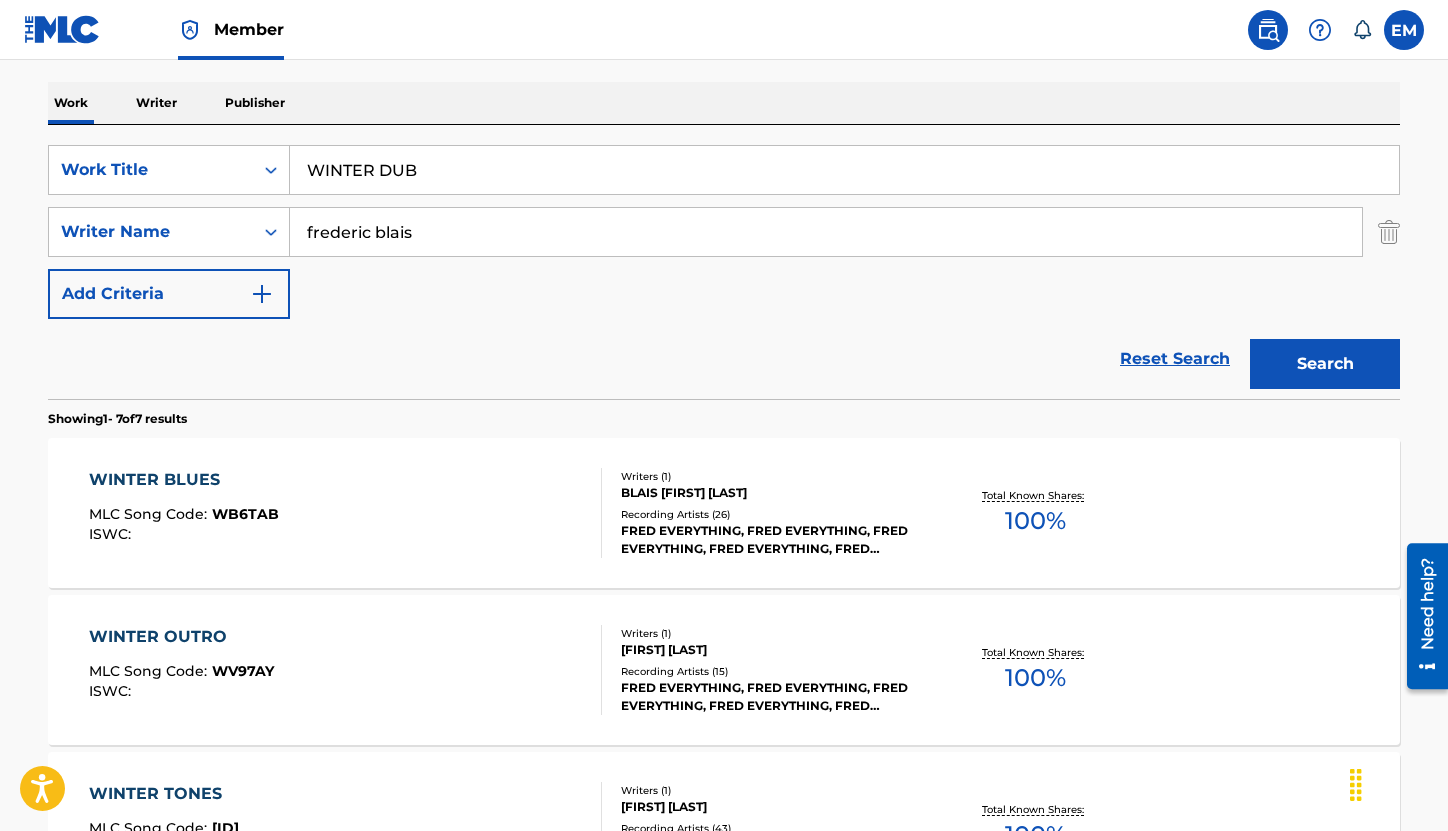 click on "Search" at bounding box center (1325, 364) 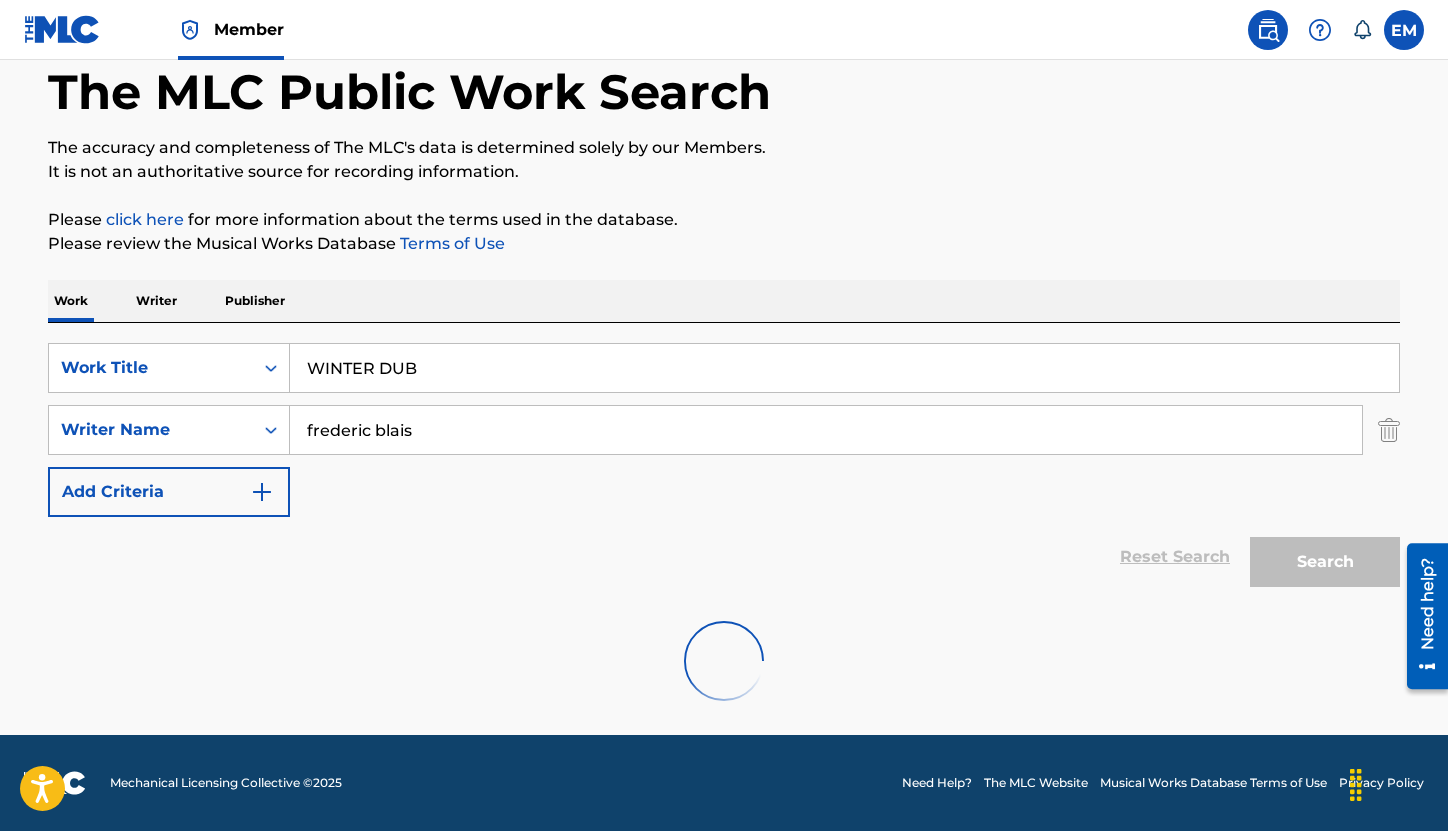 scroll, scrollTop: 300, scrollLeft: 0, axis: vertical 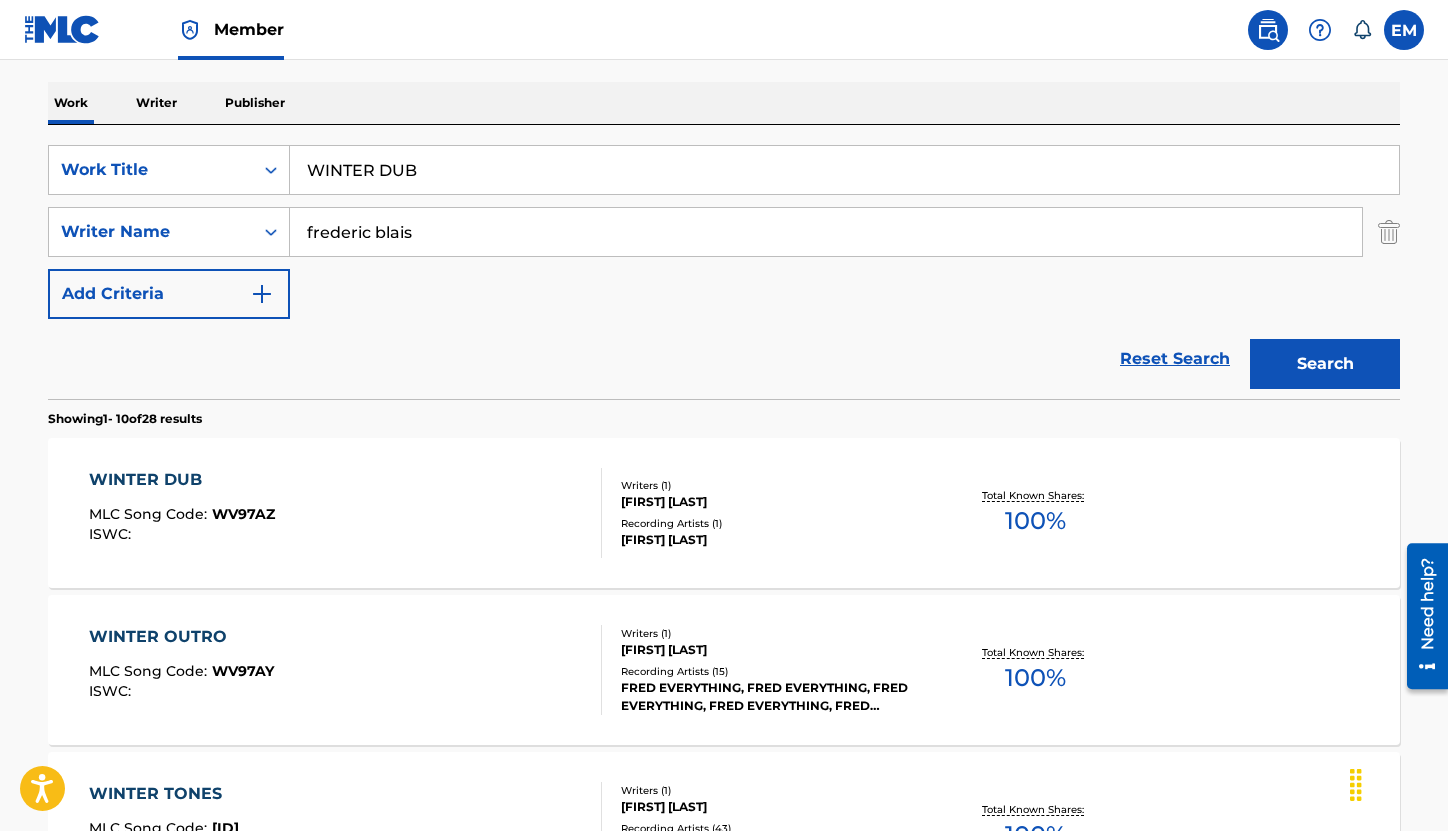 click on "WINTER DUB MLC Song Code : WV97AZ ISWC :" at bounding box center (346, 513) 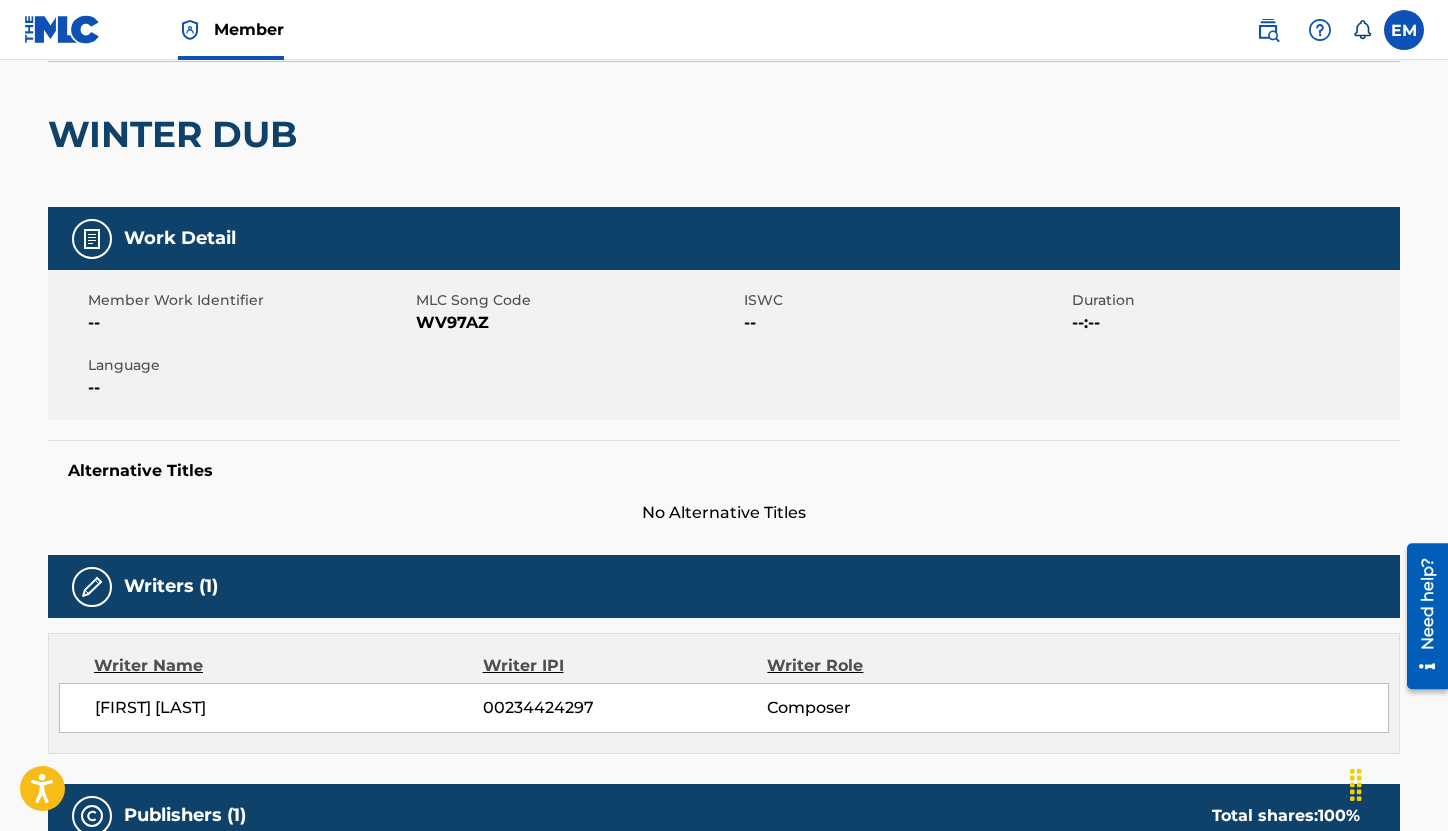 scroll, scrollTop: 100, scrollLeft: 0, axis: vertical 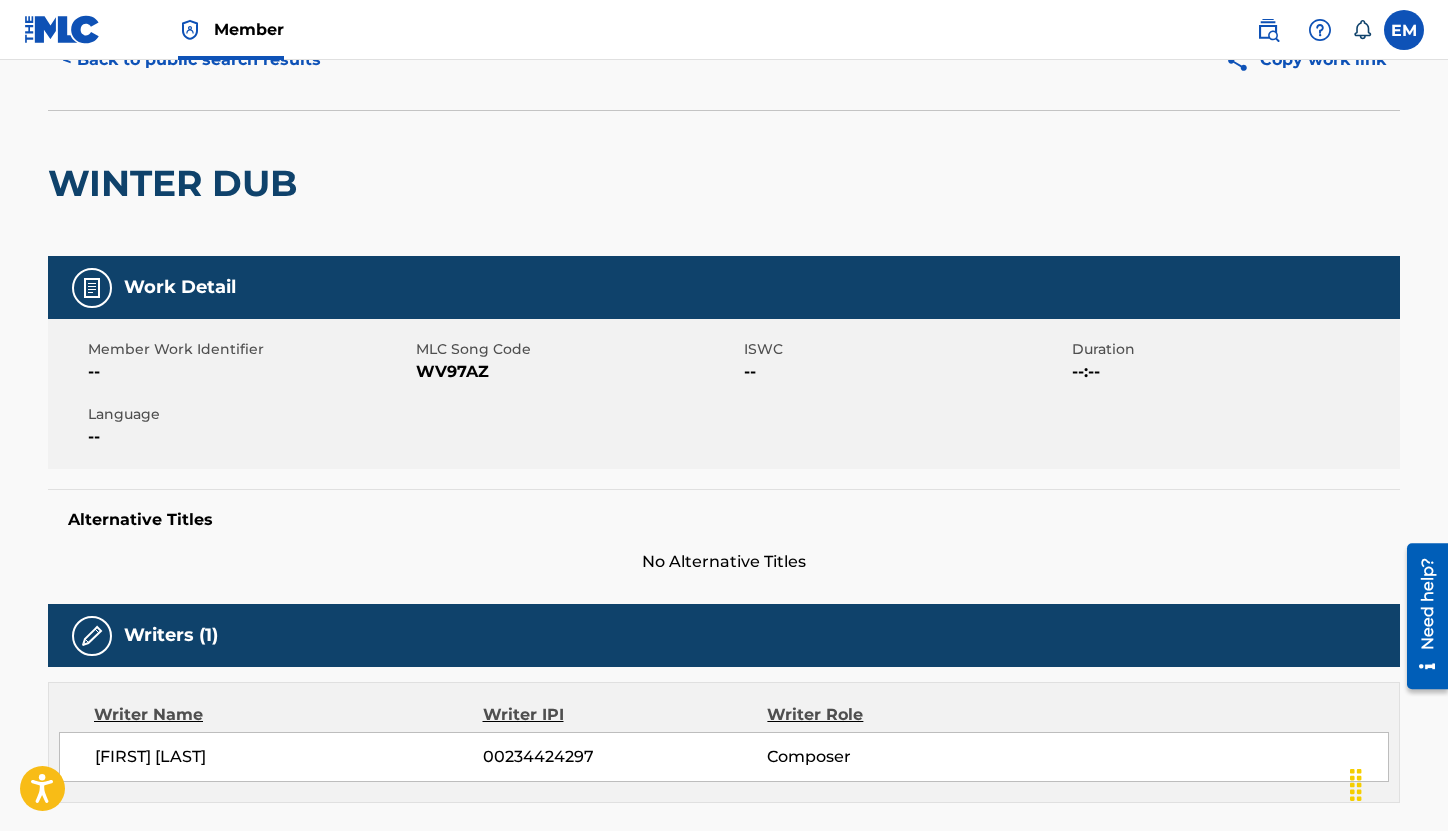 click on "WV97AZ" at bounding box center [577, 372] 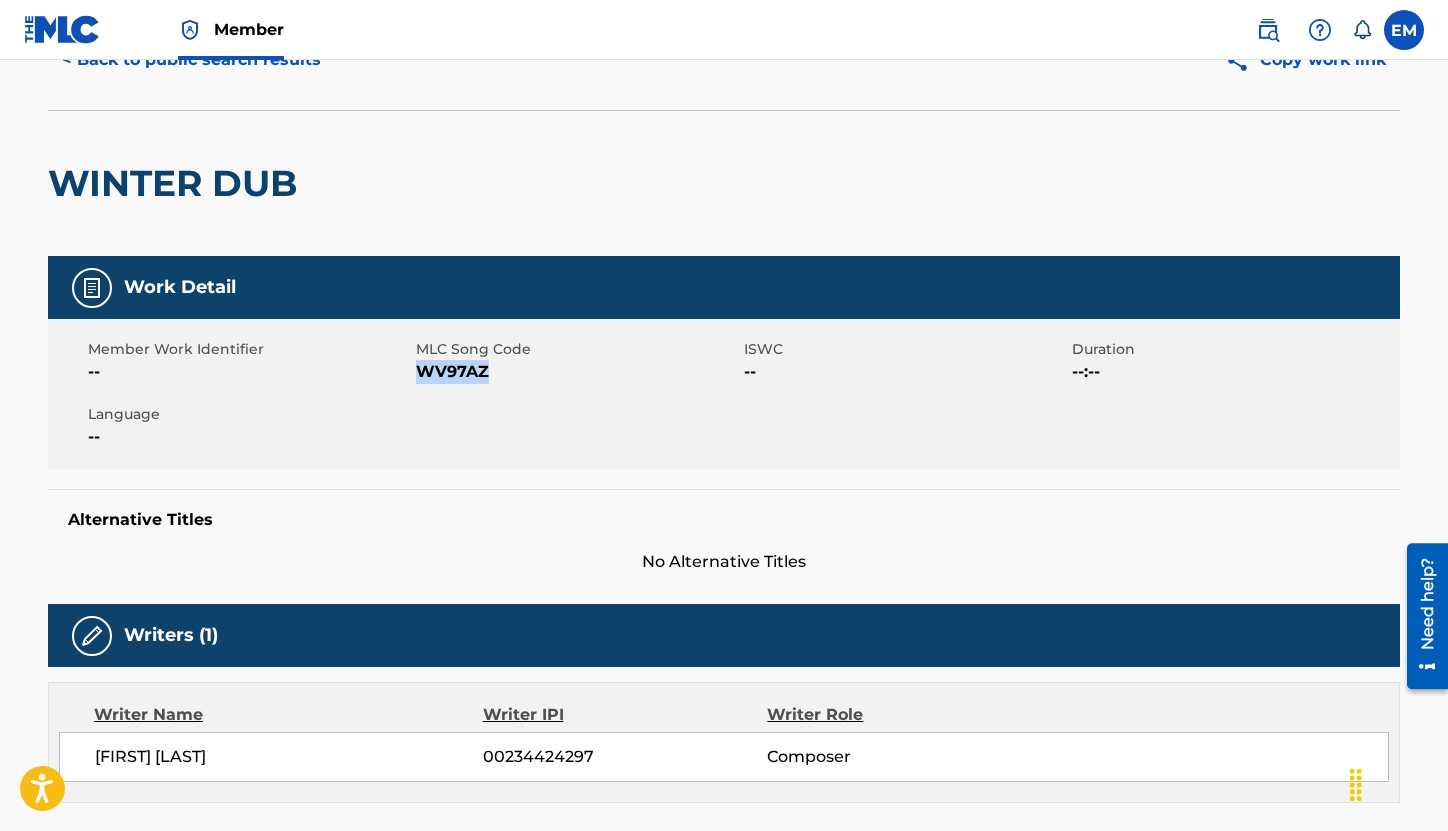 click on "WV97AZ" at bounding box center (577, 372) 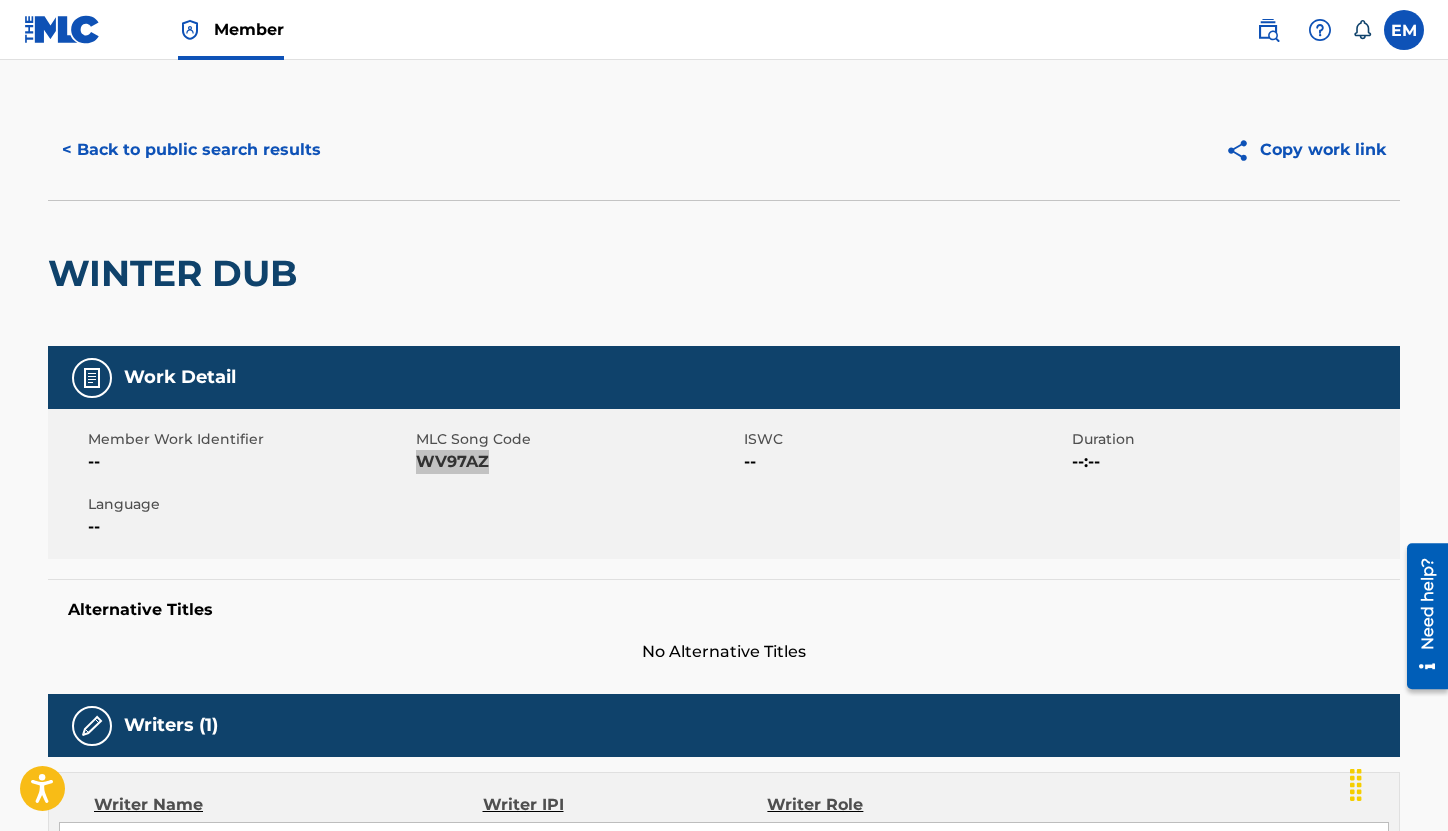scroll, scrollTop: 0, scrollLeft: 0, axis: both 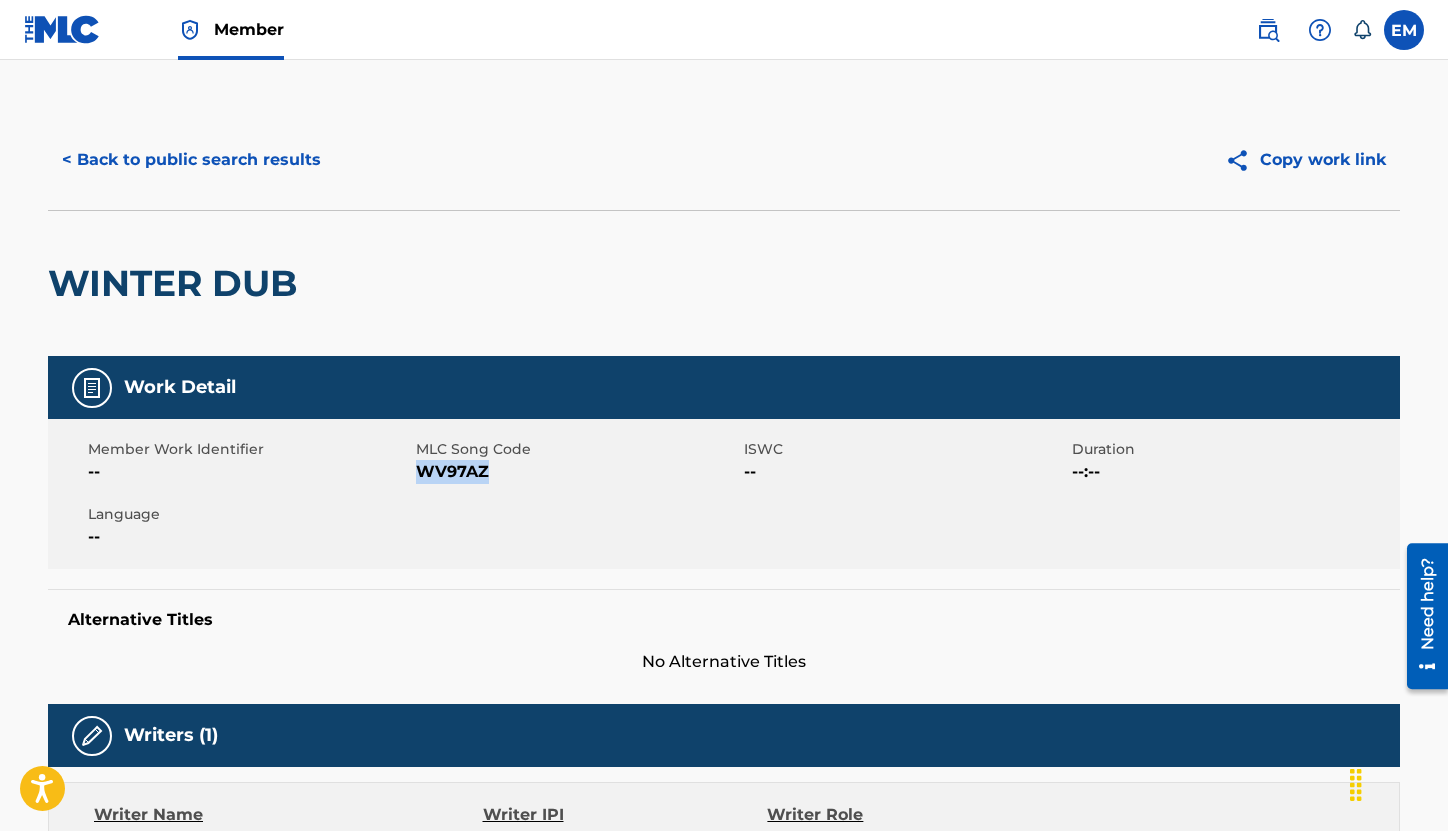 click on "< Back to public search results" at bounding box center [191, 160] 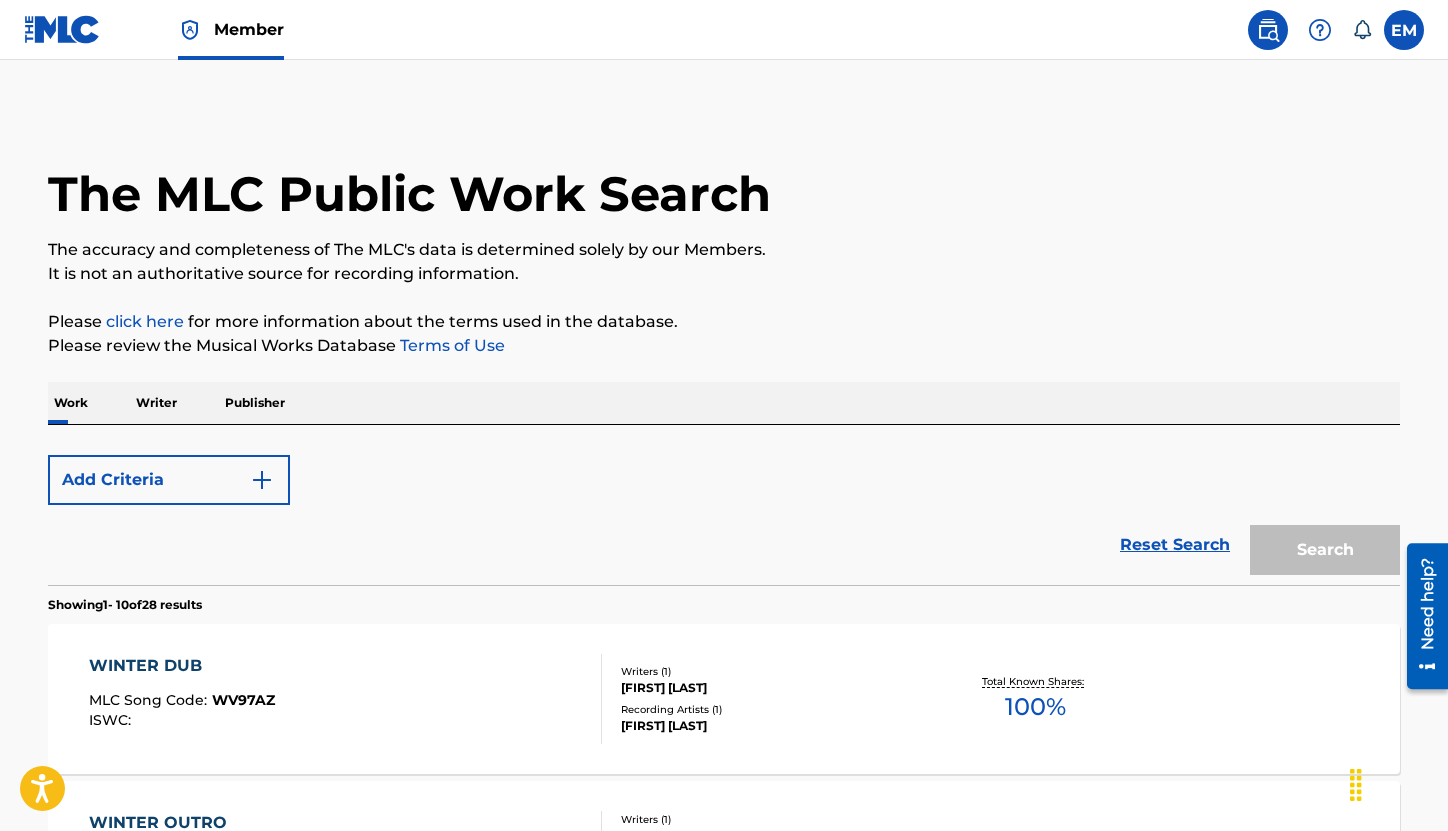 scroll, scrollTop: 300, scrollLeft: 0, axis: vertical 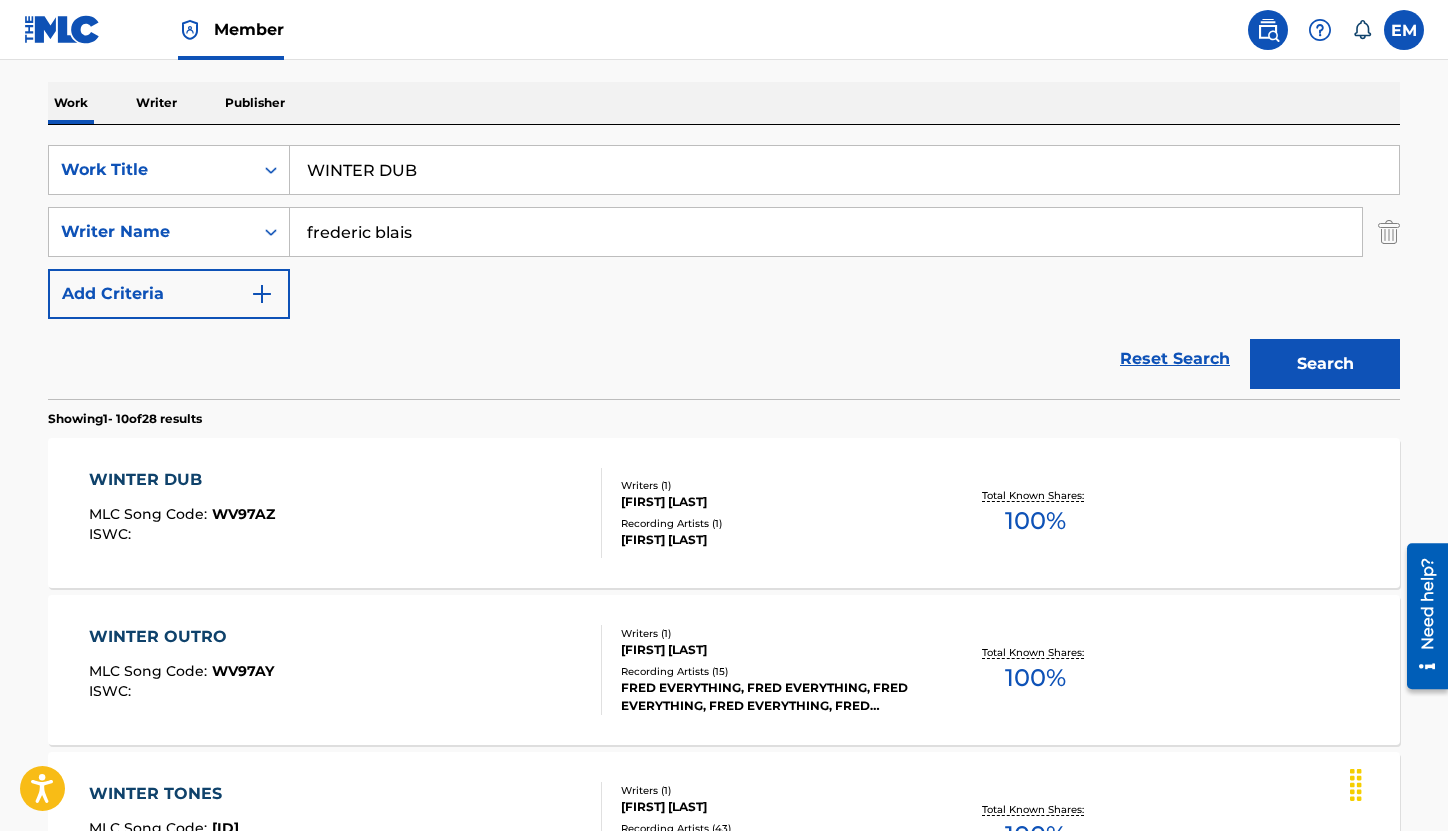 click on "WINTER DUB" at bounding box center [844, 170] 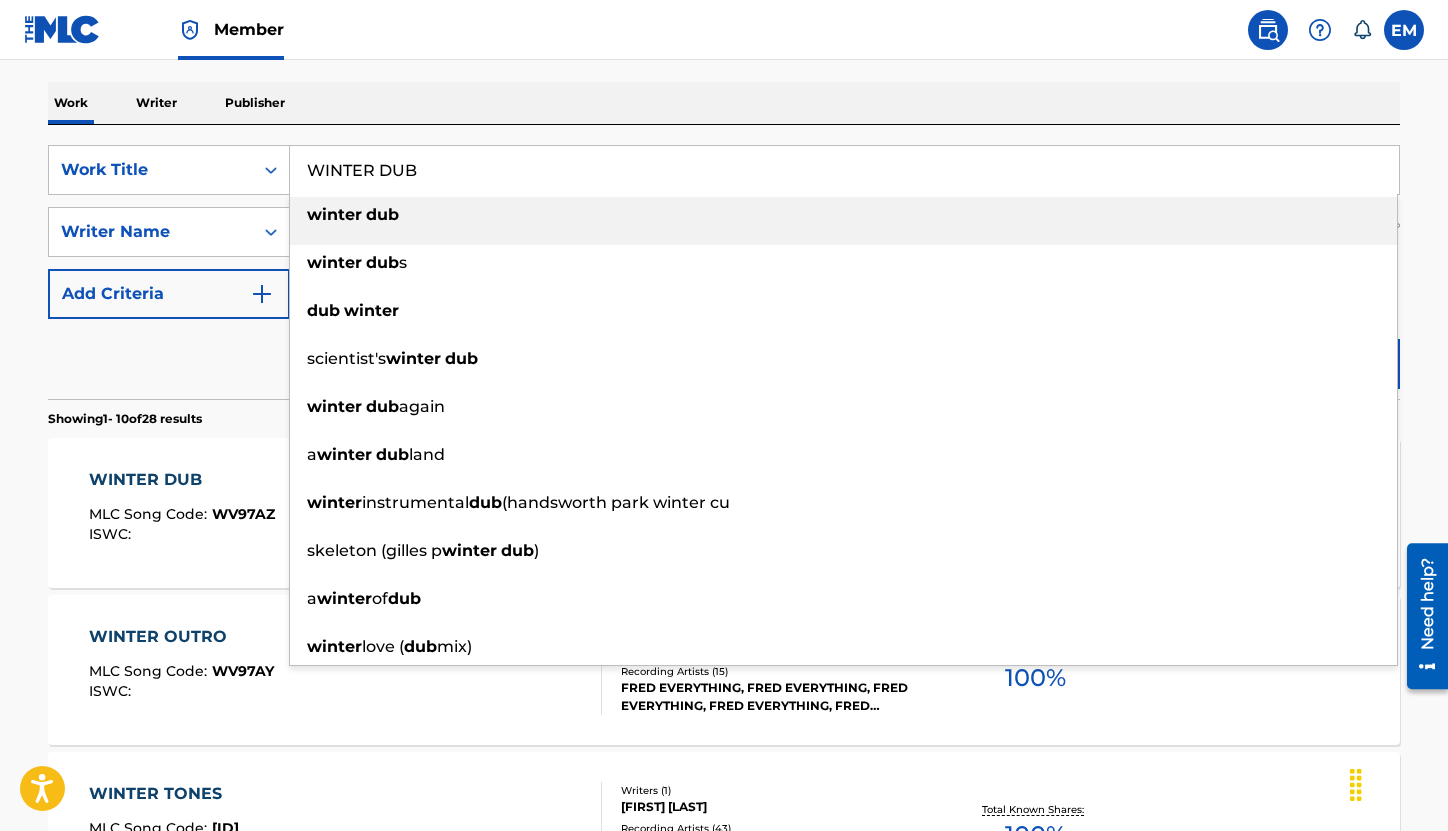 click on "WINTER DUB" at bounding box center [844, 170] 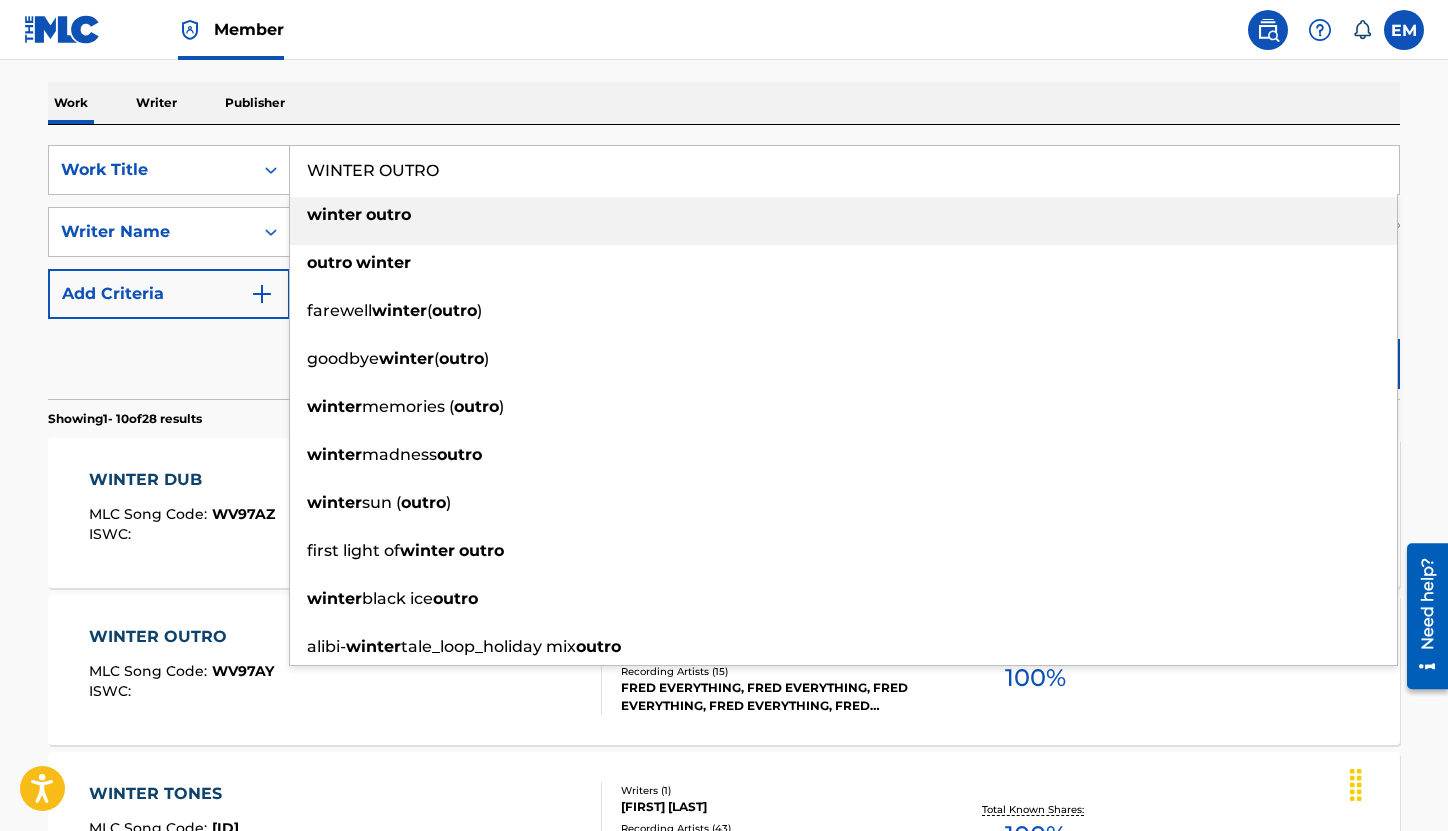 type on "WINTER OUTRO" 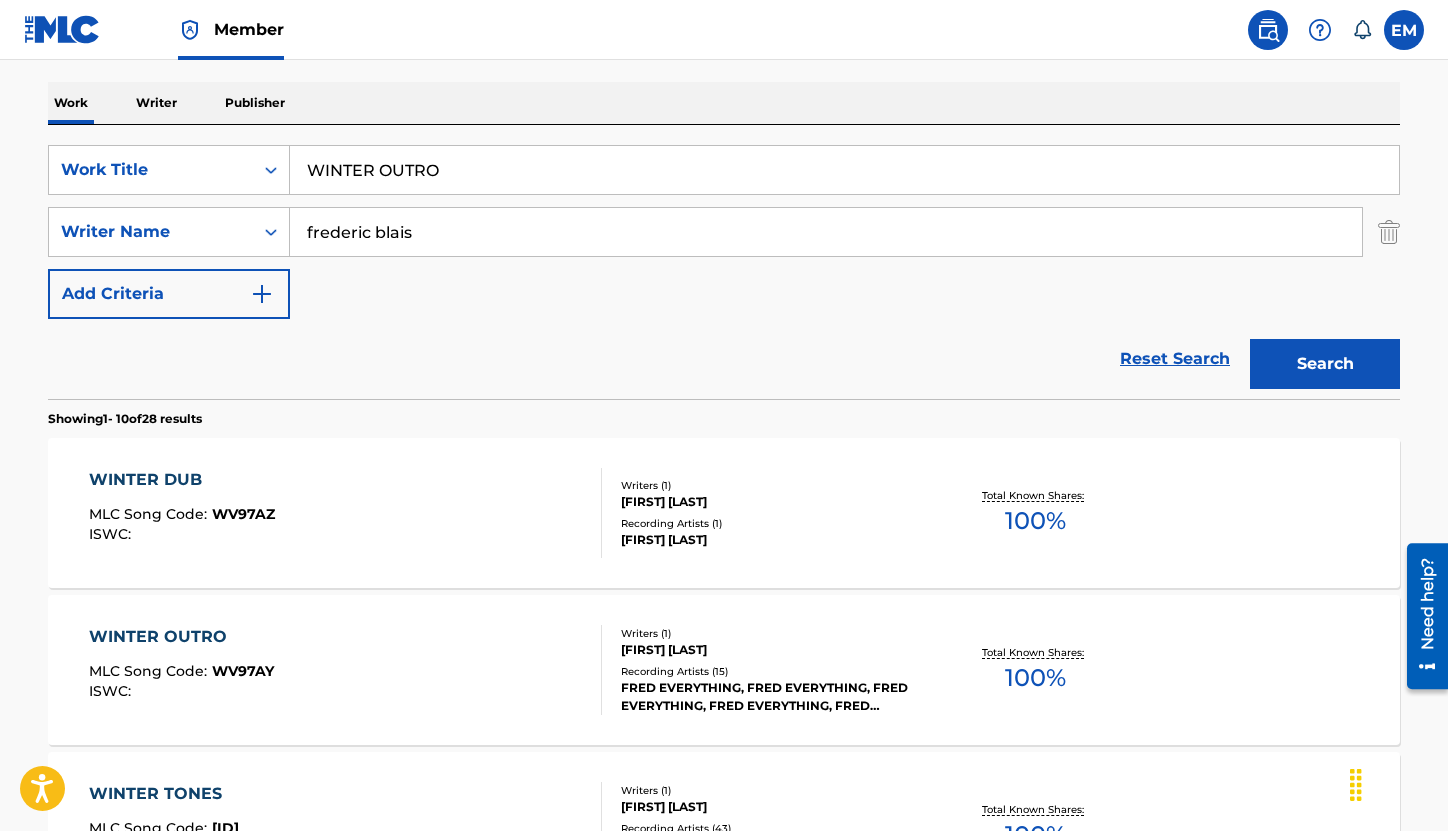 click on "Search" at bounding box center [1325, 364] 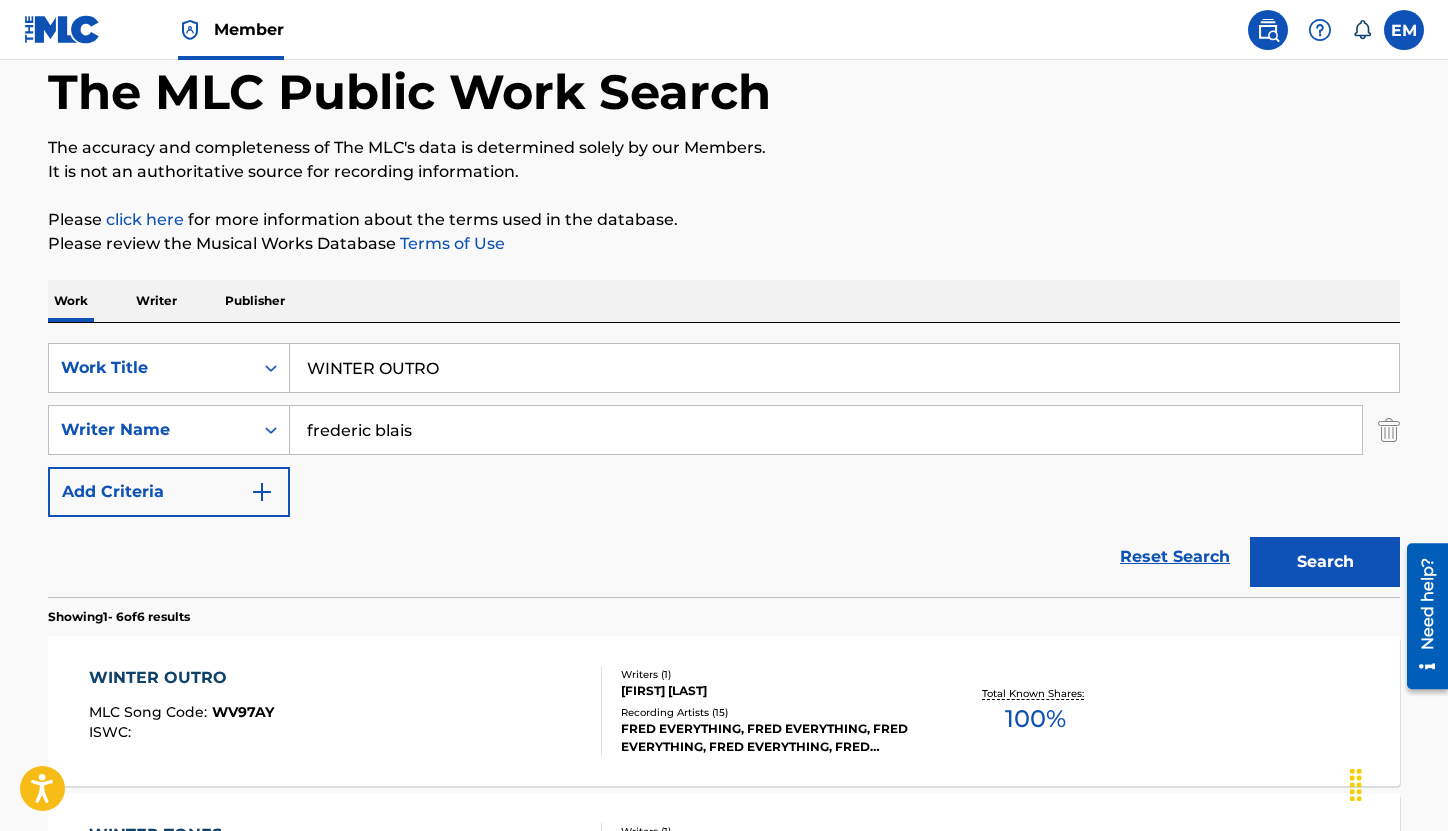 scroll, scrollTop: 300, scrollLeft: 0, axis: vertical 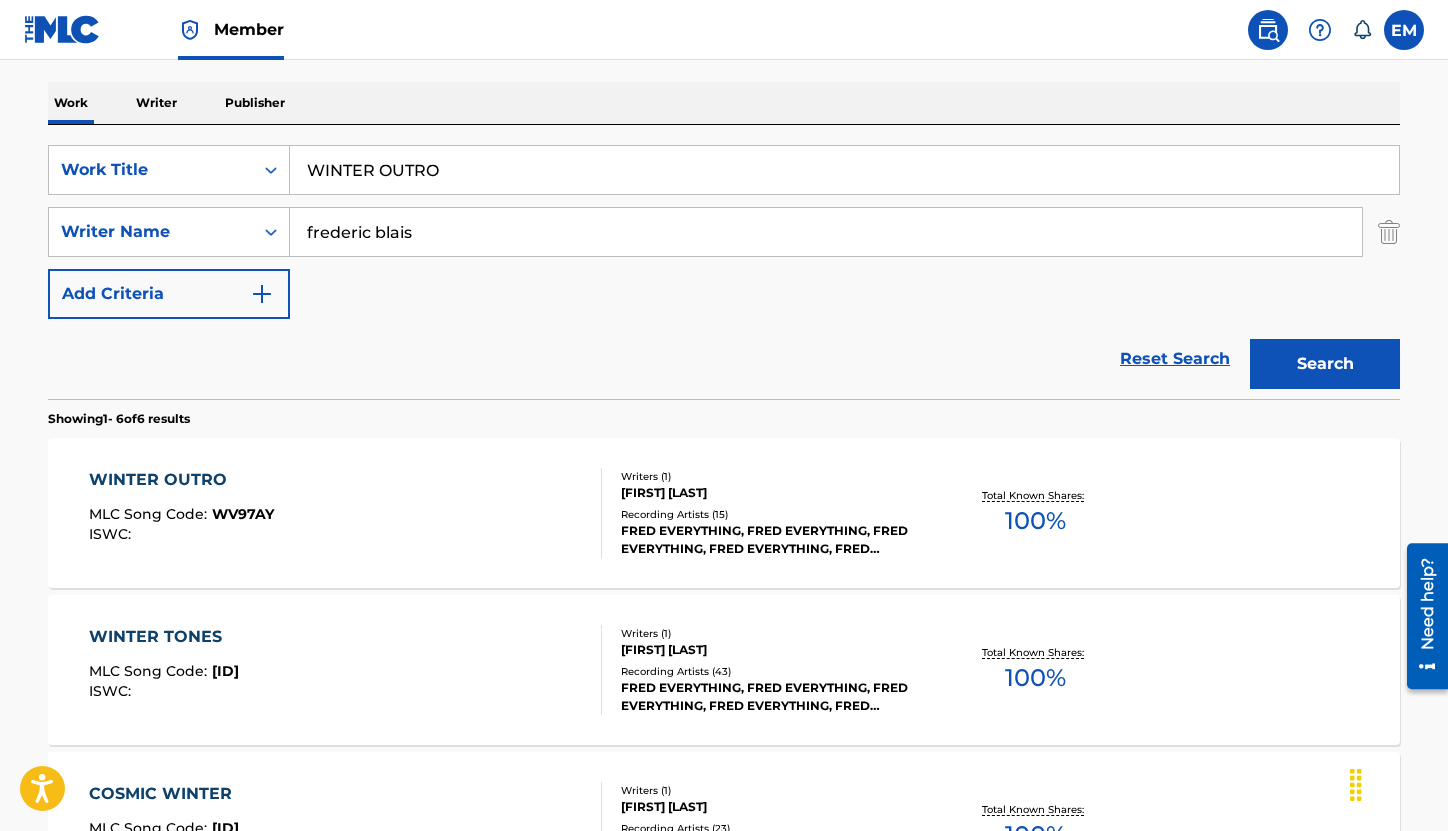 click on "WINTER OUTRO MLC Song Code : WV97AY ISWC :" at bounding box center (346, 513) 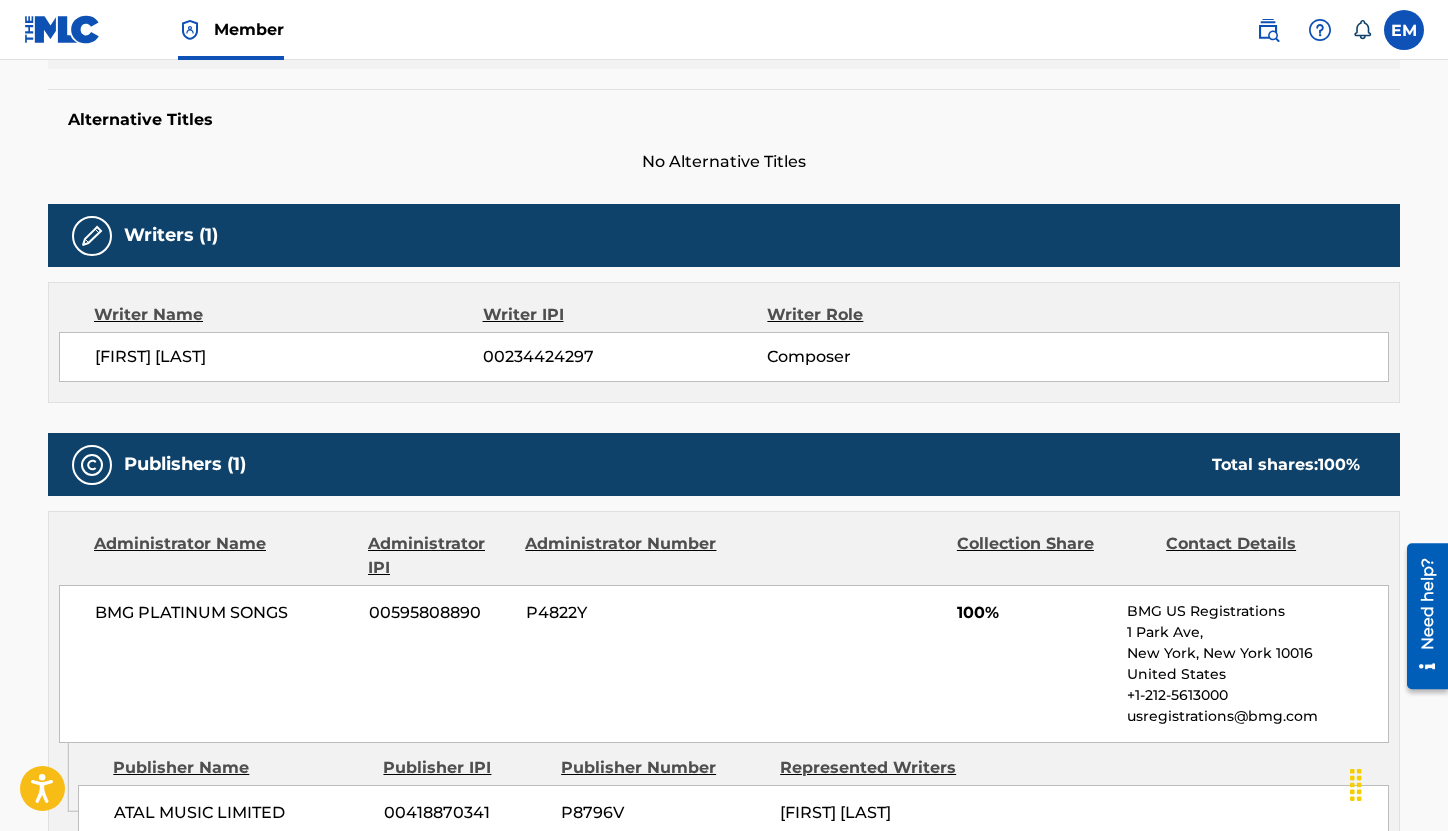 scroll, scrollTop: 200, scrollLeft: 0, axis: vertical 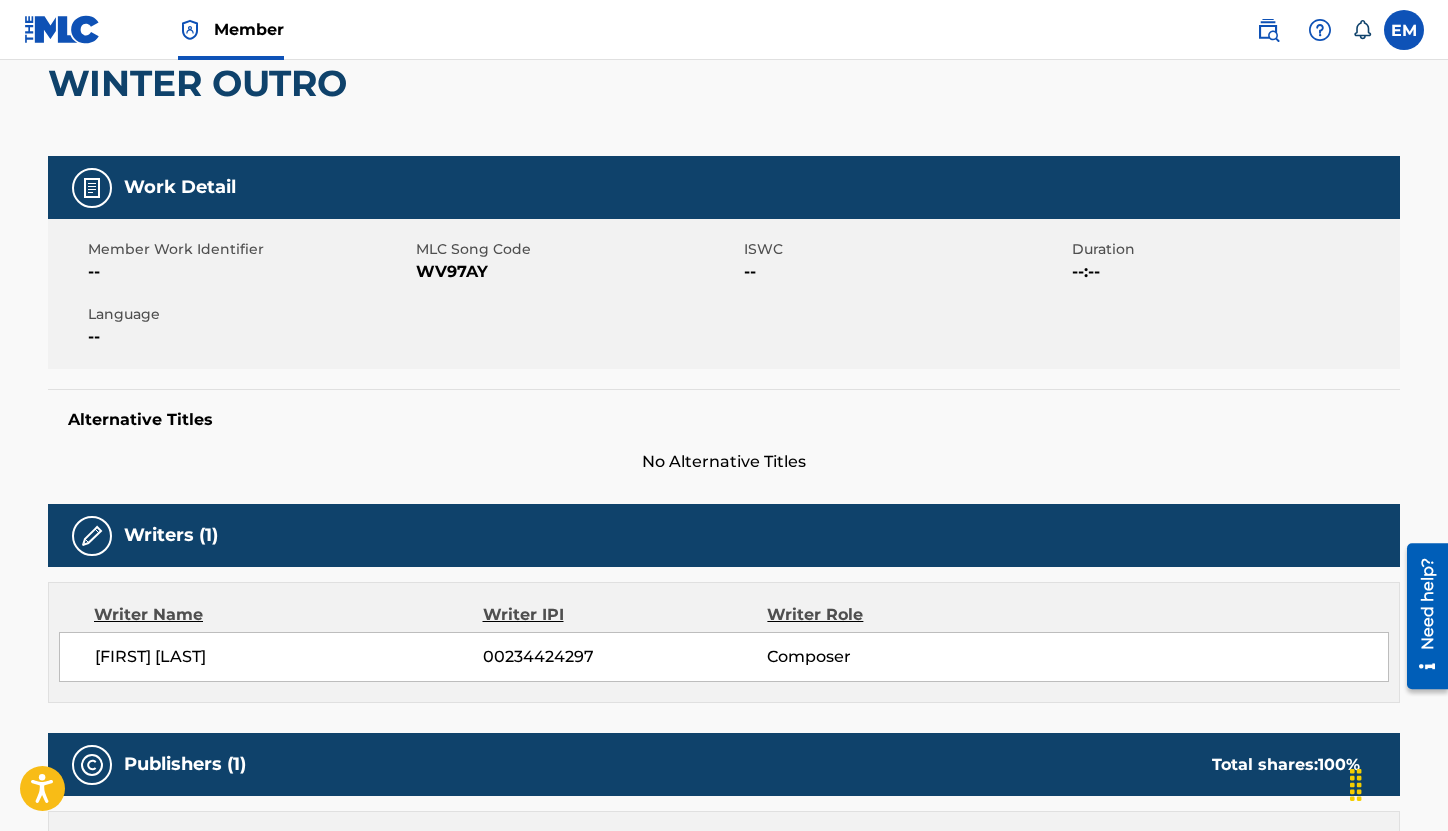 click on "WV97AY" at bounding box center (577, 272) 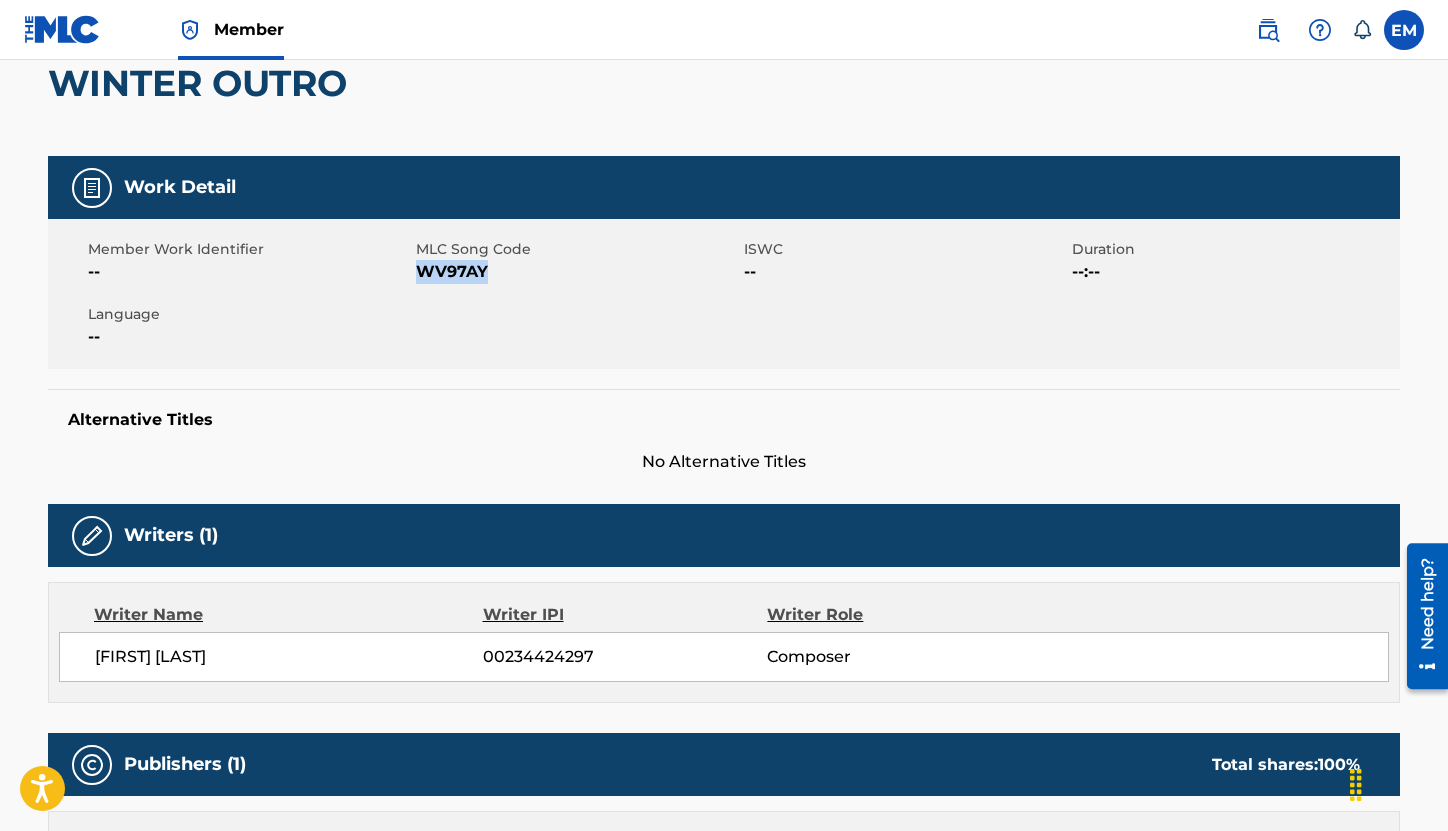 click on "WV97AY" at bounding box center (577, 272) 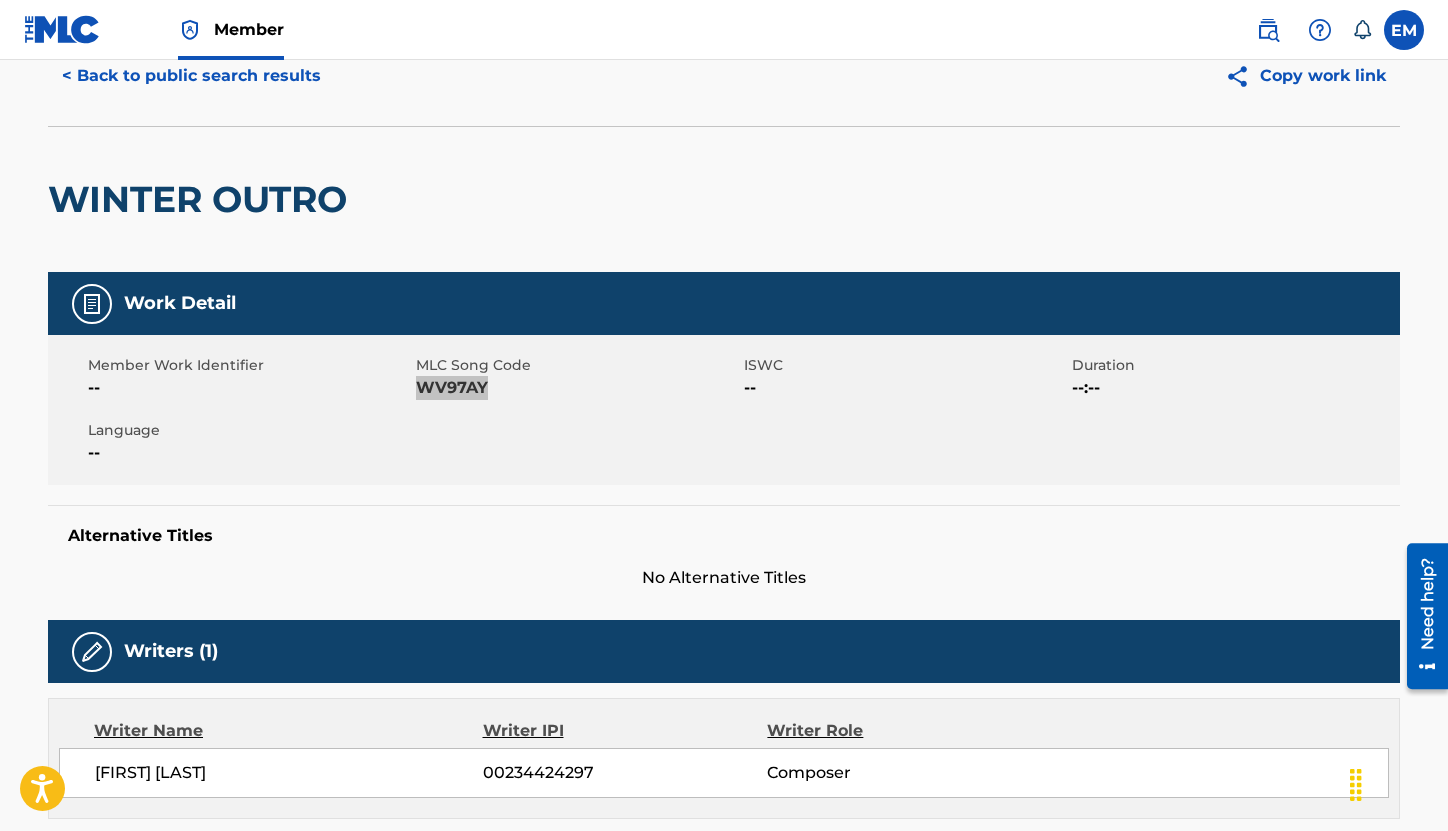 scroll, scrollTop: 0, scrollLeft: 0, axis: both 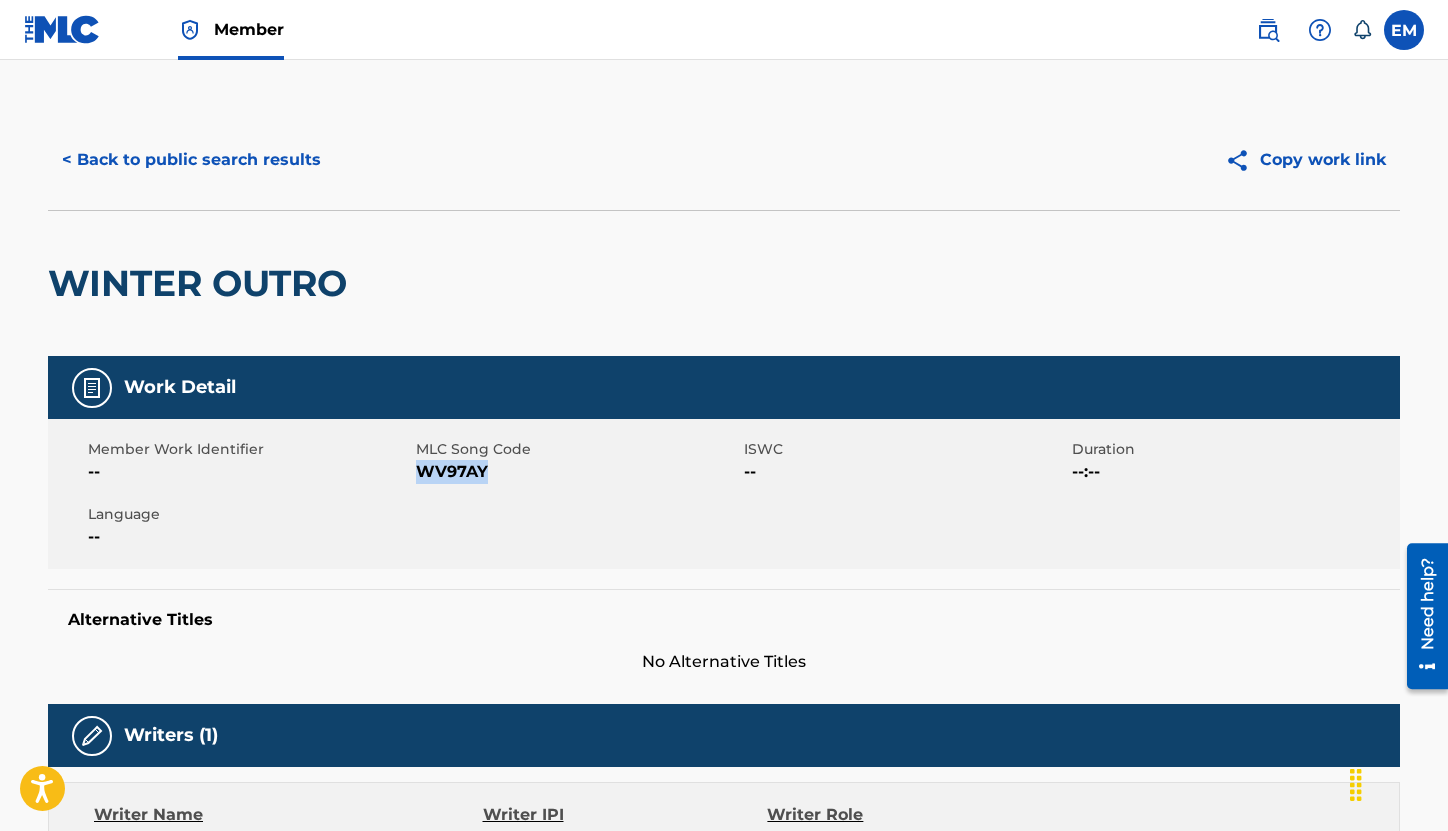 click on "< Back to public search results" at bounding box center [191, 160] 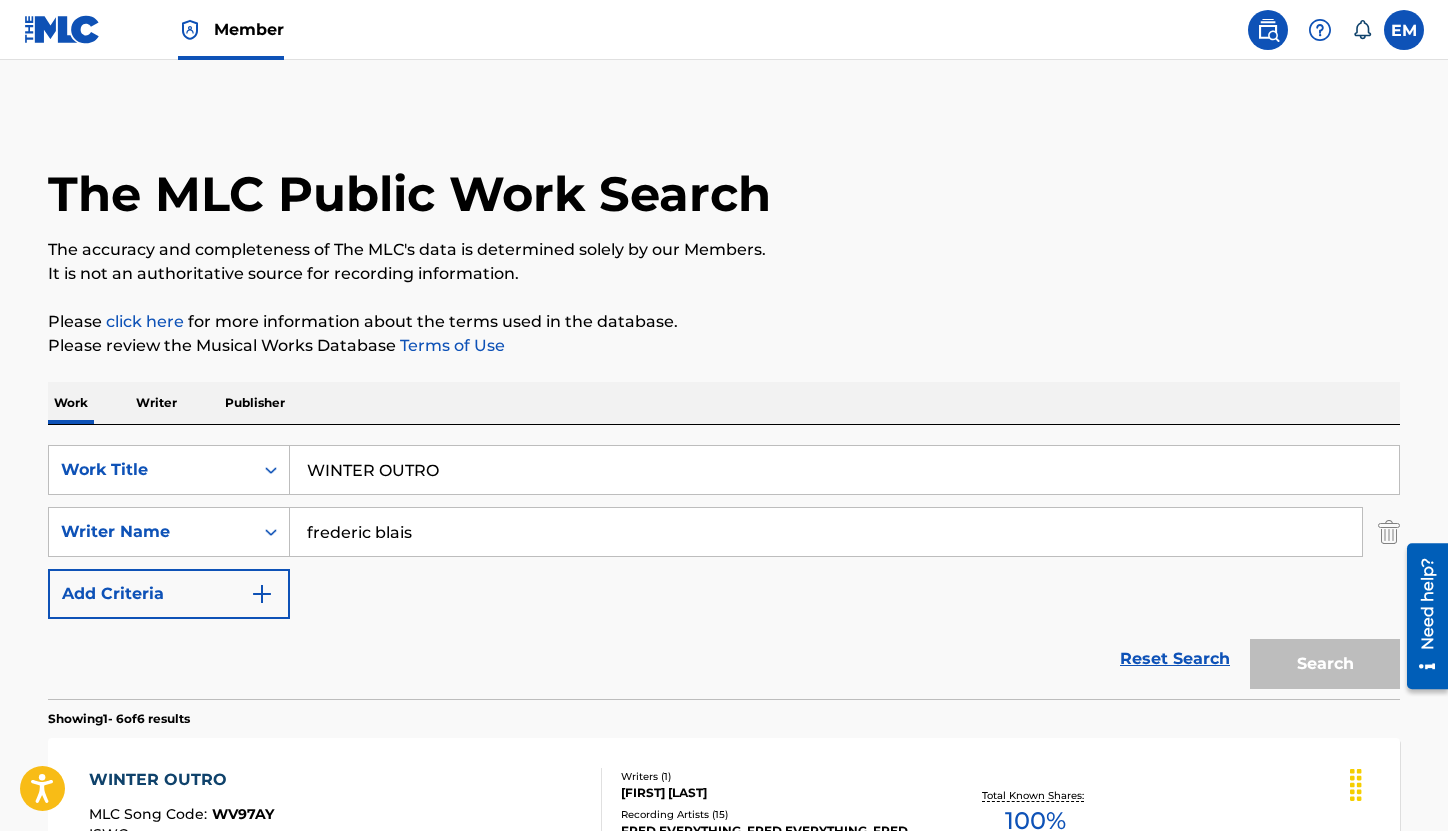 scroll, scrollTop: 300, scrollLeft: 0, axis: vertical 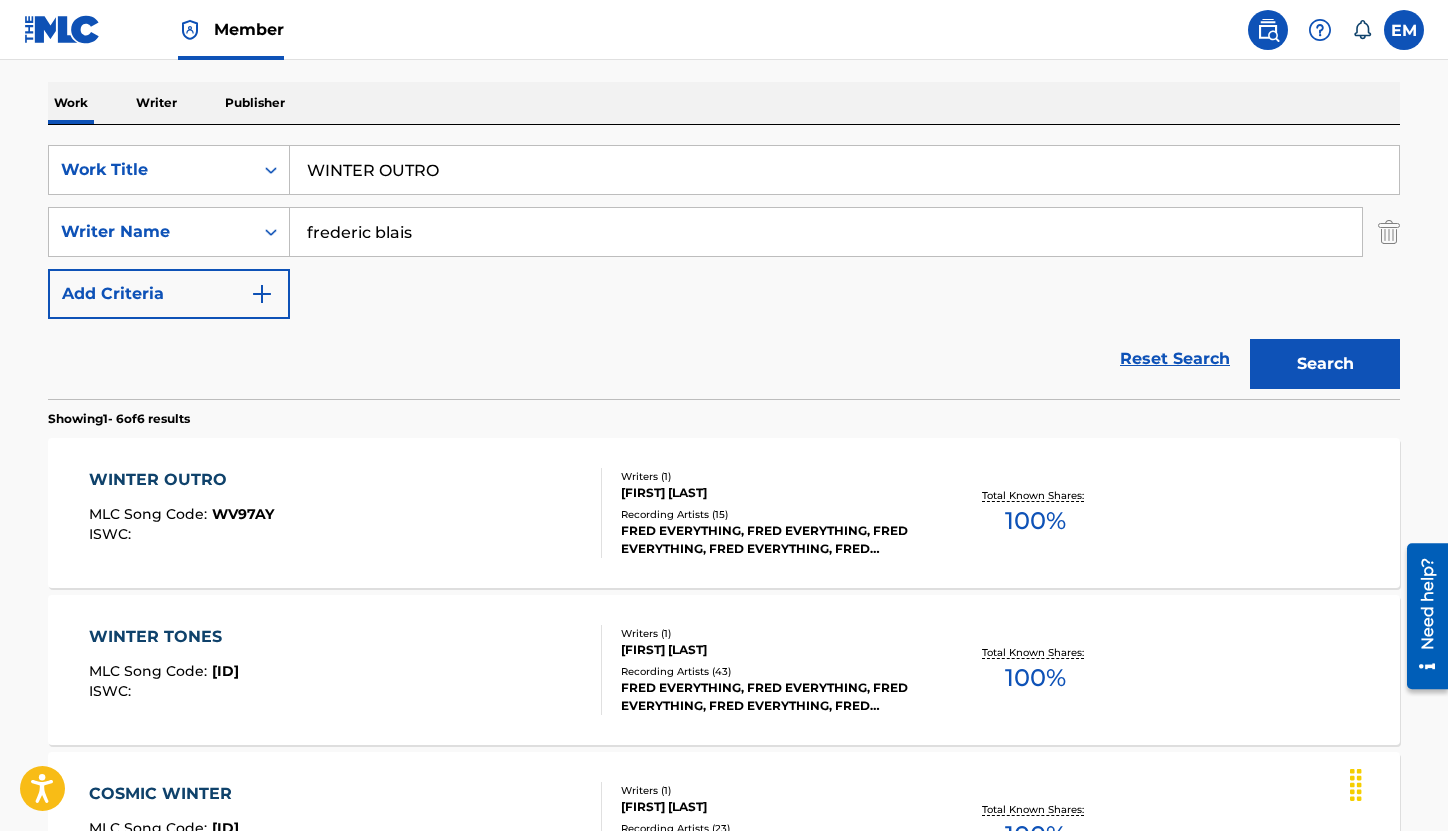 click on "WINTER OUTRO" at bounding box center [844, 170] 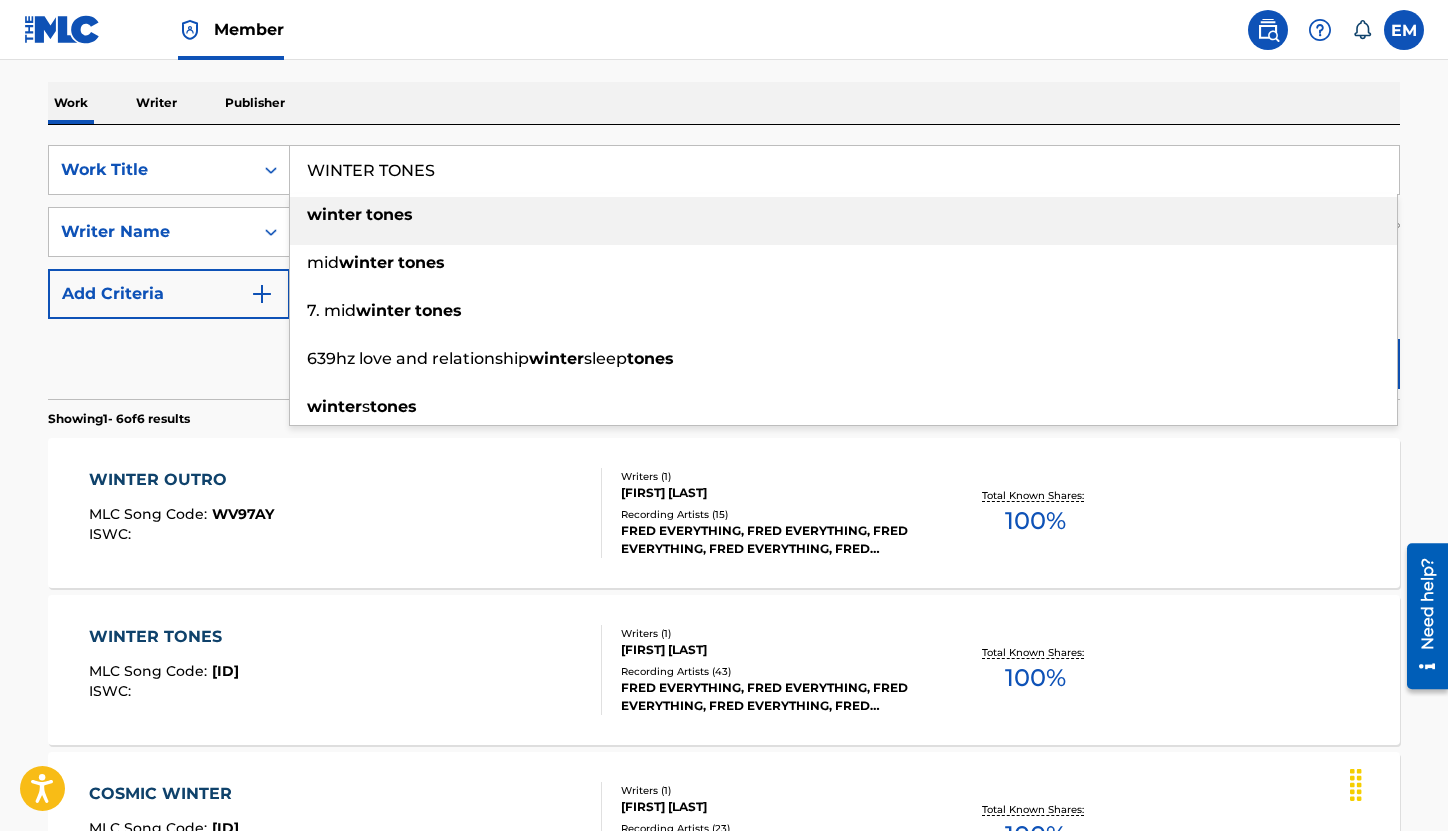 type on "WINTER TONES" 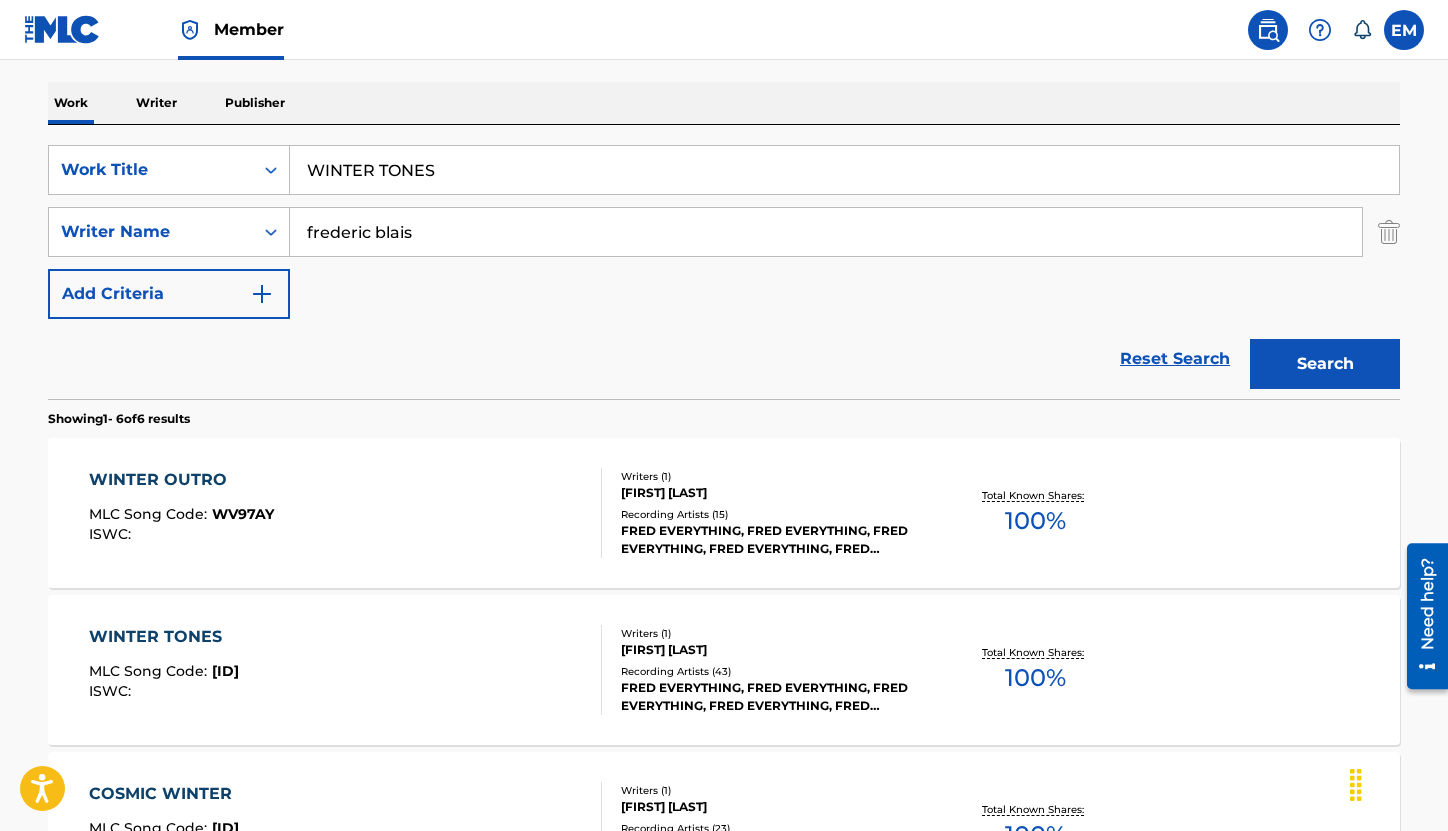 click on "Search" at bounding box center (1325, 364) 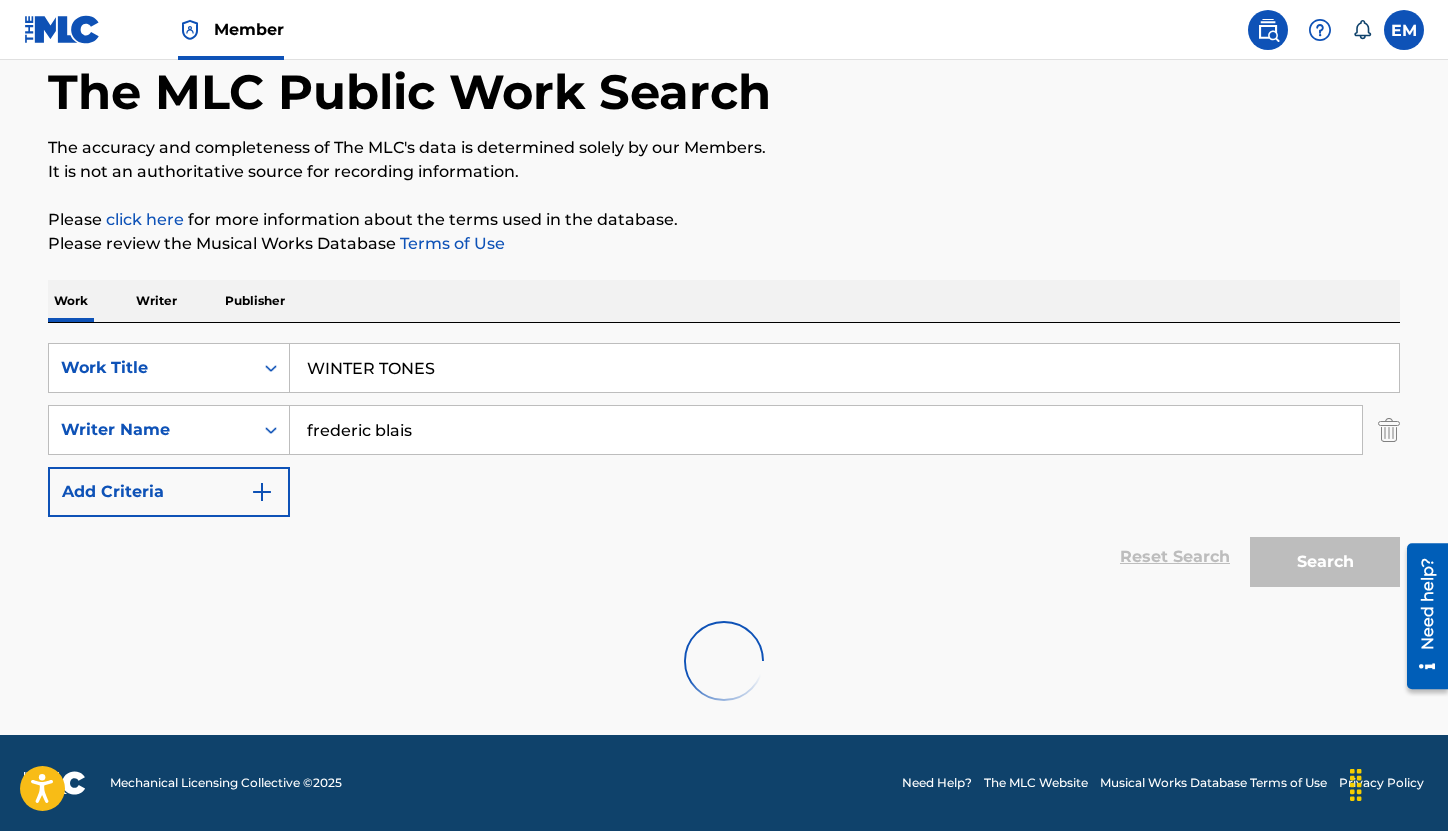 scroll, scrollTop: 300, scrollLeft: 0, axis: vertical 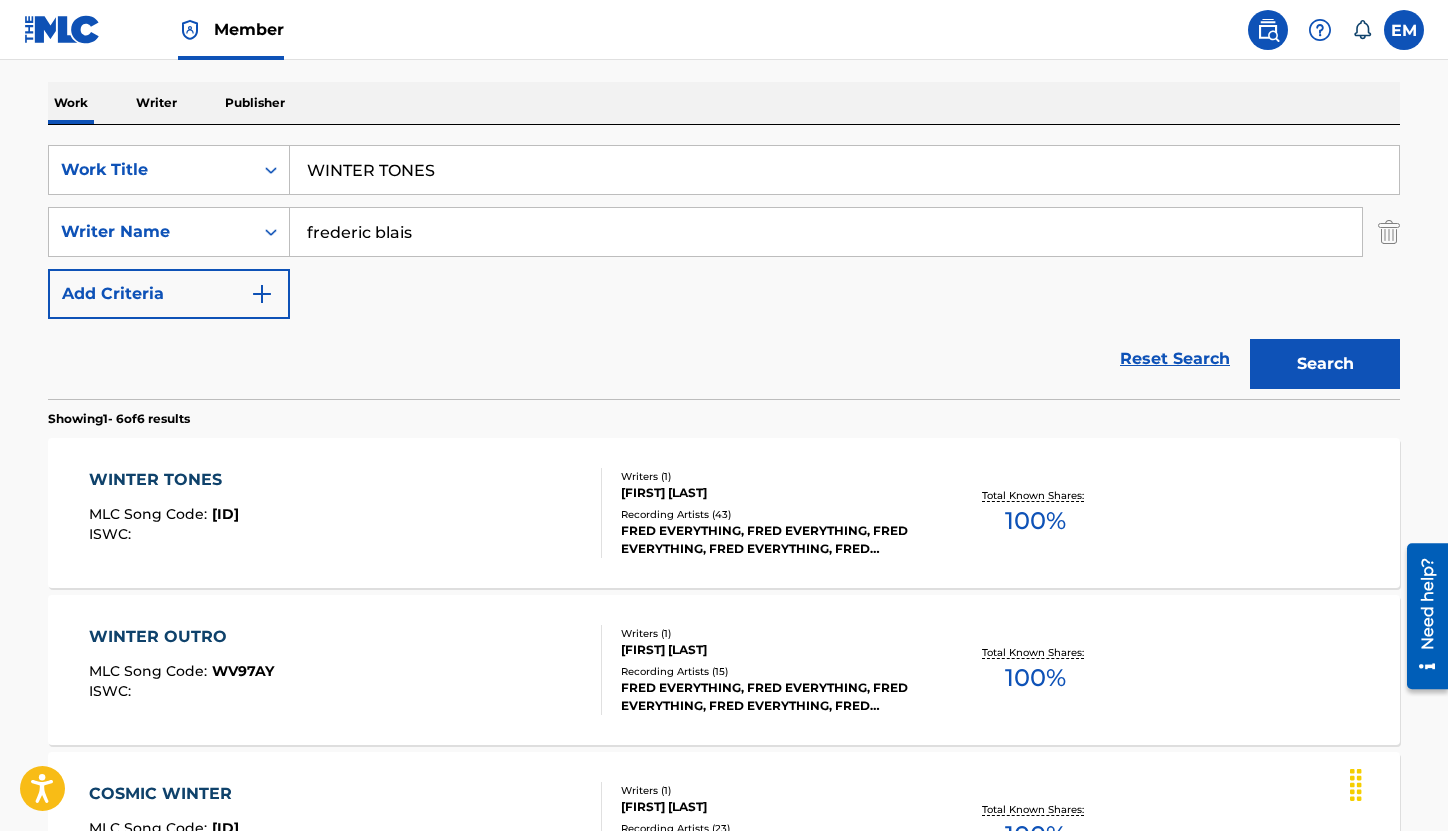 click on "WINTER TONES MLC Song Code : WV97B1 ISWC :" at bounding box center (346, 513) 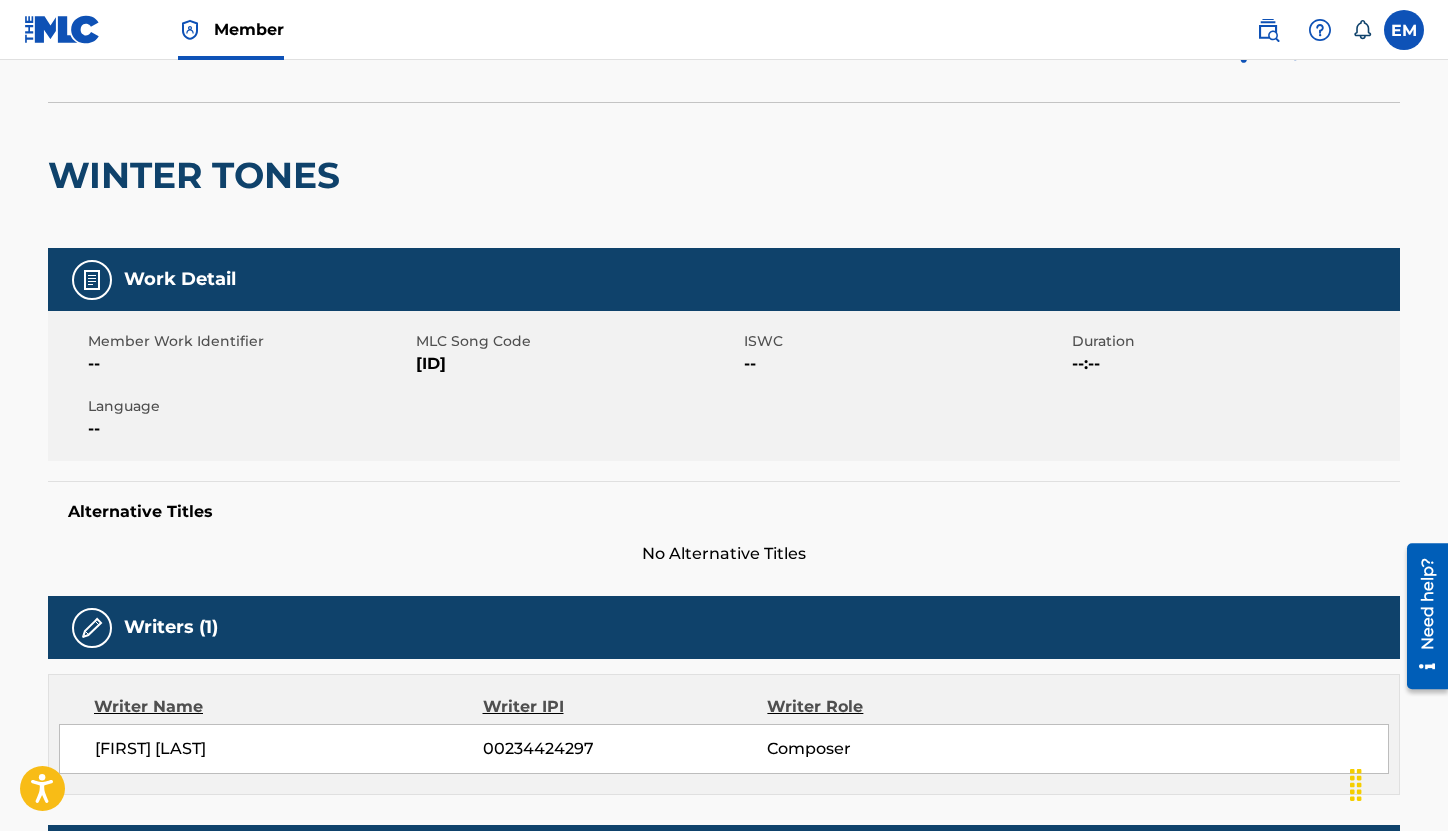 scroll, scrollTop: 100, scrollLeft: 0, axis: vertical 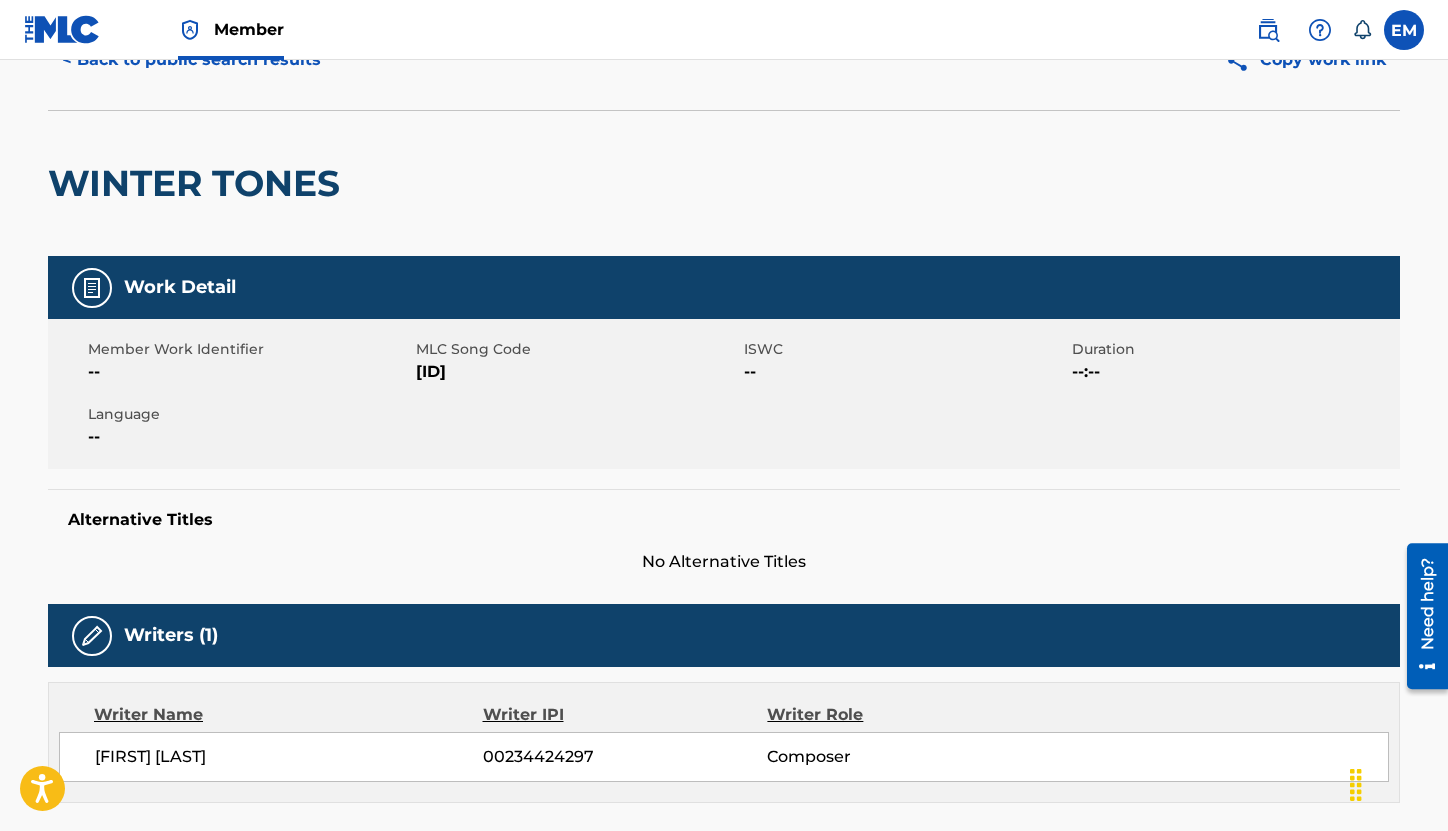 click on "[ID]" at bounding box center (577, 372) 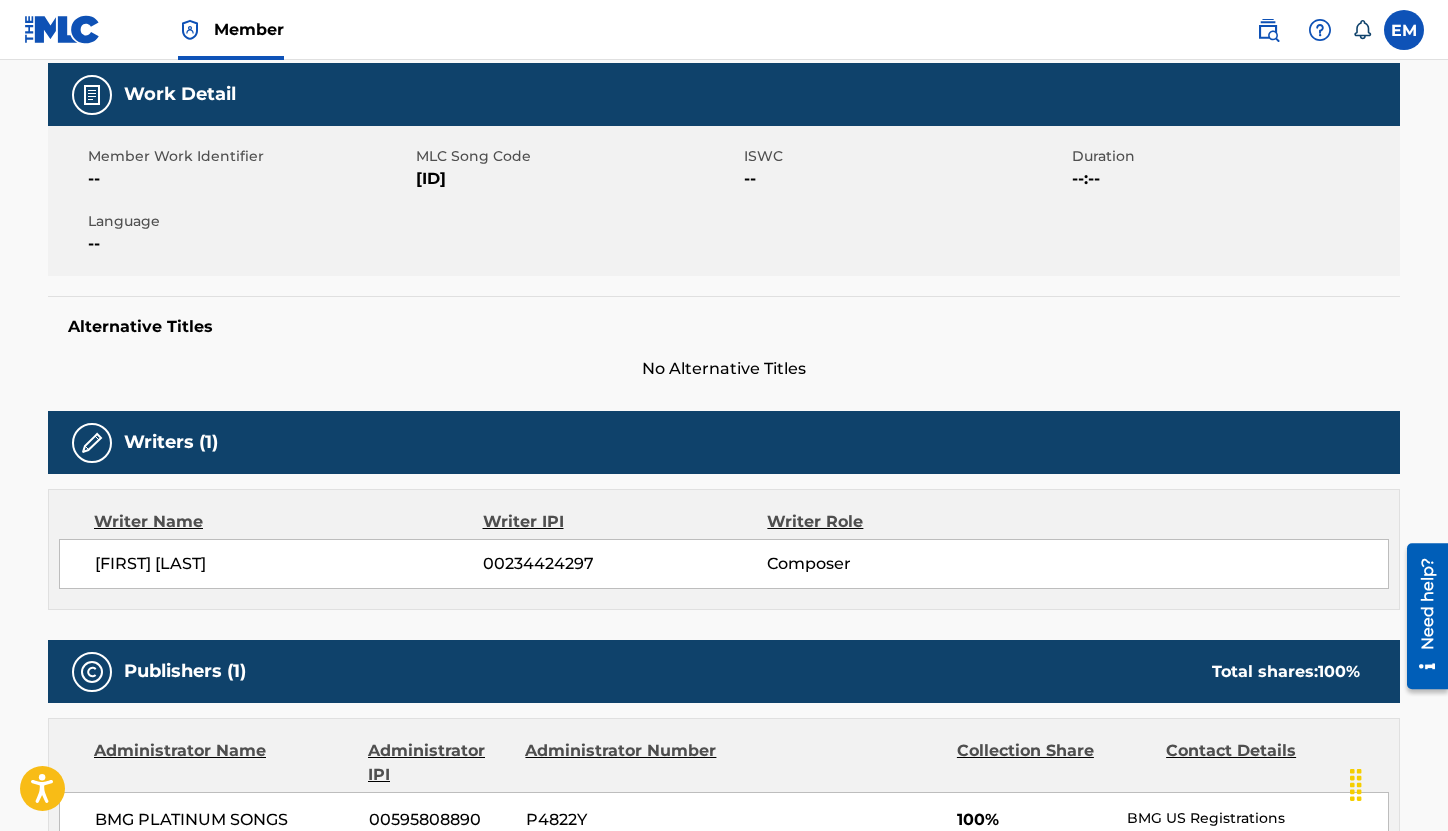 scroll, scrollTop: 0, scrollLeft: 0, axis: both 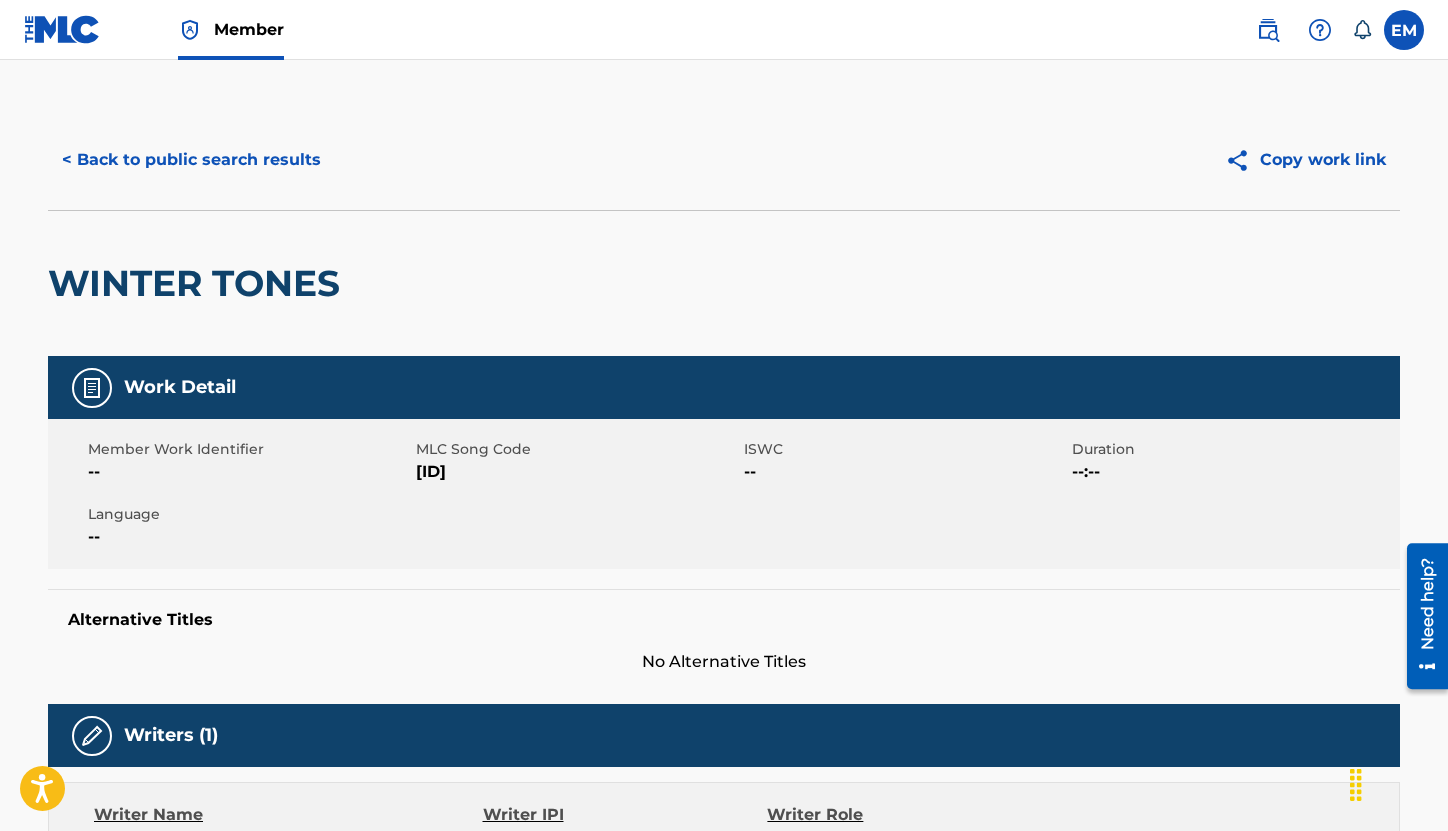 click on "< Back to public search results" at bounding box center [191, 160] 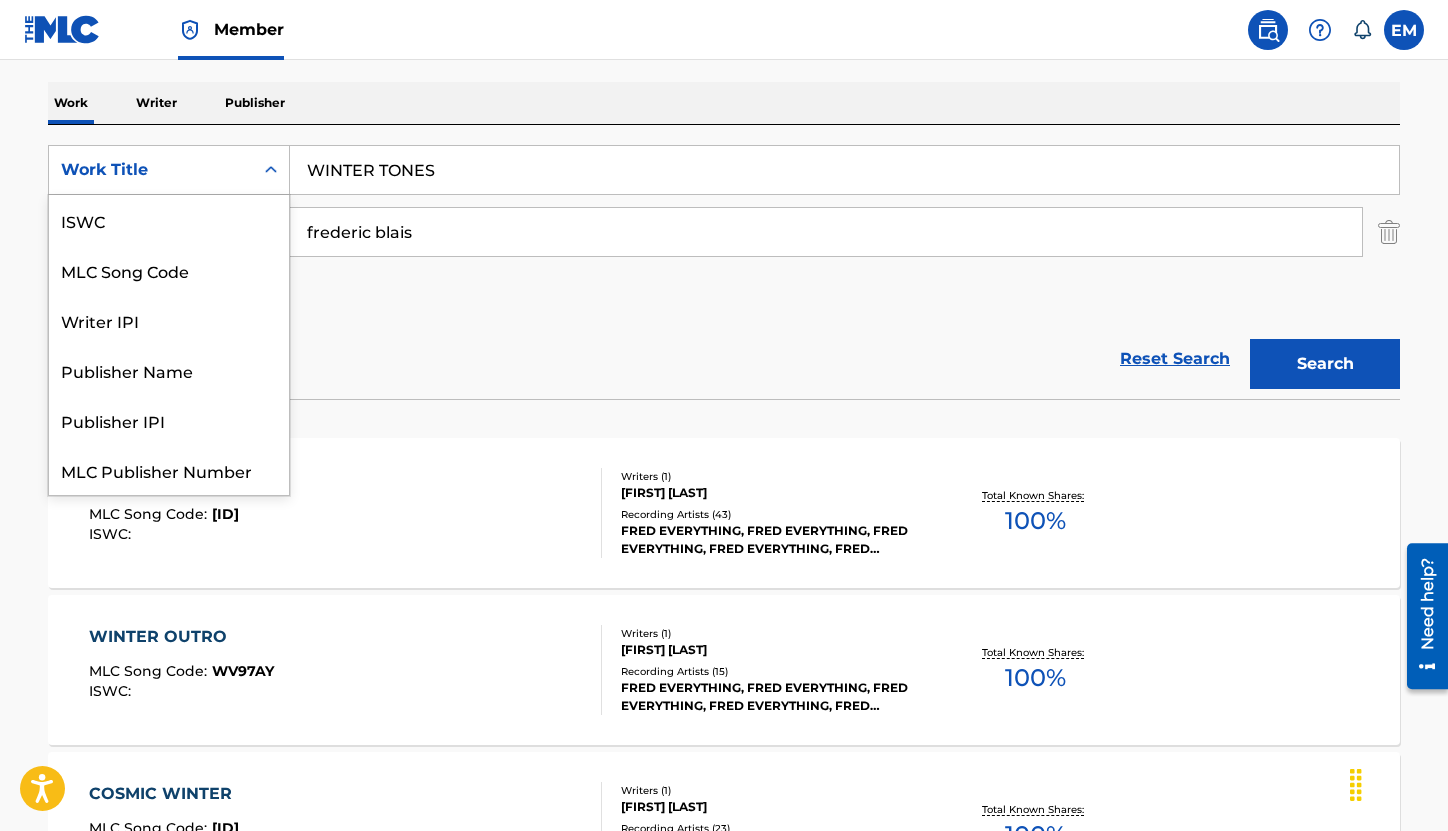 scroll, scrollTop: 50, scrollLeft: 0, axis: vertical 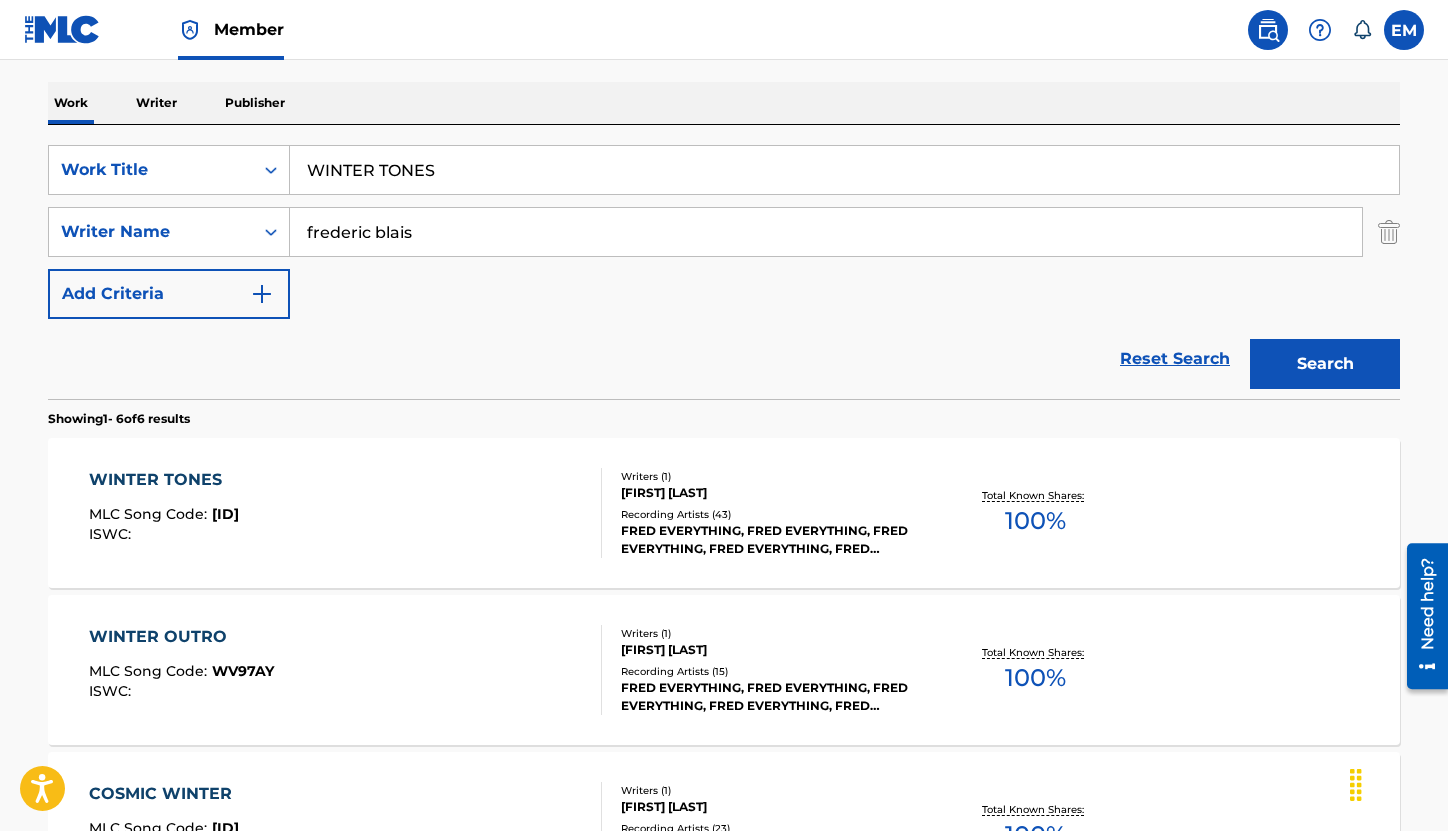 click on "WINTER TONES" at bounding box center [844, 170] 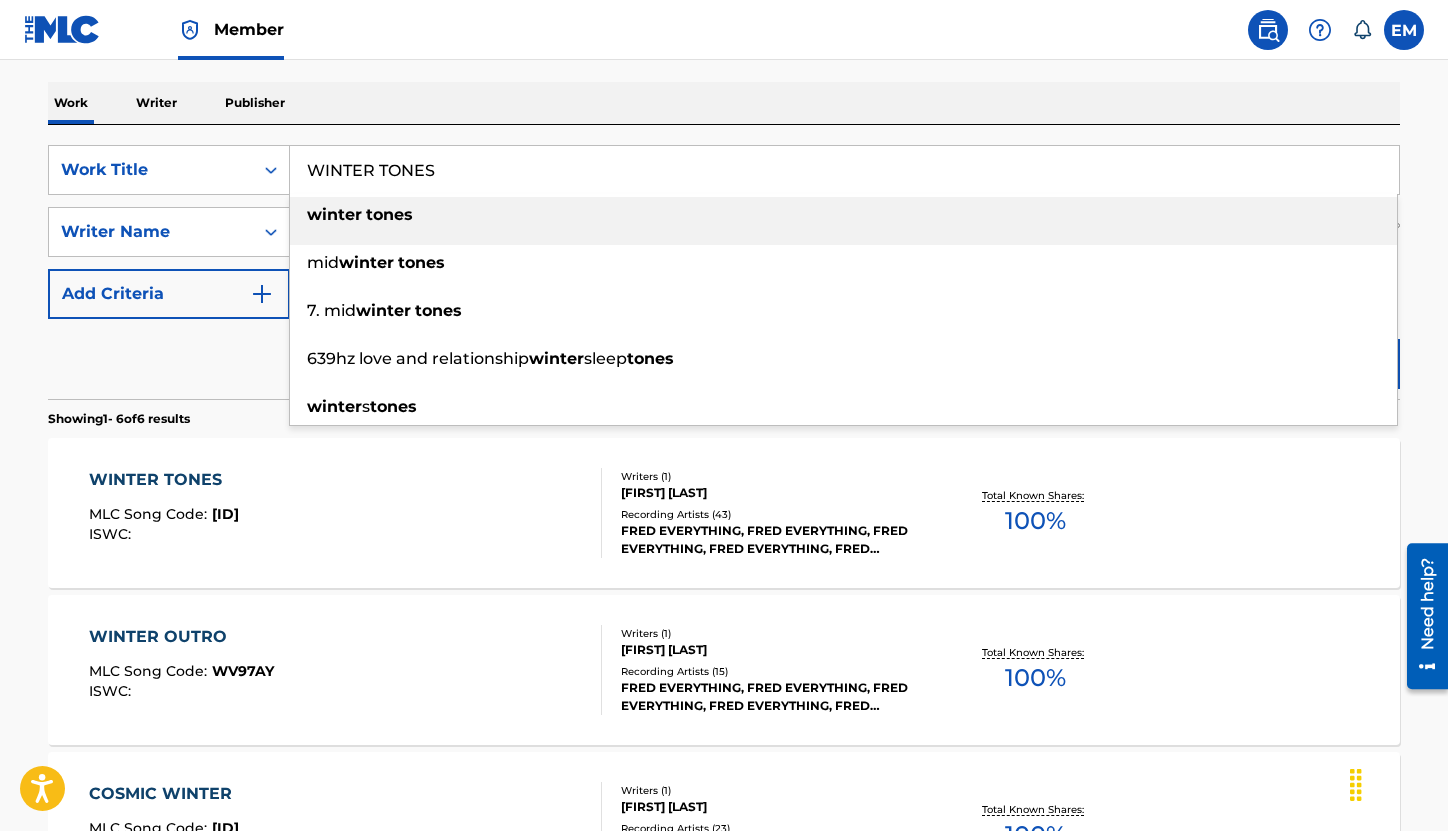 click on "WINTER TONES" at bounding box center (844, 170) 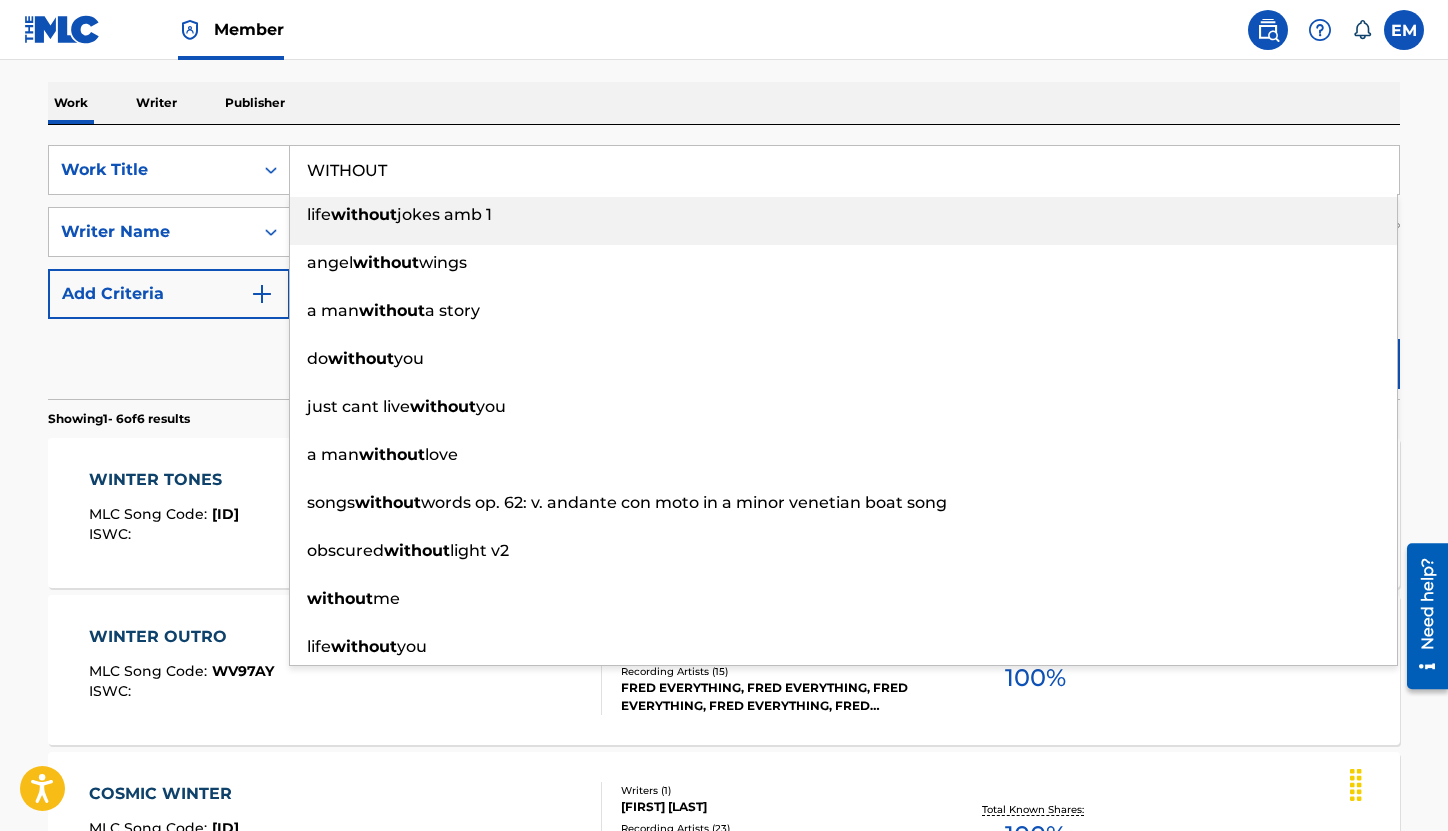 type on "WITHOUT" 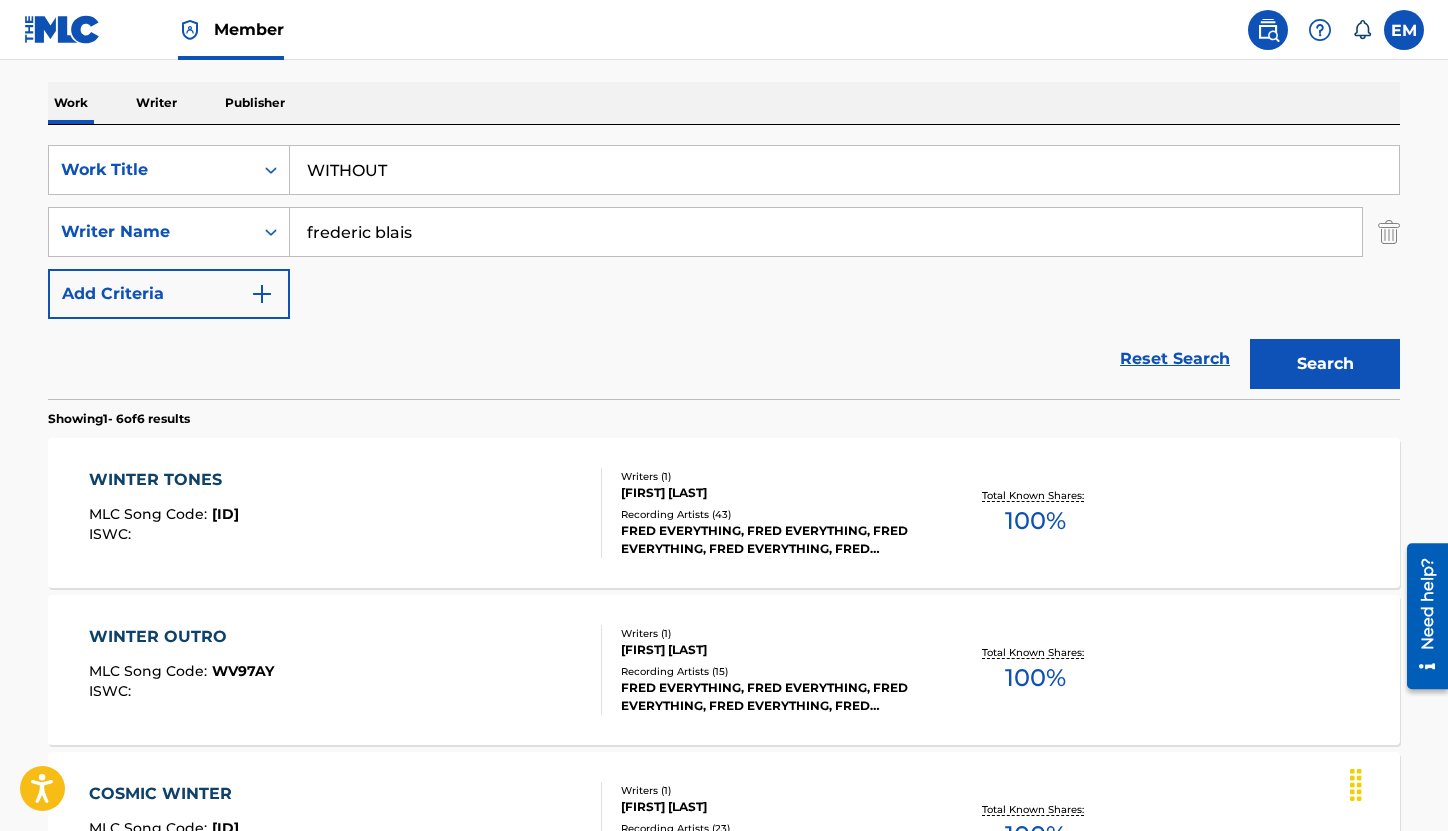 click on "SearchWithCriteriac06617bf-25ed-46f6-8ef3-ef93165479e7 Work Title WITHOUT SearchWithCriteria8a6f7509-8e48-4a87-8ba0-2e2f27098ad3 Writer Name [FIRST] [LAST] Add Criteria Reset Search Search" at bounding box center [724, 262] 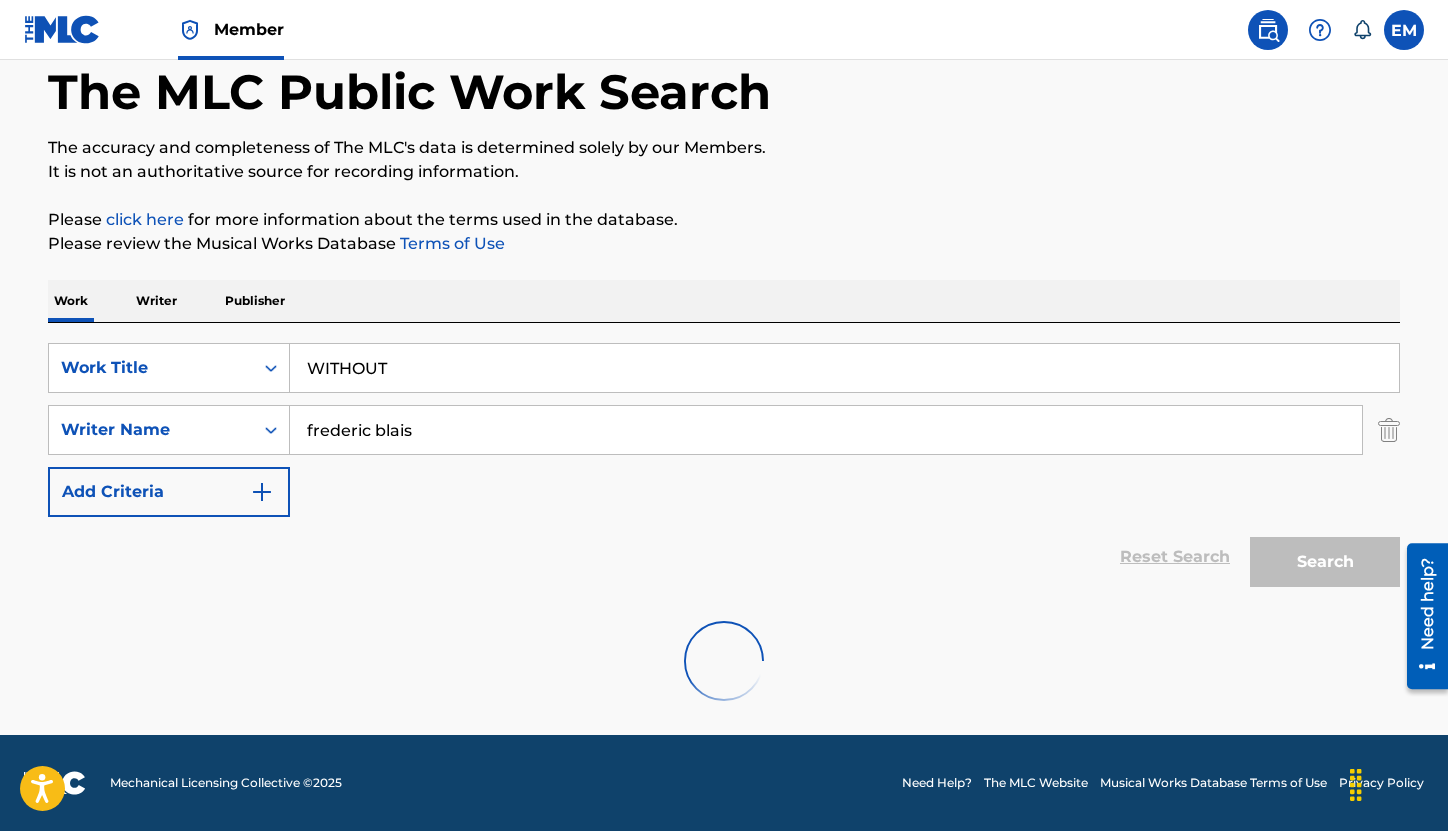 scroll, scrollTop: 257, scrollLeft: 0, axis: vertical 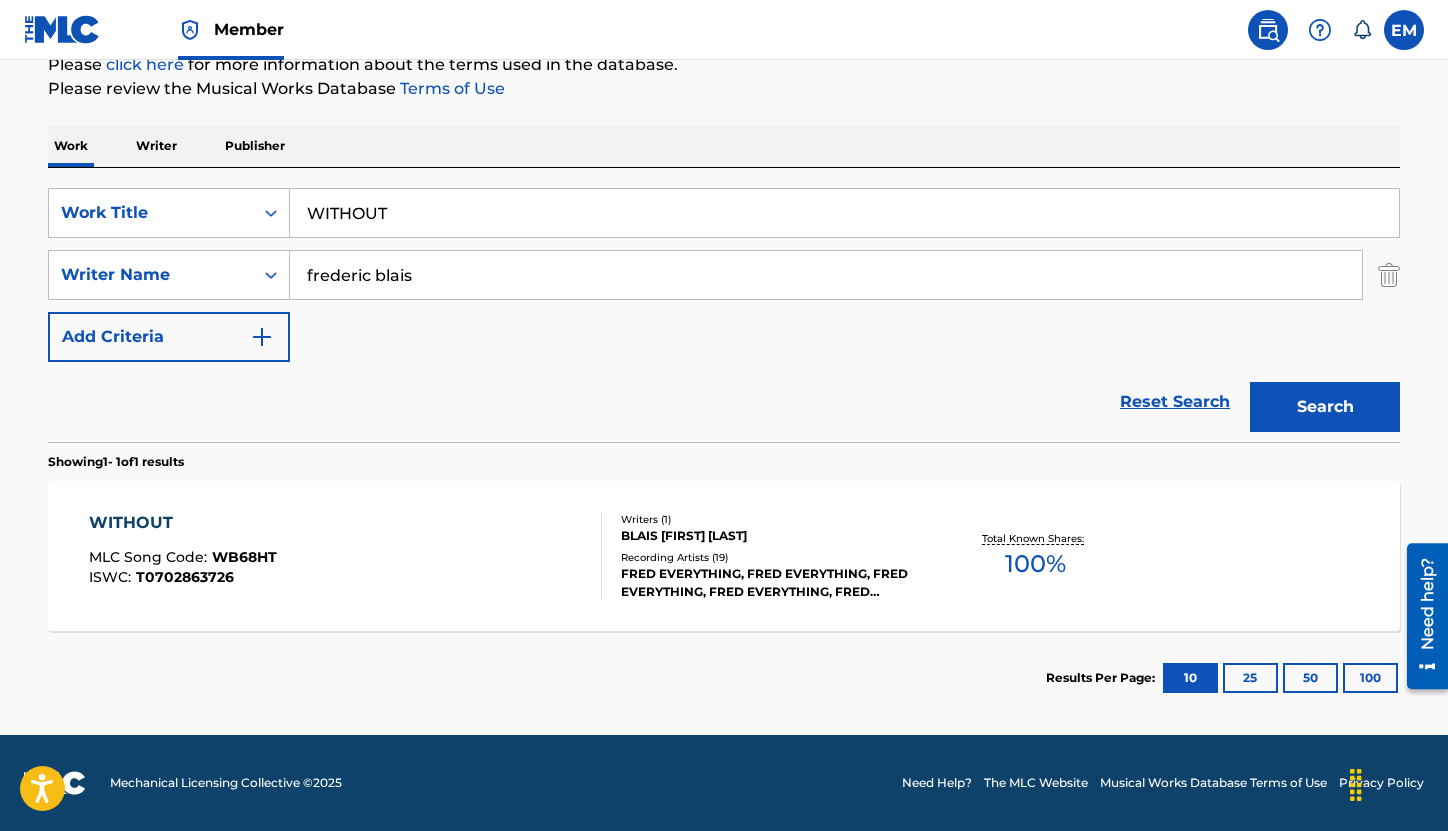 click on "WITHOUT MLC Song Code : WB68HT ISWC : T0702863726" at bounding box center [346, 556] 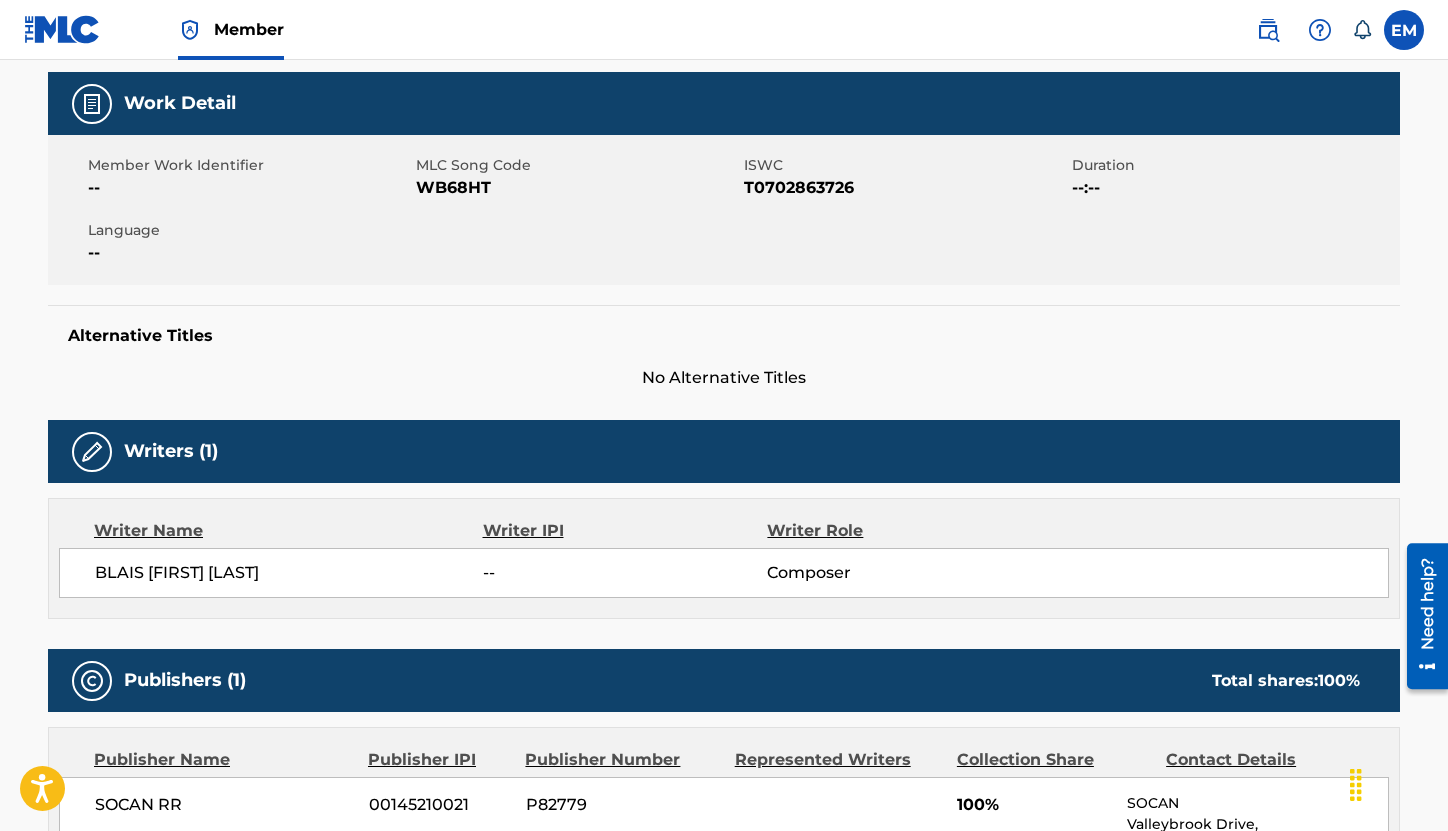 scroll, scrollTop: 200, scrollLeft: 0, axis: vertical 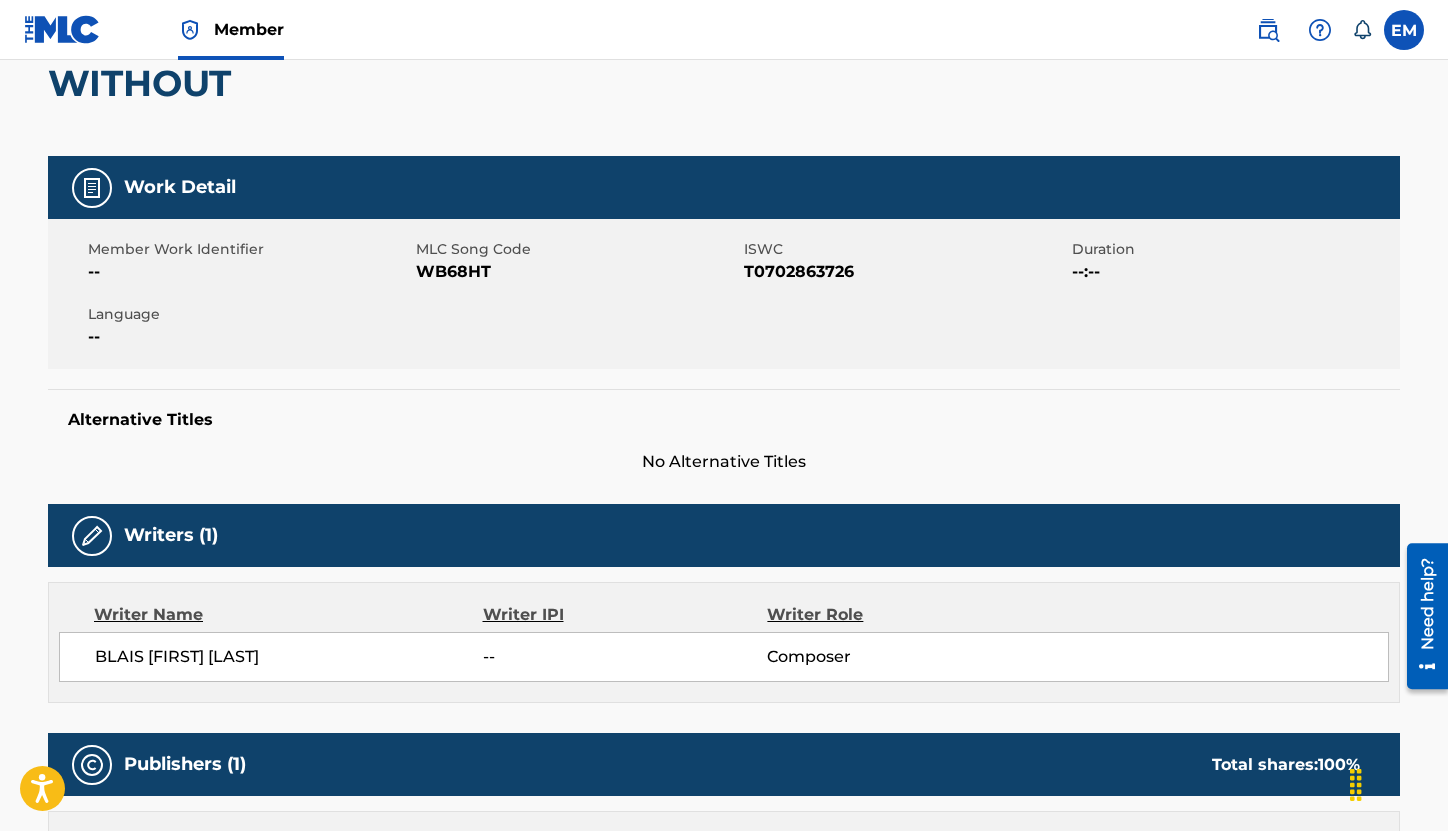 click on "WB68HT" at bounding box center [577, 272] 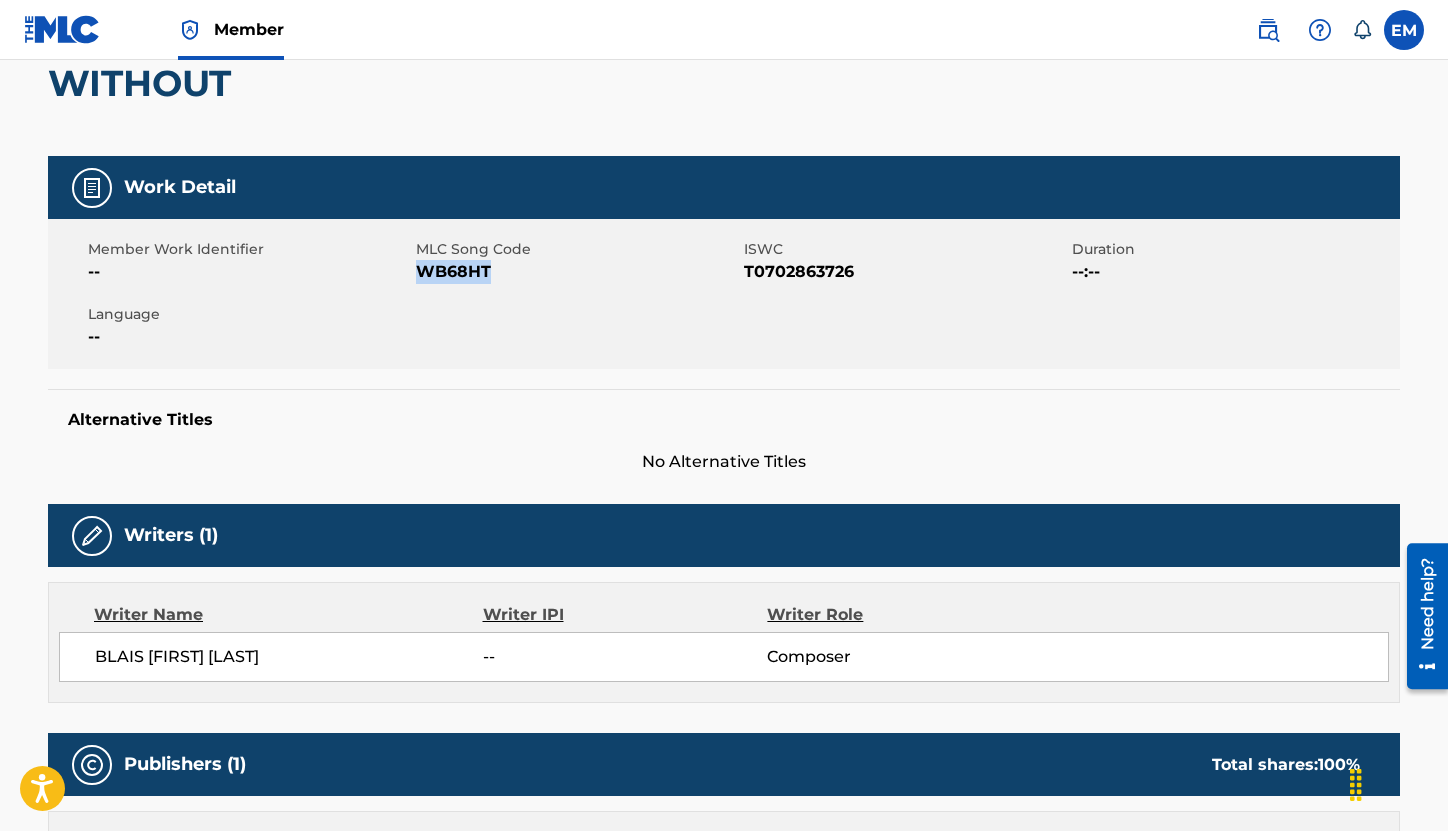 click on "WB68HT" at bounding box center [577, 272] 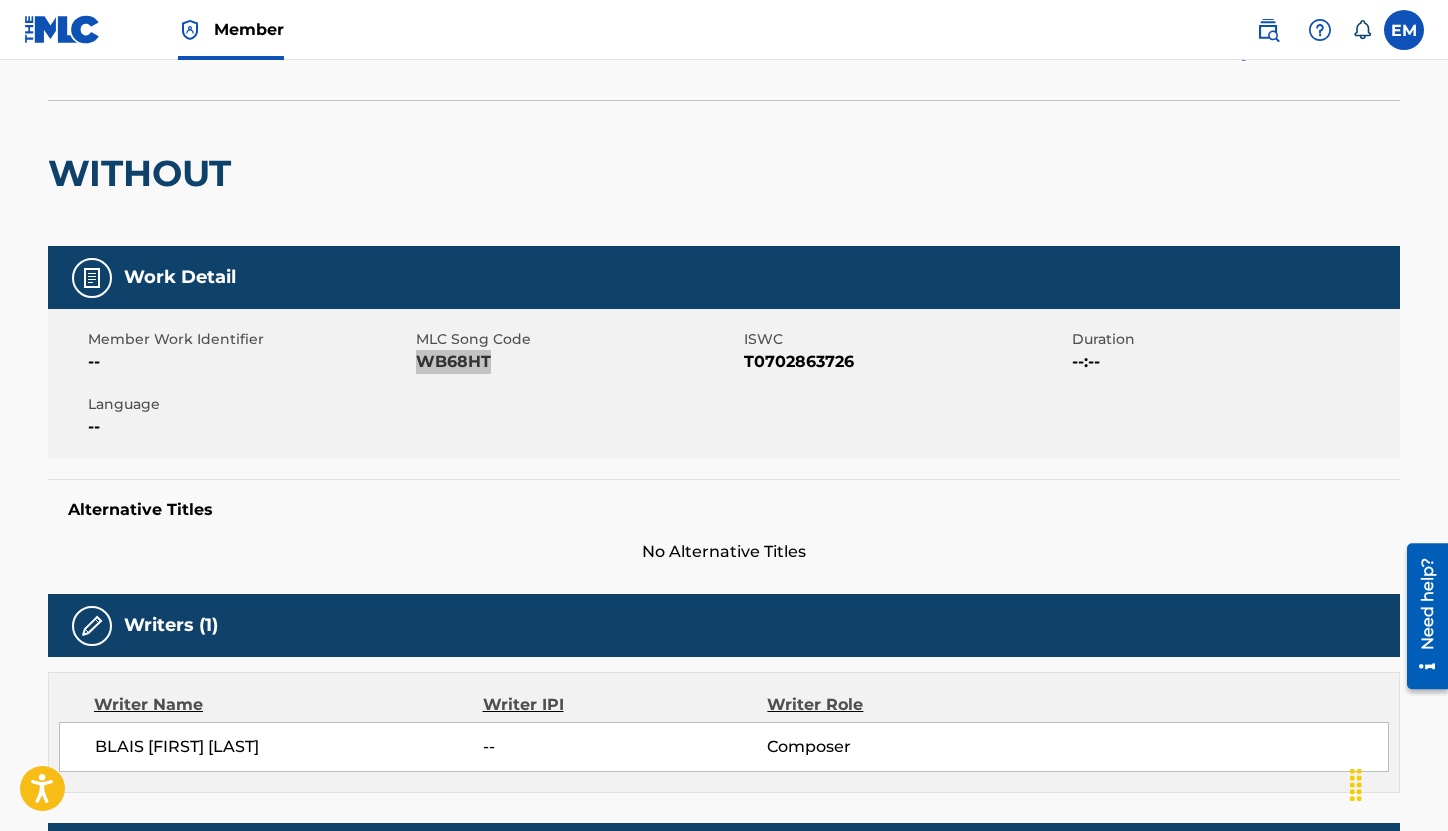 scroll, scrollTop: 0, scrollLeft: 0, axis: both 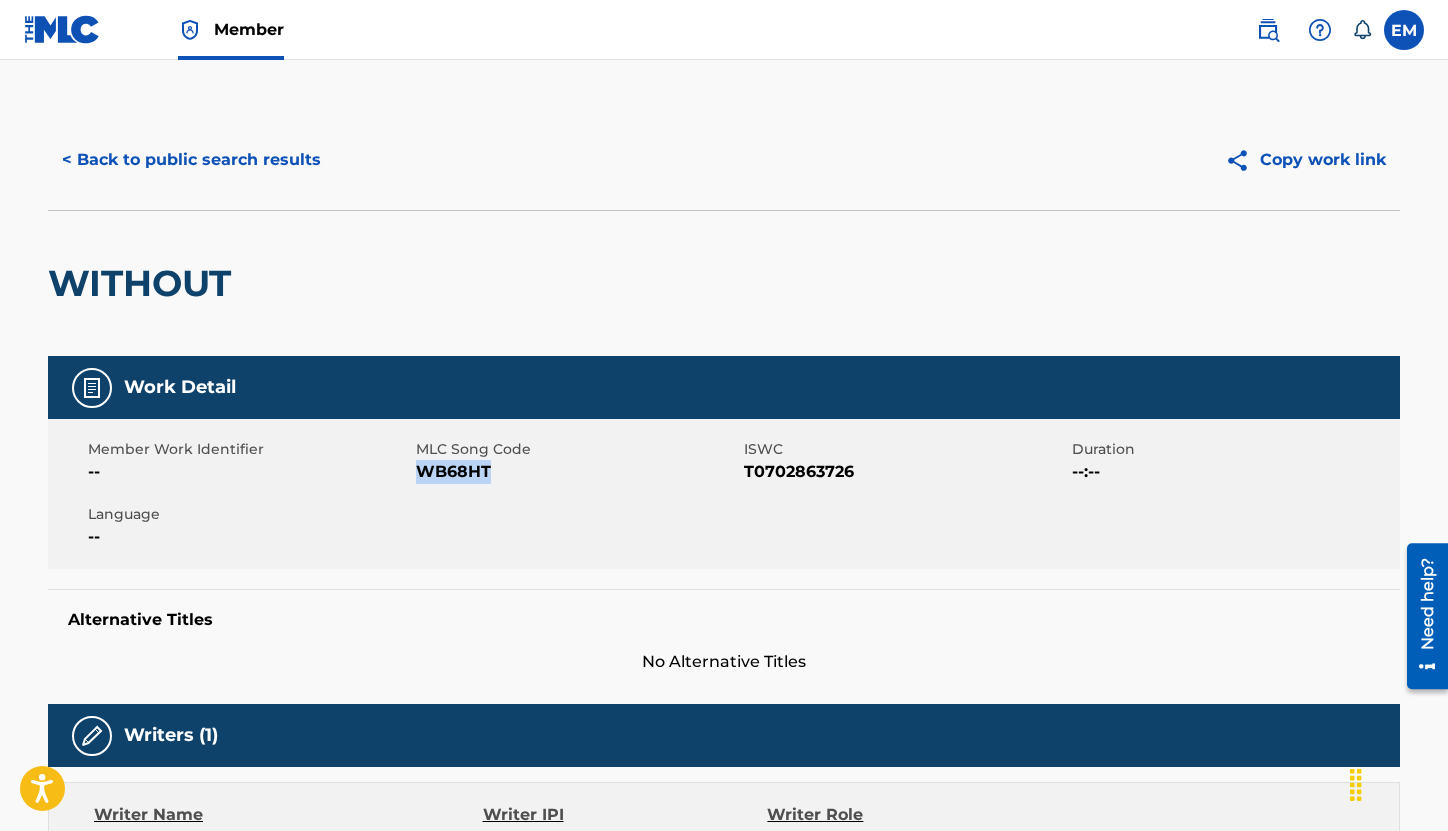 click on "< Back to public search results" at bounding box center [191, 160] 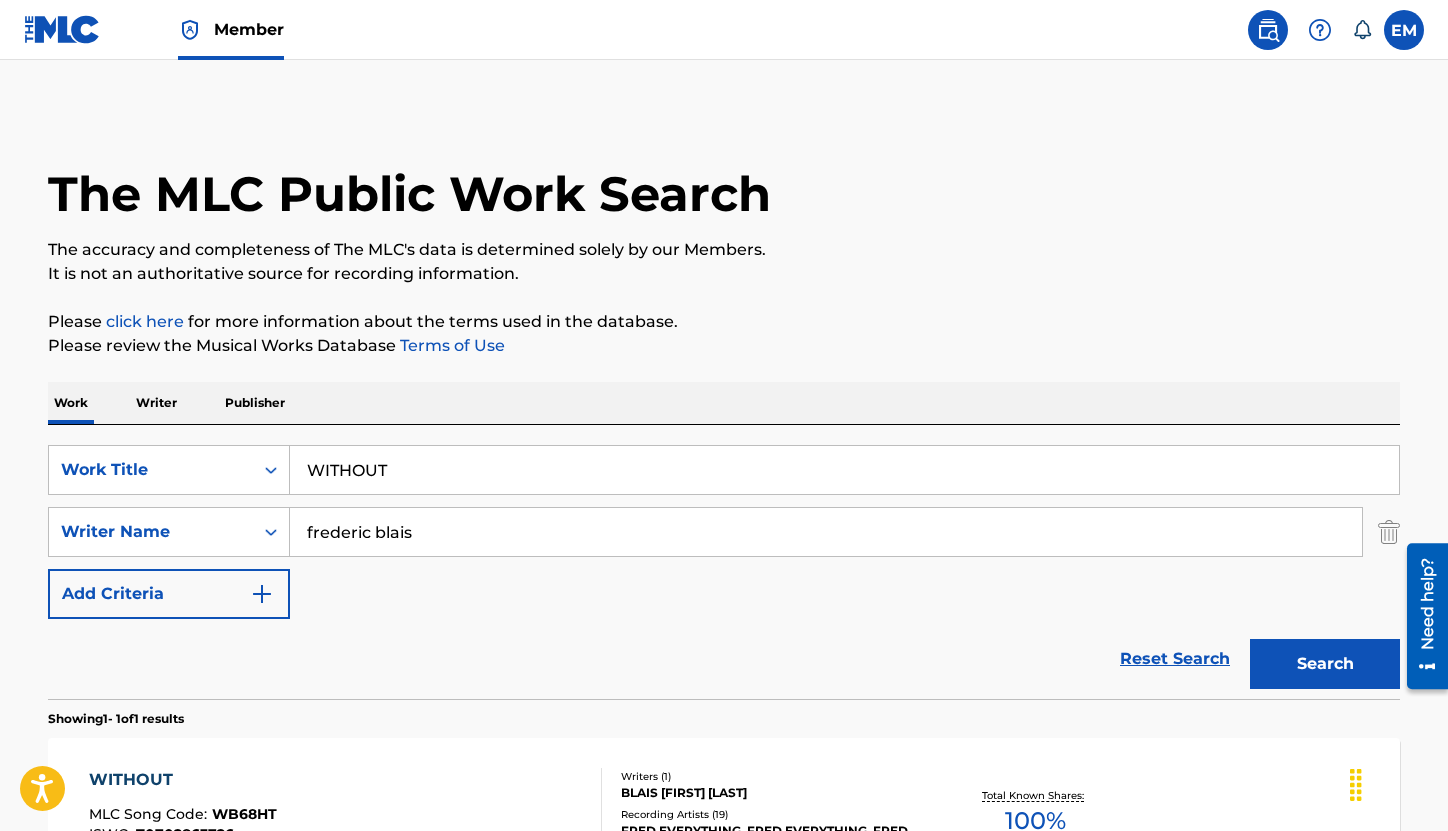 scroll, scrollTop: 143, scrollLeft: 0, axis: vertical 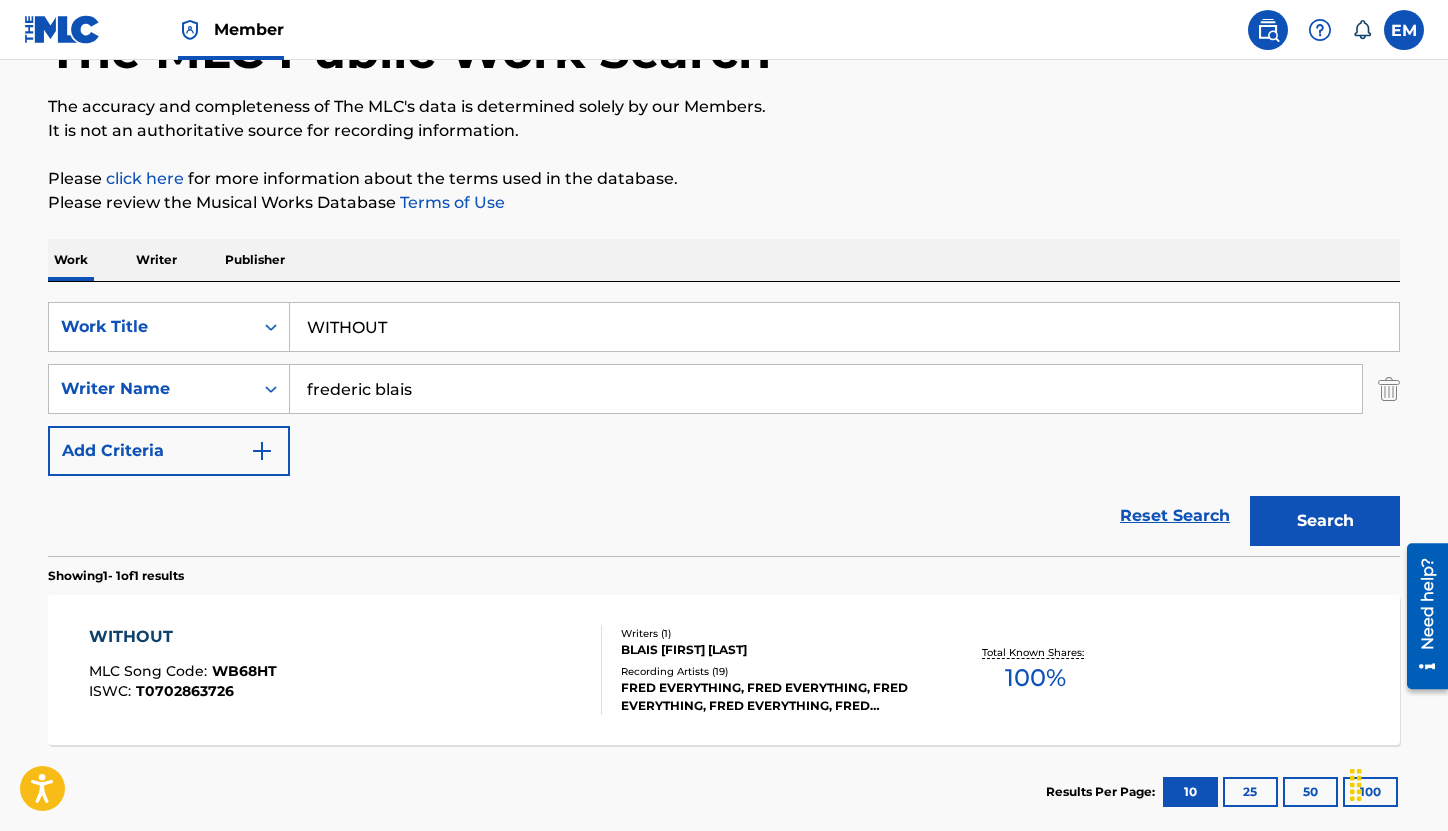 click on "WITHOUT" at bounding box center (844, 327) 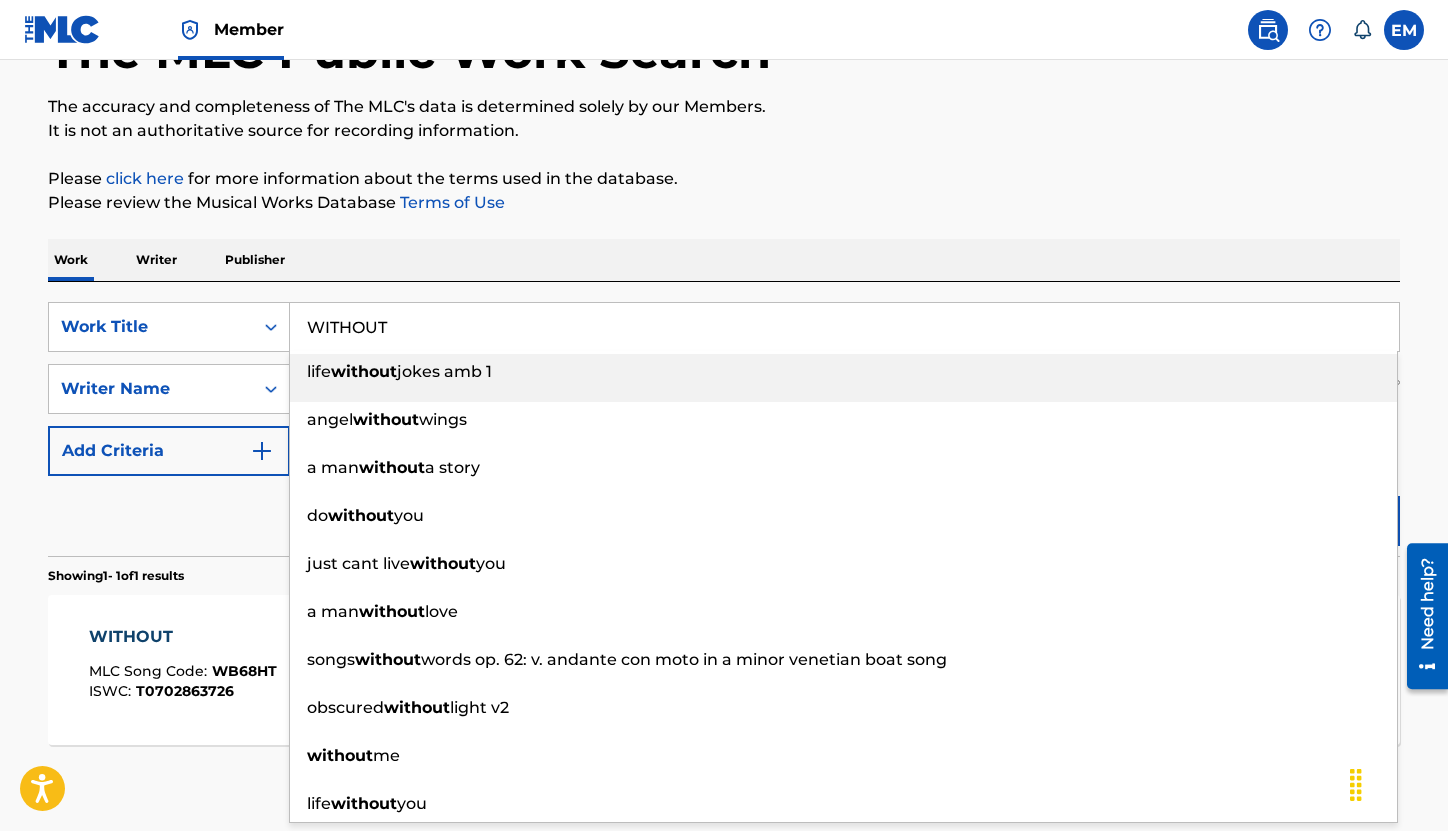 click on "WITHOUT" at bounding box center (844, 327) 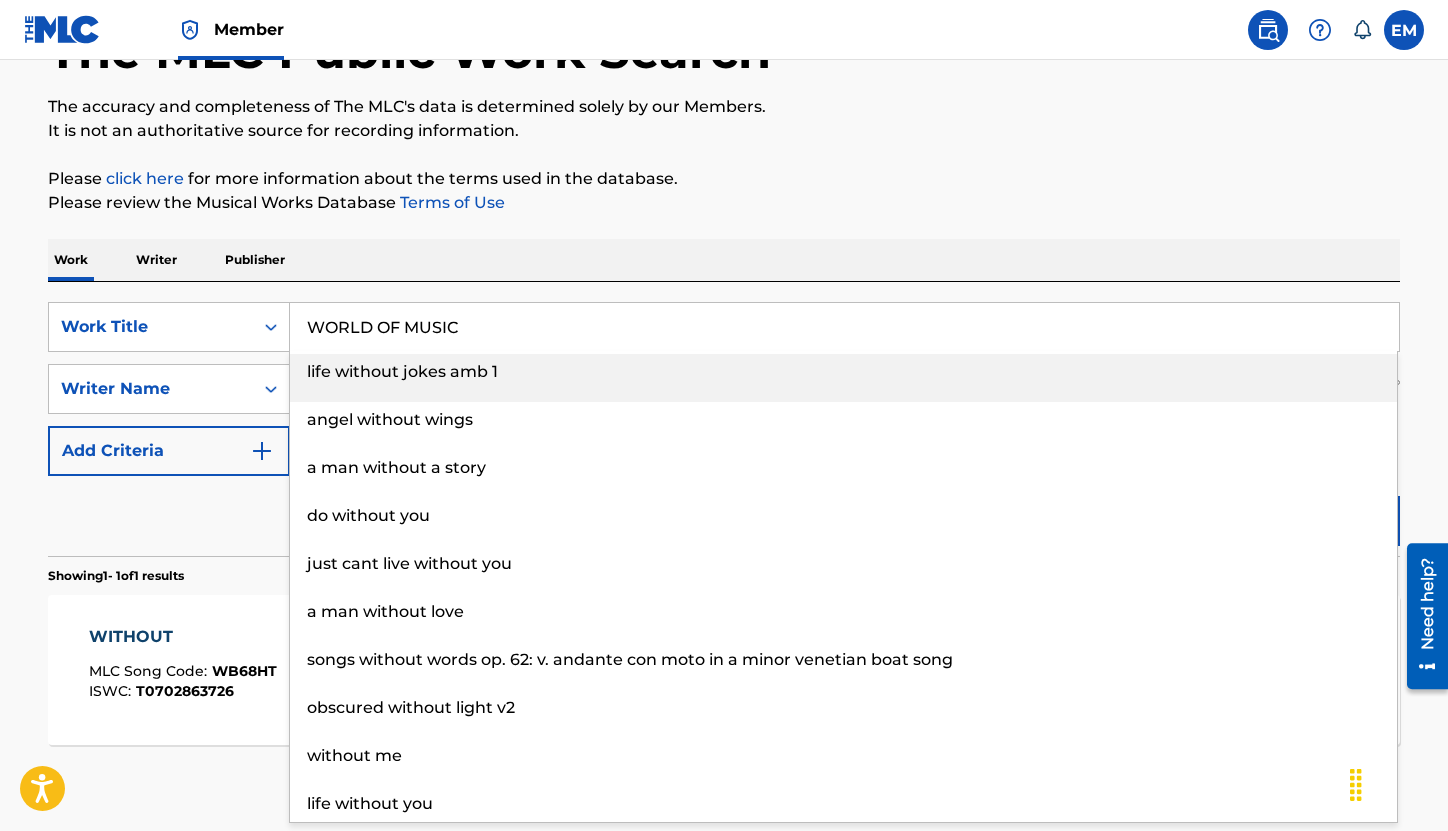 type on "WORLD OF MUSIC" 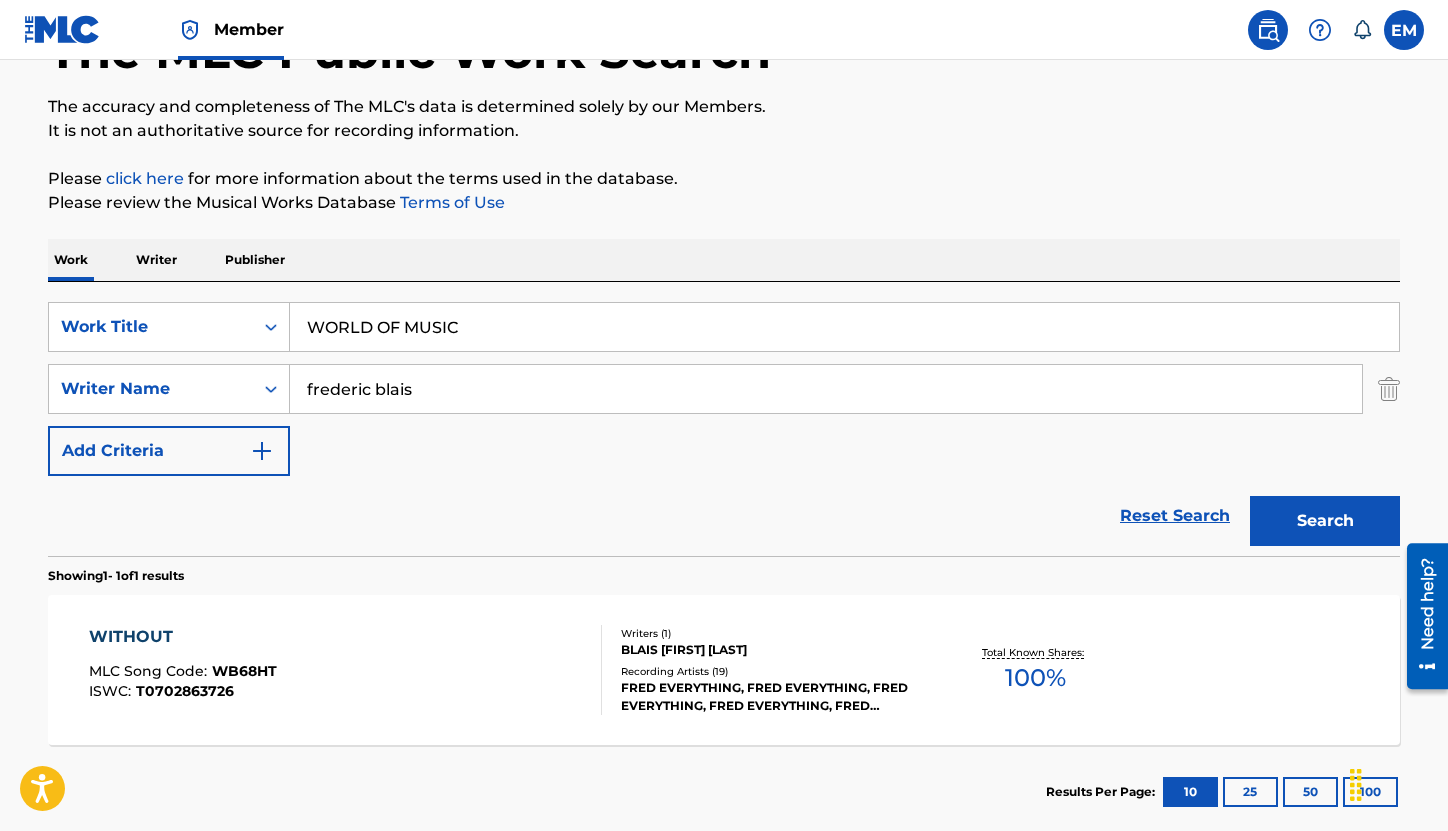 click on "The MLC Public Work Search The accuracy and completeness of The MLC's data is determined solely by our Members. It is not an authoritative source for recording information. Please   click here   for more information about the terms used in the database. Please review the Musical Works Database   Terms of Use Work Writer Publisher SearchWithCriteriac06617bf-25ed-46f6-8ef3-ef93165479e7 Work Title WORLD OF MUSIC SearchWithCriteria8a6f7509-8e48-4a87-8ba0-2e2f27098ad3 Writer Name [FIRST] [LAST] Add Criteria Reset Search Search Showing  1  -   1  of  1   results   WITHOUT MLC Song Code : WB68HT ISWC : T0702863726 Writers ( 1 ) BLAIS [FIRST] [LAST] Recording Artists ( 19 ) [FIRST] [LAST], [FIRST] [LAST], [FIRST] [LAST], [FIRST] [LAST], [FIRST] [LAST] Total Known Shares: 100 % Results Per Page: 10 25 50 100" at bounding box center [724, 403] 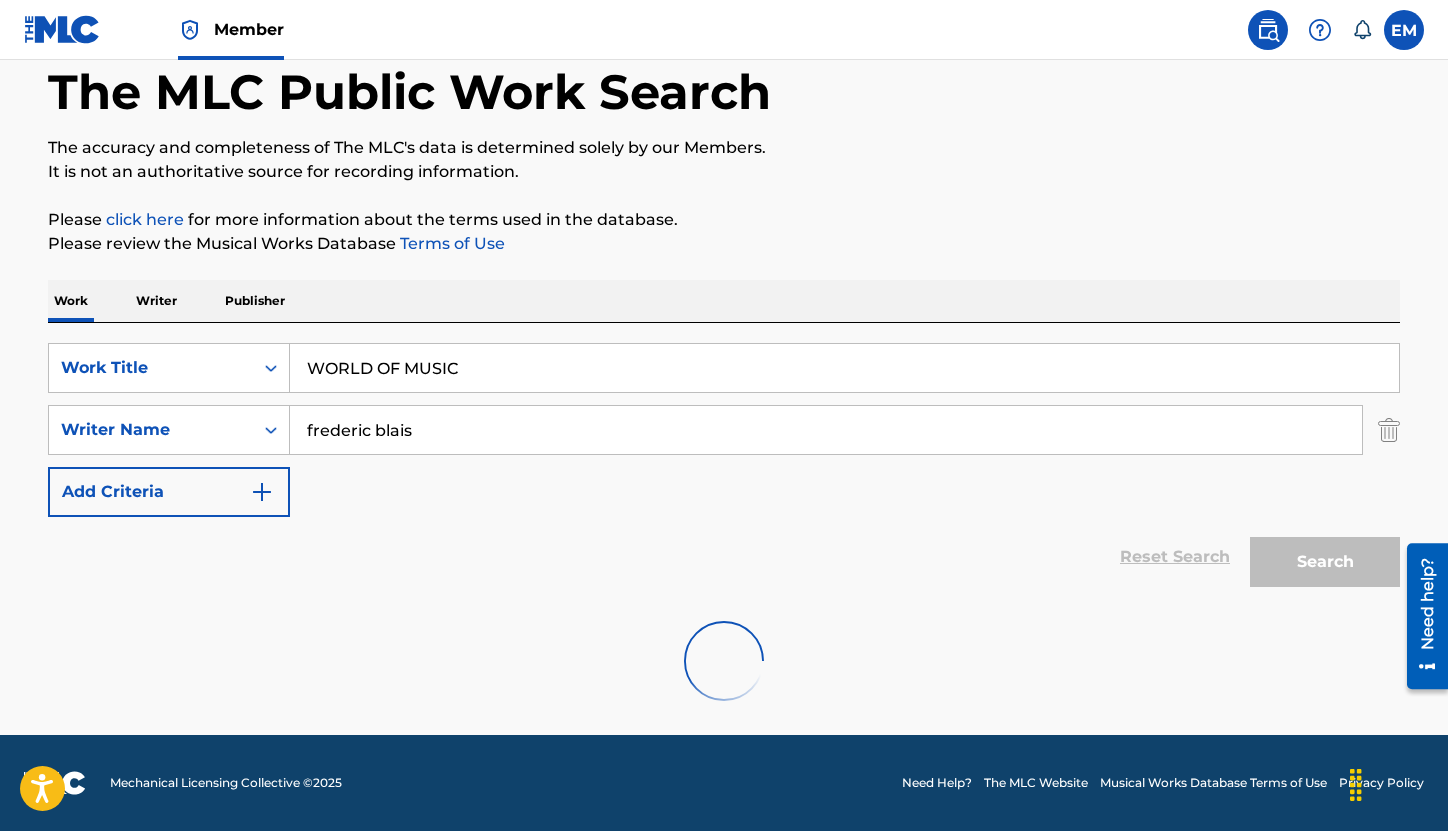 scroll, scrollTop: 143, scrollLeft: 0, axis: vertical 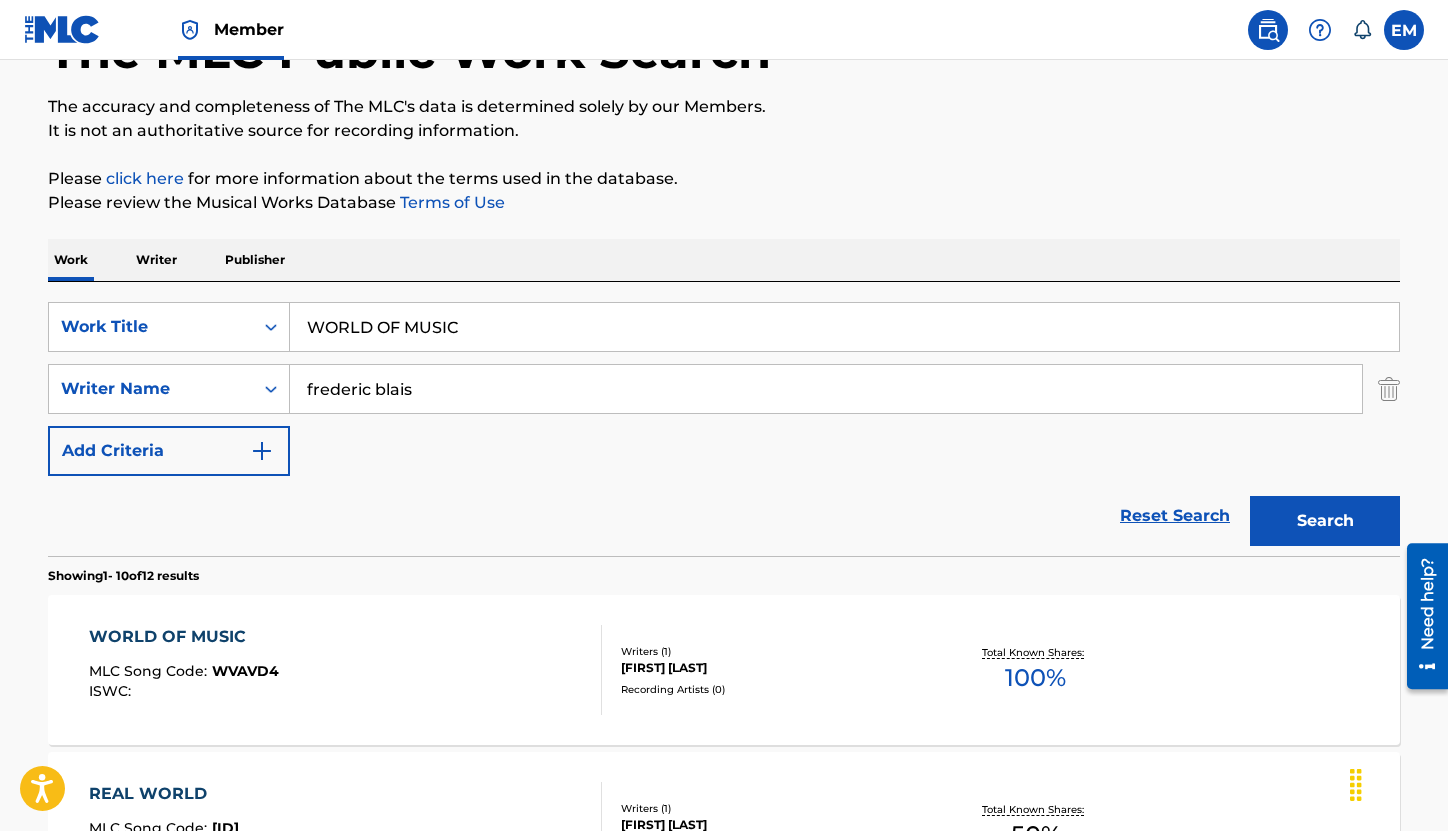 click on "WORLD OF MUSIC MLC Song Code : WVAVD4 ISWC :" at bounding box center (346, 670) 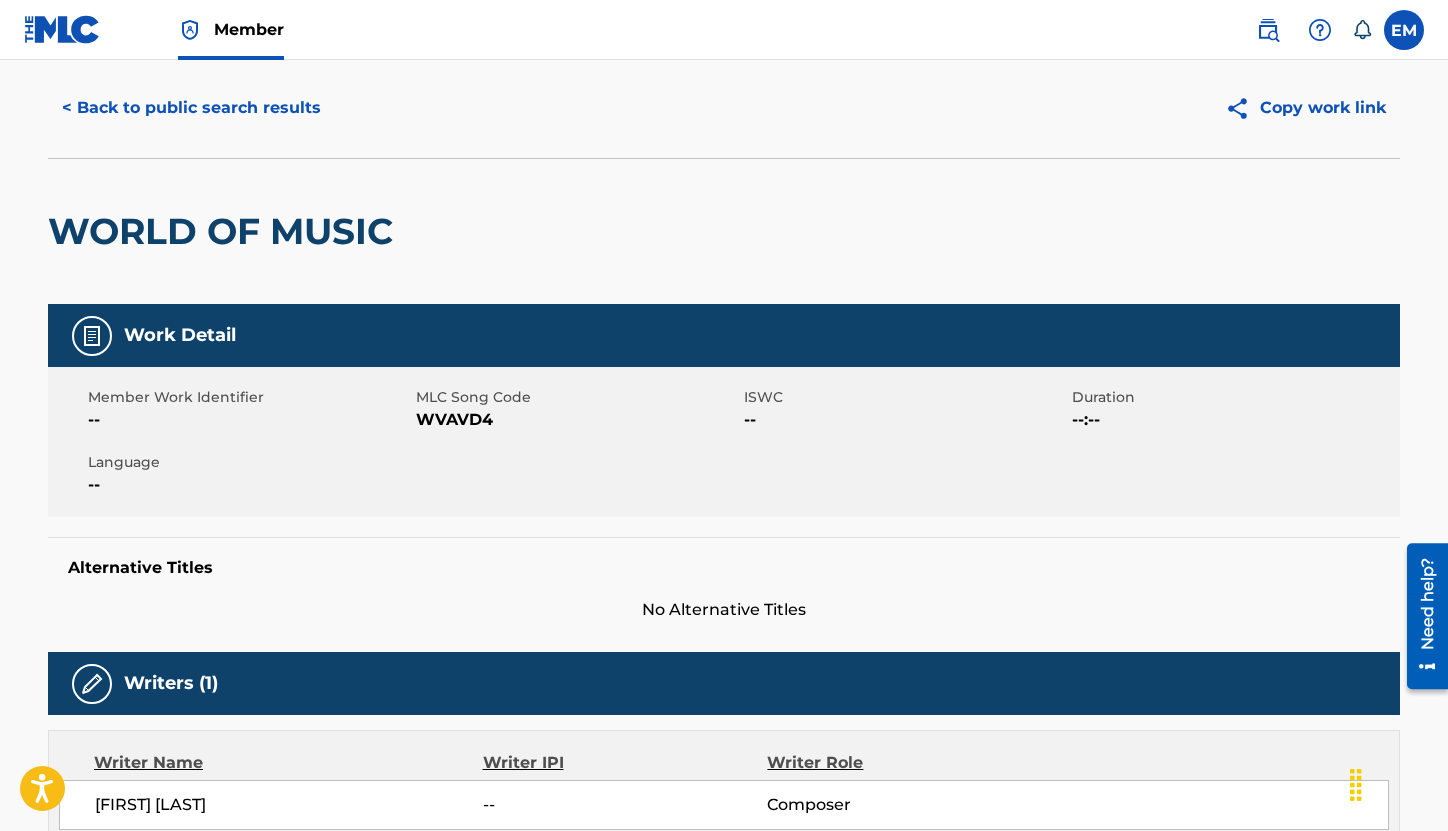 scroll, scrollTop: 0, scrollLeft: 0, axis: both 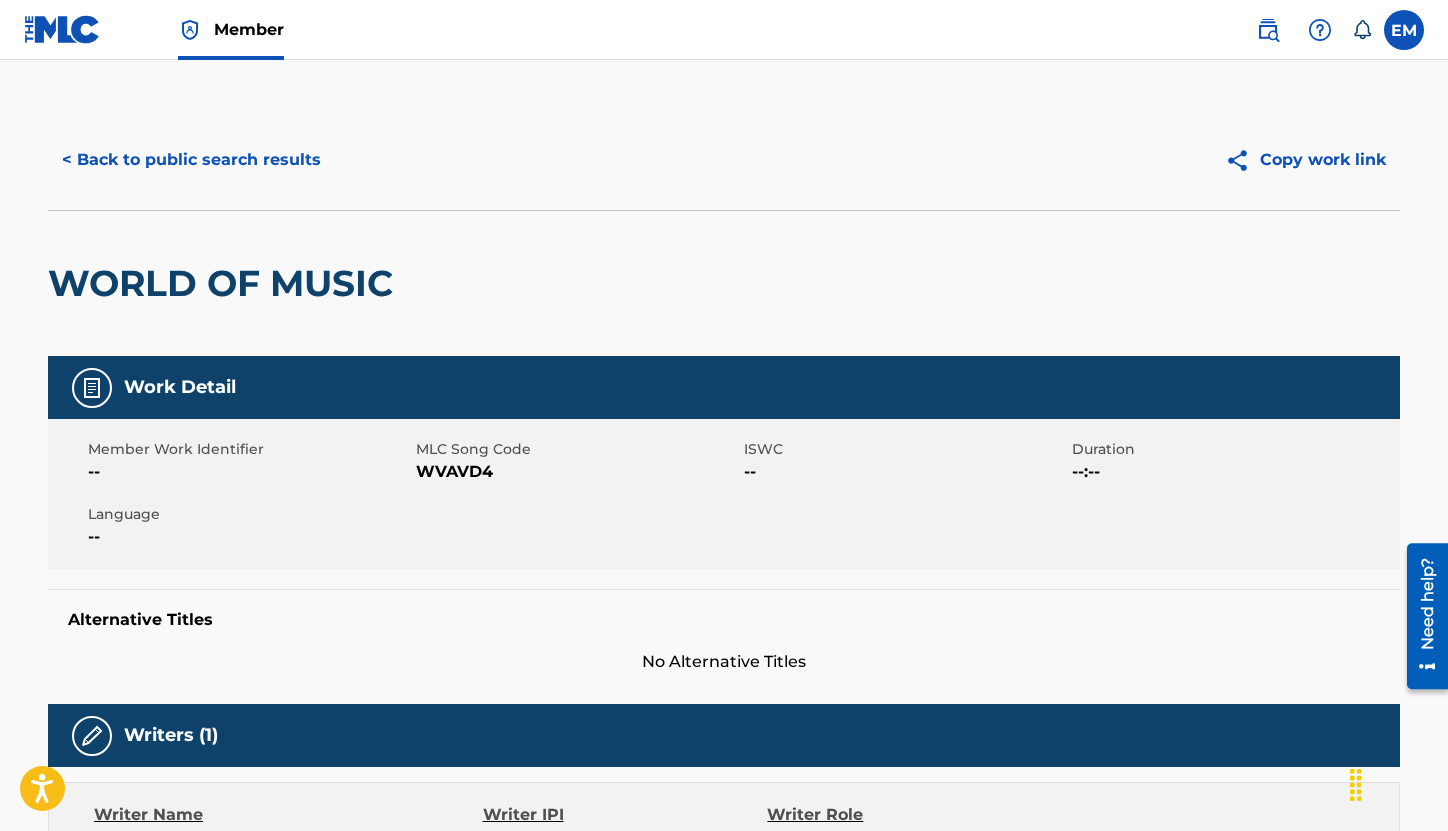 click on "WVAVD4" at bounding box center (577, 472) 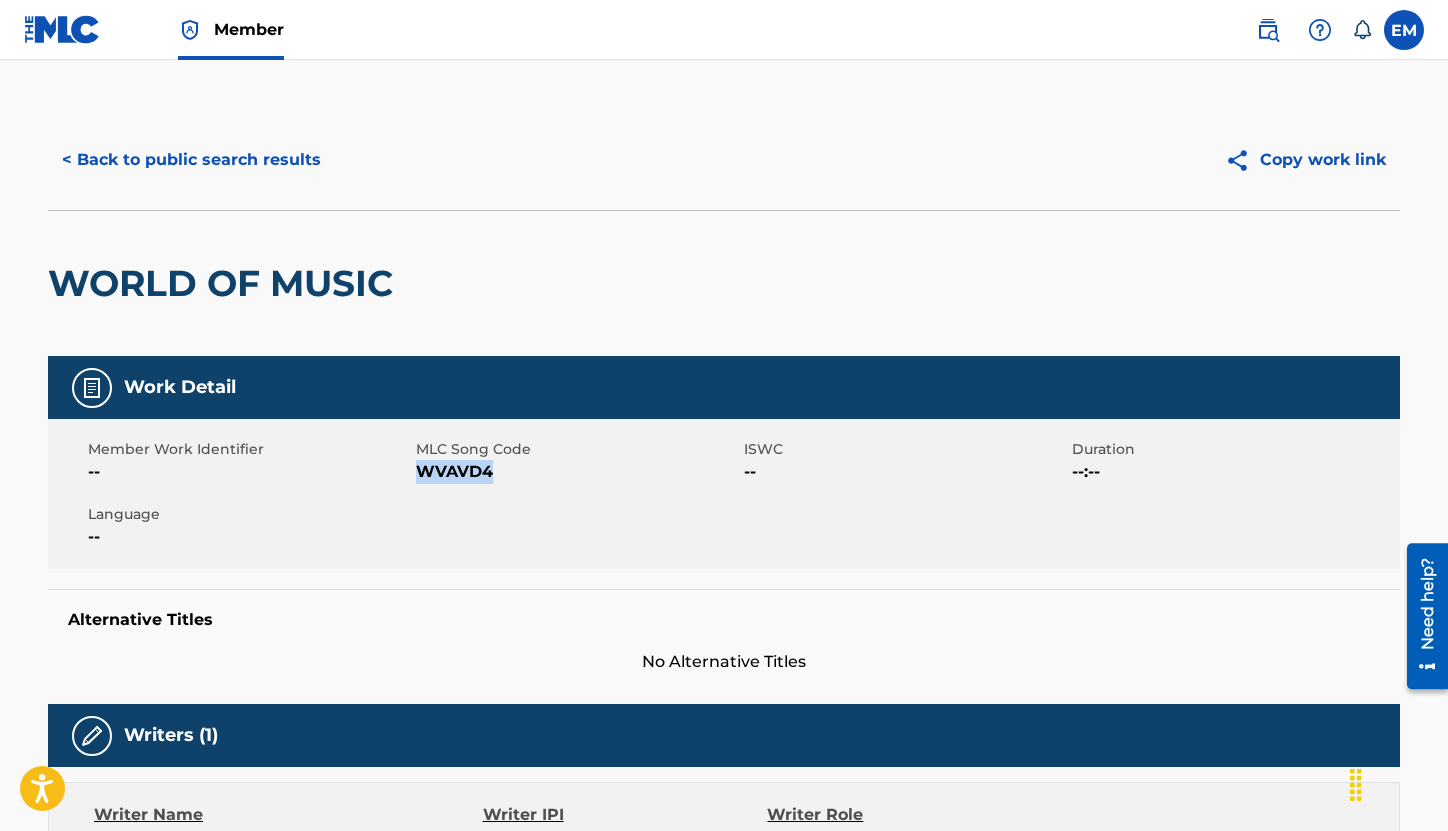 click on "WVAVD4" at bounding box center [577, 472] 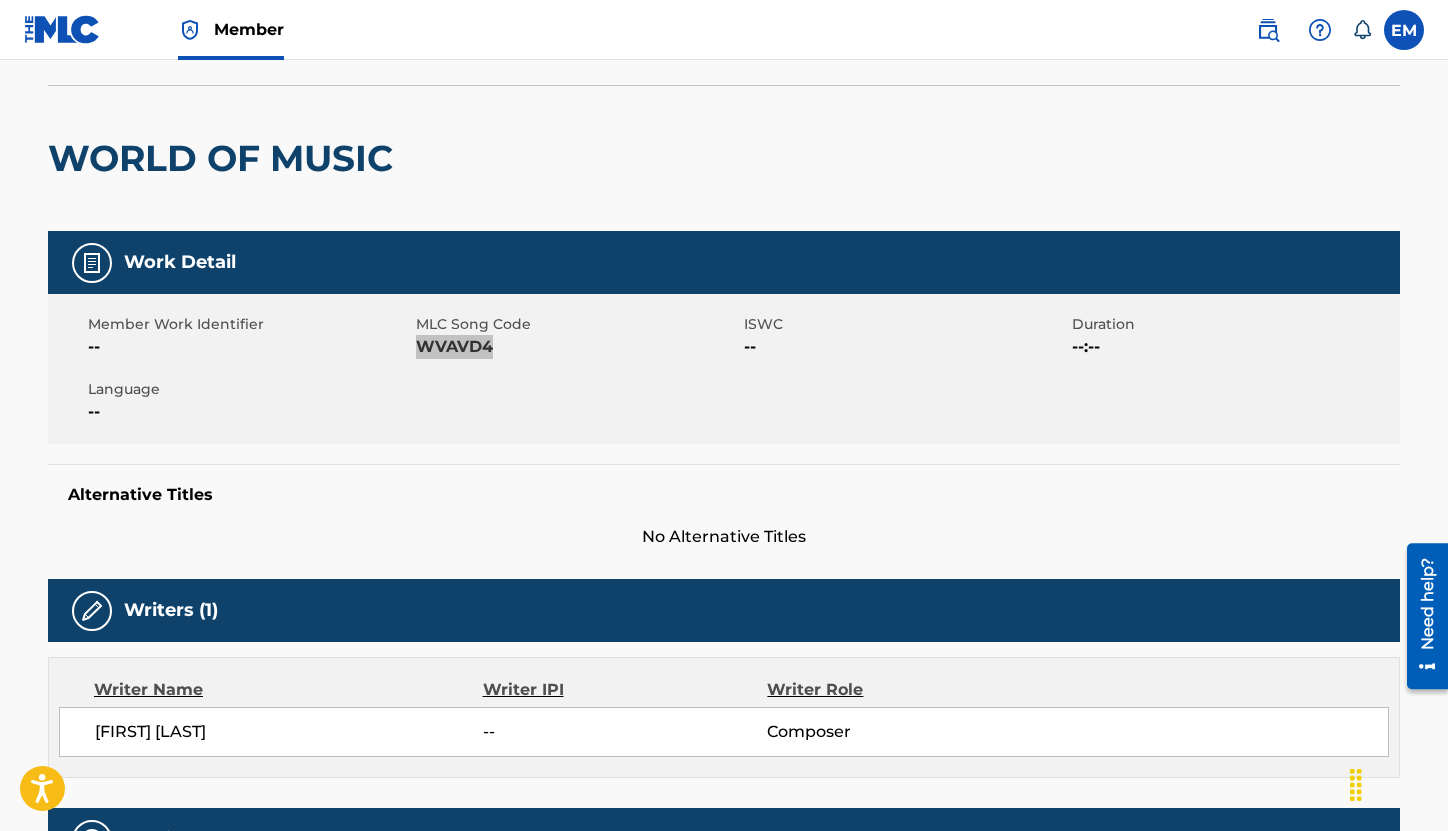 scroll, scrollTop: 0, scrollLeft: 0, axis: both 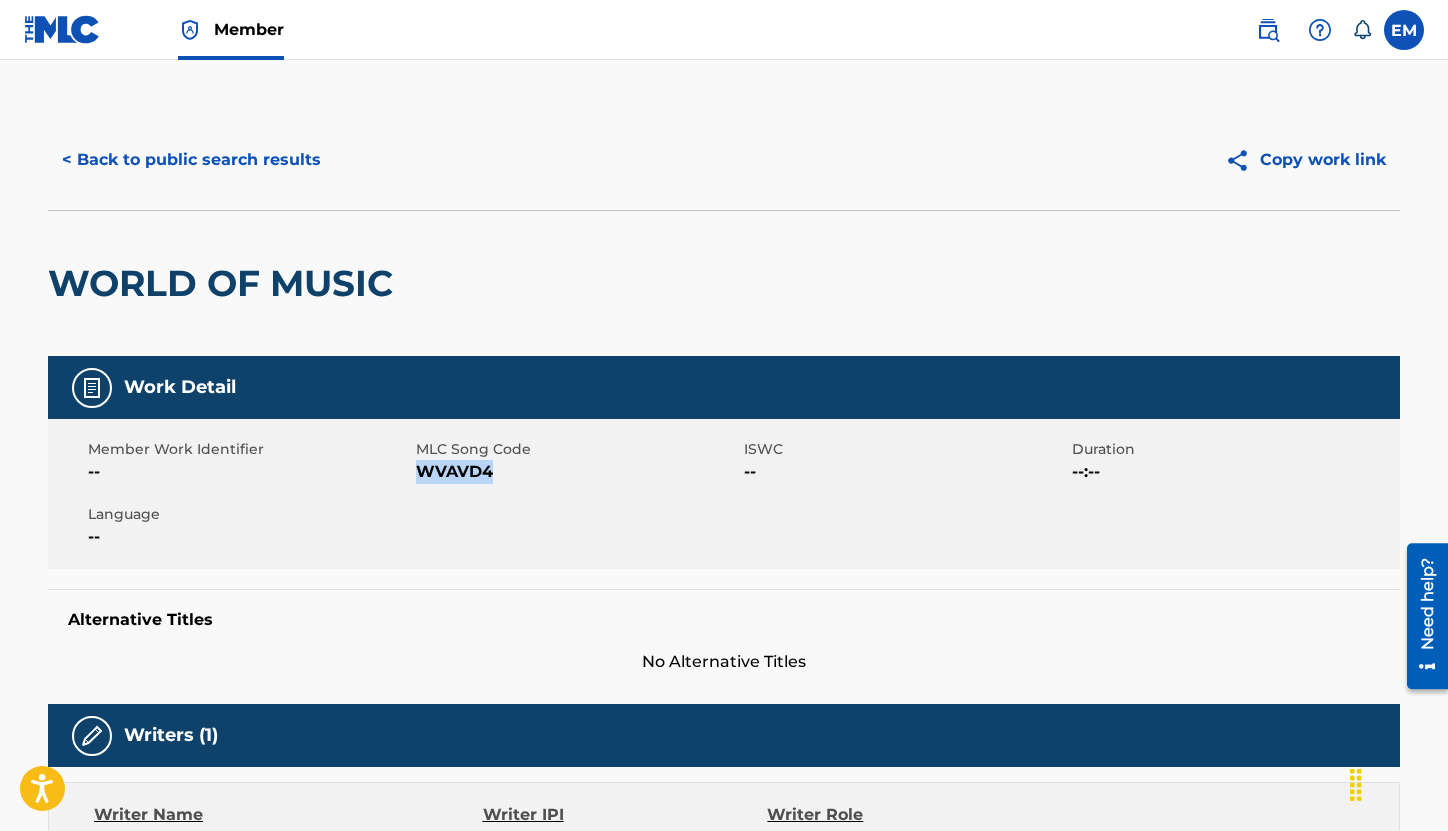 click on "< Back to public search results" at bounding box center [191, 160] 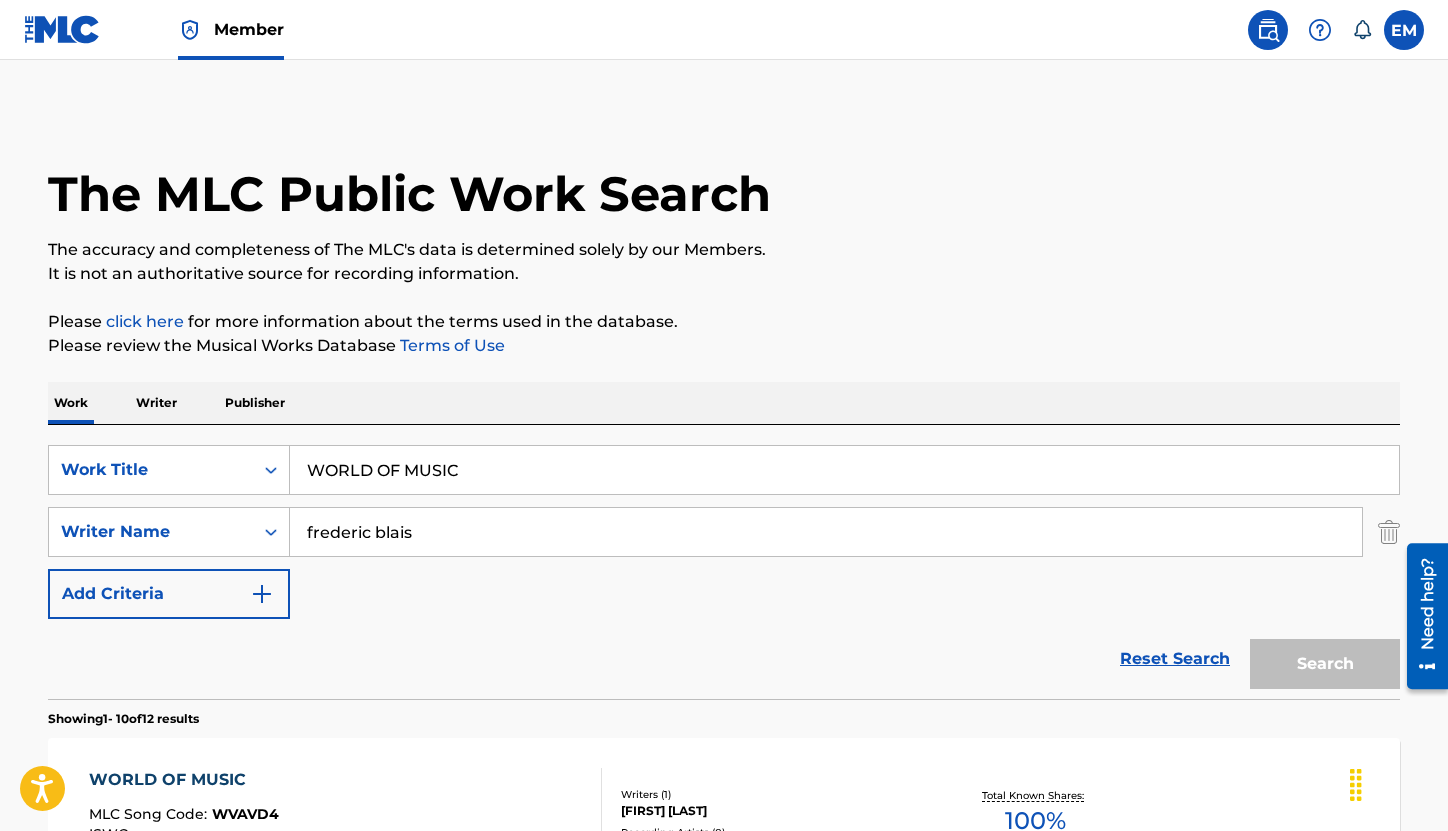 scroll, scrollTop: 143, scrollLeft: 0, axis: vertical 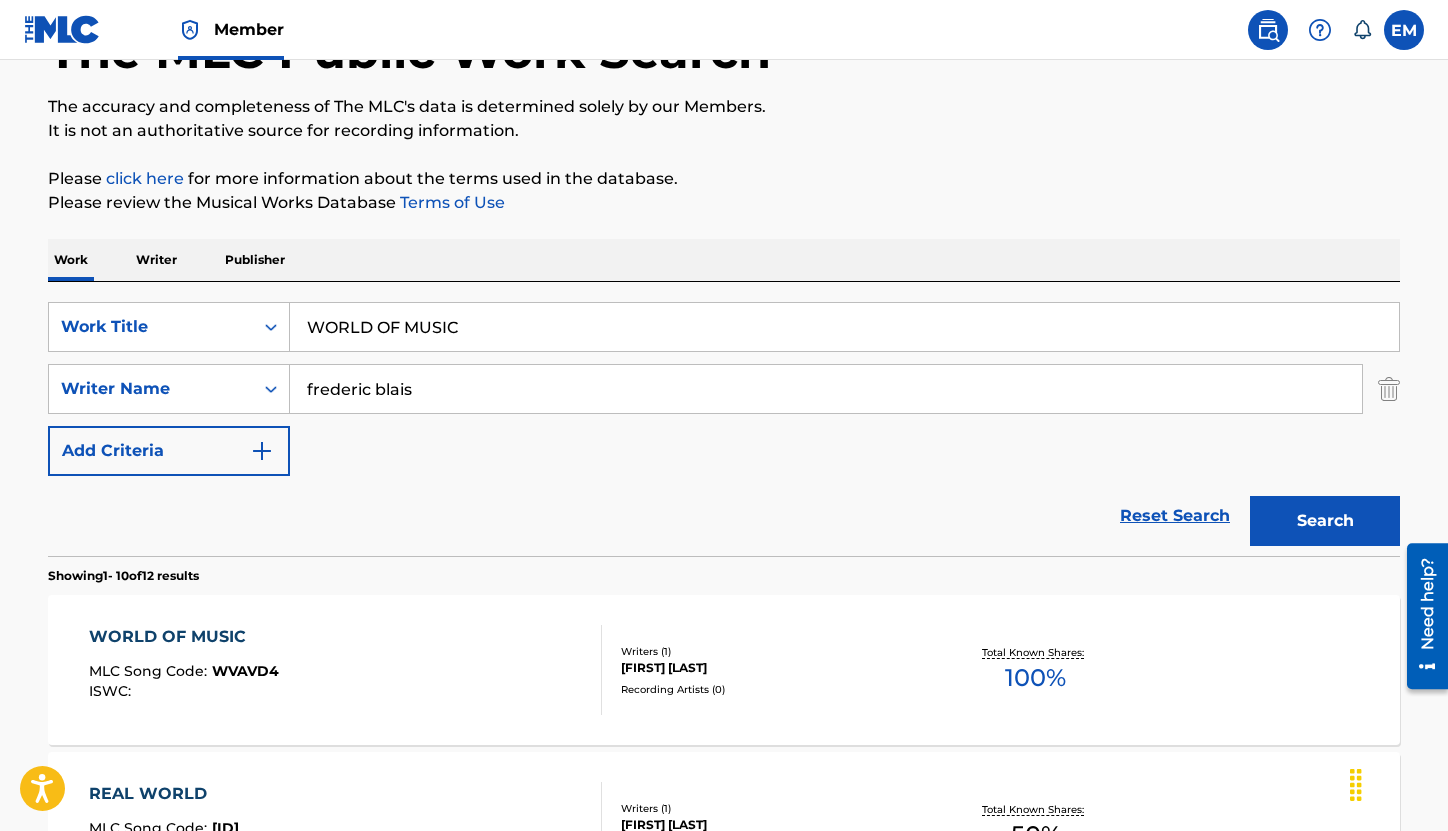 click on "WORLD OF MUSIC" at bounding box center (844, 327) 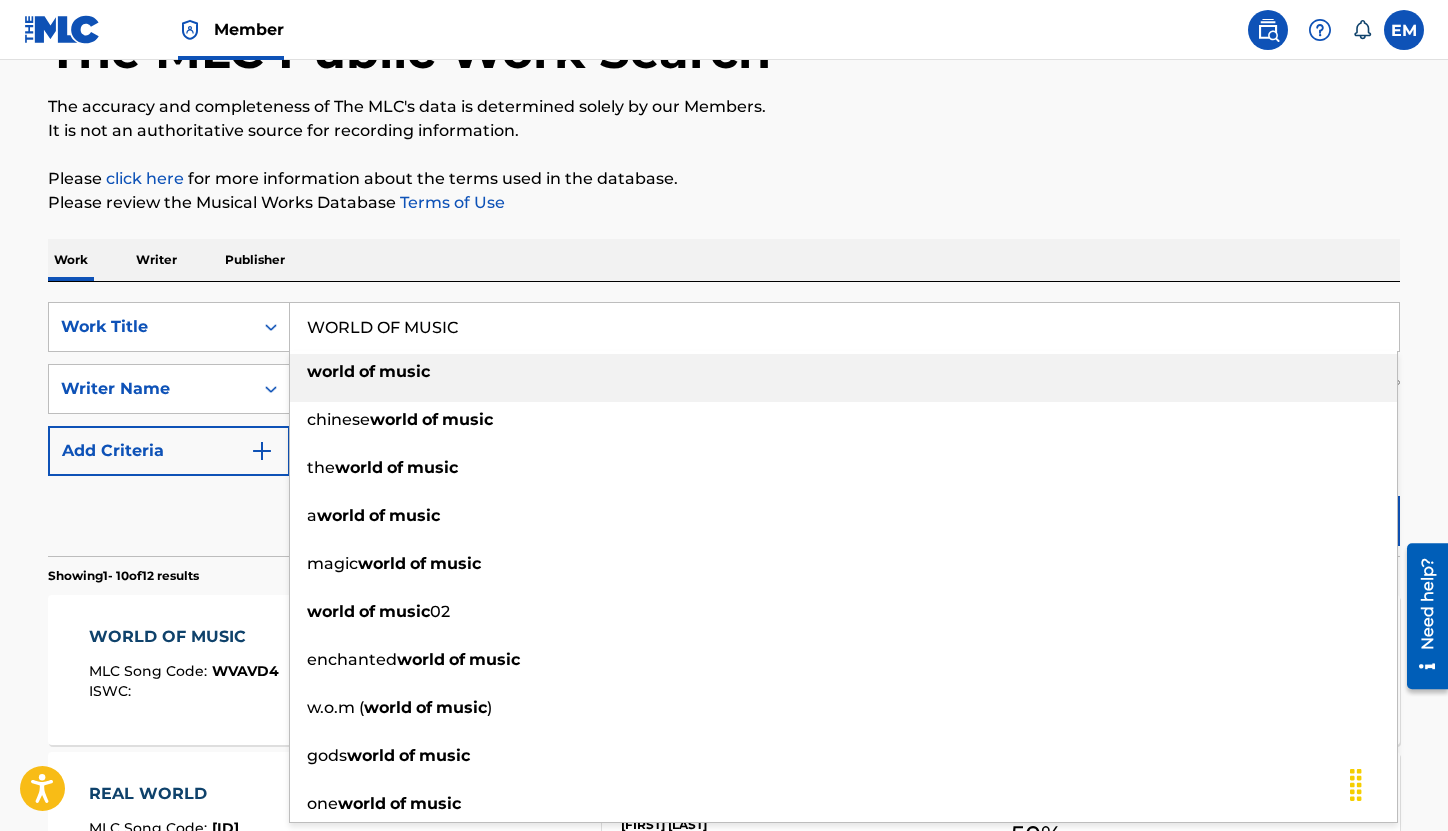 click on "WORLD OF MUSIC" at bounding box center (844, 327) 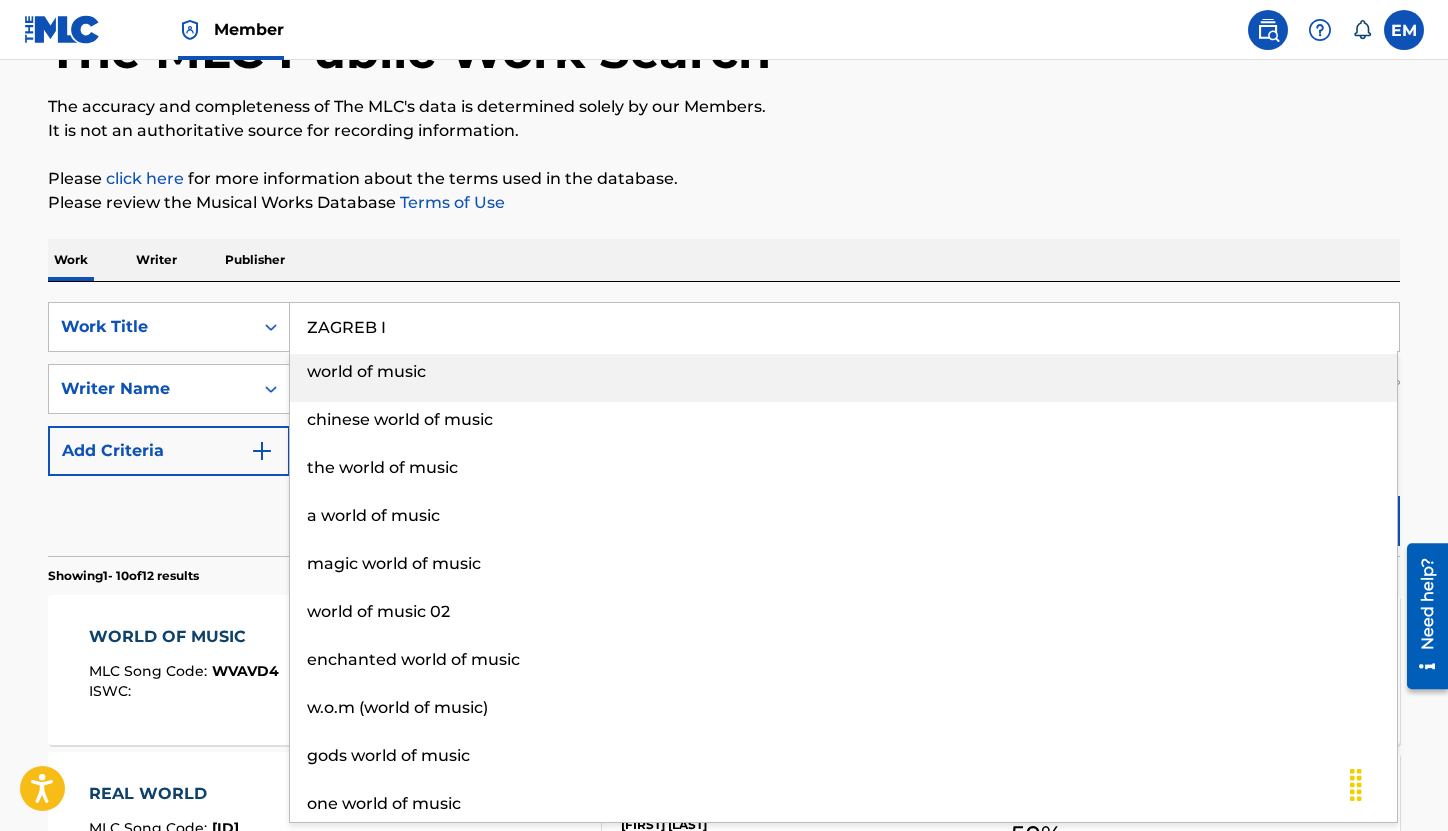 type on "ZAGREB I" 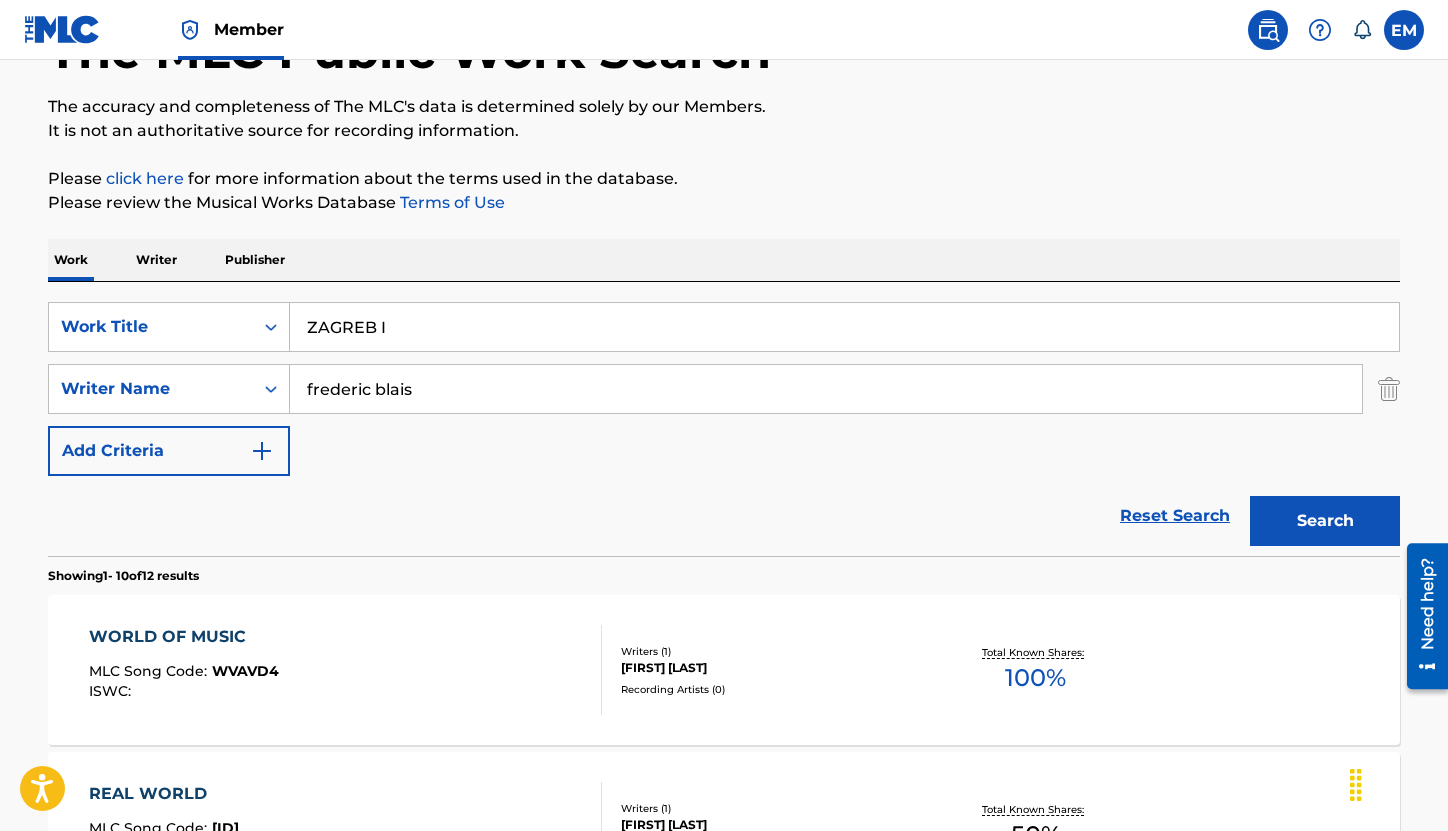click on "Search" at bounding box center [1325, 521] 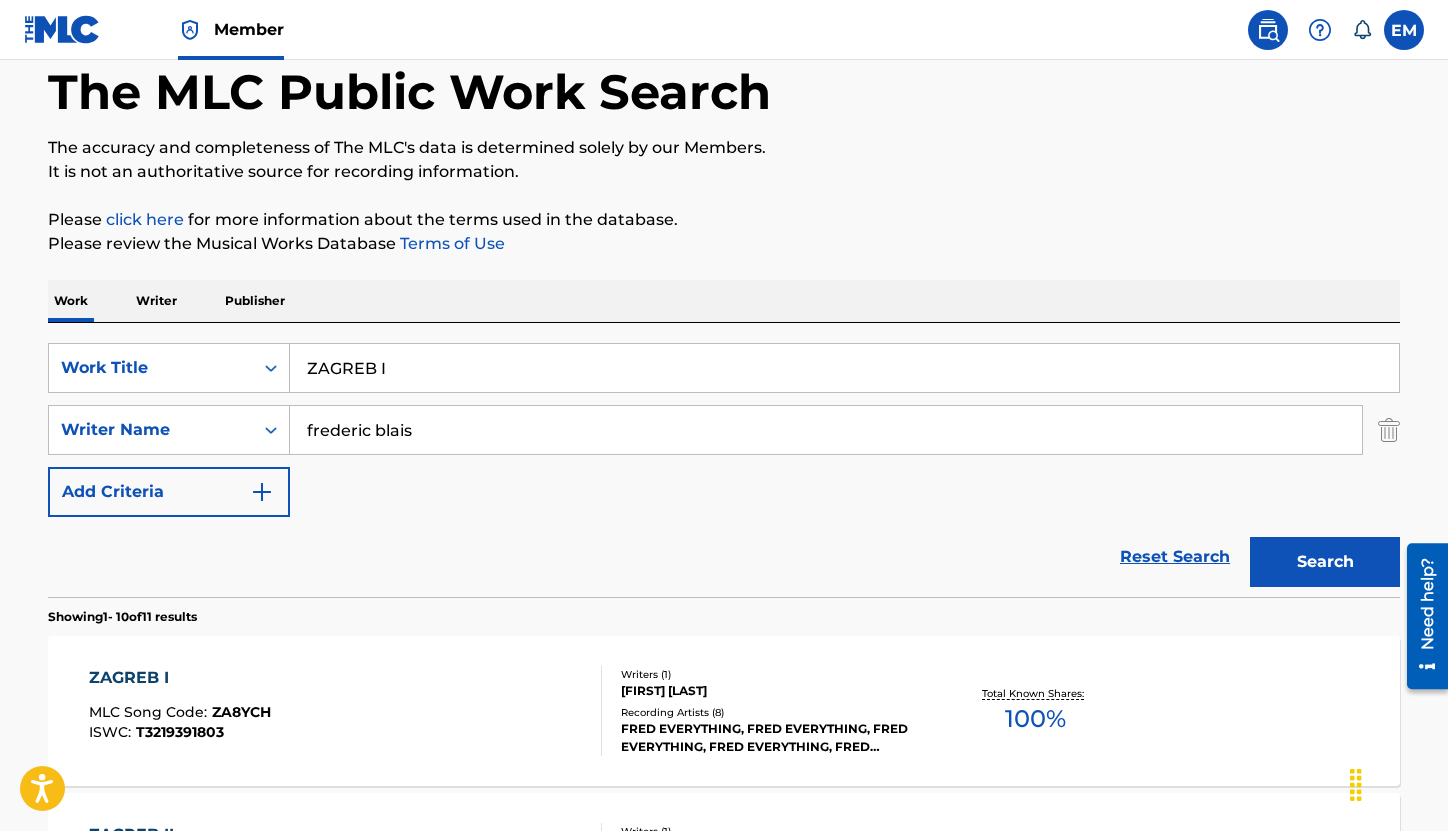 scroll, scrollTop: 143, scrollLeft: 0, axis: vertical 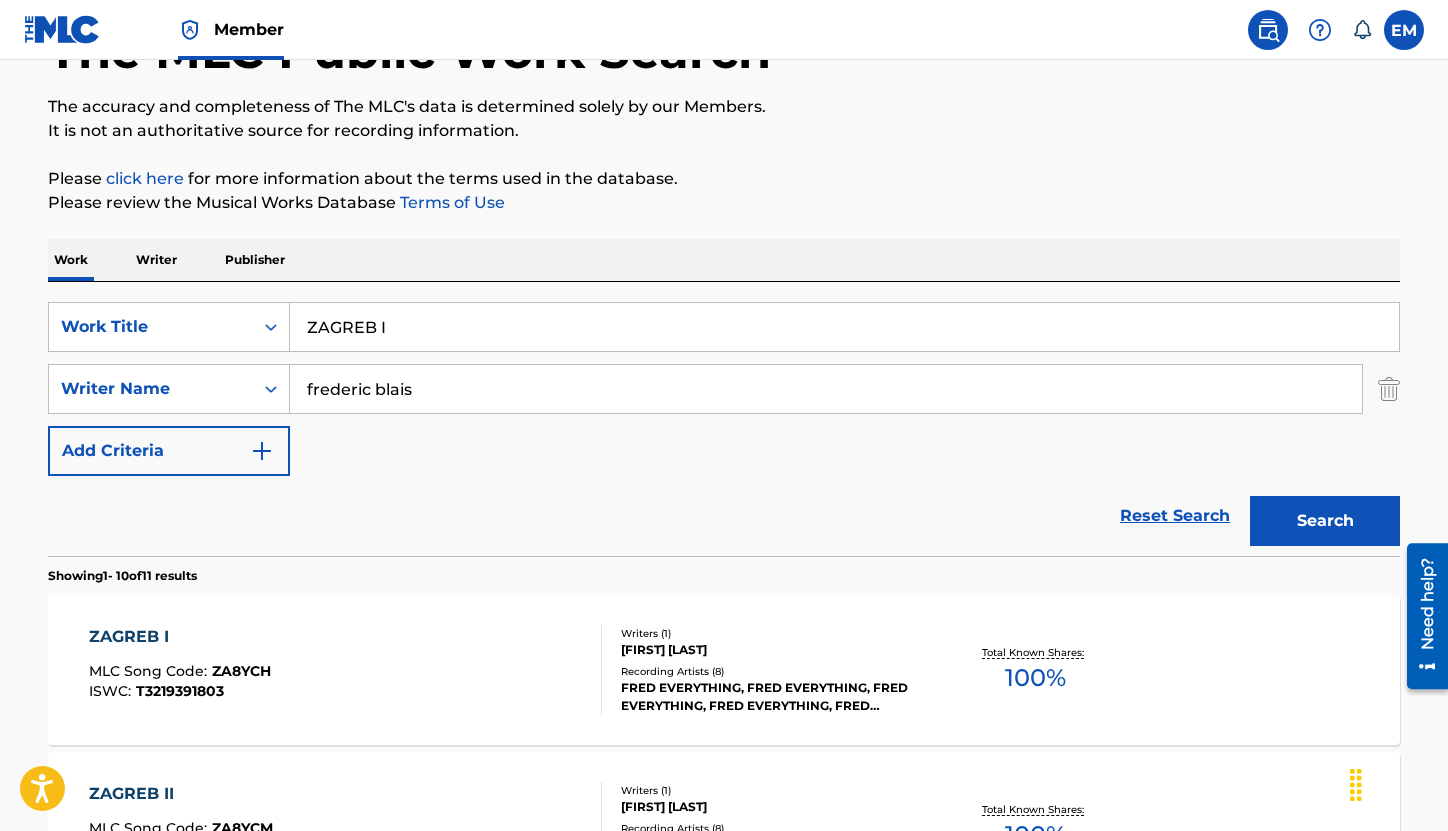 click on "ZAGREB I MLC Song Code : ZA8YCH ISWC : T3219391803" at bounding box center (346, 670) 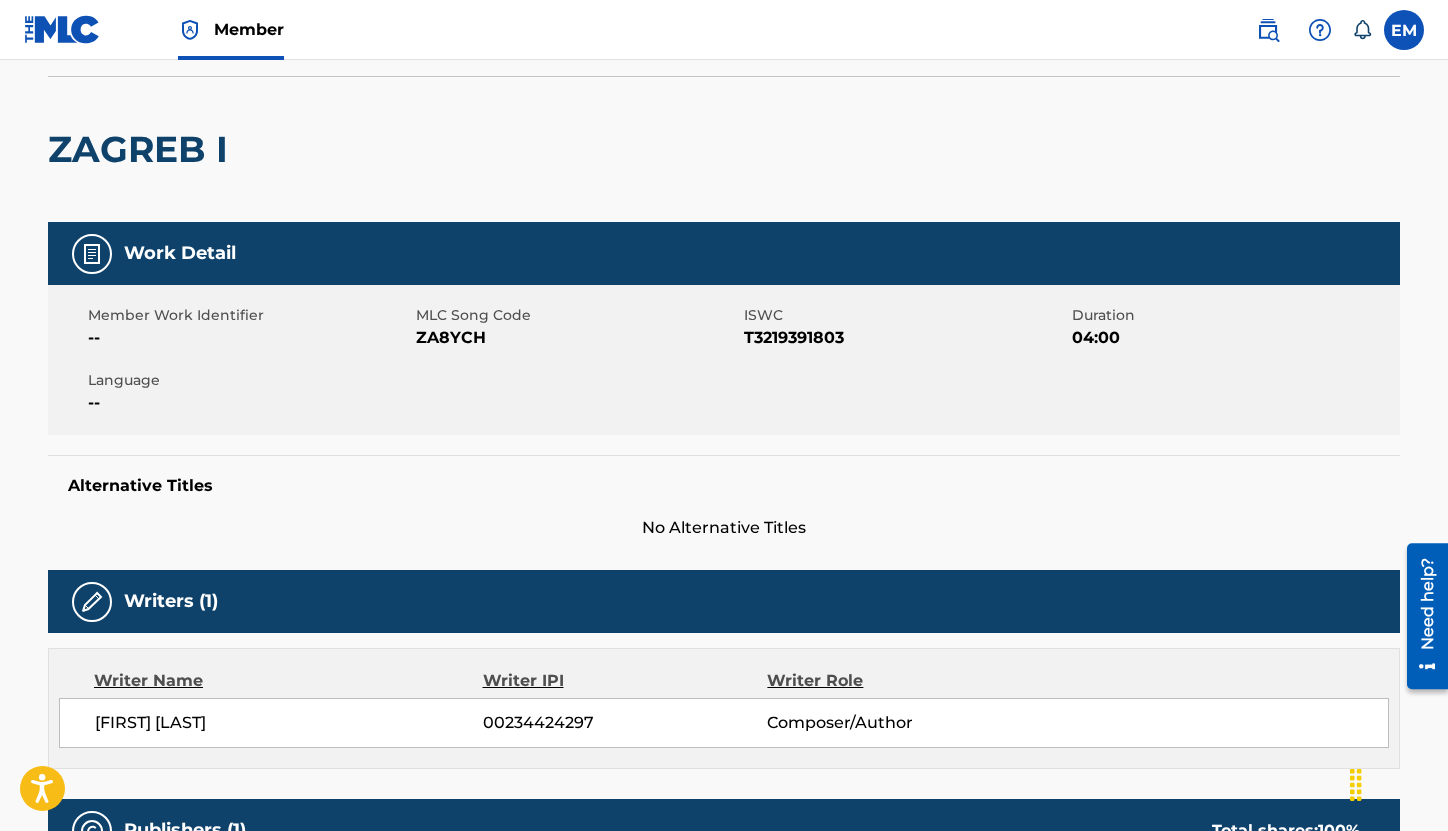 scroll, scrollTop: 100, scrollLeft: 0, axis: vertical 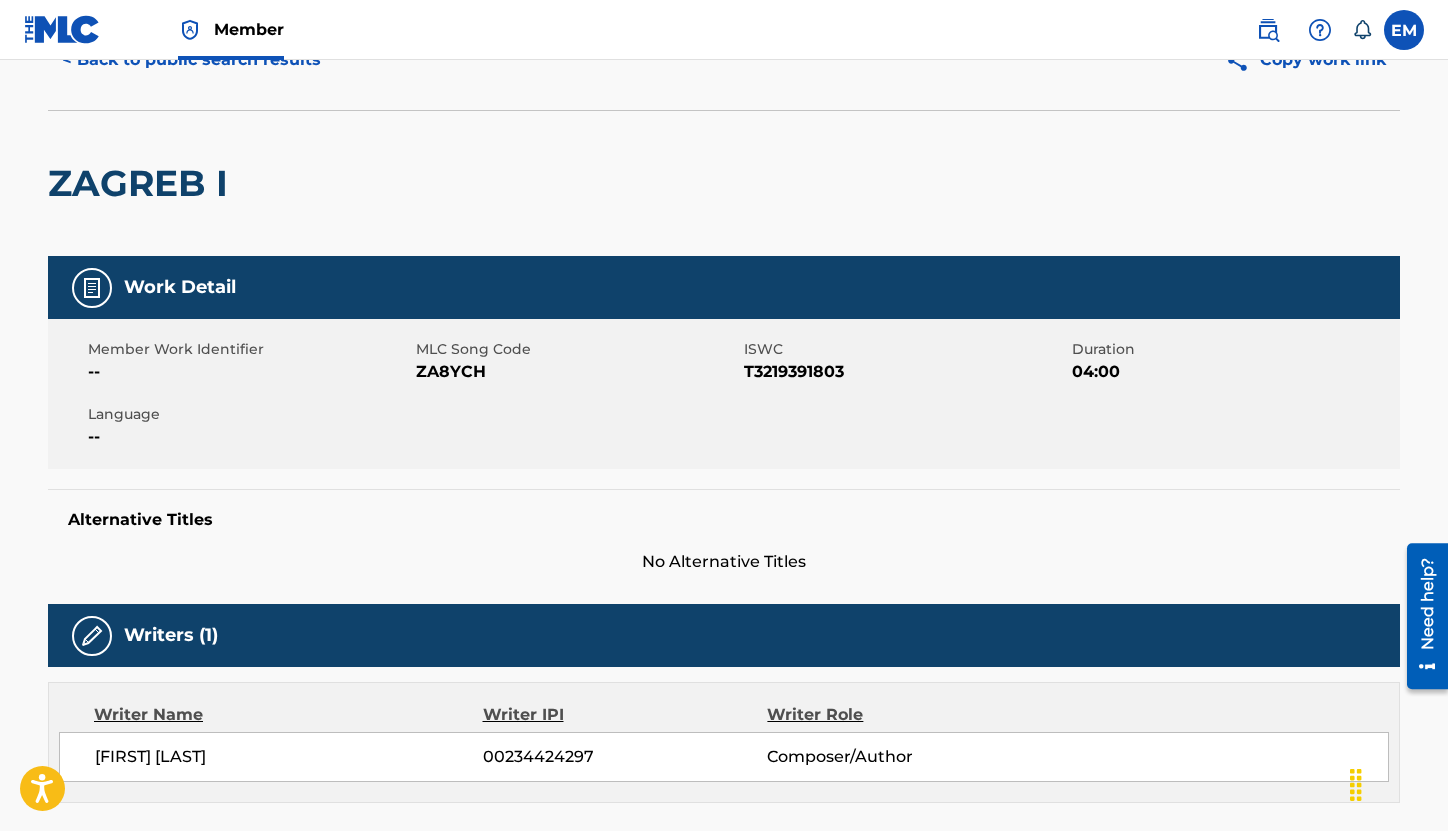 click on "ZA8YCH" at bounding box center [577, 372] 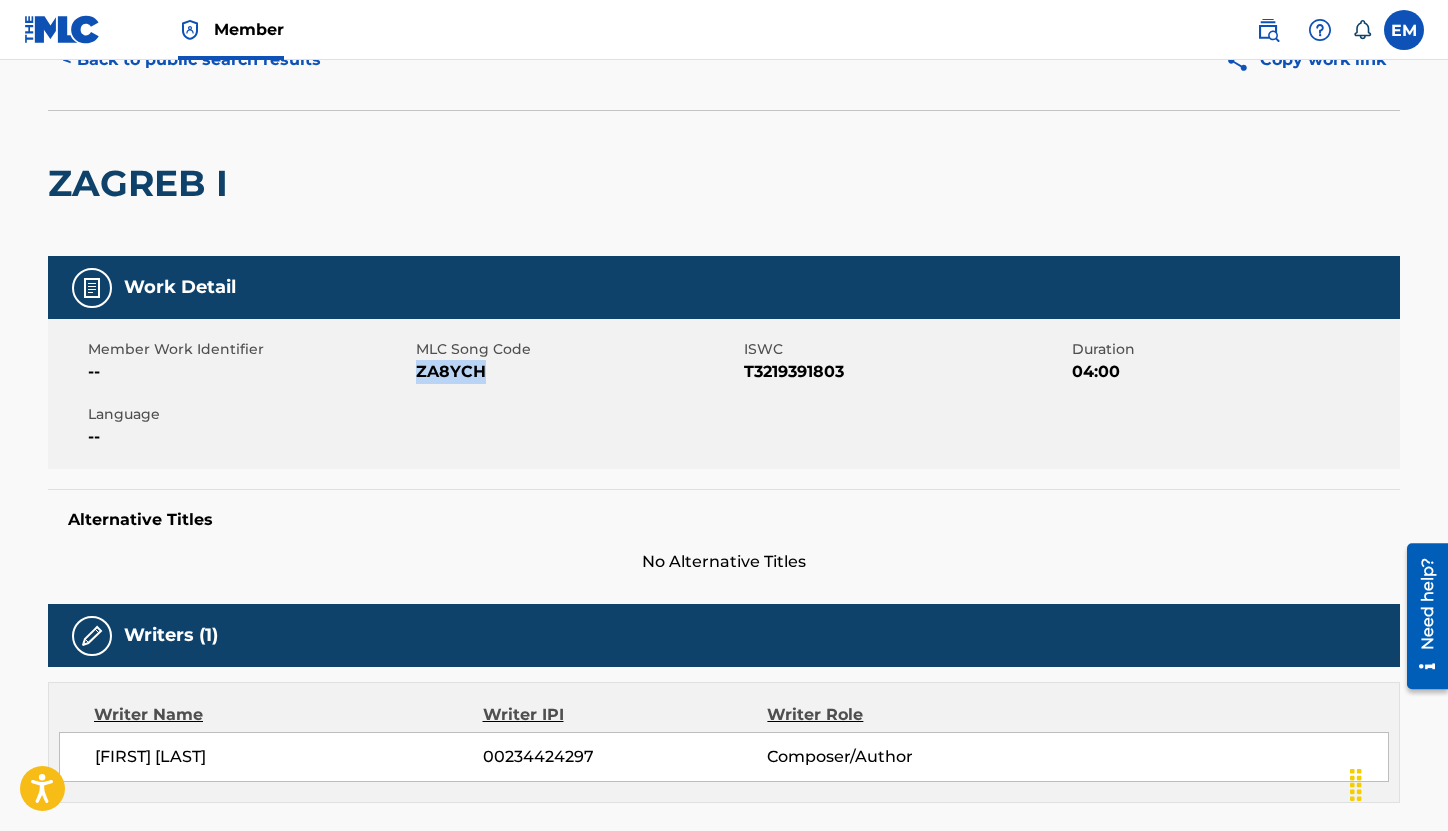 click on "ZA8YCH" at bounding box center [577, 372] 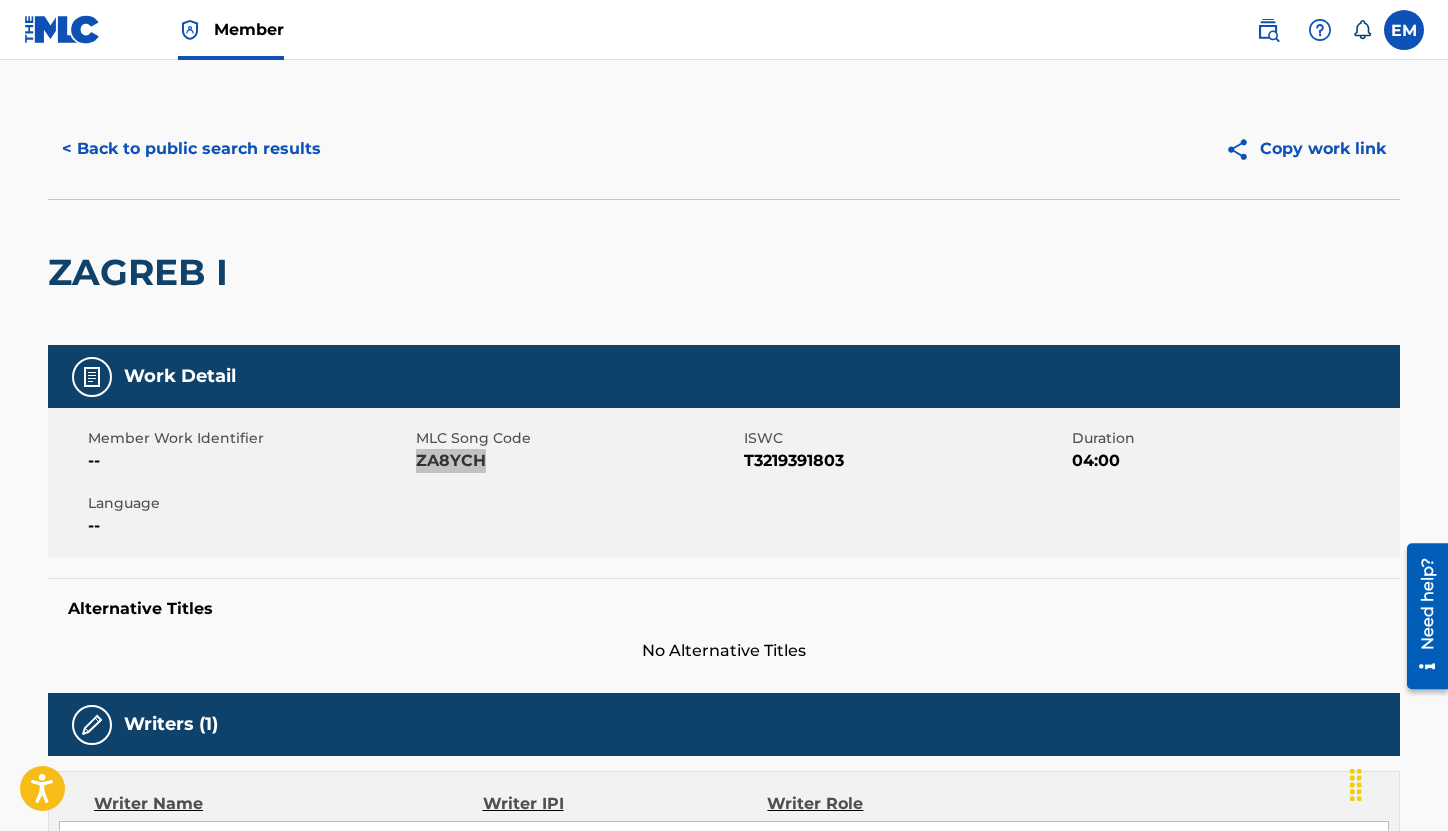 scroll, scrollTop: 0, scrollLeft: 0, axis: both 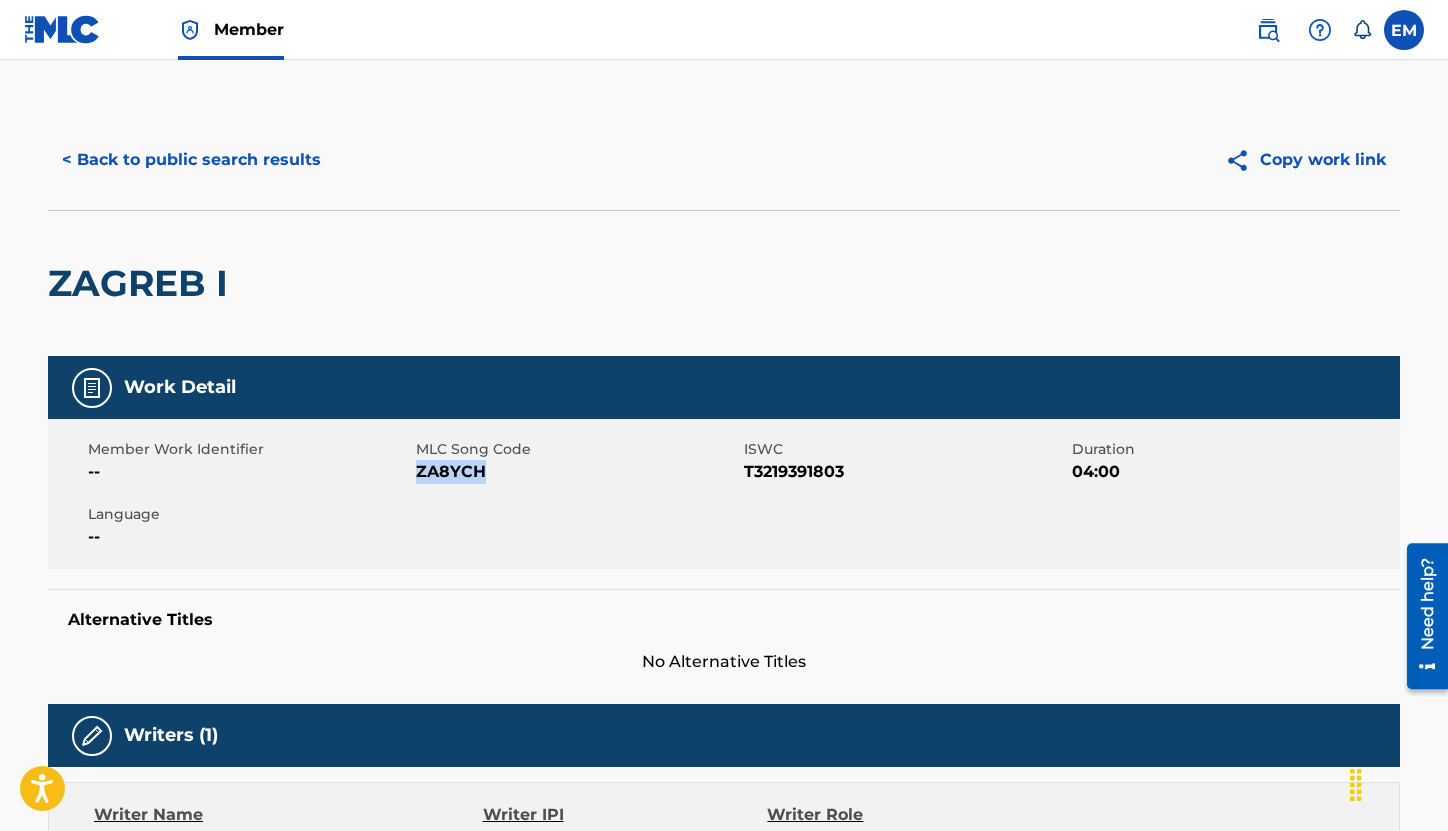 click on "< Back to public search results" at bounding box center (191, 160) 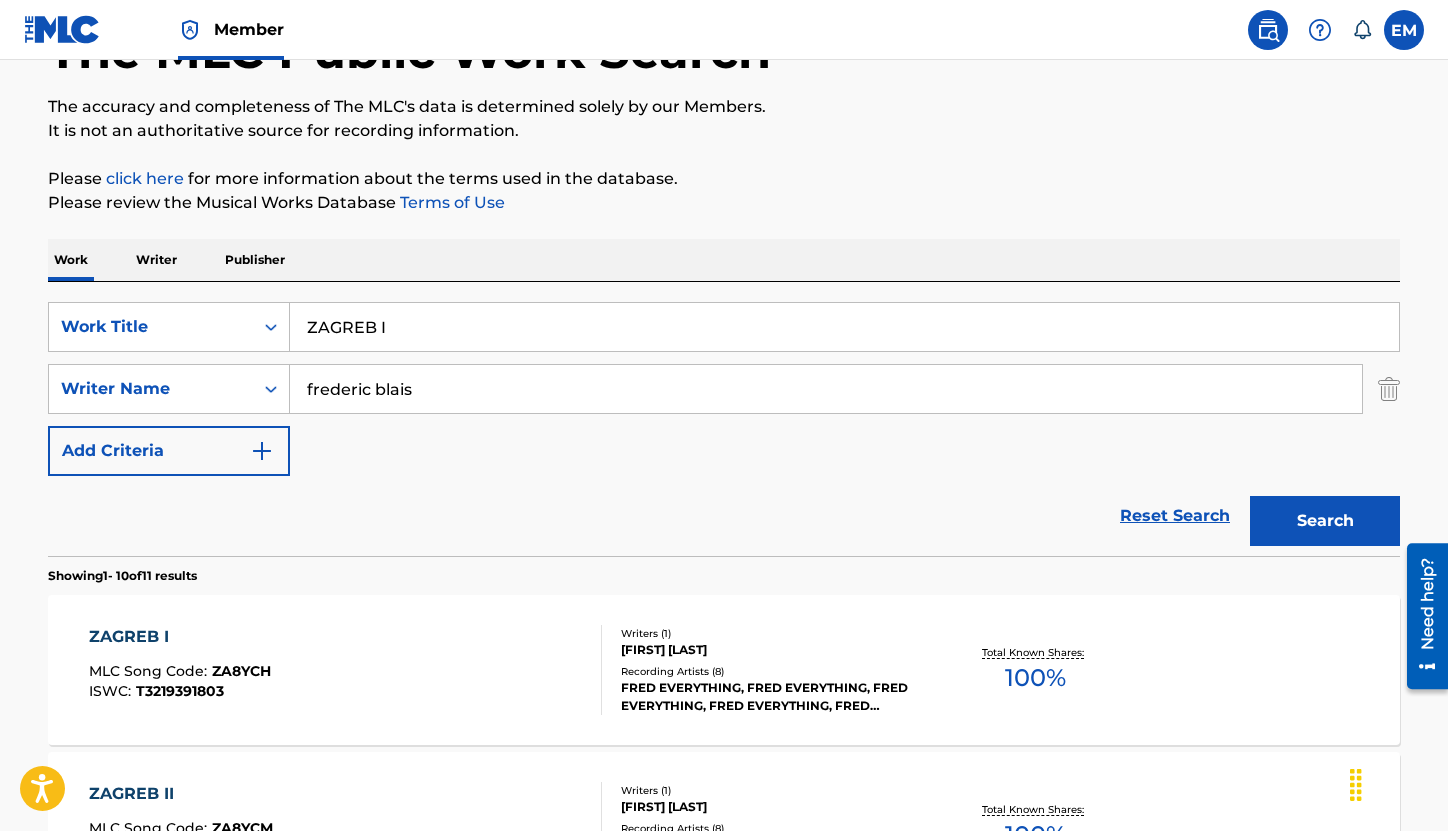 click on "ZAGREB II MLC Song Code : ZA8YCM ISWC : T3219391041" at bounding box center (346, 827) 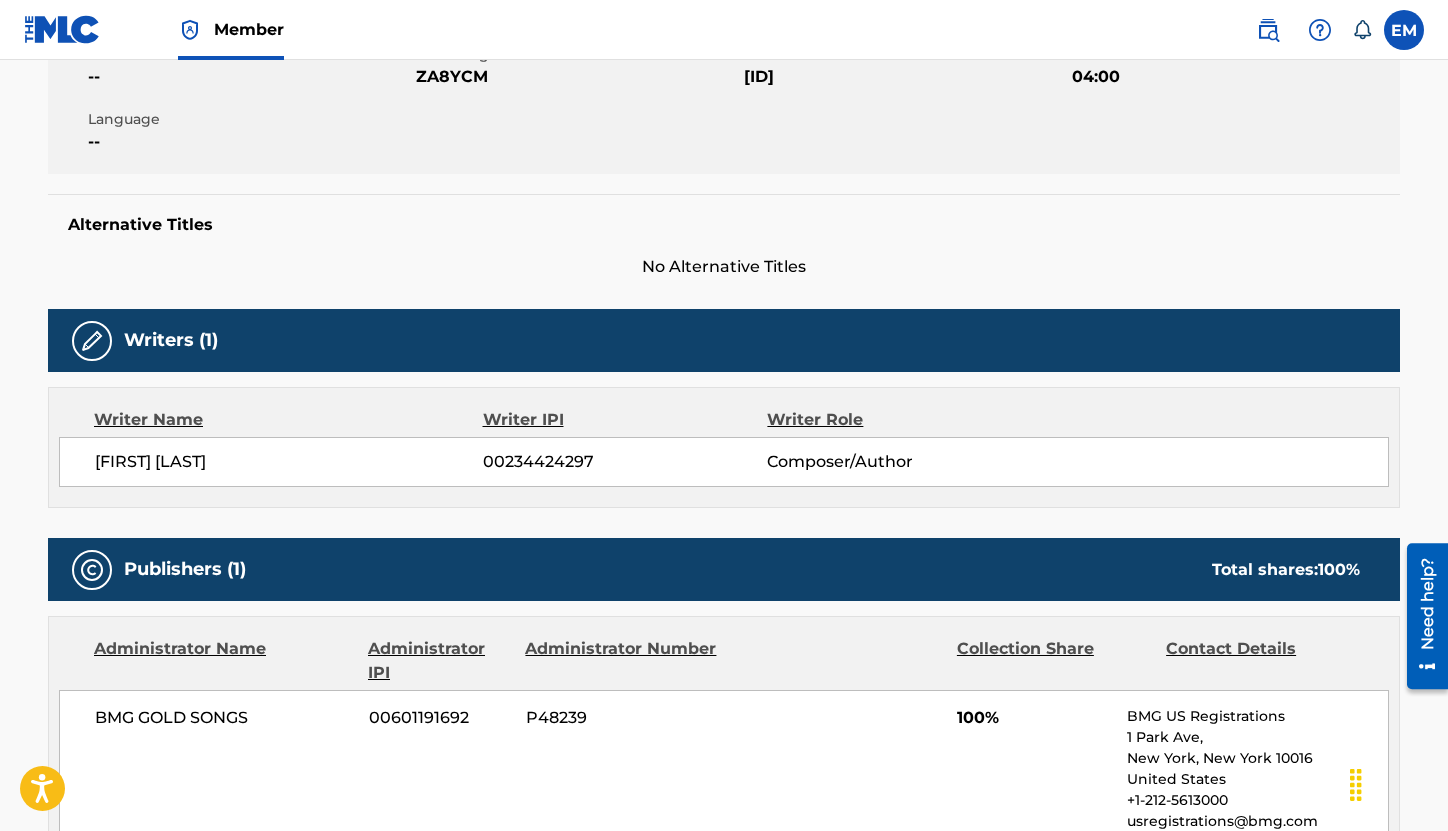 scroll, scrollTop: 200, scrollLeft: 0, axis: vertical 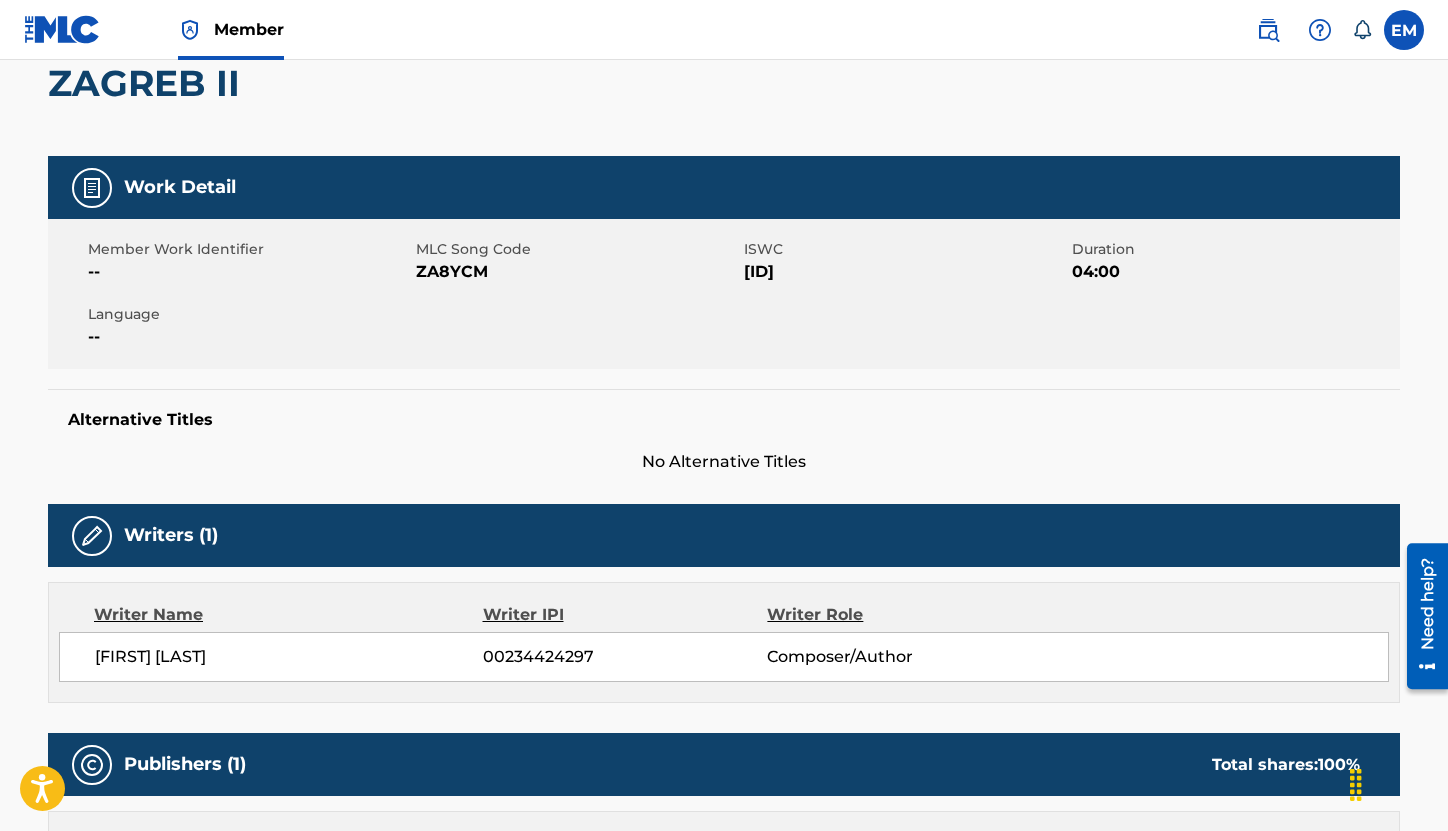 click on "ZA8YCM" at bounding box center [577, 272] 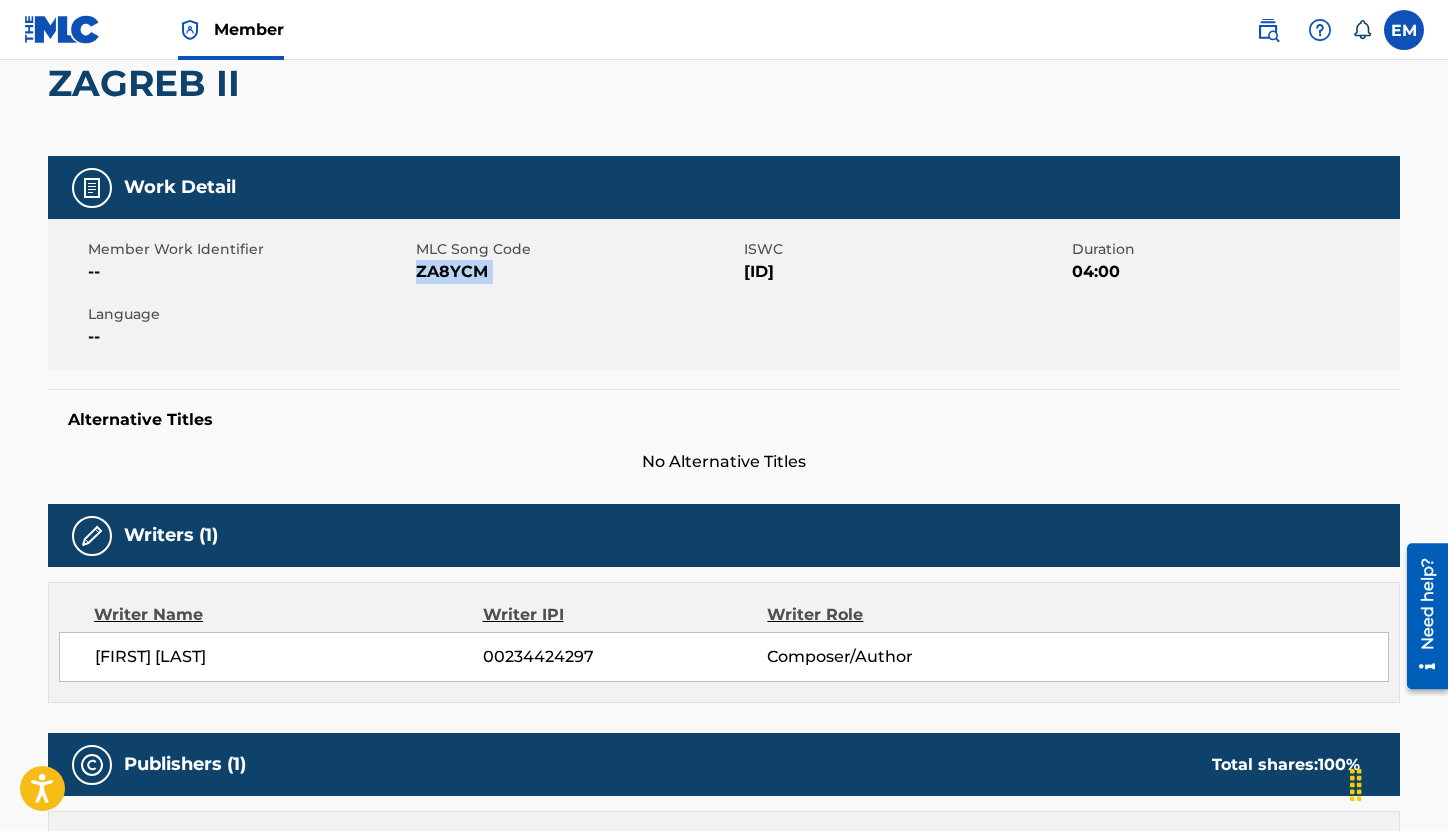 click on "ZA8YCM" at bounding box center [577, 272] 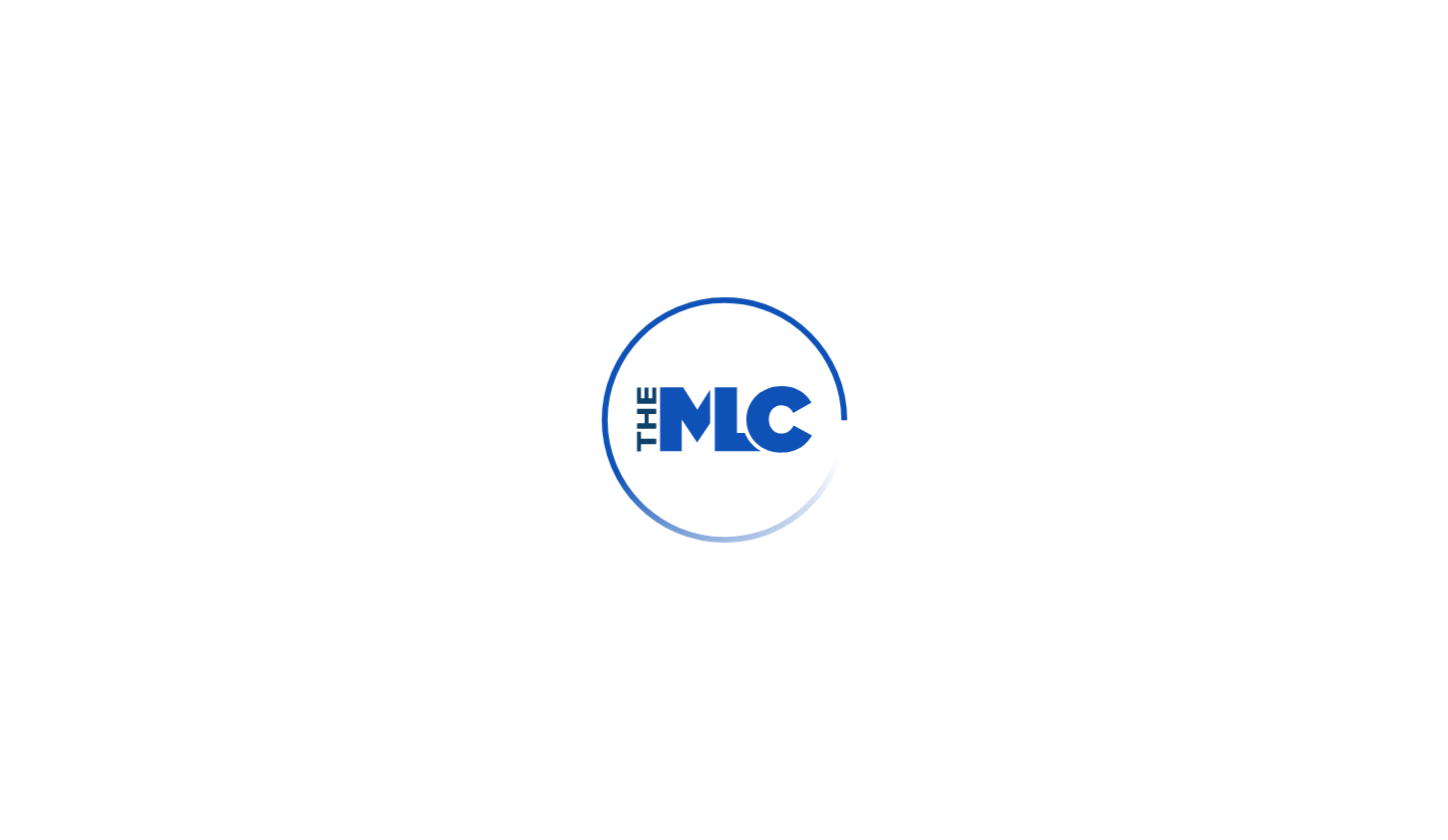 scroll, scrollTop: 0, scrollLeft: 0, axis: both 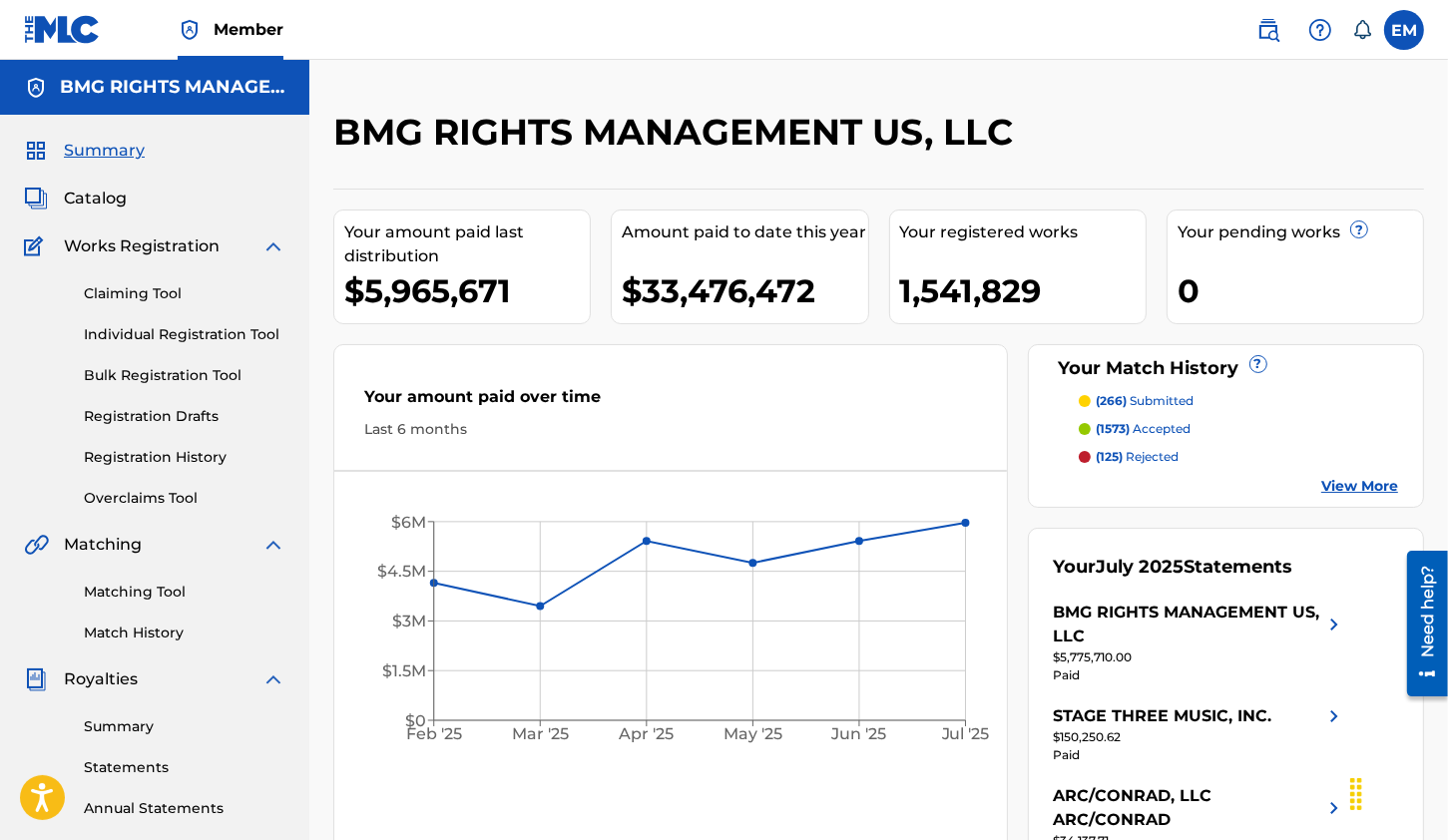 click on "Claiming Tool" at bounding box center [185, 293] 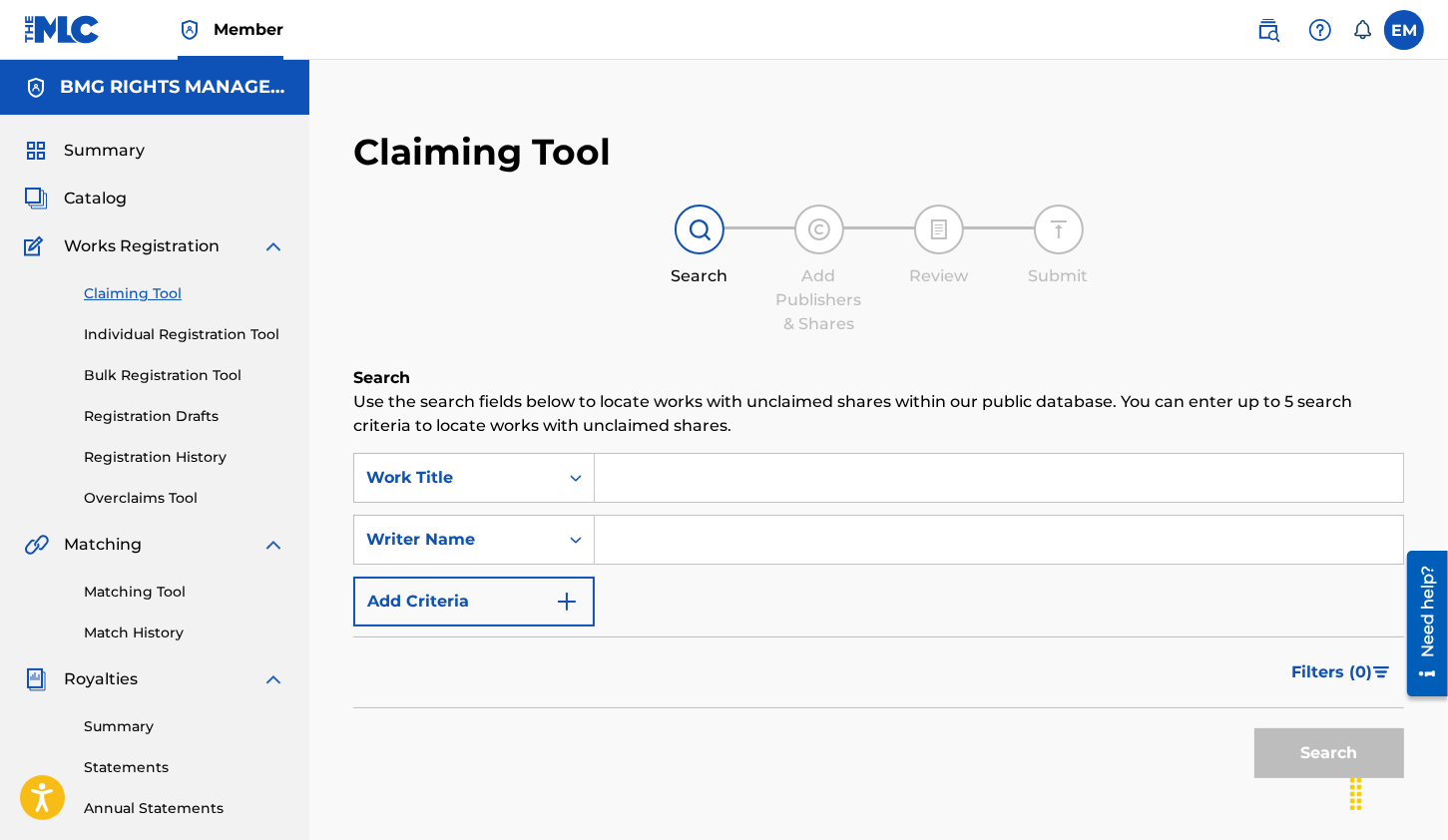 click at bounding box center (999, 478) 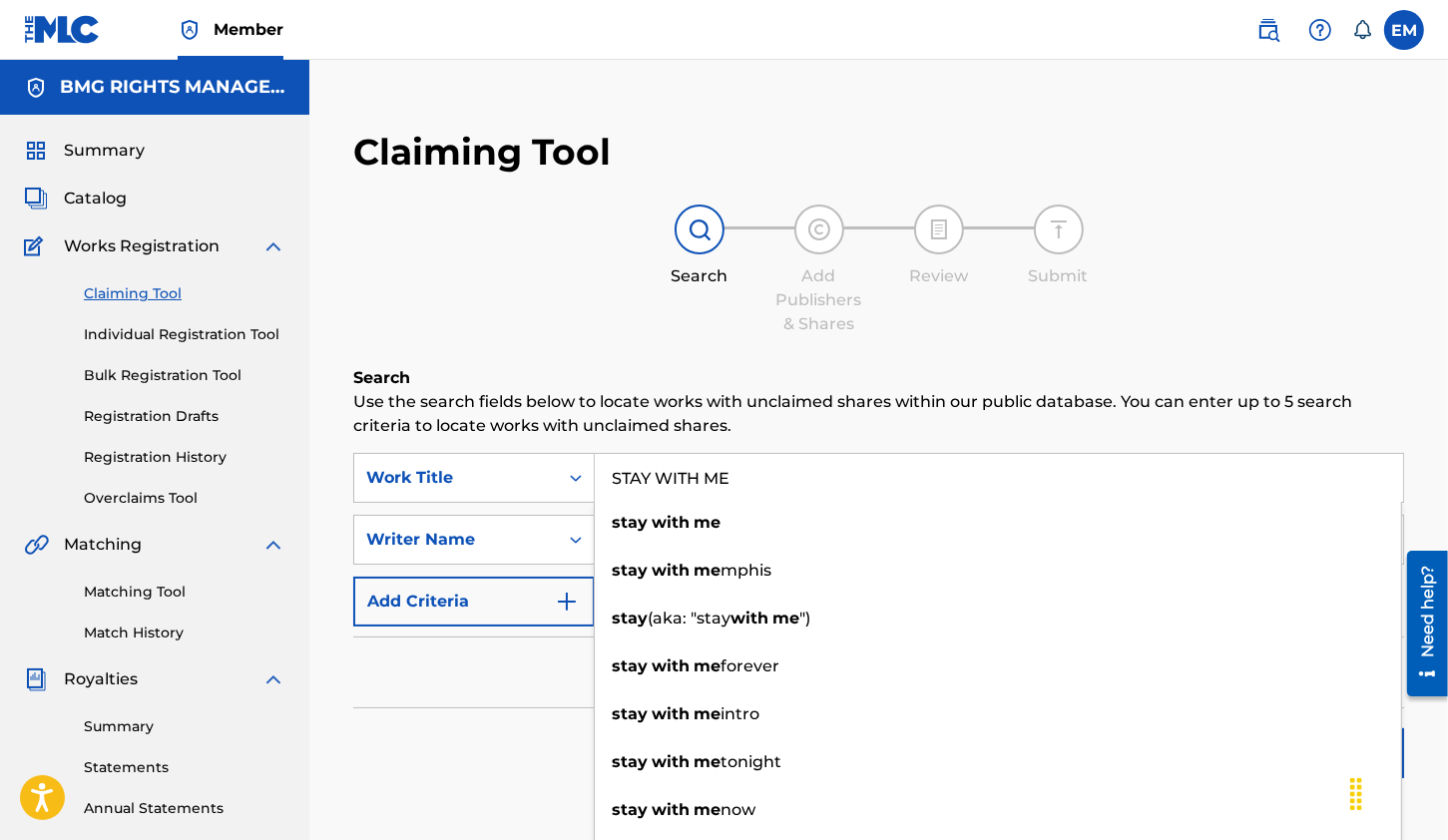 type on "STAY WITH ME" 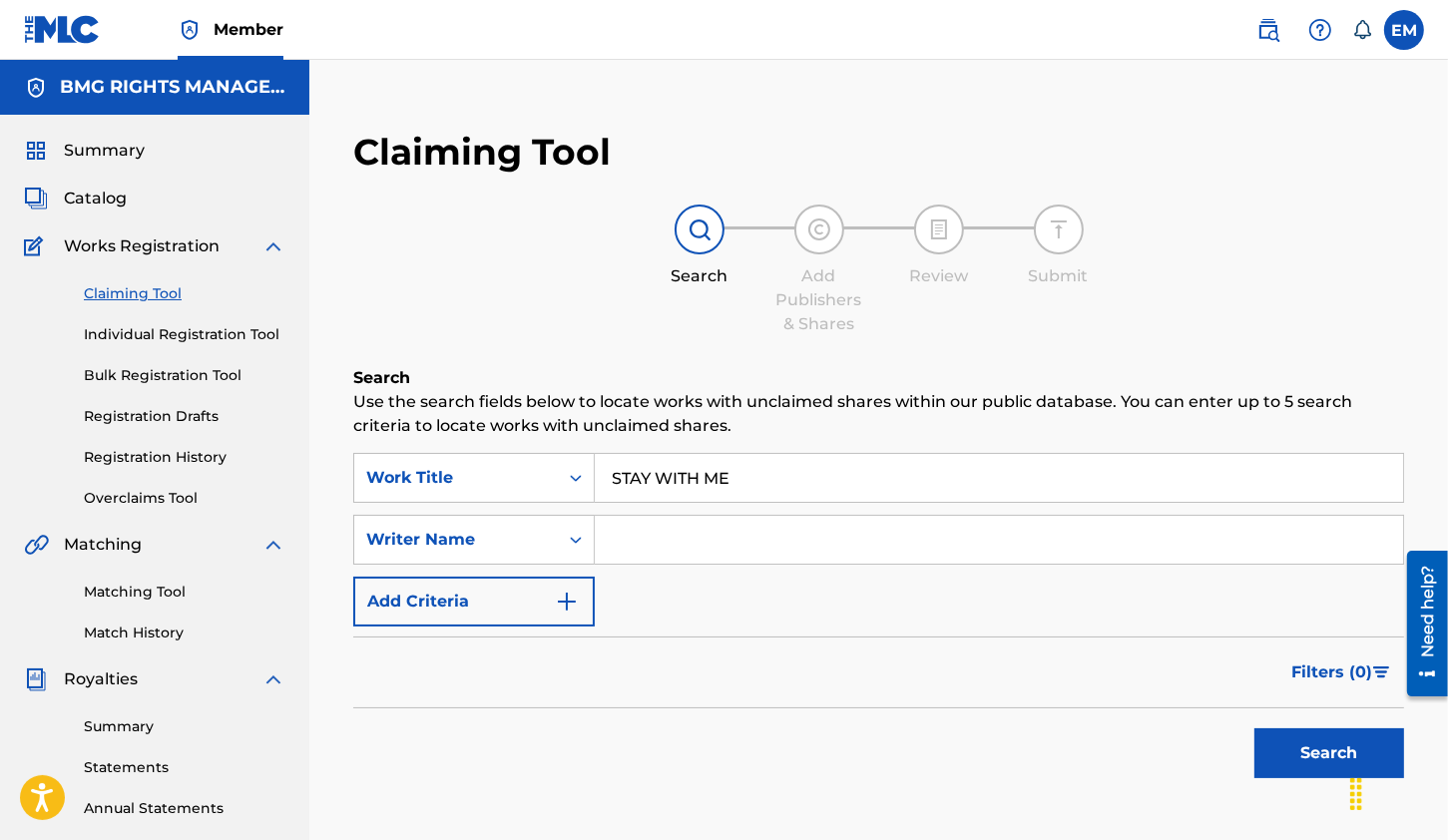 scroll, scrollTop: 100, scrollLeft: 0, axis: vertical 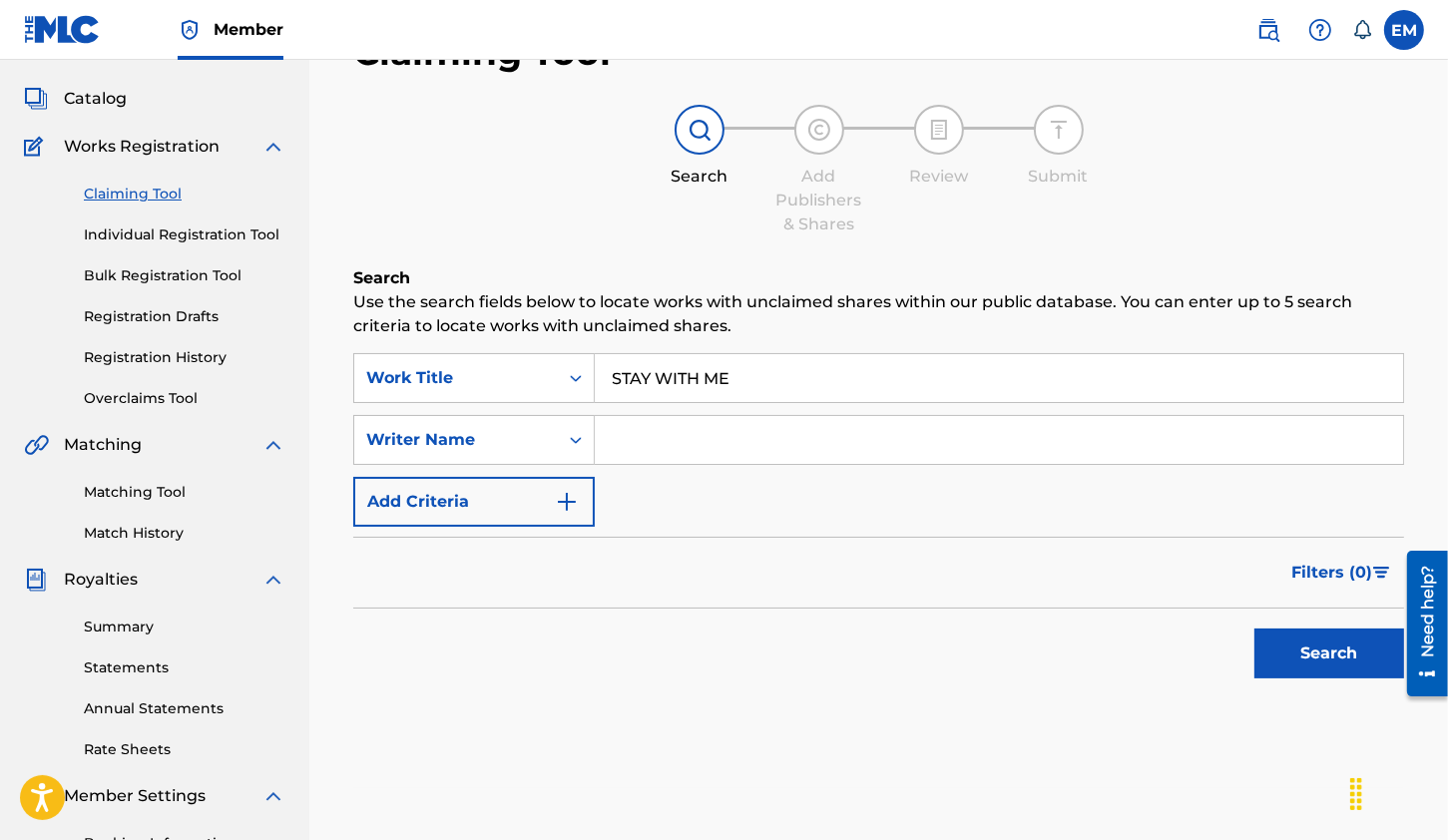 click at bounding box center [999, 440] 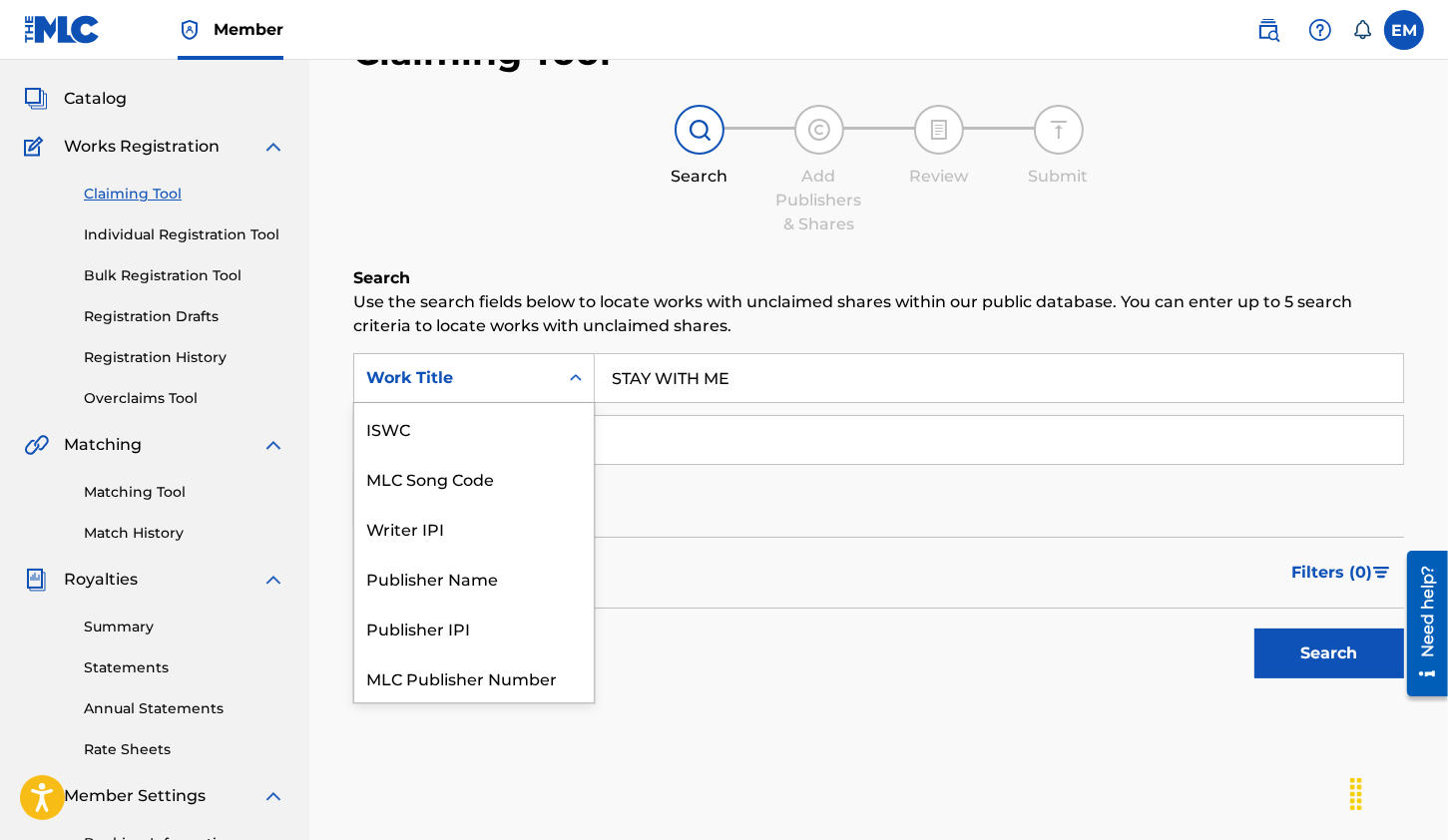 click on "Work Title" at bounding box center [456, 378] 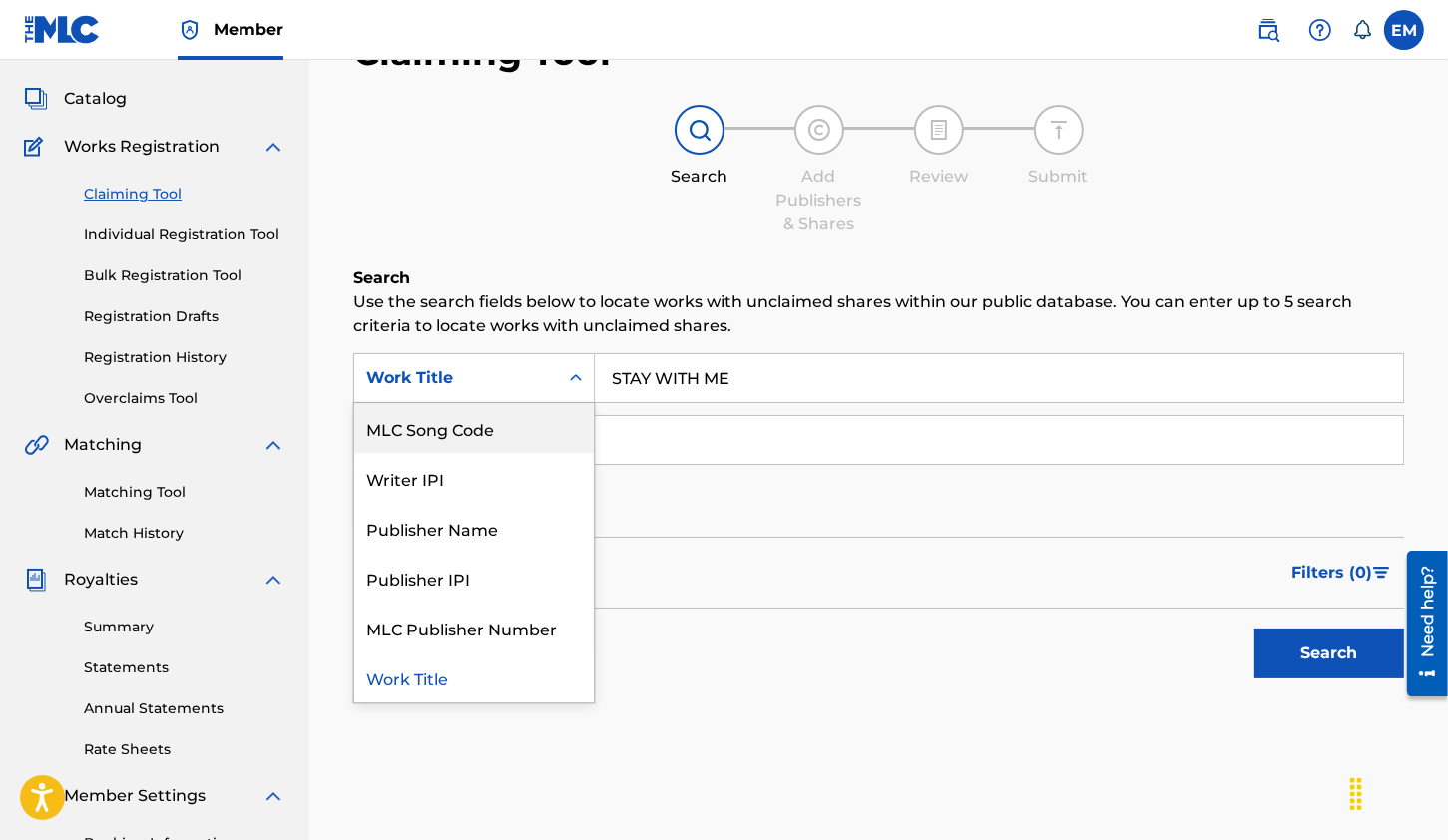 click on "MLC Song Code" at bounding box center (474, 428) 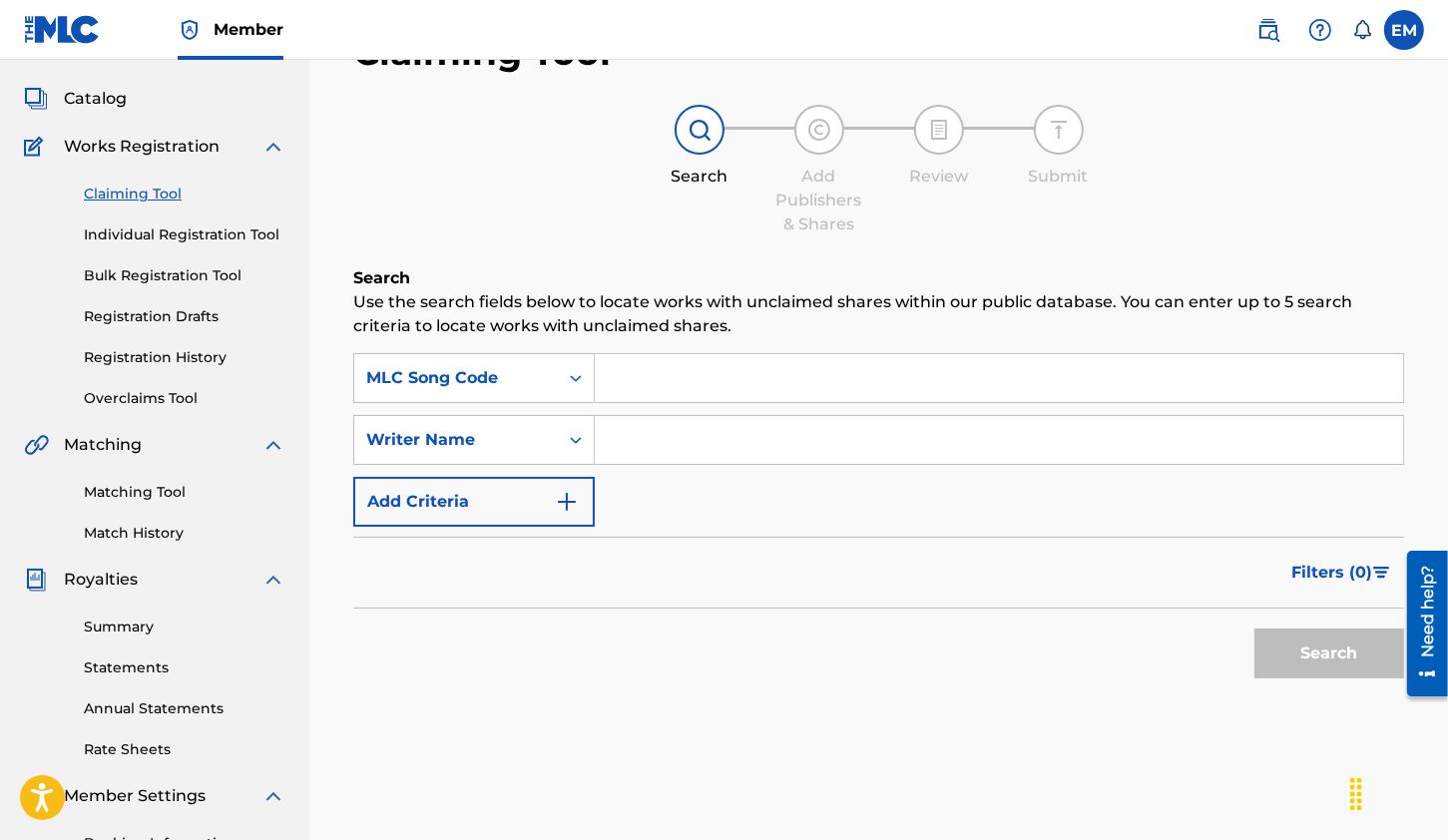 click at bounding box center [999, 440] 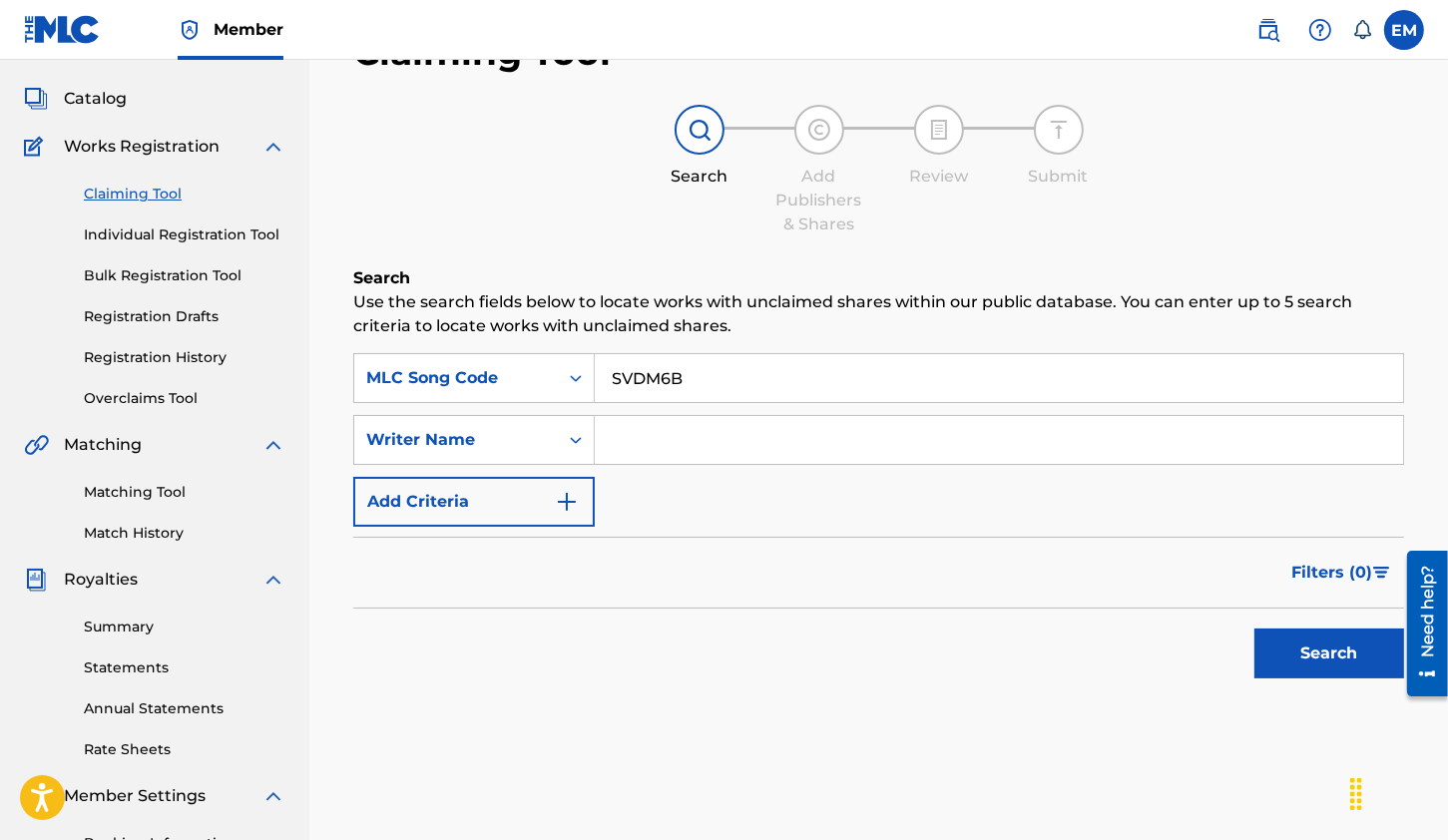type on "SVDM6B" 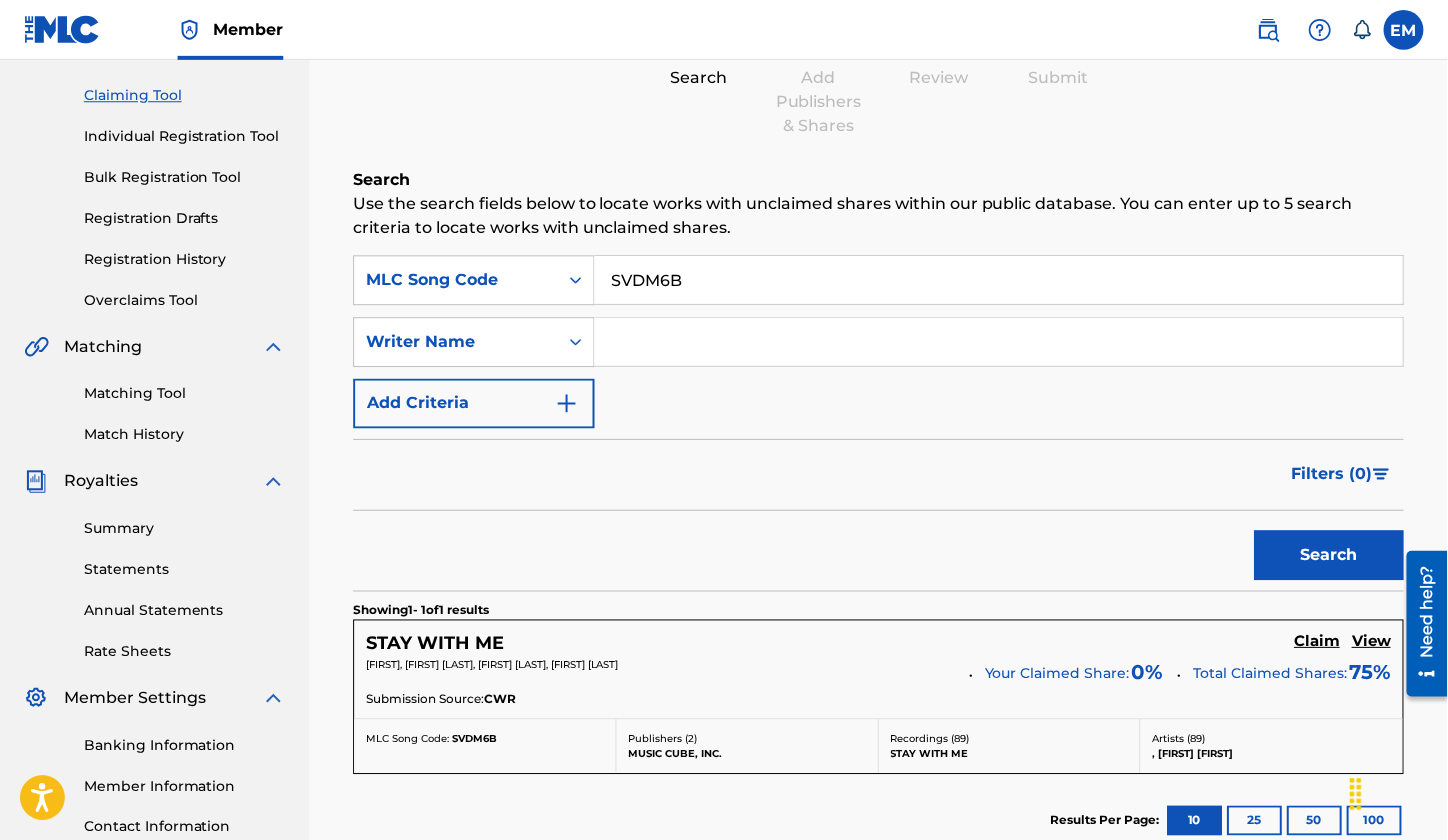 scroll, scrollTop: 300, scrollLeft: 0, axis: vertical 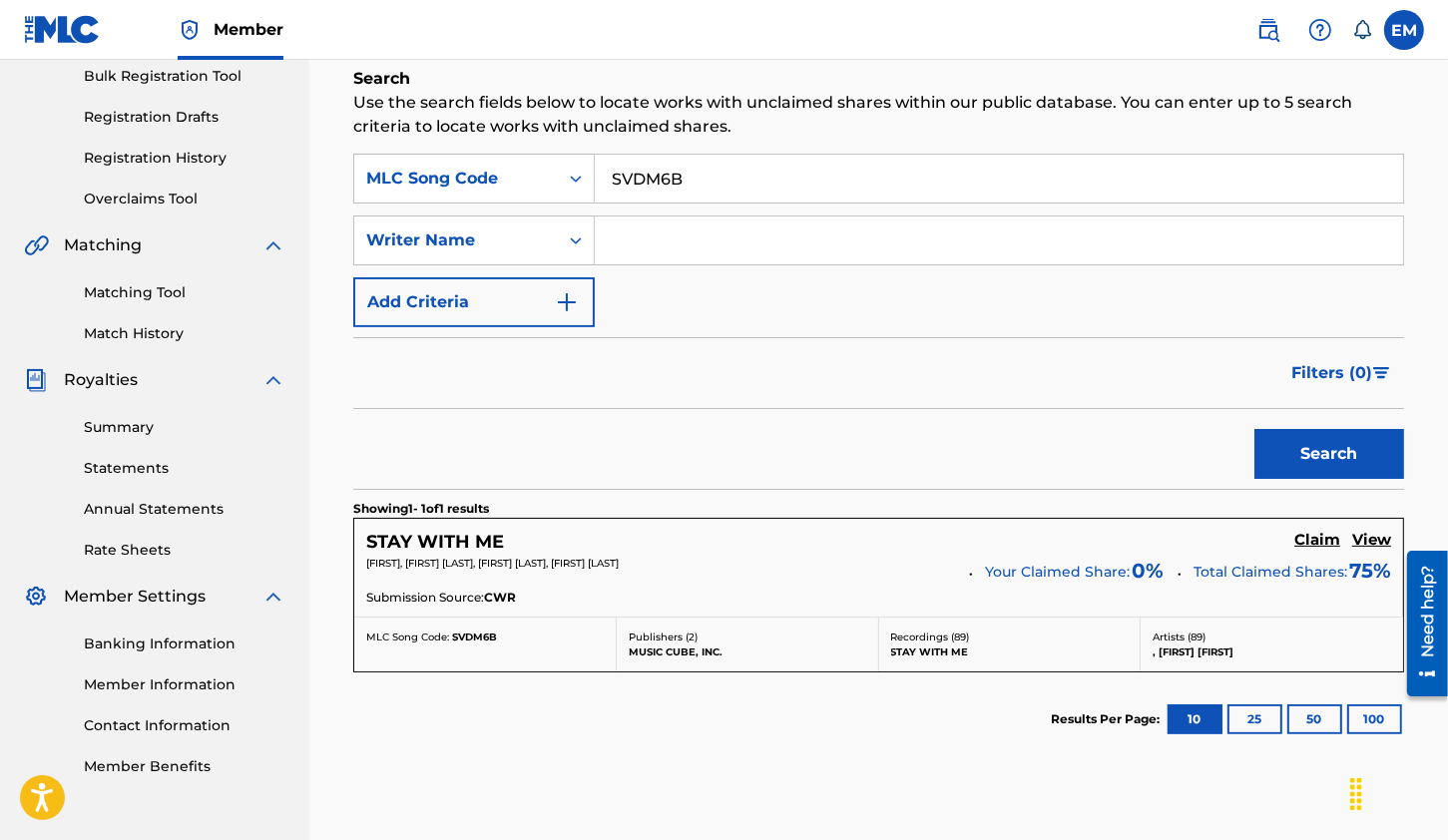 click on "Claim" at bounding box center [1317, 540] 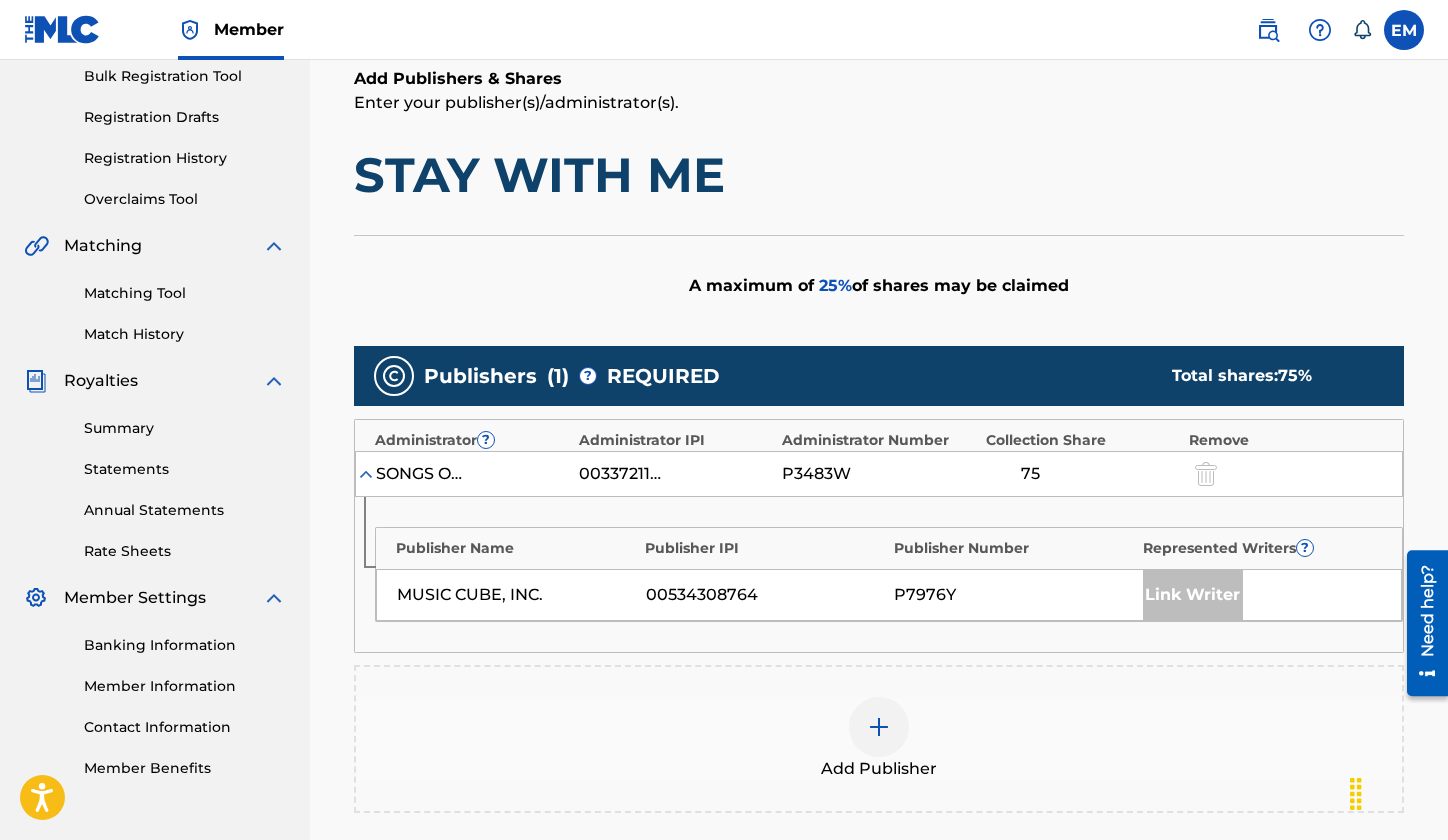 click at bounding box center (879, 727) 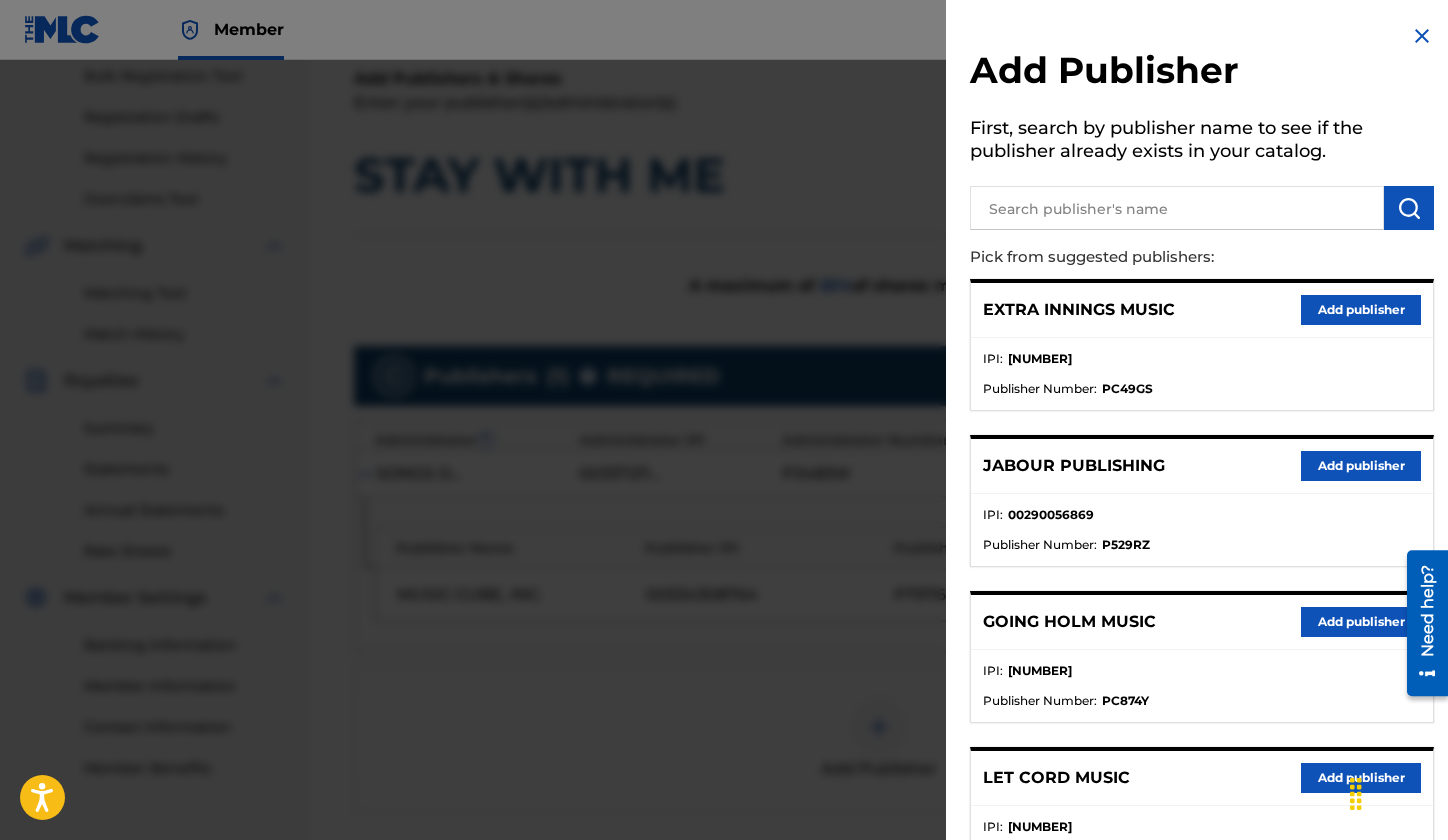 click at bounding box center [1177, 208] 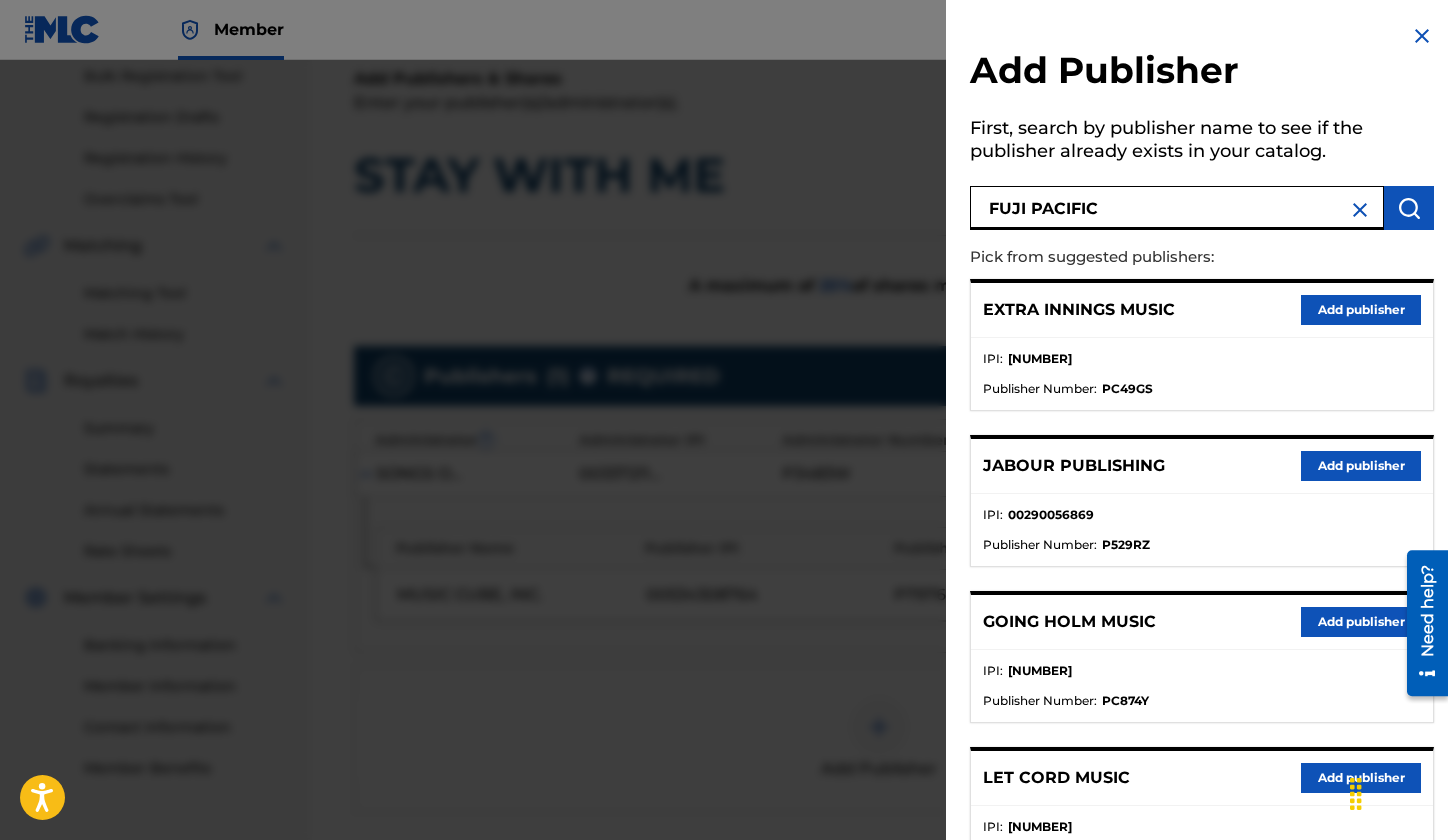 click on "FUJI PACIFIC" at bounding box center [1177, 208] 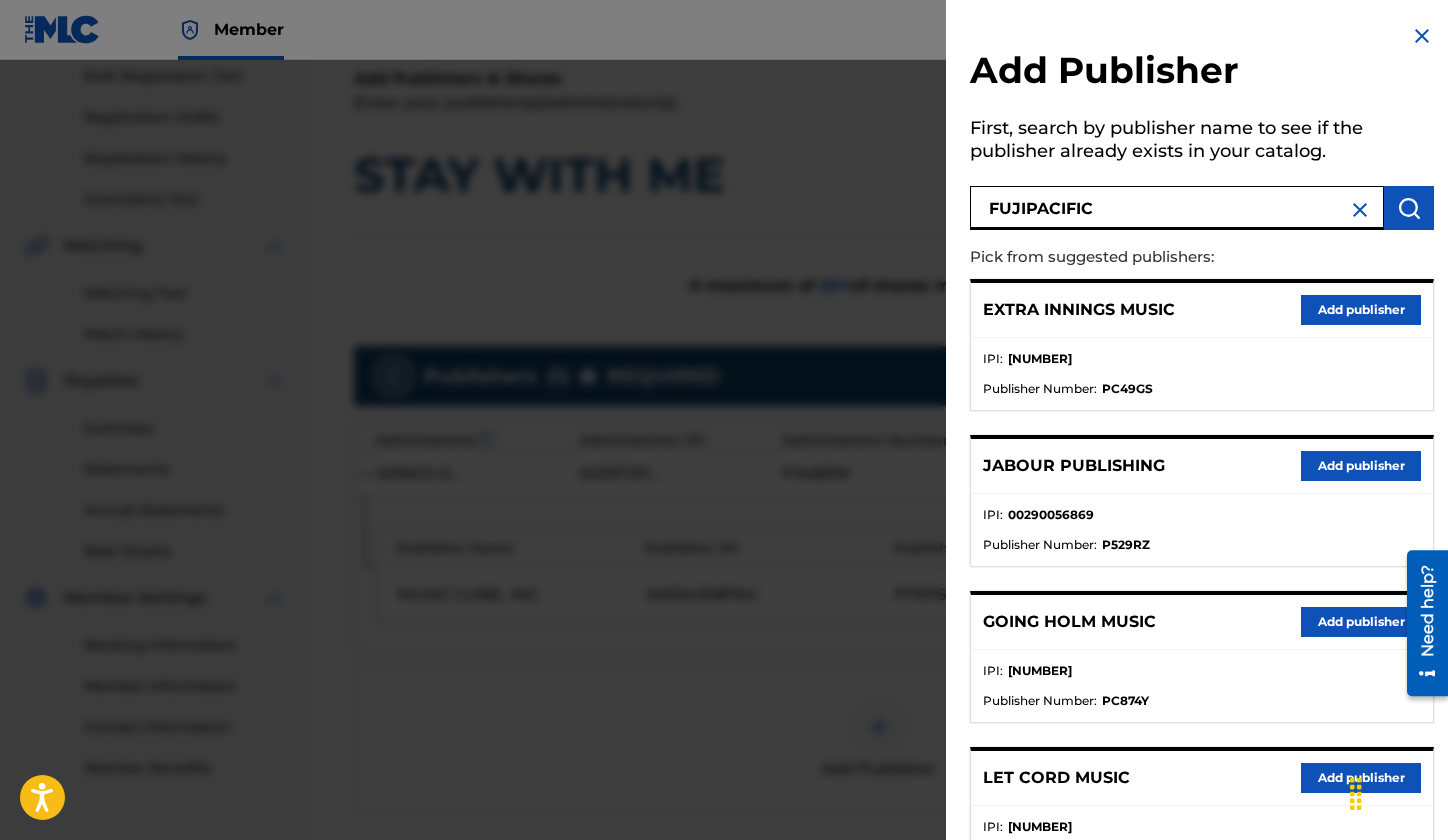 type on "FUJIPACIFIC" 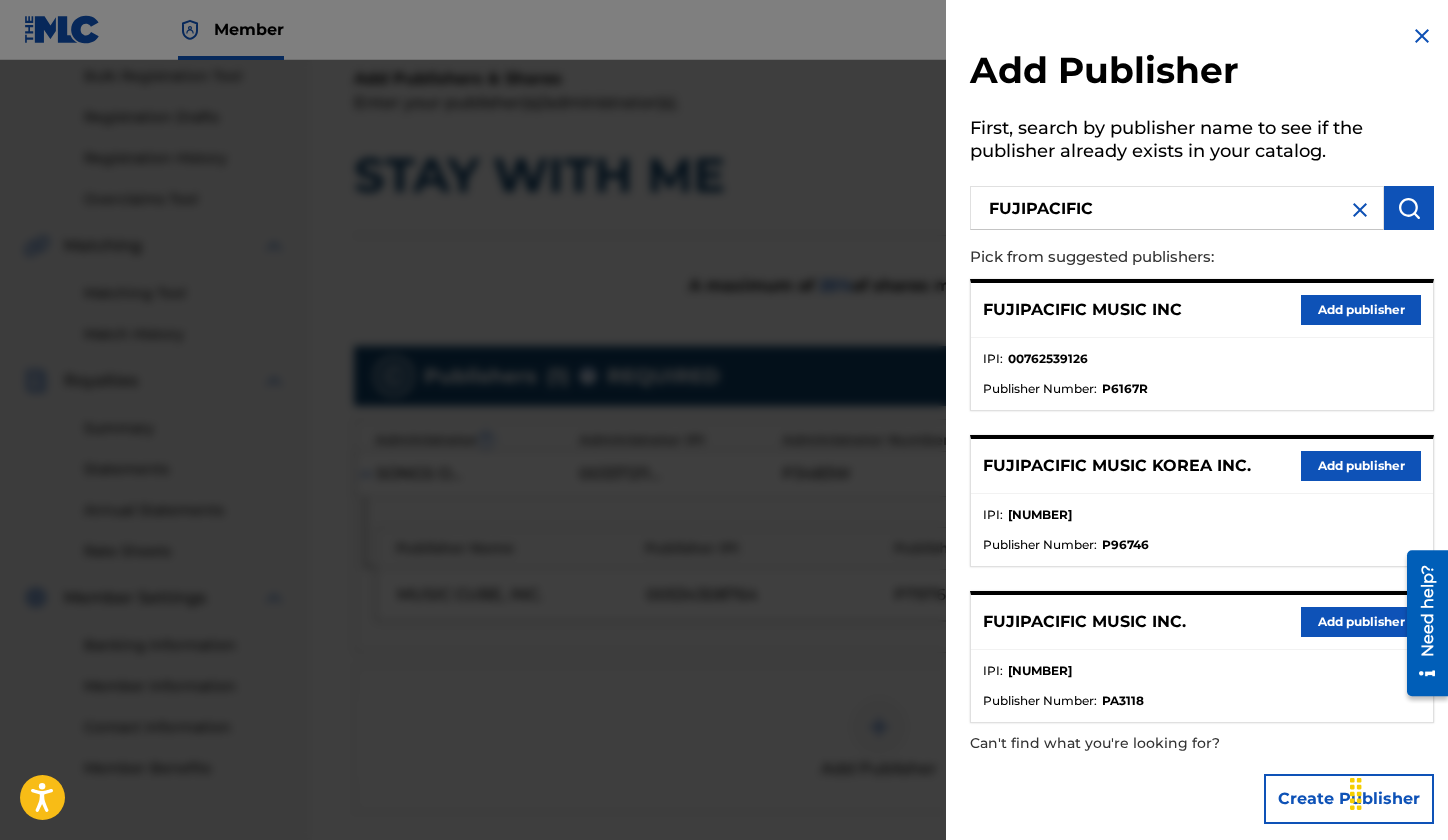 click on "Add publisher" at bounding box center (1361, 466) 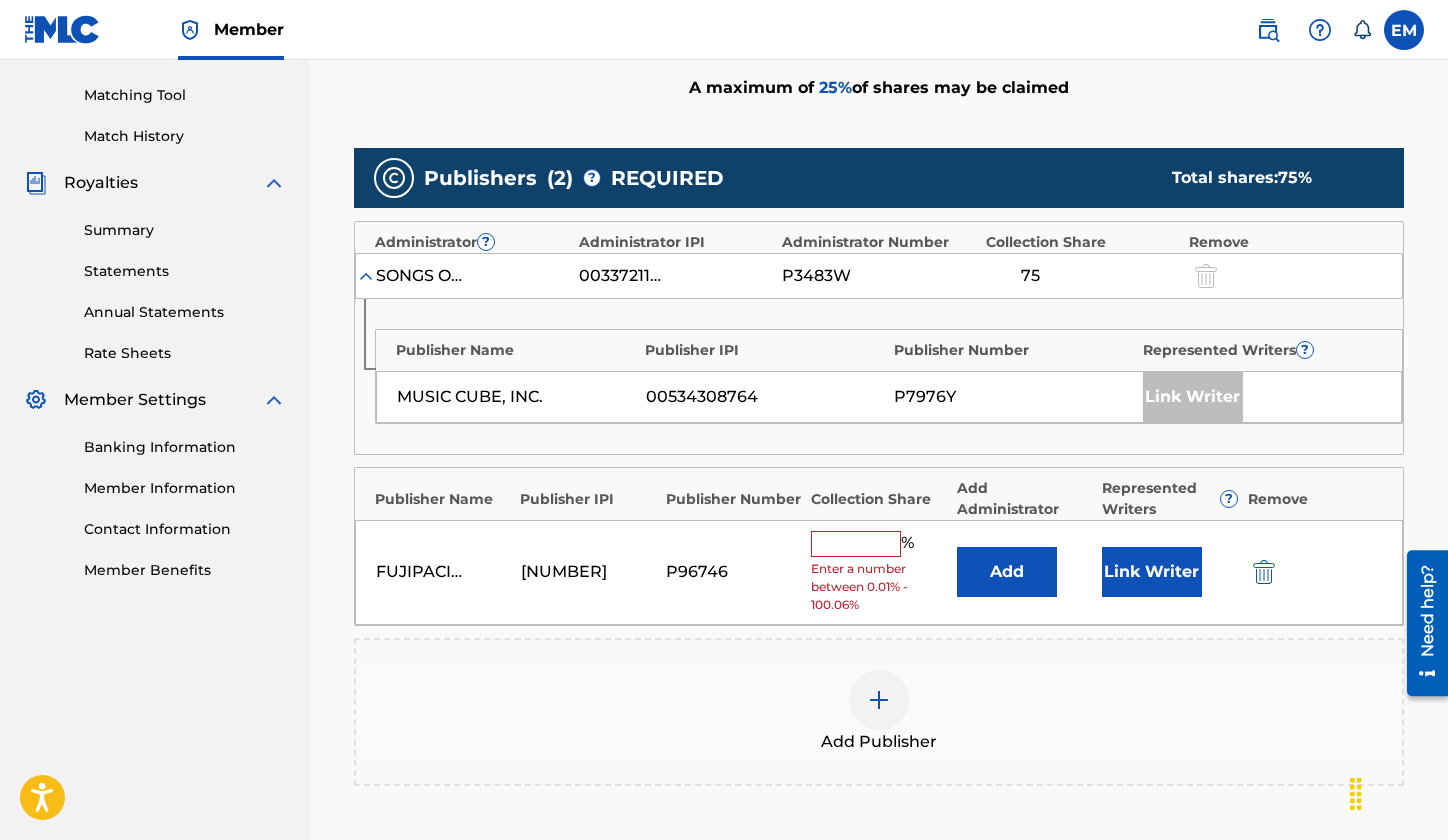 scroll, scrollTop: 500, scrollLeft: 0, axis: vertical 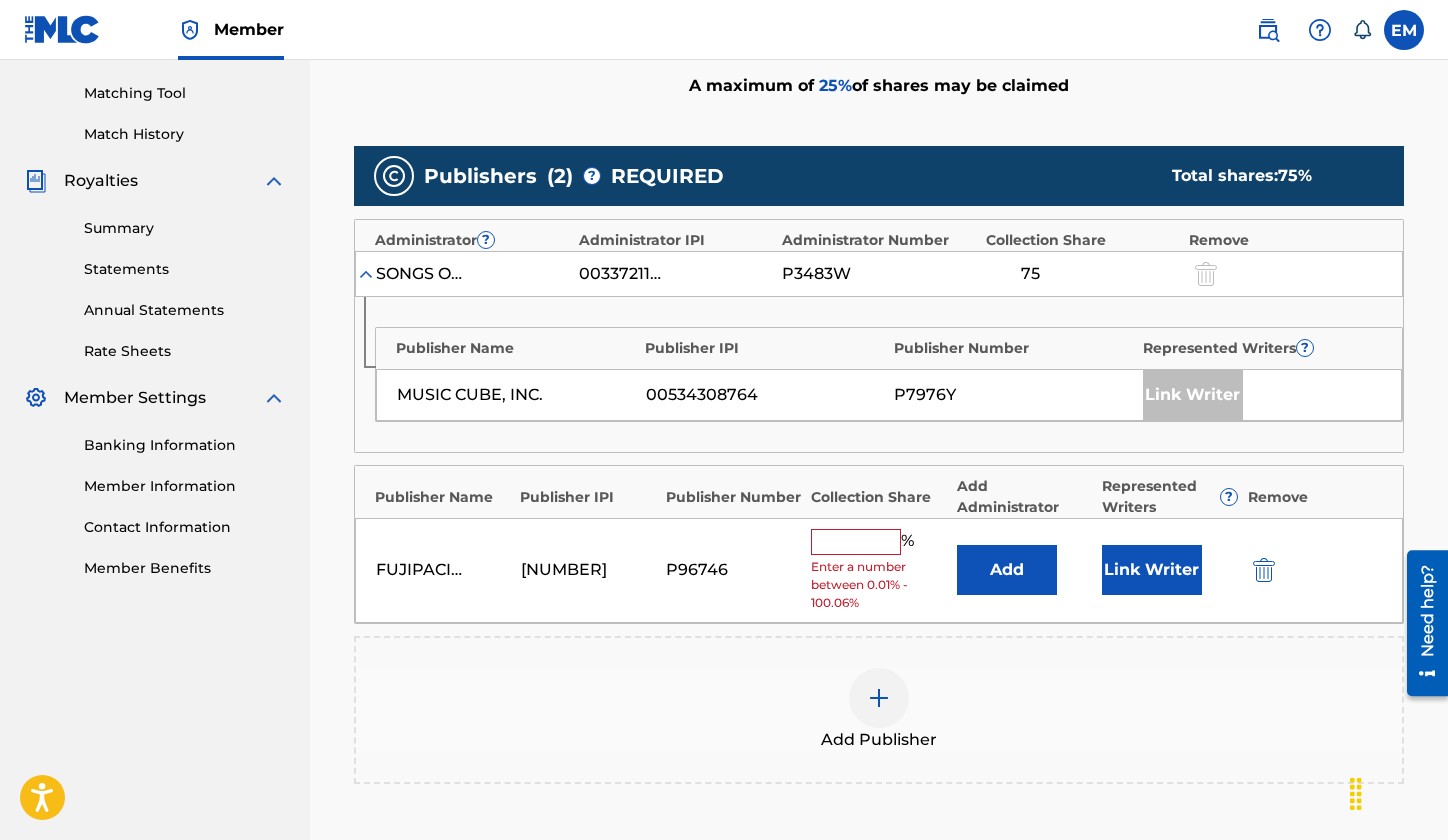 click at bounding box center [856, 542] 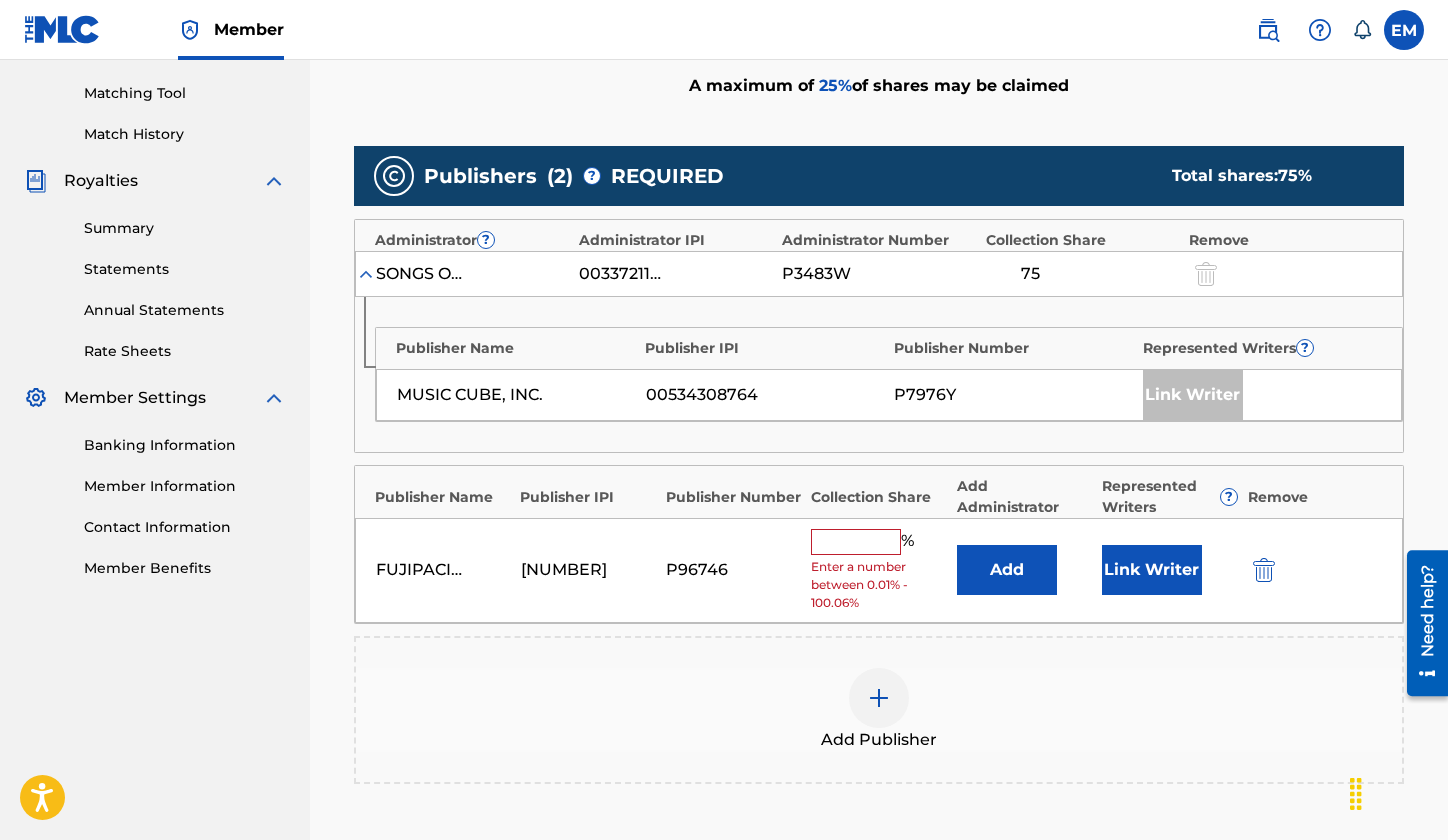 click on "Add" at bounding box center [1007, 570] 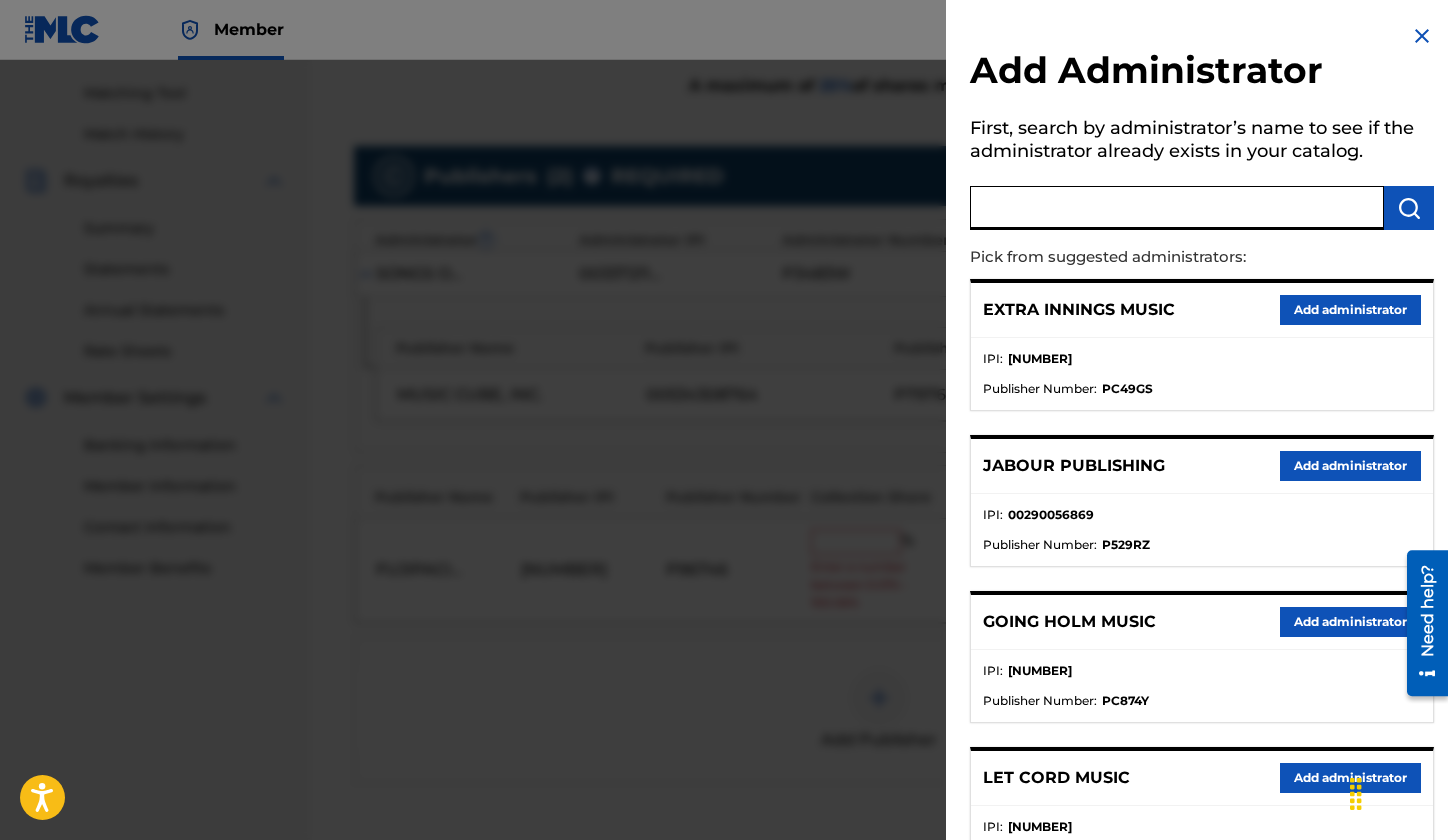 click at bounding box center (1177, 208) 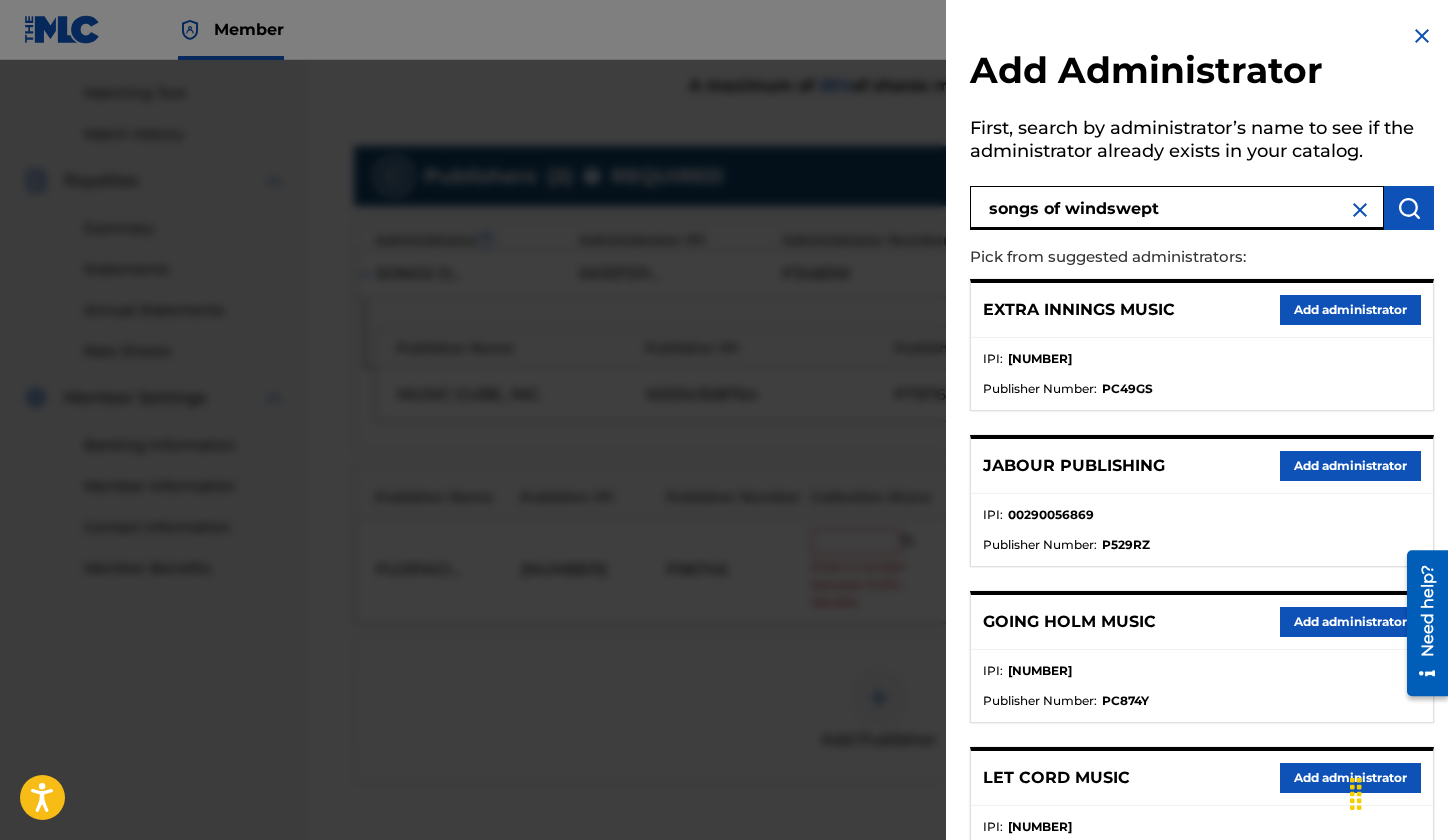type on "songs of windswept" 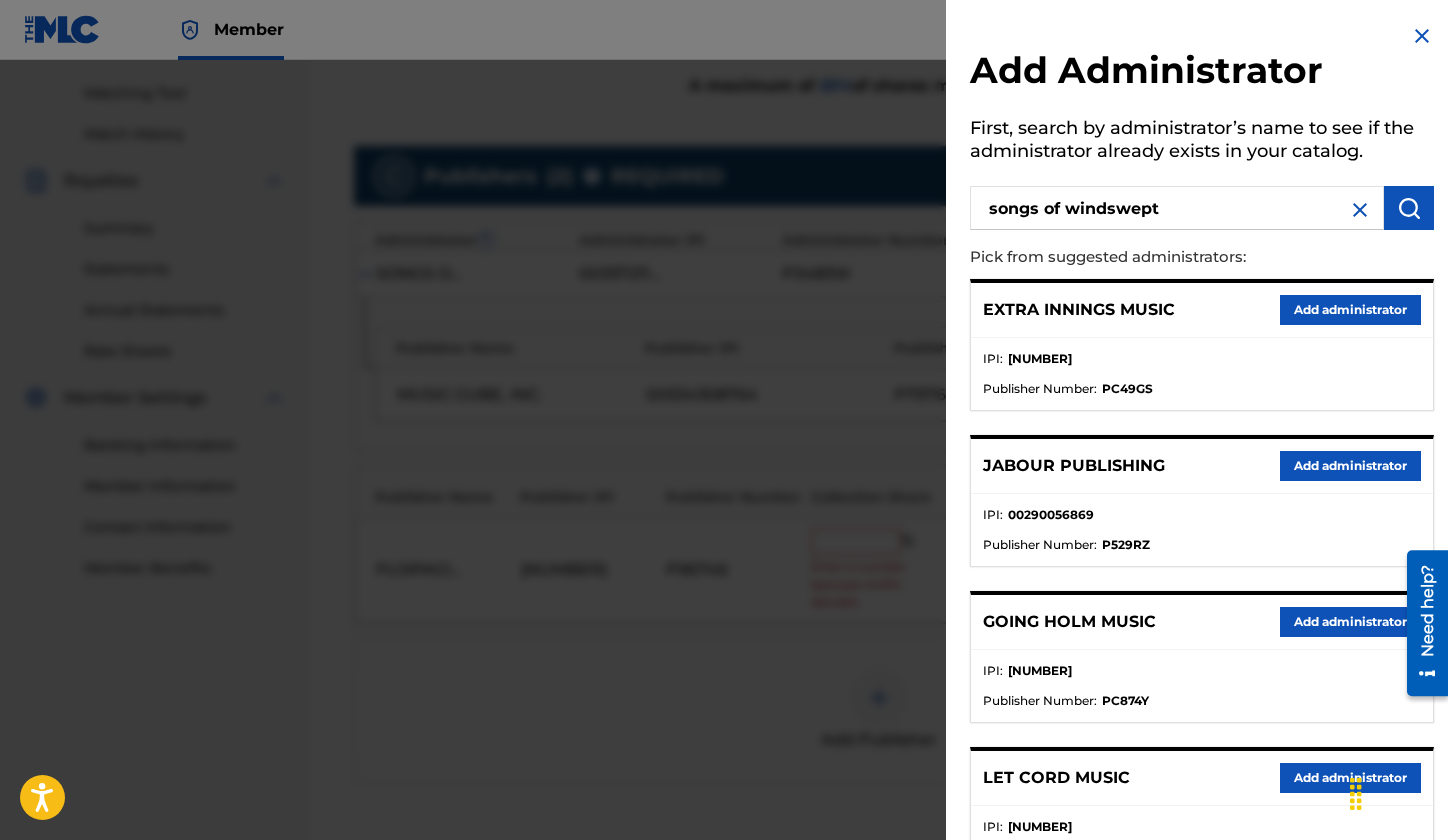 click at bounding box center (1409, 208) 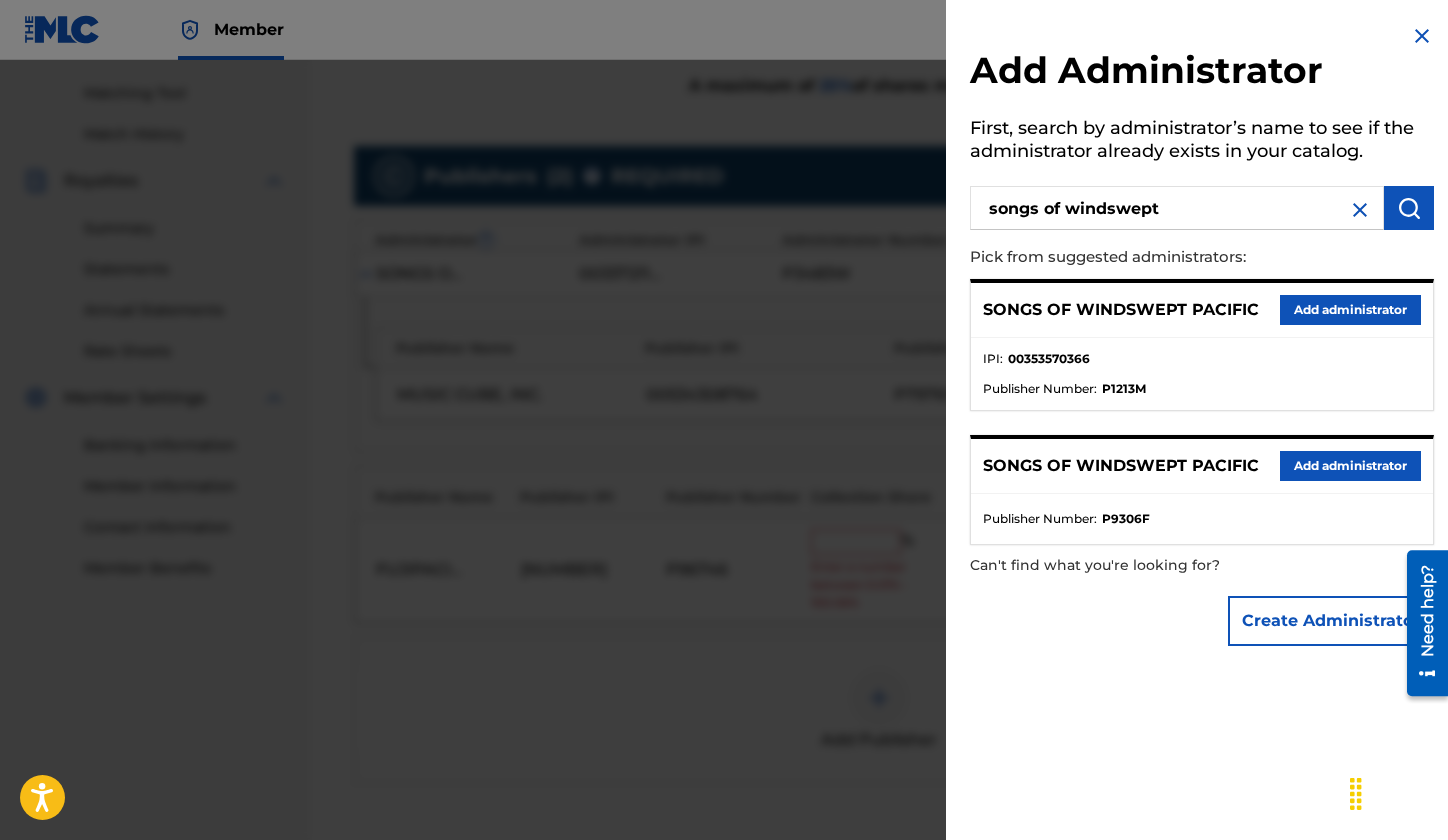 click on "Add administrator" at bounding box center [1350, 310] 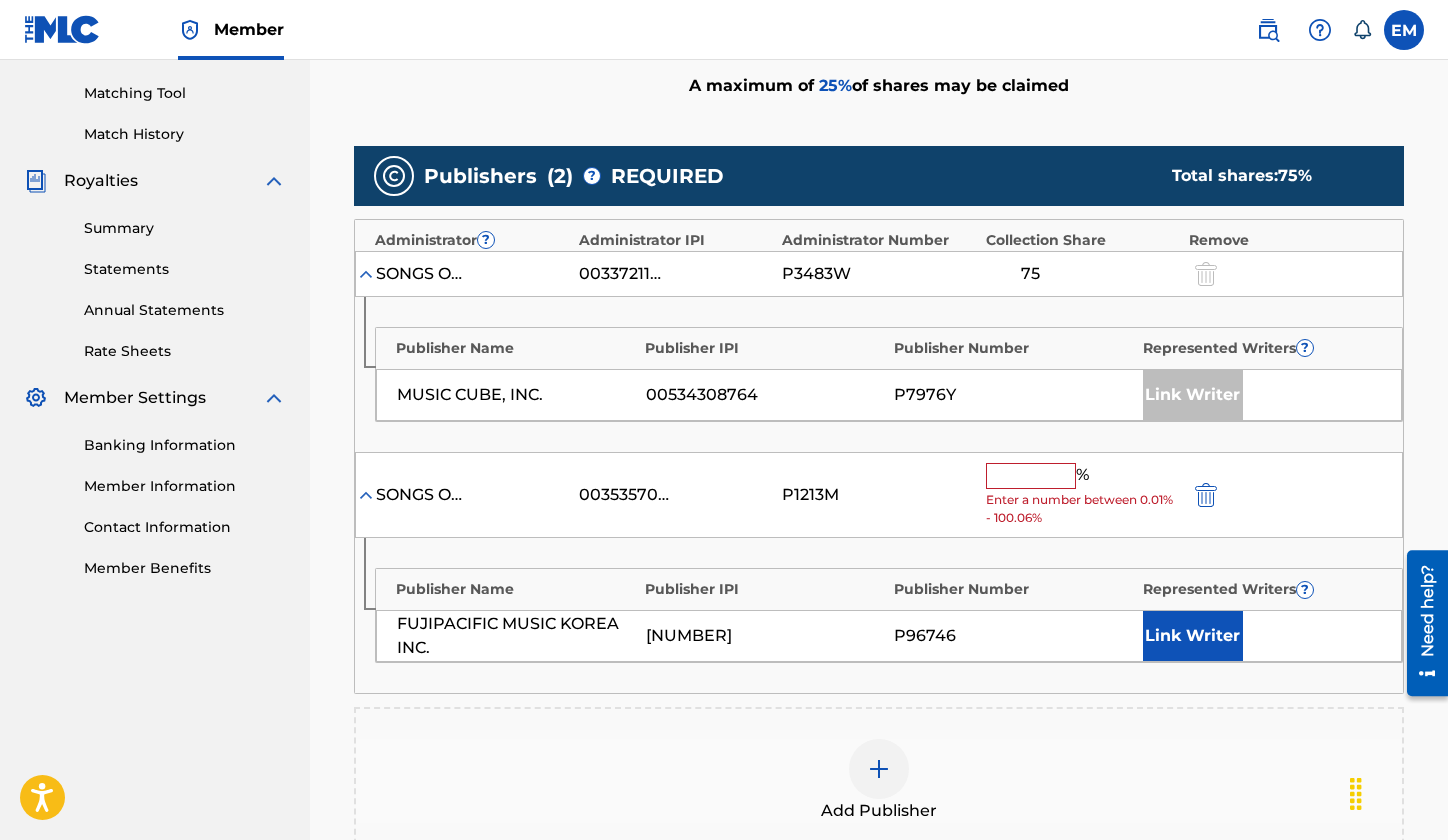 click at bounding box center [1031, 476] 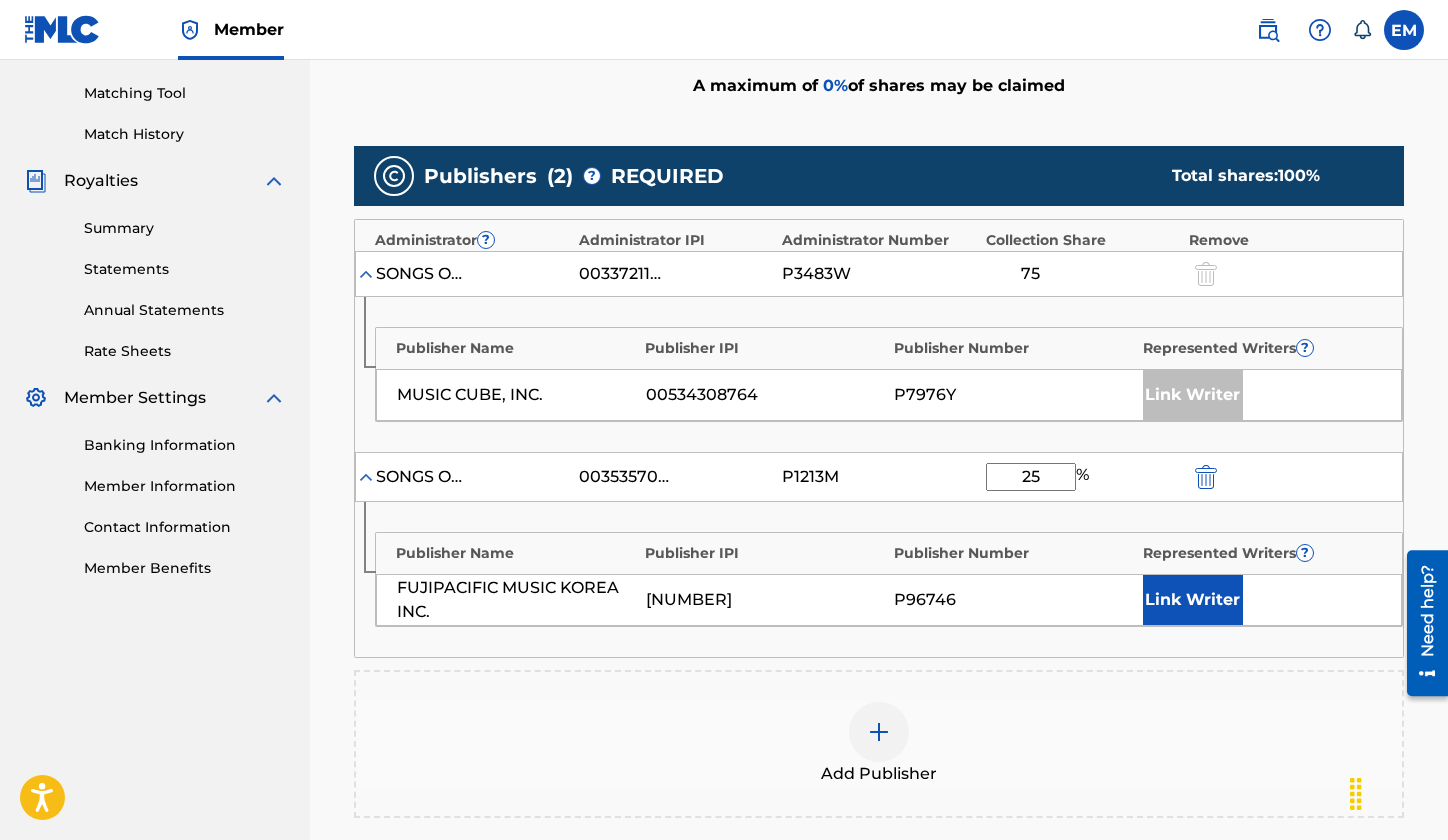 type on "25" 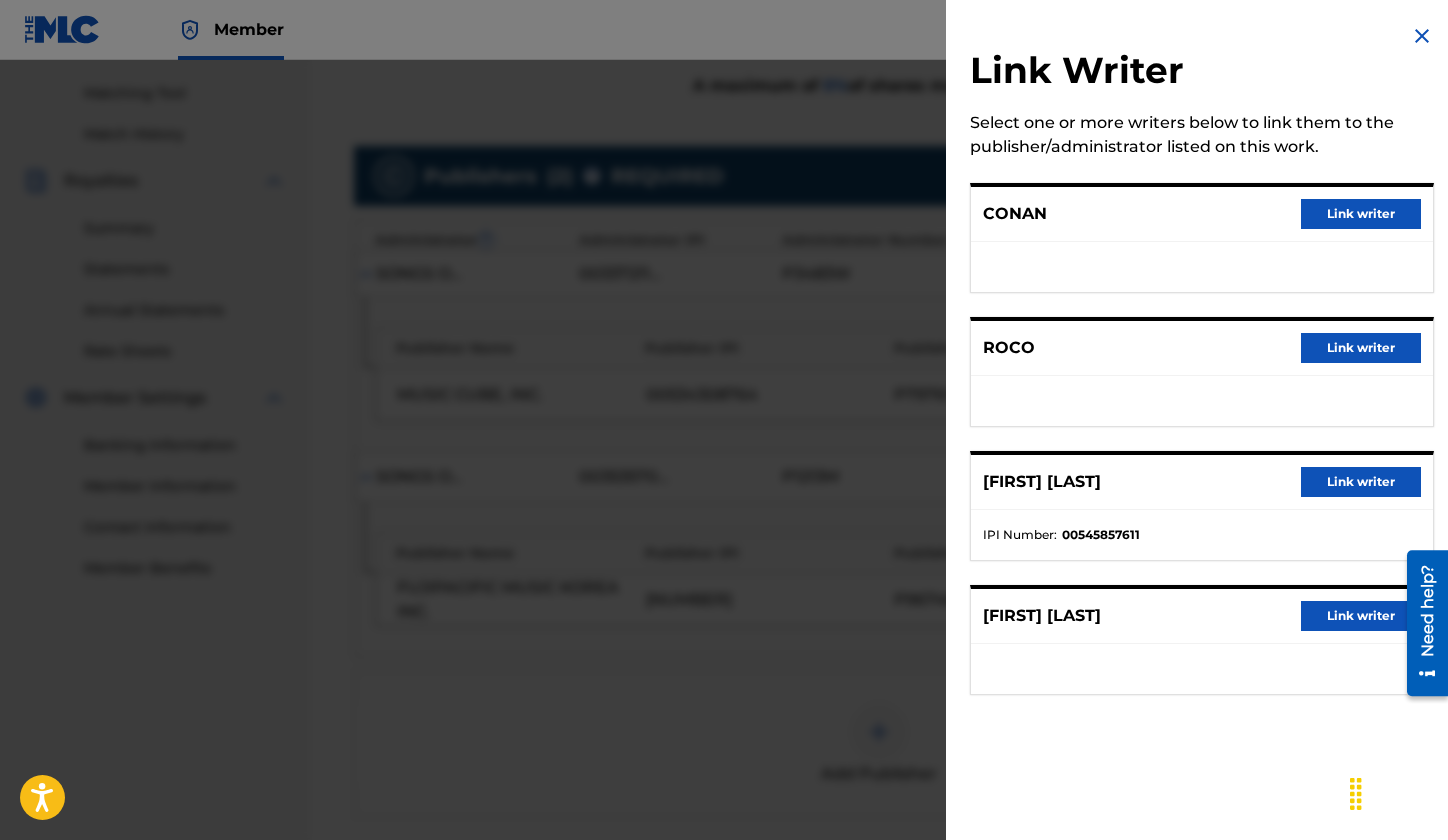 click on "Link writer" at bounding box center [1361, 214] 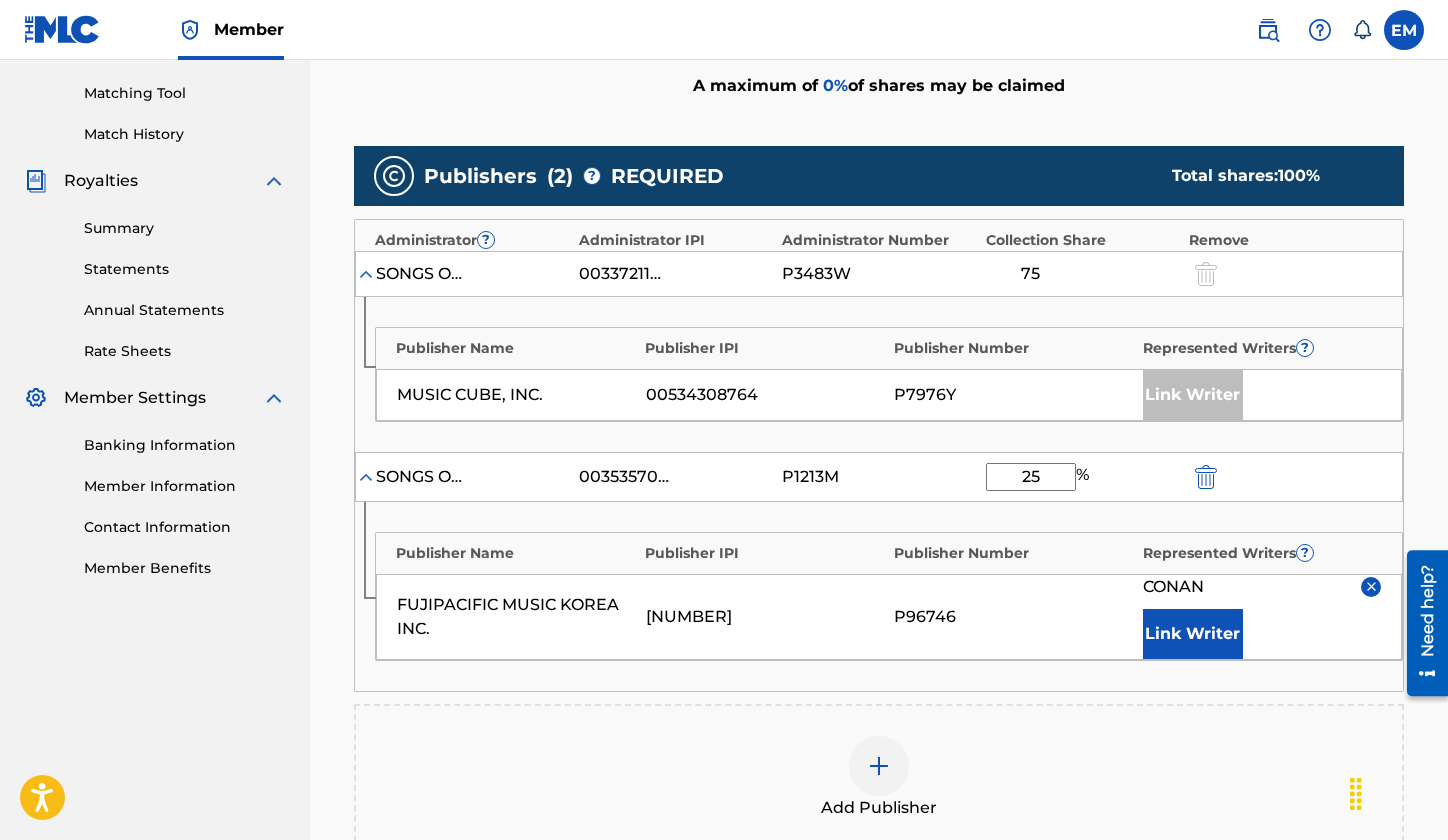 click on "Link Writer" at bounding box center [1193, 634] 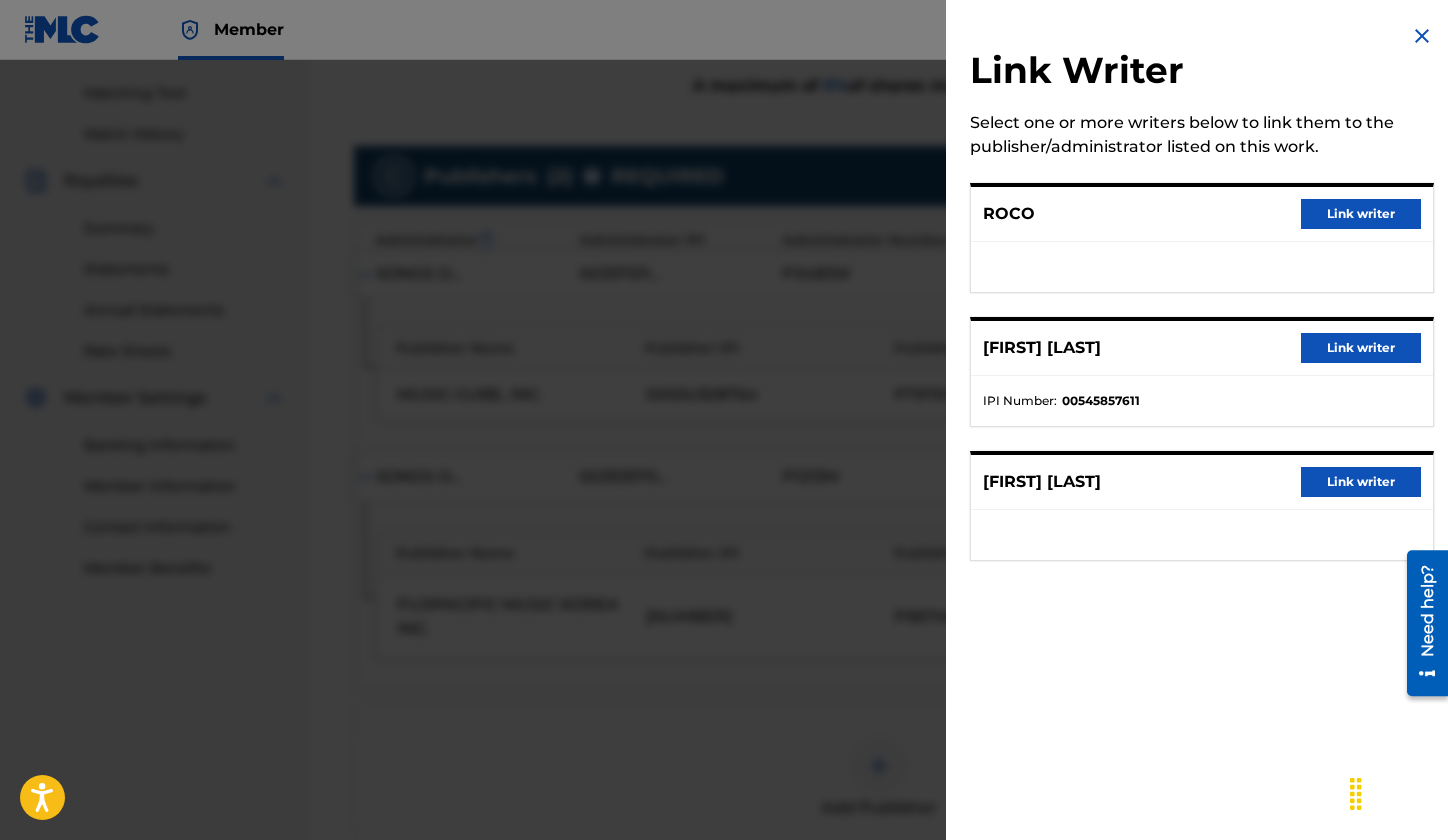 click on "Link writer" at bounding box center [1361, 214] 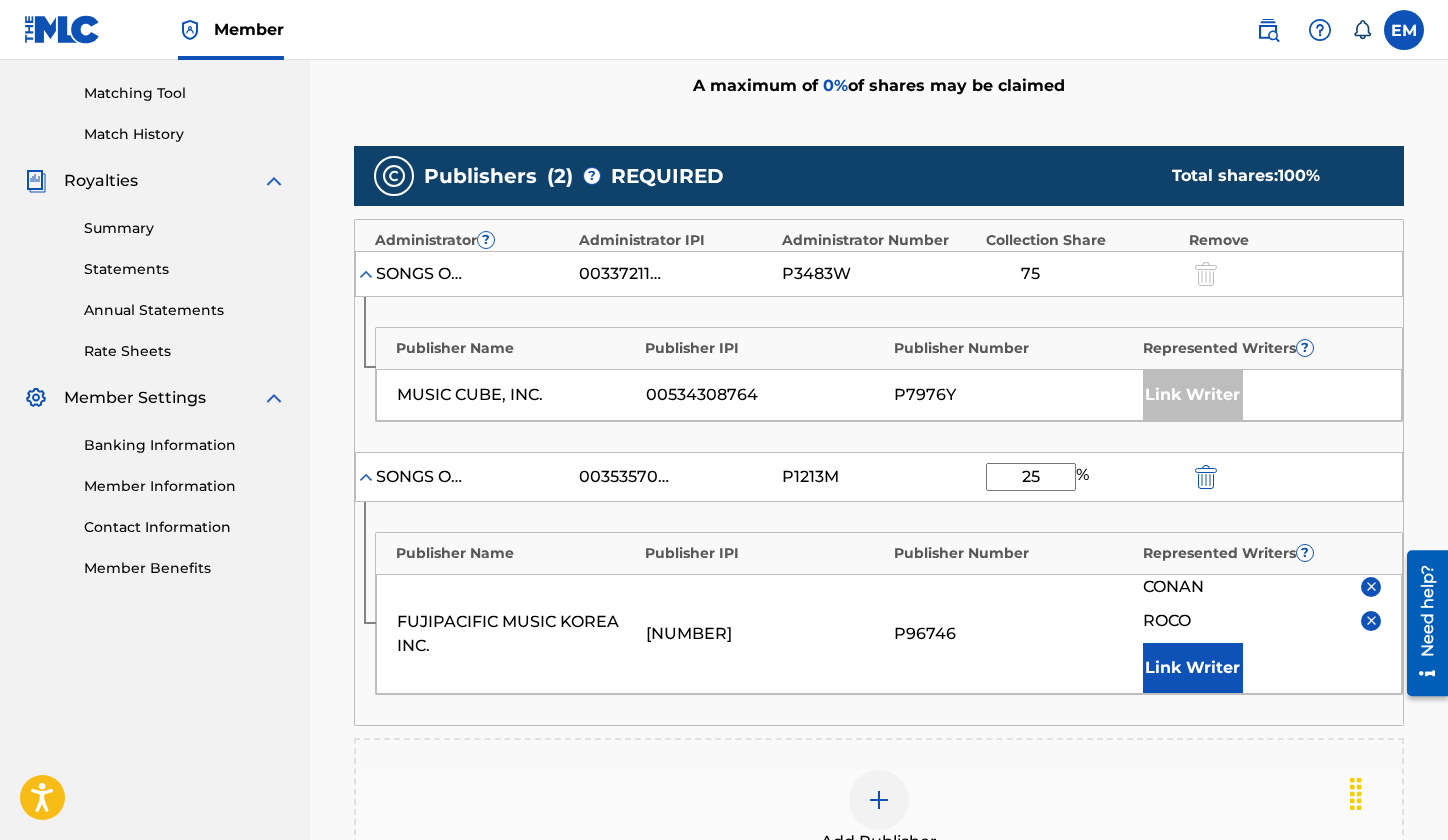 click on "A maximum of   0 %  of shares may be claimed" at bounding box center (879, 85) 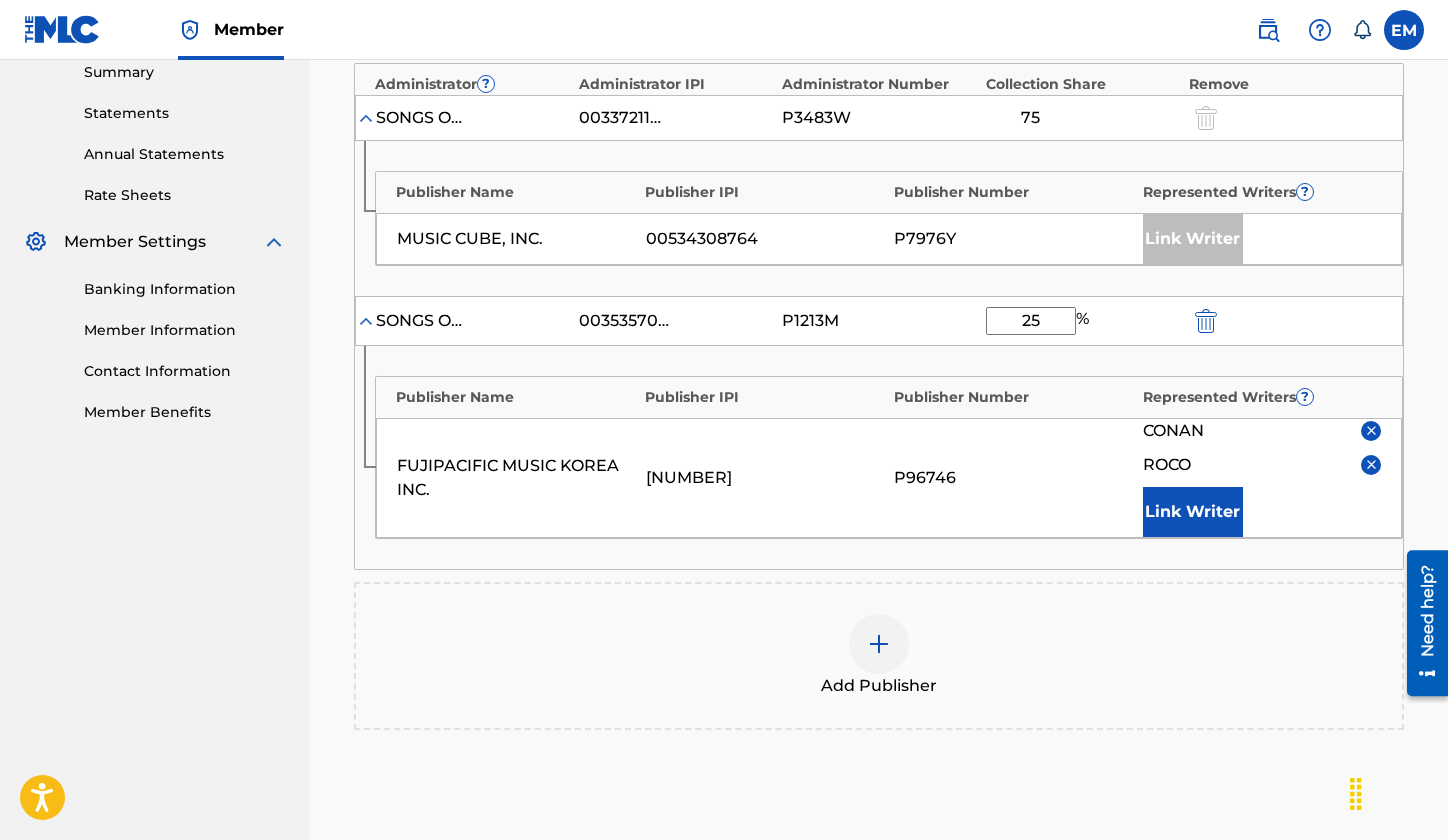 scroll, scrollTop: 889, scrollLeft: 0, axis: vertical 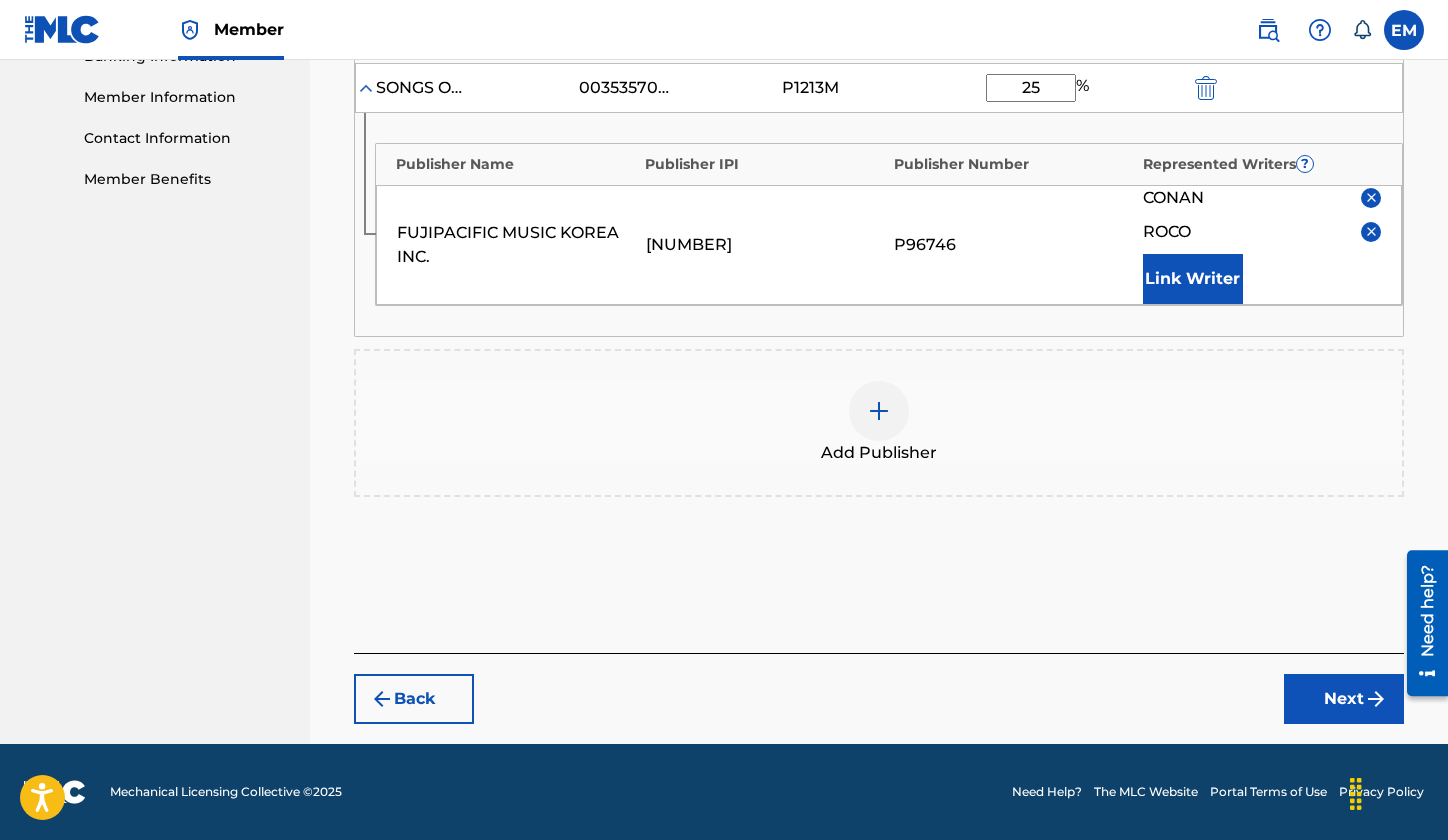 click on "Next" at bounding box center (1344, 699) 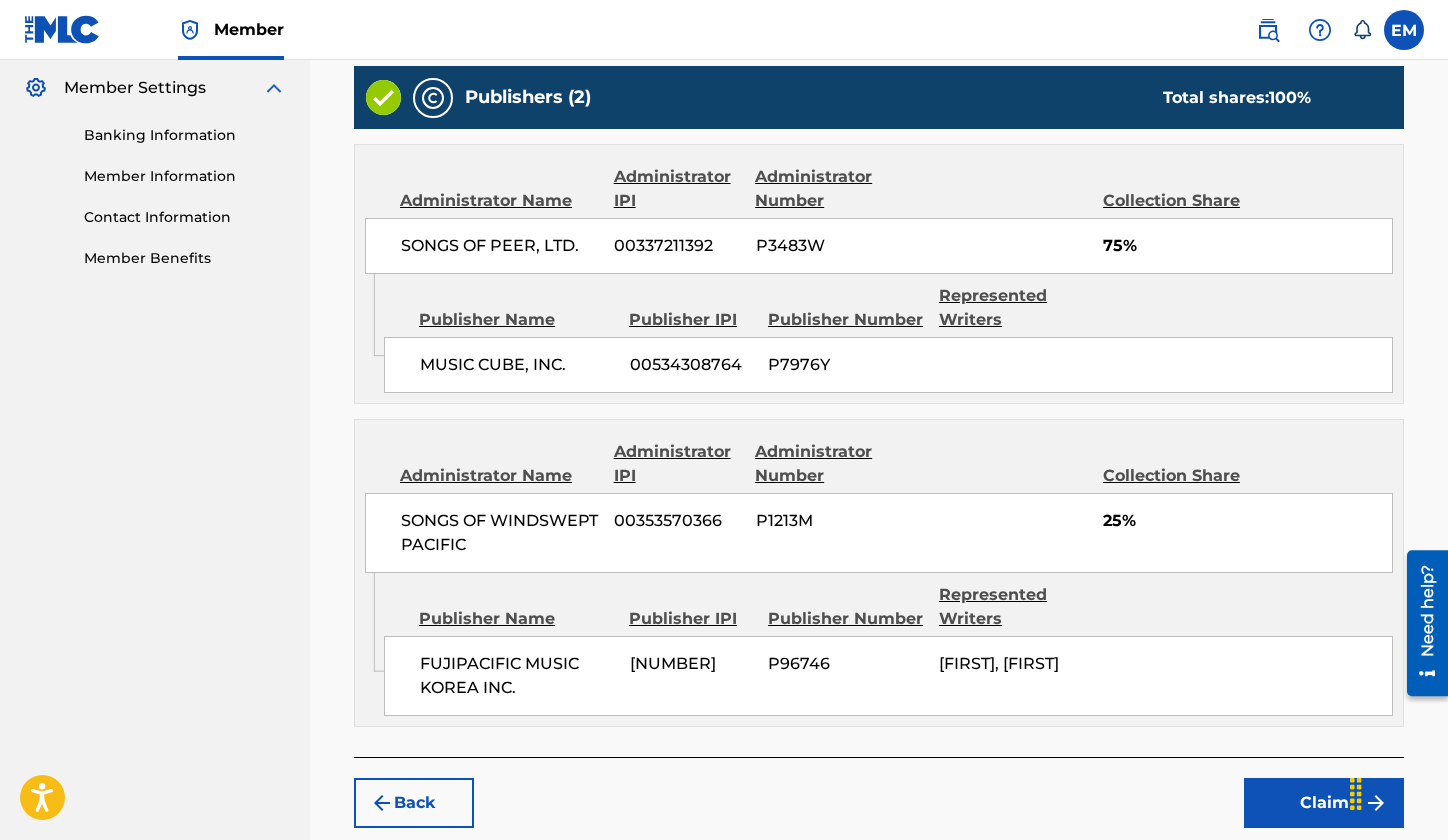 scroll, scrollTop: 914, scrollLeft: 0, axis: vertical 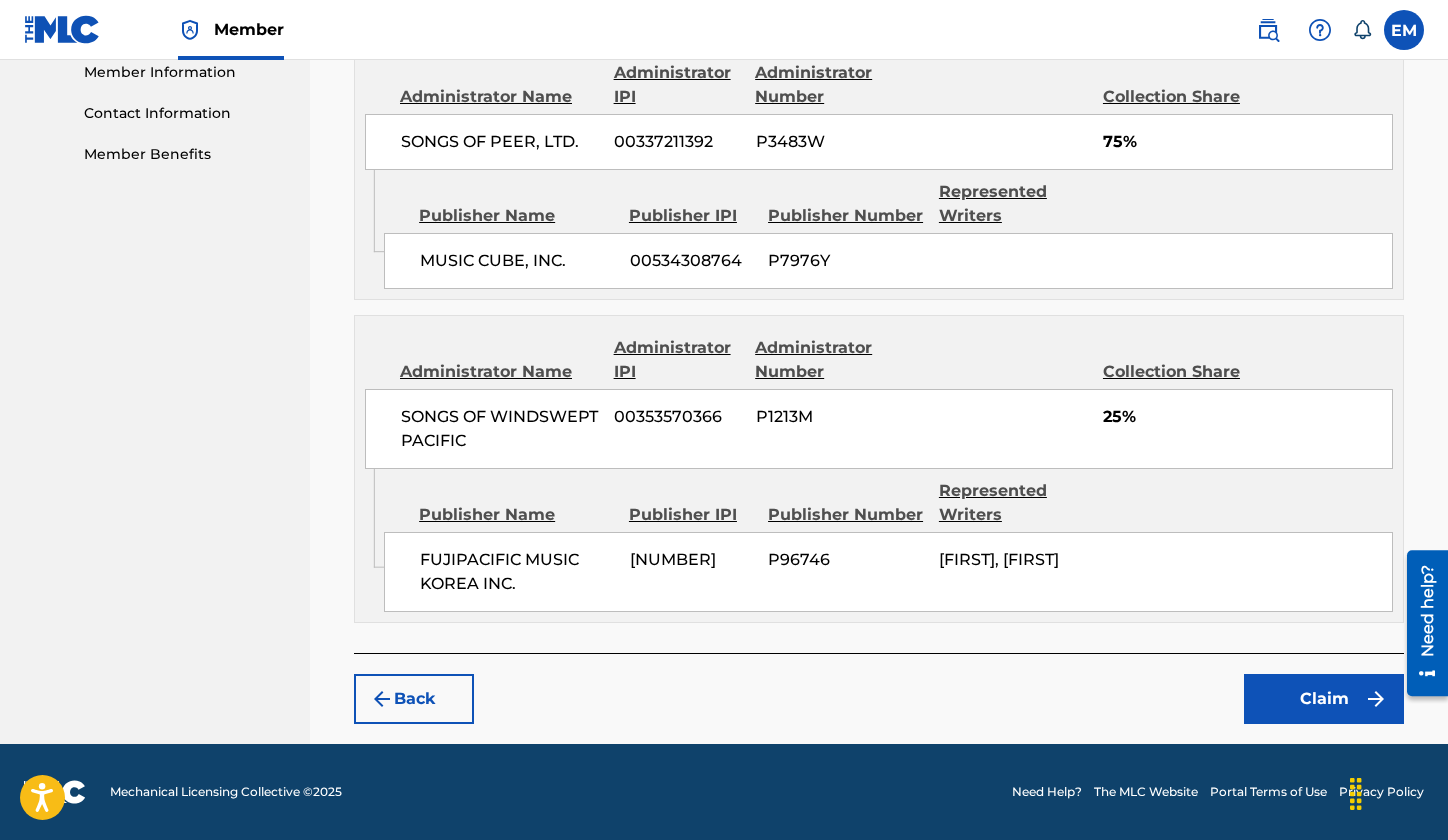 click on "Claim" at bounding box center [1324, 699] 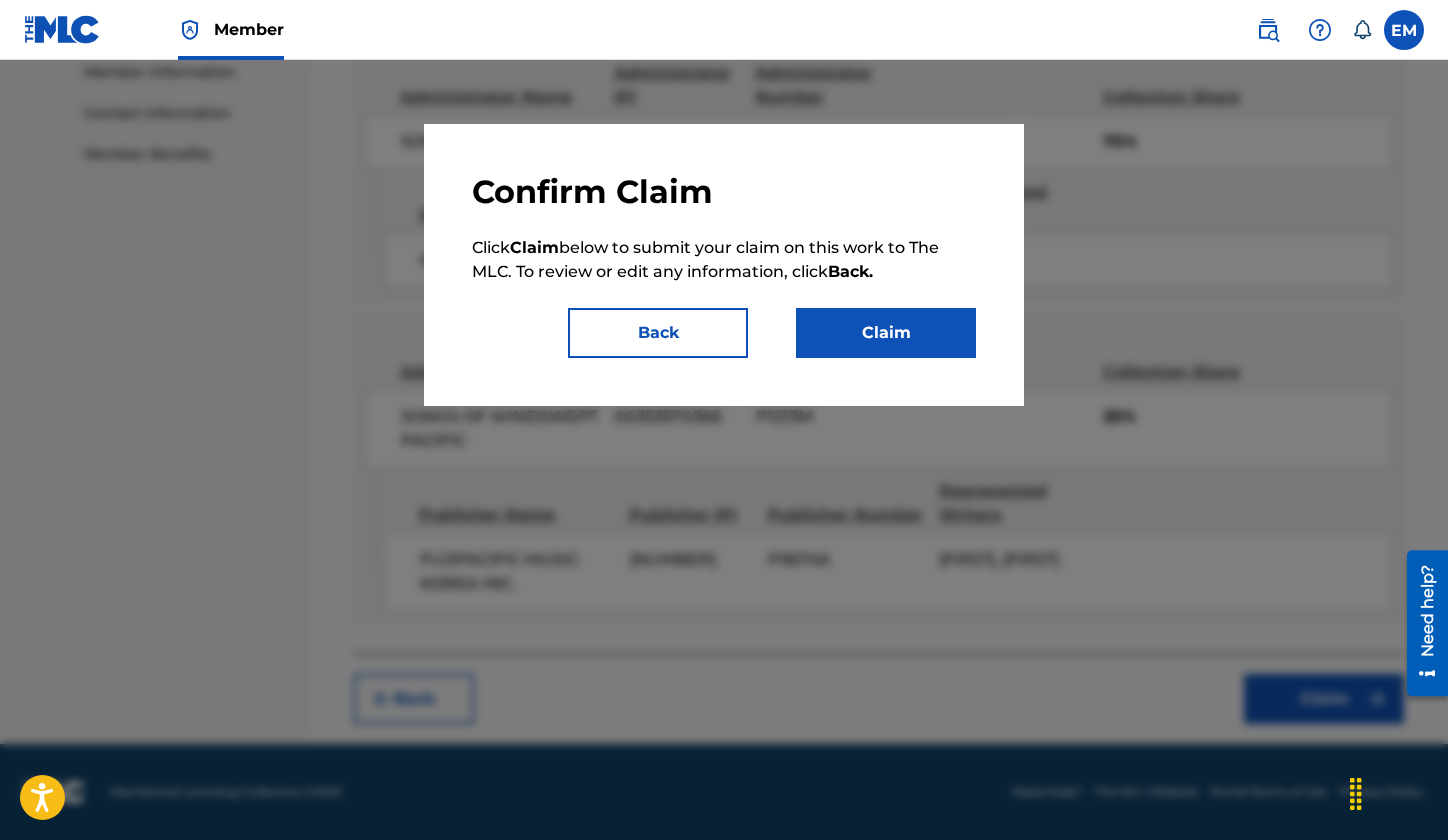 click on "Claim" at bounding box center (886, 333) 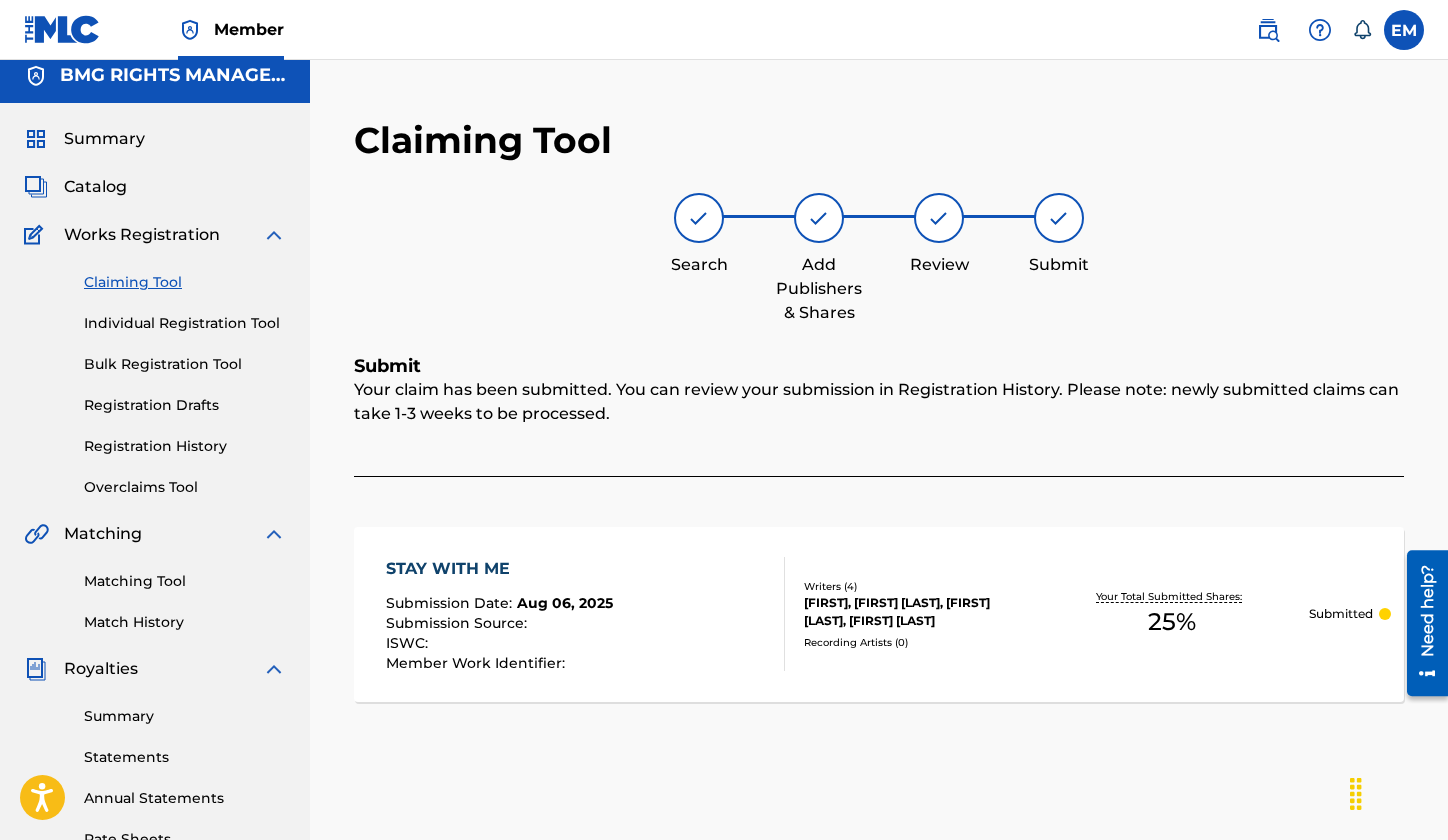 scroll, scrollTop: 0, scrollLeft: 0, axis: both 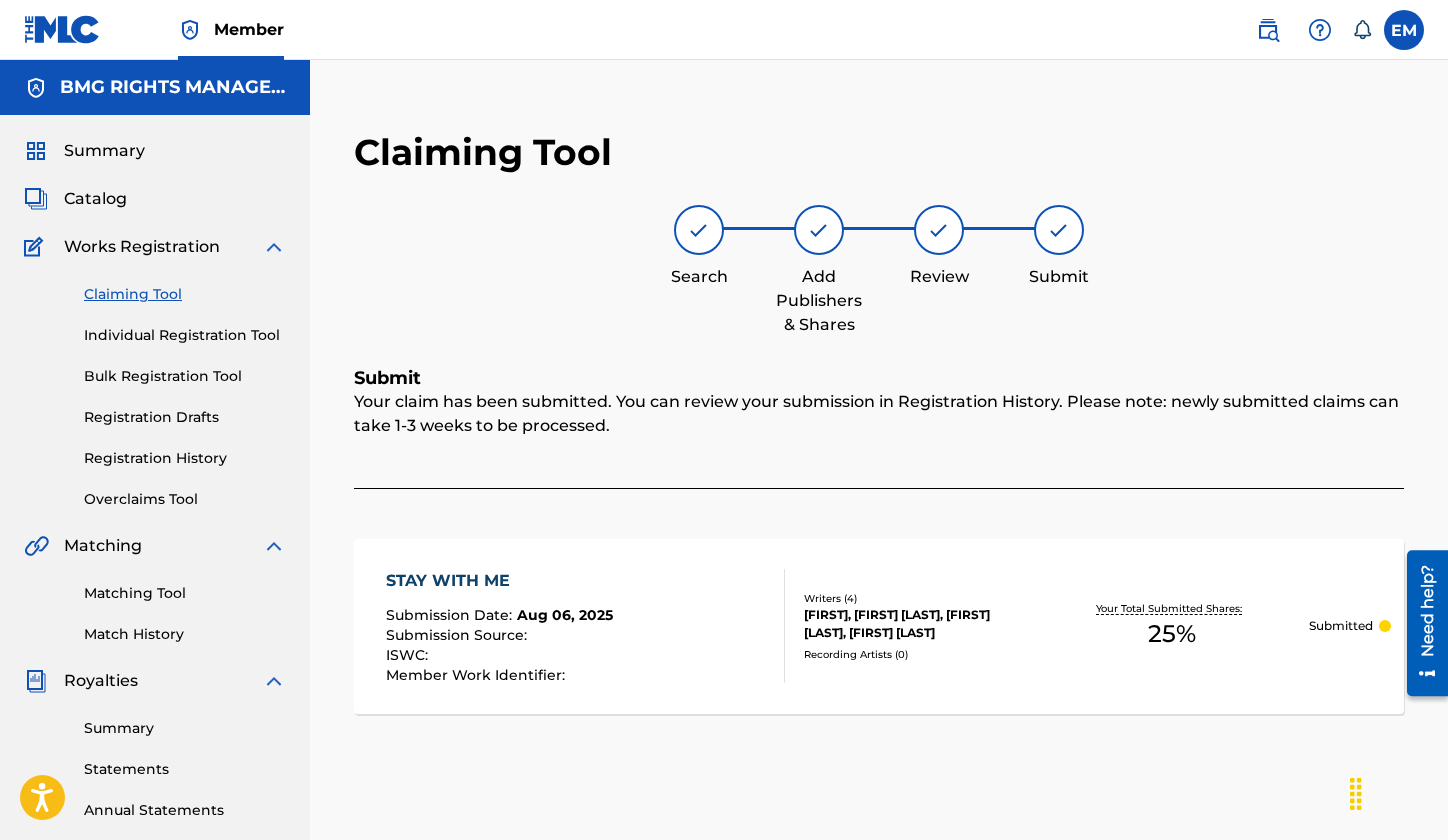 click on "Claiming Tool Individual Registration Tool Bulk Registration Tool Registration Drafts Registration History Overclaims Tool" at bounding box center [155, 384] 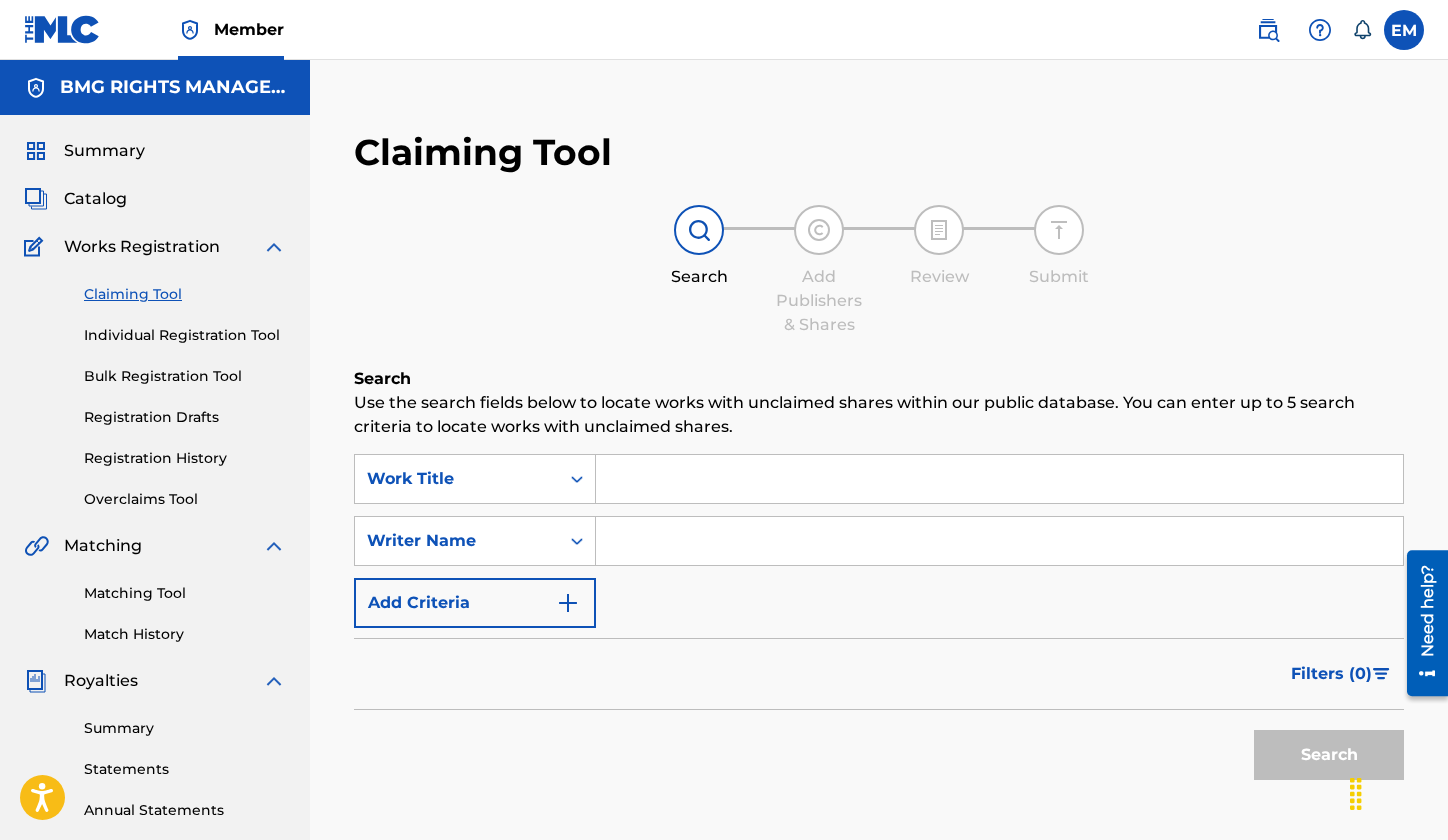 click at bounding box center [999, 479] 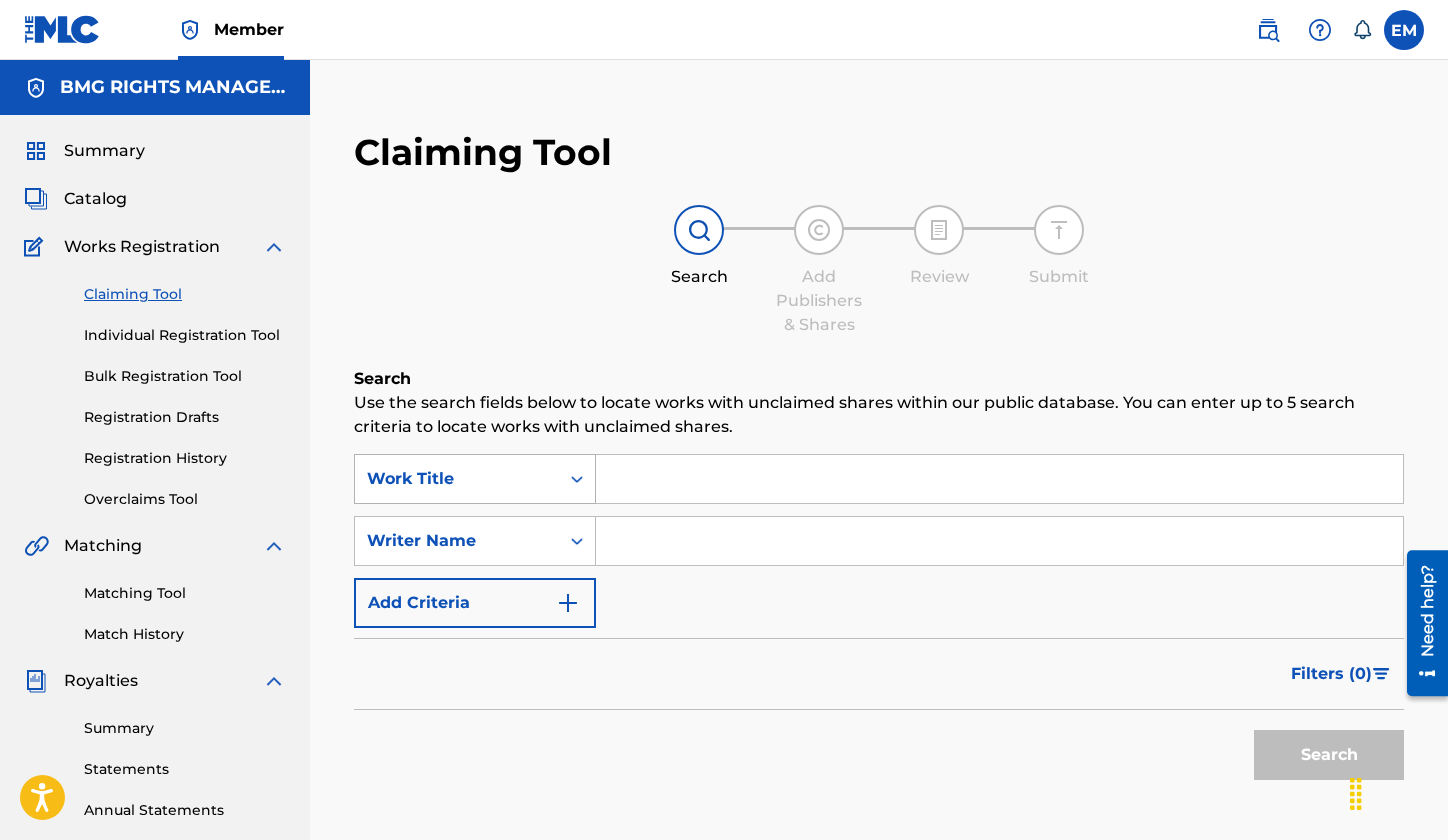 click on "Work Title" at bounding box center (457, 479) 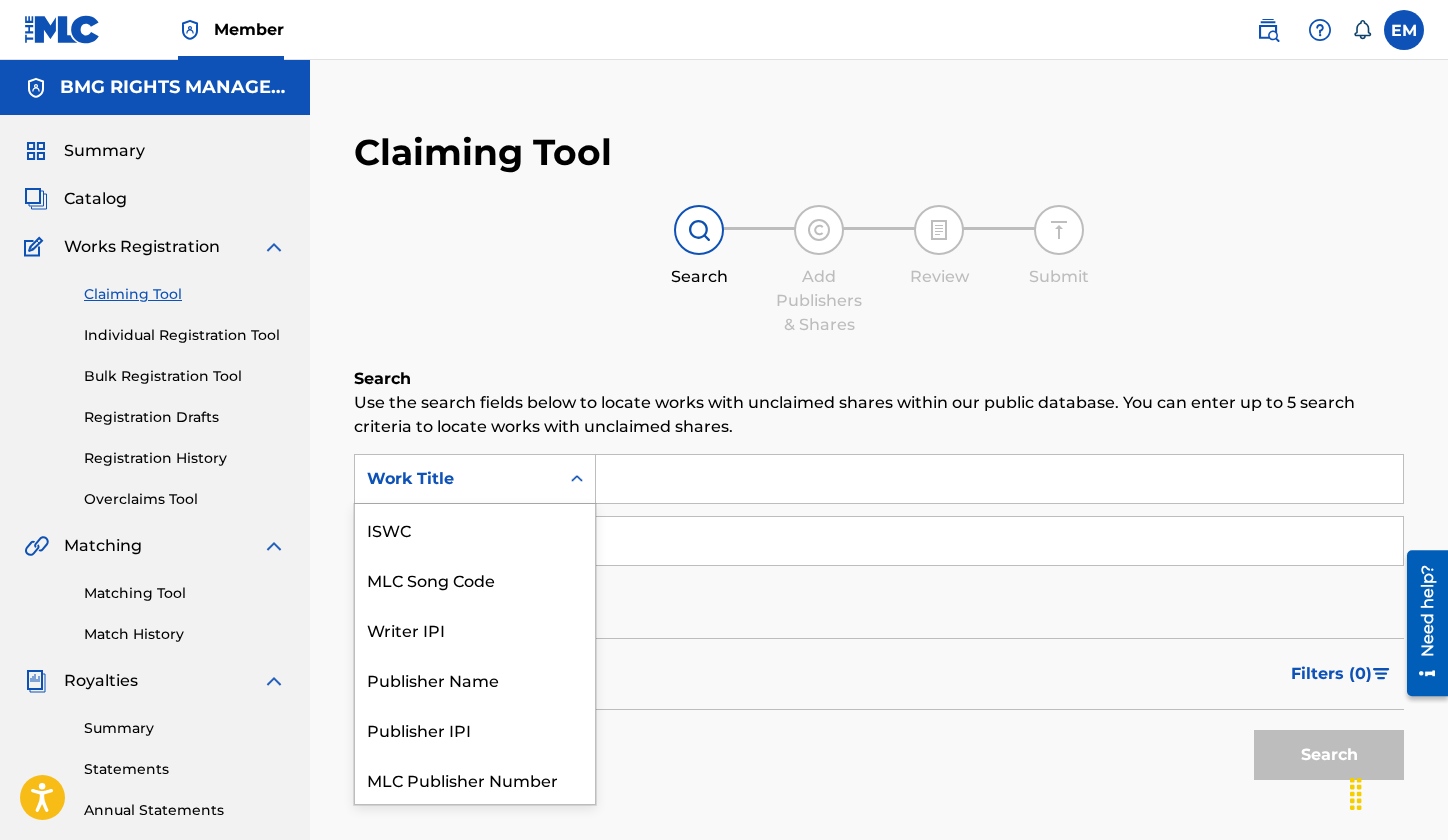 scroll, scrollTop: 50, scrollLeft: 0, axis: vertical 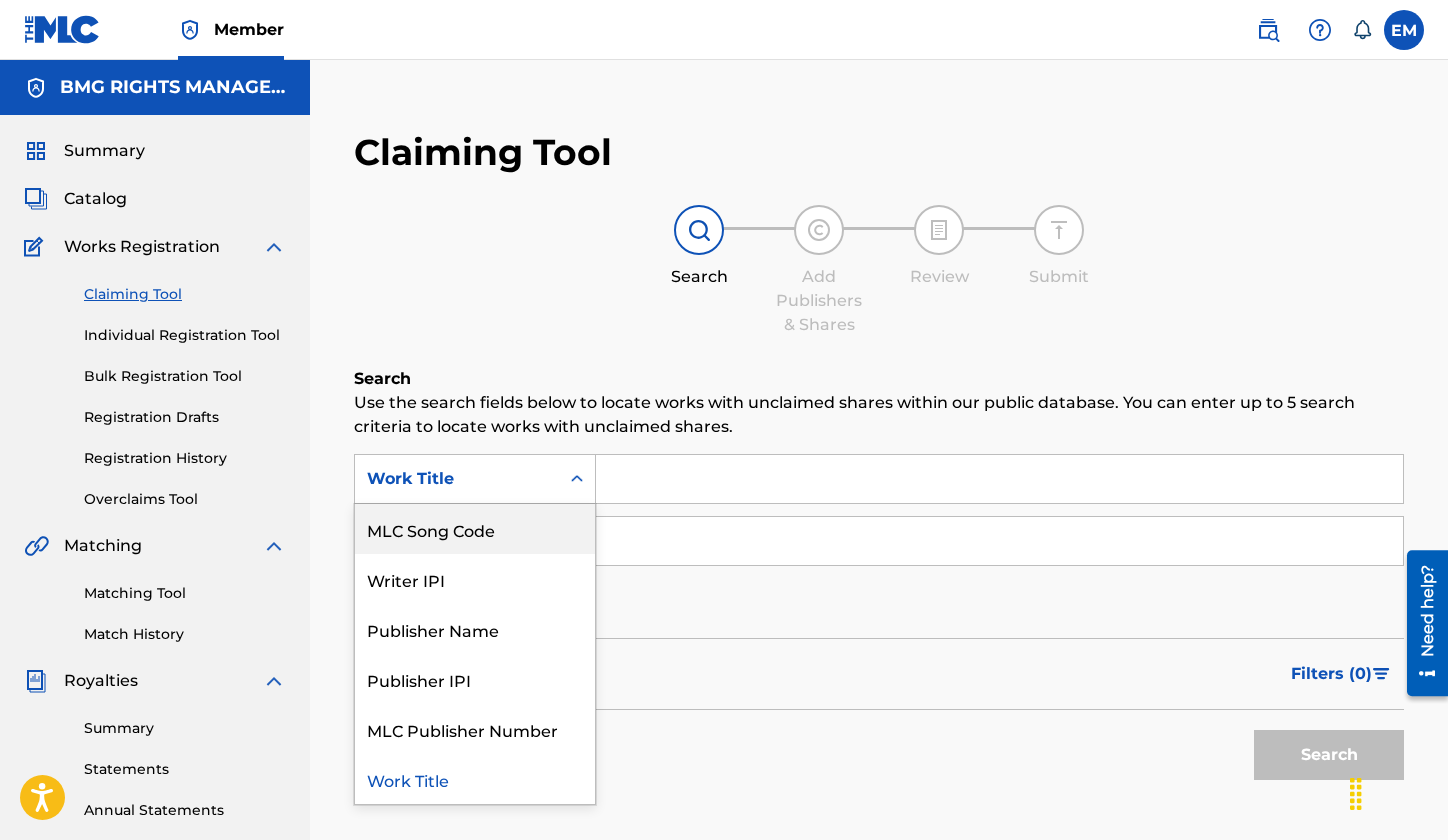 click on "MLC Song Code" at bounding box center [475, 529] 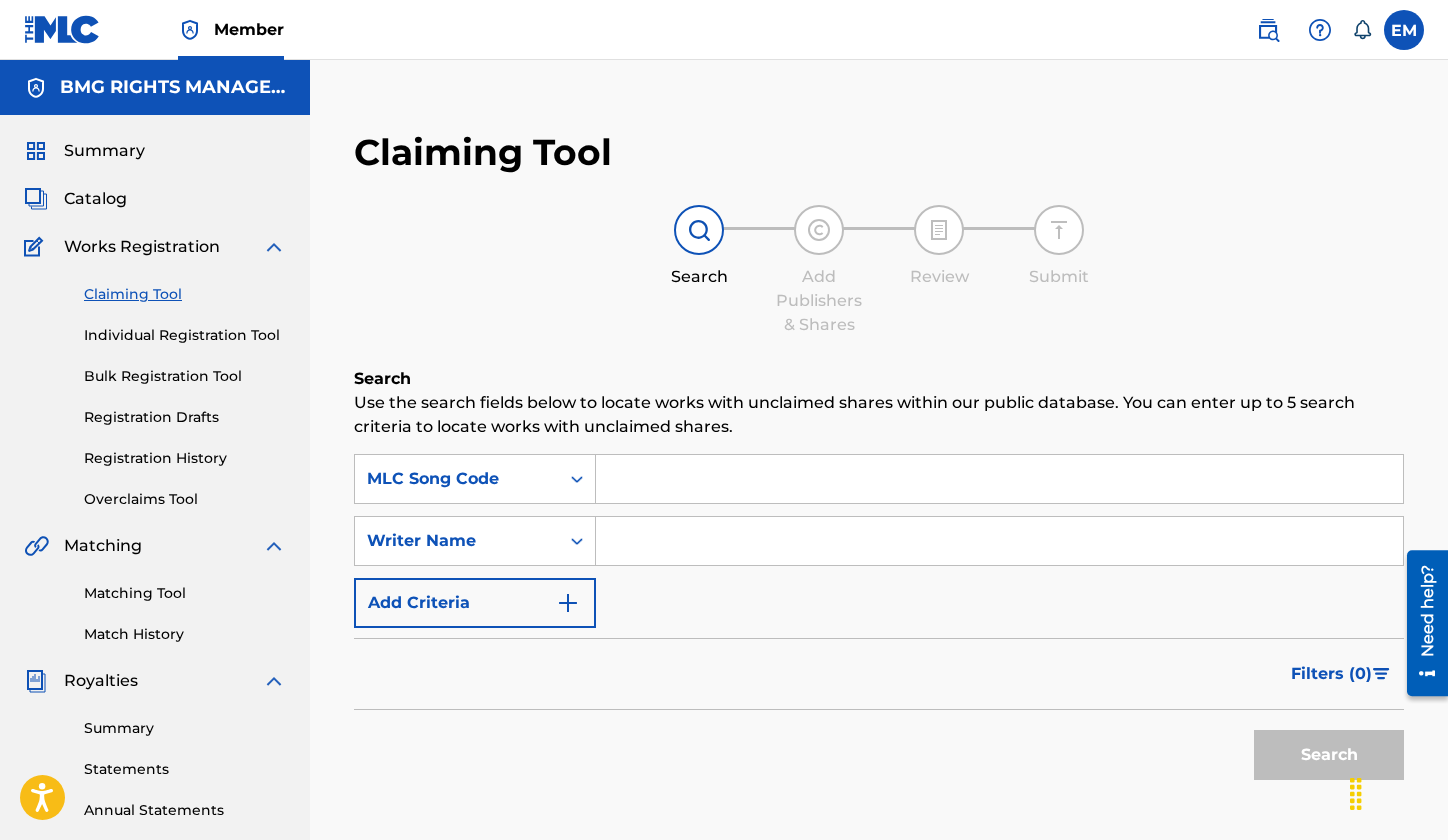 click at bounding box center [999, 479] 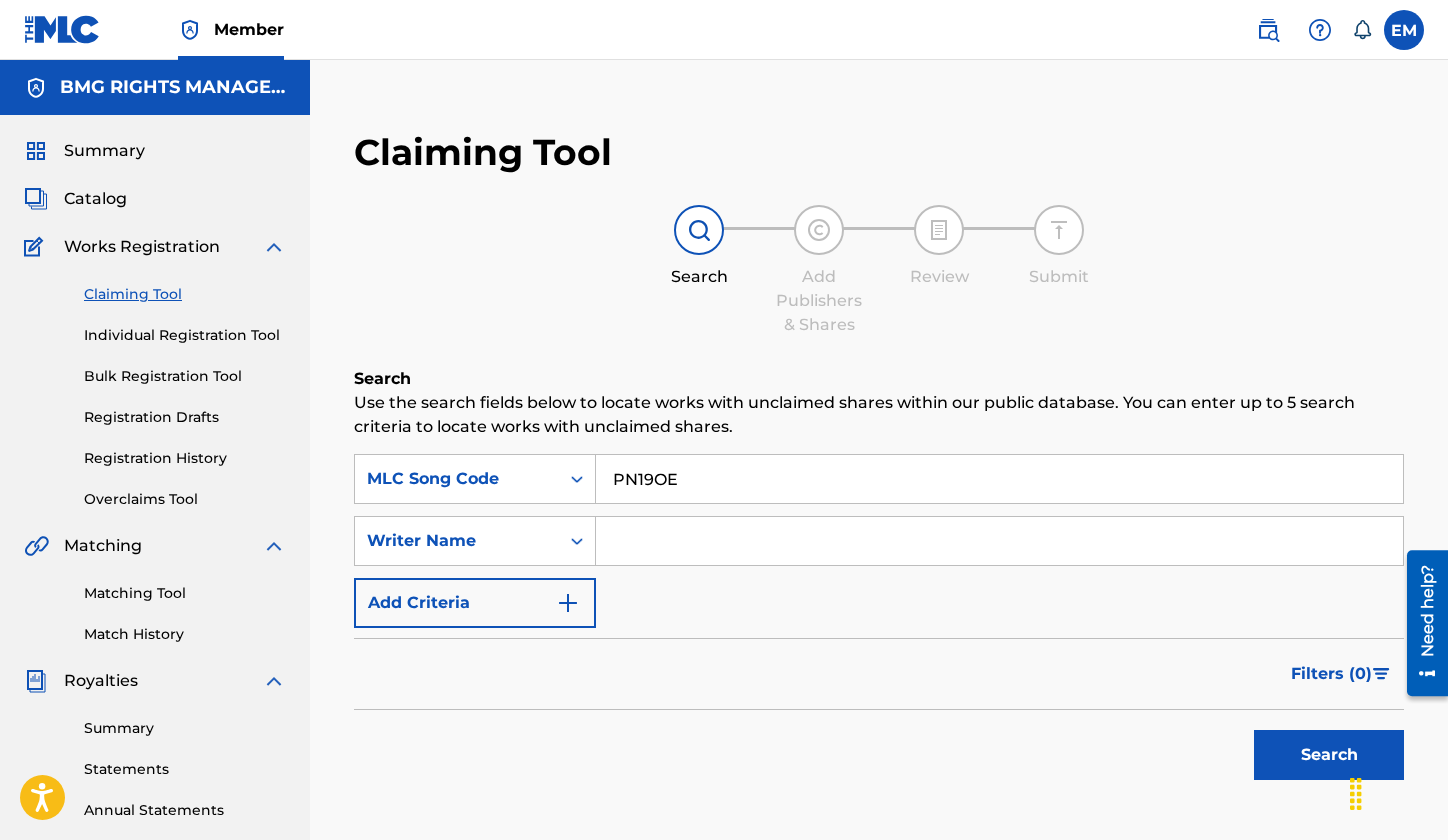 type on "PN19OE" 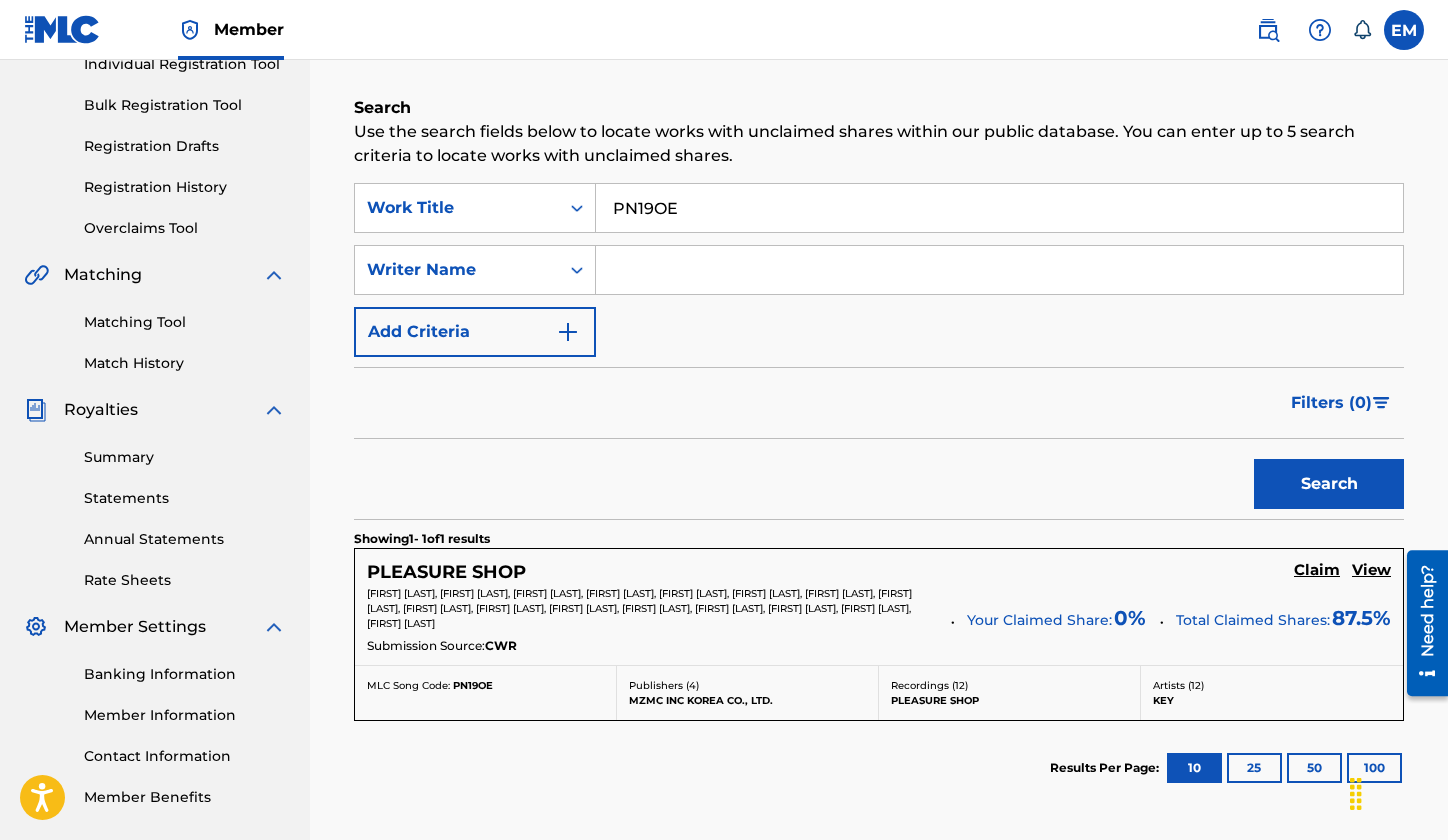 scroll, scrollTop: 300, scrollLeft: 0, axis: vertical 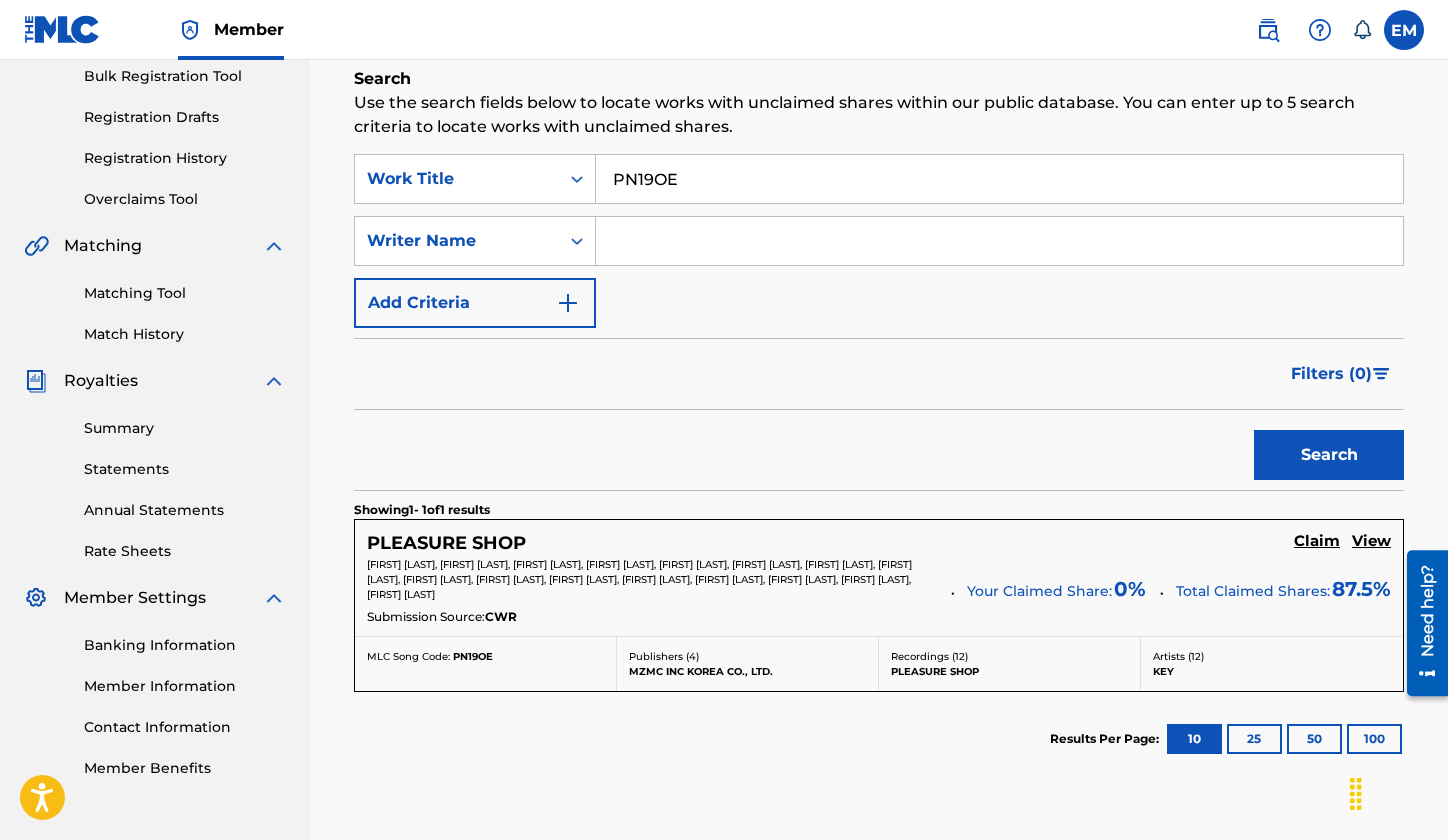 click on "Claim" at bounding box center [1317, 541] 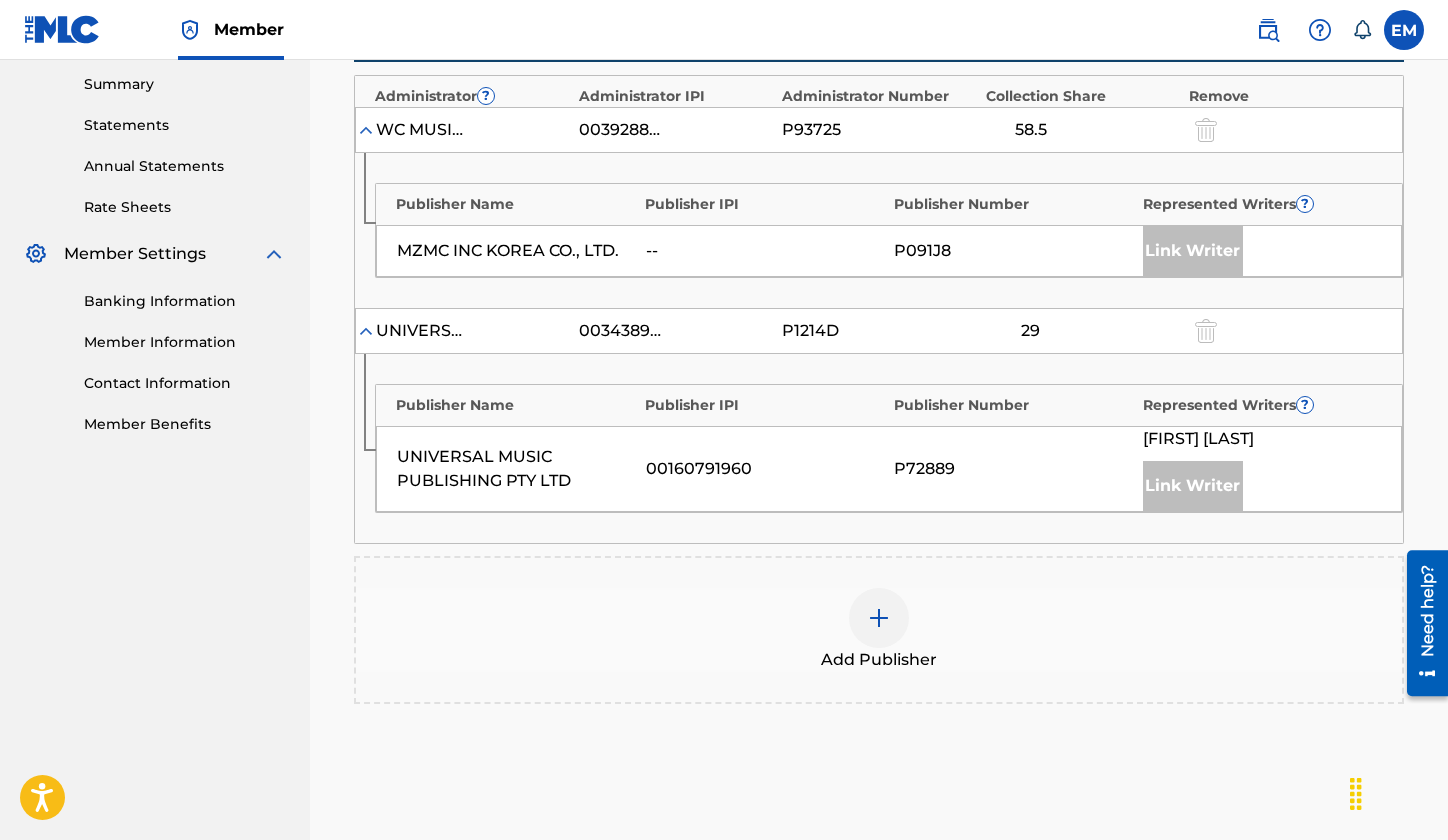 scroll, scrollTop: 600, scrollLeft: 0, axis: vertical 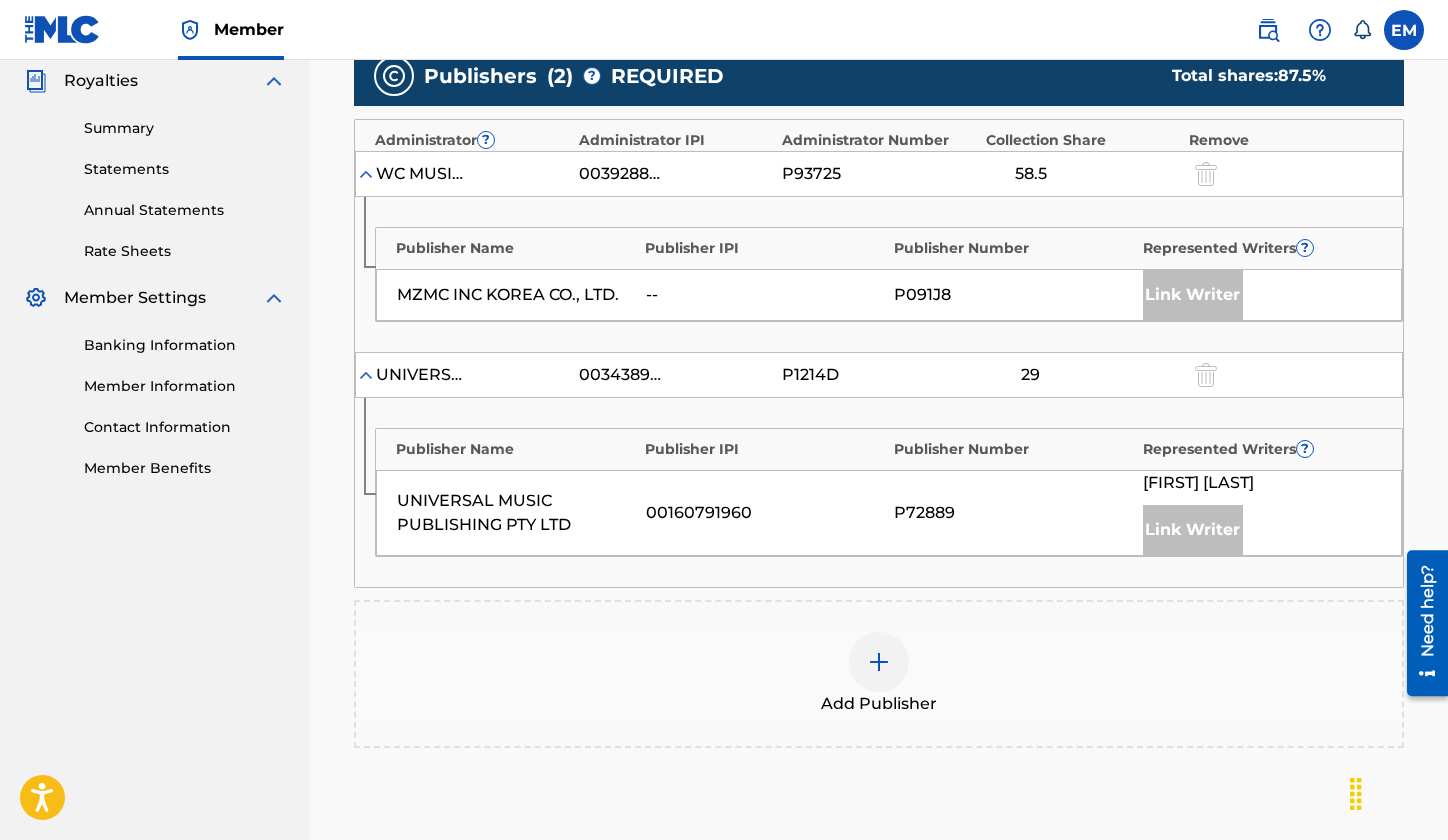 click at bounding box center [879, 662] 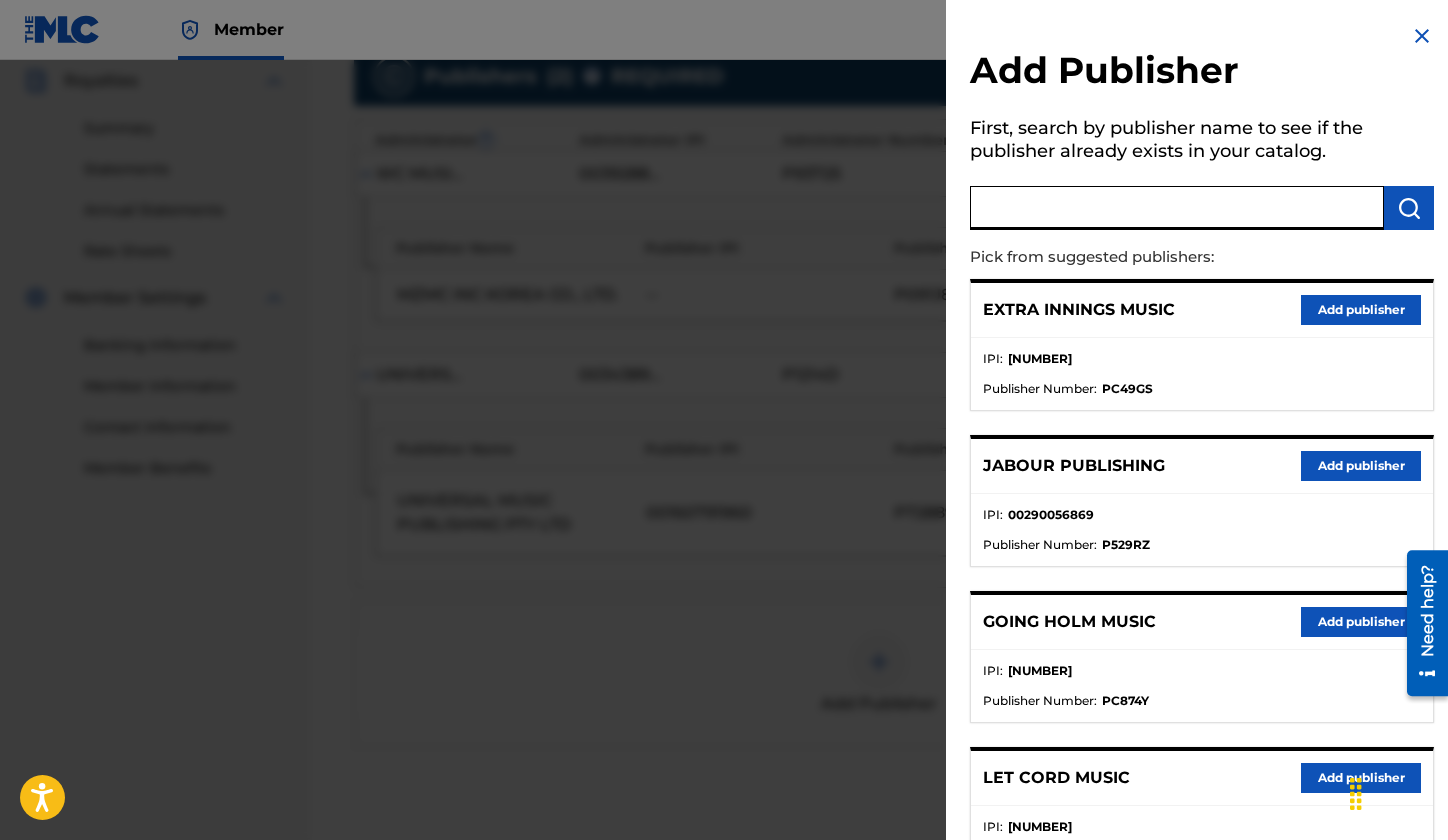 click at bounding box center (1177, 208) 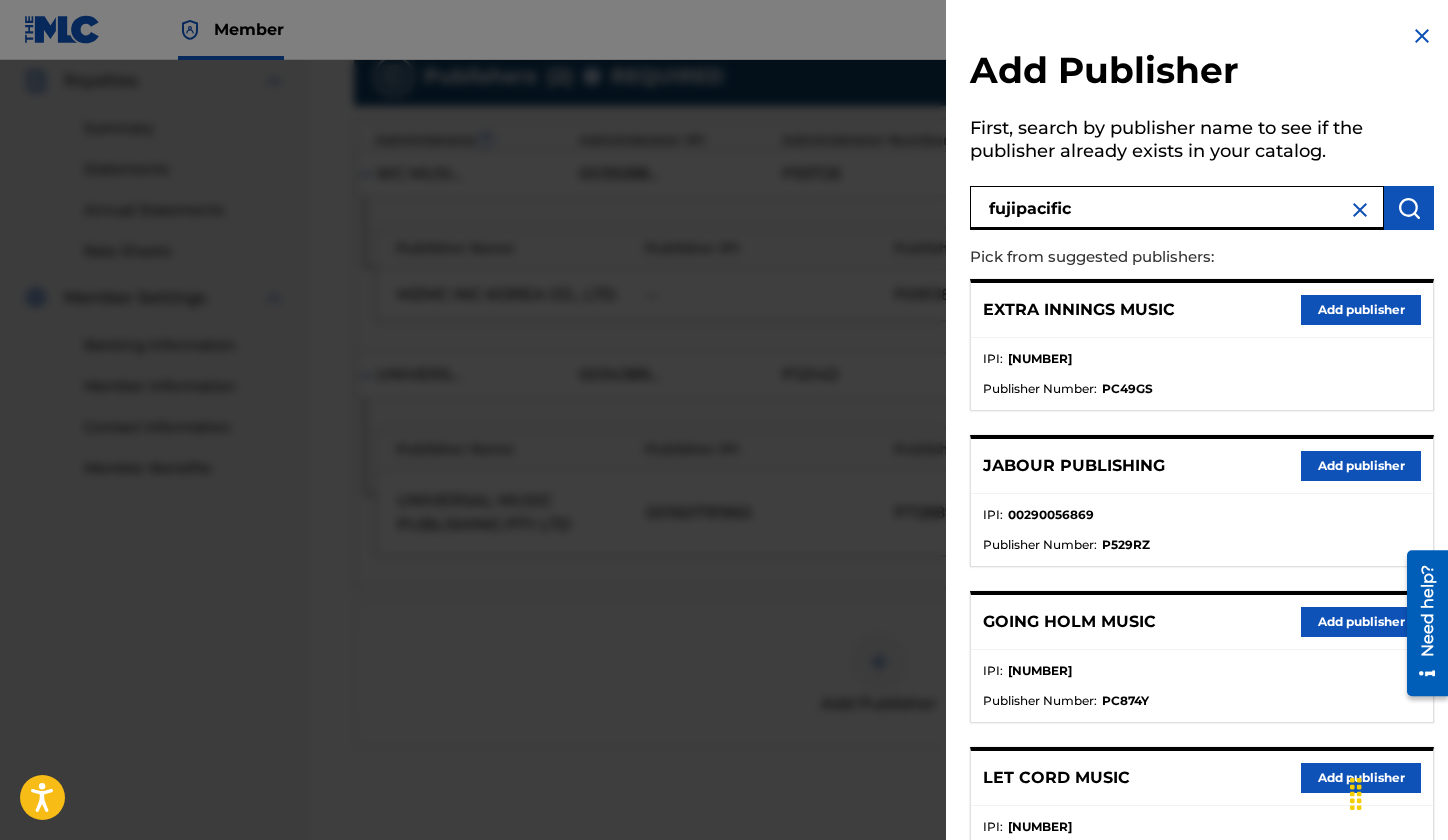 type on "fujipacific" 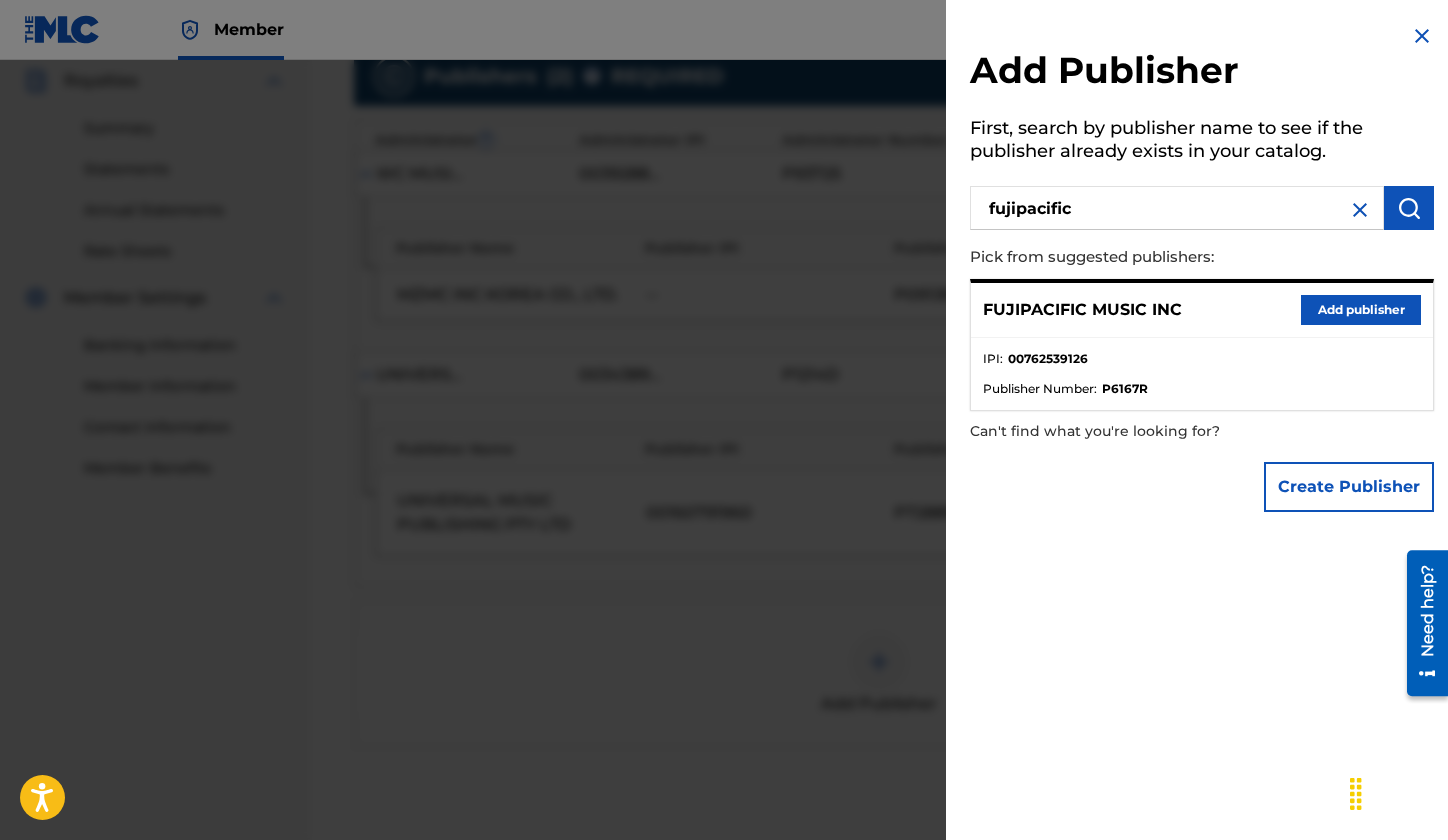 click on "Add publisher" at bounding box center [1361, 310] 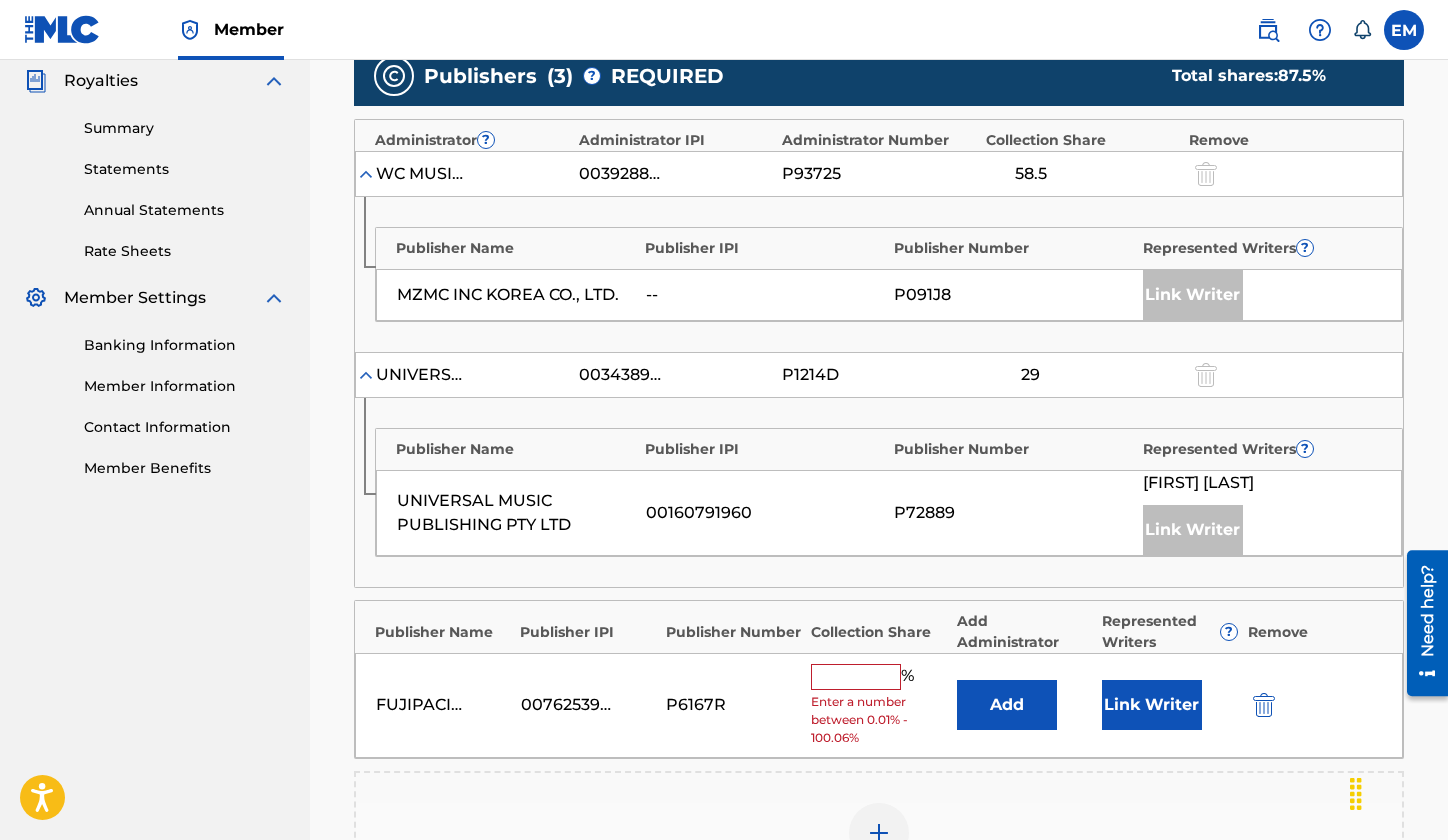 click on "Add" at bounding box center (1007, 705) 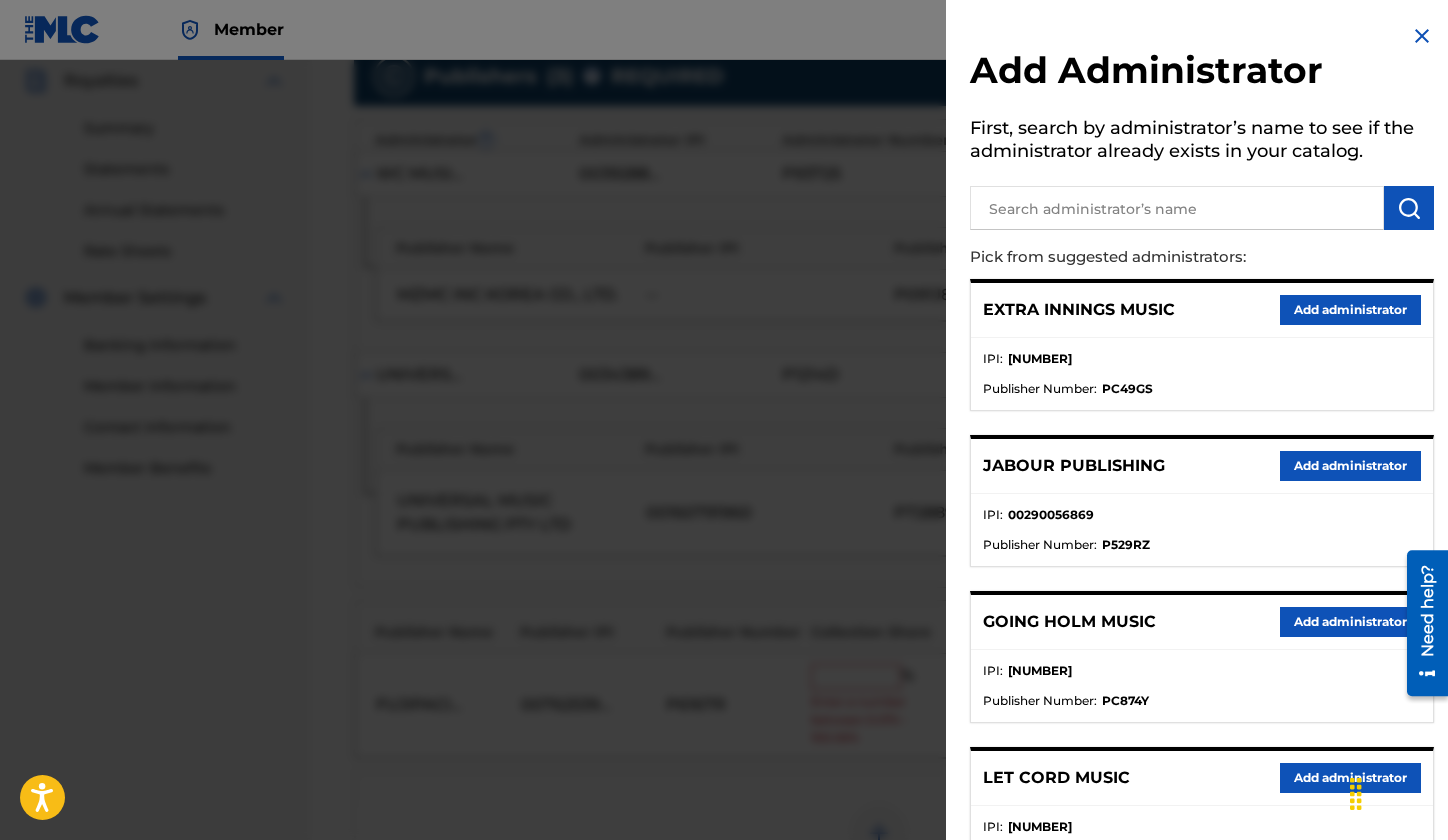click at bounding box center [1177, 208] 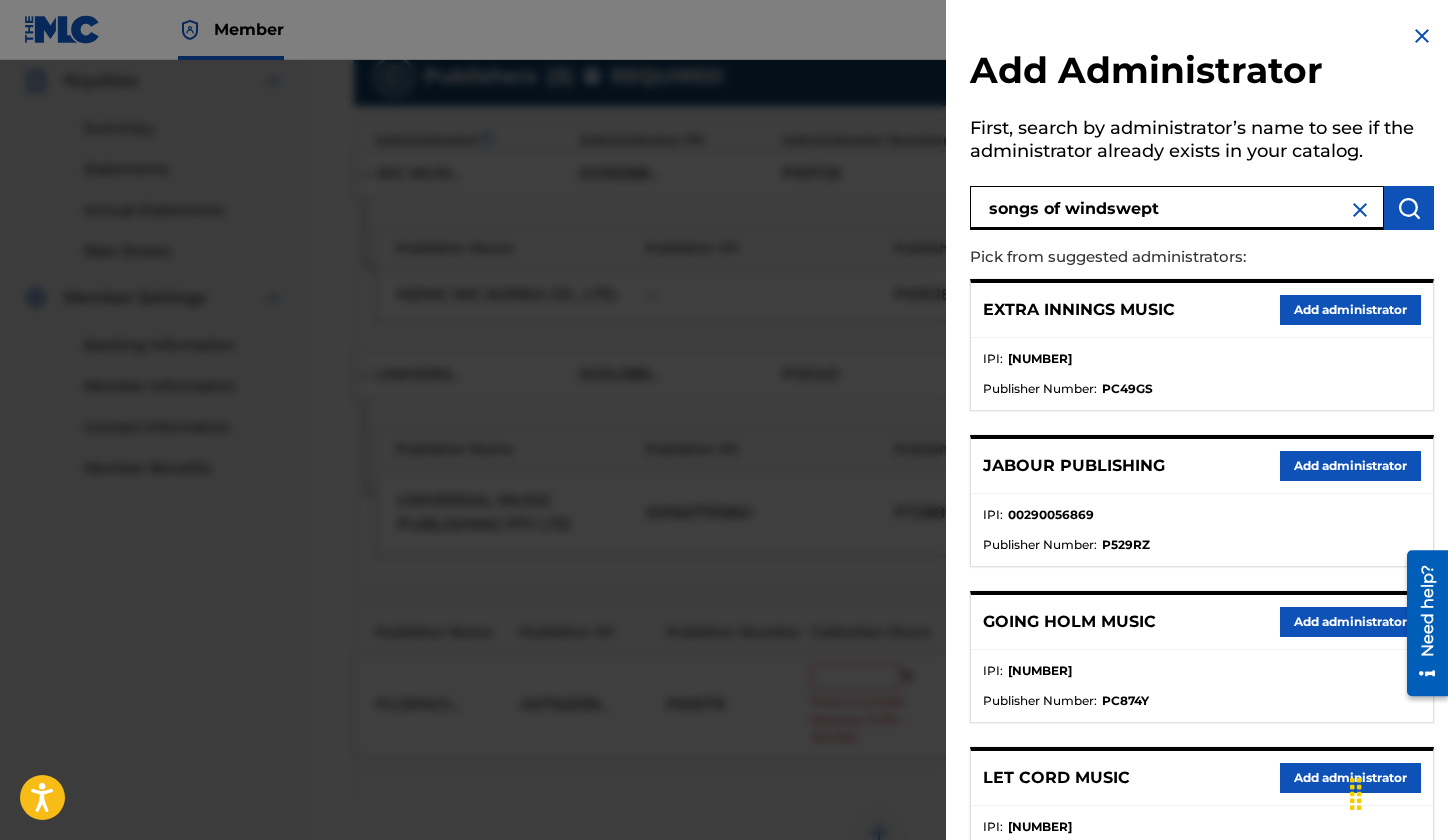 type on "songs of windswept" 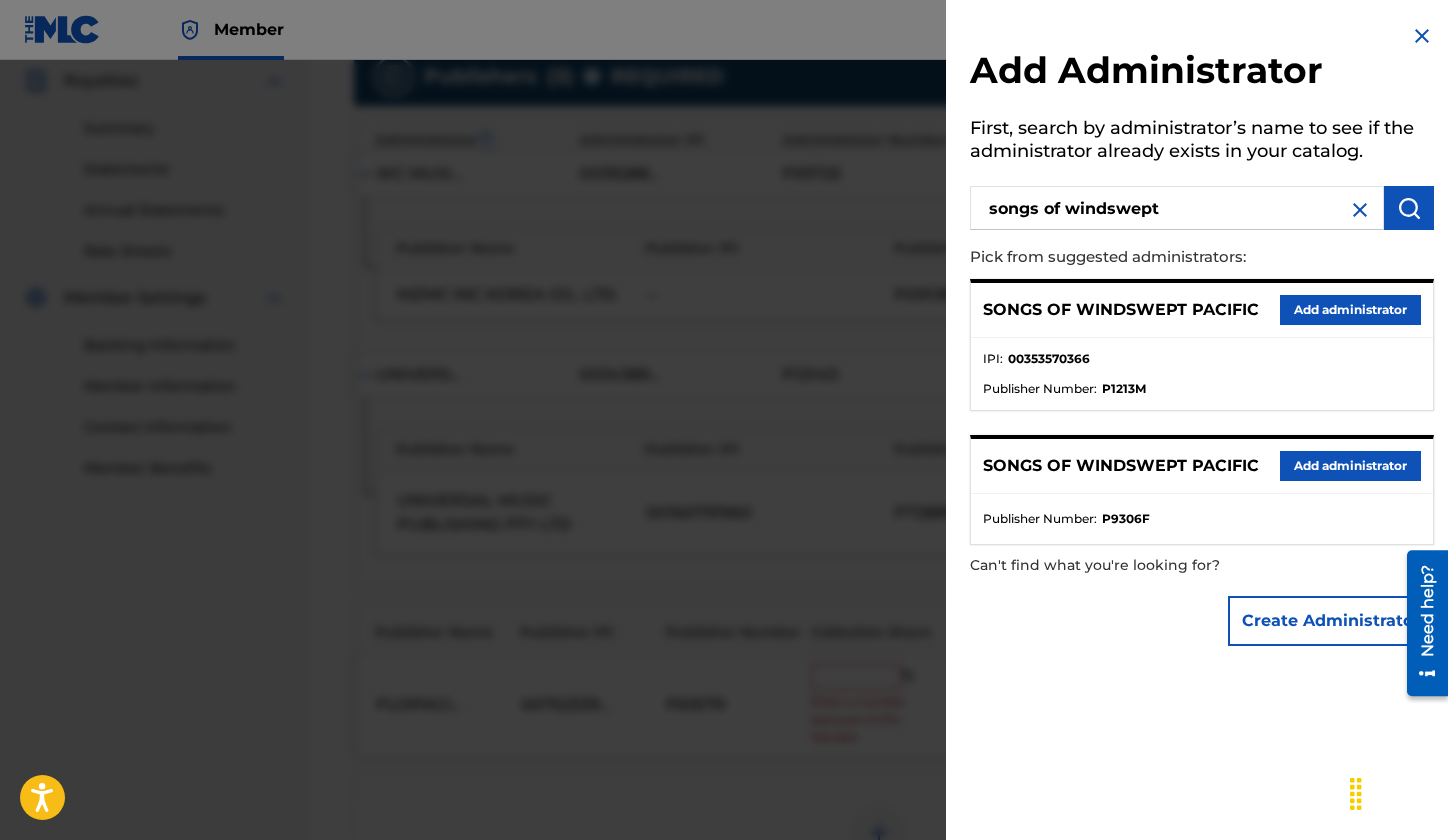 click on "Add administrator" at bounding box center (1350, 310) 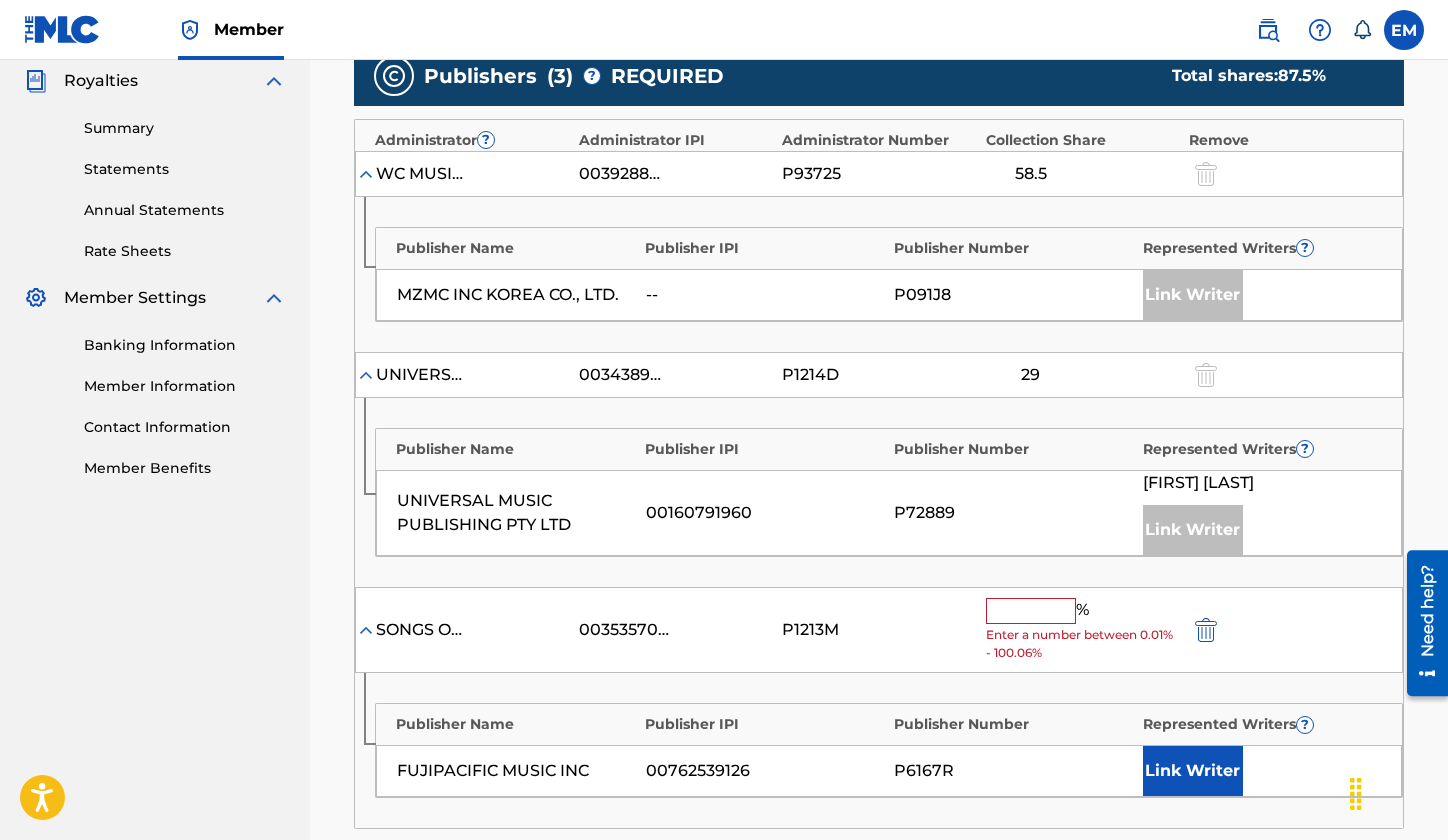 click on "% Enter a number between 0.01% - 100.06%" at bounding box center [1082, 630] 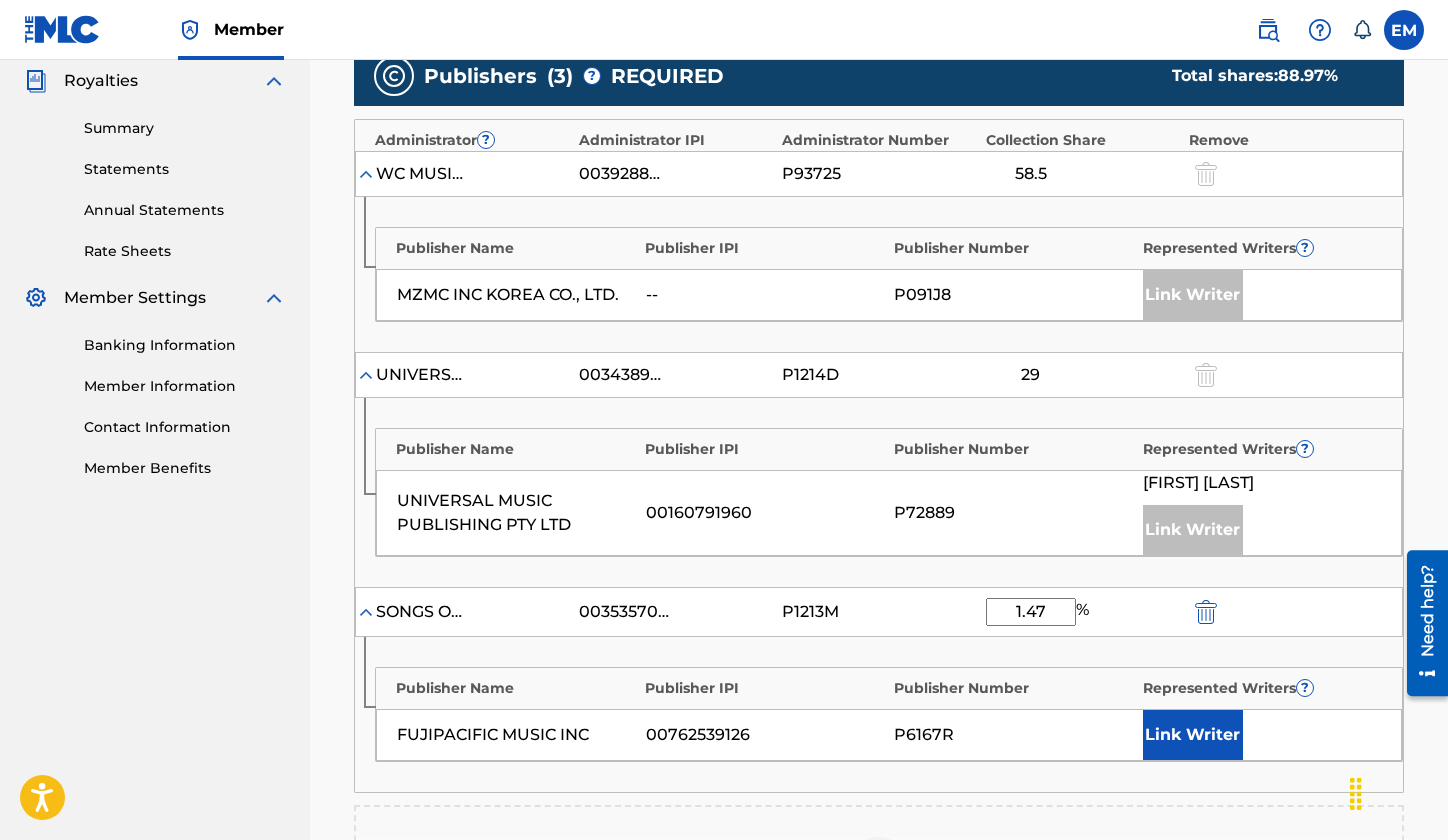 type on "1.47" 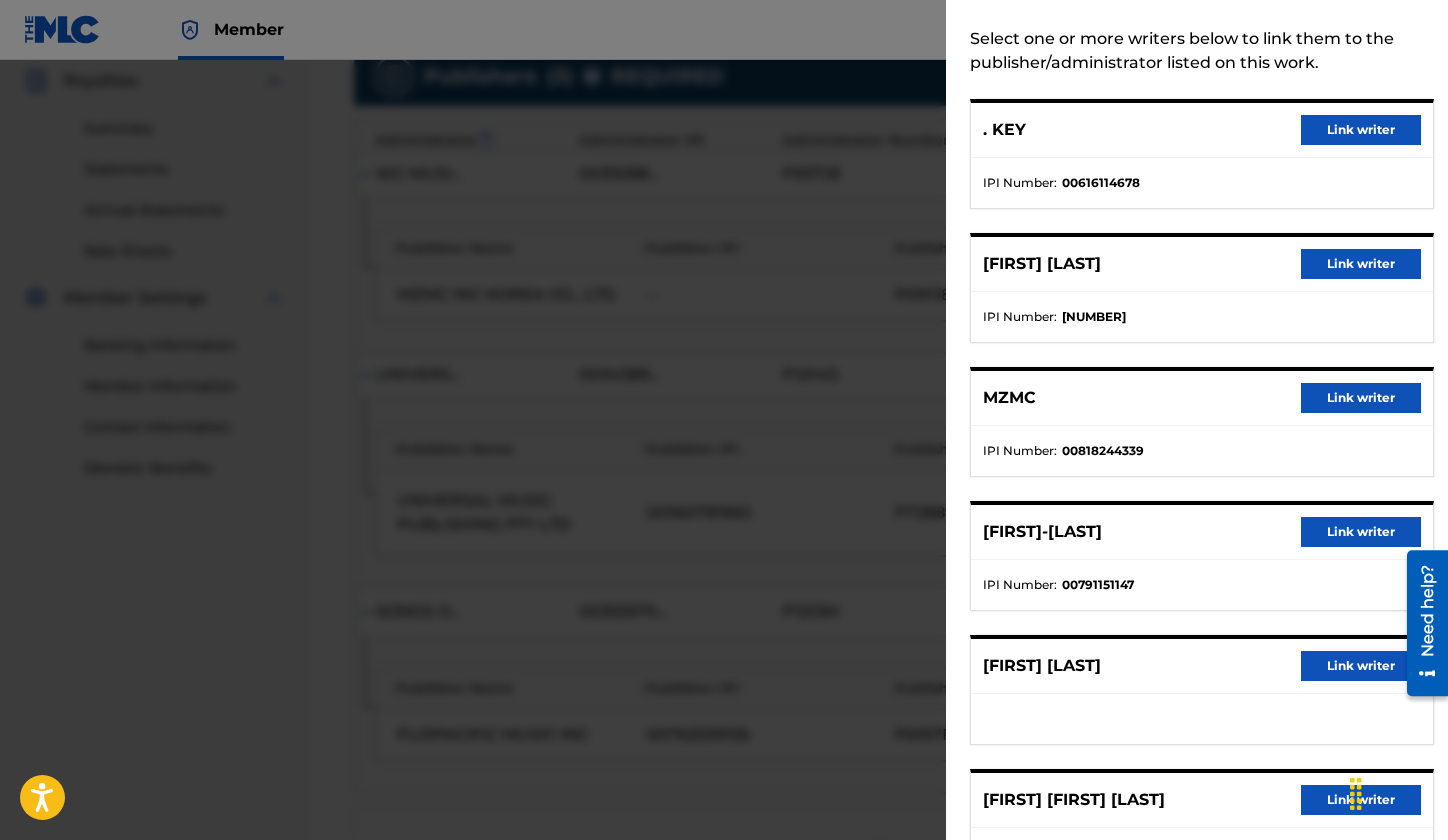 scroll, scrollTop: 200, scrollLeft: 0, axis: vertical 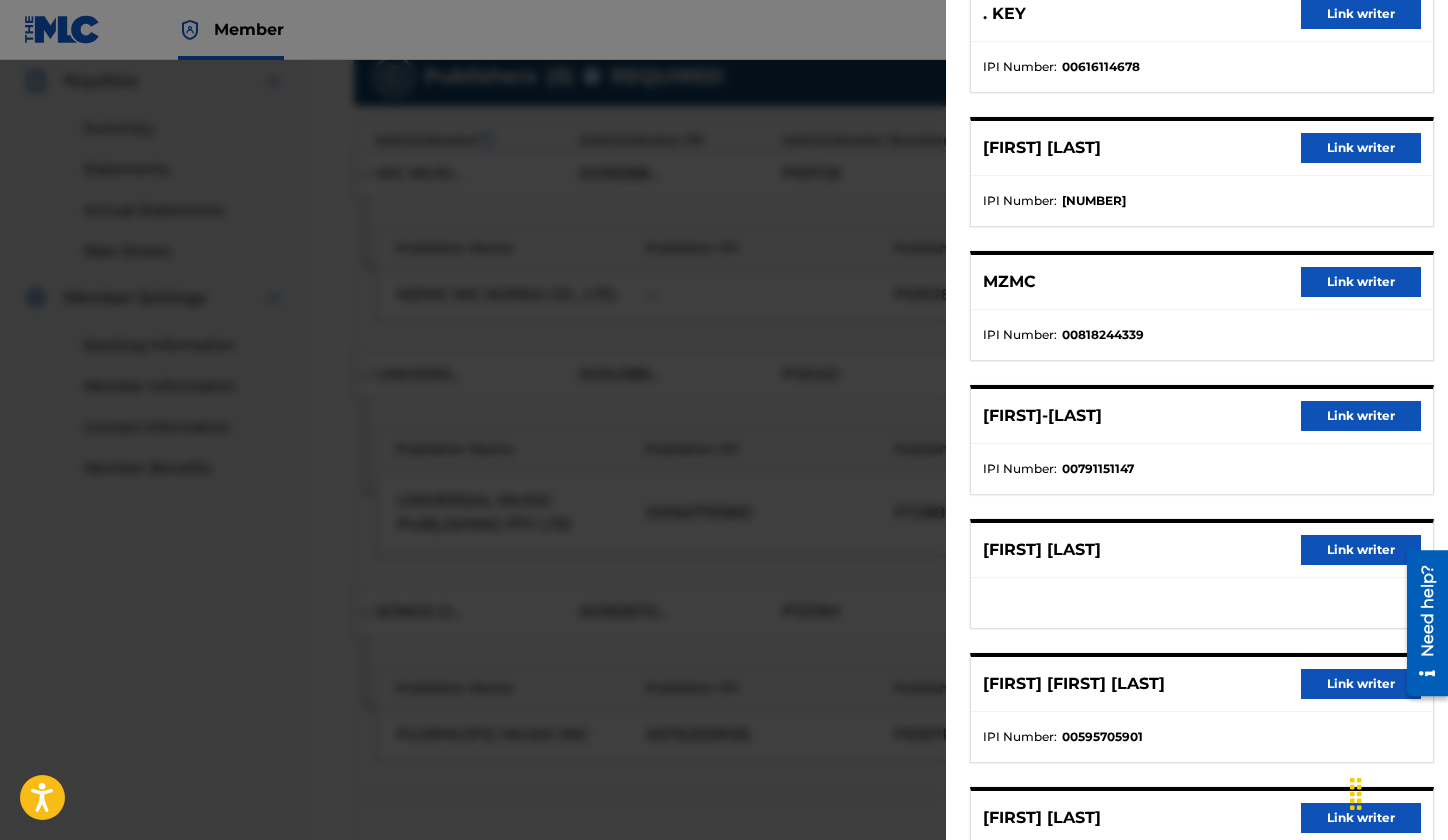click on "Link writer" at bounding box center (1361, 416) 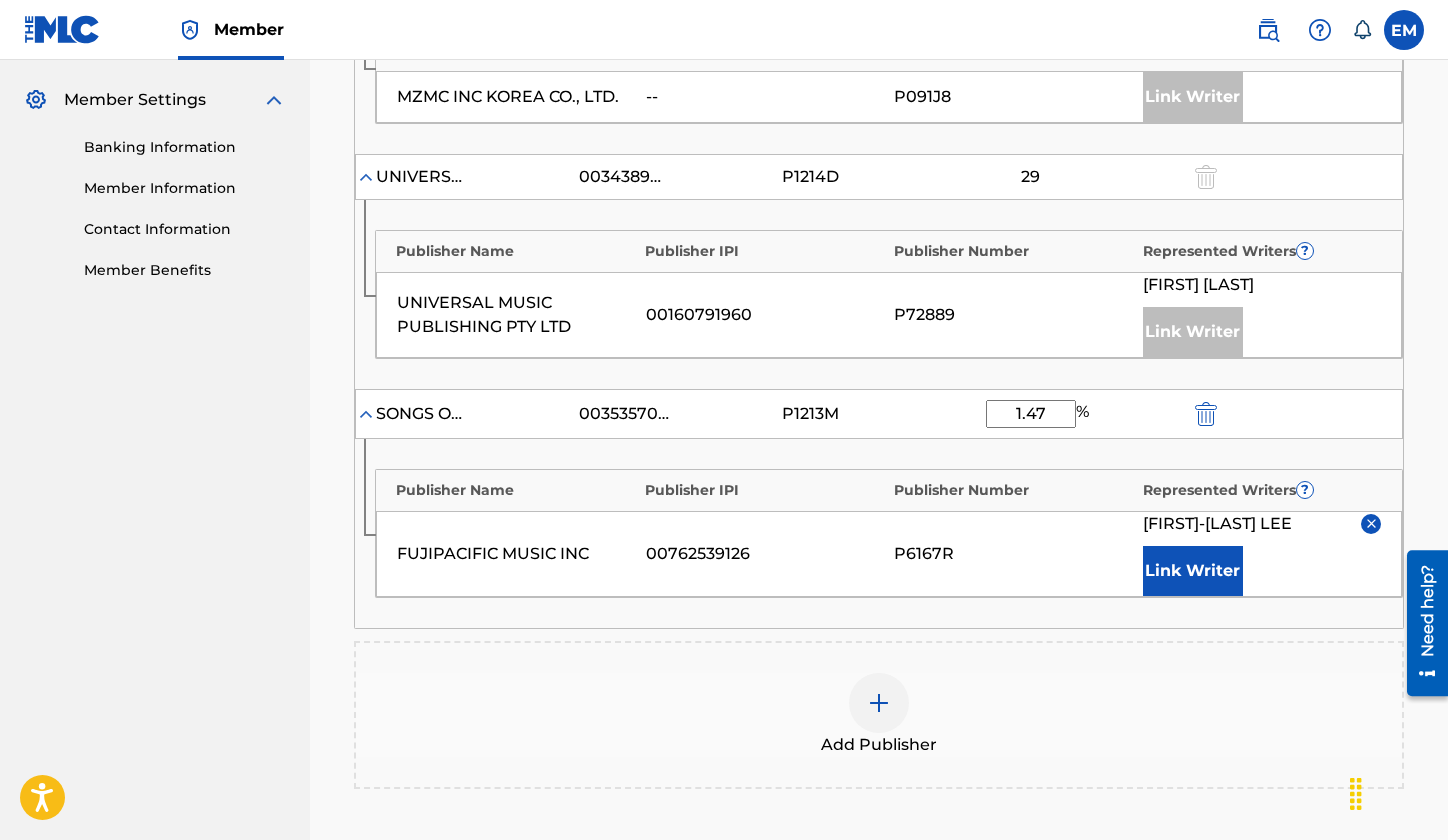 scroll, scrollTop: 800, scrollLeft: 0, axis: vertical 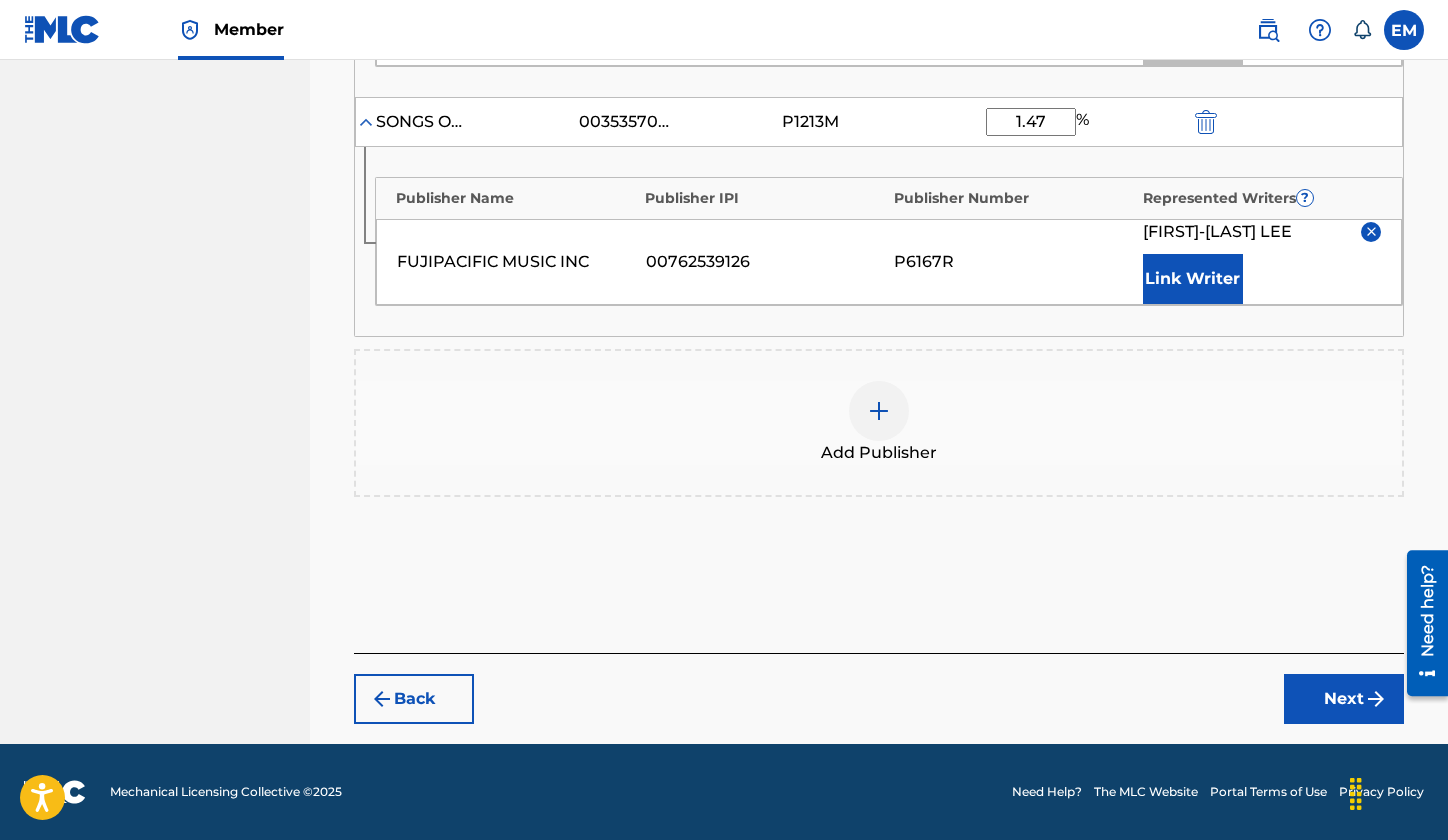 click on "Next" at bounding box center [1344, 699] 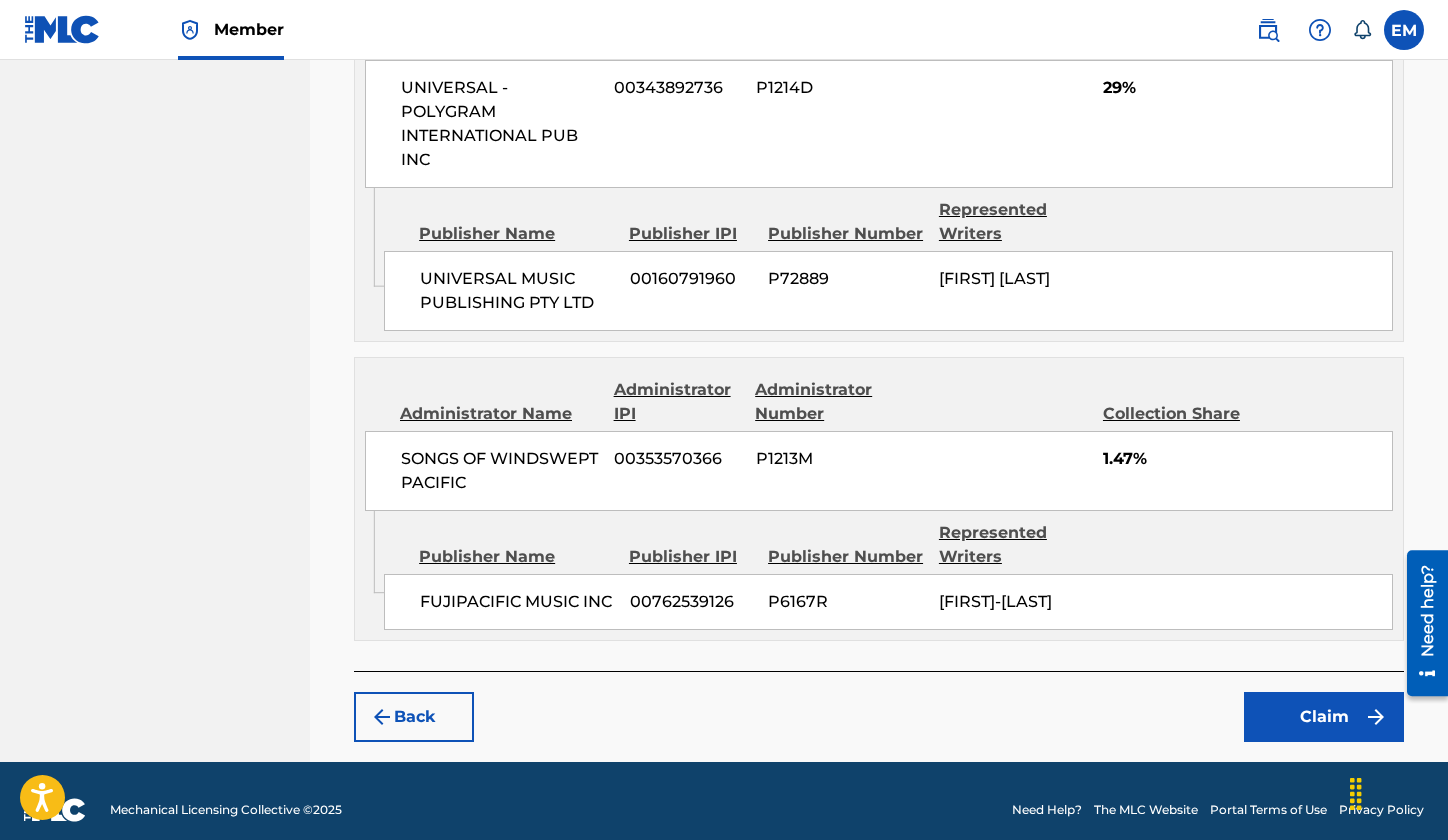 scroll, scrollTop: 1459, scrollLeft: 0, axis: vertical 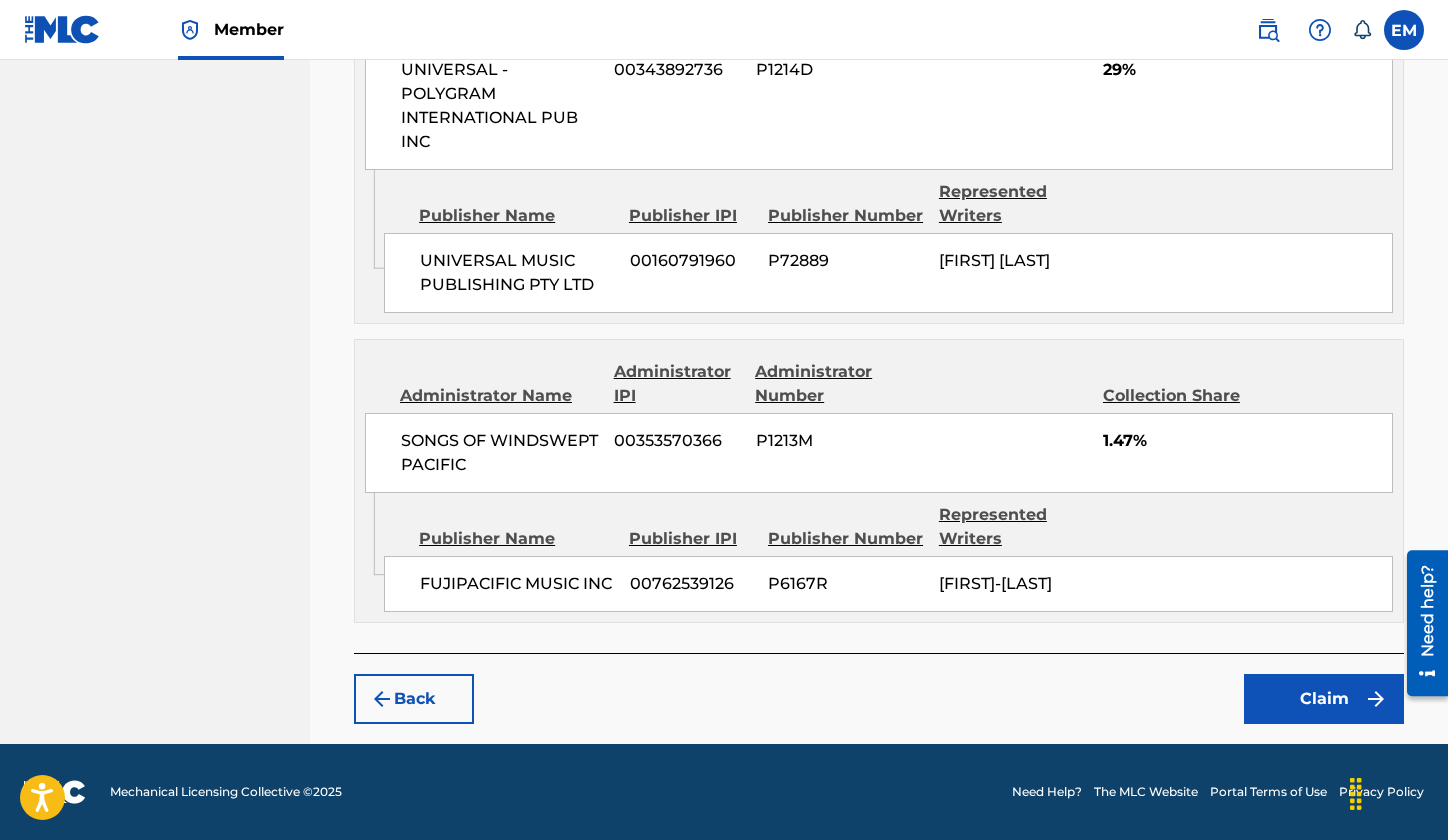 click on "Claim" at bounding box center [1324, 699] 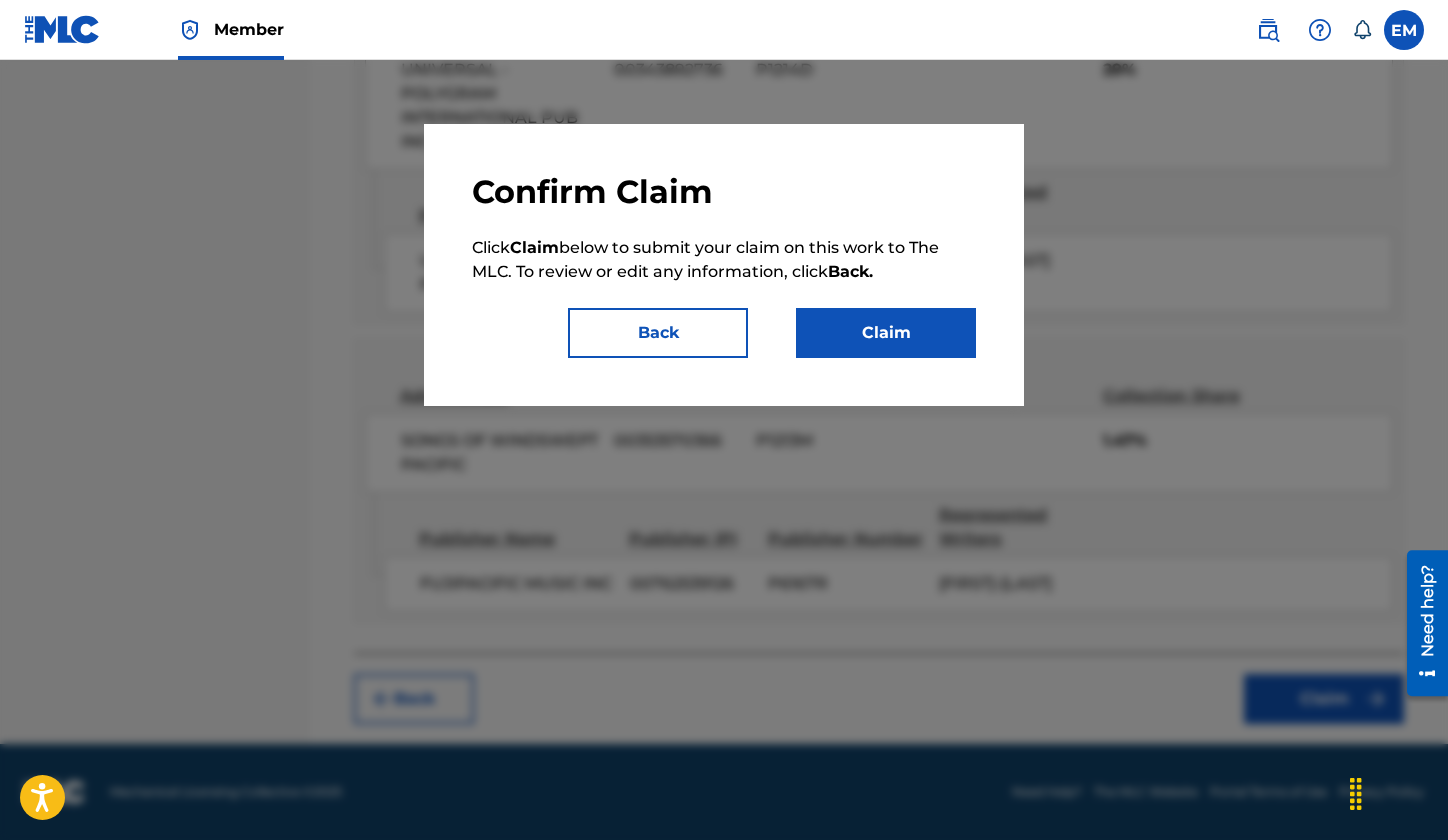 click on "Claim" at bounding box center [886, 333] 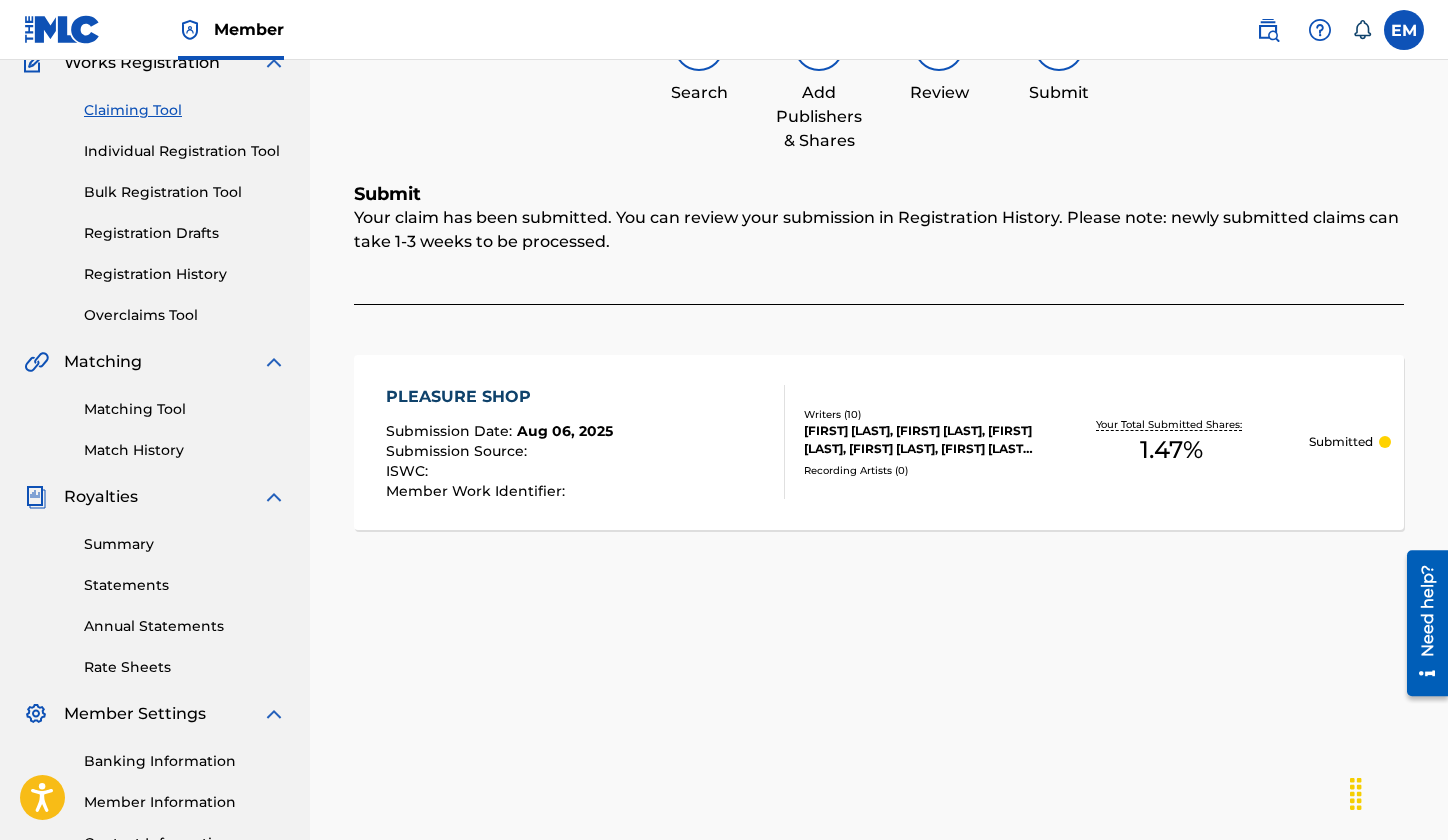 scroll, scrollTop: 0, scrollLeft: 0, axis: both 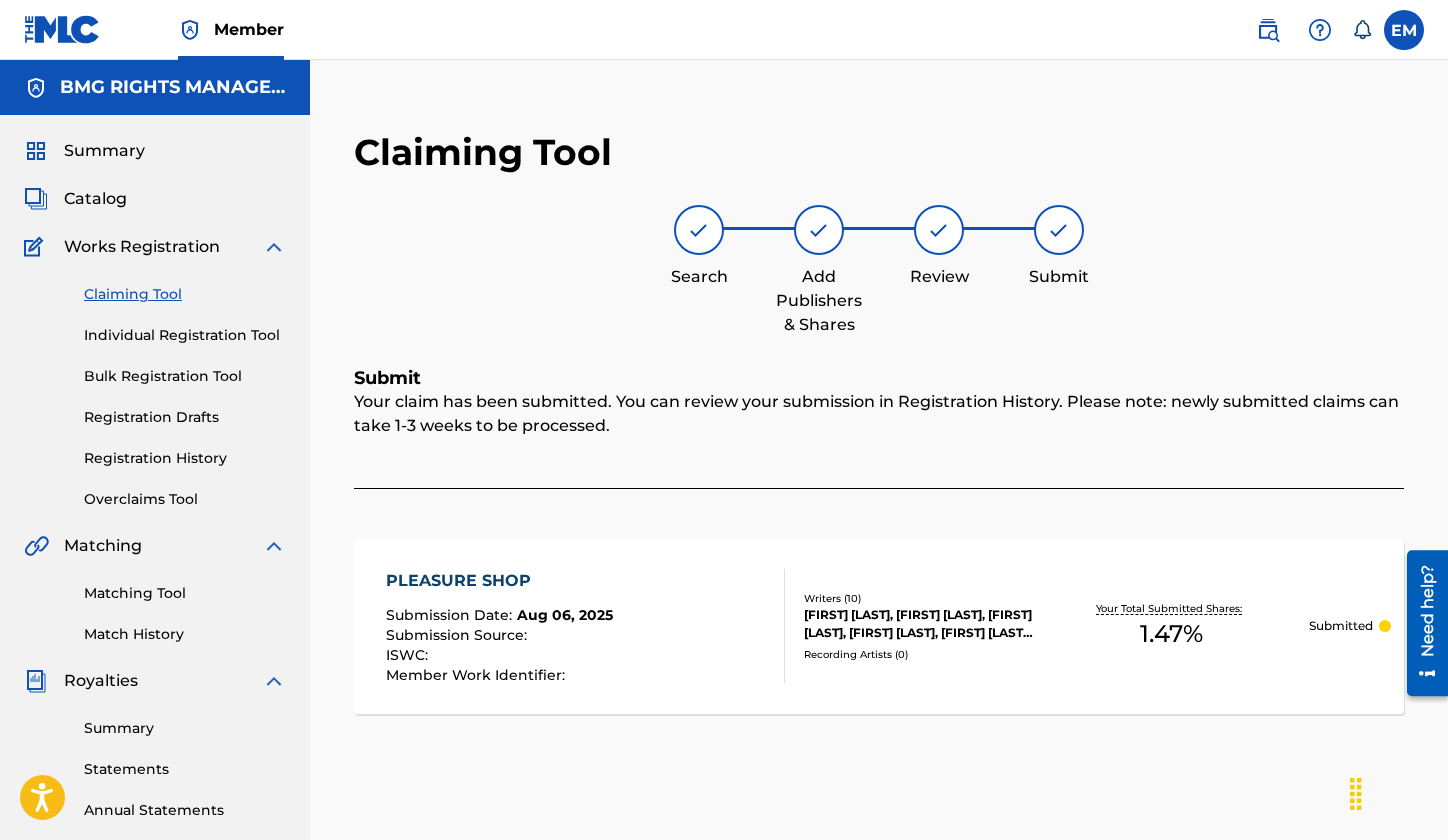 click on "Claiming Tool" at bounding box center (185, 294) 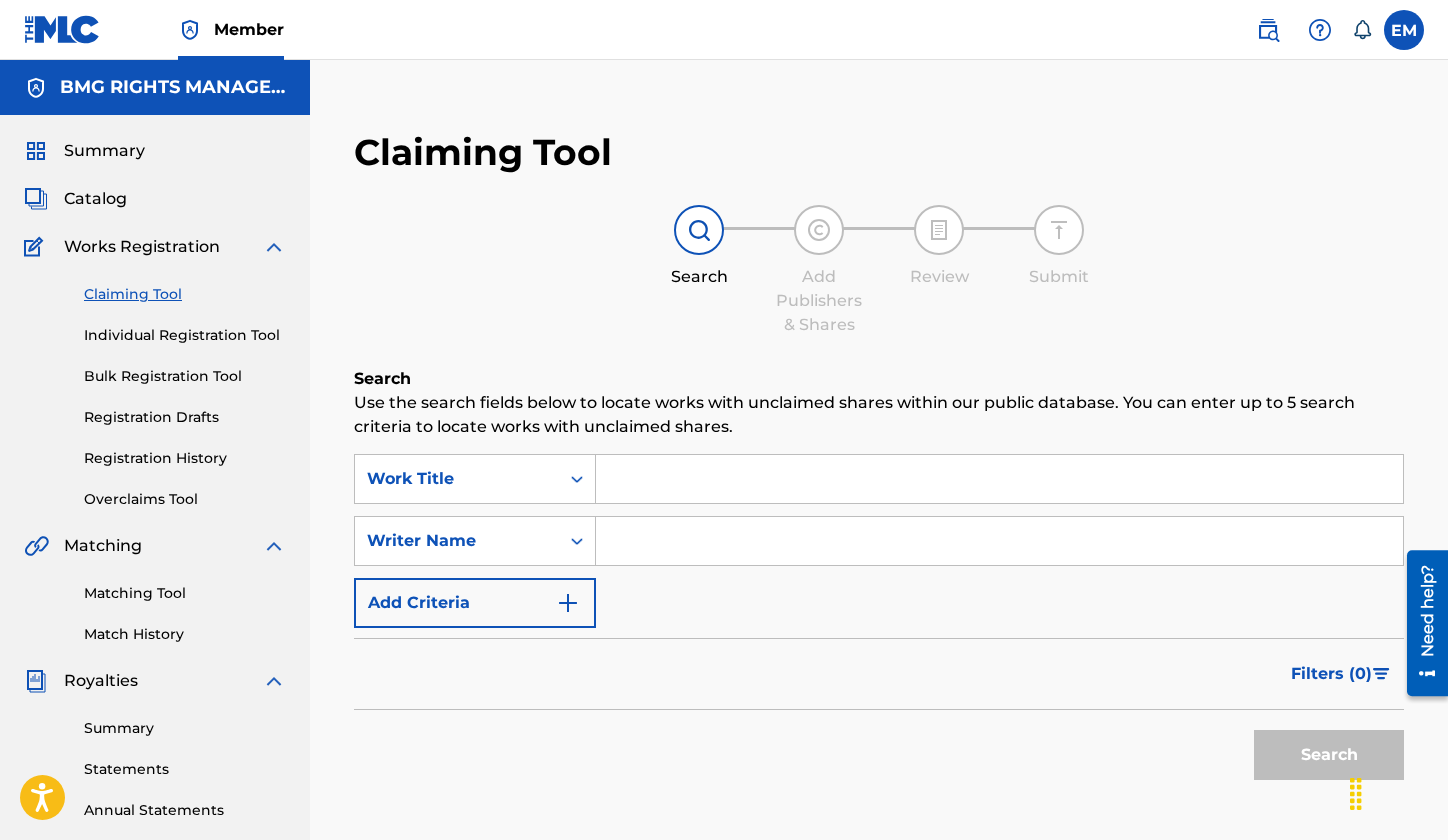 click at bounding box center [999, 479] 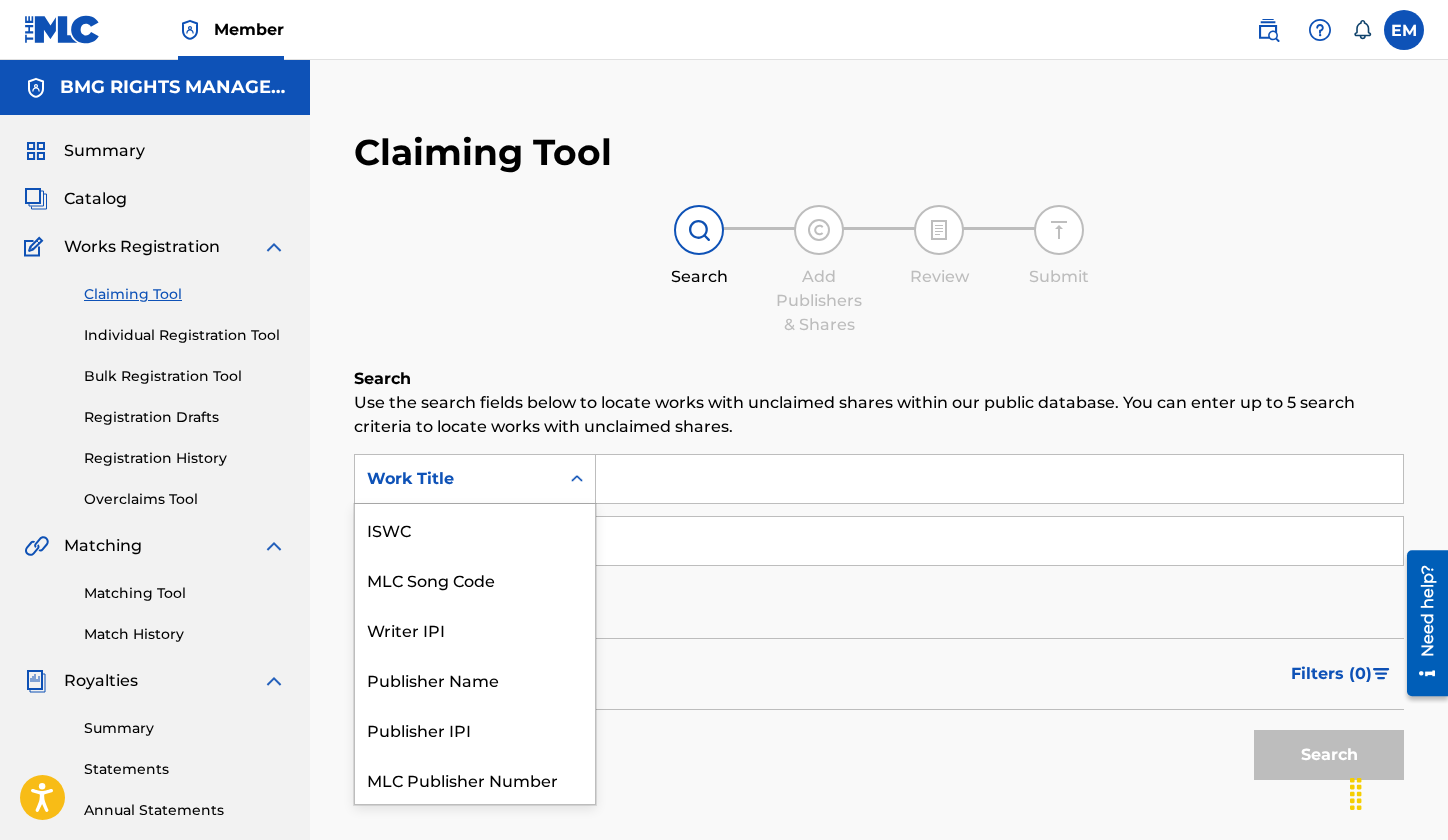 click on "Work Title" at bounding box center [457, 479] 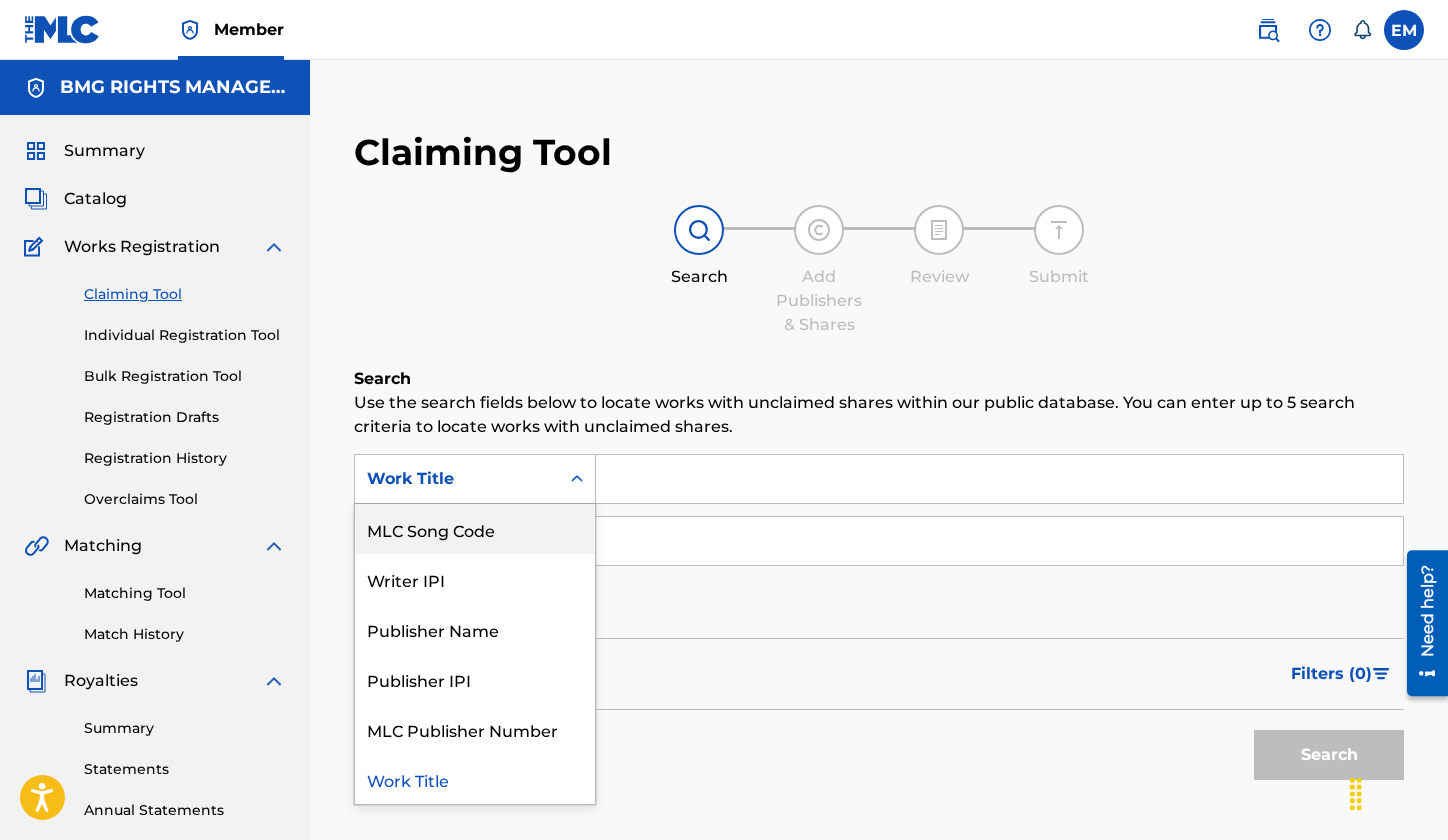 click on "MLC Song Code" at bounding box center [475, 529] 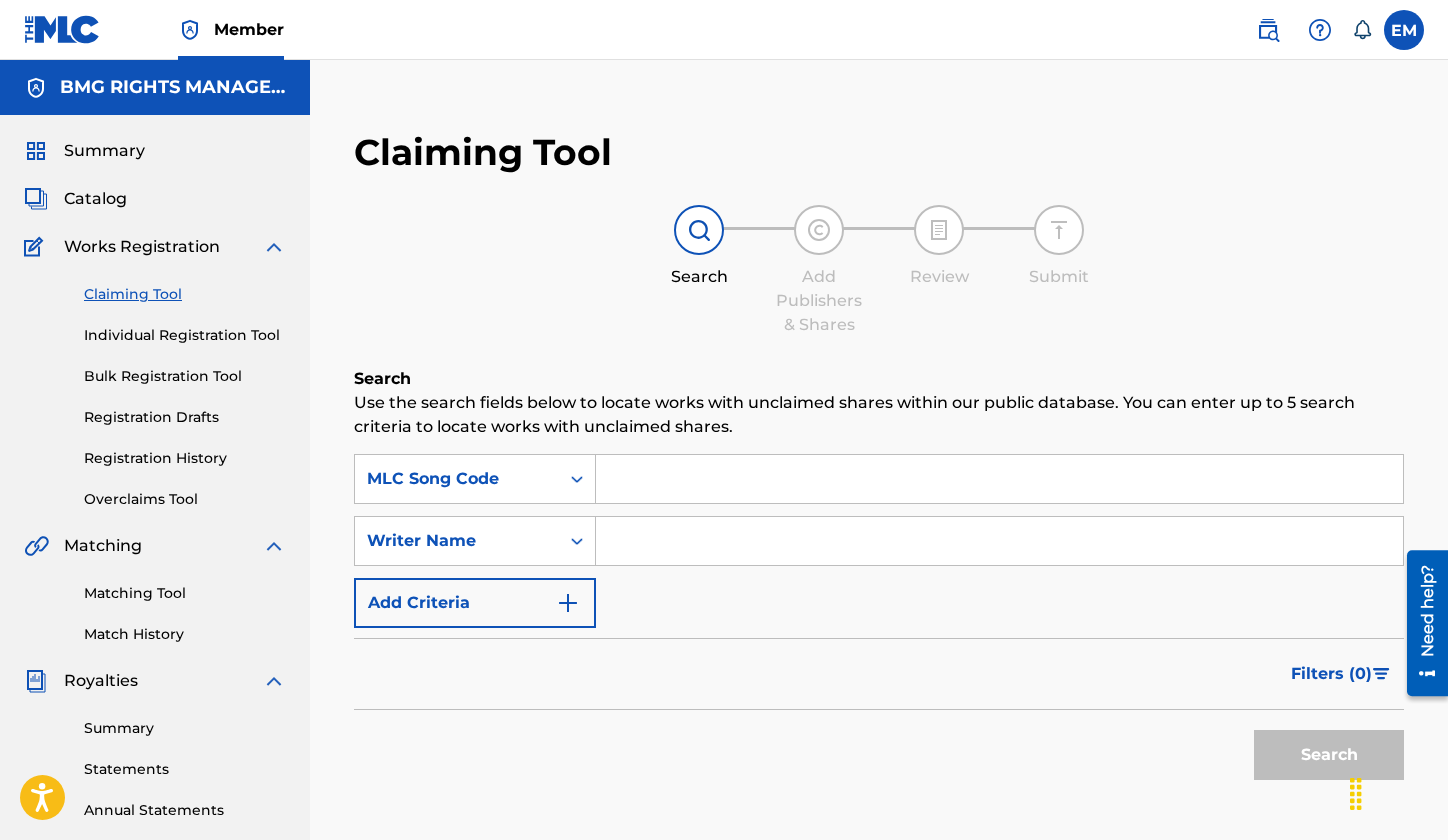 click at bounding box center (999, 479) 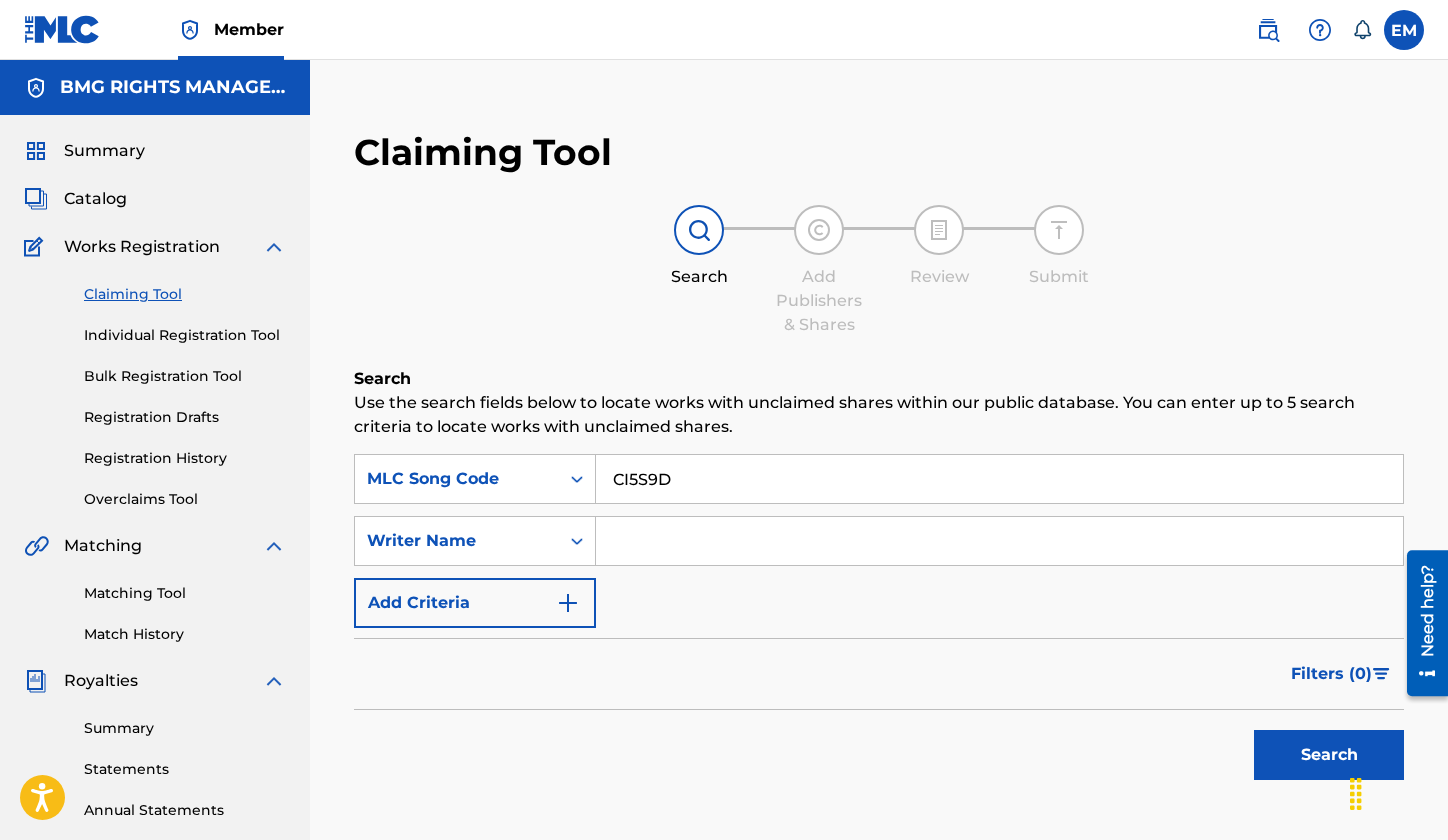 type on "CI5S9D" 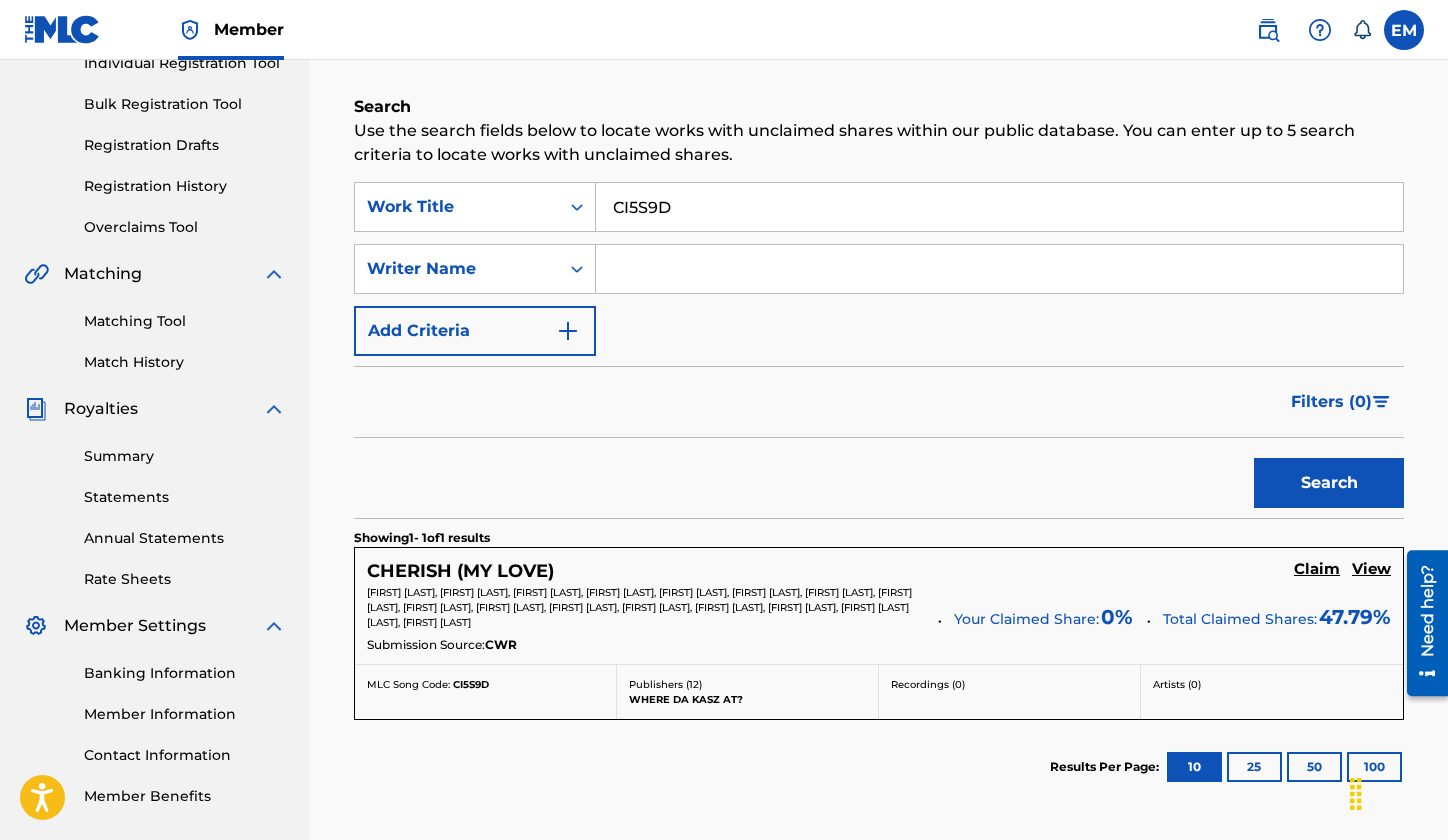 scroll, scrollTop: 462, scrollLeft: 0, axis: vertical 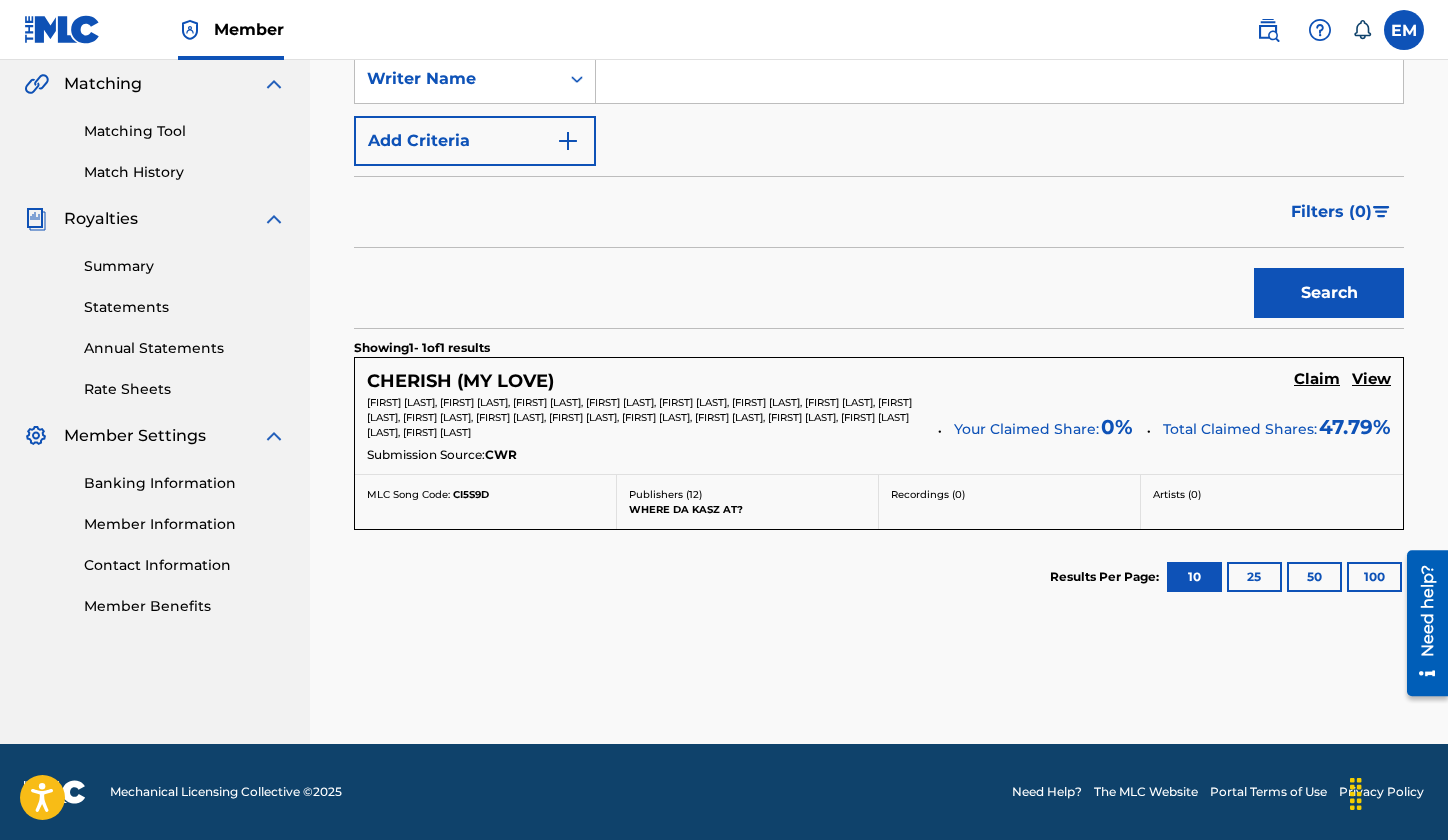 click on "Claim" at bounding box center [1317, 379] 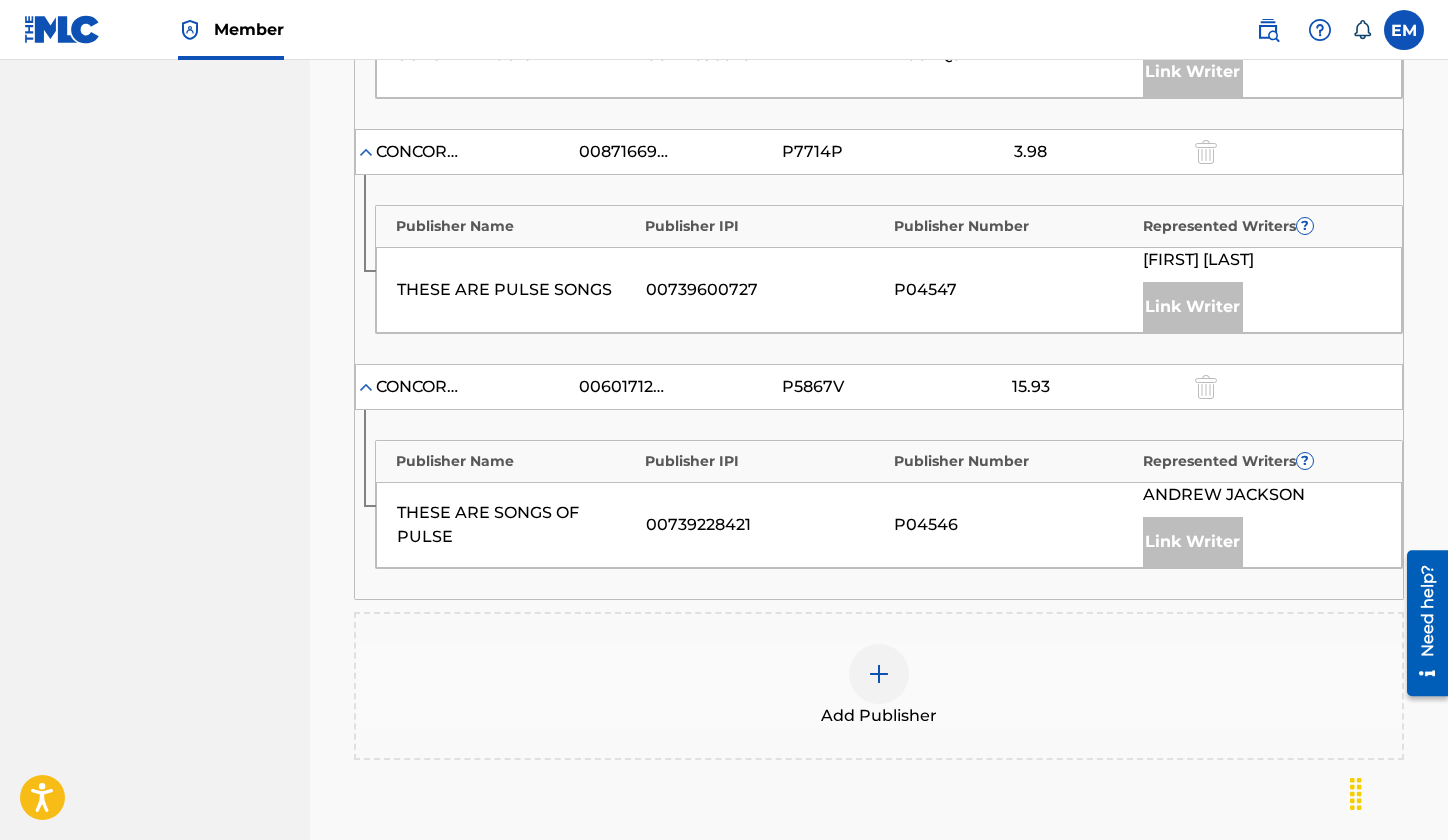 scroll, scrollTop: 1873, scrollLeft: 0, axis: vertical 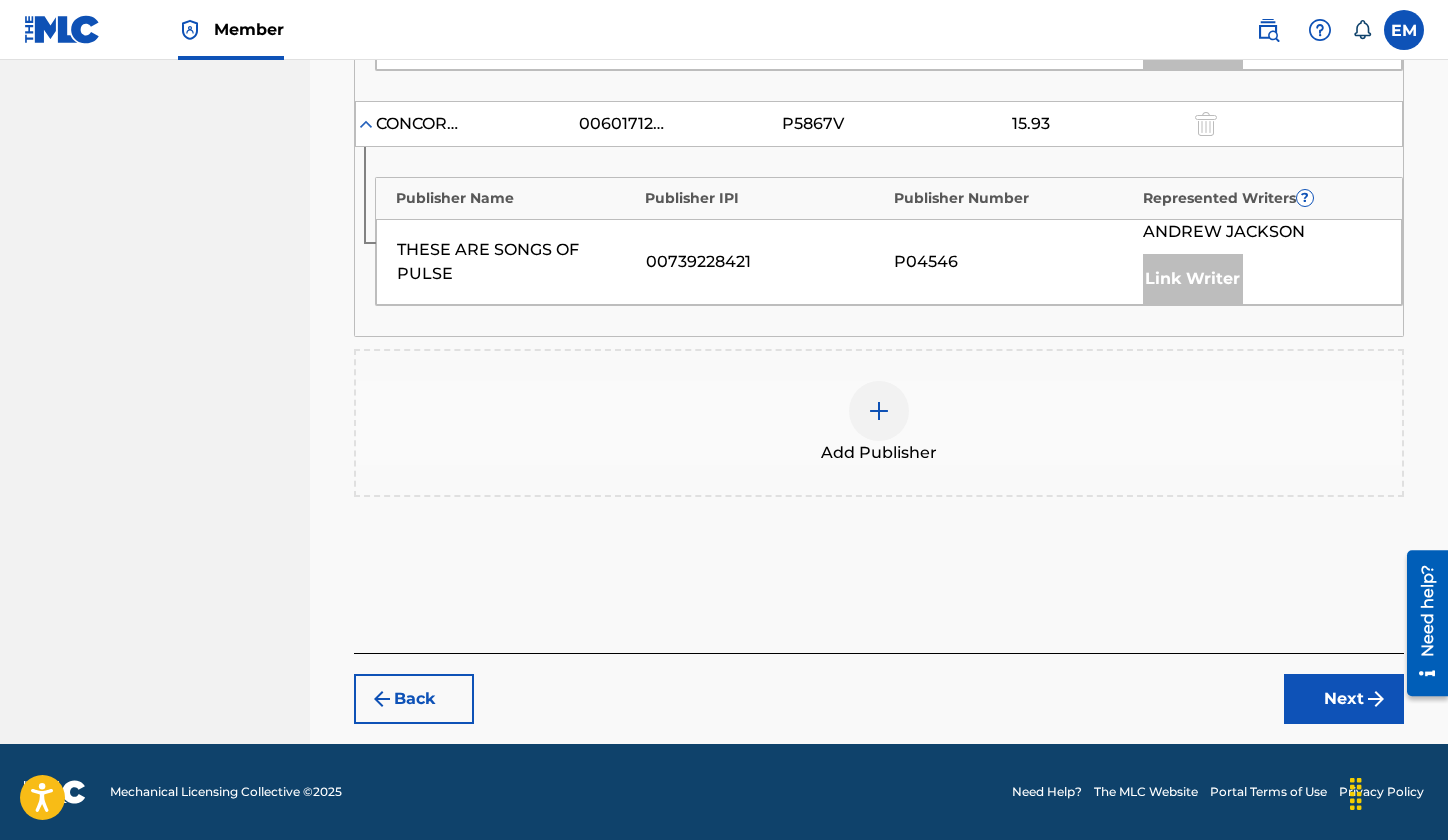 click at bounding box center [879, 411] 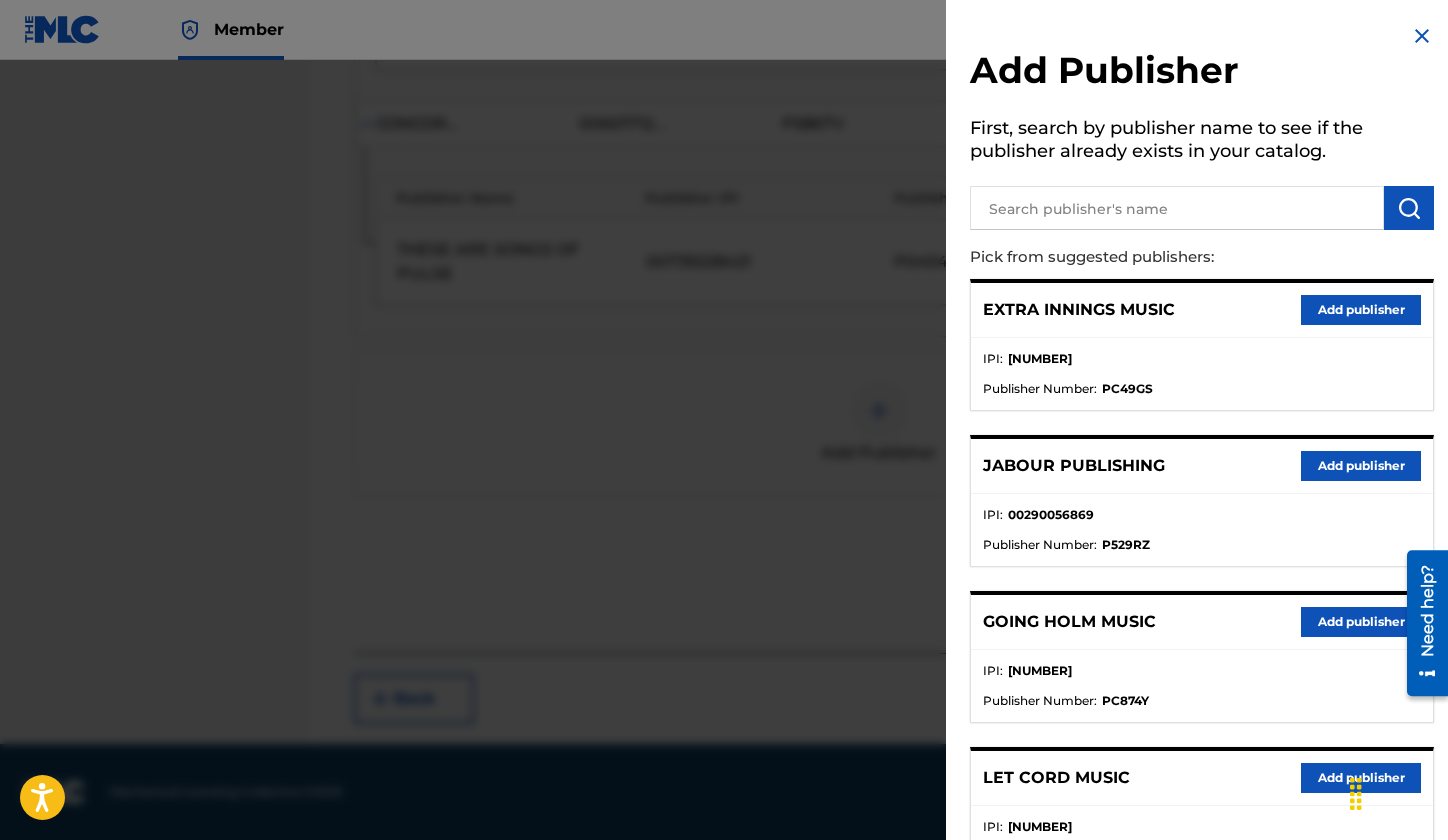click at bounding box center [1177, 208] 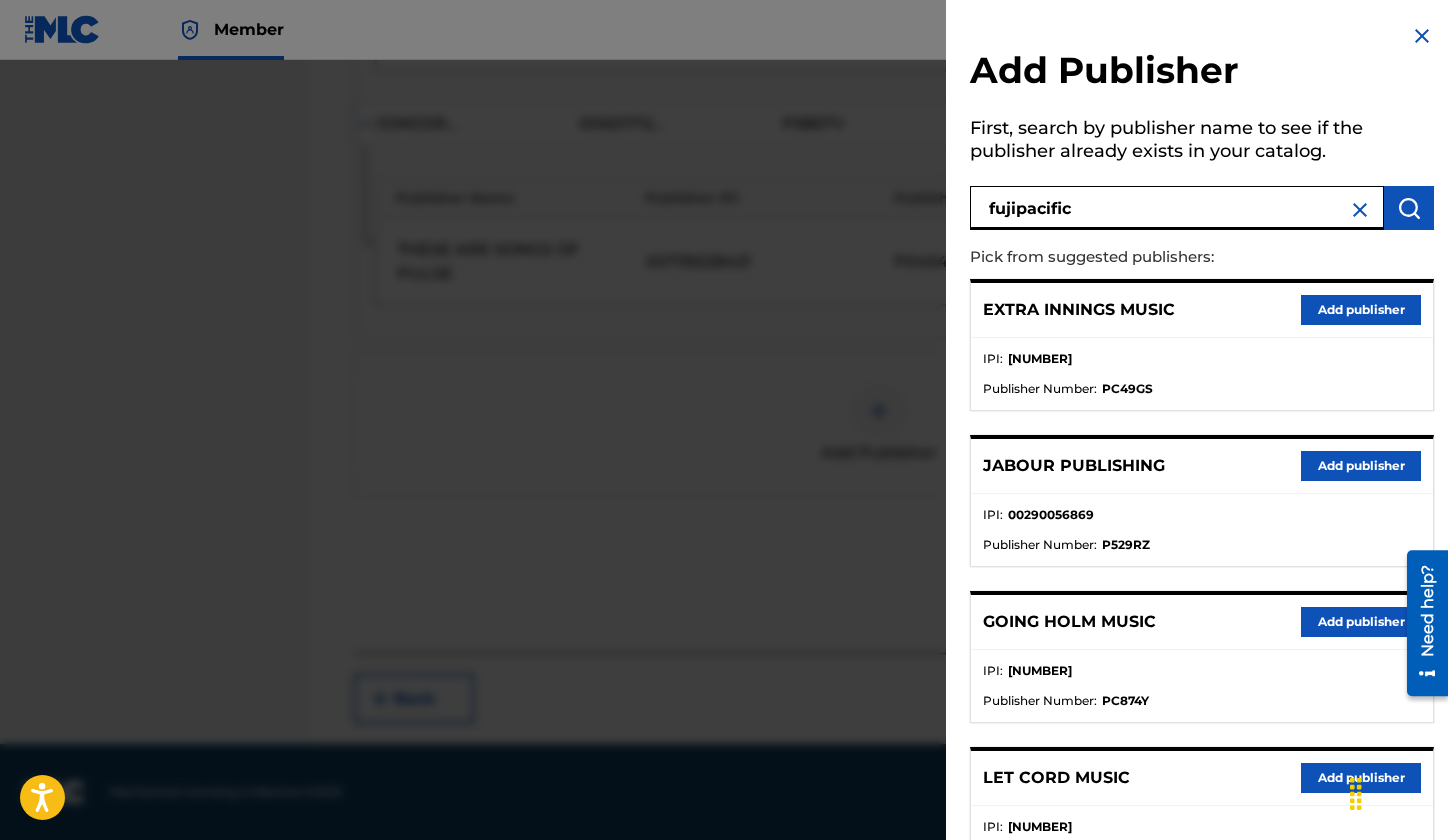 type on "fujipacific" 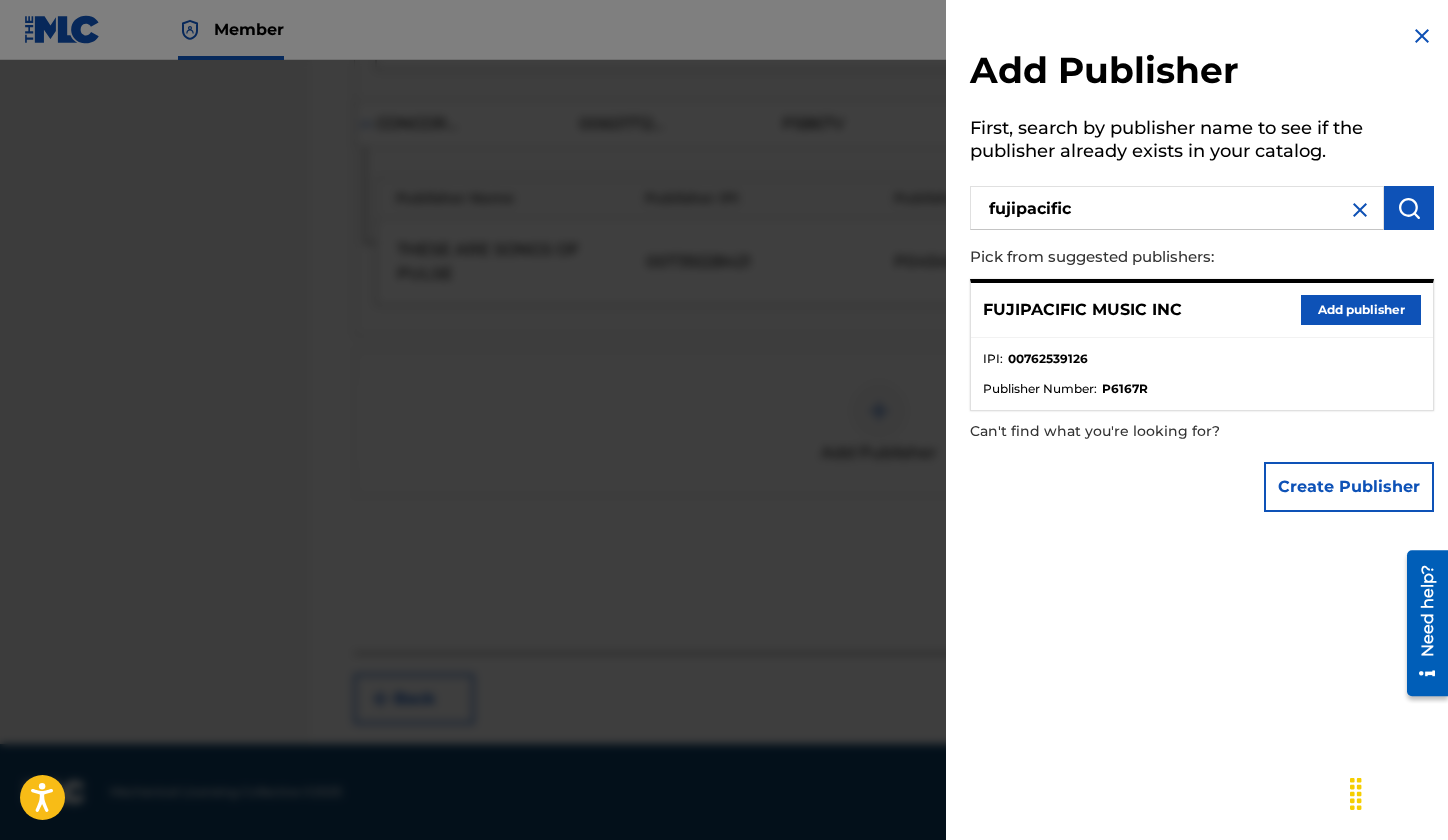 click on "Add publisher" at bounding box center [1361, 310] 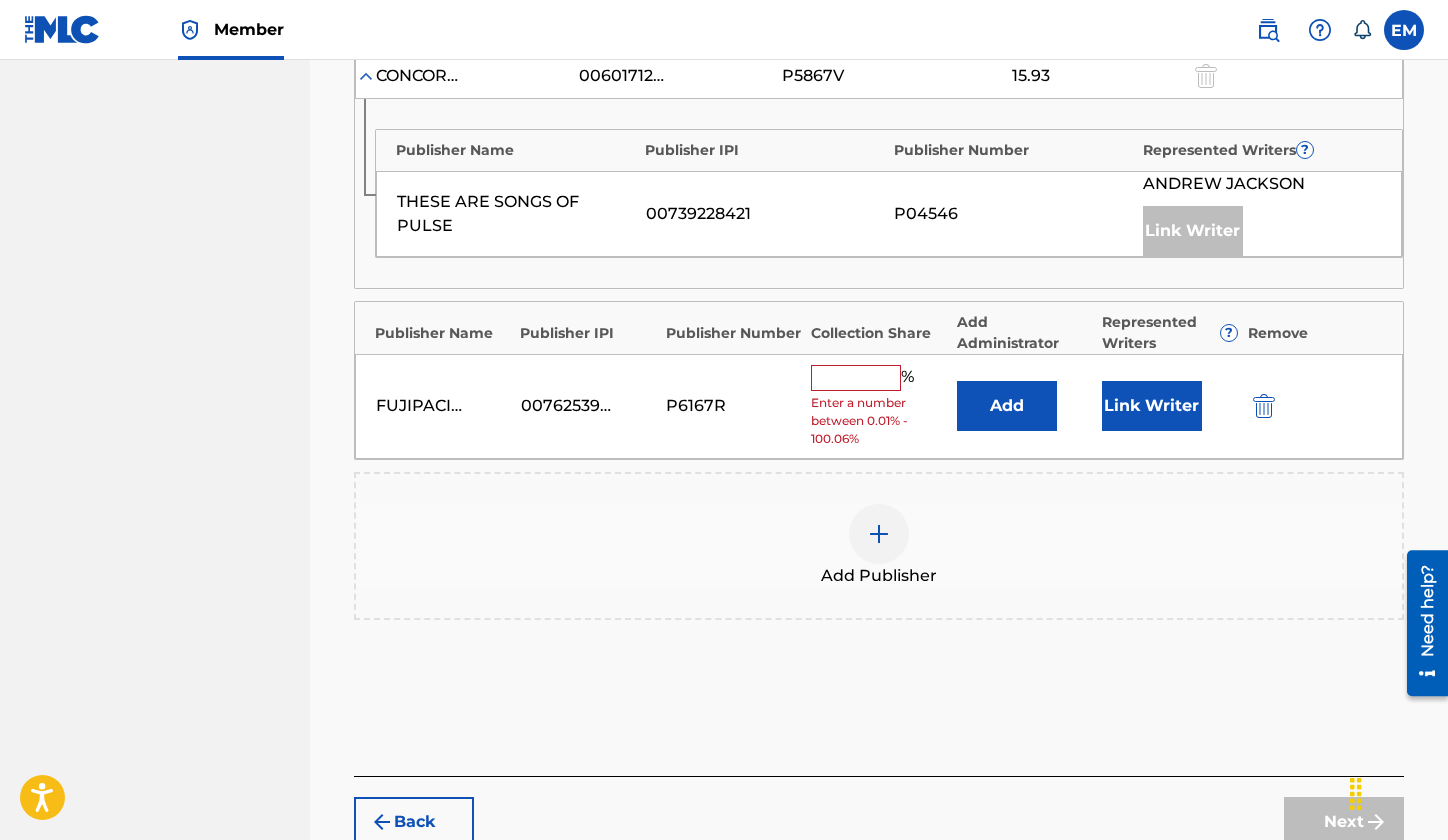 click on "Add" at bounding box center [1007, 406] 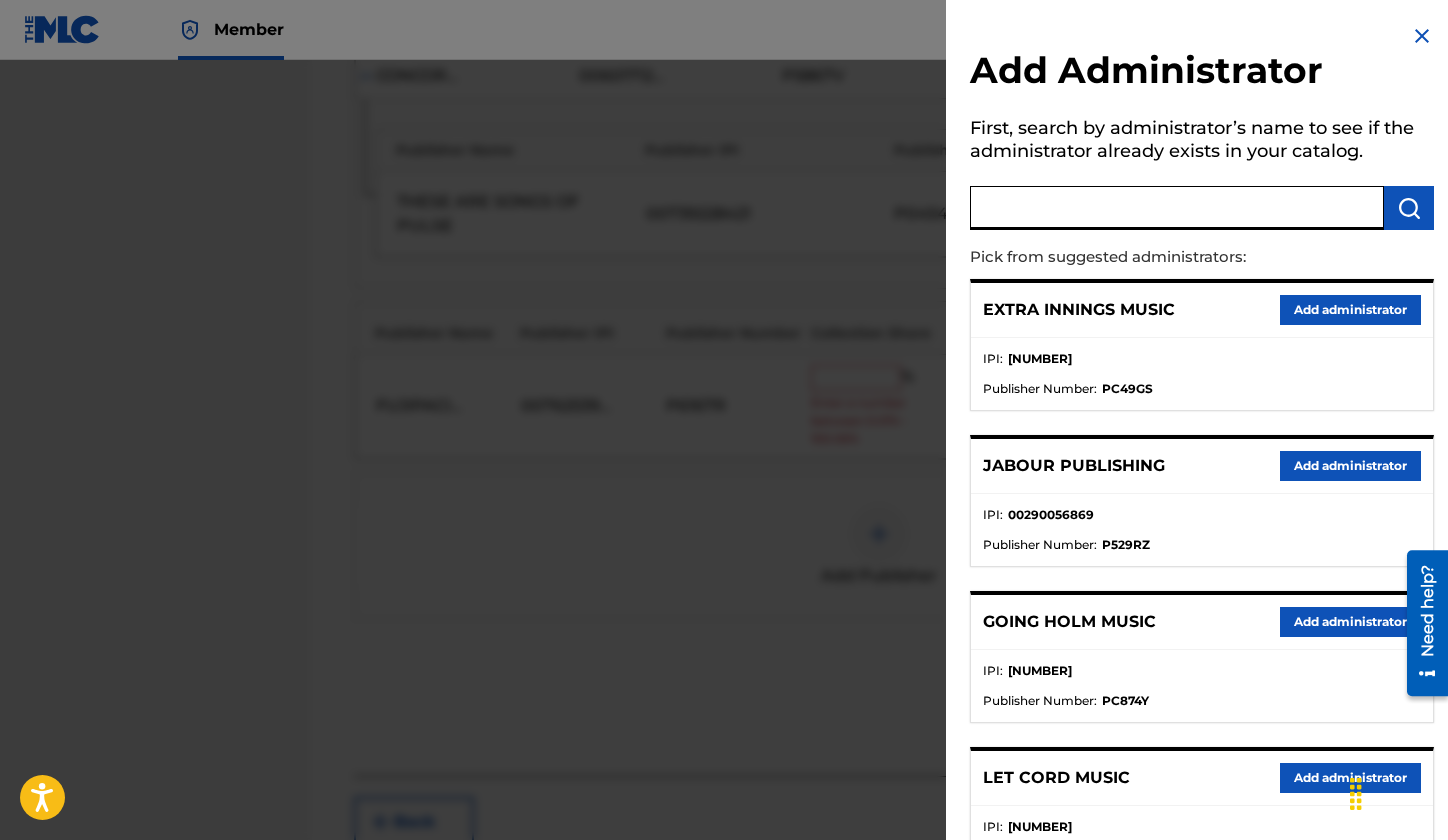 click at bounding box center [1177, 208] 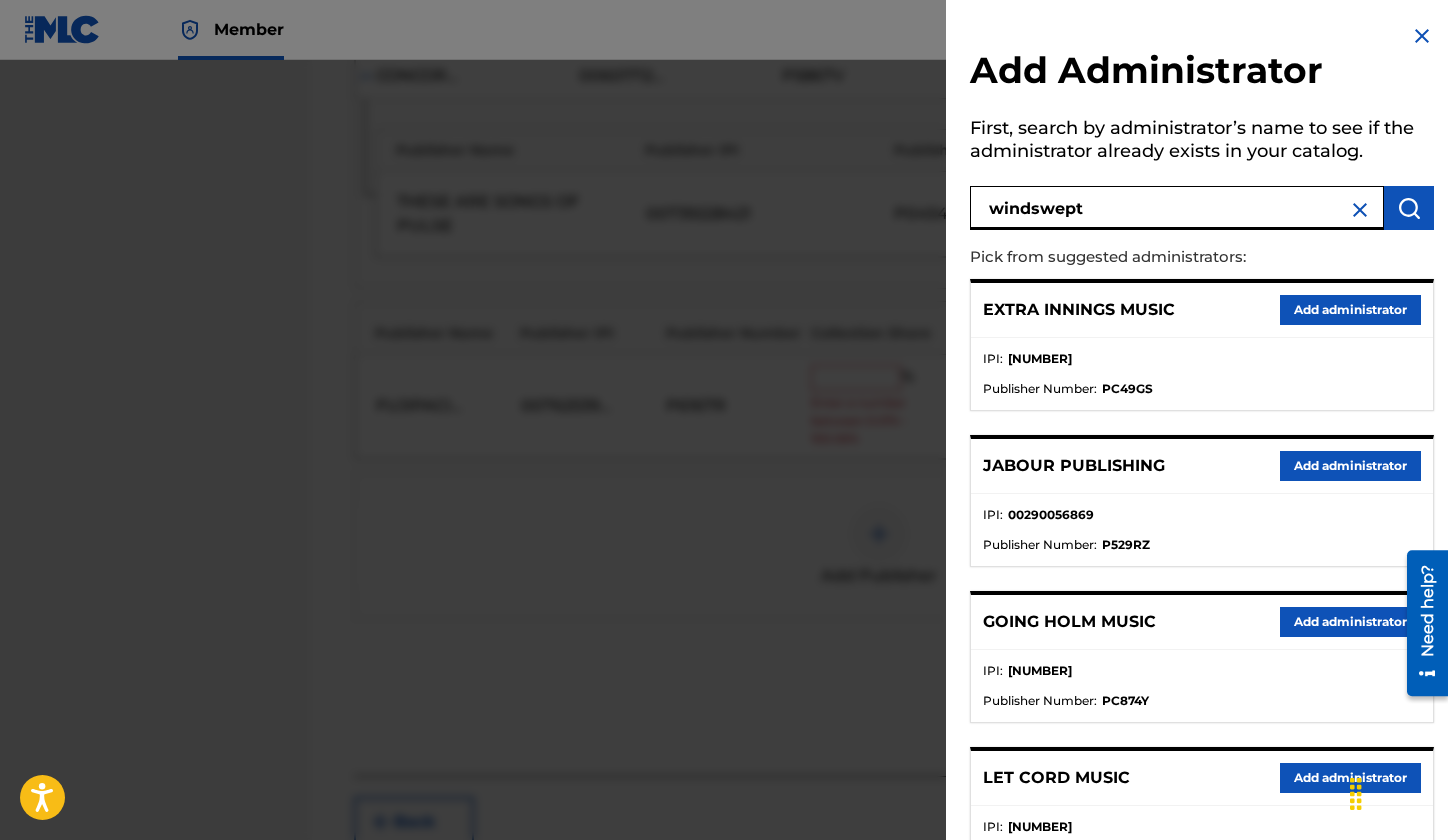 click on "windswept" at bounding box center (1177, 208) 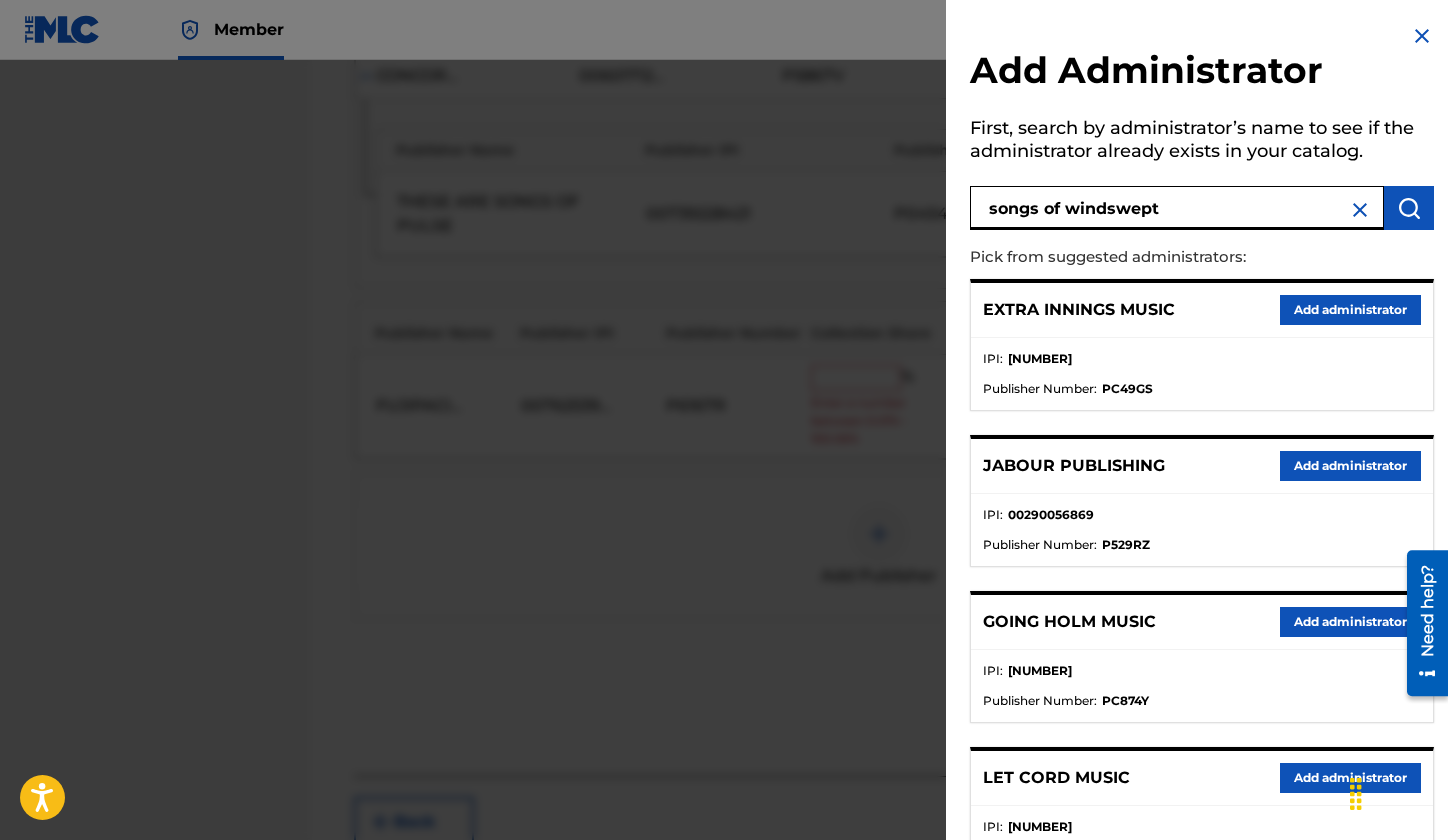 type on "songs of windswept" 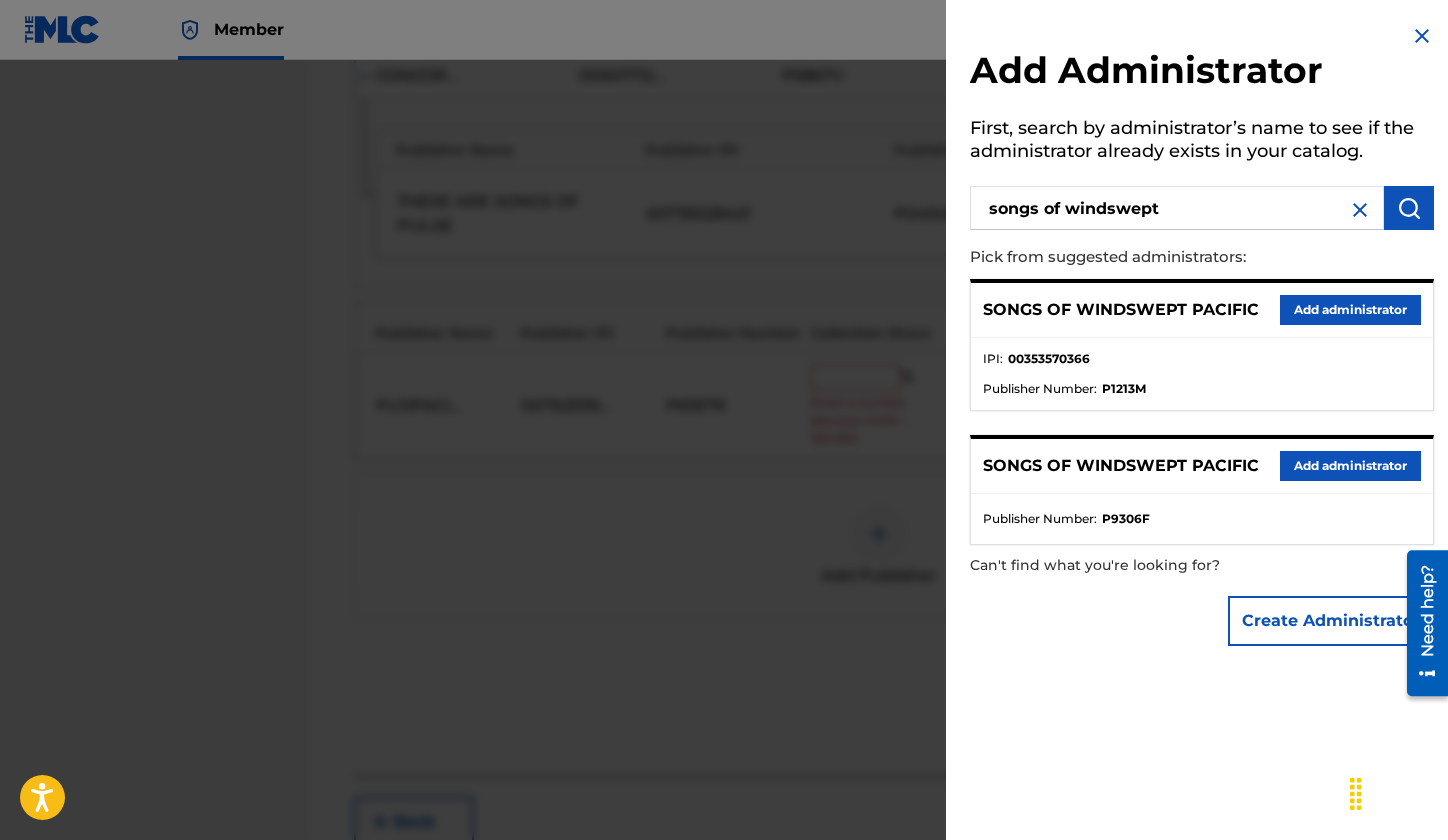 click on "Add administrator" at bounding box center (1350, 310) 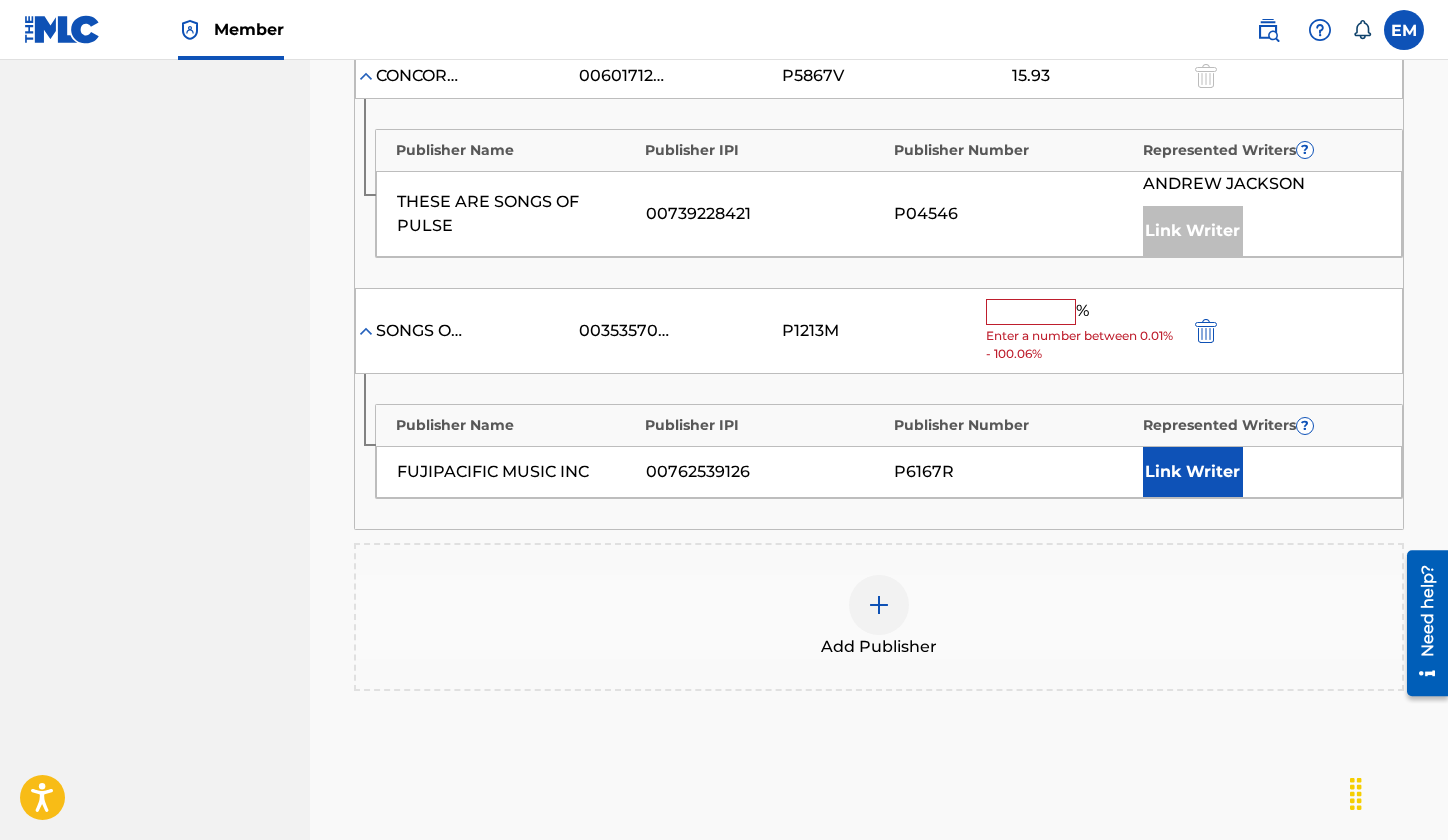 click at bounding box center (1031, 312) 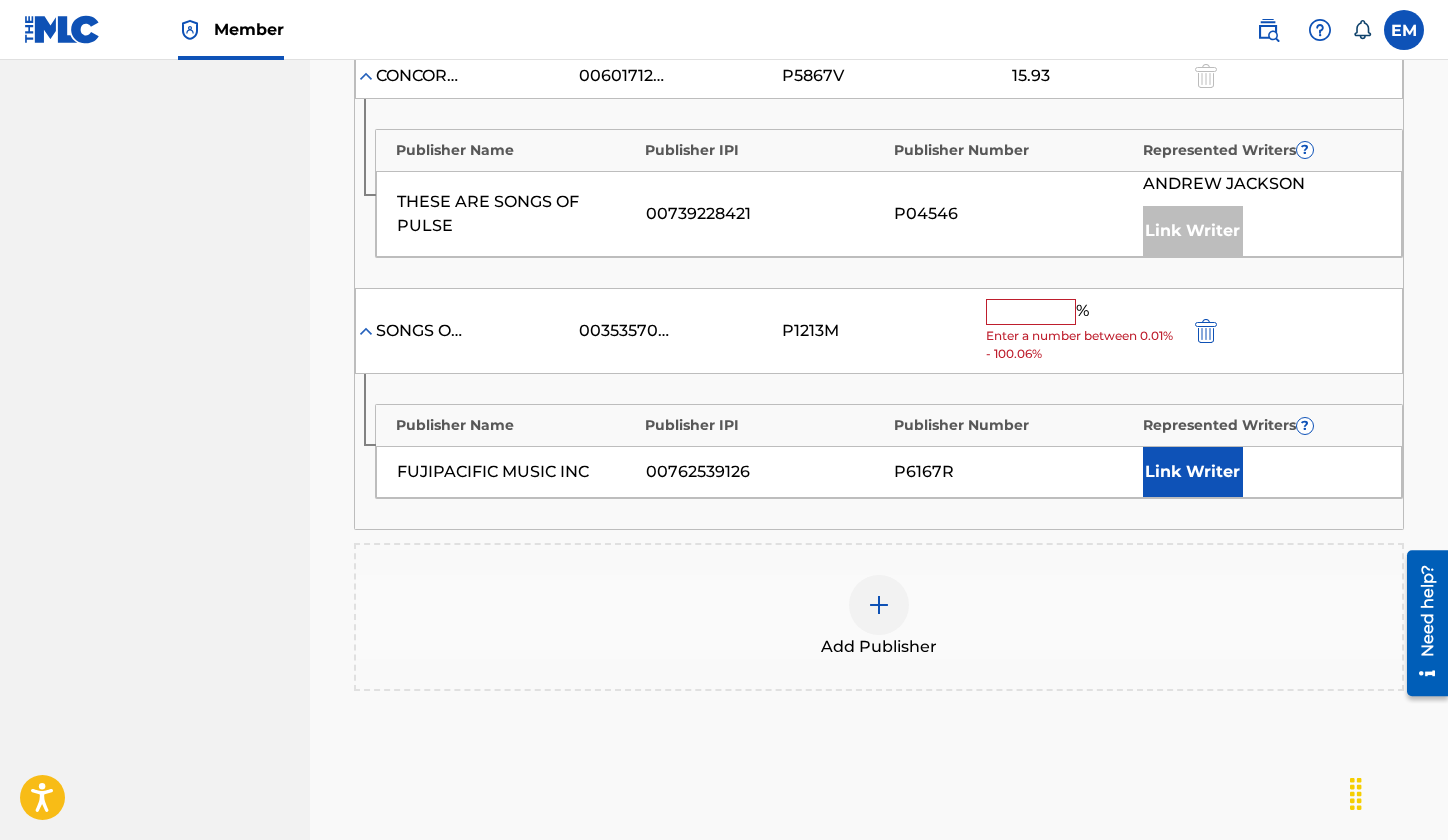 click at bounding box center [1031, 312] 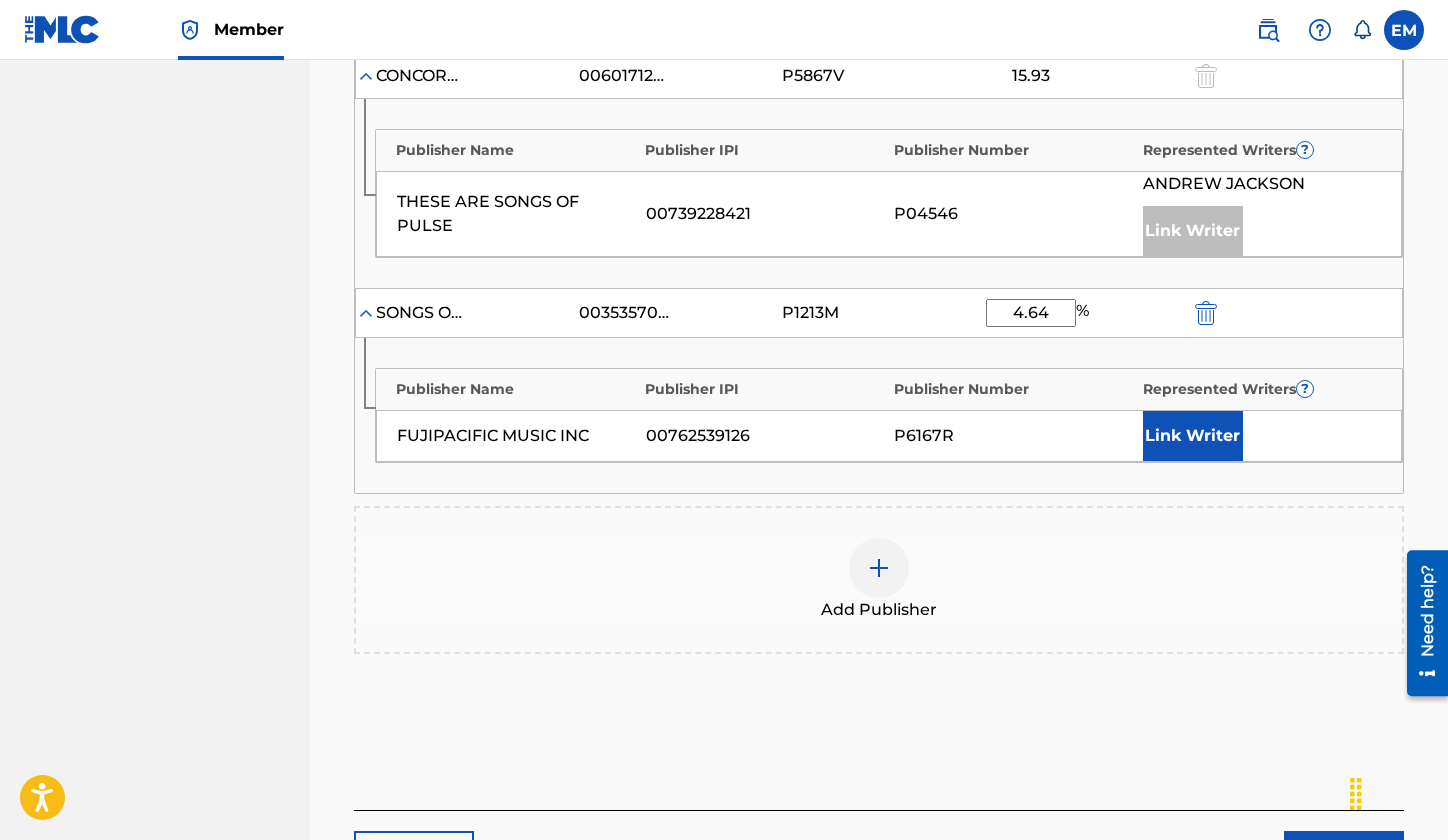 type on "4.64" 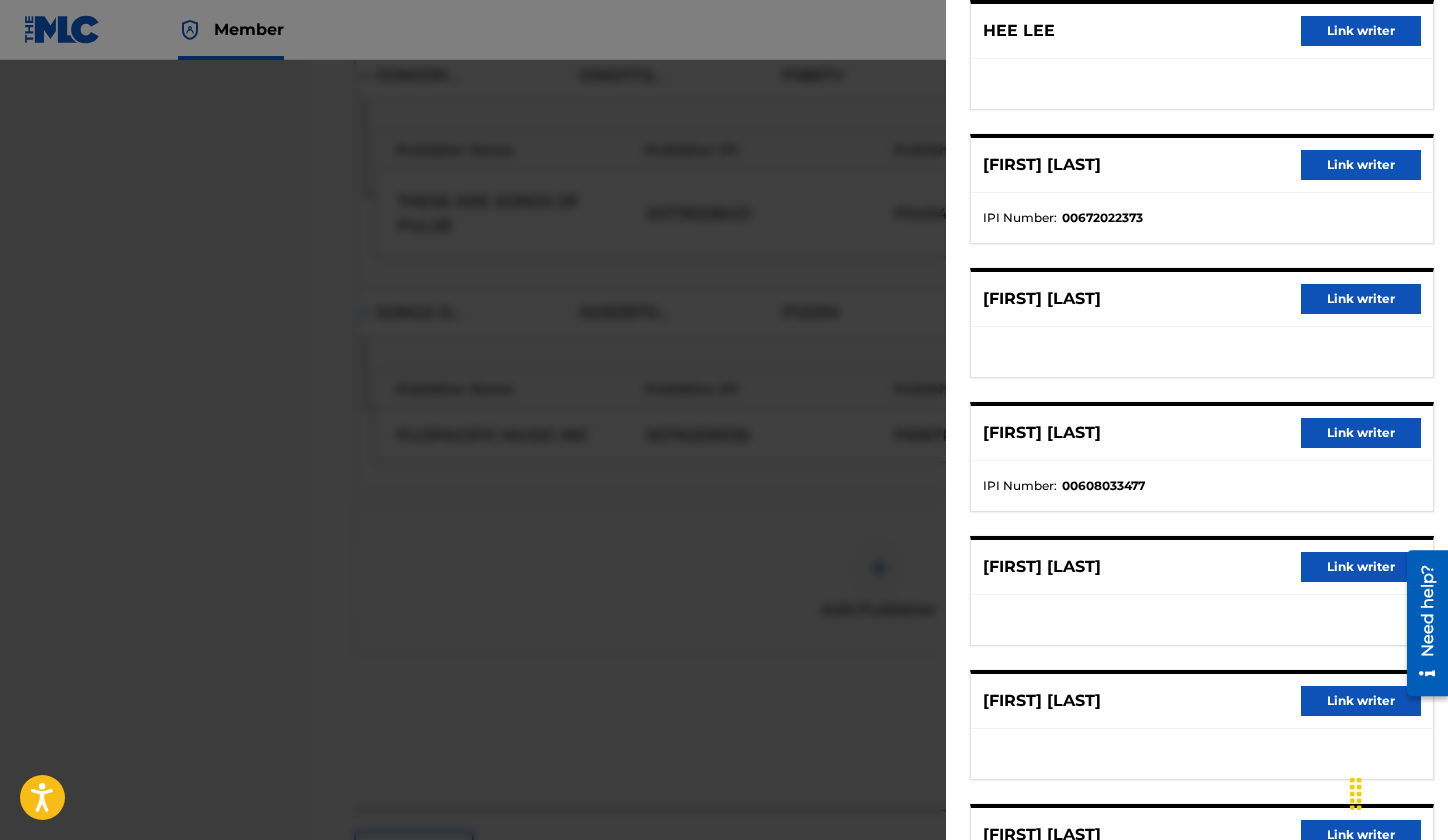 scroll, scrollTop: 811, scrollLeft: 0, axis: vertical 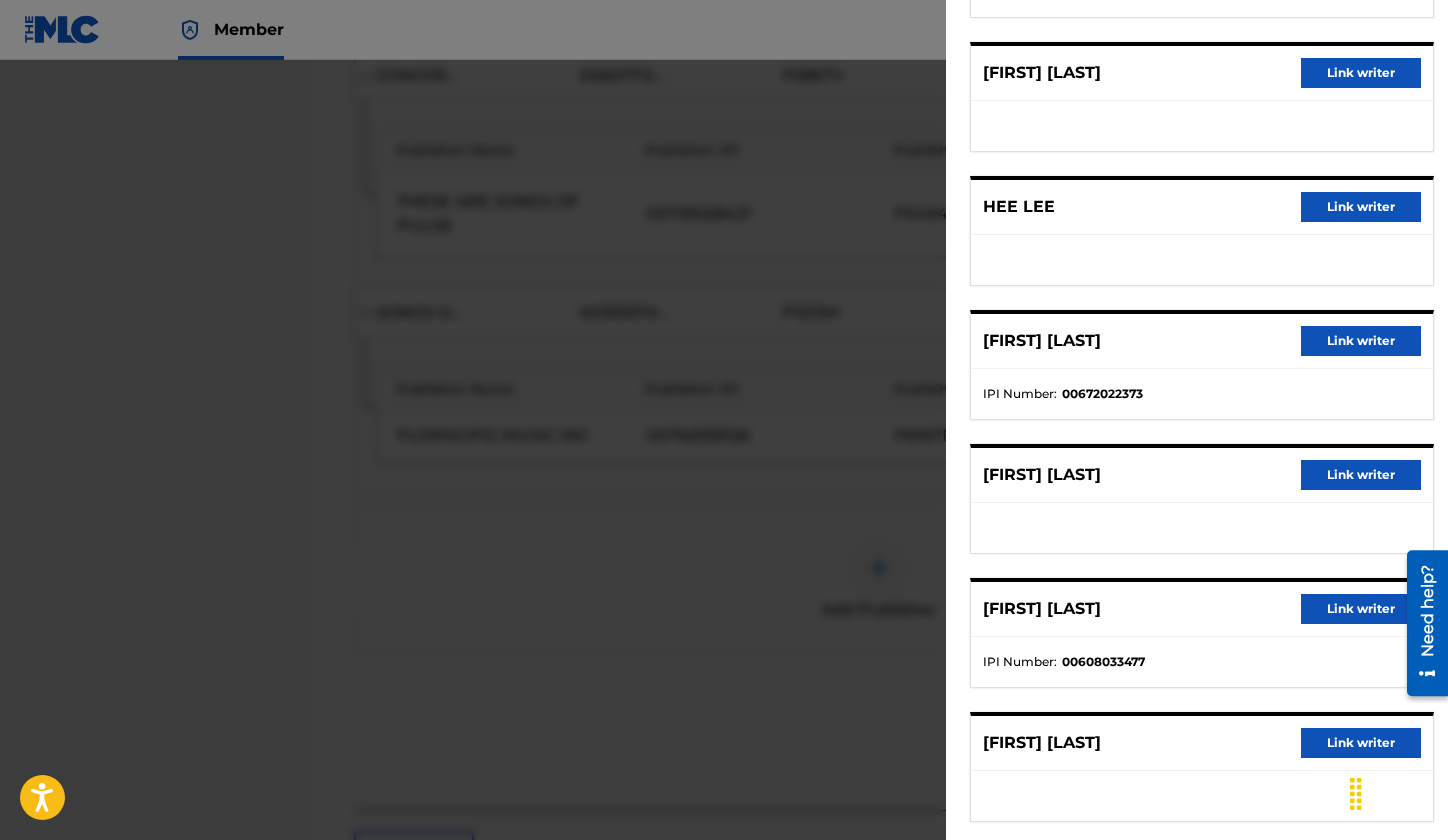 click on "Link writer" at bounding box center [1361, 341] 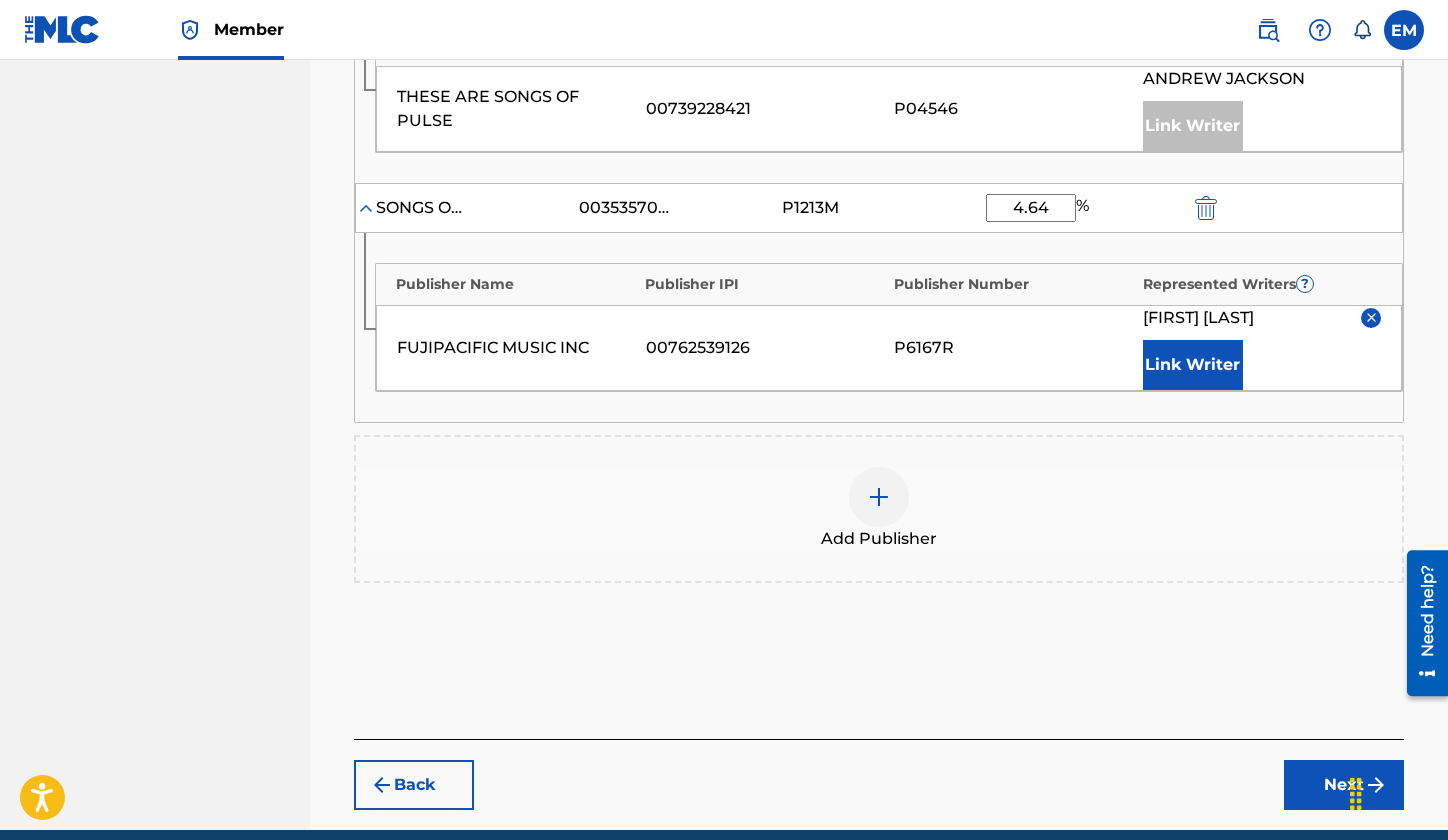 scroll, scrollTop: 2112, scrollLeft: 0, axis: vertical 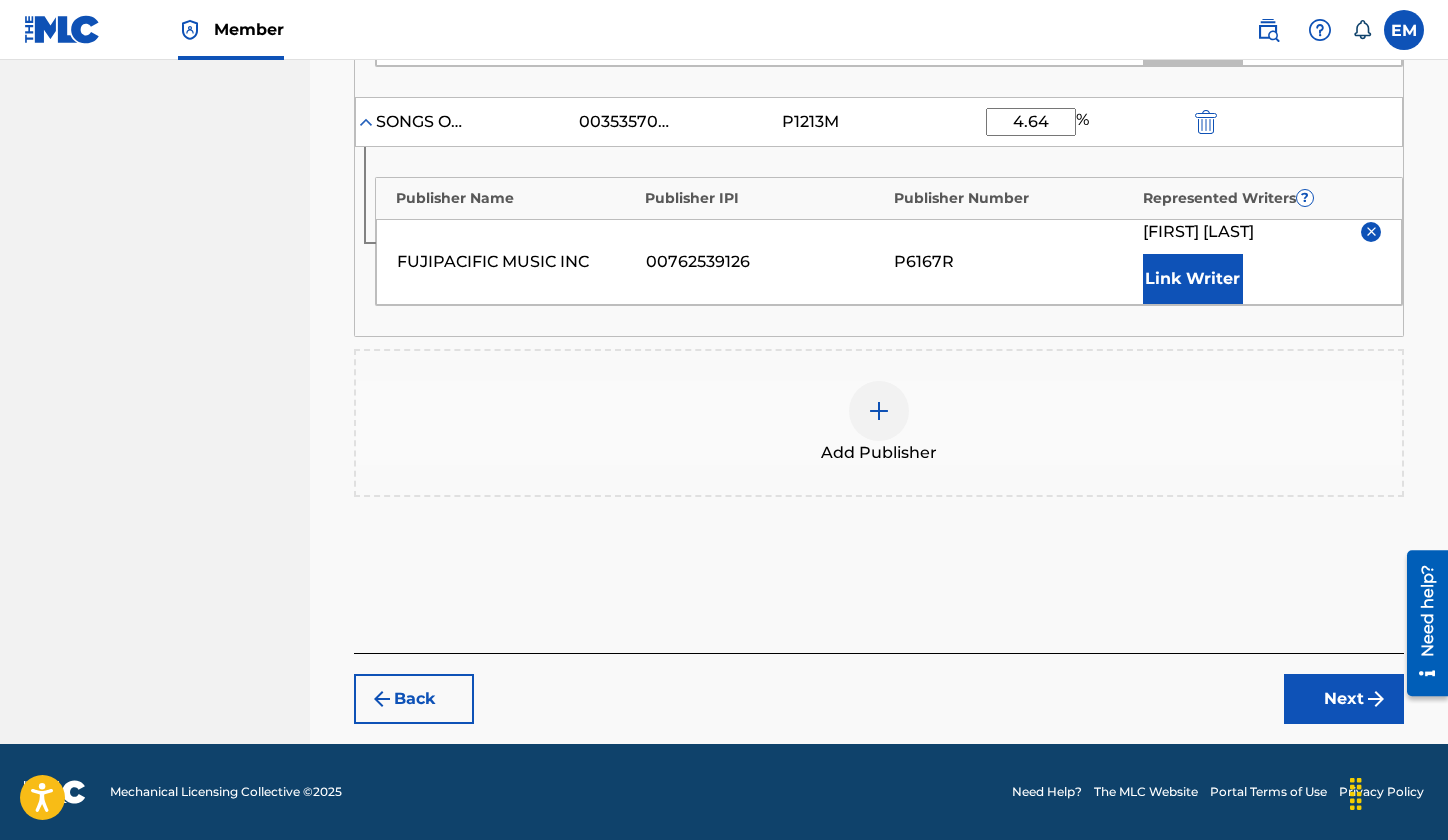 click on "Next" at bounding box center (1344, 699) 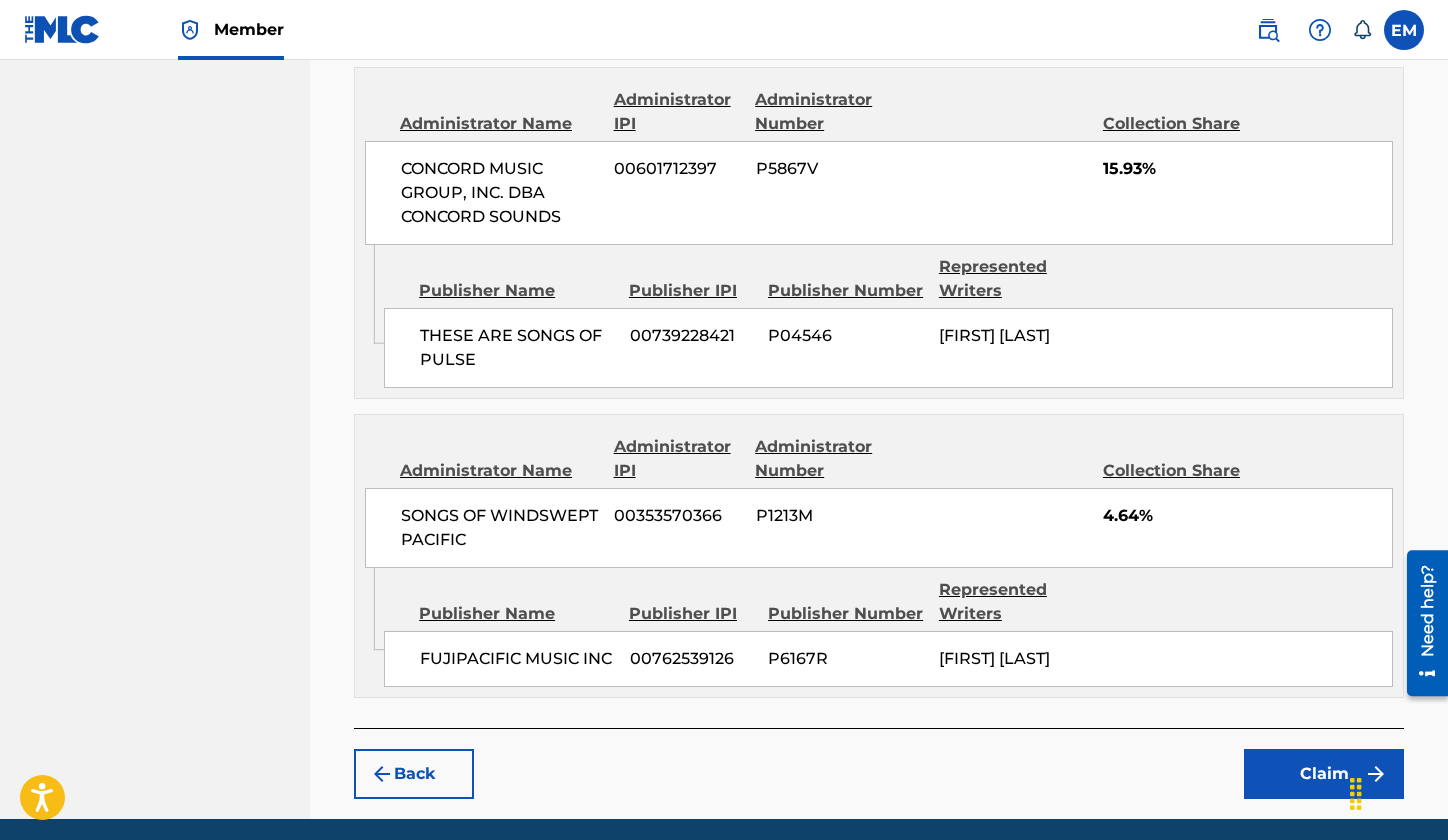 scroll, scrollTop: 2949, scrollLeft: 0, axis: vertical 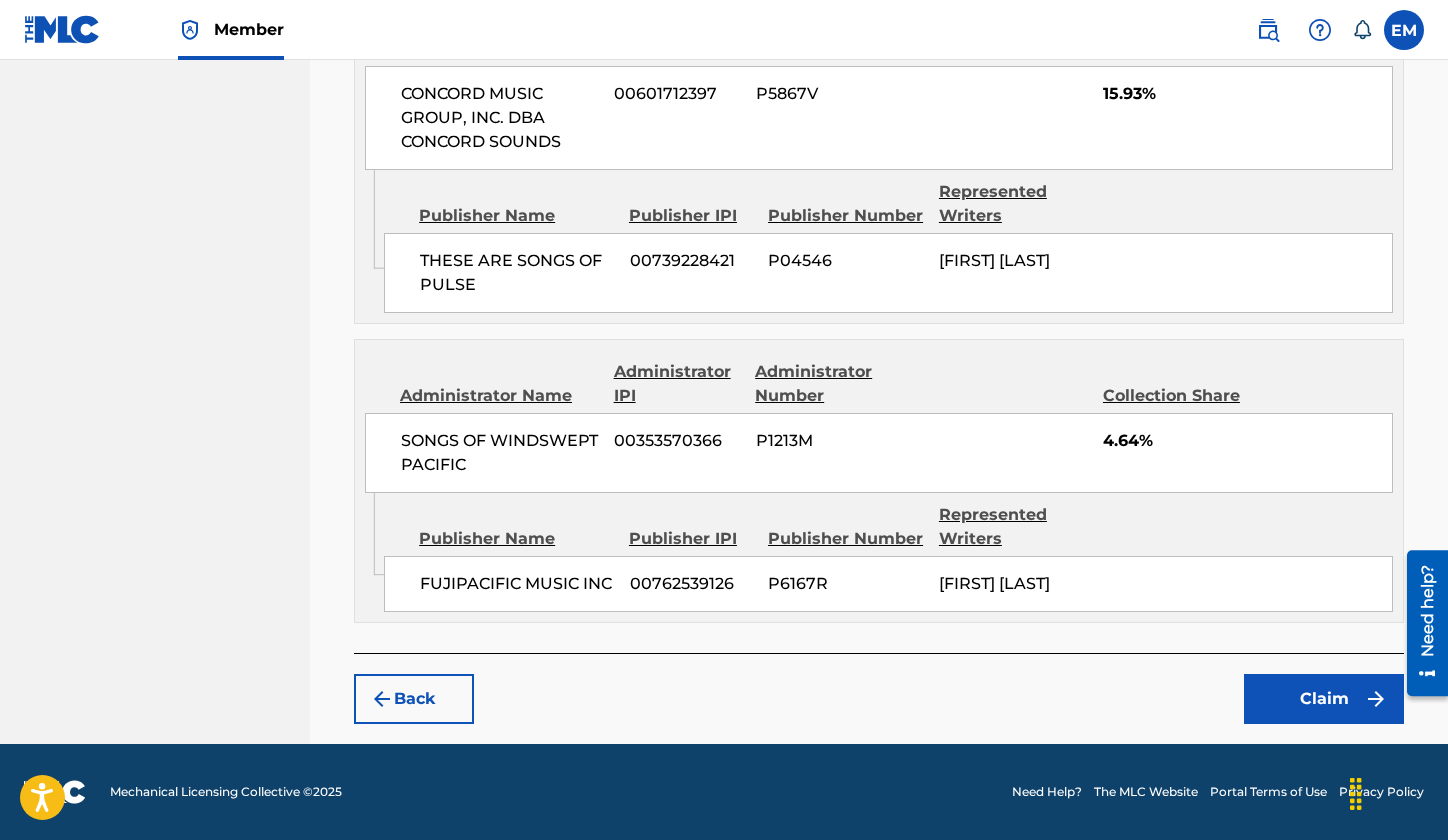 click on "Back" at bounding box center [414, 699] 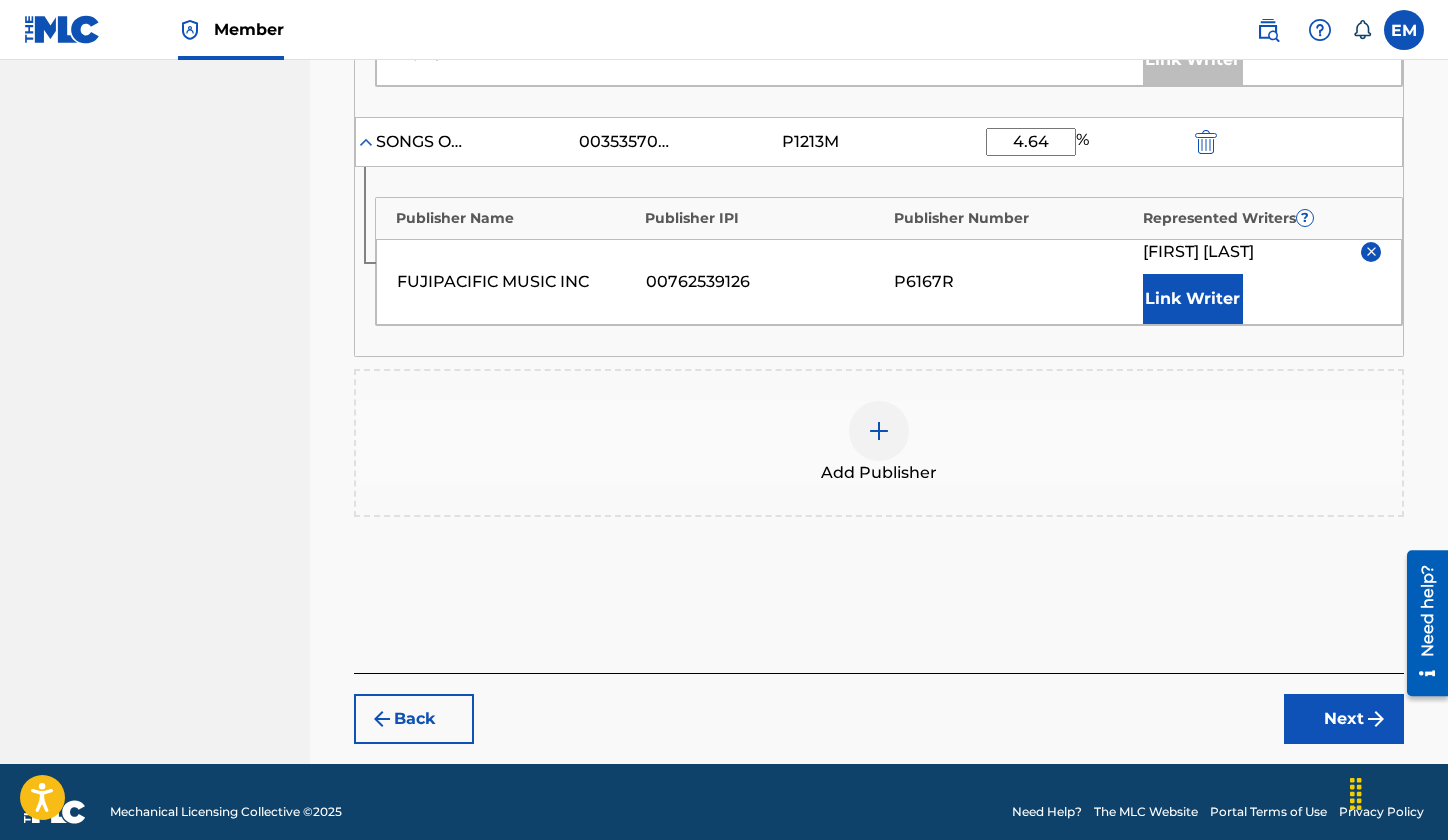 scroll, scrollTop: 2012, scrollLeft: 0, axis: vertical 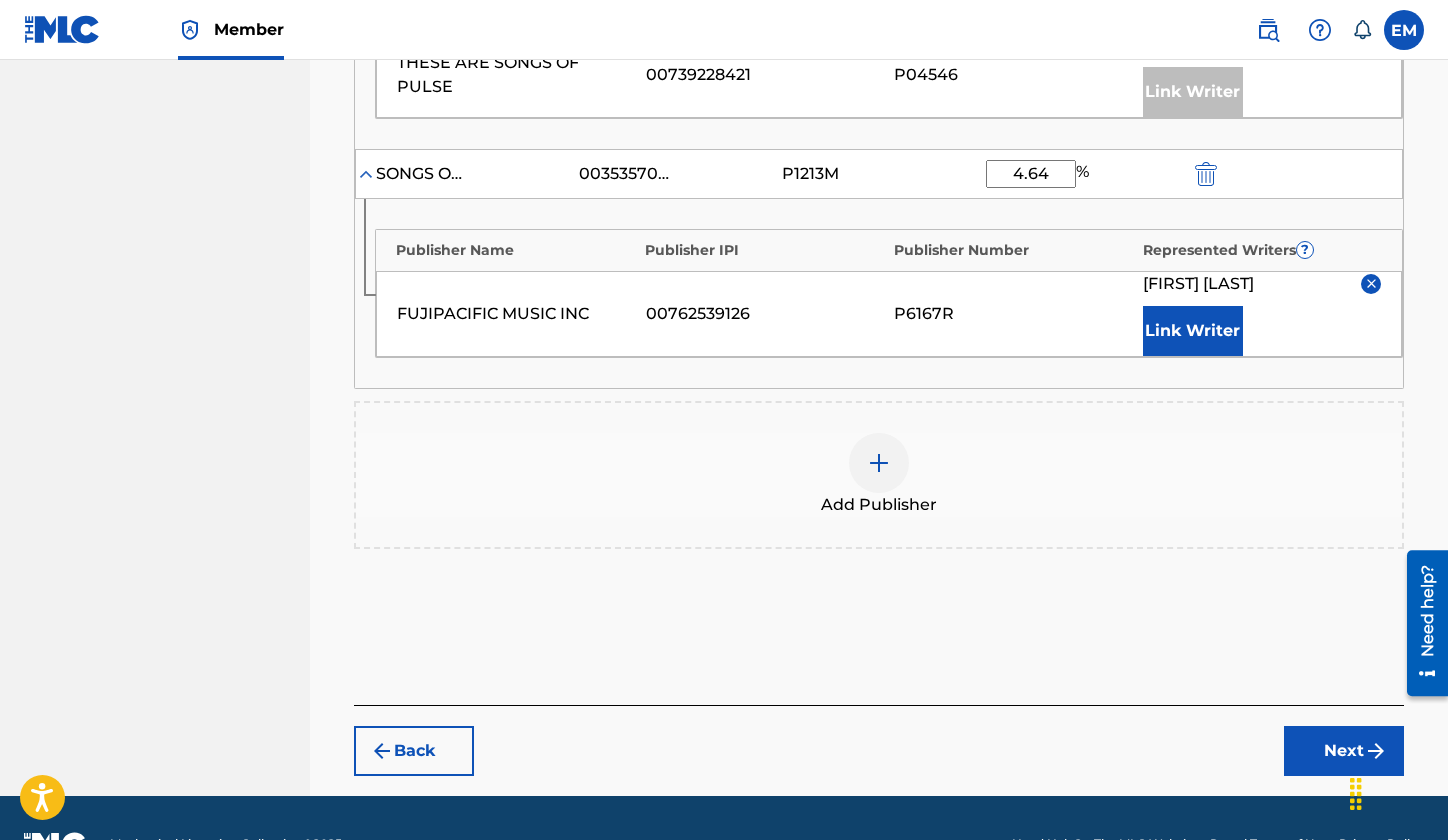click on "FUJIPACIFIC MUSIC INC" at bounding box center (516, 314) 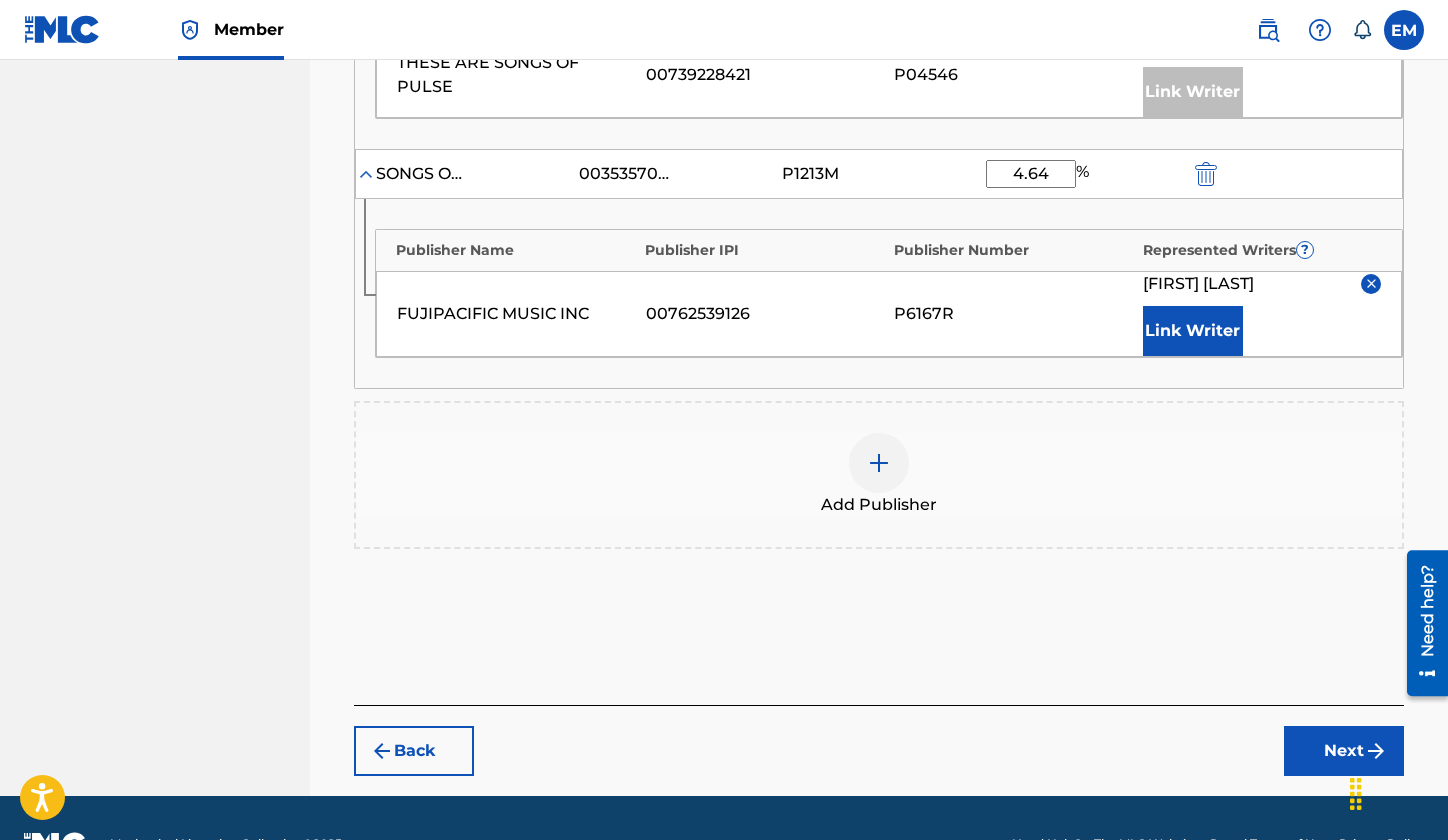click at bounding box center (1371, 283) 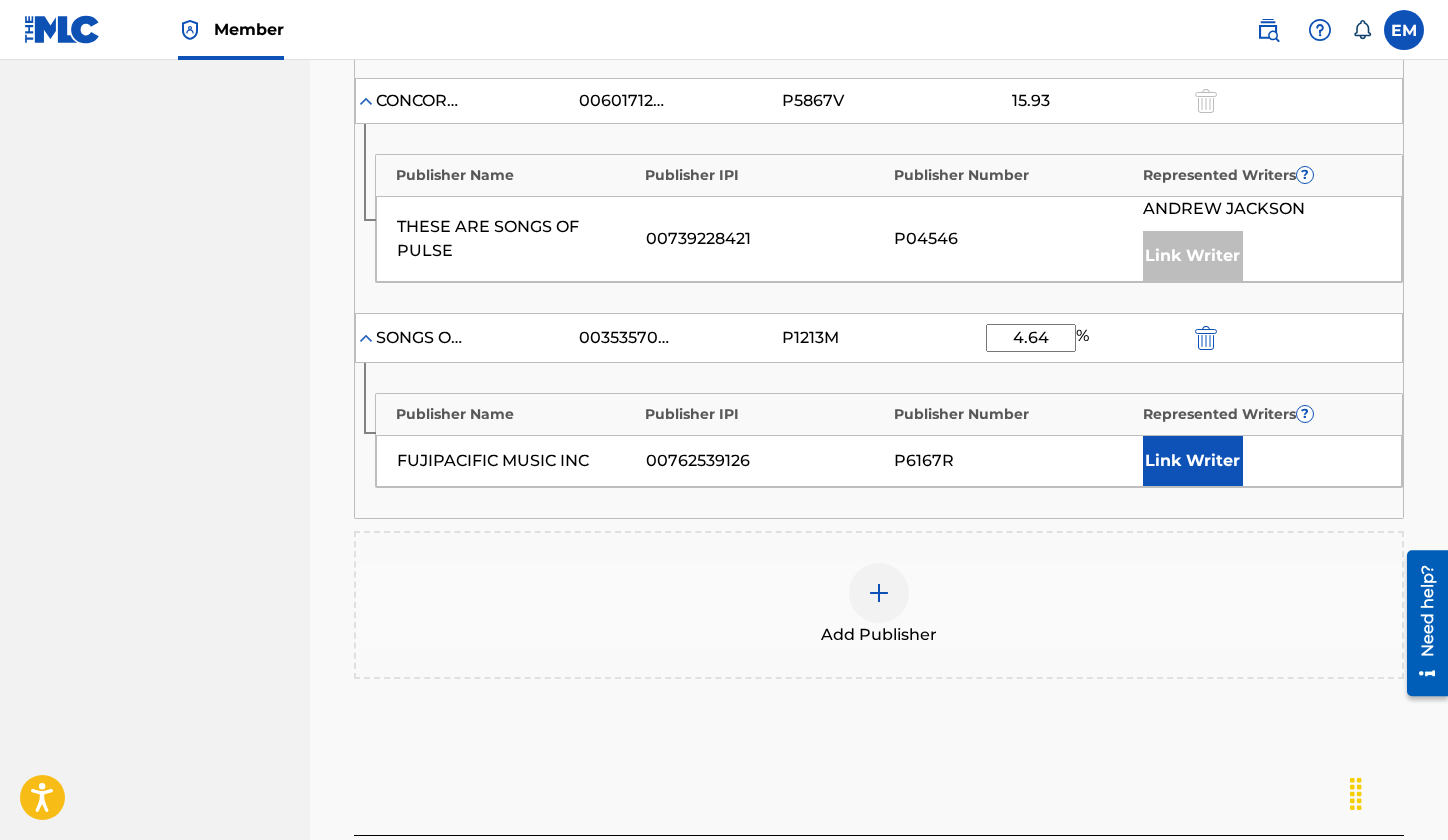 scroll, scrollTop: 1812, scrollLeft: 0, axis: vertical 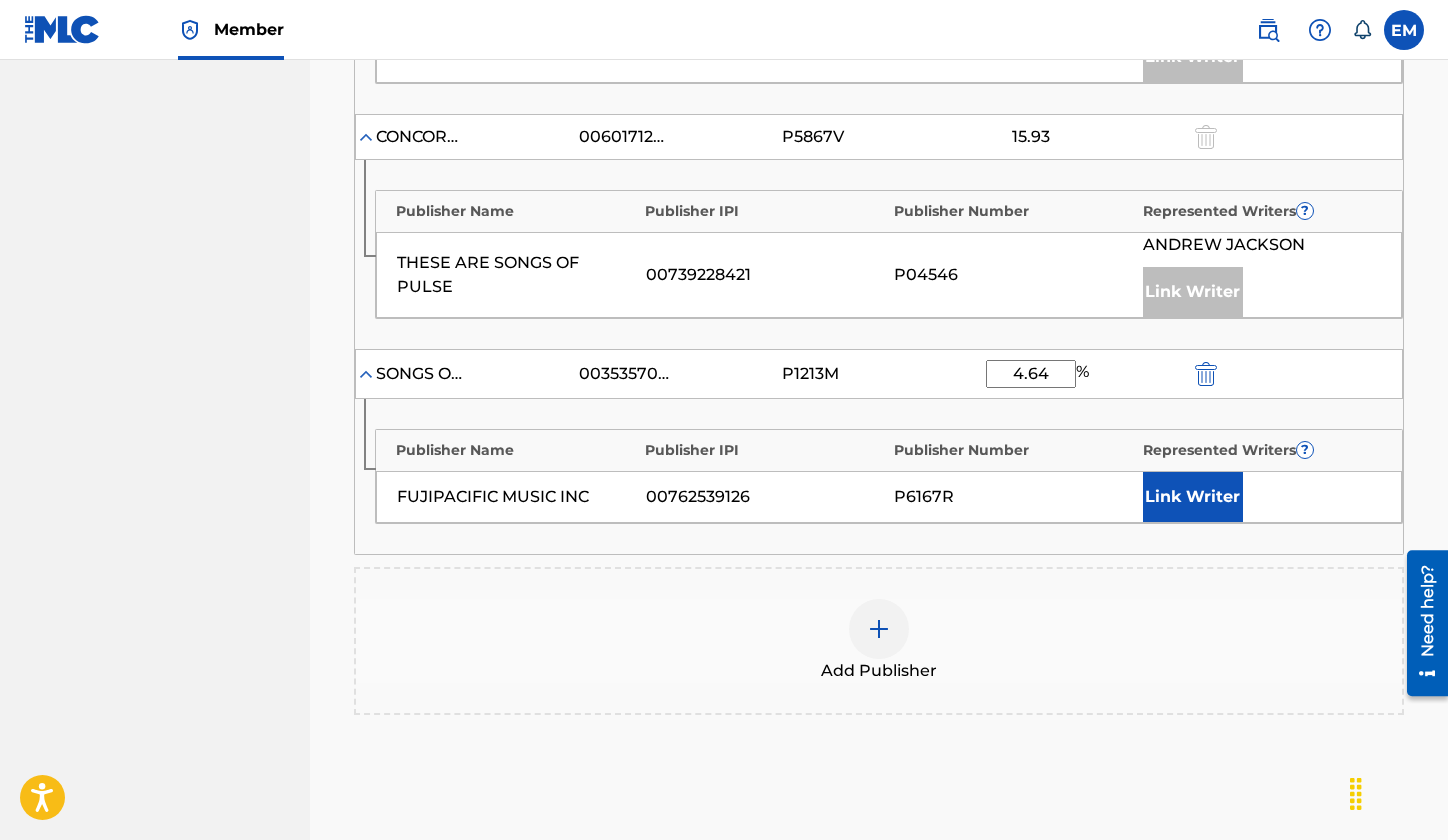 click at bounding box center [1206, 374] 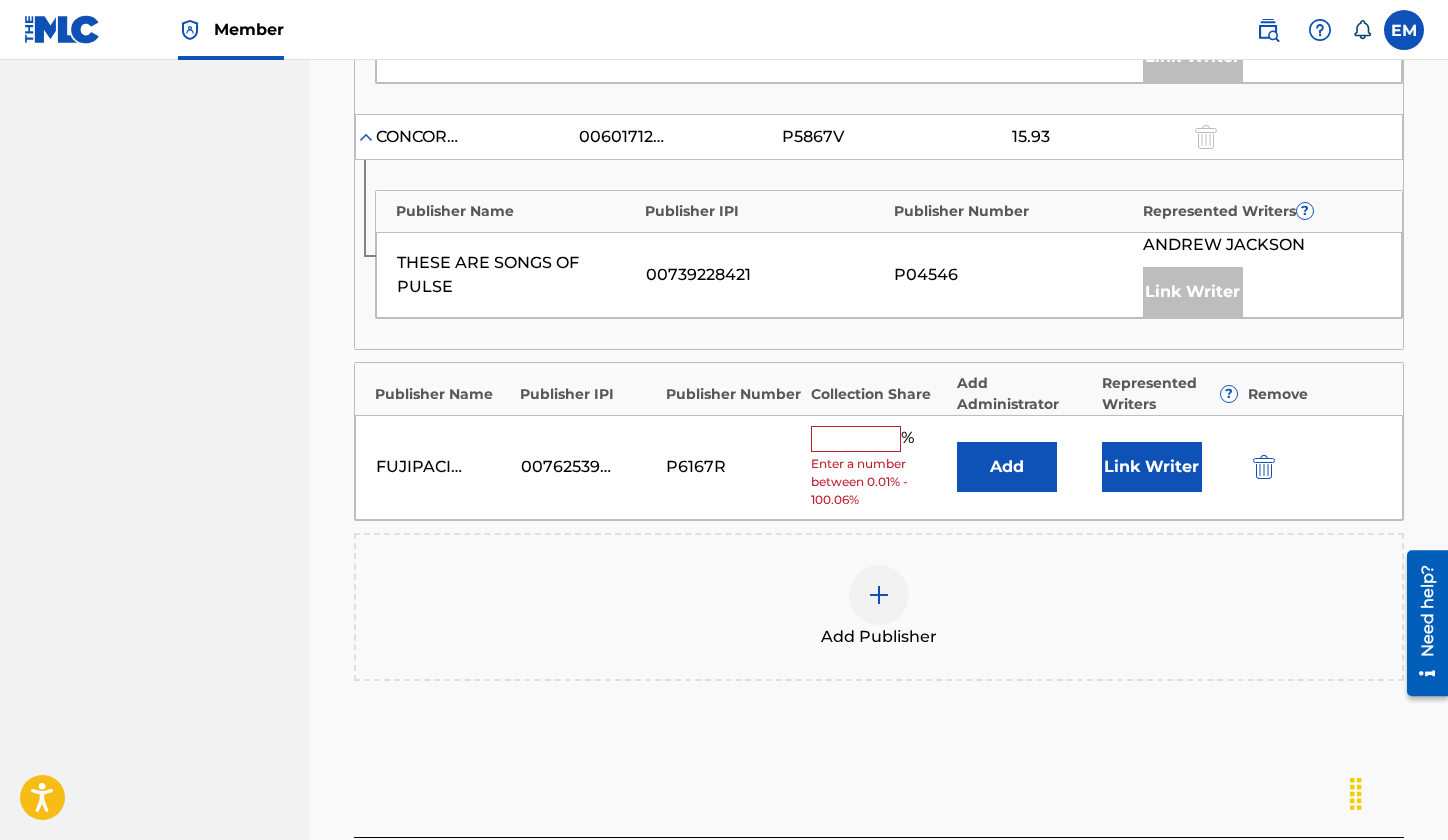 click on "FUJIPACIFIC MUSIC INC" at bounding box center (443, 467) 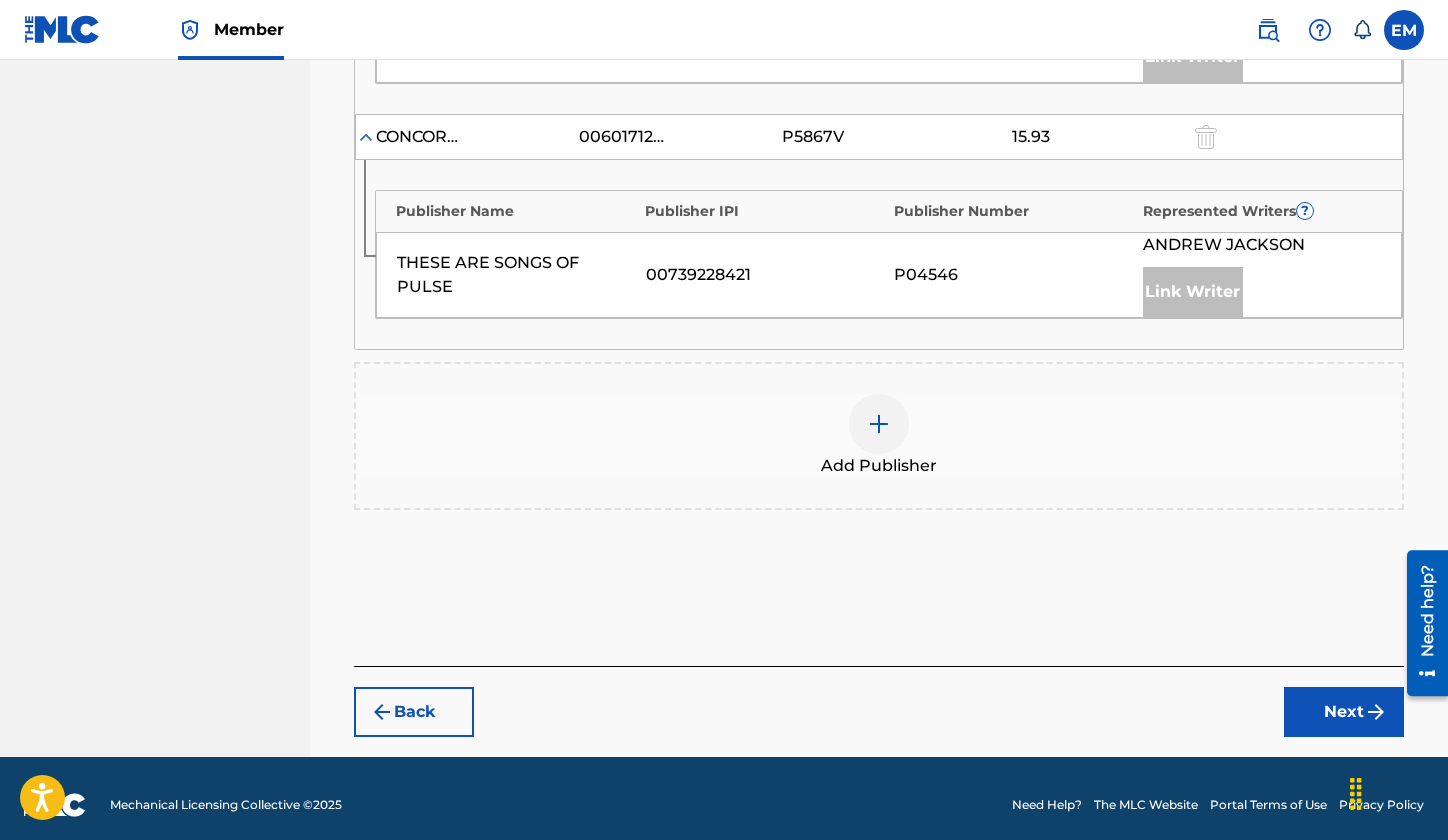 click at bounding box center (879, 424) 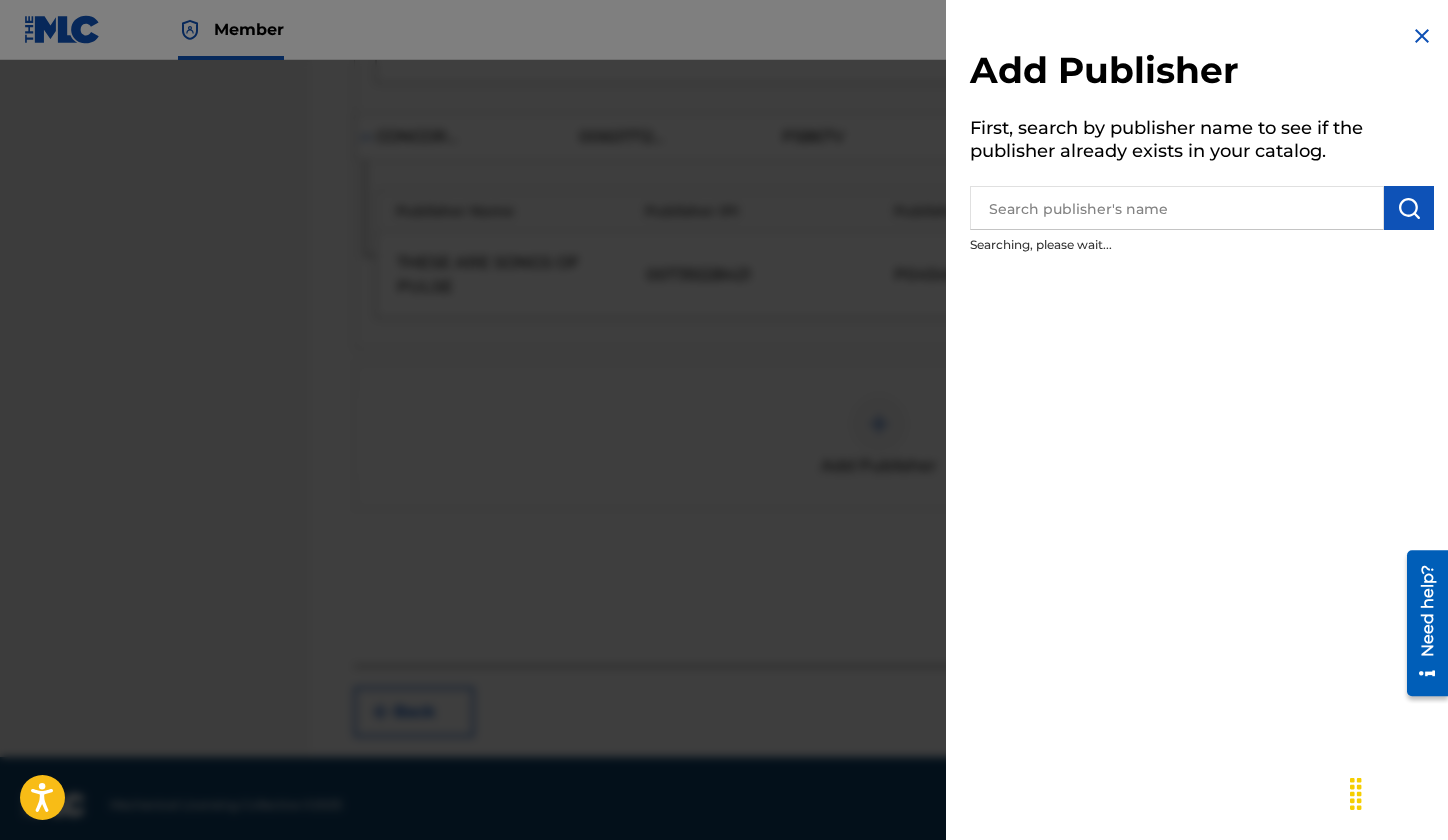 click at bounding box center [1177, 208] 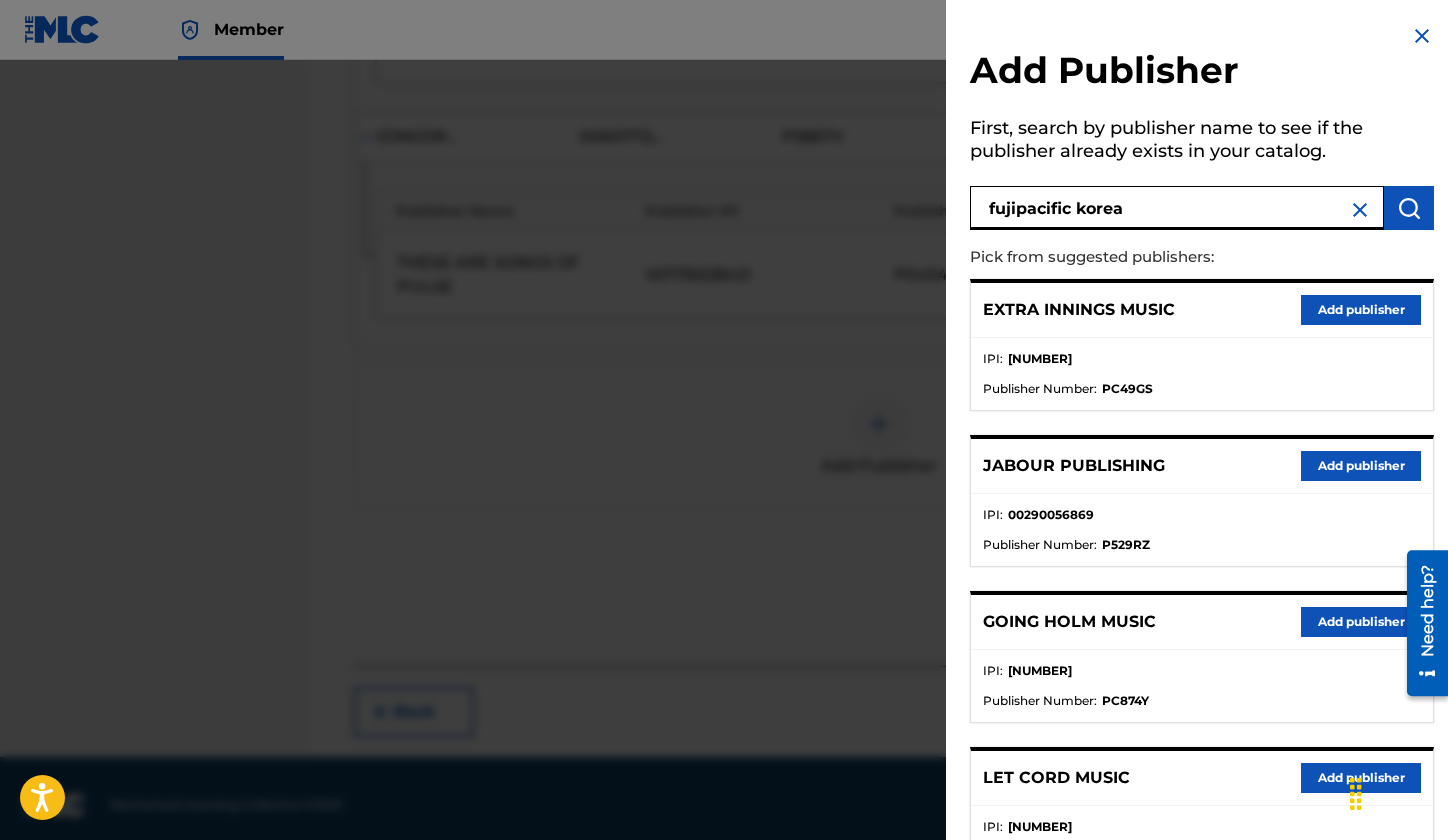 click at bounding box center (1409, 208) 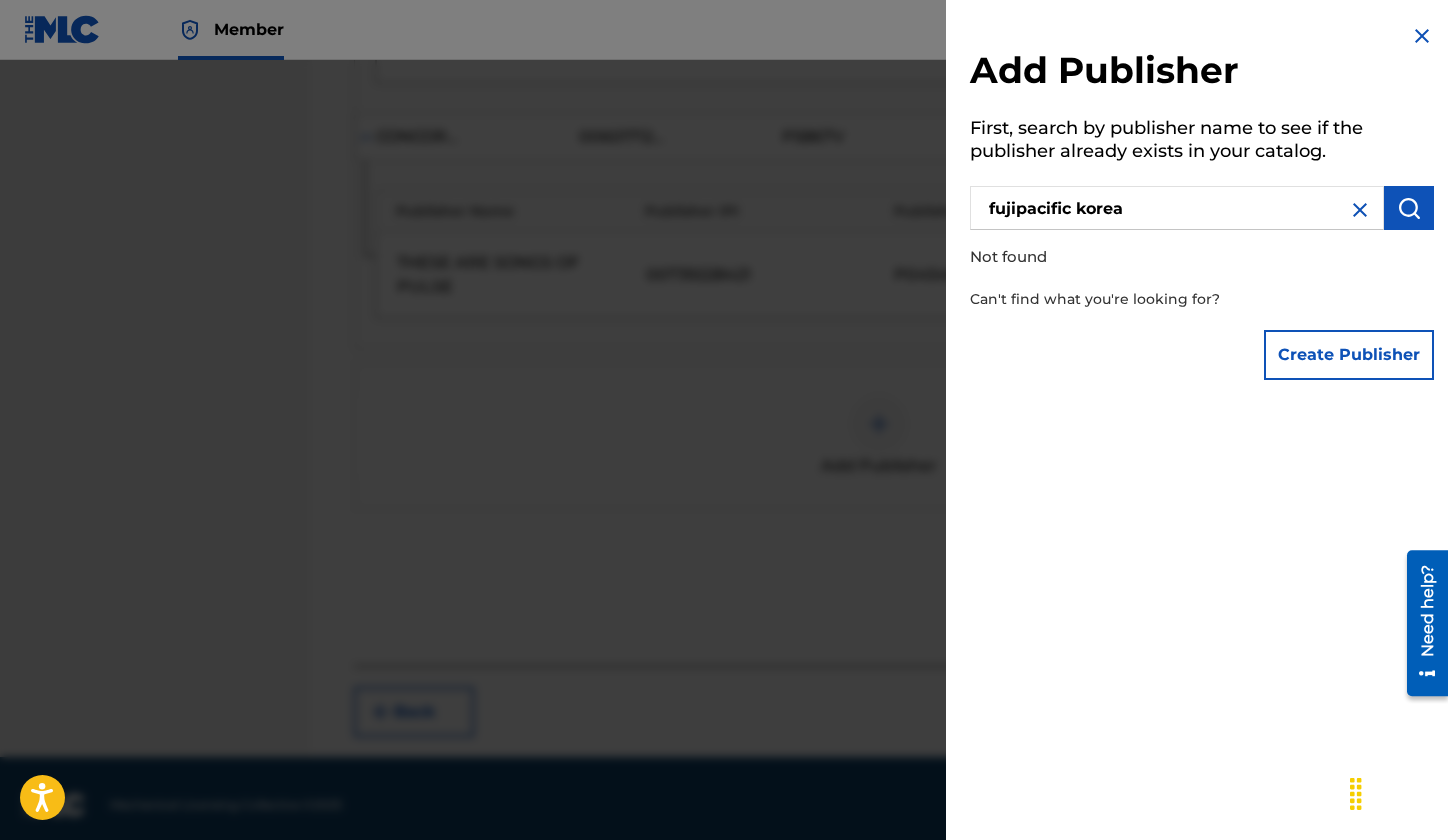 click on "fujipacific korea" at bounding box center (1177, 208) 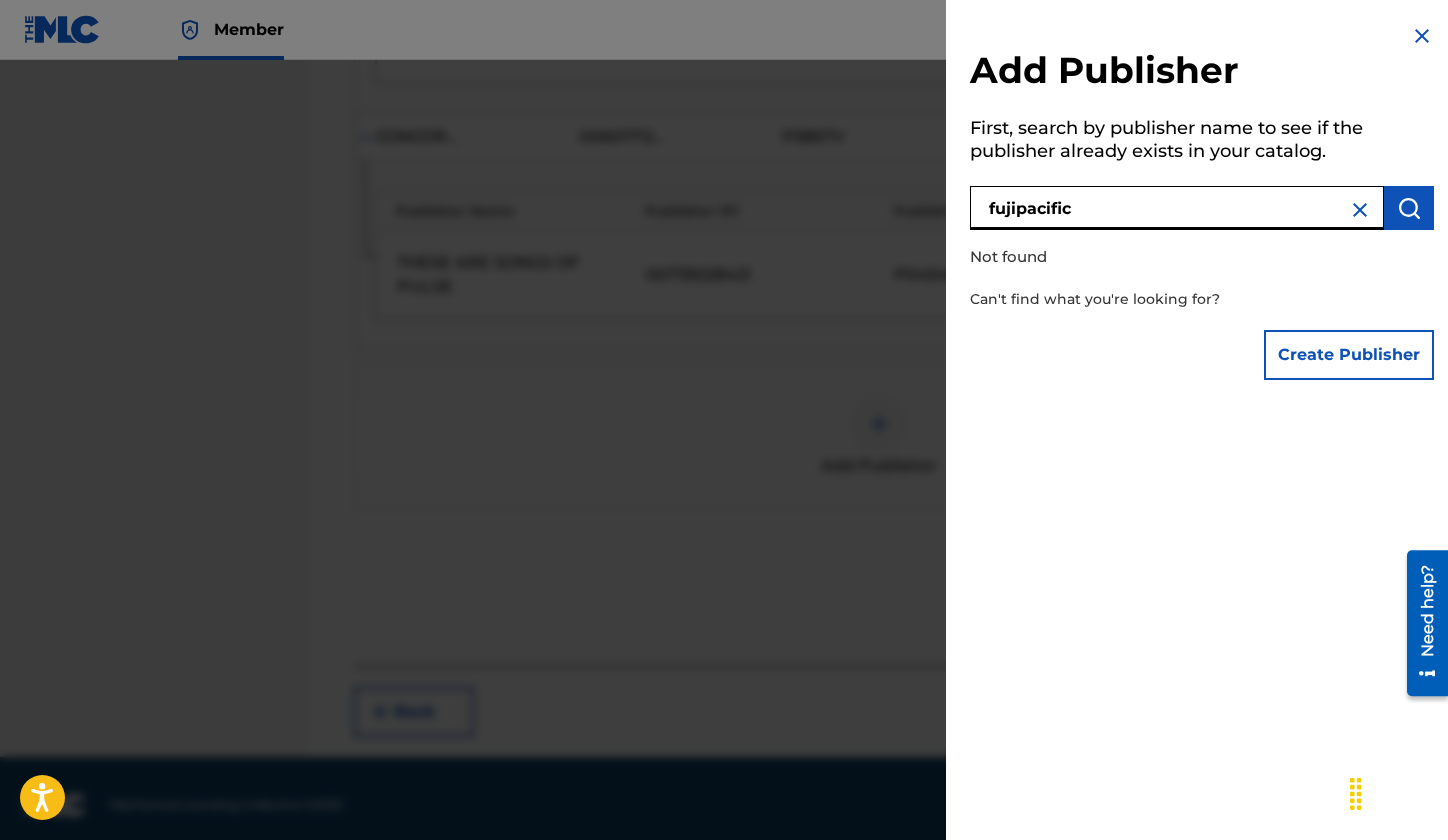 click at bounding box center (1409, 208) 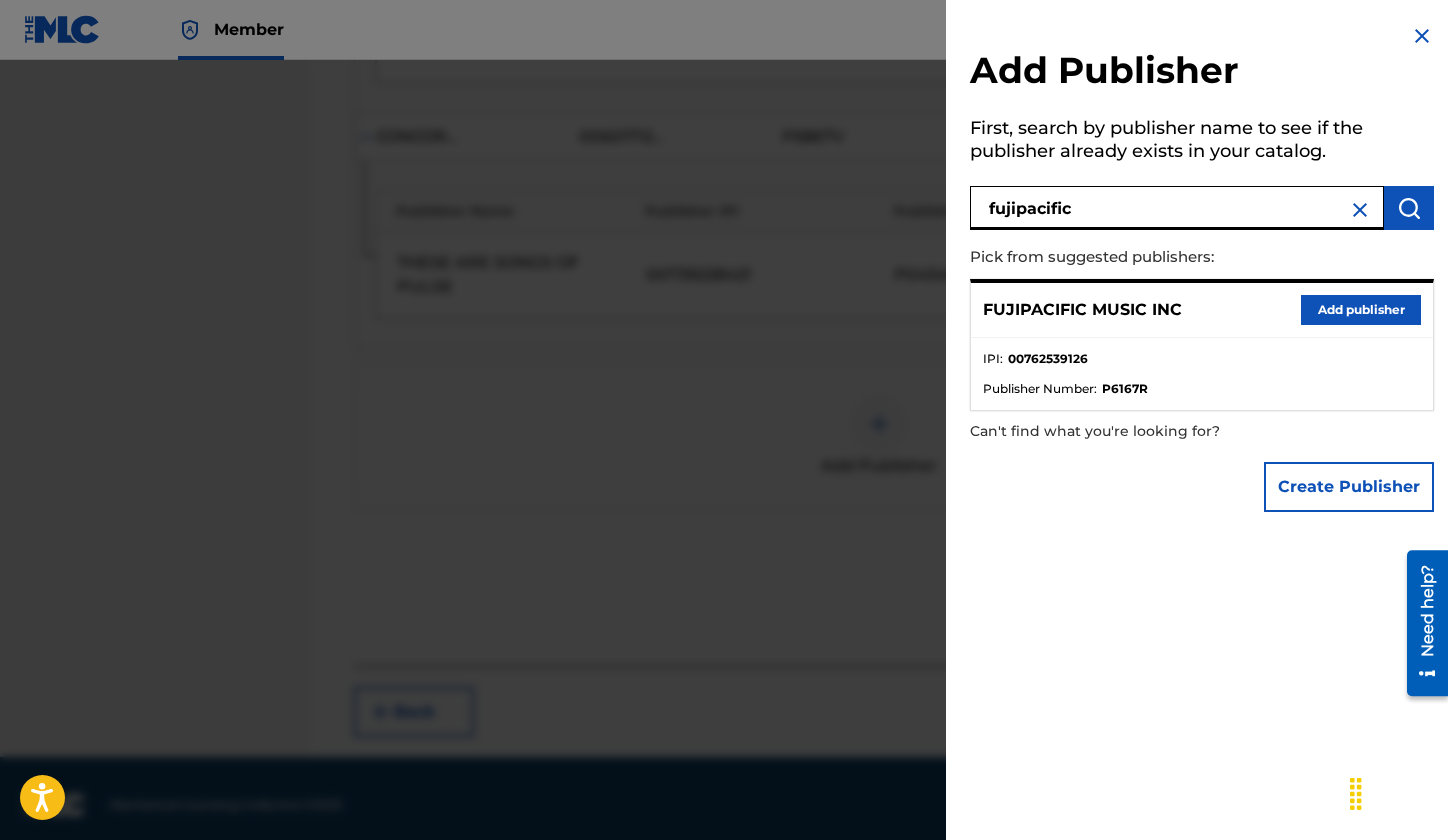 click on "fujipacific" at bounding box center [1177, 208] 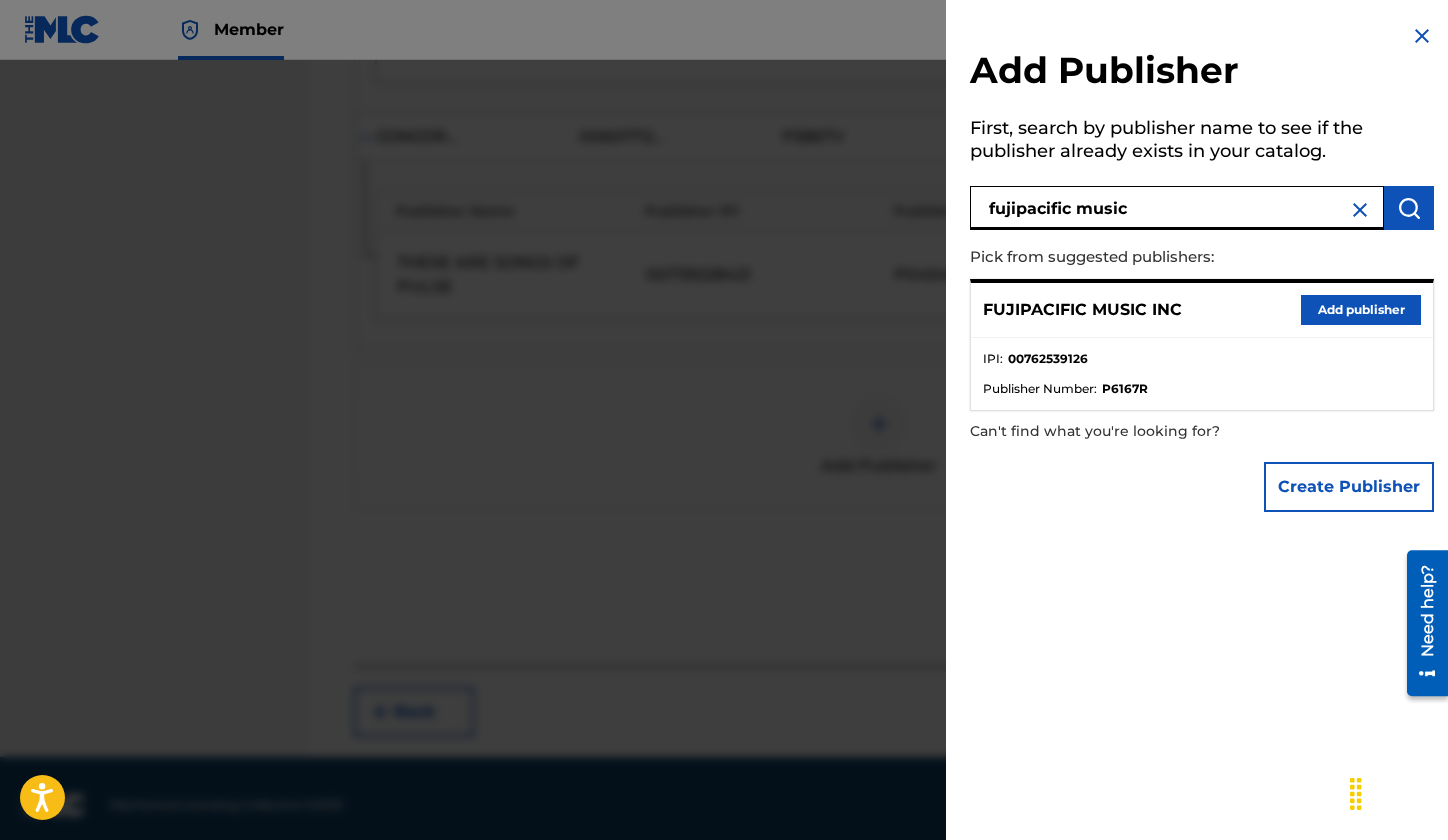 type on "fujipacific music" 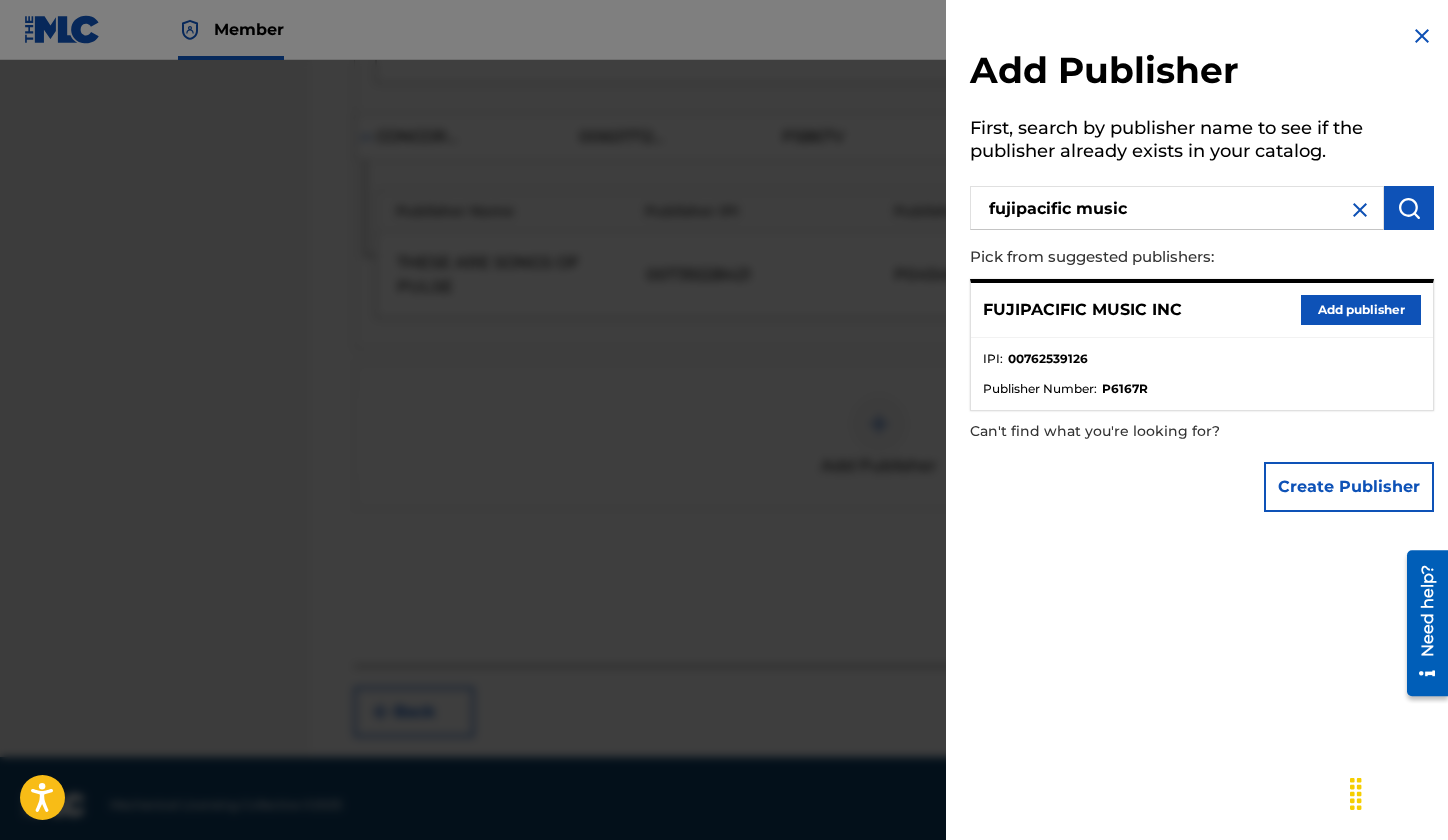 click on "FUJIPACIFIC MUSIC INC" at bounding box center [1082, 310] 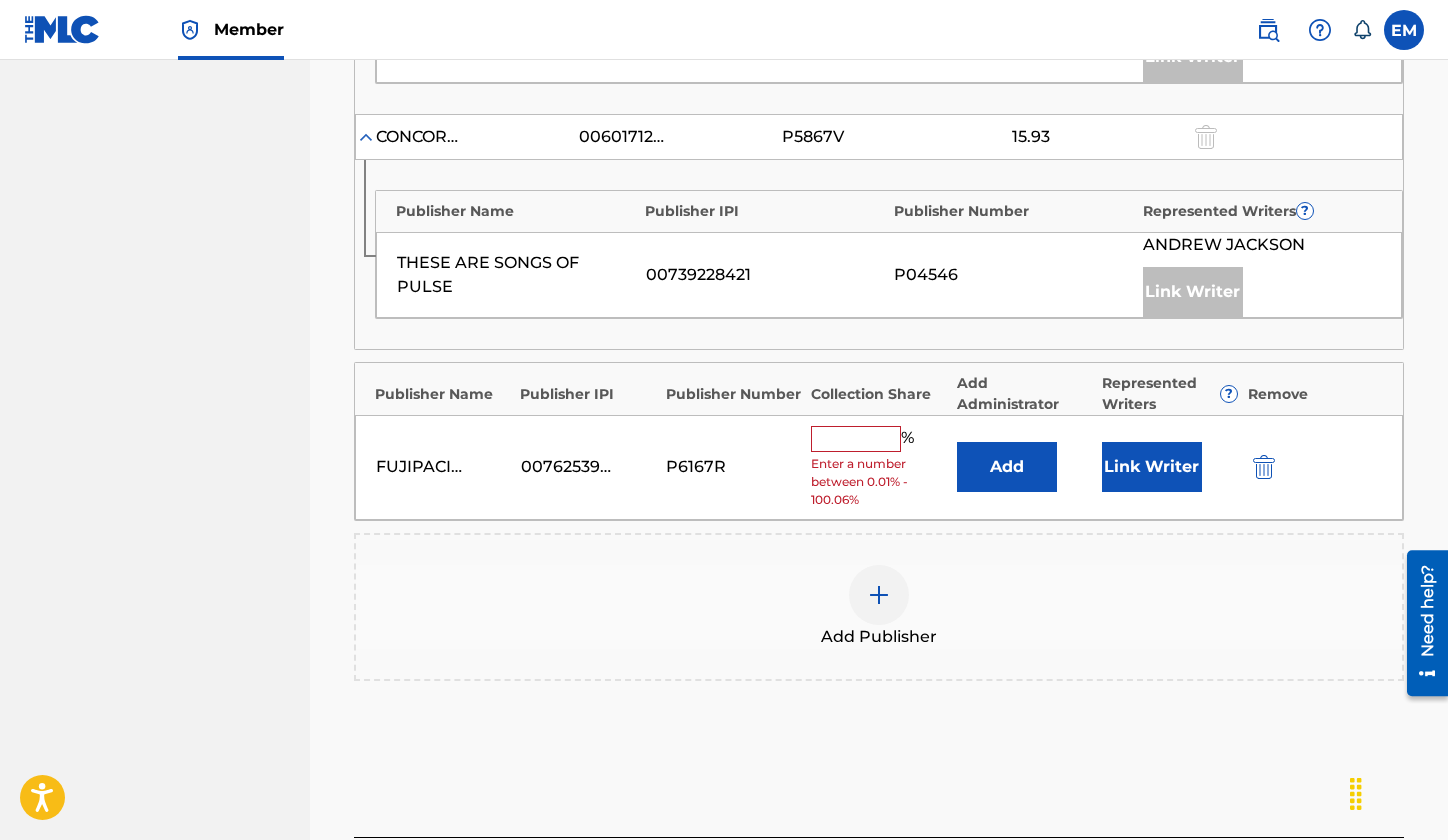 click at bounding box center (856, 439) 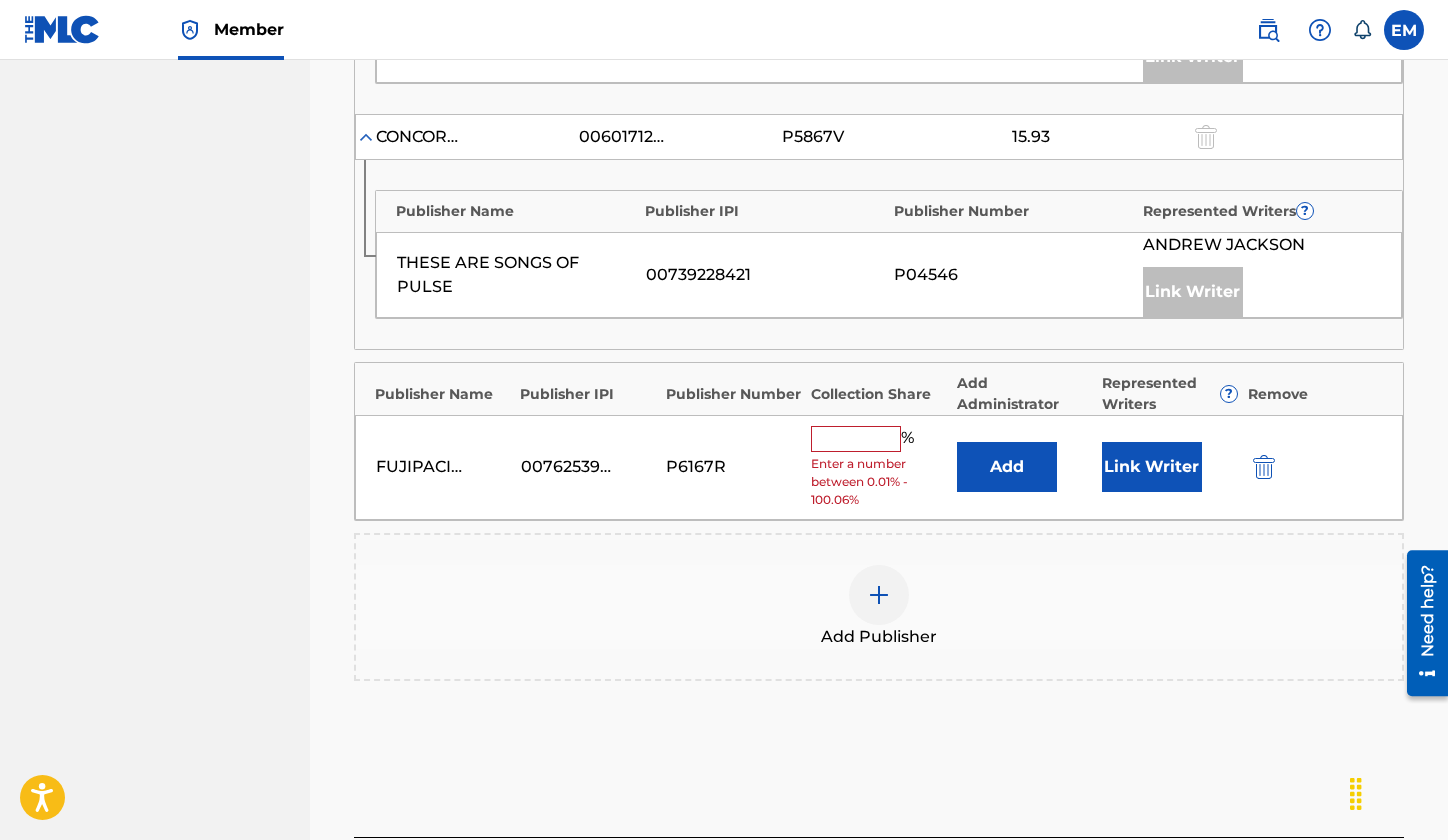 click at bounding box center [856, 439] 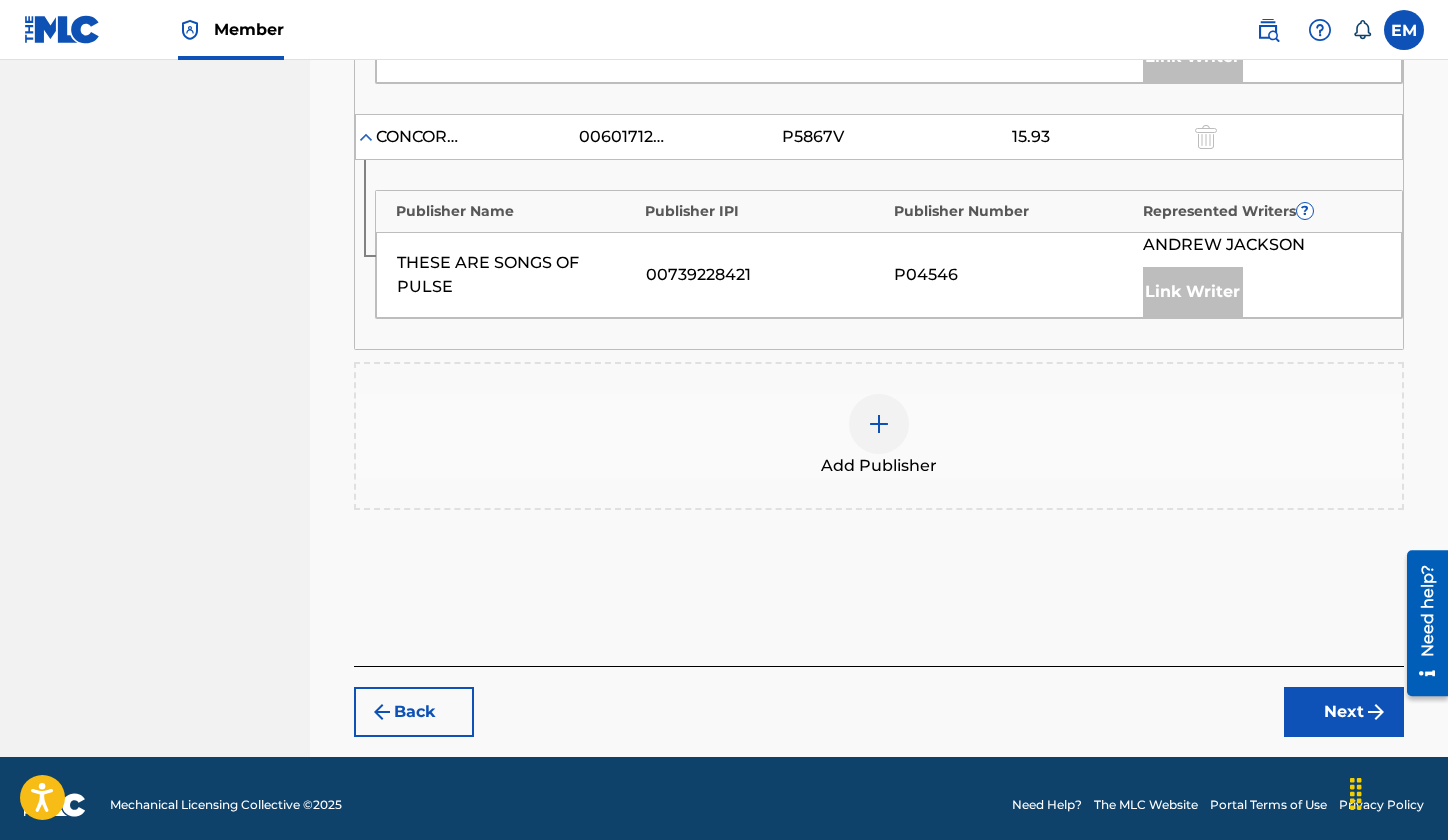 click at bounding box center [879, 424] 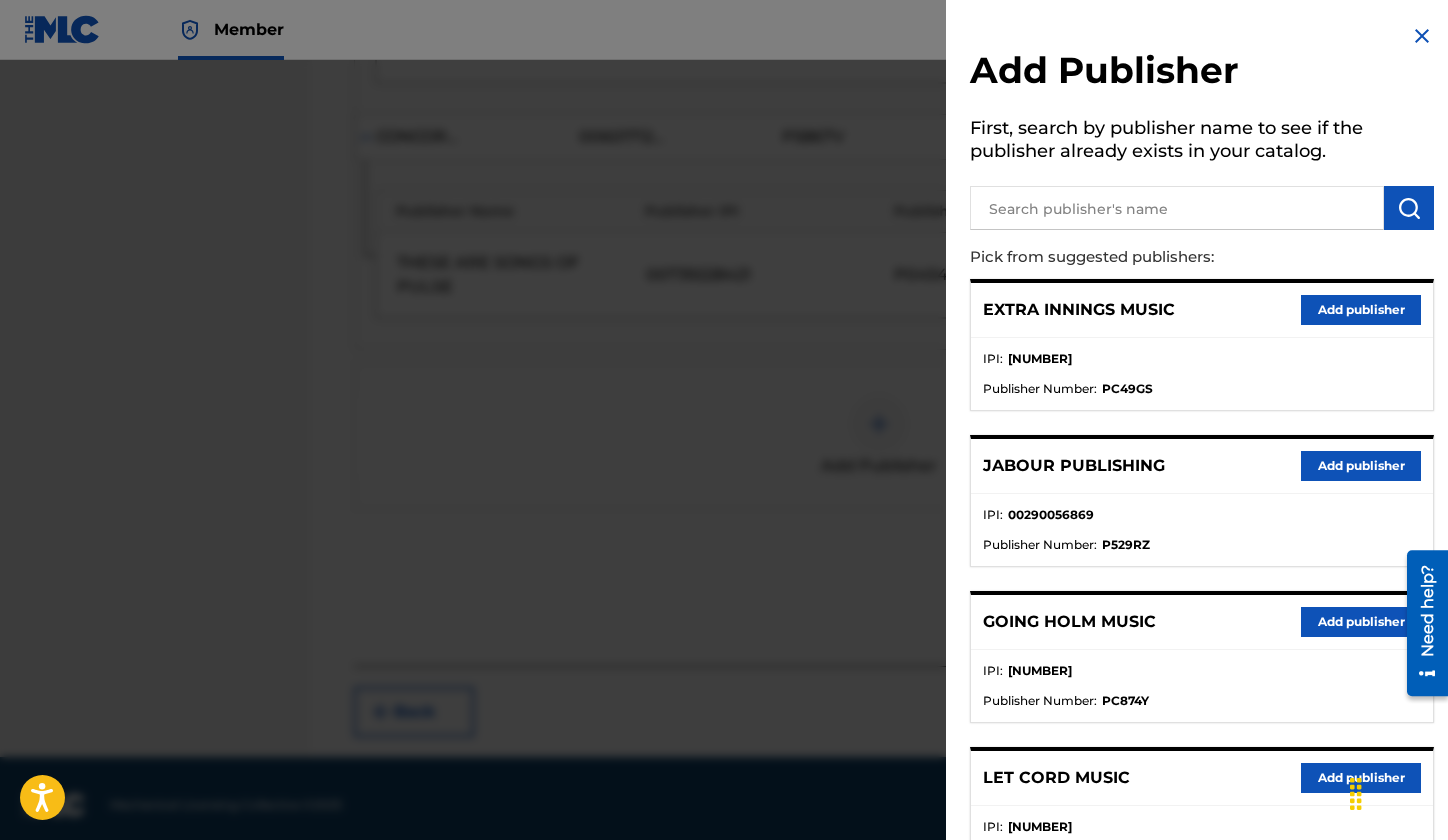 click at bounding box center (1177, 208) 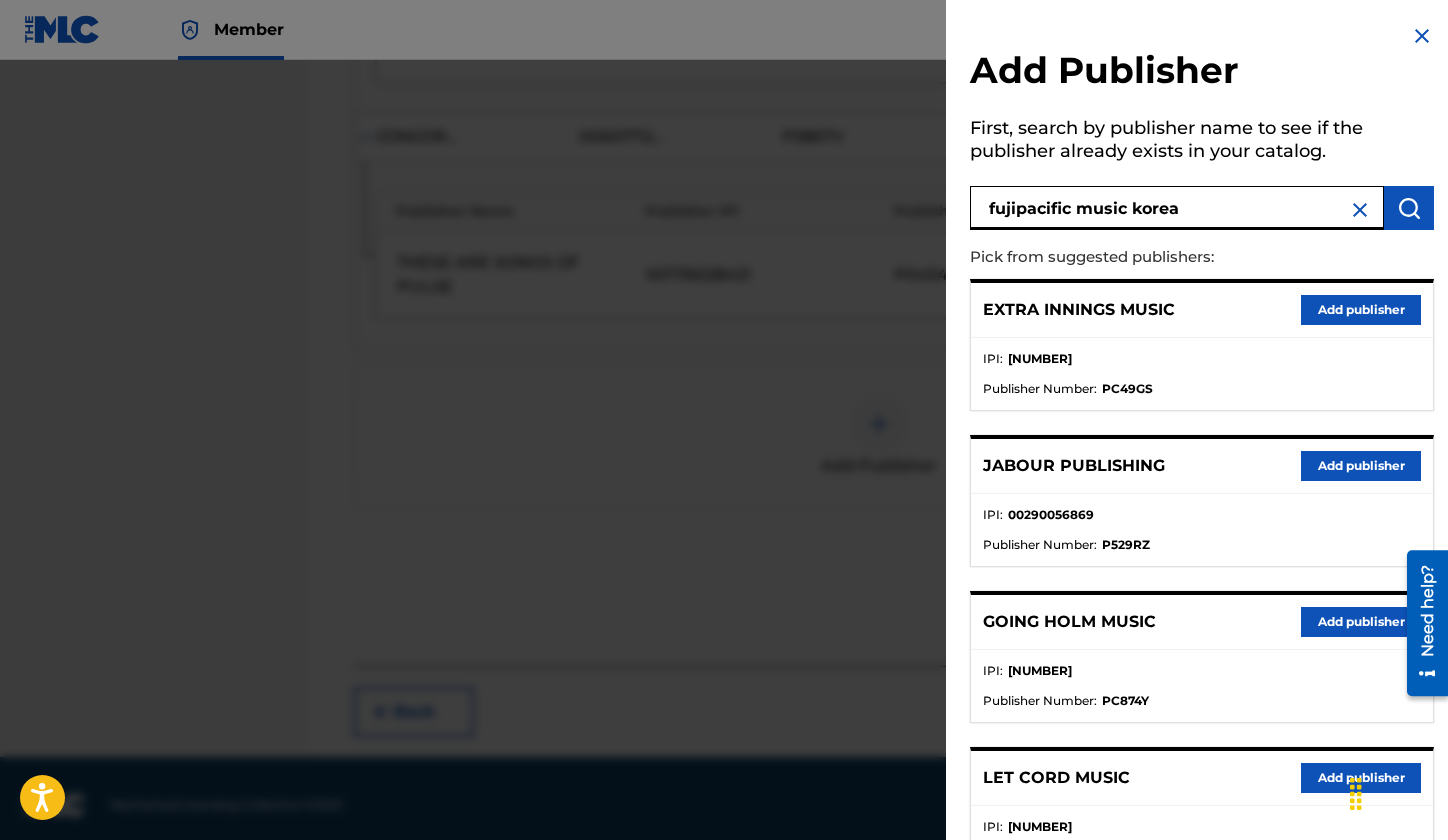 type on "fujipacific music korea" 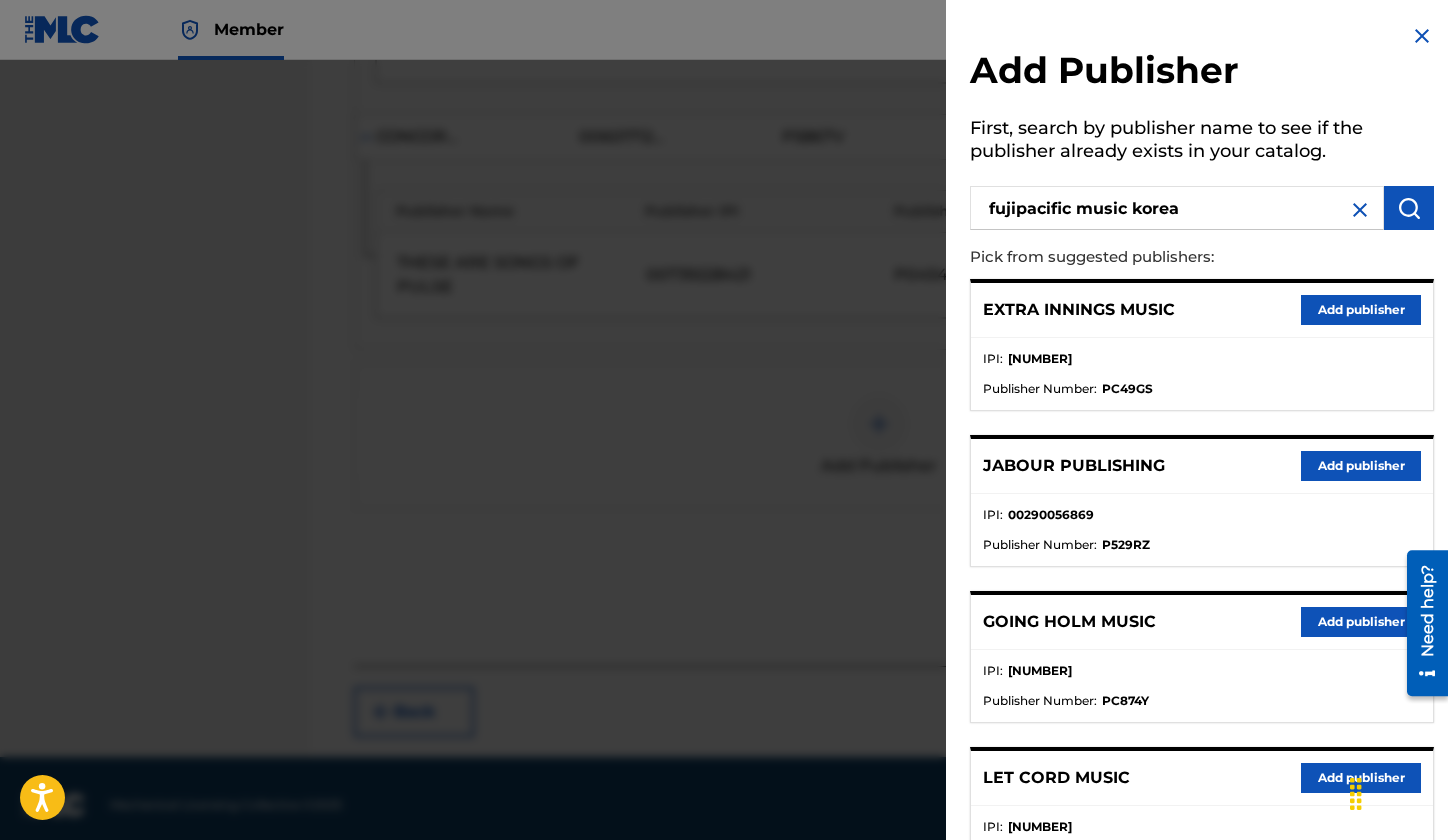 click at bounding box center (1409, 208) 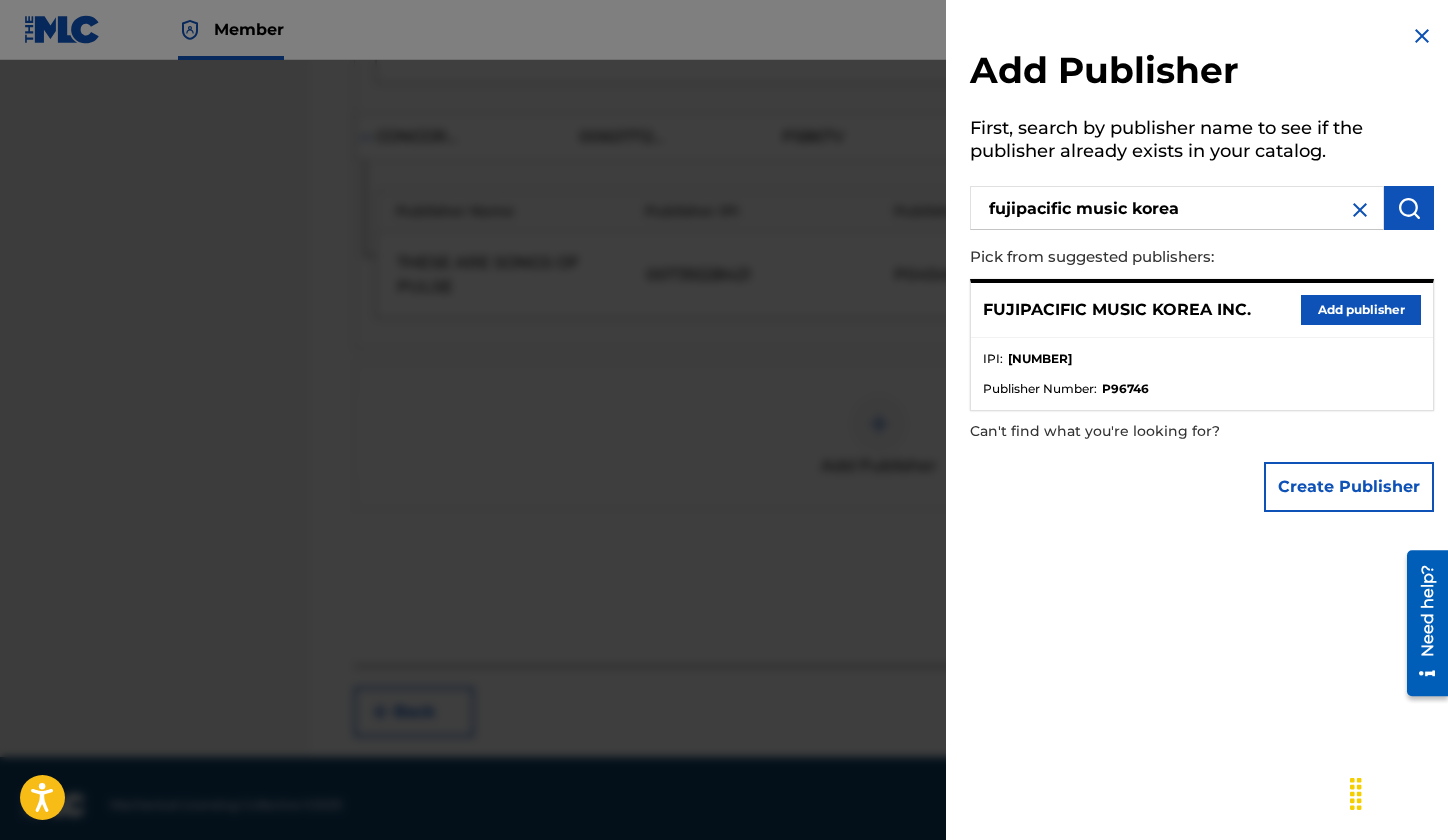 click on "Add publisher" at bounding box center (1361, 310) 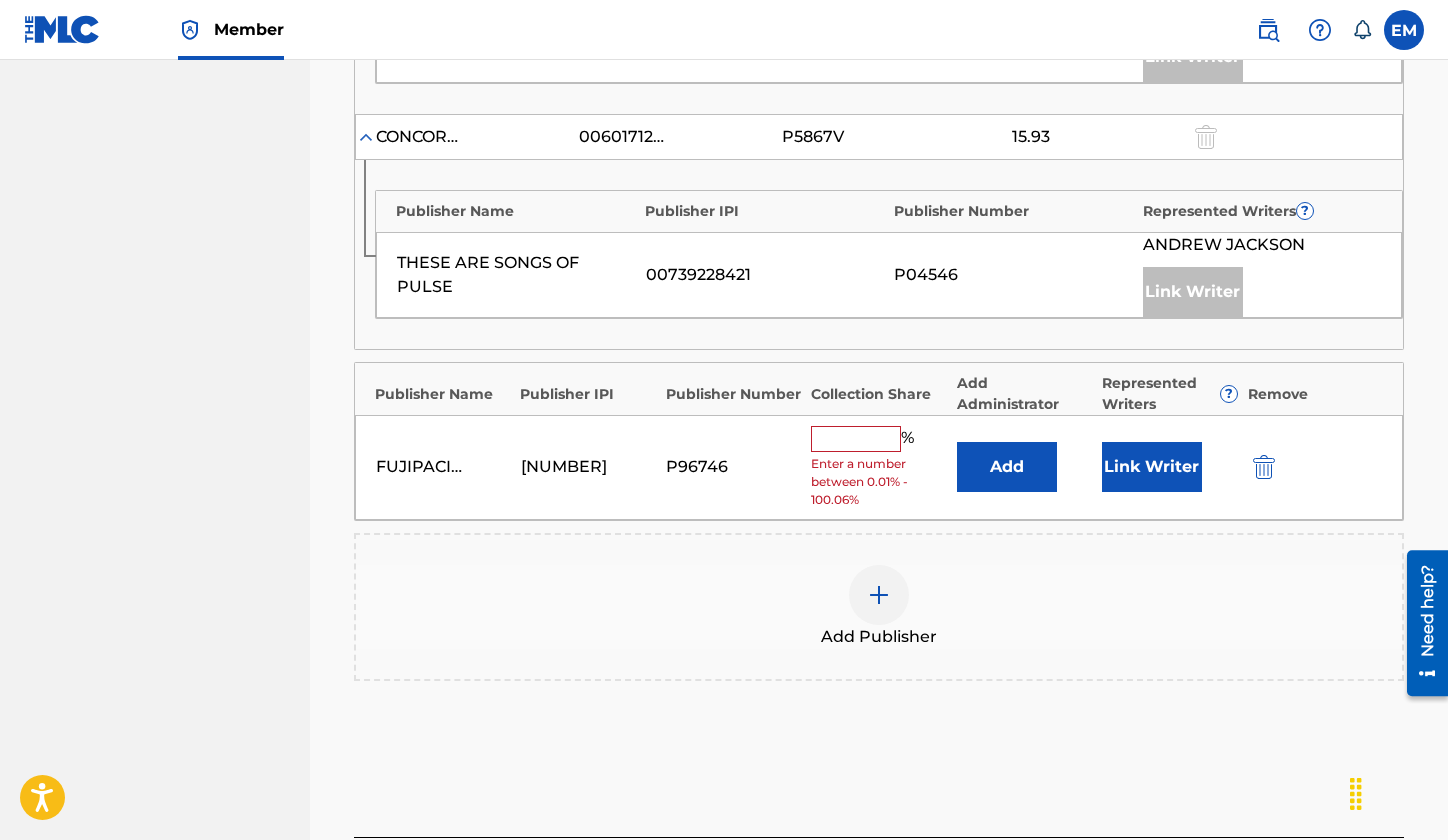 click at bounding box center (856, 439) 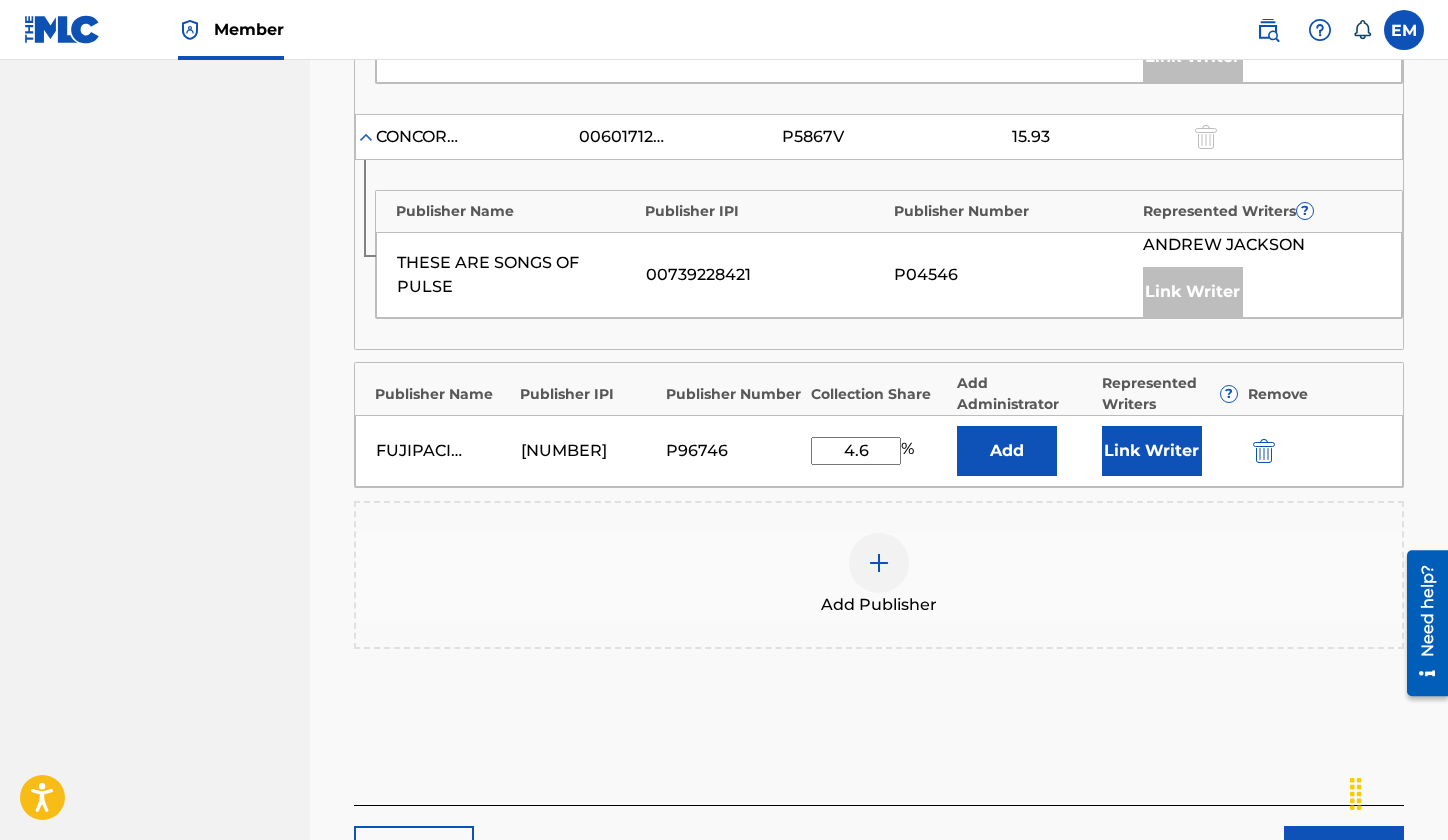 type on "4.64" 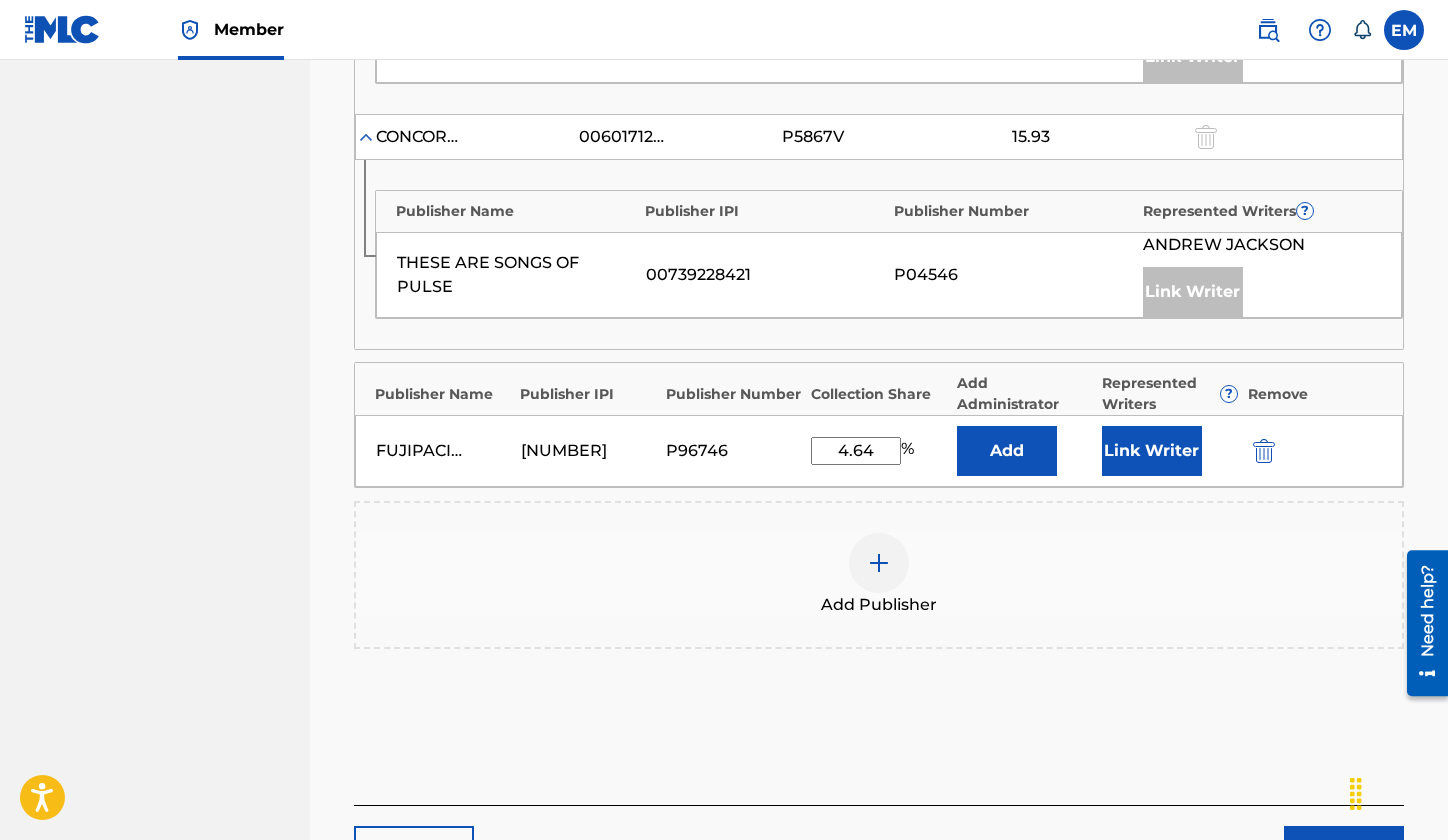 click on "4.64" at bounding box center (856, 451) 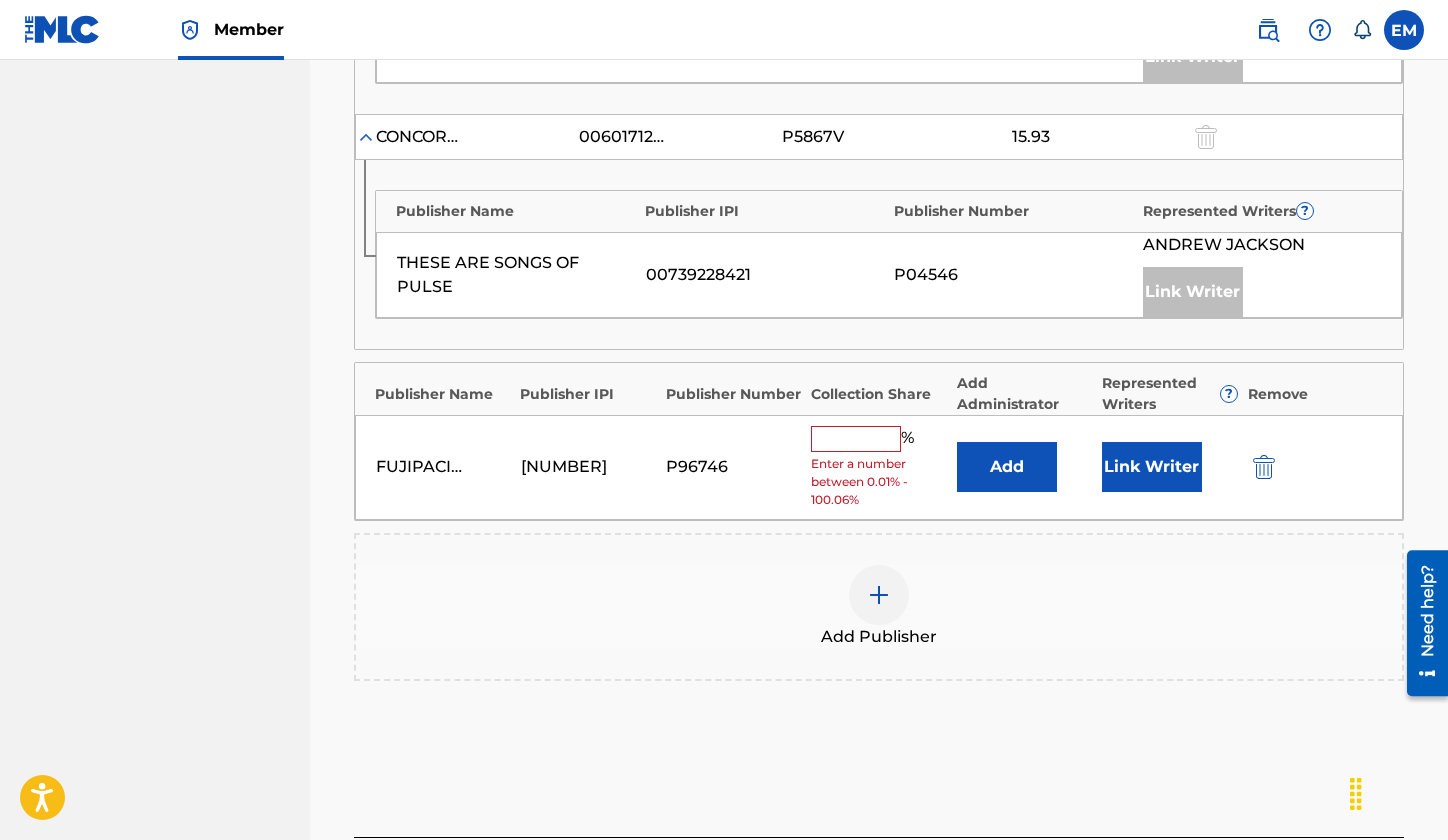 click on "Add" at bounding box center (1007, 467) 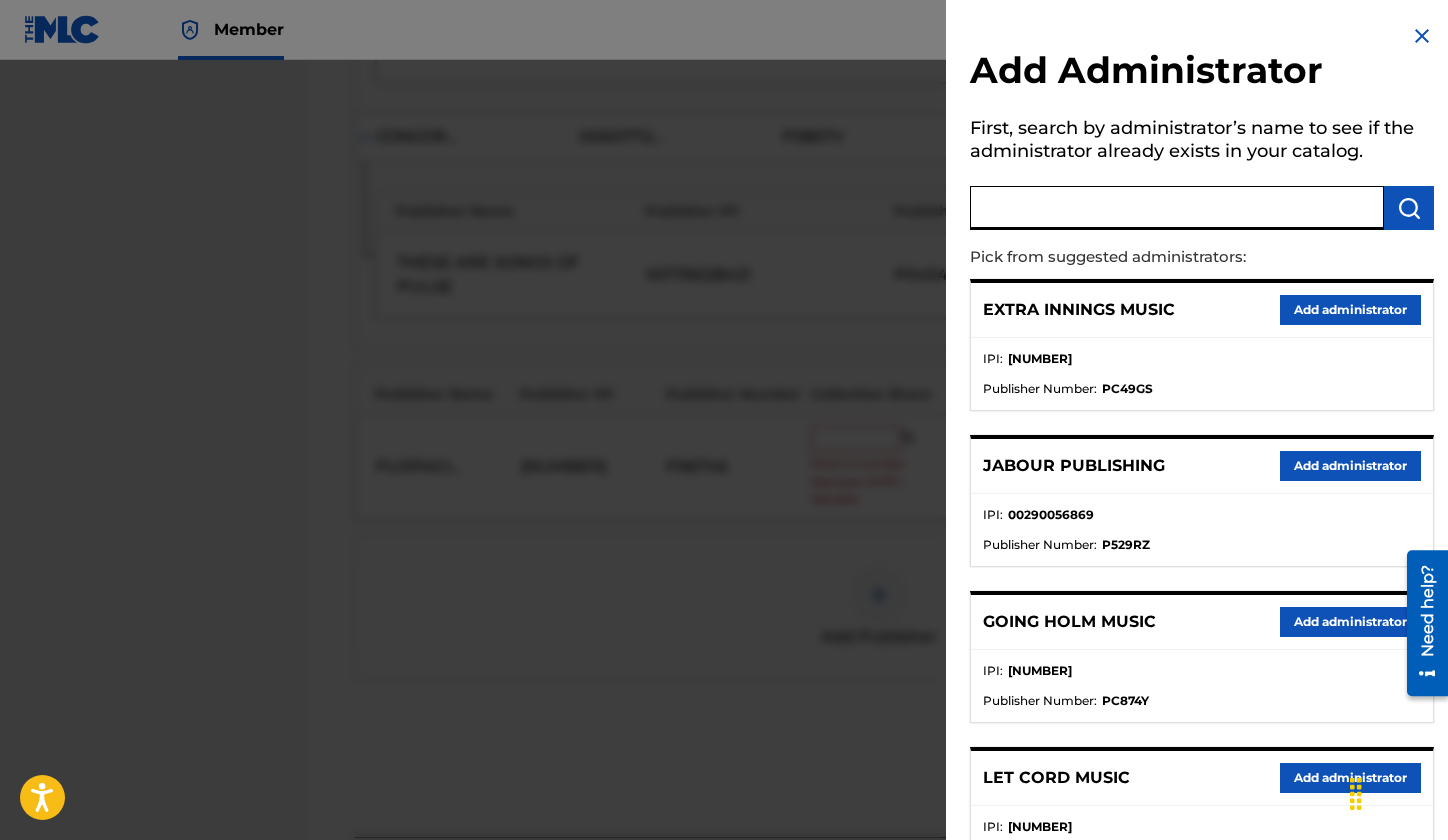 click at bounding box center (1177, 208) 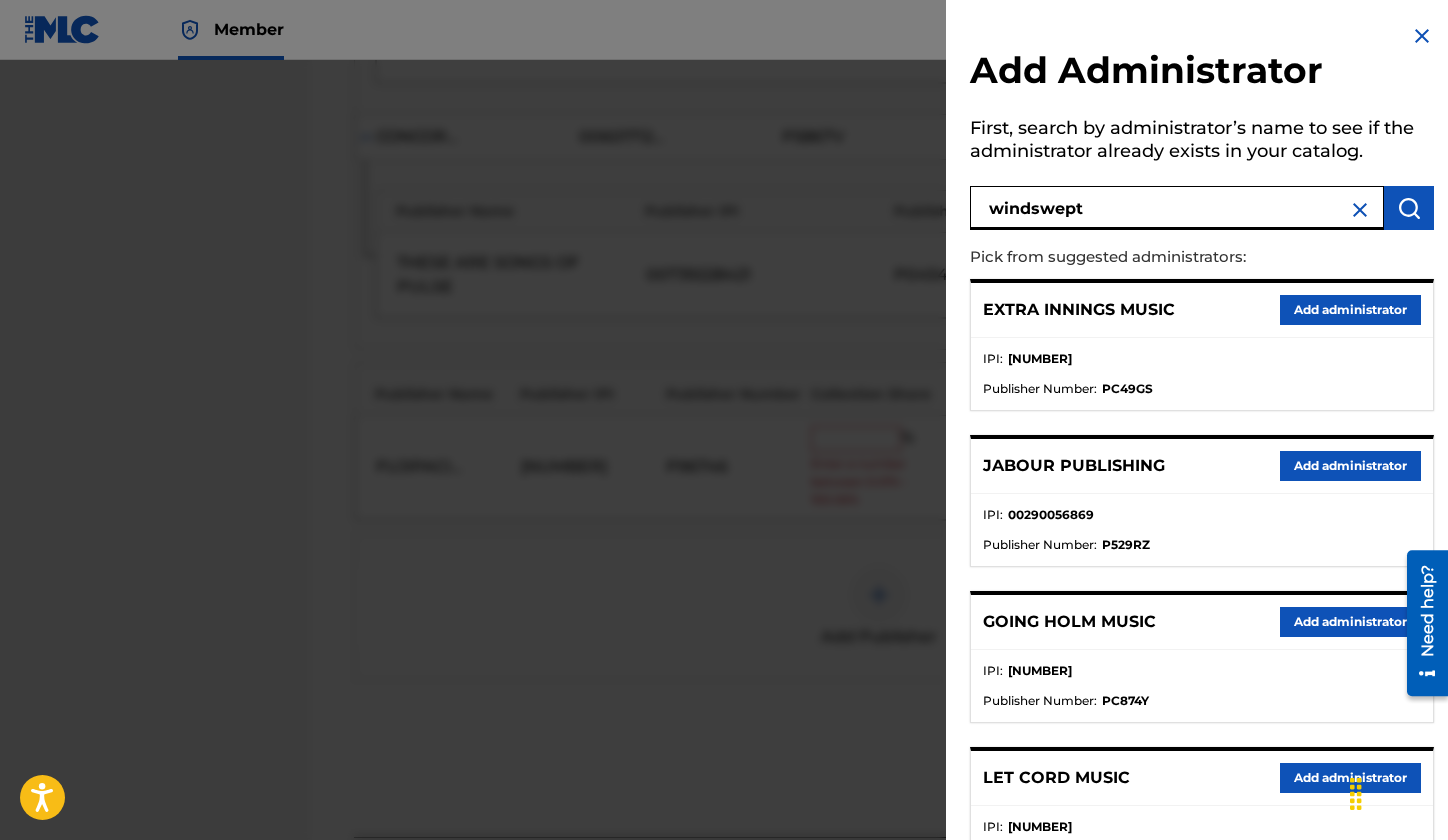 click on "windswept" at bounding box center [1177, 208] 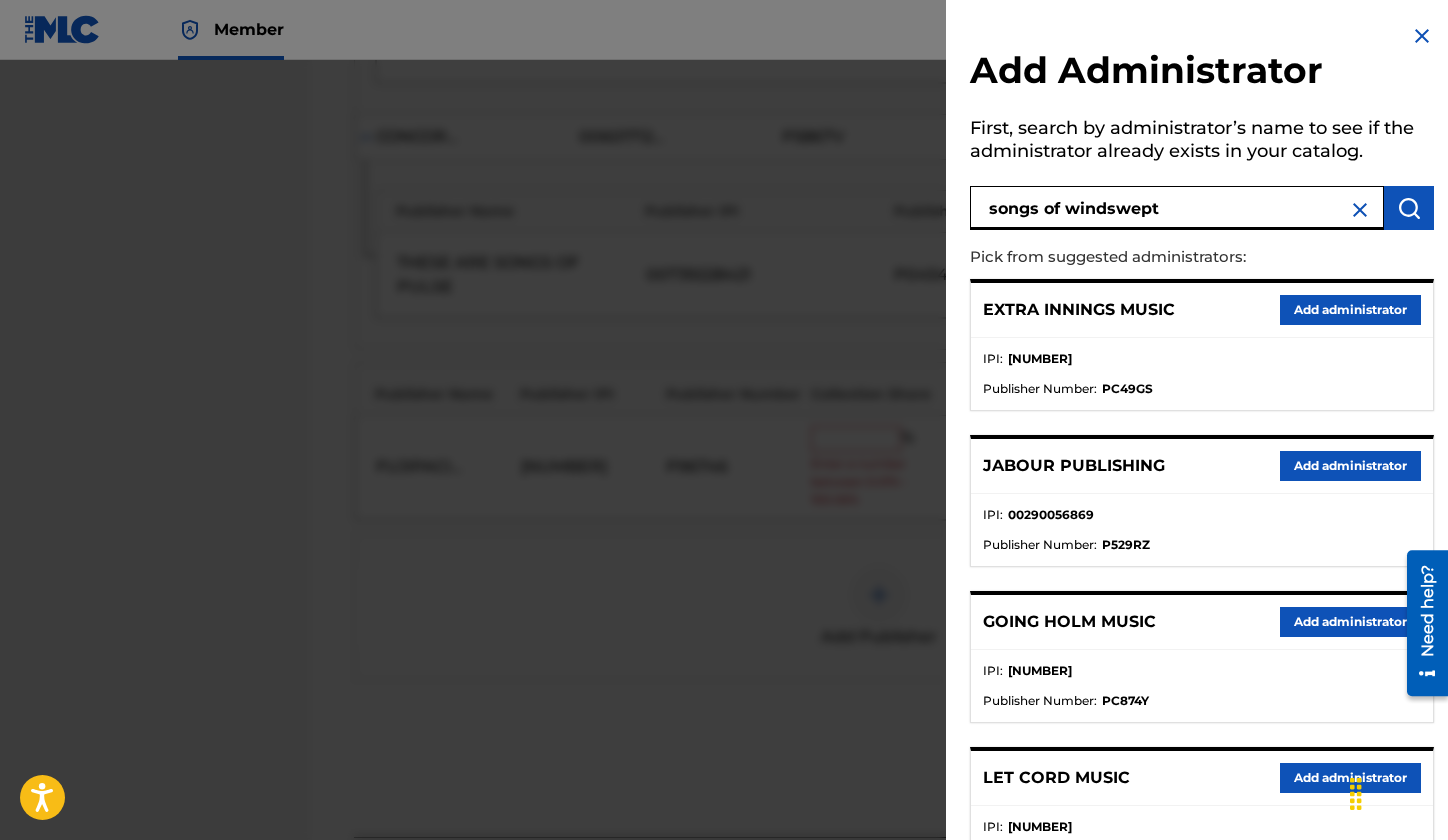 type on "songs of windswept" 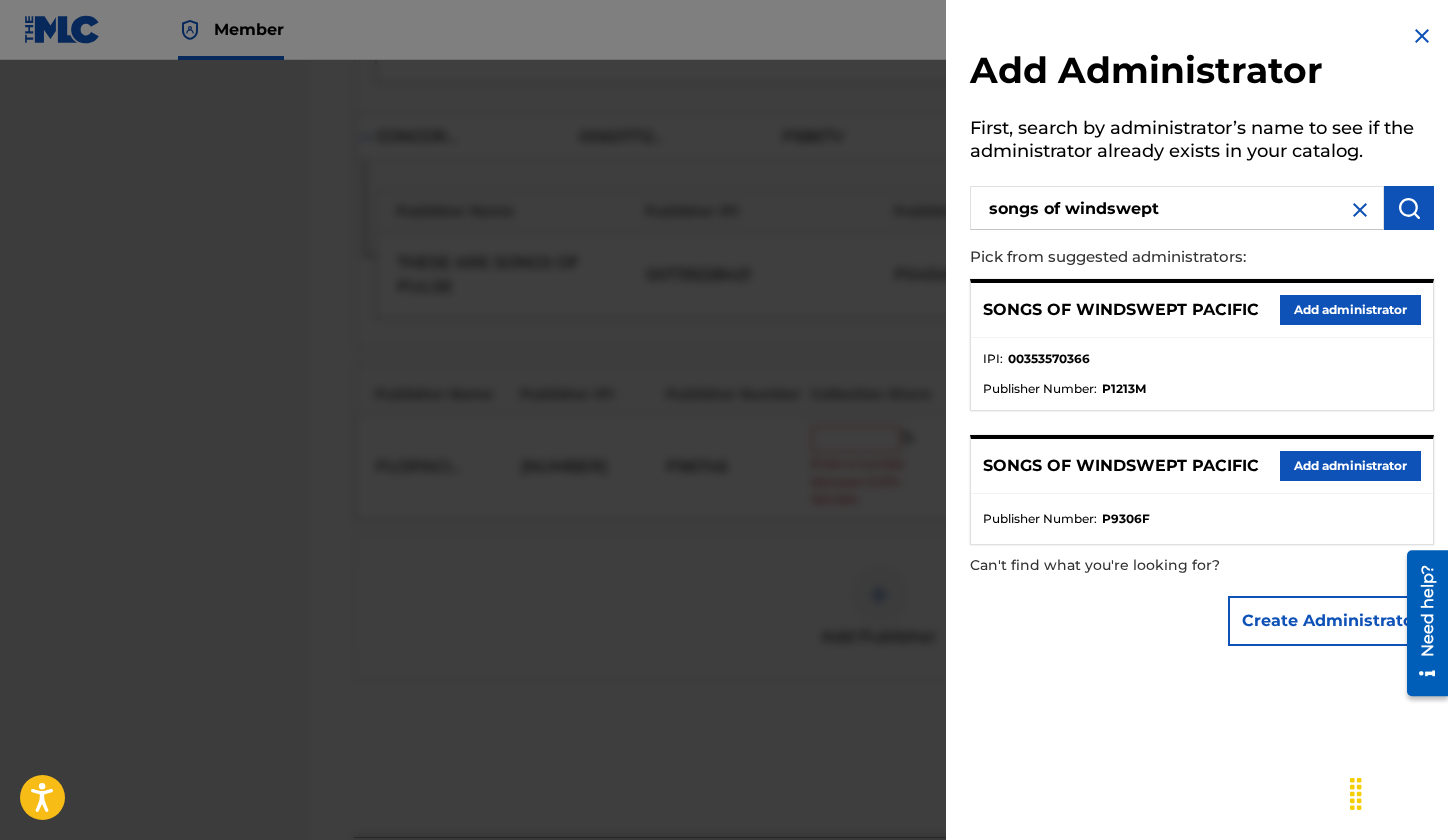 click on "Add administrator" at bounding box center (1350, 310) 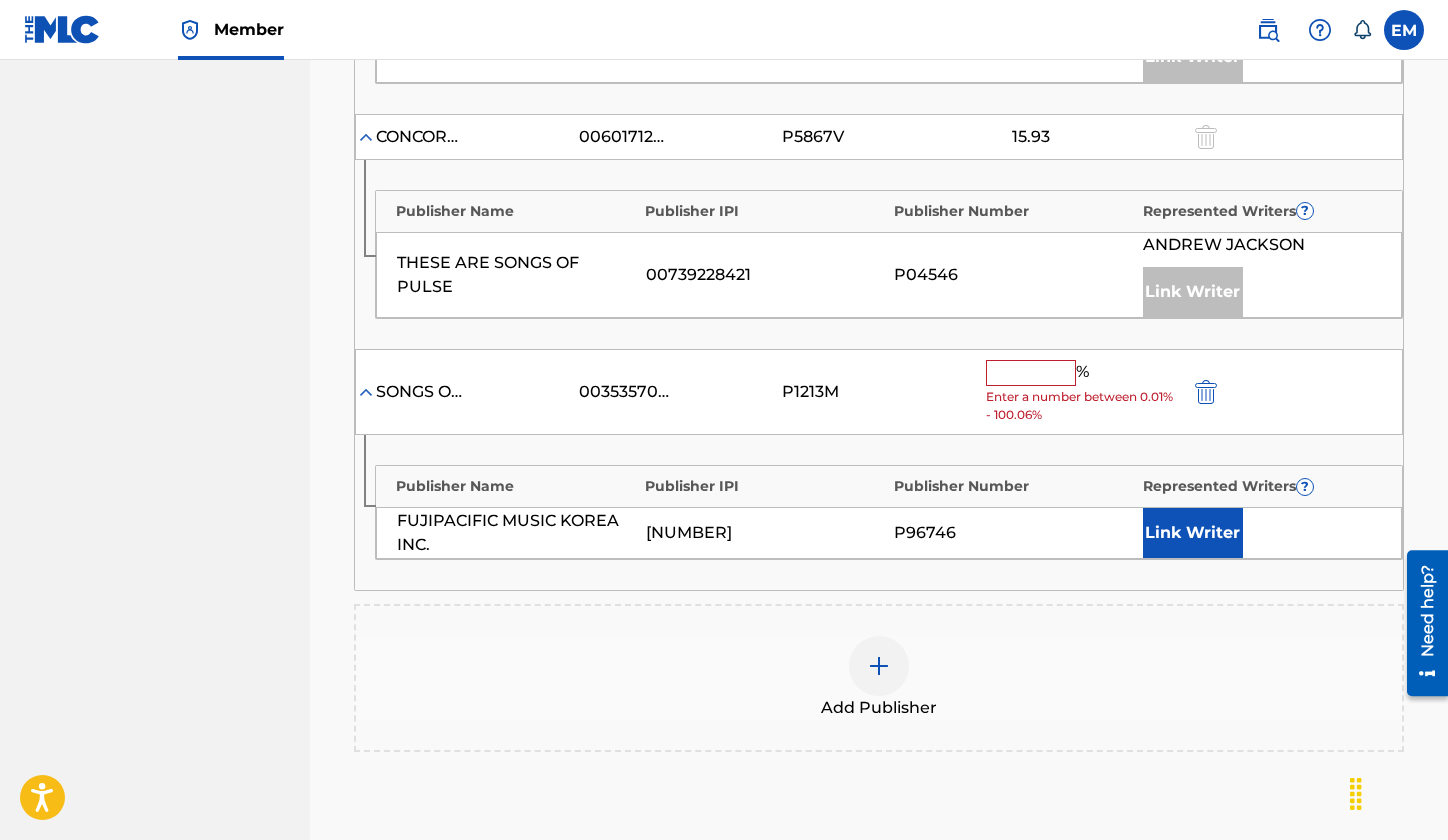 click at bounding box center (1031, 373) 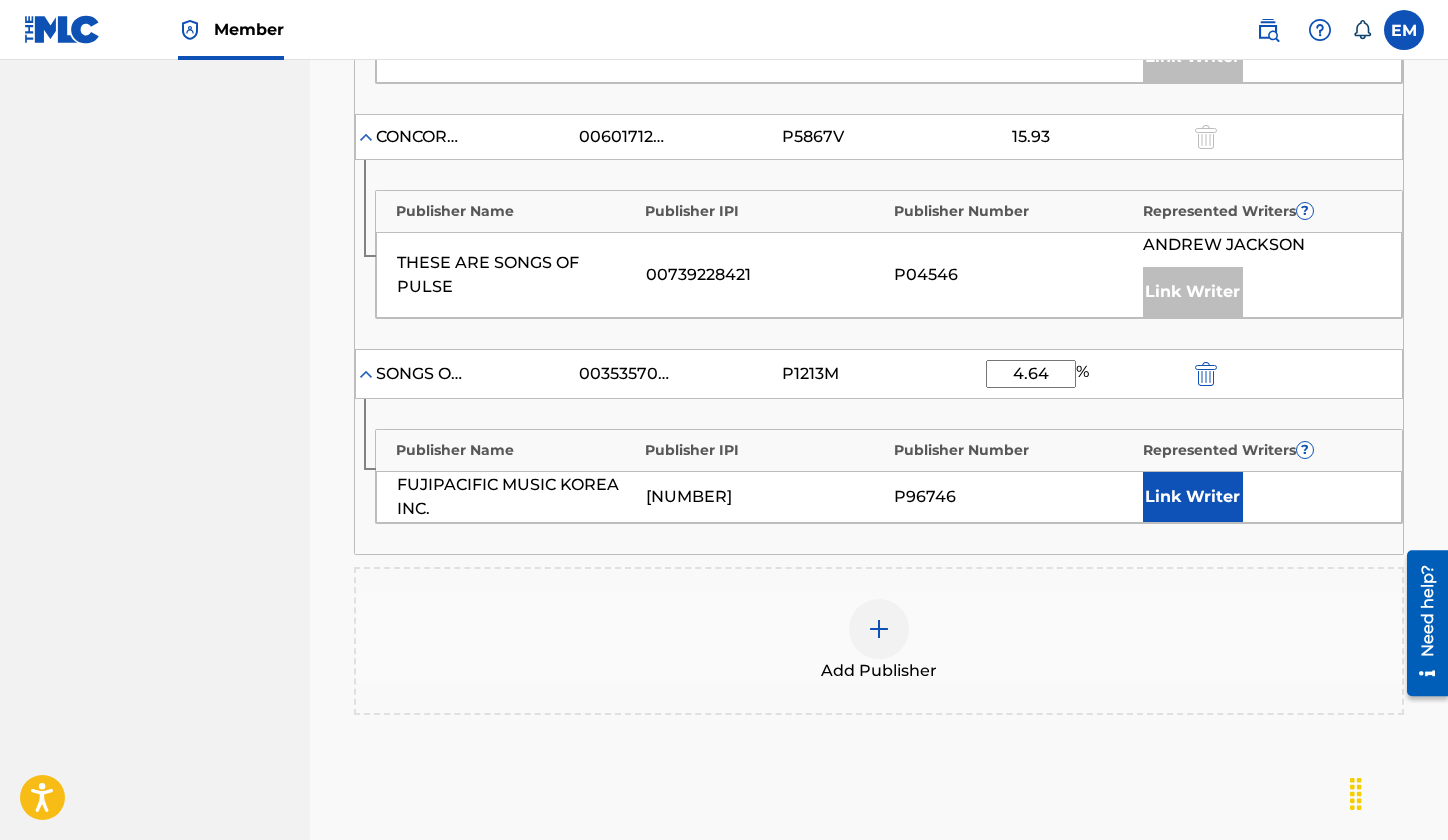 click on "Link Writer" at bounding box center [1193, 497] 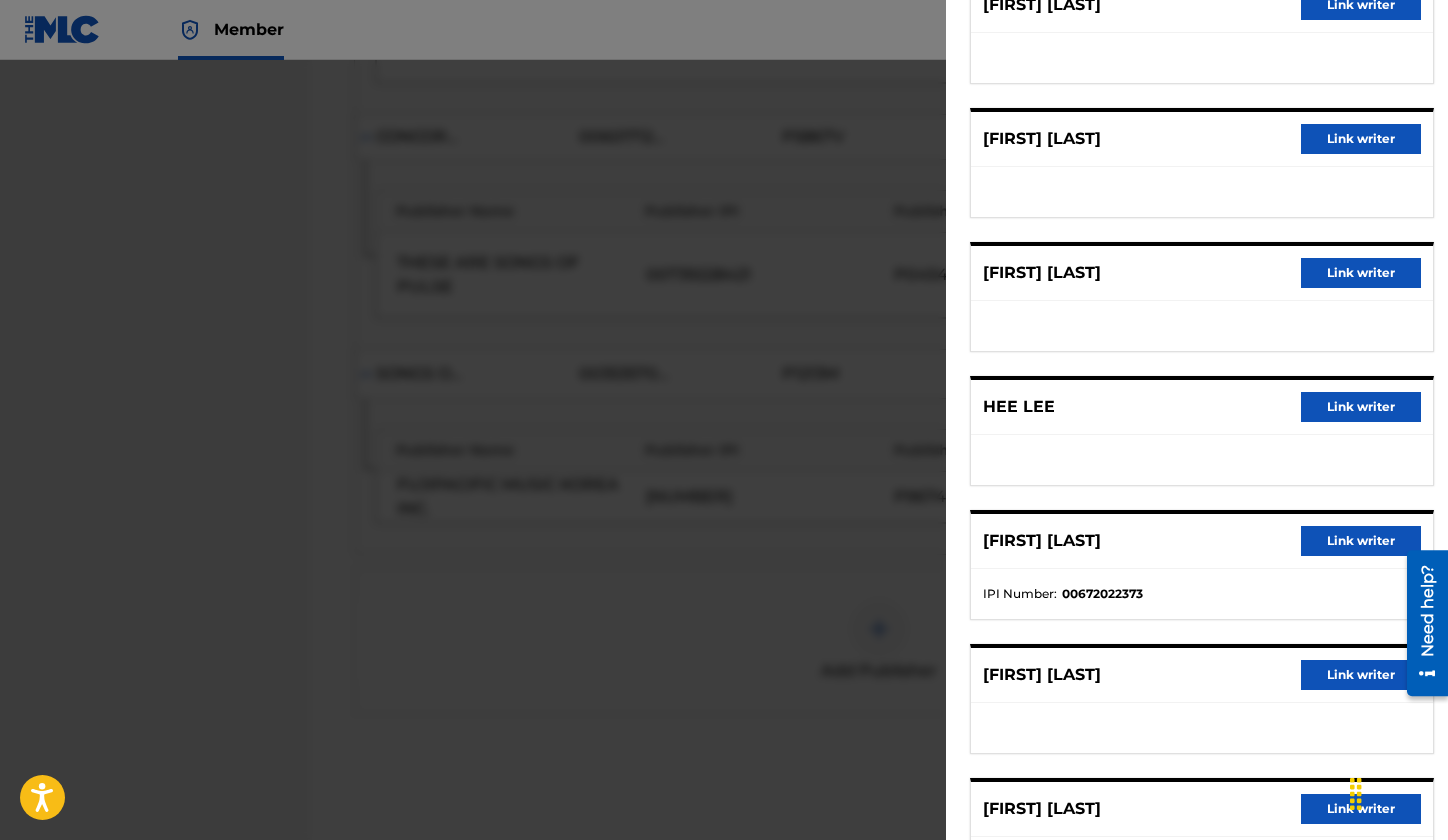 scroll, scrollTop: 700, scrollLeft: 0, axis: vertical 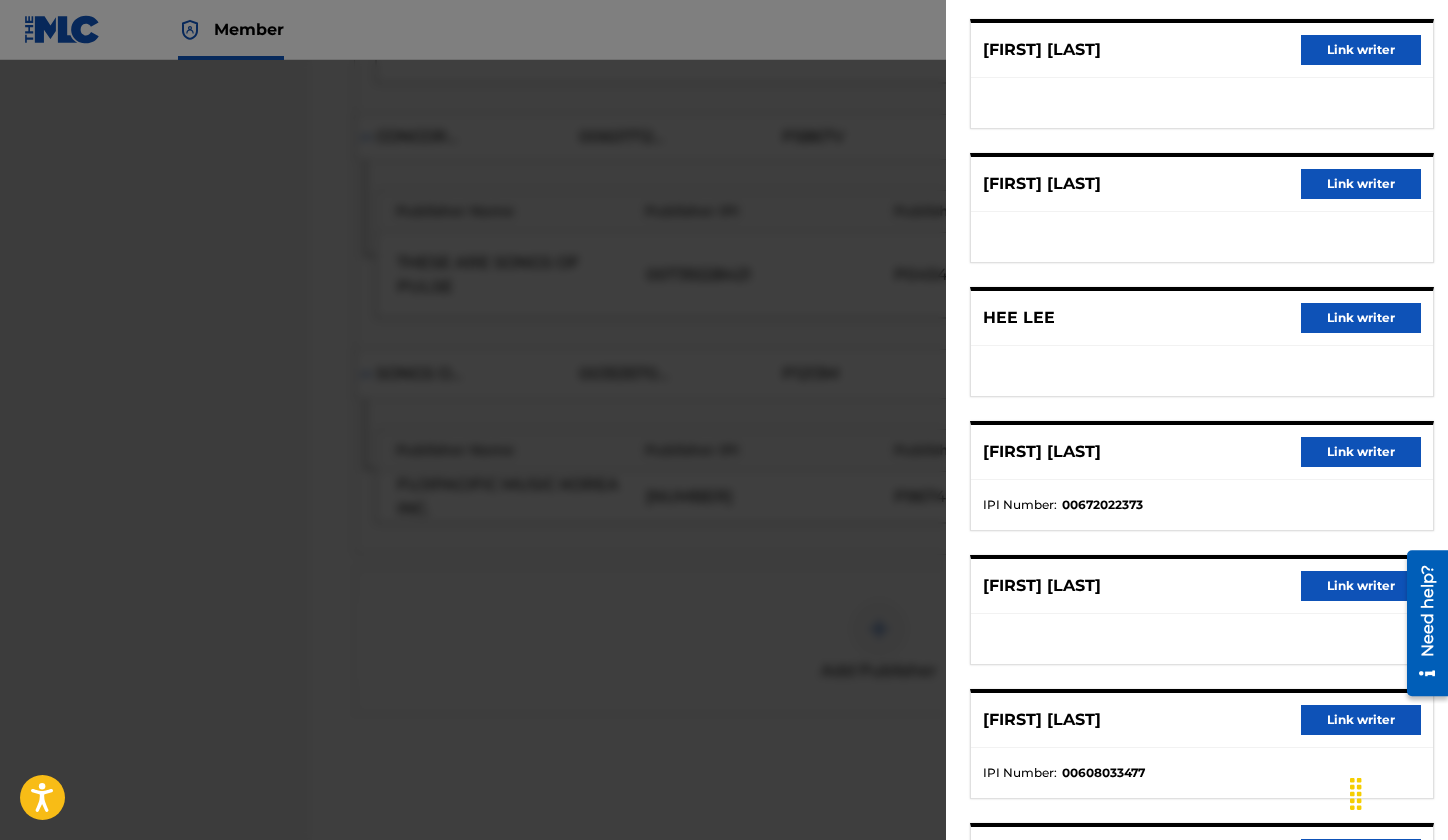 click on "Link writer" at bounding box center [1361, 452] 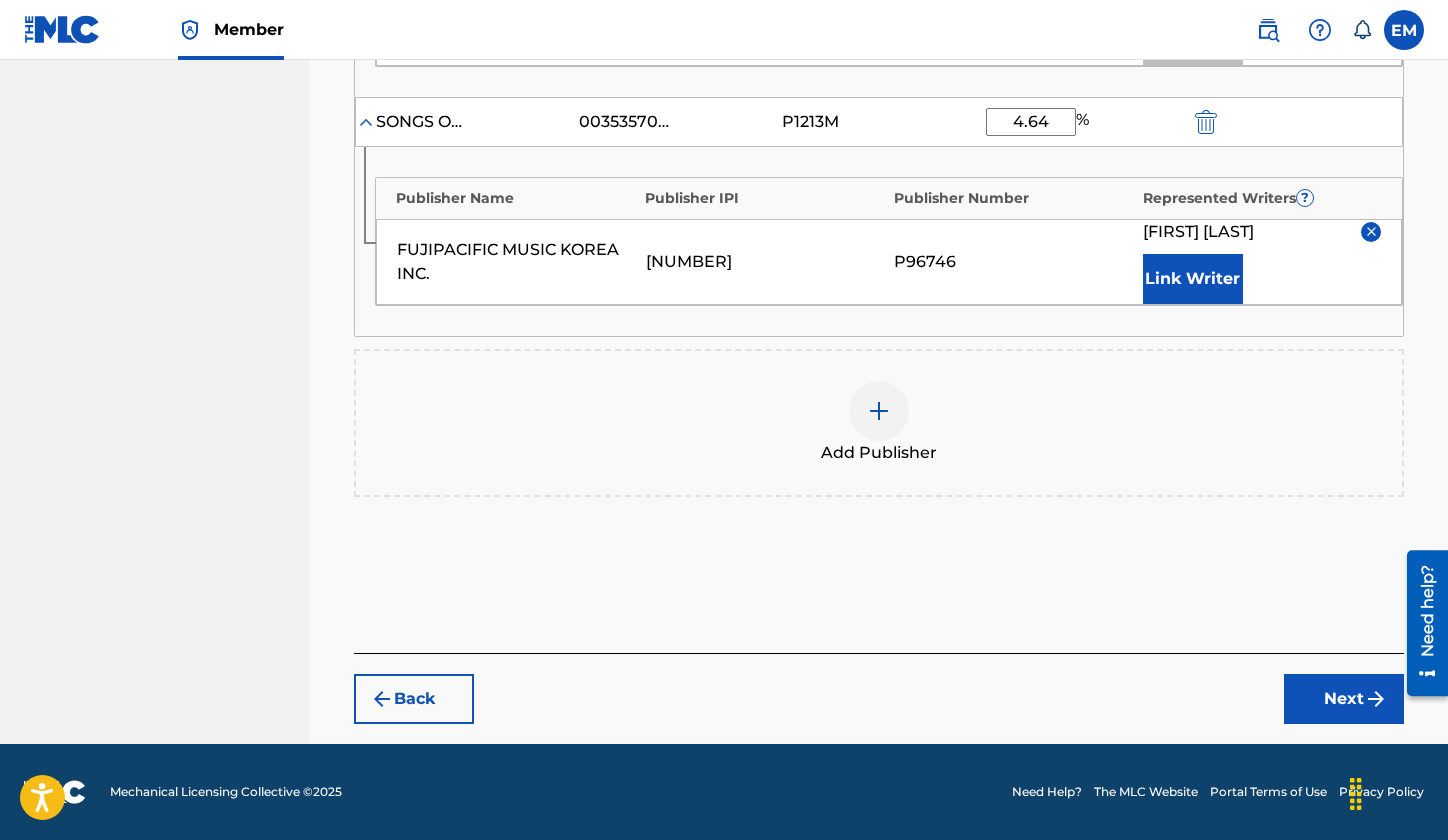 click on "Next" at bounding box center (1344, 699) 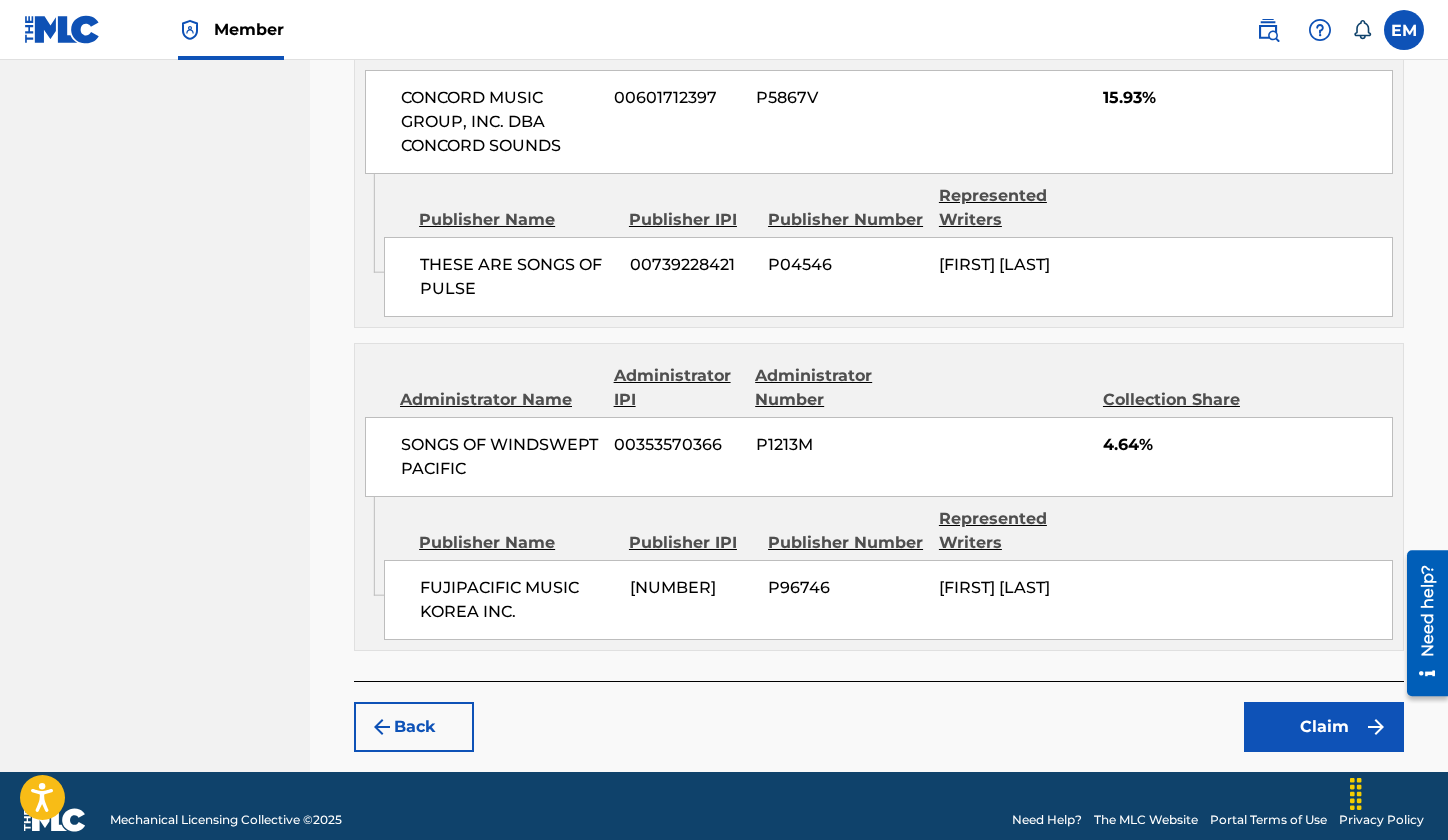 scroll, scrollTop: 2973, scrollLeft: 0, axis: vertical 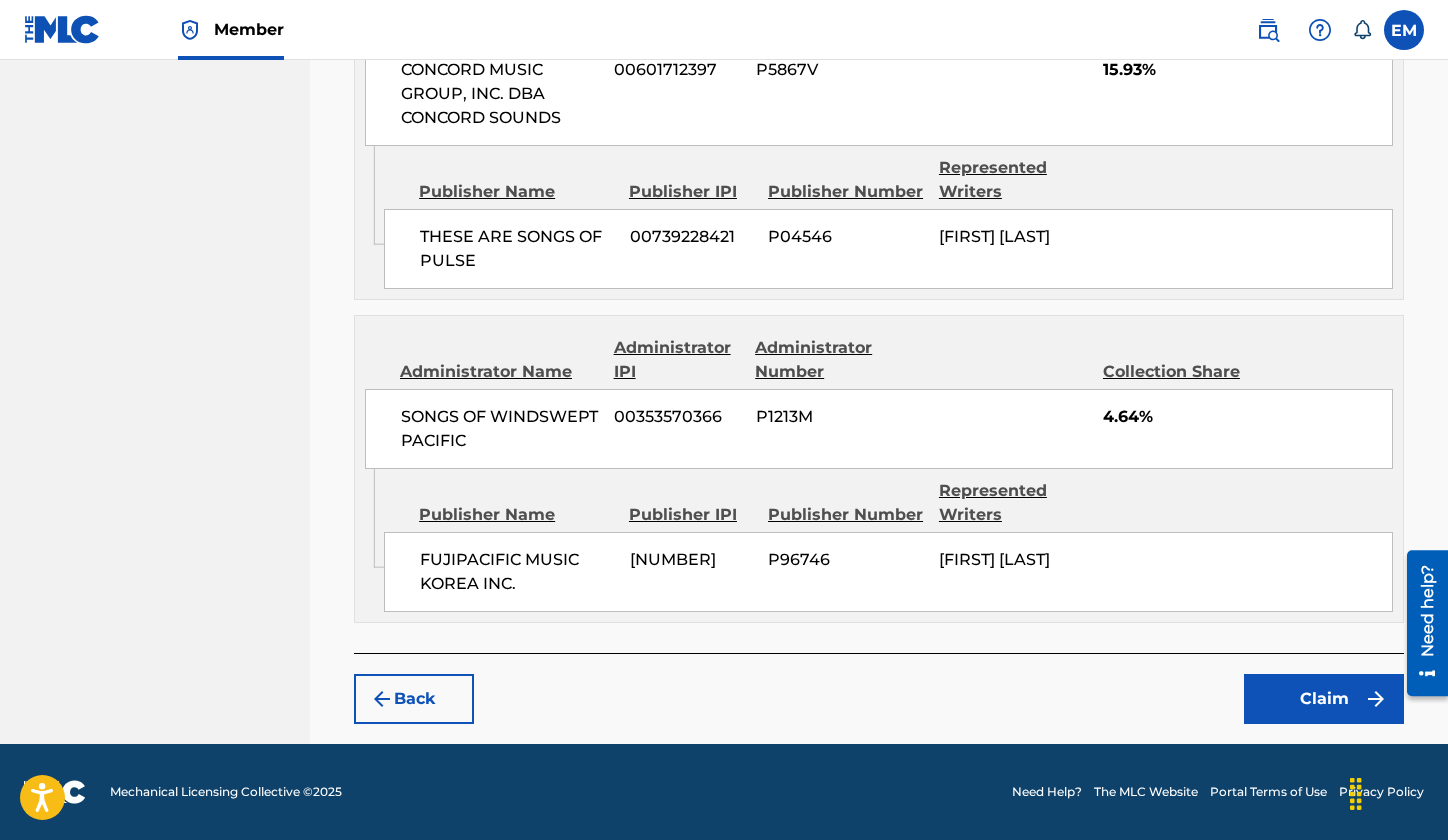 click on "Claim" at bounding box center [1324, 699] 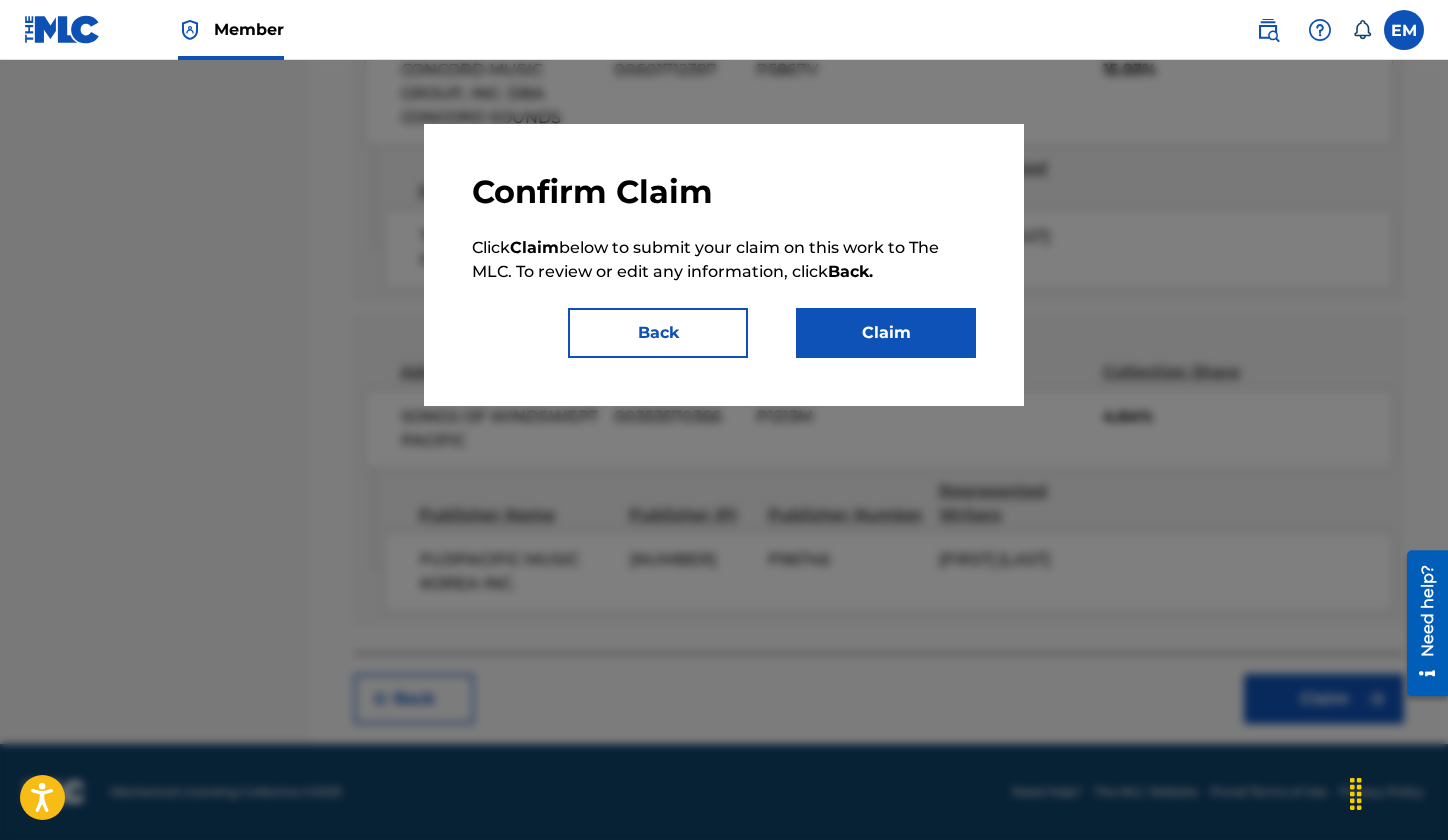 click on "Claim" at bounding box center [886, 333] 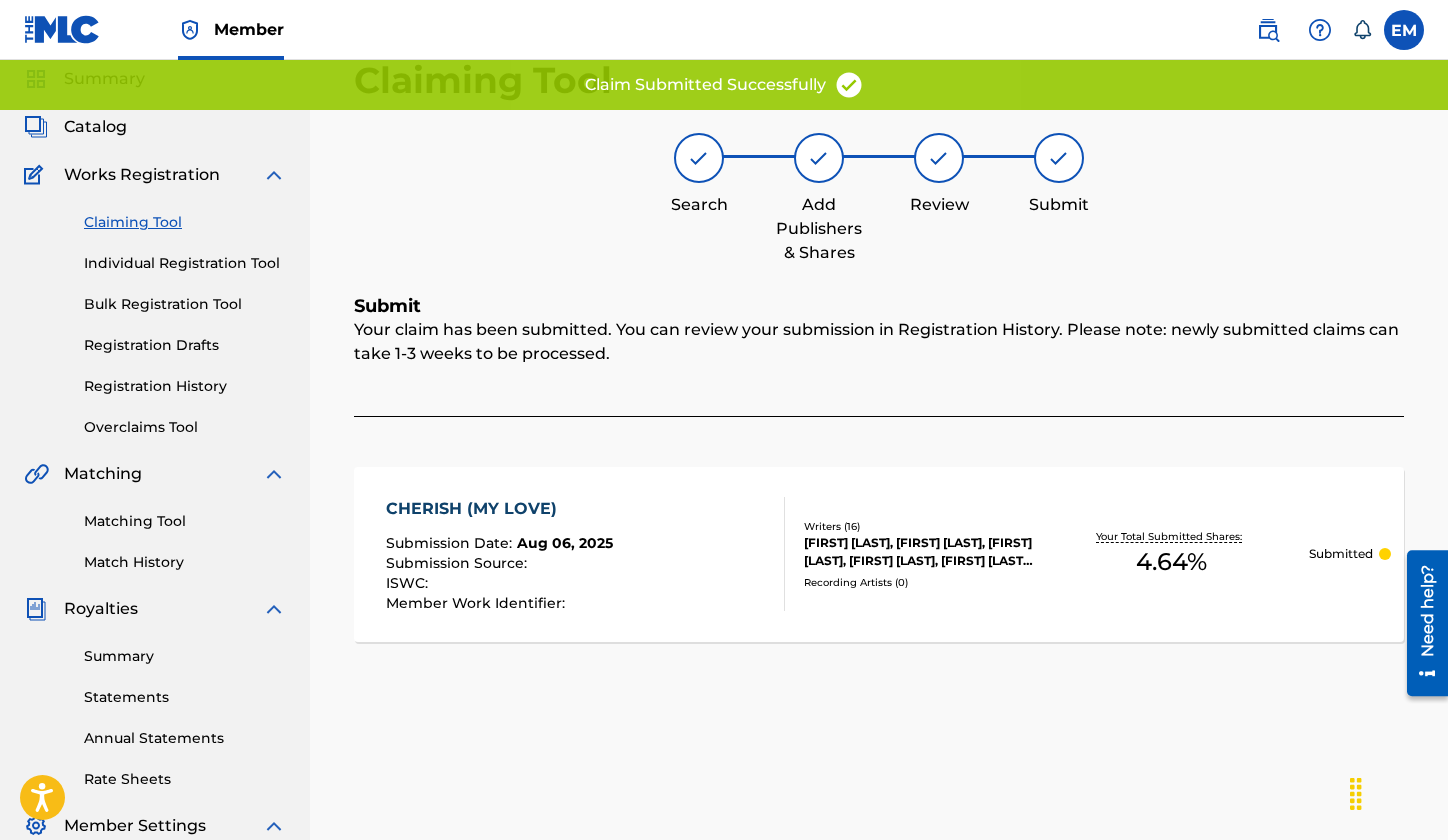 scroll, scrollTop: 0, scrollLeft: 0, axis: both 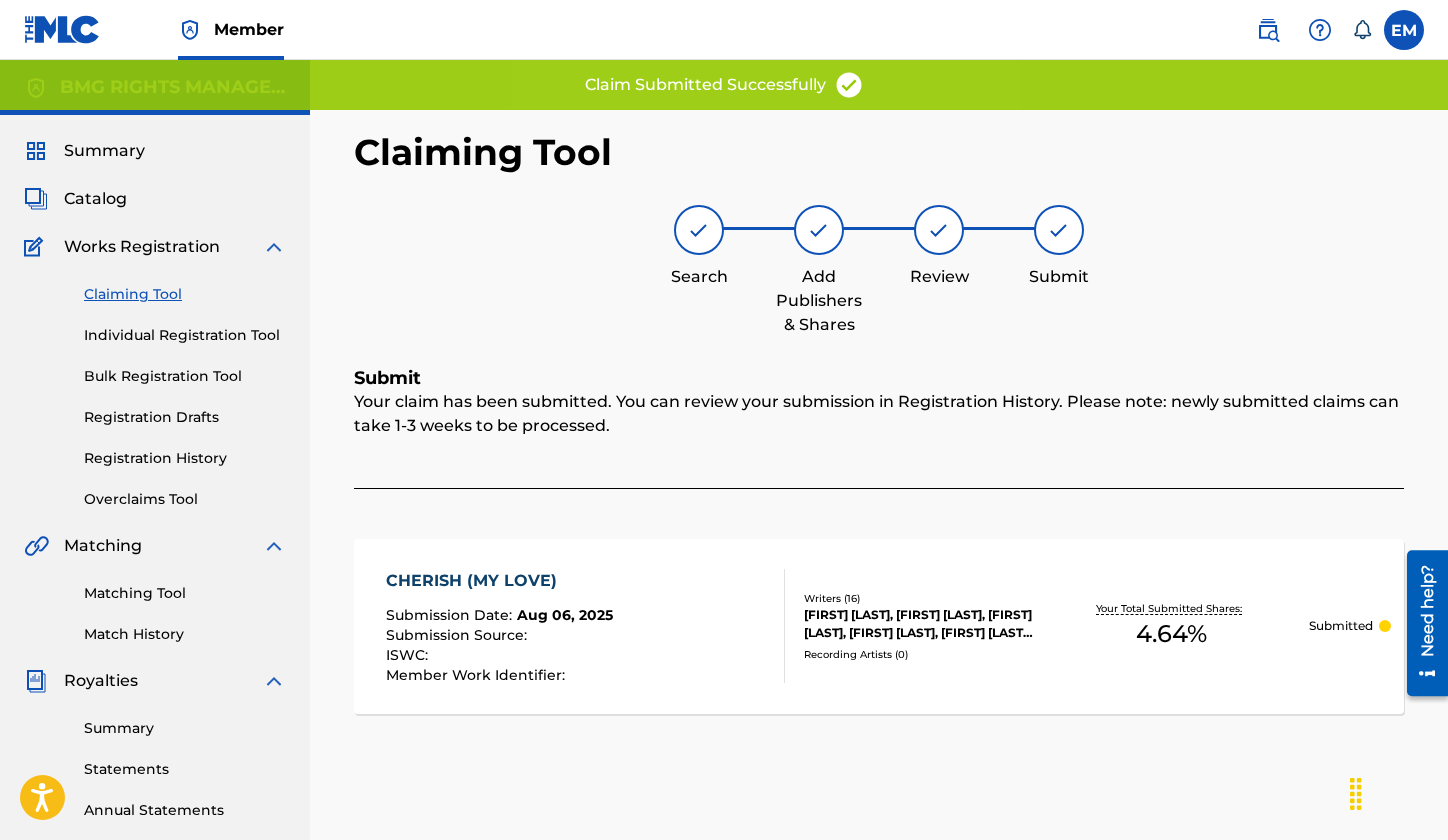 click on "Your claim has been submitted. You can review your submission in Registration History. Please note: newly submitted claims can take 1-3 weeks to be processed." at bounding box center (879, 439) 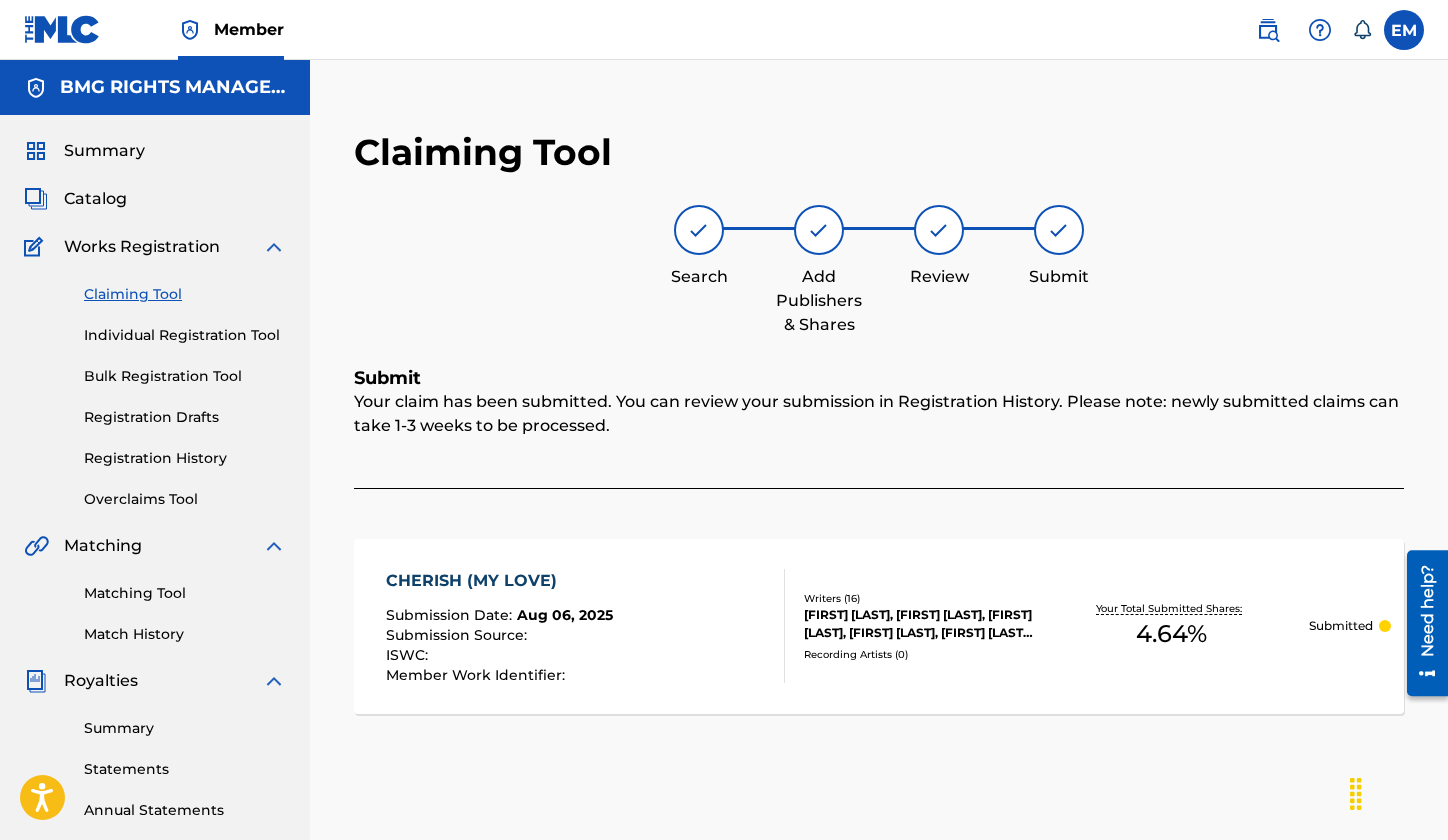click on "Search Add Publishers & Shares Review Submit" at bounding box center (879, 271) 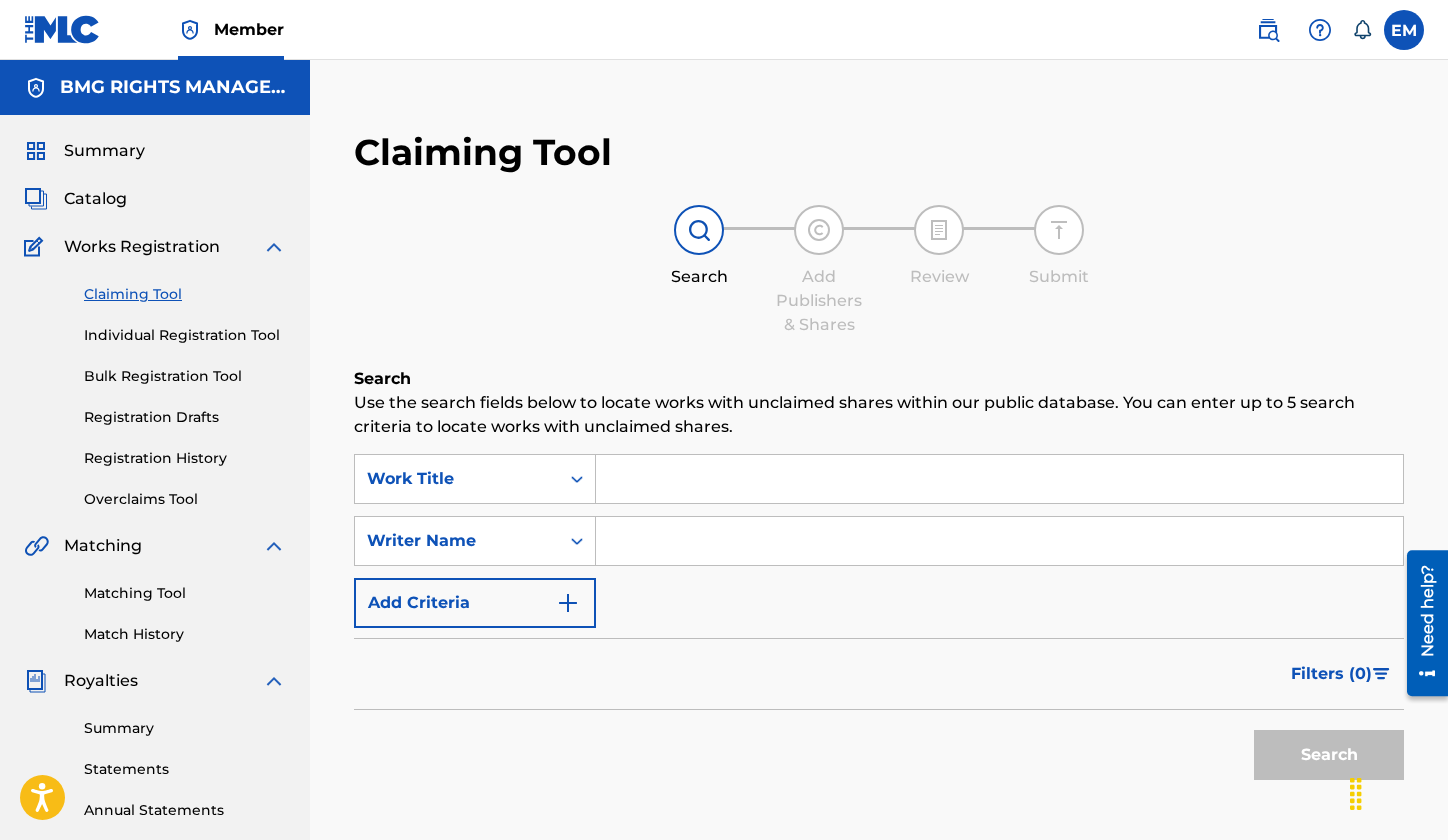 click at bounding box center (999, 479) 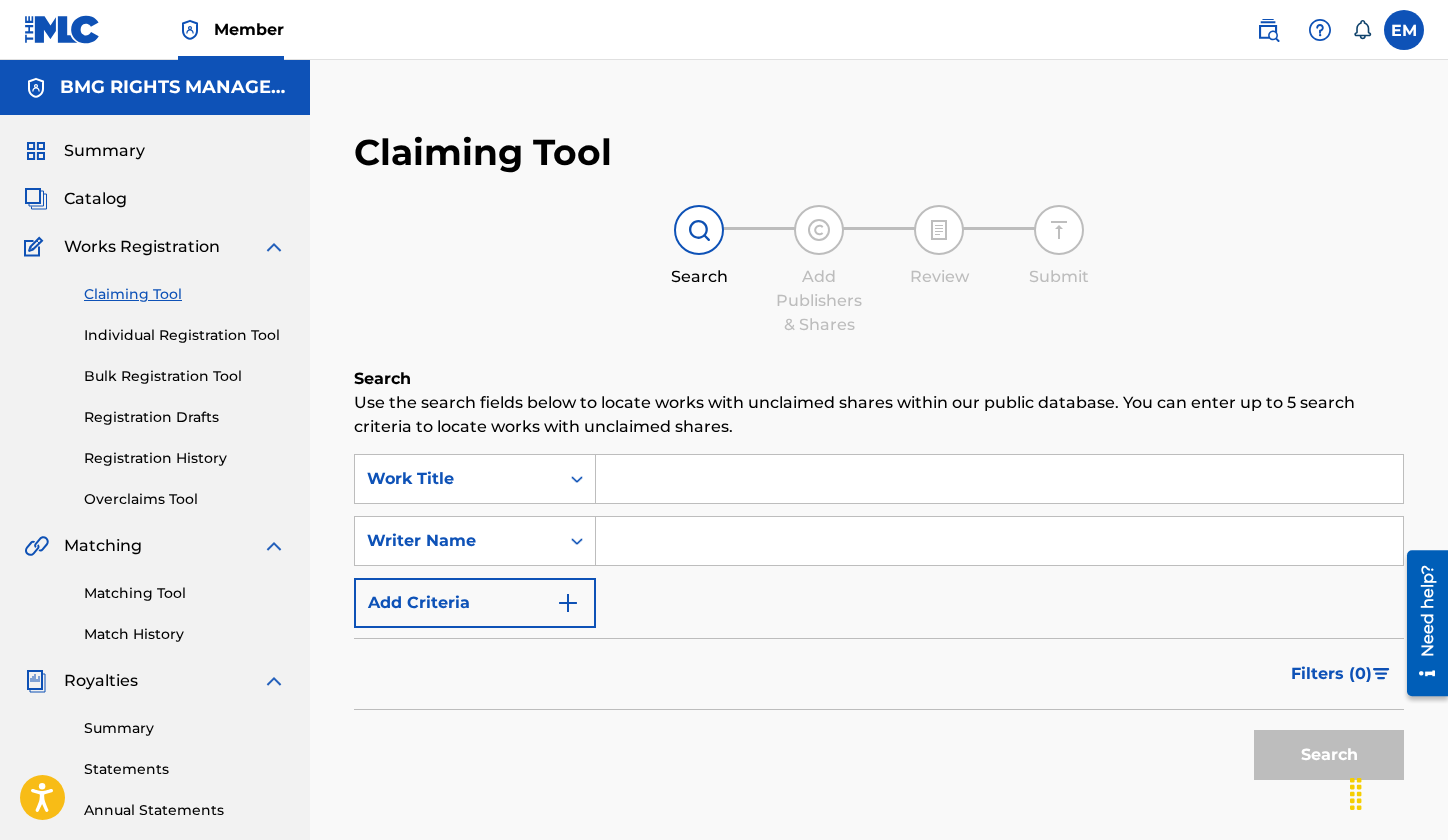 click on "Claiming Tool" at bounding box center [185, 294] 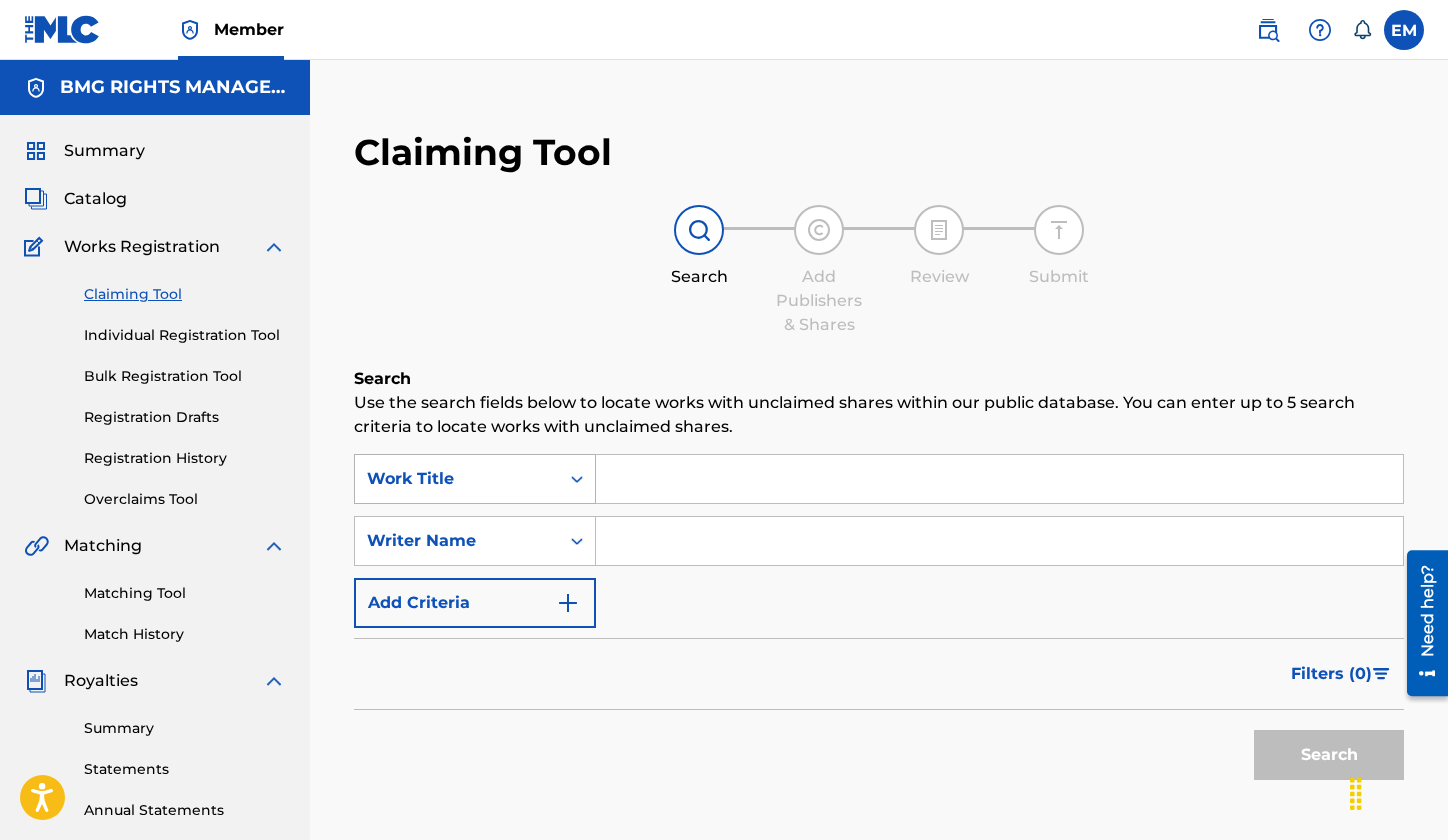 click on "Work Title" at bounding box center [457, 479] 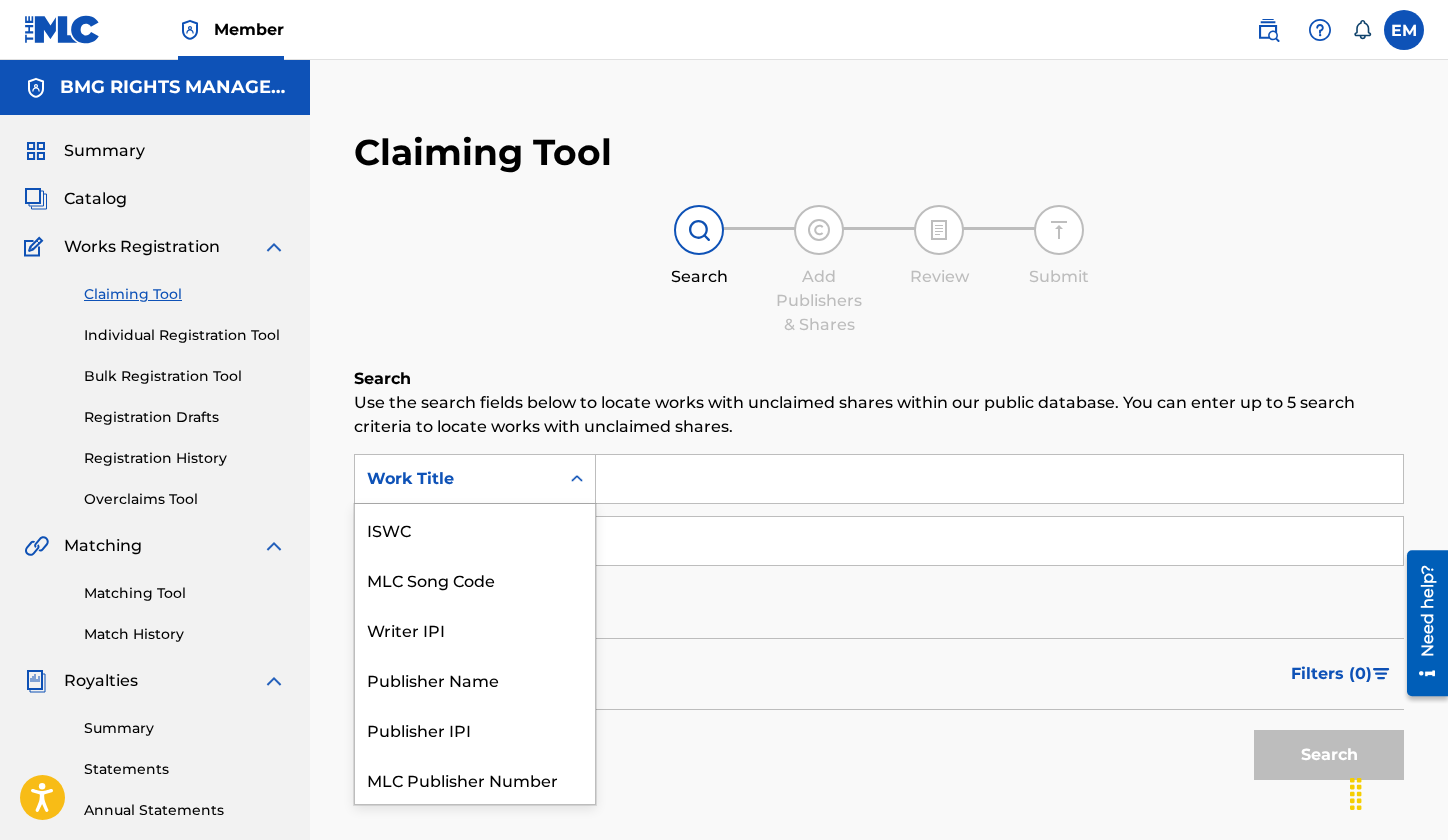 scroll, scrollTop: 50, scrollLeft: 0, axis: vertical 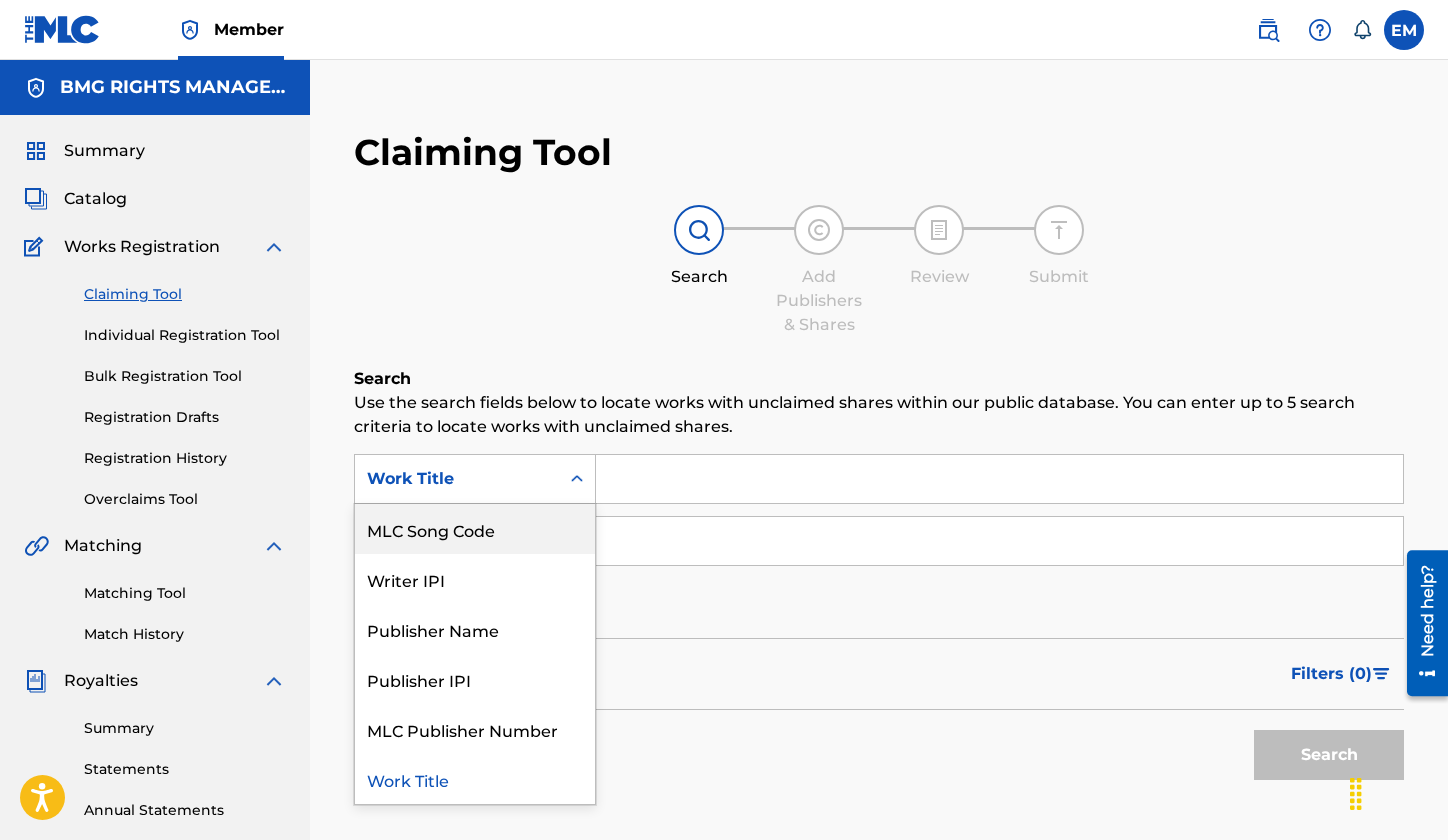 click on "MLC Song Code" at bounding box center (475, 529) 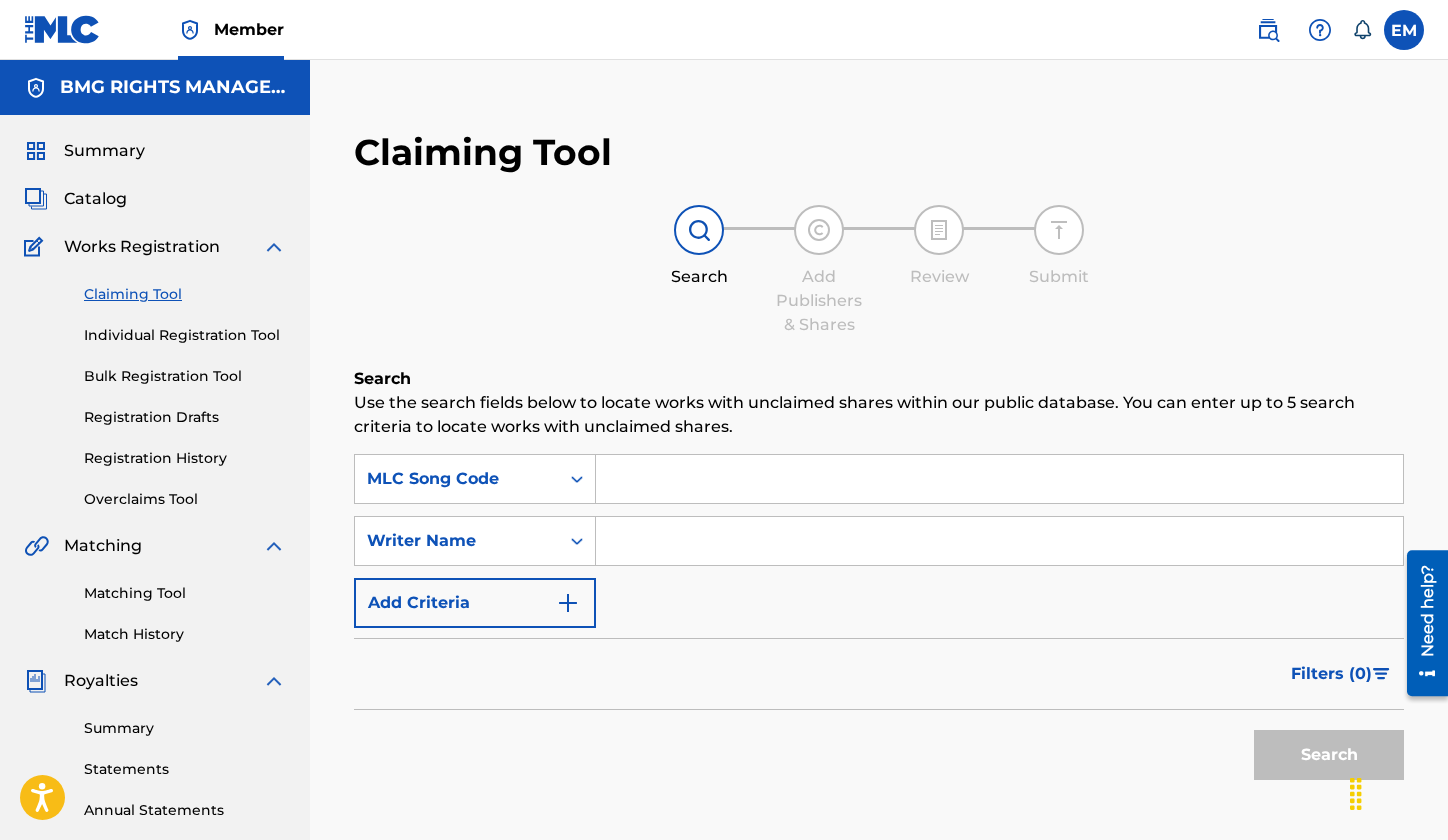 click at bounding box center [999, 479] 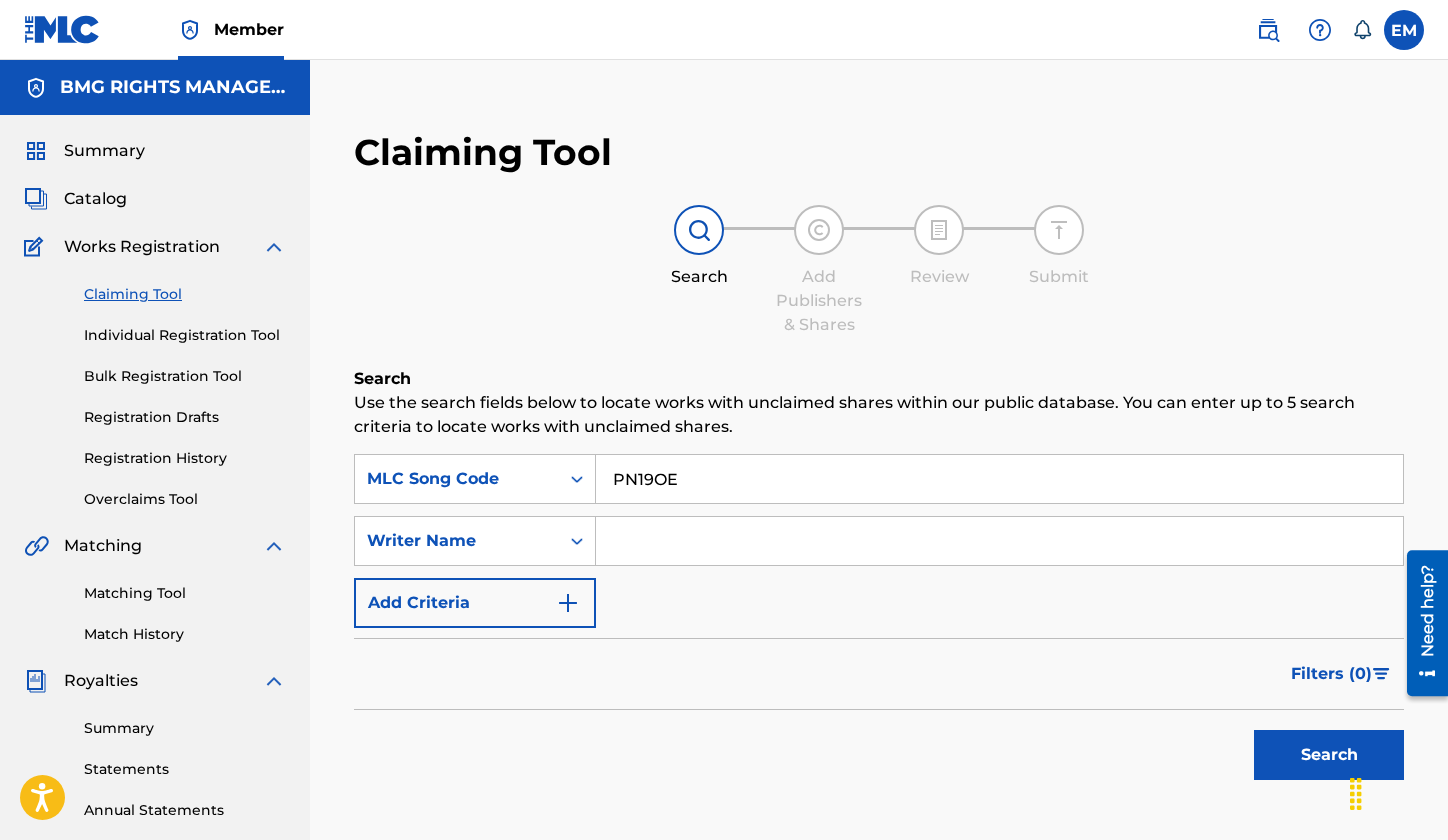 type on "PN19OE" 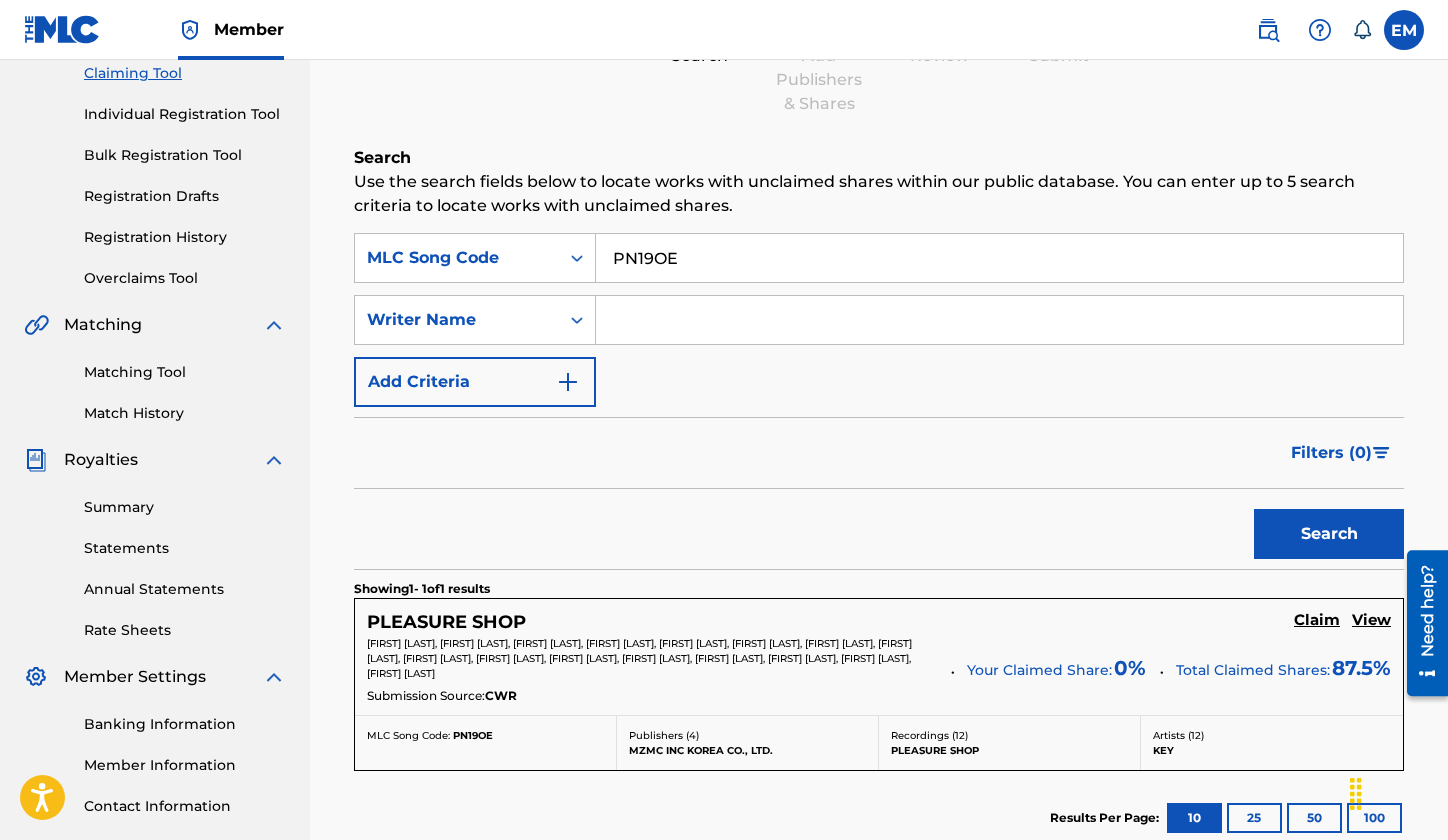 scroll, scrollTop: 400, scrollLeft: 0, axis: vertical 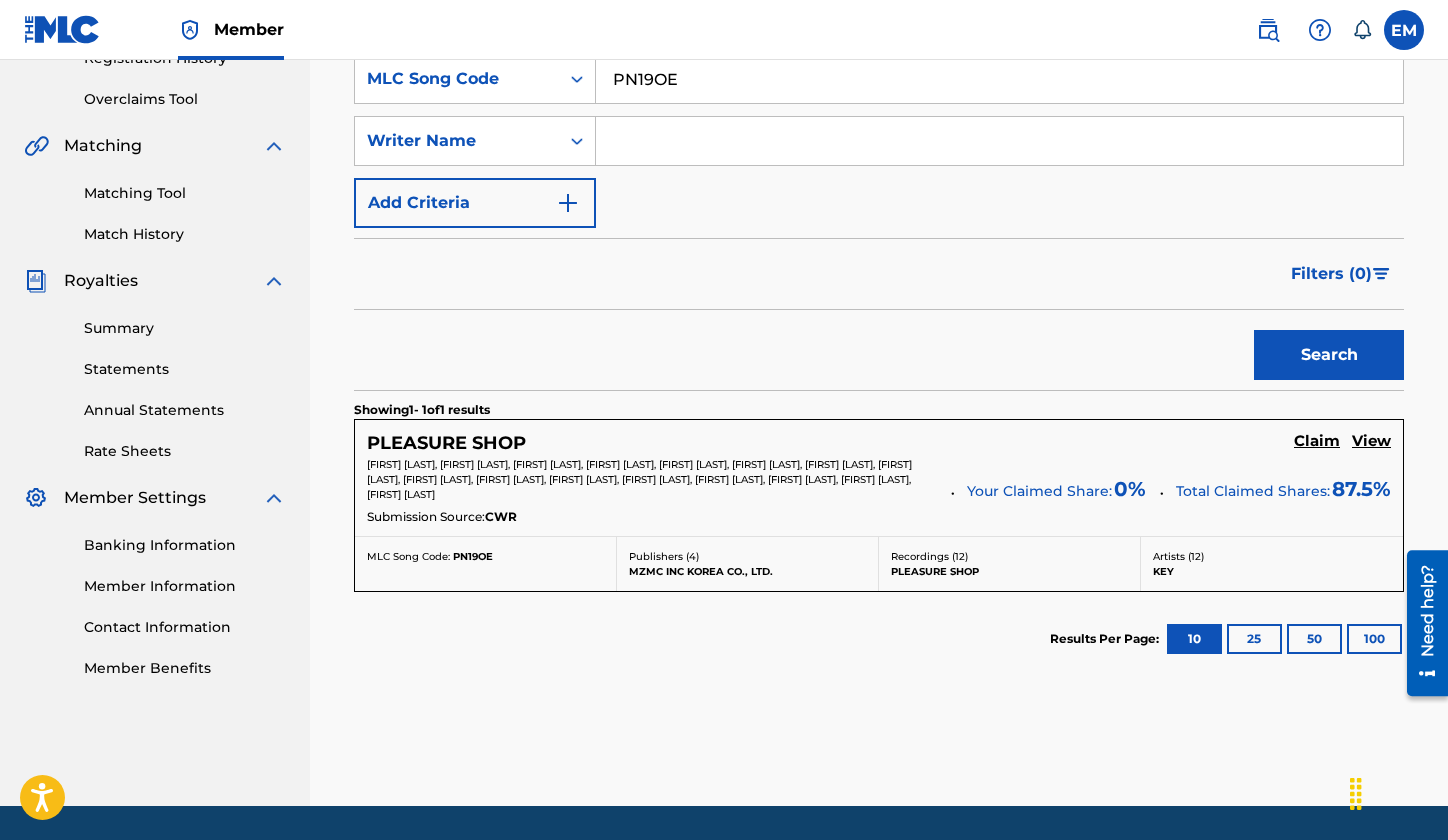 click on "Claim" at bounding box center [1317, 441] 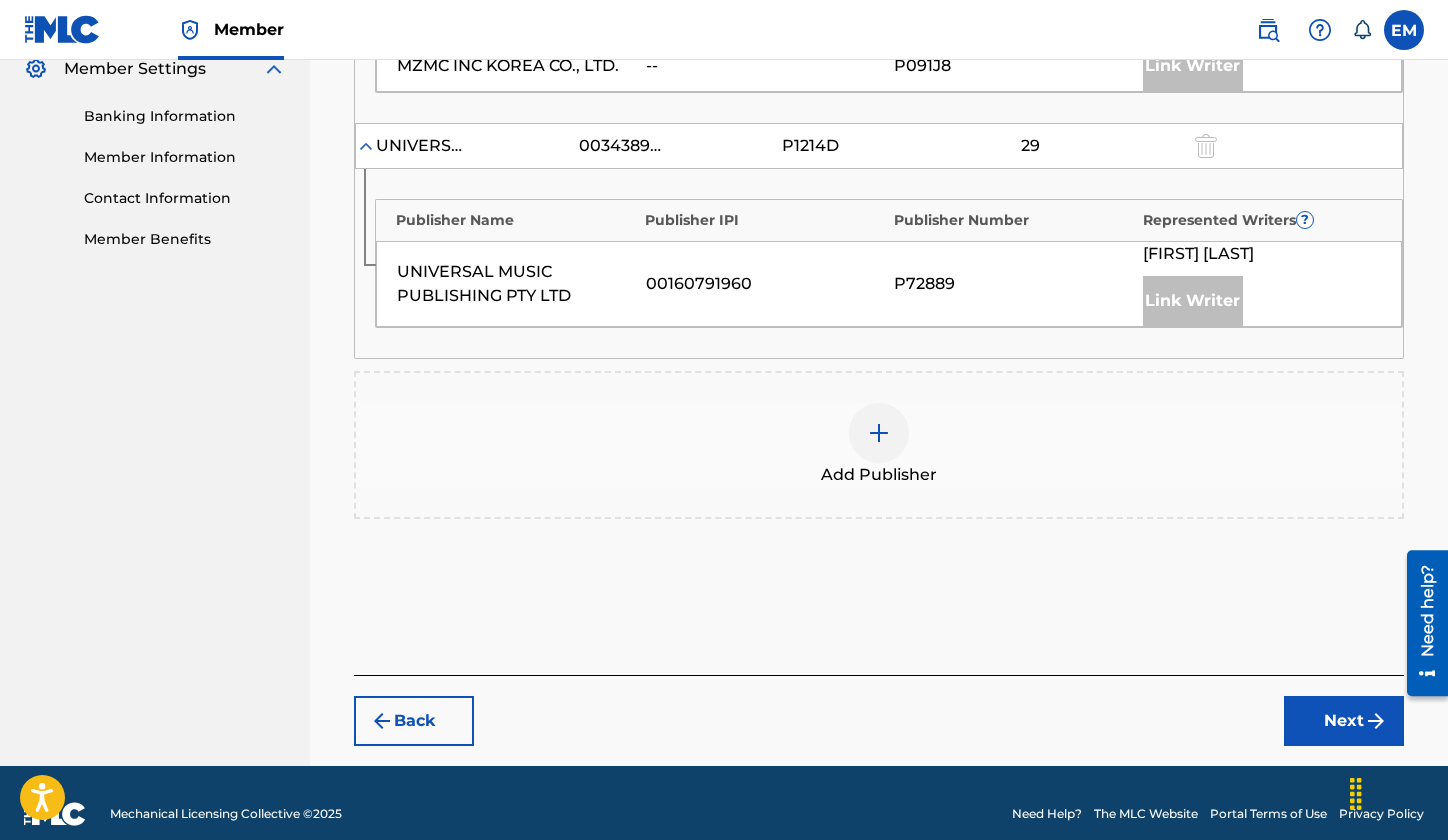 scroll, scrollTop: 851, scrollLeft: 0, axis: vertical 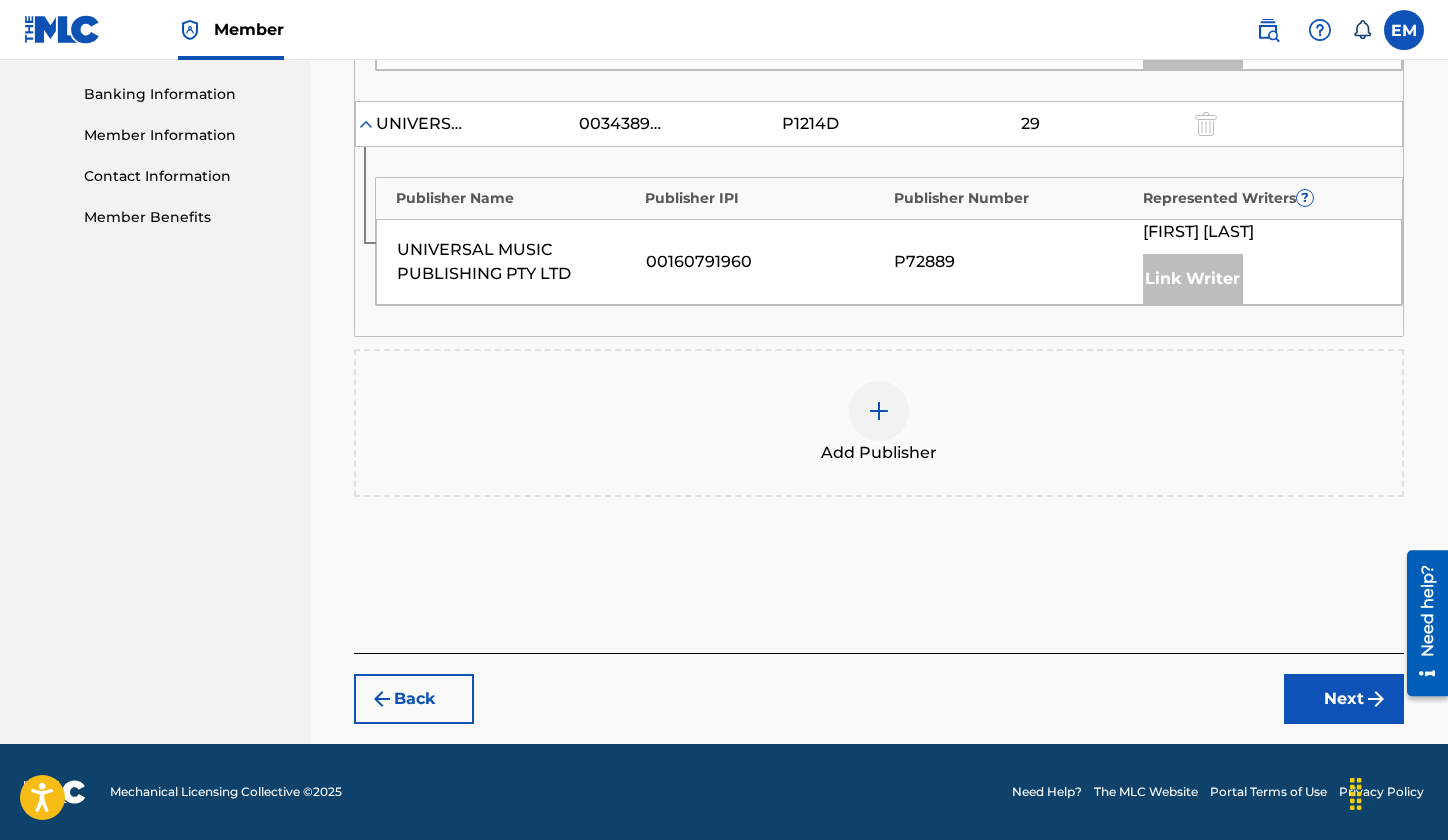 click at bounding box center (879, 411) 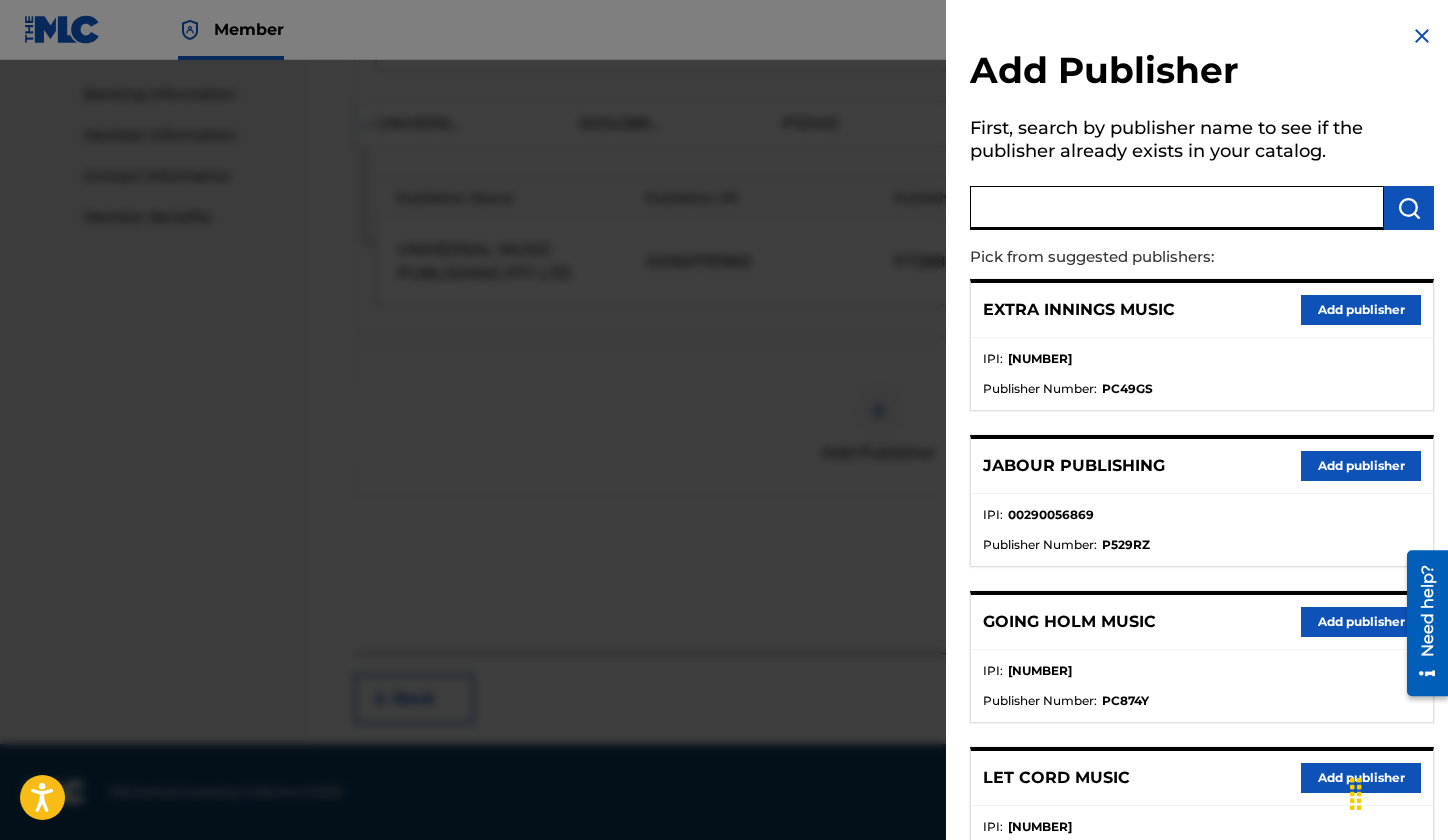 click at bounding box center [1177, 208] 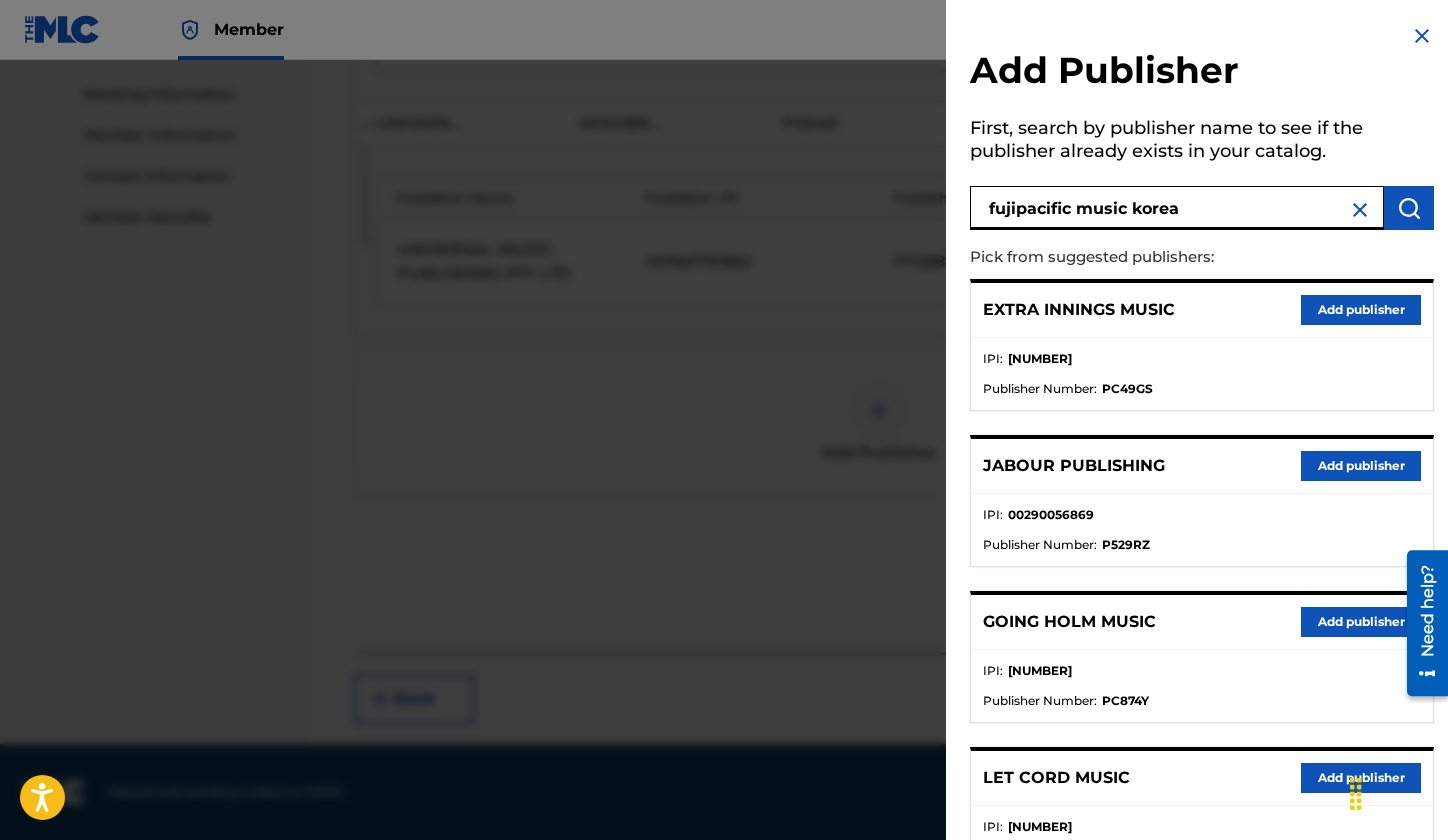 type on "fujipacific music korea" 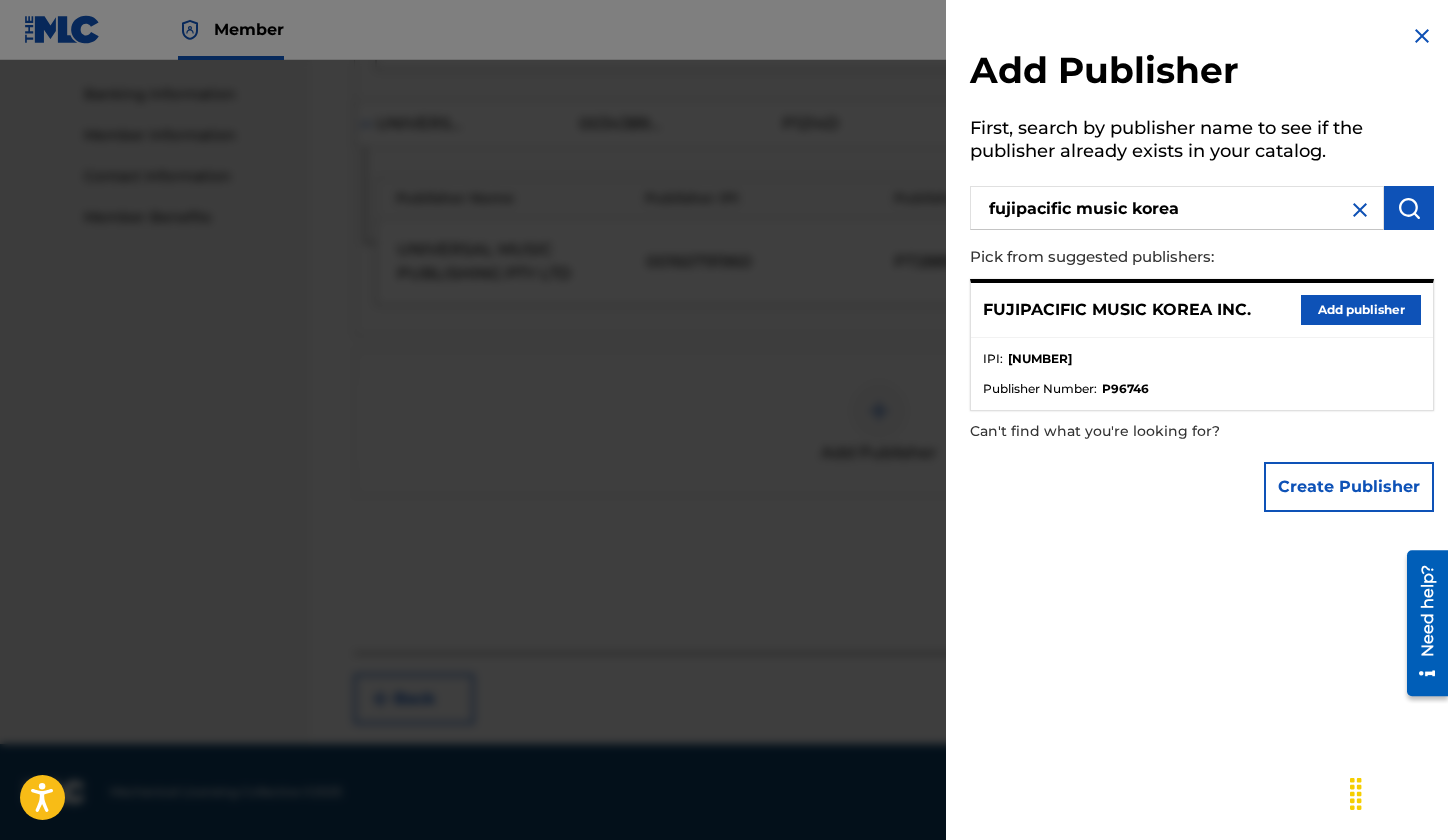 click on "Add publisher" at bounding box center (1361, 310) 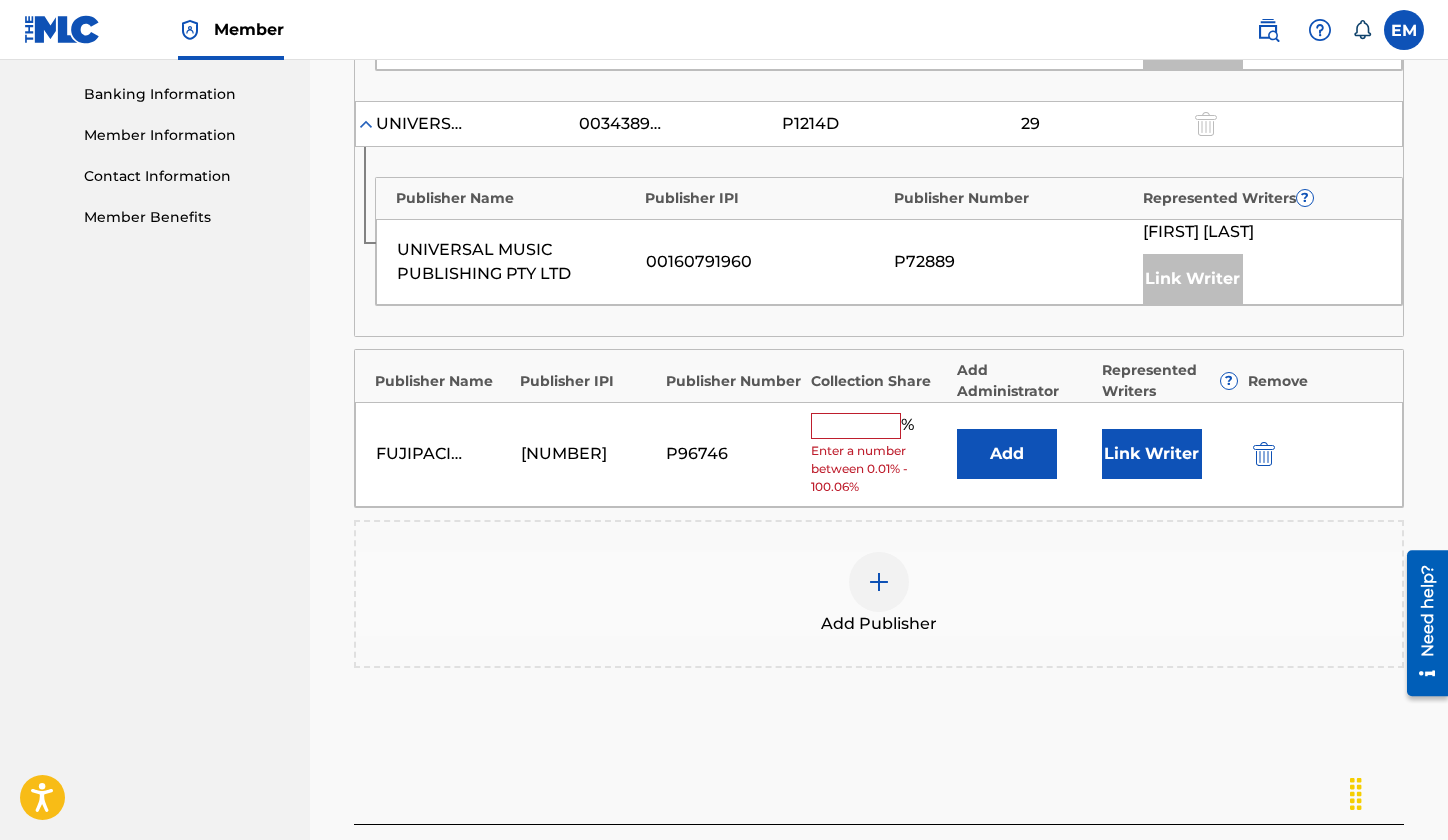 click on "Add" at bounding box center (1007, 454) 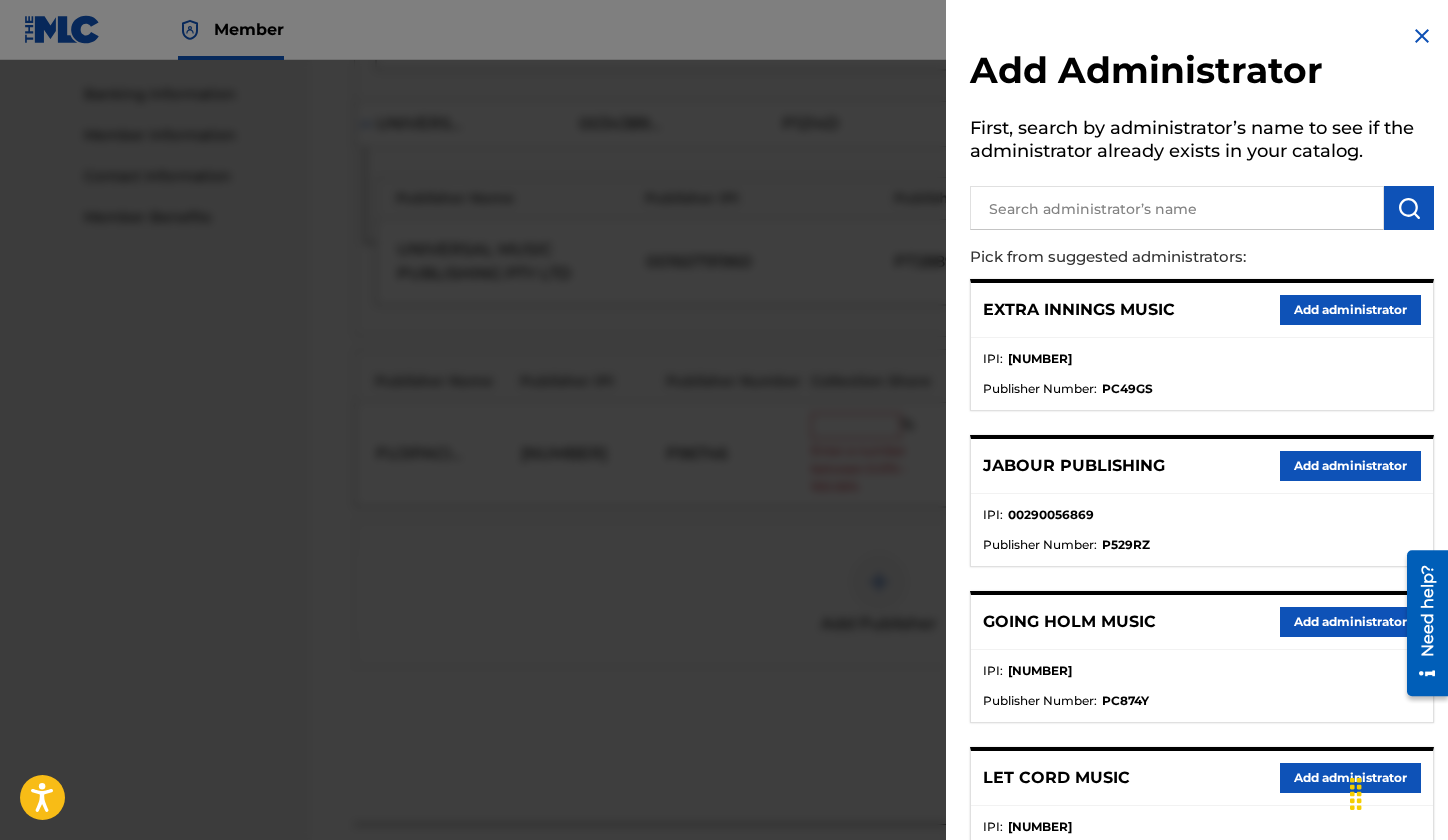 click at bounding box center (1177, 208) 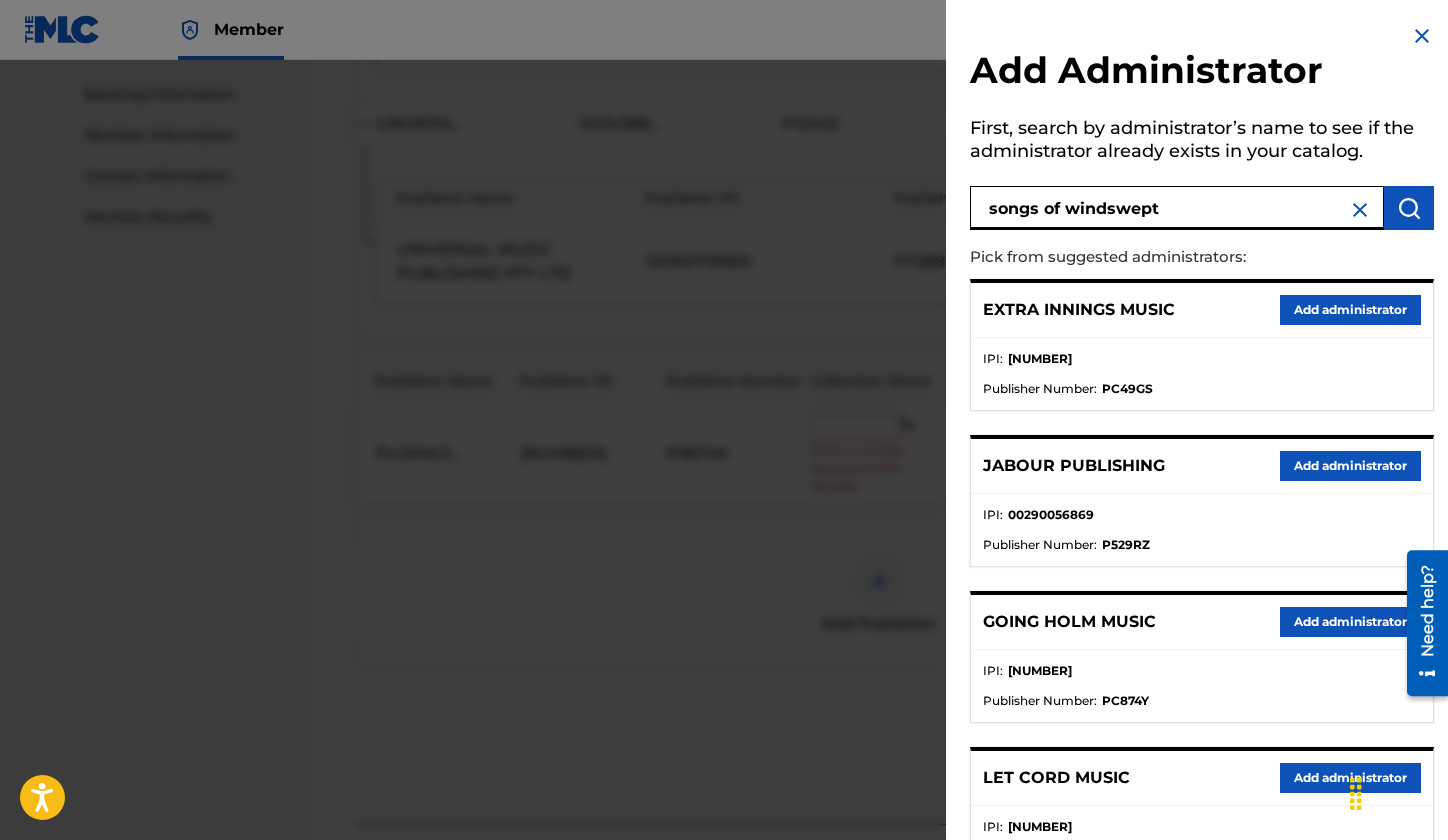 type on "songs of windswept" 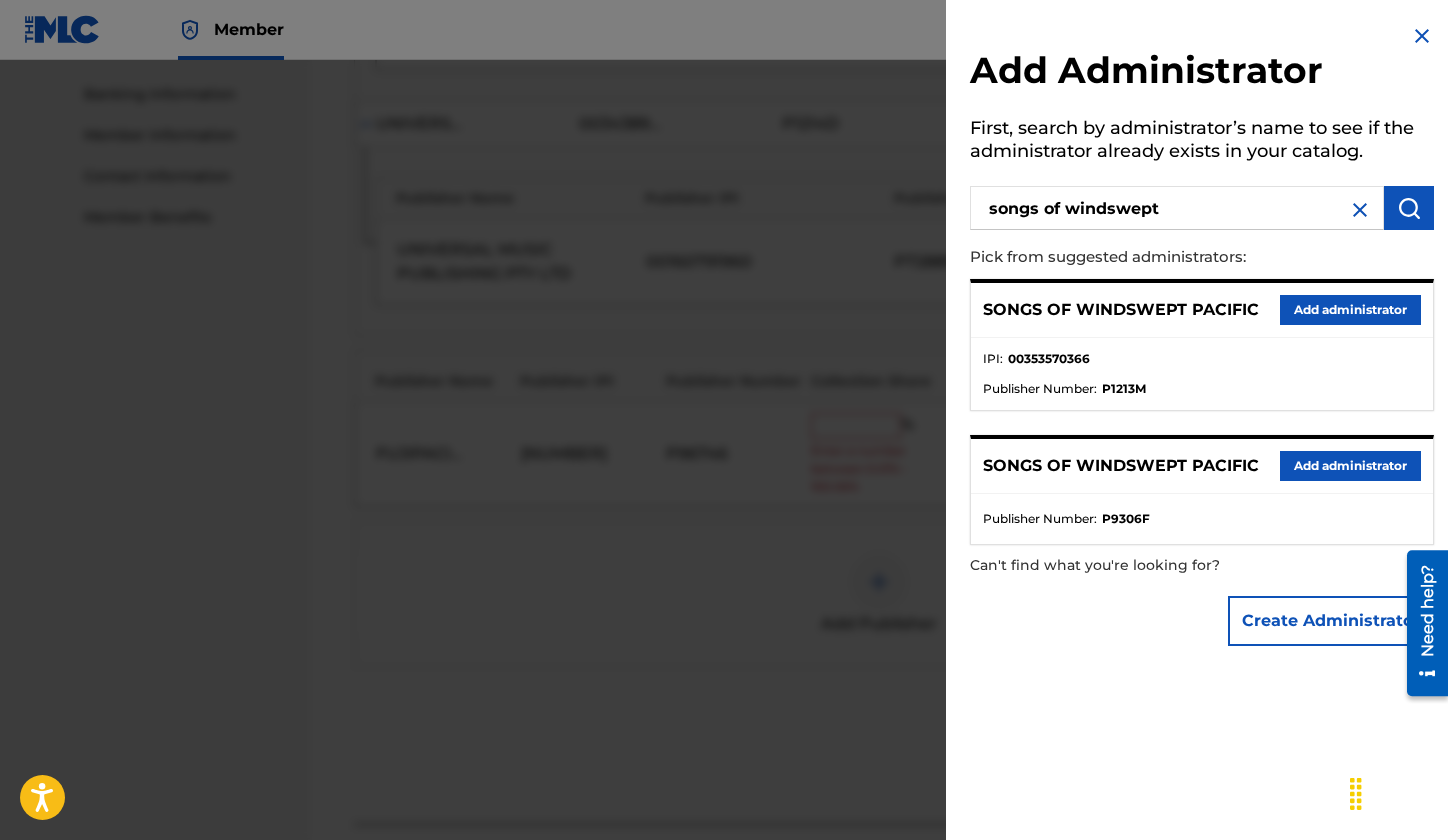 click on "Add administrator" at bounding box center (1350, 310) 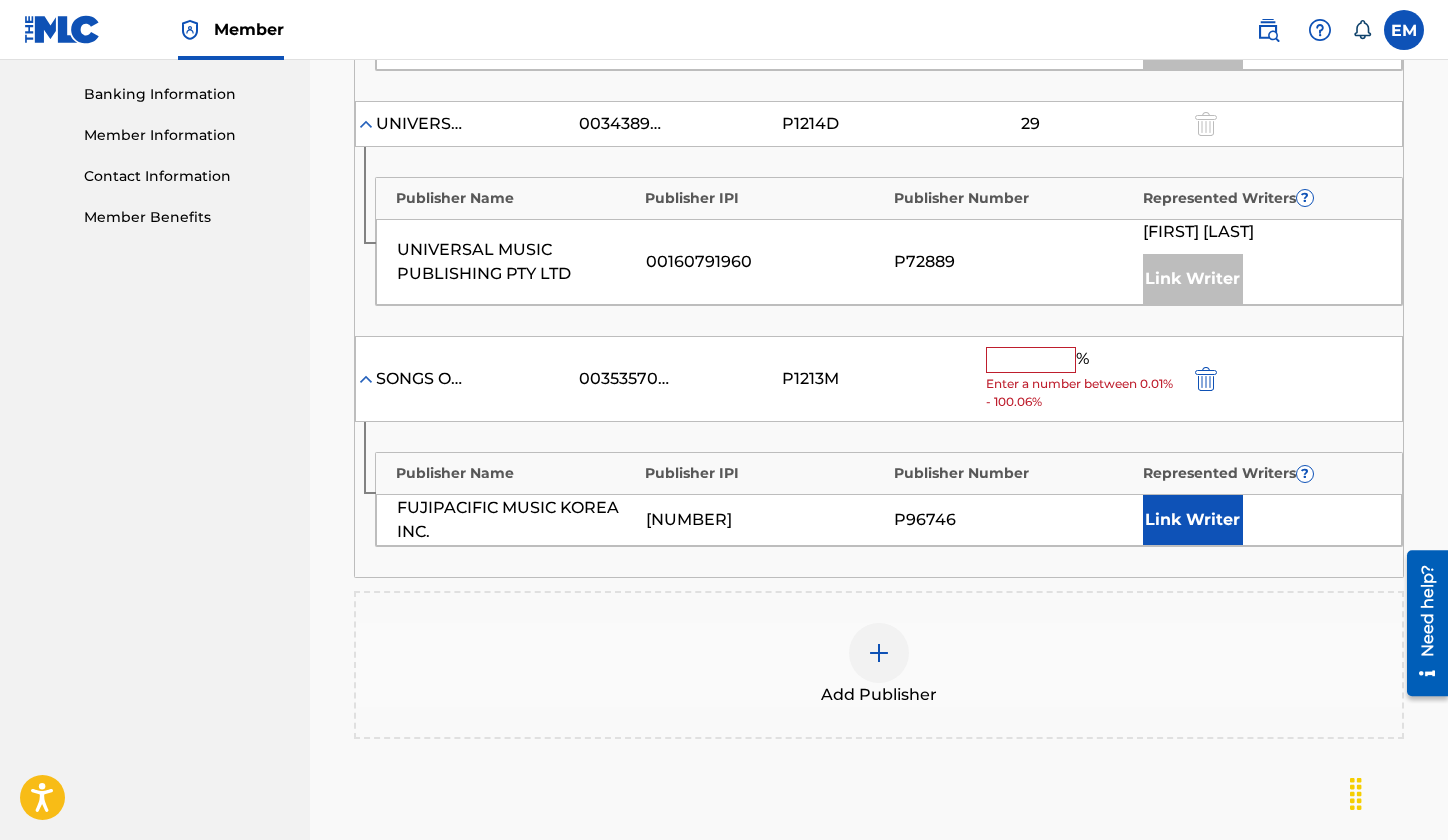 click at bounding box center [1031, 360] 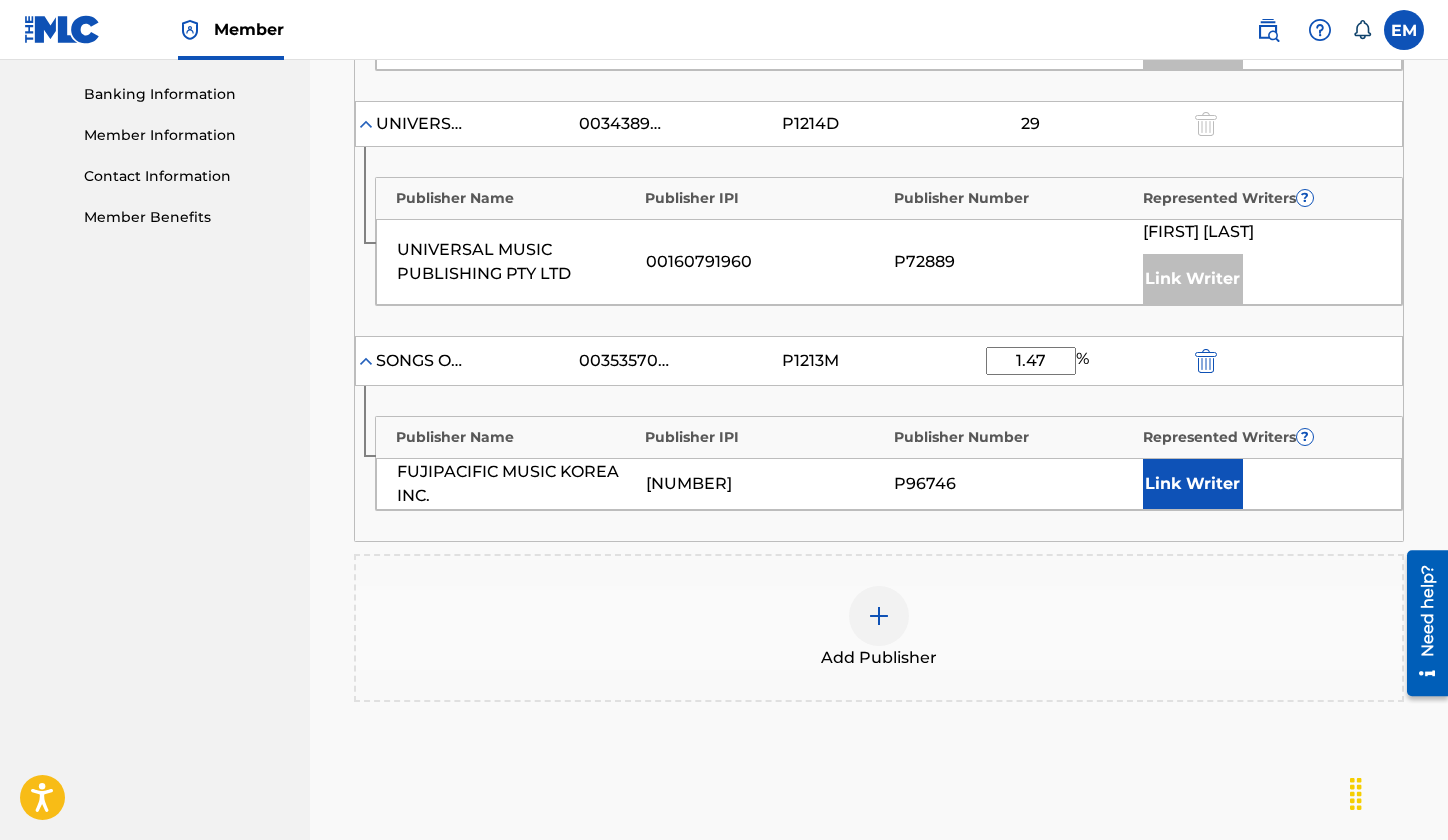 click on "Link Writer" at bounding box center (1193, 484) 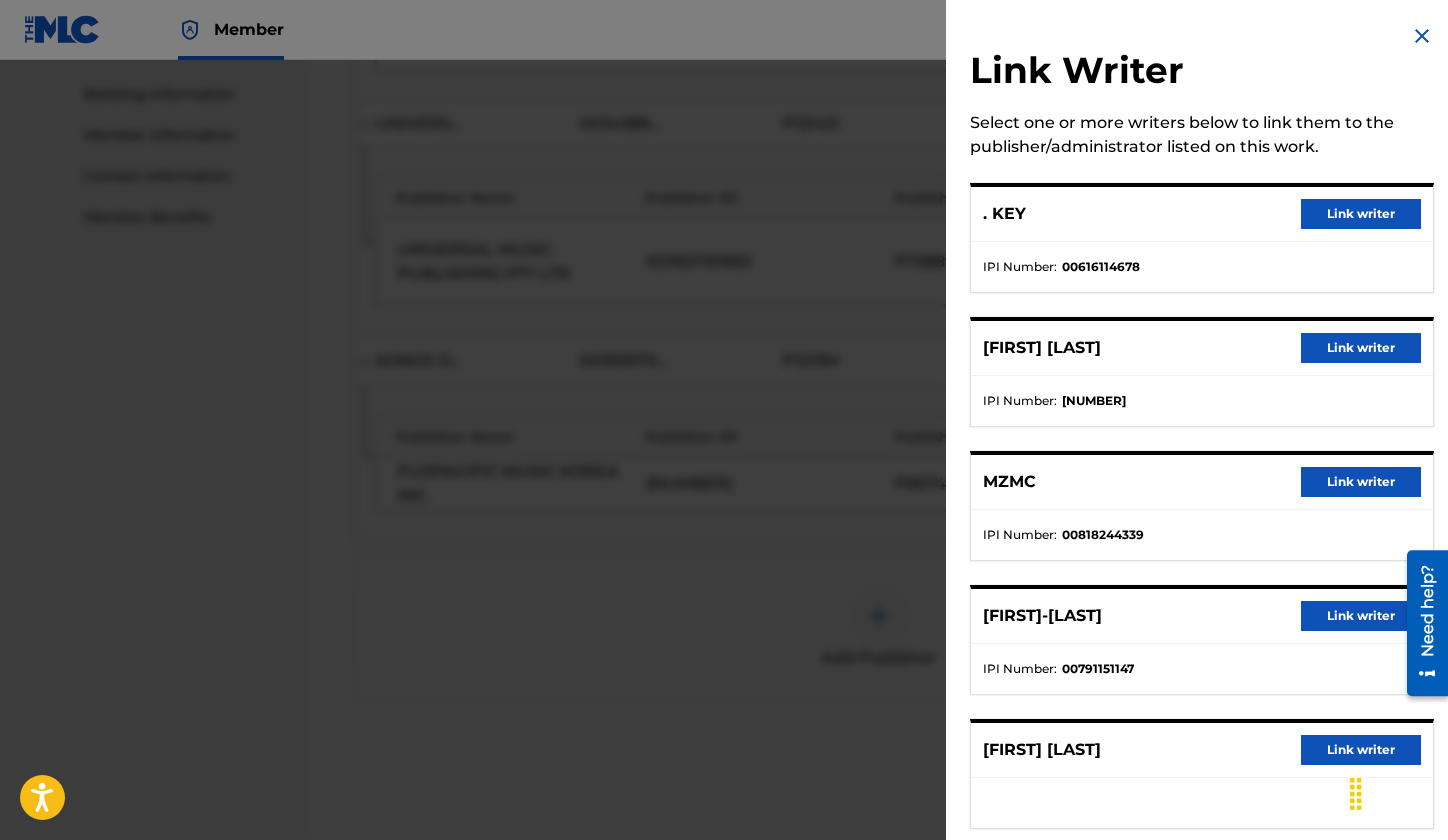 click on "Link writer" at bounding box center [1361, 616] 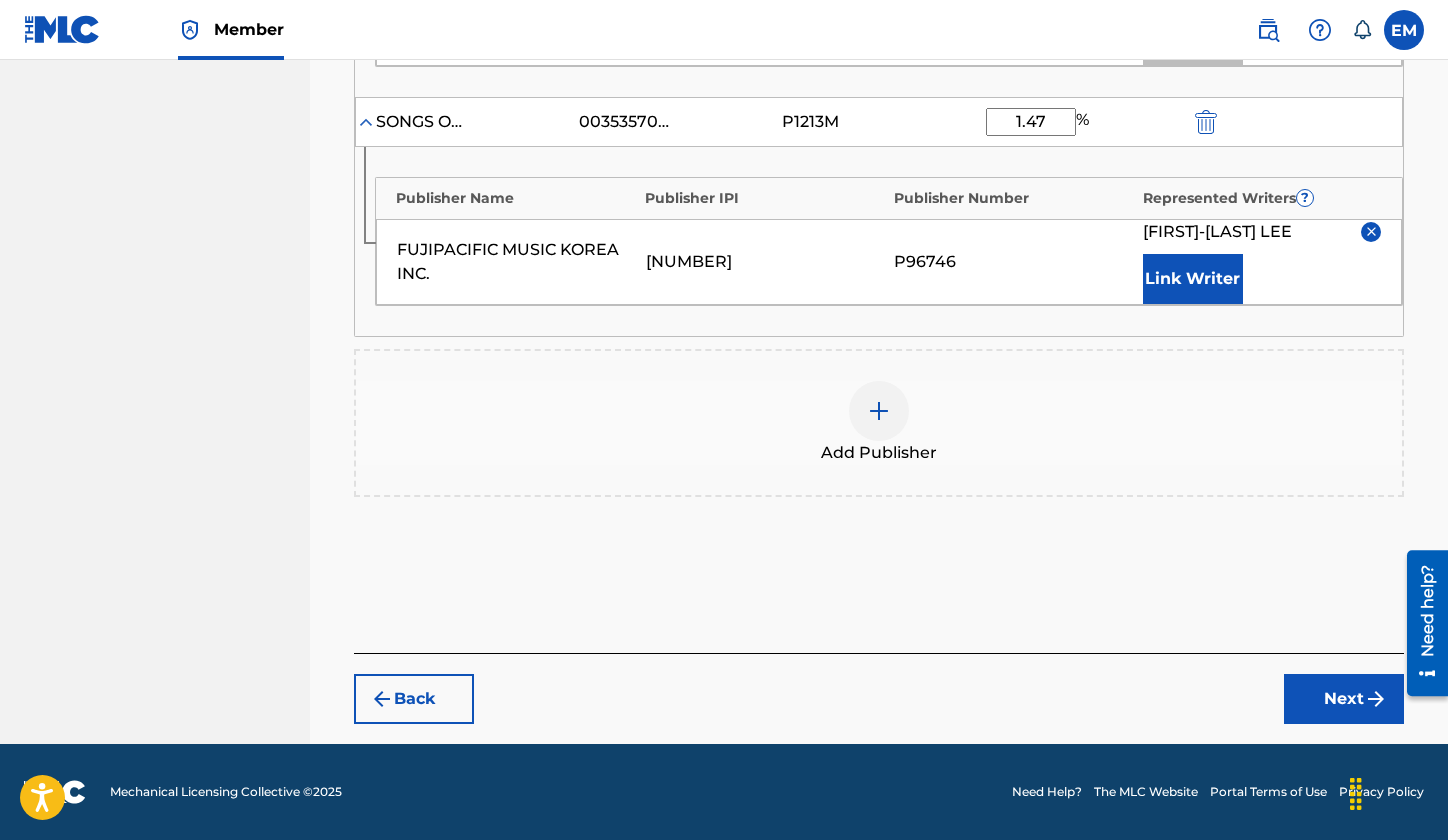 click on "Next" at bounding box center [1344, 699] 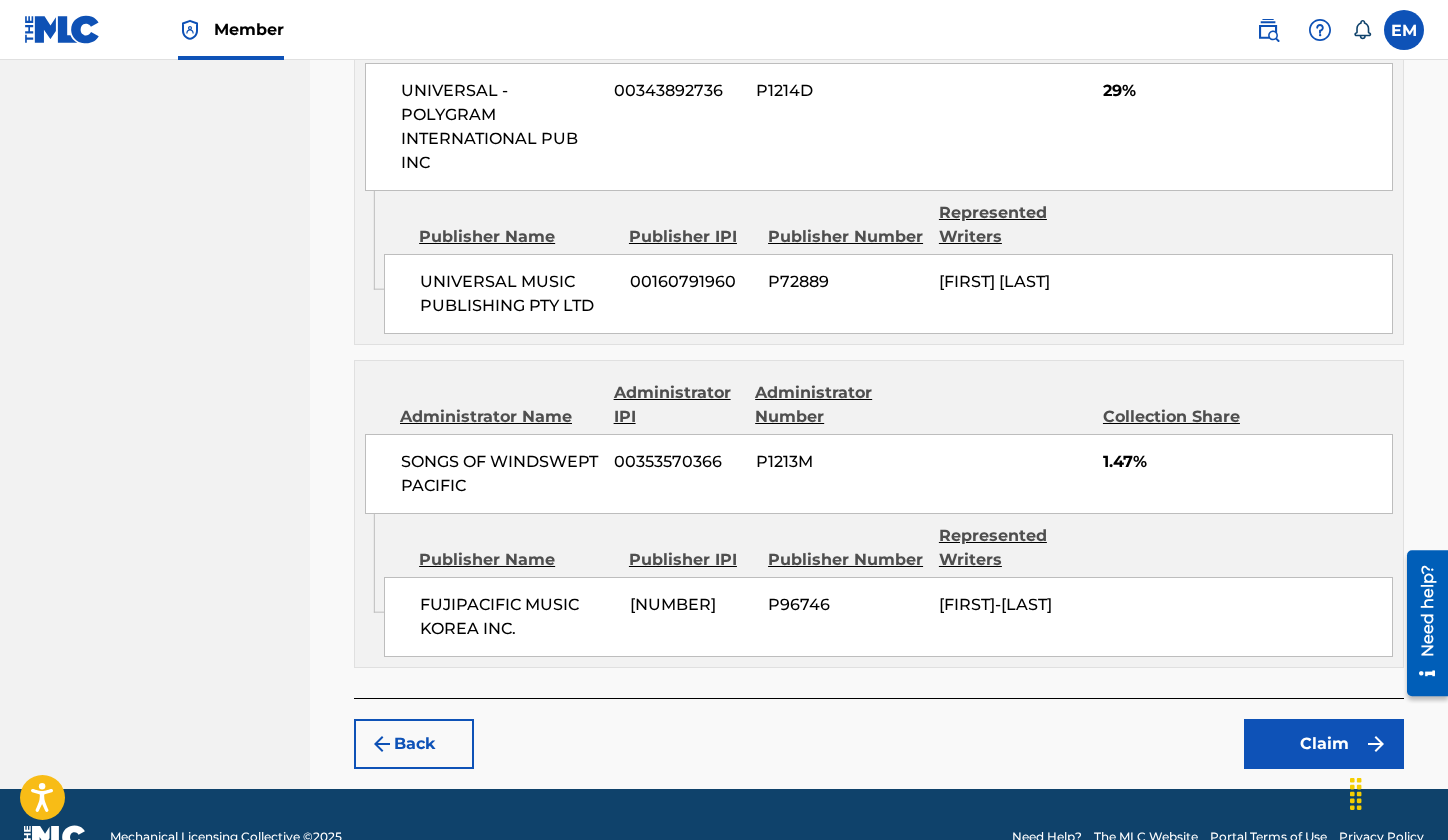 scroll, scrollTop: 1483, scrollLeft: 0, axis: vertical 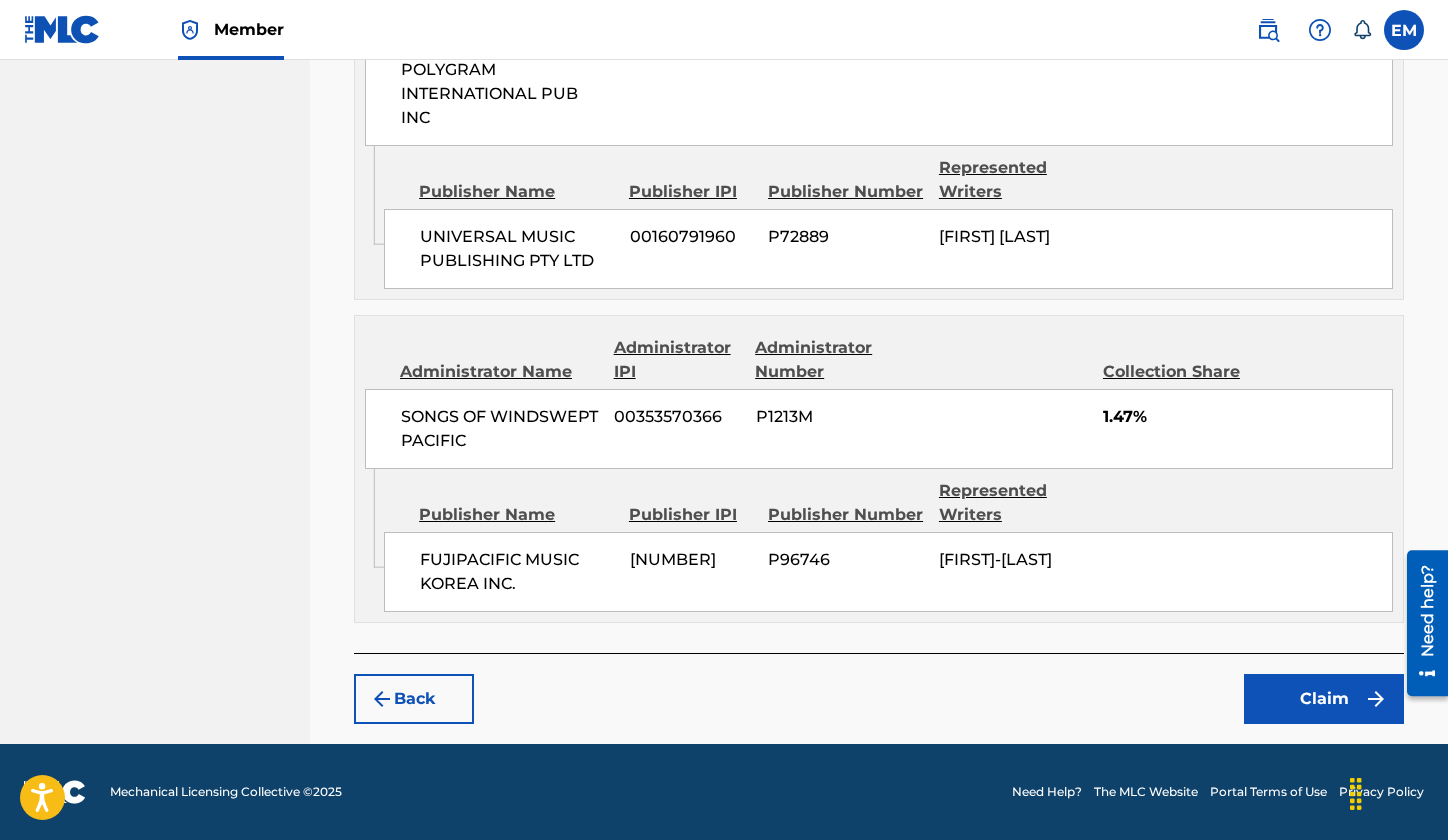 click on "Claim" at bounding box center [1324, 699] 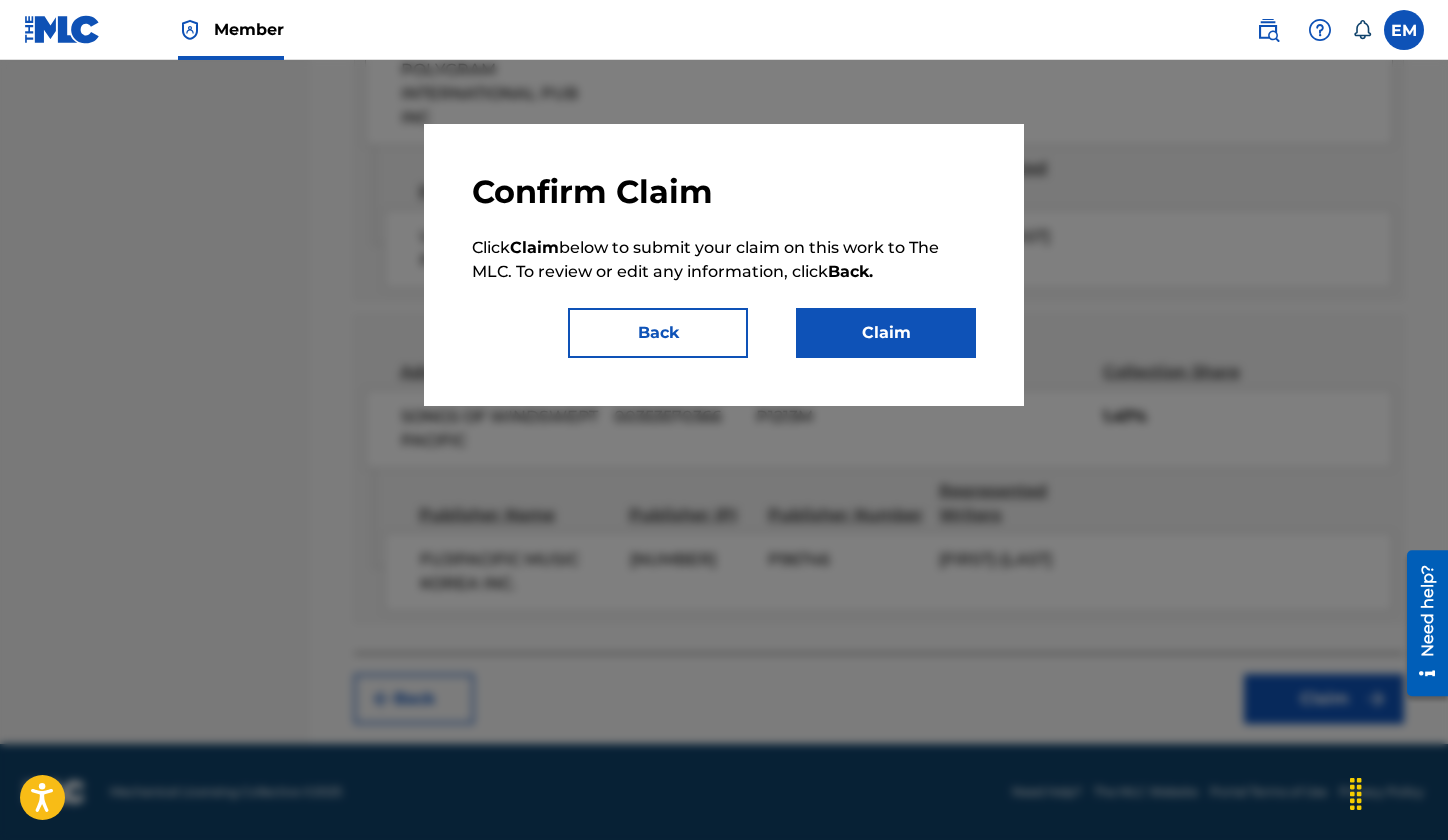 click on "Claim" at bounding box center [886, 333] 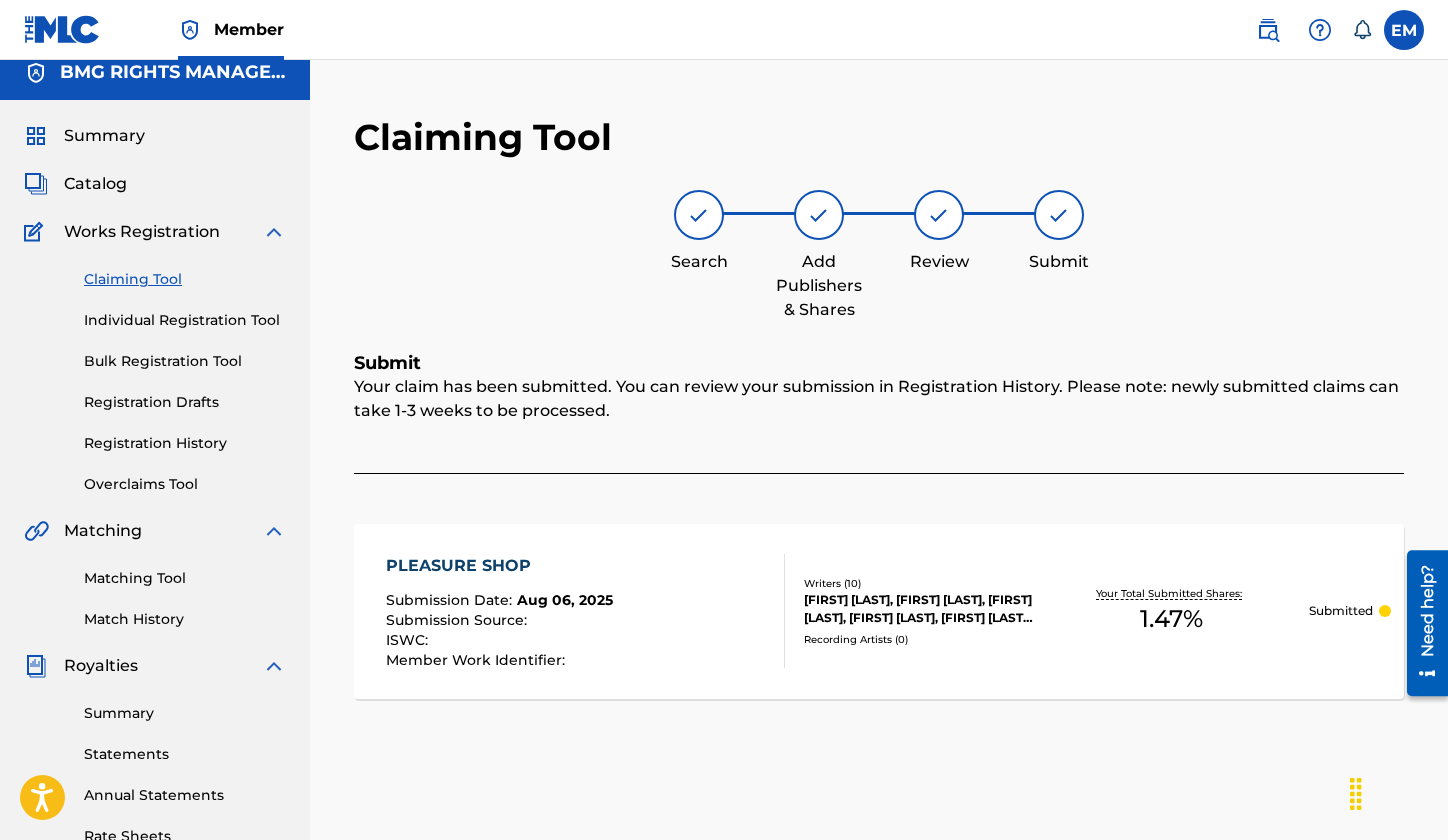 scroll, scrollTop: 0, scrollLeft: 0, axis: both 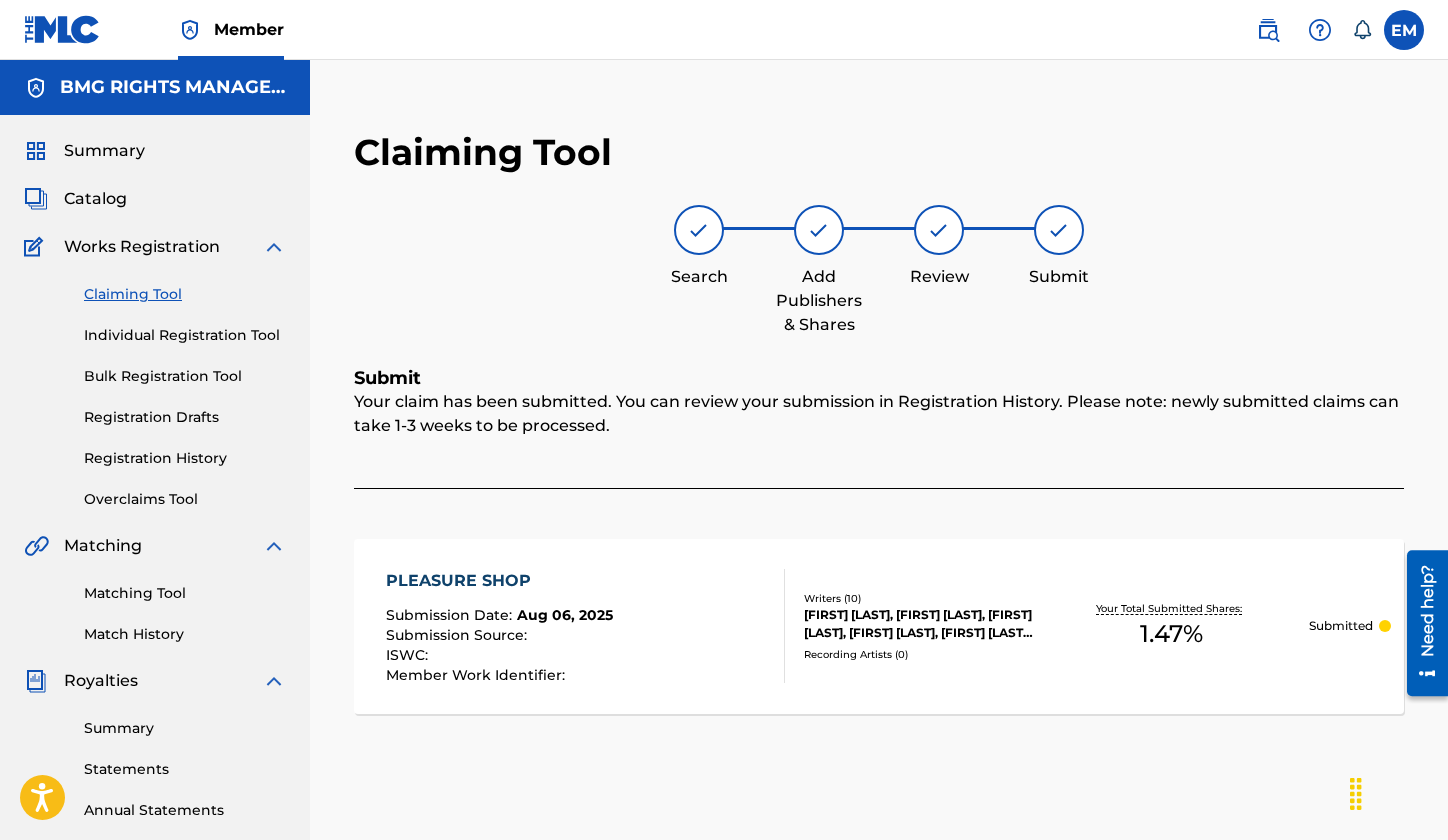 click on "Claiming Tool" at bounding box center (185, 294) 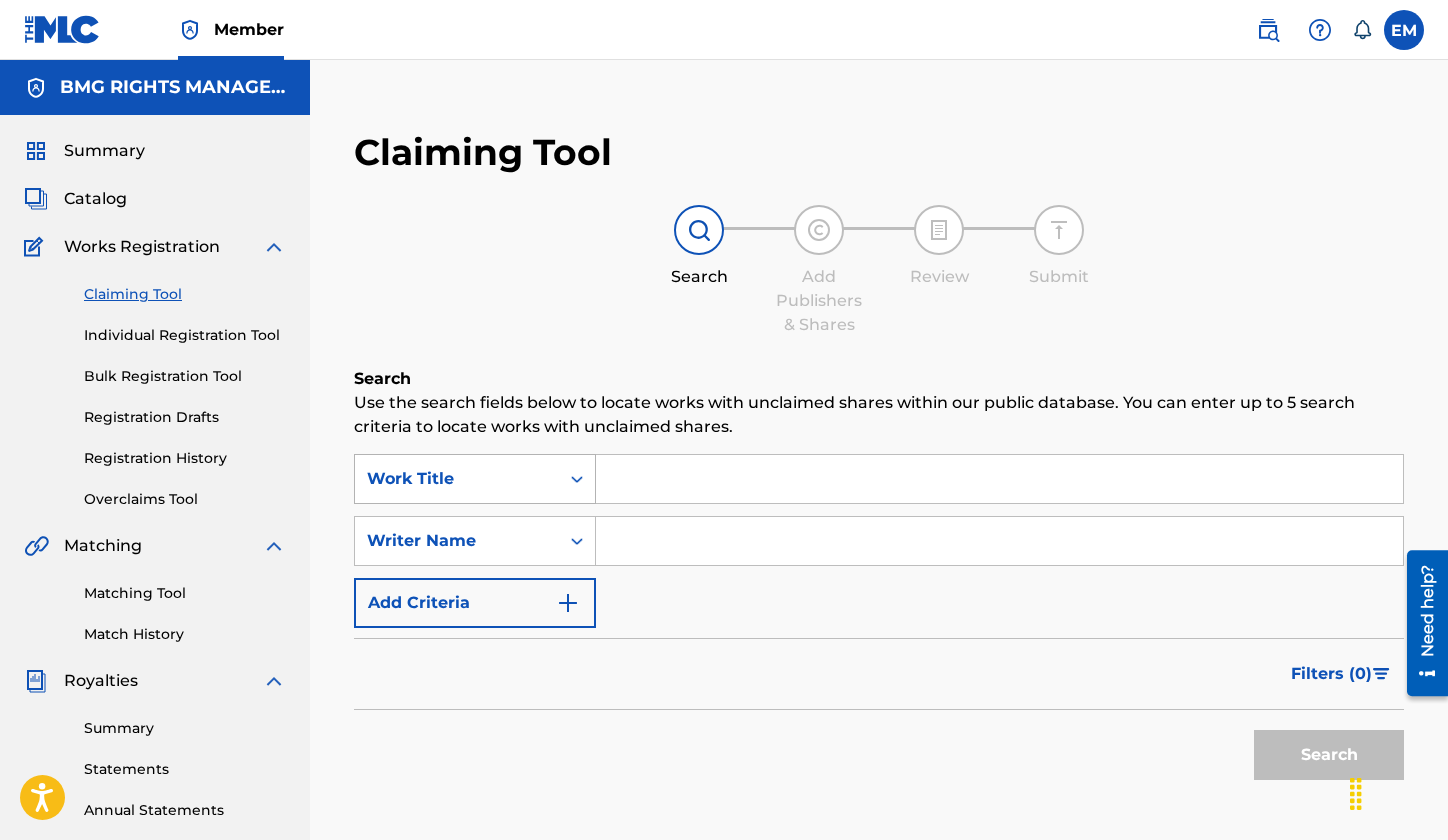 drag, startPoint x: 527, startPoint y: 487, endPoint x: 509, endPoint y: 488, distance: 18.027756 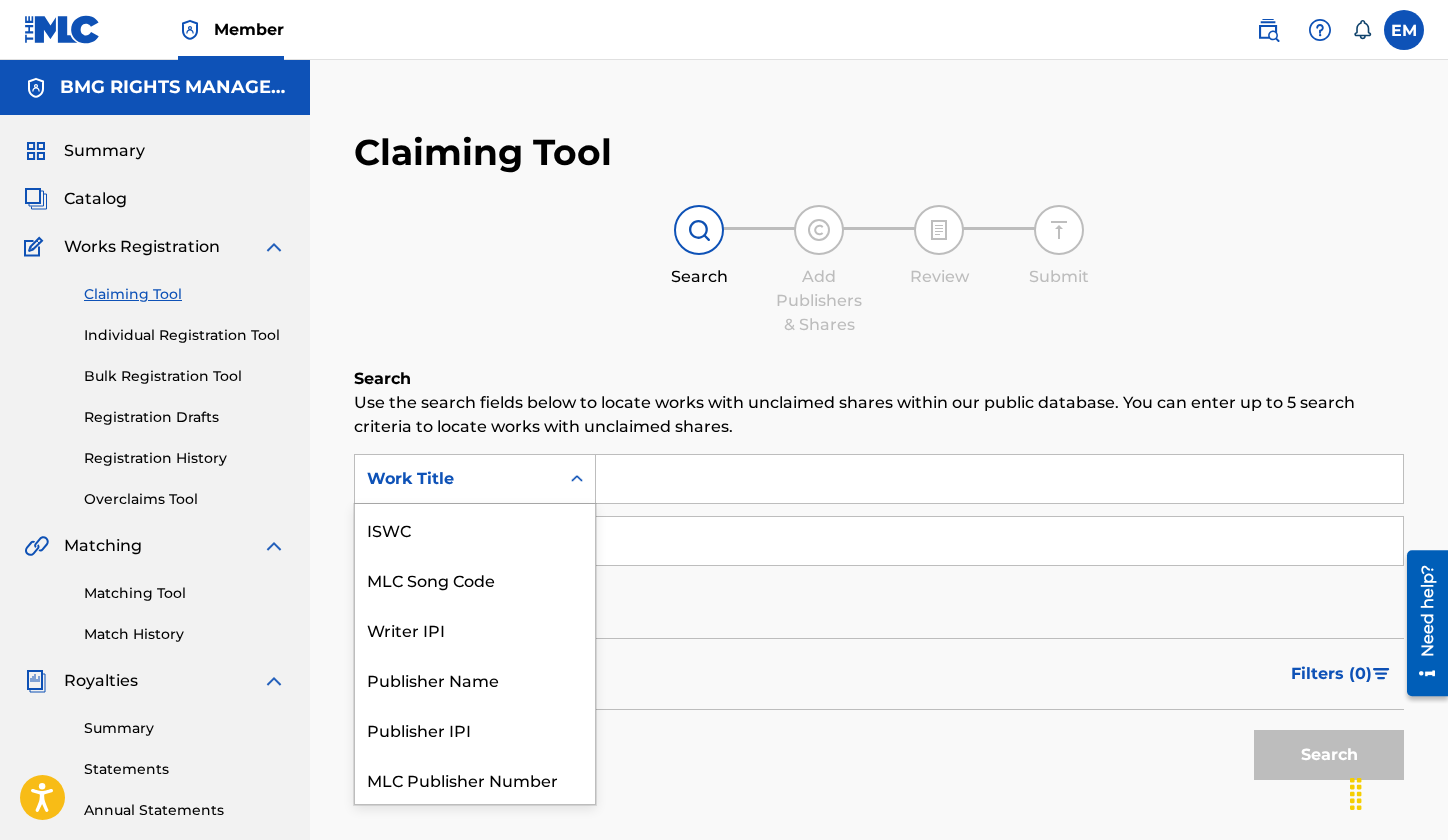 scroll, scrollTop: 50, scrollLeft: 0, axis: vertical 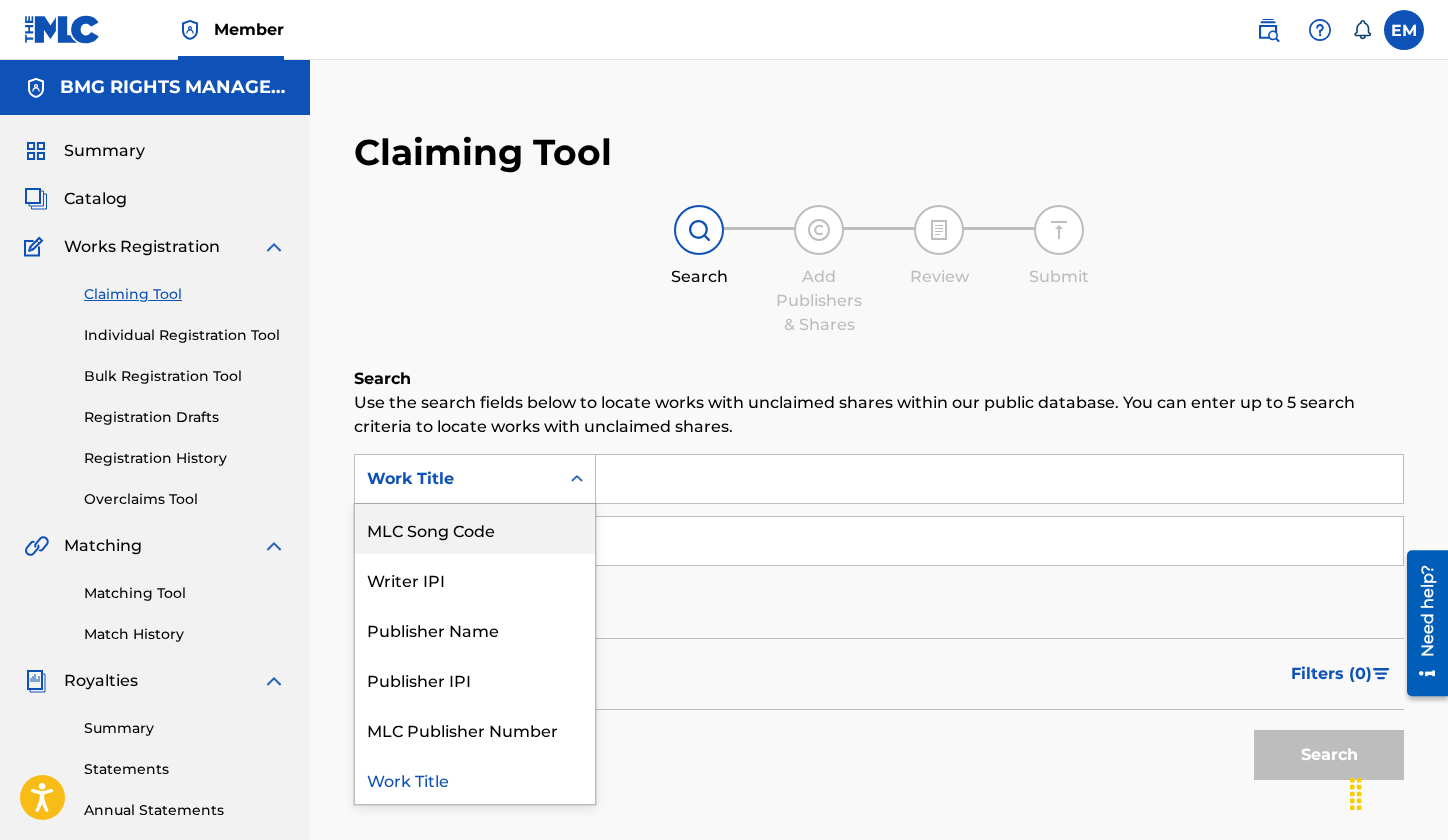 click on "MLC Song Code" at bounding box center (475, 529) 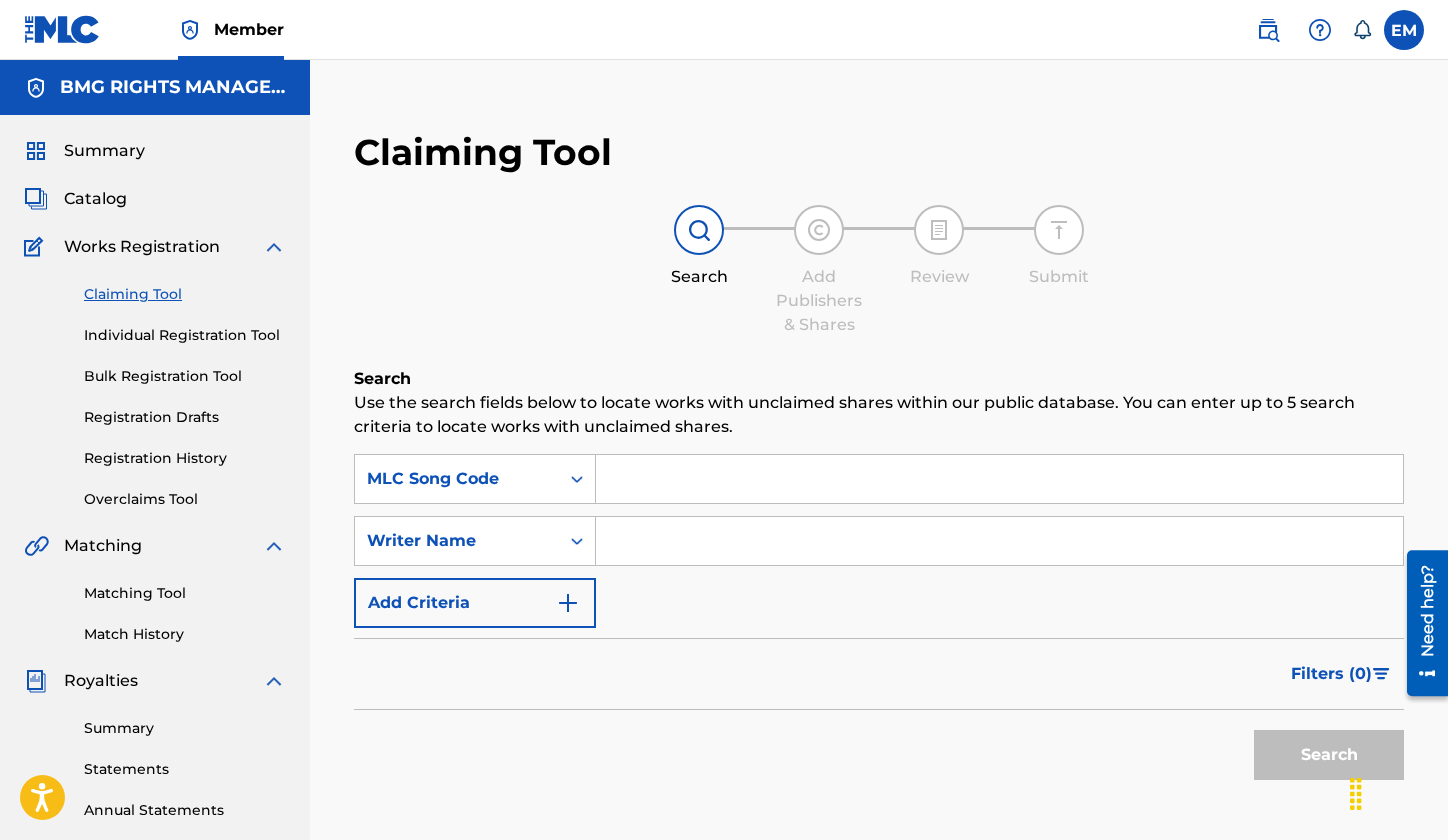 click at bounding box center (999, 479) 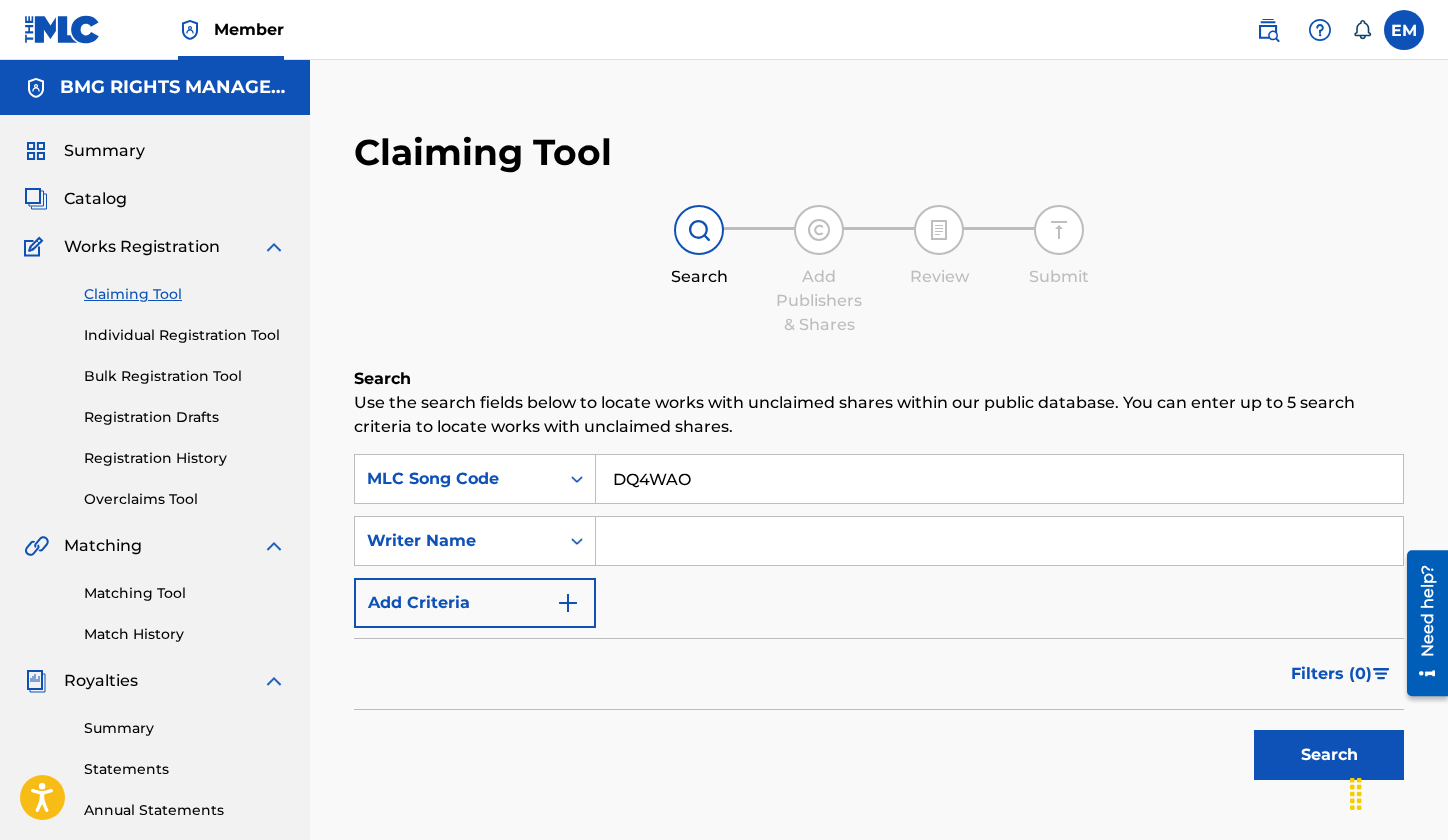 type on "DQ4WAO" 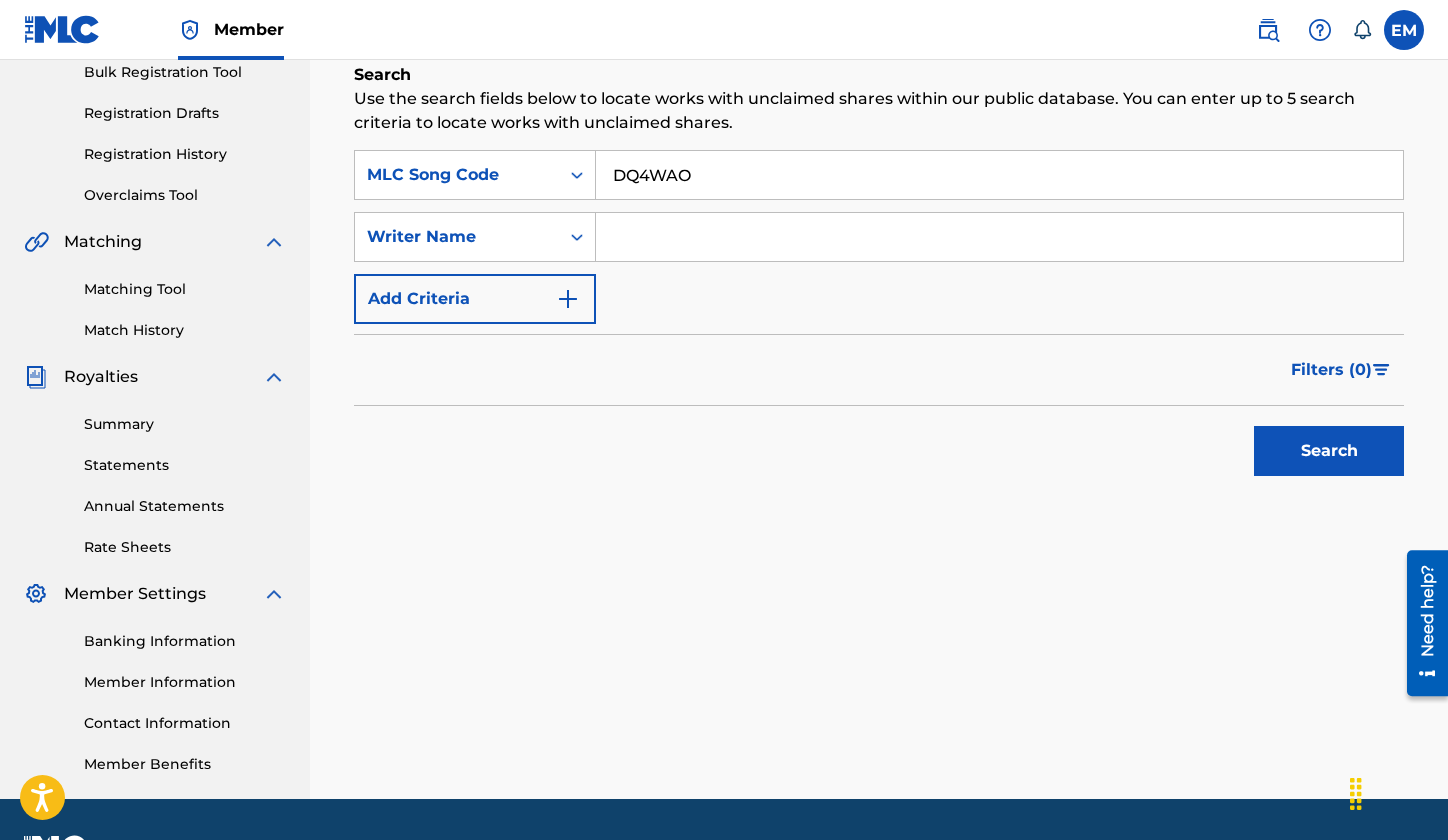 scroll, scrollTop: 359, scrollLeft: 0, axis: vertical 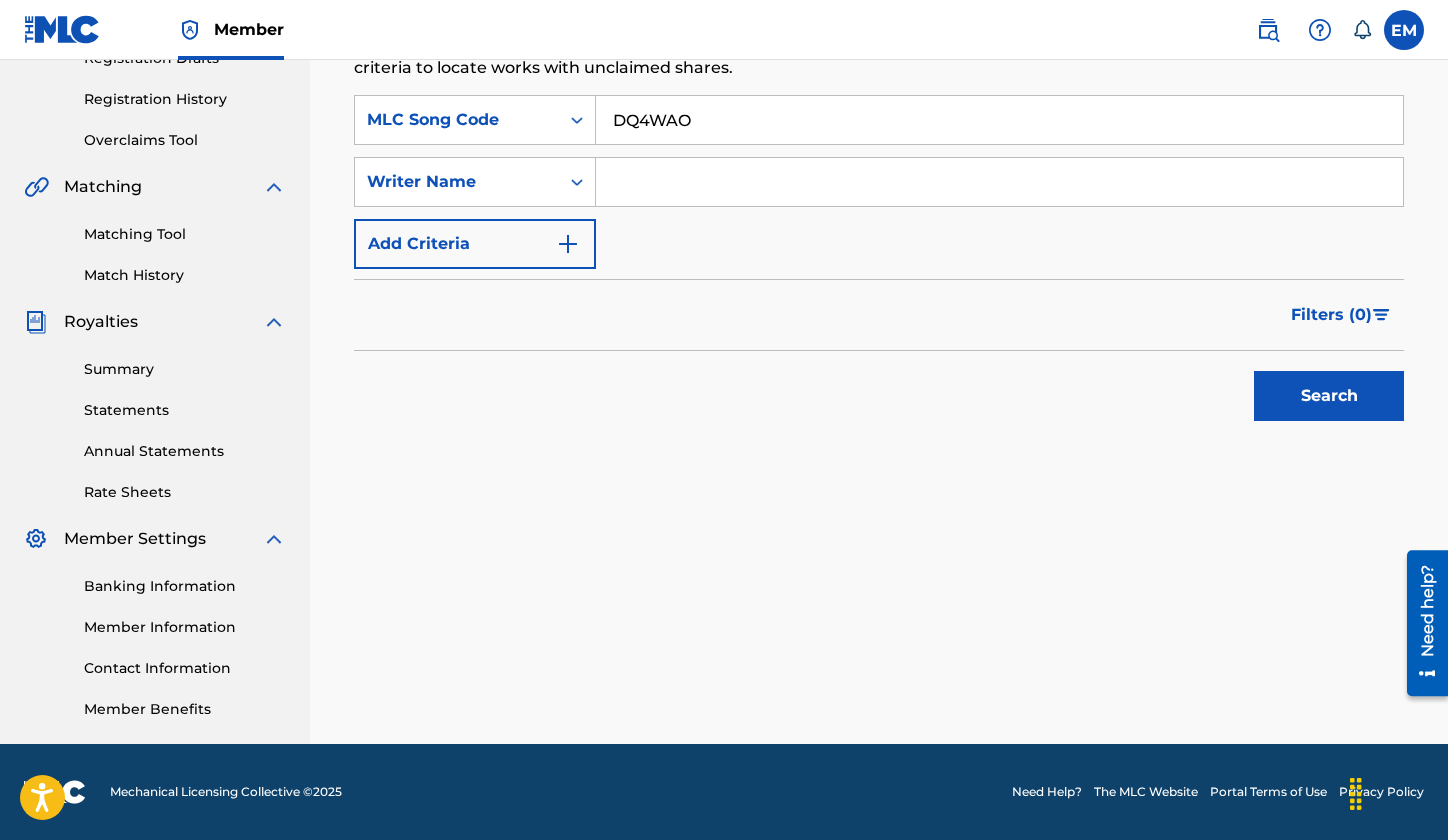 click on "Search" at bounding box center [1329, 396] 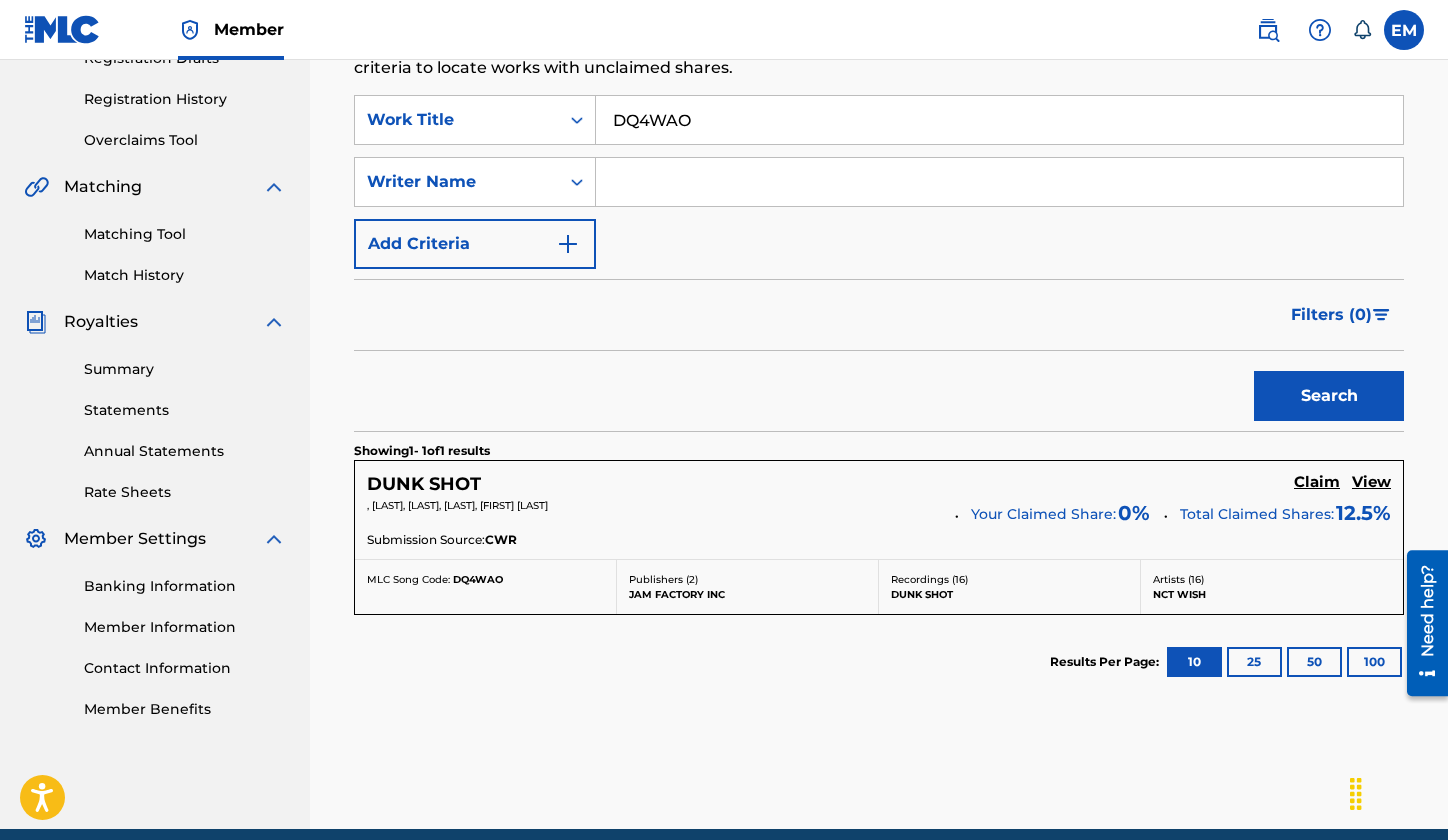 scroll, scrollTop: 444, scrollLeft: 0, axis: vertical 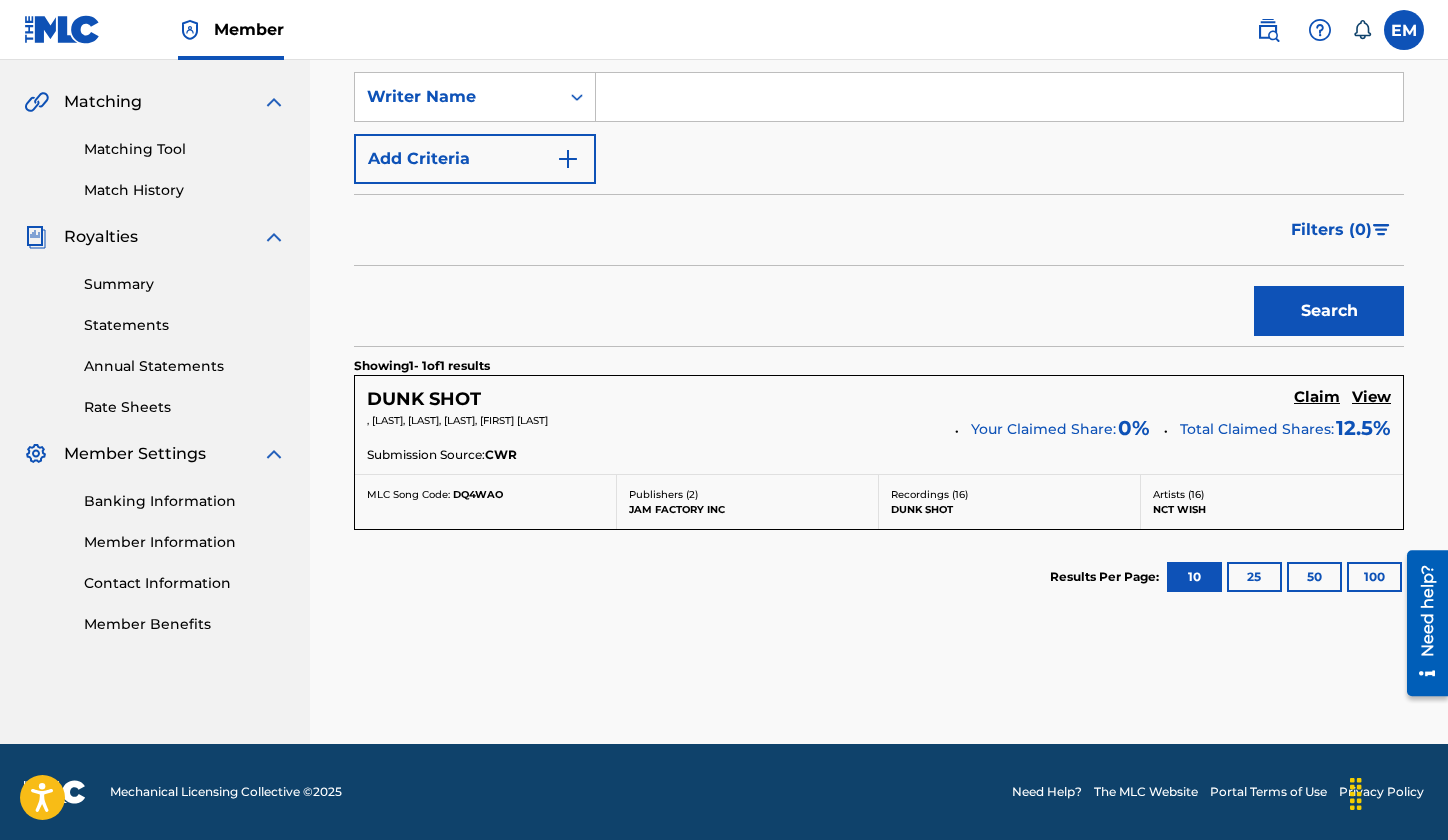 click on "Search" at bounding box center (879, 306) 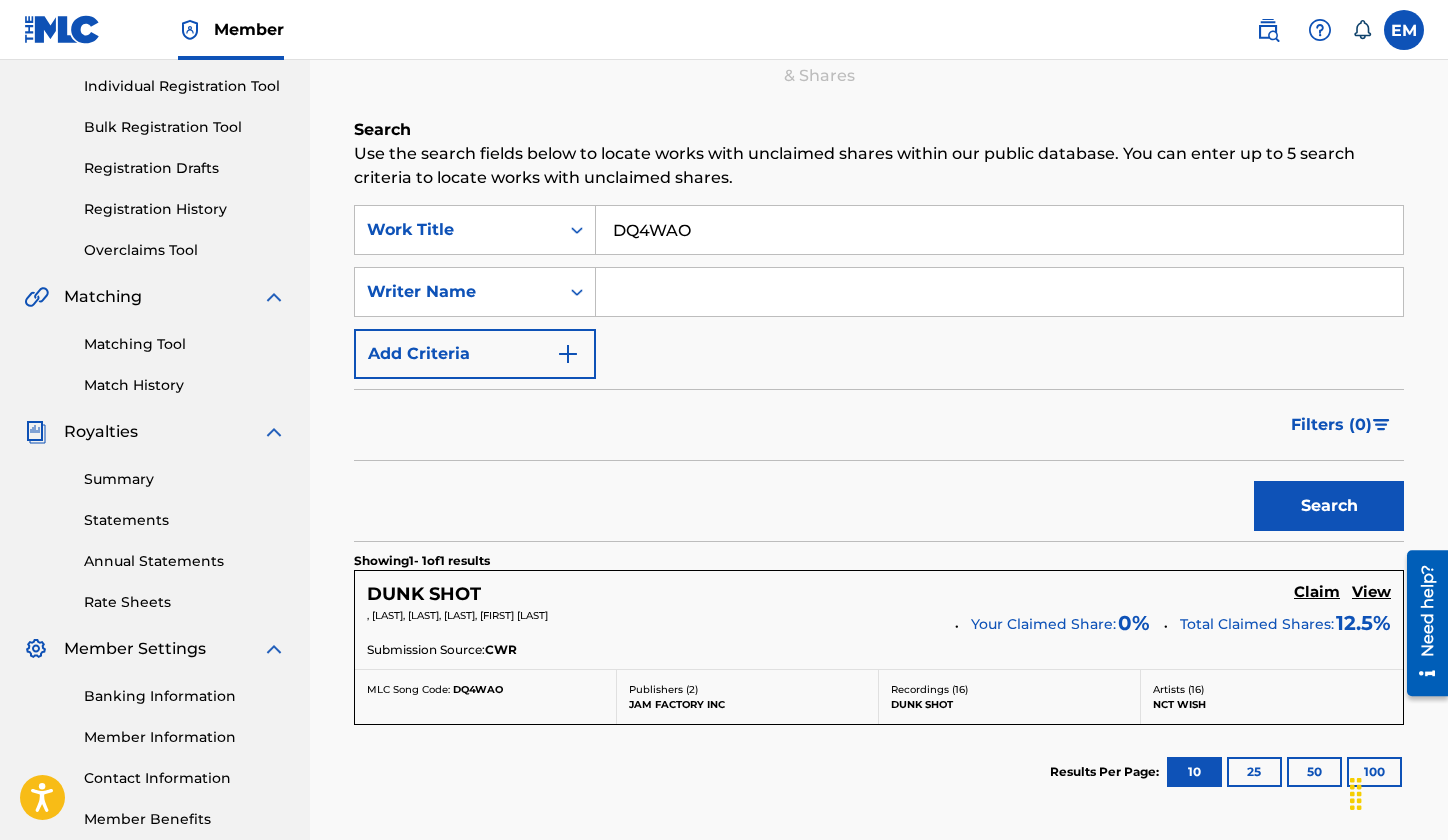scroll, scrollTop: 444, scrollLeft: 0, axis: vertical 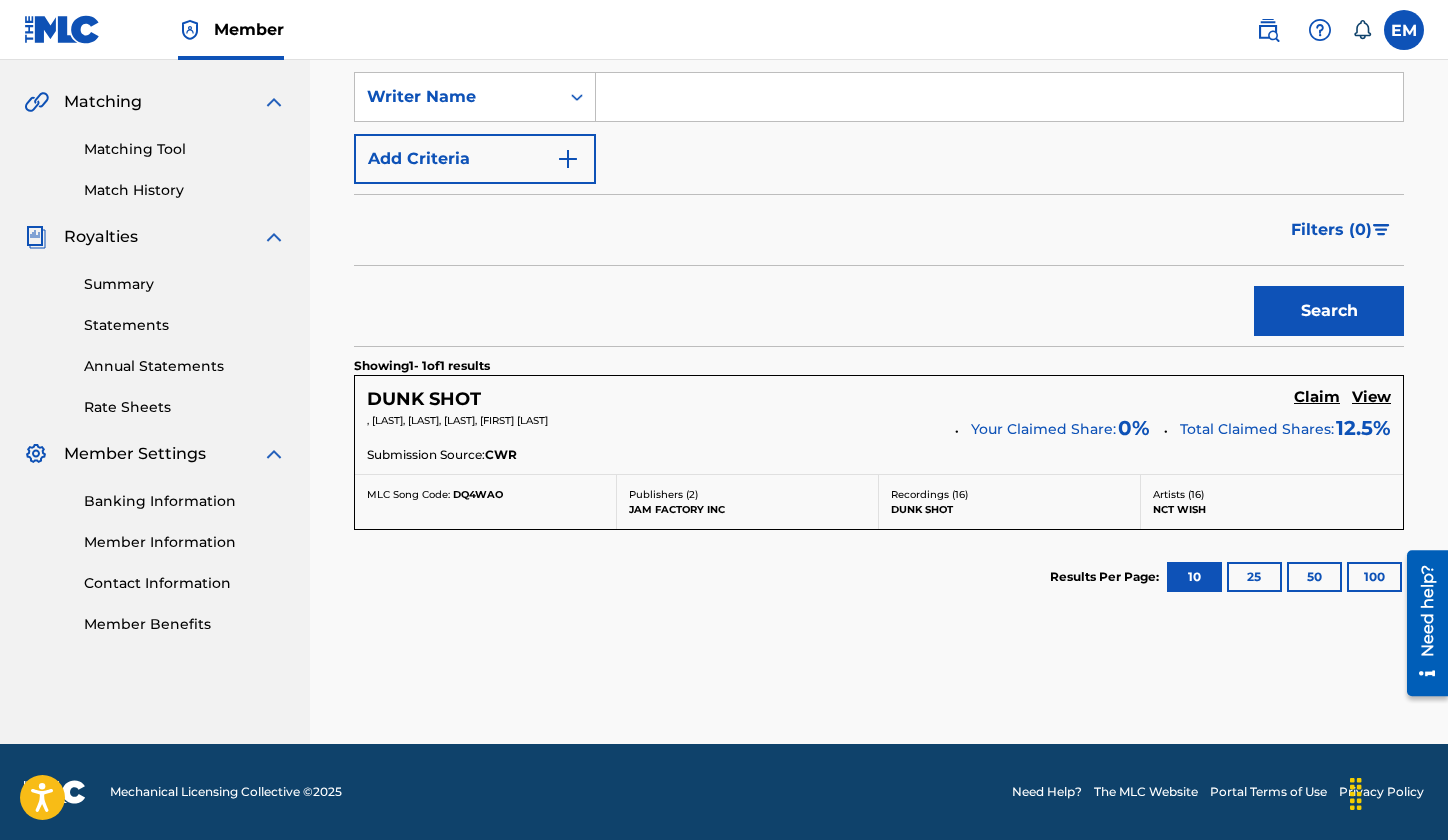 click on "Claim" at bounding box center (1317, 397) 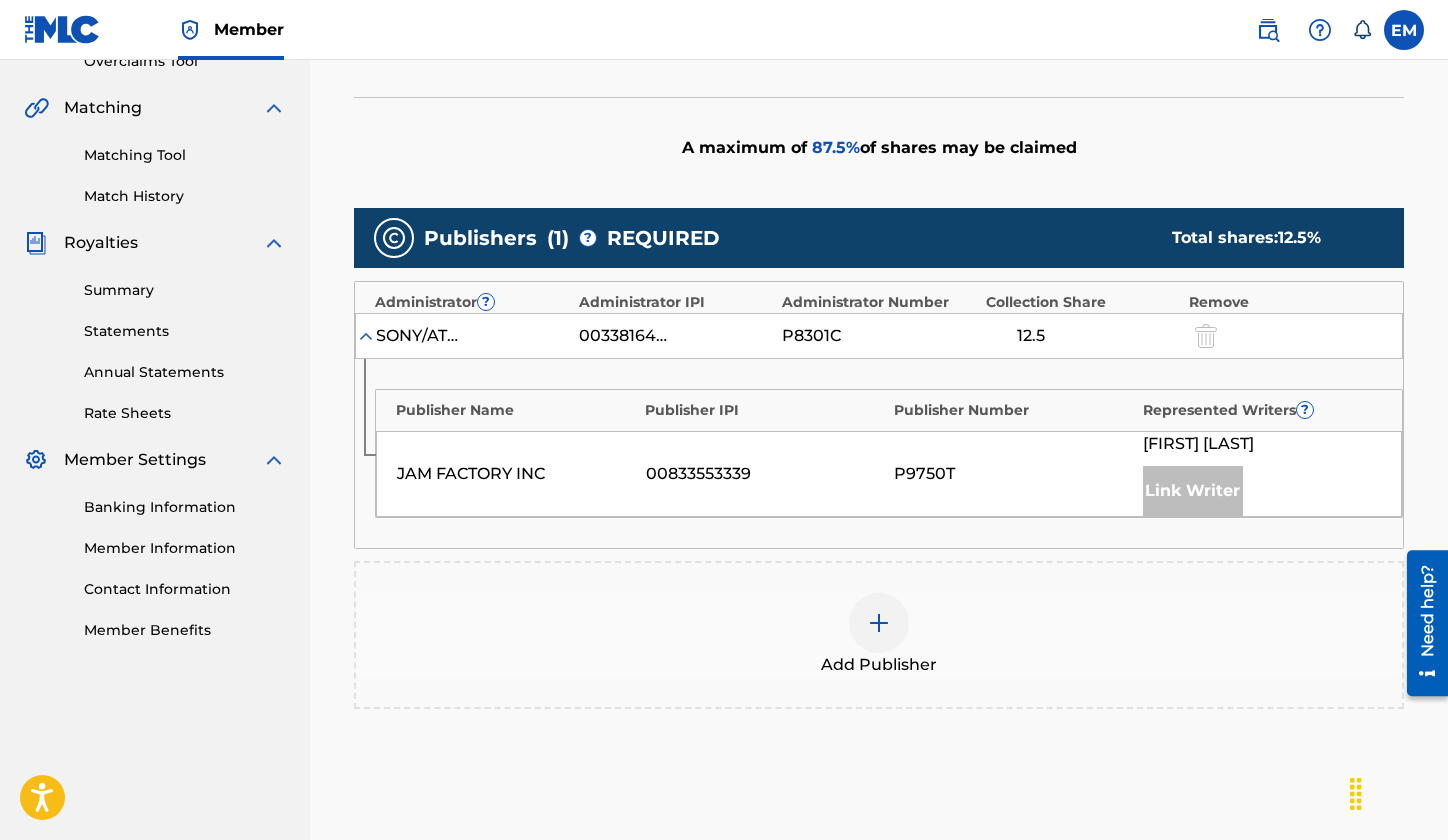 scroll, scrollTop: 444, scrollLeft: 0, axis: vertical 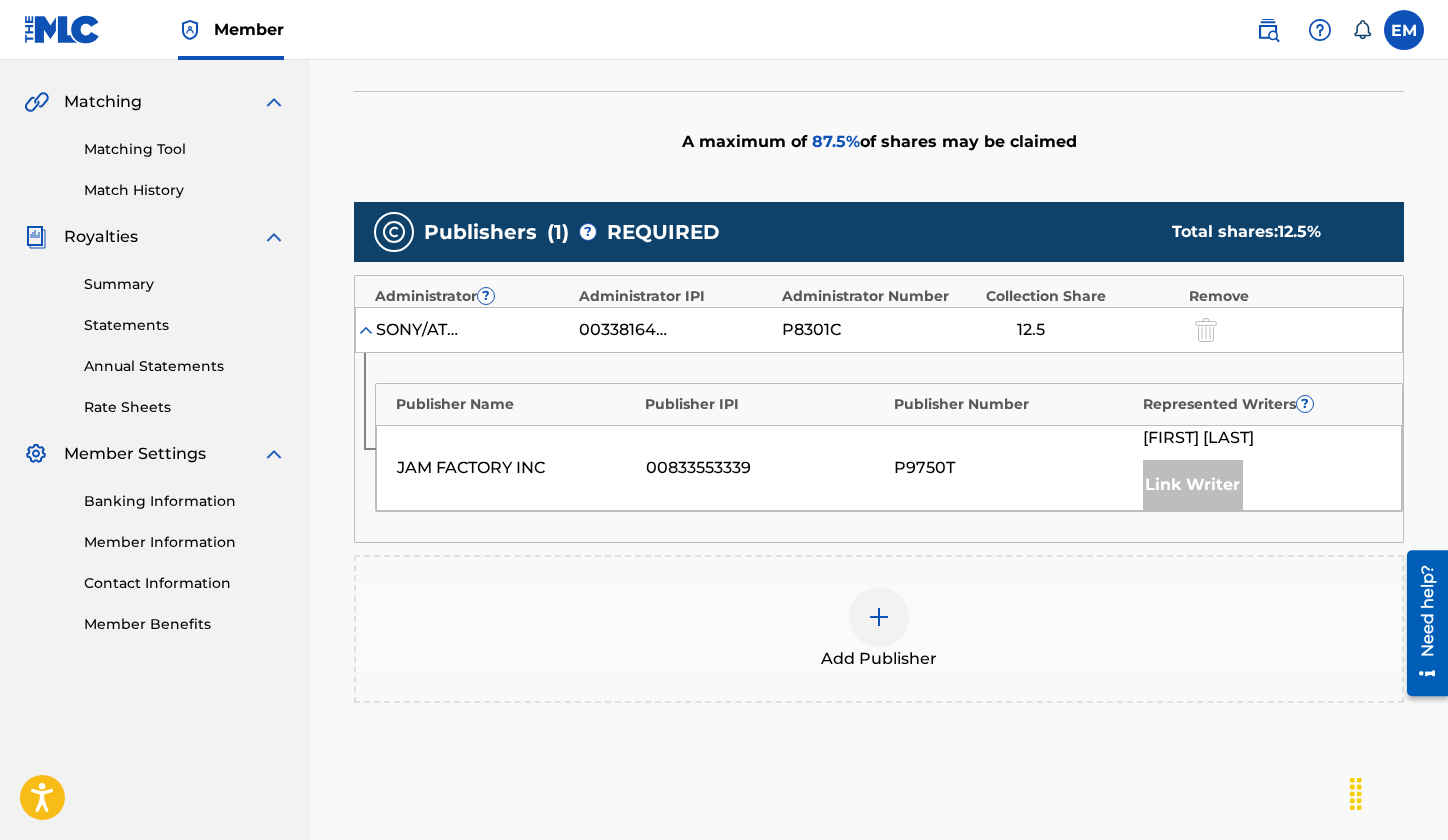 click at bounding box center (879, 617) 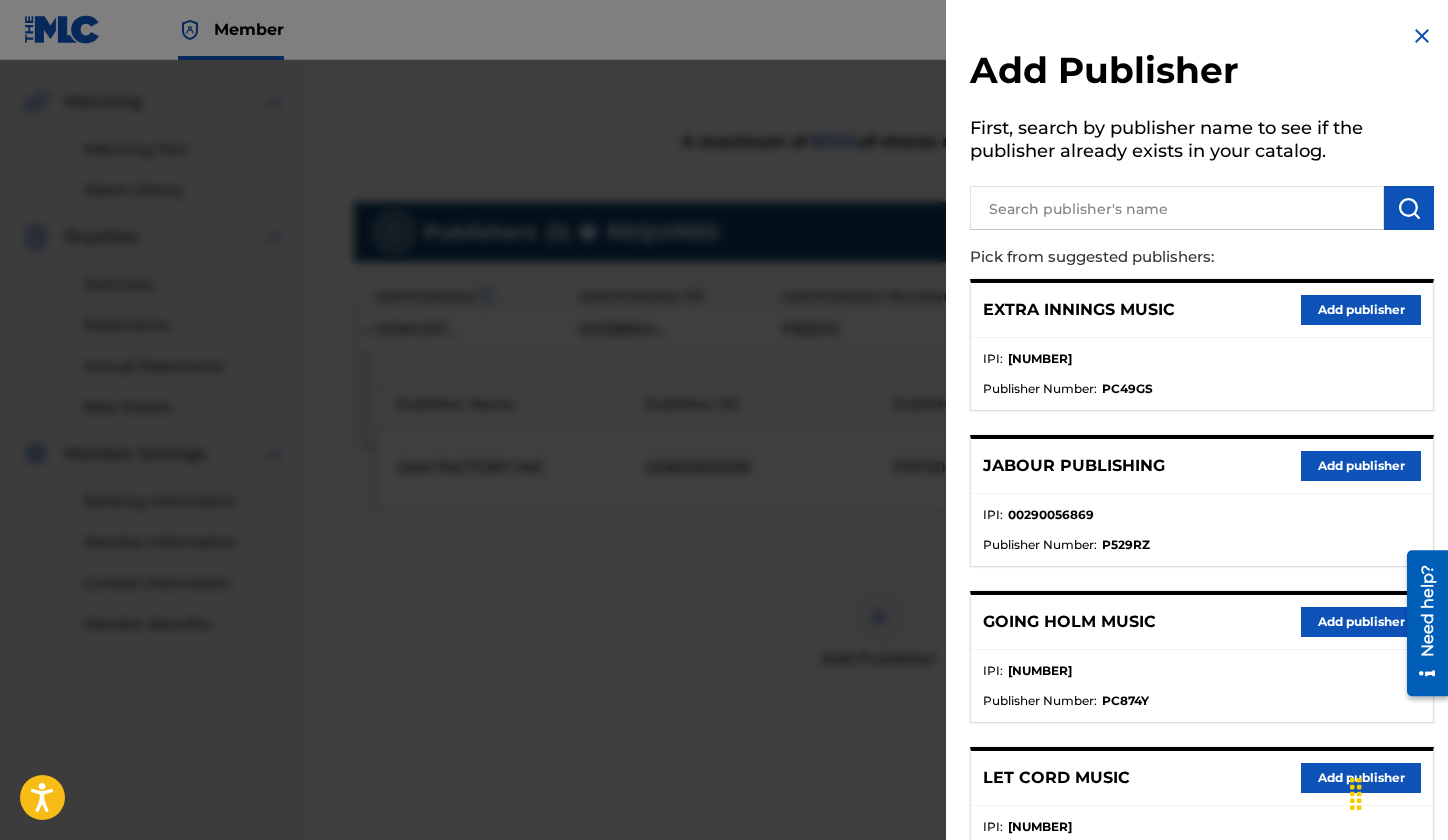 click at bounding box center (1177, 208) 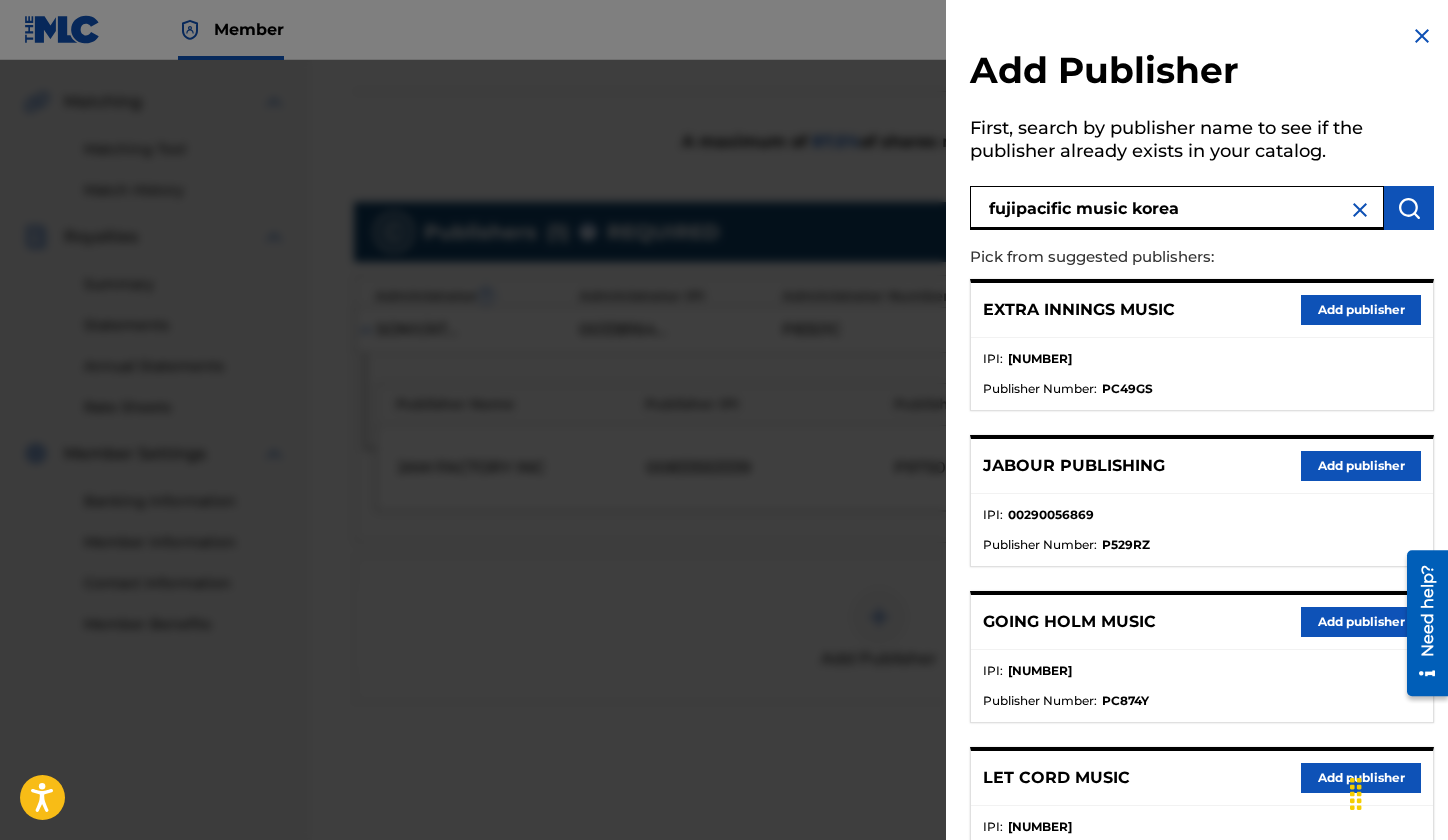 type on "fujipacific music korea" 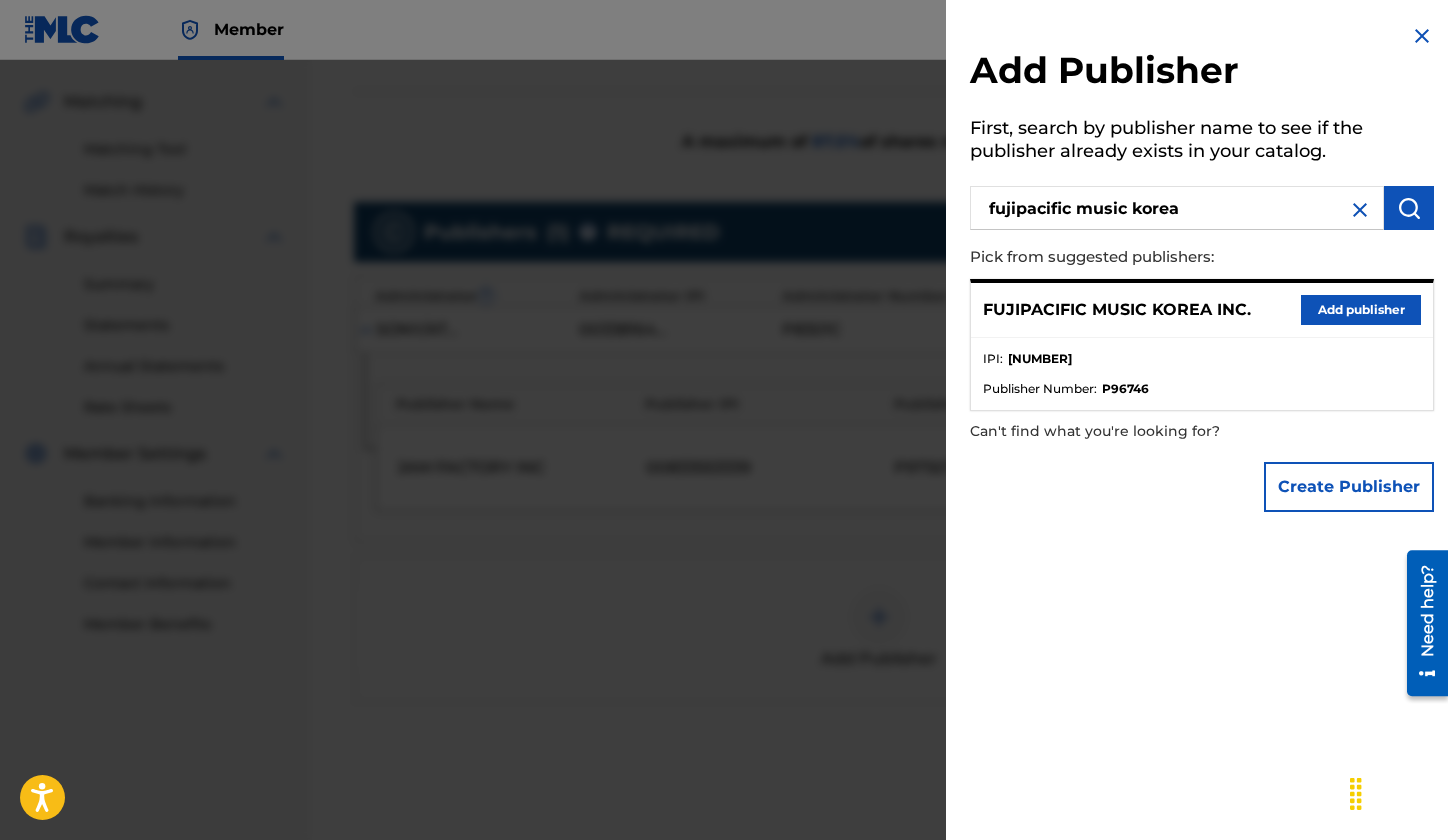 click on "Add publisher" at bounding box center [1361, 310] 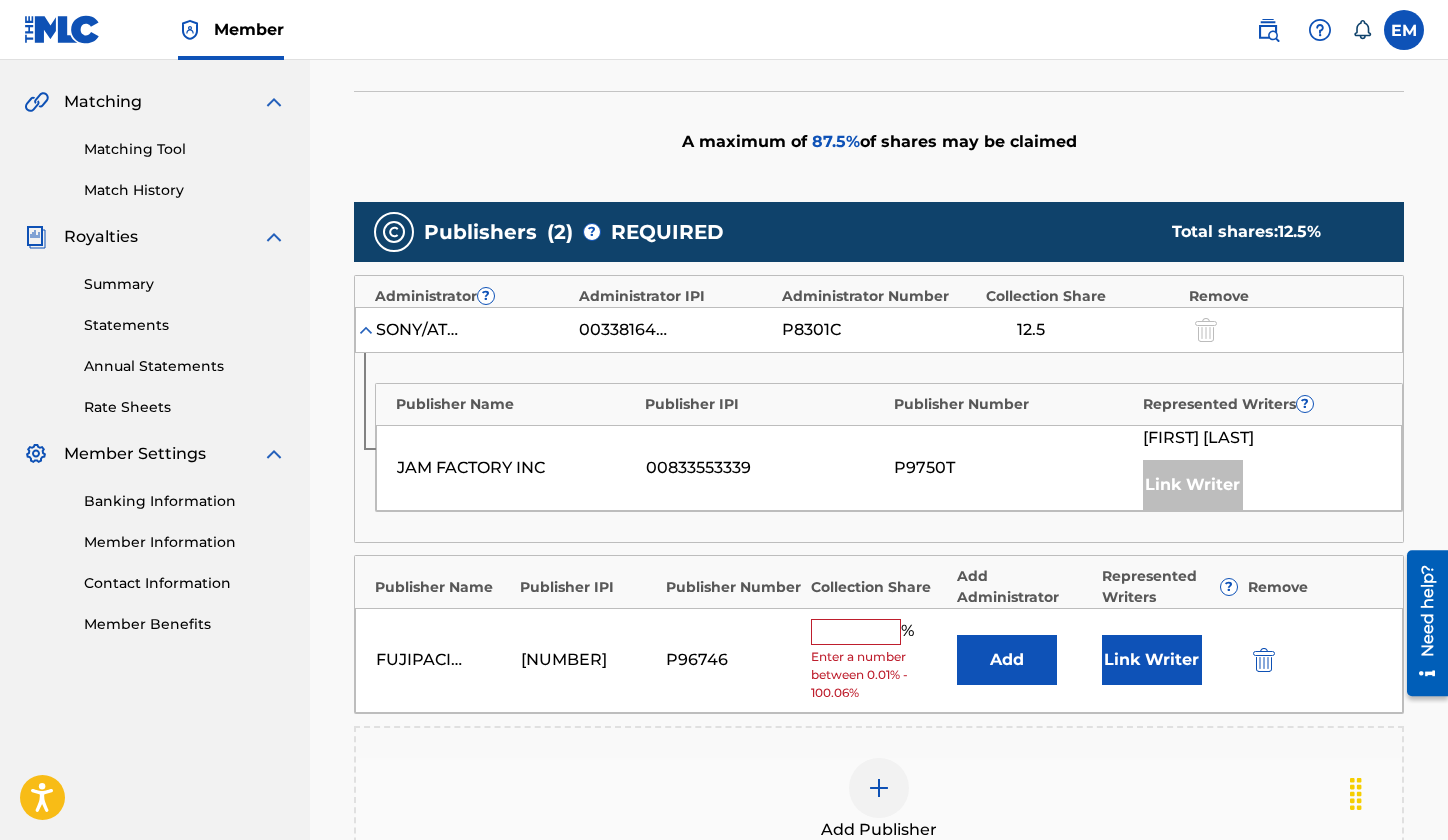 click on "Add" at bounding box center [1007, 660] 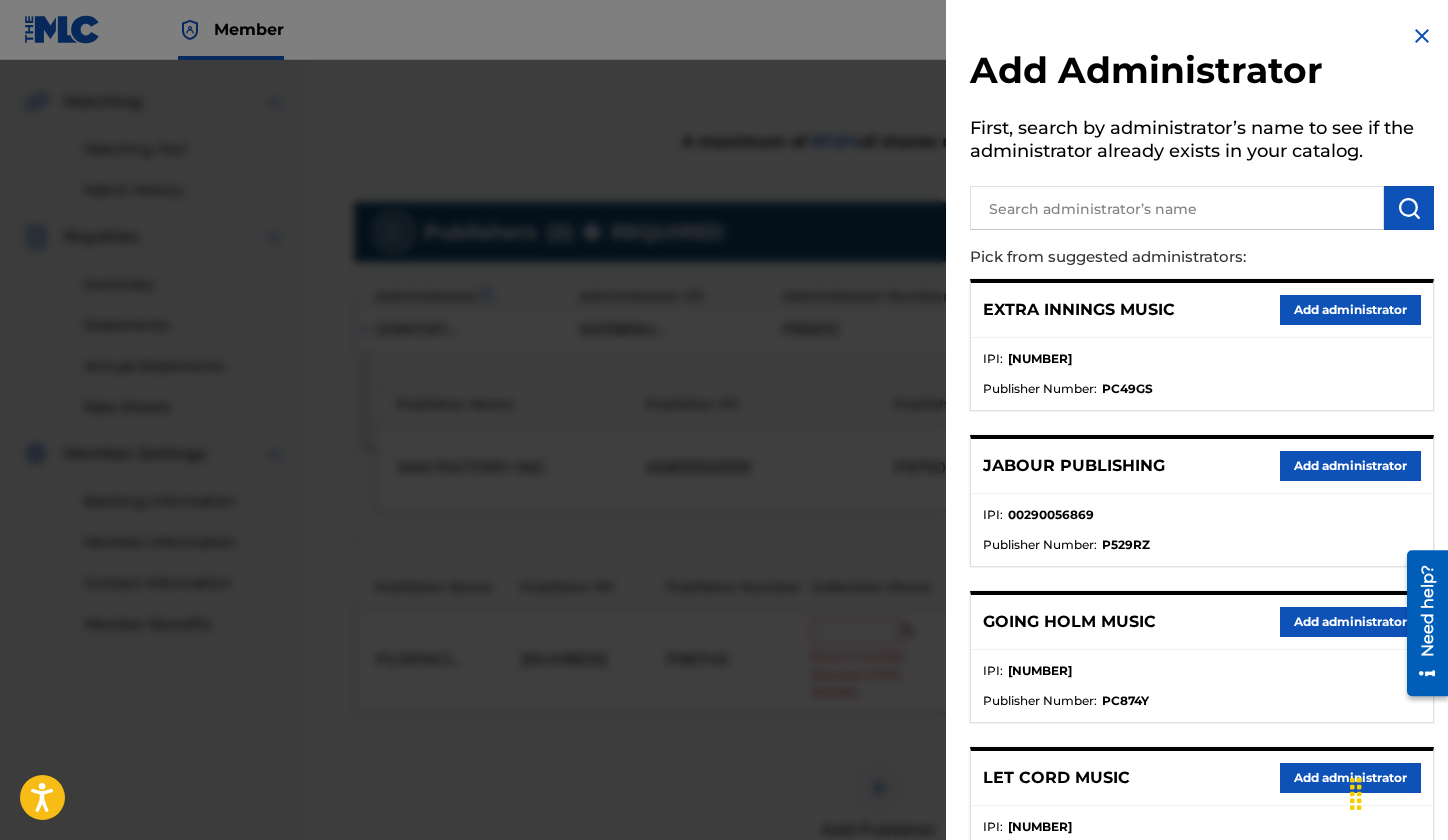 click at bounding box center (1177, 208) 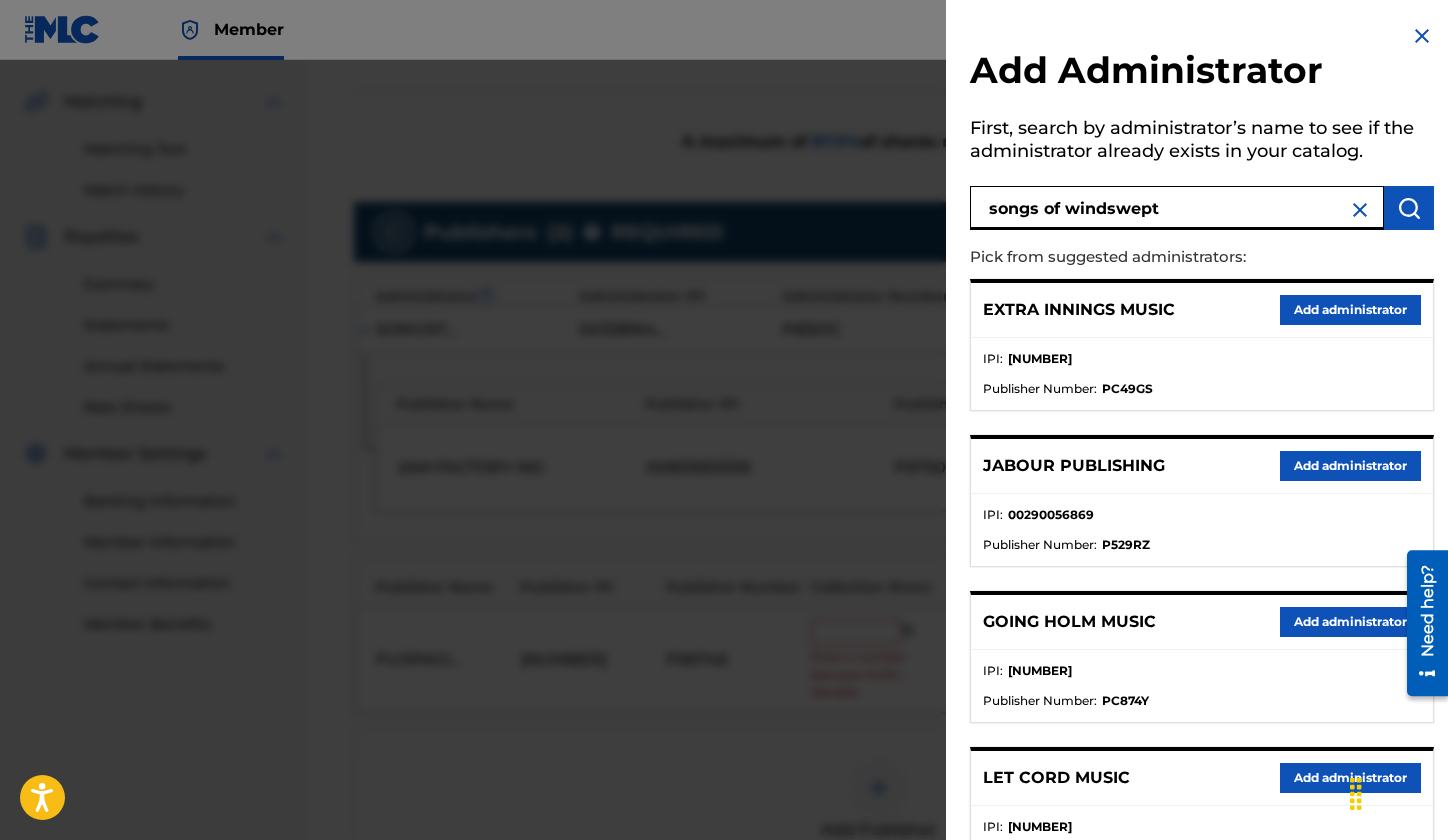 type on "songs of windswept" 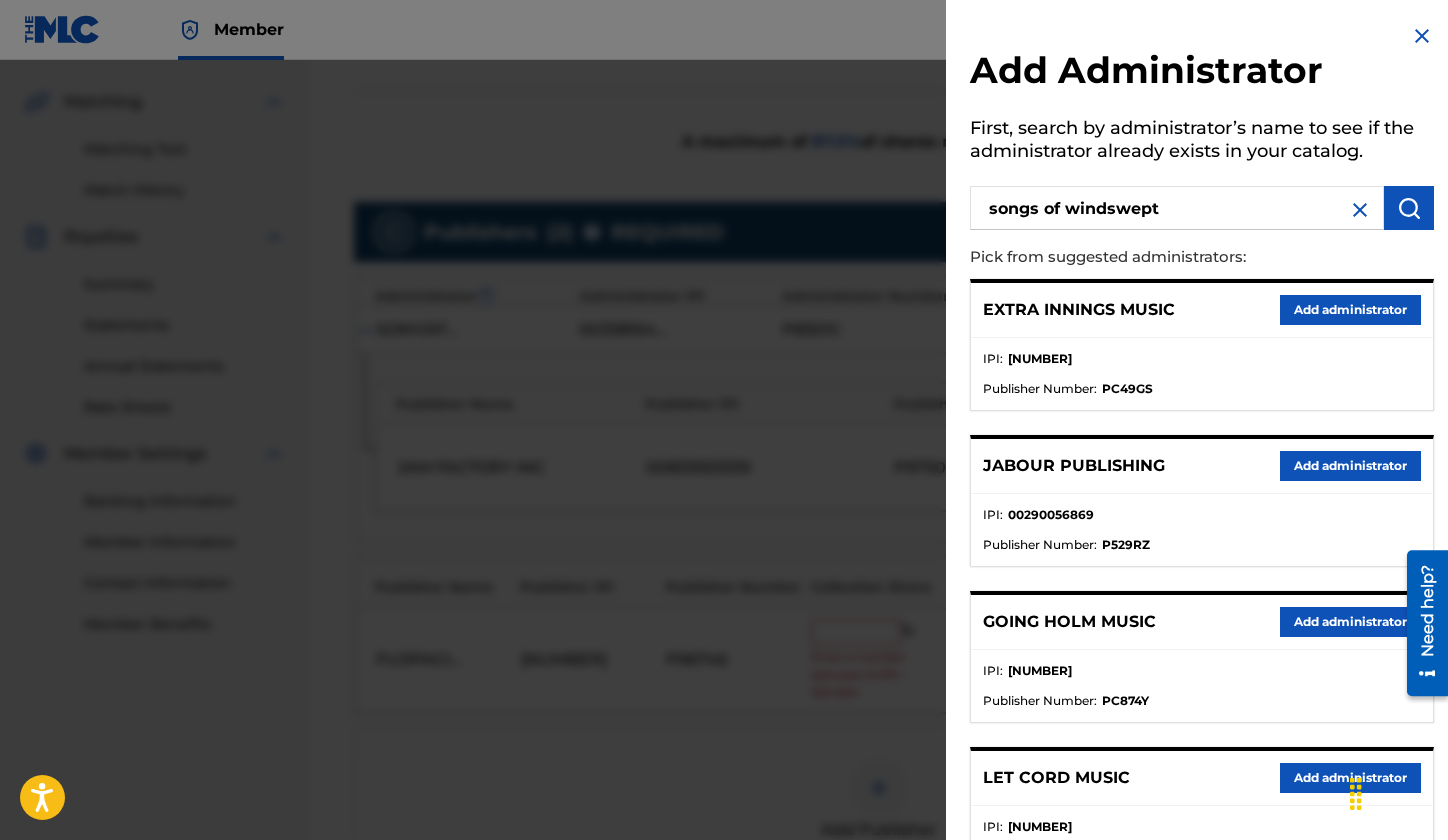 click at bounding box center (1409, 208) 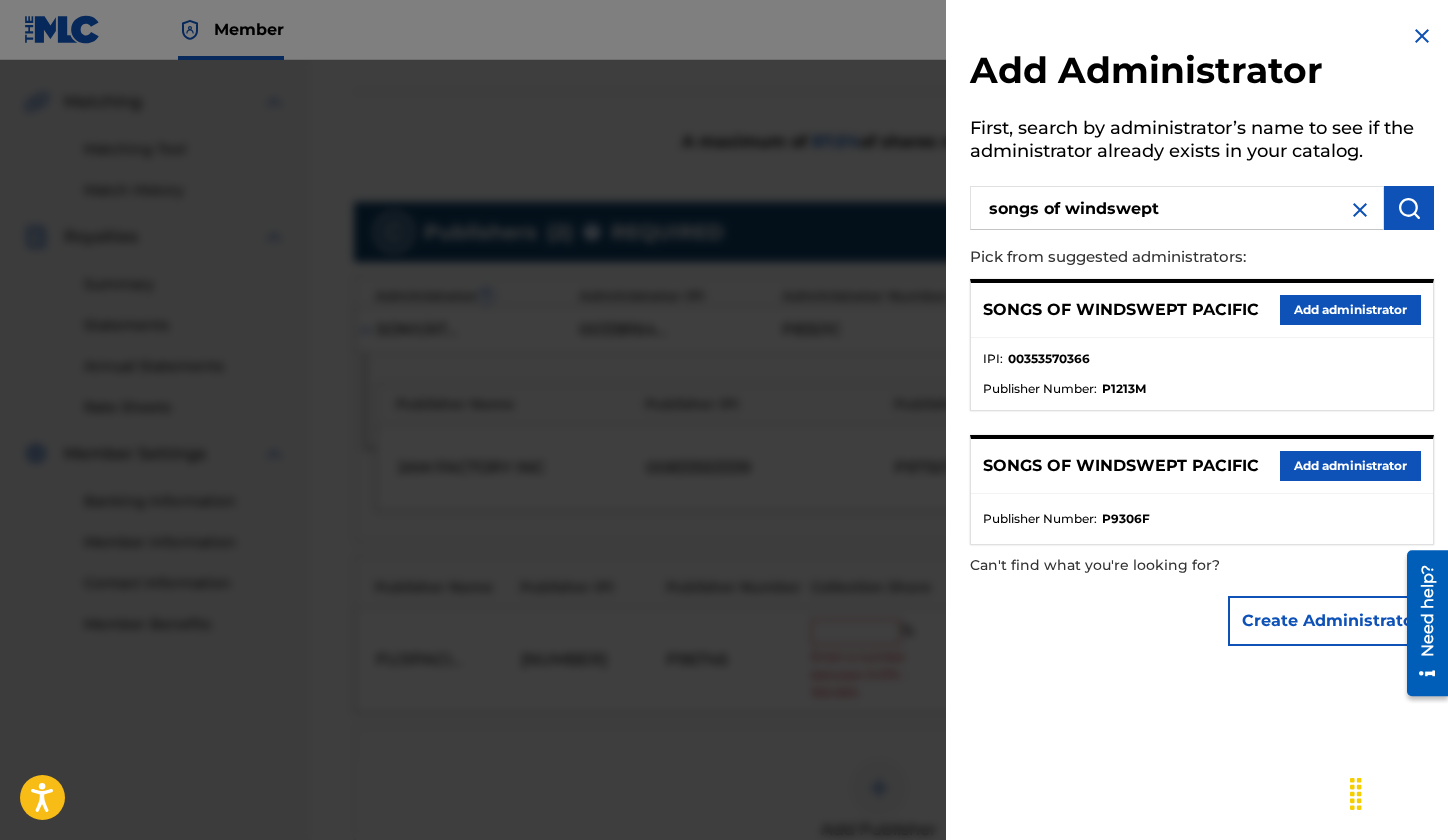 click on "Add administrator" at bounding box center [1350, 310] 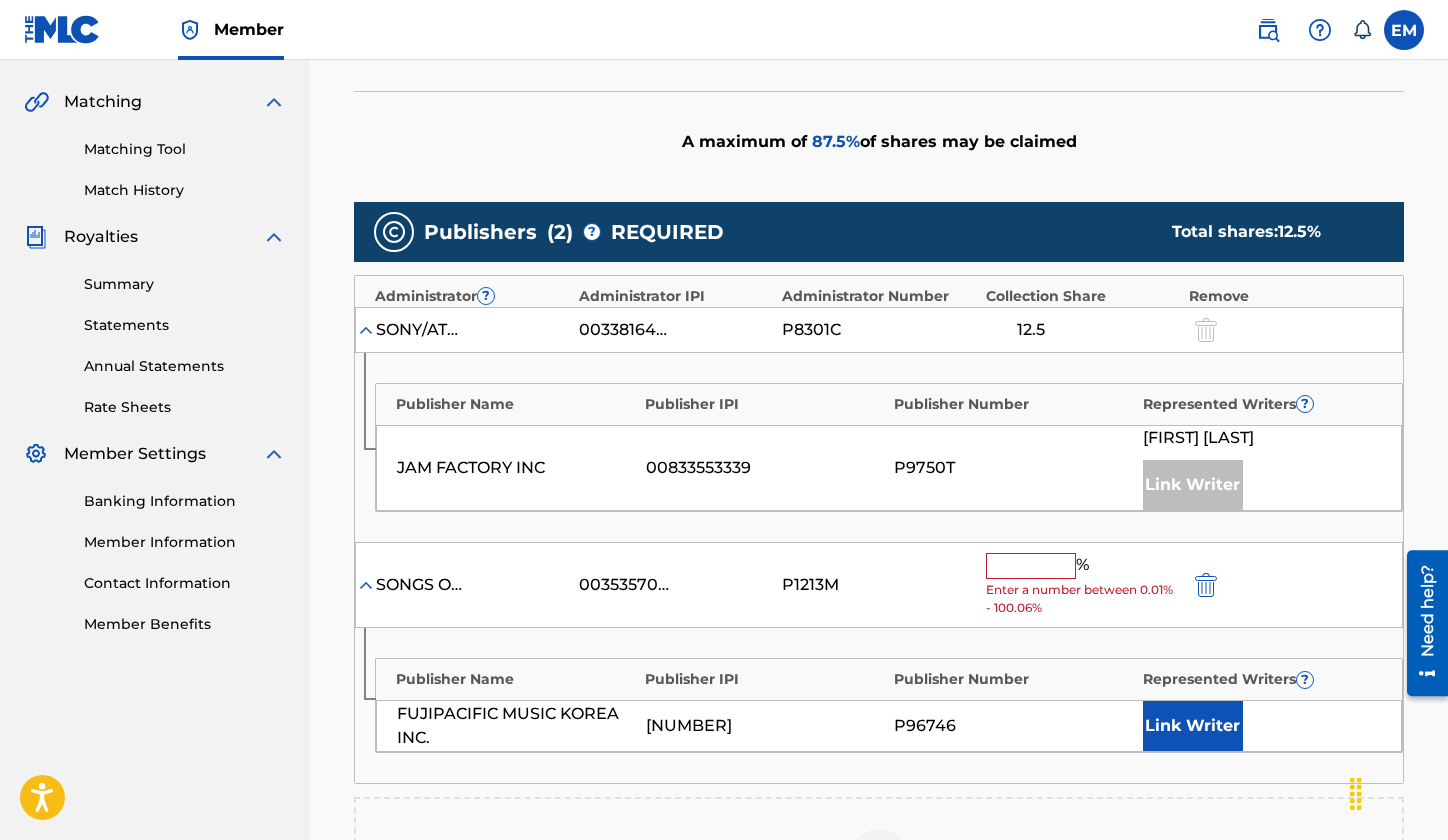 scroll, scrollTop: 544, scrollLeft: 0, axis: vertical 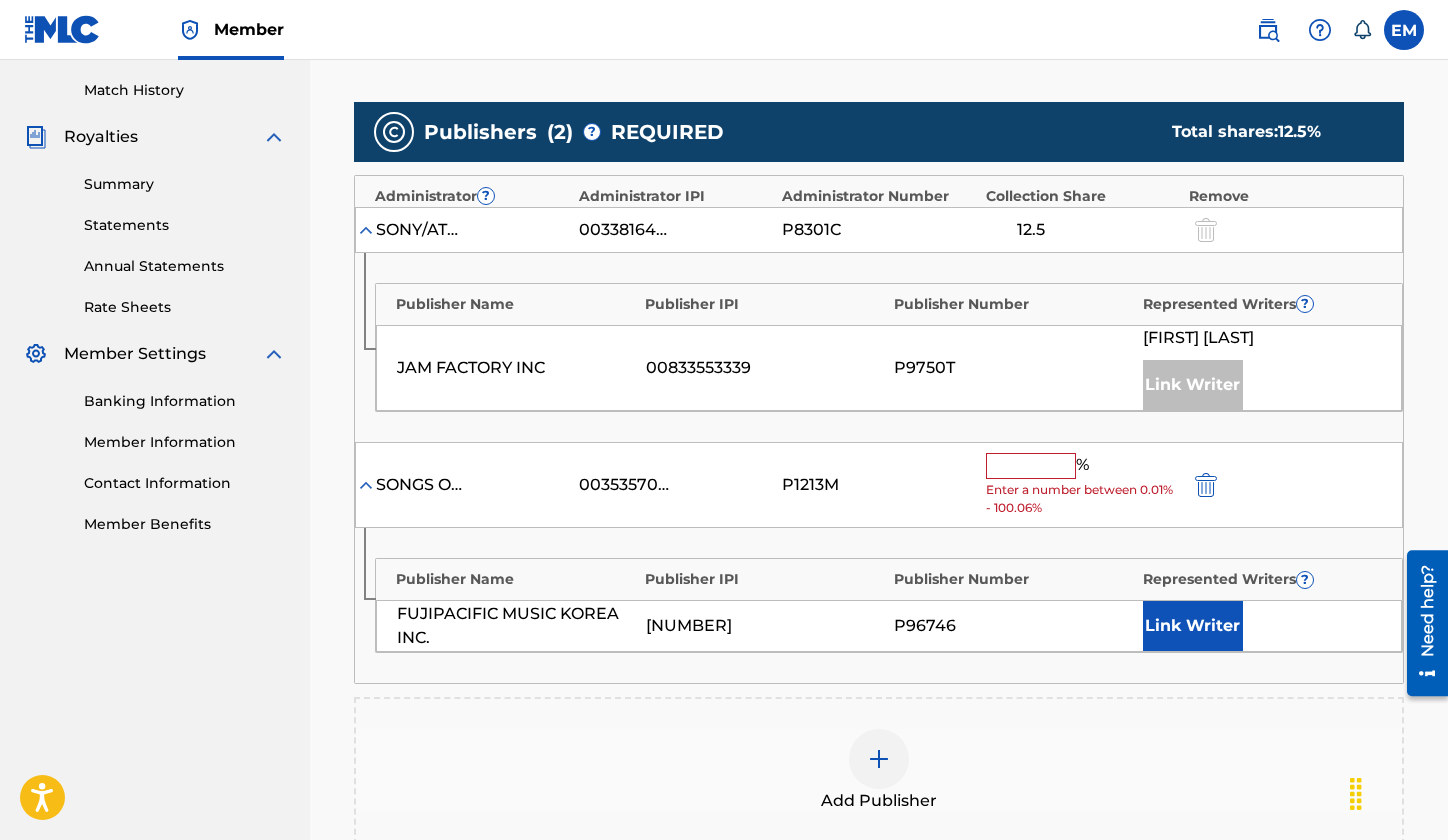 click at bounding box center [1031, 466] 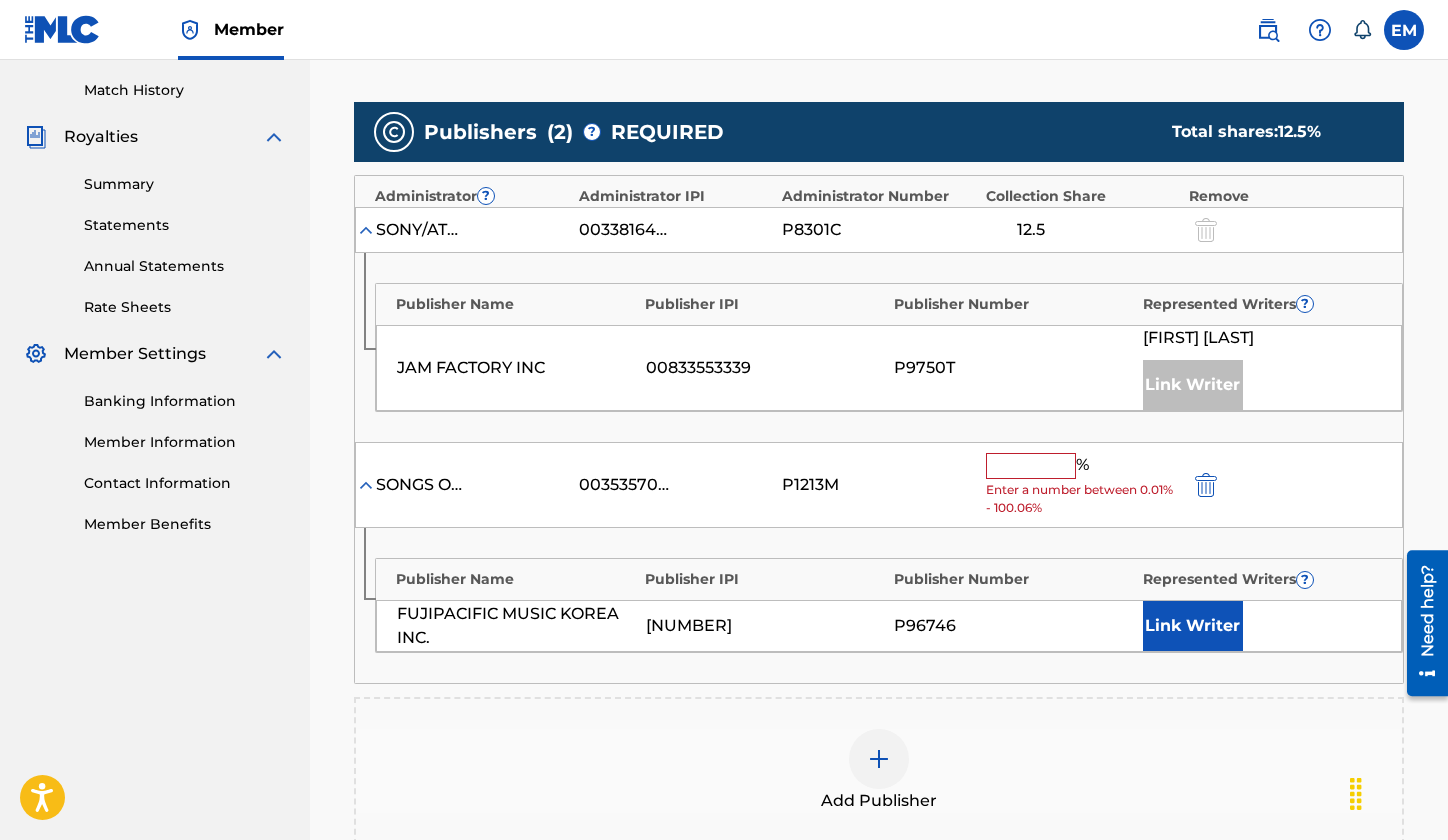 click at bounding box center (1031, 466) 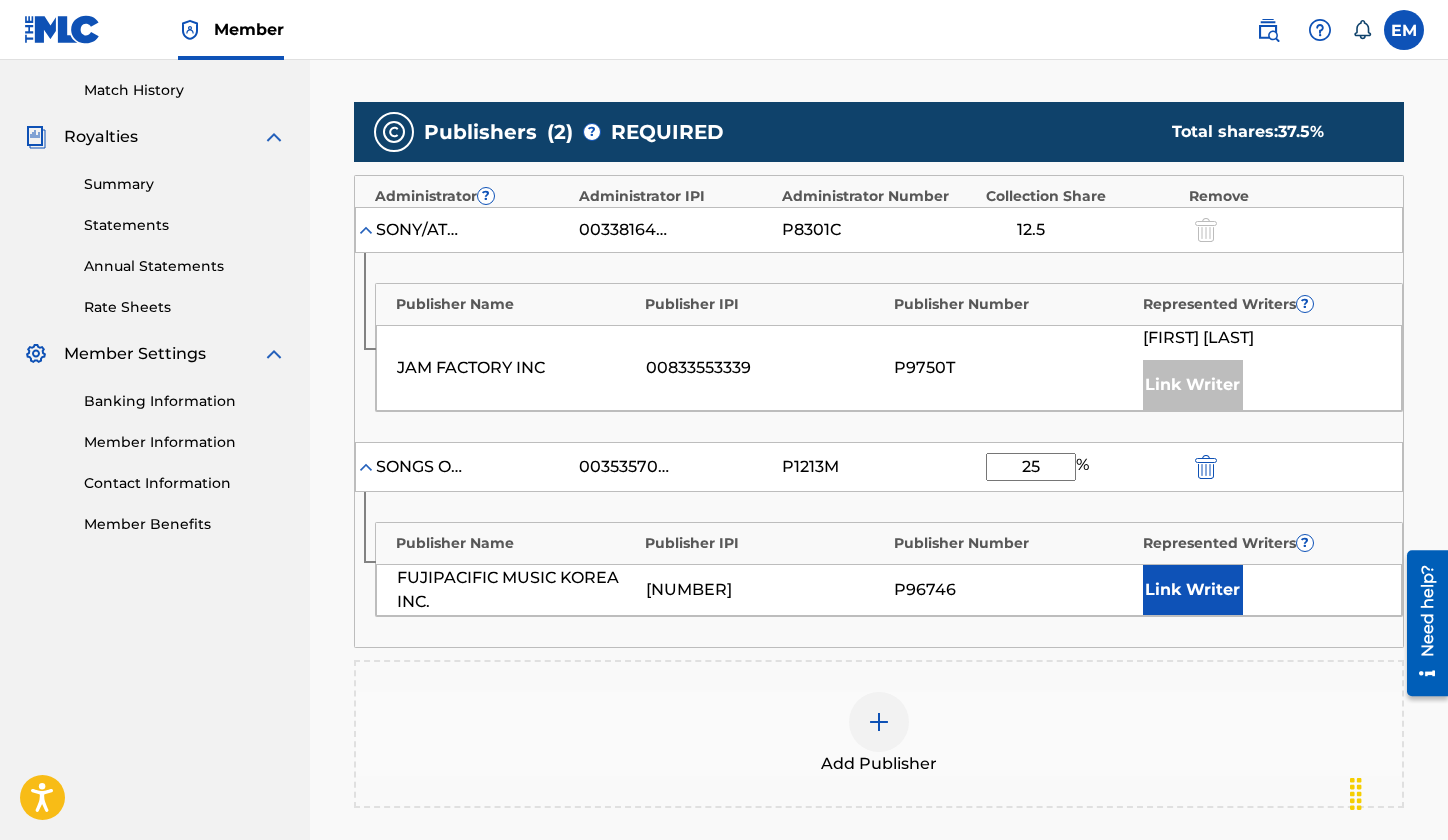 type on "25" 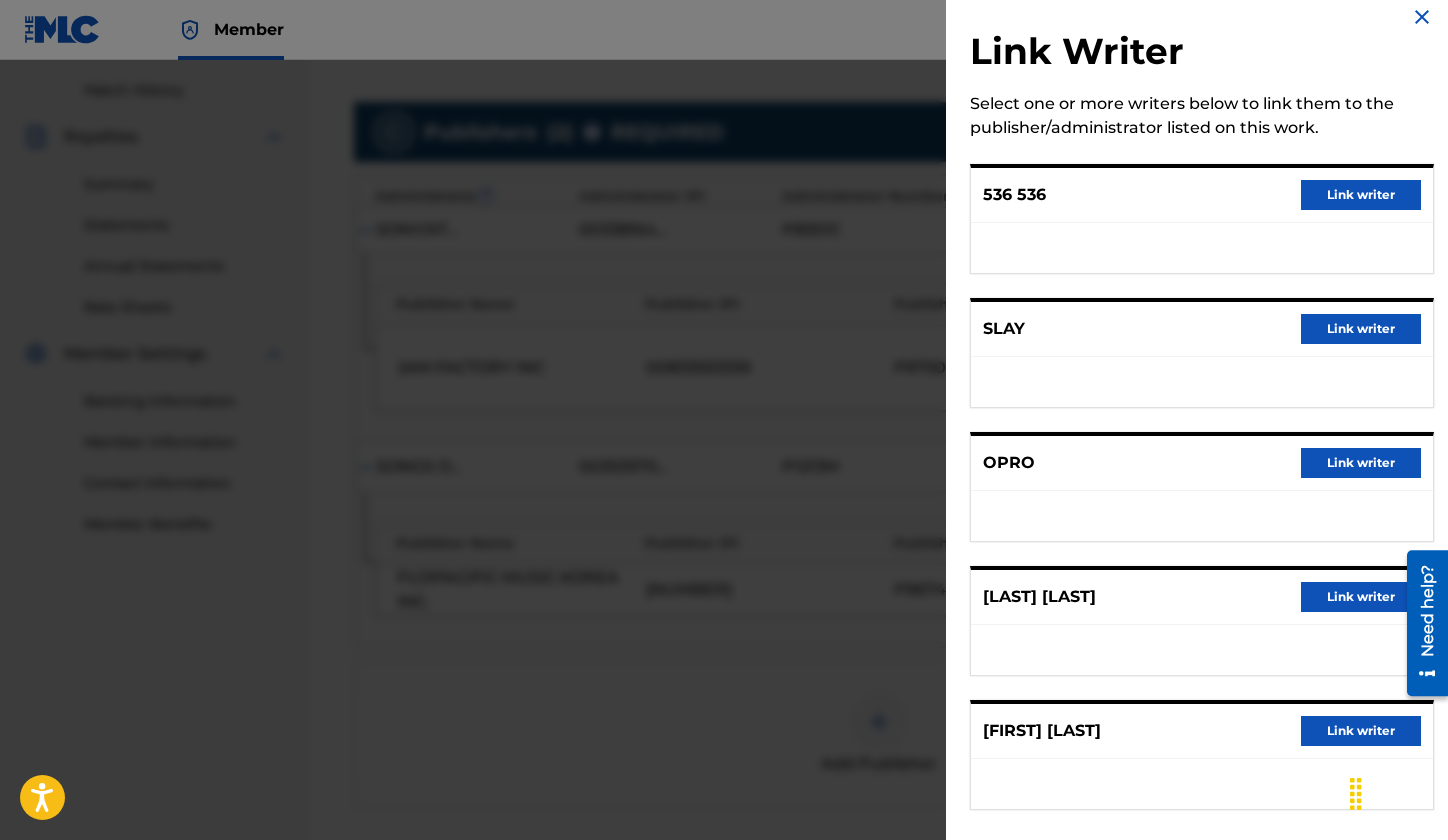 scroll, scrollTop: 37, scrollLeft: 0, axis: vertical 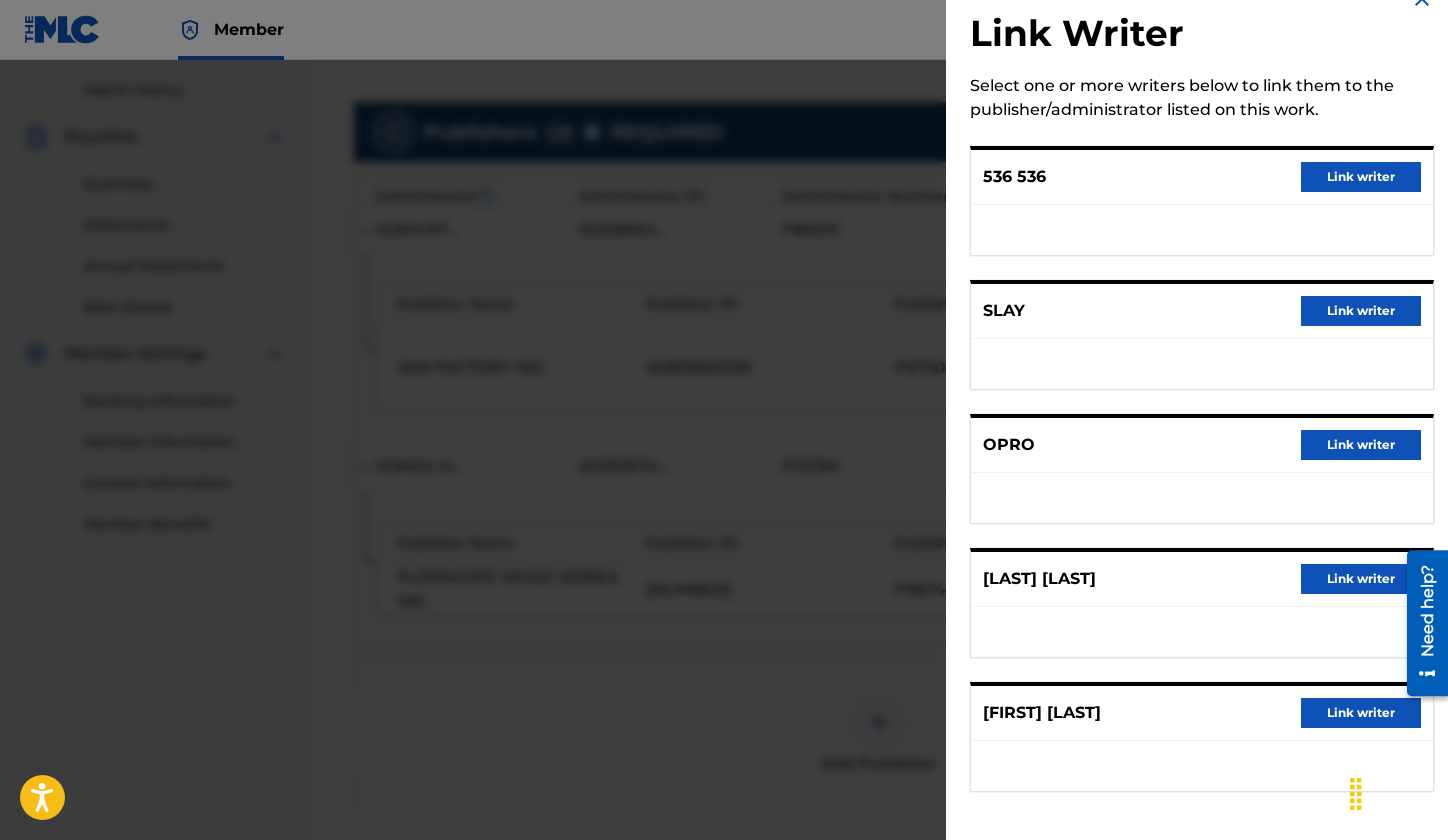 click on "Link writer" at bounding box center [1361, 579] 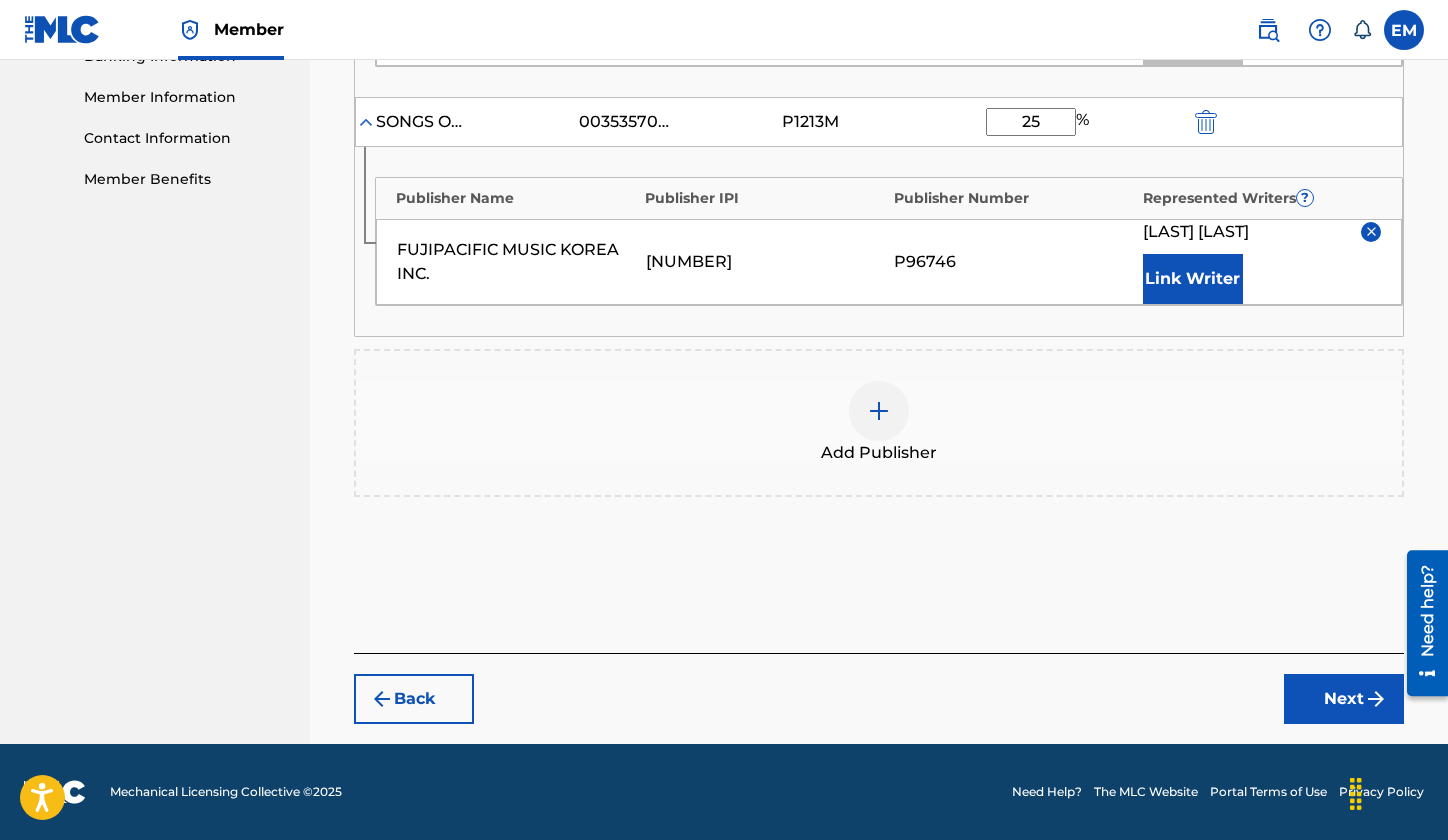 click on "Next" at bounding box center [1344, 699] 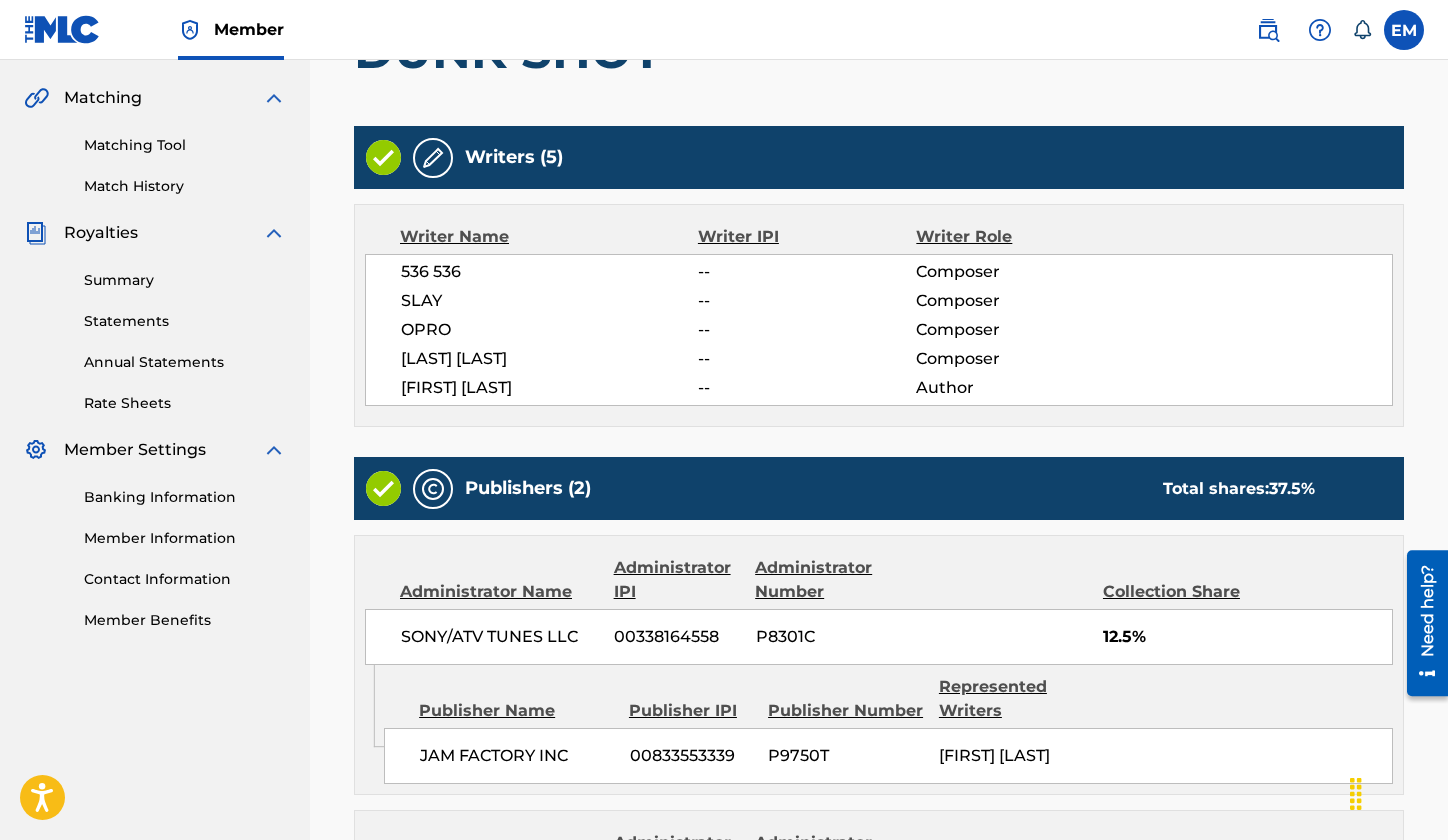 scroll, scrollTop: 90, scrollLeft: 0, axis: vertical 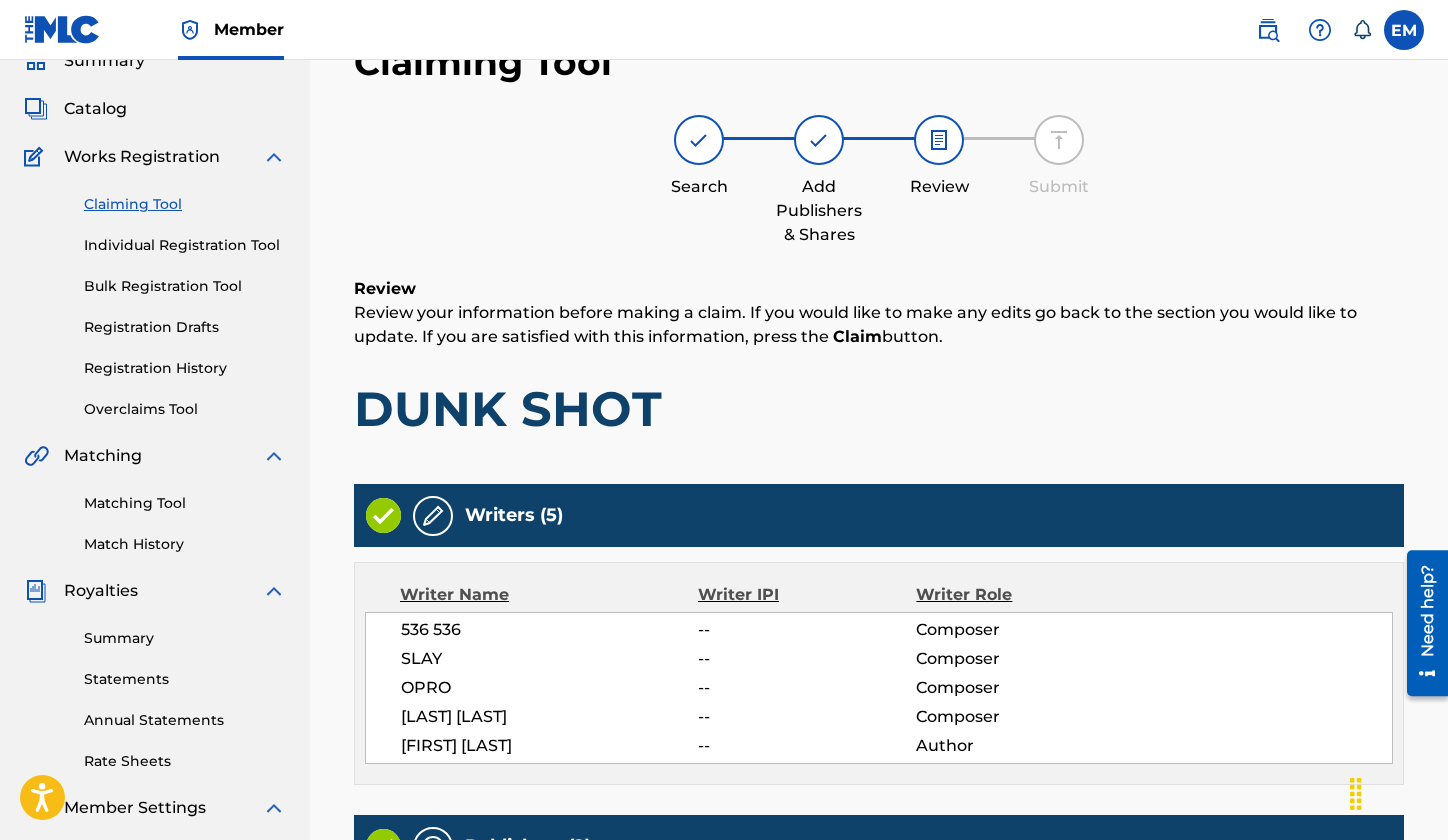 click on "Search Add Publishers & Shares Review Submit" at bounding box center [879, 181] 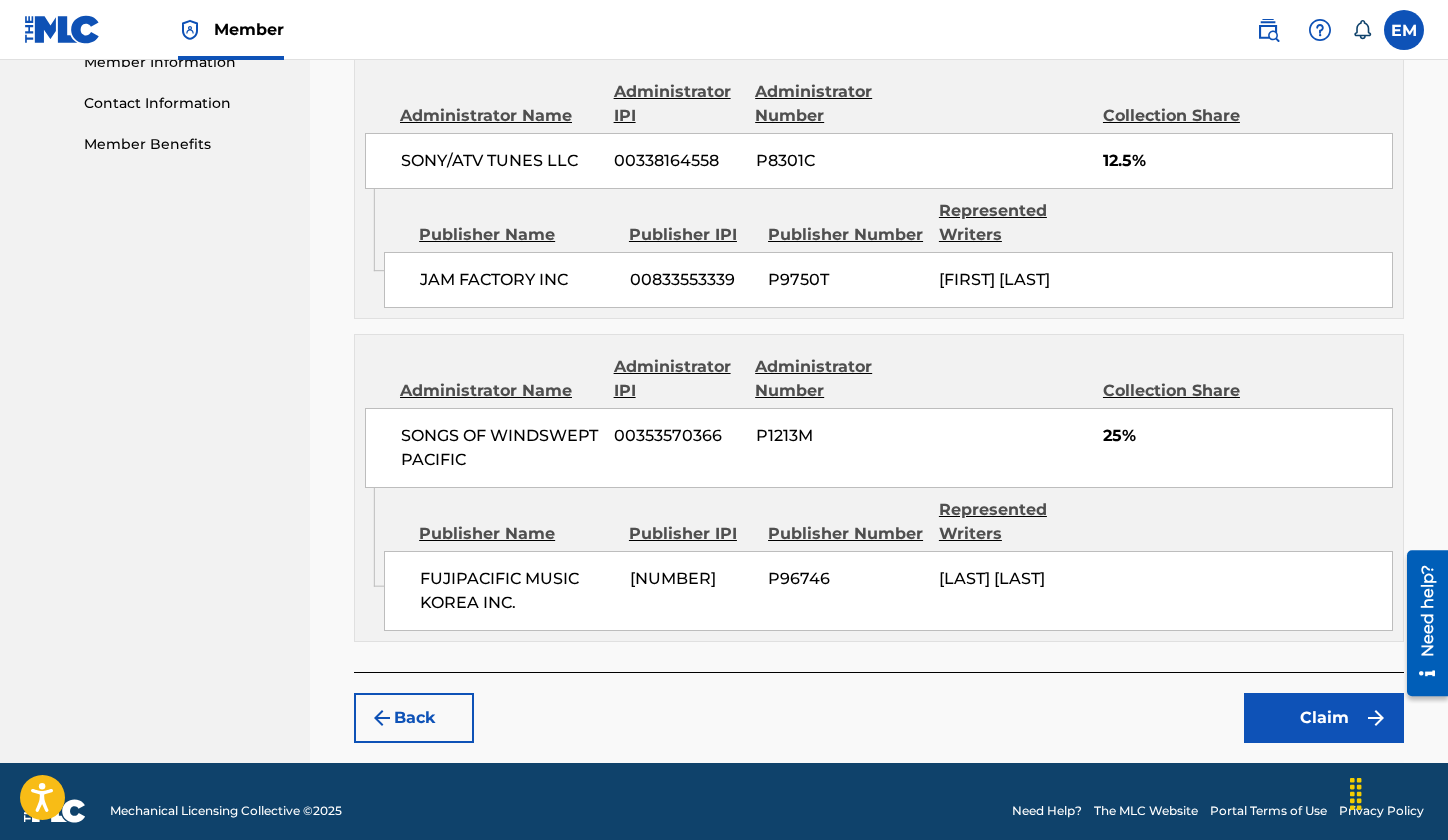 scroll, scrollTop: 943, scrollLeft: 0, axis: vertical 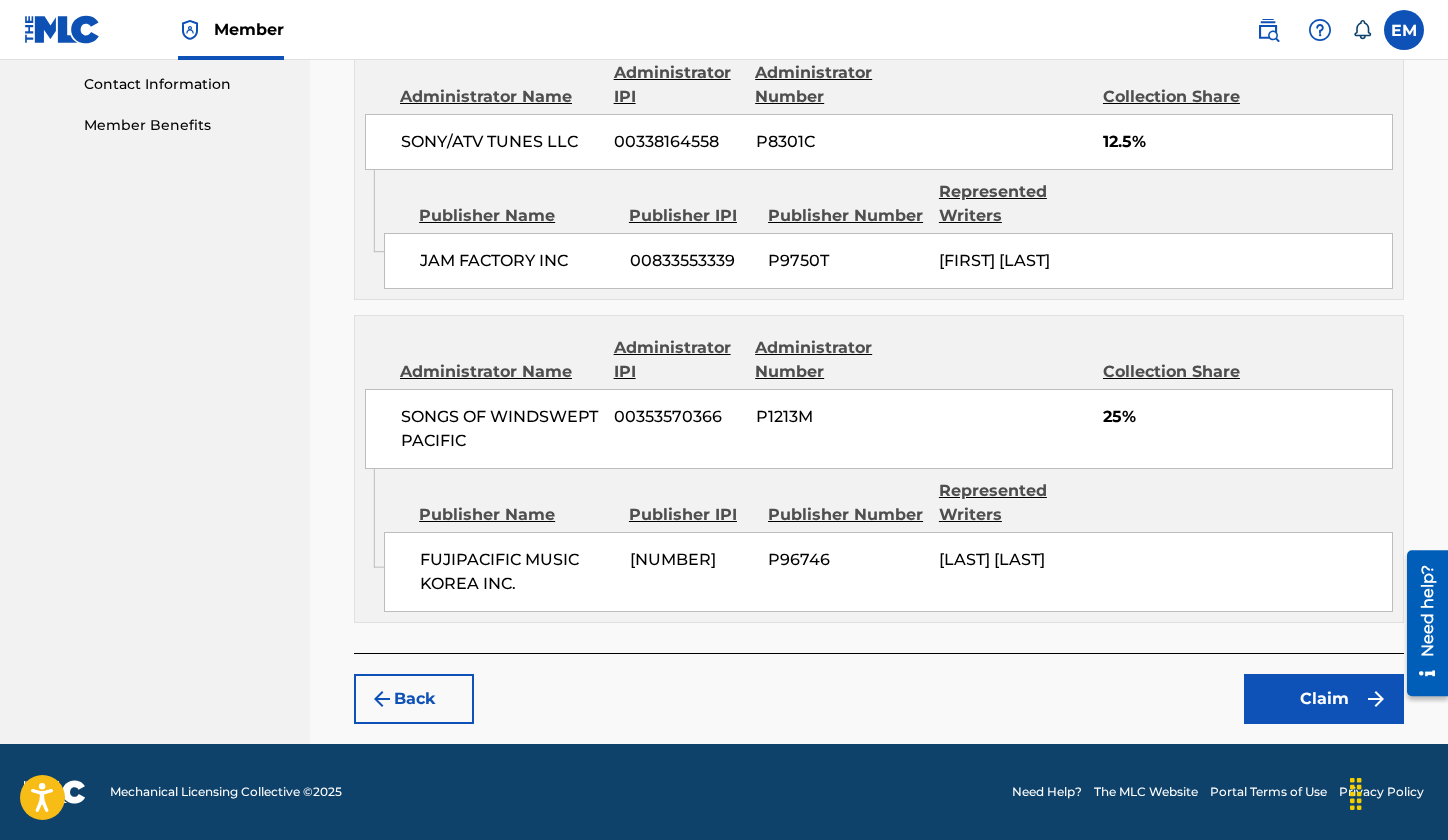 click on "Claim" at bounding box center [1324, 699] 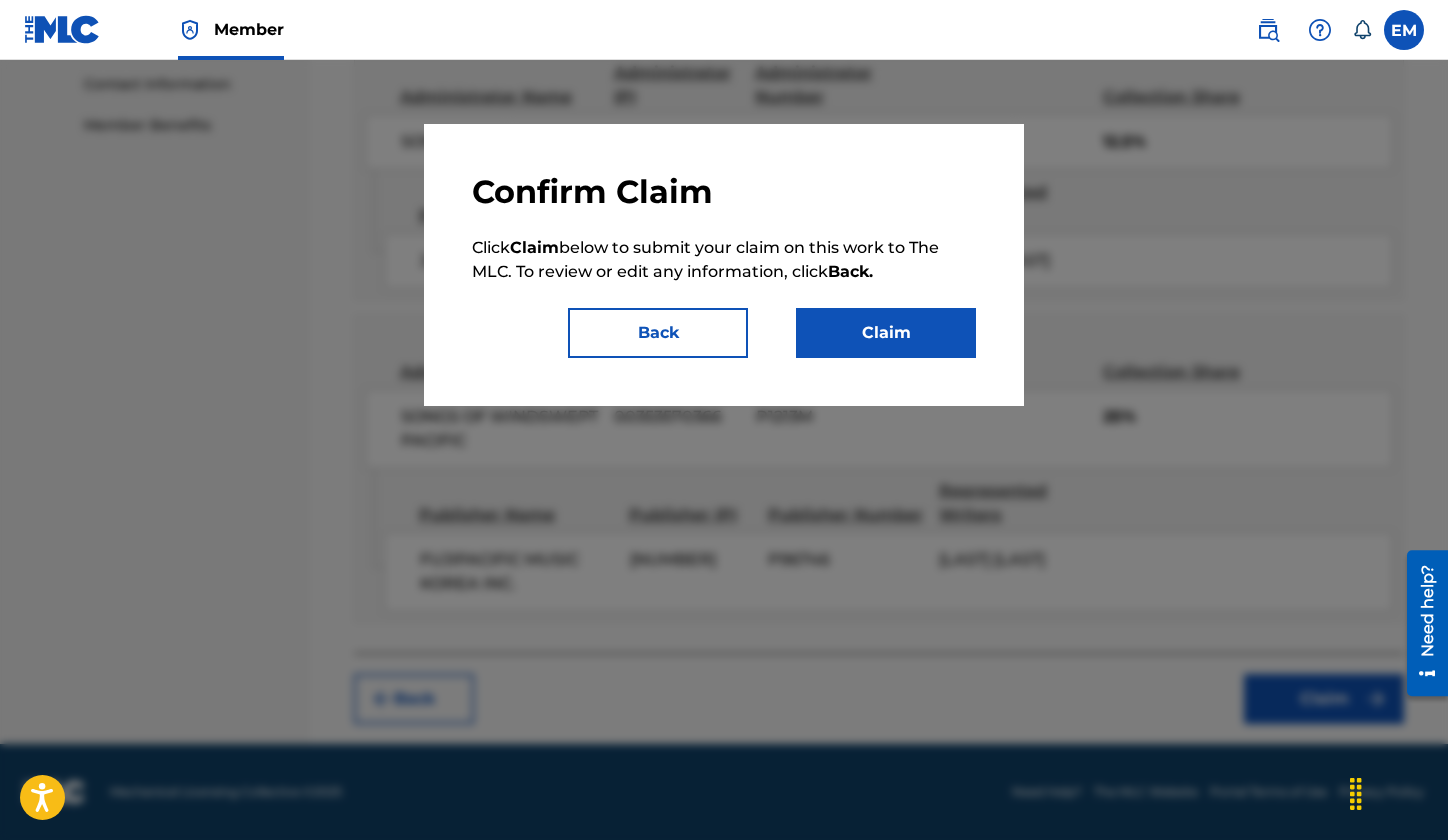 click on "Claim" at bounding box center (886, 333) 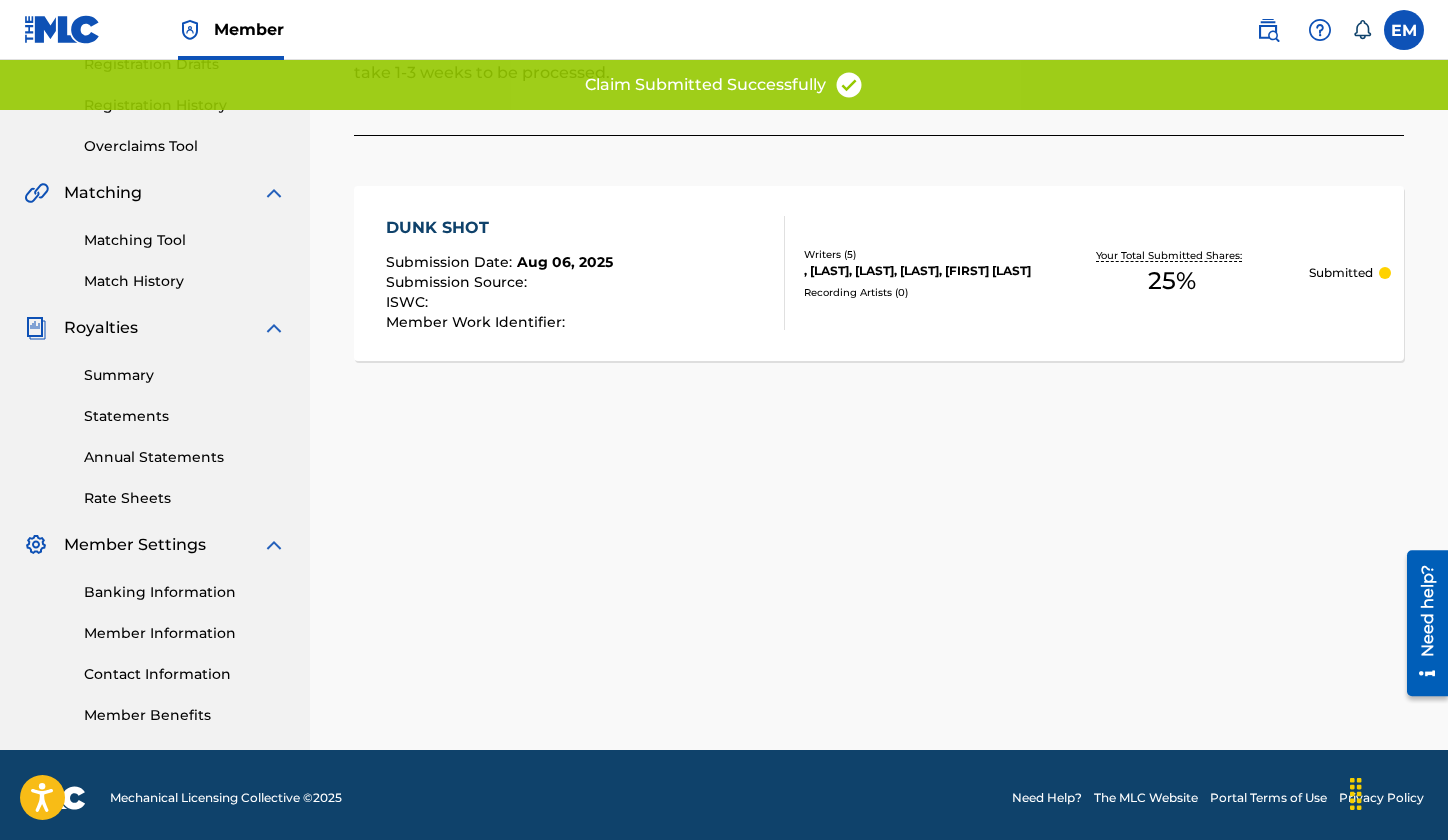 scroll, scrollTop: 0, scrollLeft: 0, axis: both 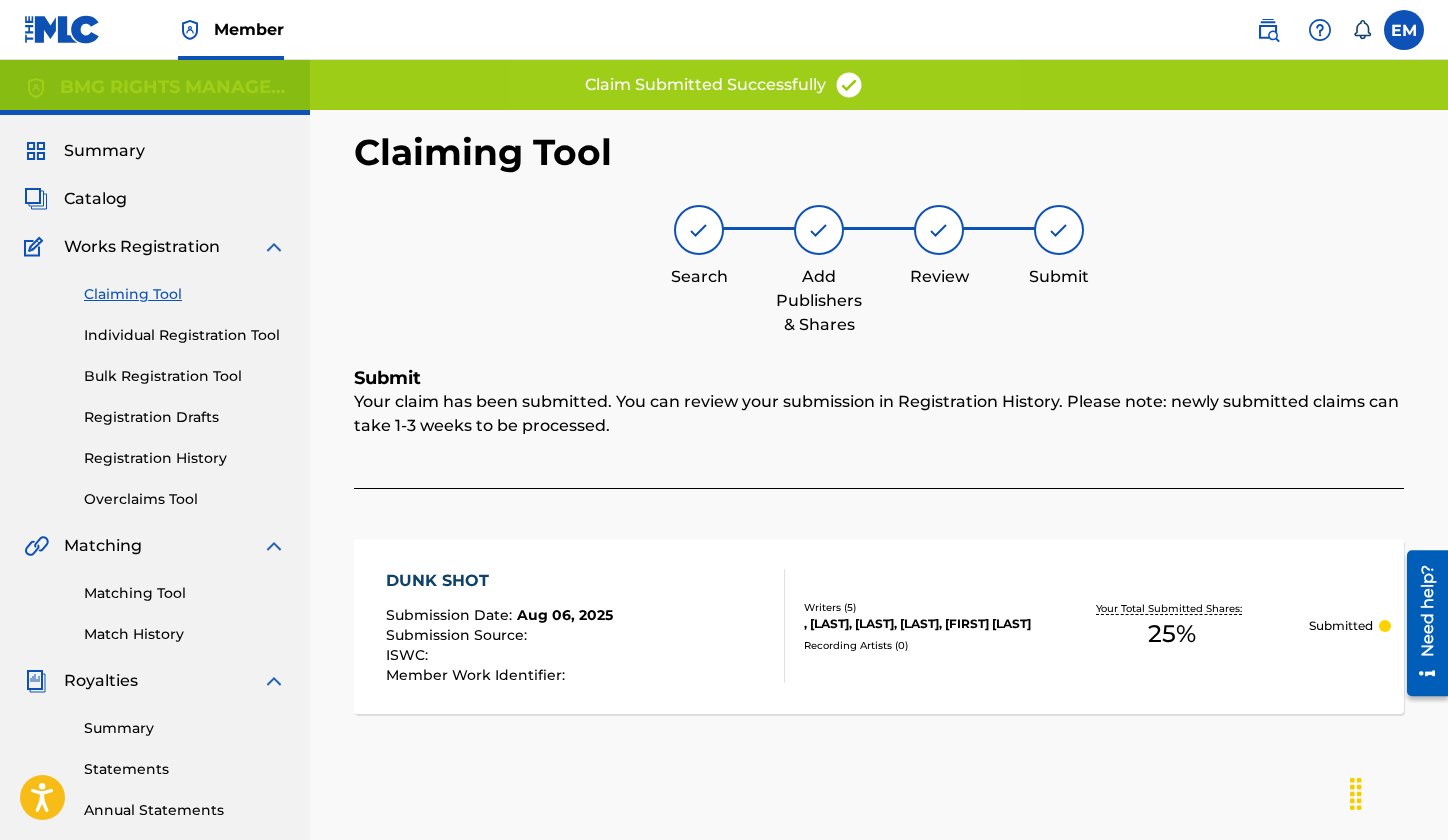 click on "Claiming Tool" at bounding box center (185, 294) 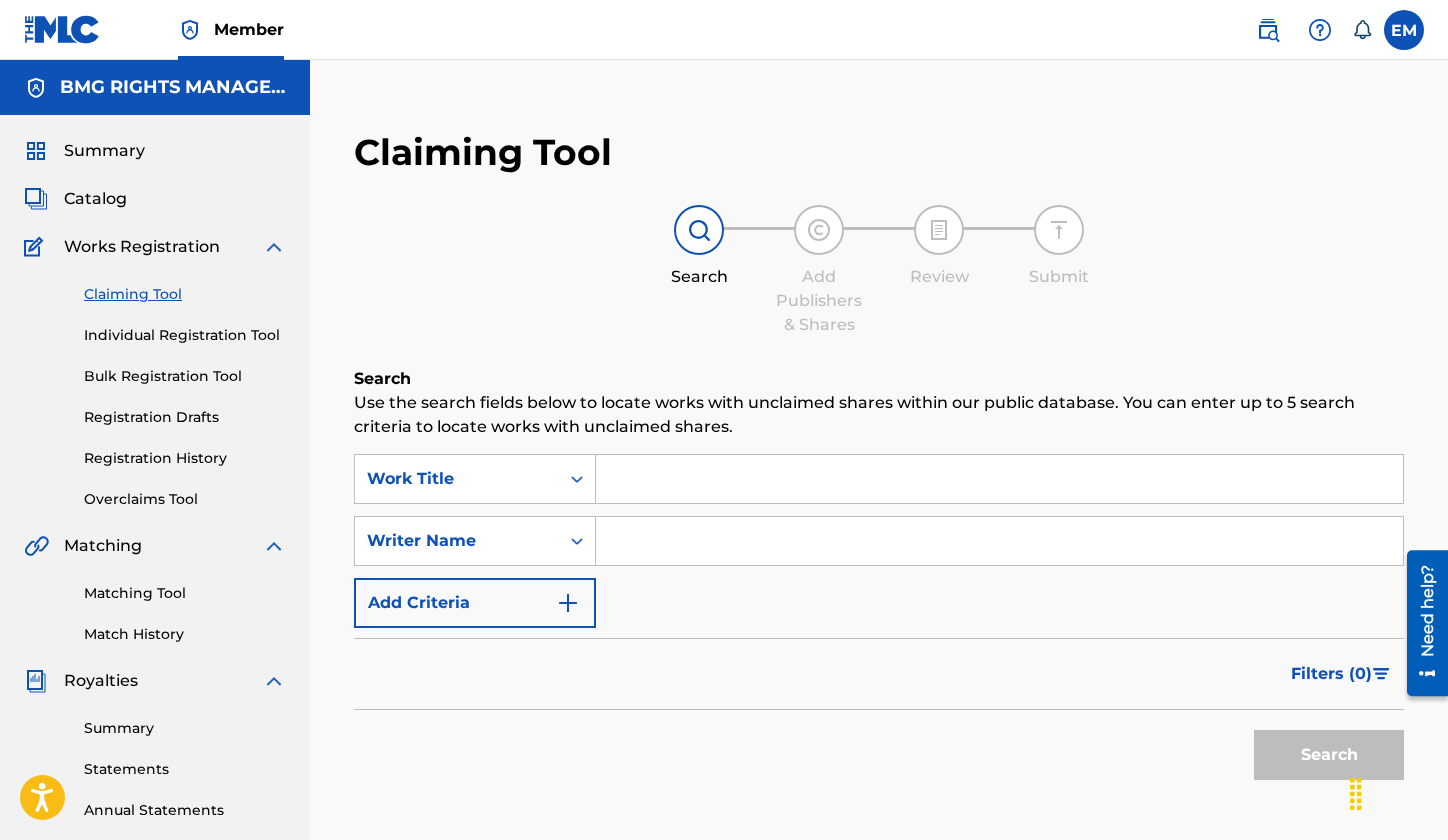 click on "Search Add Publishers & Shares Review Submit" at bounding box center (879, 271) 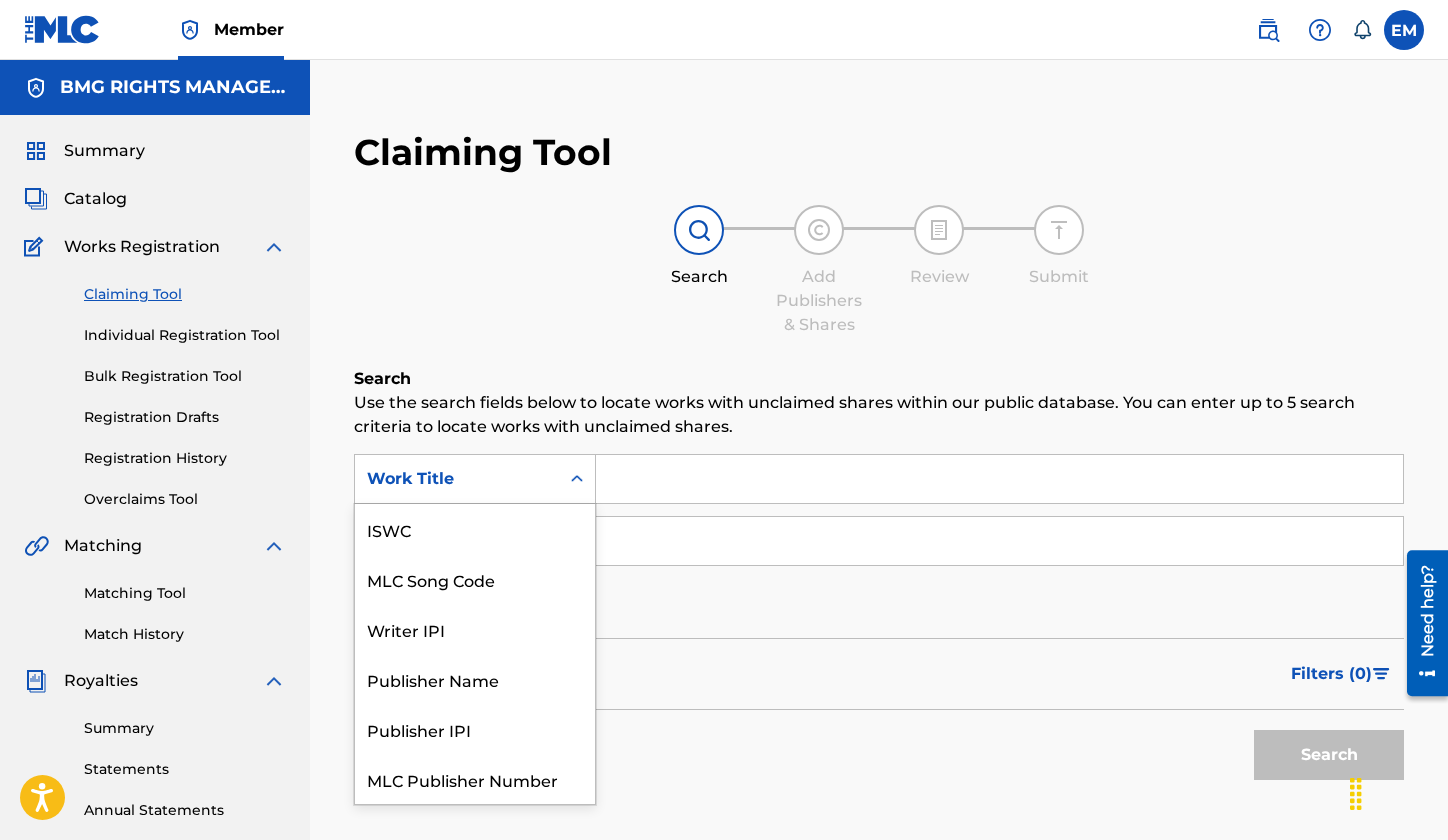 click on "Work Title" at bounding box center [457, 479] 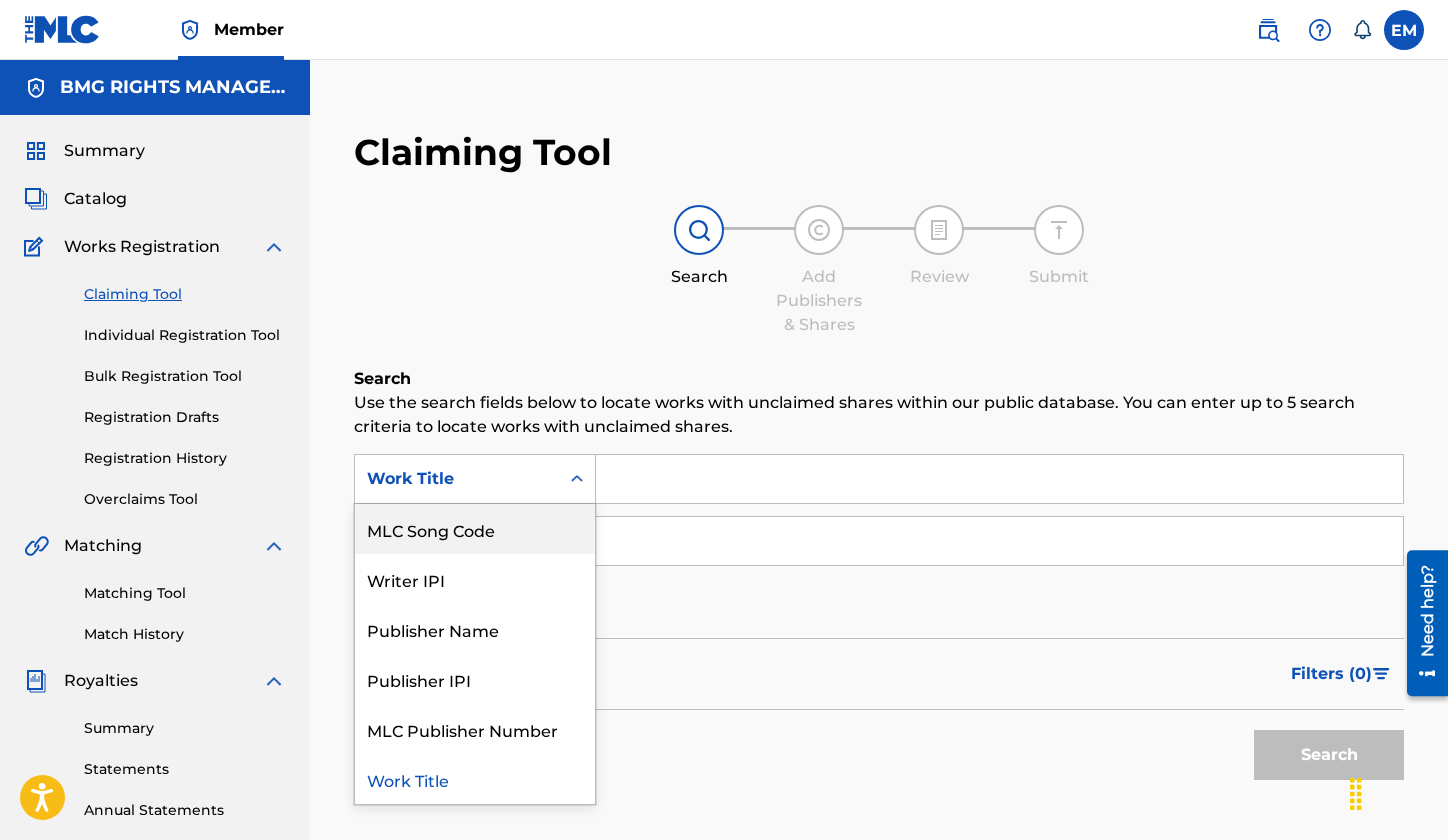 click on "MLC Song Code" at bounding box center [475, 529] 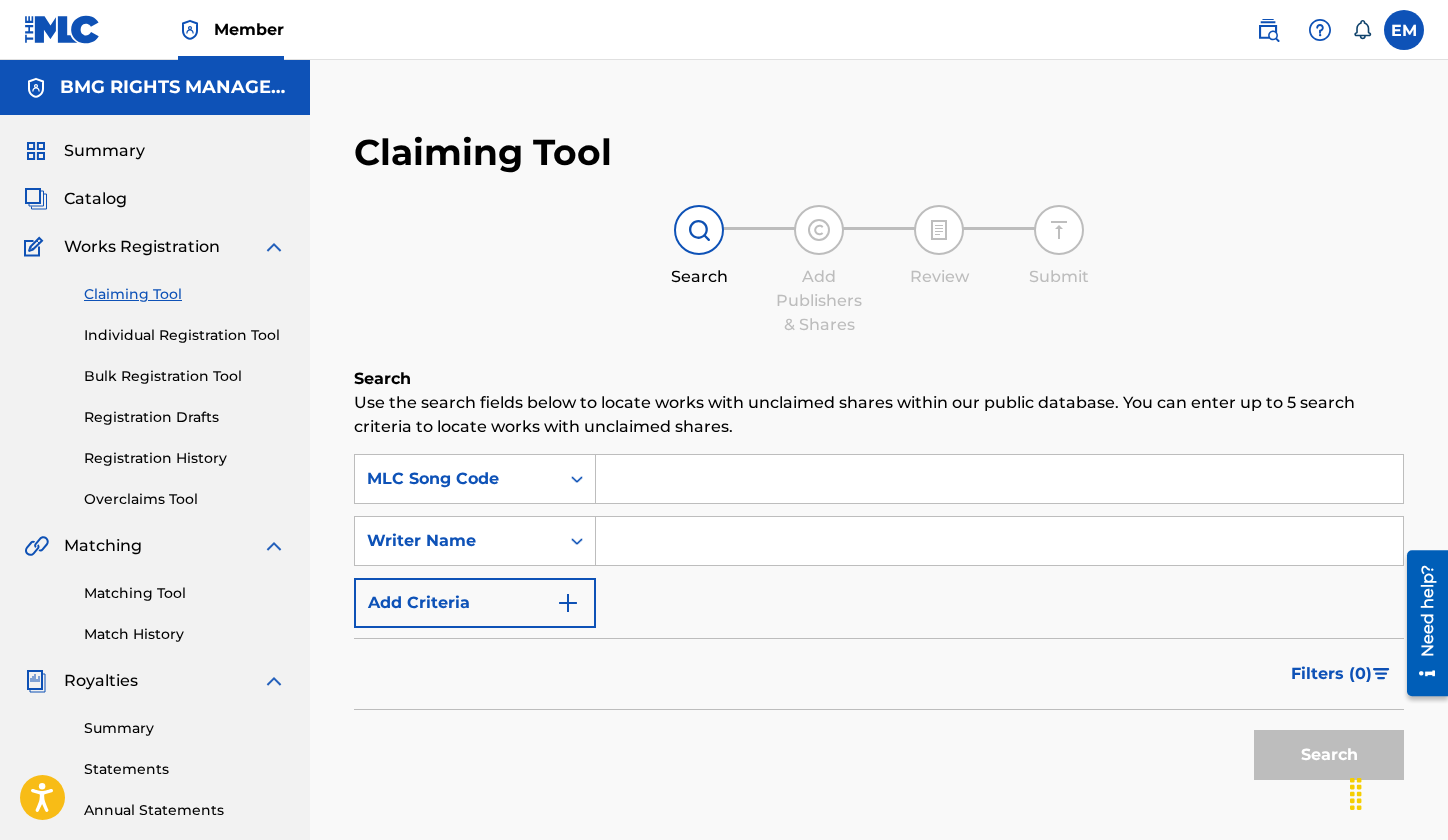 click at bounding box center [999, 479] 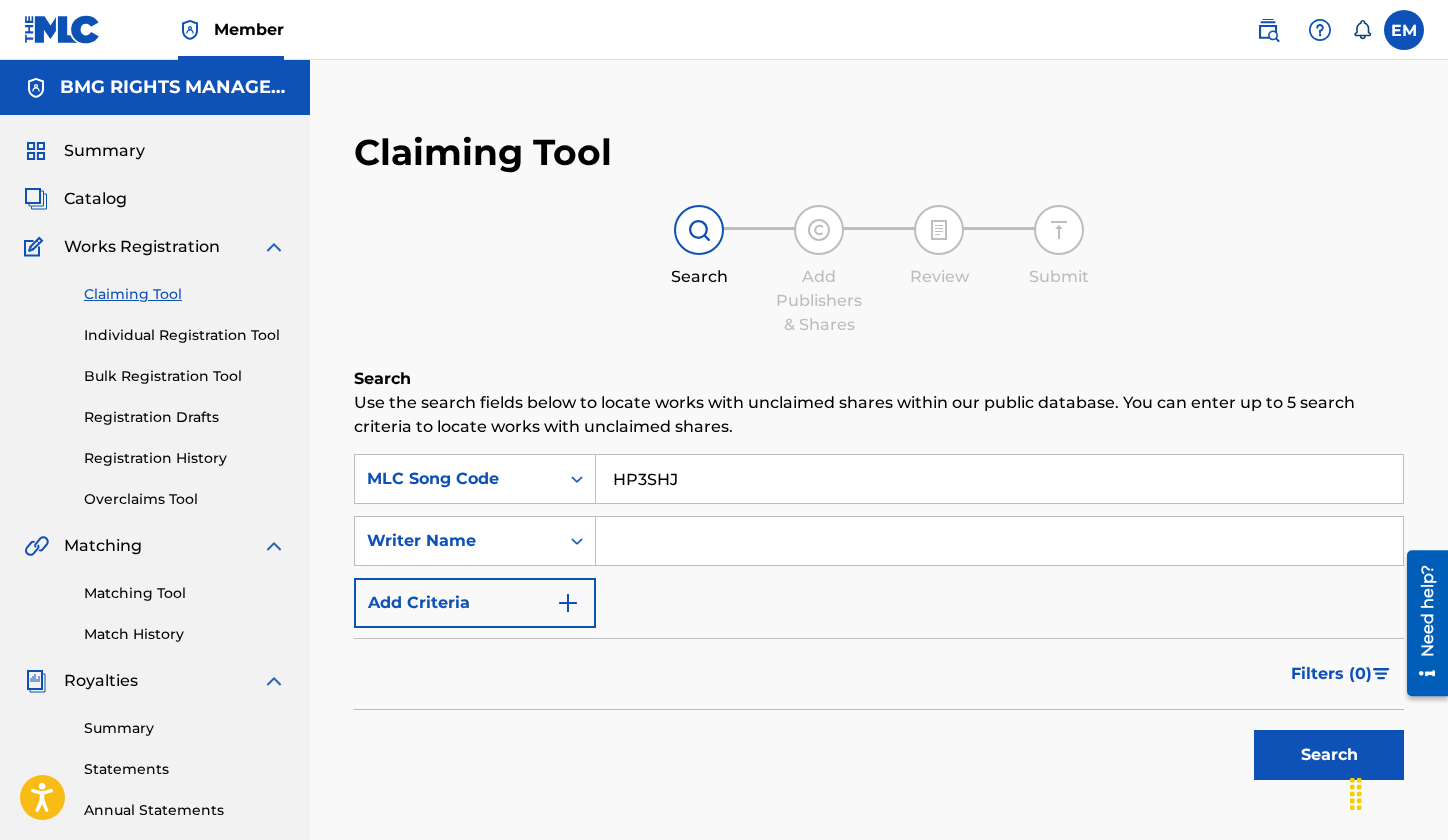 drag, startPoint x: 659, startPoint y: 479, endPoint x: 672, endPoint y: 471, distance: 15.264338 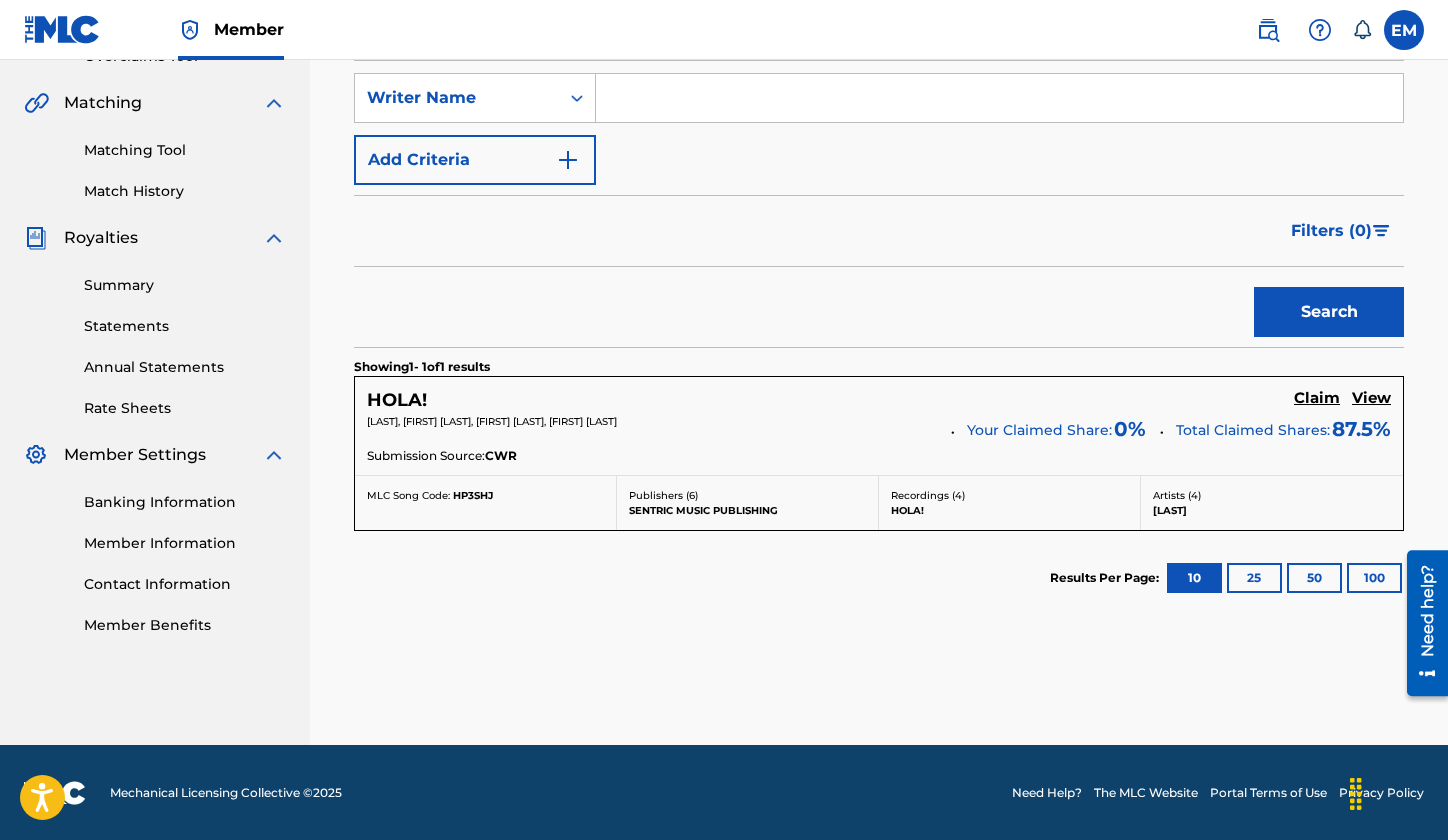 scroll, scrollTop: 444, scrollLeft: 0, axis: vertical 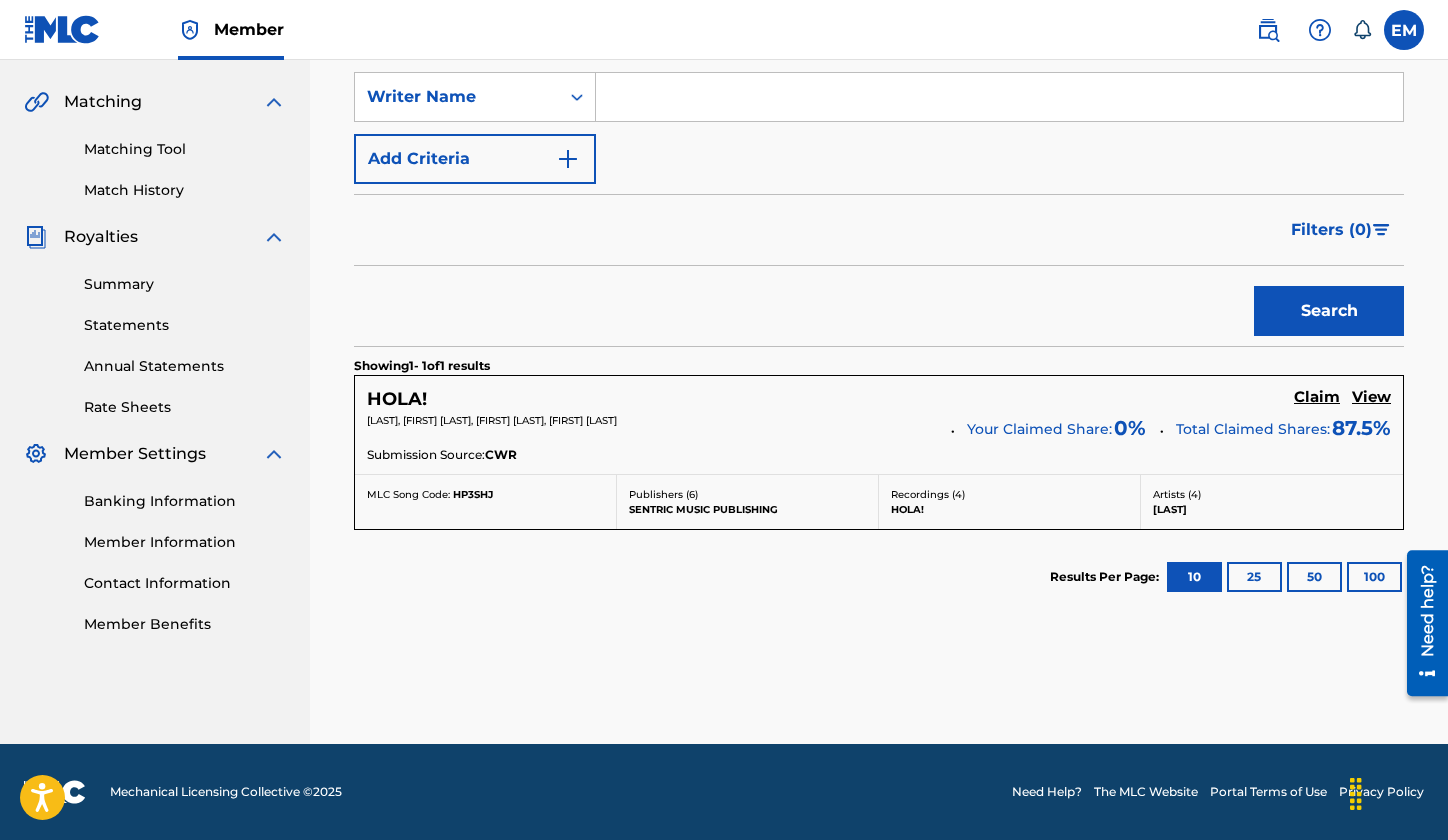 click on "Claim" at bounding box center [1317, 397] 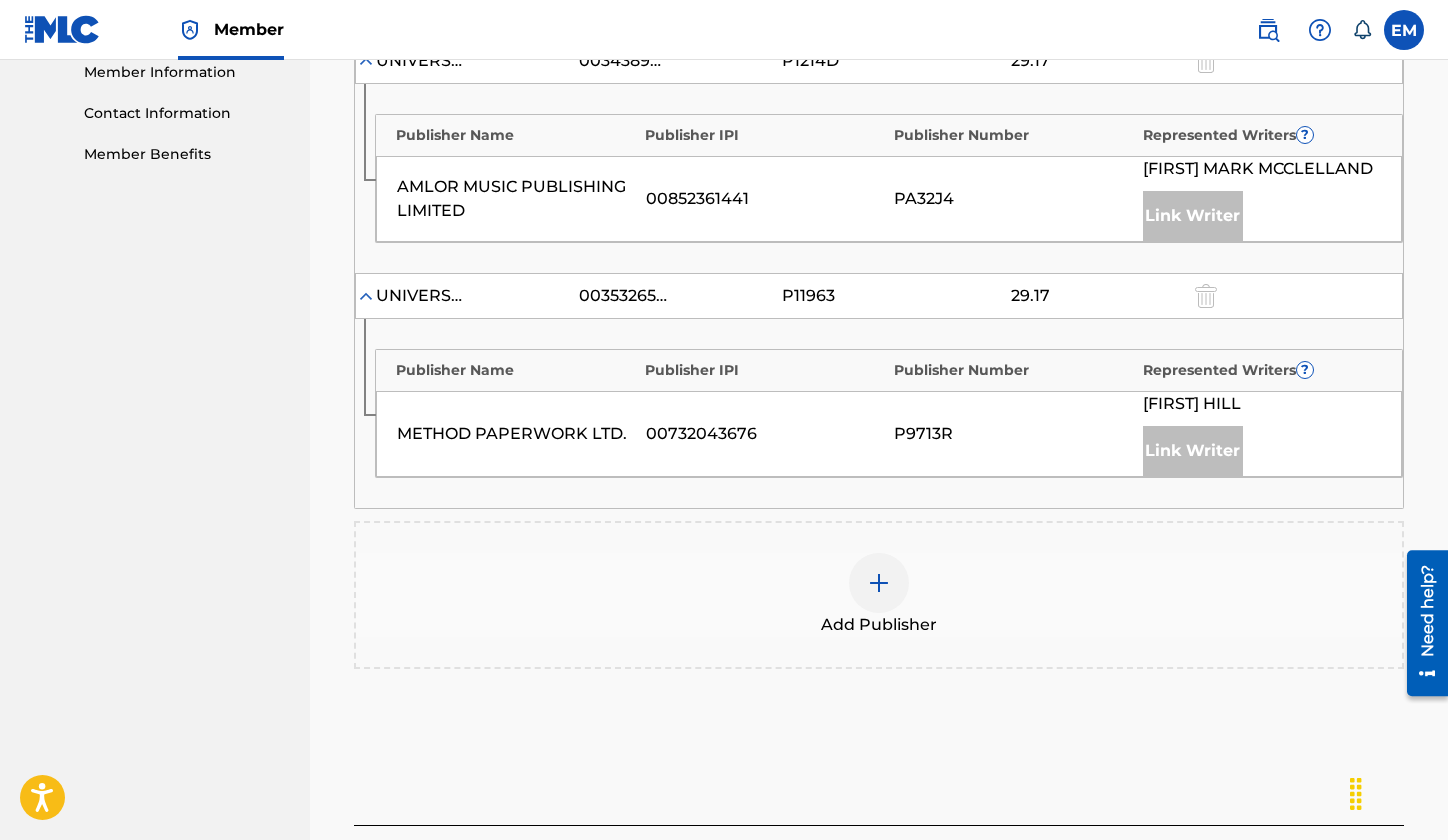 scroll, scrollTop: 1110, scrollLeft: 0, axis: vertical 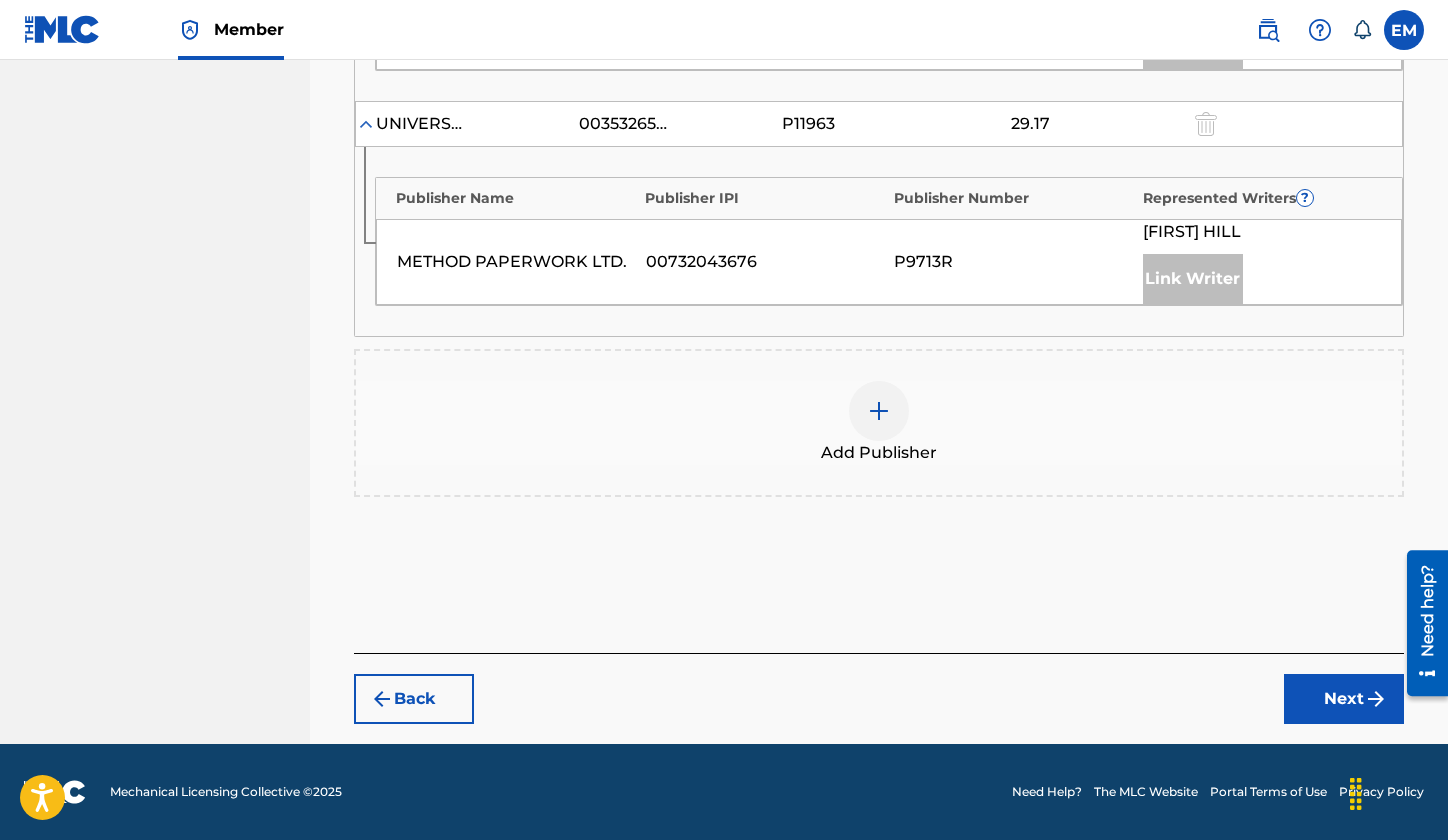 click at bounding box center [879, 411] 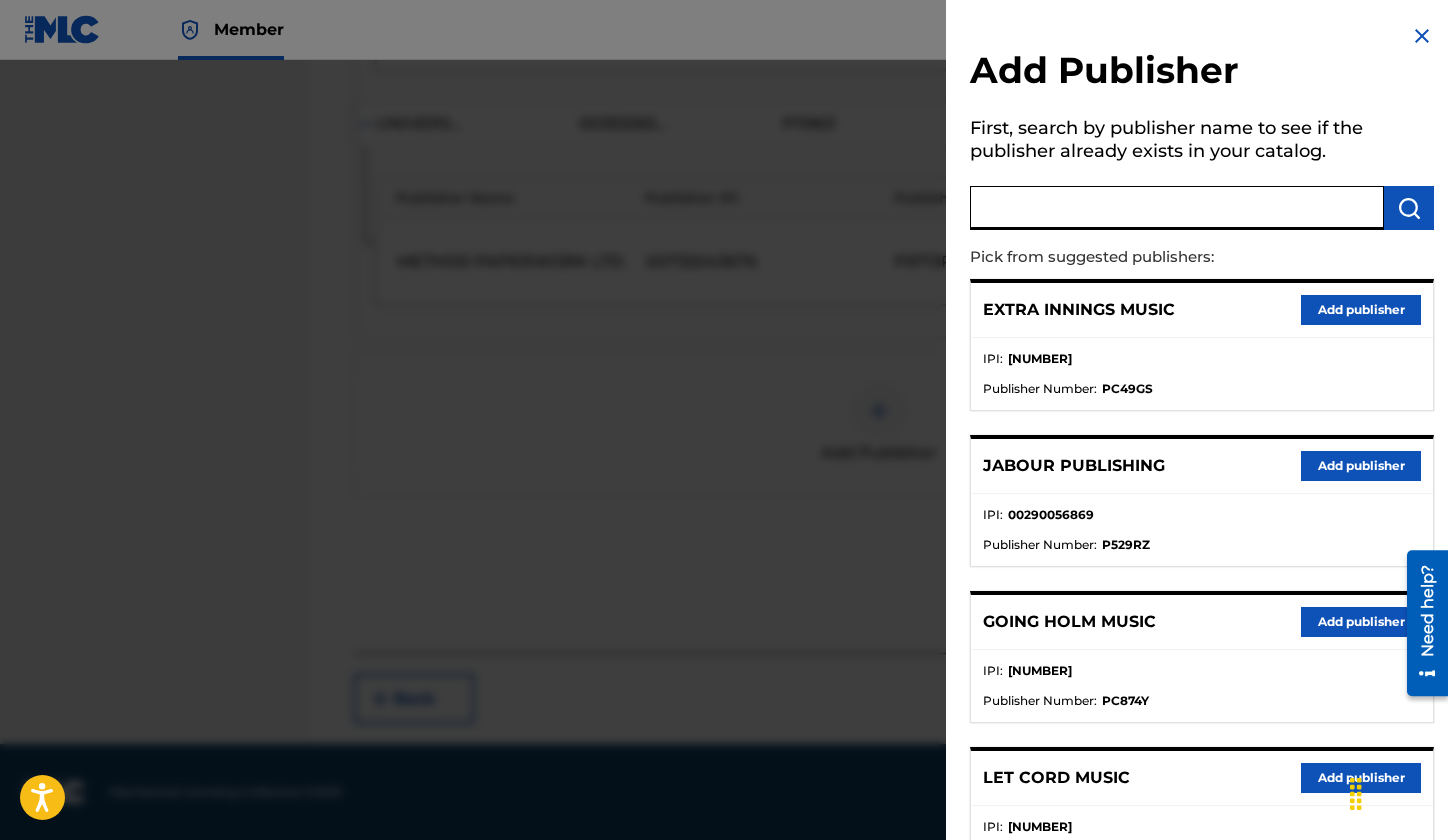 click at bounding box center [1177, 208] 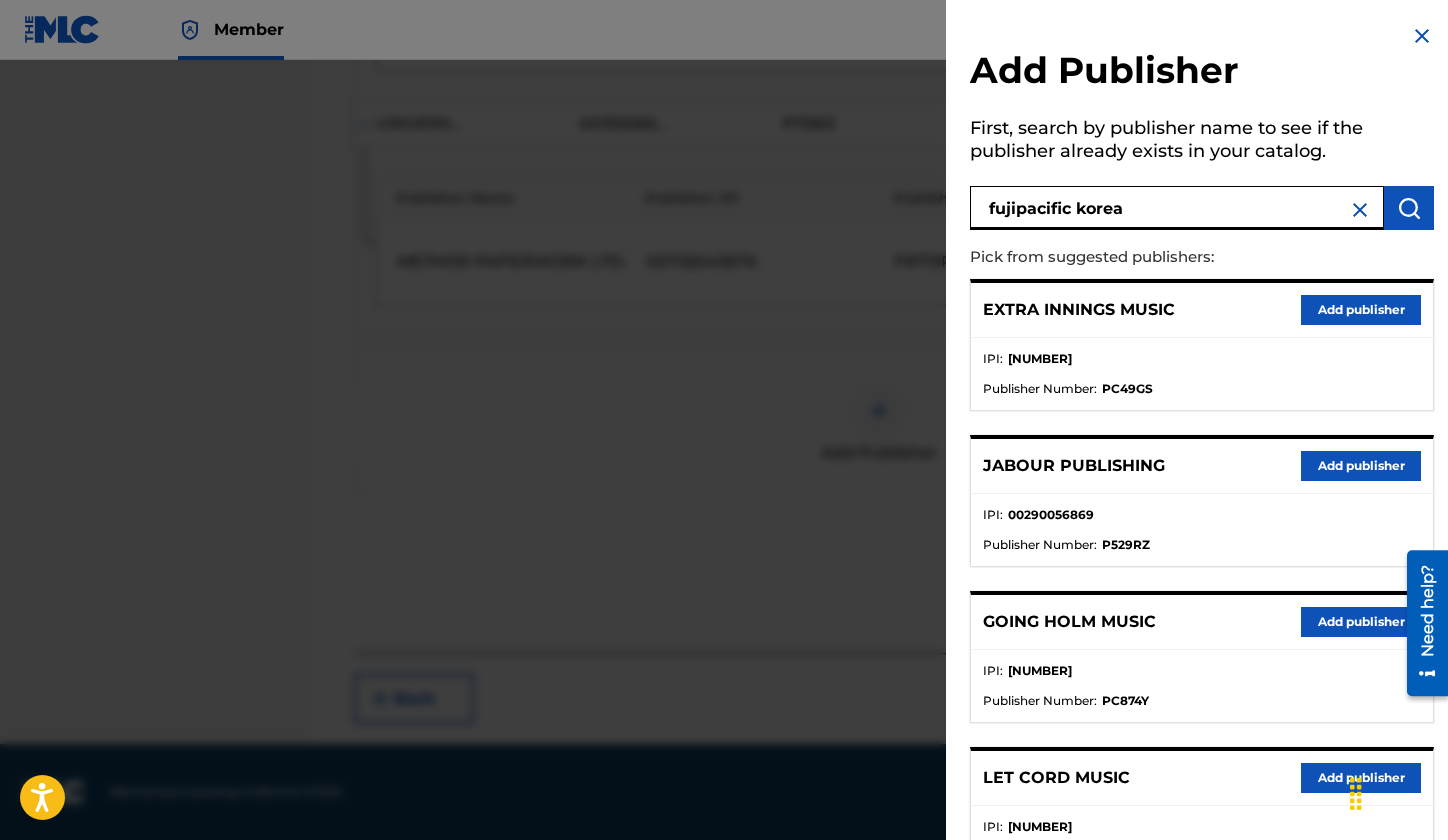 click at bounding box center [1409, 208] 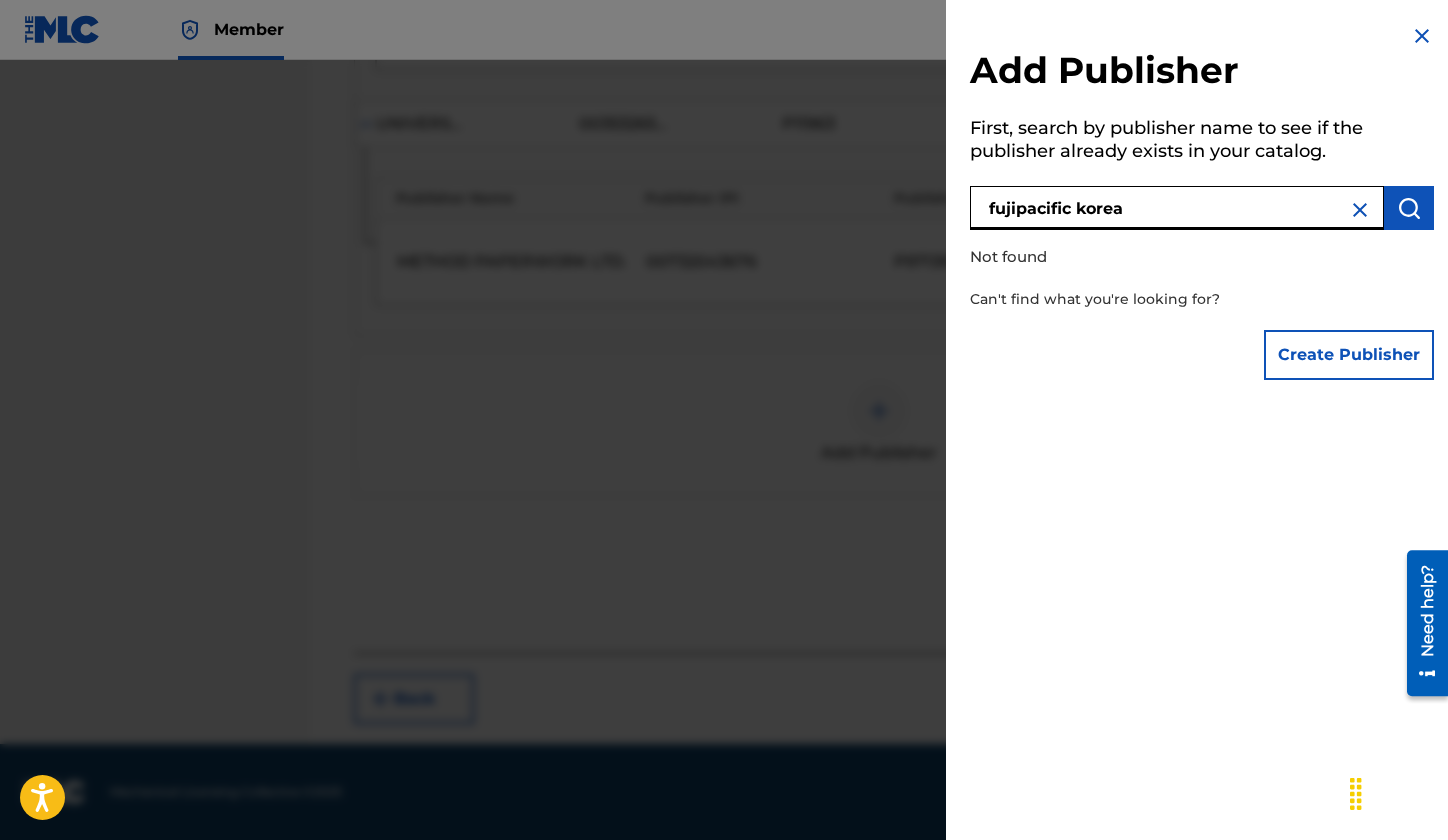 click on "fujipacific korea" at bounding box center (1177, 208) 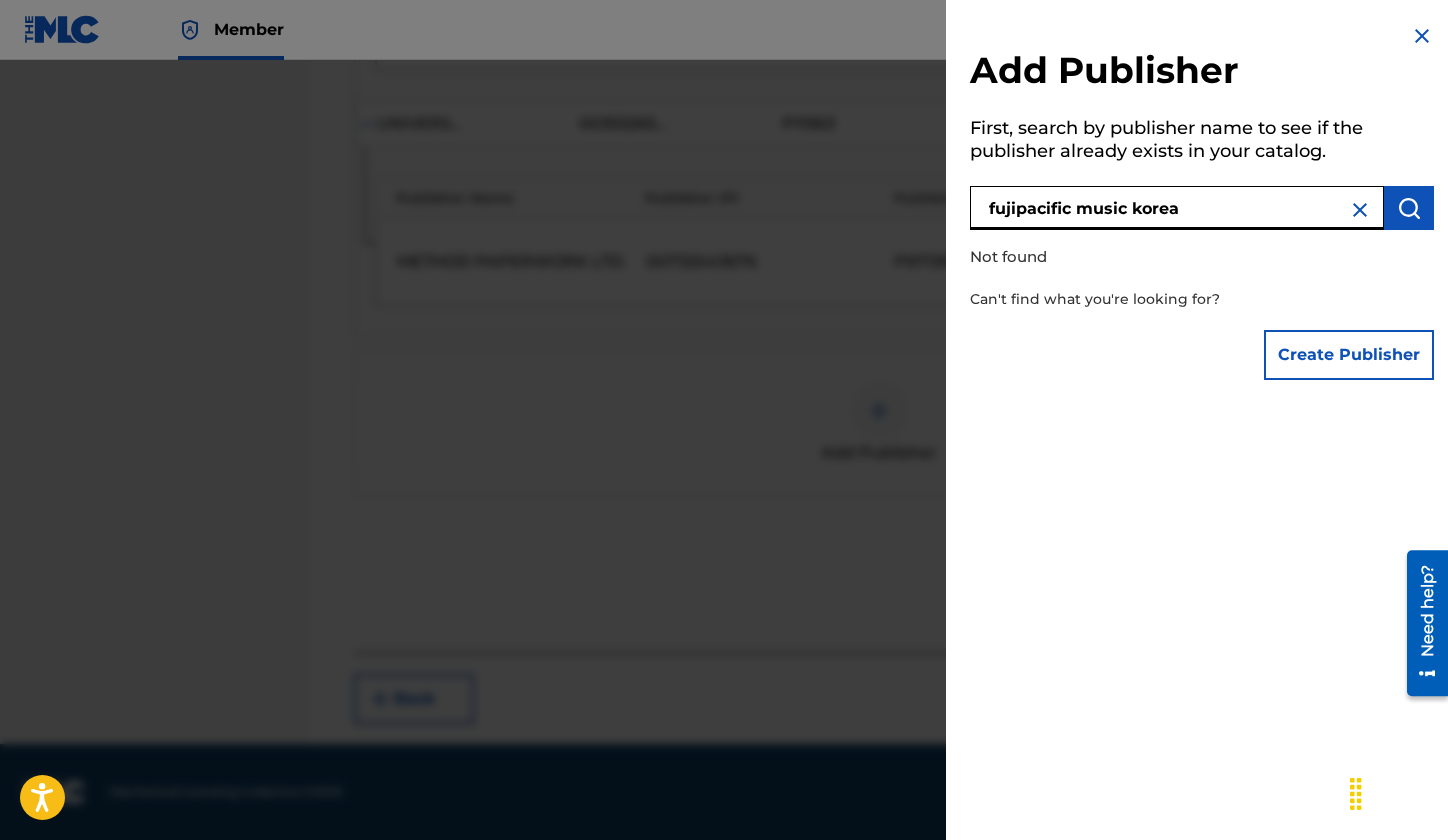 type on "fujipacific music korea" 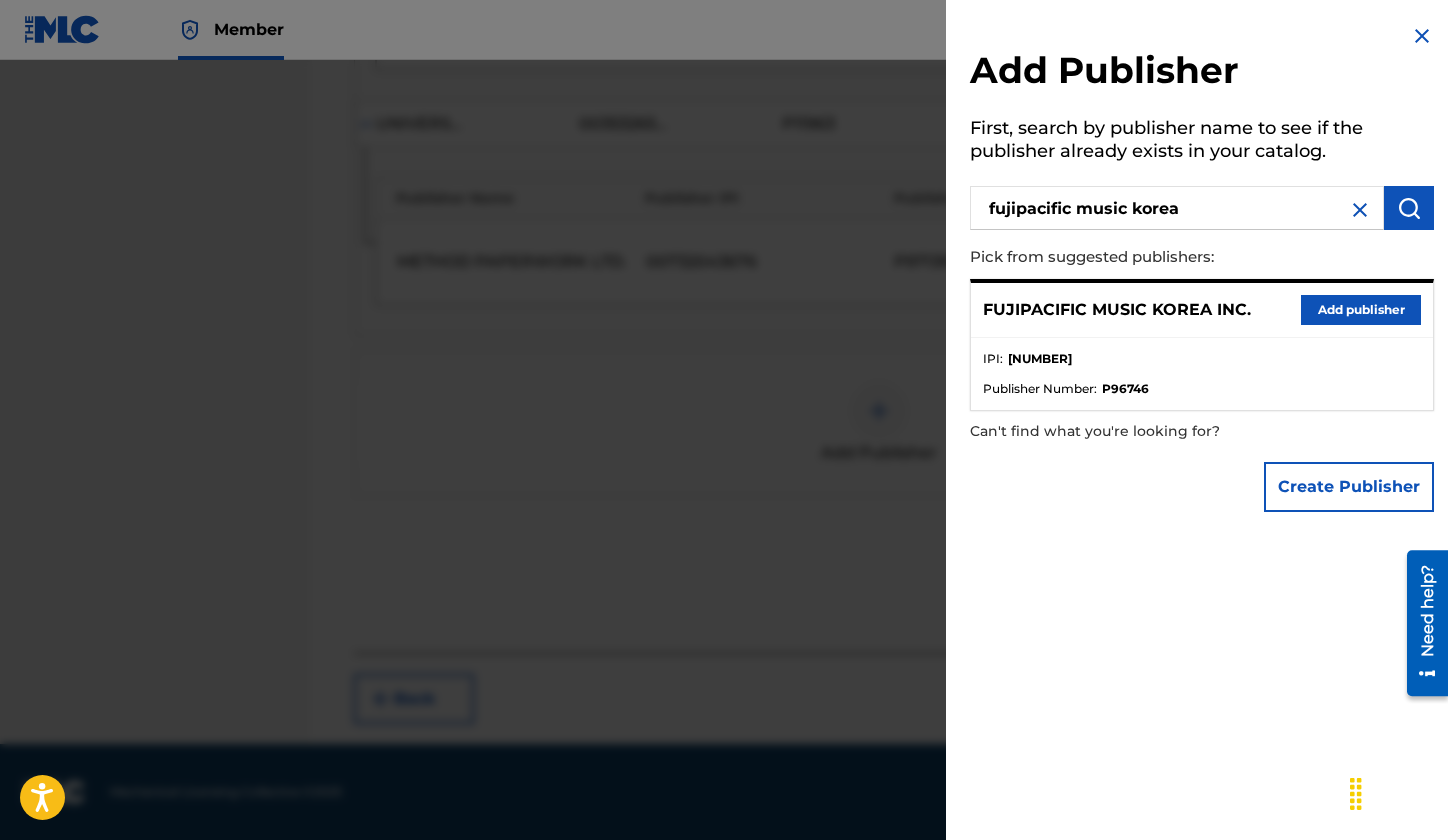 click on "Add publisher" at bounding box center (1361, 310) 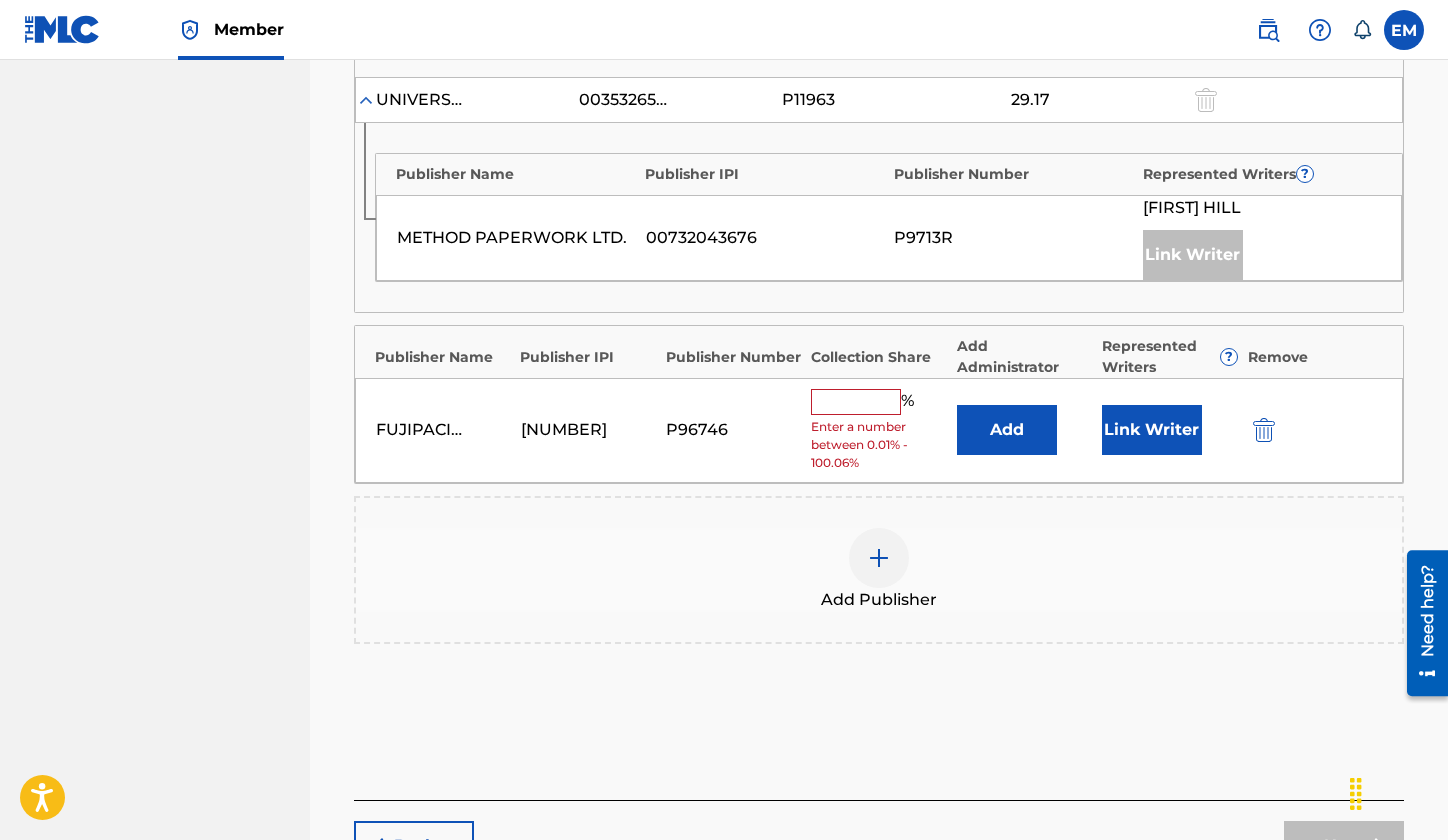 click on "Add" at bounding box center (1007, 430) 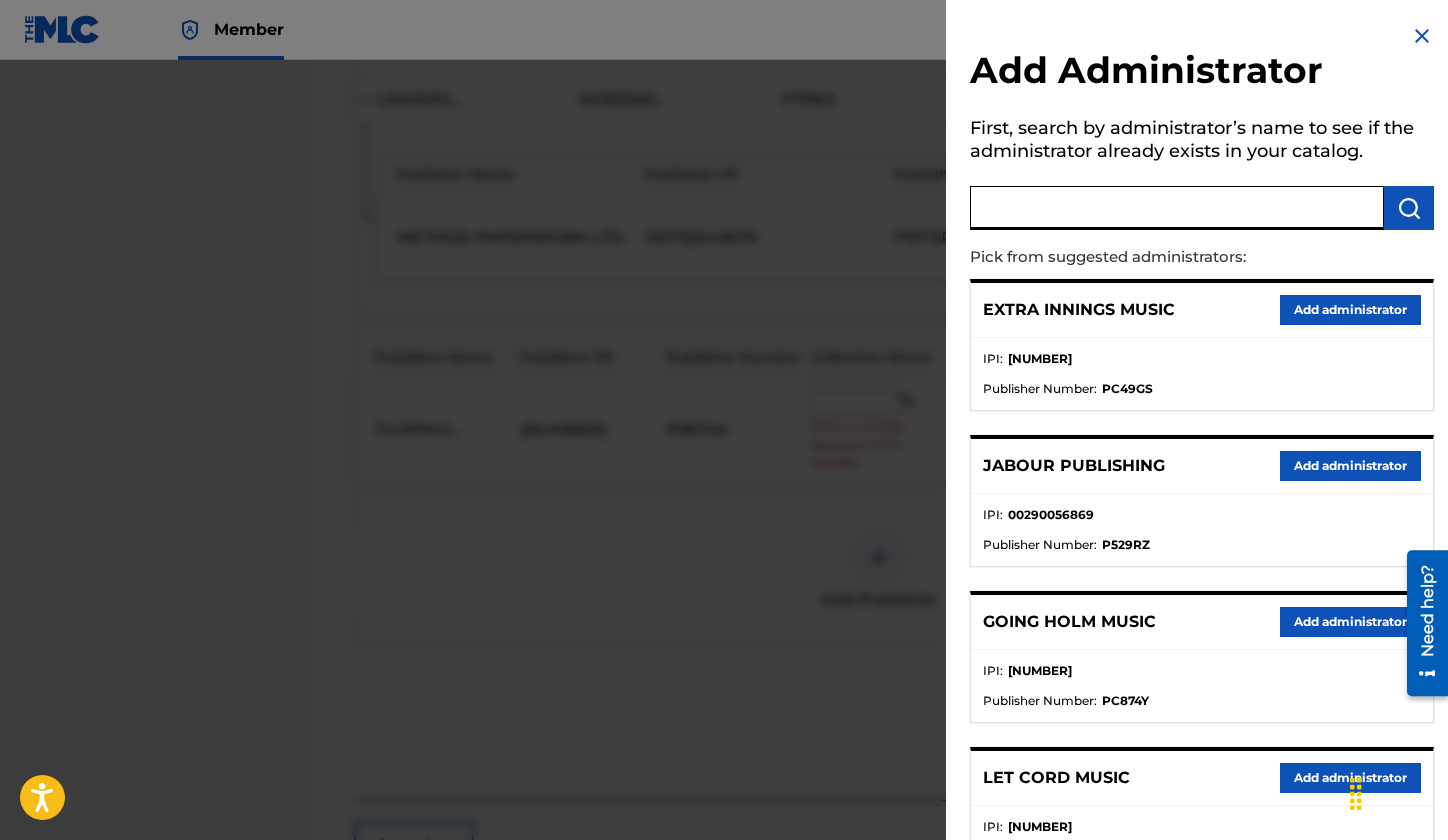 click at bounding box center (1177, 208) 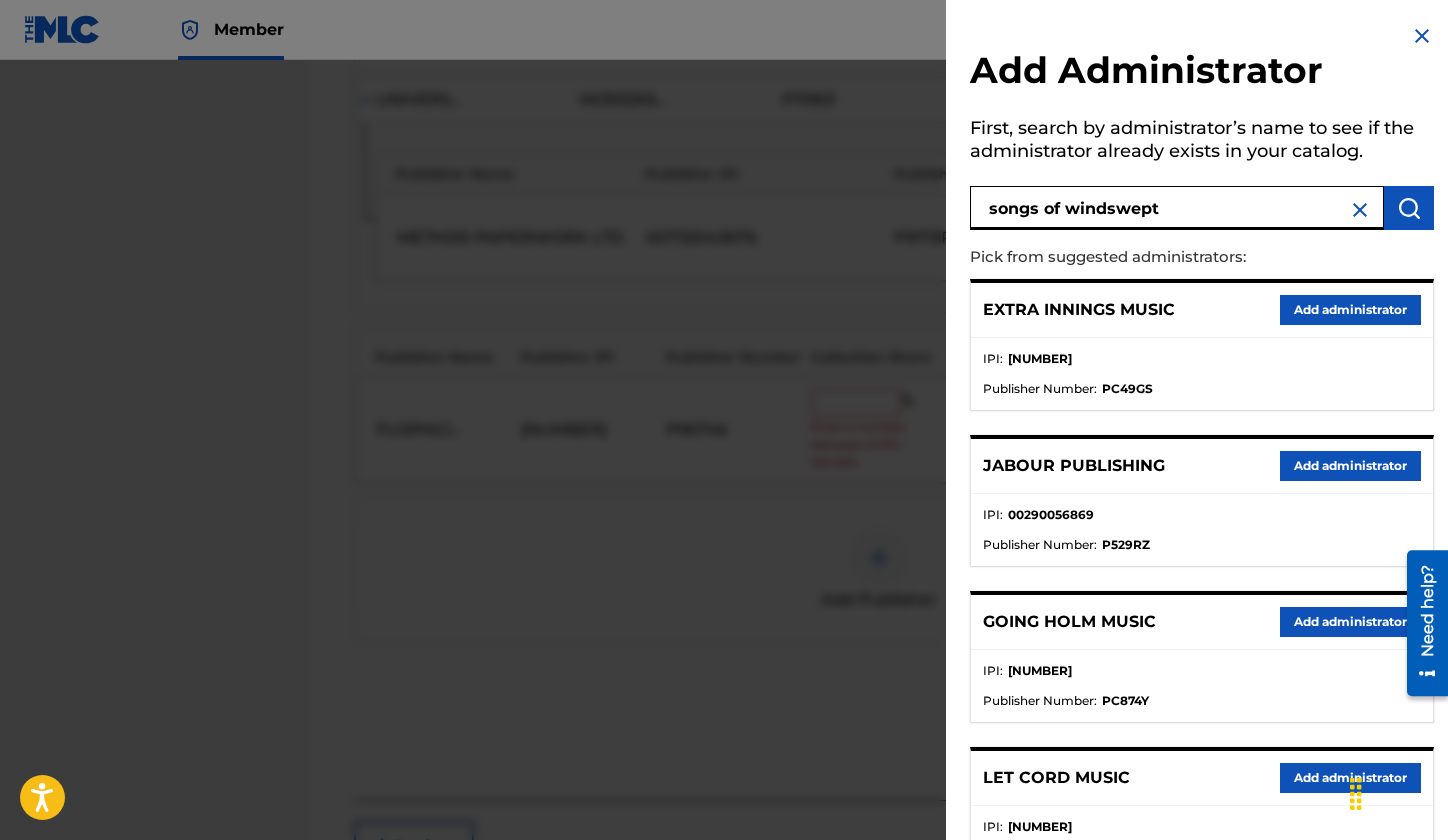 type on "songs of windswept" 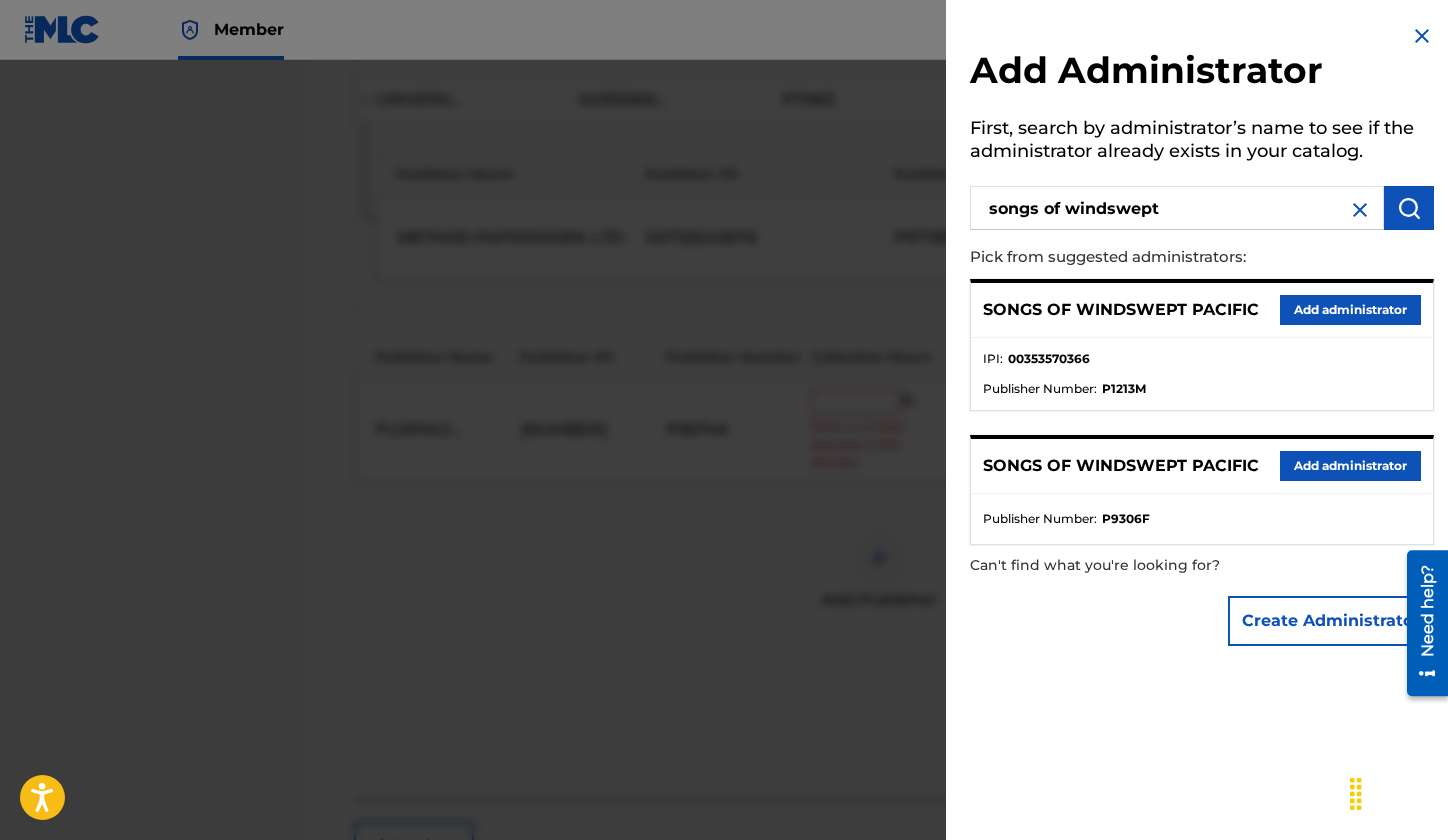 click on "Add administrator" at bounding box center (1350, 310) 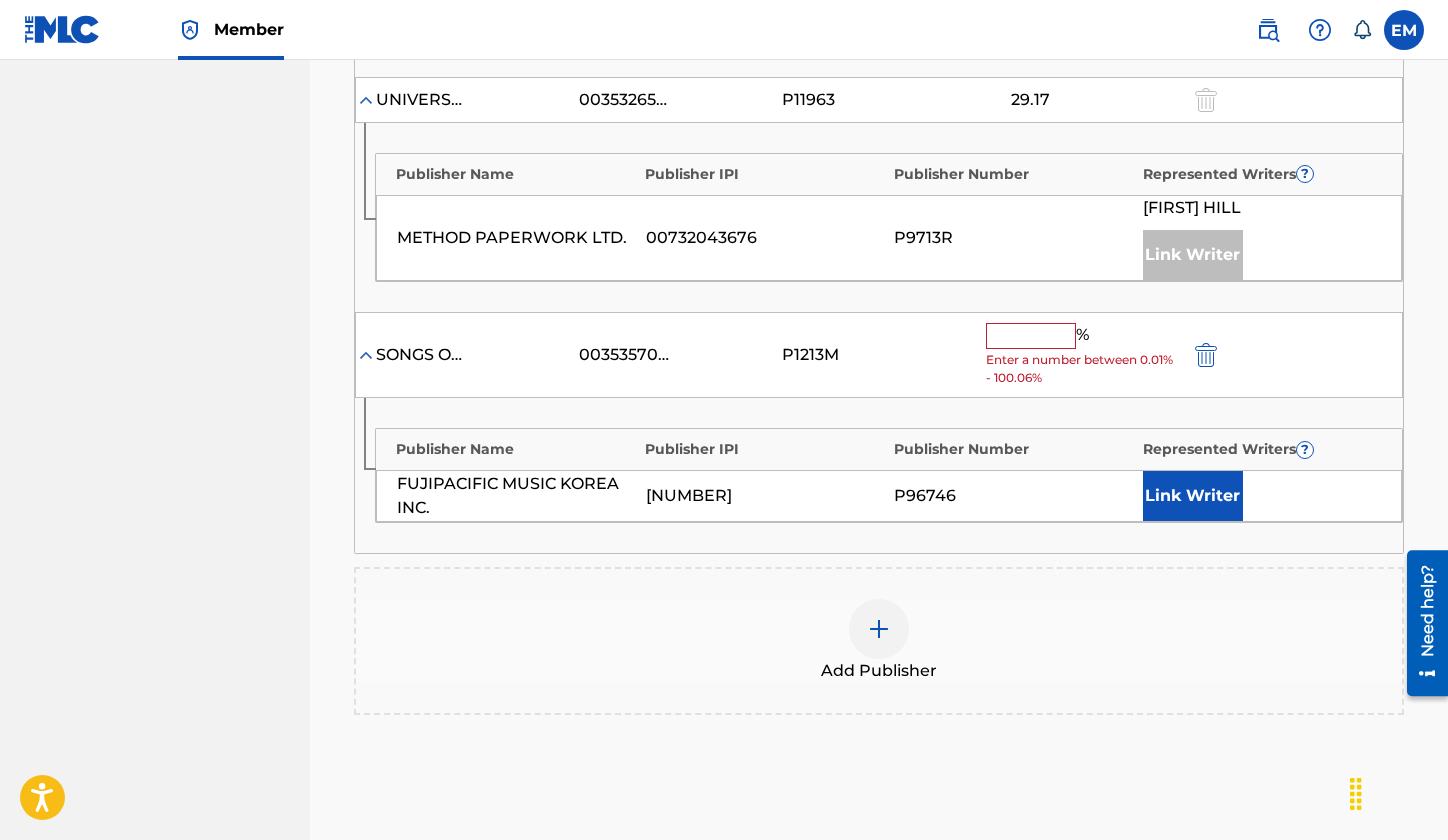 click at bounding box center (1031, 336) 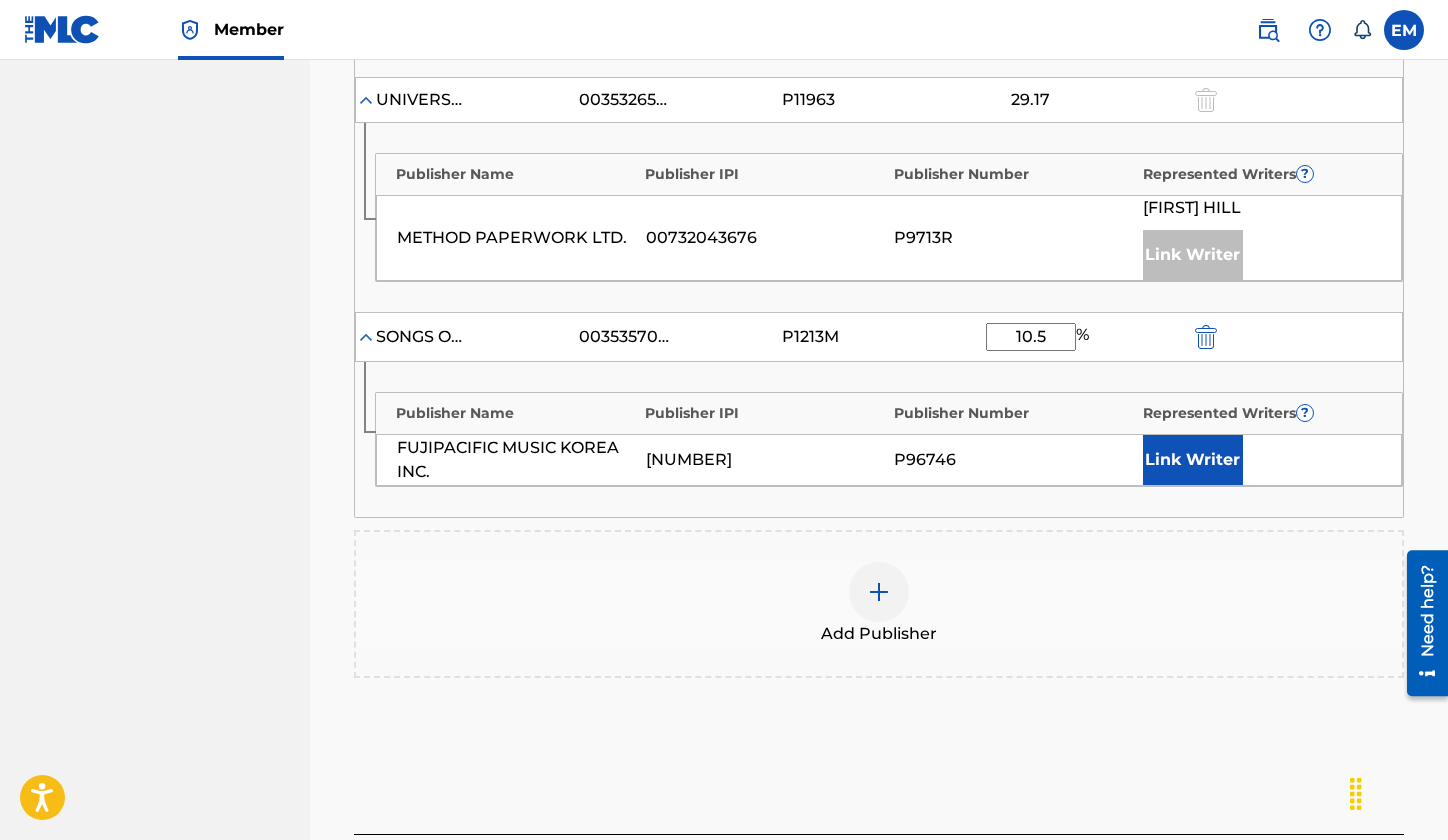 type on "10.5" 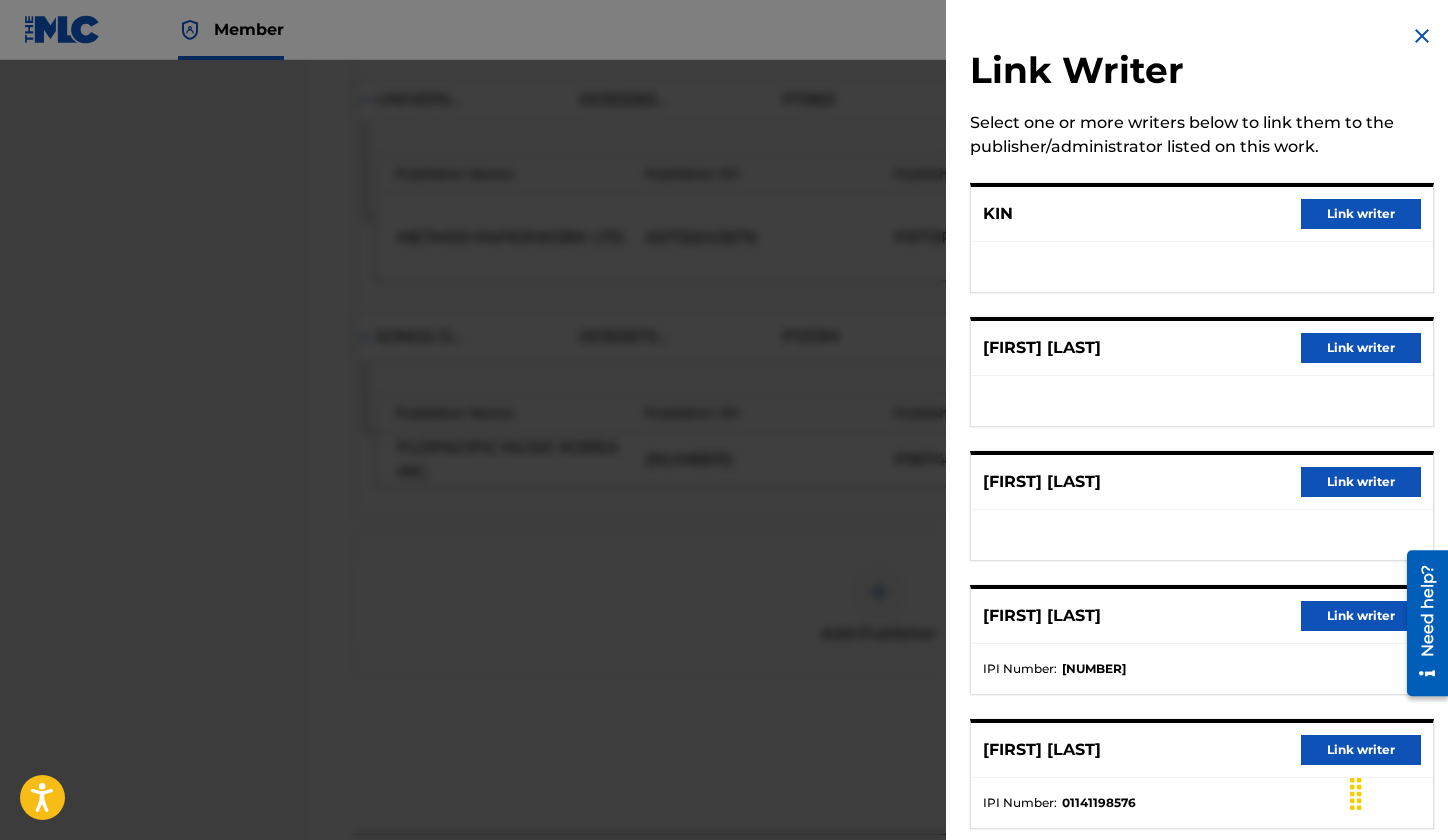 click on "Link writer" at bounding box center [1361, 348] 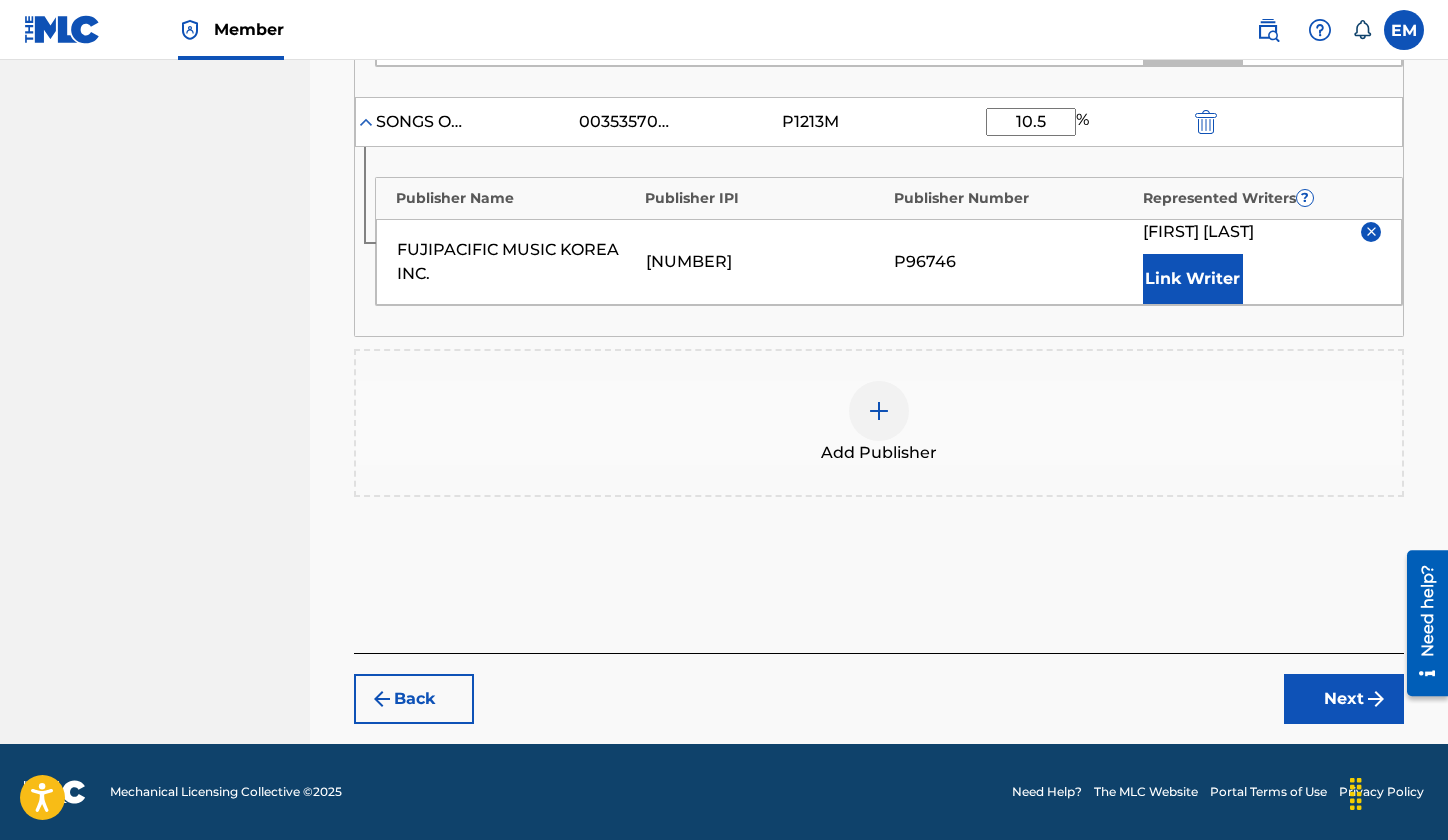 click on "Next" at bounding box center (1344, 699) 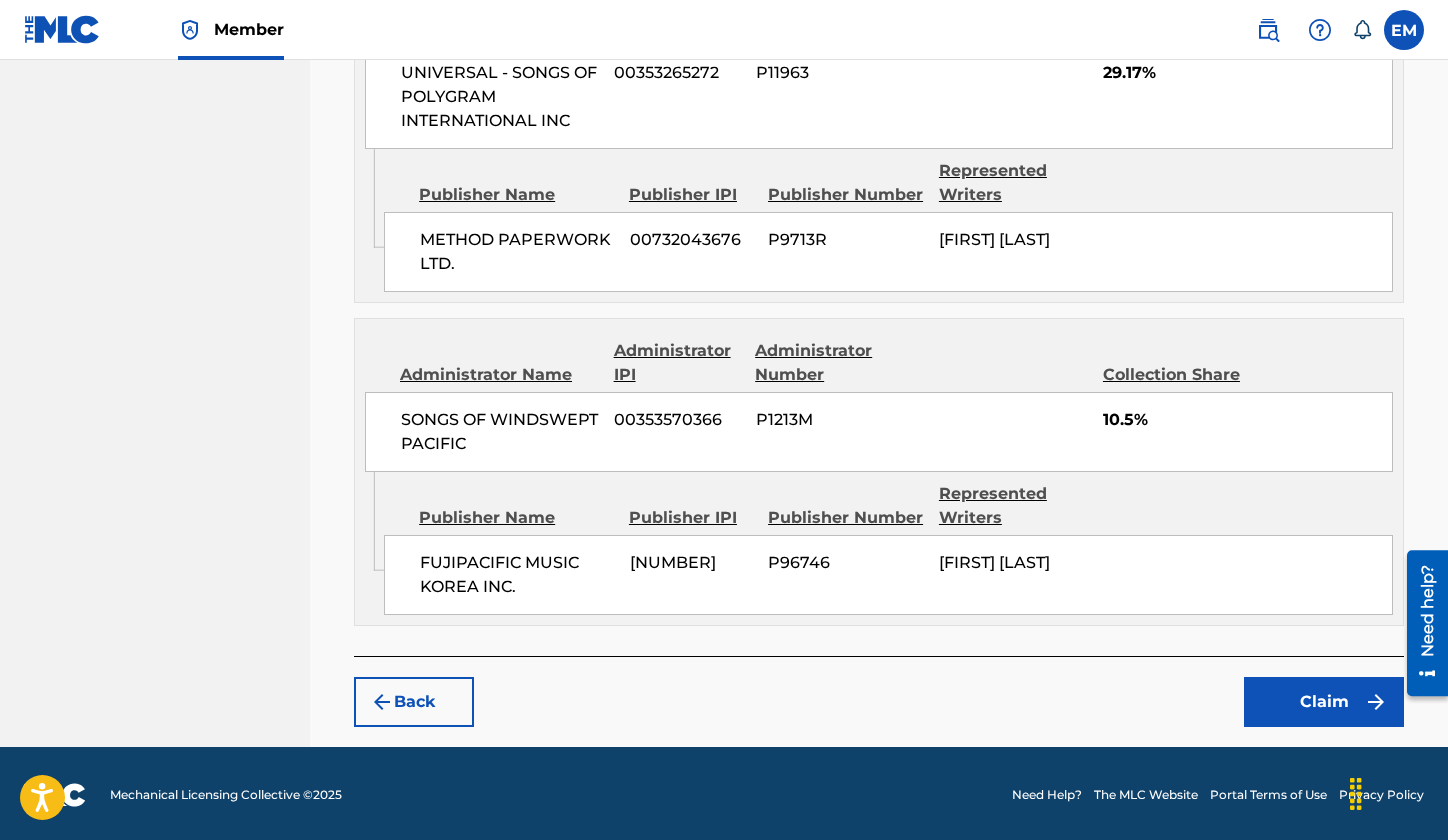 scroll, scrollTop: 1709, scrollLeft: 0, axis: vertical 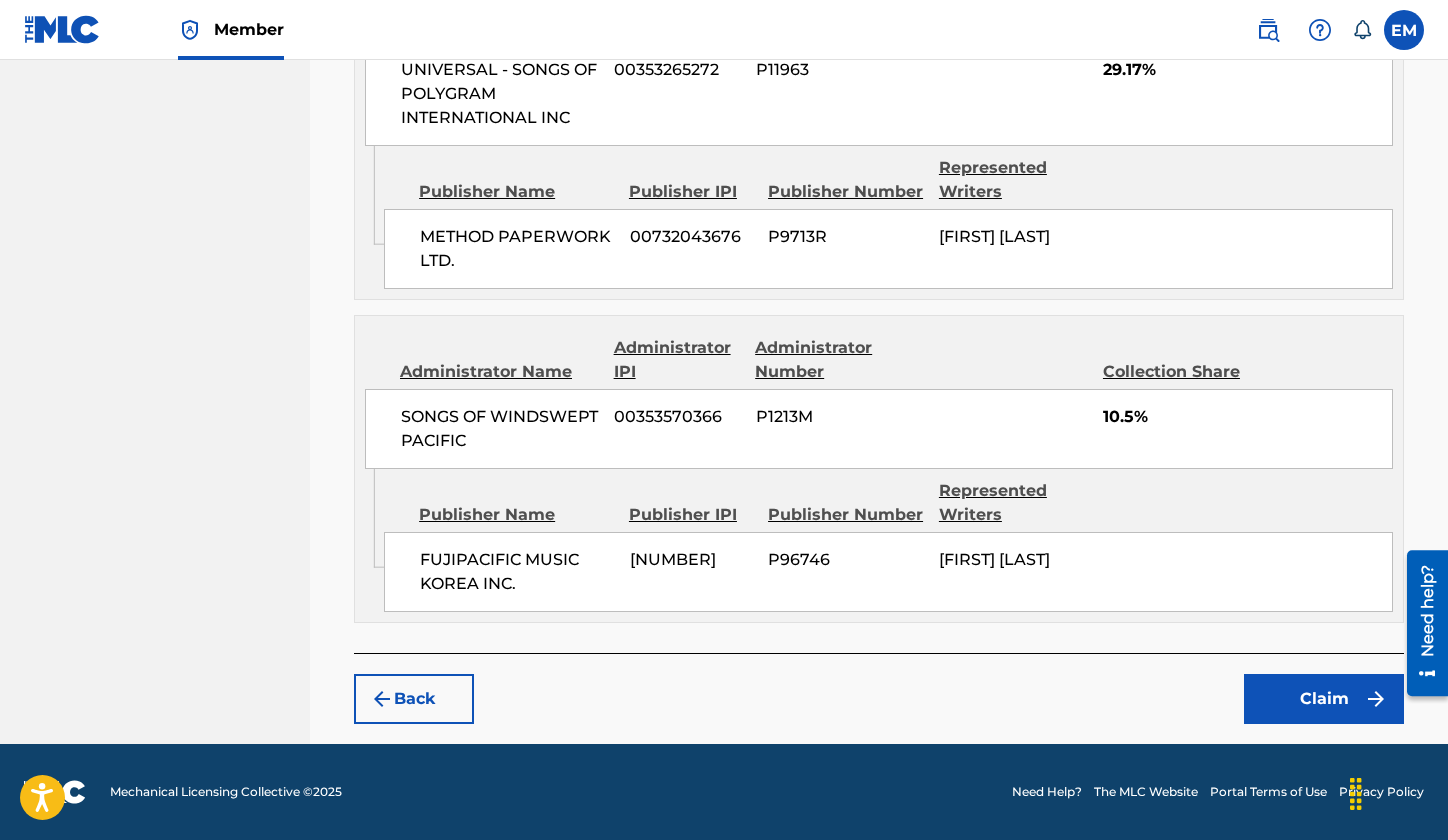 click on "Claim" at bounding box center (1324, 699) 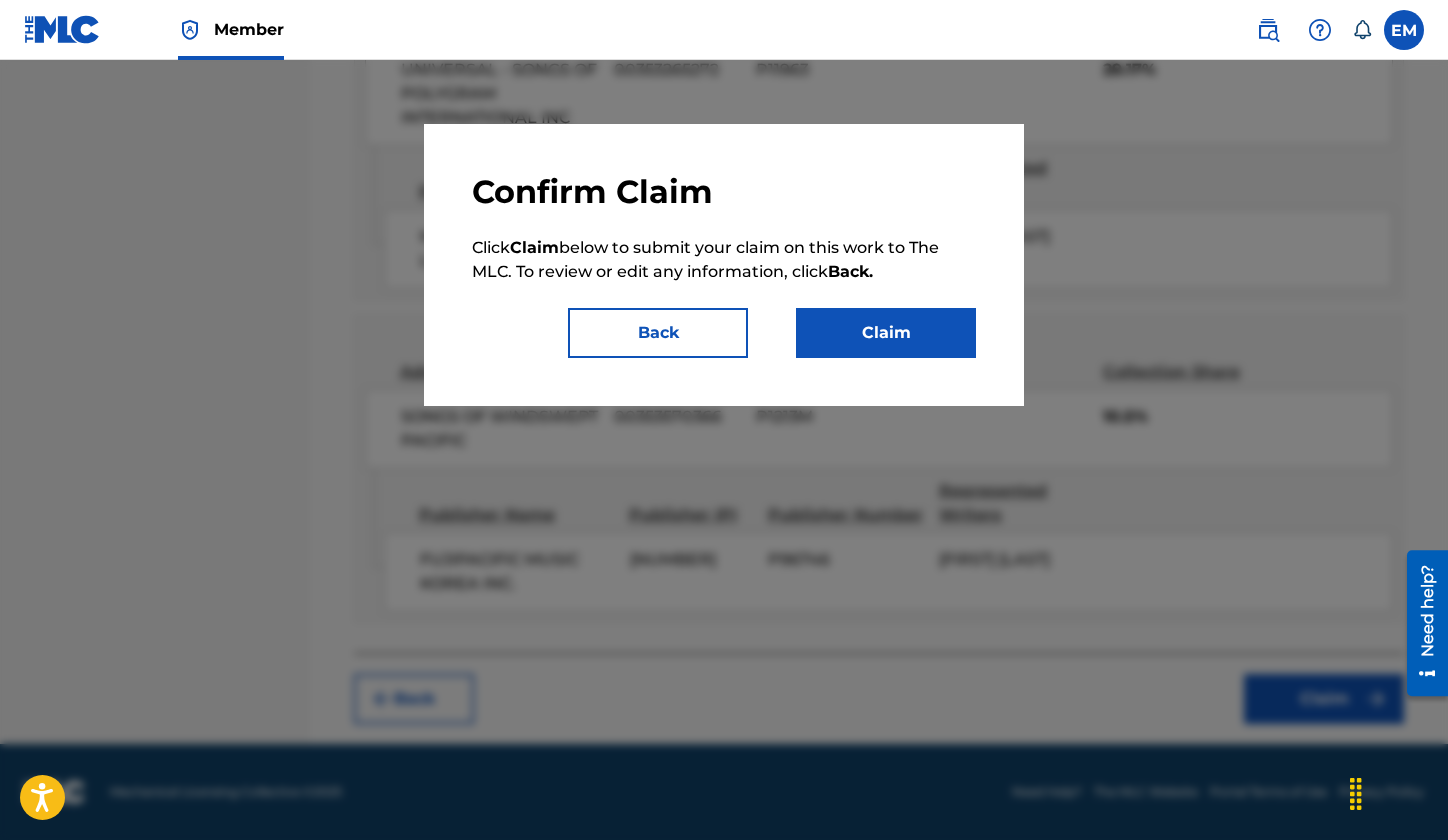 click on "Claim" at bounding box center [886, 333] 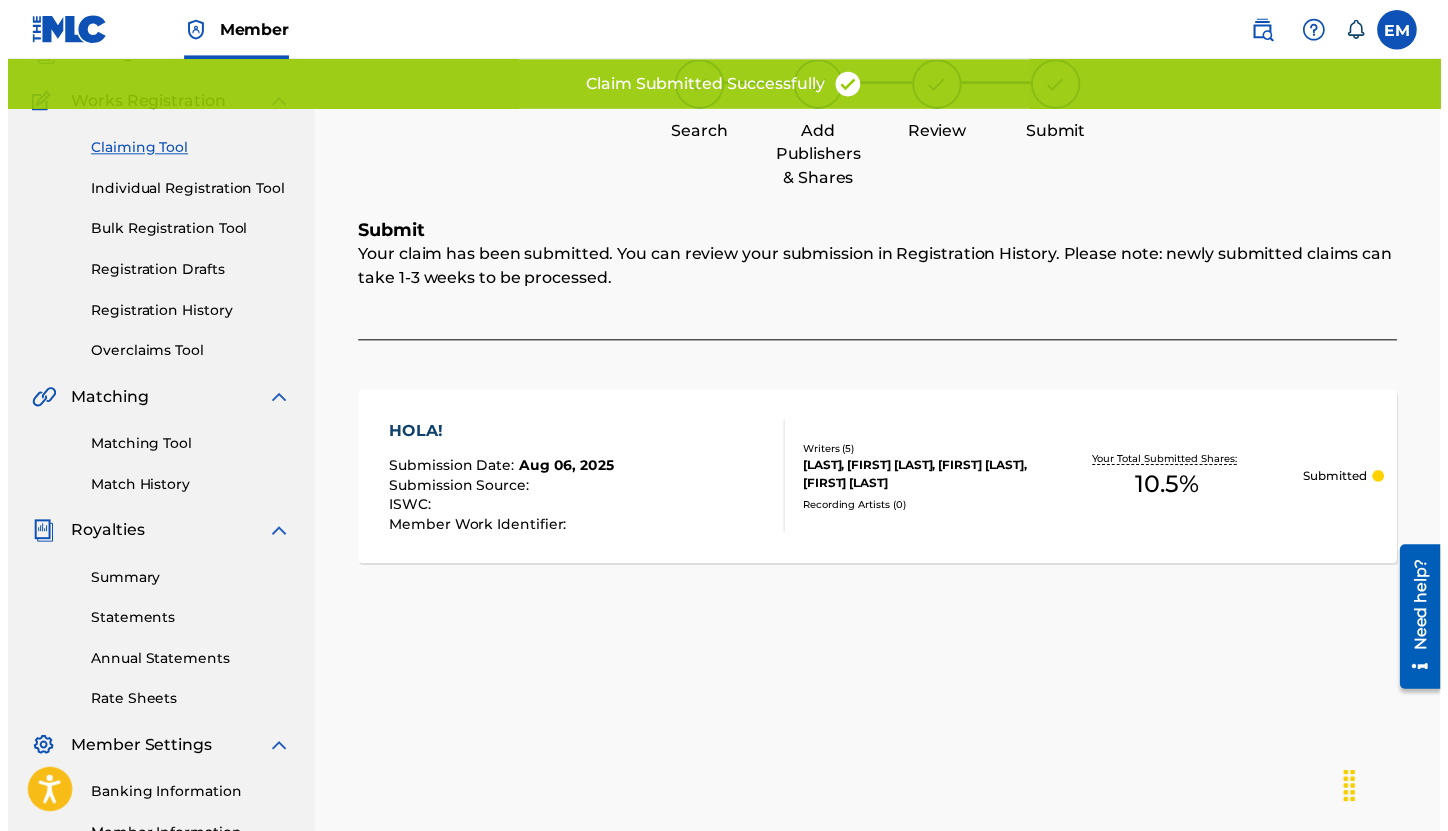 scroll, scrollTop: 0, scrollLeft: 0, axis: both 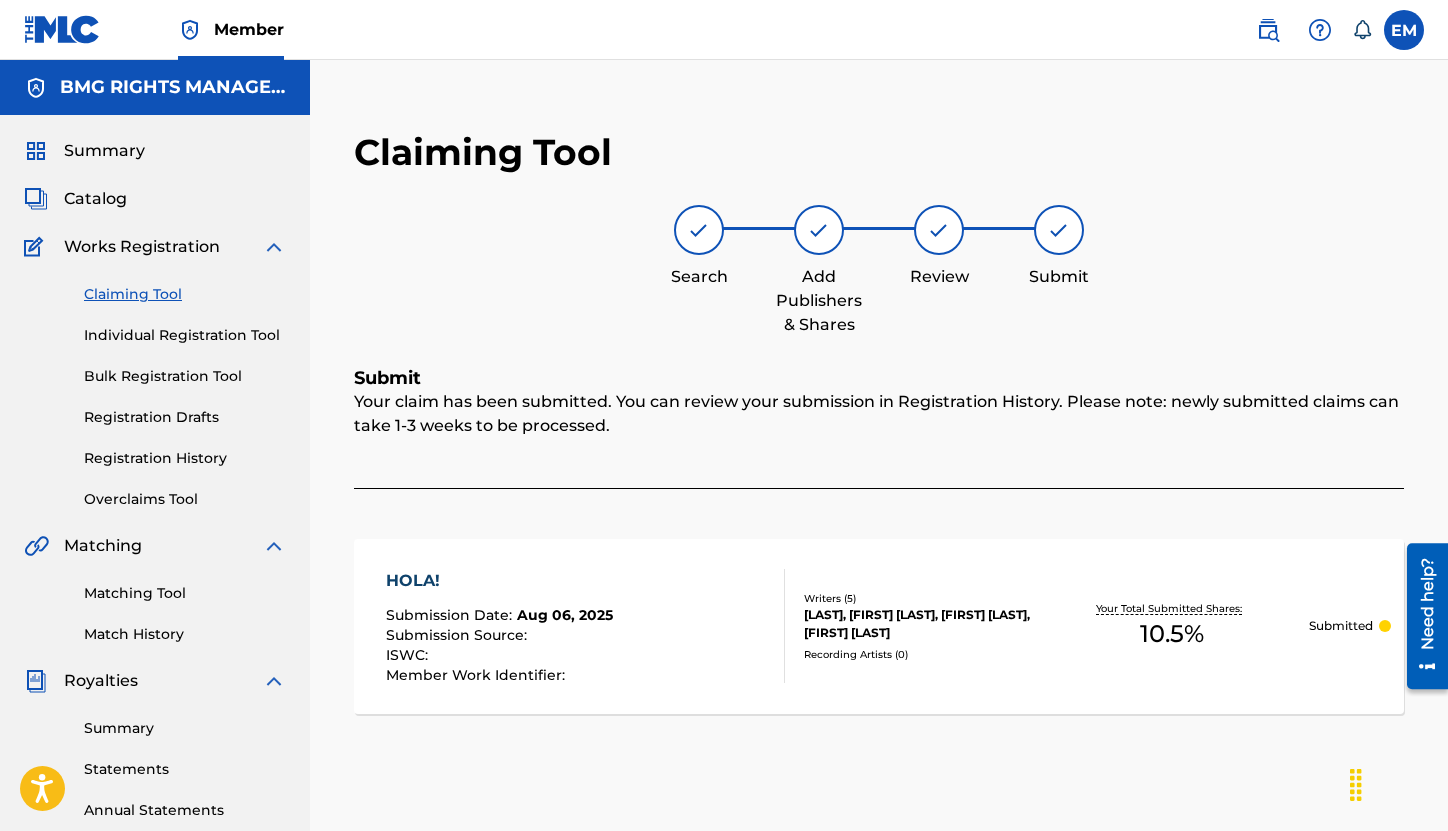 click on "Claiming Tool" at bounding box center [185, 294] 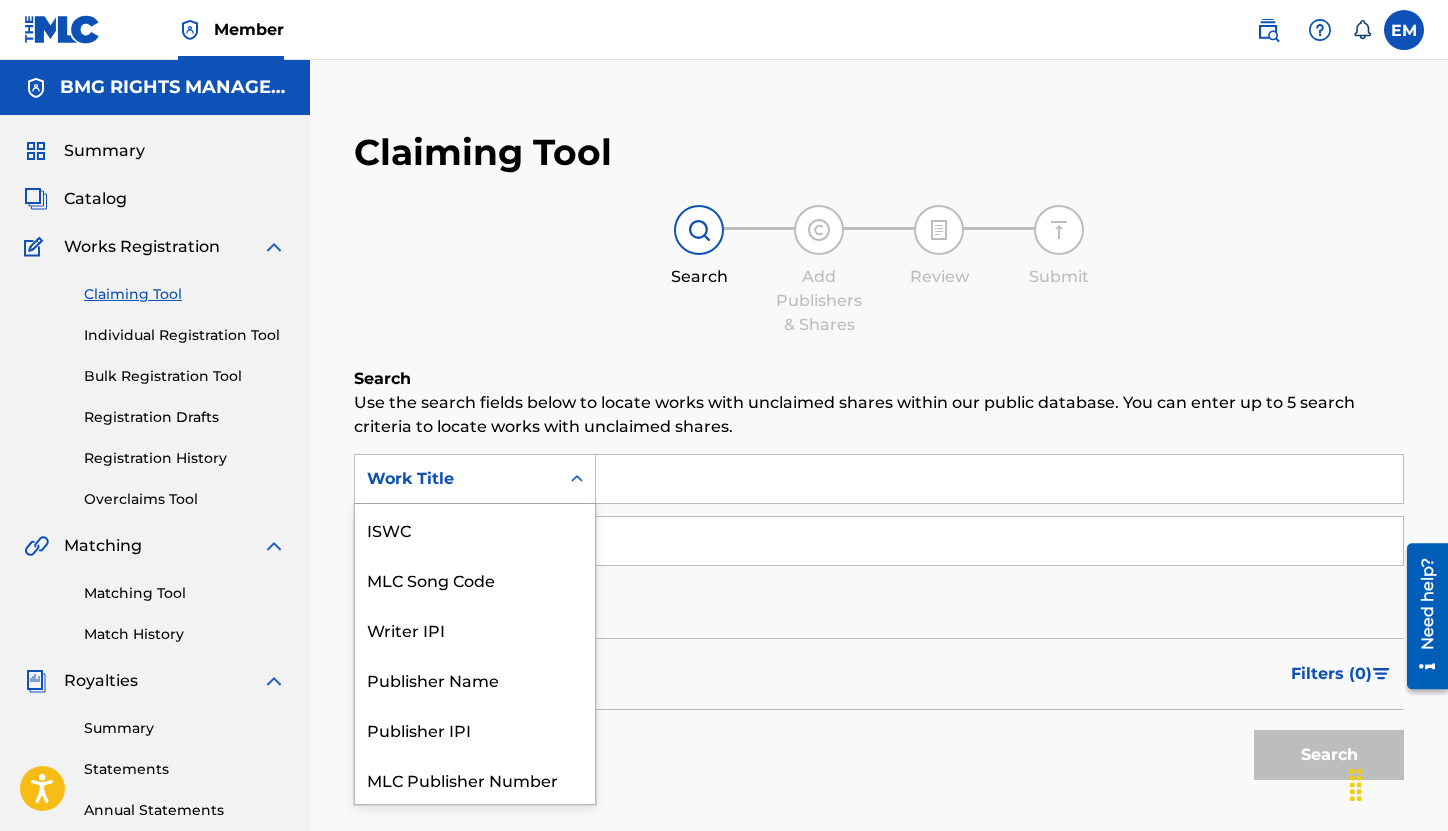 click on "Work Title" at bounding box center [457, 479] 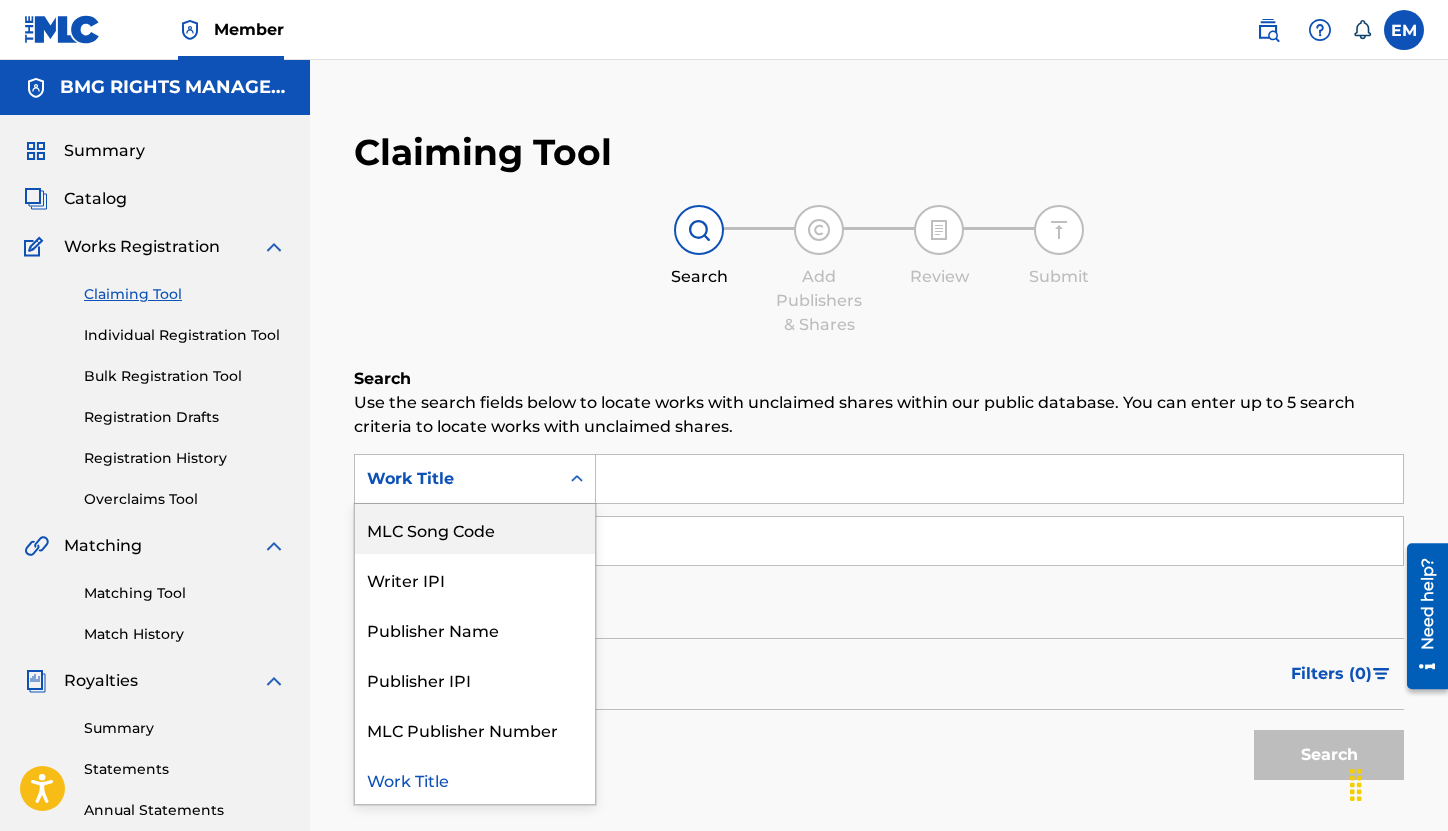 drag, startPoint x: 500, startPoint y: 521, endPoint x: 520, endPoint y: 521, distance: 20 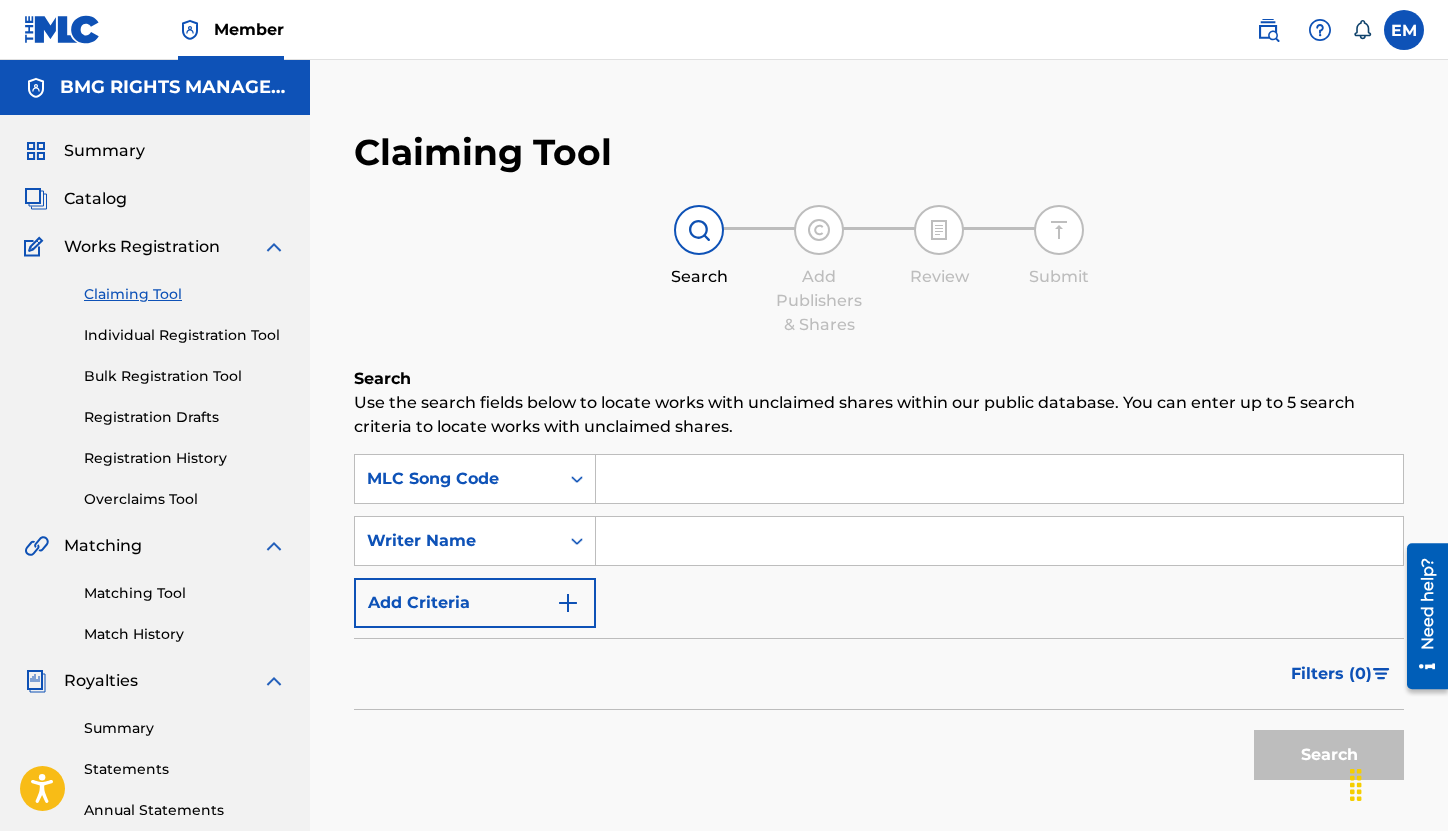 click at bounding box center (999, 479) 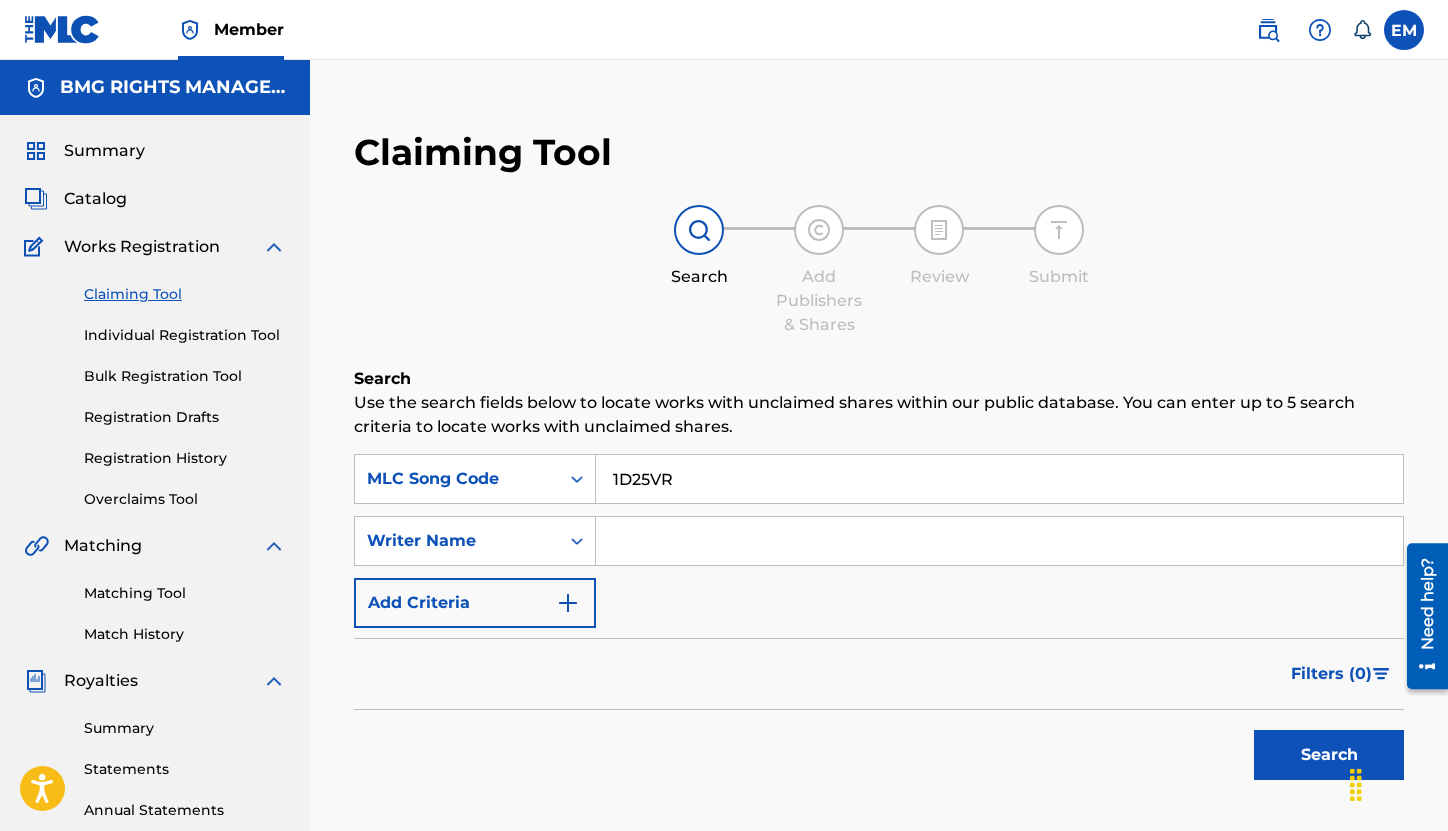 type on "1D25VR" 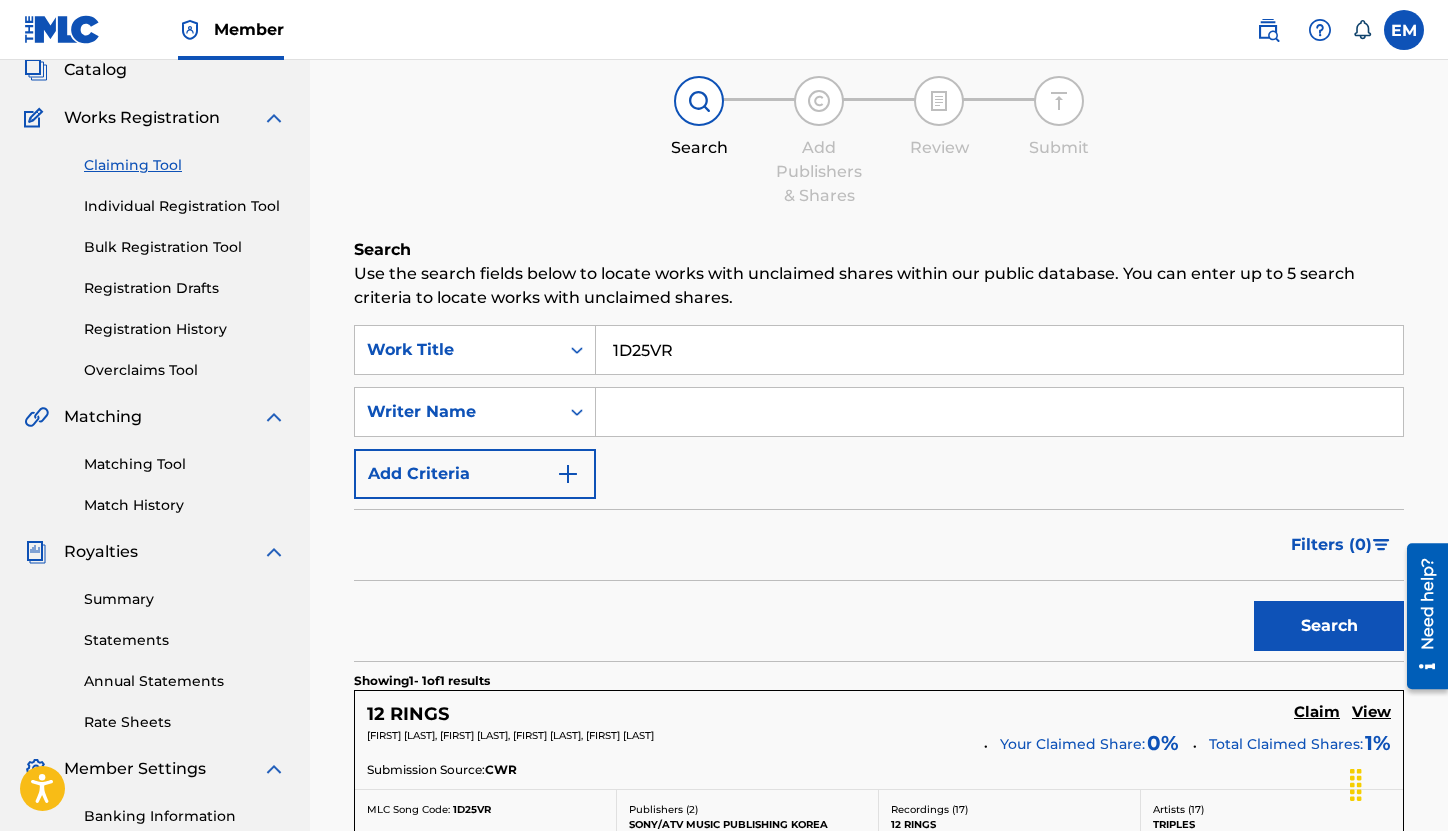 scroll, scrollTop: 400, scrollLeft: 0, axis: vertical 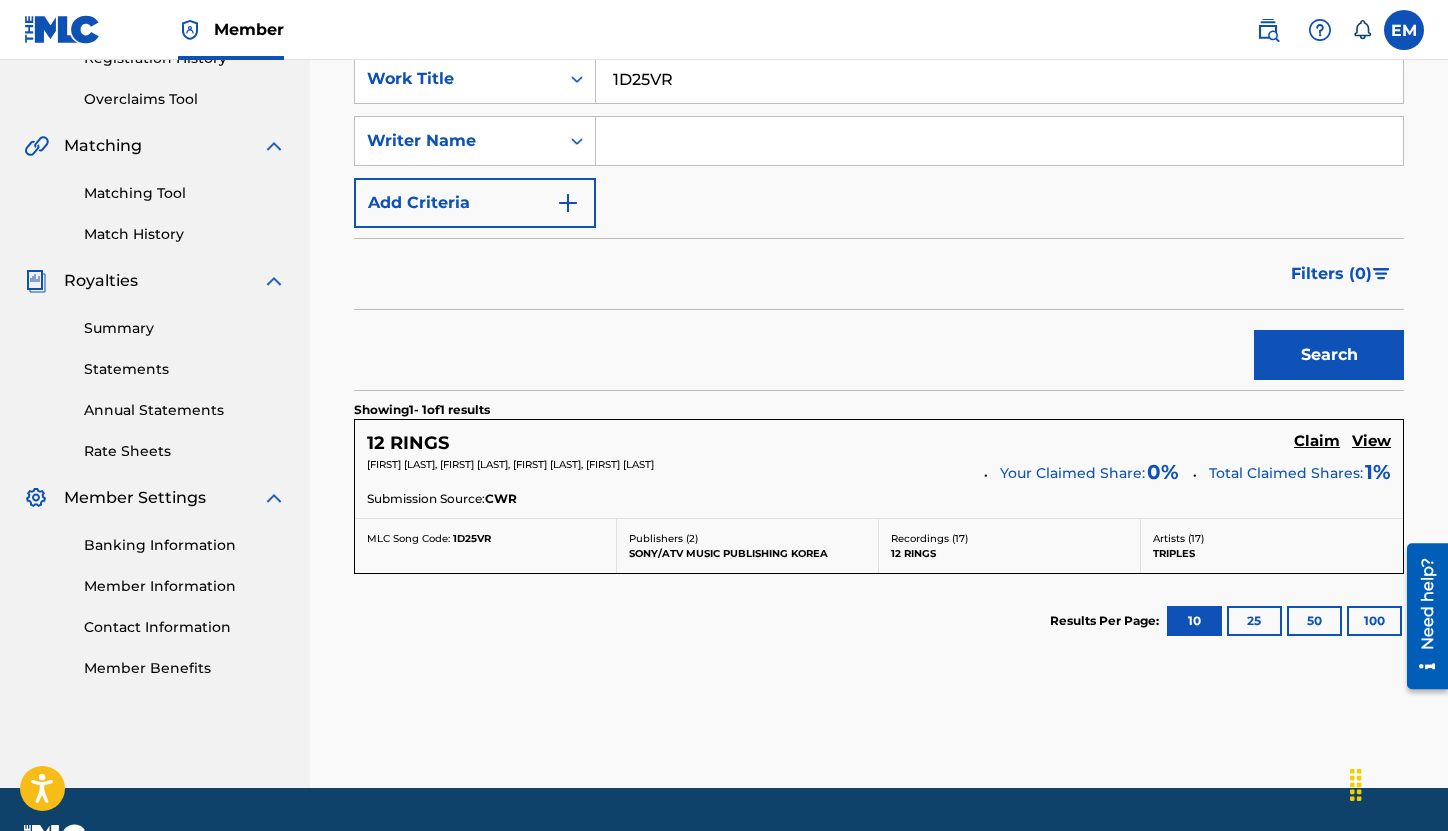 click on "Claim" at bounding box center [1317, 441] 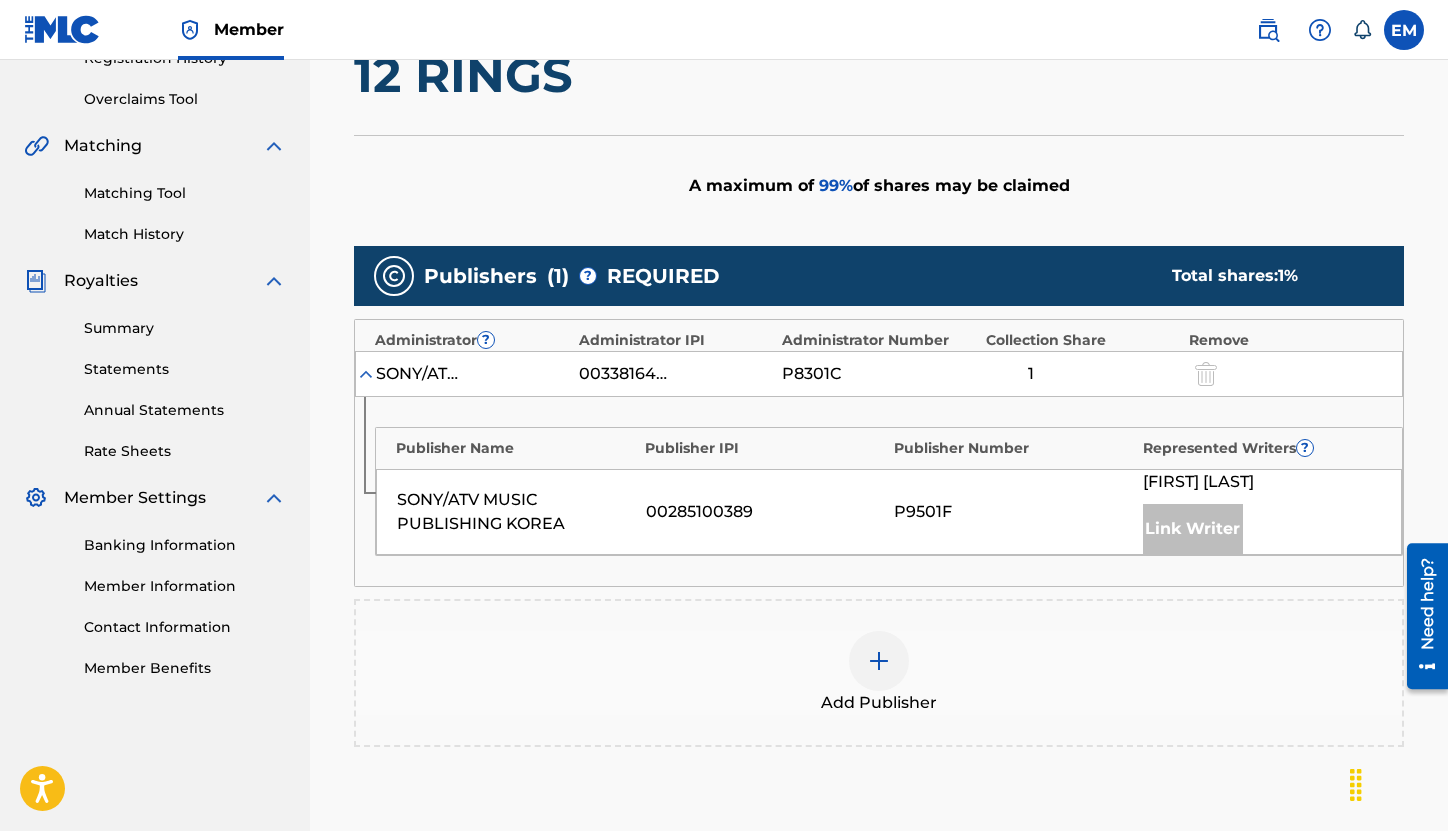 click at bounding box center (879, 661) 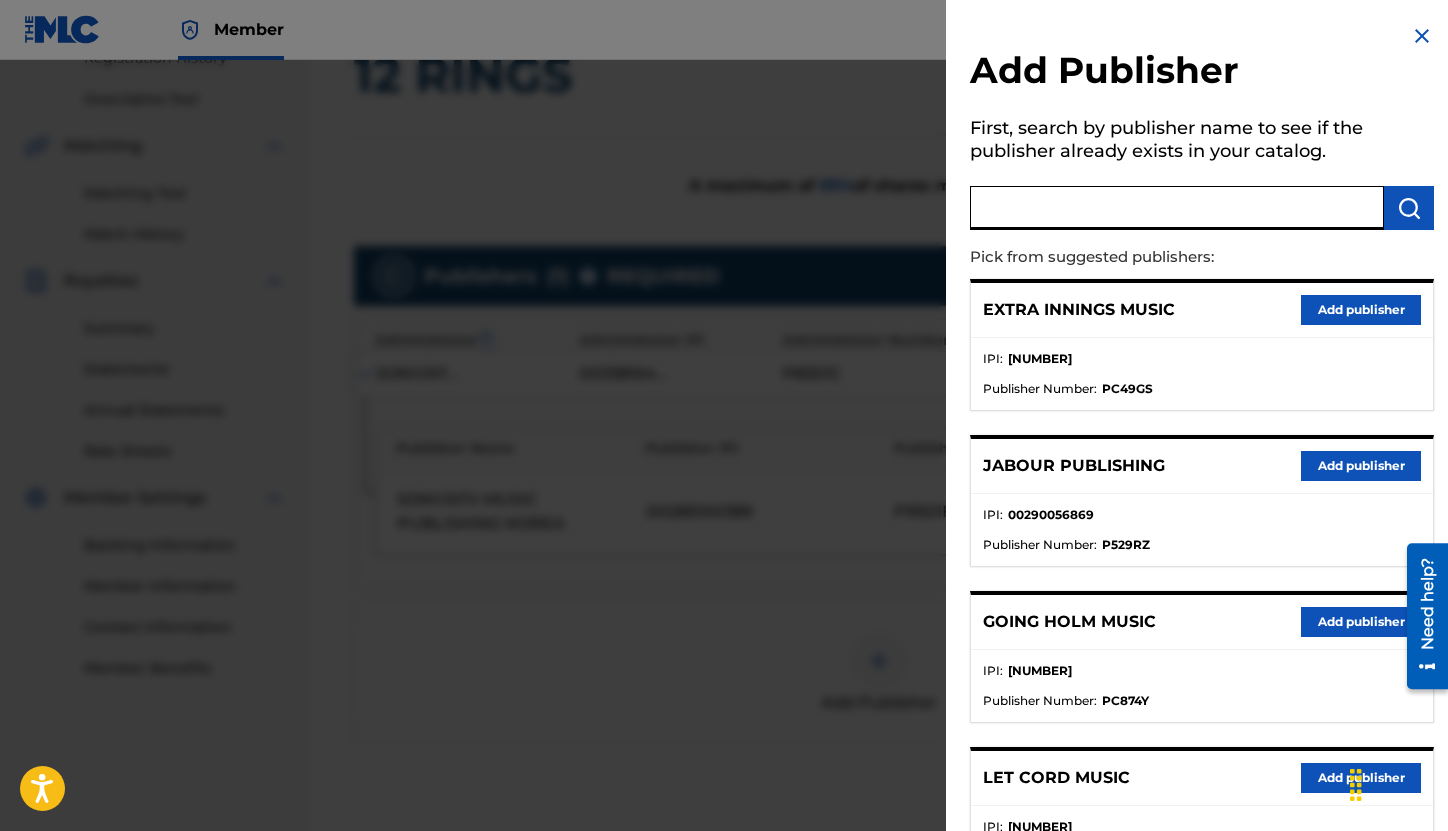 click at bounding box center [1177, 208] 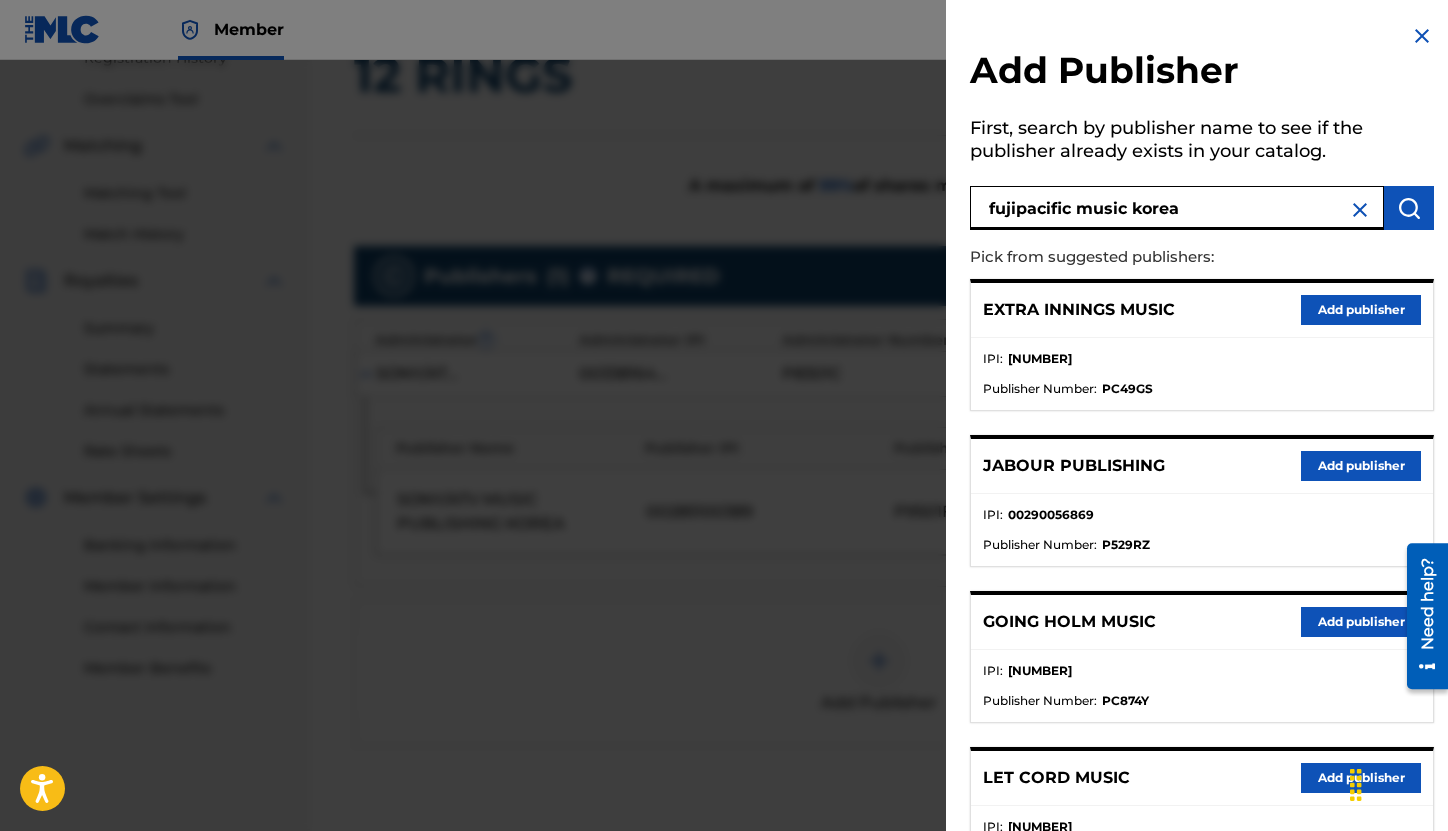 type on "fujipacific music korea" 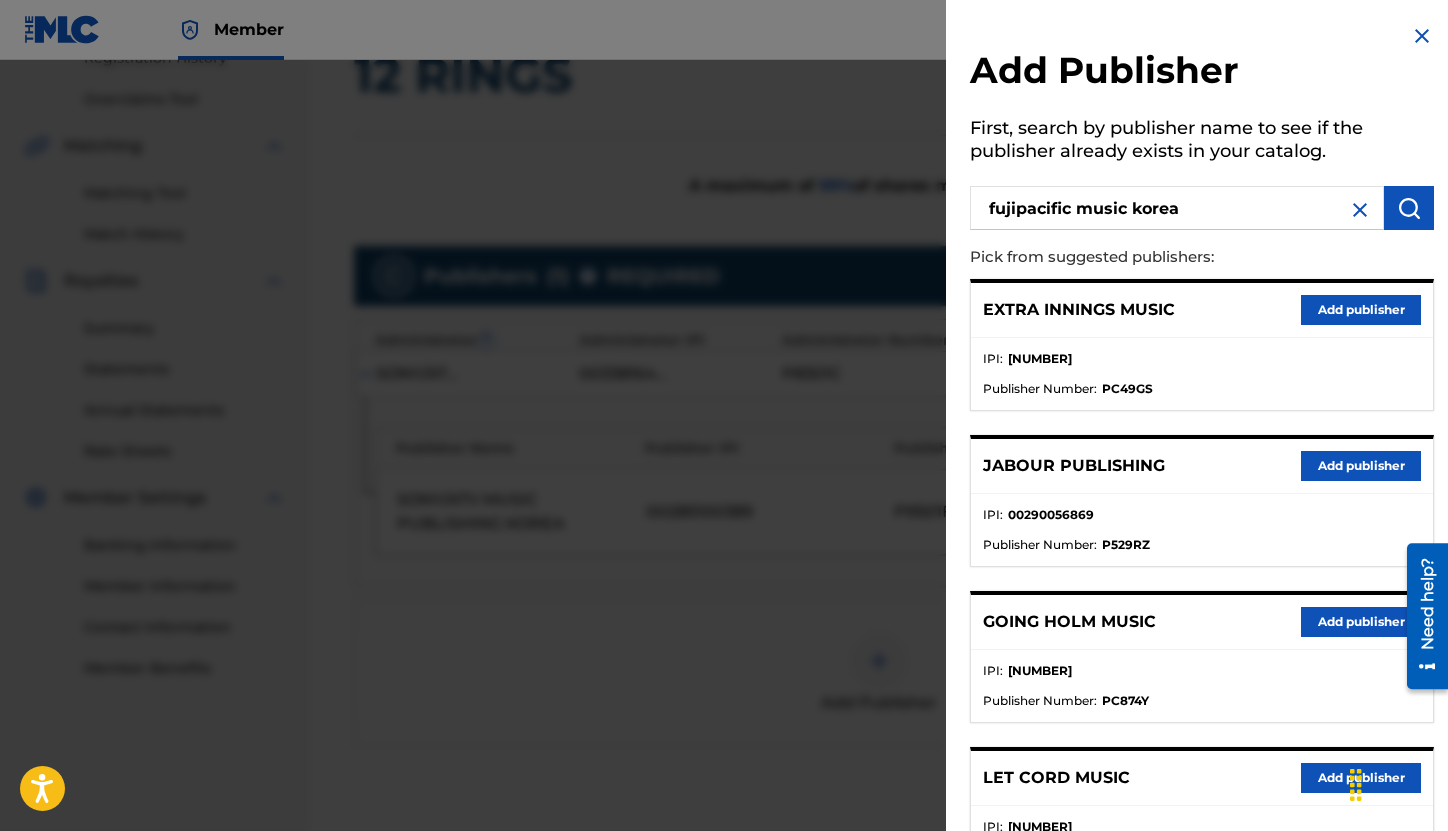 click at bounding box center (1409, 208) 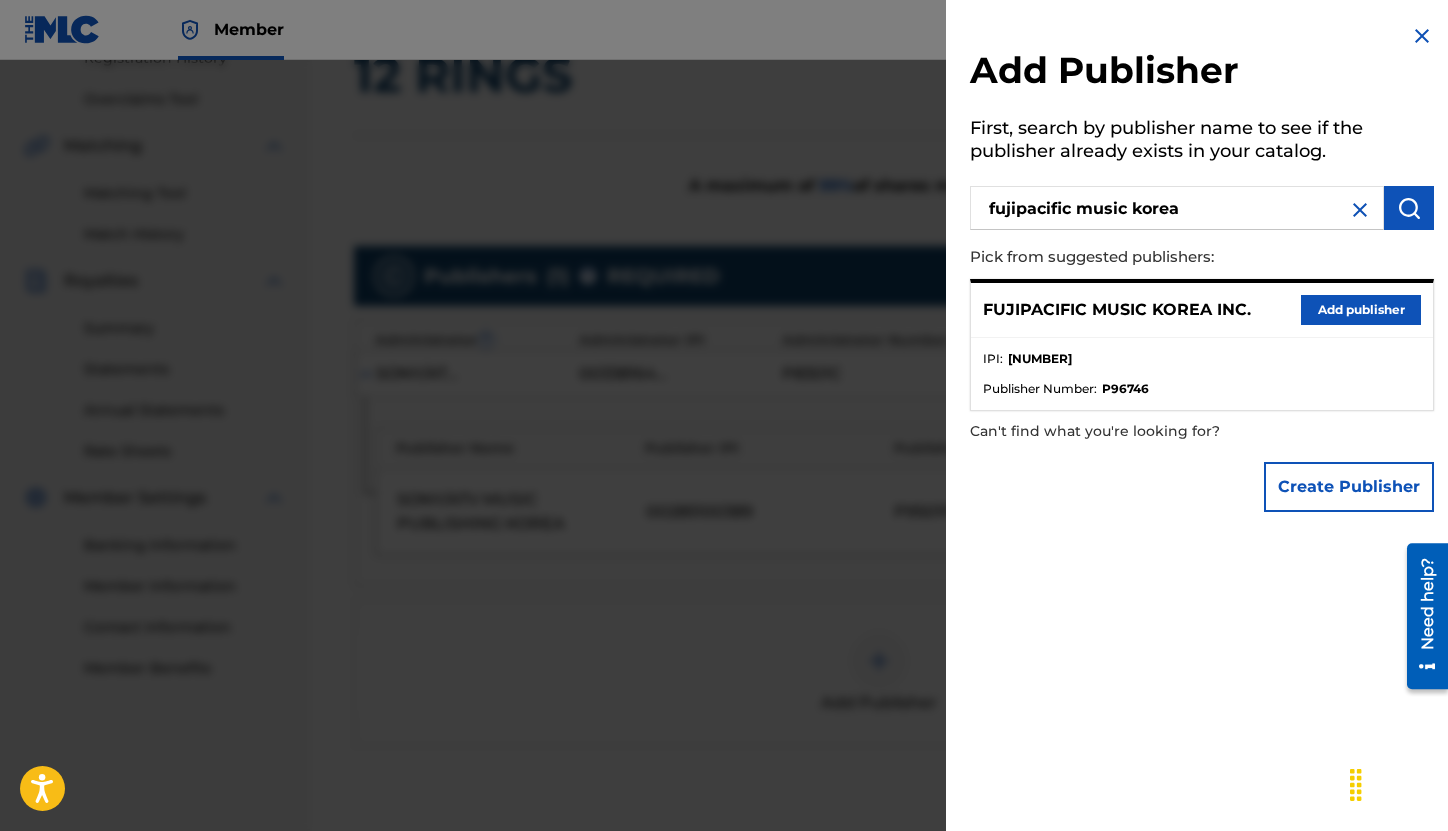 click on "Add publisher" at bounding box center [1361, 310] 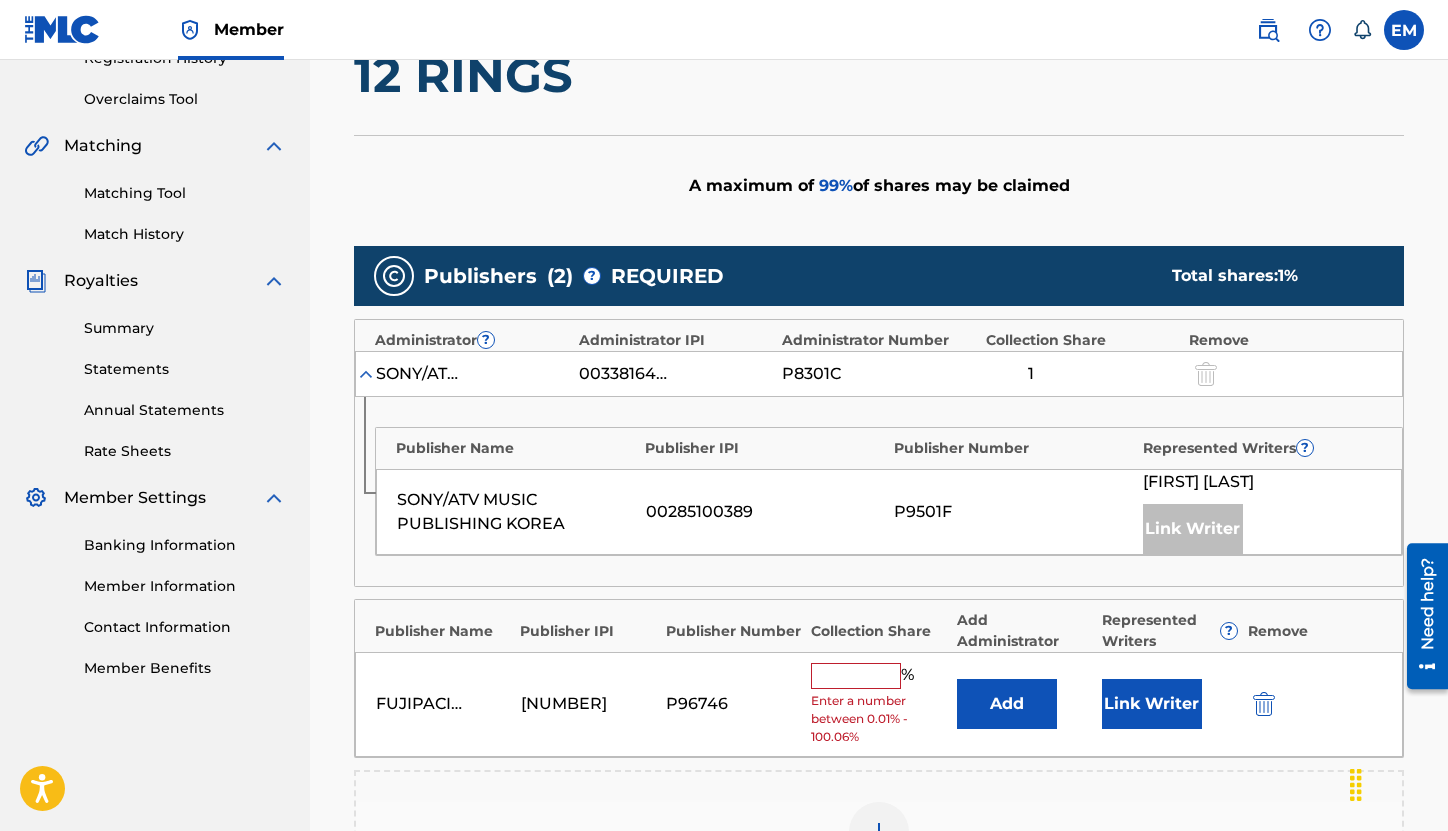 click on "Add" at bounding box center (1007, 704) 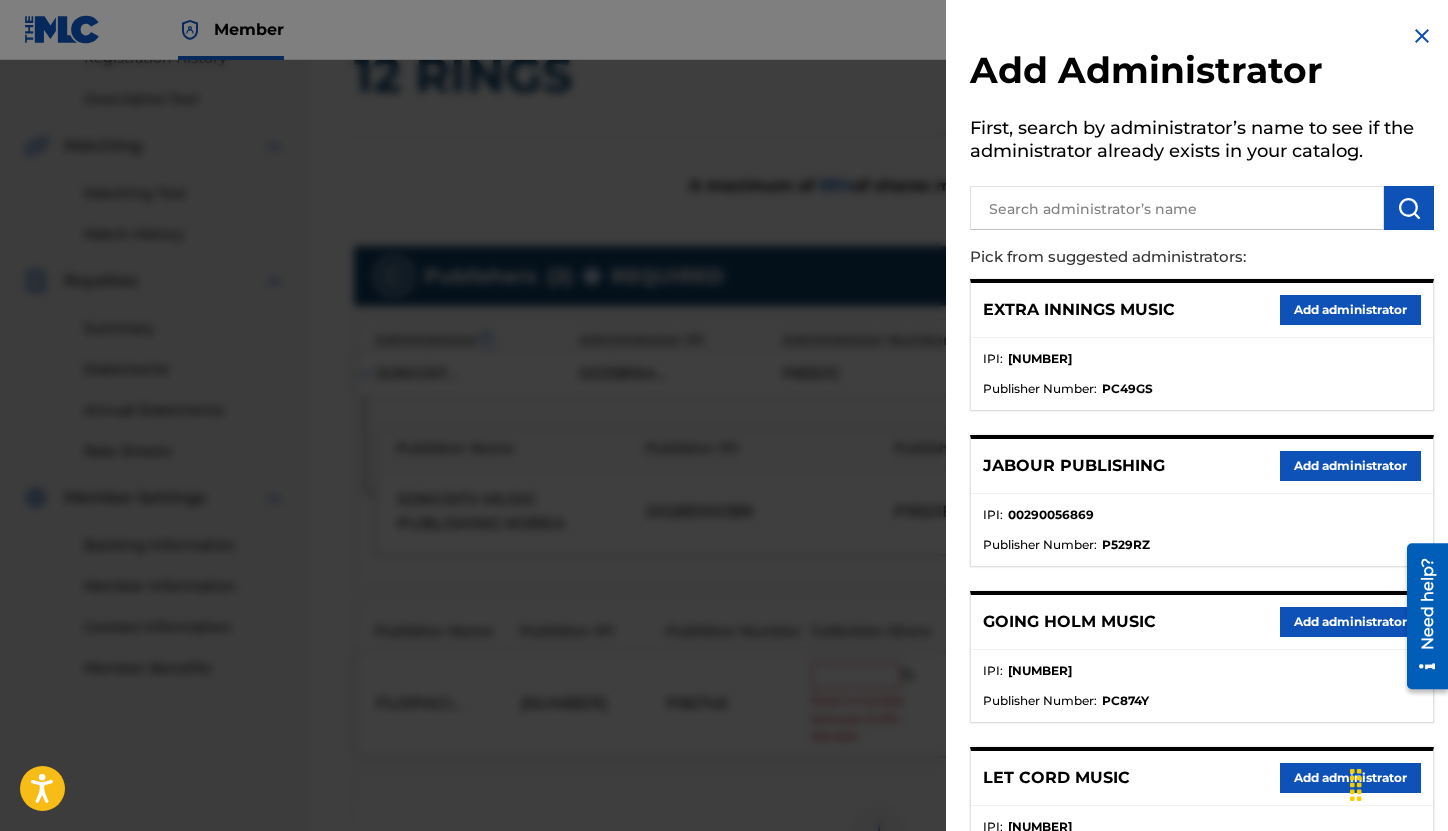 click at bounding box center (1177, 208) 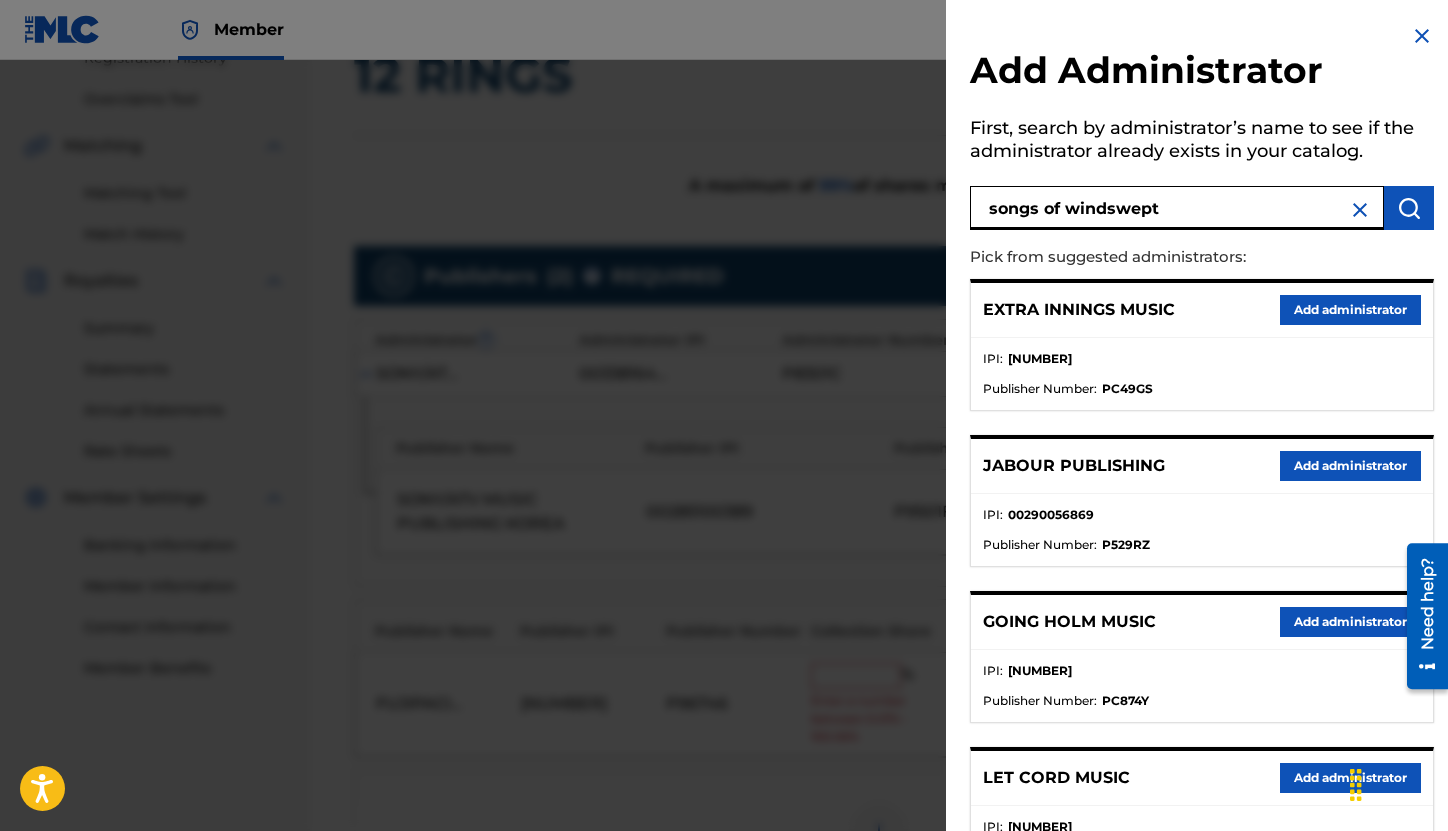 type on "songs of windswept" 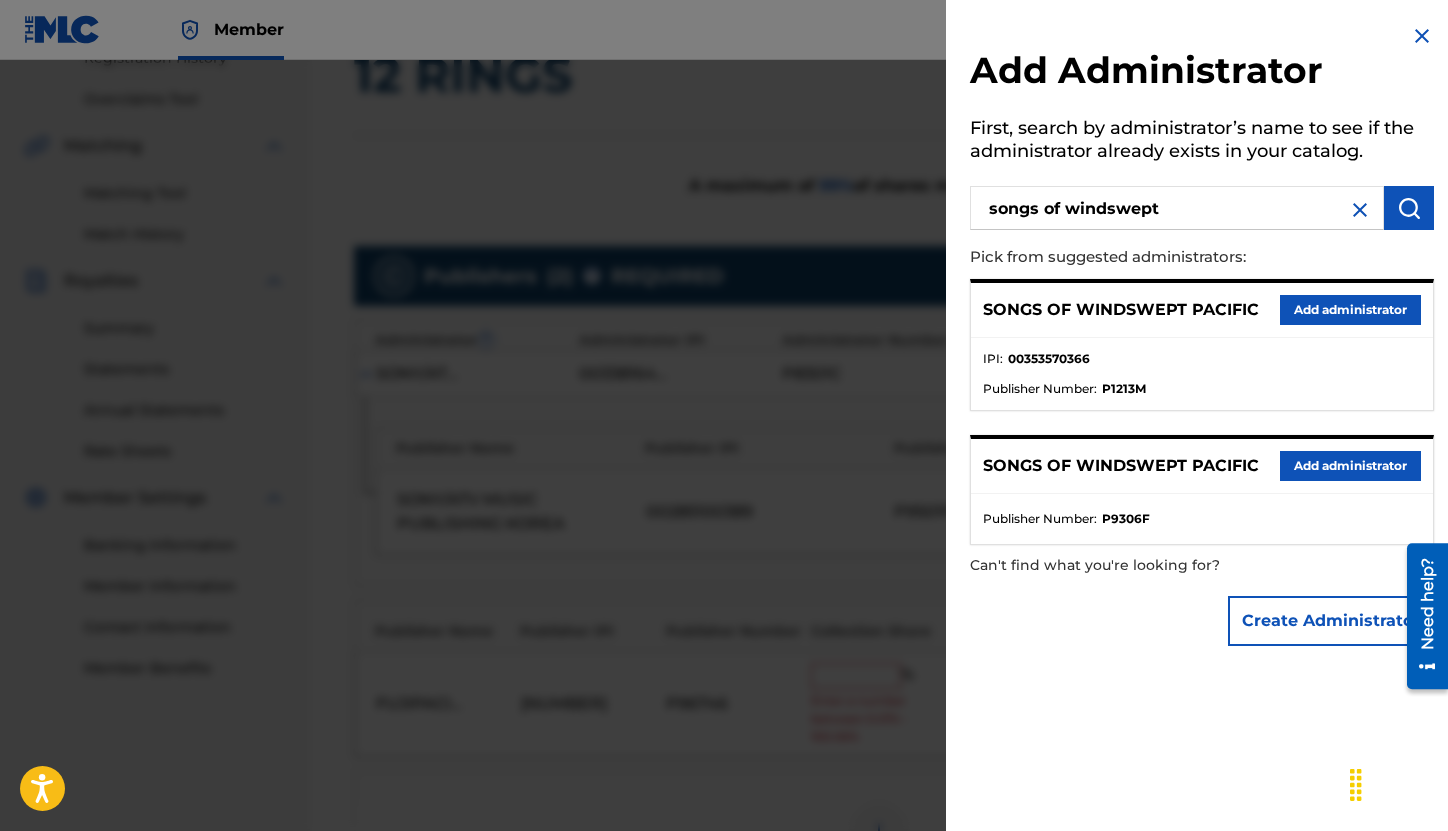 click on "Add administrator" at bounding box center [1350, 310] 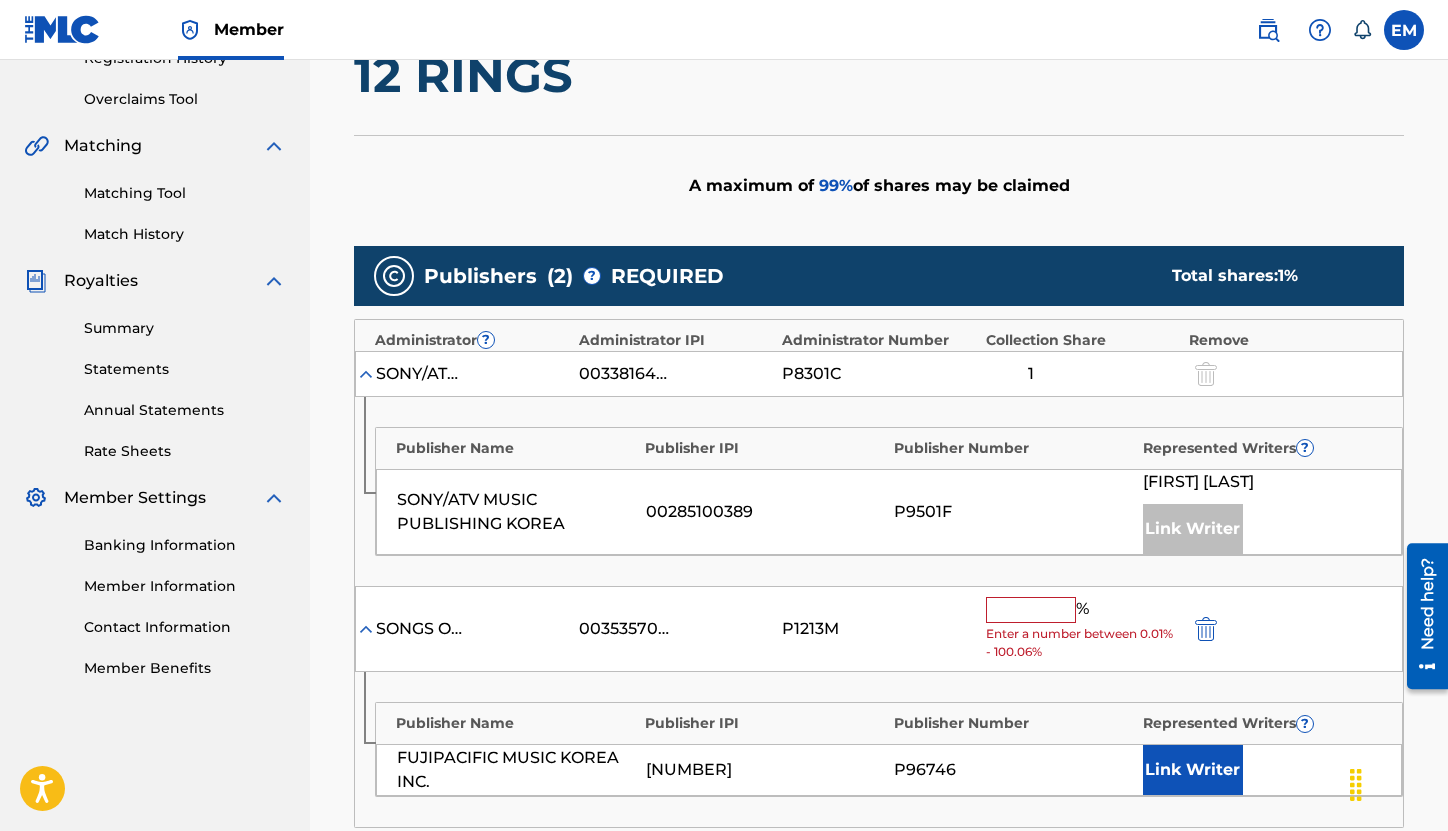 drag, startPoint x: 1038, startPoint y: 613, endPoint x: 1068, endPoint y: 606, distance: 30.805843 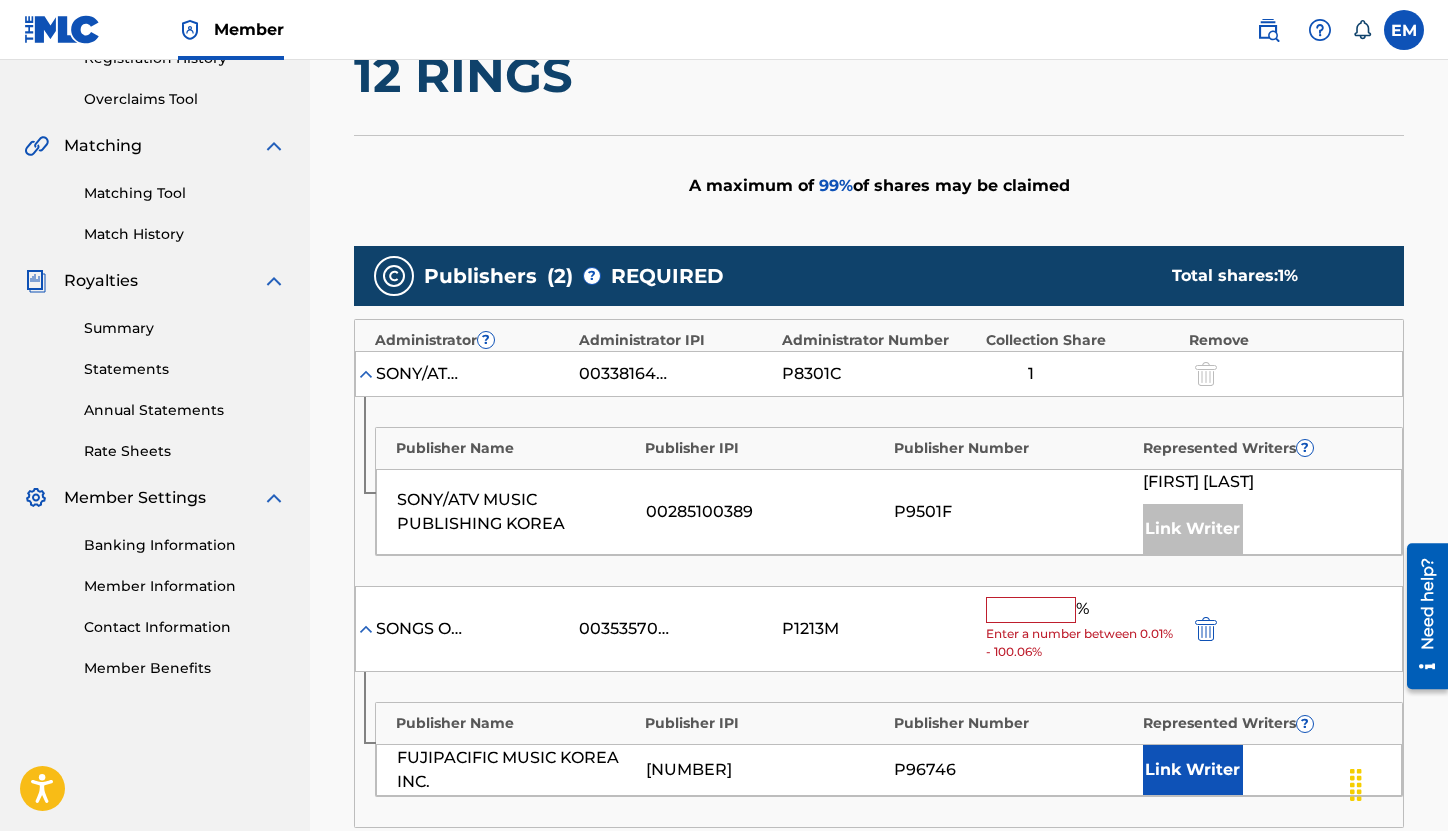 type on "25" 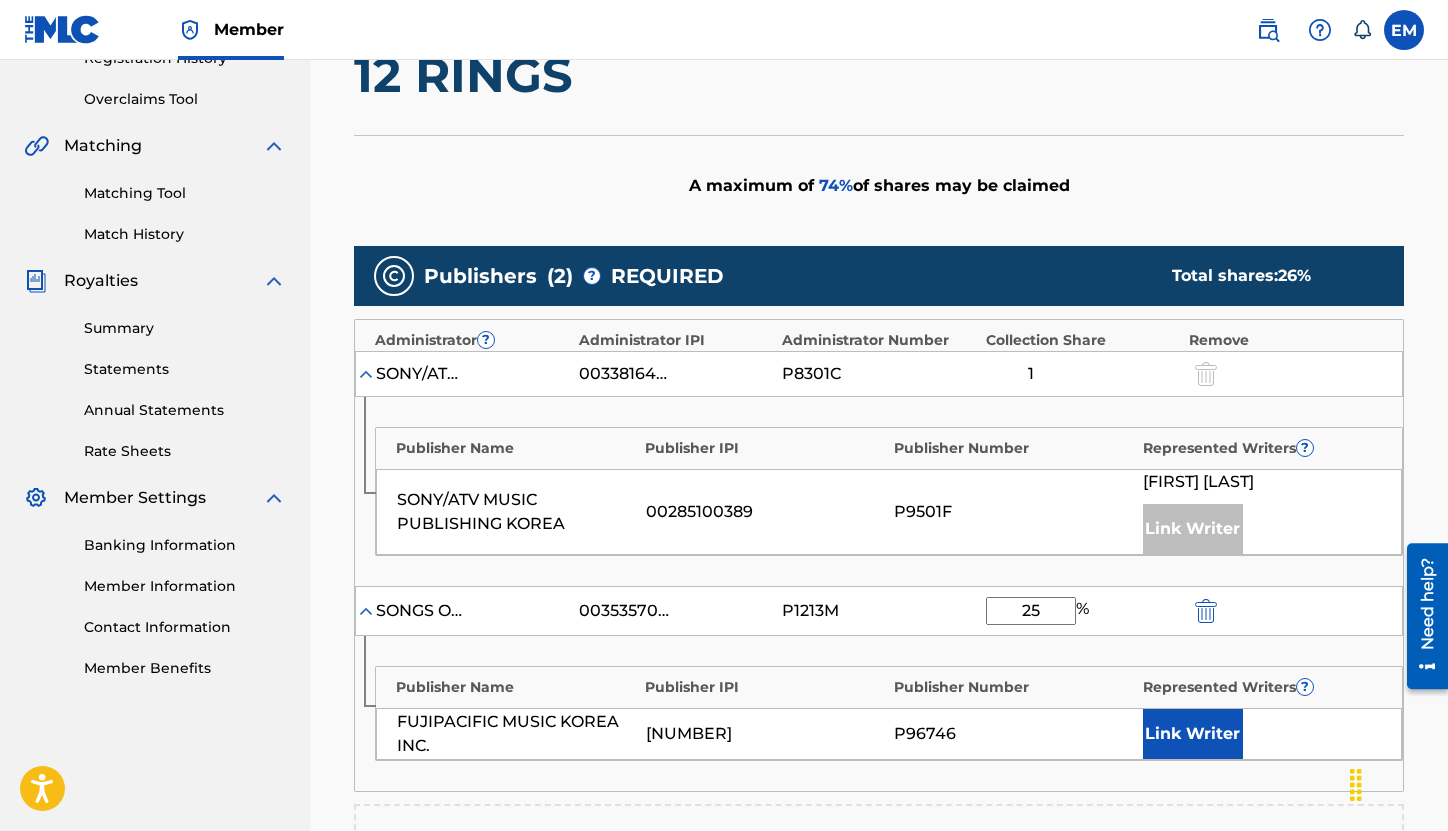 click on "Link Writer" at bounding box center (1193, 734) 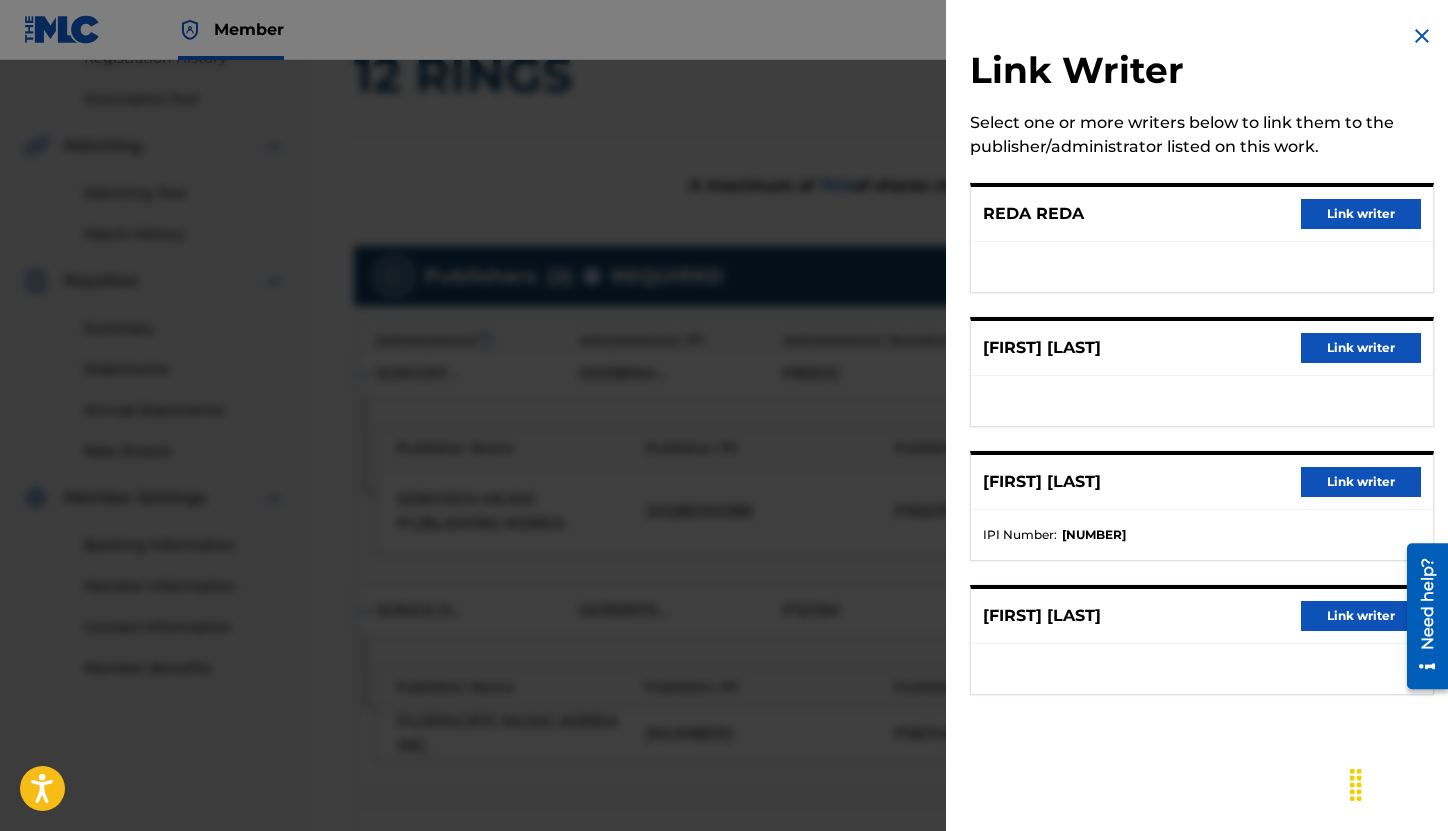 click on "Link writer" at bounding box center (1361, 214) 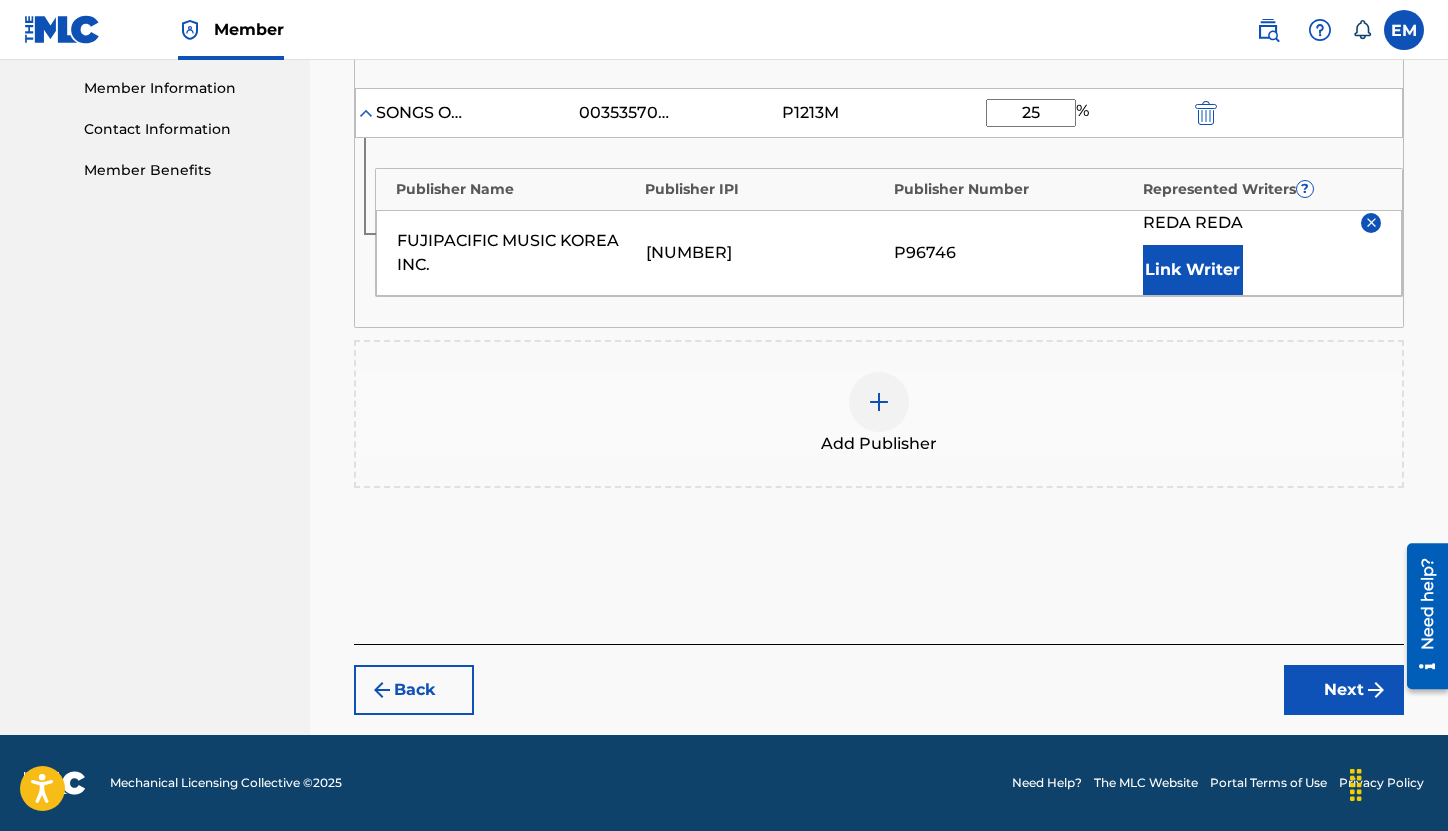 click on "Next" at bounding box center (1344, 690) 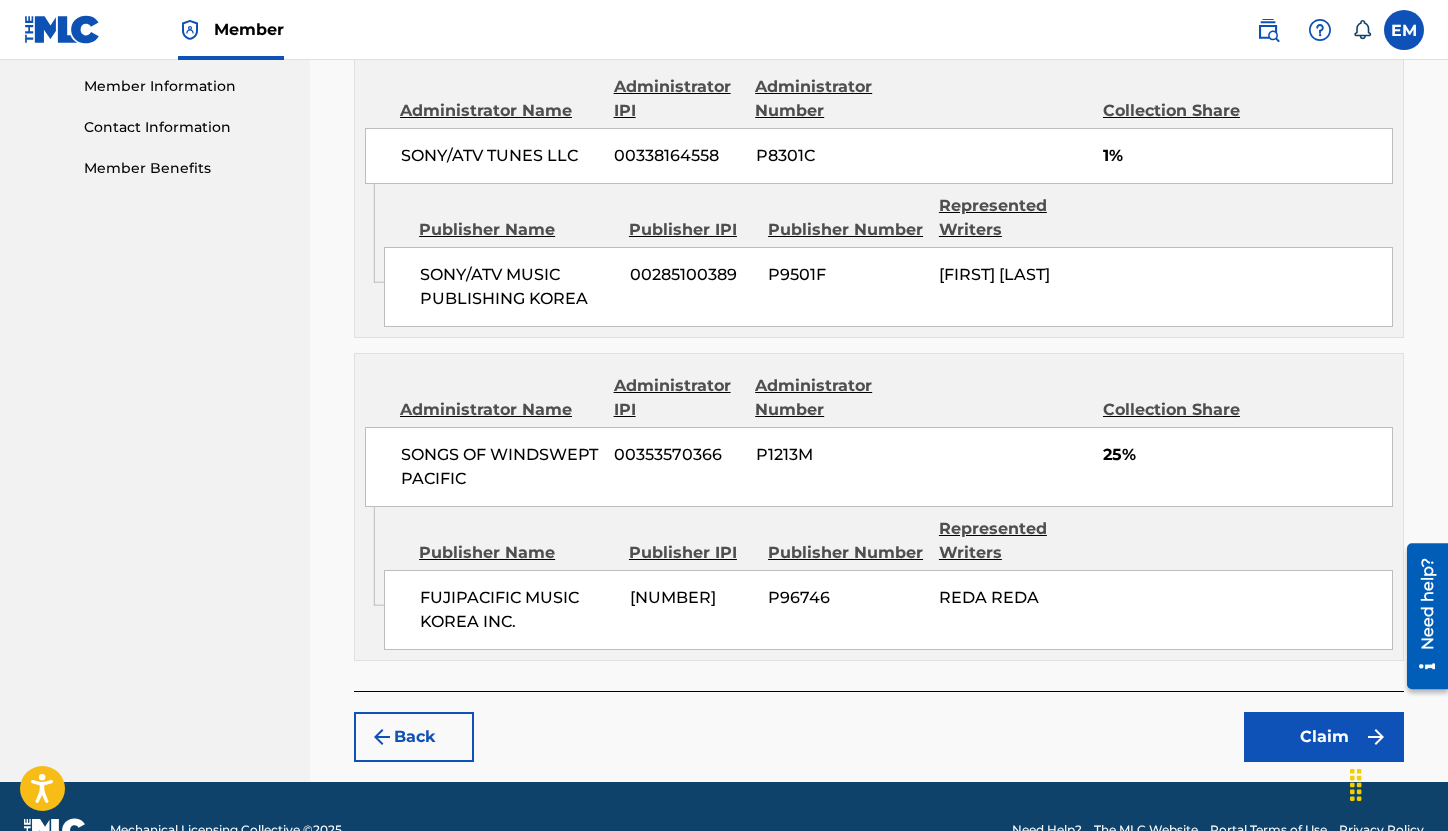 scroll, scrollTop: 930, scrollLeft: 0, axis: vertical 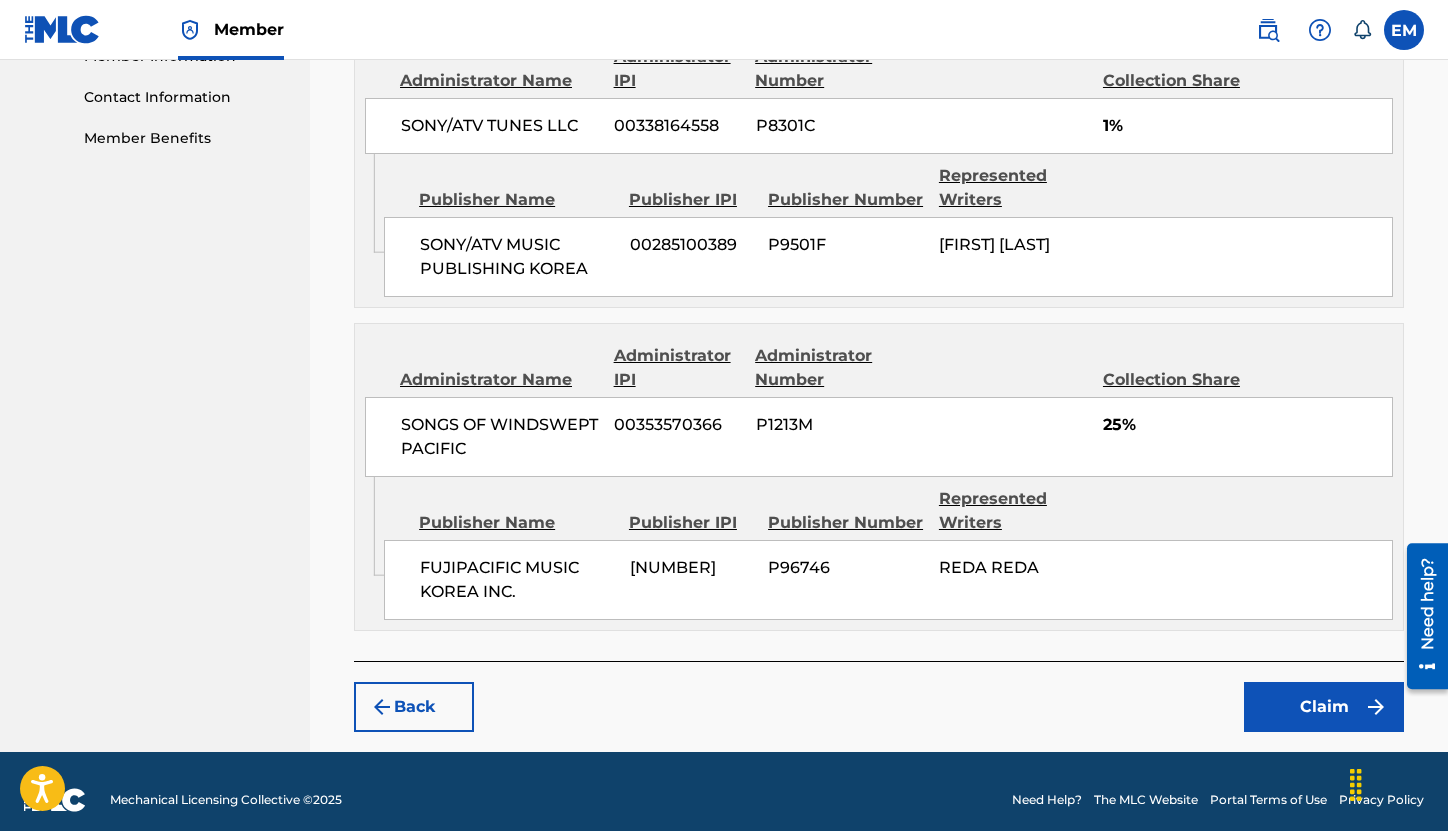 click on "Claim" at bounding box center (1324, 707) 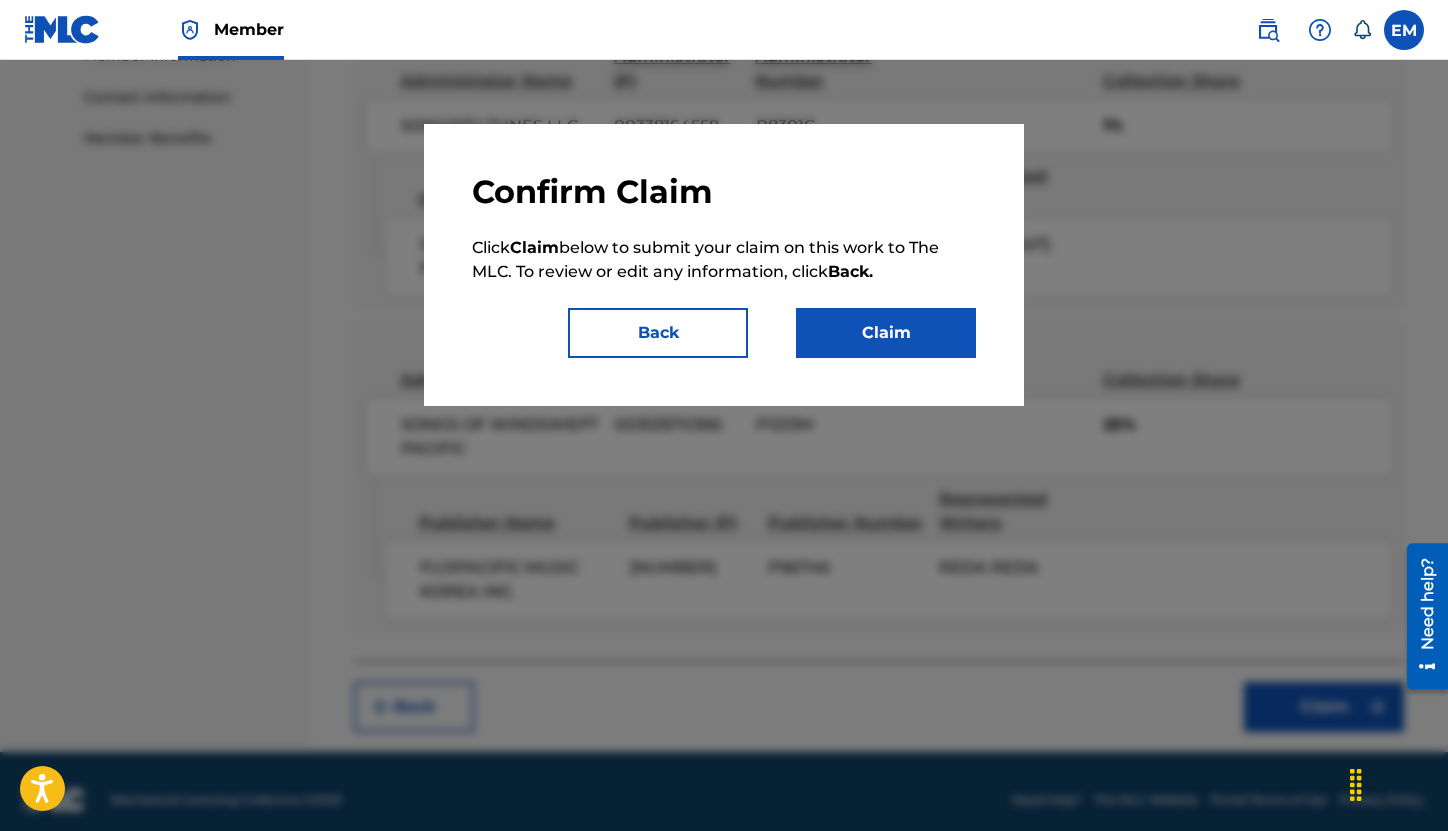 click on "Claim" at bounding box center [886, 333] 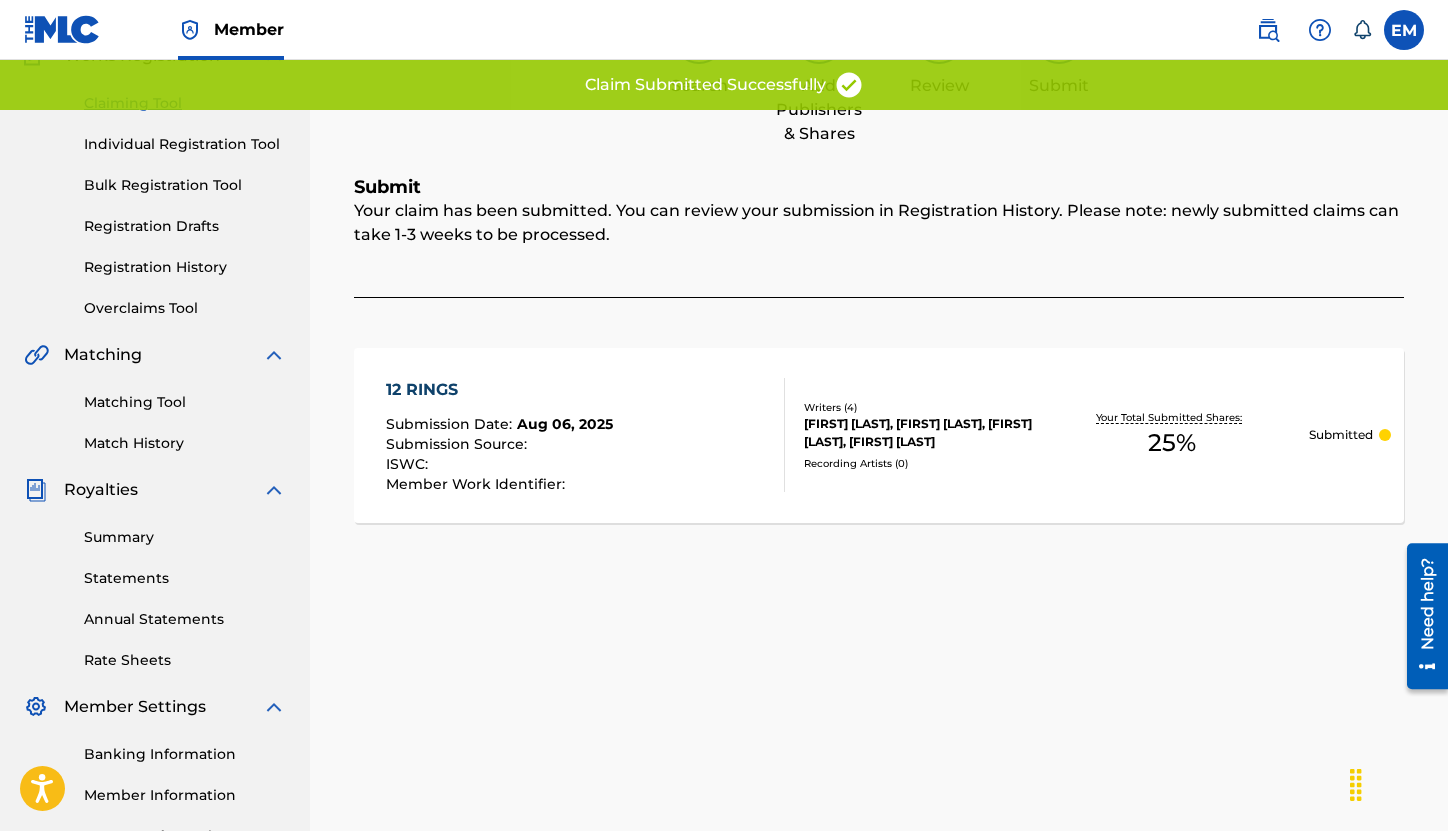 scroll, scrollTop: 168, scrollLeft: 0, axis: vertical 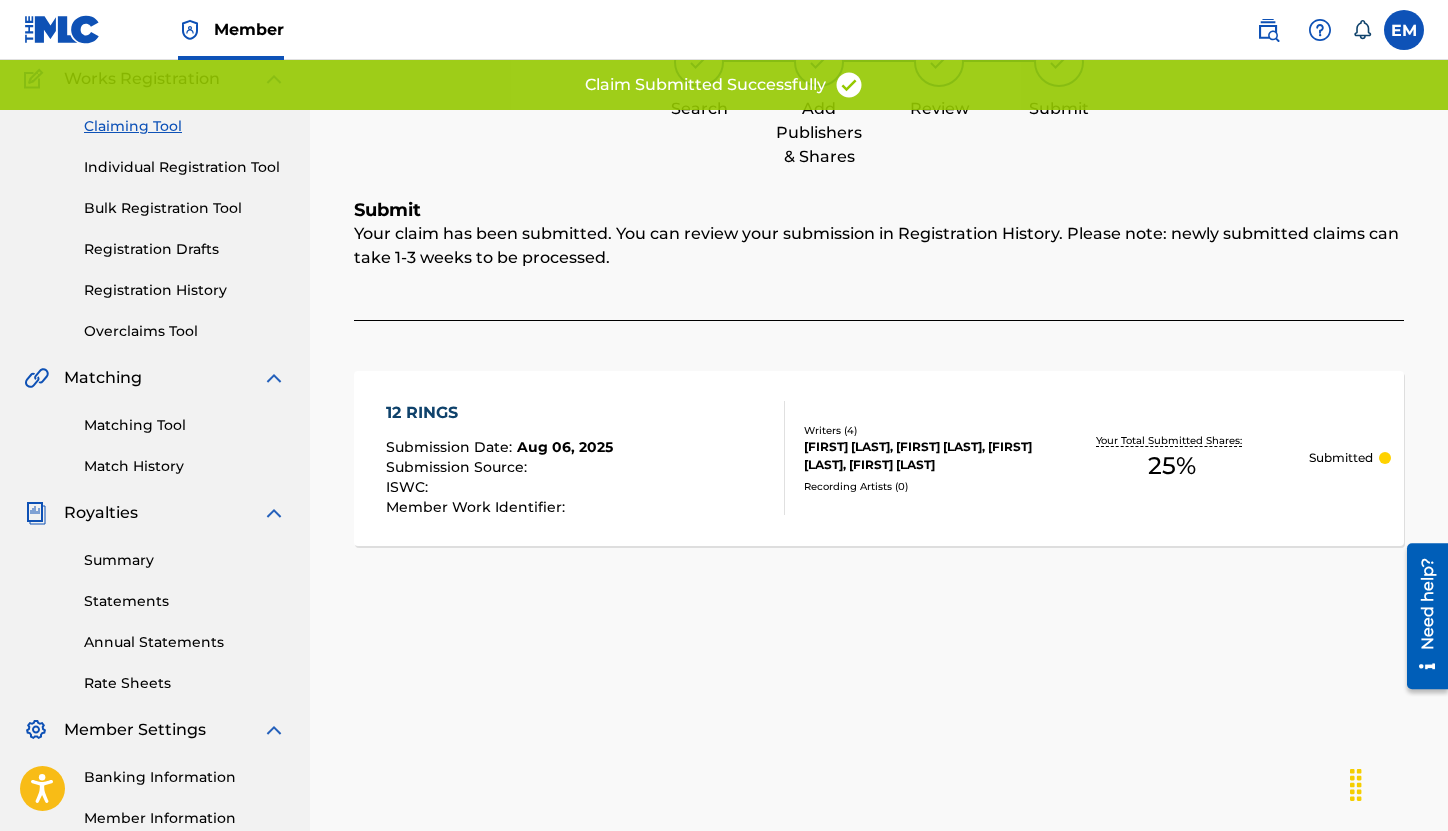 click on "Claiming Tool" at bounding box center [185, 126] 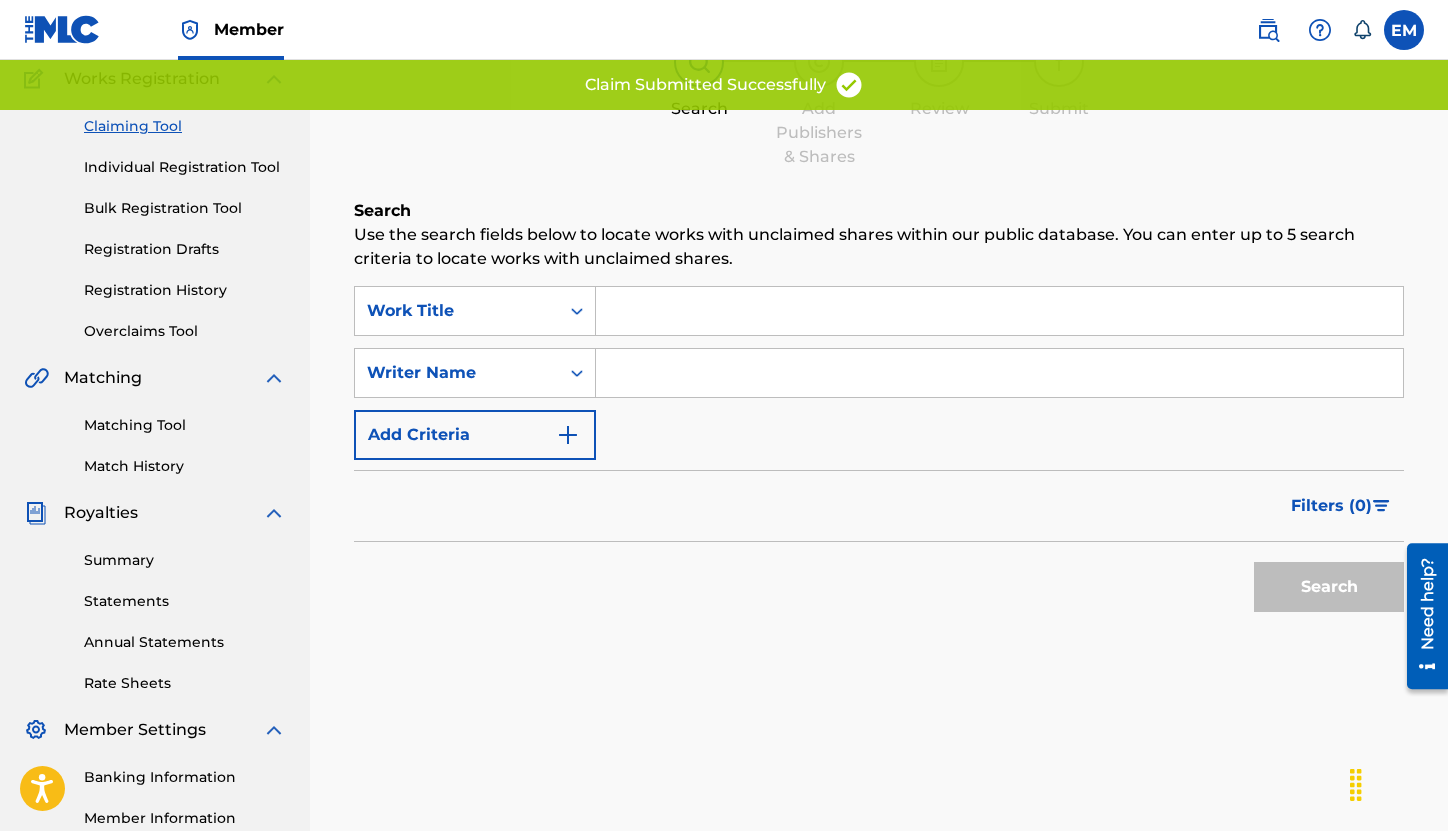 scroll, scrollTop: 0, scrollLeft: 0, axis: both 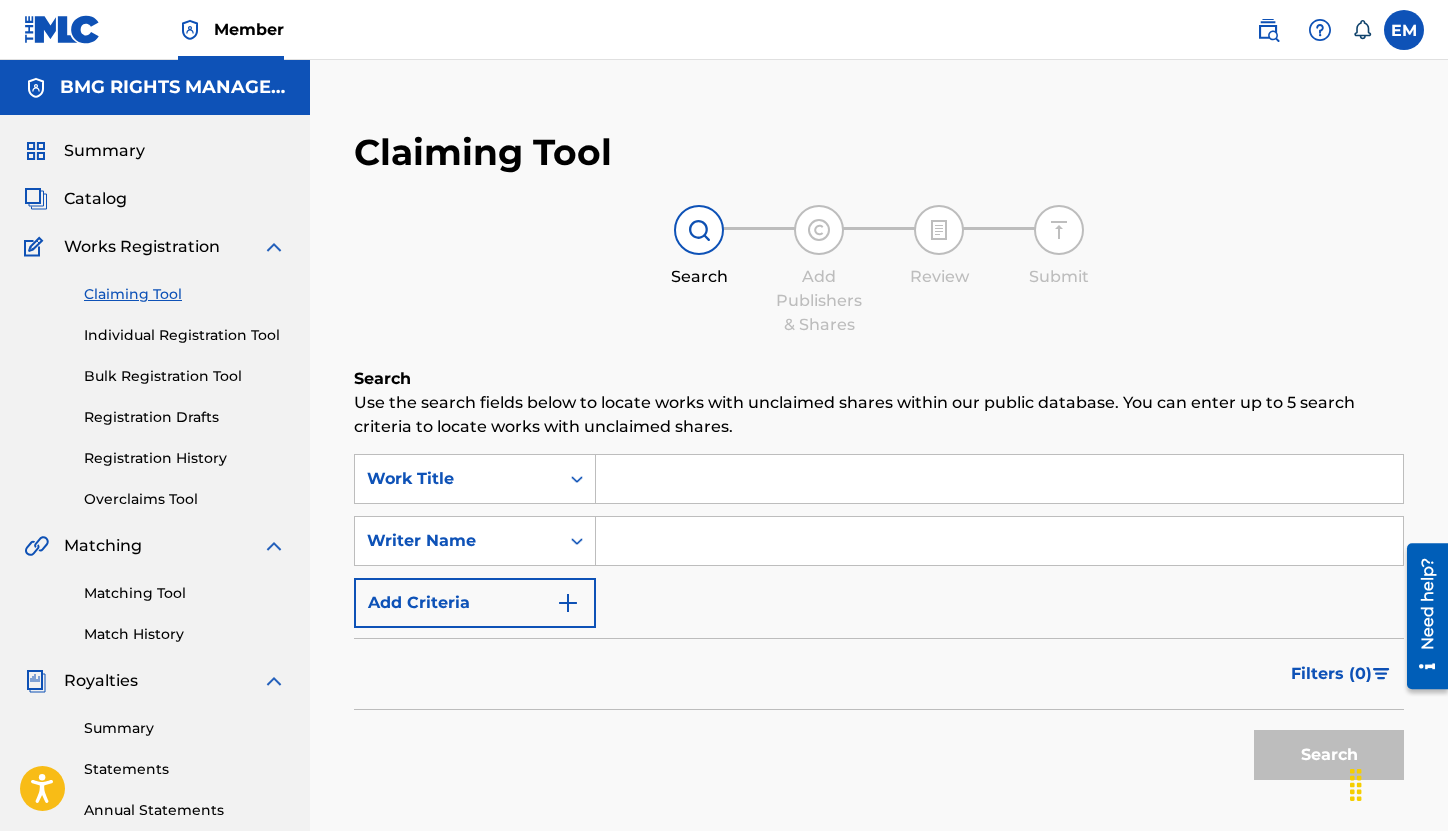 click at bounding box center [819, 230] 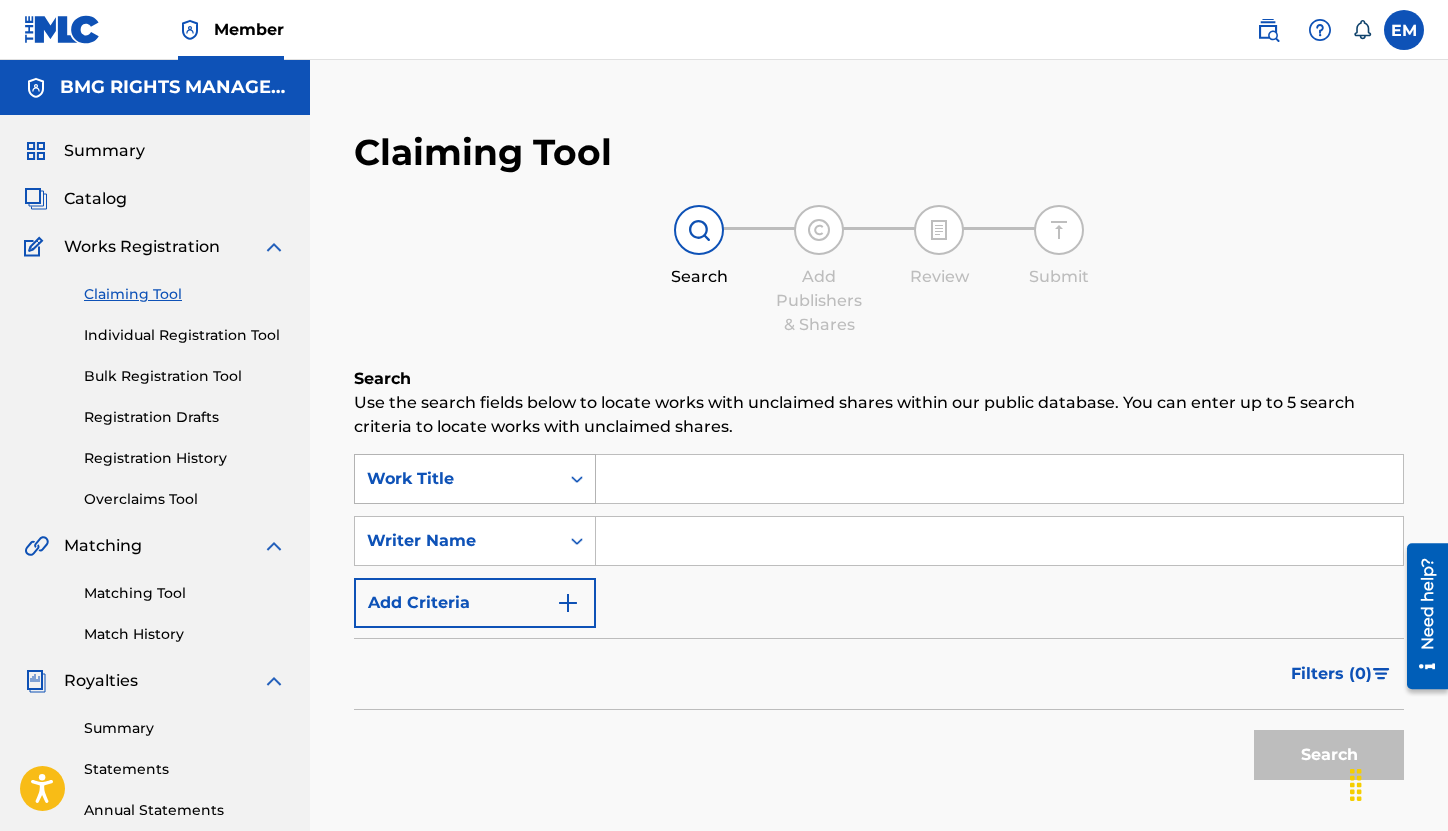 click on "Work Title" at bounding box center (457, 479) 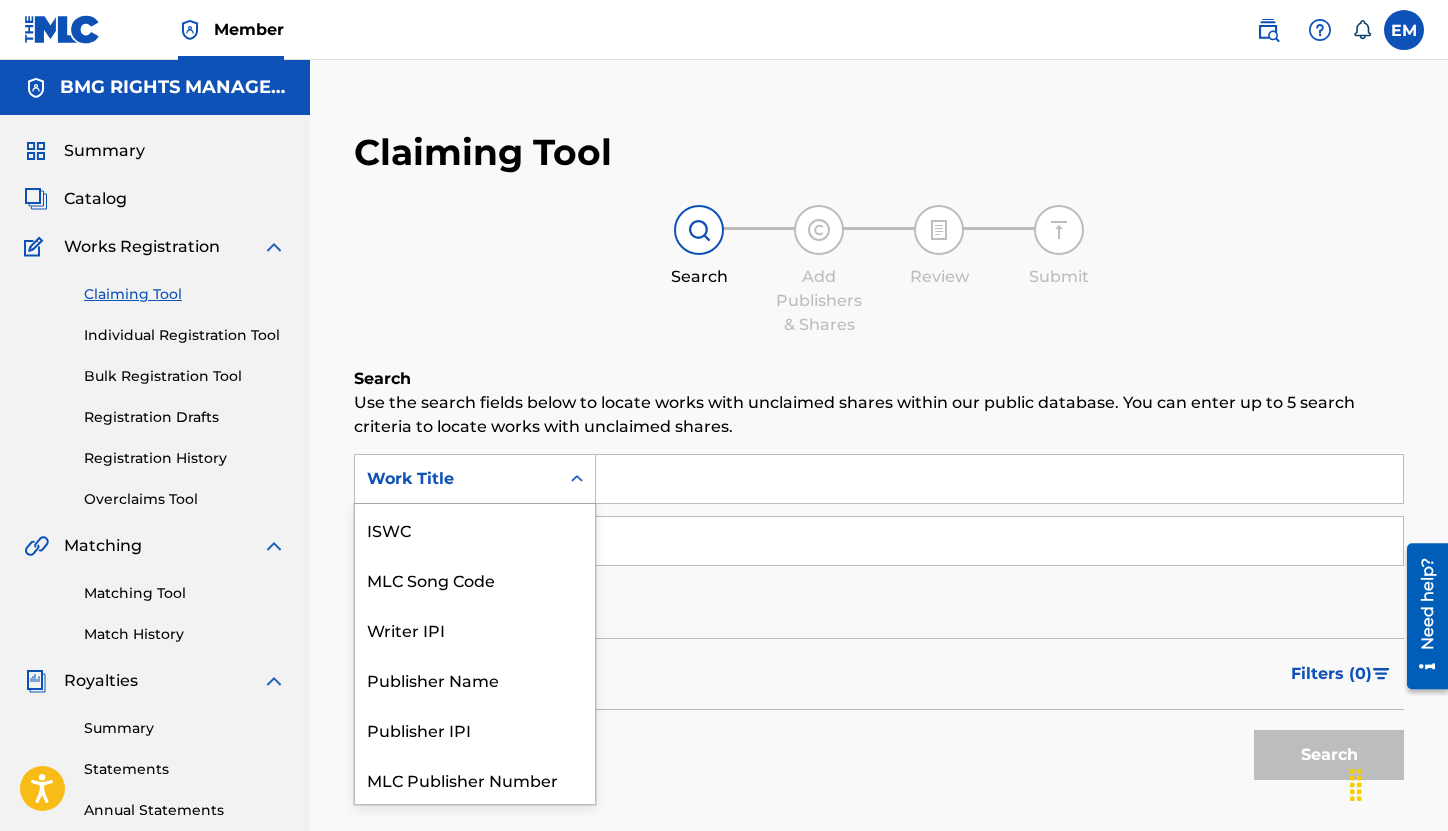 scroll, scrollTop: 50, scrollLeft: 0, axis: vertical 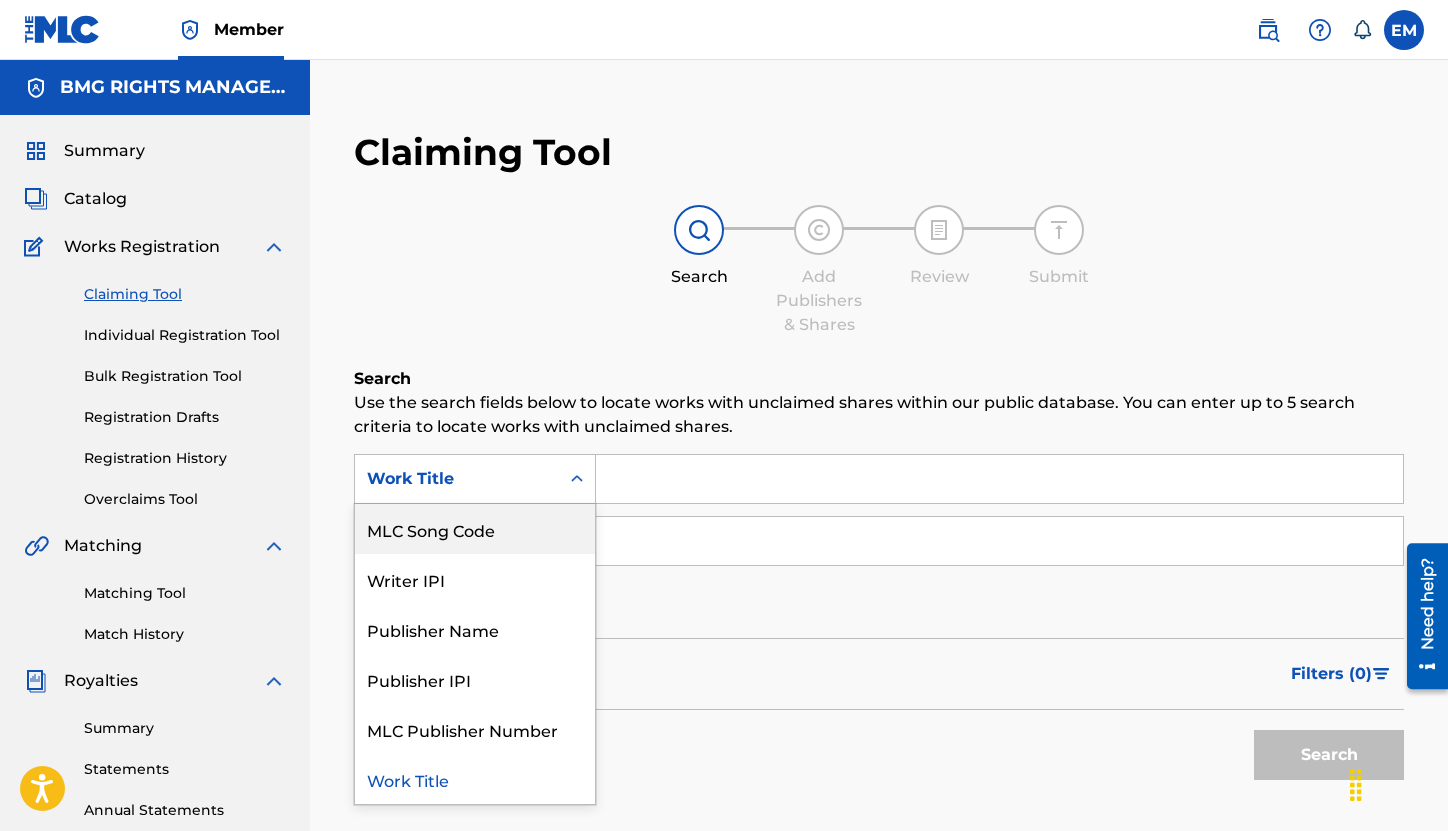 click on "MLC Song Code" at bounding box center [475, 529] 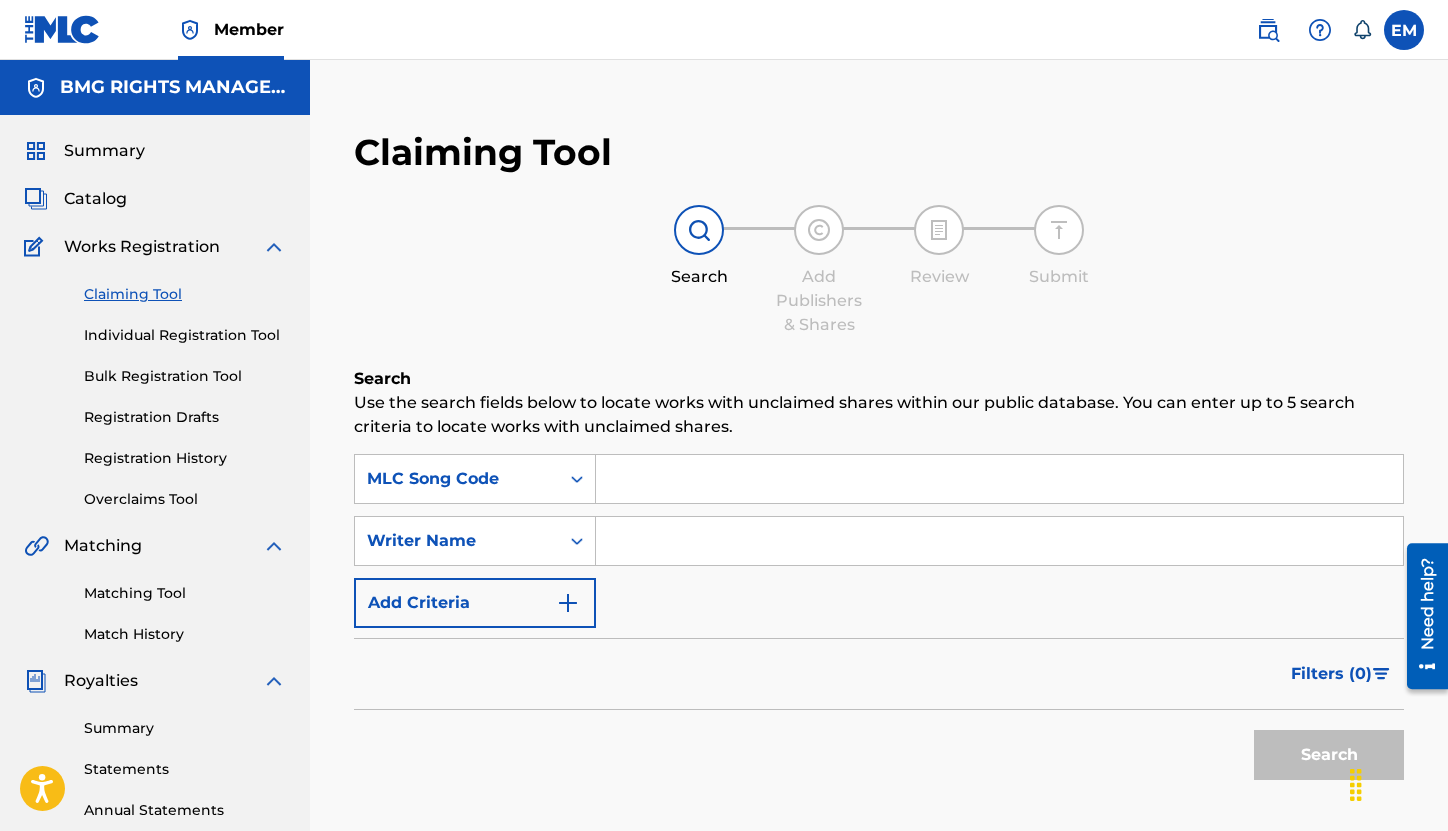 click at bounding box center [999, 479] 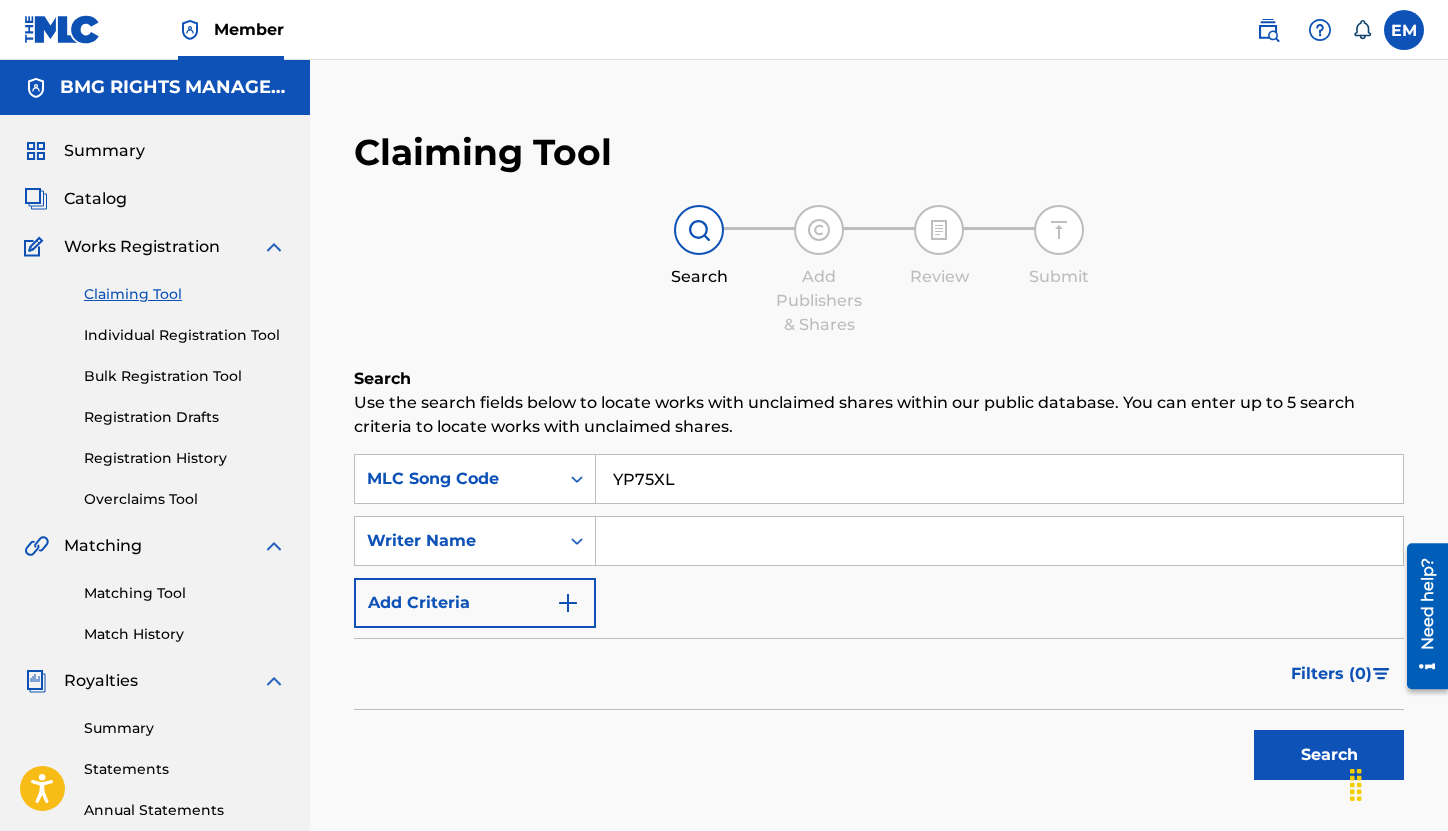 type on "YP75XL" 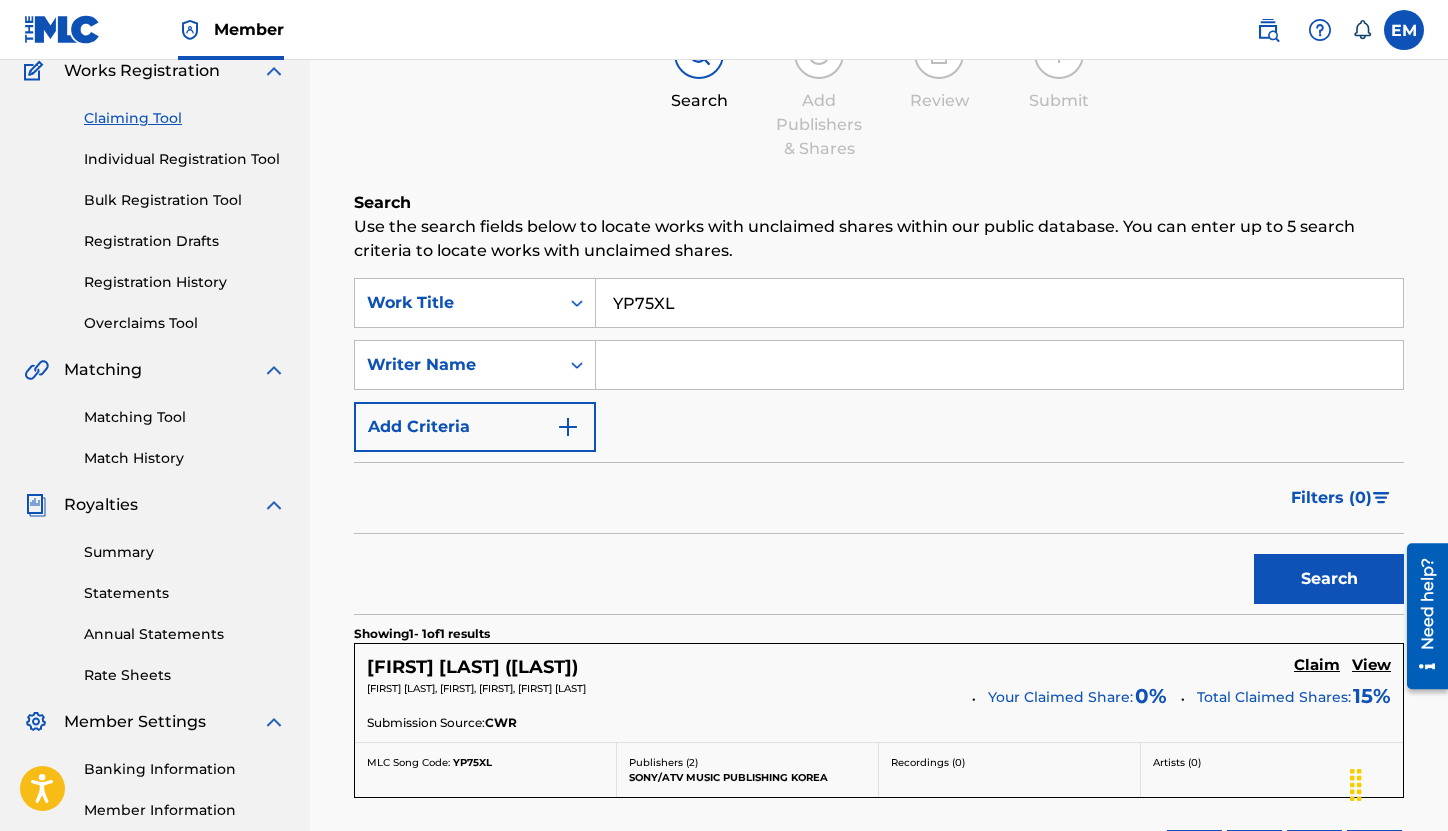 scroll, scrollTop: 400, scrollLeft: 0, axis: vertical 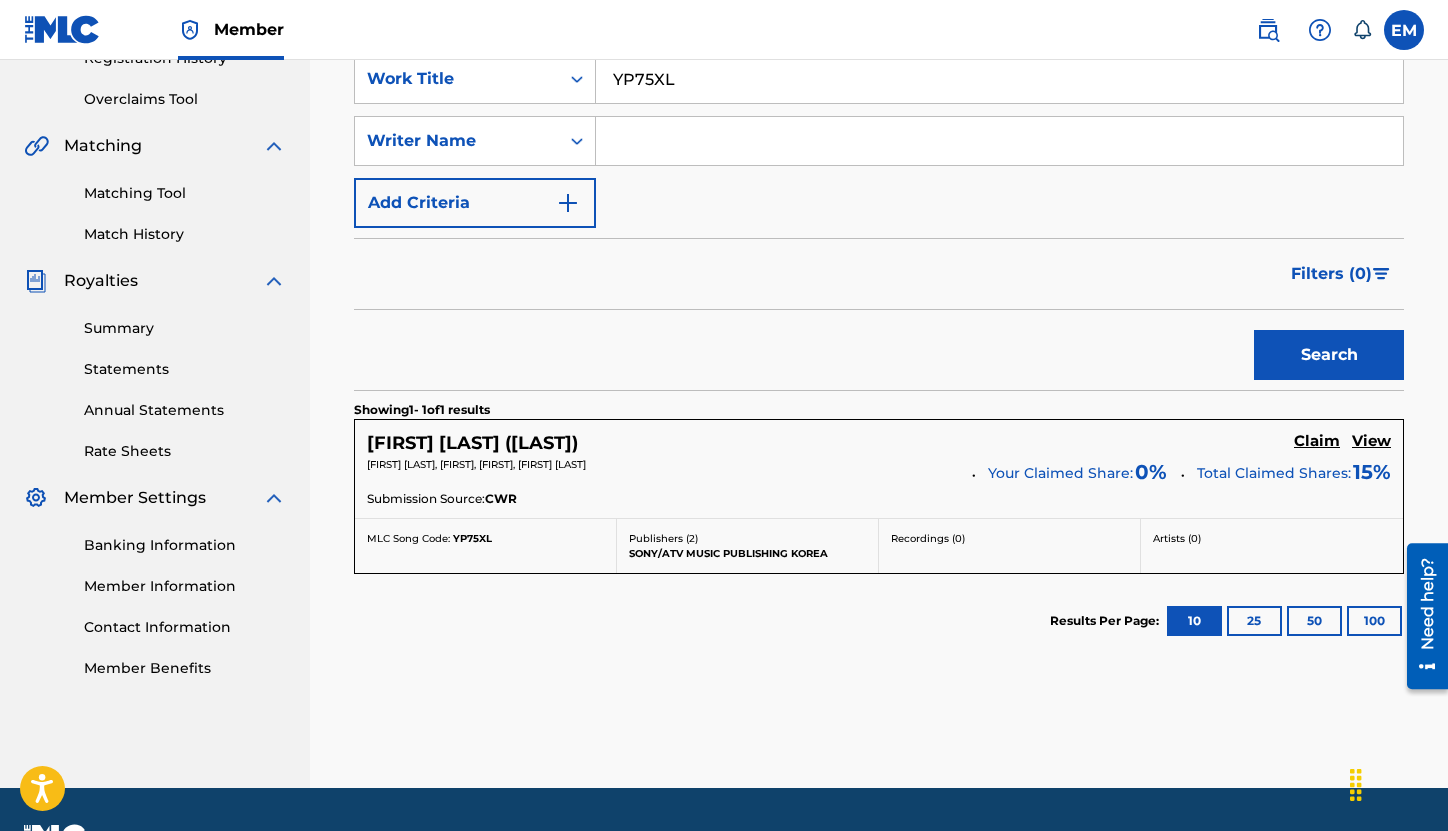 click on "Claim" at bounding box center (1317, 441) 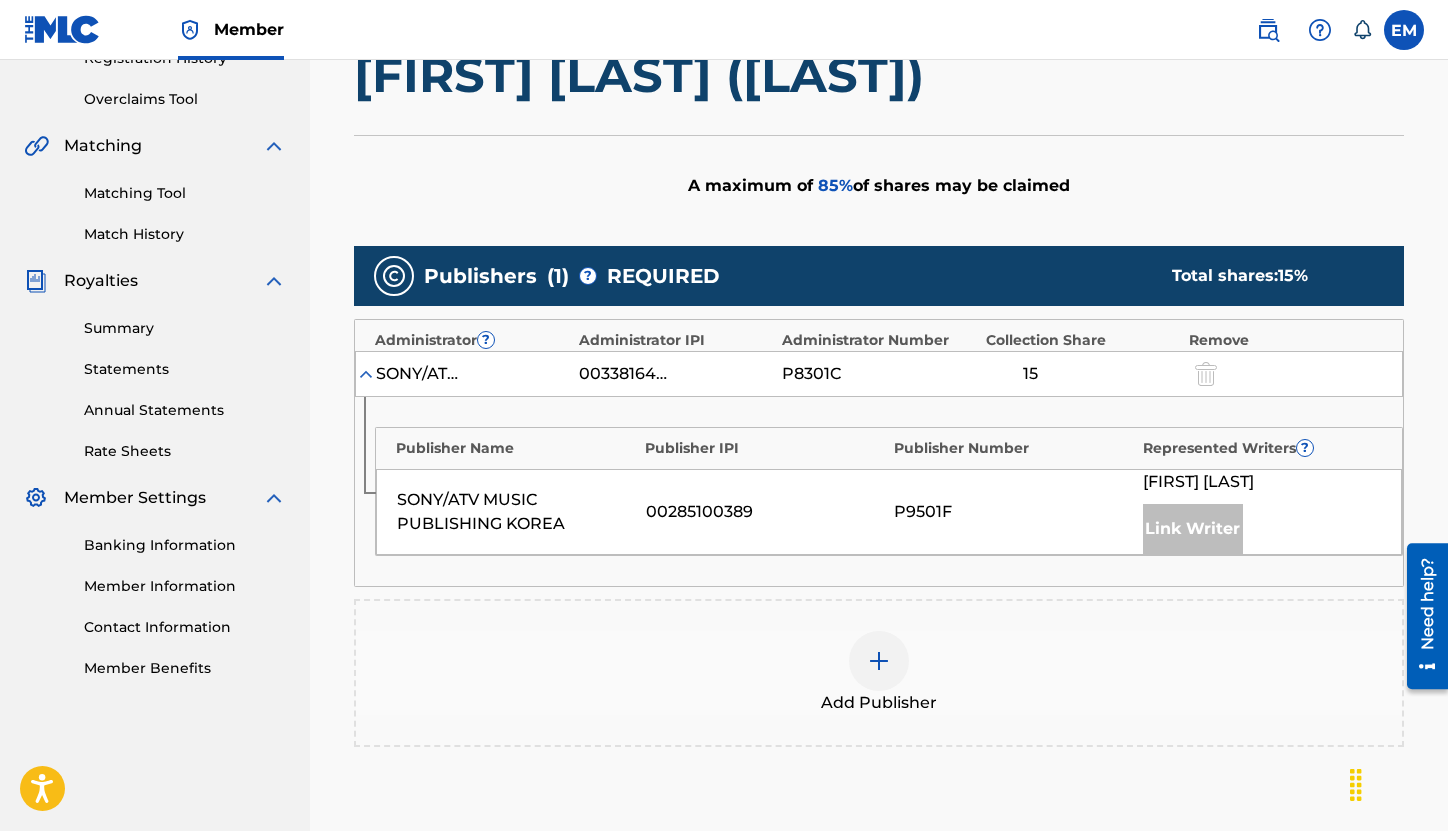 click at bounding box center [879, 661] 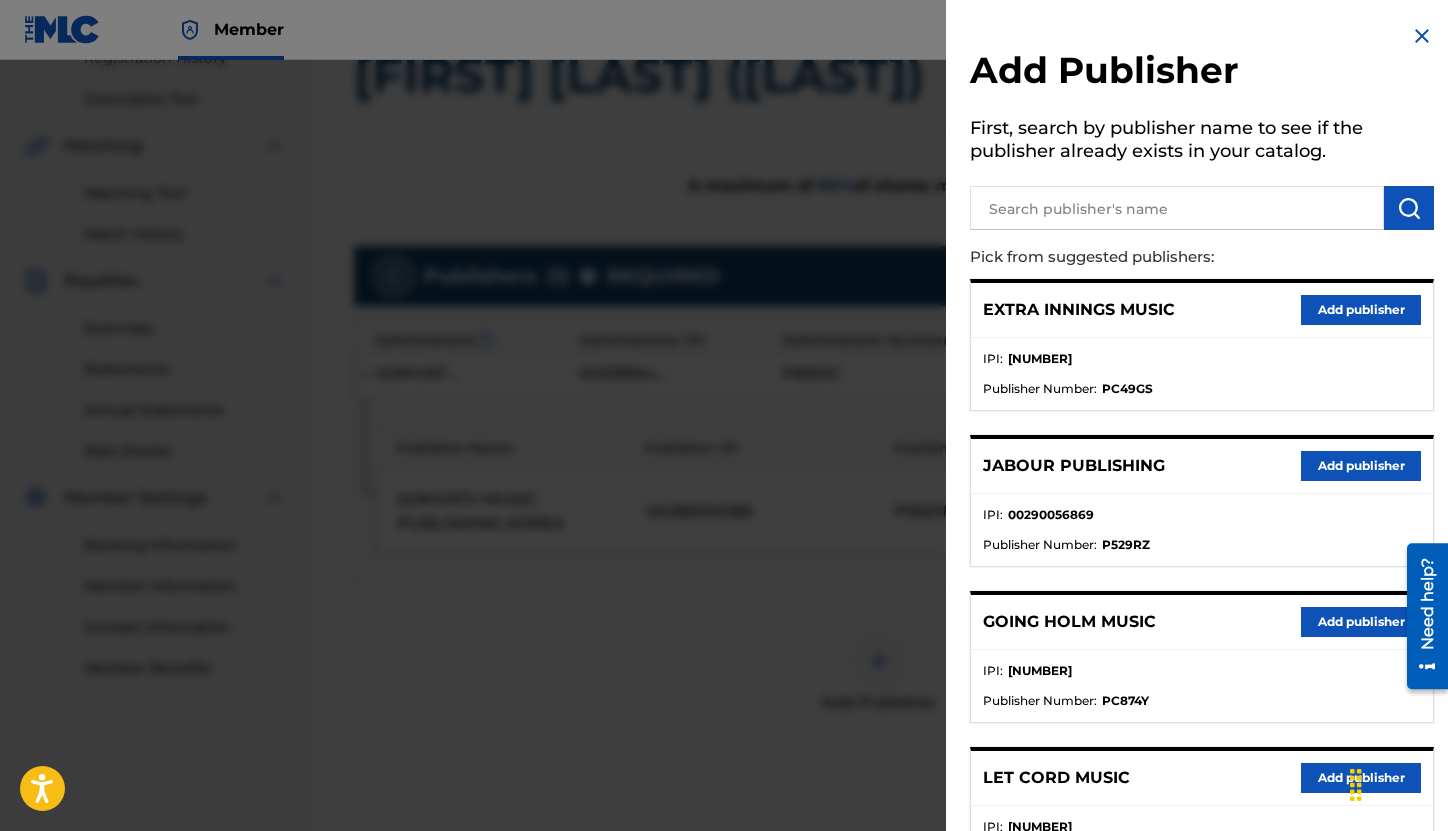 click at bounding box center [1177, 208] 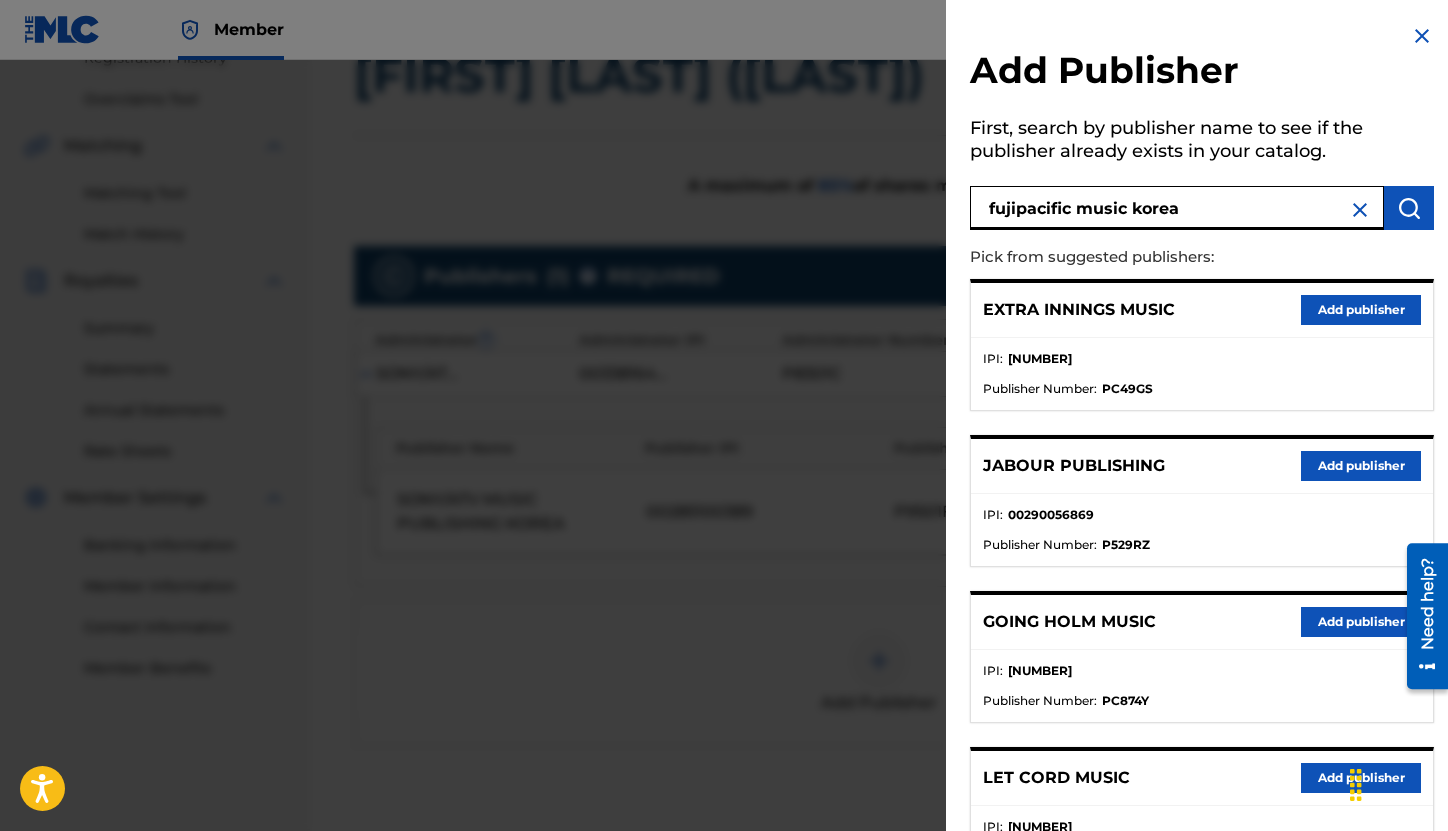 type on "fujipacific music korea" 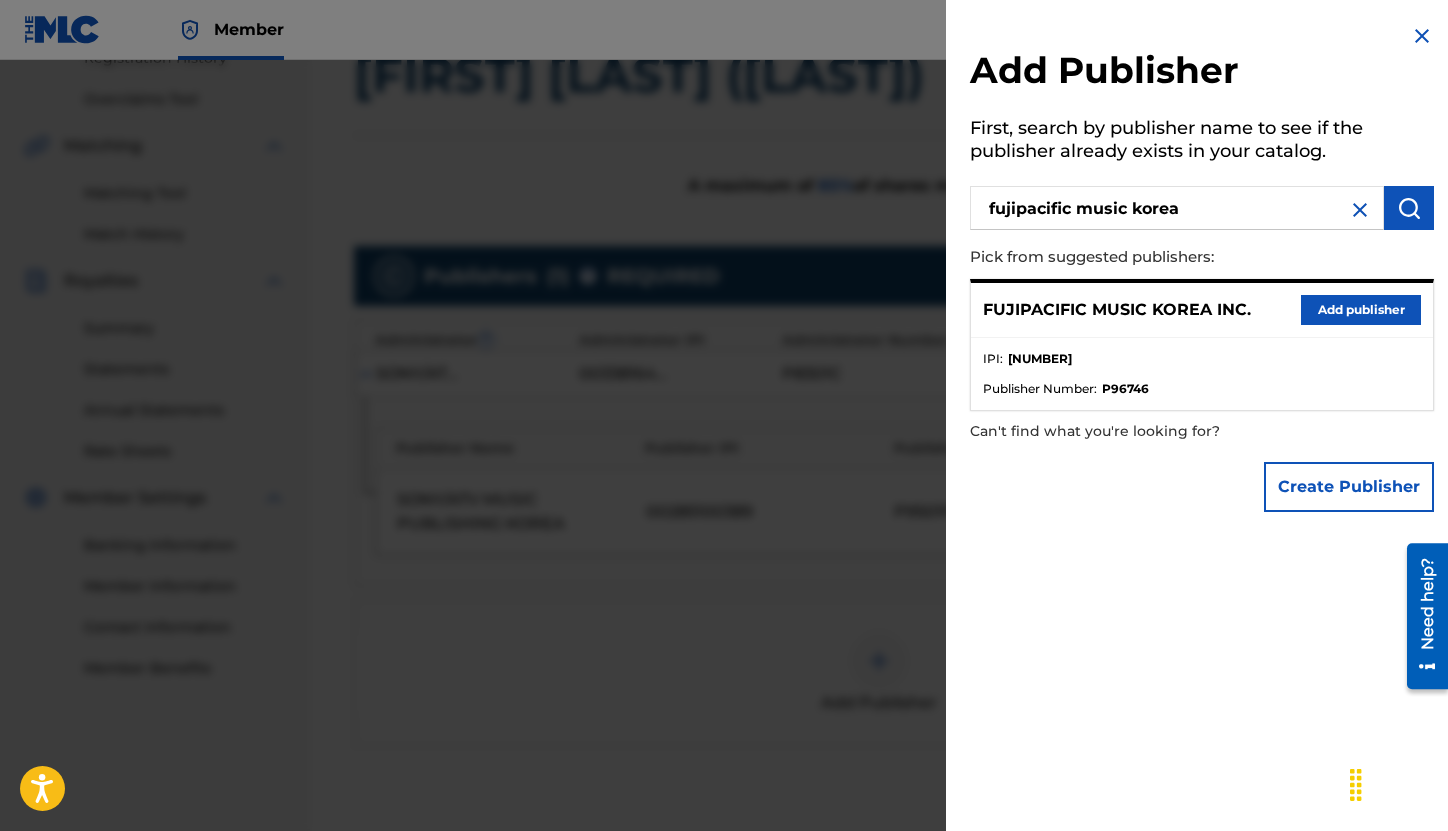 click on "Add publisher" at bounding box center (1361, 310) 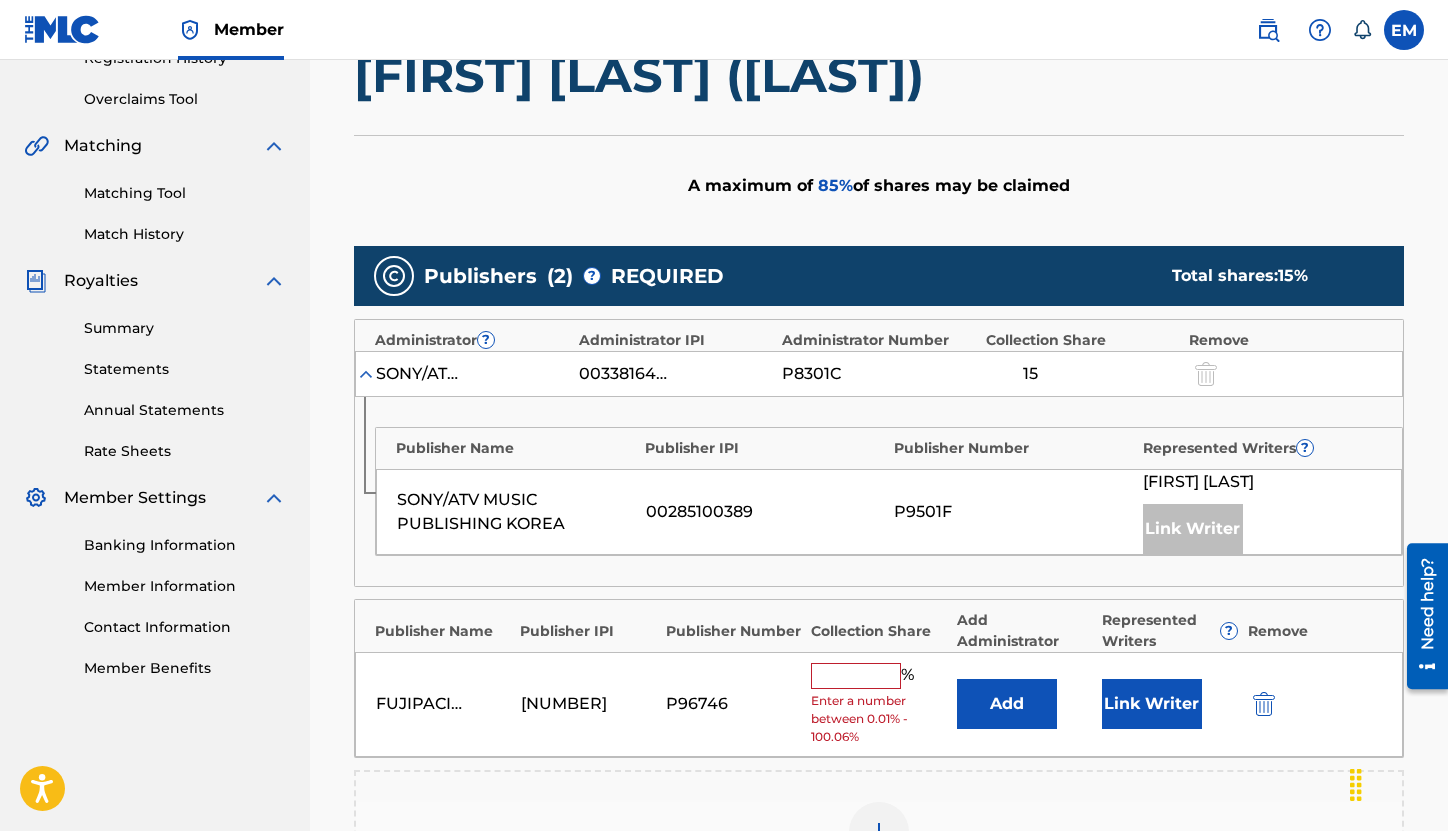 click on "Add" at bounding box center [1007, 704] 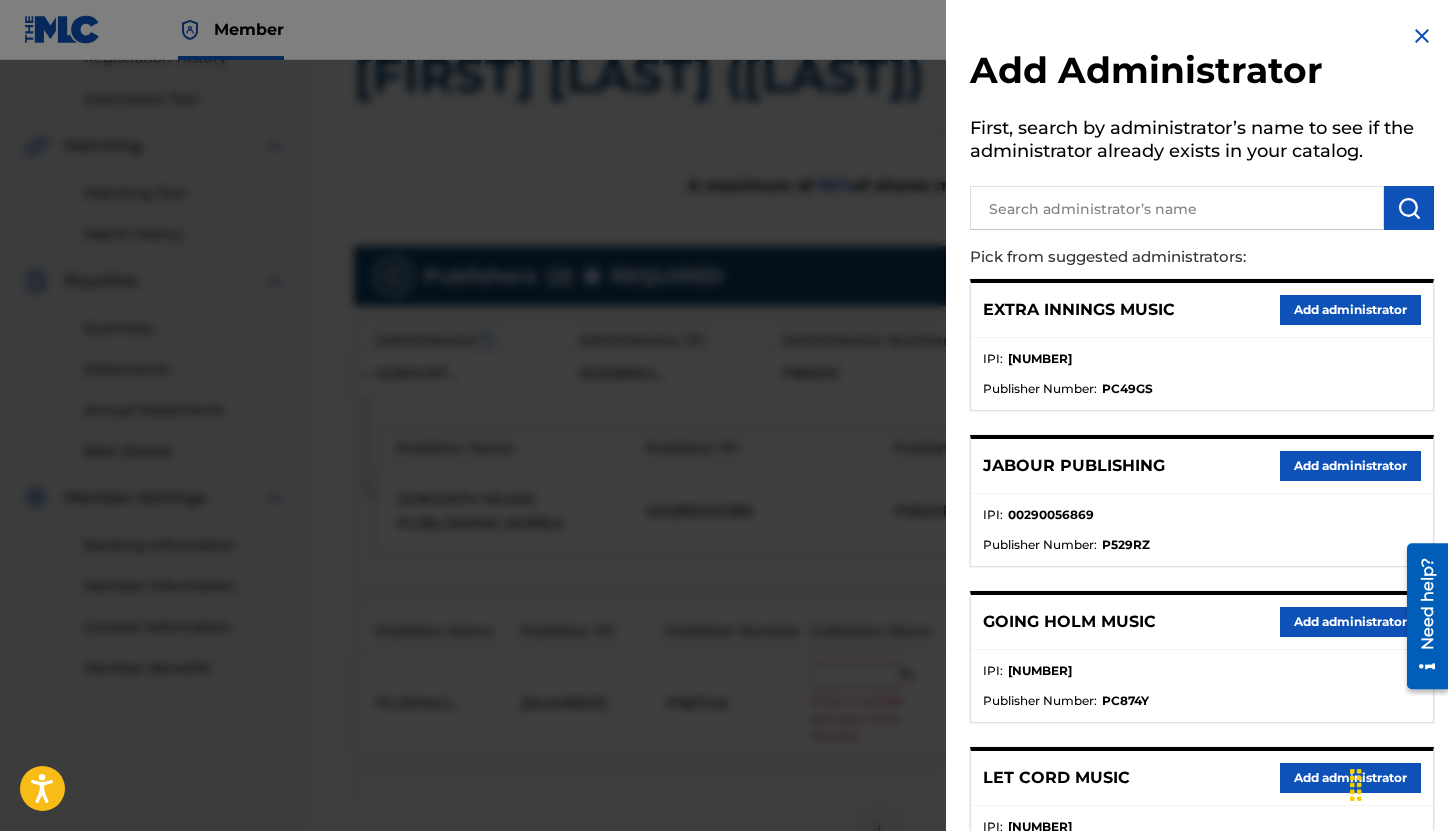 click at bounding box center (1177, 208) 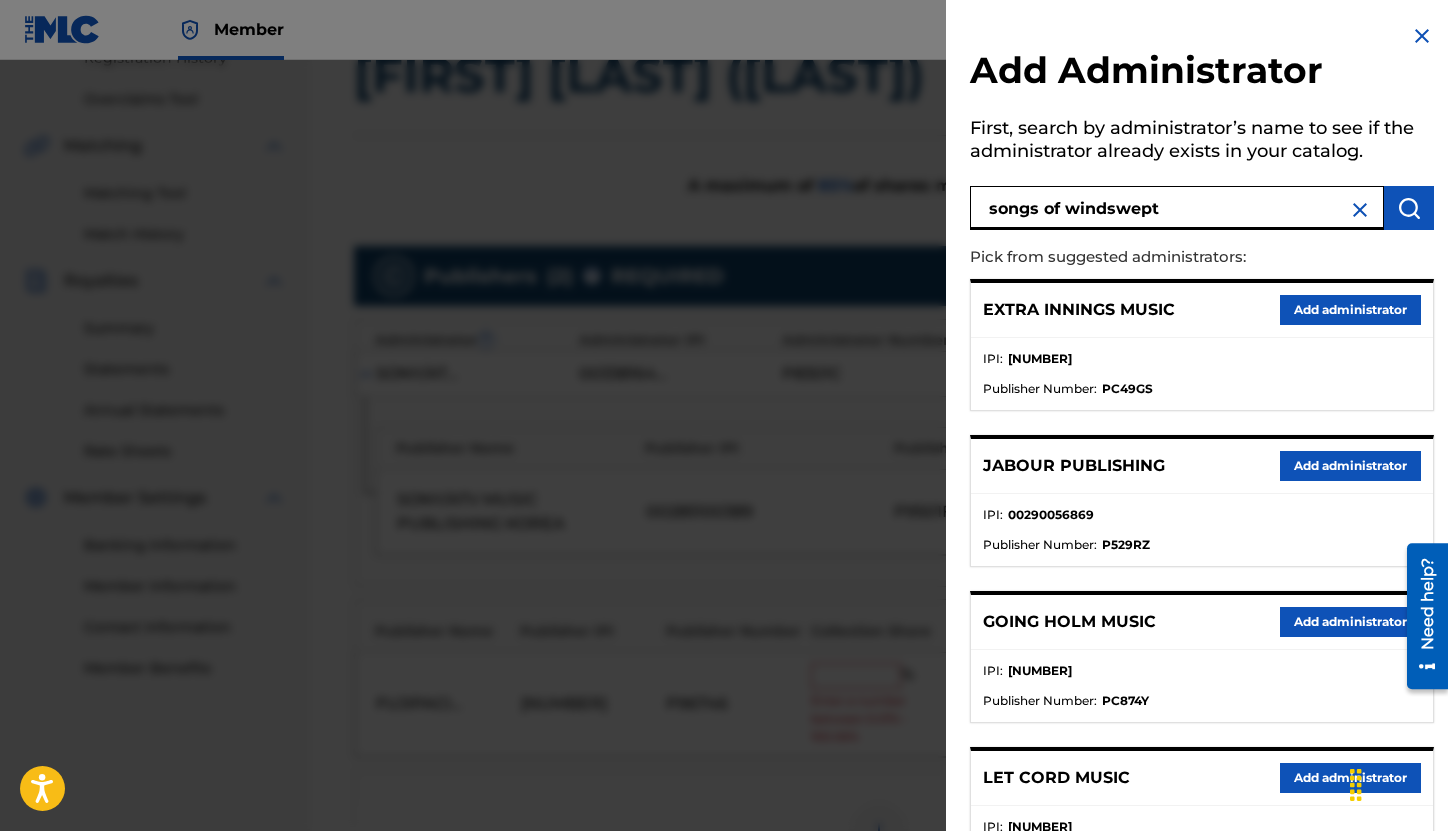 type on "songs of windswept" 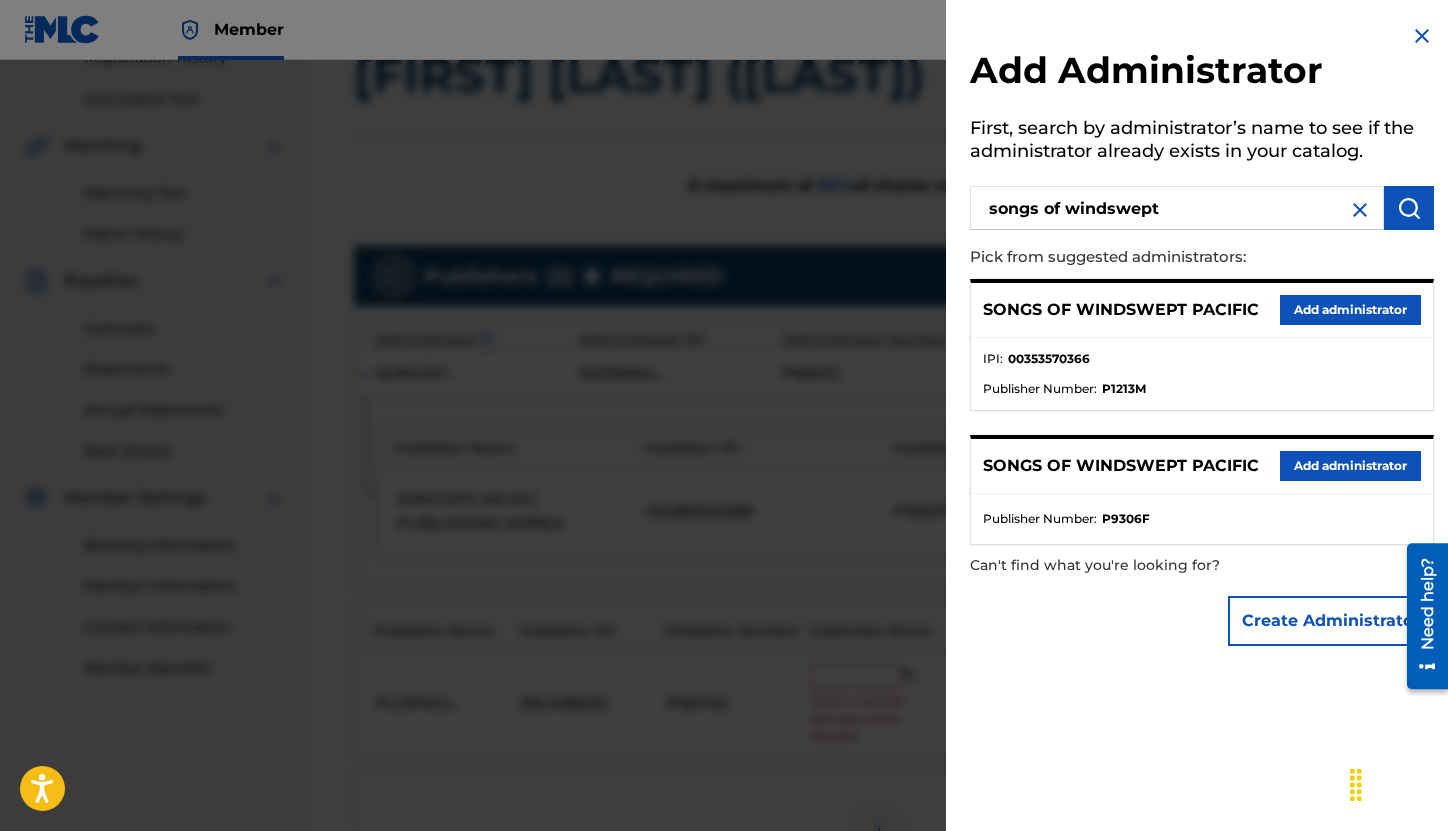 click on "Add administrator" at bounding box center (1350, 310) 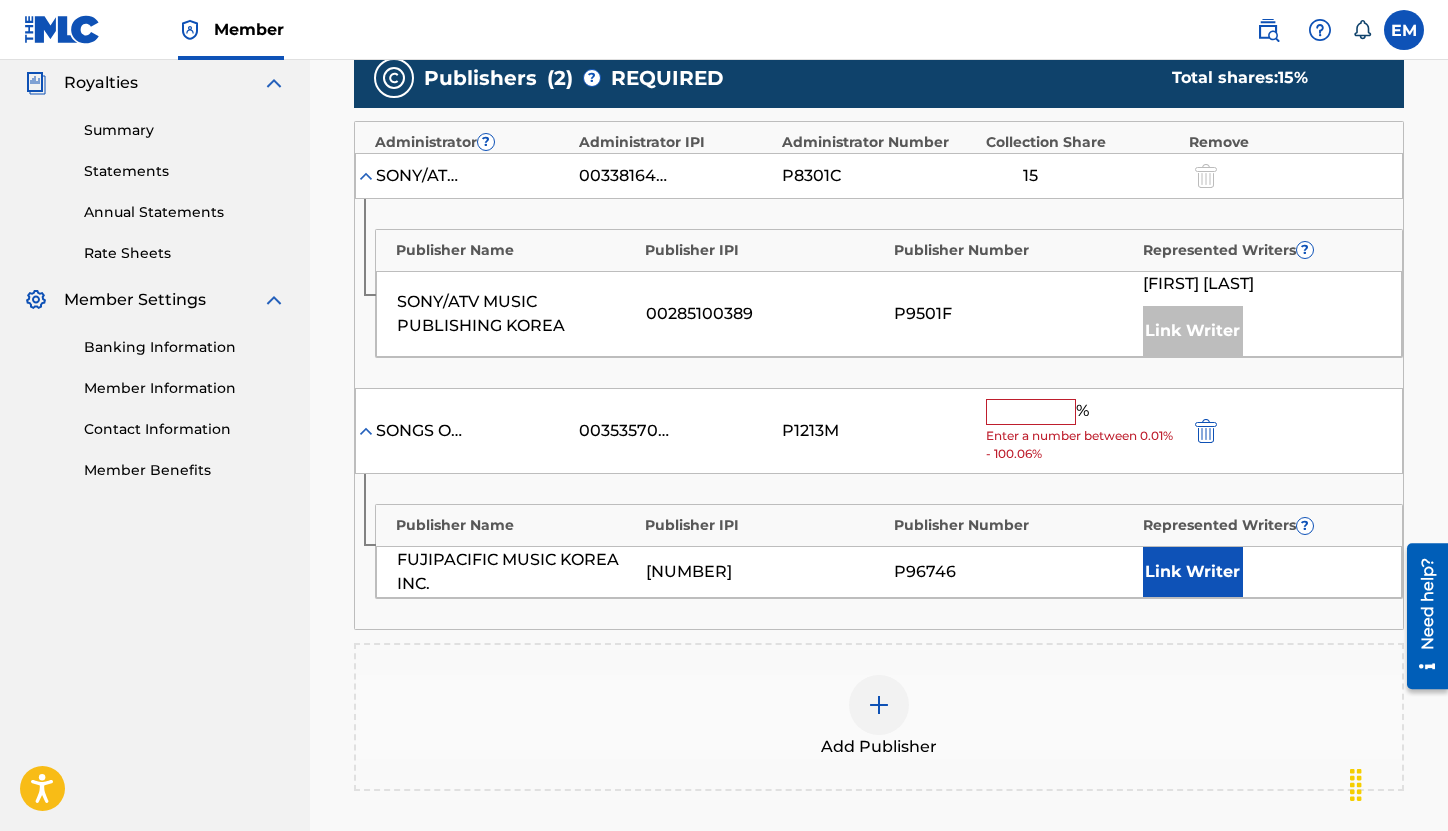 scroll, scrollTop: 600, scrollLeft: 0, axis: vertical 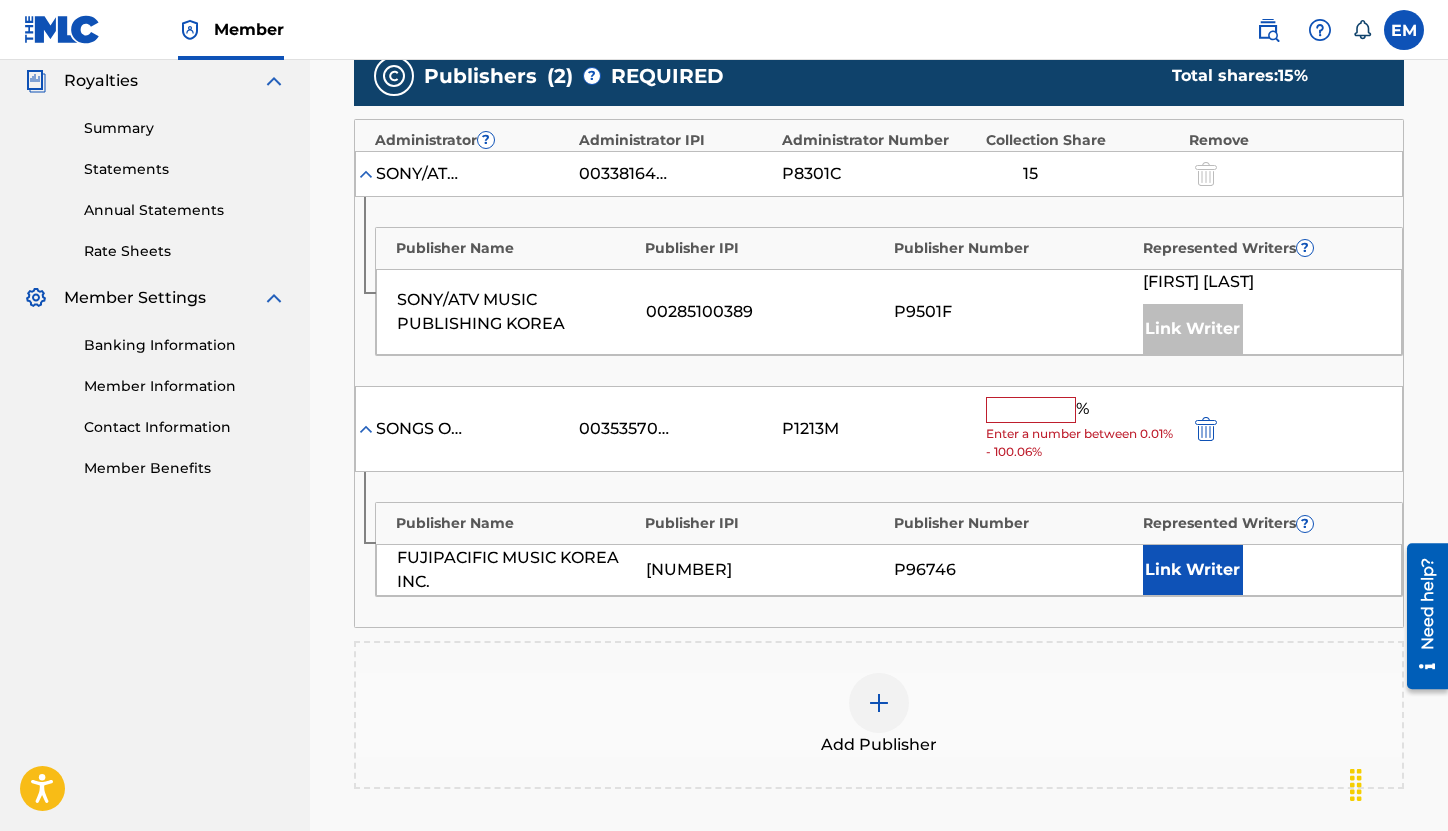 click at bounding box center (1031, 410) 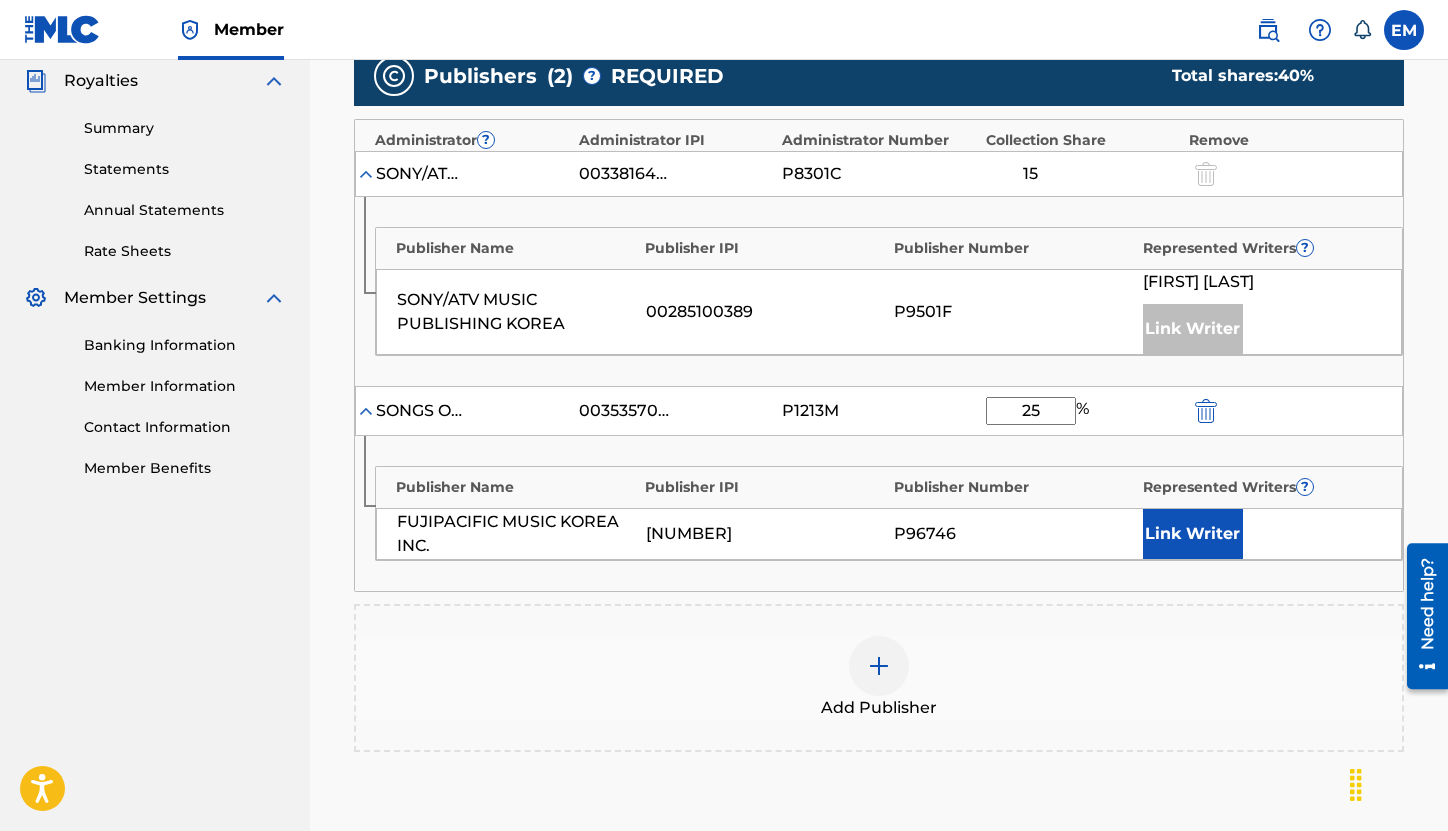 type on "25" 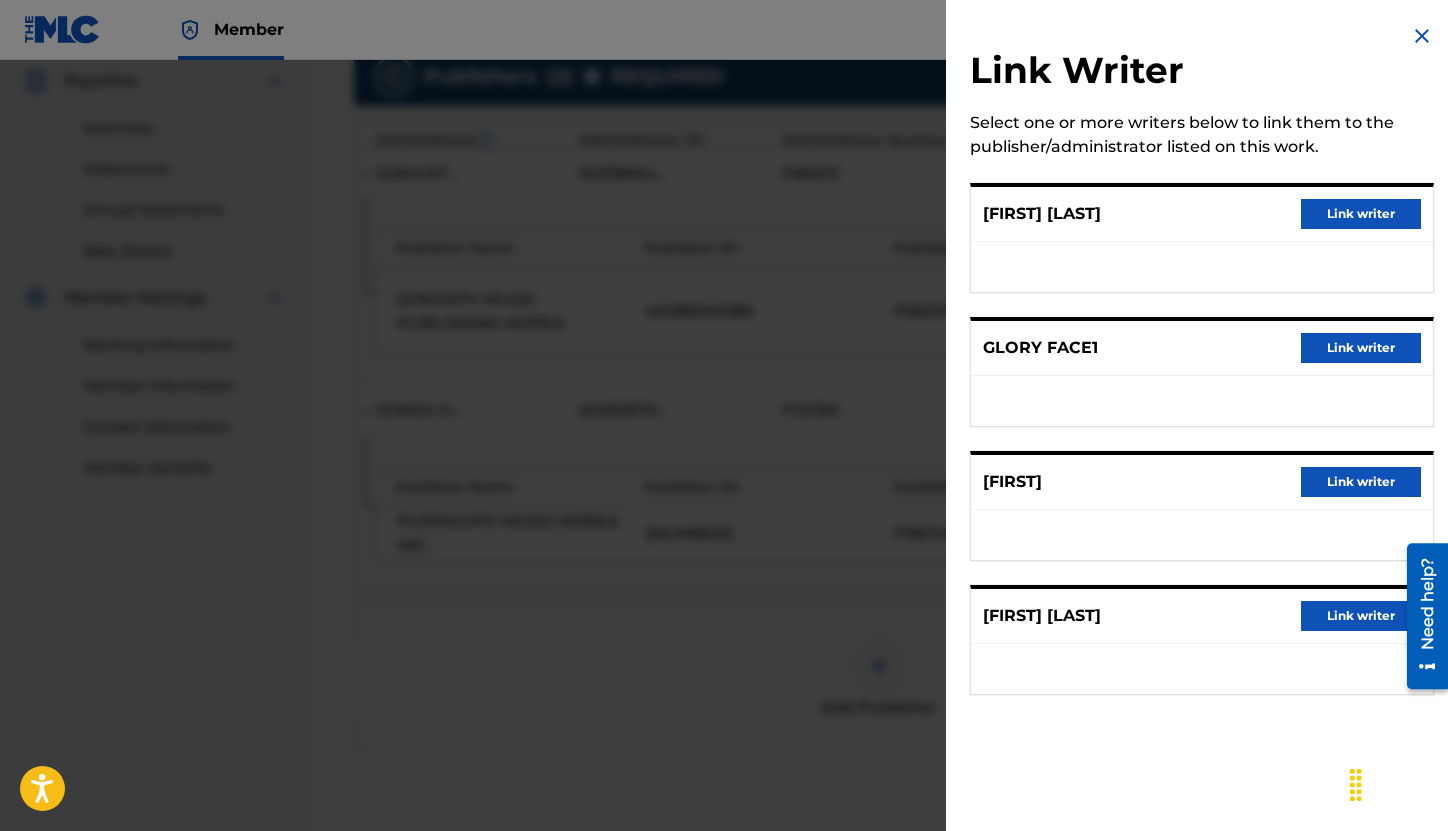 click on "Link writer" at bounding box center (1361, 214) 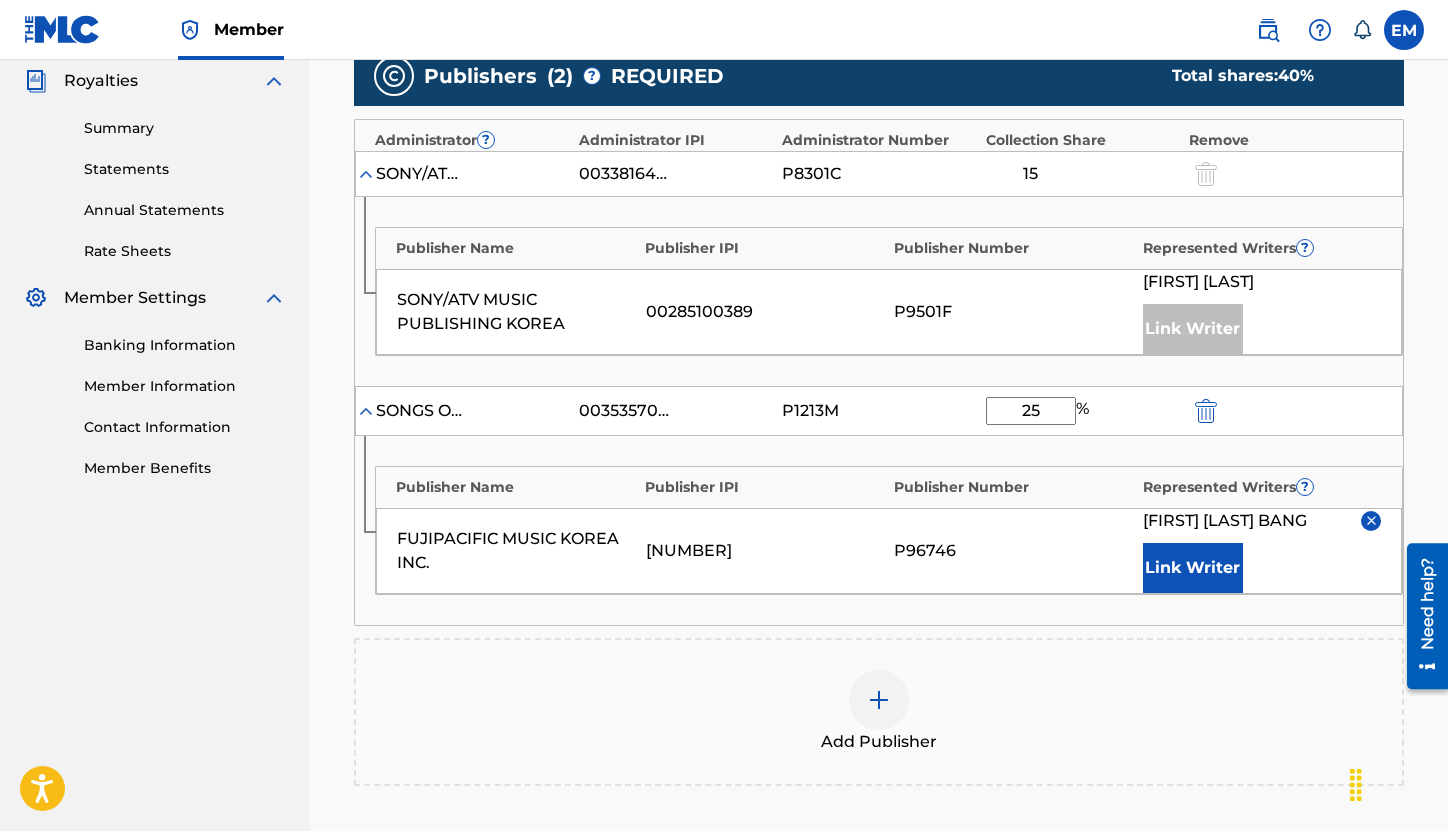 click on "Publisher Name Publisher IPI Publisher Number Represented Writers ? FUJIPACIFIC MUSIC KOREA INC. 00440450100 P96746 GEON WOO   BANG Link Writer" at bounding box center [879, 530] 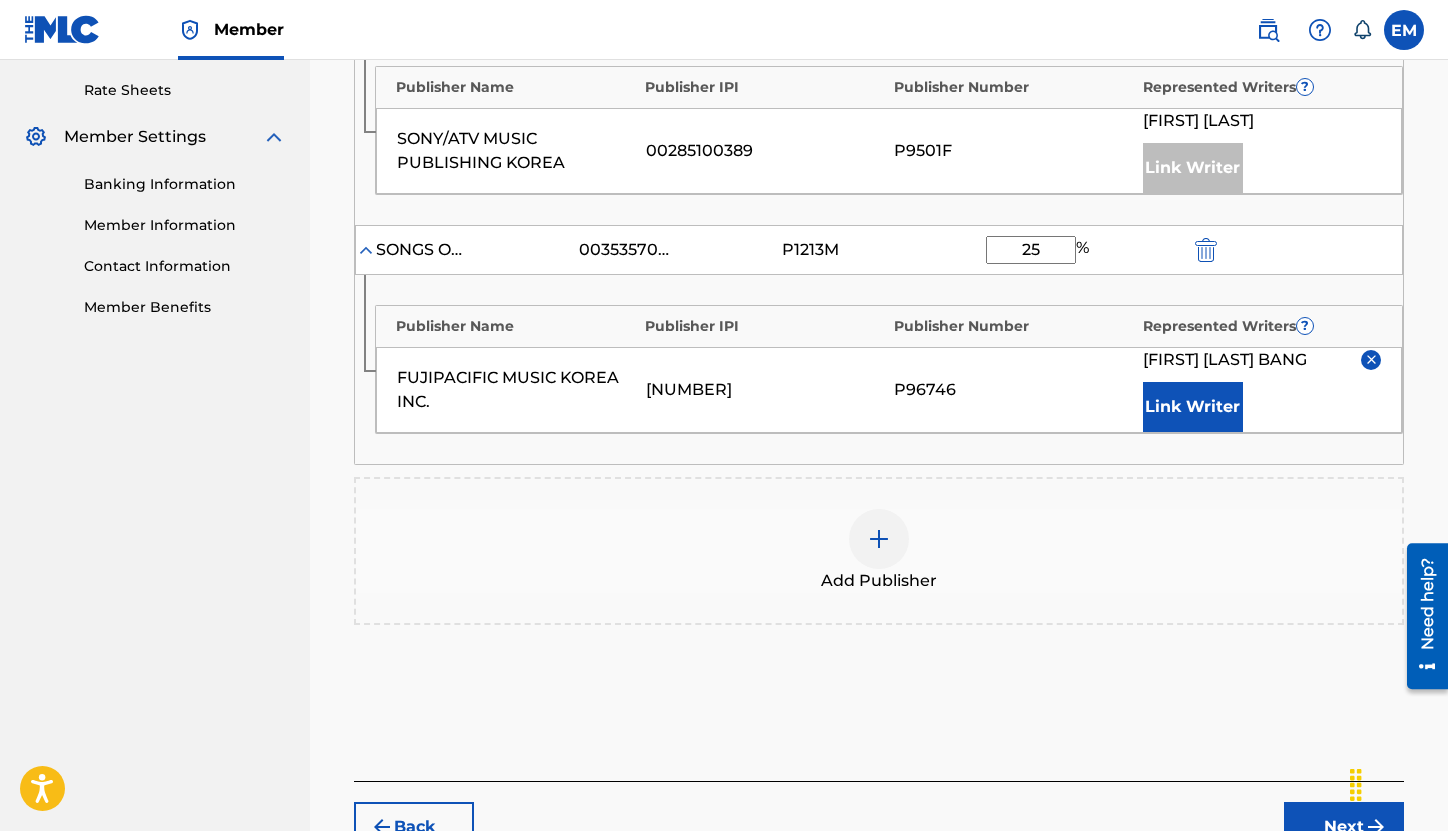 scroll, scrollTop: 898, scrollLeft: 0, axis: vertical 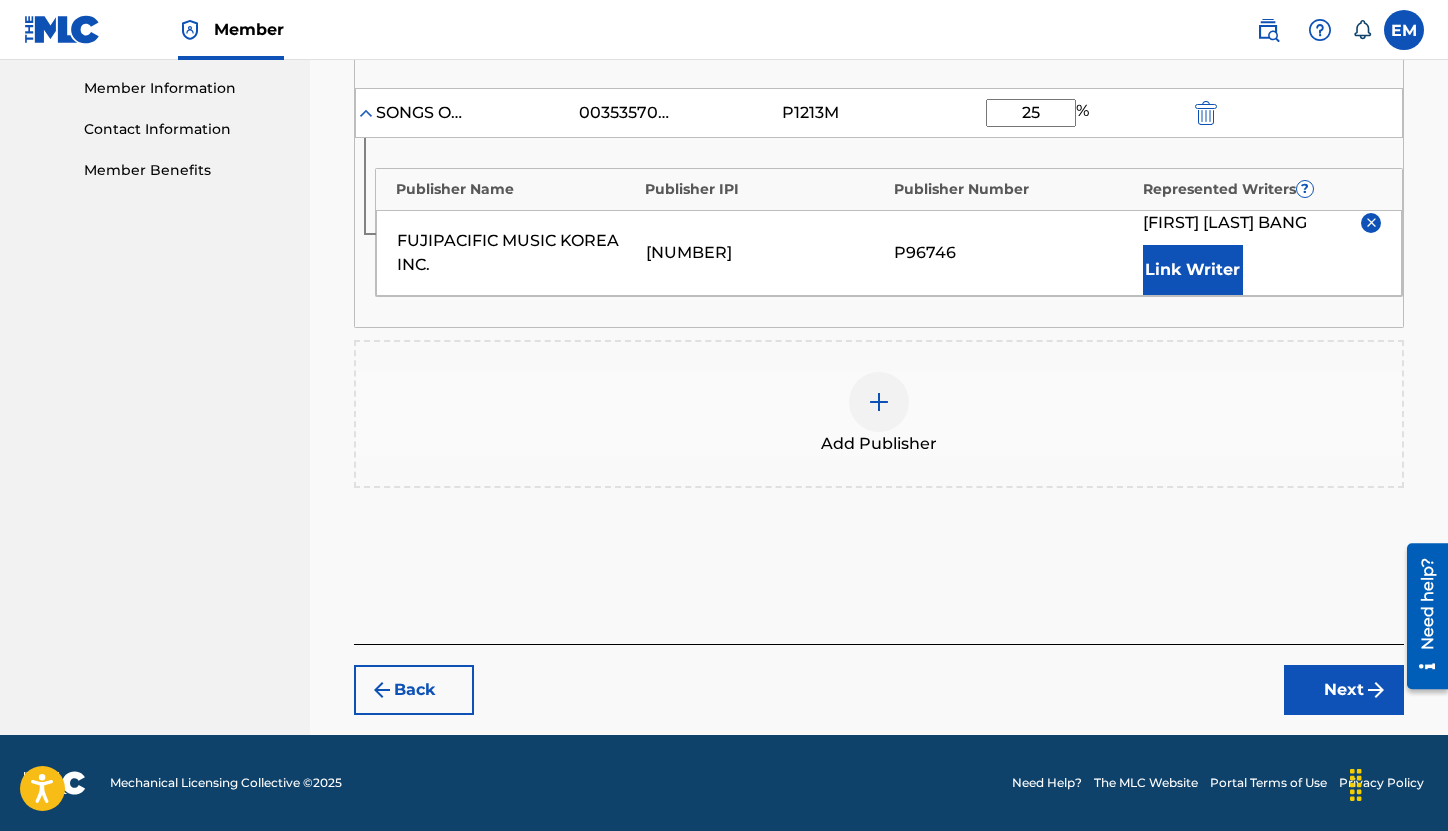 click on "Back Next" at bounding box center (879, 679) 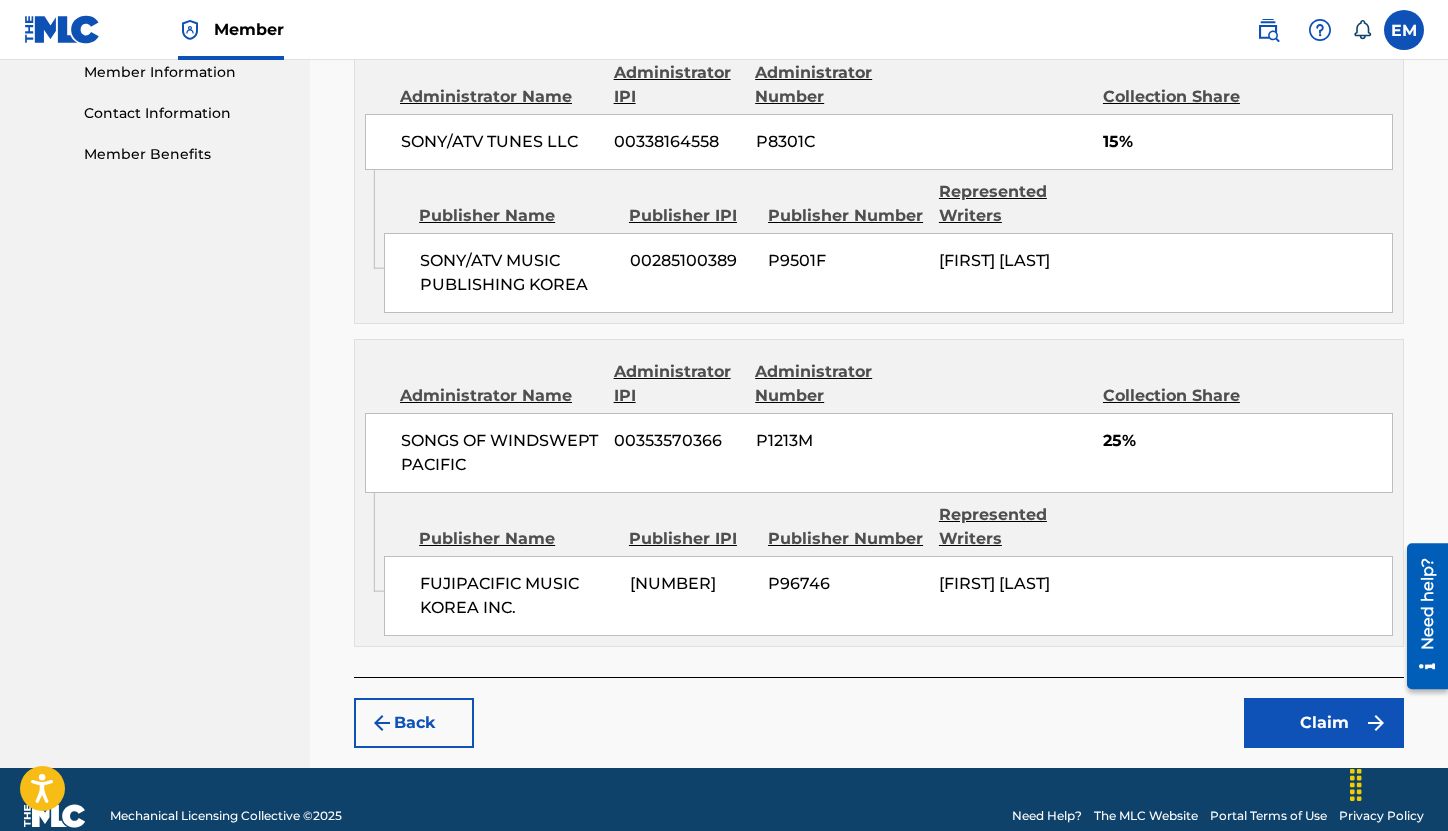 scroll, scrollTop: 947, scrollLeft: 0, axis: vertical 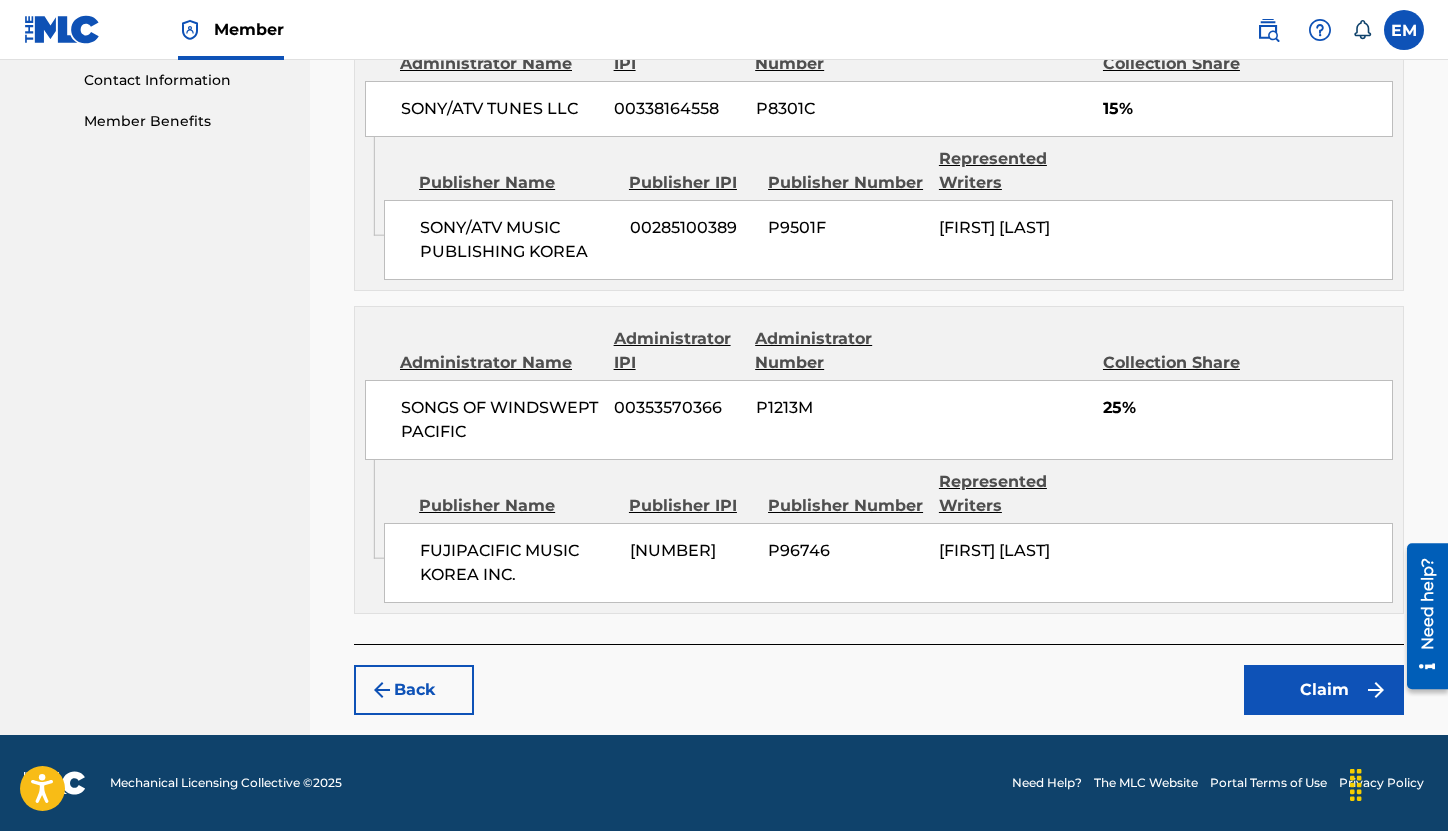 click on "FUJIPACIFIC MUSIC KOREA INC. 00440450100 P96746 GEON WOO BANG" at bounding box center [888, 563] 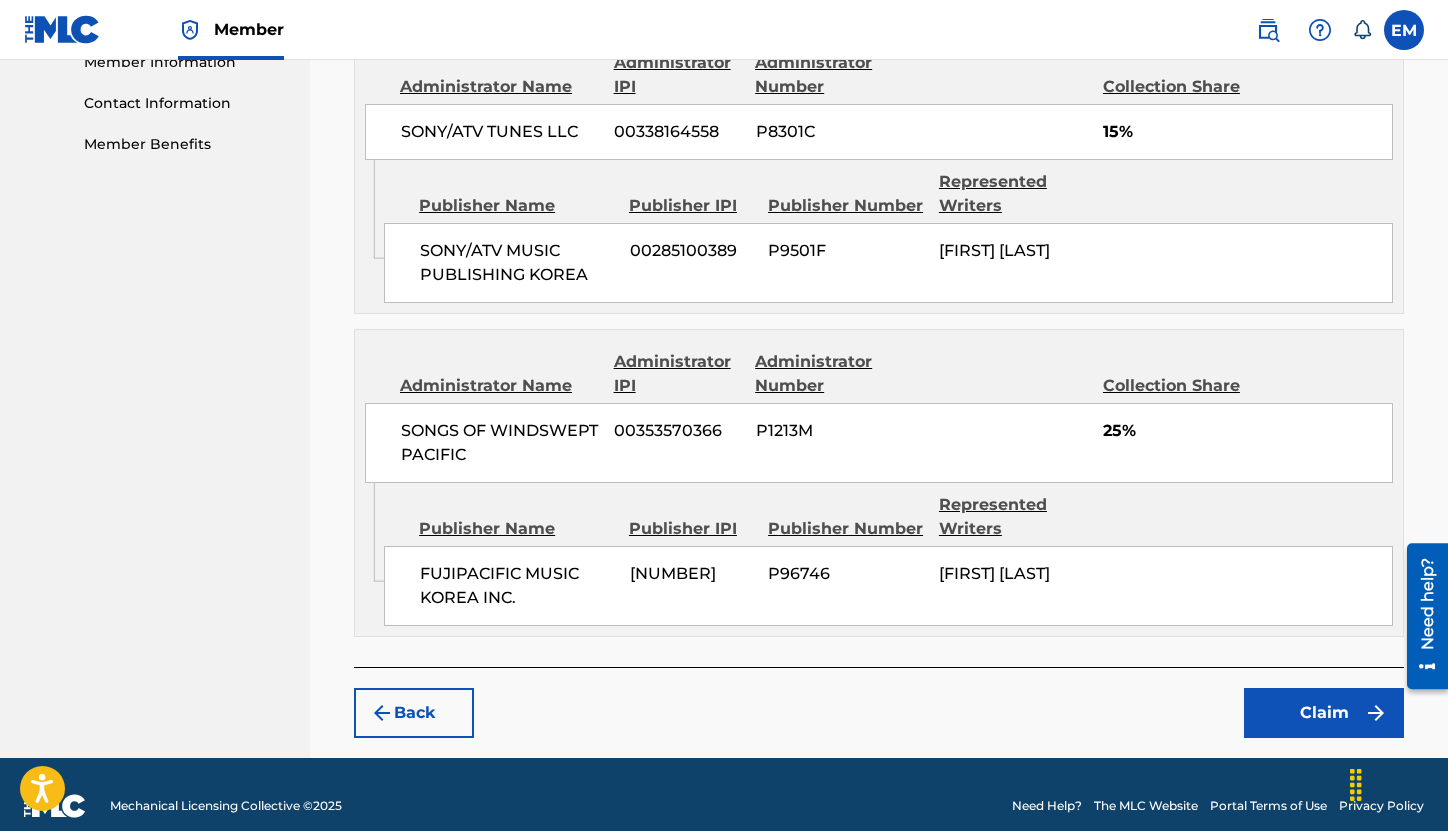 scroll, scrollTop: 947, scrollLeft: 0, axis: vertical 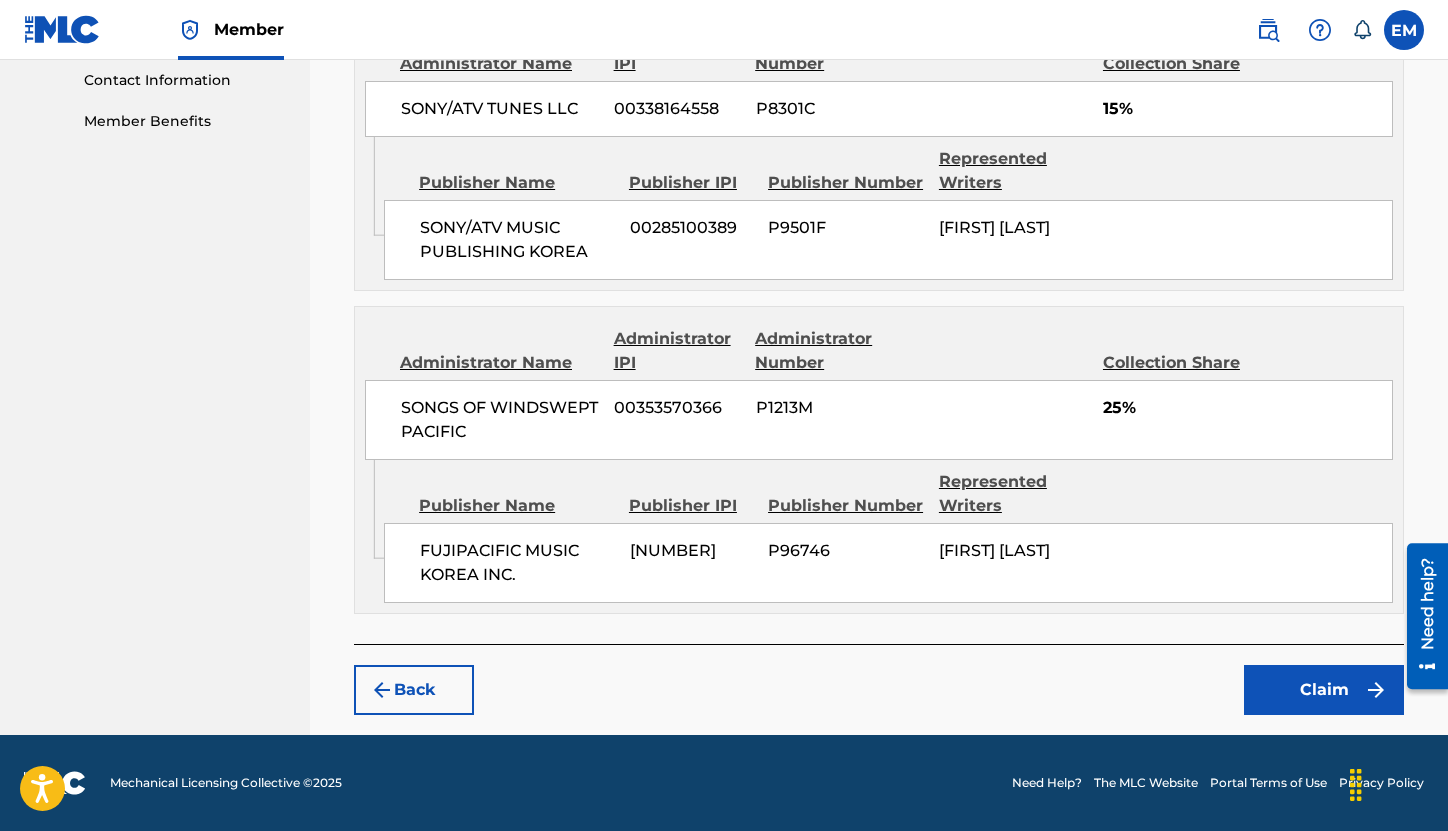 click on "Claim" at bounding box center (1324, 690) 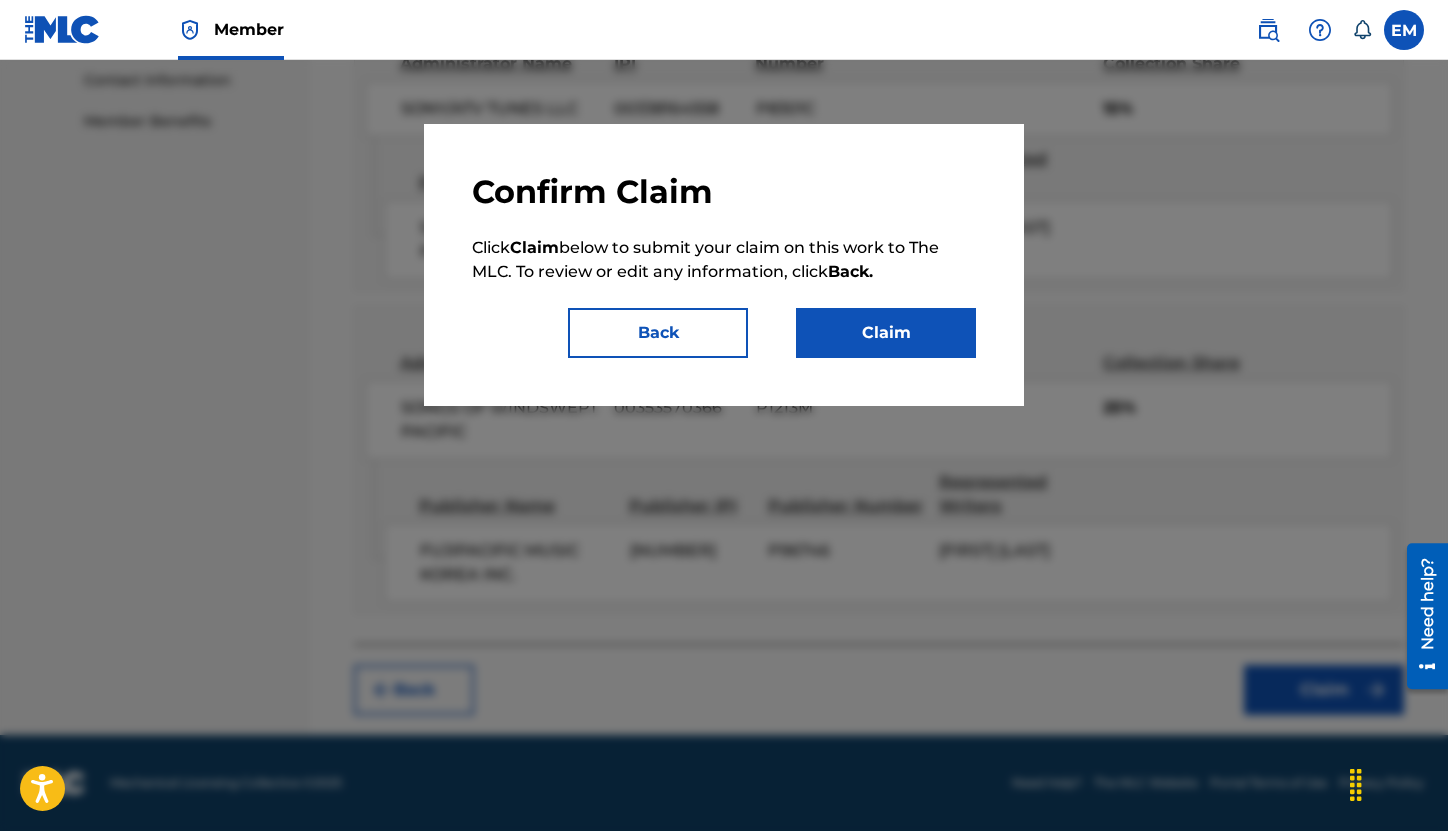click on "Claim" at bounding box center [886, 333] 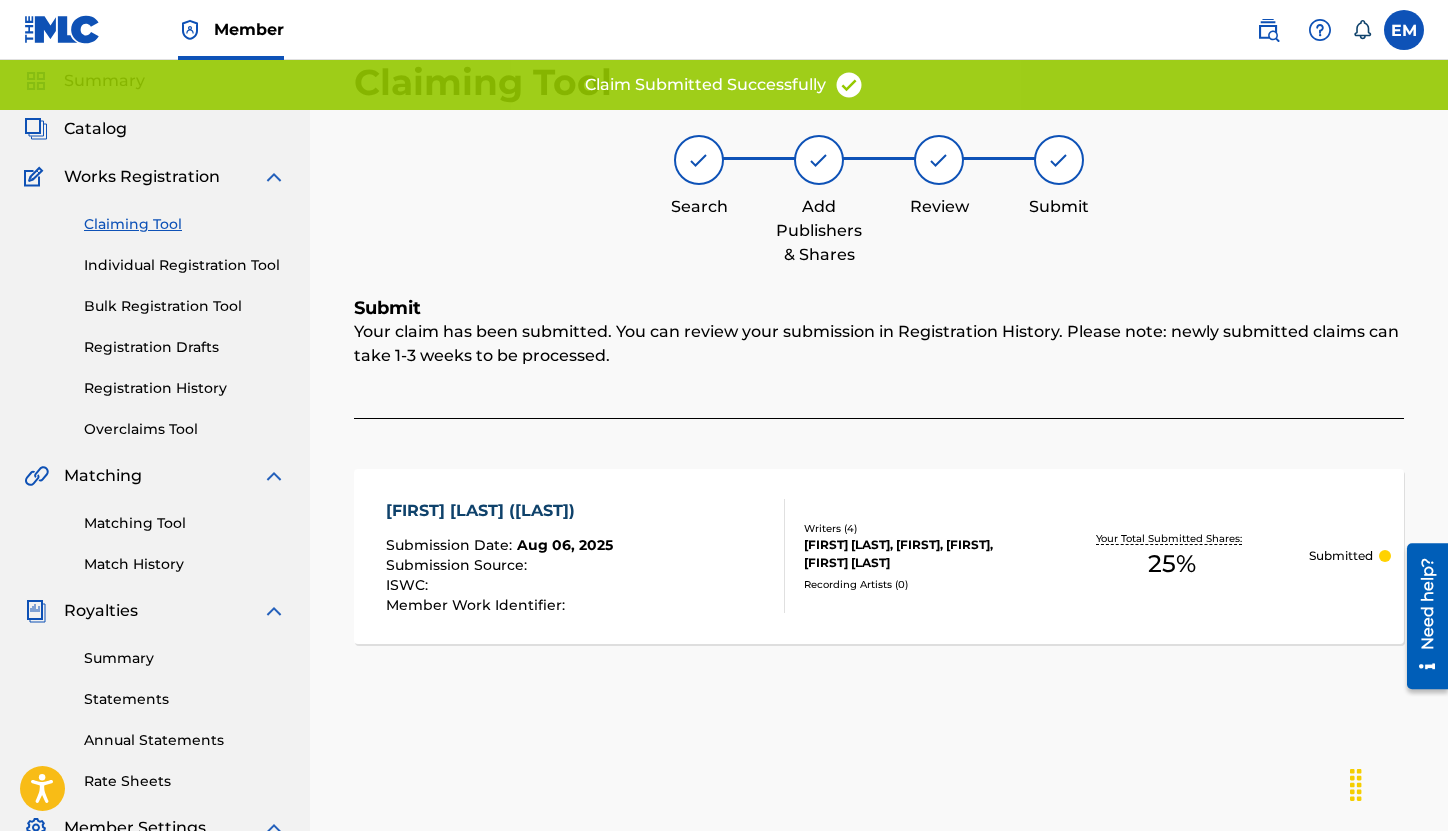 scroll, scrollTop: 68, scrollLeft: 0, axis: vertical 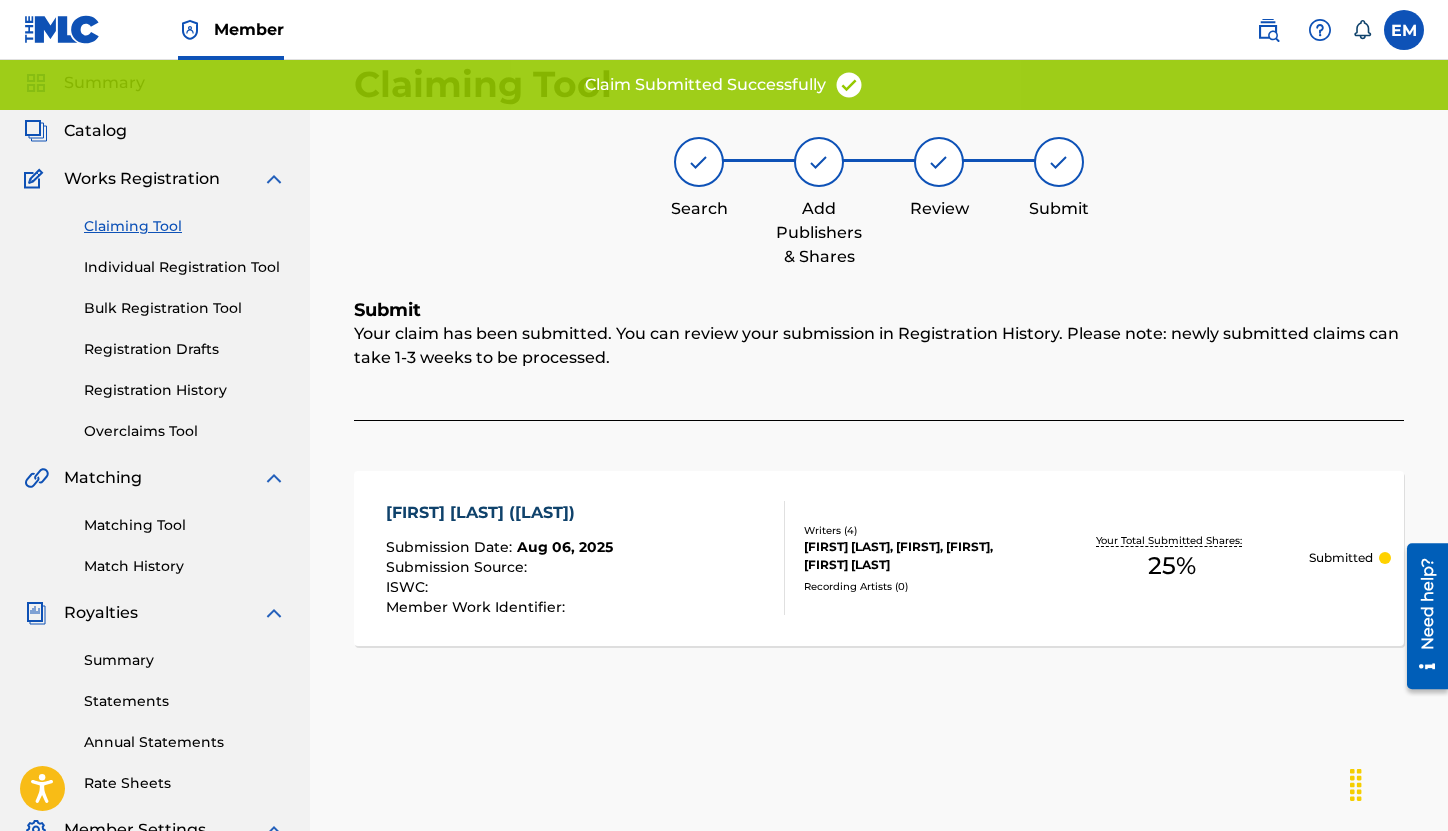 click on "Claiming Tool" at bounding box center (185, 226) 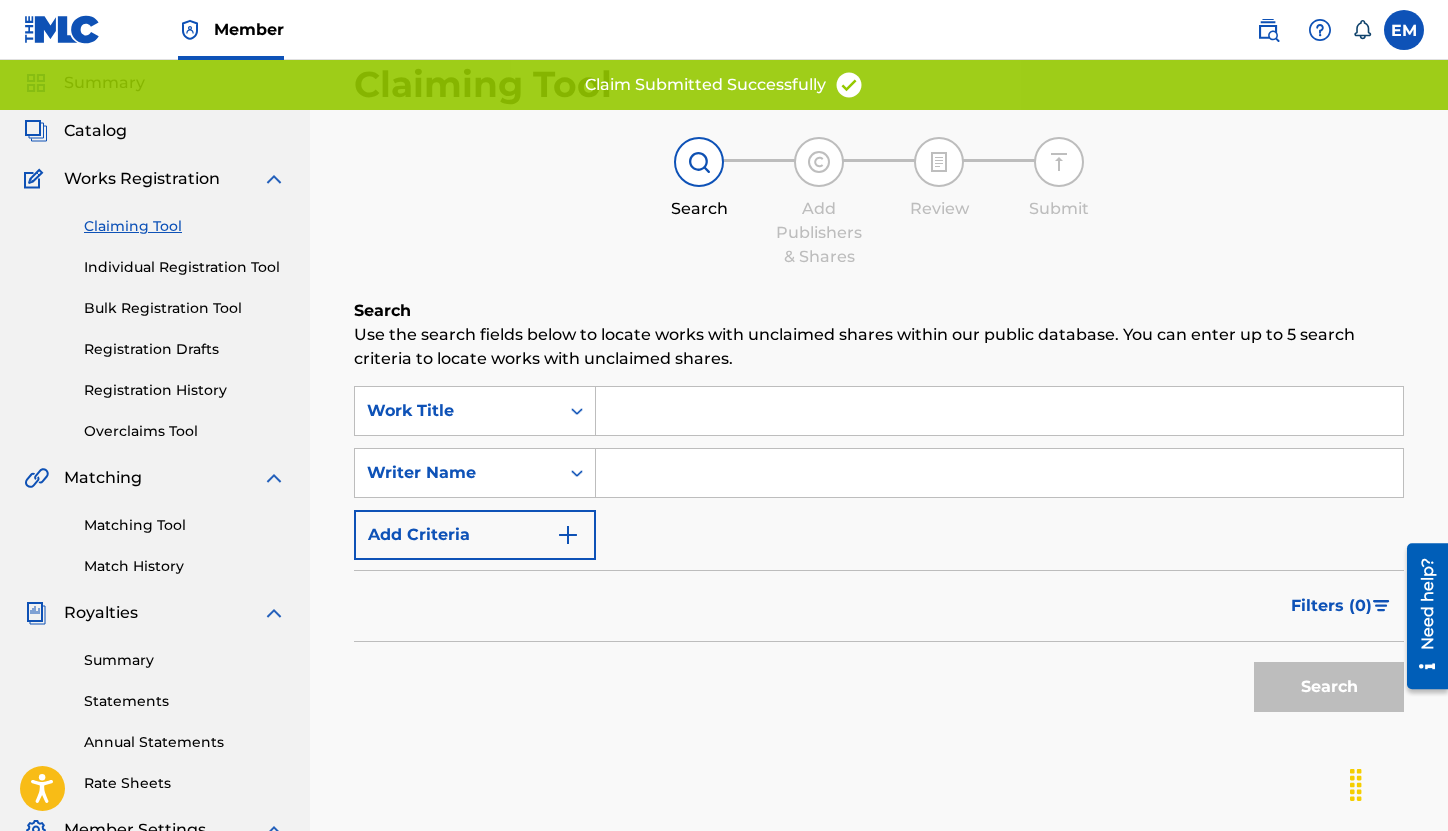 scroll, scrollTop: 0, scrollLeft: 0, axis: both 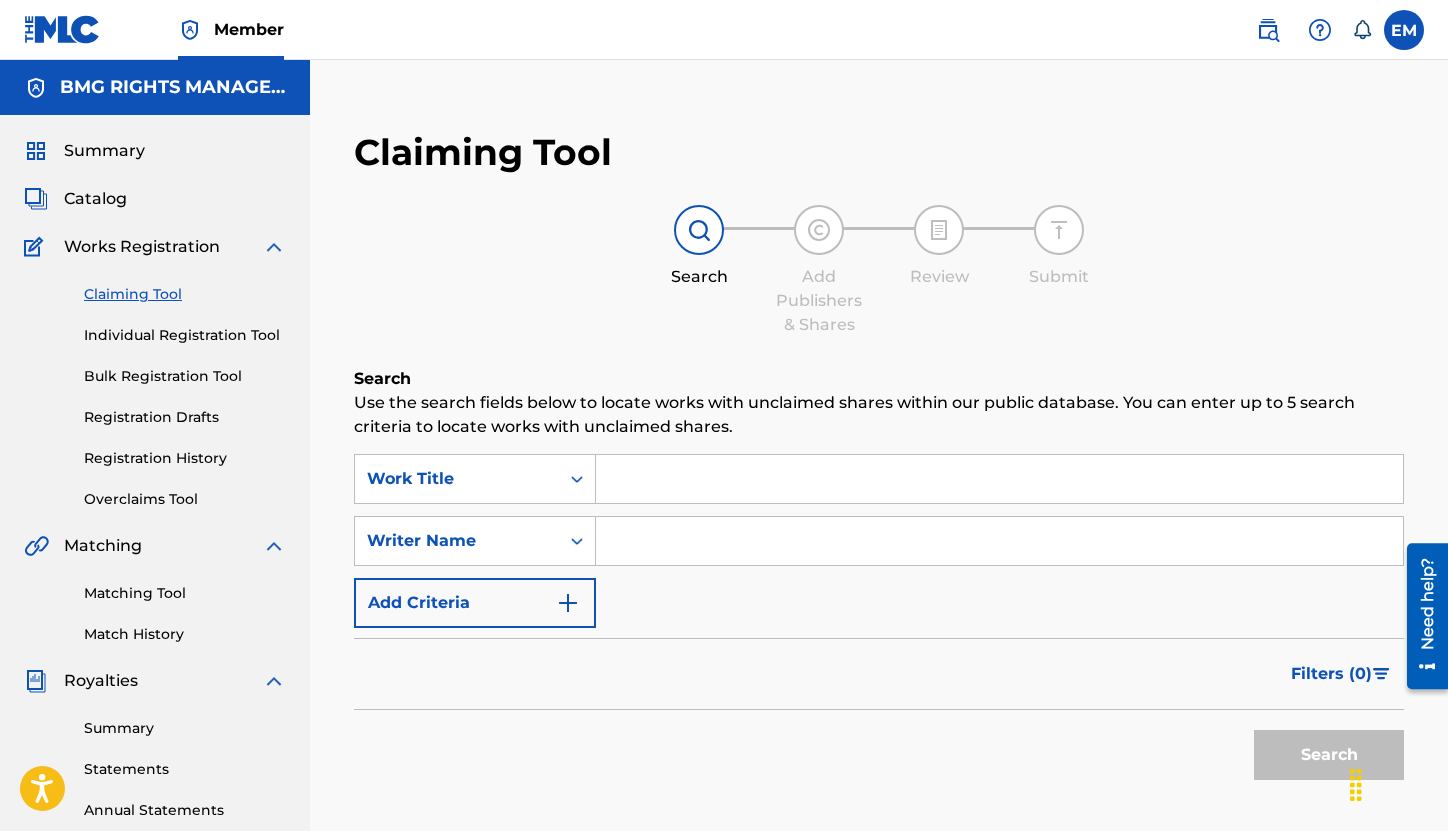 click at bounding box center [999, 479] 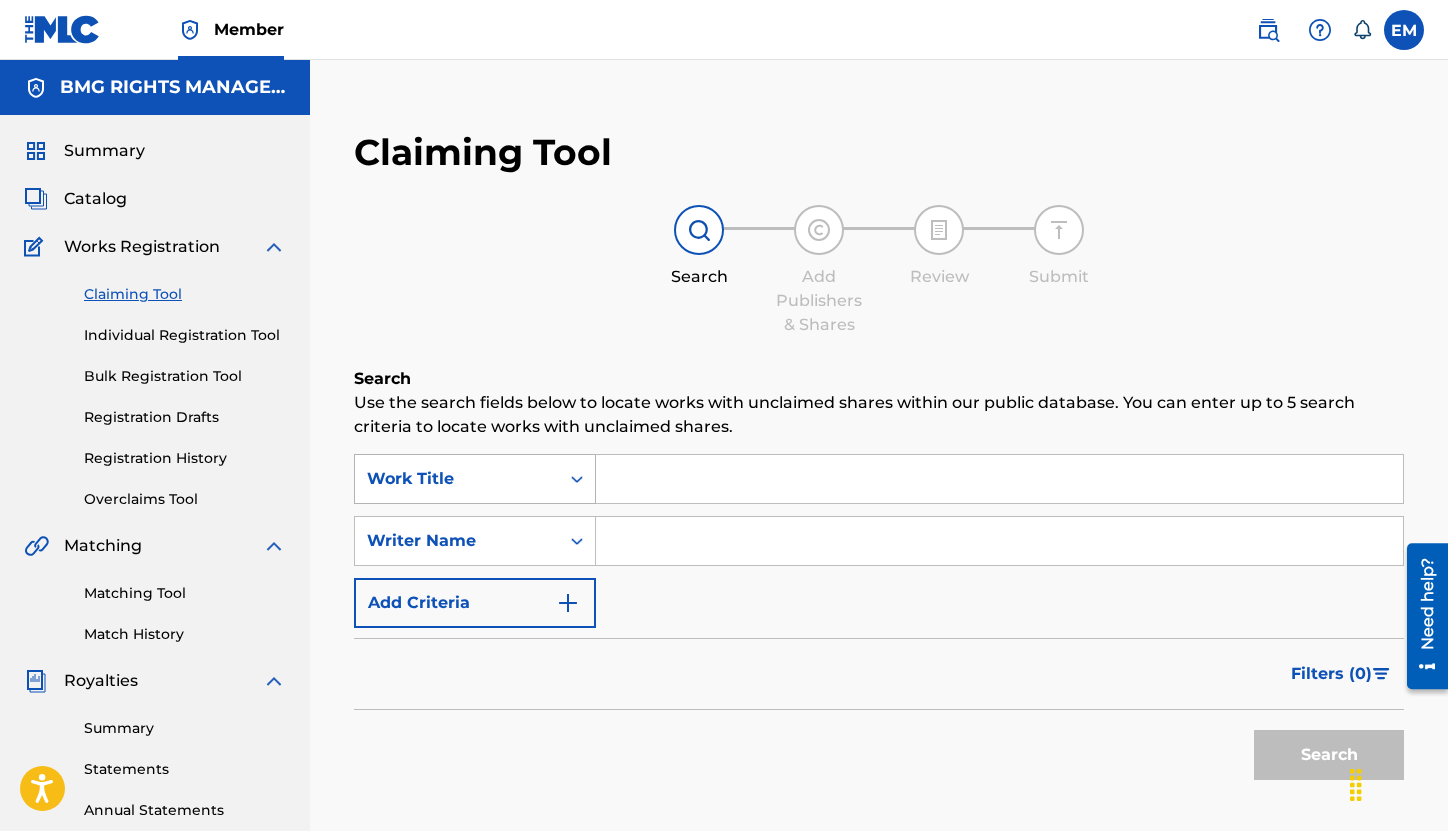 click on "Work Title" at bounding box center [457, 479] 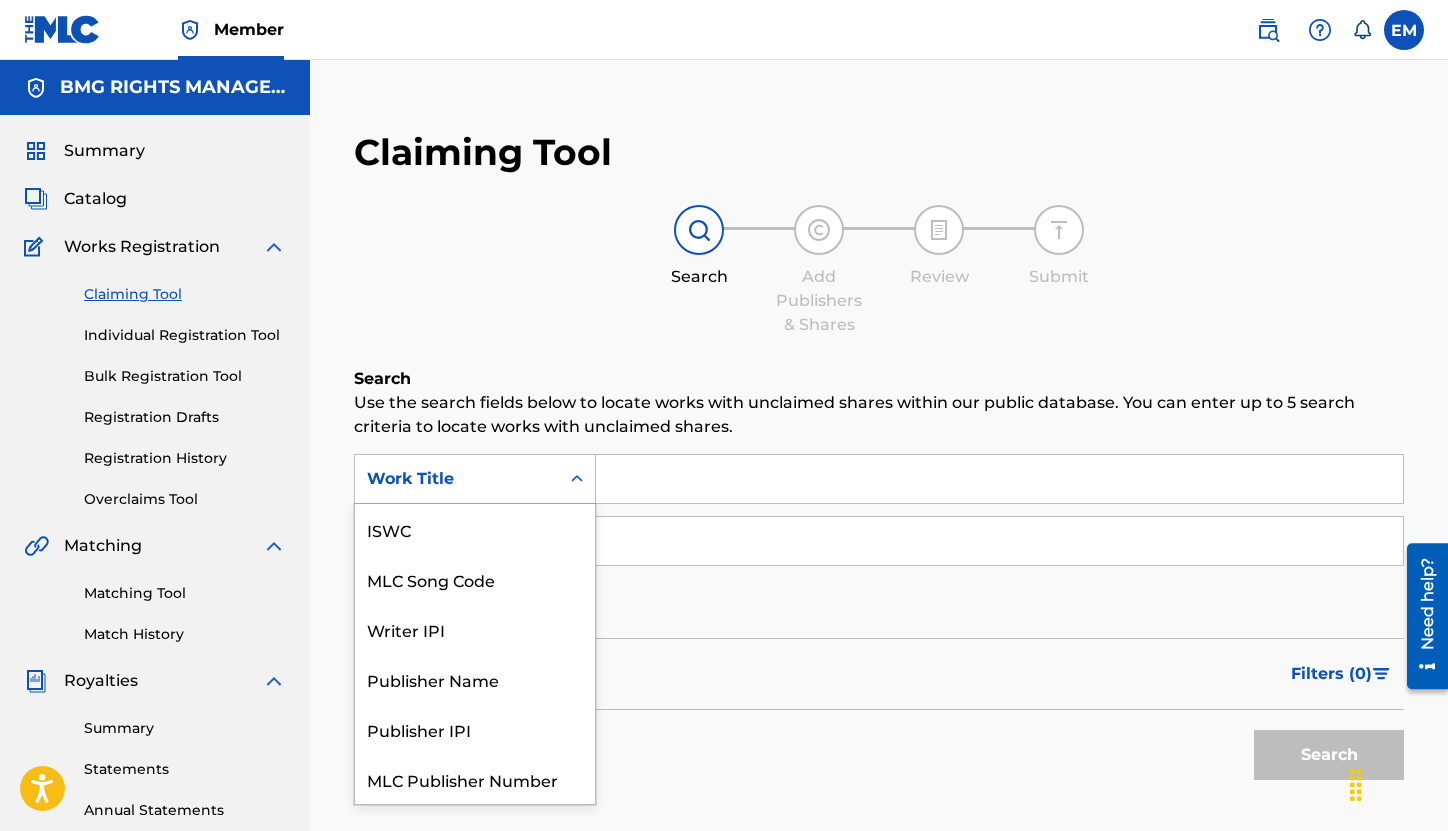 scroll, scrollTop: 50, scrollLeft: 0, axis: vertical 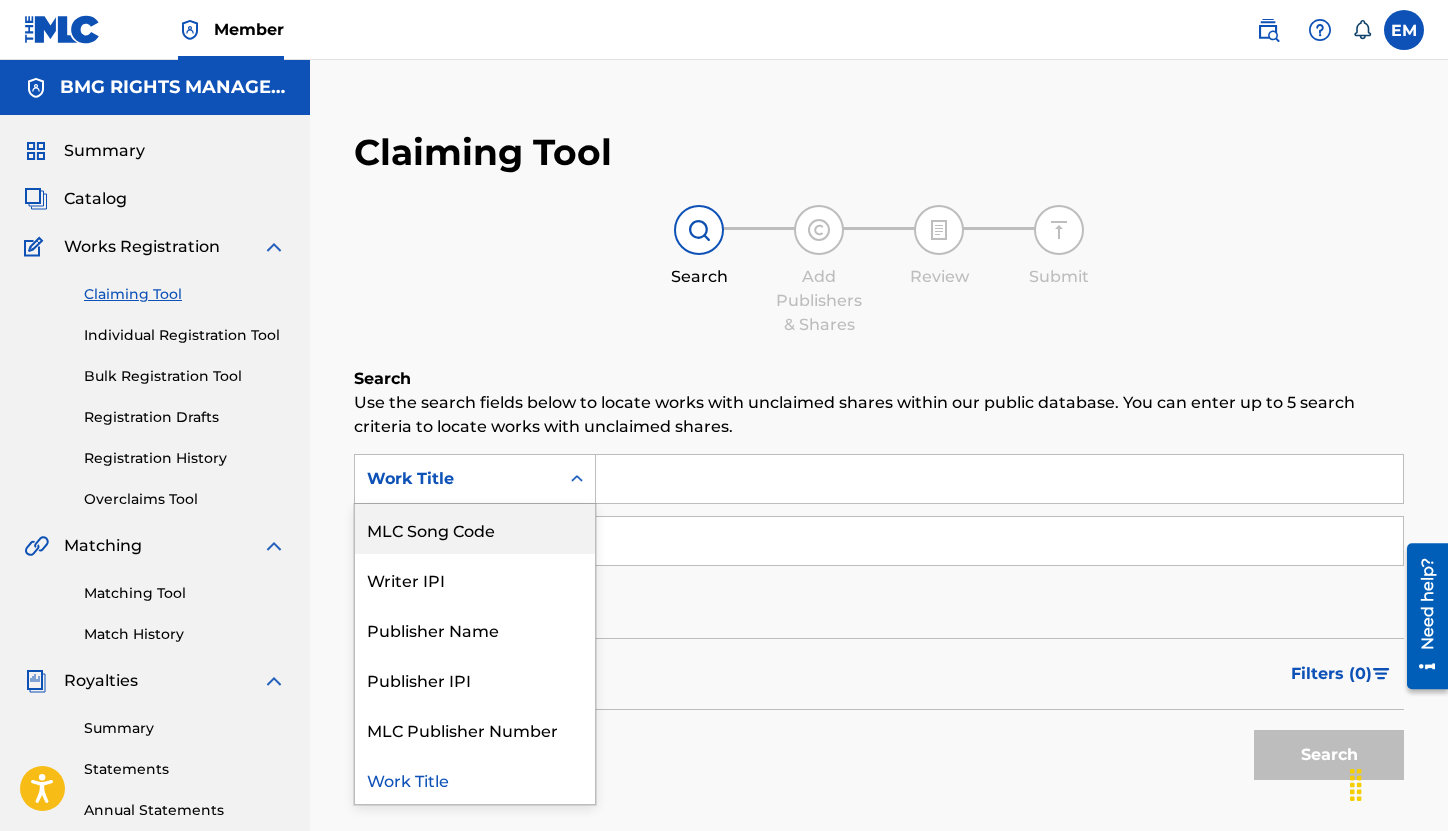 drag, startPoint x: 515, startPoint y: 531, endPoint x: 531, endPoint y: 511, distance: 25.612497 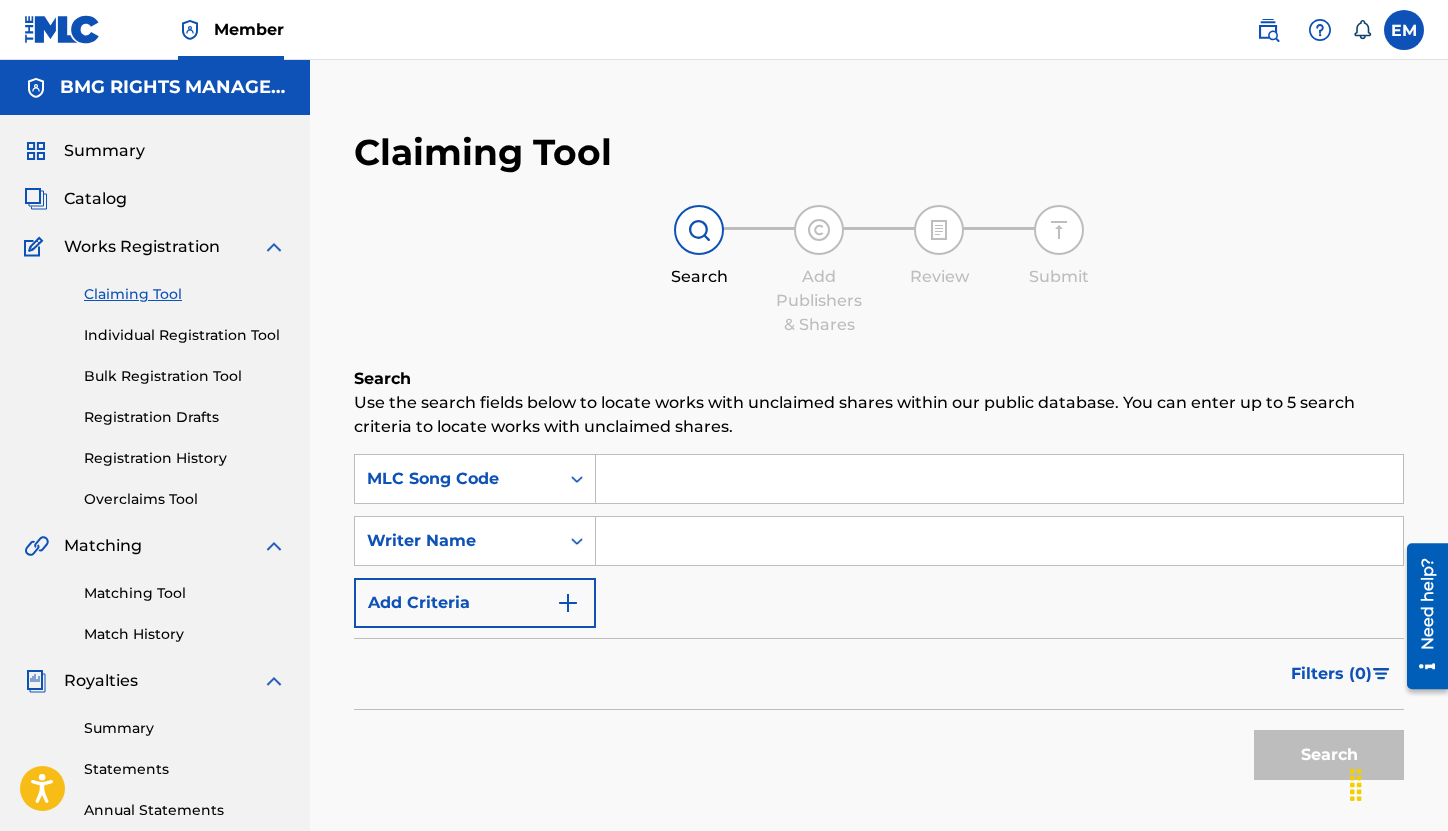 click at bounding box center (999, 479) 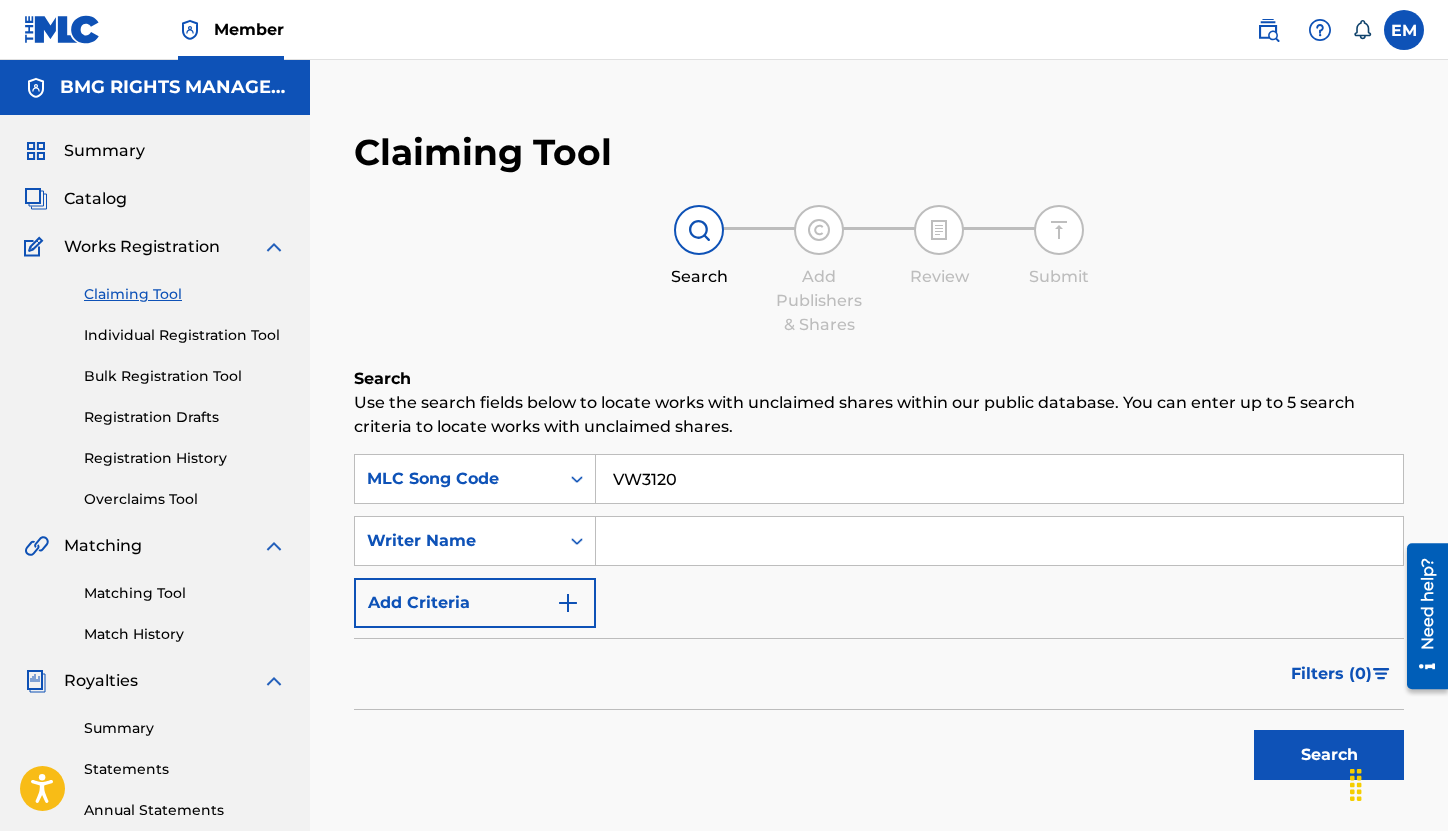 type on "VW3120" 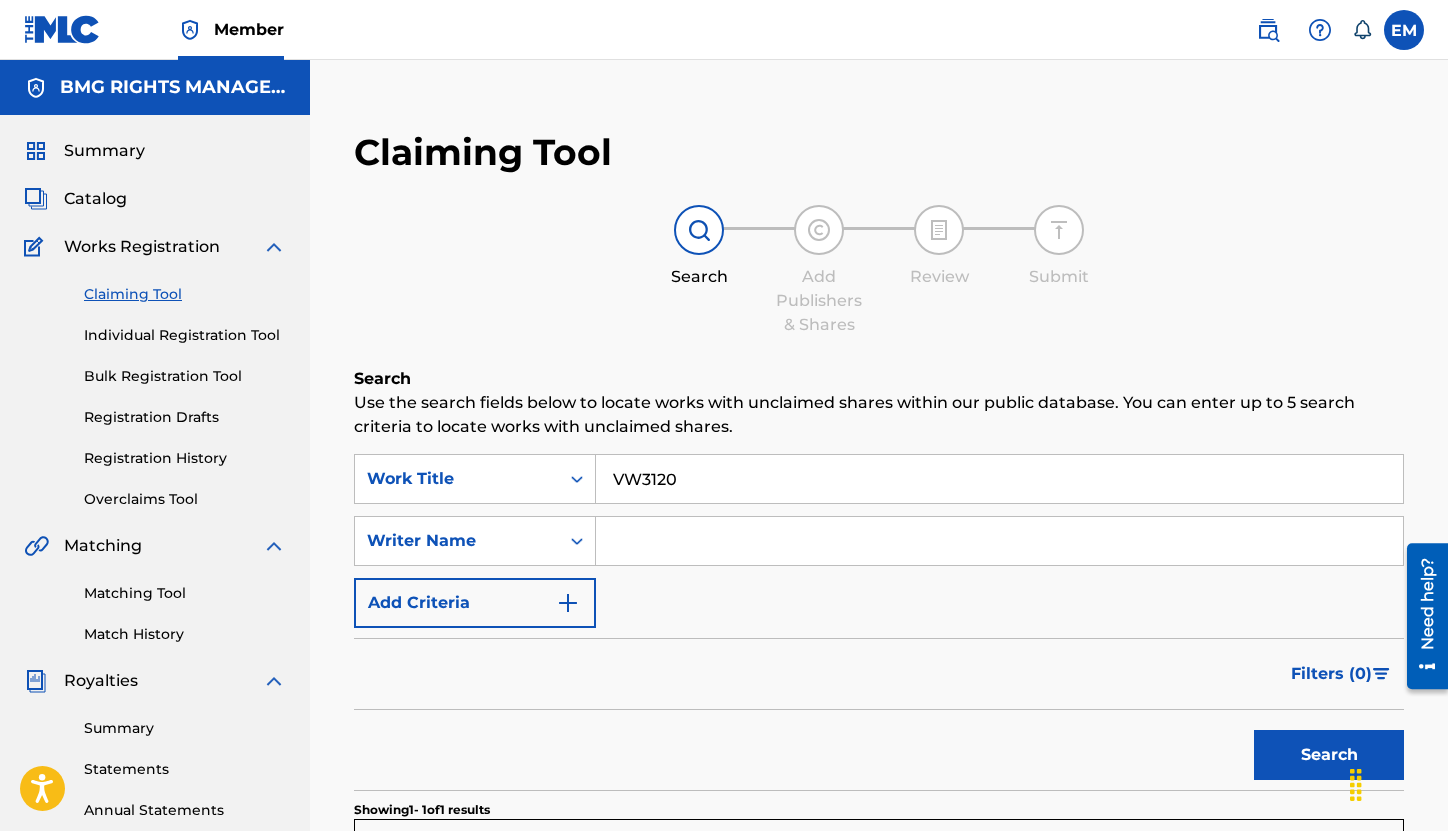 scroll, scrollTop: 453, scrollLeft: 0, axis: vertical 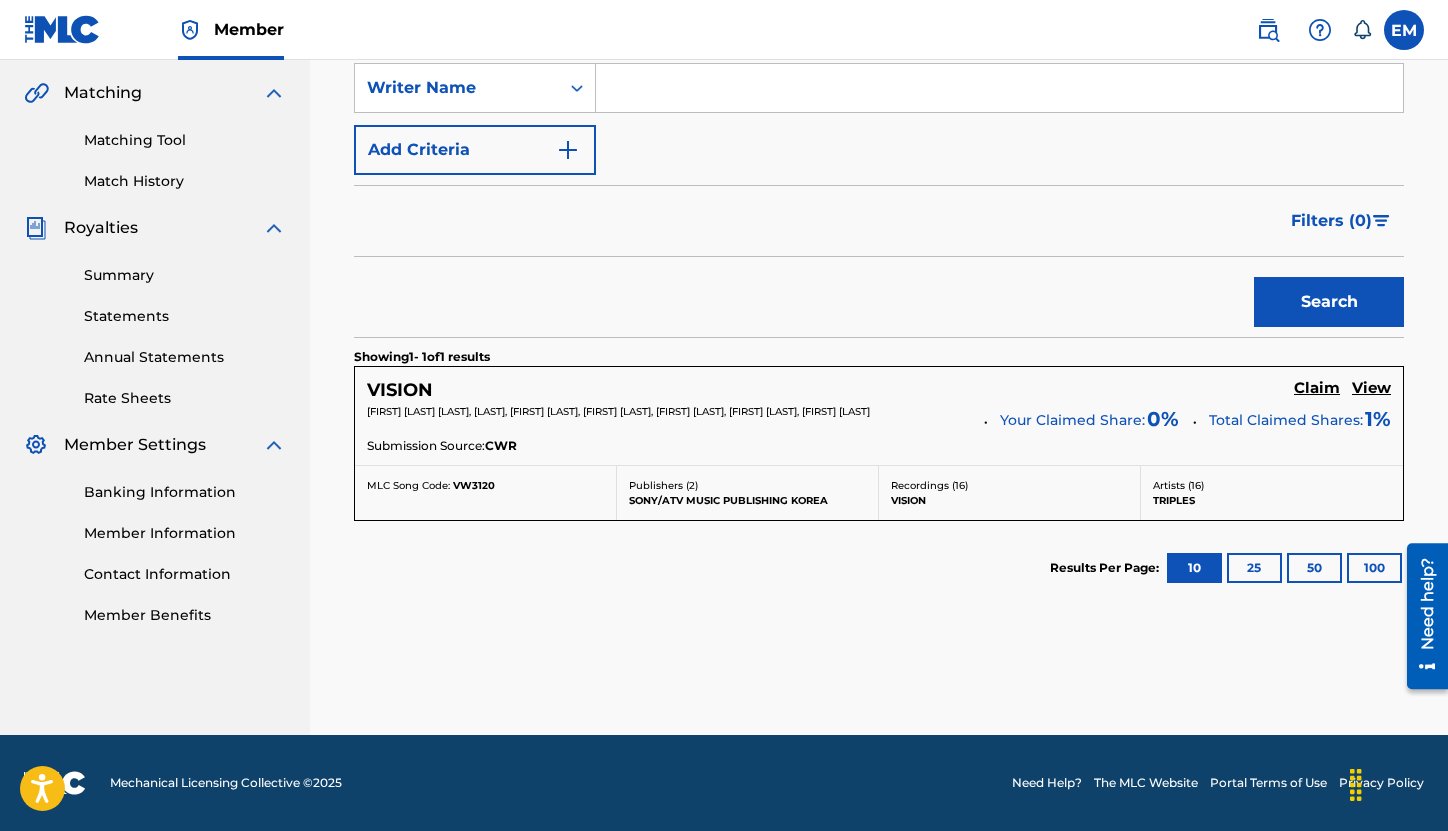 click on "Claim" at bounding box center (1317, 388) 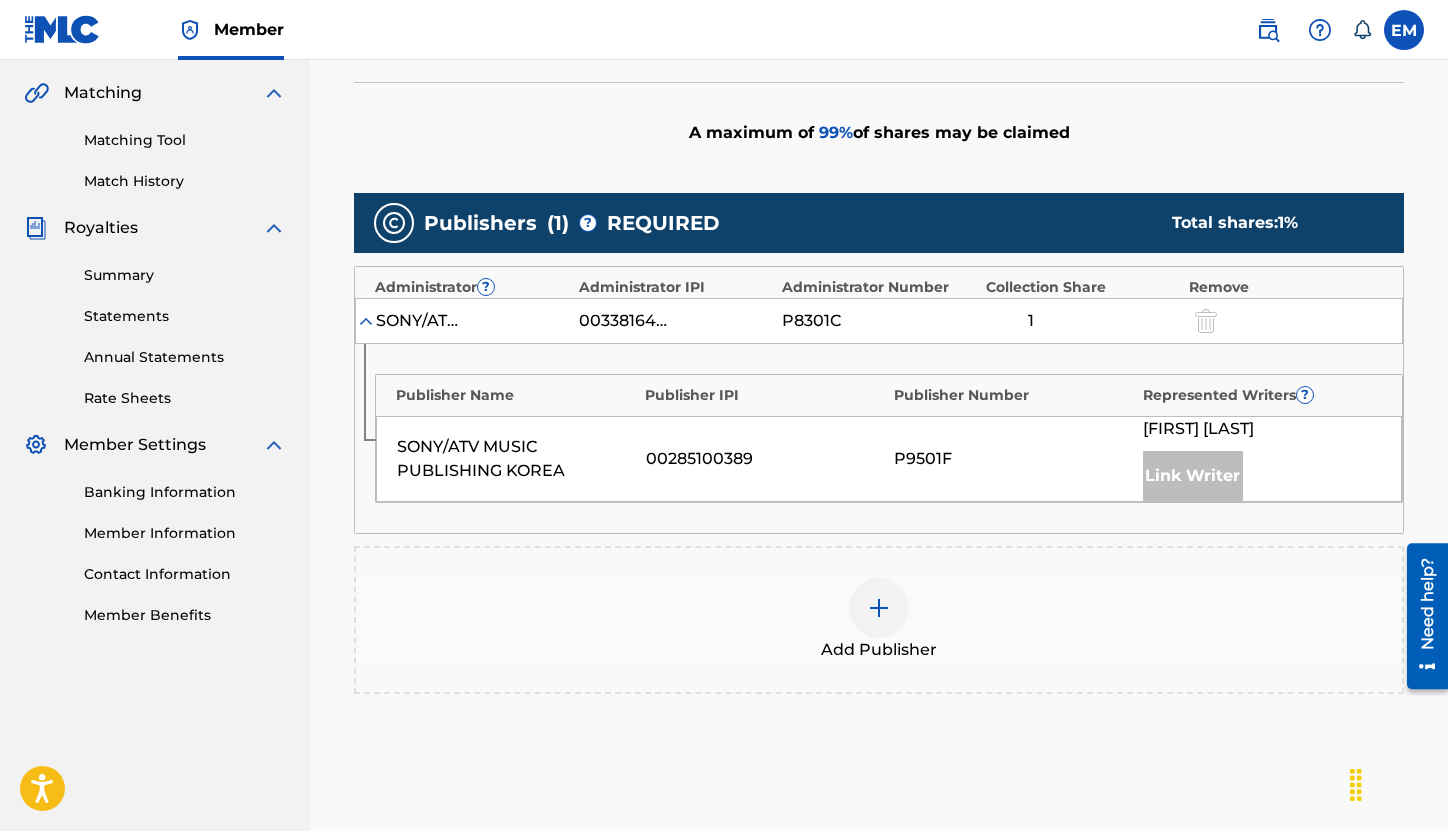 click at bounding box center [879, 608] 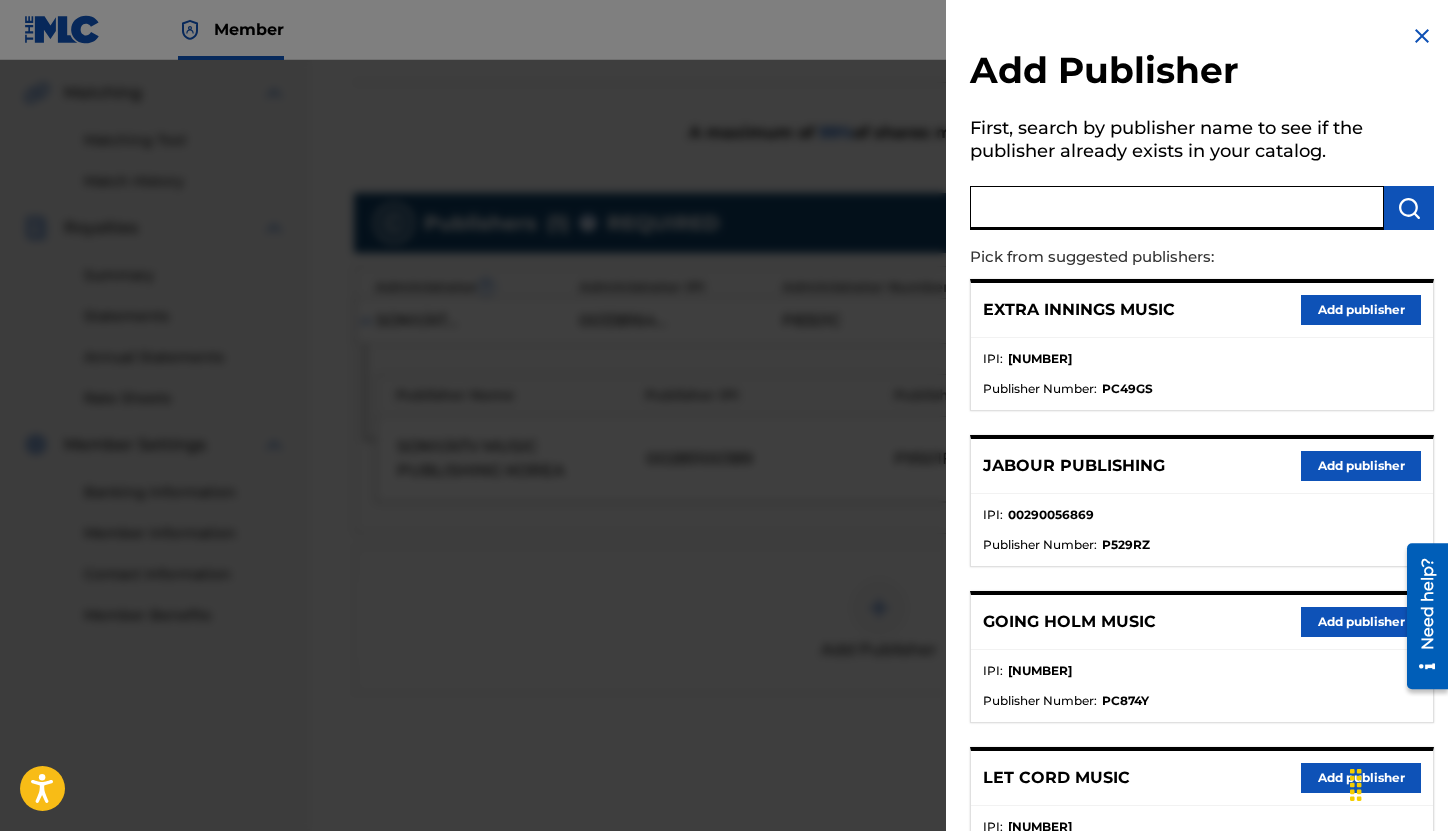 click at bounding box center [1177, 208] 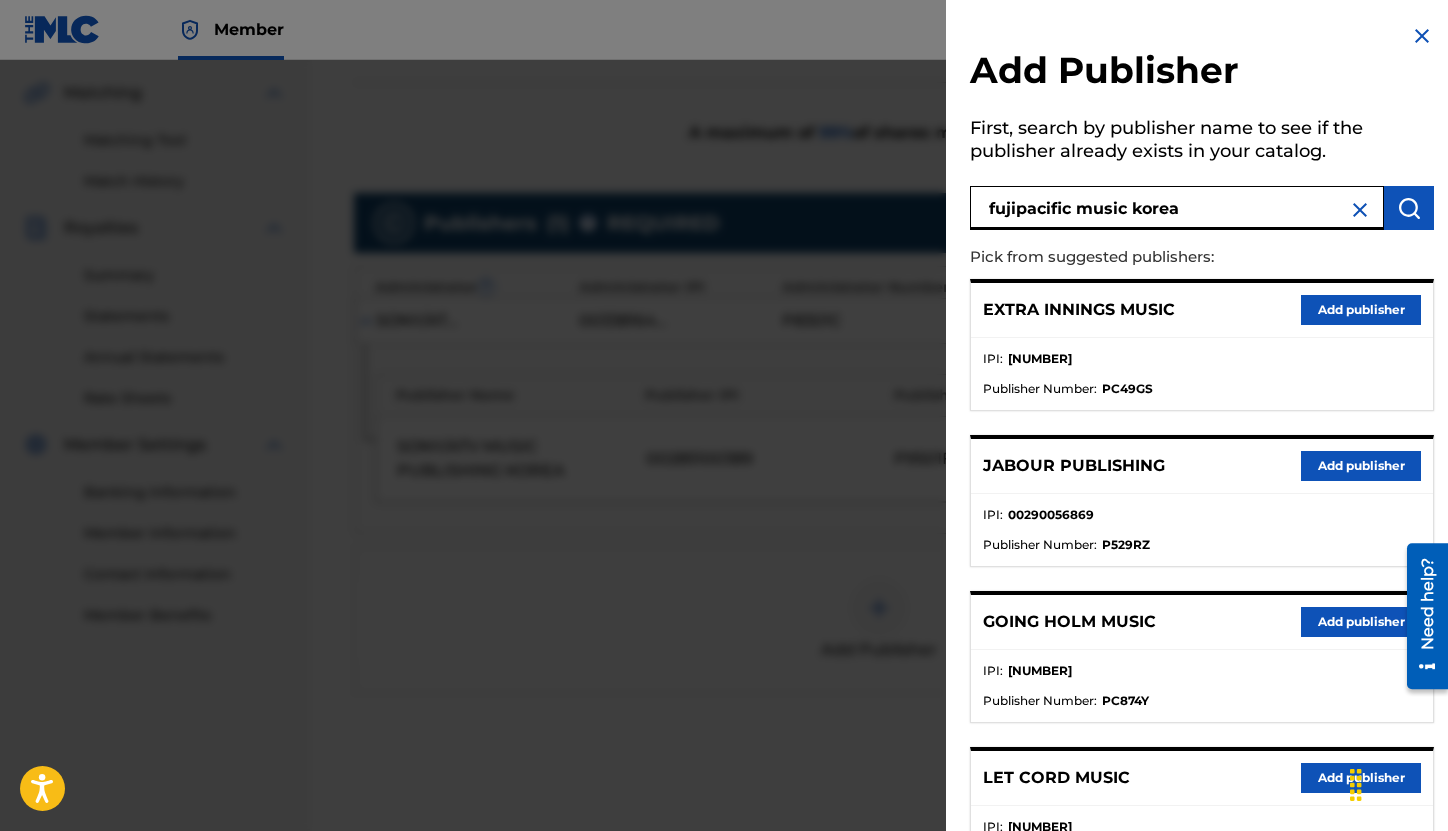 type on "fujipacific music korea" 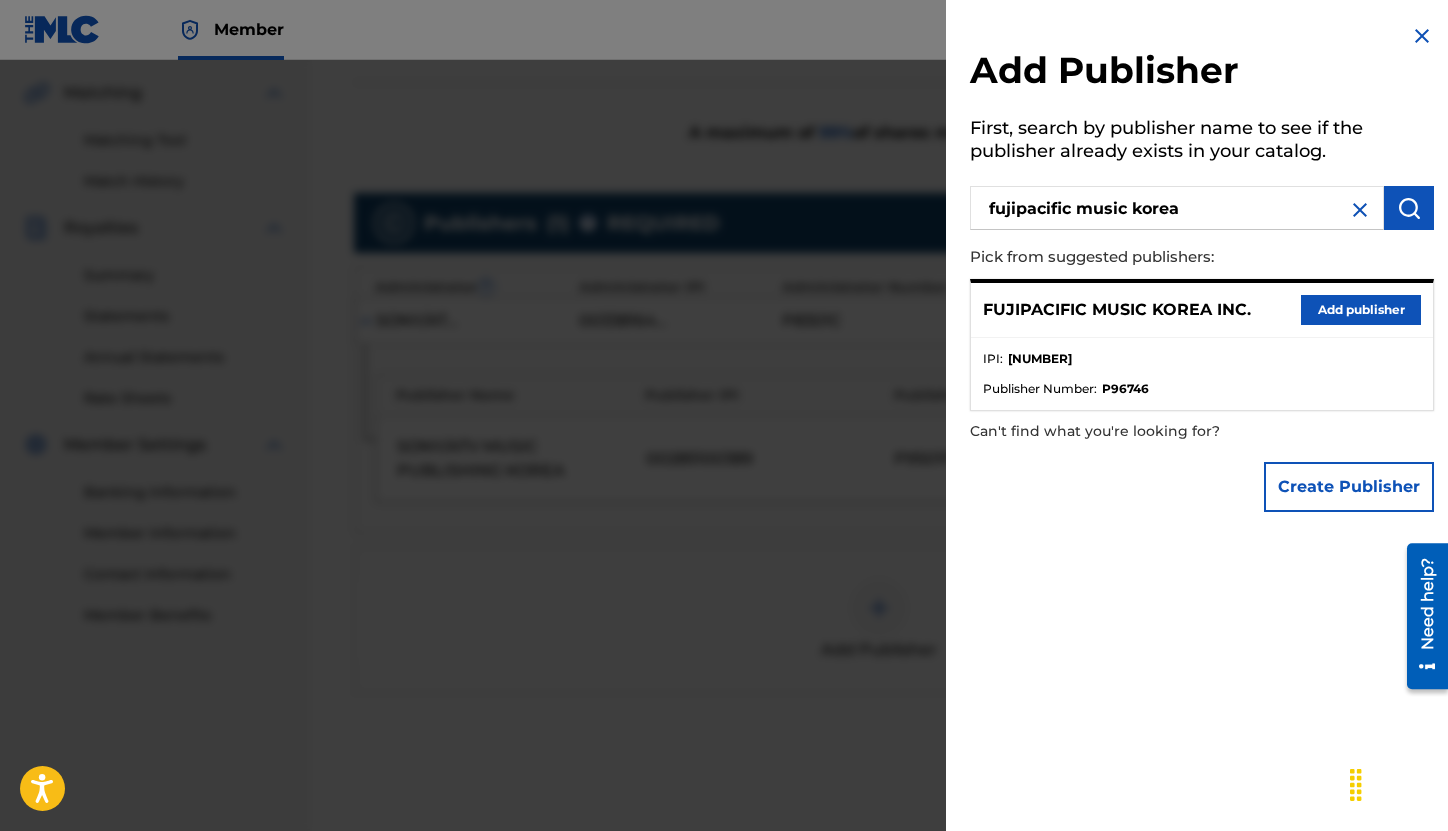 click on "Add publisher" at bounding box center [1361, 310] 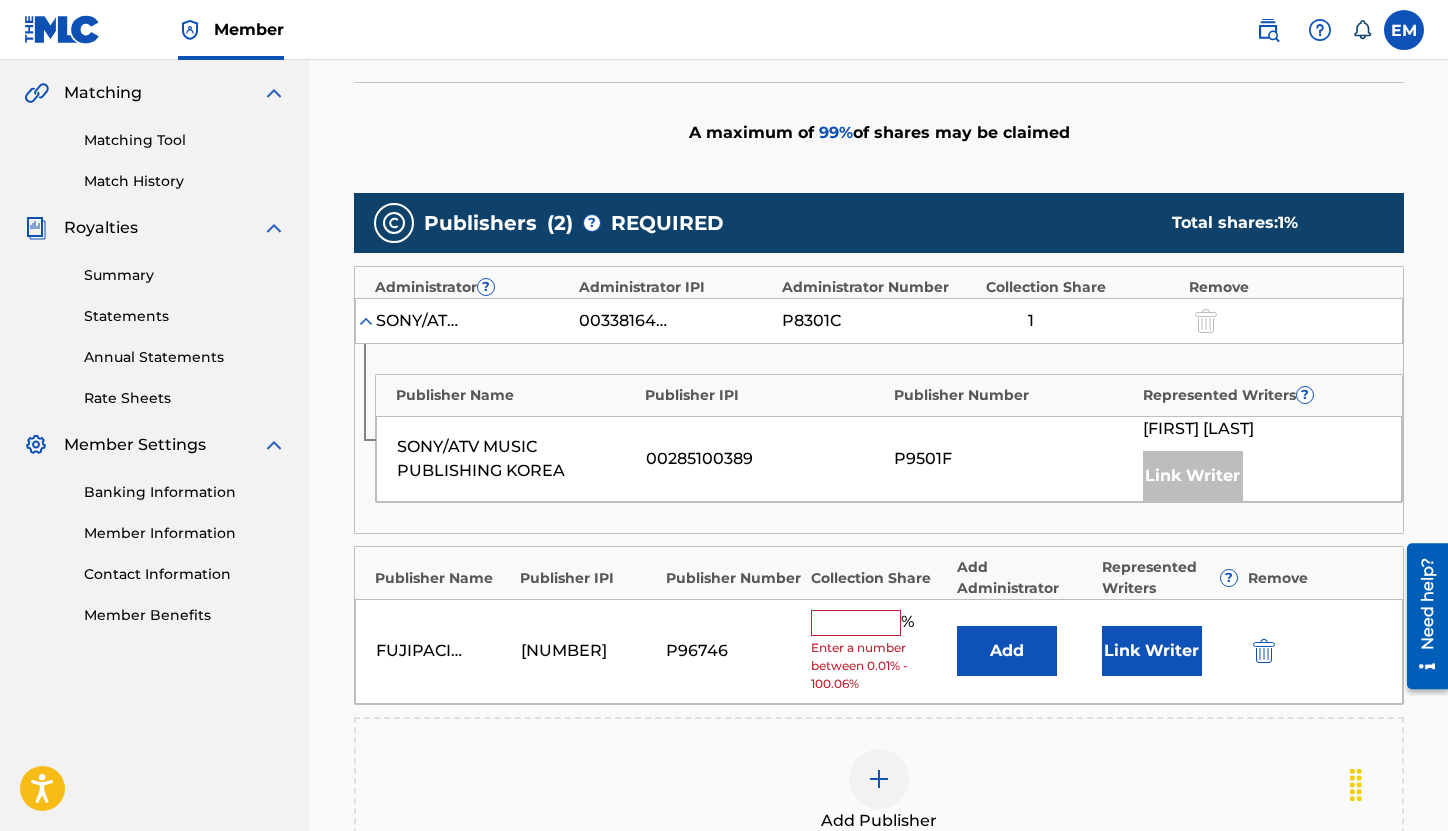click on "Add" at bounding box center [1007, 651] 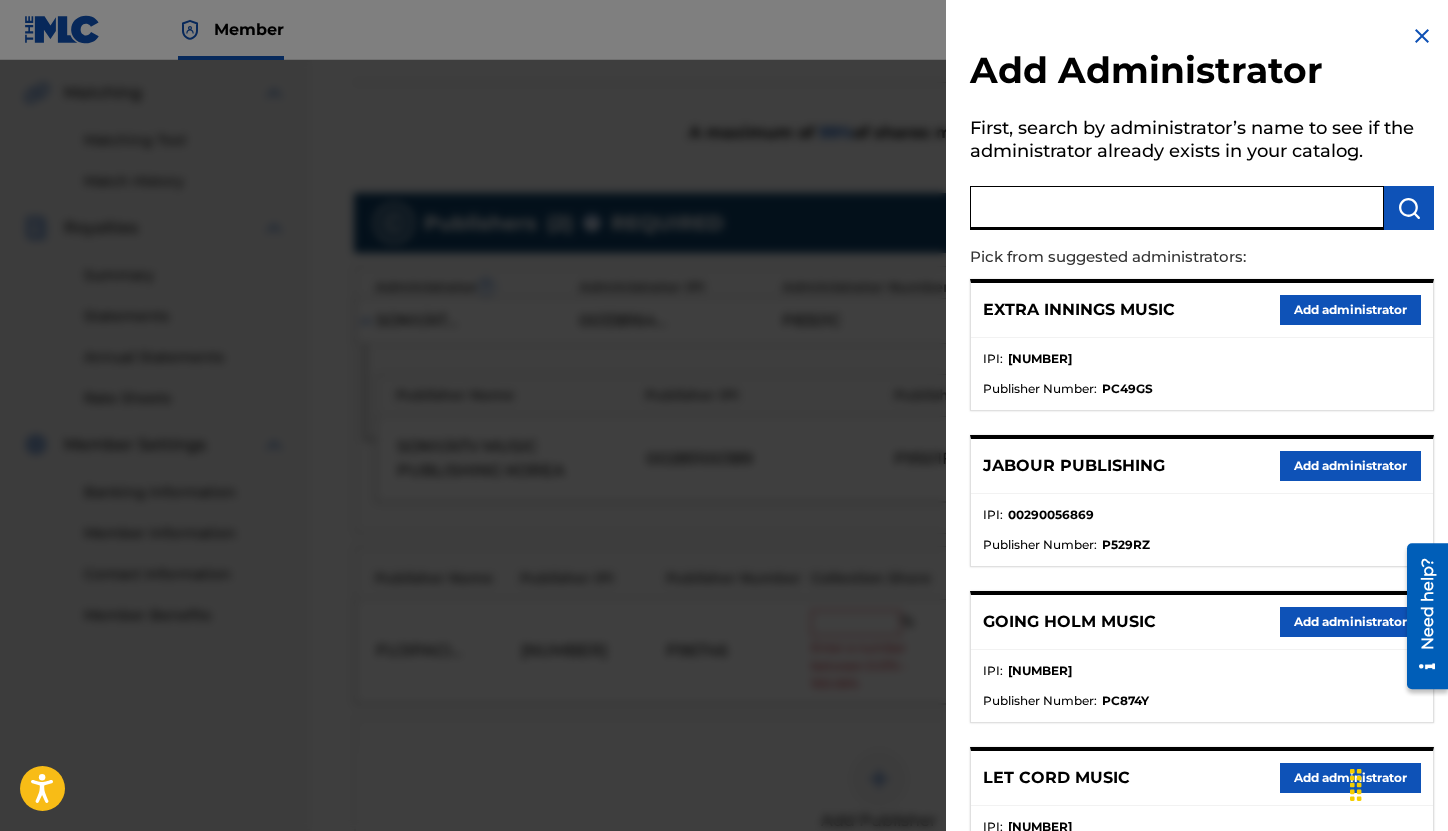 click at bounding box center (1177, 208) 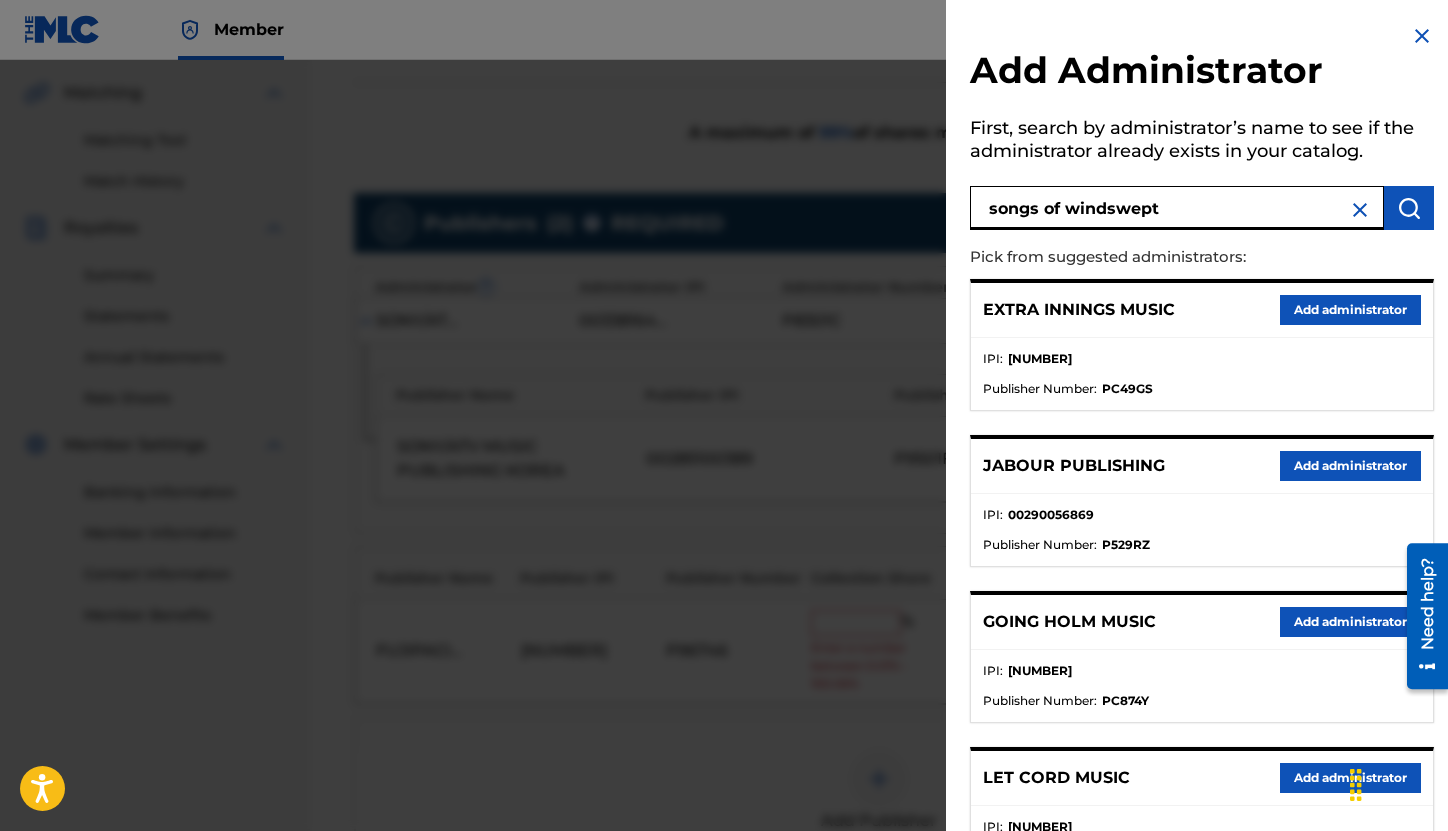 type on "songs of windswept" 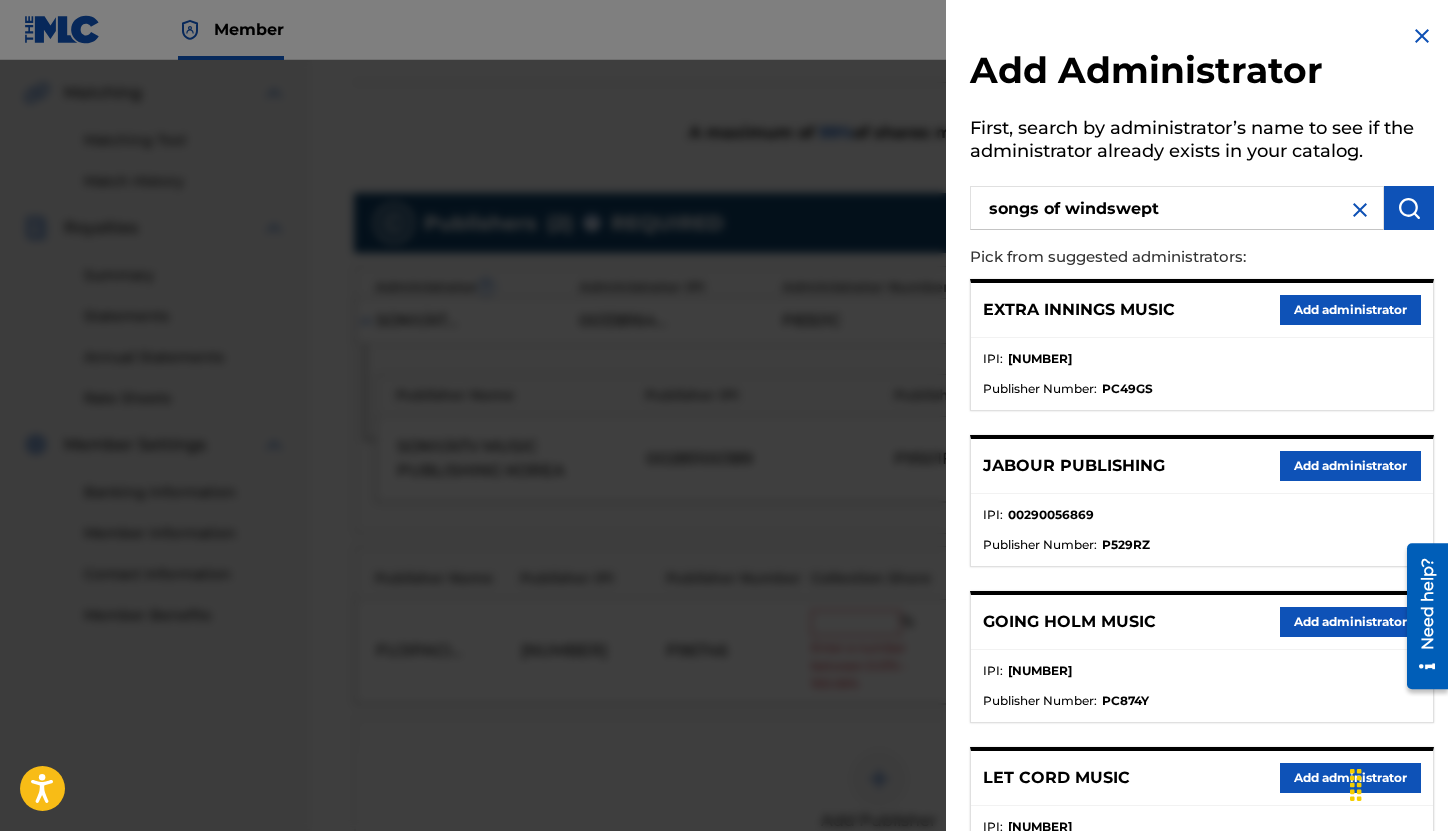 click at bounding box center [1409, 208] 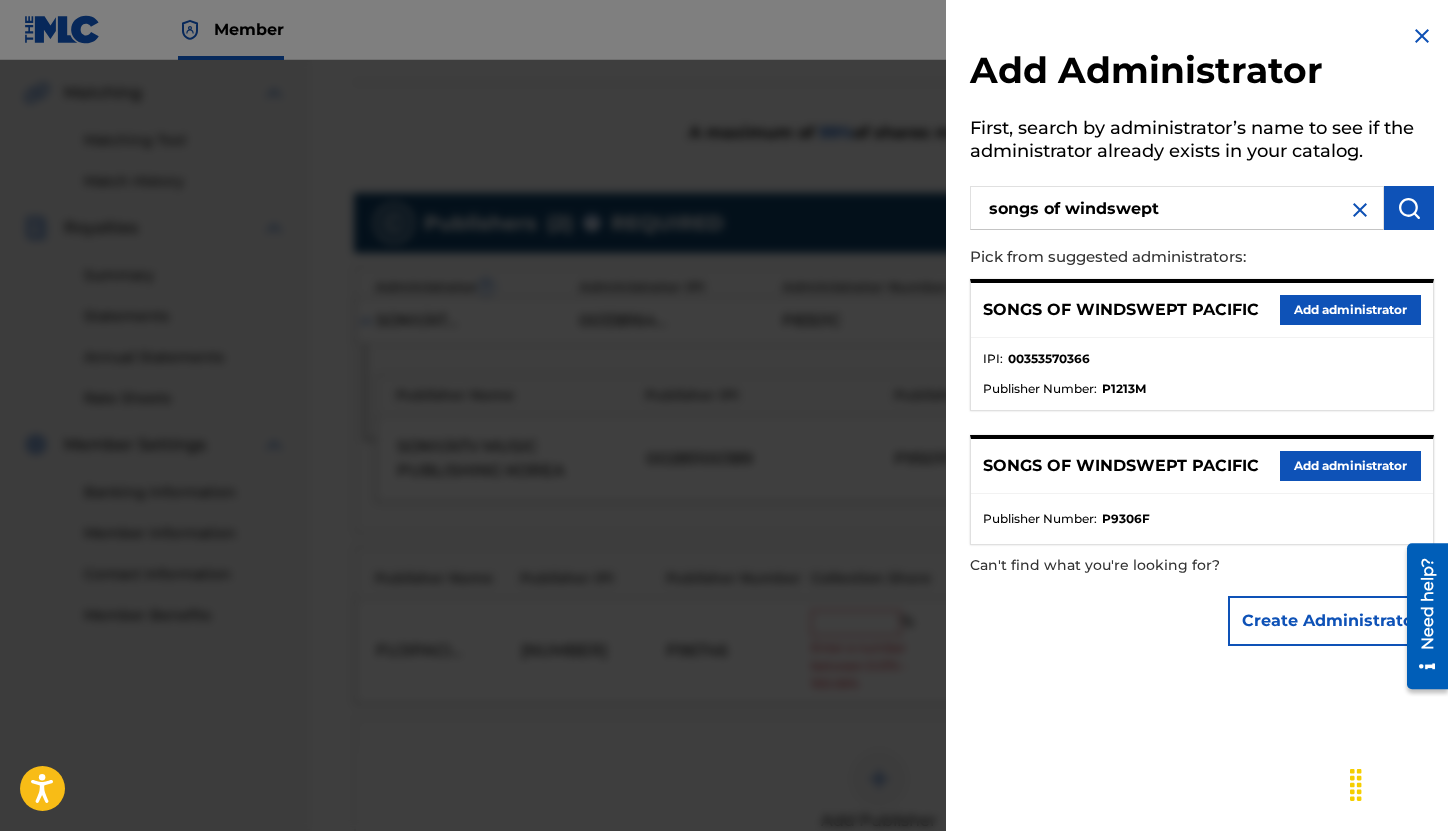 click on "Add administrator" at bounding box center (1350, 310) 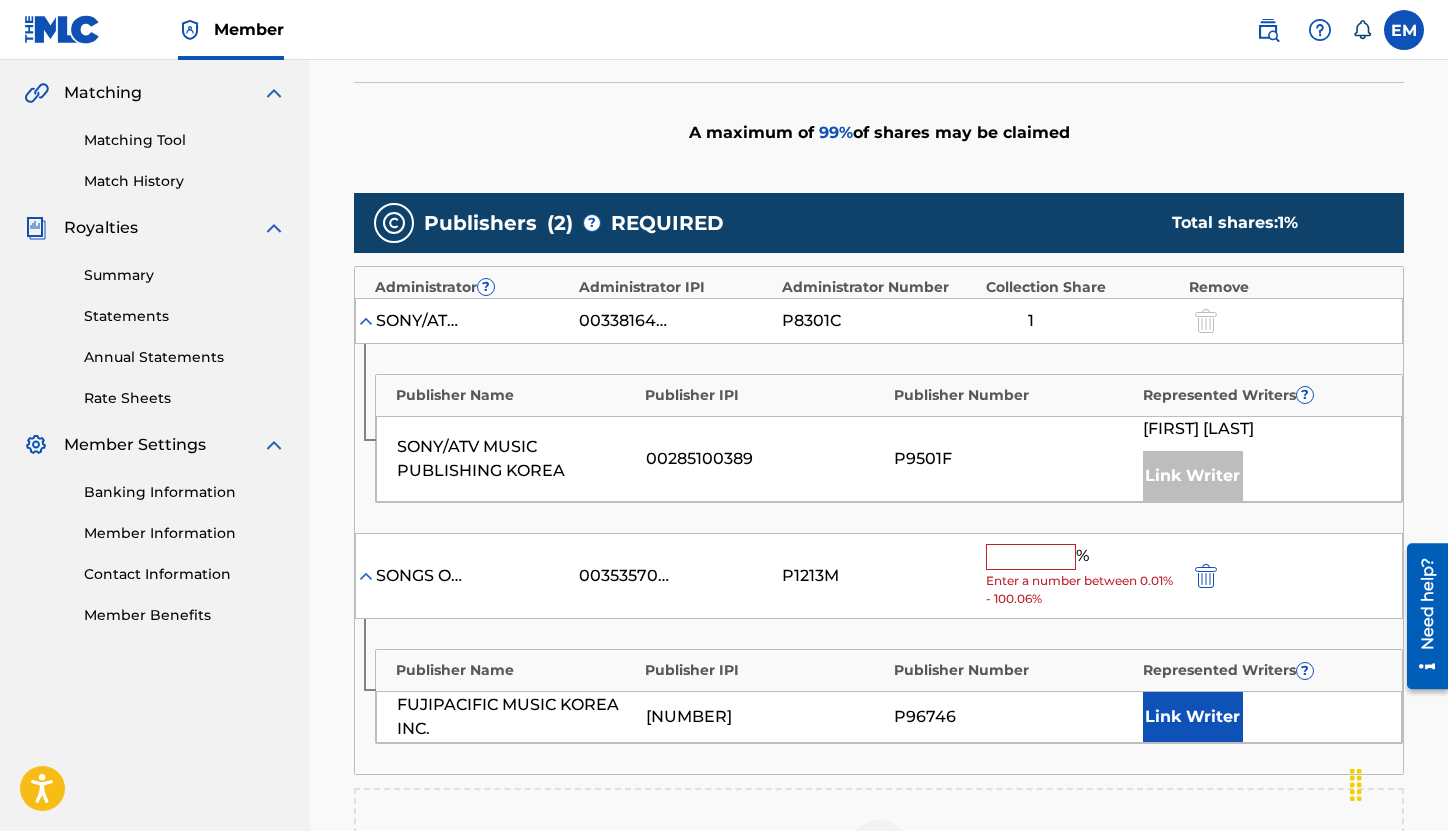 click at bounding box center (1031, 557) 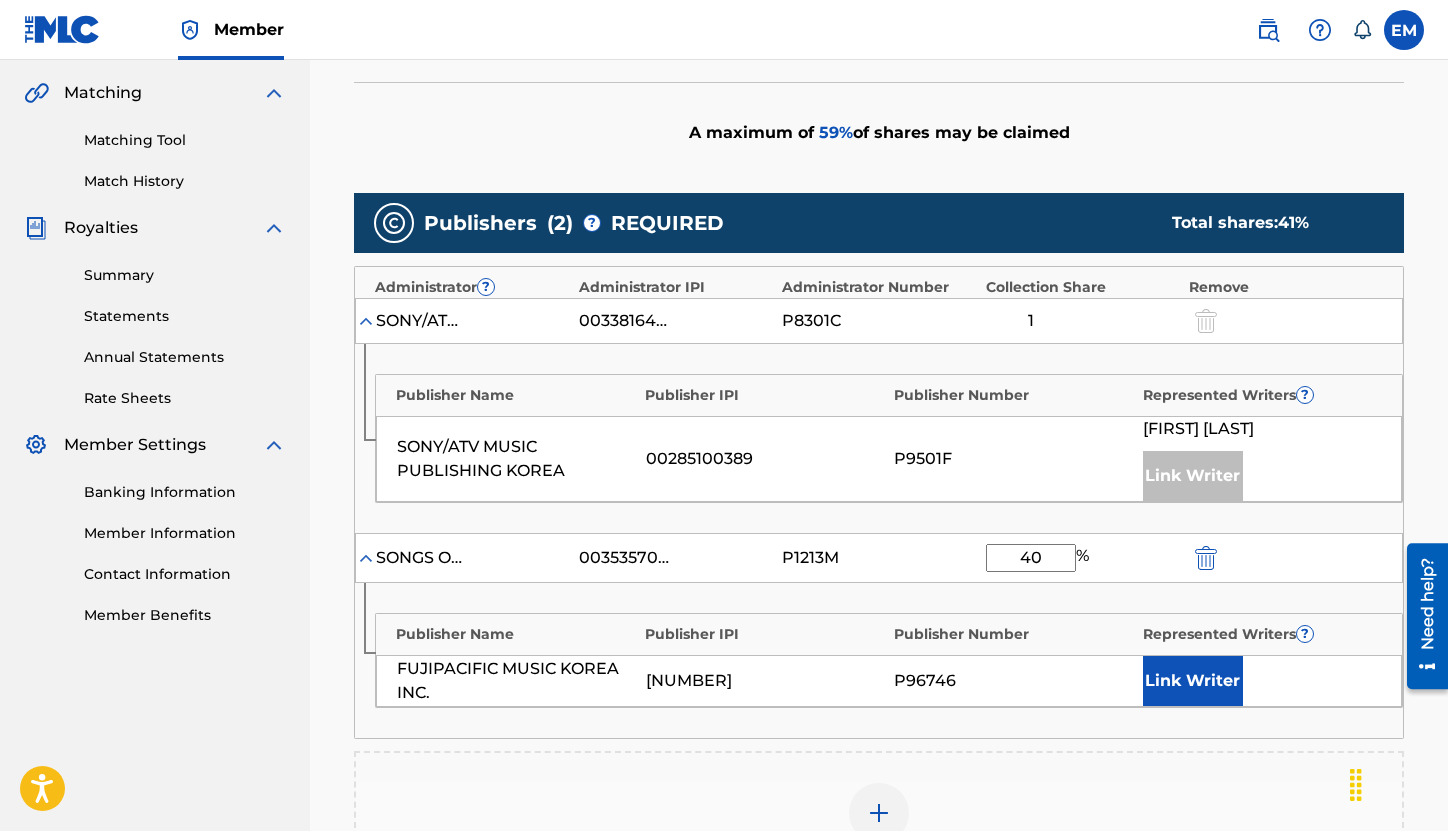 type on "40" 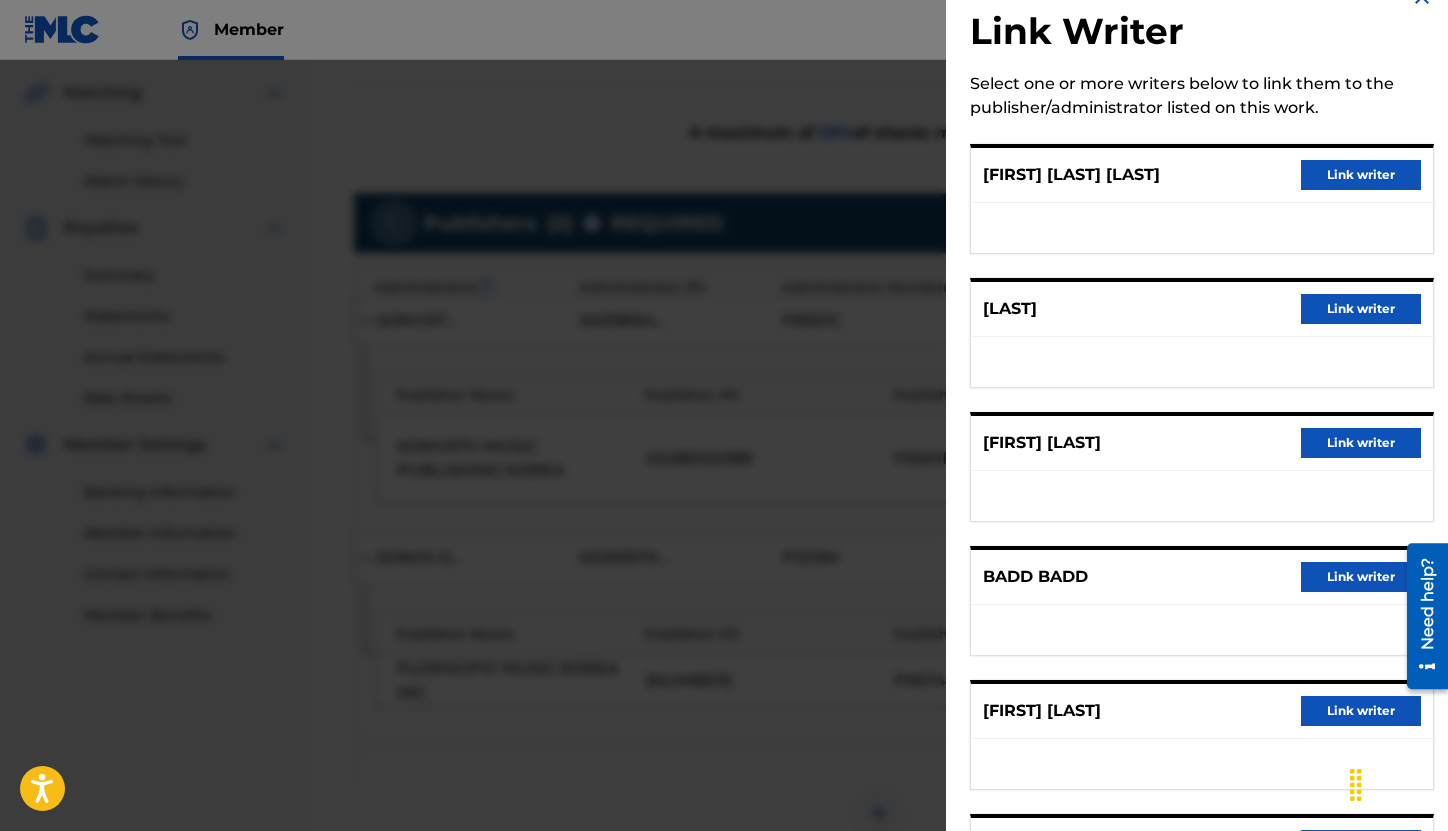 scroll, scrollTop: 14, scrollLeft: 0, axis: vertical 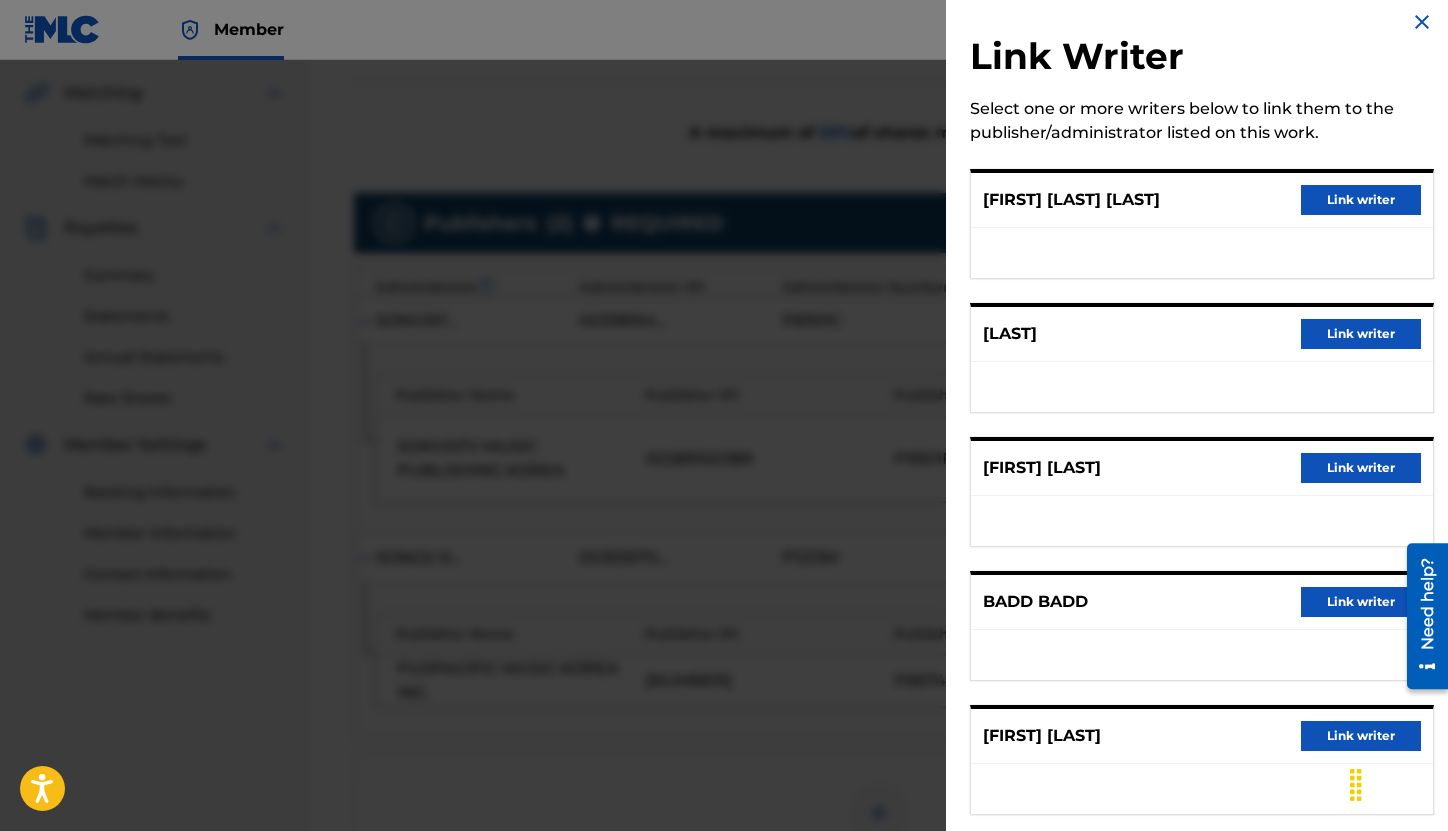 click on "Link writer" at bounding box center [1361, 602] 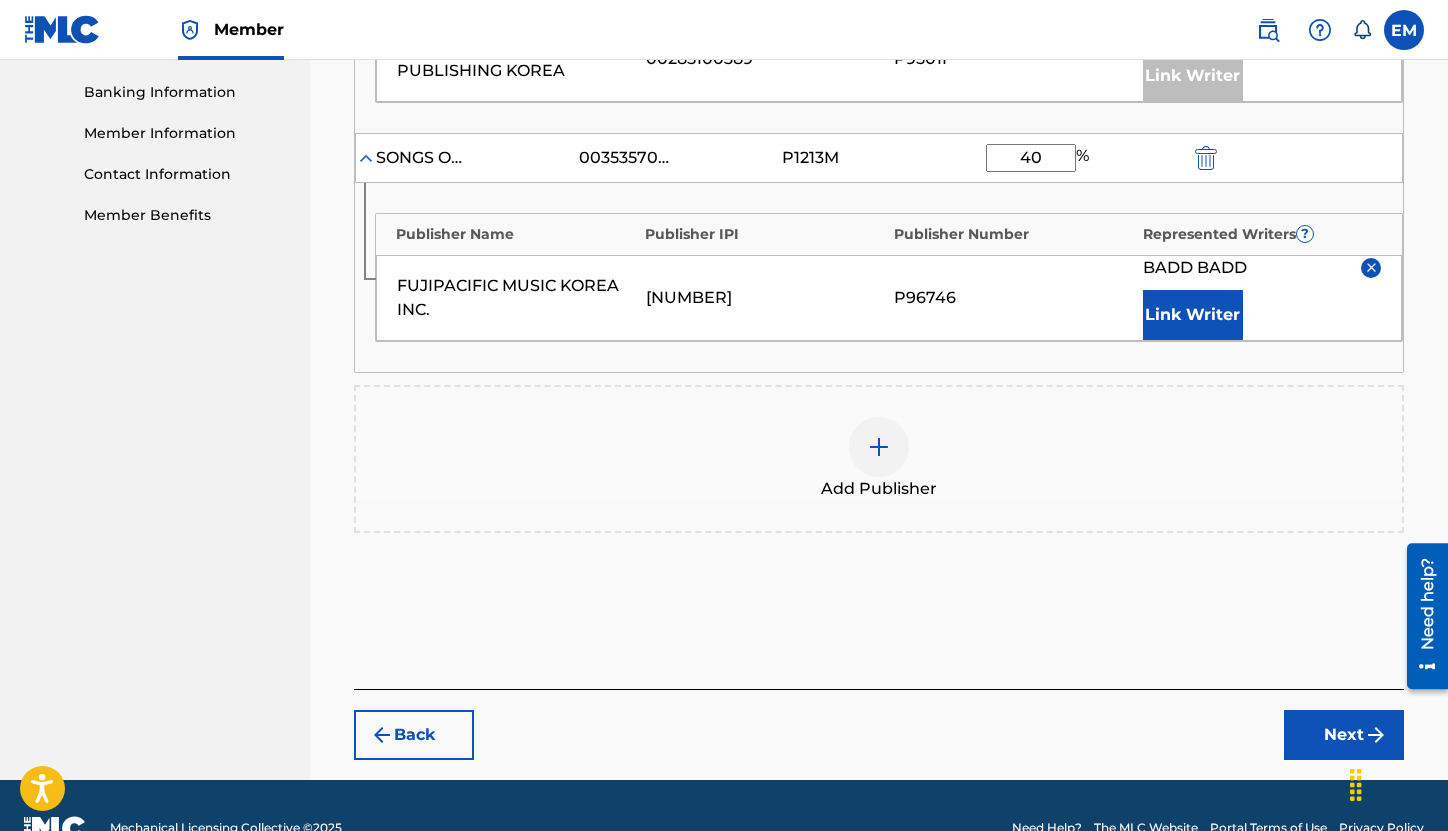 click on "Next" at bounding box center (1344, 735) 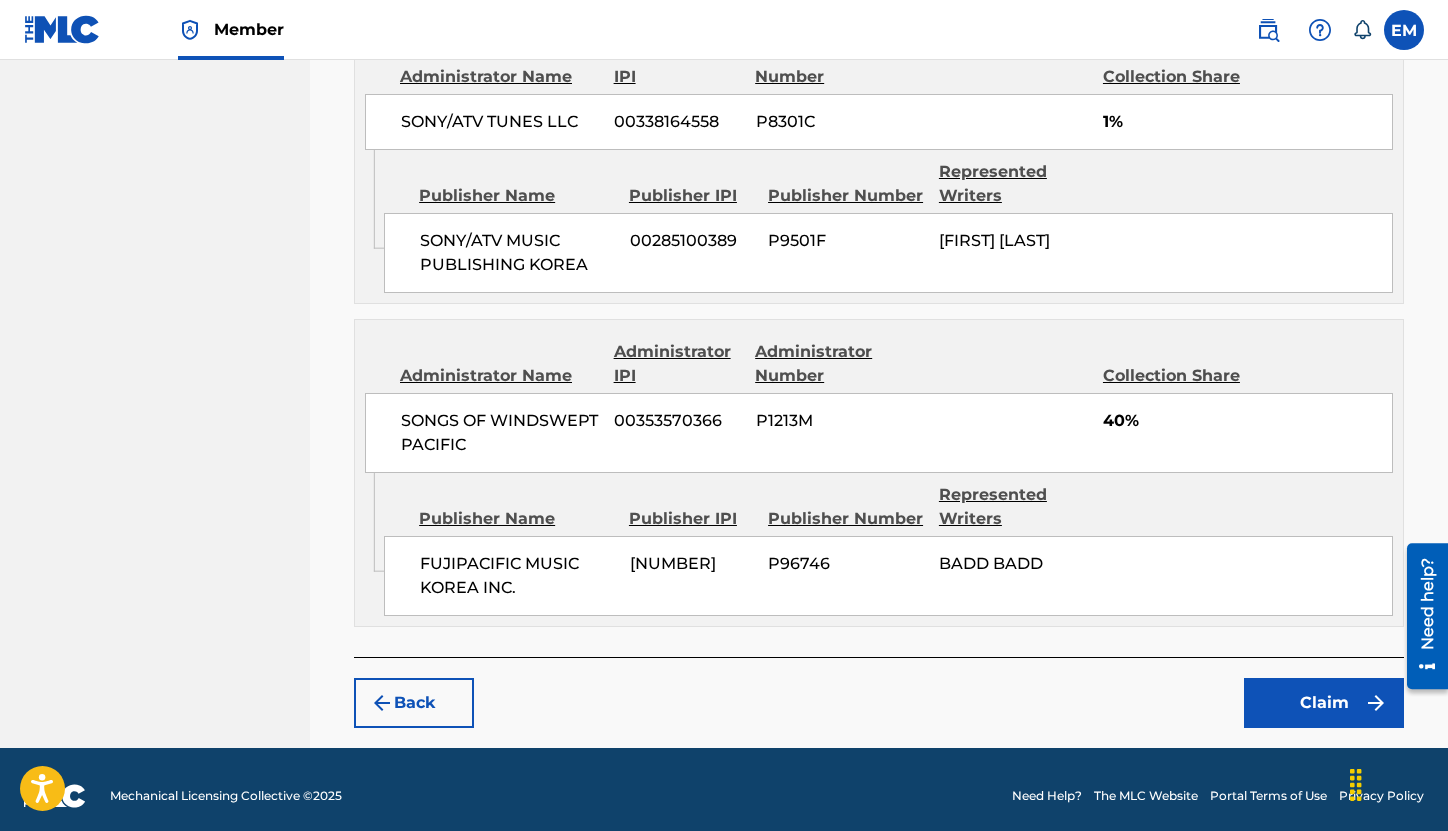 scroll, scrollTop: 1034, scrollLeft: 0, axis: vertical 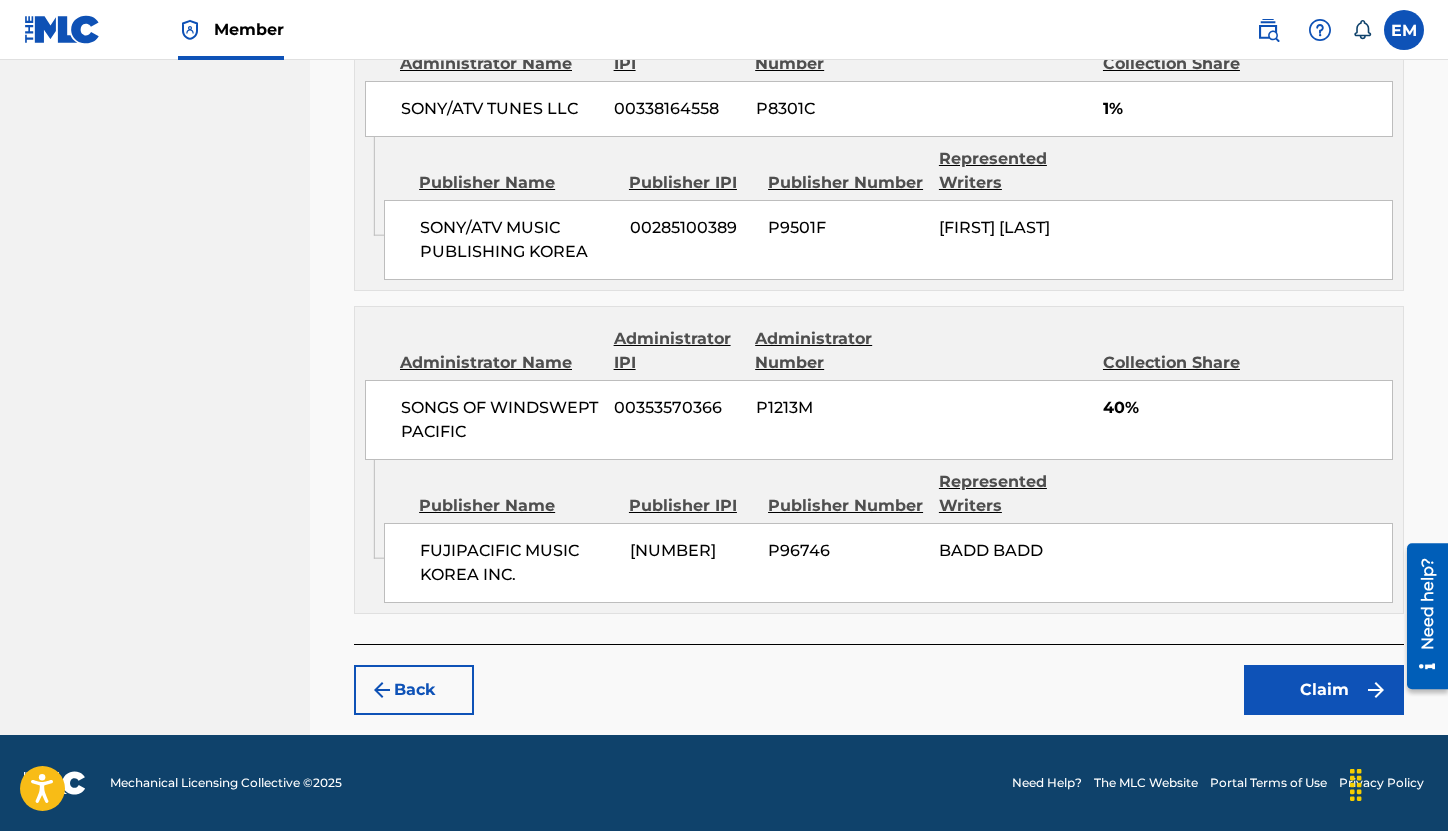 click on "Claim" at bounding box center [1324, 690] 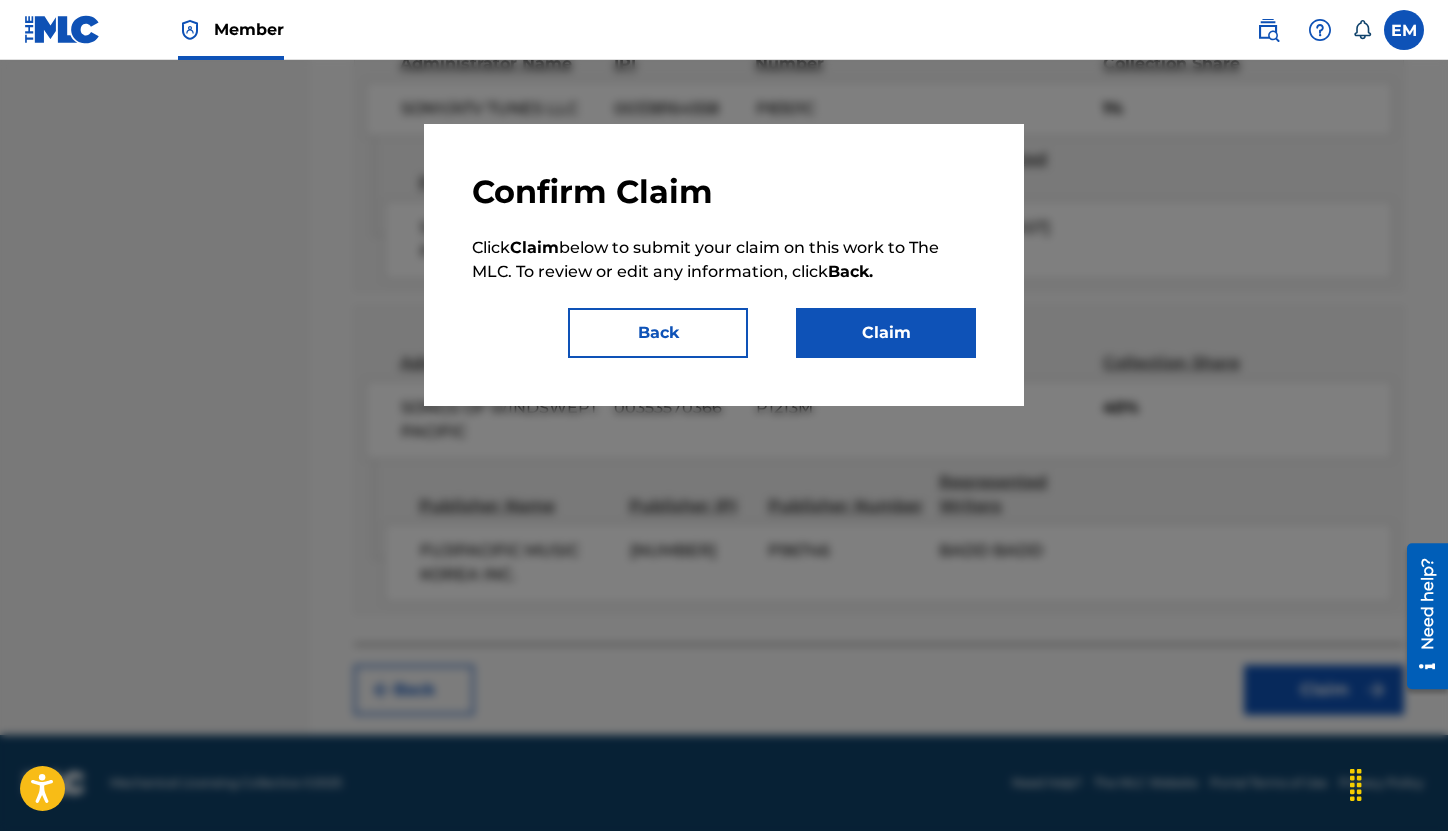 click on "Claim" at bounding box center (886, 333) 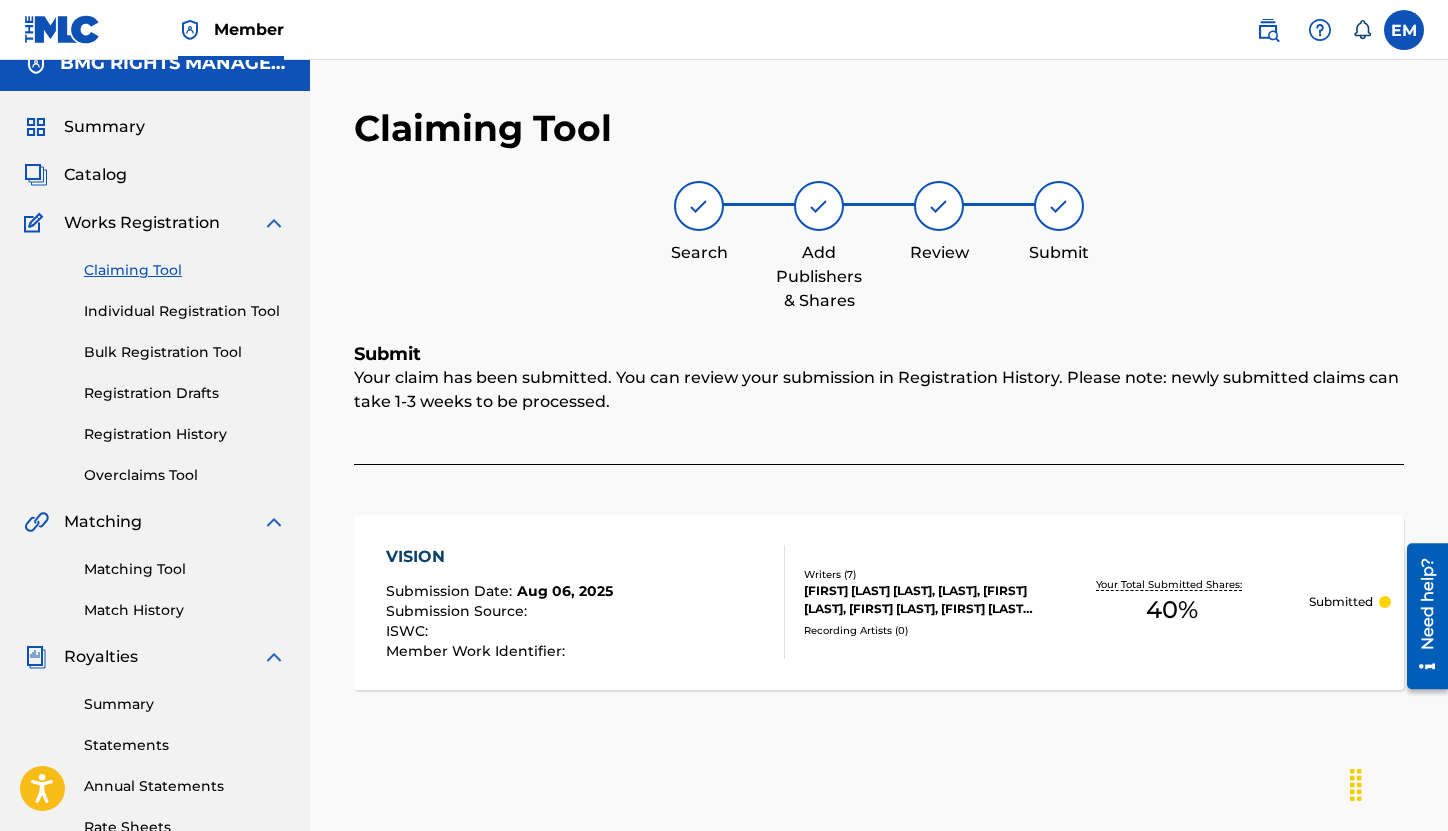 scroll, scrollTop: 0, scrollLeft: 0, axis: both 